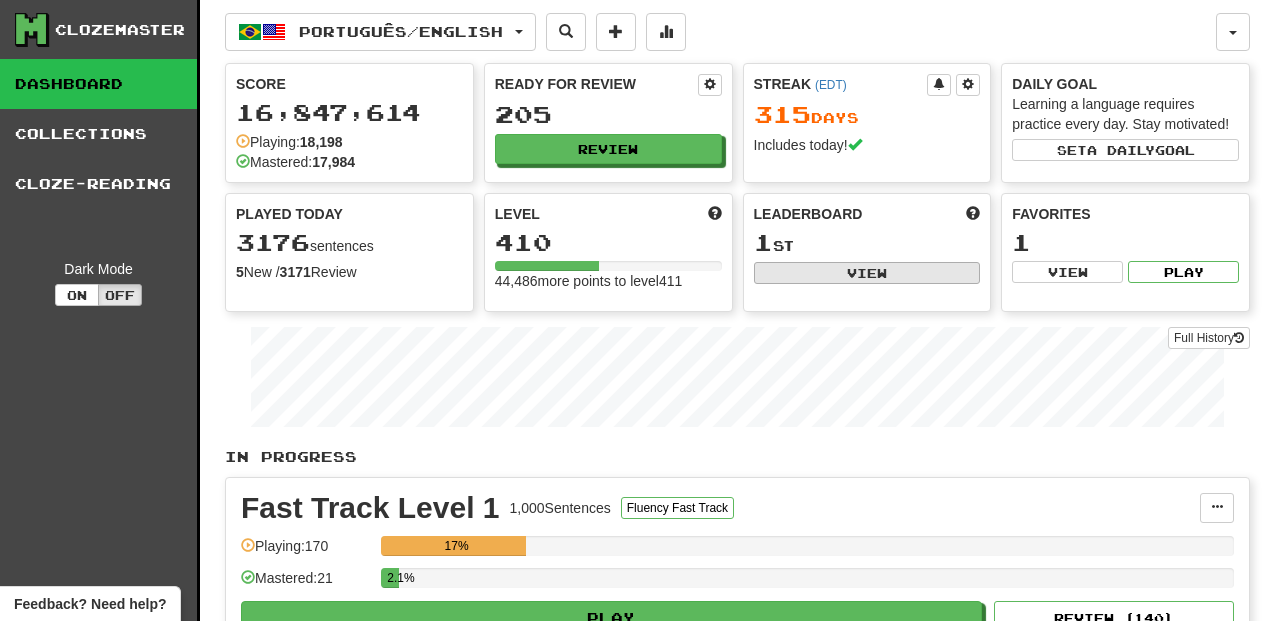 scroll, scrollTop: 0, scrollLeft: 0, axis: both 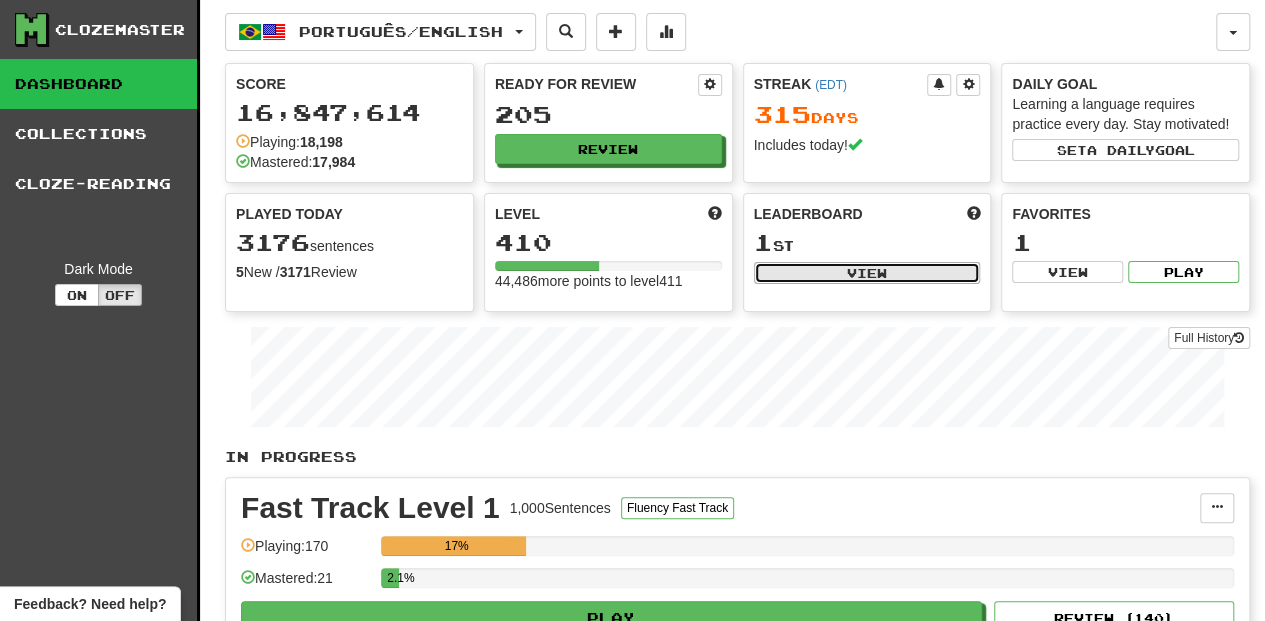 click on "View" at bounding box center (867, 273) 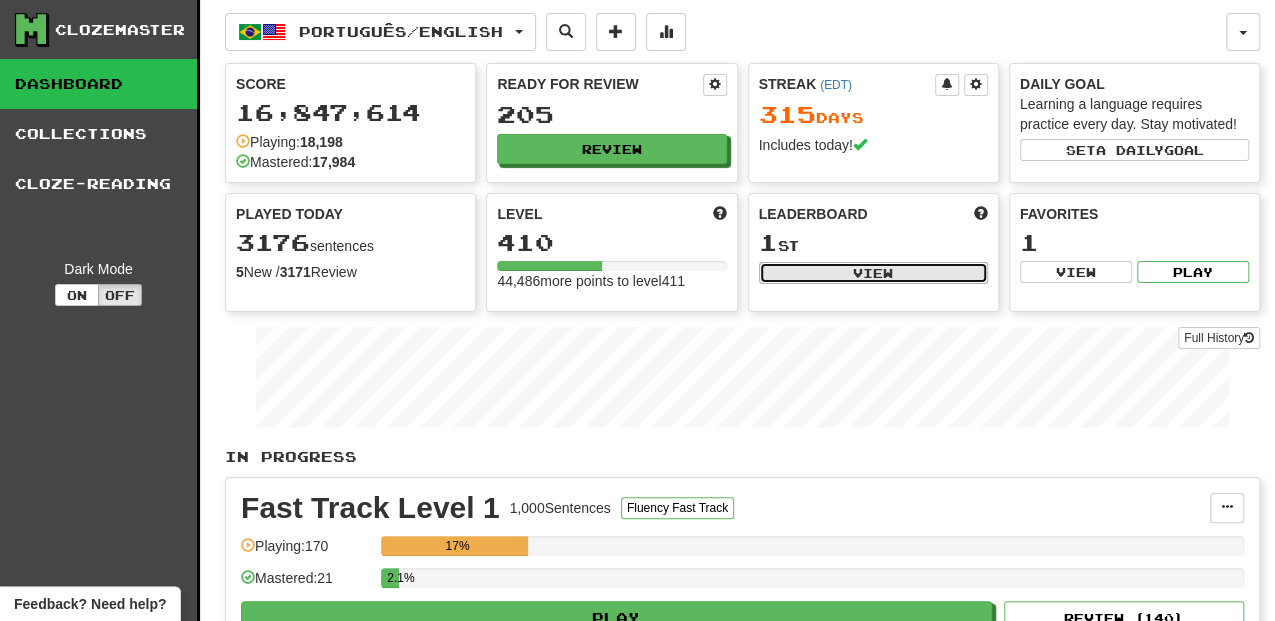 select on "**********" 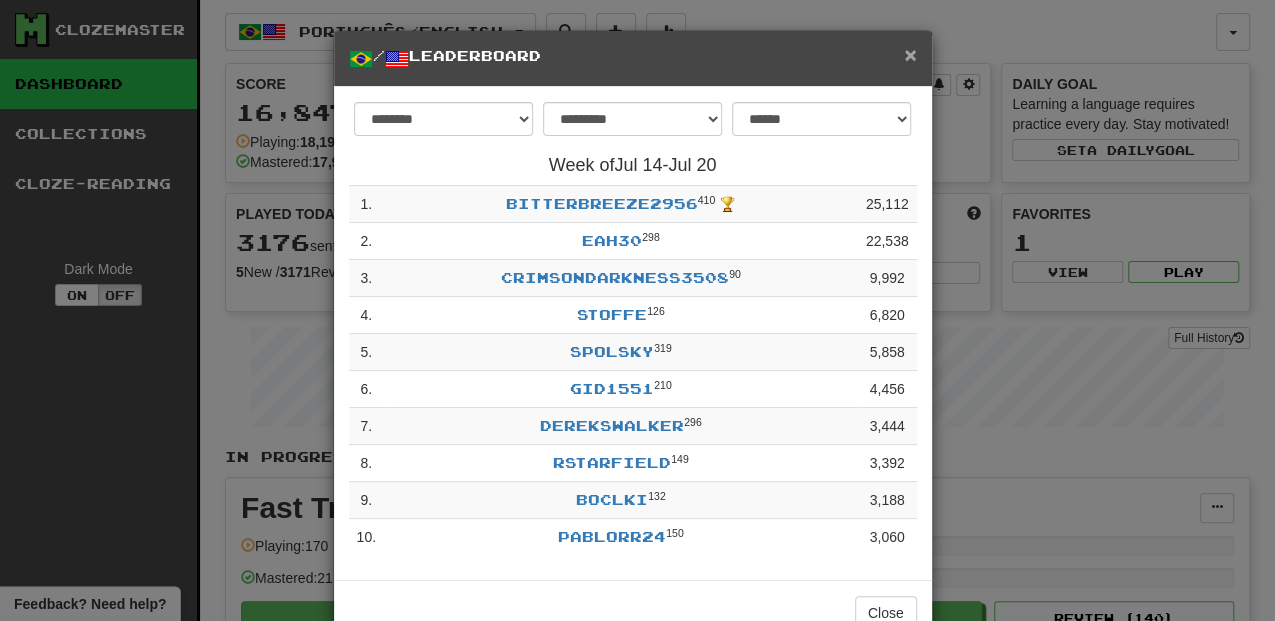 click on "×" at bounding box center [910, 54] 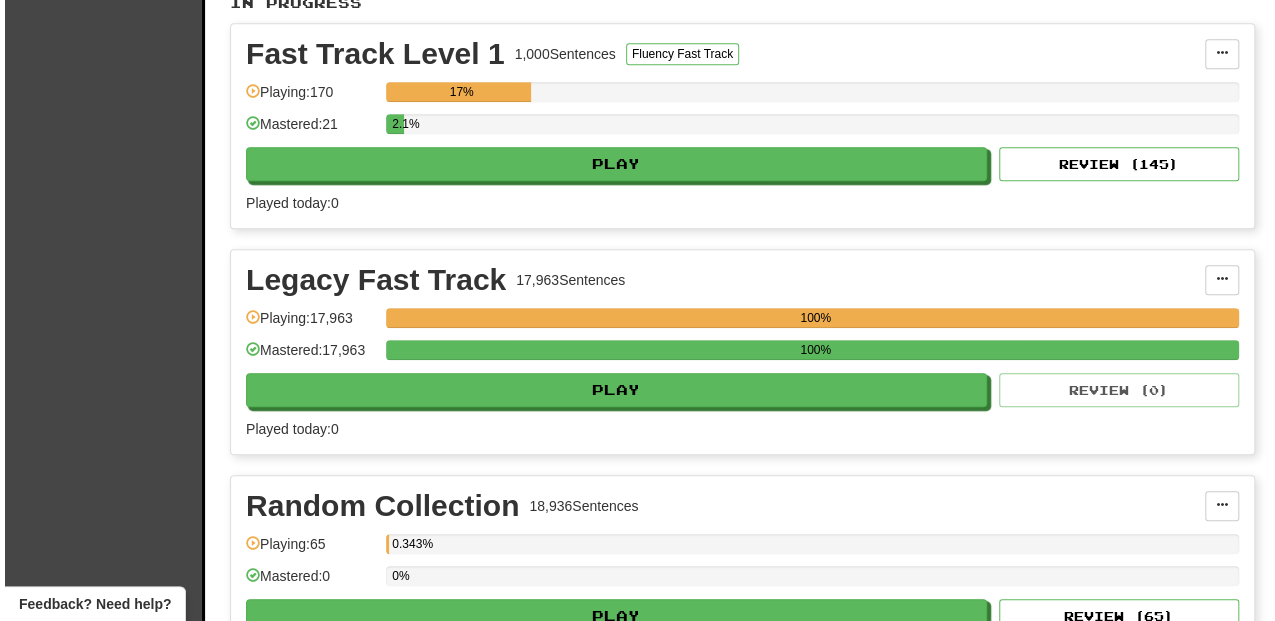 scroll, scrollTop: 466, scrollLeft: 0, axis: vertical 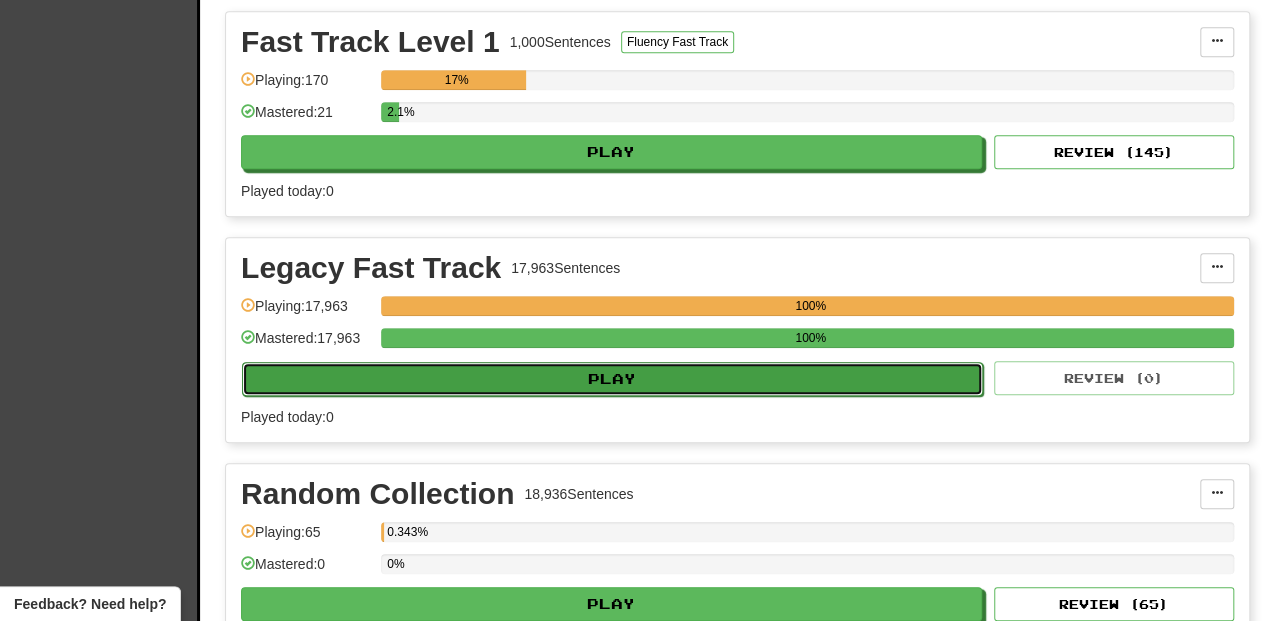 click on "Play" at bounding box center [612, 379] 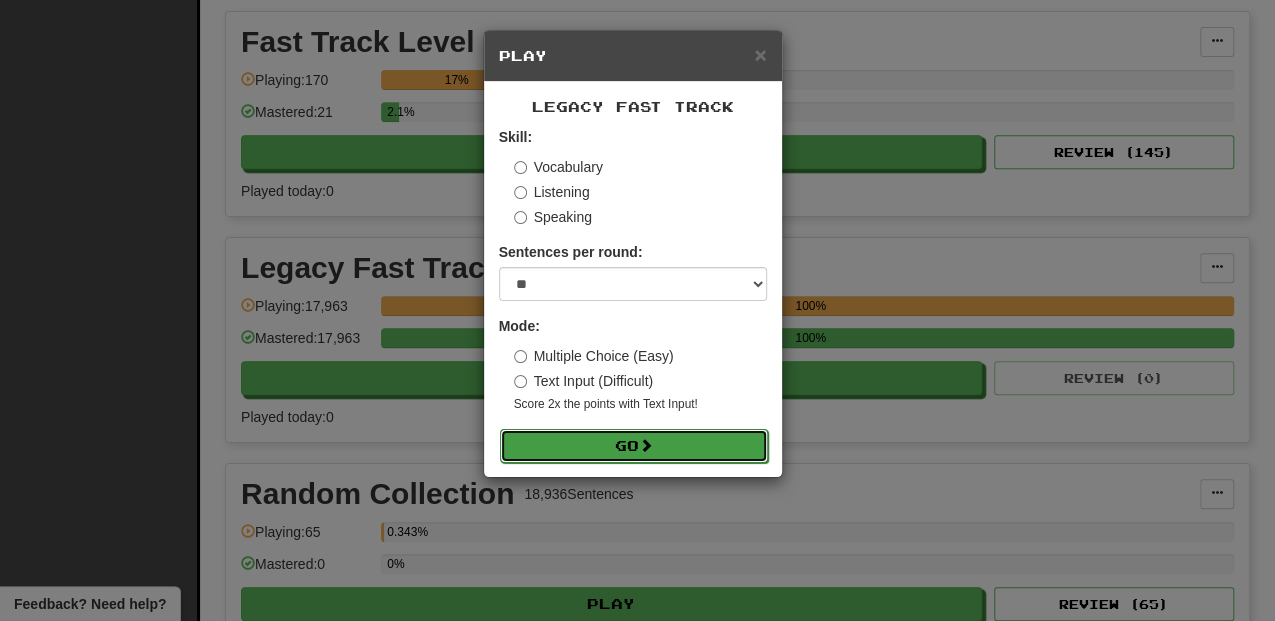 click on "Go" at bounding box center (634, 446) 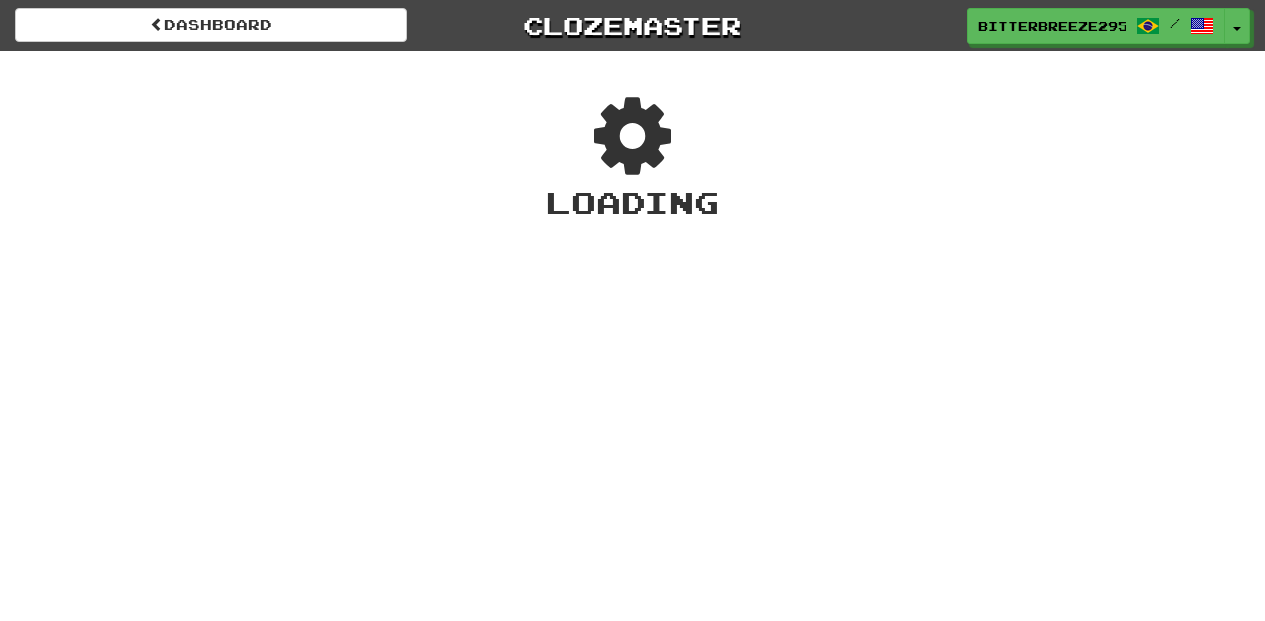 scroll, scrollTop: 0, scrollLeft: 0, axis: both 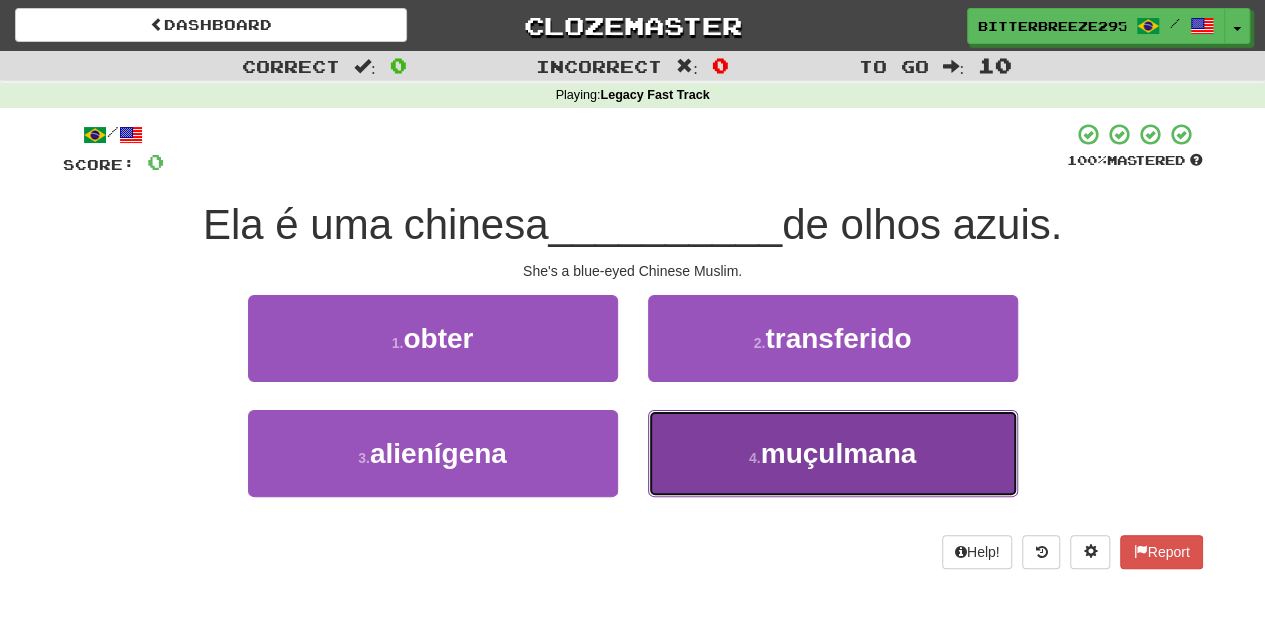 click on "4 .  muçulmana" at bounding box center [833, 453] 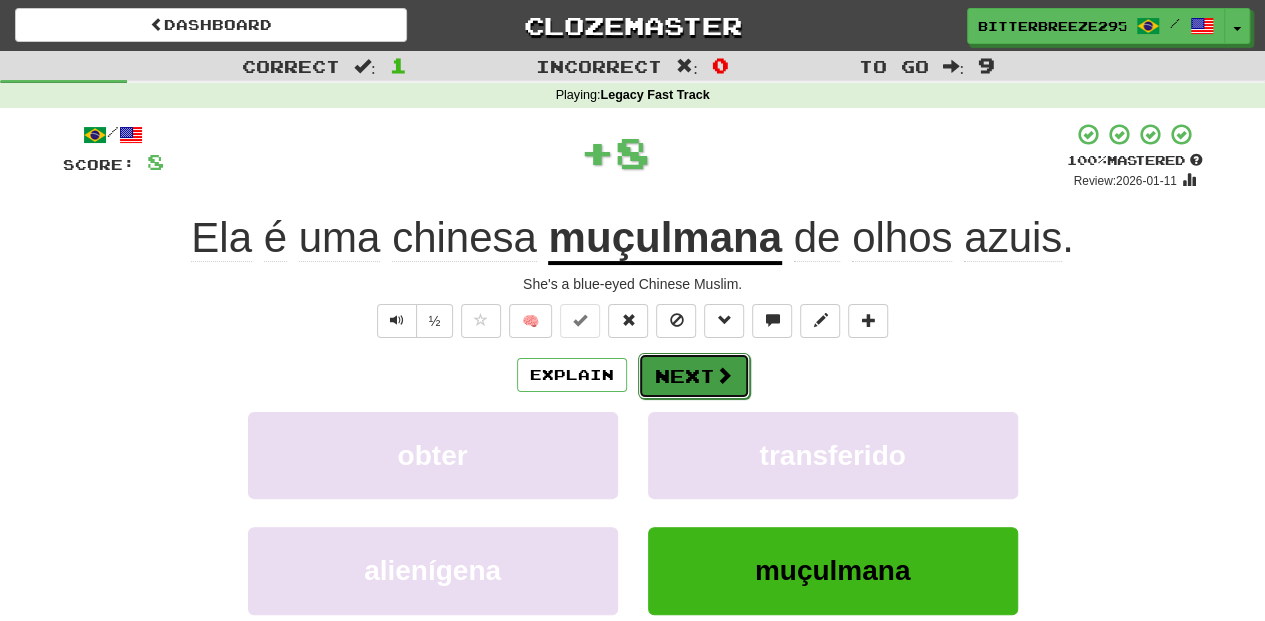 click on "Next" at bounding box center (694, 376) 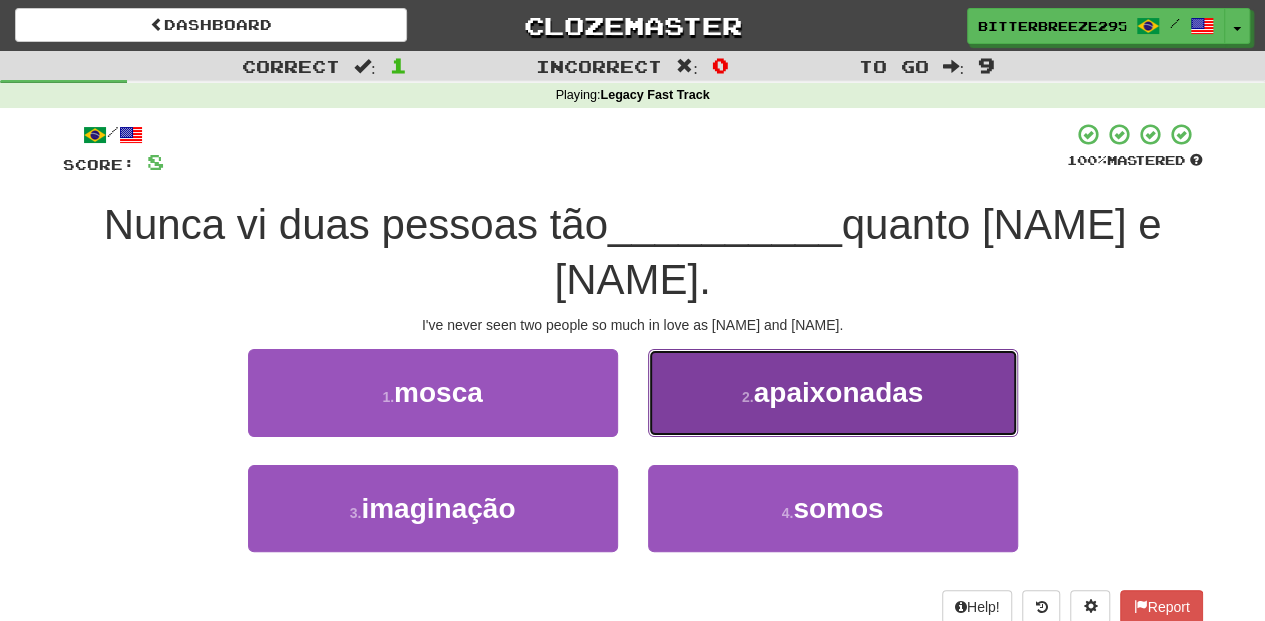 click on "2 .  apaixonadas" at bounding box center (833, 392) 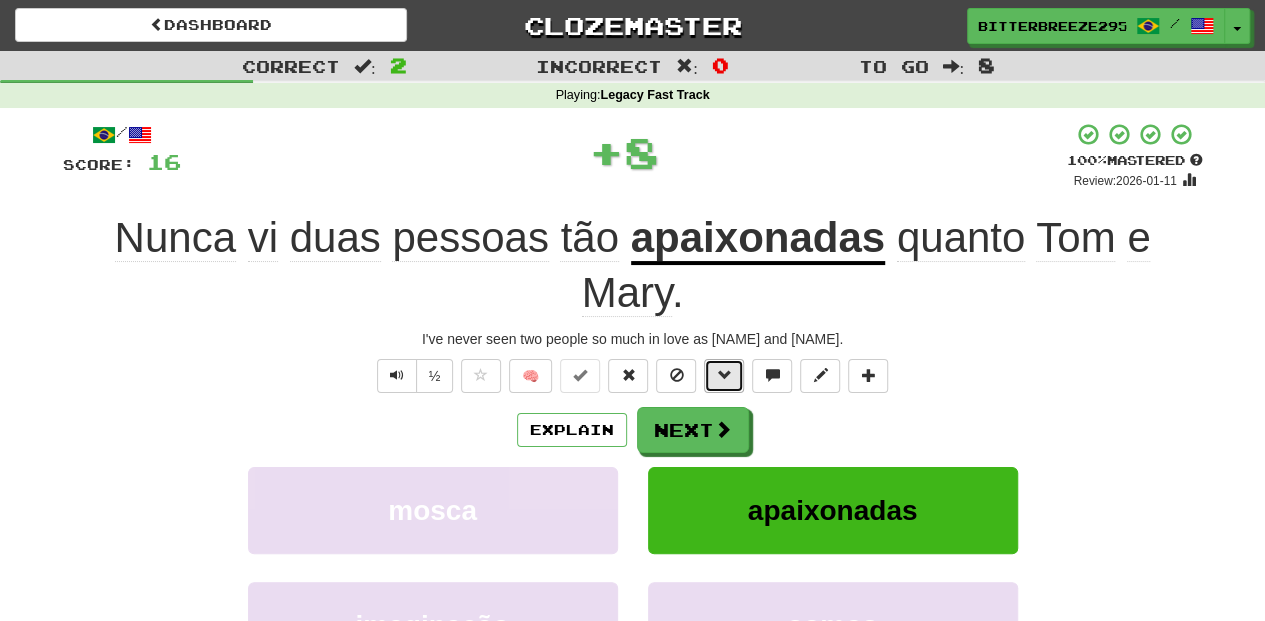 click at bounding box center (724, 376) 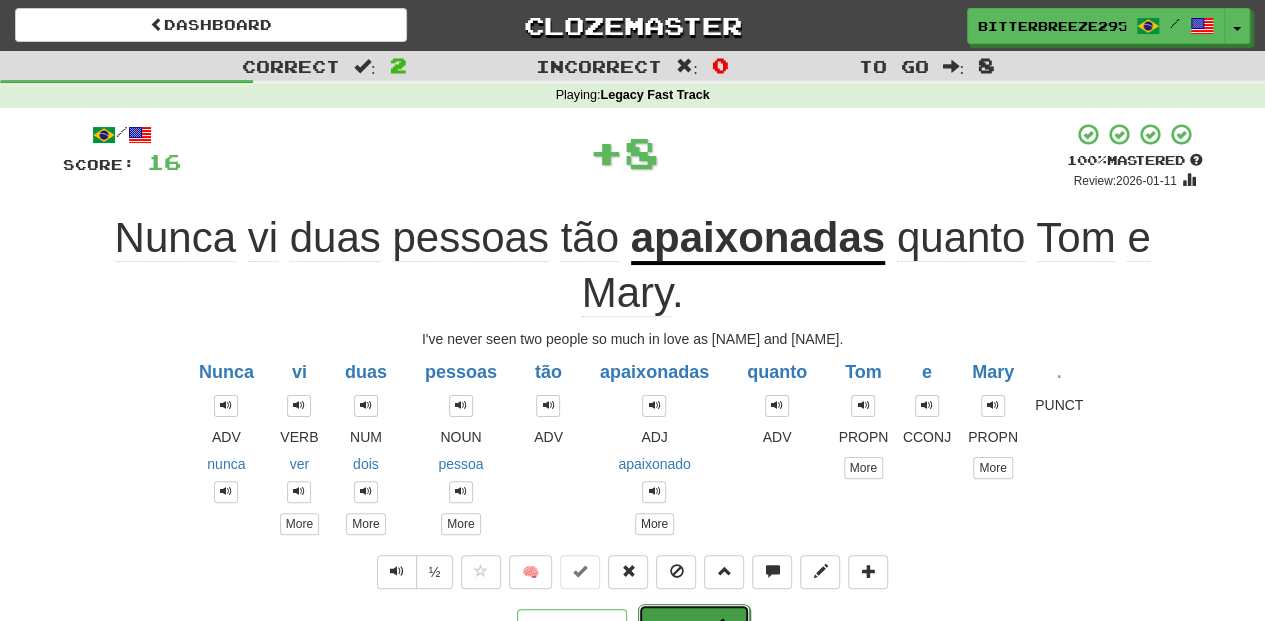 click on "Next" at bounding box center (694, 627) 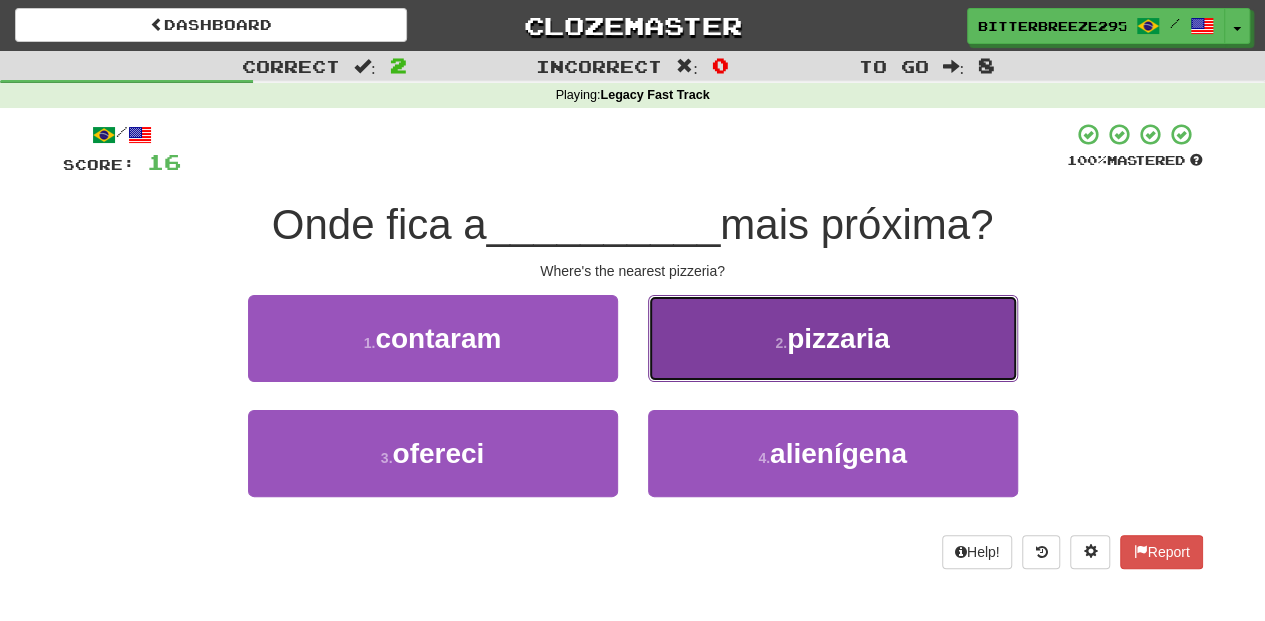 click on "2 .  pizzaria" at bounding box center [833, 338] 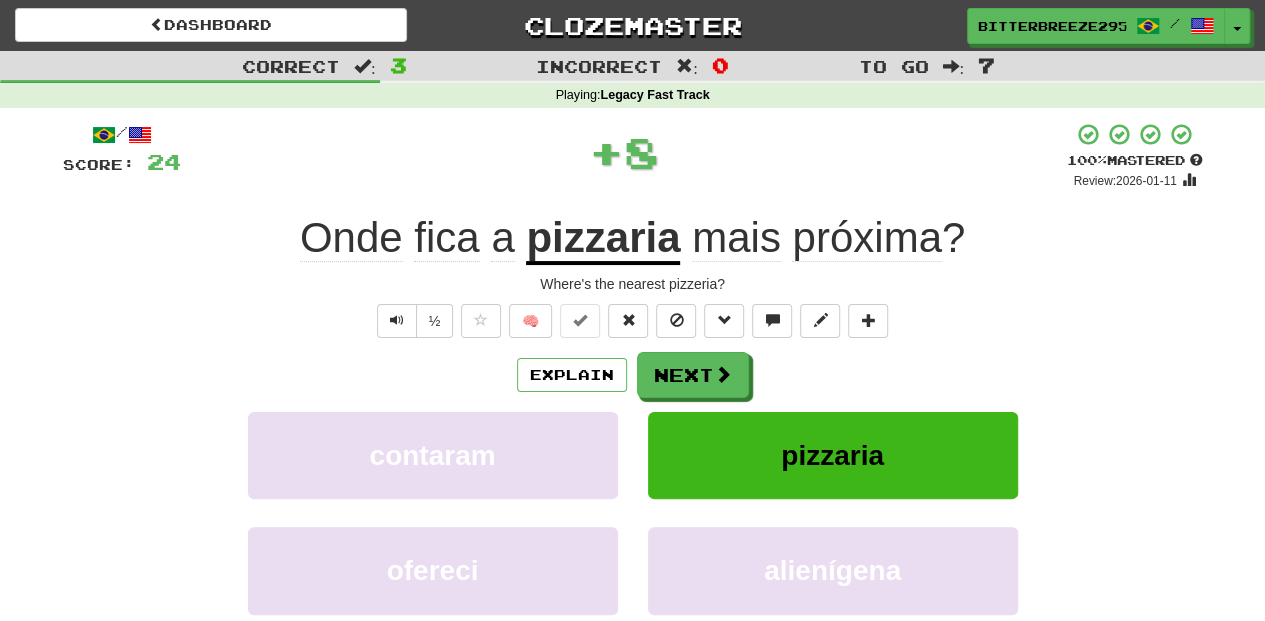 click on "Next" at bounding box center [693, 375] 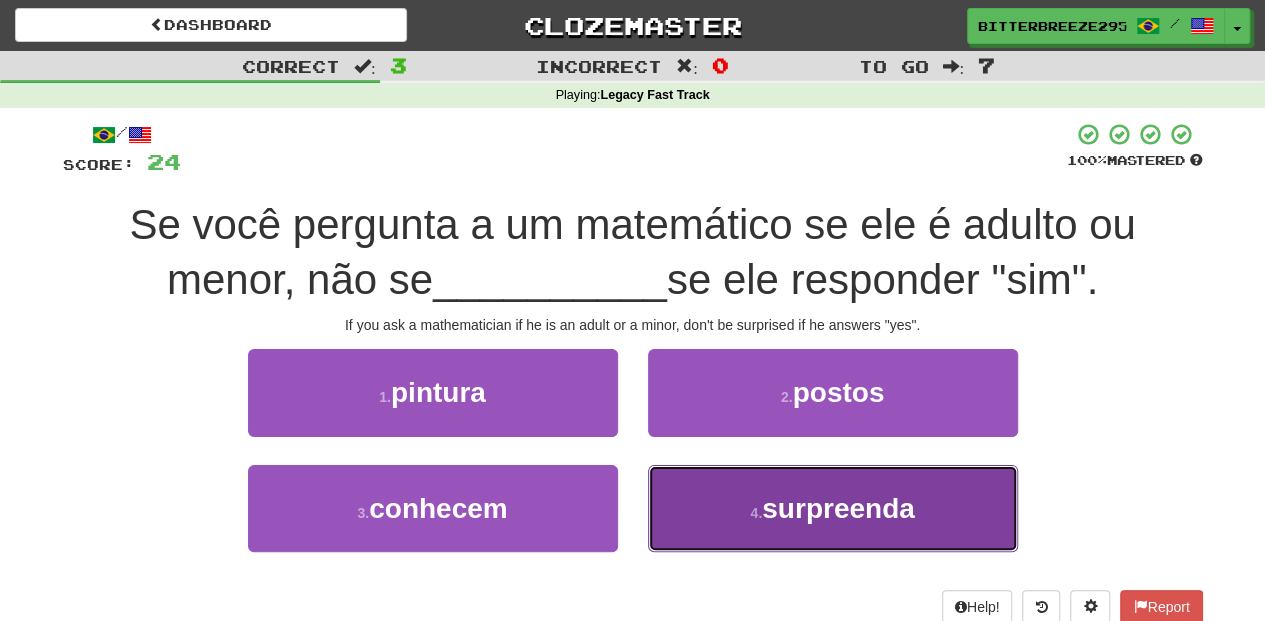 click on "4 .  surpreenda" at bounding box center [833, 508] 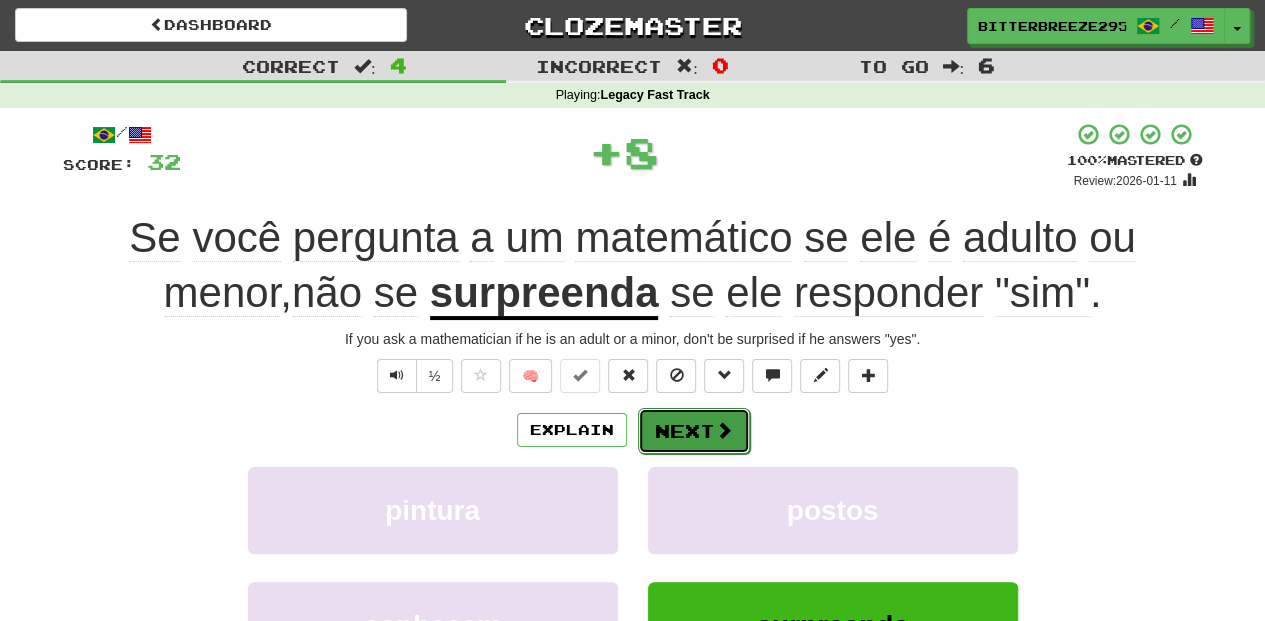 click on "Next" at bounding box center [694, 431] 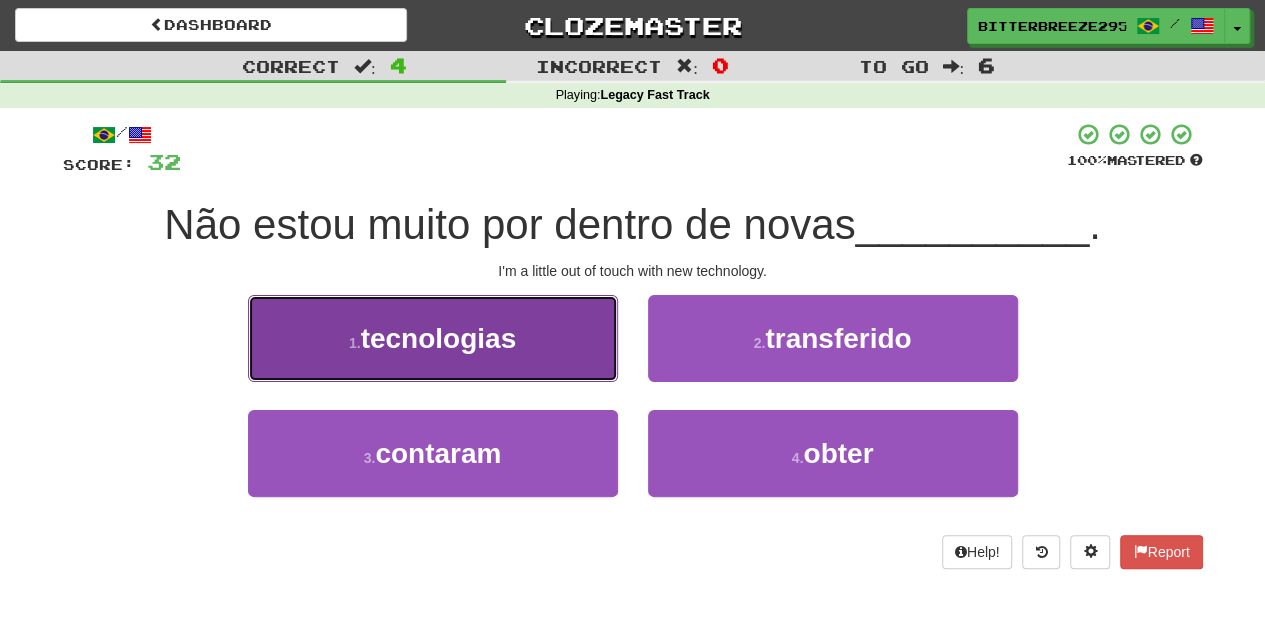 click on "1 .  tecnologias" at bounding box center (433, 338) 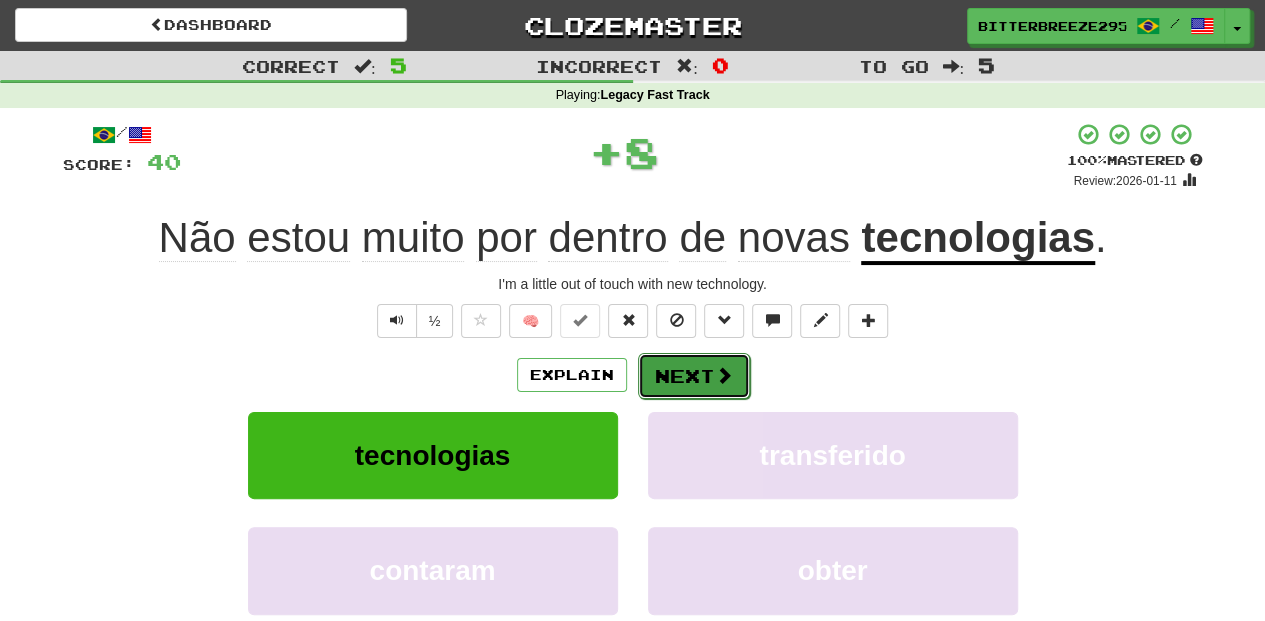 click on "Next" at bounding box center [694, 376] 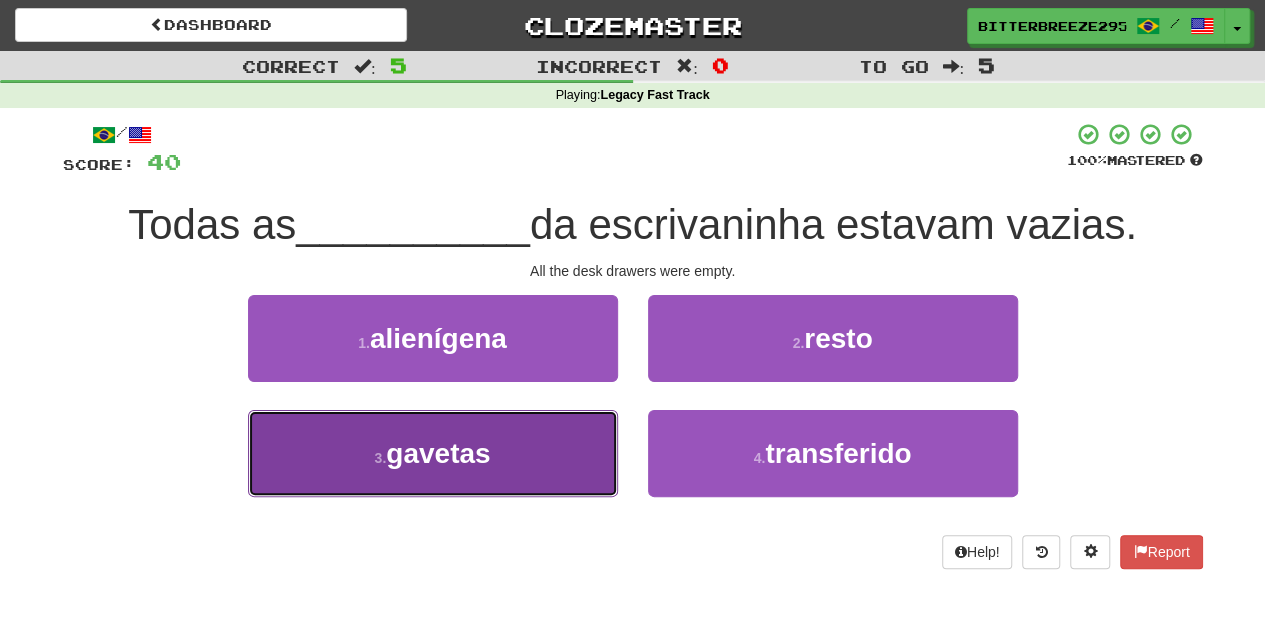 click on "3 .  gavetas" at bounding box center [433, 453] 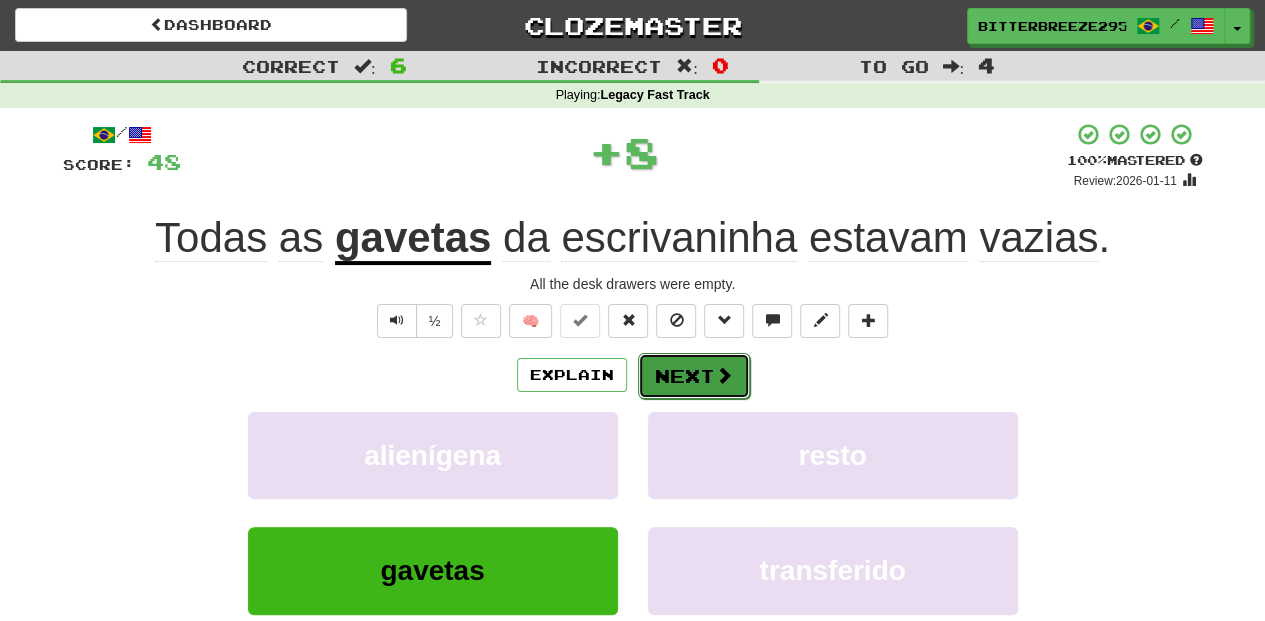 click on "Next" at bounding box center (694, 376) 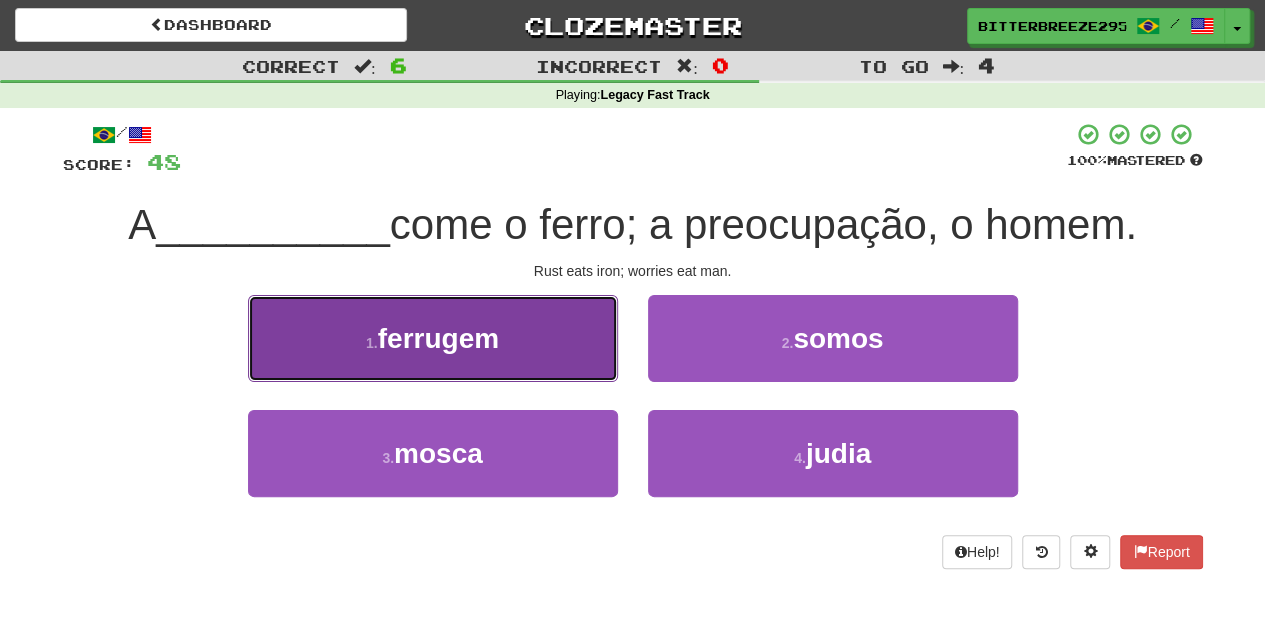 click on "1 .  ferrugem" at bounding box center (433, 338) 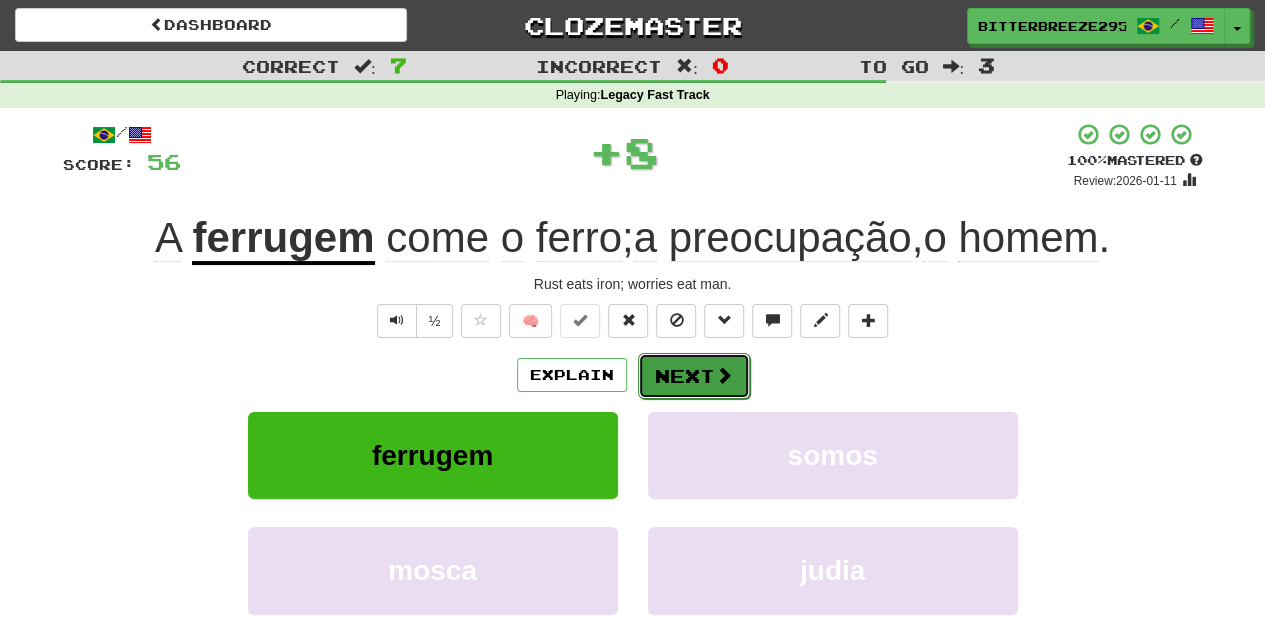 click on "Next" at bounding box center [694, 376] 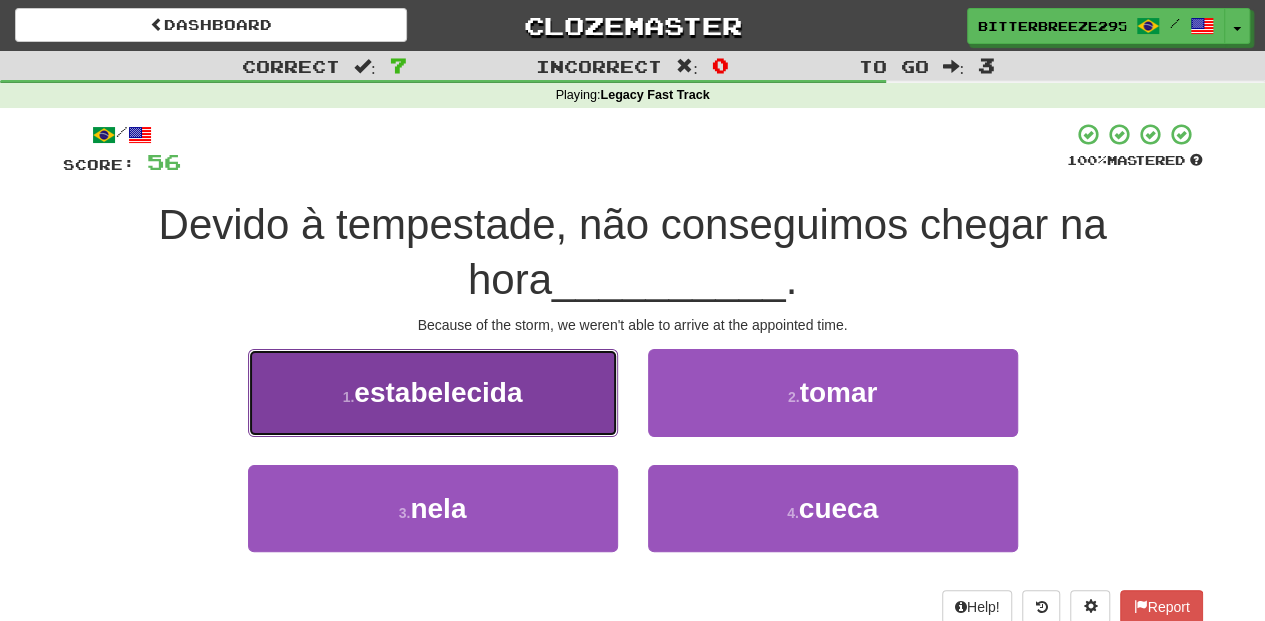 click on "1 .  estabelecida" at bounding box center (433, 392) 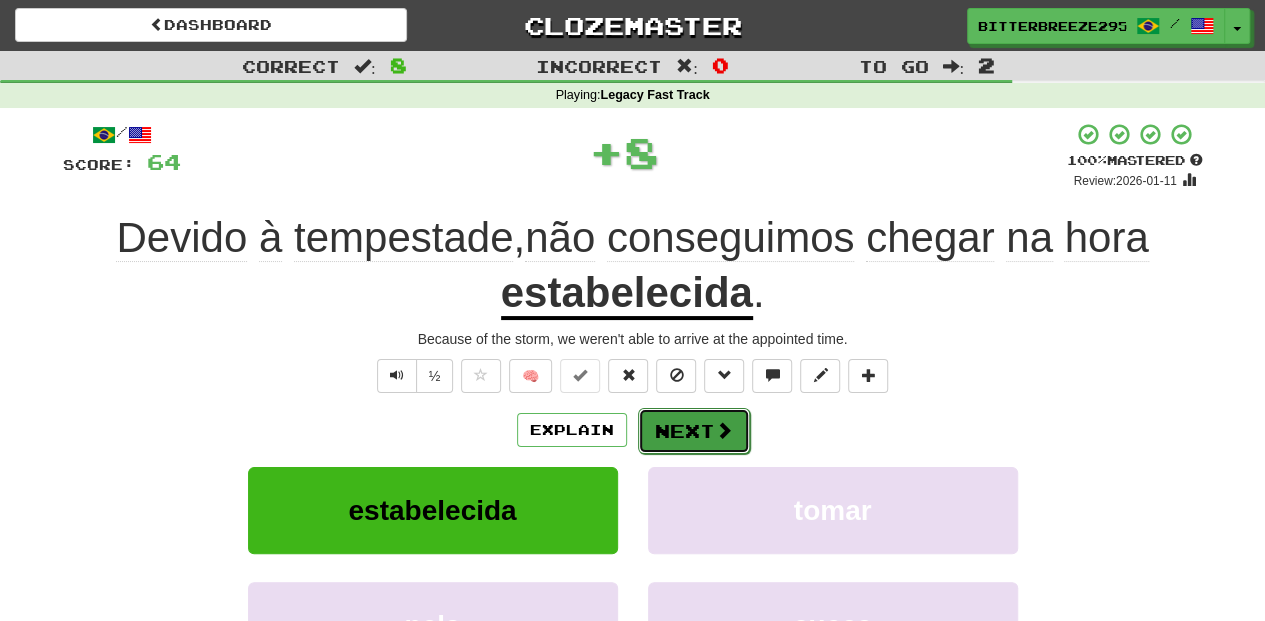 click on "Next" at bounding box center (694, 431) 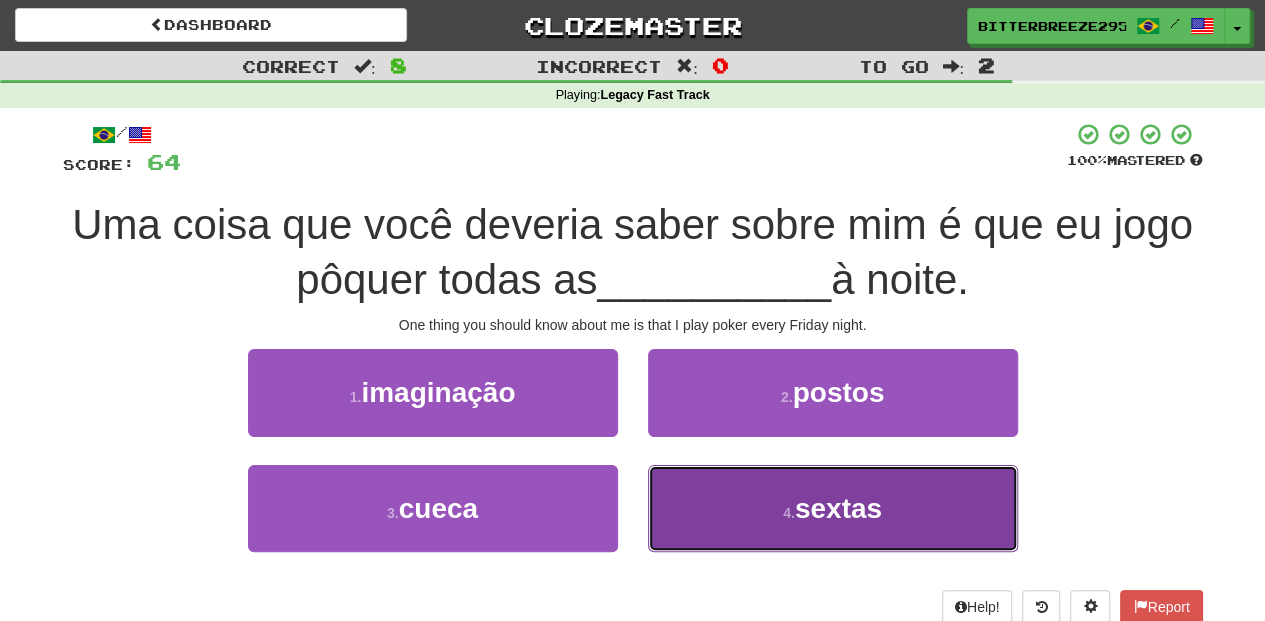 click on "4 .  sextas" at bounding box center (833, 508) 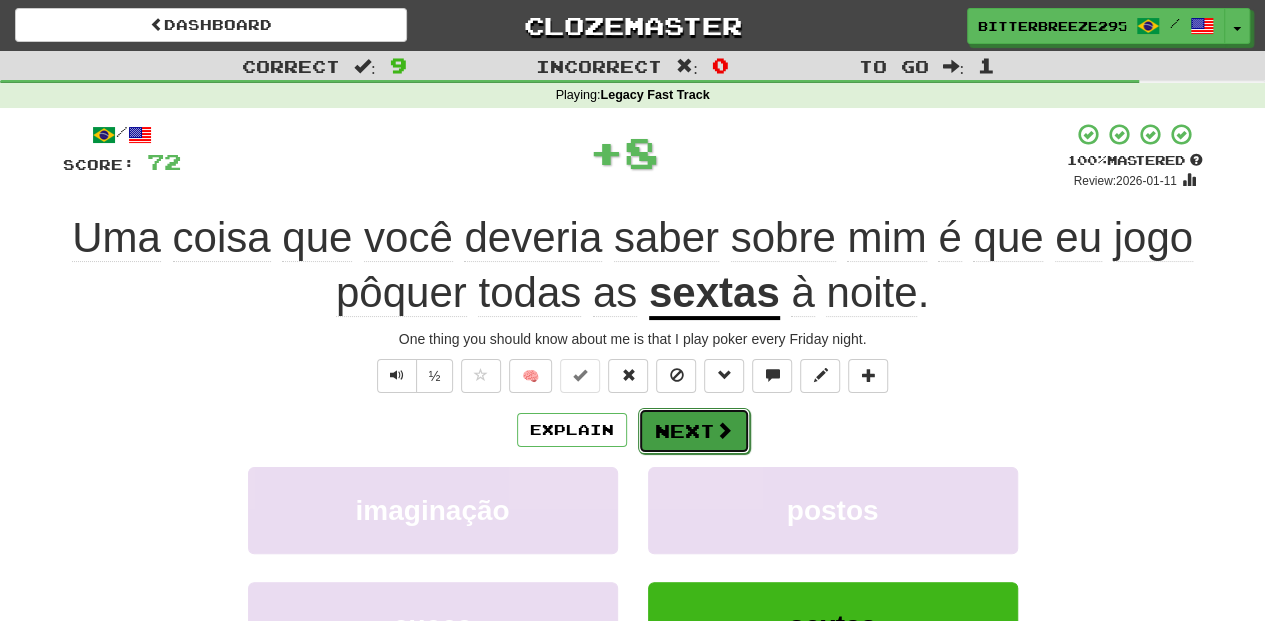click on "Next" at bounding box center [694, 431] 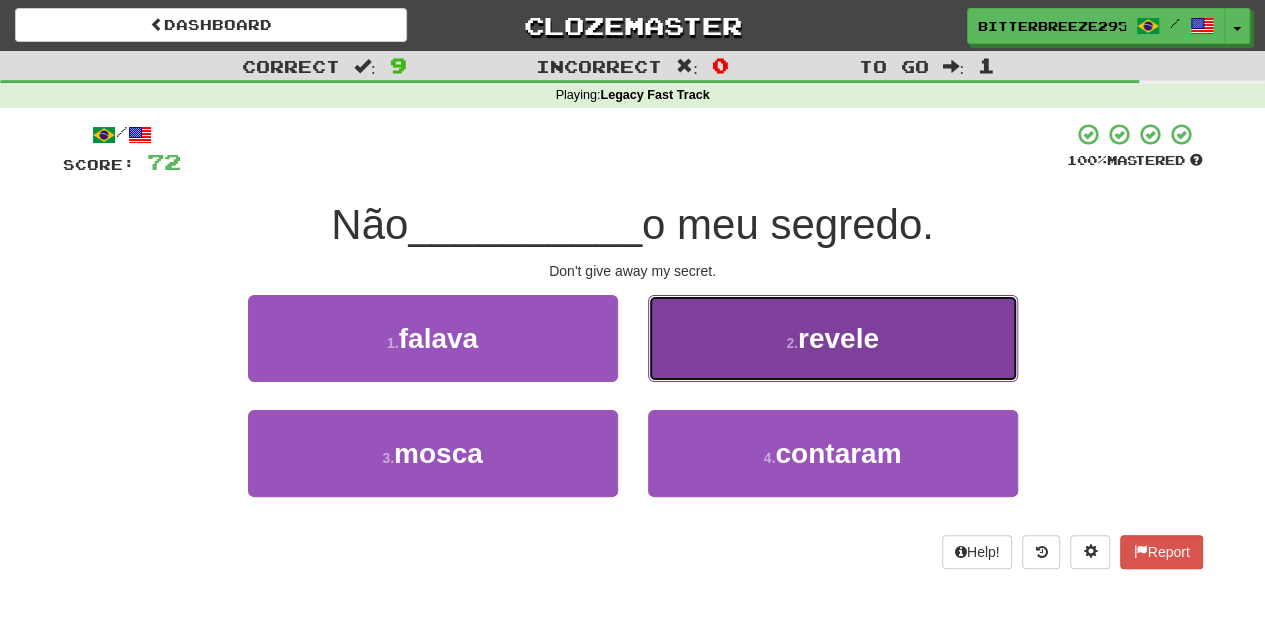 click on "2 .  revele" at bounding box center (833, 338) 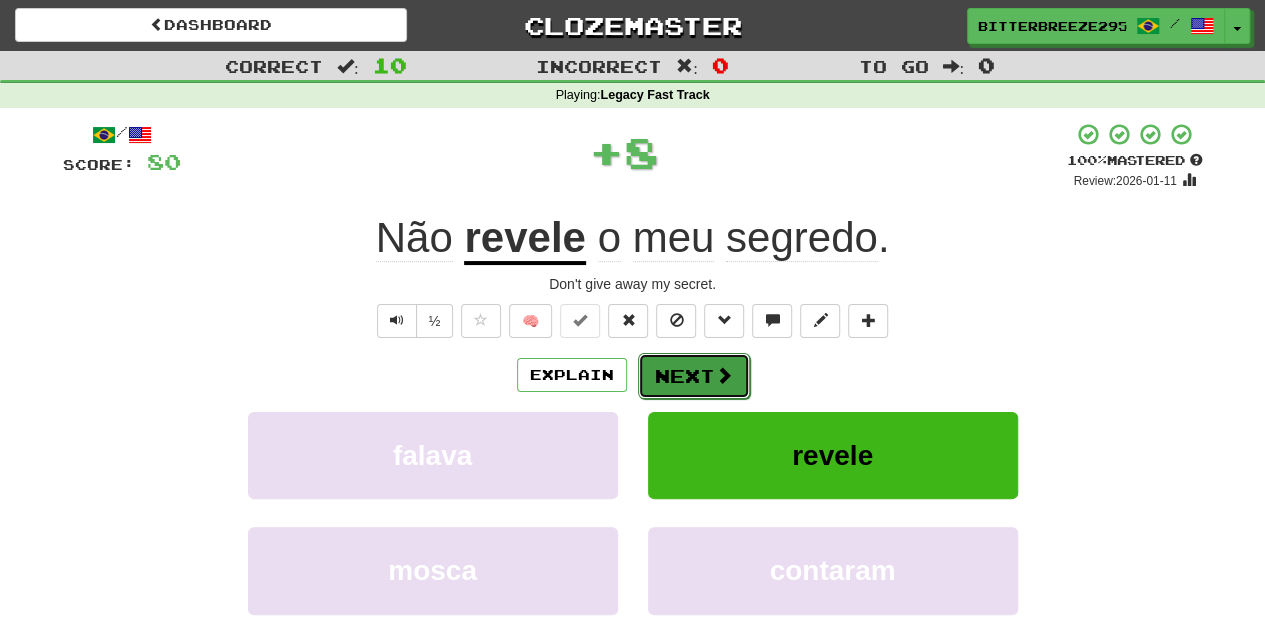 click on "Next" at bounding box center [694, 376] 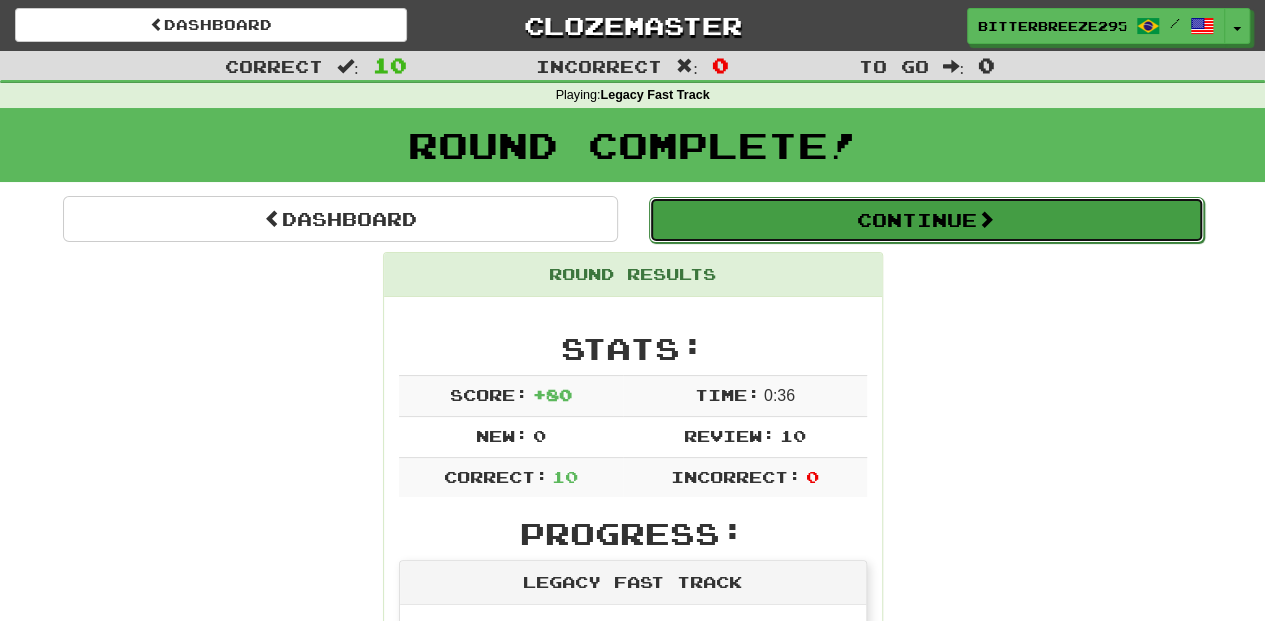 click on "Continue" at bounding box center (926, 220) 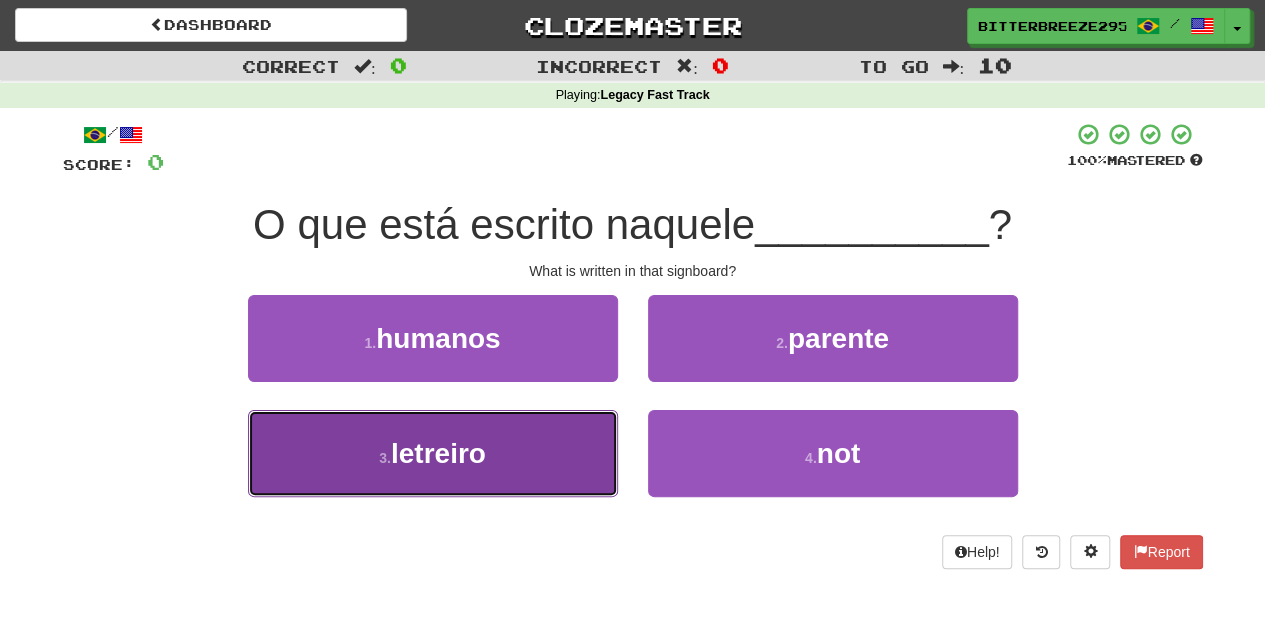 click on "3 .  letreiro" at bounding box center (433, 453) 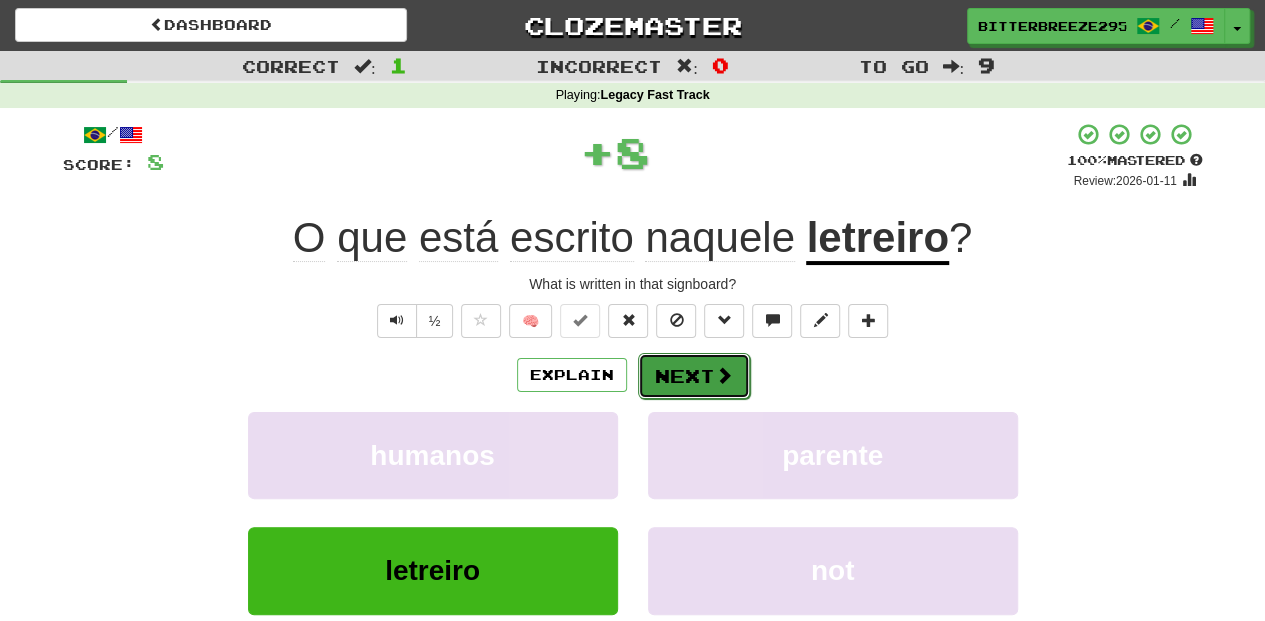 click on "Next" at bounding box center [694, 376] 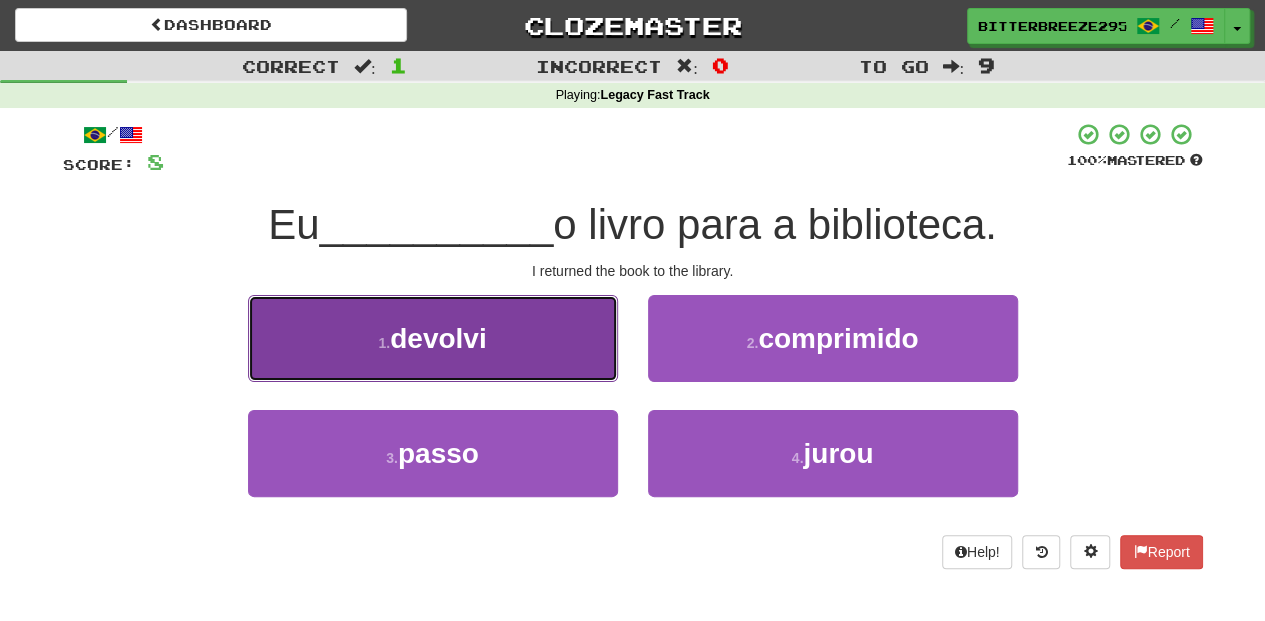 click on "1 .  devolvi" at bounding box center [433, 338] 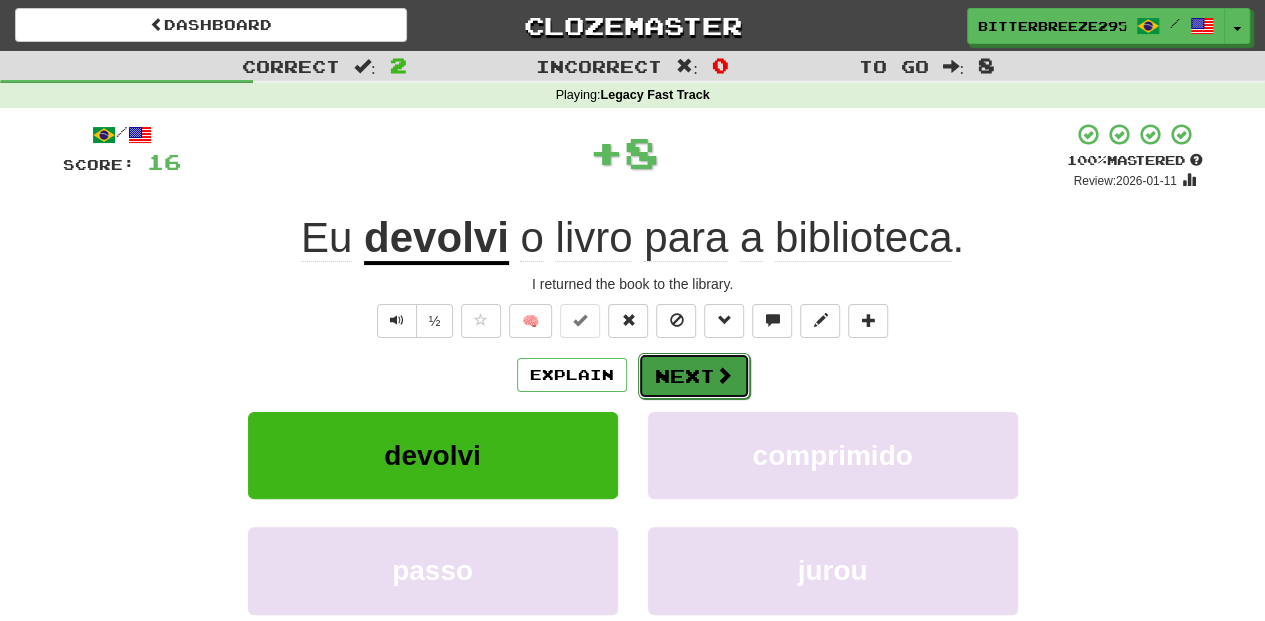 click on "Next" at bounding box center (694, 376) 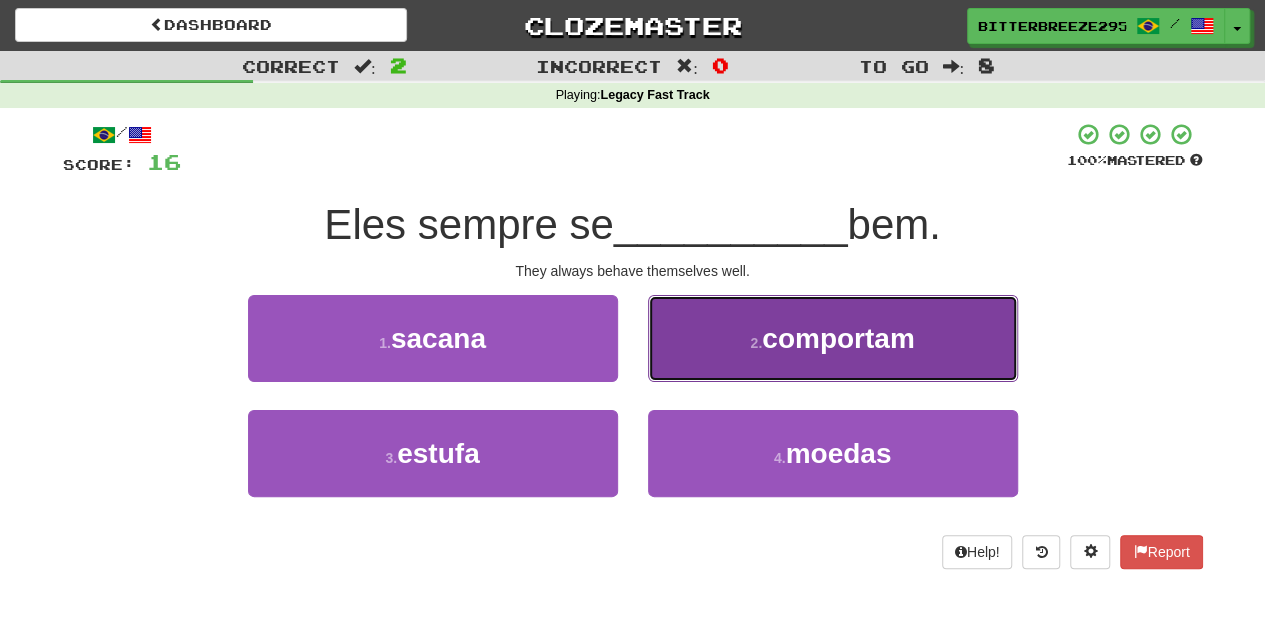 click on "2 .  comportam" at bounding box center (833, 338) 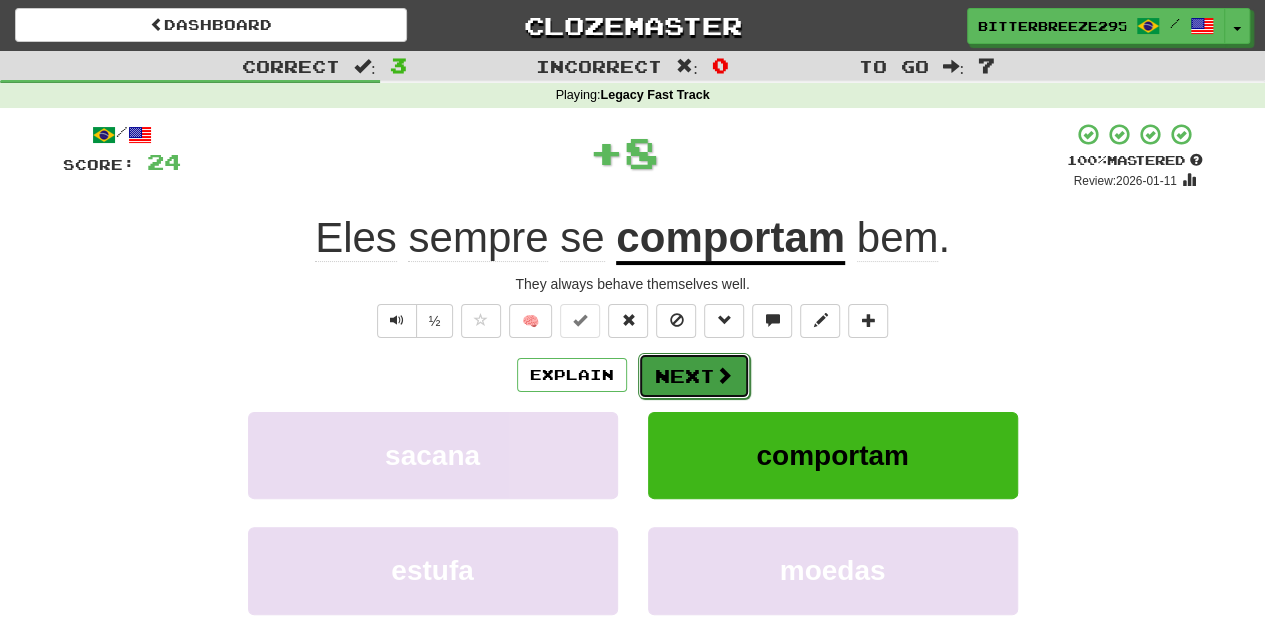click on "Next" at bounding box center [694, 376] 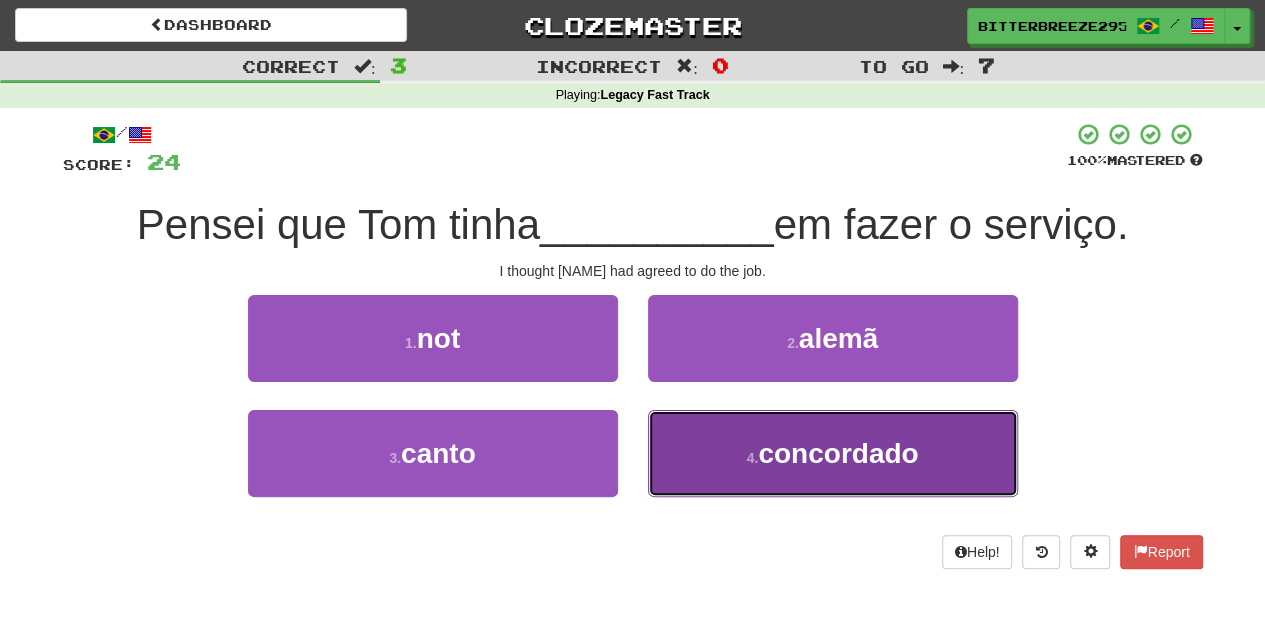click on "4 .  concordado" at bounding box center [833, 453] 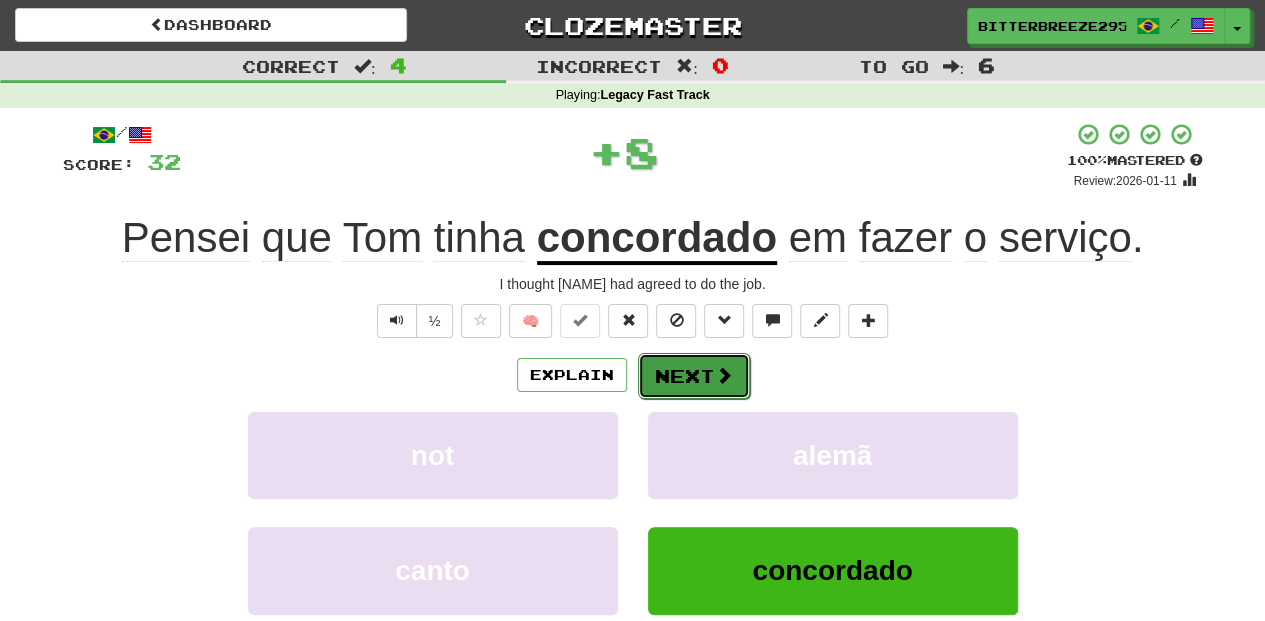 click on "Next" at bounding box center (694, 376) 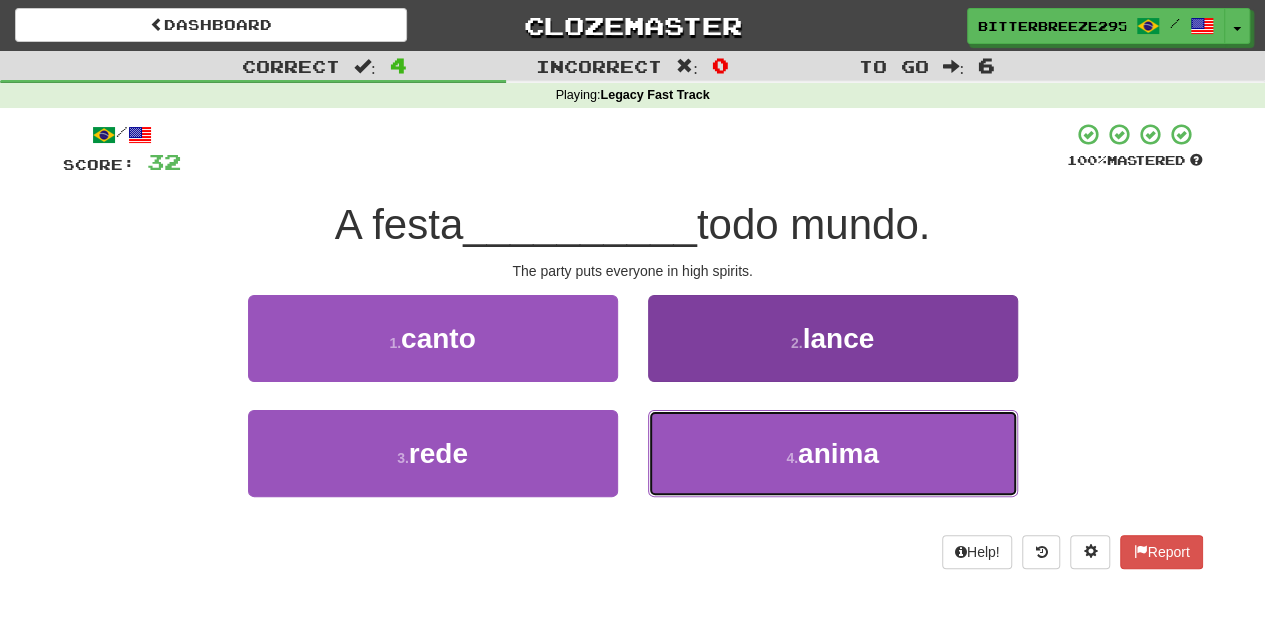 click on "4 .  anima" at bounding box center (833, 453) 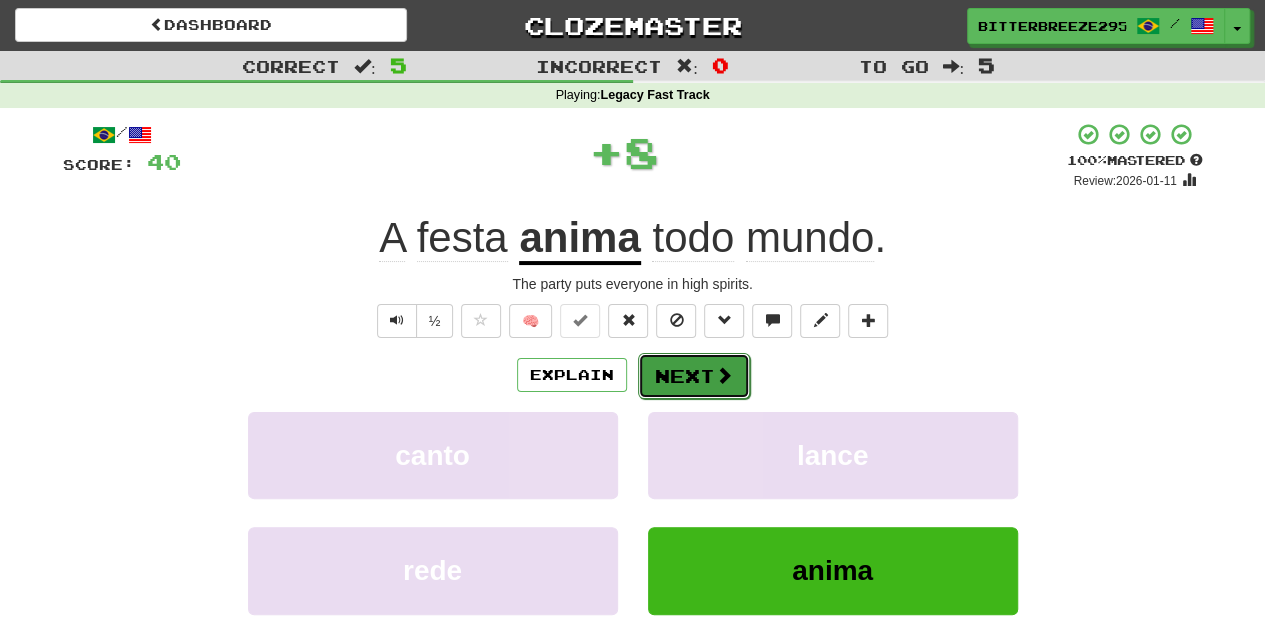 click at bounding box center [724, 375] 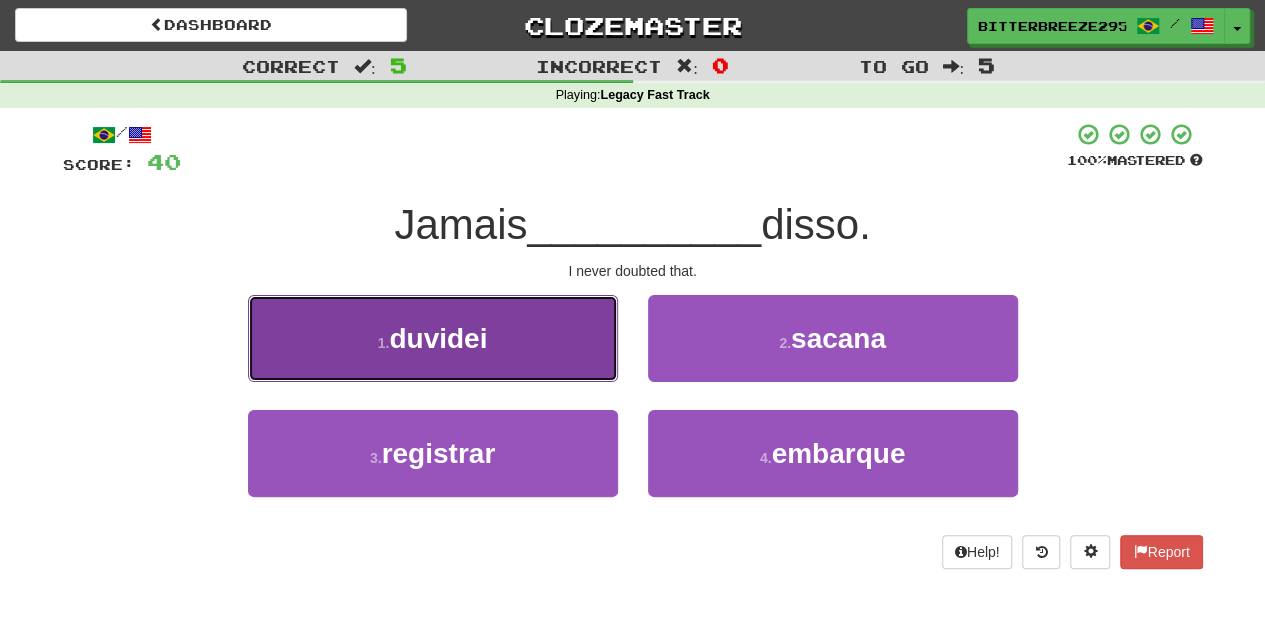 click on "1 .  duvidei" at bounding box center (433, 338) 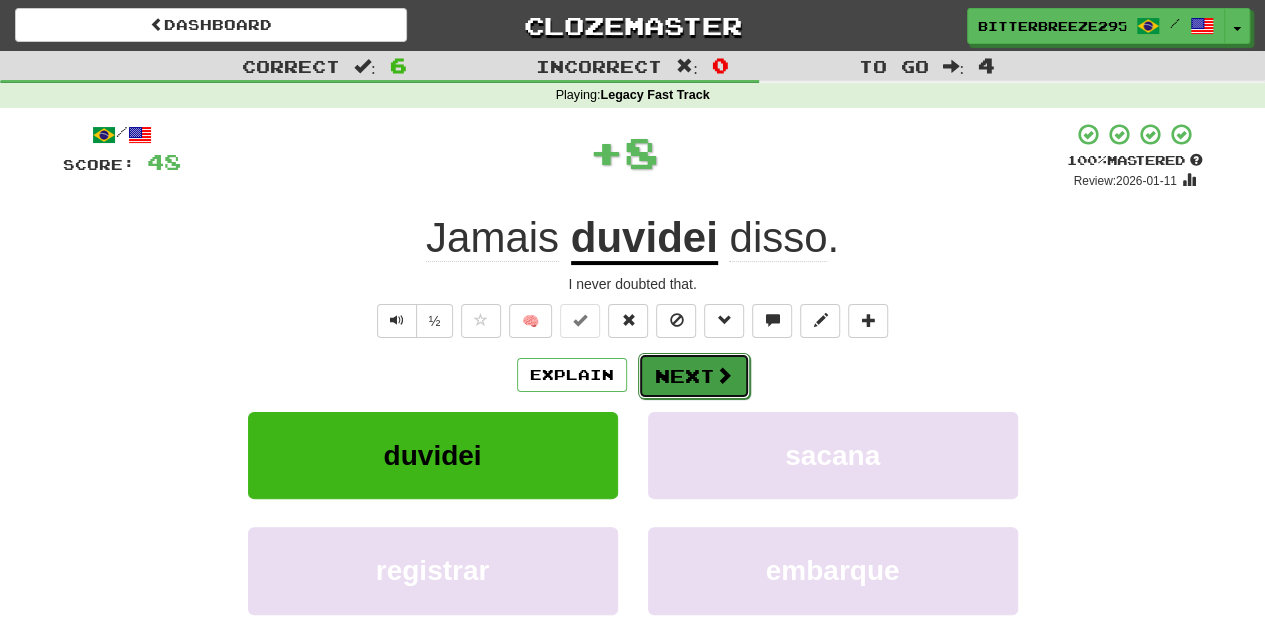 click on "Next" at bounding box center [694, 376] 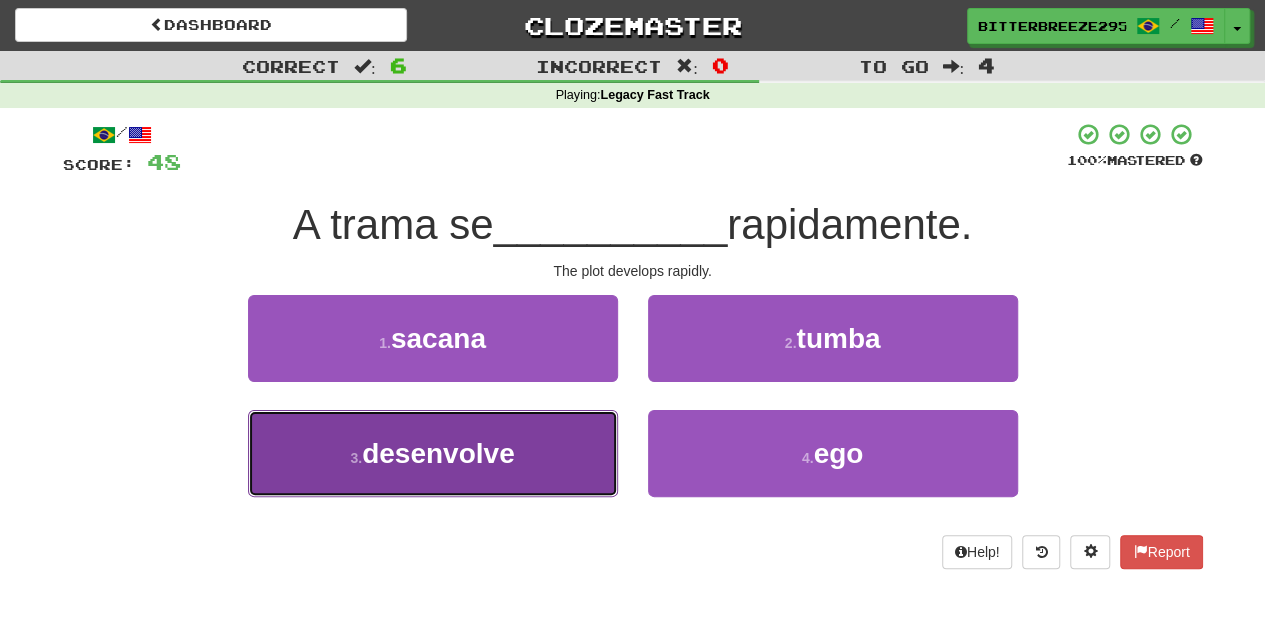 click on "3 .  desenvolve" at bounding box center (433, 453) 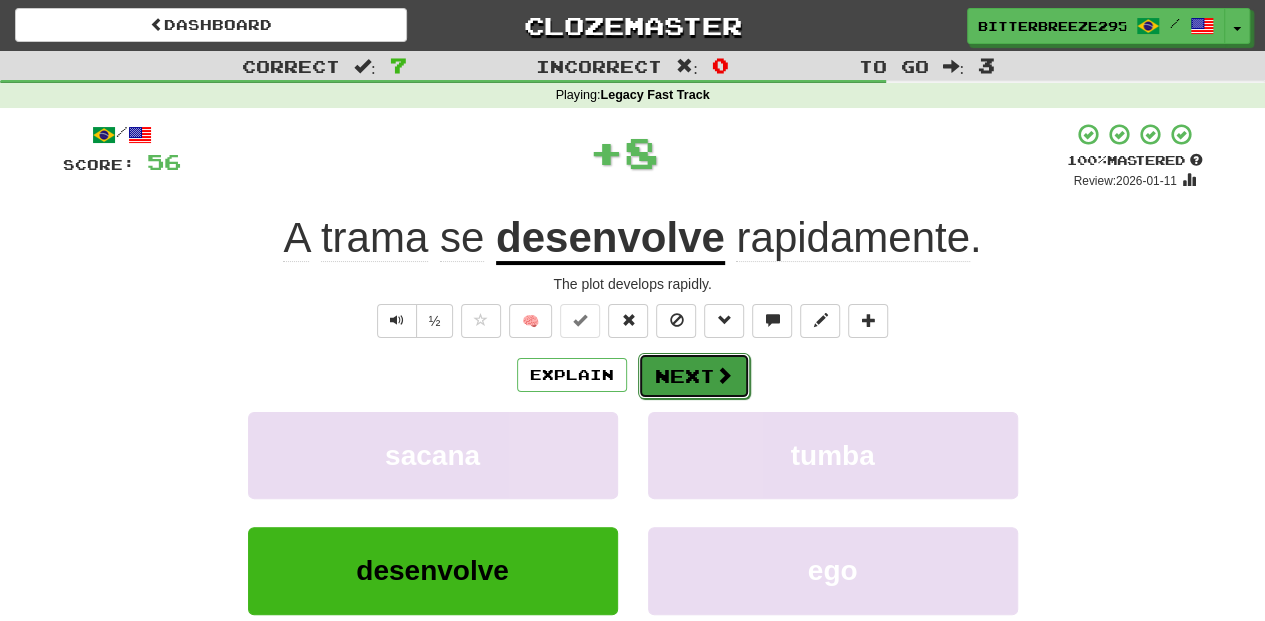click on "Next" at bounding box center (694, 376) 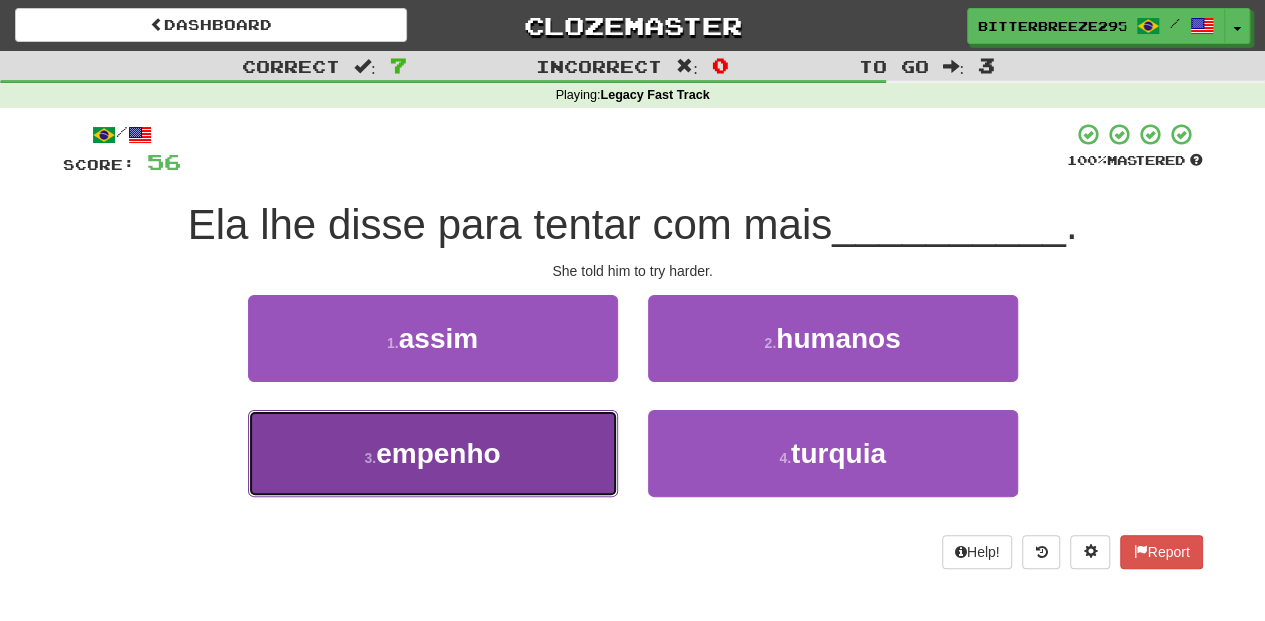 click on "3 .  empenho" at bounding box center [433, 453] 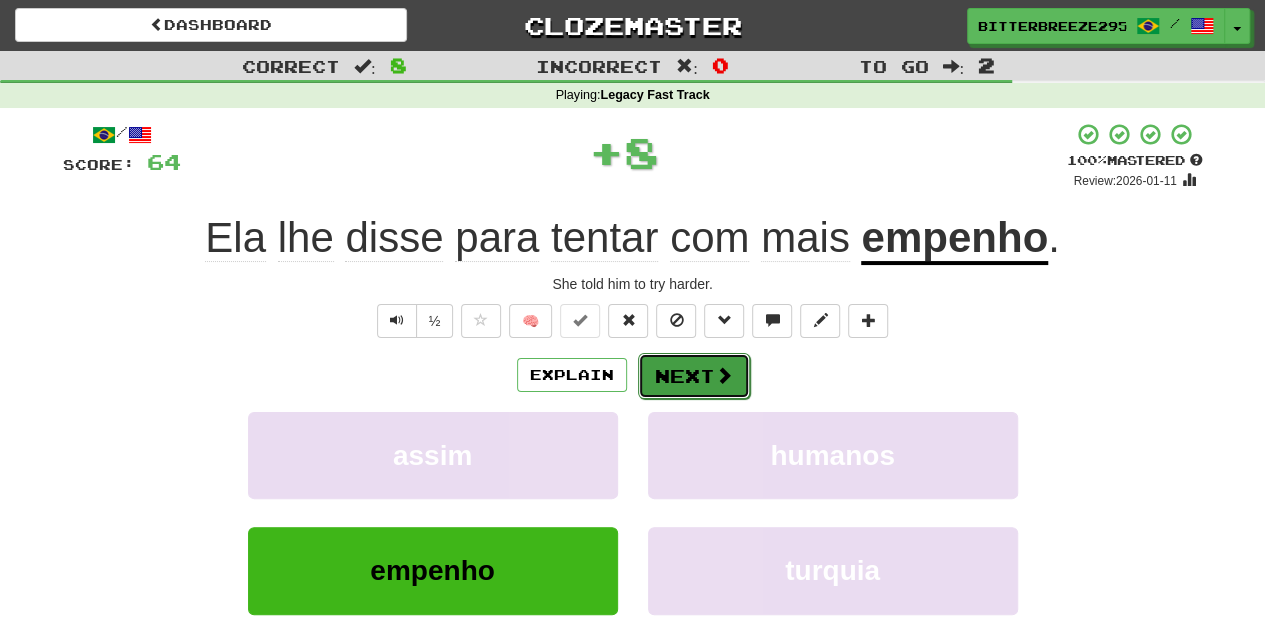 click on "Next" at bounding box center (694, 376) 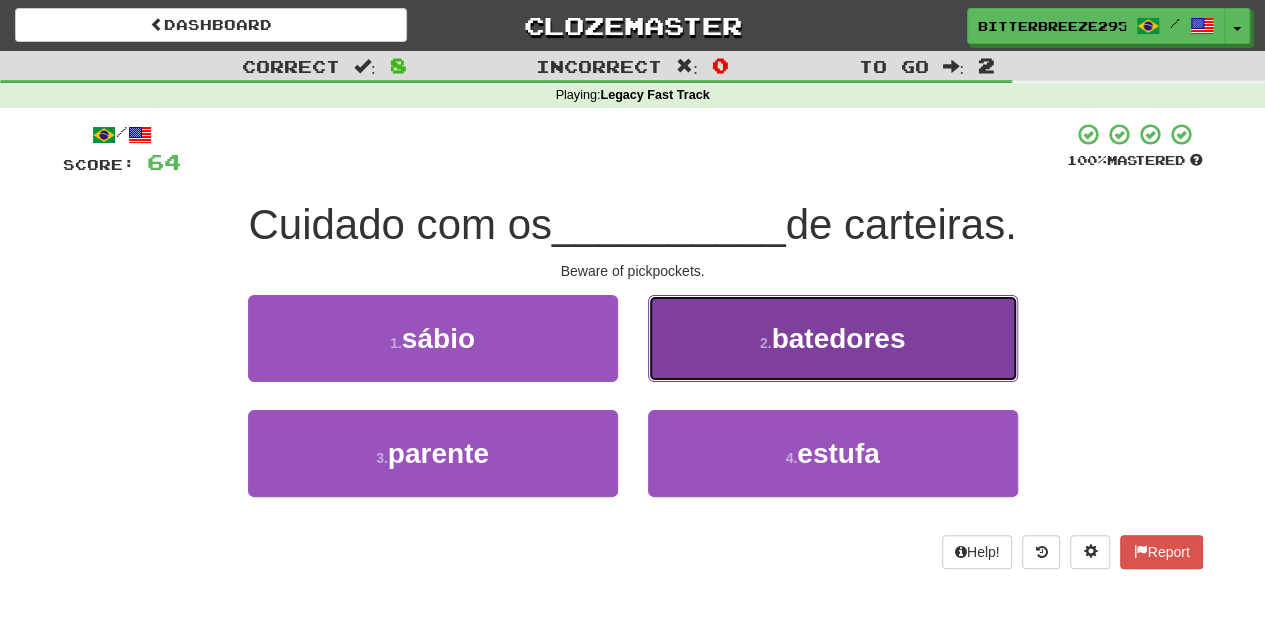 click on "2 .  batedores" at bounding box center (833, 338) 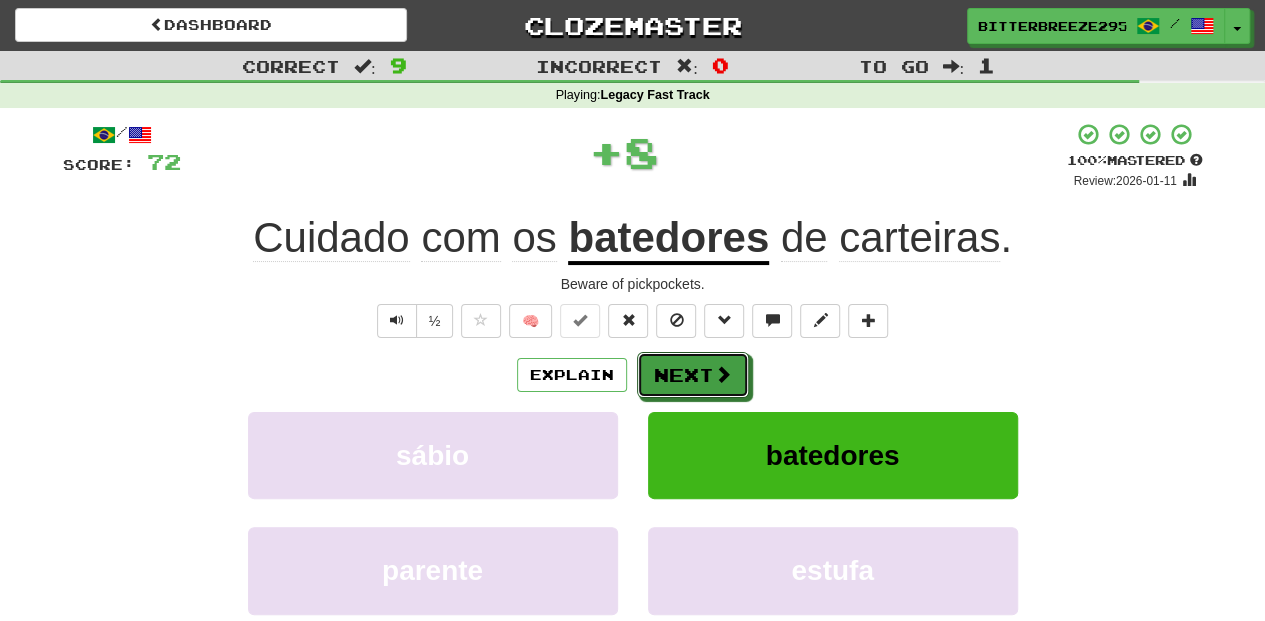 click on "Next" at bounding box center [693, 375] 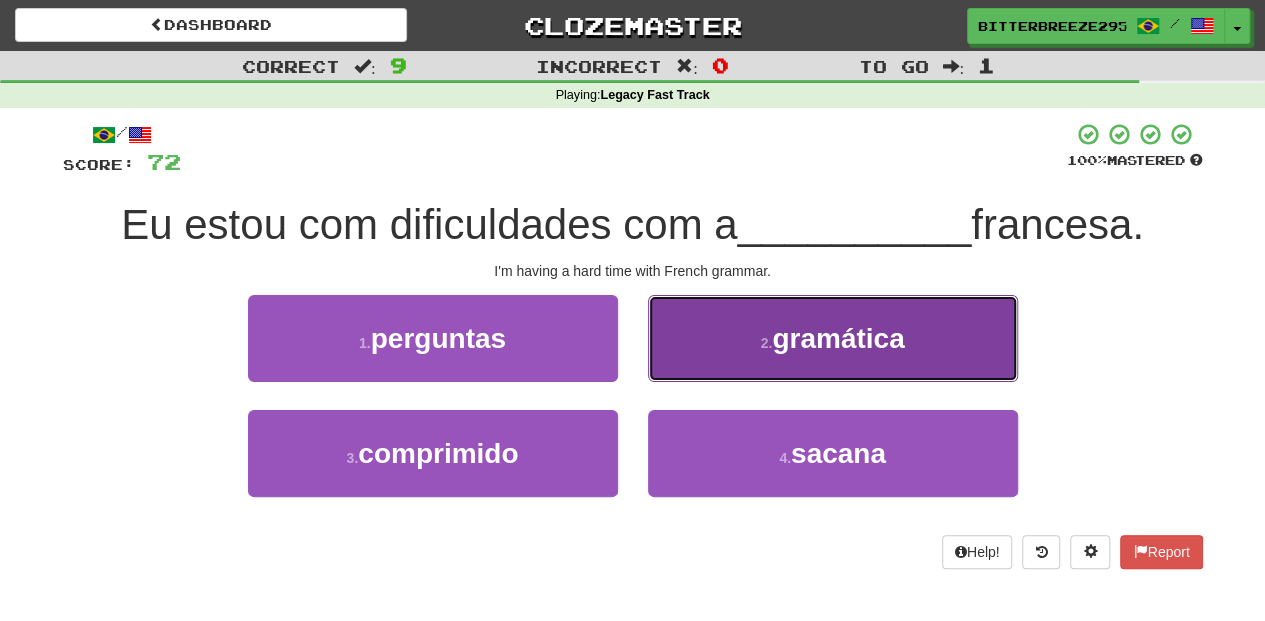 click on "2 .  gramática" at bounding box center [833, 338] 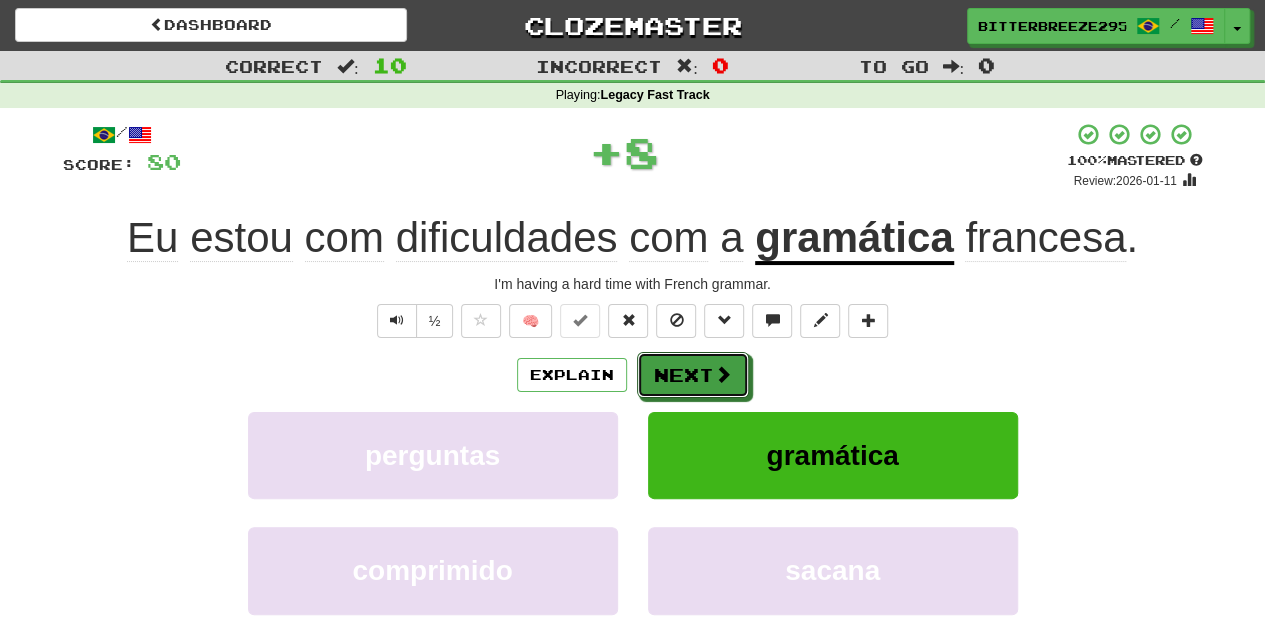 click on "Next" at bounding box center (693, 375) 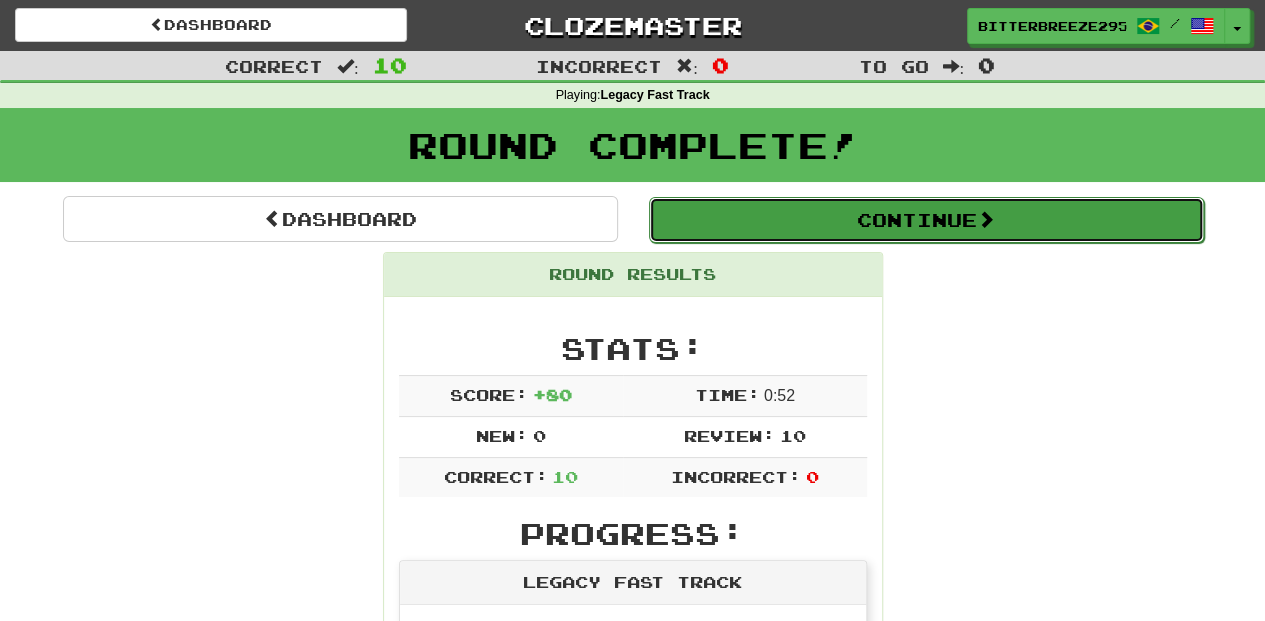 click on "Continue" at bounding box center [926, 220] 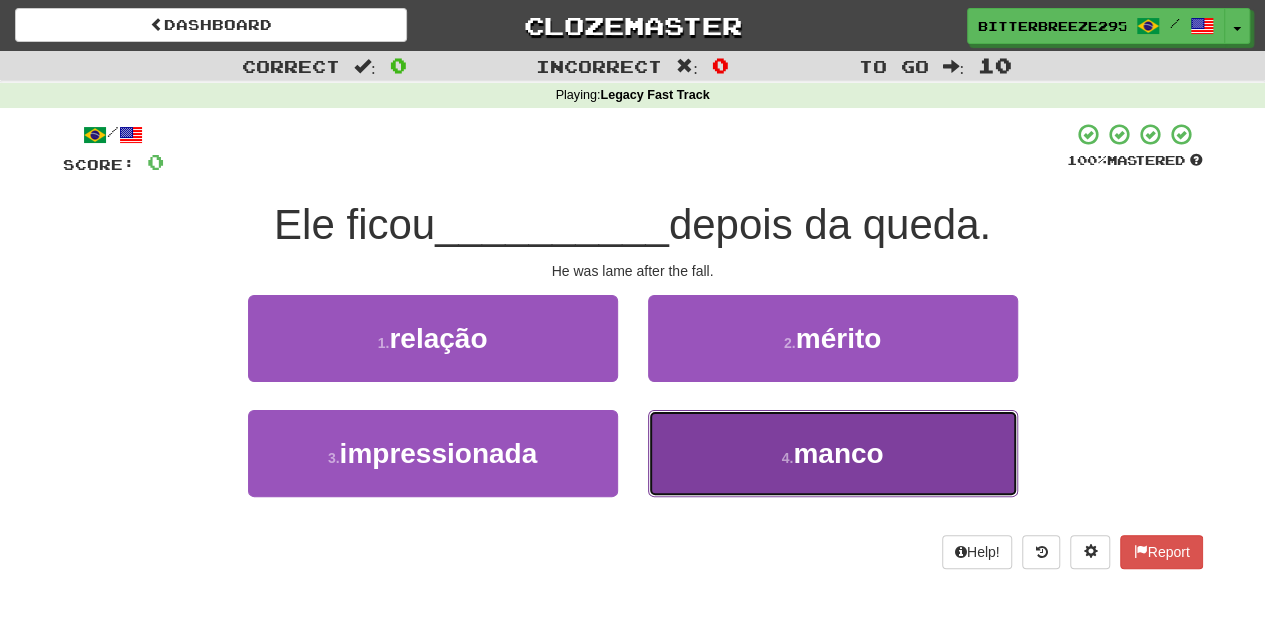 click on "4 .  manco" at bounding box center [833, 453] 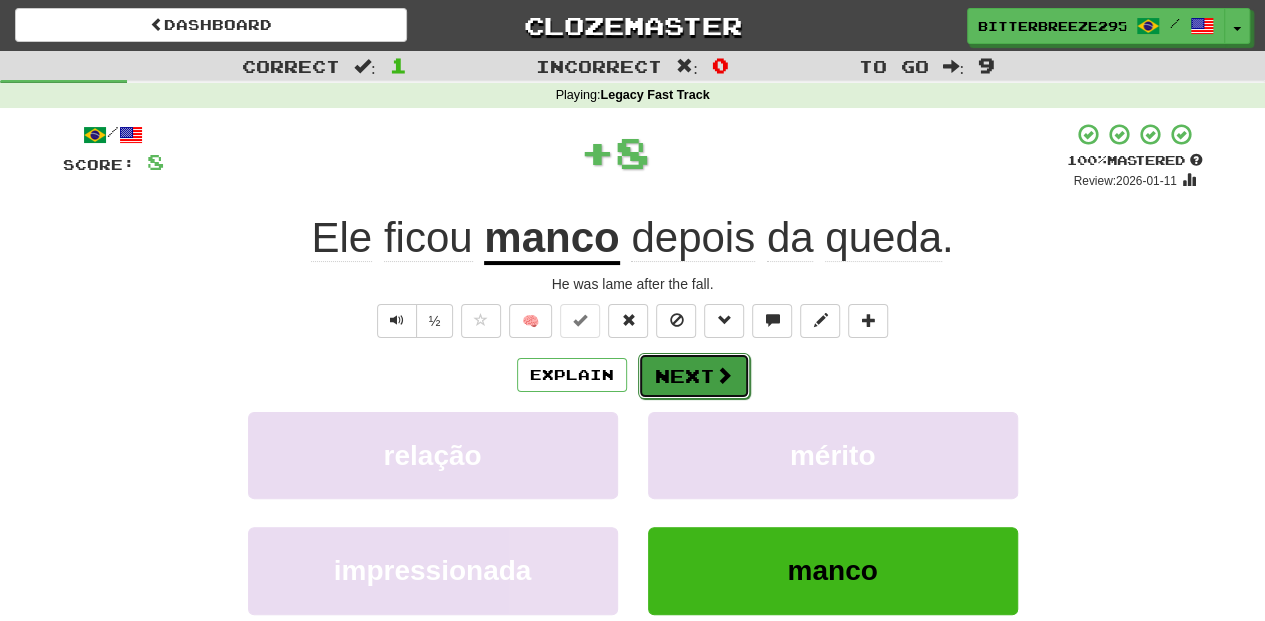 click on "Next" at bounding box center [694, 376] 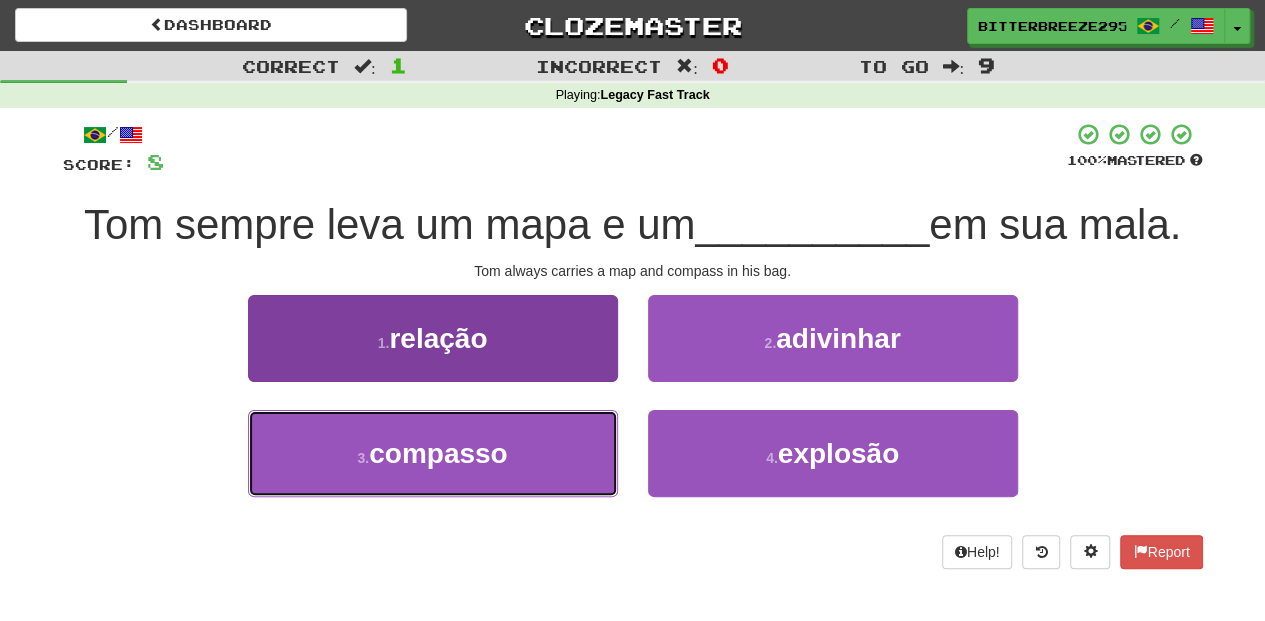 click on "3 .  compasso" at bounding box center (433, 453) 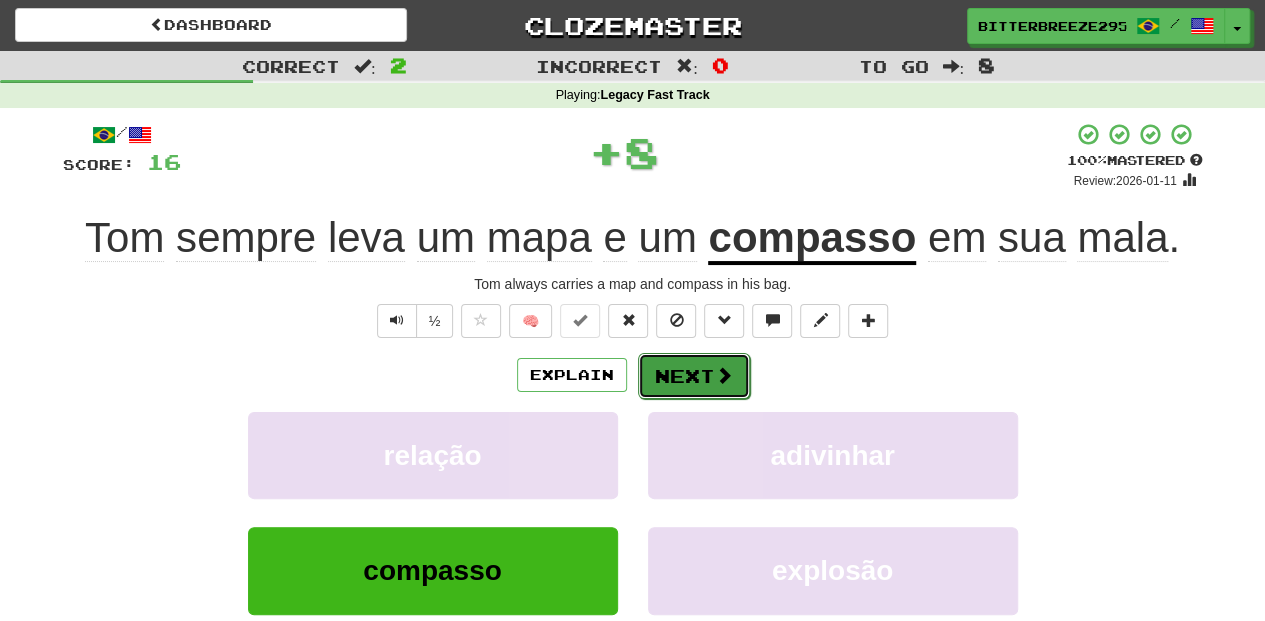 click on "Next" at bounding box center [694, 376] 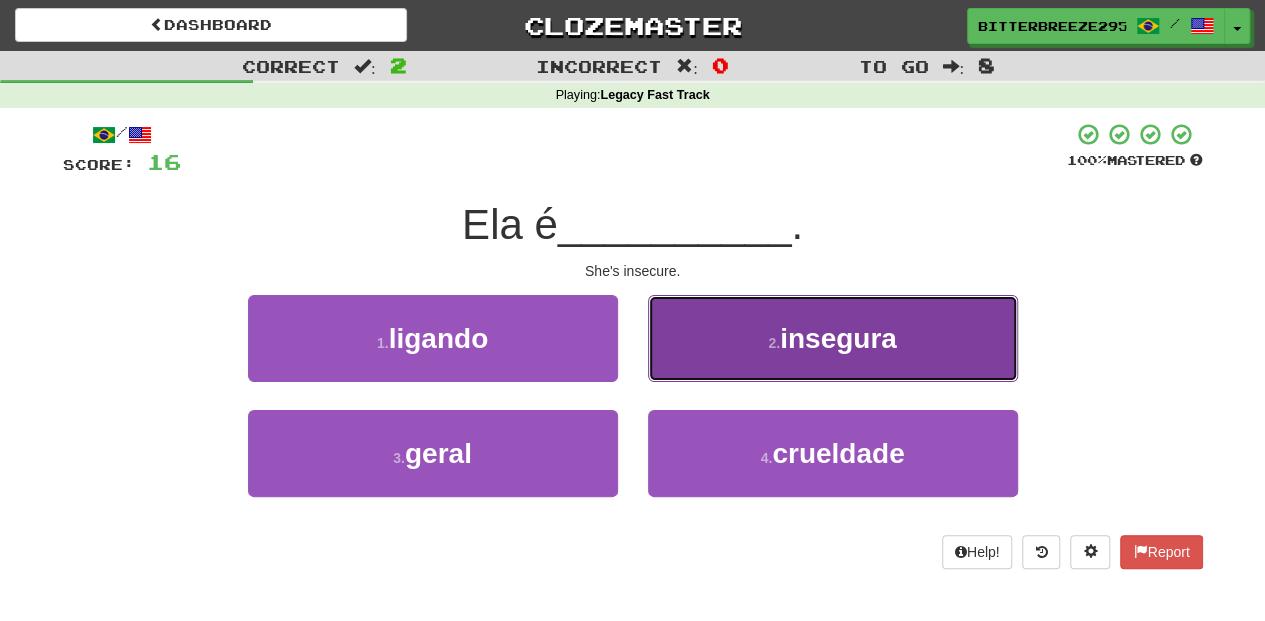 click on "2 .  insegura" at bounding box center [833, 338] 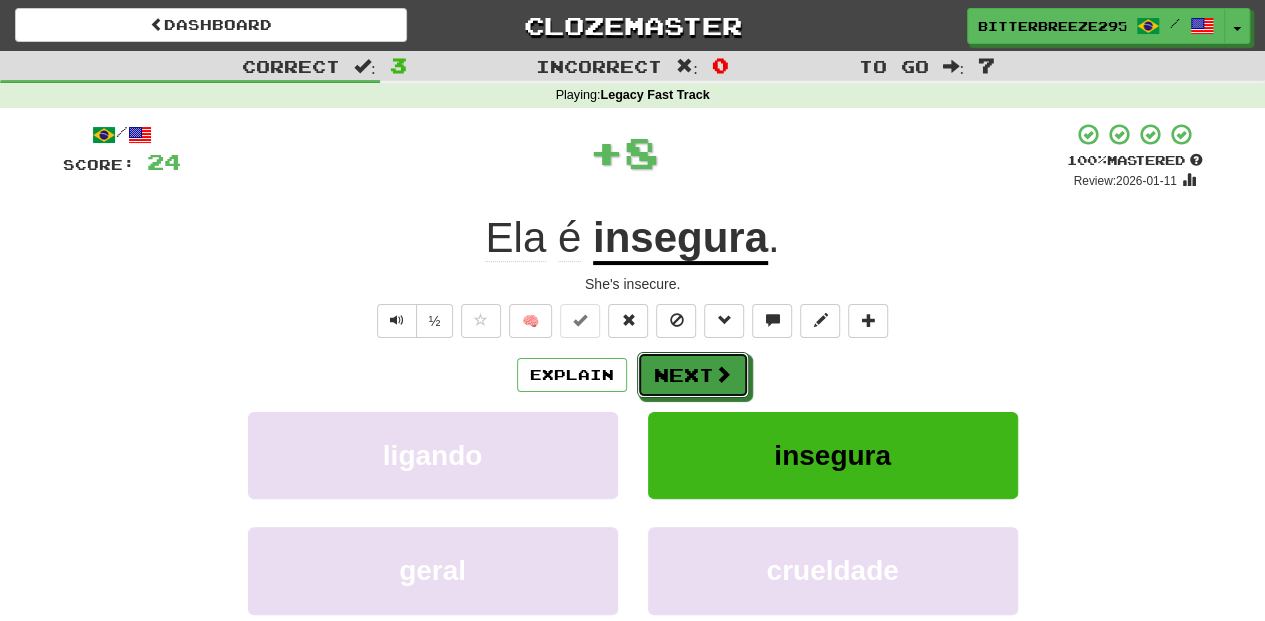 click on "Next" at bounding box center (693, 375) 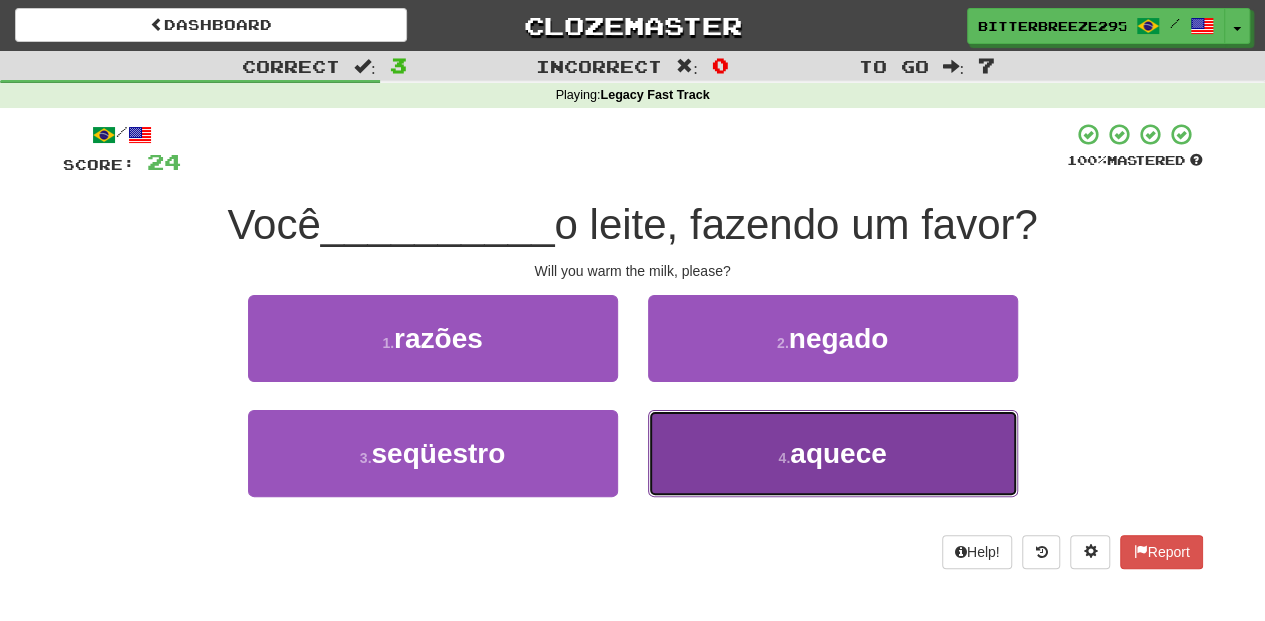 click on "4 .  aquece" at bounding box center [833, 453] 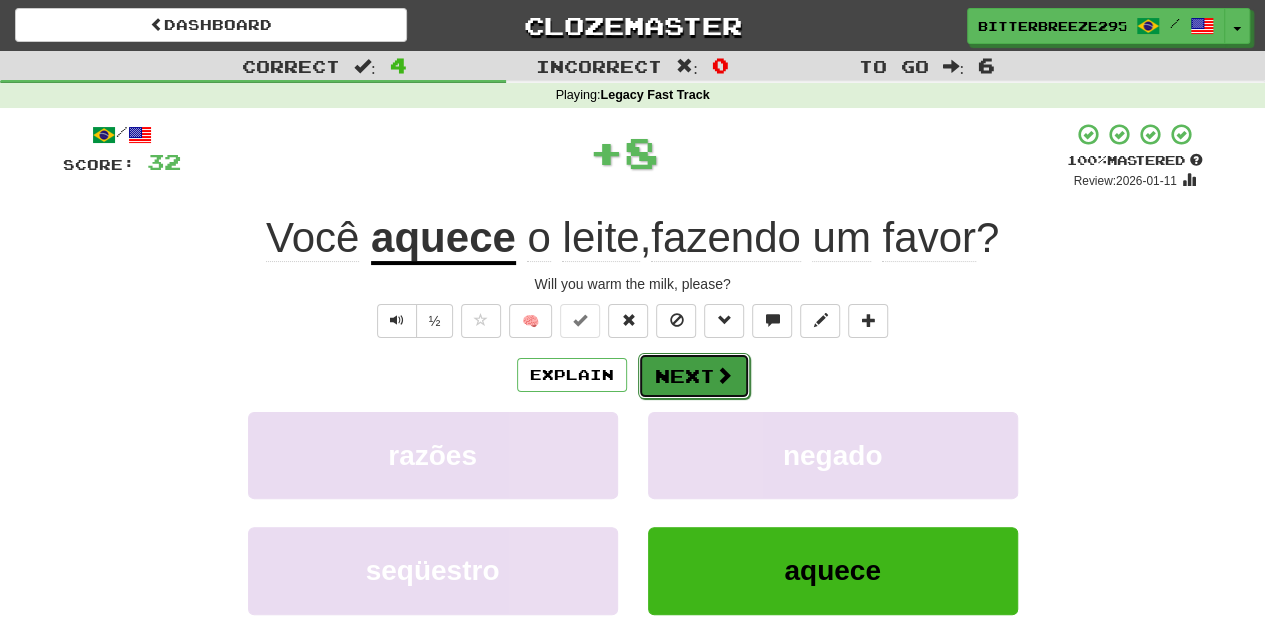 click on "Next" at bounding box center (694, 376) 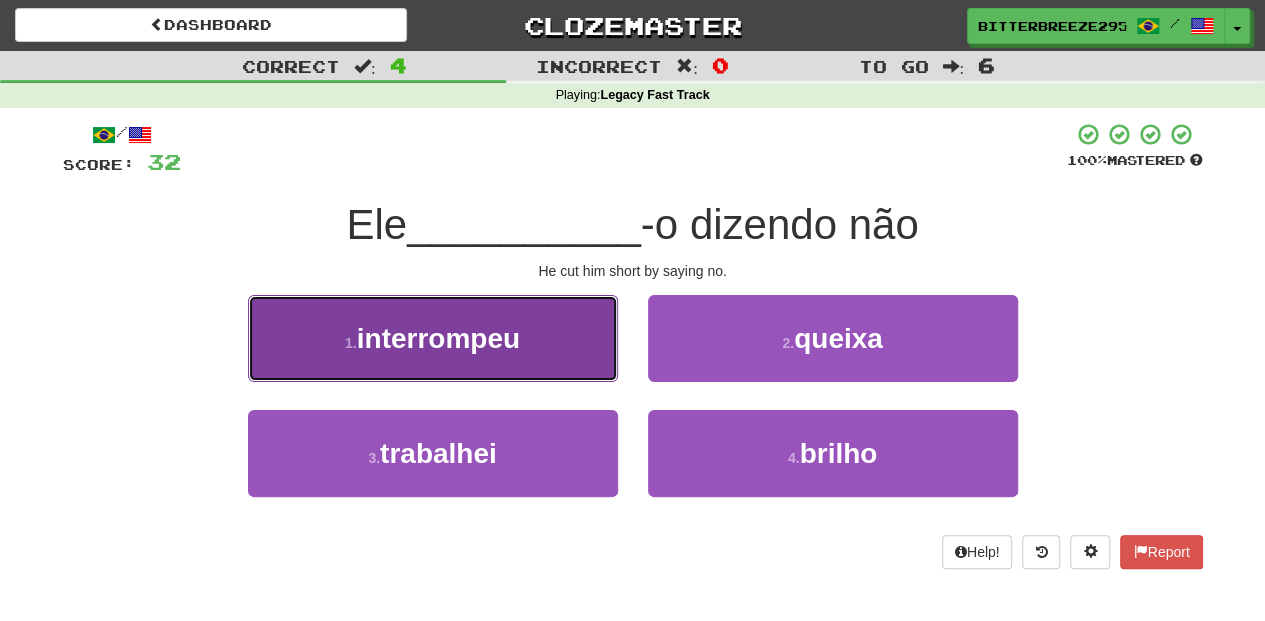 click on "1 .  interrompeu" at bounding box center [433, 338] 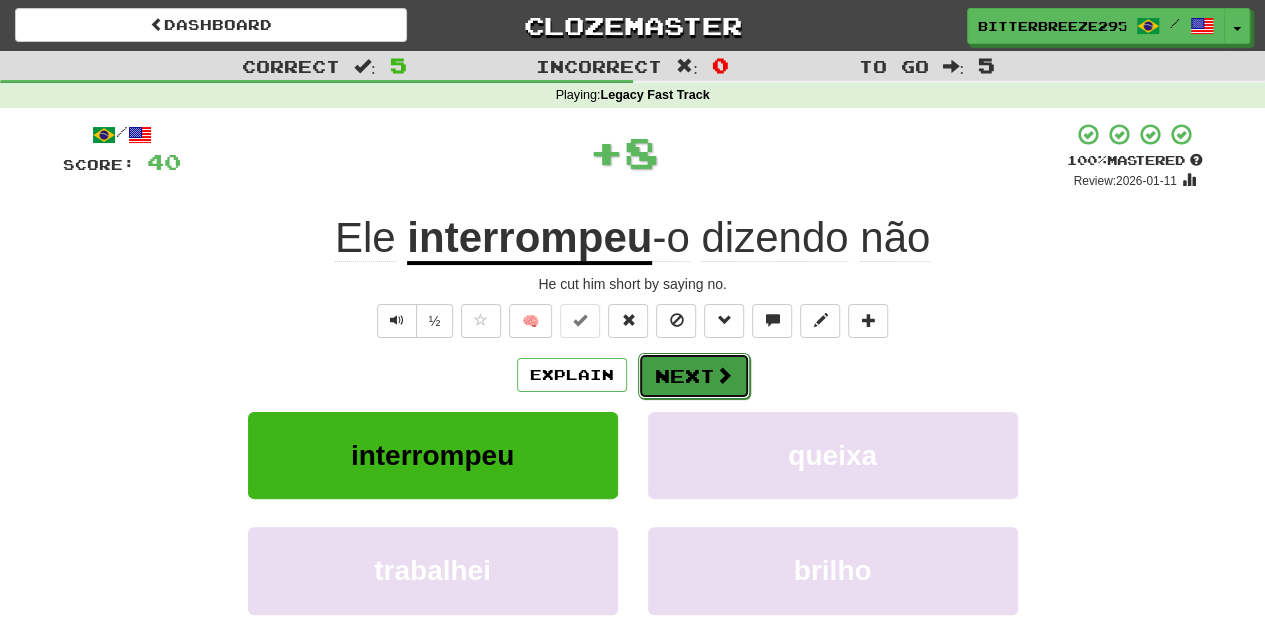 click on "Next" at bounding box center (694, 376) 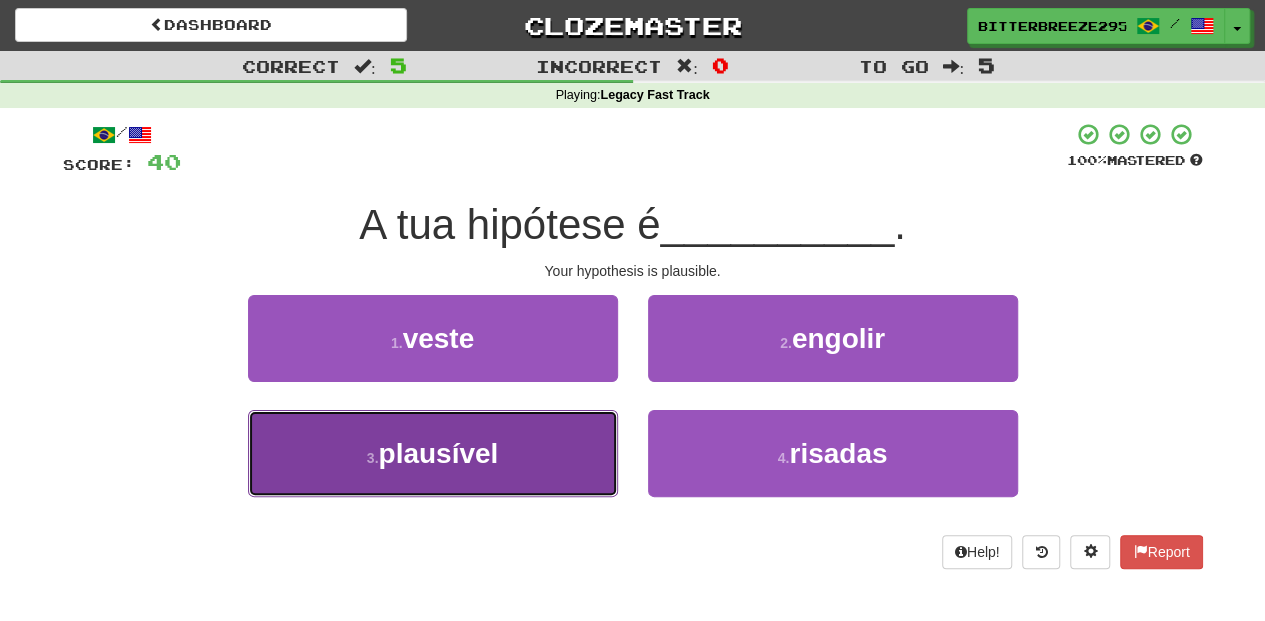 click on "3 .  plausível" at bounding box center [433, 453] 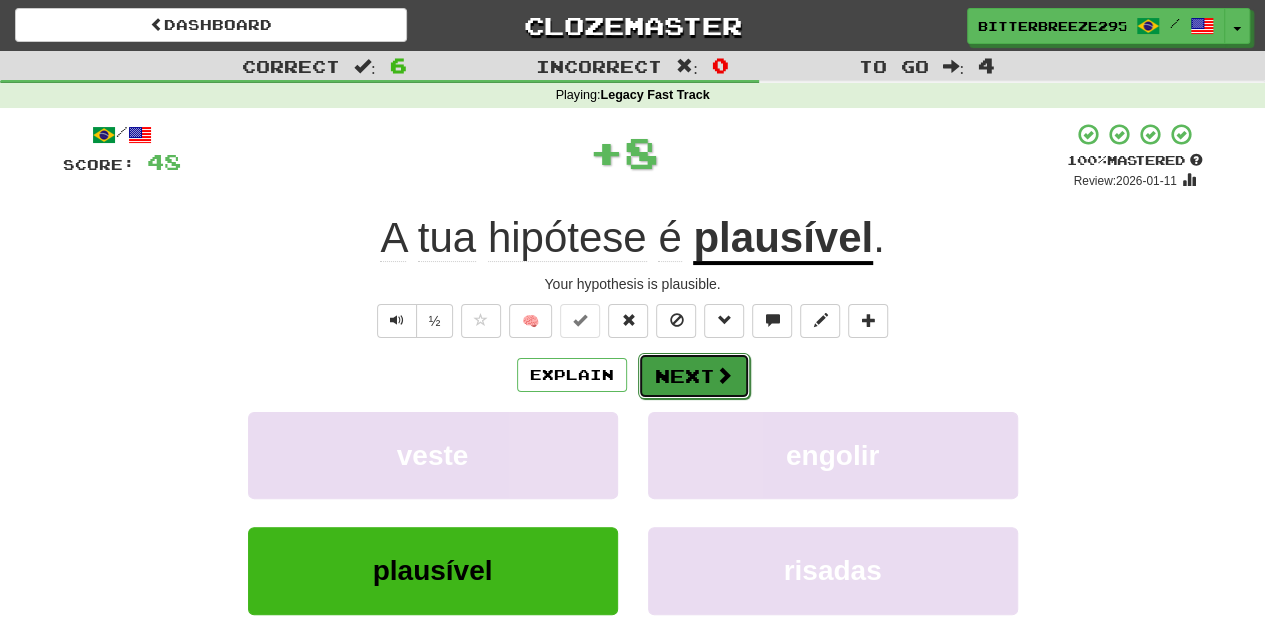 click on "Next" at bounding box center [694, 376] 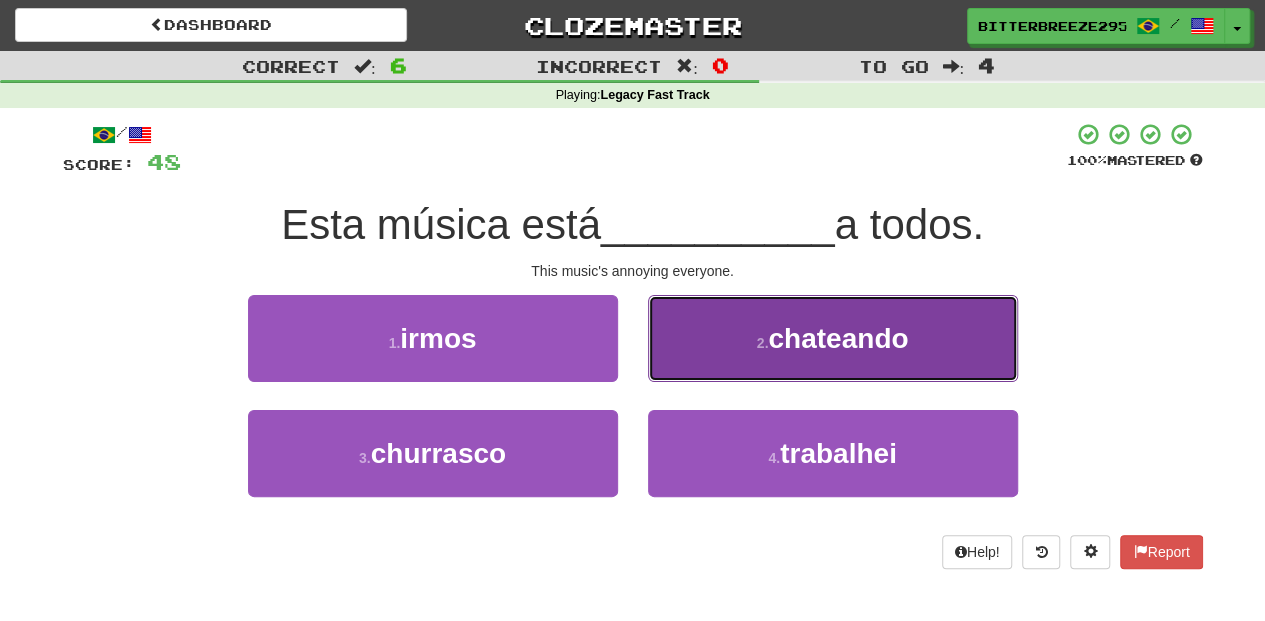click on "2 .  chateando" at bounding box center (833, 338) 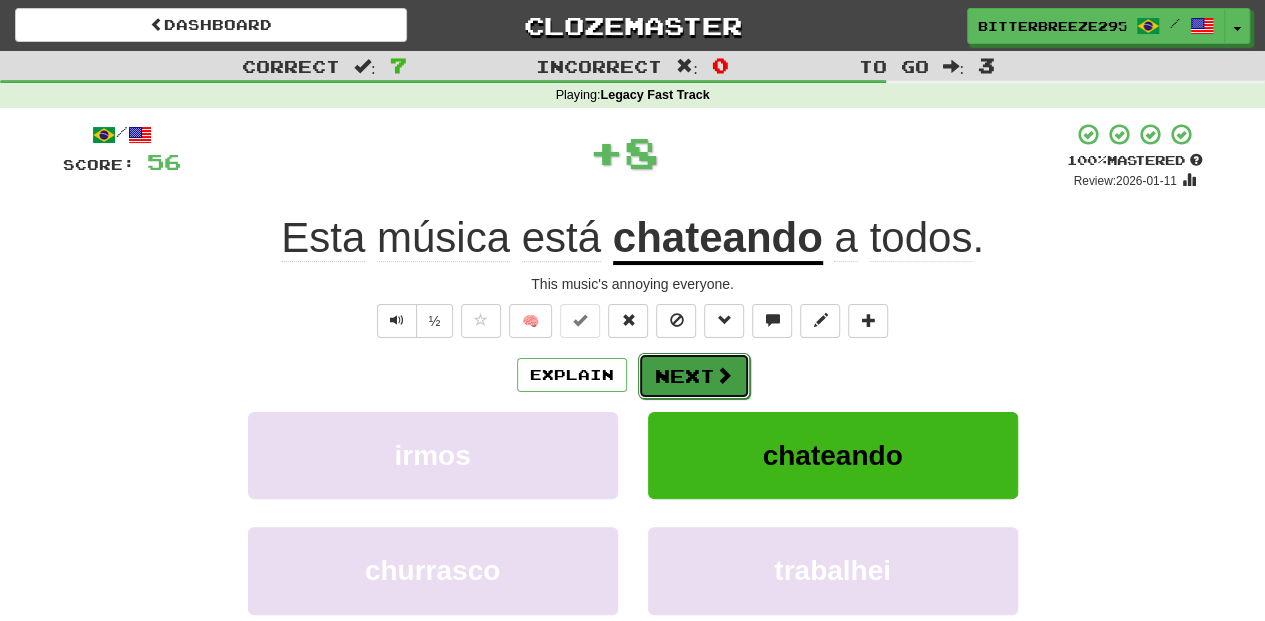 click on "Next" at bounding box center (694, 376) 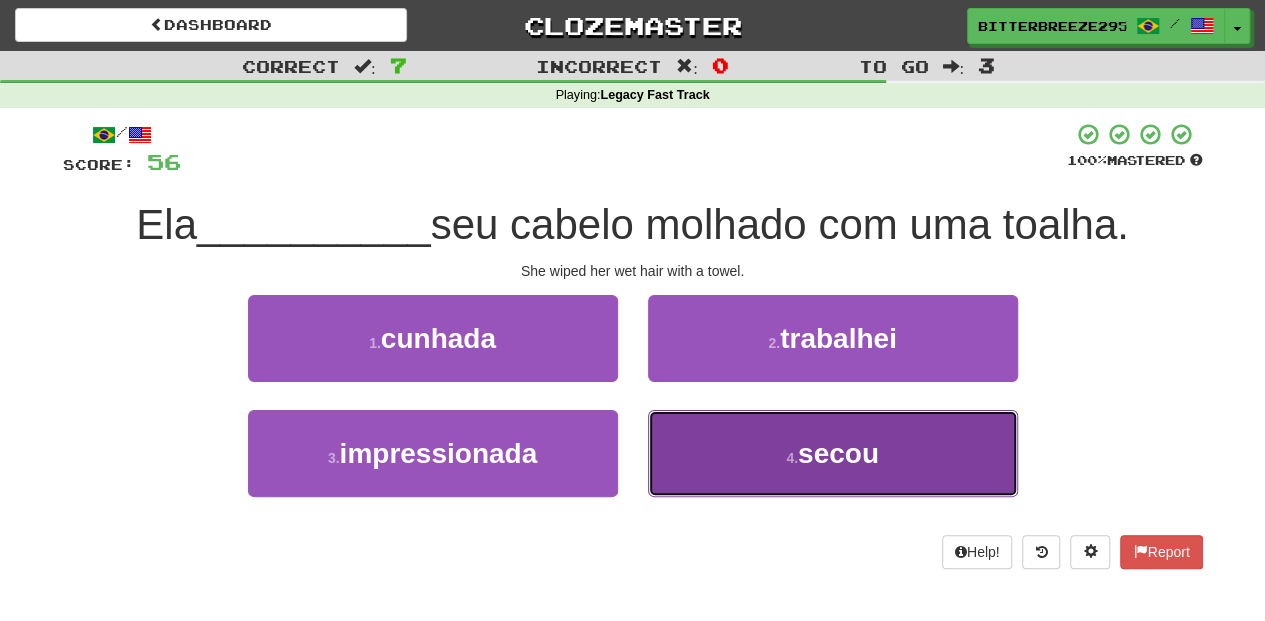 click on "4 .  secou" at bounding box center (833, 453) 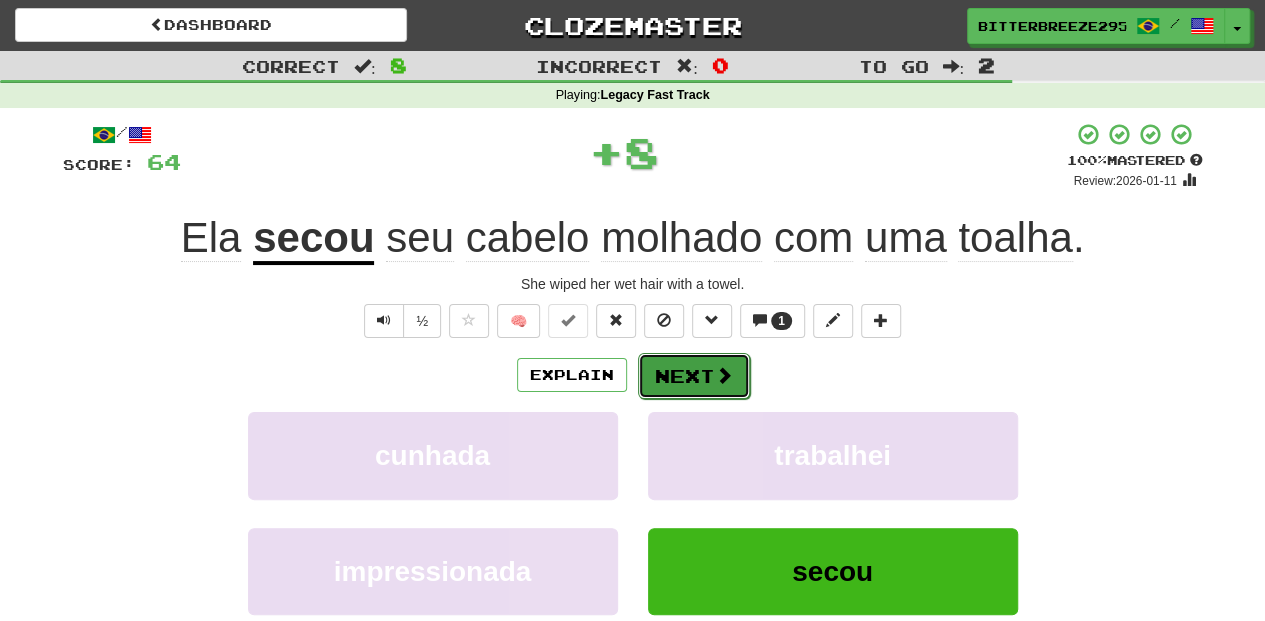 click on "Next" at bounding box center [694, 376] 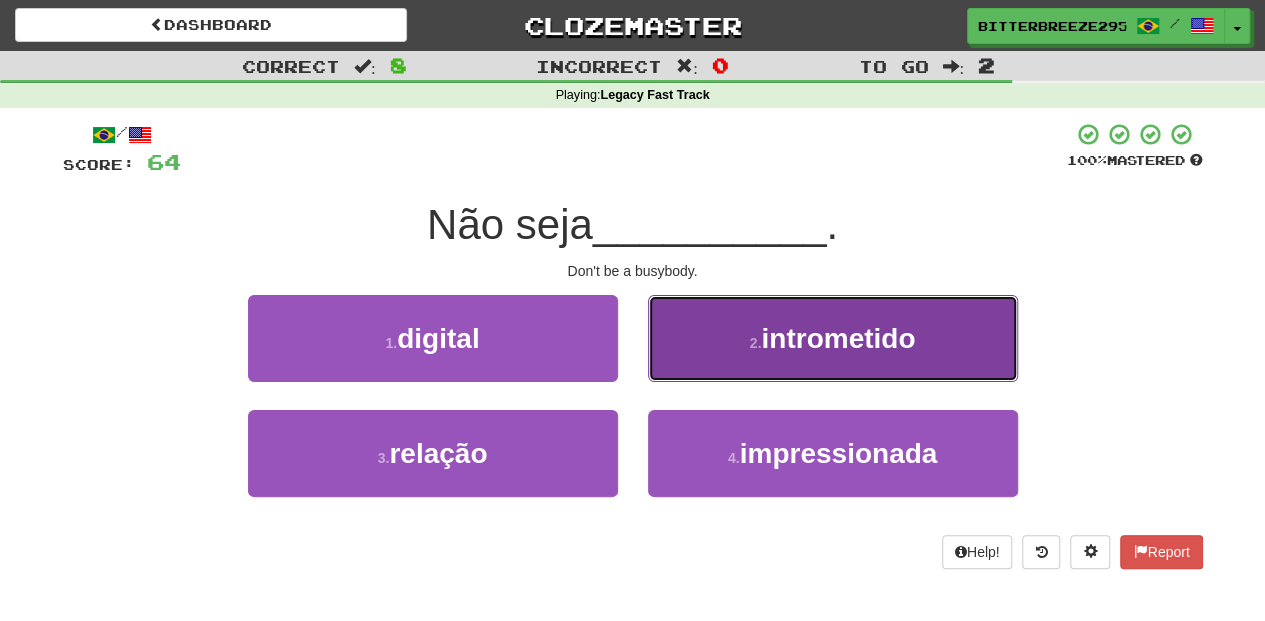click on "2 .  intrometido" at bounding box center [833, 338] 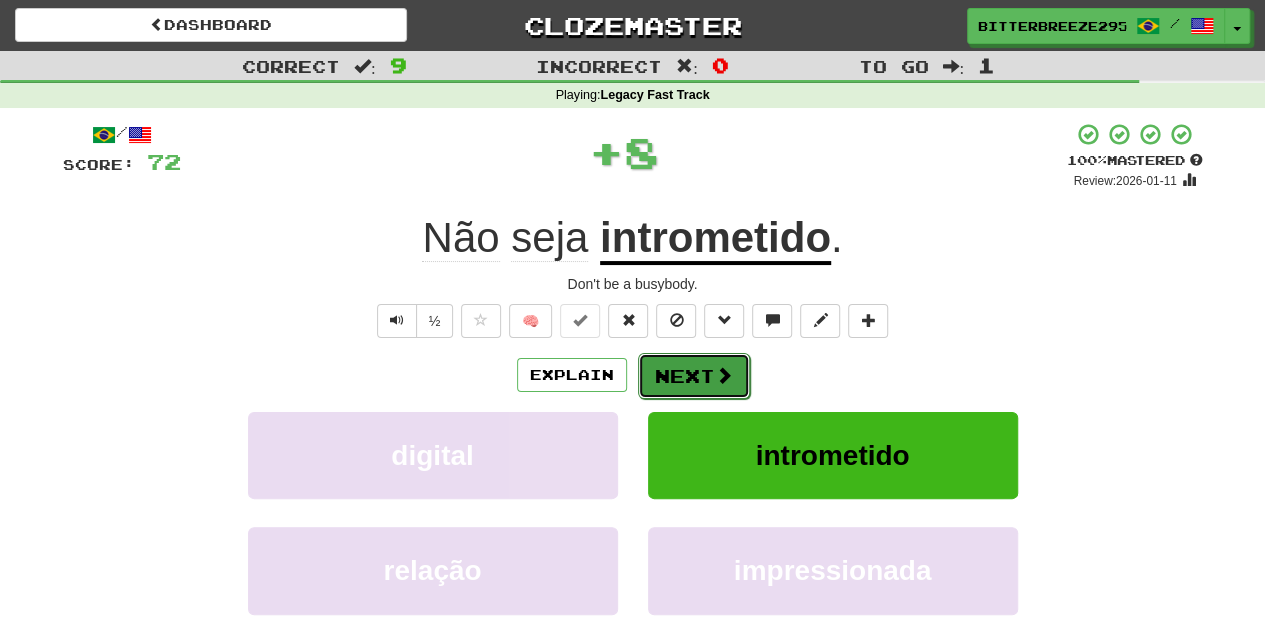 click on "Next" at bounding box center [694, 376] 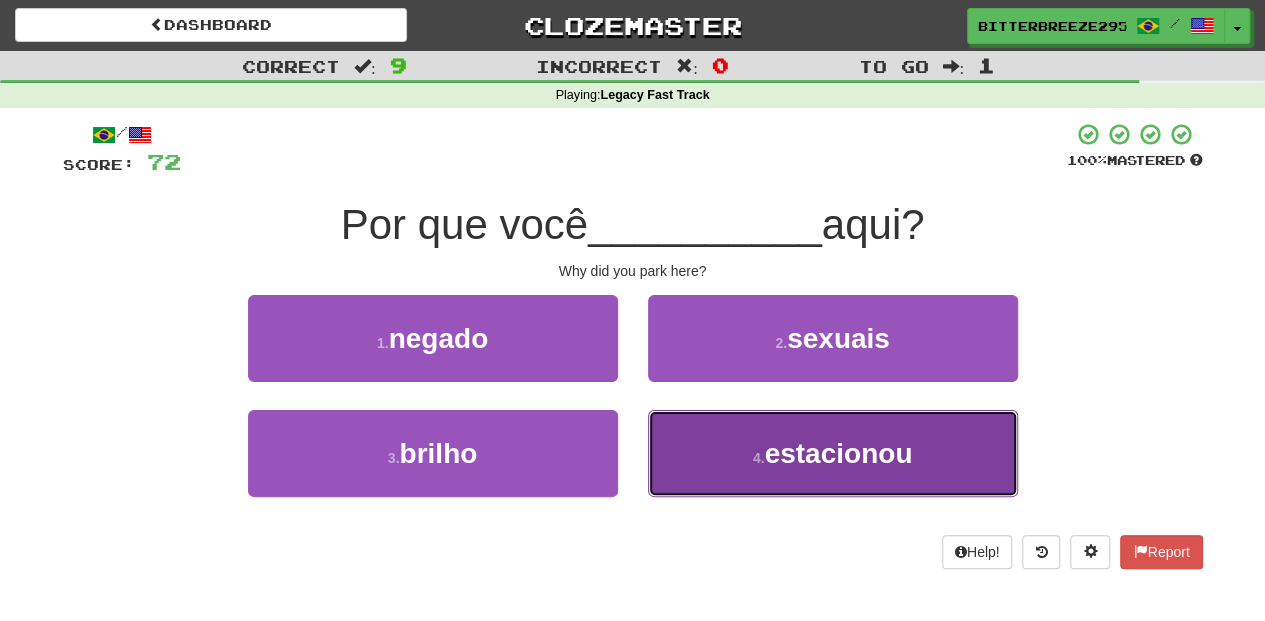 click on "4 .  estacionou" at bounding box center [833, 453] 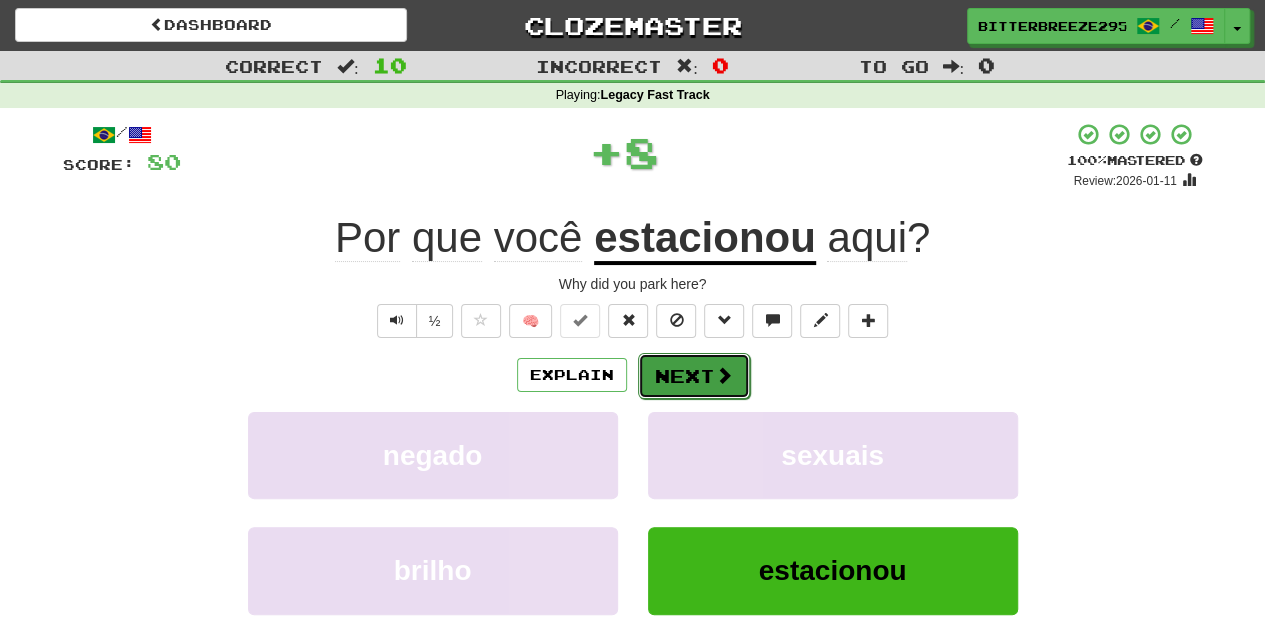 click on "Next" at bounding box center (694, 376) 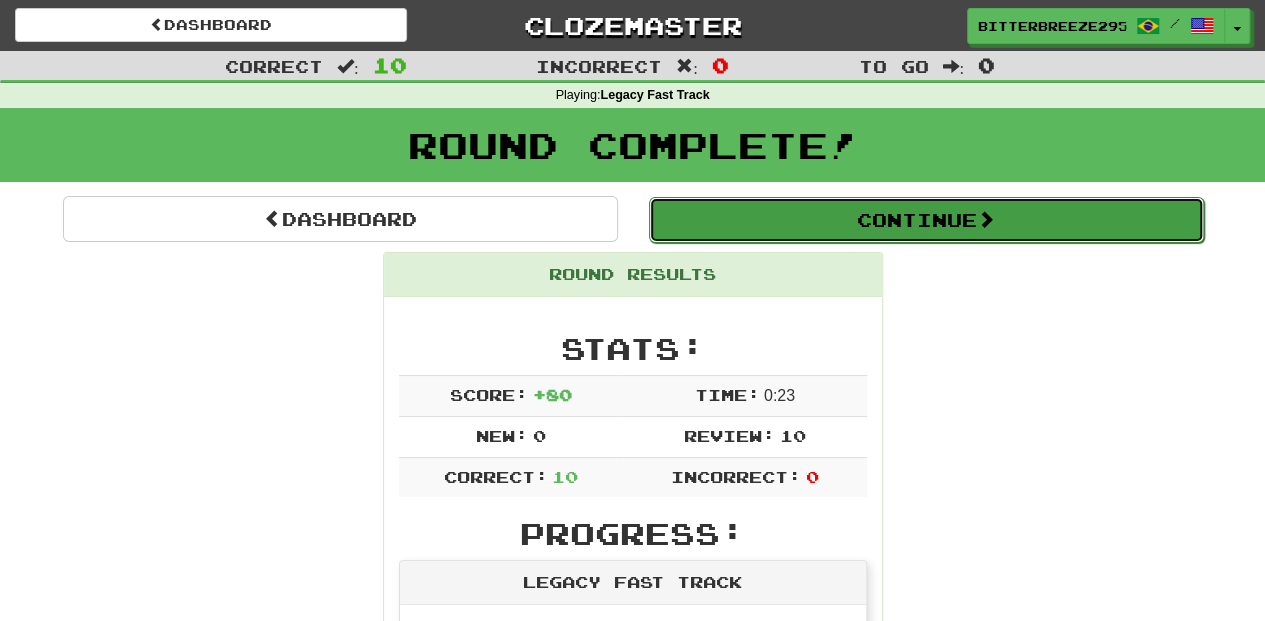 click on "Continue" at bounding box center (926, 220) 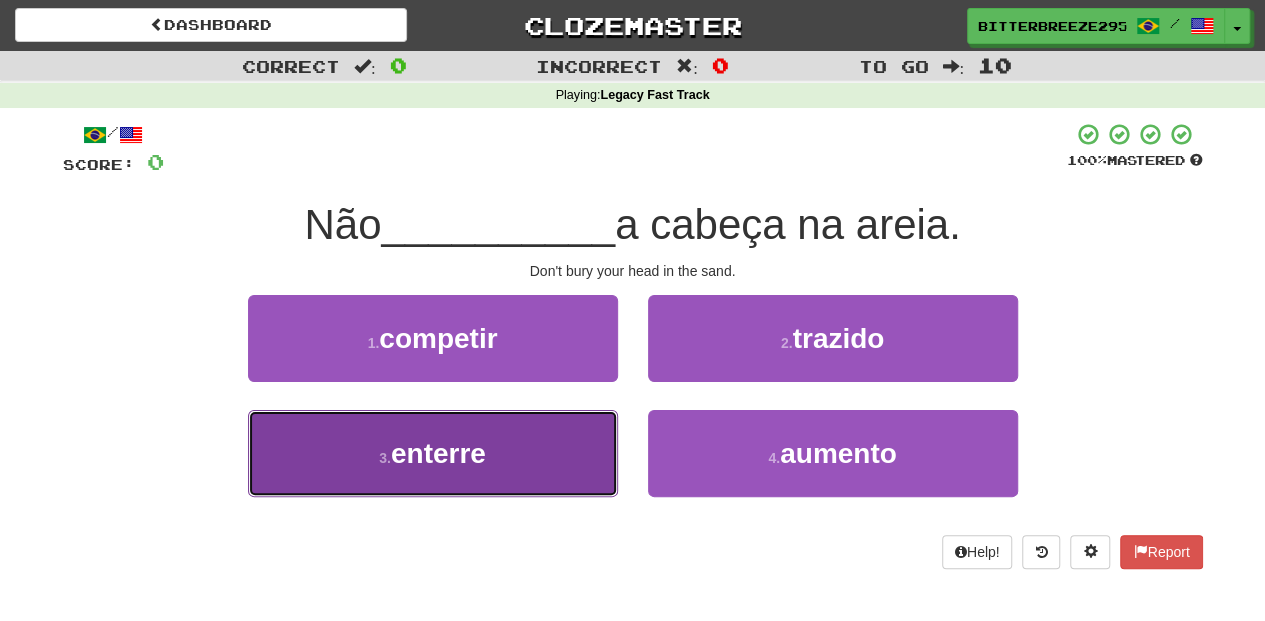click on "3 .  enterre" at bounding box center [433, 453] 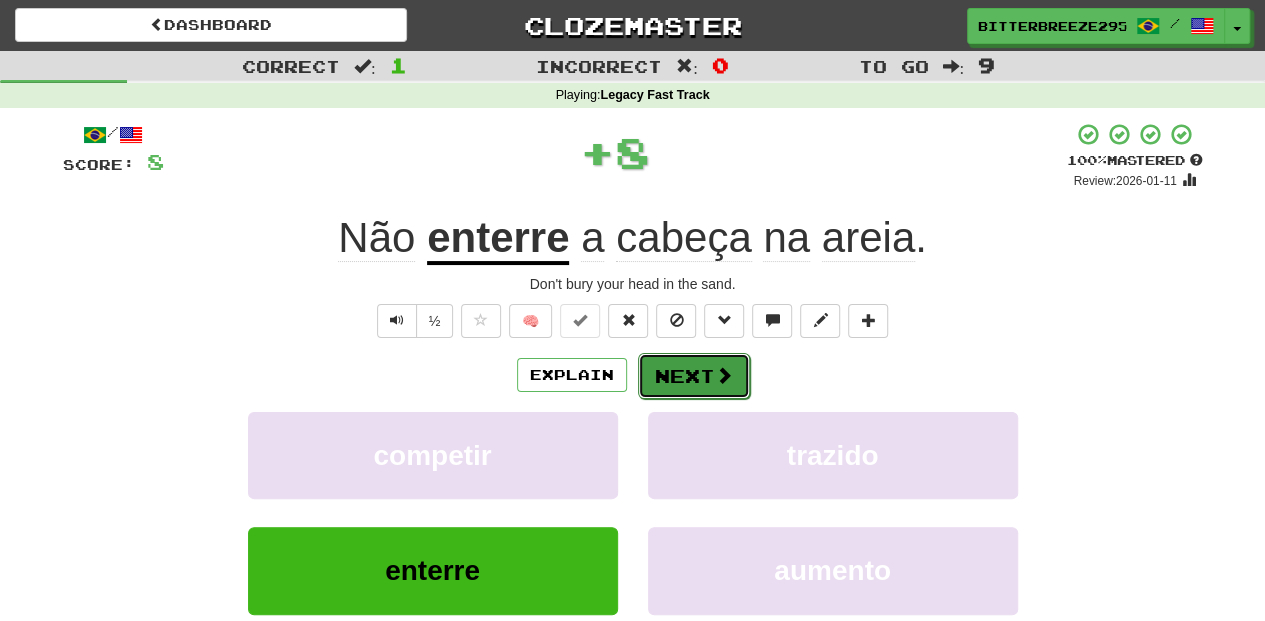 click on "Next" at bounding box center (694, 376) 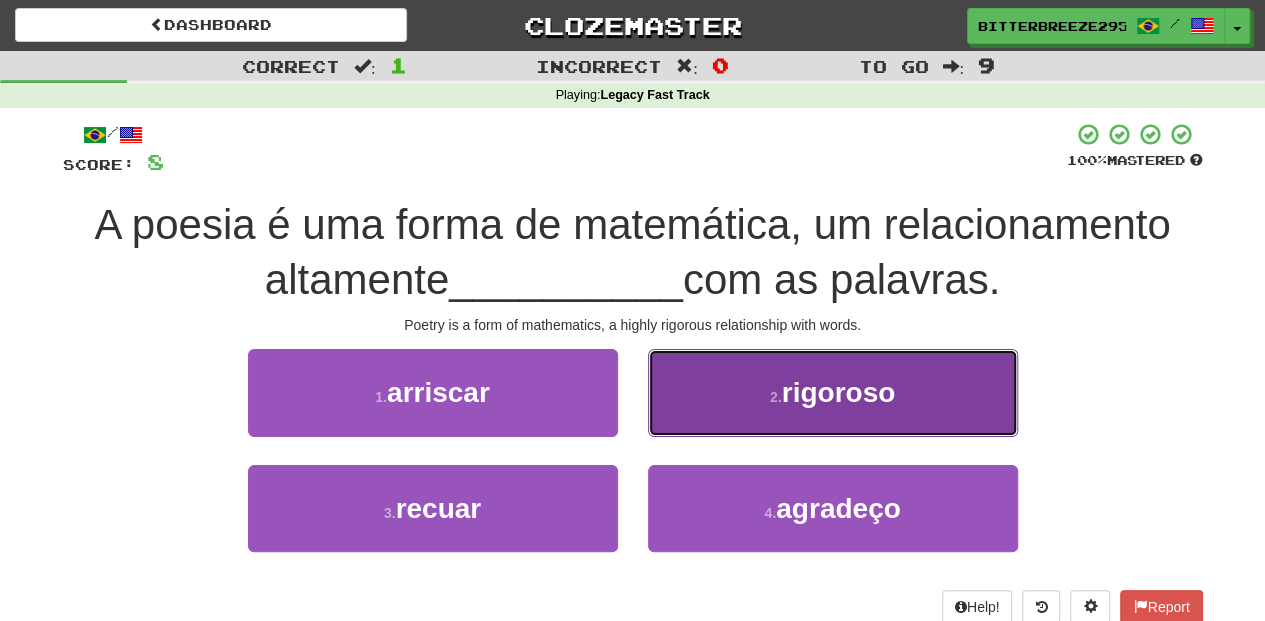 click on "2 .  rigoroso" at bounding box center (833, 392) 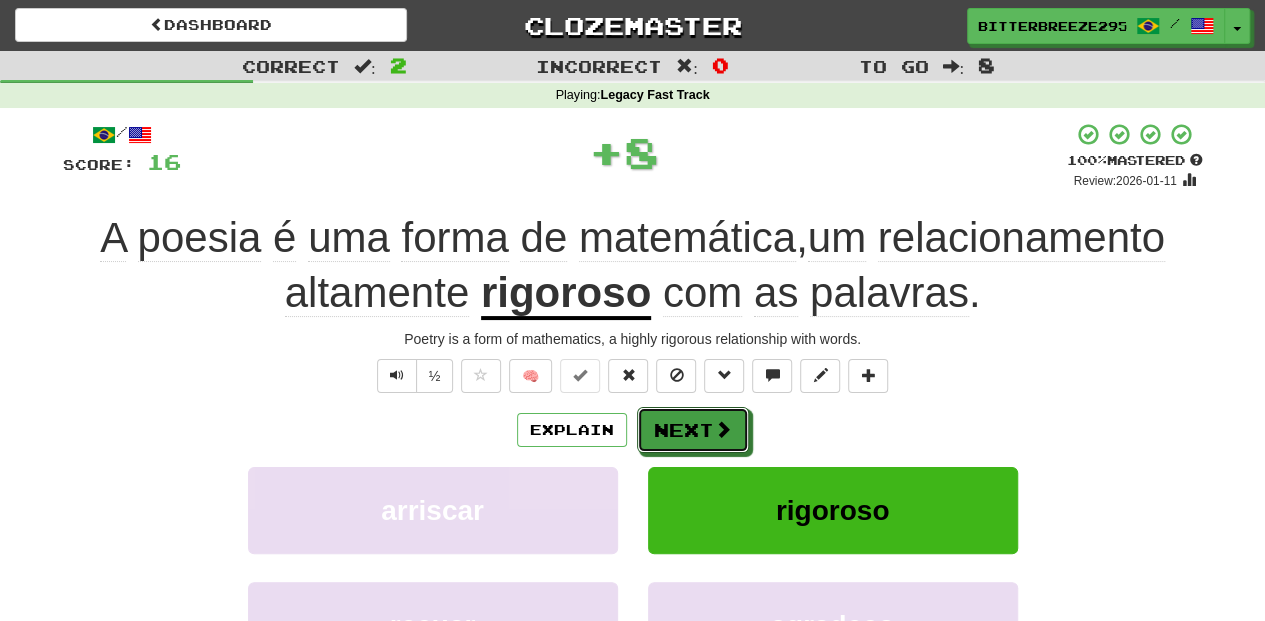 click on "Next" at bounding box center (693, 430) 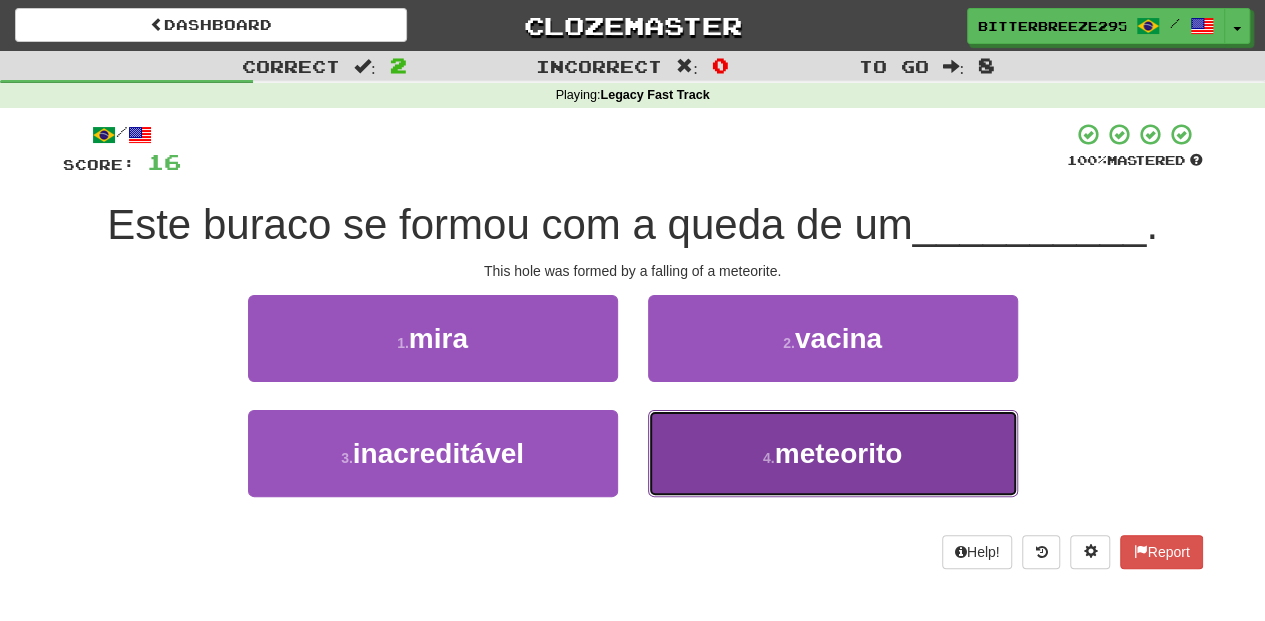 click on "4 .  meteorito" at bounding box center [833, 453] 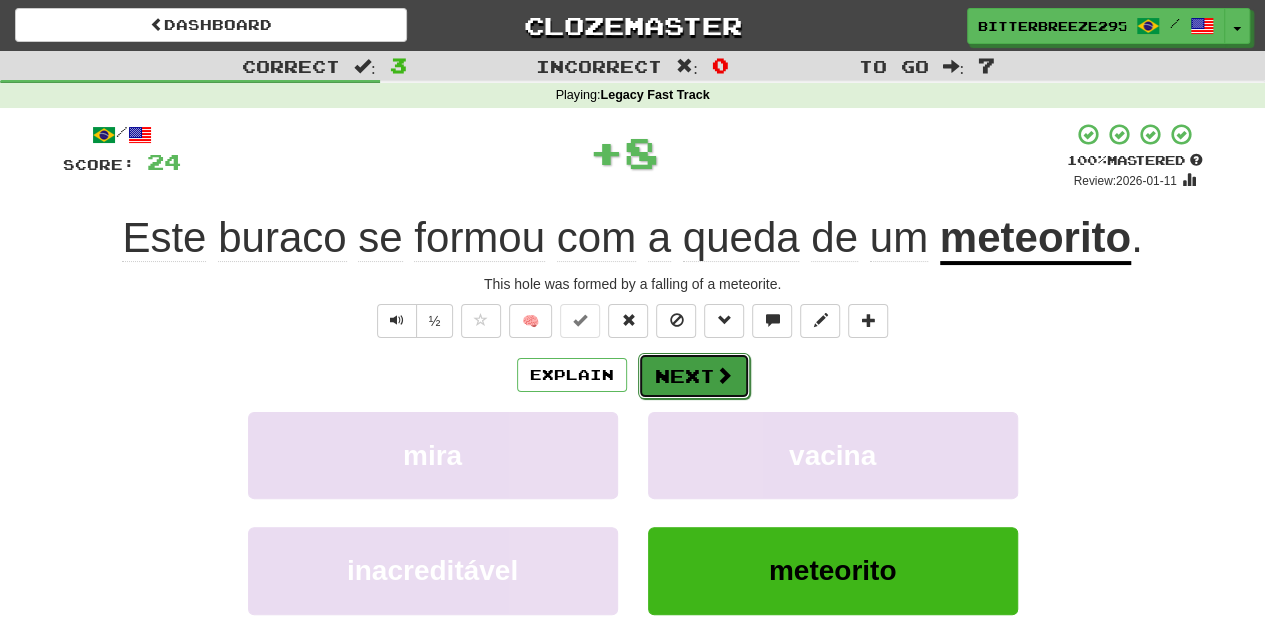 click on "Next" at bounding box center [694, 376] 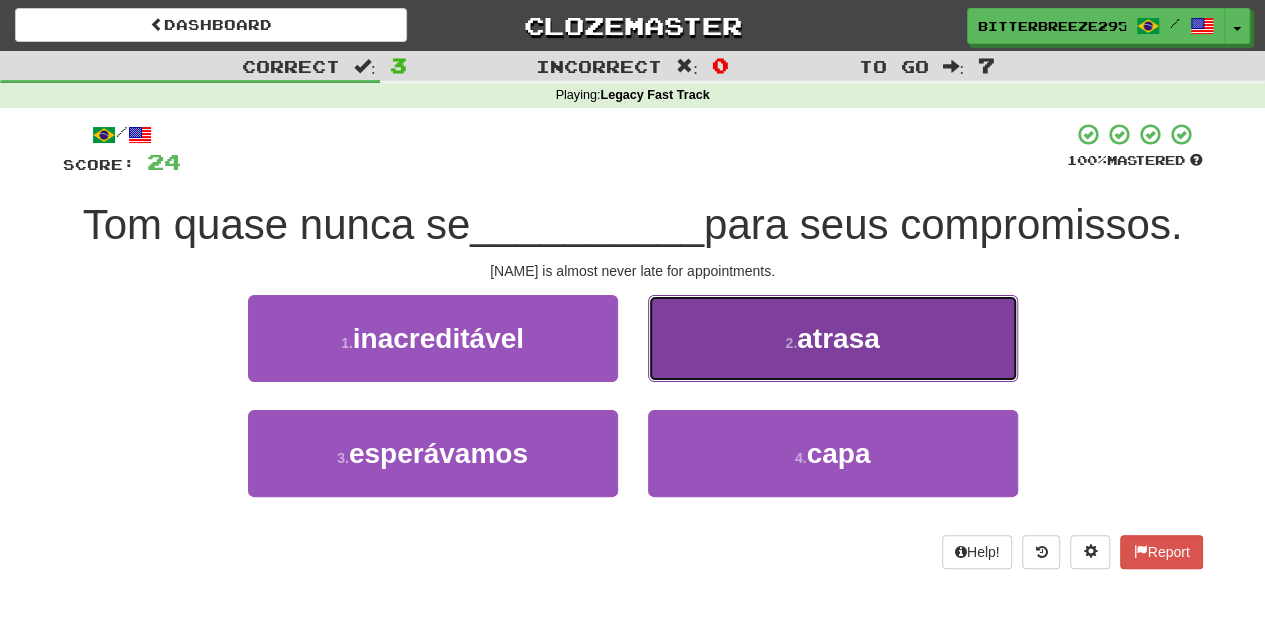 click on "2 .  atrasa" at bounding box center [833, 338] 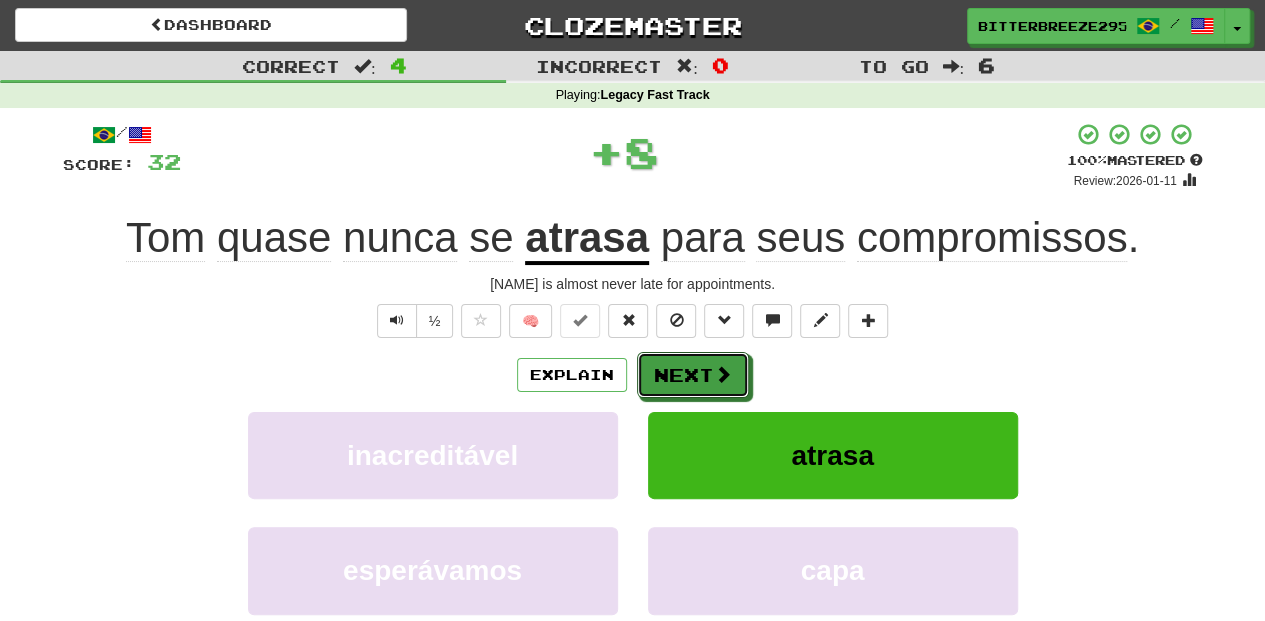 click on "Next" at bounding box center (693, 375) 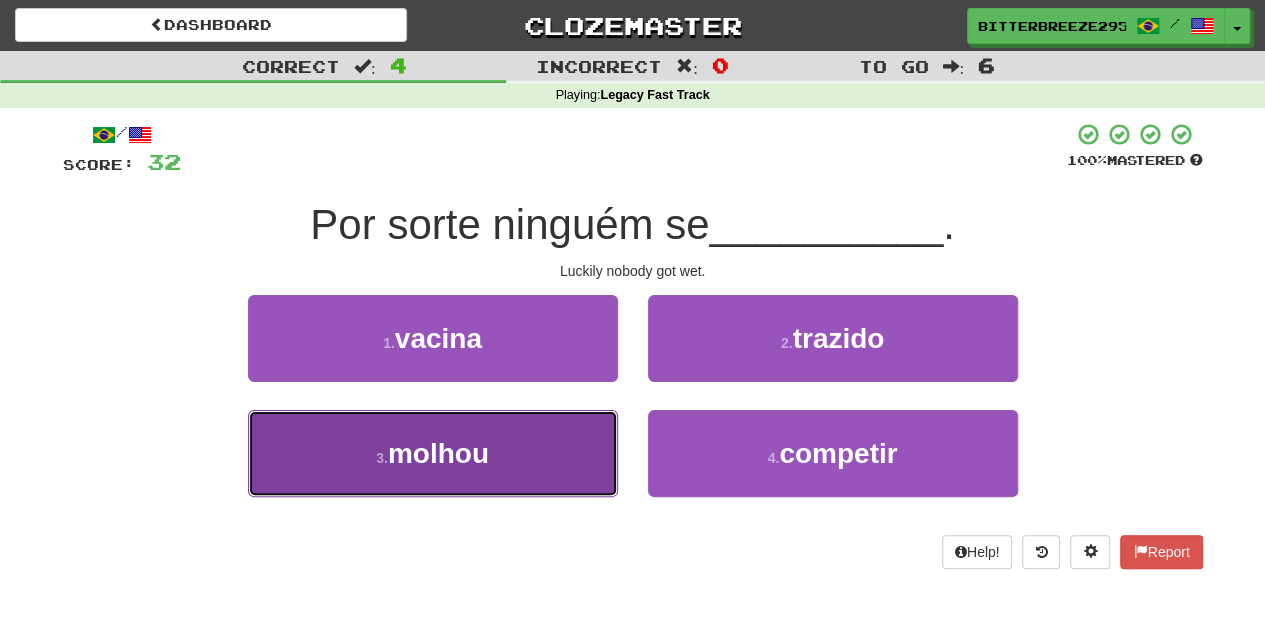click on "3 .  molhou" at bounding box center (433, 453) 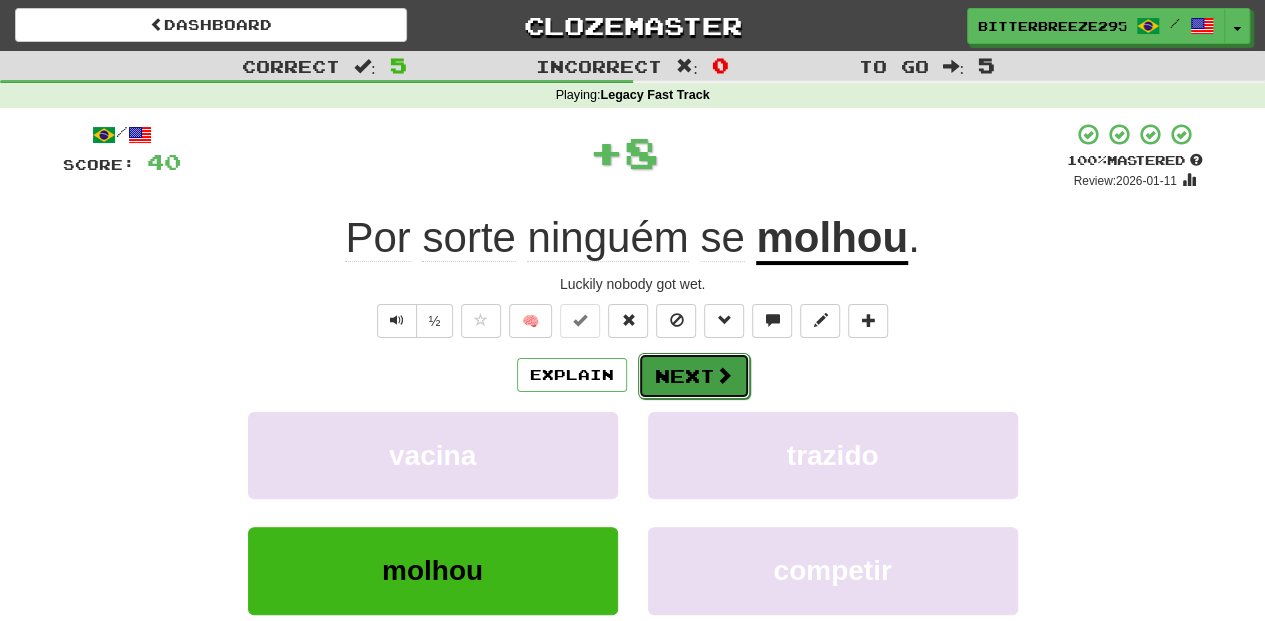 click on "Next" at bounding box center (694, 376) 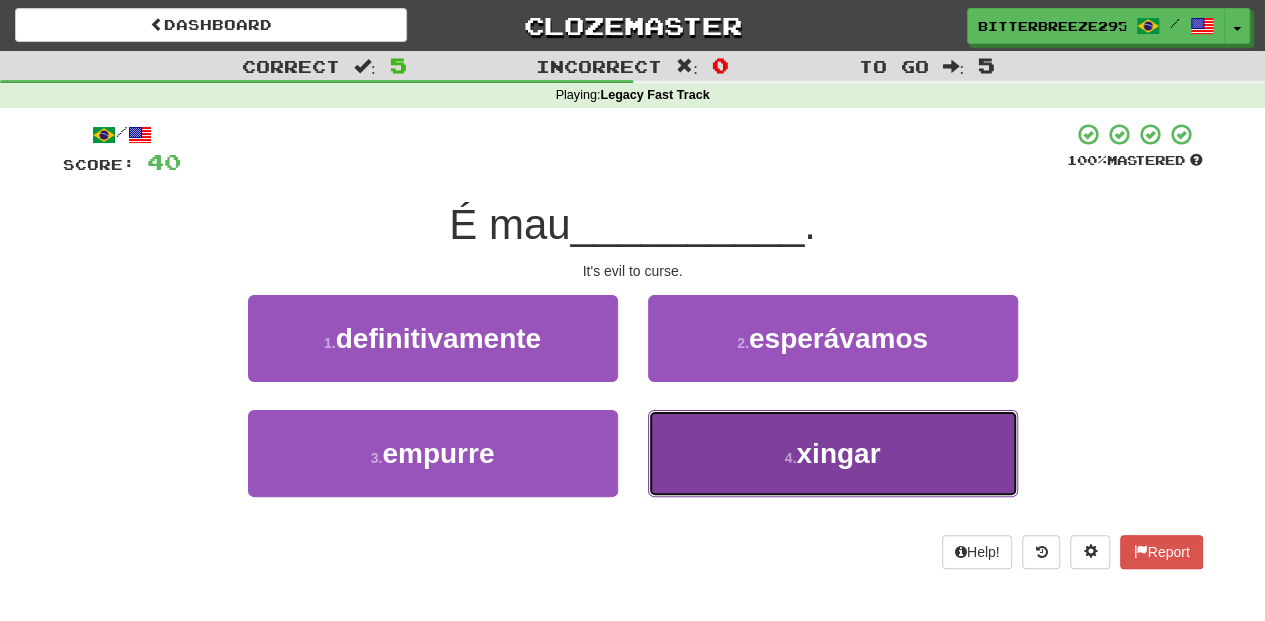 click on "4 .  xingar" at bounding box center (833, 453) 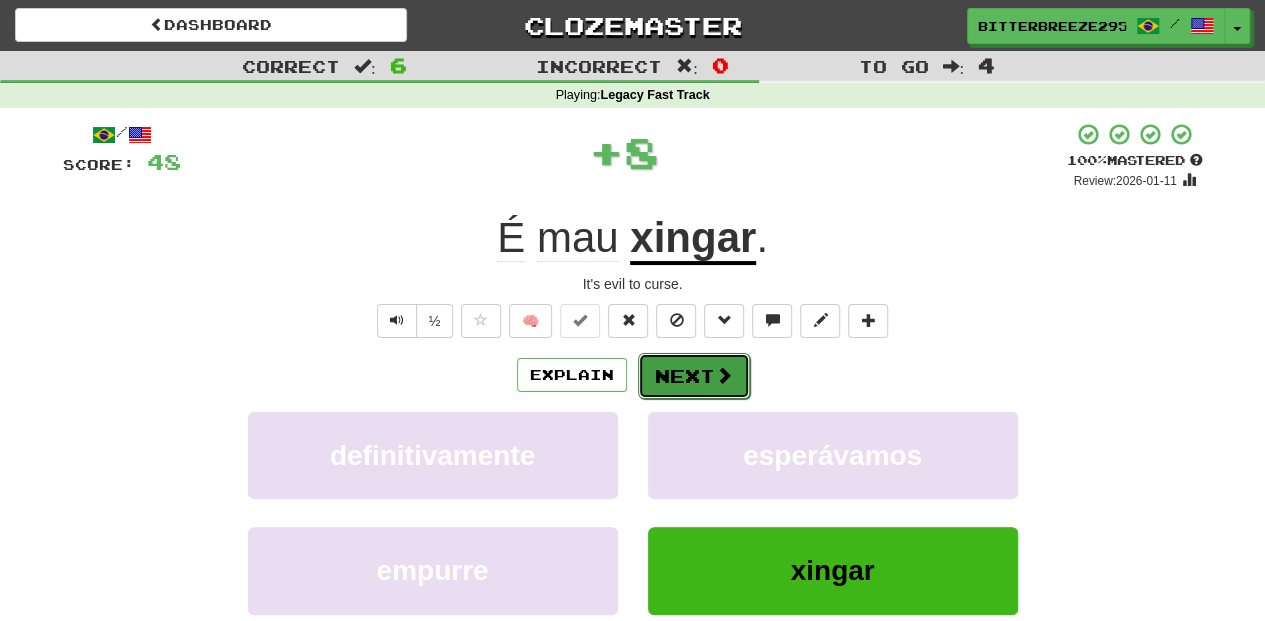 click on "Next" at bounding box center [694, 376] 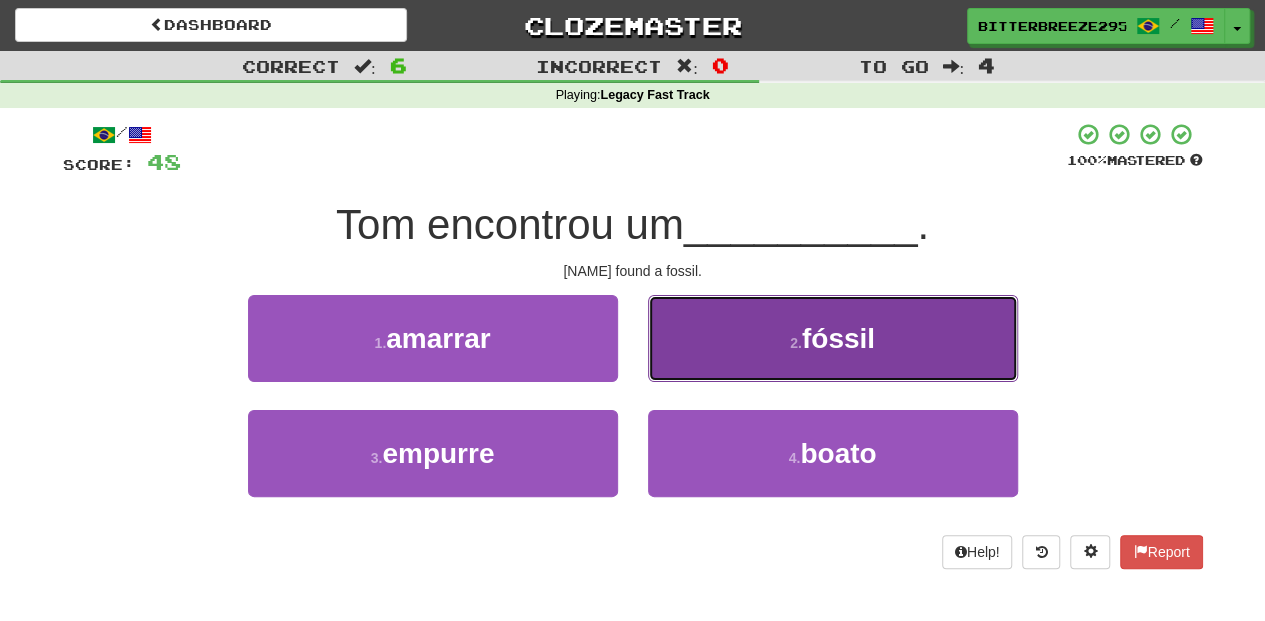click on "2 .  fóssil" at bounding box center [833, 338] 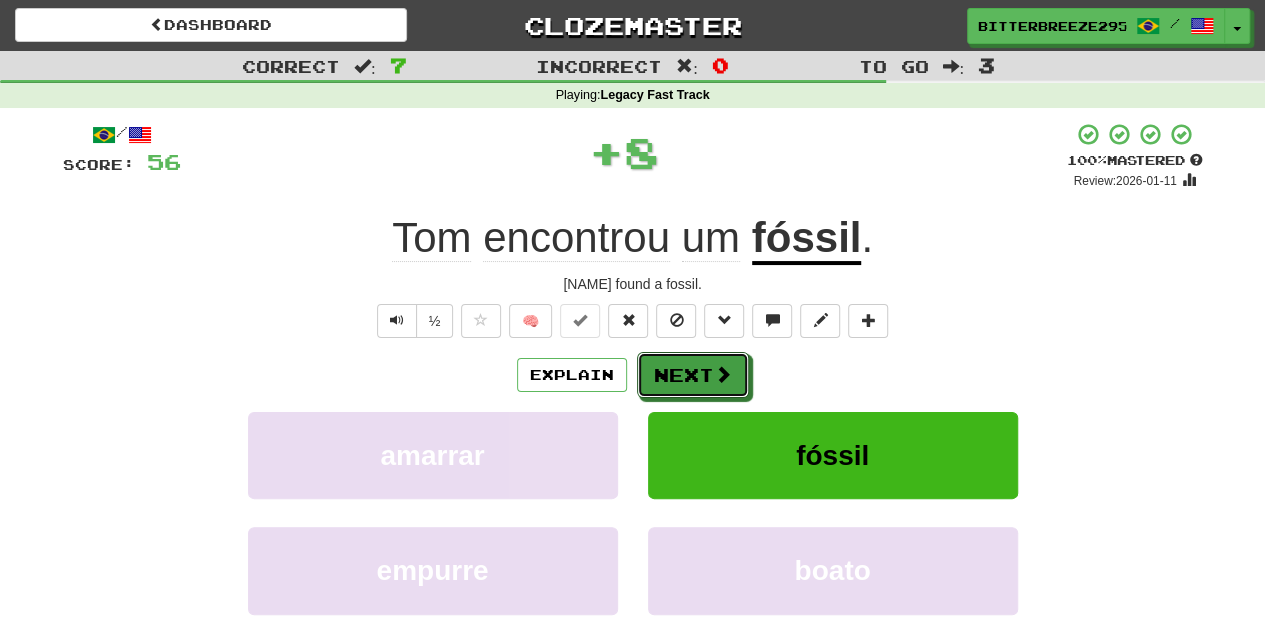 click on "Next" at bounding box center (693, 375) 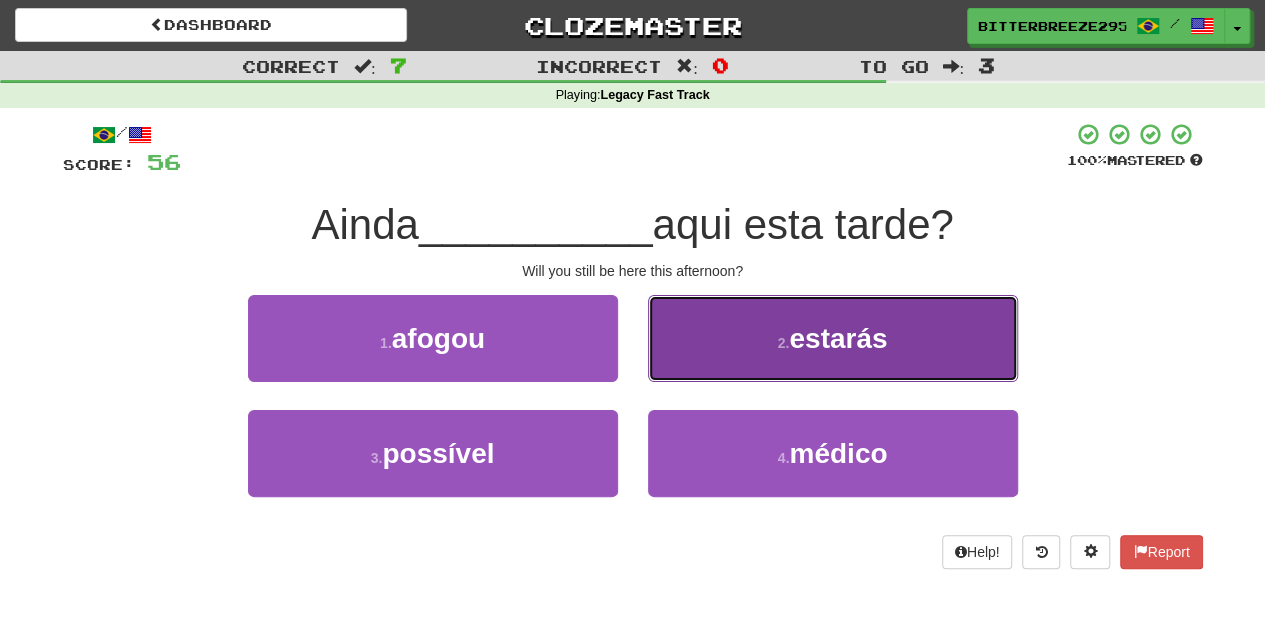 click on "2 .  estarás" at bounding box center (833, 338) 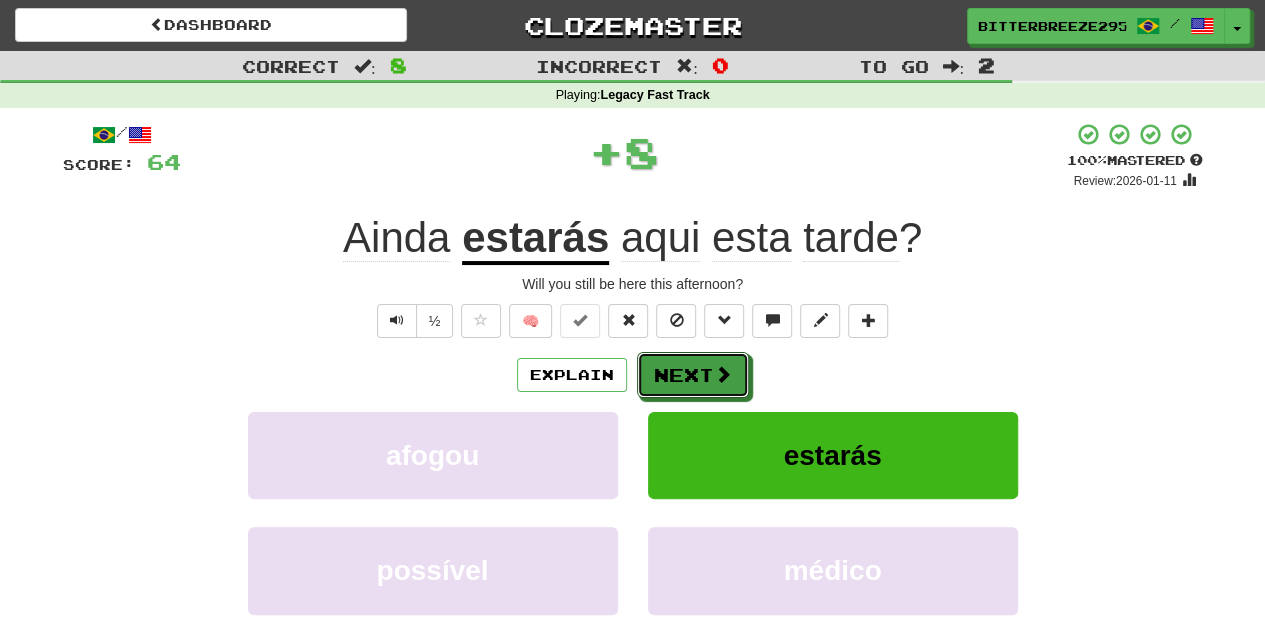 click on "Next" at bounding box center (693, 375) 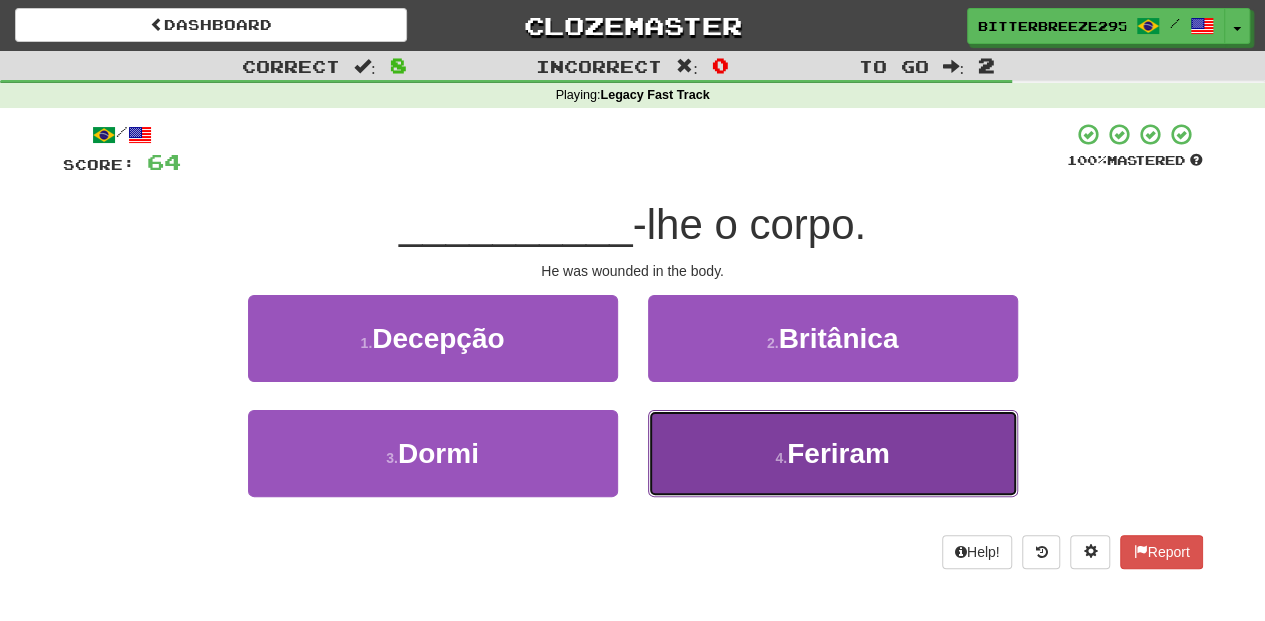 click on "4 .  Feriram" at bounding box center [833, 453] 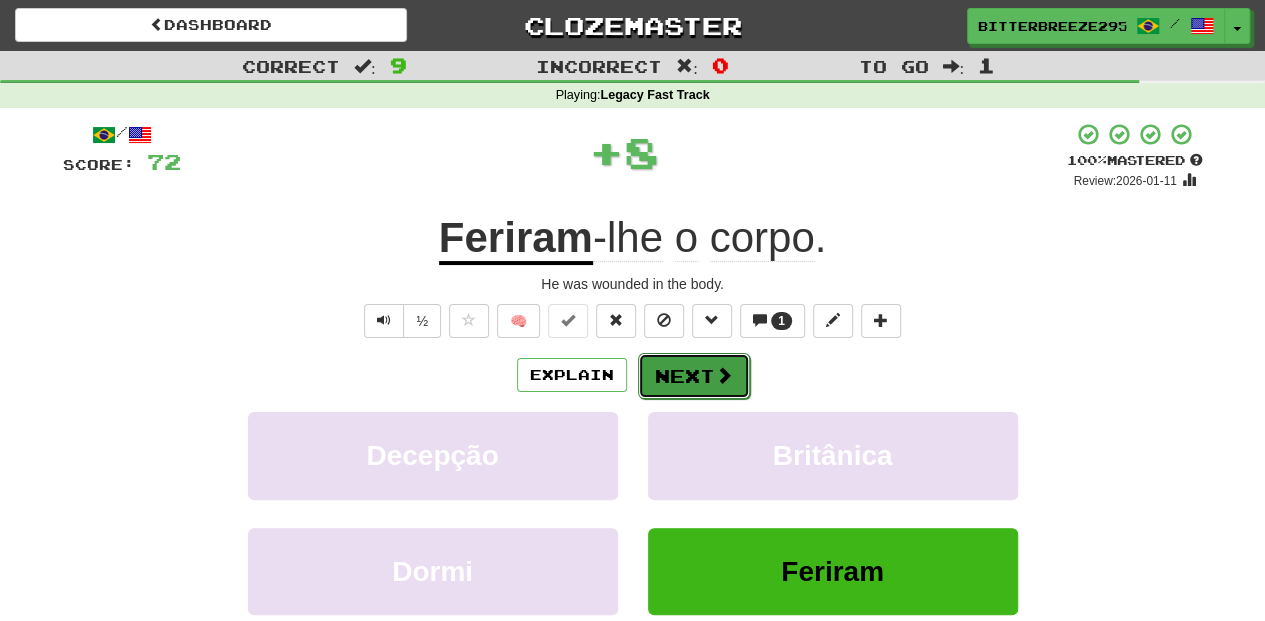 click on "Next" at bounding box center [694, 376] 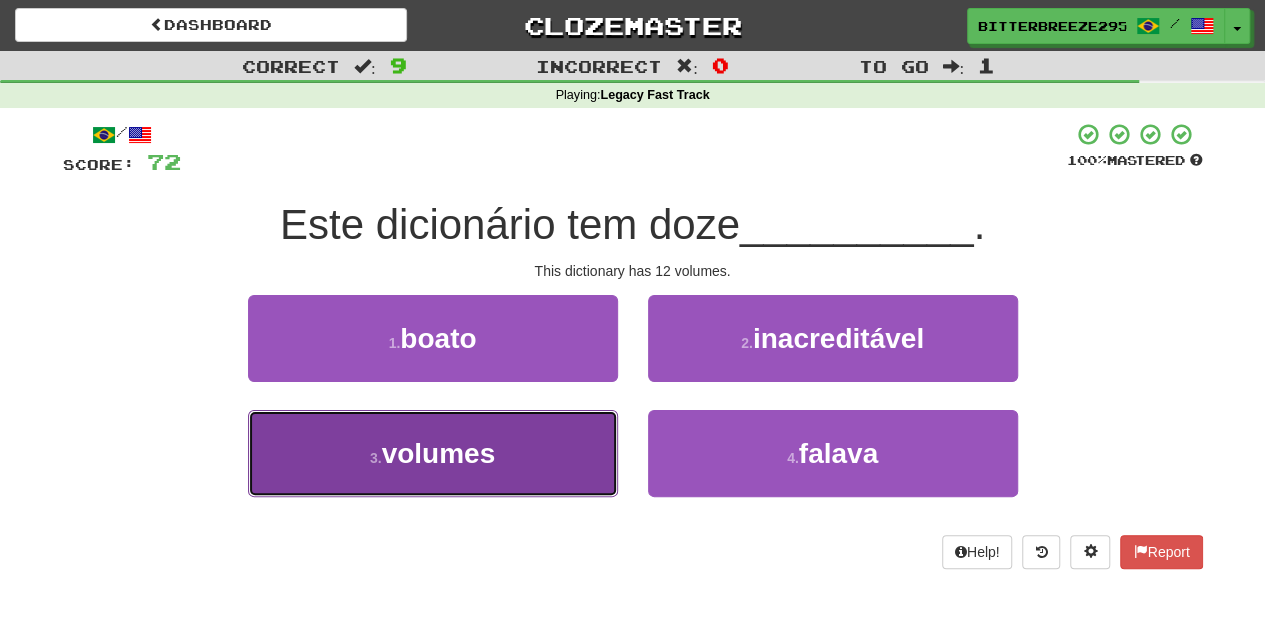 click on "3 .  volumes" at bounding box center (433, 453) 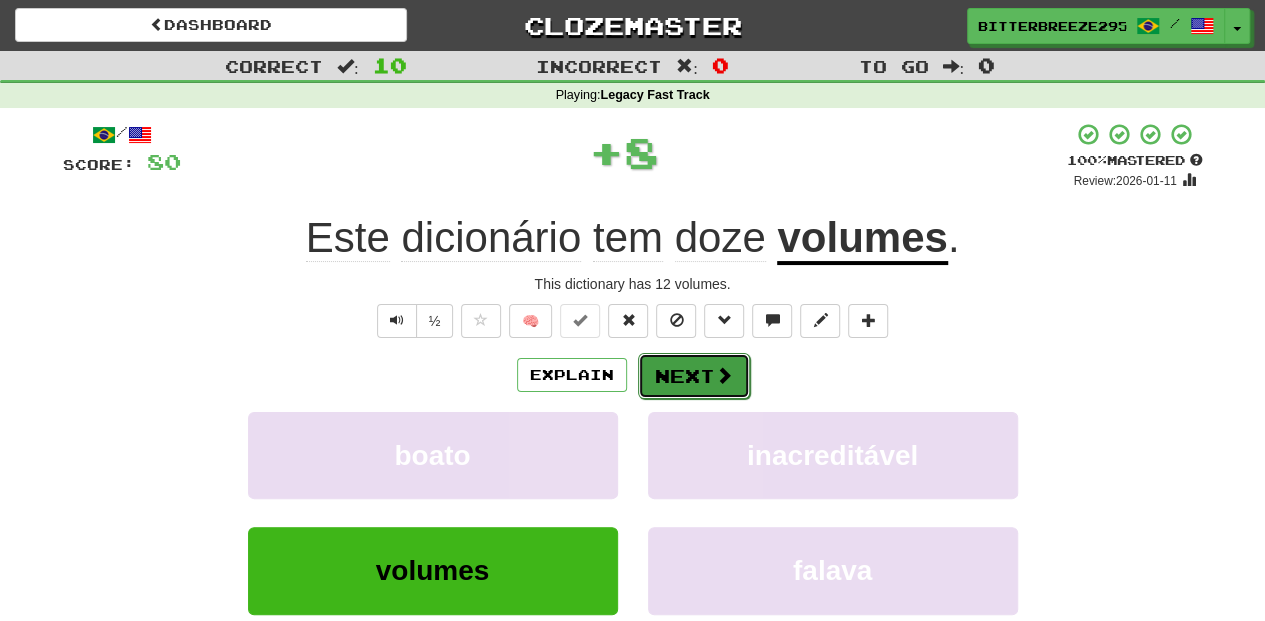 click on "Next" at bounding box center (694, 376) 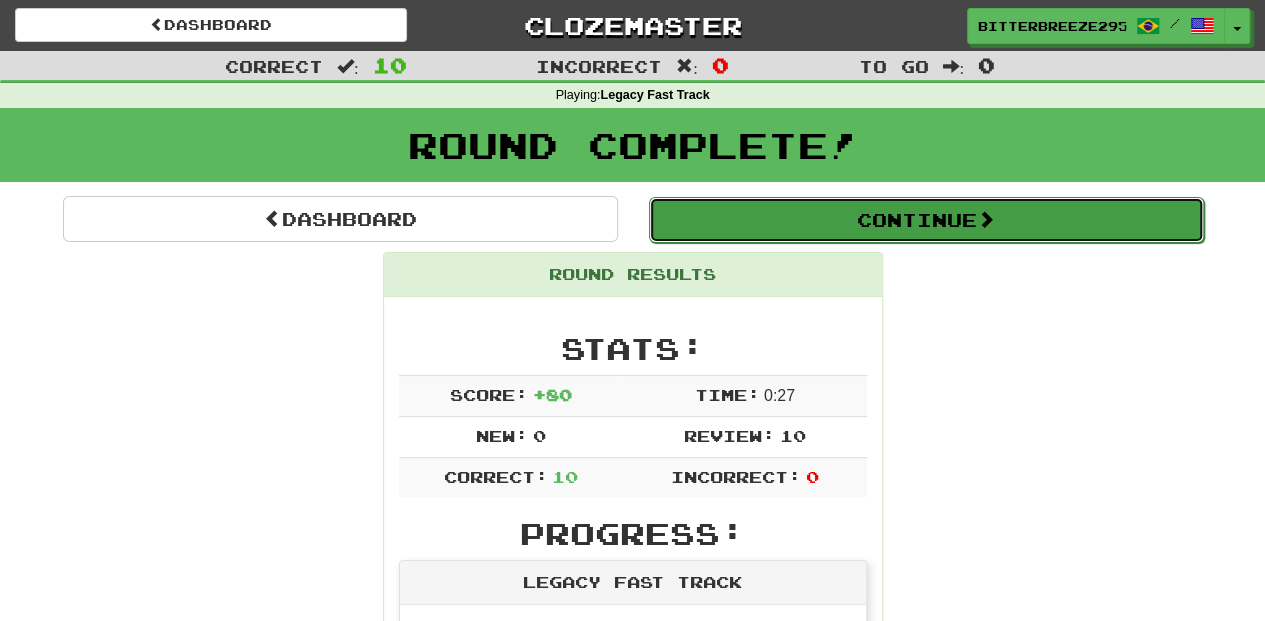 click on "Continue" at bounding box center (926, 220) 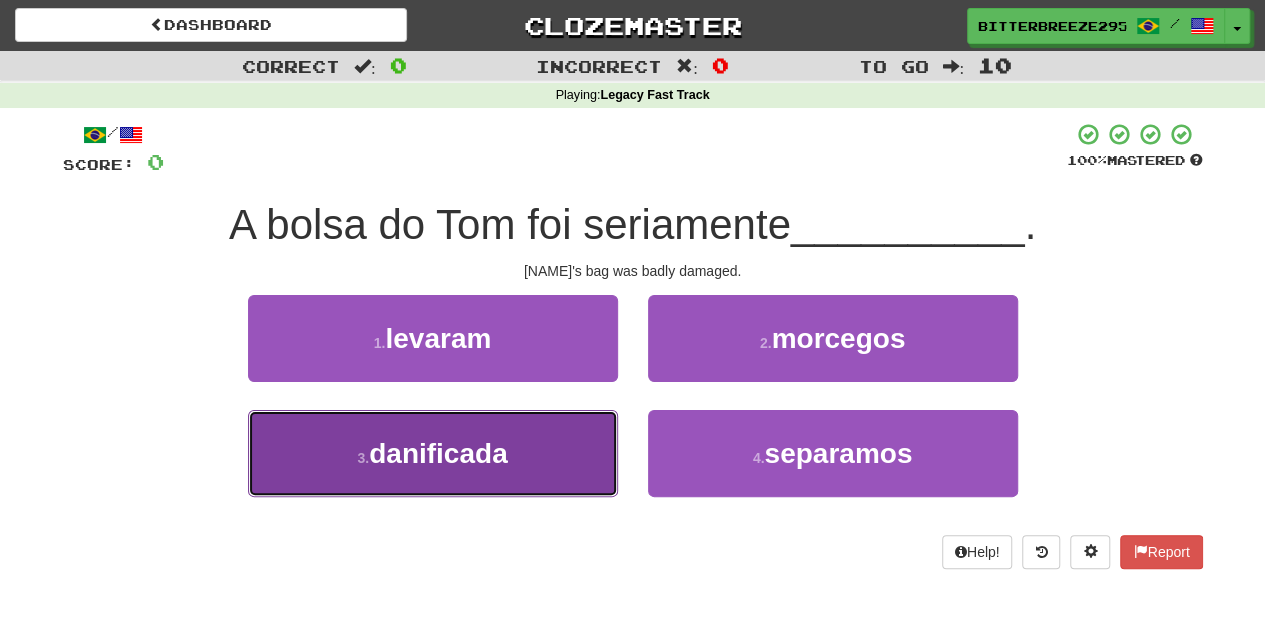 click on "3 .  danificada" at bounding box center (433, 453) 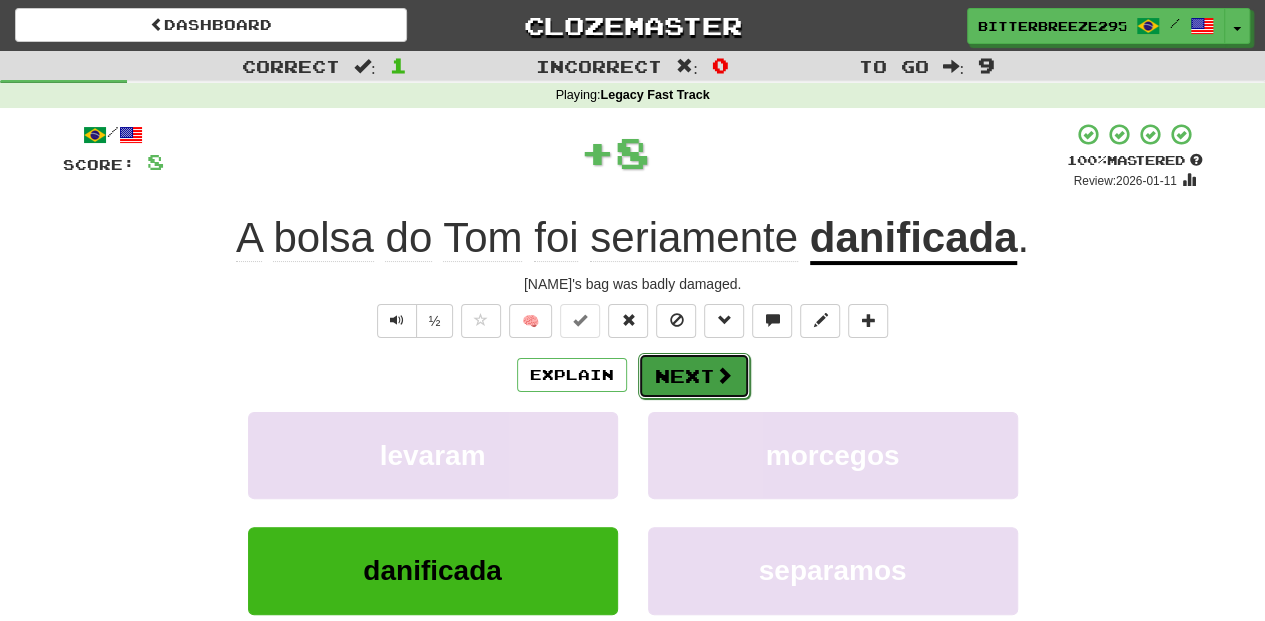 click on "Next" at bounding box center [694, 376] 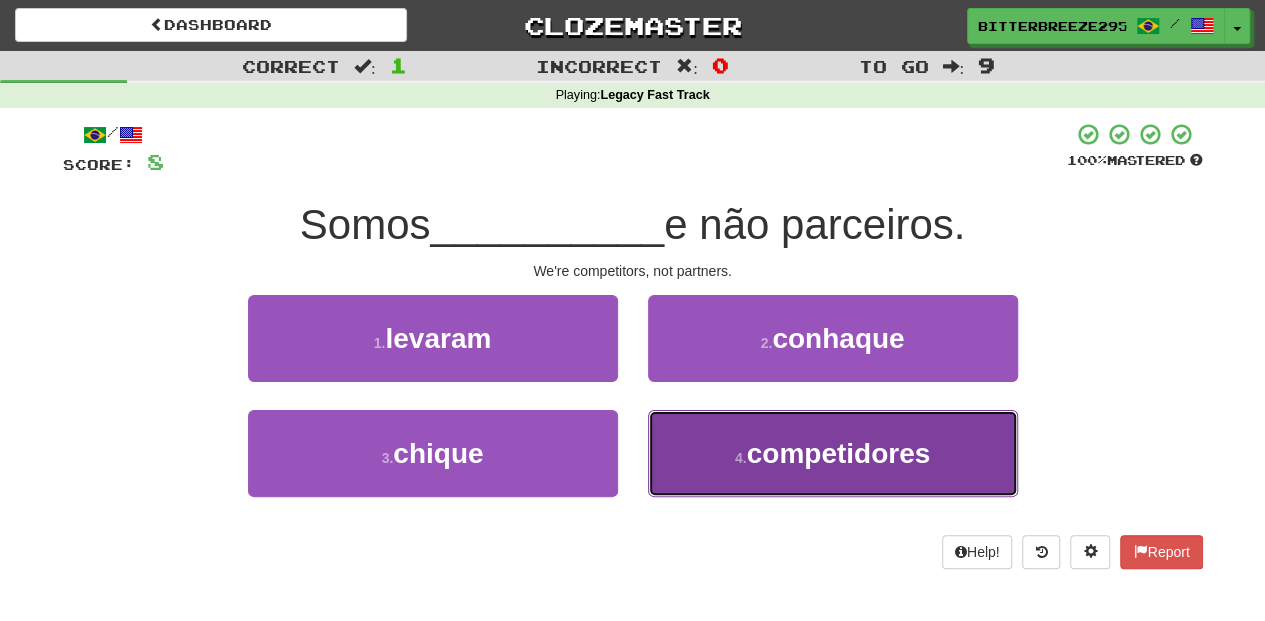 click on "4 .  competidores" at bounding box center (833, 453) 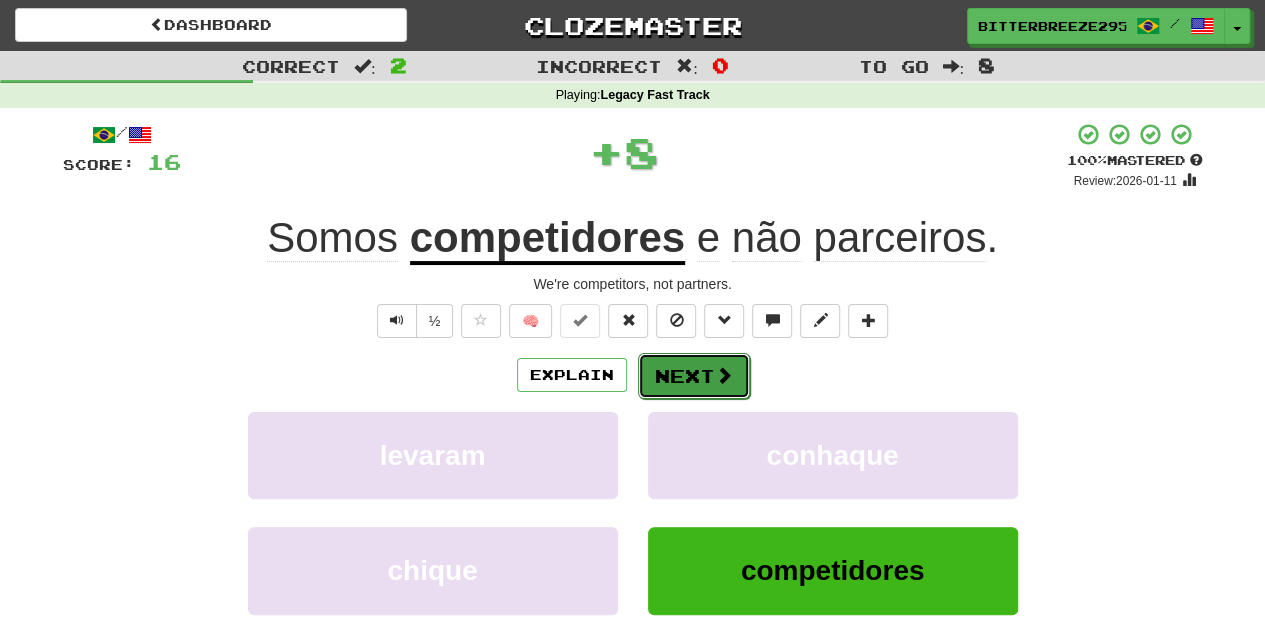 click on "Next" at bounding box center (694, 376) 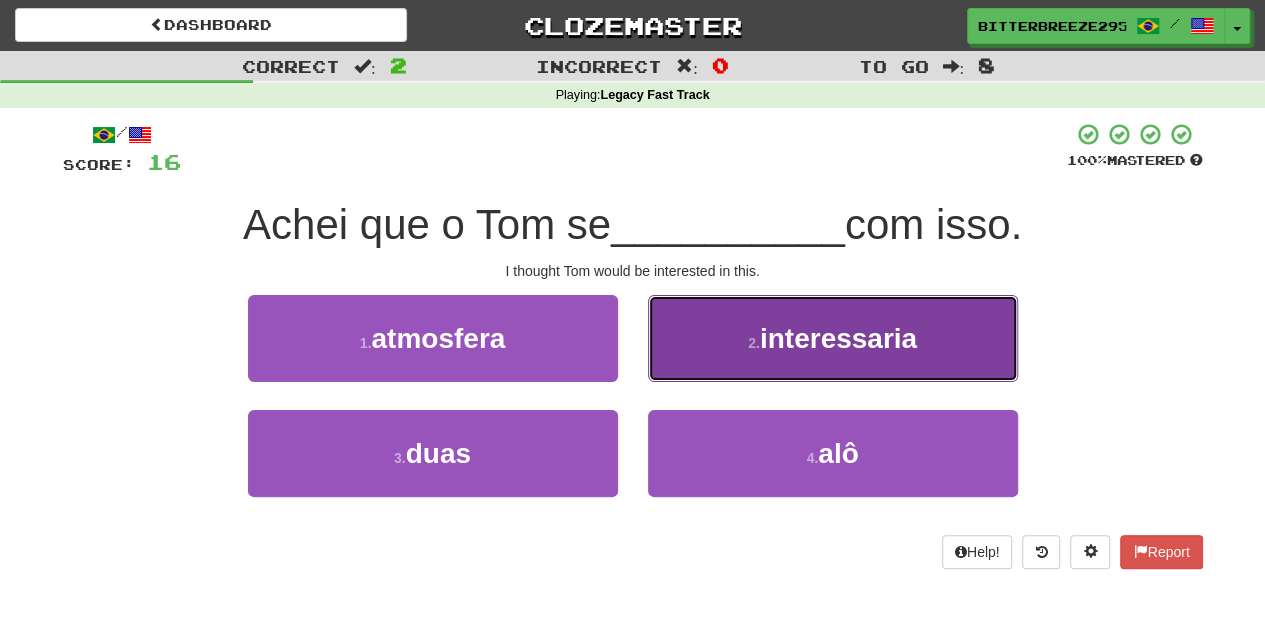 click on "2 .  interessaria" at bounding box center [833, 338] 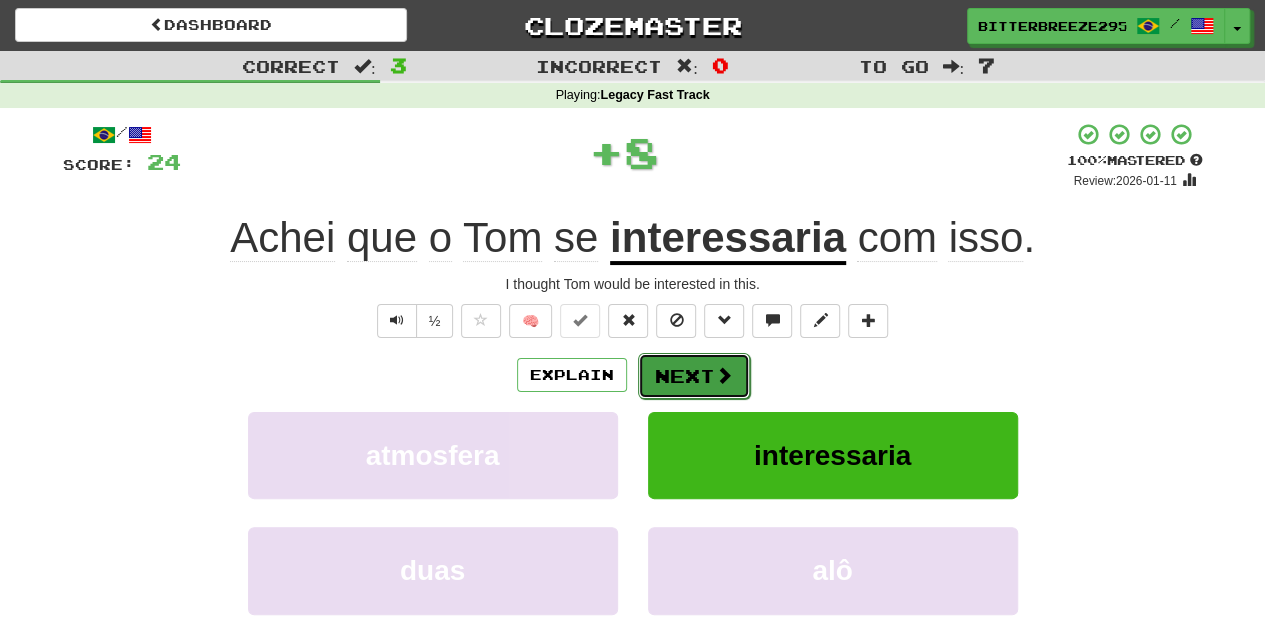 click on "Next" at bounding box center (694, 376) 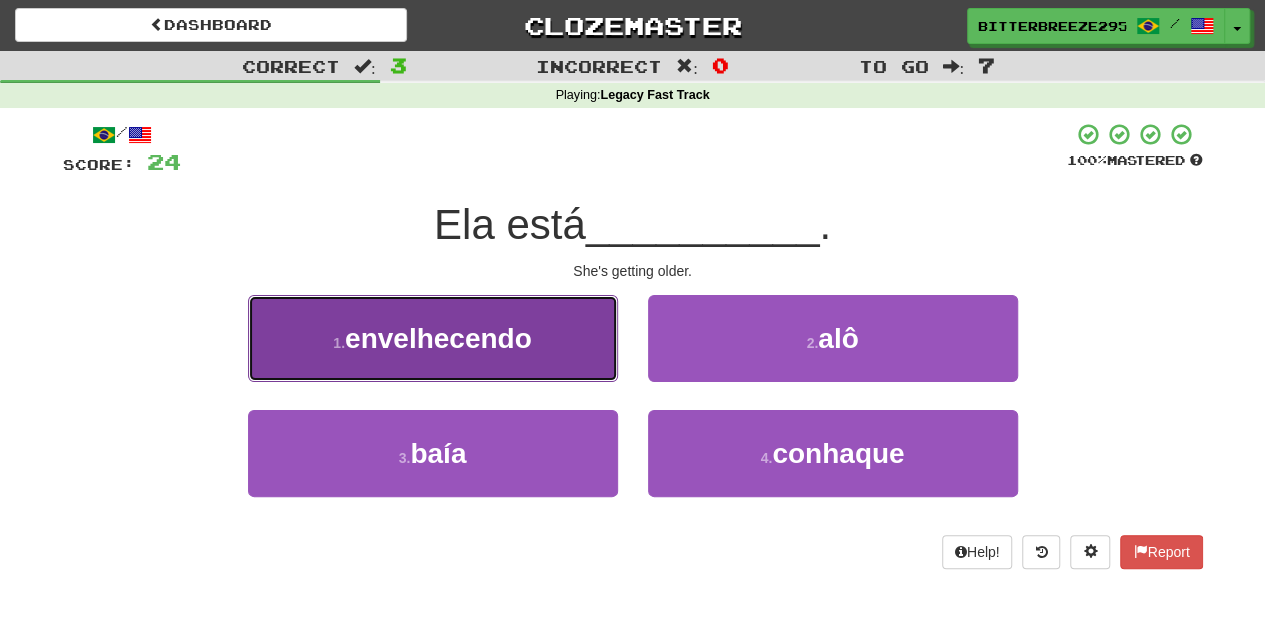 click on "1 .  envelhecendo" at bounding box center (433, 338) 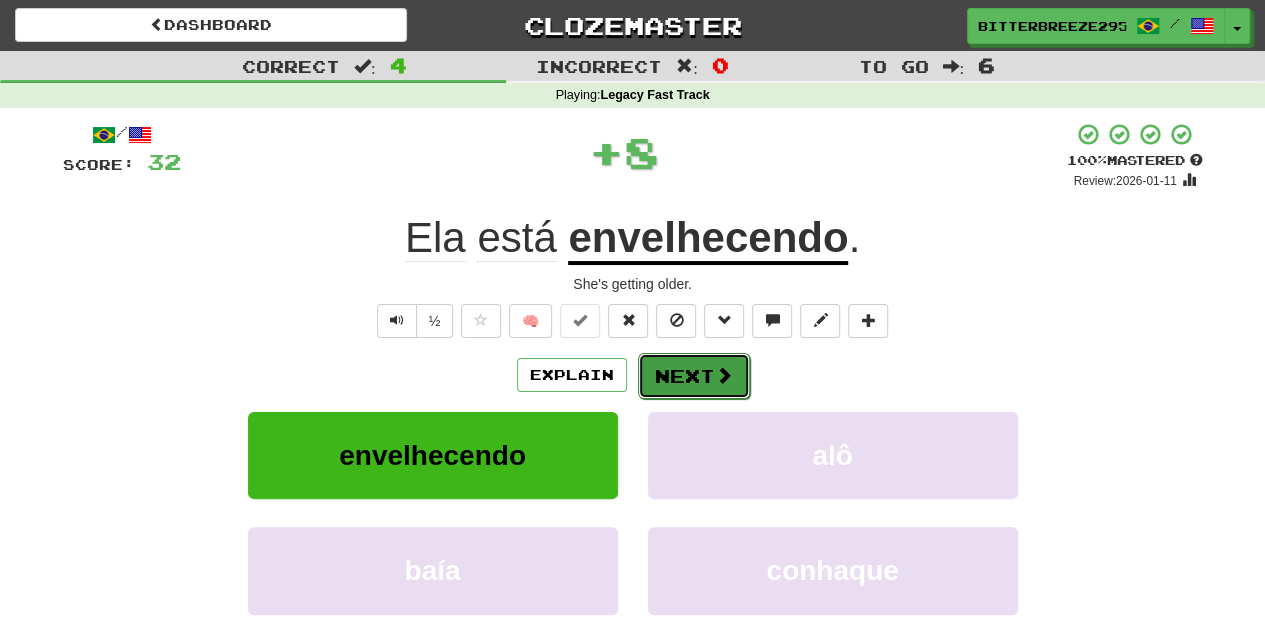 click on "Next" at bounding box center [694, 376] 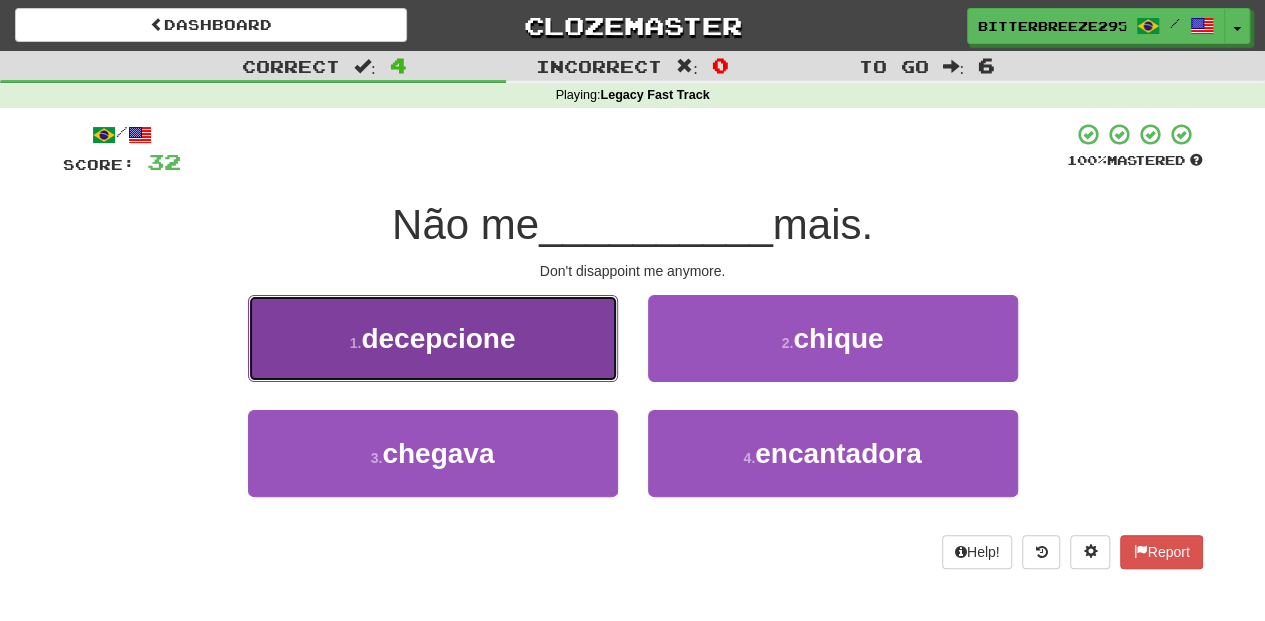 click on "1 .  decepcione" at bounding box center [433, 338] 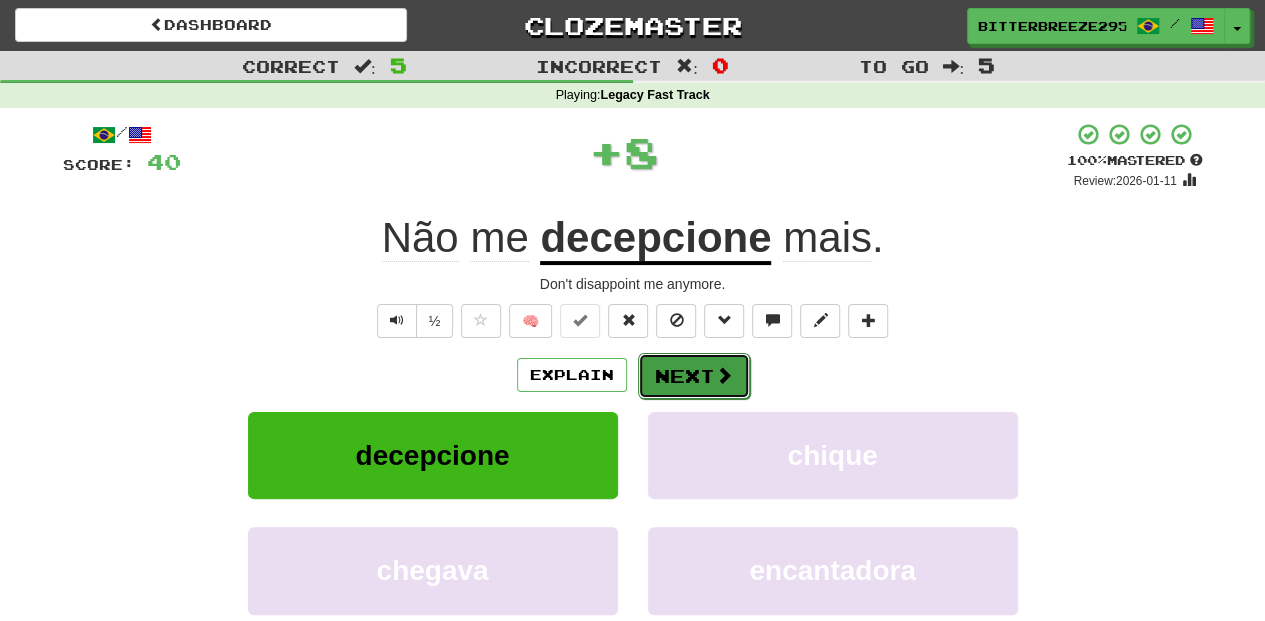 click on "Next" at bounding box center [694, 376] 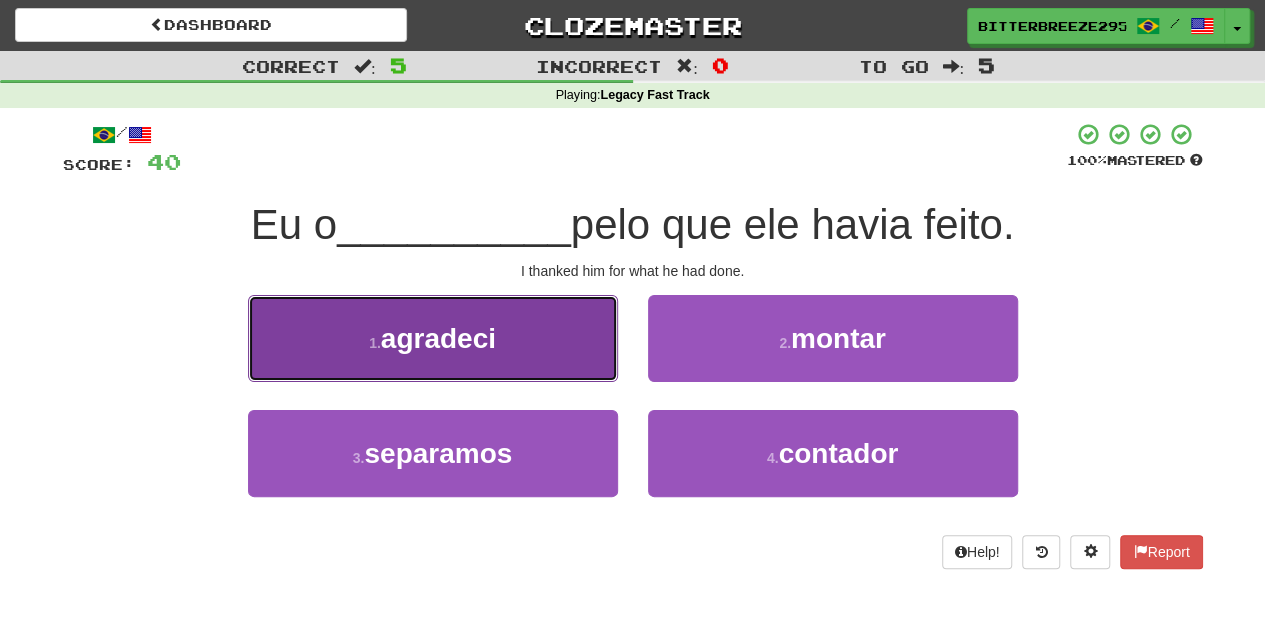 click on "1 .  agradeci" at bounding box center (433, 338) 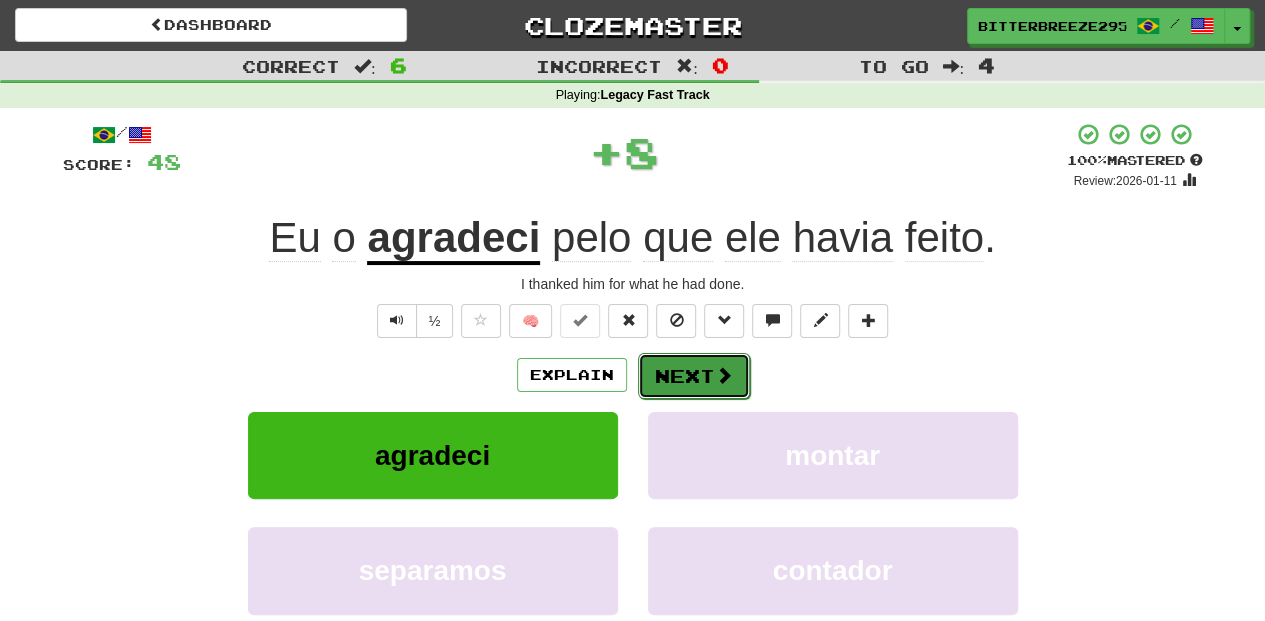 click on "Next" at bounding box center (694, 376) 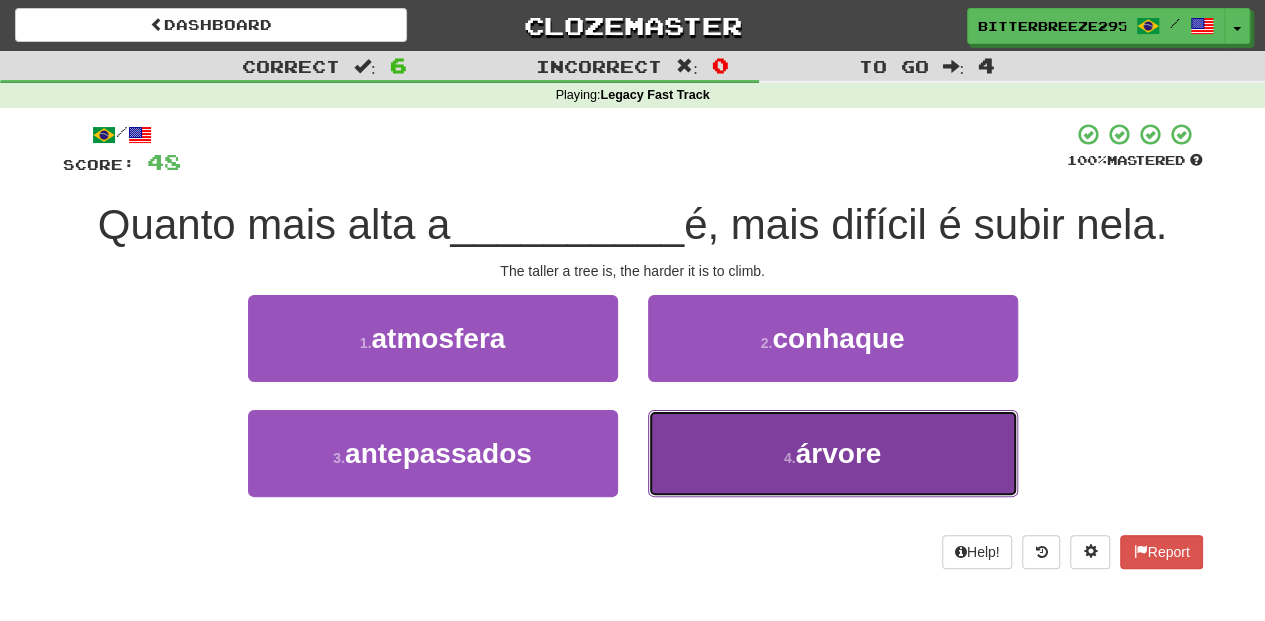 click on "4 .  árvore" at bounding box center [833, 453] 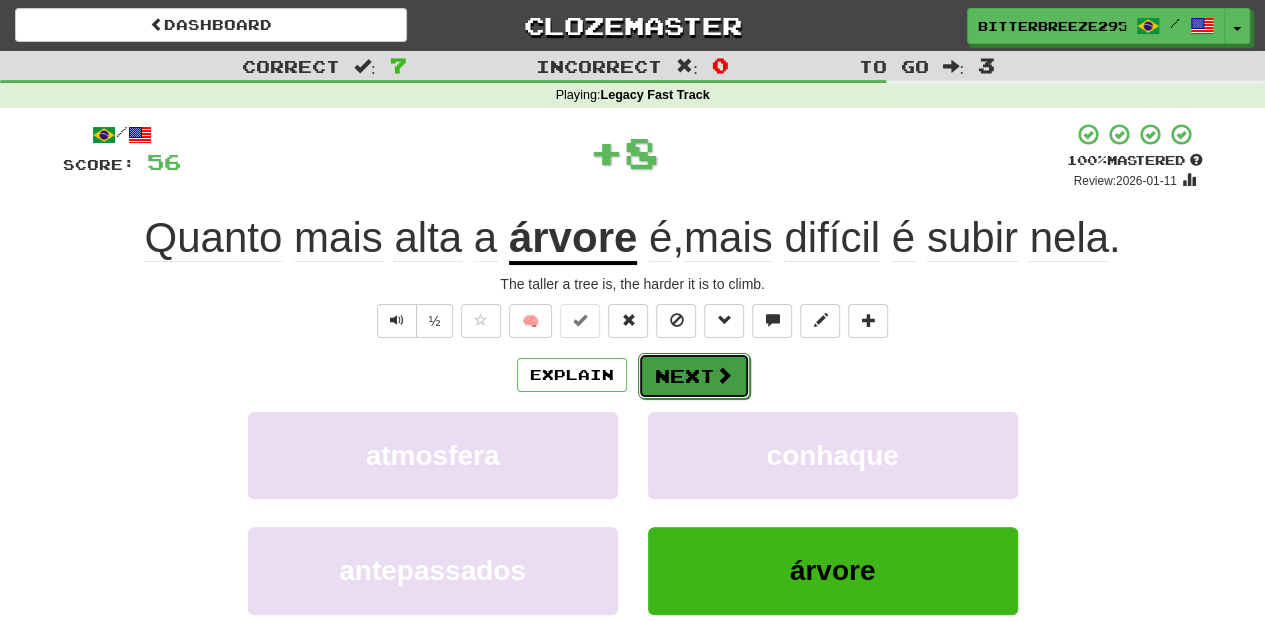 click on "Next" at bounding box center [694, 376] 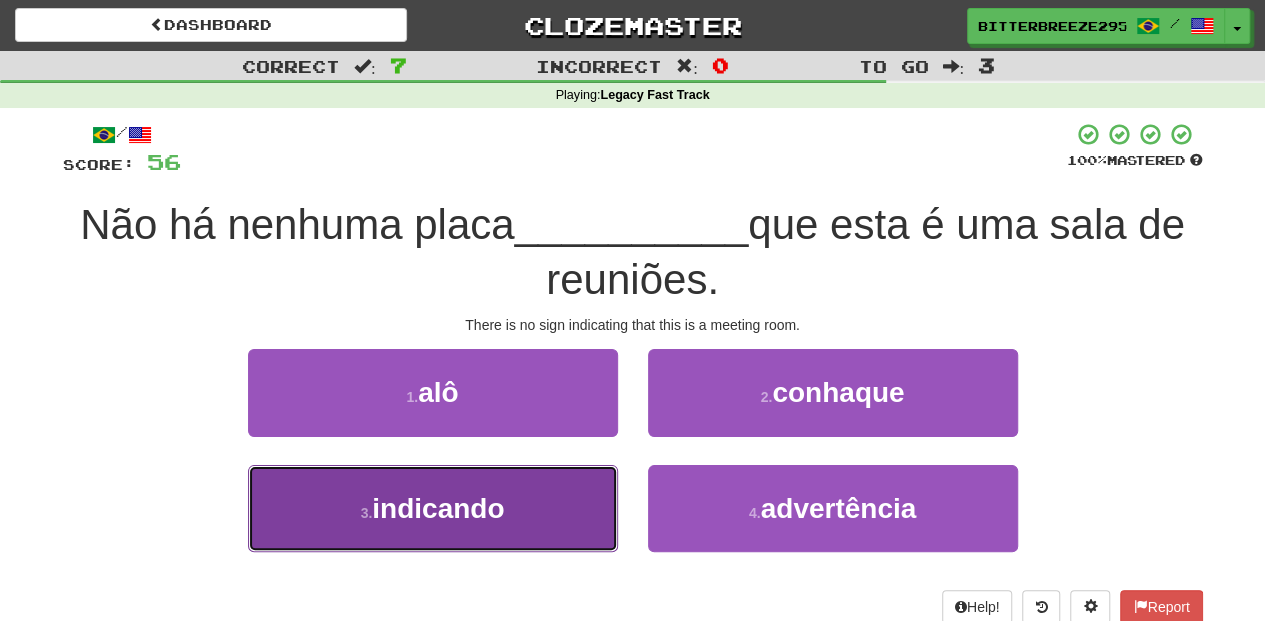 click on "3 .  indicando" at bounding box center (433, 508) 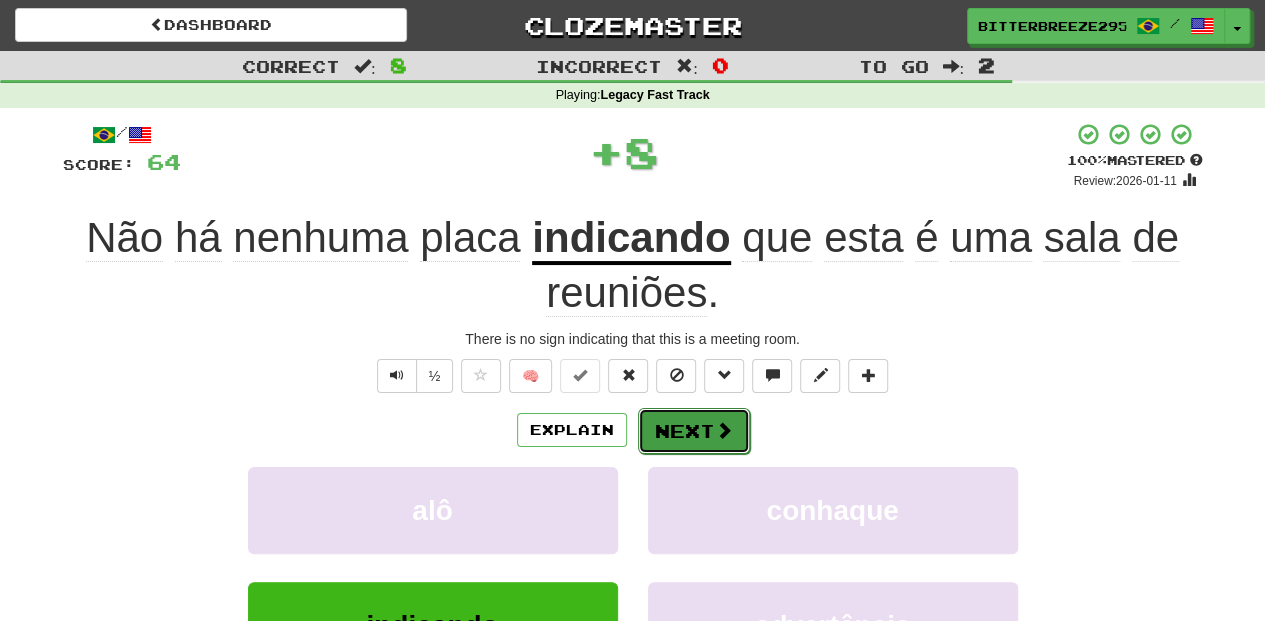 click on "Next" at bounding box center (694, 431) 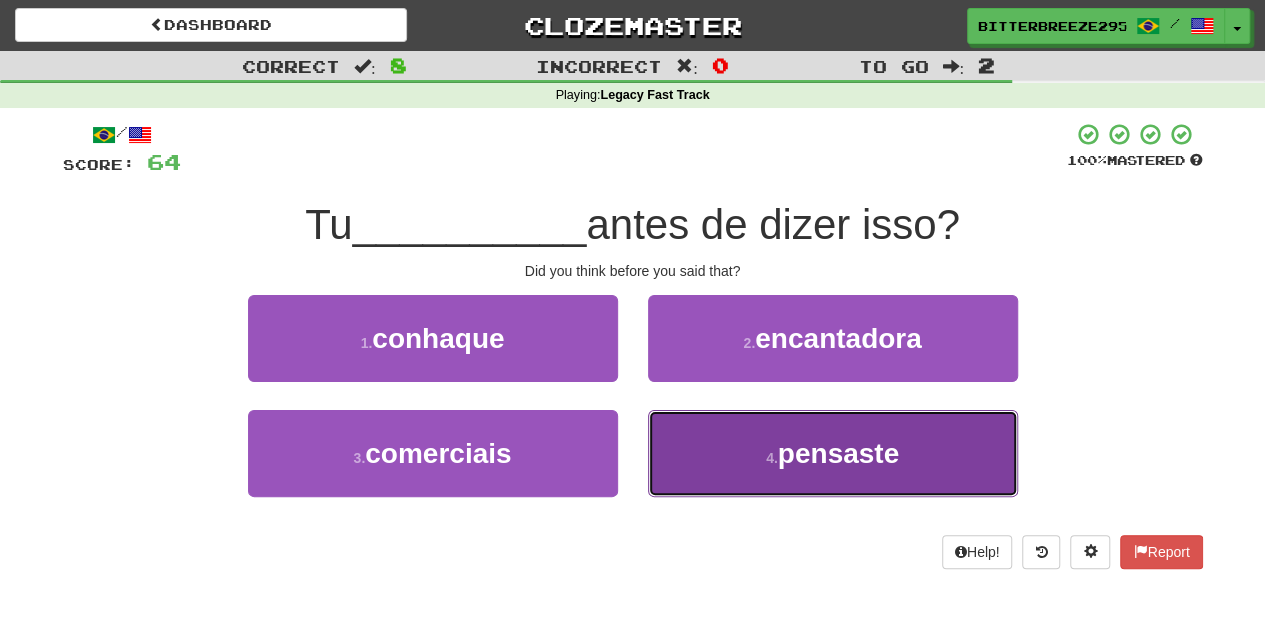 click on "4 .  pensaste" at bounding box center (833, 453) 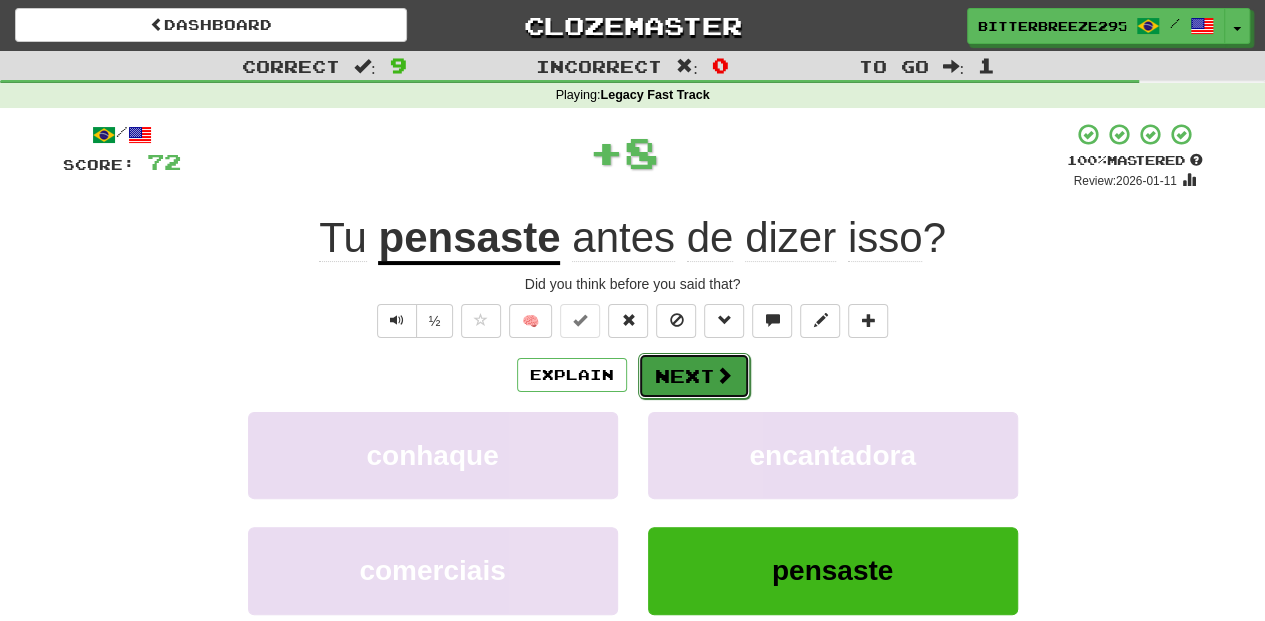 click on "Next" at bounding box center (694, 376) 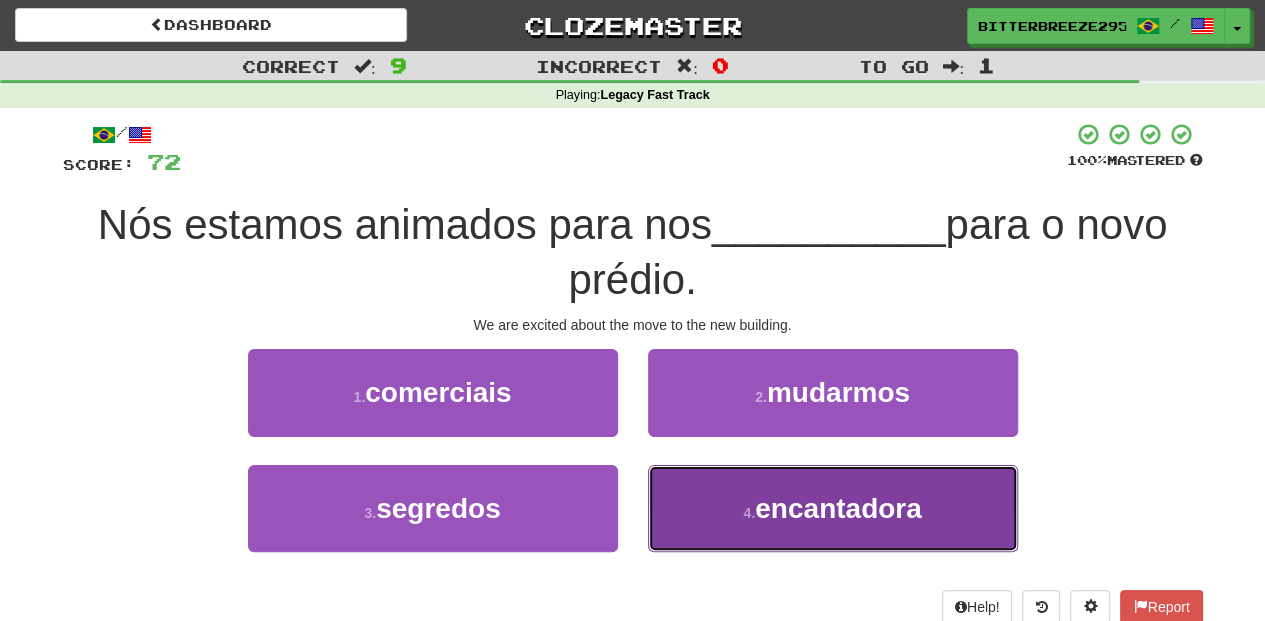 click on "4 .  encantadora" at bounding box center (833, 508) 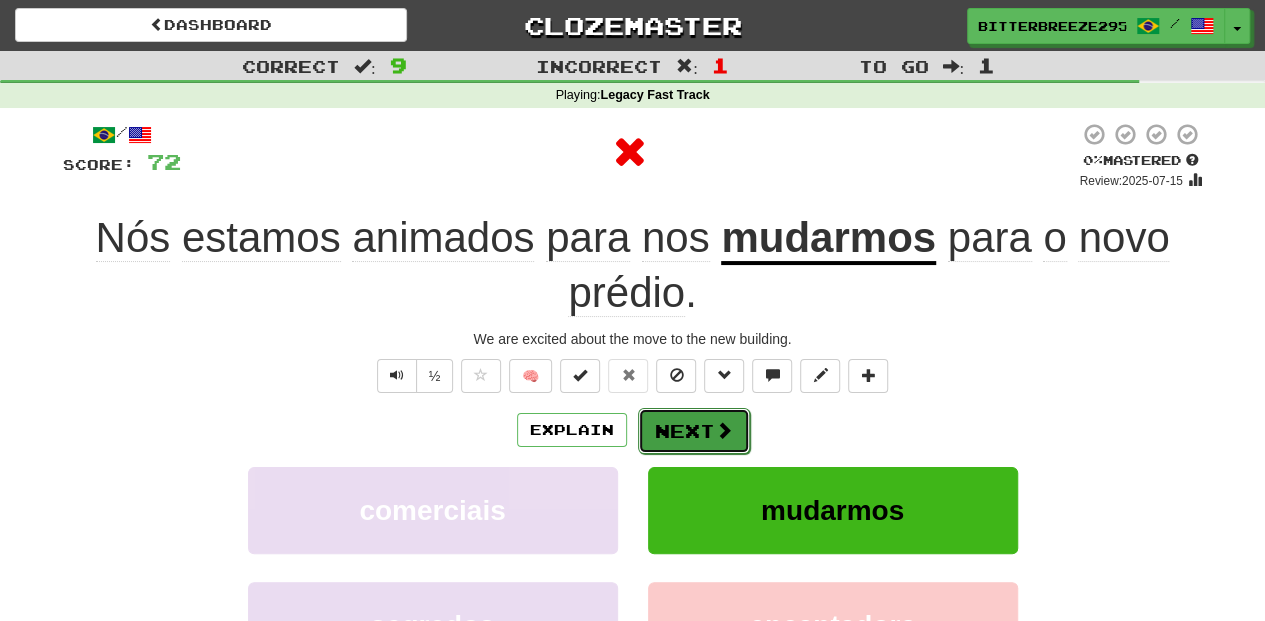 click on "Next" at bounding box center [694, 431] 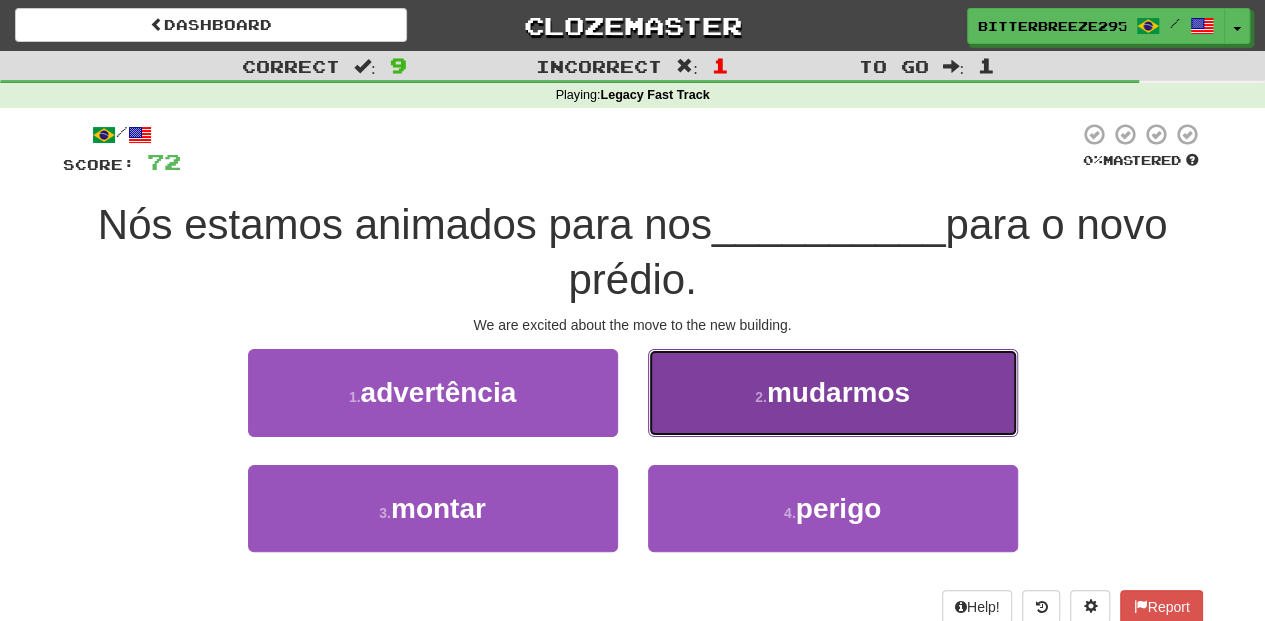 click on "2 .  mudarmos" at bounding box center (833, 392) 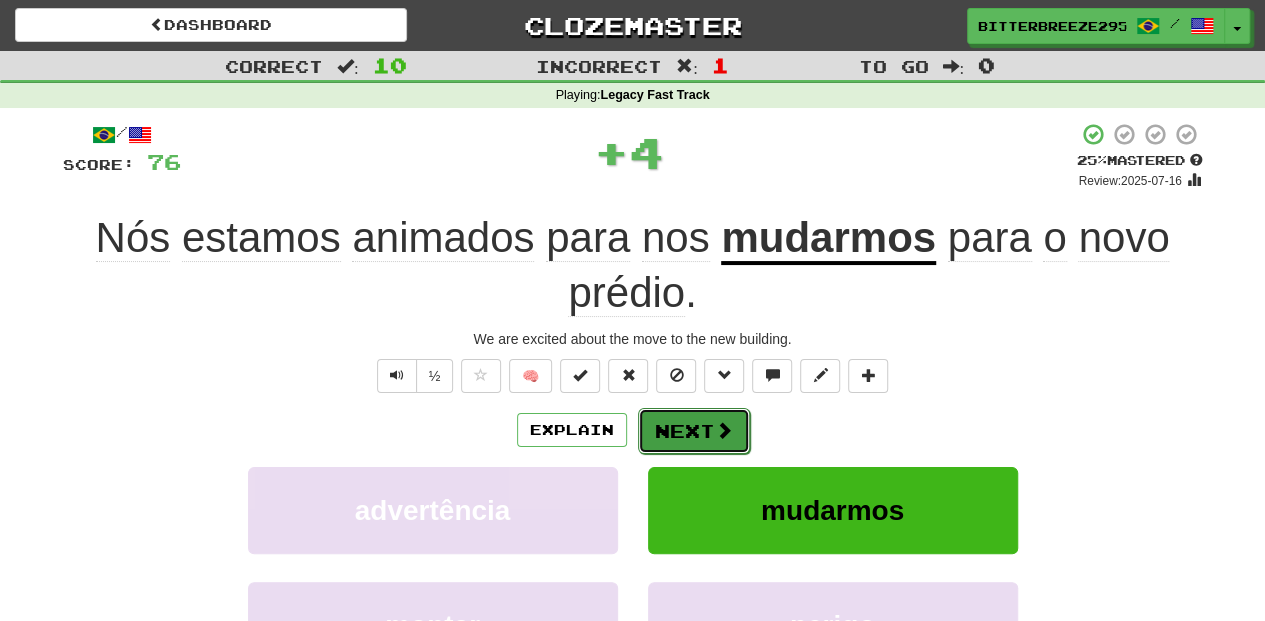 click on "Next" at bounding box center [694, 431] 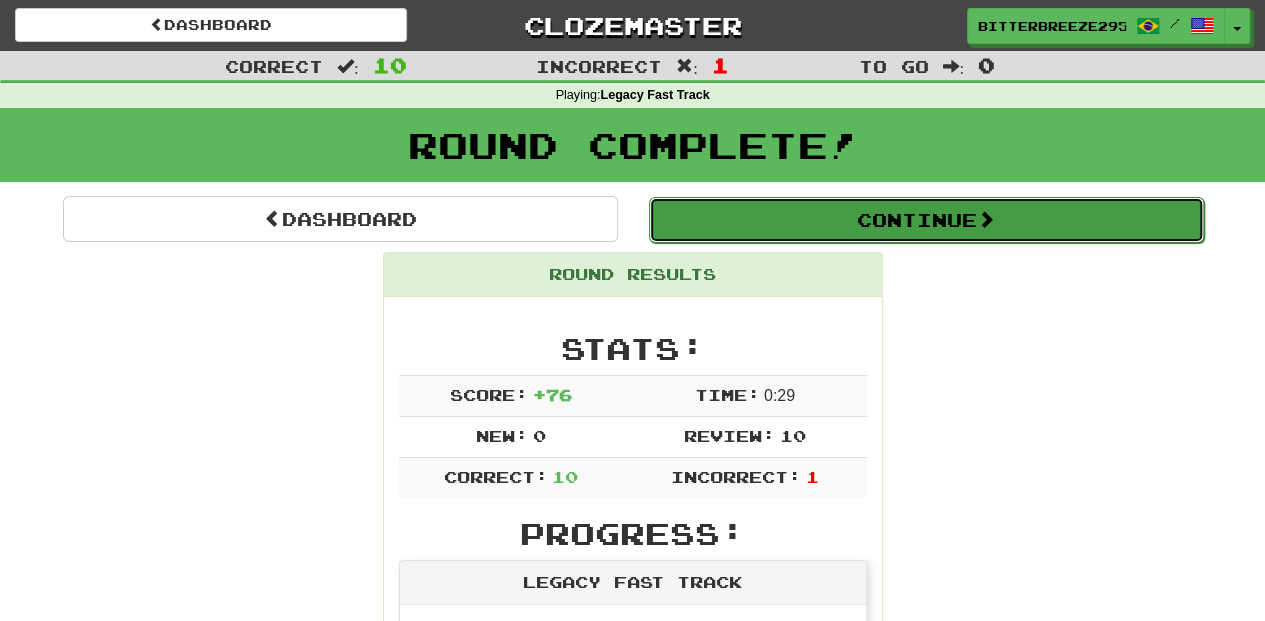 click on "Continue" at bounding box center [926, 220] 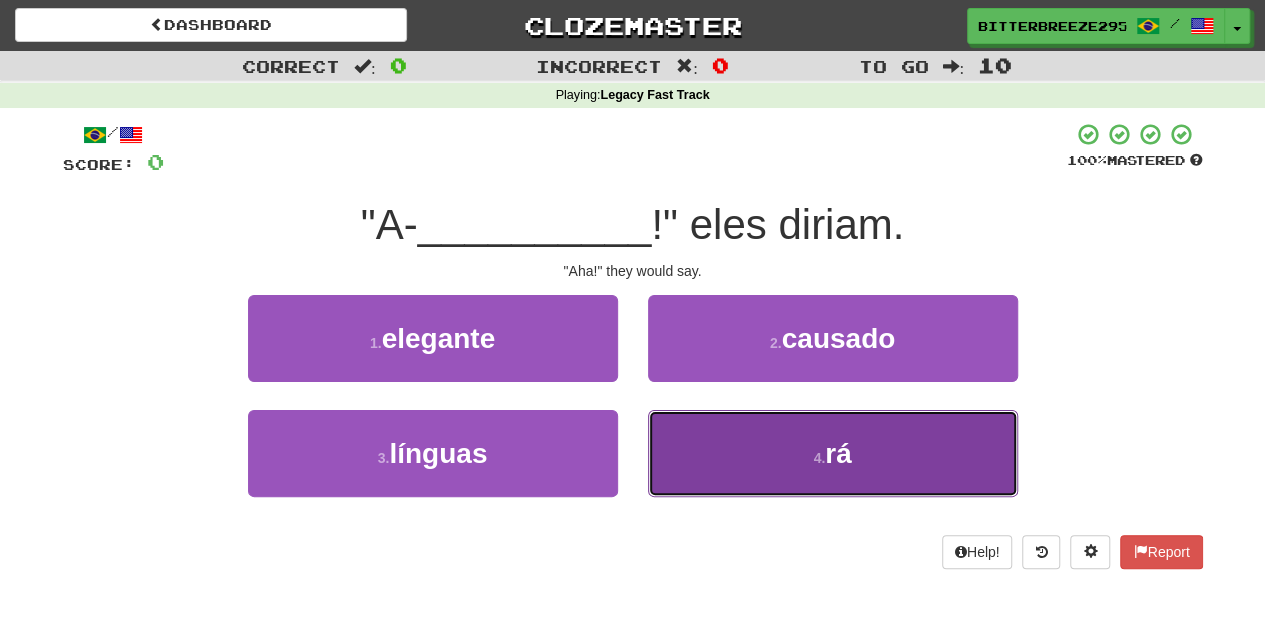click on "4 .  rá" at bounding box center [833, 453] 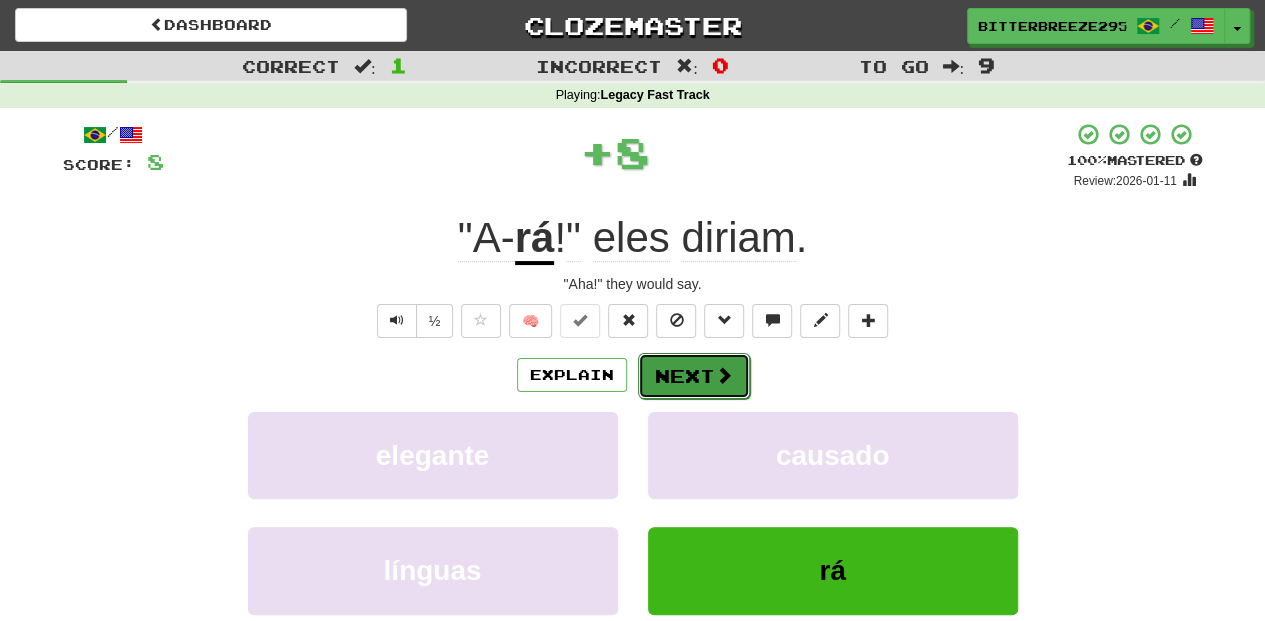click on "Next" at bounding box center [694, 376] 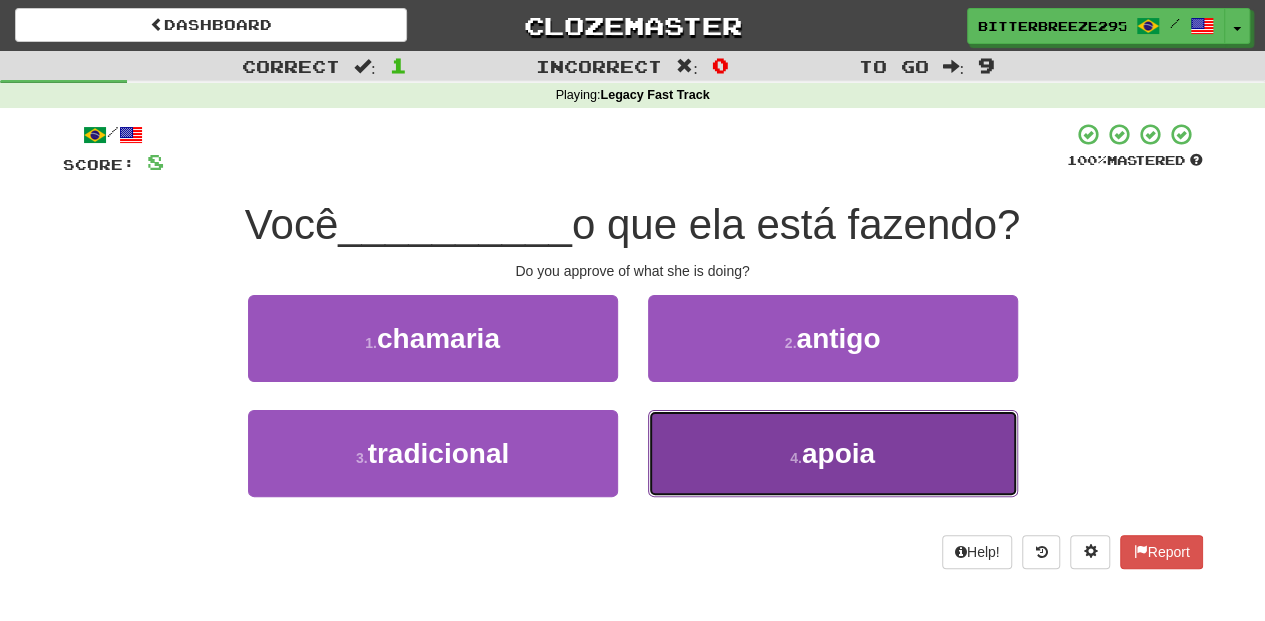 click on "4 .  apoia" at bounding box center [833, 453] 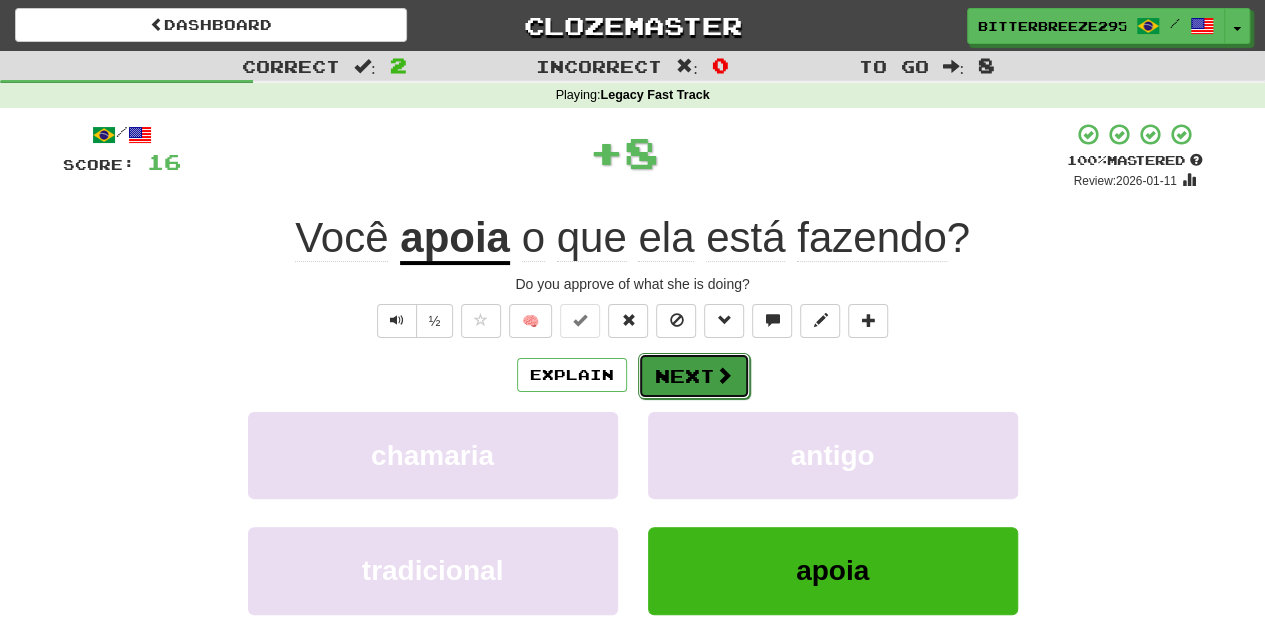click at bounding box center (724, 375) 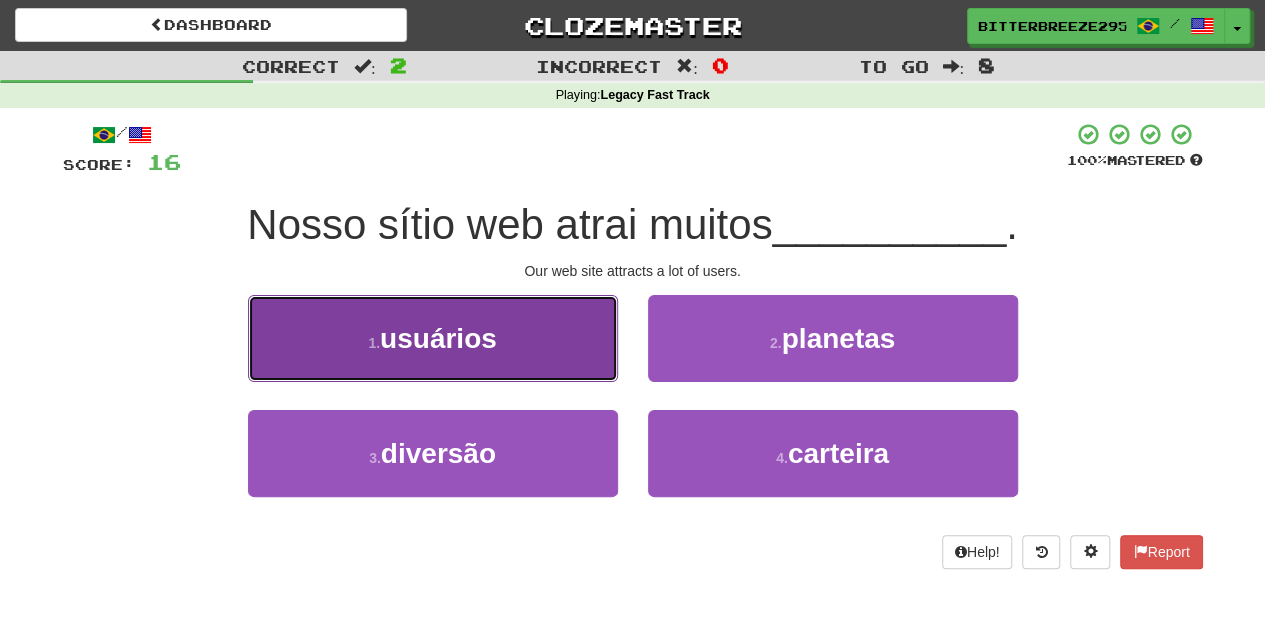 click on "1 .  usuários" at bounding box center (433, 338) 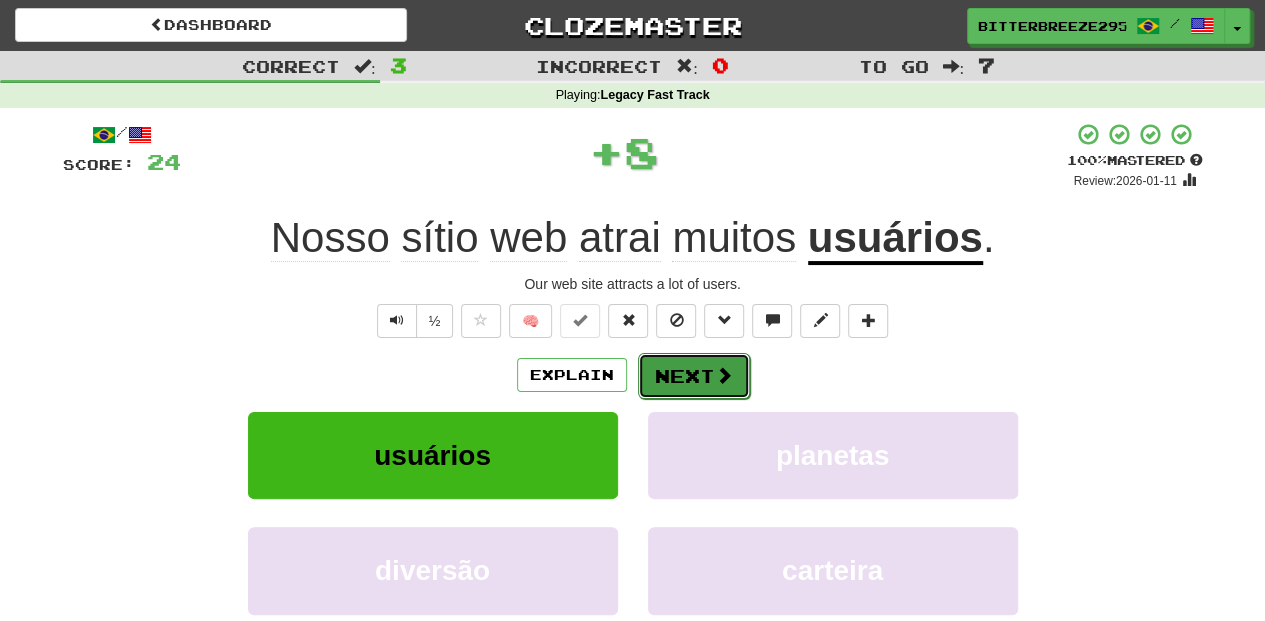 click on "Next" at bounding box center [694, 376] 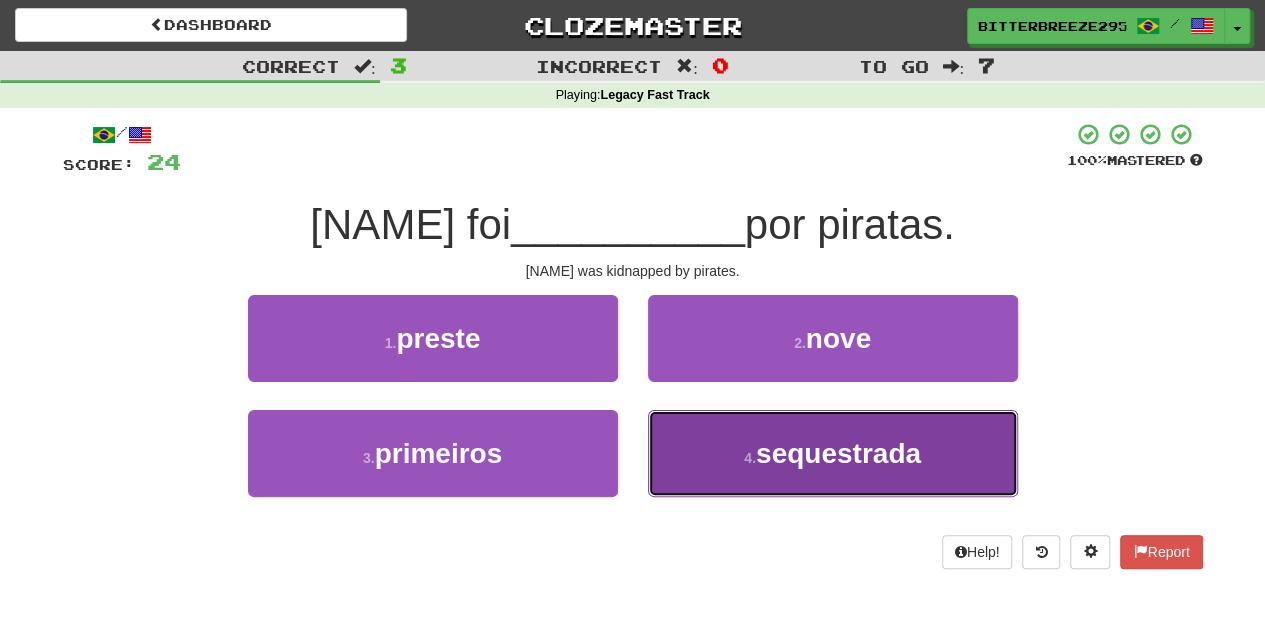 click on "4 .  sequestrada" at bounding box center (833, 453) 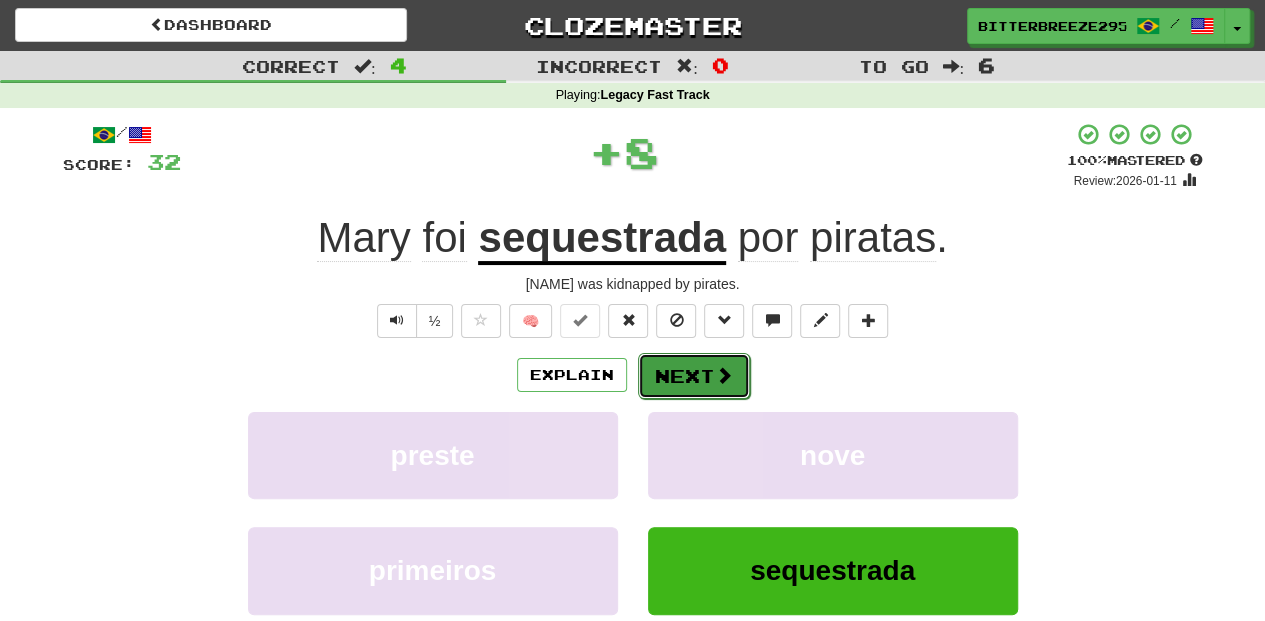 click on "Next" at bounding box center (694, 376) 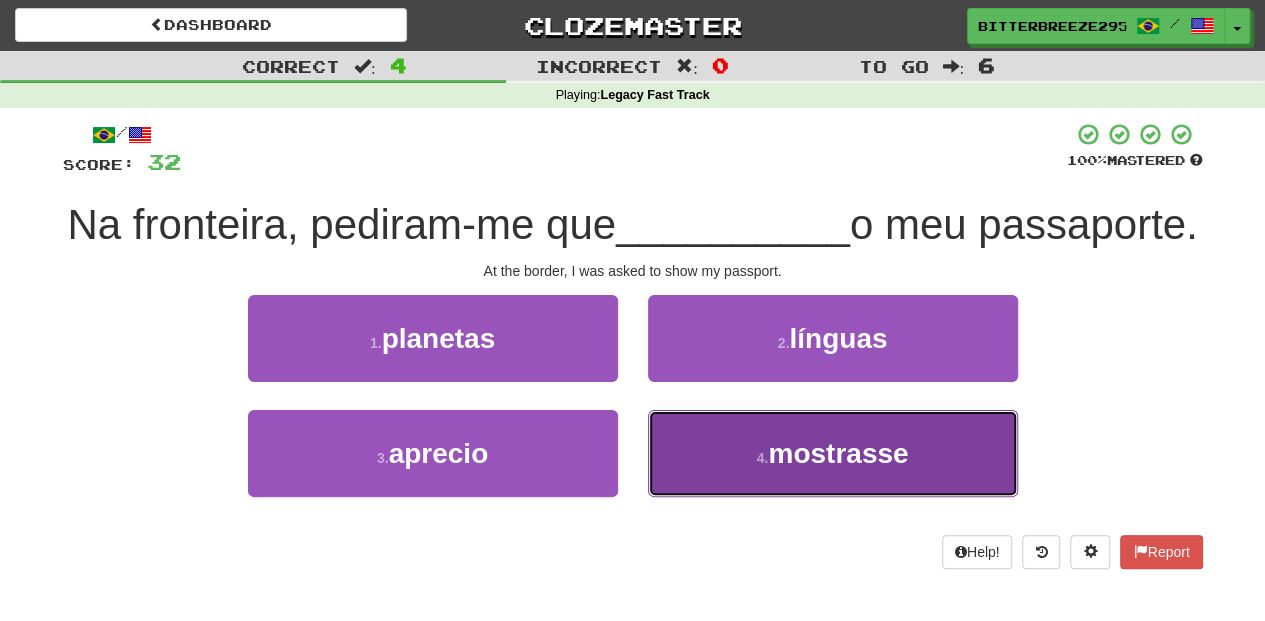 click on "4 .  mostrasse" at bounding box center [833, 453] 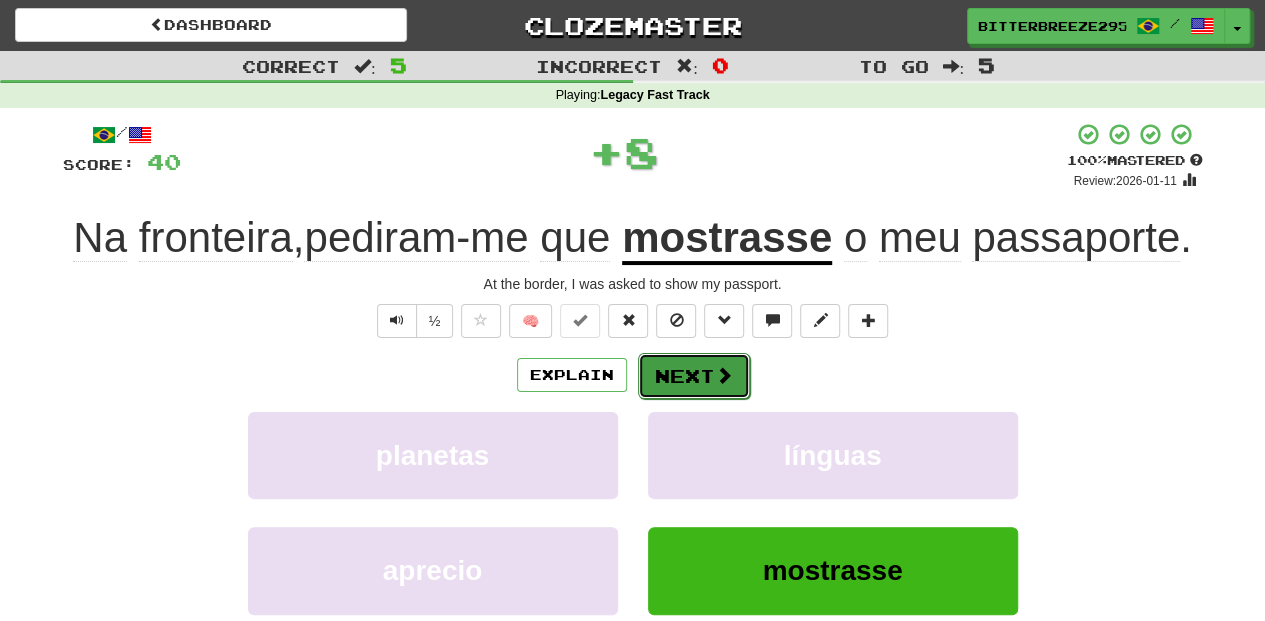 click on "Next" at bounding box center (694, 376) 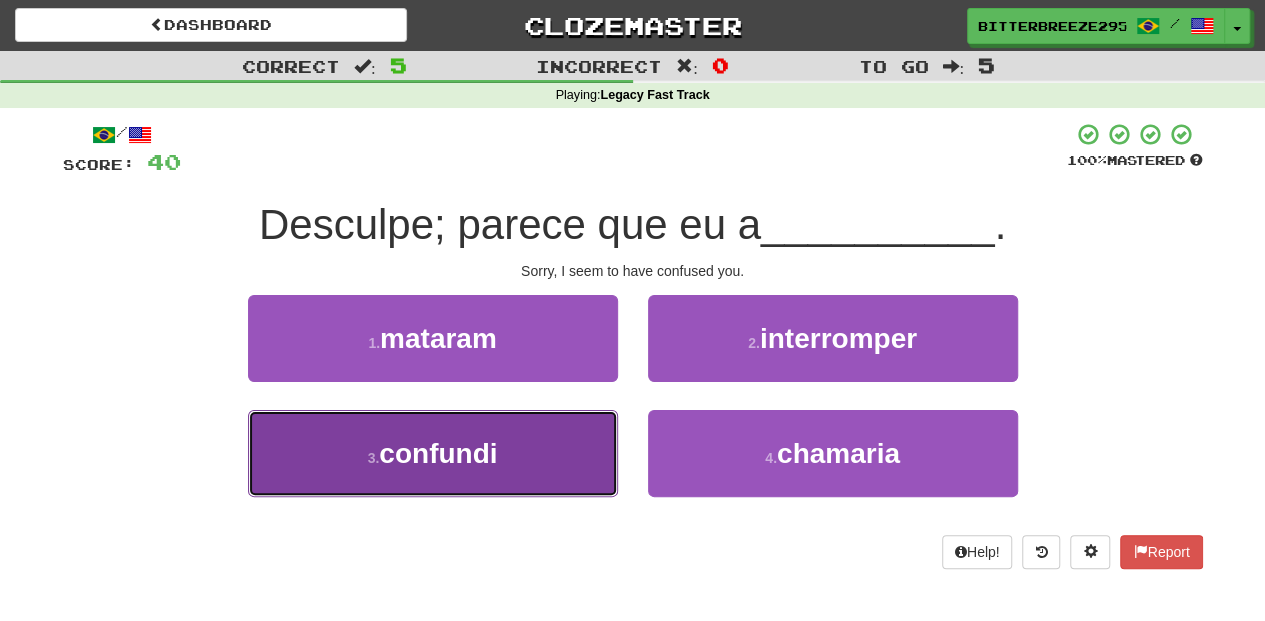 click on "3 .  confundi" at bounding box center (433, 453) 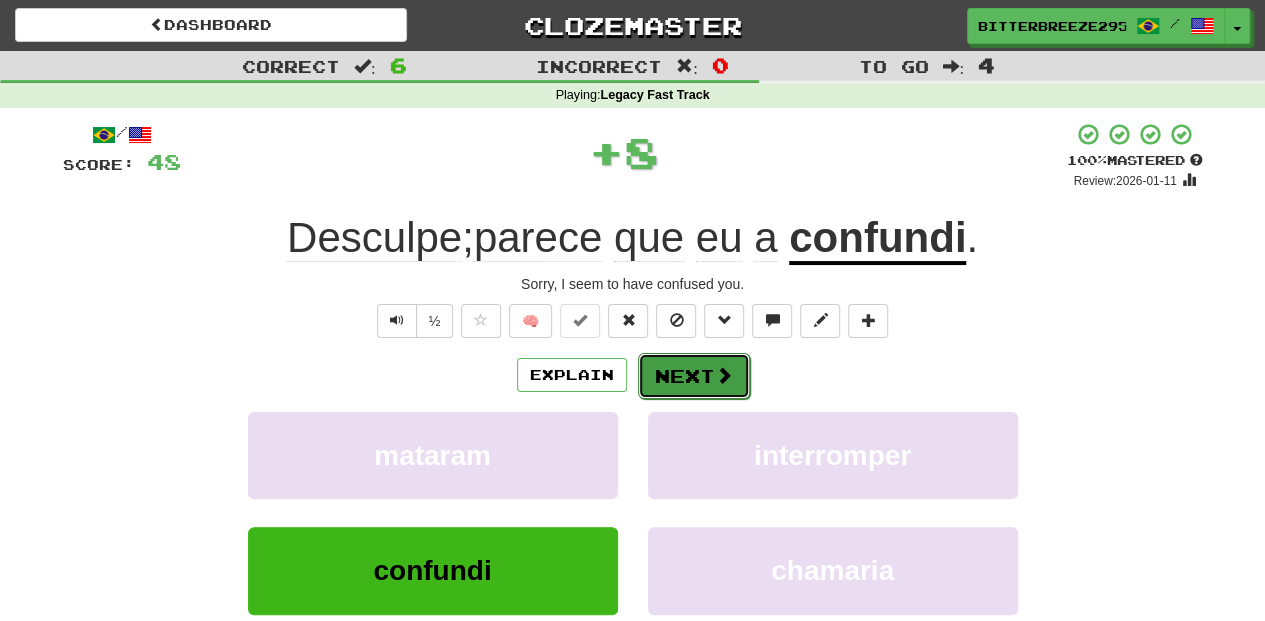 click on "Next" at bounding box center [694, 376] 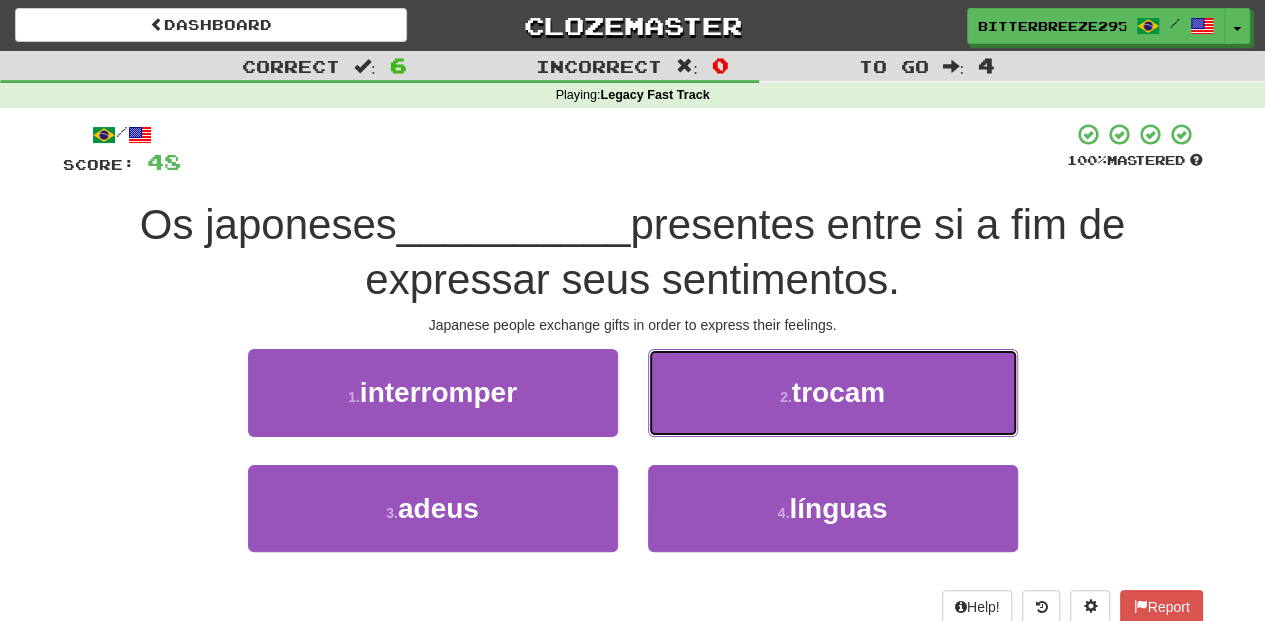 drag, startPoint x: 710, startPoint y: 392, endPoint x: 706, endPoint y: 404, distance: 12.649111 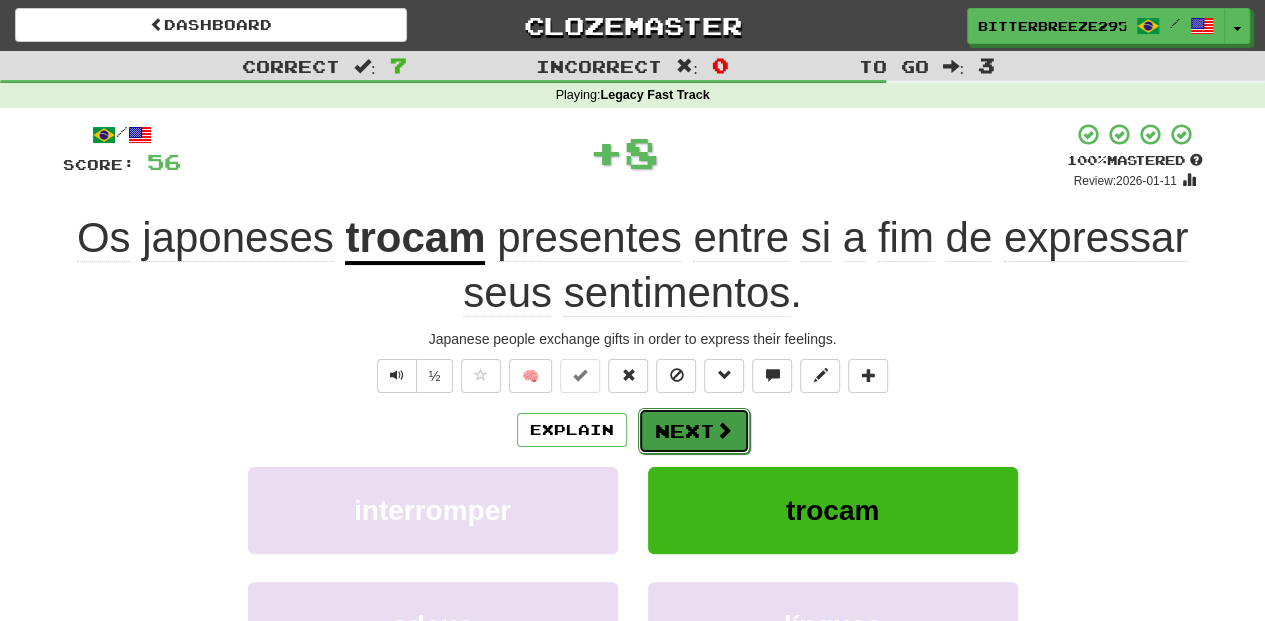 drag, startPoint x: 706, startPoint y: 404, endPoint x: 685, endPoint y: 436, distance: 38.27532 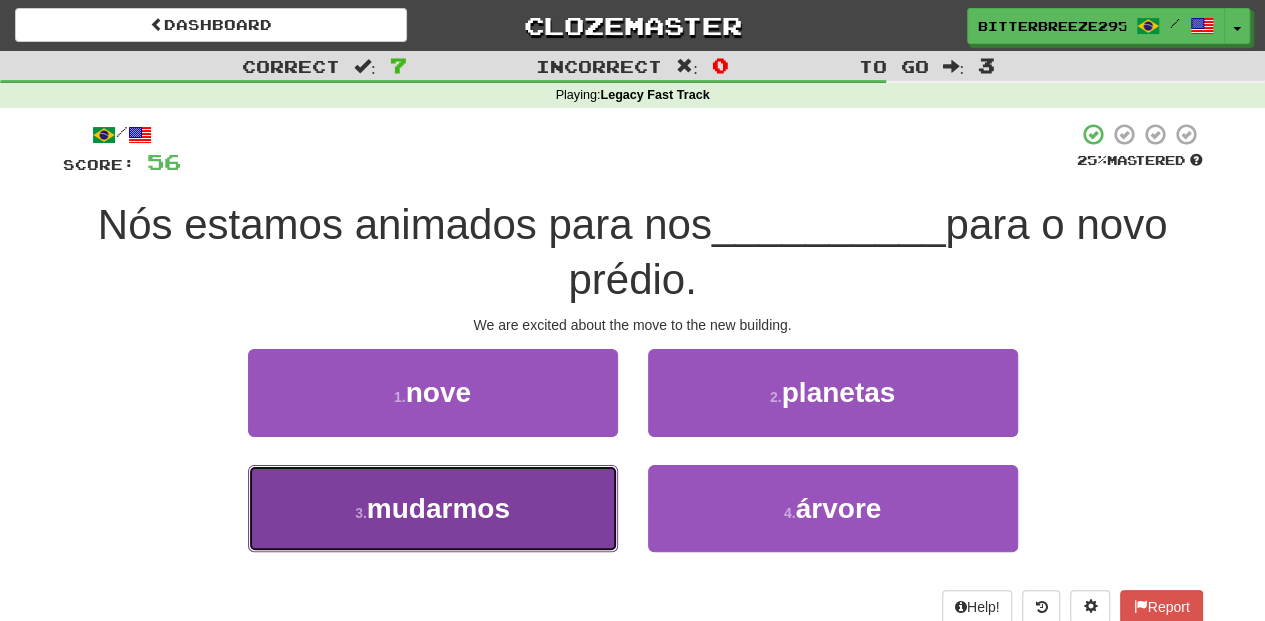 click on "3 .  mudarmos" at bounding box center [433, 508] 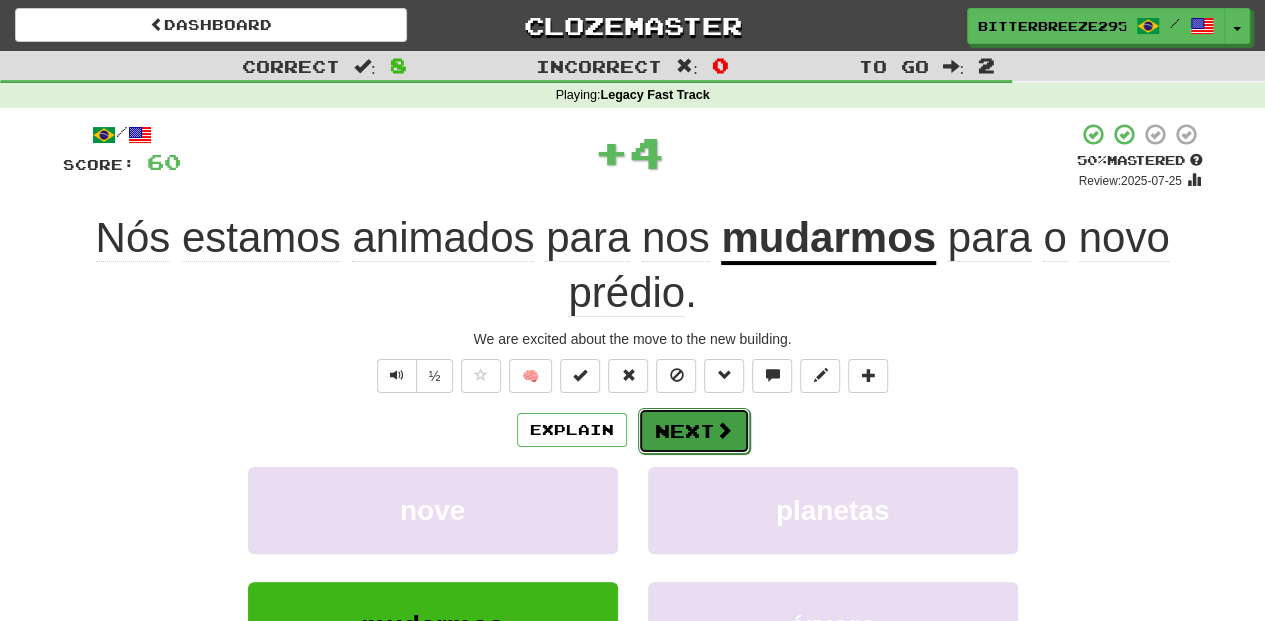click on "Next" at bounding box center [694, 431] 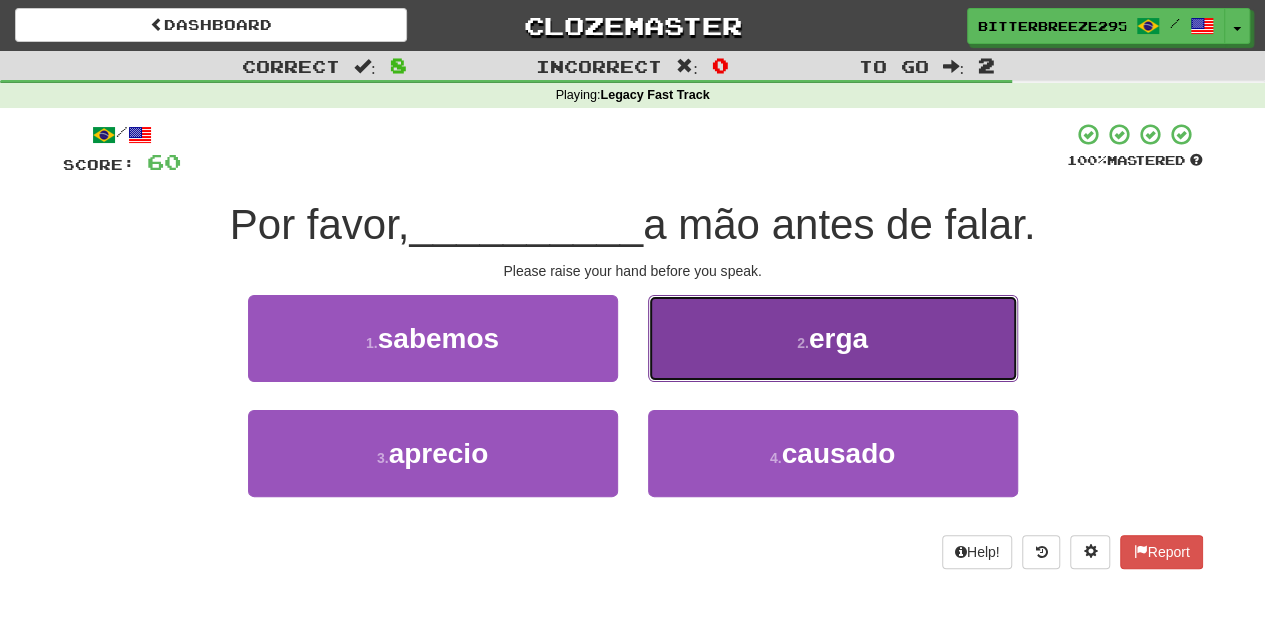 click on "2 .  erga" at bounding box center [833, 338] 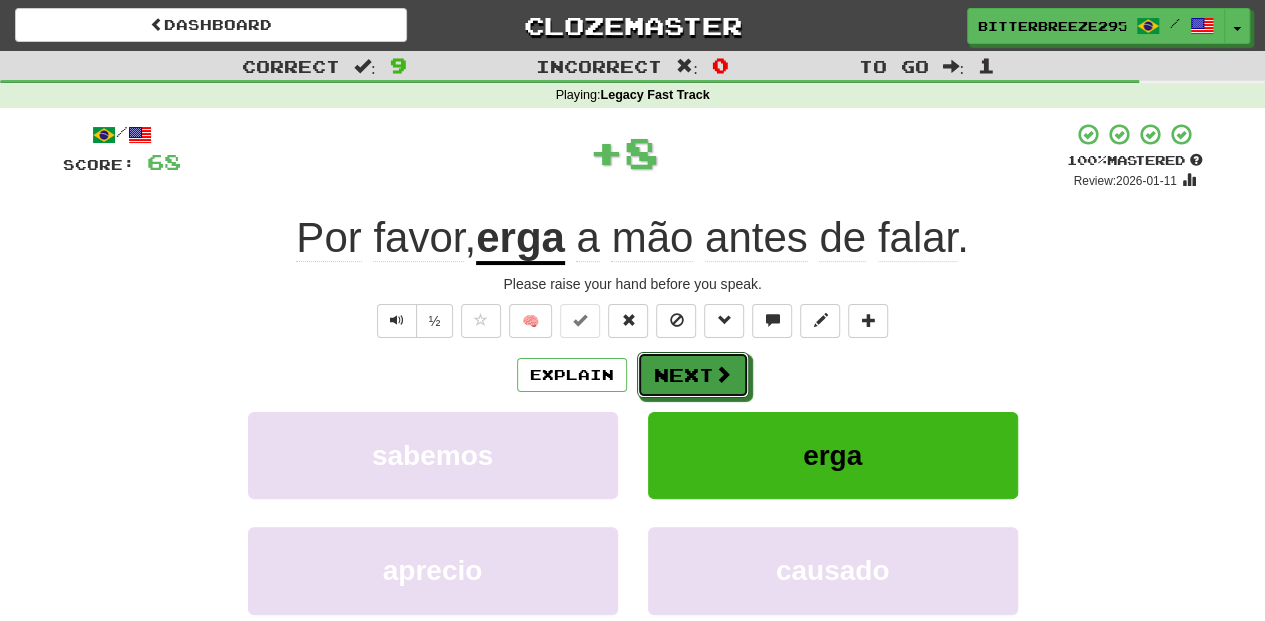 click on "Next" at bounding box center [693, 375] 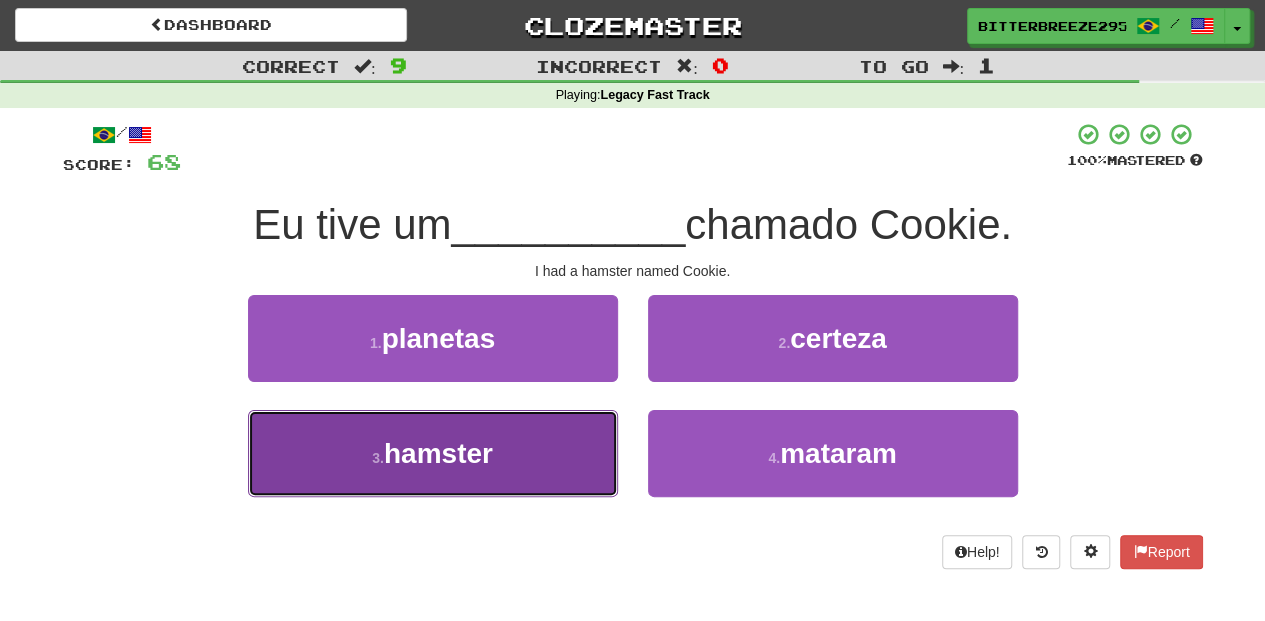 click on "3 .  hamster" at bounding box center (433, 453) 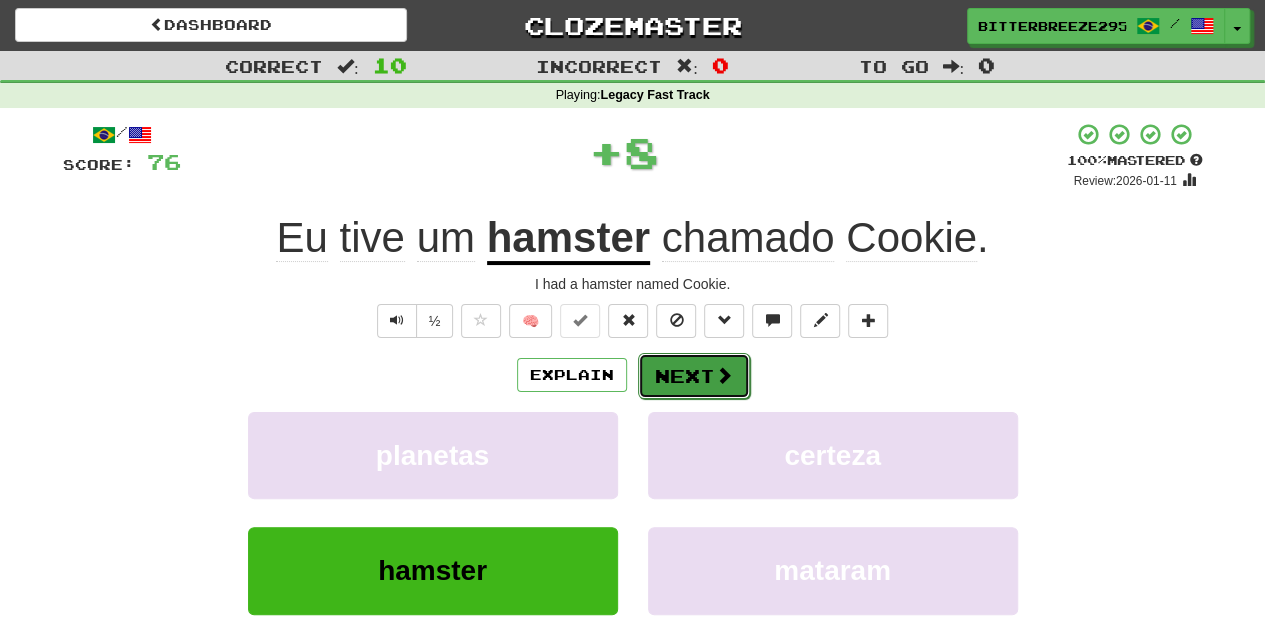 click on "Next" at bounding box center [694, 376] 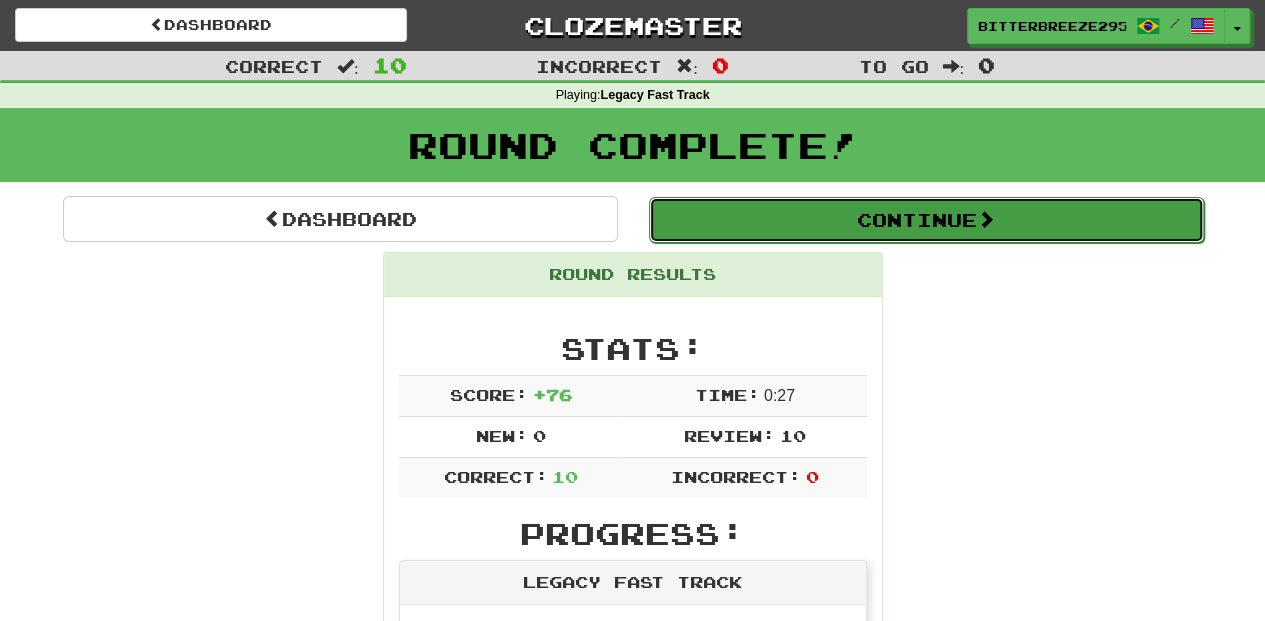 click on "Continue" at bounding box center (926, 220) 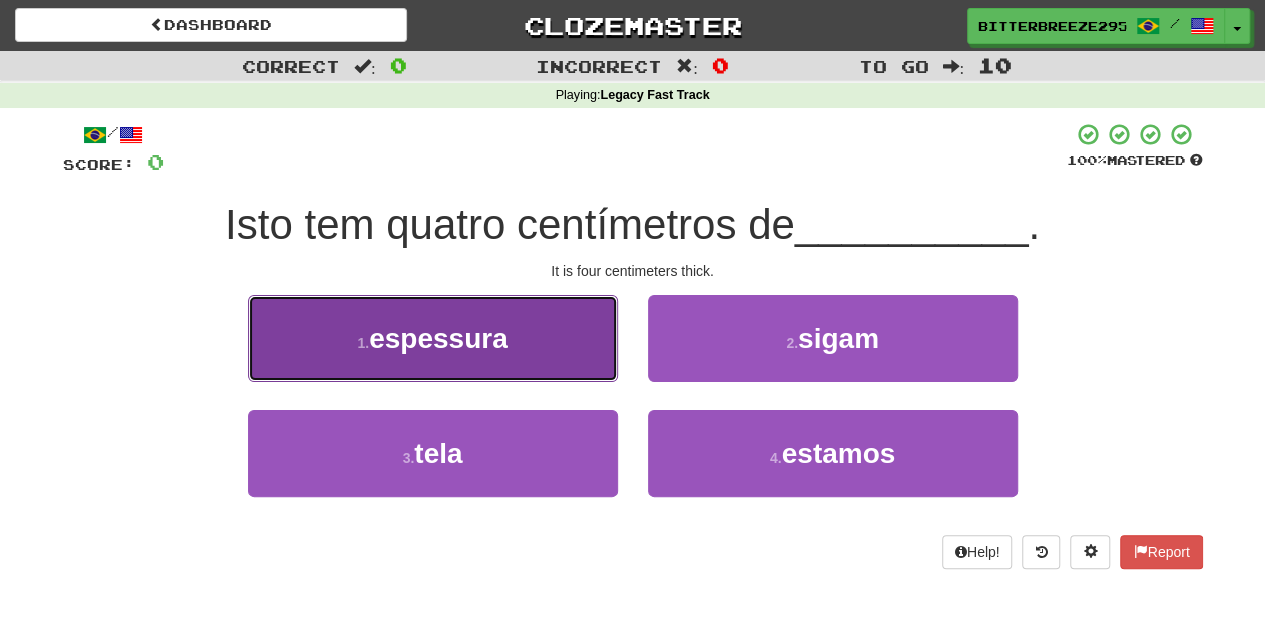 click on "1 .  espessura" at bounding box center (433, 338) 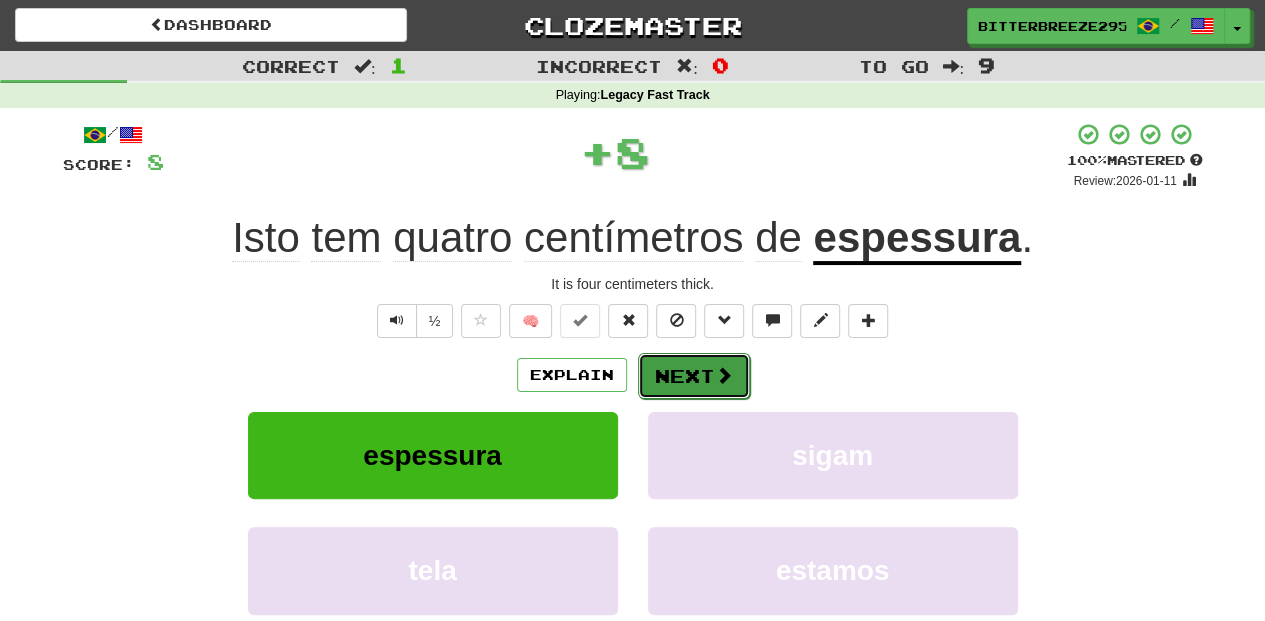 click on "Next" at bounding box center [694, 376] 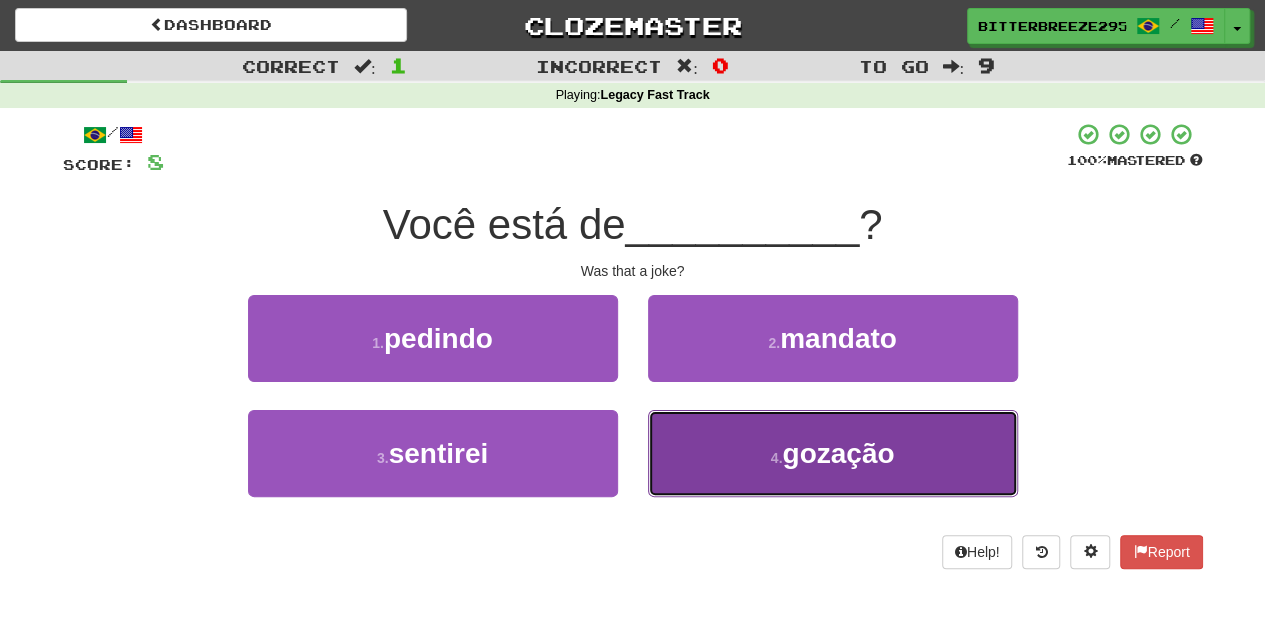 click on "4 .  gozação" at bounding box center (833, 453) 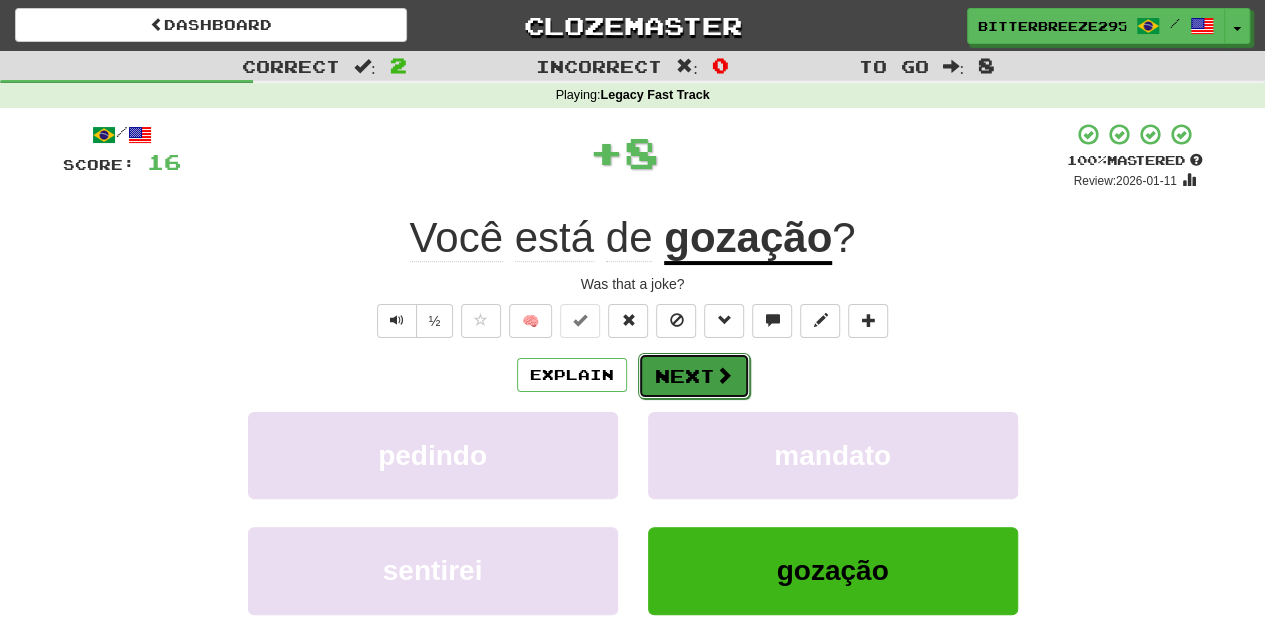 click on "Next" at bounding box center (694, 376) 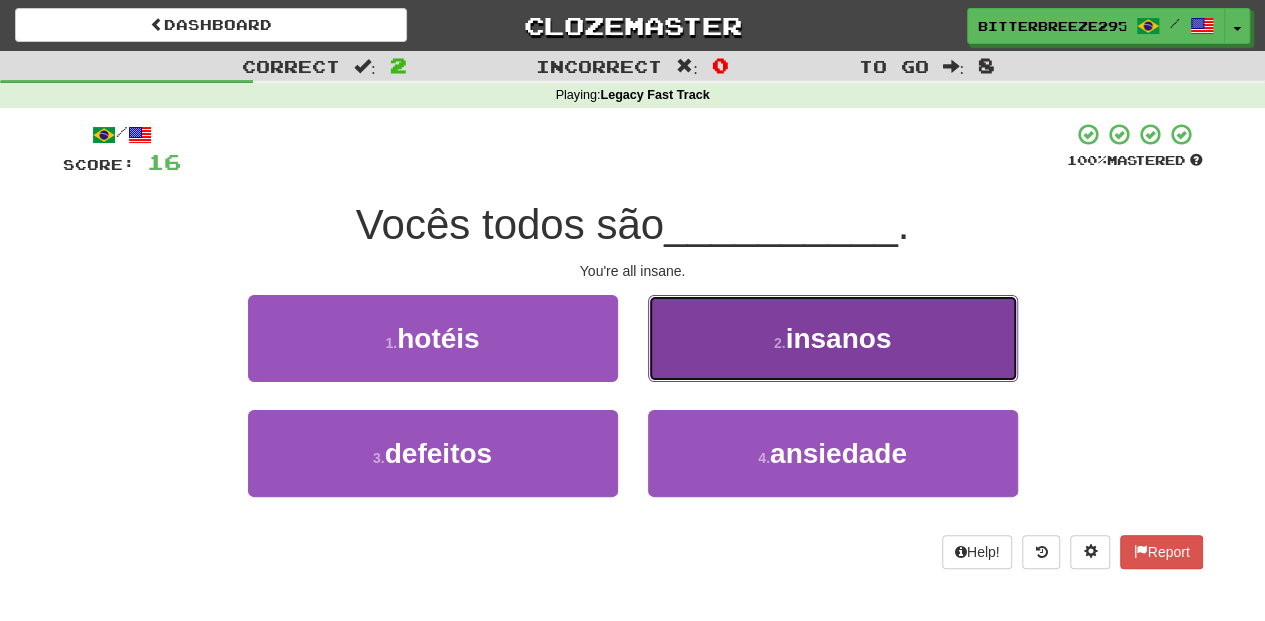 click on "2 .  insanos" at bounding box center [833, 338] 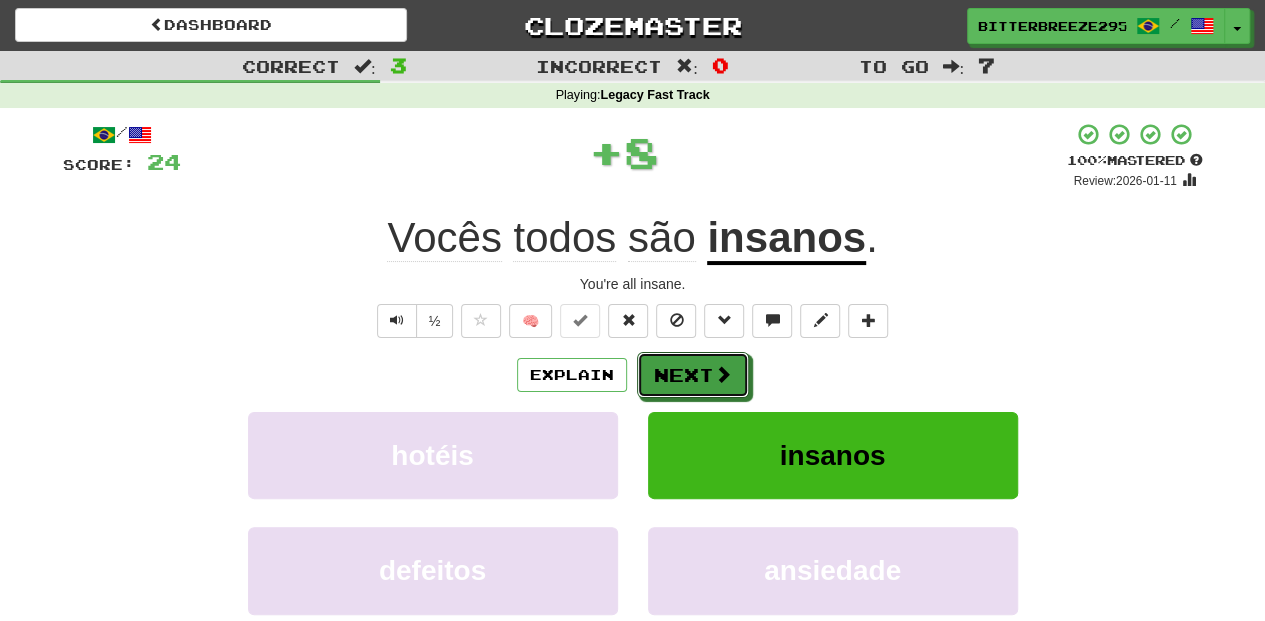click on "Next" at bounding box center [693, 375] 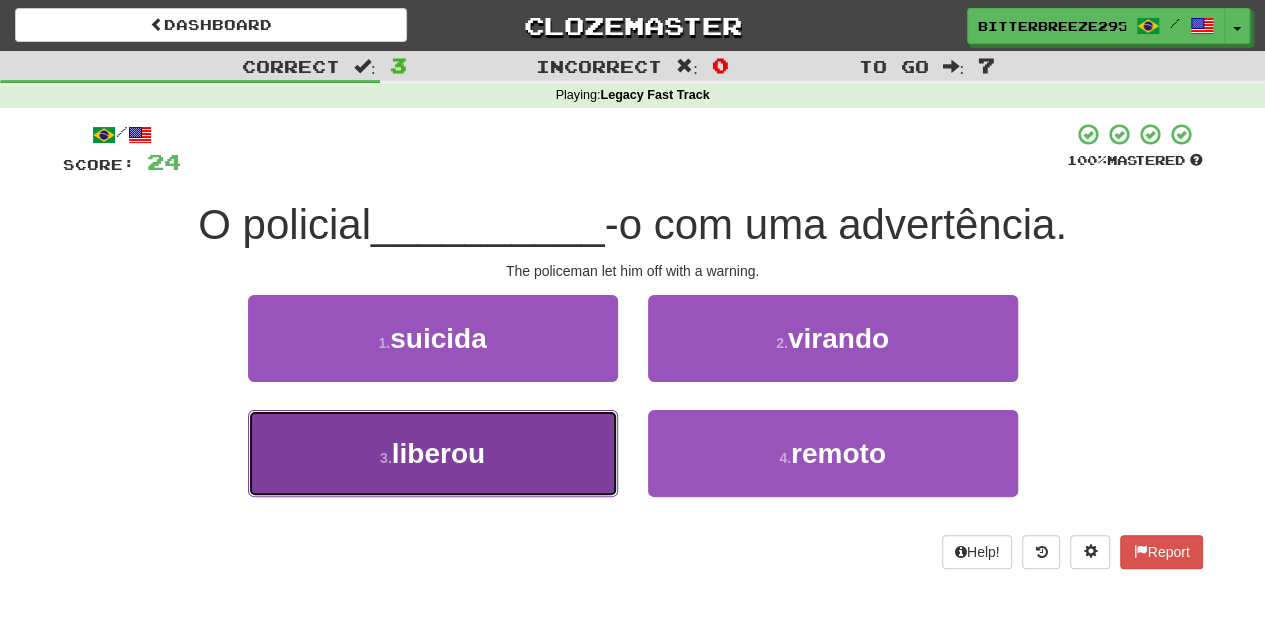 click on "3 .  liberou" at bounding box center (433, 453) 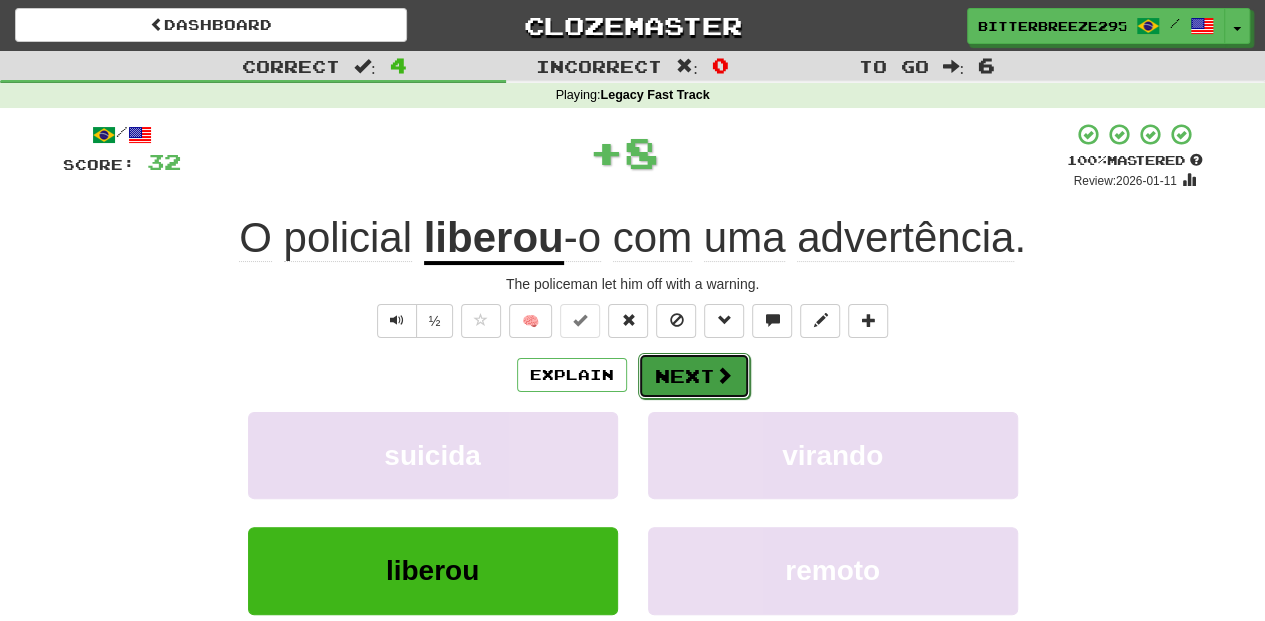 click on "Next" at bounding box center (694, 376) 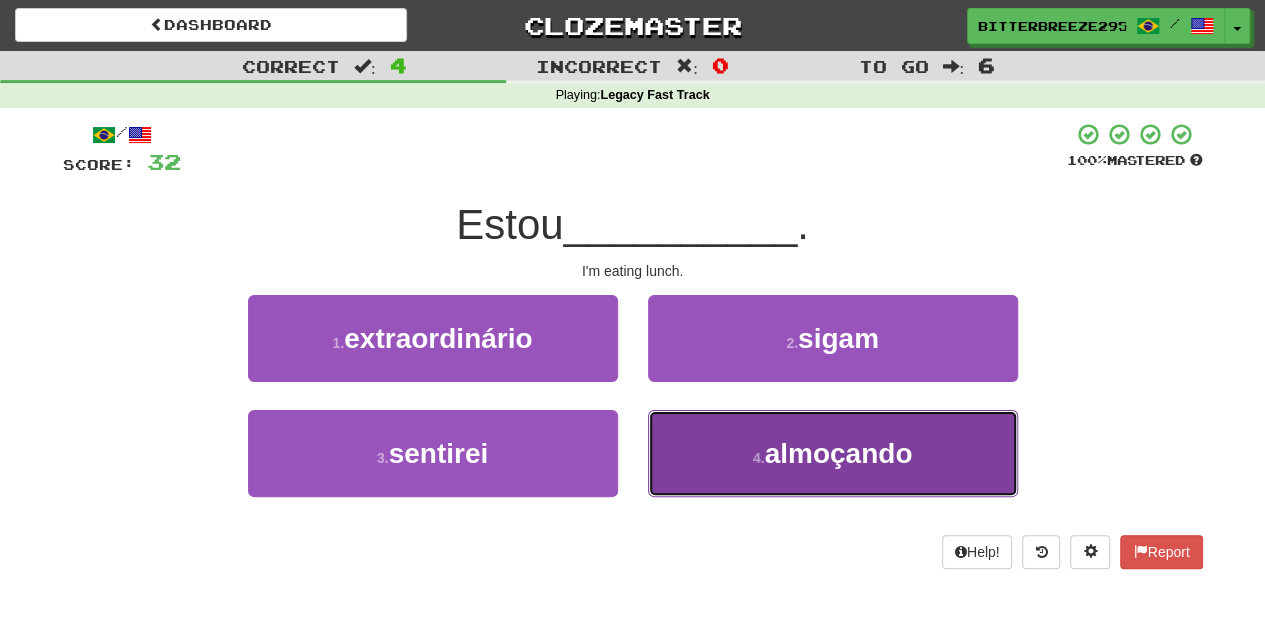 click on "4 .  almoçando" at bounding box center (833, 453) 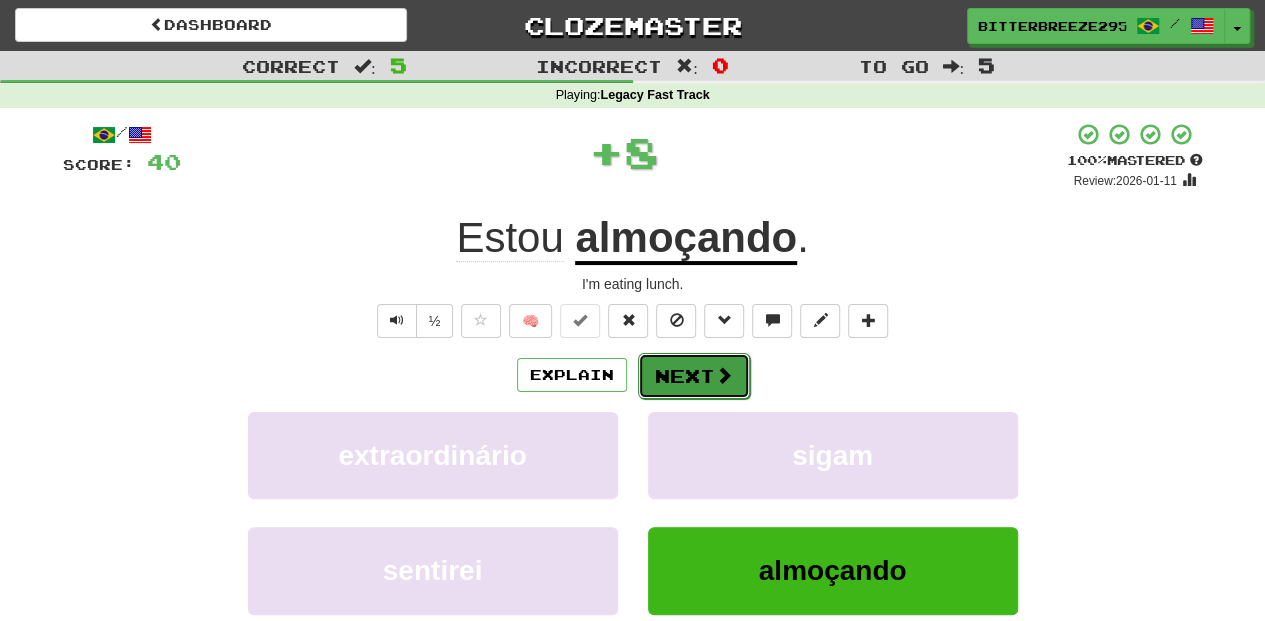 click on "Next" at bounding box center (694, 376) 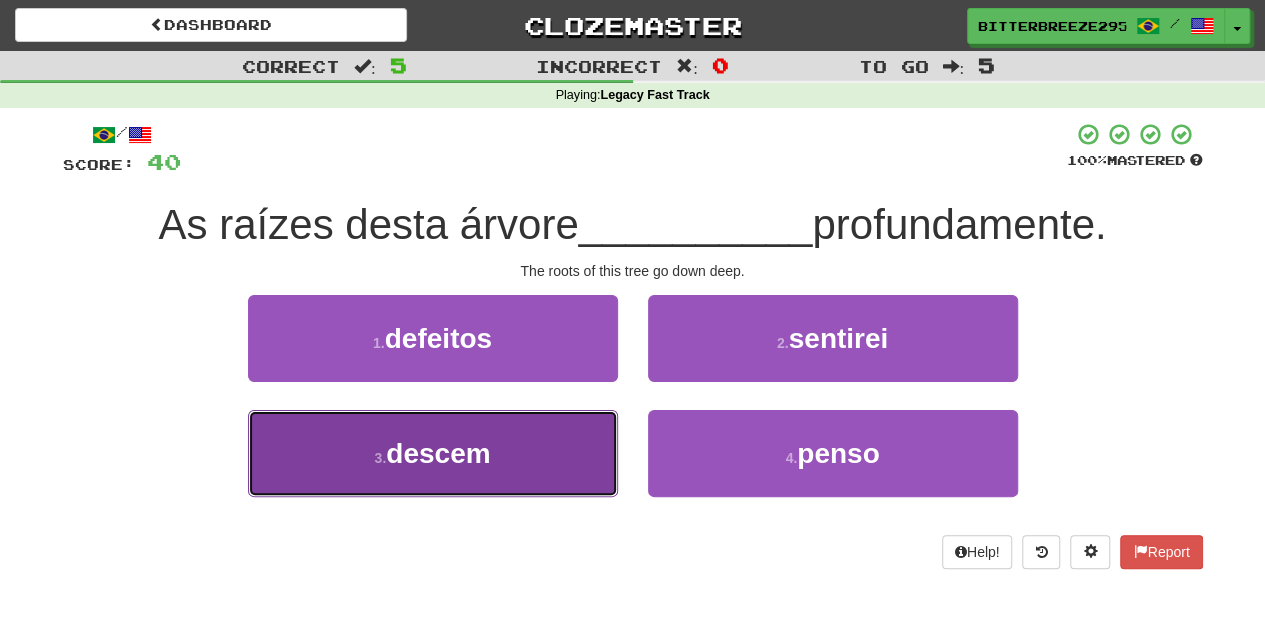 click on "3 .  descem" at bounding box center (433, 453) 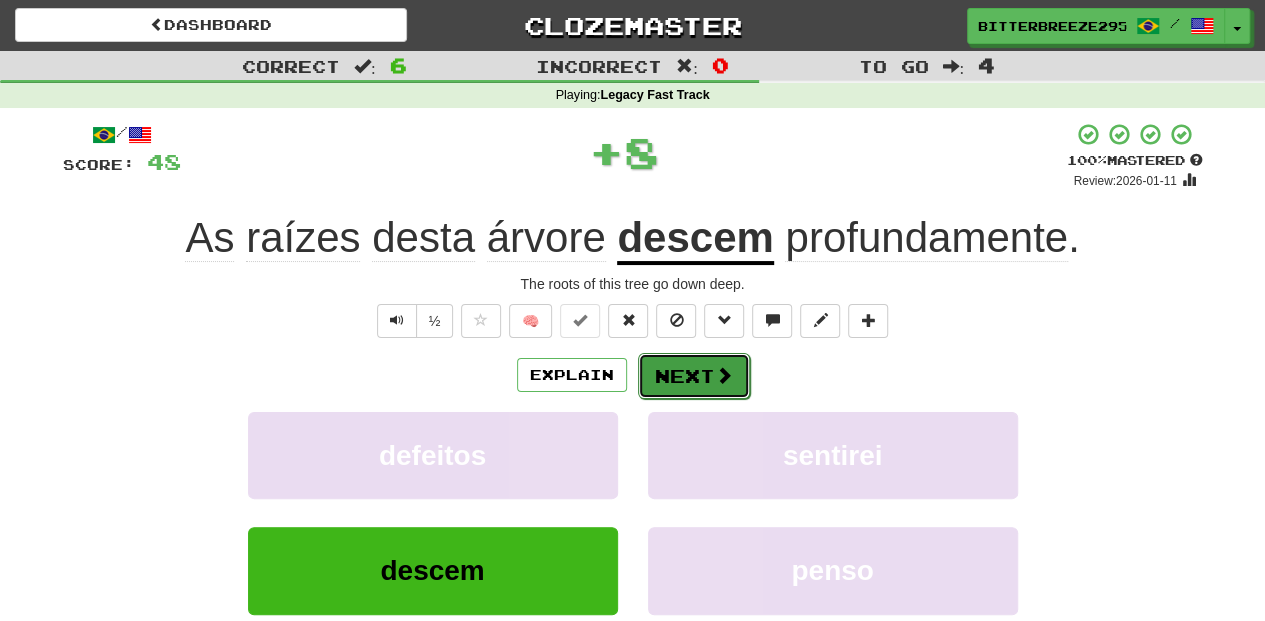 click on "Next" at bounding box center (694, 376) 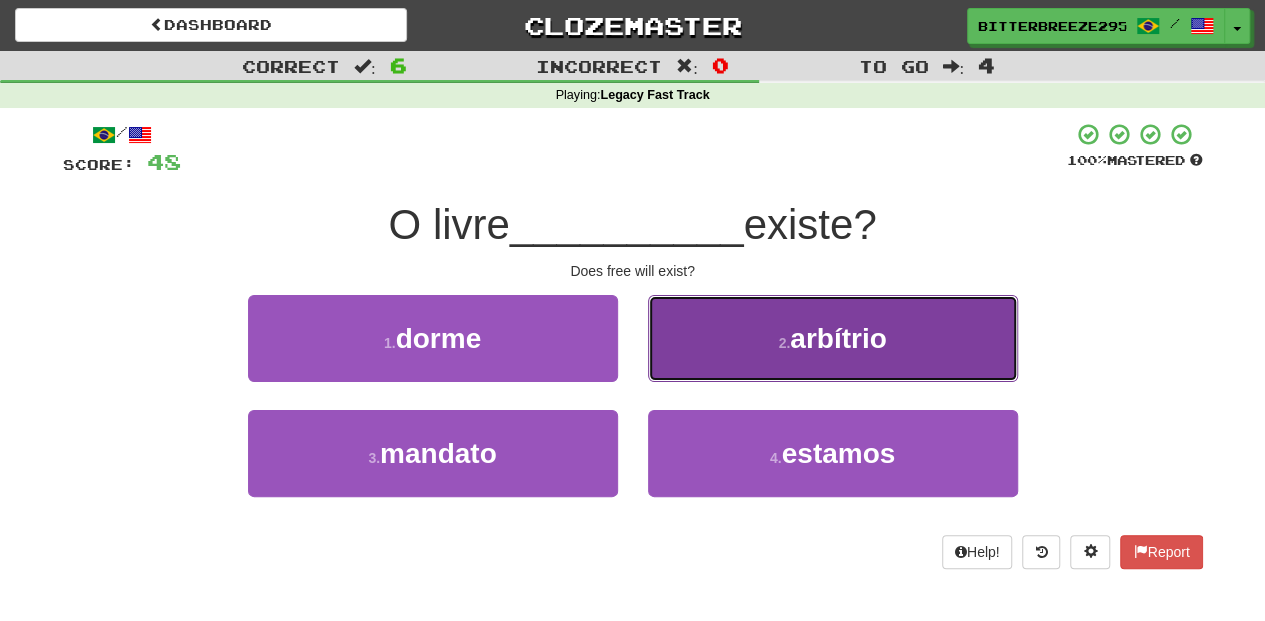 click on "2 .  arbítrio" at bounding box center (833, 338) 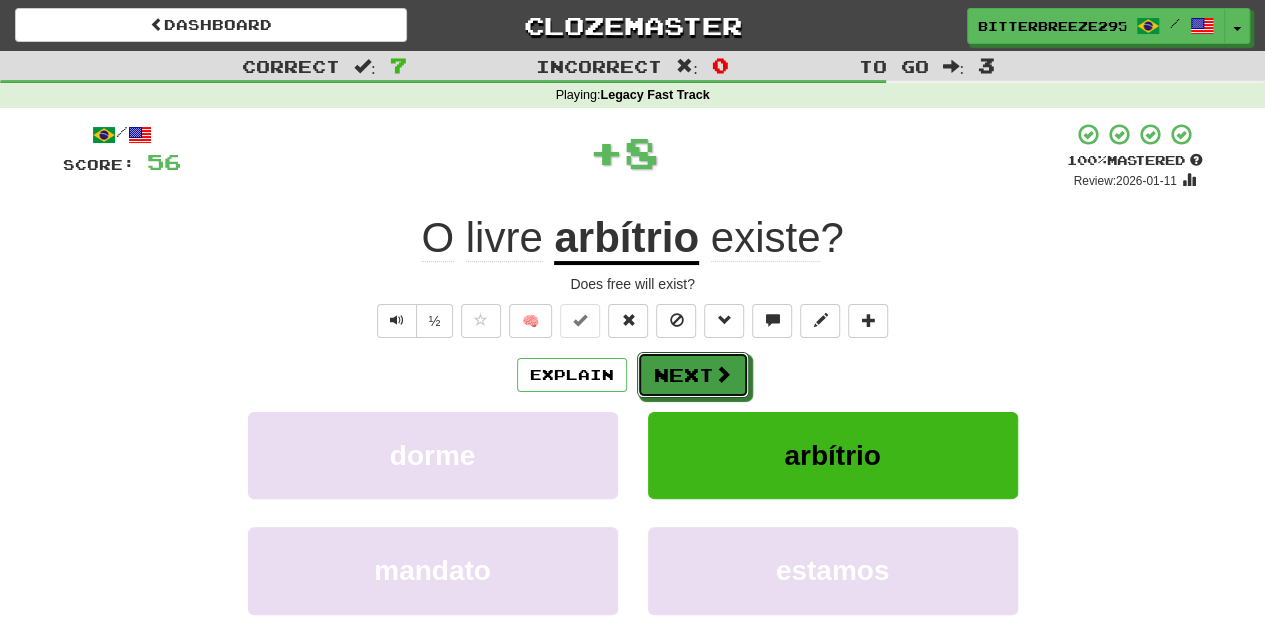 click on "Next" at bounding box center (693, 375) 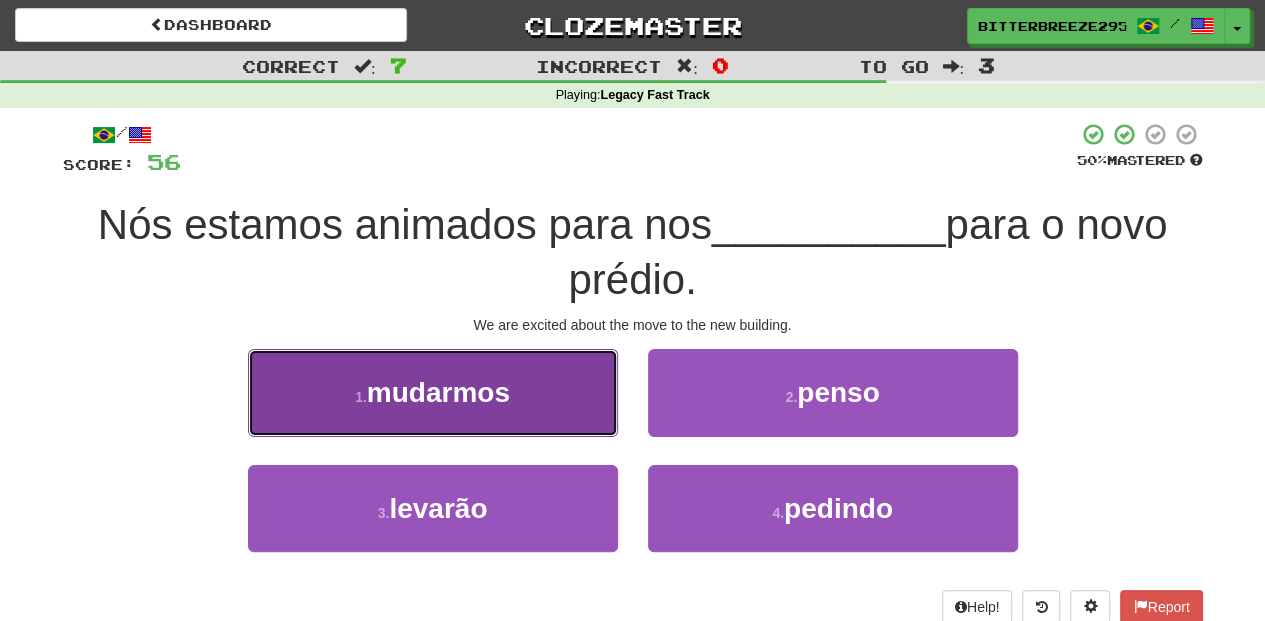 click on "1 .  mudarmos" at bounding box center [433, 392] 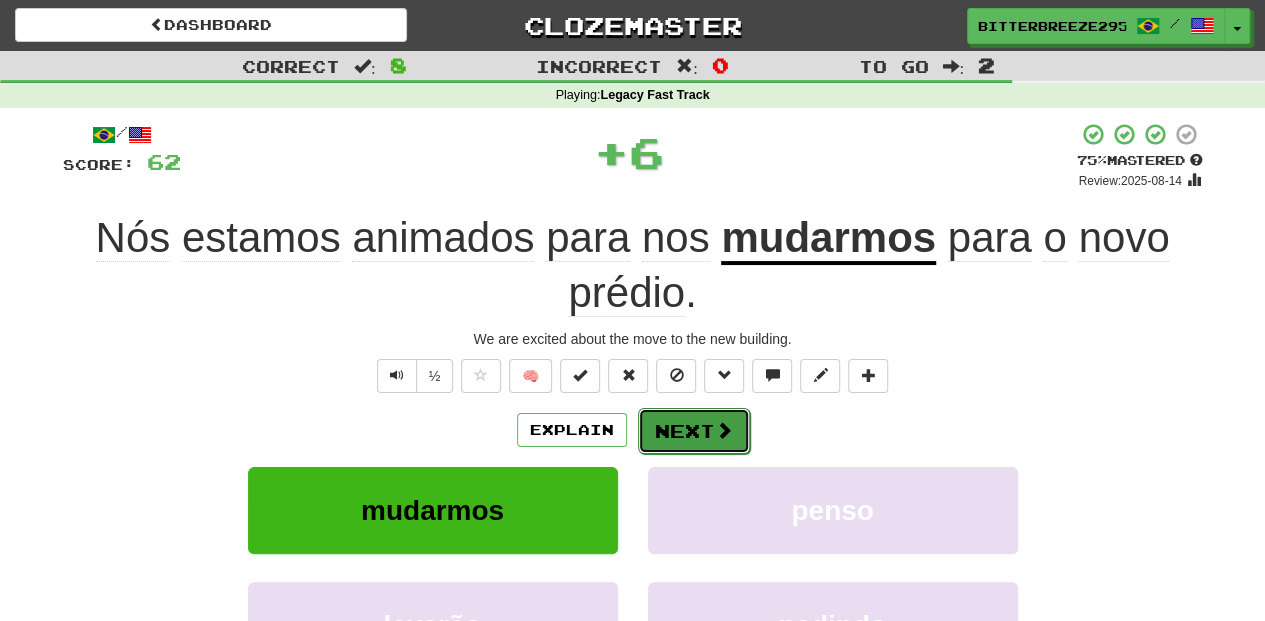 click on "Next" at bounding box center (694, 431) 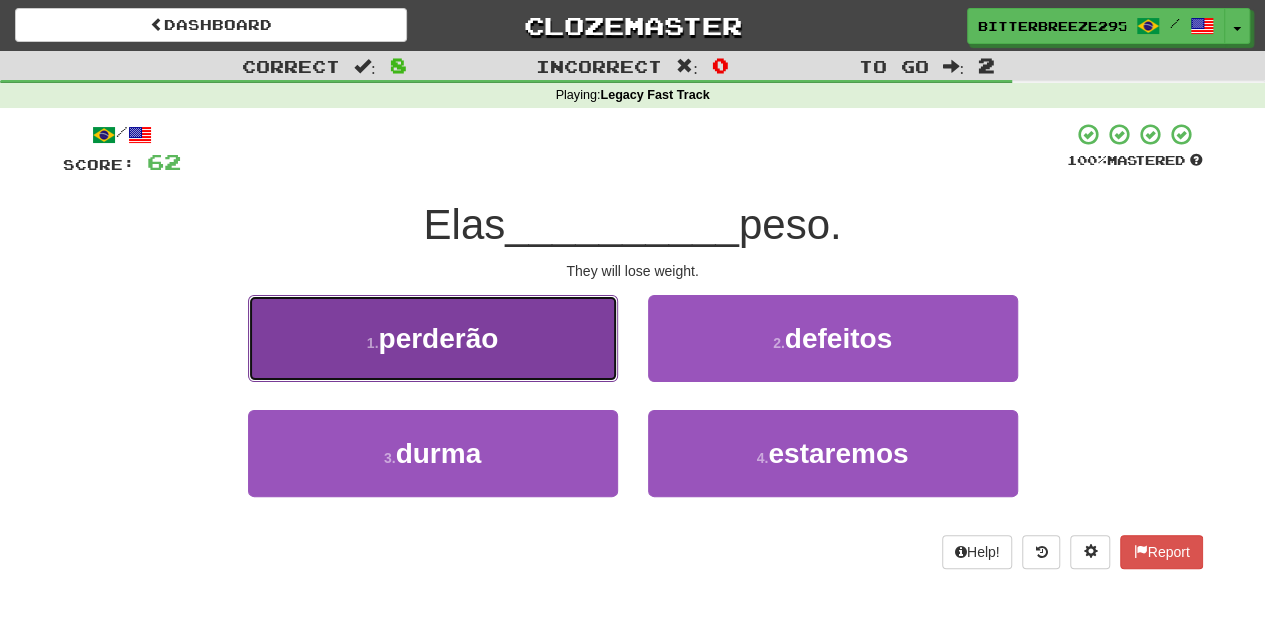 click on "1 .  perderão" at bounding box center [433, 338] 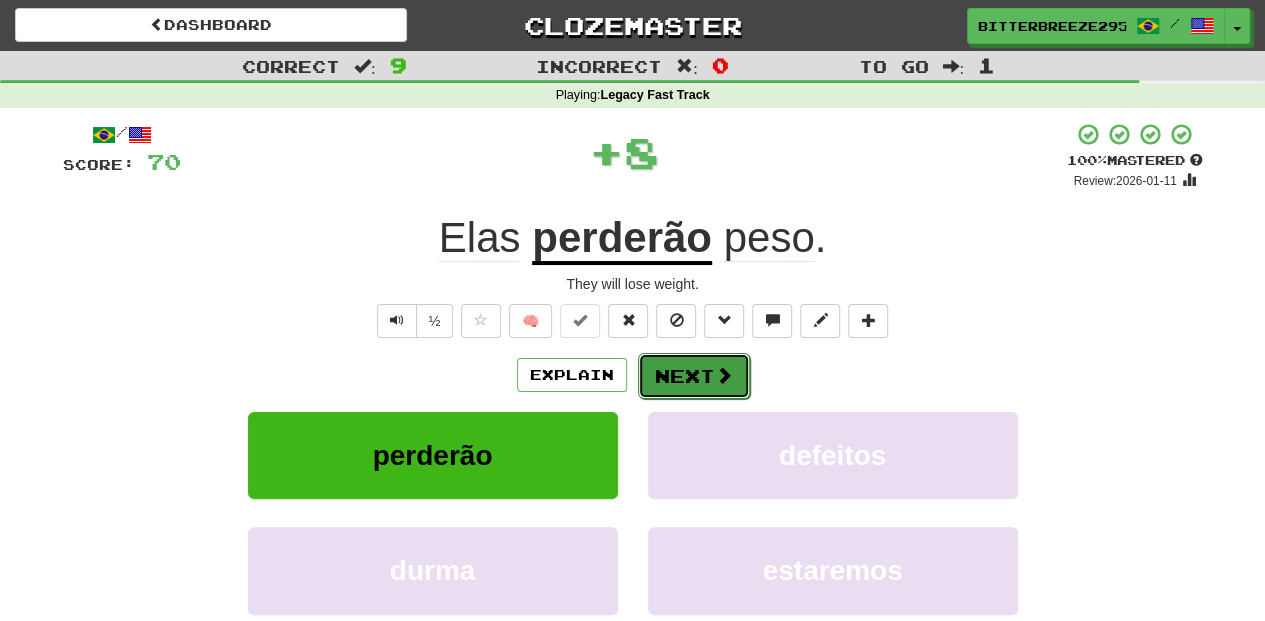 click on "Next" at bounding box center (694, 376) 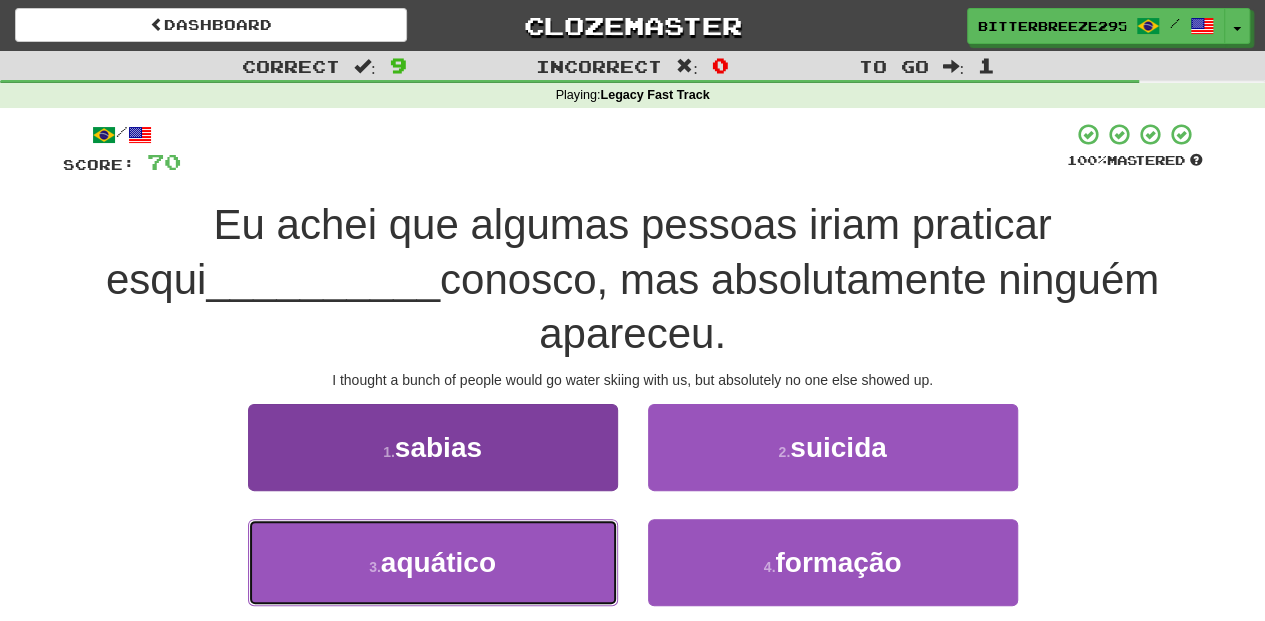 click on "3 .  aquático" at bounding box center (433, 562) 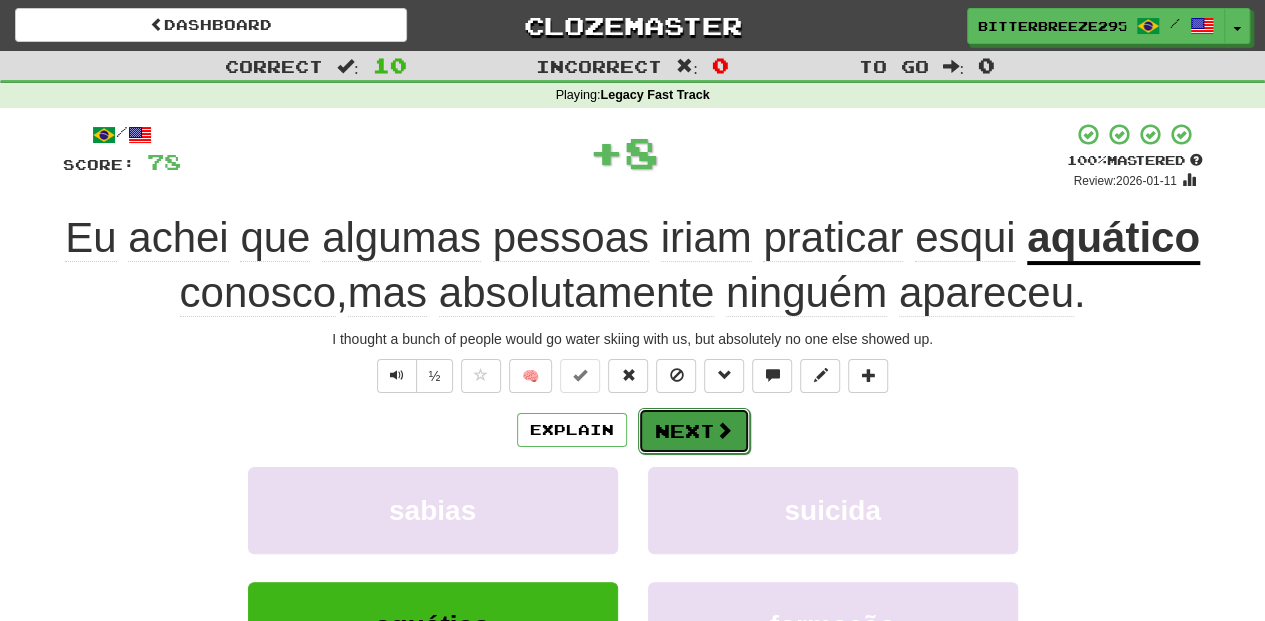click on "Next" at bounding box center [694, 431] 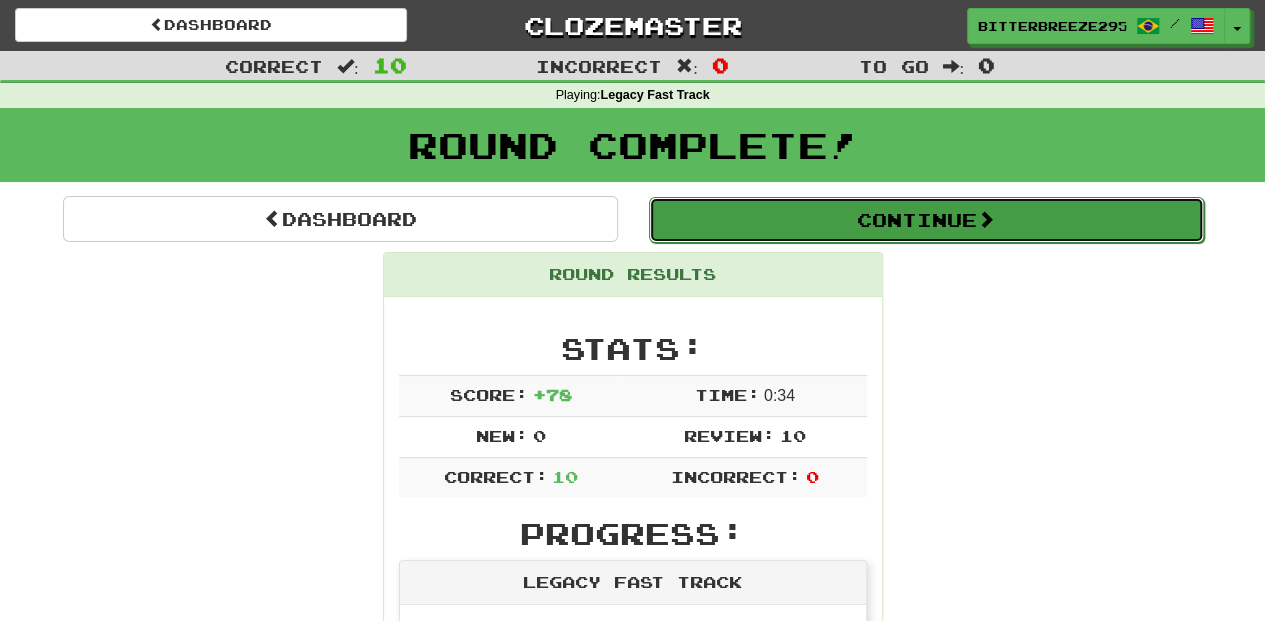 click on "Continue" at bounding box center [926, 220] 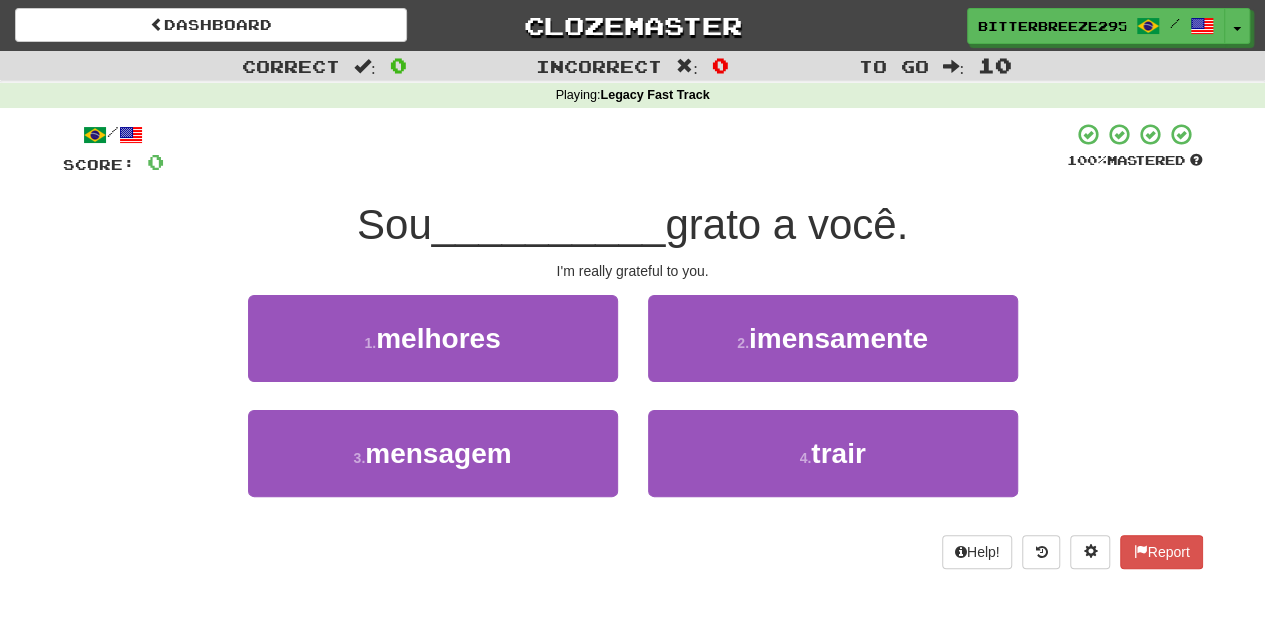 click on "1 .  melhores" at bounding box center [433, 352] 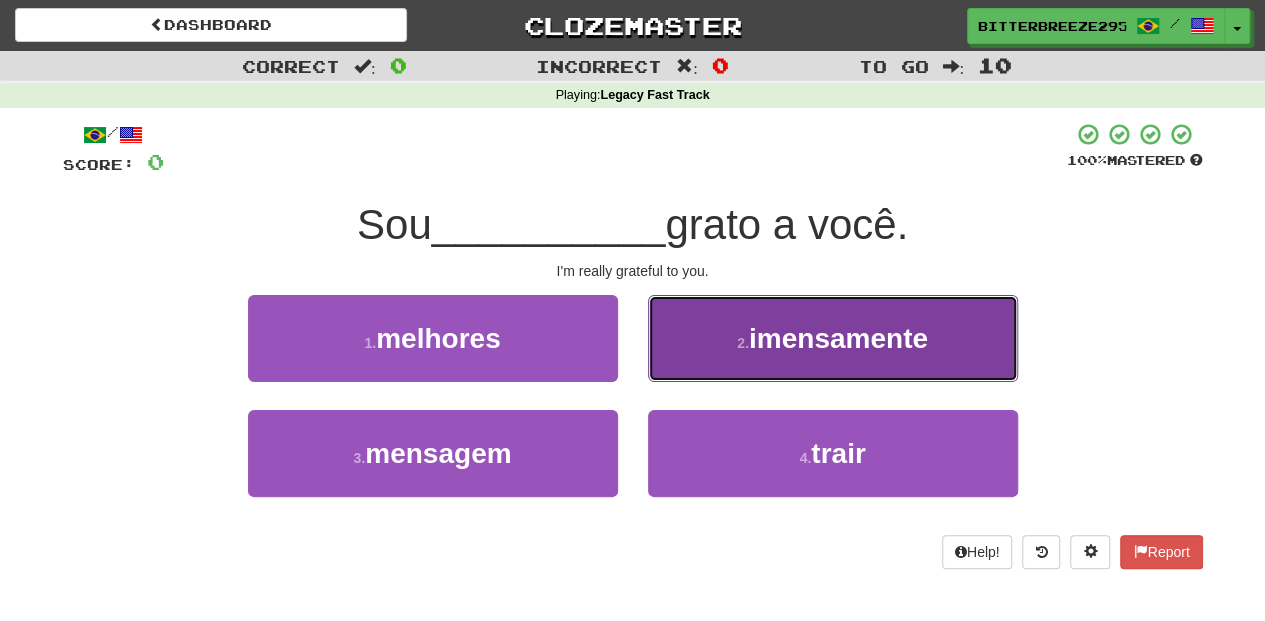 click on "2 .  imensamente" at bounding box center [833, 338] 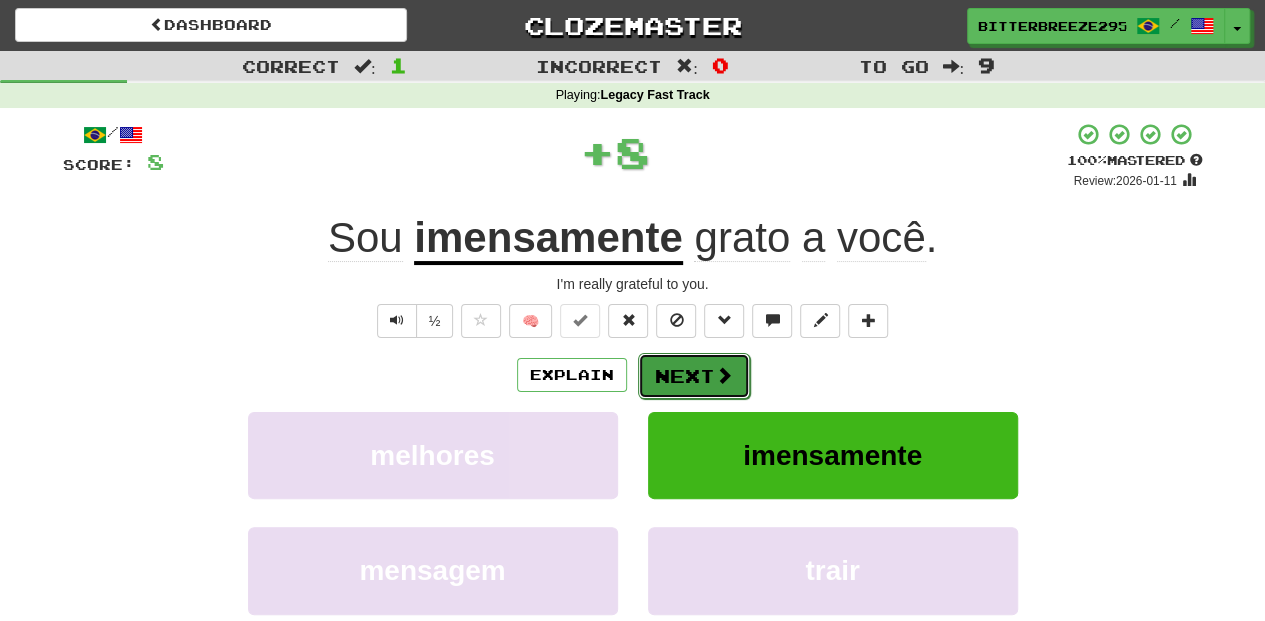 click on "Next" at bounding box center [694, 376] 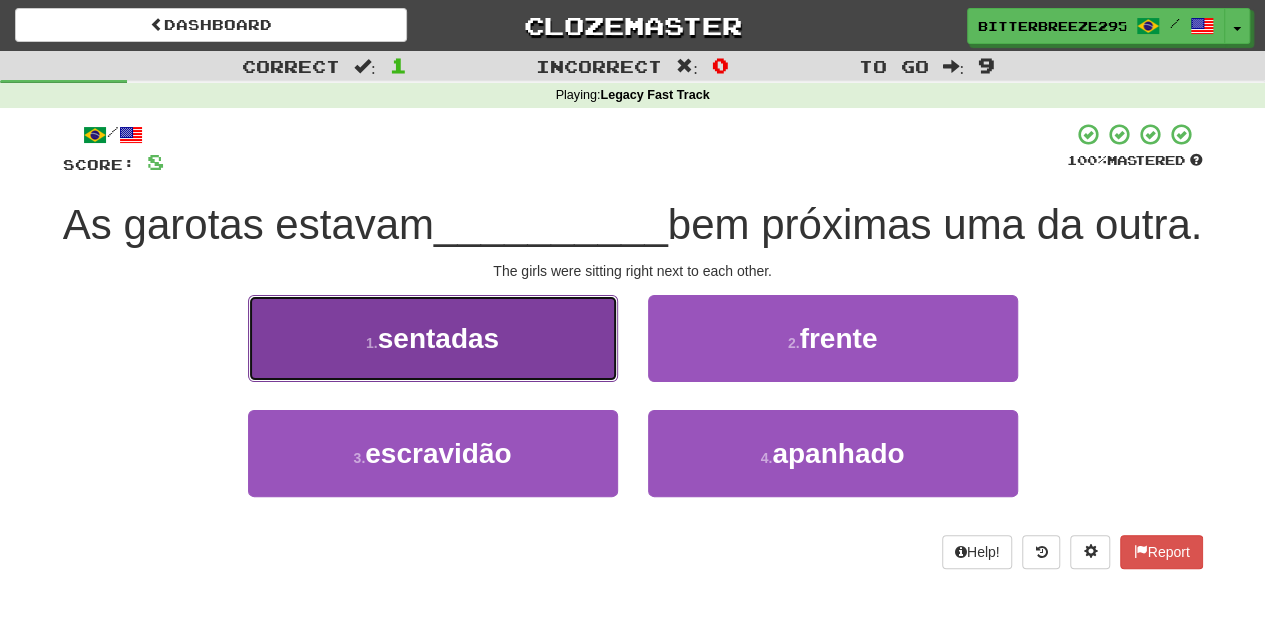click on "1 .  sentadas" at bounding box center [433, 338] 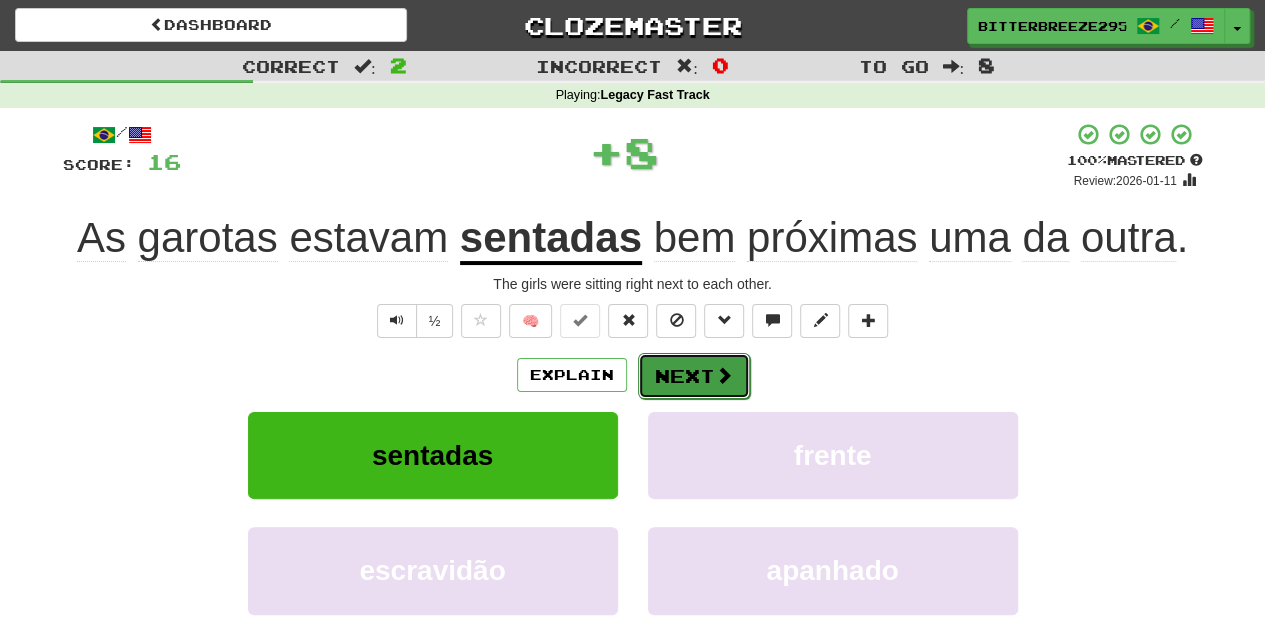 click on "Next" at bounding box center [694, 376] 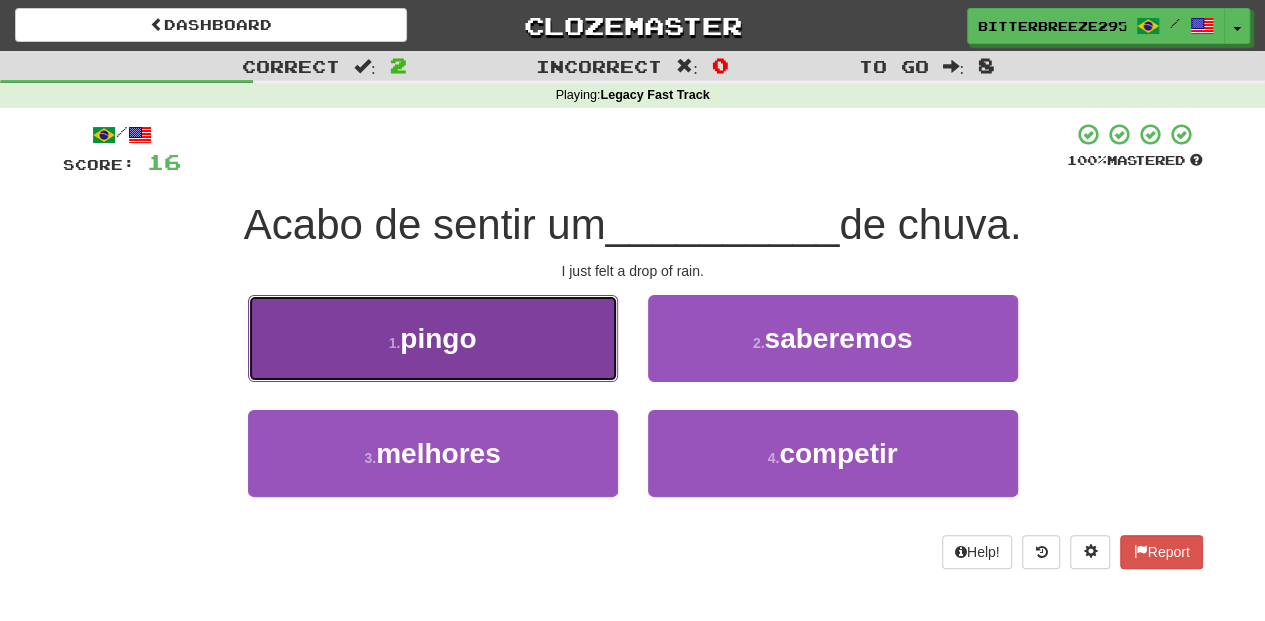 click on "1 .  pingo" at bounding box center (433, 338) 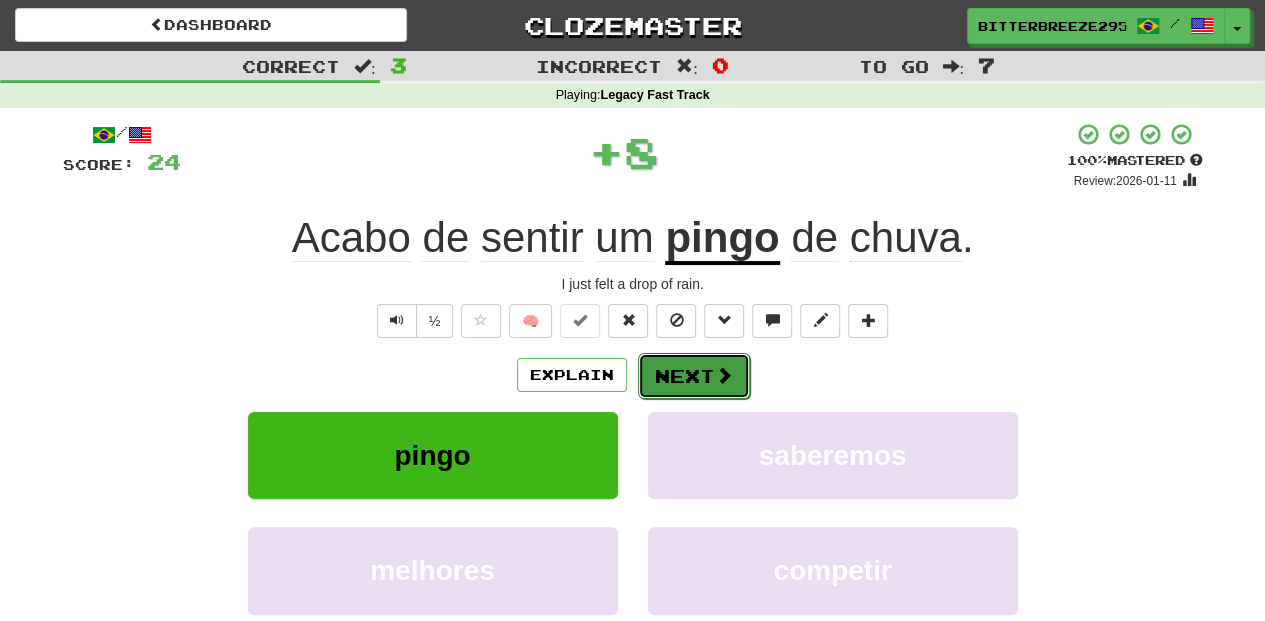 click on "Next" at bounding box center [694, 376] 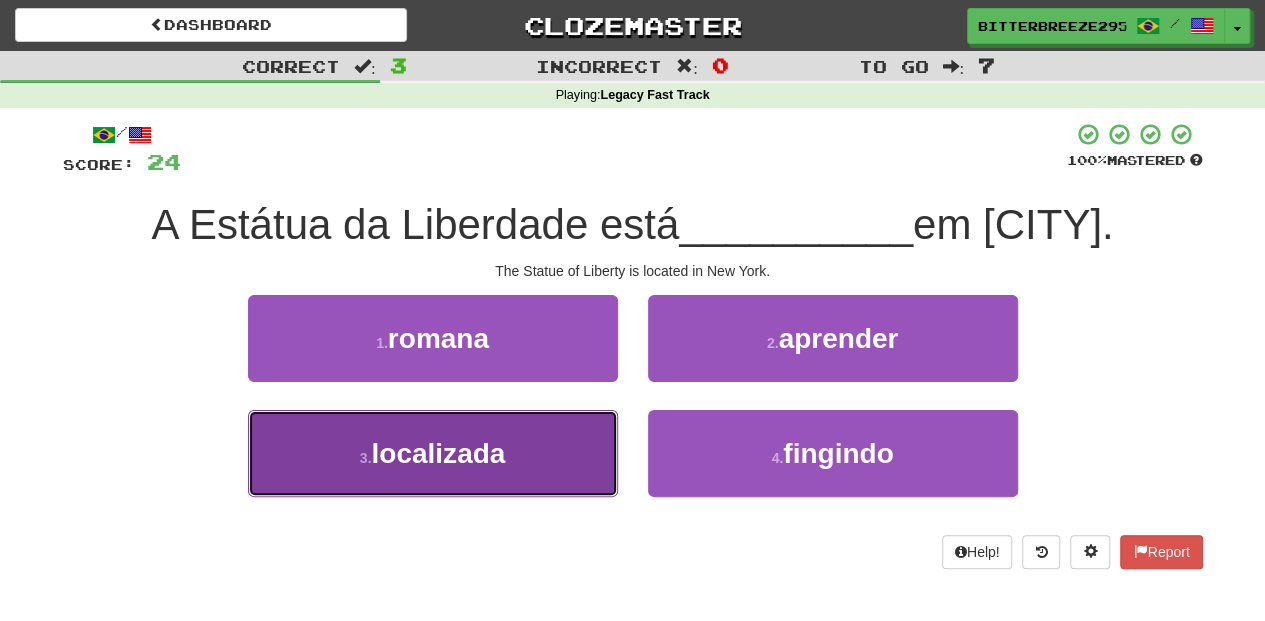 click on "3 .  localizada" at bounding box center (433, 453) 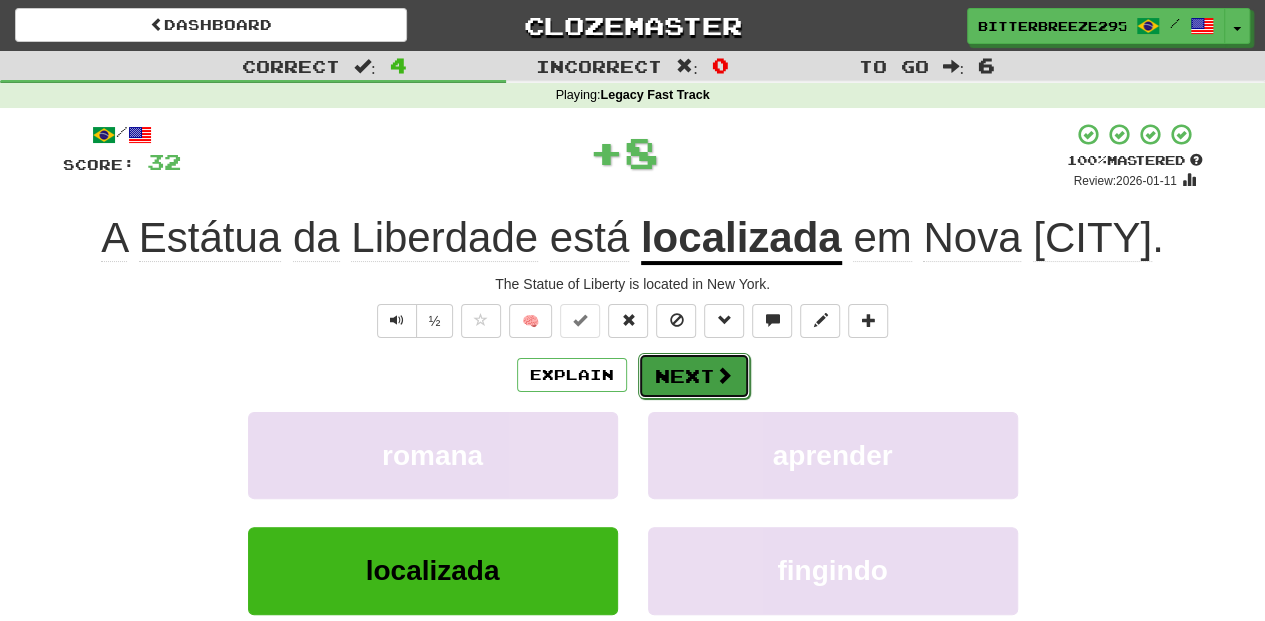 click on "Next" at bounding box center [694, 376] 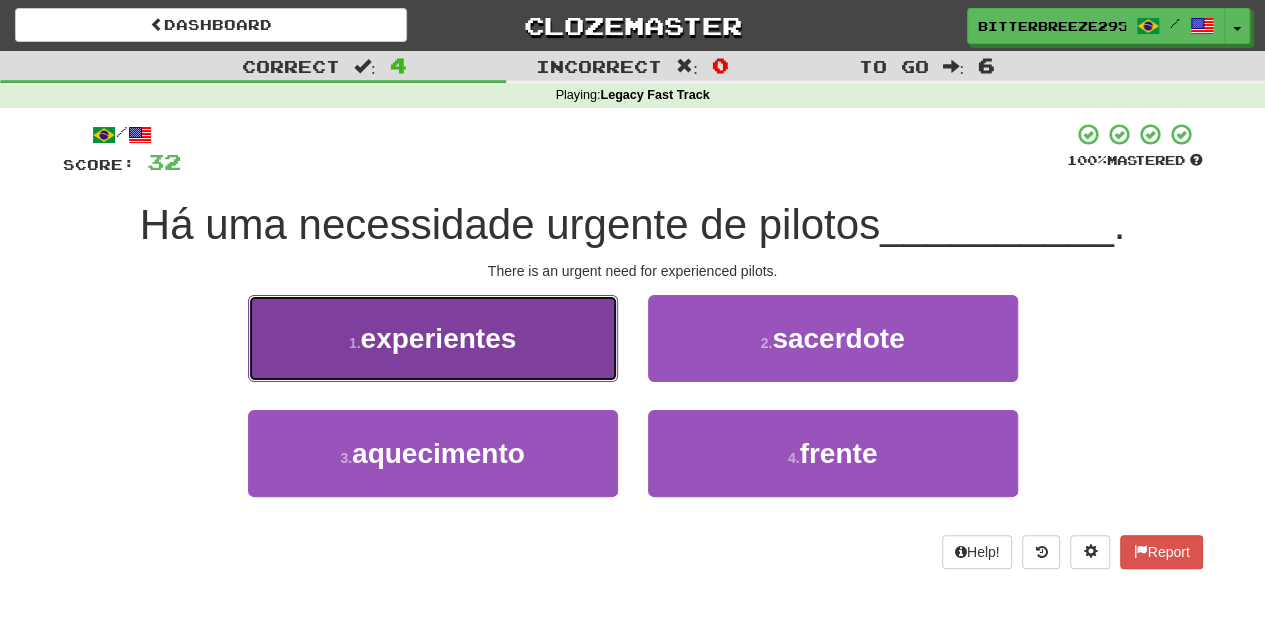 click on "1 .  experientes" at bounding box center (433, 338) 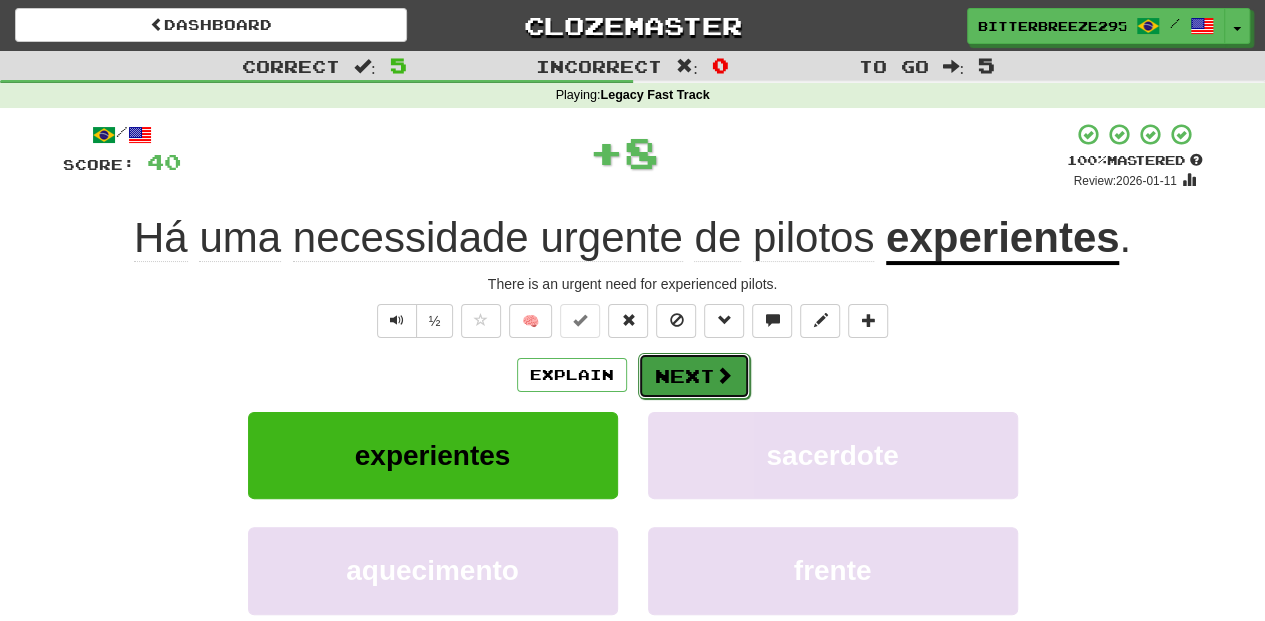 click on "Next" at bounding box center [694, 376] 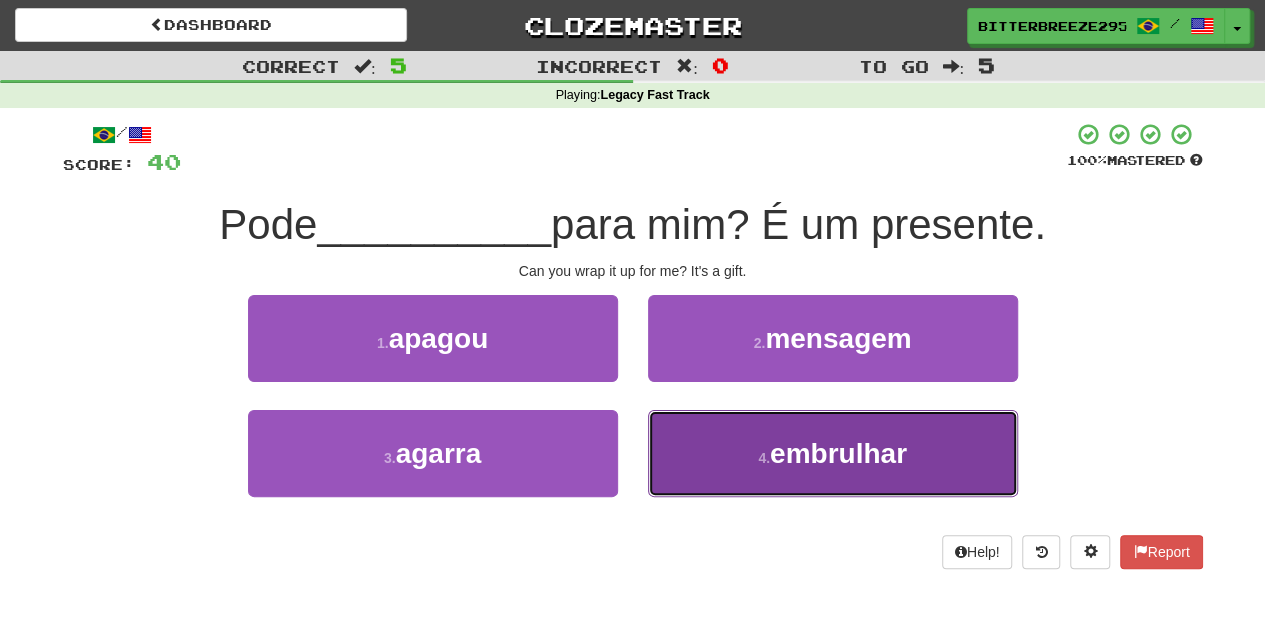click on "4 .  embrulhar" at bounding box center [833, 453] 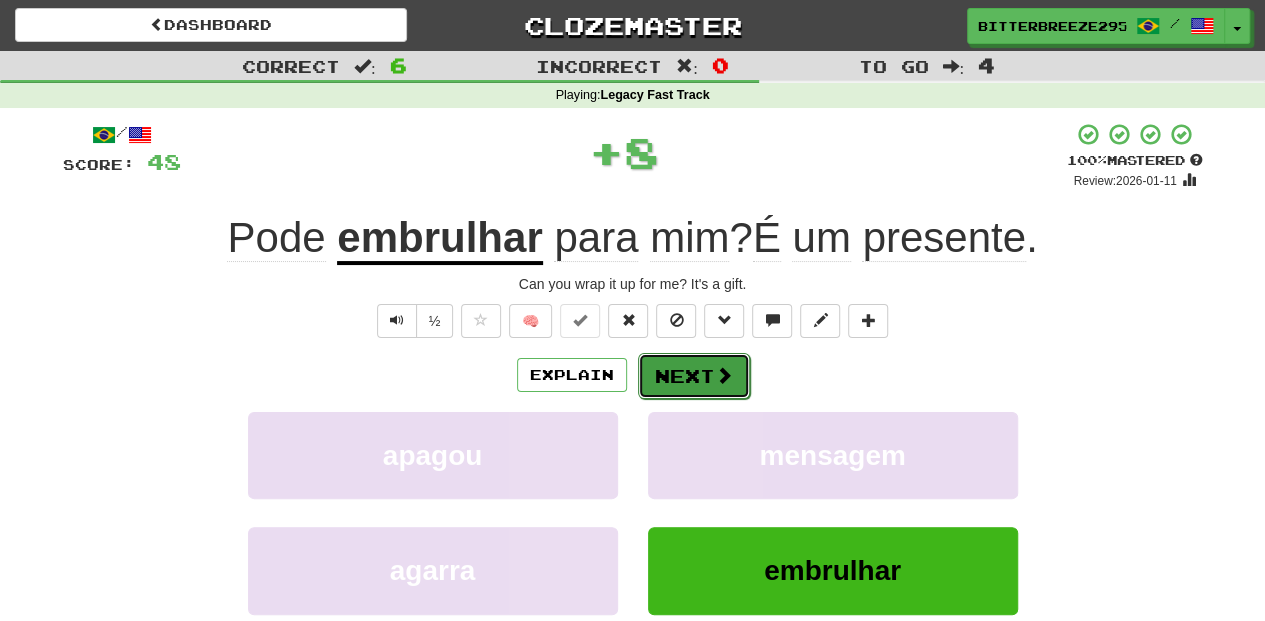 click on "Next" at bounding box center [694, 376] 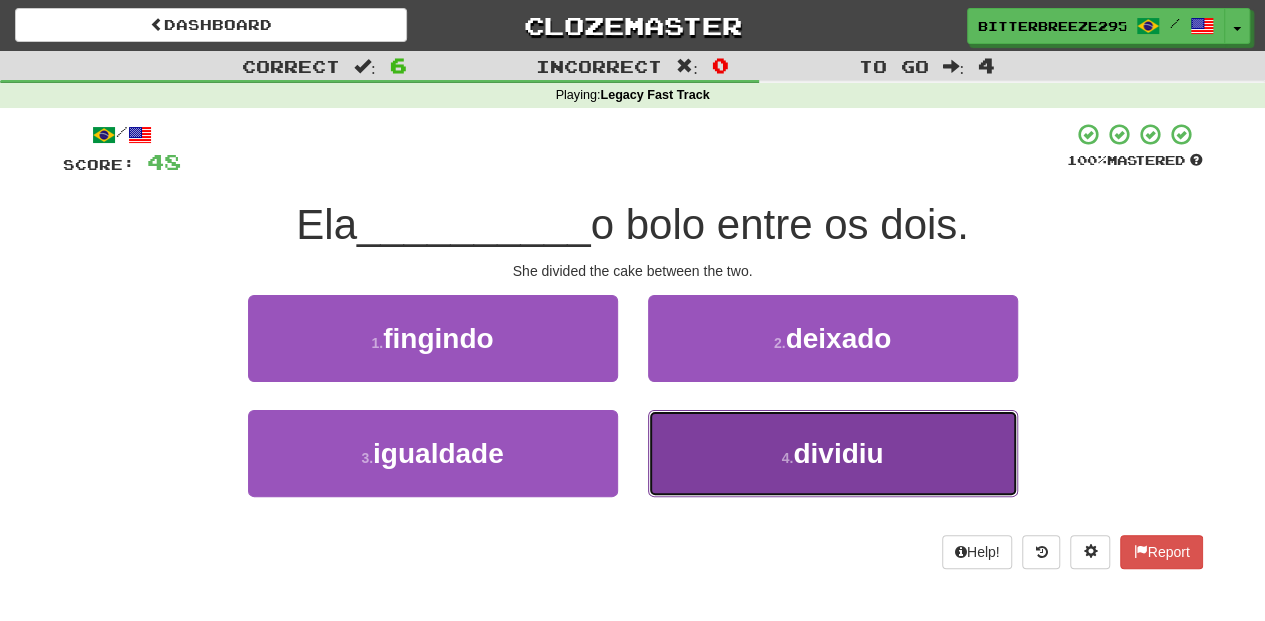 click on "4 .  dividiu" at bounding box center (833, 453) 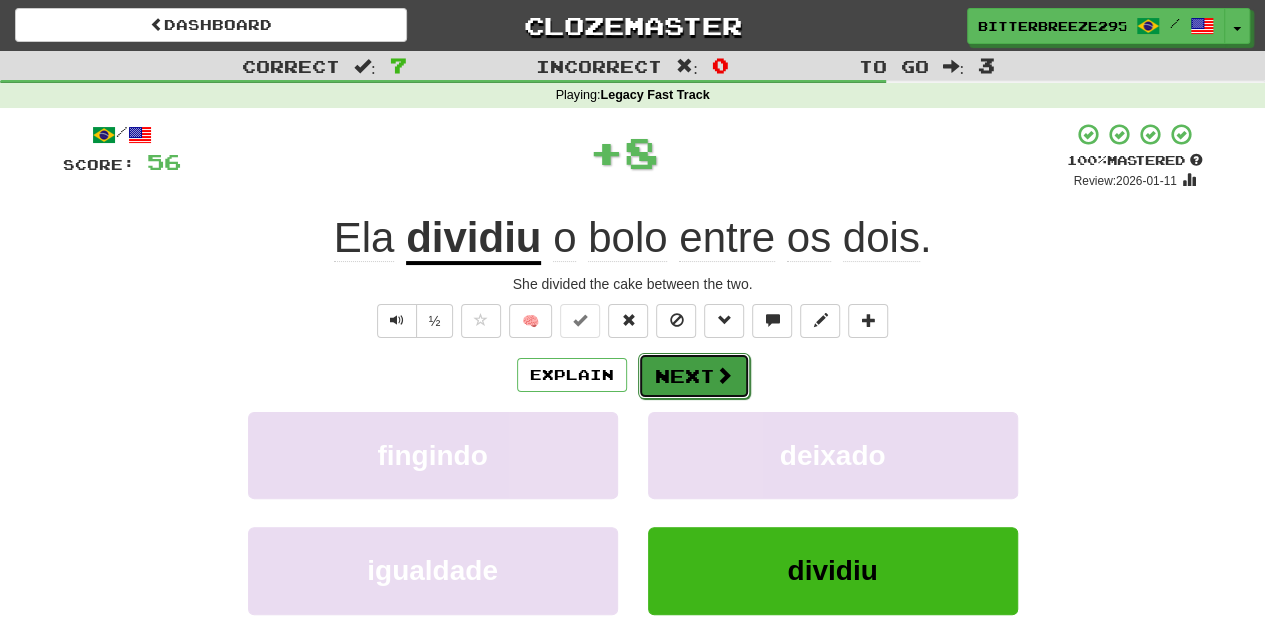 click on "Next" at bounding box center [694, 376] 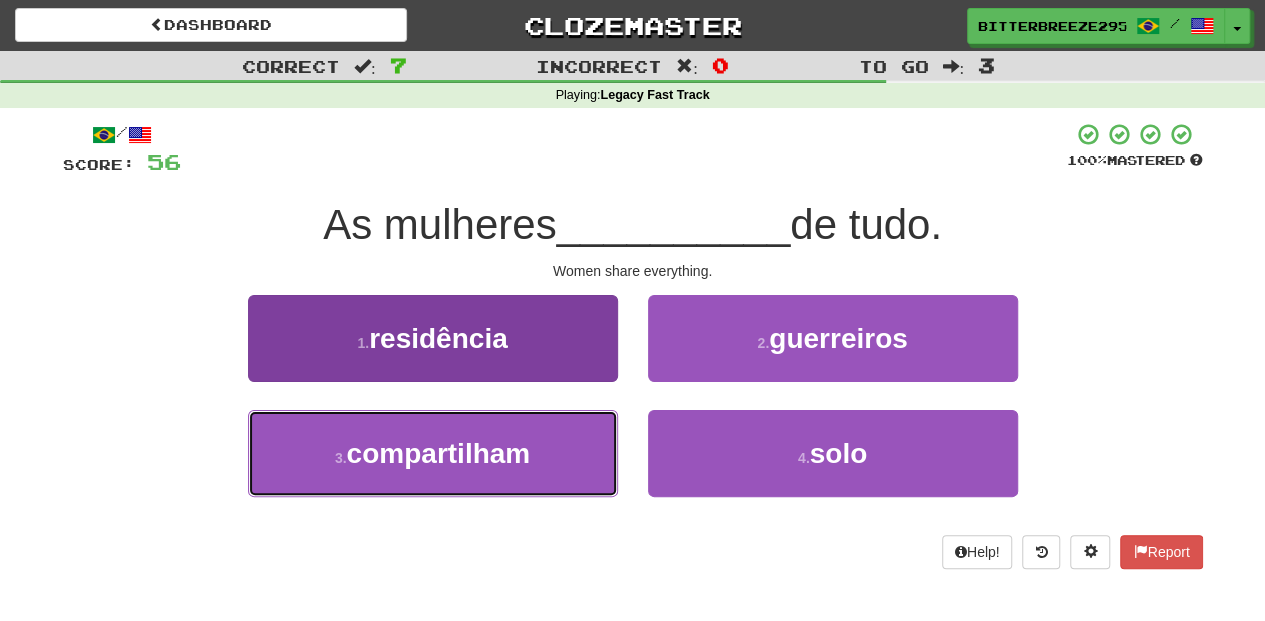 click on "3 .  compartilham" at bounding box center (433, 453) 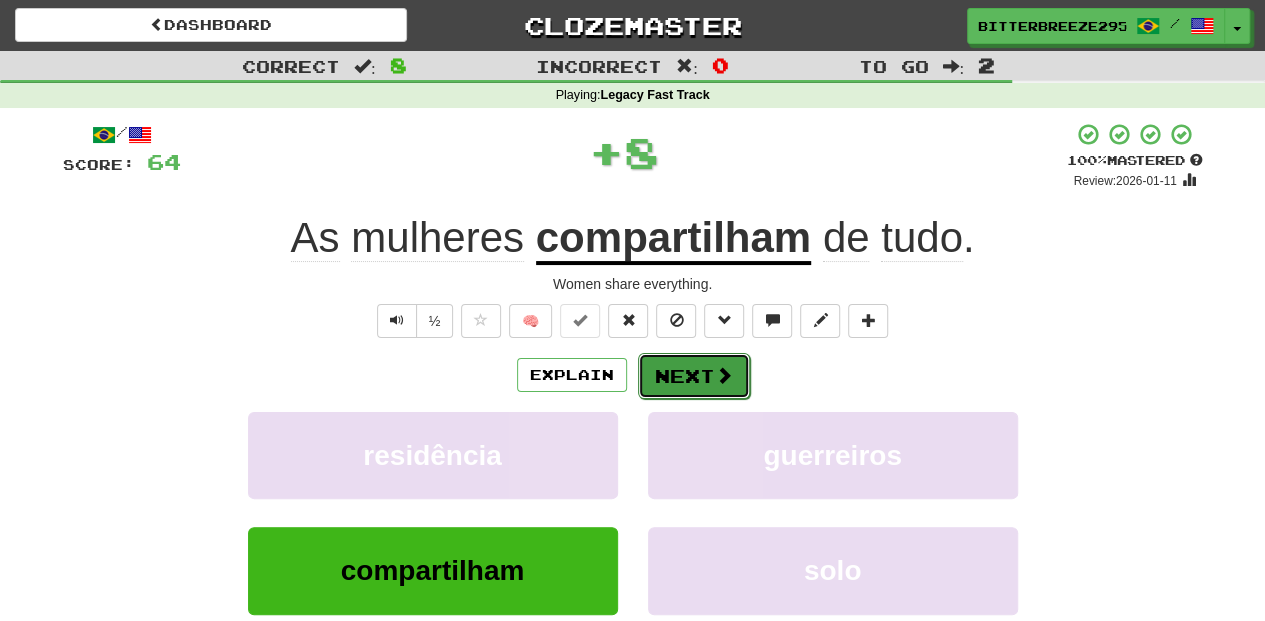 click on "Next" at bounding box center (694, 376) 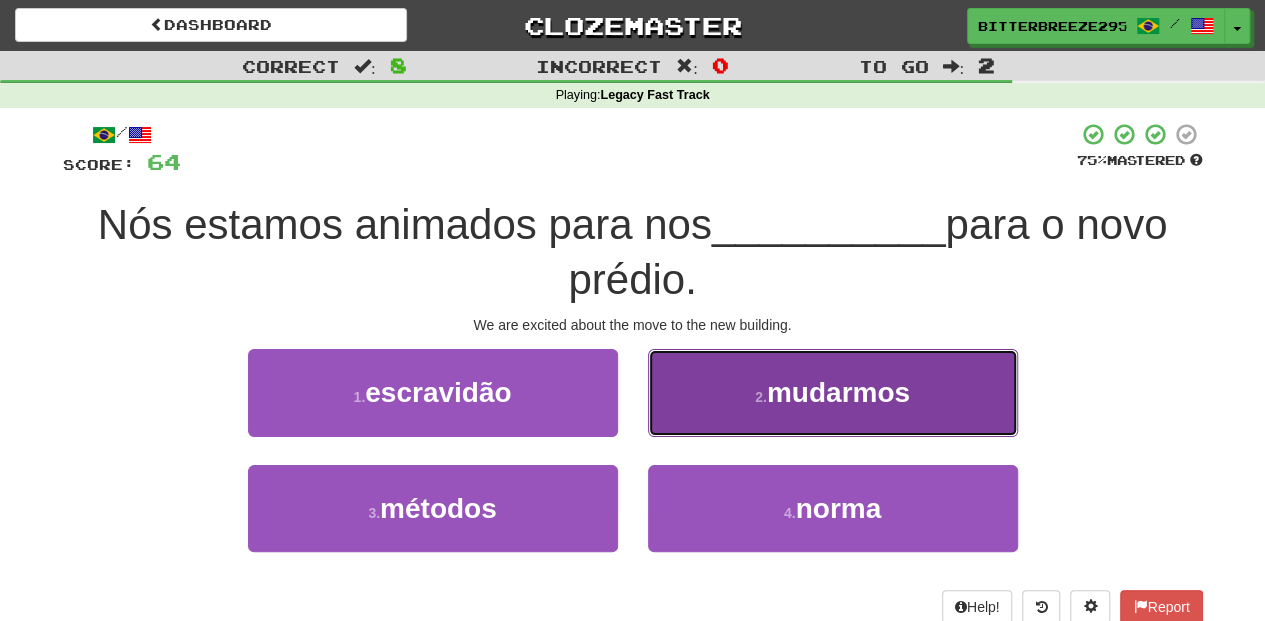 click on "2 .  mudarmos" at bounding box center [833, 392] 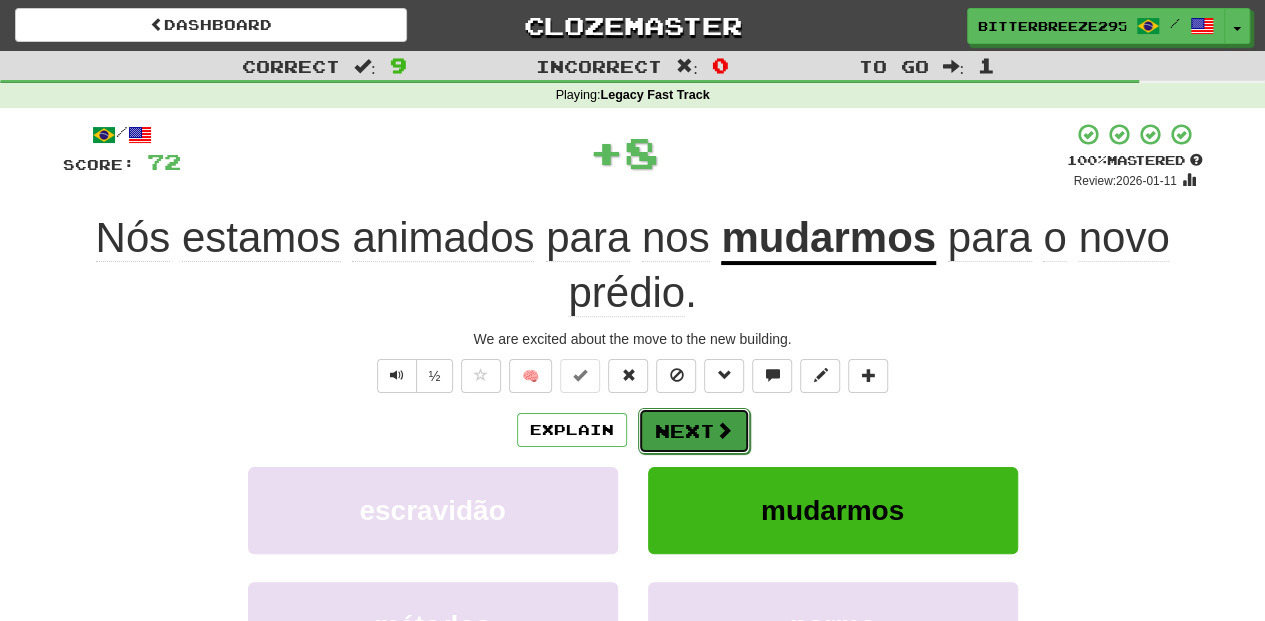 click on "Next" at bounding box center (694, 431) 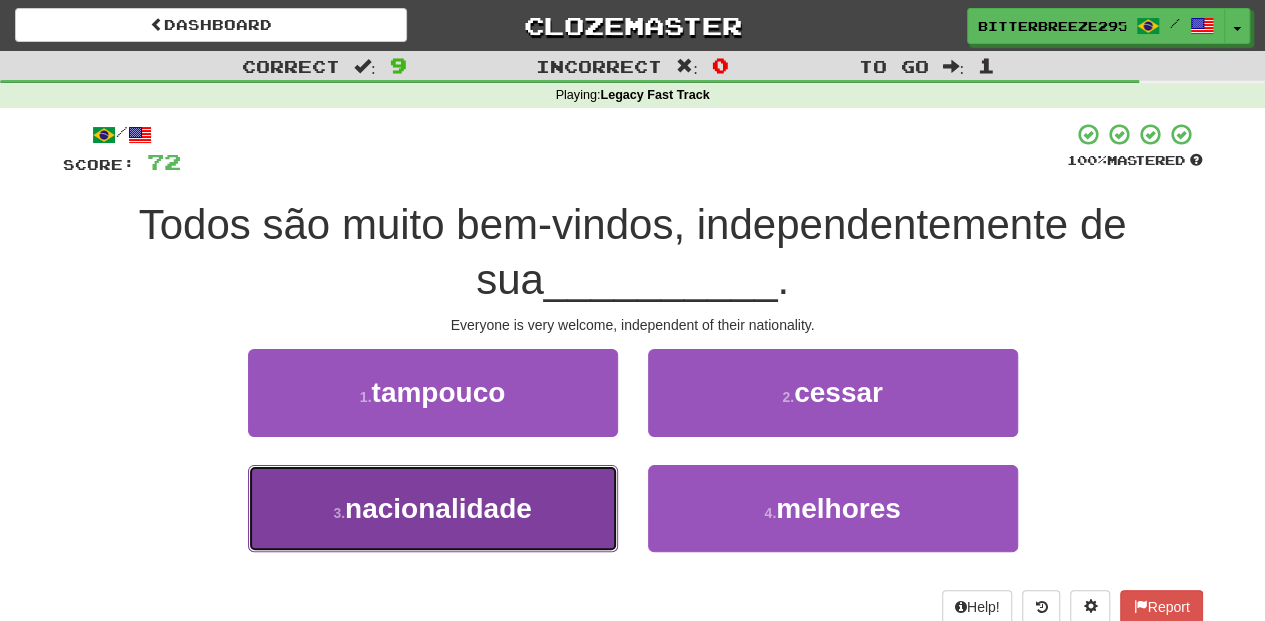 click on "3 .  nacionalidade" at bounding box center (433, 508) 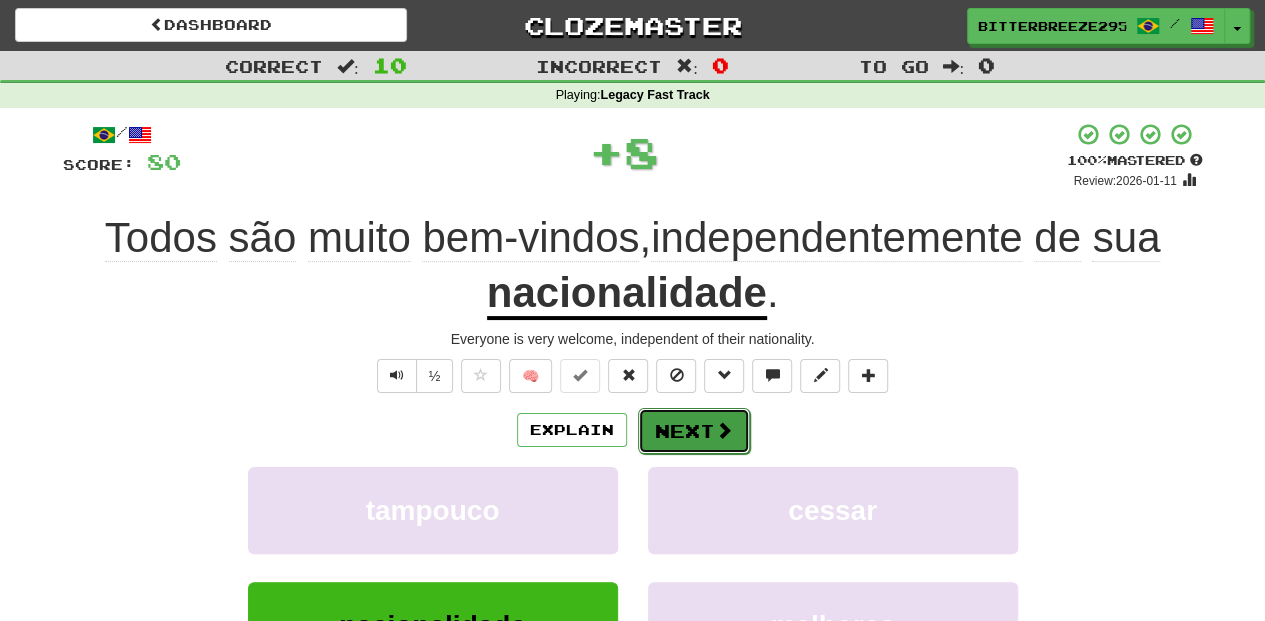 click on "Next" at bounding box center (694, 431) 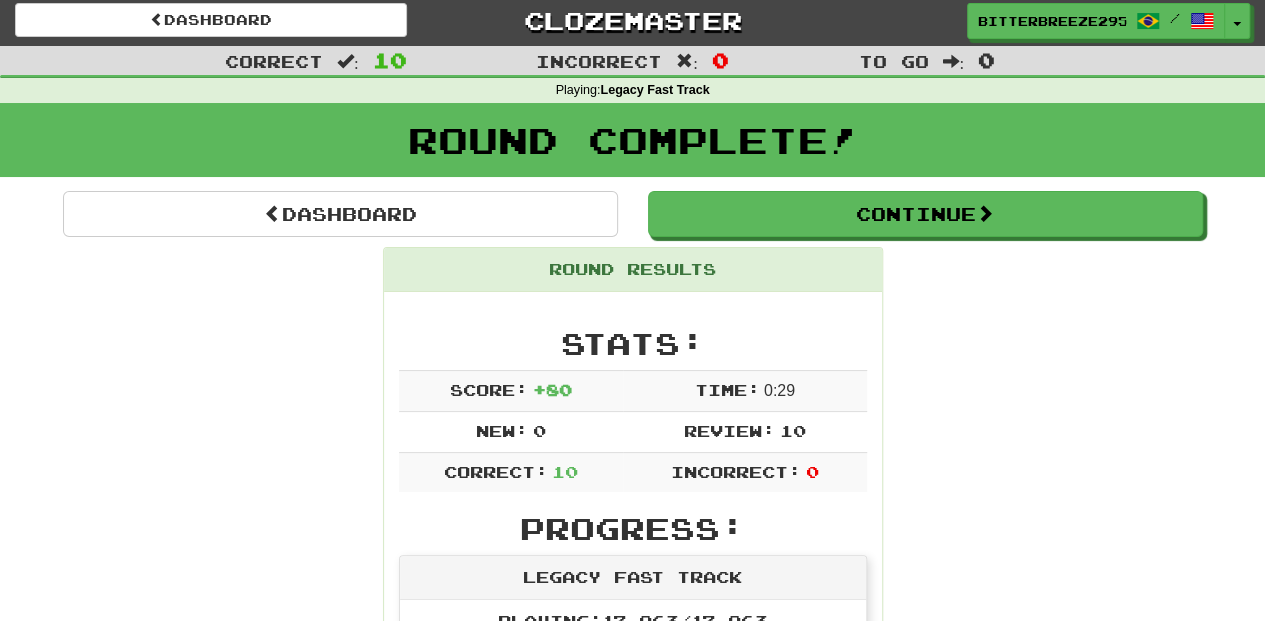 scroll, scrollTop: 0, scrollLeft: 0, axis: both 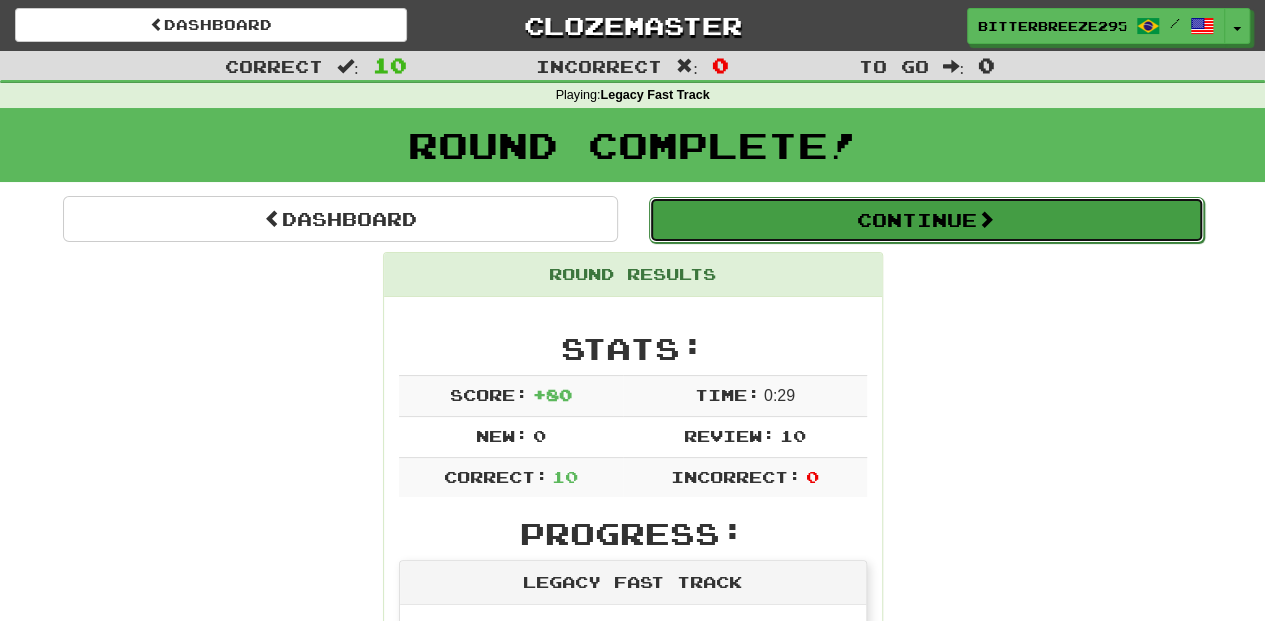 click on "Continue" at bounding box center (926, 220) 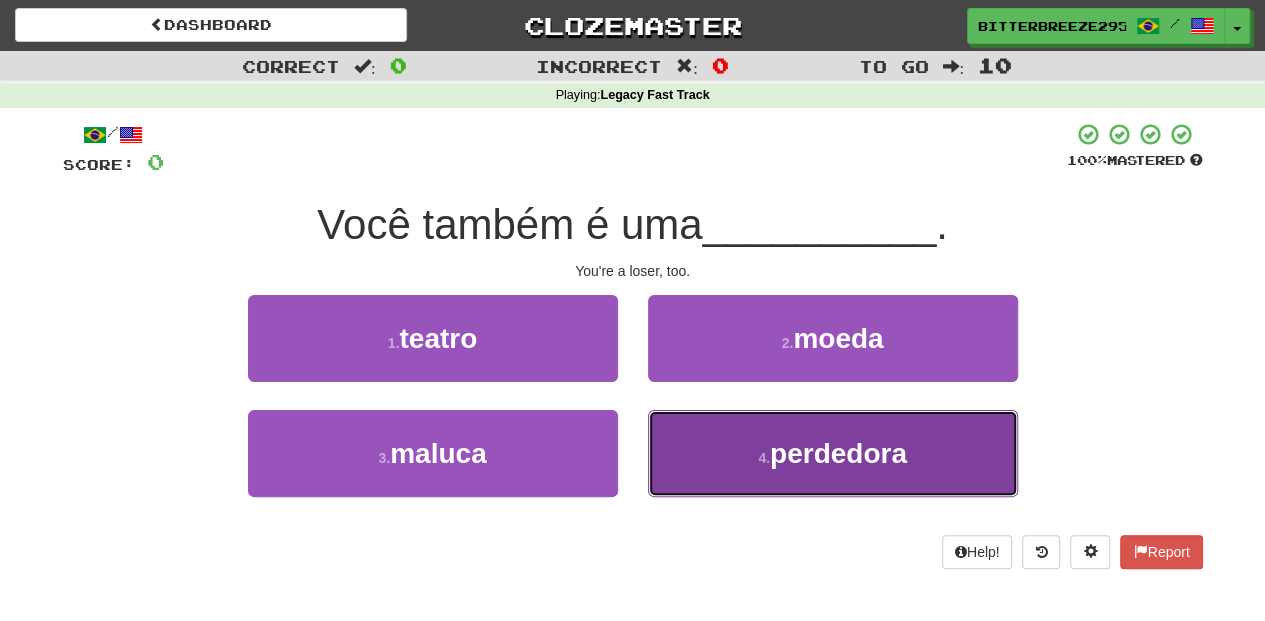 click on "4 .  perdedora" at bounding box center (833, 453) 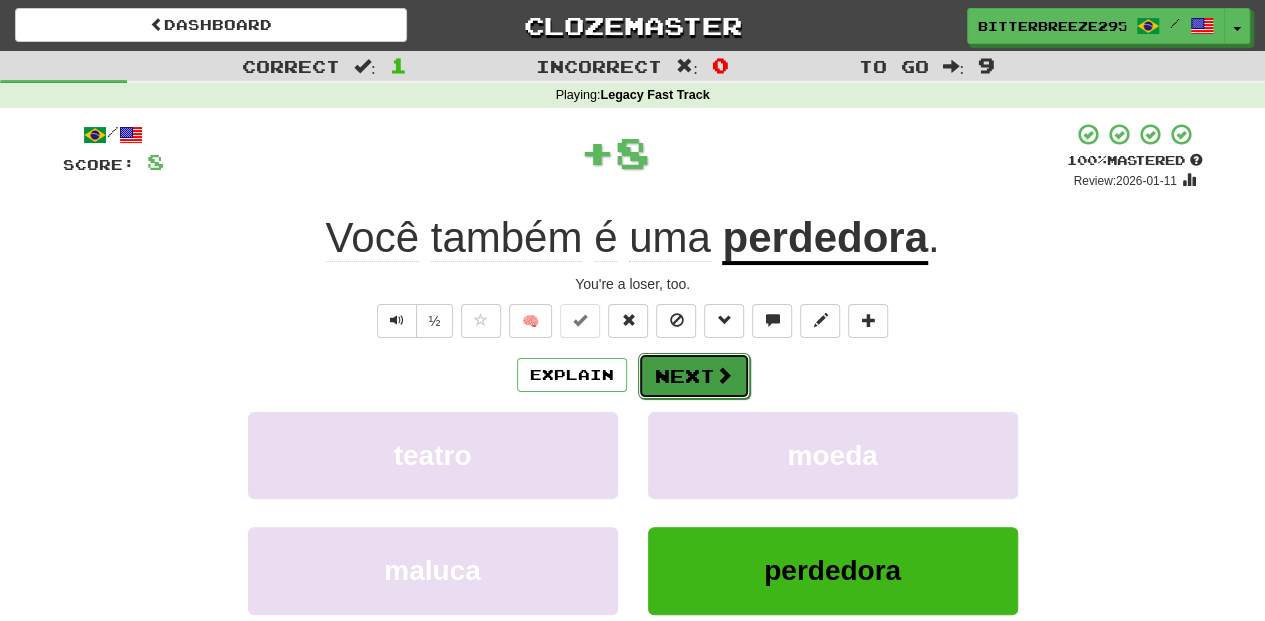 click on "Next" at bounding box center [694, 376] 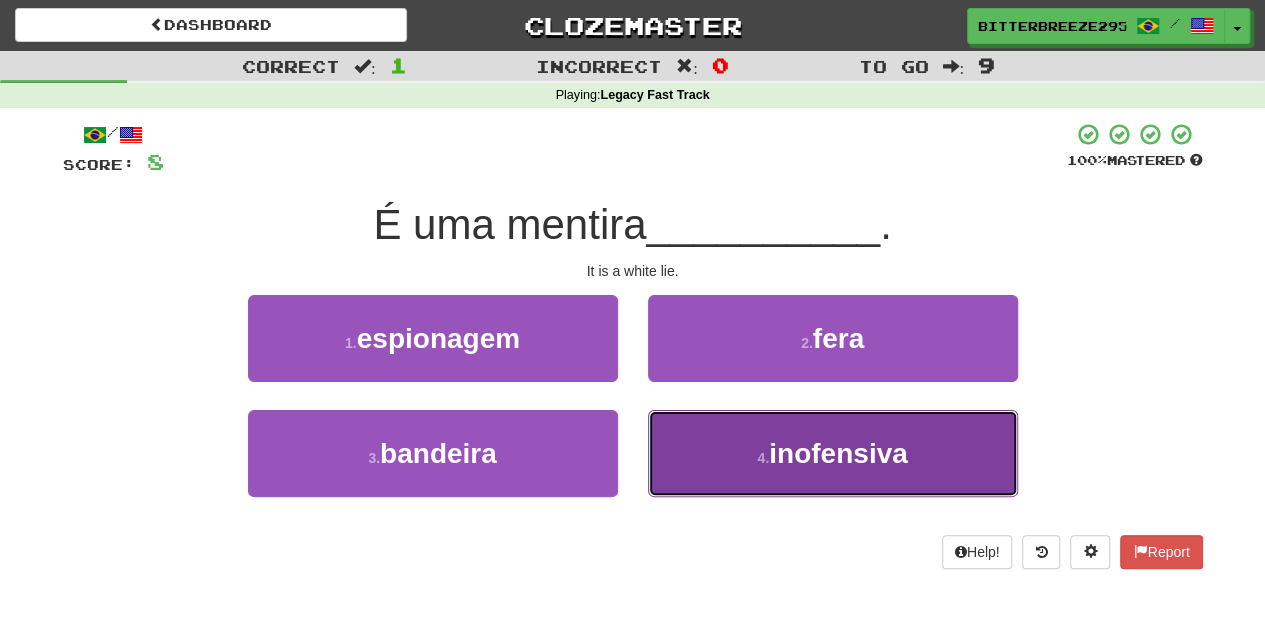 click on "4 .  inofensiva" at bounding box center (833, 453) 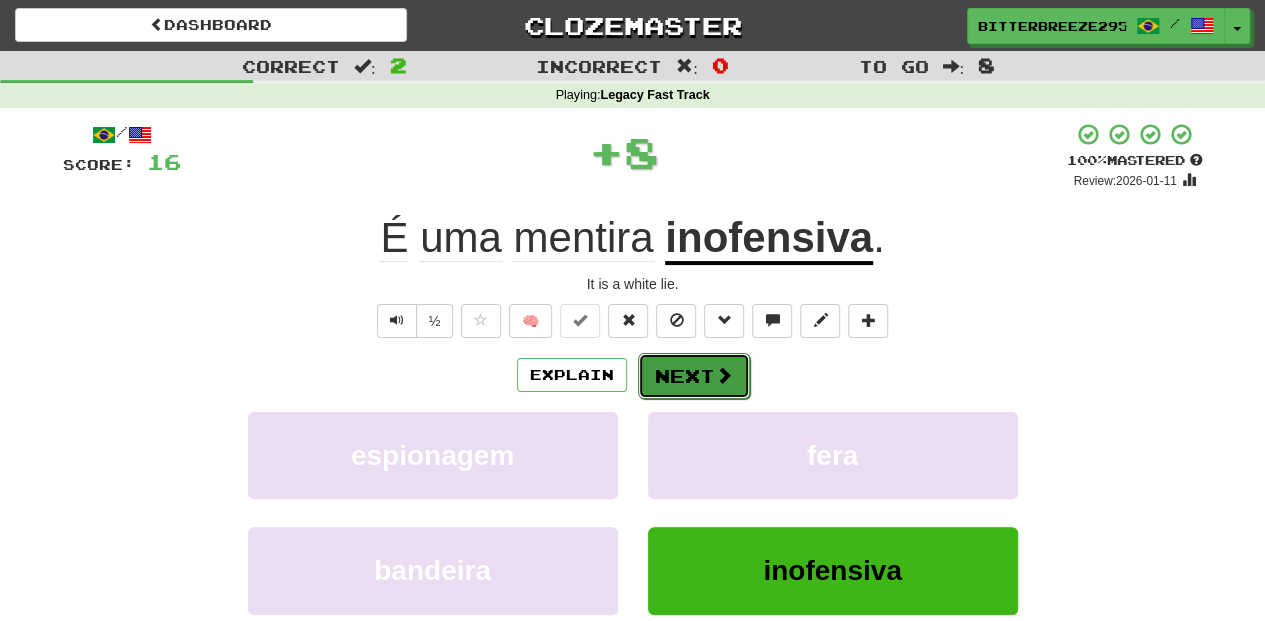 click on "Next" at bounding box center [694, 376] 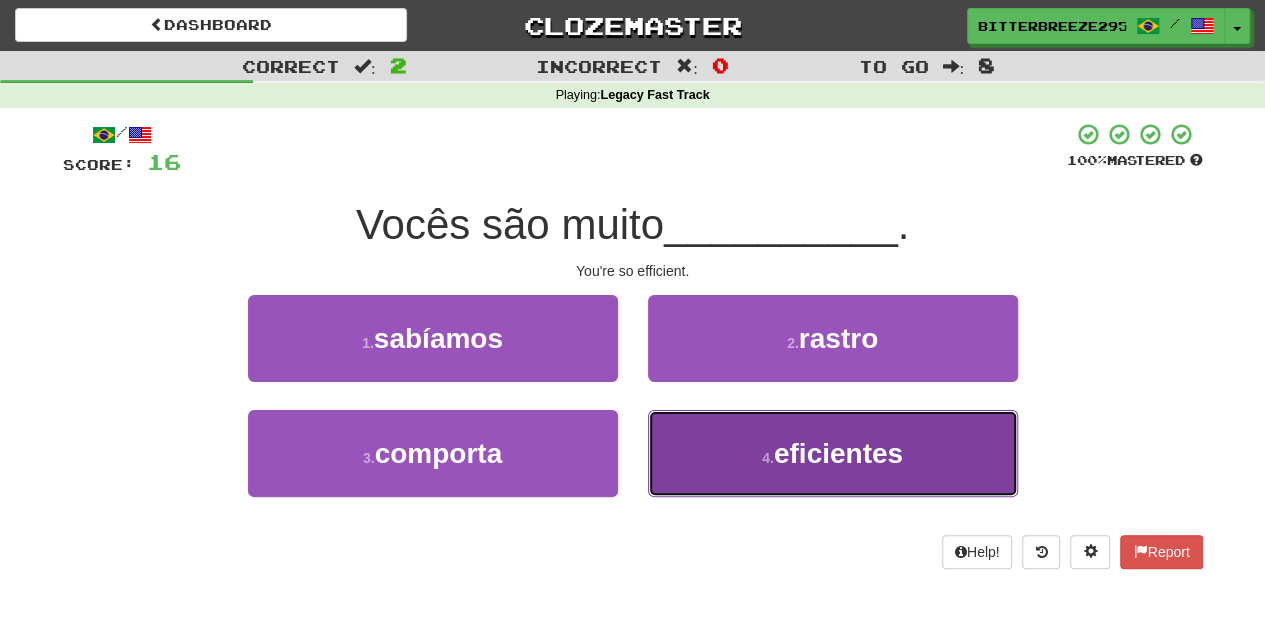 click on "4 .  eficientes" at bounding box center (833, 453) 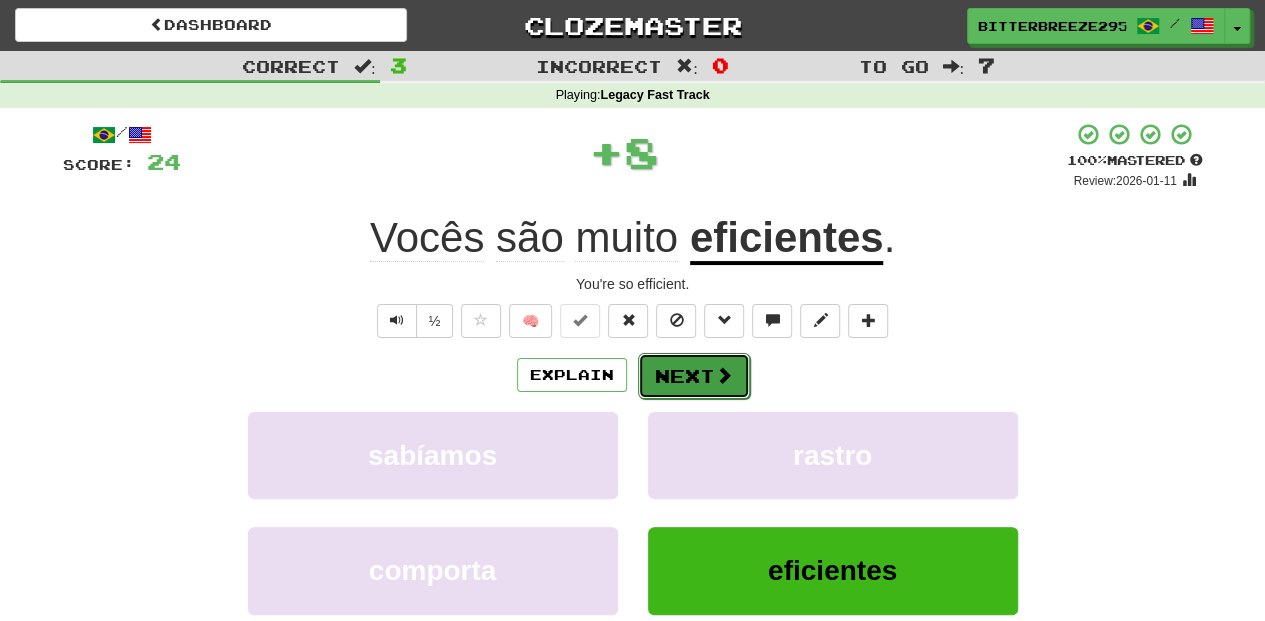 click on "Next" at bounding box center (694, 376) 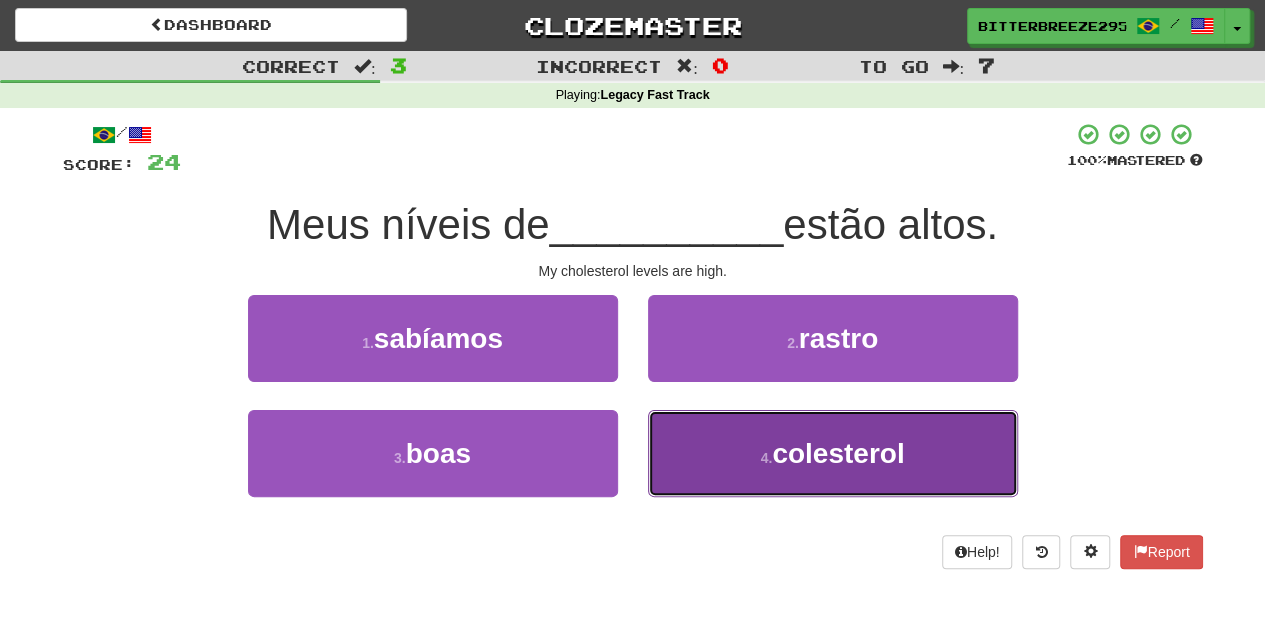 click on "4 .  colesterol" at bounding box center [833, 453] 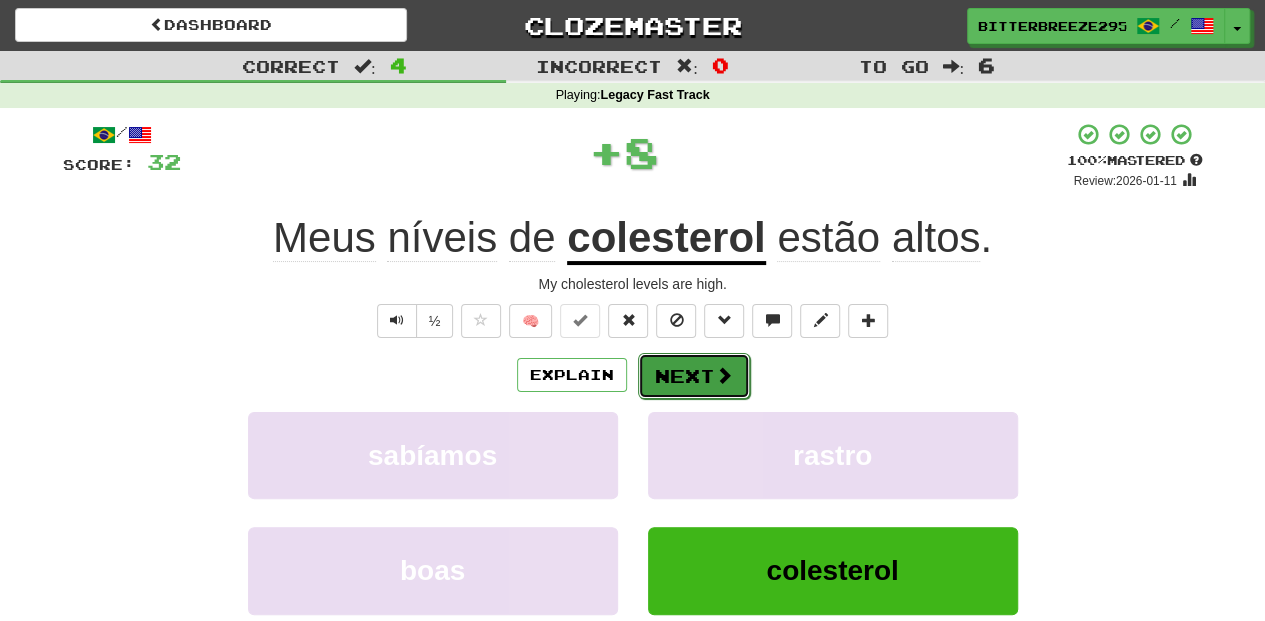 click on "Next" at bounding box center [694, 376] 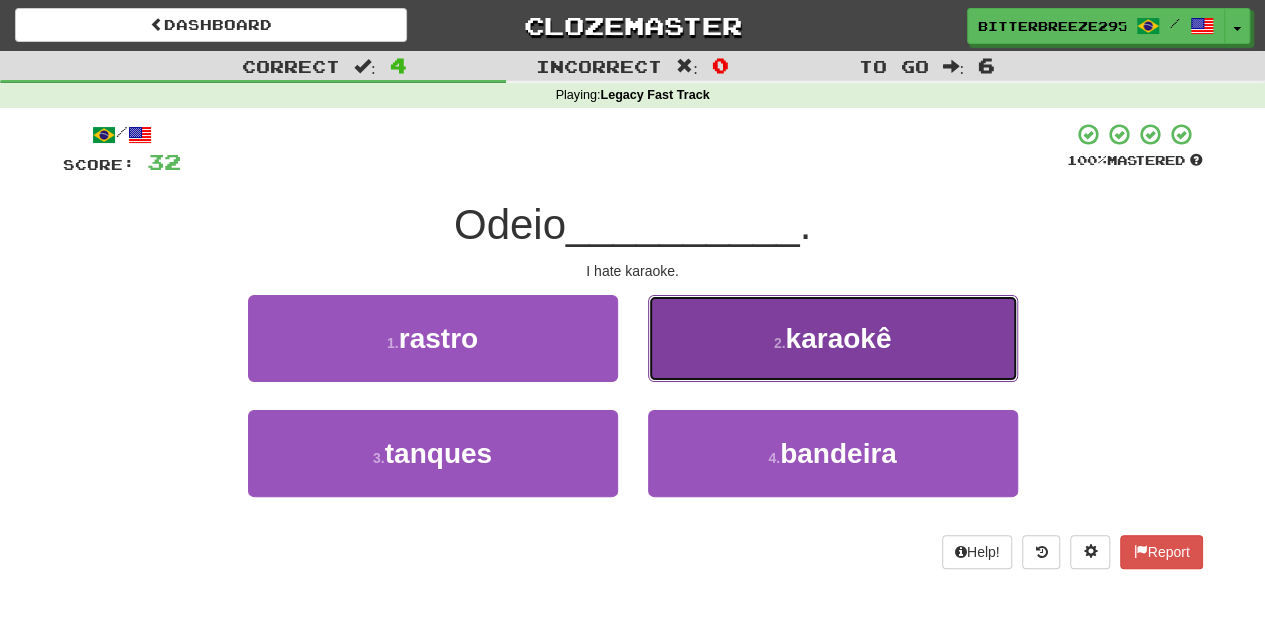 click on "2 .  karaokê" at bounding box center [833, 338] 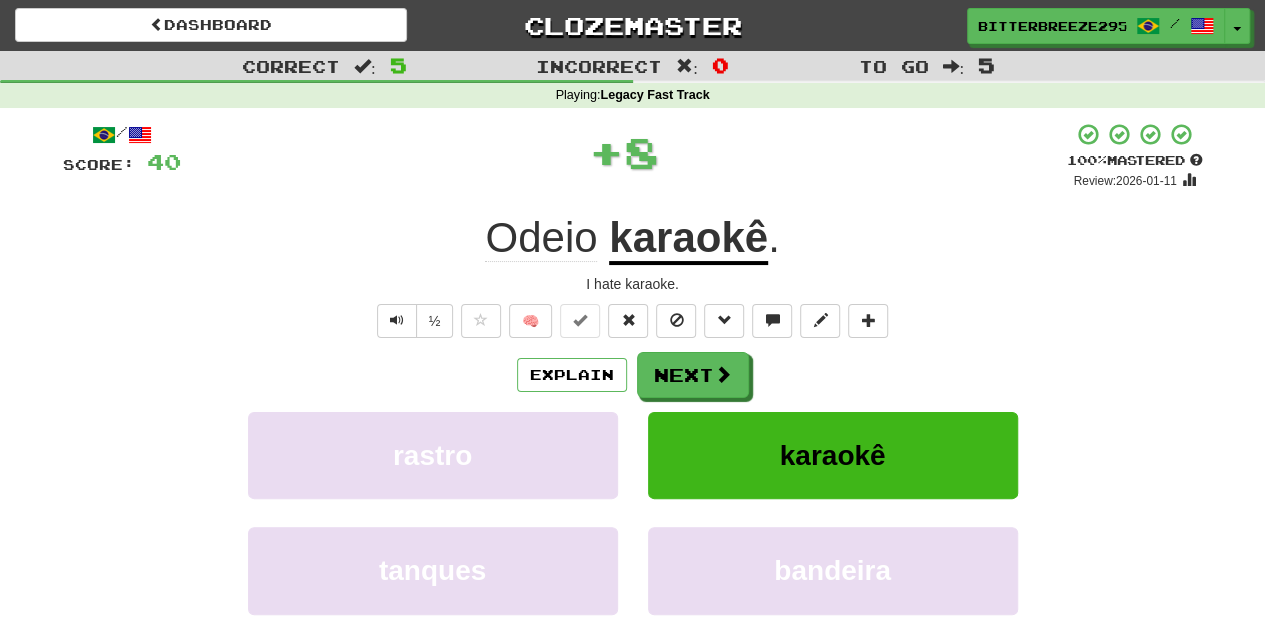 click on "Next" at bounding box center (693, 375) 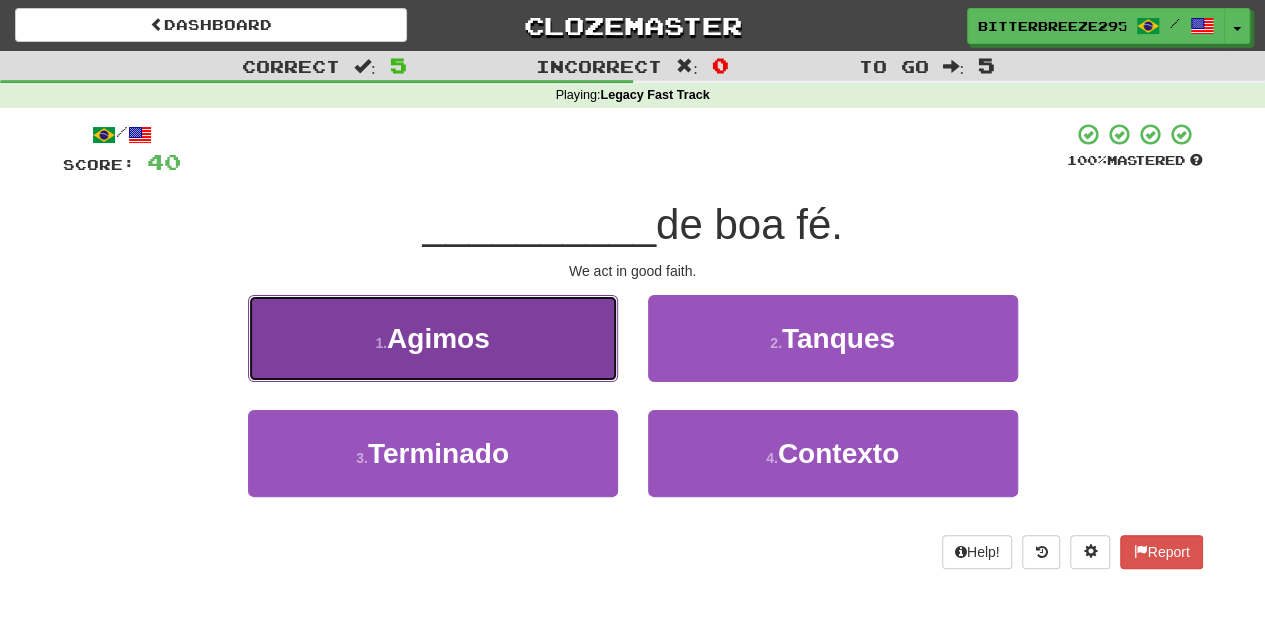 click on "1 .  Agimos" at bounding box center (433, 338) 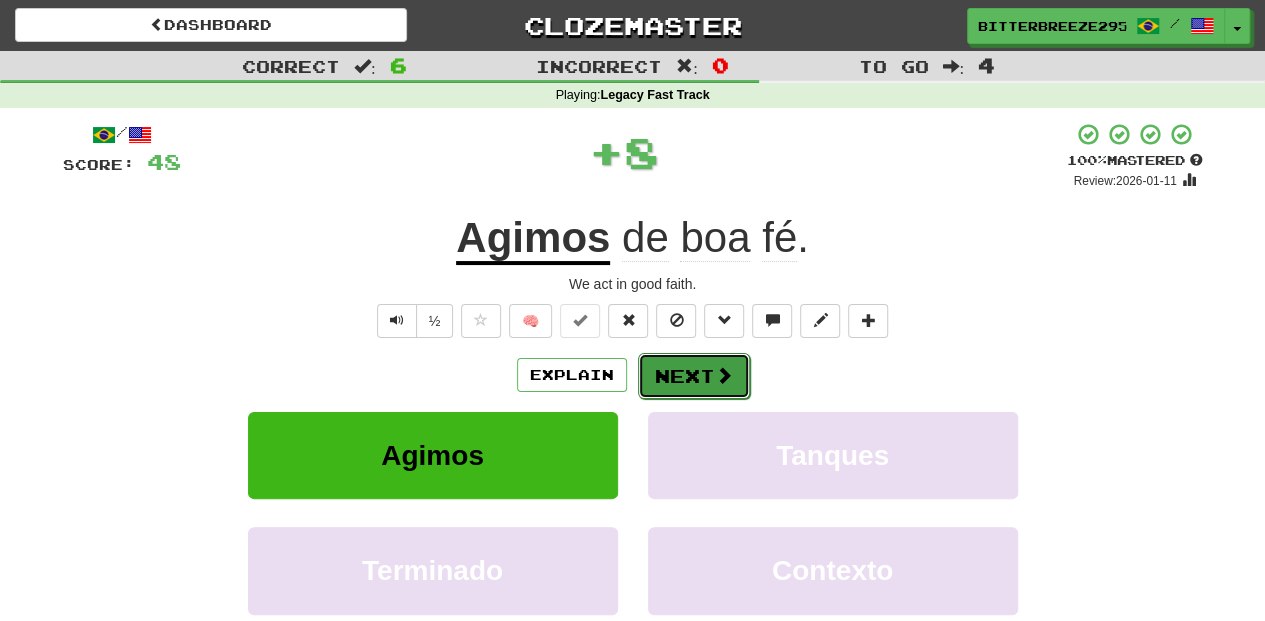 click on "Next" at bounding box center [694, 376] 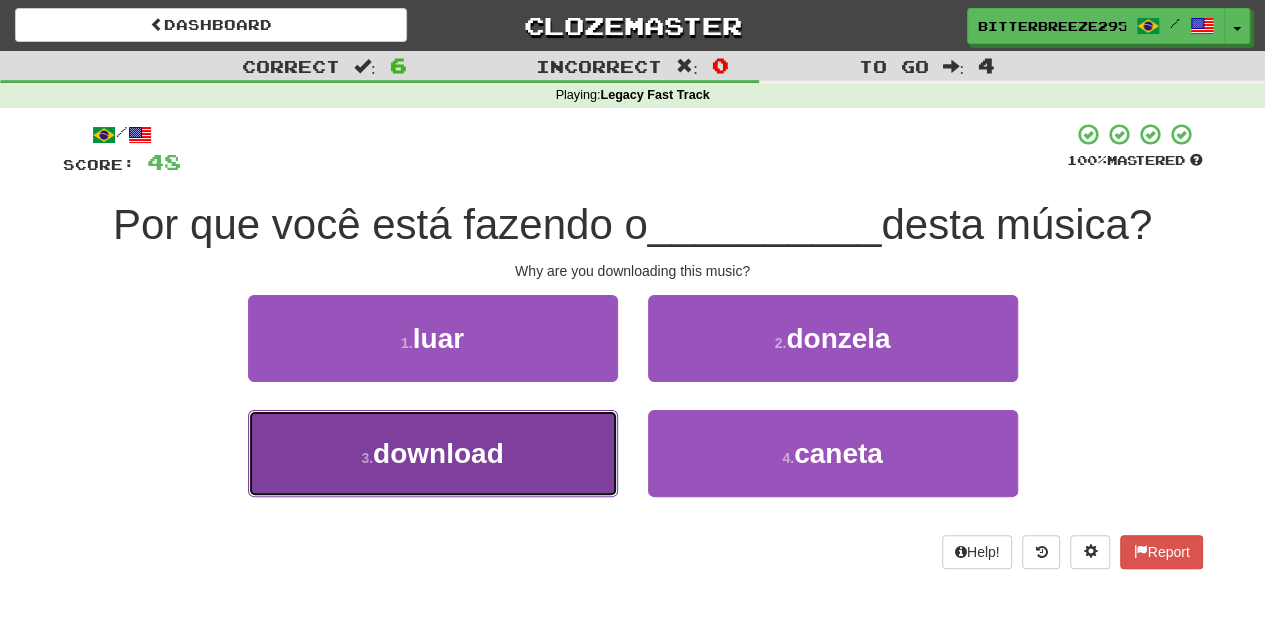 click on "3 .  download" at bounding box center [433, 453] 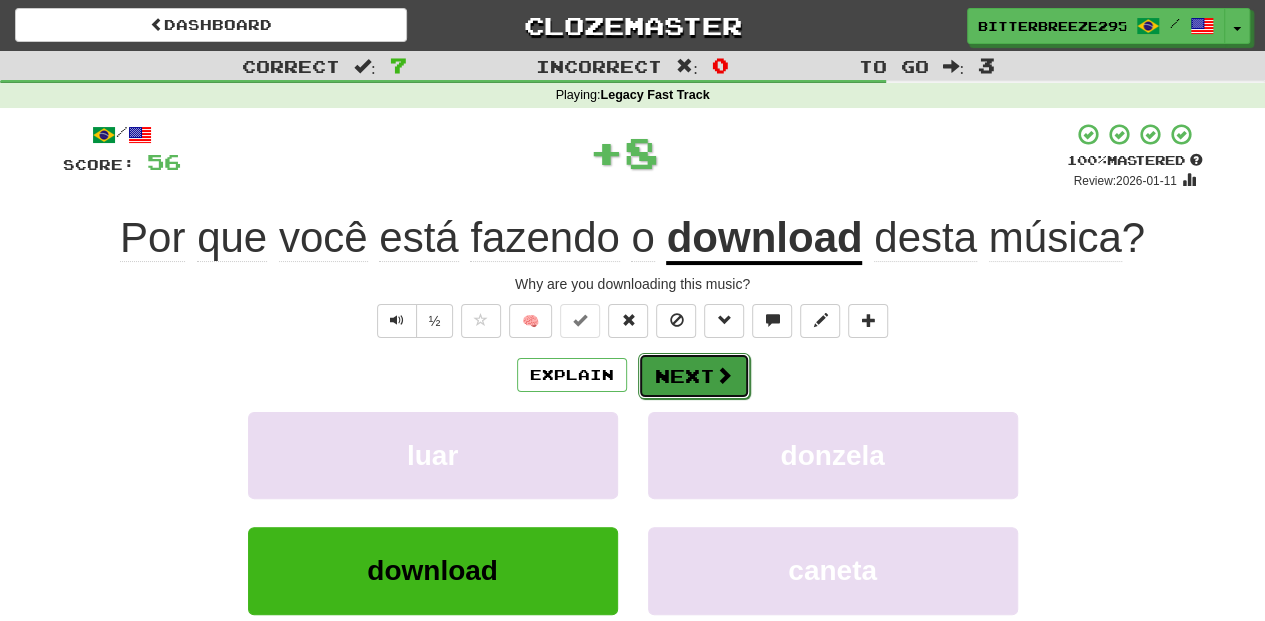 click on "Next" at bounding box center (694, 376) 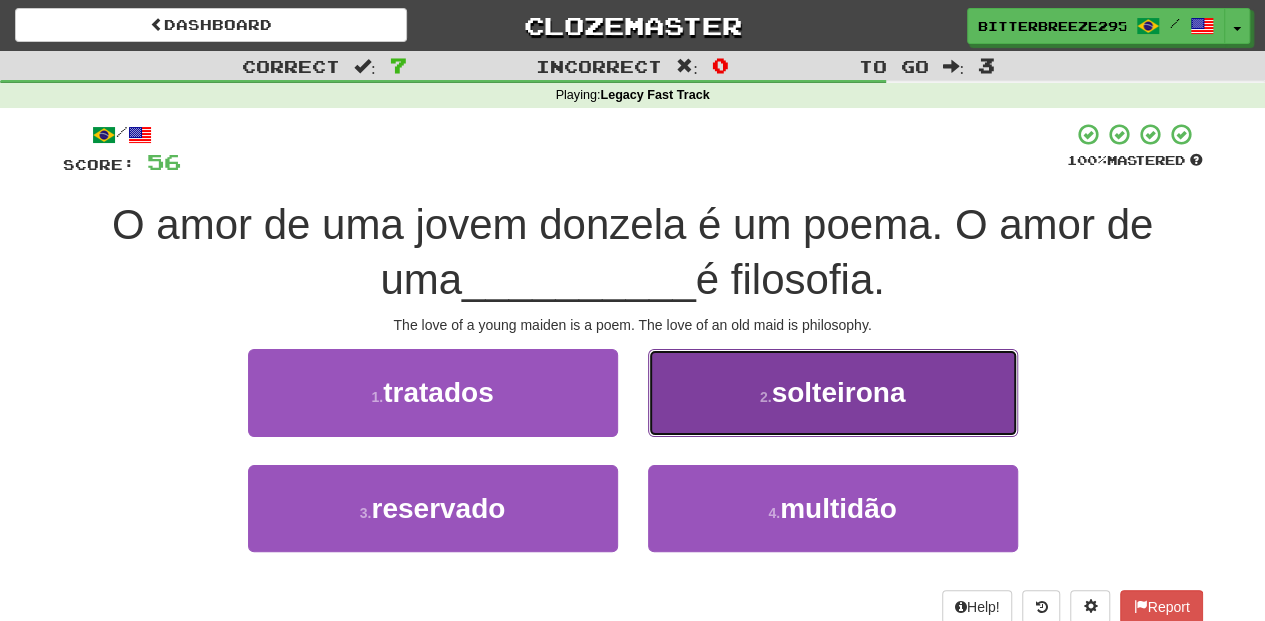 click on "2 .  solteirona" at bounding box center (833, 392) 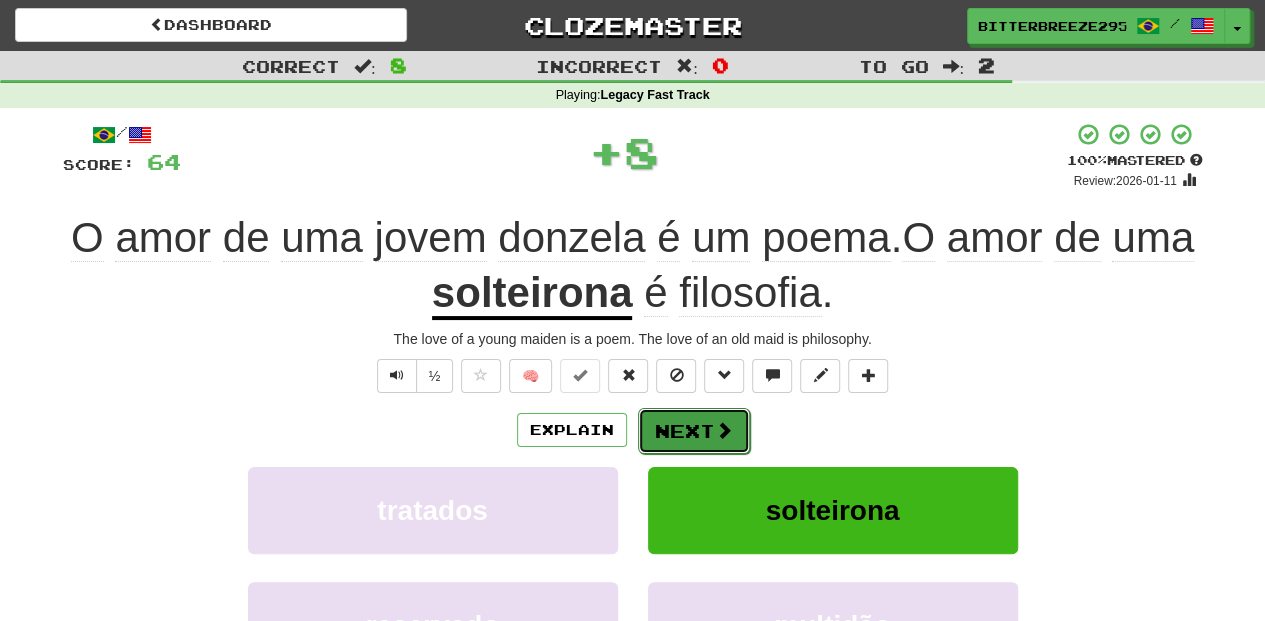 click on "Next" at bounding box center (694, 431) 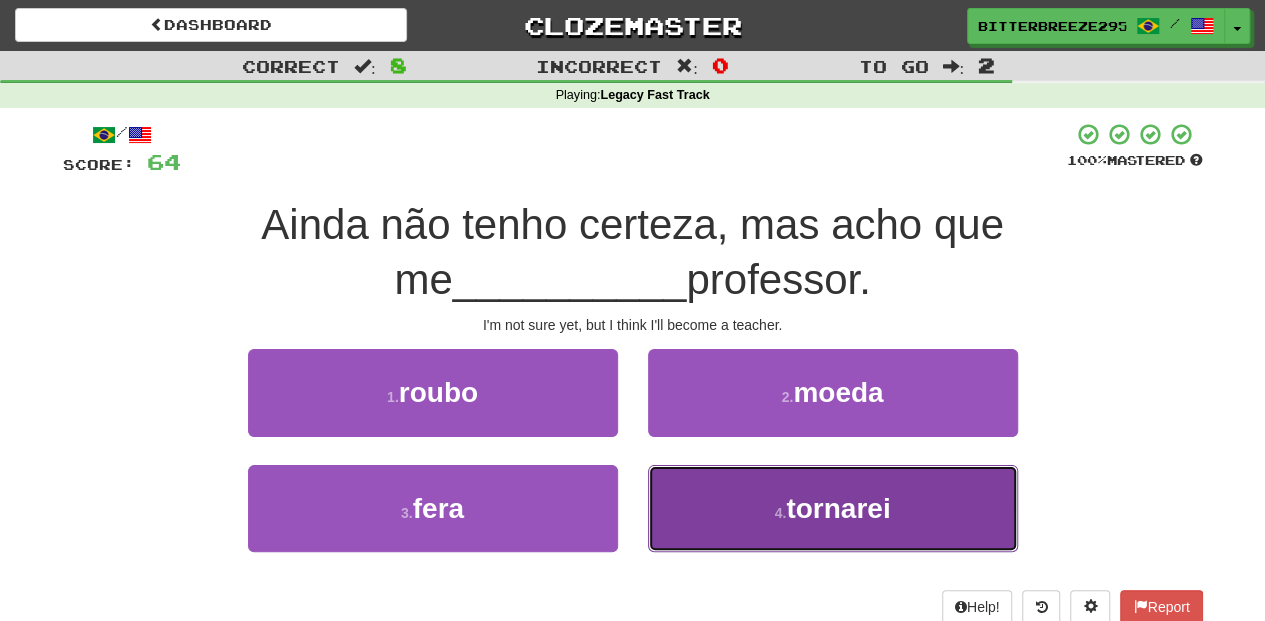 click on "4 .  tornarei" at bounding box center [833, 508] 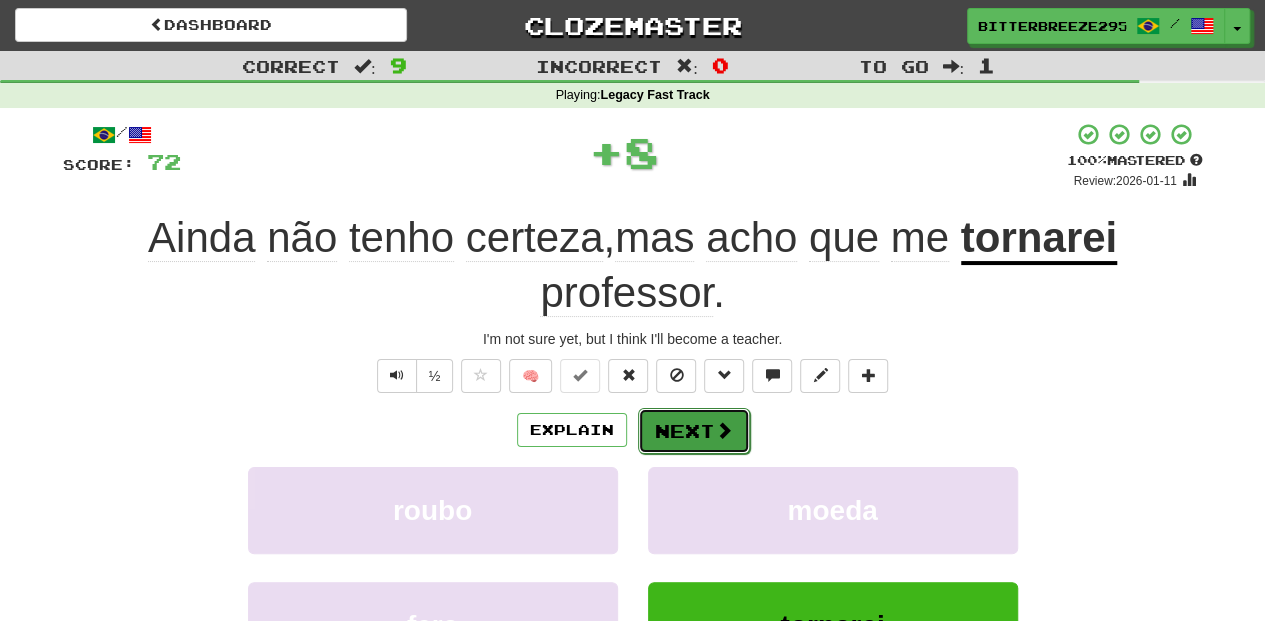 click on "Next" at bounding box center [694, 431] 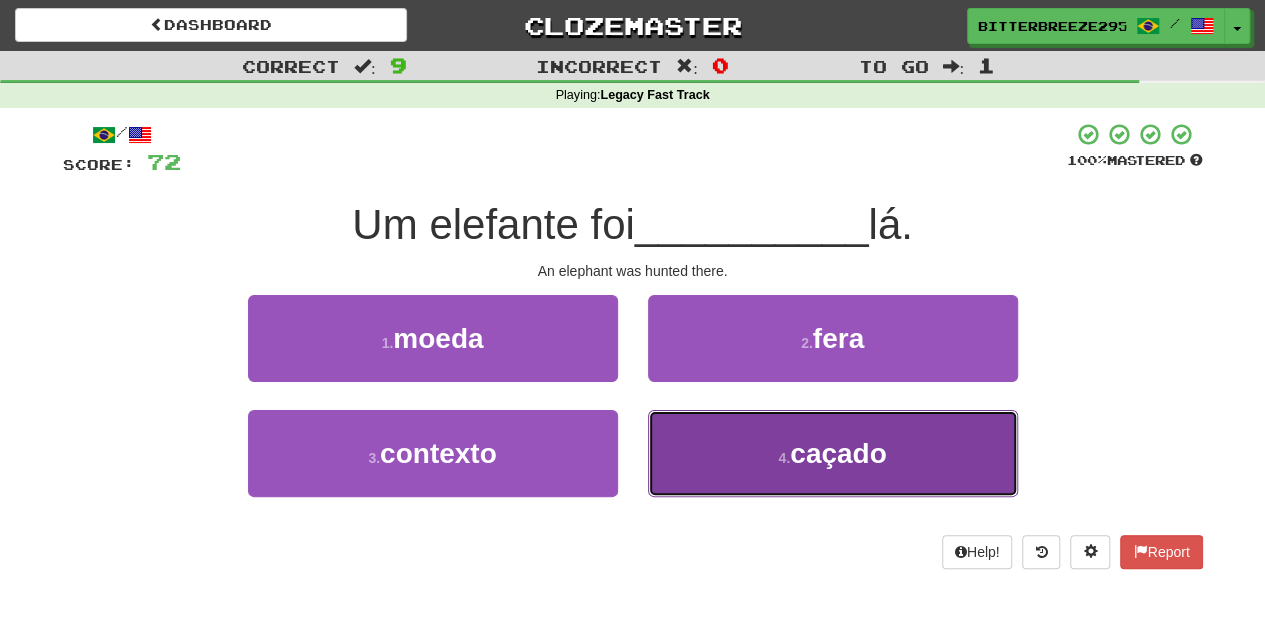 click on "4 .  caçado" at bounding box center (833, 453) 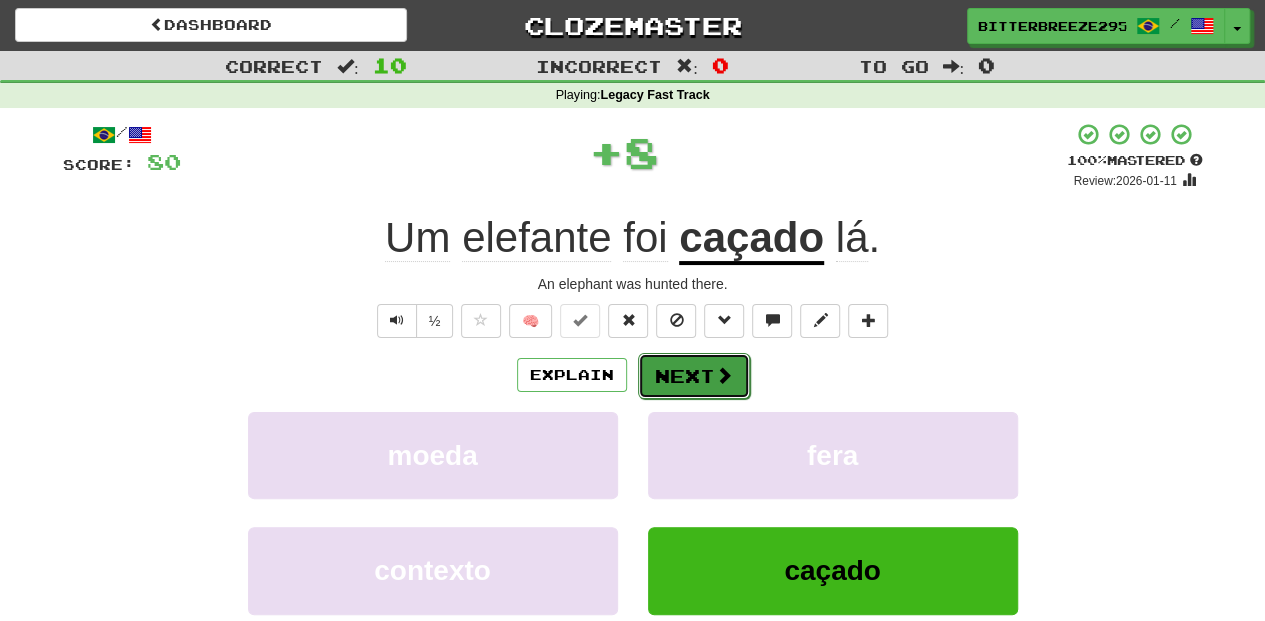 click on "Next" at bounding box center [694, 376] 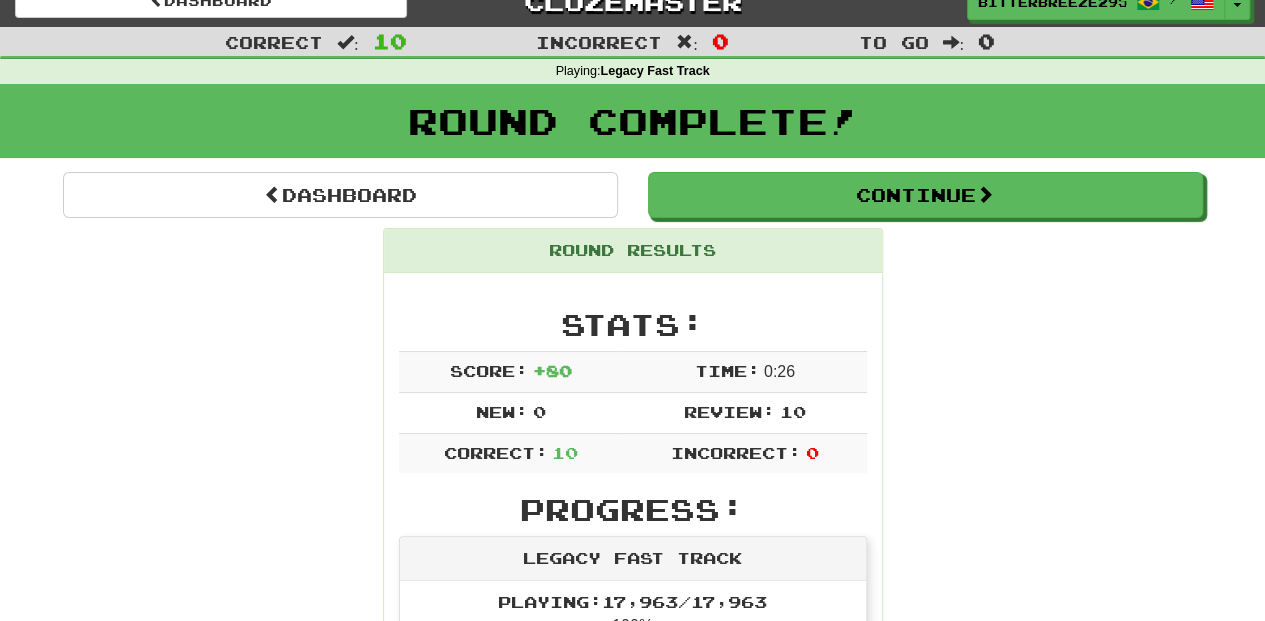 scroll, scrollTop: 0, scrollLeft: 0, axis: both 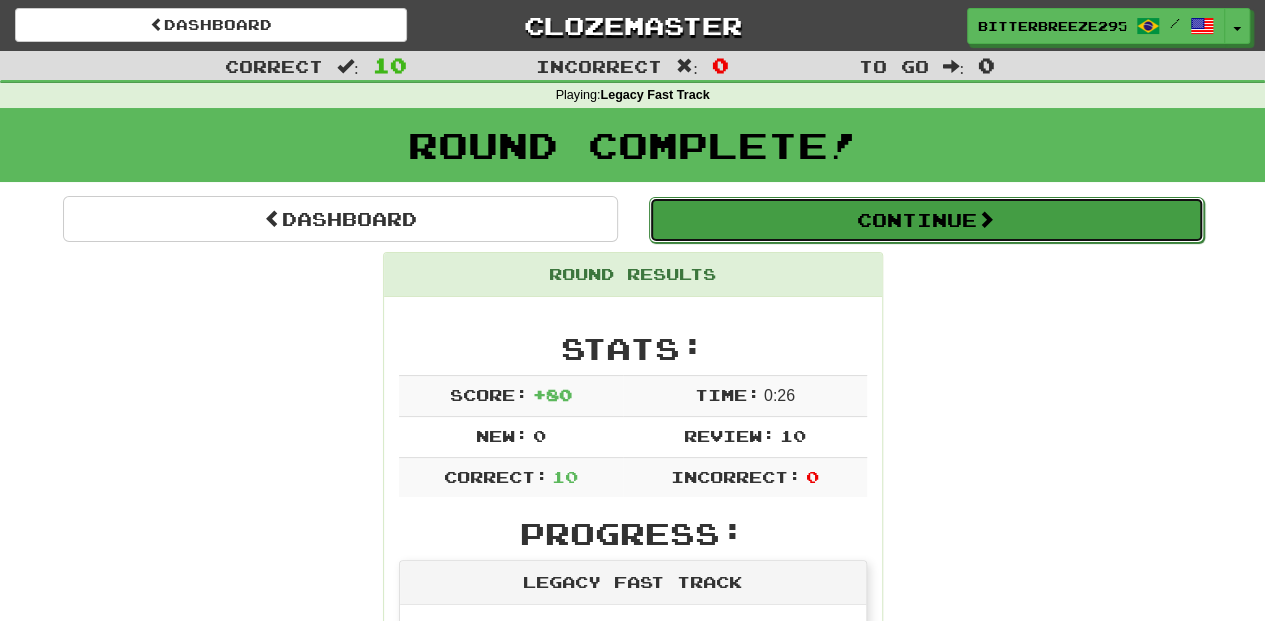 click on "Continue" at bounding box center (926, 220) 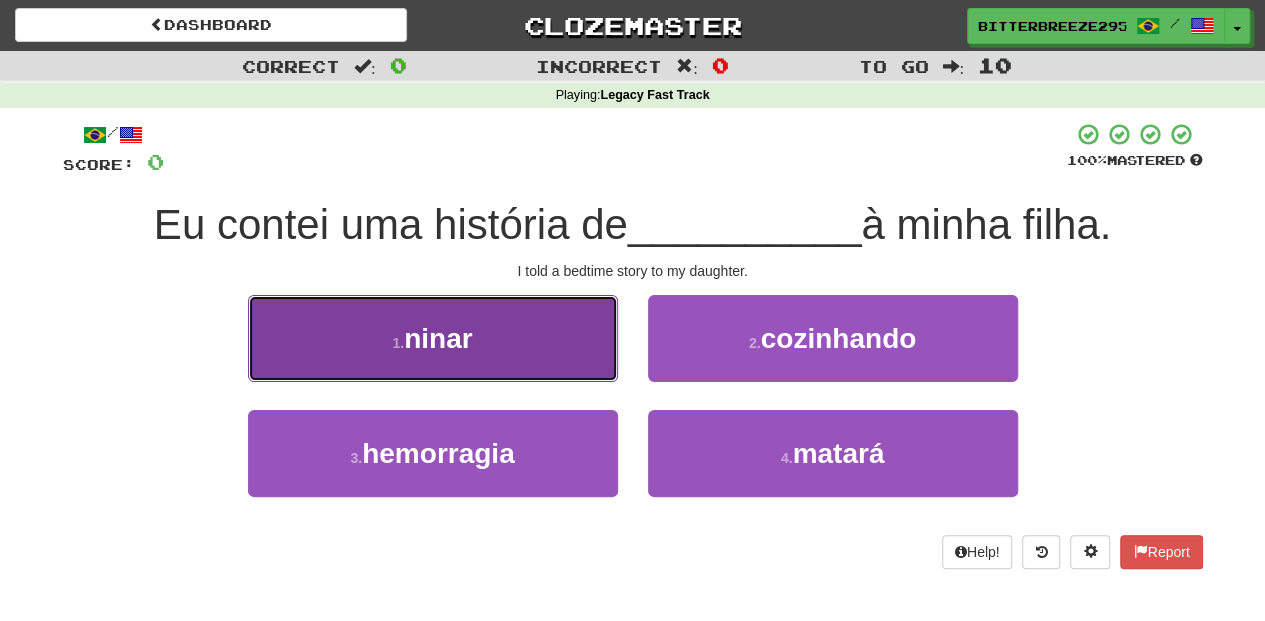 click on "1 .  ninar" at bounding box center (433, 338) 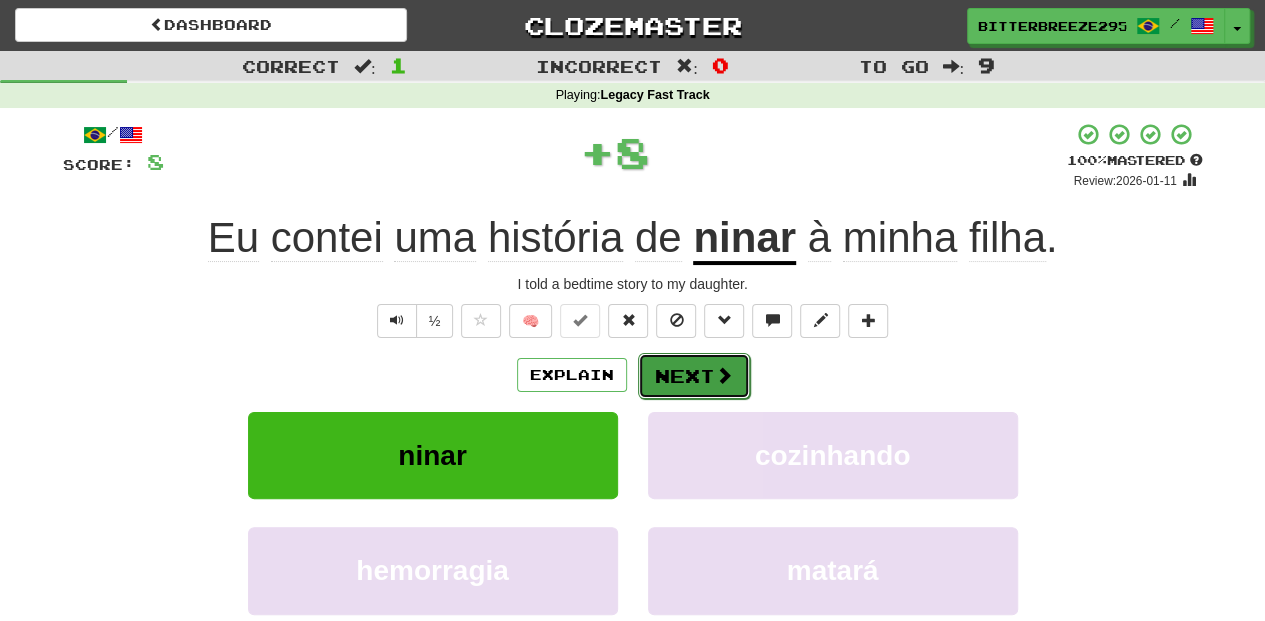 click on "Next" at bounding box center [694, 376] 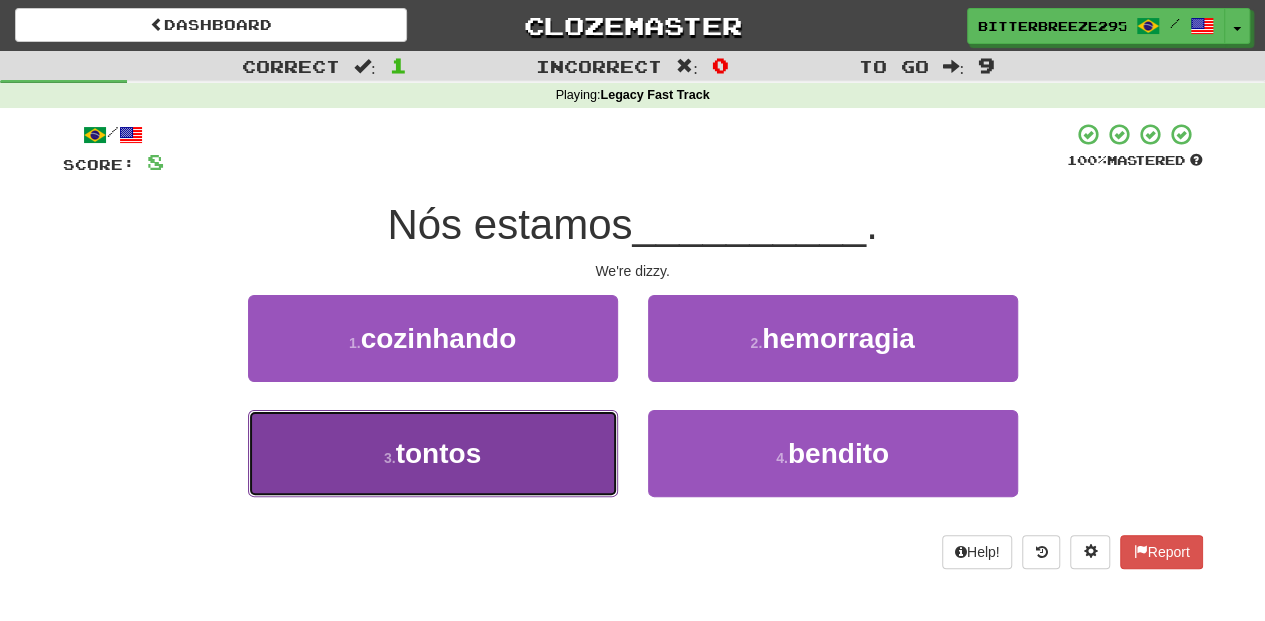 click on "3 .  tontos" at bounding box center (433, 453) 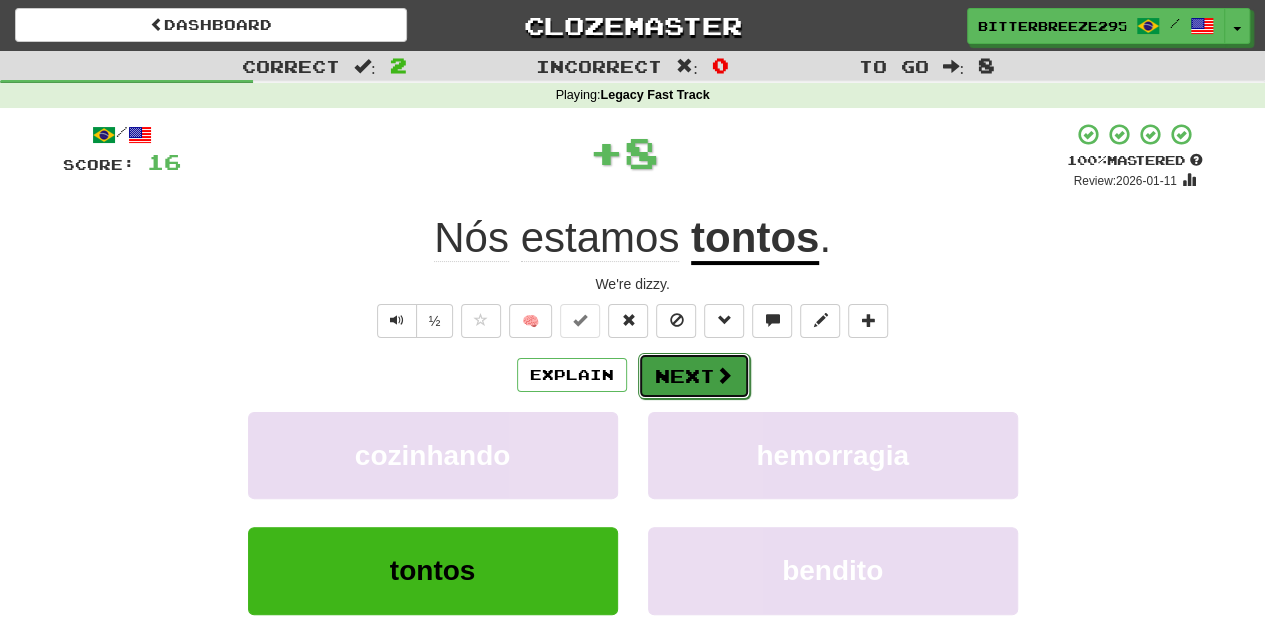 click on "Next" at bounding box center [694, 376] 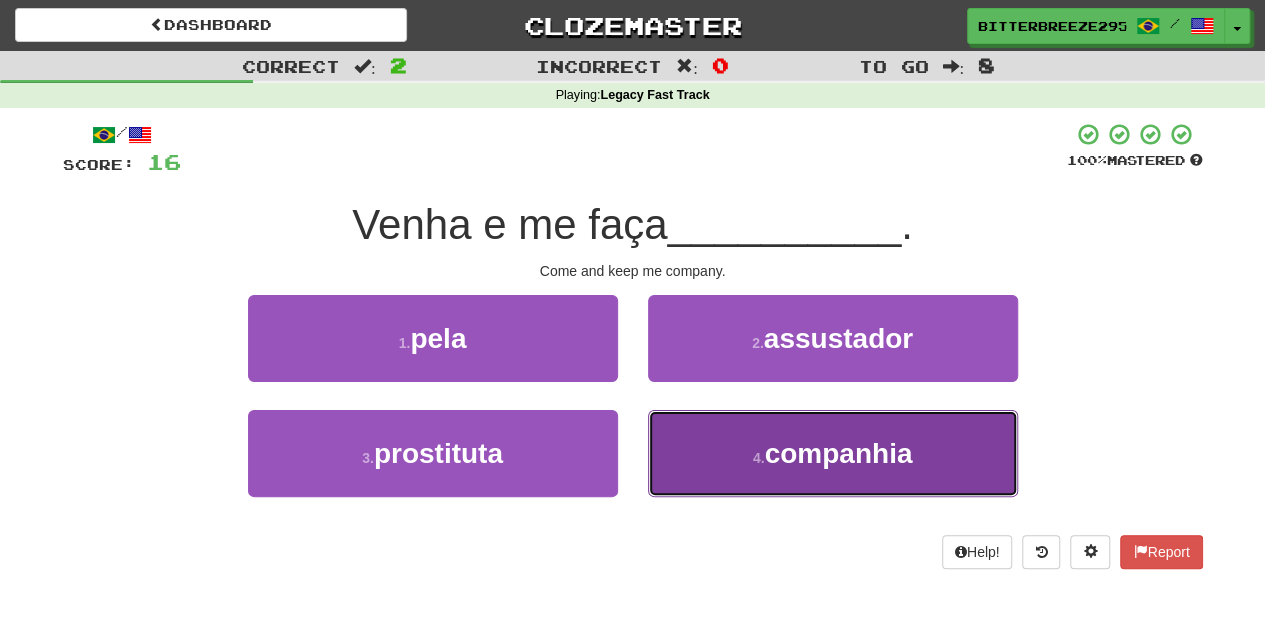 click on "4 .  companhia" at bounding box center [833, 453] 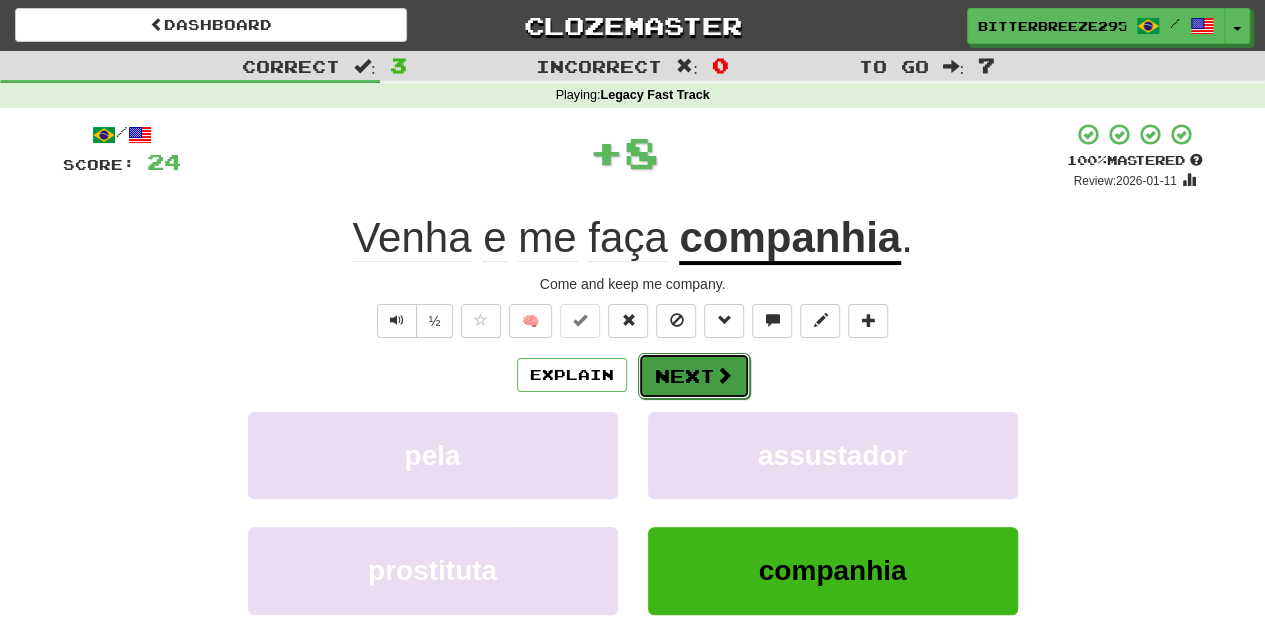 click on "Next" at bounding box center [694, 376] 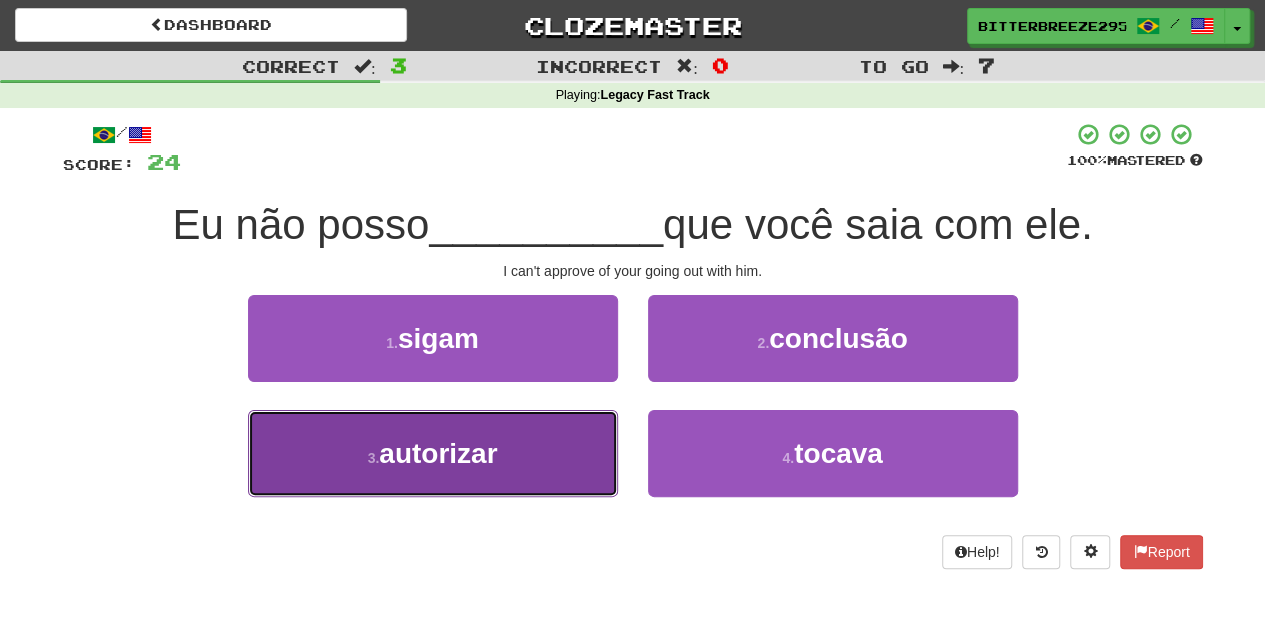 click on "3 .  autorizar" at bounding box center (433, 453) 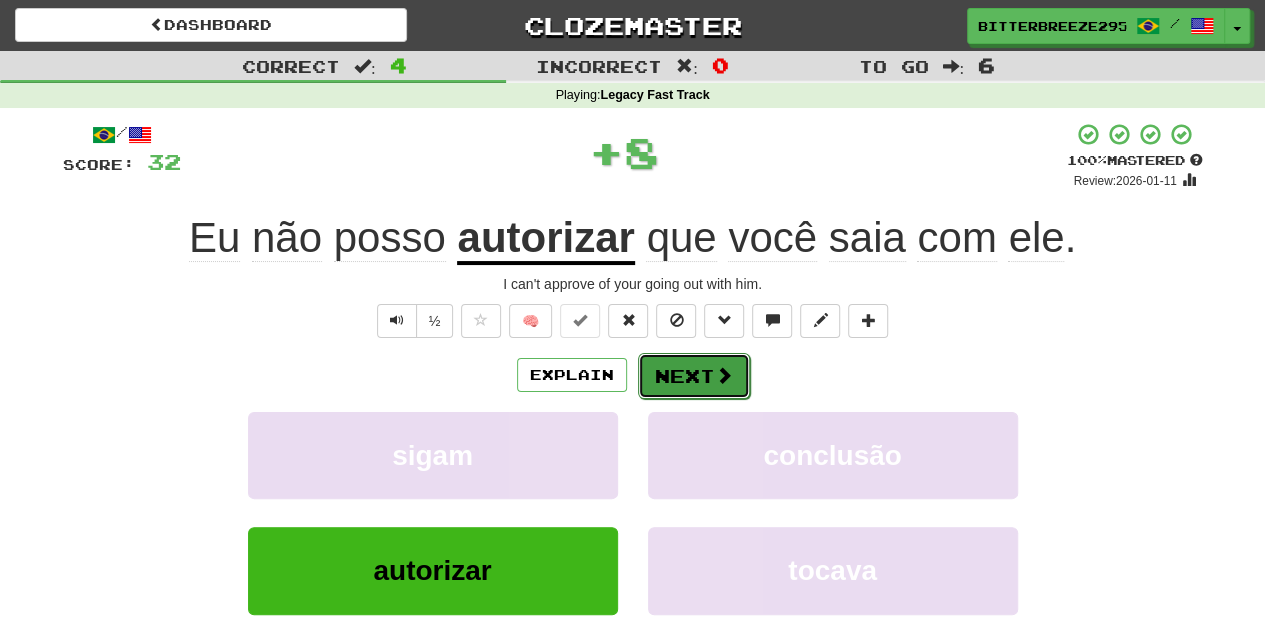 click on "Next" at bounding box center [694, 376] 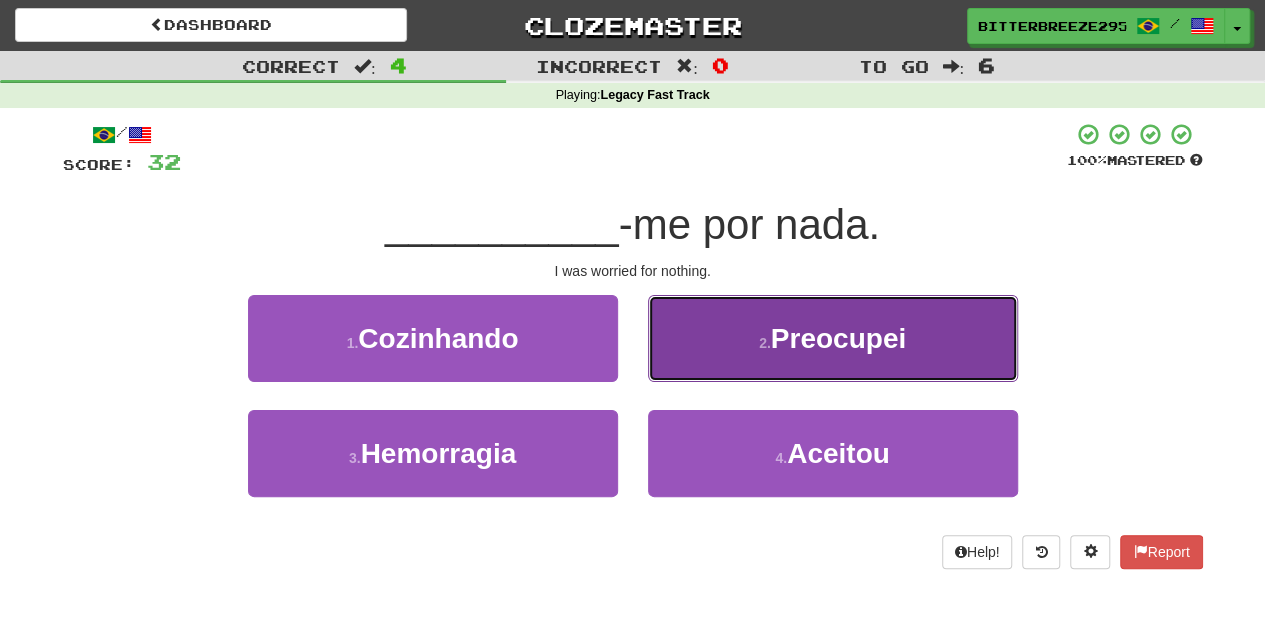 click on "2 .  Preocupei" at bounding box center (833, 338) 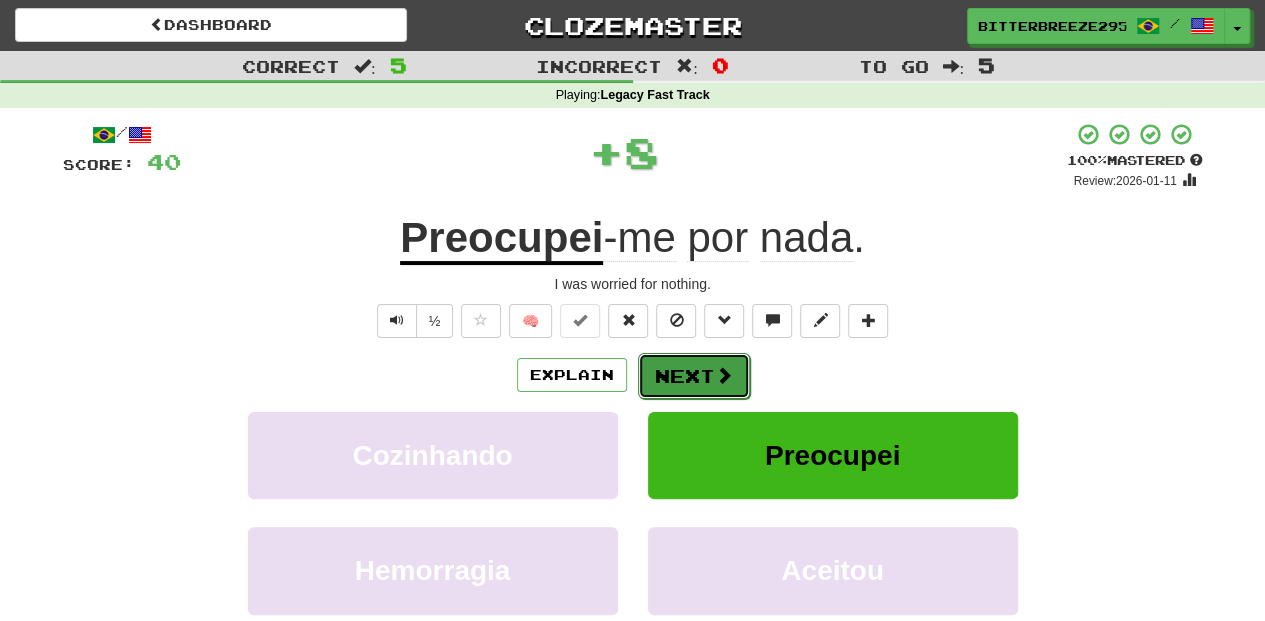 click on "Next" at bounding box center (694, 376) 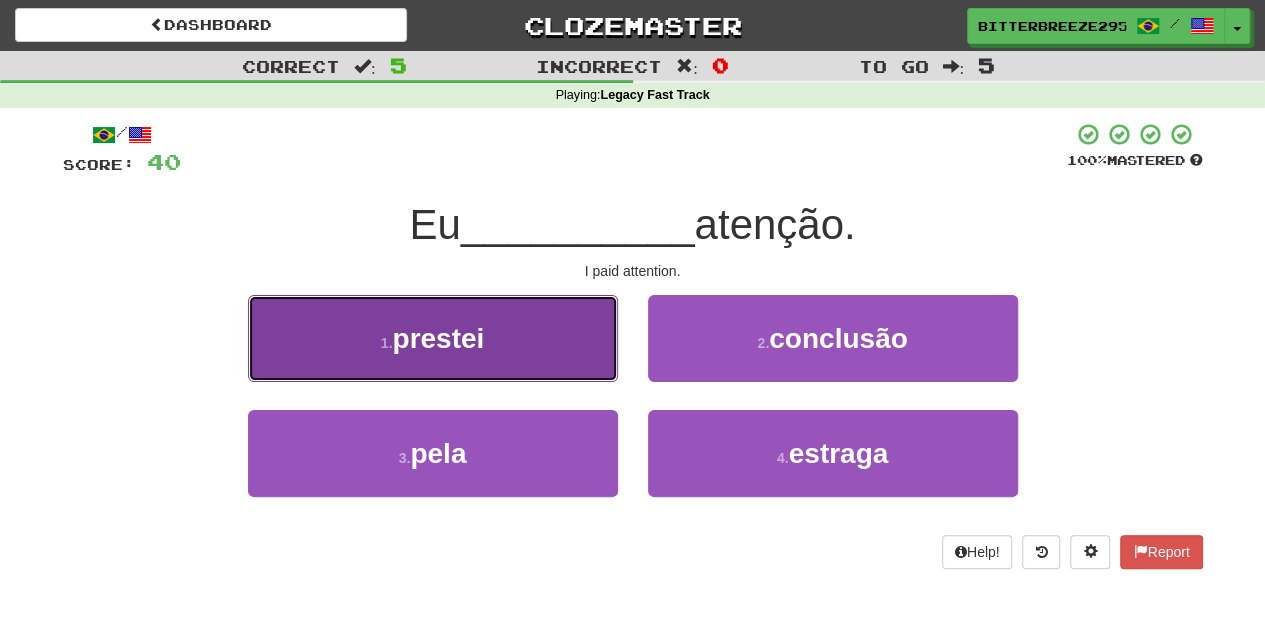 click on "1 .  prestei" at bounding box center [433, 338] 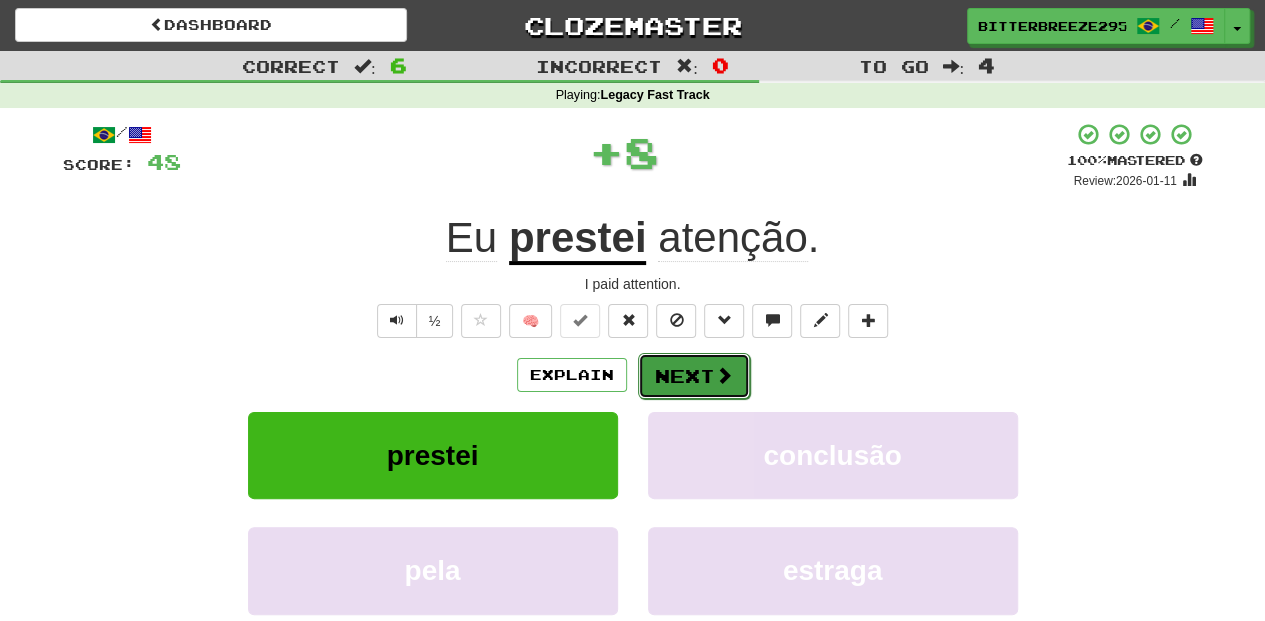 click on "Next" at bounding box center [694, 376] 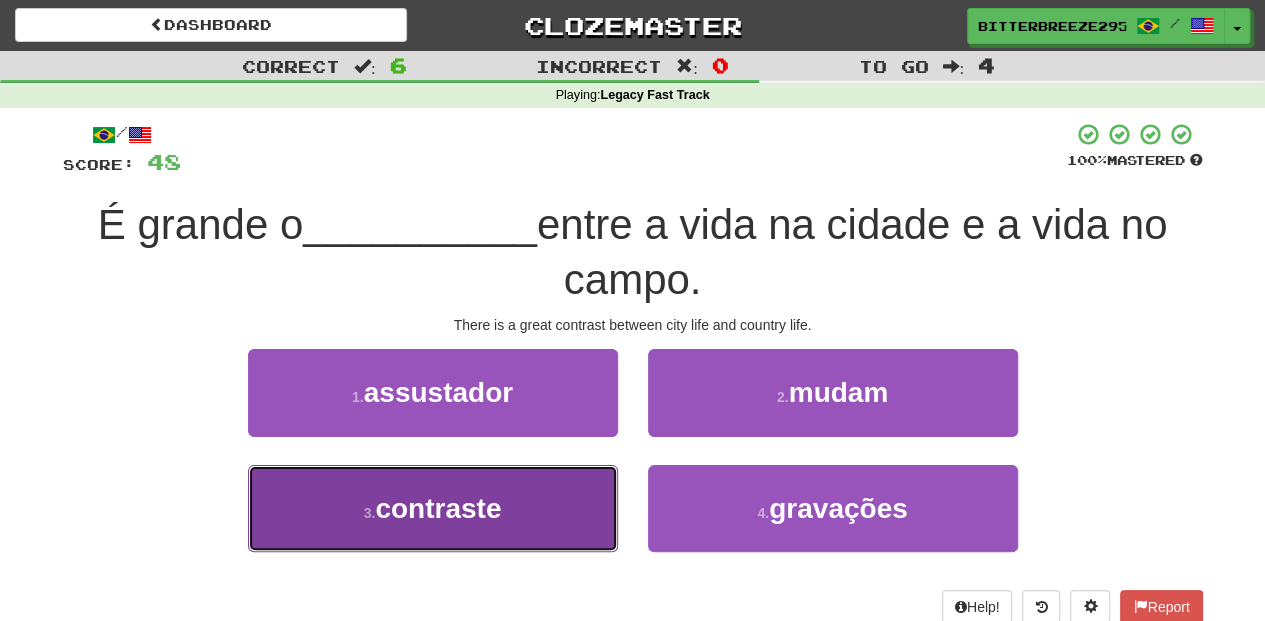 click on "3 .  contraste" at bounding box center [433, 508] 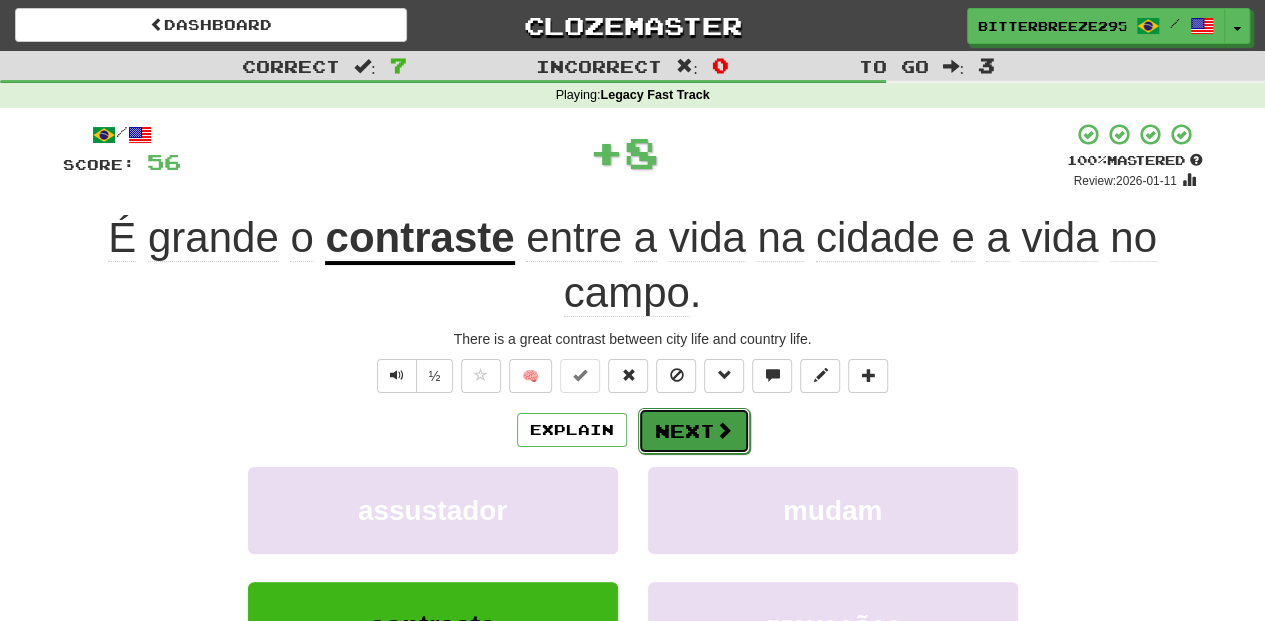 click on "Next" at bounding box center [694, 431] 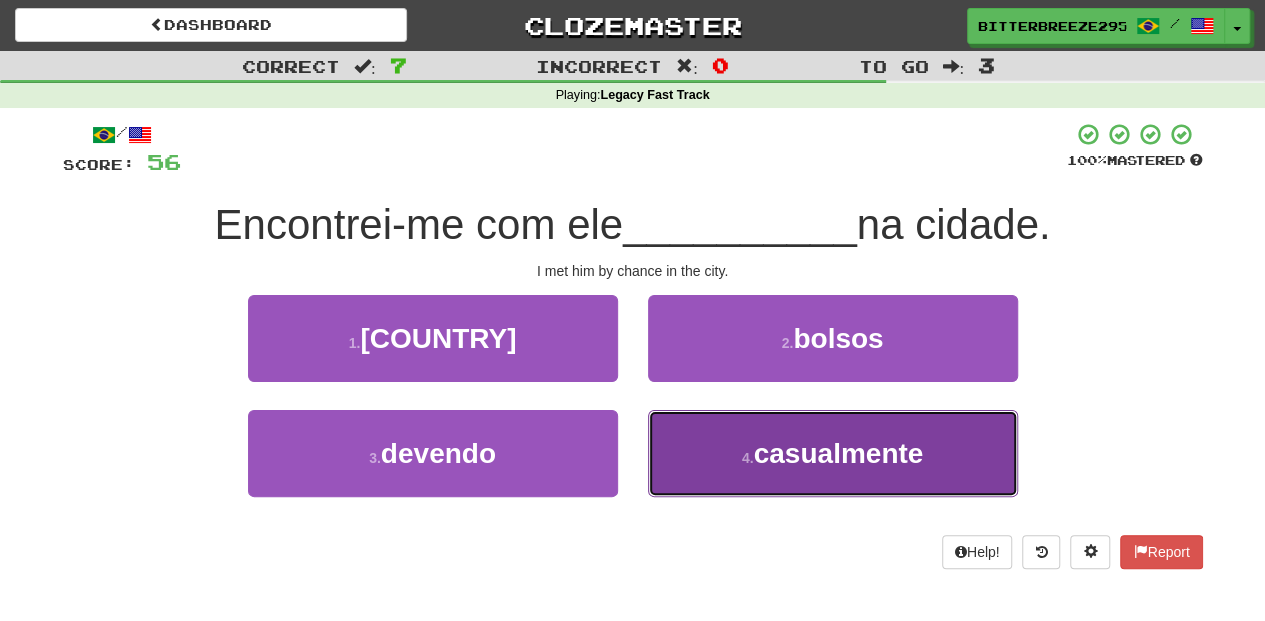 click on "4 .  casualmente" at bounding box center [833, 453] 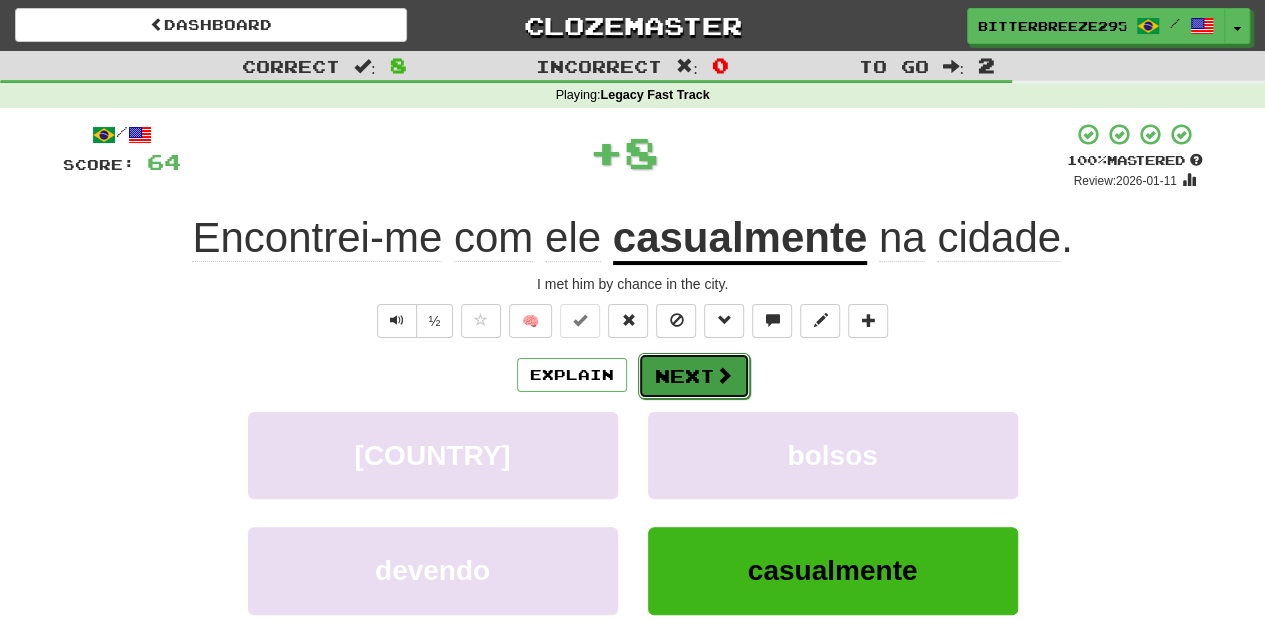 click on "Next" at bounding box center (694, 376) 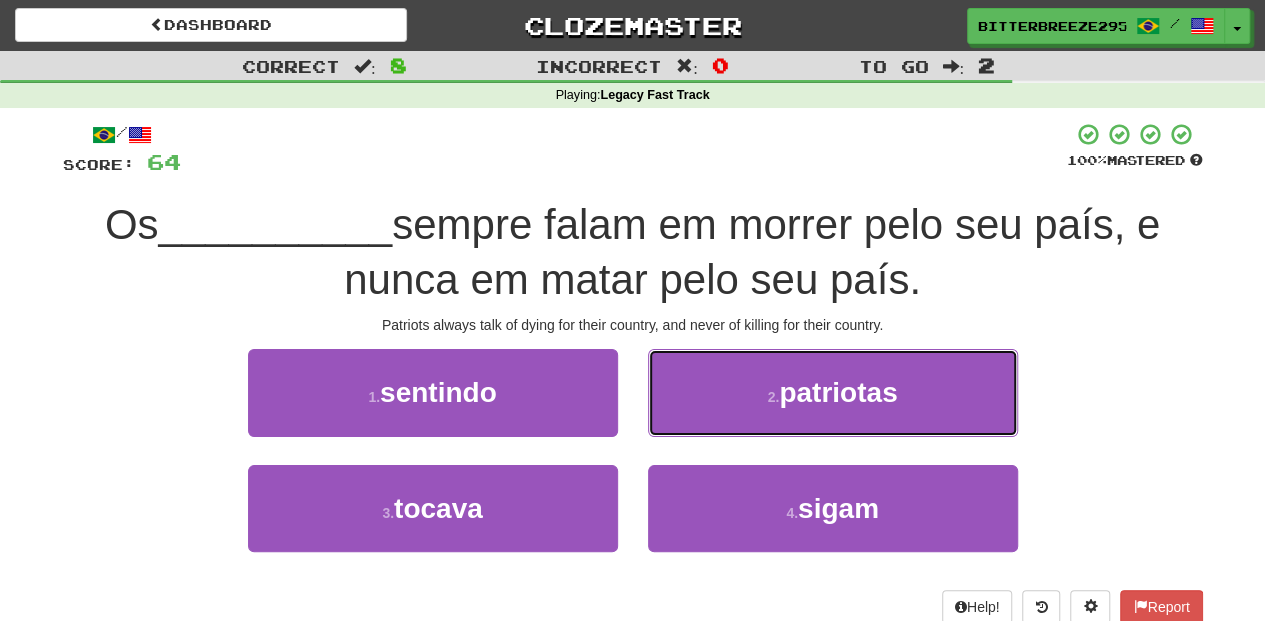 click on "2 .  patriotas" at bounding box center [833, 392] 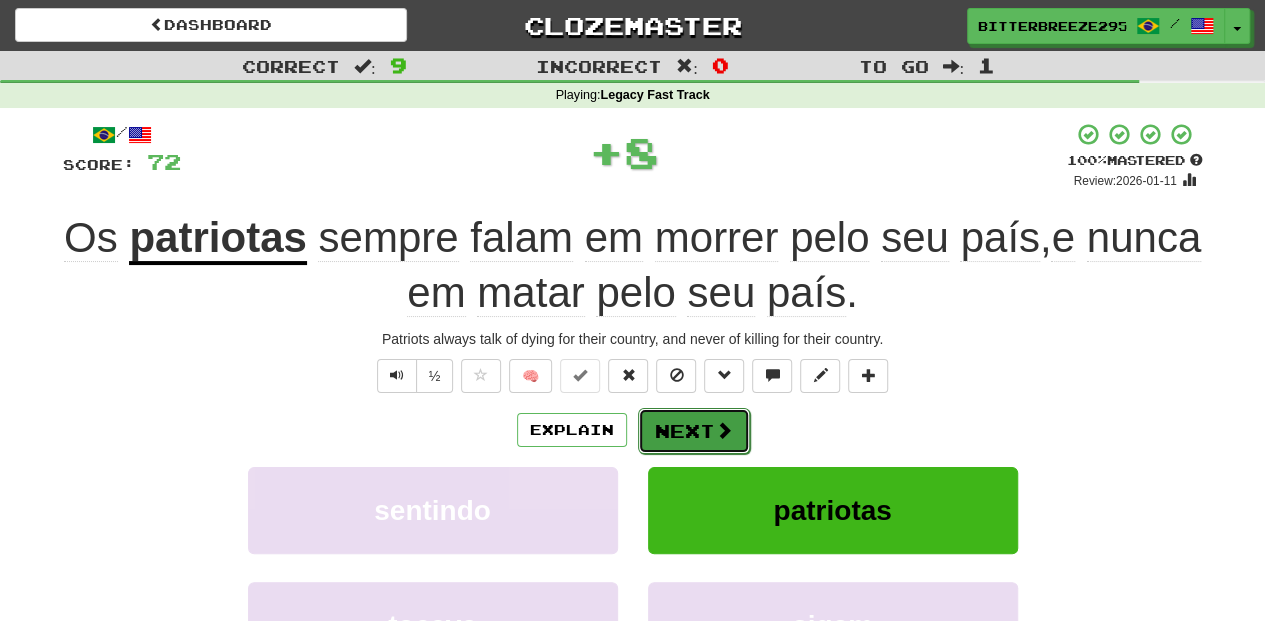 click at bounding box center [724, 430] 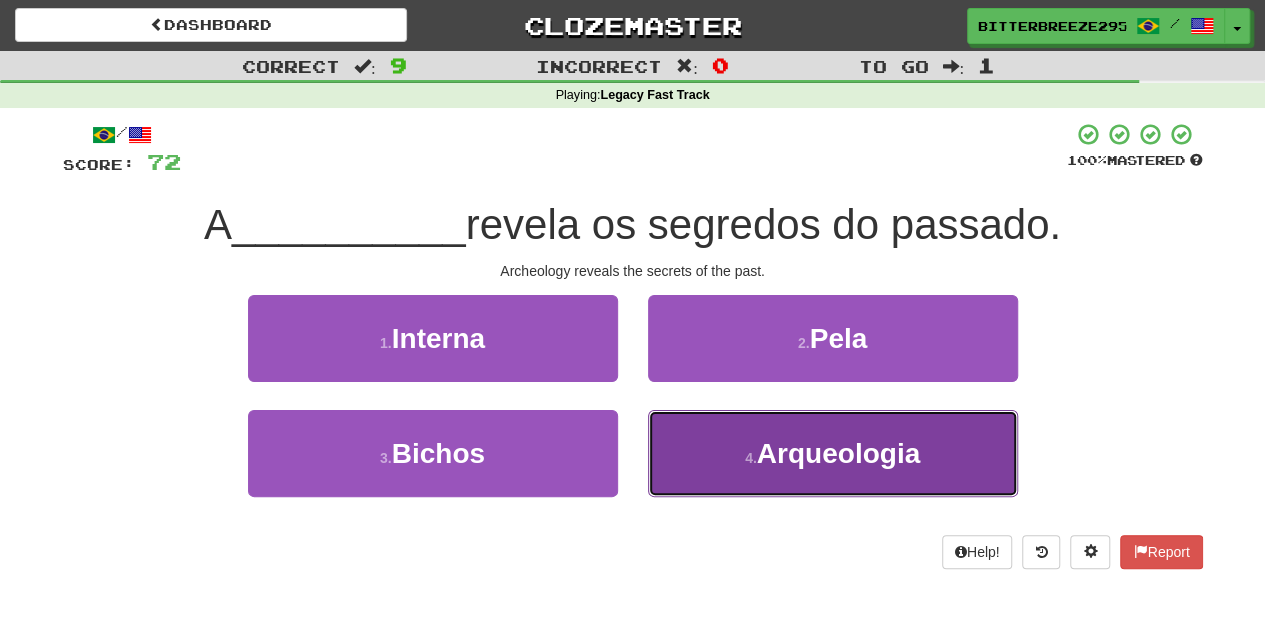 click on "4 .  Arqueologia" at bounding box center [833, 453] 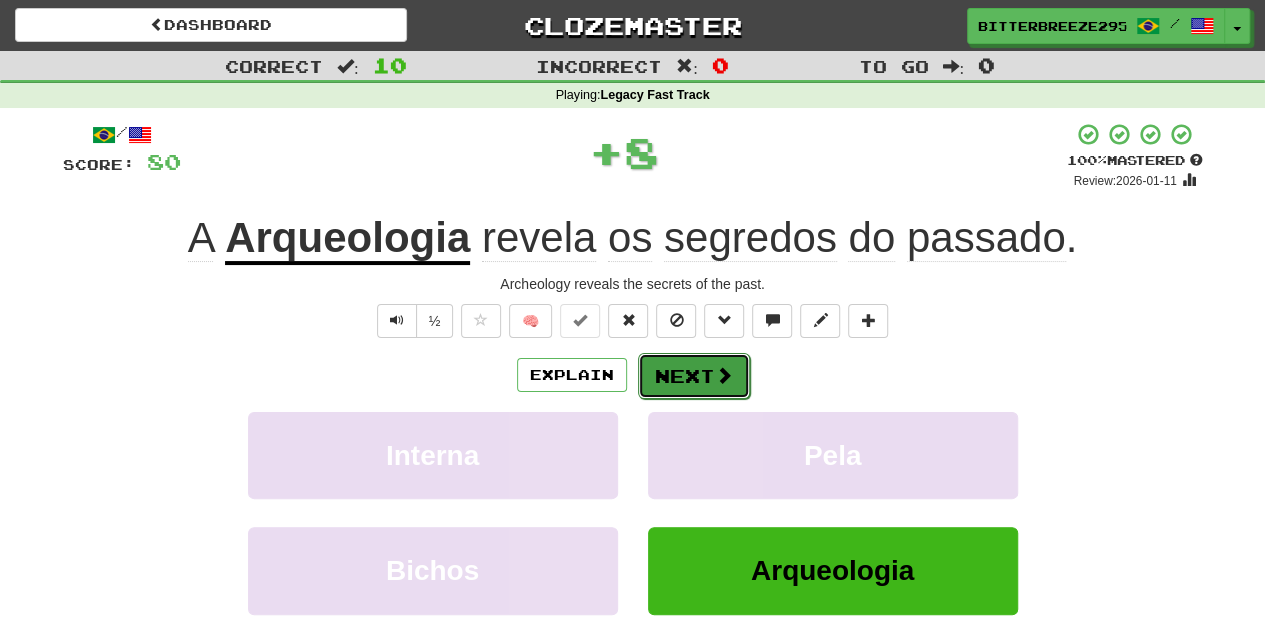 click on "Next" at bounding box center (694, 376) 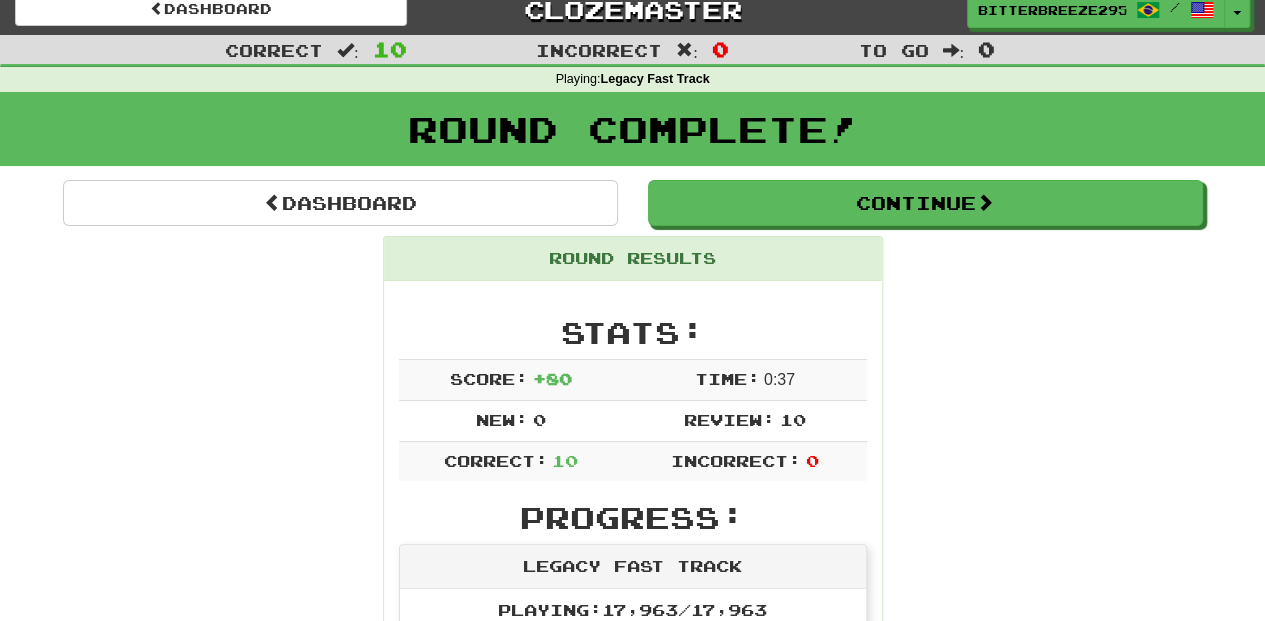 scroll, scrollTop: 0, scrollLeft: 0, axis: both 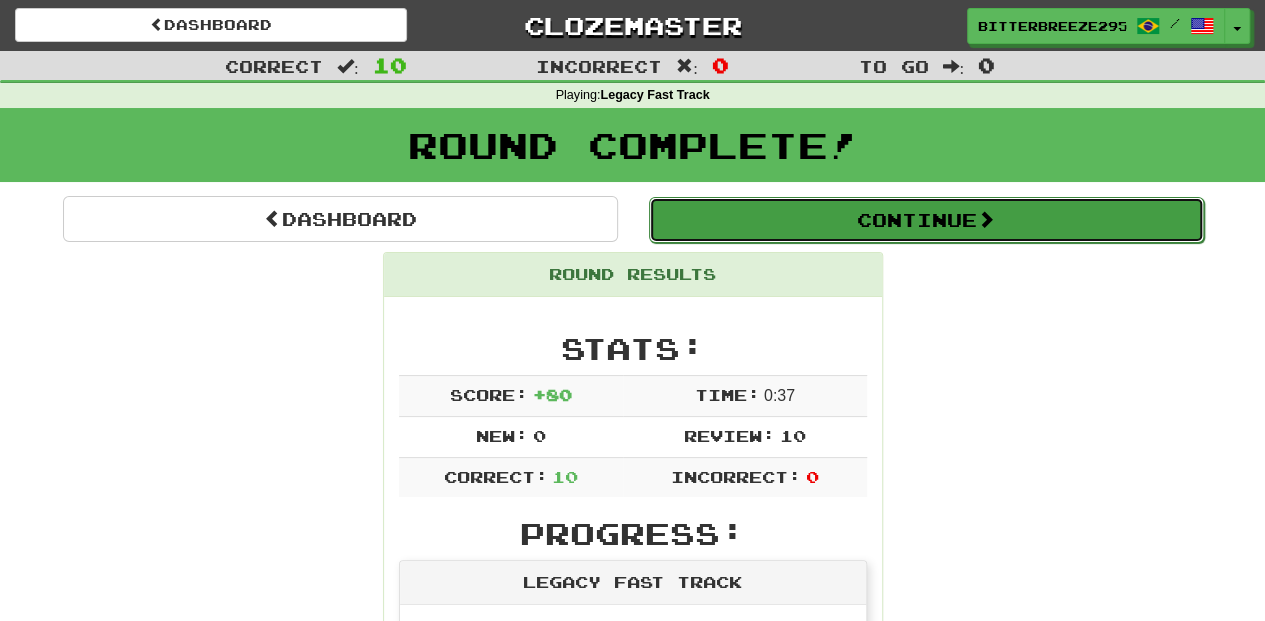 click on "Continue" at bounding box center [926, 220] 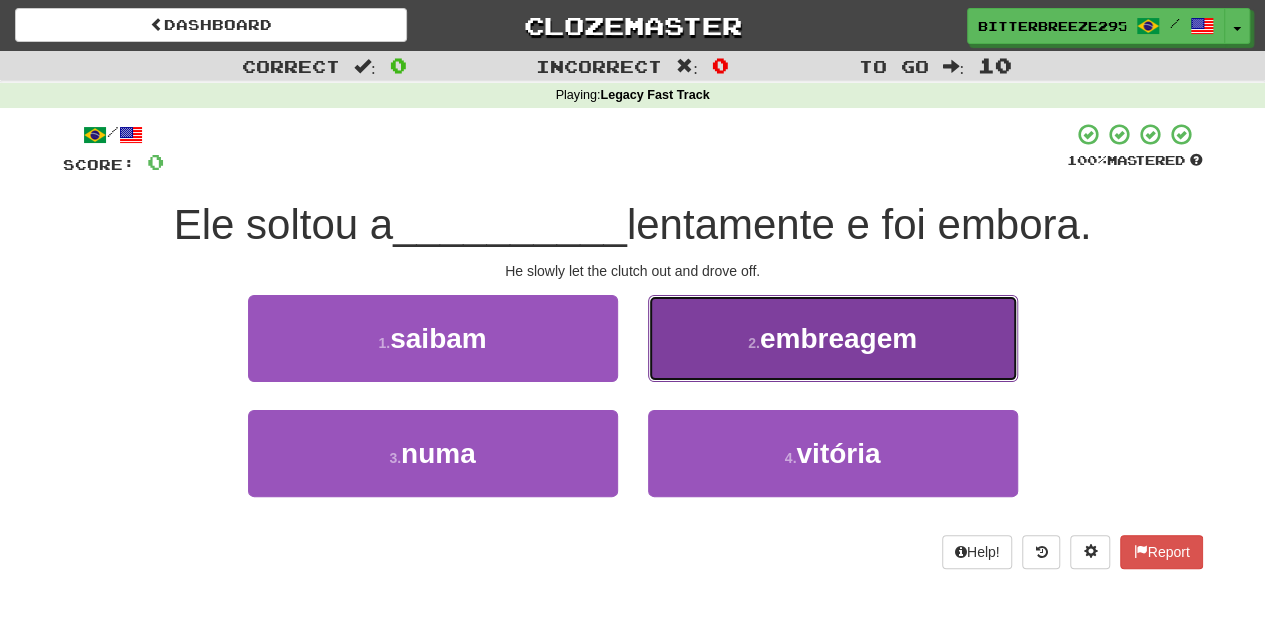 click on "2 .  embreagem" at bounding box center (833, 338) 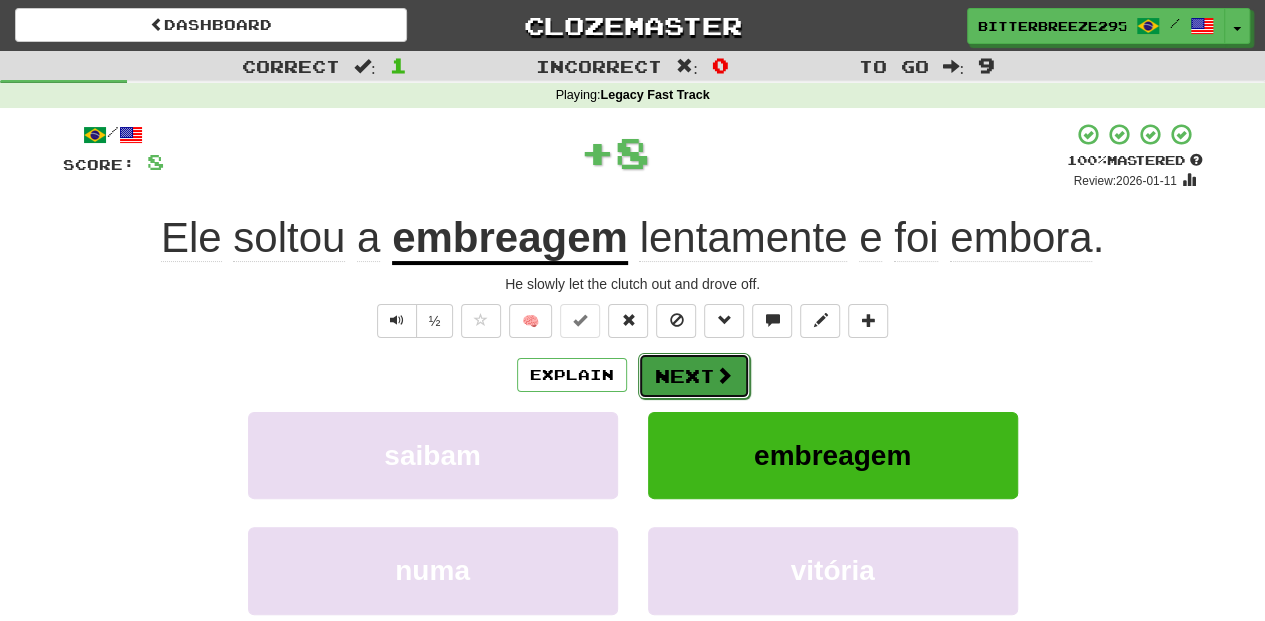 click on "Next" at bounding box center [694, 376] 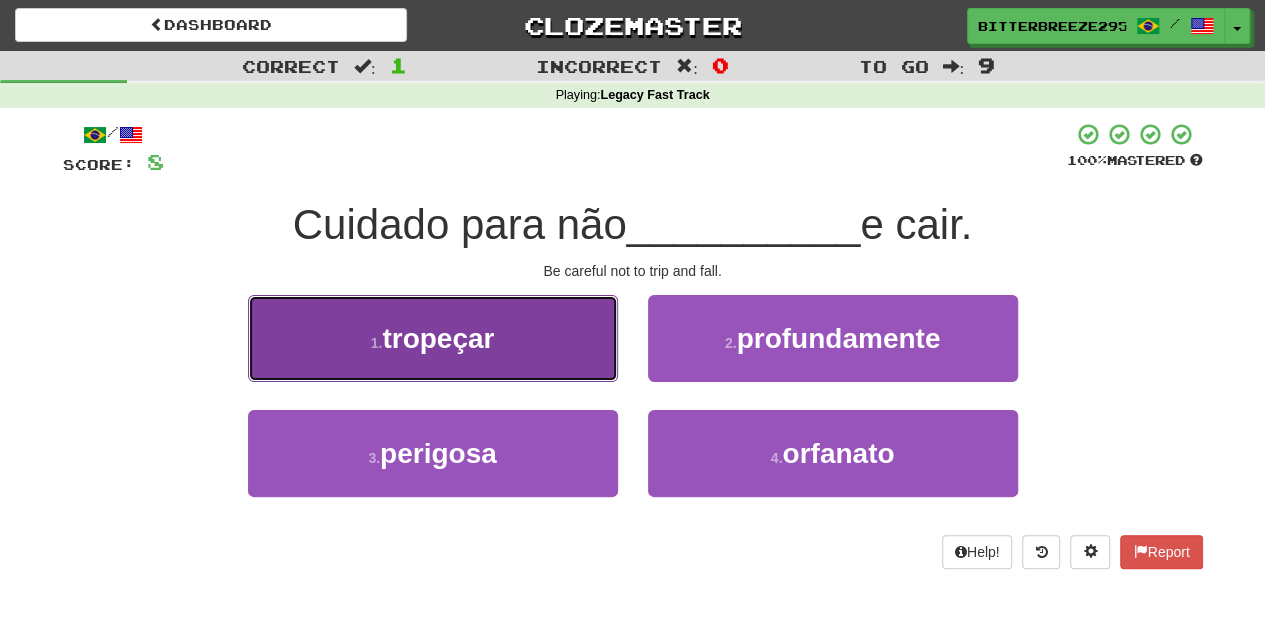 click on "1 .  tropeçar" at bounding box center [433, 338] 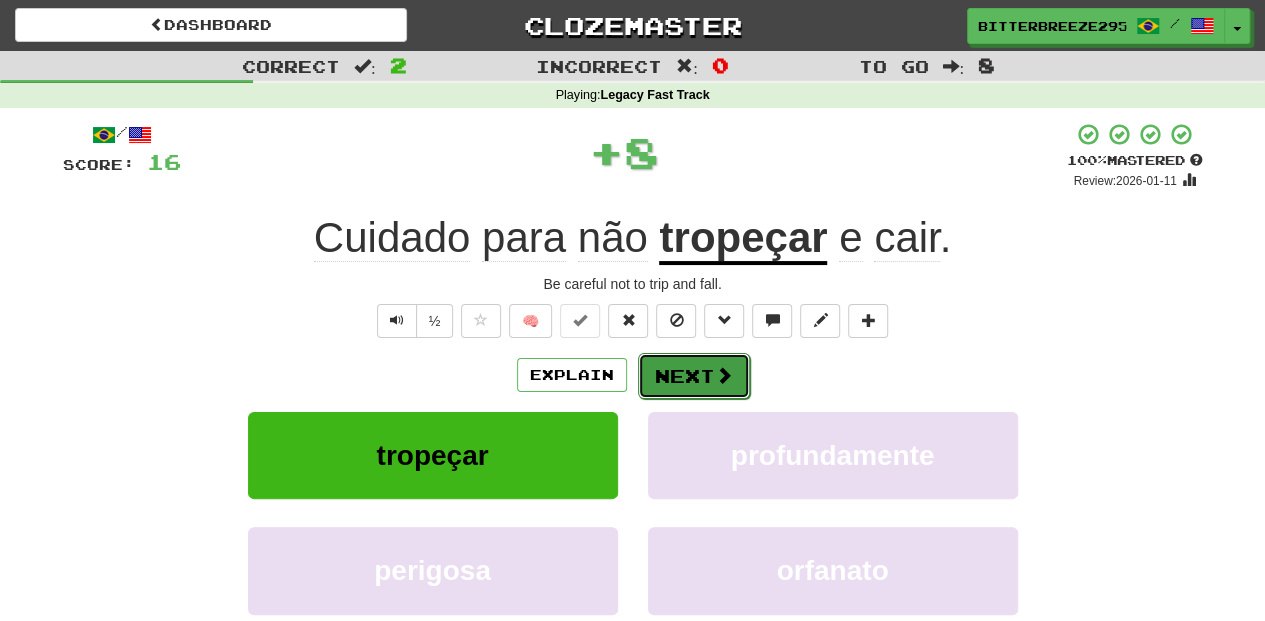 click on "Next" at bounding box center (694, 376) 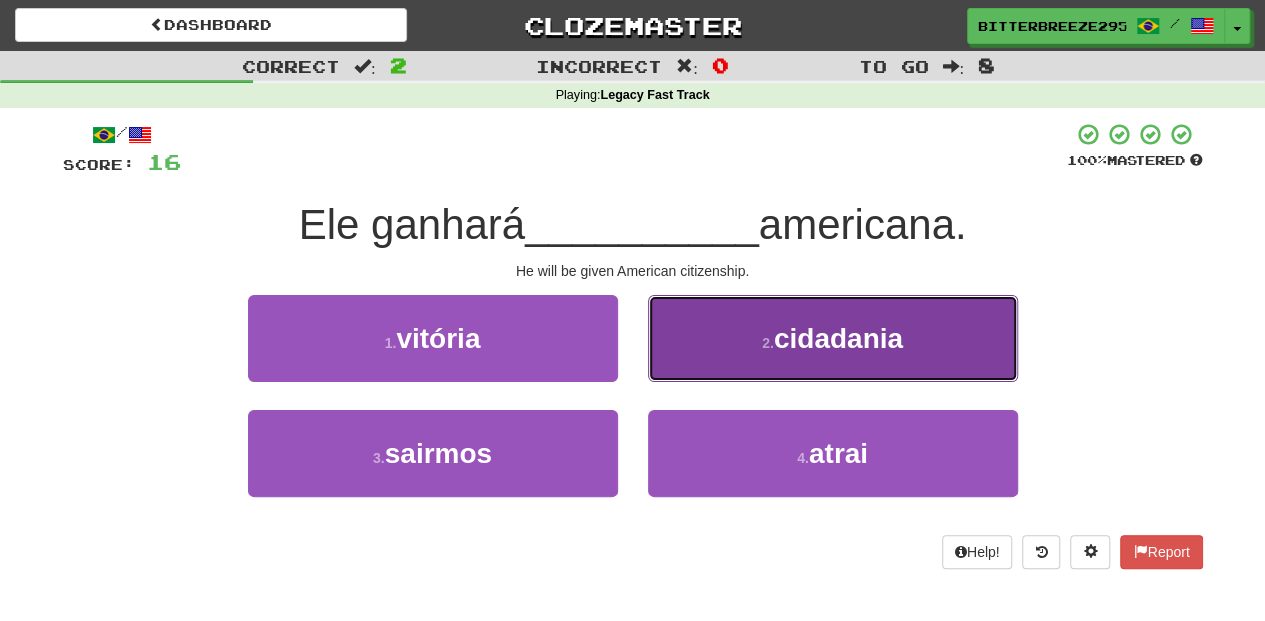 click on "2 .  cidadania" at bounding box center (833, 338) 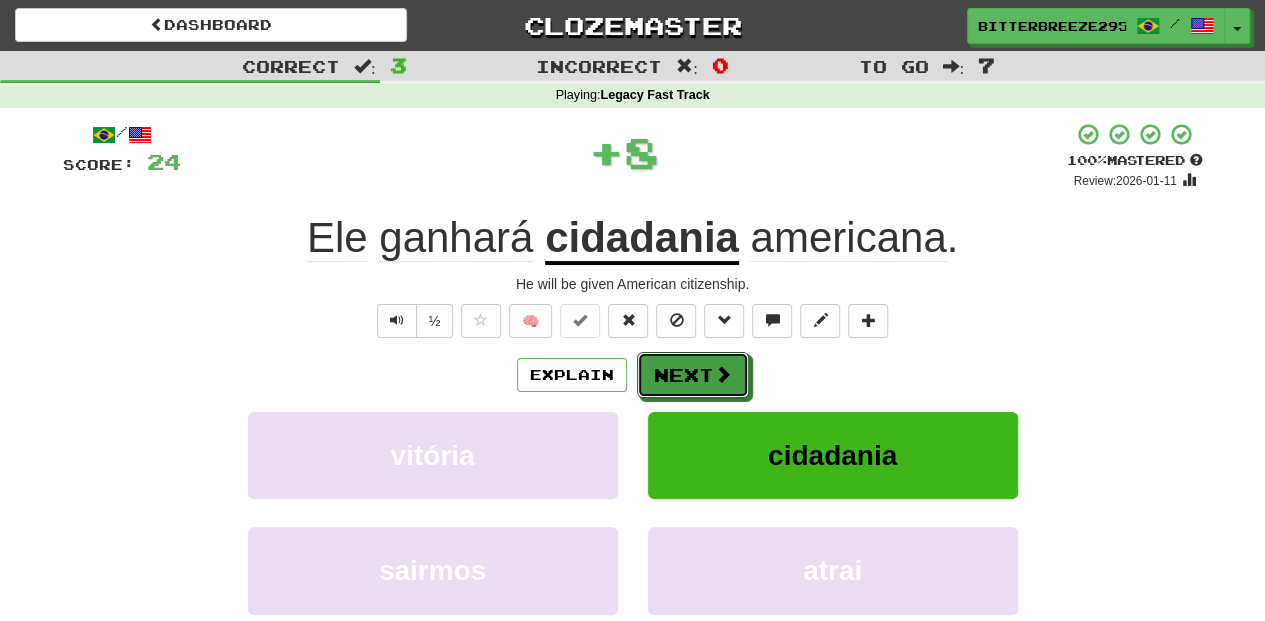 click on "Next" at bounding box center (693, 375) 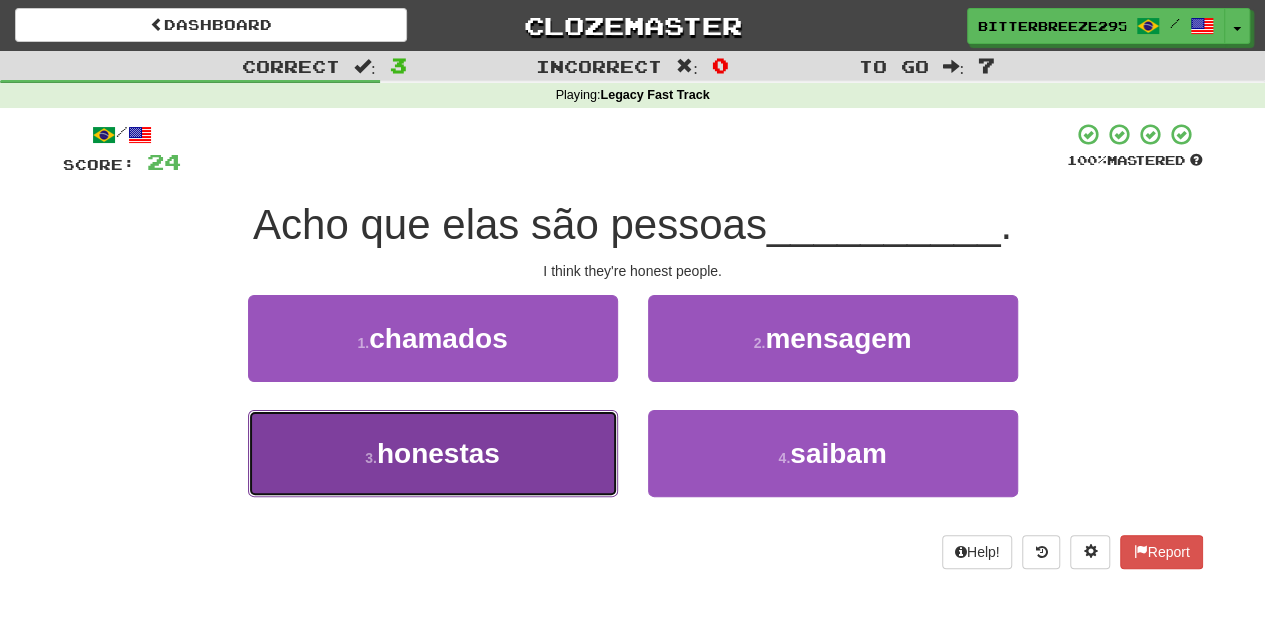 click on "3 .  honestas" at bounding box center (433, 453) 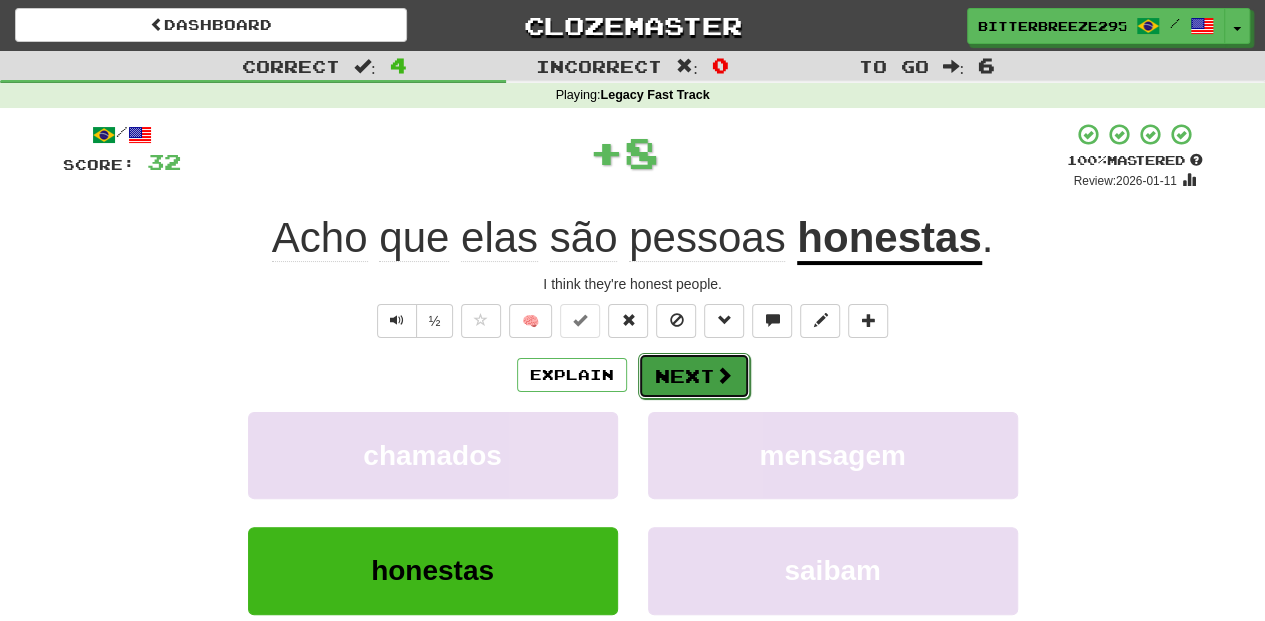 click on "Next" at bounding box center [694, 376] 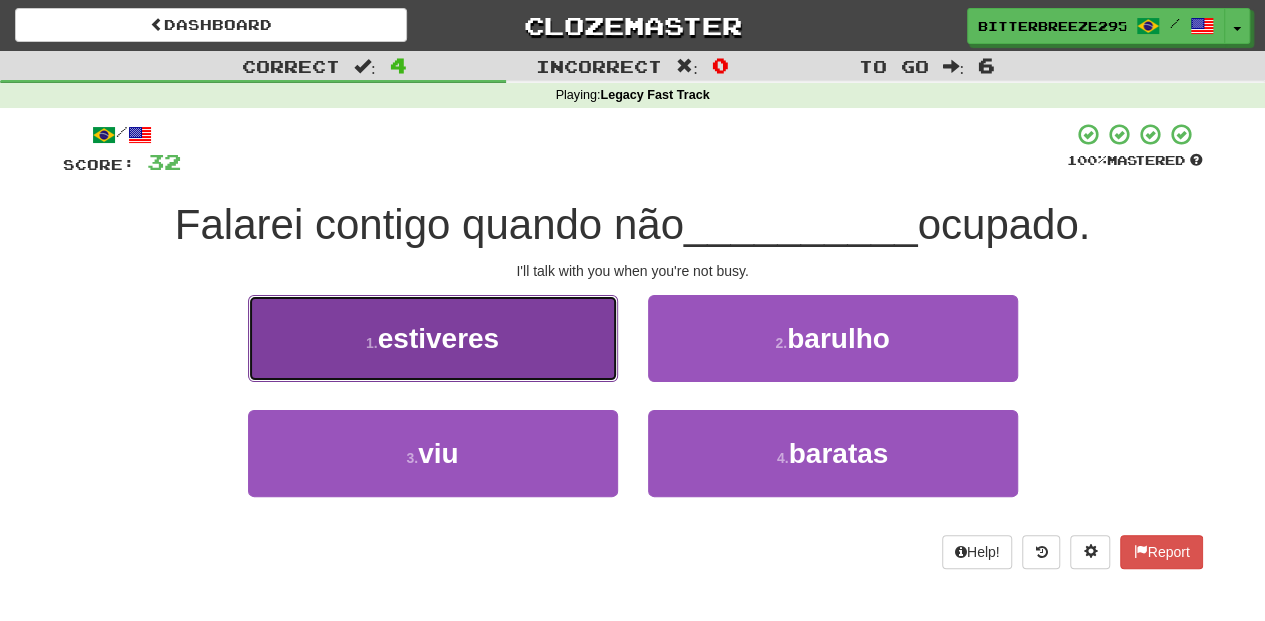 click on "1 .  estiveres" at bounding box center (433, 338) 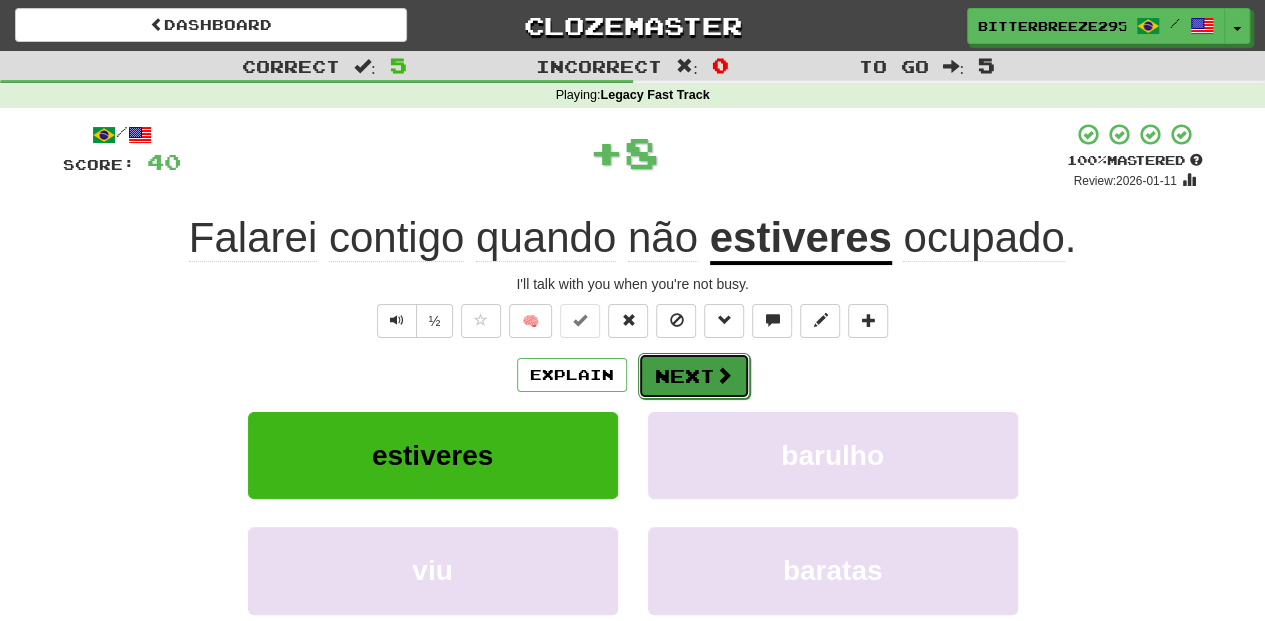 click on "Next" at bounding box center (694, 376) 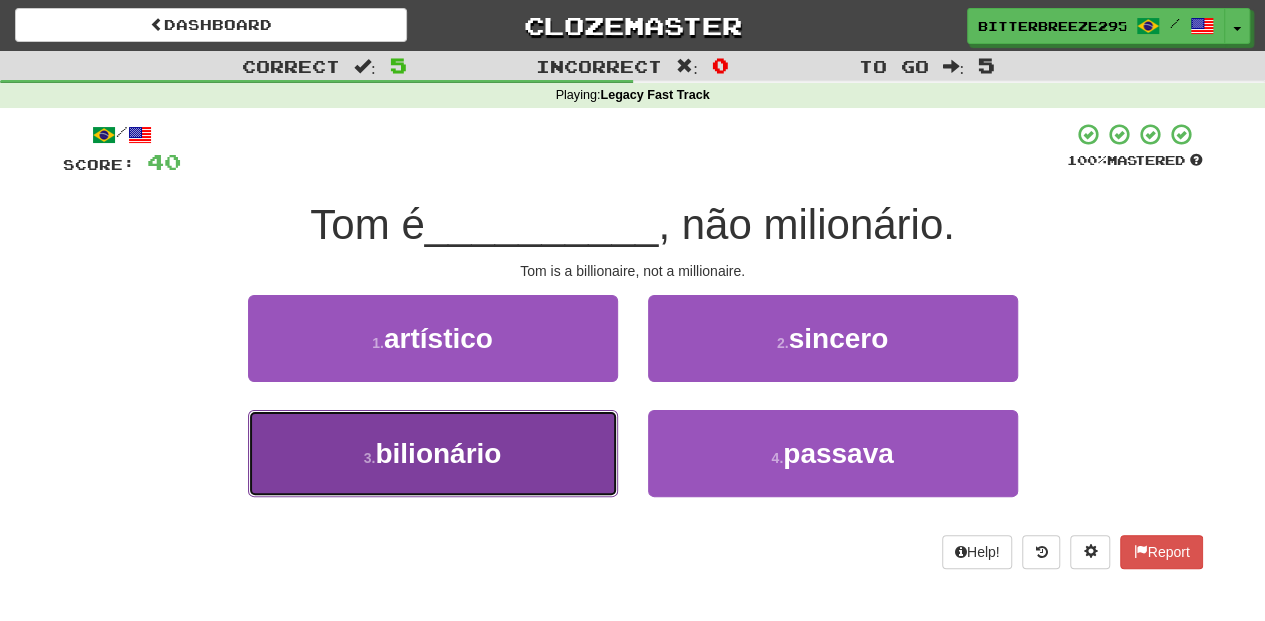 click on "3 .  bilionário" at bounding box center (433, 453) 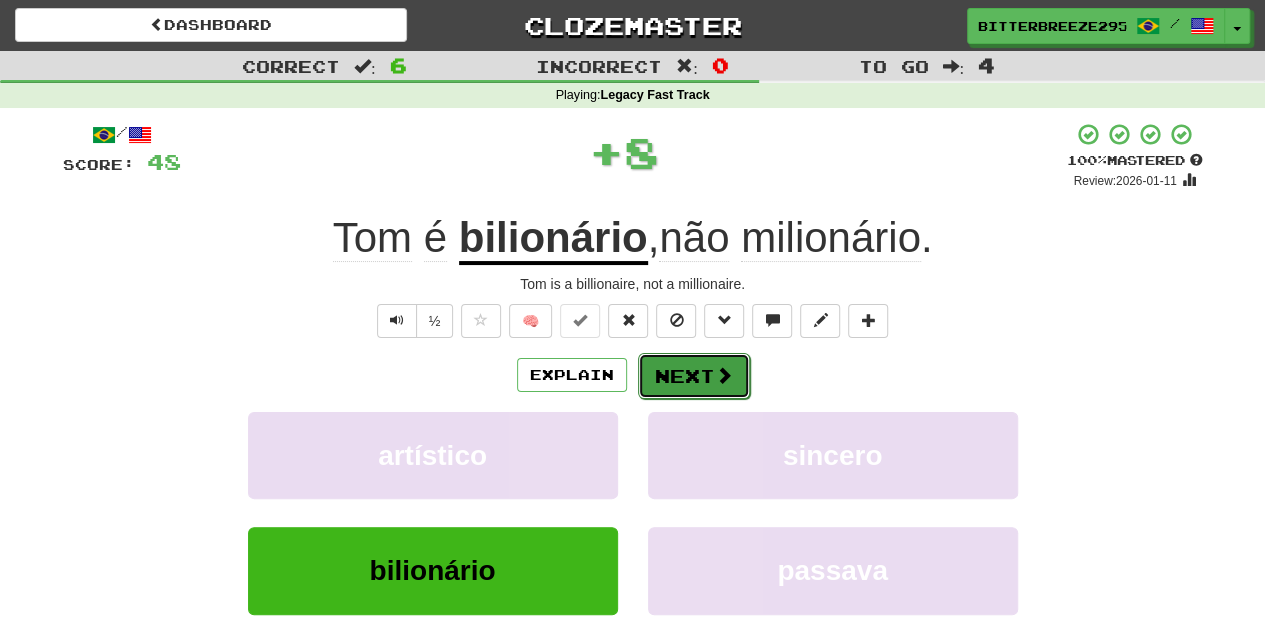 click on "Next" at bounding box center (694, 376) 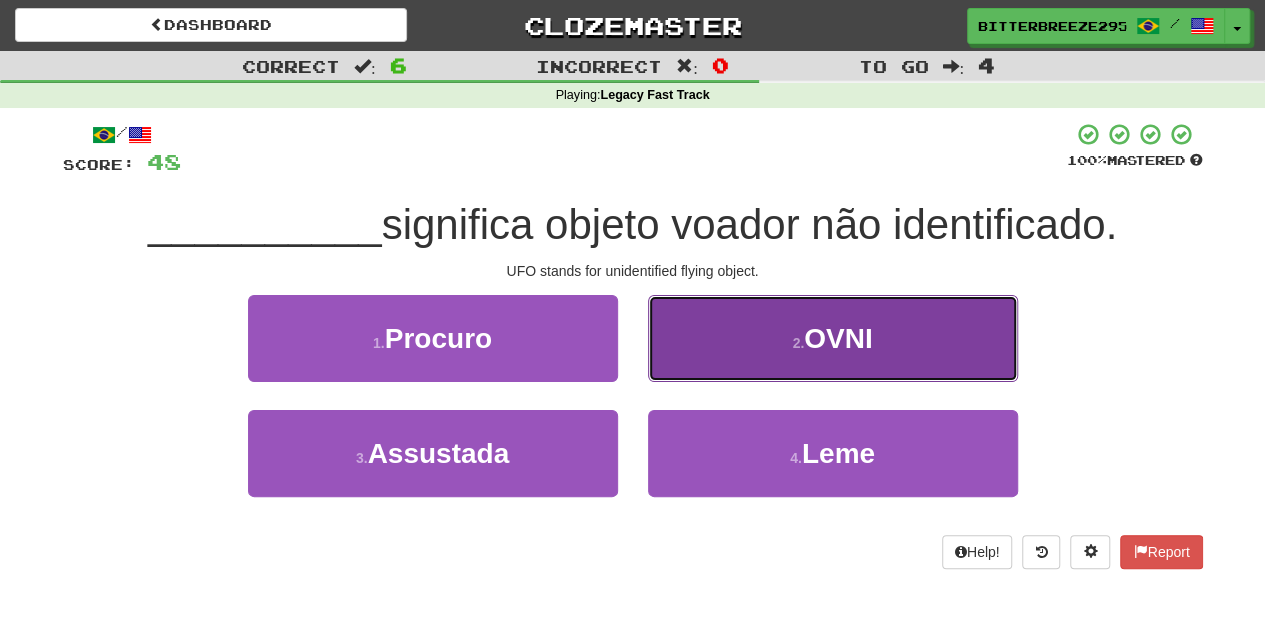click on "2 .  OVNI" at bounding box center [833, 338] 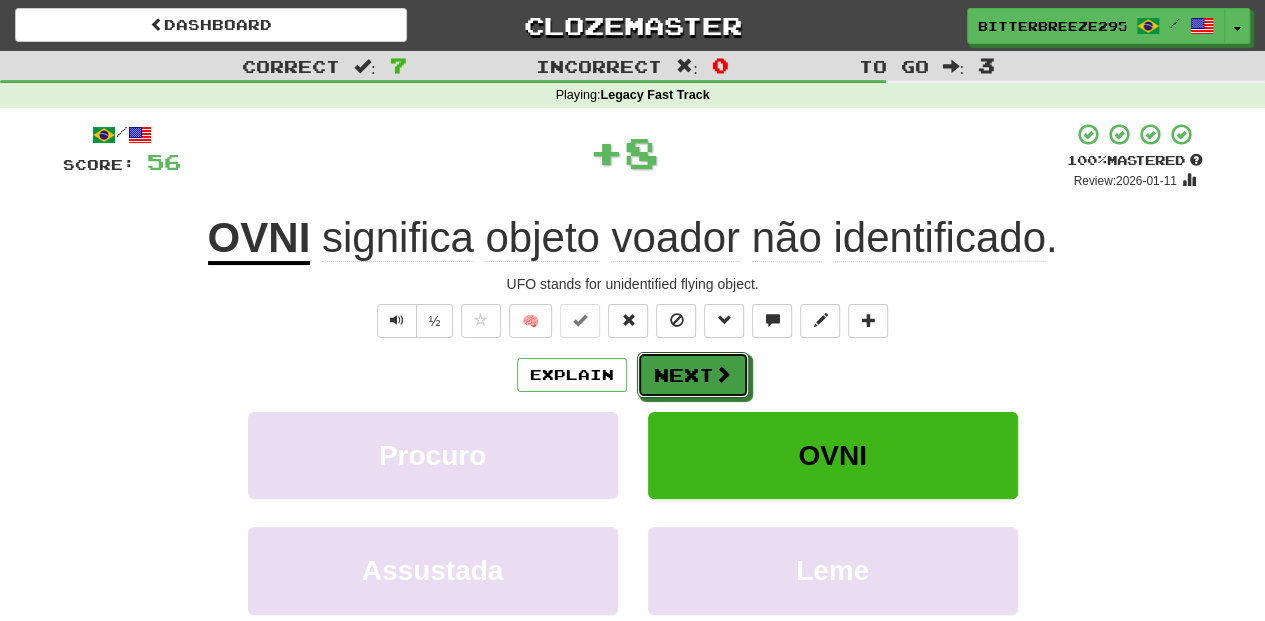 click at bounding box center [723, 374] 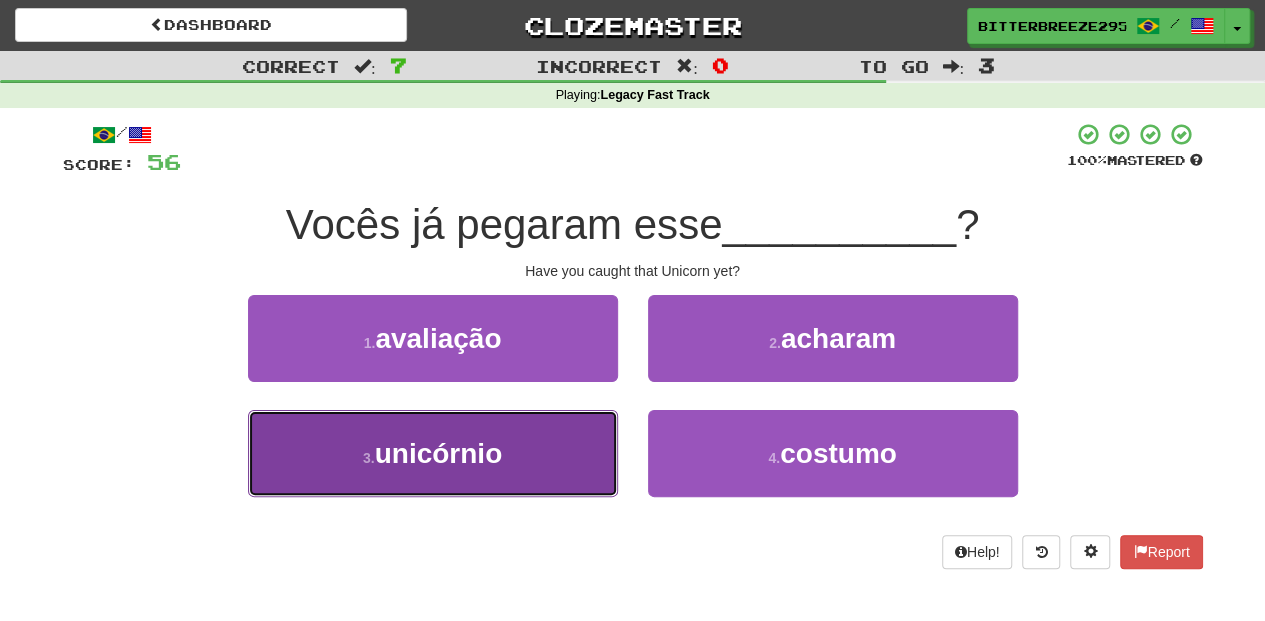 click on "3 .  unicórnio" at bounding box center (433, 453) 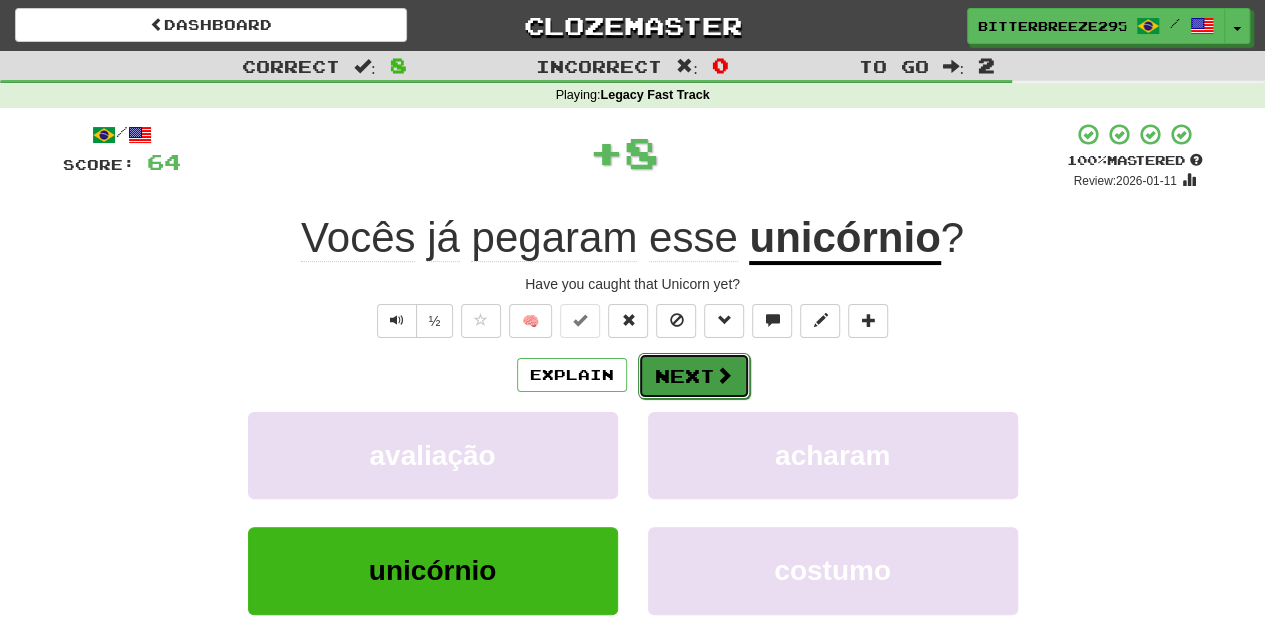 click on "Next" at bounding box center [694, 376] 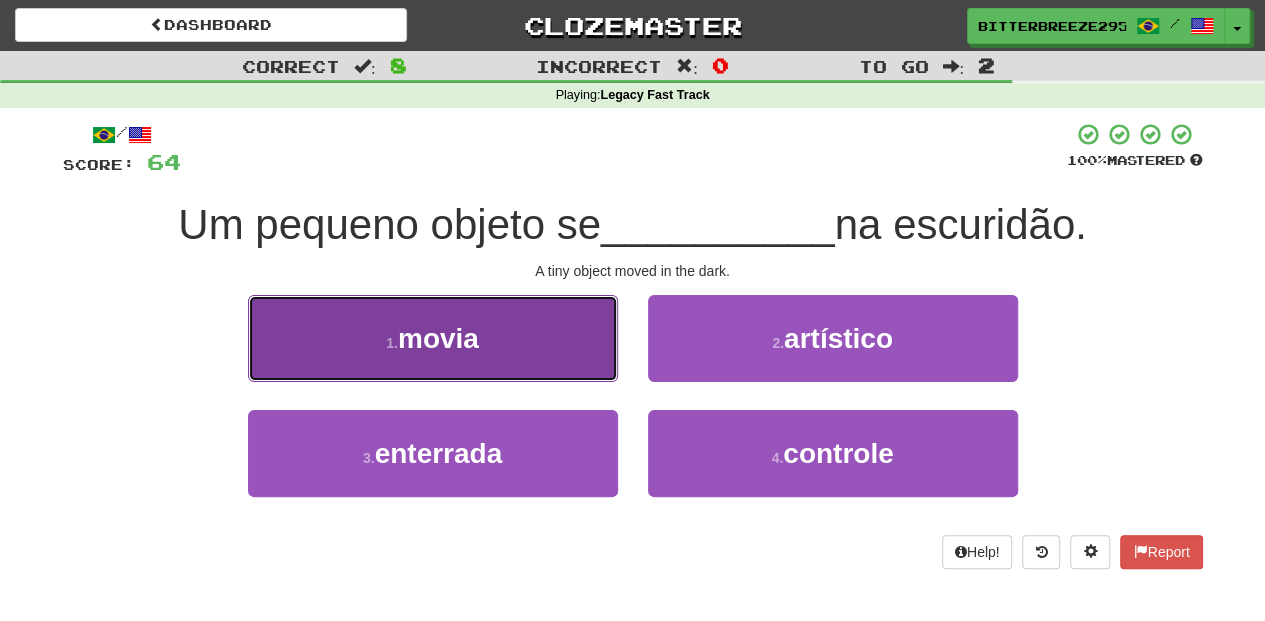 click on "1 .  movia" at bounding box center (433, 338) 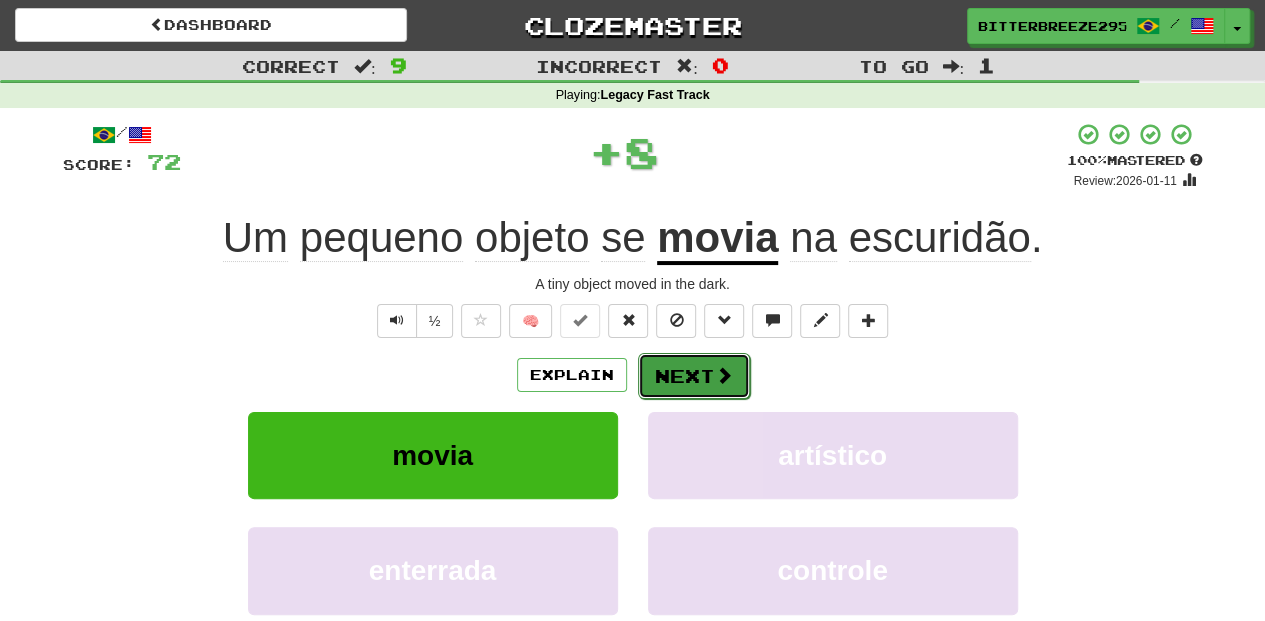 click on "Next" at bounding box center [694, 376] 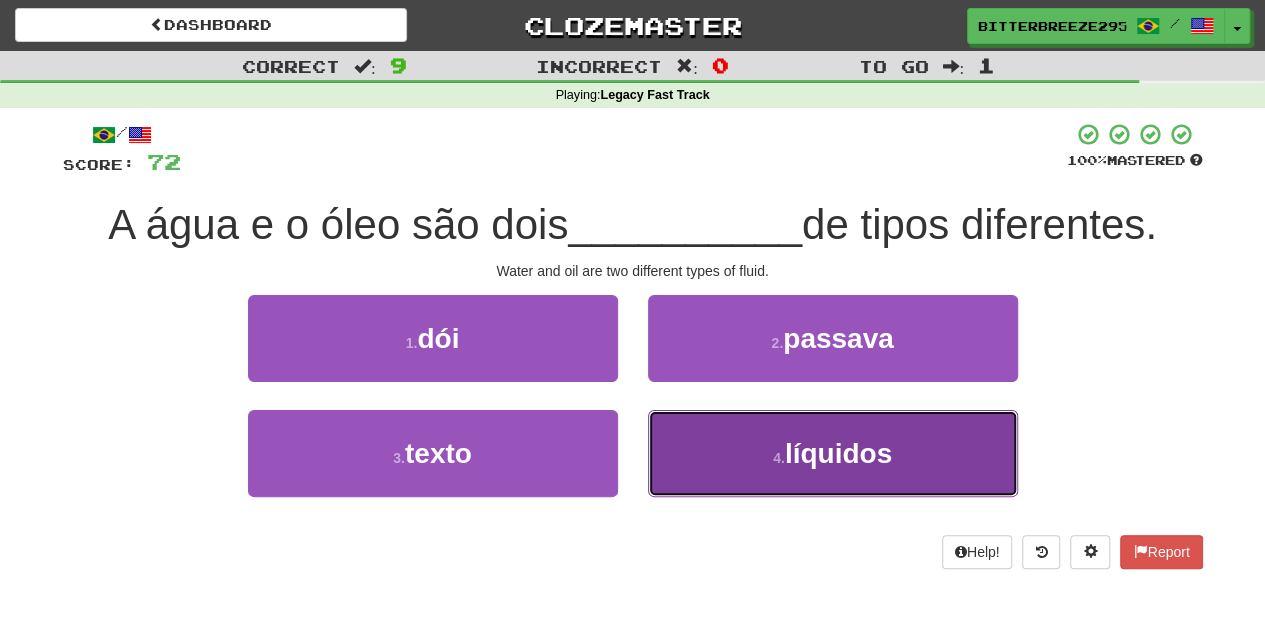 click on "4 .  líquidos" at bounding box center [833, 453] 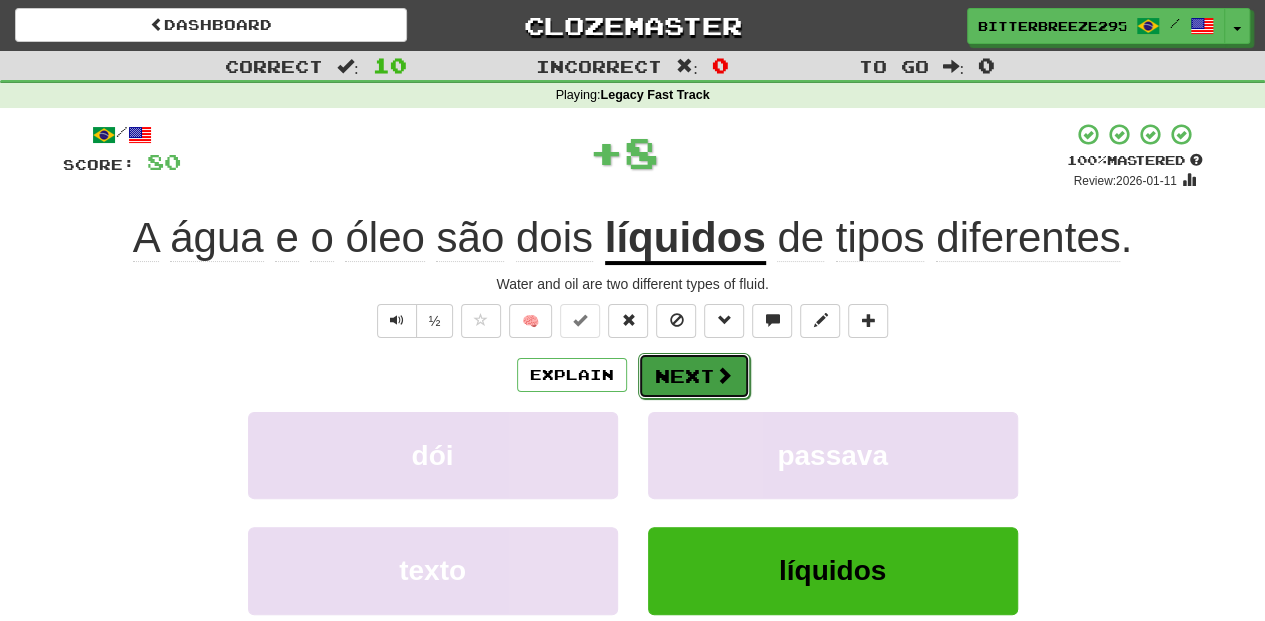 click on "Next" at bounding box center (694, 376) 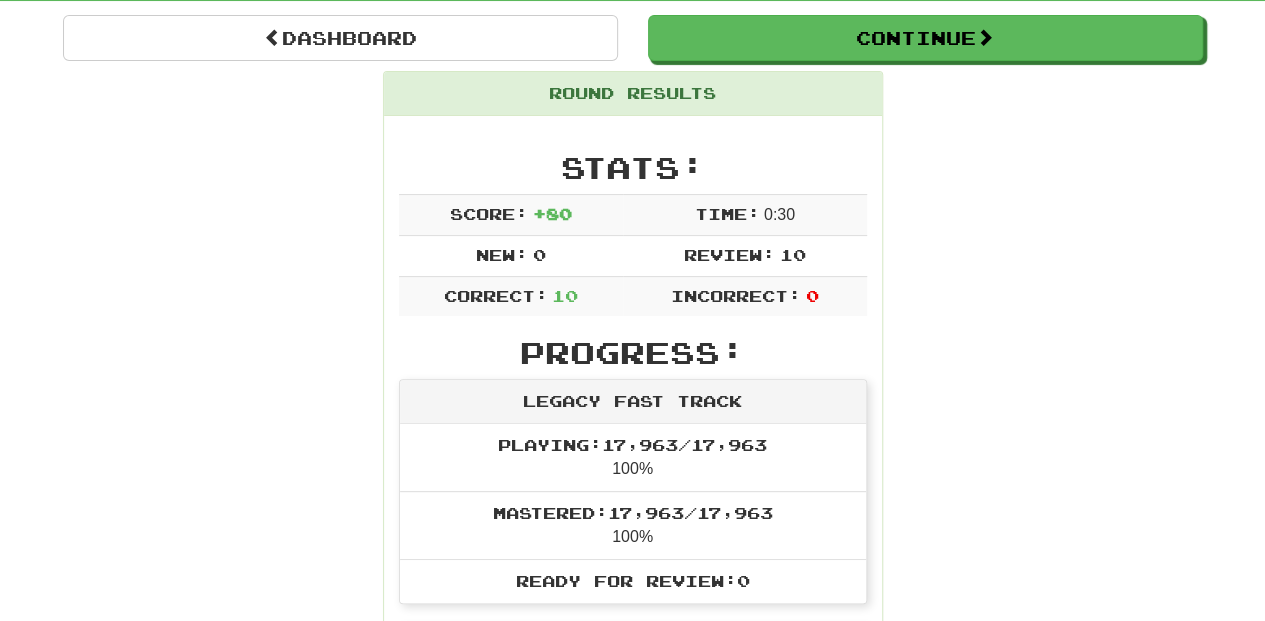 scroll, scrollTop: 0, scrollLeft: 0, axis: both 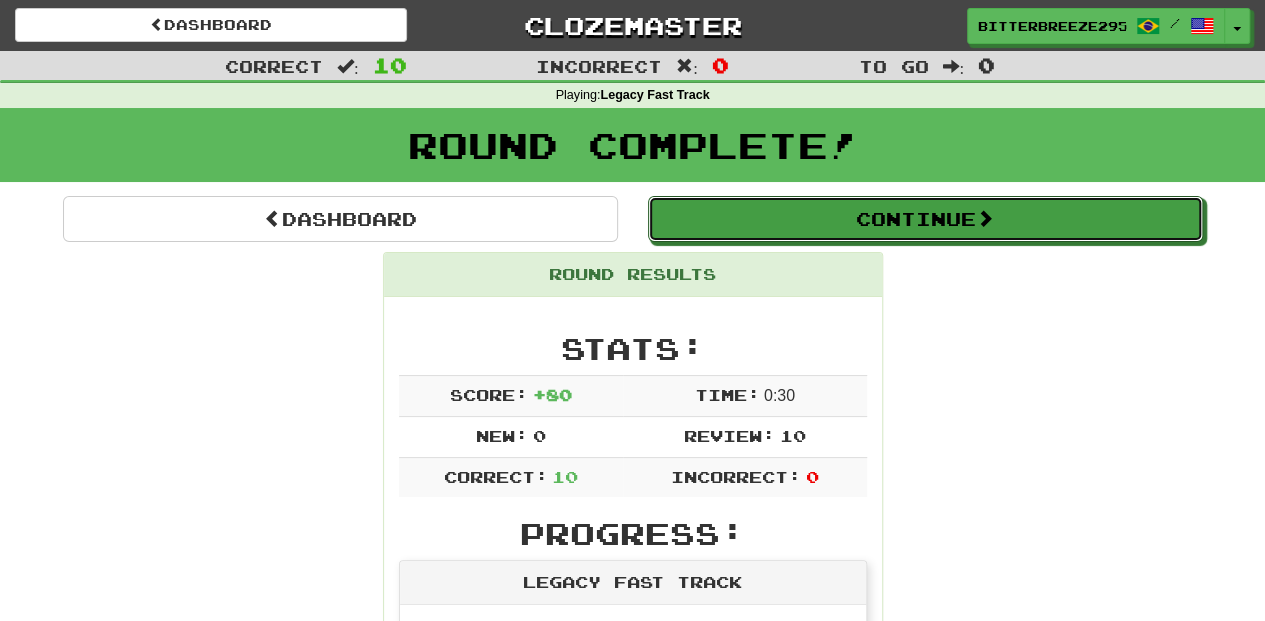 click on "Continue" at bounding box center [925, 219] 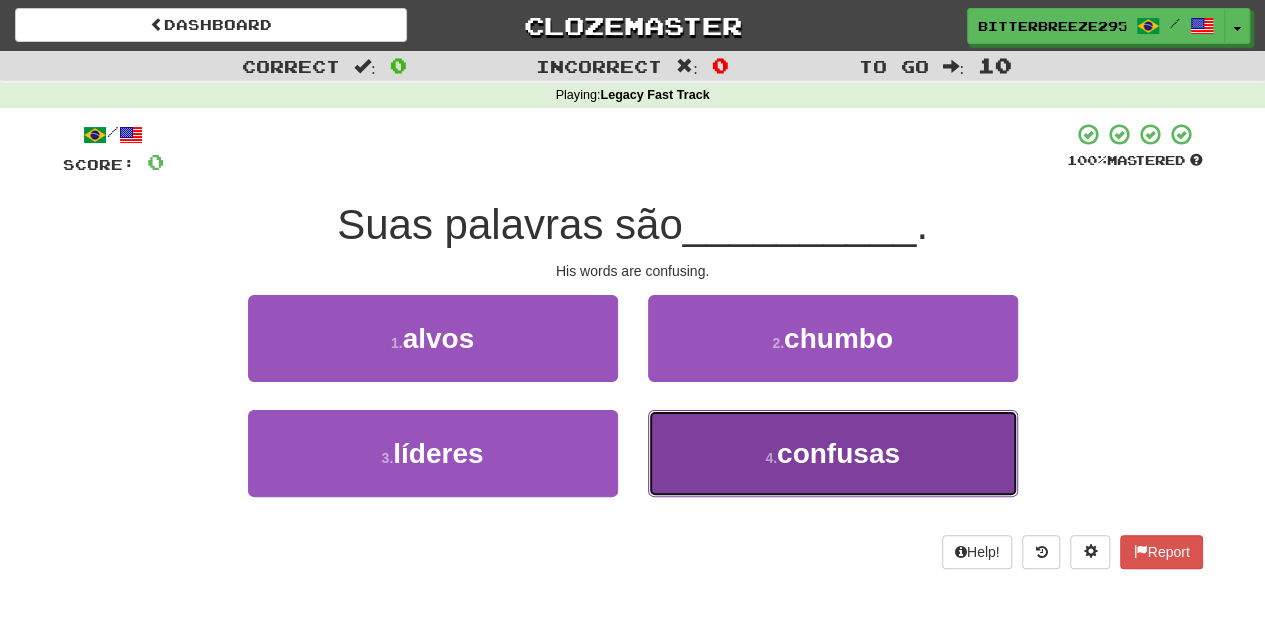 click on "4 .  confusas" at bounding box center [833, 453] 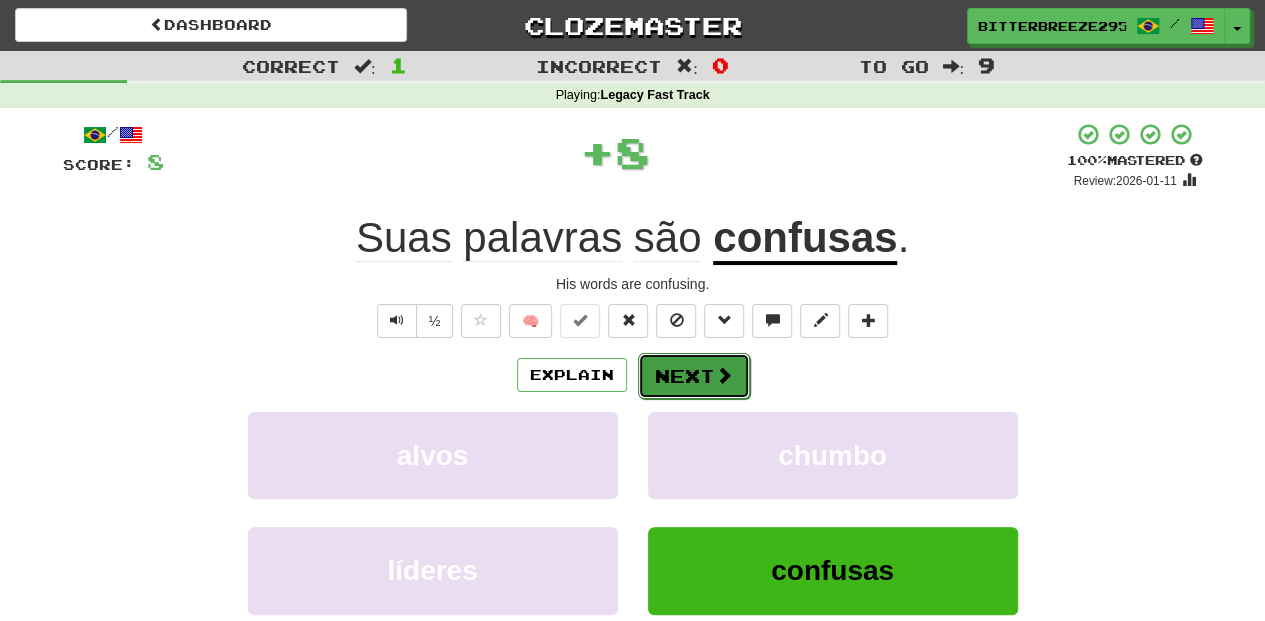 click on "Next" at bounding box center [694, 376] 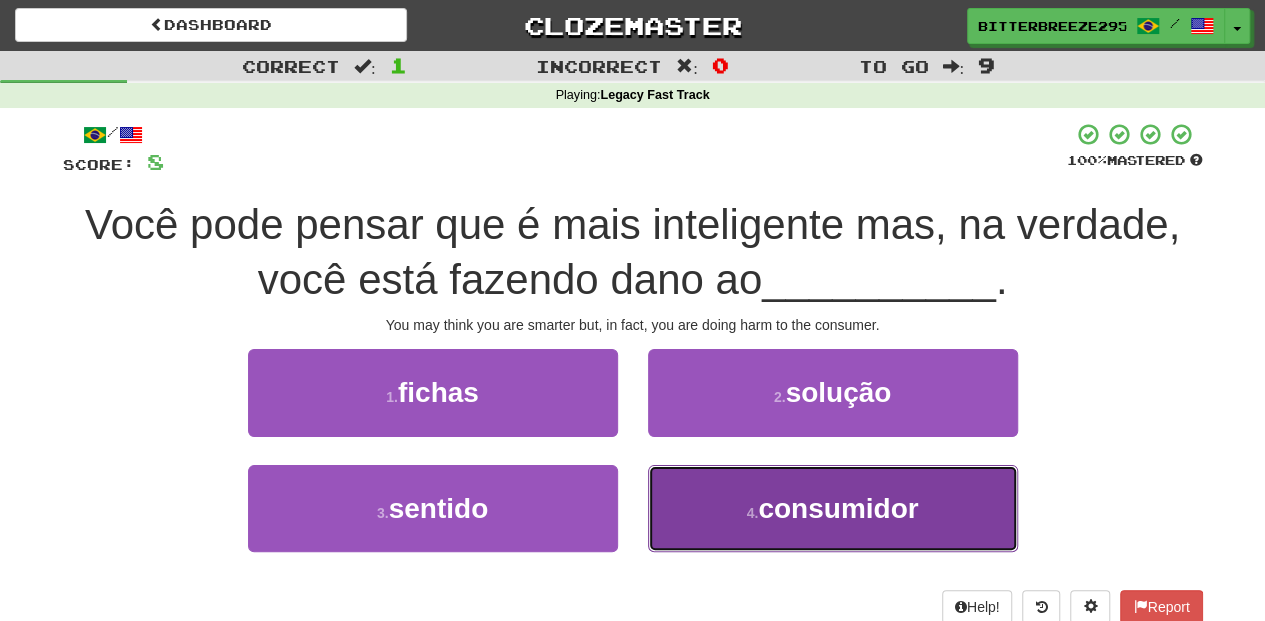 click on "4 .  consumidor" at bounding box center [833, 508] 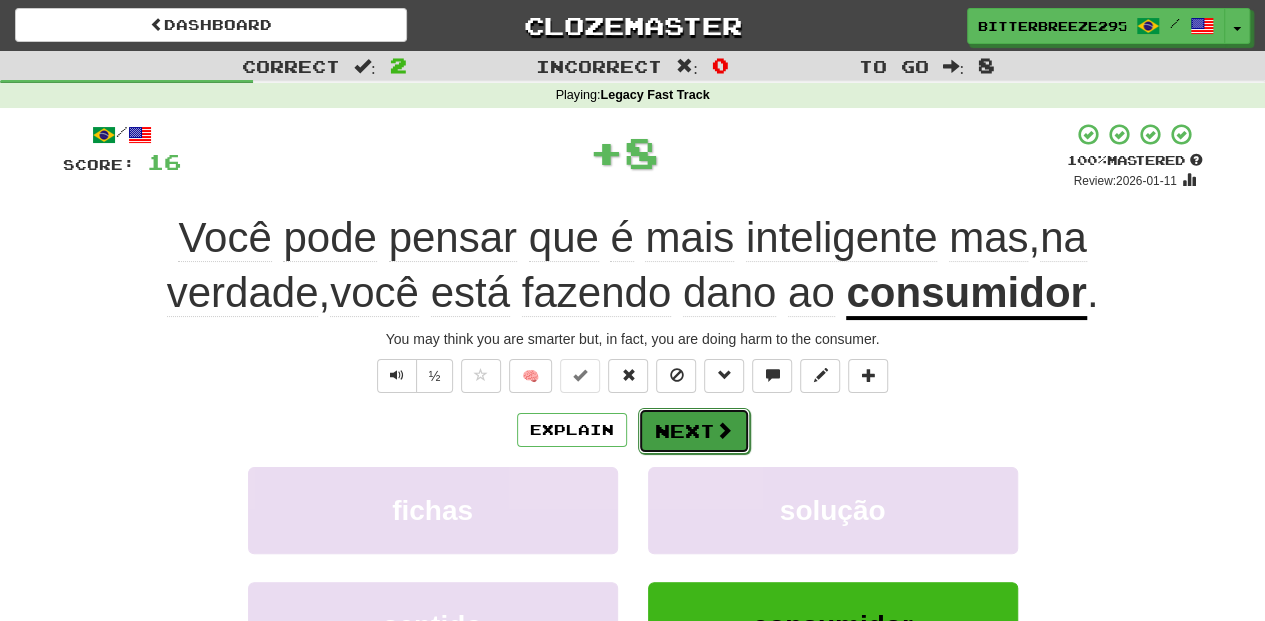 click at bounding box center [724, 430] 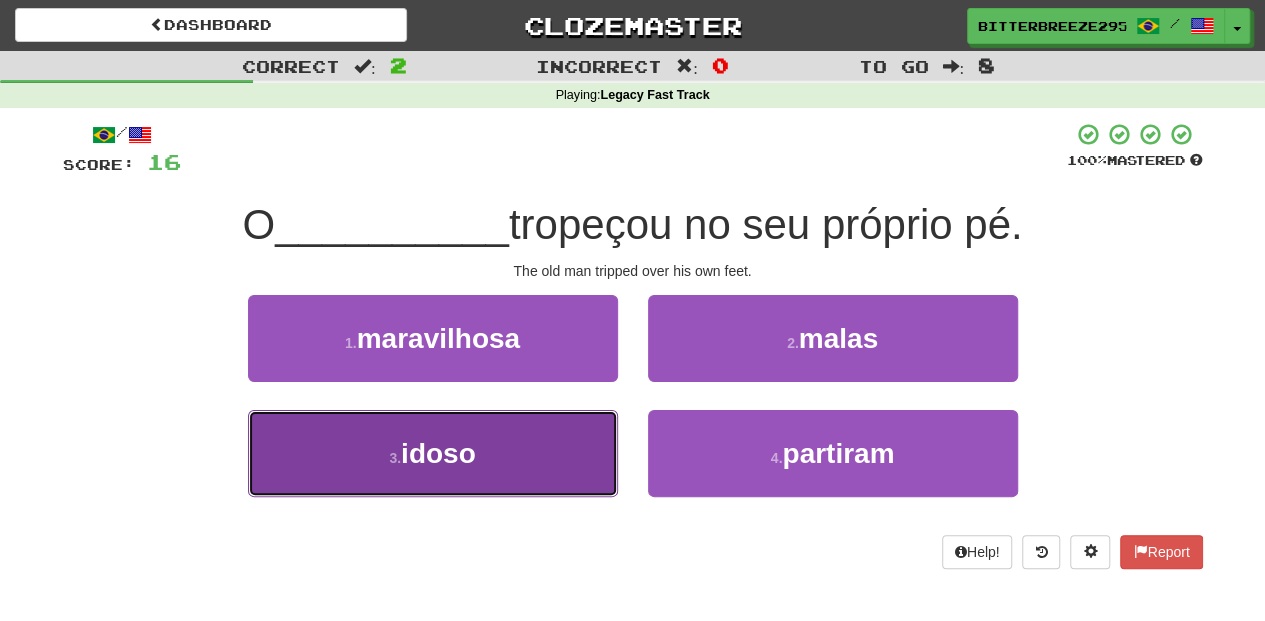 click on "3 .  idoso" at bounding box center (433, 453) 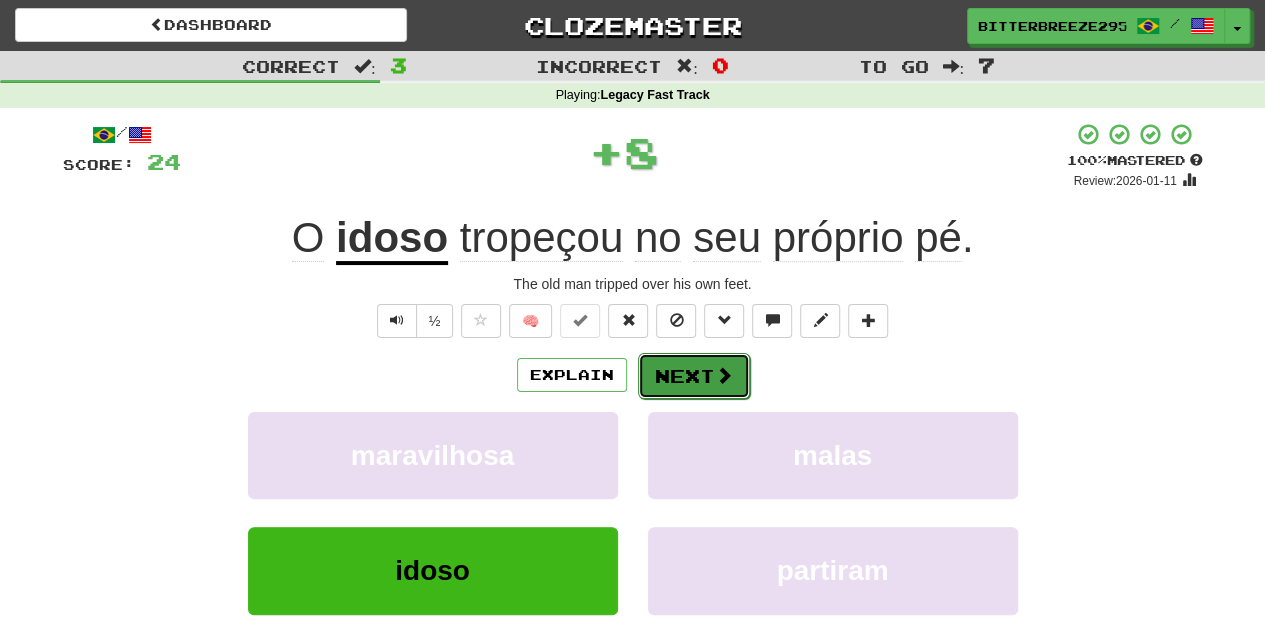 click on "Next" at bounding box center (694, 376) 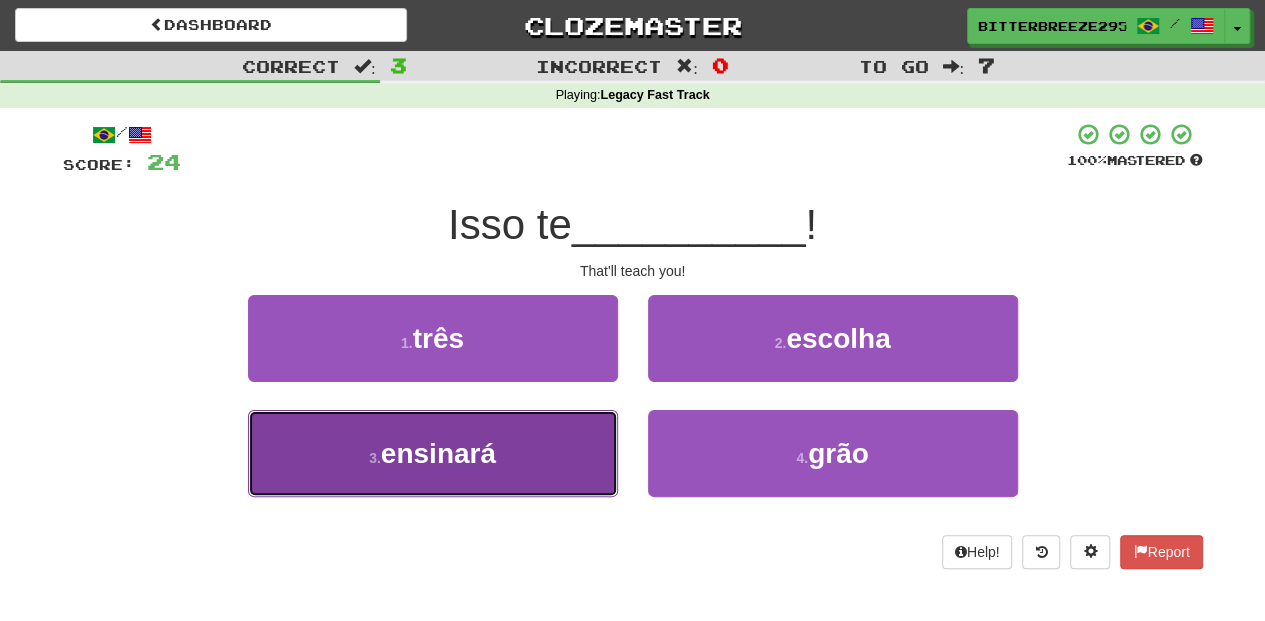 click on "3 .  ensinará" at bounding box center [433, 453] 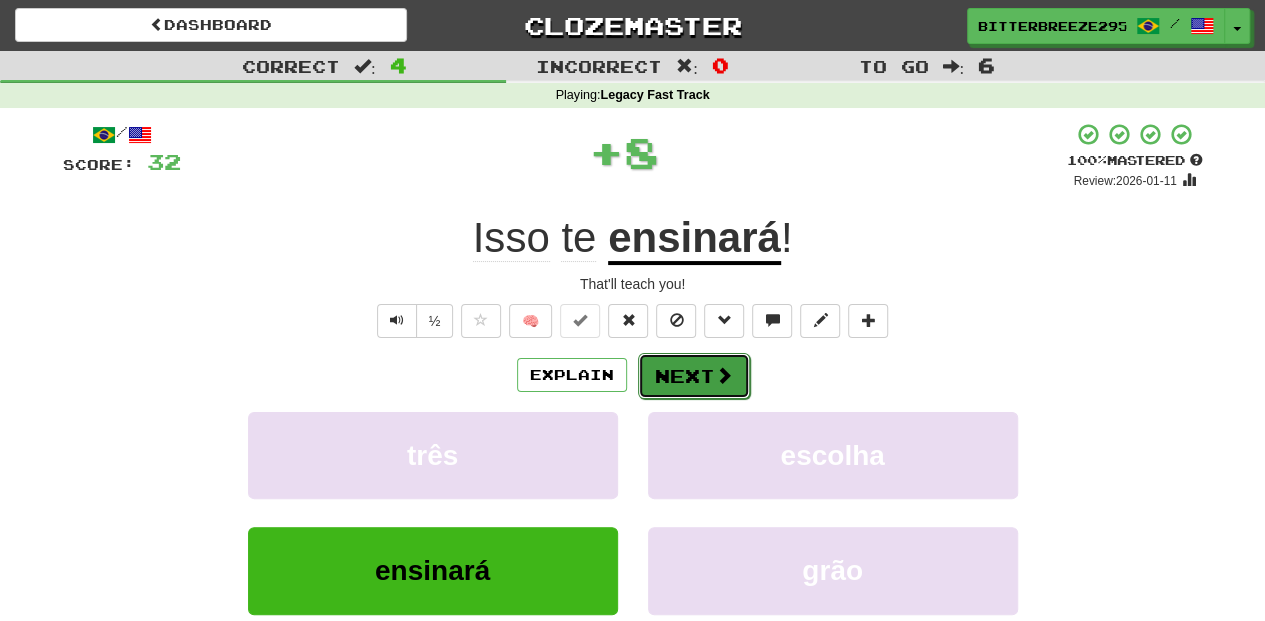 click on "Next" at bounding box center (694, 376) 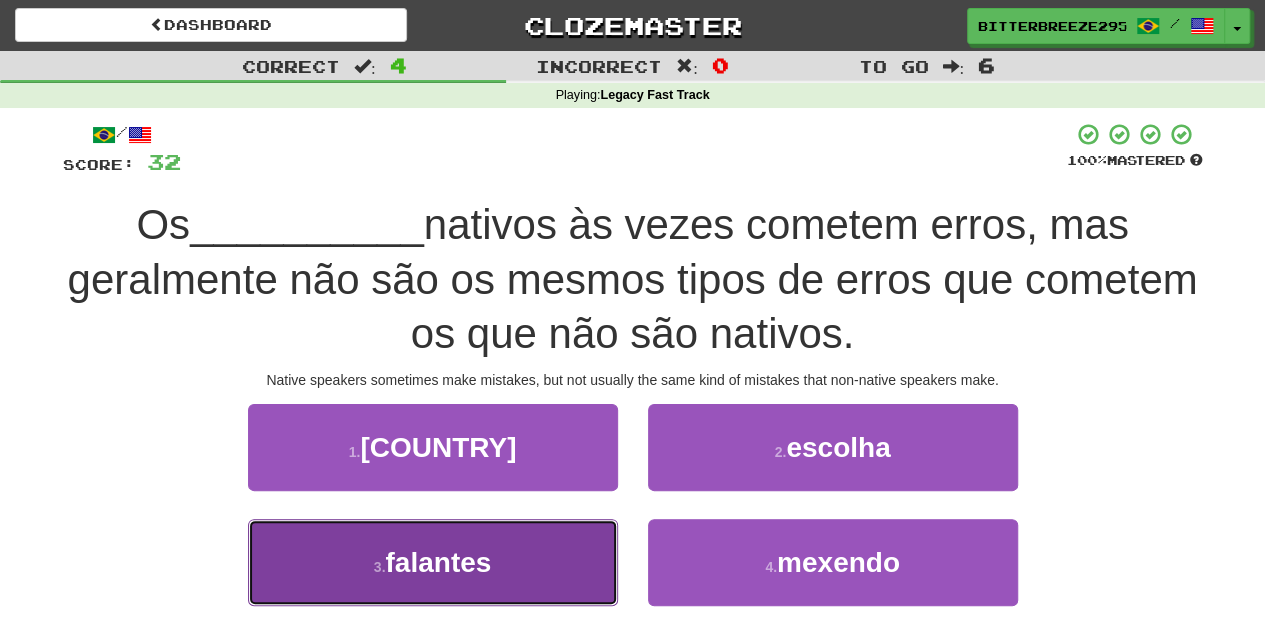 click on "falantes" at bounding box center (438, 562) 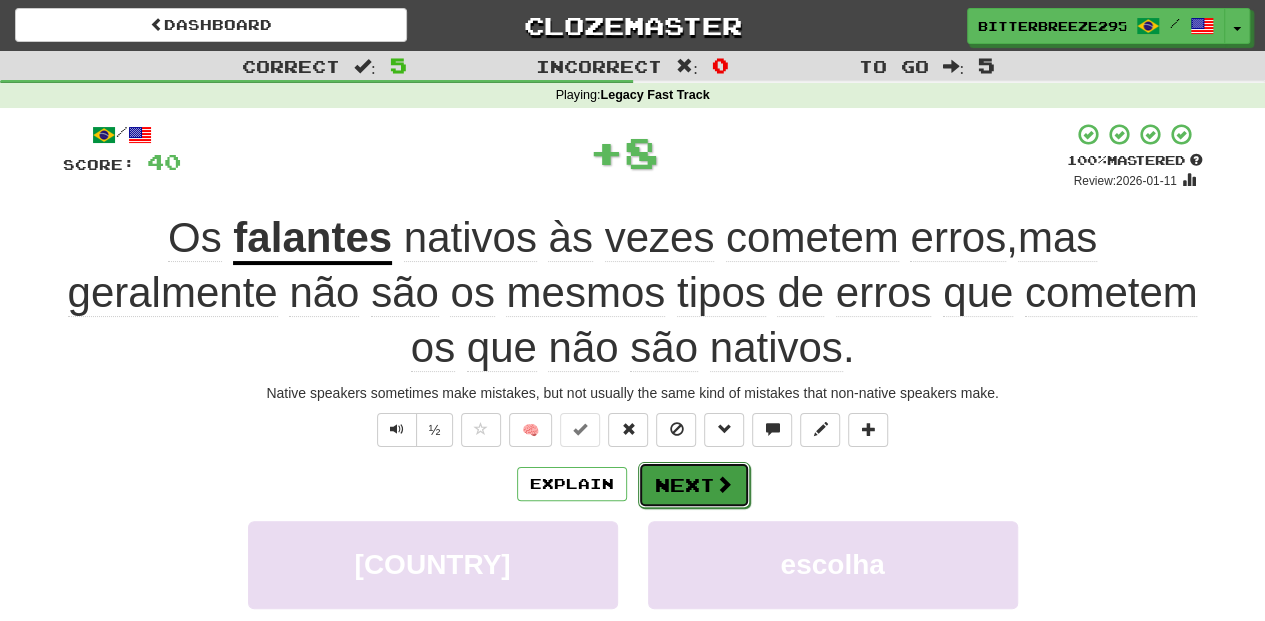 click on "Next" at bounding box center (694, 485) 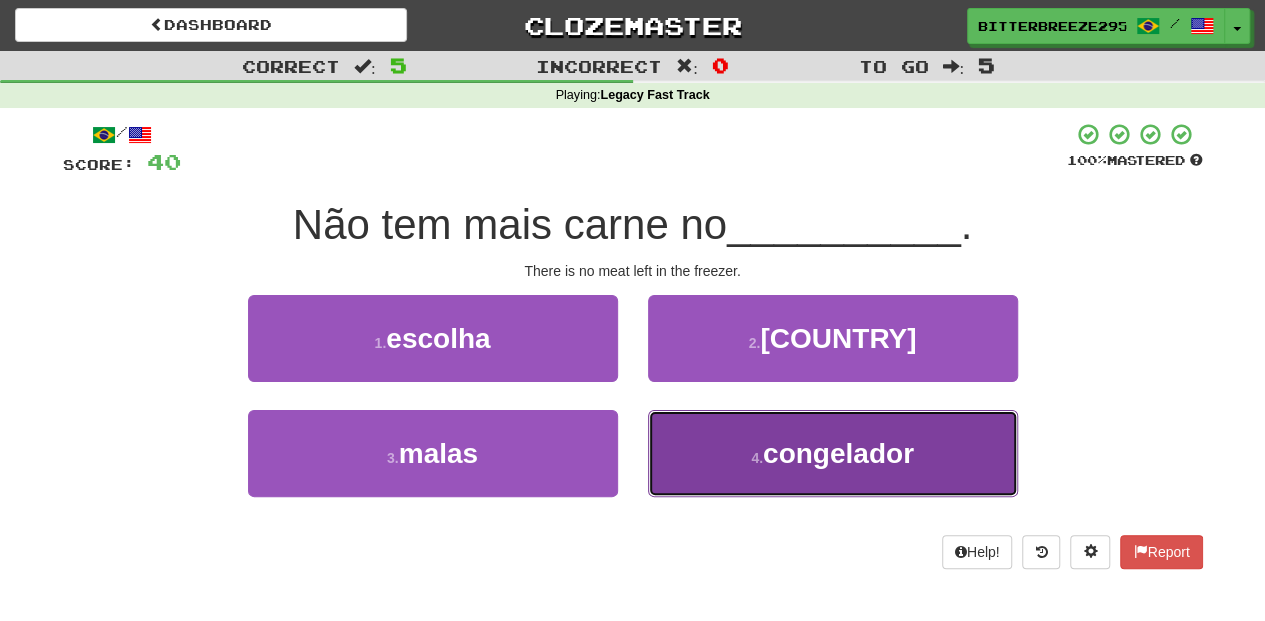 click on "4 .  congelador" at bounding box center (833, 453) 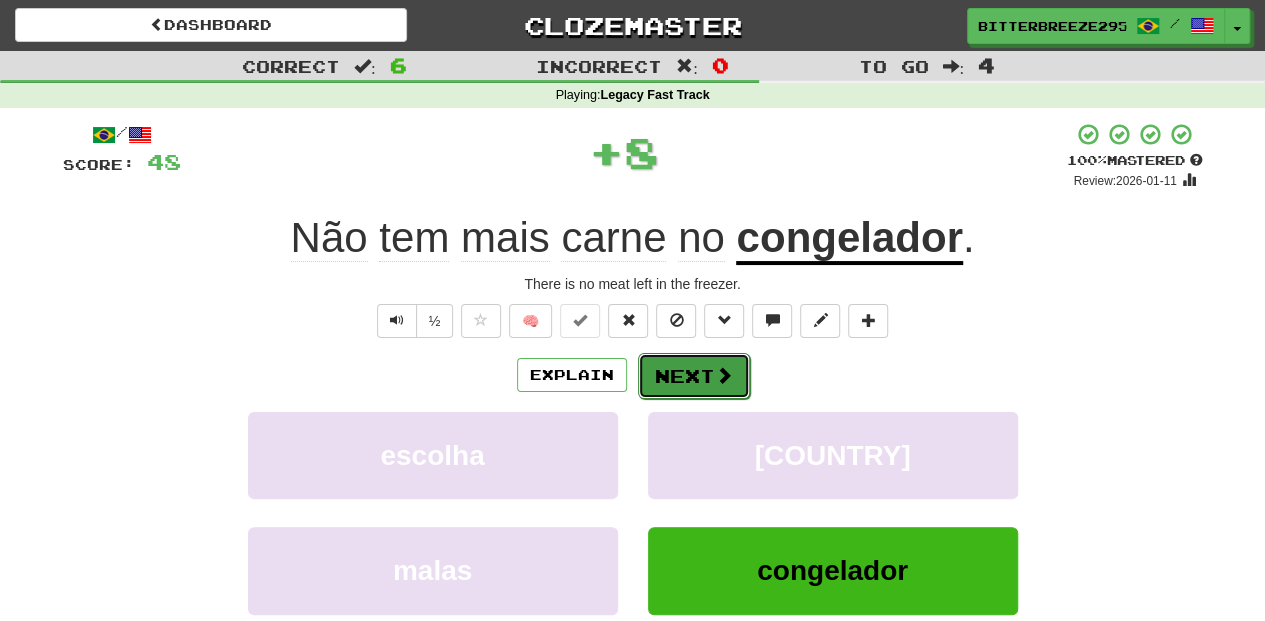 click on "Next" at bounding box center [694, 376] 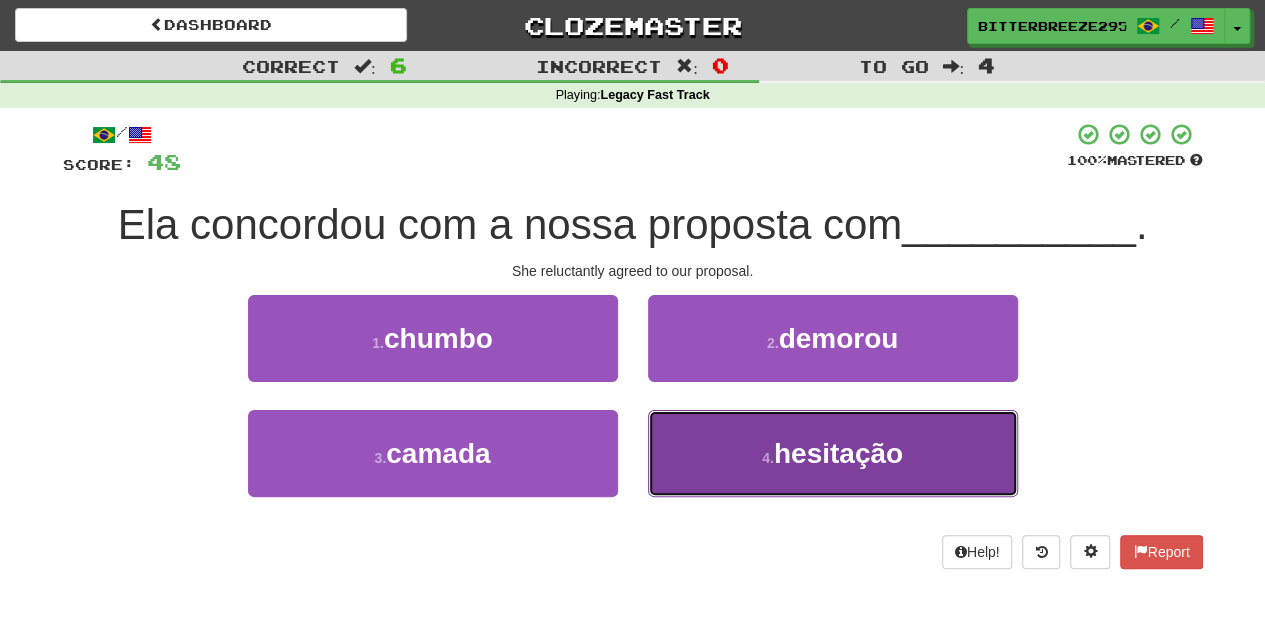 click on "4 .  hesitação" at bounding box center [833, 453] 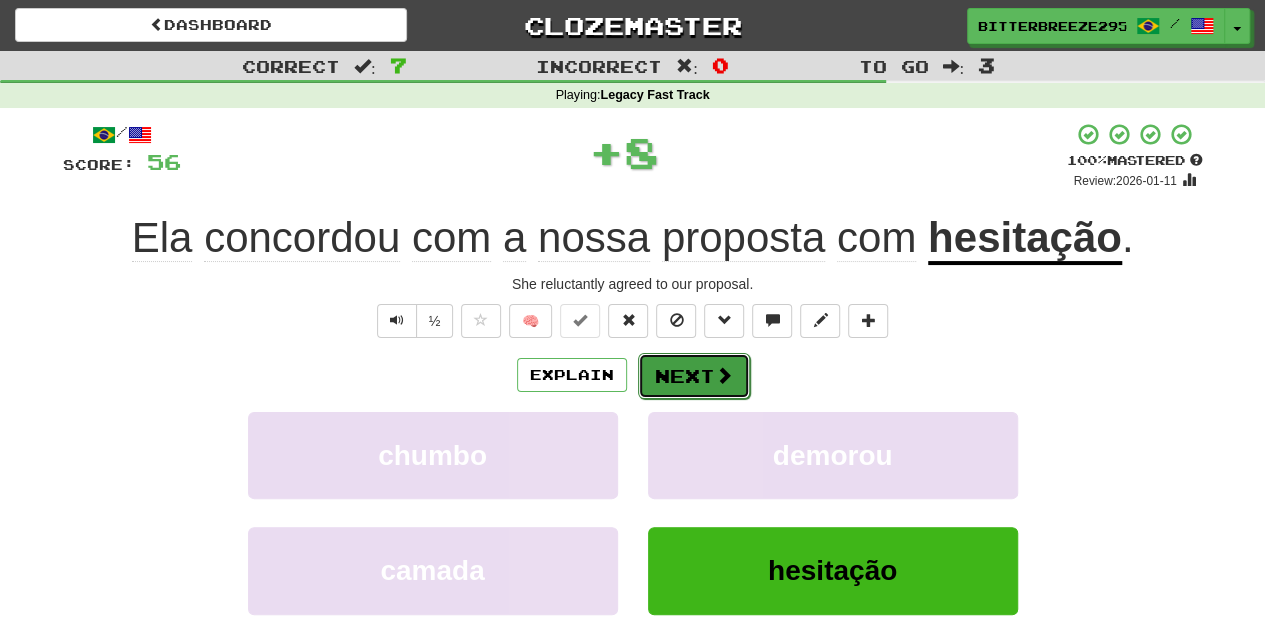 click on "Next" at bounding box center [694, 376] 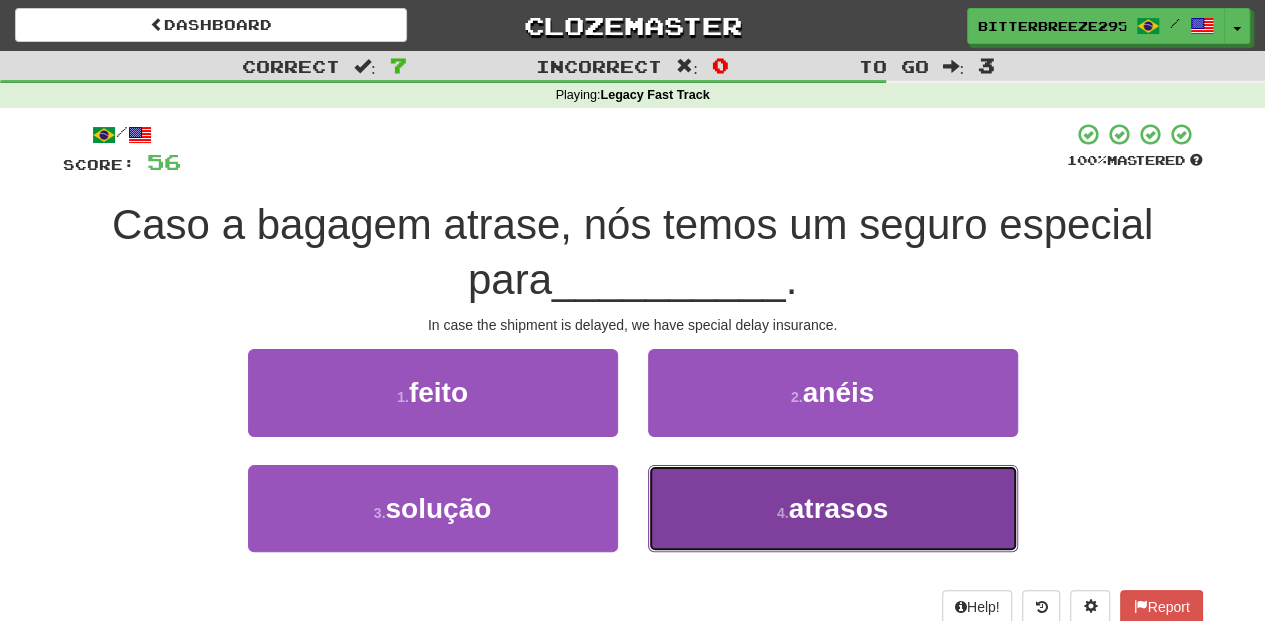 click on "4 .  atrasos" at bounding box center [833, 508] 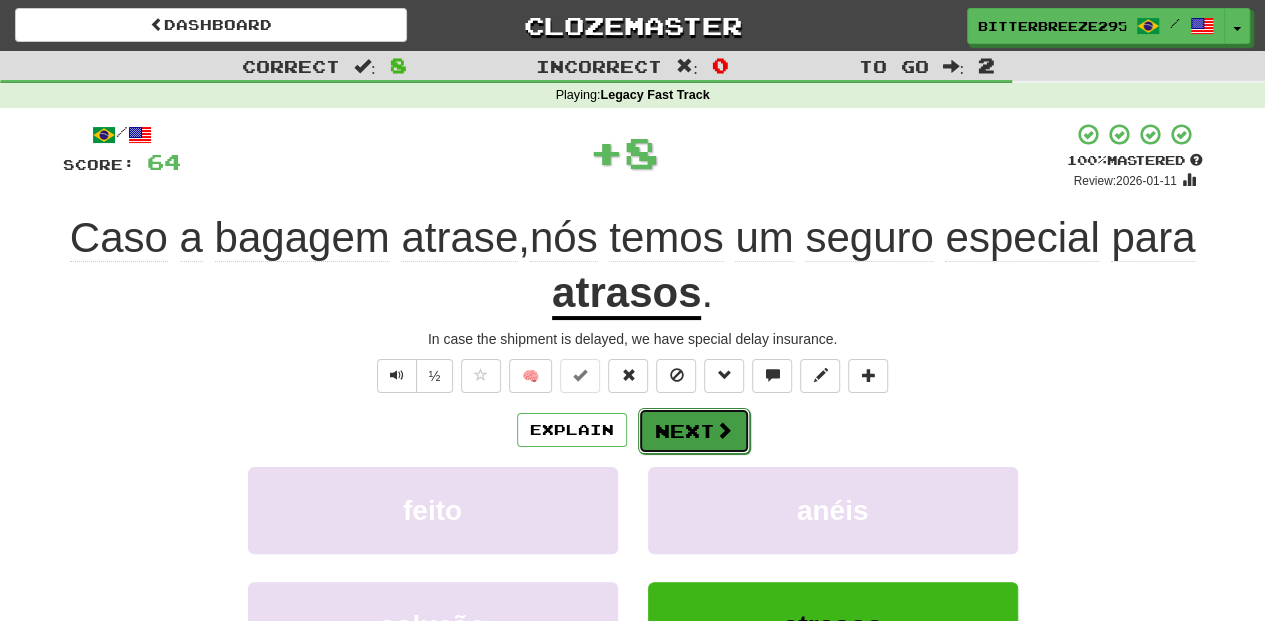 click on "Next" at bounding box center (694, 431) 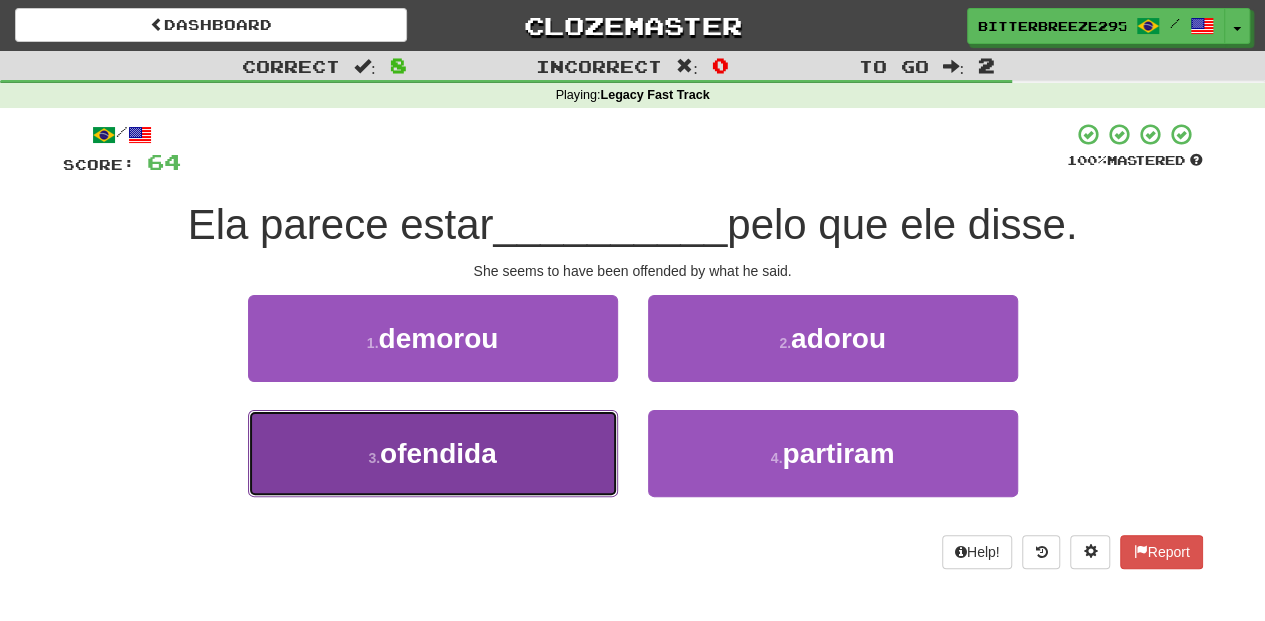 click on "3 .  ofendida" at bounding box center (433, 453) 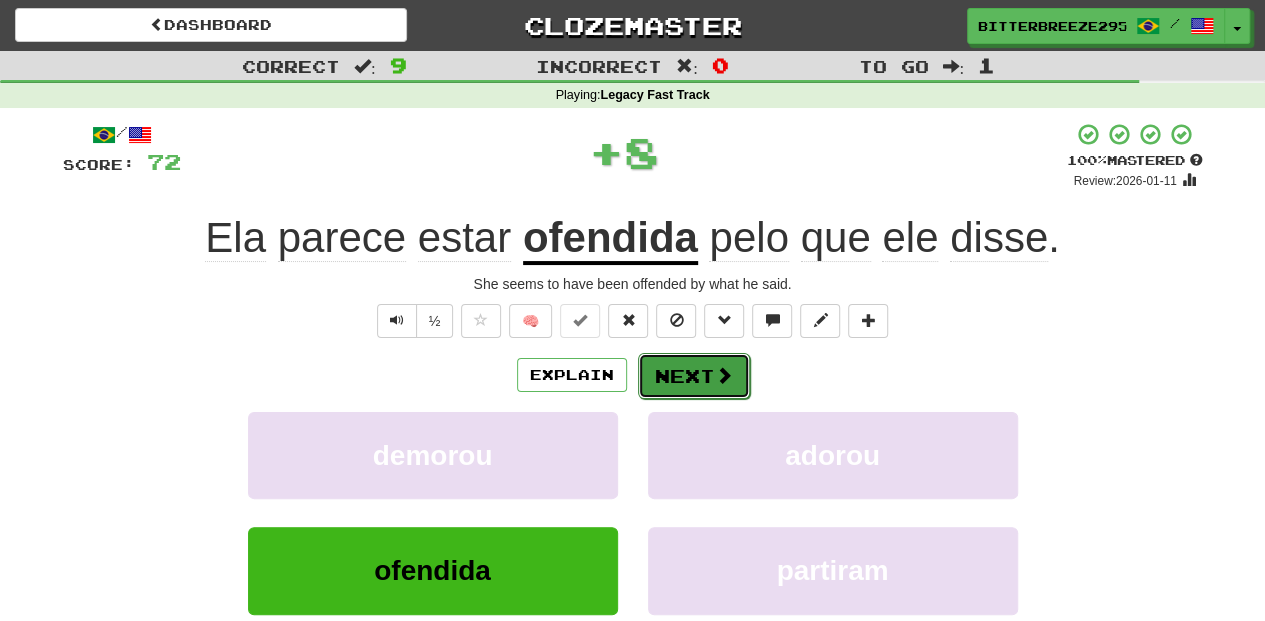 click on "Next" at bounding box center (694, 376) 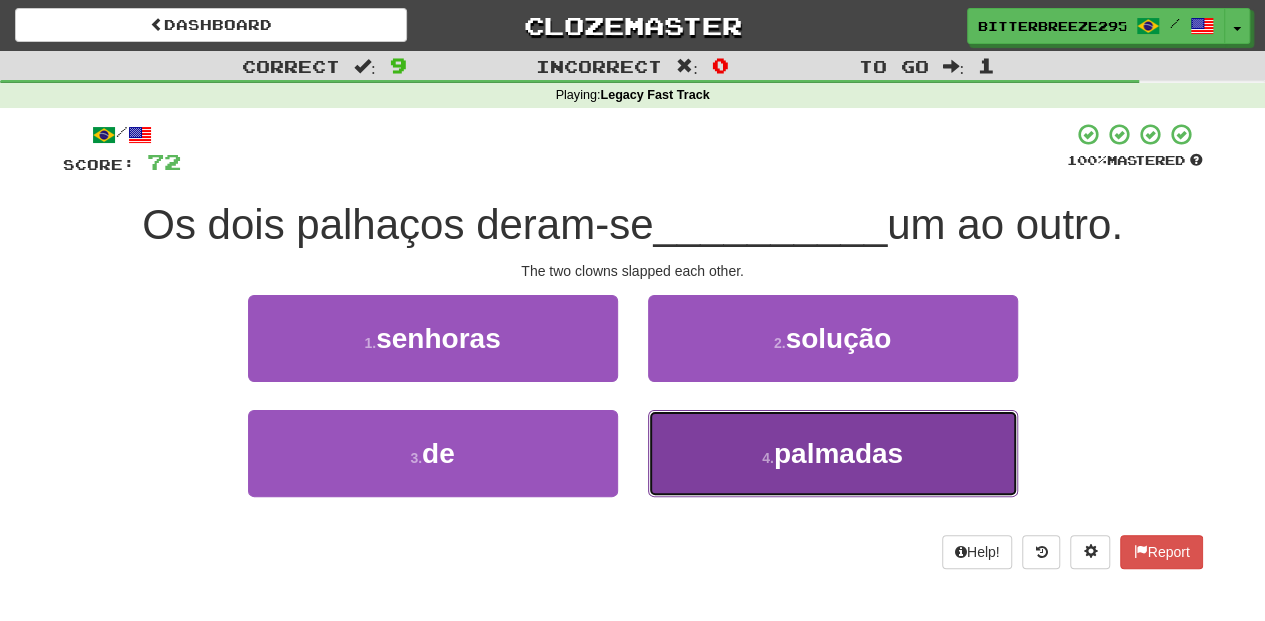 click on "4 .  palmadas" at bounding box center [833, 453] 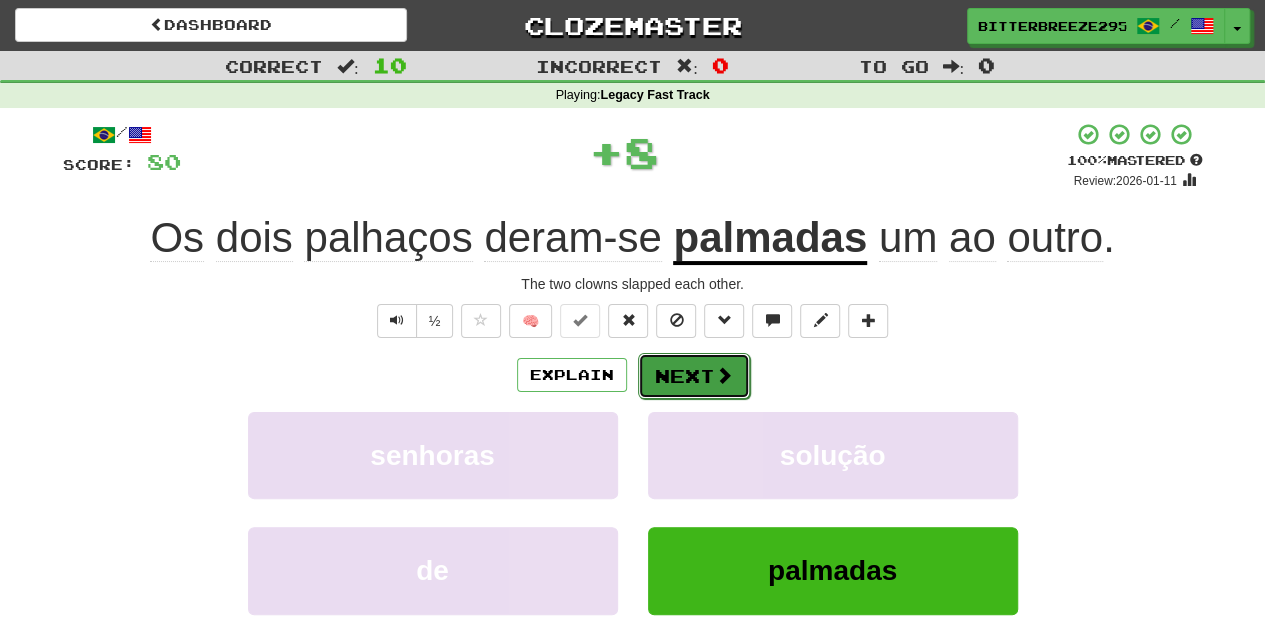 click on "Next" at bounding box center (694, 376) 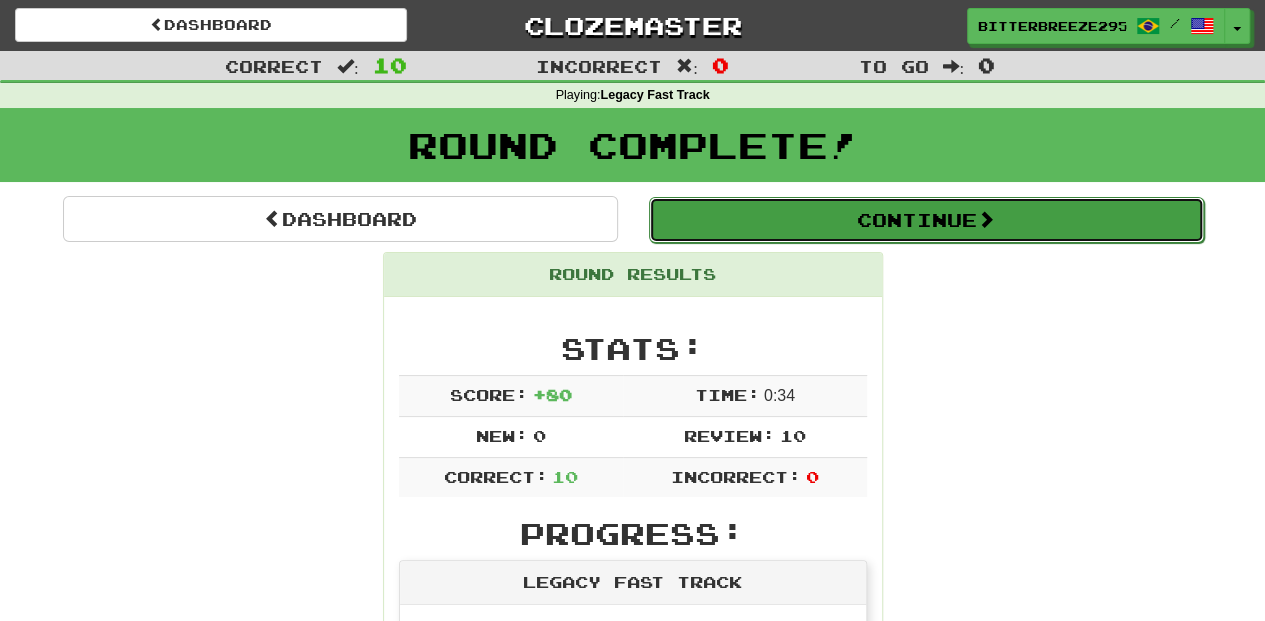 click on "Continue" at bounding box center [926, 220] 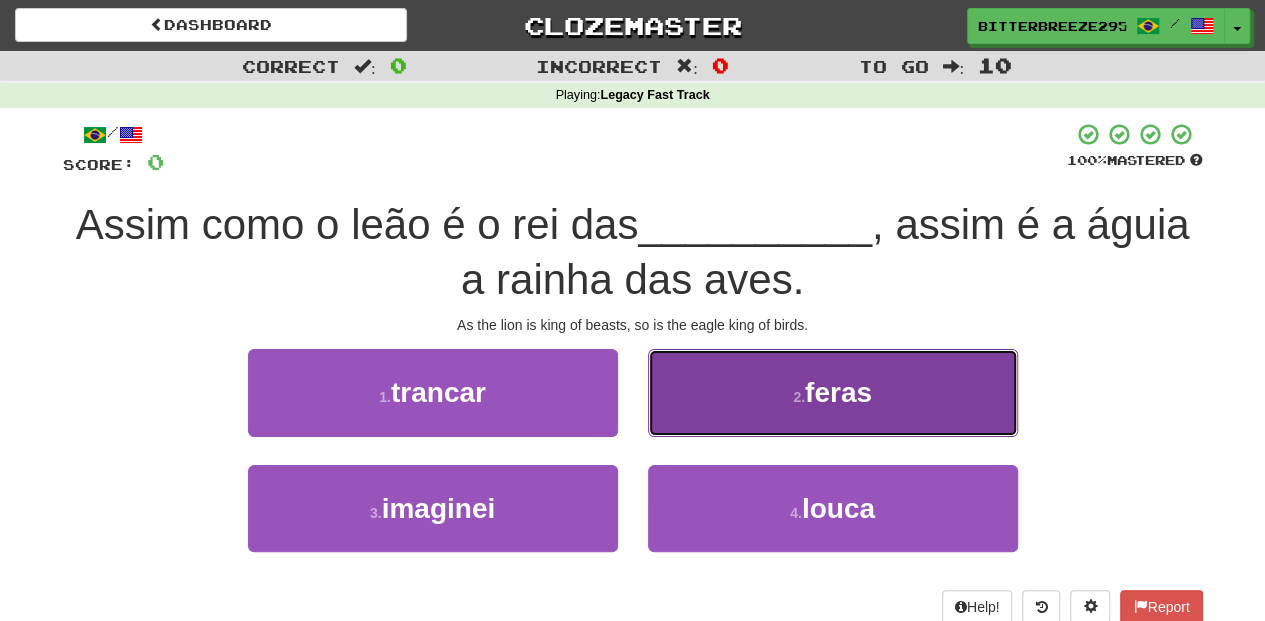 click on "2 .  feras" at bounding box center [833, 392] 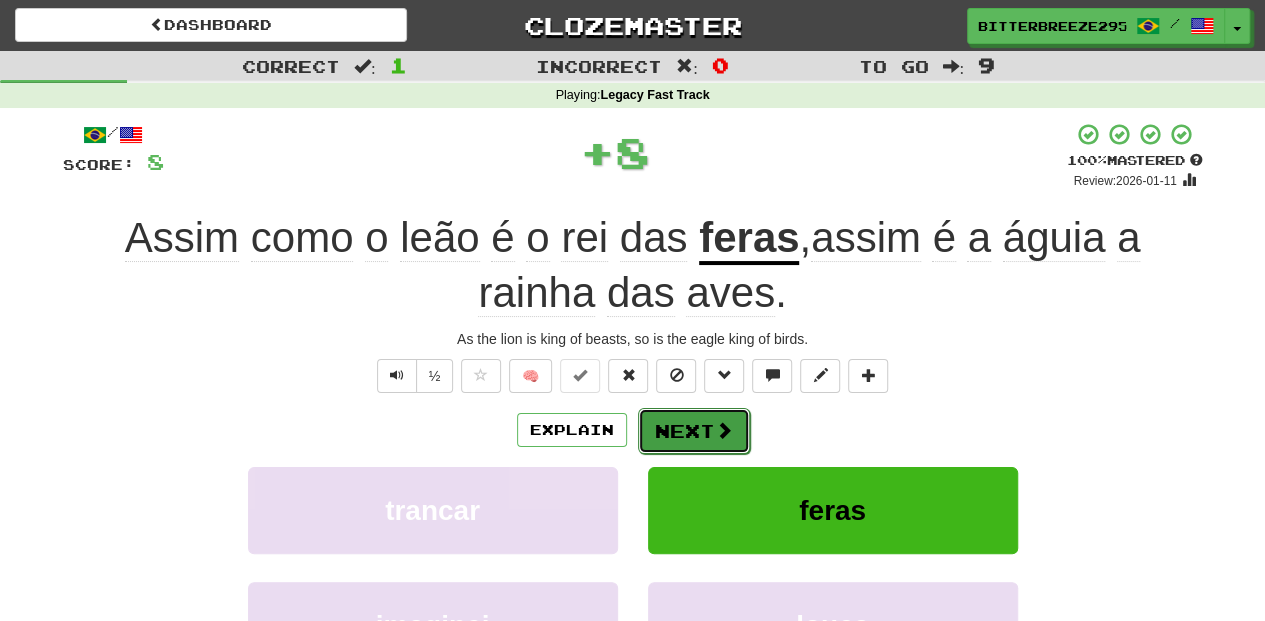 click at bounding box center (724, 430) 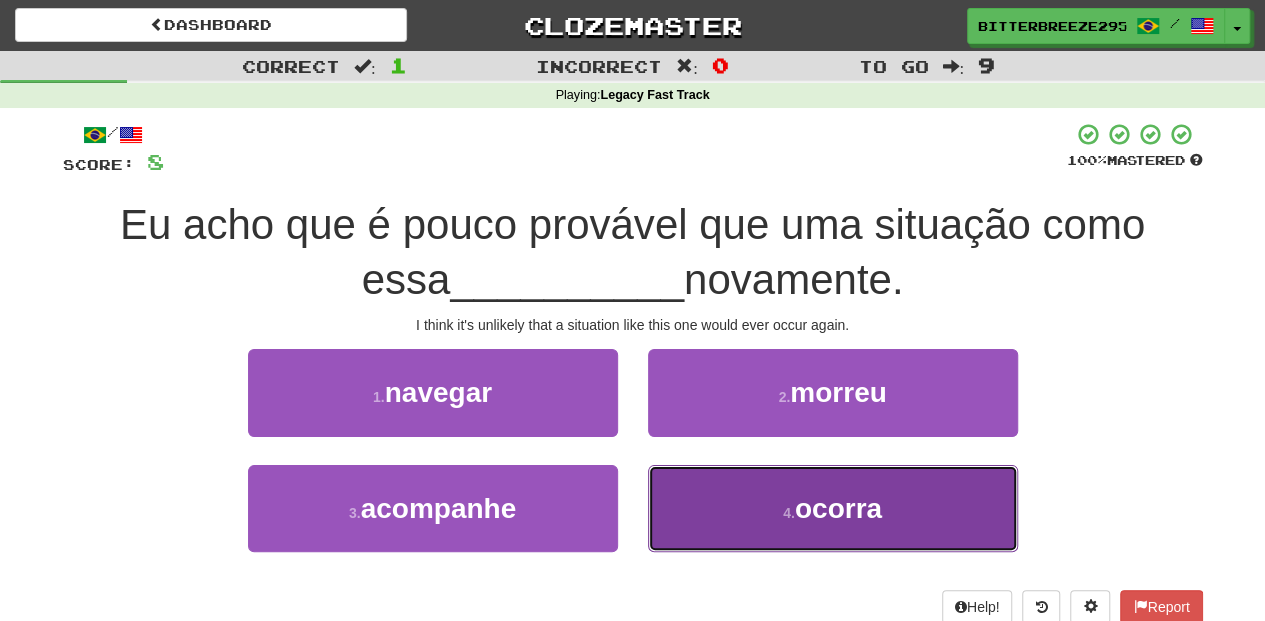 click on "4 .  ocorra" at bounding box center [833, 508] 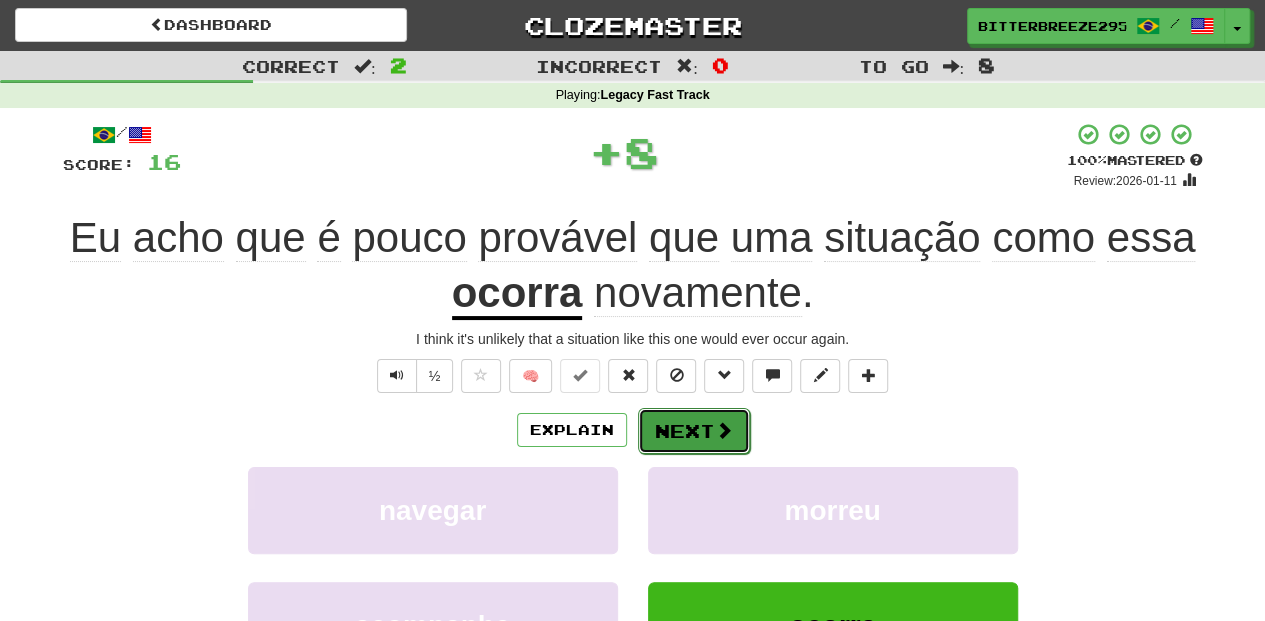 click on "Next" at bounding box center (694, 431) 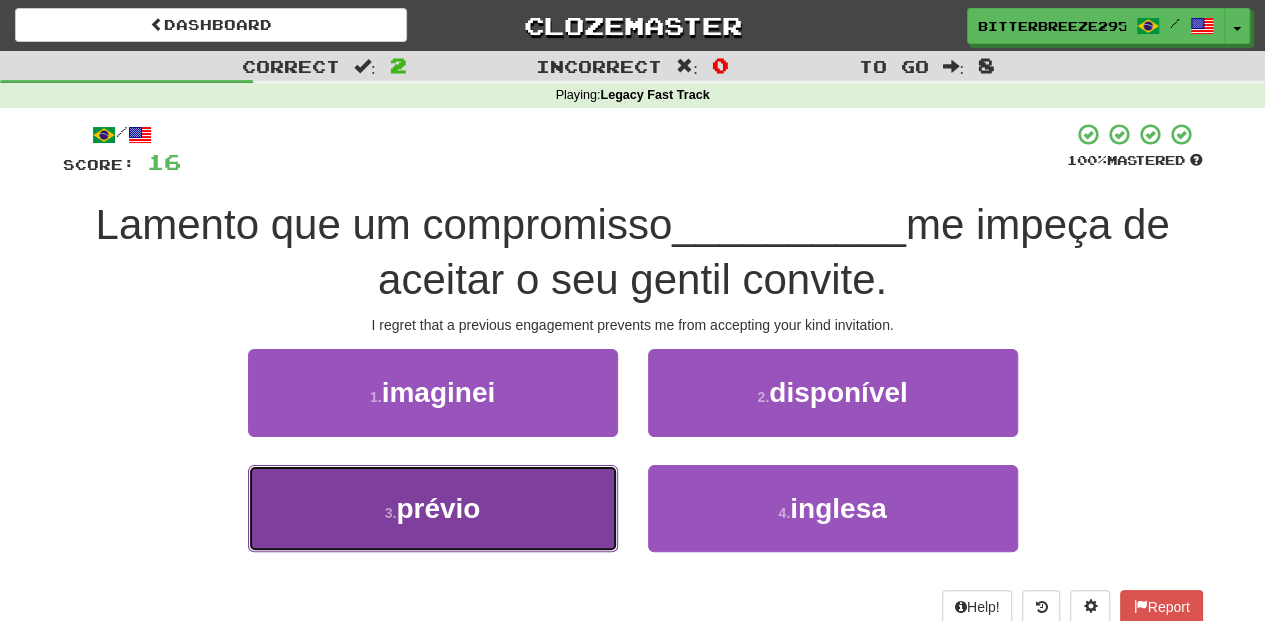 click on "3 .  prévio" at bounding box center [433, 508] 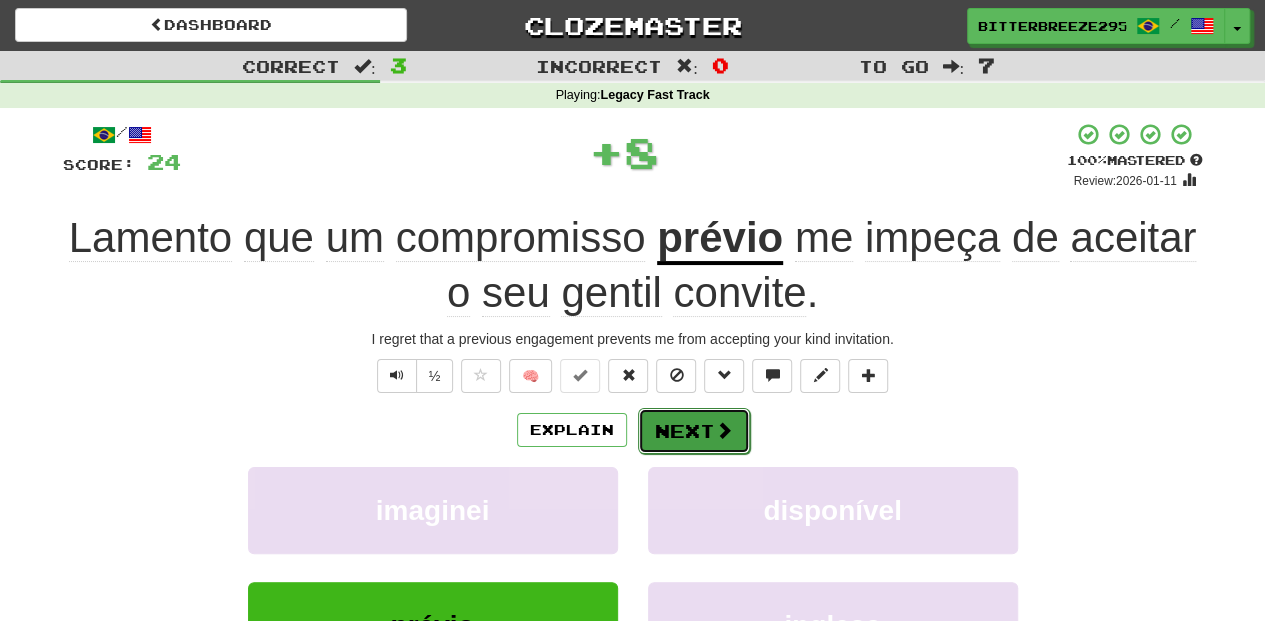 click on "Next" at bounding box center (694, 431) 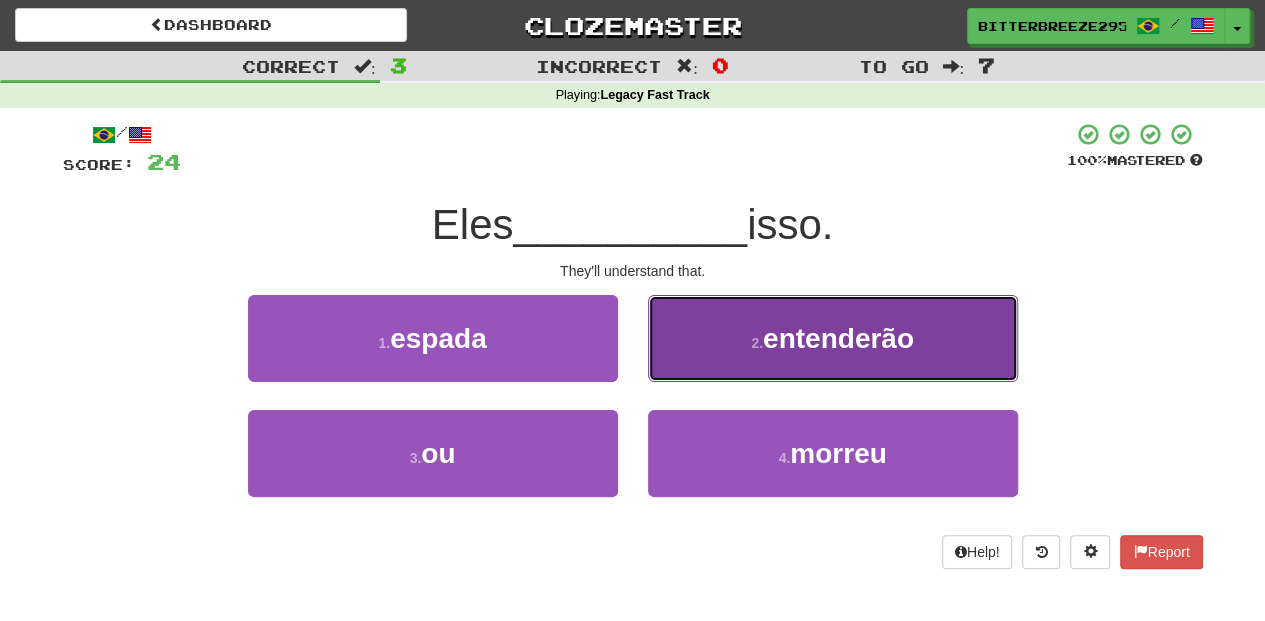 click on "2 .  entenderão" at bounding box center [833, 338] 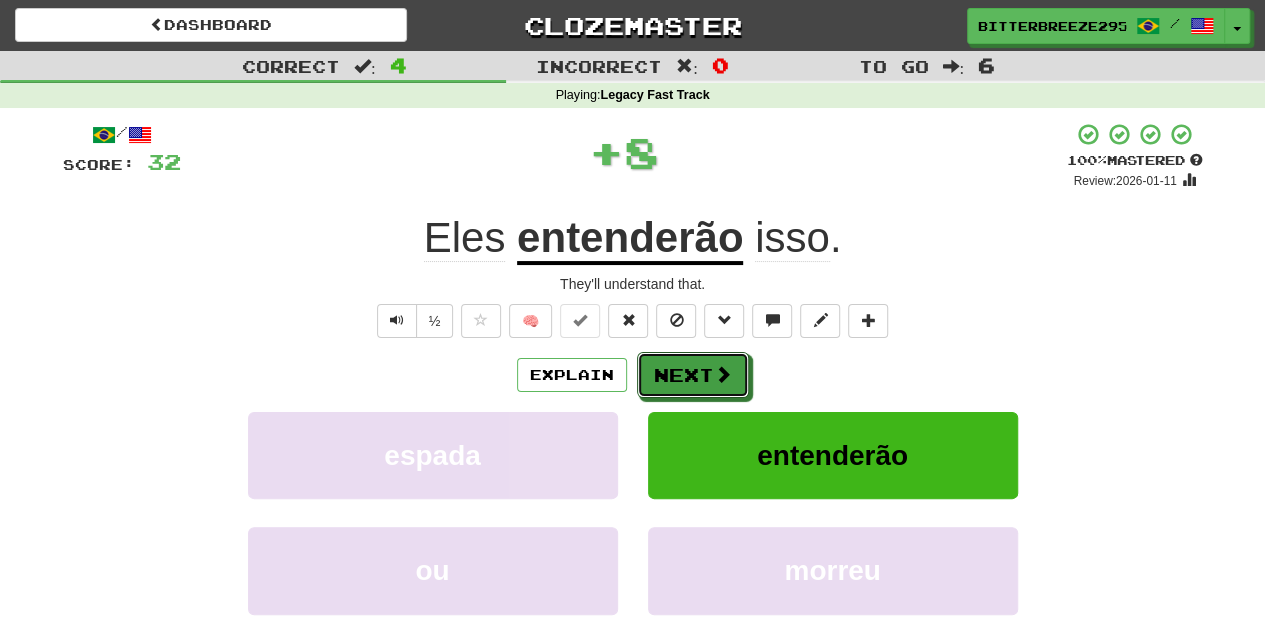 click on "Next" at bounding box center (693, 375) 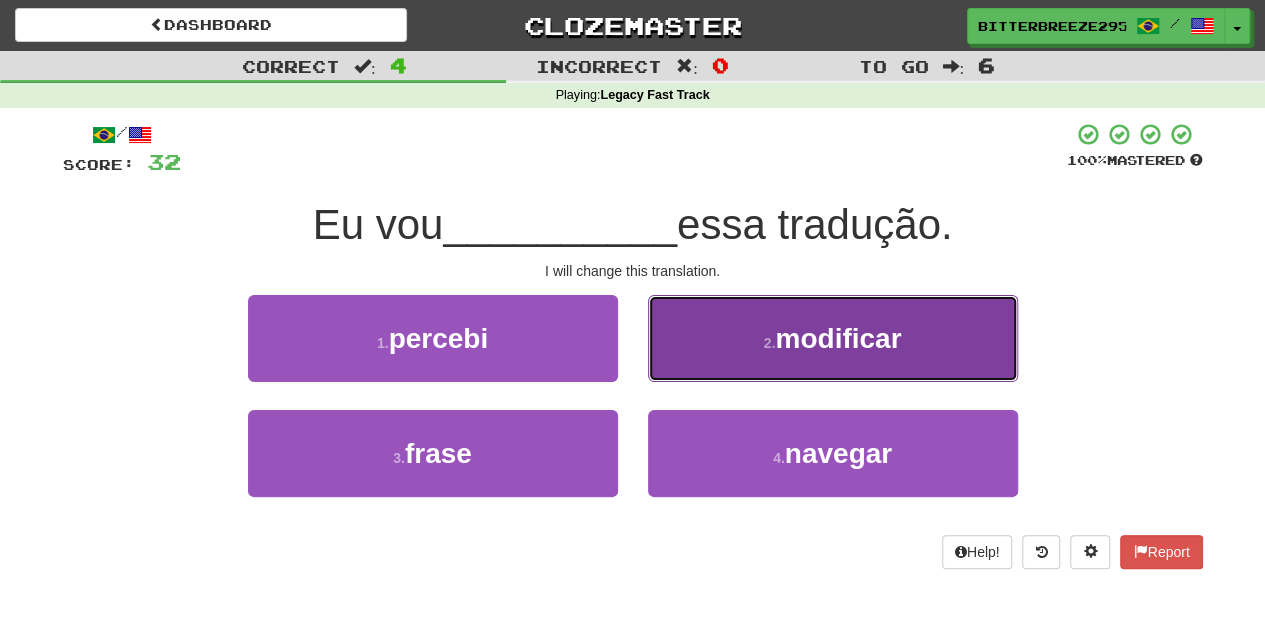 click on "2 .  modificar" at bounding box center (833, 338) 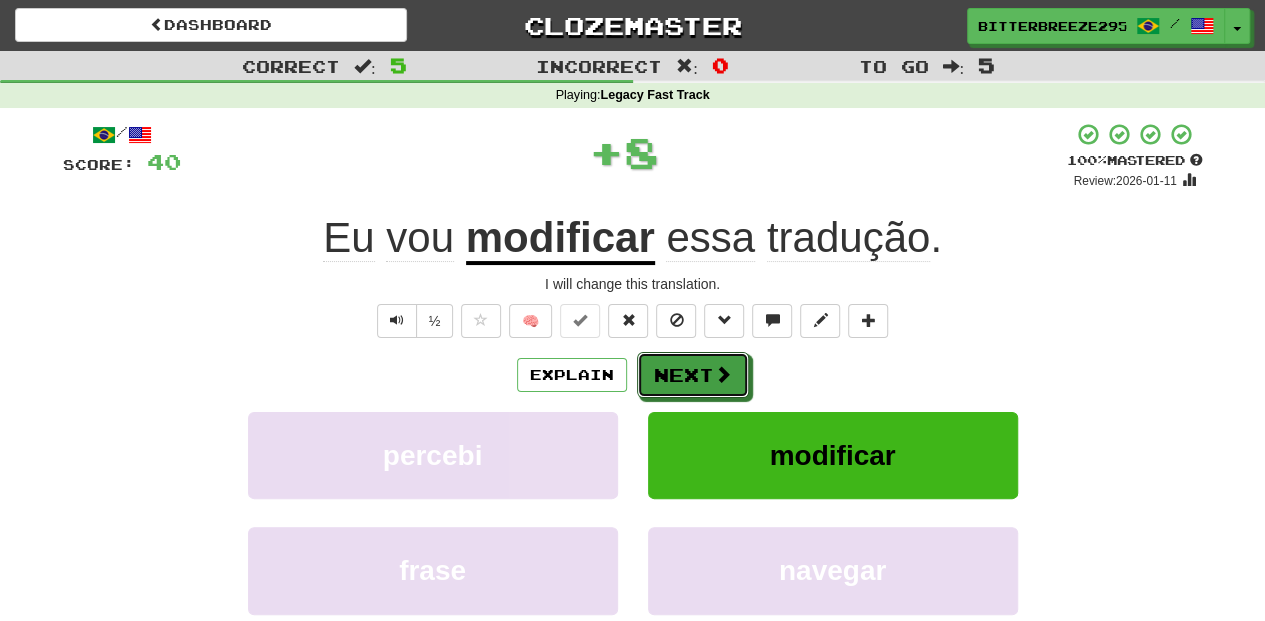 click on "Next" at bounding box center [693, 375] 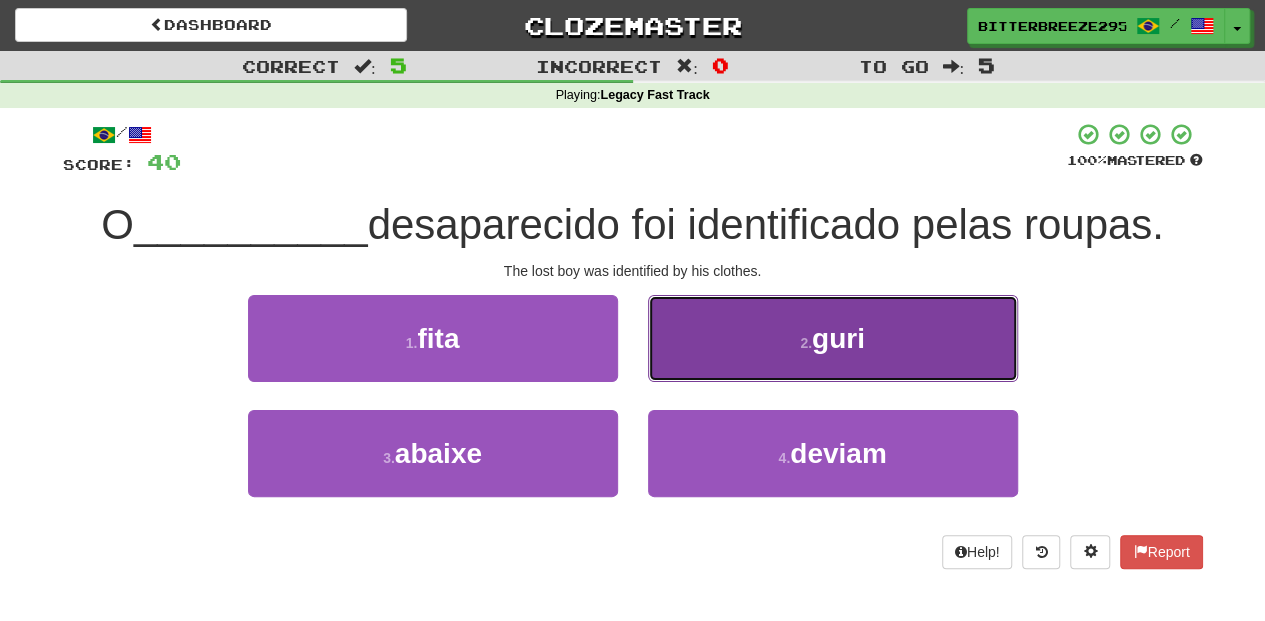 click on "2 .  guri" at bounding box center [833, 338] 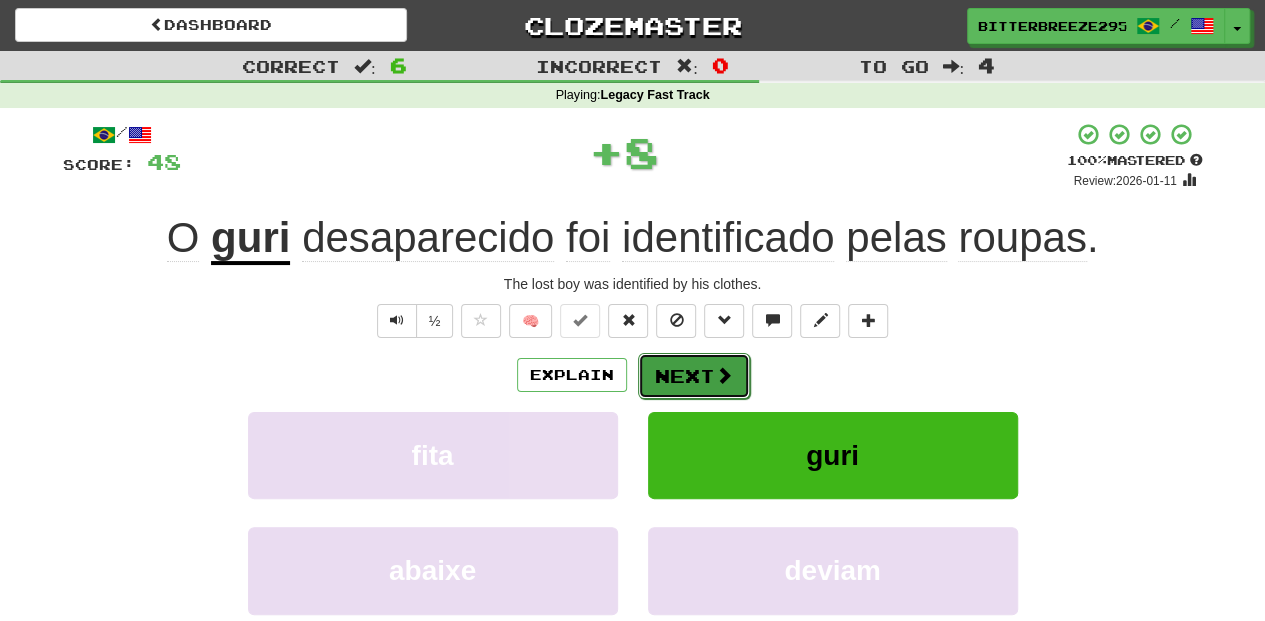 click on "Next" at bounding box center [694, 376] 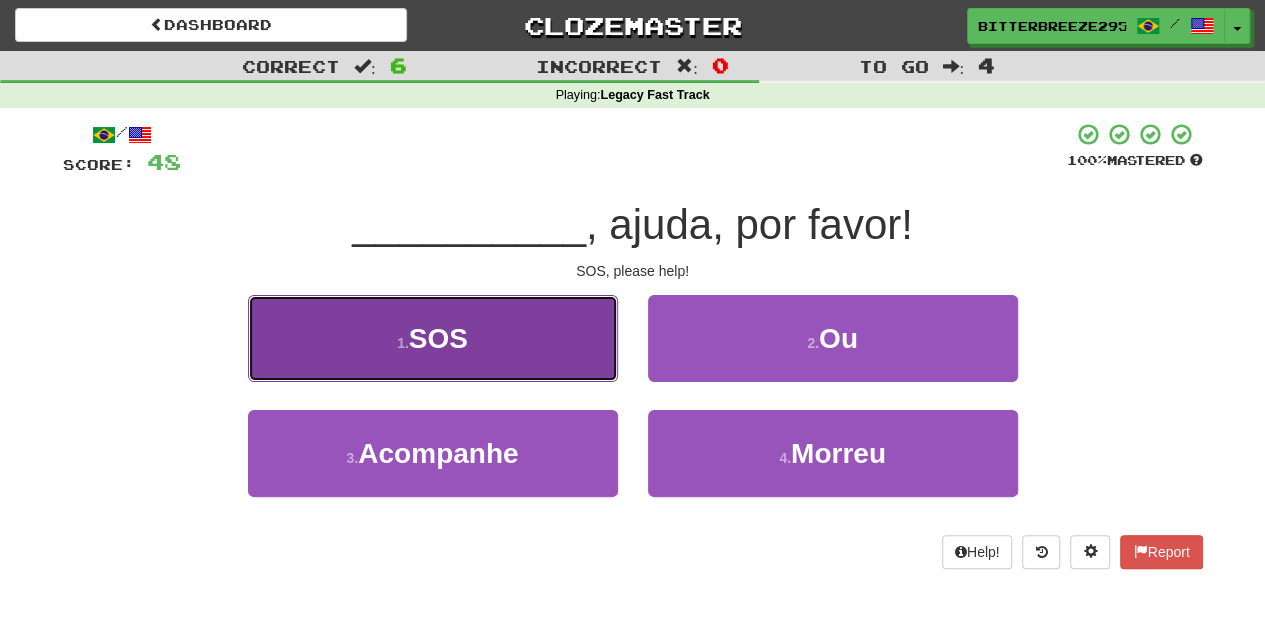 click on "1 .  SOS" at bounding box center (433, 338) 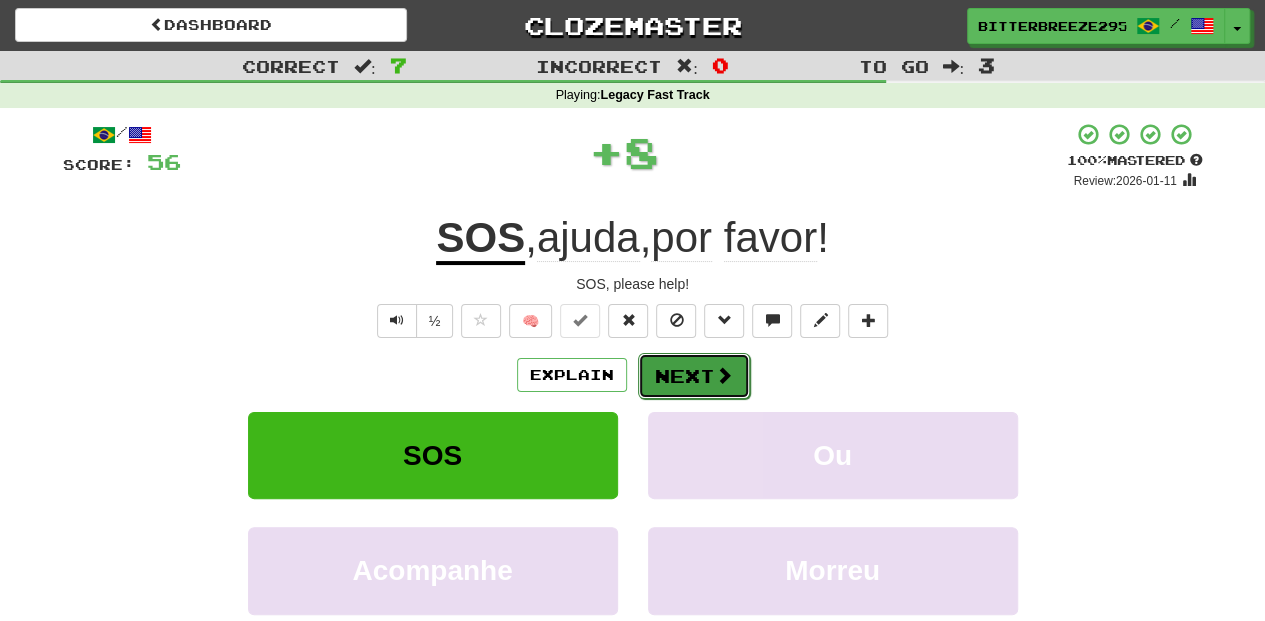 click on "Next" at bounding box center (694, 376) 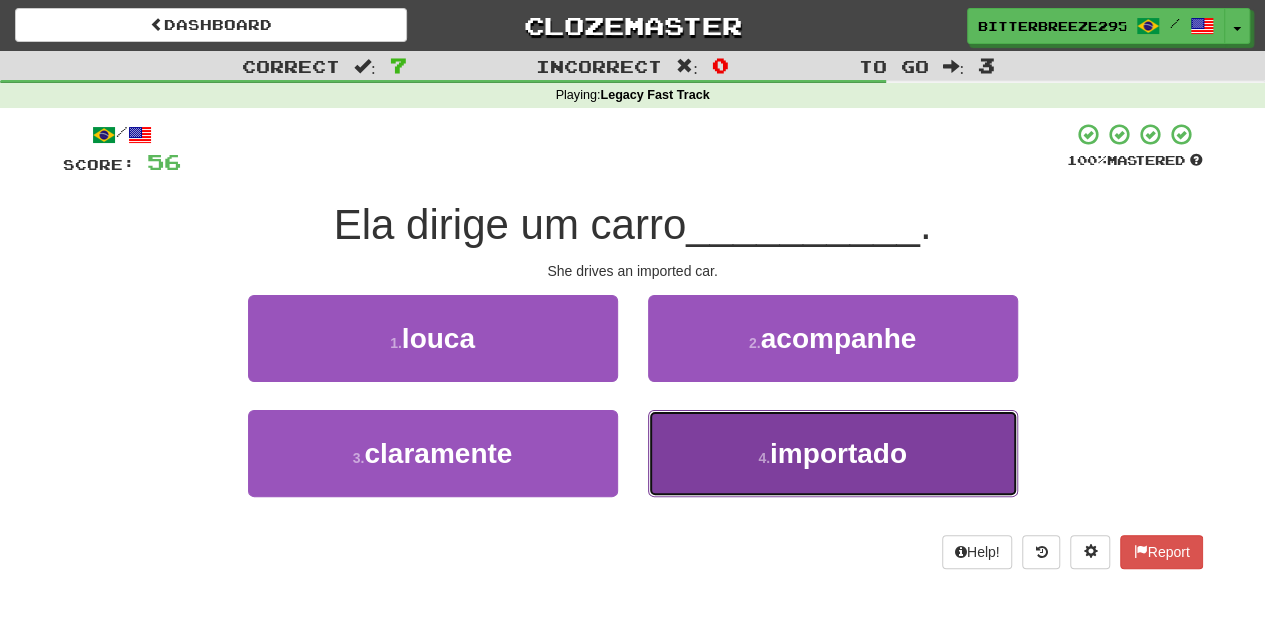 click on "4 .  importado" at bounding box center (833, 453) 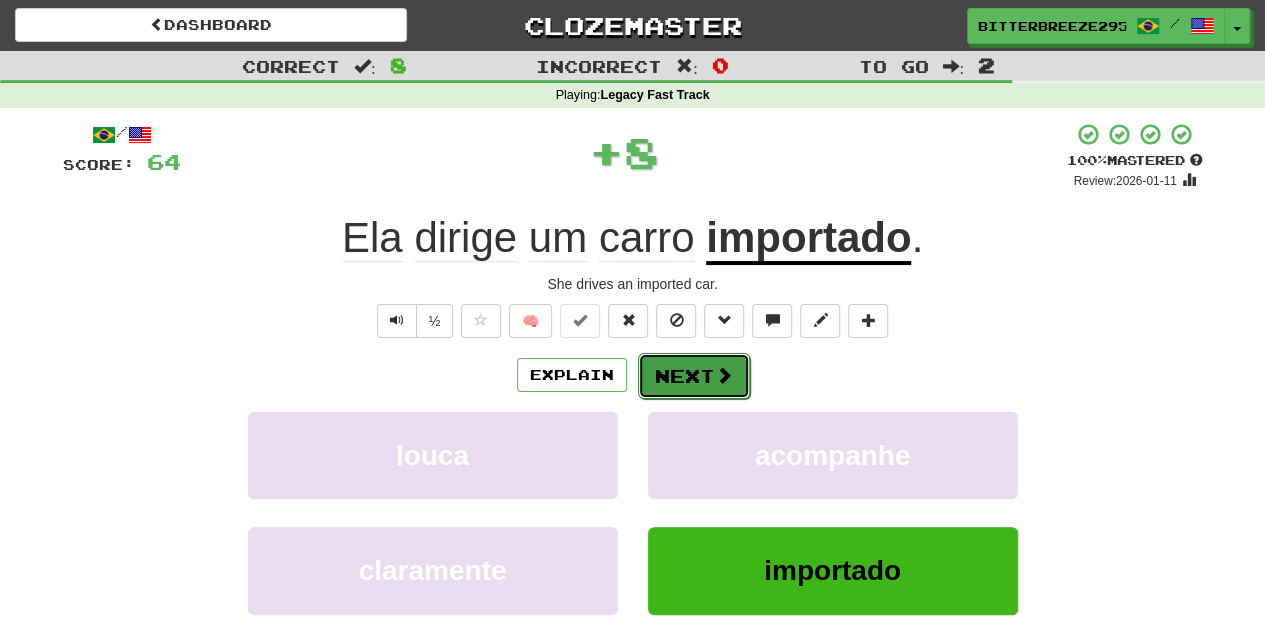 click on "Next" at bounding box center (694, 376) 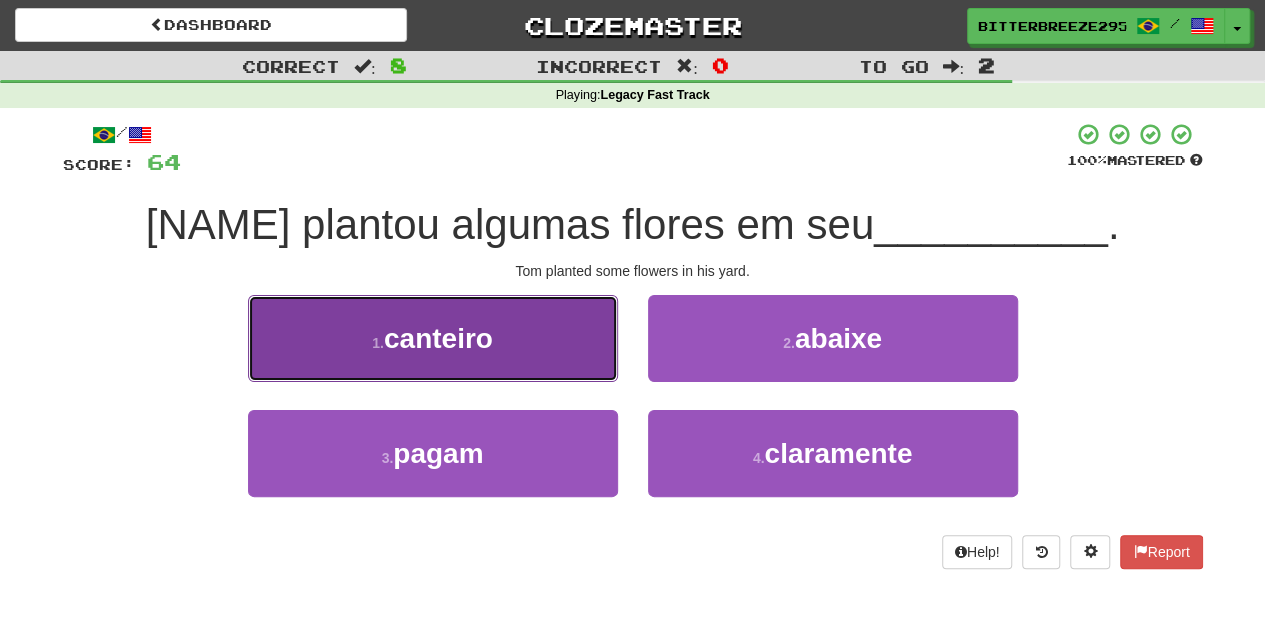 click on "1 .  canteiro" at bounding box center (433, 338) 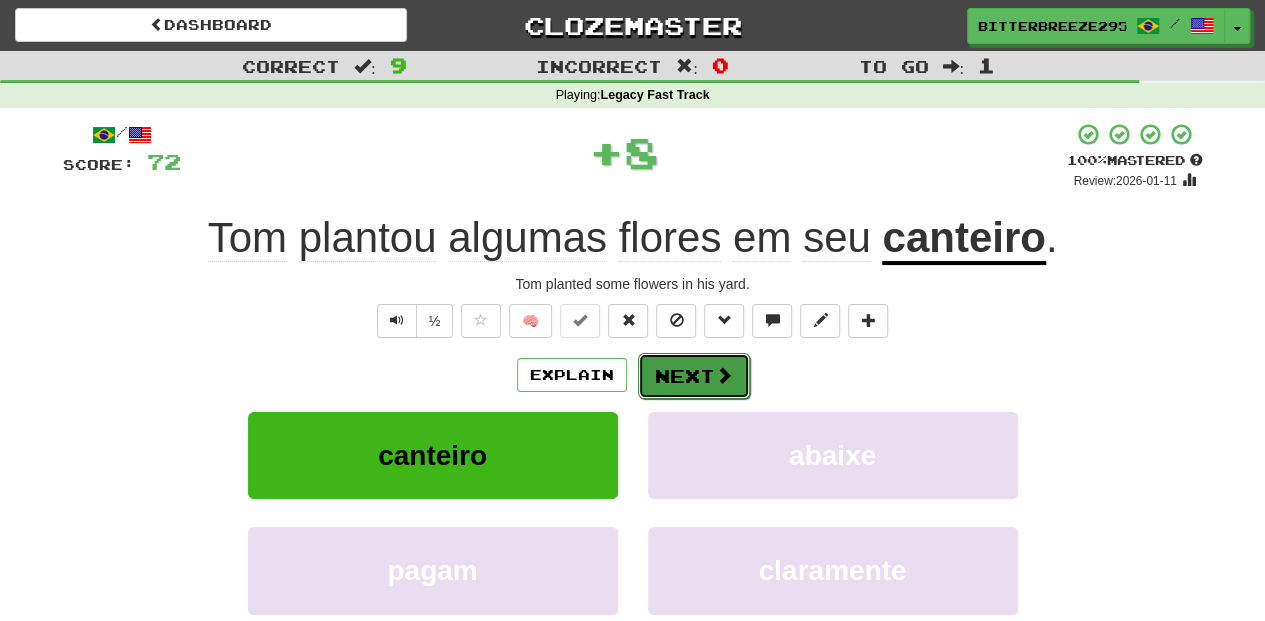 click on "Next" at bounding box center [694, 376] 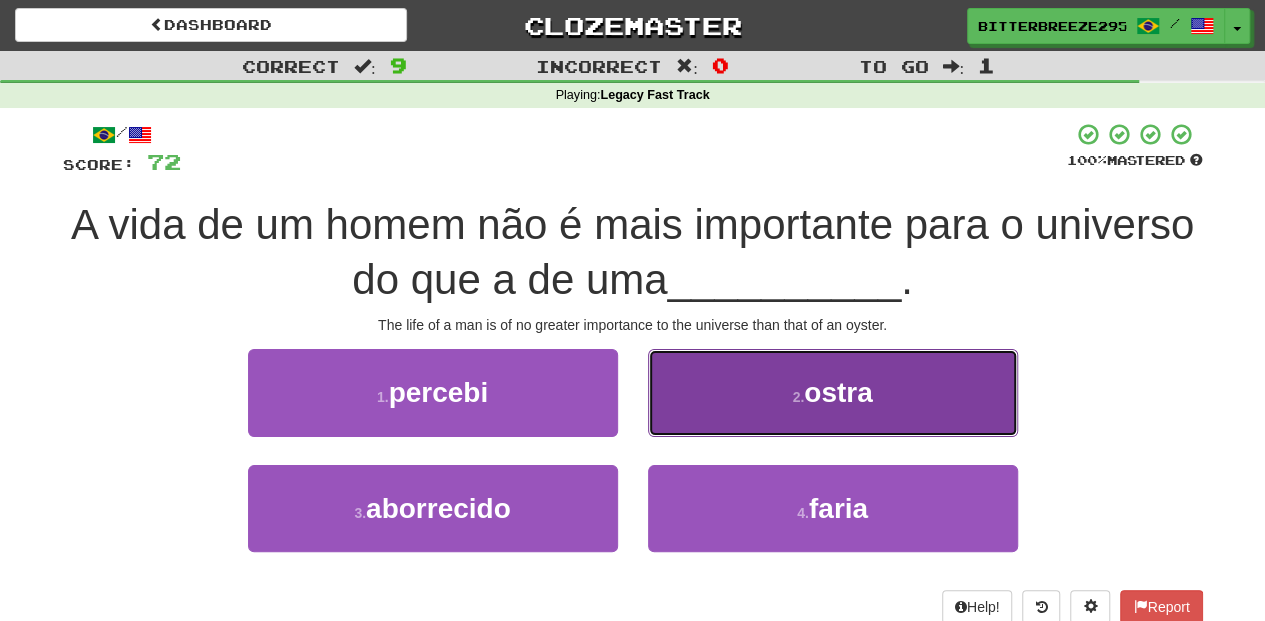 click on "2 .  ostra" at bounding box center (833, 392) 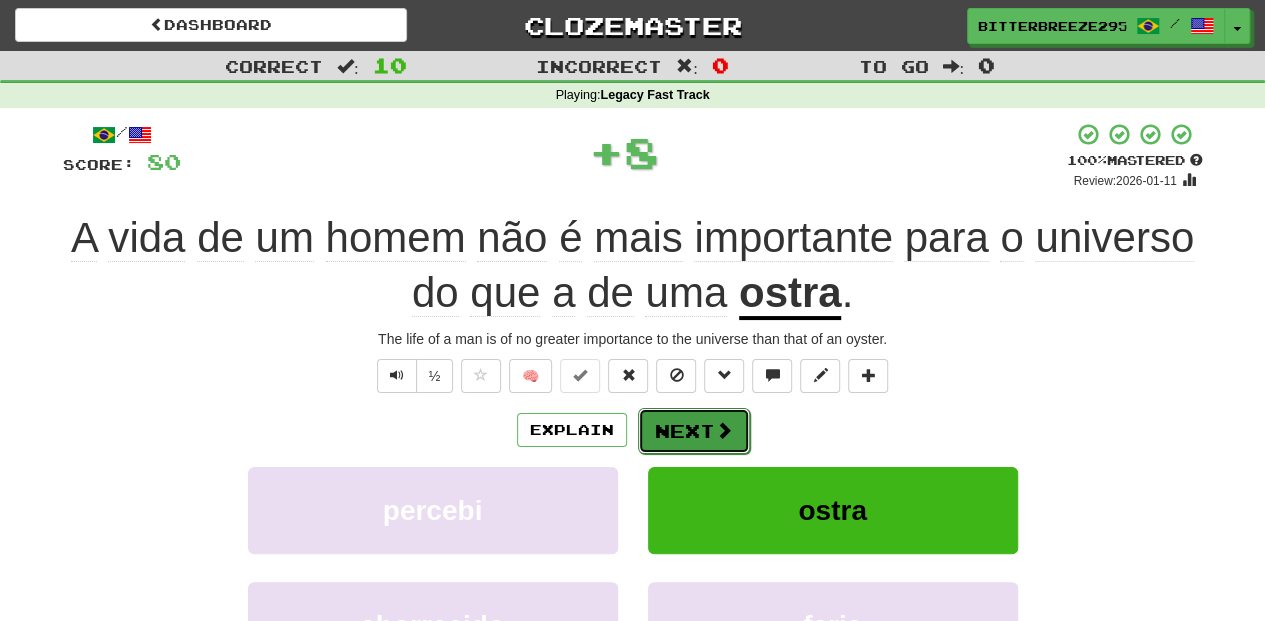 click on "Next" at bounding box center [694, 431] 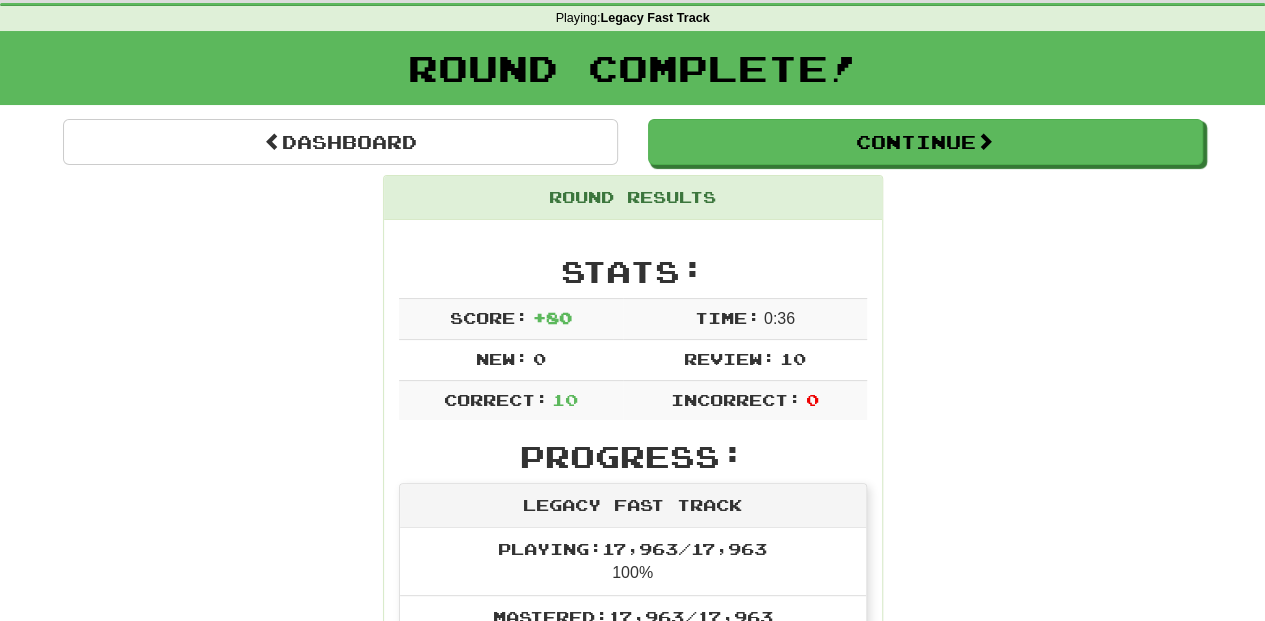 scroll, scrollTop: 0, scrollLeft: 0, axis: both 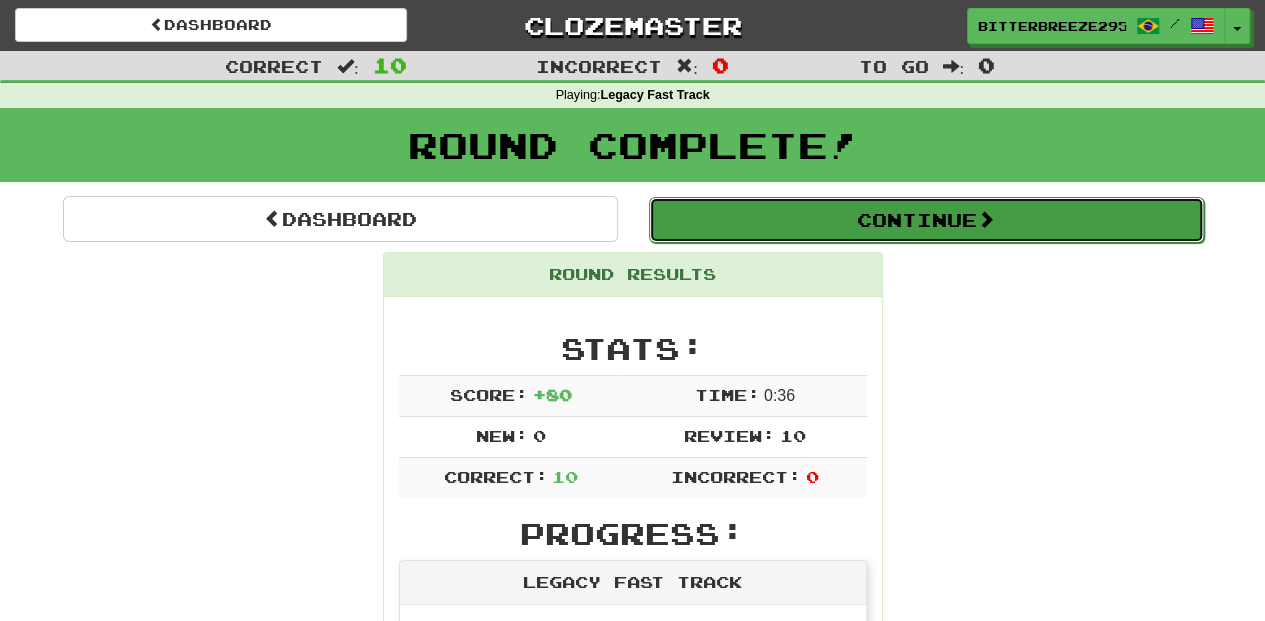 click on "Continue" at bounding box center (926, 220) 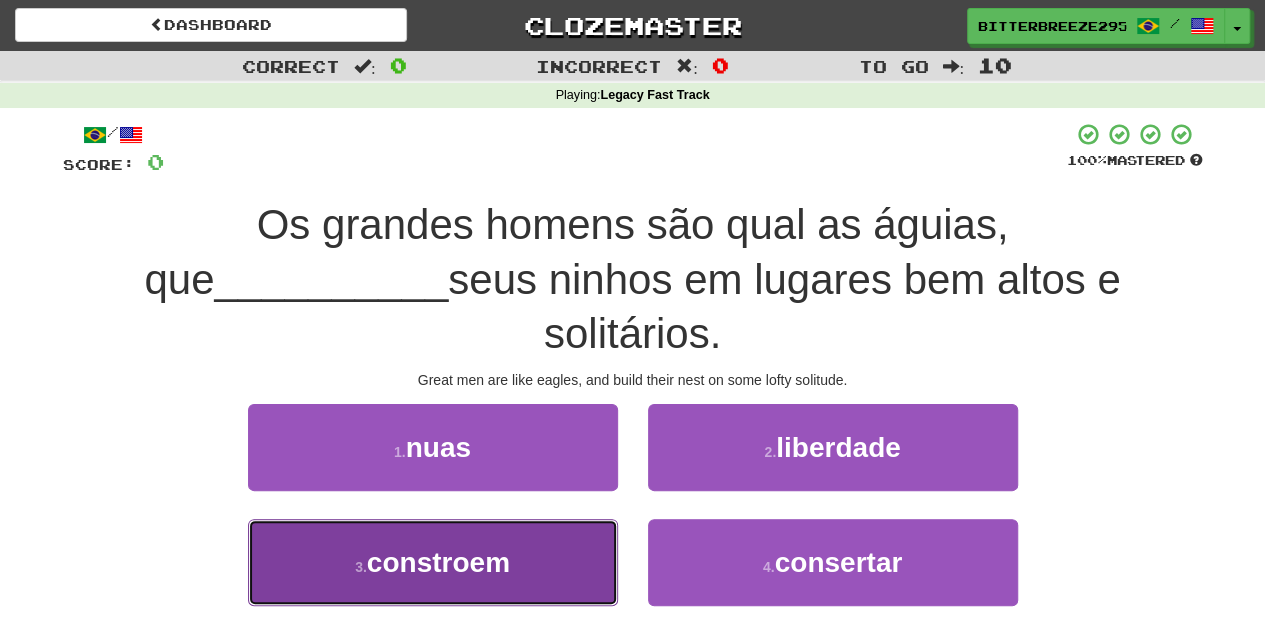 click on "3 .  constroem" at bounding box center [433, 562] 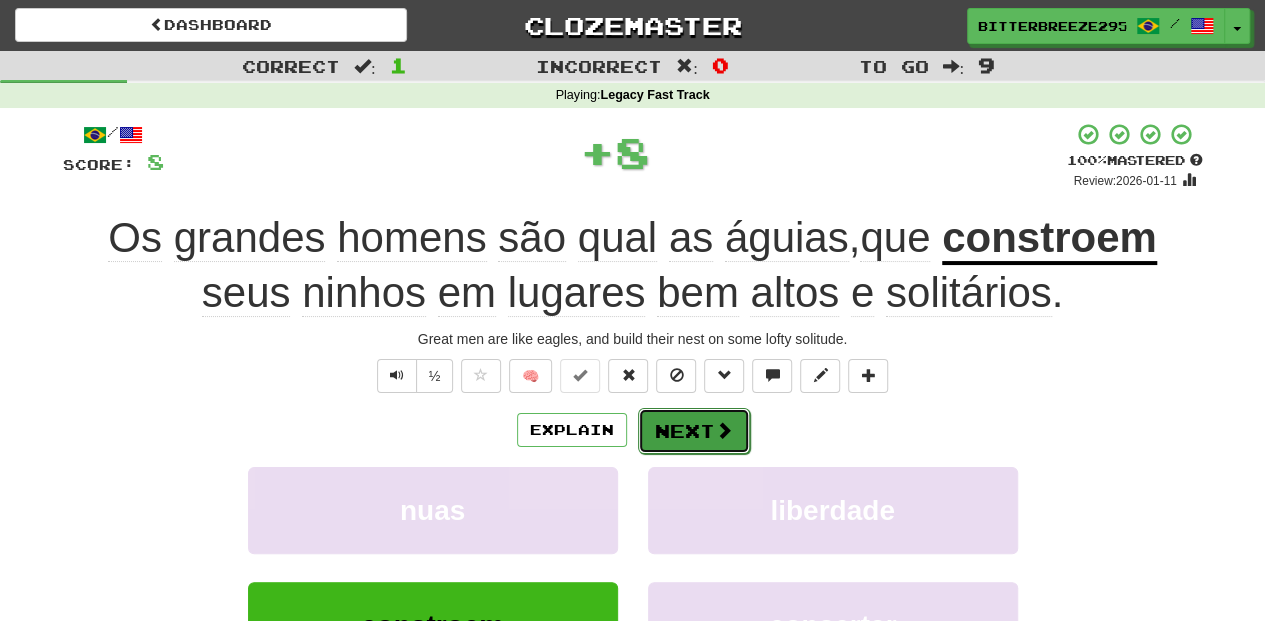 click on "Next" at bounding box center [694, 431] 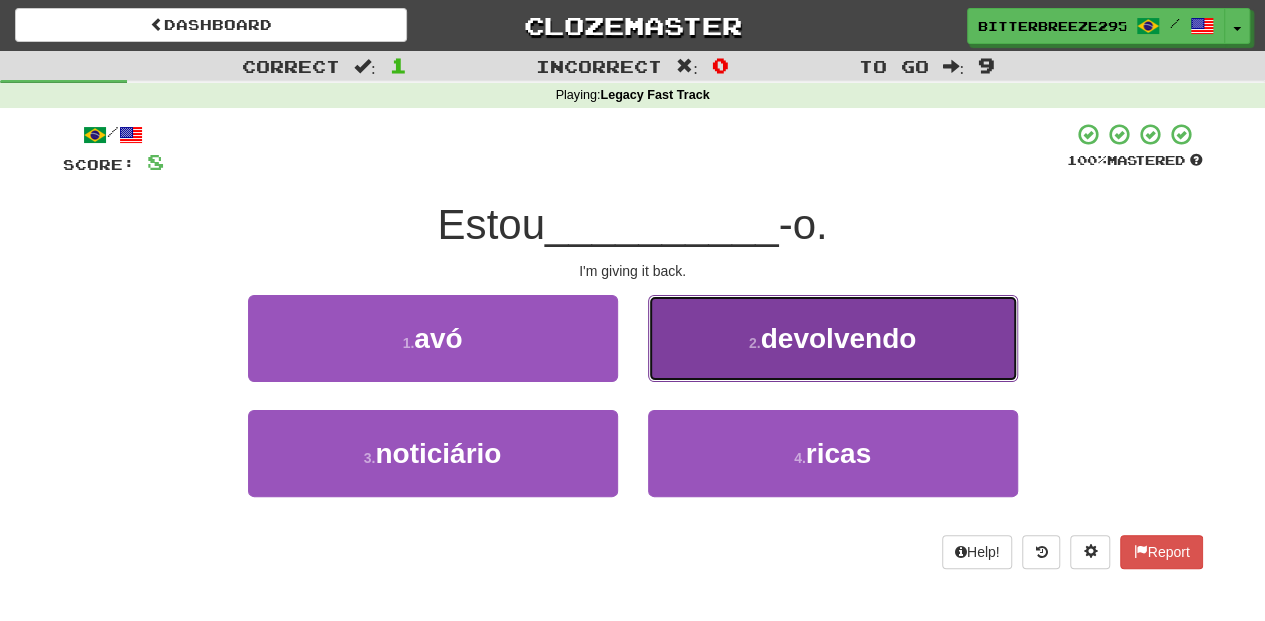 click on "2 .  devolvendo" at bounding box center [833, 338] 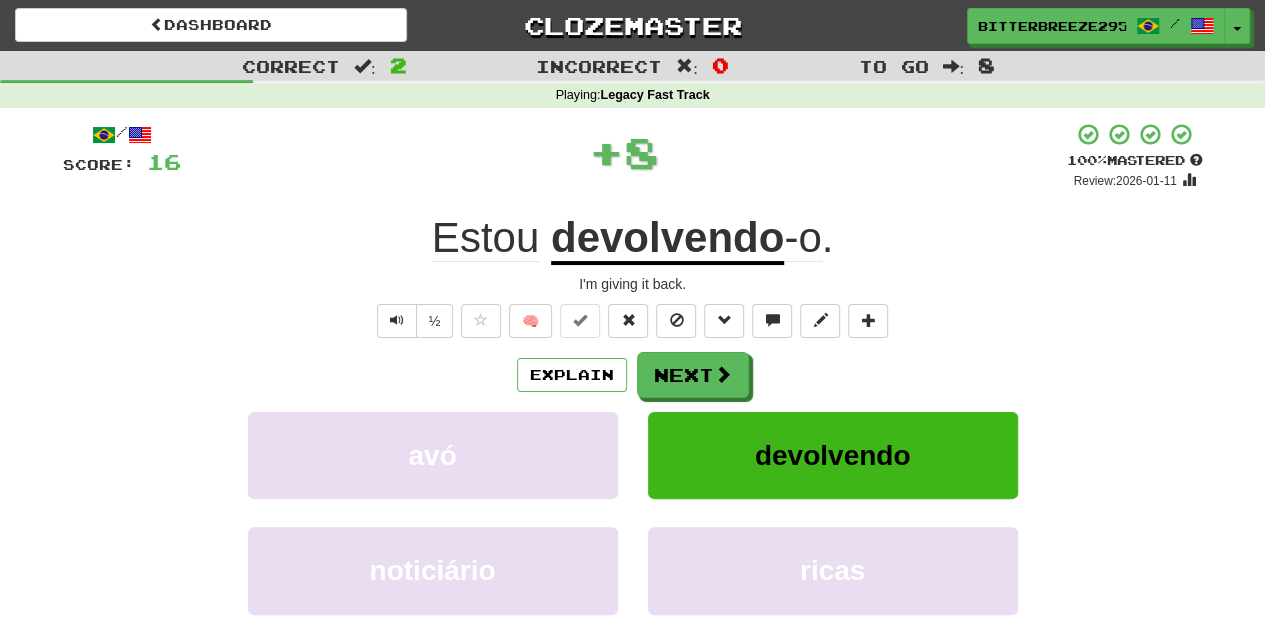 click on "Next" at bounding box center [693, 375] 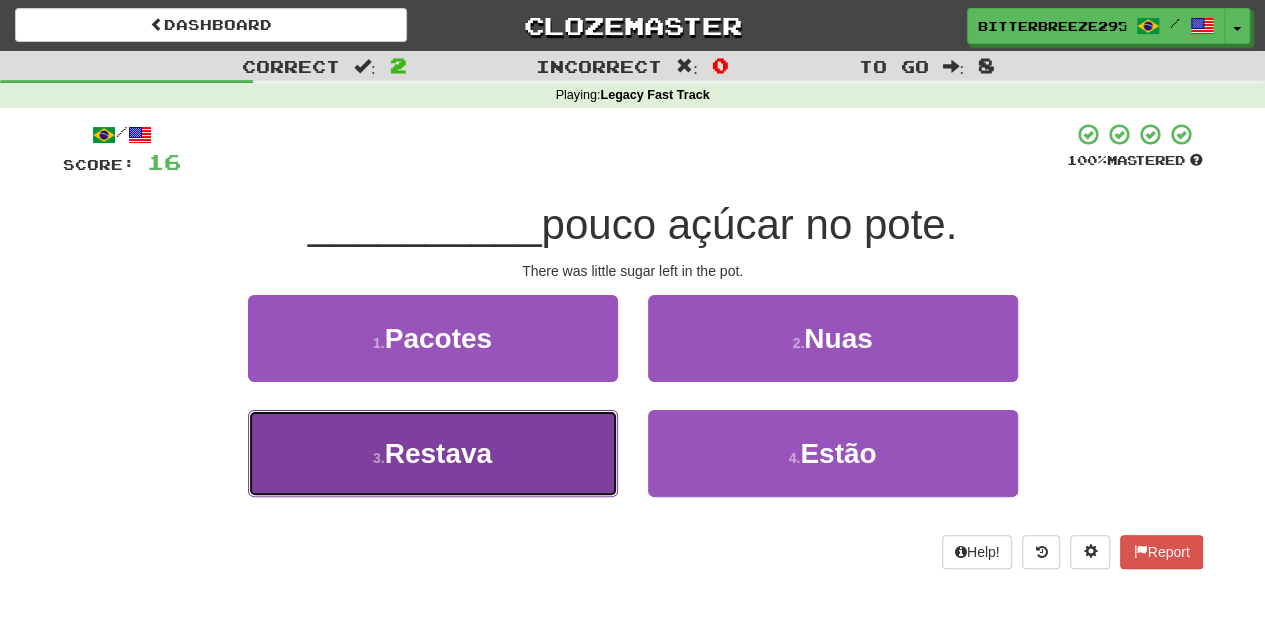 click on "3 .  Restava" at bounding box center [433, 453] 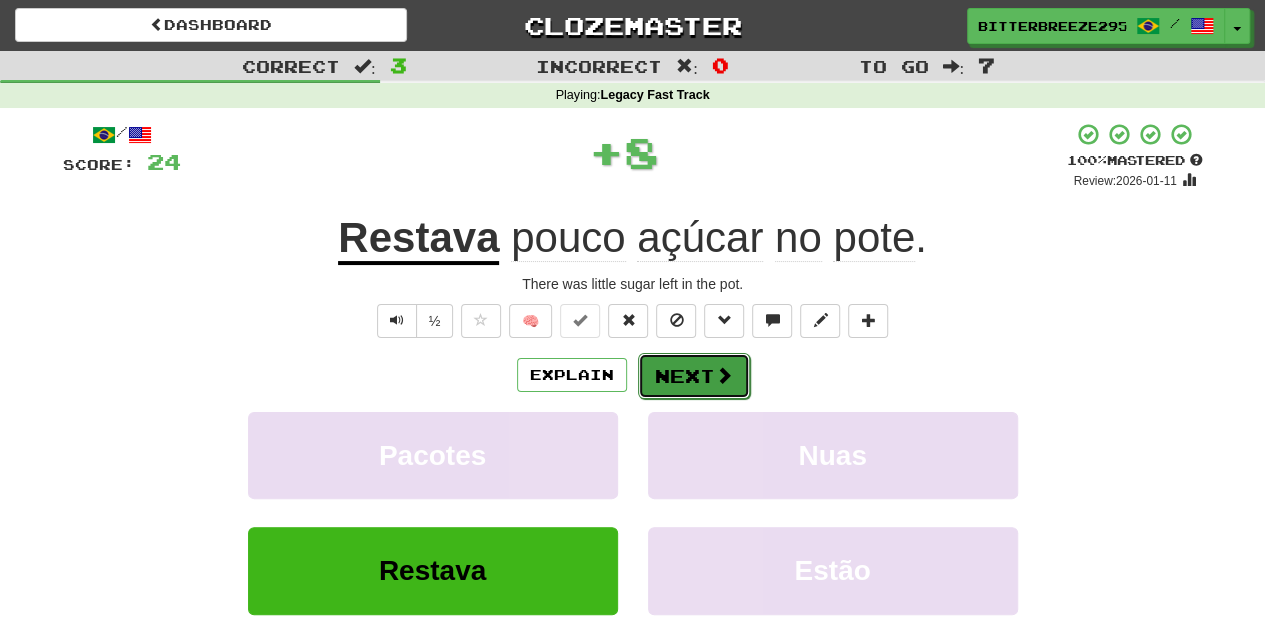click on "Next" at bounding box center (694, 376) 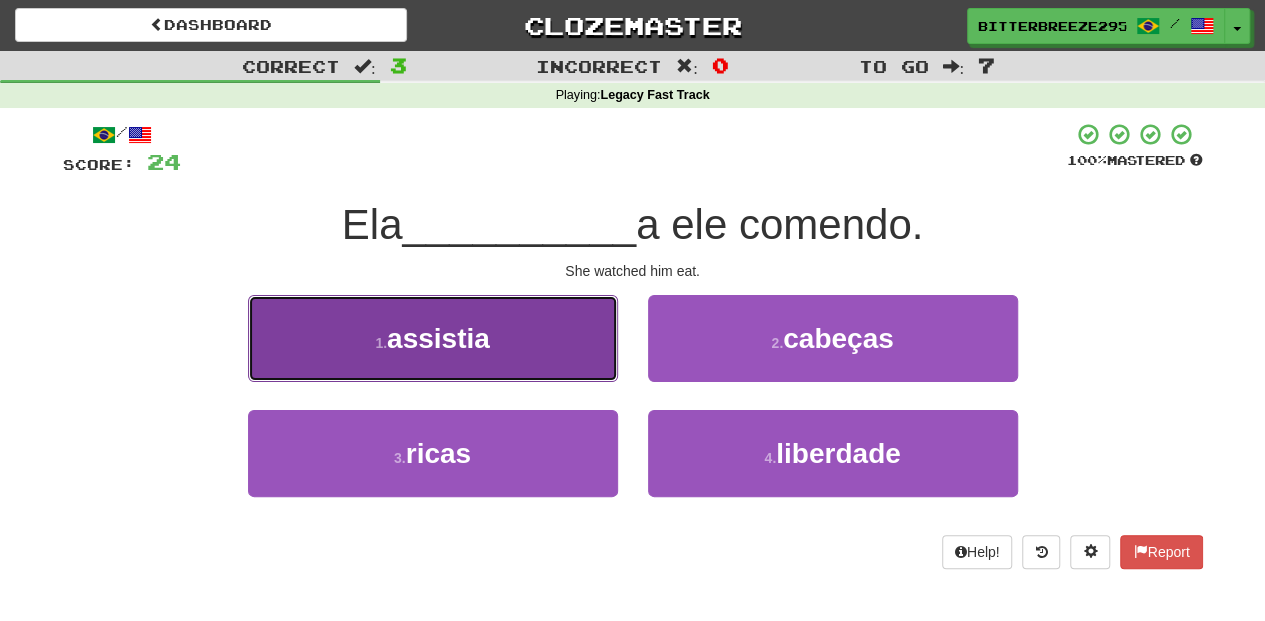 click on "1 .  assistia" at bounding box center [433, 338] 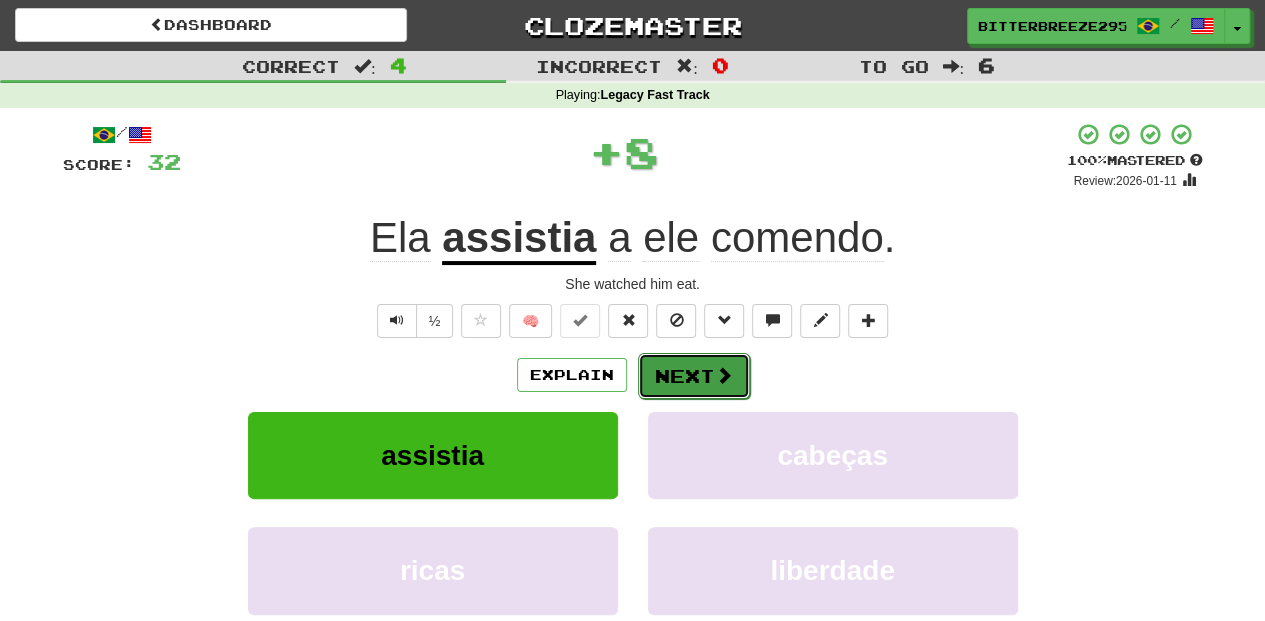 click on "Next" at bounding box center [694, 376] 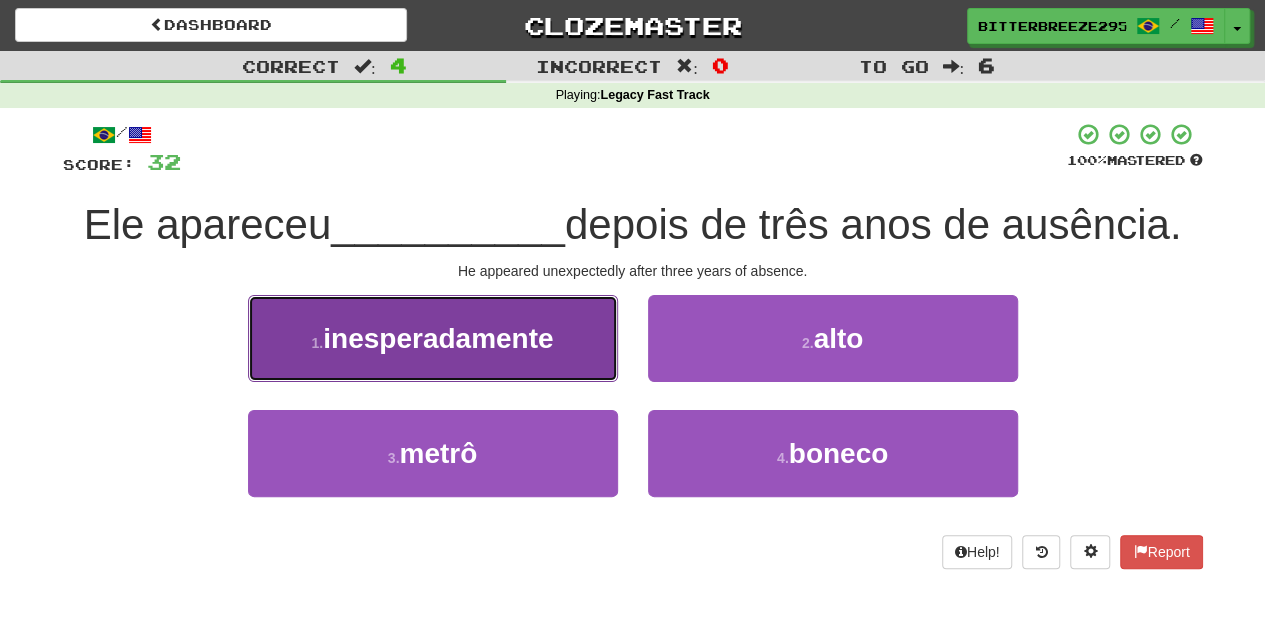 click on "1 .  inesperadamente" at bounding box center (433, 338) 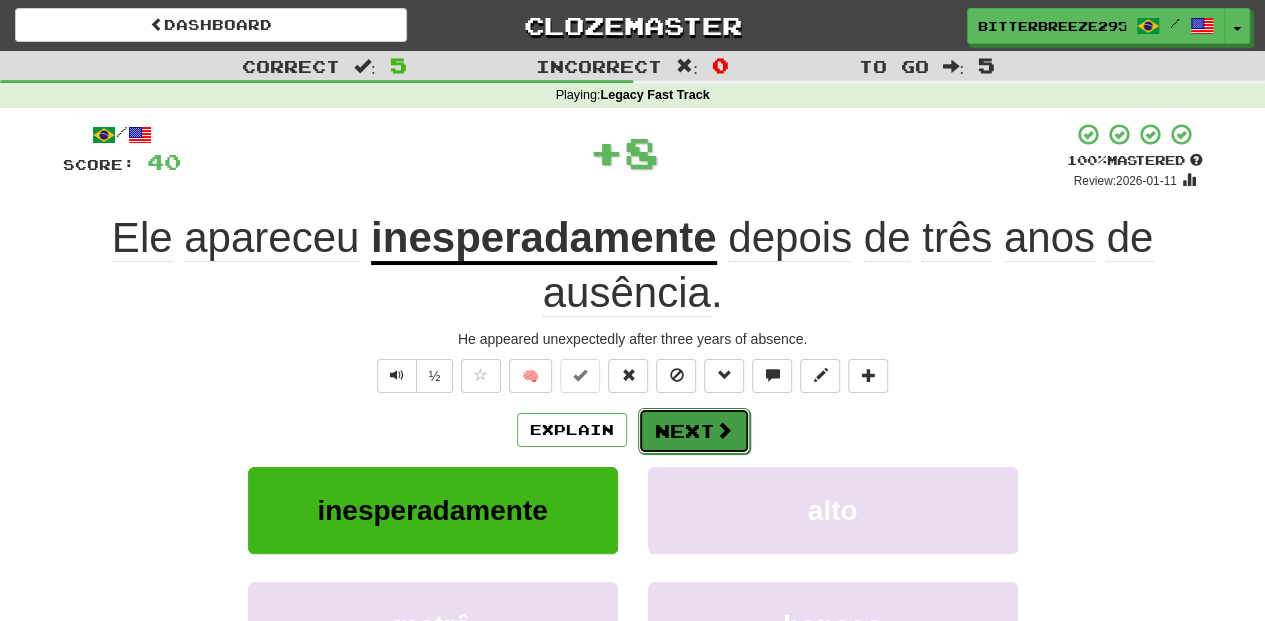 click on "Next" at bounding box center (694, 431) 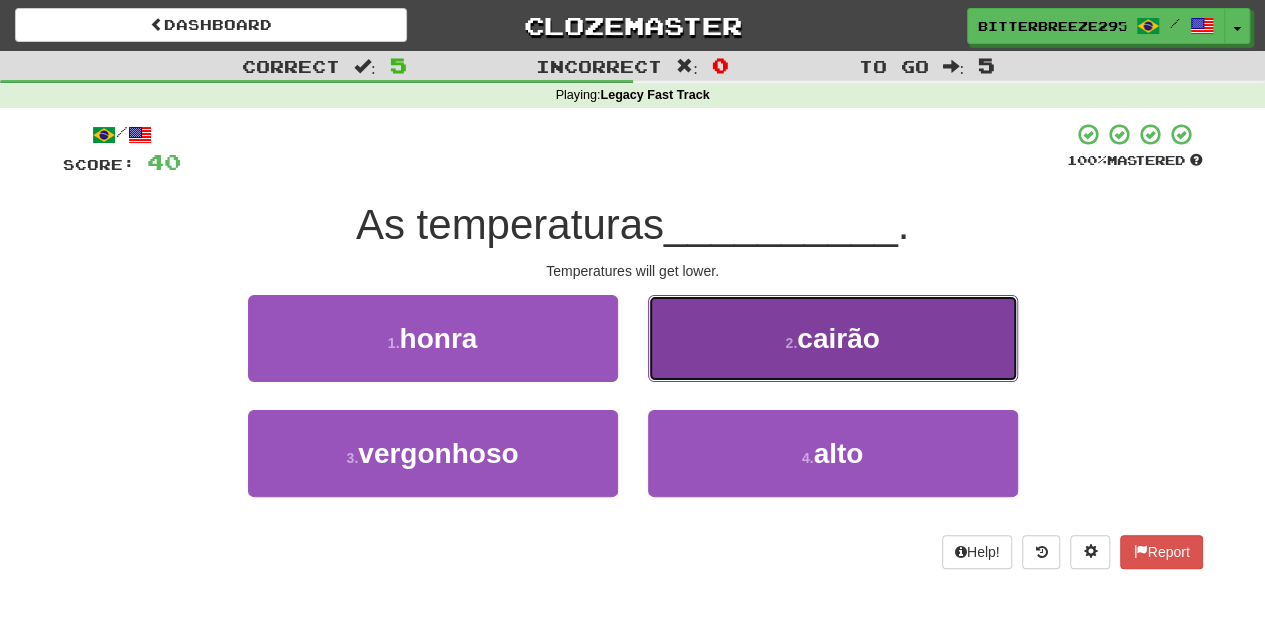 click on "2 .  cairão" at bounding box center [833, 338] 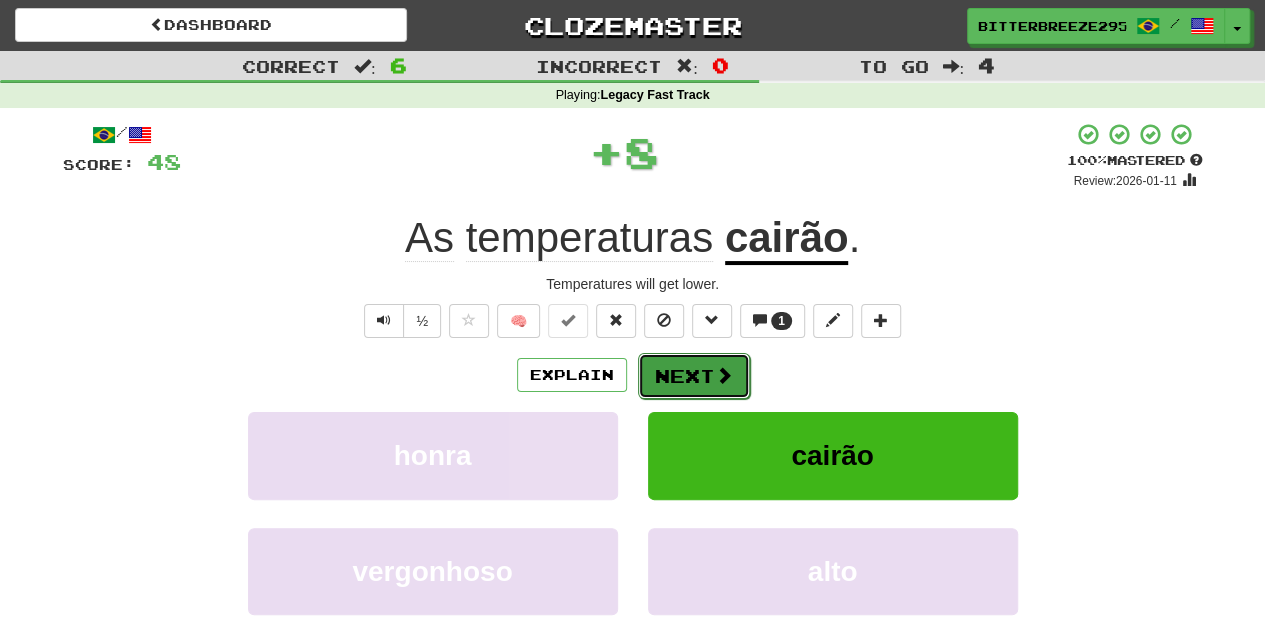 click at bounding box center (724, 375) 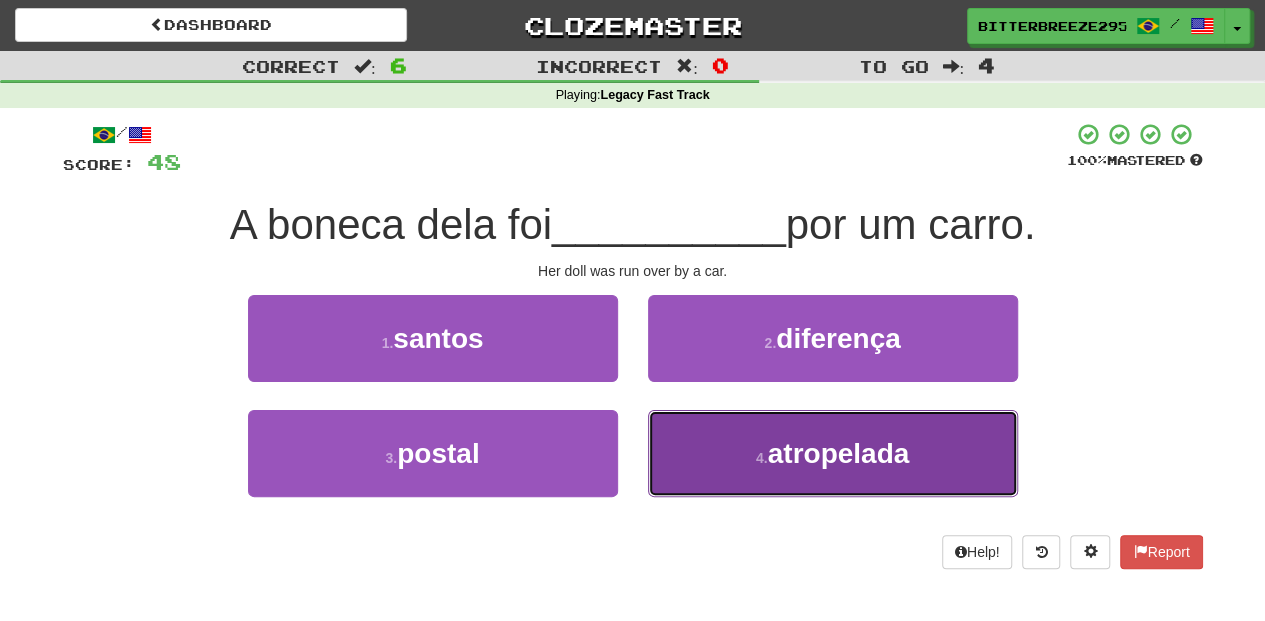 click on "4 .  atropelada" at bounding box center (833, 453) 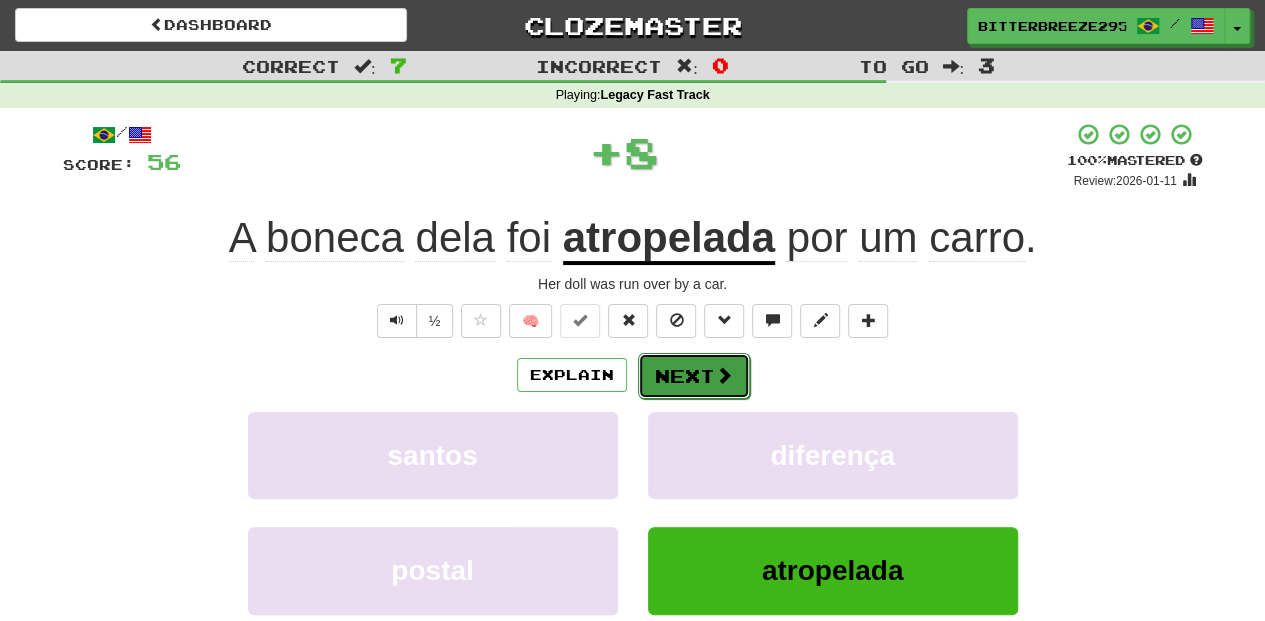 click on "Next" at bounding box center [694, 376] 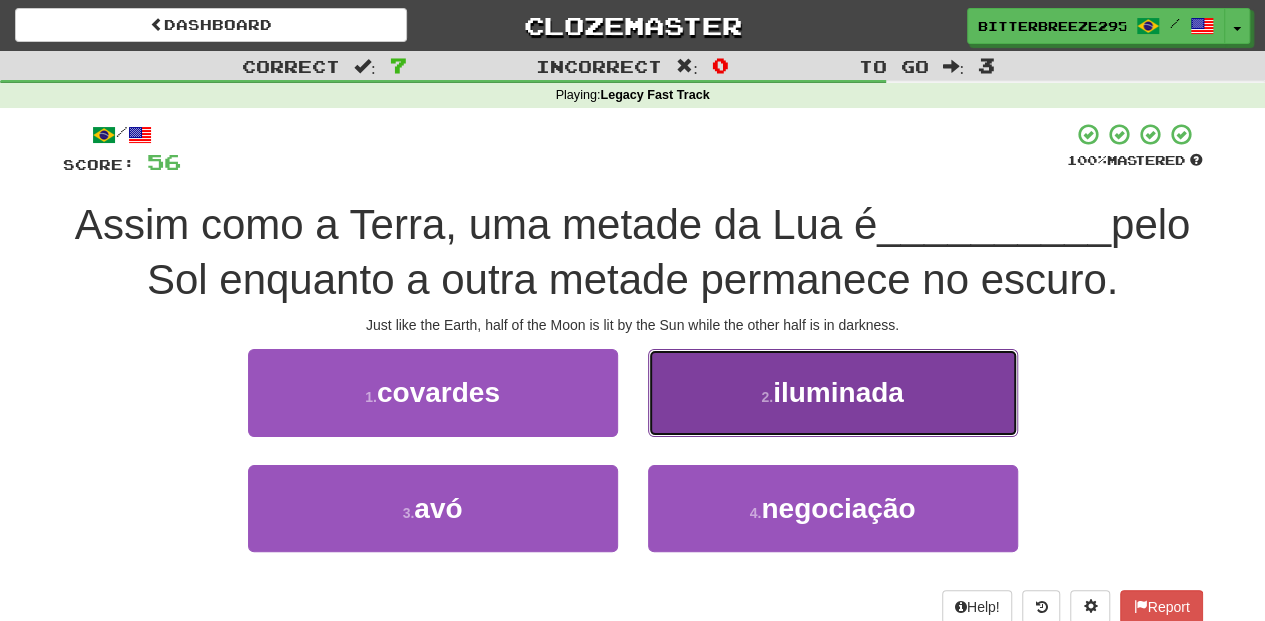 click on "2 .  iluminada" at bounding box center [833, 392] 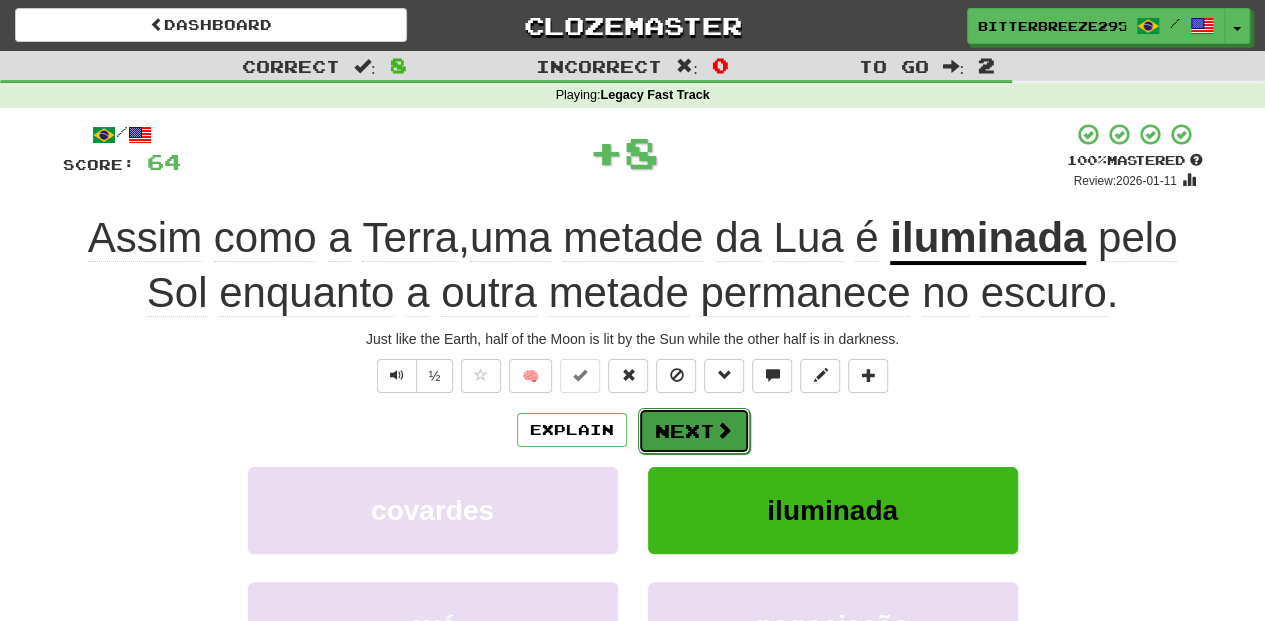 click on "Next" at bounding box center (694, 431) 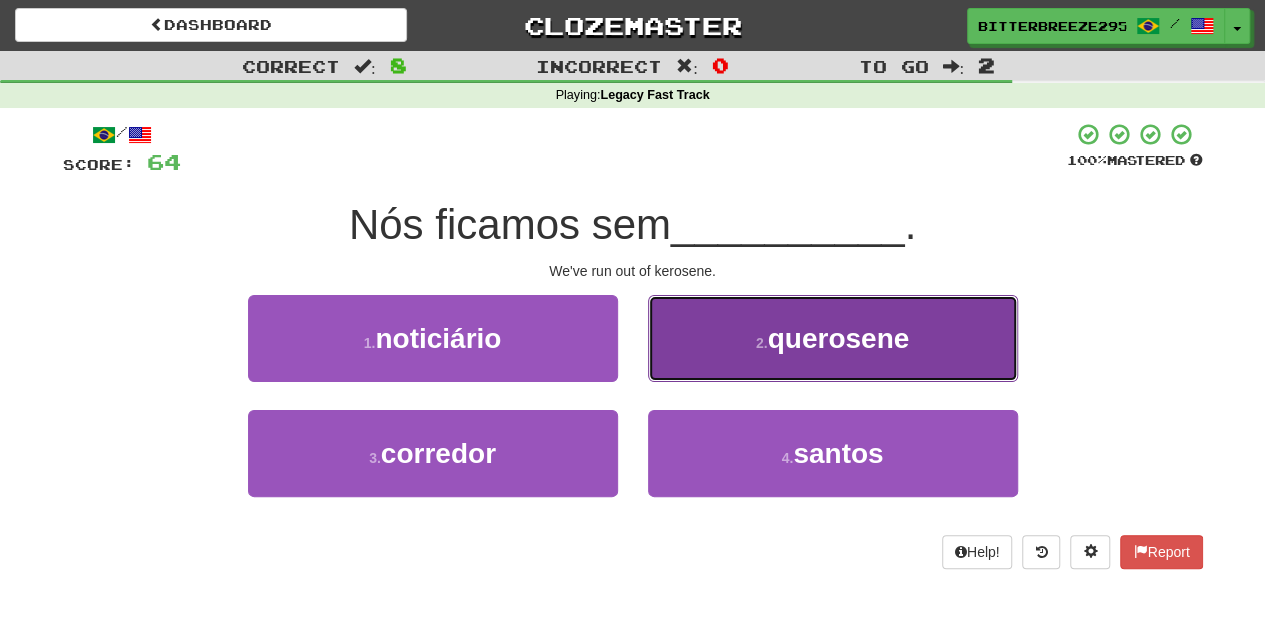 click on "2 .  querosene" at bounding box center [833, 338] 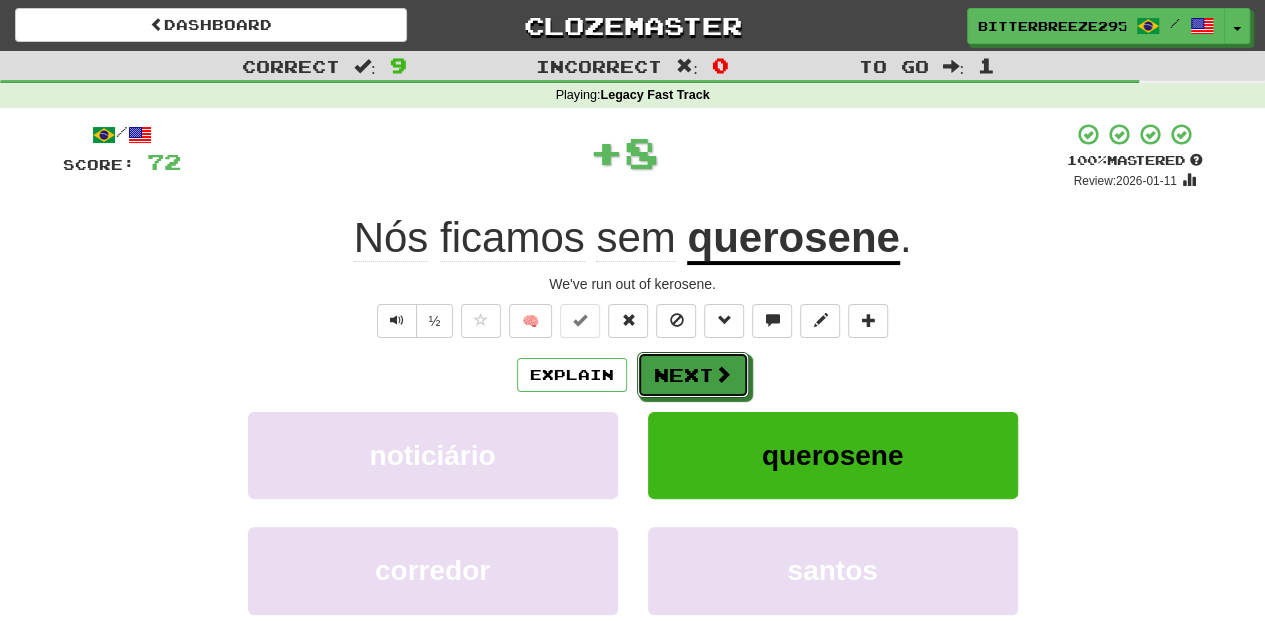 click on "Next" at bounding box center (693, 375) 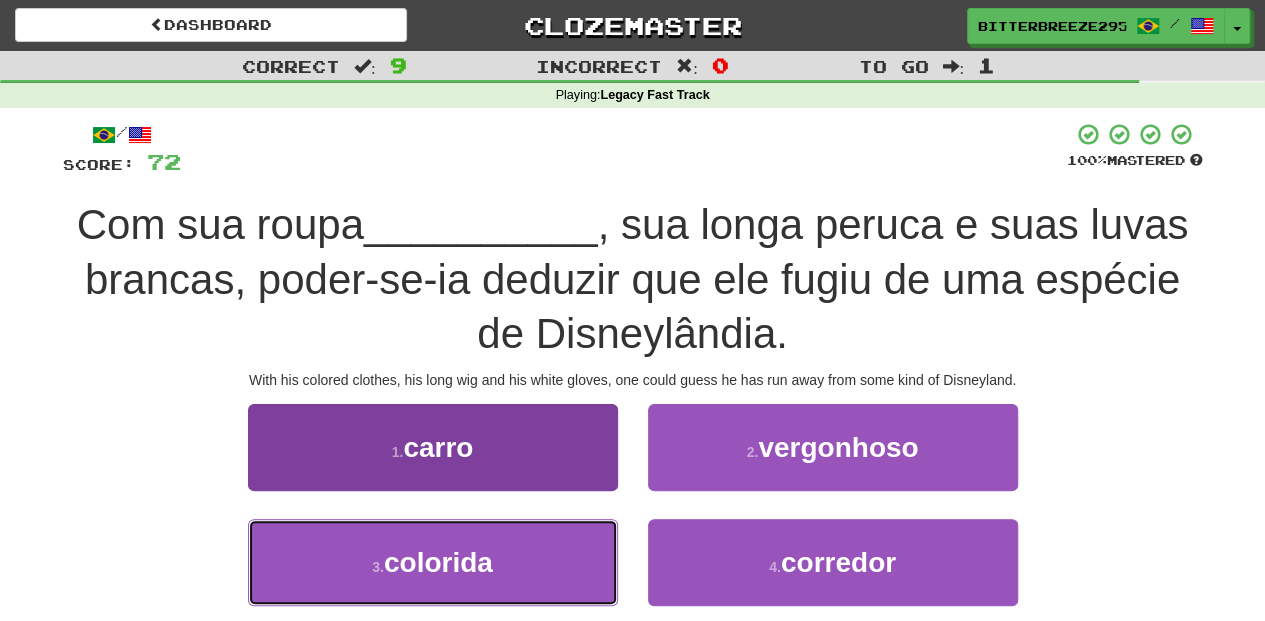 click on "3 .  colorida" at bounding box center (433, 562) 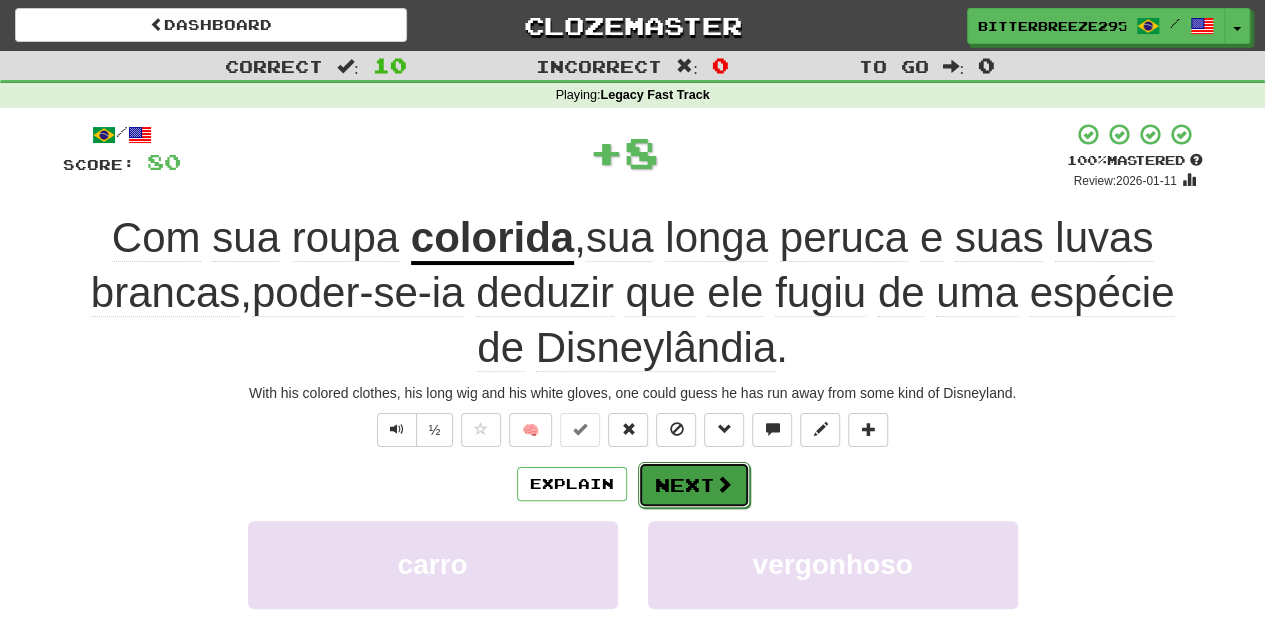 click on "Next" at bounding box center [694, 485] 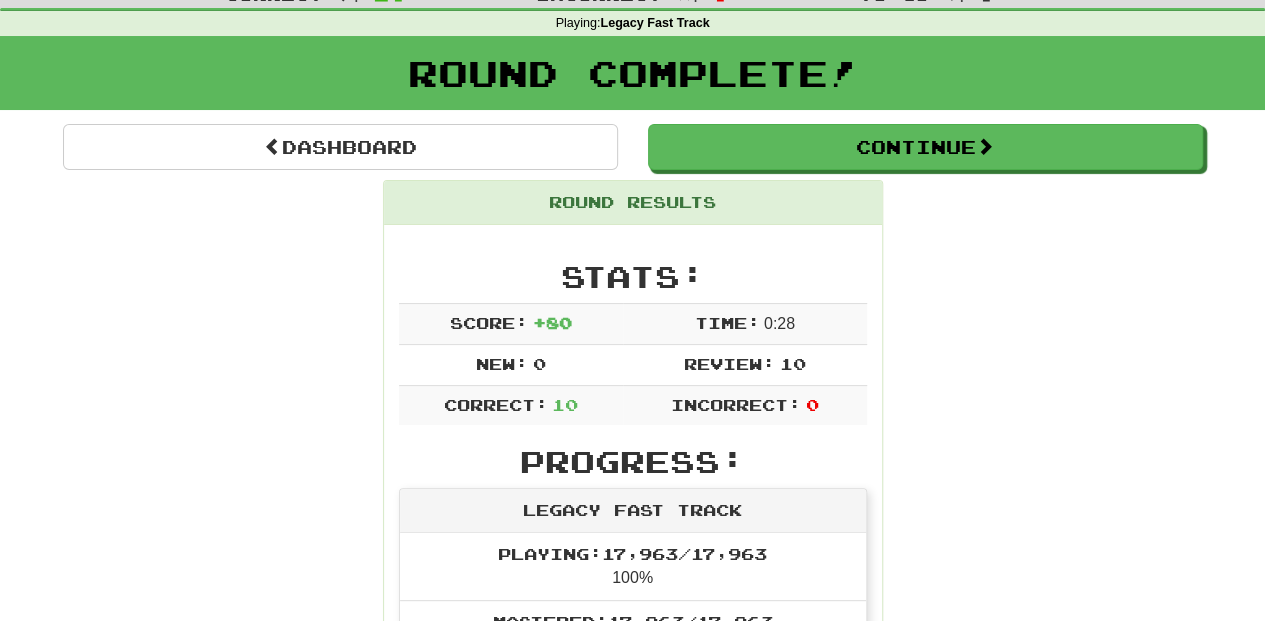 scroll, scrollTop: 0, scrollLeft: 0, axis: both 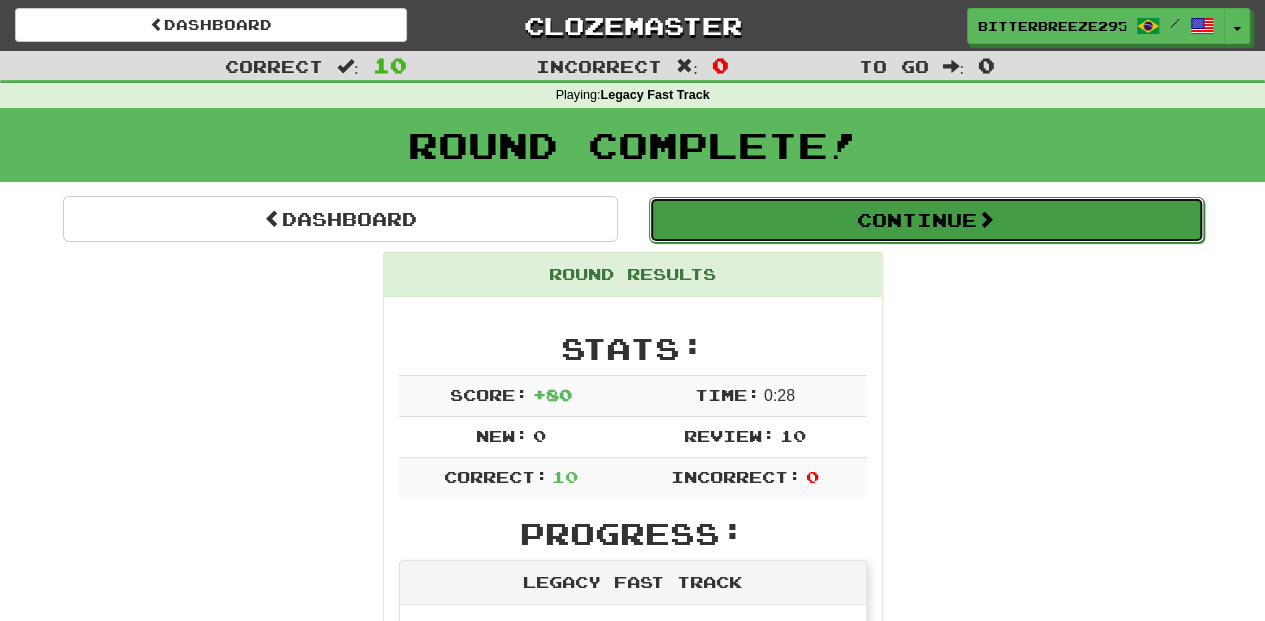 click on "Continue" at bounding box center (926, 220) 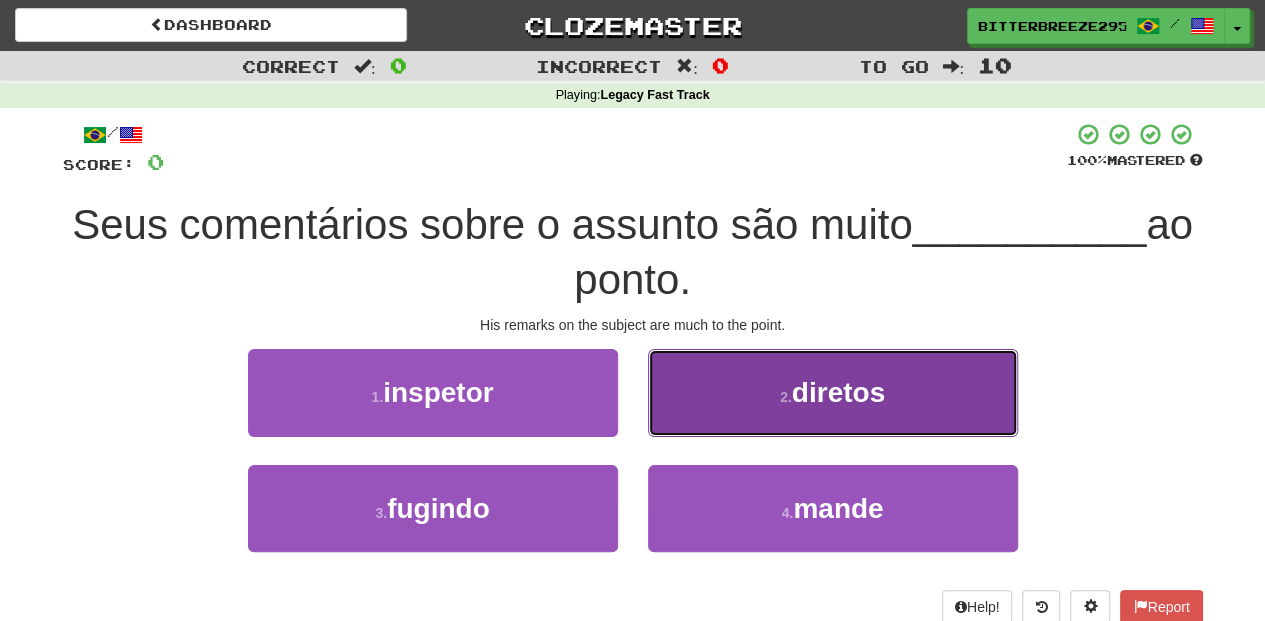 click on "2 .  diretos" at bounding box center (833, 392) 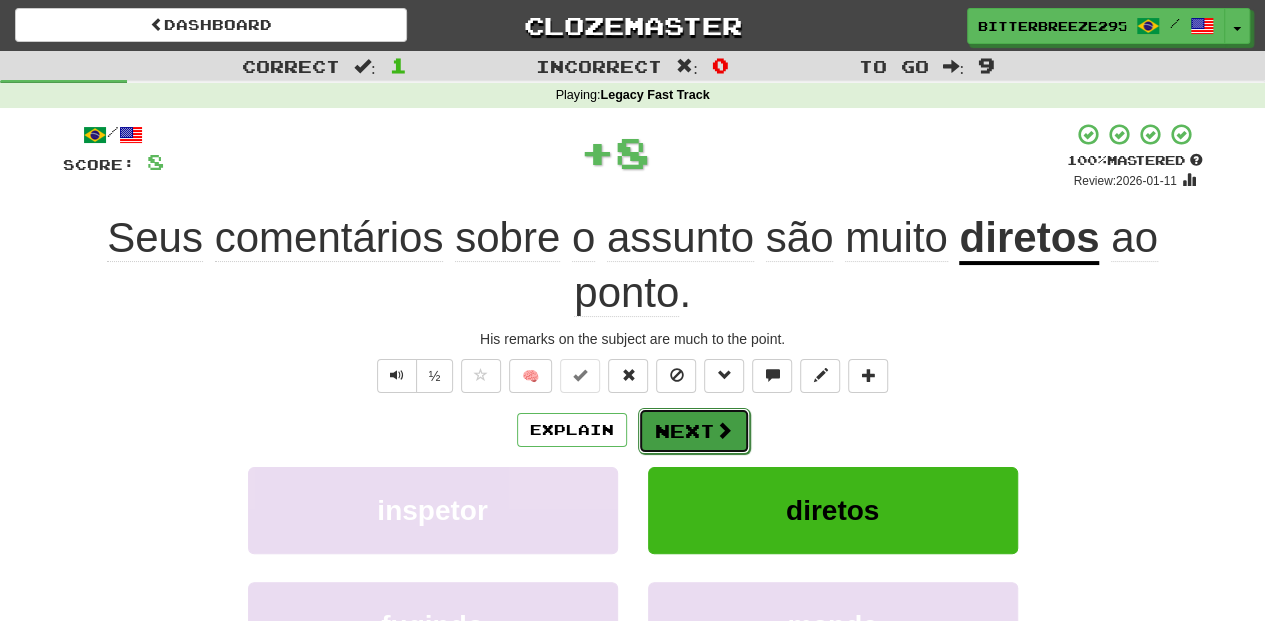 click on "Next" at bounding box center [694, 431] 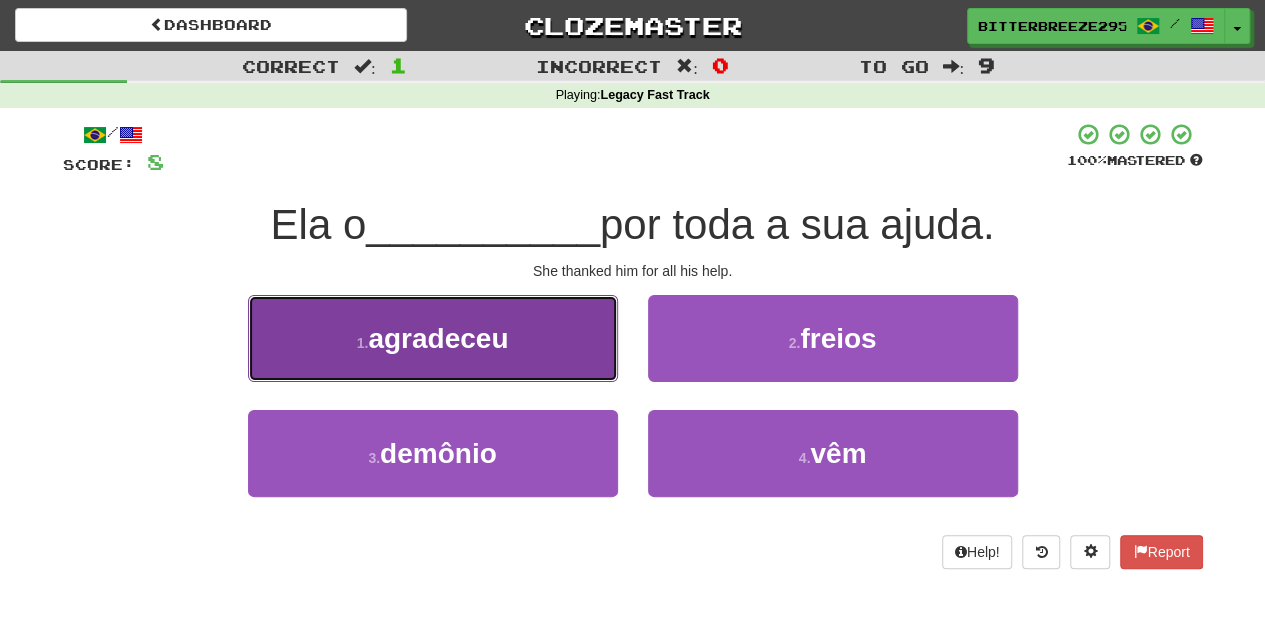 click on "1 .  agradeceu" at bounding box center (433, 338) 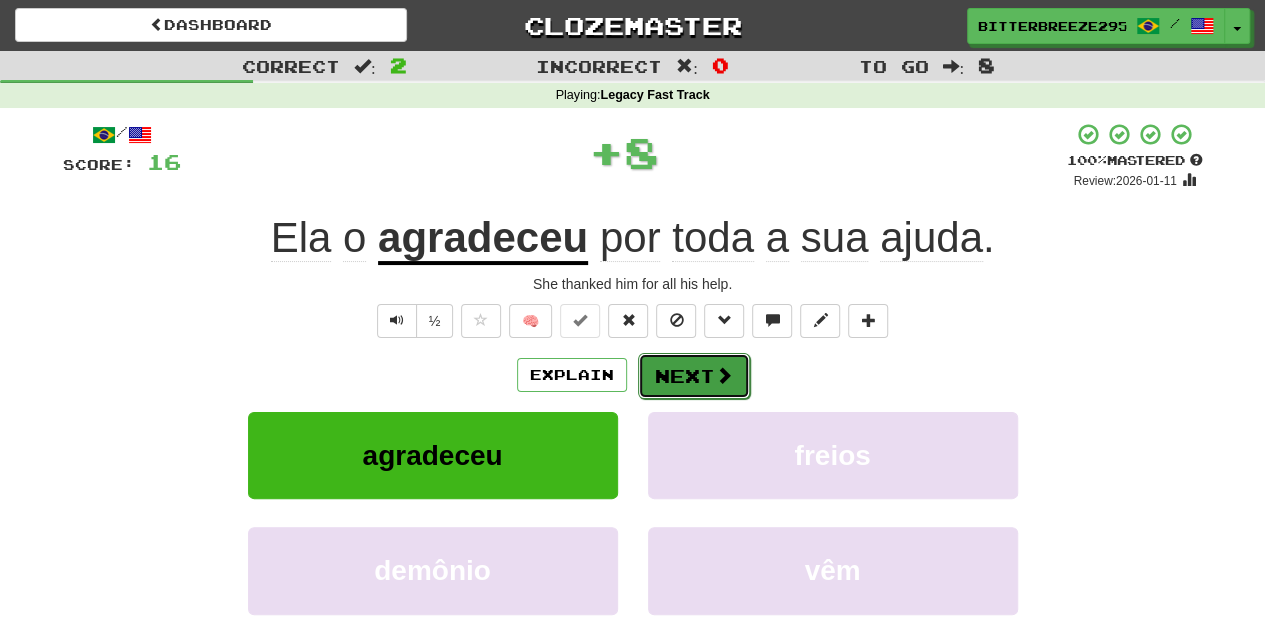 click on "Next" at bounding box center (694, 376) 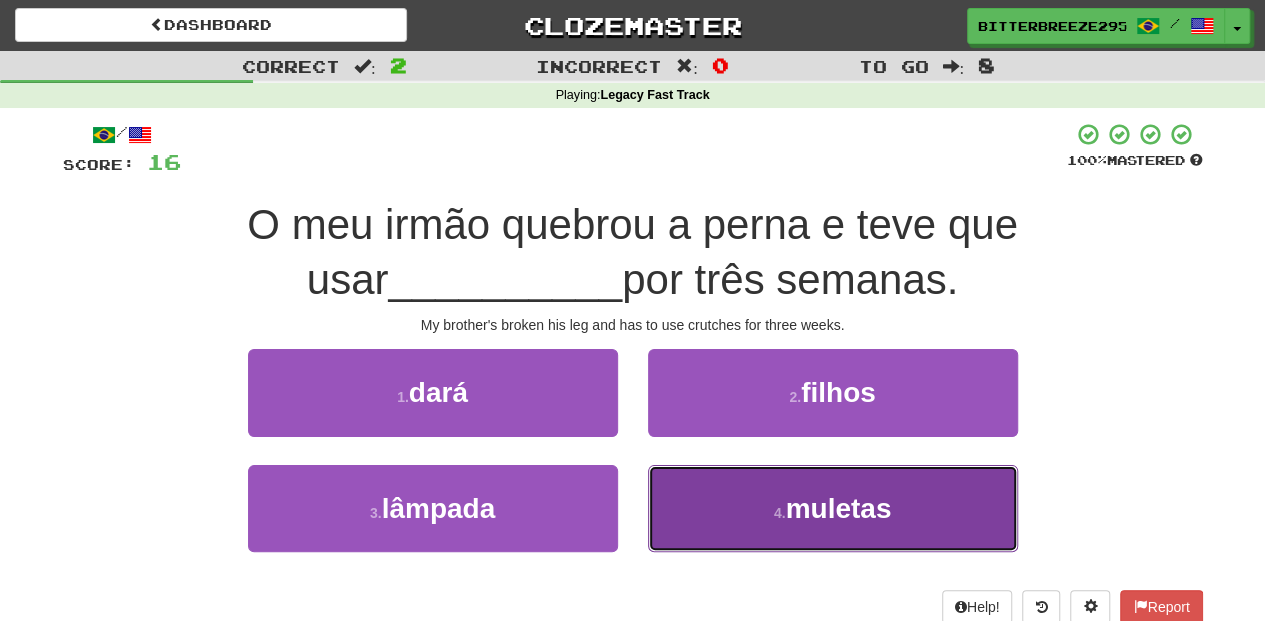 click on "4 .  muletas" at bounding box center (833, 508) 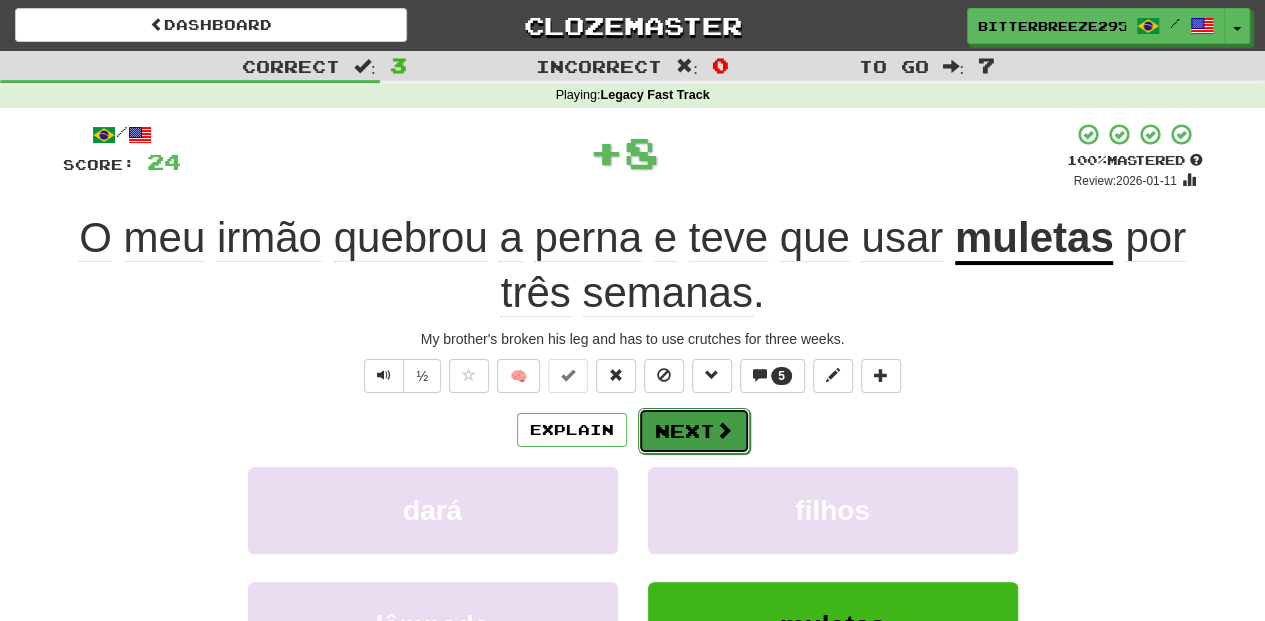 click on "Next" at bounding box center (694, 431) 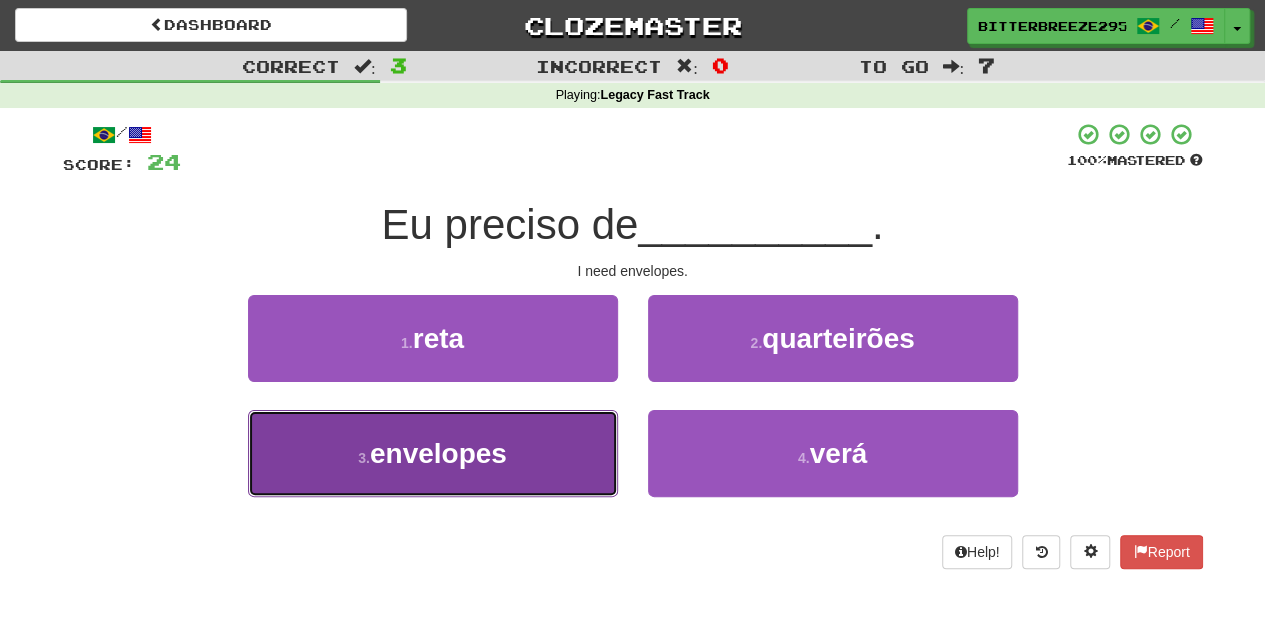 click on "3 .  envelopes" at bounding box center (433, 453) 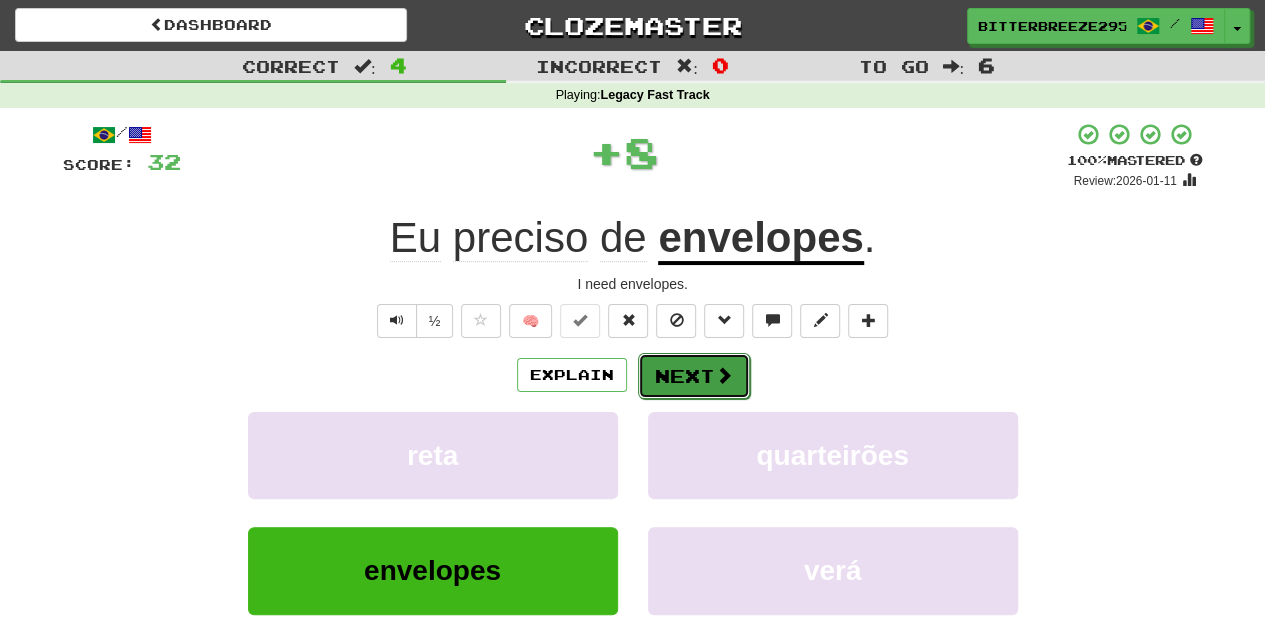 click on "Next" at bounding box center [694, 376] 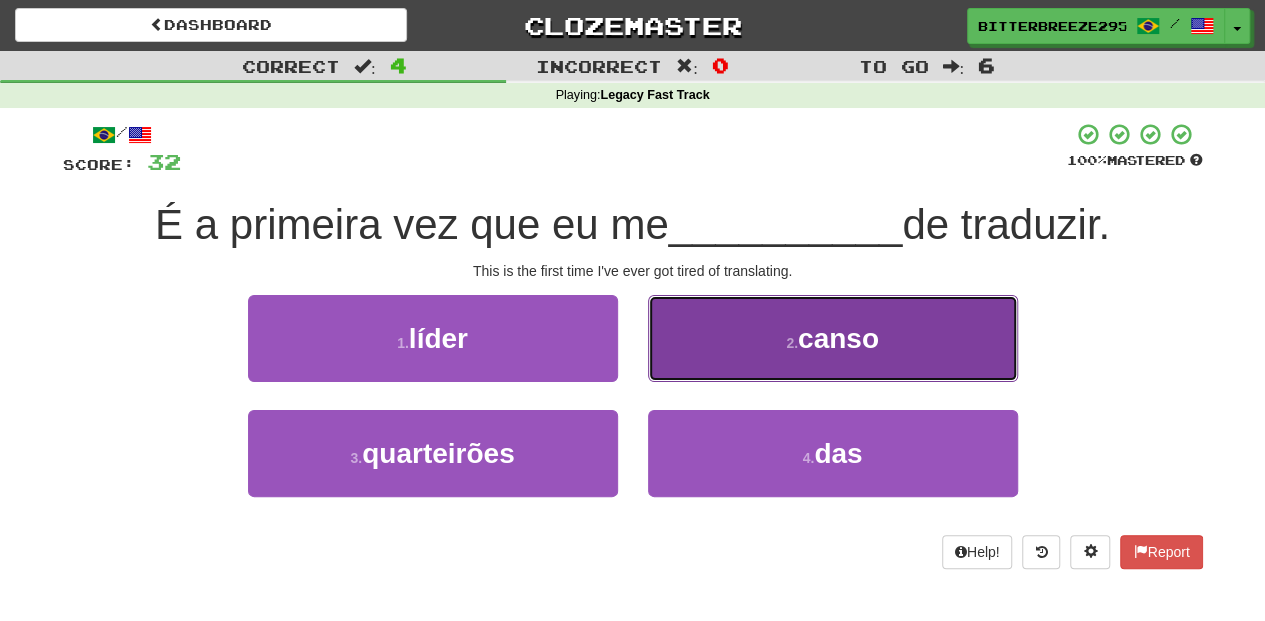 click on "2 .  canso" at bounding box center (833, 338) 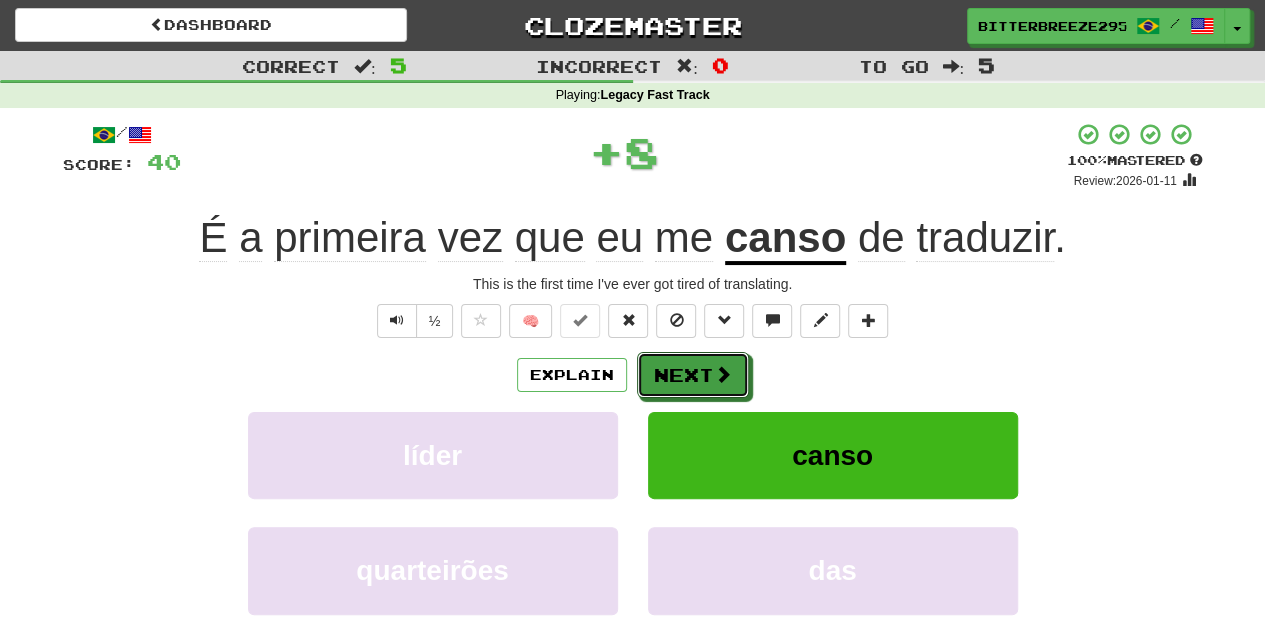 click on "Next" at bounding box center (693, 375) 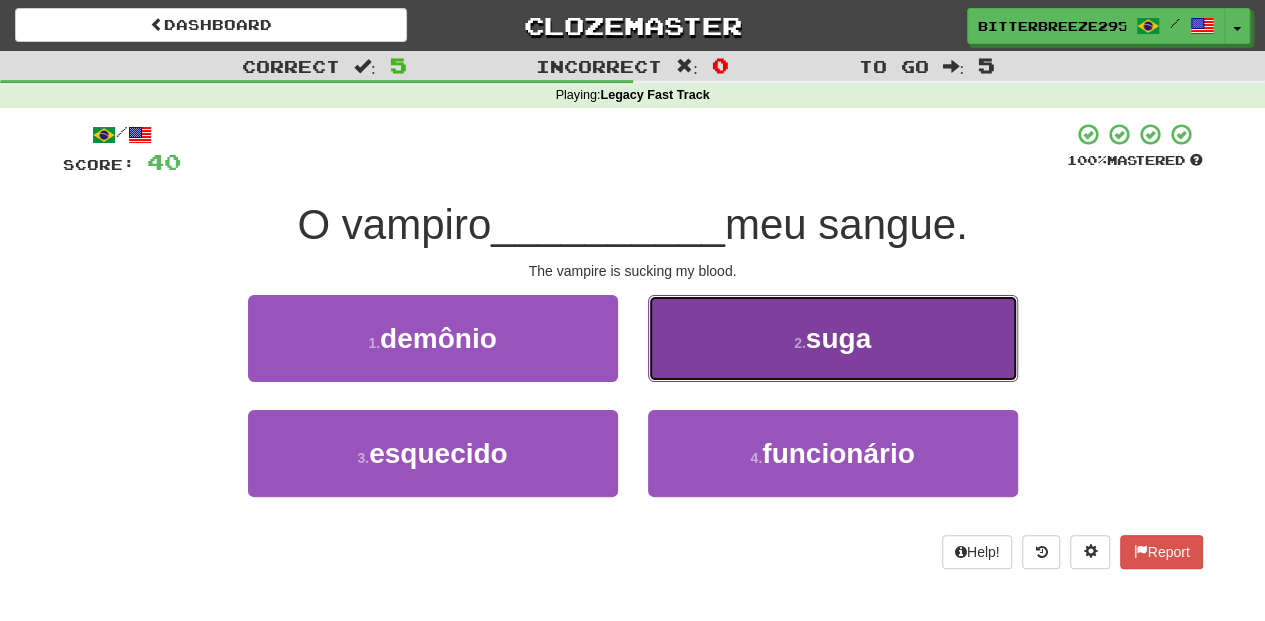 click on "2 .  suga" at bounding box center (833, 338) 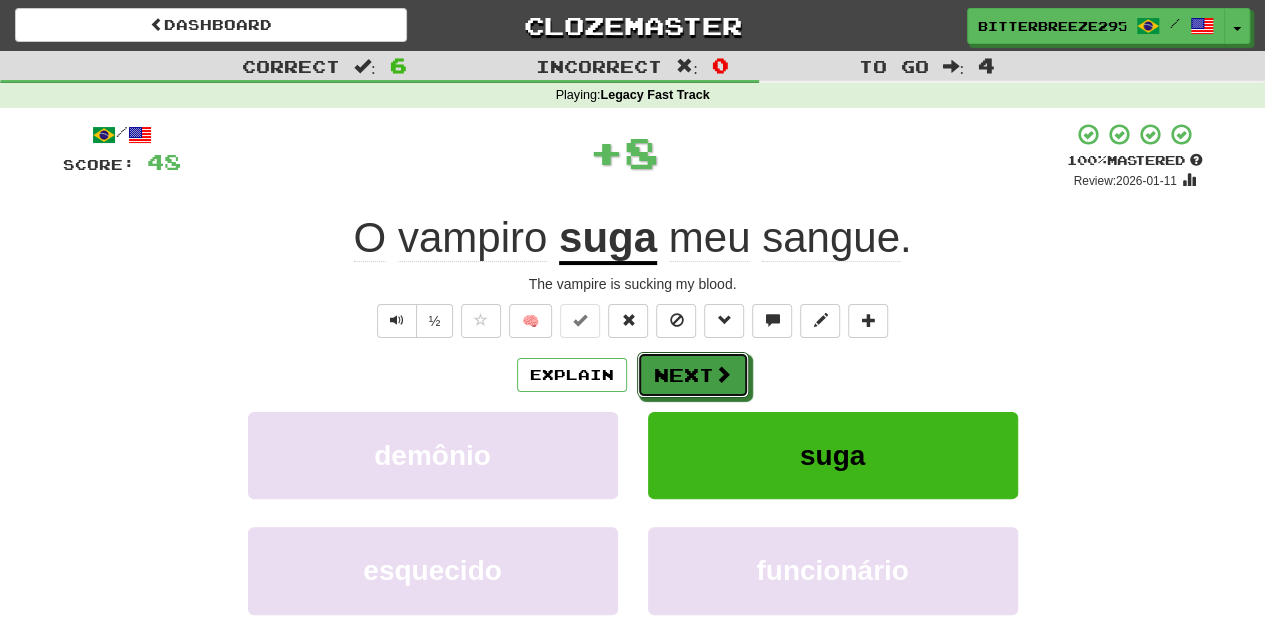 click on "Next" at bounding box center [693, 375] 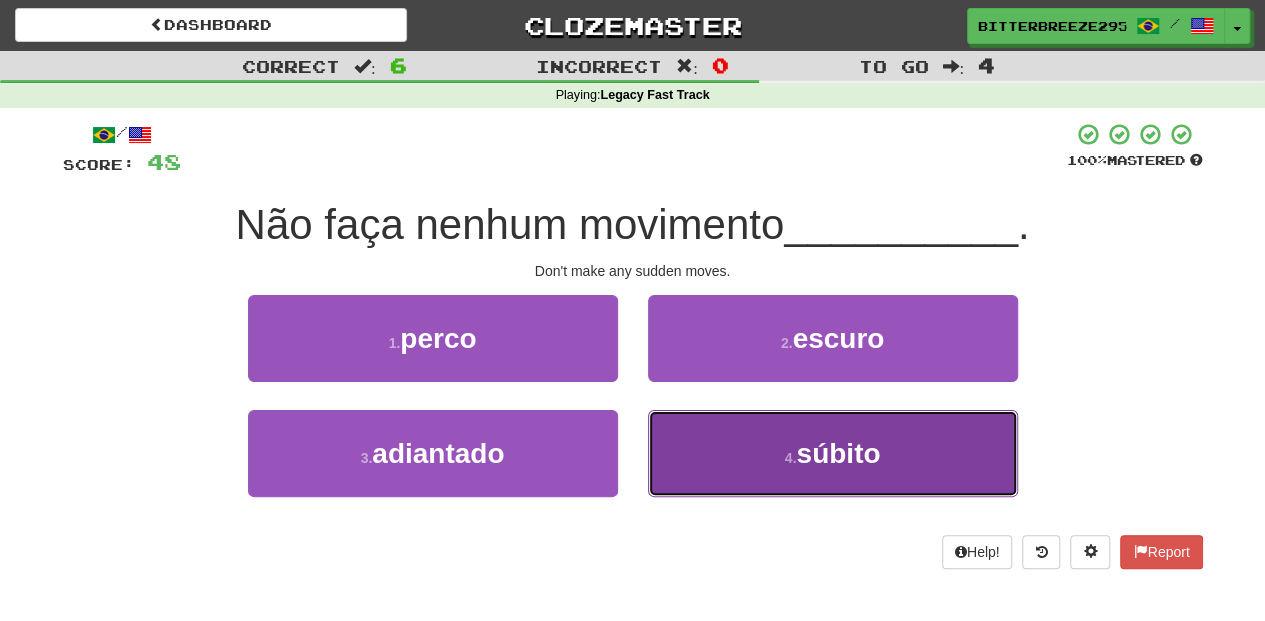 click on "4 .  súbito" at bounding box center [833, 453] 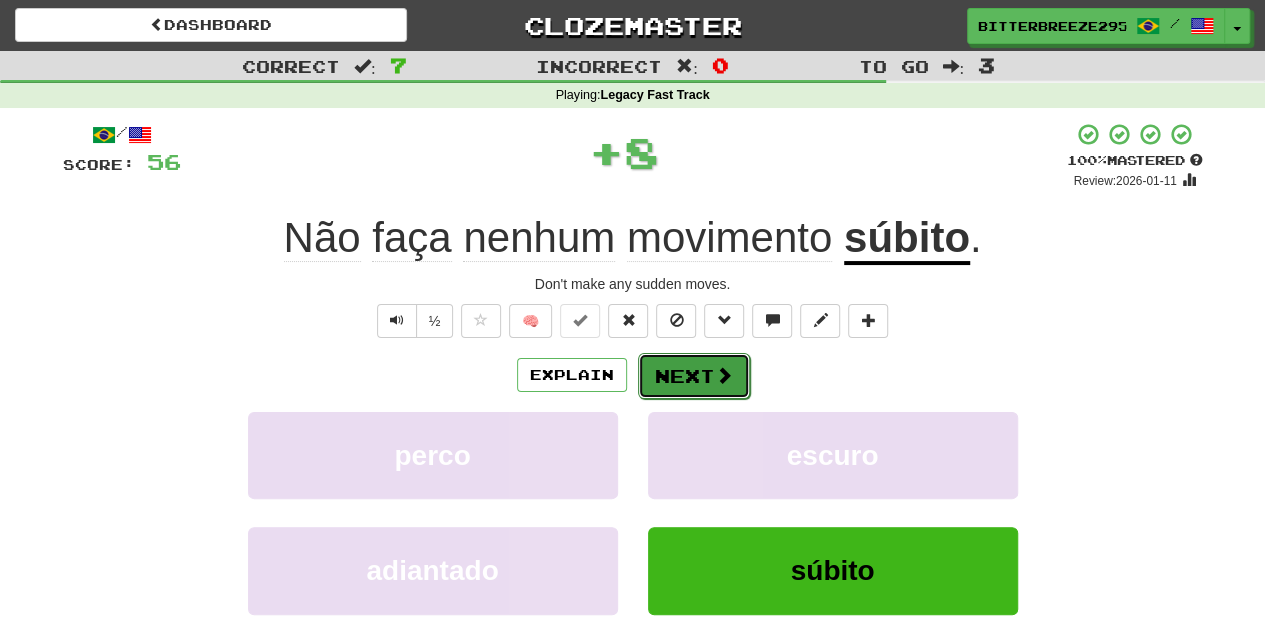 click at bounding box center (724, 375) 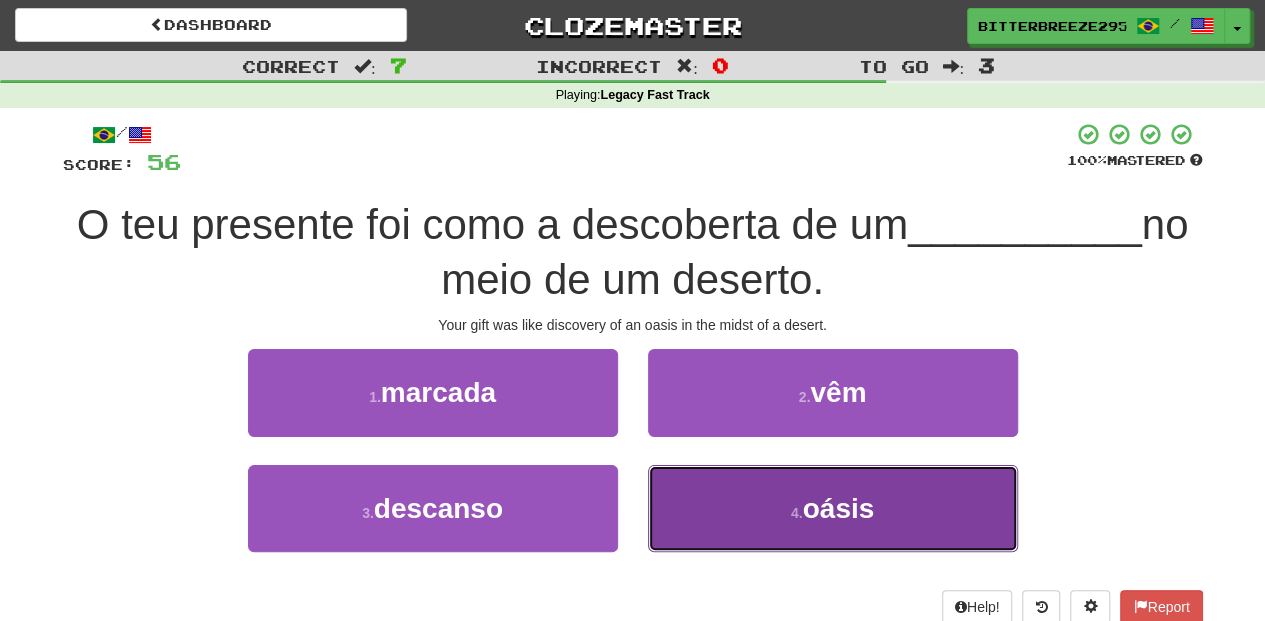 click on "4 .  oásis" at bounding box center [833, 508] 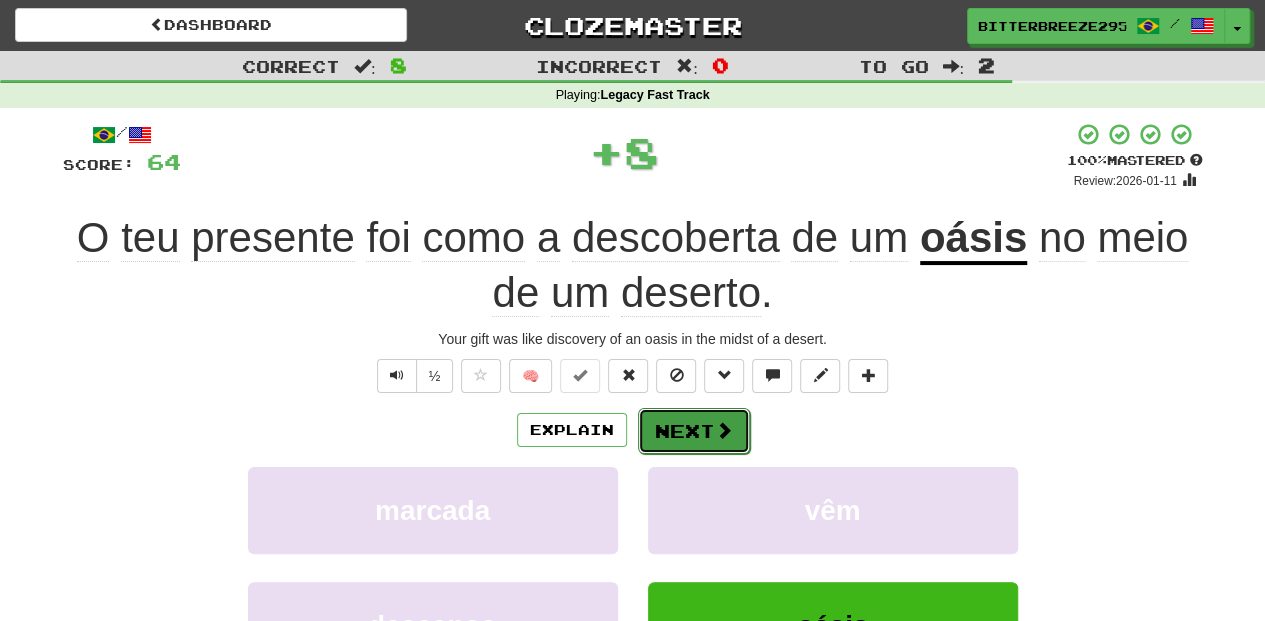 click on "Next" at bounding box center [694, 431] 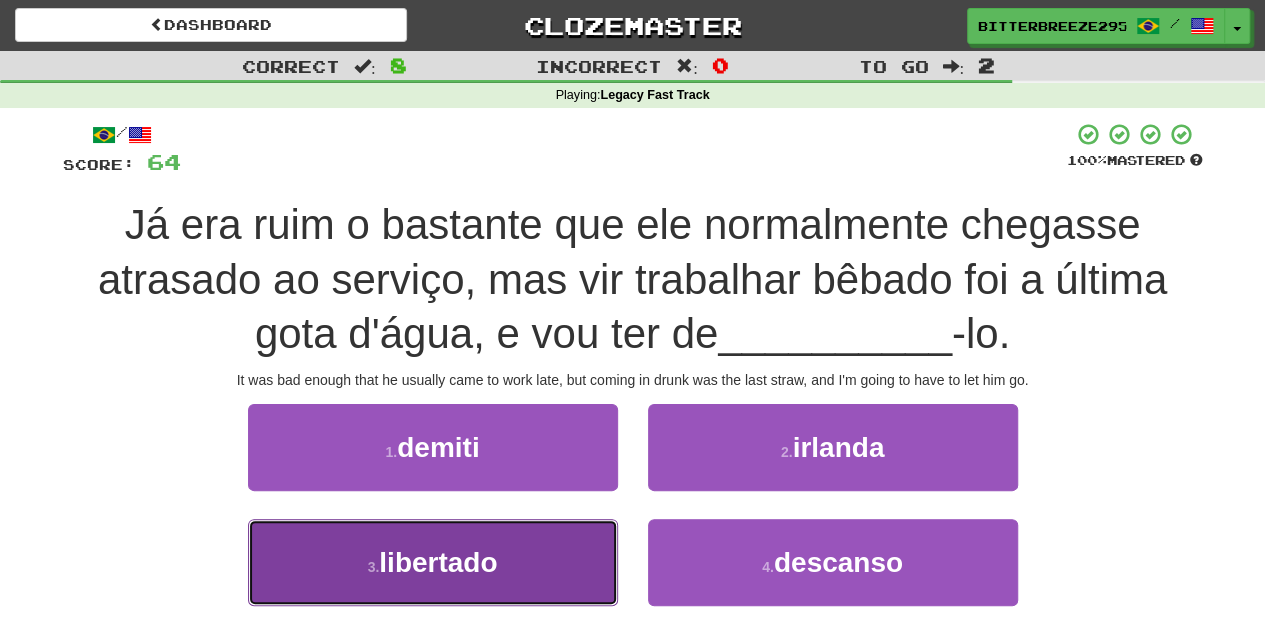 click on "3 .  libertado" at bounding box center (433, 562) 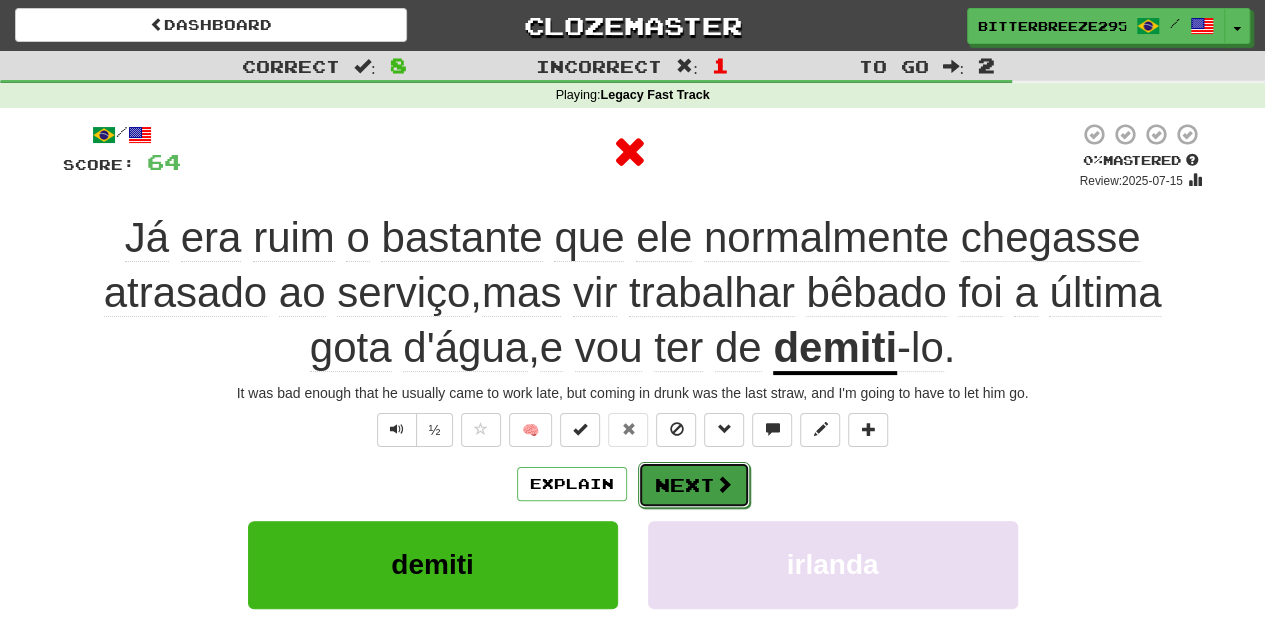 click on "Next" at bounding box center [694, 485] 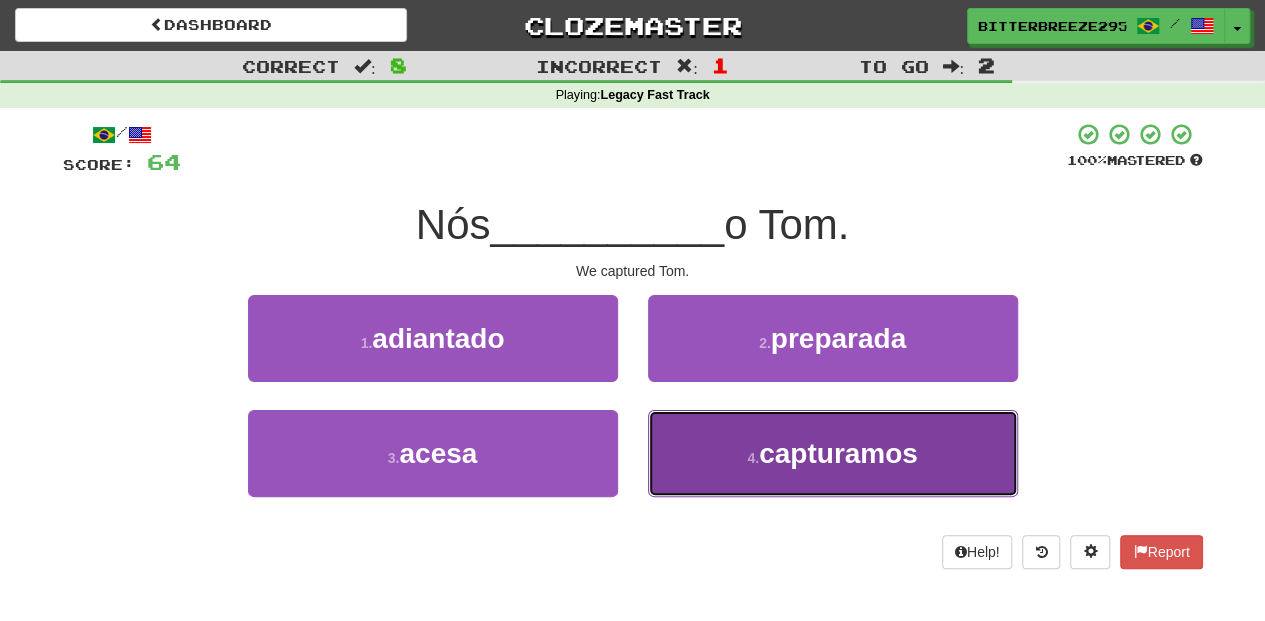 click on "4 .  capturamos" at bounding box center (833, 453) 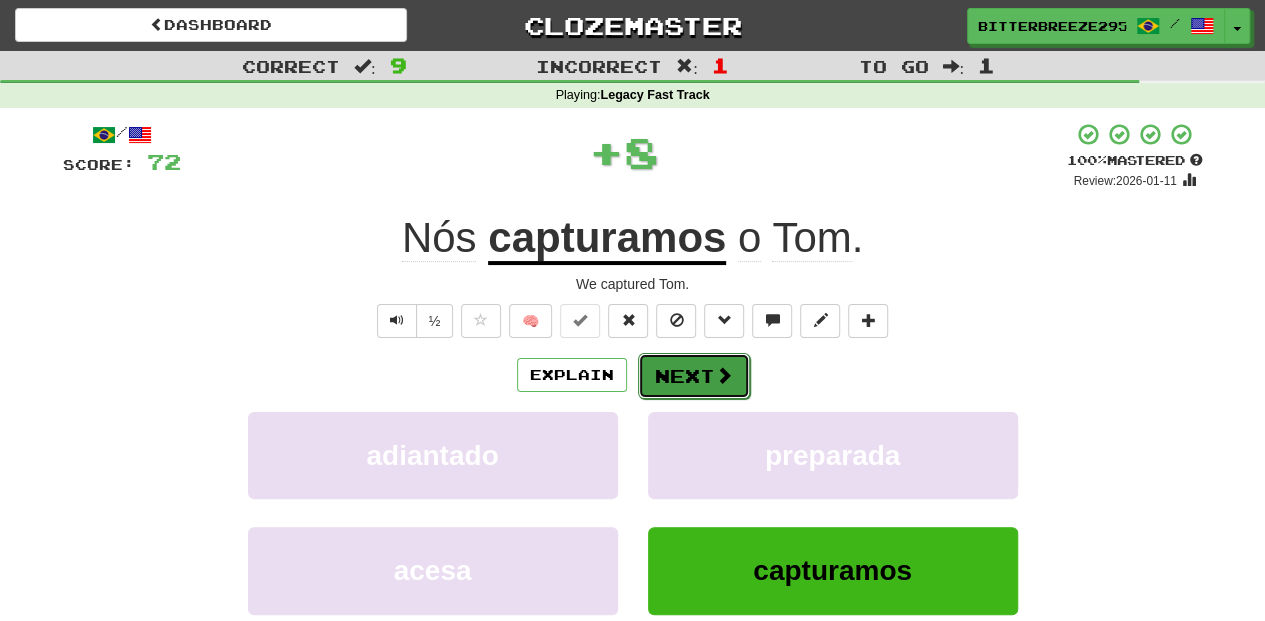 click on "Next" at bounding box center [694, 376] 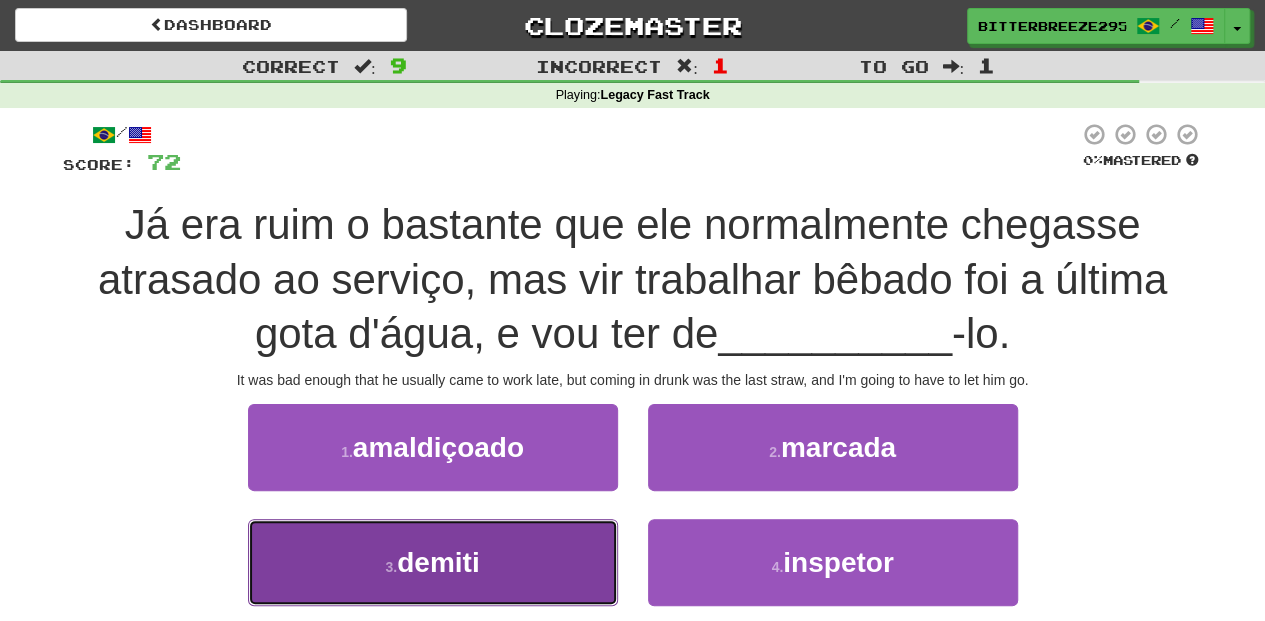click on "3 .  demiti" at bounding box center (433, 562) 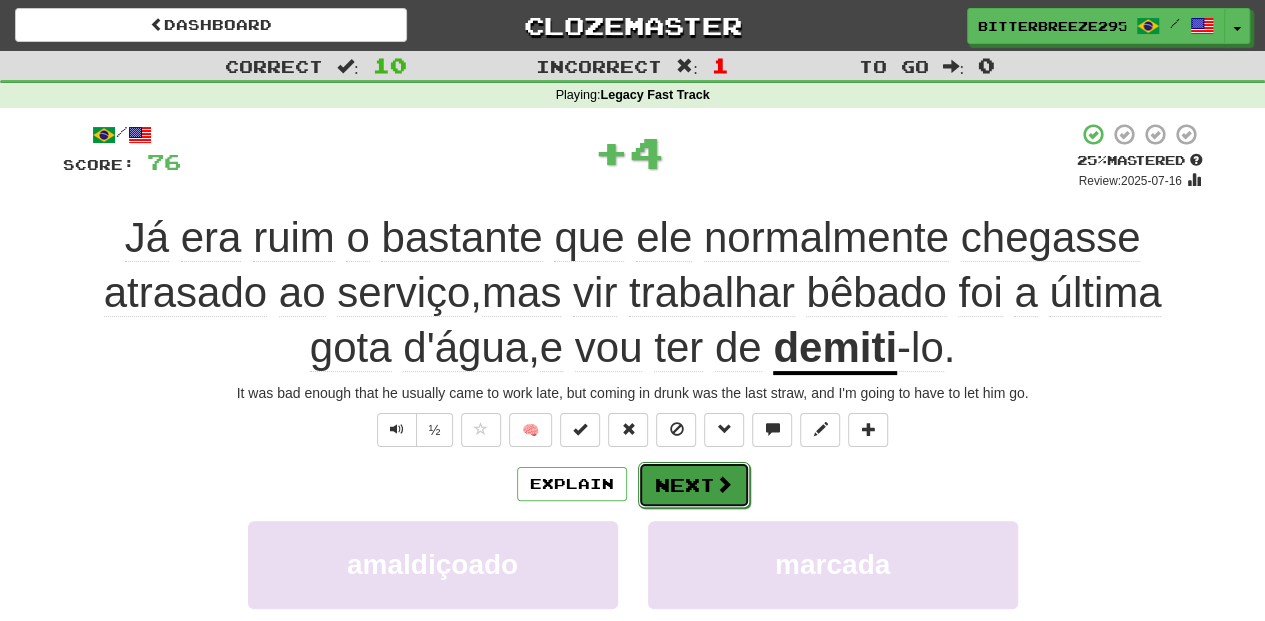 click on "Next" at bounding box center [694, 485] 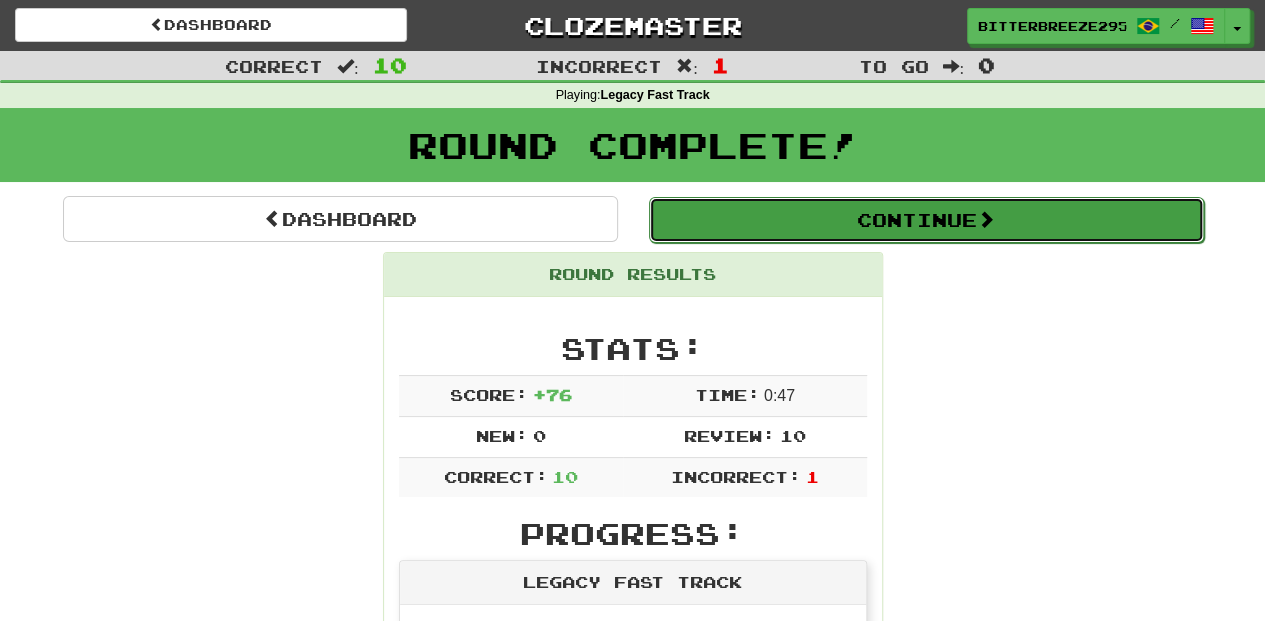 click on "Continue" at bounding box center [926, 220] 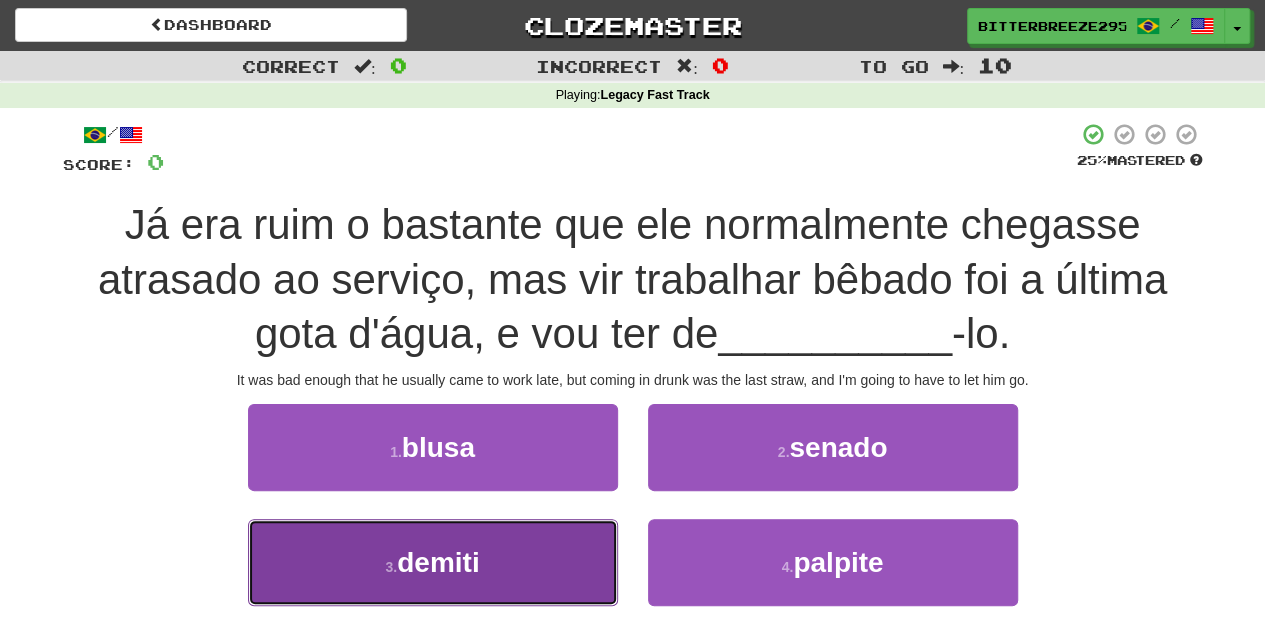 click on "3 .  demiti" at bounding box center (433, 562) 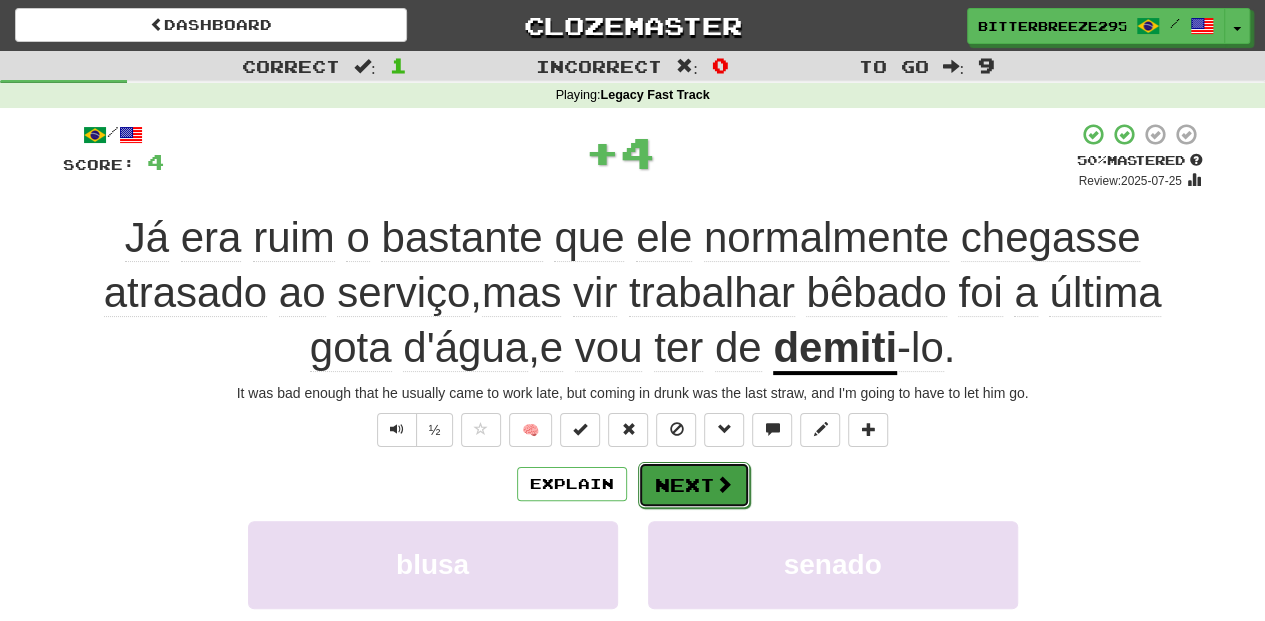 click on "Next" at bounding box center [694, 485] 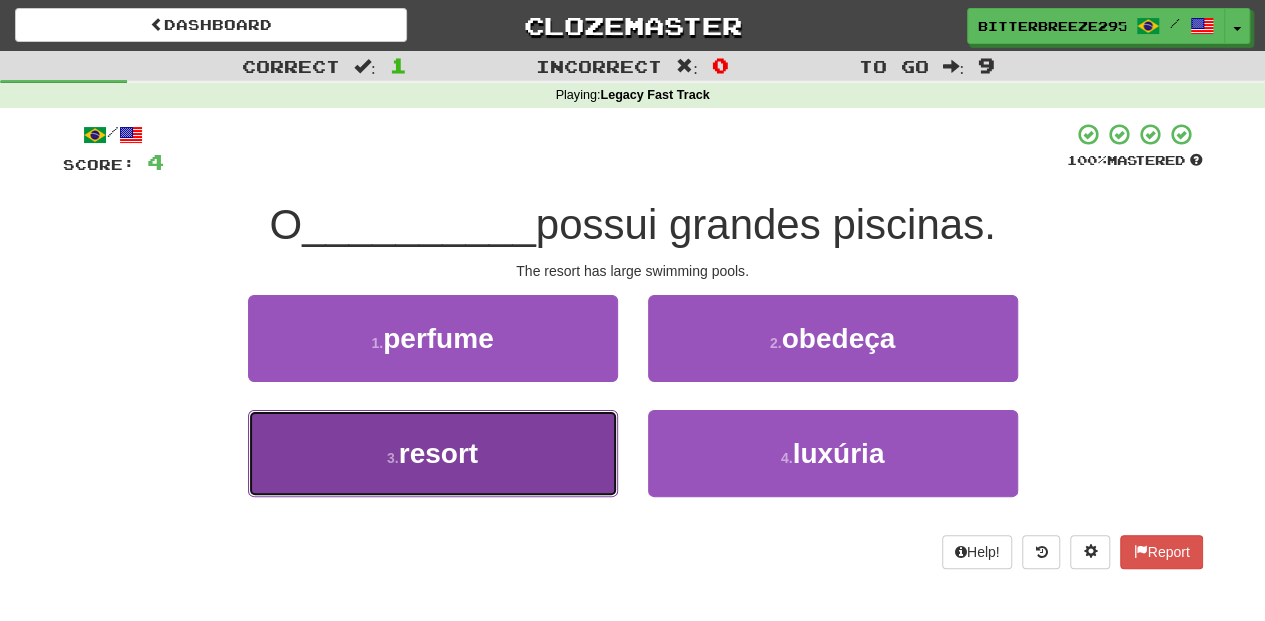 click on "3 .  resort" at bounding box center (433, 453) 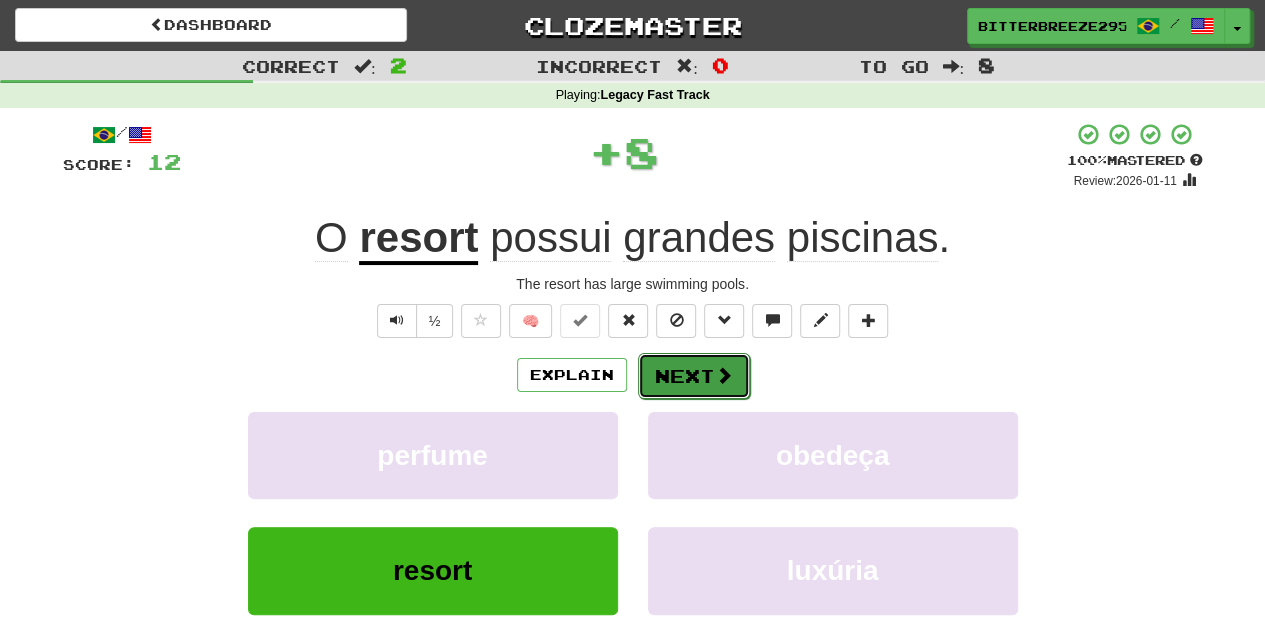 click on "Next" at bounding box center [694, 376] 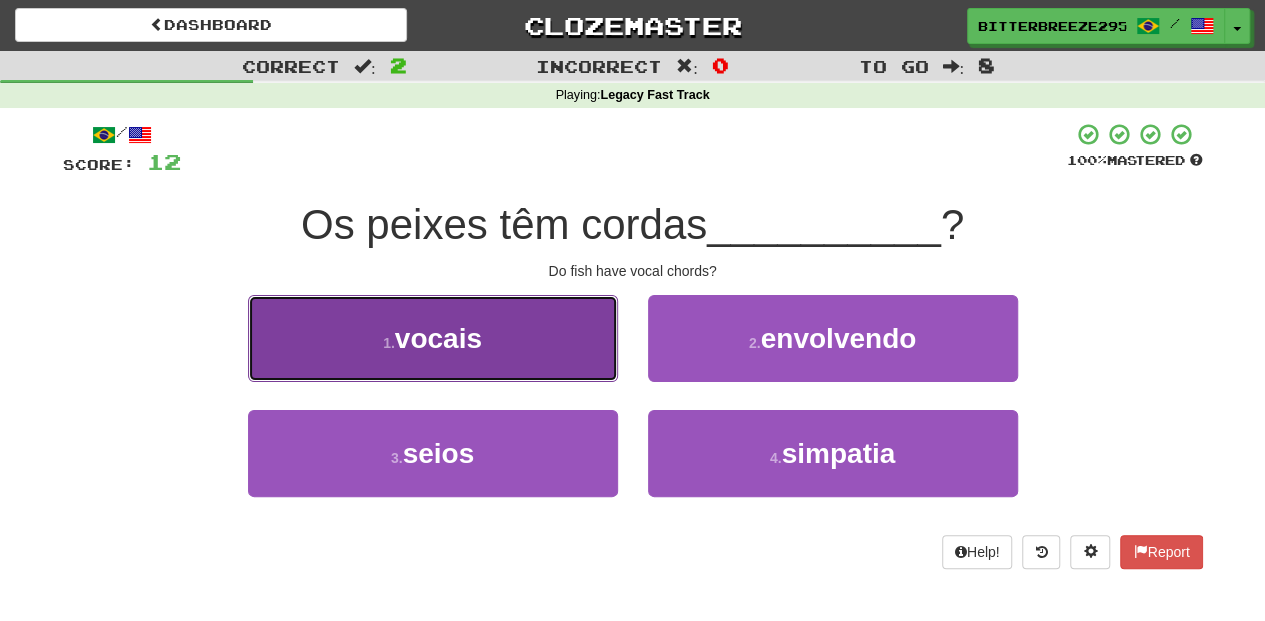 click on "1 .  vocais" at bounding box center (433, 338) 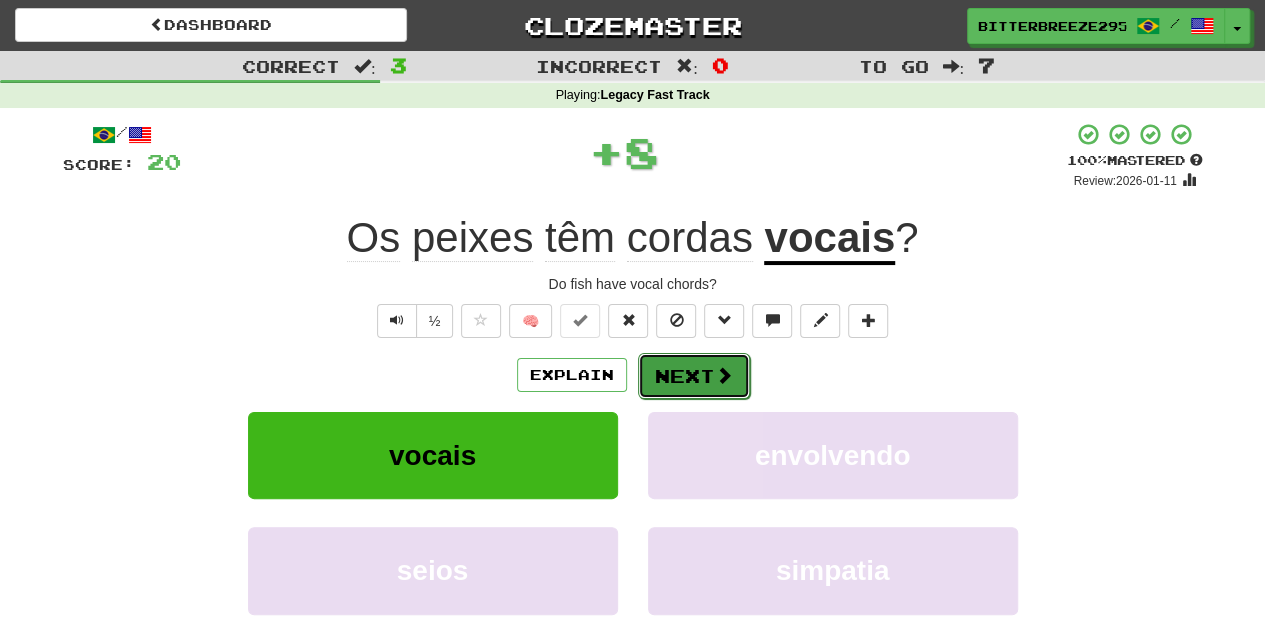 click on "Next" at bounding box center (694, 376) 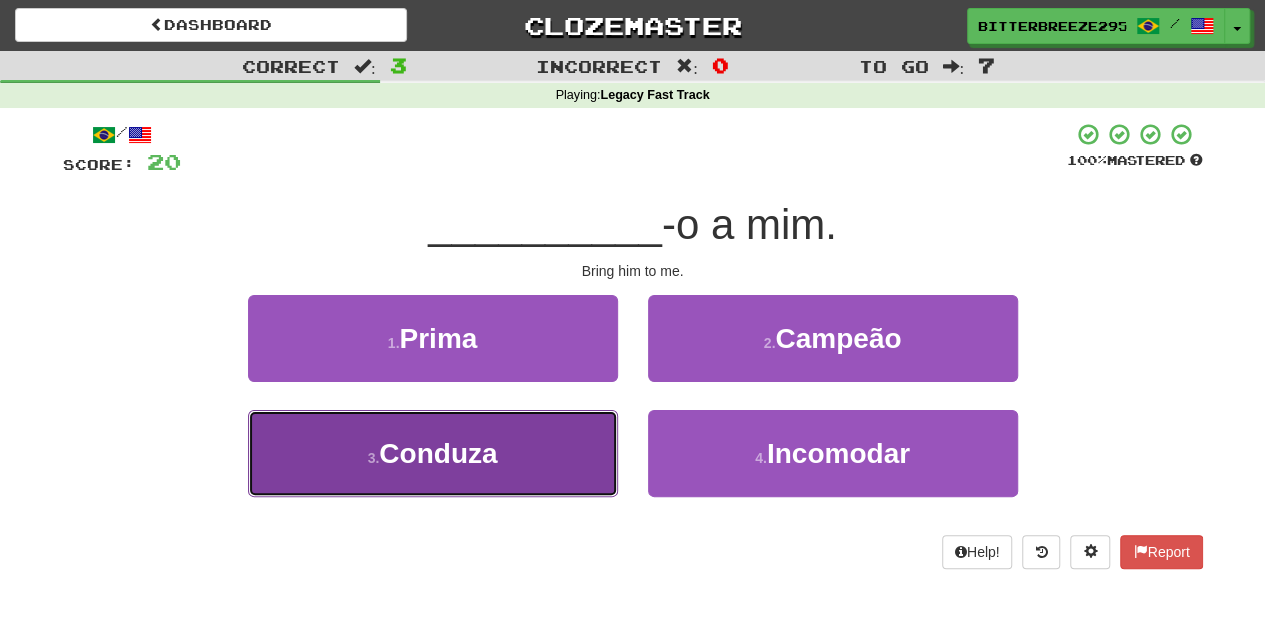 click on "3 .  Conduza" at bounding box center [433, 453] 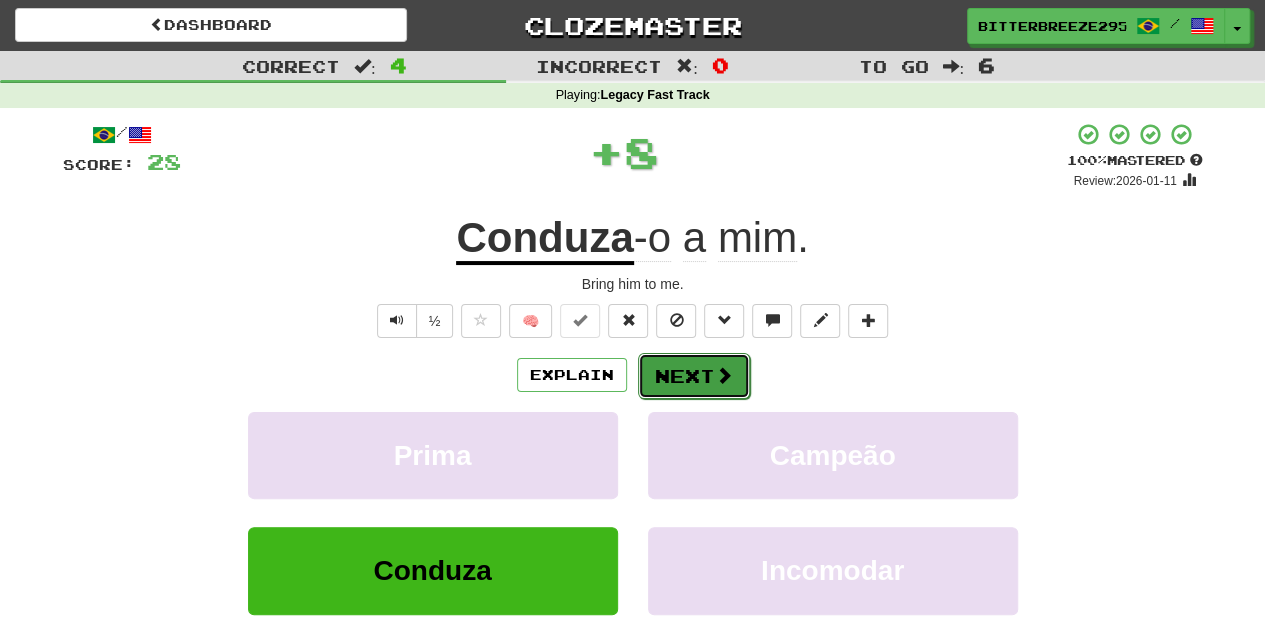 click on "Next" at bounding box center (694, 376) 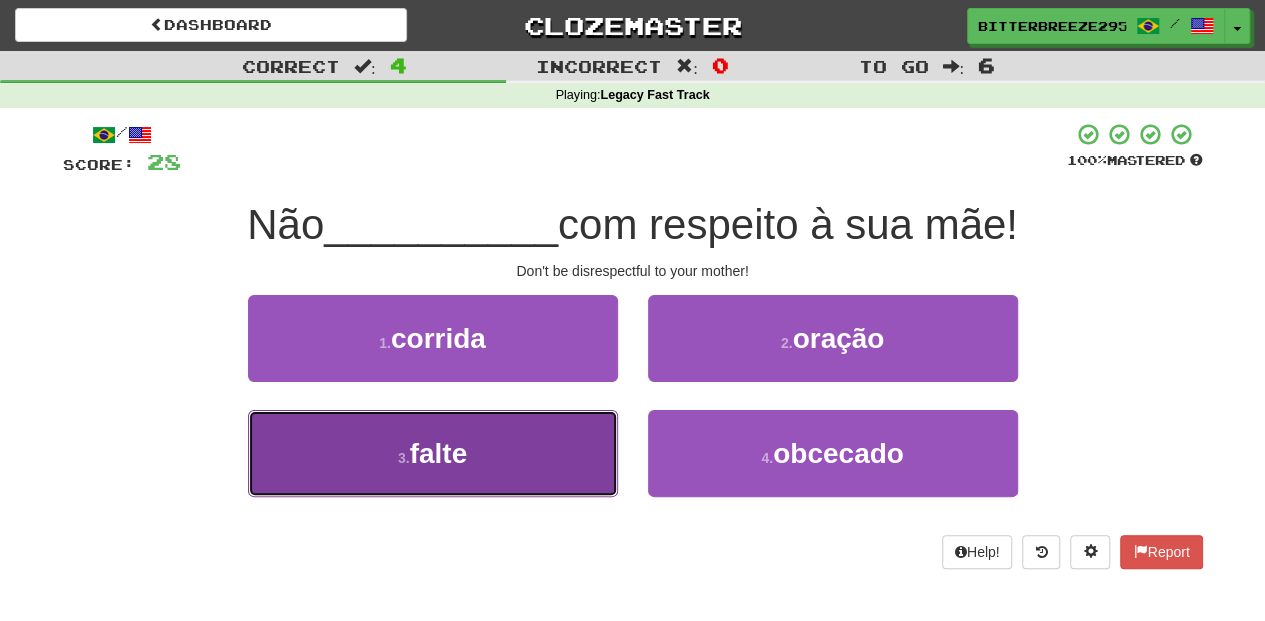 click on "3 .  falte" at bounding box center [433, 453] 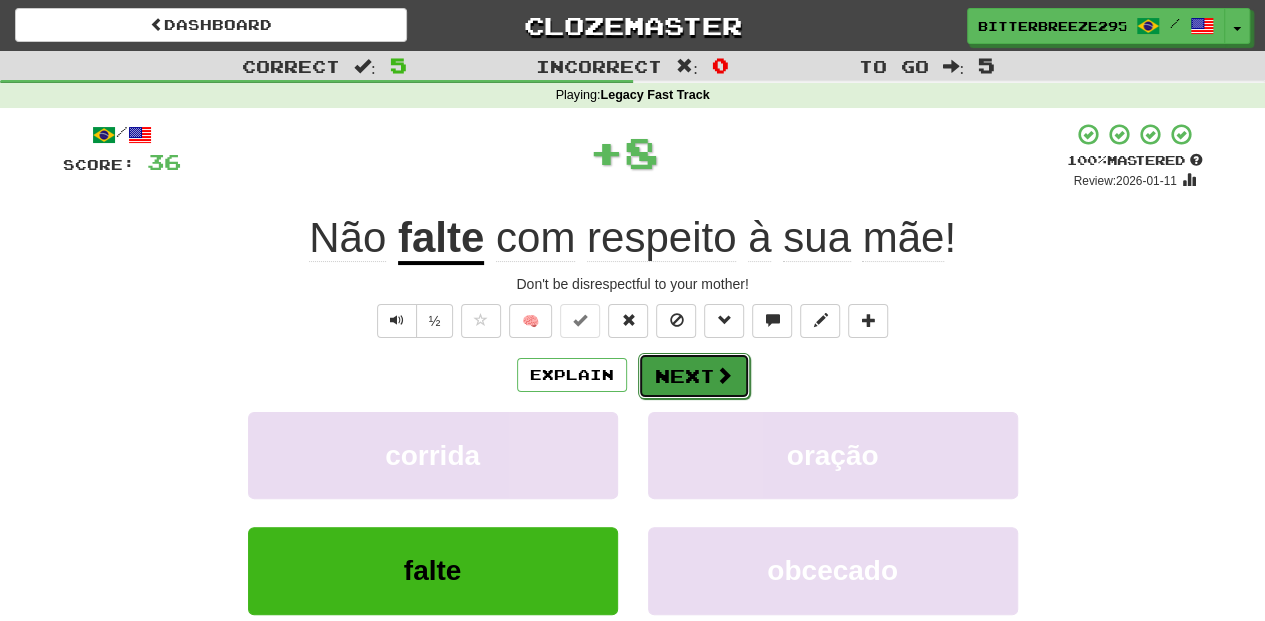 click on "Next" at bounding box center [694, 376] 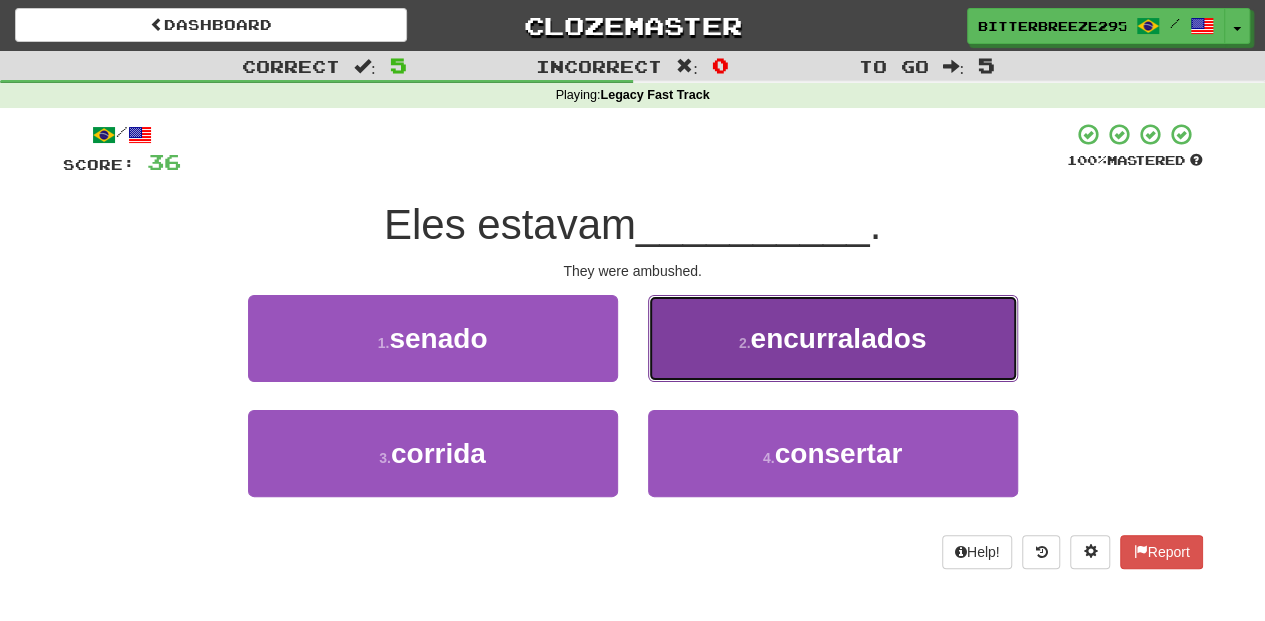 click on "2 .  encurralados" at bounding box center (833, 338) 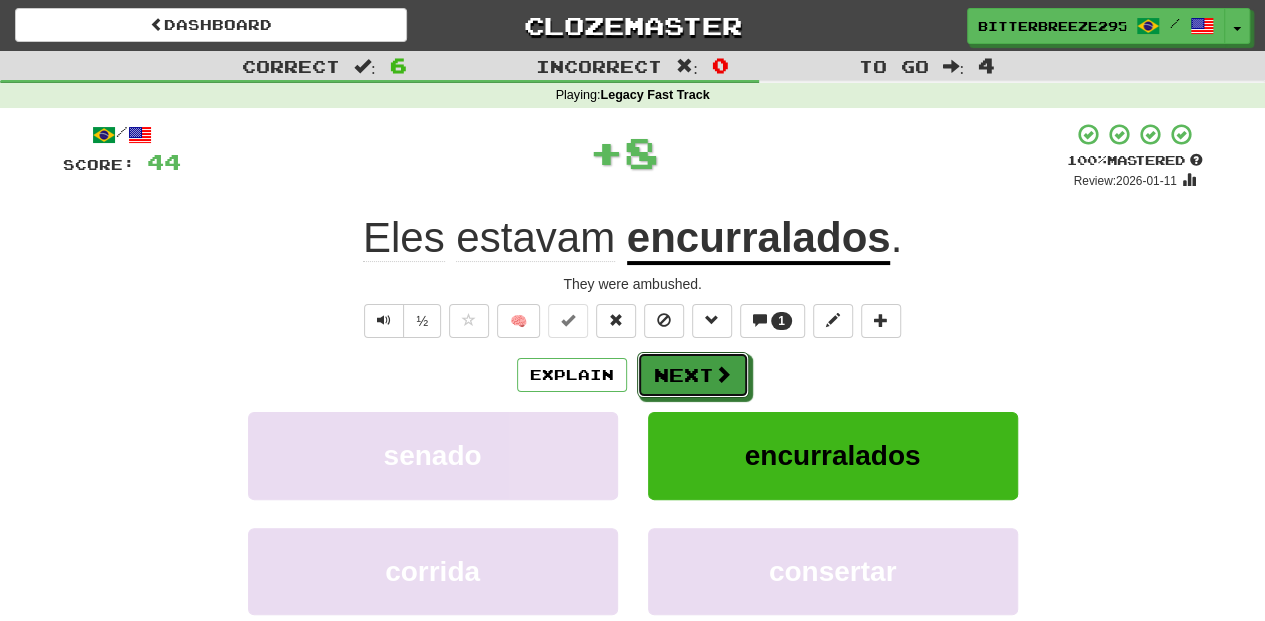 click at bounding box center (723, 374) 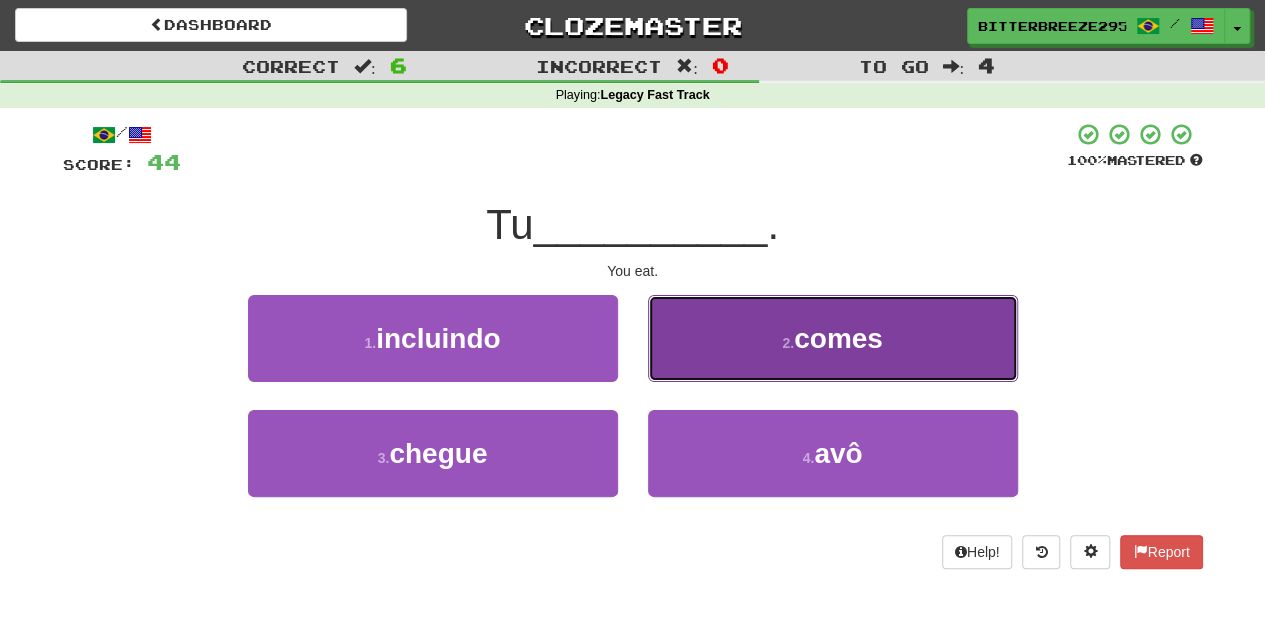 click on "2 .  comes" at bounding box center (833, 338) 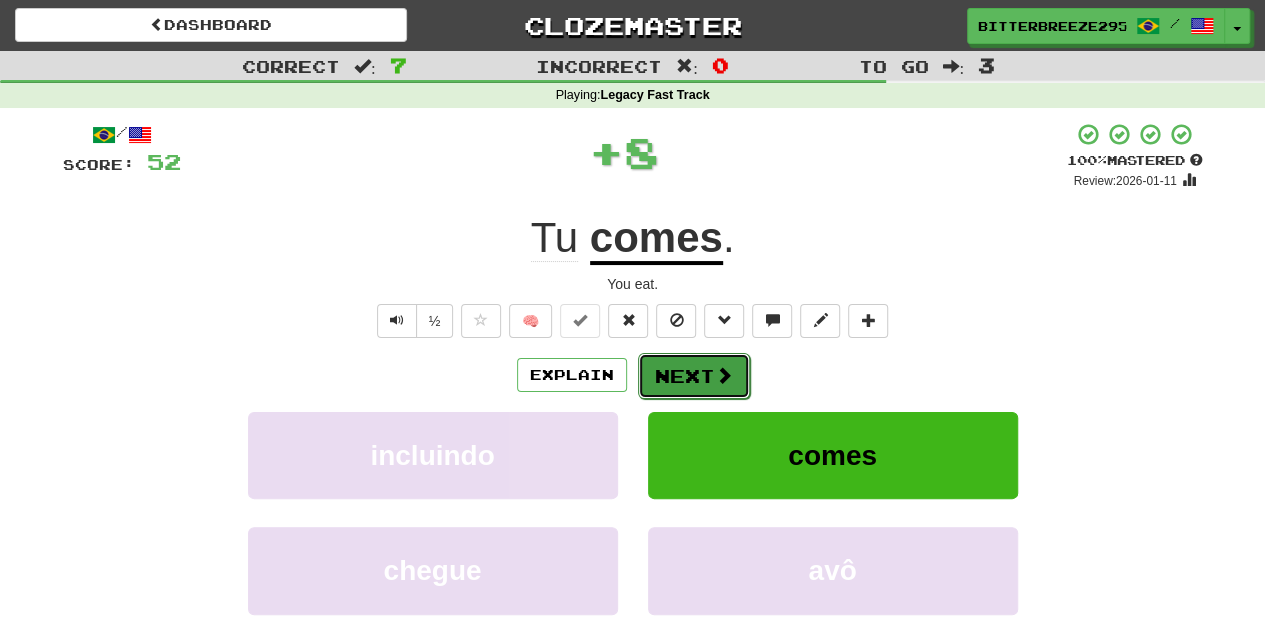 click on "Next" at bounding box center (694, 376) 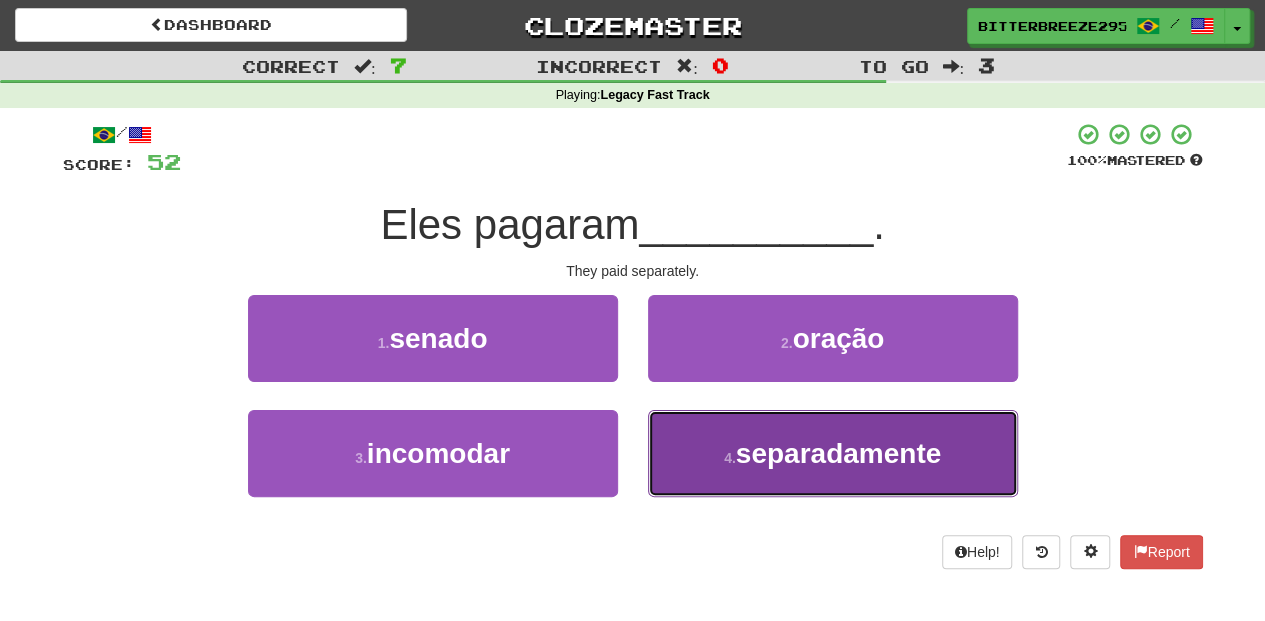 click on "4 .  separadamente" at bounding box center [833, 453] 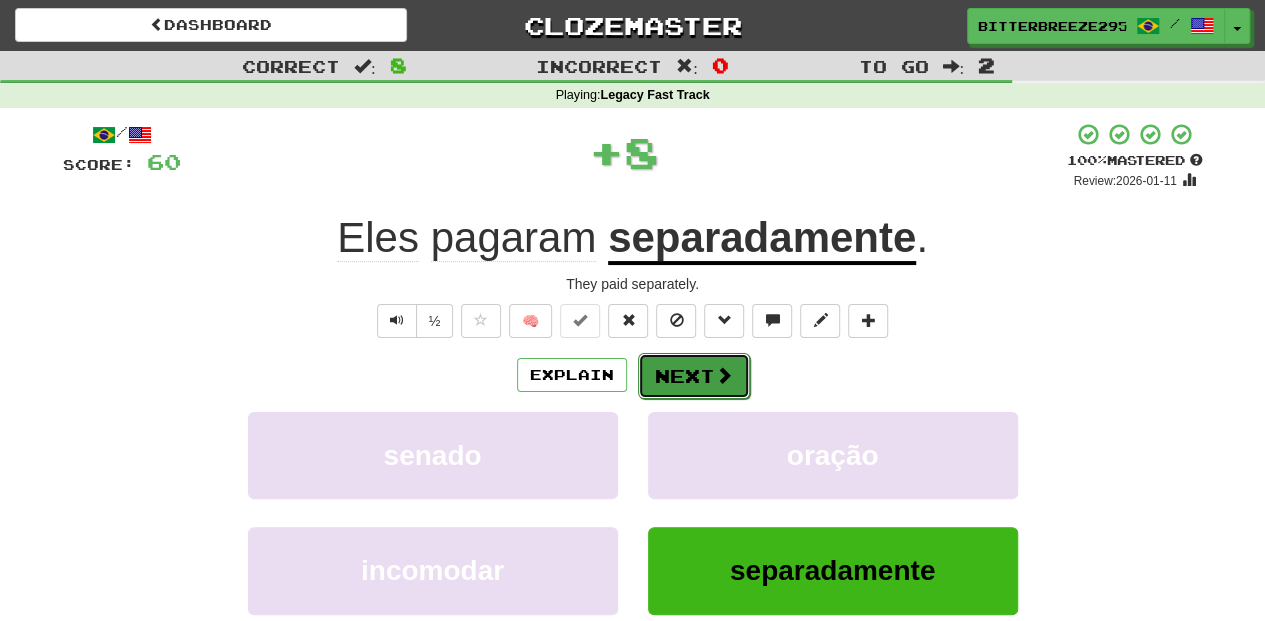 click on "Next" at bounding box center (694, 376) 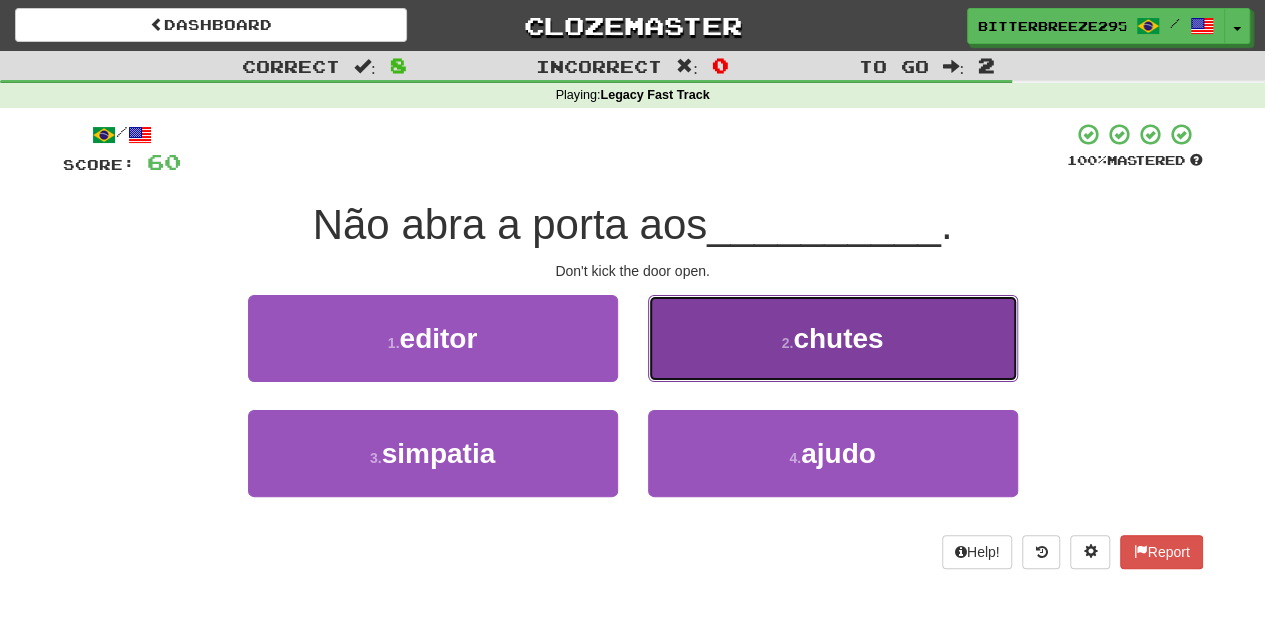 click on "2 .  chutes" at bounding box center (833, 338) 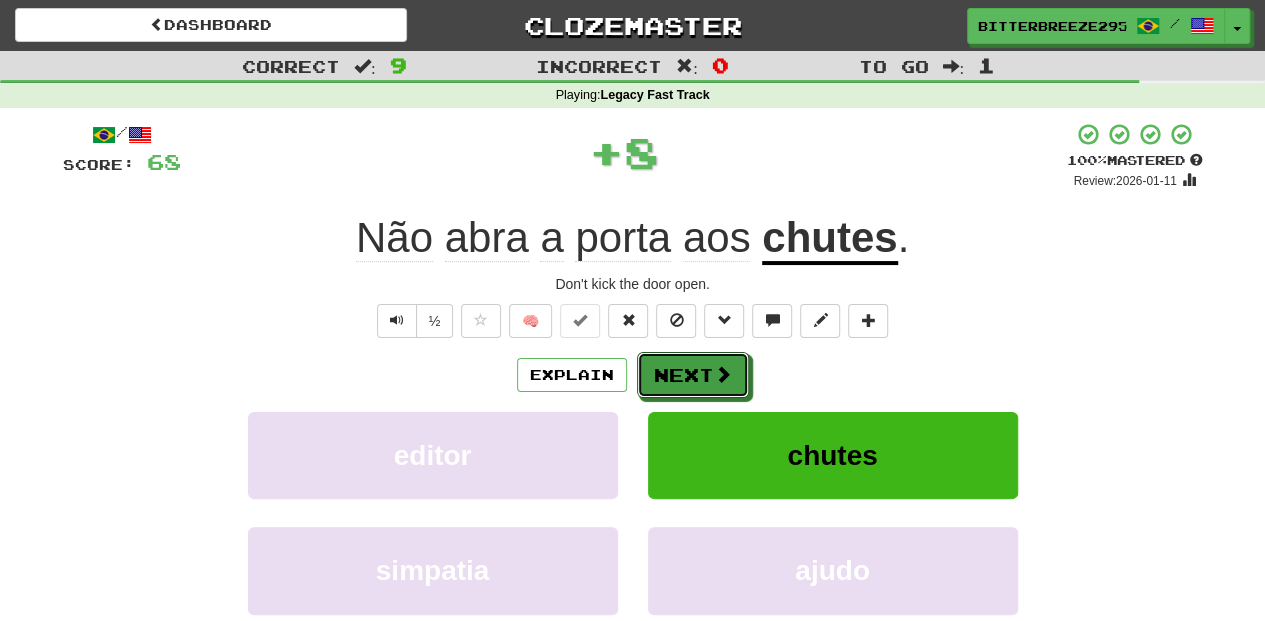 click on "Next" at bounding box center [693, 375] 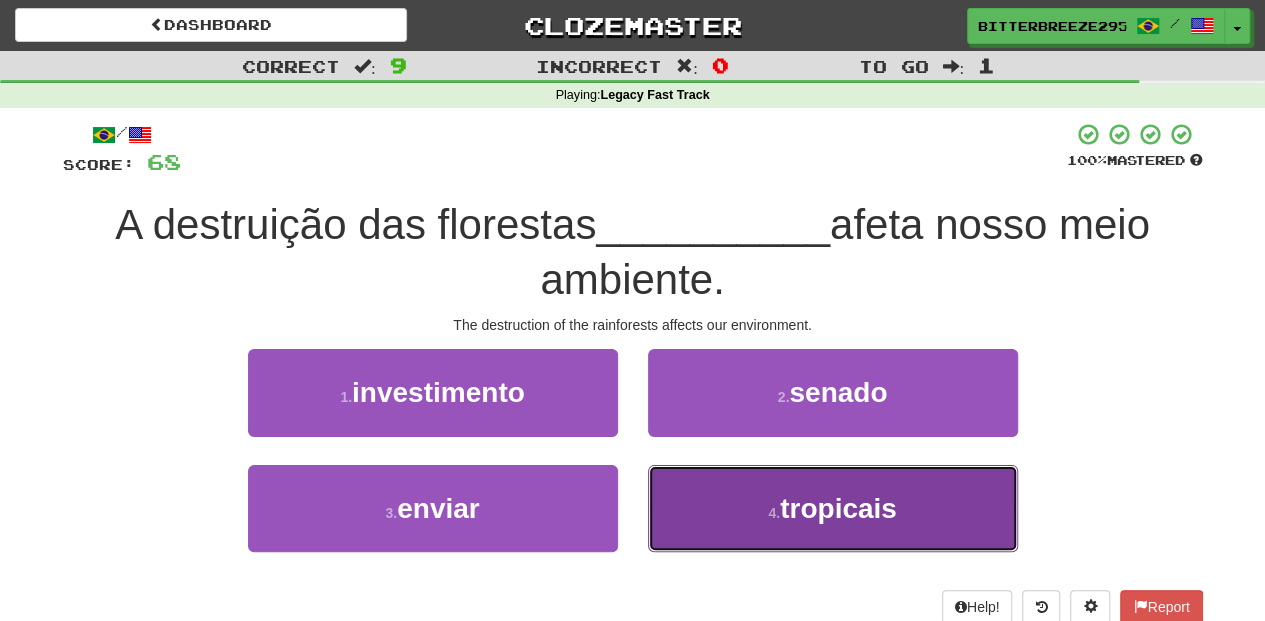 click on "4 .  tropicais" at bounding box center [833, 508] 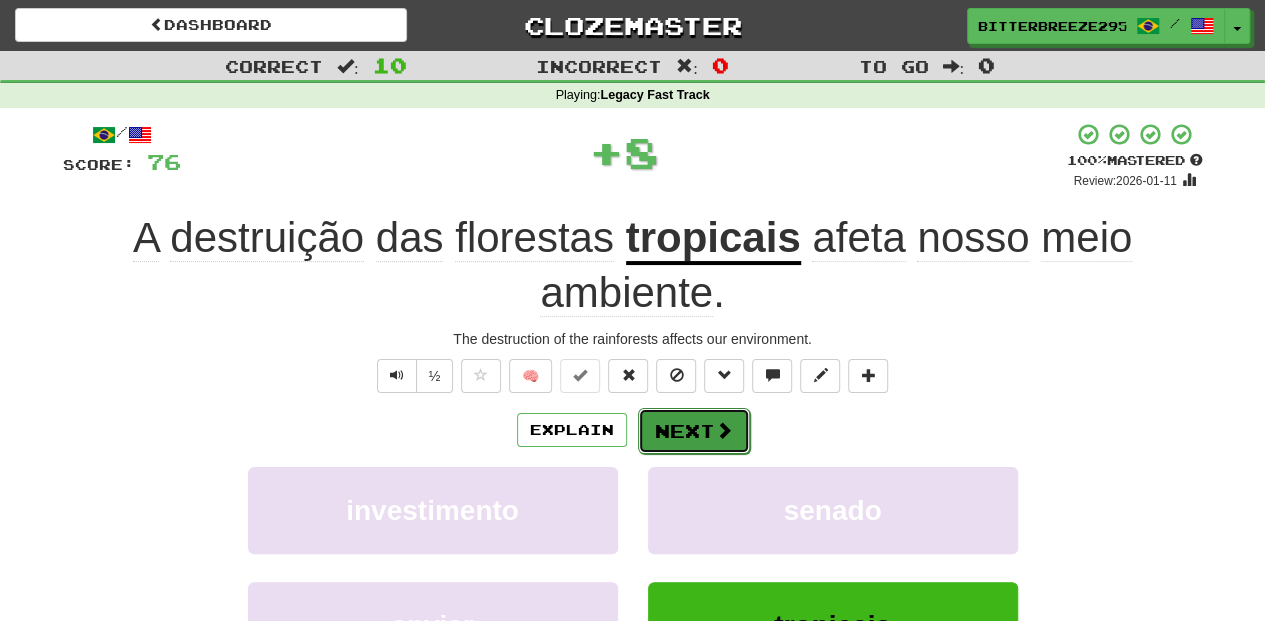 click on "Next" at bounding box center [694, 431] 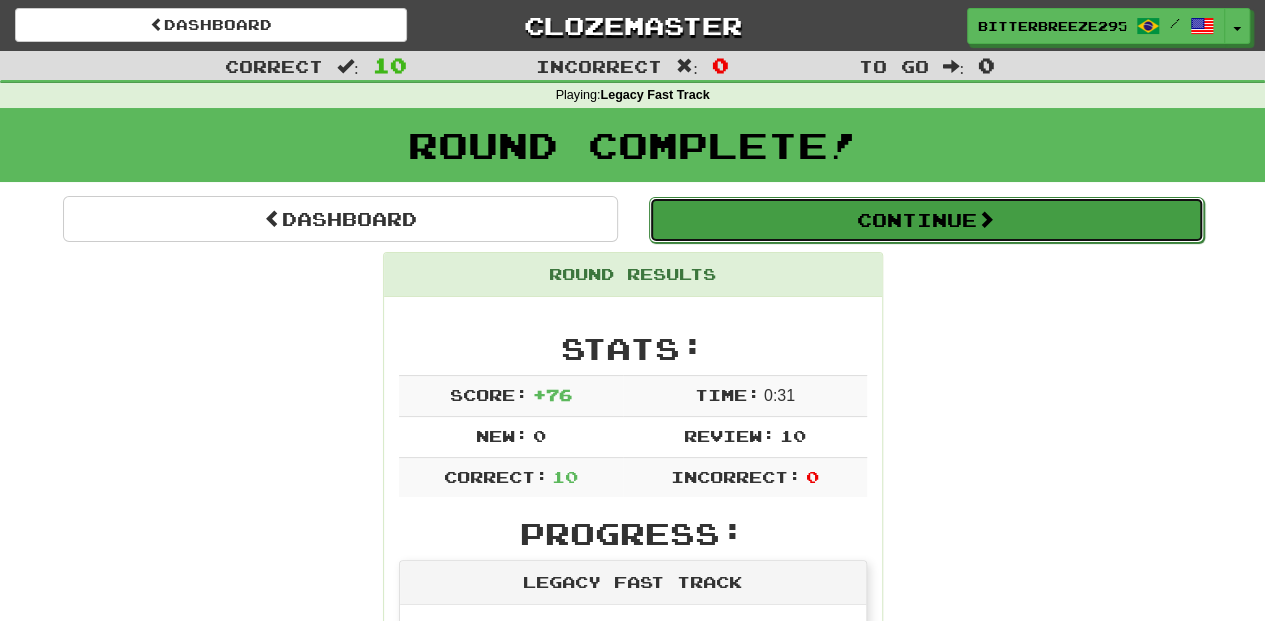 click on "Continue" at bounding box center [926, 220] 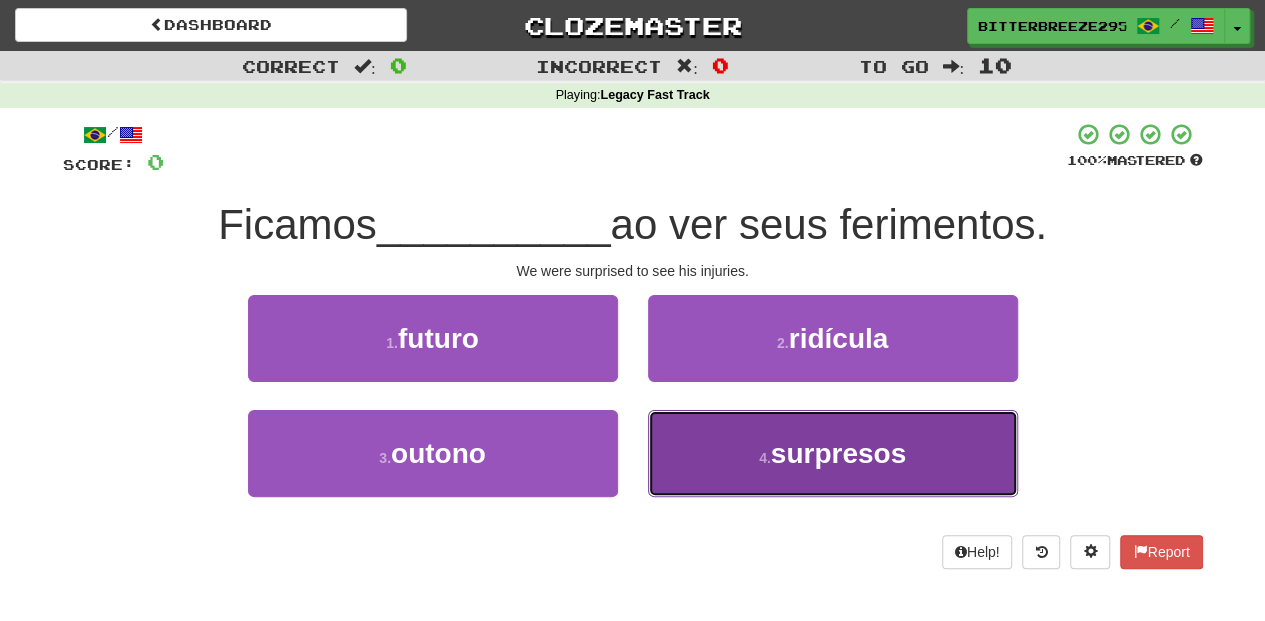 click on "4 .  surpresos" at bounding box center (833, 453) 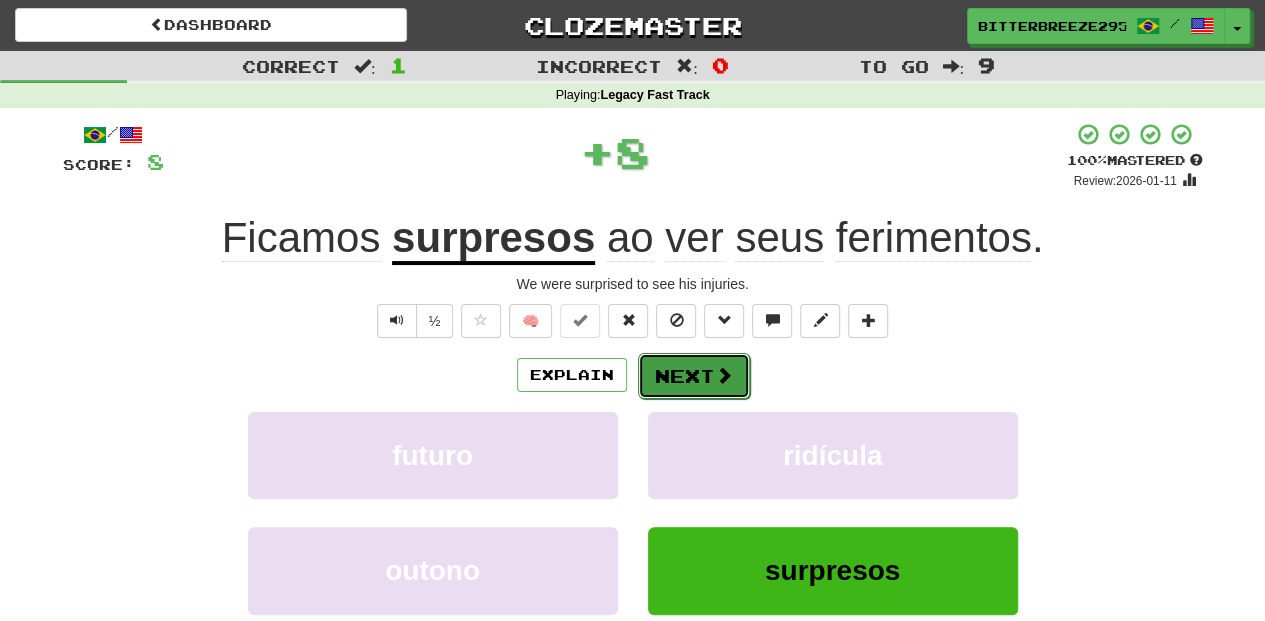 click on "Next" at bounding box center (694, 376) 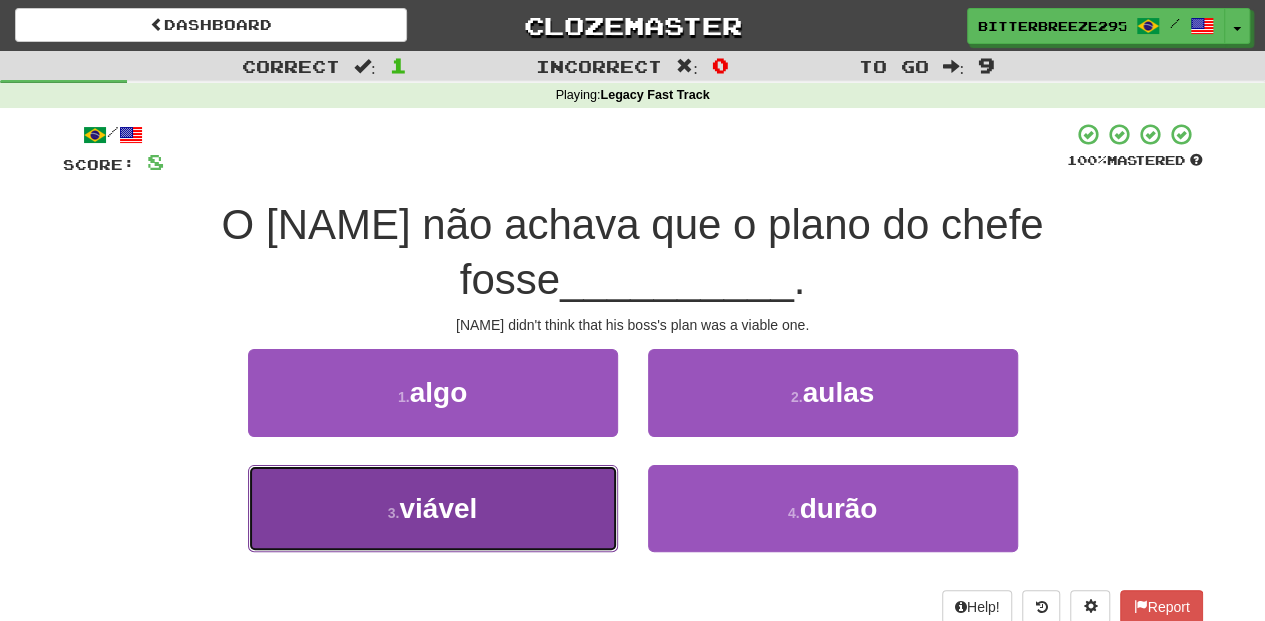 click on "3 .  viável" at bounding box center [433, 508] 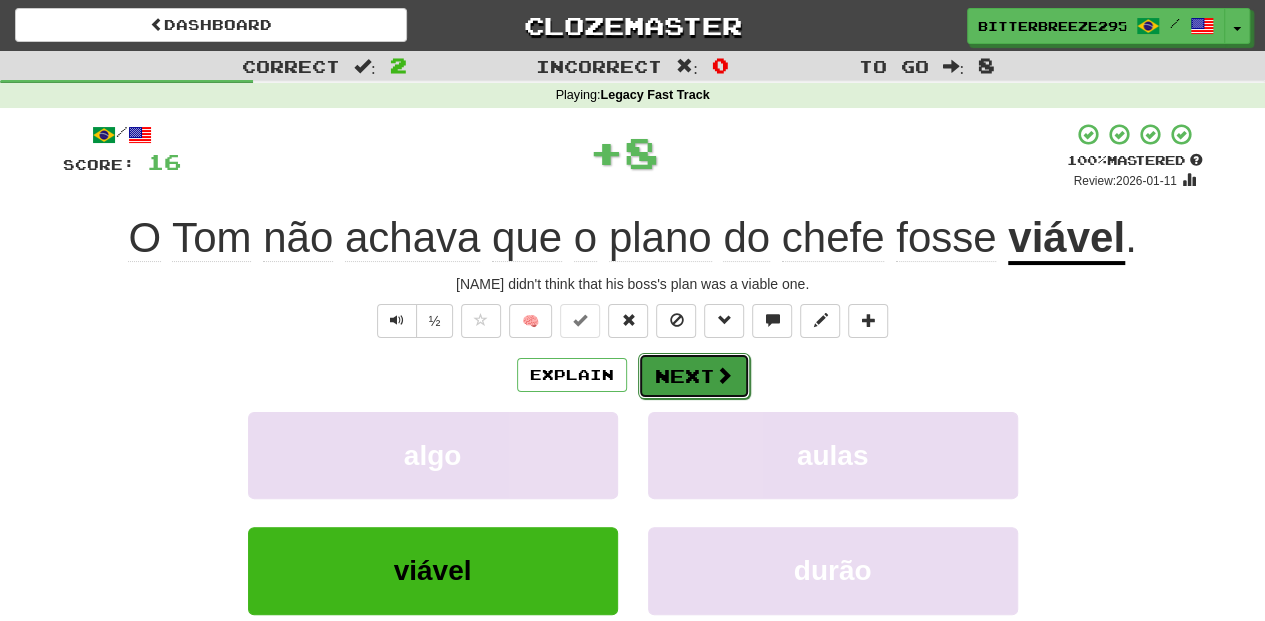 click on "Next" at bounding box center (694, 376) 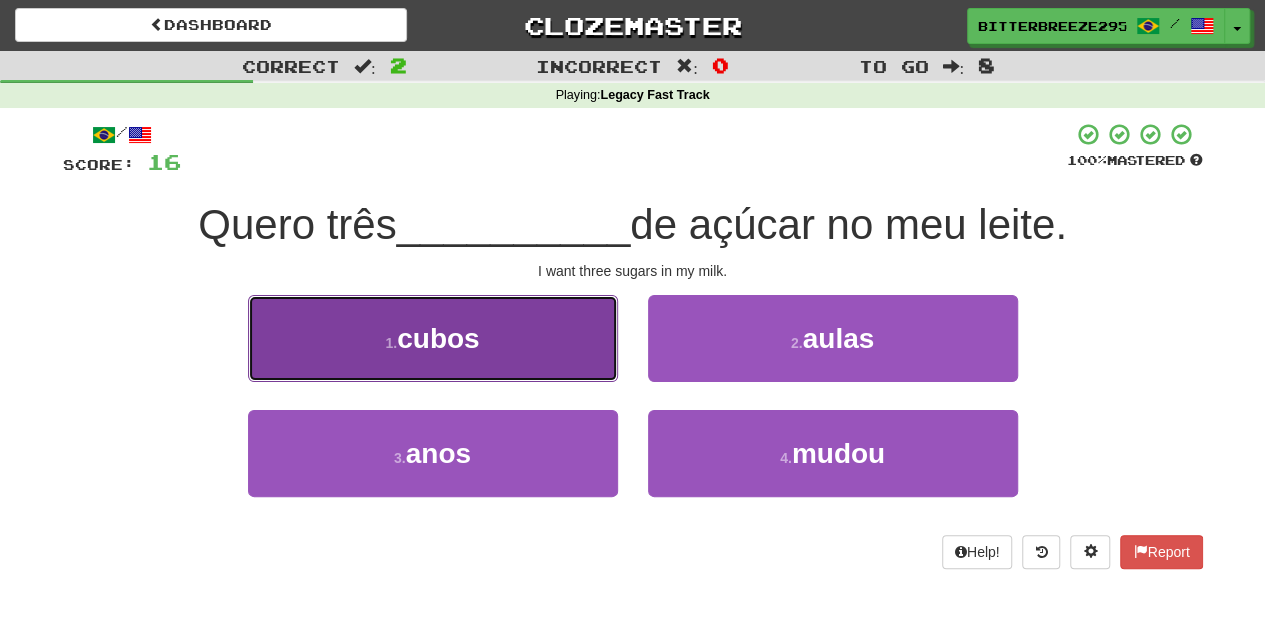 click on "1 .  cubos" at bounding box center [433, 338] 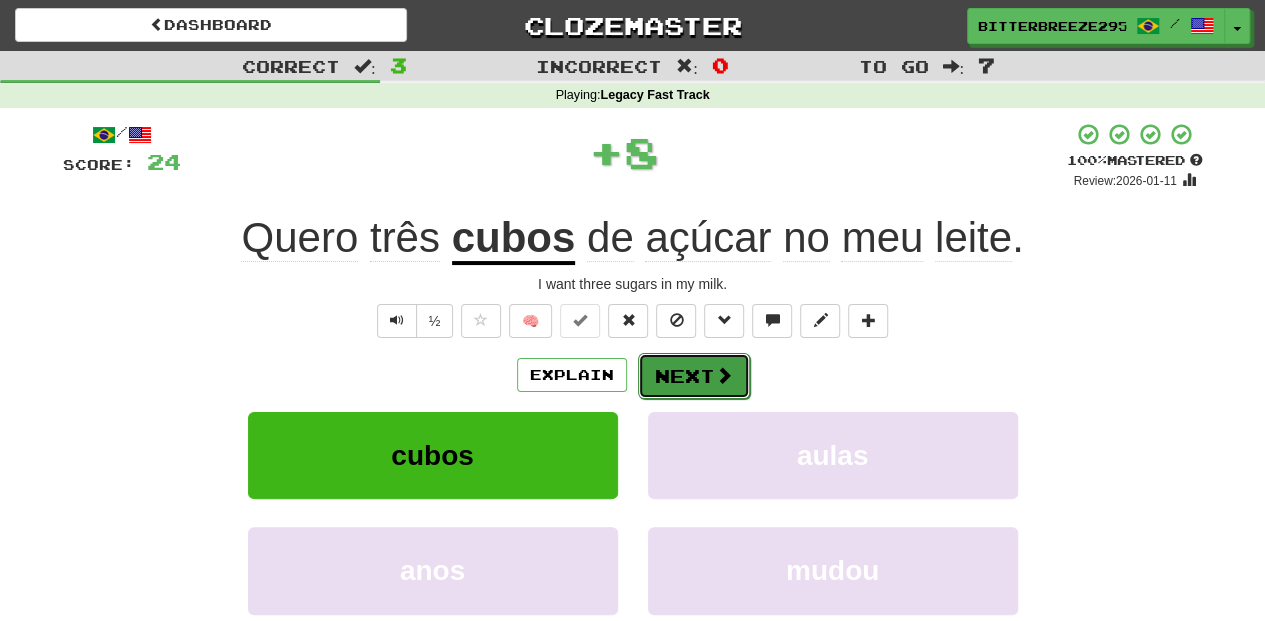 click on "Next" at bounding box center (694, 376) 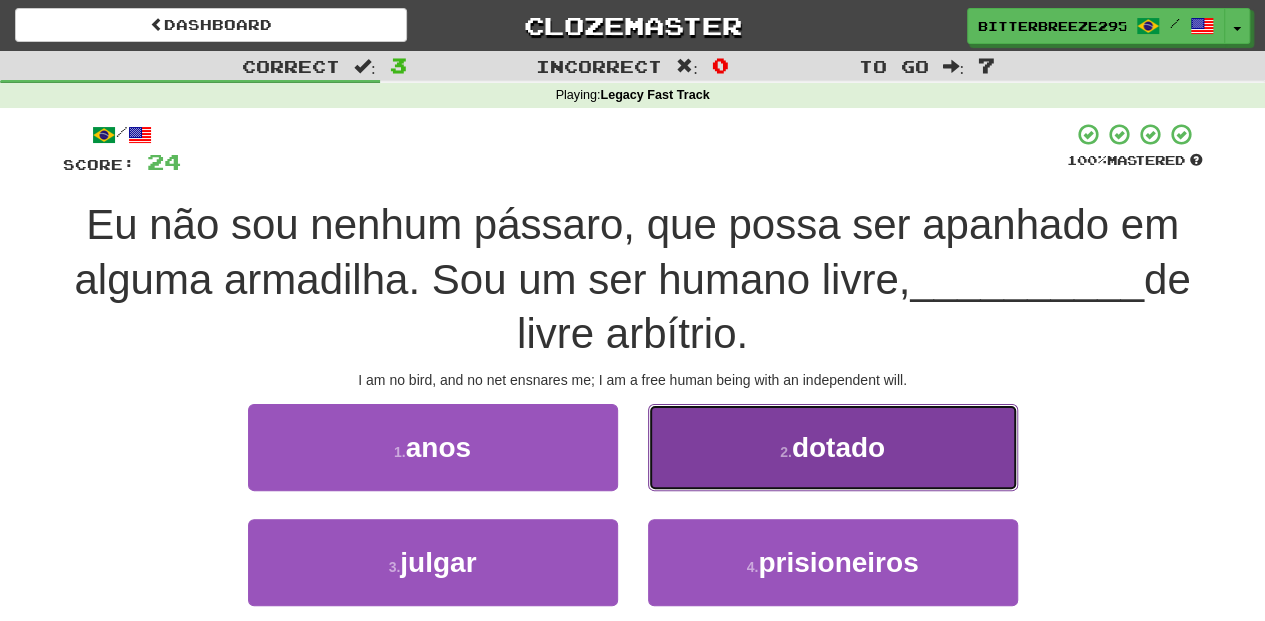 click on "2 .  dotado" at bounding box center (833, 447) 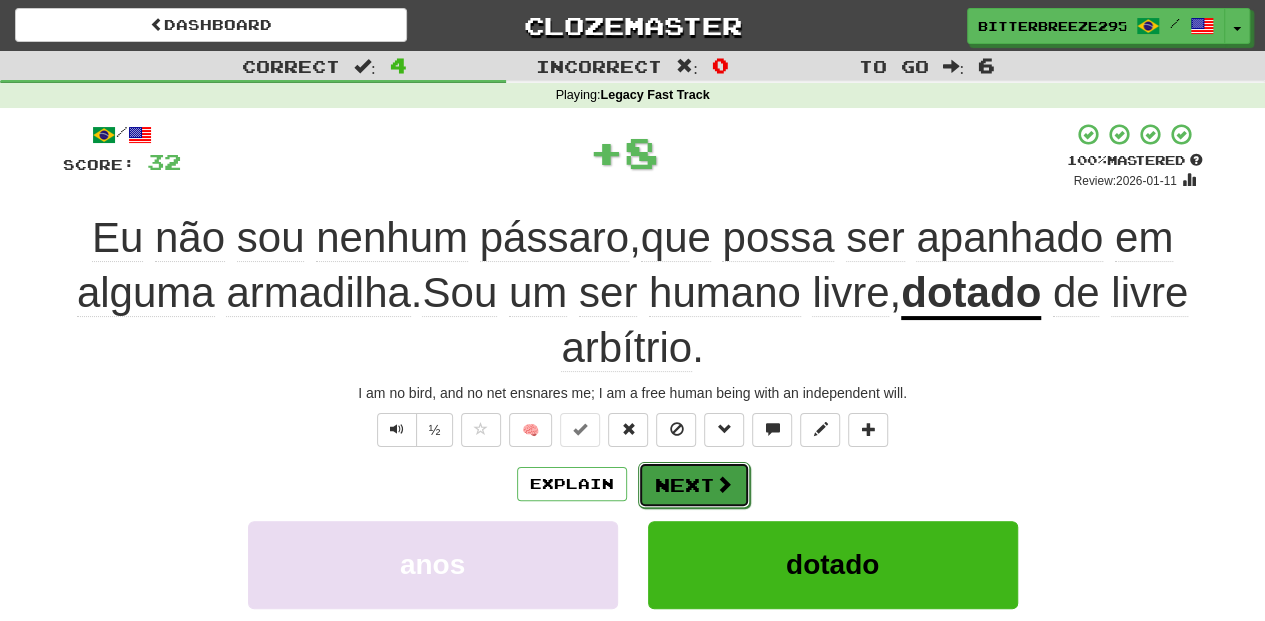click on "Next" at bounding box center (694, 485) 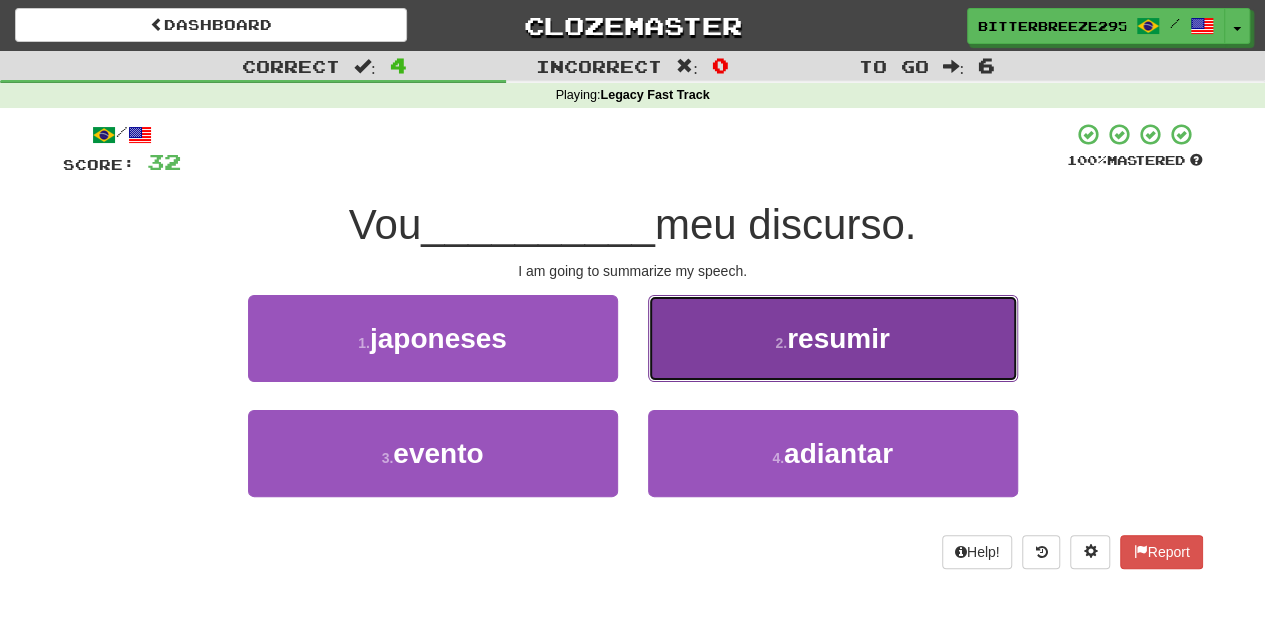 click on "2 .  resumir" at bounding box center (833, 338) 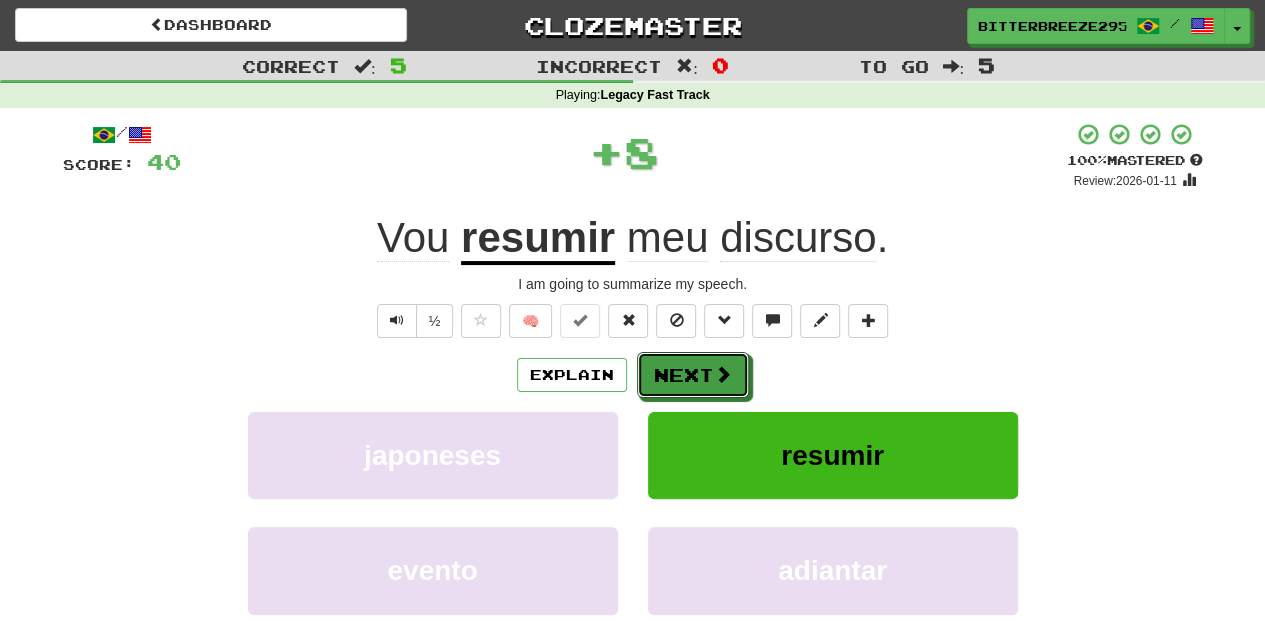 click on "Next" at bounding box center (693, 375) 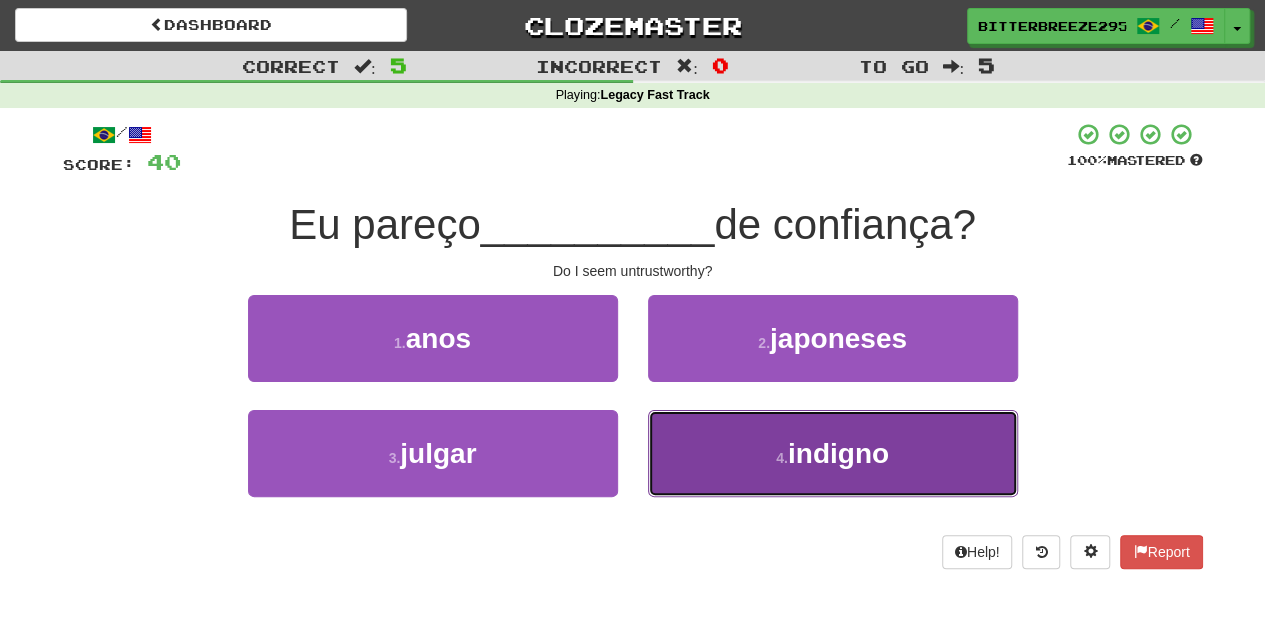 click on "4 .  indigno" at bounding box center [833, 453] 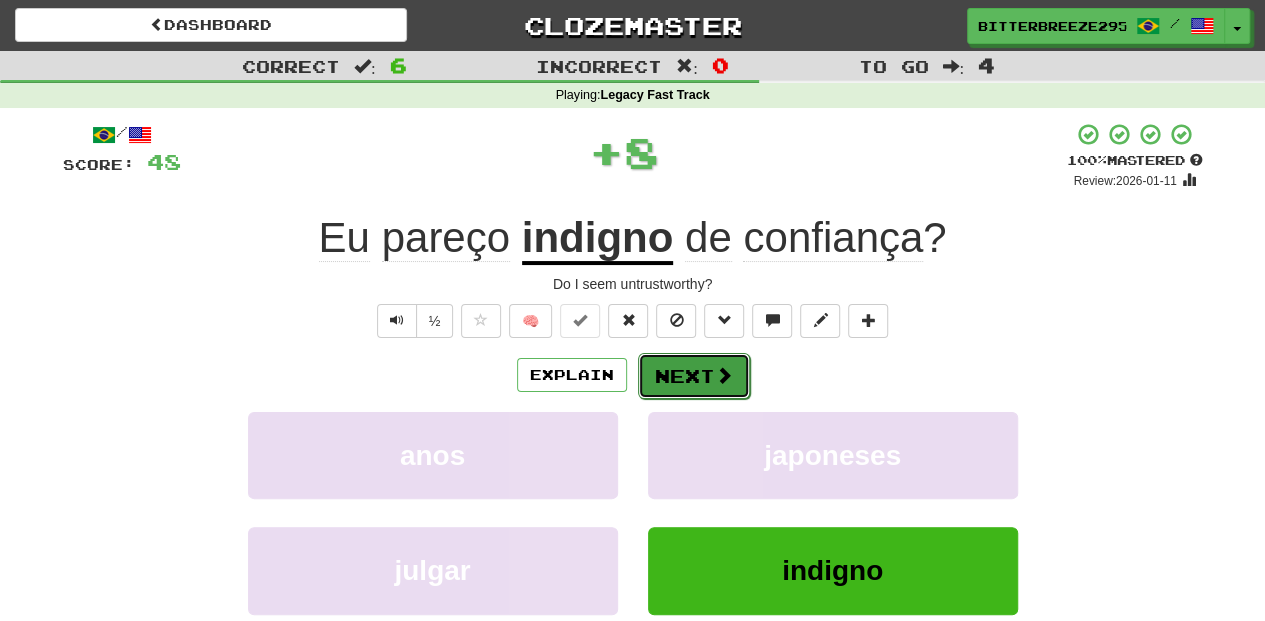 click on "Next" at bounding box center (694, 376) 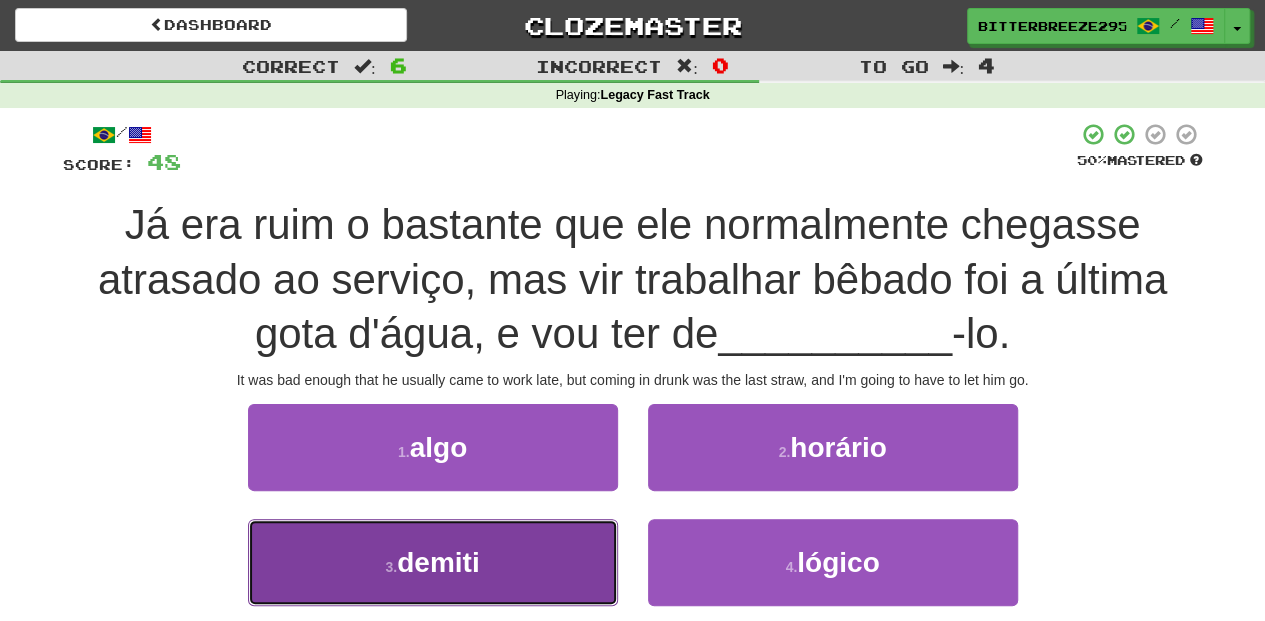 click on "3 .  demiti" at bounding box center (433, 562) 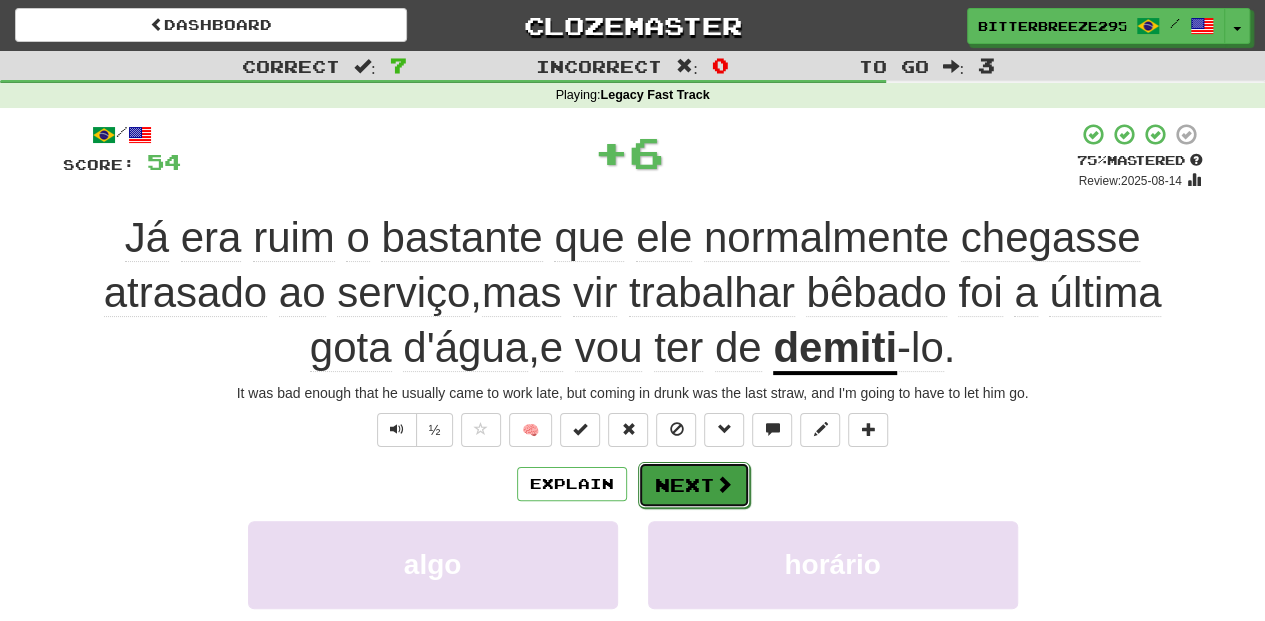 click on "Next" at bounding box center [694, 485] 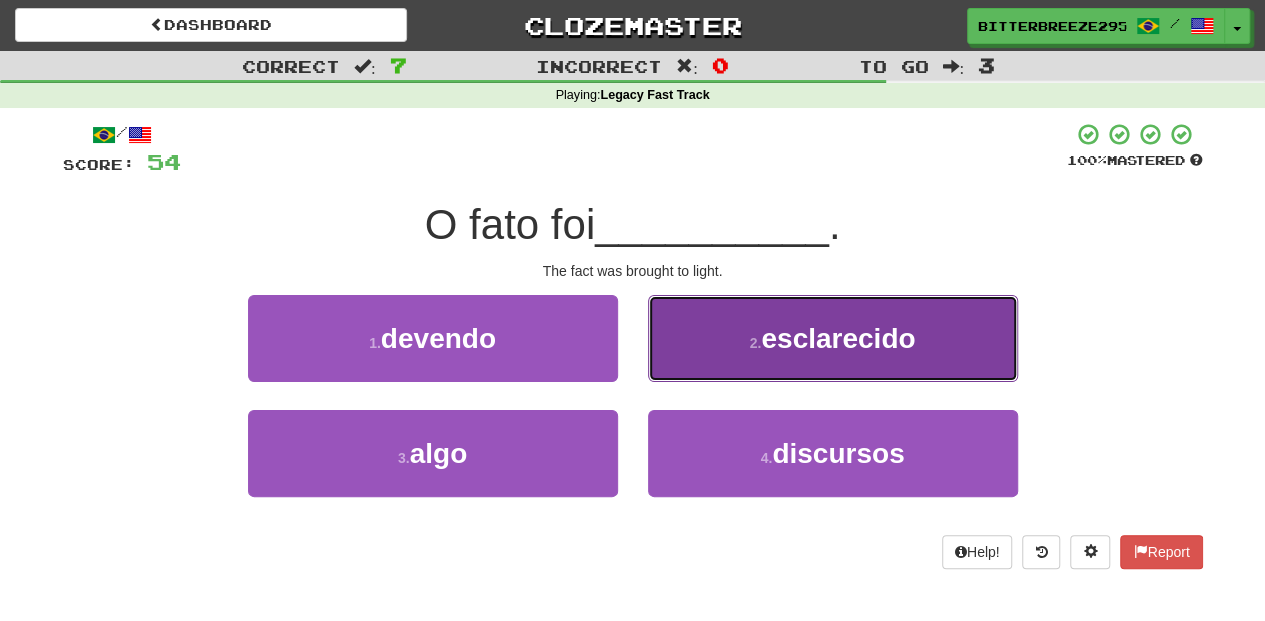click on "2 .  esclarecido" at bounding box center (833, 338) 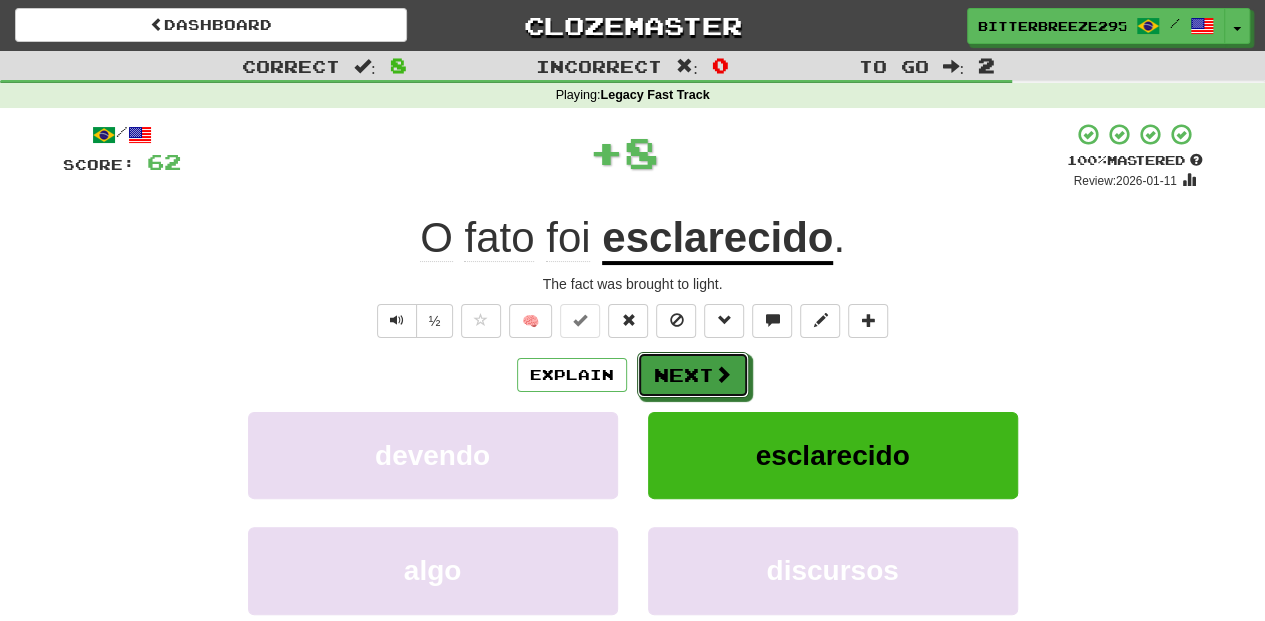 click on "Next" at bounding box center (693, 375) 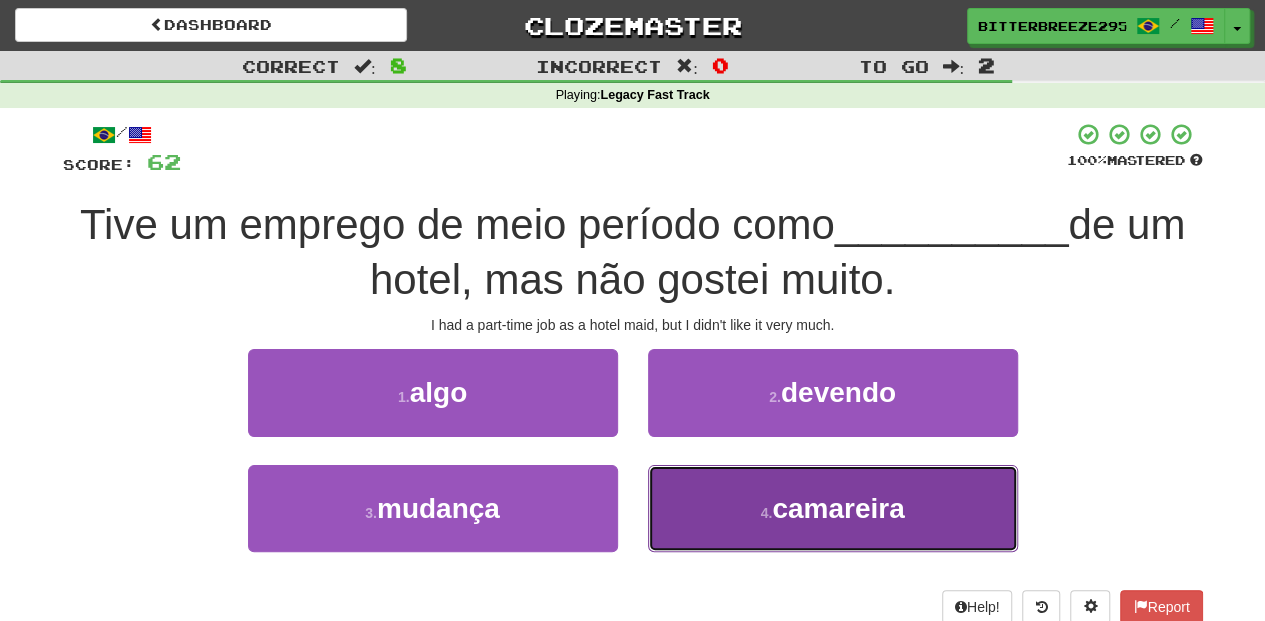 click on "4 .  camareira" at bounding box center [833, 508] 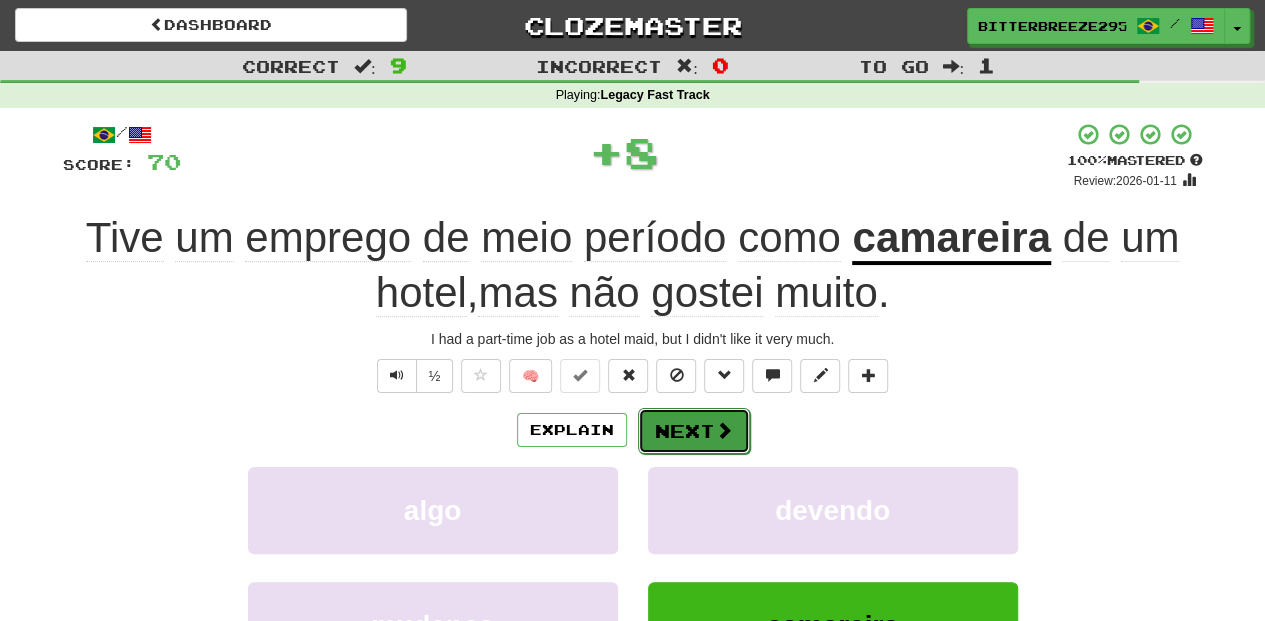click on "Next" at bounding box center [694, 431] 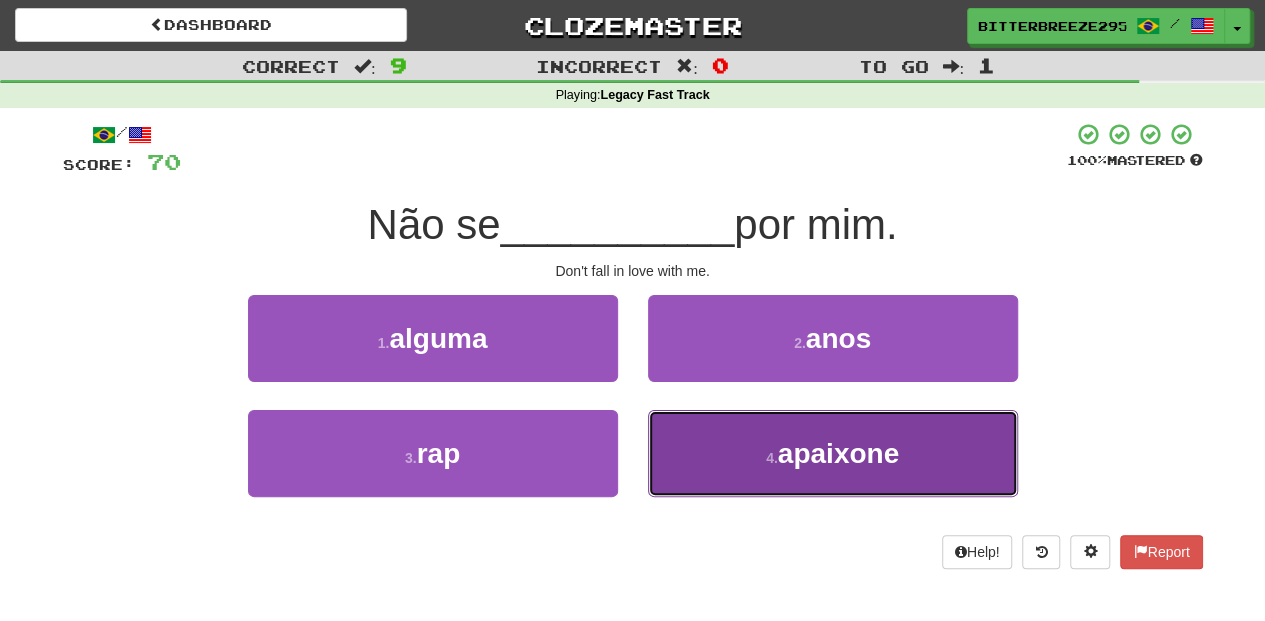 click on "4 .  apaixone" at bounding box center [833, 453] 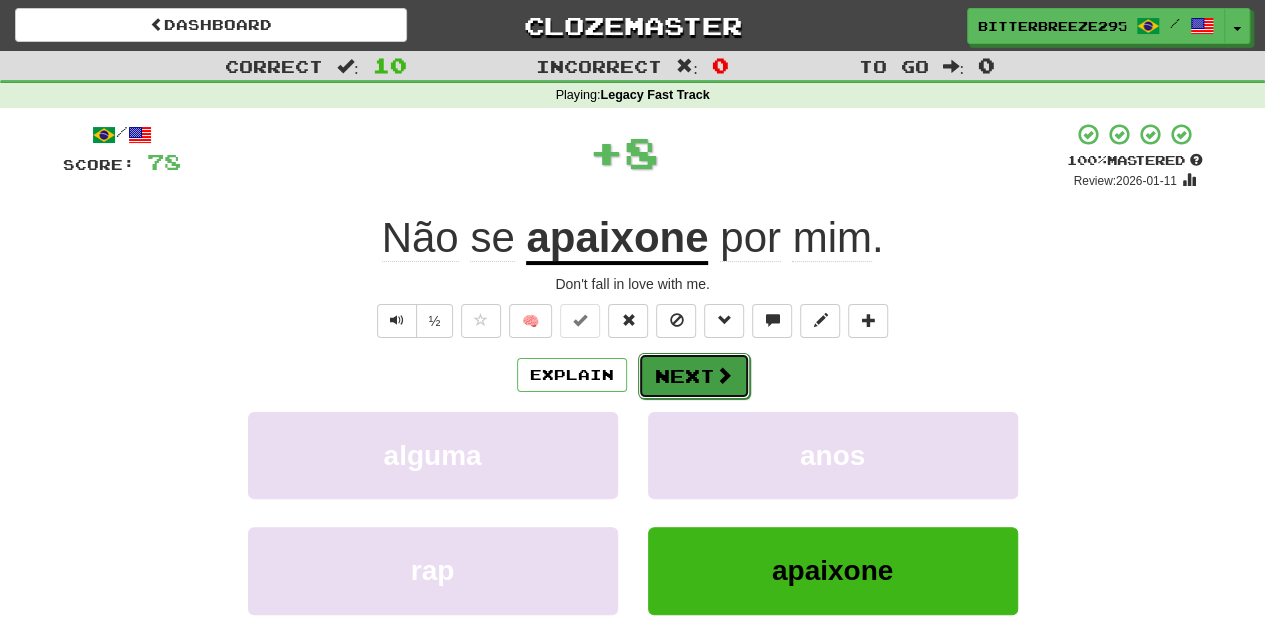 click on "Next" at bounding box center [694, 376] 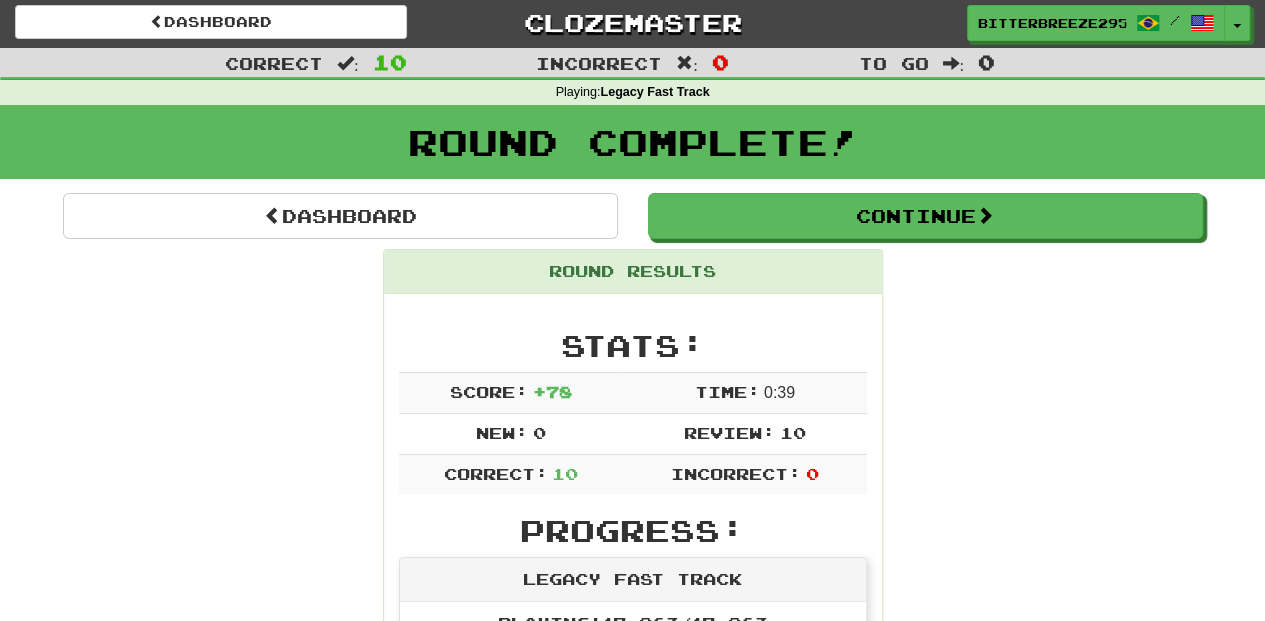 scroll, scrollTop: 0, scrollLeft: 0, axis: both 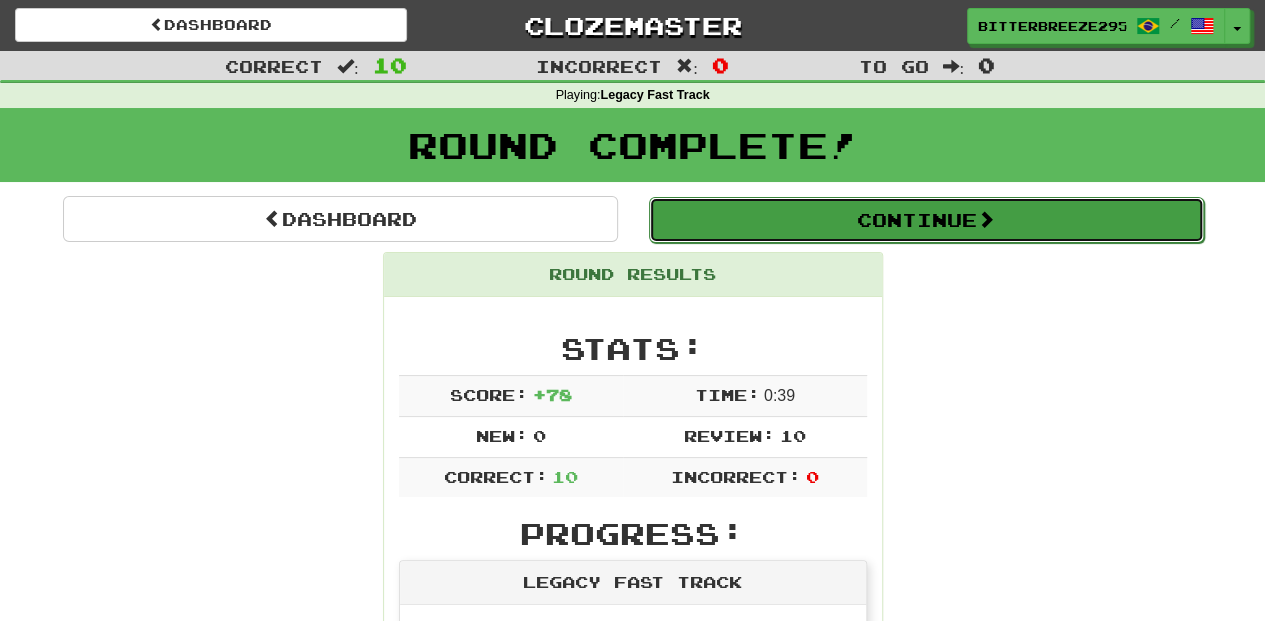 click on "Continue" at bounding box center (926, 220) 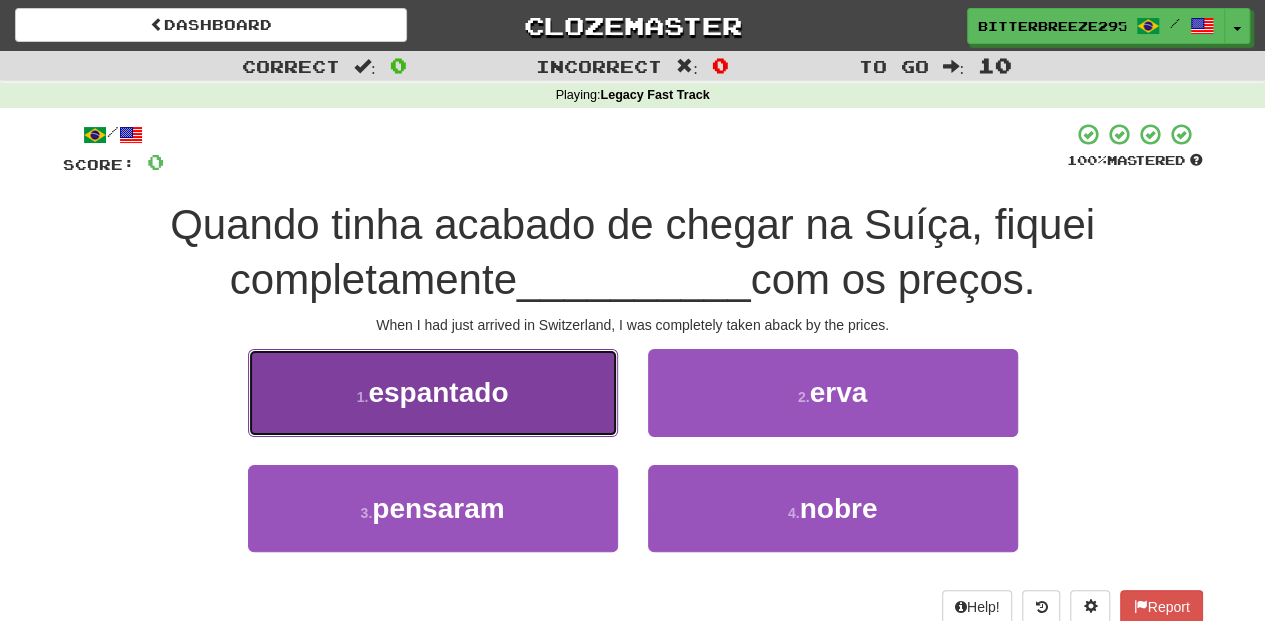 click on "1 .  espantado" at bounding box center (433, 392) 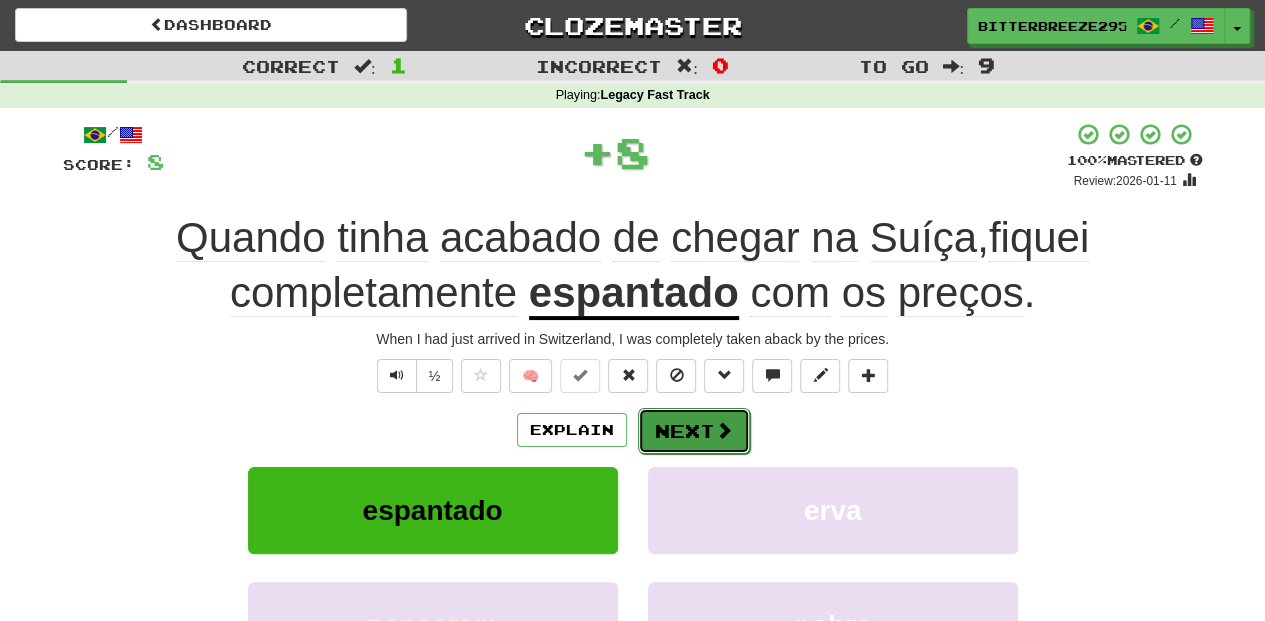 click on "Next" at bounding box center [694, 431] 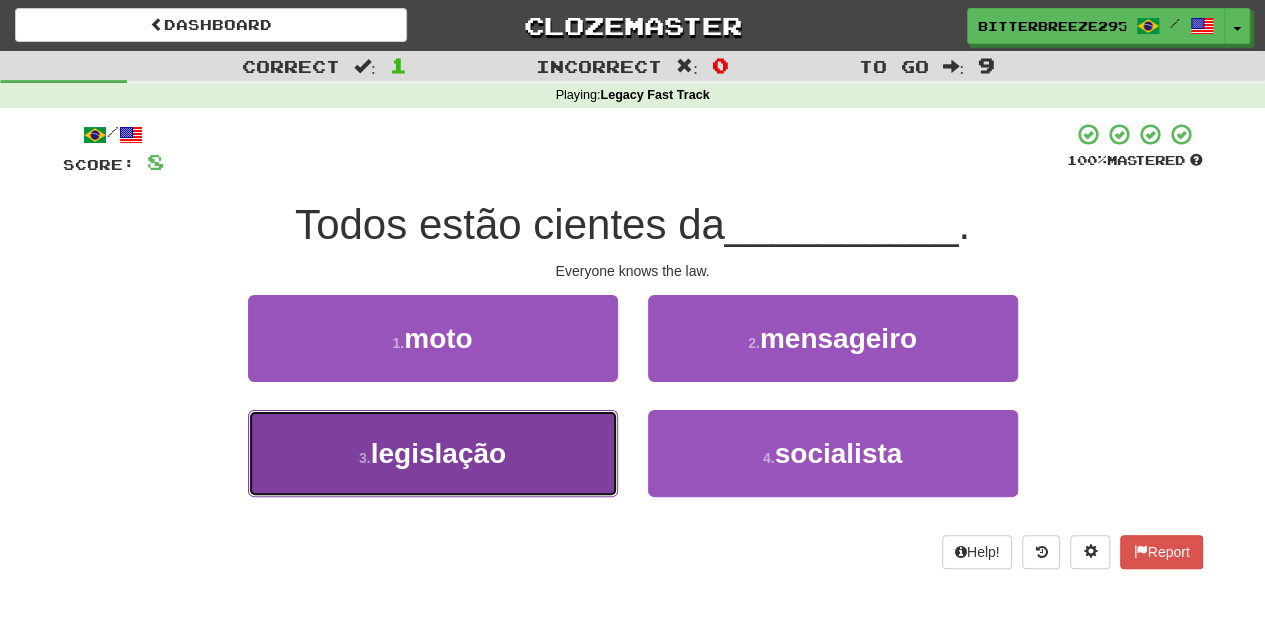click on "3 .  legislação" at bounding box center (433, 453) 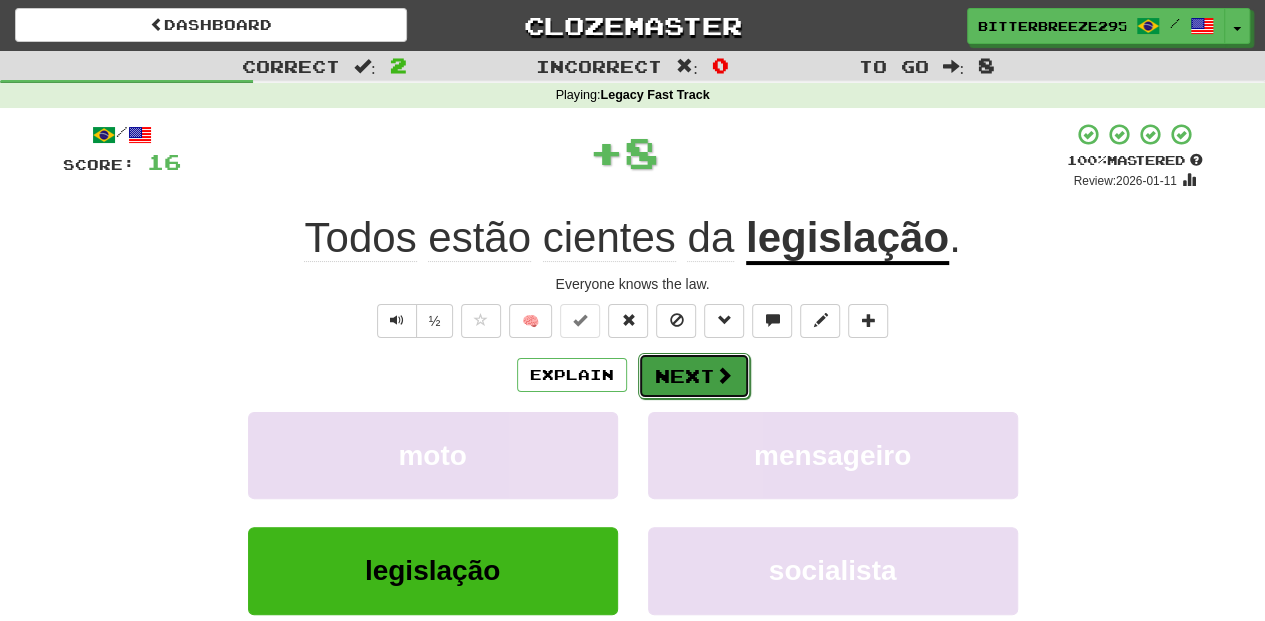 click on "Next" at bounding box center (694, 376) 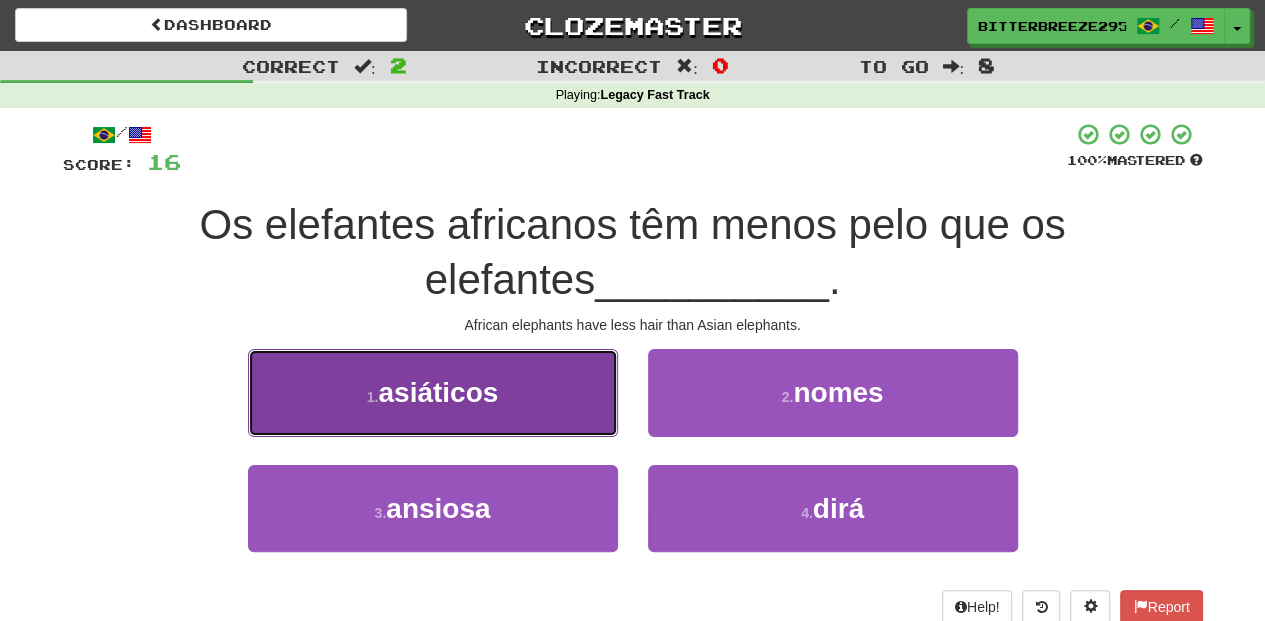 click on "1 .  asiáticos" at bounding box center (433, 392) 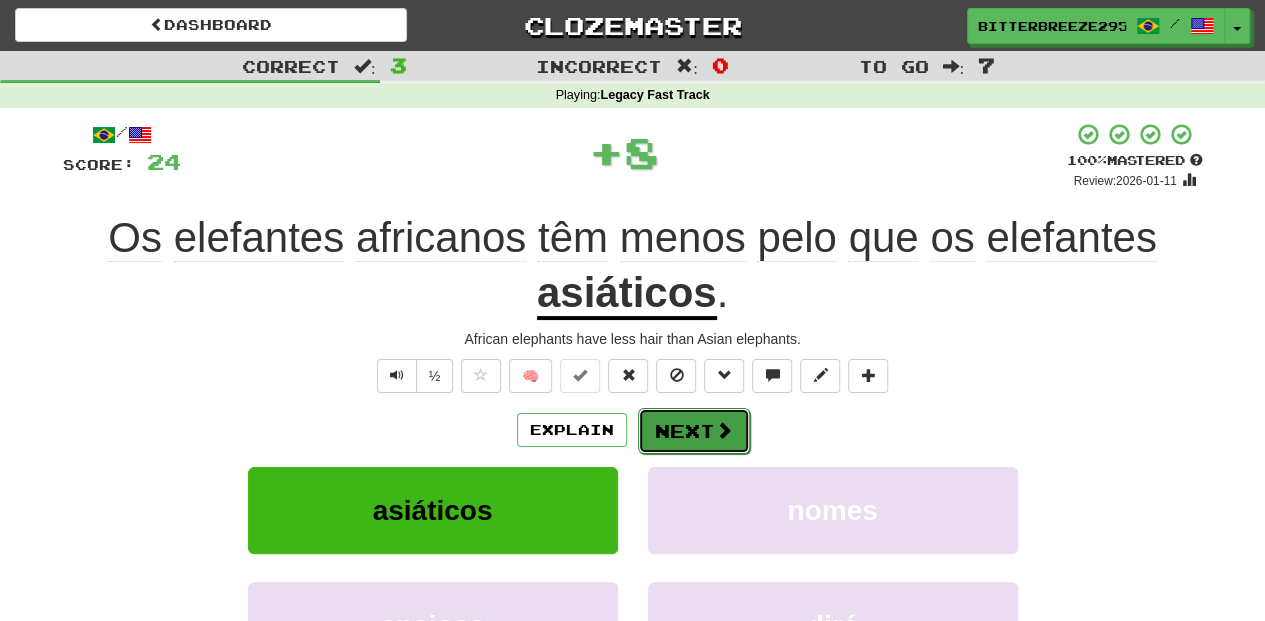 click at bounding box center (724, 430) 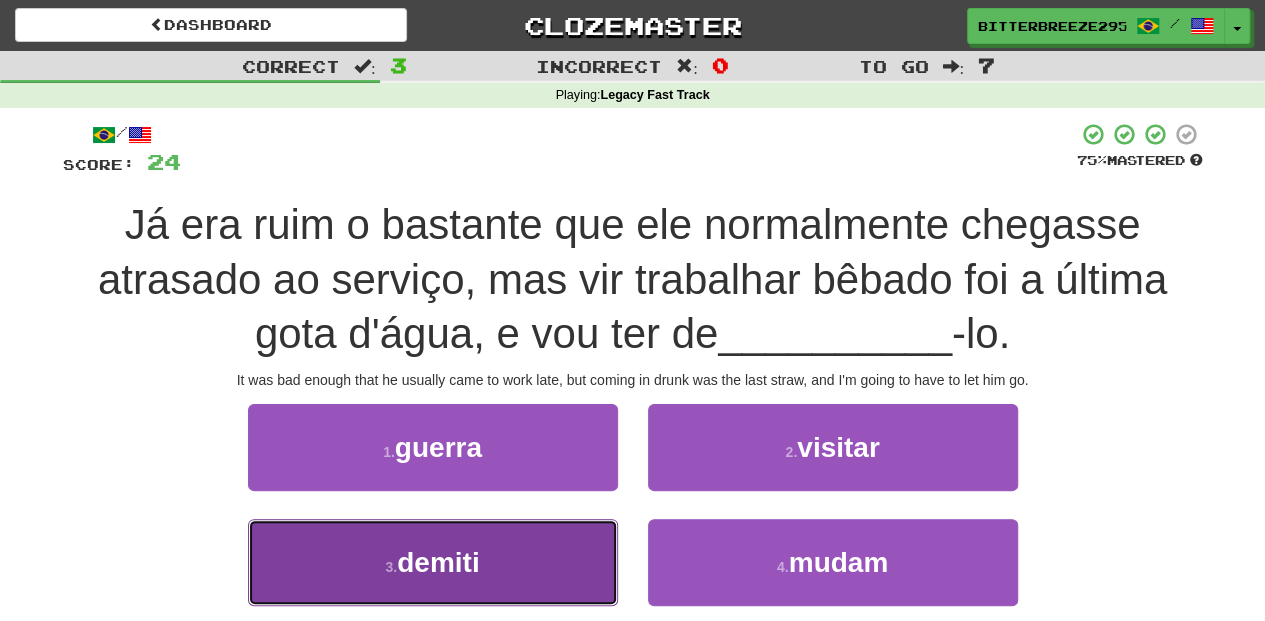 click on "3 .  demiti" at bounding box center (433, 562) 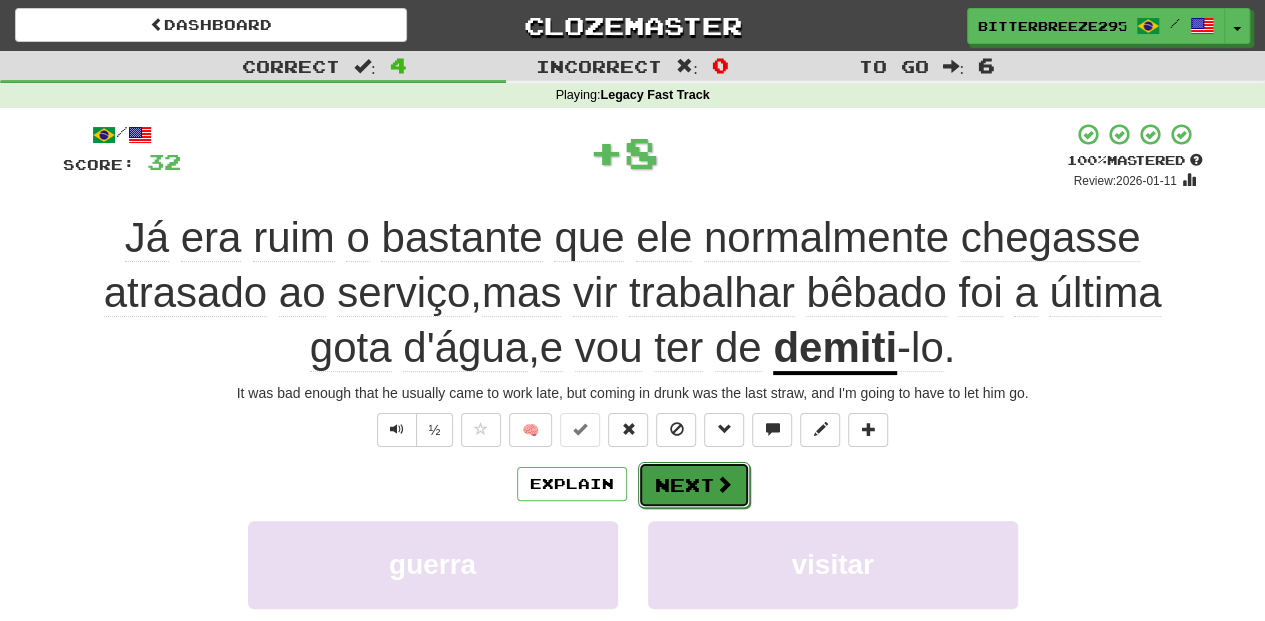 click on "Next" at bounding box center [694, 485] 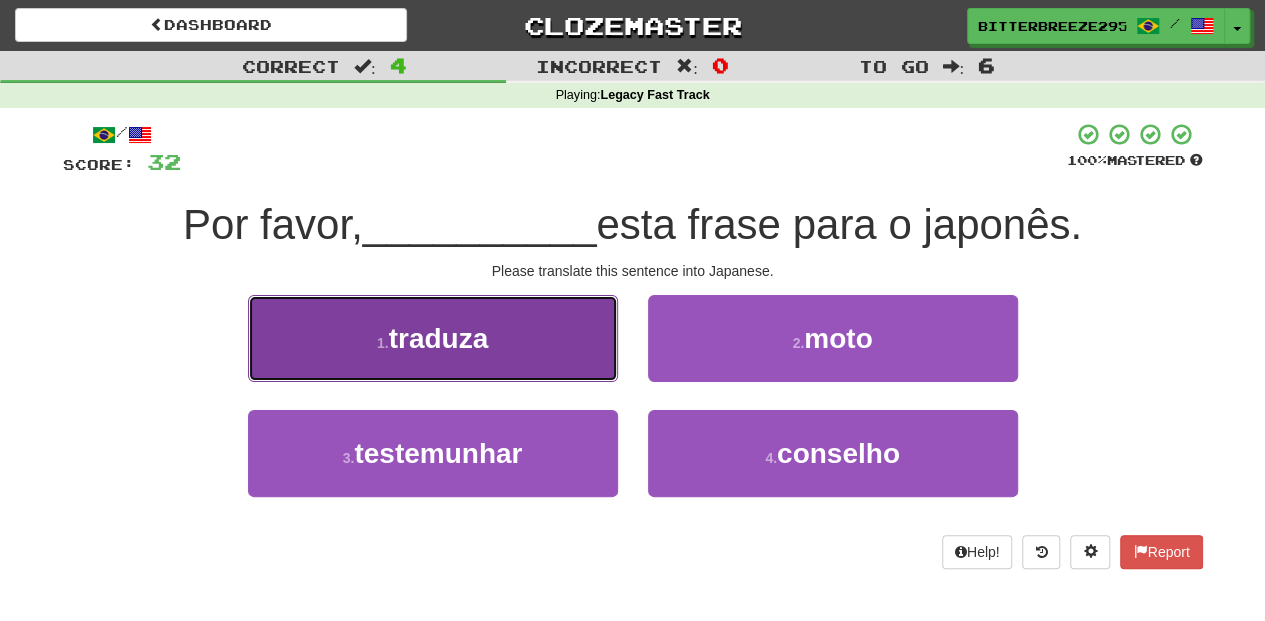 click on "1 .  traduza" at bounding box center (433, 338) 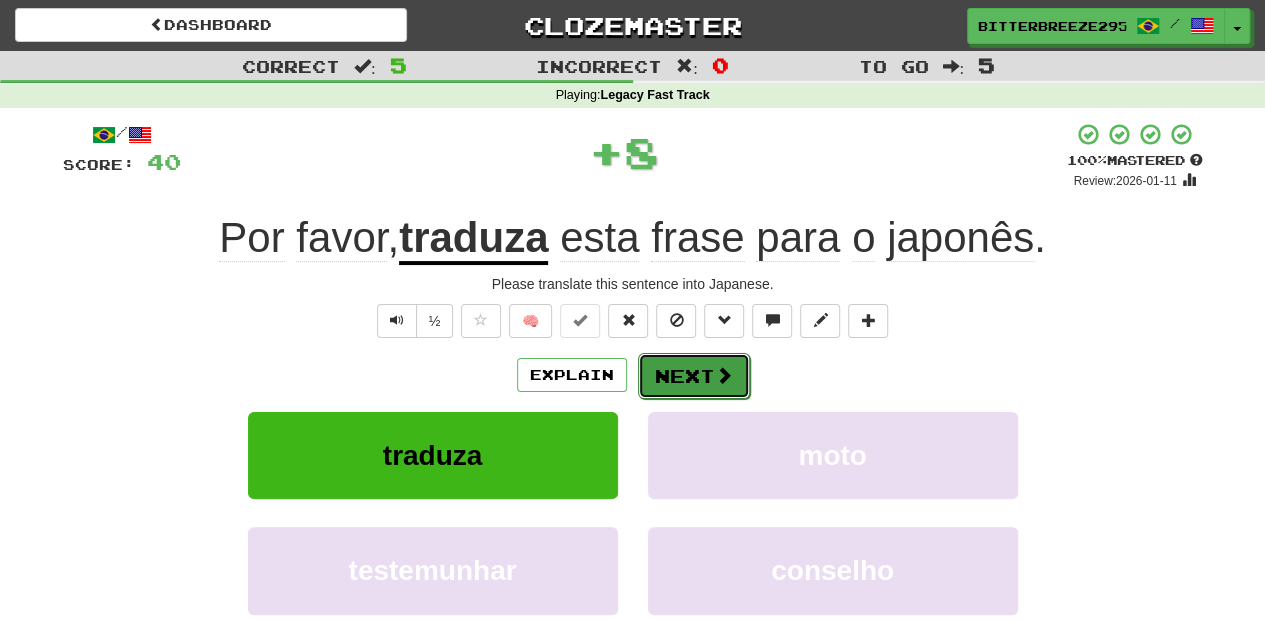 click on "Next" at bounding box center (694, 376) 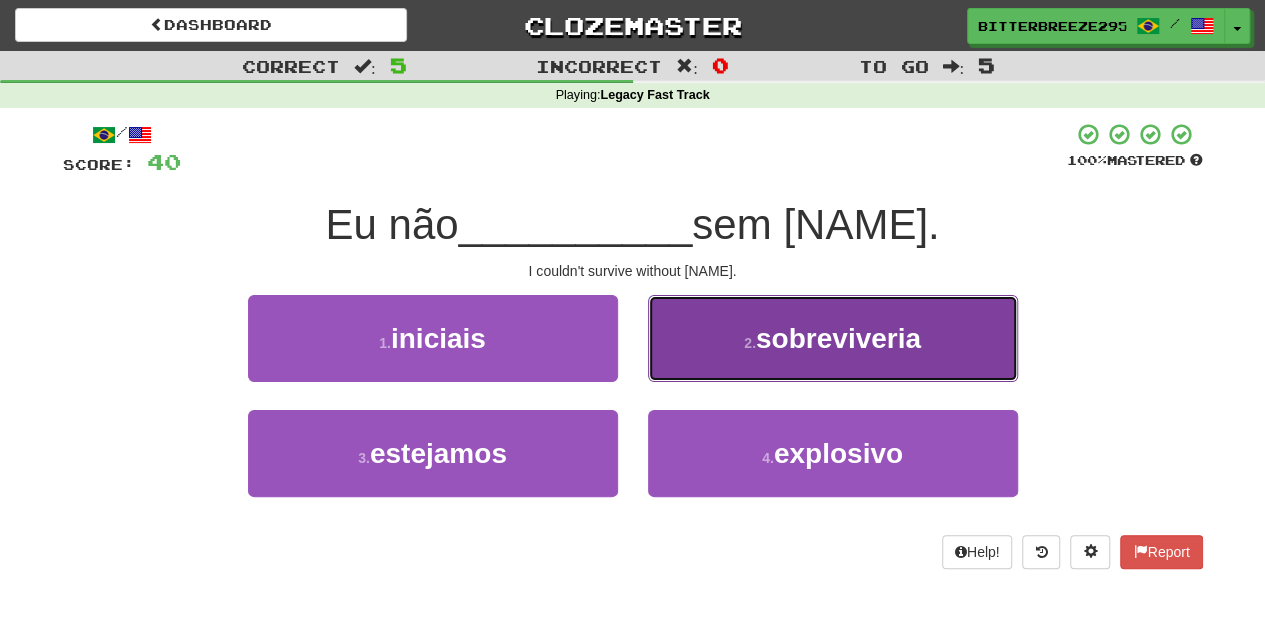 click on "2 .  sobreviveria" at bounding box center [833, 338] 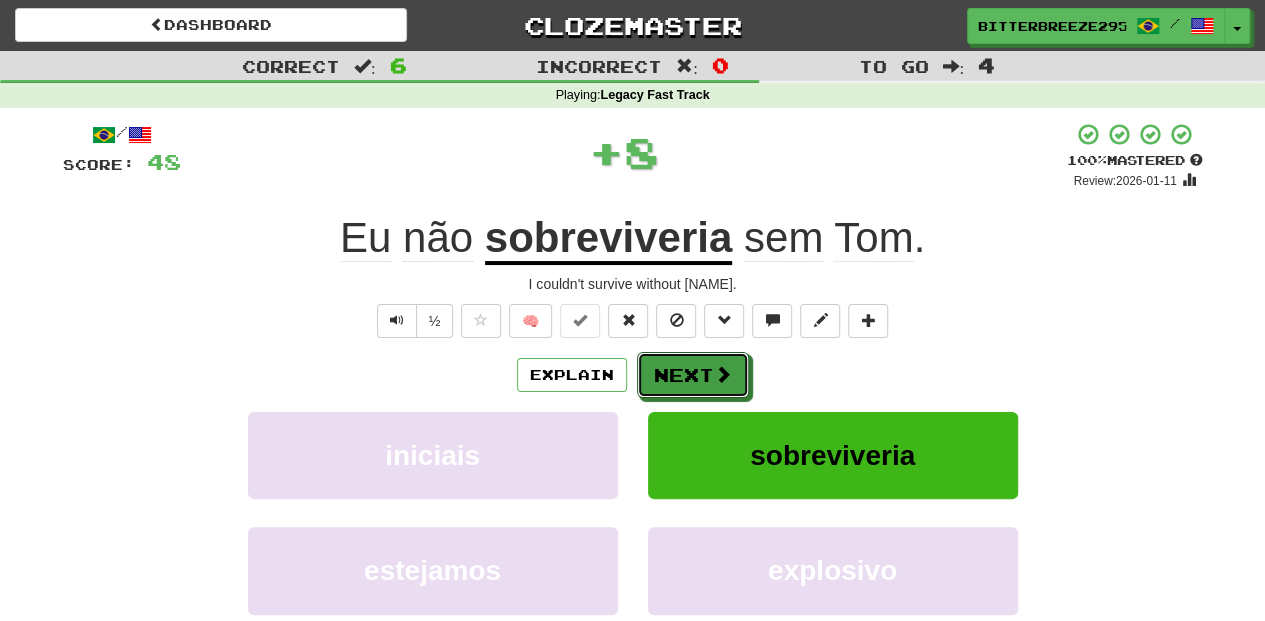 click on "Next" at bounding box center [693, 375] 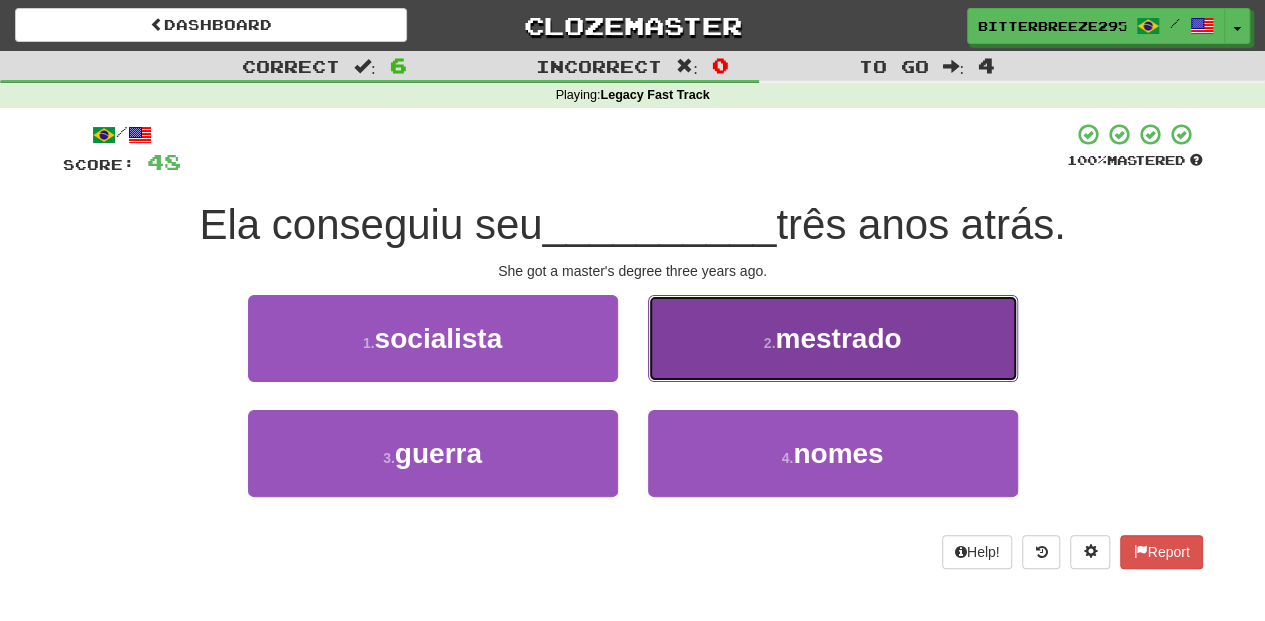 click on "2 .  mestrado" at bounding box center [833, 338] 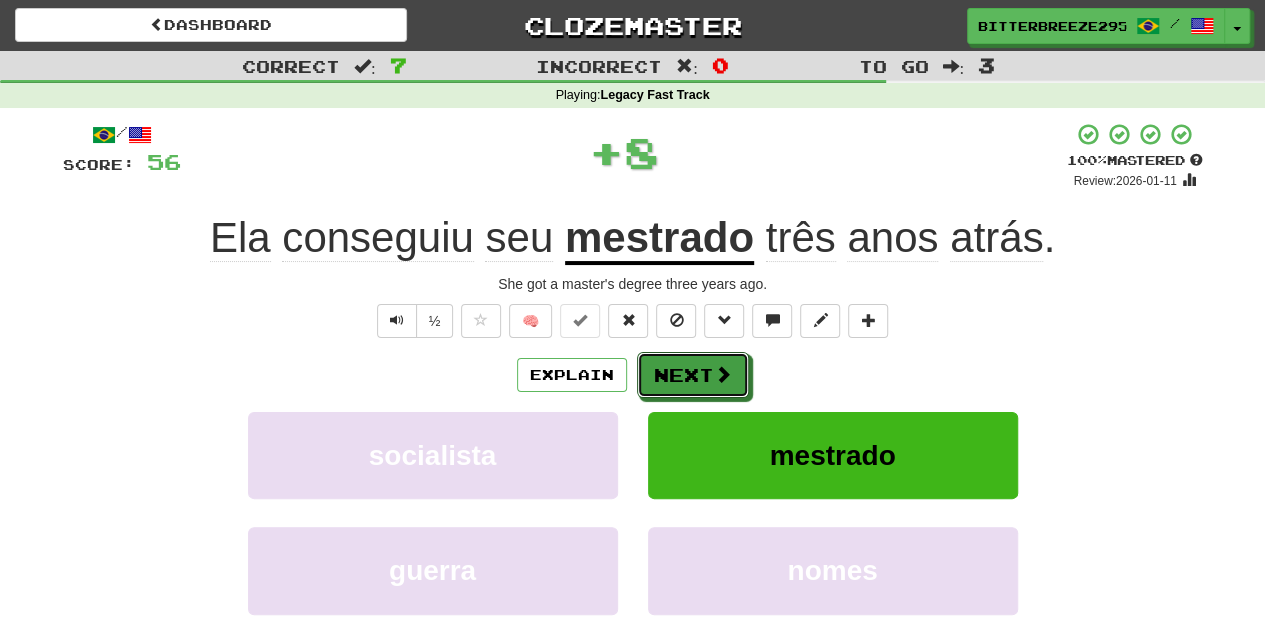 click on "Next" at bounding box center [693, 375] 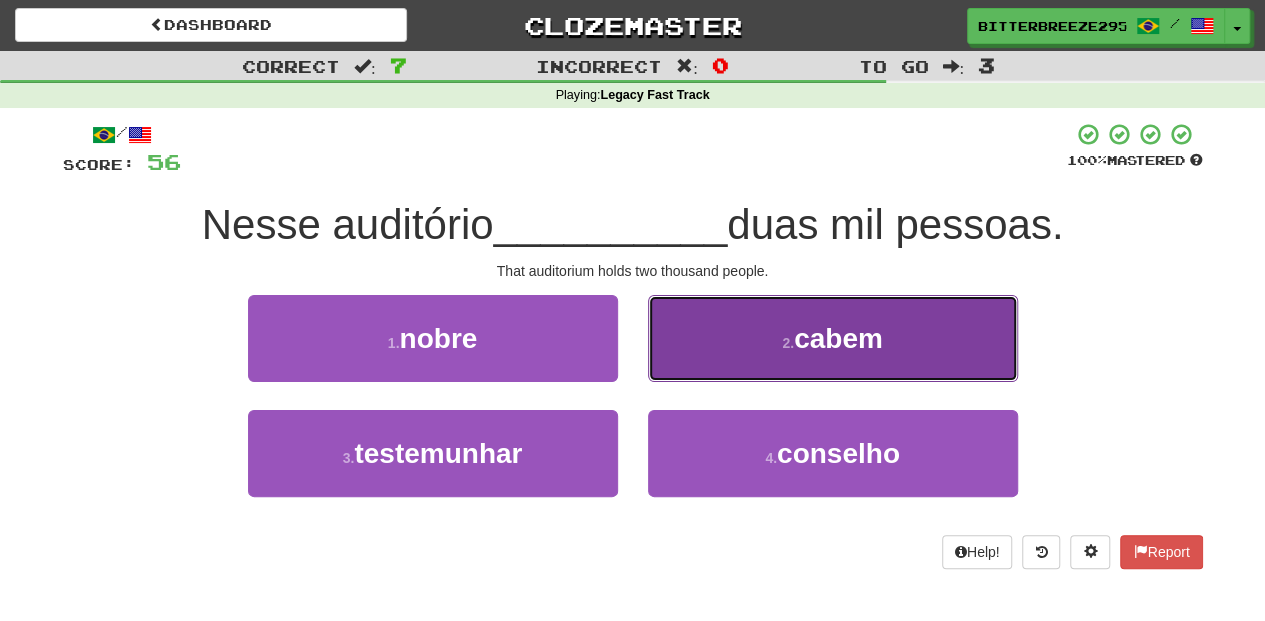 click on "2 .  cabem" at bounding box center (833, 338) 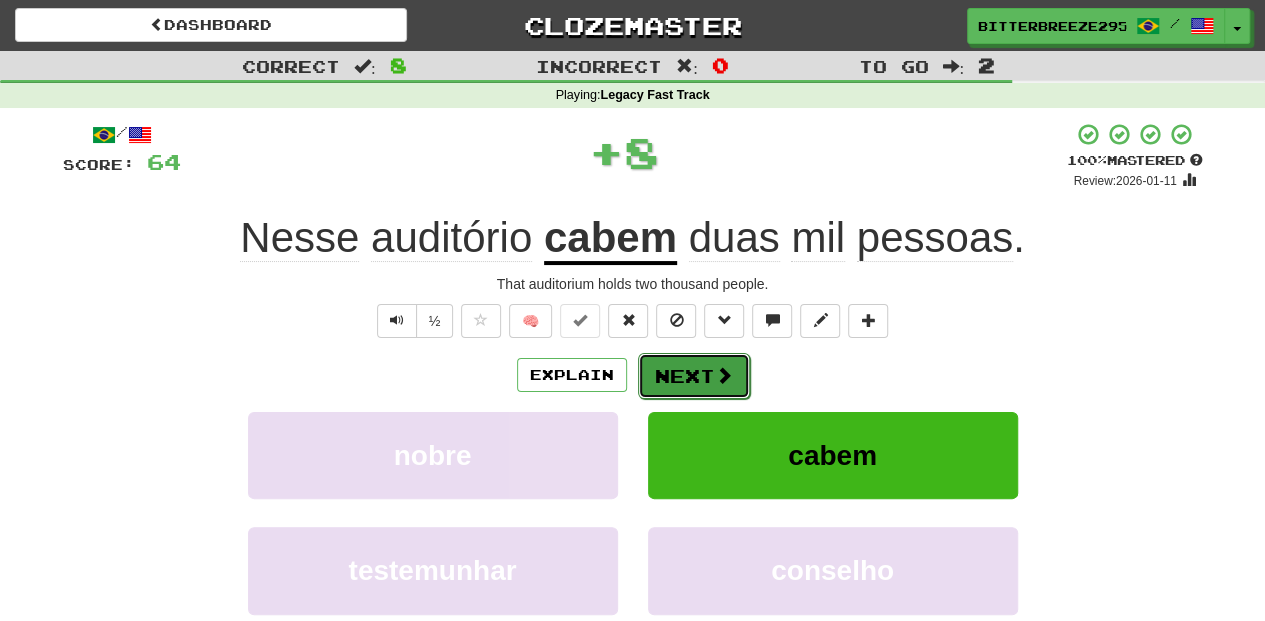 click on "Next" at bounding box center [694, 376] 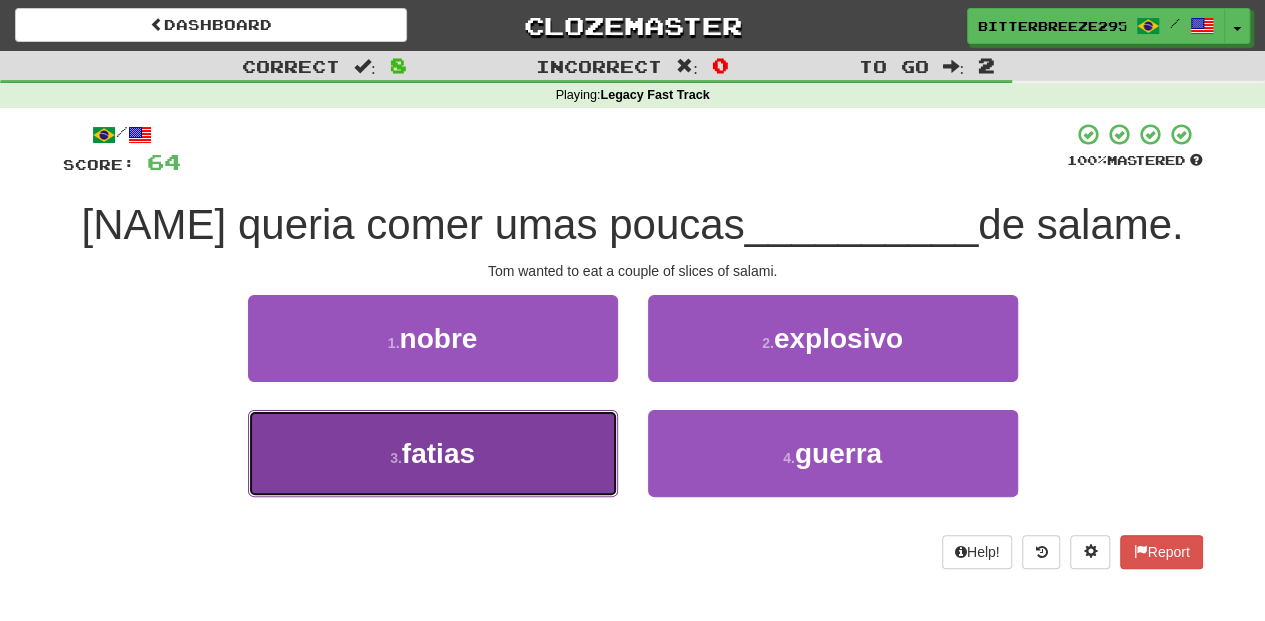 click on "3 .  fatias" at bounding box center [433, 453] 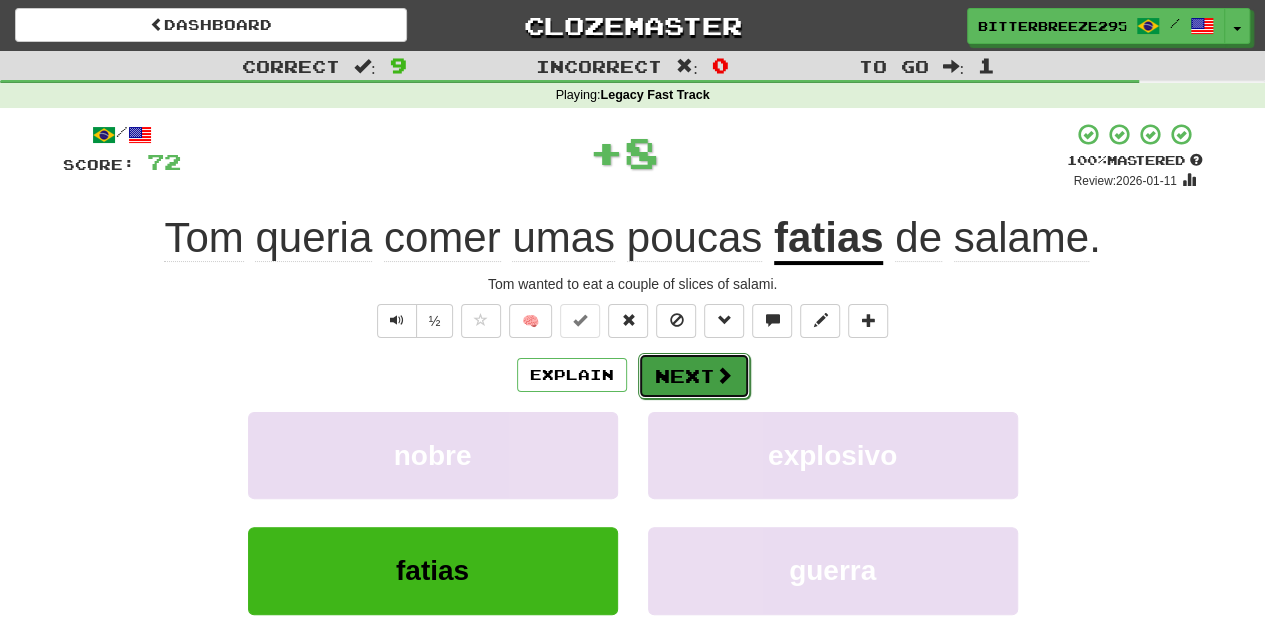 click on "Next" at bounding box center [694, 376] 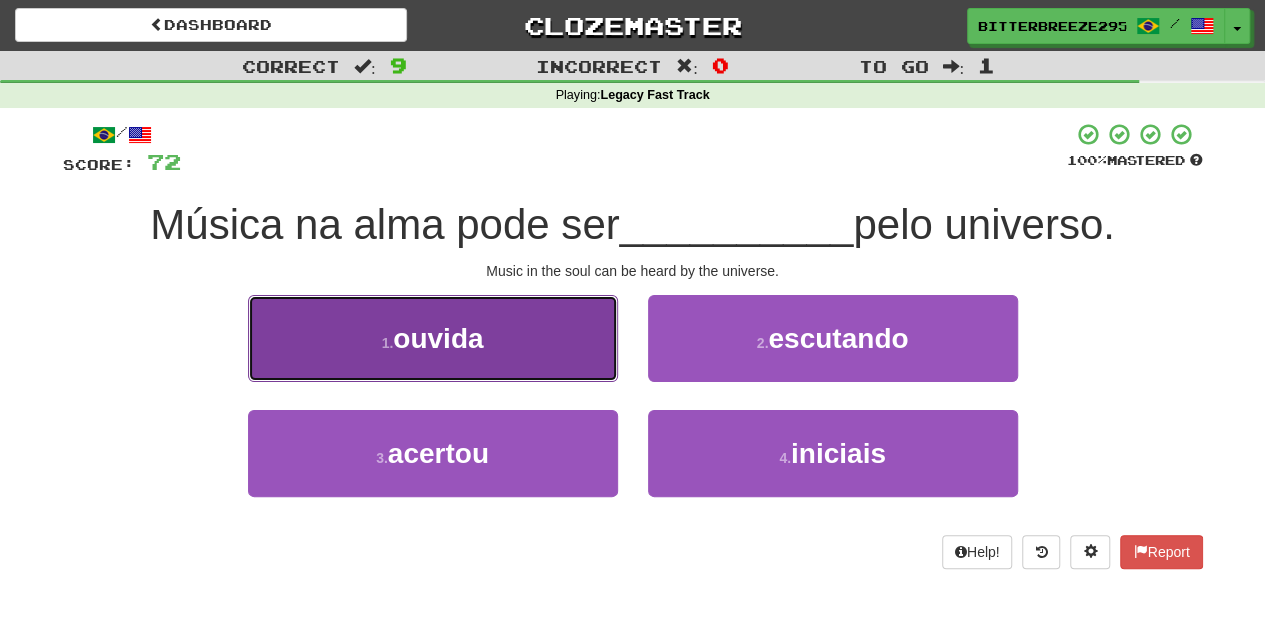click on "1 .  ouvida" at bounding box center (433, 338) 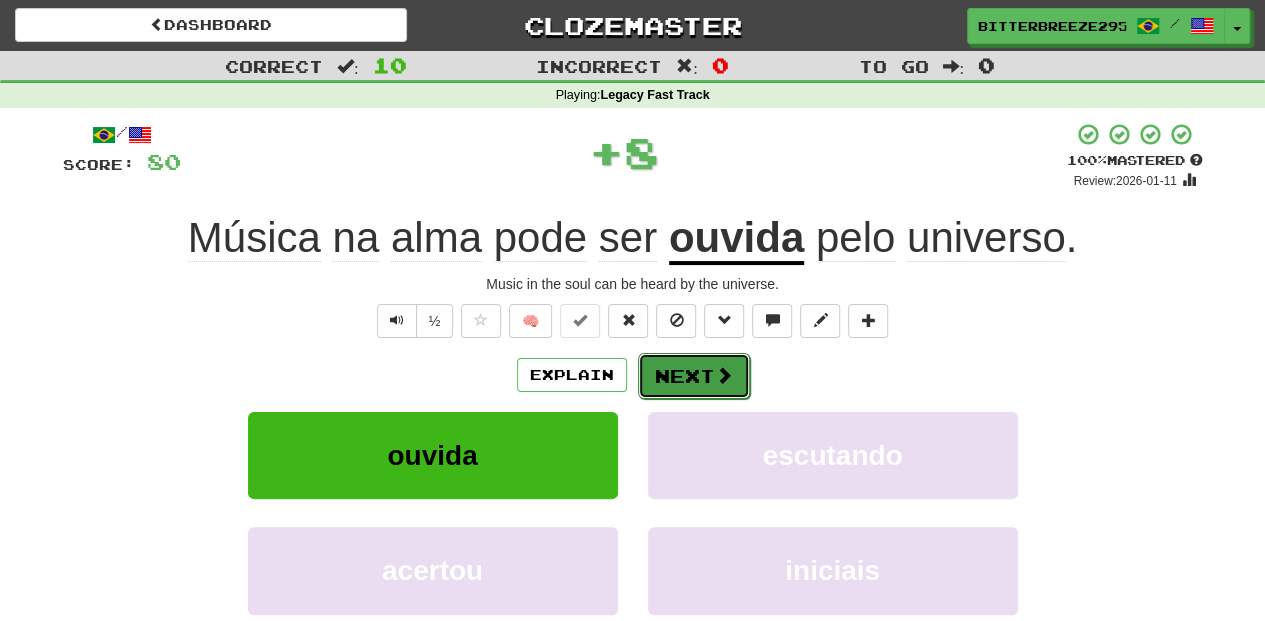 click on "Next" at bounding box center [694, 376] 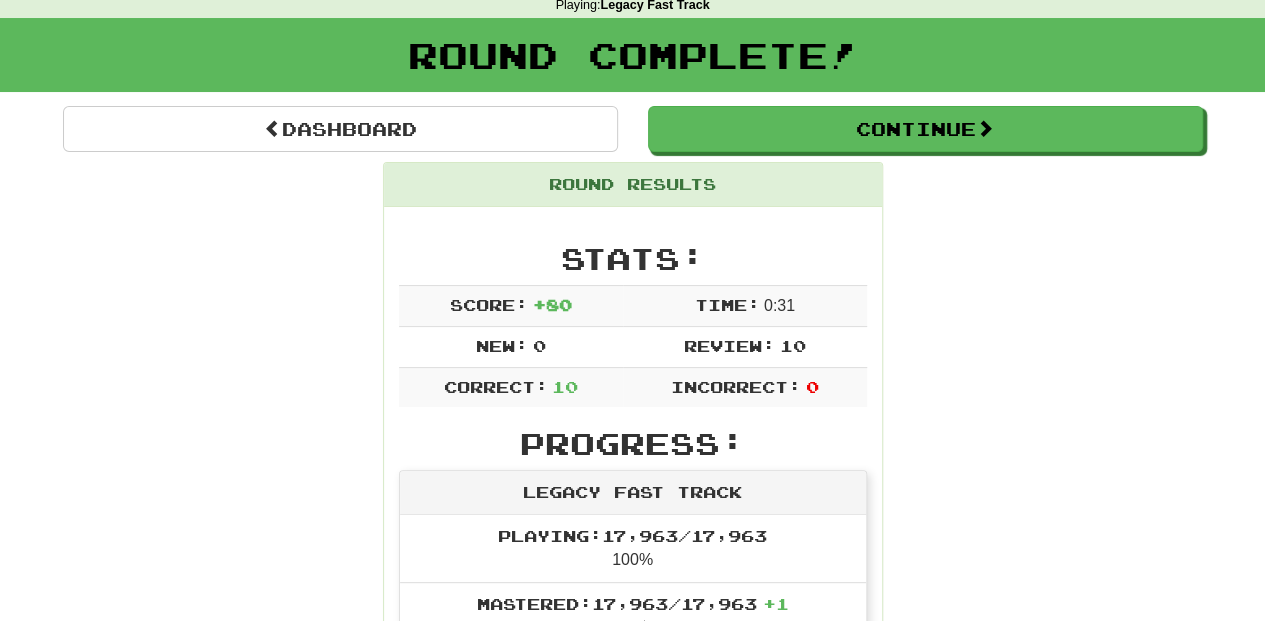 scroll, scrollTop: 0, scrollLeft: 0, axis: both 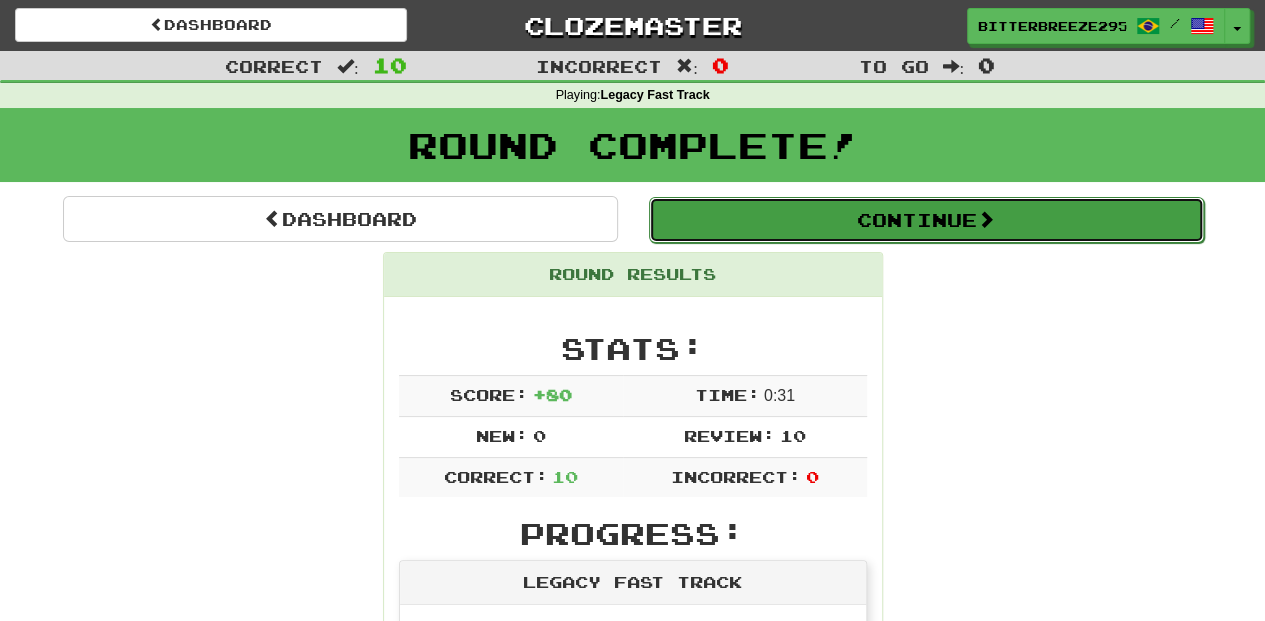 click on "Continue" at bounding box center (926, 220) 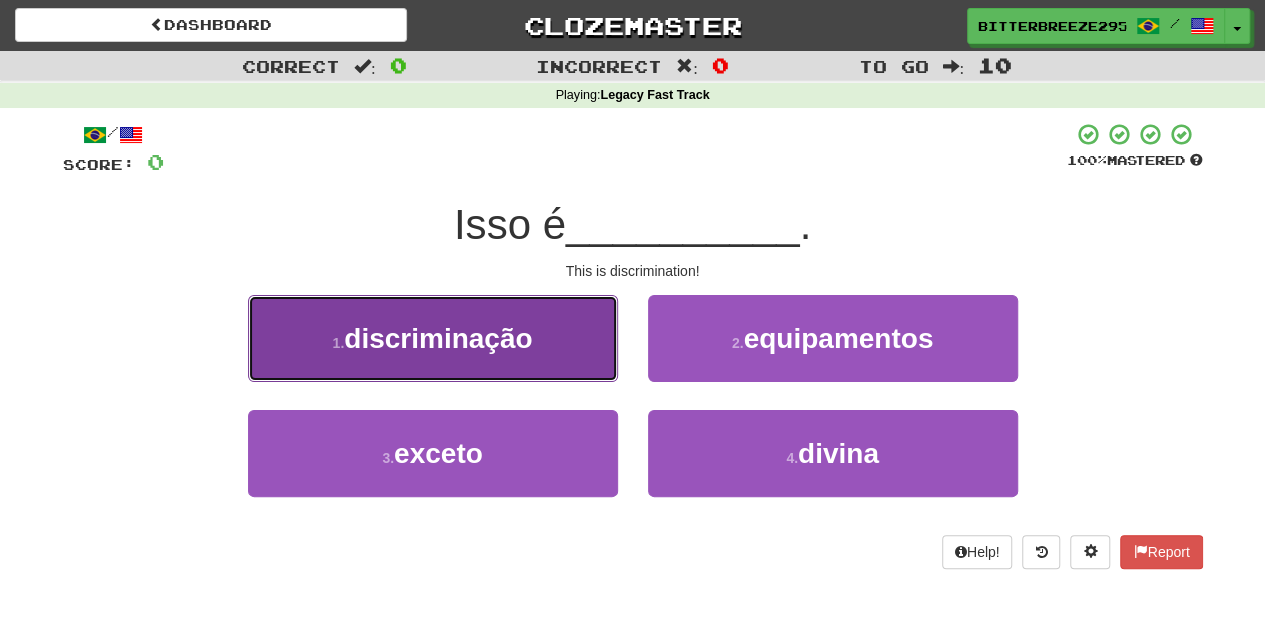 click on "1 .  discriminação" at bounding box center (433, 338) 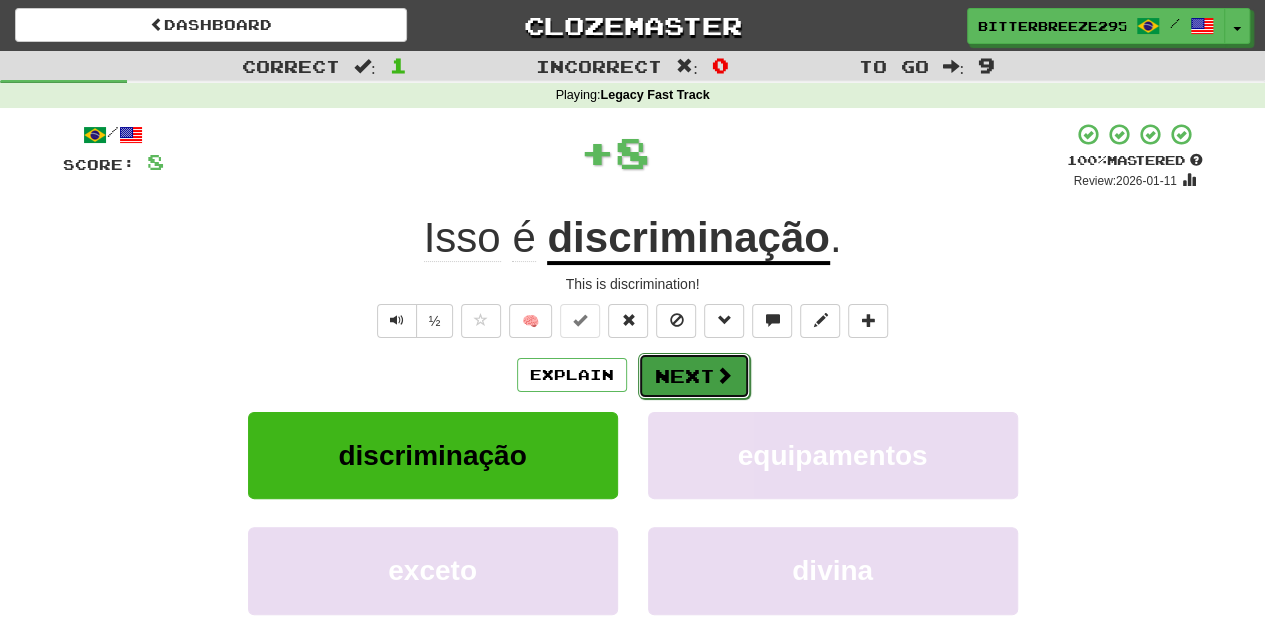 click on "Next" at bounding box center (694, 376) 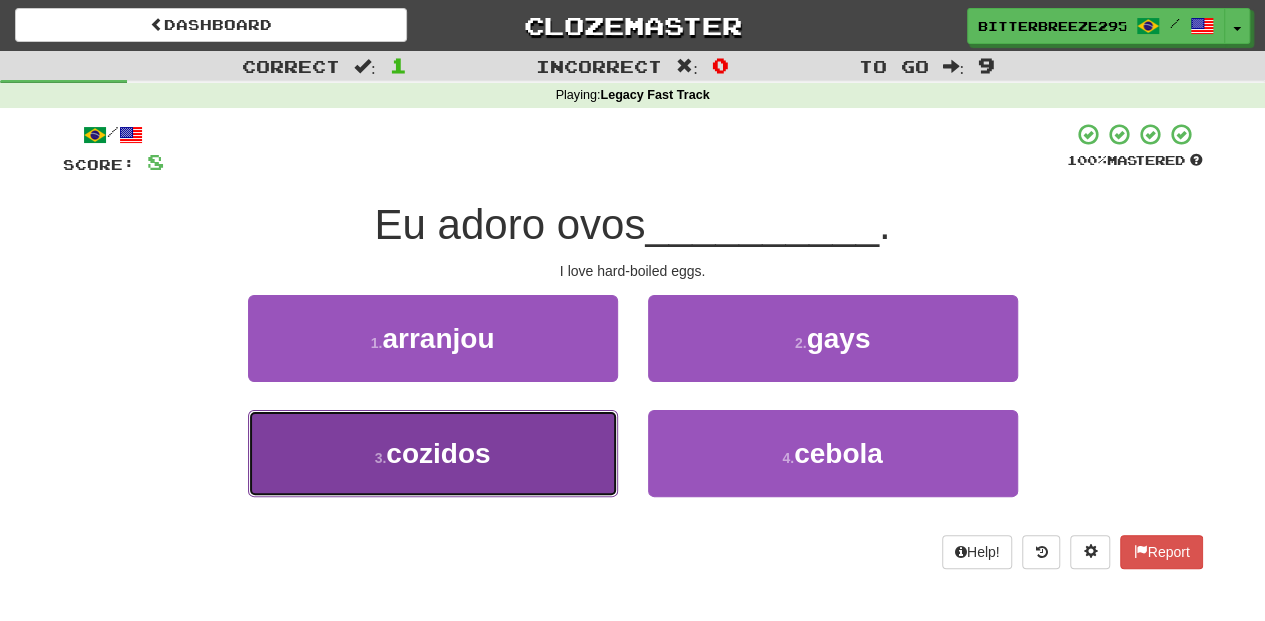 click on "3 .  cozidos" at bounding box center [433, 453] 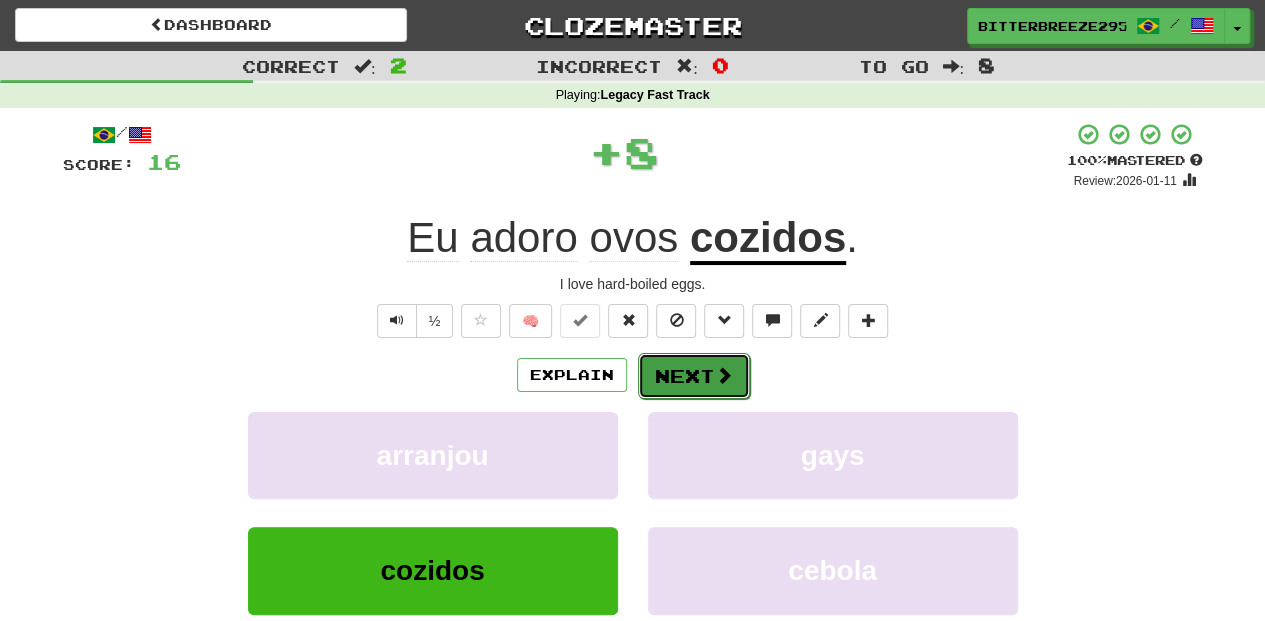 click on "Next" at bounding box center [694, 376] 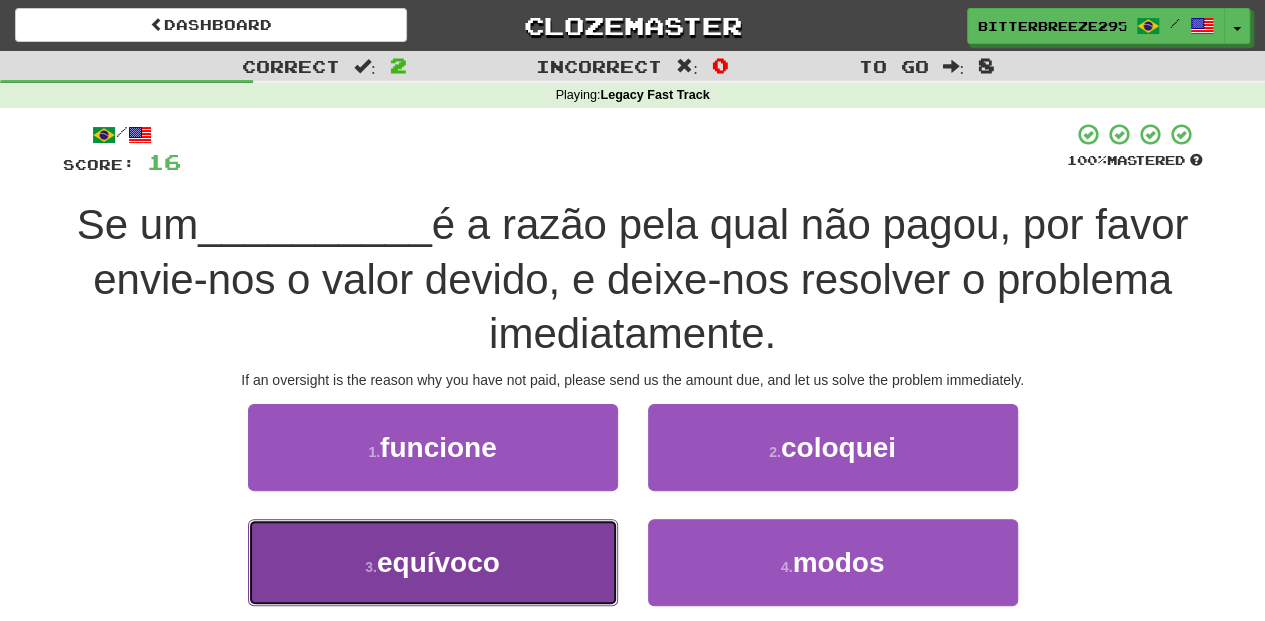 click on "3 .  equívoco" at bounding box center [433, 562] 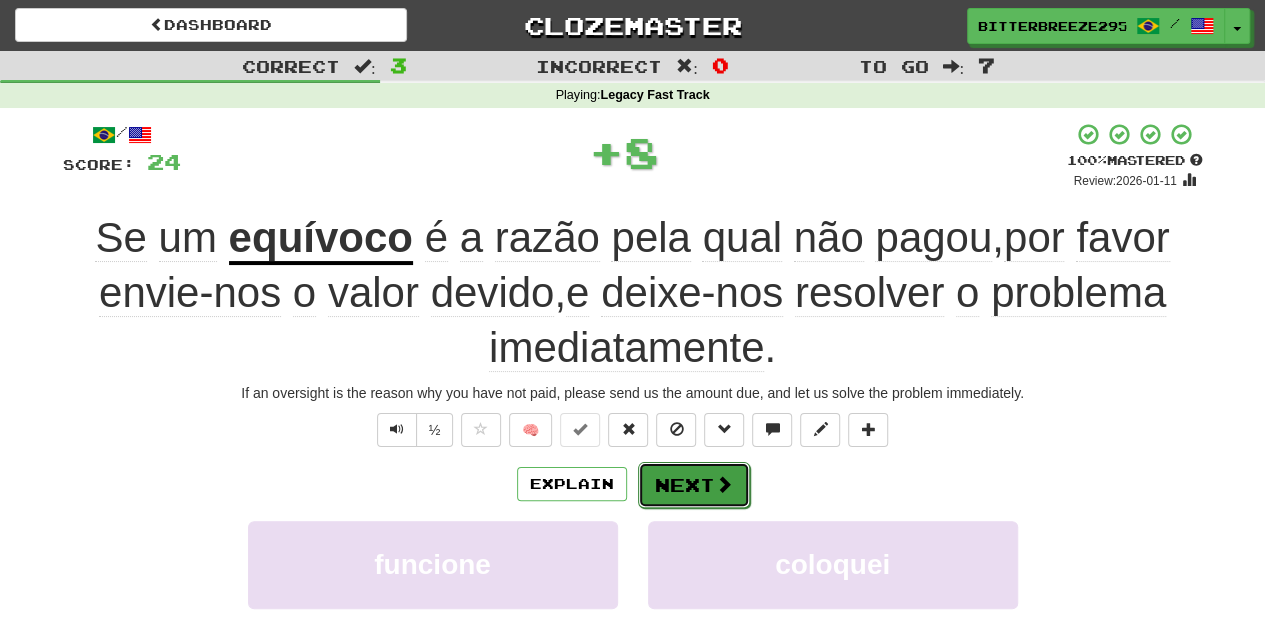 click on "Next" at bounding box center [694, 485] 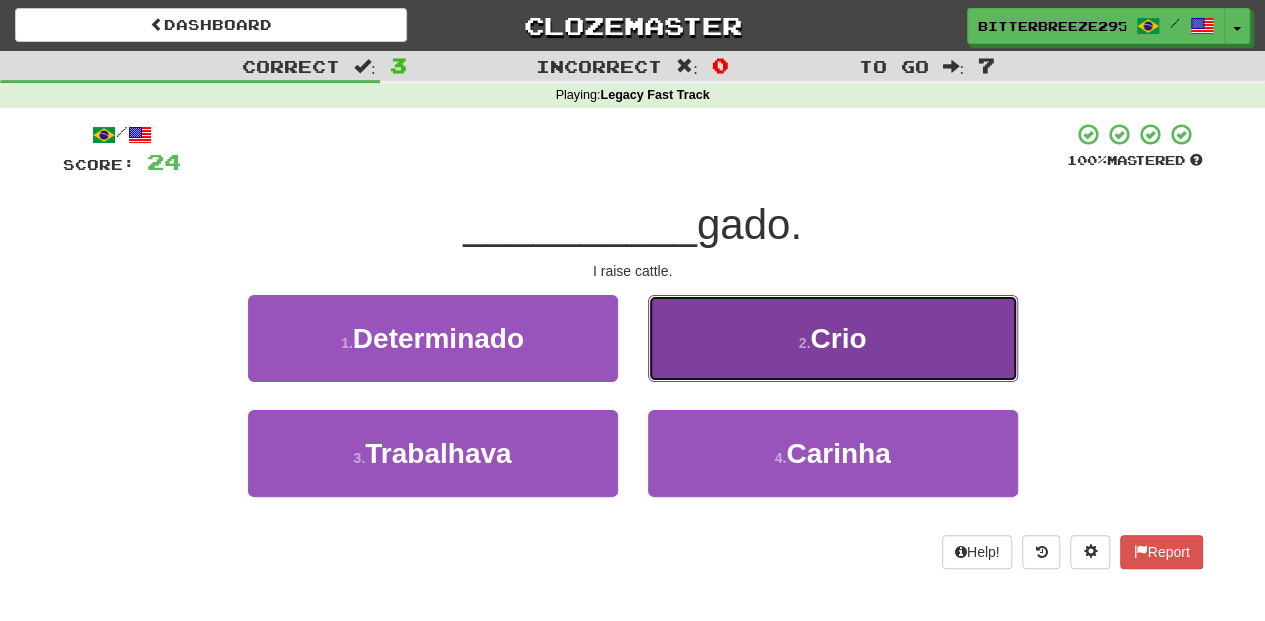 click on "2 .  Crio" at bounding box center (833, 338) 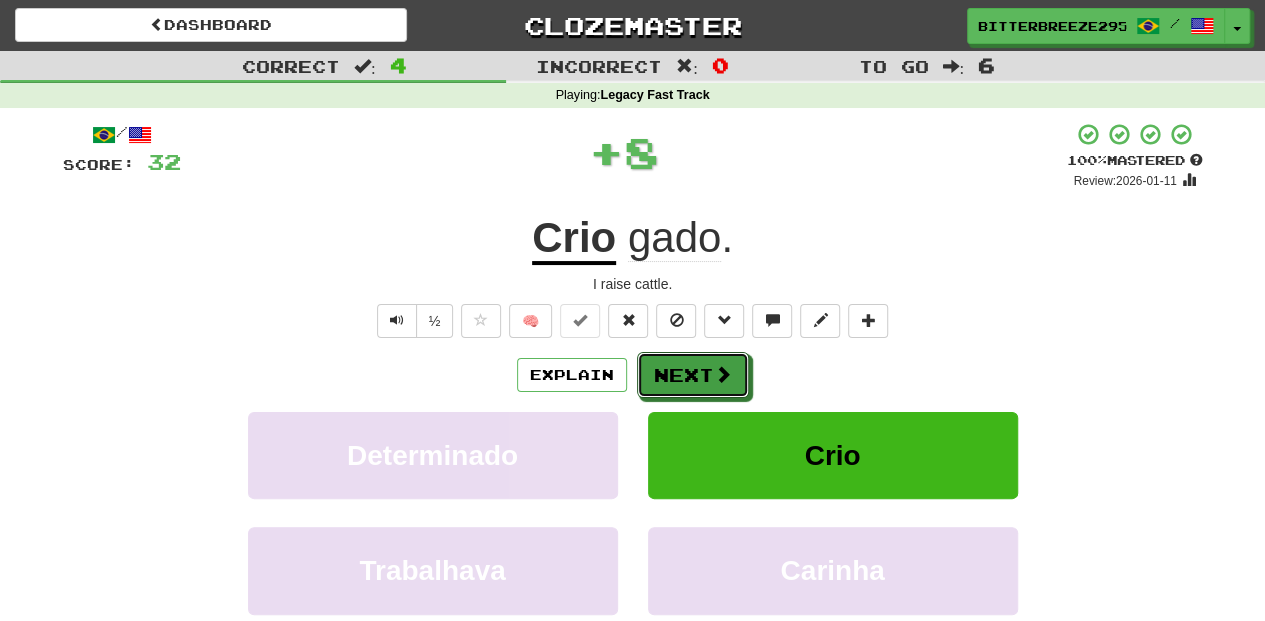 click on "Next" at bounding box center (693, 375) 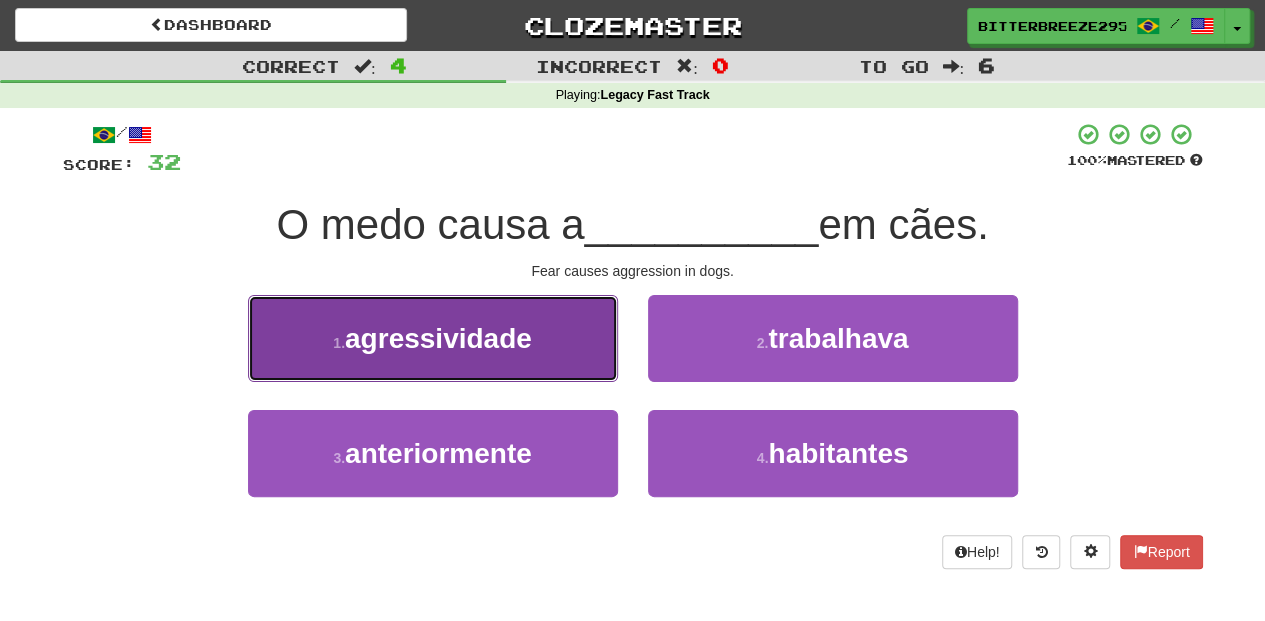 click on "1 .  agressividade" at bounding box center (433, 338) 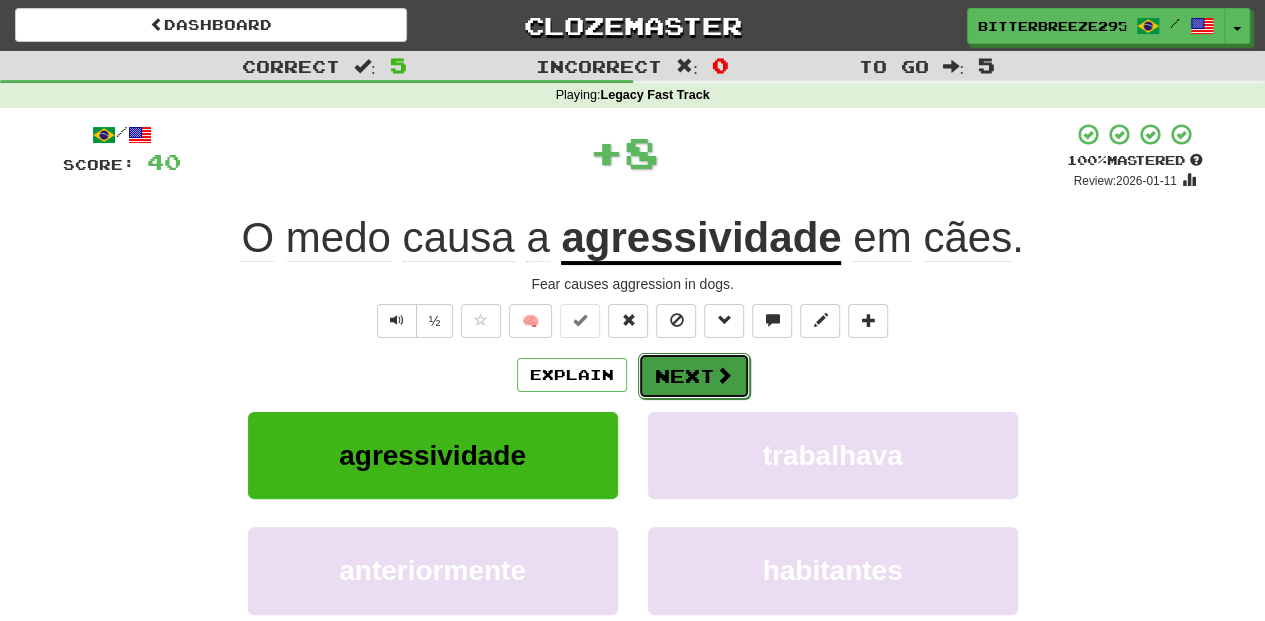 click on "Next" at bounding box center [694, 376] 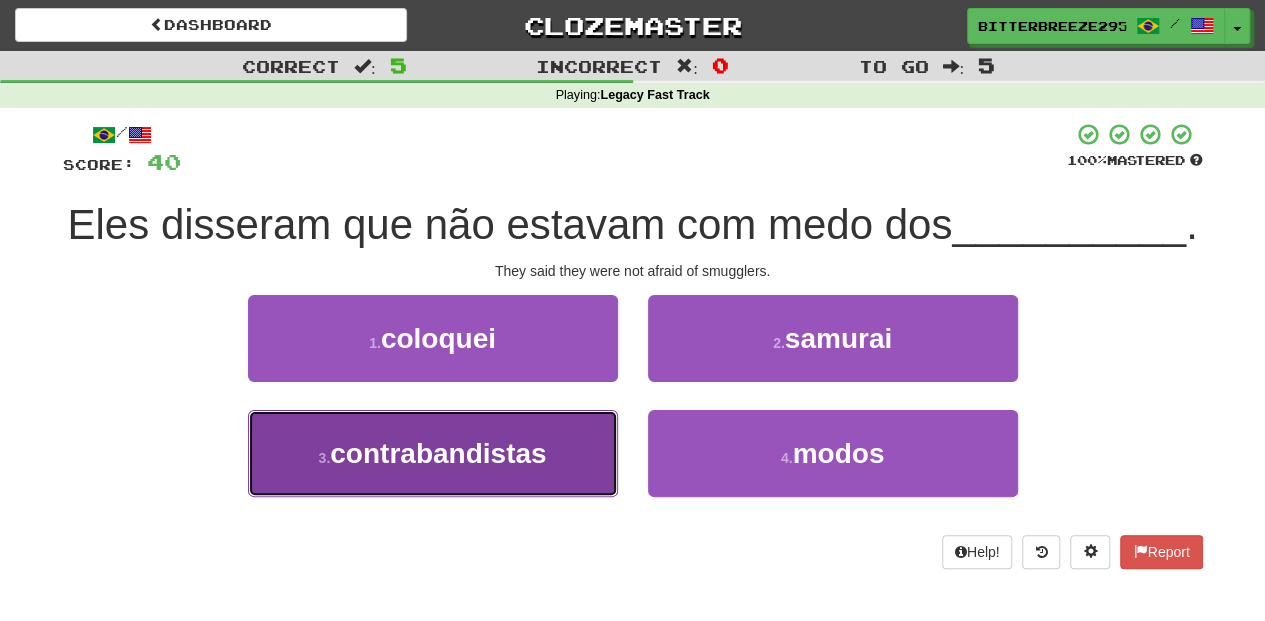 click on "3 .  contrabandistas" at bounding box center (433, 453) 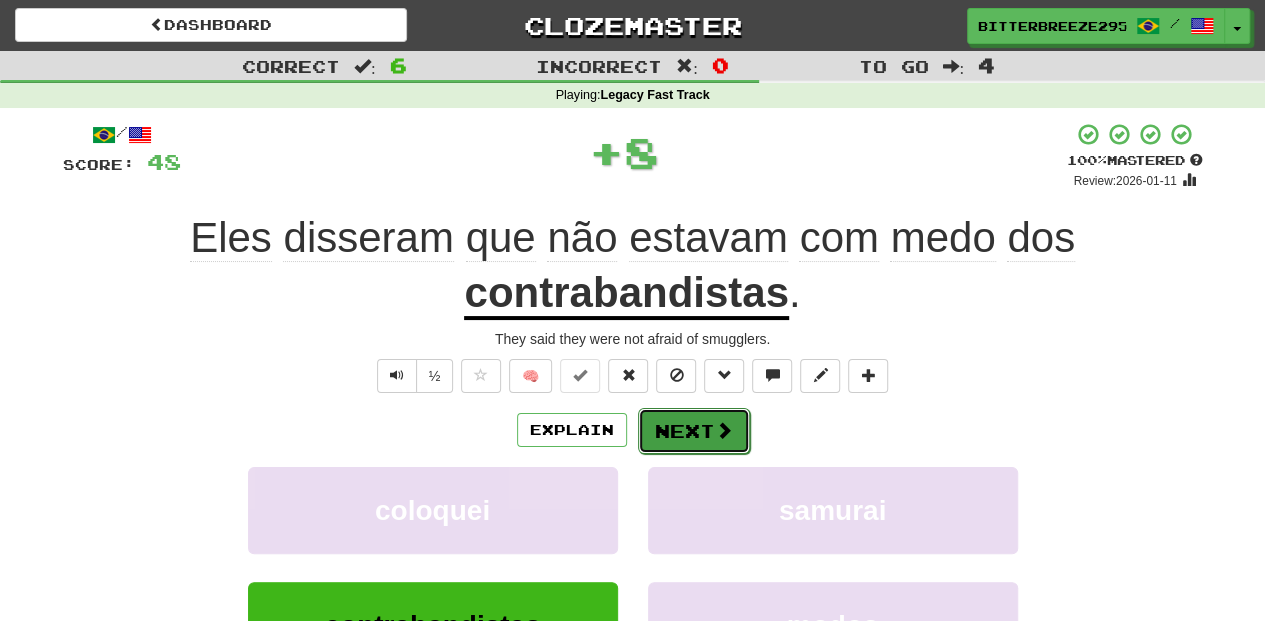 click on "Next" at bounding box center [694, 431] 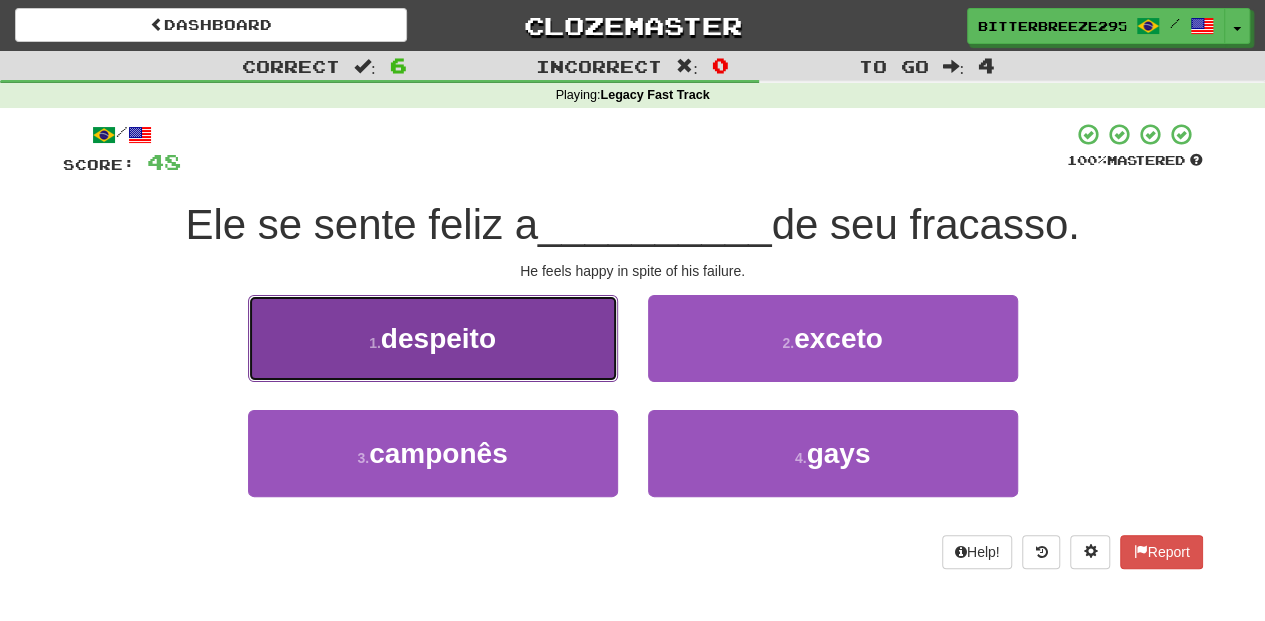 click on "1 .  despeito" at bounding box center (433, 338) 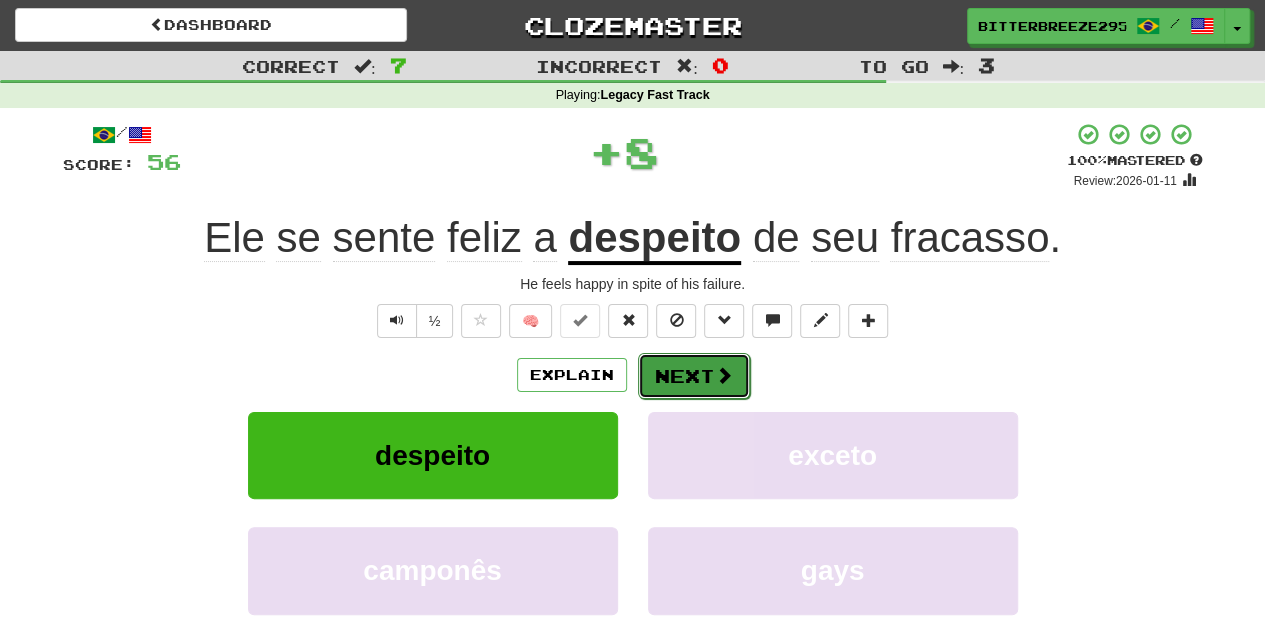 click on "Next" at bounding box center [694, 376] 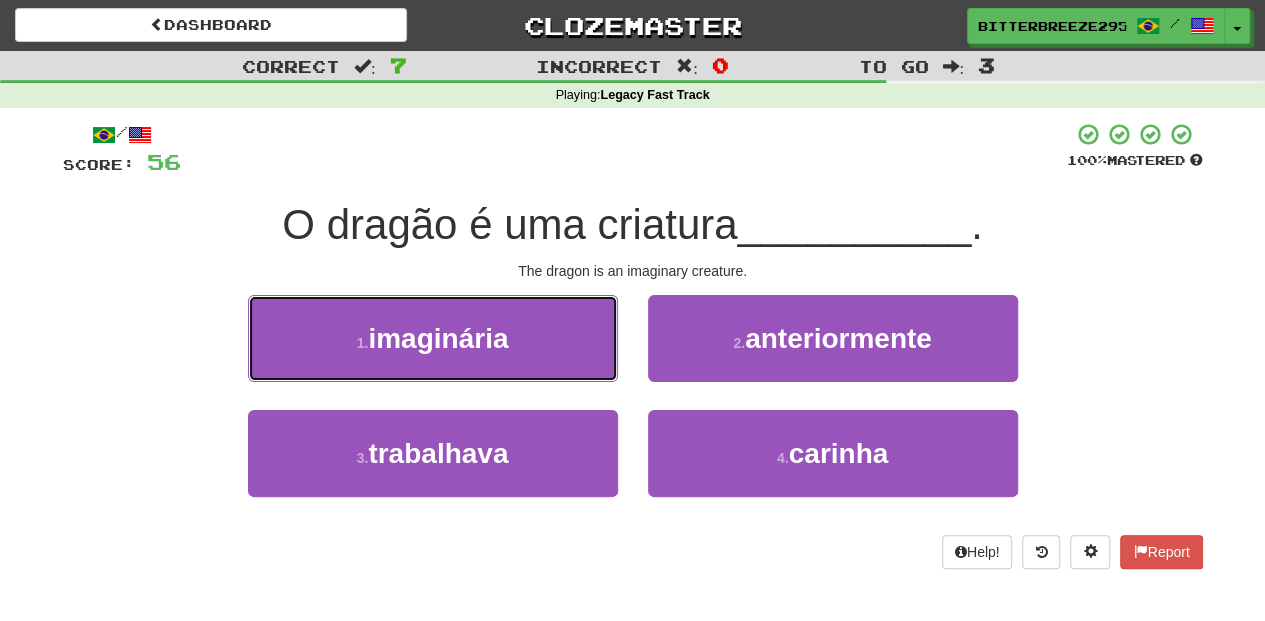 drag, startPoint x: 544, startPoint y: 342, endPoint x: 560, endPoint y: 350, distance: 17.888544 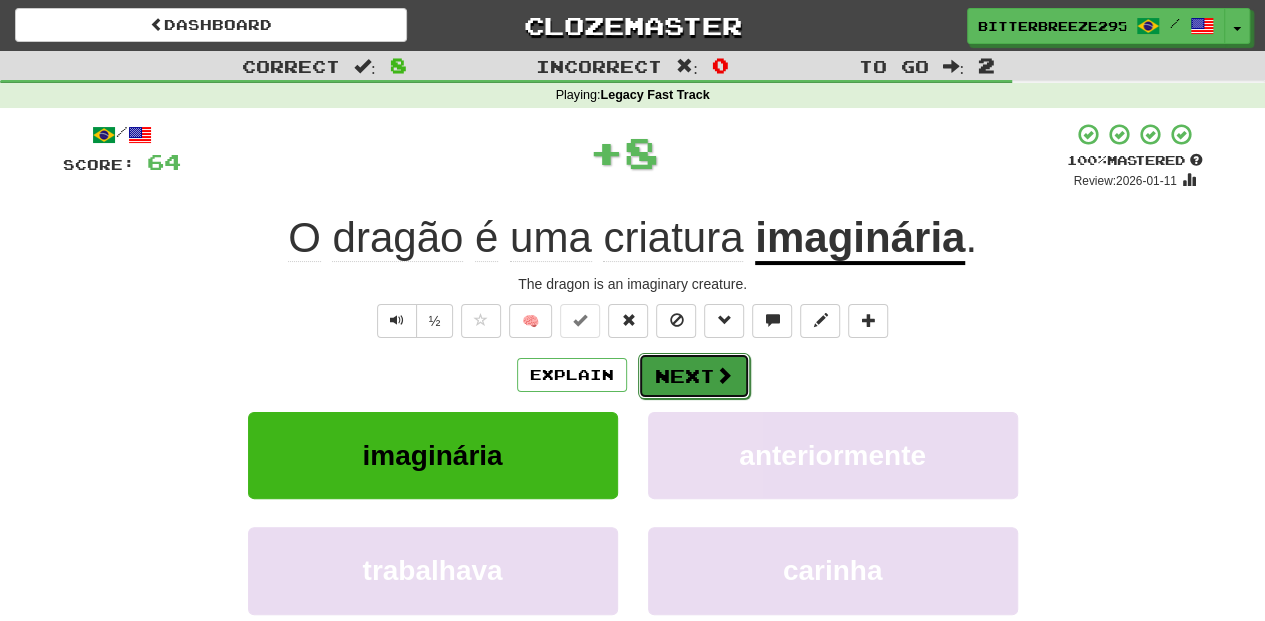 click on "Next" at bounding box center [694, 376] 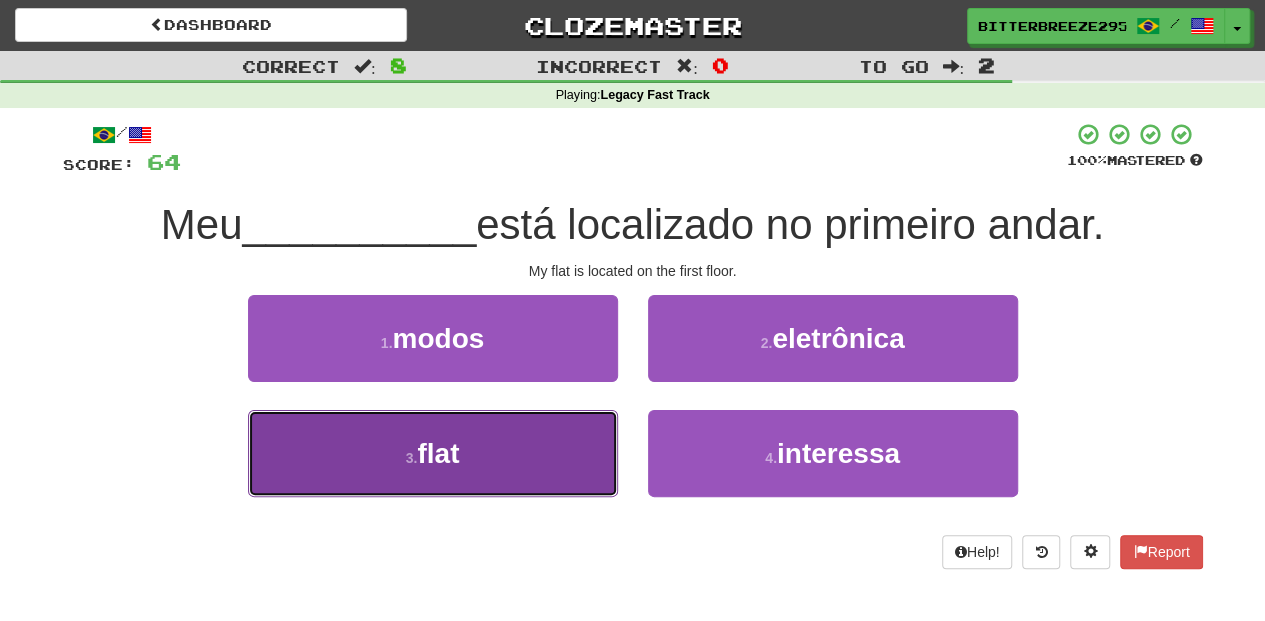 click on "3 .  flat" at bounding box center [433, 453] 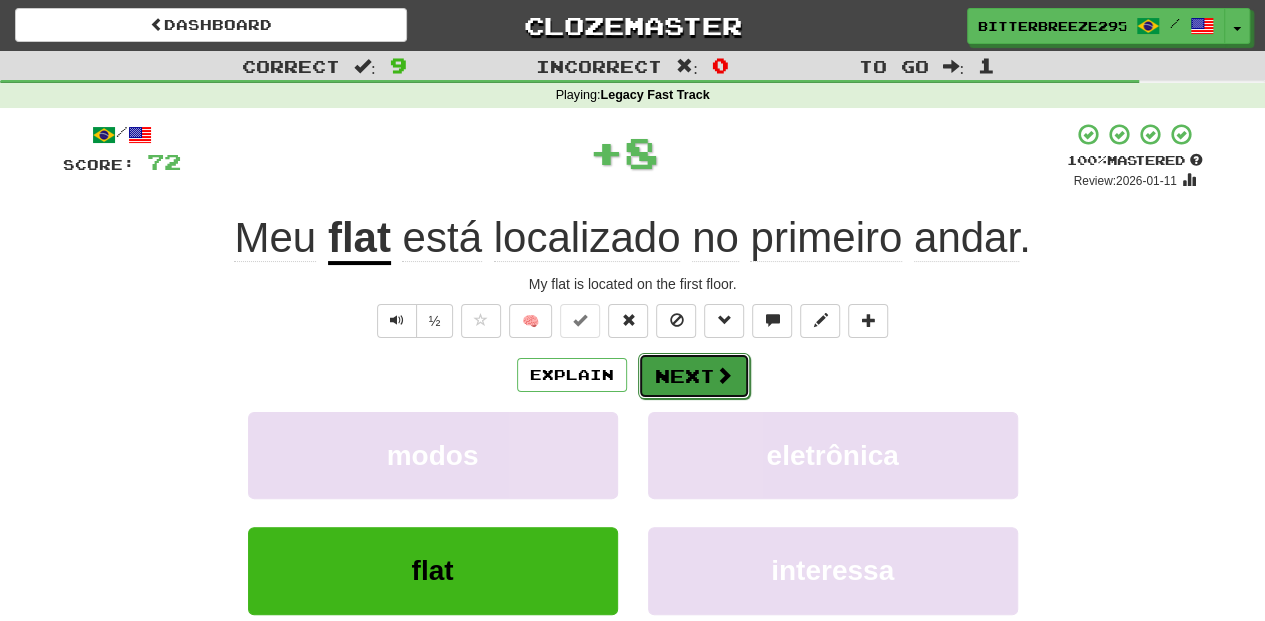 click on "Next" at bounding box center (694, 376) 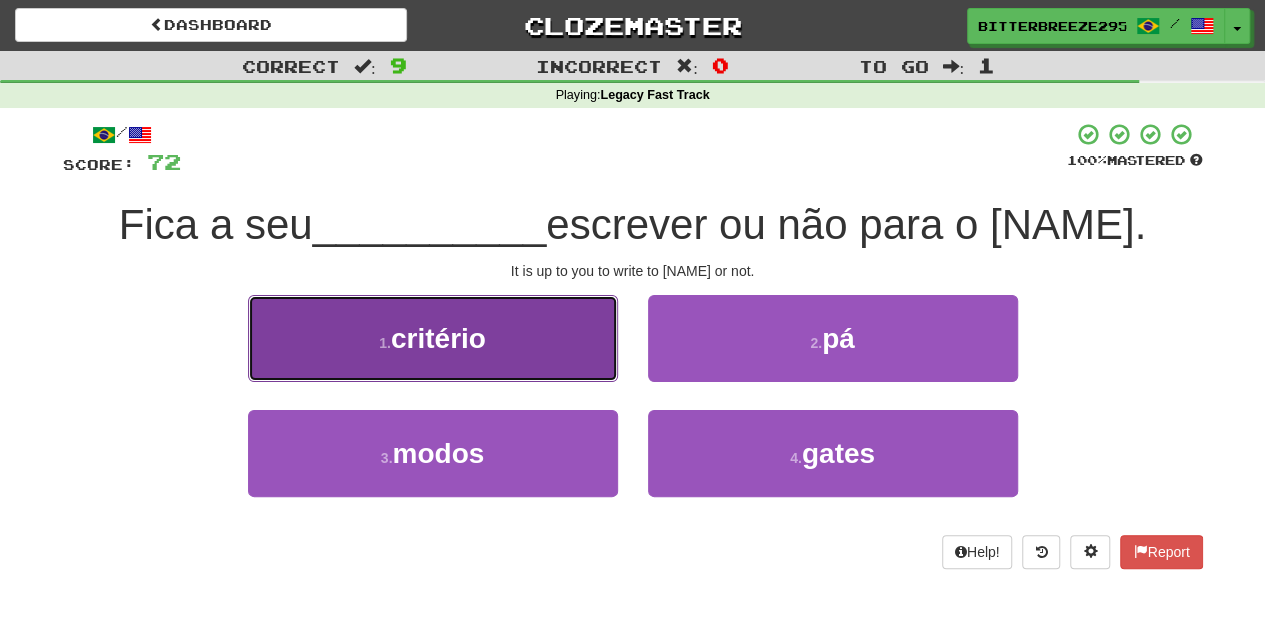 click on "1 .  critério" at bounding box center (433, 338) 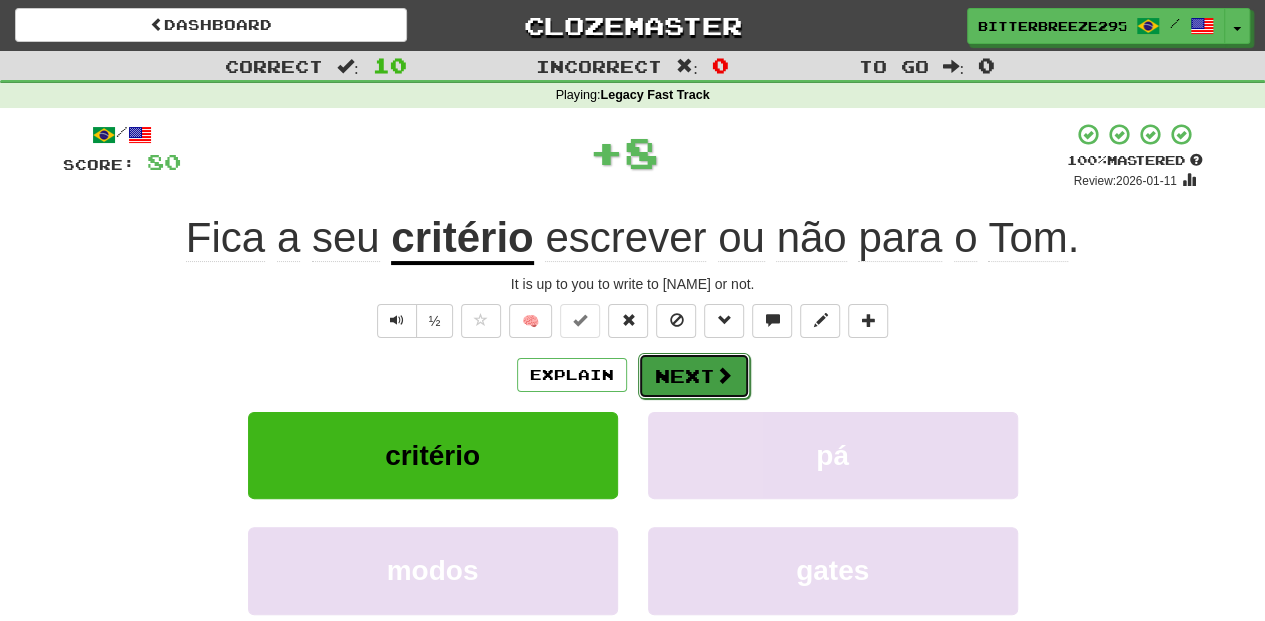 click on "Next" at bounding box center (694, 376) 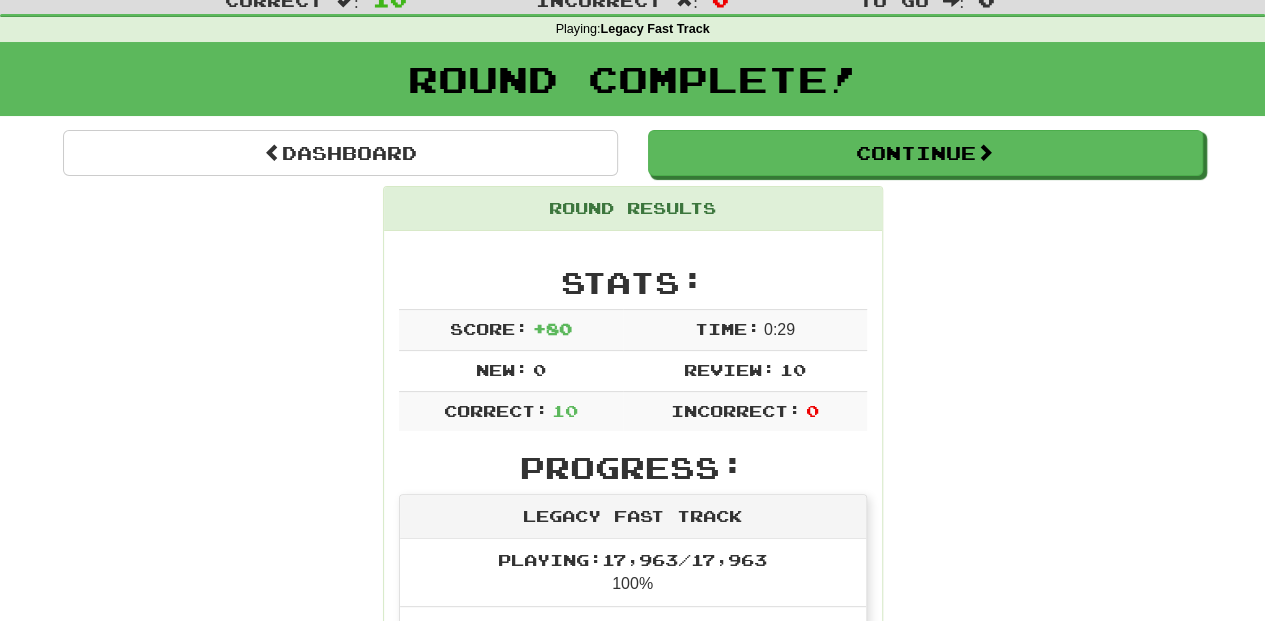 scroll, scrollTop: 0, scrollLeft: 0, axis: both 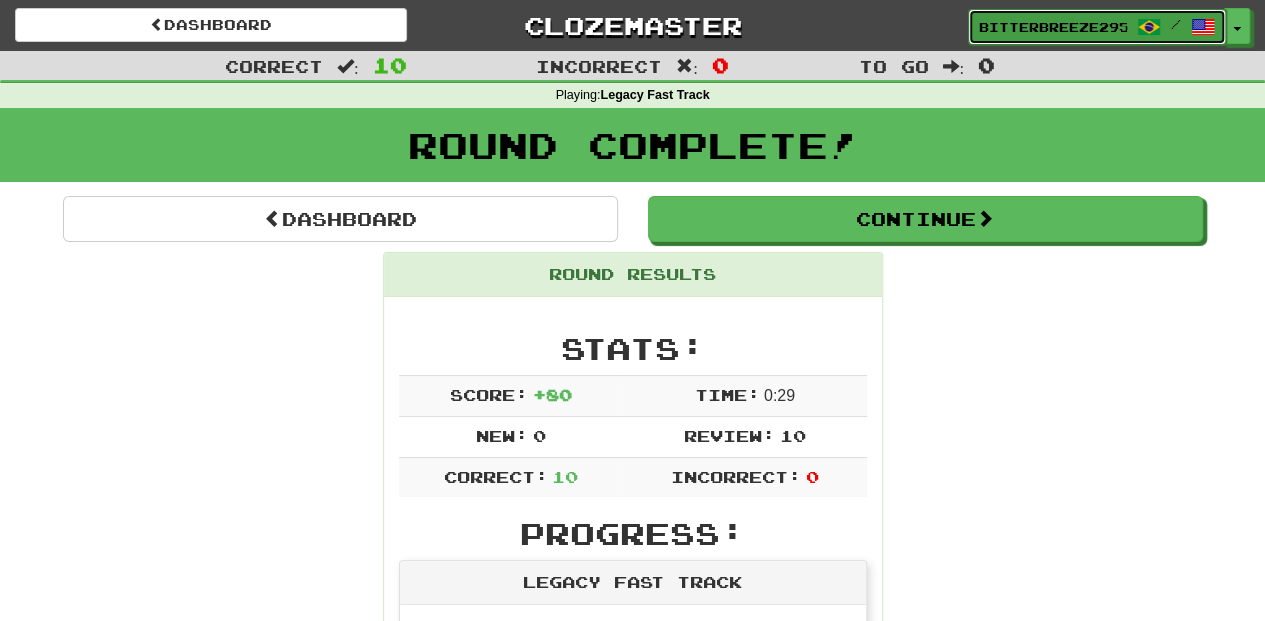 click on "BitterBreeze2956" at bounding box center (1053, 27) 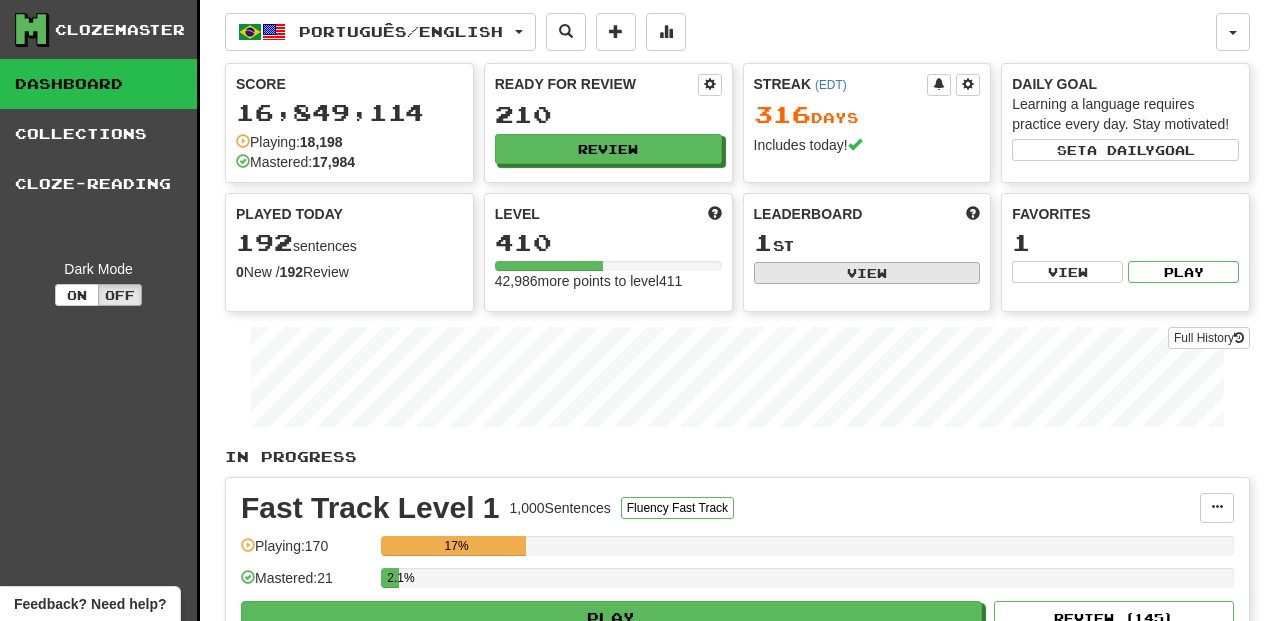 scroll, scrollTop: 0, scrollLeft: 0, axis: both 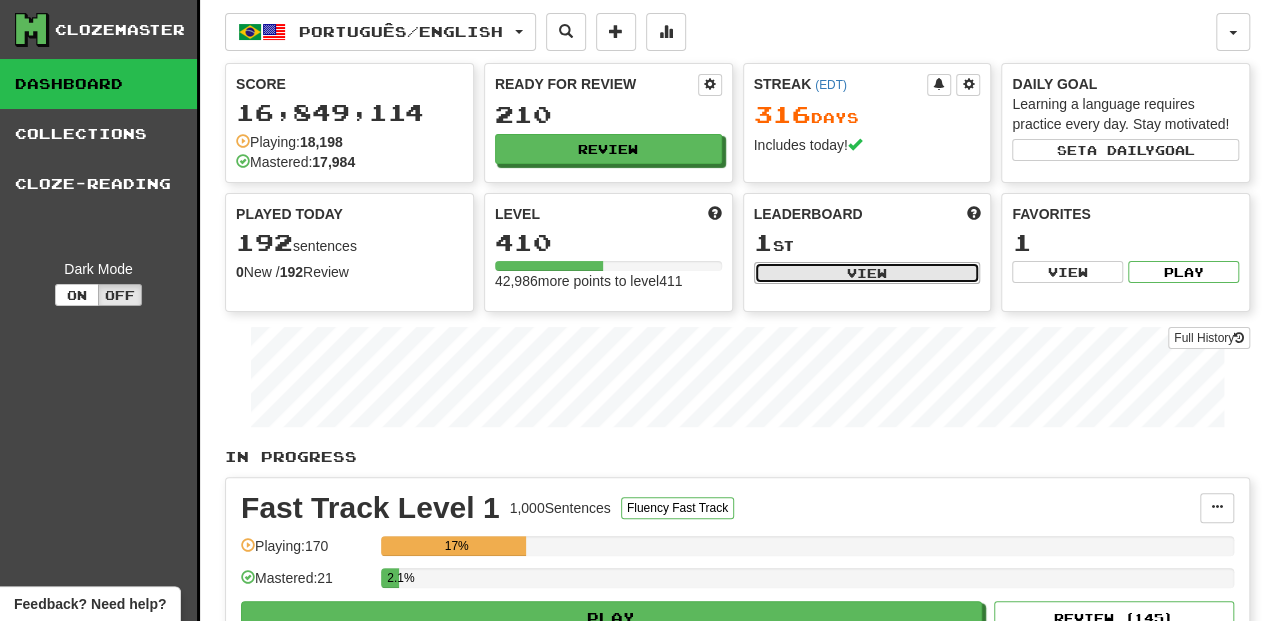click on "View" at bounding box center (867, 273) 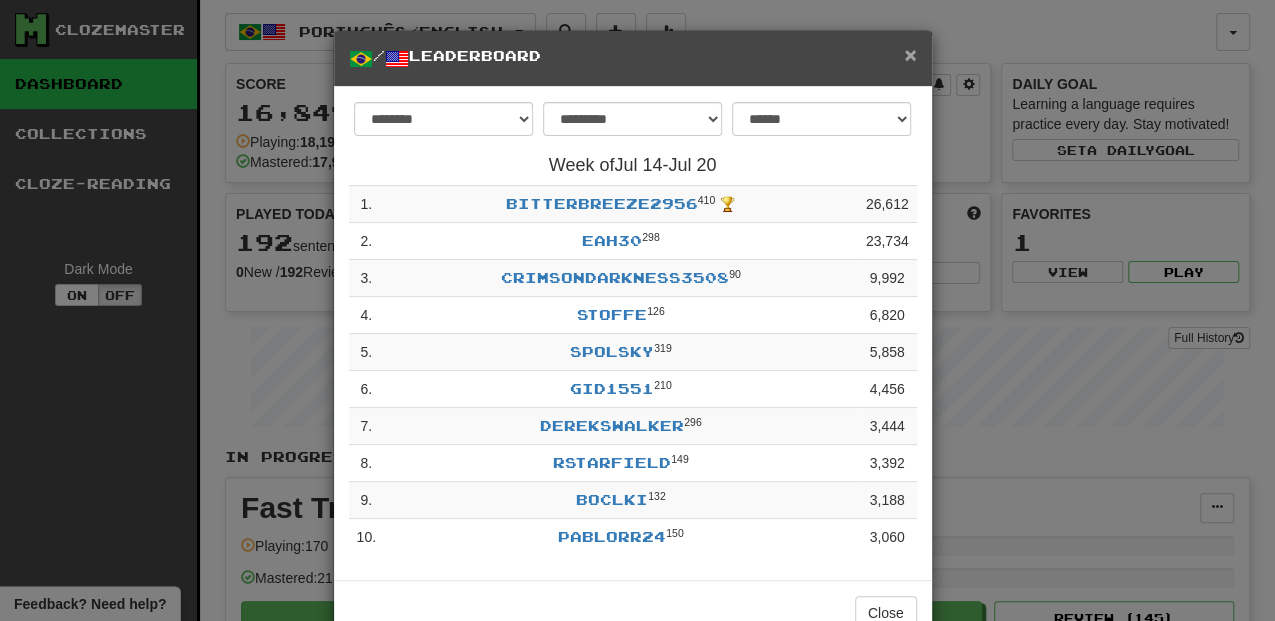 click on "×" at bounding box center (910, 54) 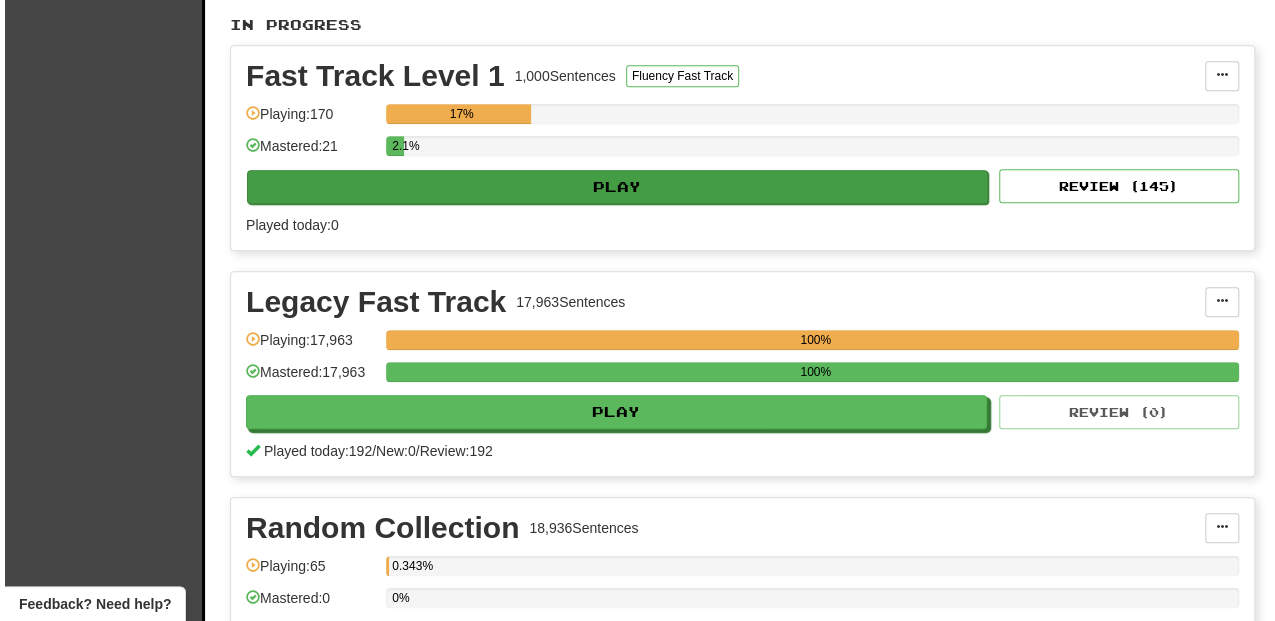 scroll, scrollTop: 466, scrollLeft: 0, axis: vertical 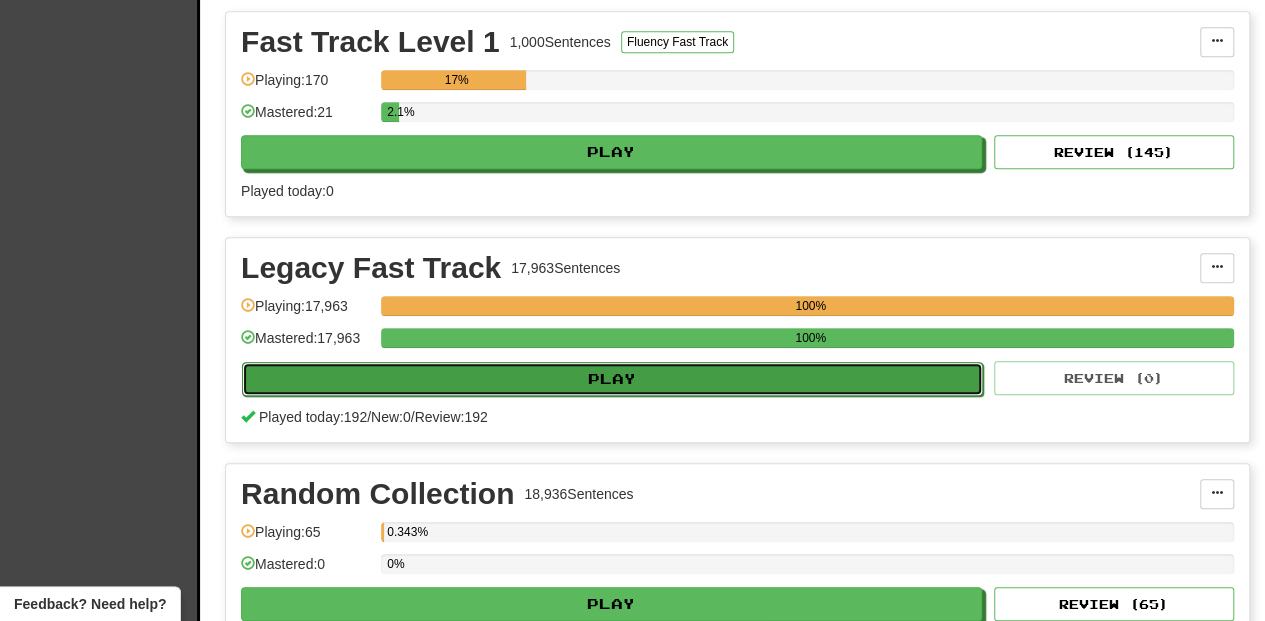 click on "Play" at bounding box center [612, 379] 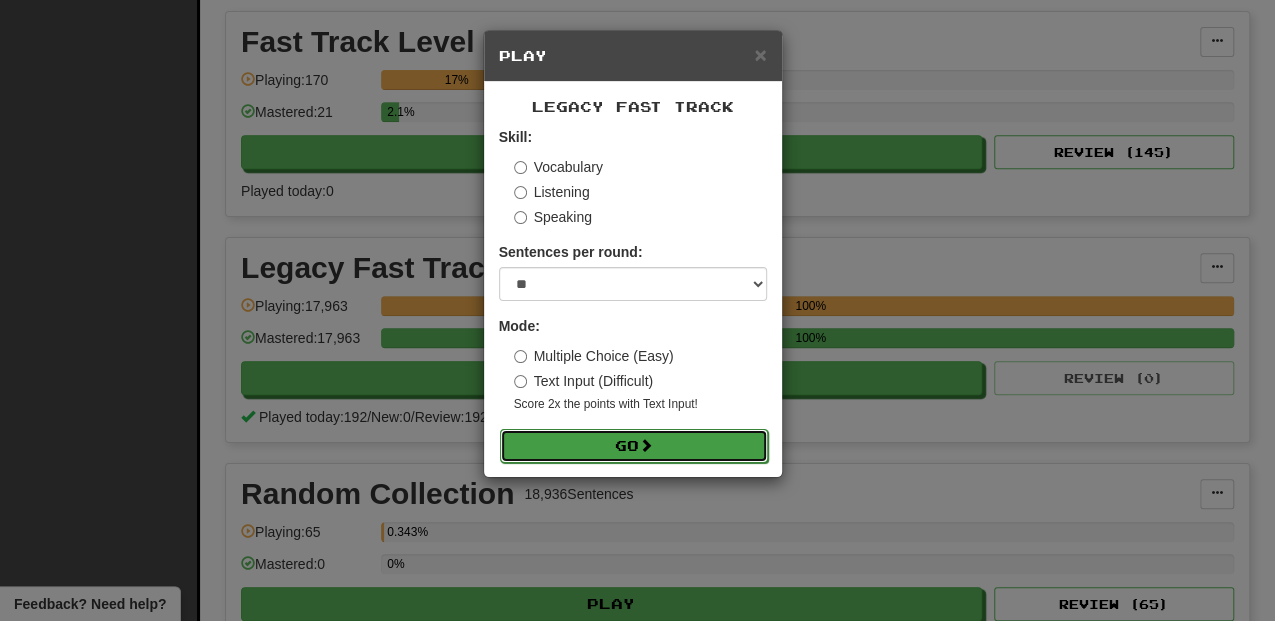 click at bounding box center (646, 445) 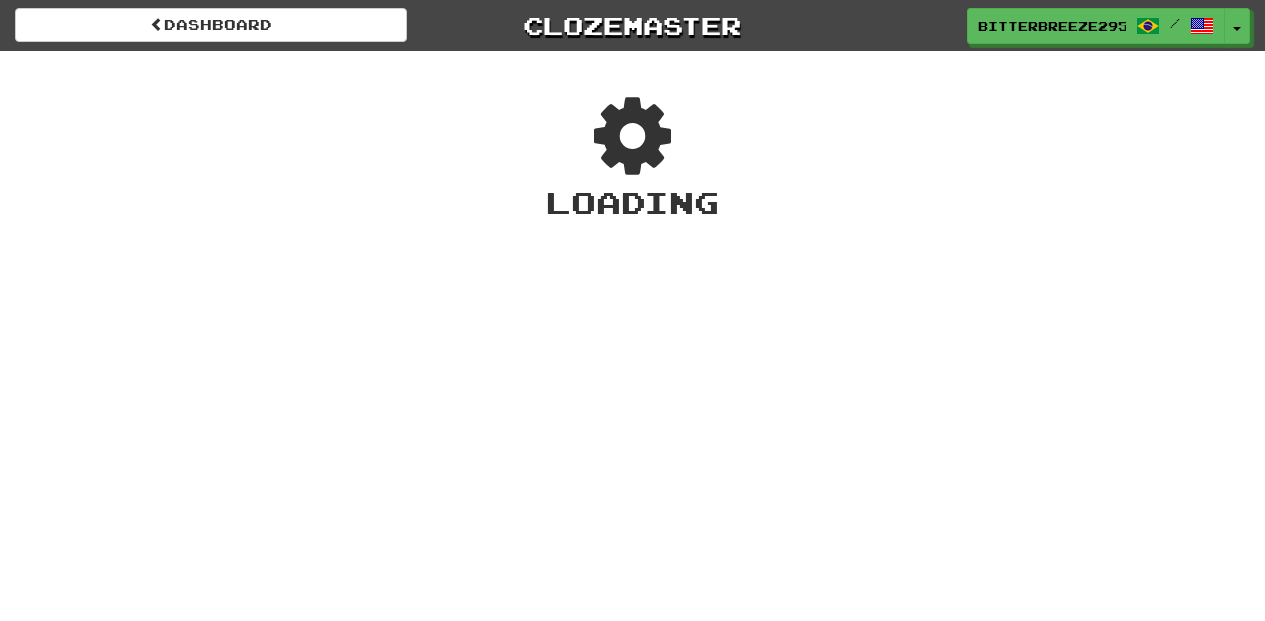 scroll, scrollTop: 0, scrollLeft: 0, axis: both 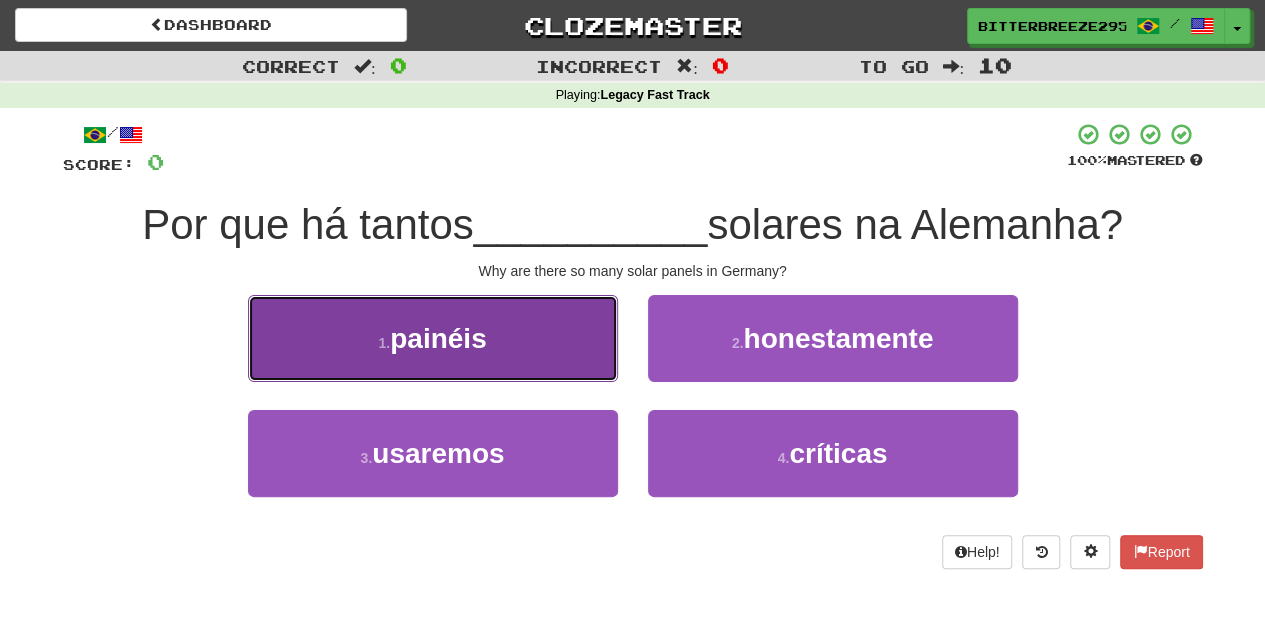 click on "1 .  painéis" at bounding box center (433, 338) 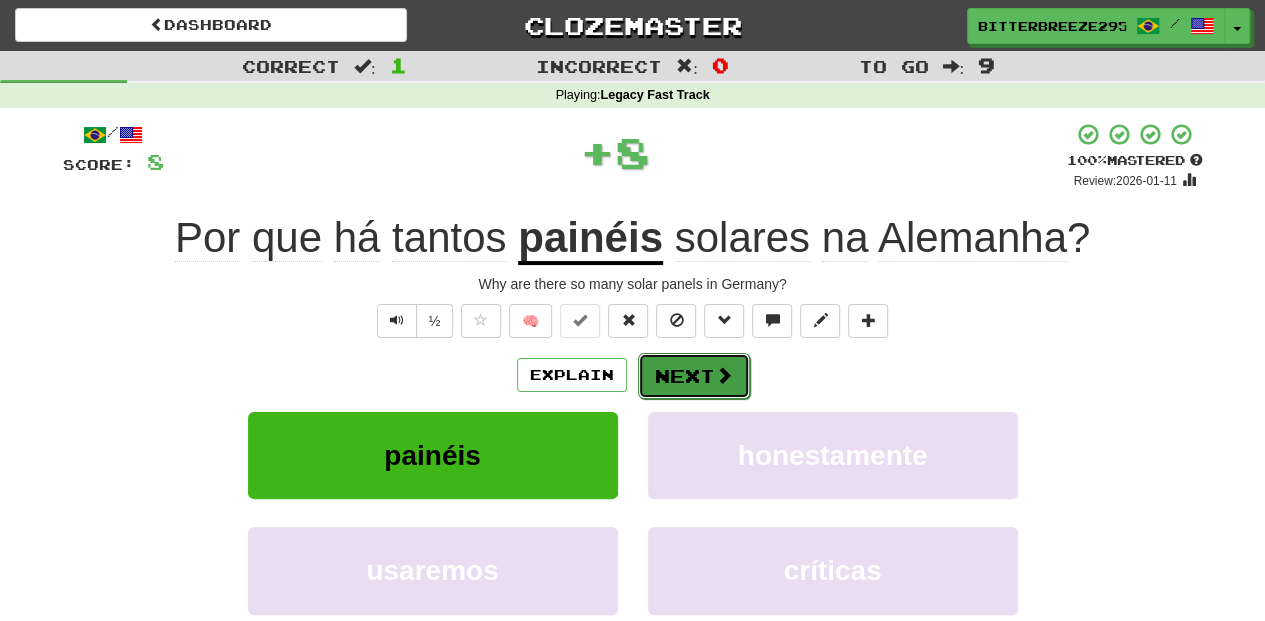 click on "Next" at bounding box center [694, 376] 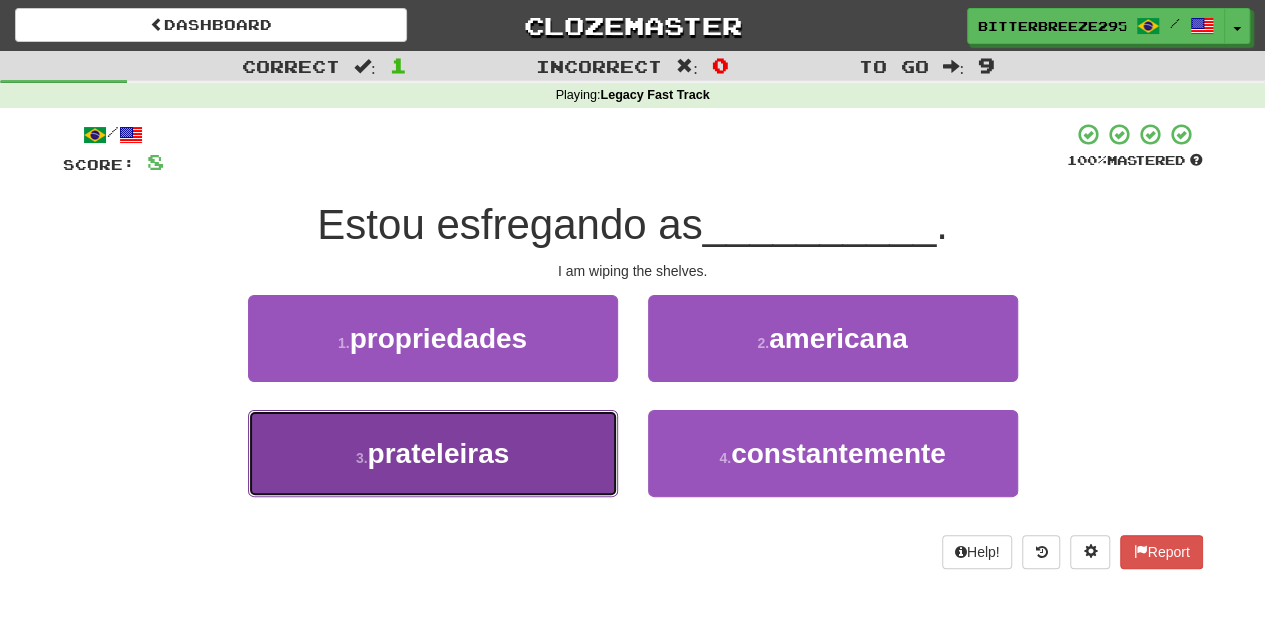 click on "3 .  prateleiras" at bounding box center (433, 453) 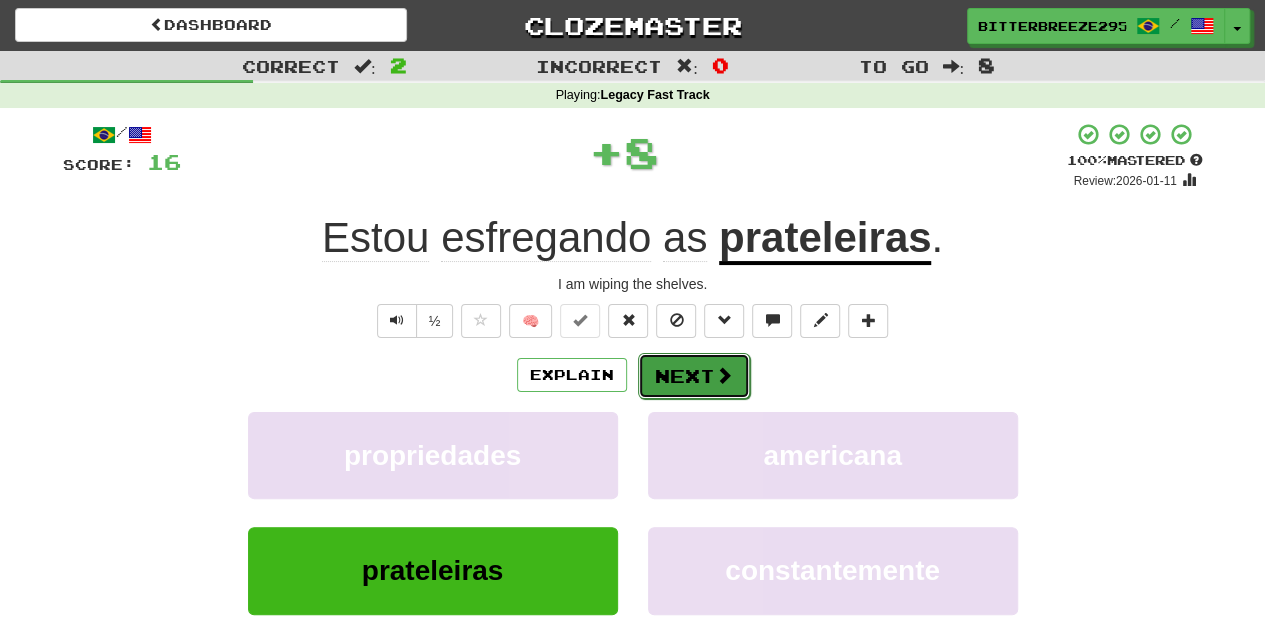 click on "Next" at bounding box center [694, 376] 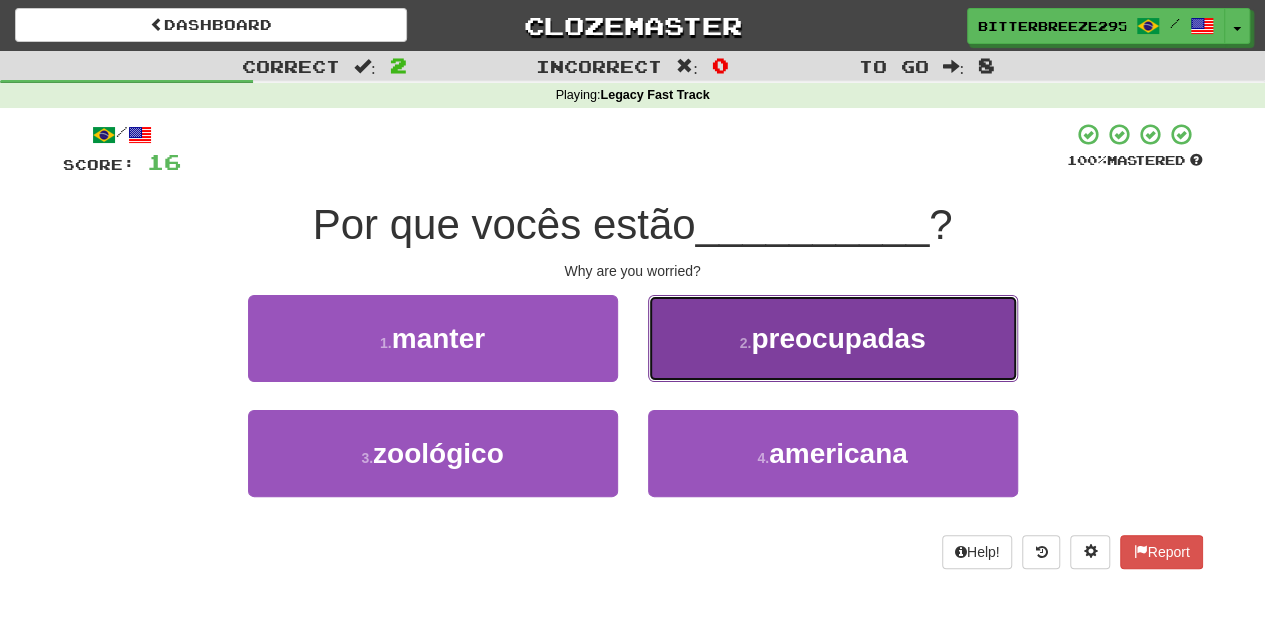 click on "2 .  preocupadas" at bounding box center [833, 338] 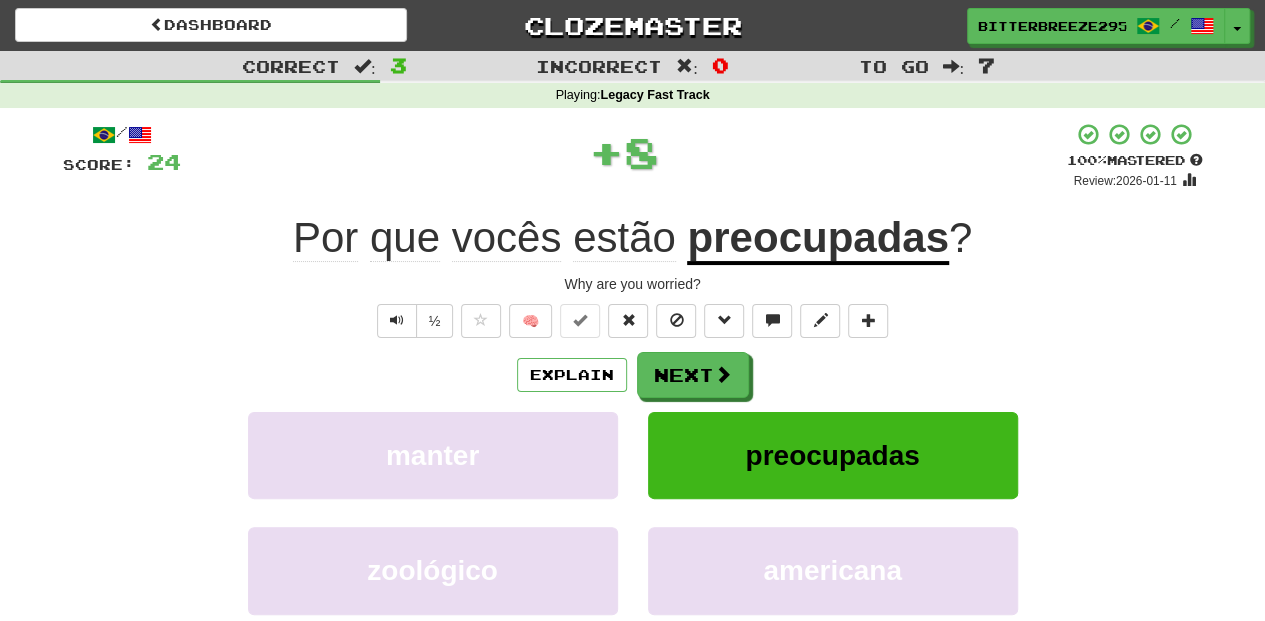 click on "Next" at bounding box center (693, 375) 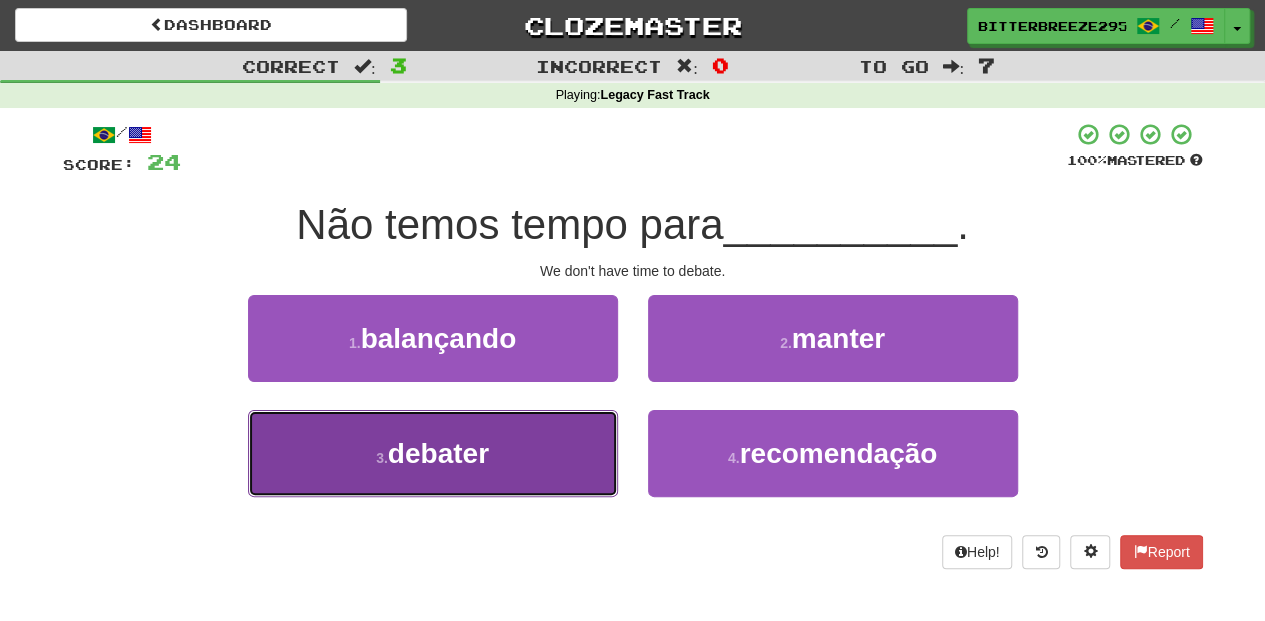 click on "3 .  debater" at bounding box center (433, 453) 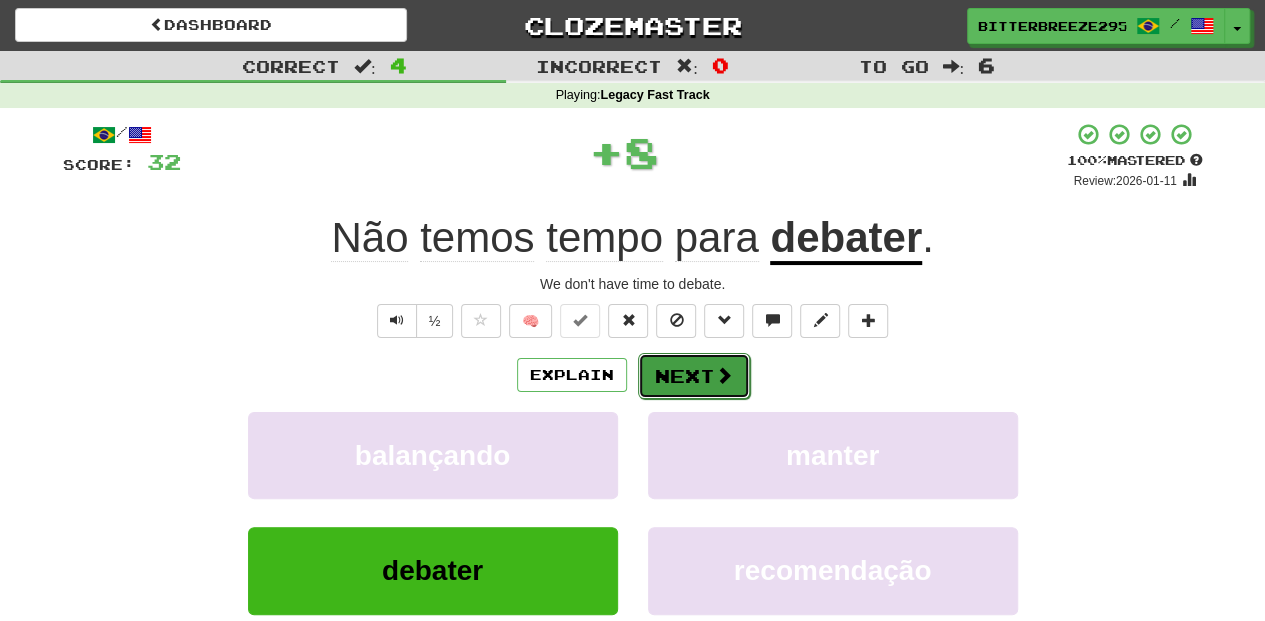 click on "Next" at bounding box center [694, 376] 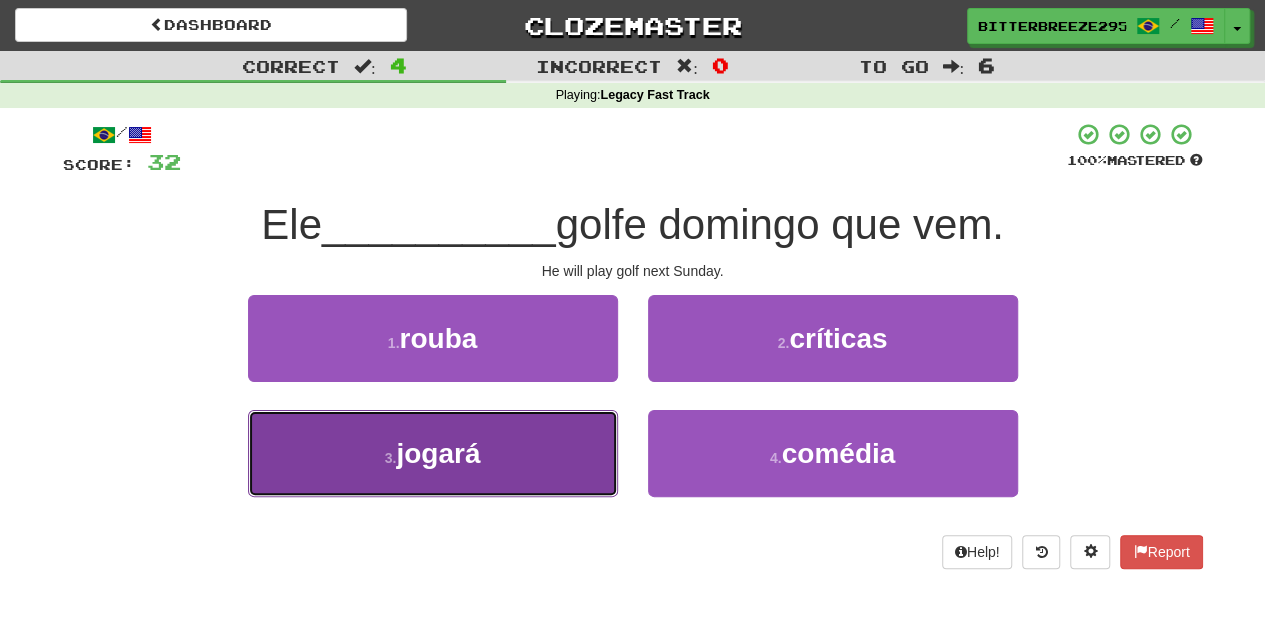 click on "3 .  jogará" at bounding box center [433, 453] 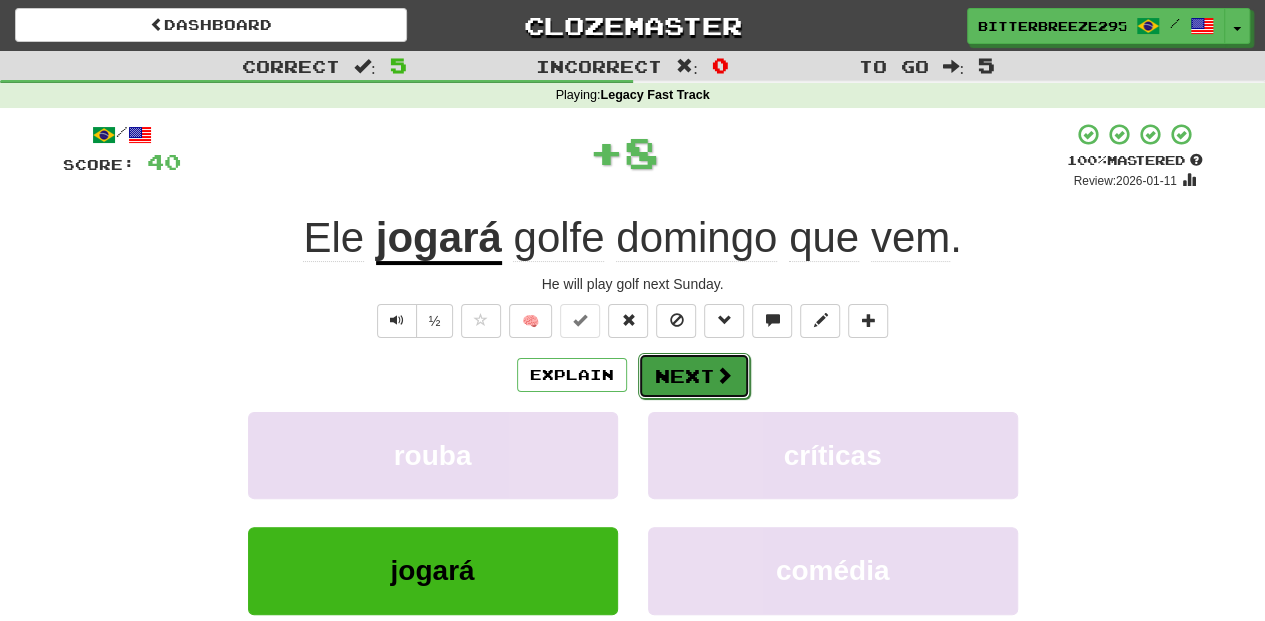 click on "Next" at bounding box center (694, 376) 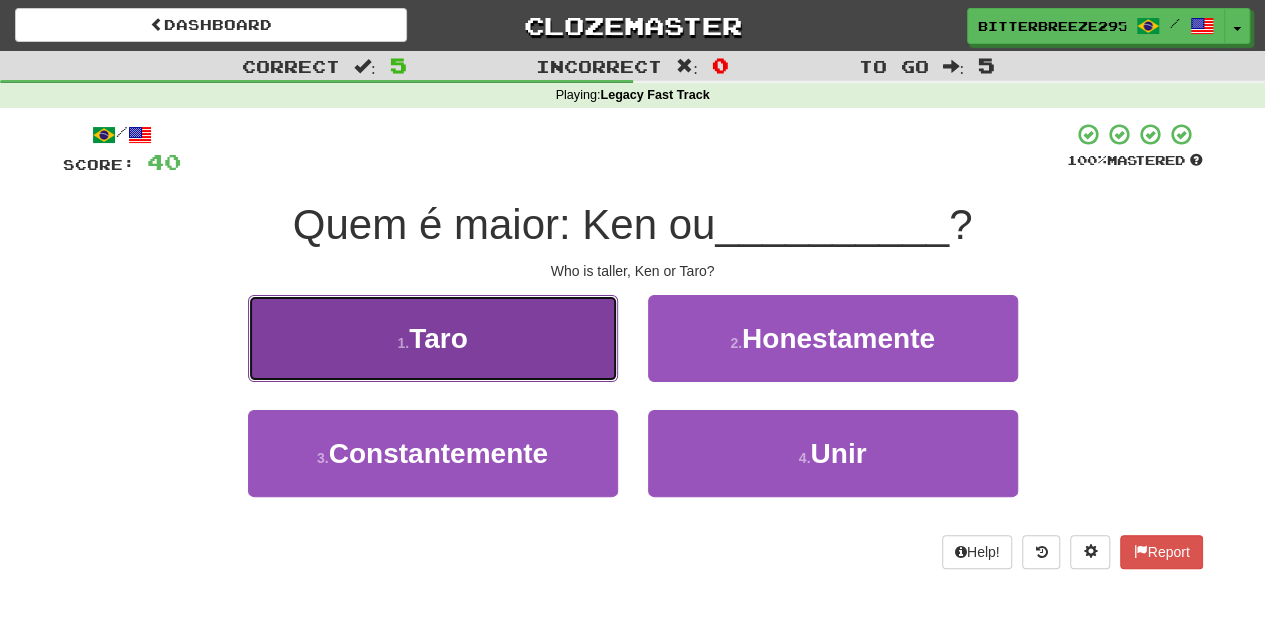click on "1 .  Taro" at bounding box center (433, 338) 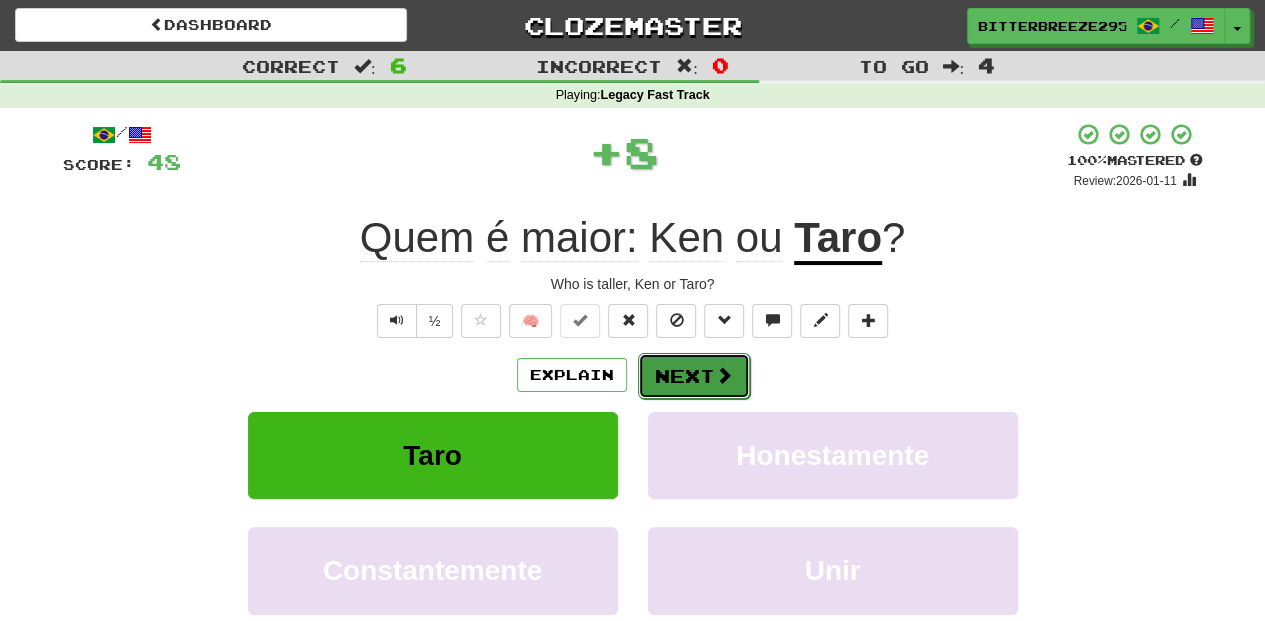 click on "Next" at bounding box center [694, 376] 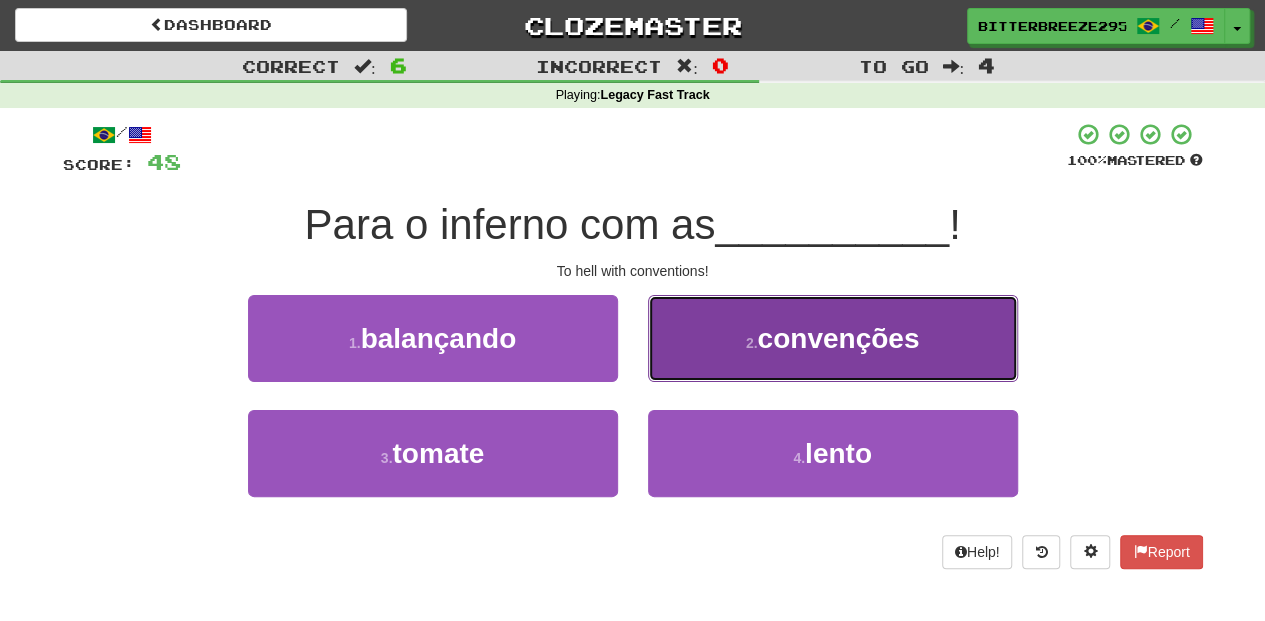 click on "2 .  convenções" at bounding box center [833, 338] 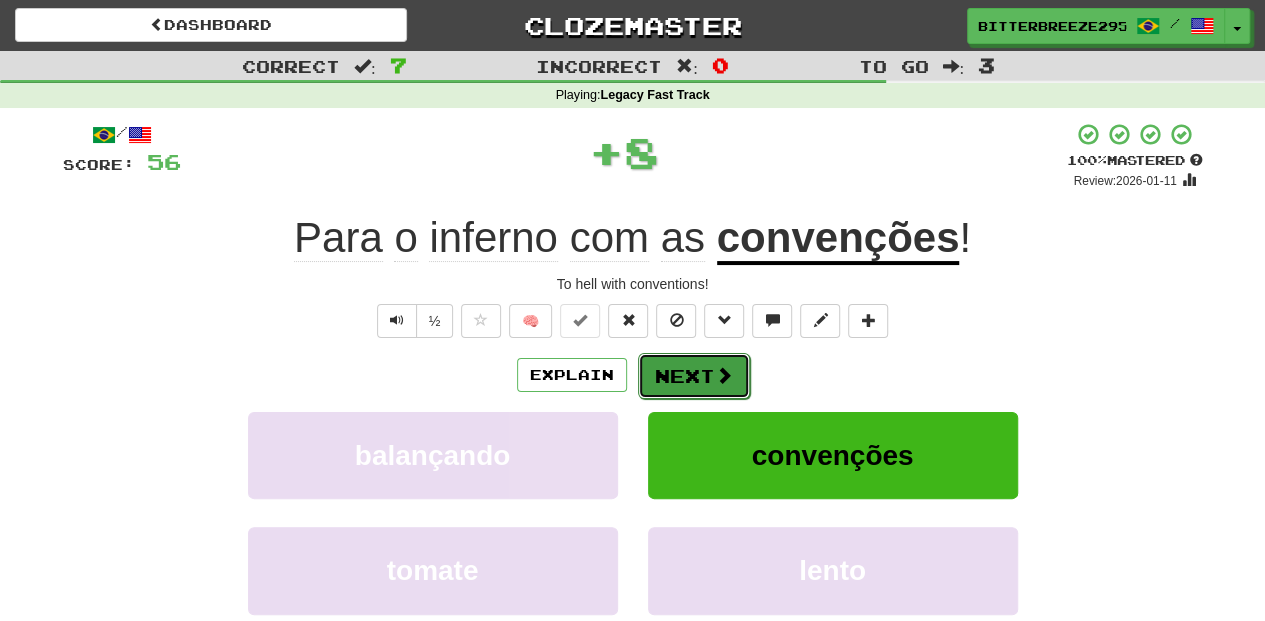 click on "Next" at bounding box center (694, 376) 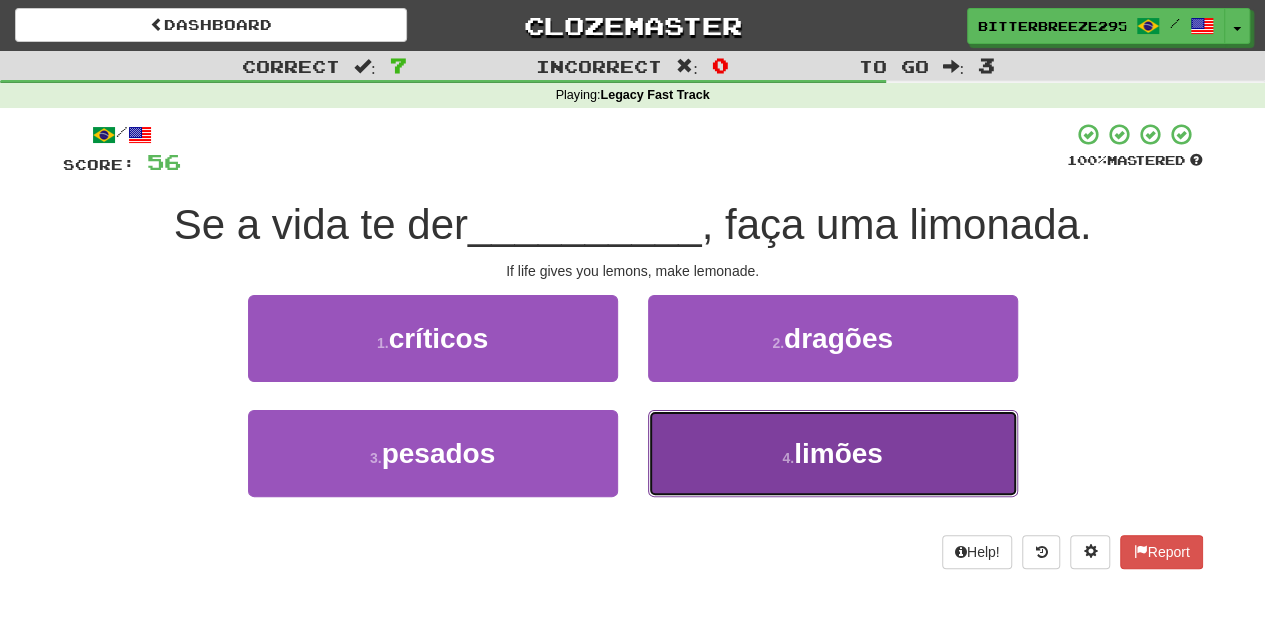 click on "4 .  limões" at bounding box center (833, 453) 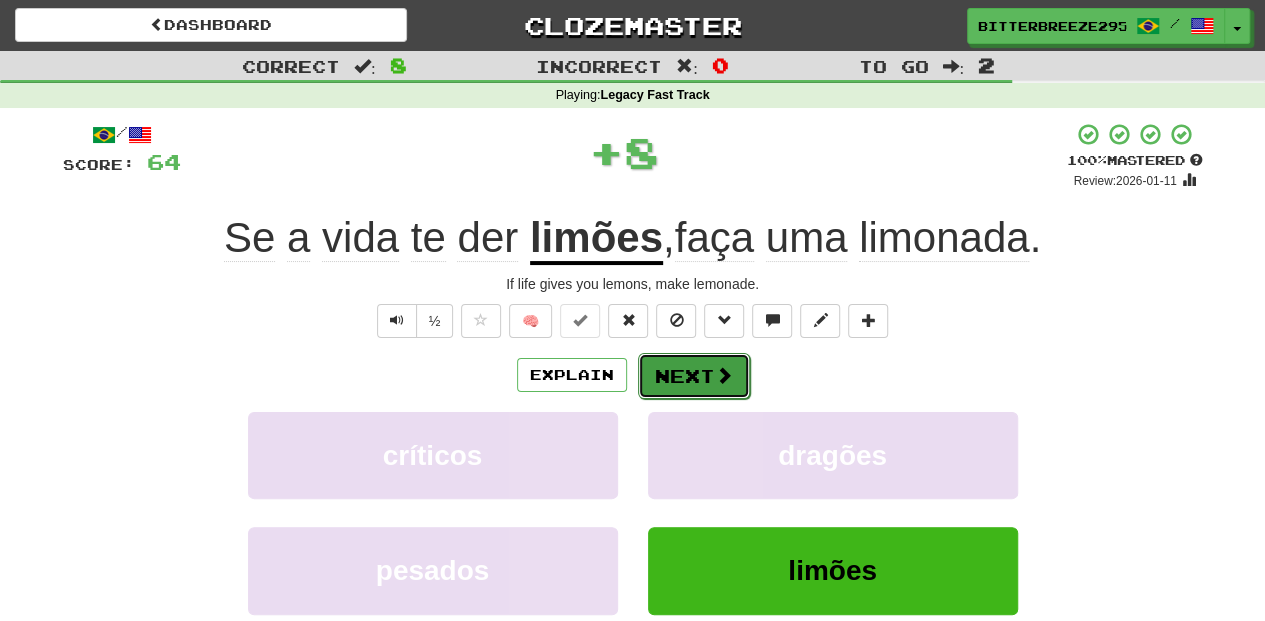 click on "Next" at bounding box center [694, 376] 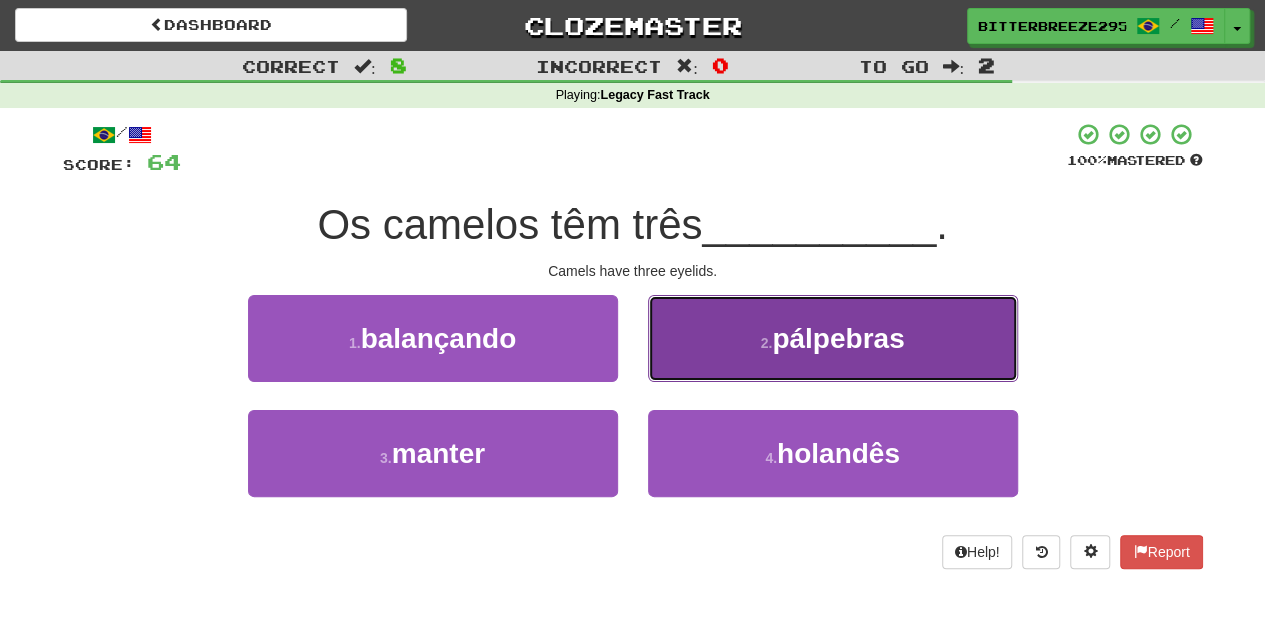 click on "2 .  pálpebras" at bounding box center (833, 338) 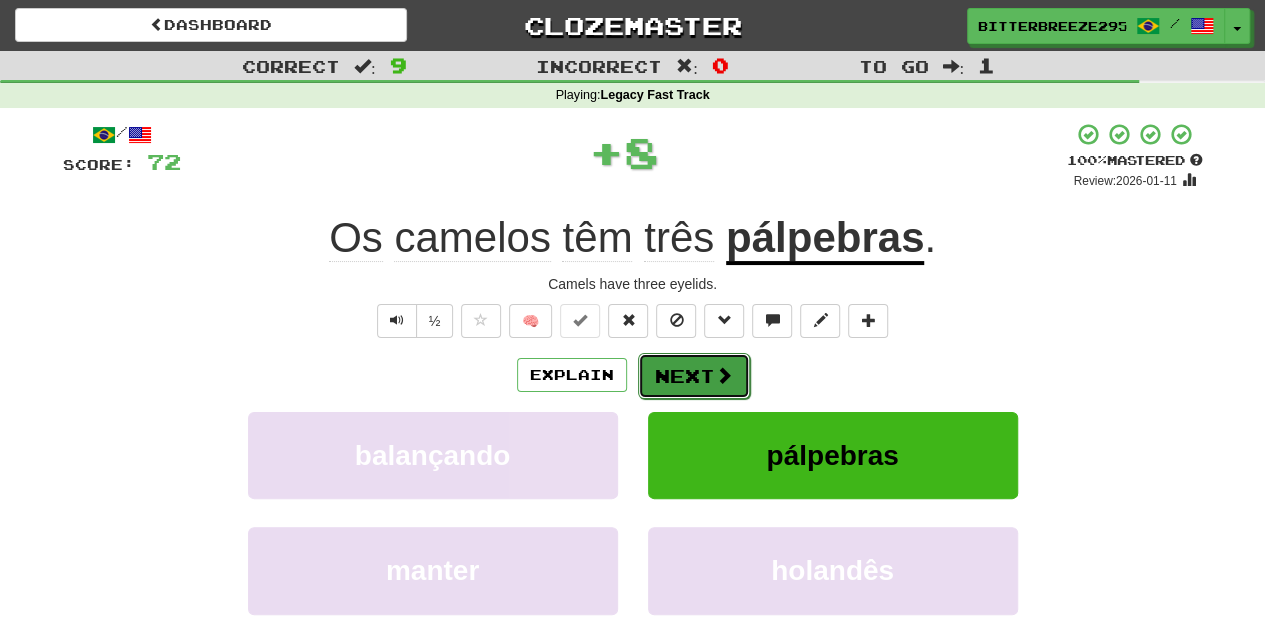 click on "Next" at bounding box center [694, 376] 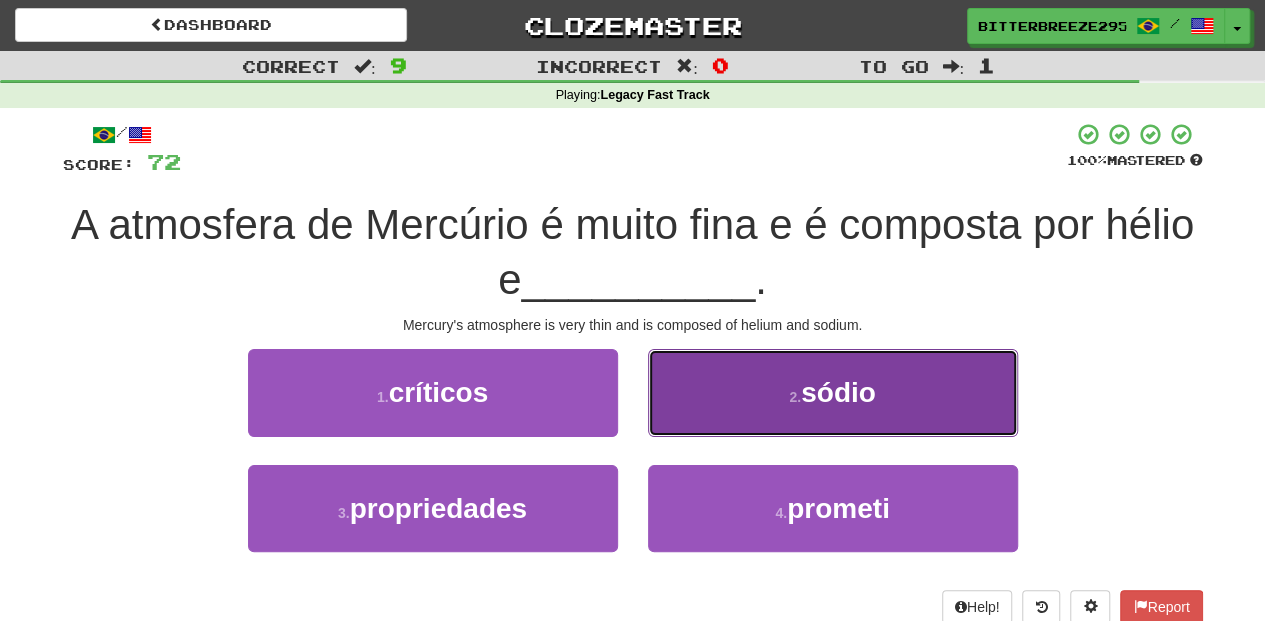 click on "2 .  sódio" at bounding box center (833, 392) 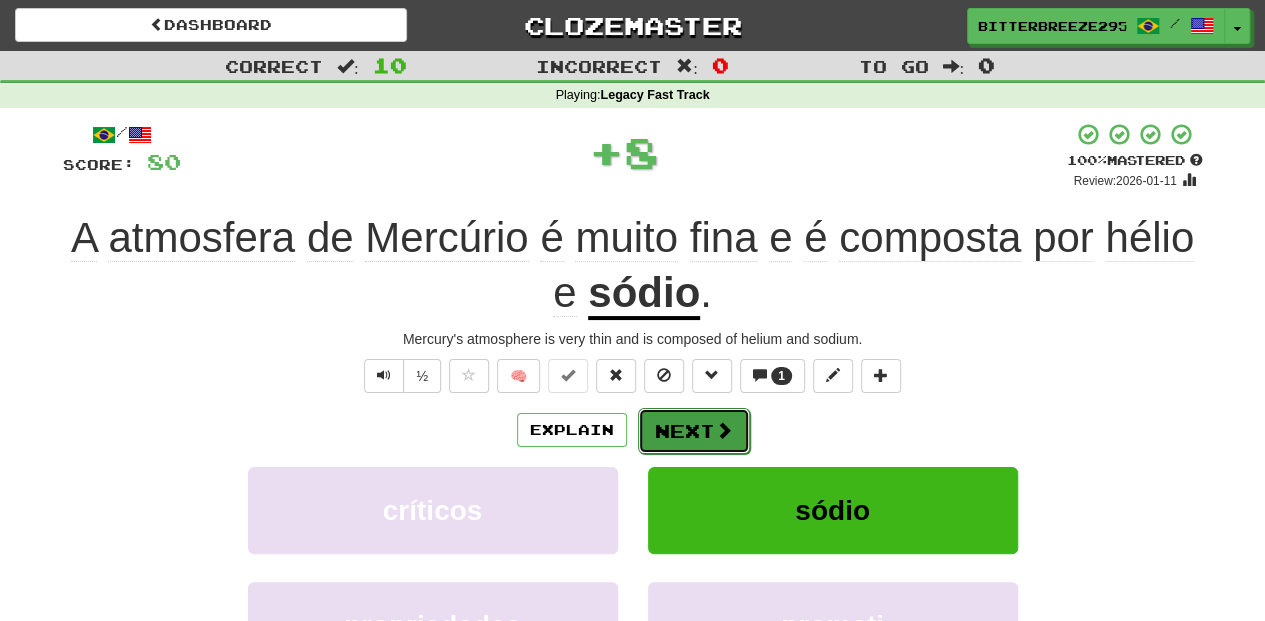 click at bounding box center [724, 430] 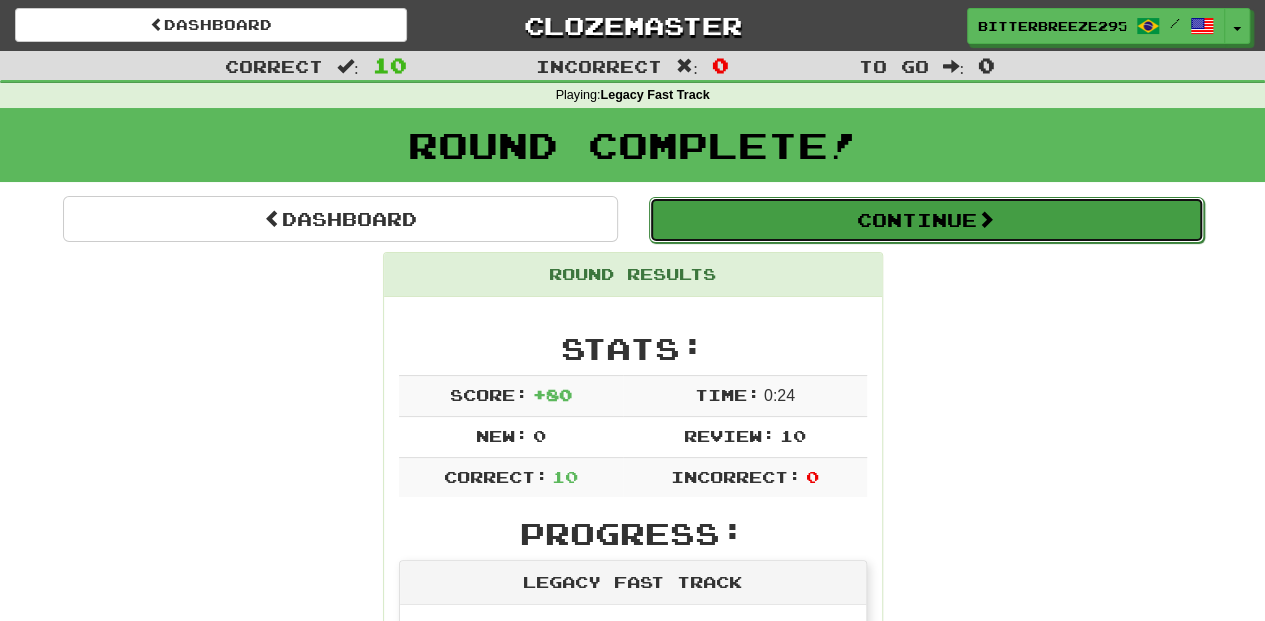 click on "Continue" at bounding box center (926, 220) 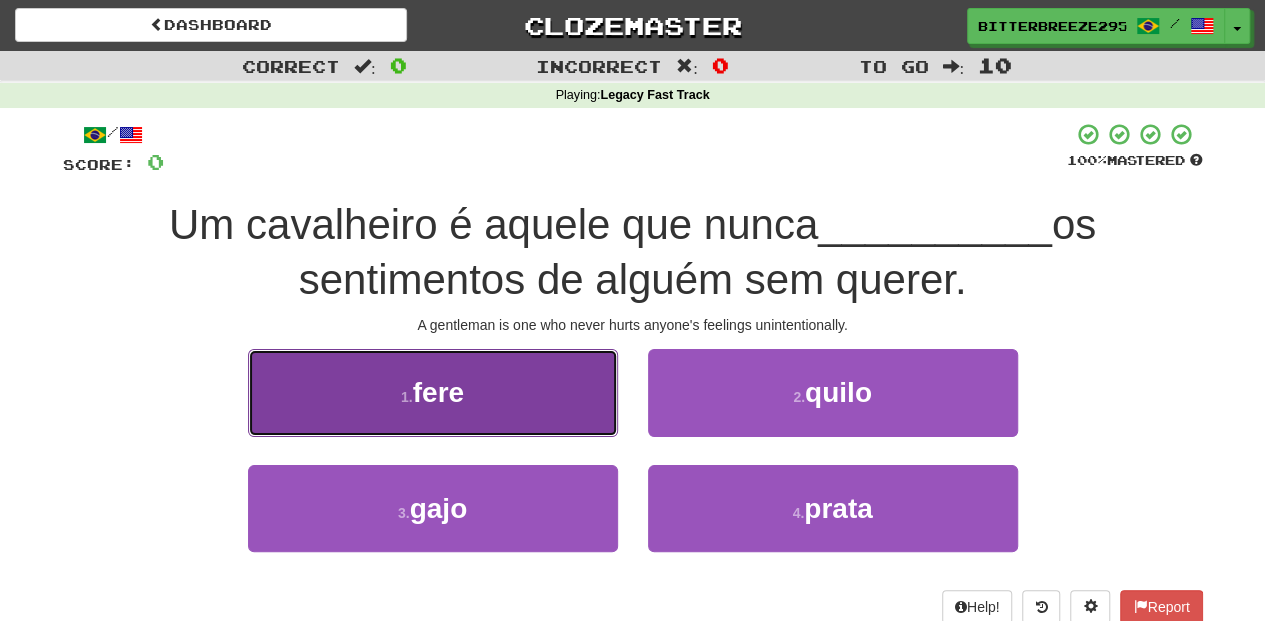 click on "1 .  fere" at bounding box center [433, 392] 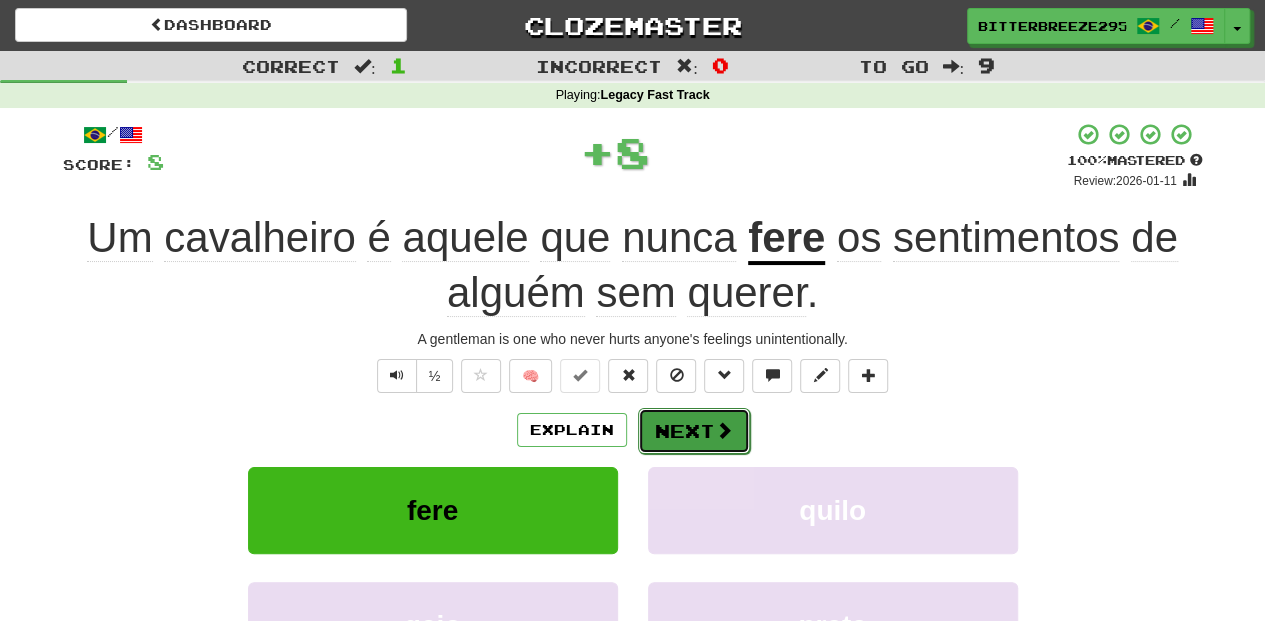 click on "Next" at bounding box center [694, 431] 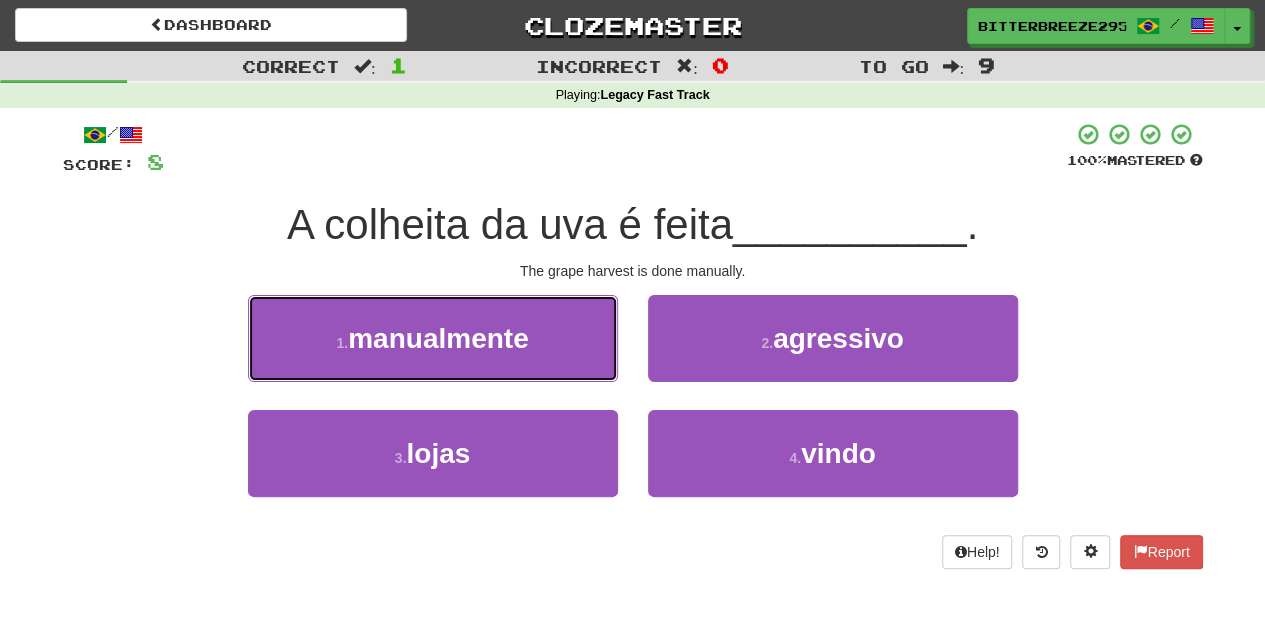 drag, startPoint x: 536, startPoint y: 357, endPoint x: 621, endPoint y: 418, distance: 104.62313 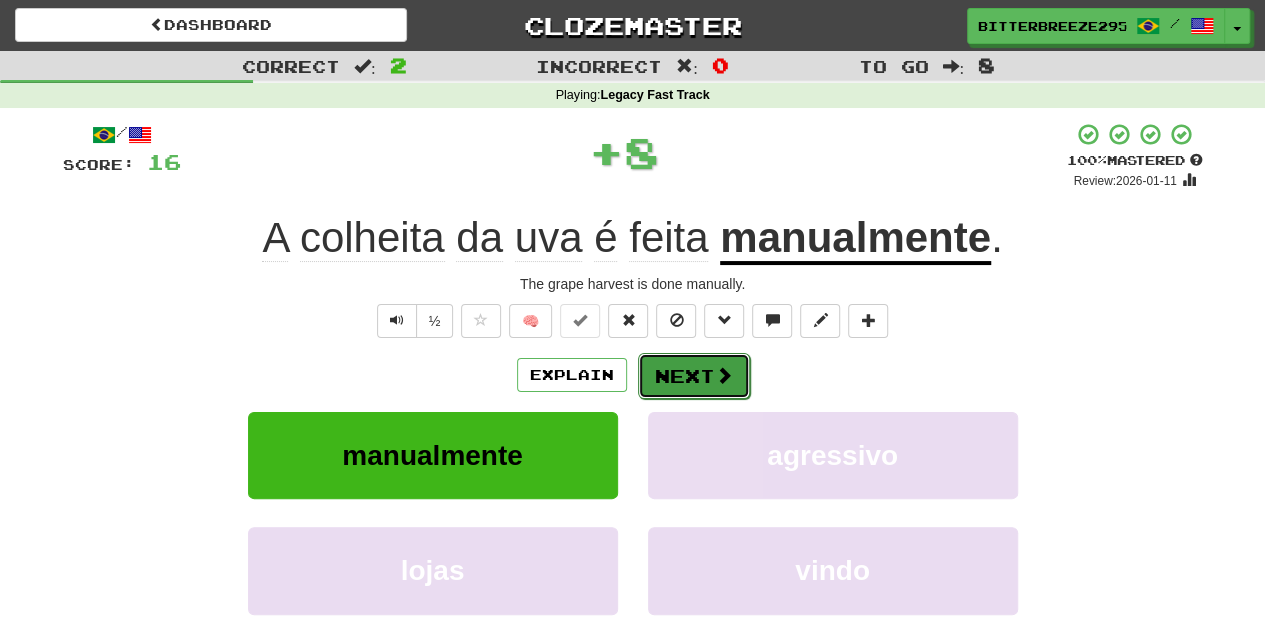 click on "Next" at bounding box center (694, 376) 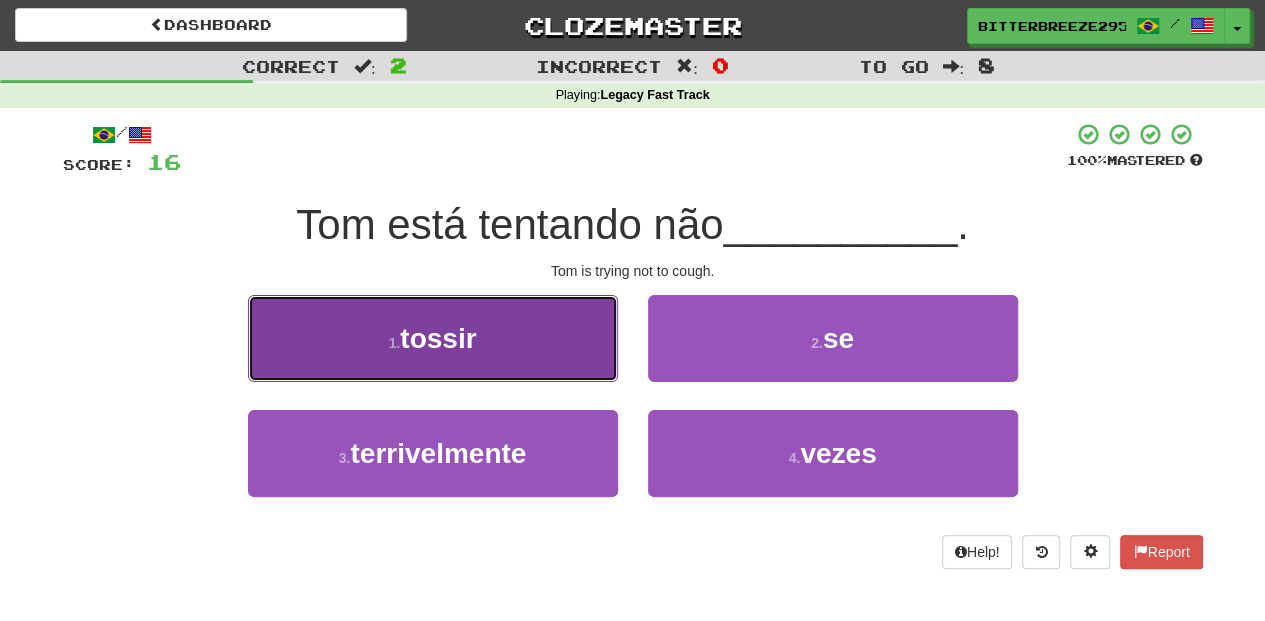 click on "1 .  tossir" at bounding box center (433, 338) 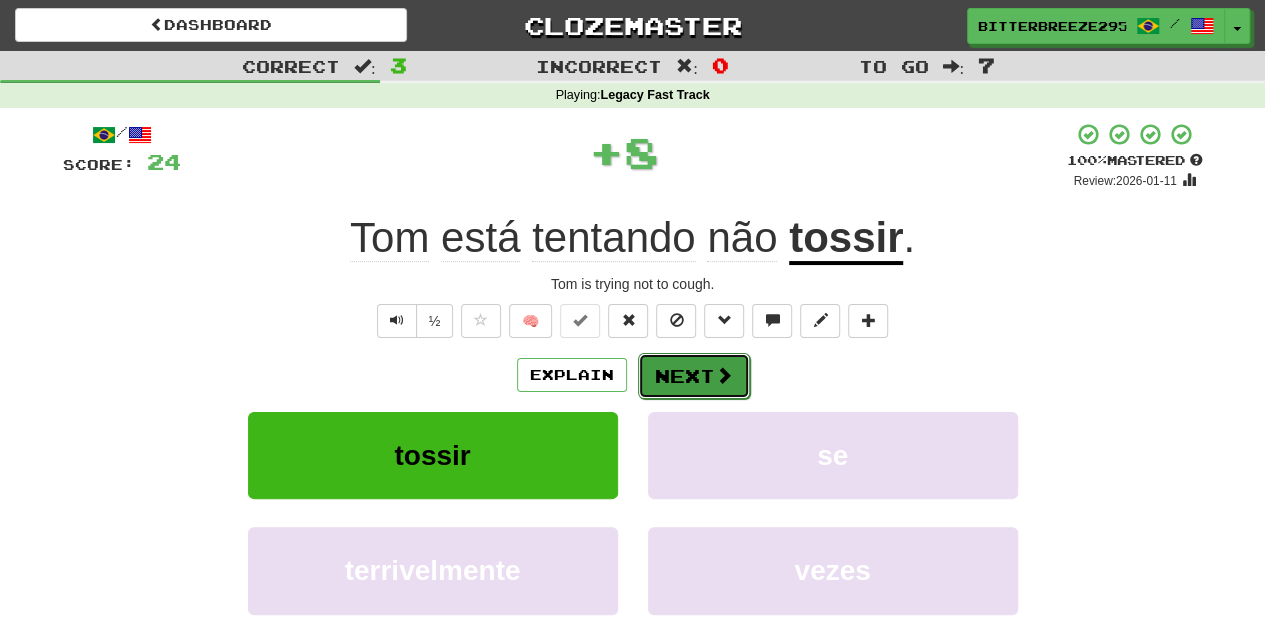 click on "Next" at bounding box center (694, 376) 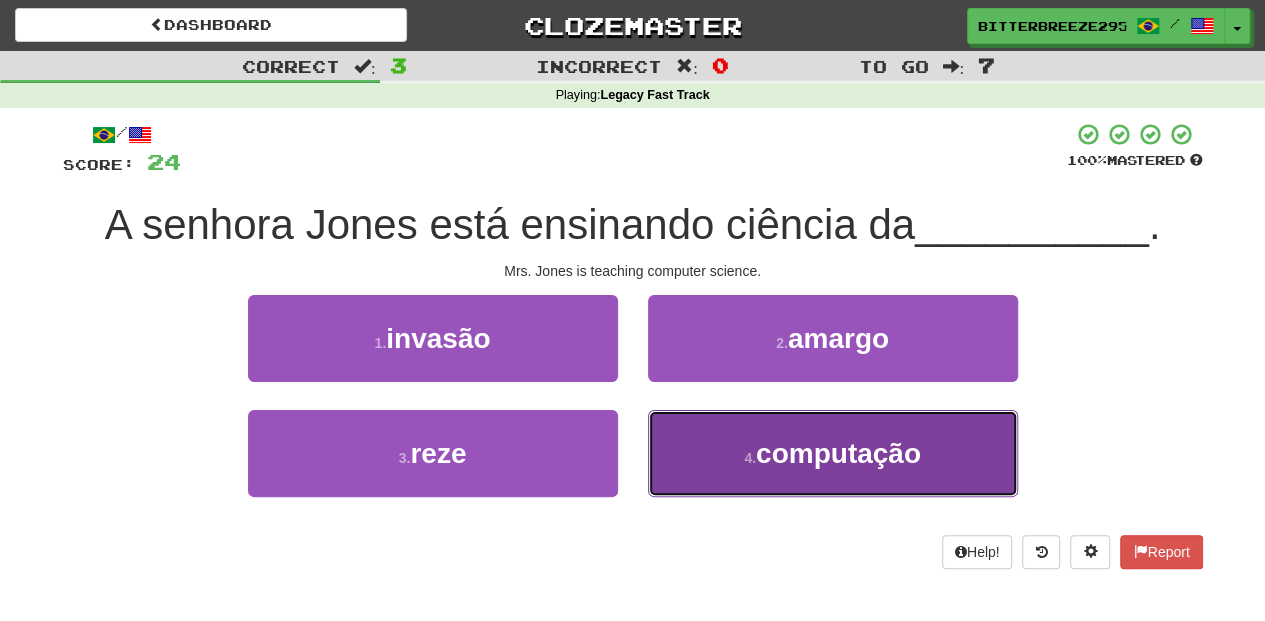 click on "4 .  computação" at bounding box center (833, 453) 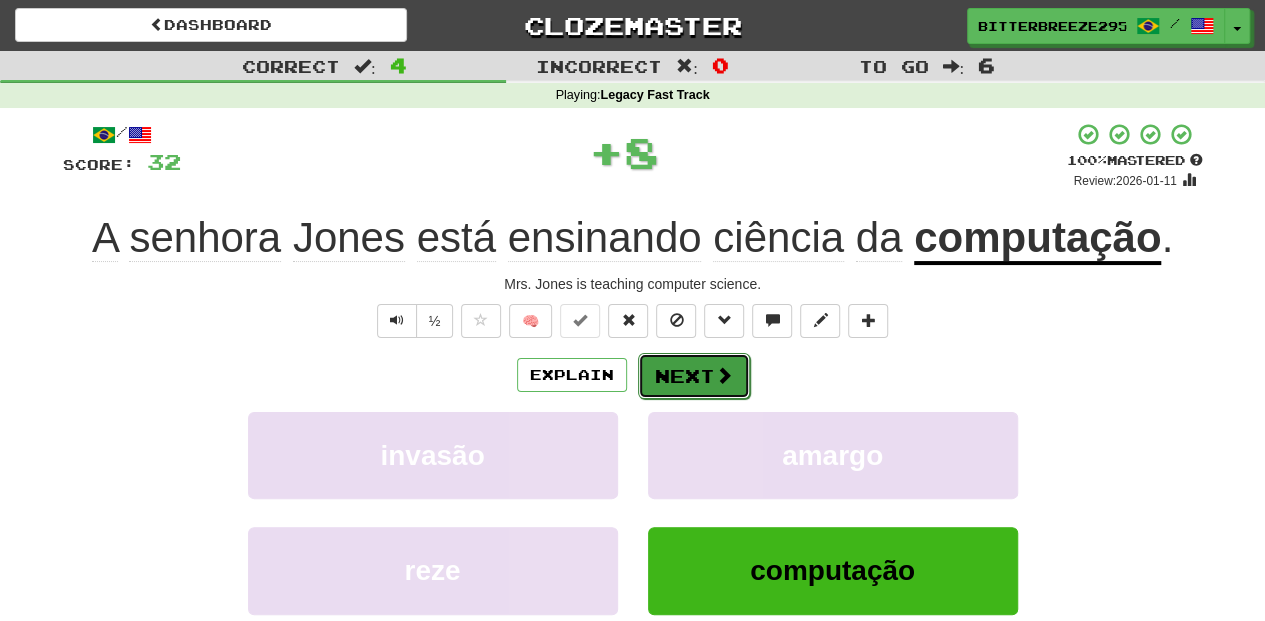 click on "Next" at bounding box center (694, 376) 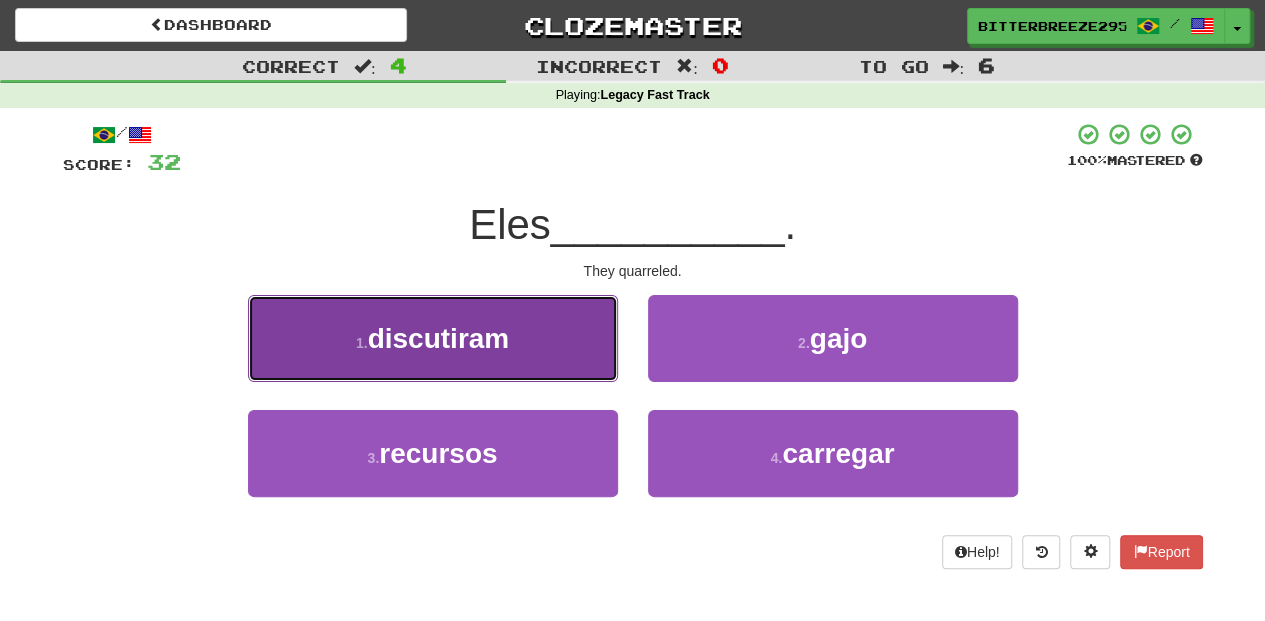 click on "1 .  discutiram" at bounding box center [433, 338] 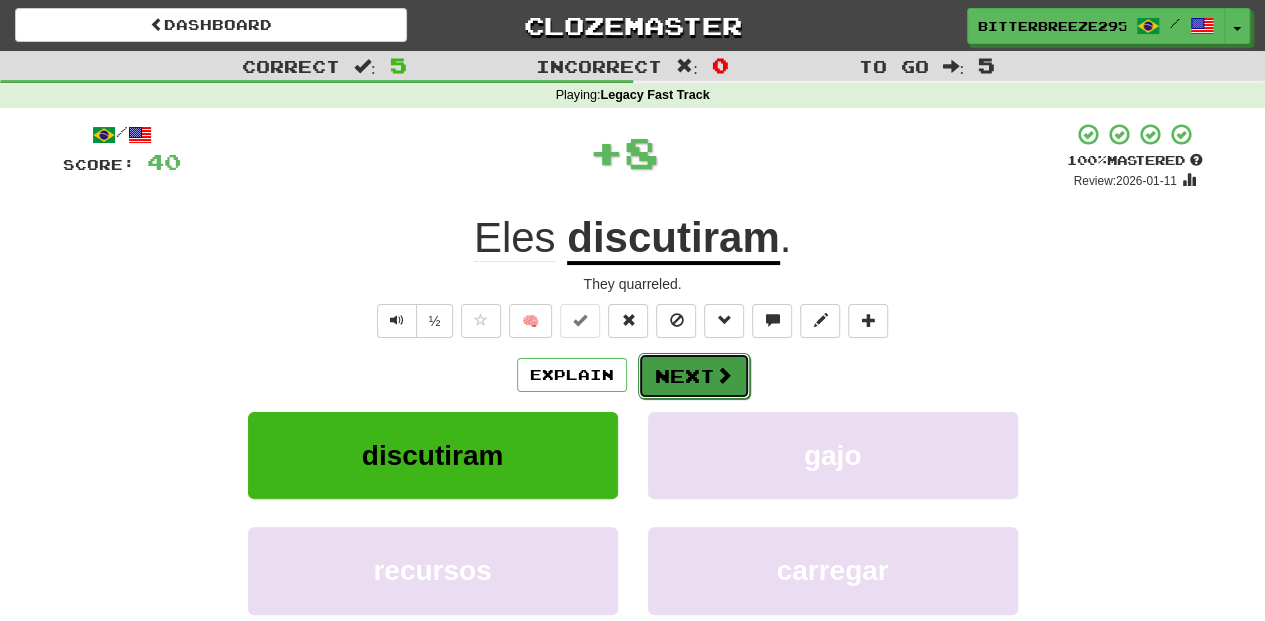 click on "Next" at bounding box center (694, 376) 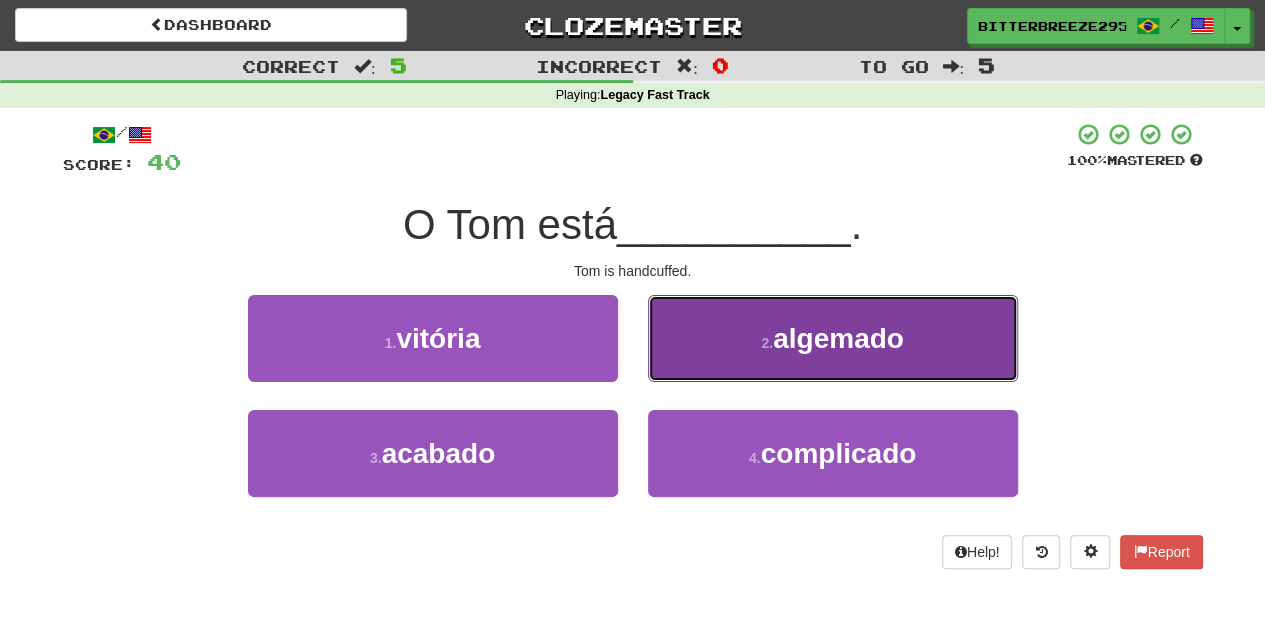 click on "2 .  algemado" at bounding box center [833, 338] 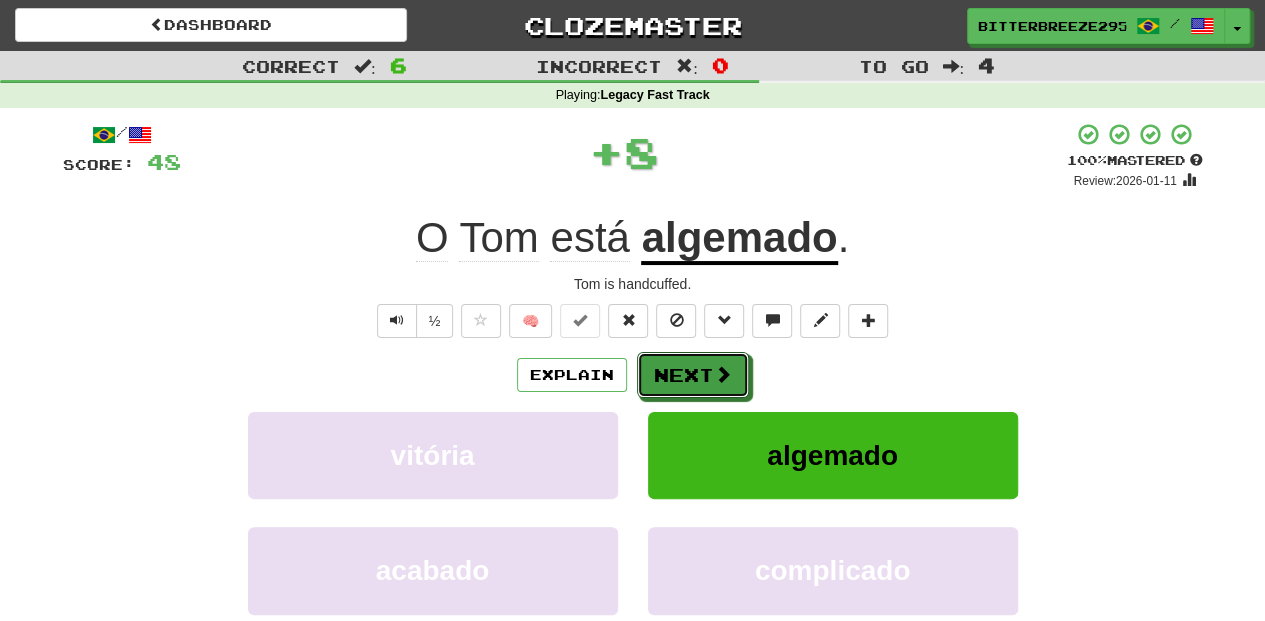click on "Next" at bounding box center (693, 375) 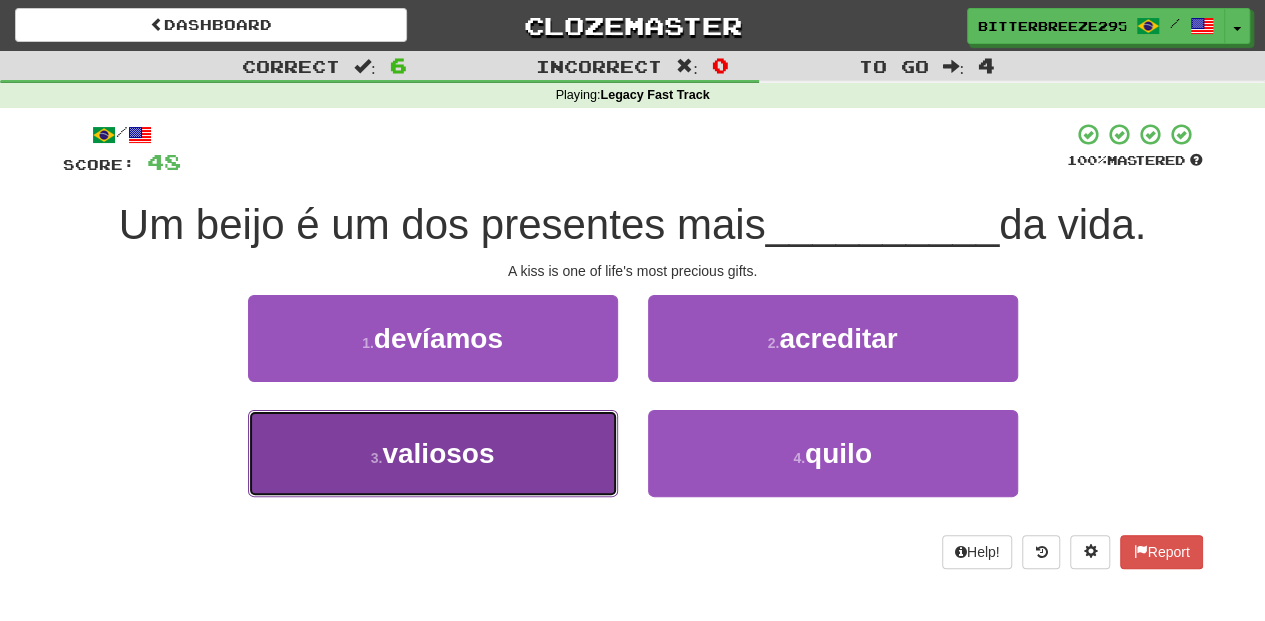 click on "3 .  valiosos" at bounding box center (433, 453) 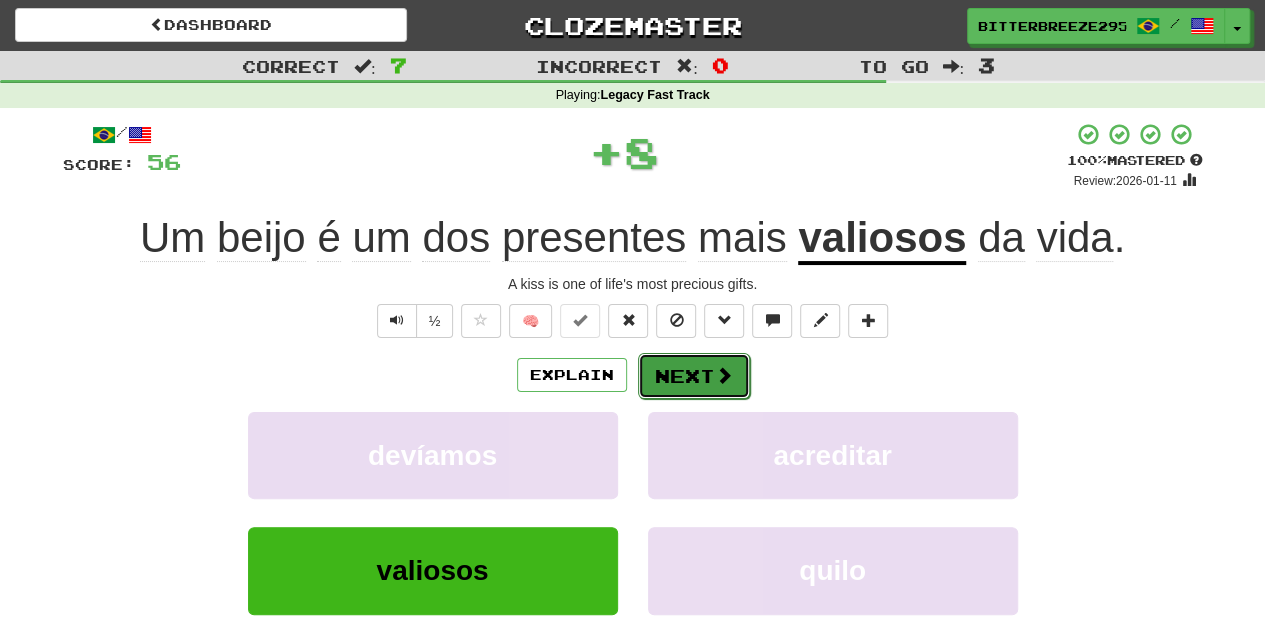 click on "Next" at bounding box center [694, 376] 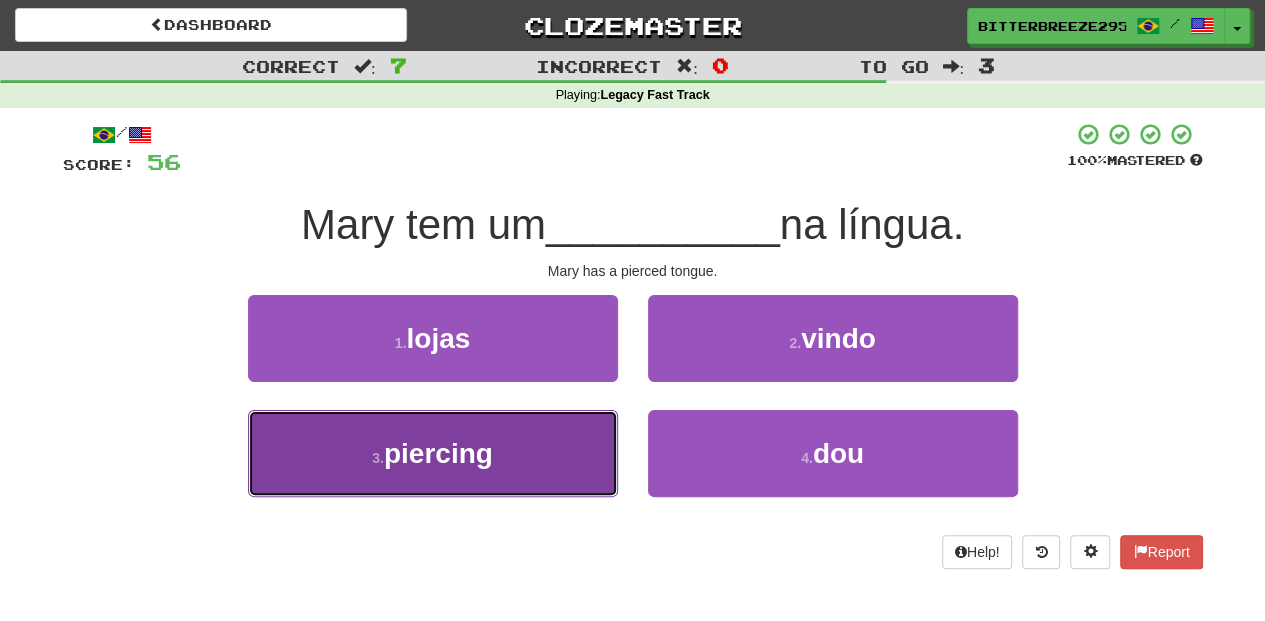 click on "3 .  piercing" at bounding box center (433, 453) 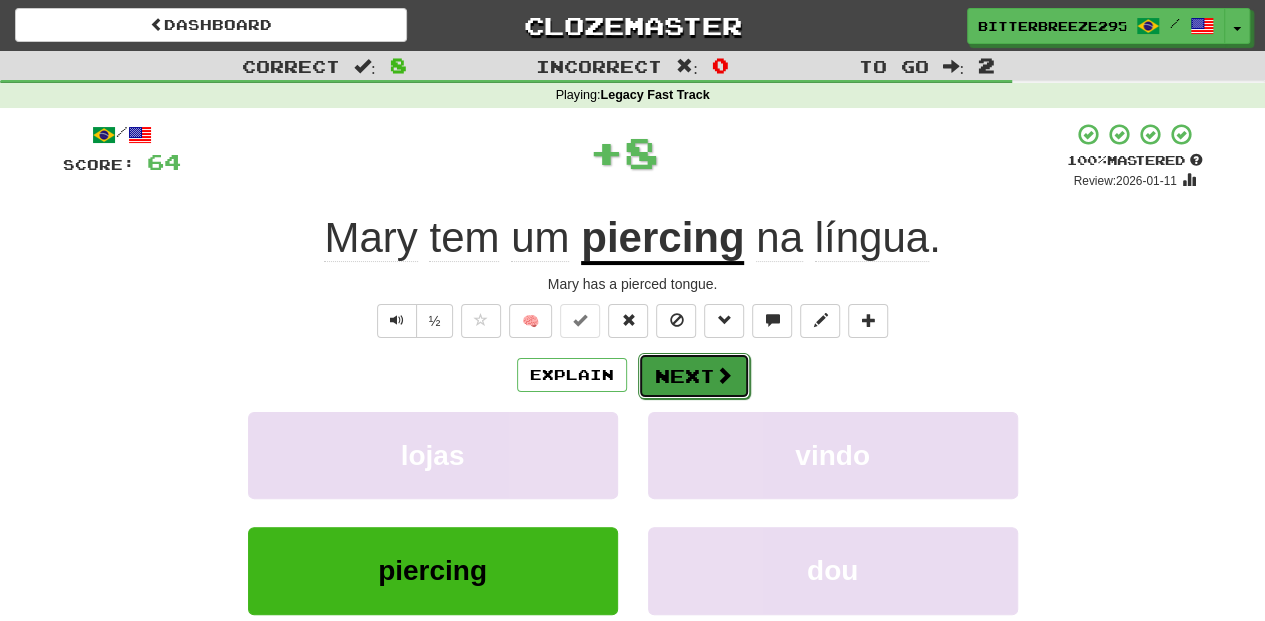 click on "Next" at bounding box center (694, 376) 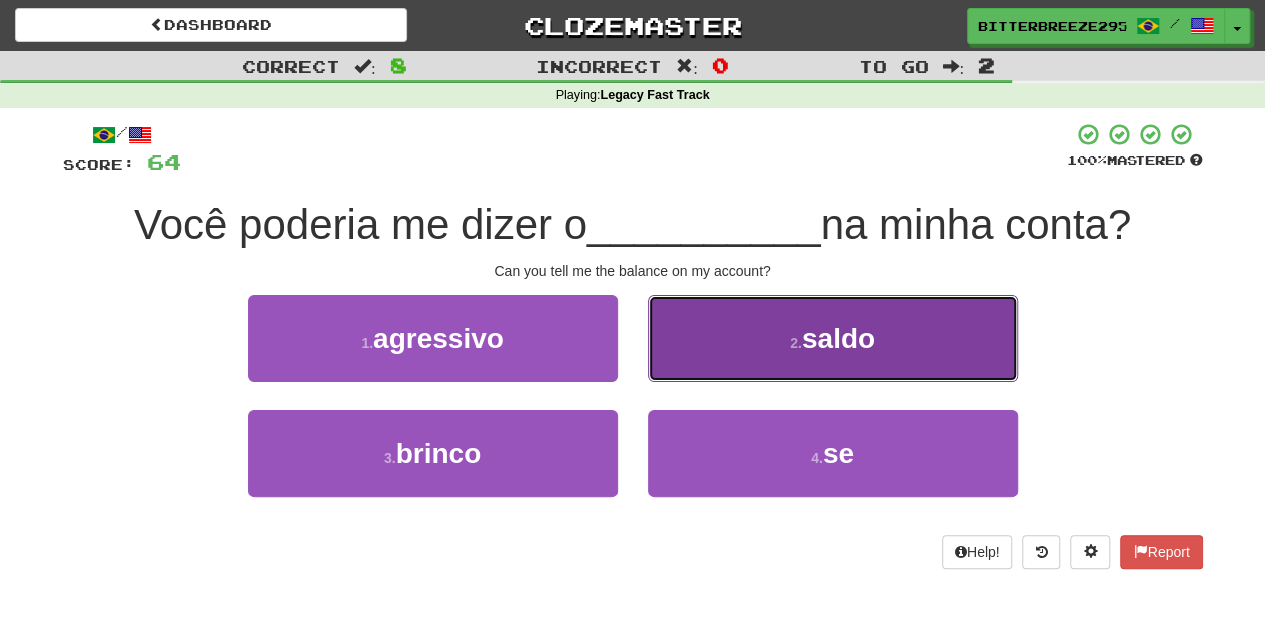 click on "2 .  saldo" at bounding box center (833, 338) 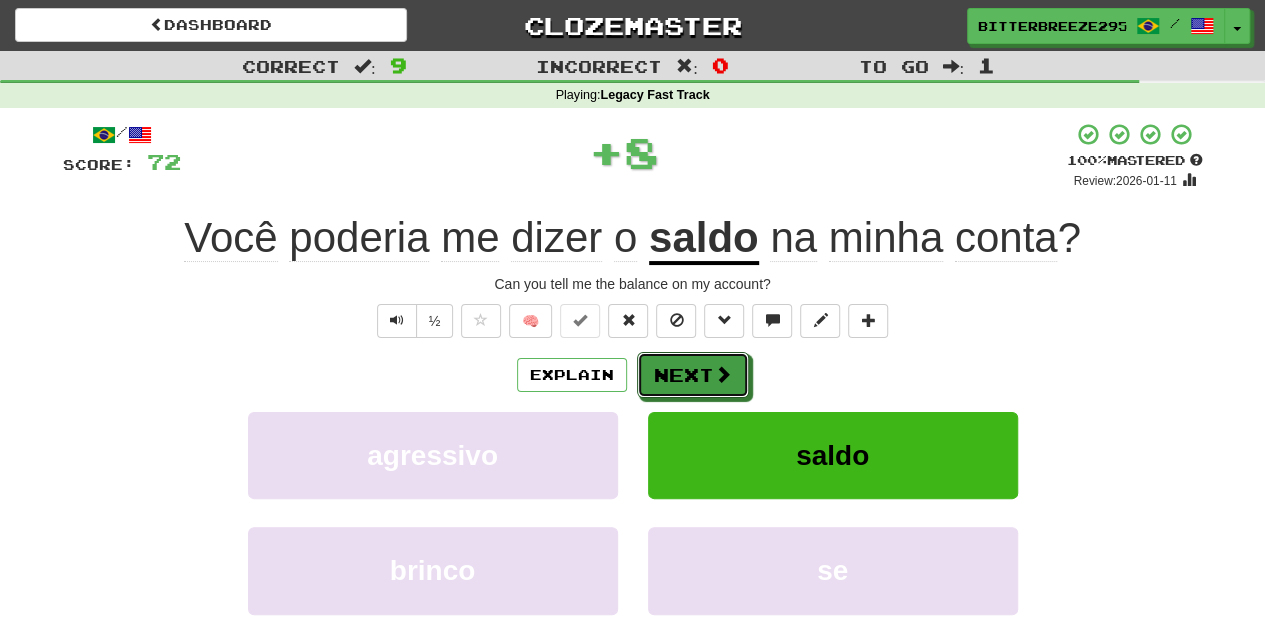 click on "Next" at bounding box center (693, 375) 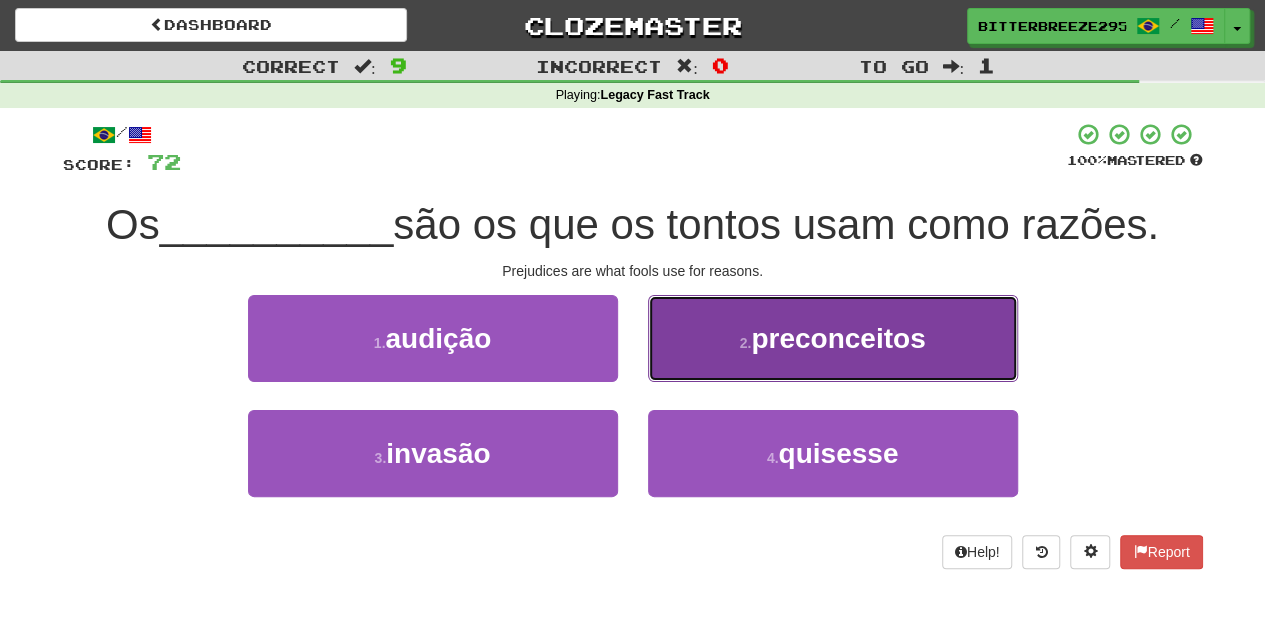 click on "2 .  preconceitos" at bounding box center (833, 338) 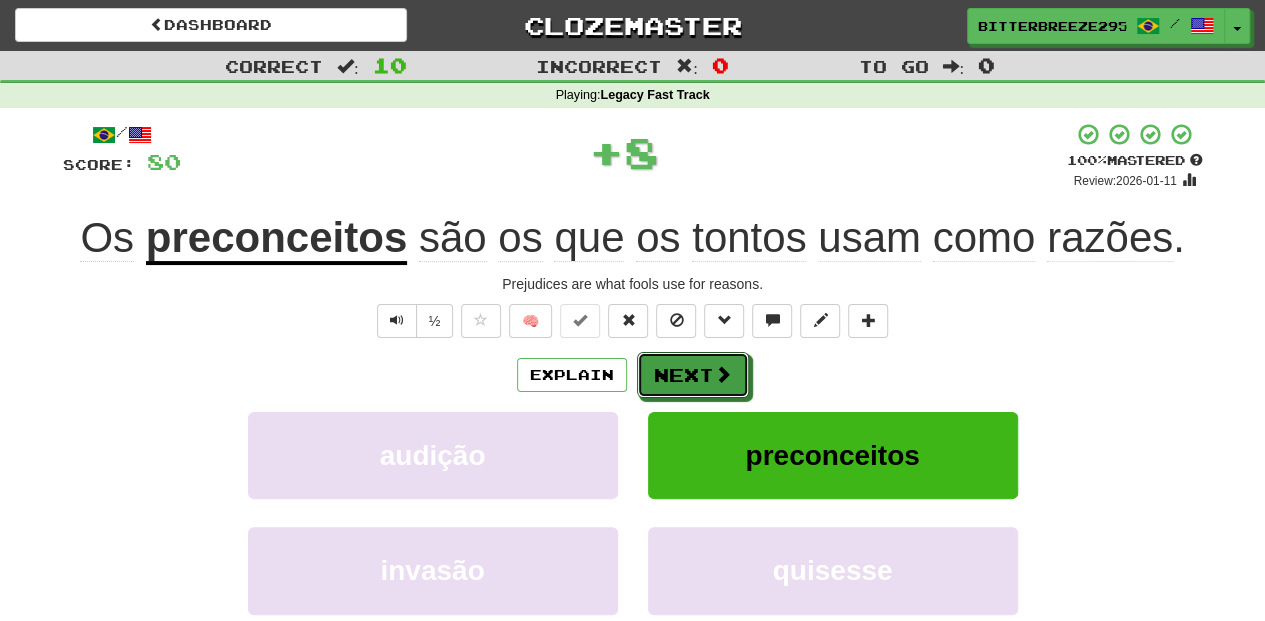 click on "Next" at bounding box center [693, 375] 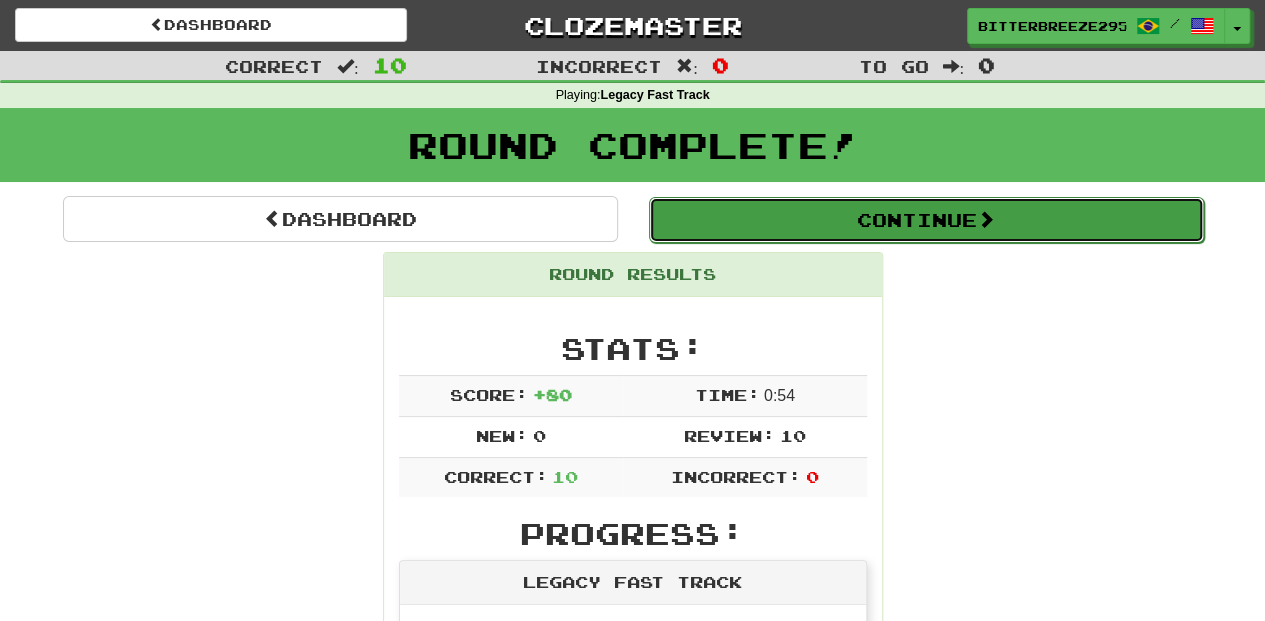click on "Continue" at bounding box center (926, 220) 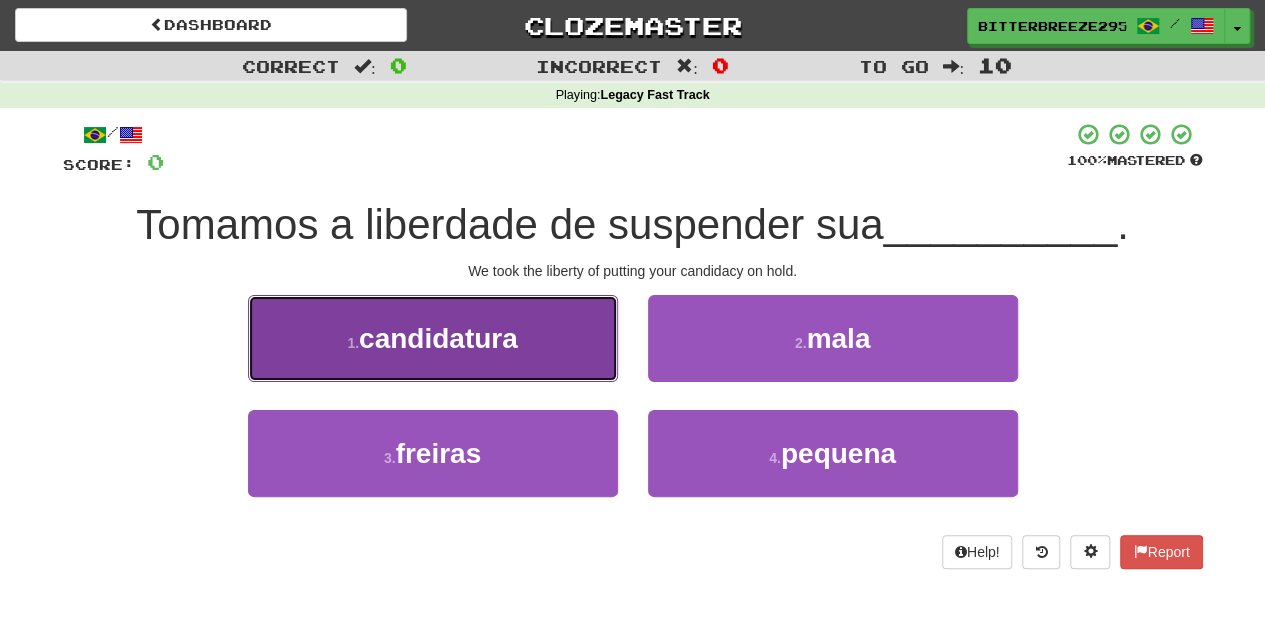 click on "1 .  candidatura" at bounding box center (433, 338) 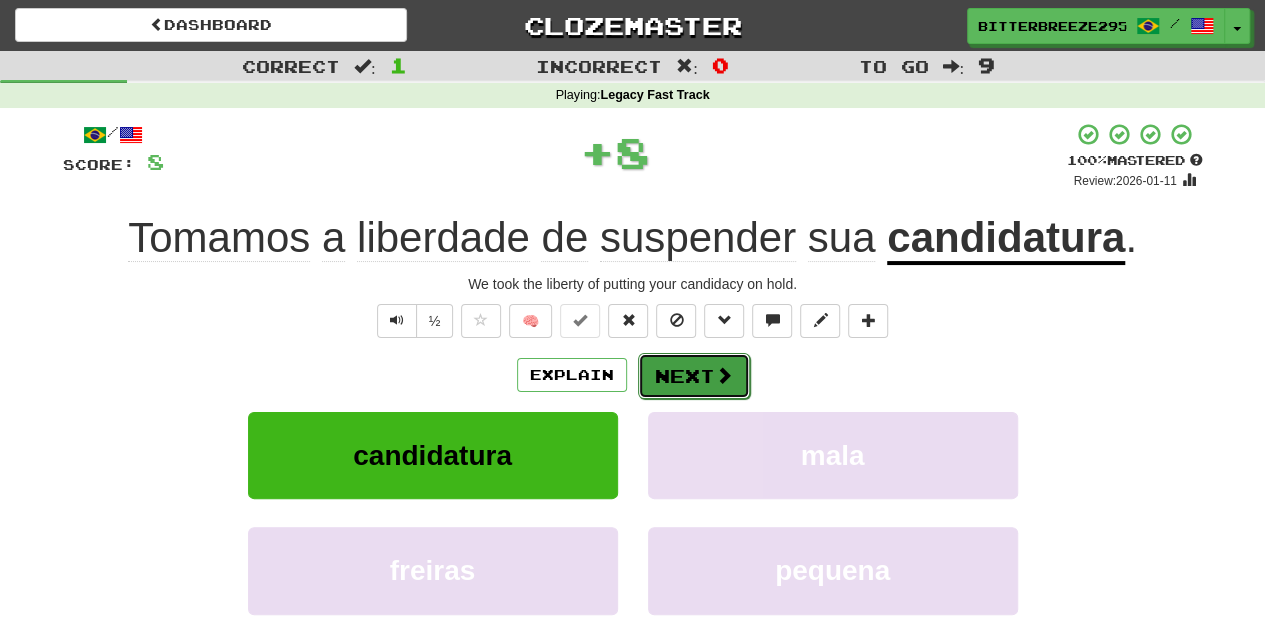 click on "Next" at bounding box center [694, 376] 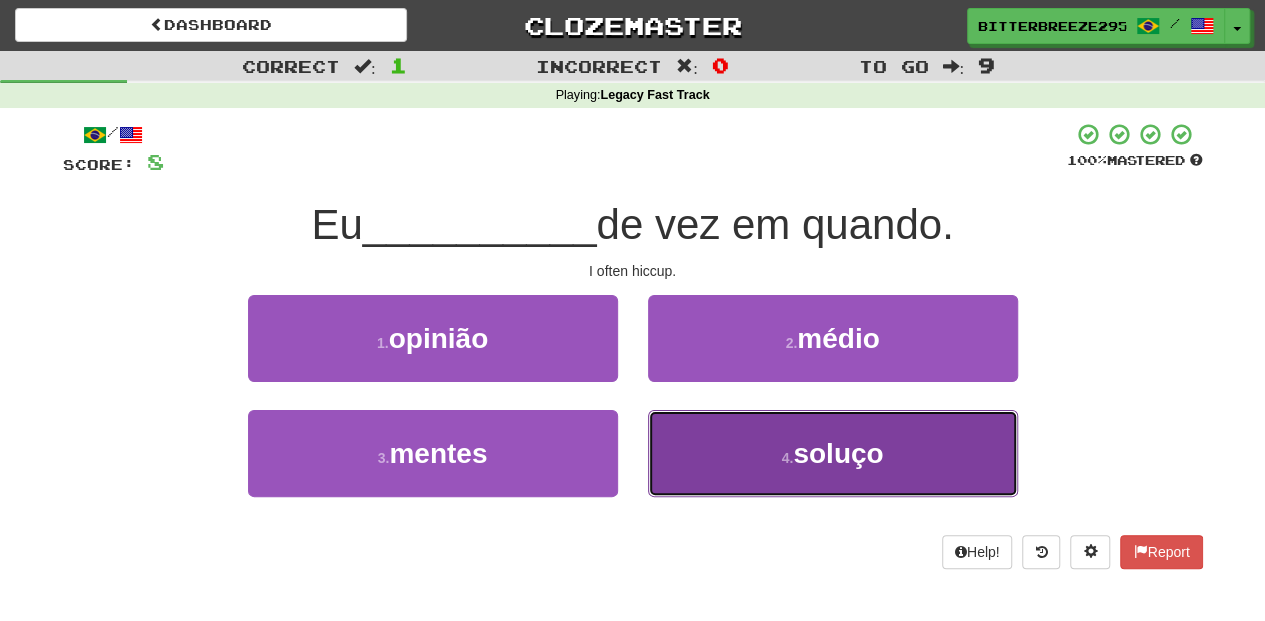 click on "4 .  soluço" at bounding box center [833, 453] 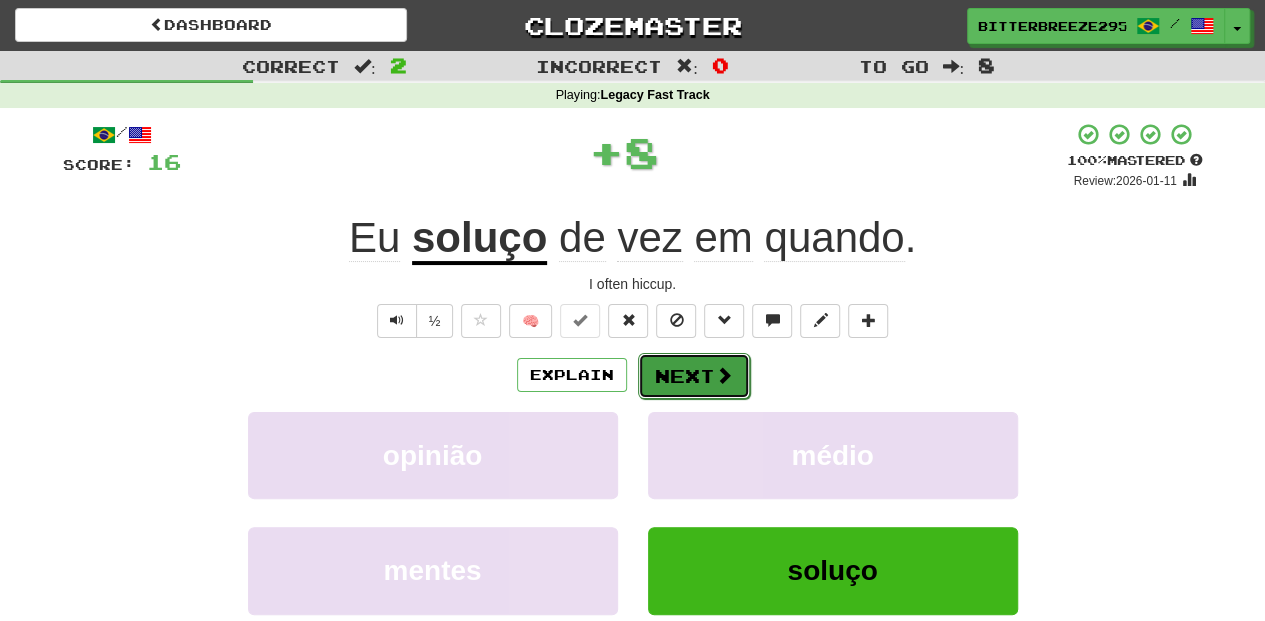 click on "Next" at bounding box center (694, 376) 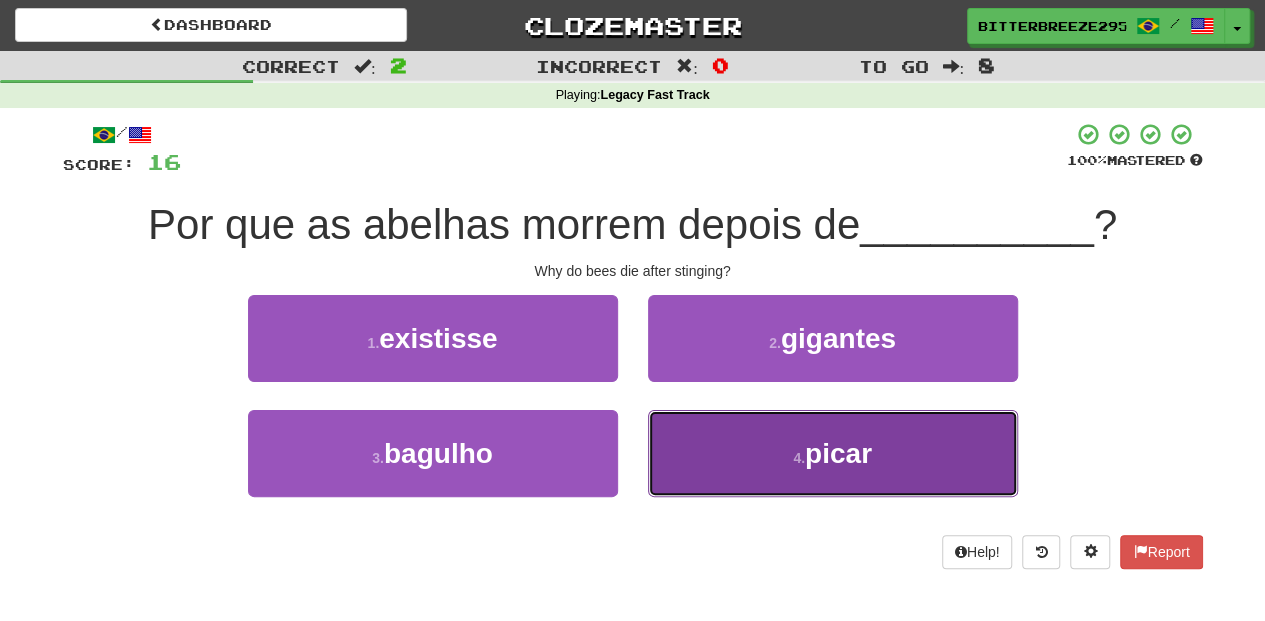 click on "4 .  picar" at bounding box center [833, 453] 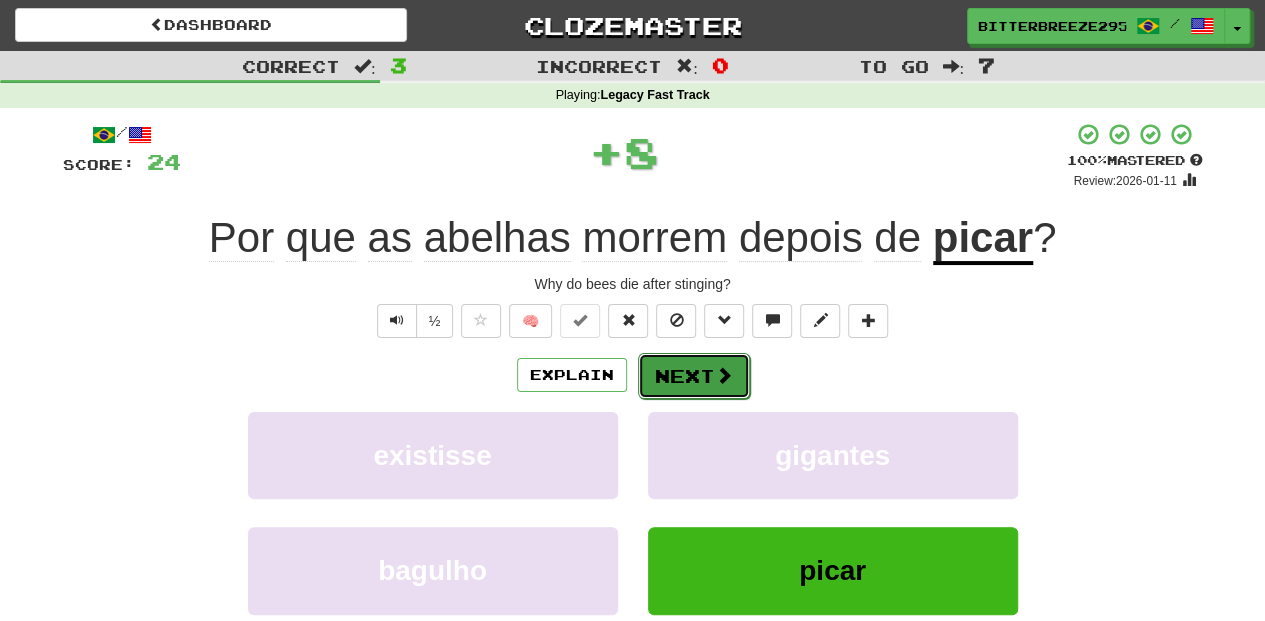 click on "Next" at bounding box center [694, 376] 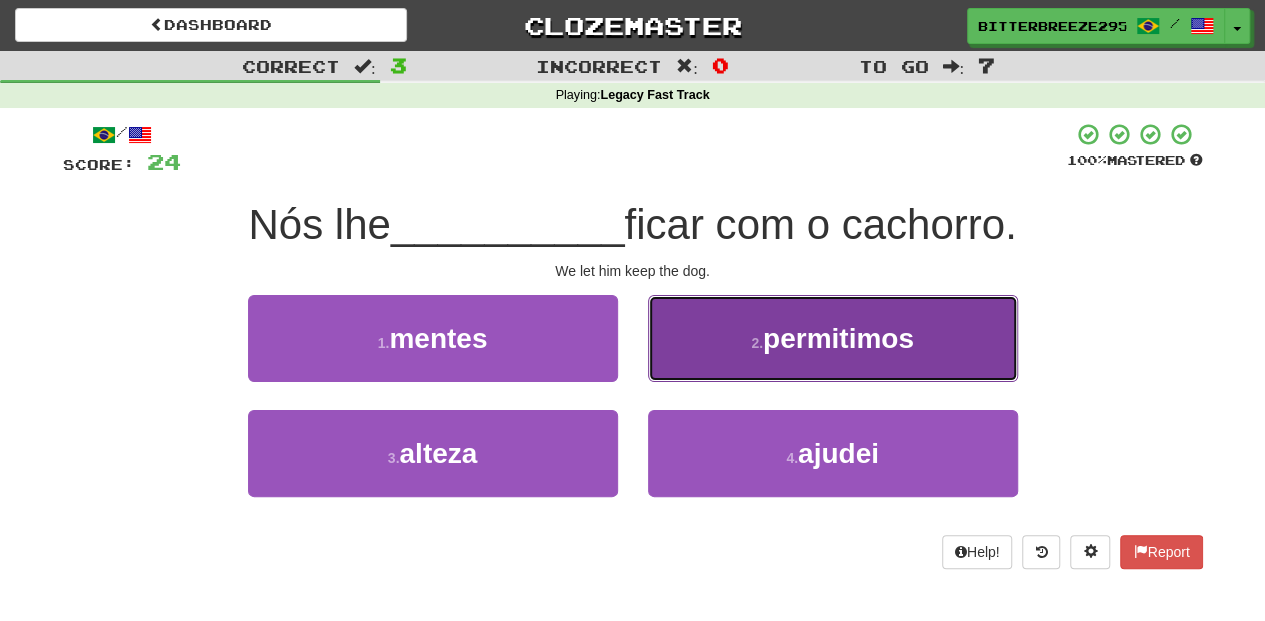 click on "2 .  permitimos" at bounding box center [833, 338] 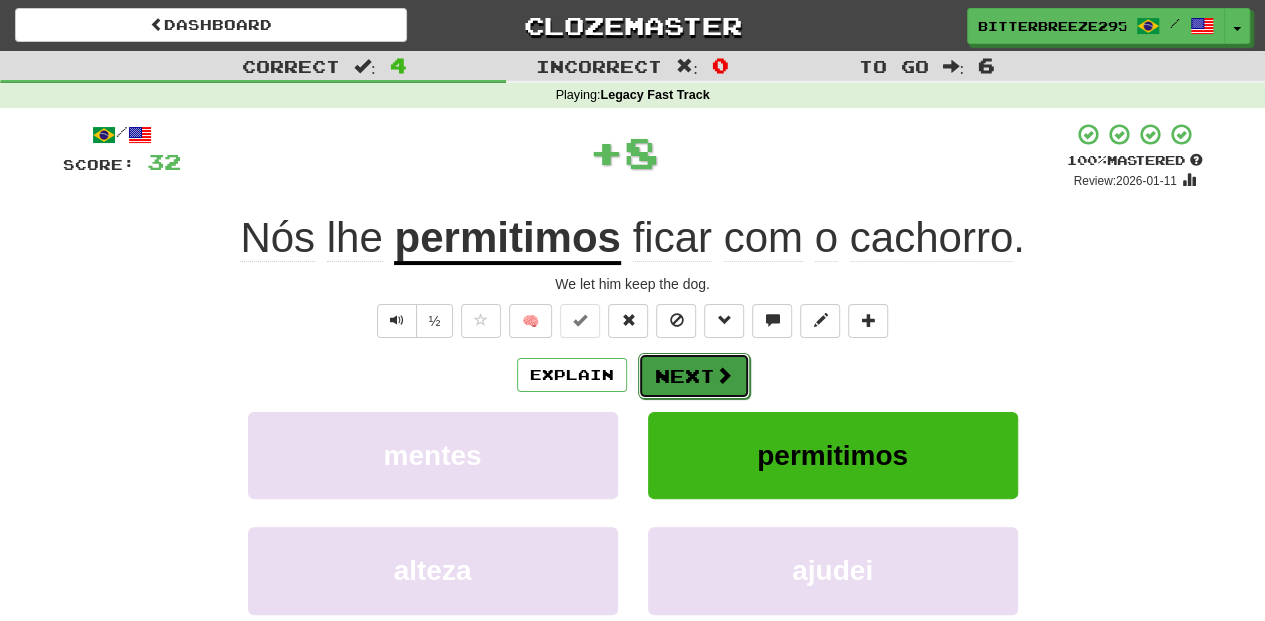 click on "Next" at bounding box center [694, 376] 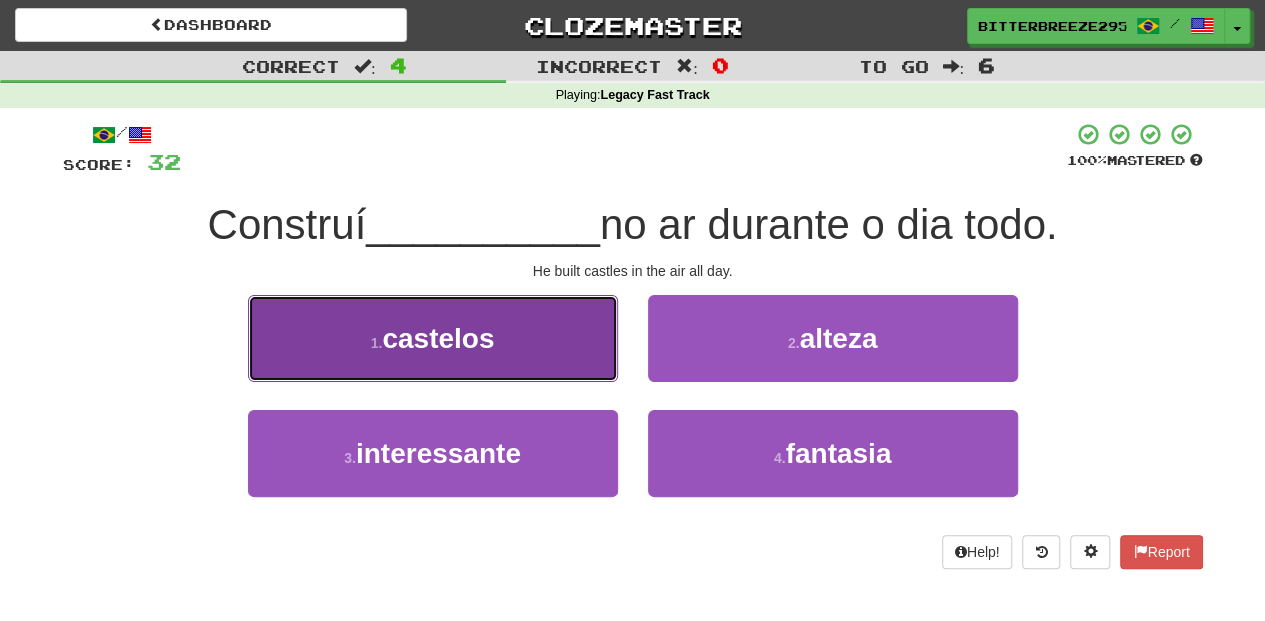 click on "1 .  castelos" at bounding box center (433, 338) 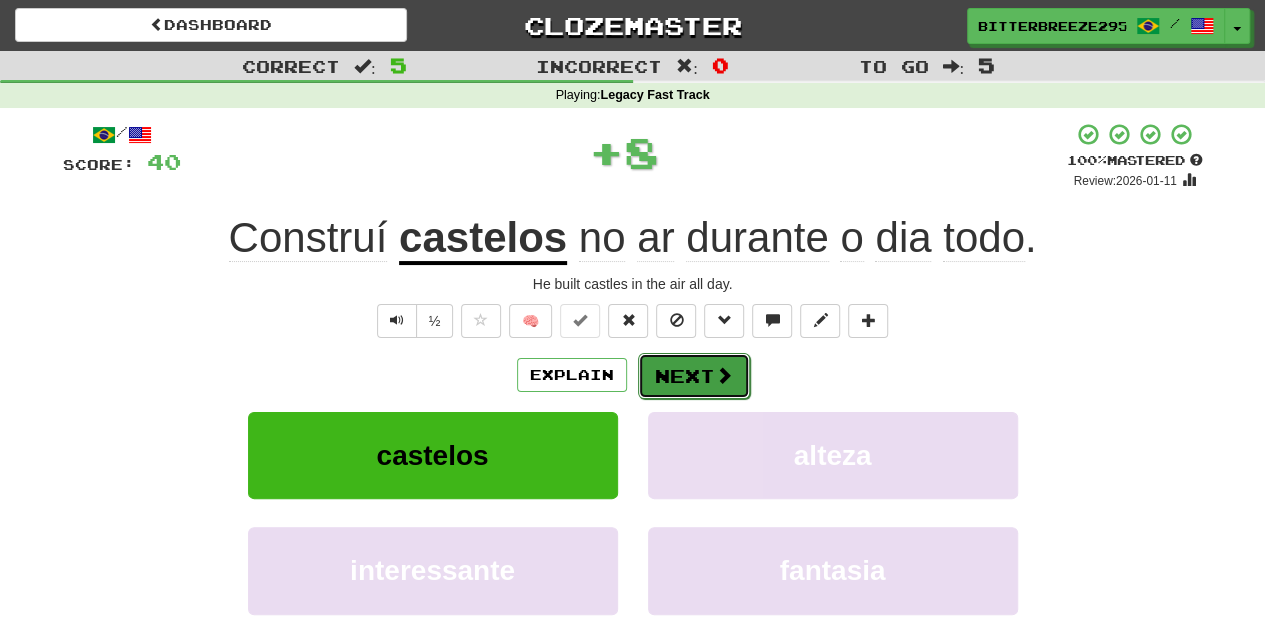 click on "Next" at bounding box center (694, 376) 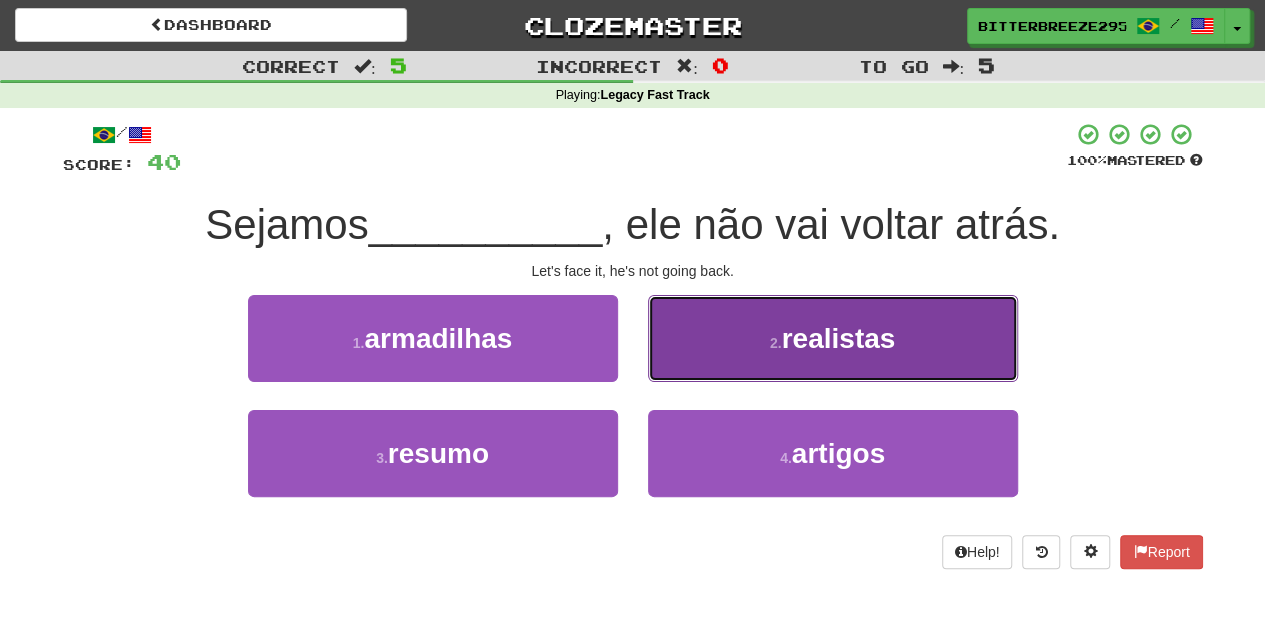 click on "2 .  realistas" at bounding box center (833, 338) 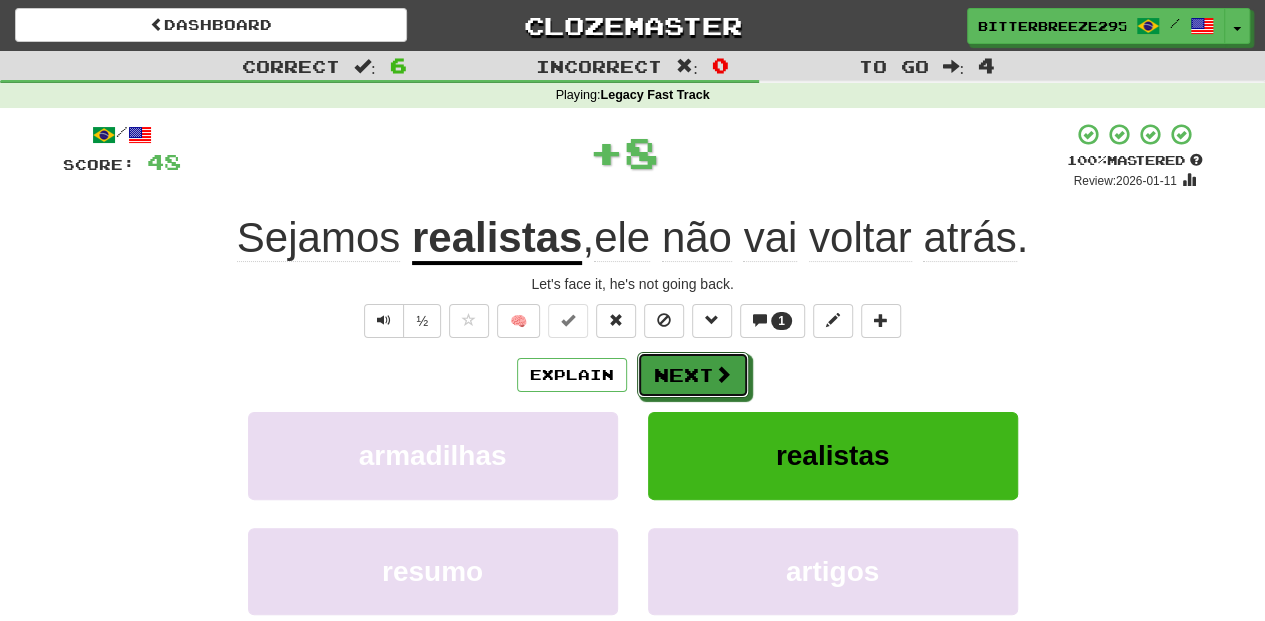 click on "Next" at bounding box center [693, 375] 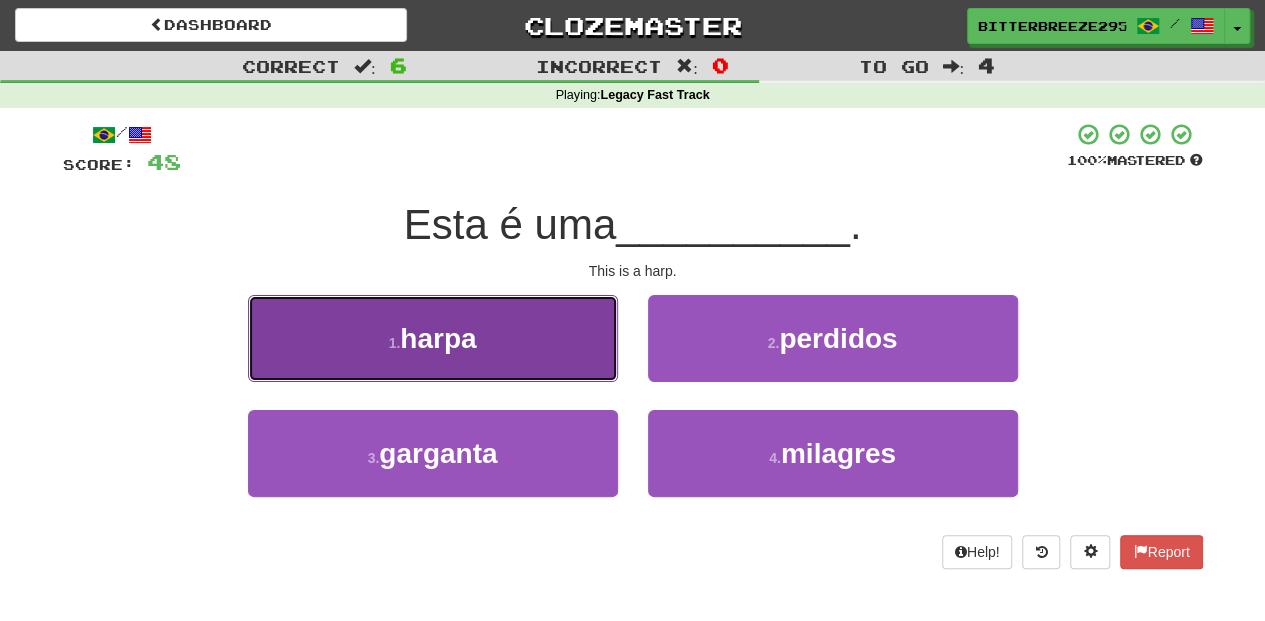 click on "1 .  harpa" at bounding box center [433, 338] 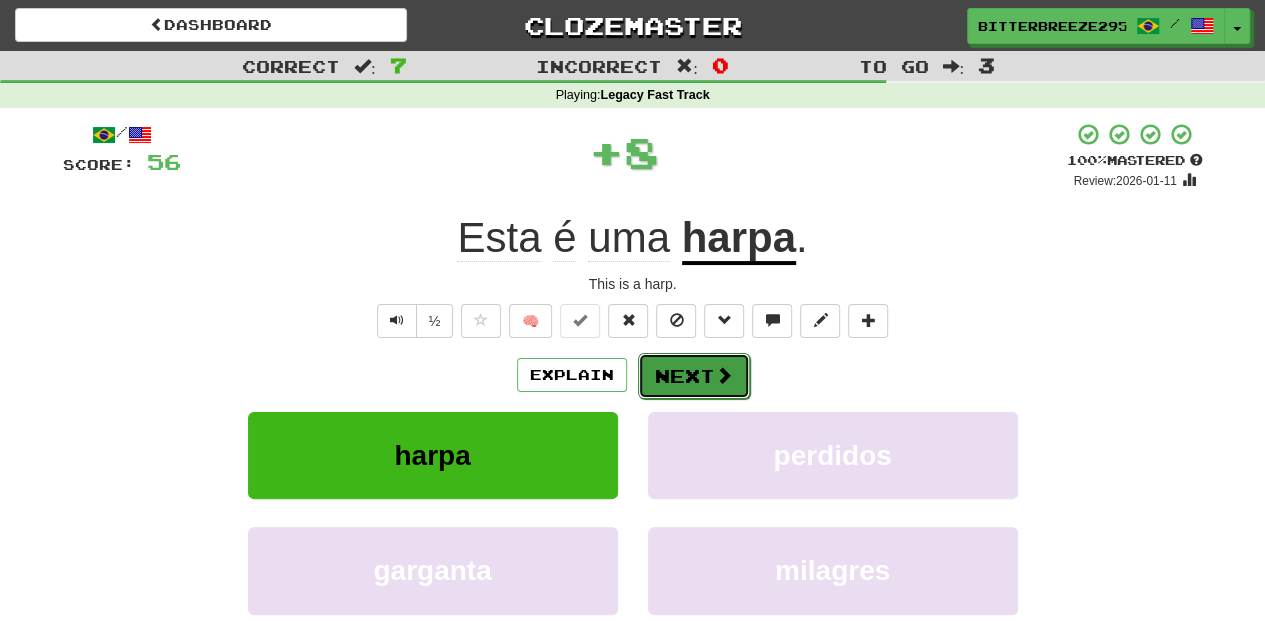 click on "Next" at bounding box center [694, 376] 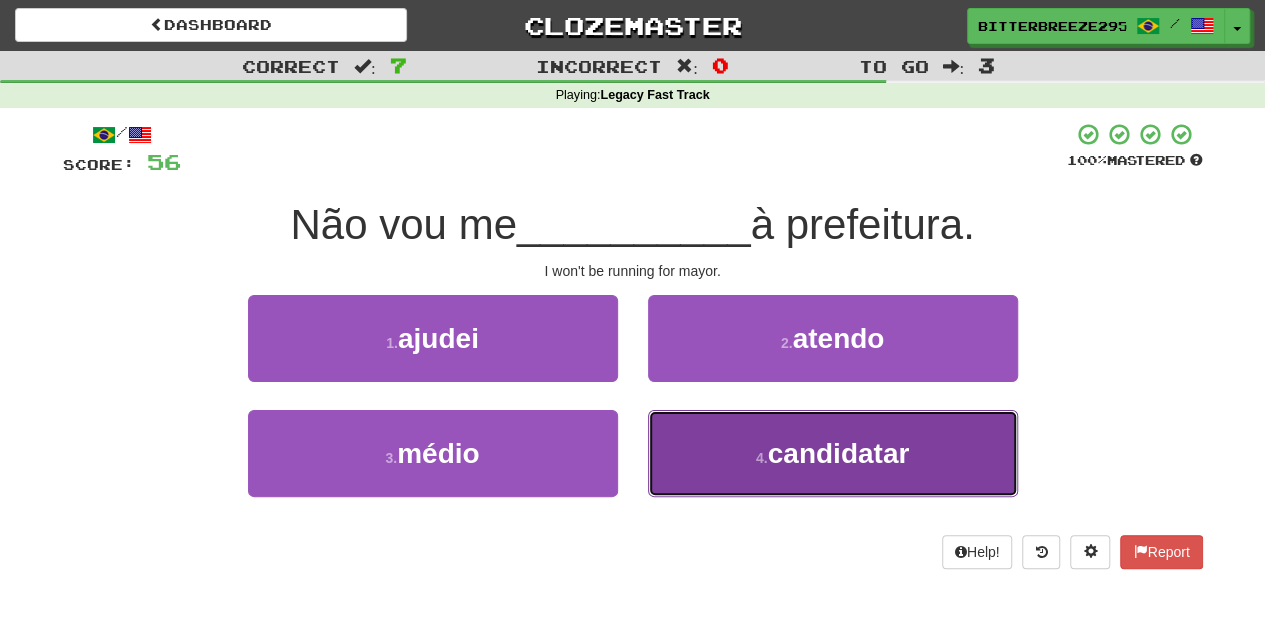 click on "4 .  candidatar" at bounding box center [833, 453] 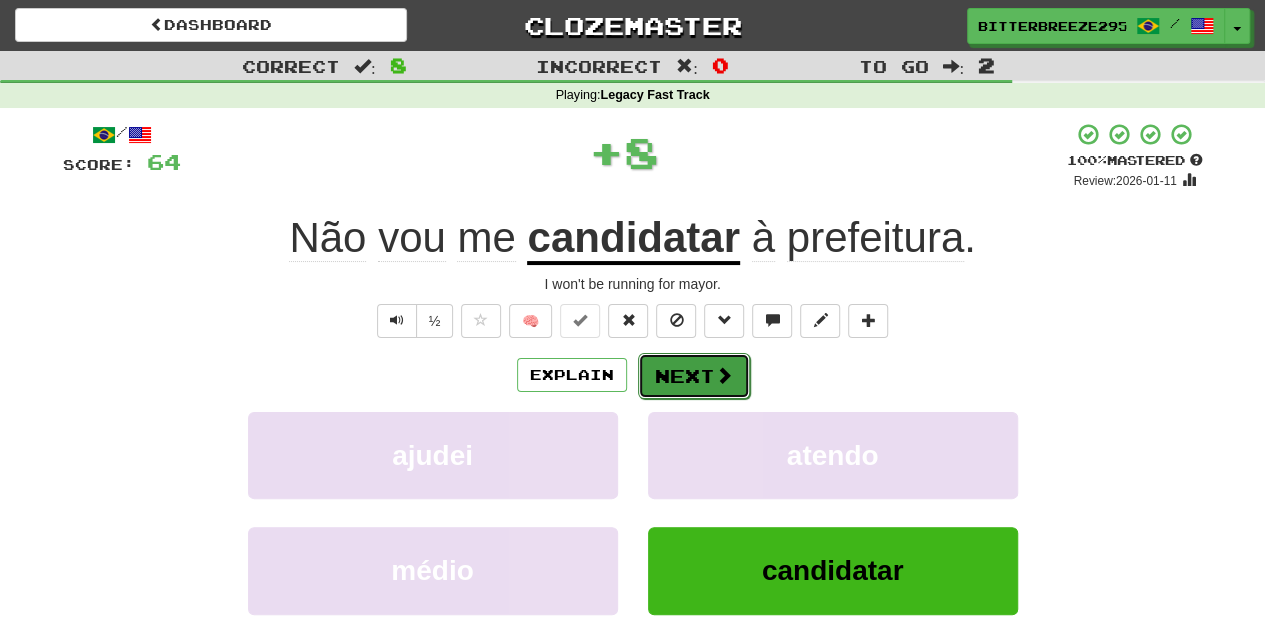 click on "Next" at bounding box center [694, 376] 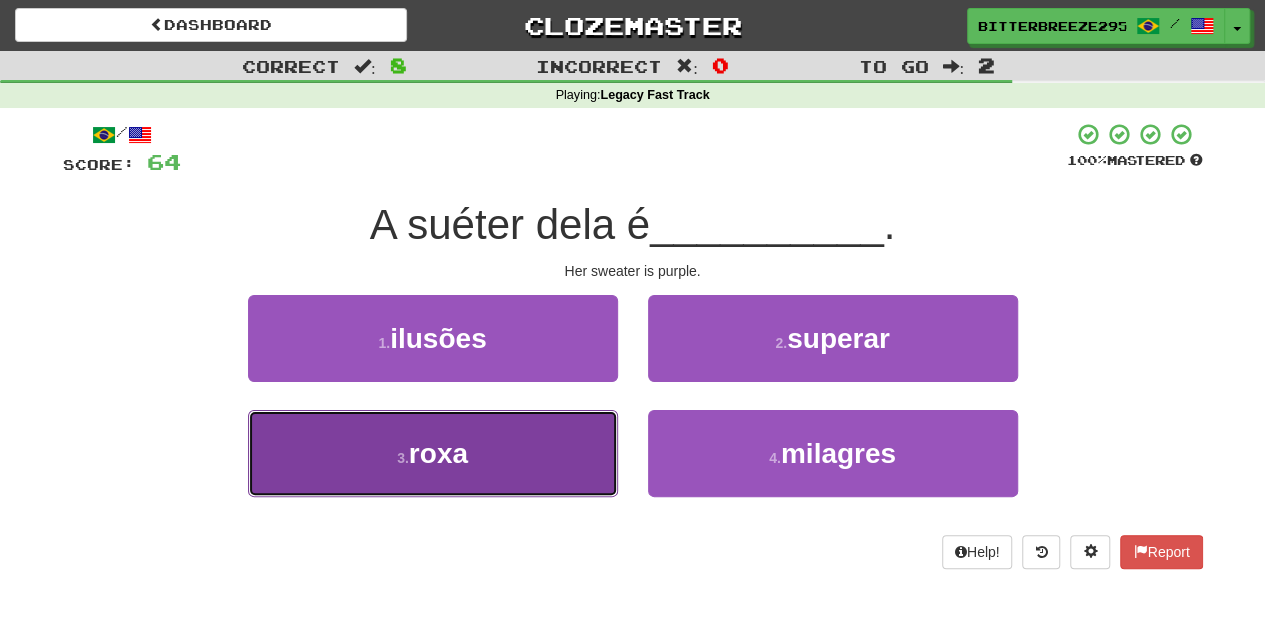 click on "3 .  roxa" at bounding box center [433, 453] 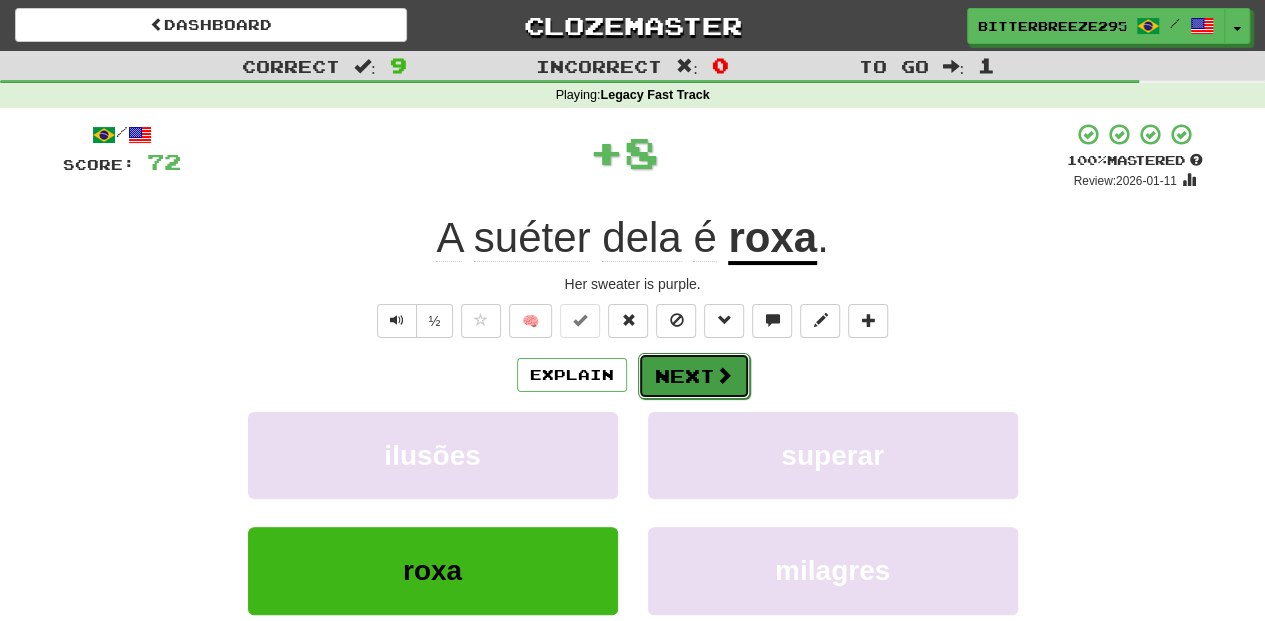 click on "Next" at bounding box center [694, 376] 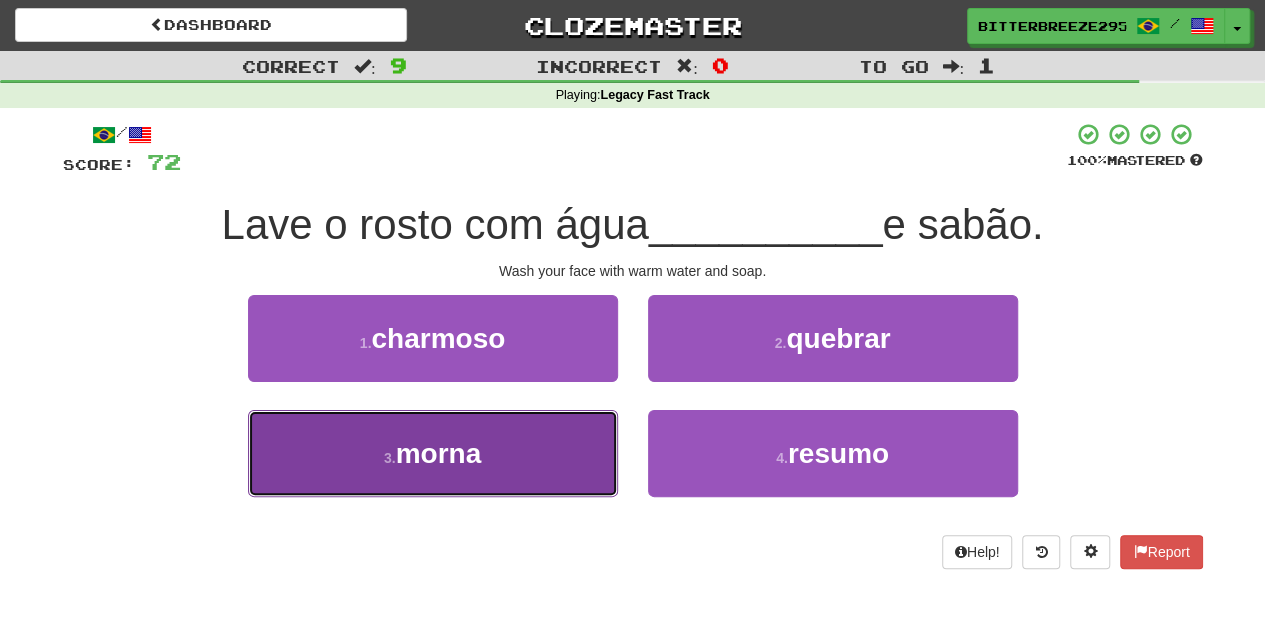 click on "3 .  morna" at bounding box center [433, 453] 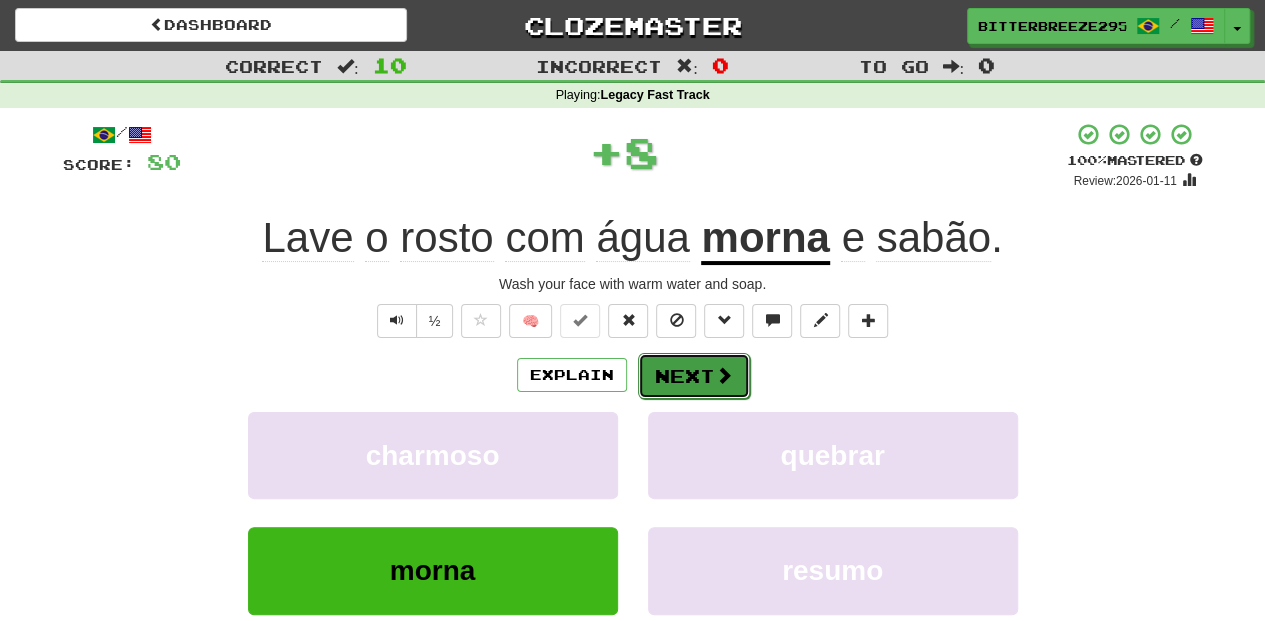 click on "Next" at bounding box center (694, 376) 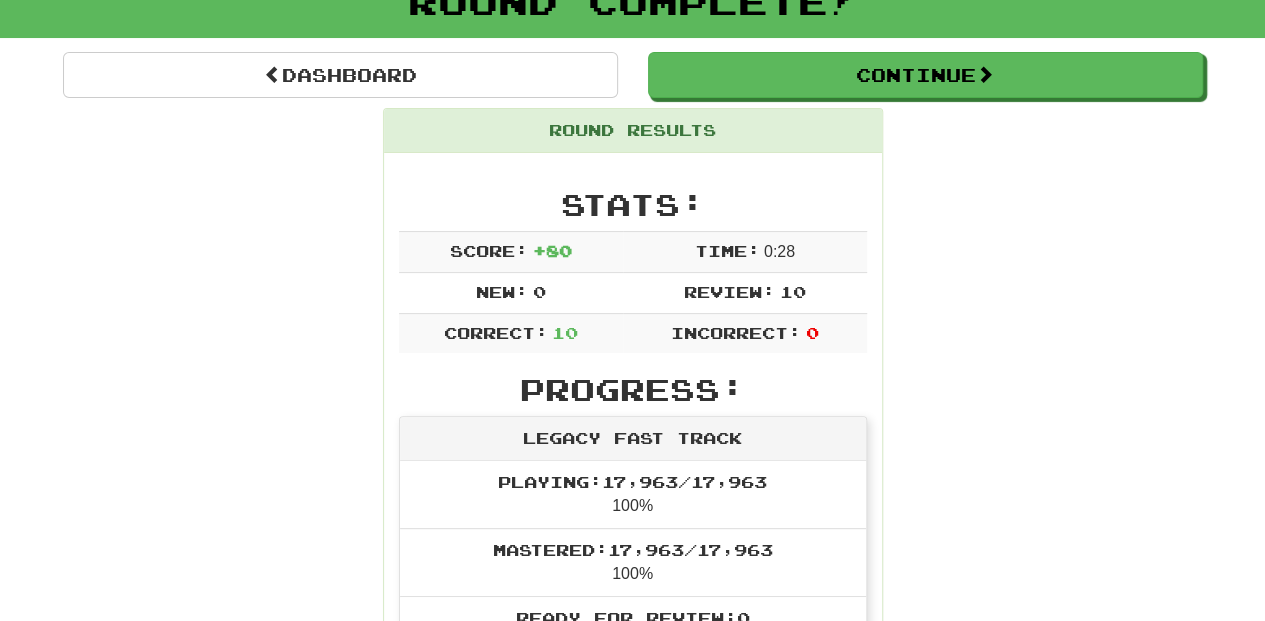 scroll, scrollTop: 133, scrollLeft: 0, axis: vertical 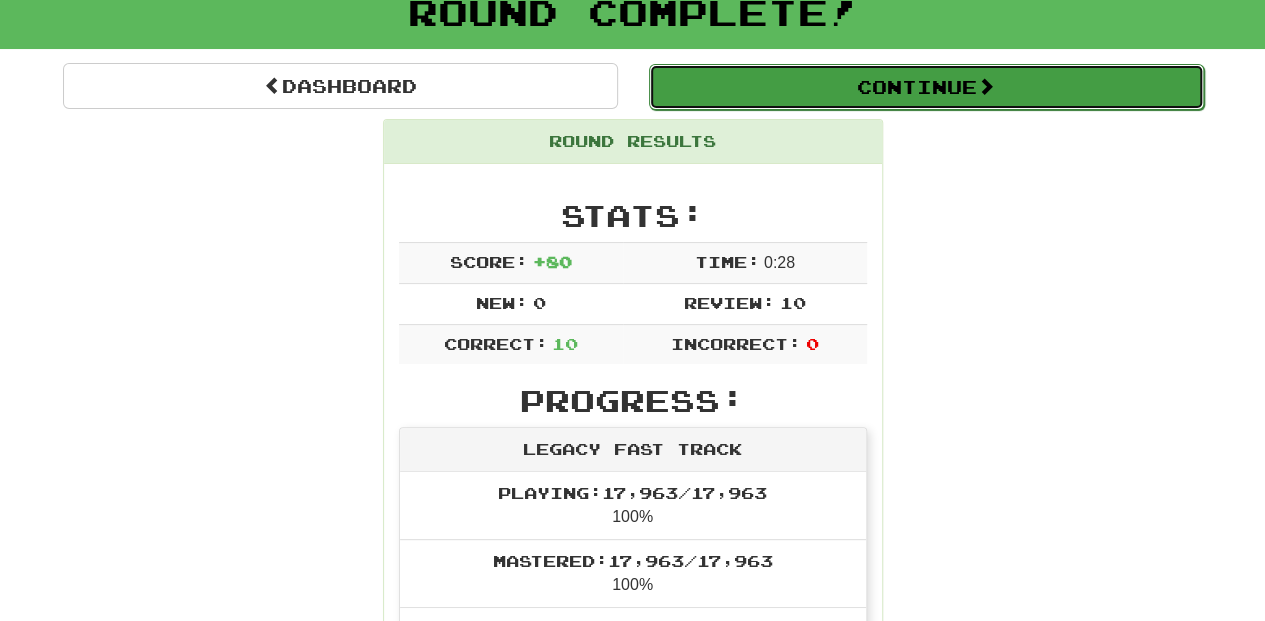 click on "Continue" at bounding box center (926, 87) 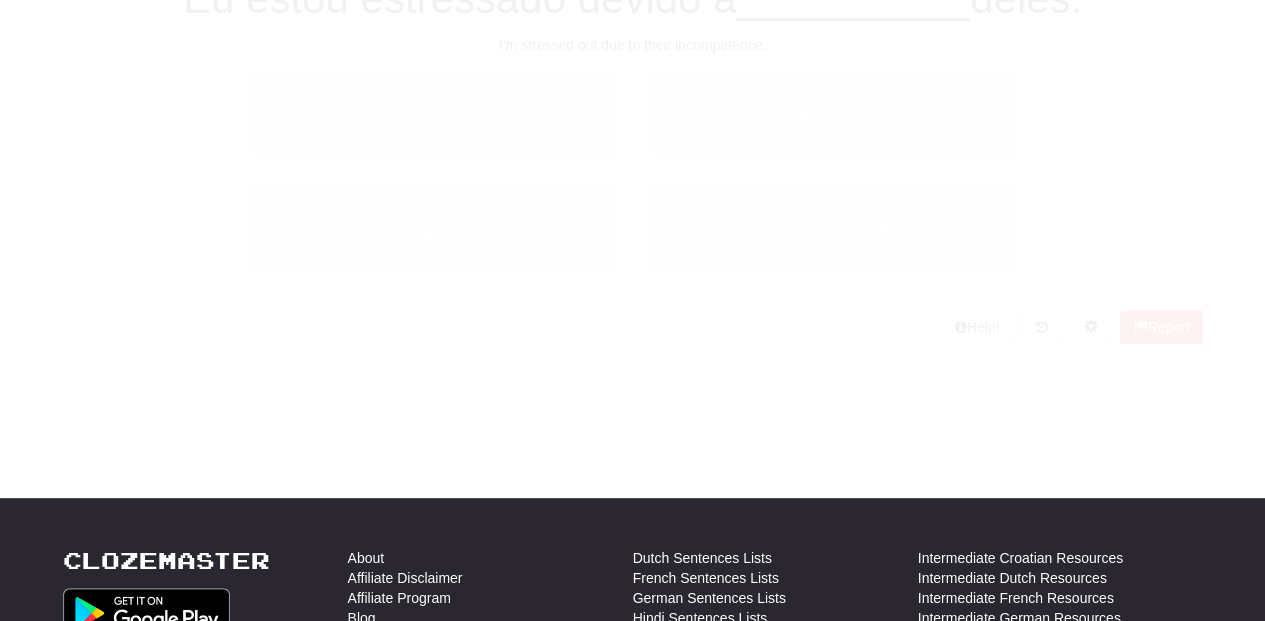 scroll, scrollTop: 133, scrollLeft: 0, axis: vertical 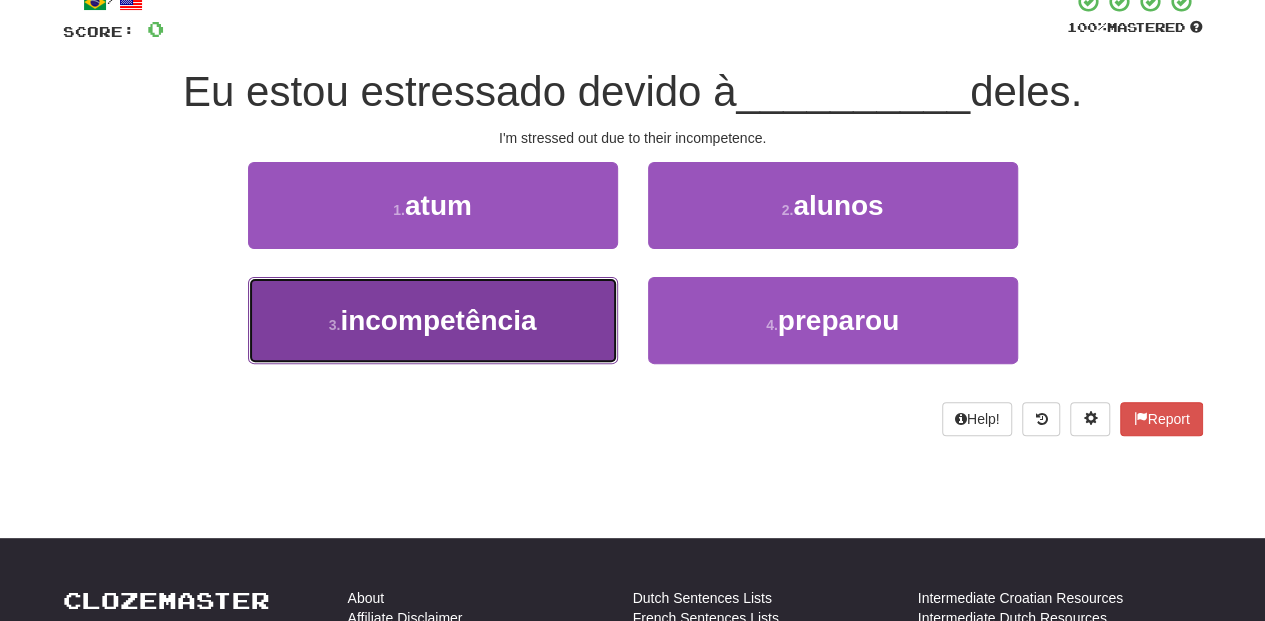 click on "incompetência" at bounding box center [438, 320] 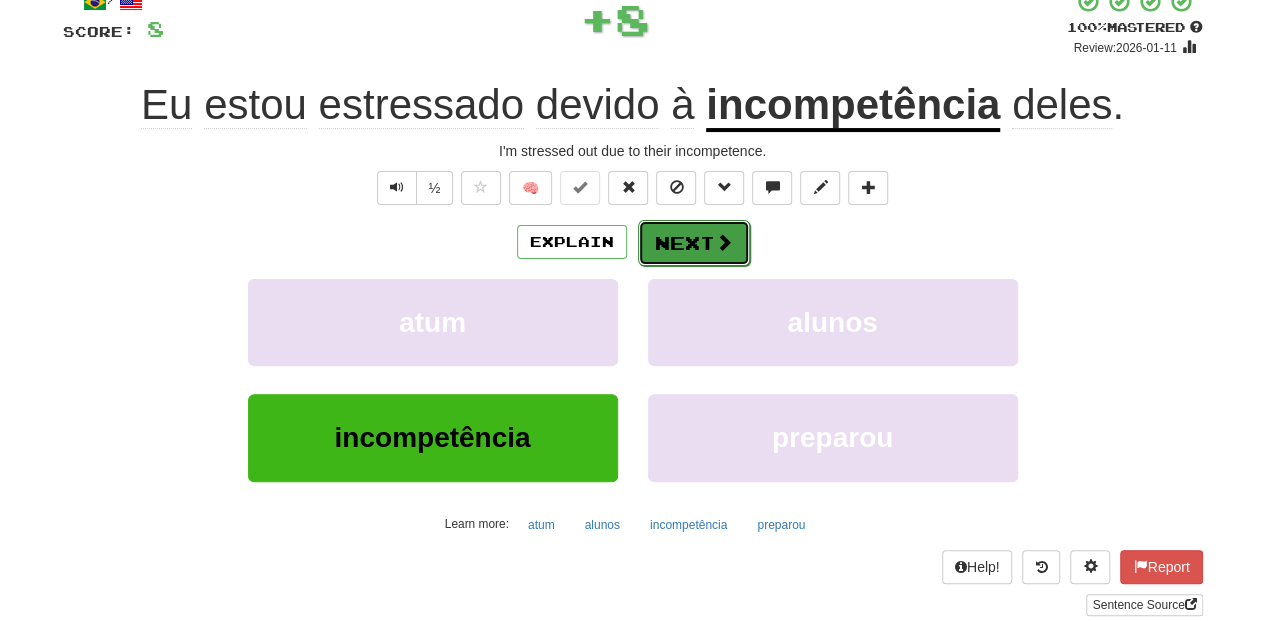 click on "Next" at bounding box center (694, 243) 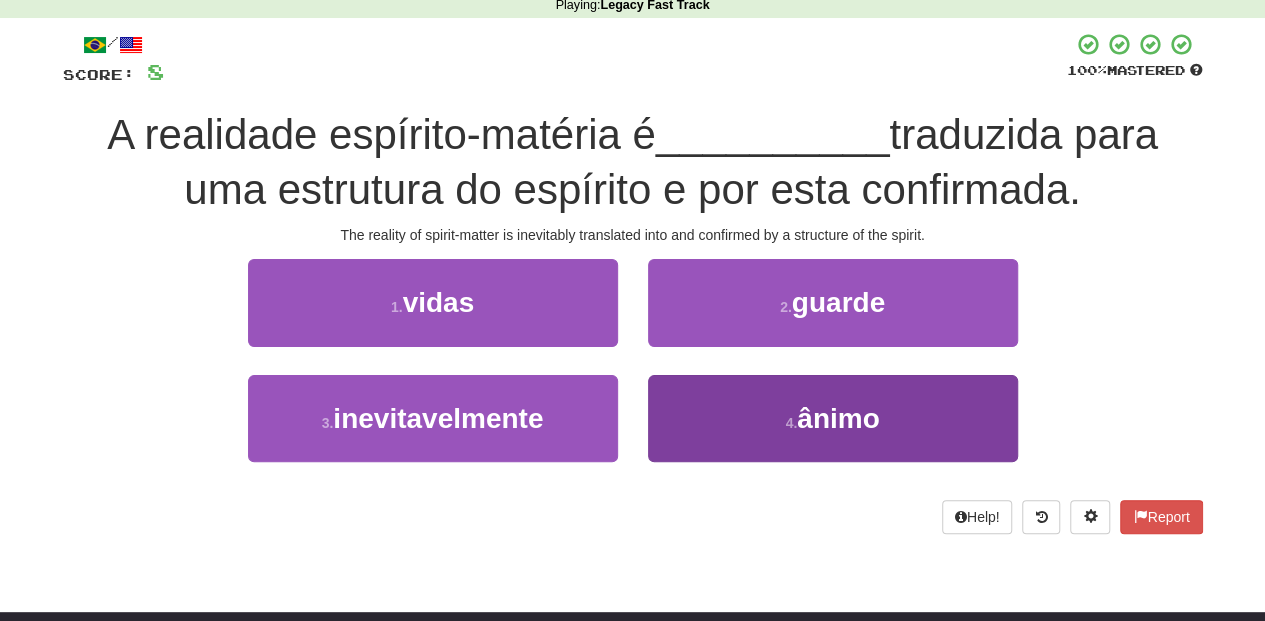 scroll, scrollTop: 66, scrollLeft: 0, axis: vertical 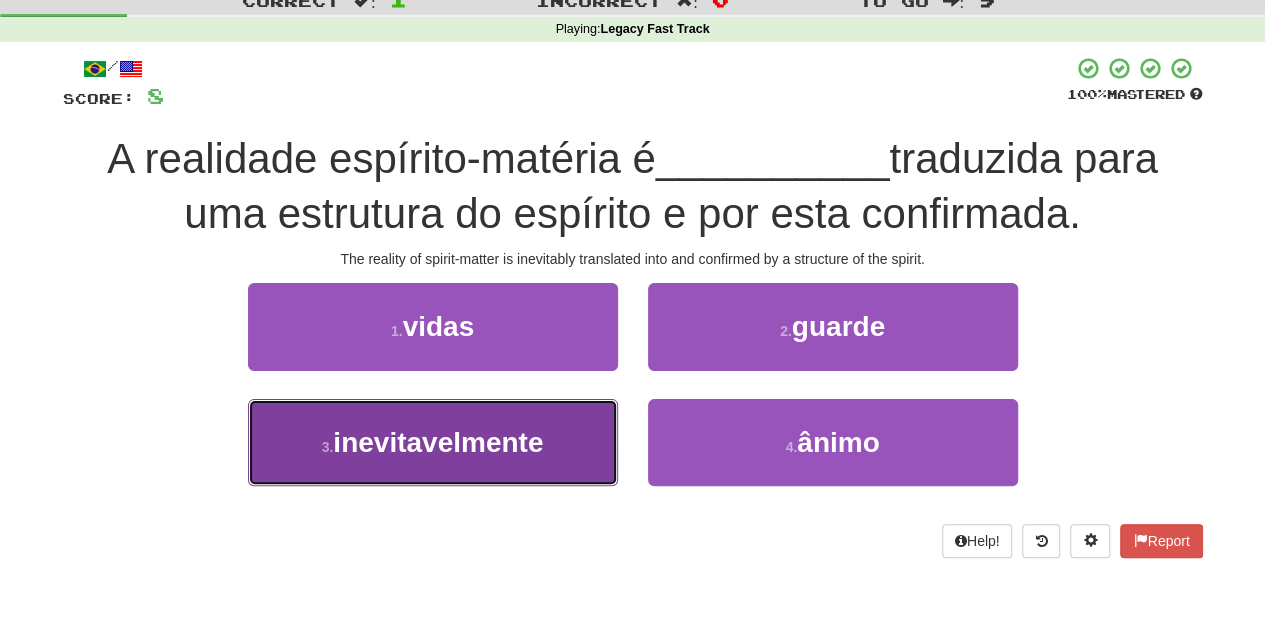 click on "inevitavelmente" at bounding box center (438, 442) 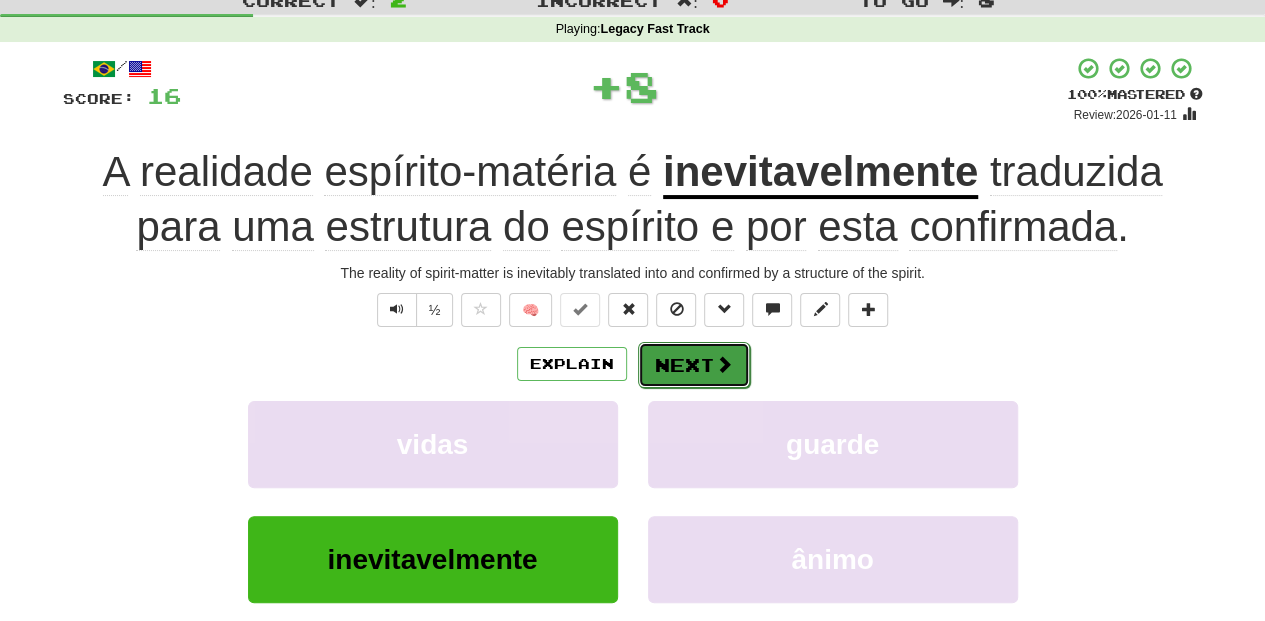 click on "Next" at bounding box center [694, 365] 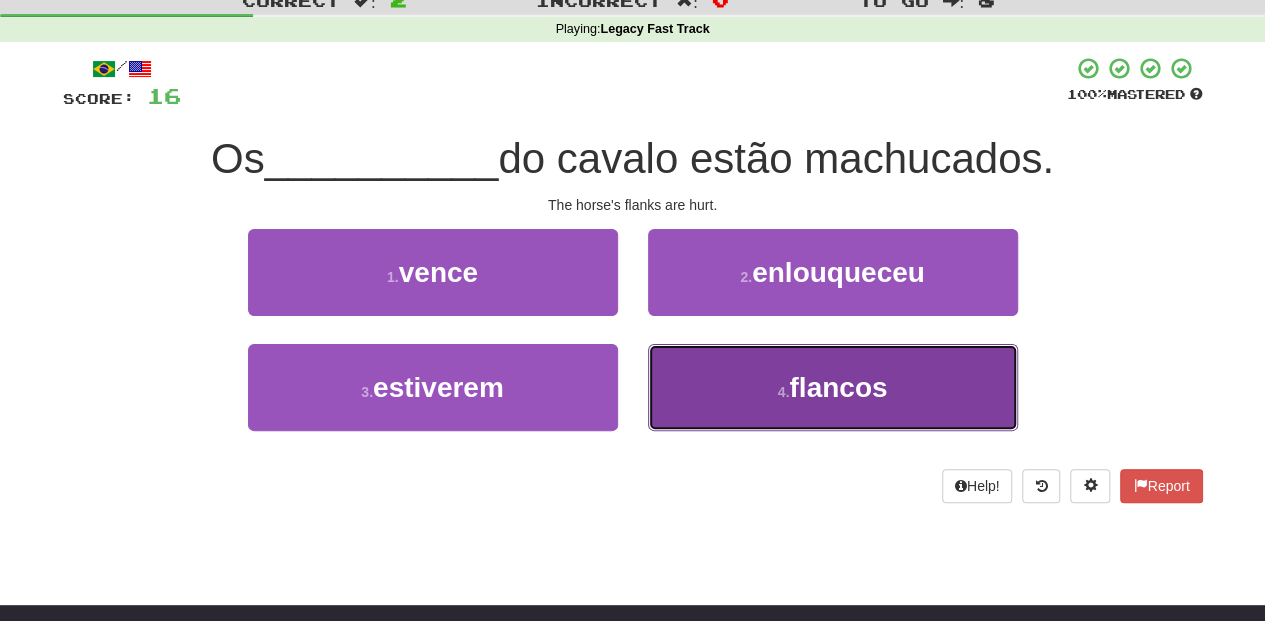 click on "4 .  flancos" at bounding box center [833, 387] 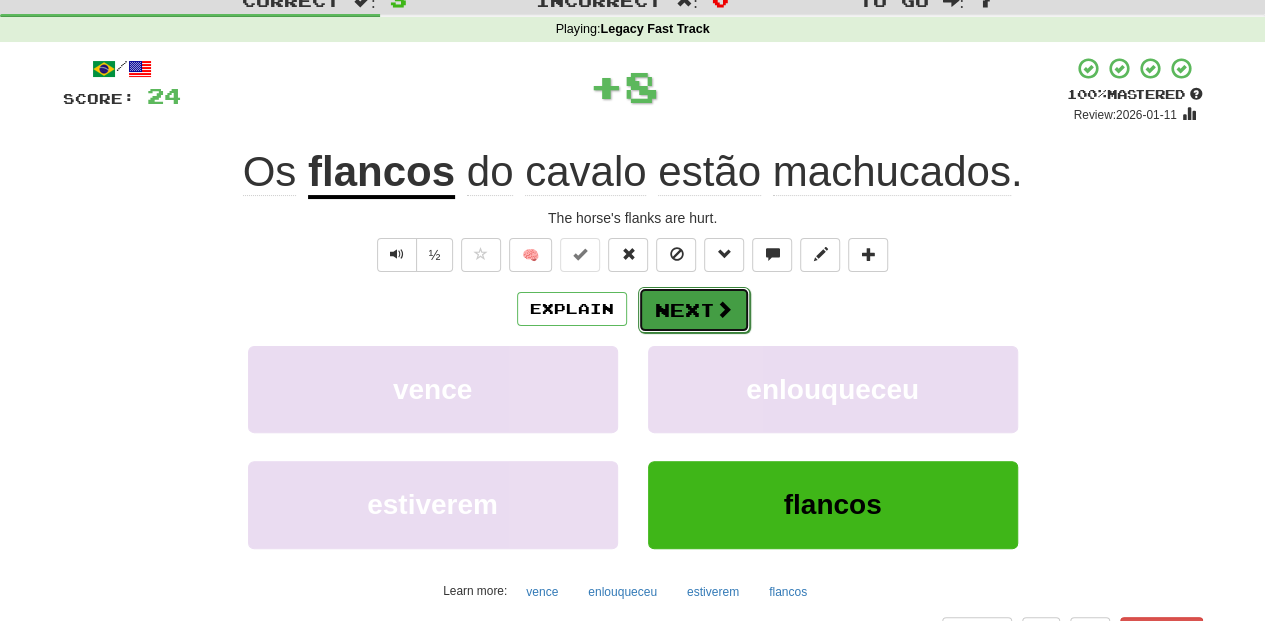 click on "Next" at bounding box center (694, 310) 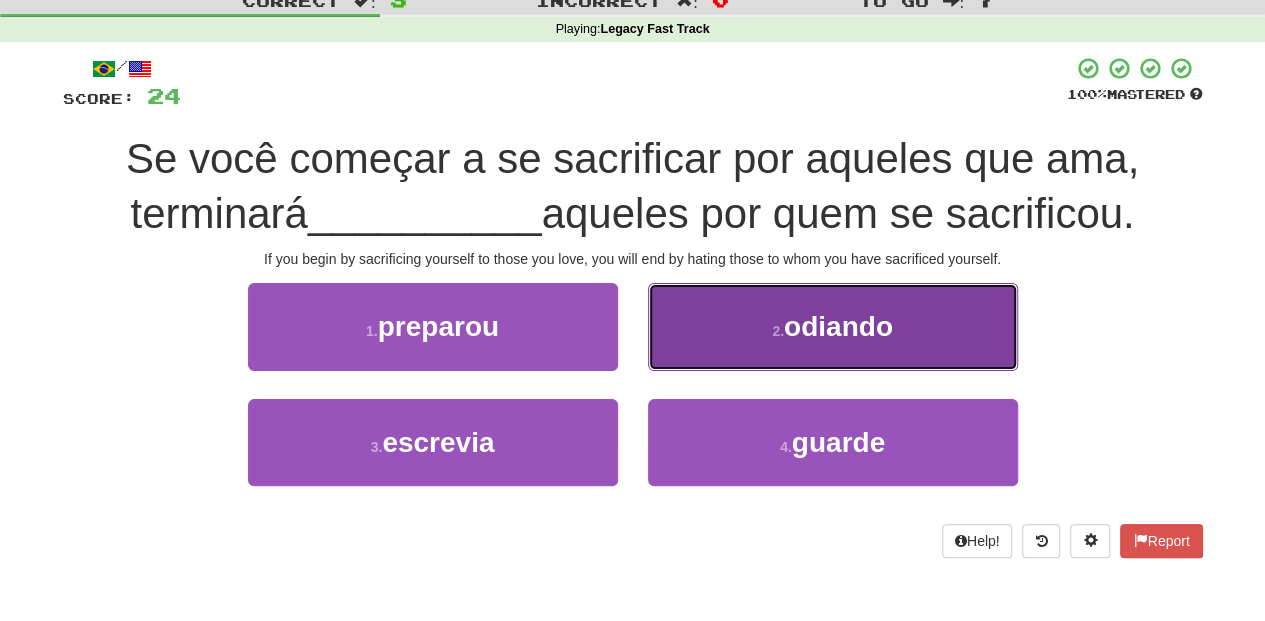 click on "2 .  odiando" at bounding box center [833, 326] 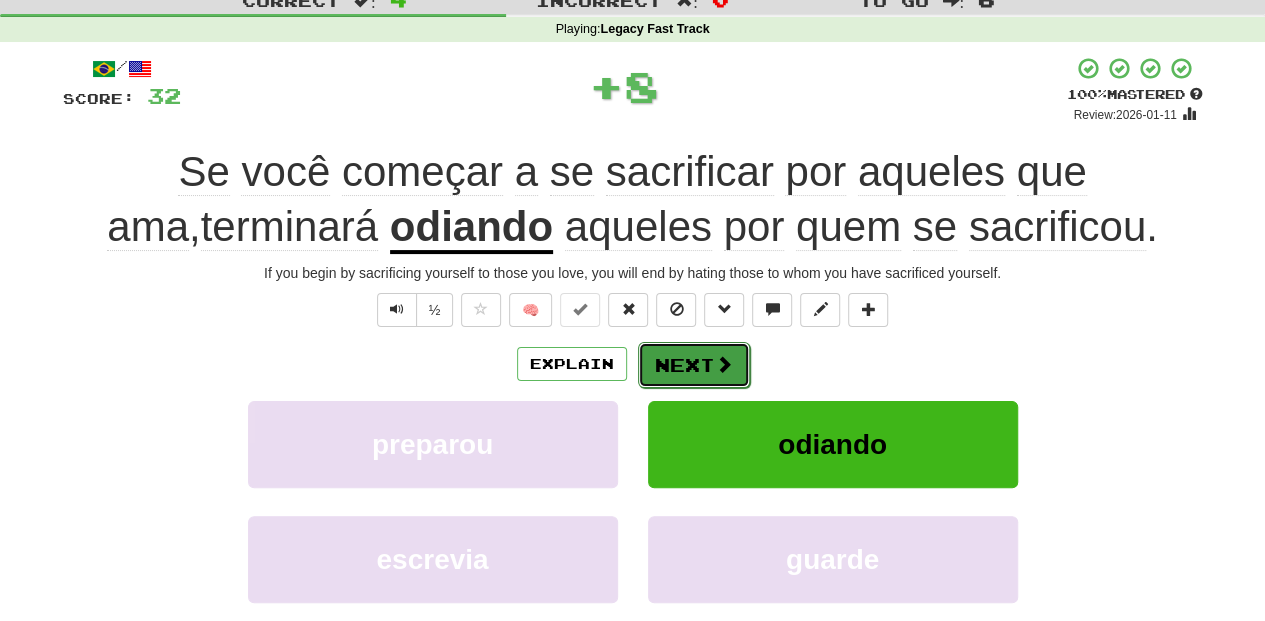 click on "Next" at bounding box center (694, 365) 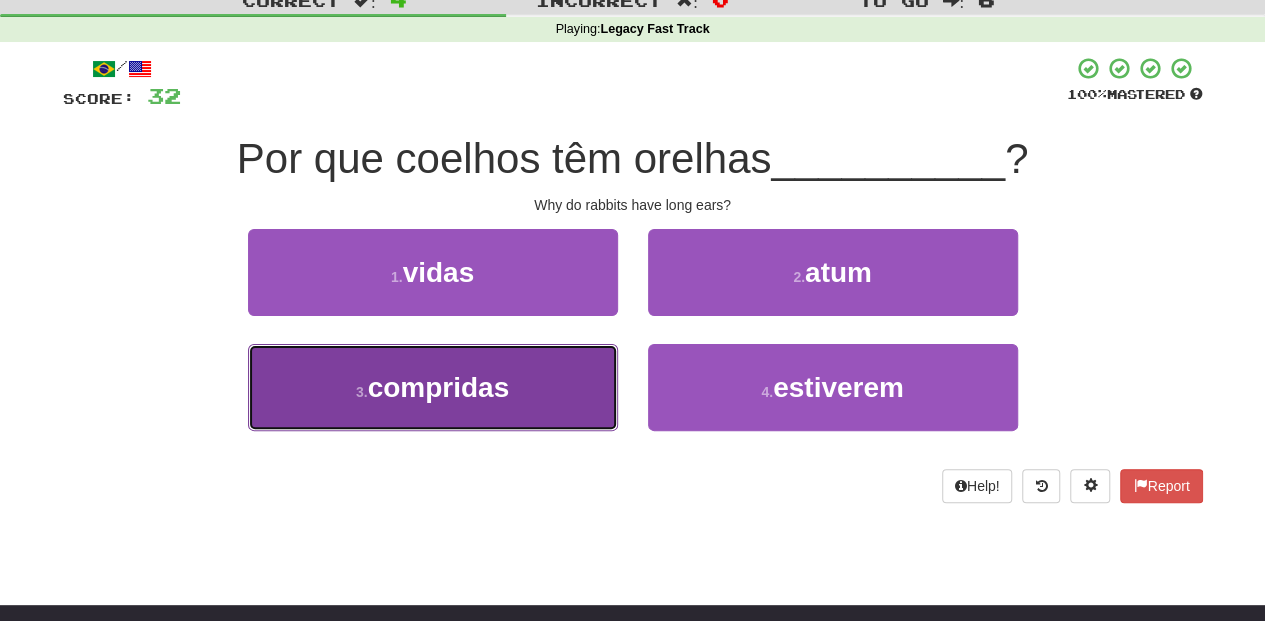 click on "3 .  compridas" at bounding box center [433, 387] 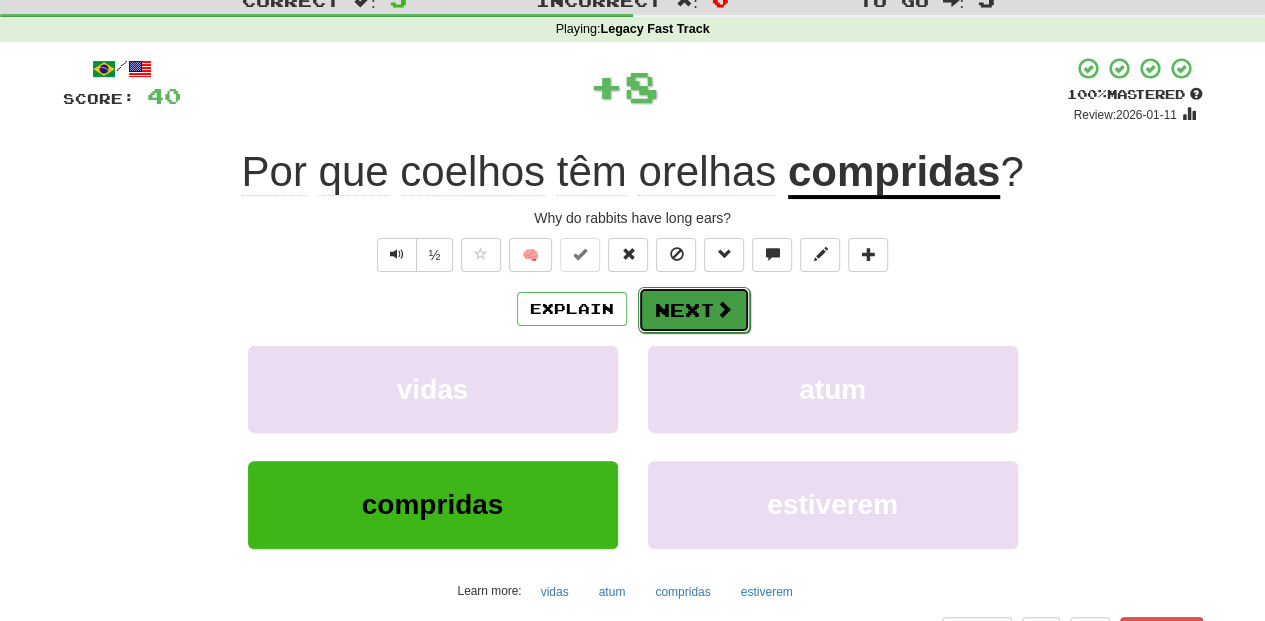 click on "Next" at bounding box center [694, 310] 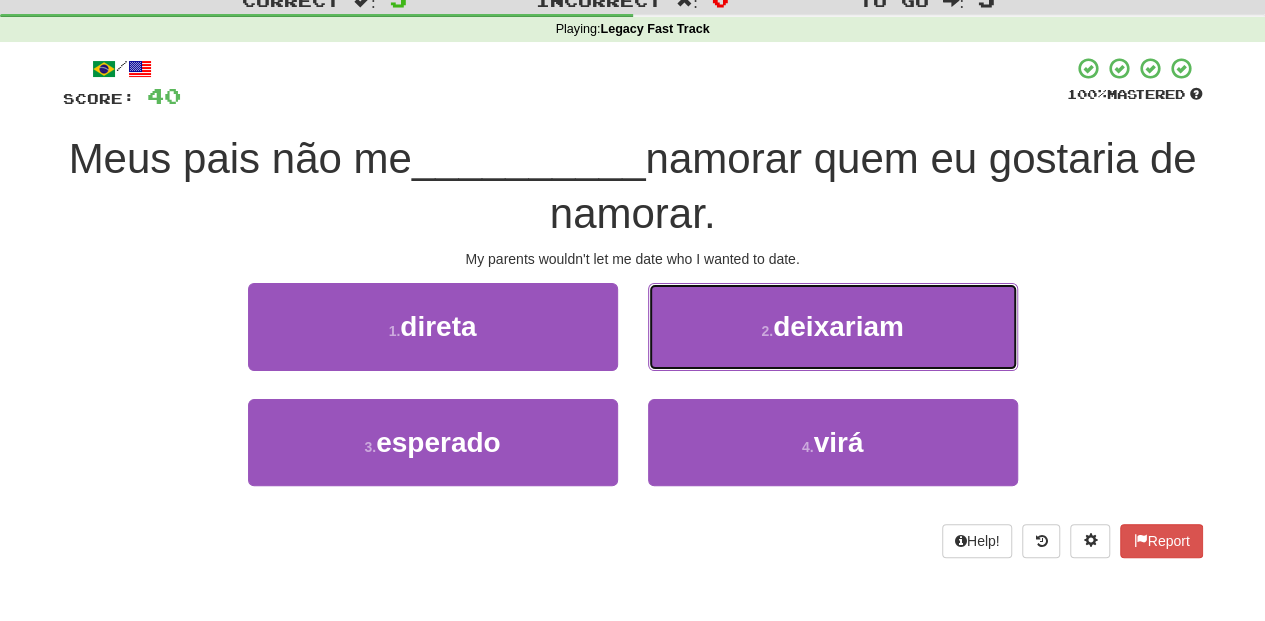 click on "2 .  deixariam" at bounding box center (833, 326) 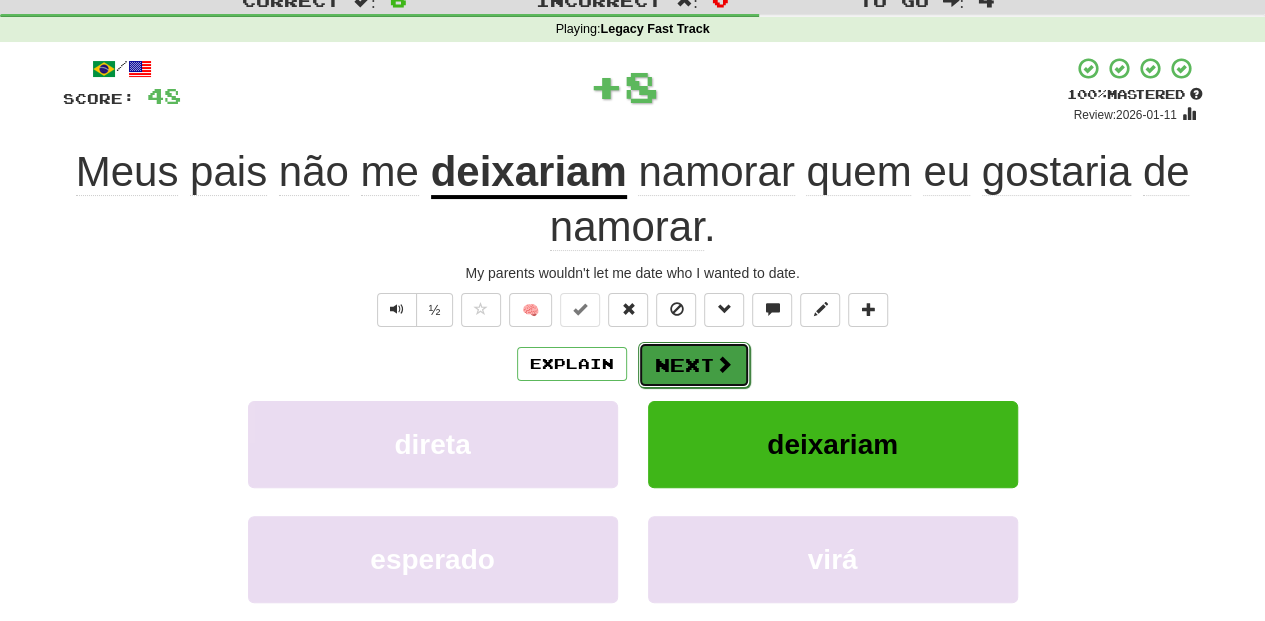 click on "Next" at bounding box center [694, 365] 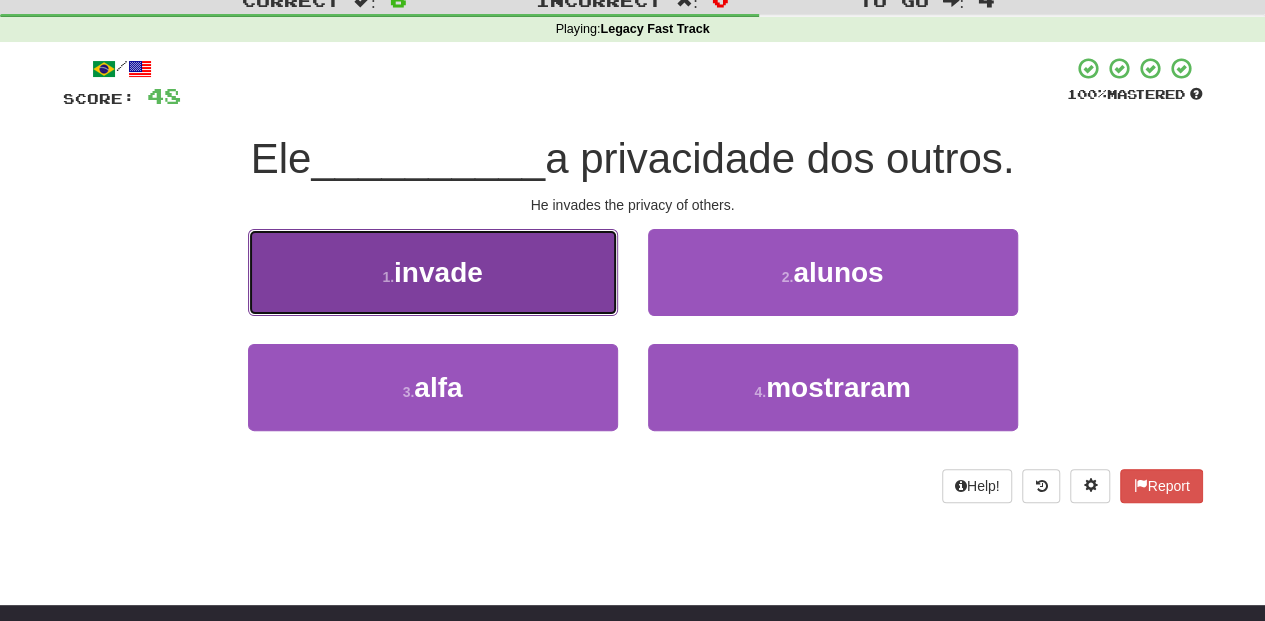 click on "1 .  invade" at bounding box center (433, 272) 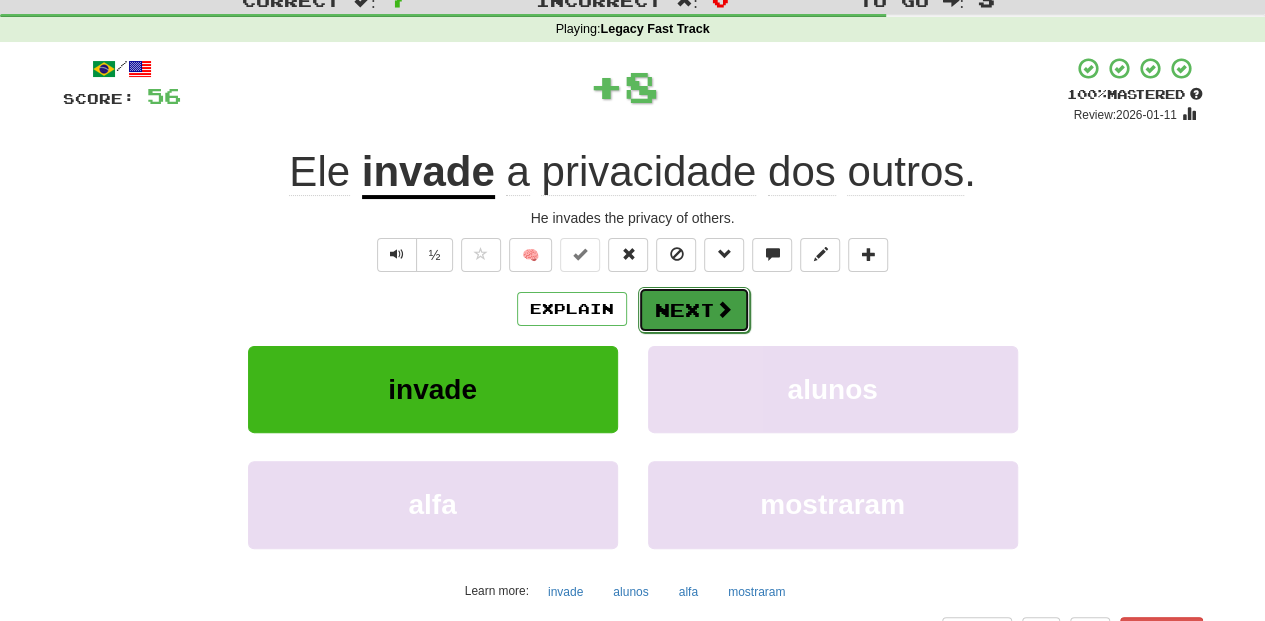 click on "Next" at bounding box center (694, 310) 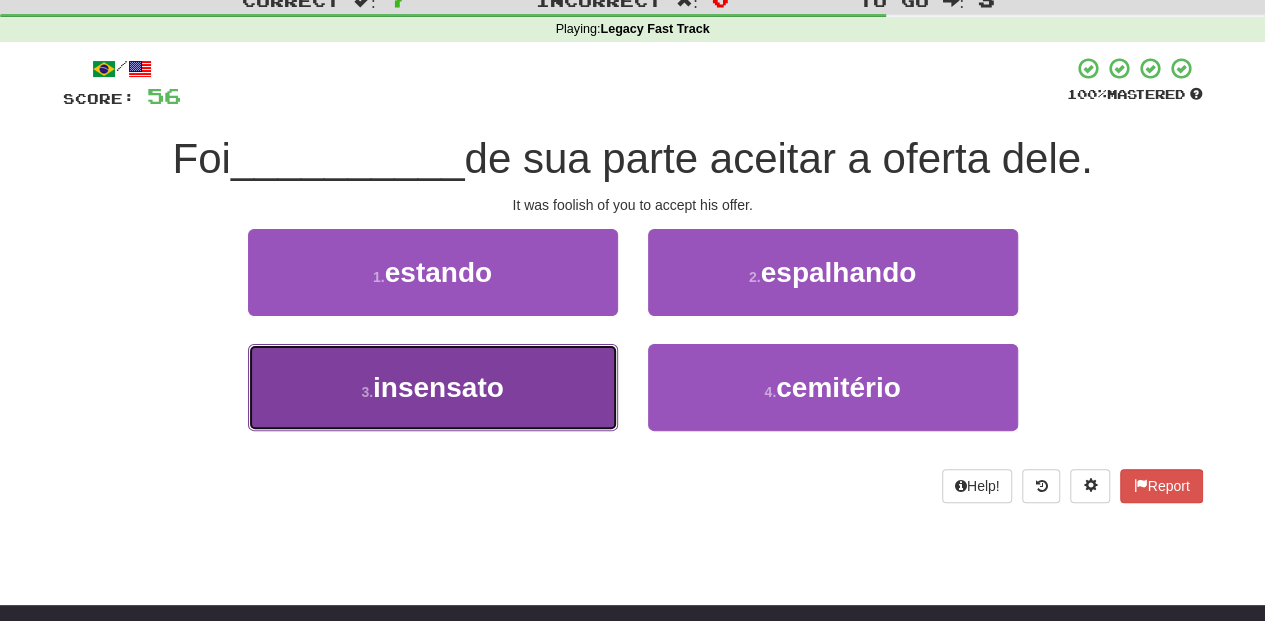 click on "3 .  insensato" at bounding box center [433, 387] 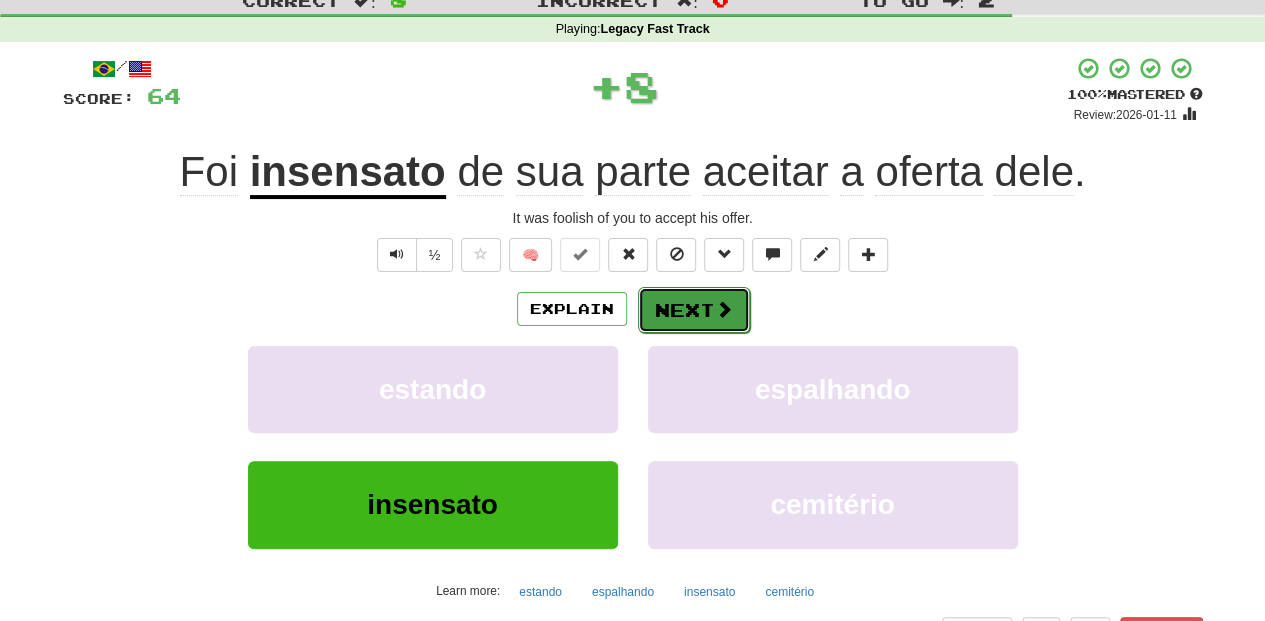 click on "Next" at bounding box center [694, 310] 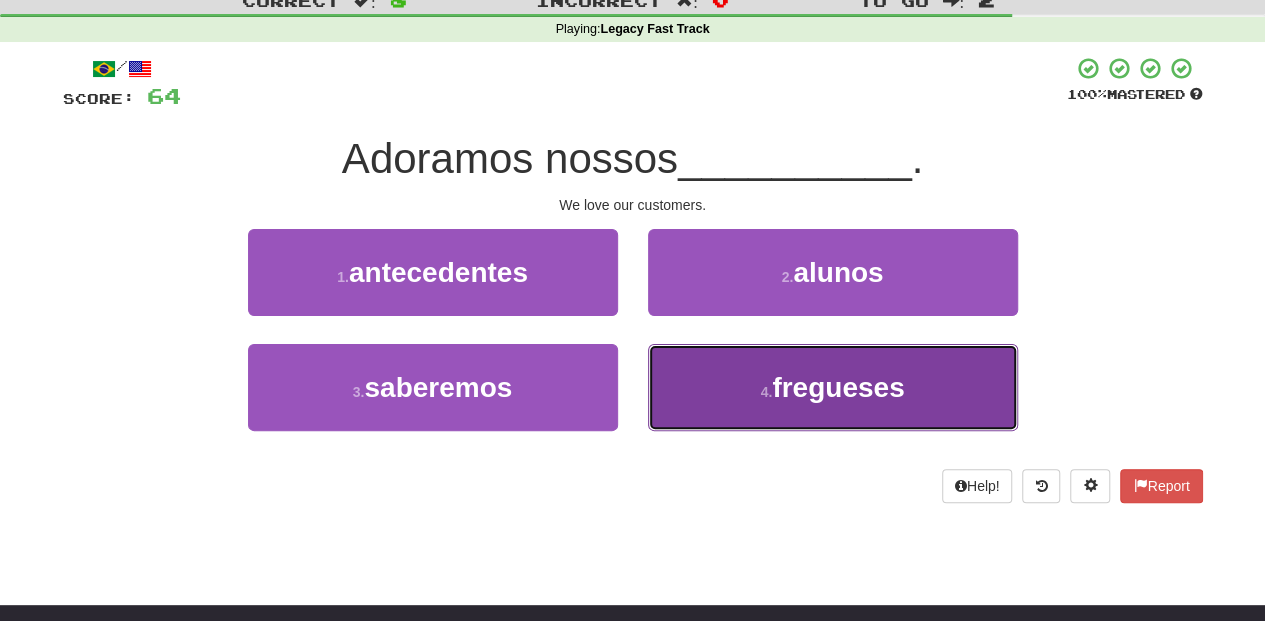 click on "4 .  fregueses" at bounding box center [833, 387] 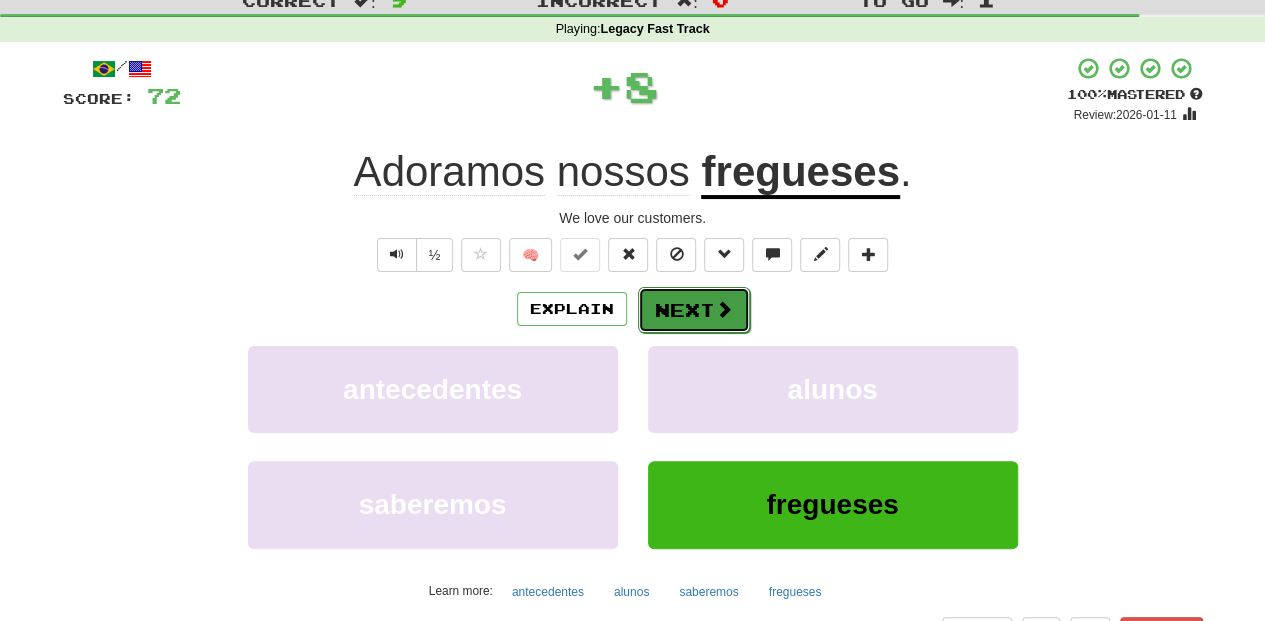 click on "Next" at bounding box center (694, 310) 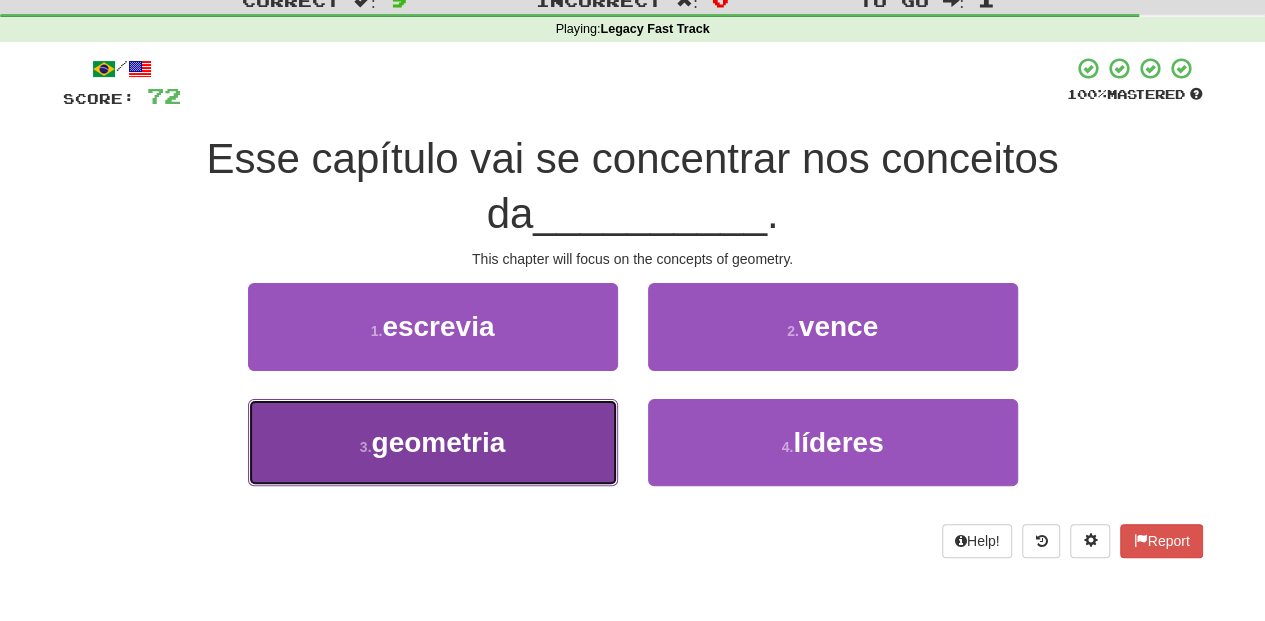 click on "3 .  geometria" at bounding box center (433, 442) 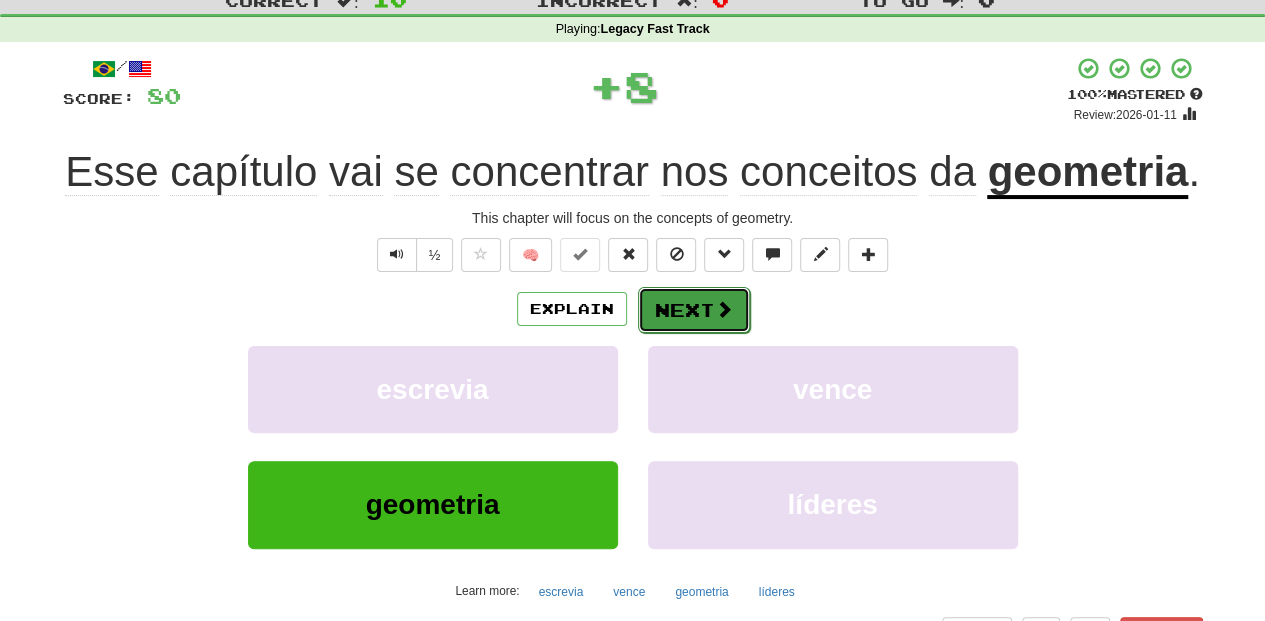 click on "Next" at bounding box center [694, 310] 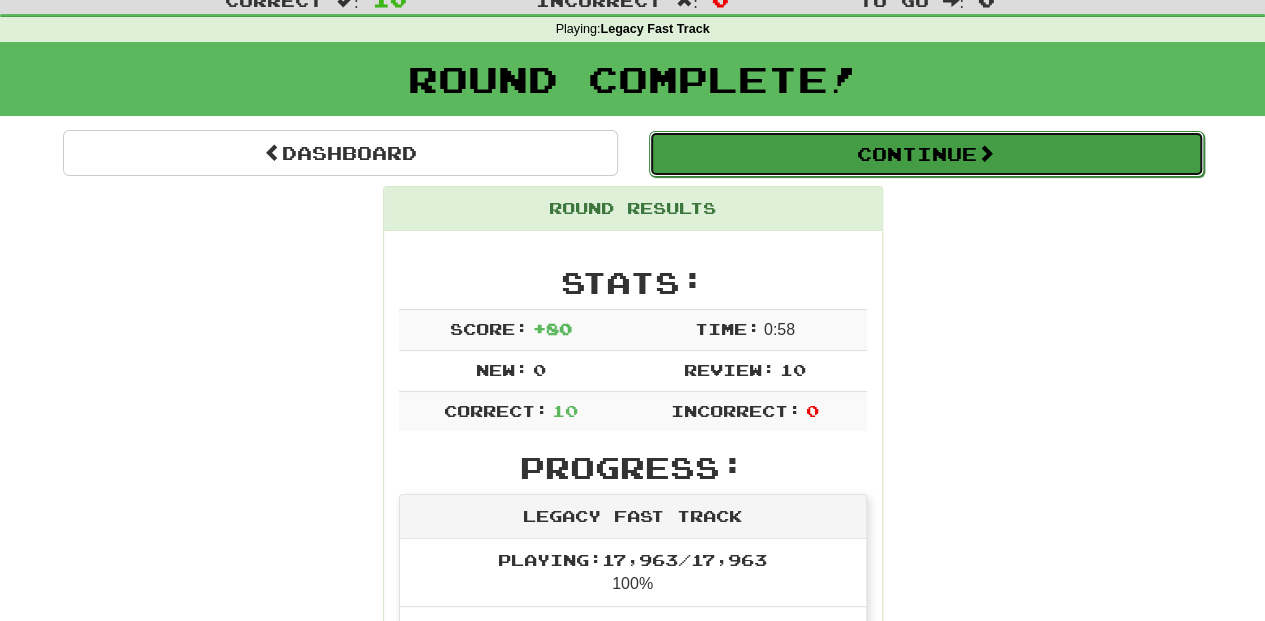 click on "Continue" at bounding box center [926, 154] 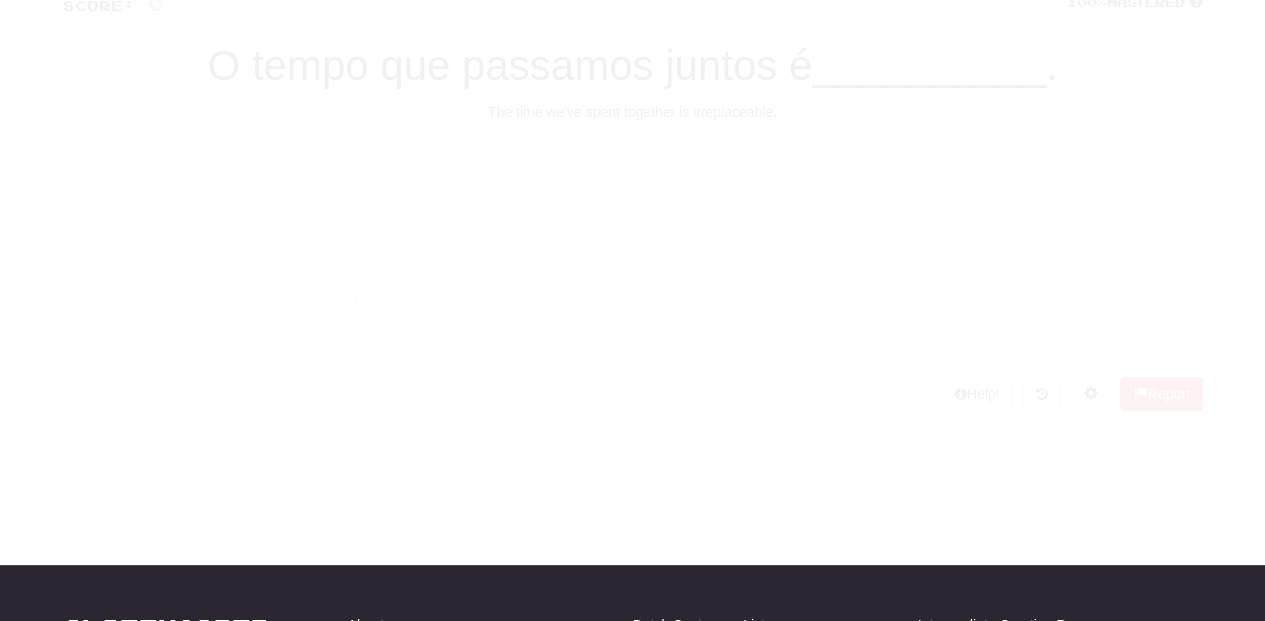 scroll, scrollTop: 66, scrollLeft: 0, axis: vertical 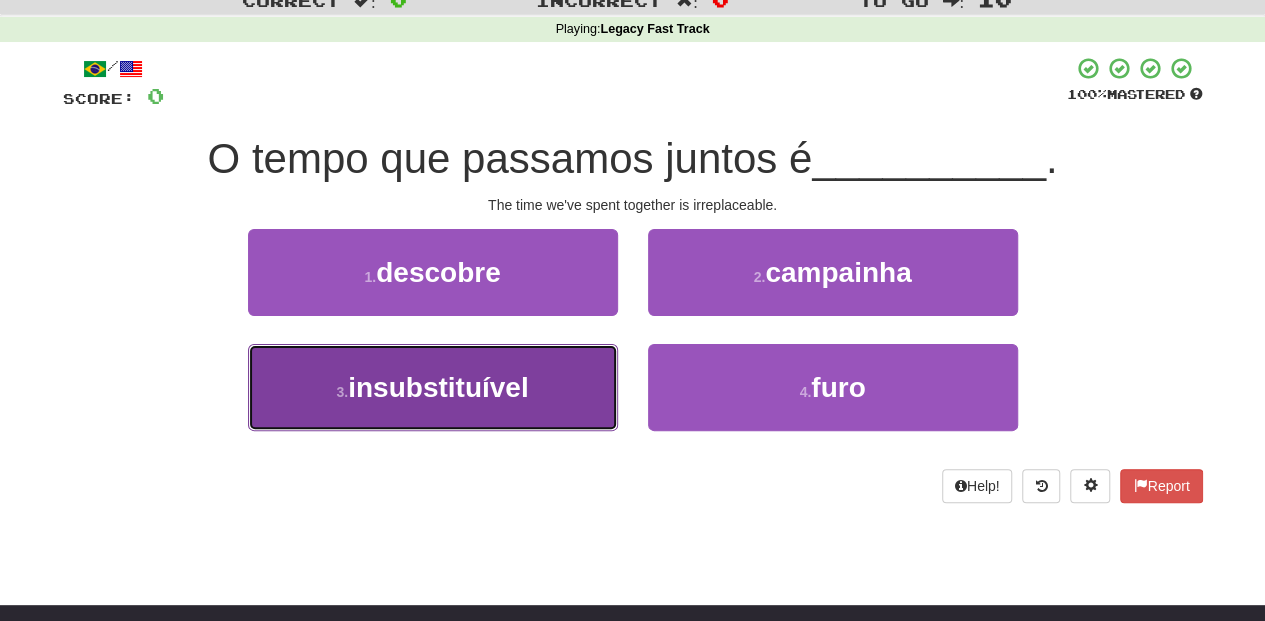 click on "3 .  insubstituível" at bounding box center [433, 387] 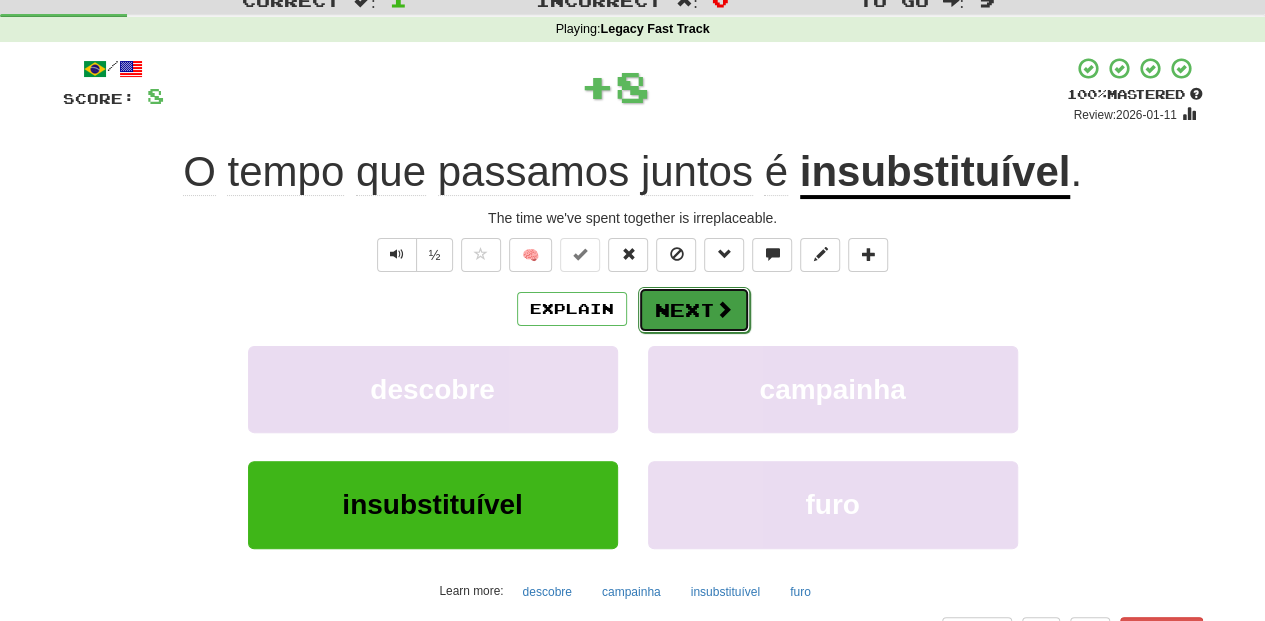 click on "Next" at bounding box center (694, 310) 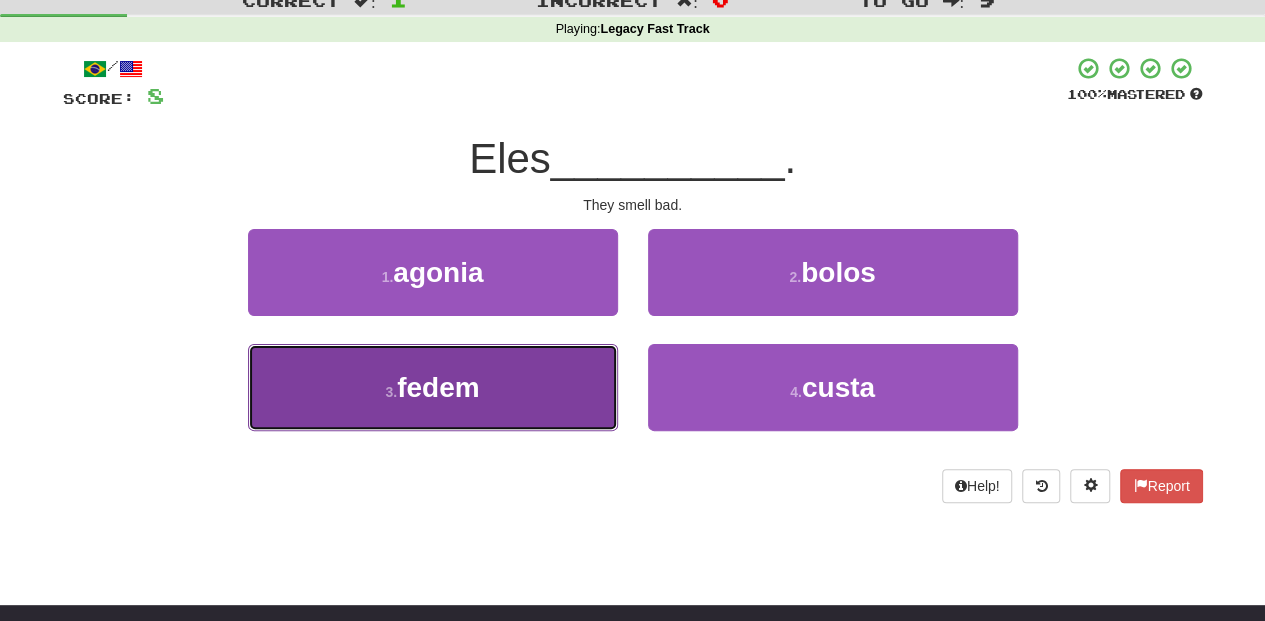 click on "3 .  fedem" at bounding box center (433, 387) 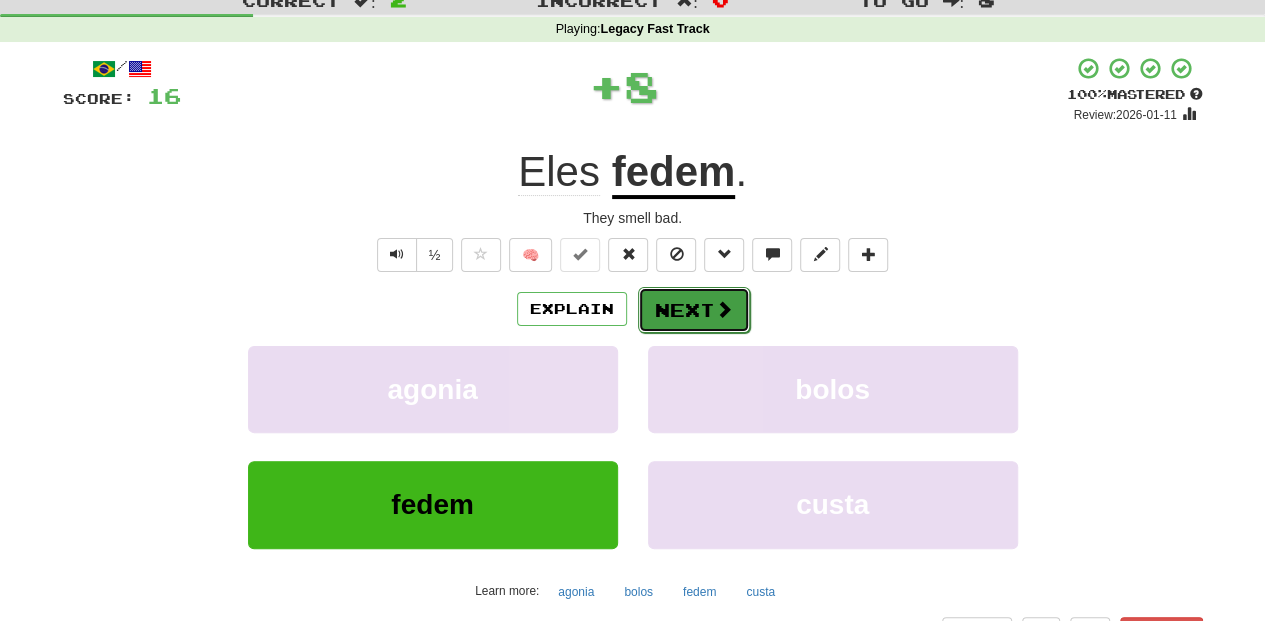 click on "Next" at bounding box center [694, 310] 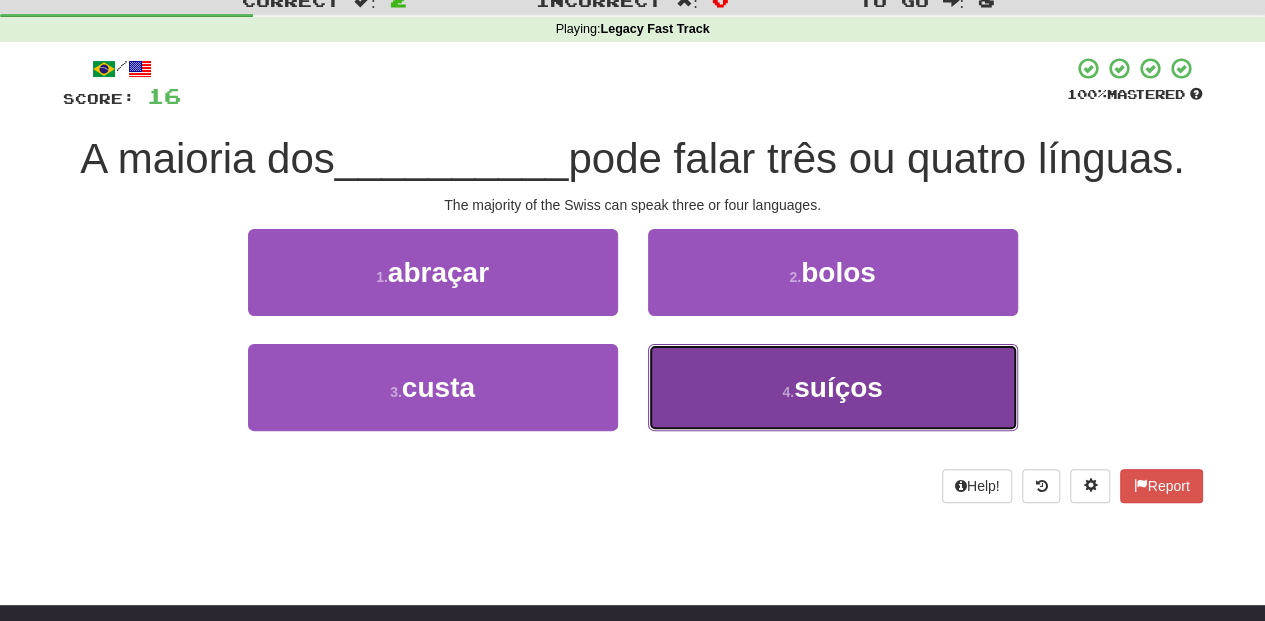 click on "4 .  suíços" at bounding box center (833, 387) 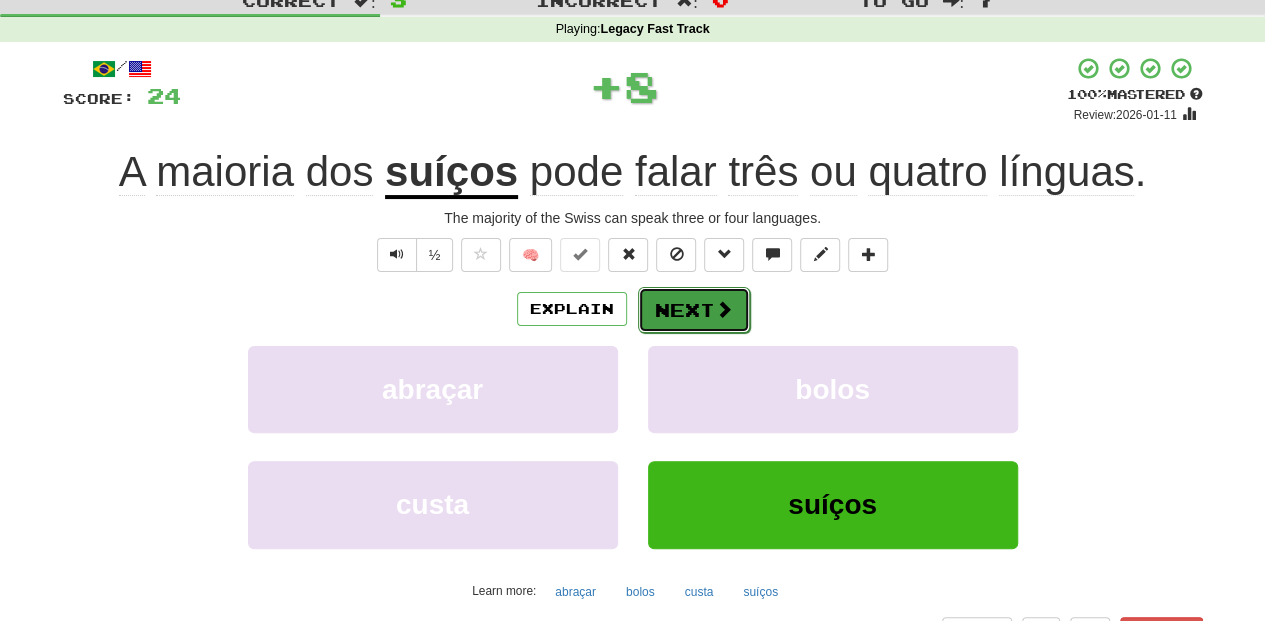 click on "Next" at bounding box center [694, 310] 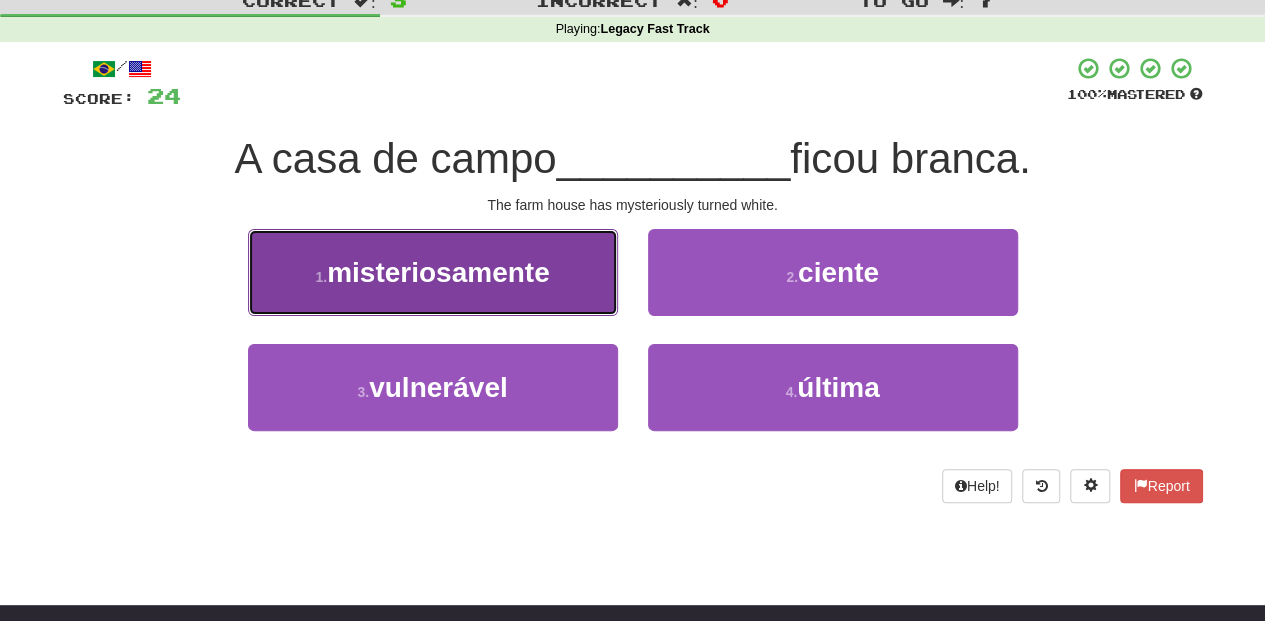 click on "1 .  misteriosamente" at bounding box center [433, 272] 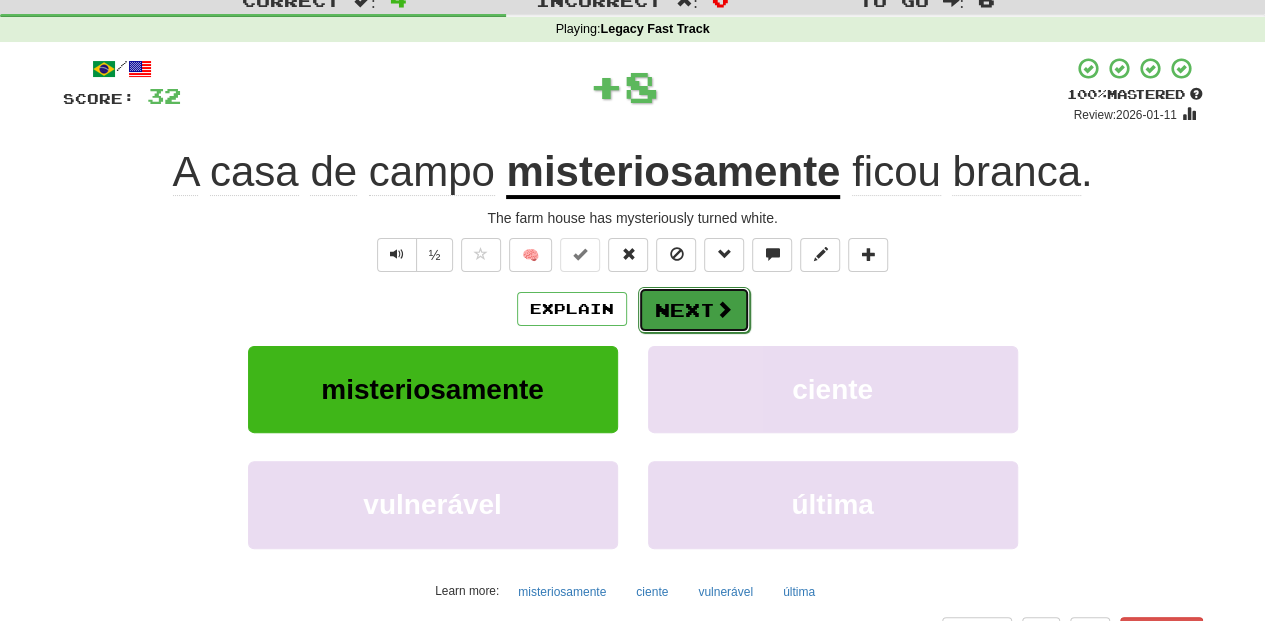 click on "Next" at bounding box center [694, 310] 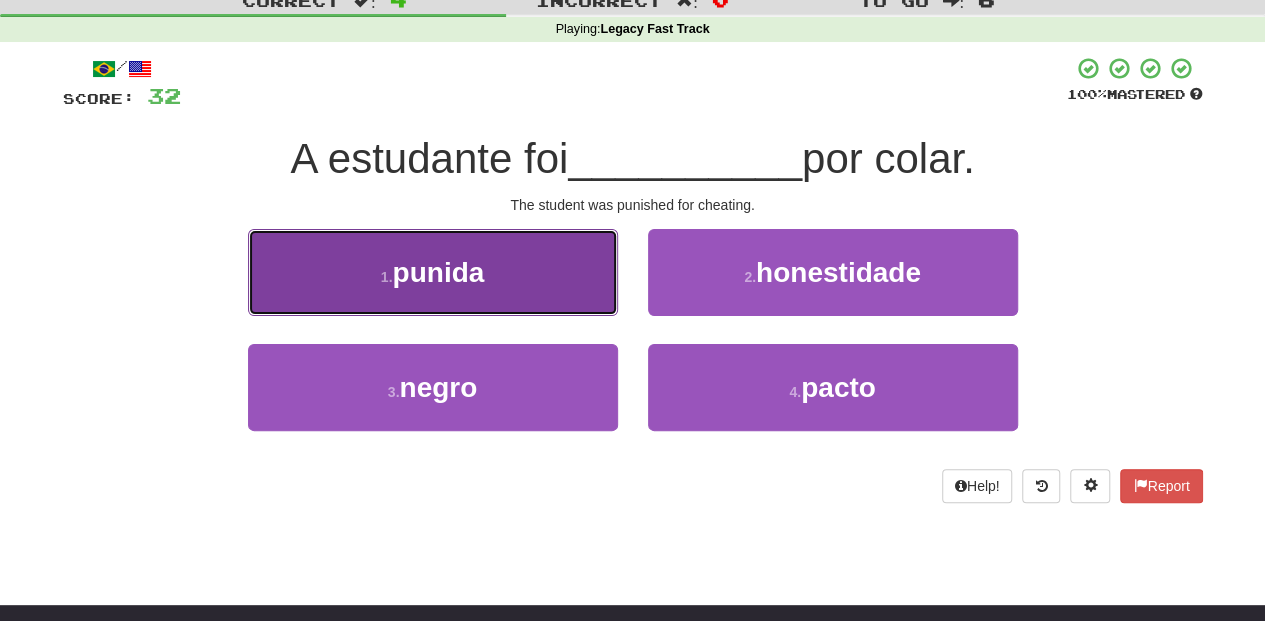 click on "1 .  punida" at bounding box center [433, 272] 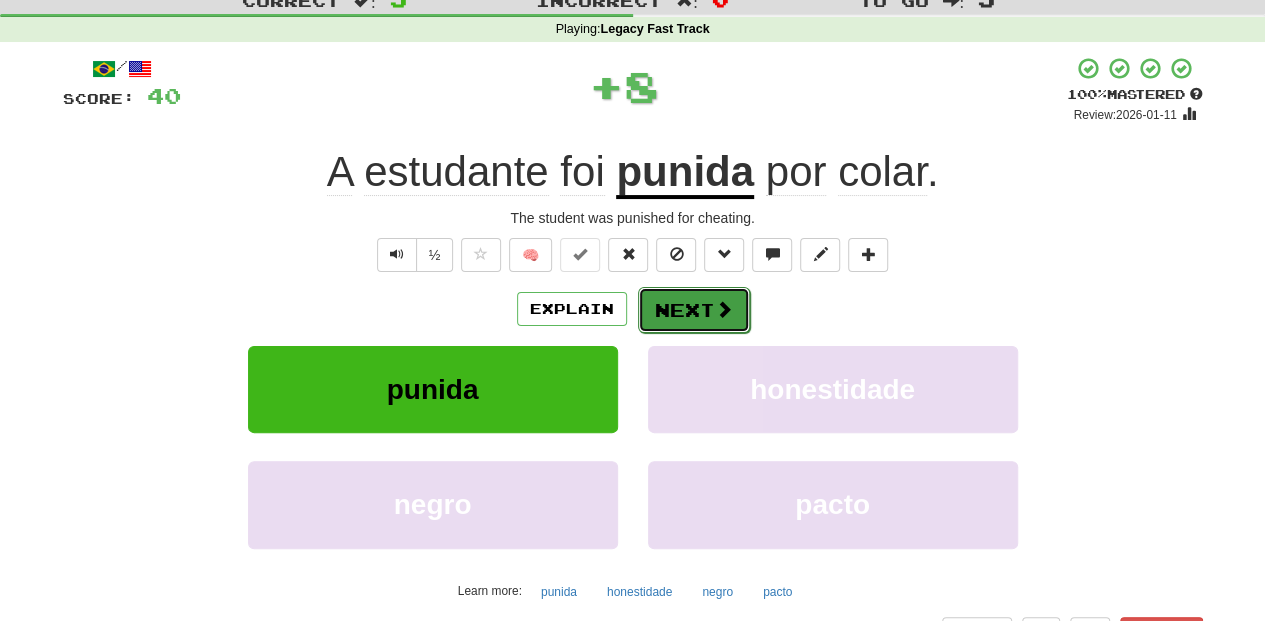 click on "Next" at bounding box center [694, 310] 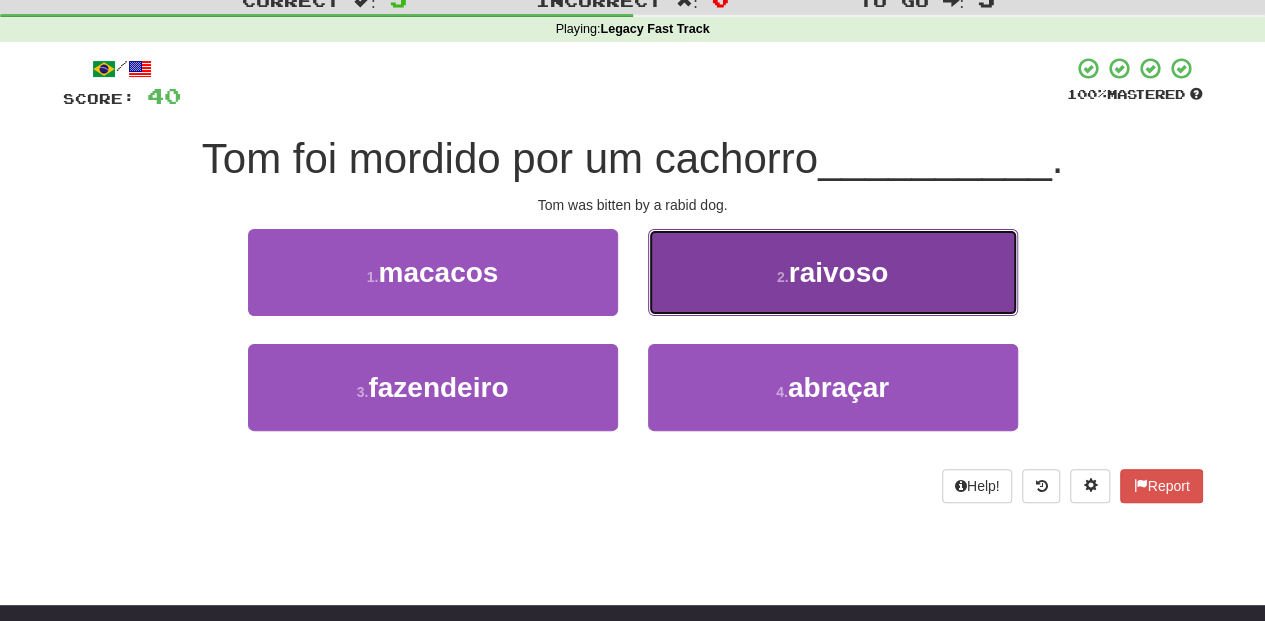 click on "2 .  raivoso" at bounding box center (833, 272) 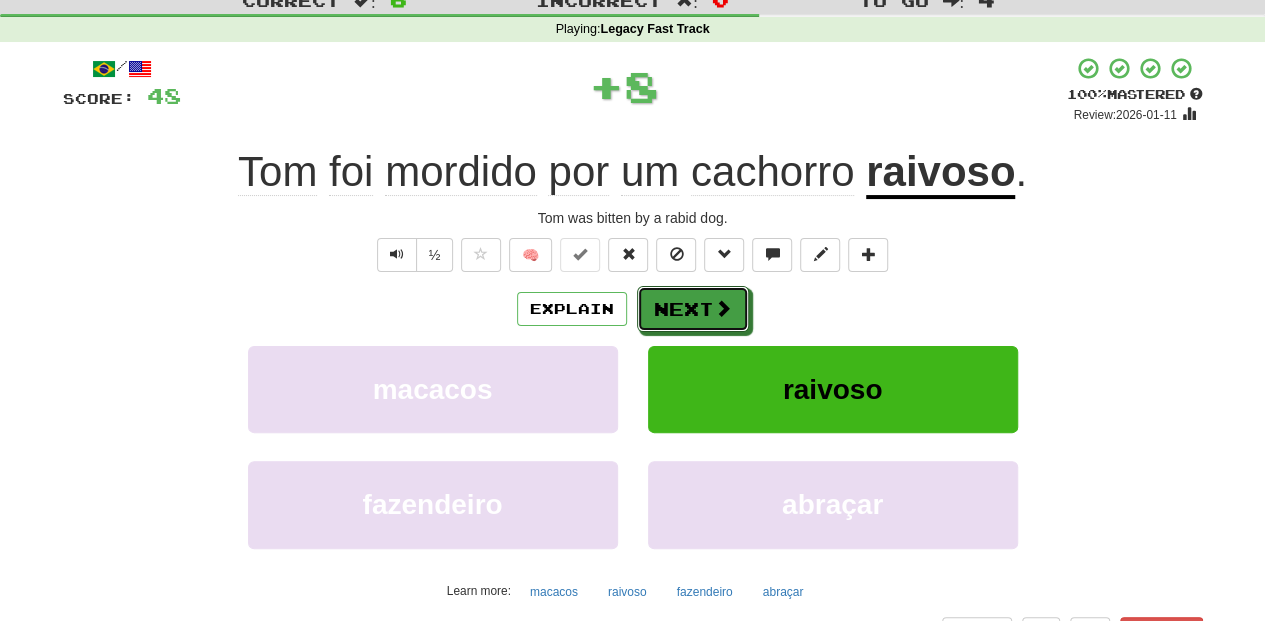 click on "Next" at bounding box center (693, 309) 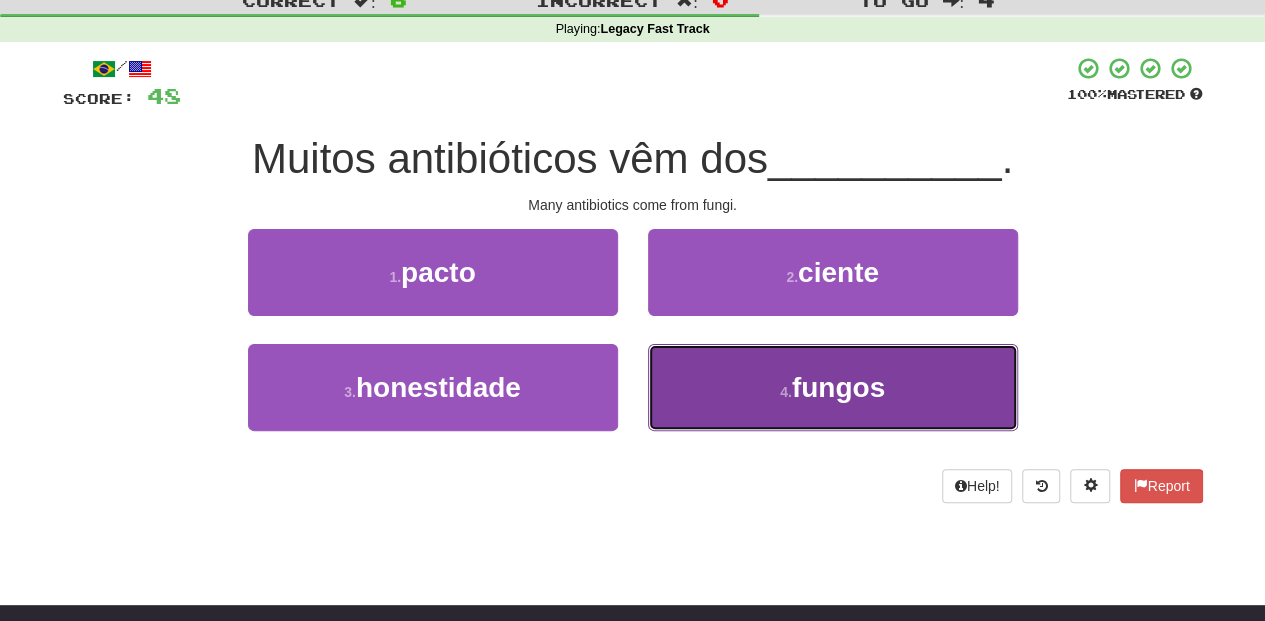 click on "4 .  fungos" at bounding box center (833, 387) 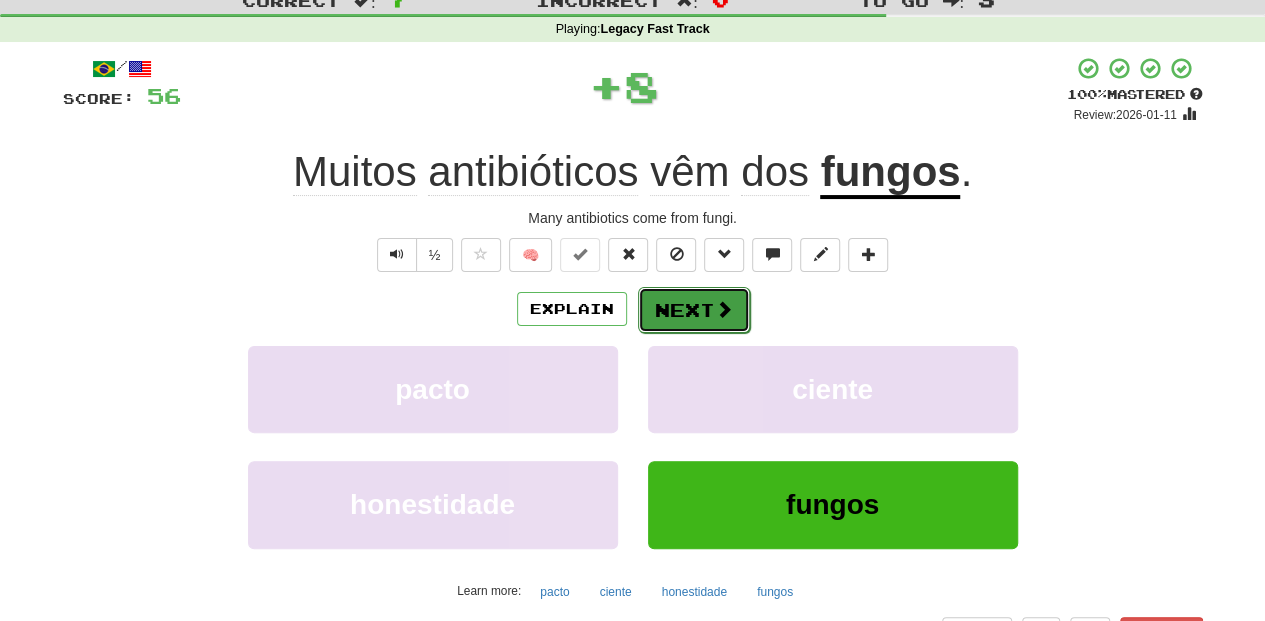 click on "Next" at bounding box center [694, 310] 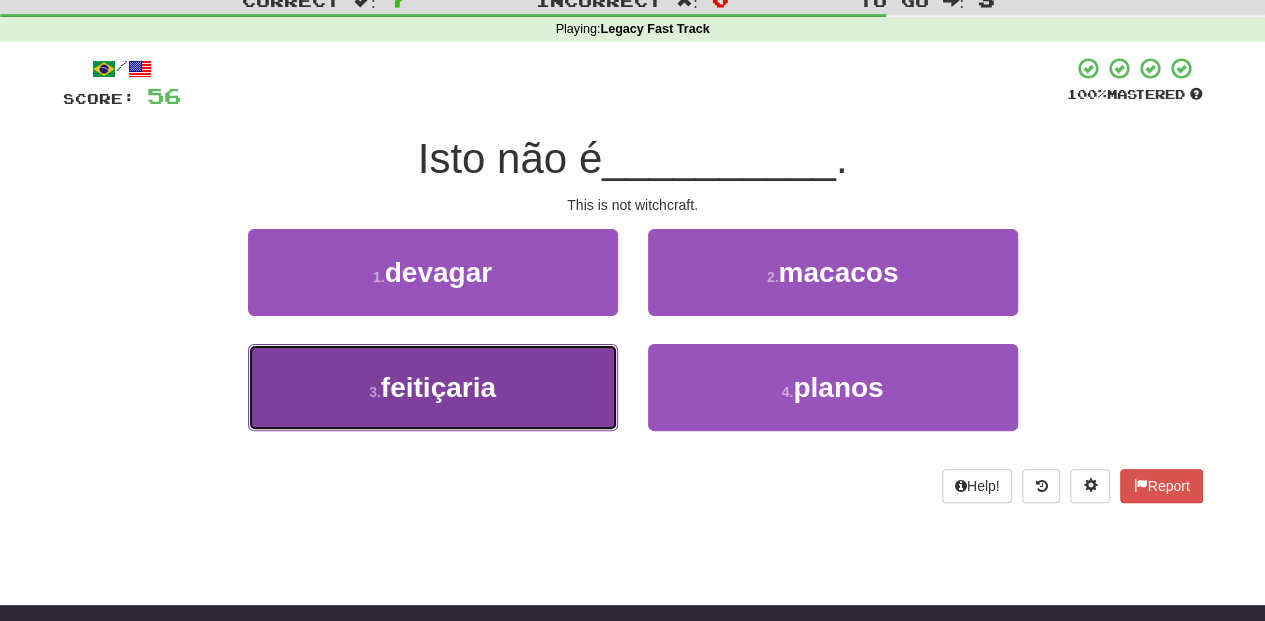 click on "3 .  feitiçaria" at bounding box center [433, 387] 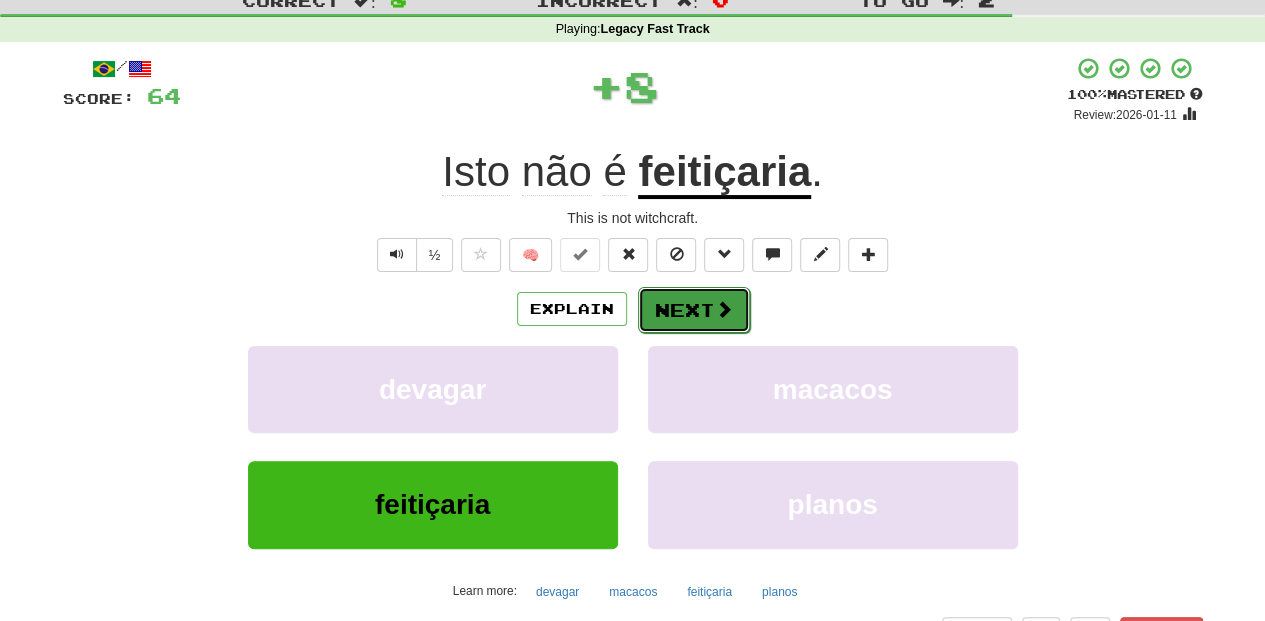 click on "Next" at bounding box center [694, 310] 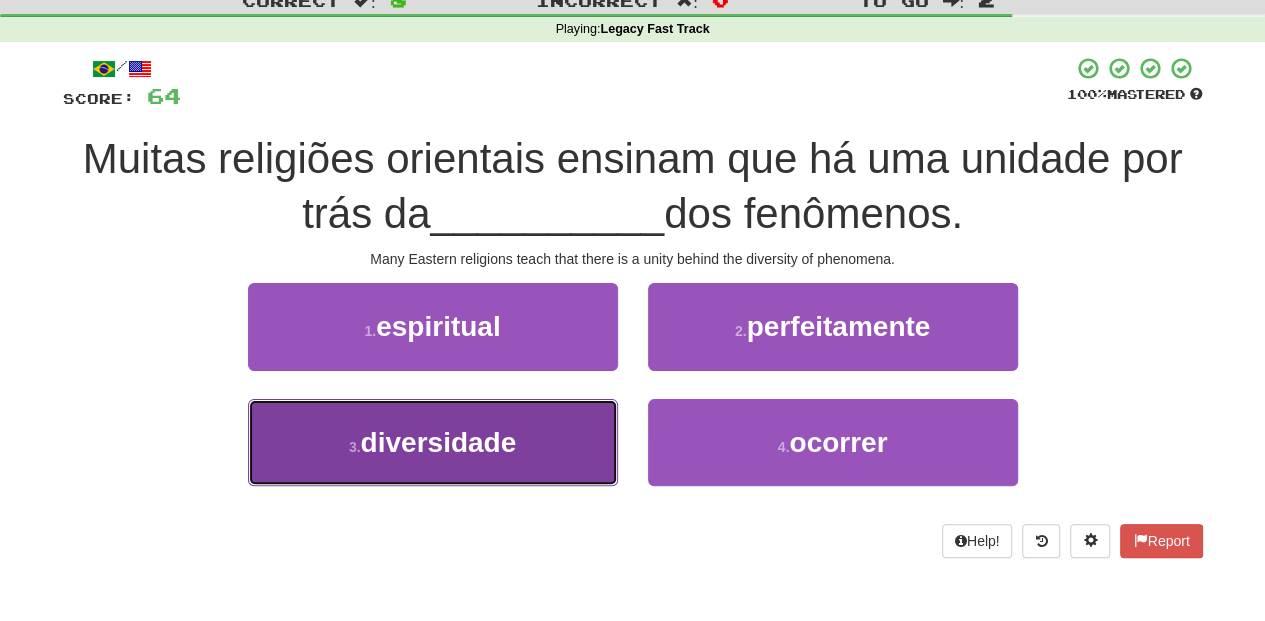 click on "3 .  diversidade" at bounding box center [433, 442] 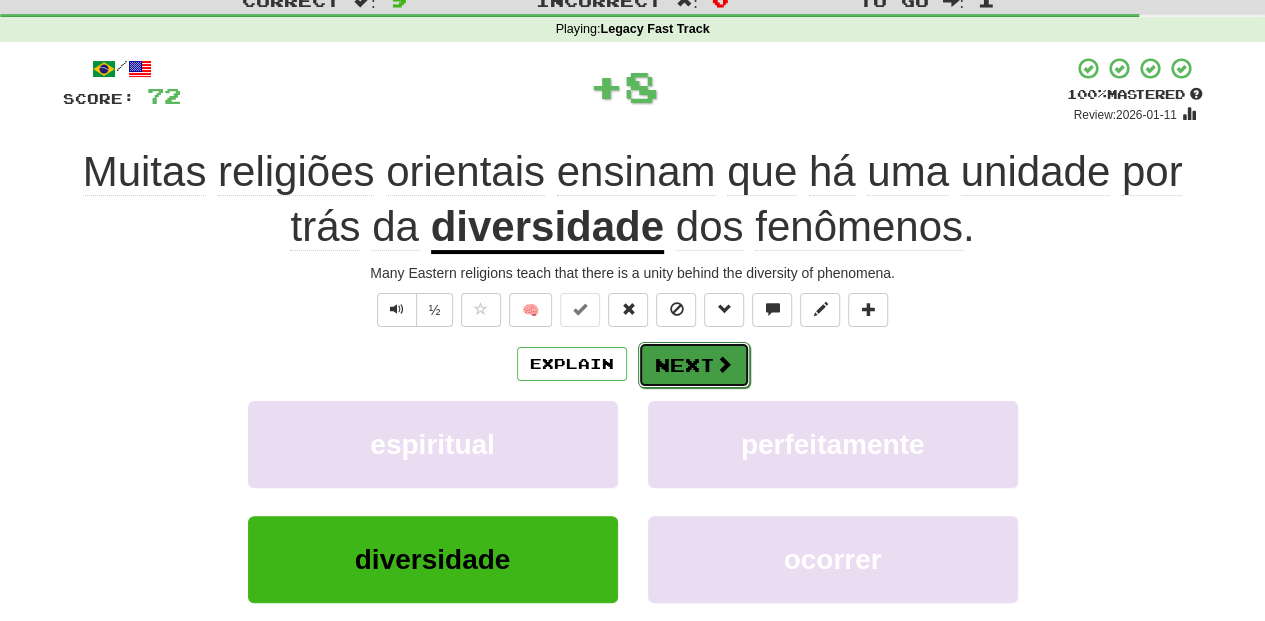 click on "Next" at bounding box center [694, 365] 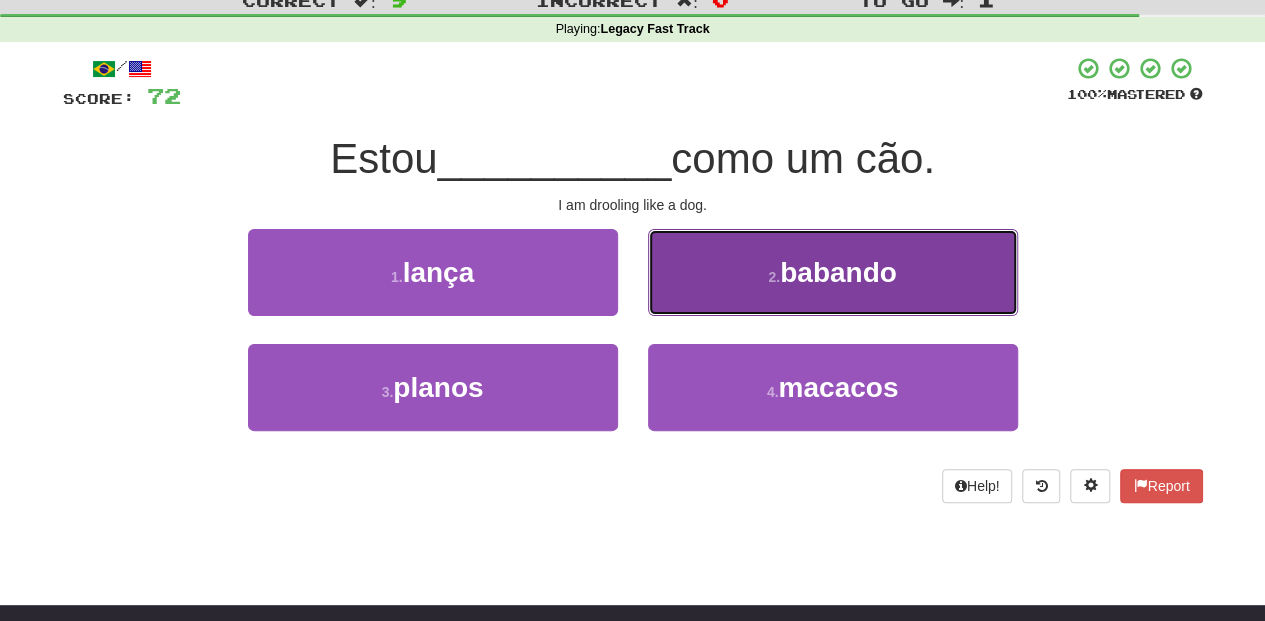 click on "2 .  babando" at bounding box center (833, 272) 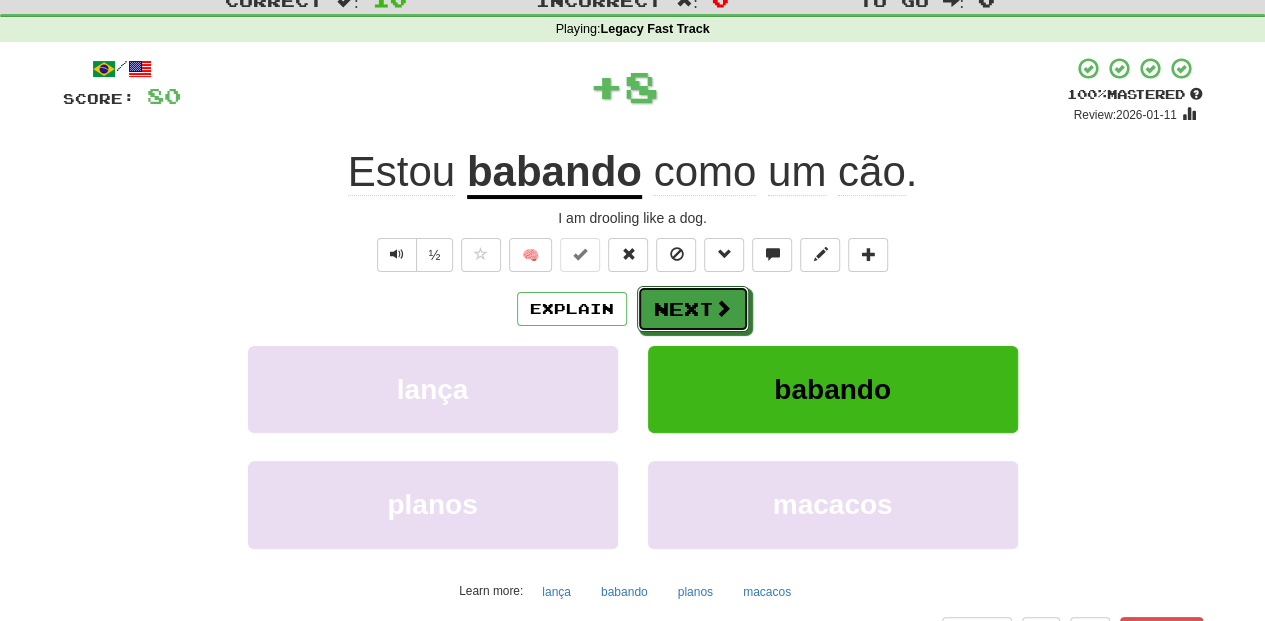 click on "Next" at bounding box center [693, 309] 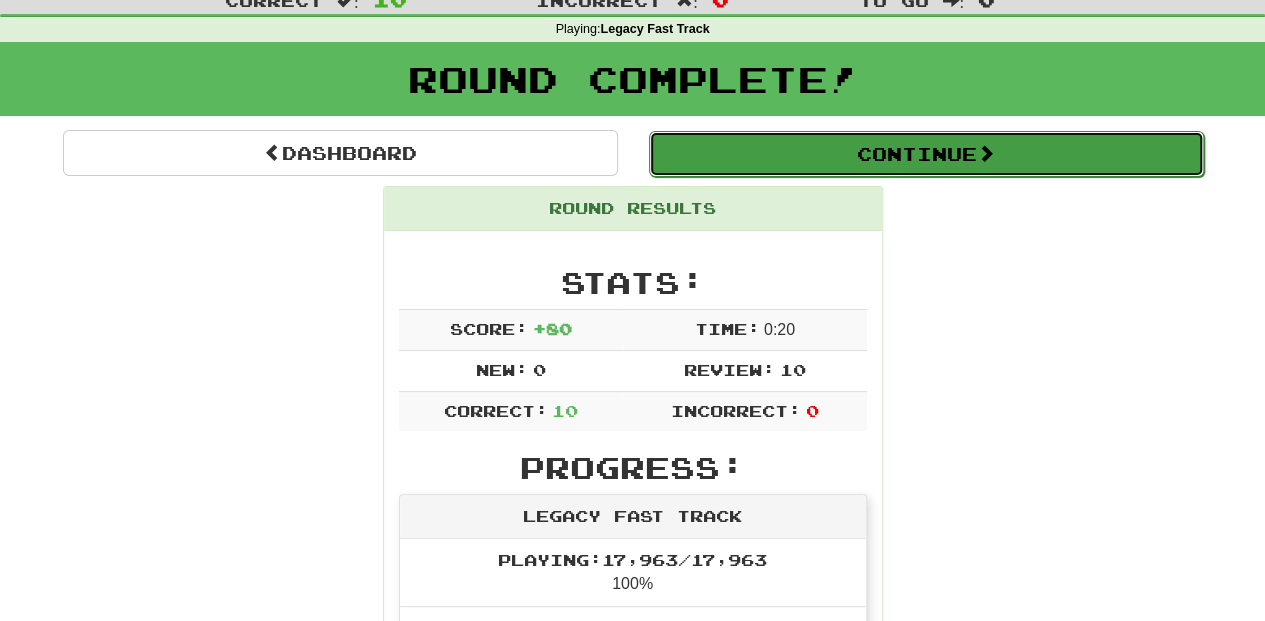 click on "Continue" at bounding box center (926, 154) 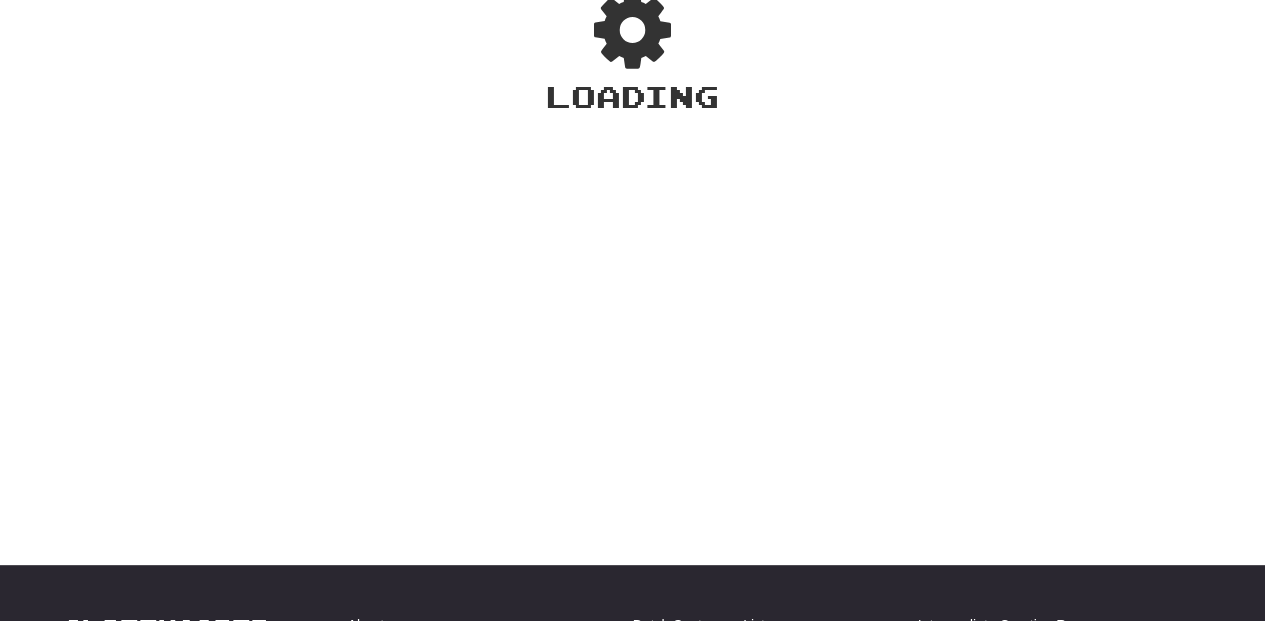 scroll, scrollTop: 66, scrollLeft: 0, axis: vertical 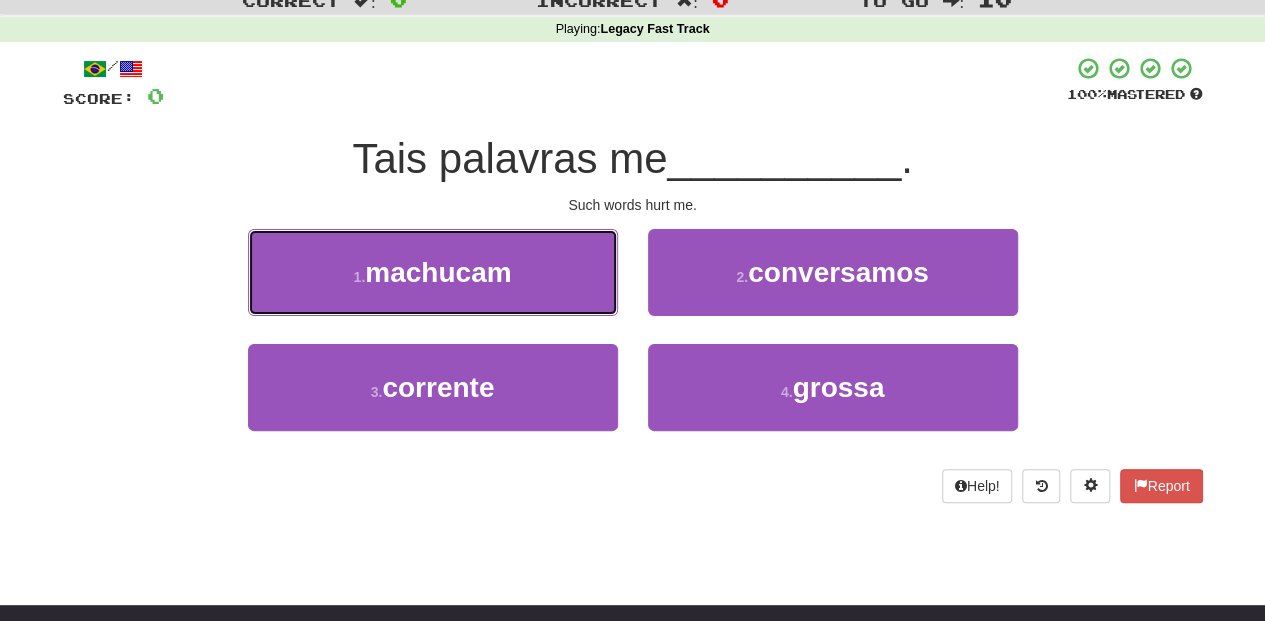 click on "1 .  machucam" at bounding box center (433, 272) 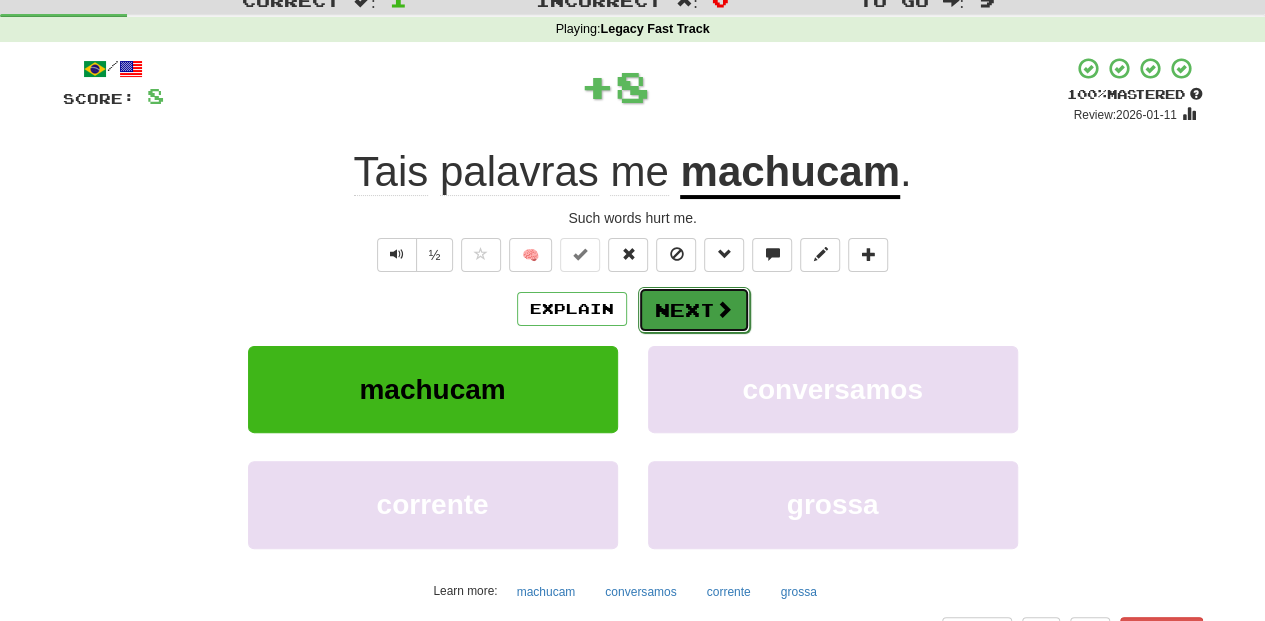 click on "Next" at bounding box center [694, 310] 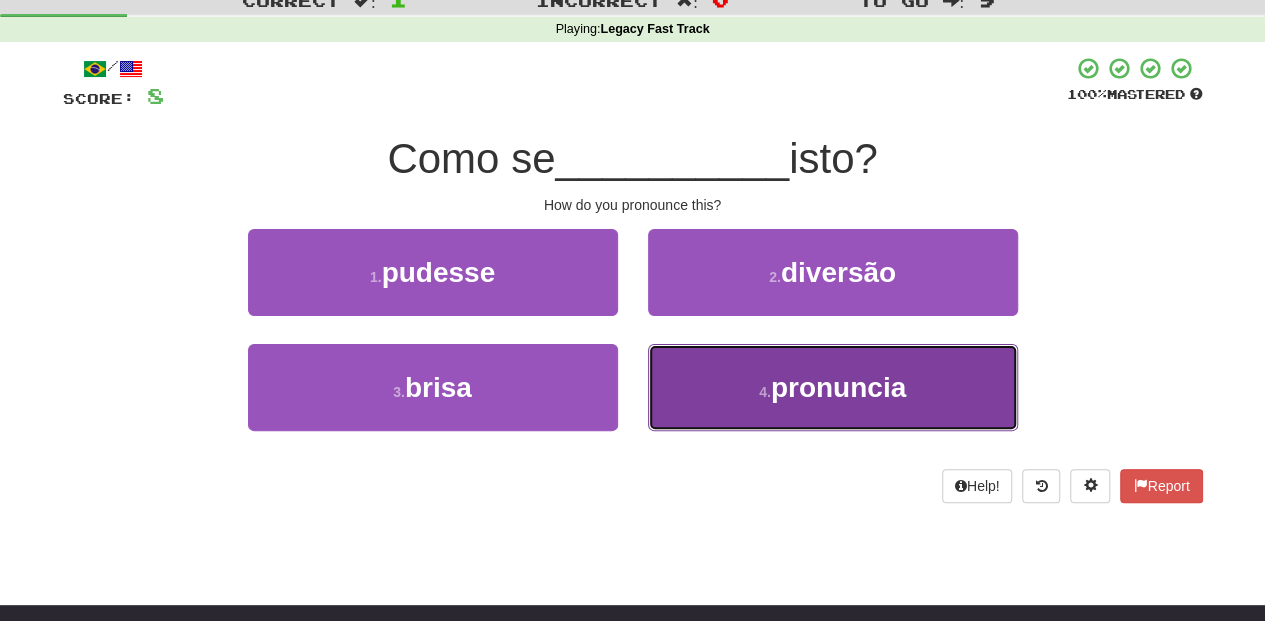 click on "4 .  pronuncia" at bounding box center [833, 387] 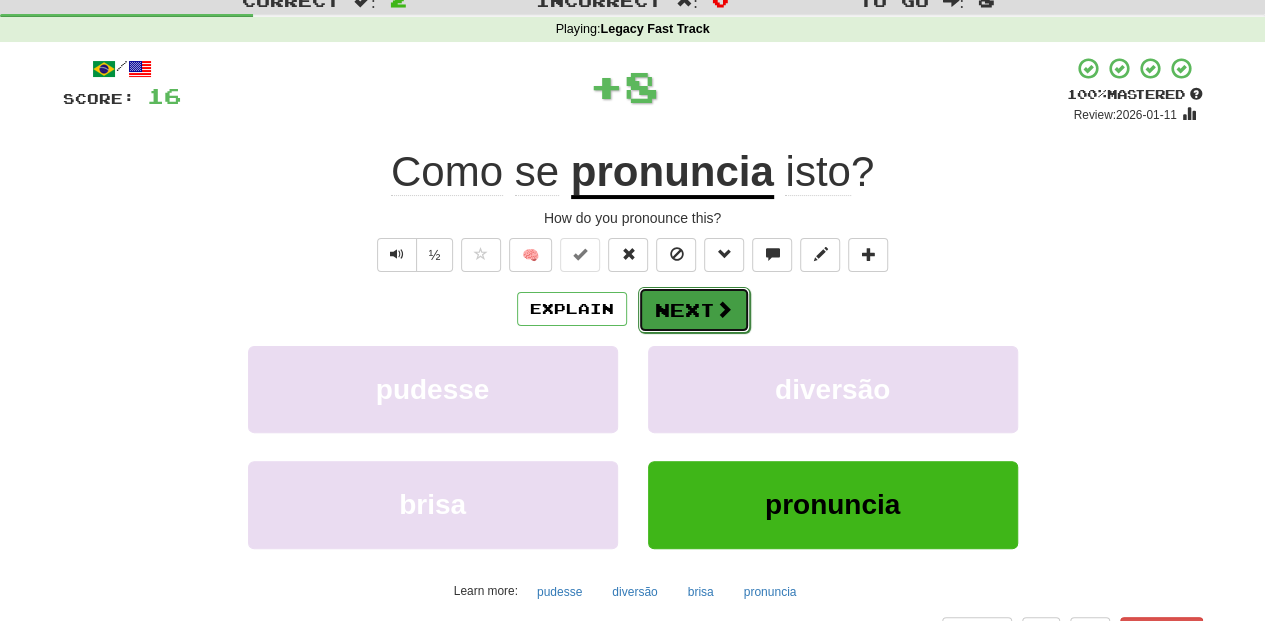 click on "Next" at bounding box center [694, 310] 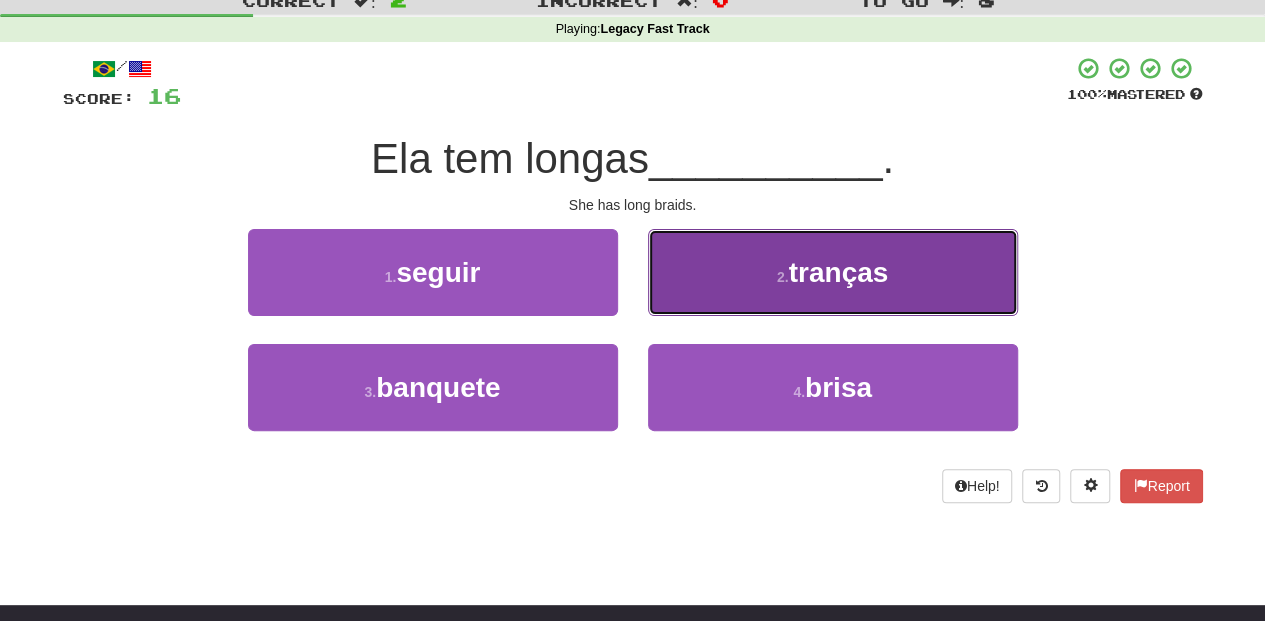 click on "2 .  tranças" at bounding box center [833, 272] 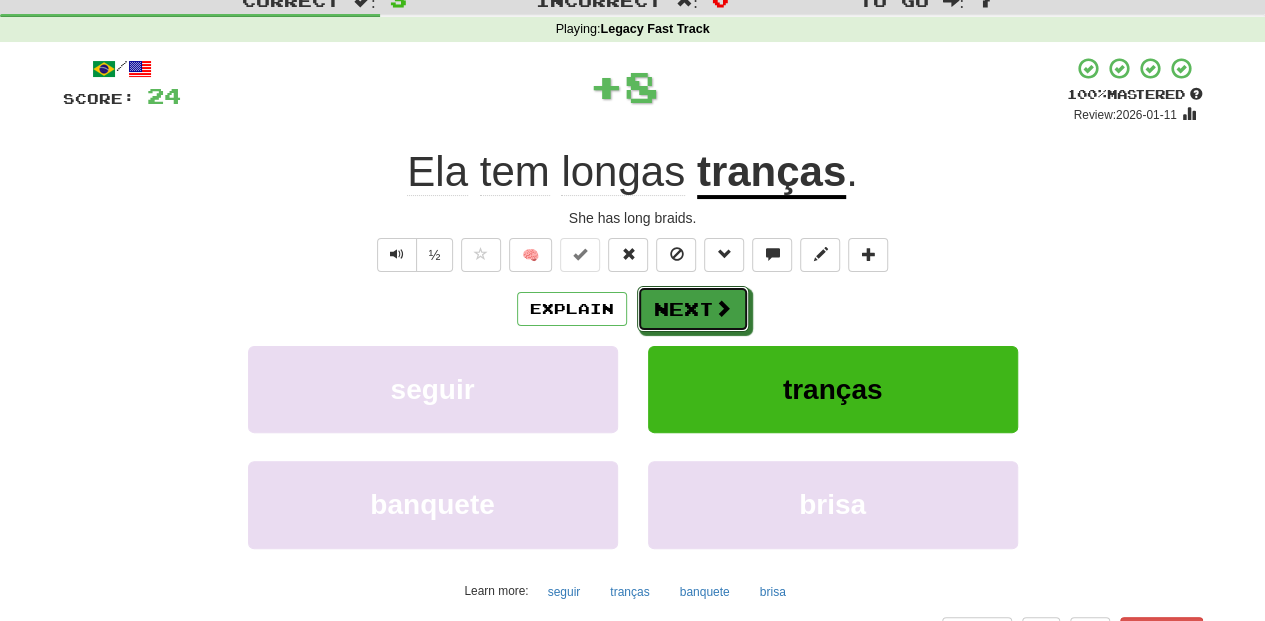 click on "Next" at bounding box center [693, 309] 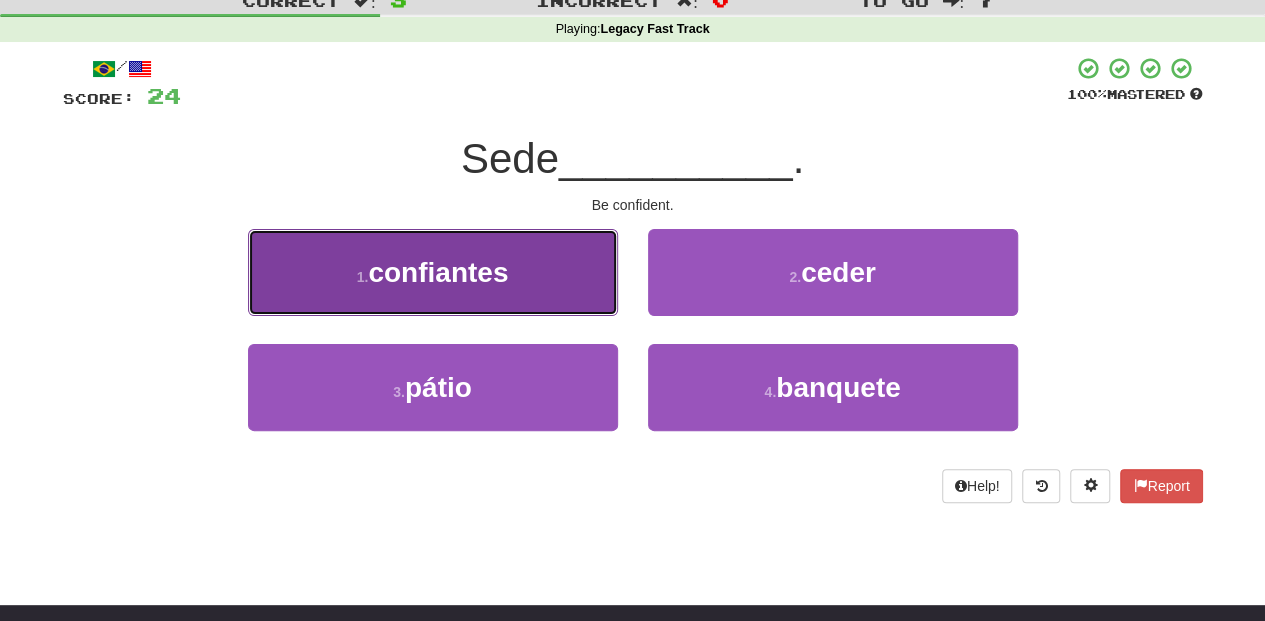 click on "1 .  confiantes" at bounding box center (433, 272) 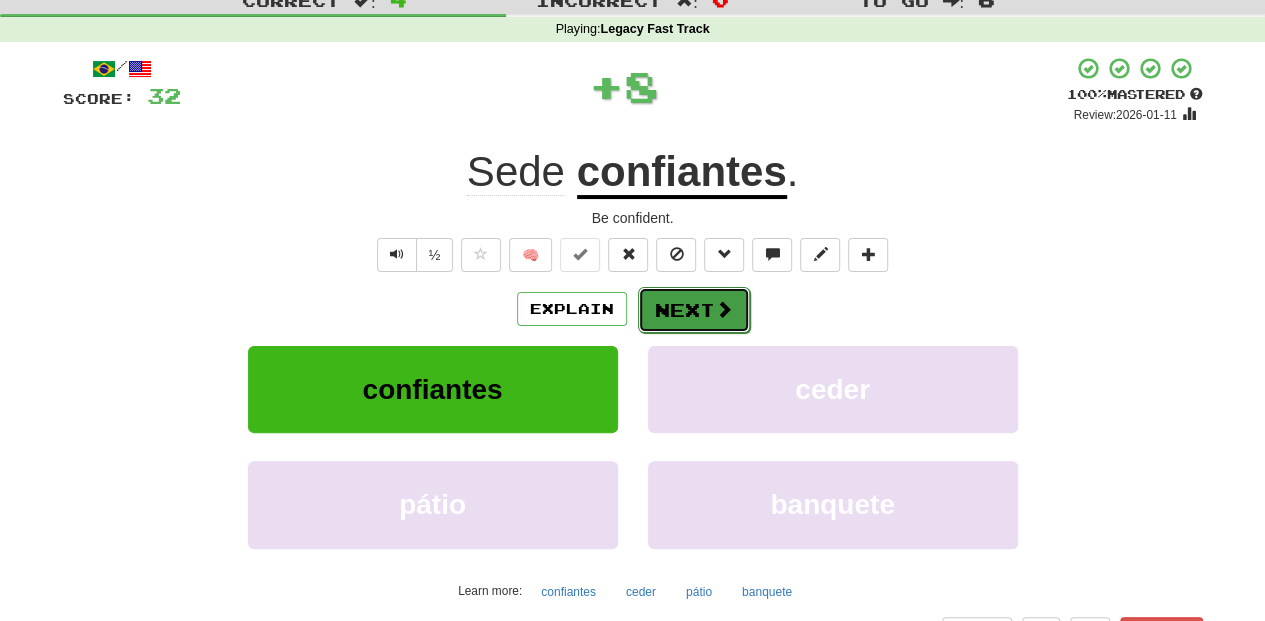 click on "Next" at bounding box center (694, 310) 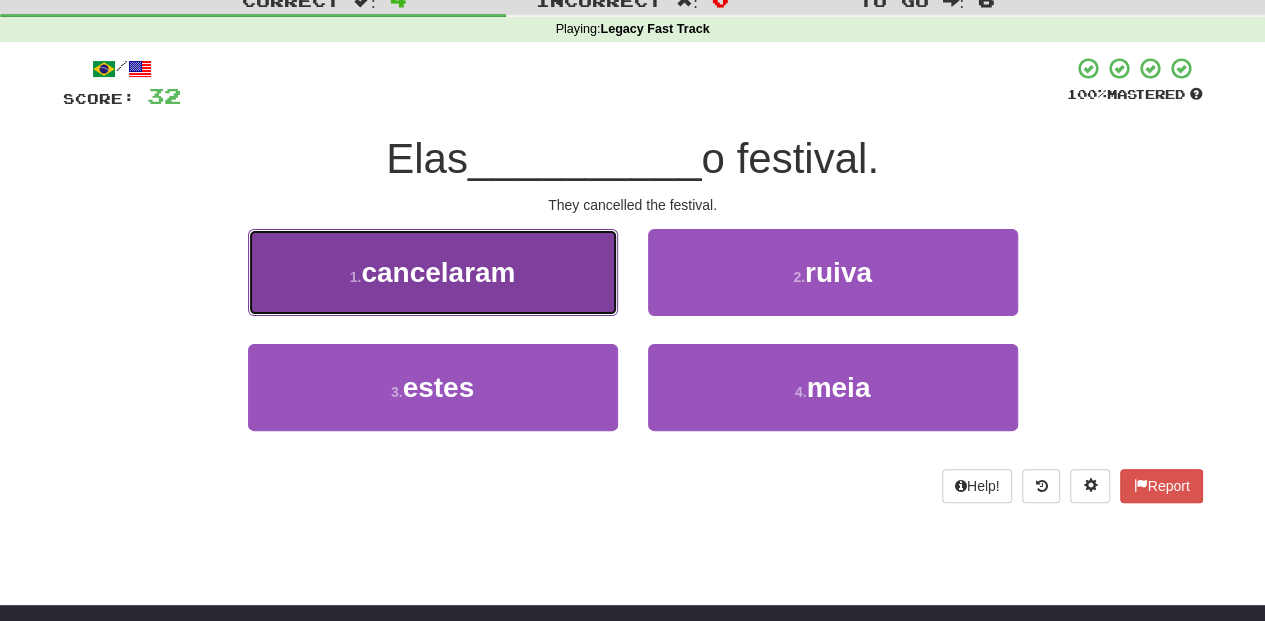 click on "1 .  cancelaram" at bounding box center [433, 272] 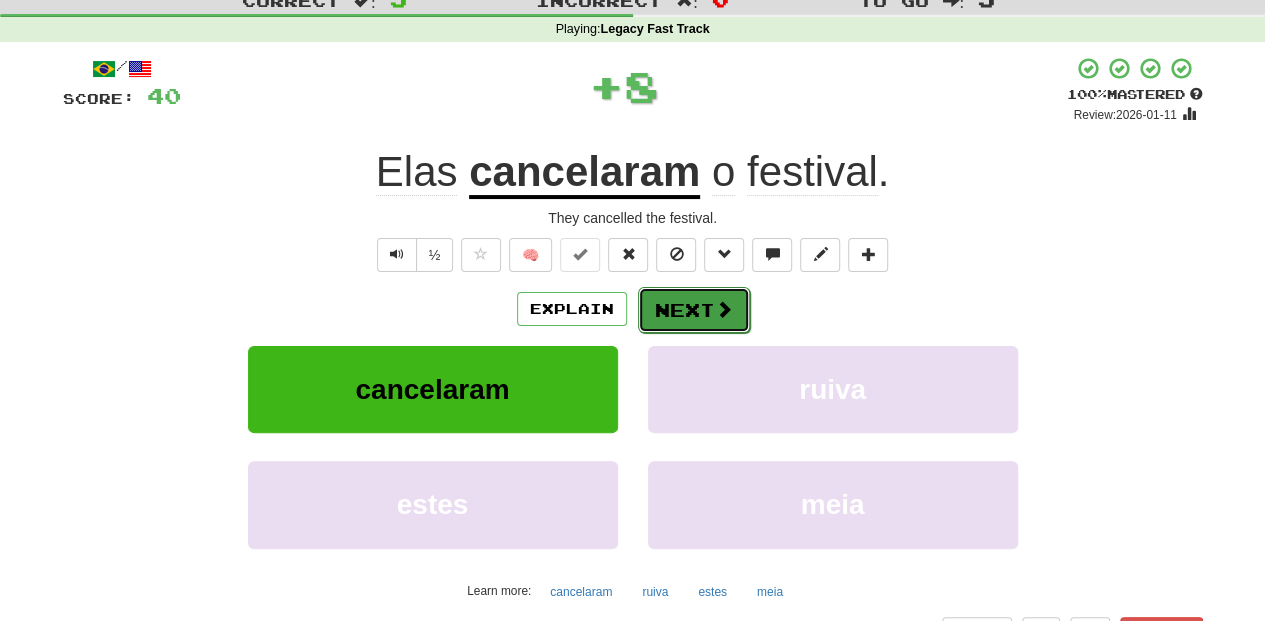click on "Next" at bounding box center (694, 310) 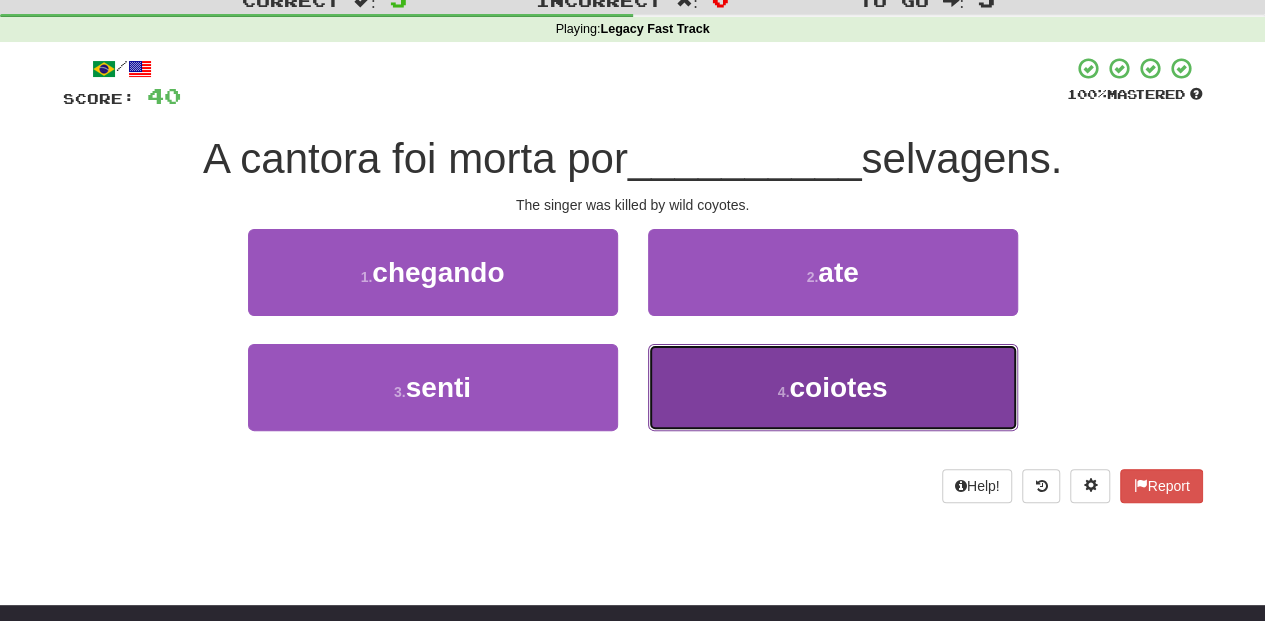 click on "4 .  coiotes" at bounding box center [833, 387] 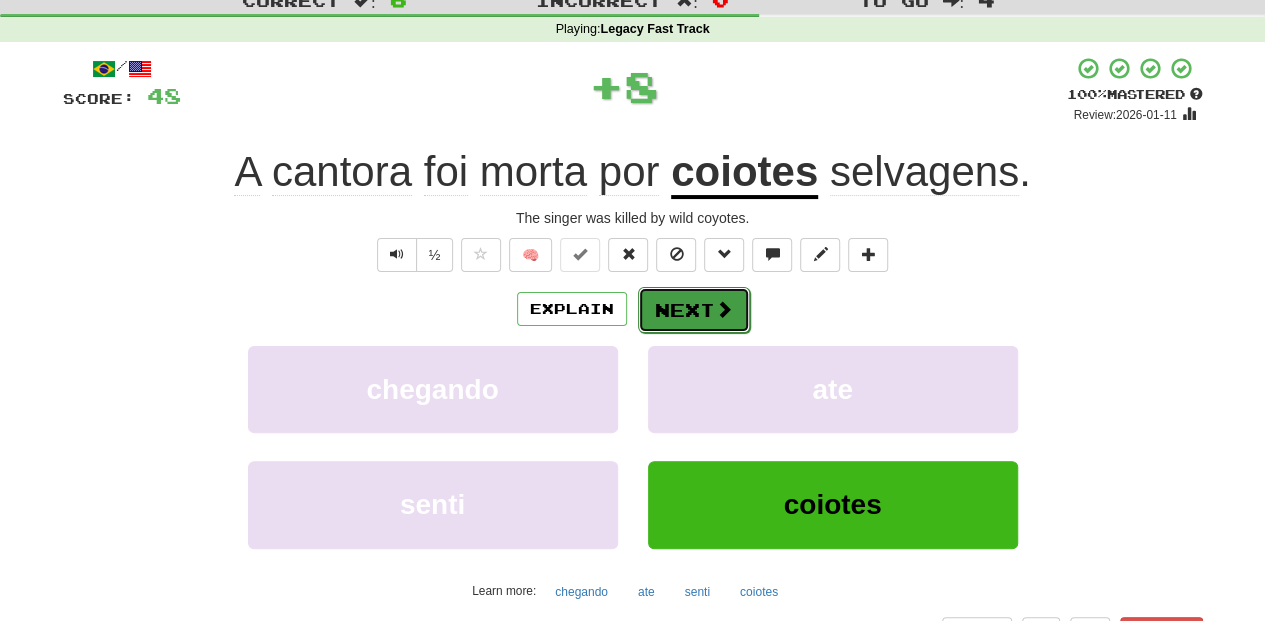 click on "Next" at bounding box center (694, 310) 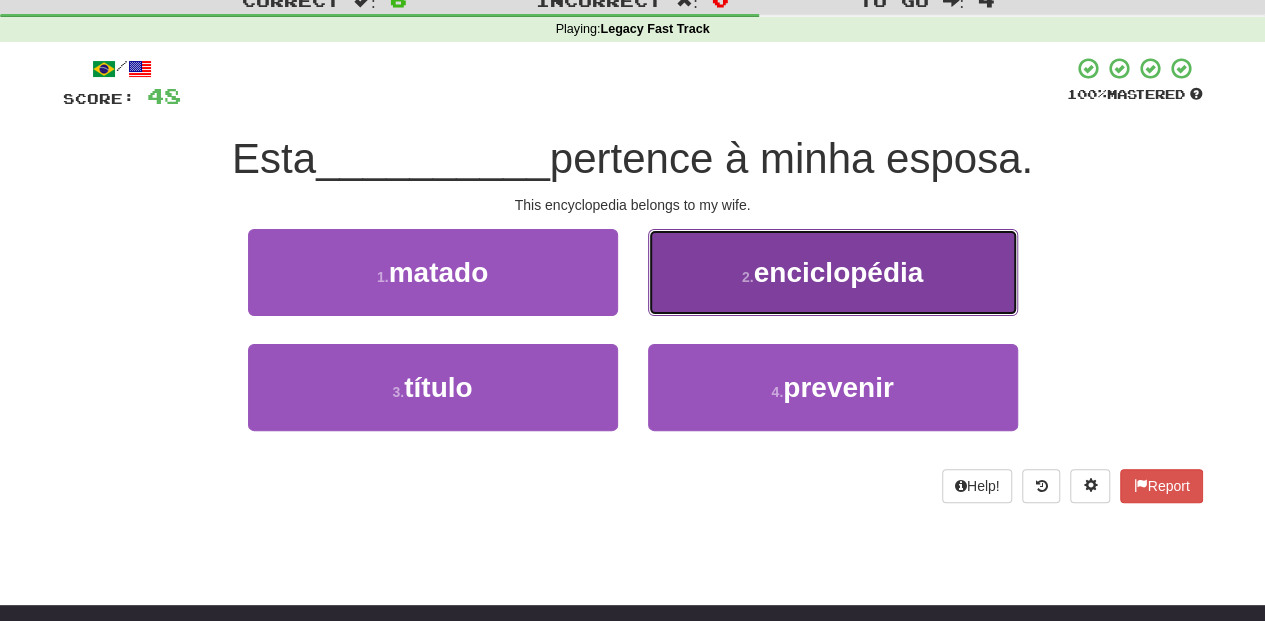 click on "2 .  enciclopédia" at bounding box center [833, 272] 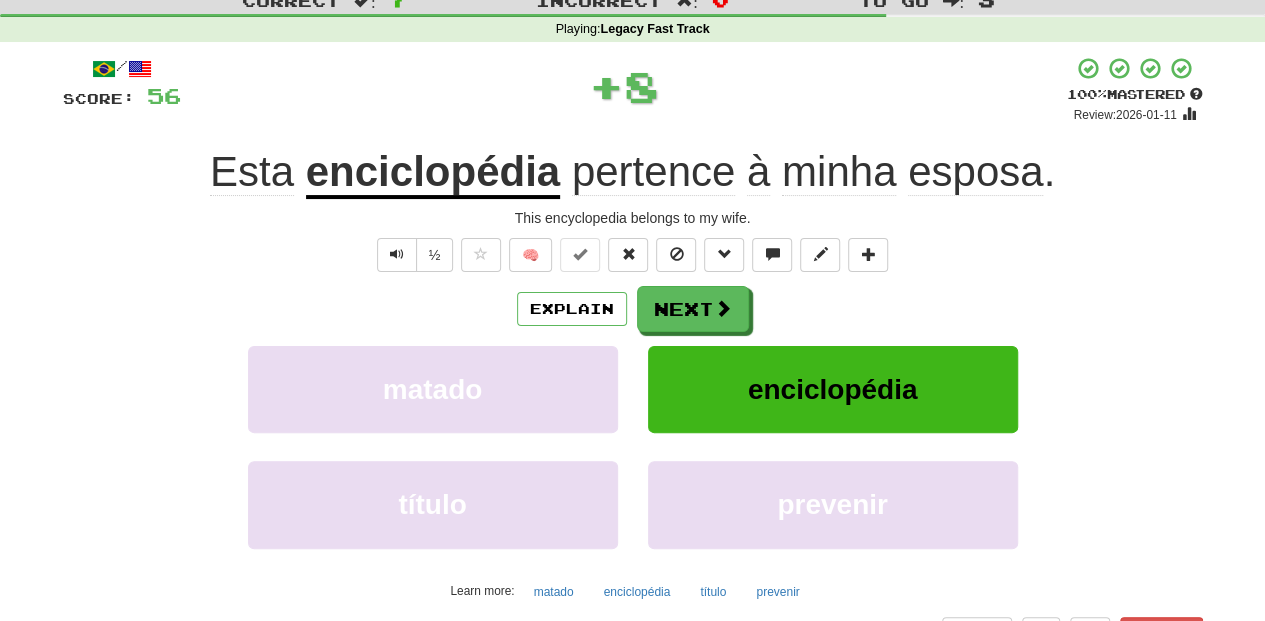 click on "Next" at bounding box center (693, 309) 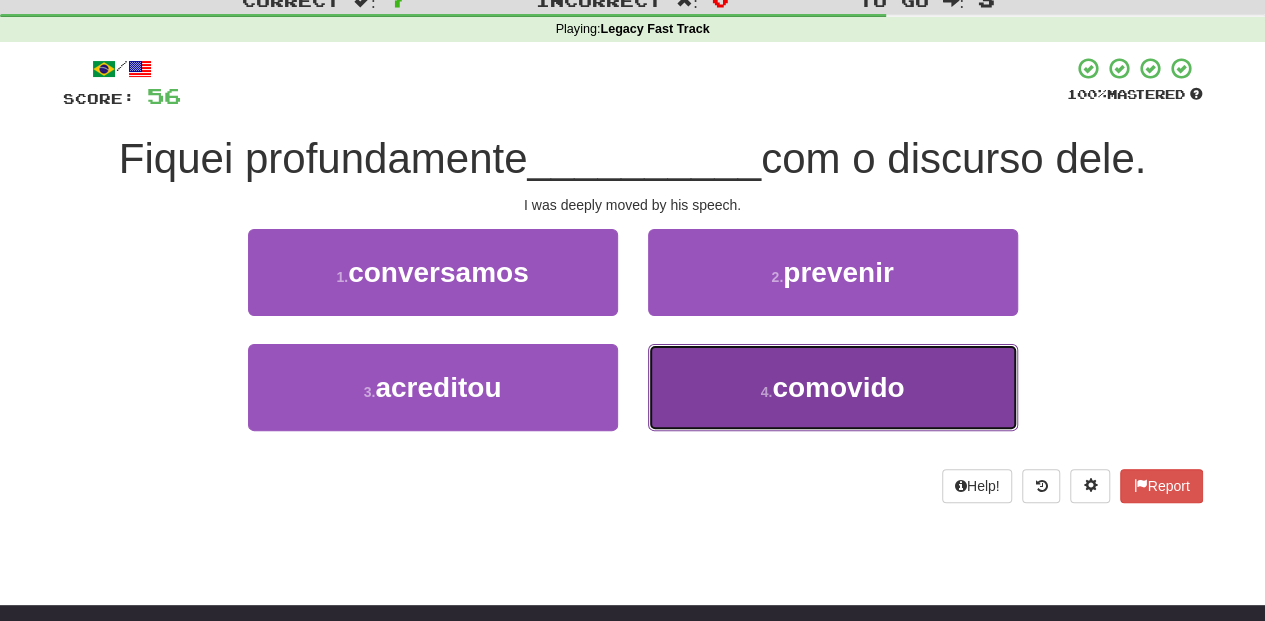 click on "4 .  comovido" at bounding box center [833, 387] 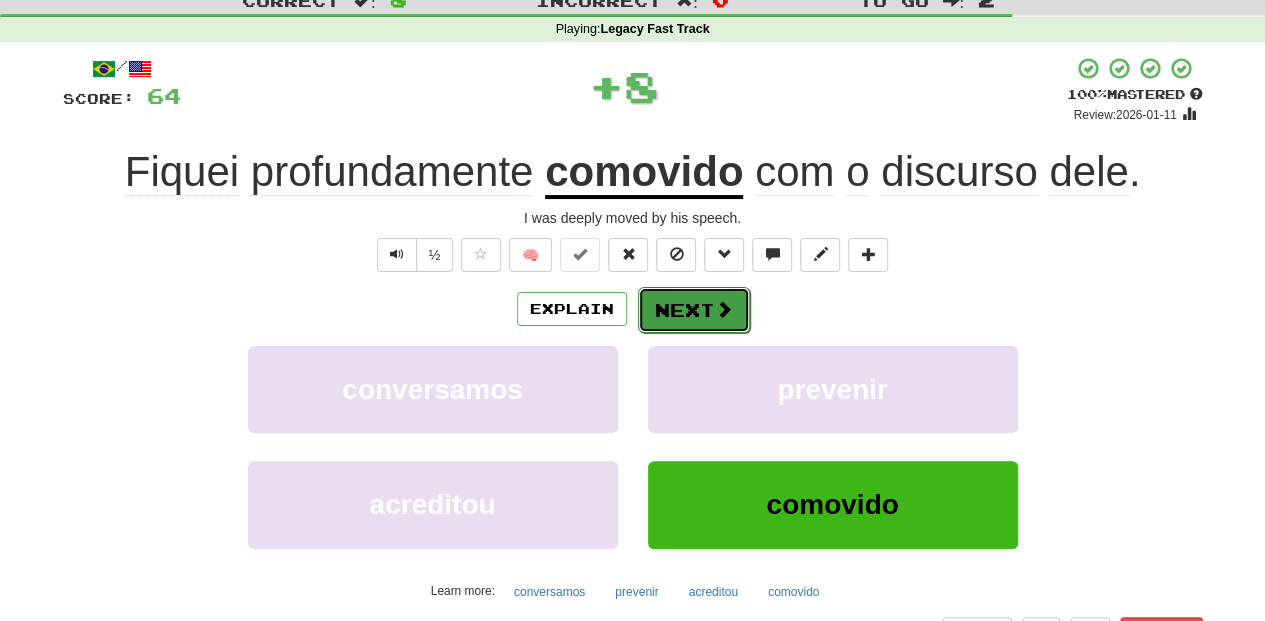 click on "Next" at bounding box center (694, 310) 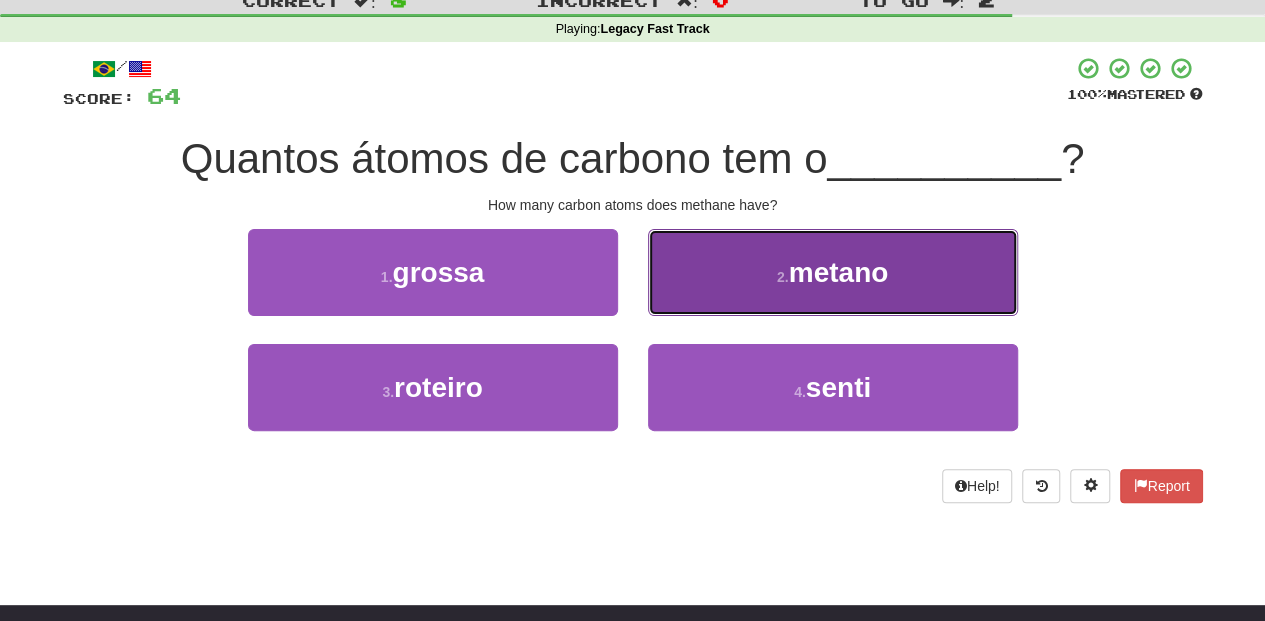 click on "2 .  metano" at bounding box center [833, 272] 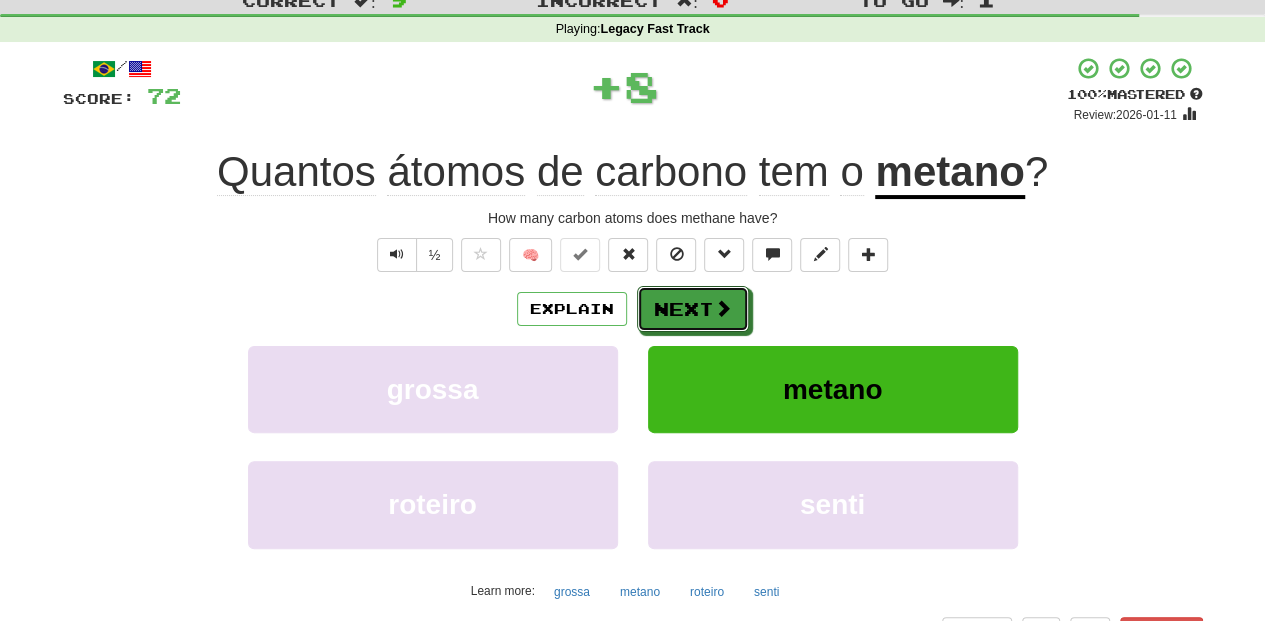 click on "Next" at bounding box center (693, 309) 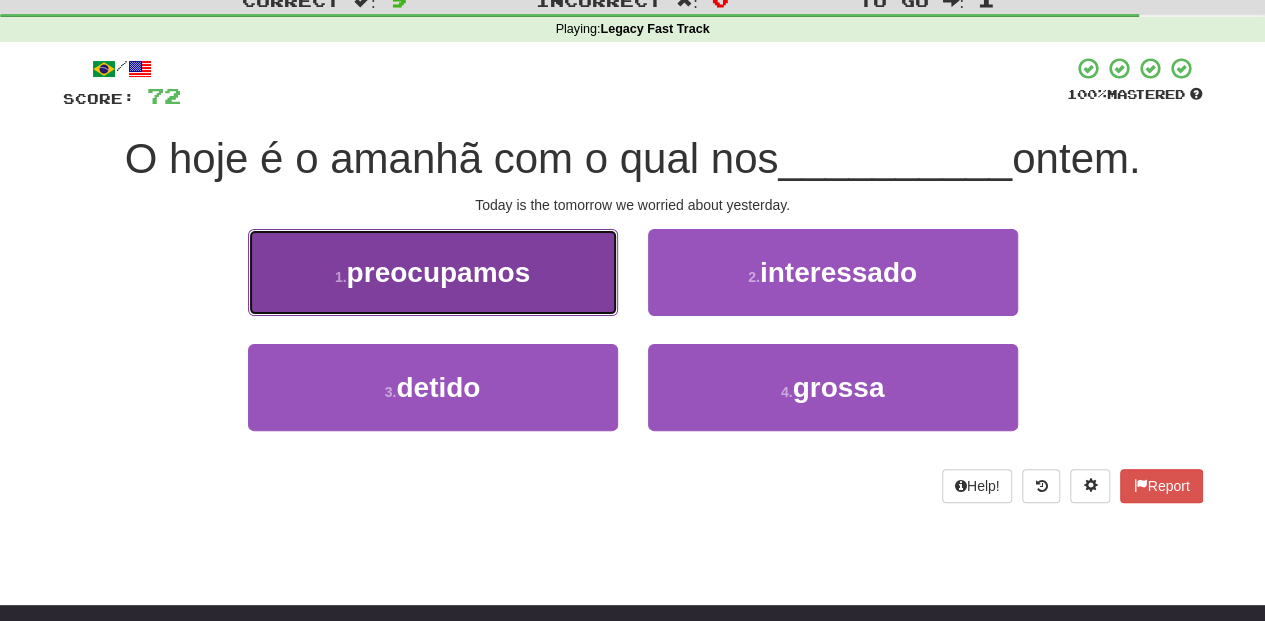 click on "1 .  preocupamos" at bounding box center (433, 272) 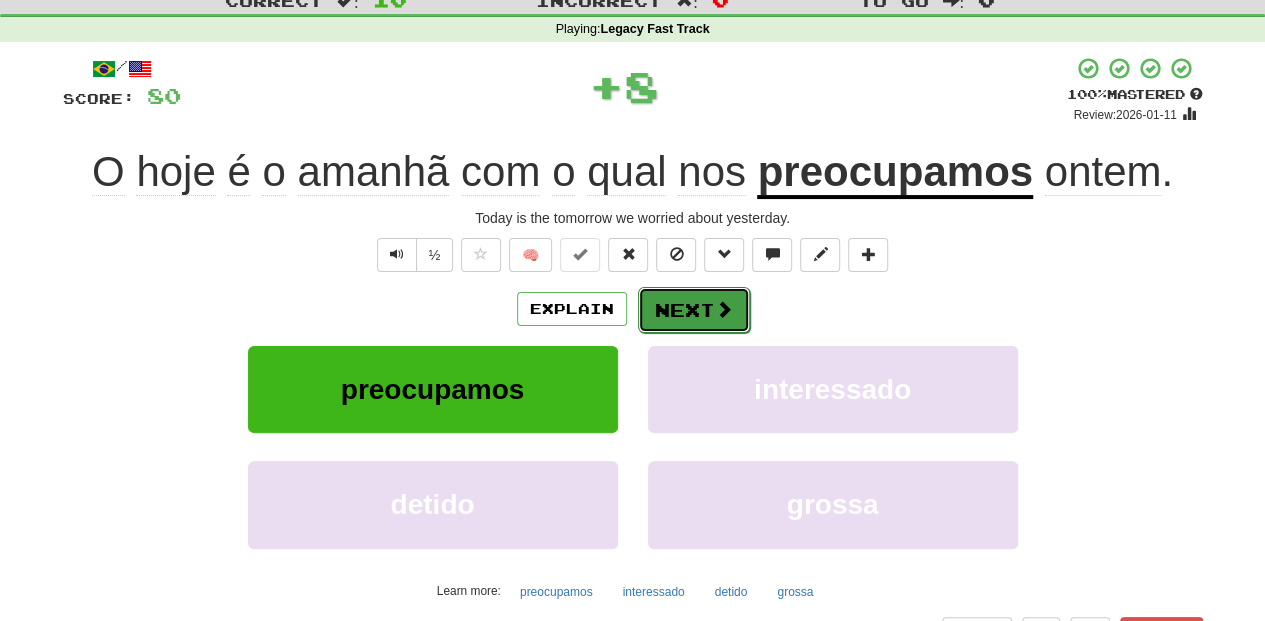 click on "Next" at bounding box center [694, 310] 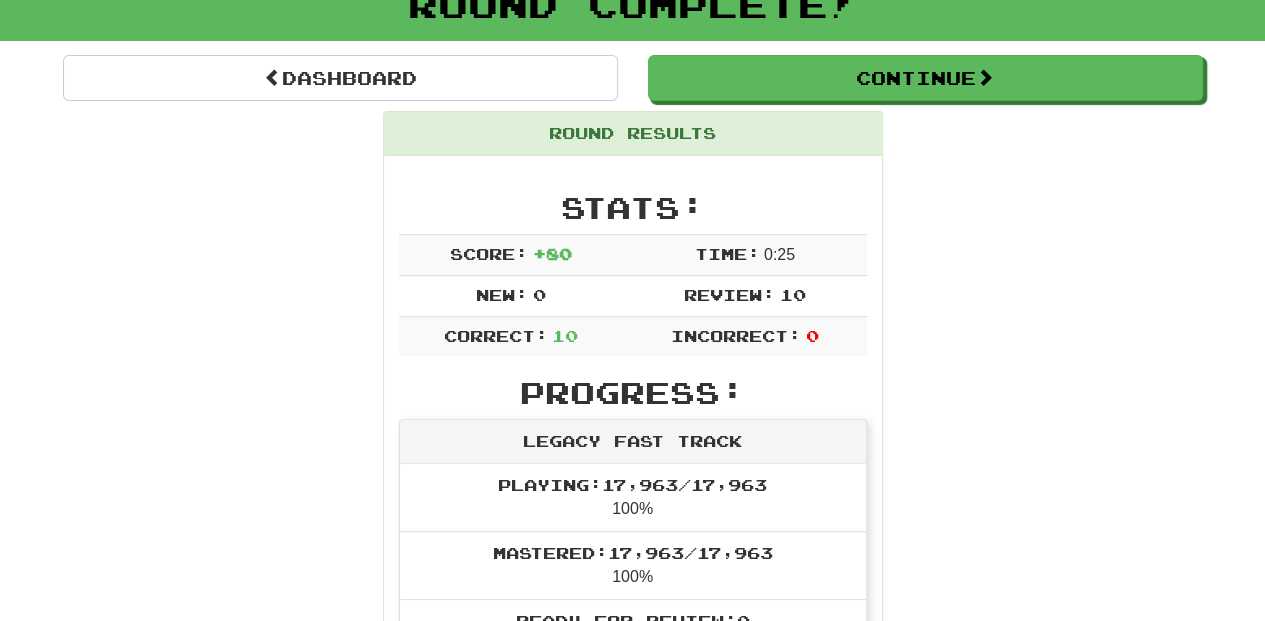 scroll, scrollTop: 133, scrollLeft: 0, axis: vertical 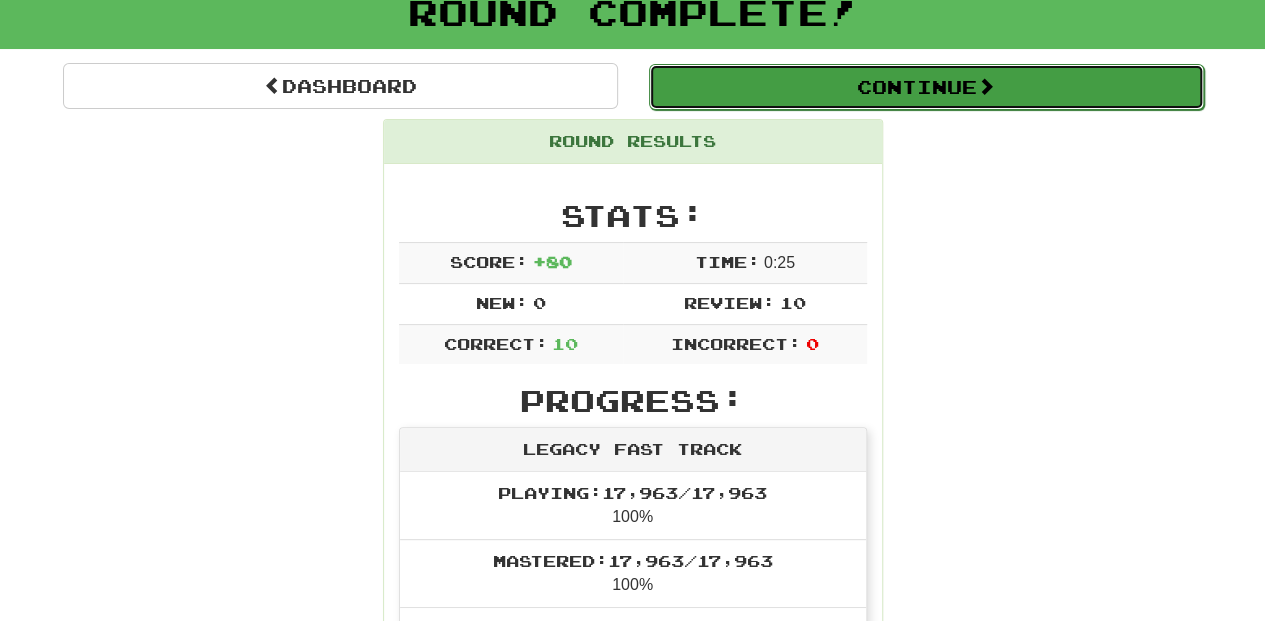 click on "Continue" at bounding box center [926, 87] 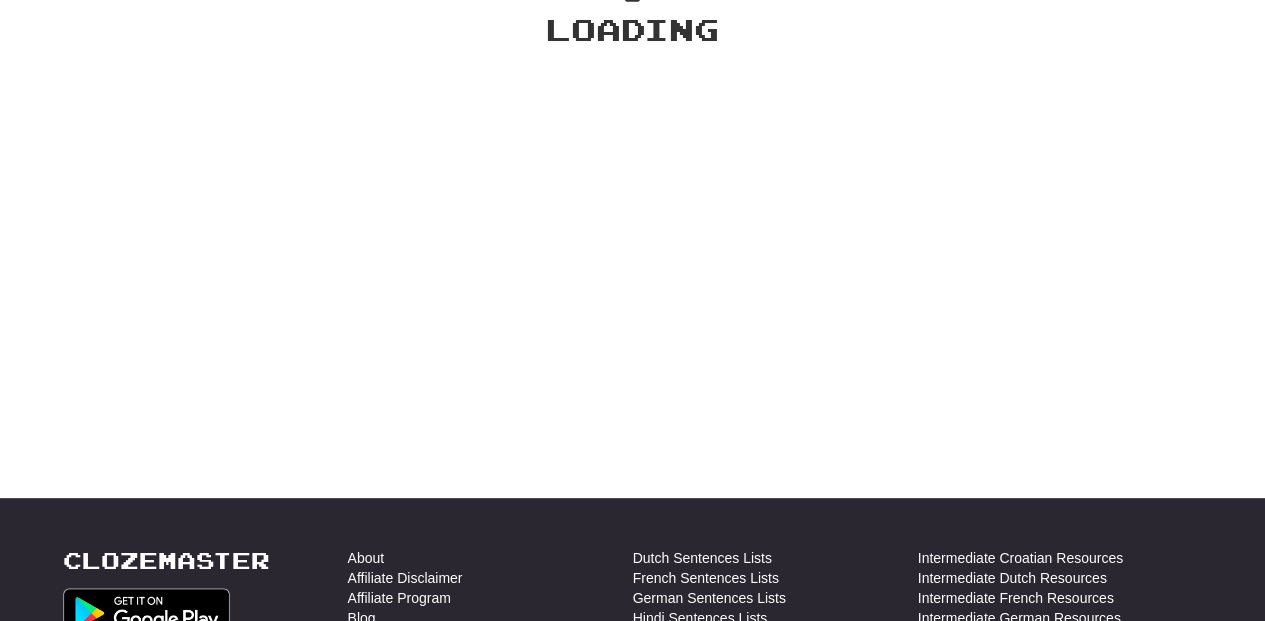 scroll, scrollTop: 133, scrollLeft: 0, axis: vertical 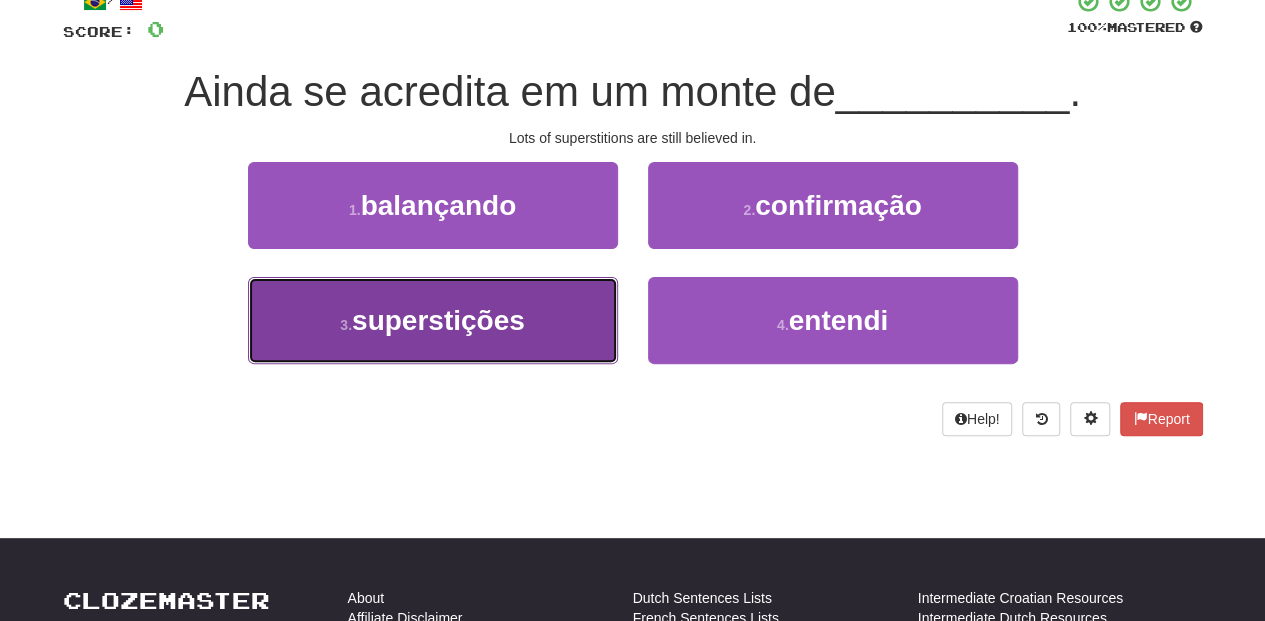 click on "superstições" at bounding box center (438, 320) 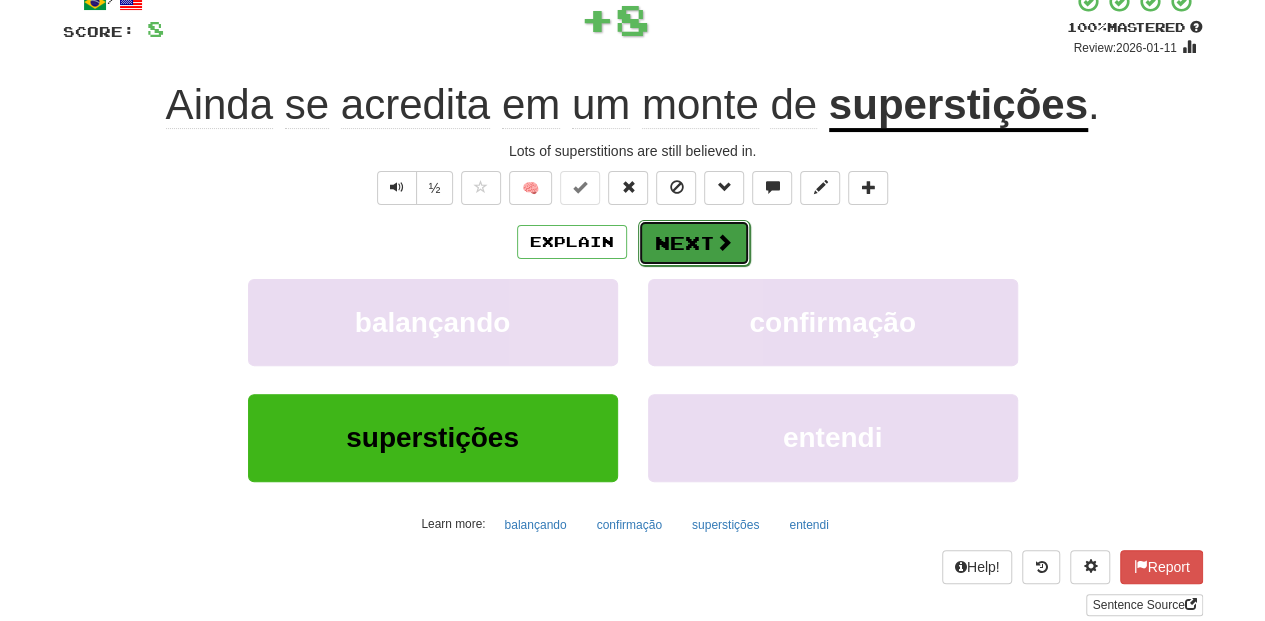 click on "Next" at bounding box center [694, 243] 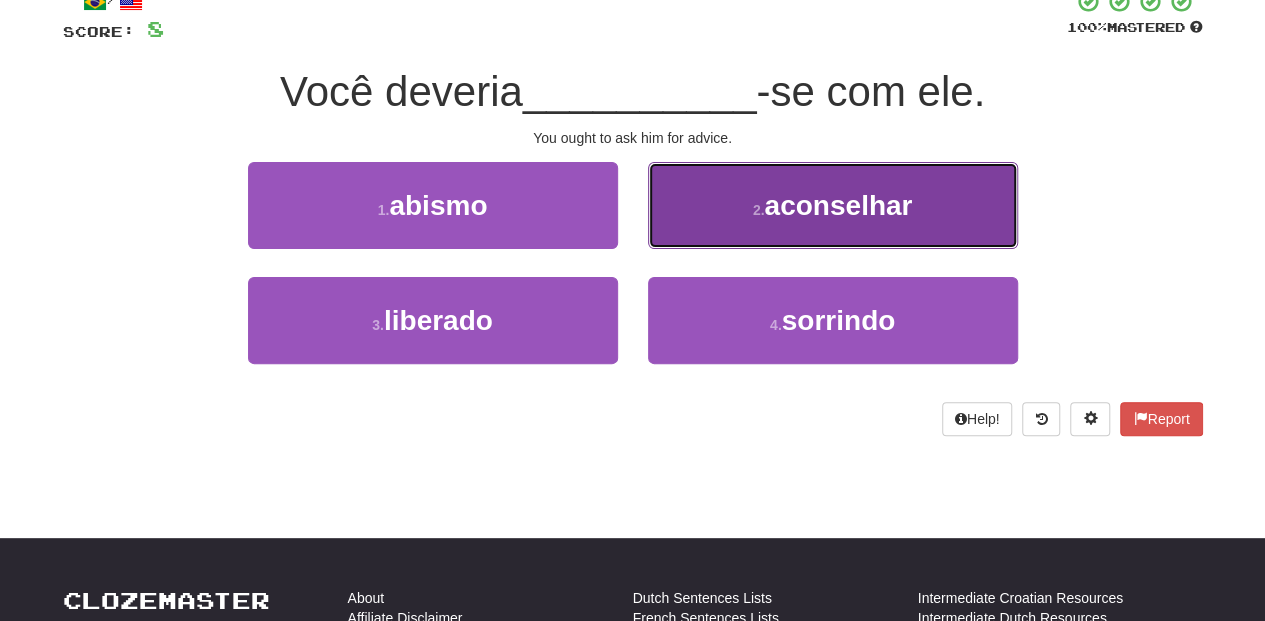 click on "2 .  aconselhar" at bounding box center [833, 205] 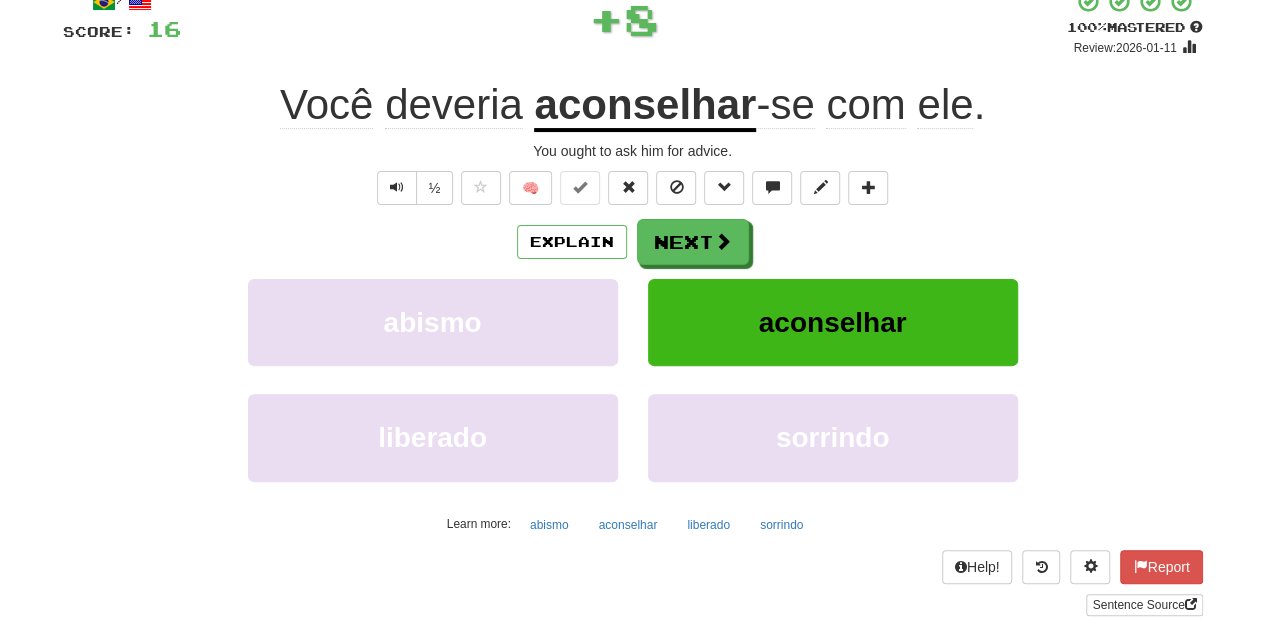 click on "Next" at bounding box center (693, 242) 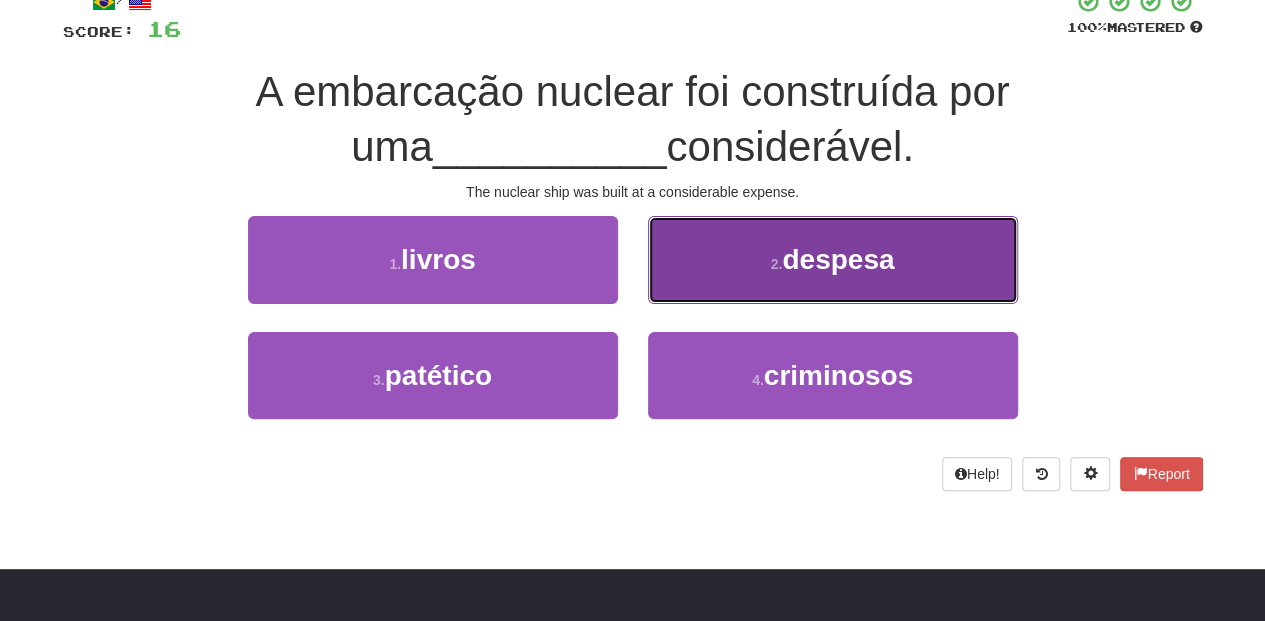 click on "2 .  despesa" at bounding box center (833, 259) 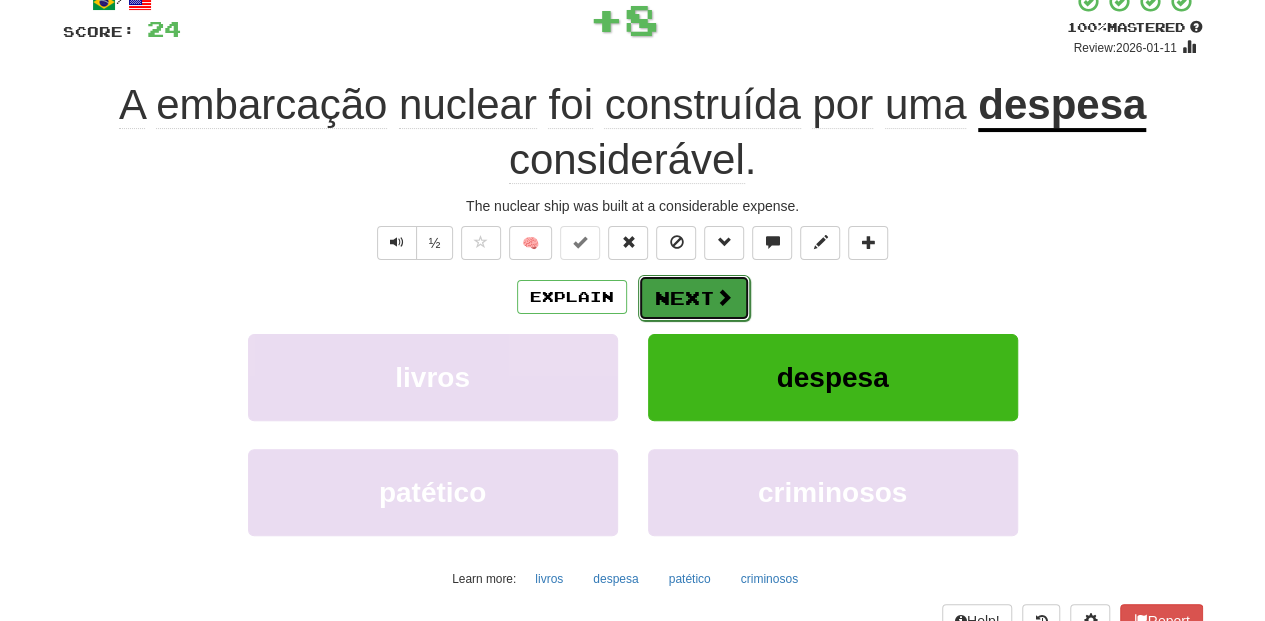 click on "Next" at bounding box center [694, 298] 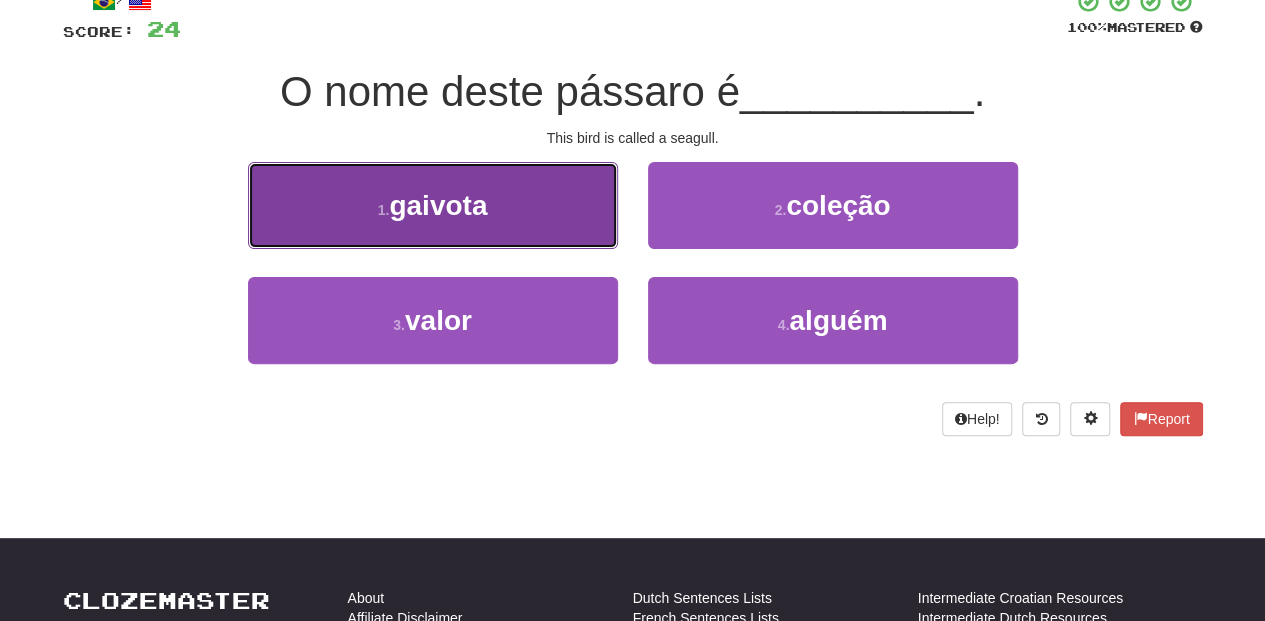 click on "1 .  gaivota" at bounding box center [433, 205] 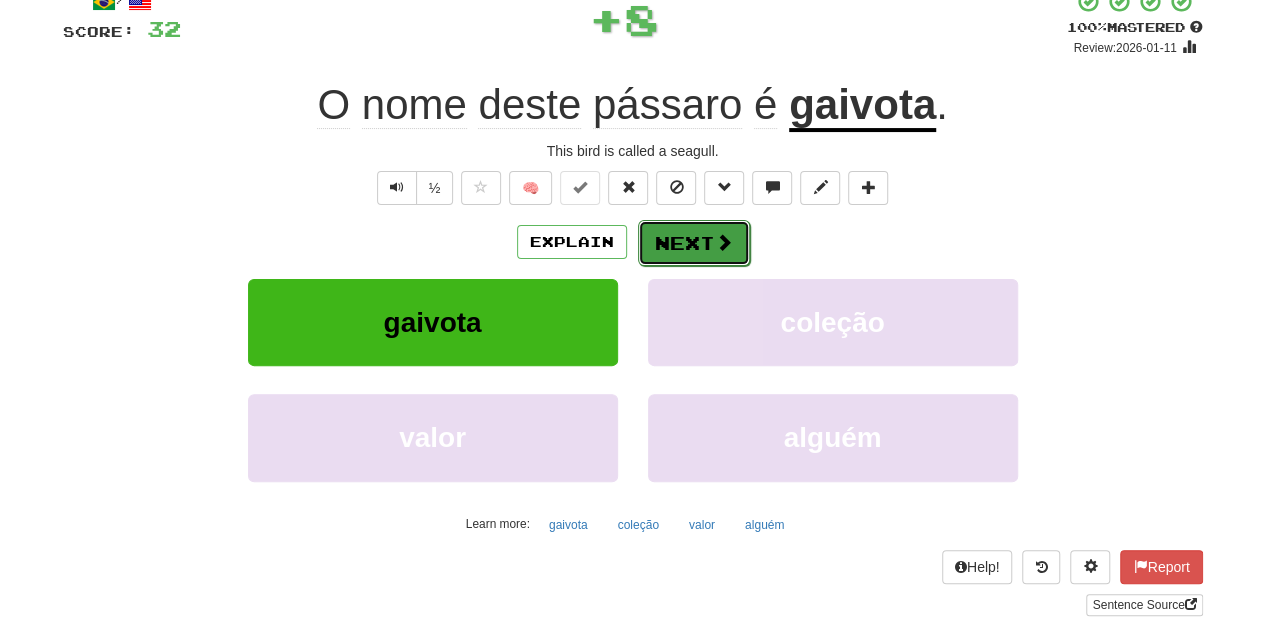 click on "Next" at bounding box center (694, 243) 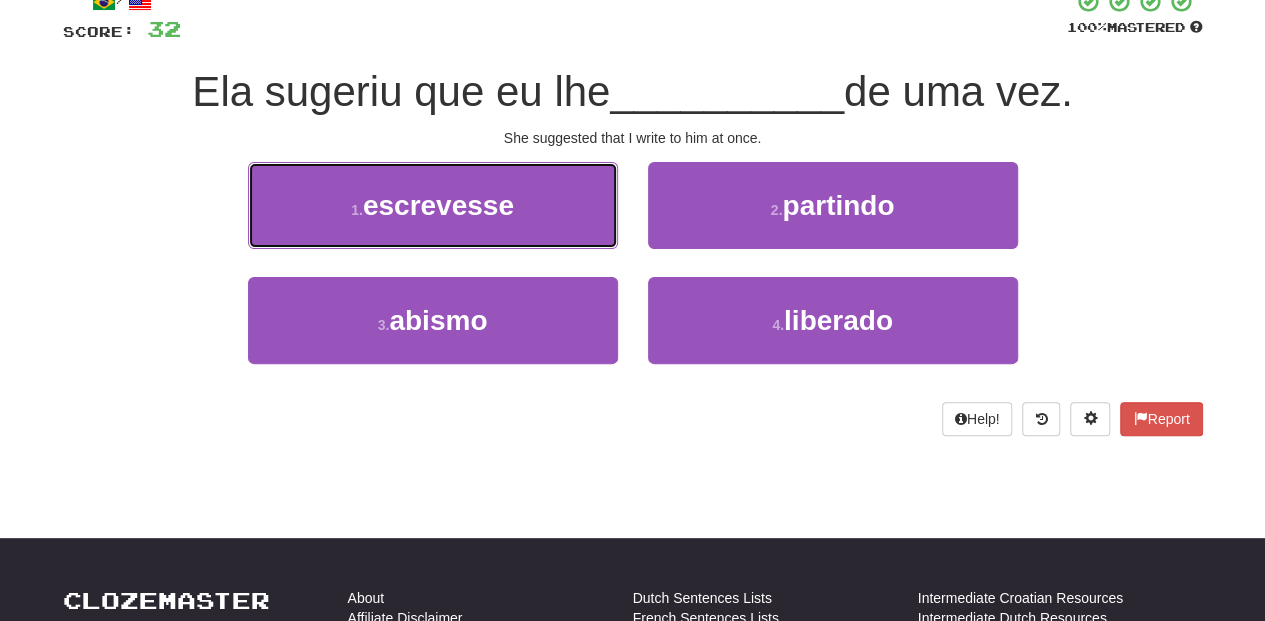 click on "1 .  escrevesse" at bounding box center [433, 205] 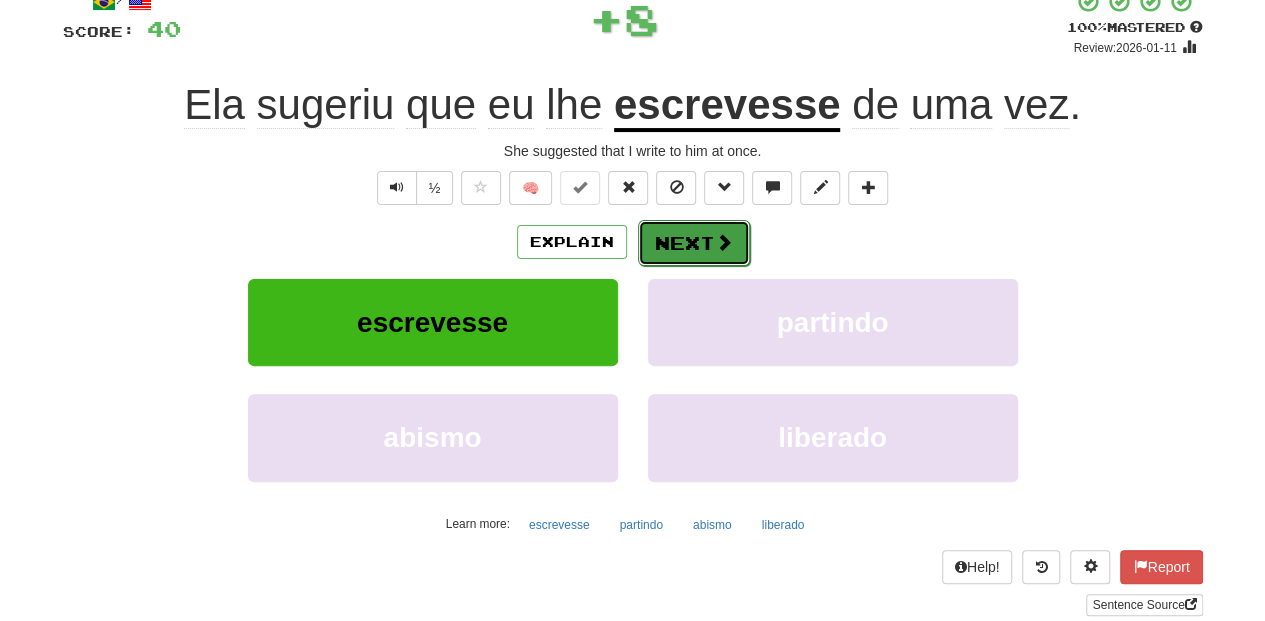click on "Next" at bounding box center (694, 243) 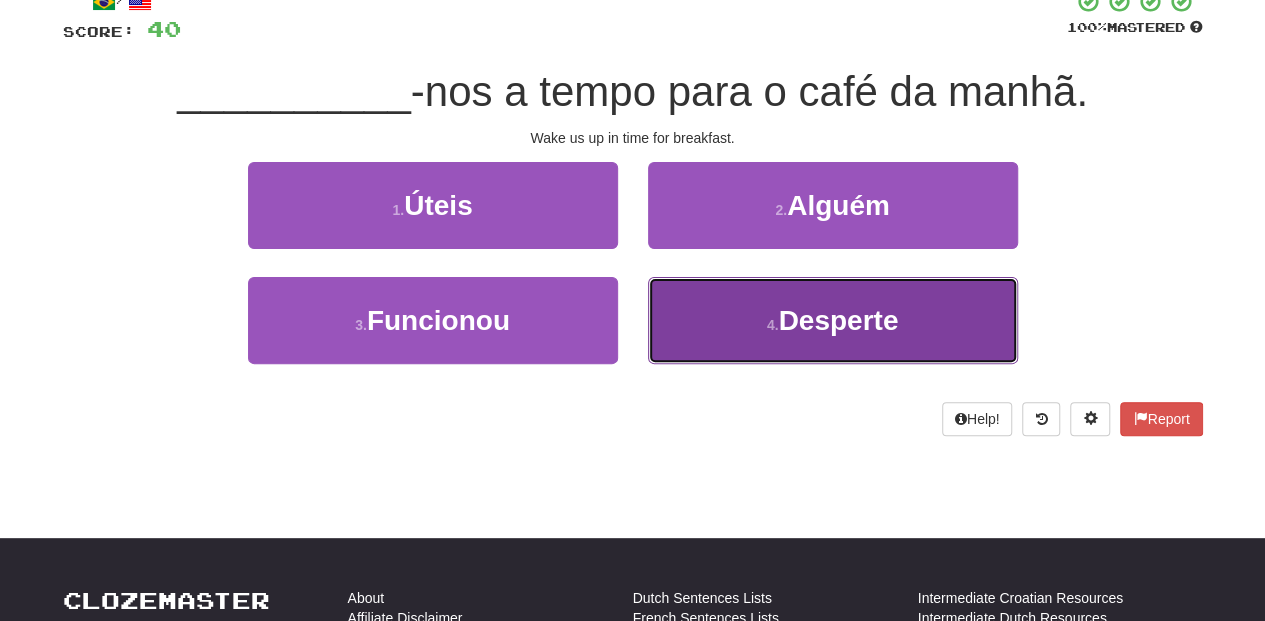click on "4 .  Desperte" at bounding box center (833, 320) 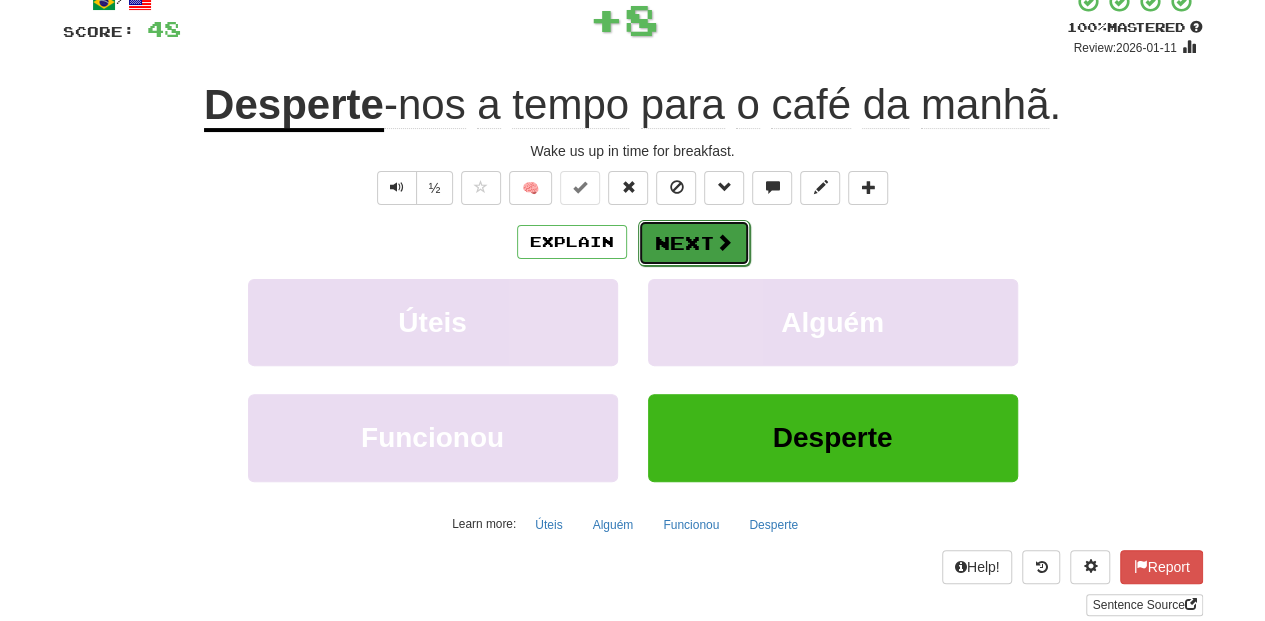 click on "Next" at bounding box center (694, 243) 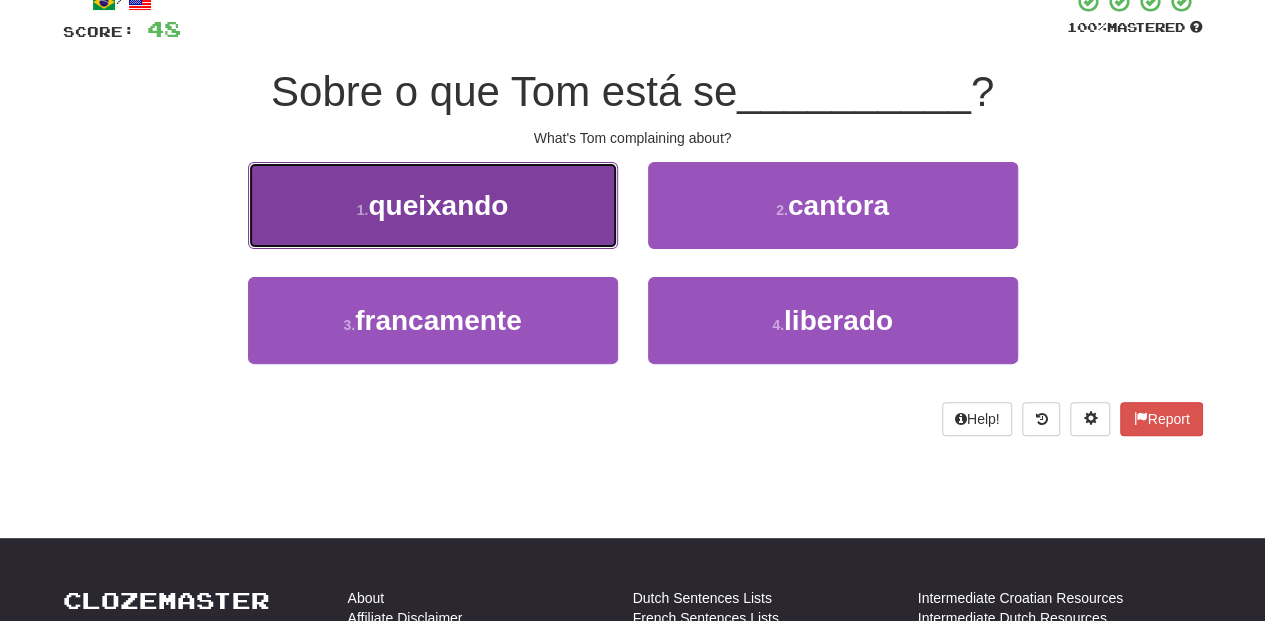click on "1 .  queixando" at bounding box center (433, 205) 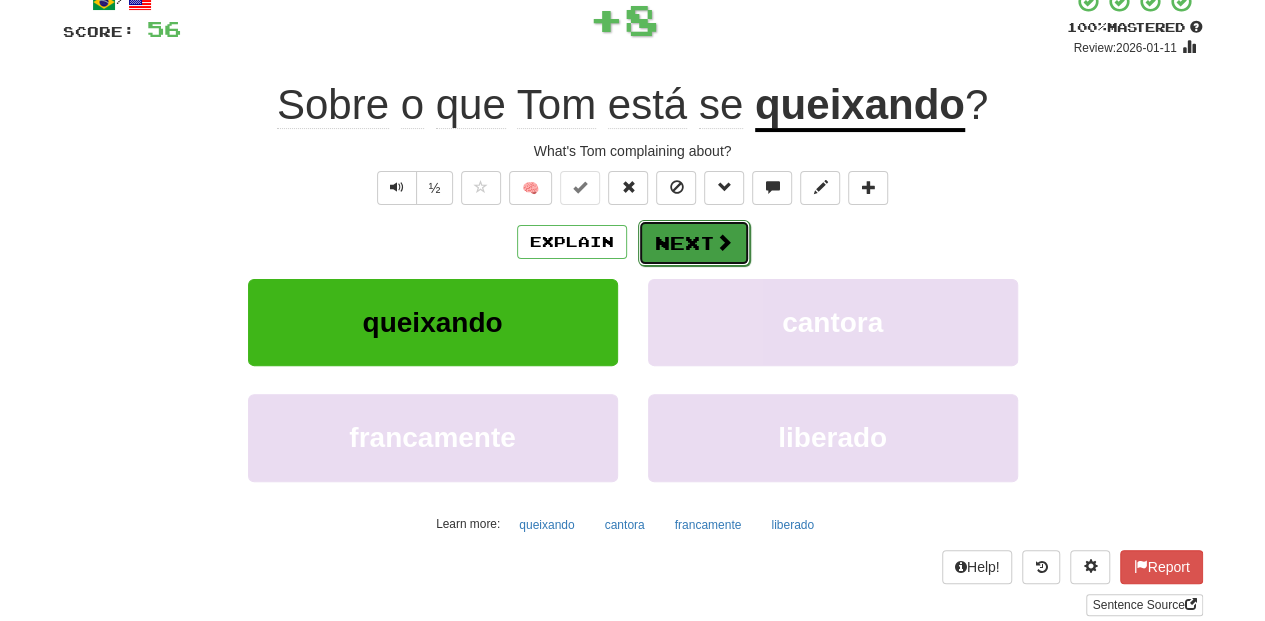 click on "Next" at bounding box center (694, 243) 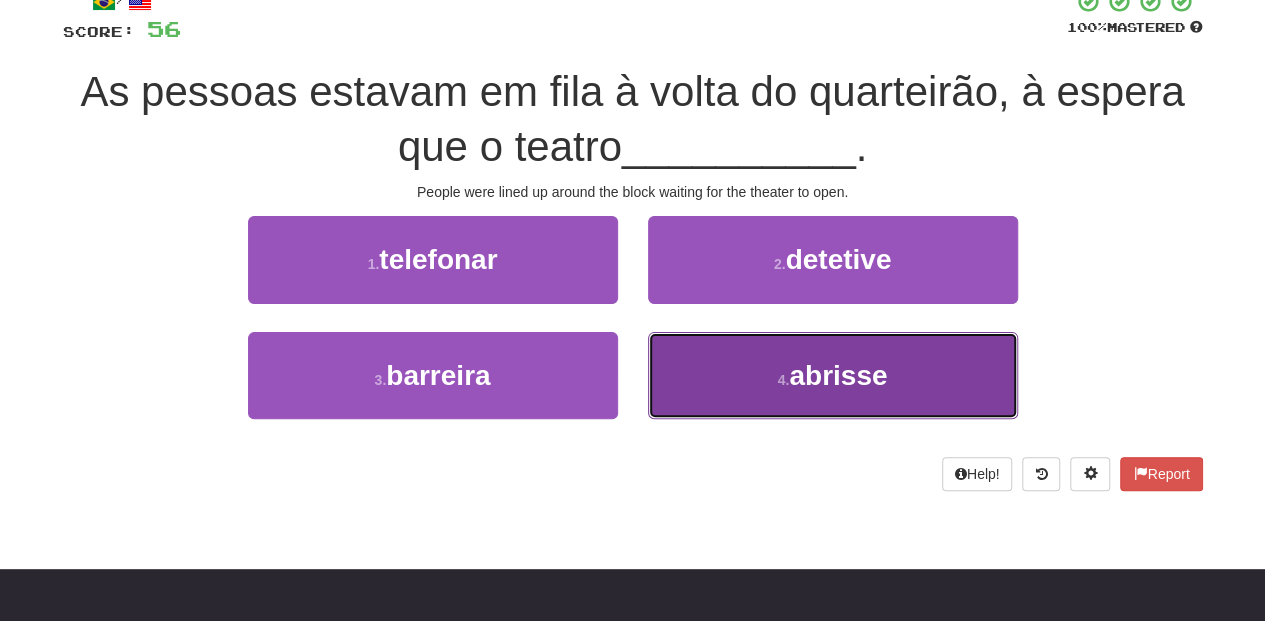 click on "4 .  abrisse" at bounding box center [833, 375] 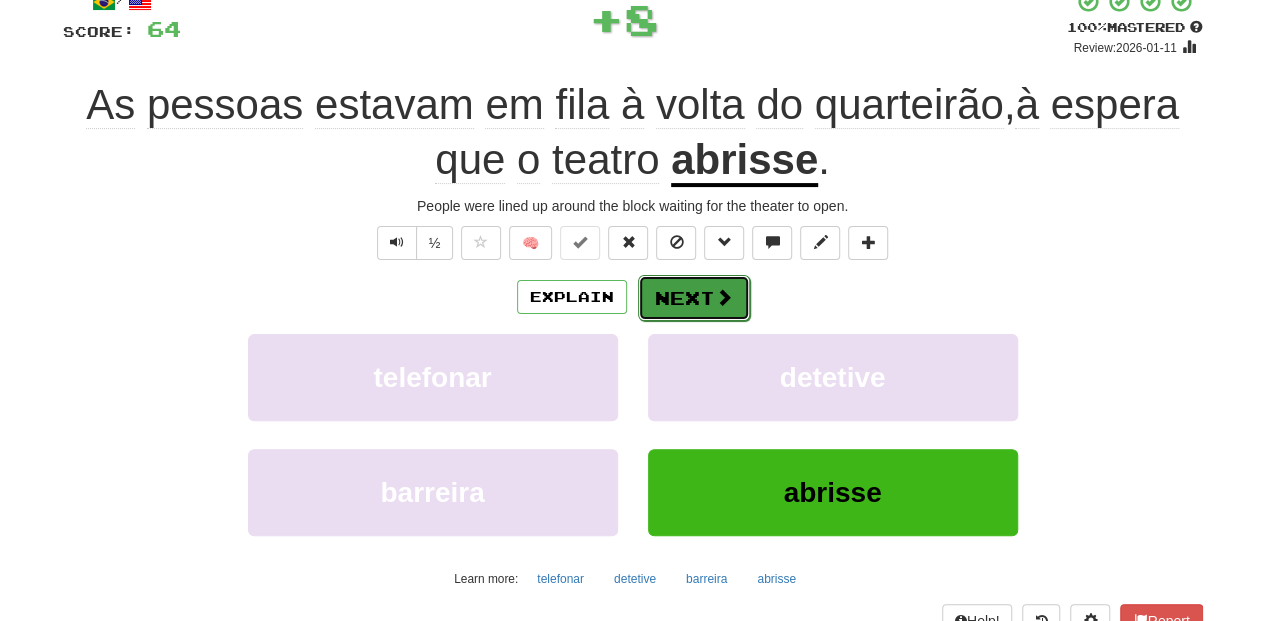 click on "Next" at bounding box center (694, 298) 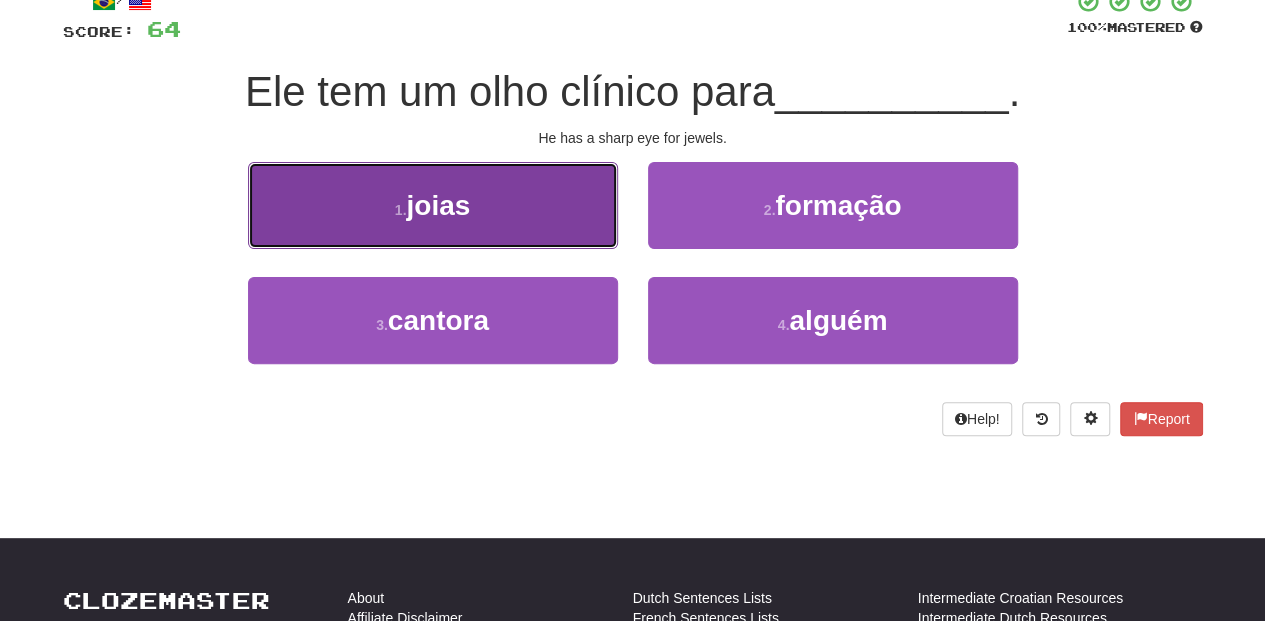 click on "1 .  joias" at bounding box center (433, 205) 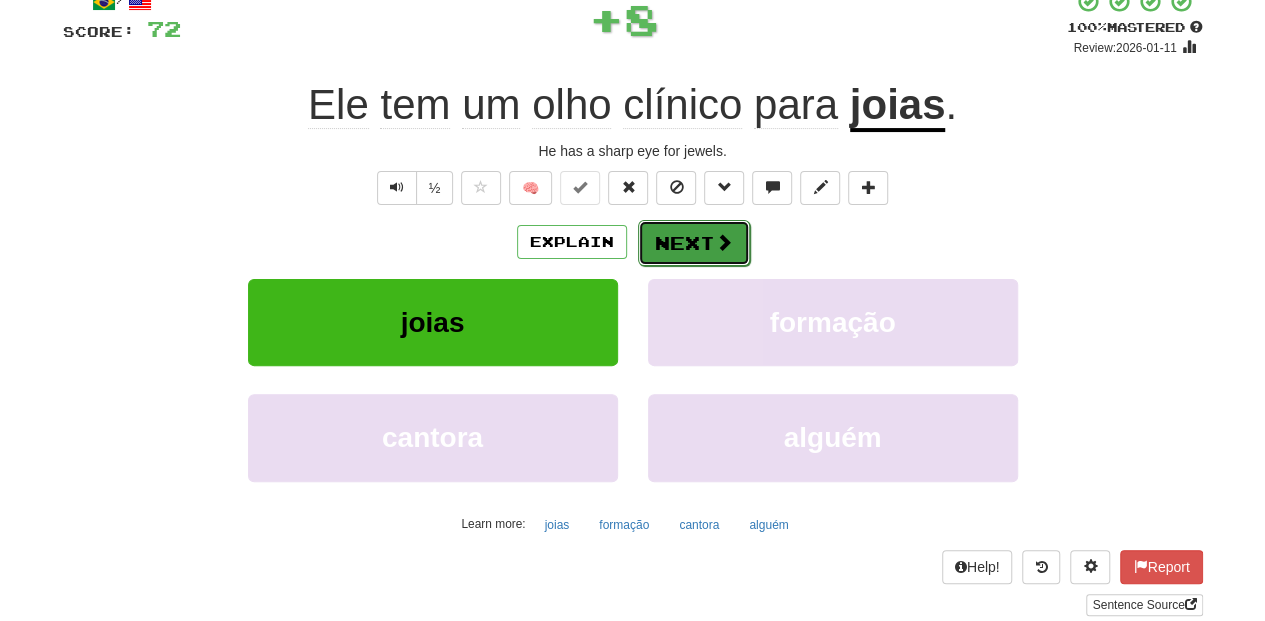 click on "Next" at bounding box center (694, 243) 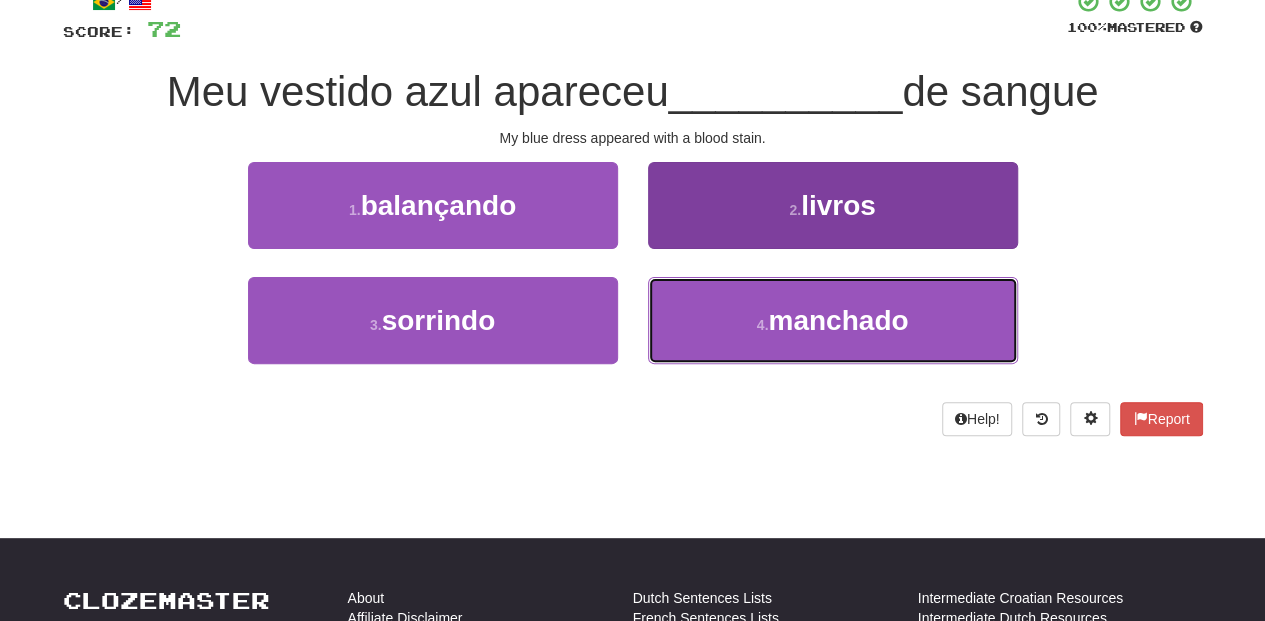 click on "4 .  manchado" at bounding box center [833, 320] 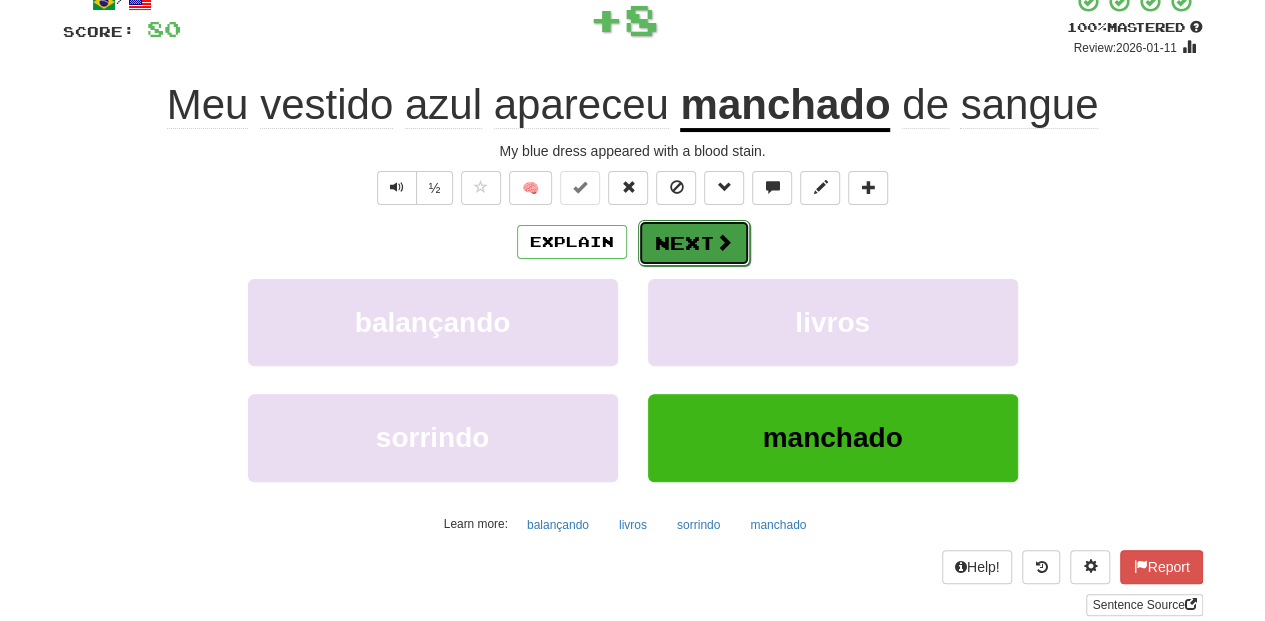 click on "Next" at bounding box center [694, 243] 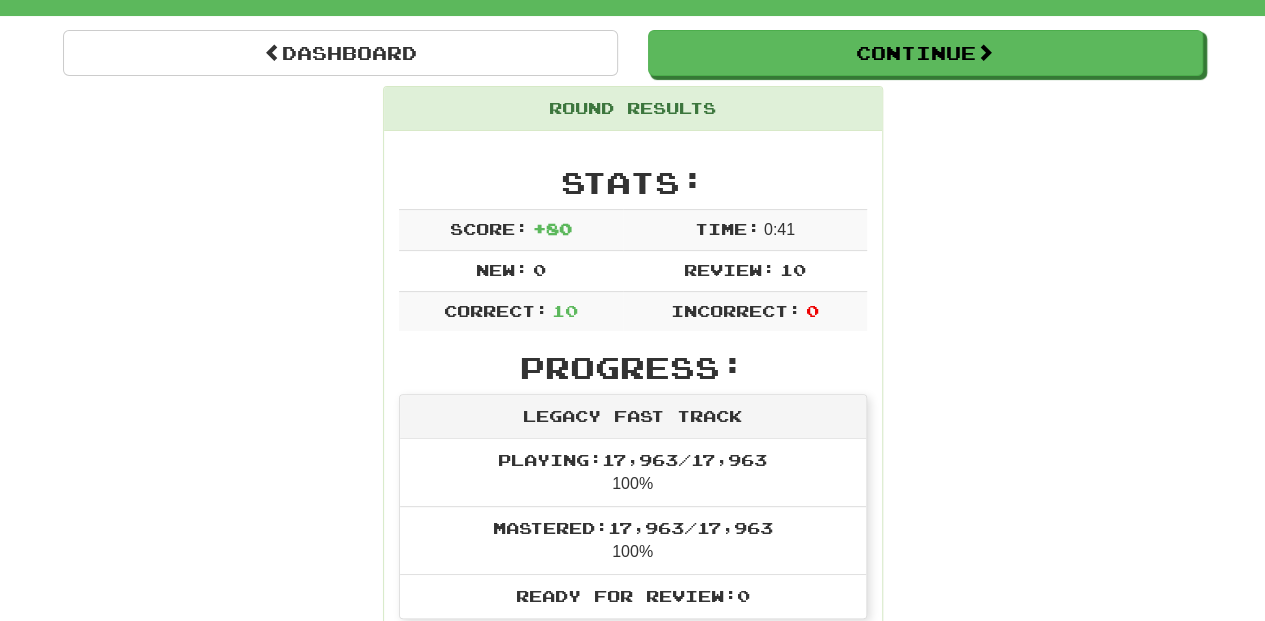 scroll, scrollTop: 154, scrollLeft: 0, axis: vertical 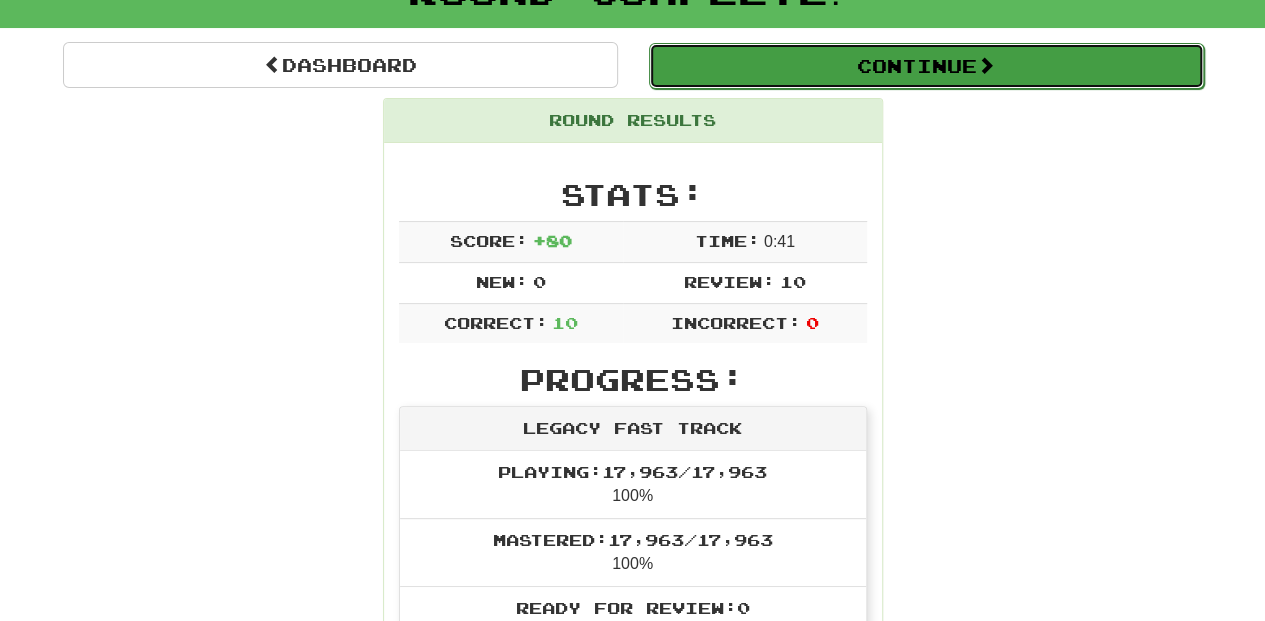 click on "Continue" at bounding box center [926, 66] 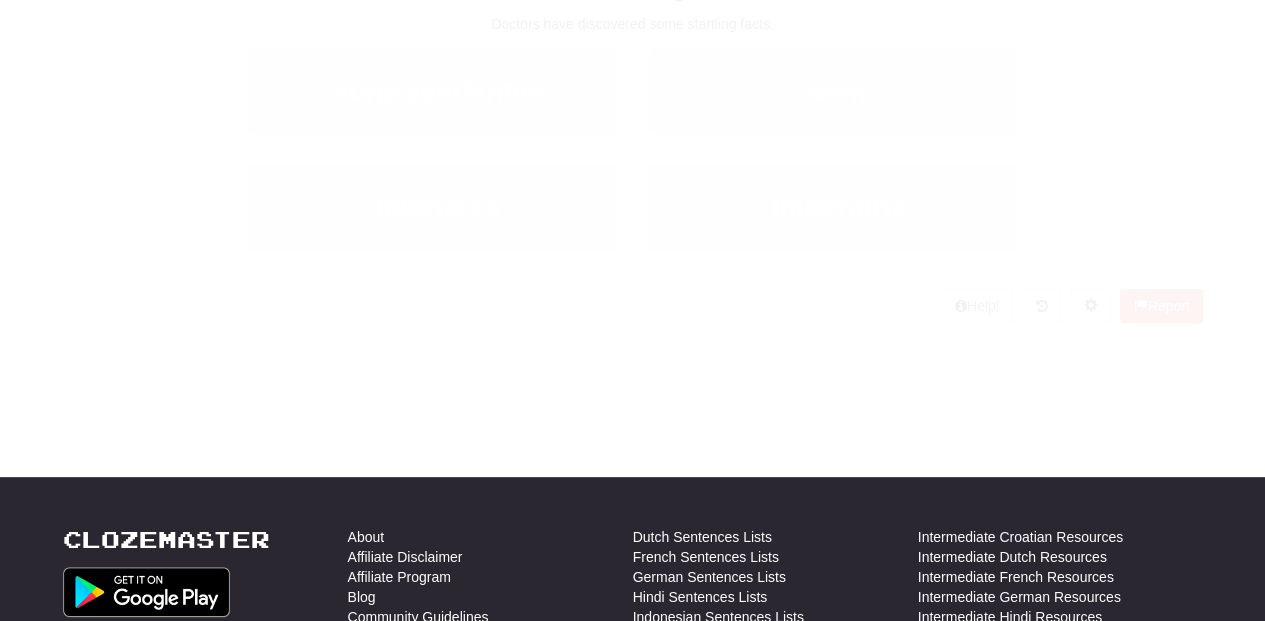 scroll, scrollTop: 154, scrollLeft: 0, axis: vertical 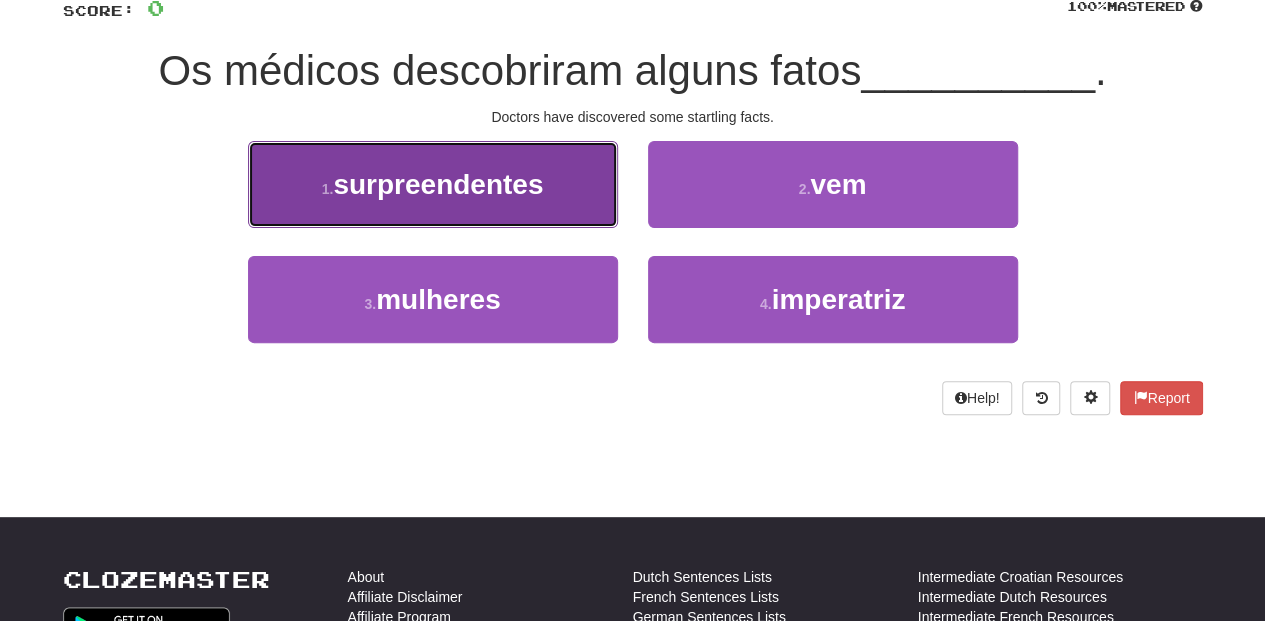 click on "1 .  surpreendentes" at bounding box center [433, 184] 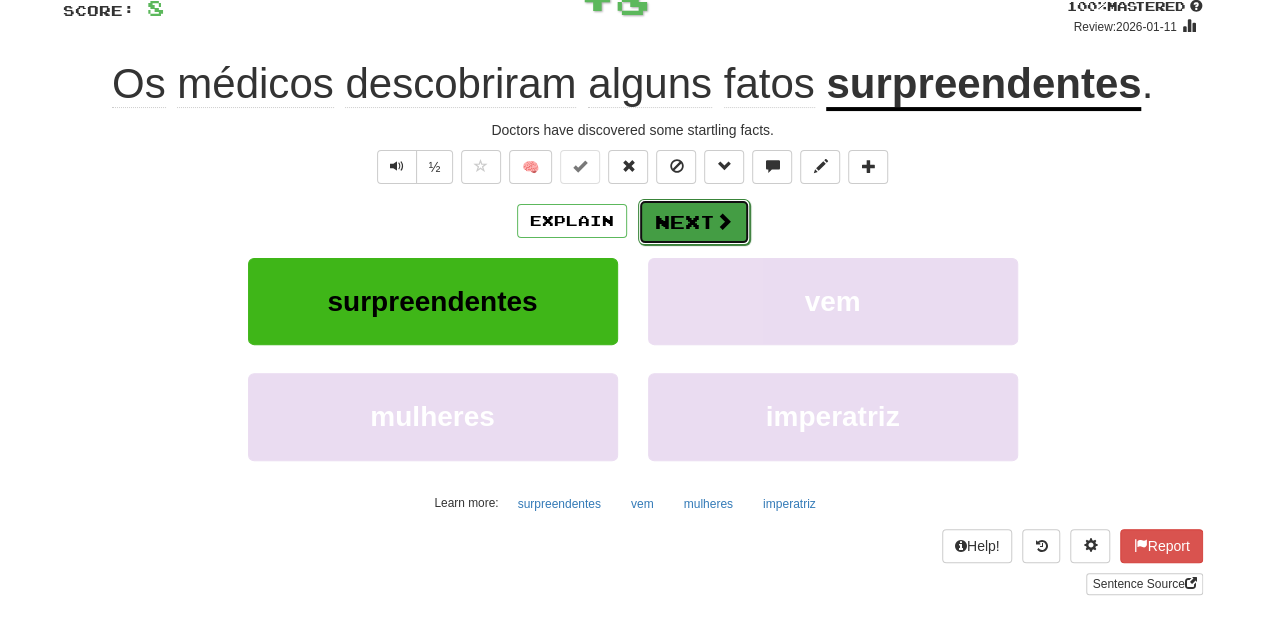 click on "Next" at bounding box center (694, 222) 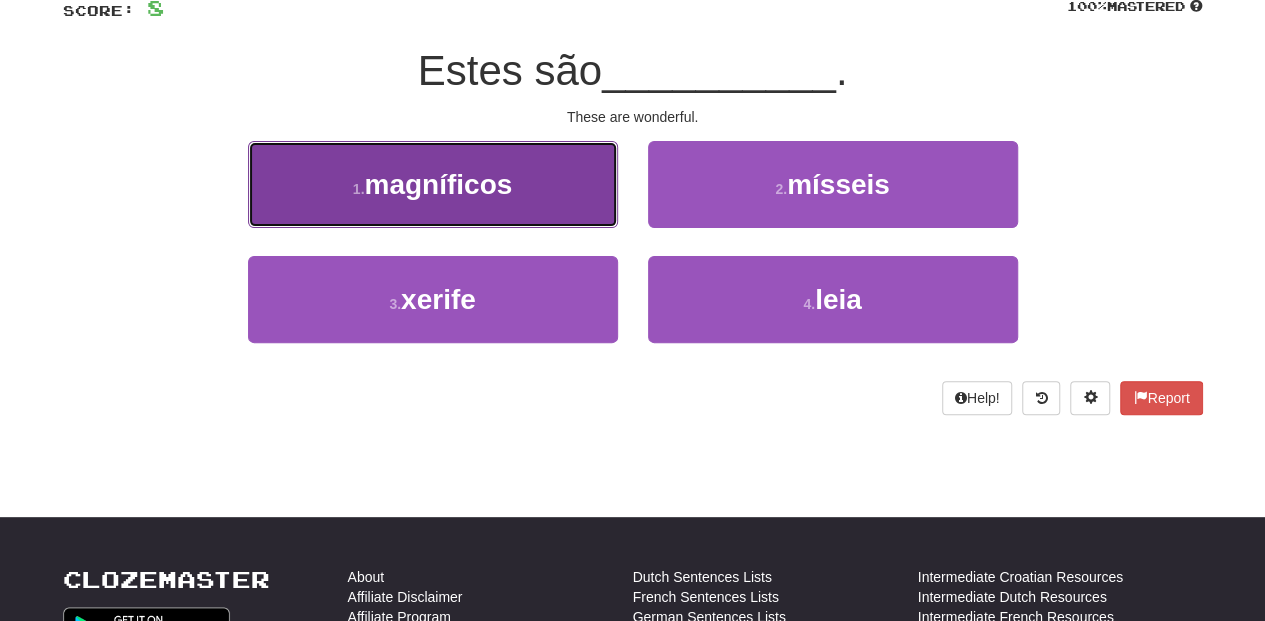 click on "1 .  magníficos" at bounding box center (433, 184) 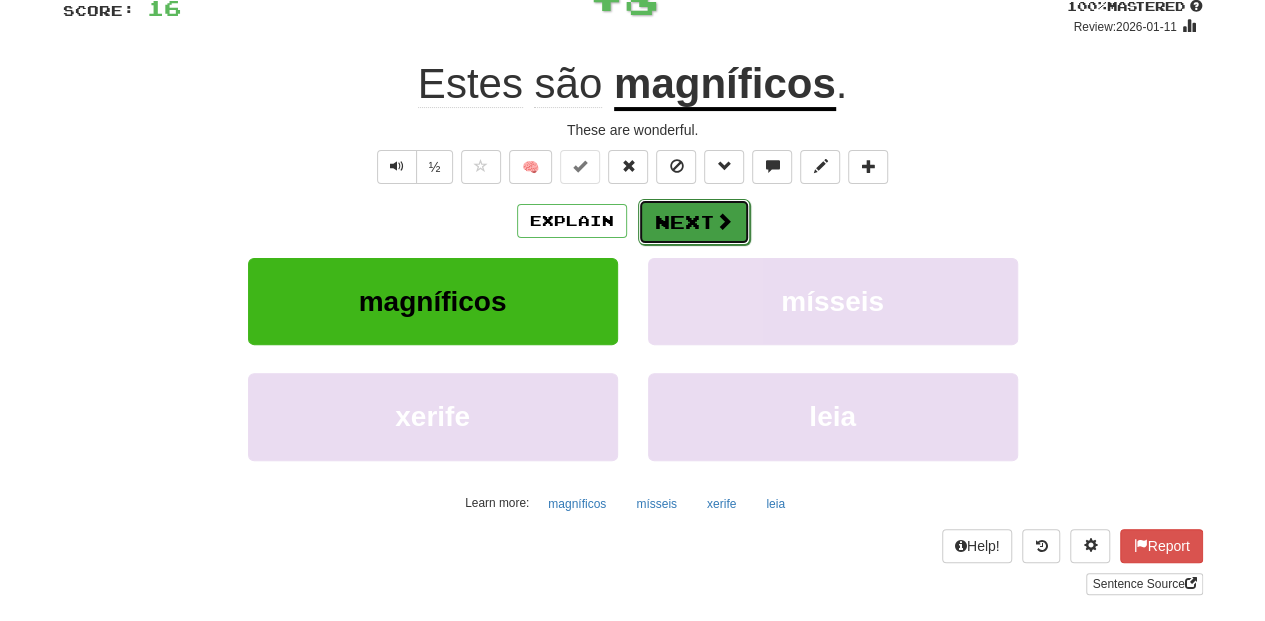 click on "Next" at bounding box center (694, 222) 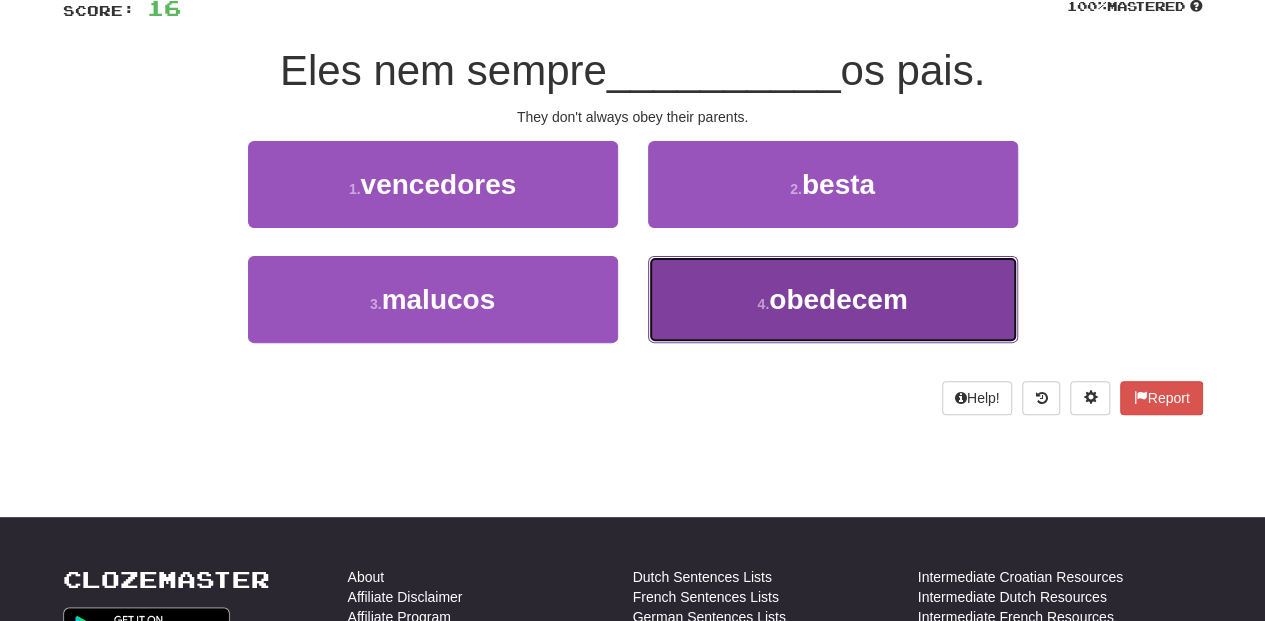 click on "4 .  obedecem" at bounding box center (833, 299) 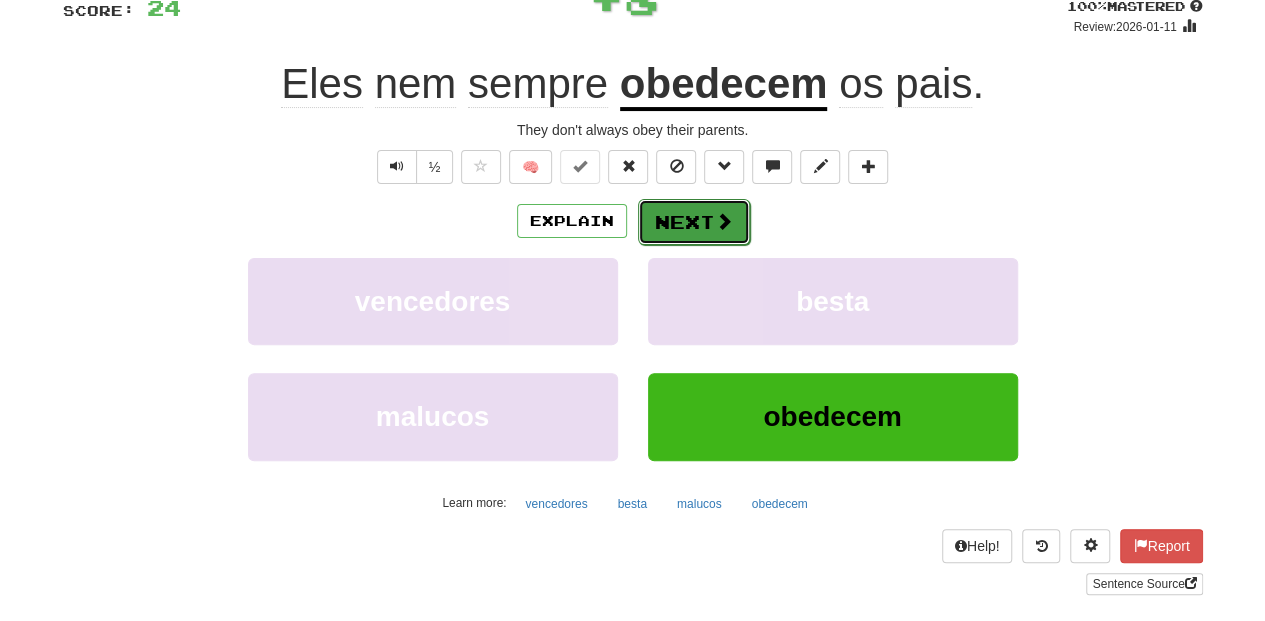 click on "Next" at bounding box center (694, 222) 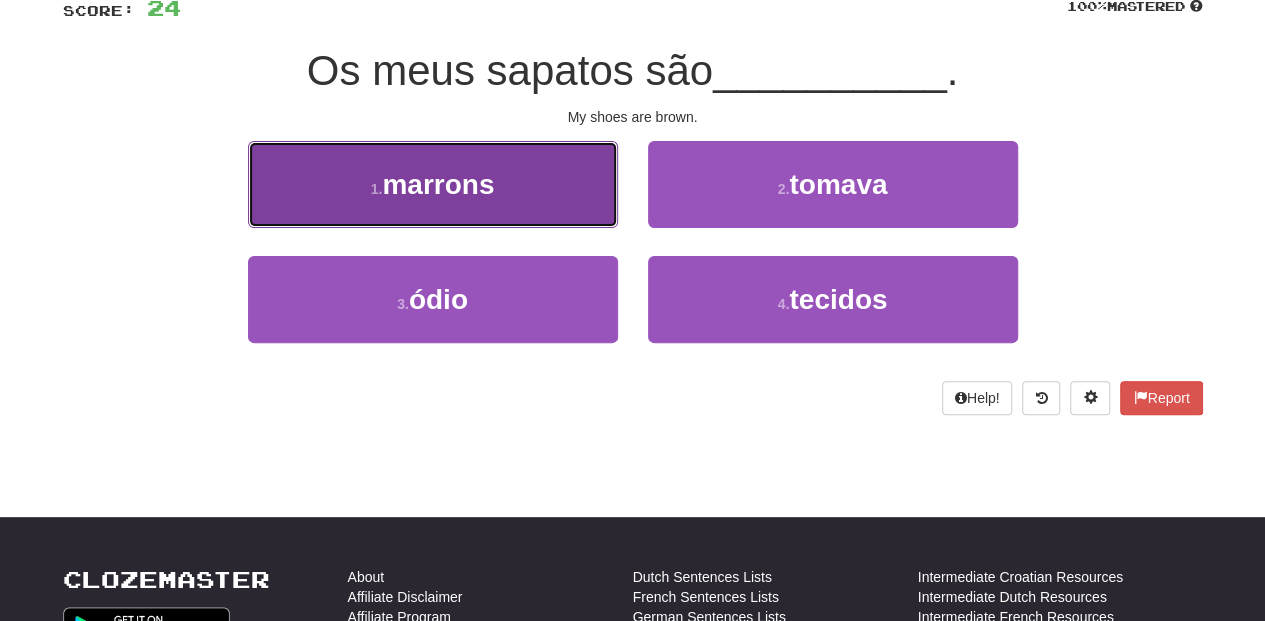 click on "1 .  marrons" at bounding box center (433, 184) 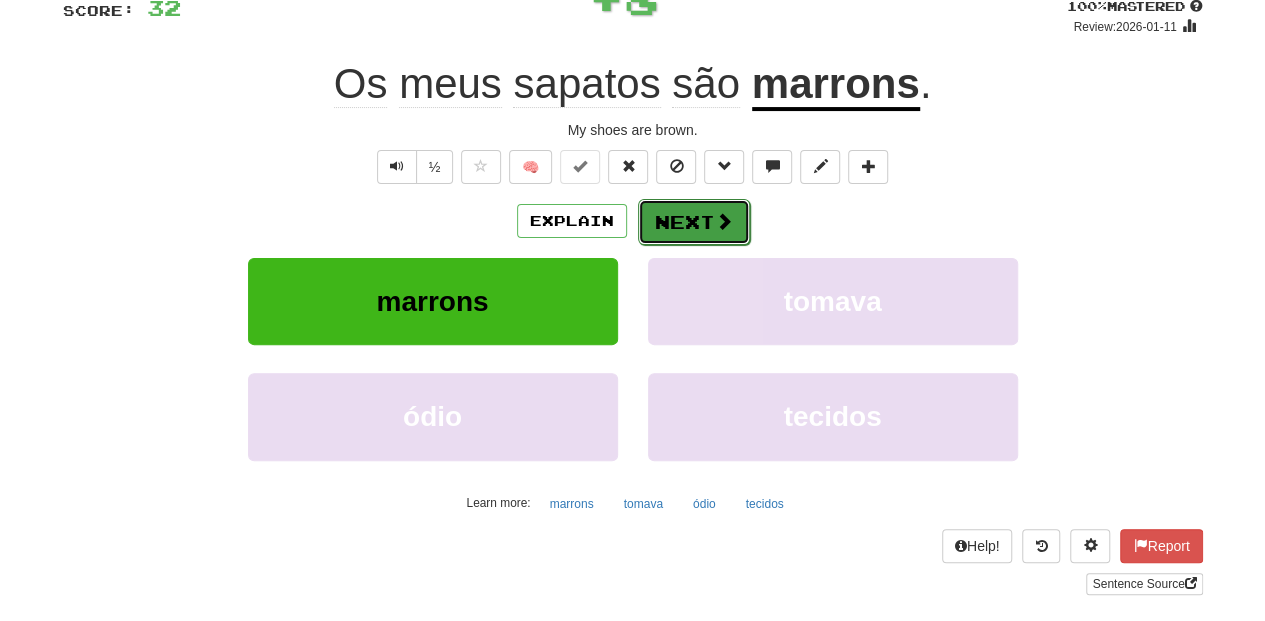 click on "Next" at bounding box center [694, 222] 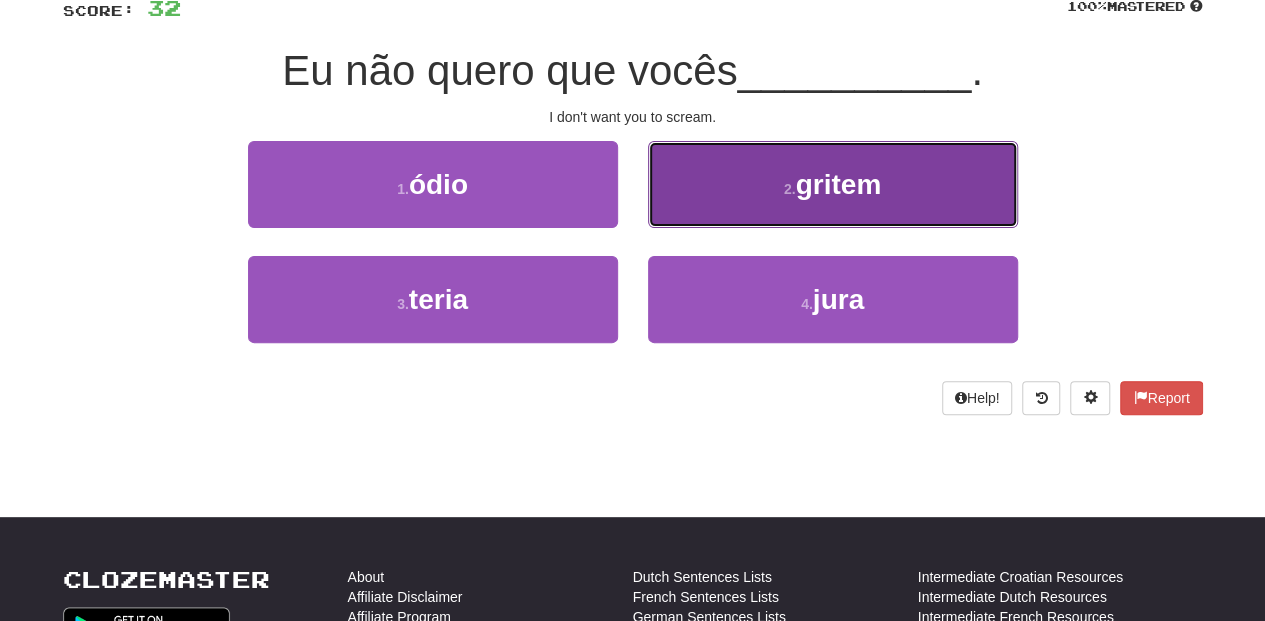 click on "2 .  gritem" at bounding box center [833, 184] 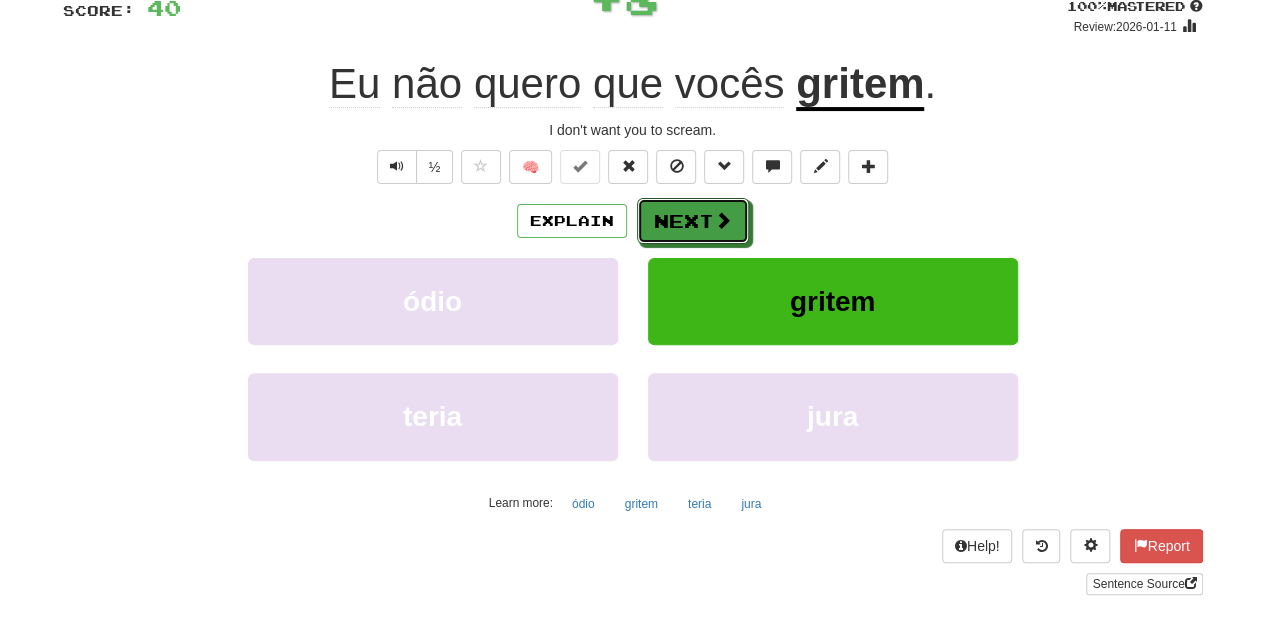 click on "Next" at bounding box center (693, 221) 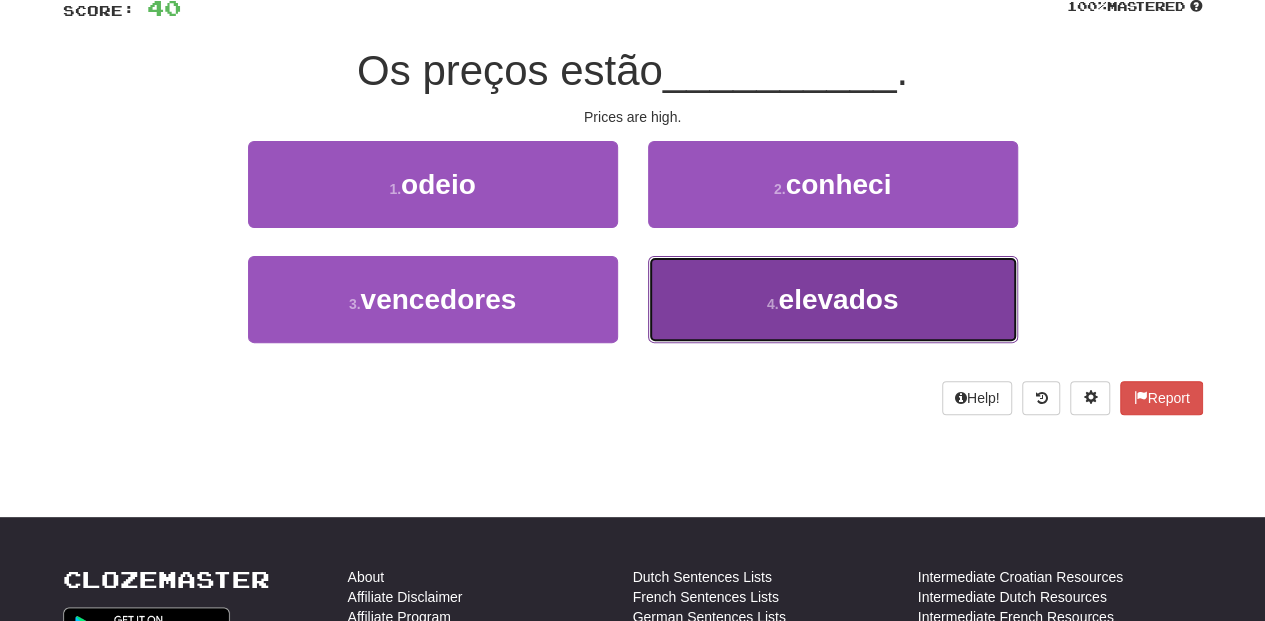 click on "4 .  elevados" at bounding box center (833, 299) 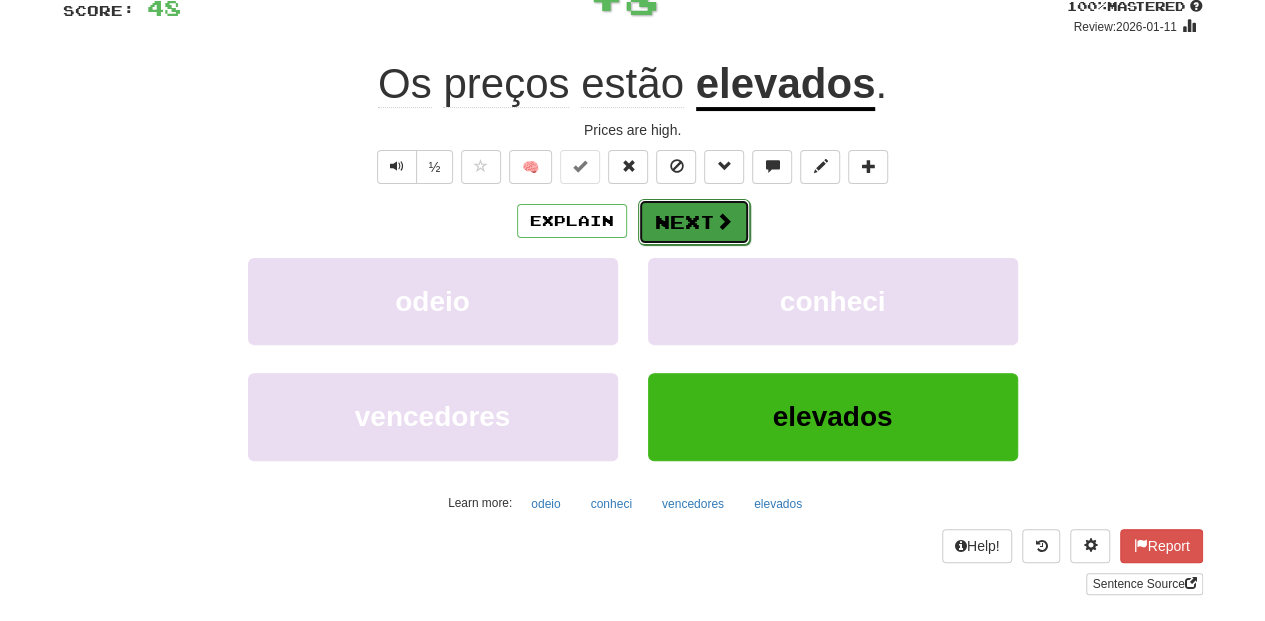 click on "Next" at bounding box center [694, 222] 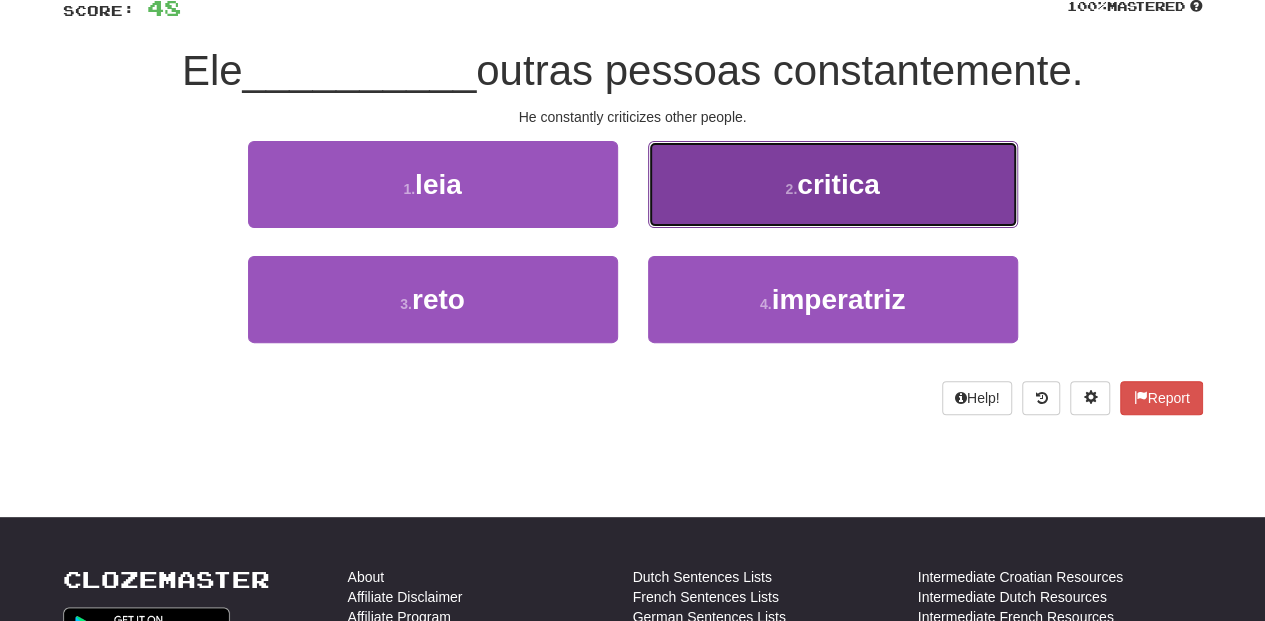 click on "2 .  critica" at bounding box center [833, 184] 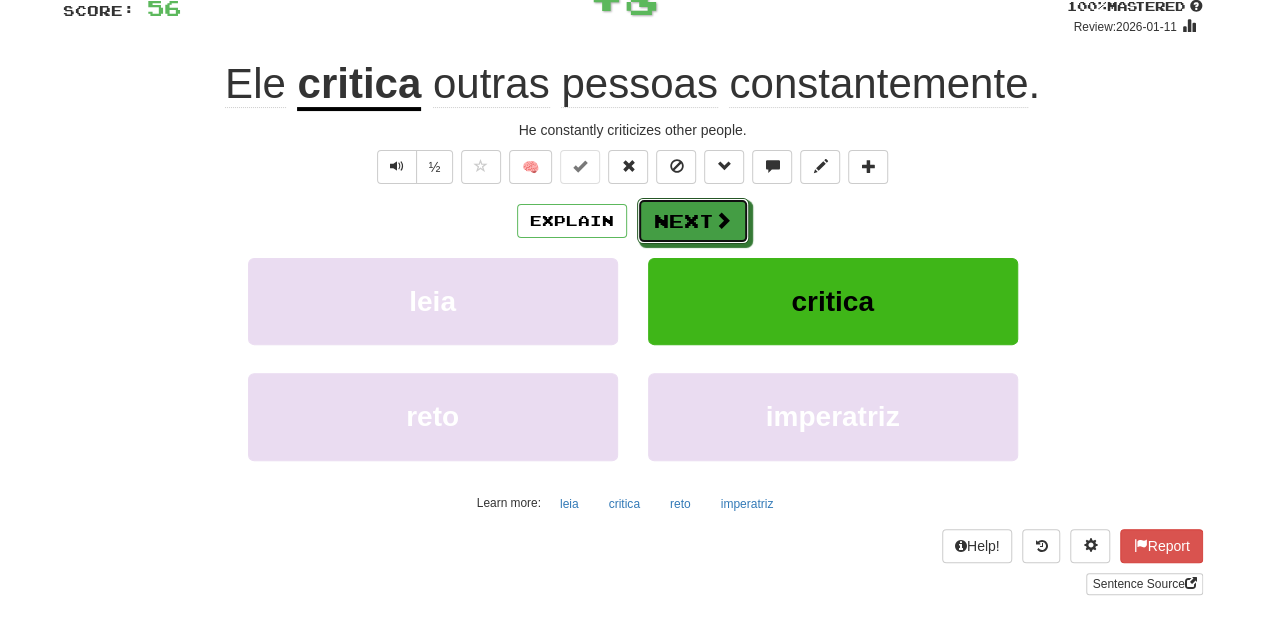 click on "Next" at bounding box center (693, 221) 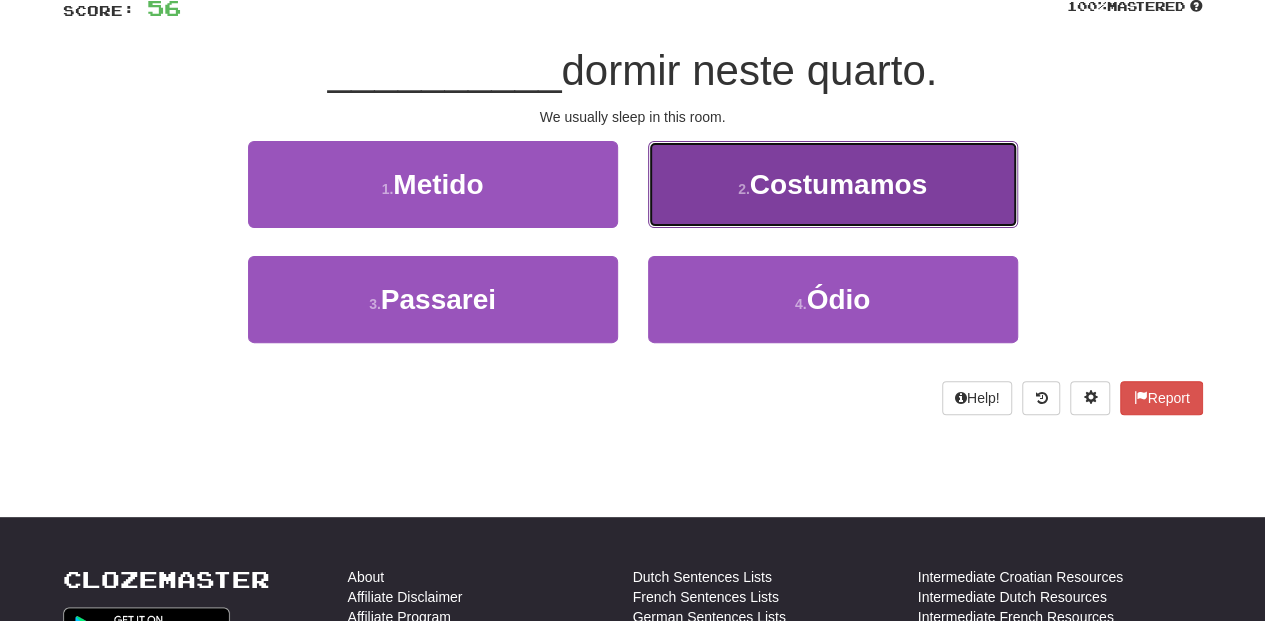 click on "2 .  Costumamos" at bounding box center (833, 184) 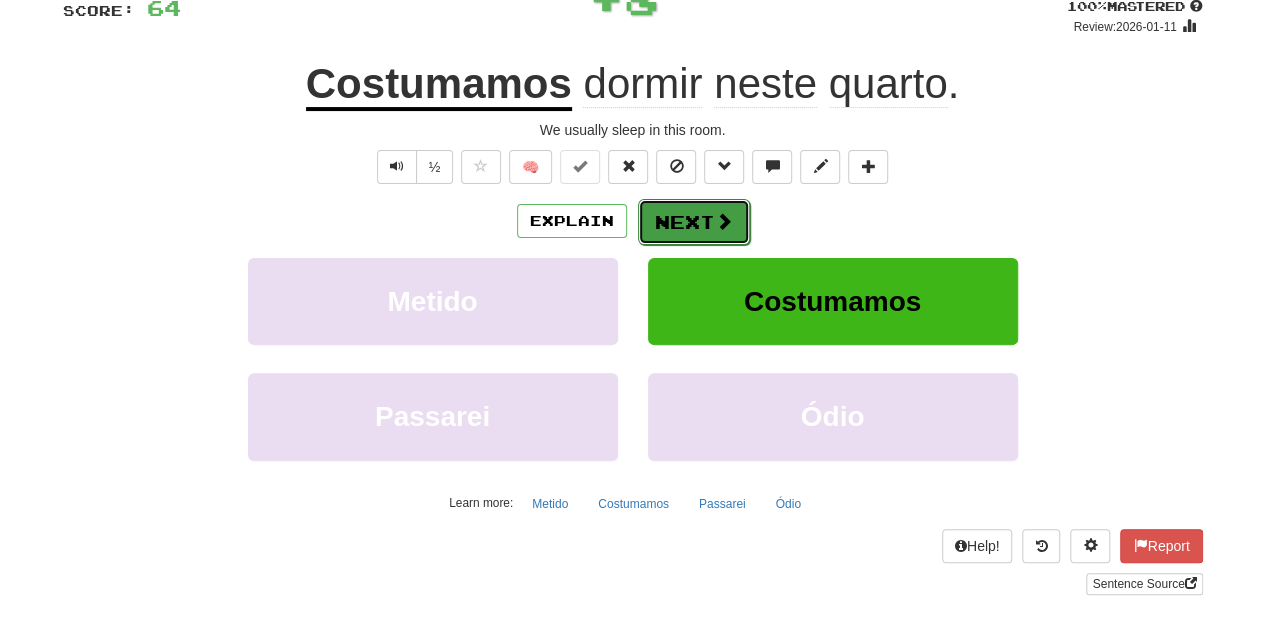 click on "Next" at bounding box center [694, 222] 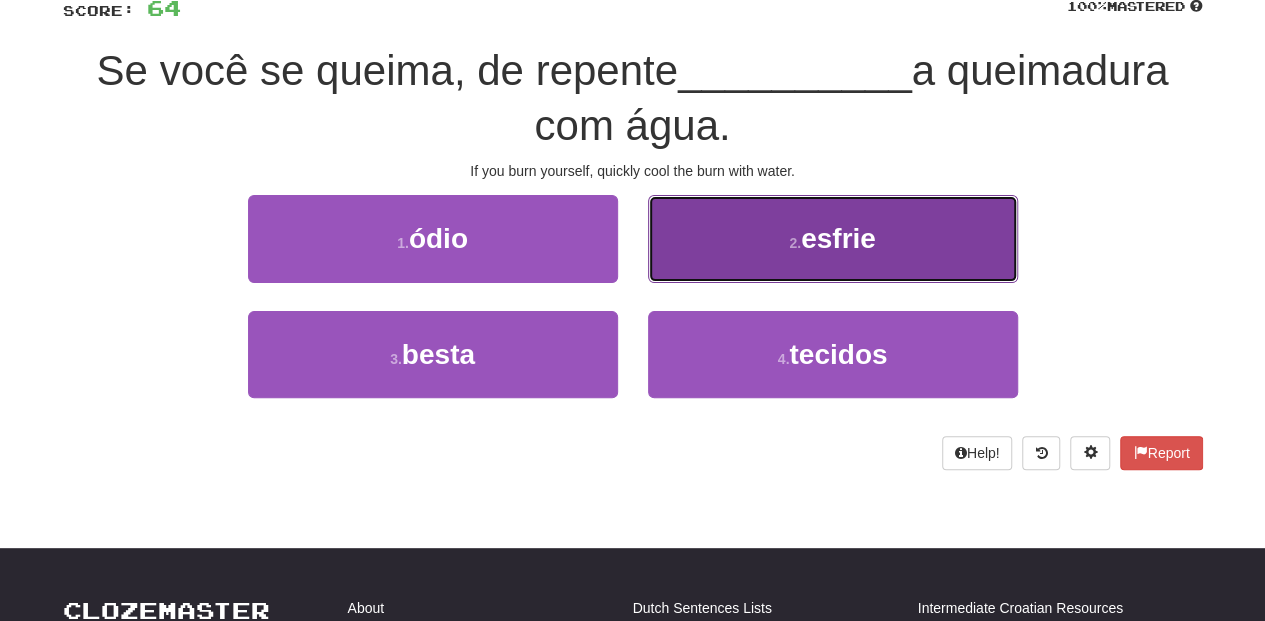click on "2 .  esfrie" at bounding box center [833, 238] 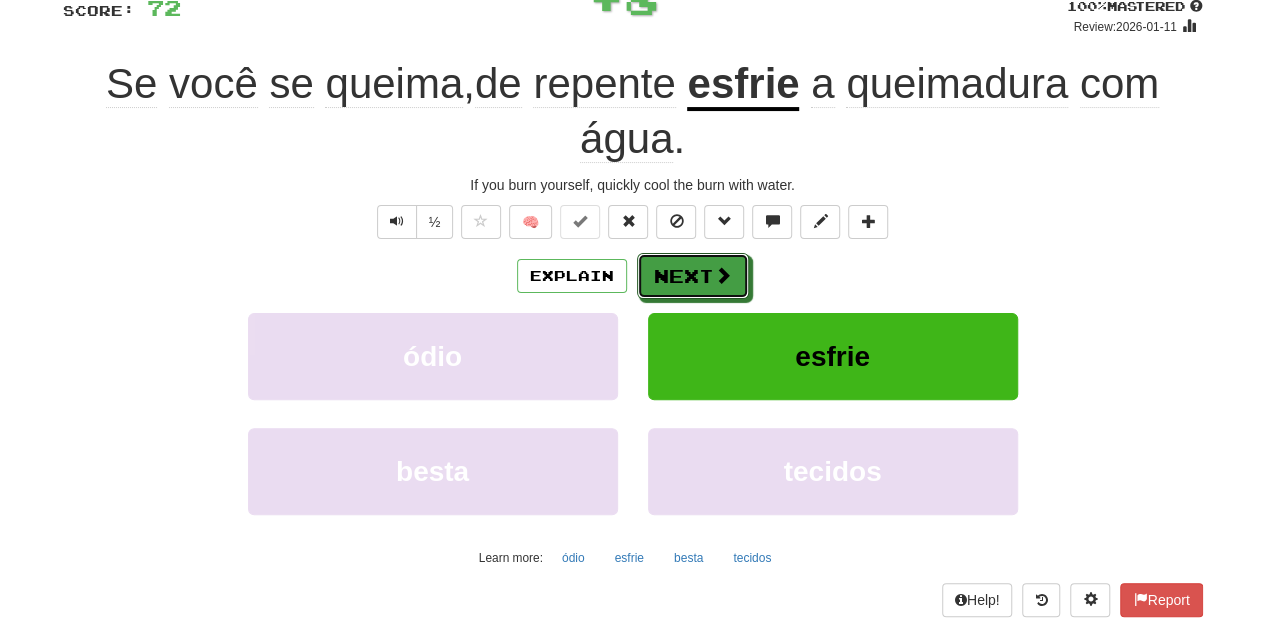 click on "Next" at bounding box center (693, 276) 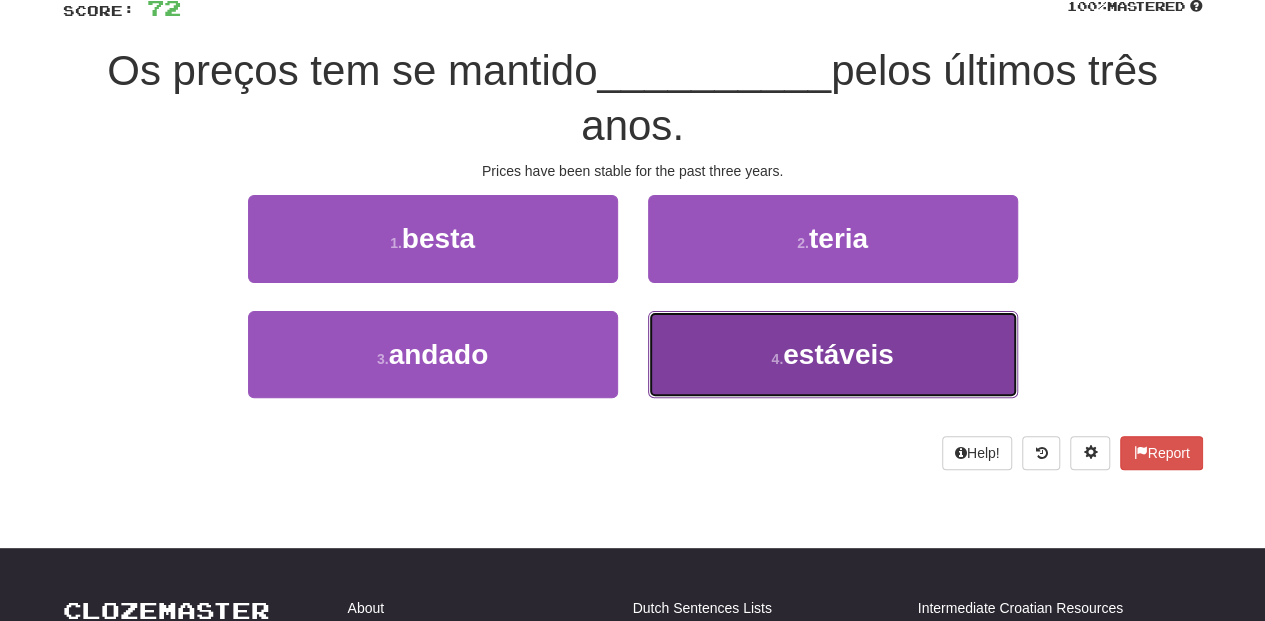 click on "4 .  estáveis" at bounding box center [833, 354] 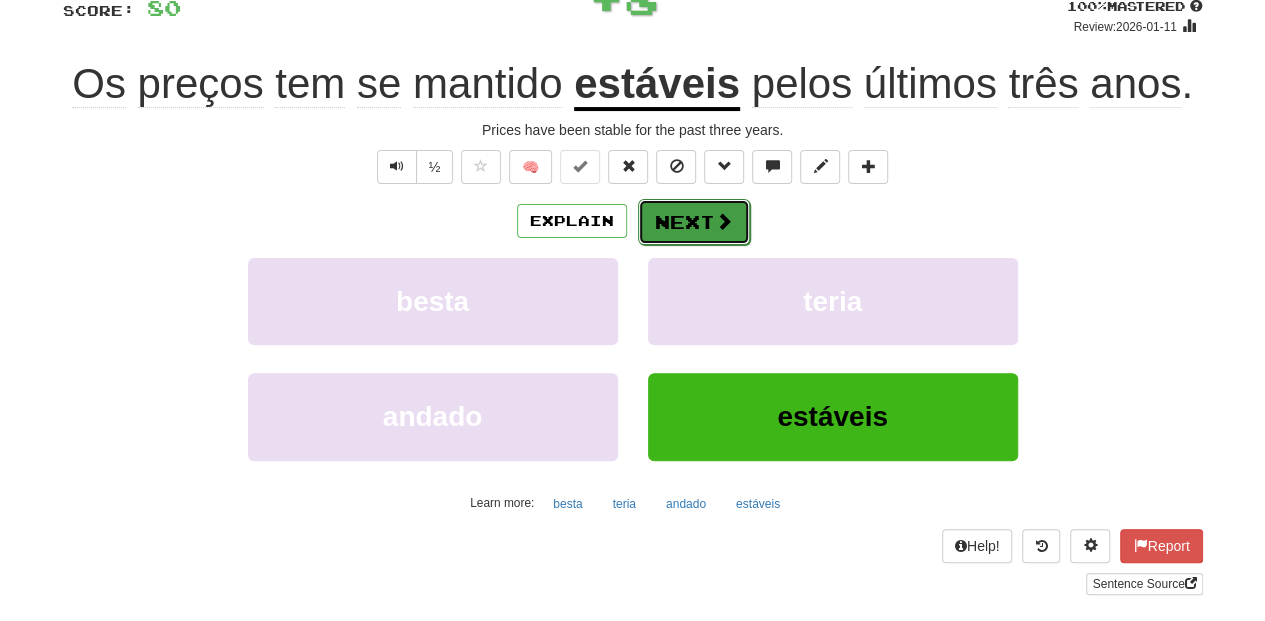 click on "Next" at bounding box center [694, 222] 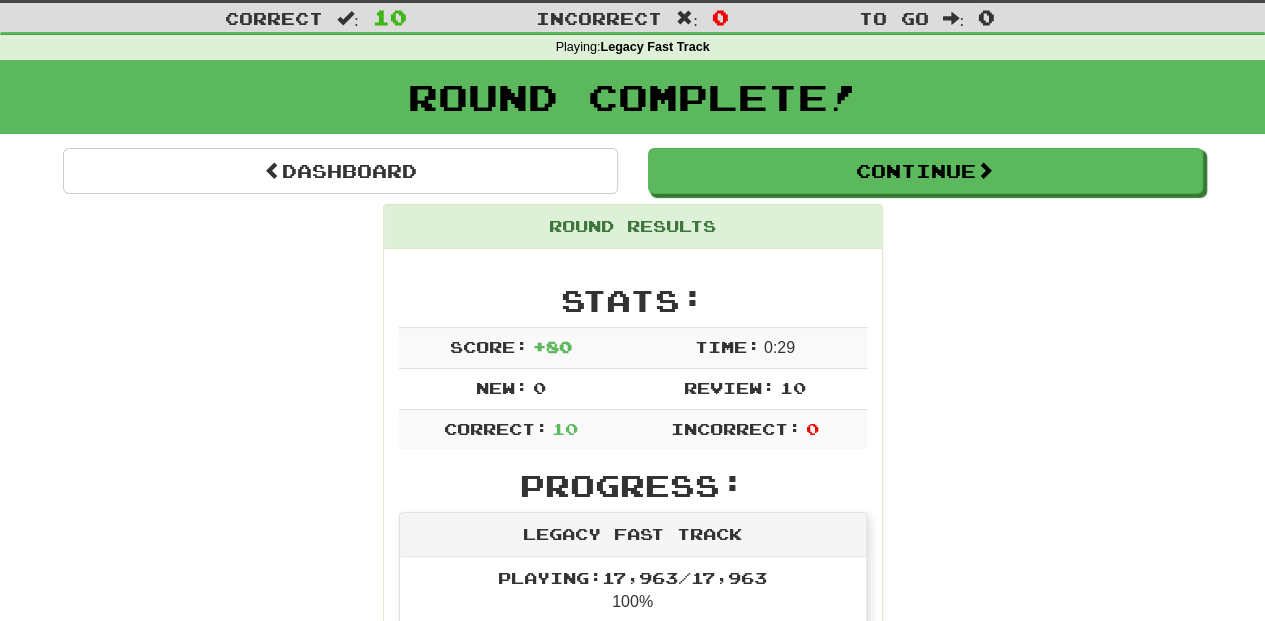 scroll, scrollTop: 41, scrollLeft: 0, axis: vertical 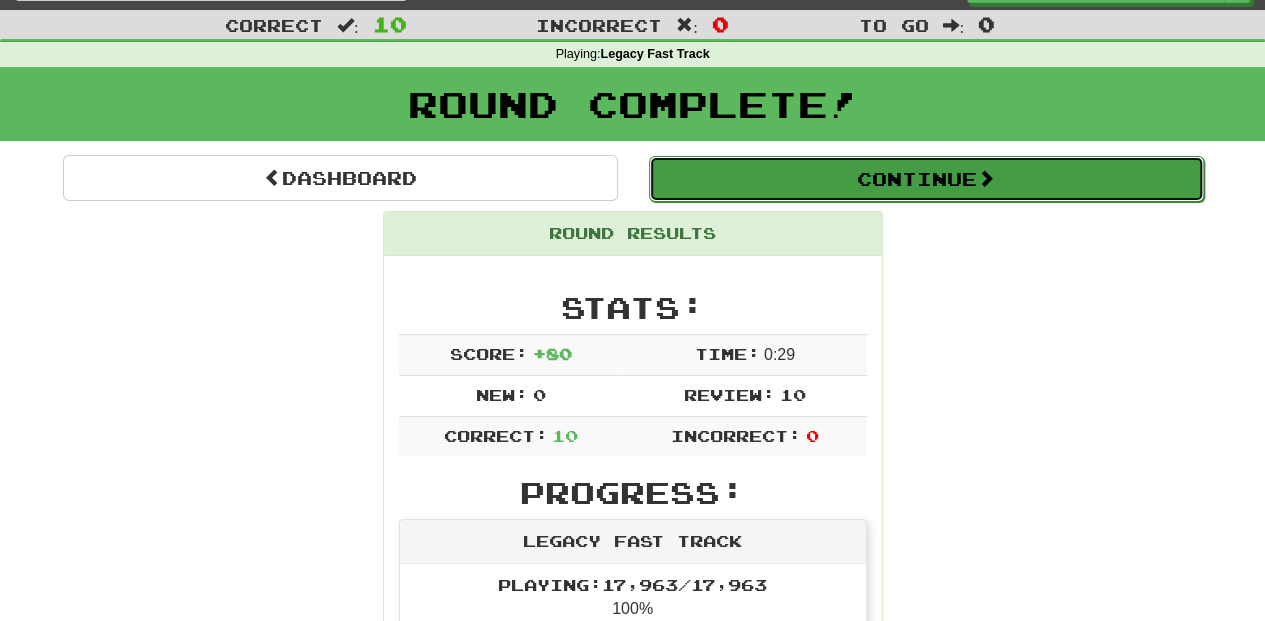 click on "Continue" at bounding box center (926, 179) 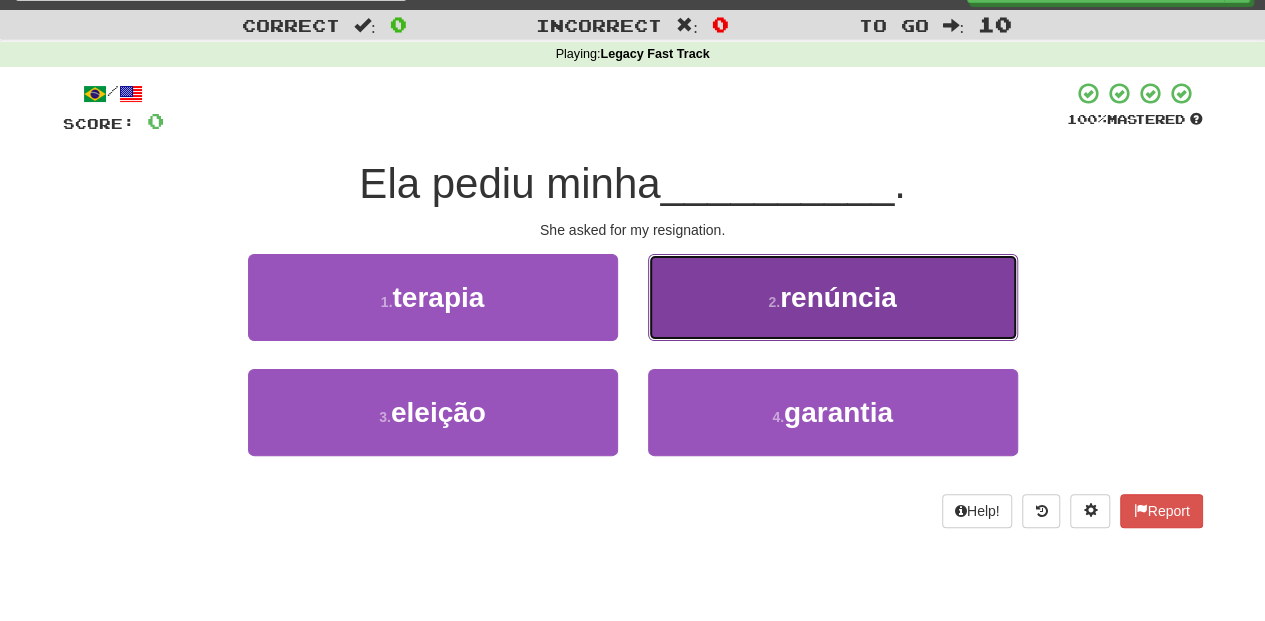 click on "2 .  renúncia" at bounding box center (833, 297) 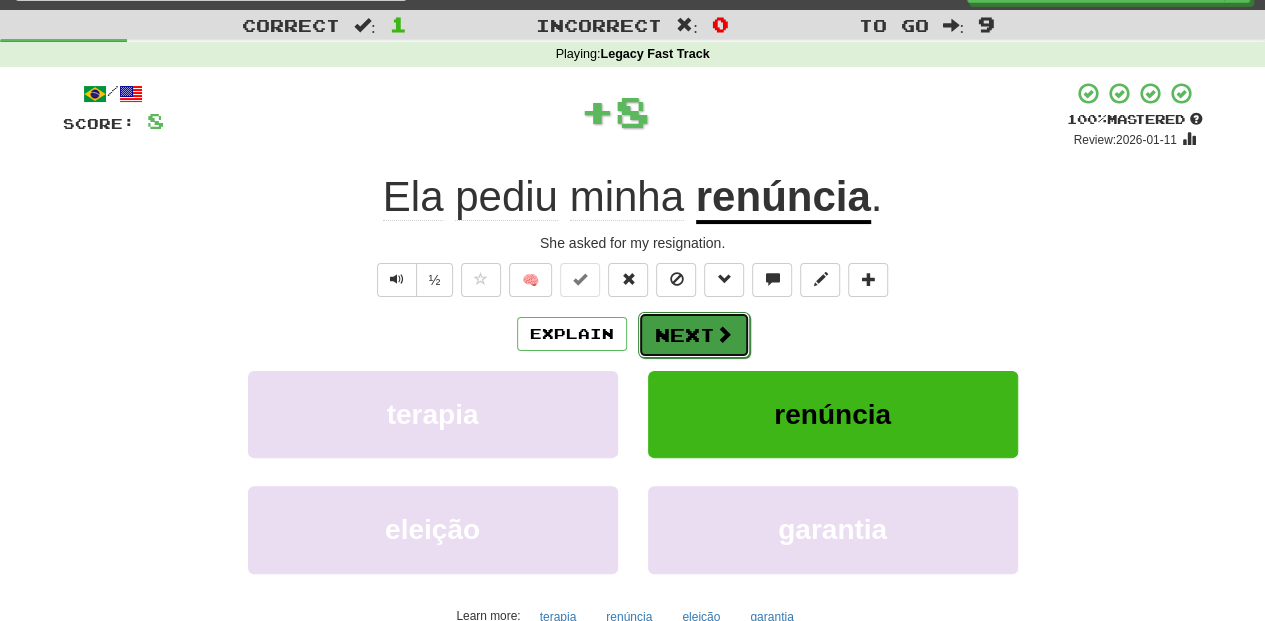 click on "Next" at bounding box center [694, 335] 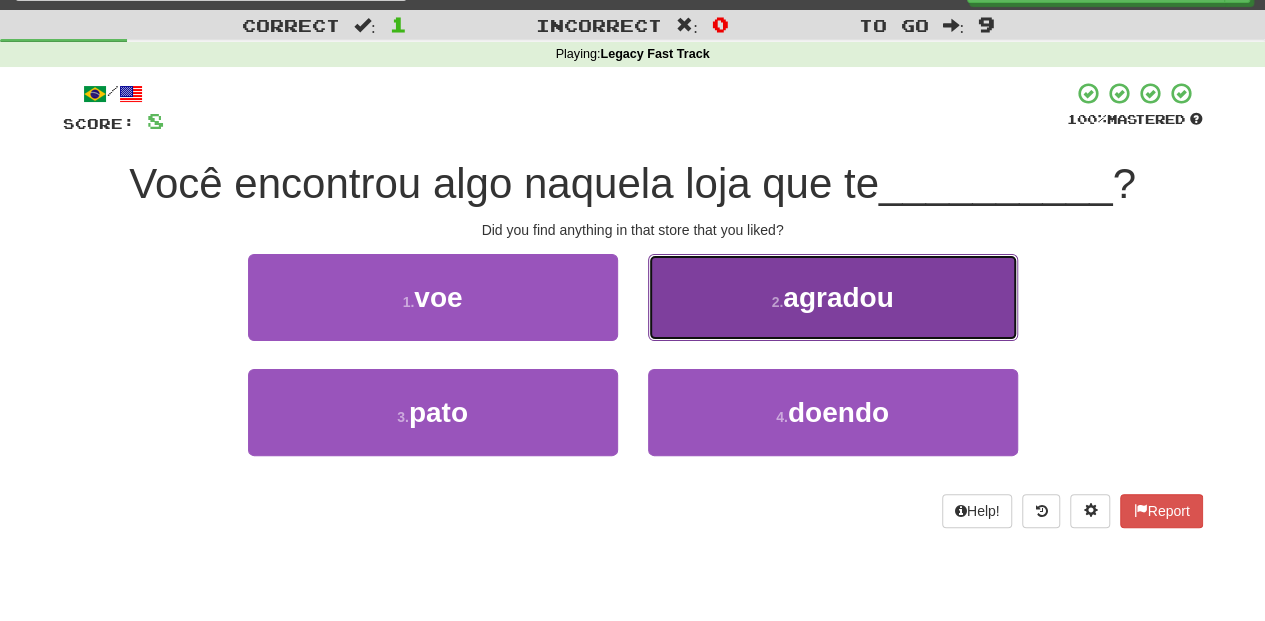 click on "2 .  agradou" at bounding box center [833, 297] 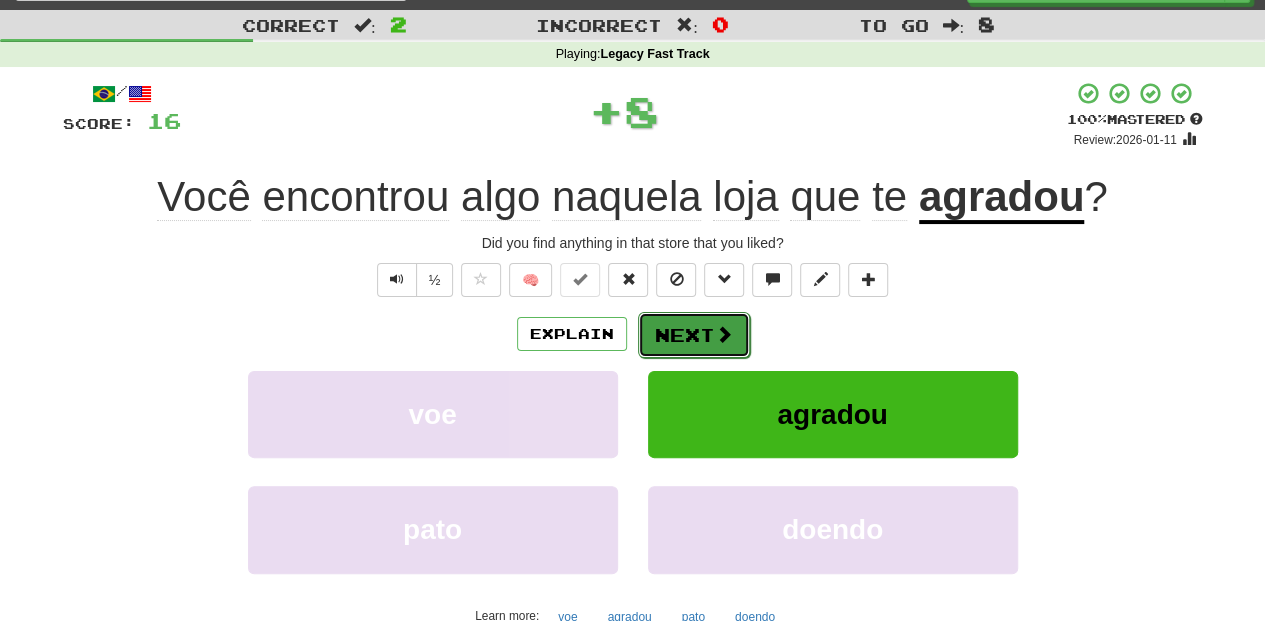click on "Next" at bounding box center [694, 335] 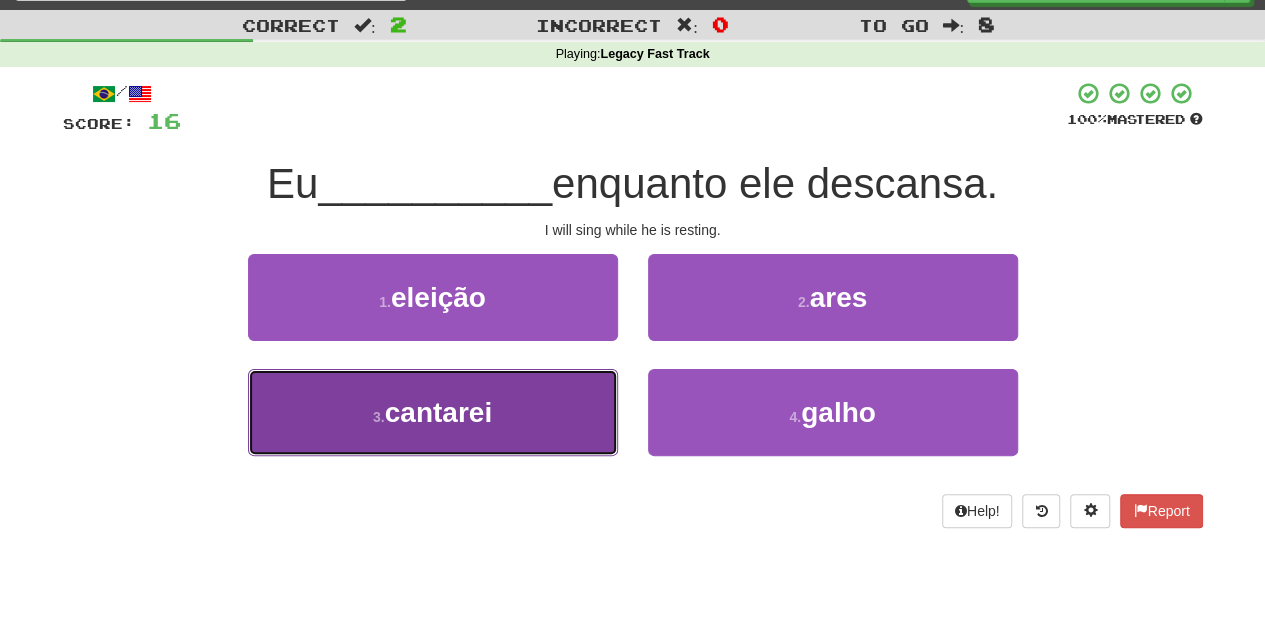 click on "3 .  cantarei" at bounding box center [433, 412] 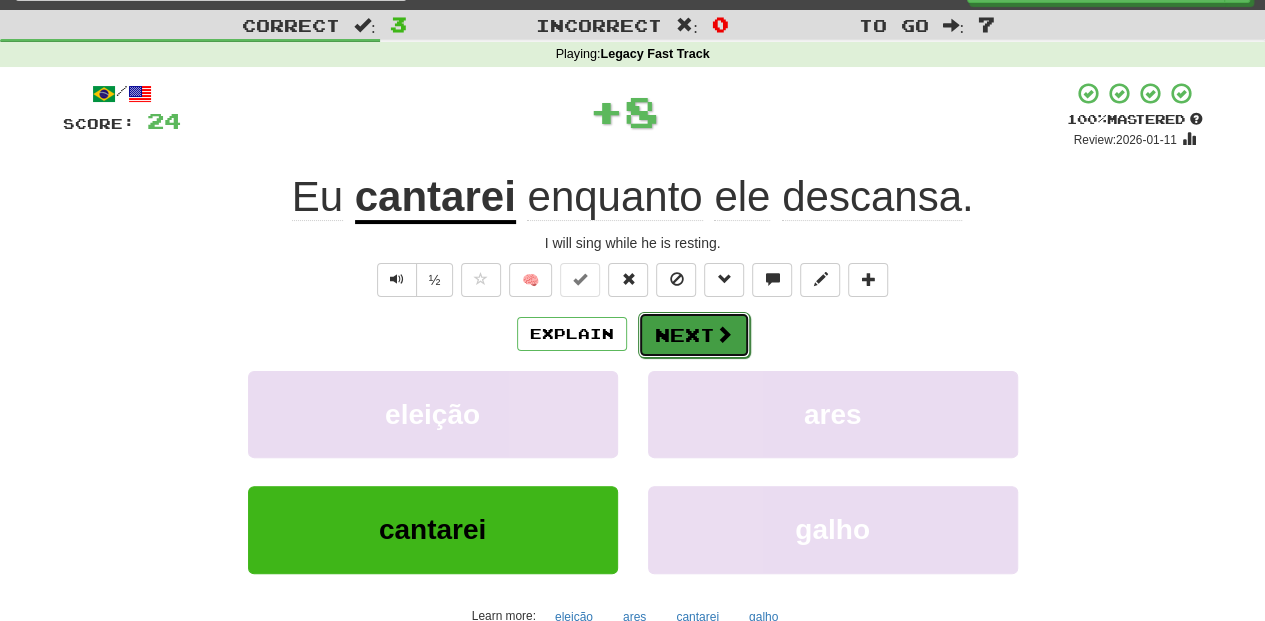 click on "Next" at bounding box center [694, 335] 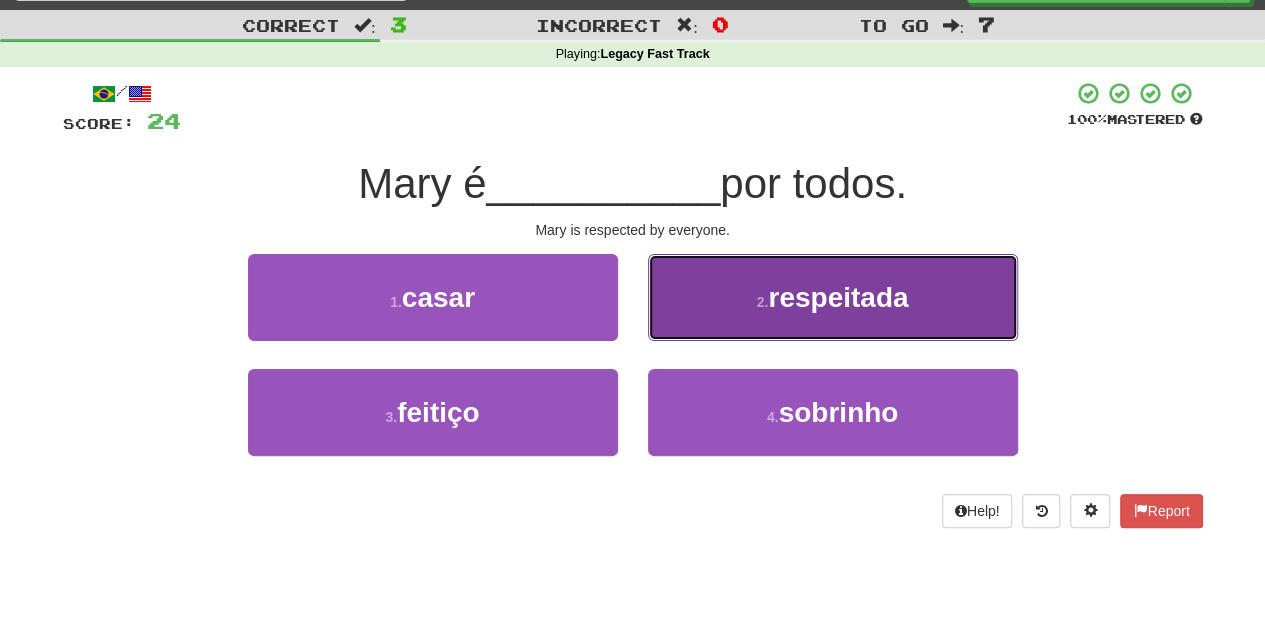 drag, startPoint x: 703, startPoint y: 308, endPoint x: 696, endPoint y: 319, distance: 13.038404 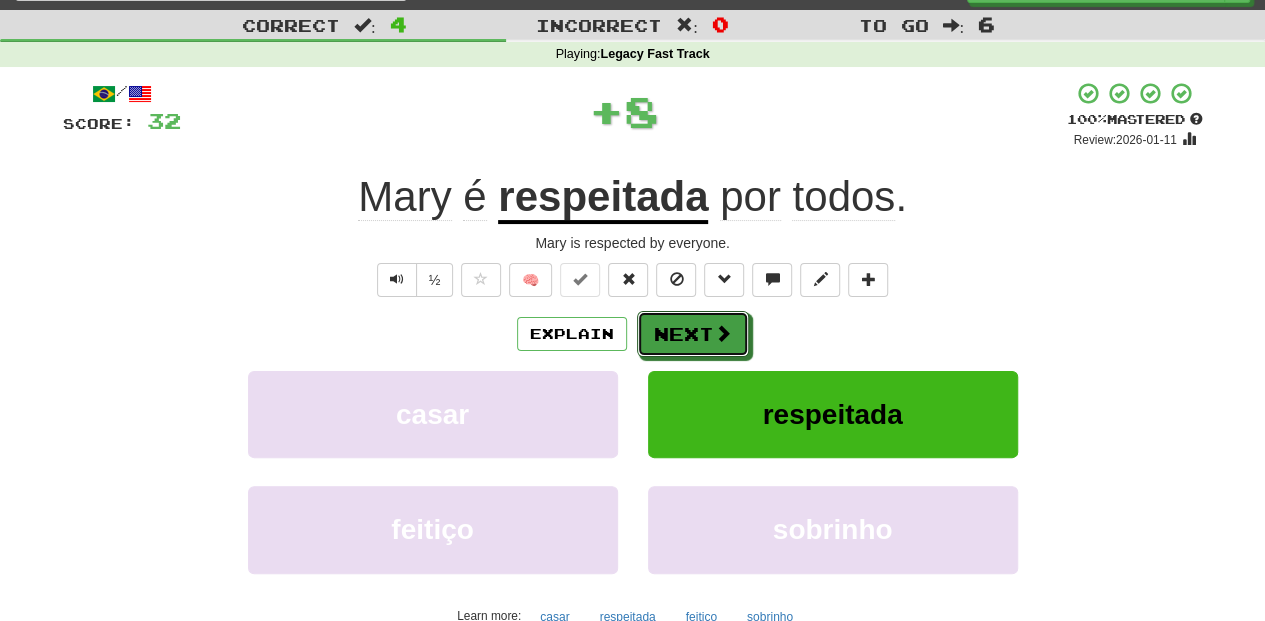 click on "Next" at bounding box center [693, 334] 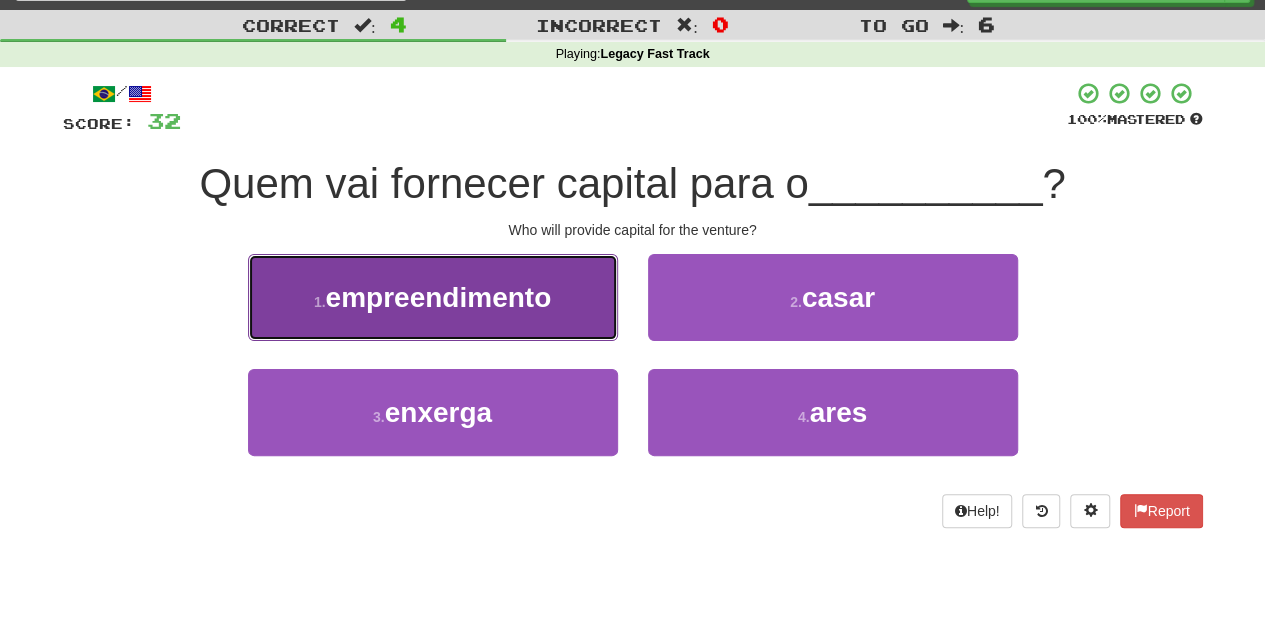 click on "1 .  empreendimento" at bounding box center [433, 297] 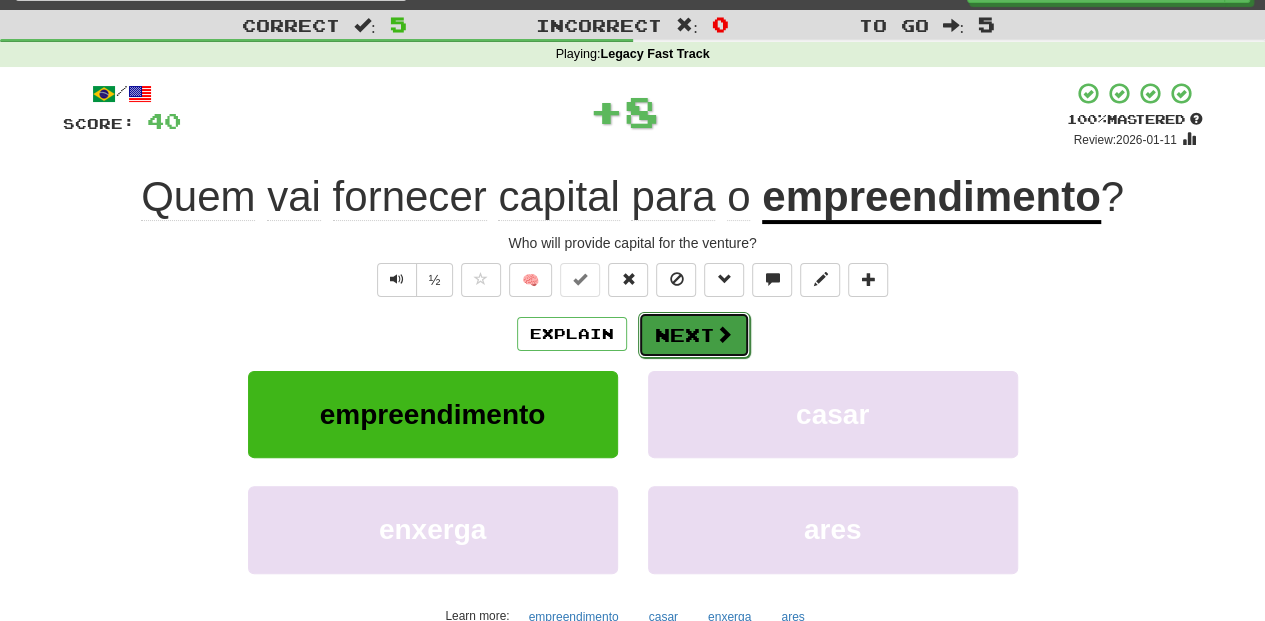 click on "Next" at bounding box center [694, 335] 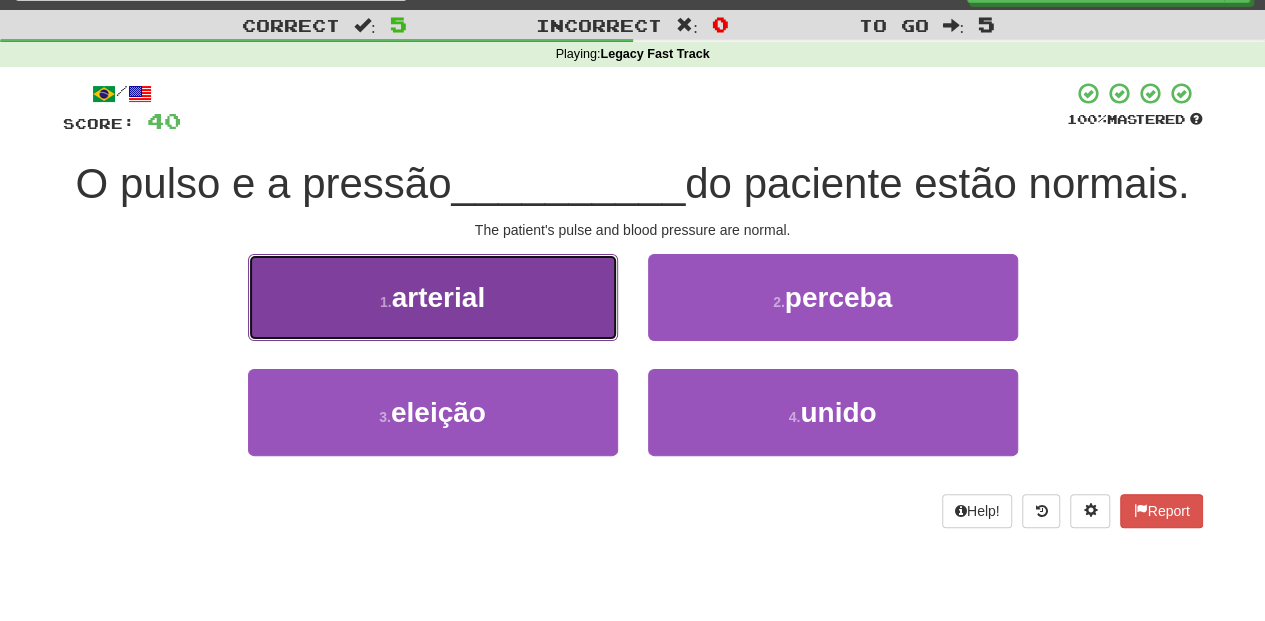 click on "1 .  arterial" at bounding box center (433, 297) 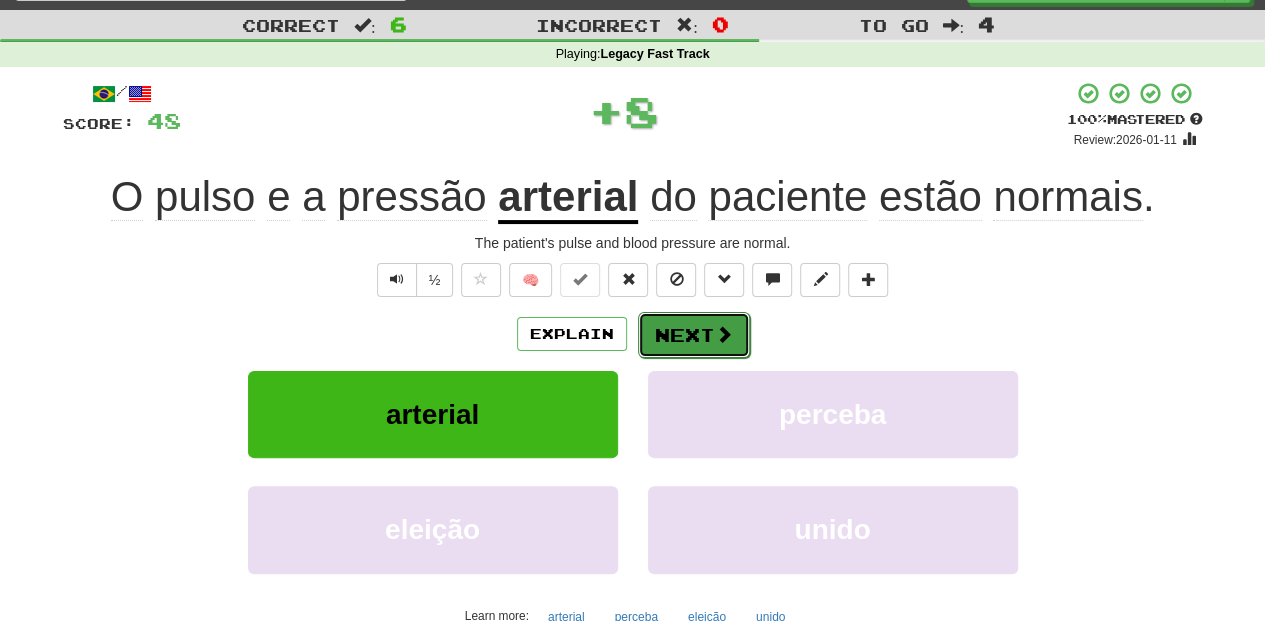 click on "Next" at bounding box center [694, 335] 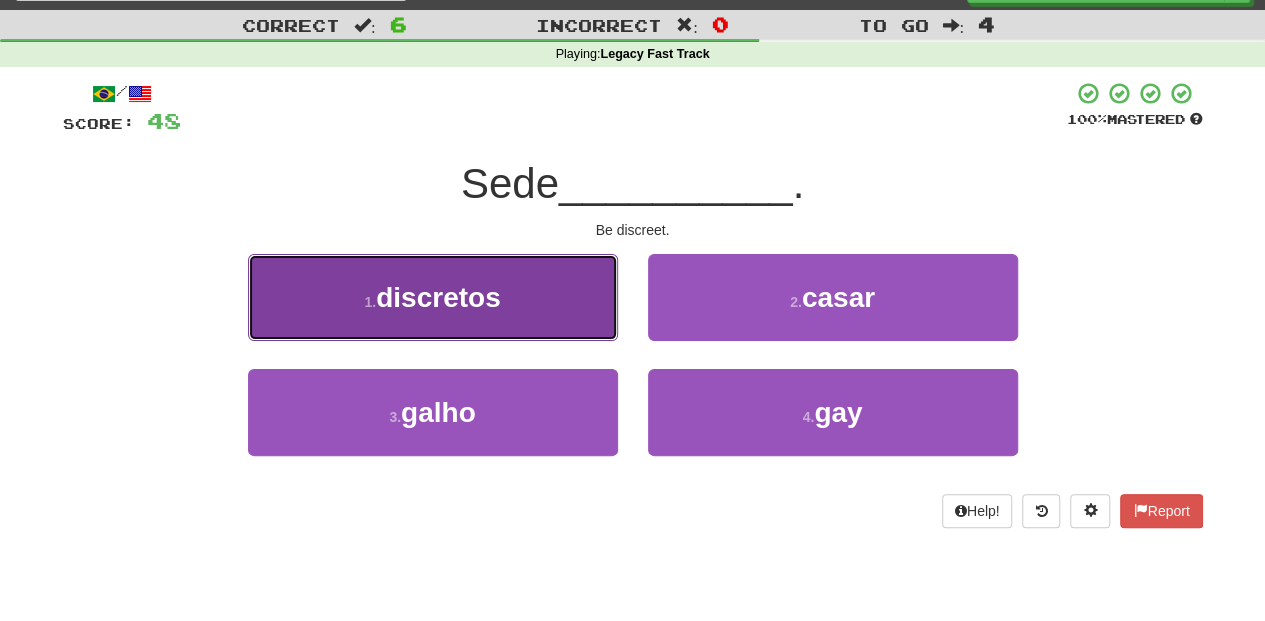 click on "1 .  discretos" at bounding box center [433, 297] 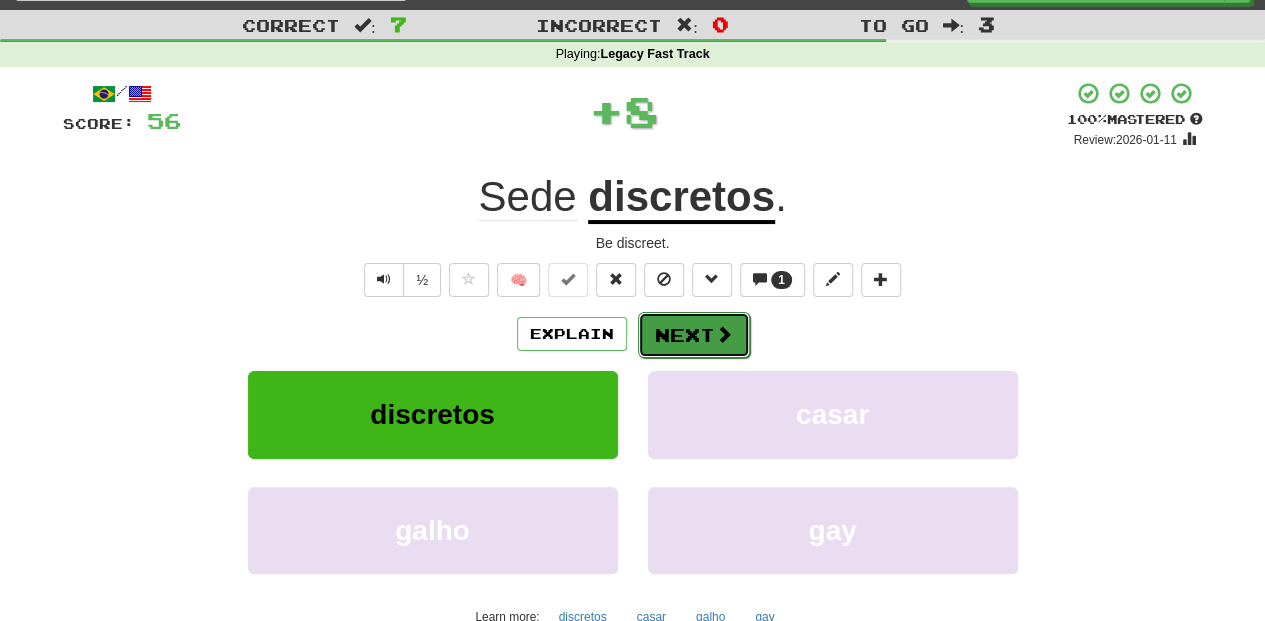 click on "Next" at bounding box center [694, 335] 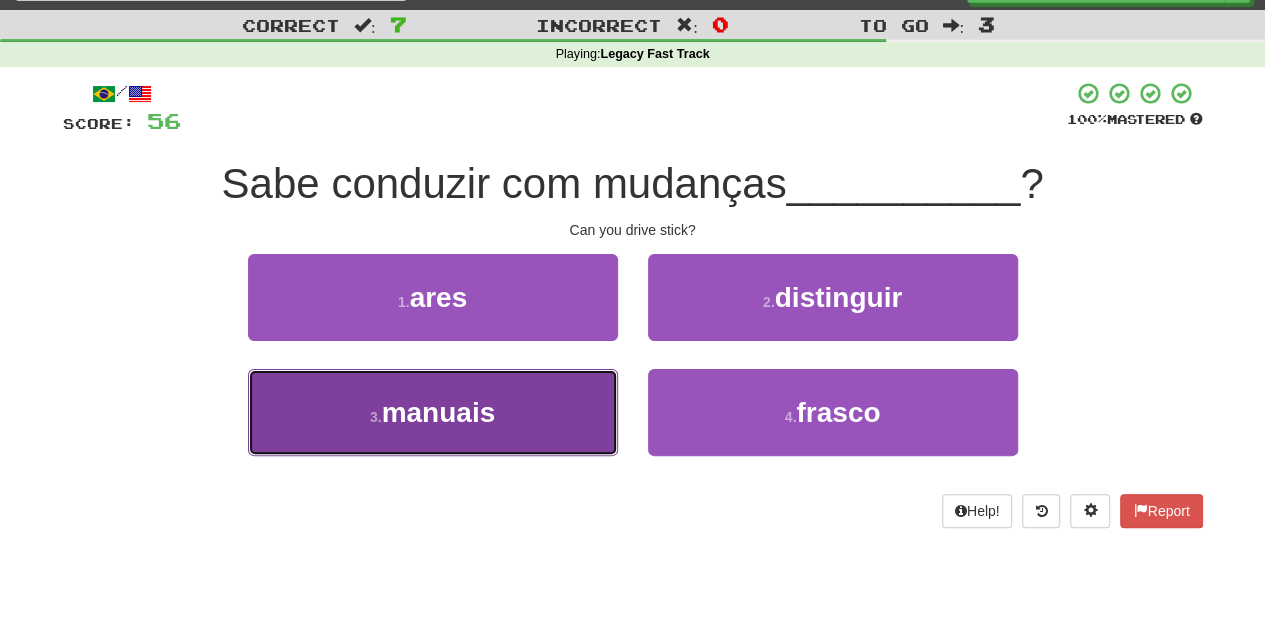 click on "3 .  manuais" at bounding box center (433, 412) 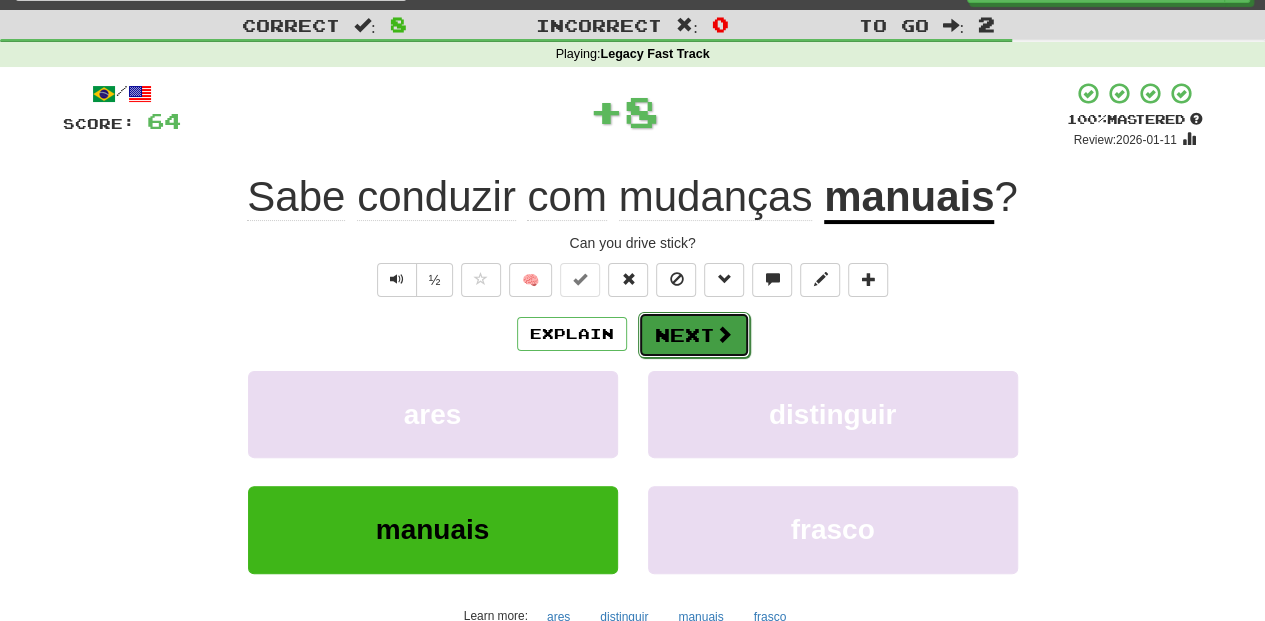 click on "Next" at bounding box center (694, 335) 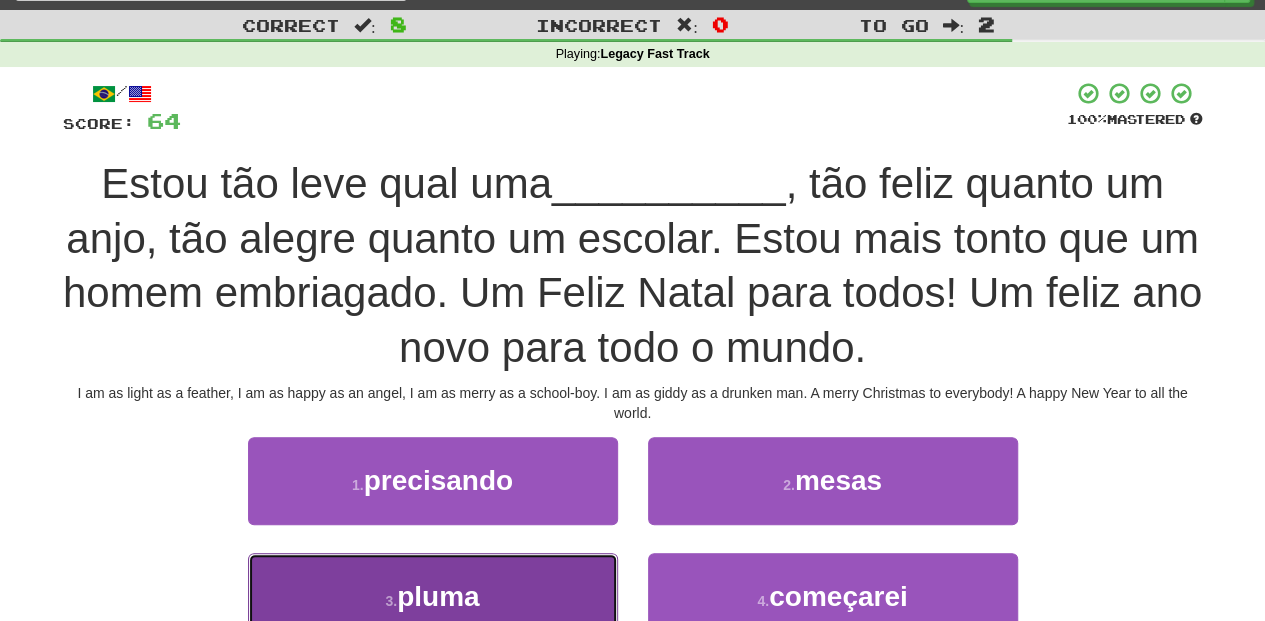 click on "3 .  pluma" at bounding box center [433, 596] 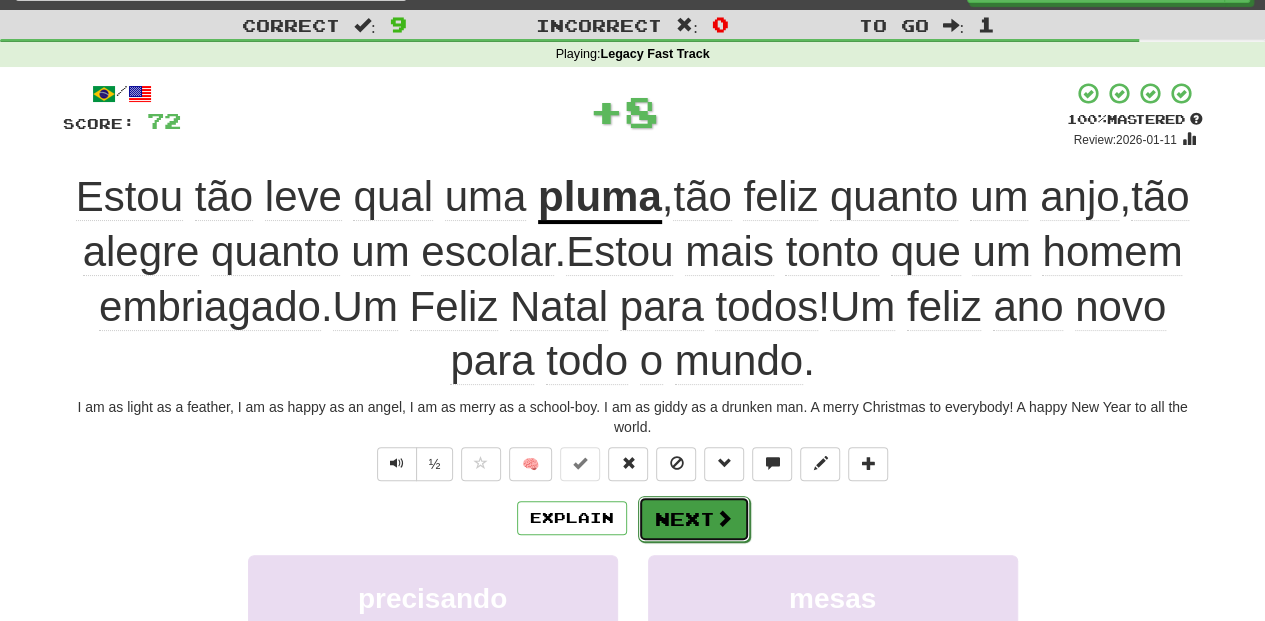 click on "Next" at bounding box center [694, 519] 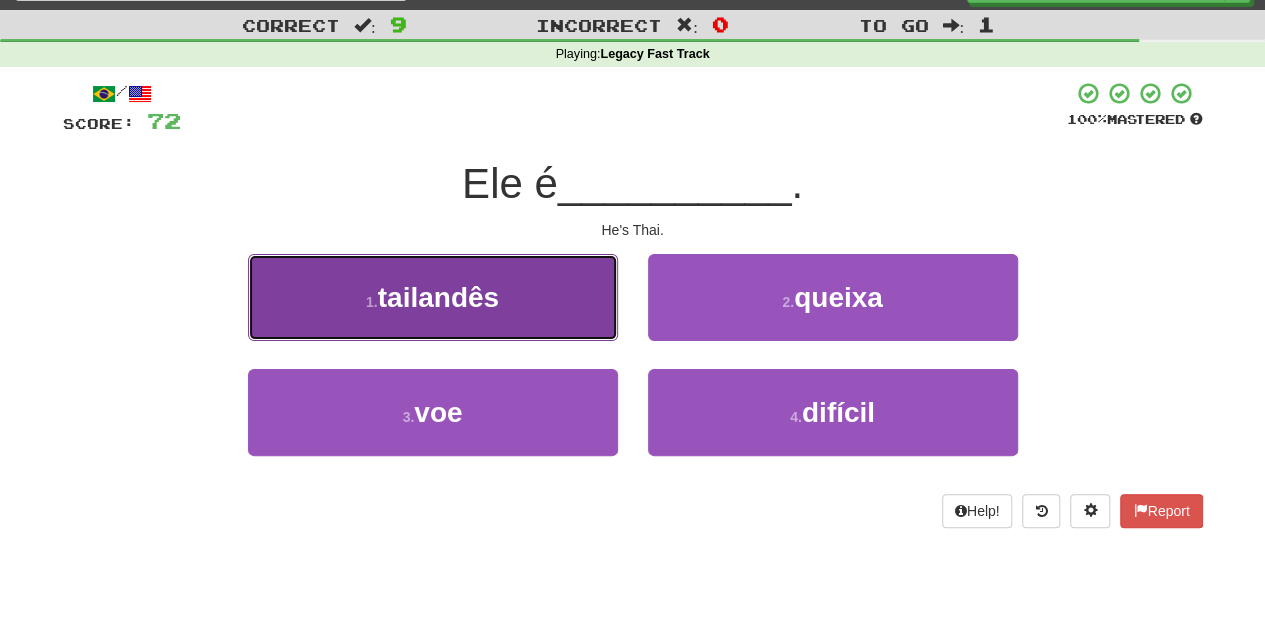 click on "1 .  tailandês" at bounding box center (433, 297) 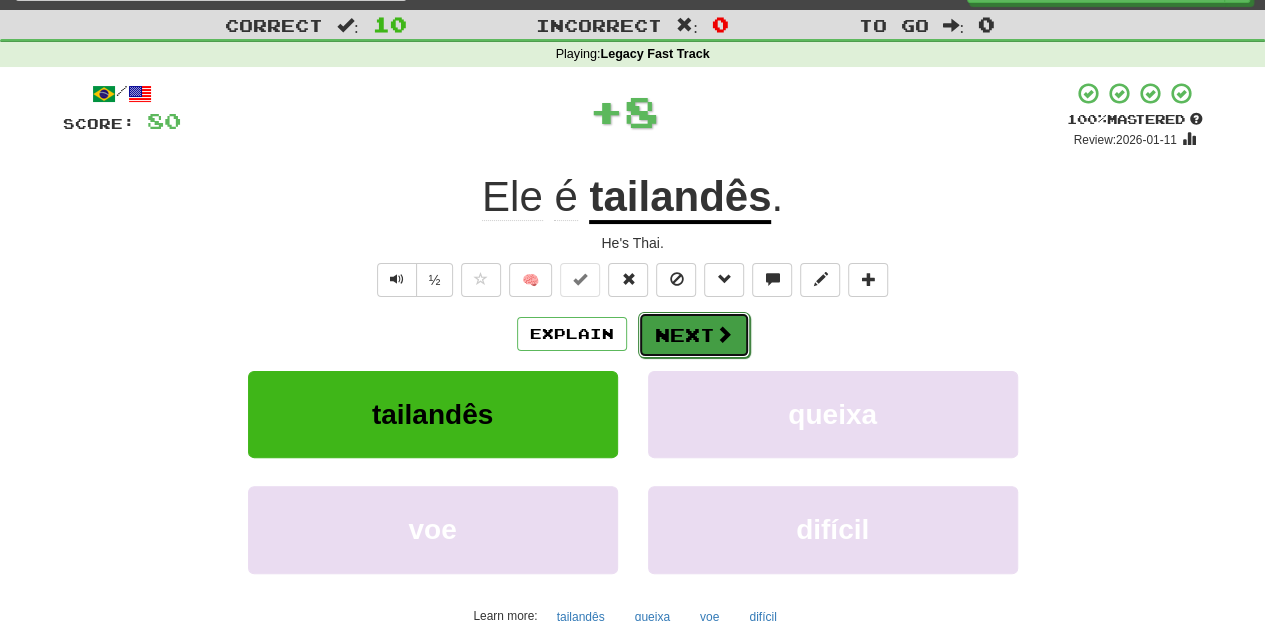 click on "Next" at bounding box center [694, 335] 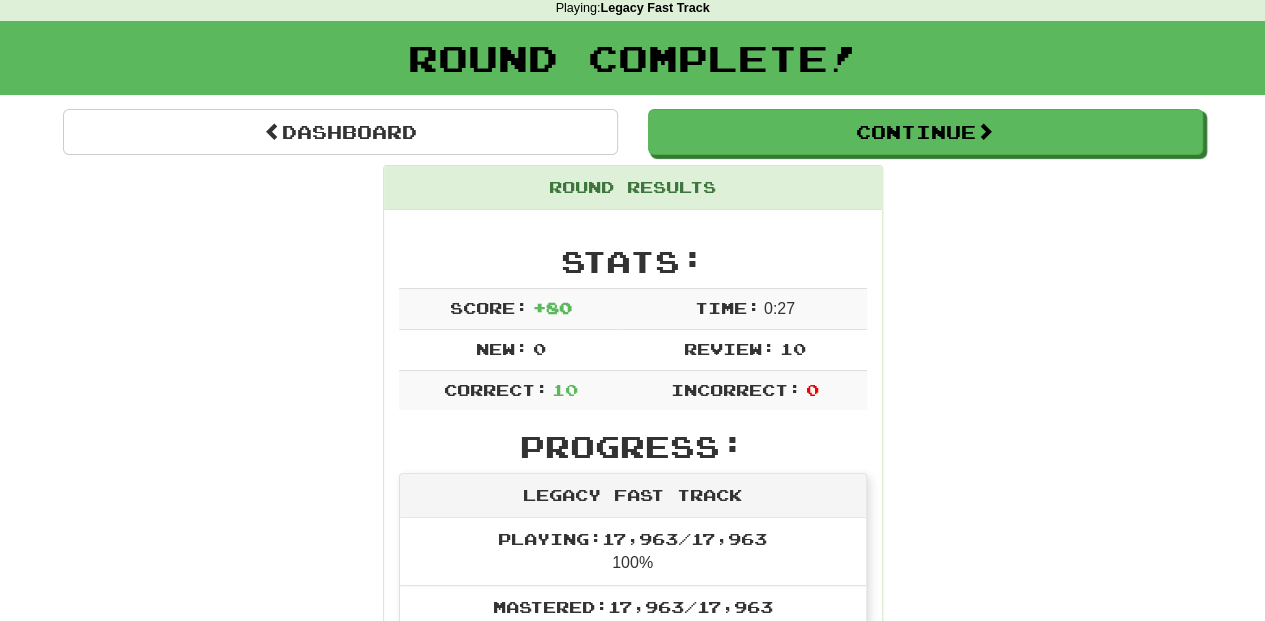 scroll, scrollTop: 41, scrollLeft: 0, axis: vertical 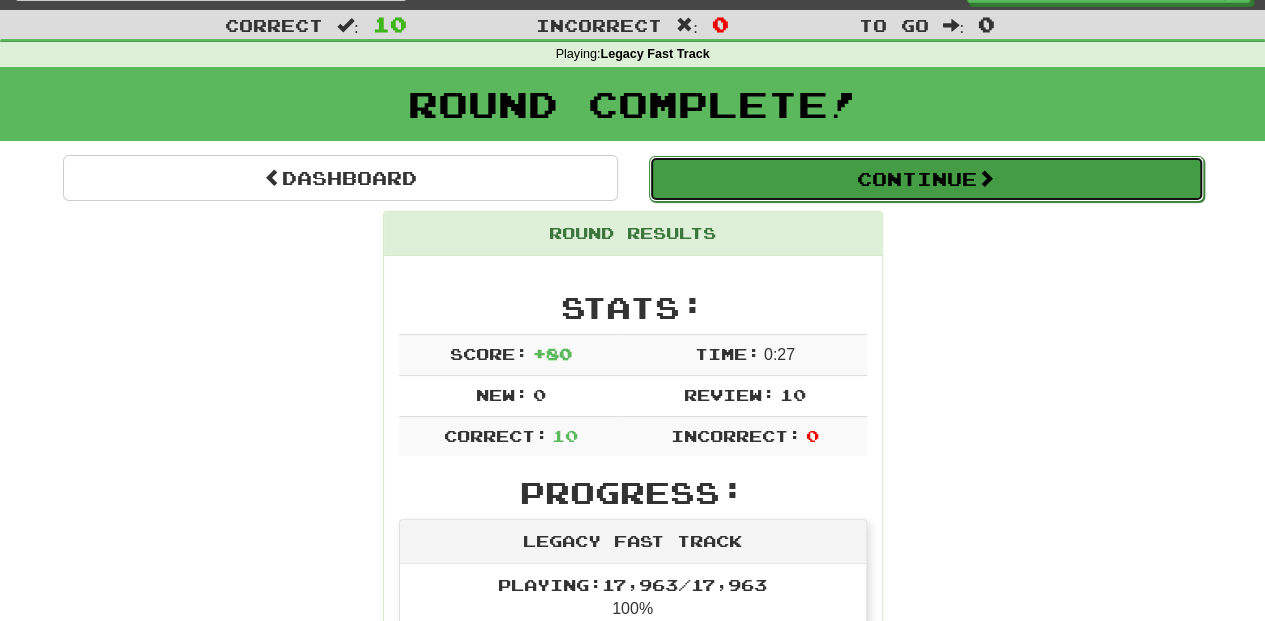 click on "Continue" at bounding box center [926, 179] 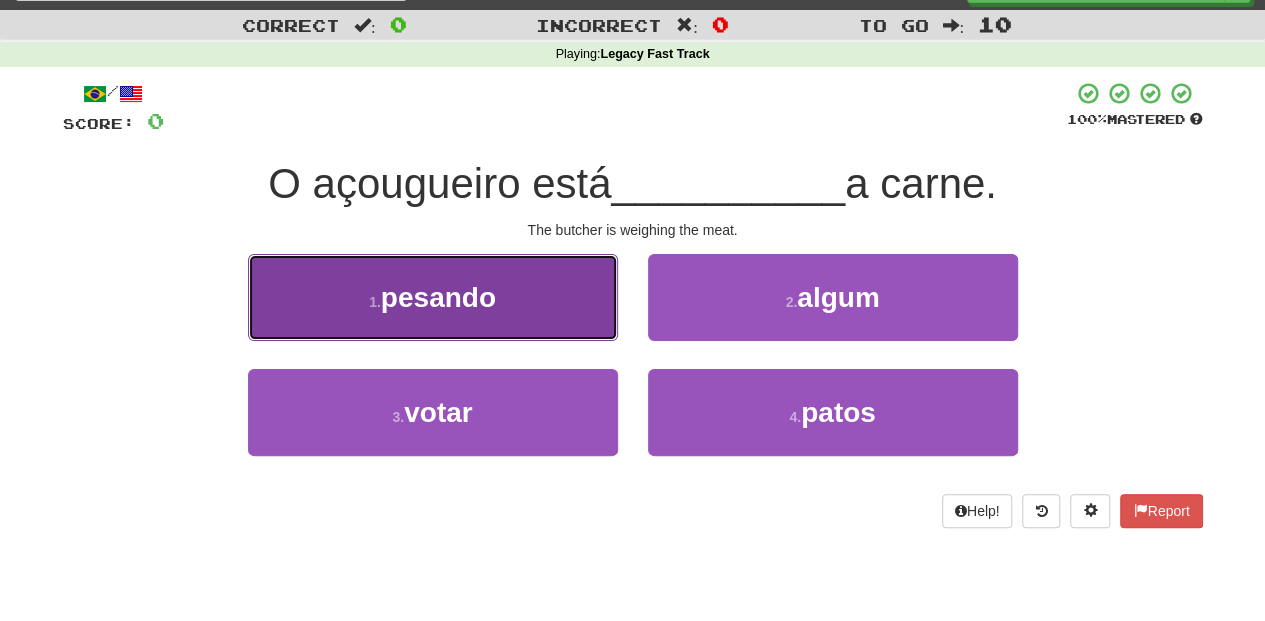 click on "1 .  pesando" at bounding box center (433, 297) 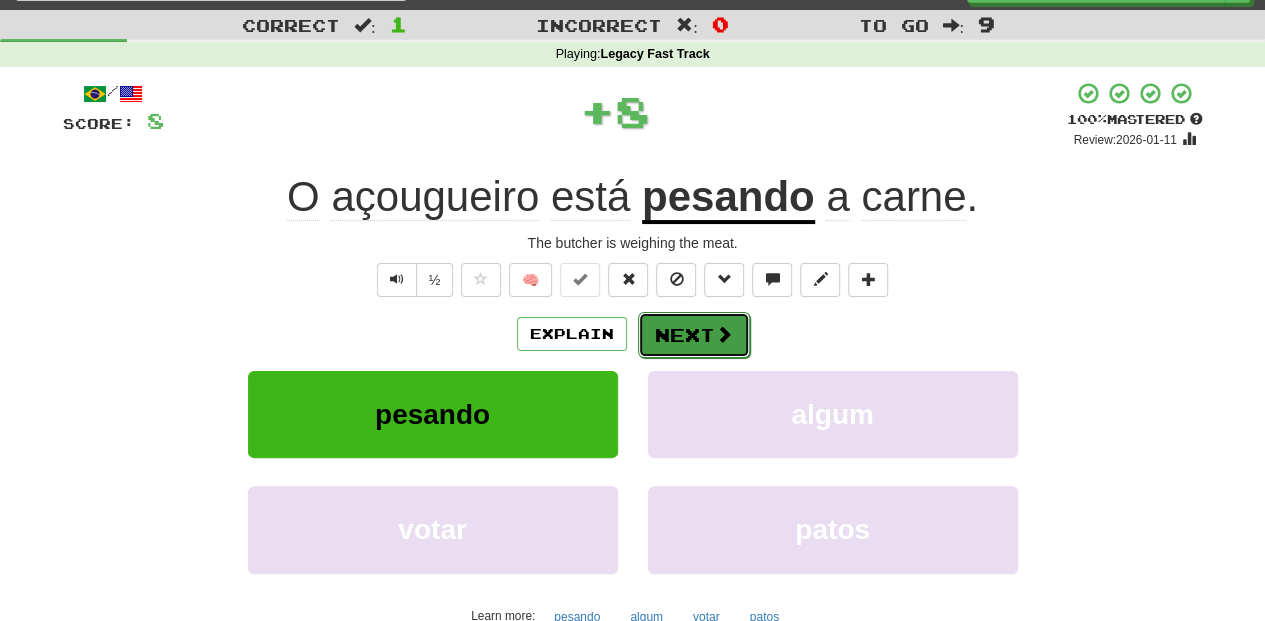 click at bounding box center (724, 334) 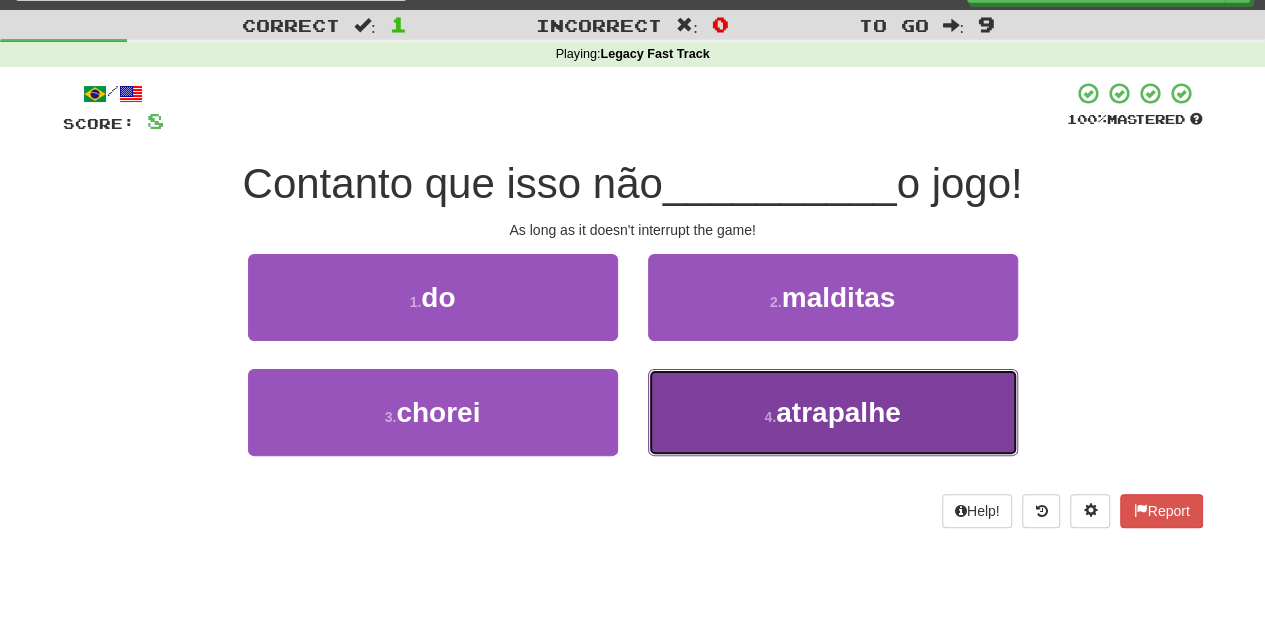 click on "4 .  atrapalhe" at bounding box center [833, 412] 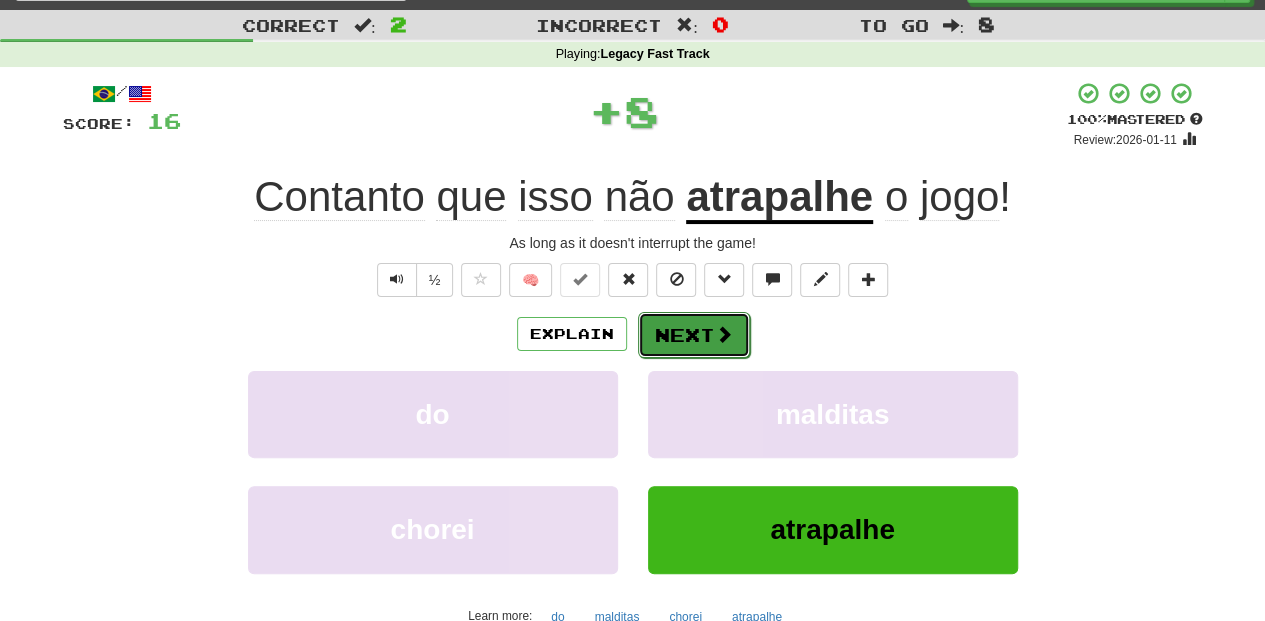 click on "Next" at bounding box center (694, 335) 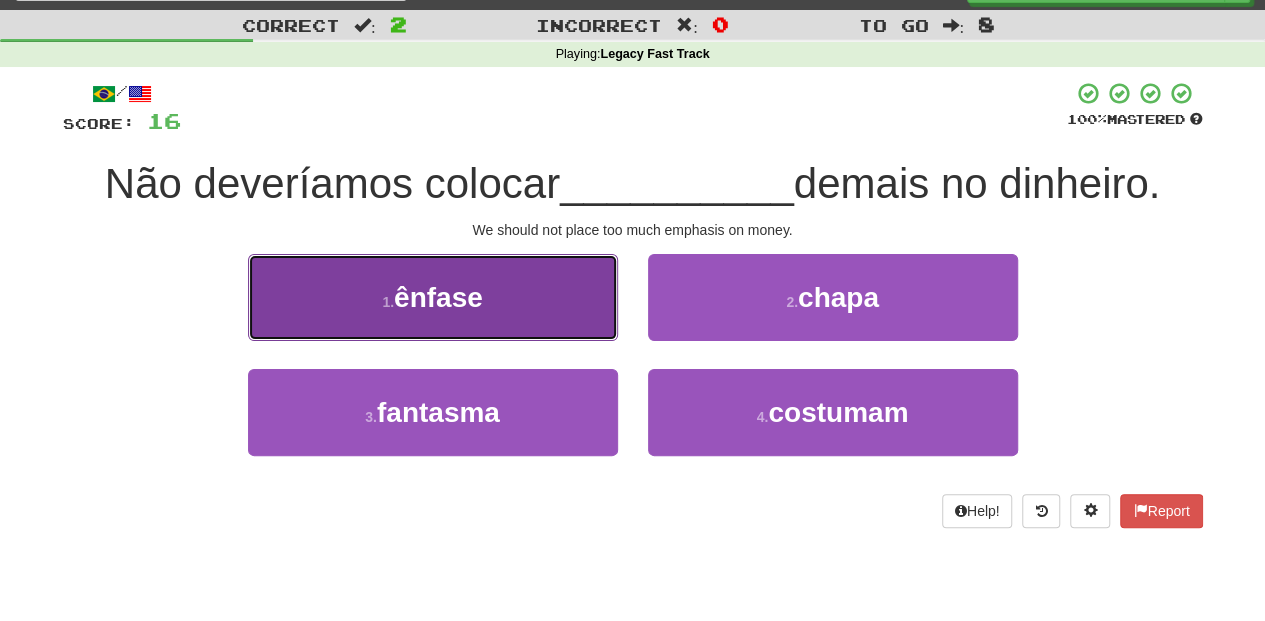 click on "1 .  ênfase" at bounding box center [433, 297] 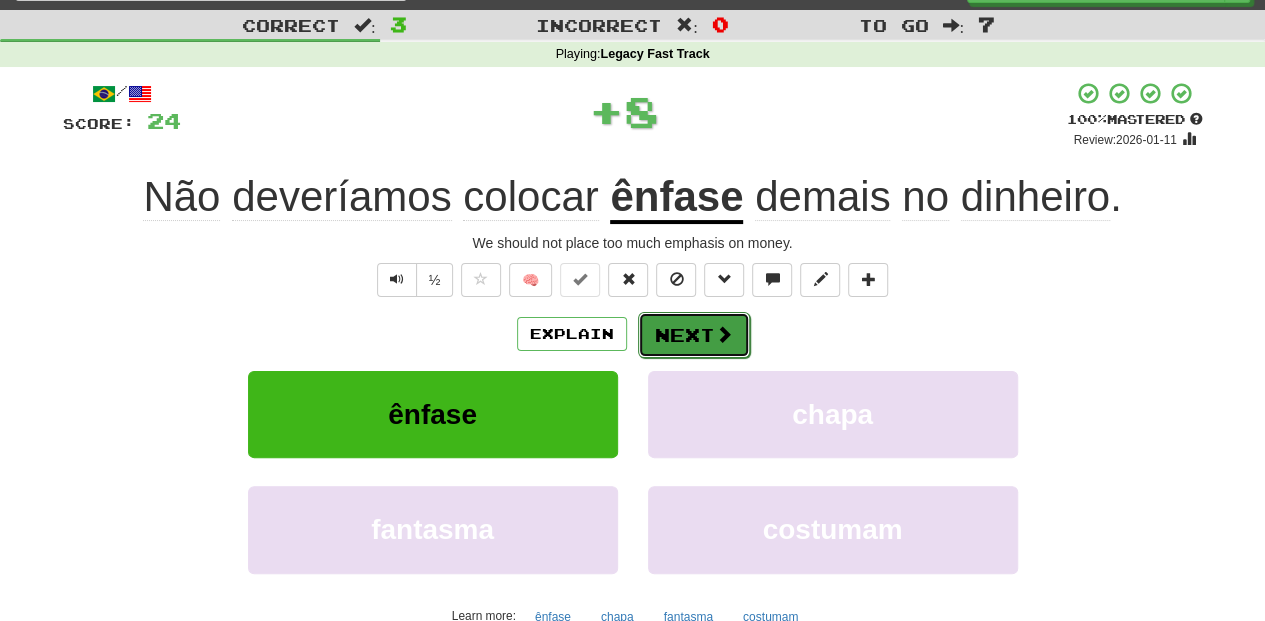 click on "Next" at bounding box center [694, 335] 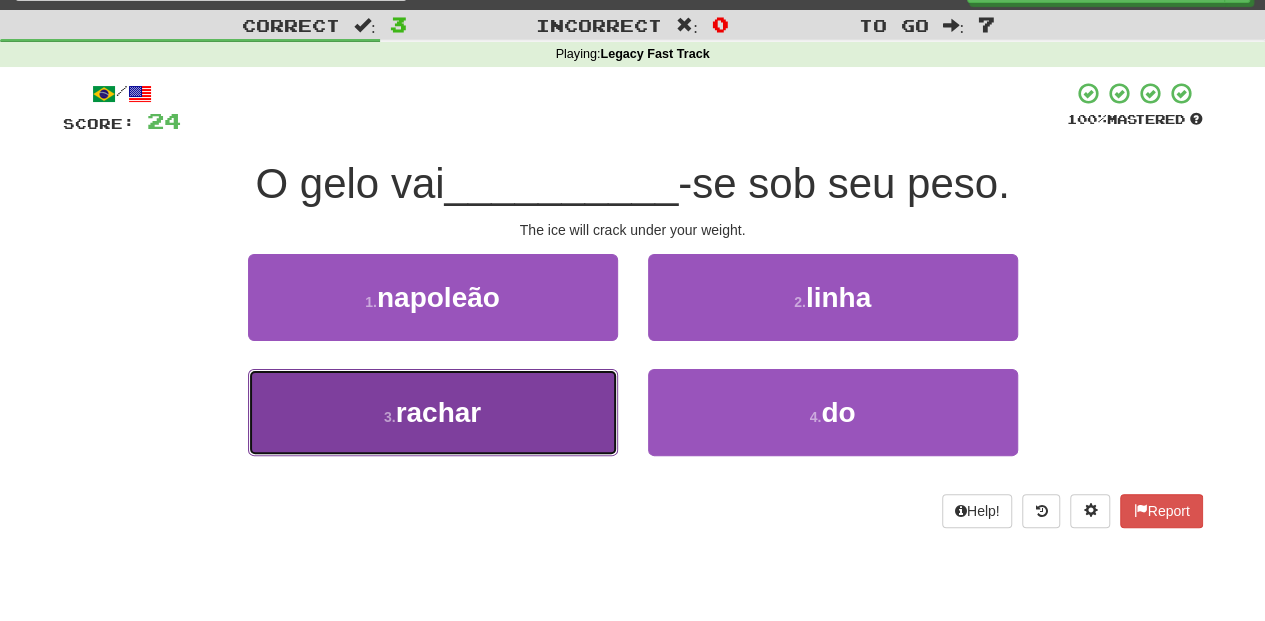 click on "3 .  rachar" at bounding box center [433, 412] 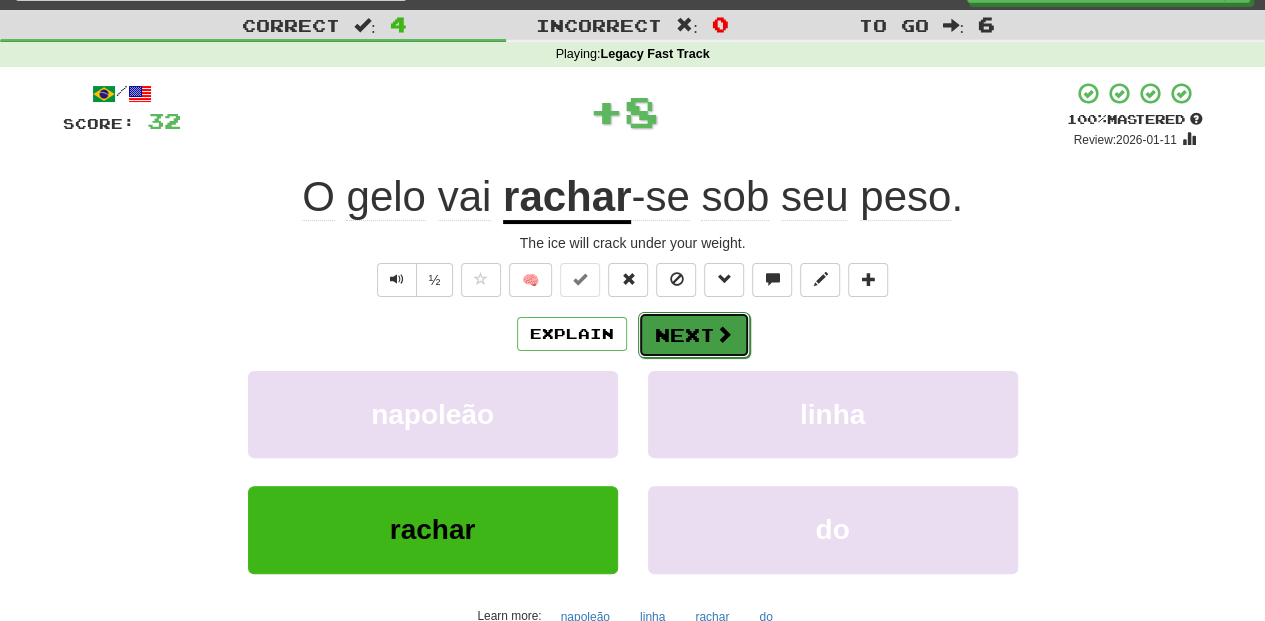 click on "Next" at bounding box center (694, 335) 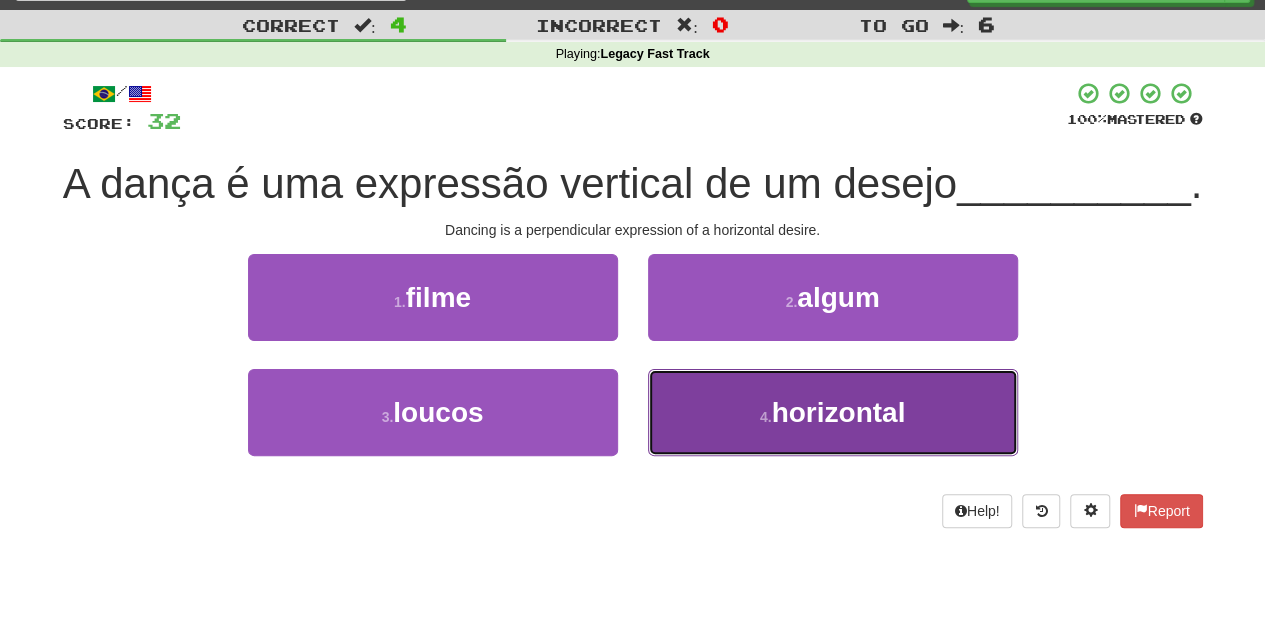 click on "4 .  horizontal" at bounding box center [833, 412] 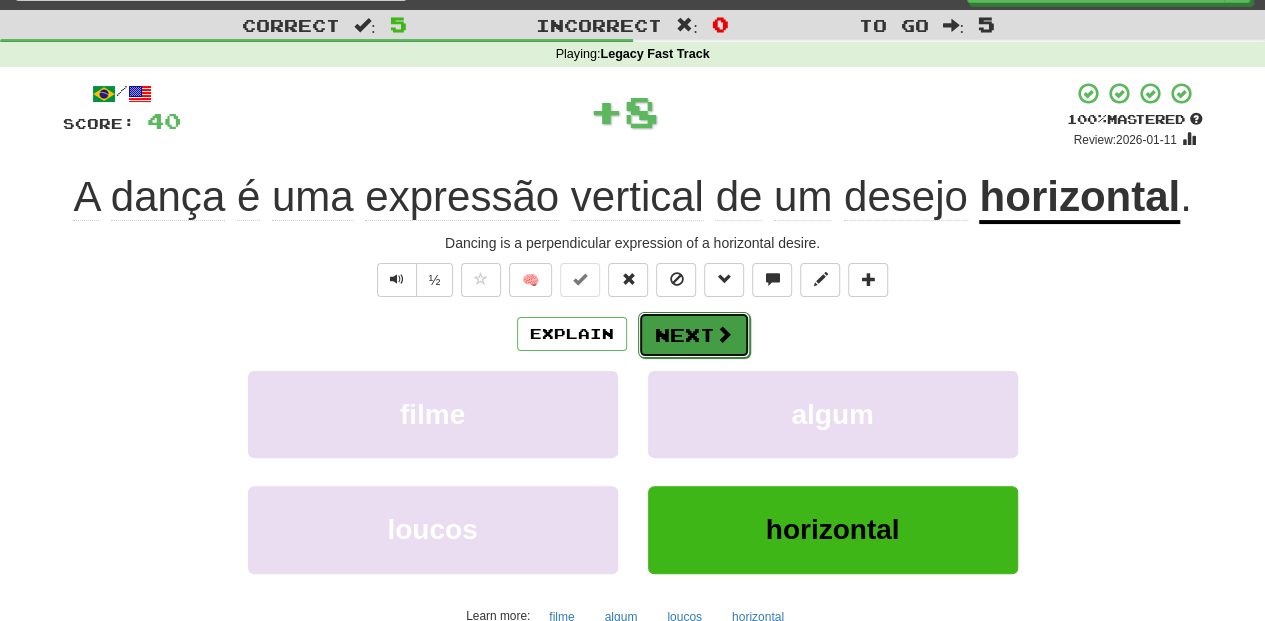 click on "Next" at bounding box center (694, 335) 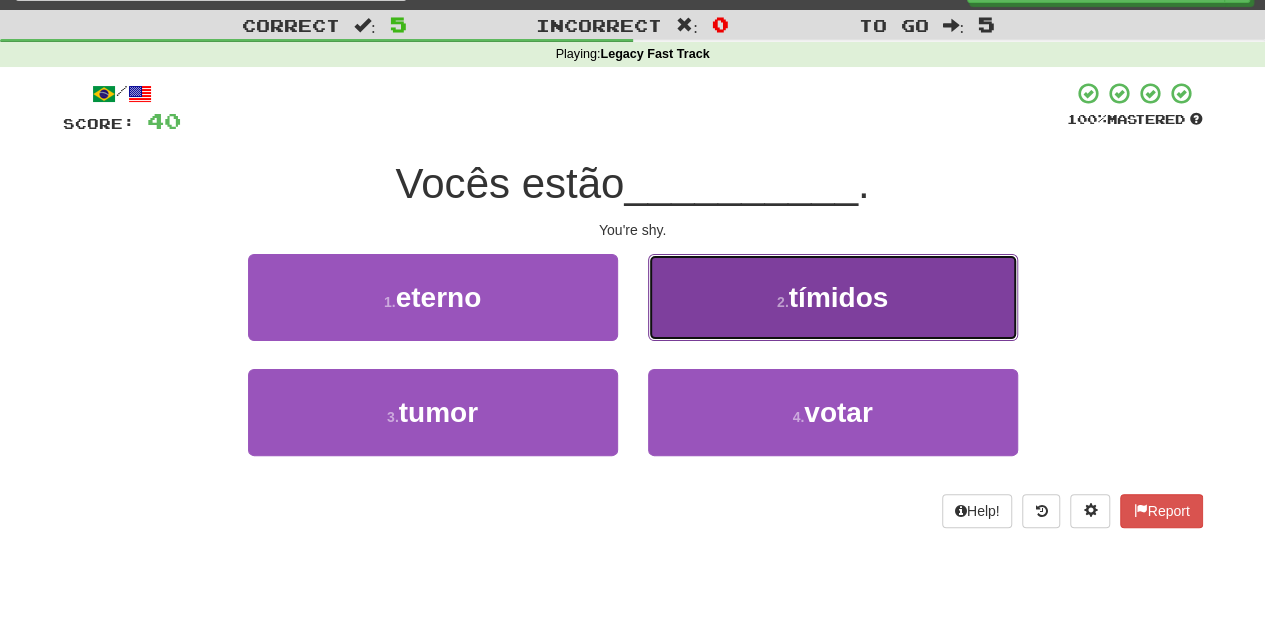 click on "2 .  tímidos" at bounding box center [833, 297] 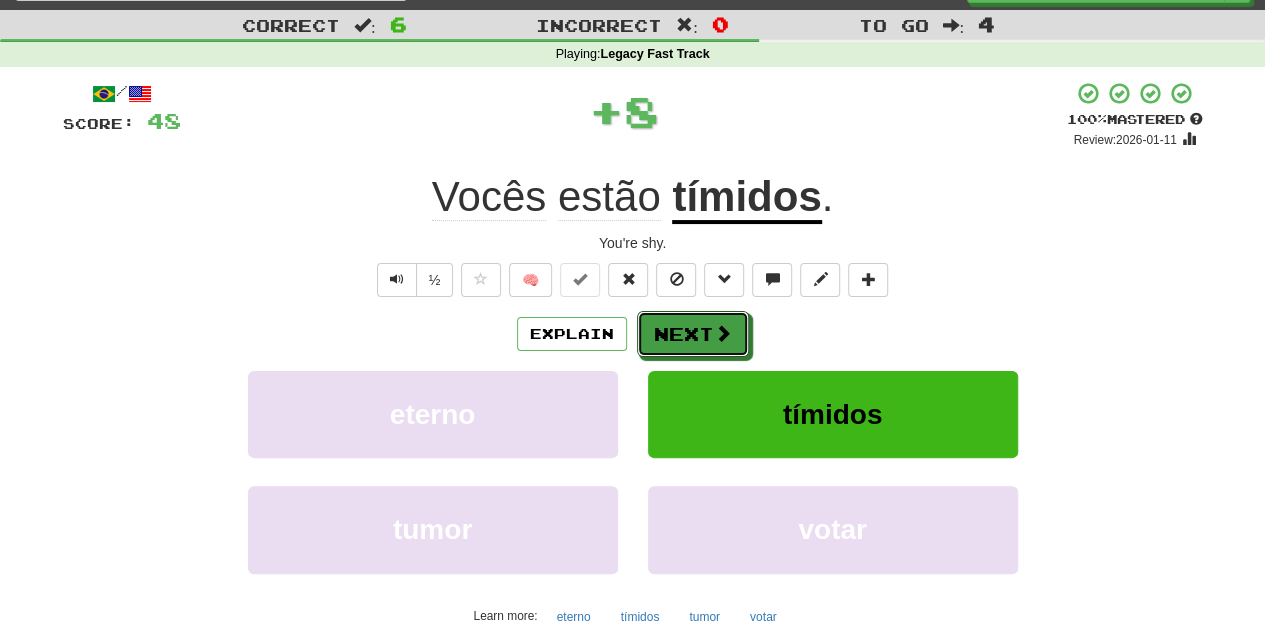 click on "Next" at bounding box center (693, 334) 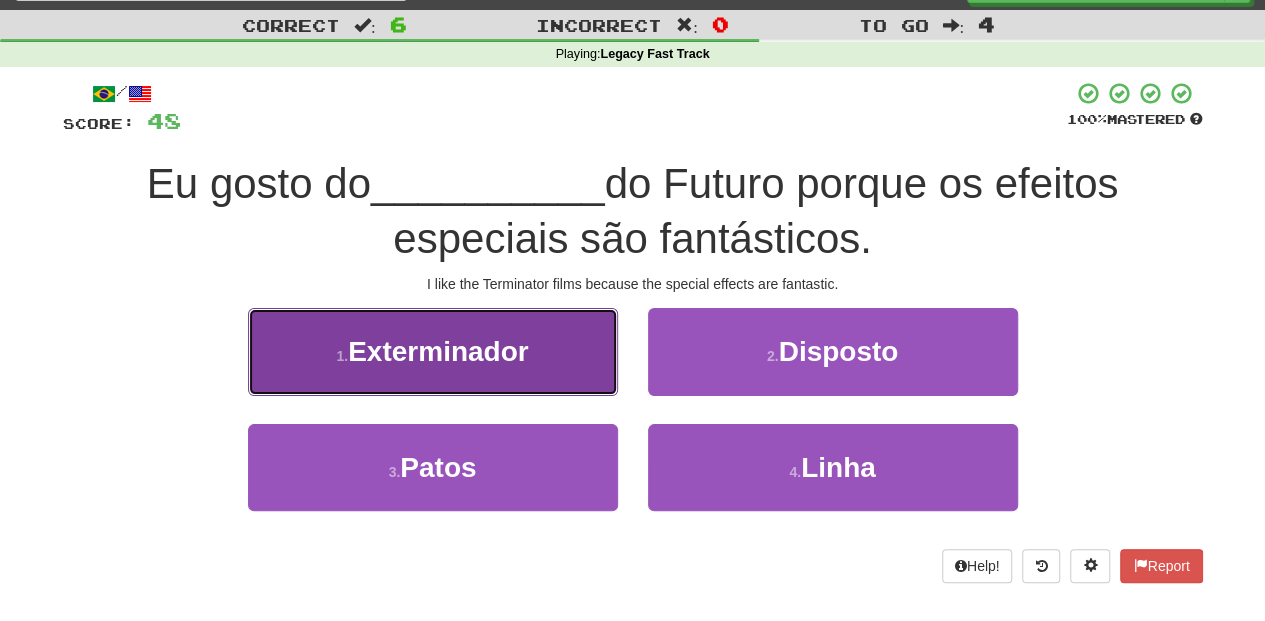 click on "1 .  Exterminador" at bounding box center (433, 351) 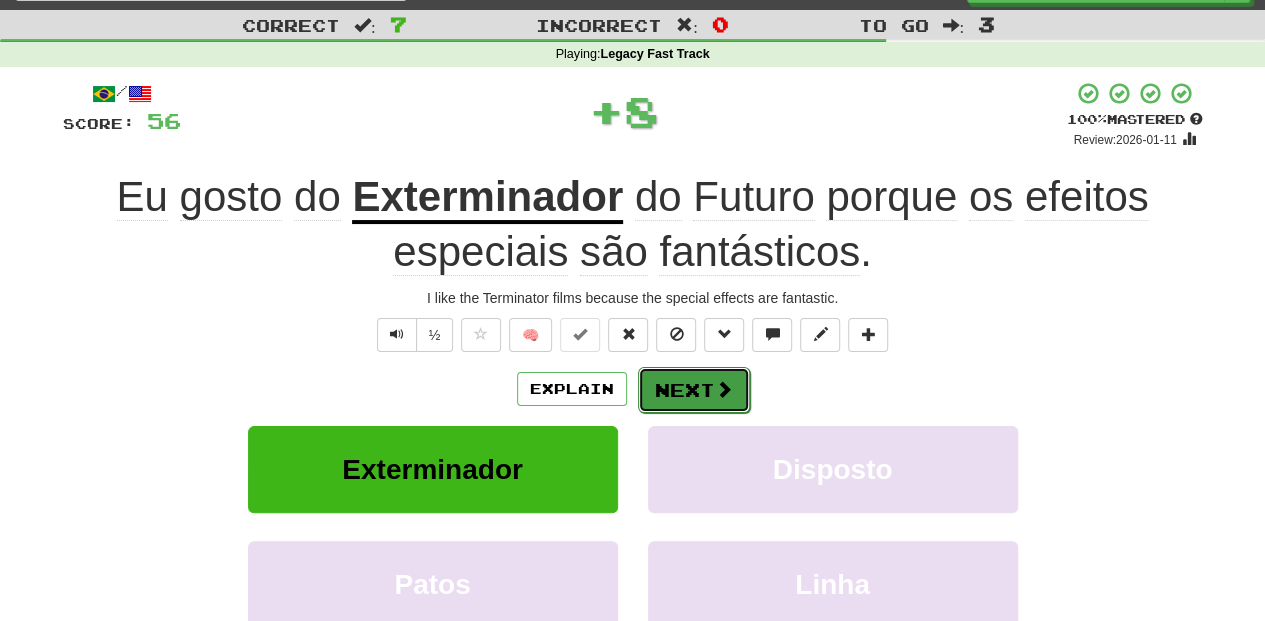 click on "Next" at bounding box center (694, 390) 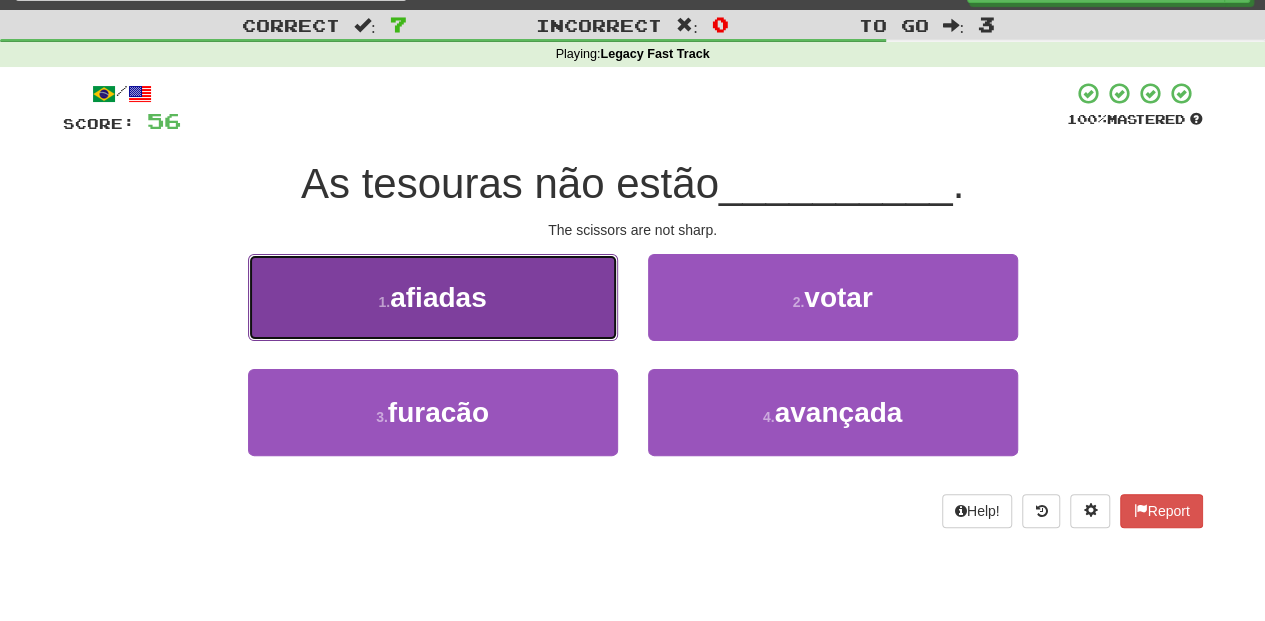click on "1 .  afiadas" at bounding box center [433, 297] 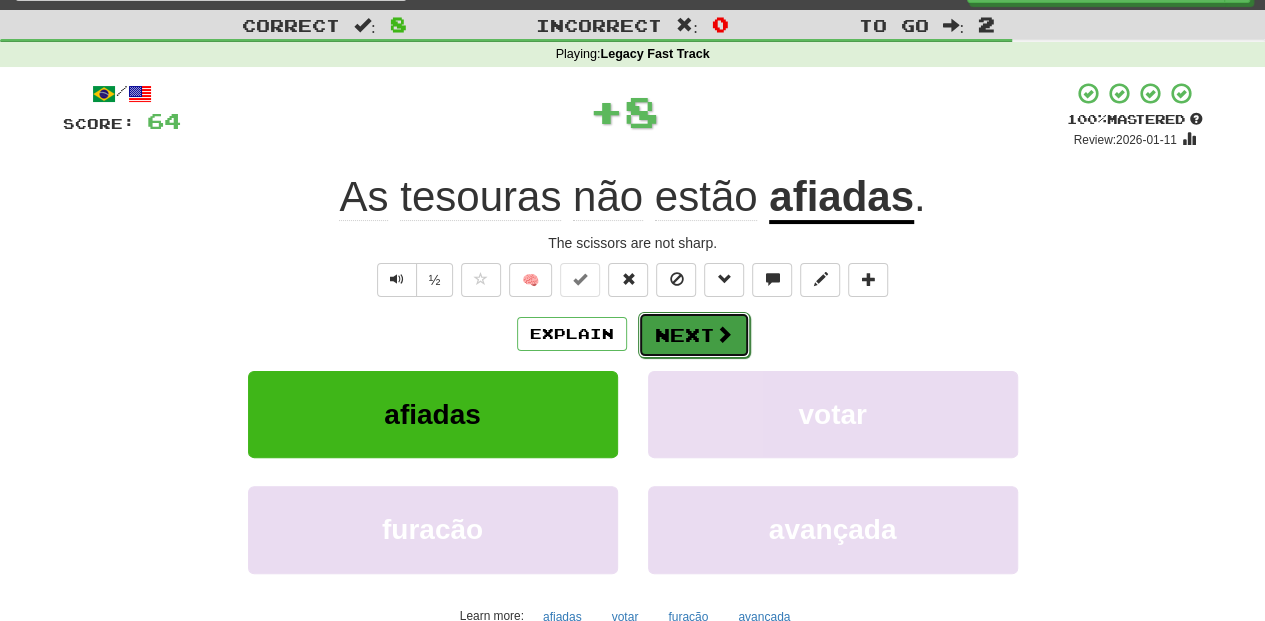 click on "Next" at bounding box center (694, 335) 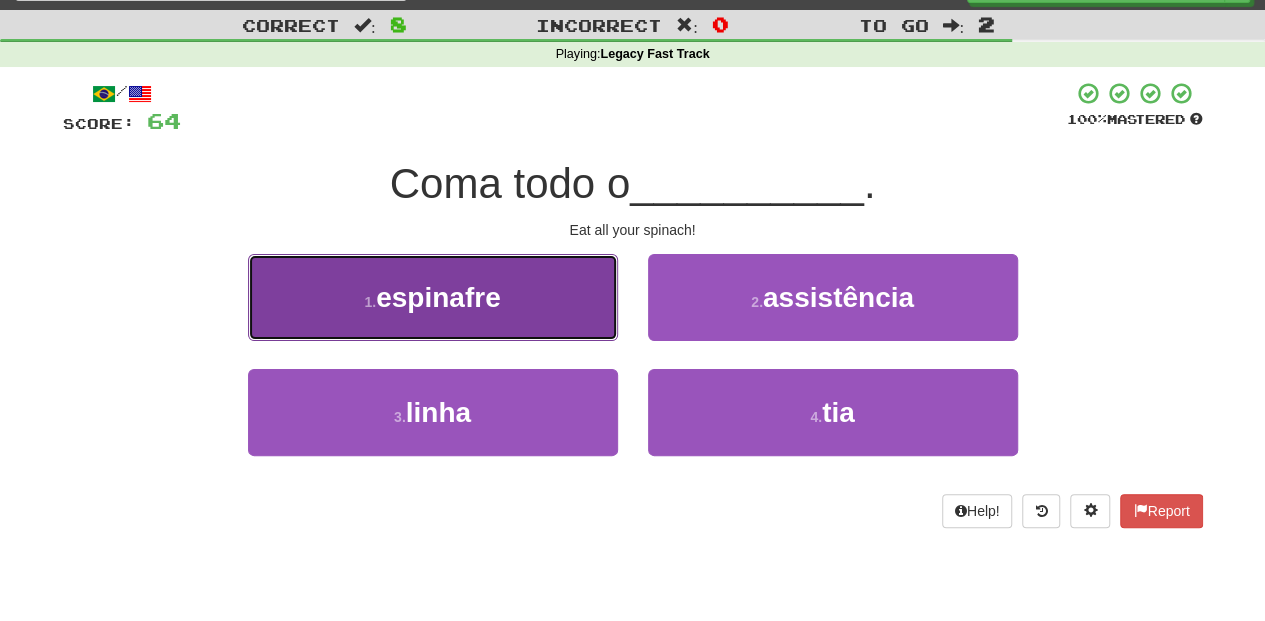 click on "1 .  espinafre" at bounding box center [433, 297] 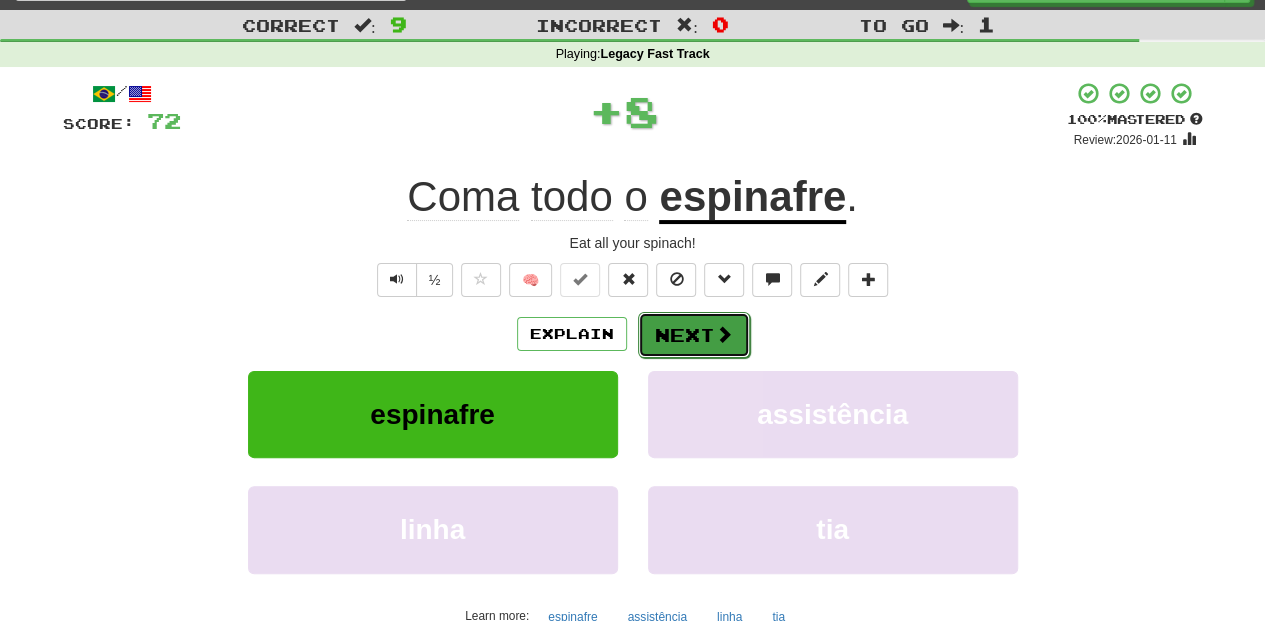 click on "Next" at bounding box center (694, 335) 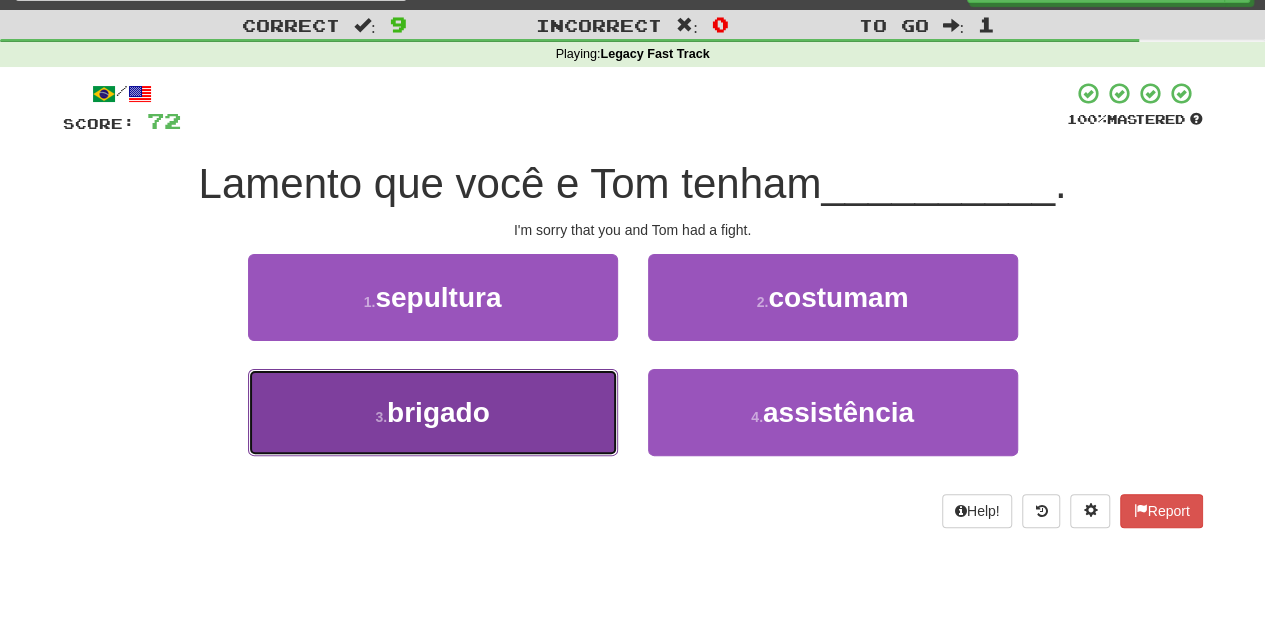 click on "3 .  brigado" at bounding box center [433, 412] 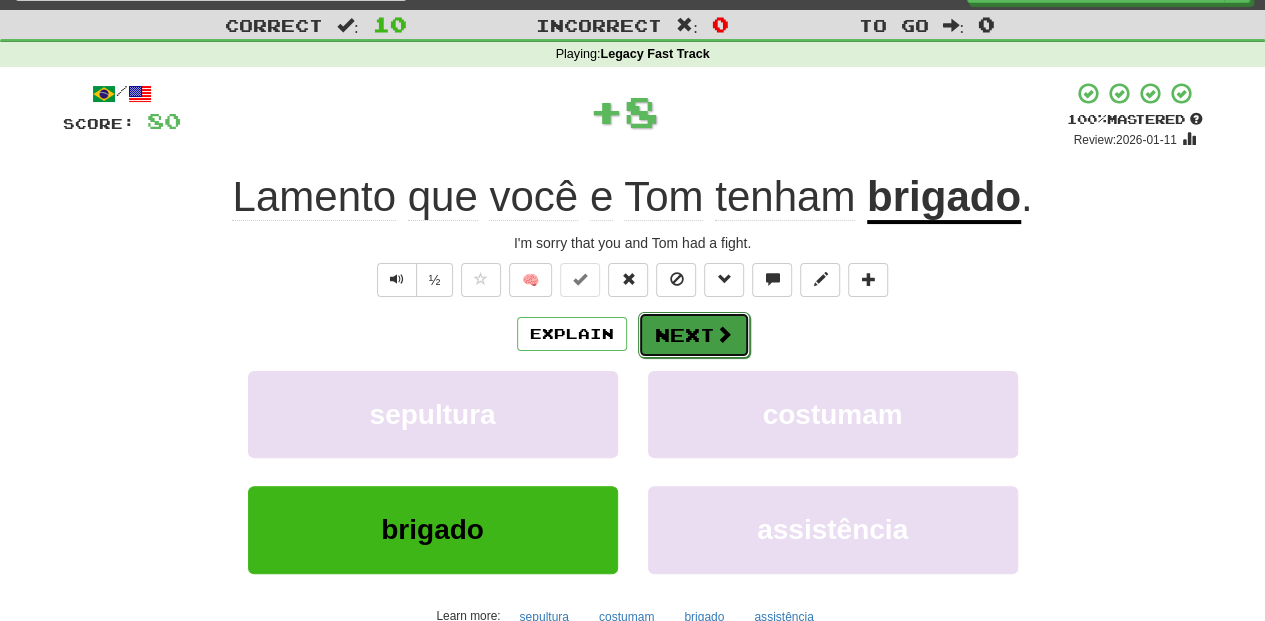 click on "Next" at bounding box center (694, 335) 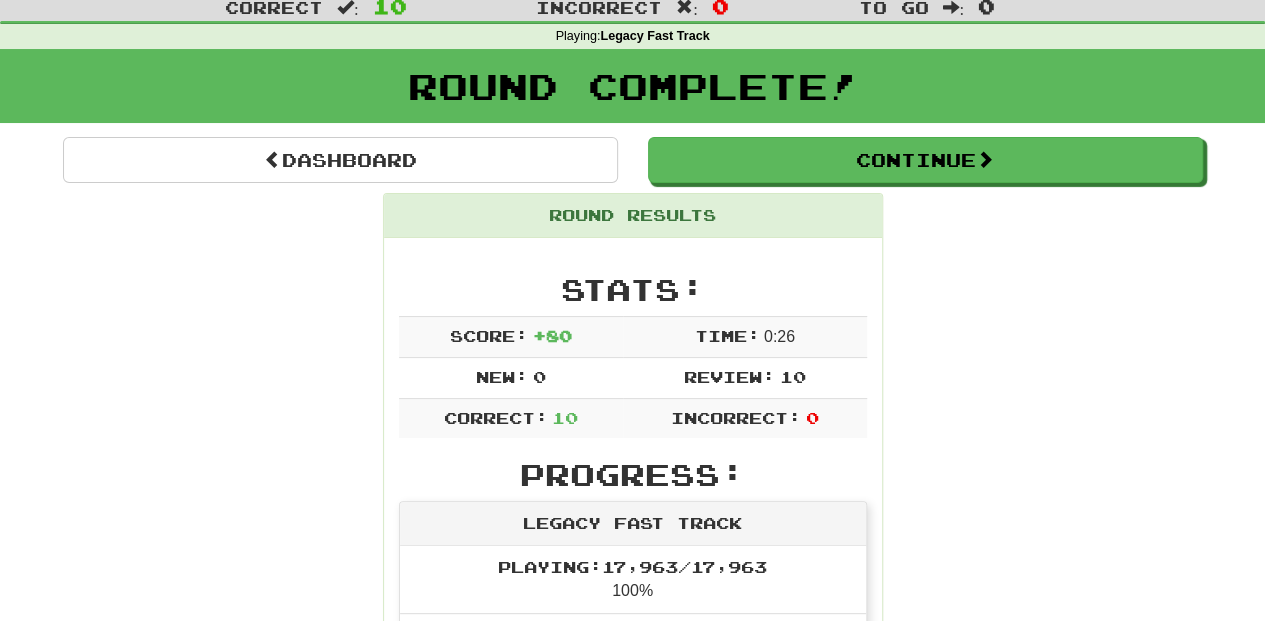 scroll, scrollTop: 0, scrollLeft: 0, axis: both 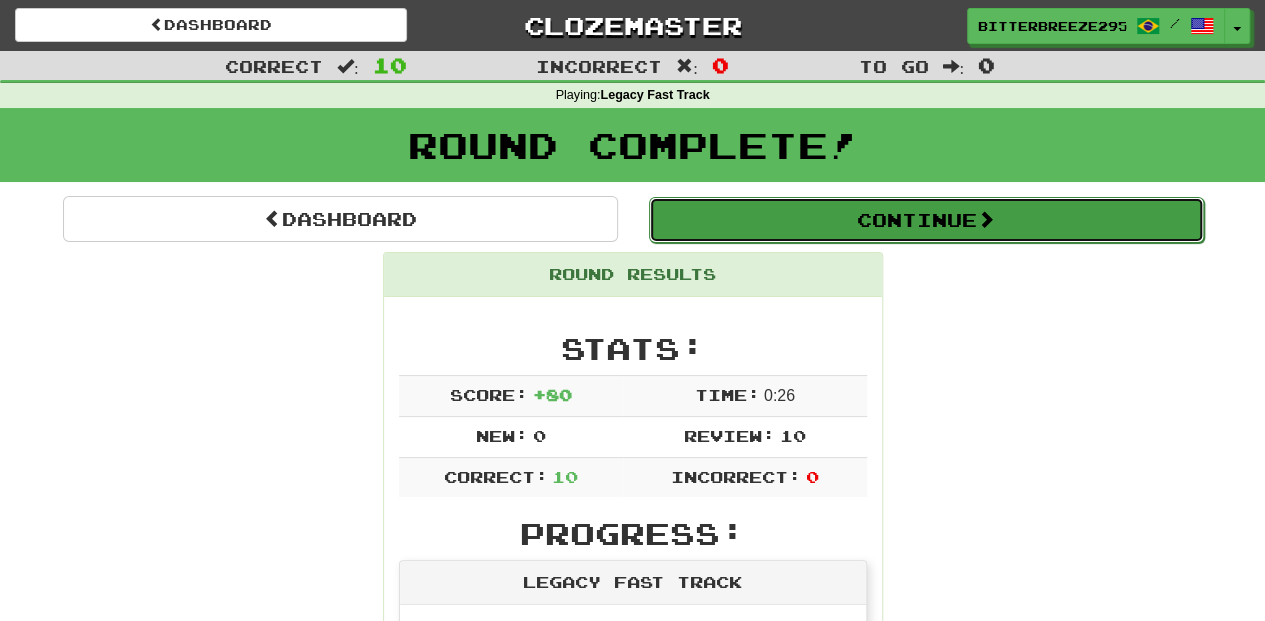 click on "Continue" at bounding box center [926, 220] 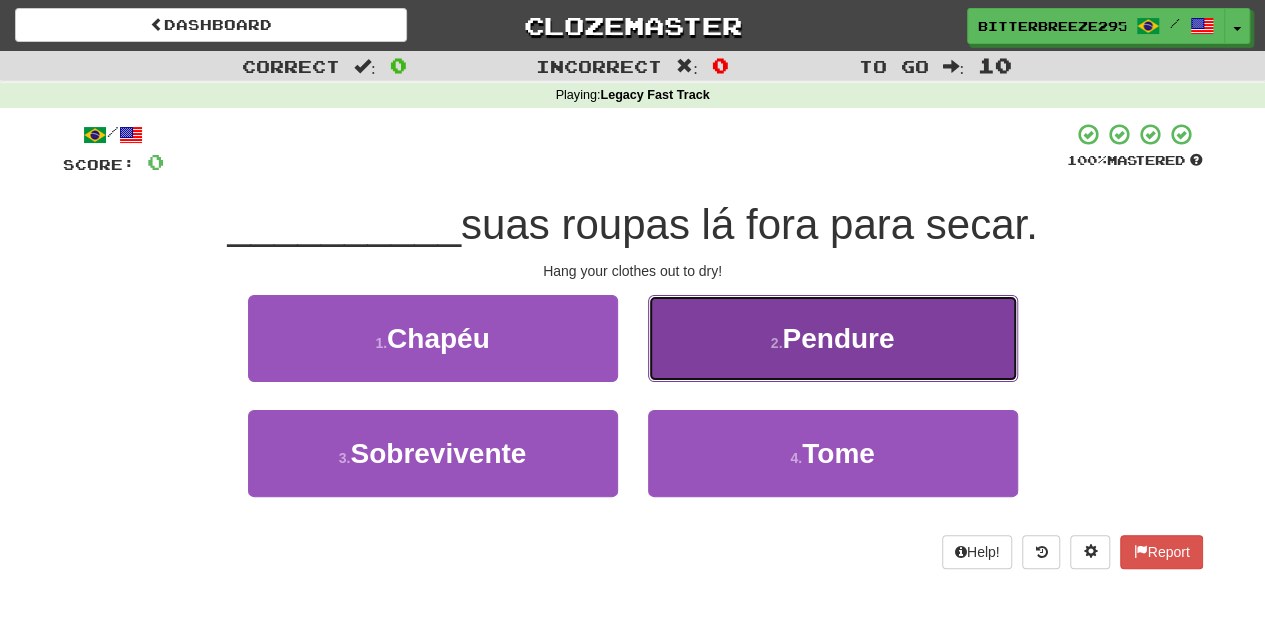click on "2 .  Pendure" at bounding box center (833, 338) 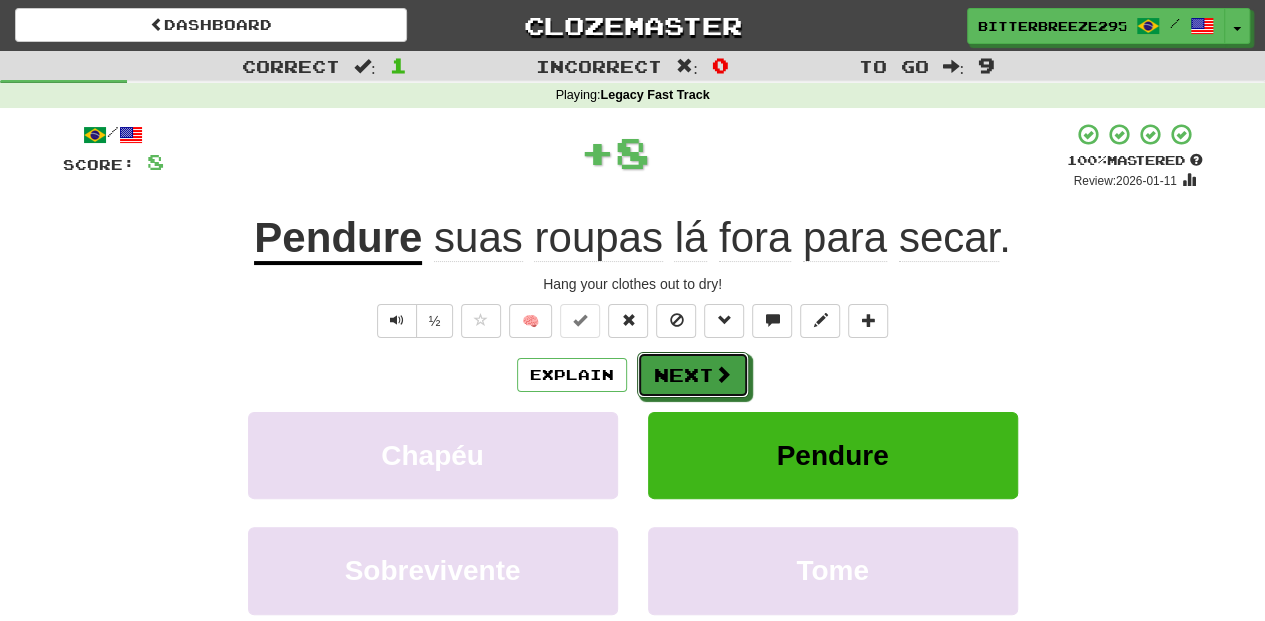 click on "Next" at bounding box center (693, 375) 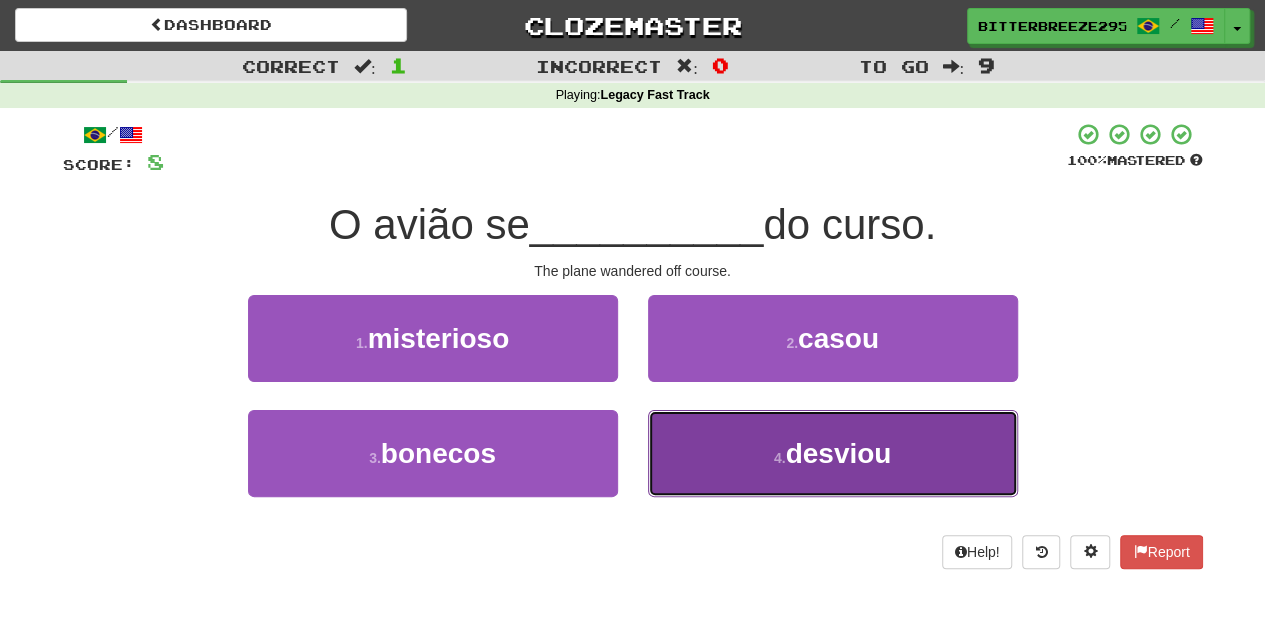 click on "4 .  desviou" at bounding box center [833, 453] 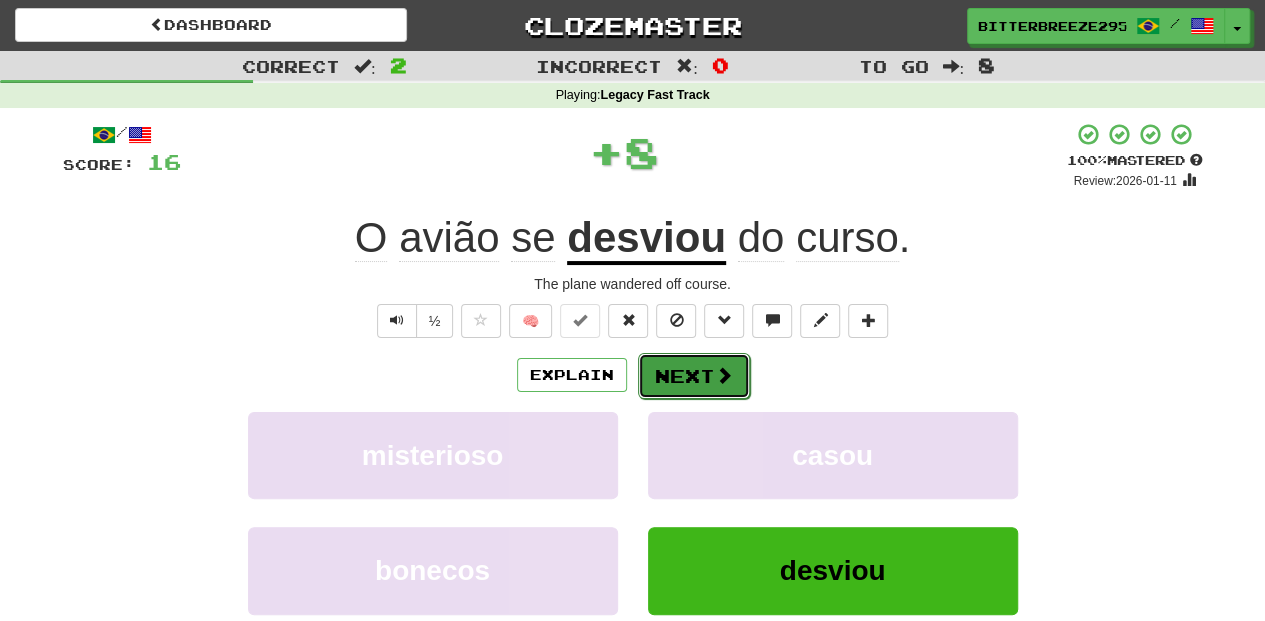 click on "Next" at bounding box center (694, 376) 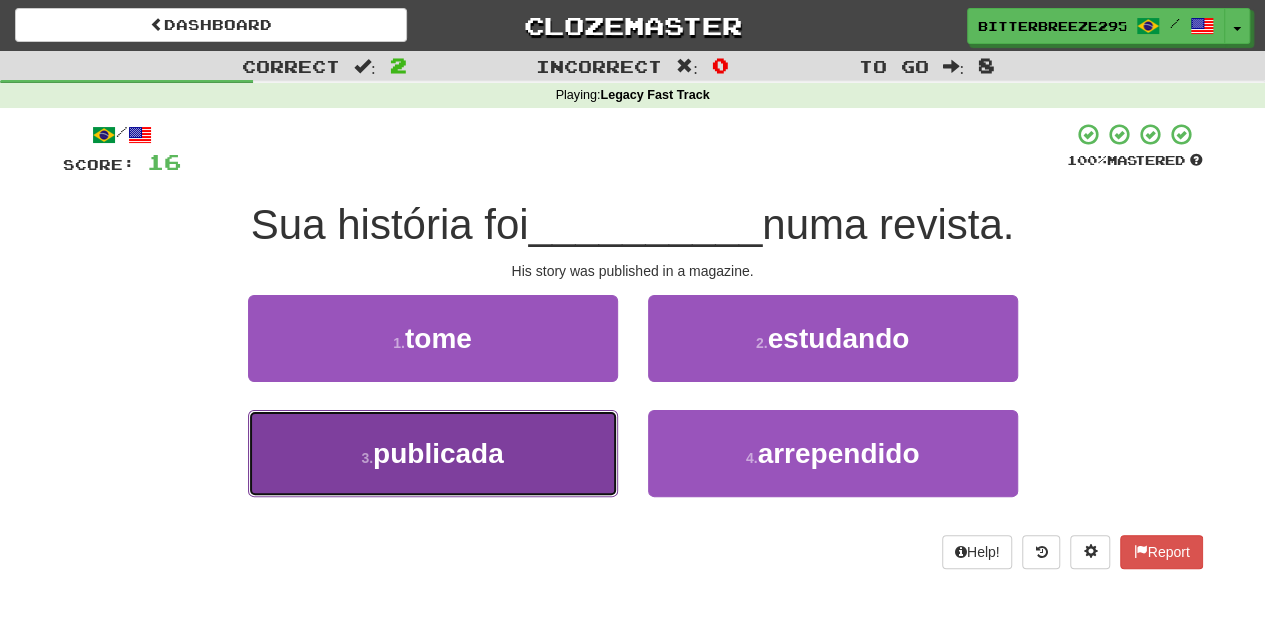 click on "3 .  publicada" at bounding box center (433, 453) 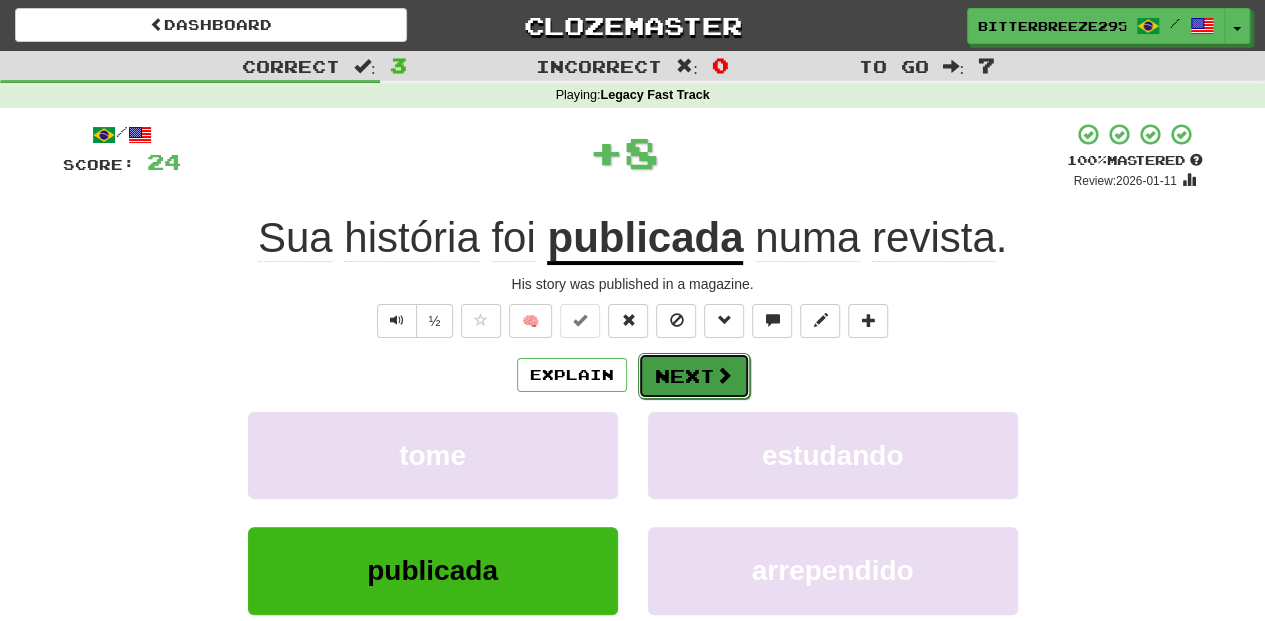 click on "Next" at bounding box center [694, 376] 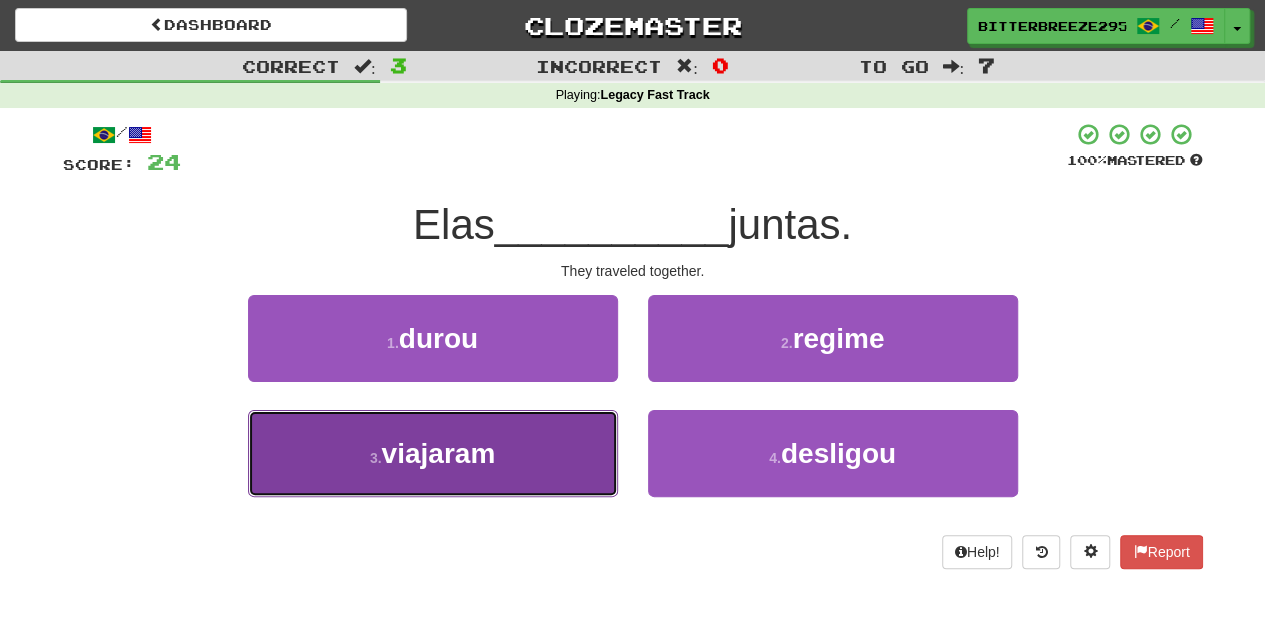 click on "3 .  viajaram" at bounding box center [433, 453] 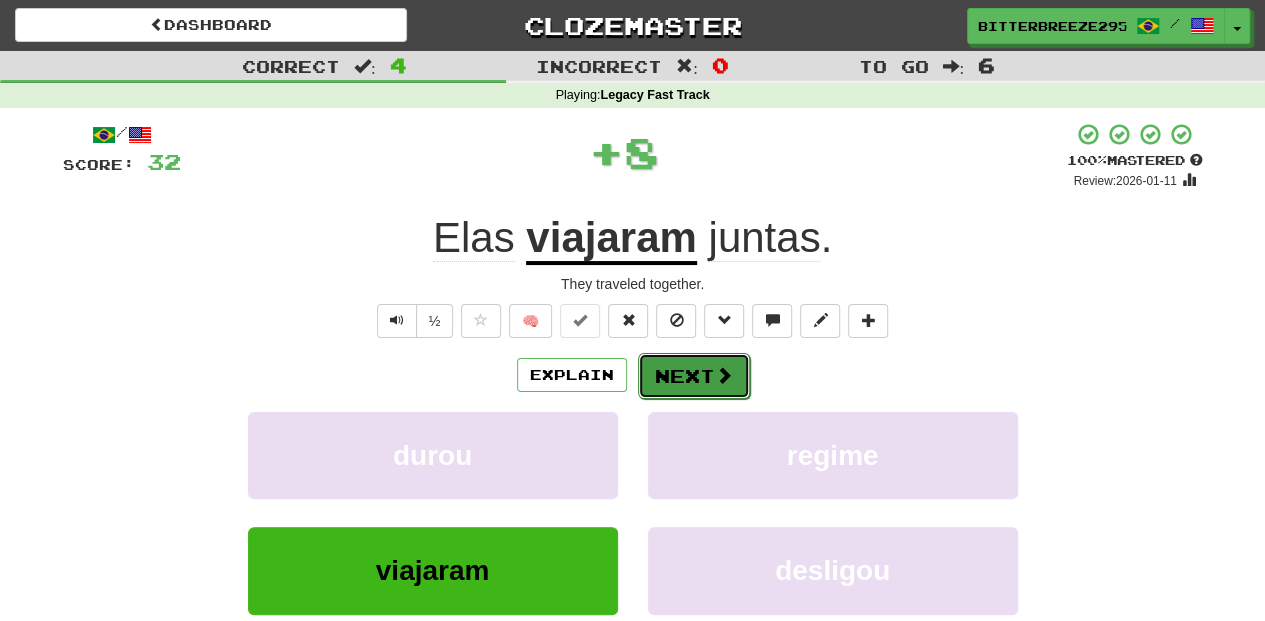 click on "Next" at bounding box center [694, 376] 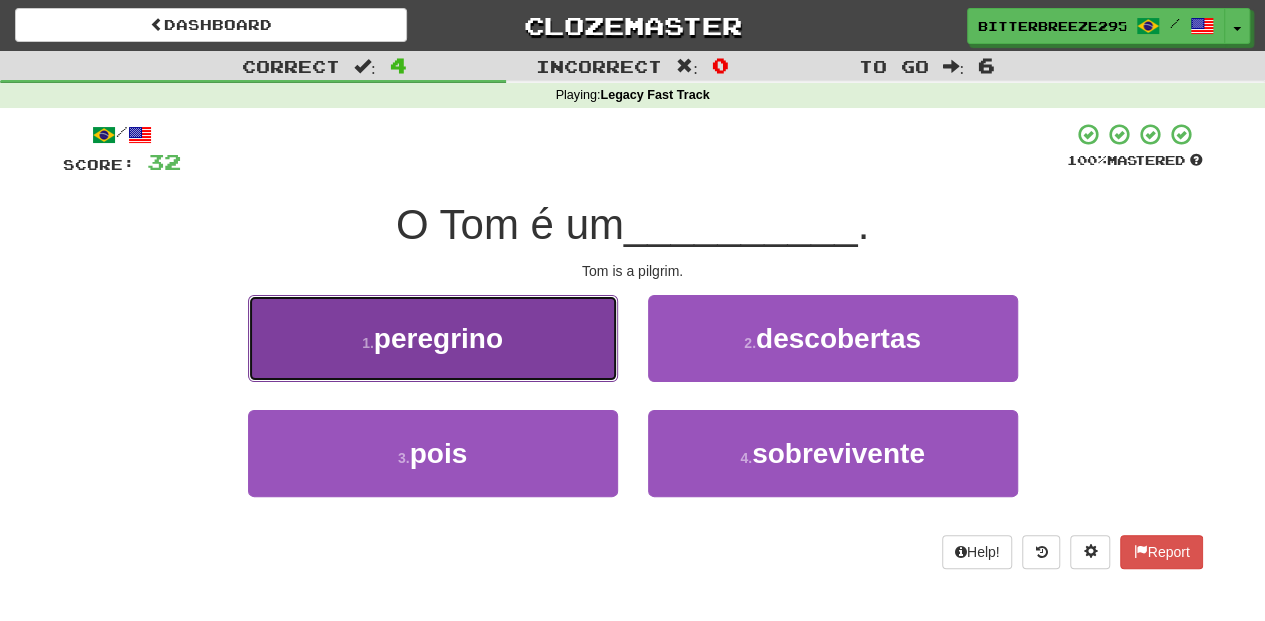 click on "1 .  peregrino" at bounding box center (433, 338) 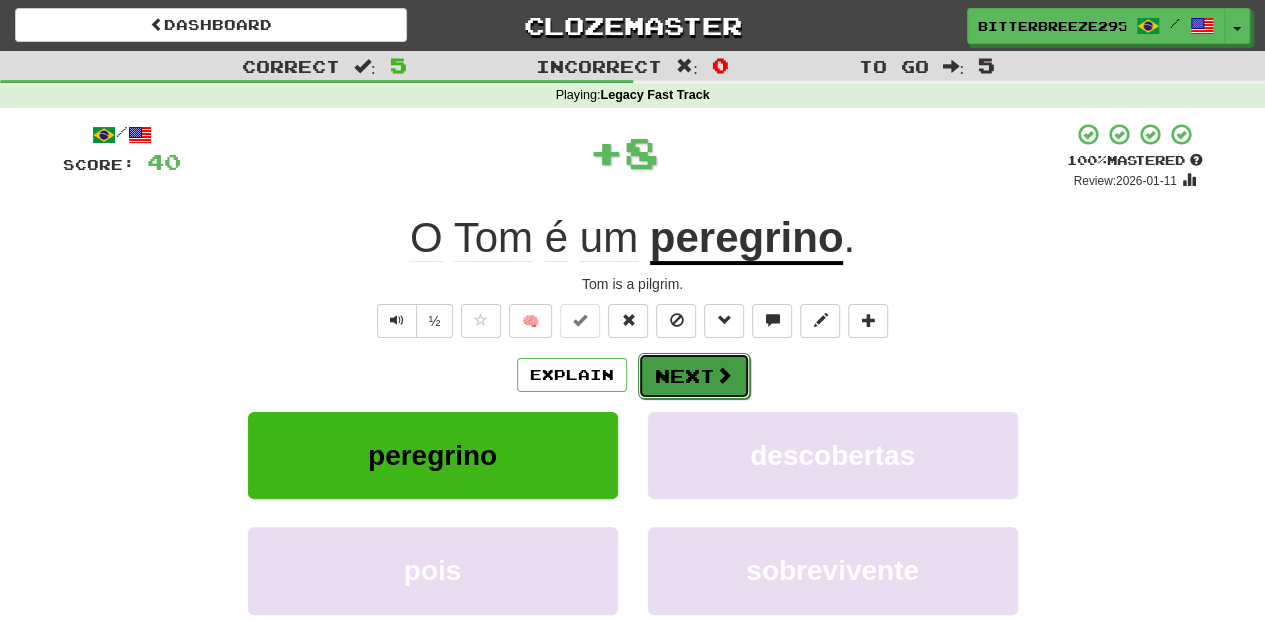 click on "Next" at bounding box center [694, 376] 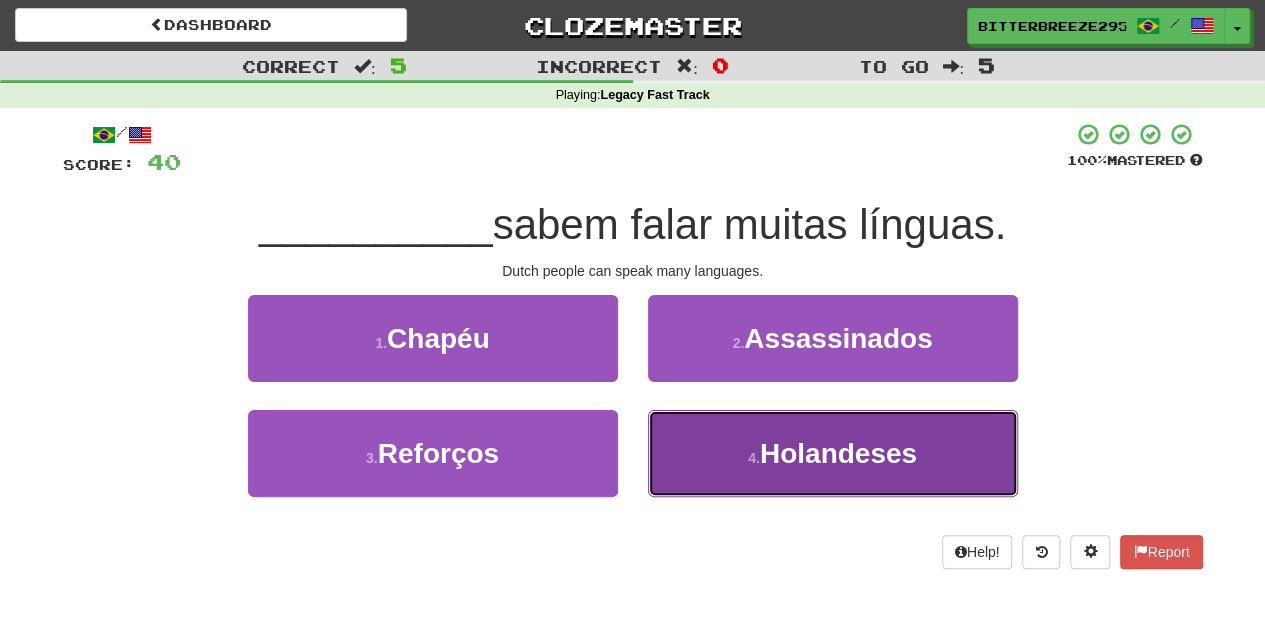 click on "4 .  Holandeses" at bounding box center [833, 453] 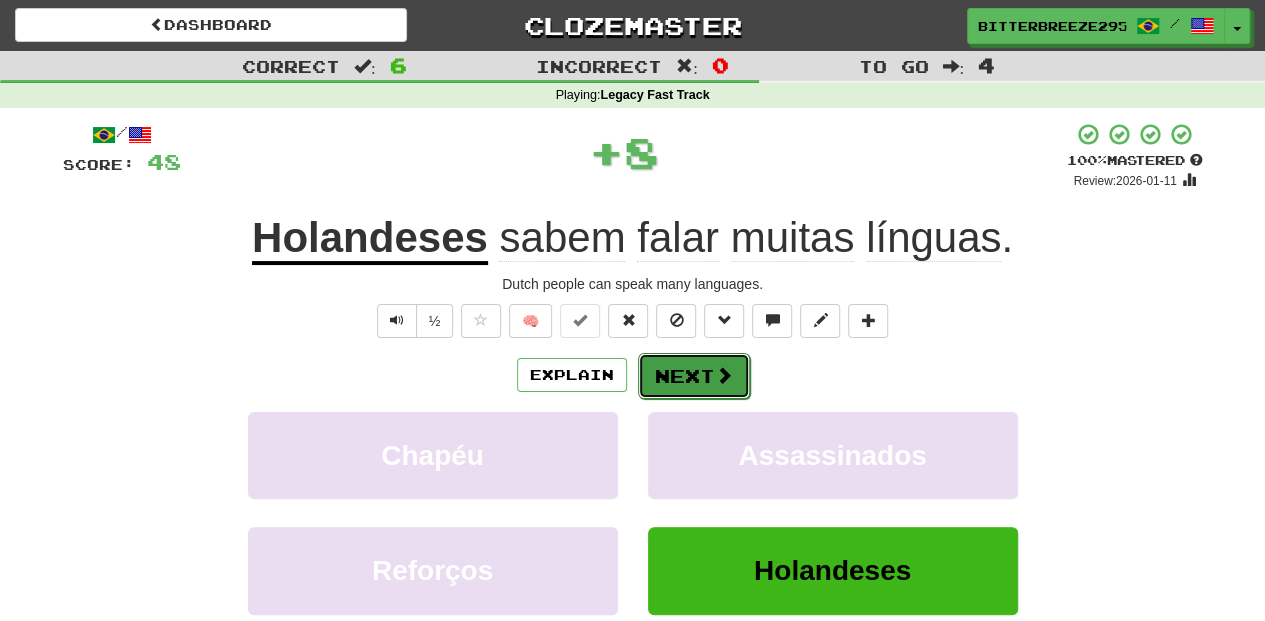 click on "Next" at bounding box center [694, 376] 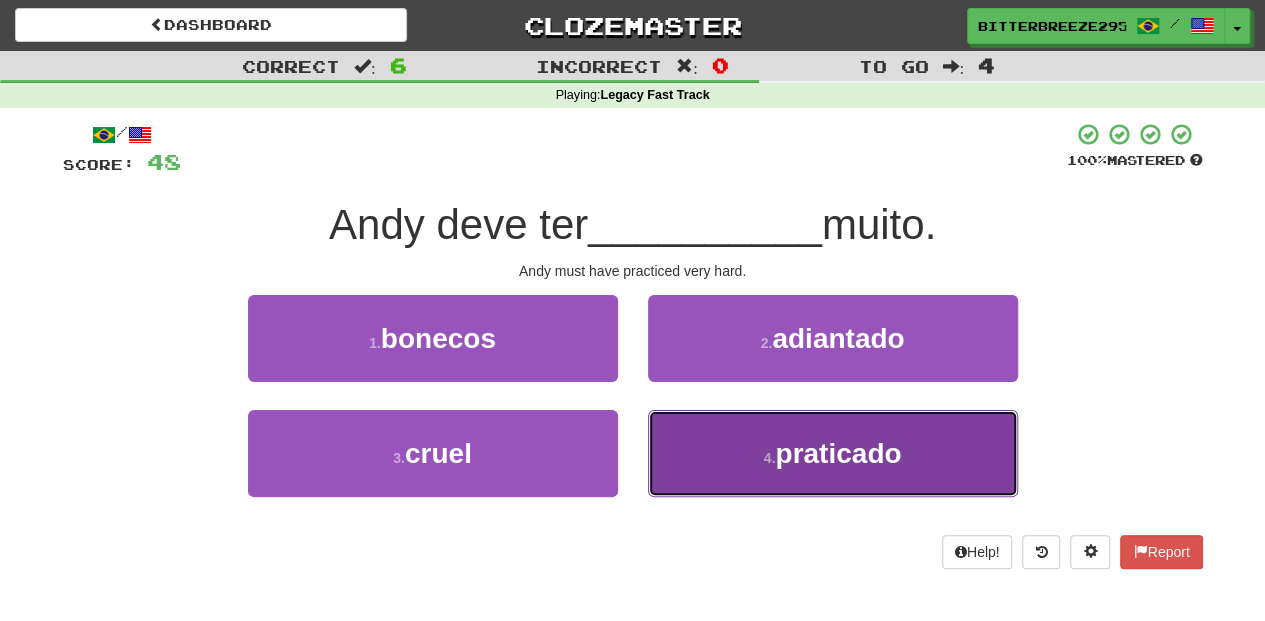 drag, startPoint x: 656, startPoint y: 426, endPoint x: 648, endPoint y: 416, distance: 12.806249 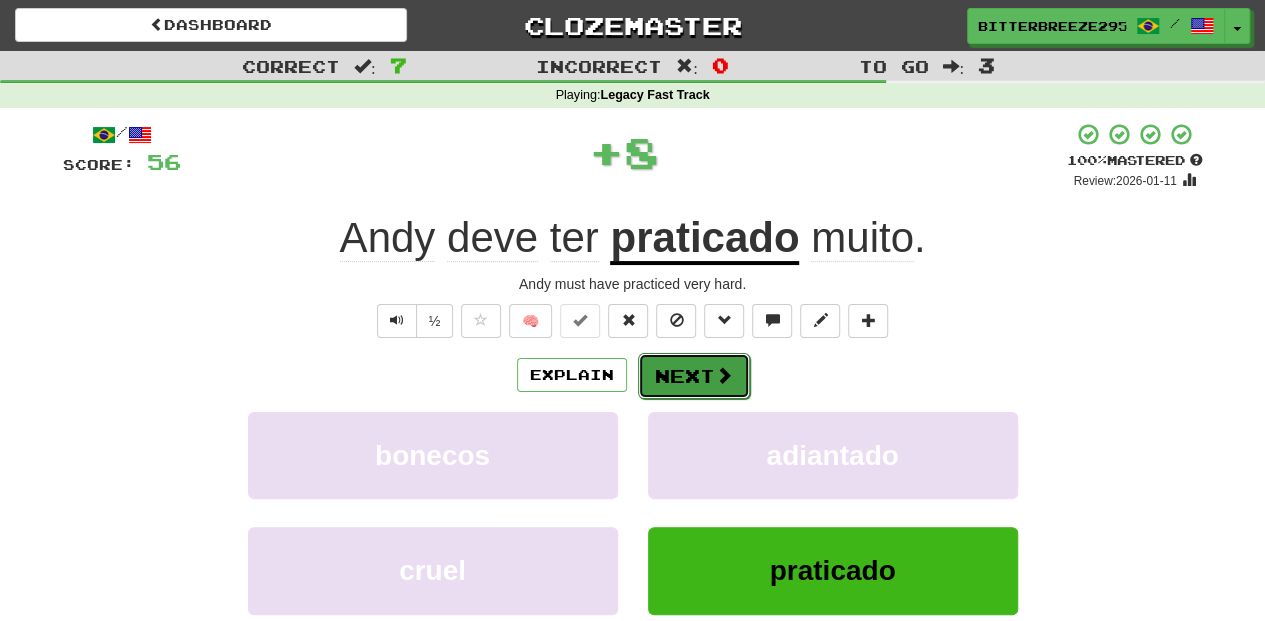 click on "Next" at bounding box center (694, 376) 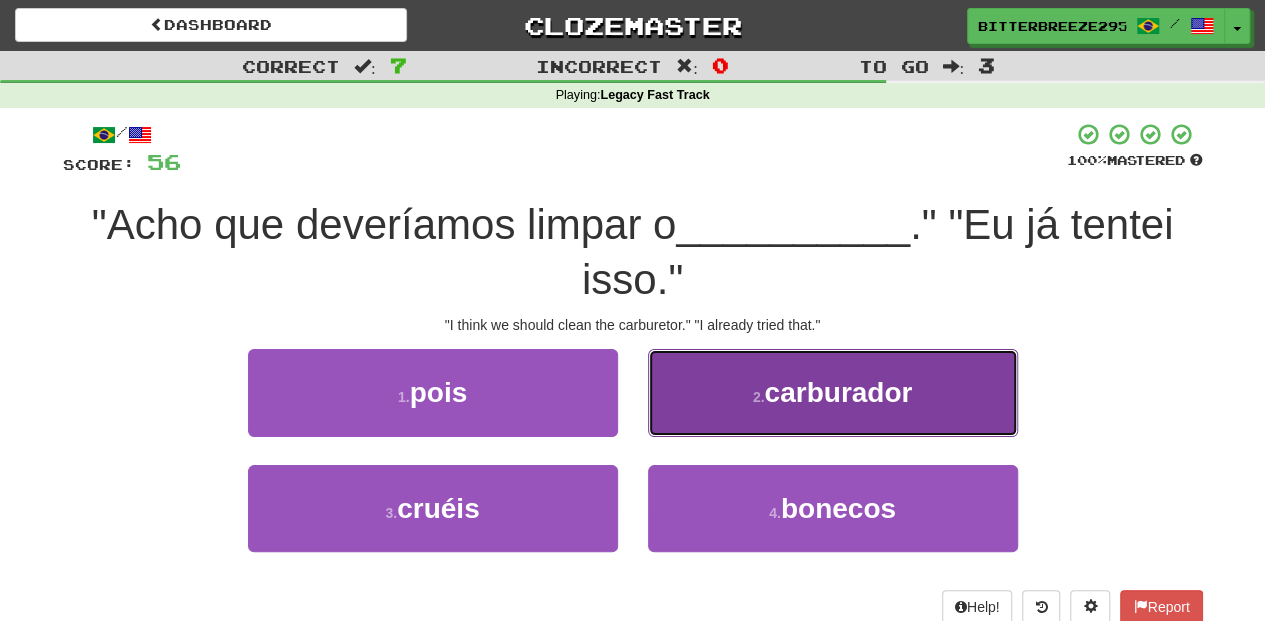 click on "2 .  carburador" at bounding box center (833, 392) 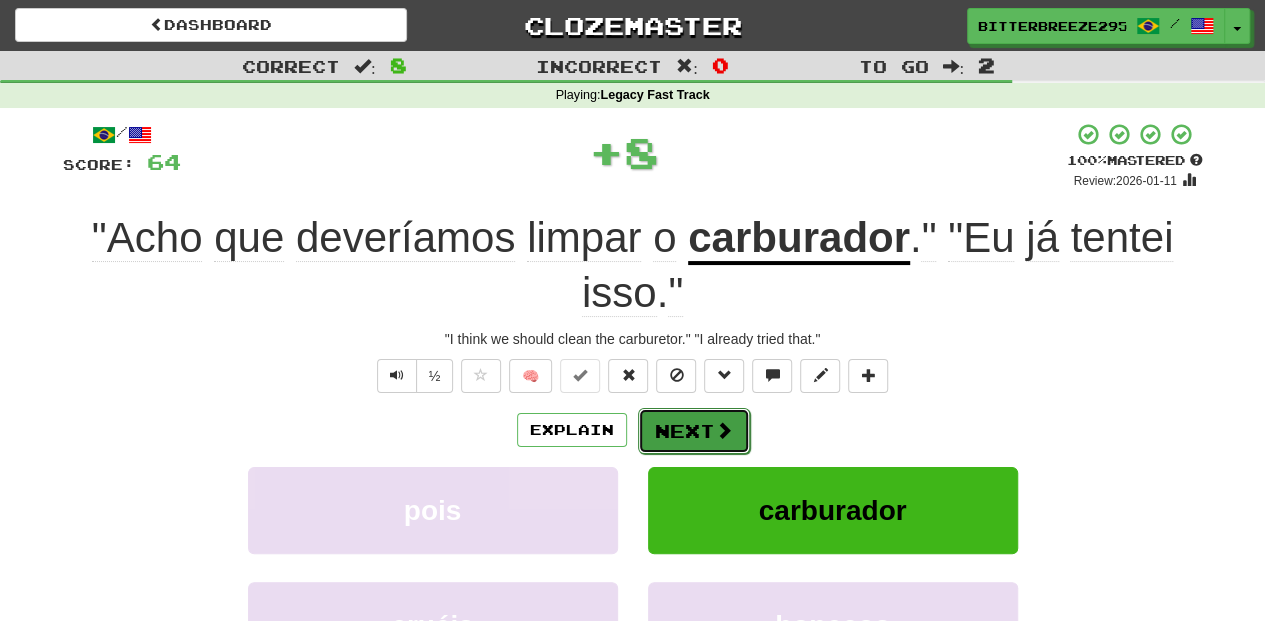 click on "Next" at bounding box center (694, 431) 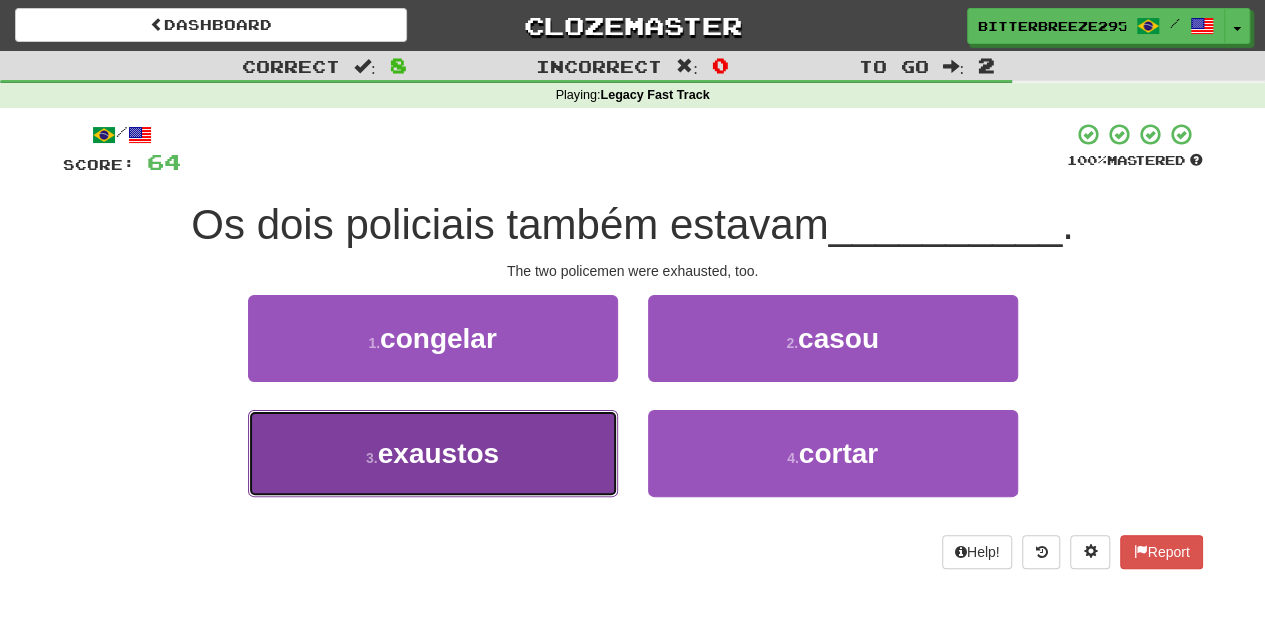 click on "3 .  exaustos" at bounding box center [433, 453] 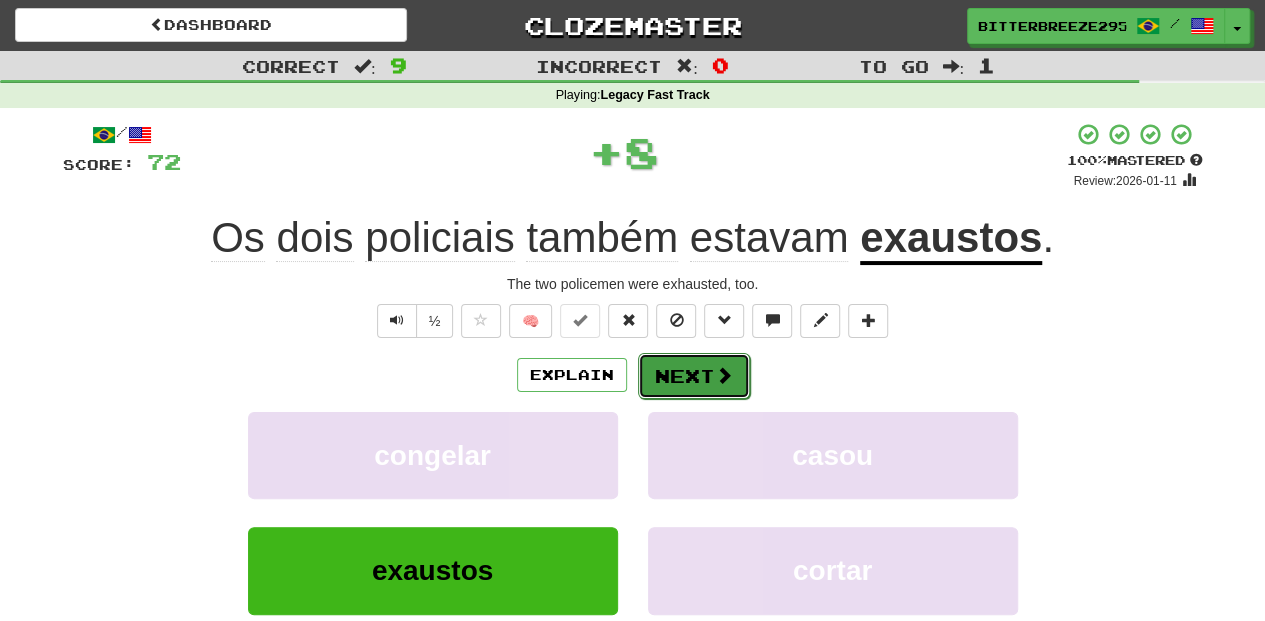 click on "Next" at bounding box center [694, 376] 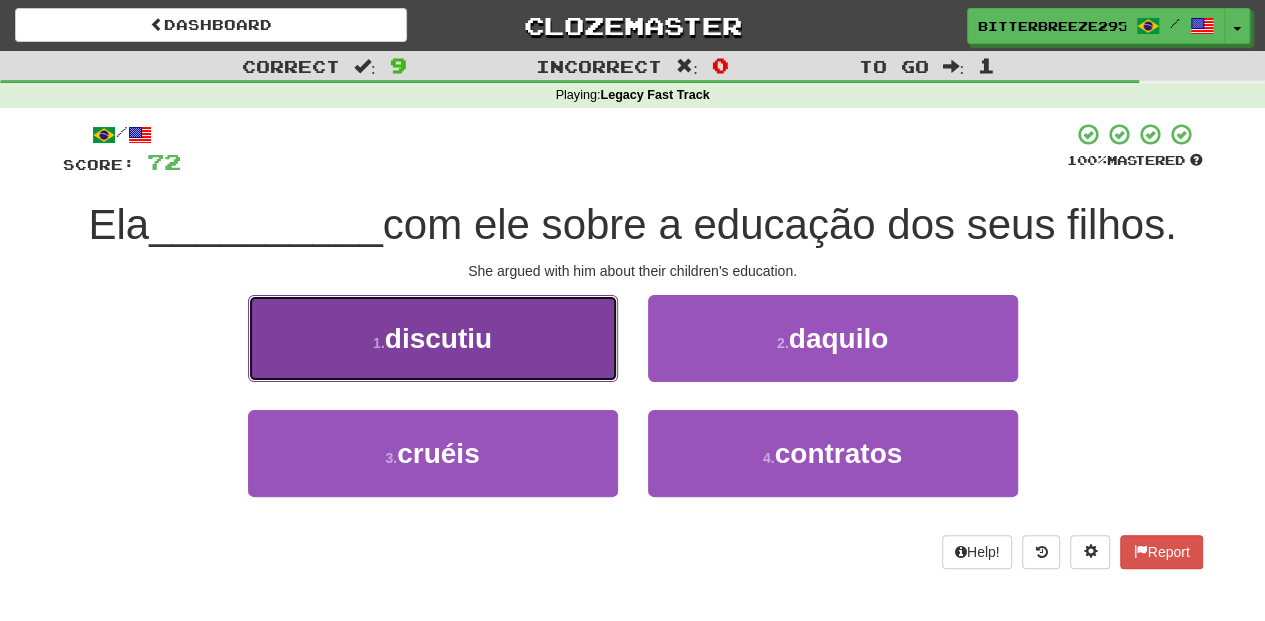click on "1 .  discutiu" at bounding box center (433, 338) 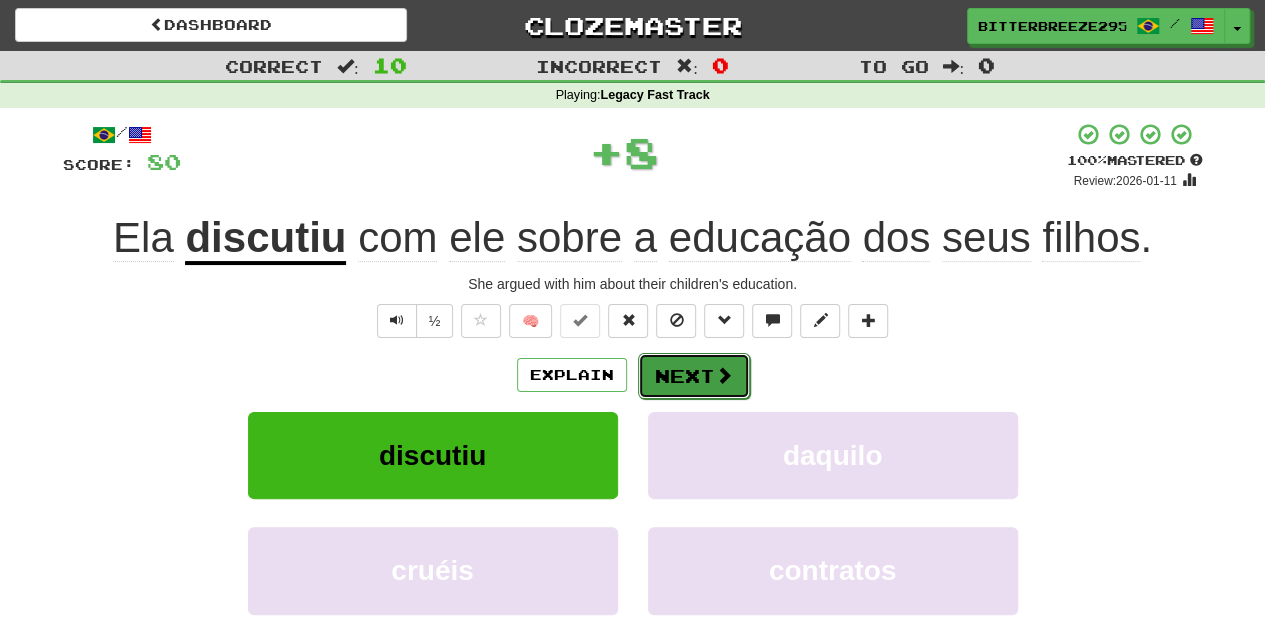 click on "Next" at bounding box center [694, 376] 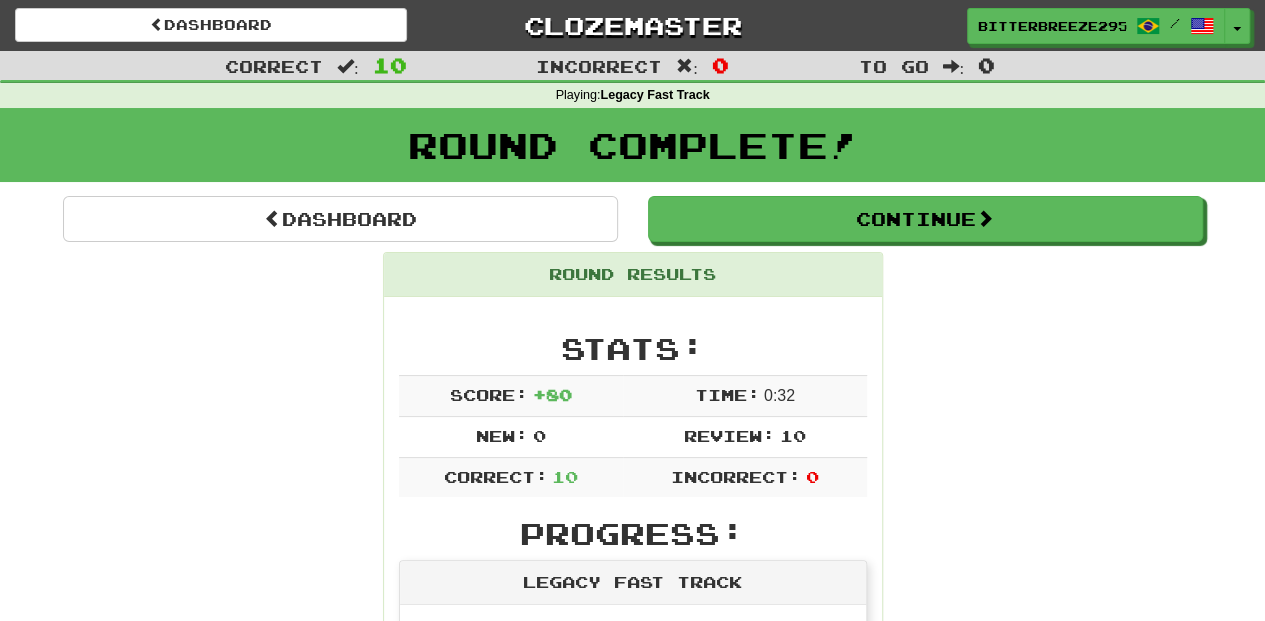 scroll, scrollTop: 0, scrollLeft: 0, axis: both 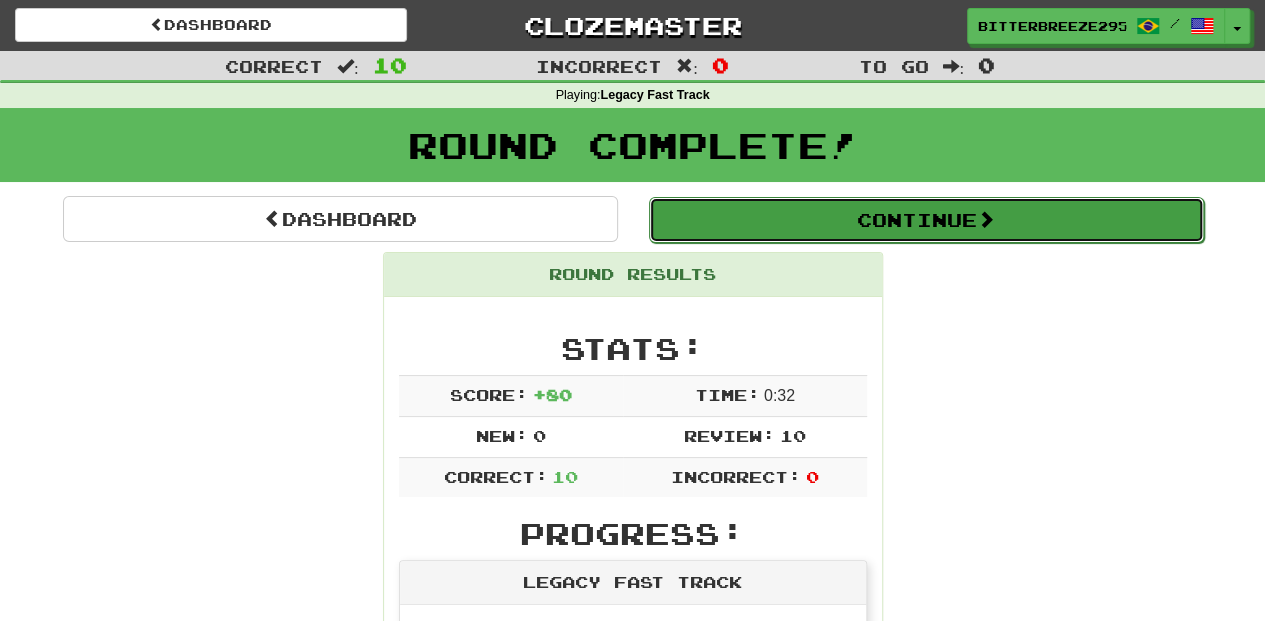 click on "Continue" at bounding box center [926, 220] 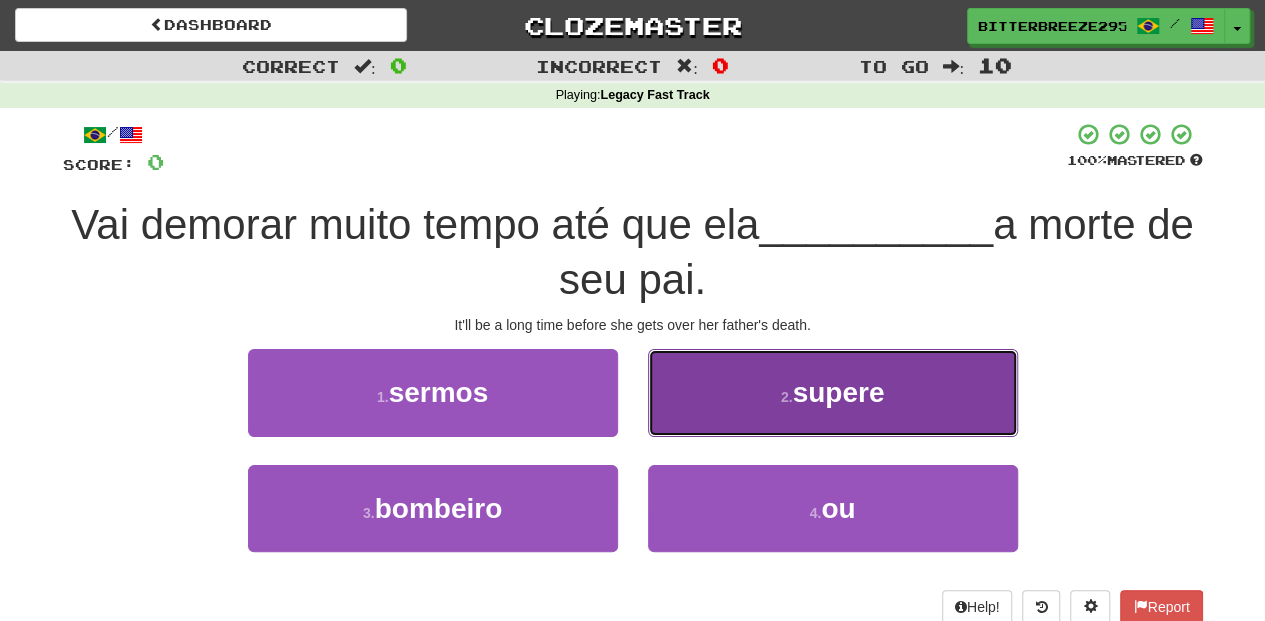 click on "2 .  supere" at bounding box center [833, 392] 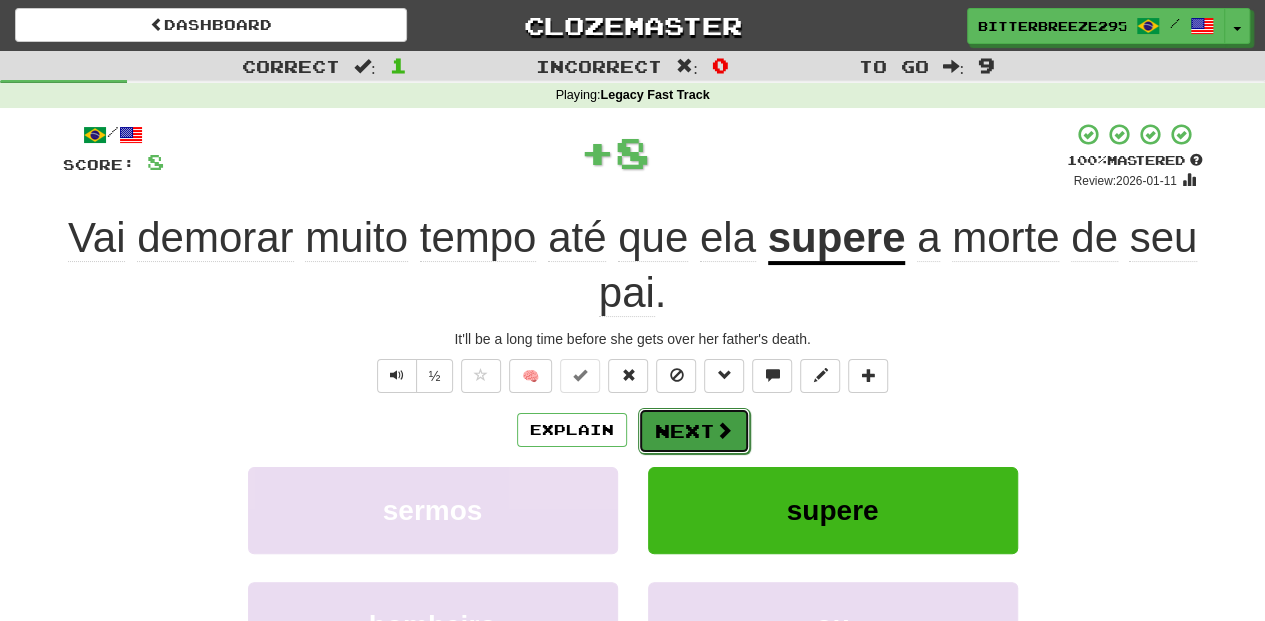 click on "Next" at bounding box center (694, 431) 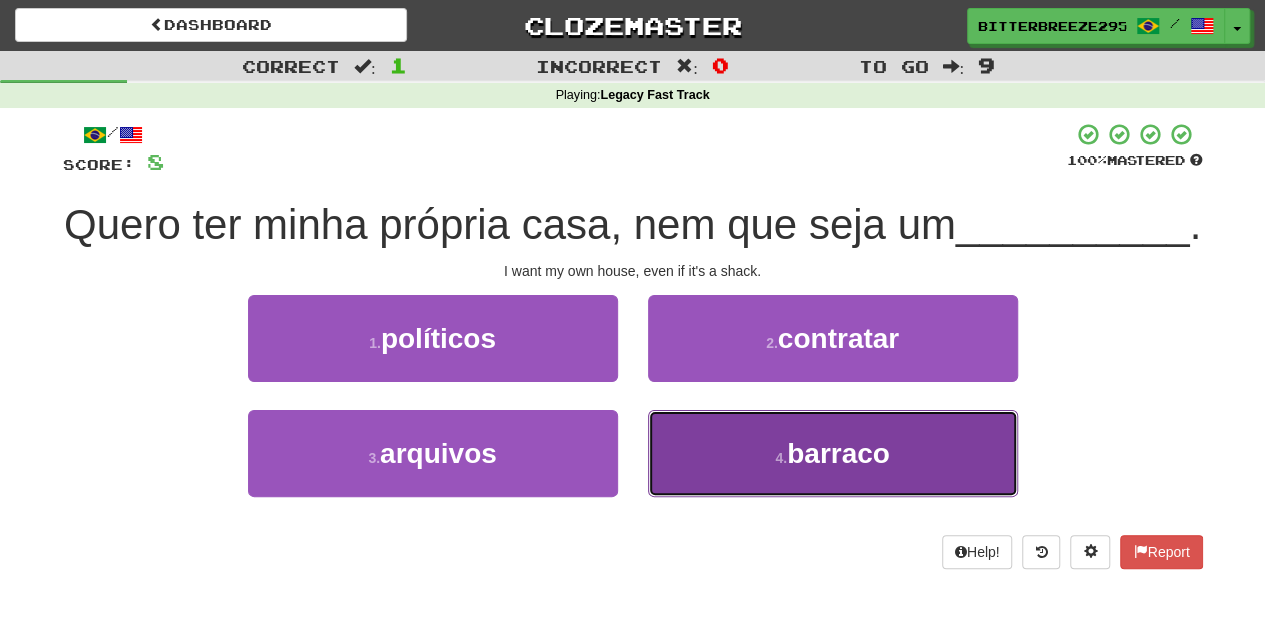 click on "4 .  barraco" at bounding box center (833, 453) 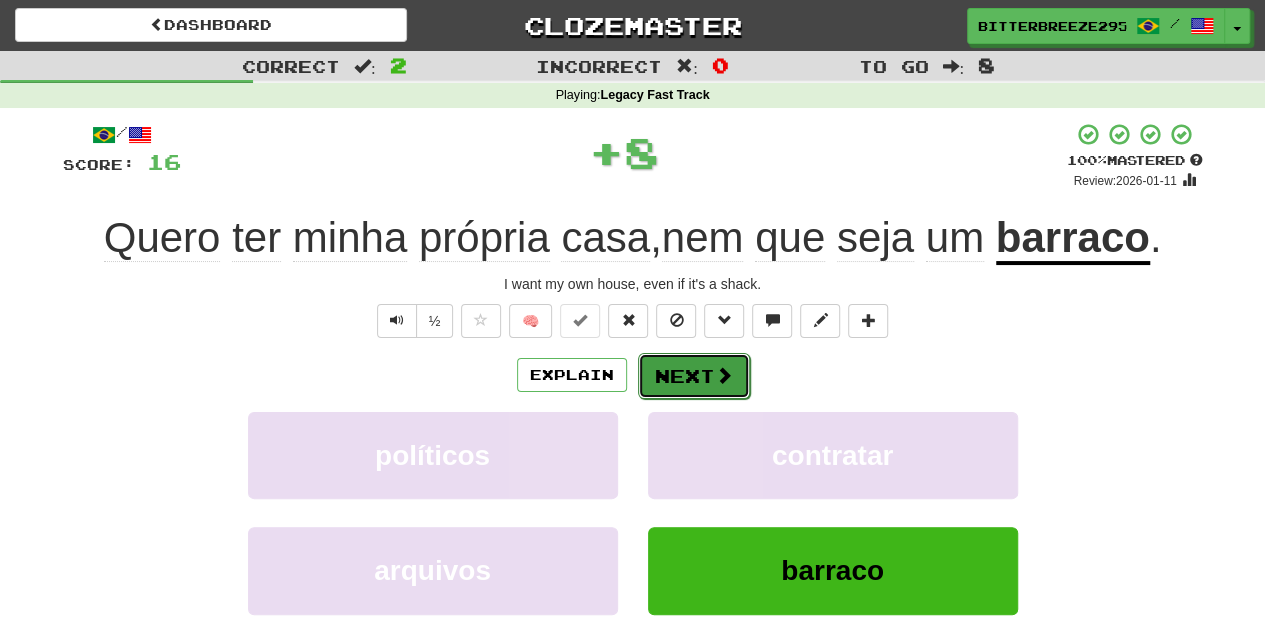 click on "Next" at bounding box center (694, 376) 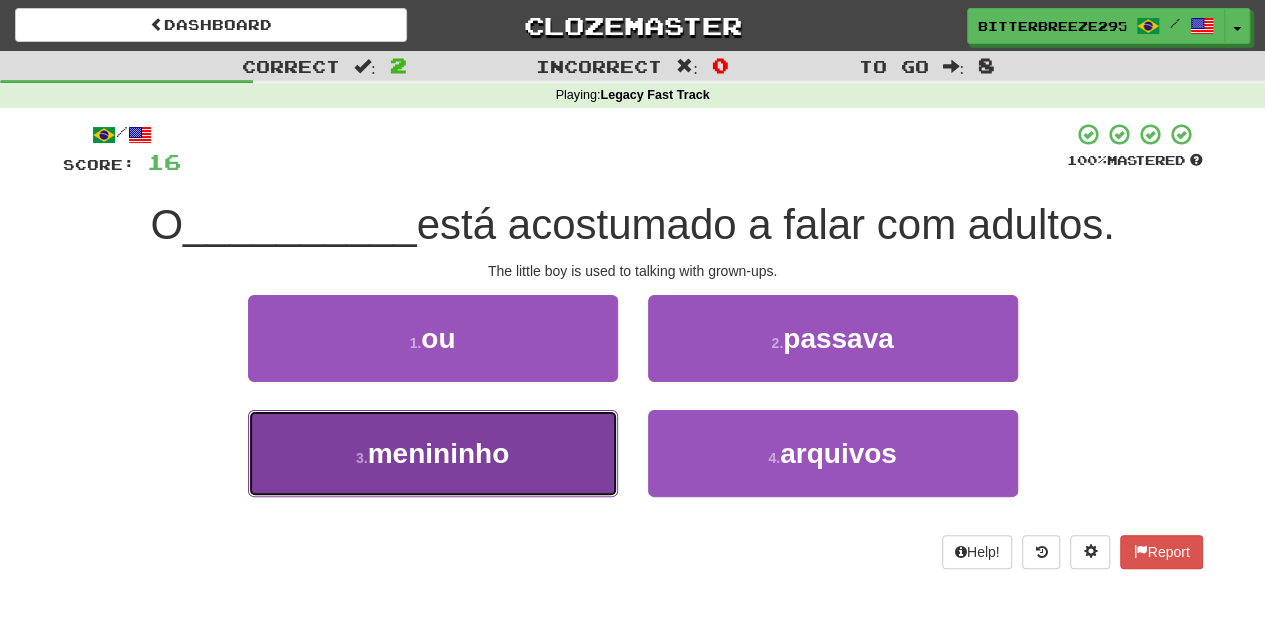 click on "menininho" at bounding box center [439, 453] 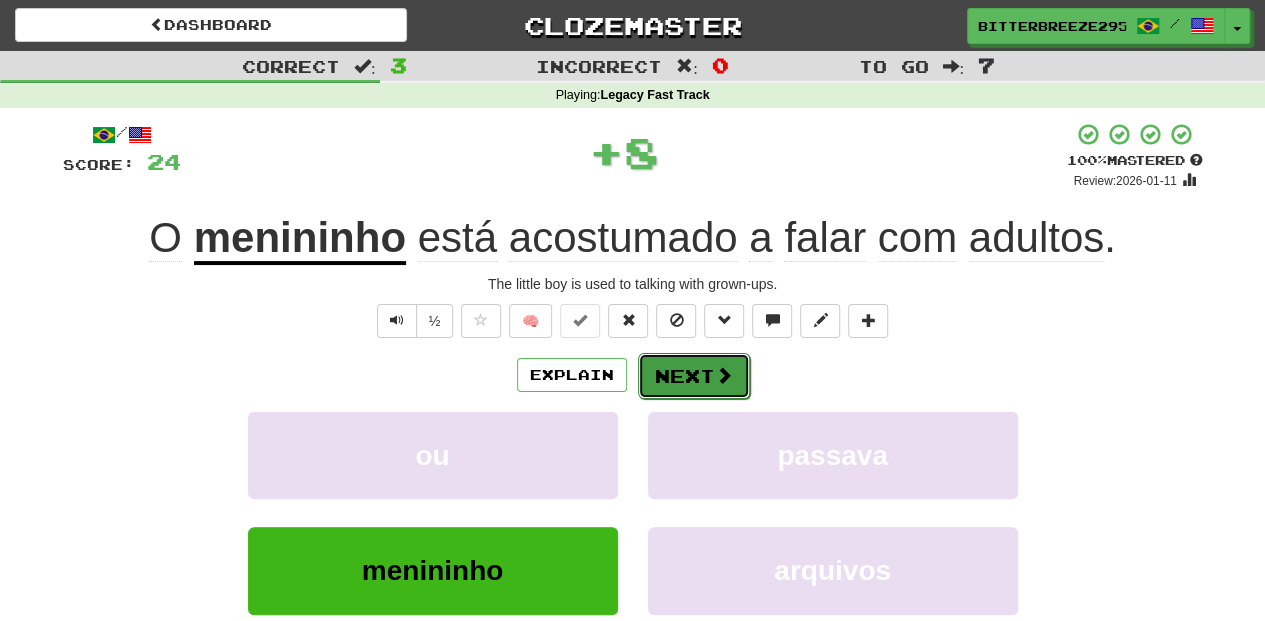 click on "Next" at bounding box center (694, 376) 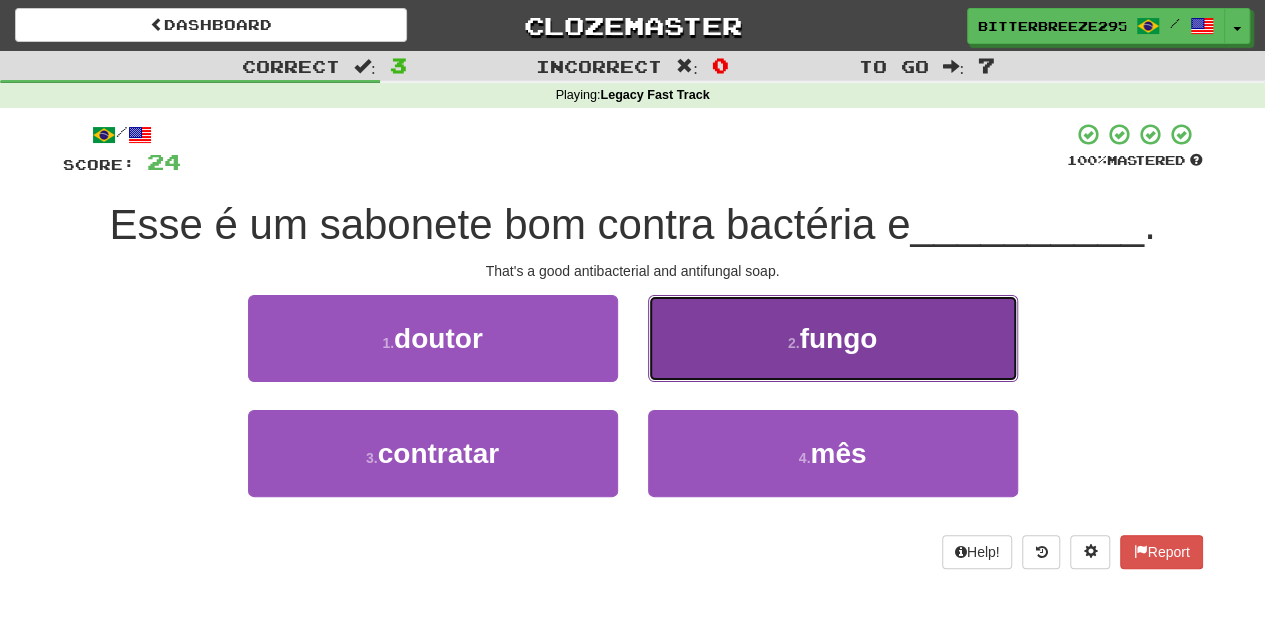 click on "2 .  fungo" at bounding box center (833, 338) 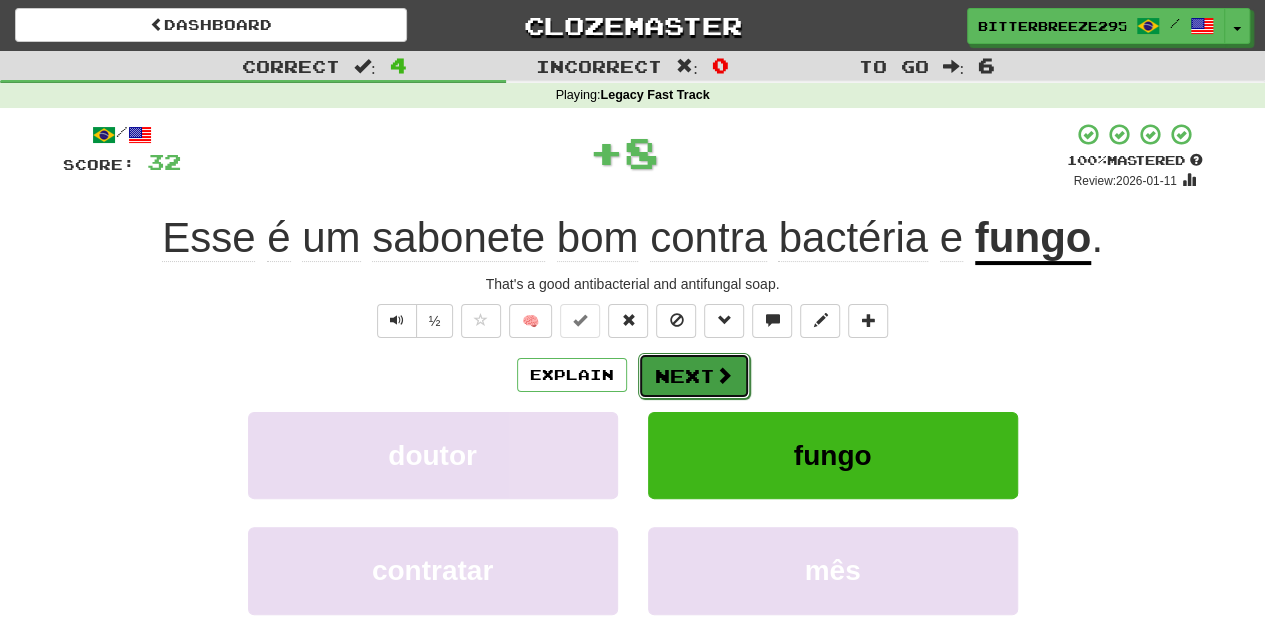 click on "Next" at bounding box center [694, 376] 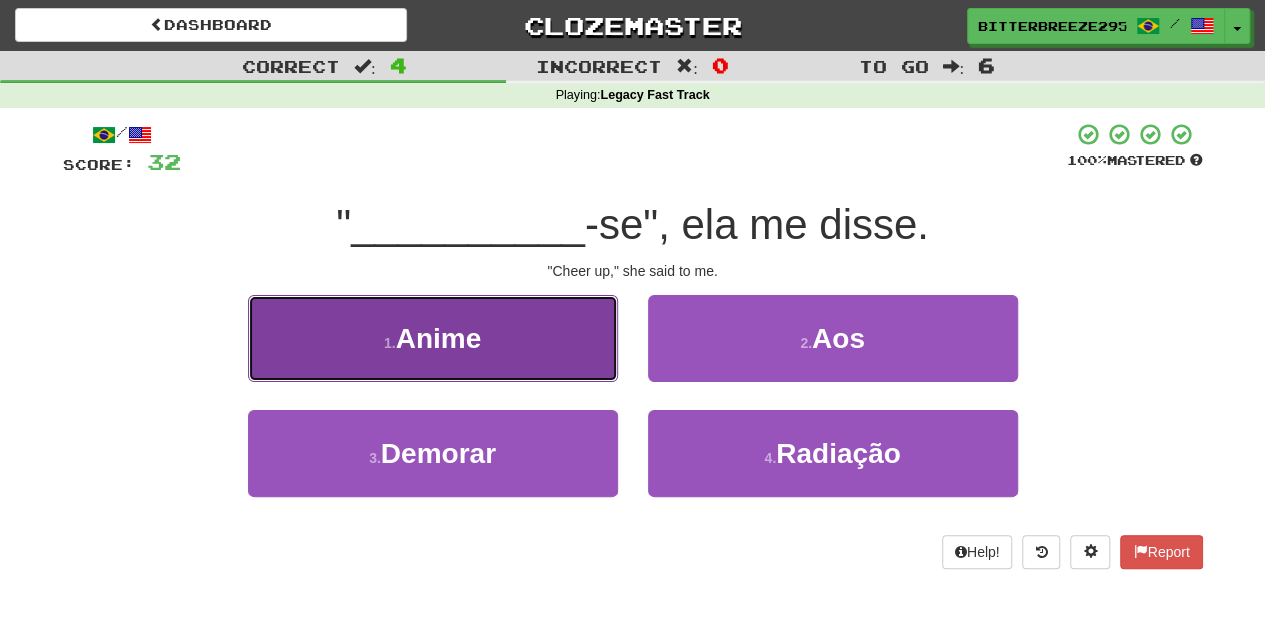 click on "1 .  Anime" at bounding box center (433, 338) 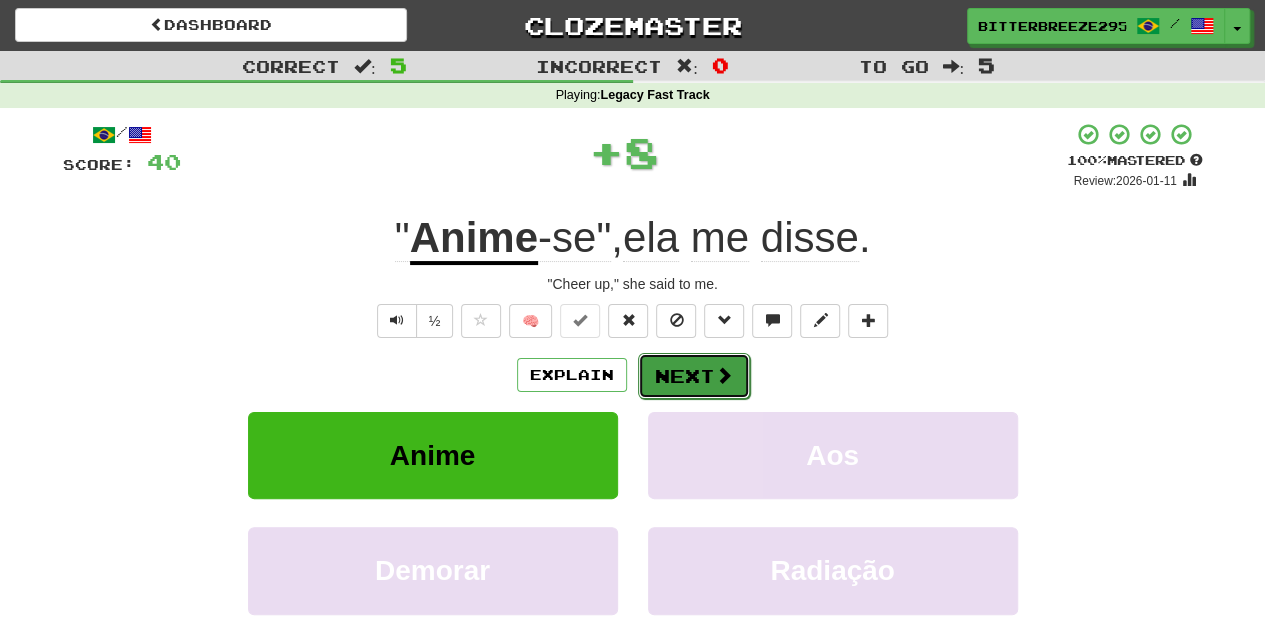click on "Next" at bounding box center (694, 376) 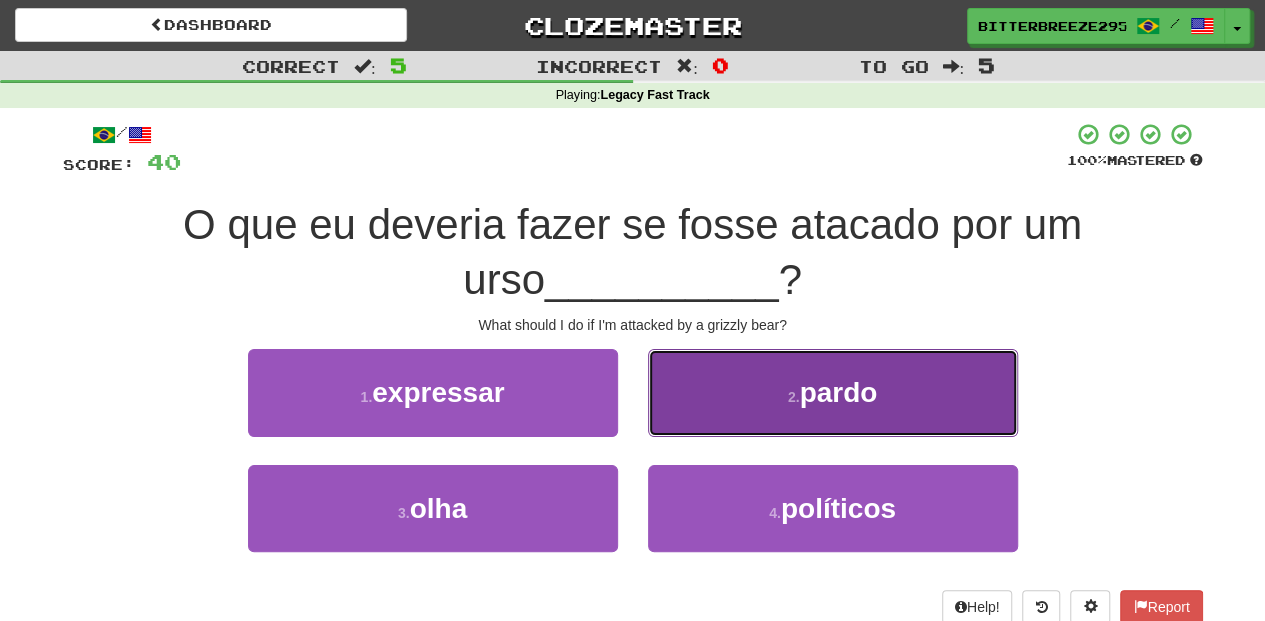 click on "2 .  pardo" at bounding box center (833, 392) 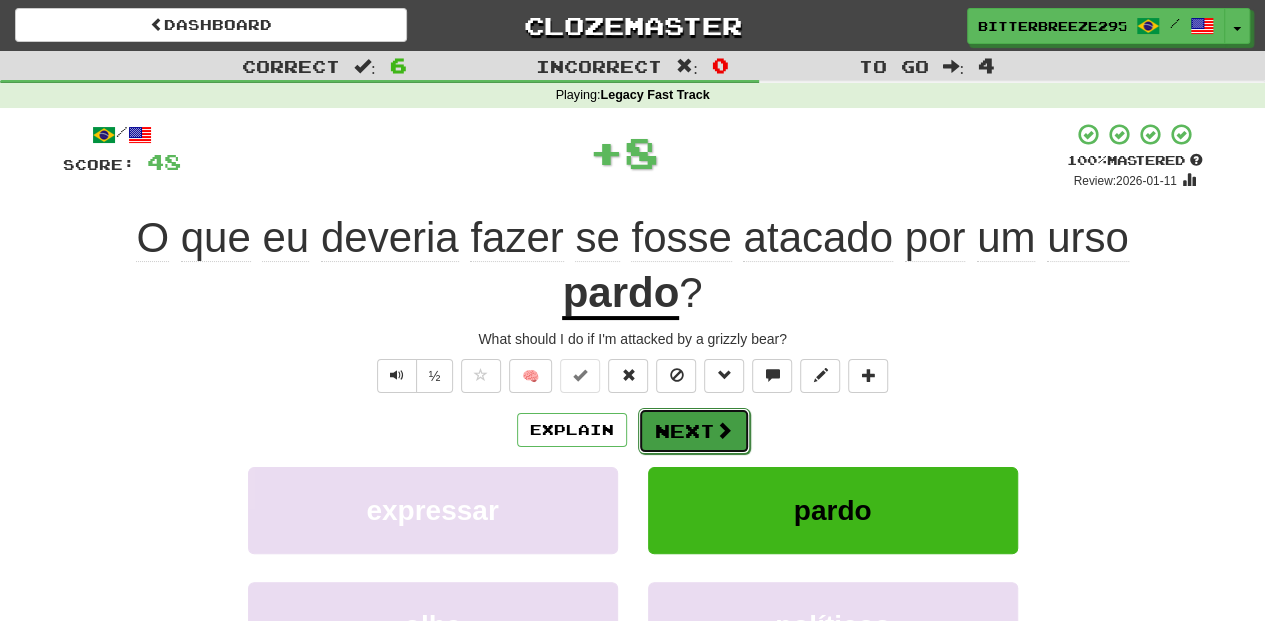 click on "Next" at bounding box center (694, 431) 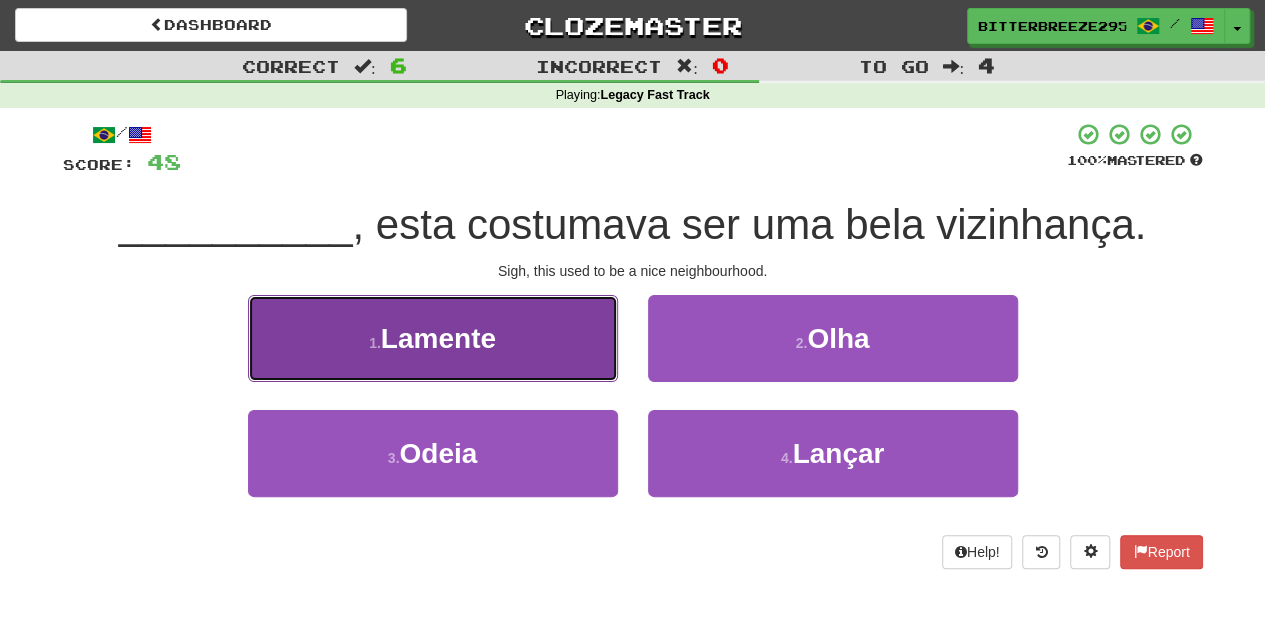 click on "1 .  Lamente" at bounding box center (433, 338) 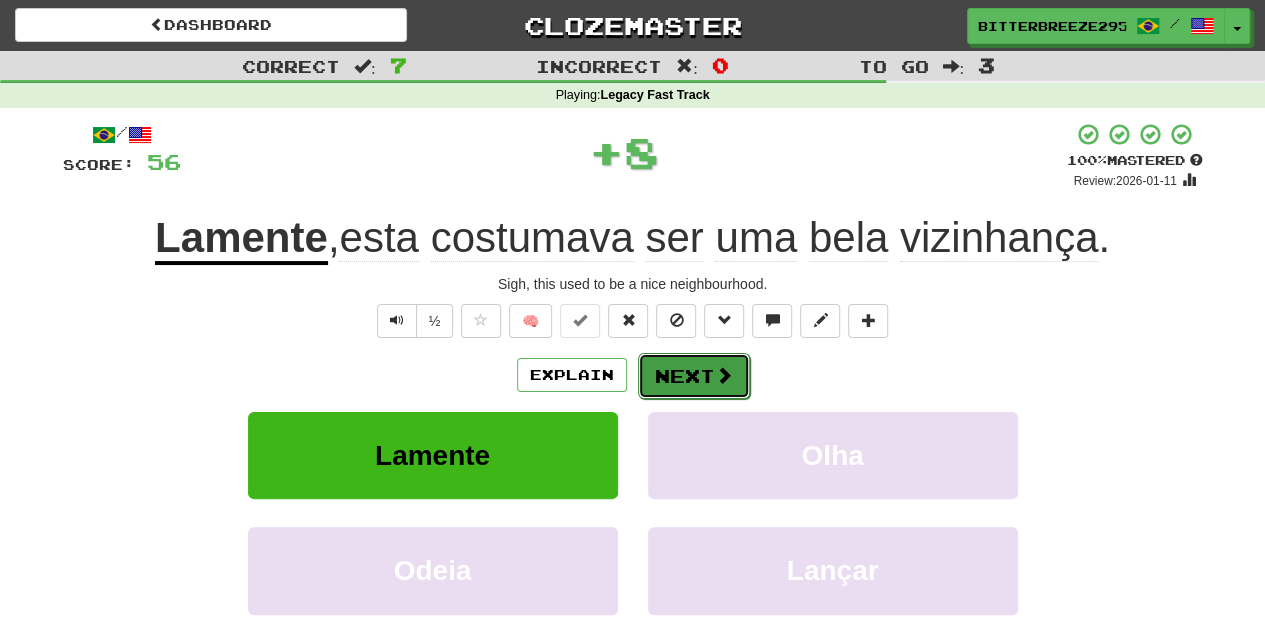 click on "Next" at bounding box center [694, 376] 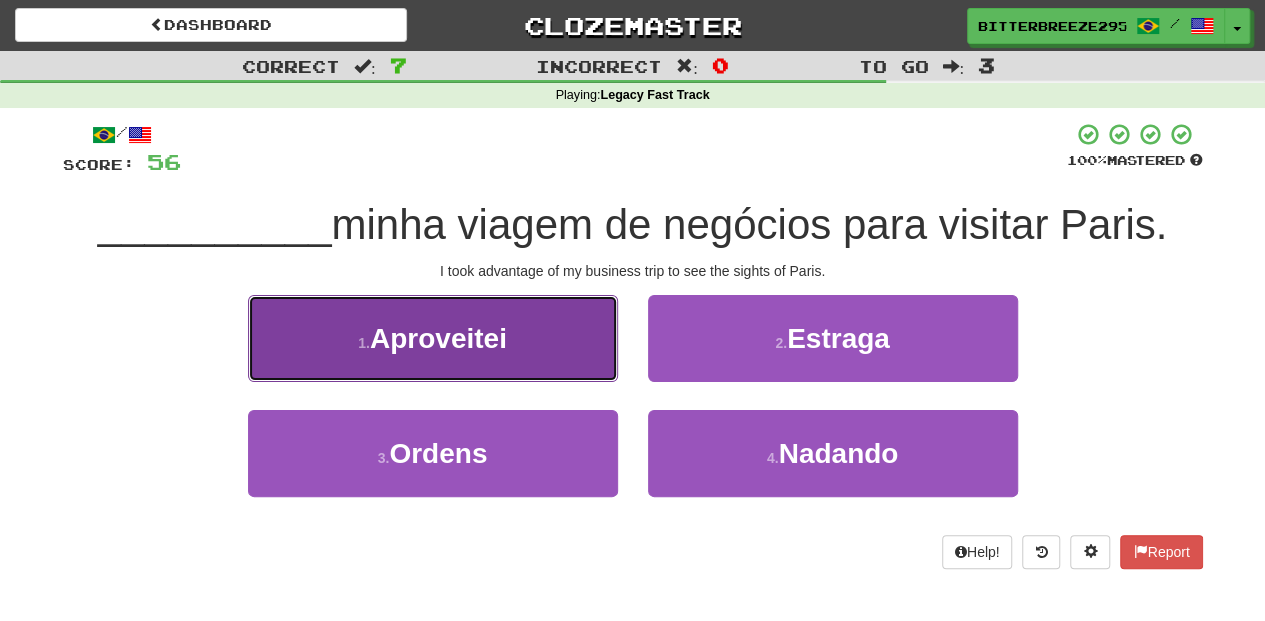 click on "1 .  Aproveitei" at bounding box center (433, 338) 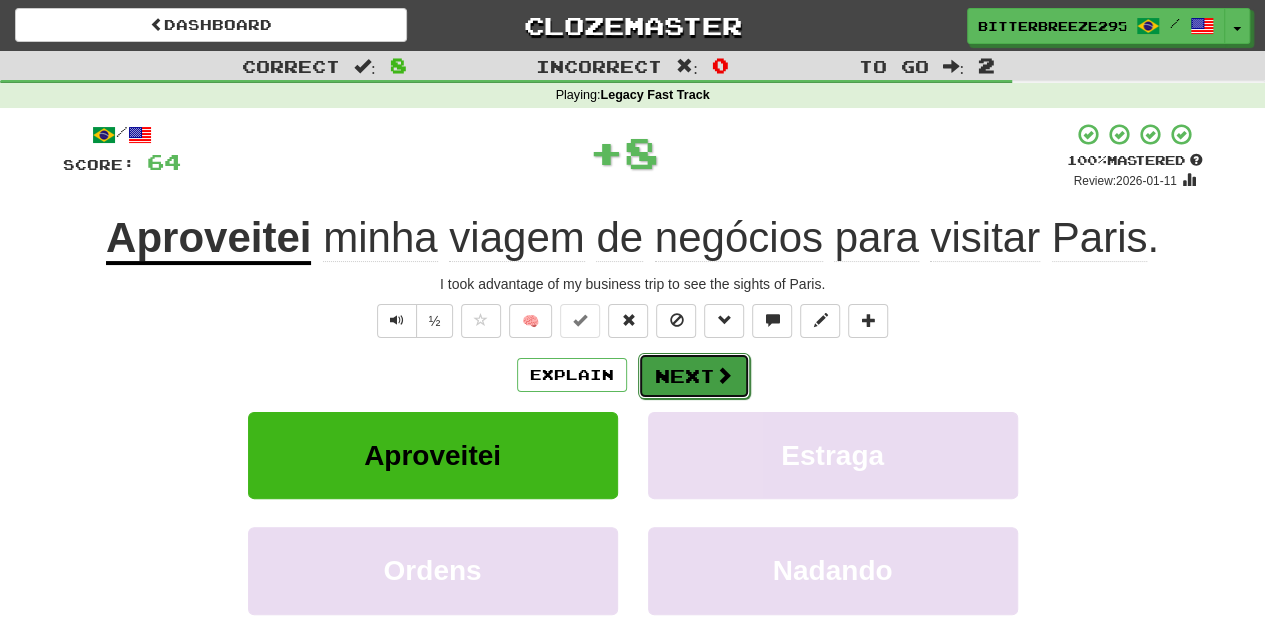 click on "Next" at bounding box center (694, 376) 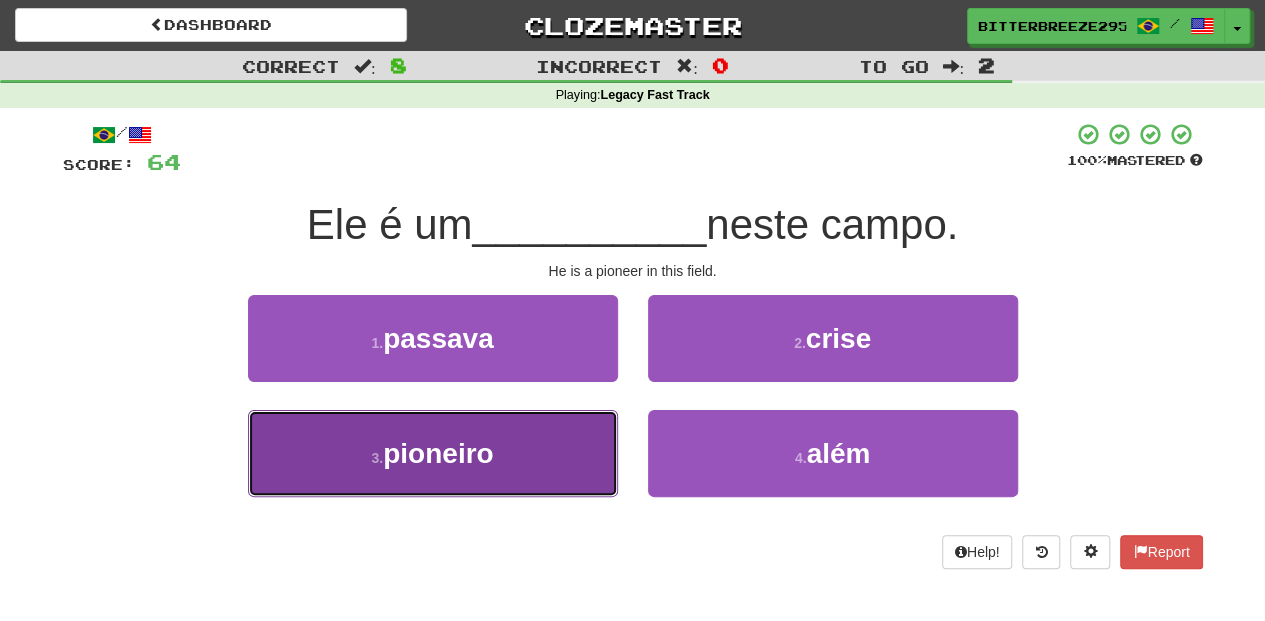 click on "3 .  pioneiro" at bounding box center (433, 453) 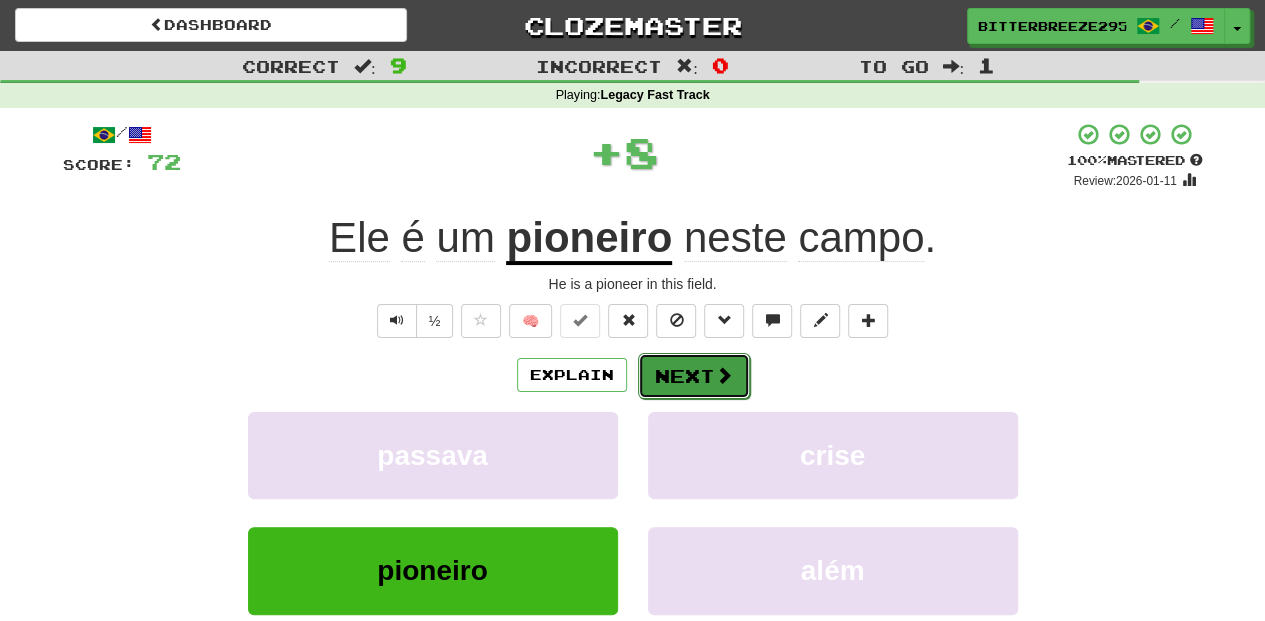 click on "Next" at bounding box center (694, 376) 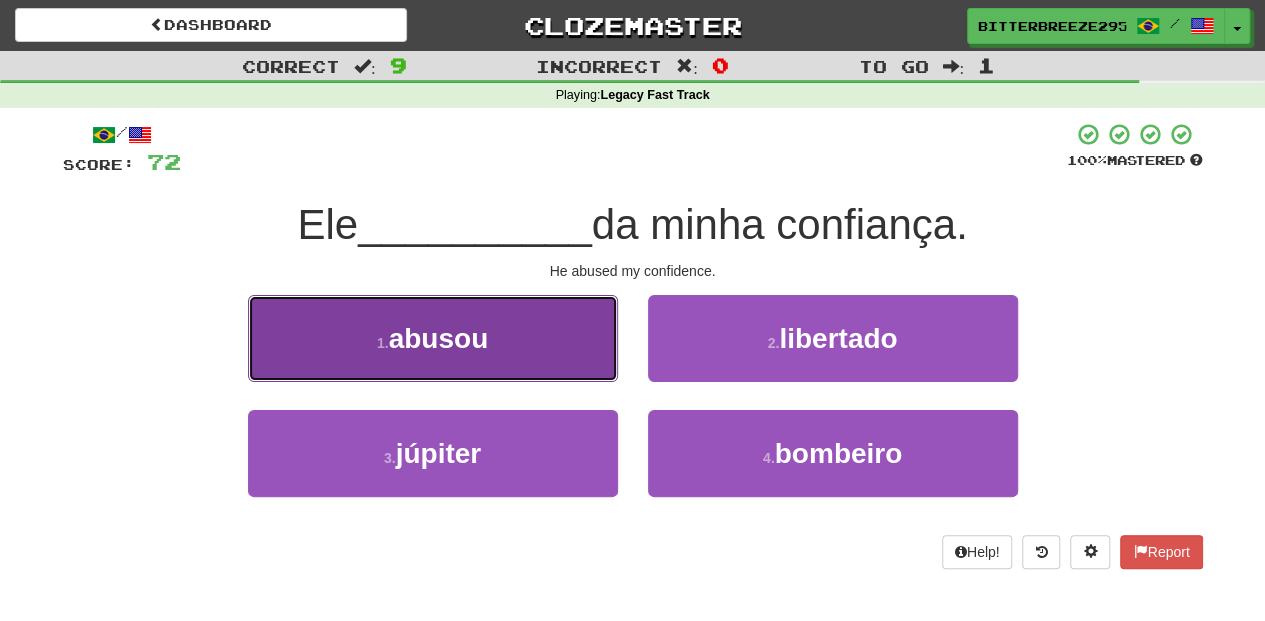click on "1 .  abusou" at bounding box center [433, 338] 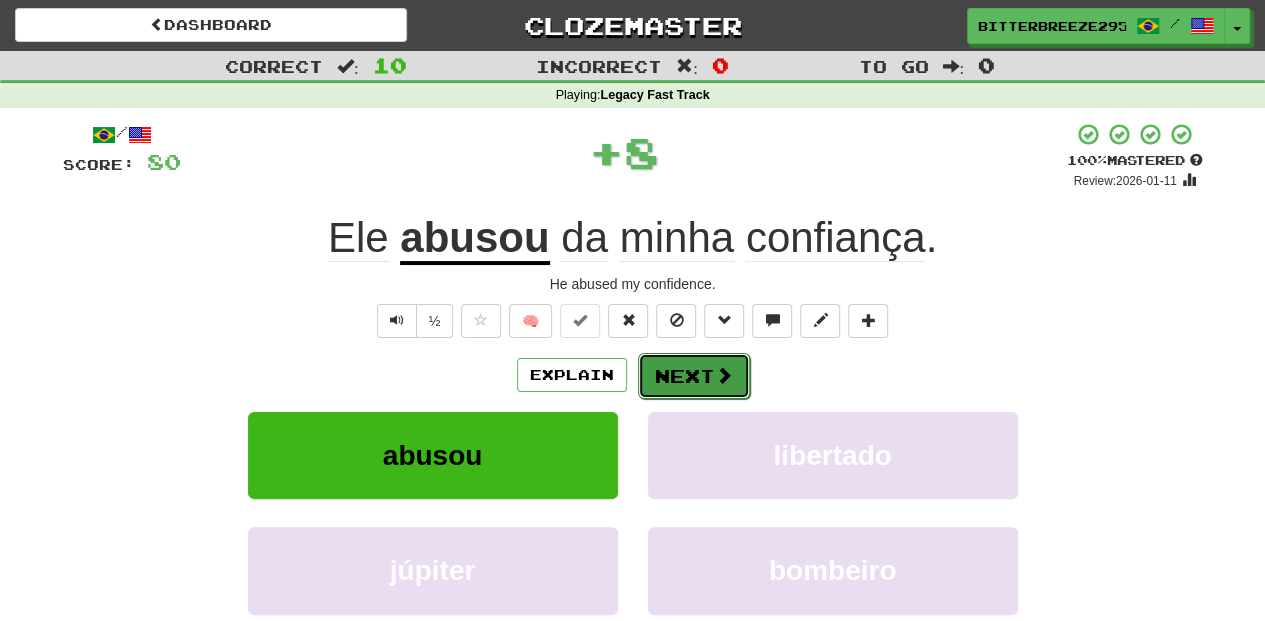 click on "Next" at bounding box center [694, 376] 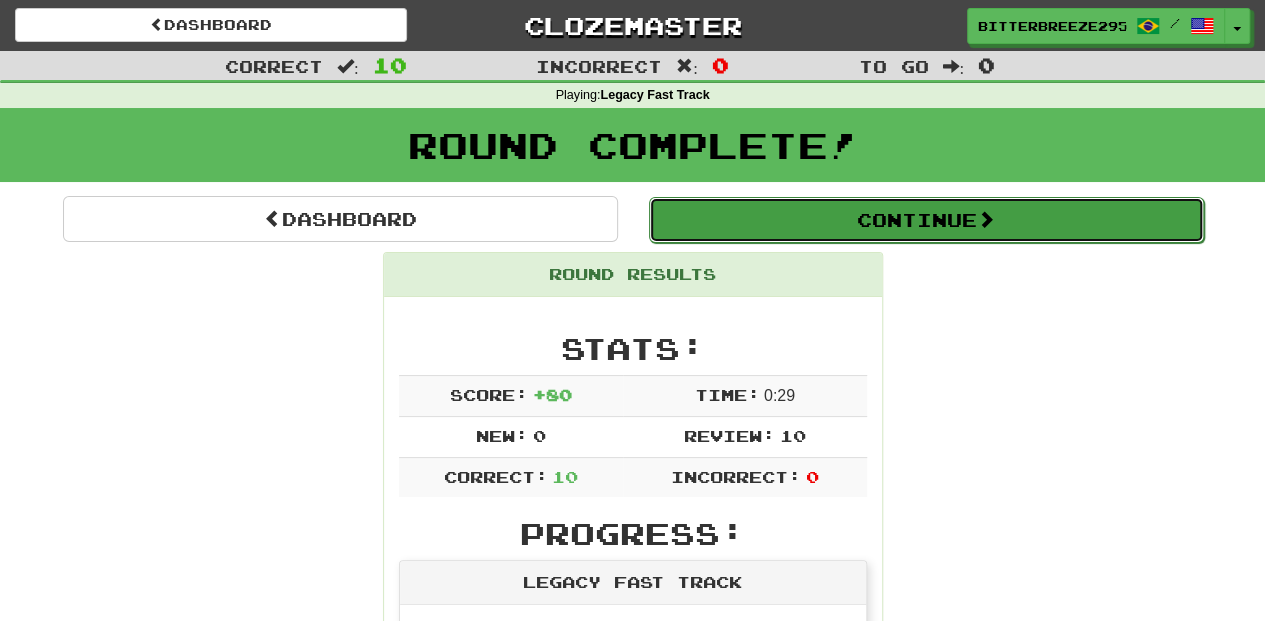 click on "Continue" at bounding box center (926, 220) 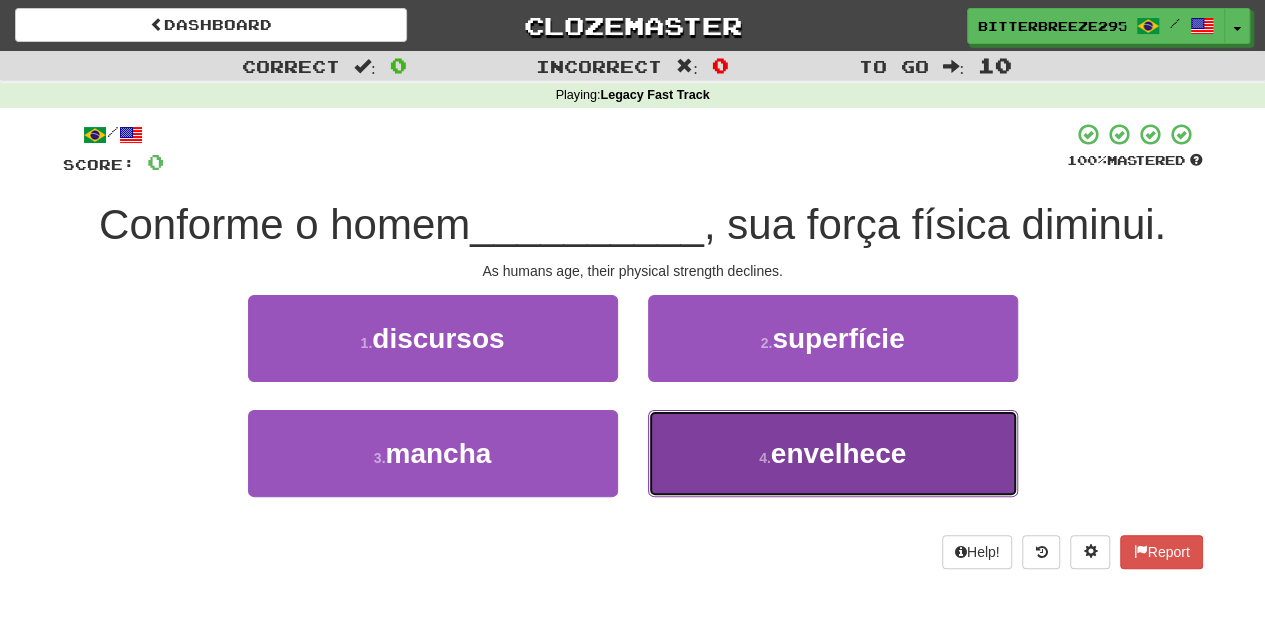 click on "4 .  envelhece" at bounding box center [833, 453] 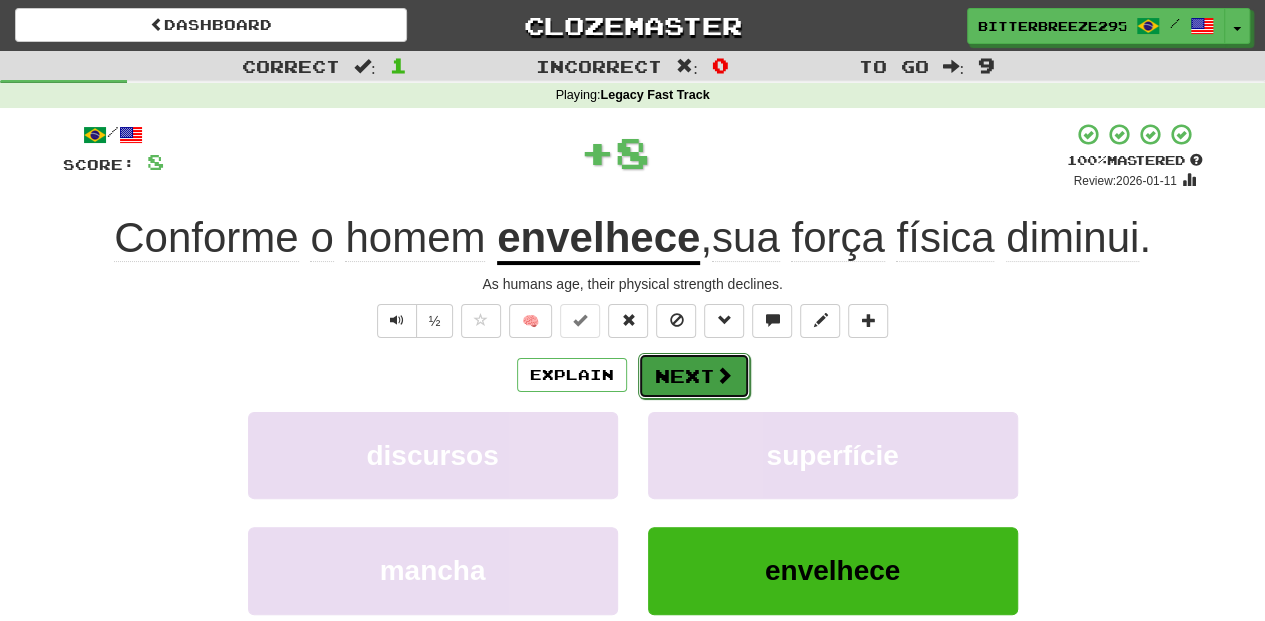 click on "Next" at bounding box center [694, 376] 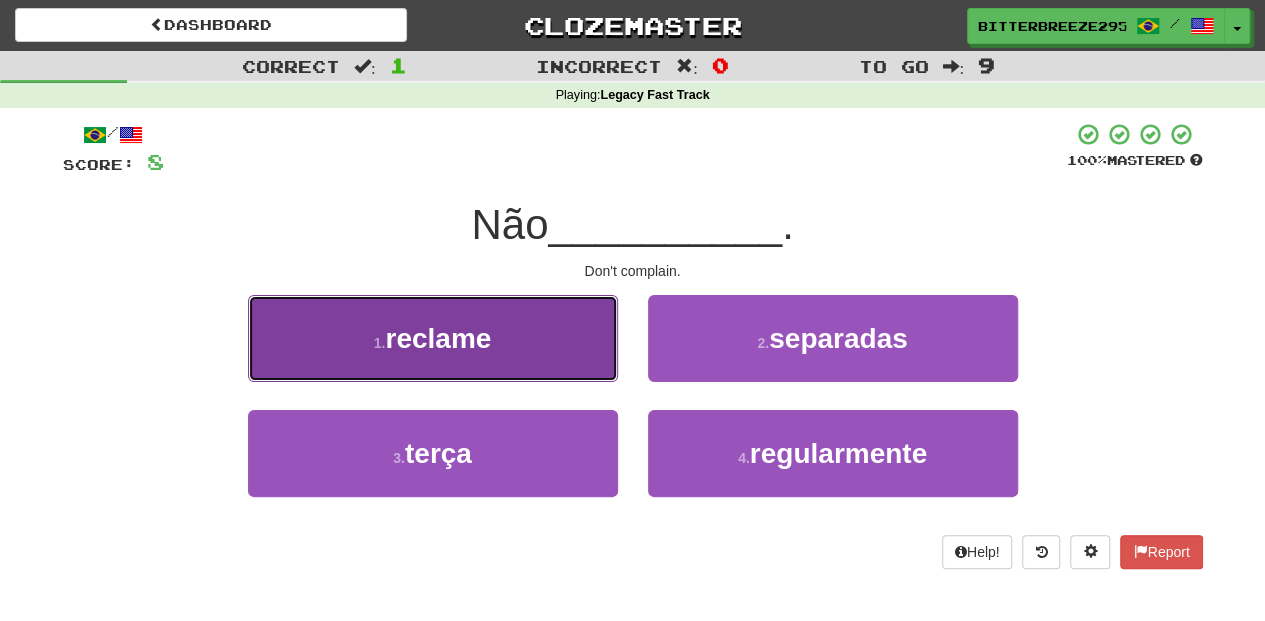 click on "1 .  reclame" at bounding box center (433, 338) 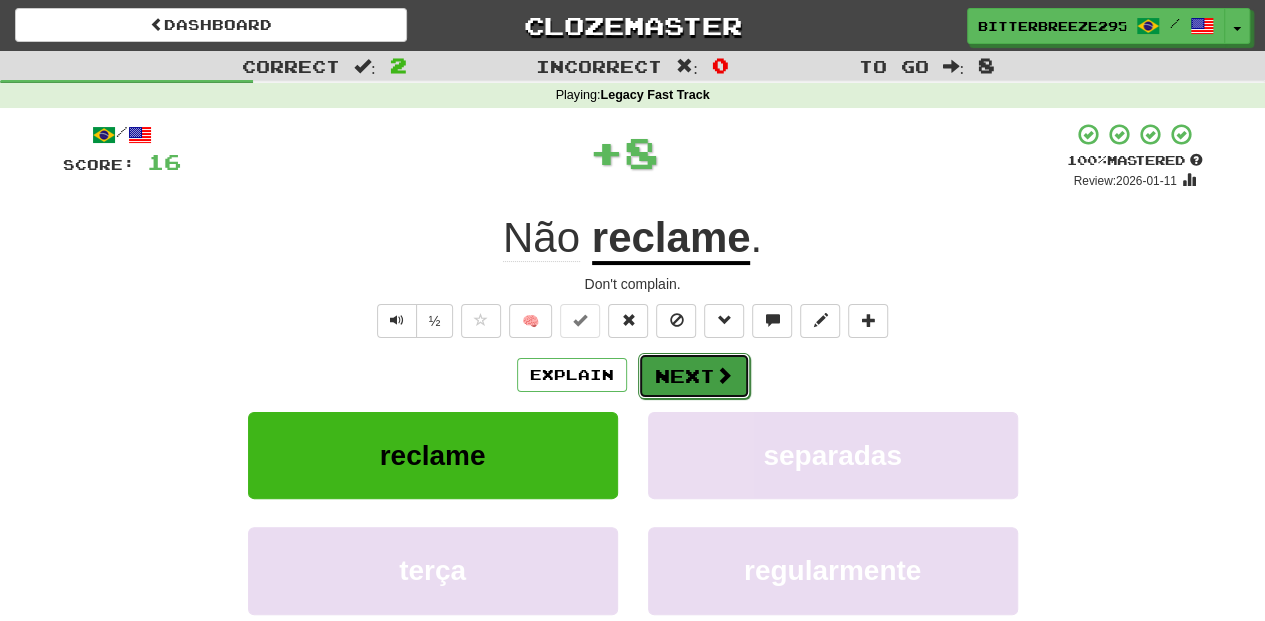 click on "Next" at bounding box center (694, 376) 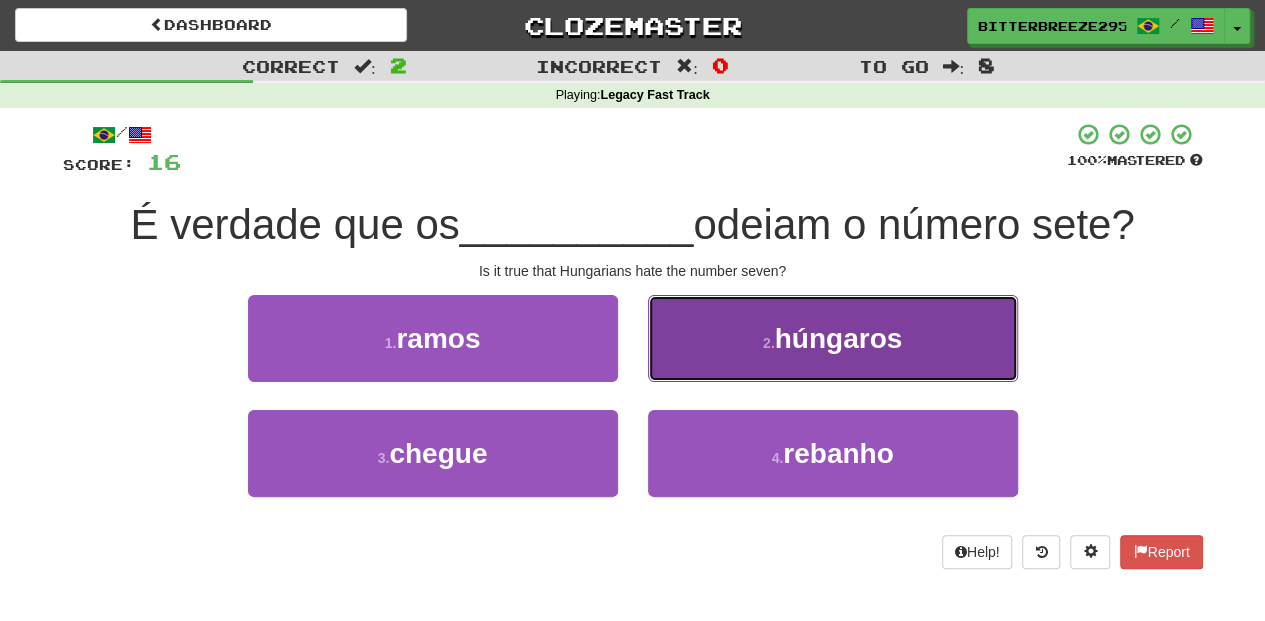 click on "2 .  húngaros" at bounding box center (833, 338) 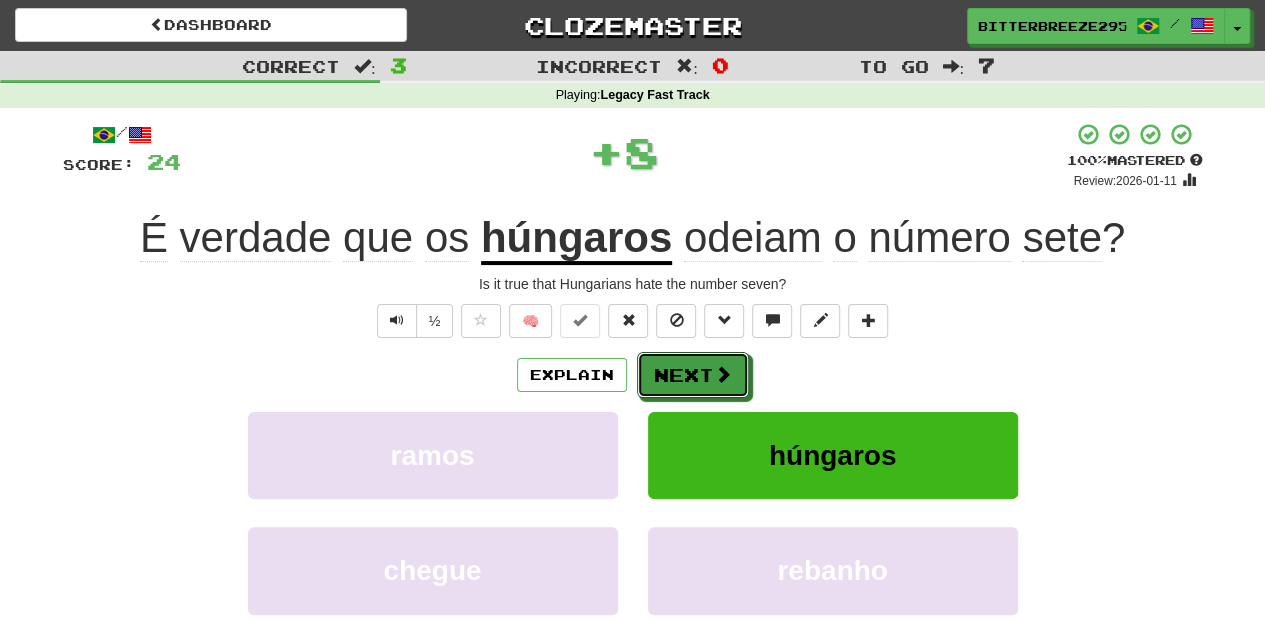 click on "Next" at bounding box center (693, 375) 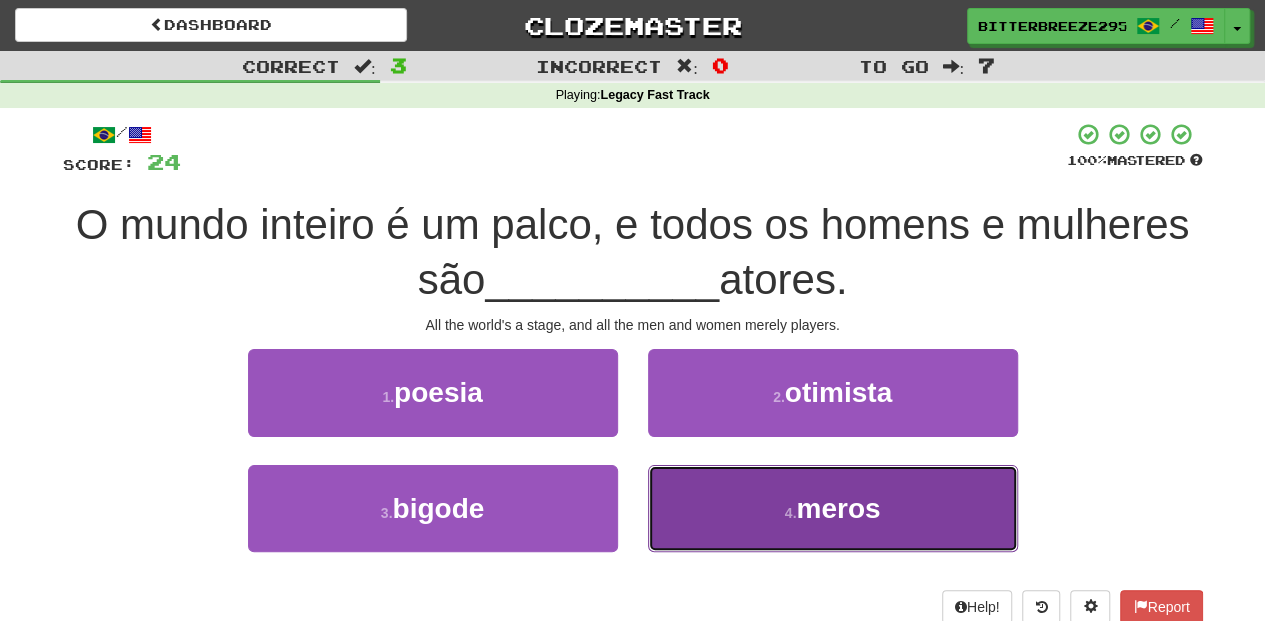 click on "4 .  meros" at bounding box center (833, 508) 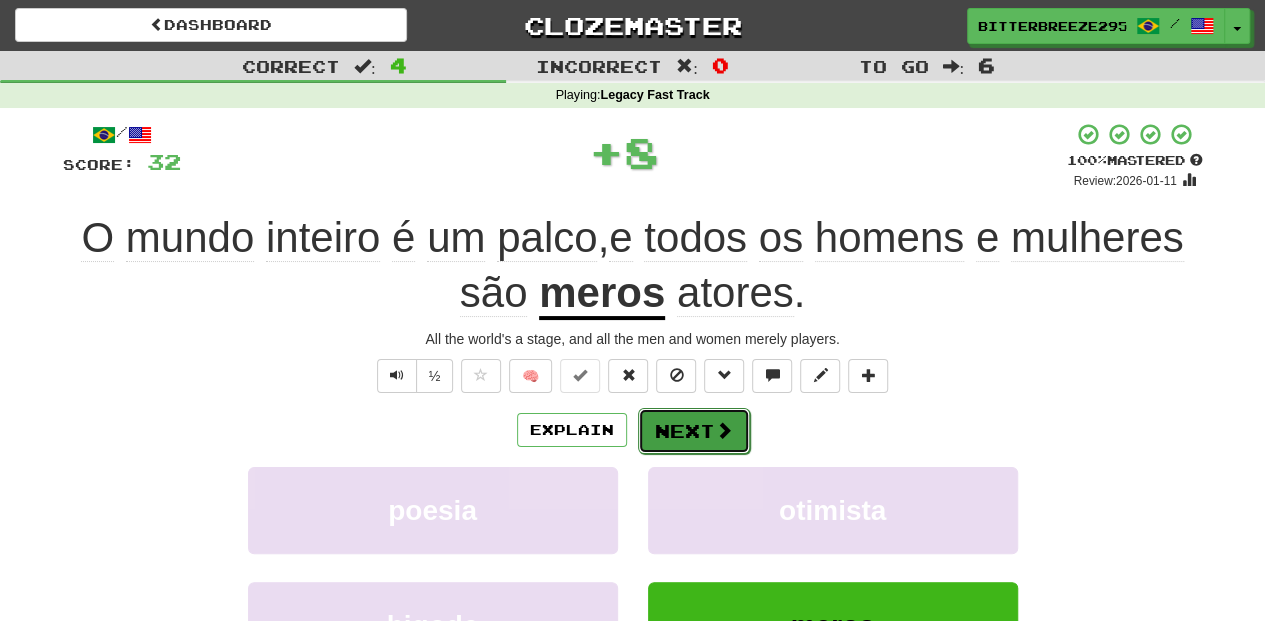 click on "Next" at bounding box center (694, 431) 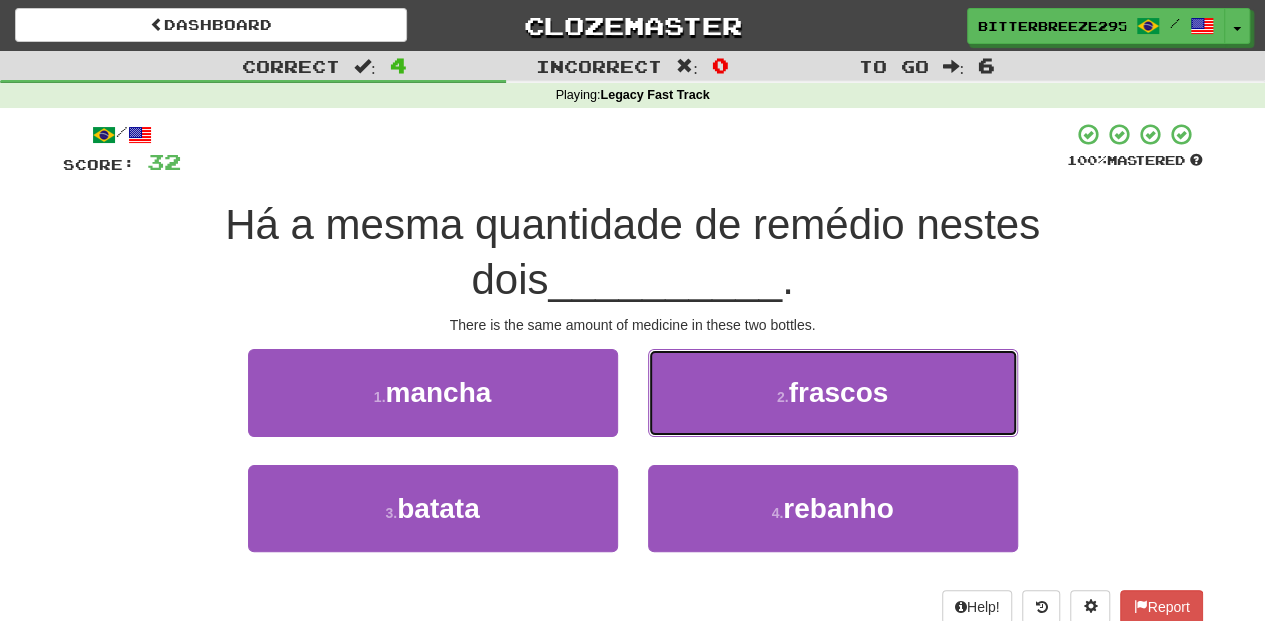 click on "2 .  frascos" at bounding box center (833, 392) 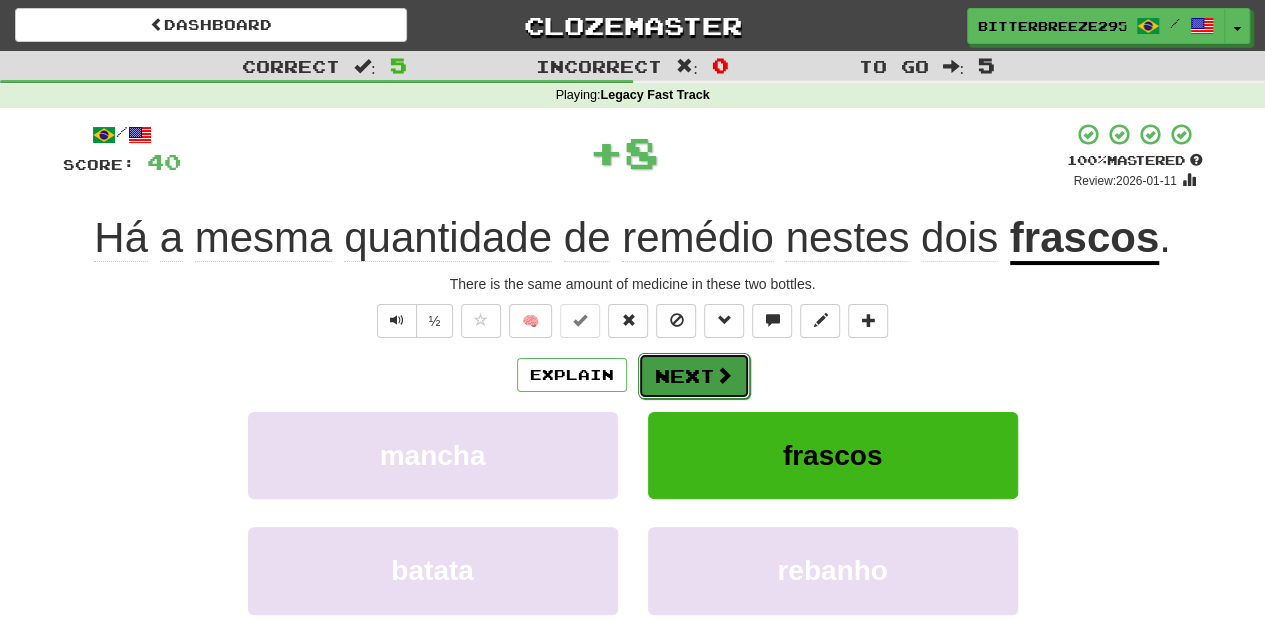 click on "Next" at bounding box center (694, 376) 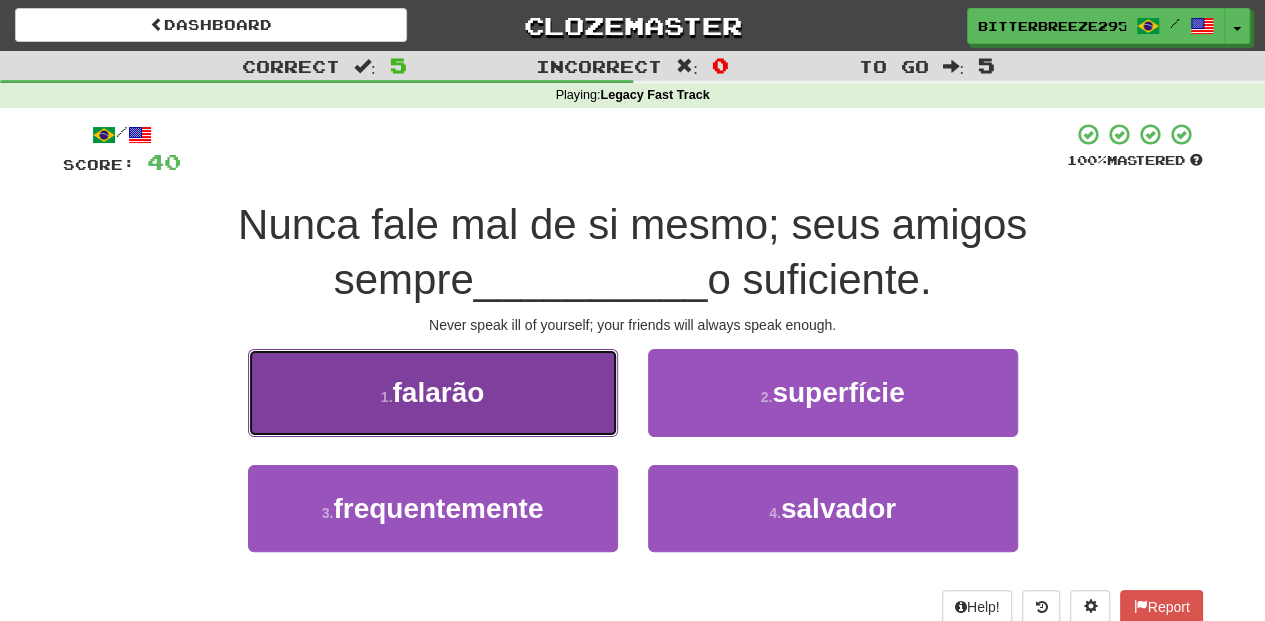 click on "1 .  falarão" at bounding box center [433, 392] 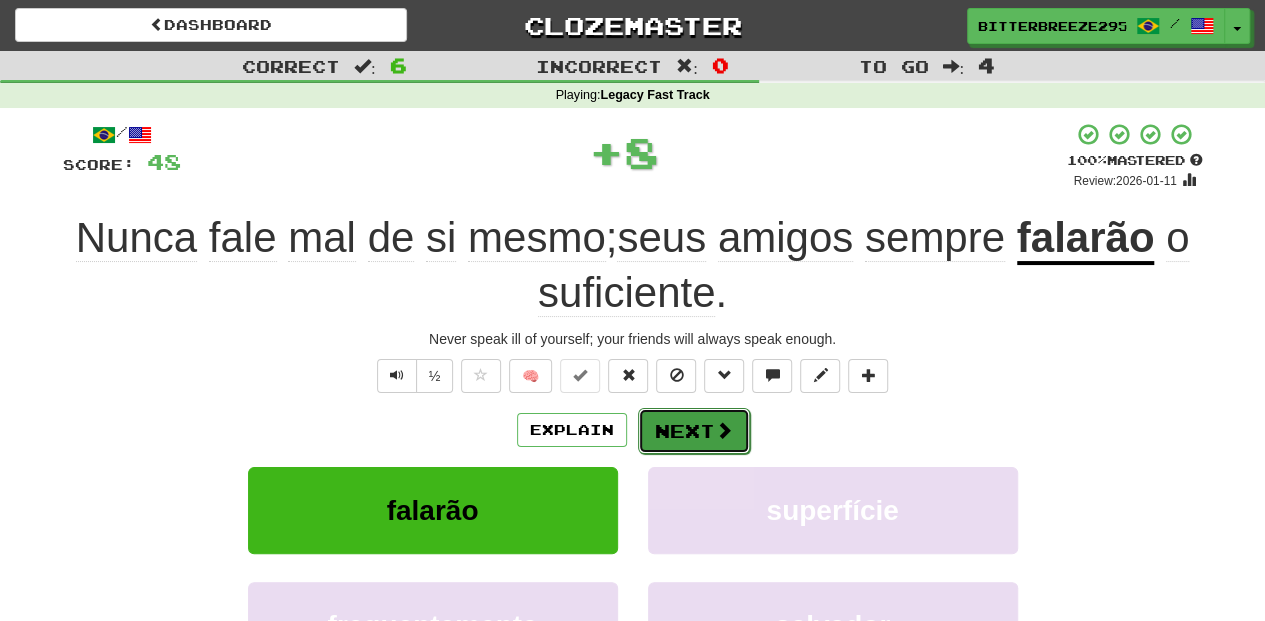 click on "Next" at bounding box center [694, 431] 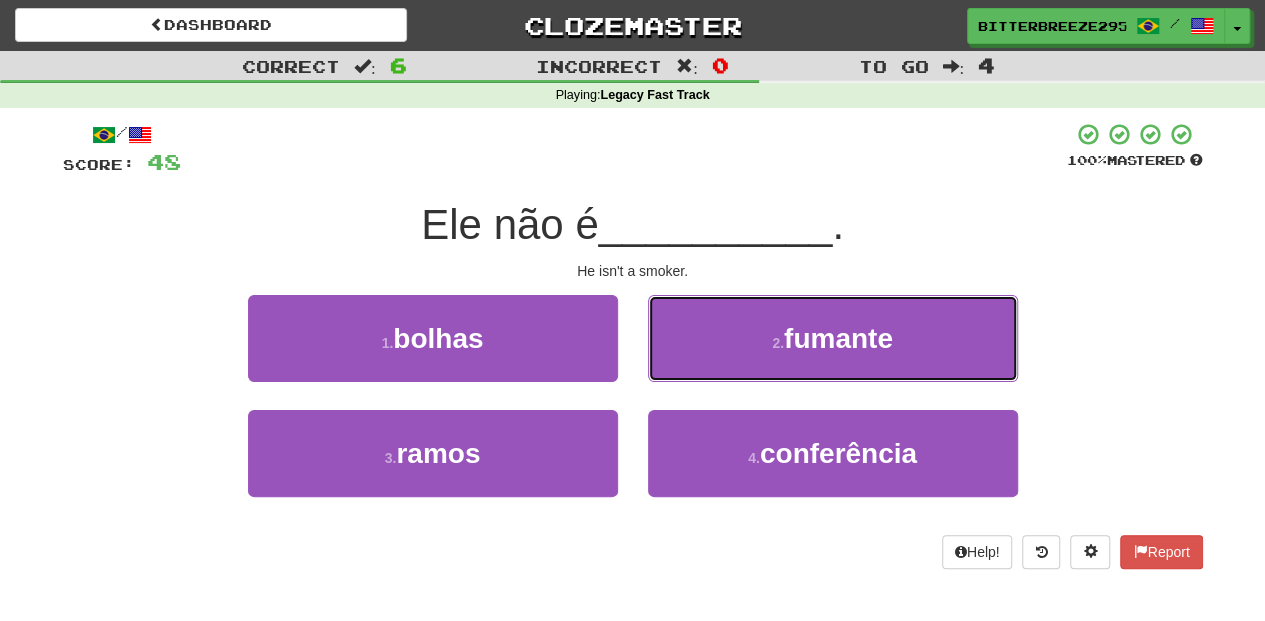 click on "2 .  fumante" at bounding box center [833, 338] 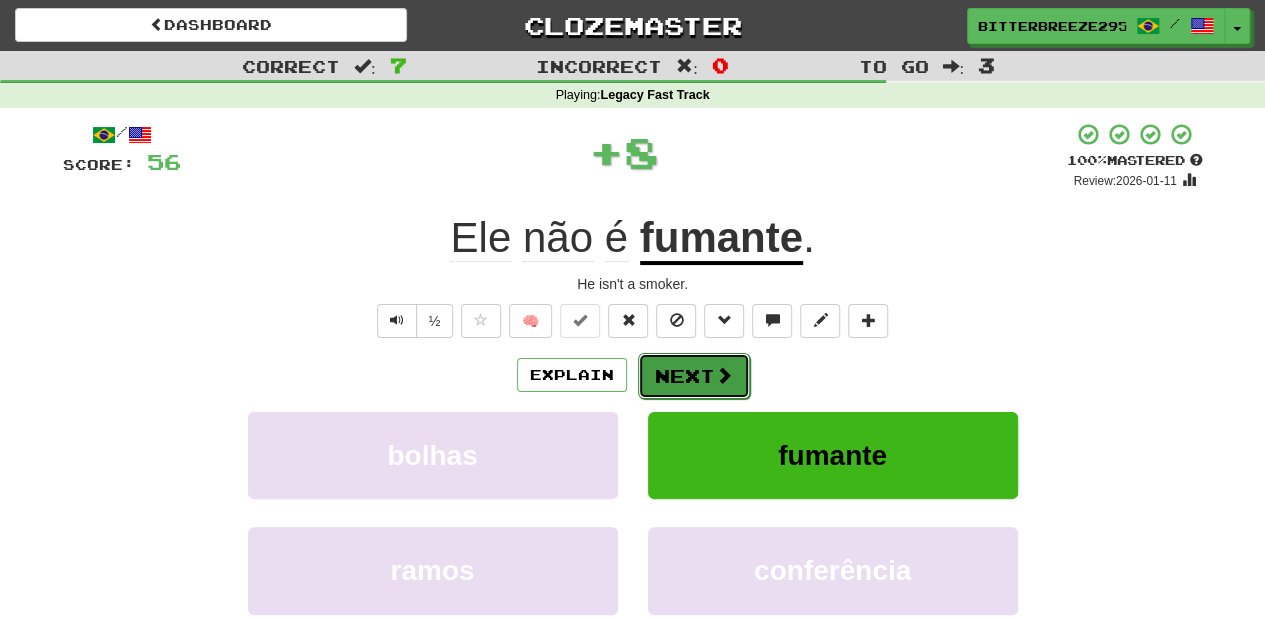 click on "Next" at bounding box center [694, 376] 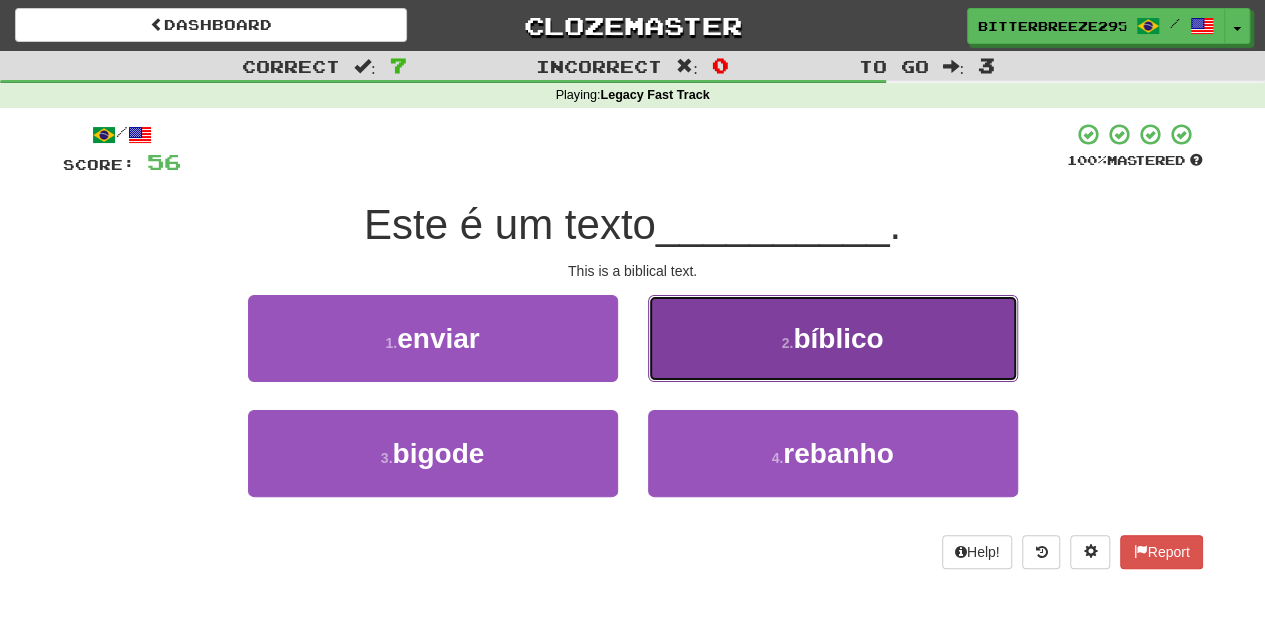 click on "2 .  bíblico" at bounding box center (833, 338) 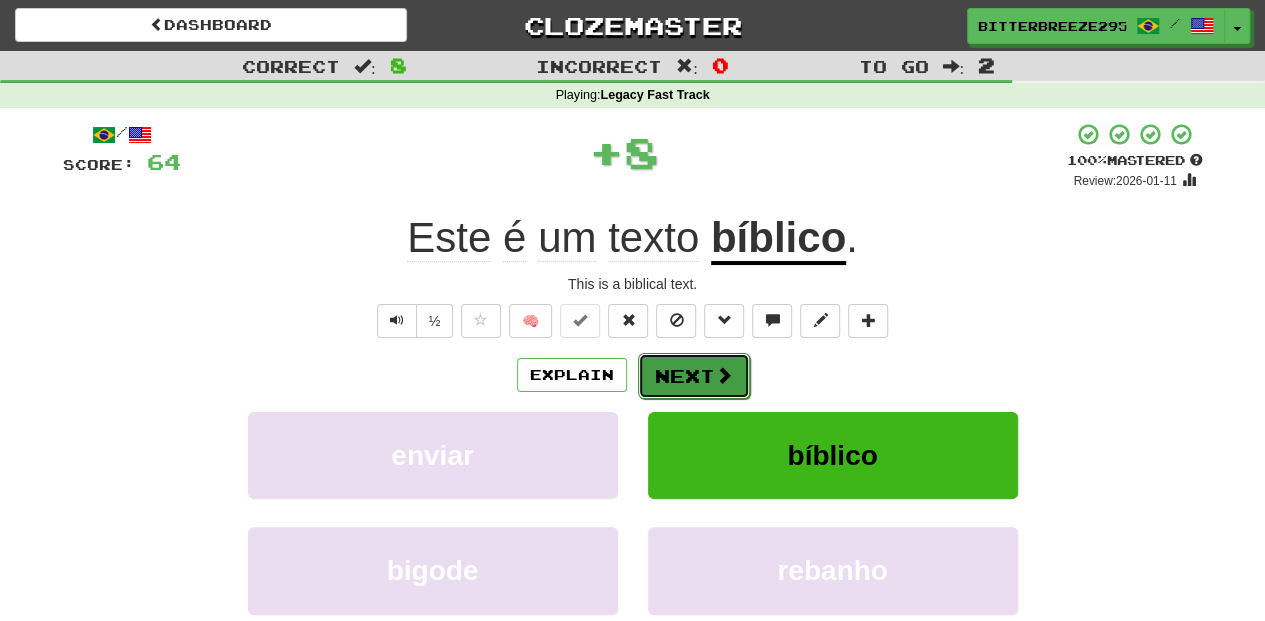 click on "Next" at bounding box center [694, 376] 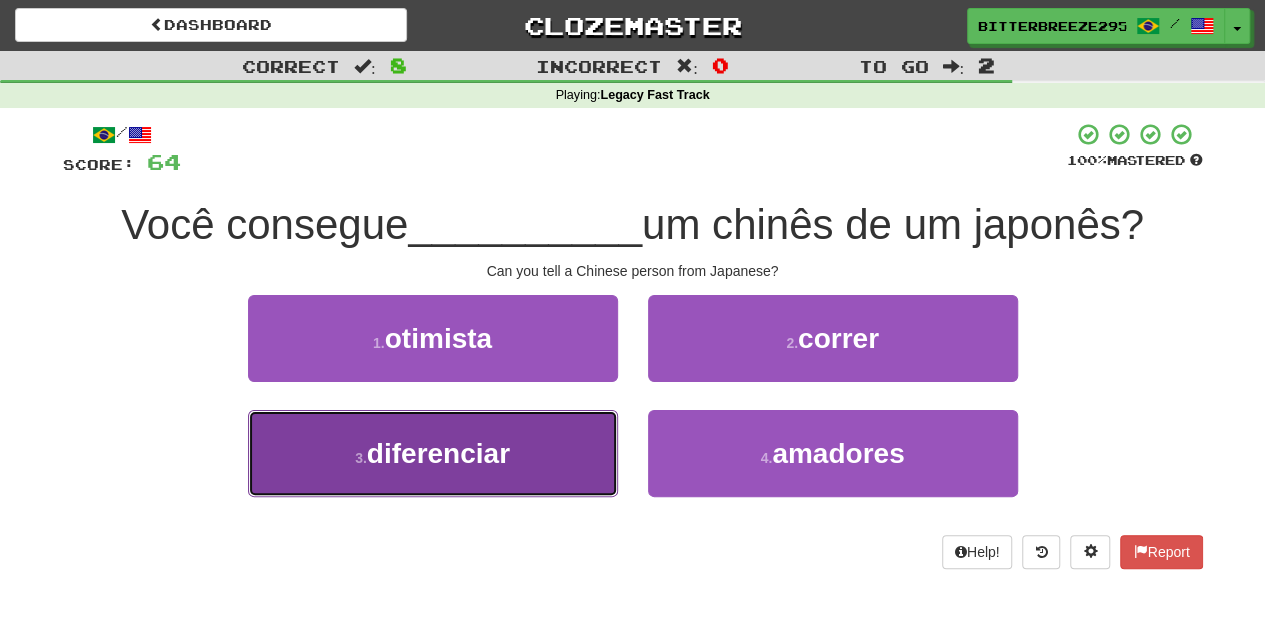 click on "3 .  diferenciar" at bounding box center (433, 453) 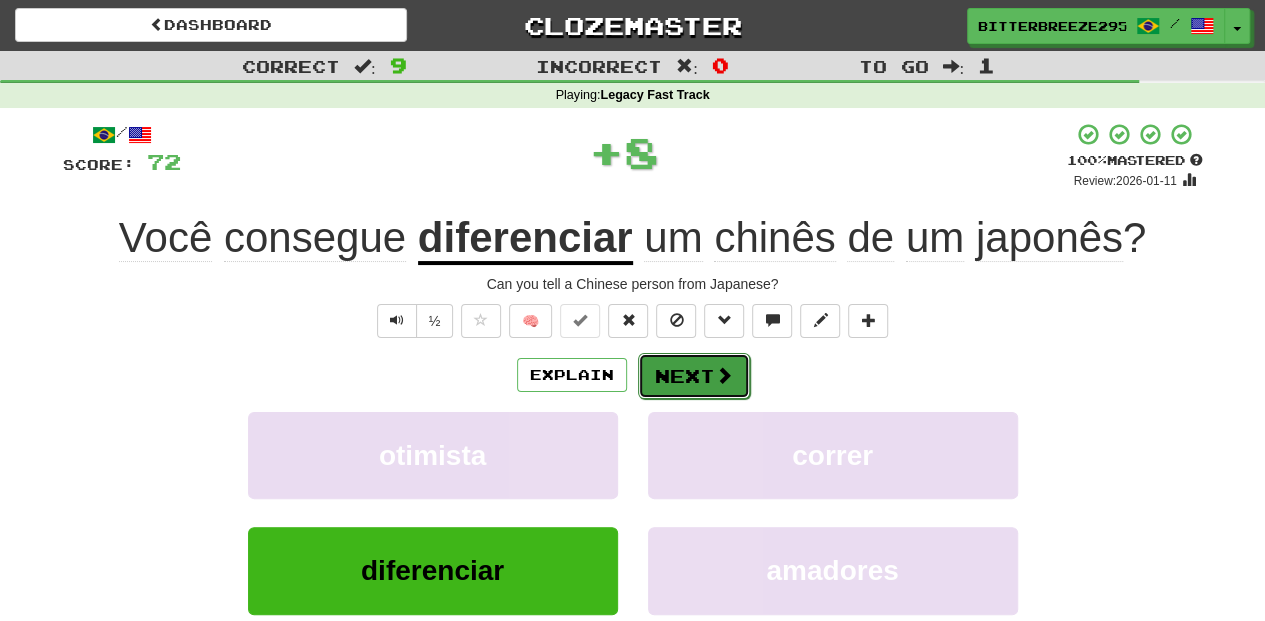 click on "Next" at bounding box center [694, 376] 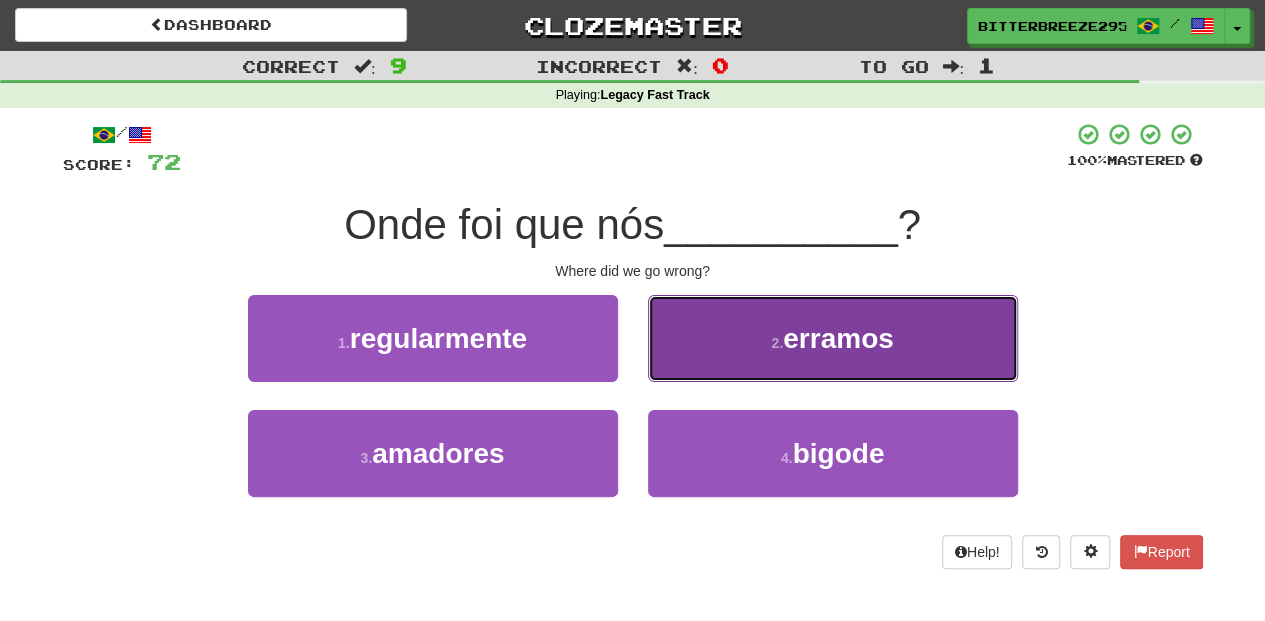 click on "2 .  erramos" at bounding box center [833, 338] 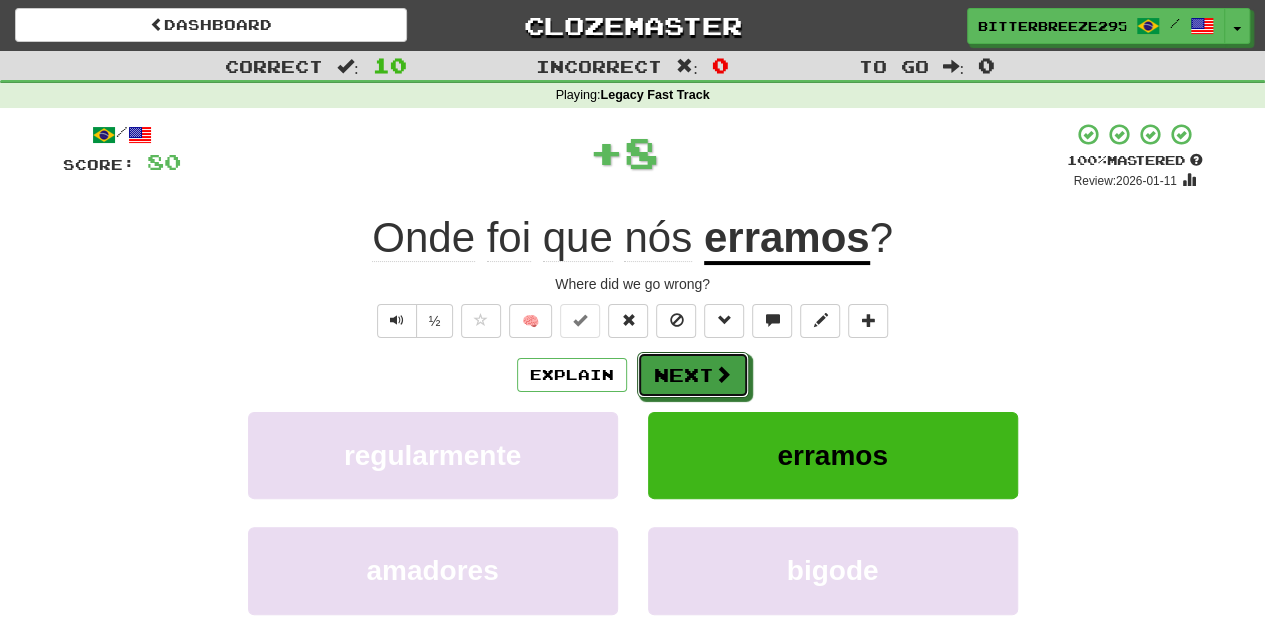 click on "Next" at bounding box center (693, 375) 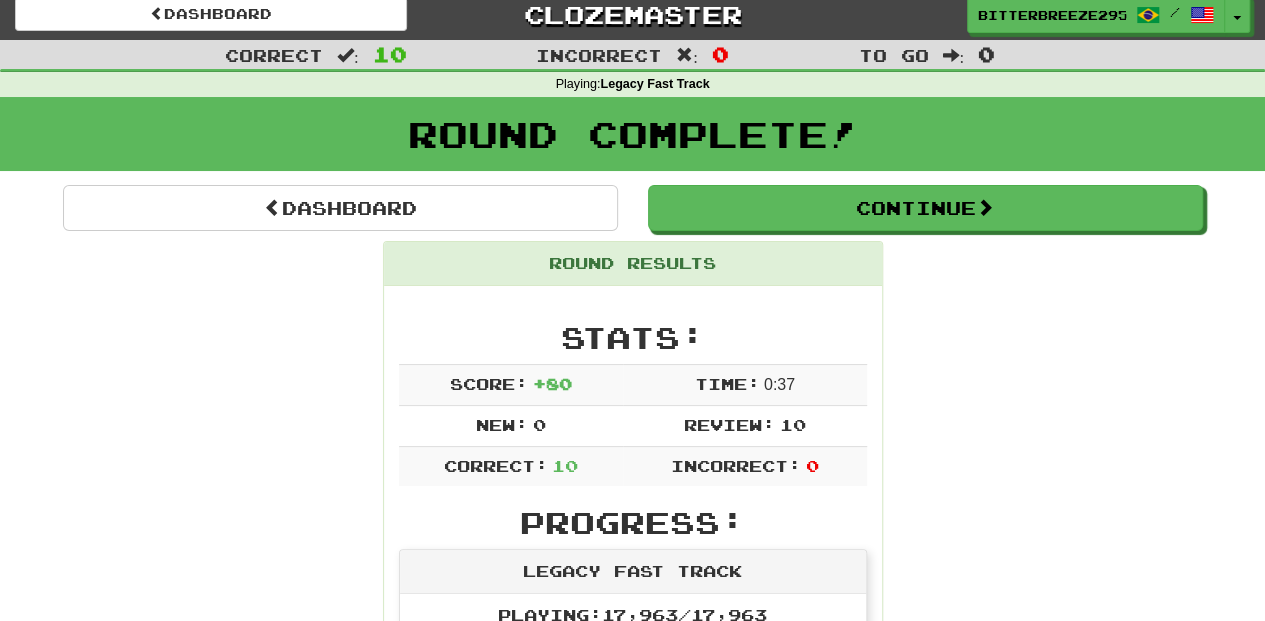 scroll, scrollTop: 0, scrollLeft: 0, axis: both 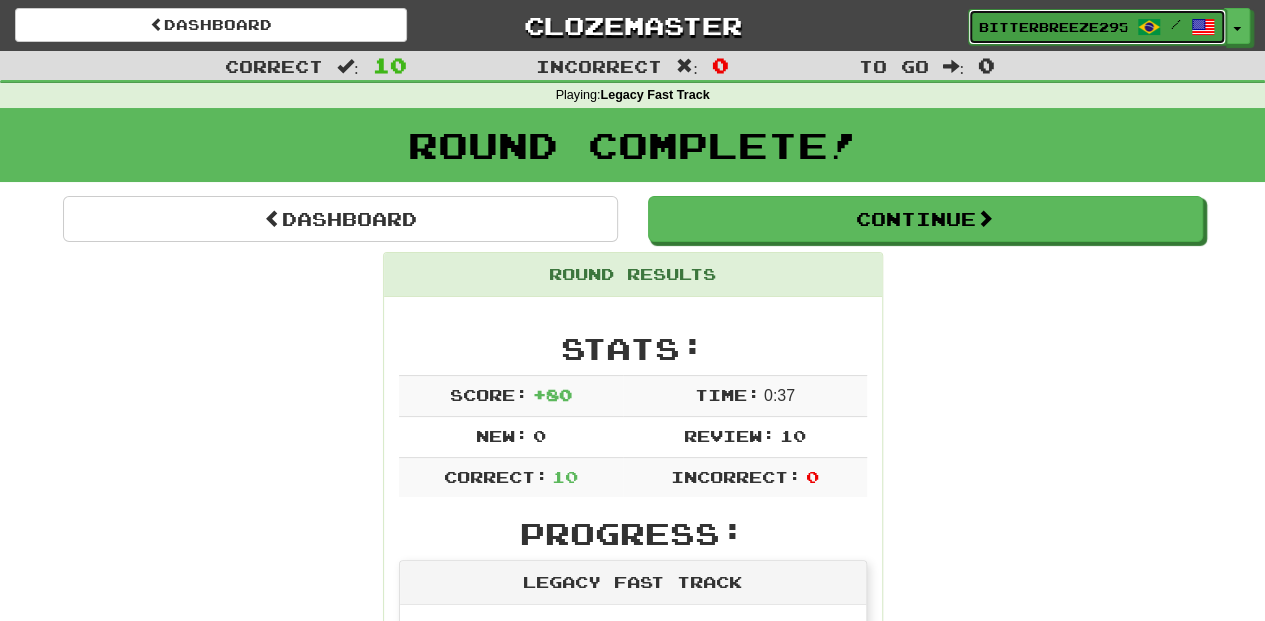 click on "BitterBreeze2956" at bounding box center (1053, 27) 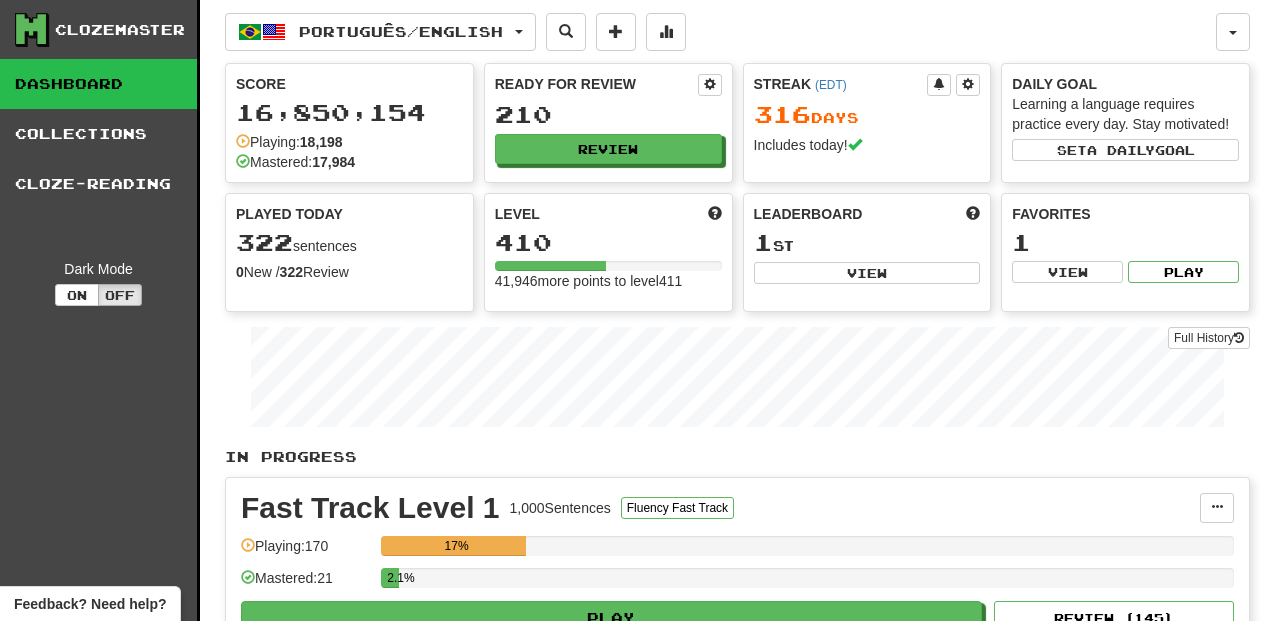 scroll, scrollTop: 0, scrollLeft: 0, axis: both 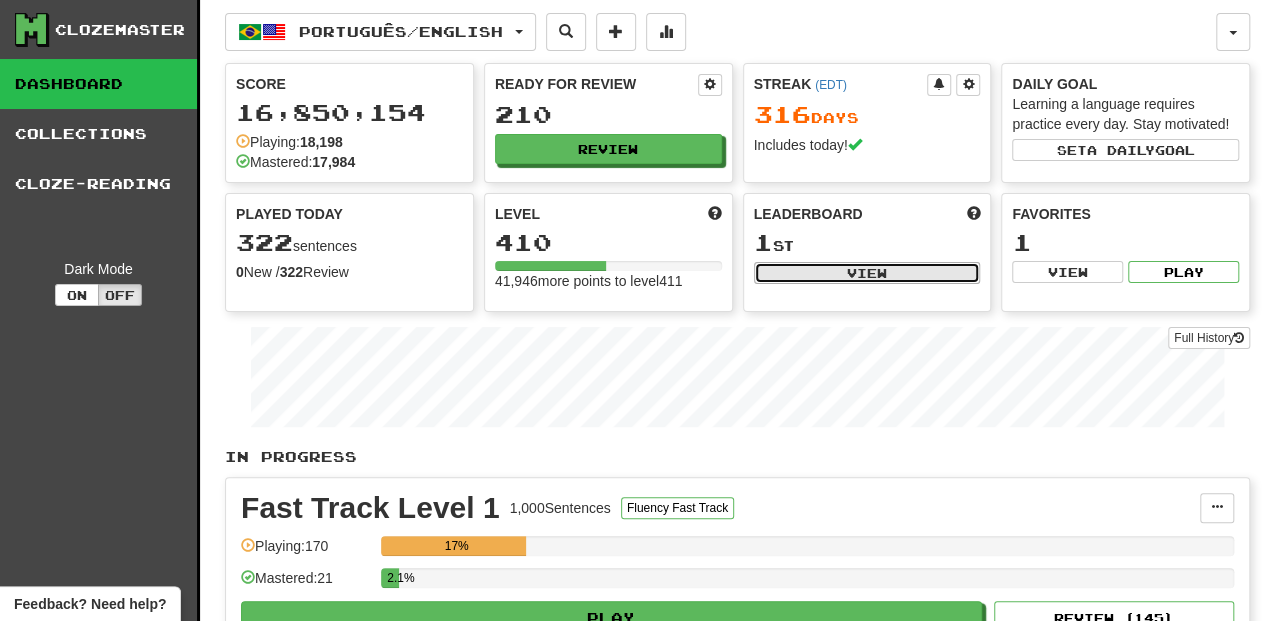 click on "View" at bounding box center (867, 273) 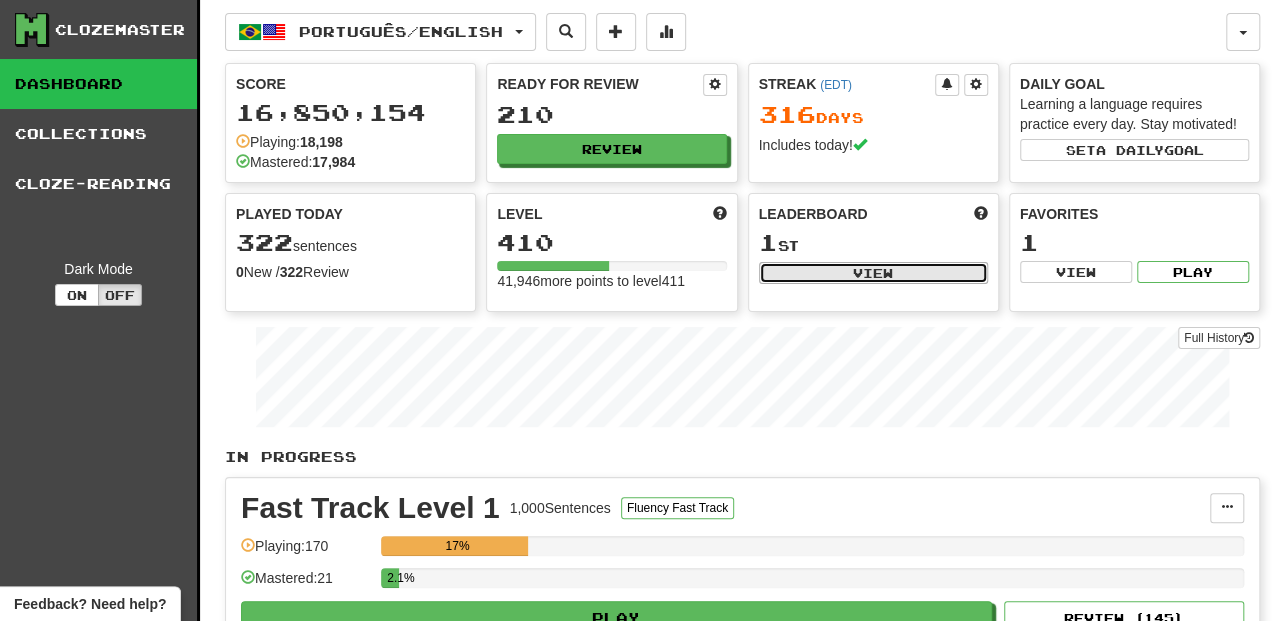 select on "**********" 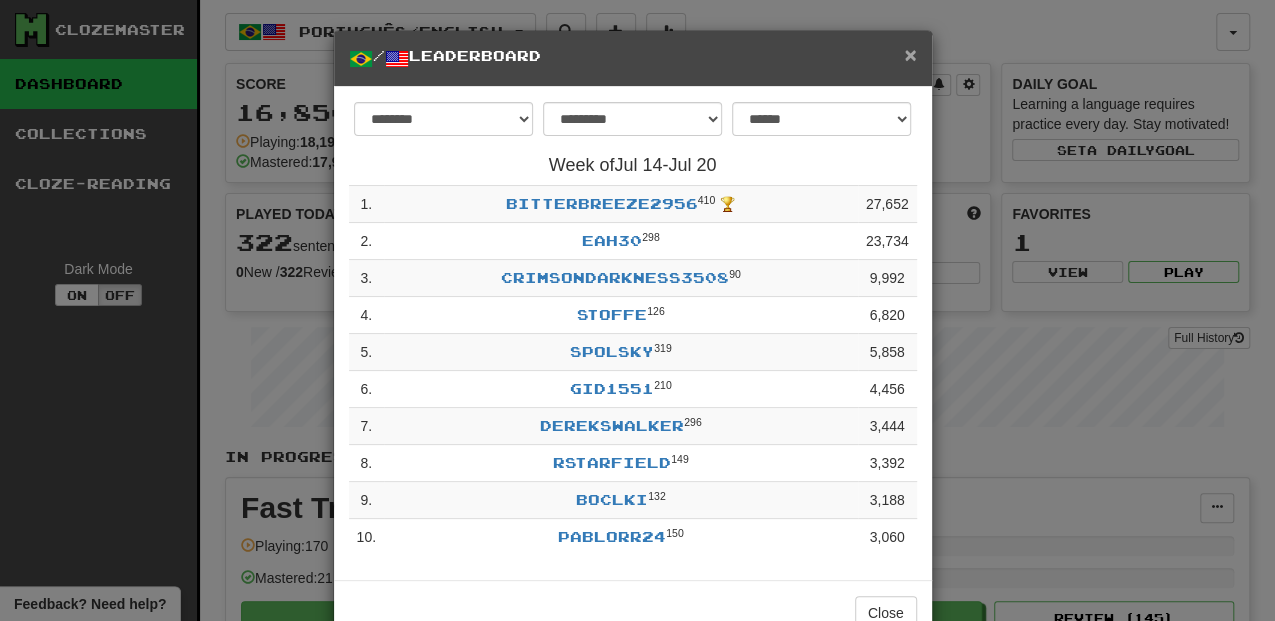 click on "×" at bounding box center [910, 54] 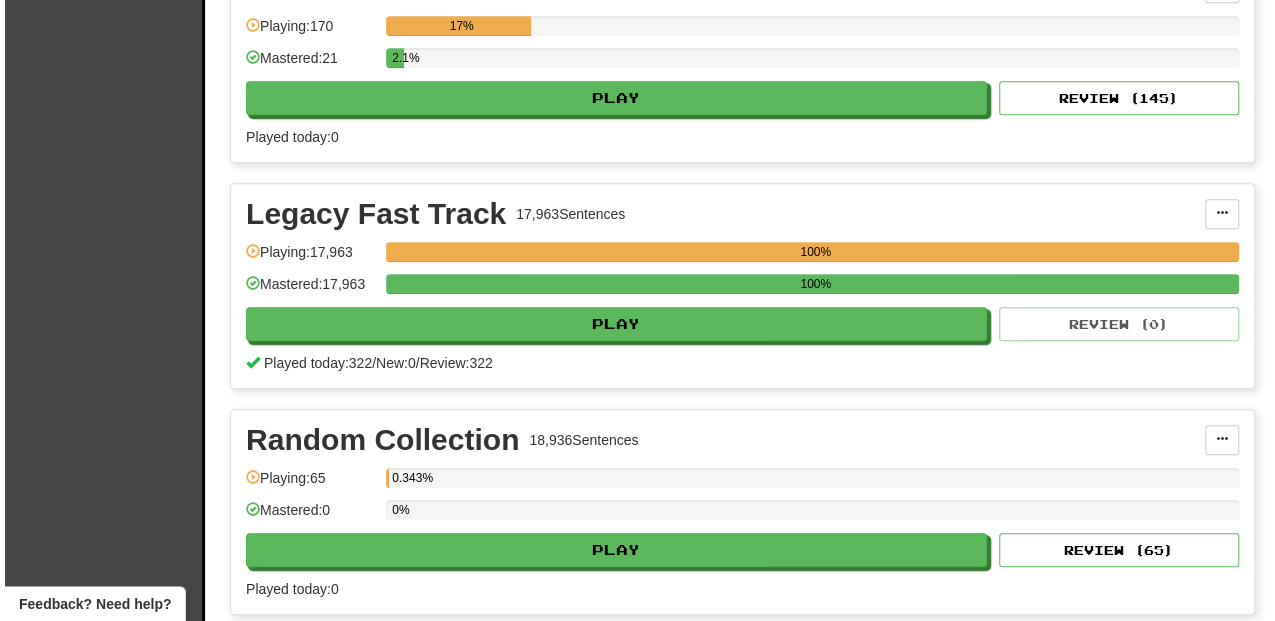 scroll, scrollTop: 533, scrollLeft: 0, axis: vertical 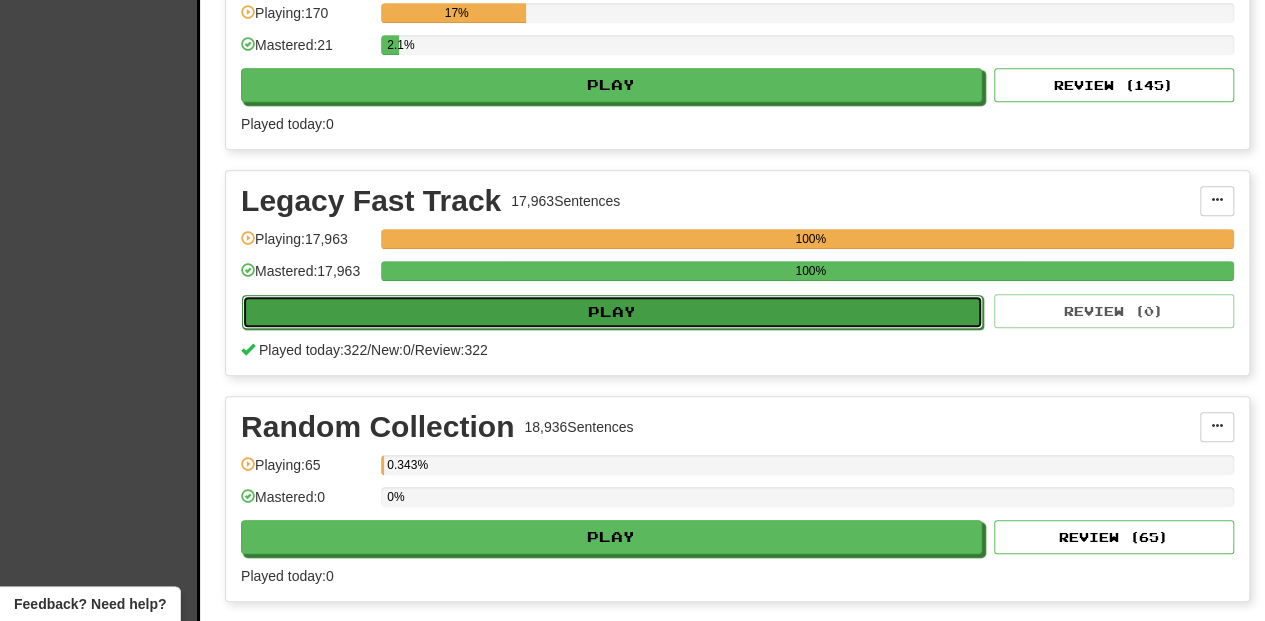 click on "Play" at bounding box center (612, 312) 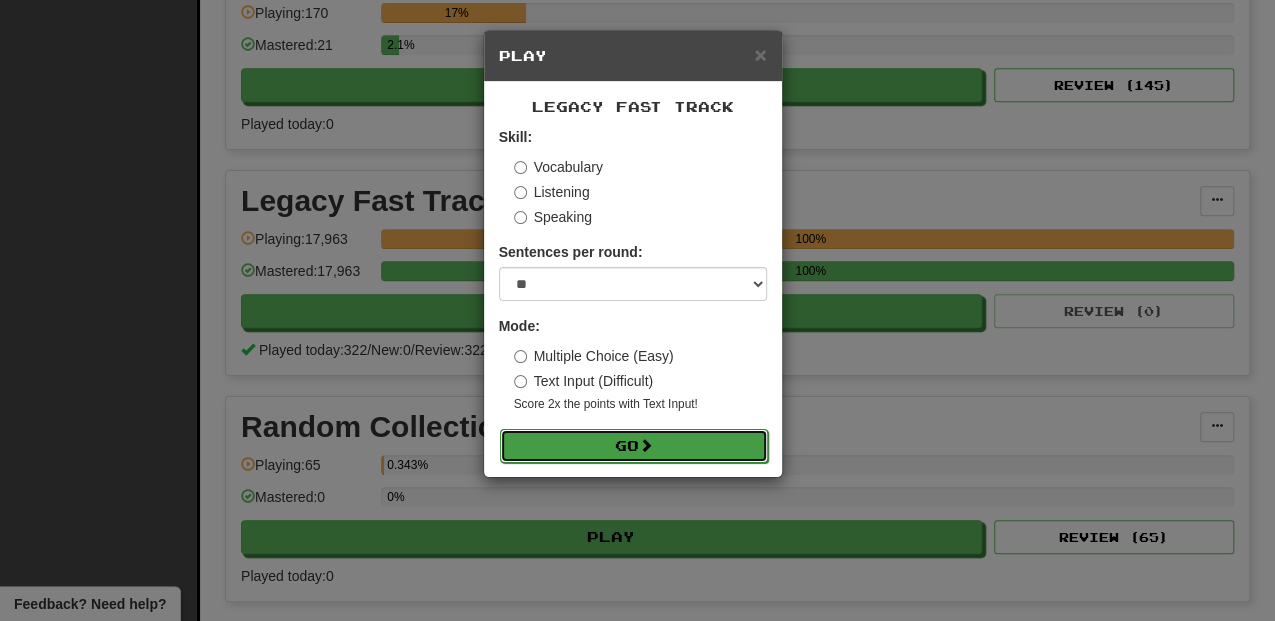 click on "Go" at bounding box center [634, 446] 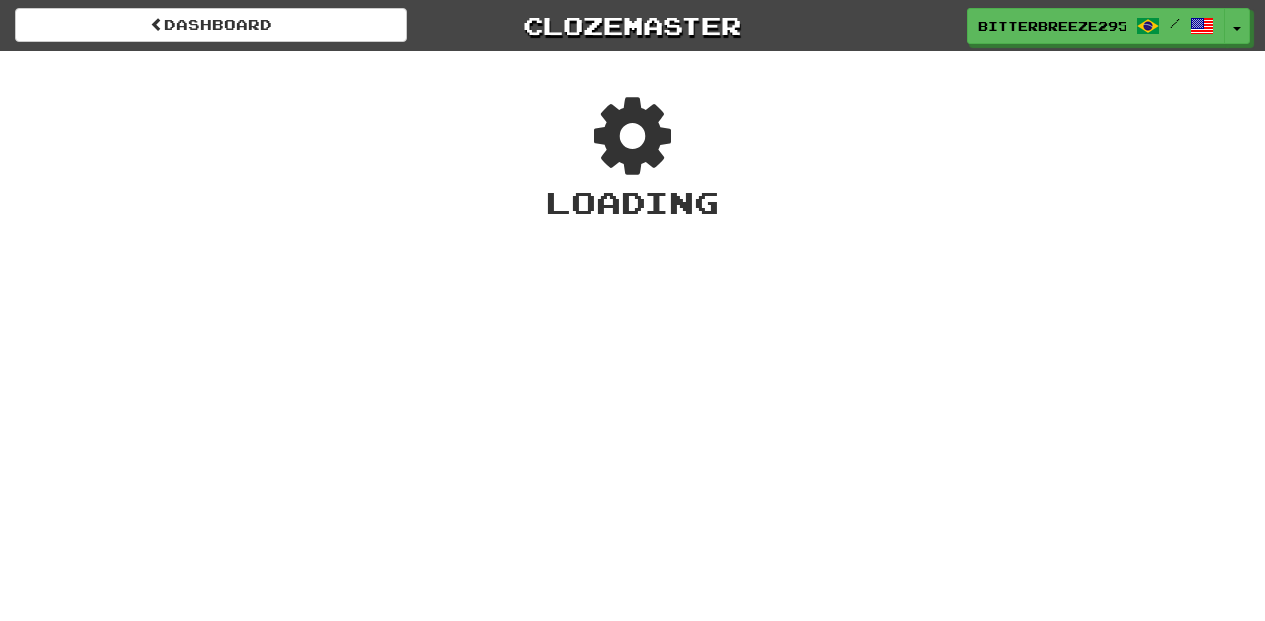scroll, scrollTop: 0, scrollLeft: 0, axis: both 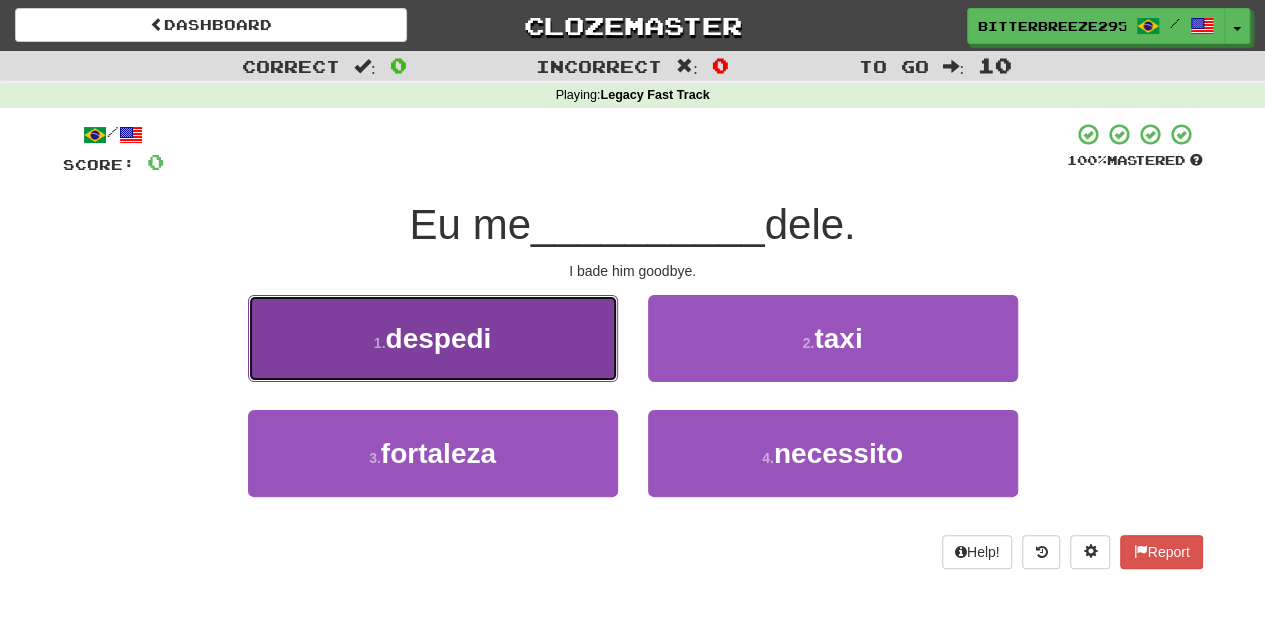 click on "1 .  despedi" at bounding box center [433, 338] 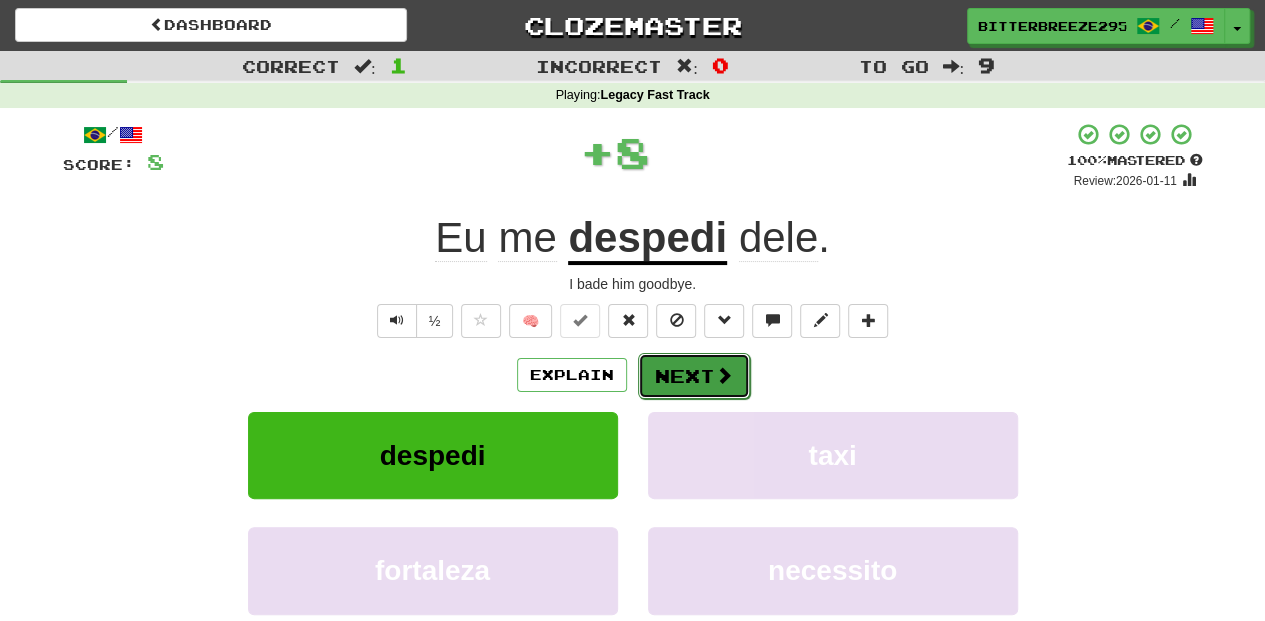click on "Next" at bounding box center (694, 376) 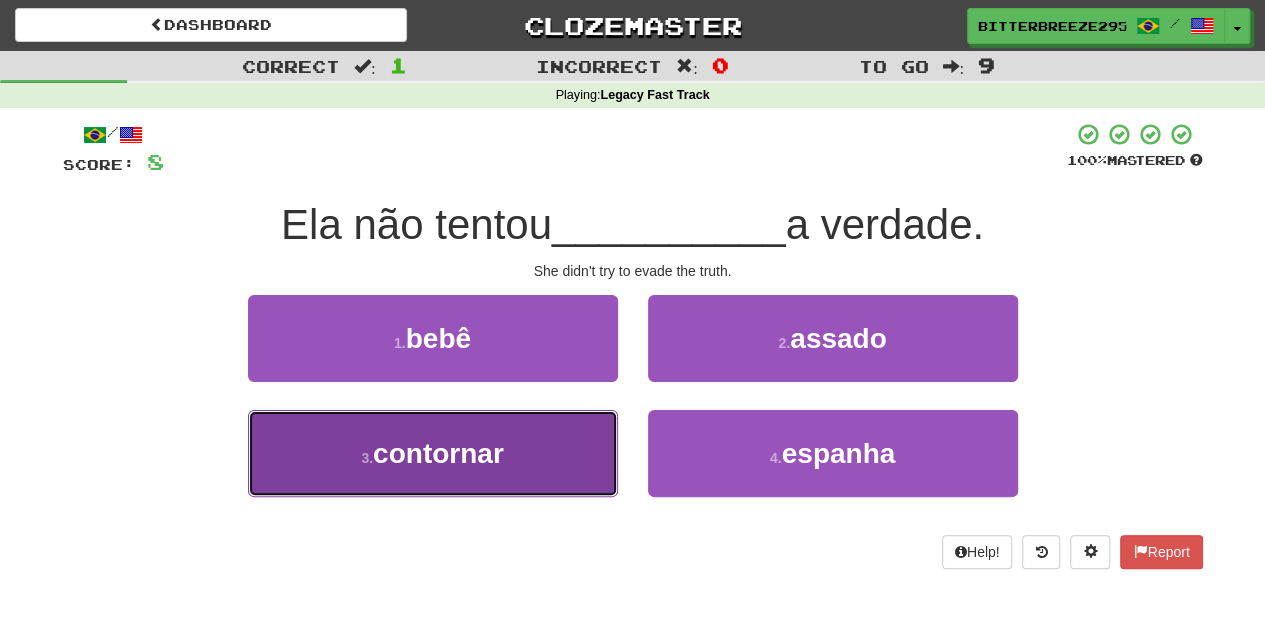 click on "3 .  contornar" at bounding box center [433, 453] 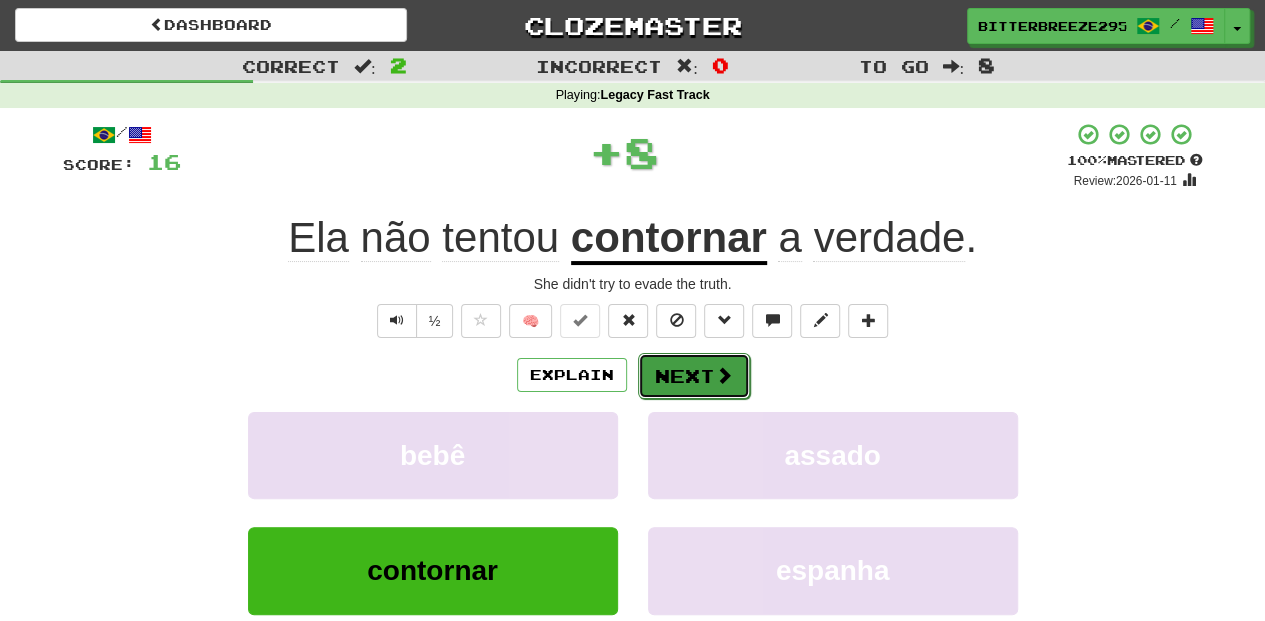 click on "Next" at bounding box center (694, 376) 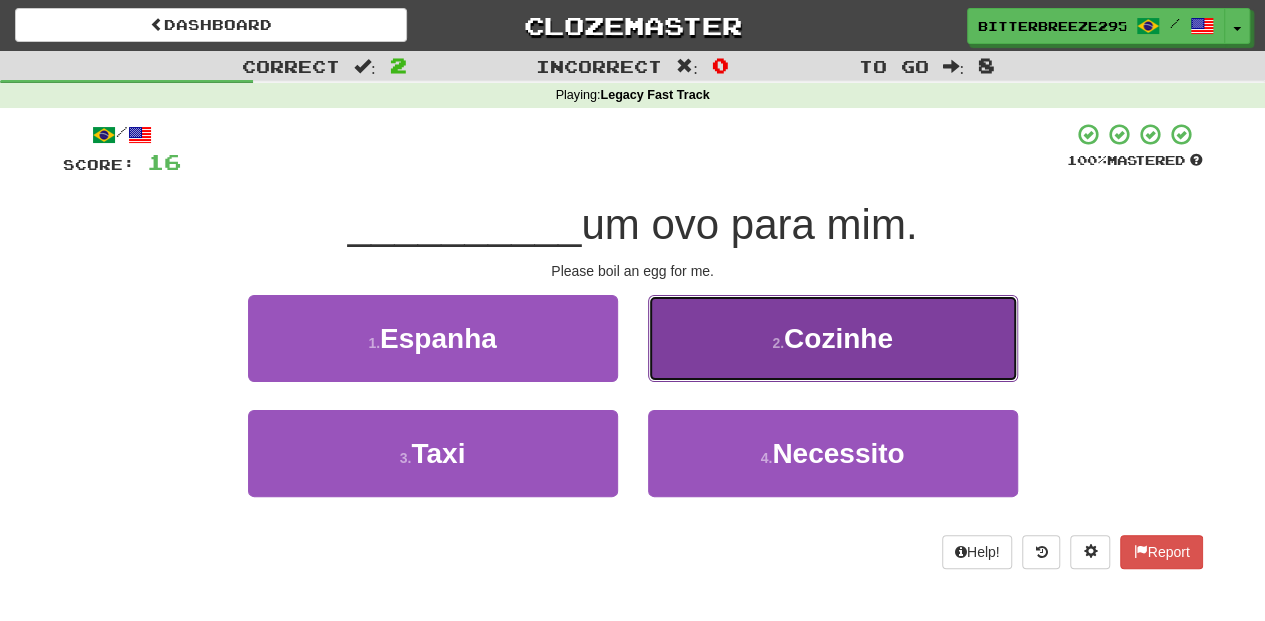 click on "2 .  Cozinhe" at bounding box center (833, 338) 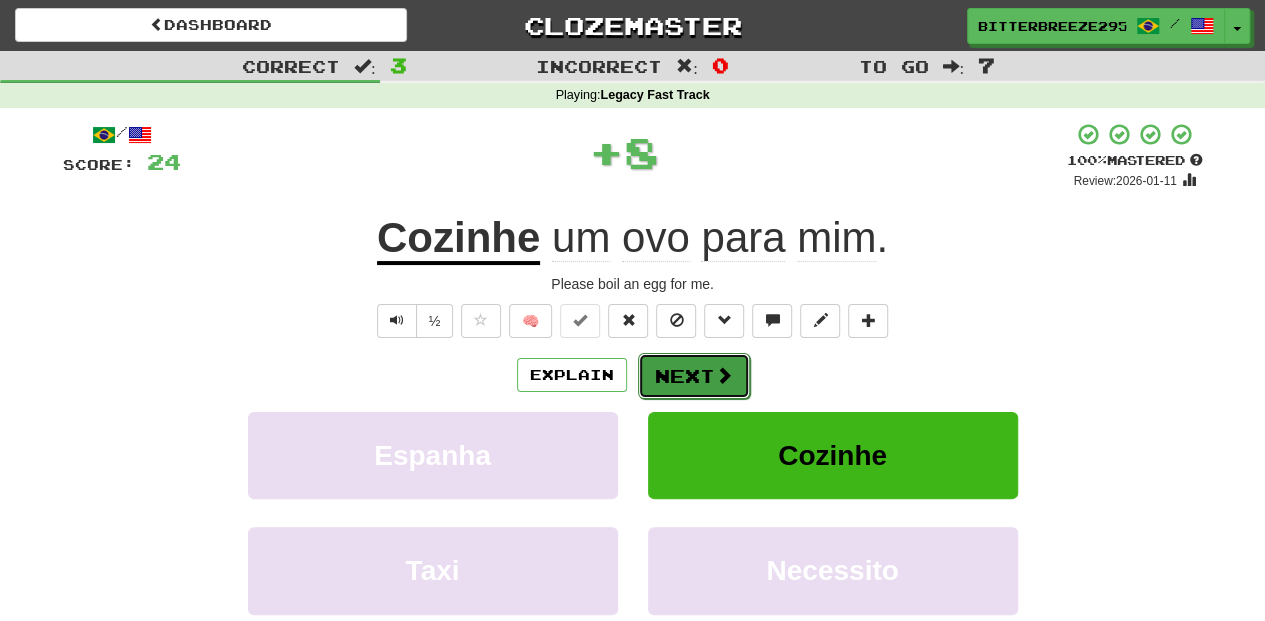click on "Next" at bounding box center [694, 376] 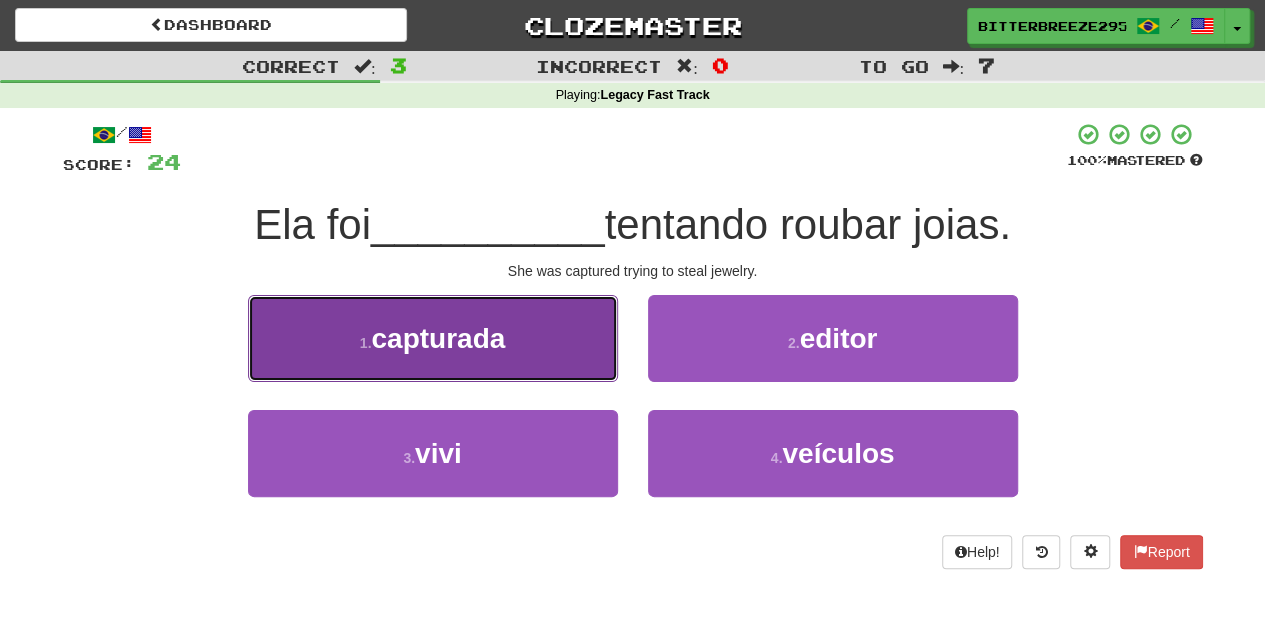 click on "1 .  capturada" at bounding box center (433, 338) 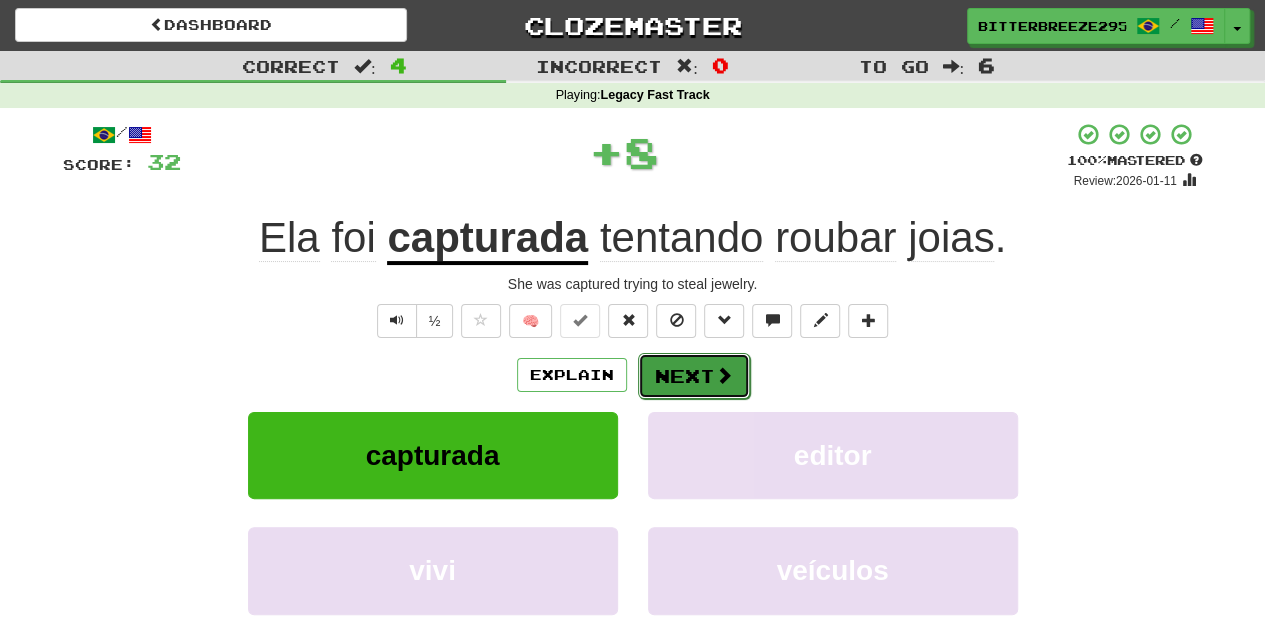 click on "Next" at bounding box center (694, 376) 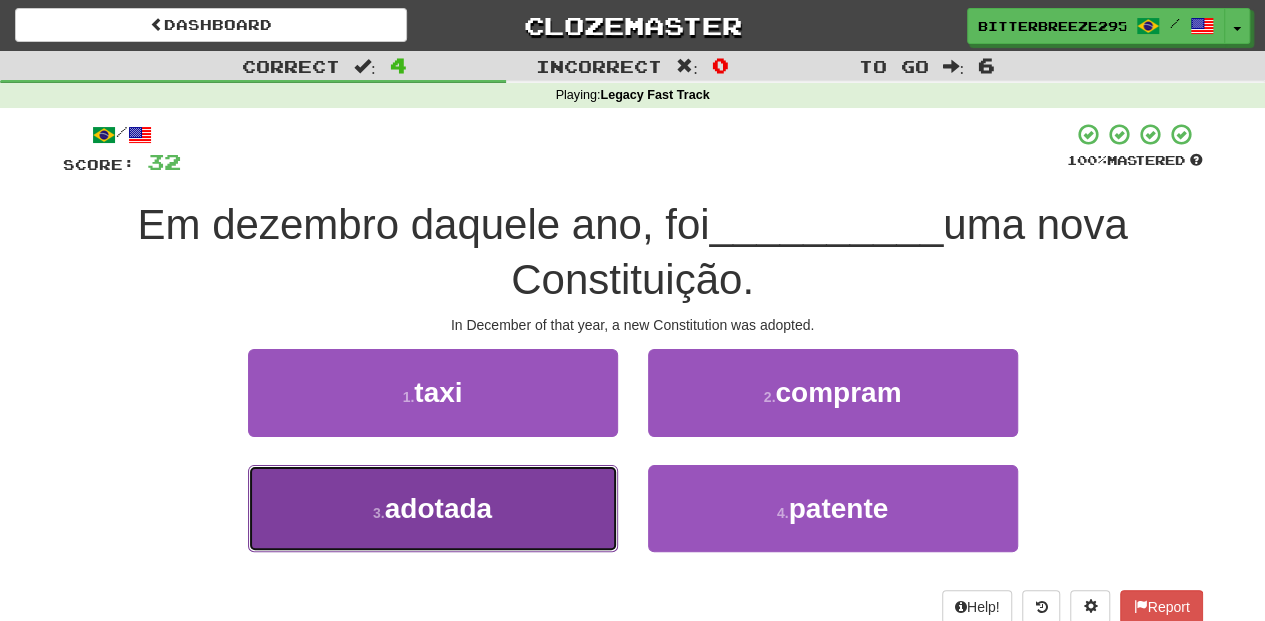 click on "3 .  adotada" at bounding box center [433, 508] 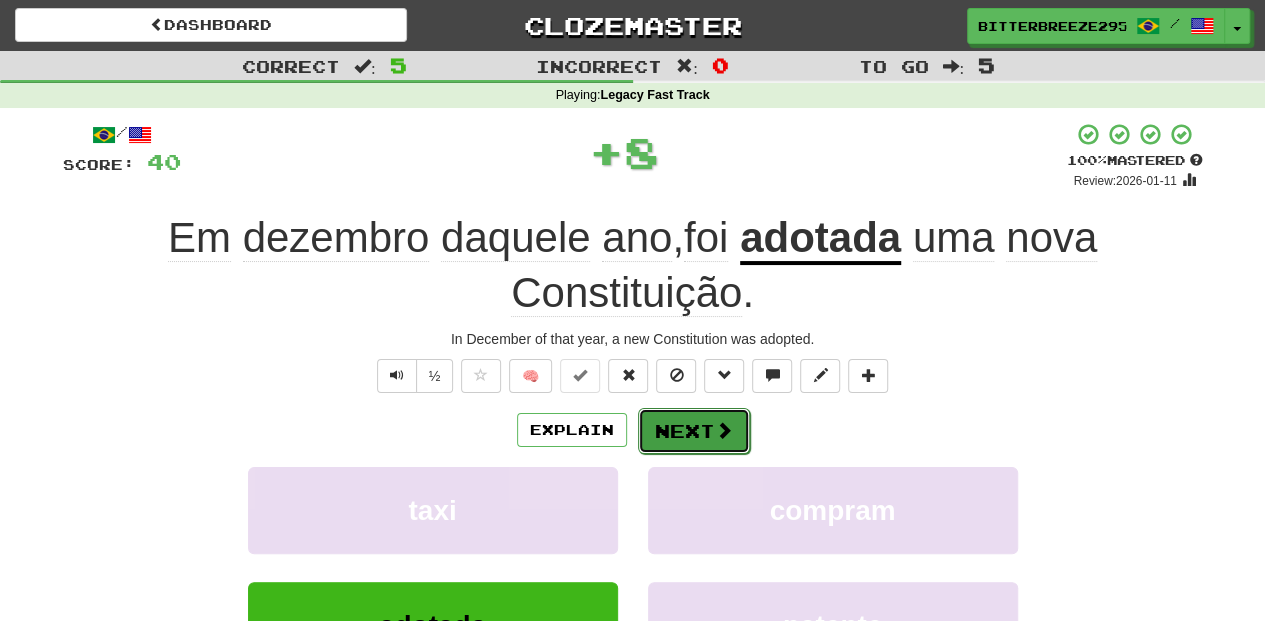click on "Next" at bounding box center (694, 431) 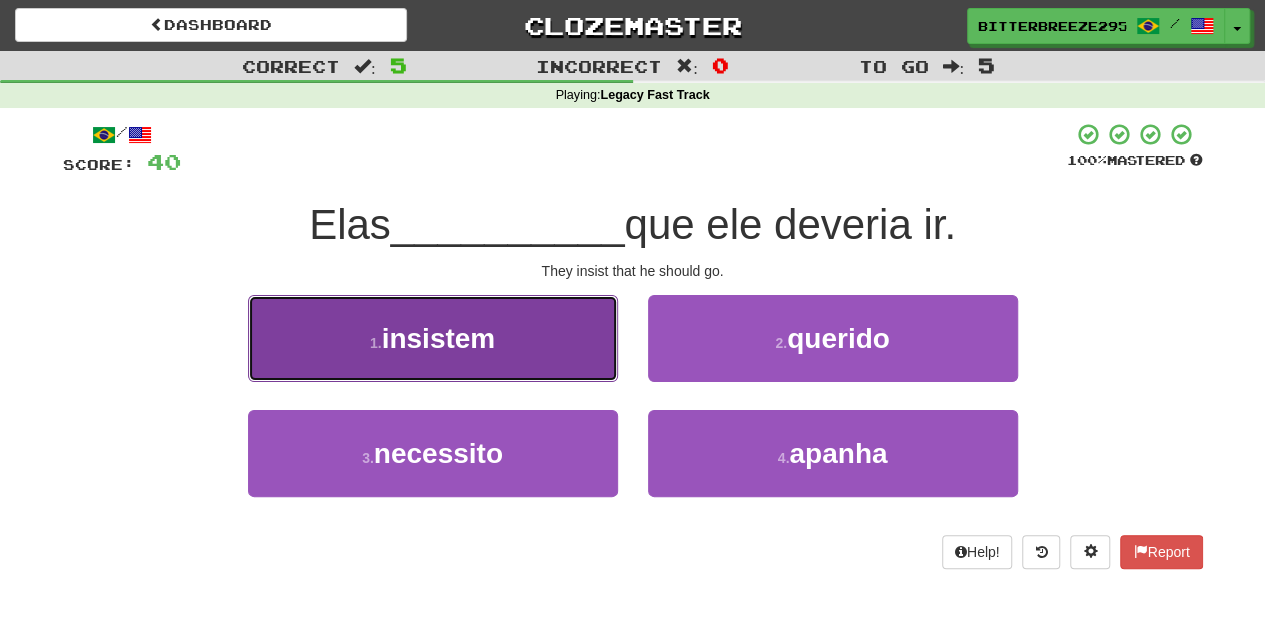 click on "1 .  insistem" at bounding box center (433, 338) 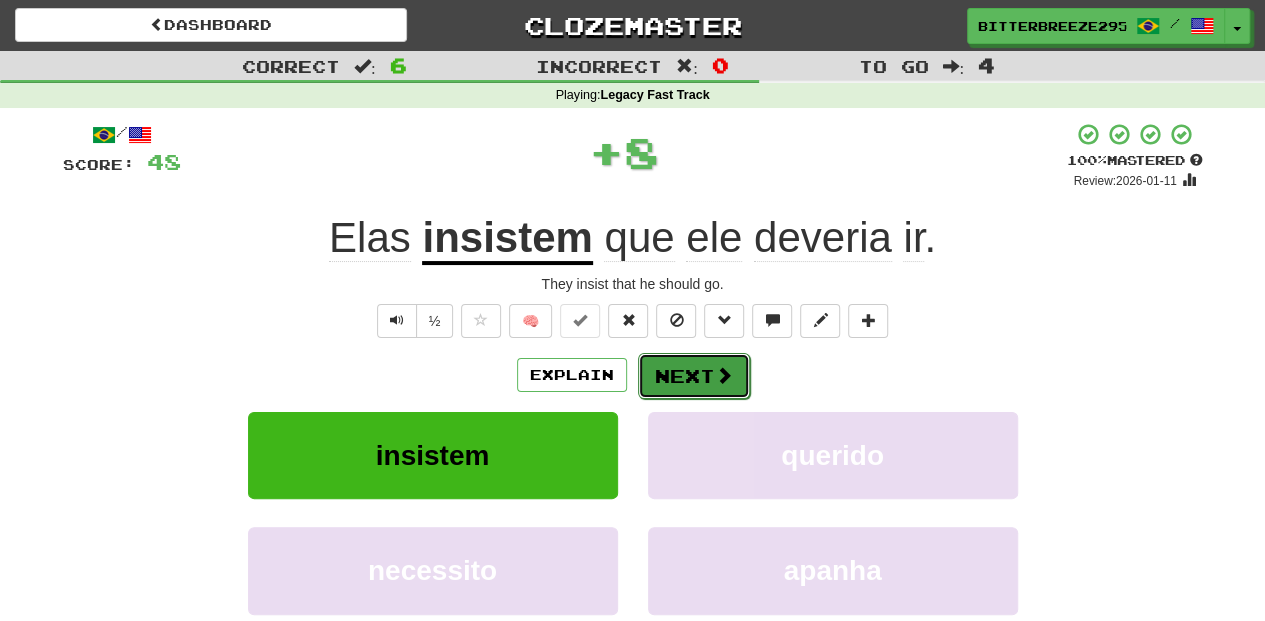 click on "Next" at bounding box center (694, 376) 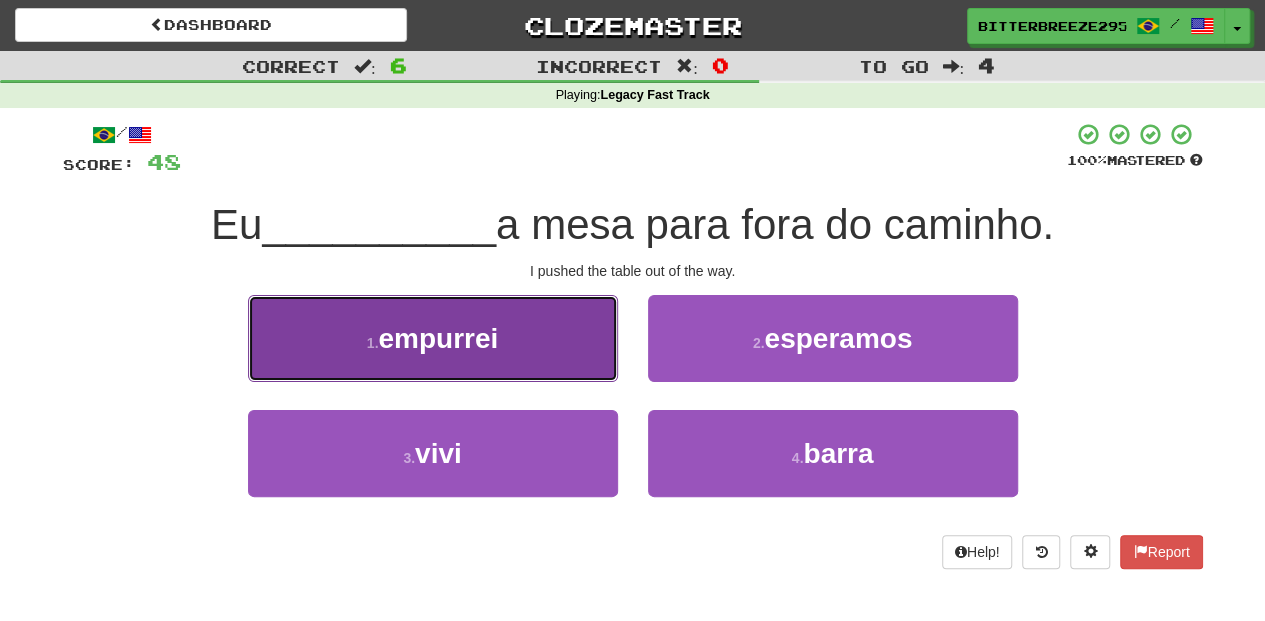 click on "1 .  empurrei" at bounding box center [433, 338] 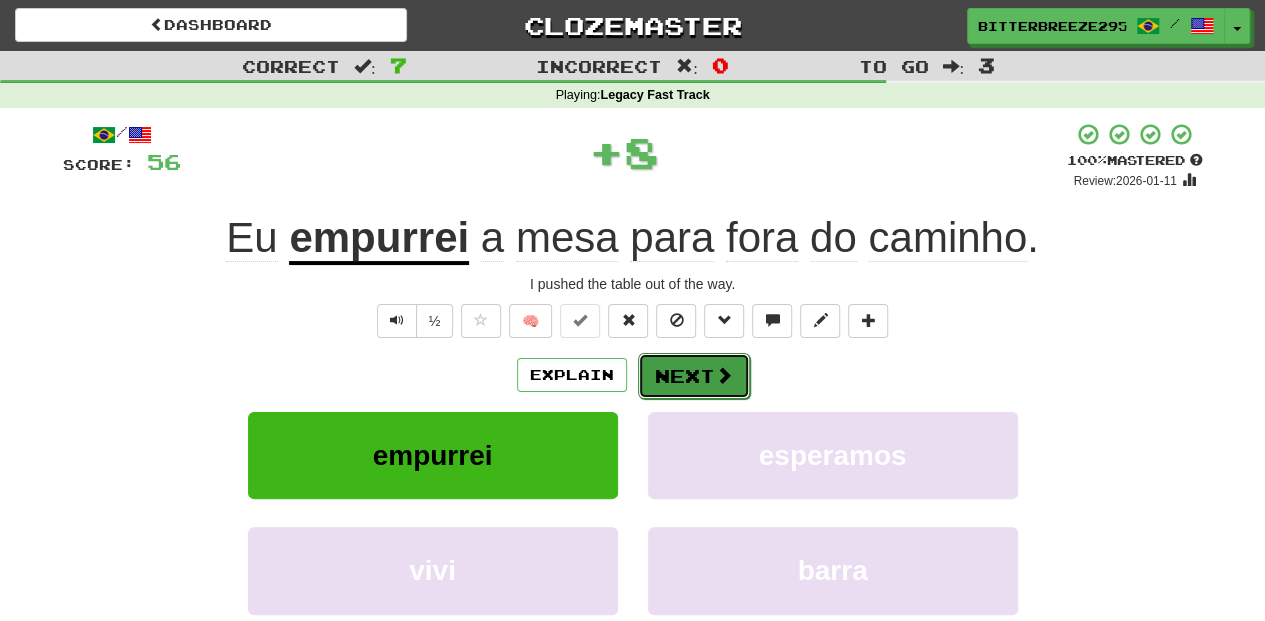 click on "Next" at bounding box center (694, 376) 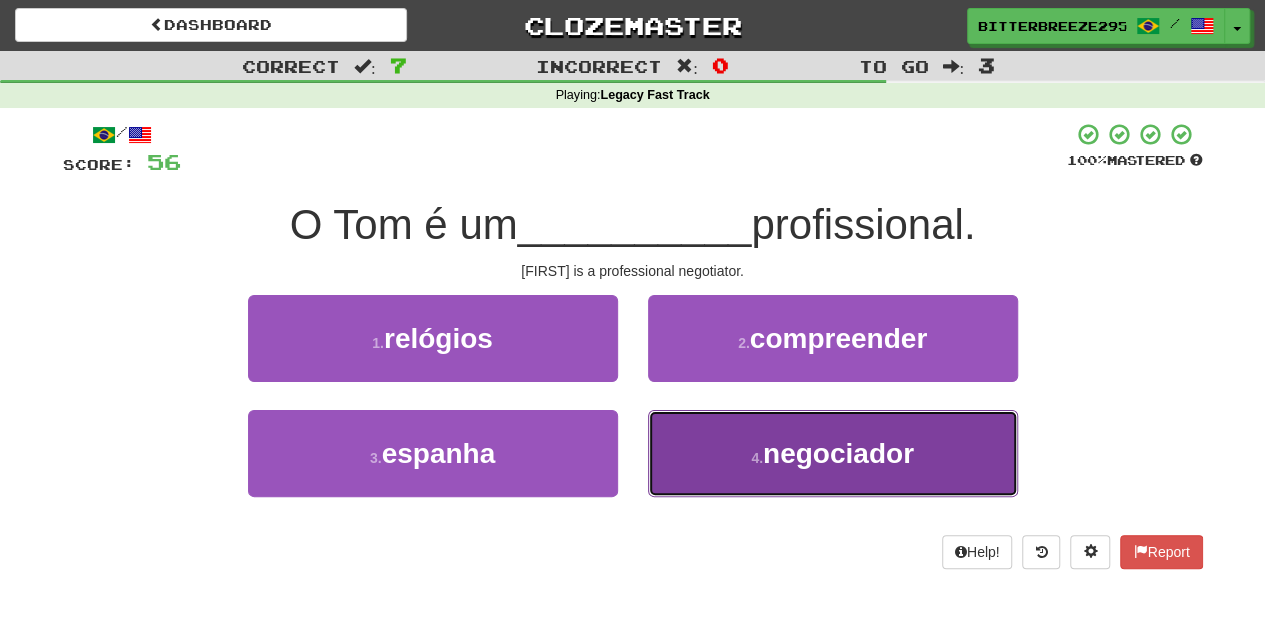 click on "4 .  negociador" at bounding box center (833, 453) 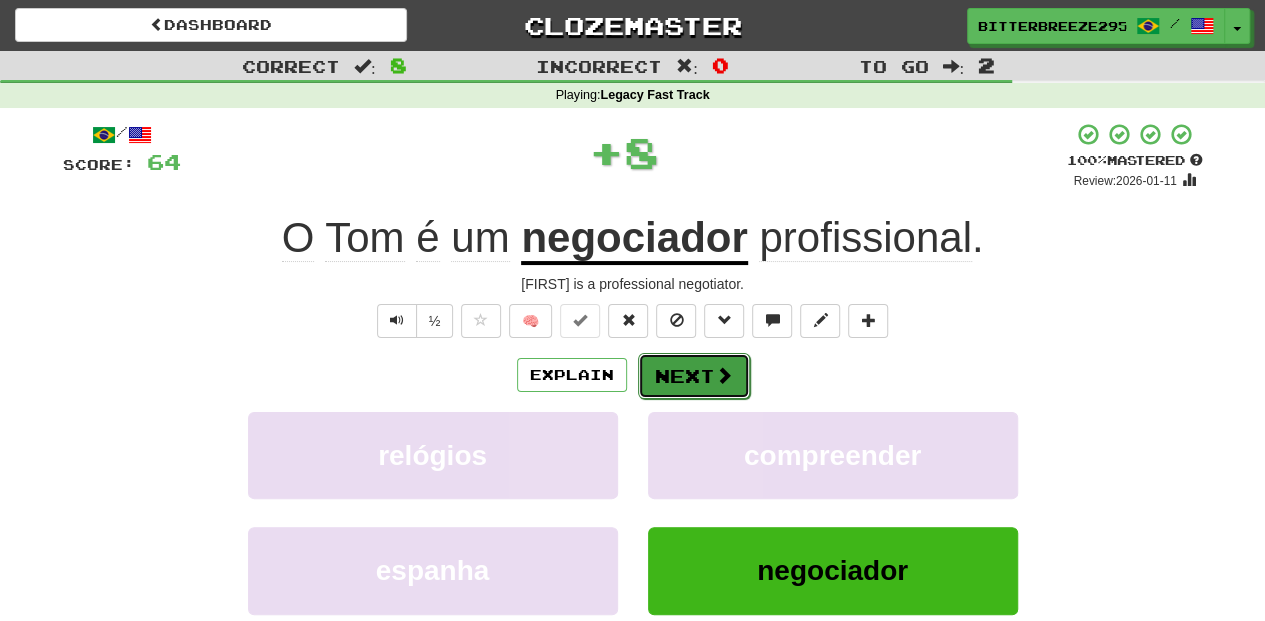click on "Next" at bounding box center (694, 376) 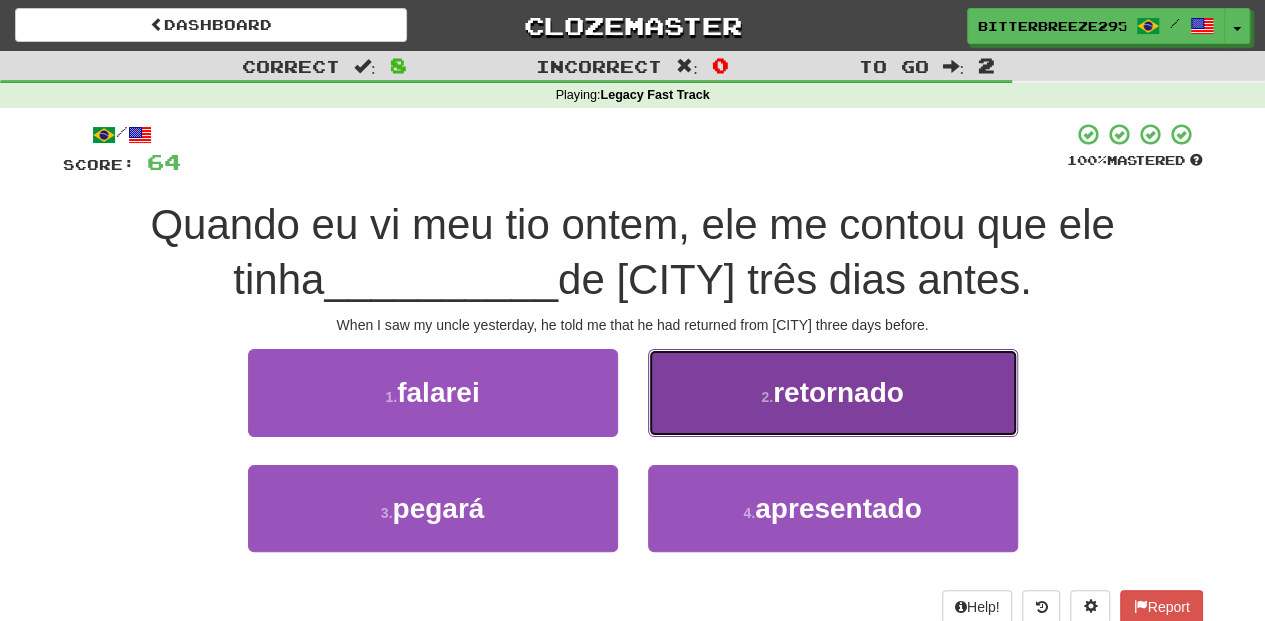 click on "2 .  retornado" at bounding box center (833, 392) 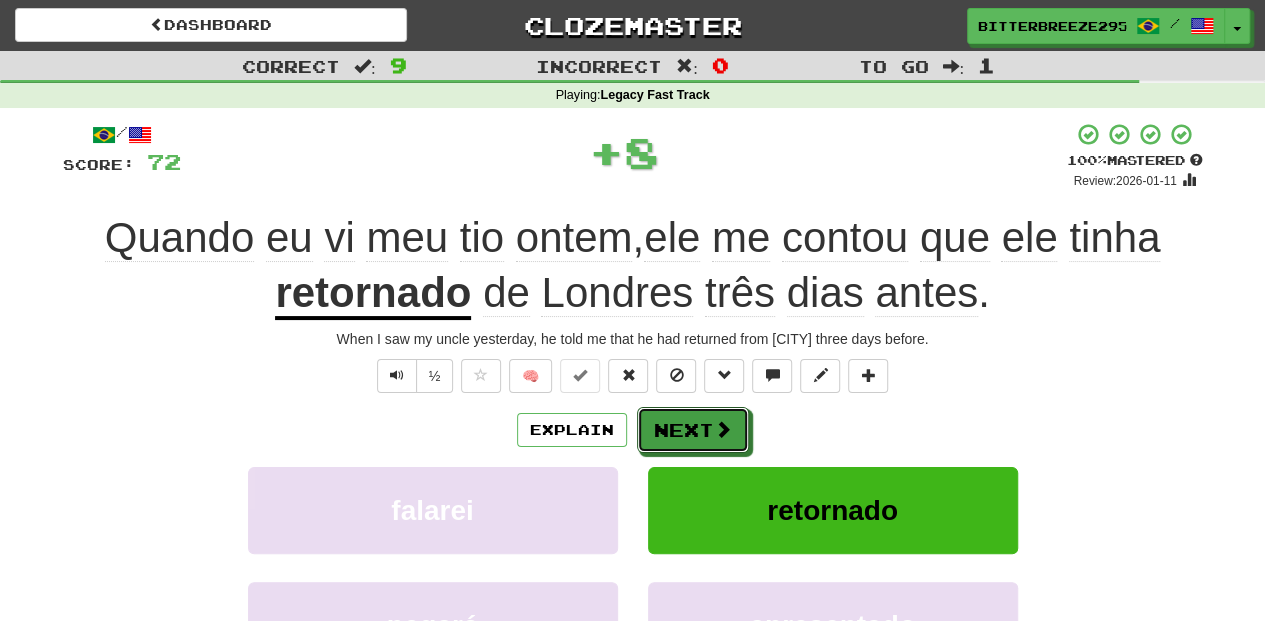 click at bounding box center (723, 429) 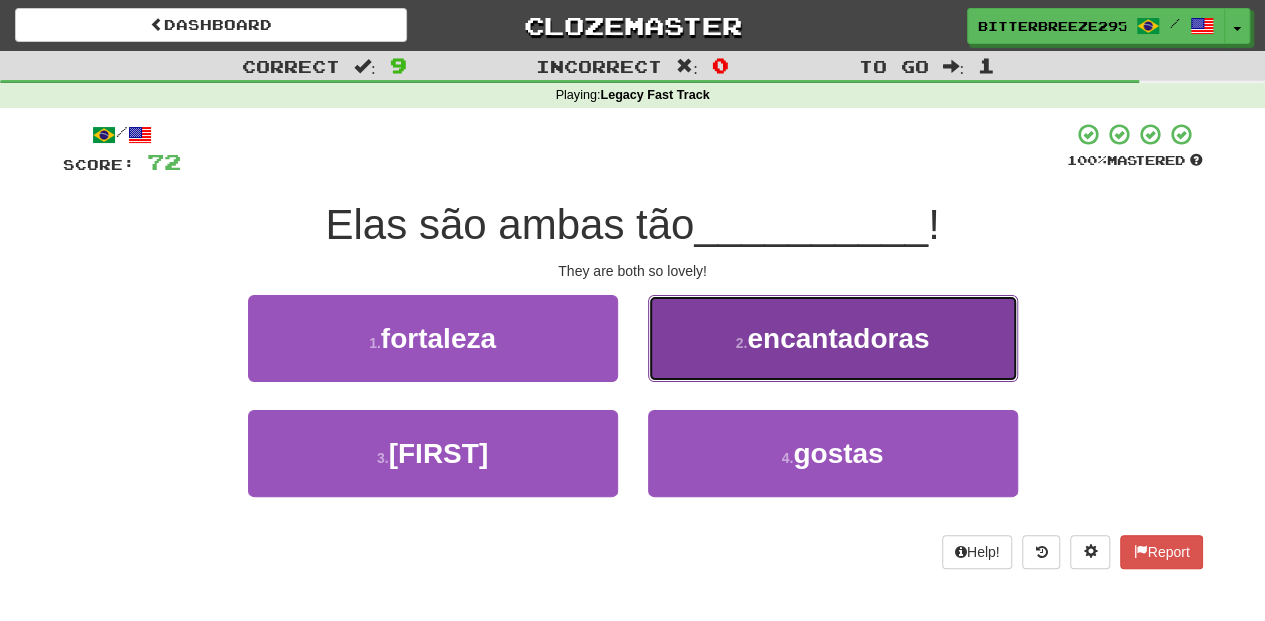 click on "2 .  encantadoras" at bounding box center (833, 338) 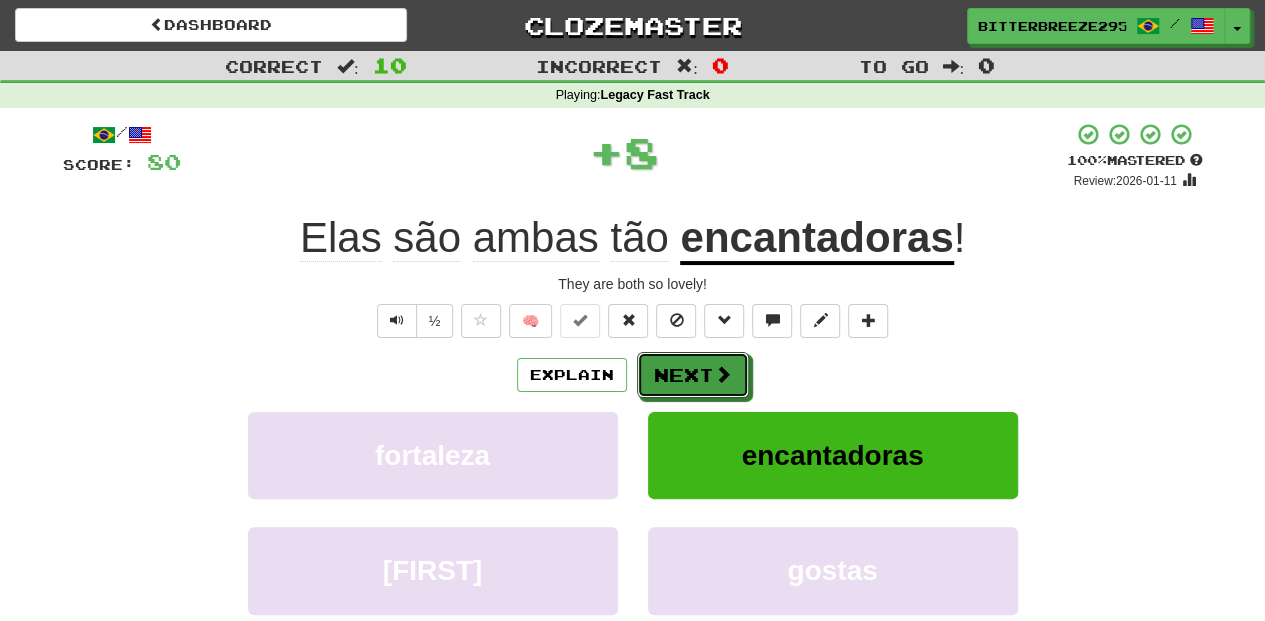 click at bounding box center (723, 374) 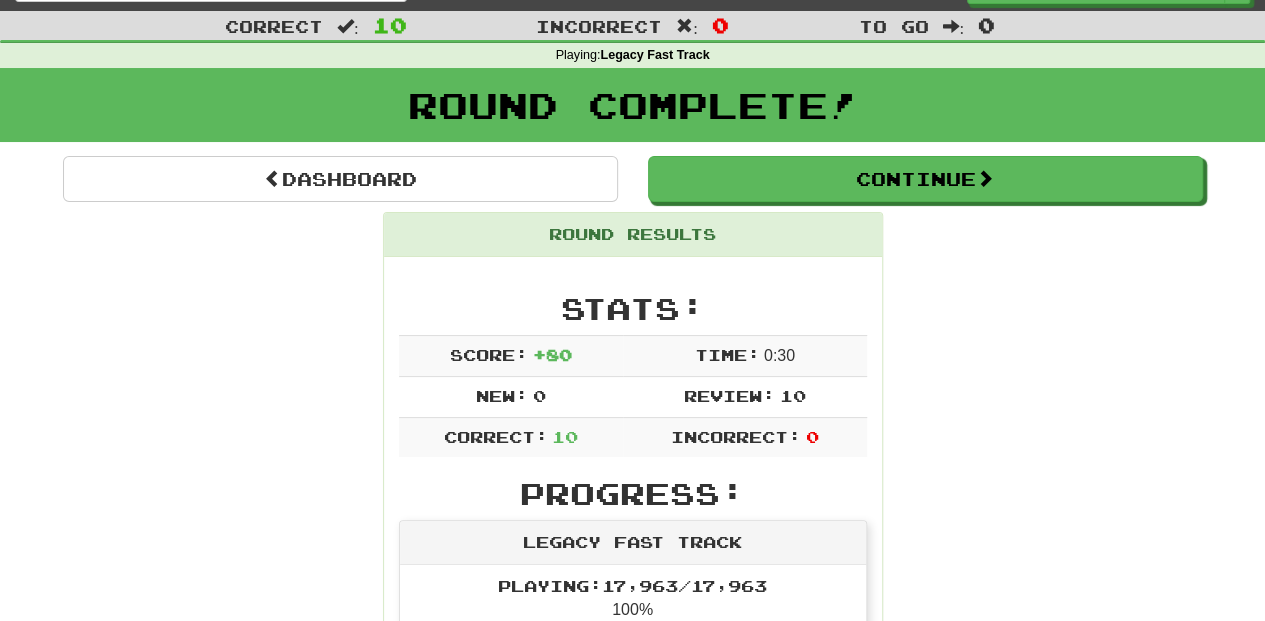 scroll, scrollTop: 0, scrollLeft: 0, axis: both 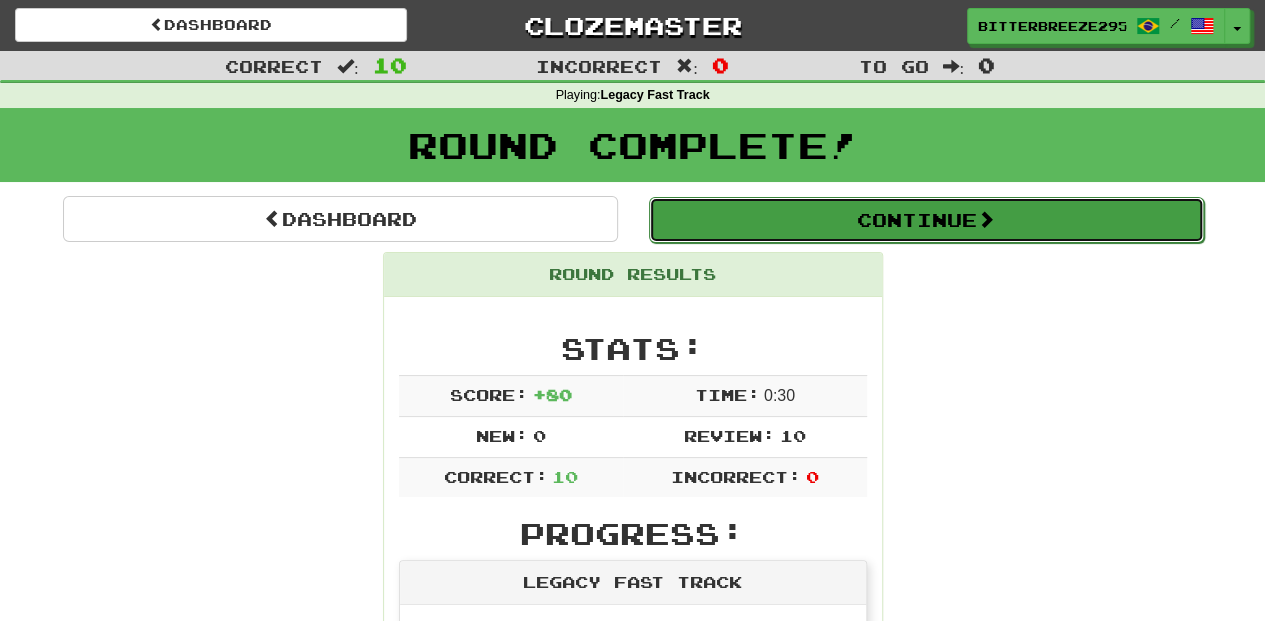 click on "Continue" at bounding box center [926, 220] 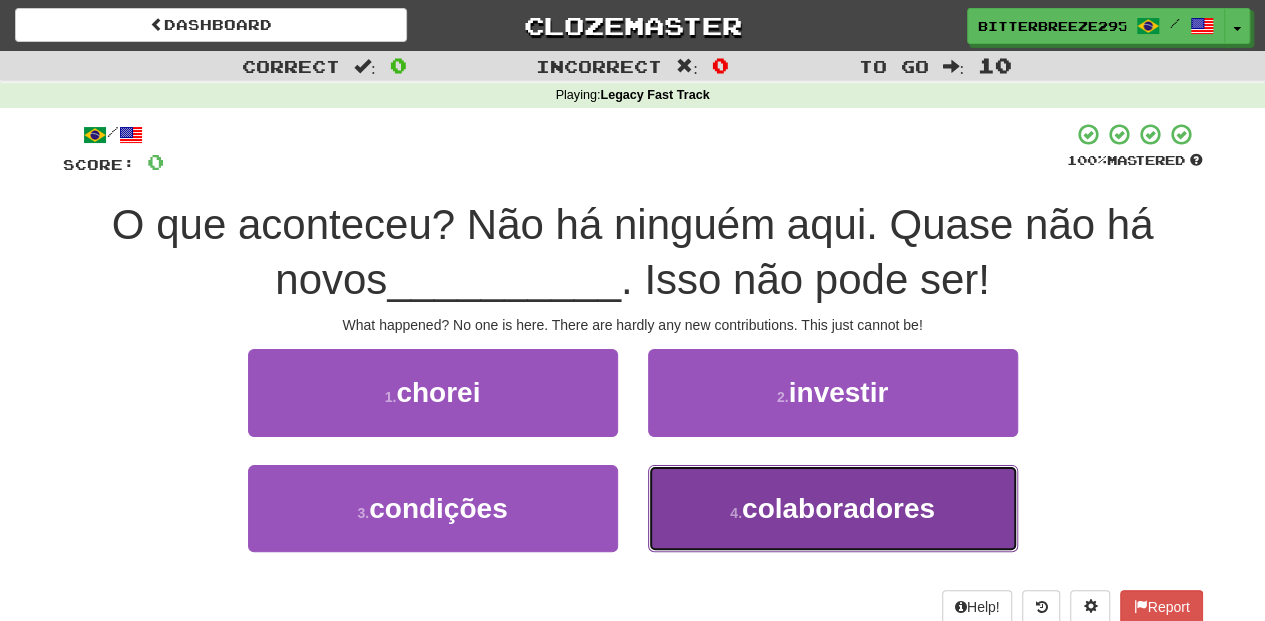 click on "4 .  colaboradores" at bounding box center (833, 508) 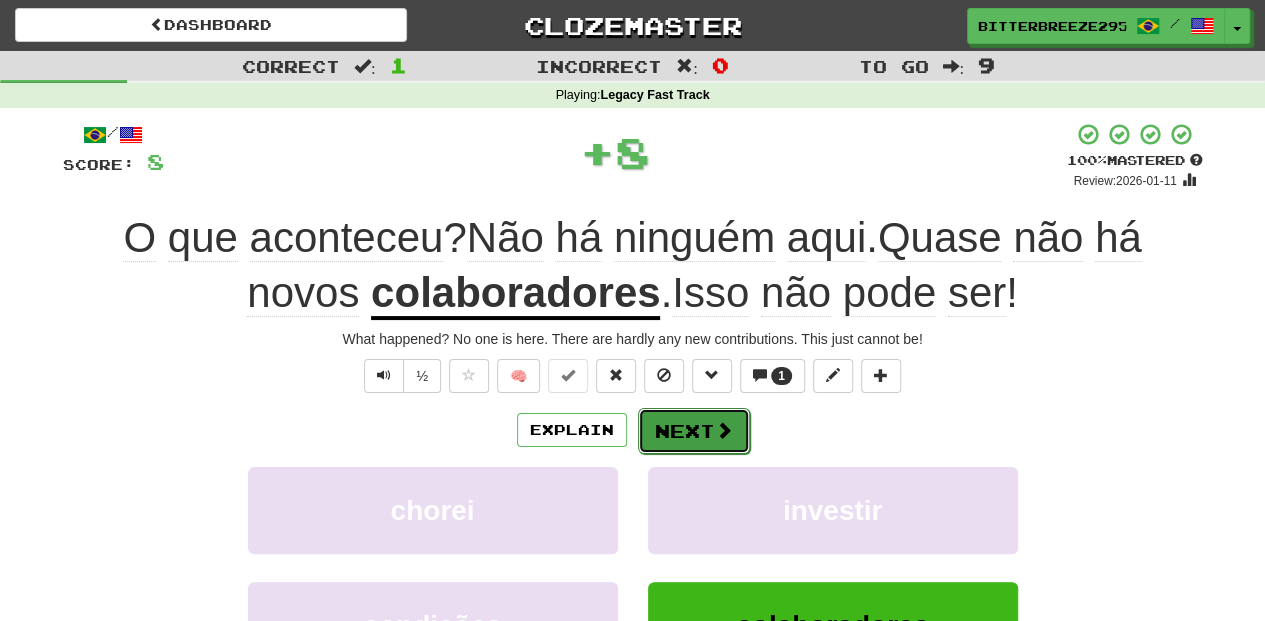 click on "Next" at bounding box center [694, 431] 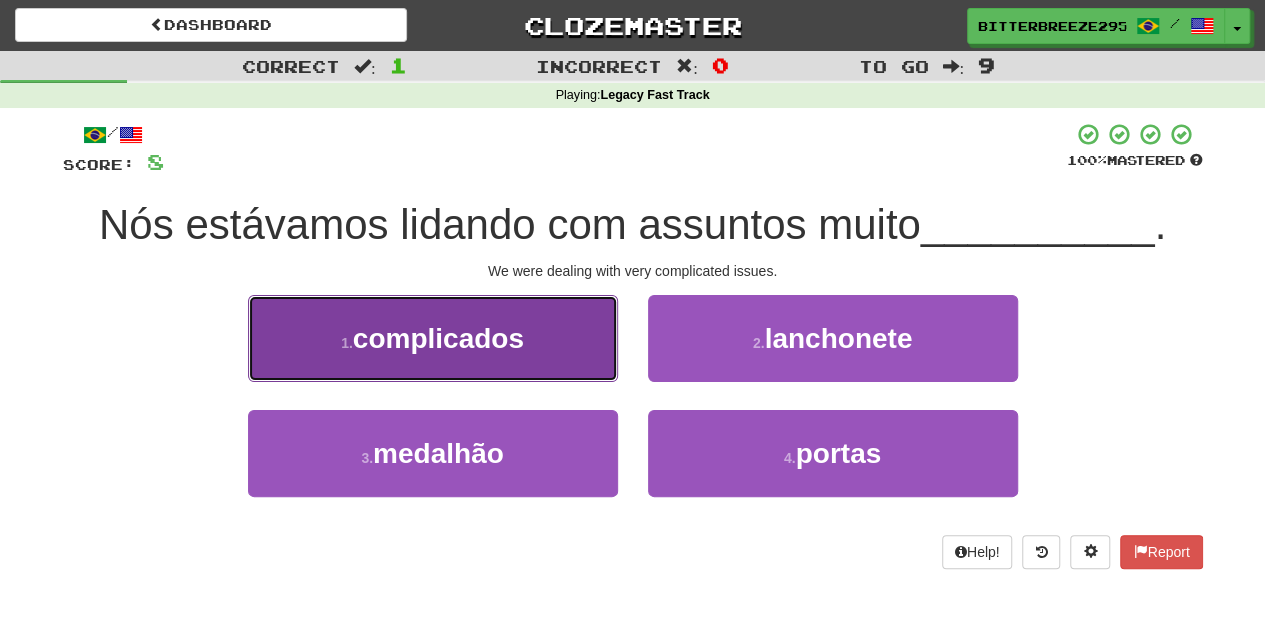click on "1 .  complicados" at bounding box center [433, 338] 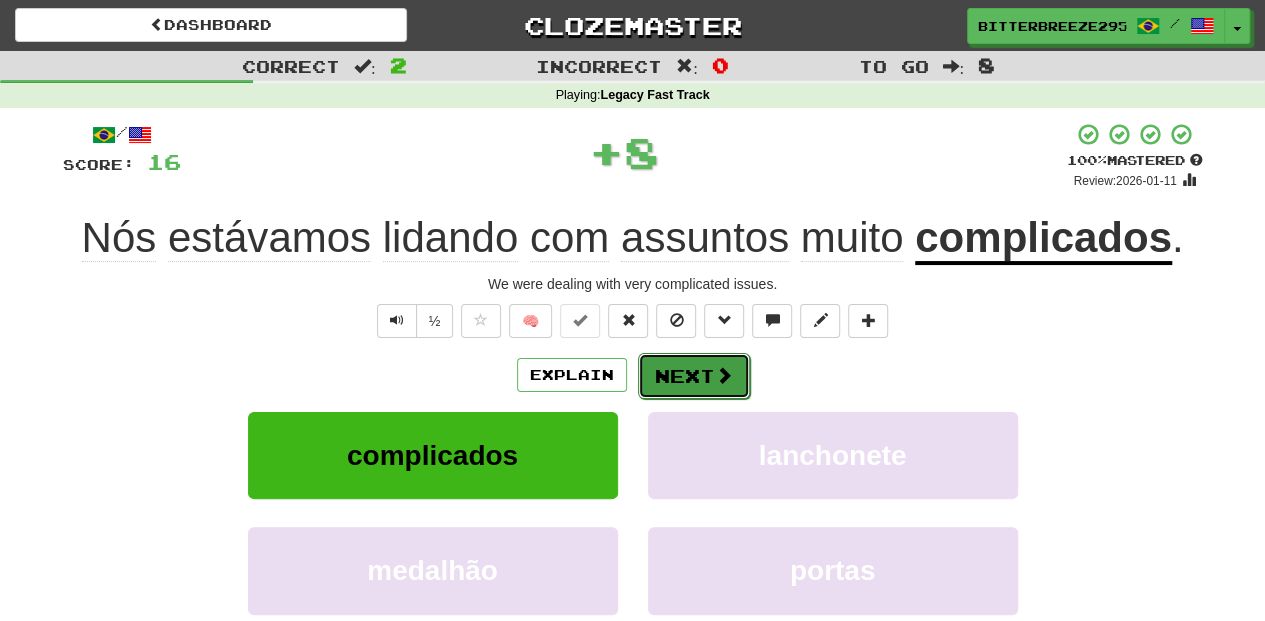 click on "Next" at bounding box center [694, 376] 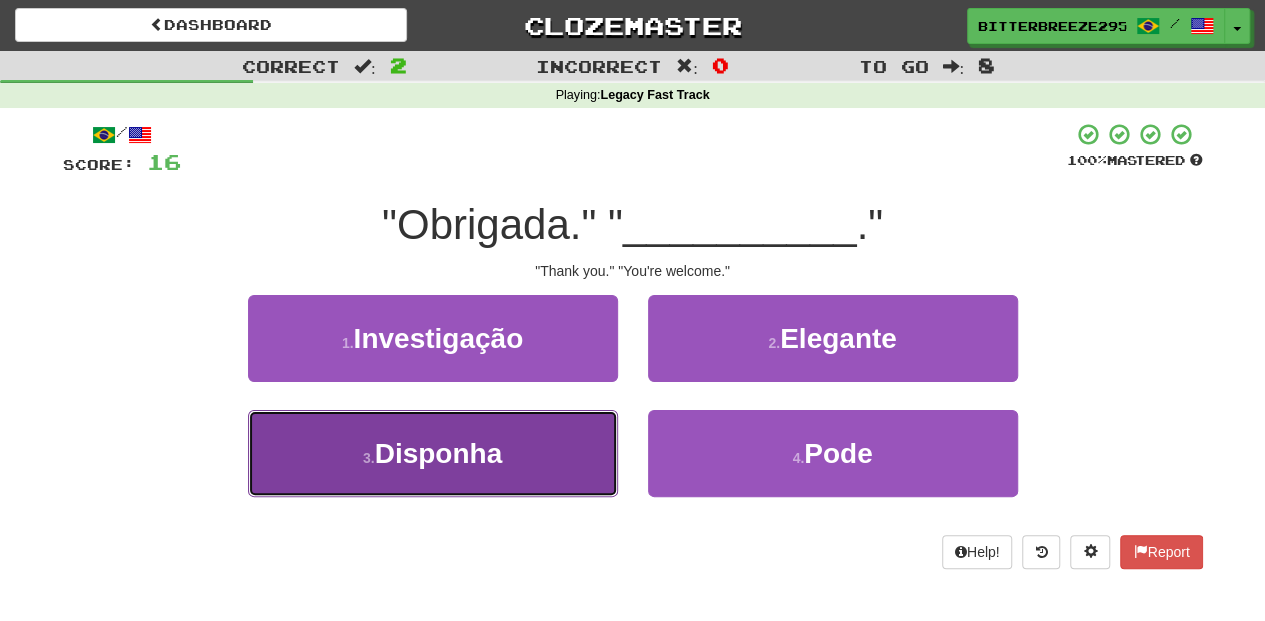 click on "3 .  Disponha" at bounding box center [433, 453] 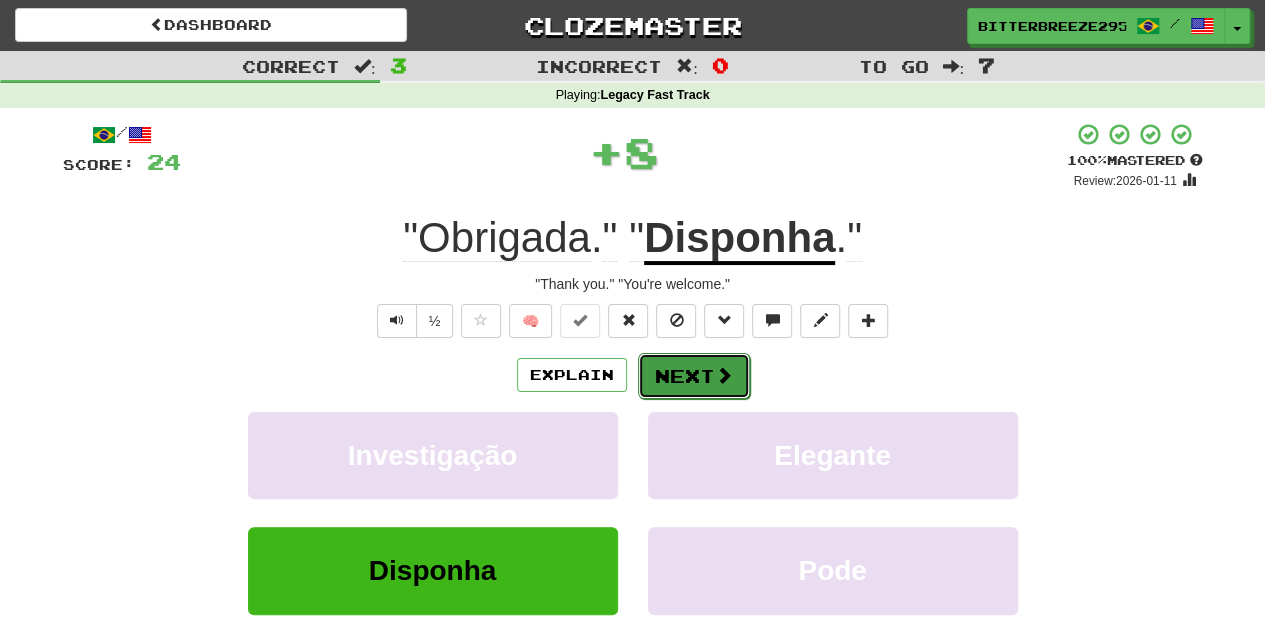 click on "Next" at bounding box center [694, 376] 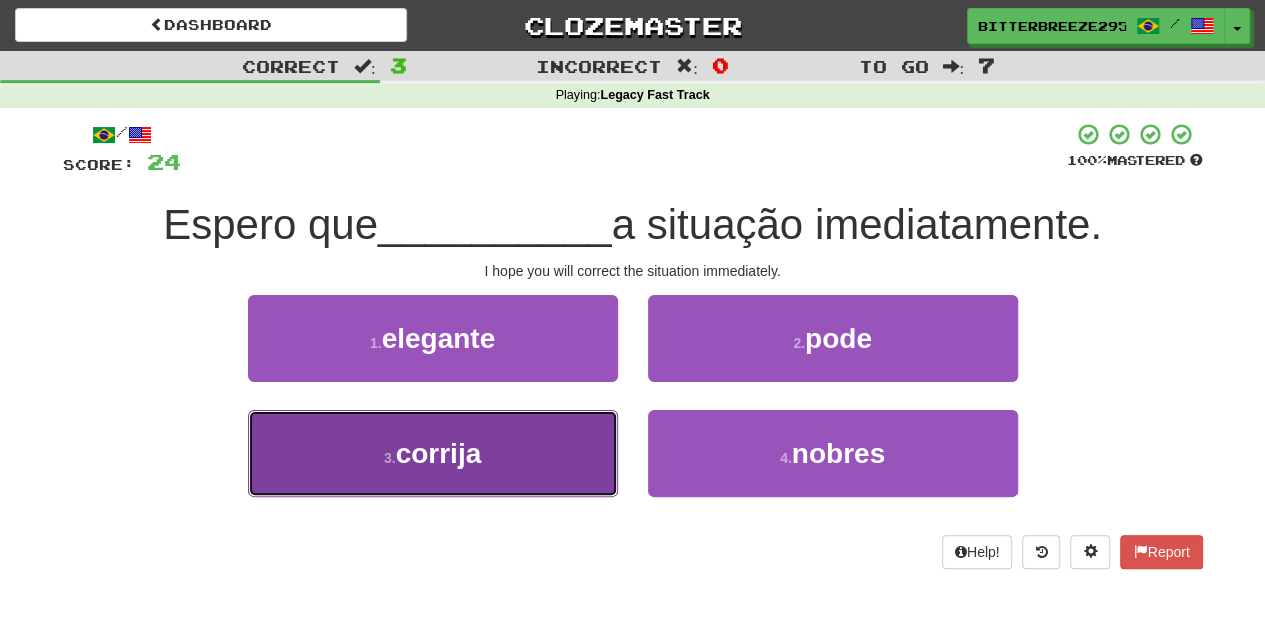 click on "3 .  corrija" at bounding box center (433, 453) 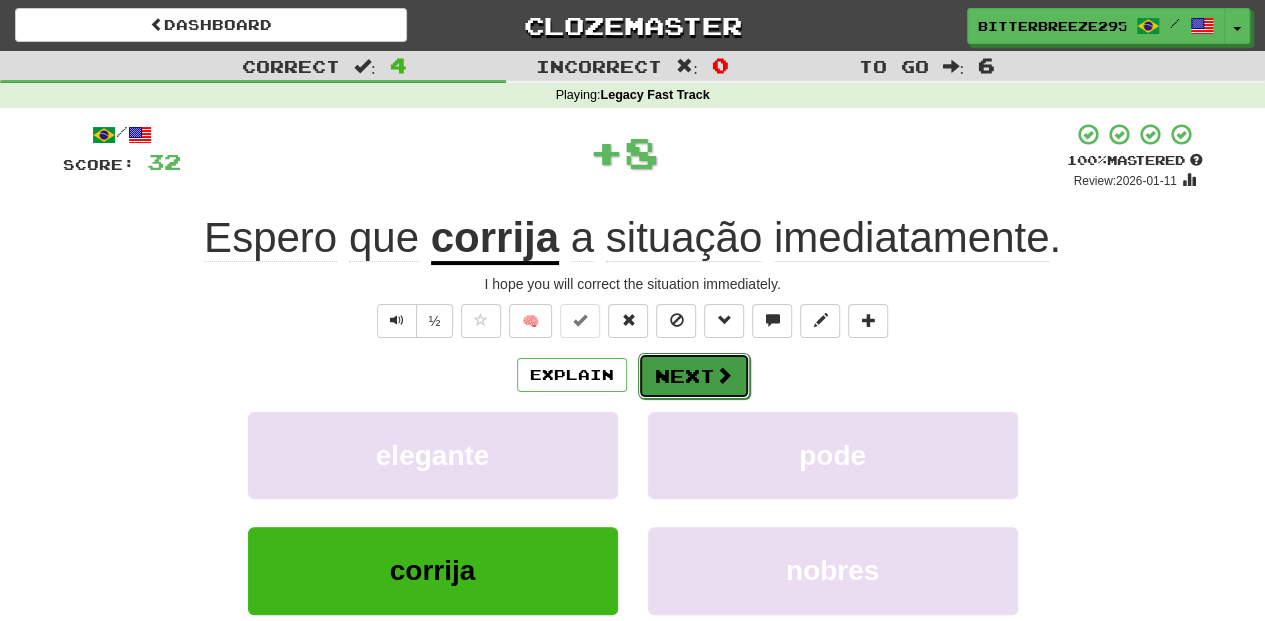 click on "Next" at bounding box center (694, 376) 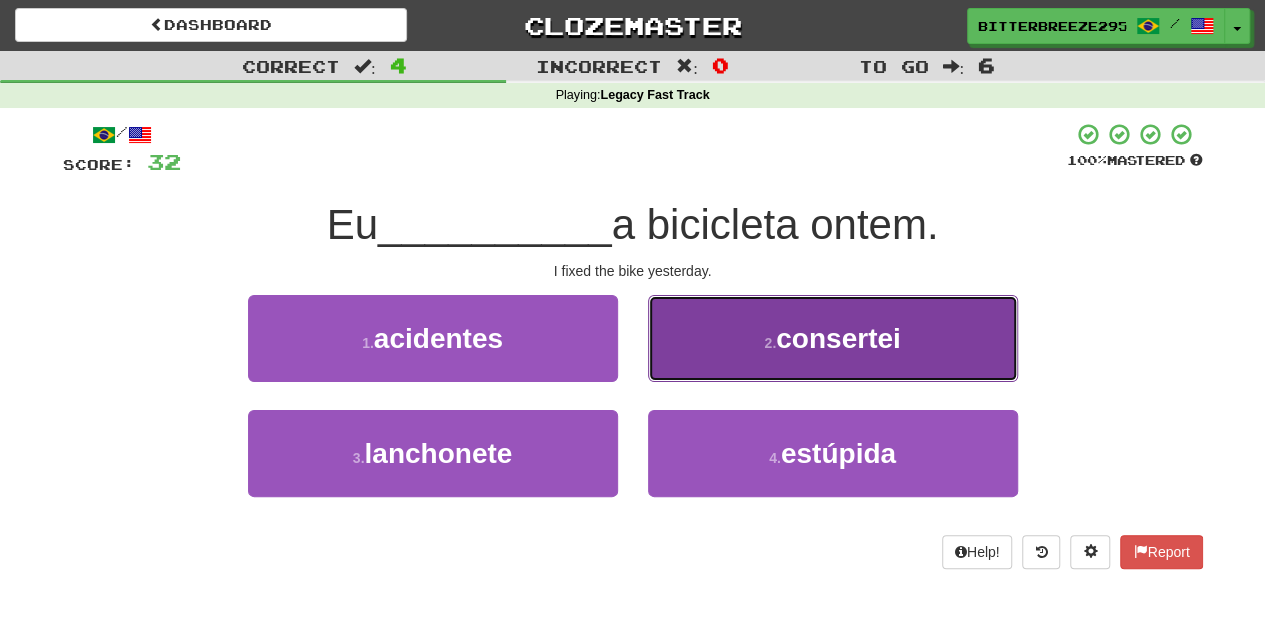 click on "2 .  consertei" at bounding box center [833, 338] 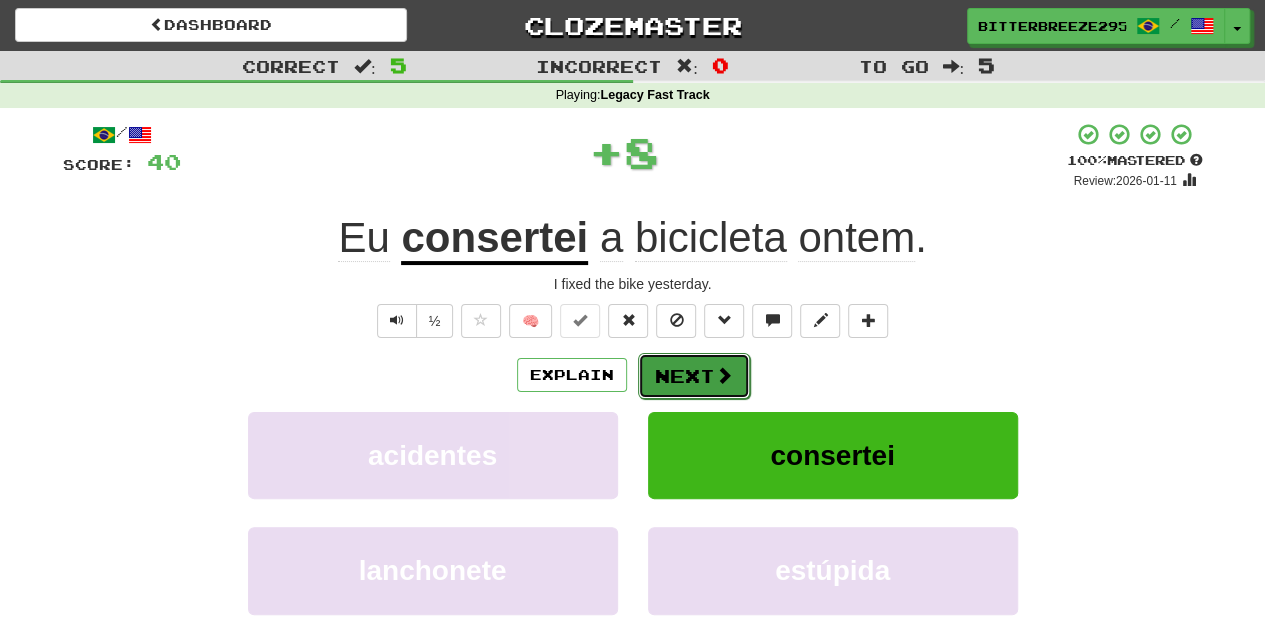 click on "Next" at bounding box center (694, 376) 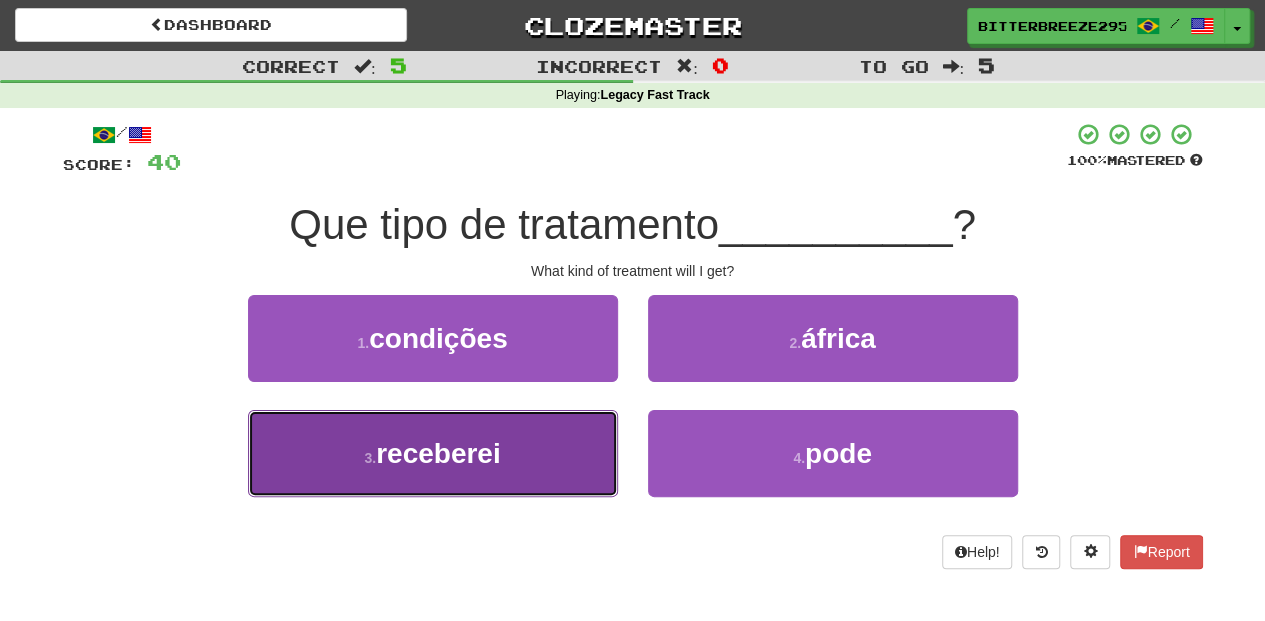 click on "3 .  receberei" at bounding box center [433, 453] 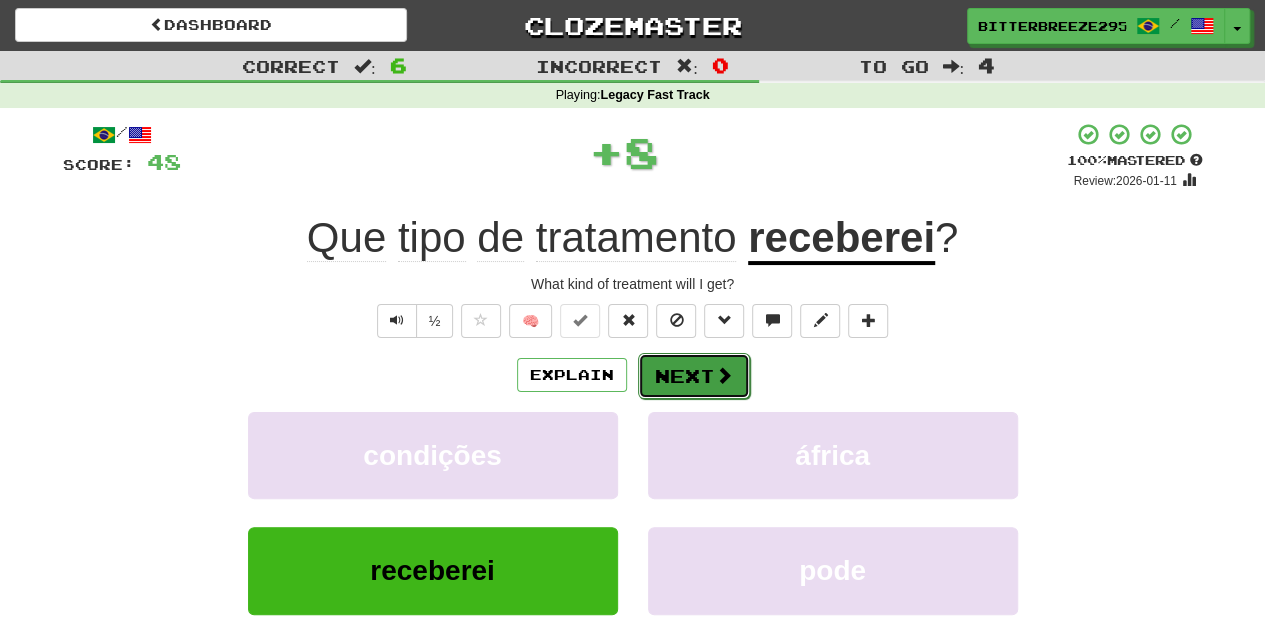 click on "Next" at bounding box center [694, 376] 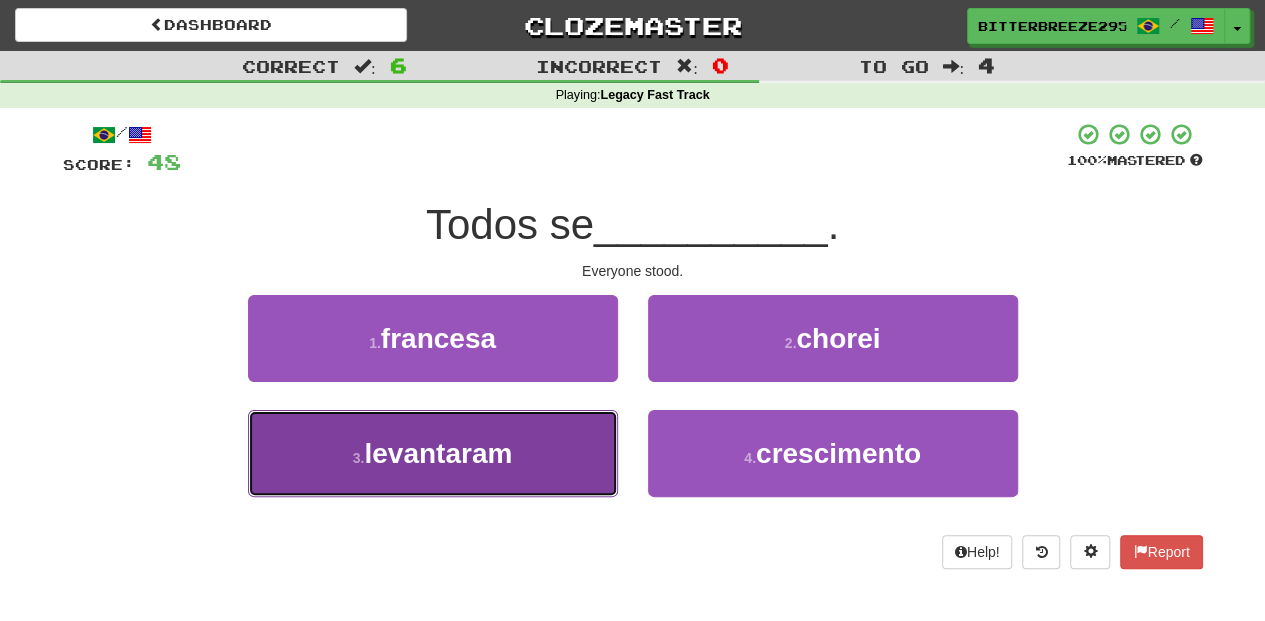 click on "3 .  levantaram" at bounding box center (433, 453) 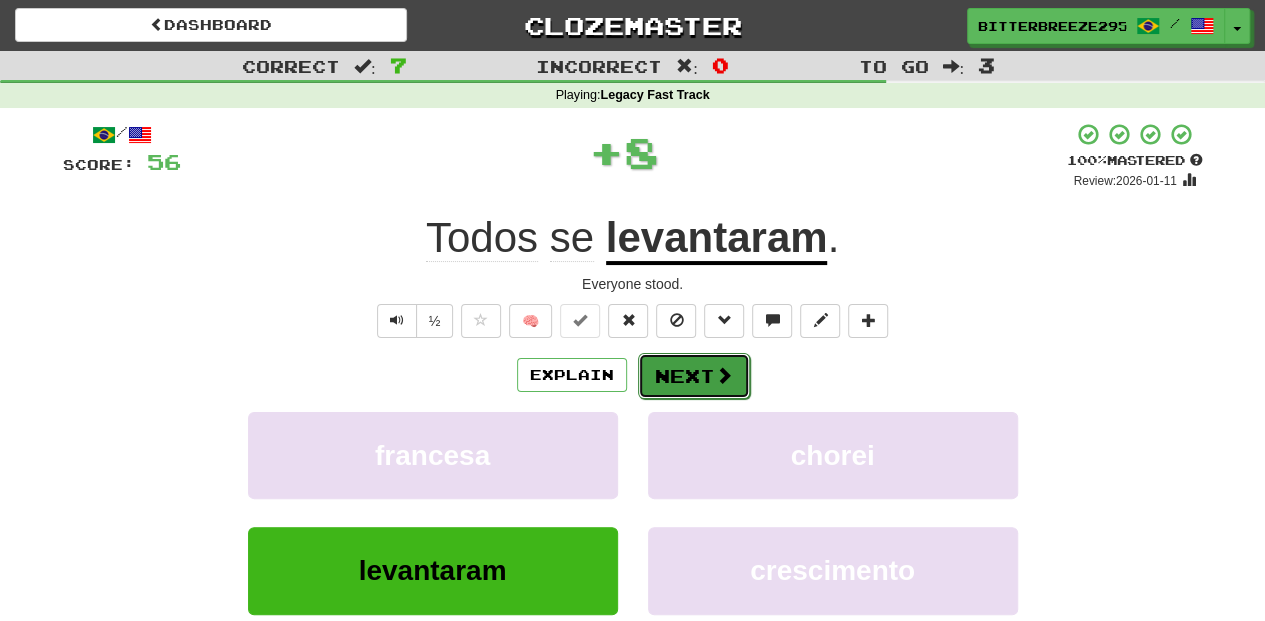 click on "Next" at bounding box center (694, 376) 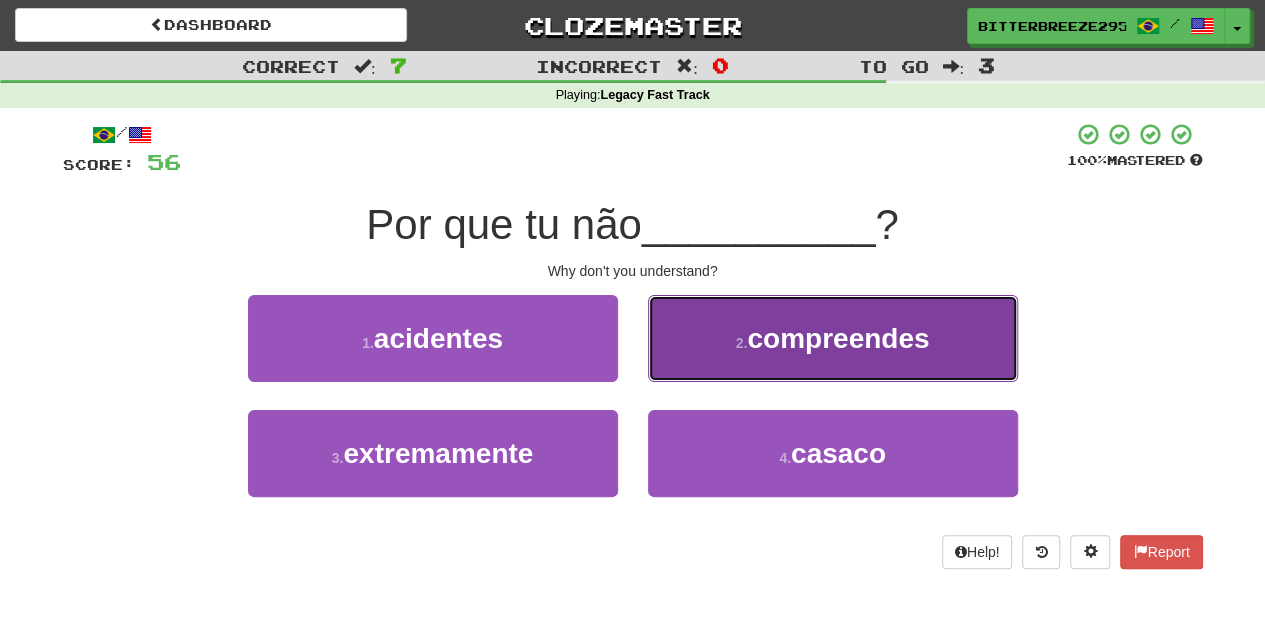 click on "2 .  compreendes" at bounding box center [833, 338] 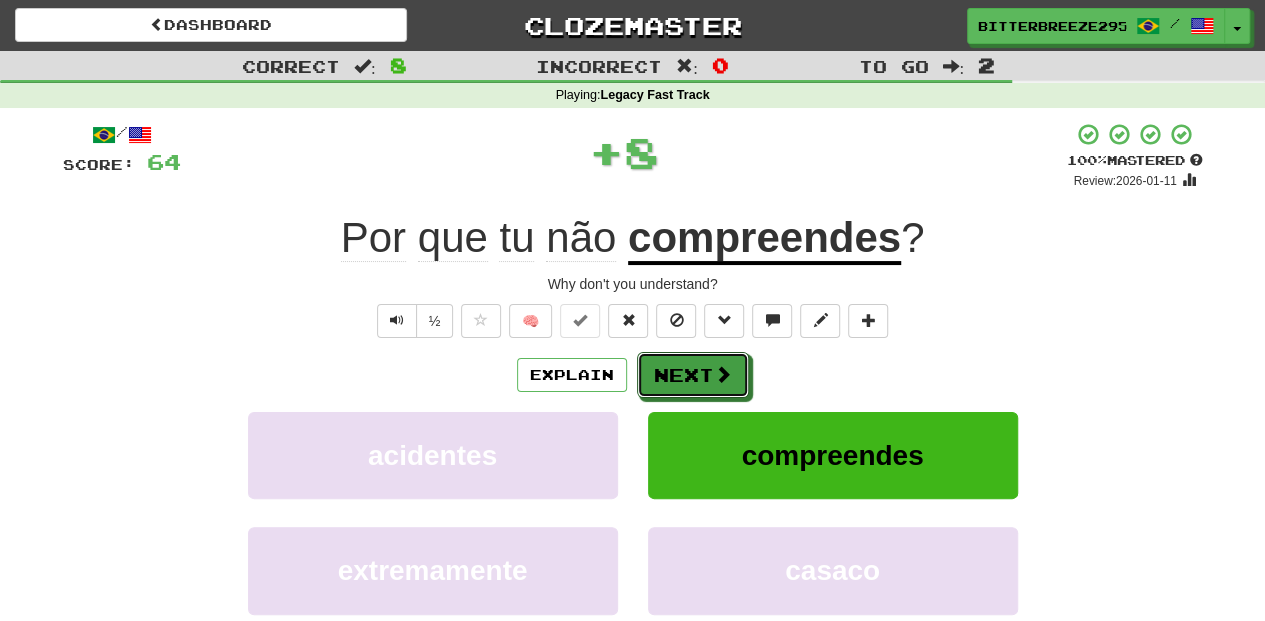 click on "Next" at bounding box center [693, 375] 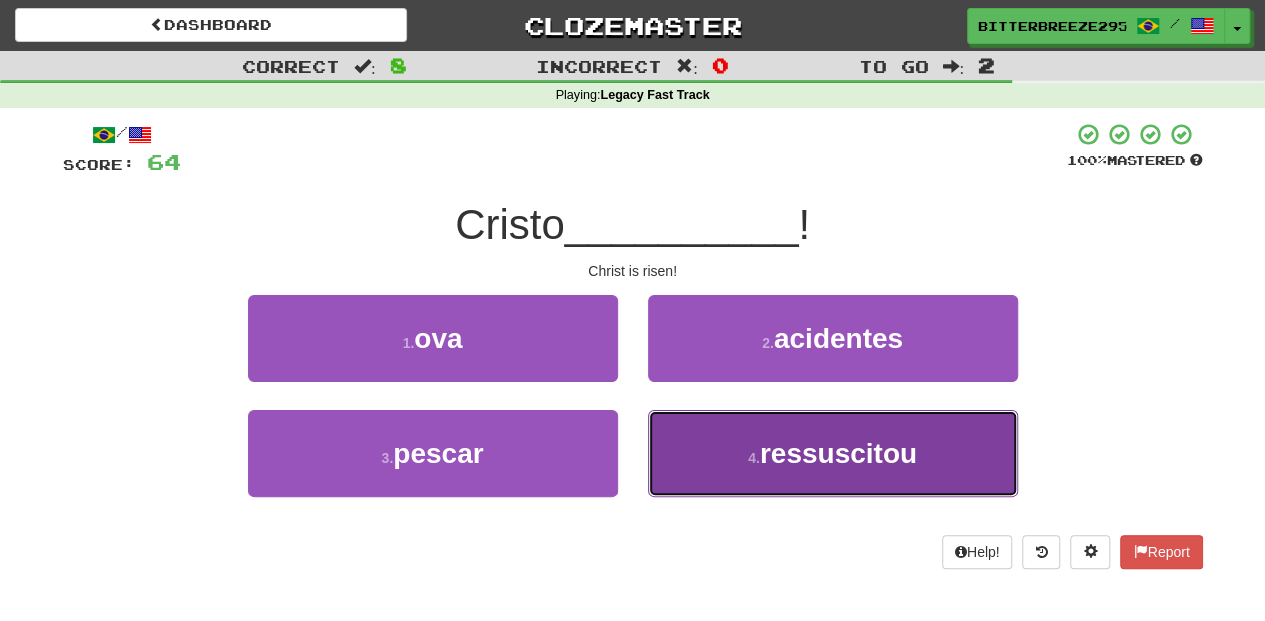 click on "4 .  ressuscitou" at bounding box center (833, 453) 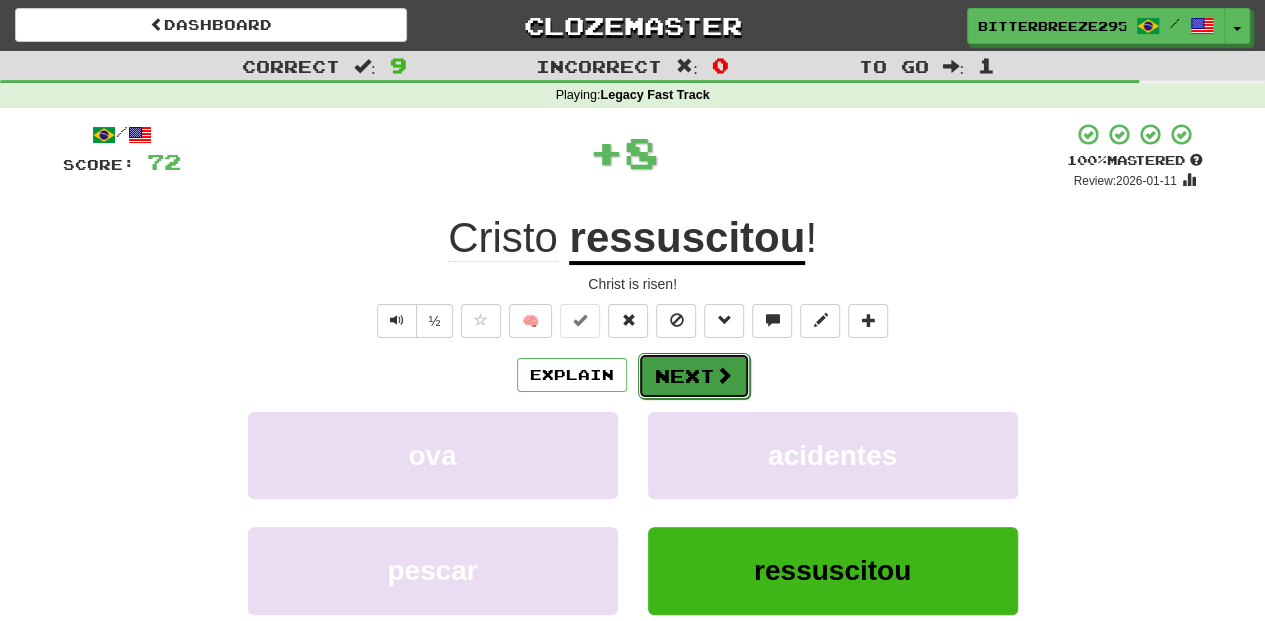 click on "Next" at bounding box center (694, 376) 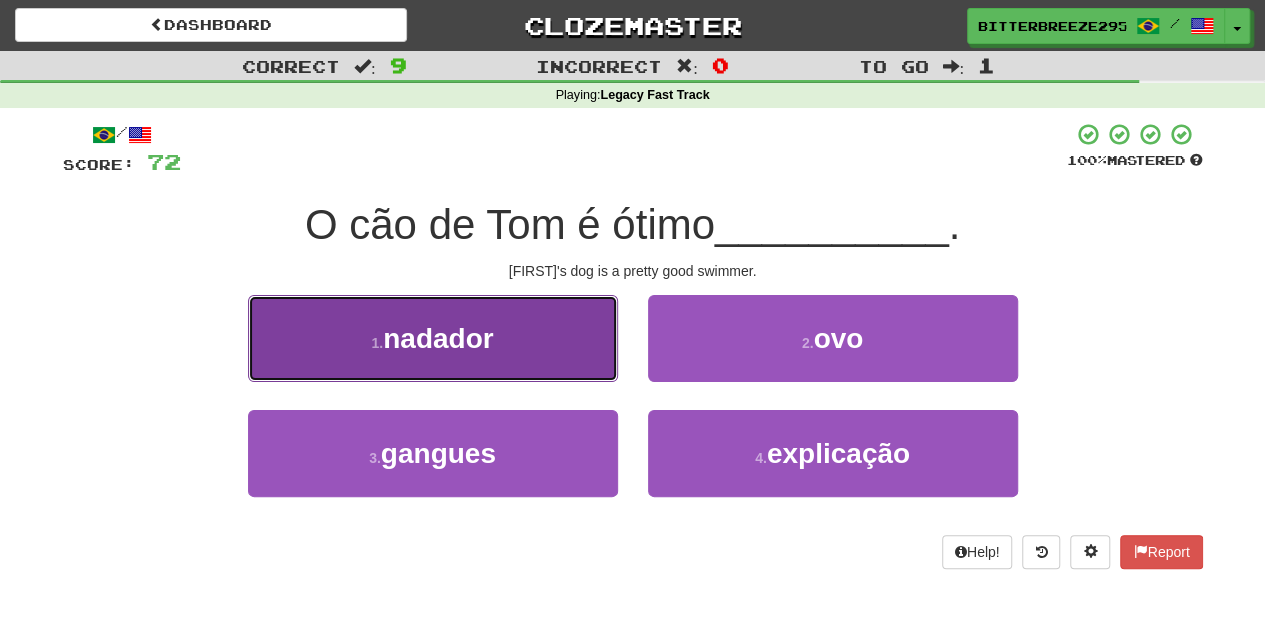 click on "1 .  nadador" at bounding box center (433, 338) 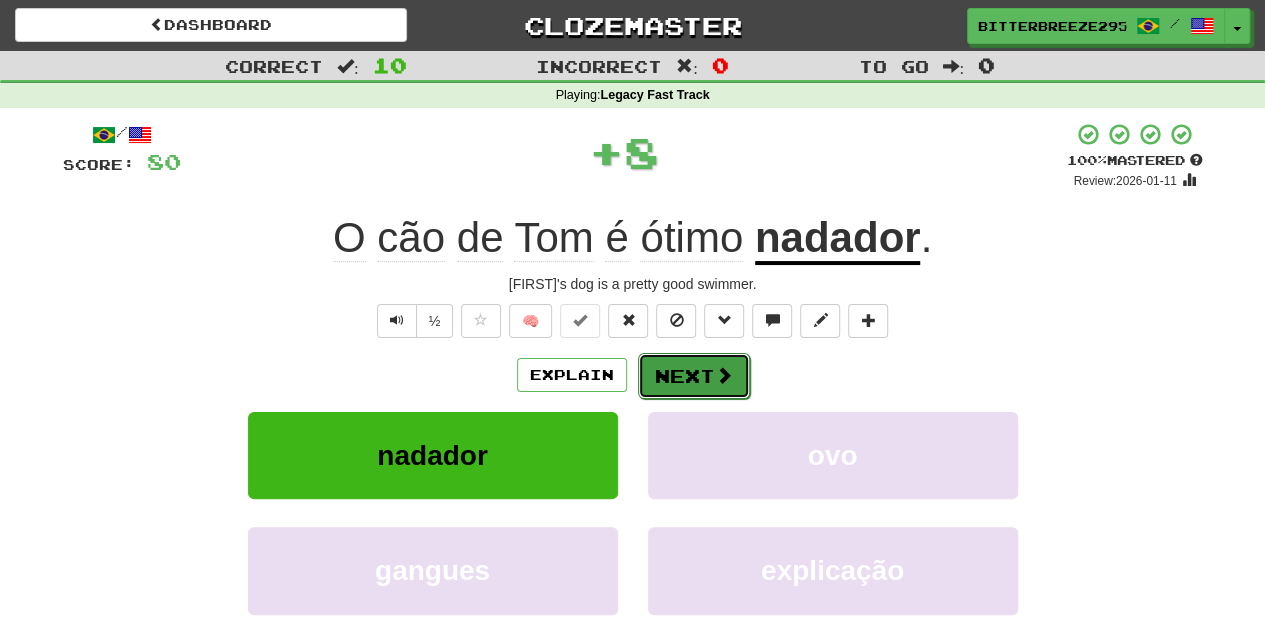 click on "Next" at bounding box center [694, 376] 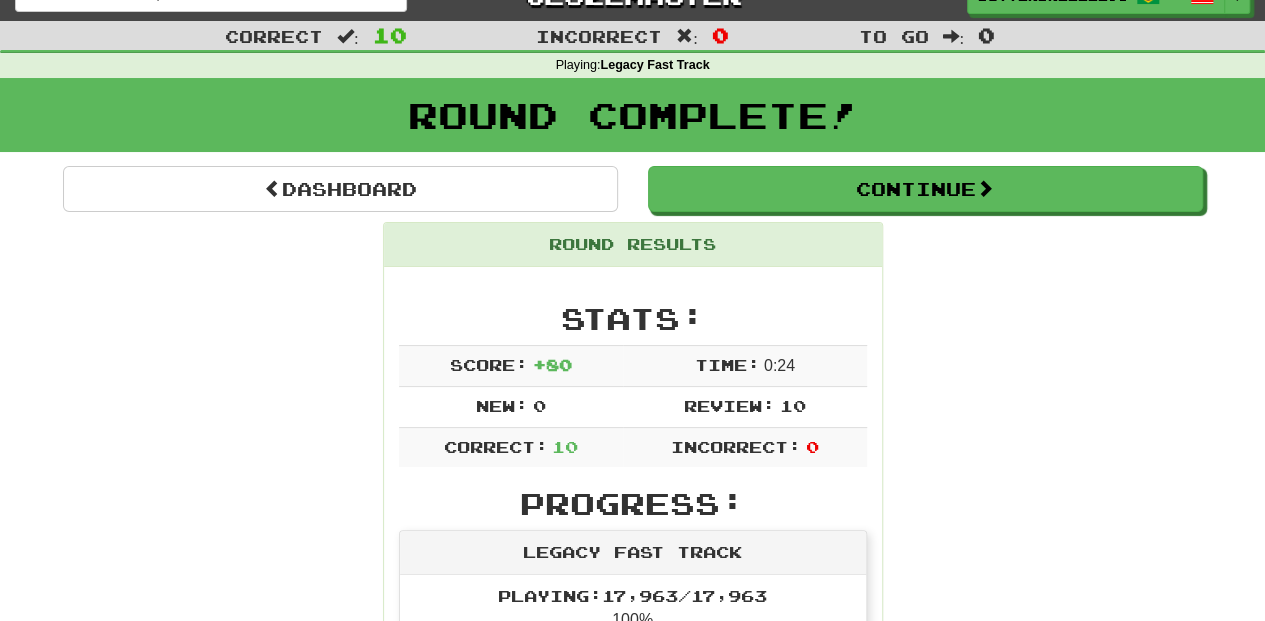 scroll, scrollTop: 0, scrollLeft: 0, axis: both 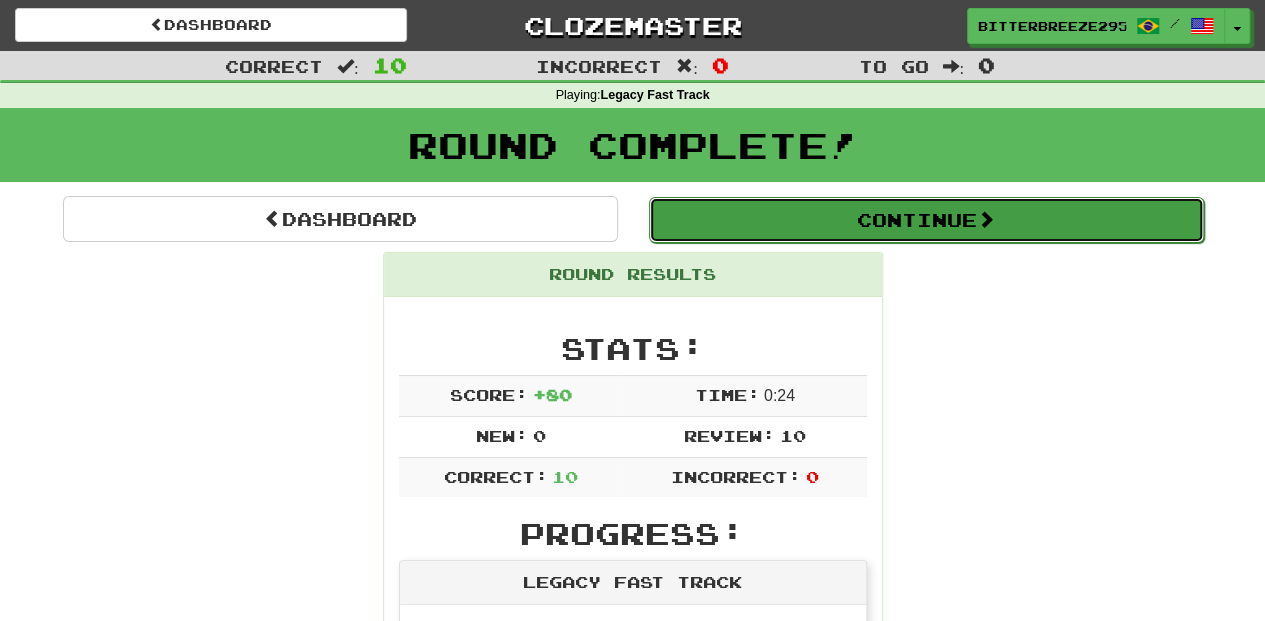 click on "Continue" at bounding box center (926, 220) 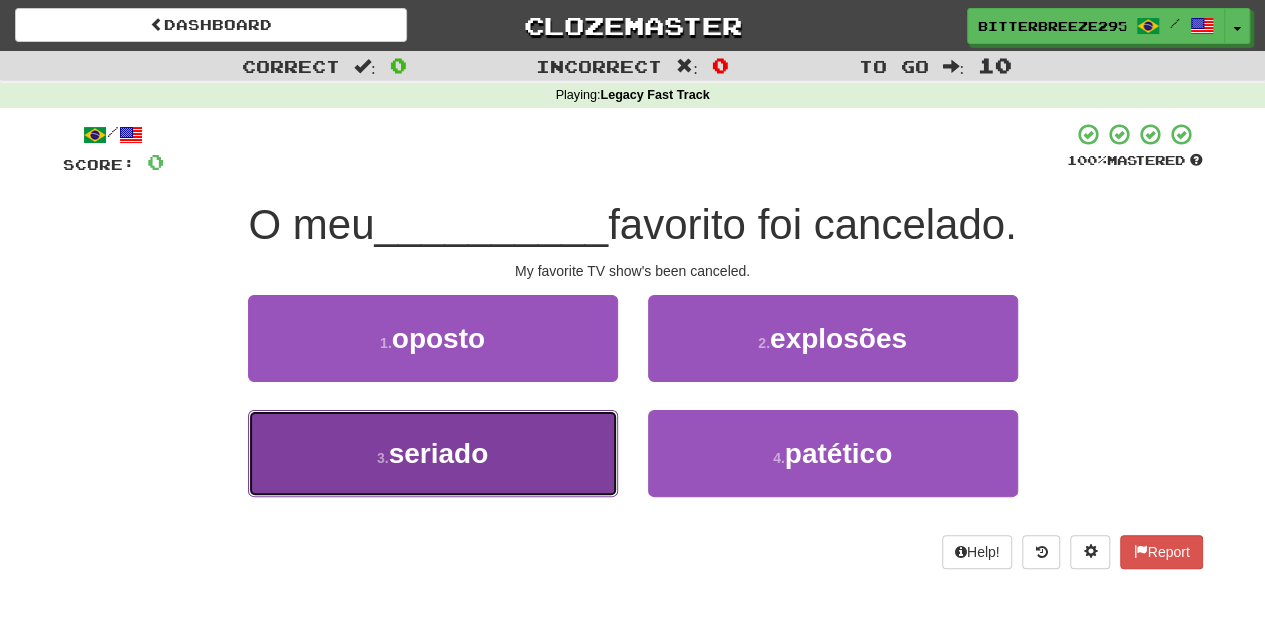 click on "3 .  seriado" at bounding box center [433, 453] 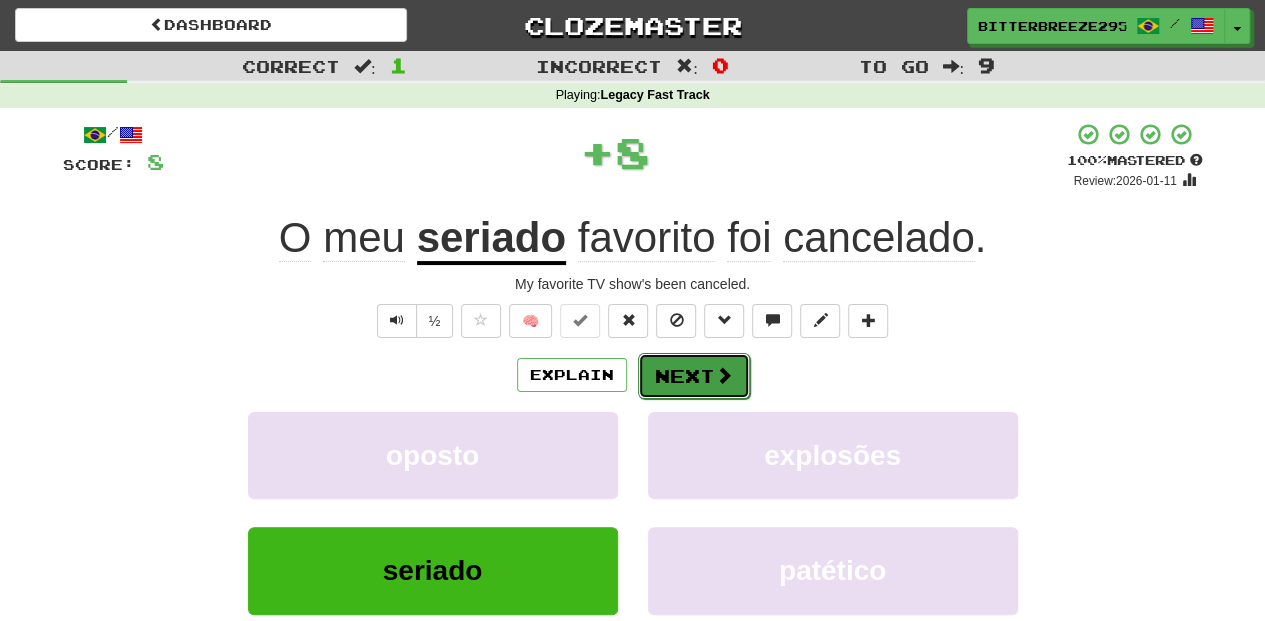 click on "Next" at bounding box center (694, 376) 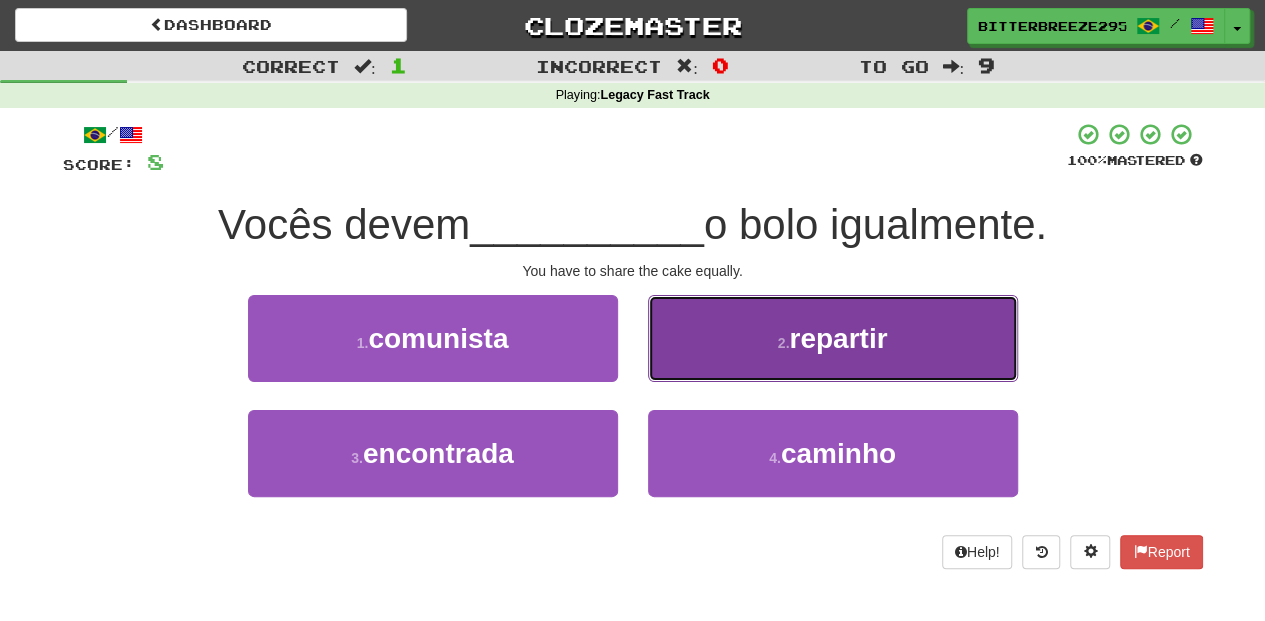 click on "2 .  repartir" at bounding box center [833, 338] 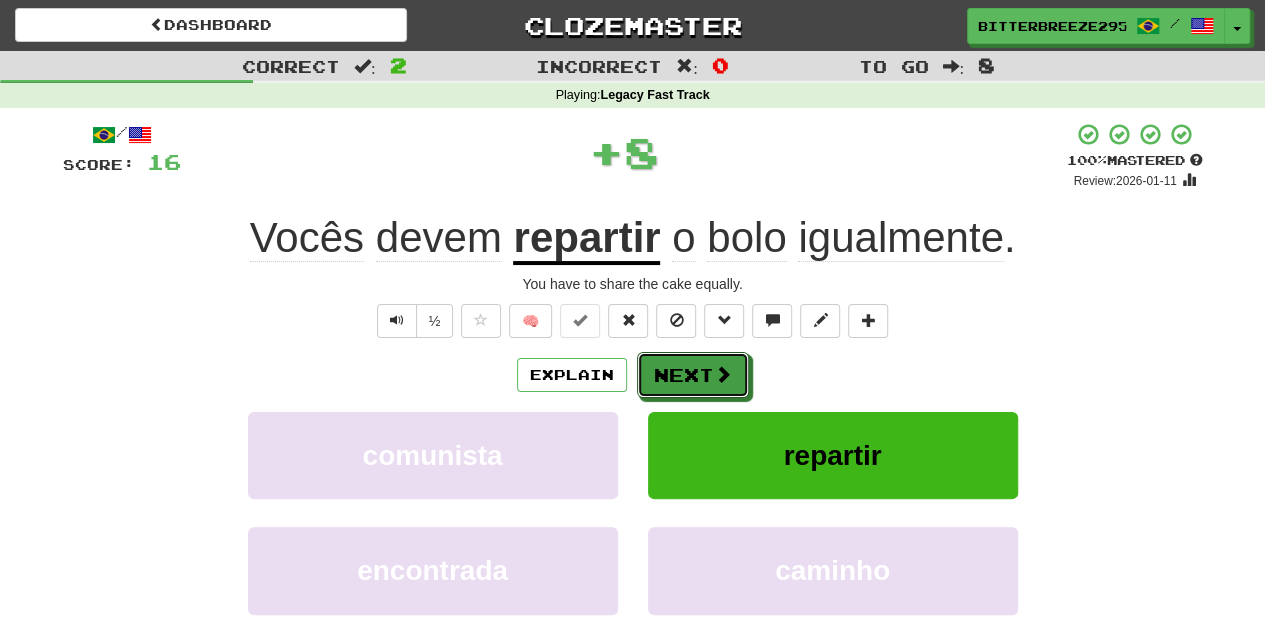click on "Next" at bounding box center (693, 375) 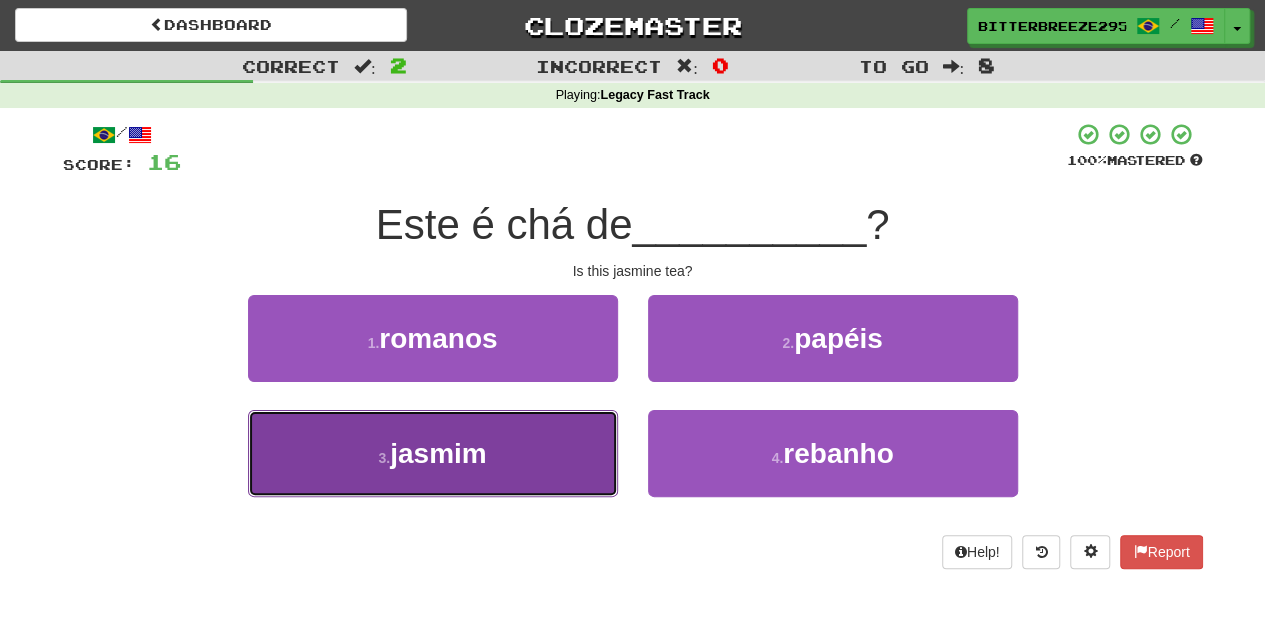 click on "3 .  jasmim" at bounding box center (433, 453) 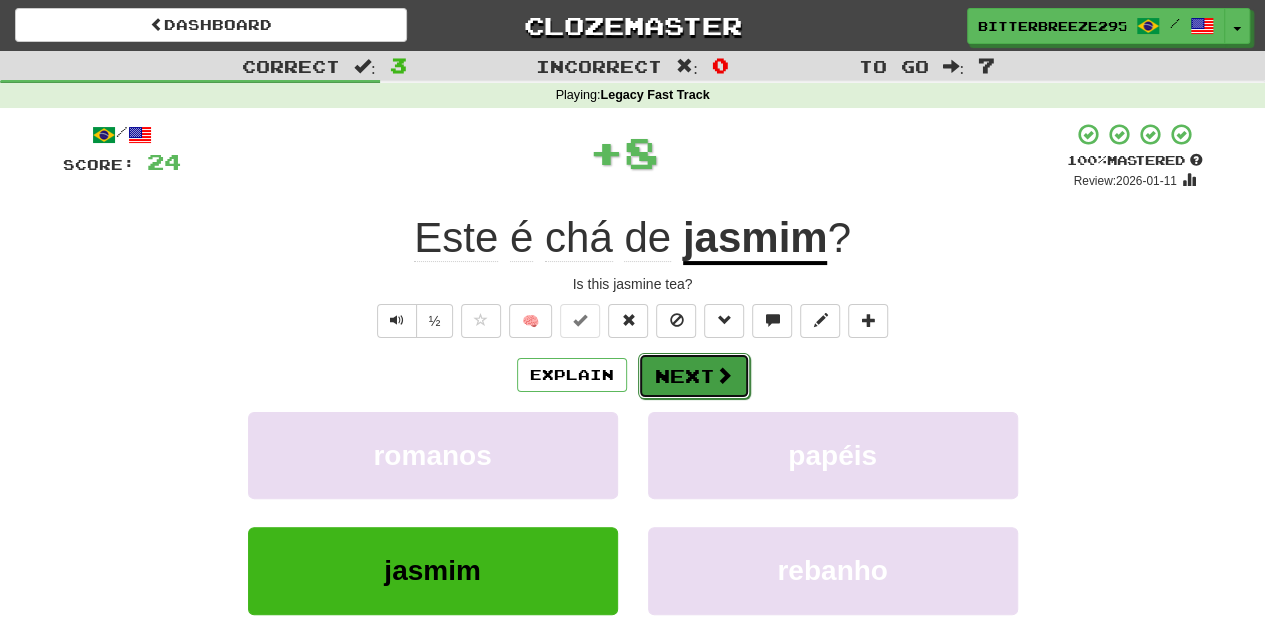 click on "Next" at bounding box center (694, 376) 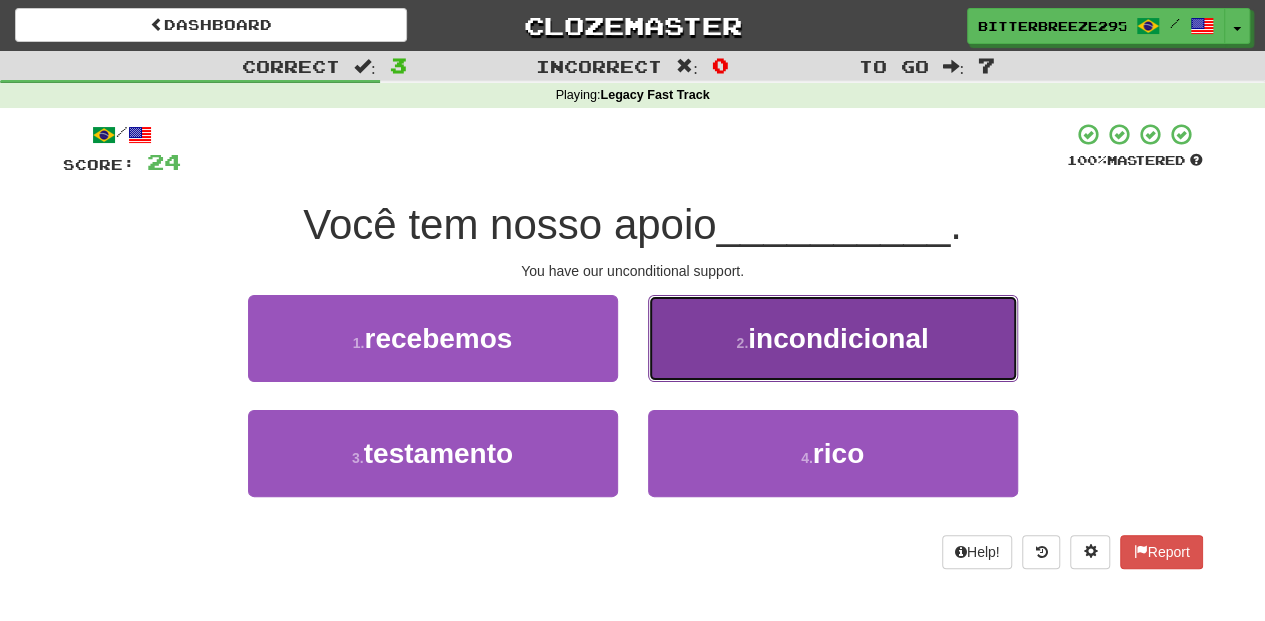 click on "2 .  incondicional" at bounding box center [833, 338] 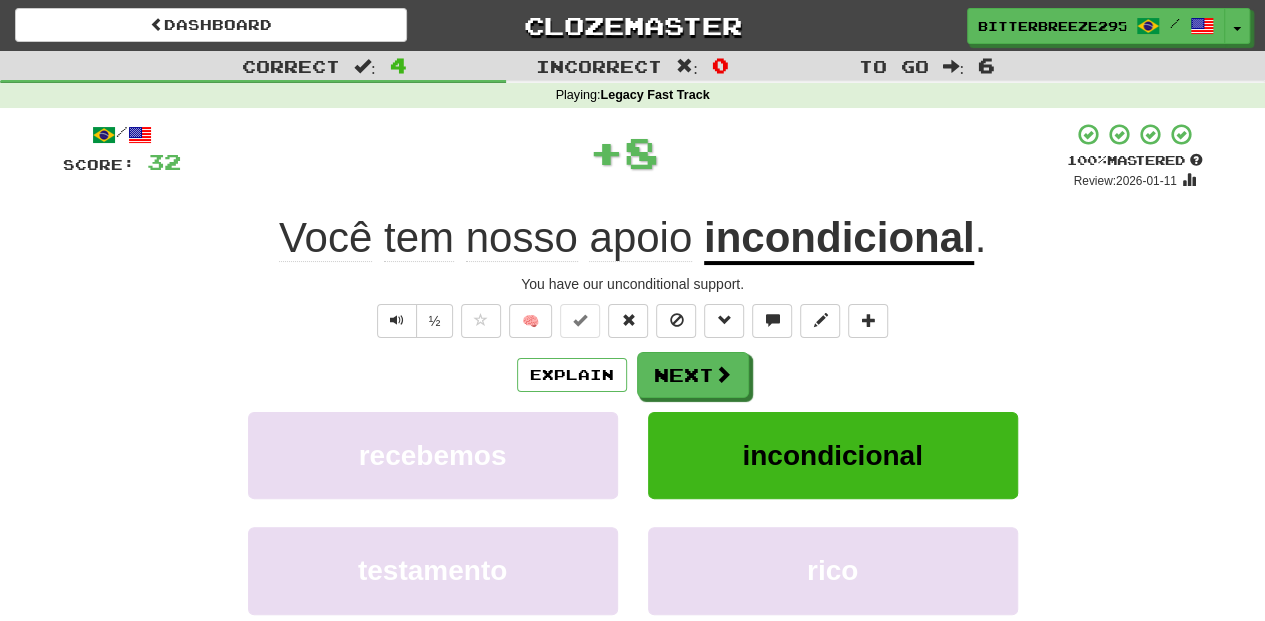 click on "Next" at bounding box center [693, 375] 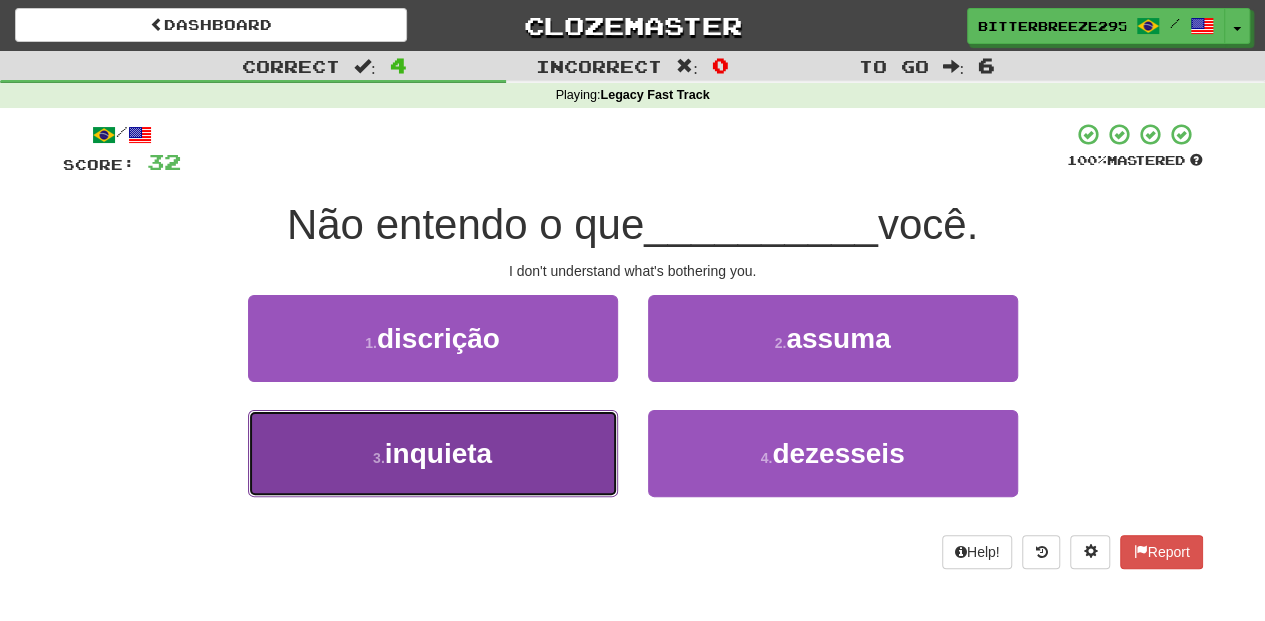 click on "3 .  inquieta" at bounding box center (433, 453) 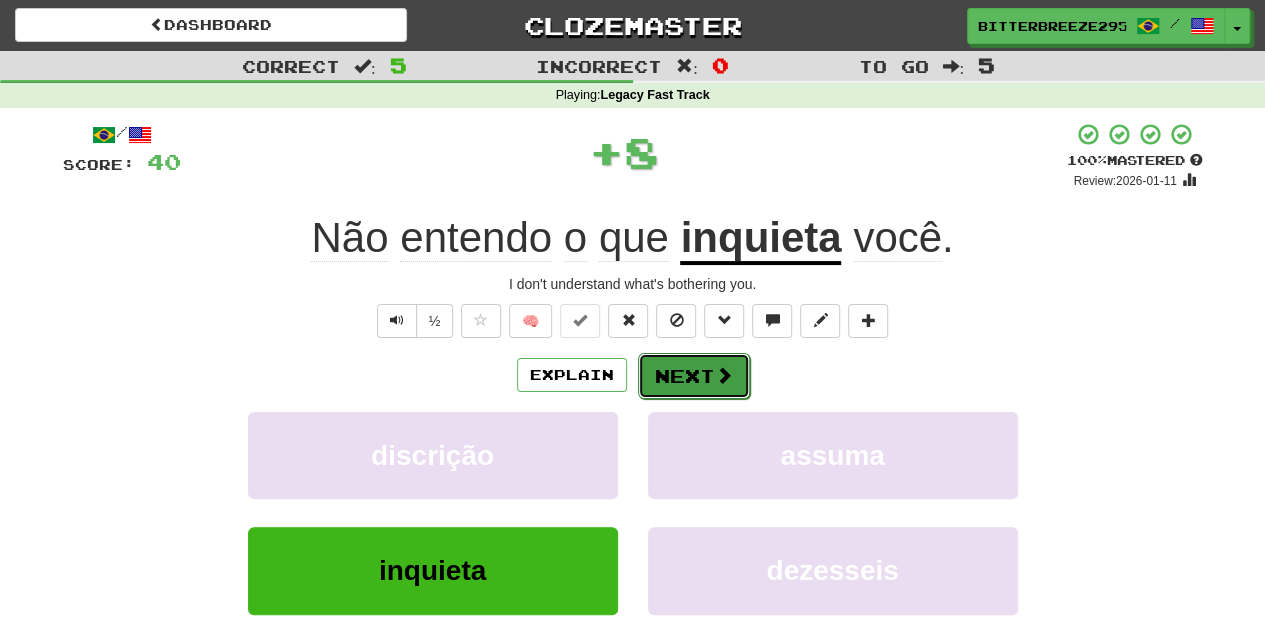 click on "Next" at bounding box center [694, 376] 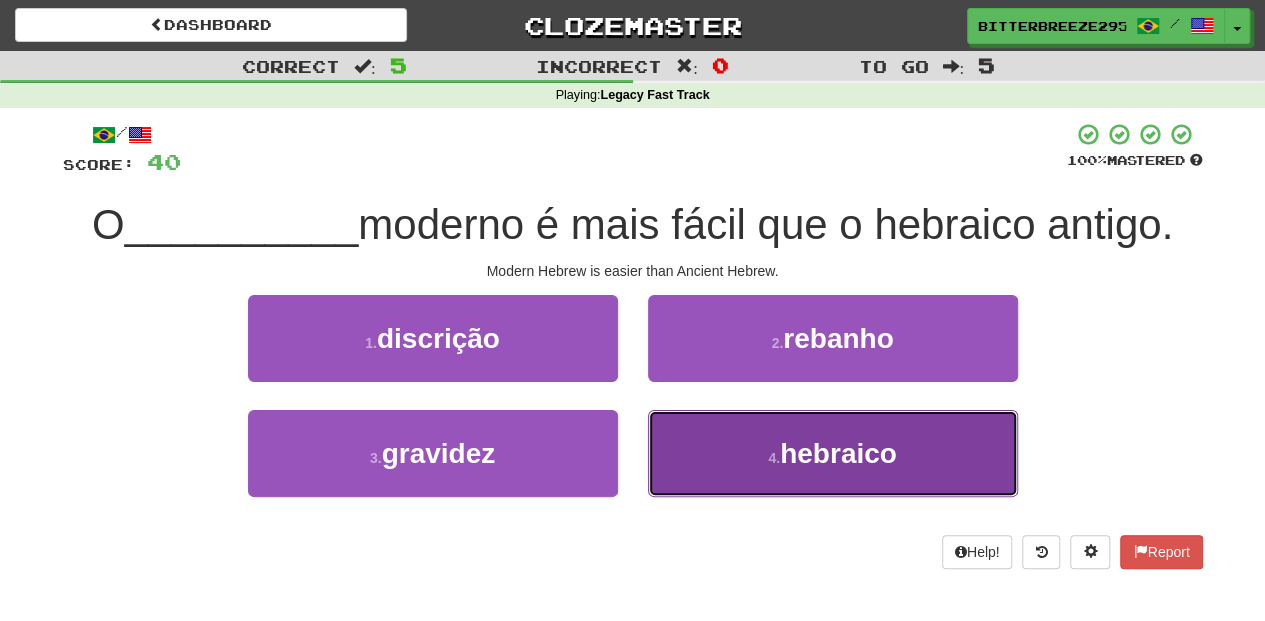 click on "4 .  hebraico" at bounding box center (833, 453) 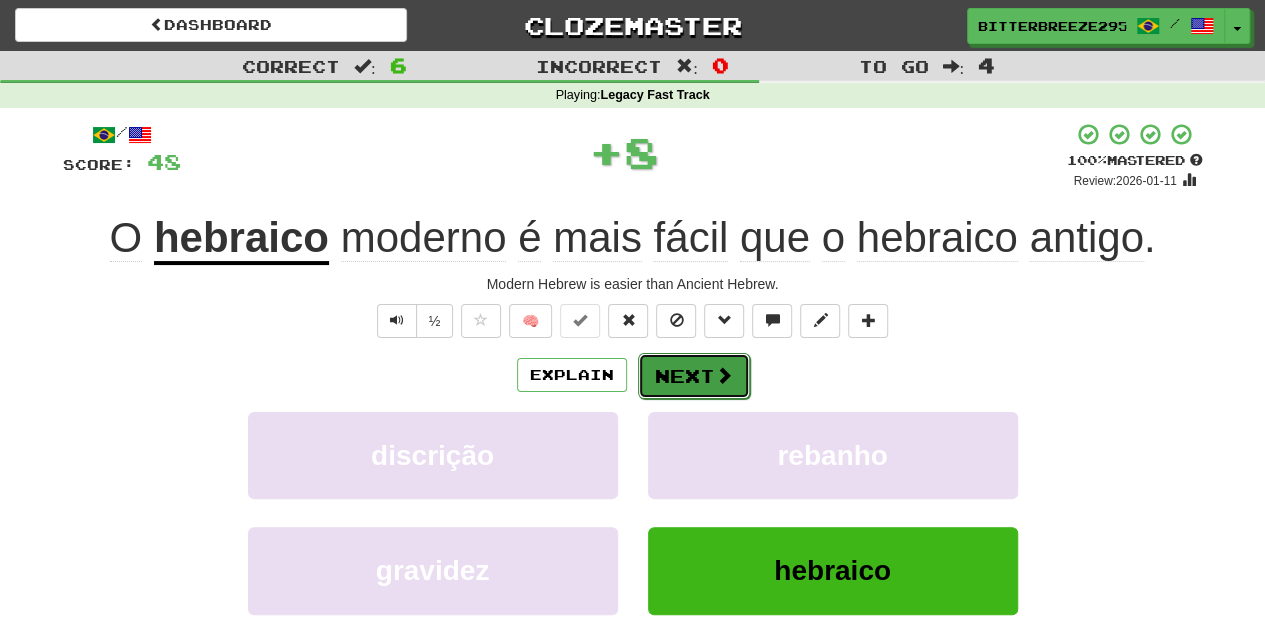 click on "Next" at bounding box center [694, 376] 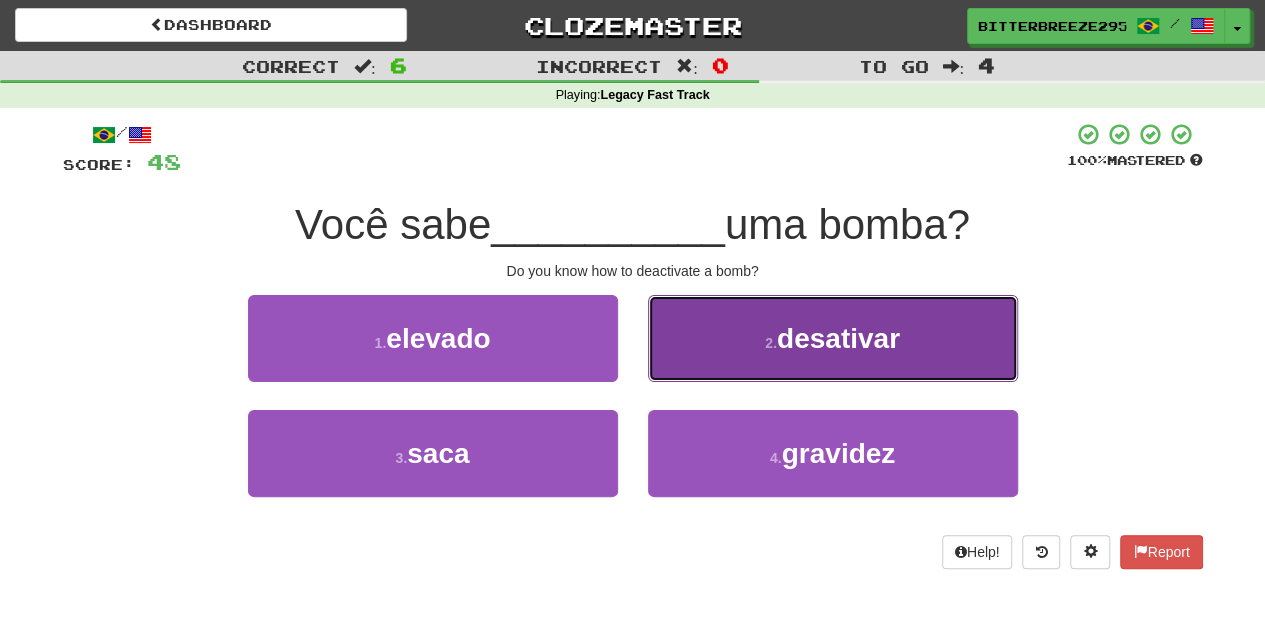 click on "2 .  desativar" at bounding box center (833, 338) 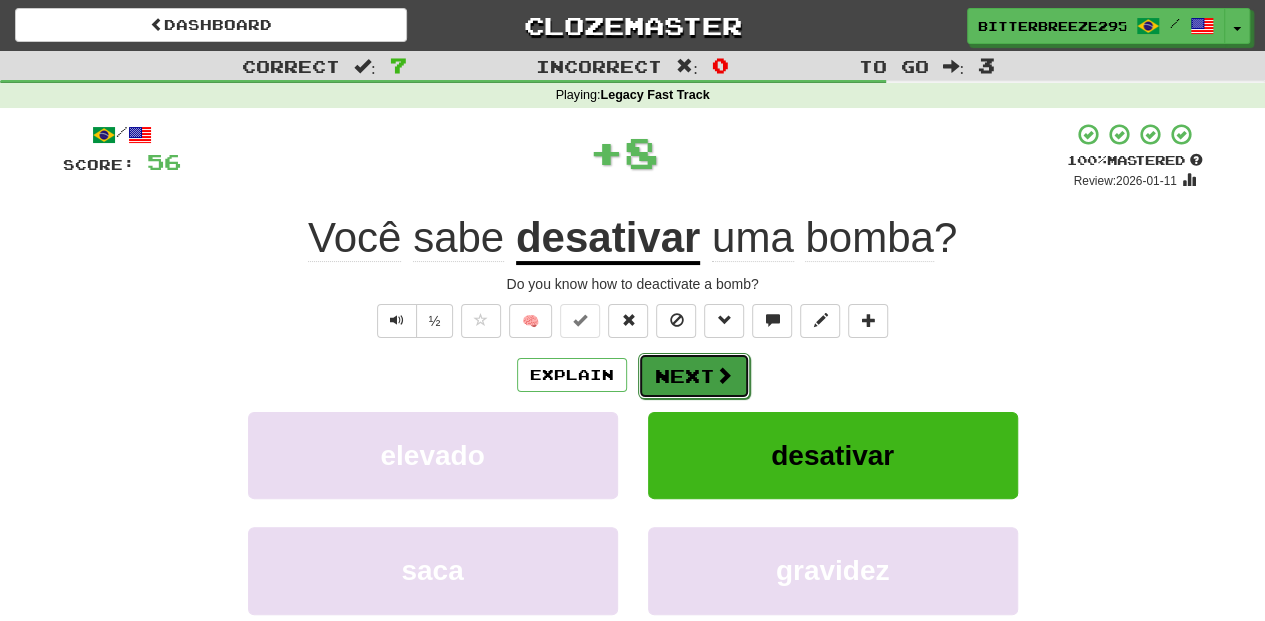 click on "Next" at bounding box center [694, 376] 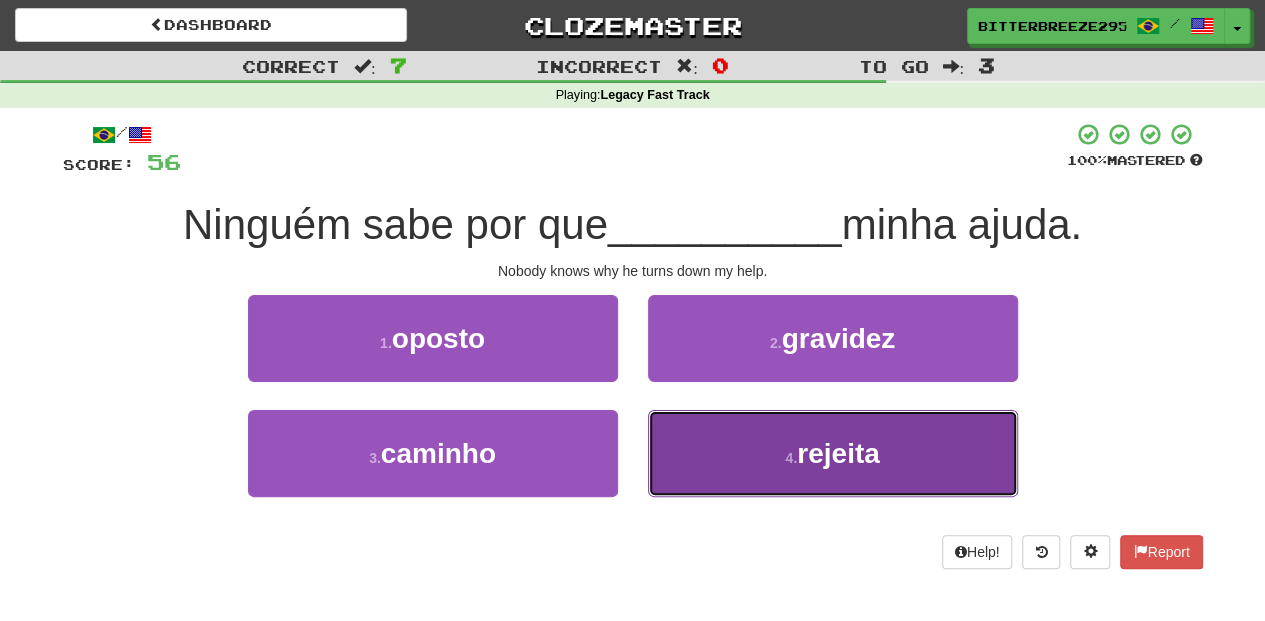 click on "4 .  rejeita" at bounding box center (833, 453) 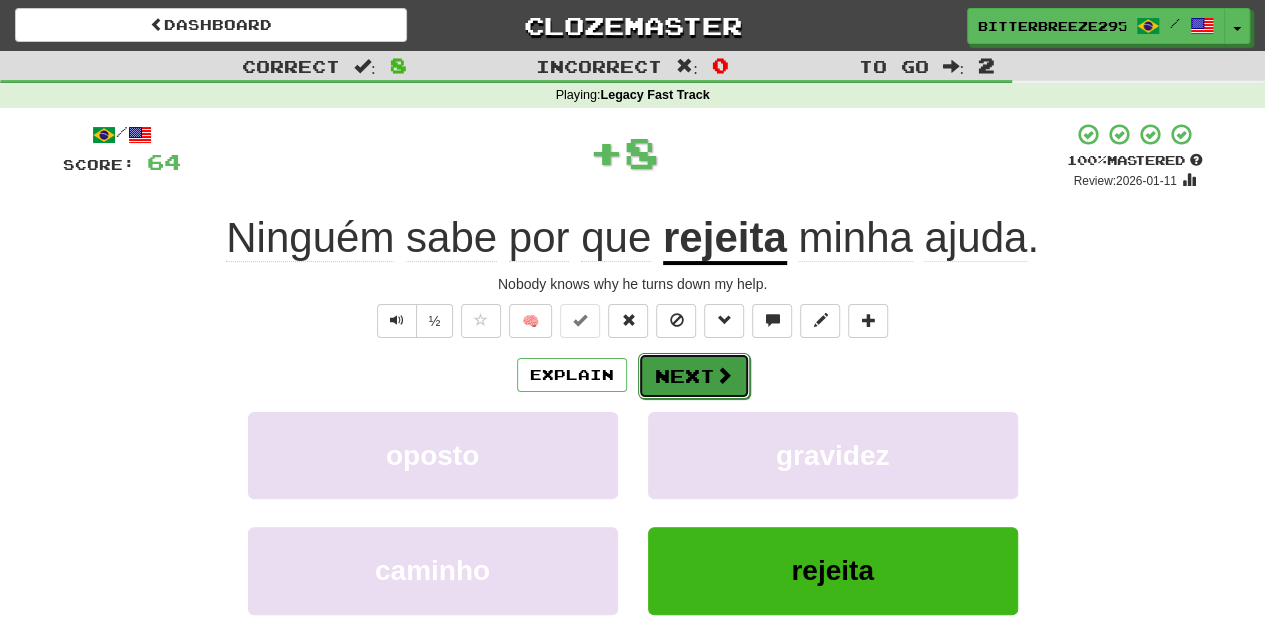 click on "Next" at bounding box center [694, 376] 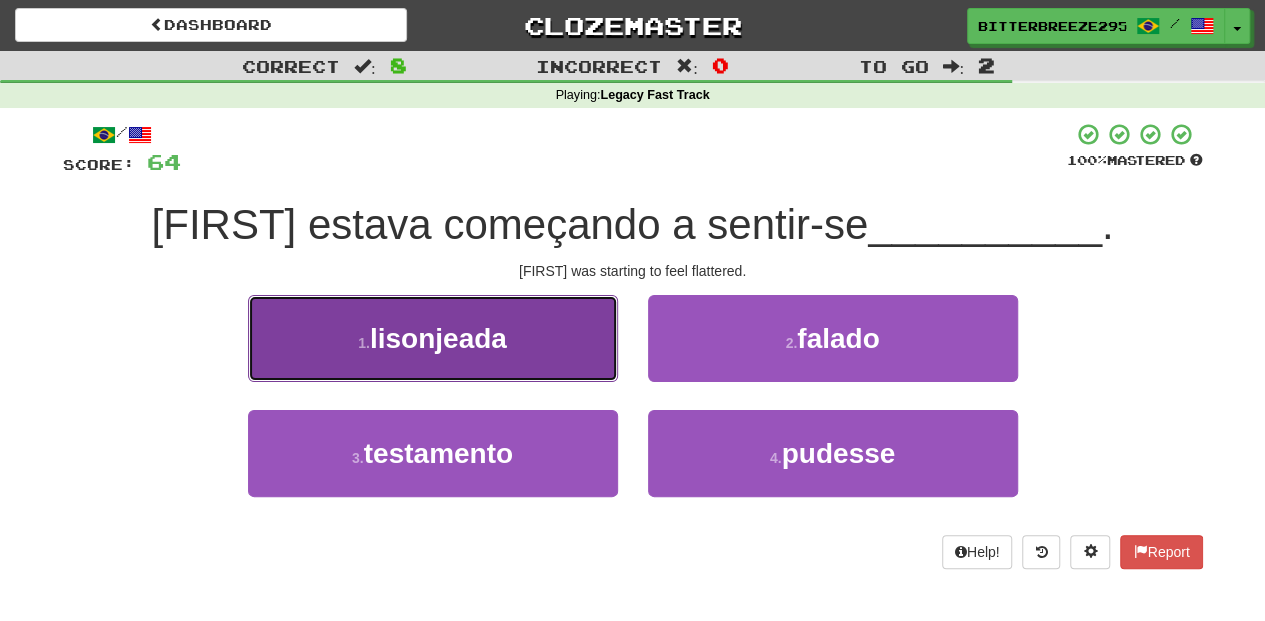 click on "1 .  lisonjeada" at bounding box center [433, 338] 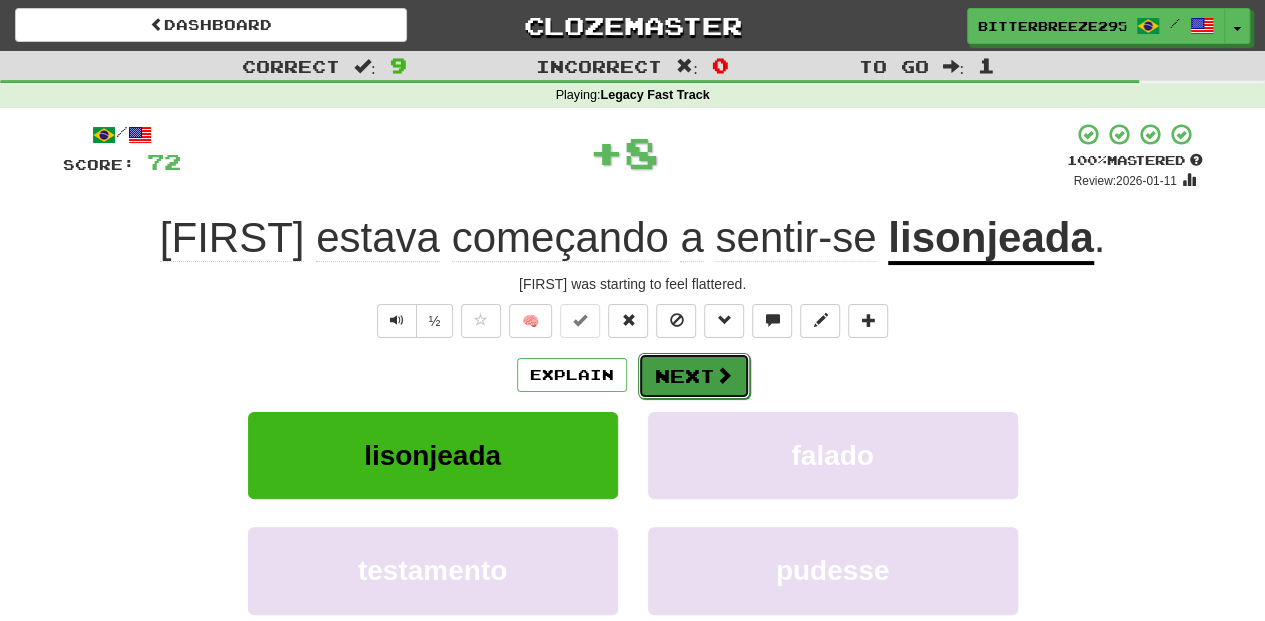 click on "Next" at bounding box center (694, 376) 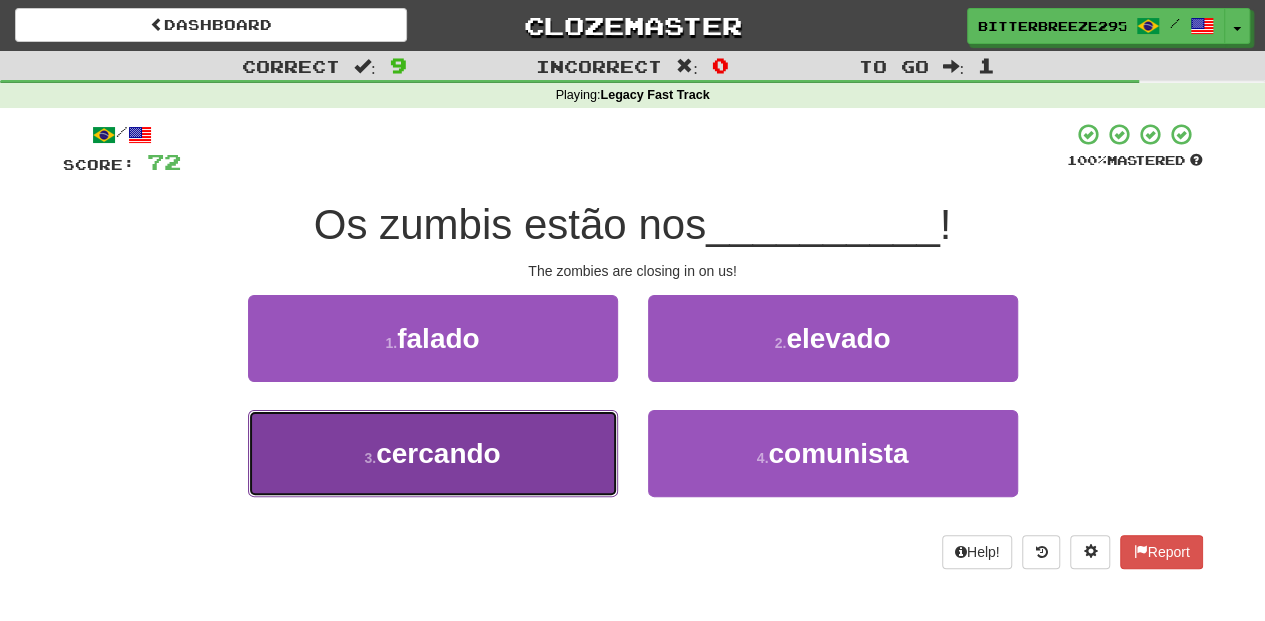 click on "3 .  cercando" at bounding box center (433, 453) 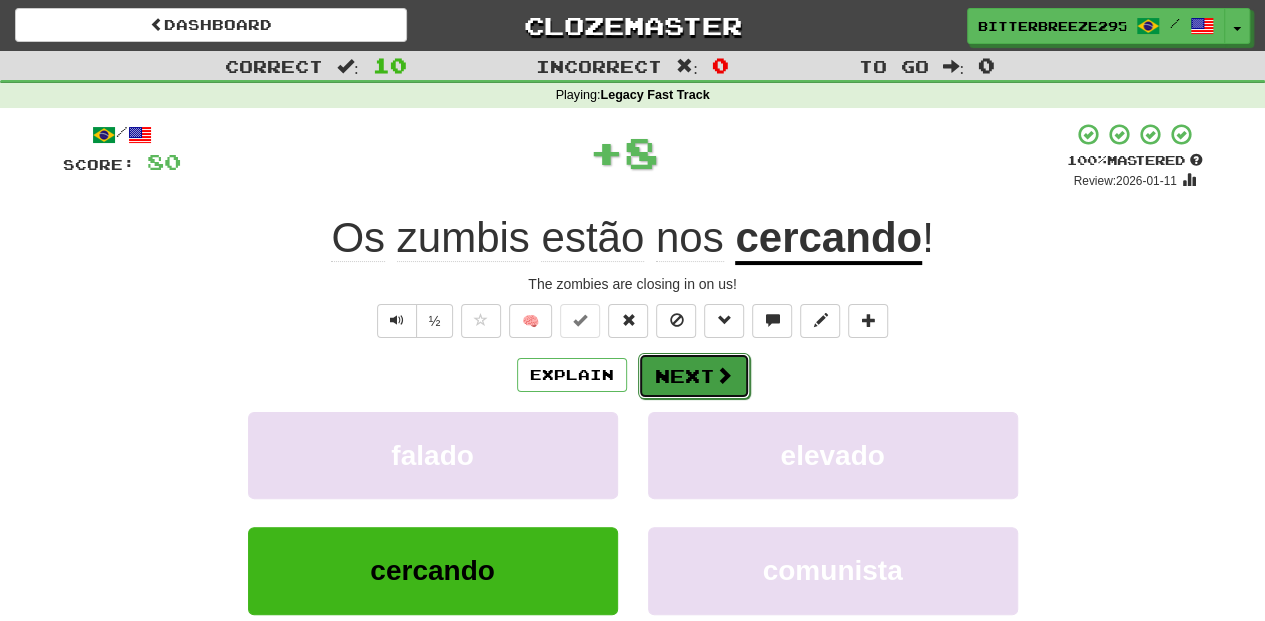 click on "Next" at bounding box center [694, 376] 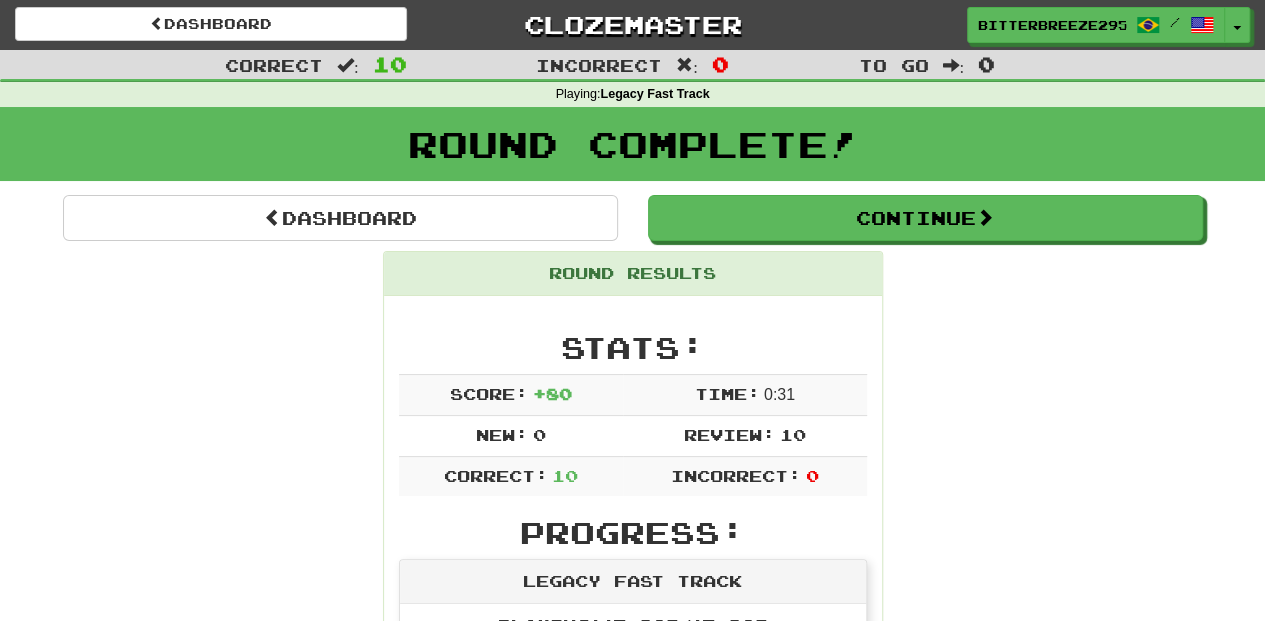 scroll, scrollTop: 0, scrollLeft: 0, axis: both 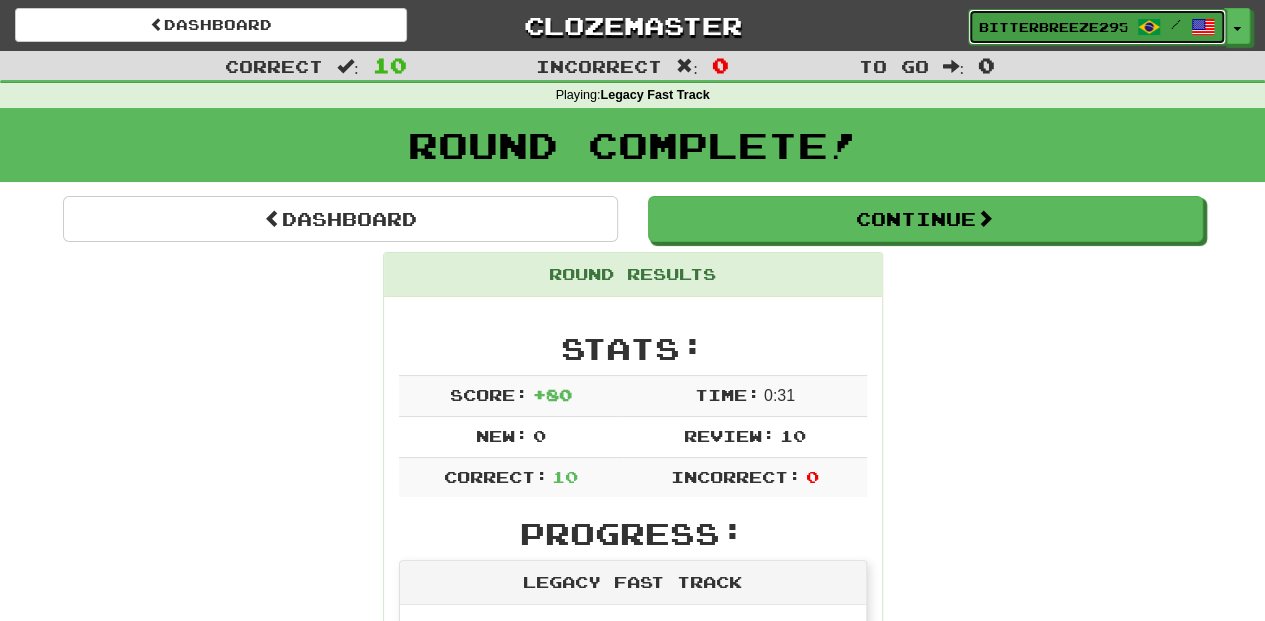 click on "BitterBreeze2956" at bounding box center (1053, 27) 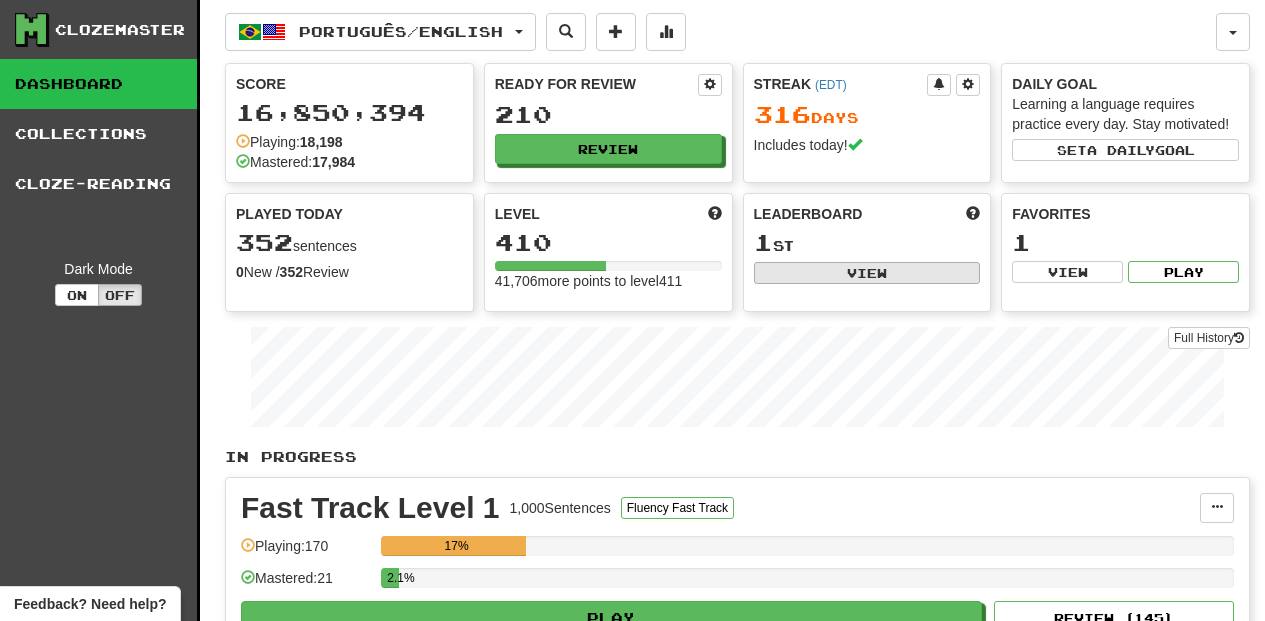 scroll, scrollTop: 0, scrollLeft: 0, axis: both 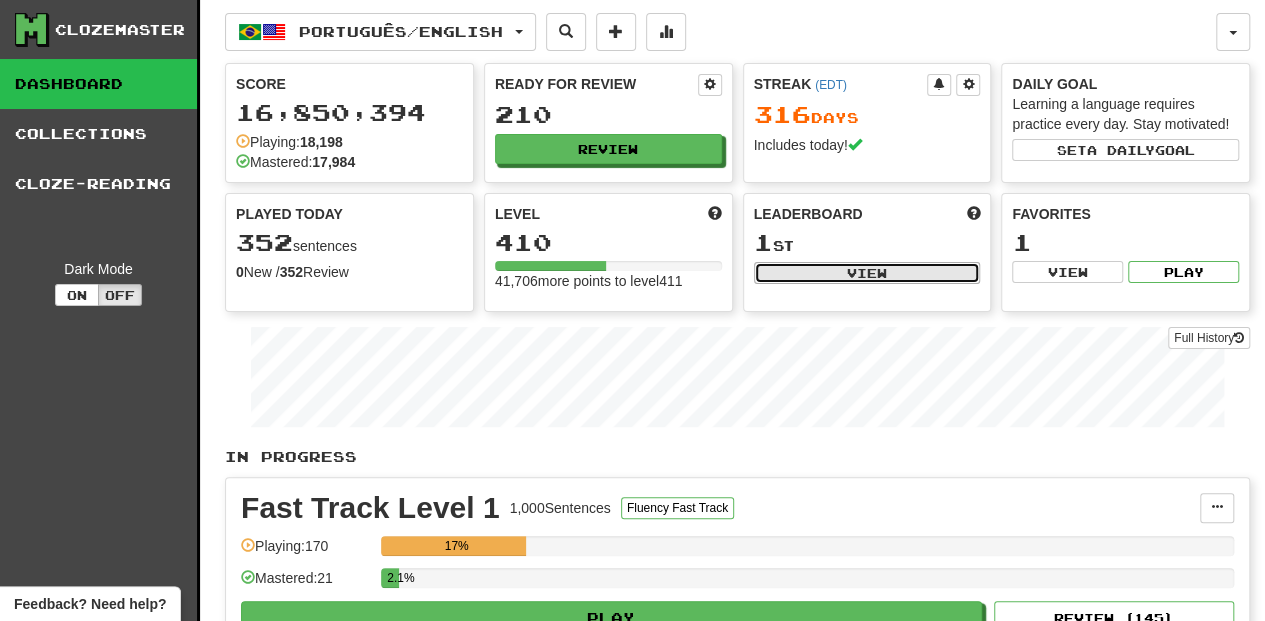 click on "View" at bounding box center [867, 273] 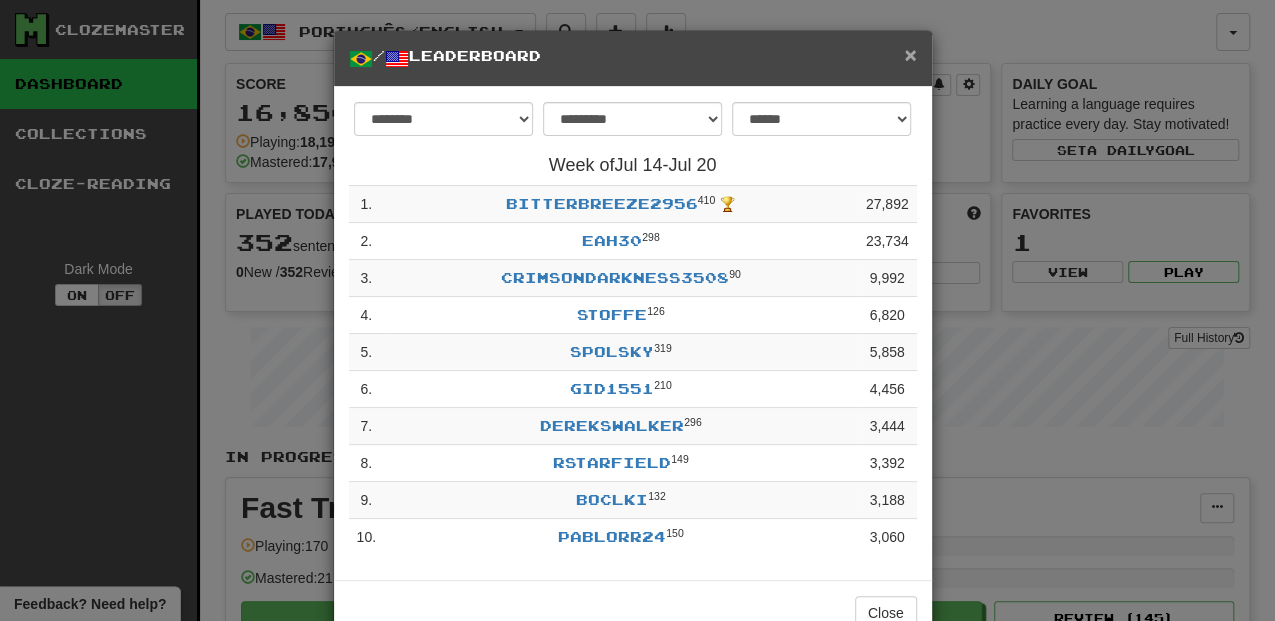 click on "×" at bounding box center (910, 54) 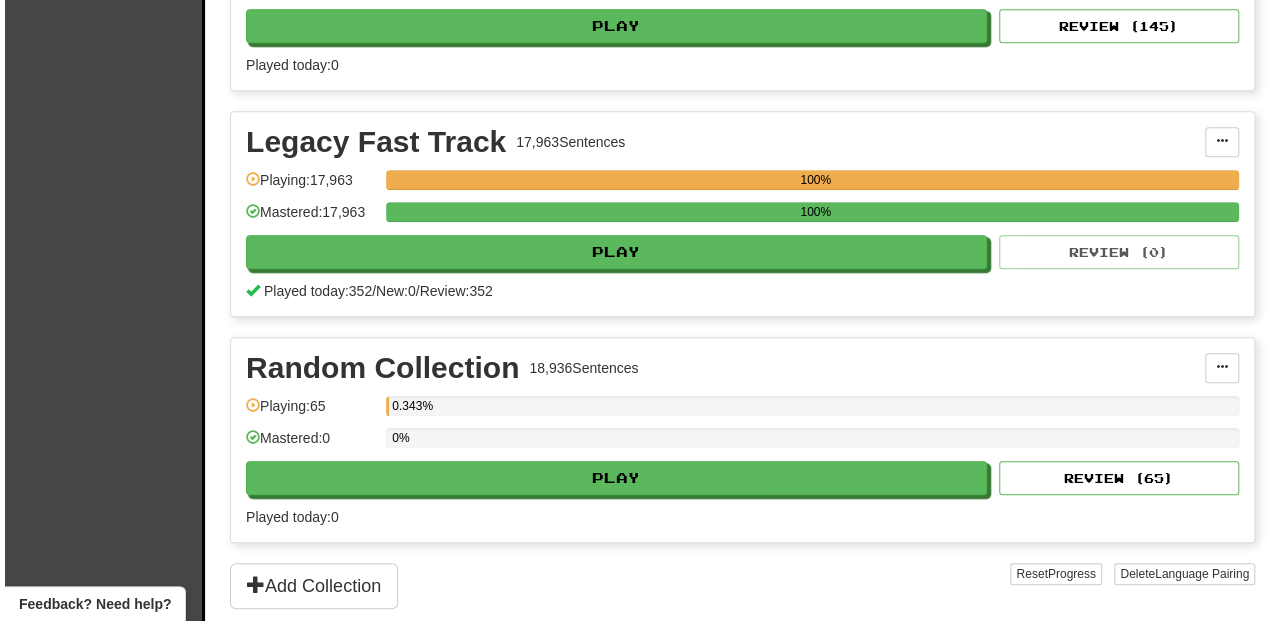scroll, scrollTop: 600, scrollLeft: 0, axis: vertical 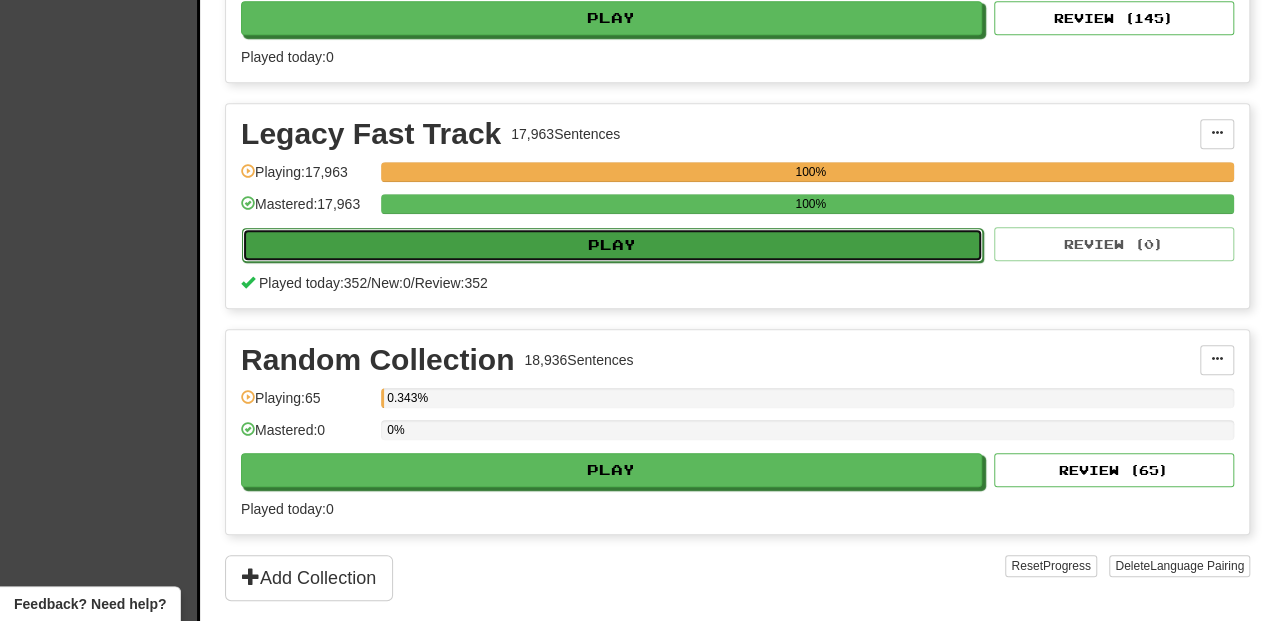 click on "Play" at bounding box center [612, 245] 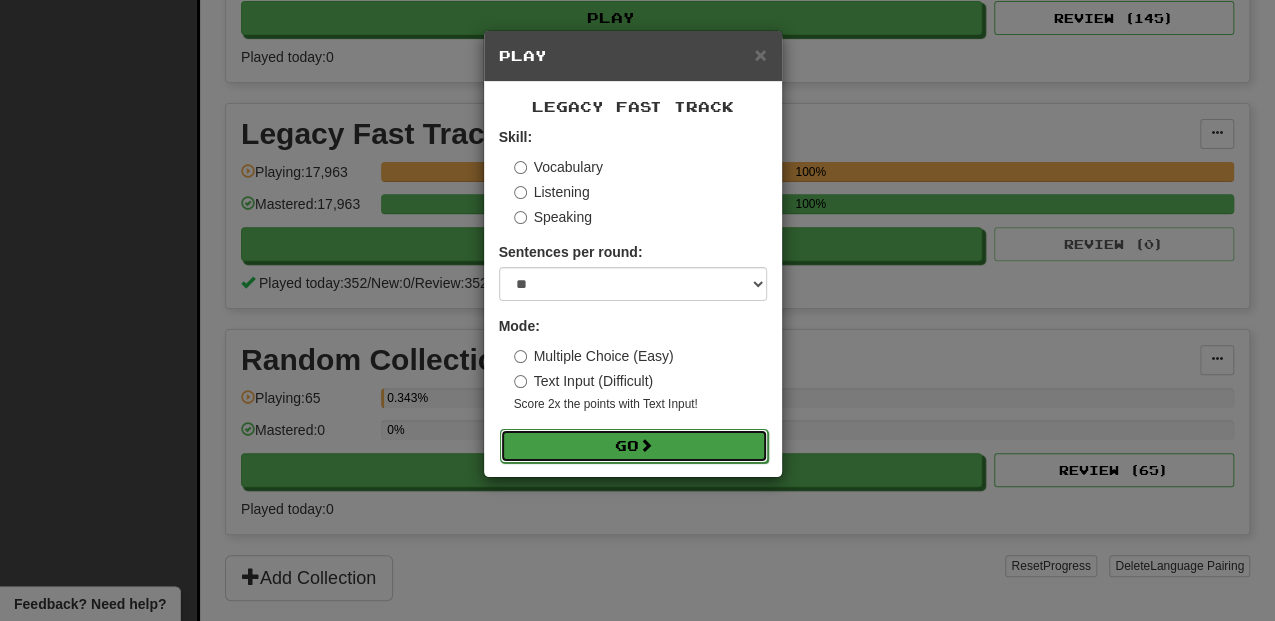 click on "Go" at bounding box center (634, 446) 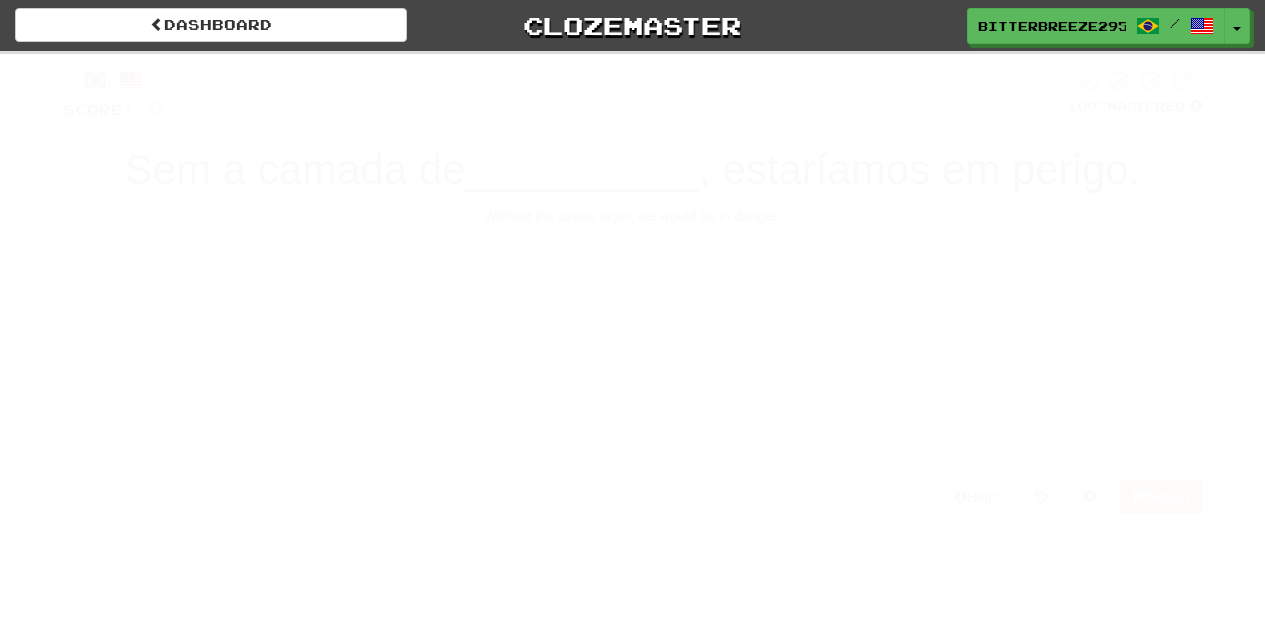 scroll, scrollTop: 0, scrollLeft: 0, axis: both 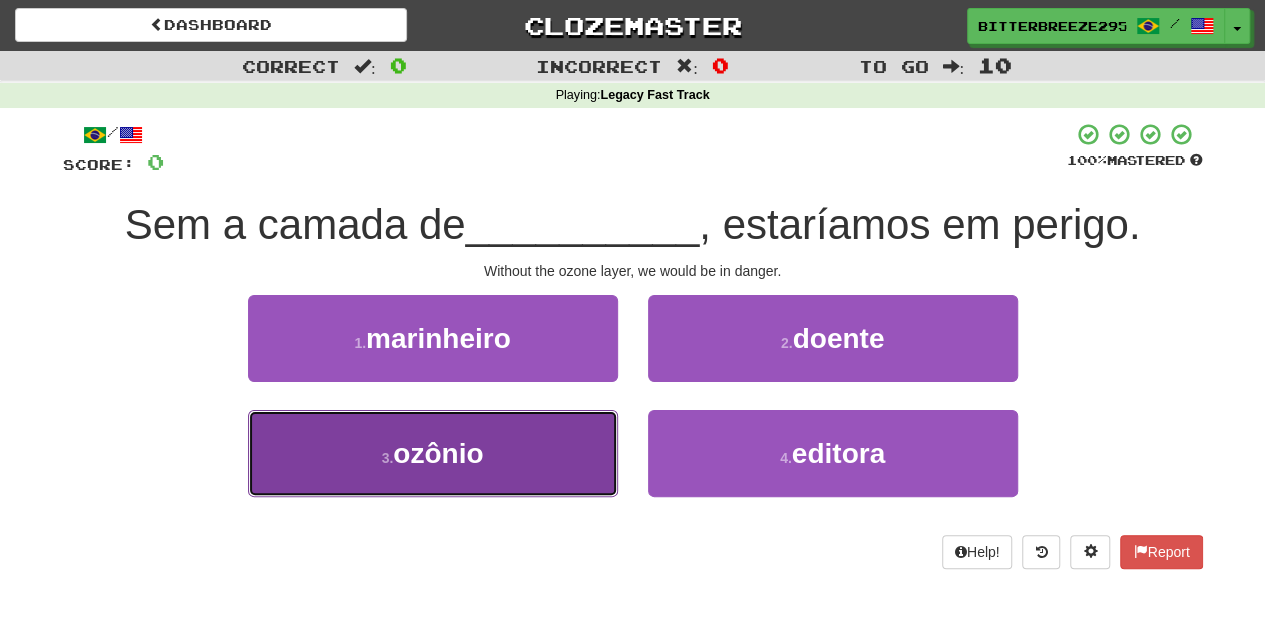 click on "3 .  ozônio" at bounding box center (433, 453) 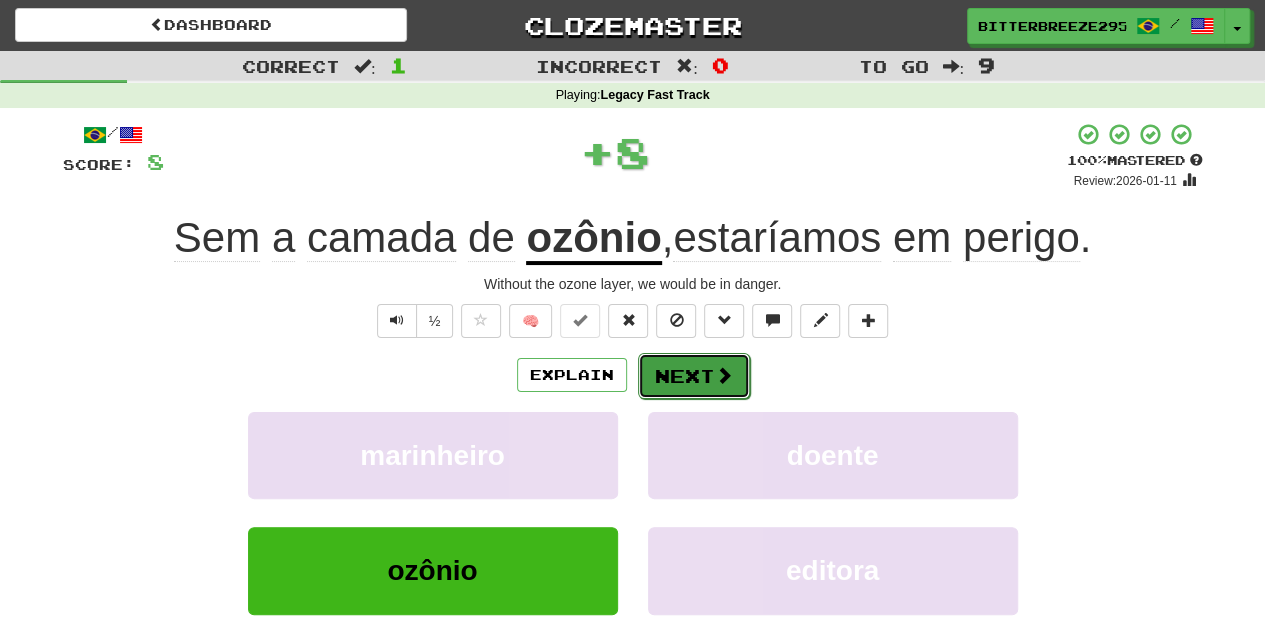 click on "Next" at bounding box center (694, 376) 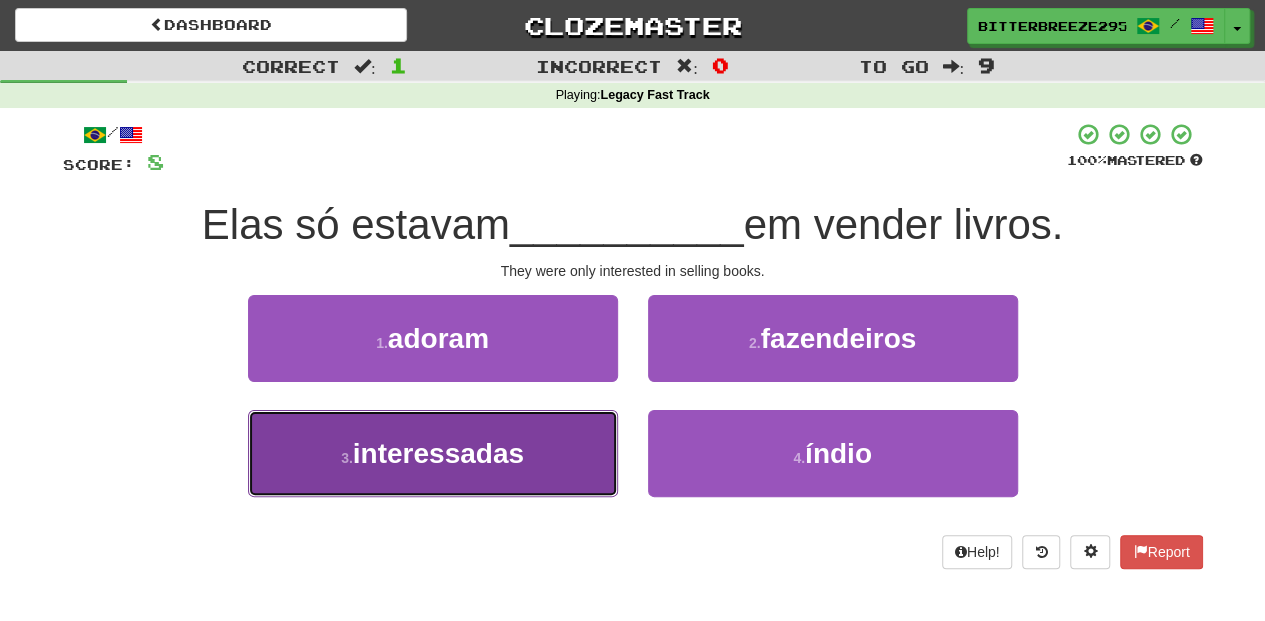 click on "3 .  interessadas" at bounding box center (433, 453) 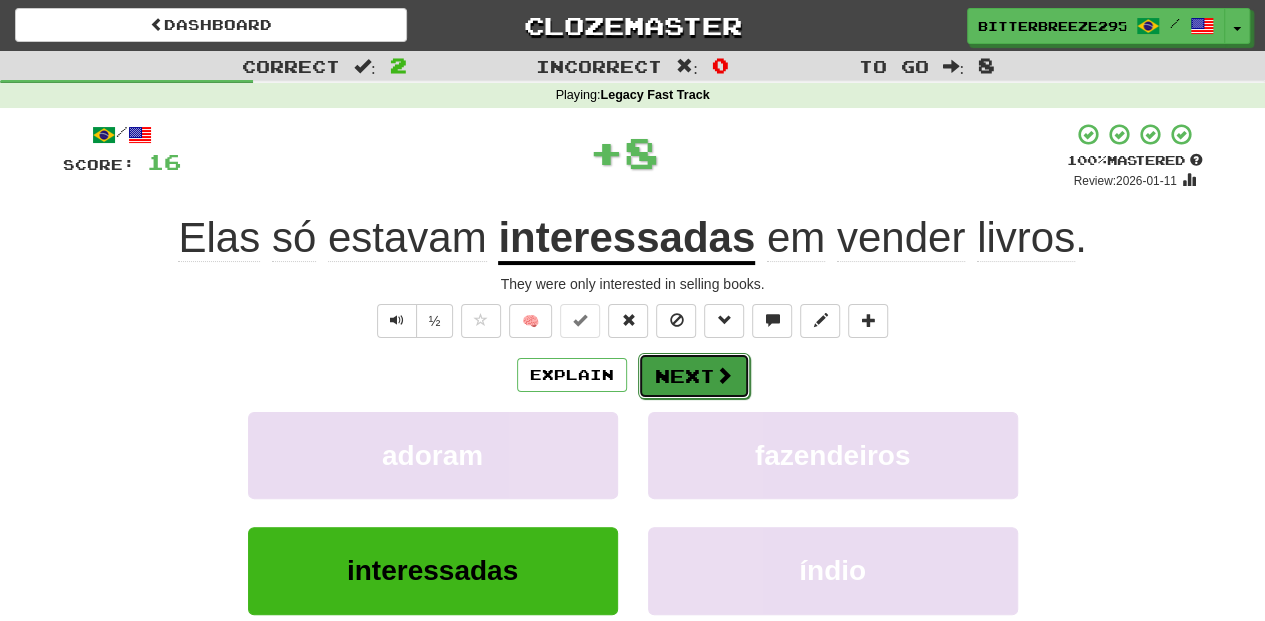 click on "Next" at bounding box center [694, 376] 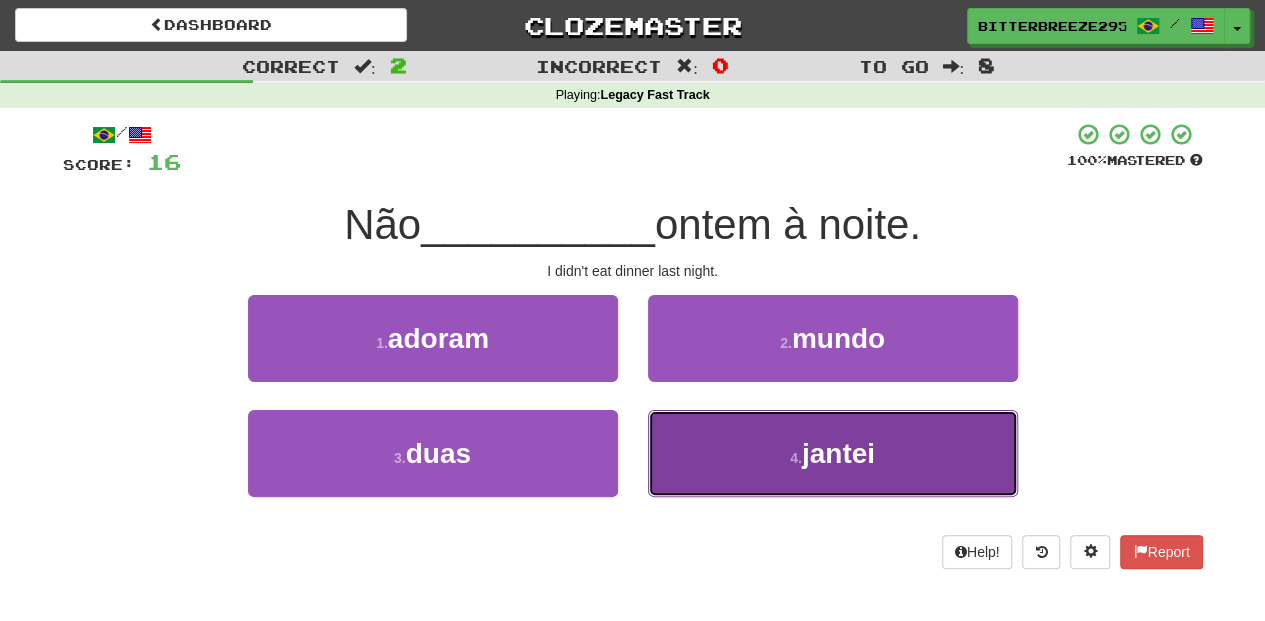 click on "4 .  jantei" at bounding box center (833, 453) 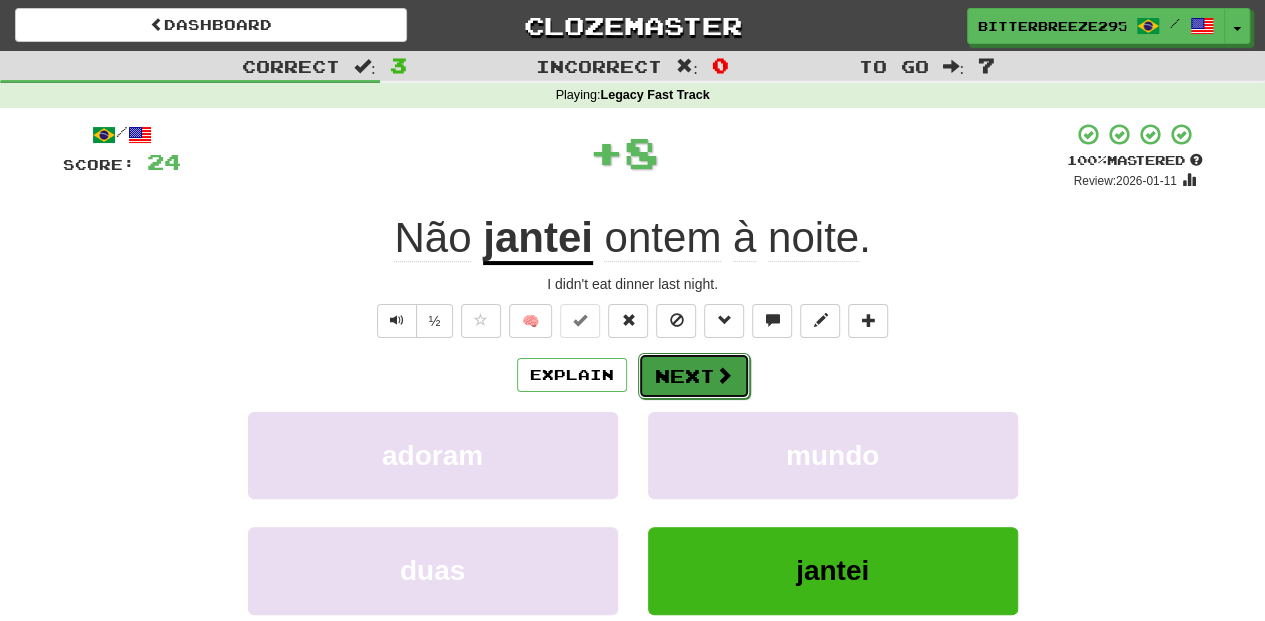 click on "Next" at bounding box center (694, 376) 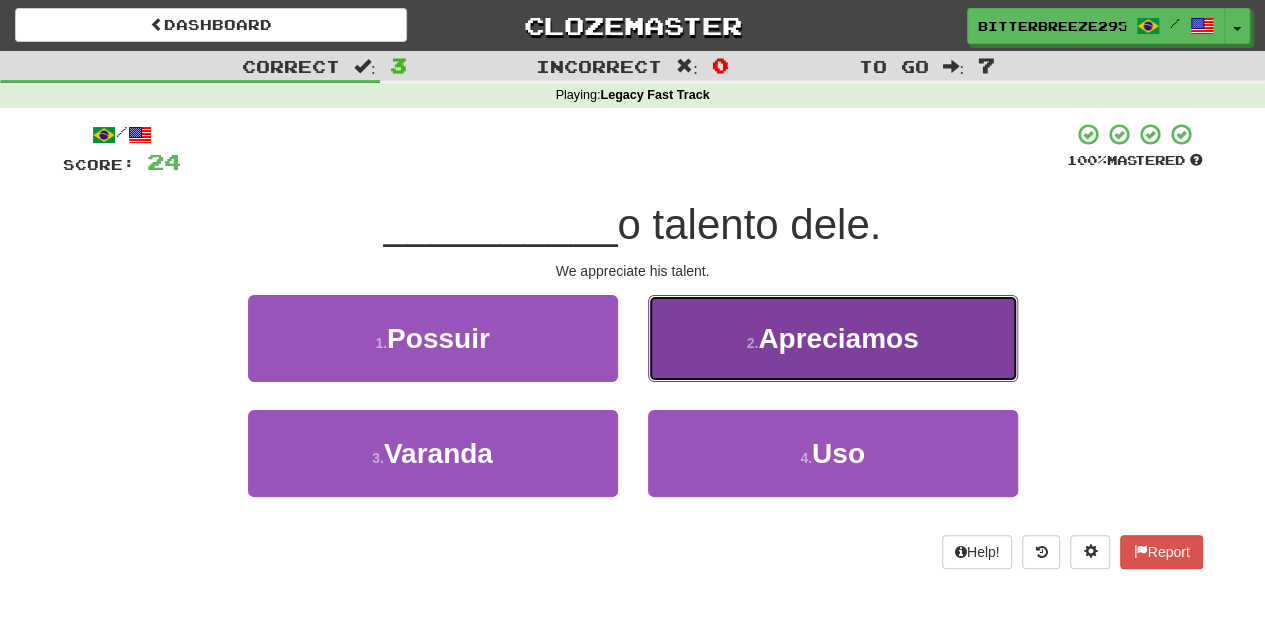 click on "2 .  Apreciamos" at bounding box center (833, 338) 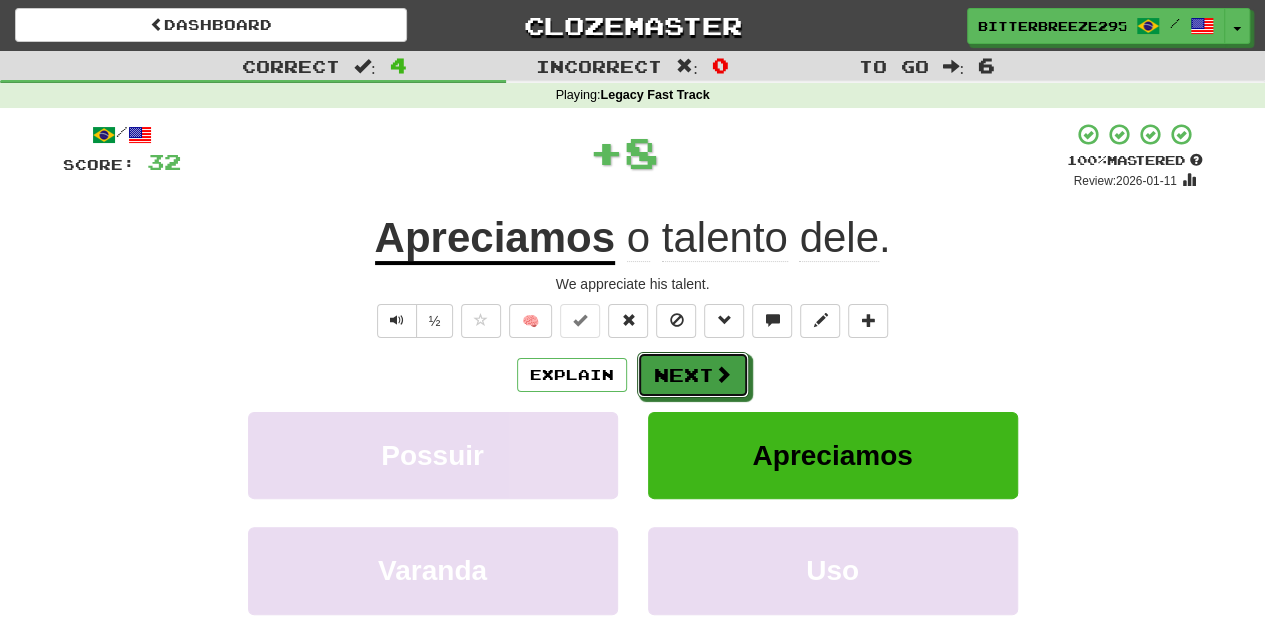 click on "Next" at bounding box center [693, 375] 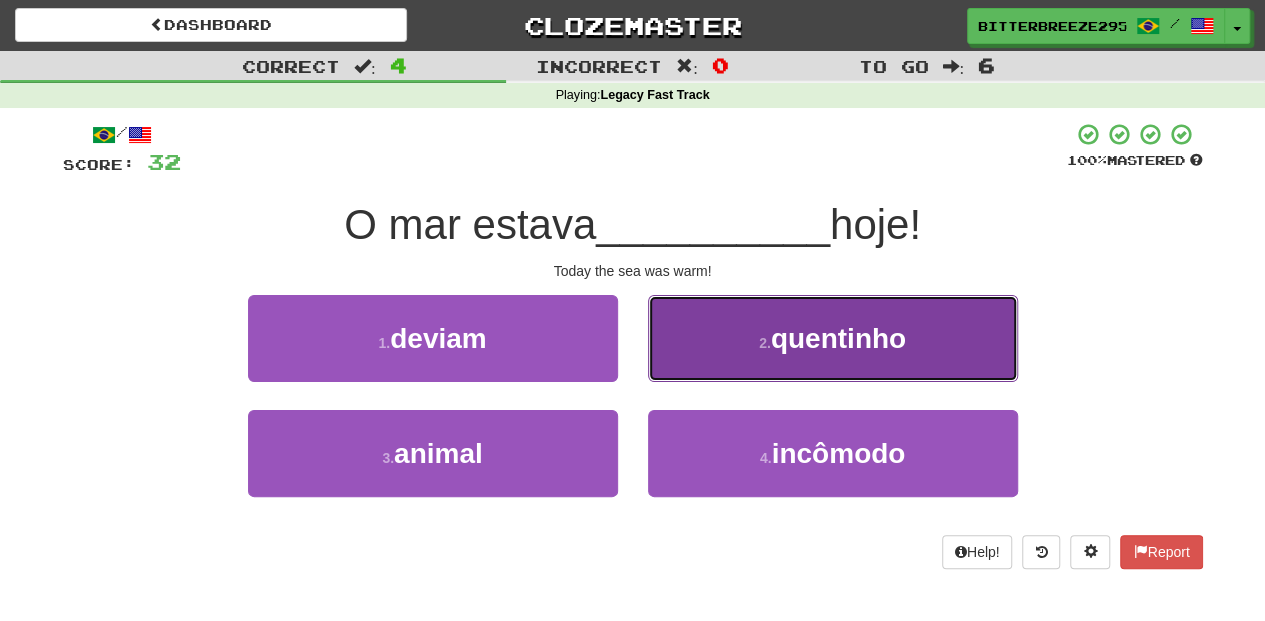 click on "2 .  quentinho" at bounding box center (833, 338) 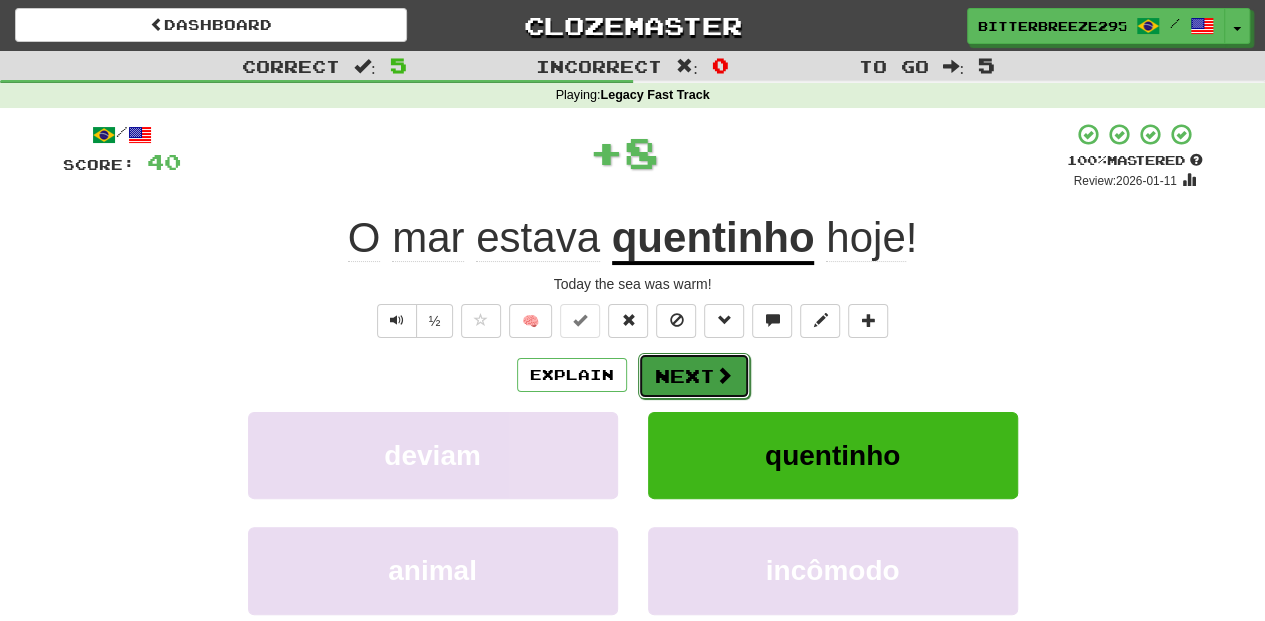 click on "Next" at bounding box center [694, 376] 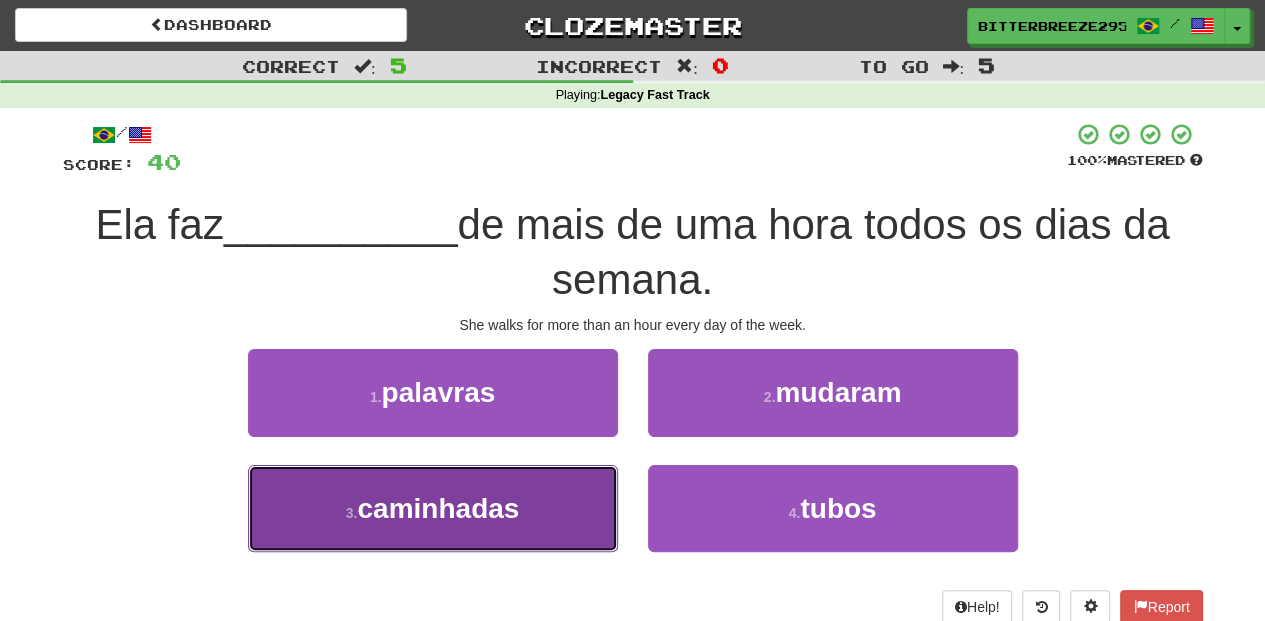 click on "3 .  caminhadas" at bounding box center (433, 508) 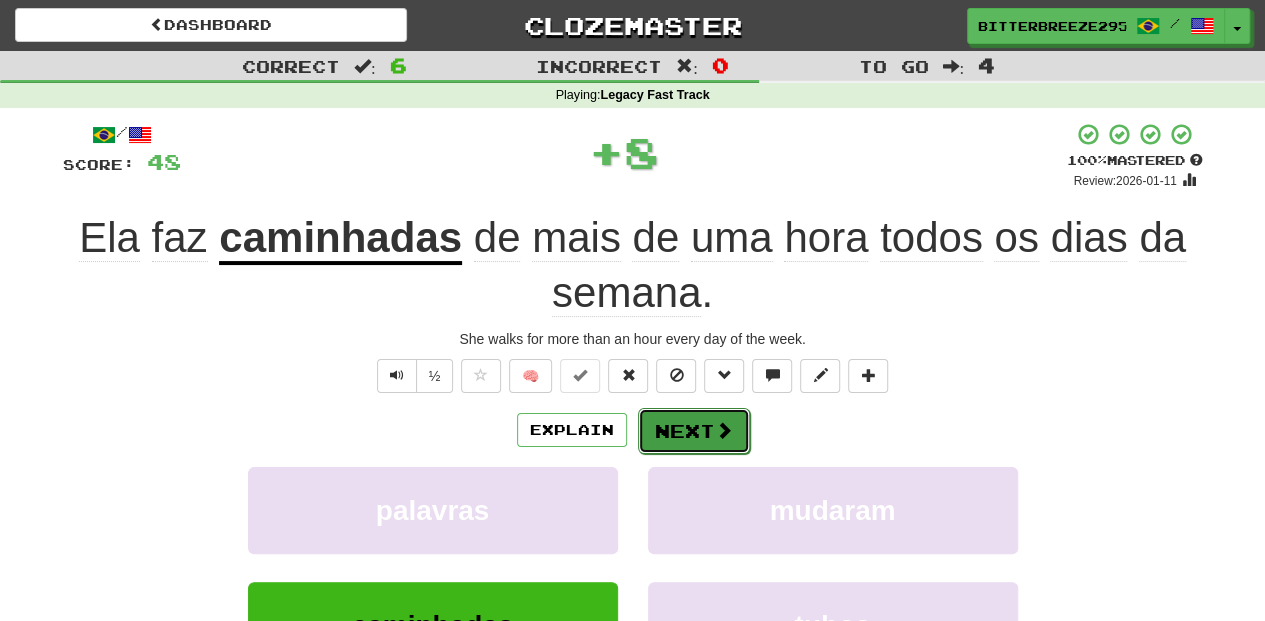 click on "Next" at bounding box center [694, 431] 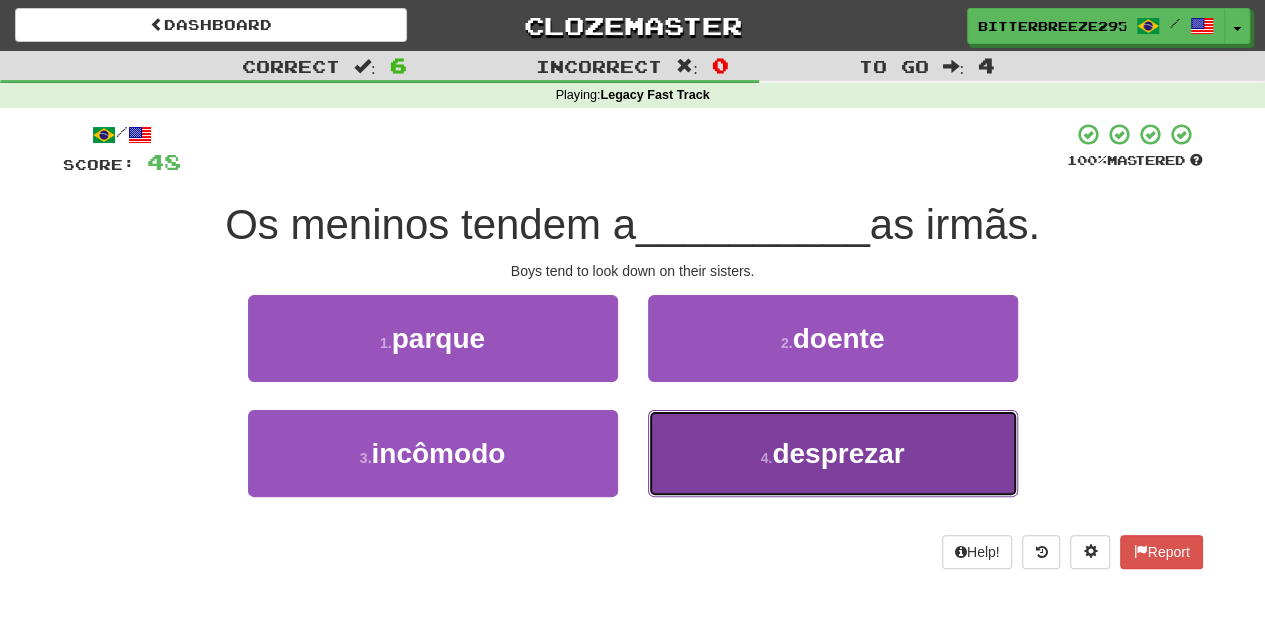 click on "4 .  desprezar" at bounding box center [833, 453] 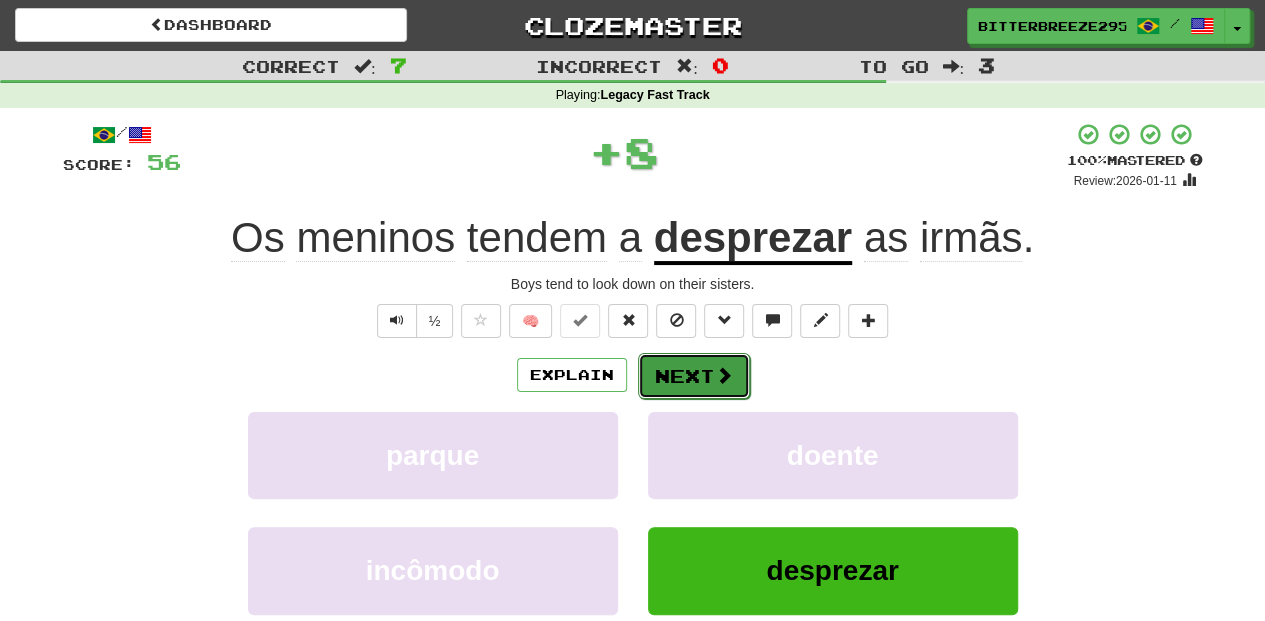 click on "Next" at bounding box center [694, 376] 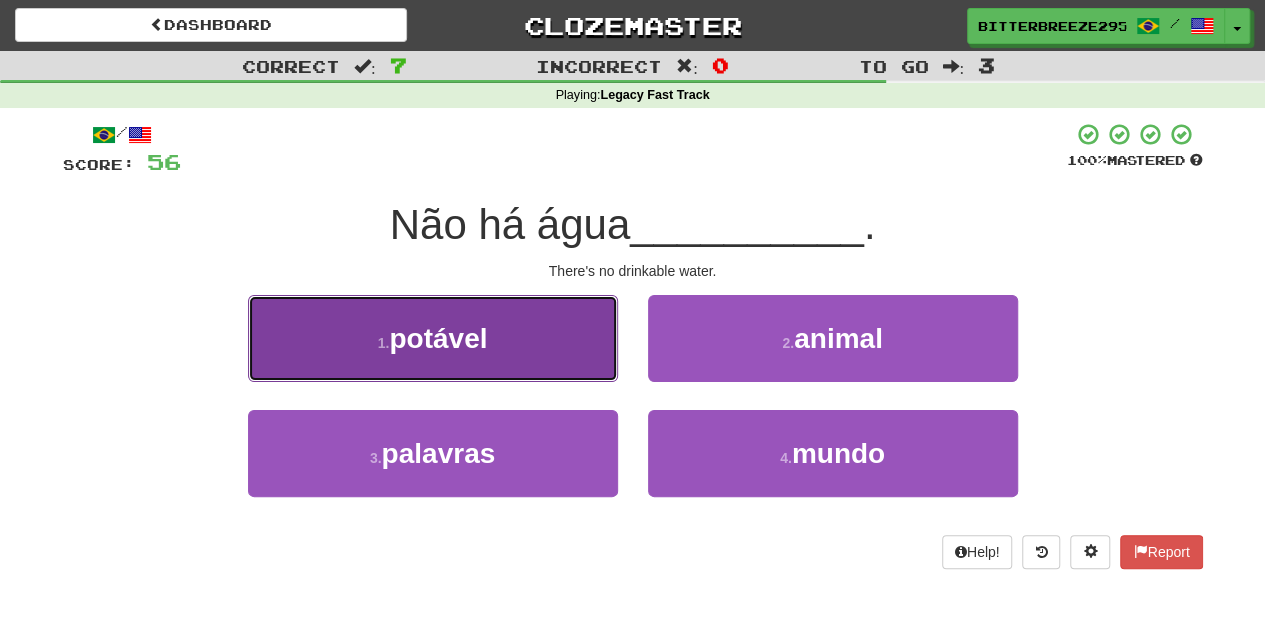 click on "1 .  potável" at bounding box center (433, 338) 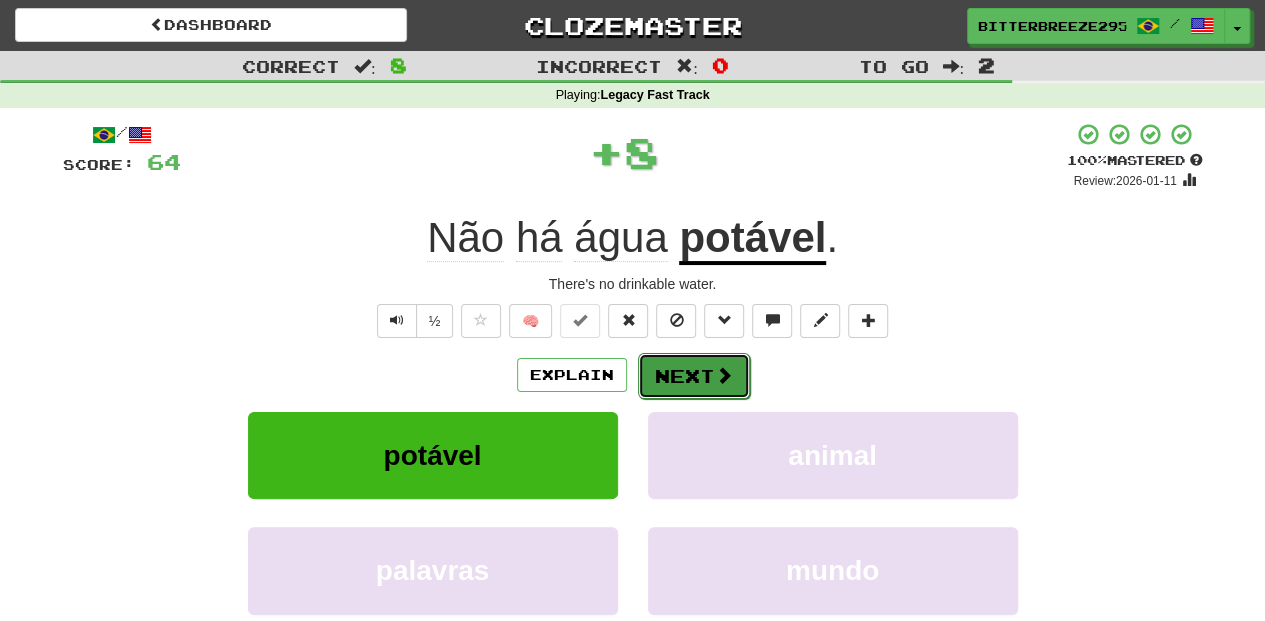 click on "Next" at bounding box center [694, 376] 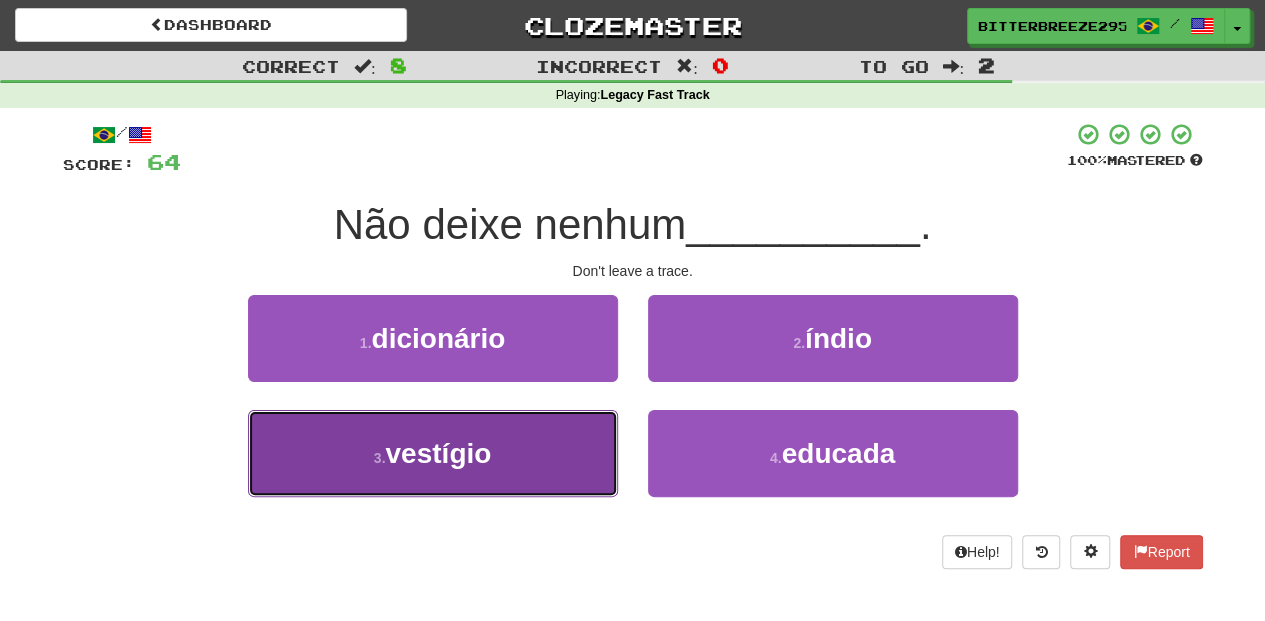click on "3 .  vestígio" at bounding box center [433, 453] 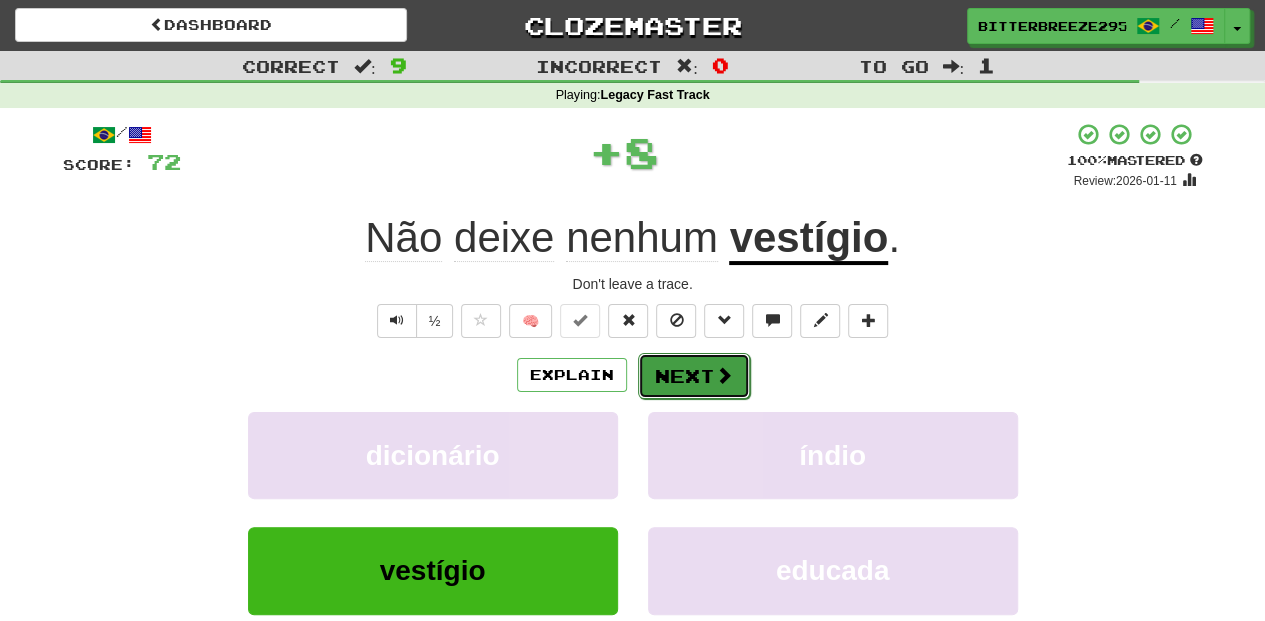 click on "Next" at bounding box center [694, 376] 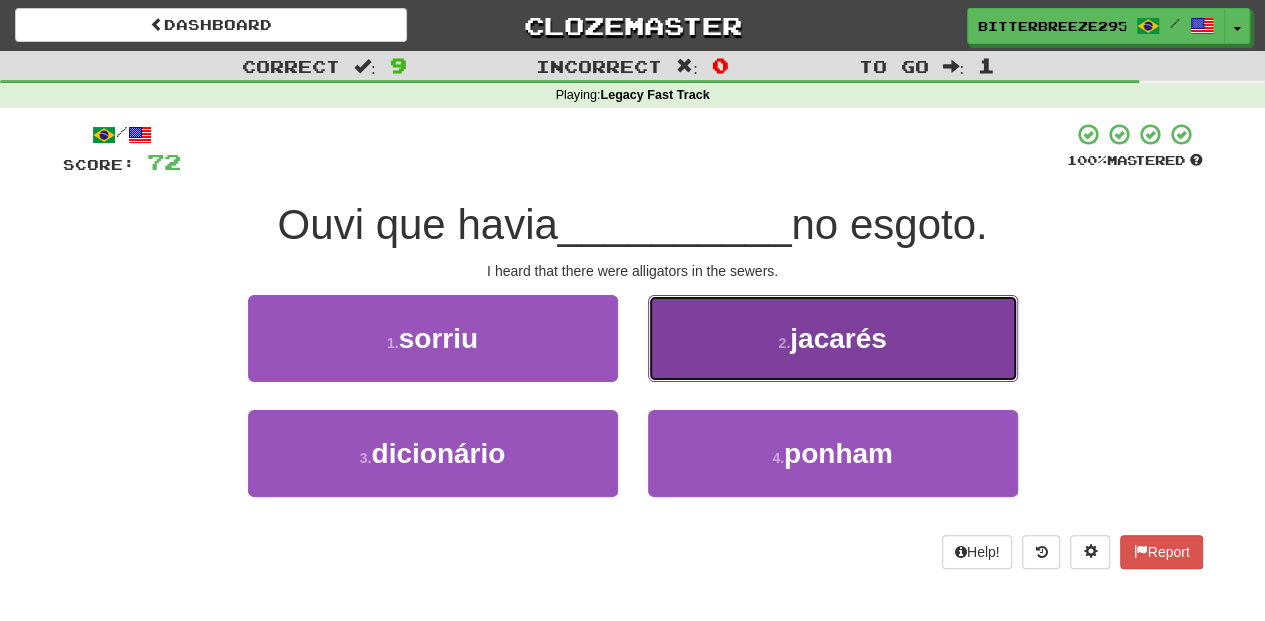 click on "2 .  jacarés" at bounding box center (833, 338) 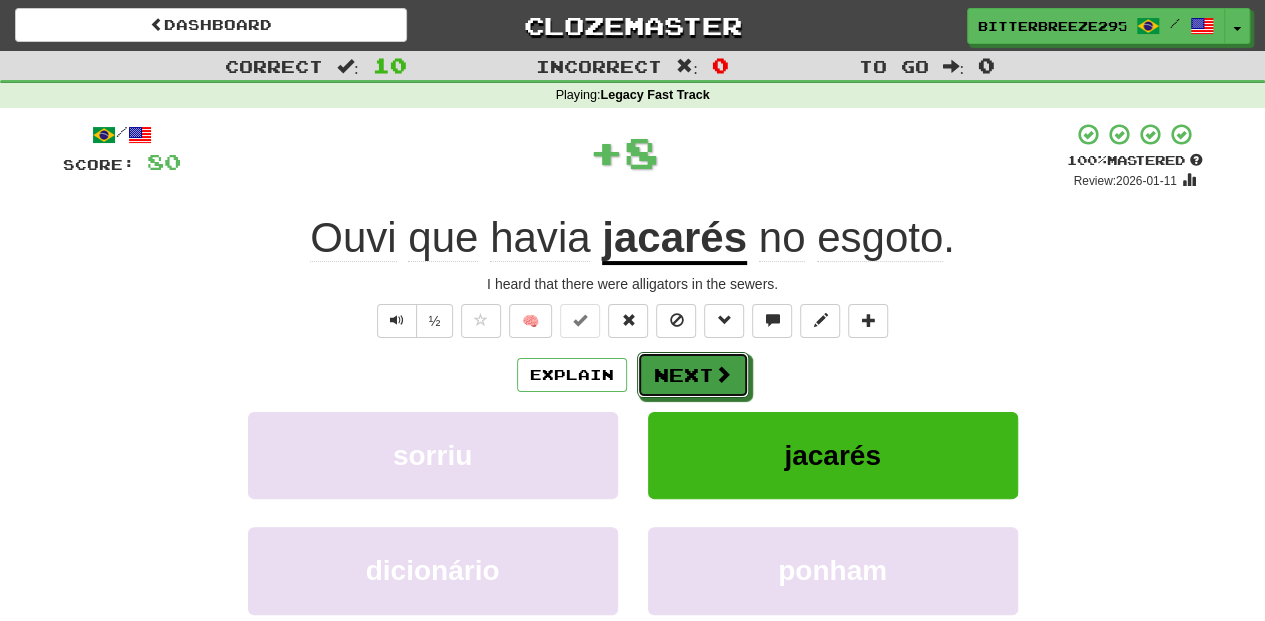 click on "Next" at bounding box center [693, 375] 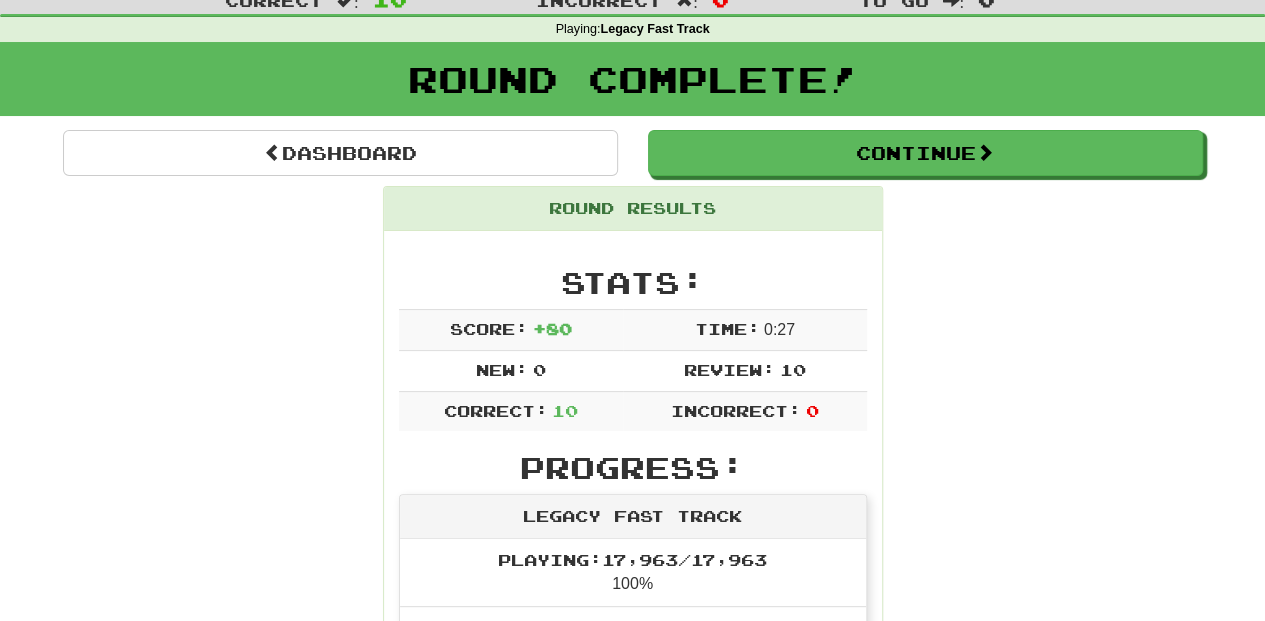 scroll, scrollTop: 0, scrollLeft: 0, axis: both 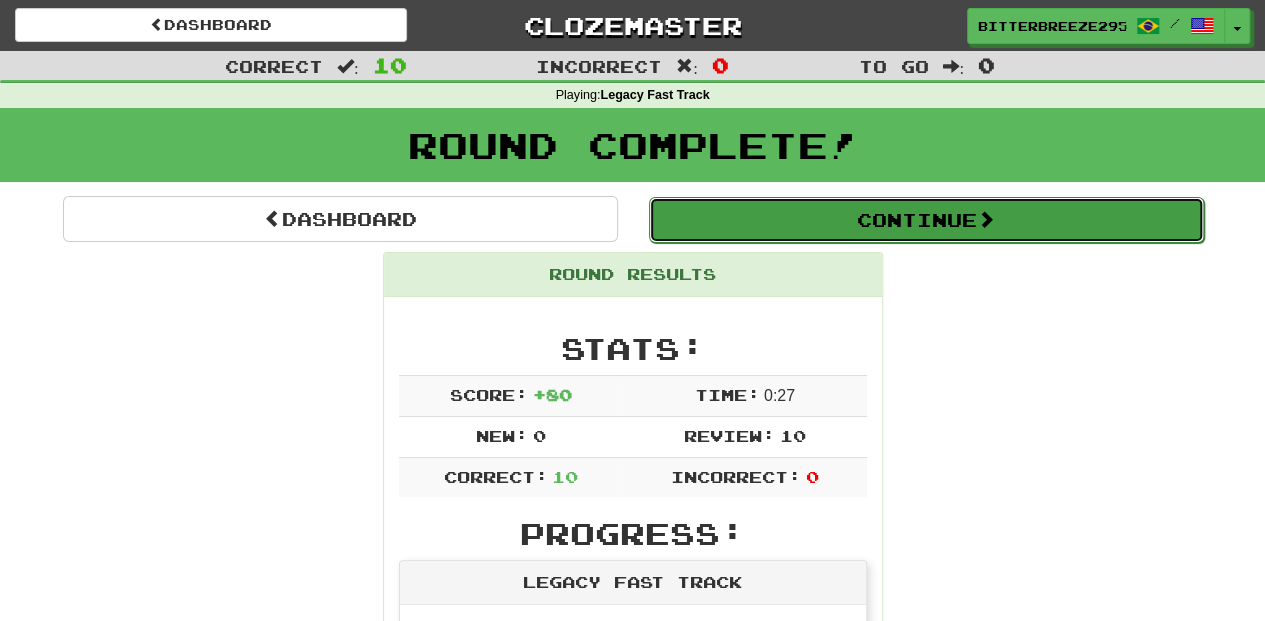click on "Continue" at bounding box center (926, 220) 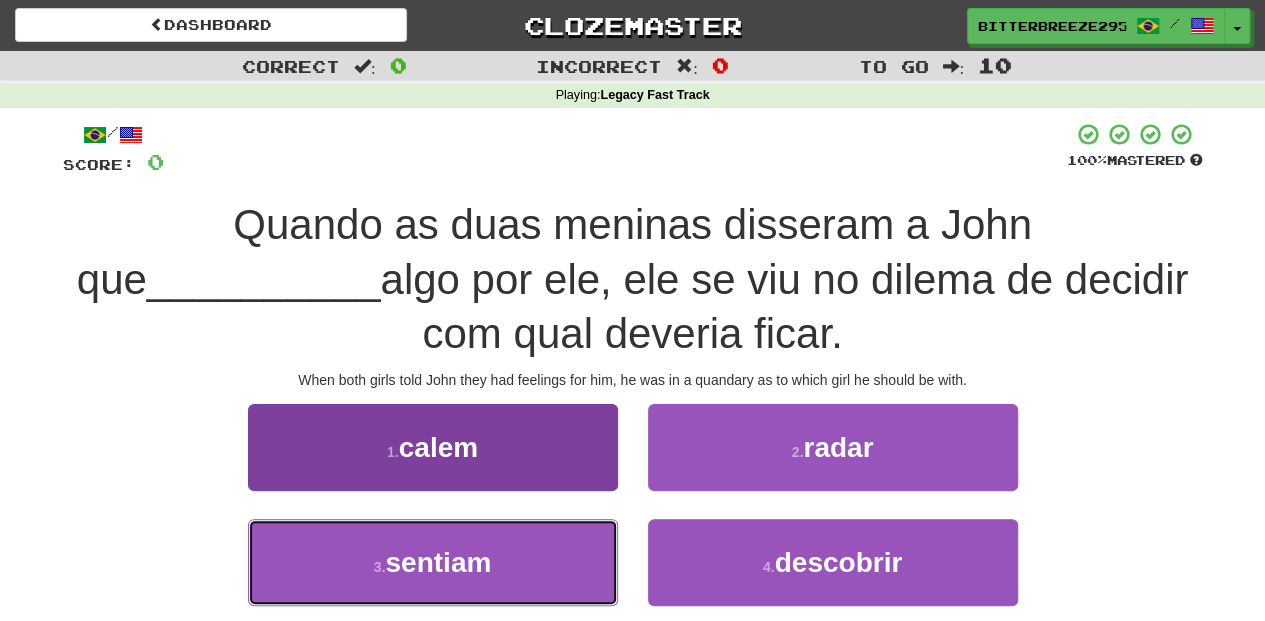 click on "3 .  sentiam" at bounding box center (433, 562) 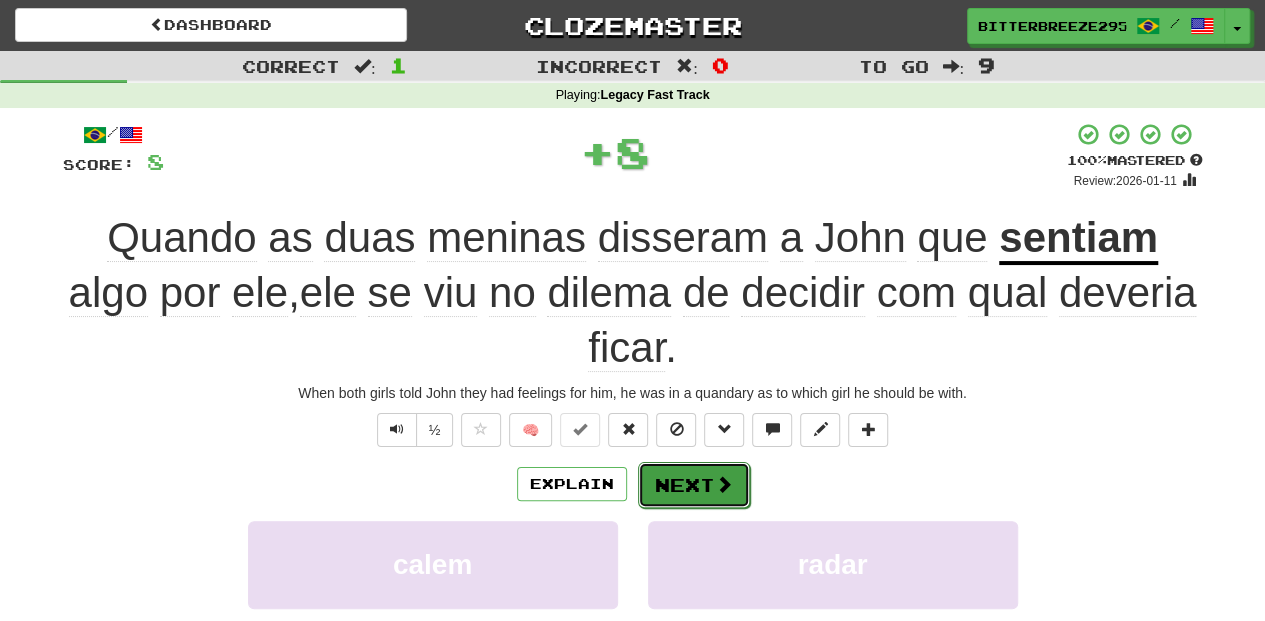 click on "Next" at bounding box center [694, 485] 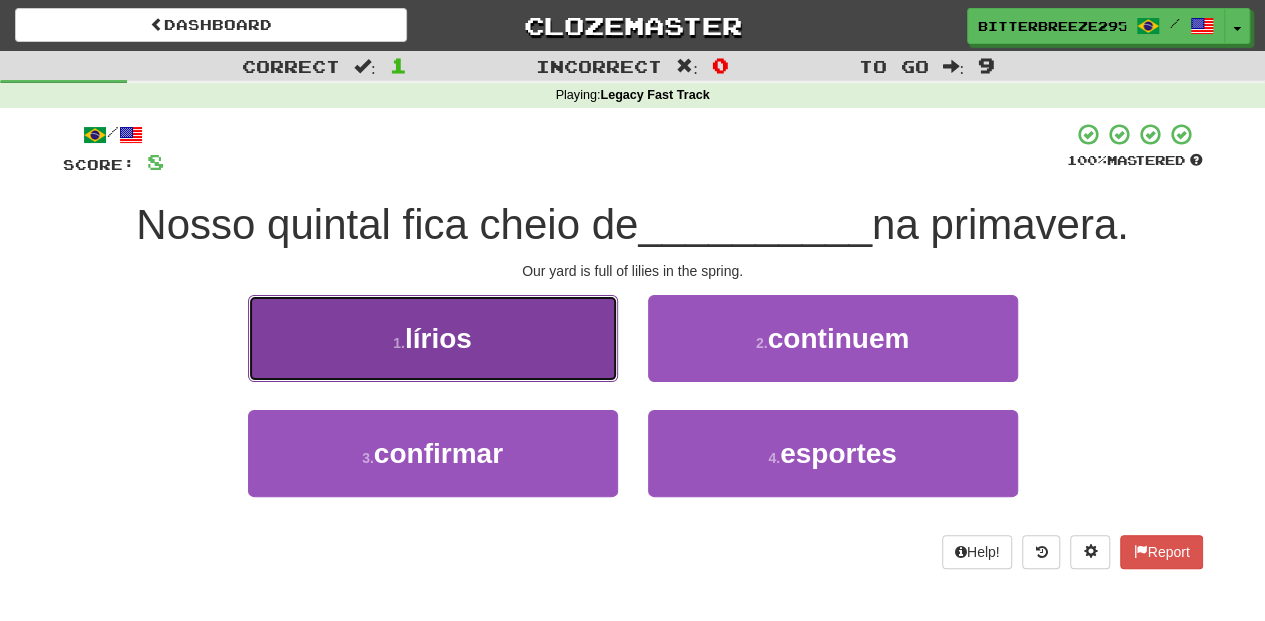 click on "1 .  lírios" at bounding box center [433, 338] 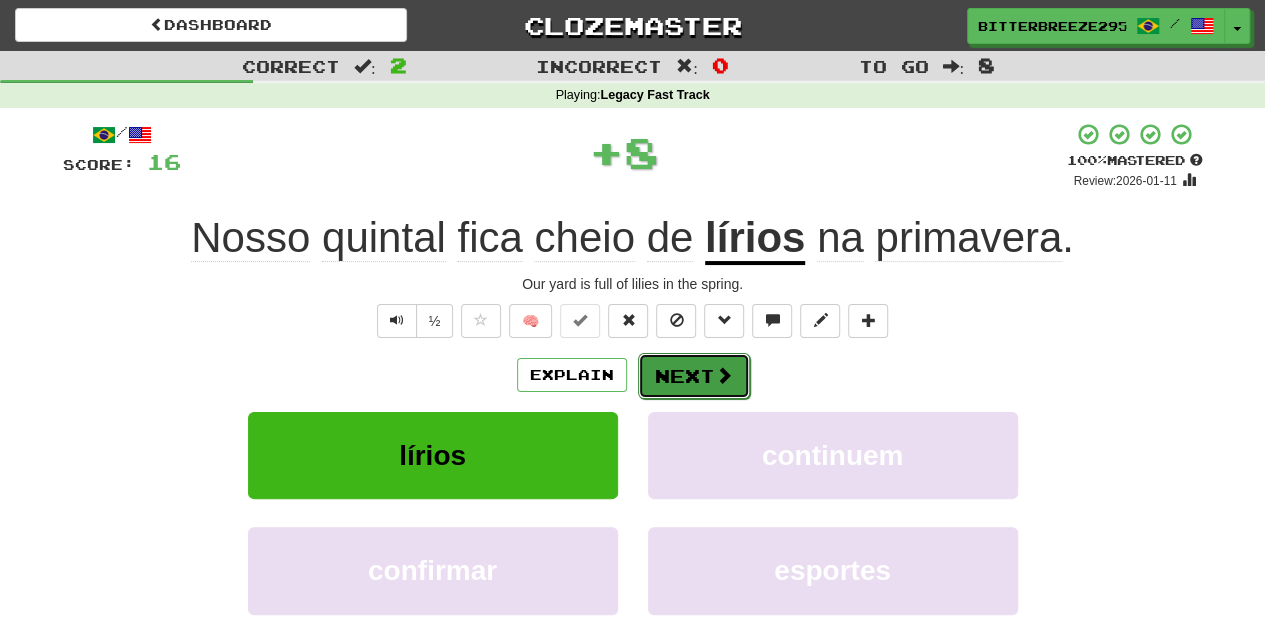 click on "Next" at bounding box center (694, 376) 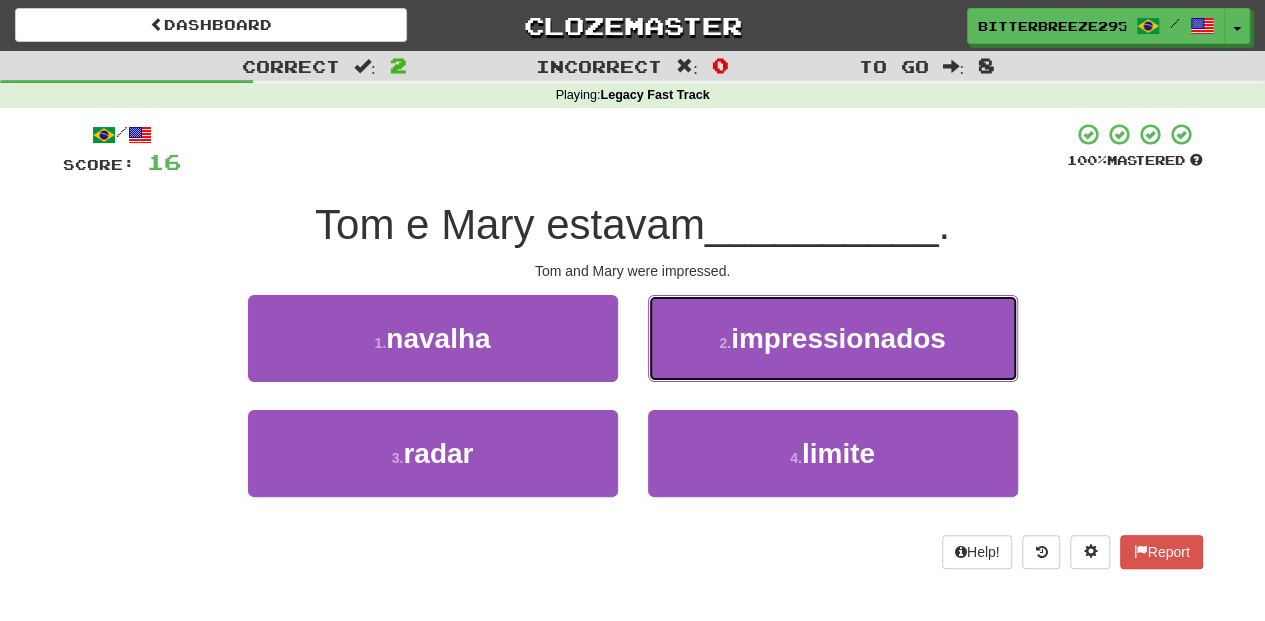 click on "2 .  impressionados" at bounding box center (833, 338) 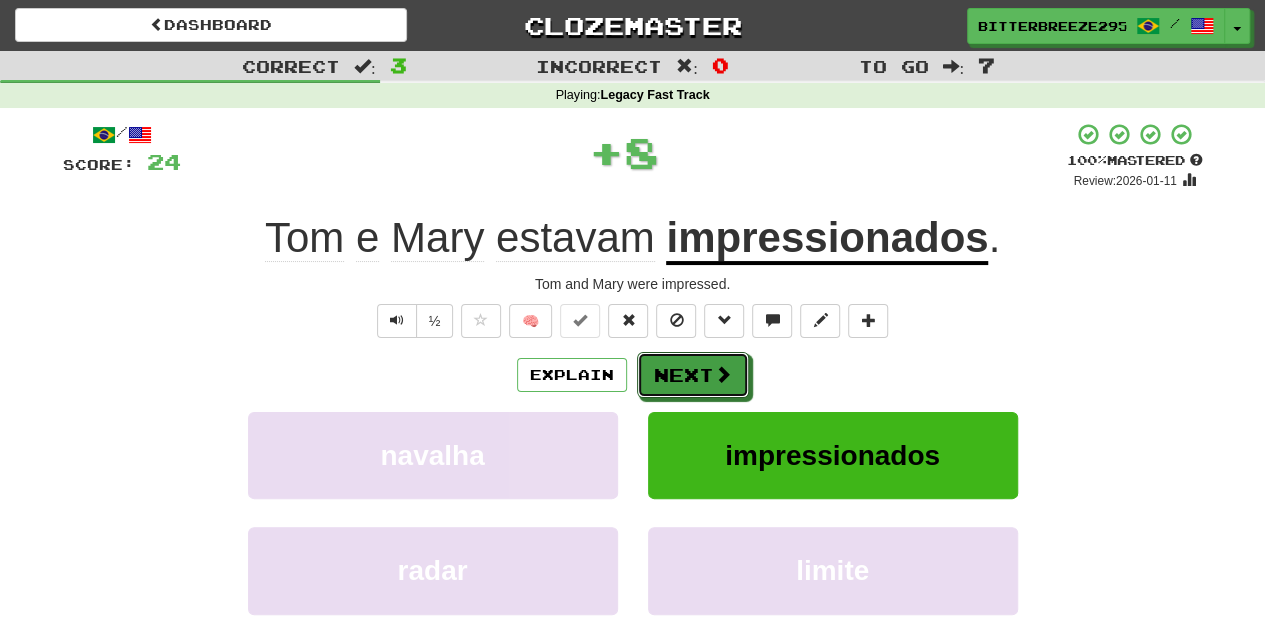 click on "Next" at bounding box center (693, 375) 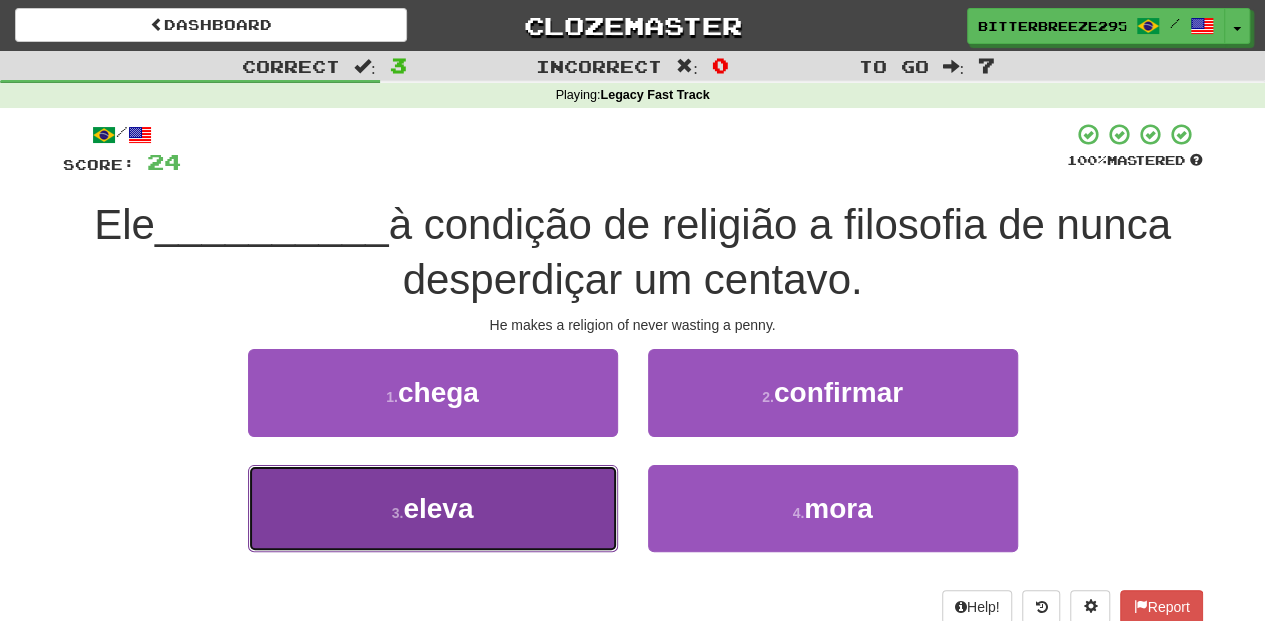 click on "3 .  eleva" at bounding box center (433, 508) 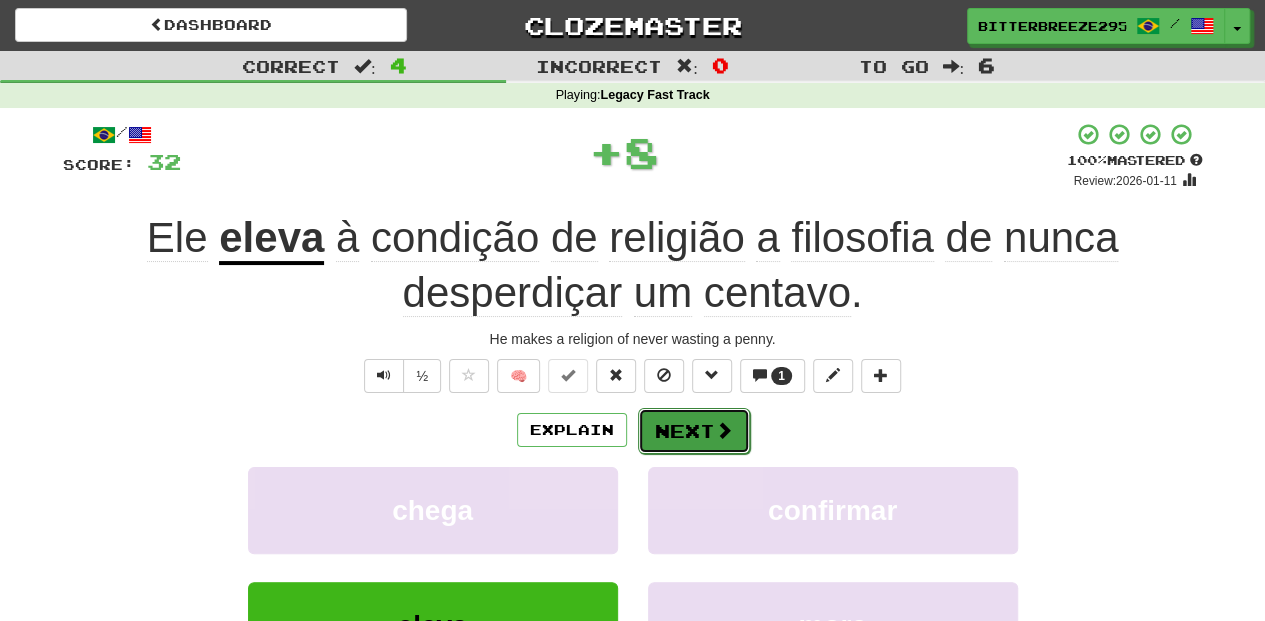 click on "Next" at bounding box center (694, 431) 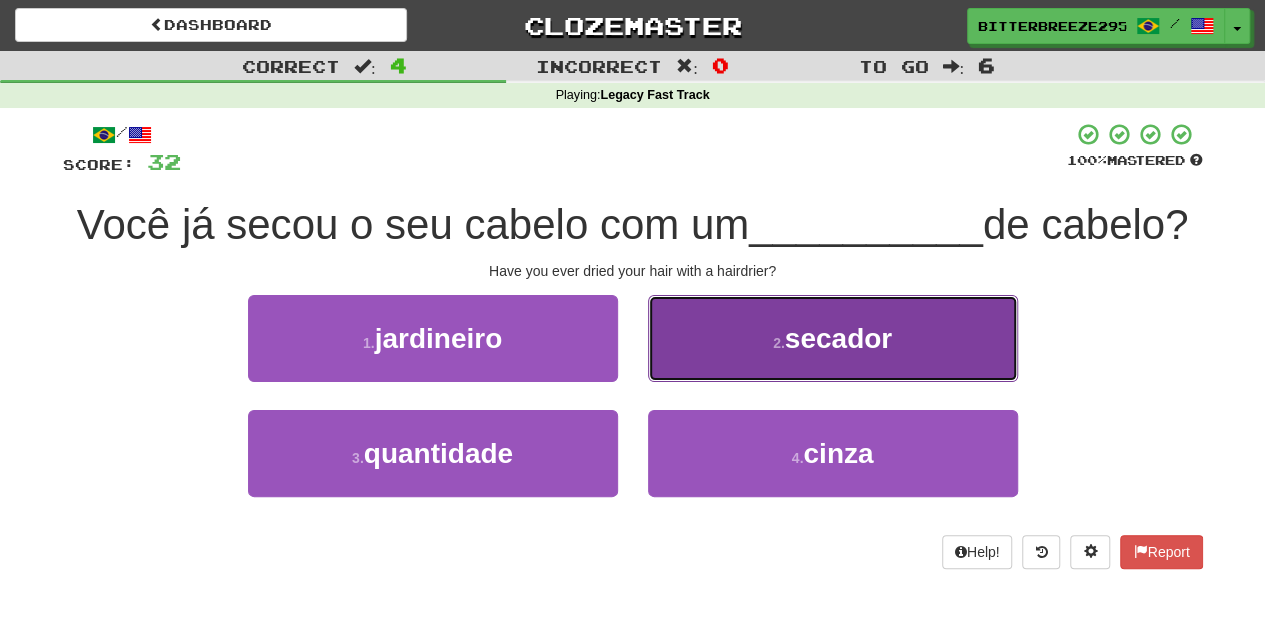 click on "2 .  secador" at bounding box center (833, 338) 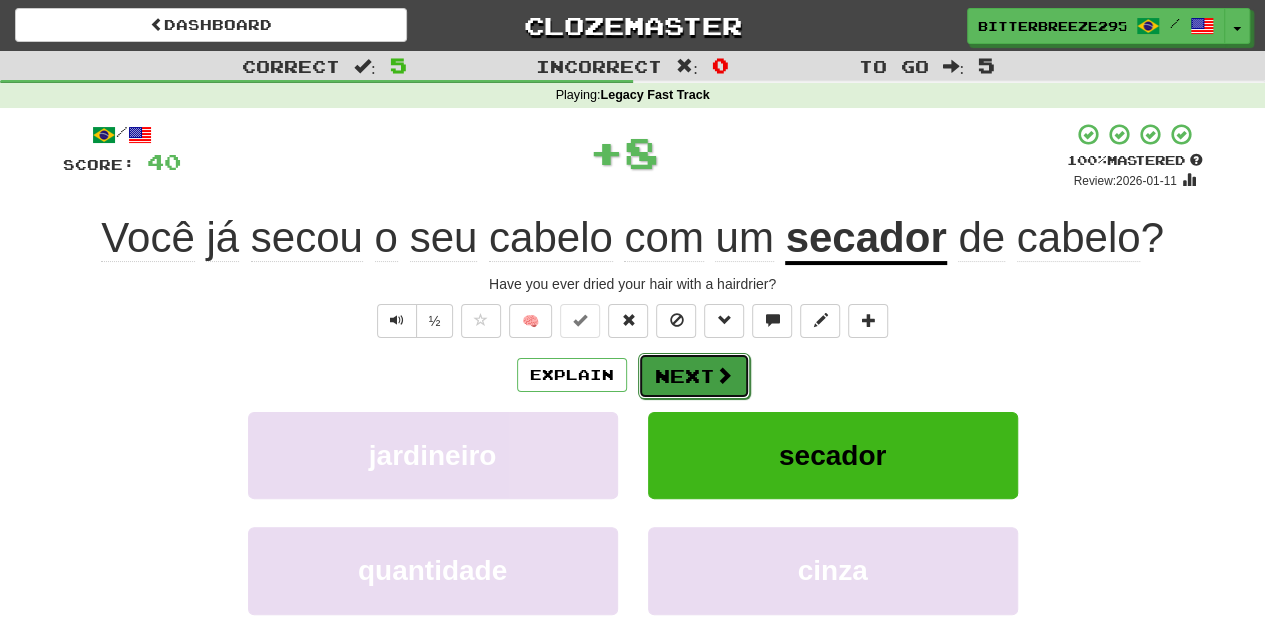 click on "Next" at bounding box center [694, 376] 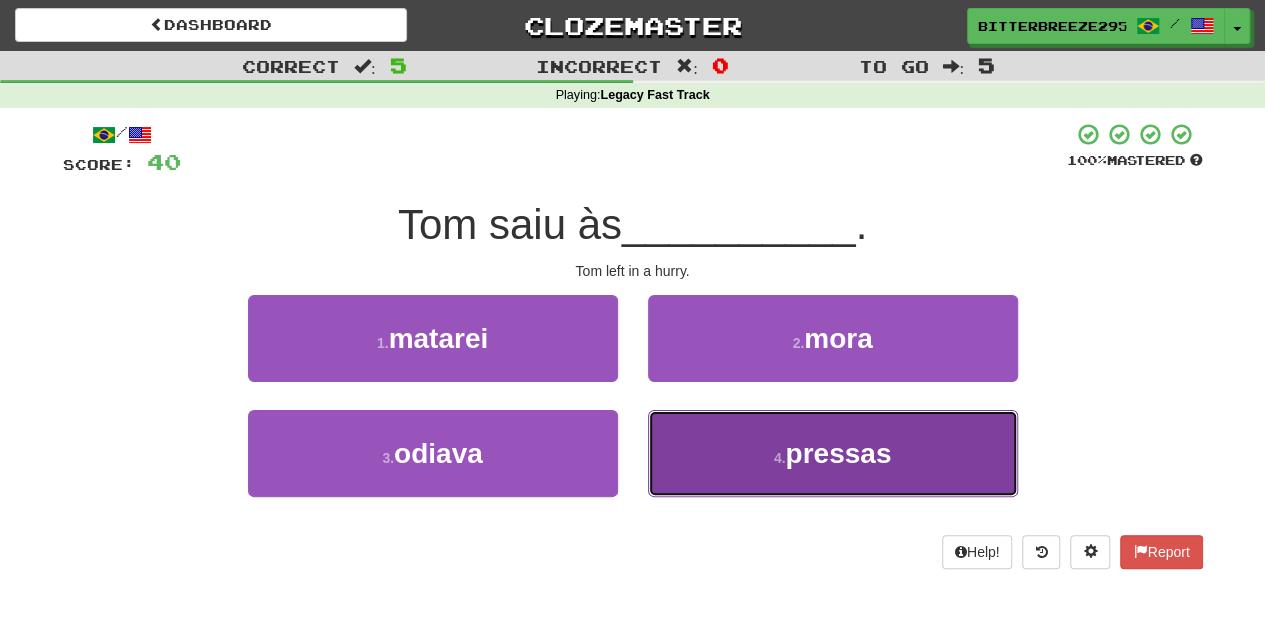click on "4 ." at bounding box center [780, 458] 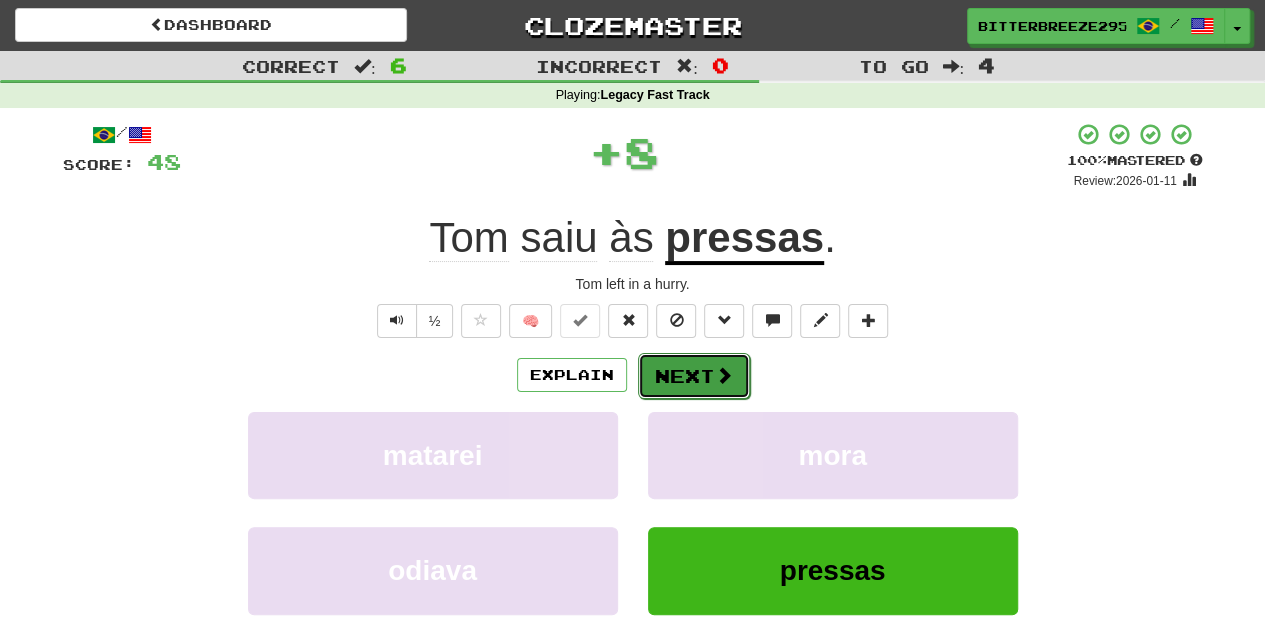 click on "Next" at bounding box center [694, 376] 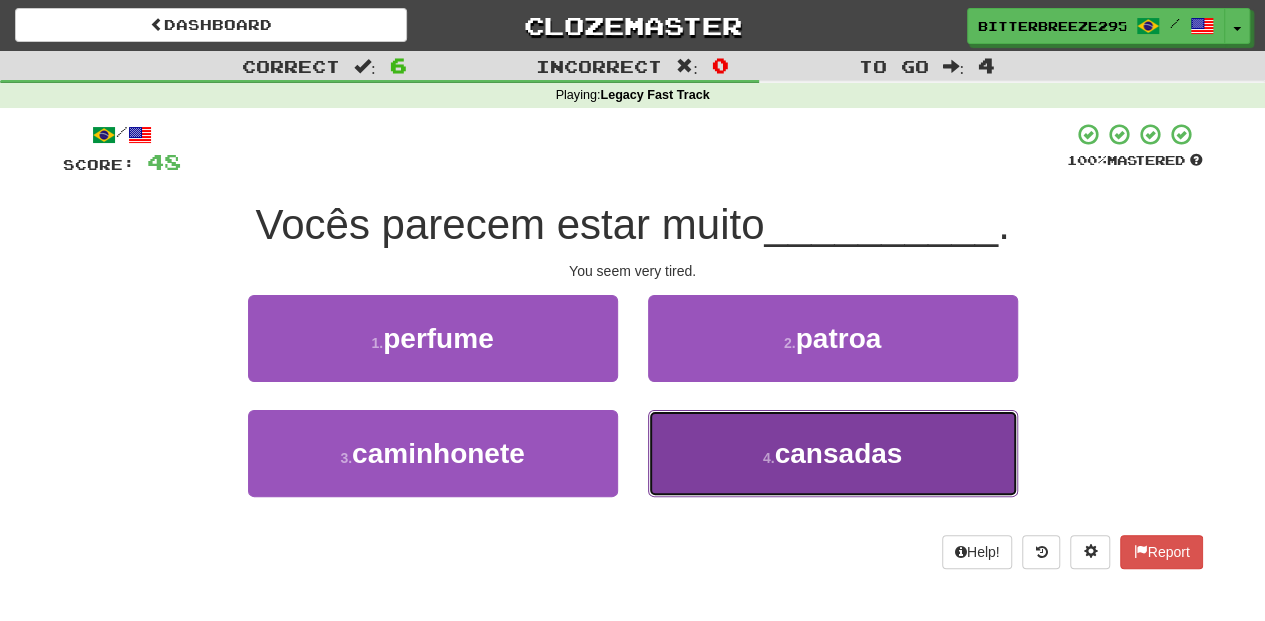 click on "4 .  cansadas" at bounding box center (833, 453) 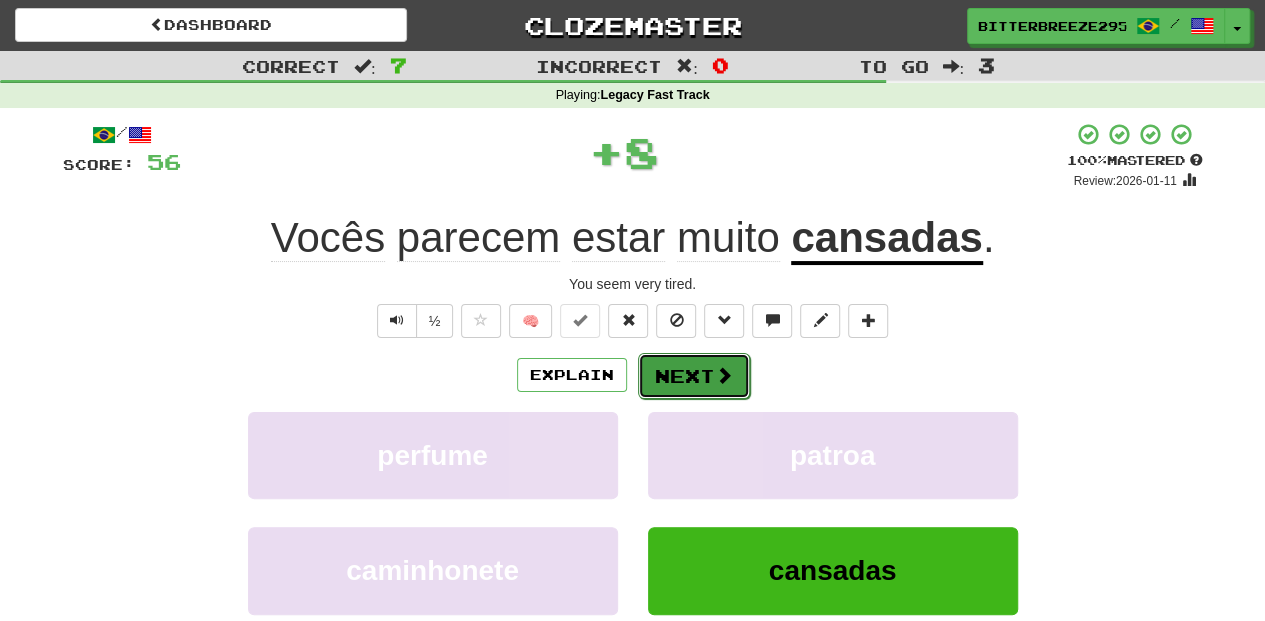 click on "Next" at bounding box center (694, 376) 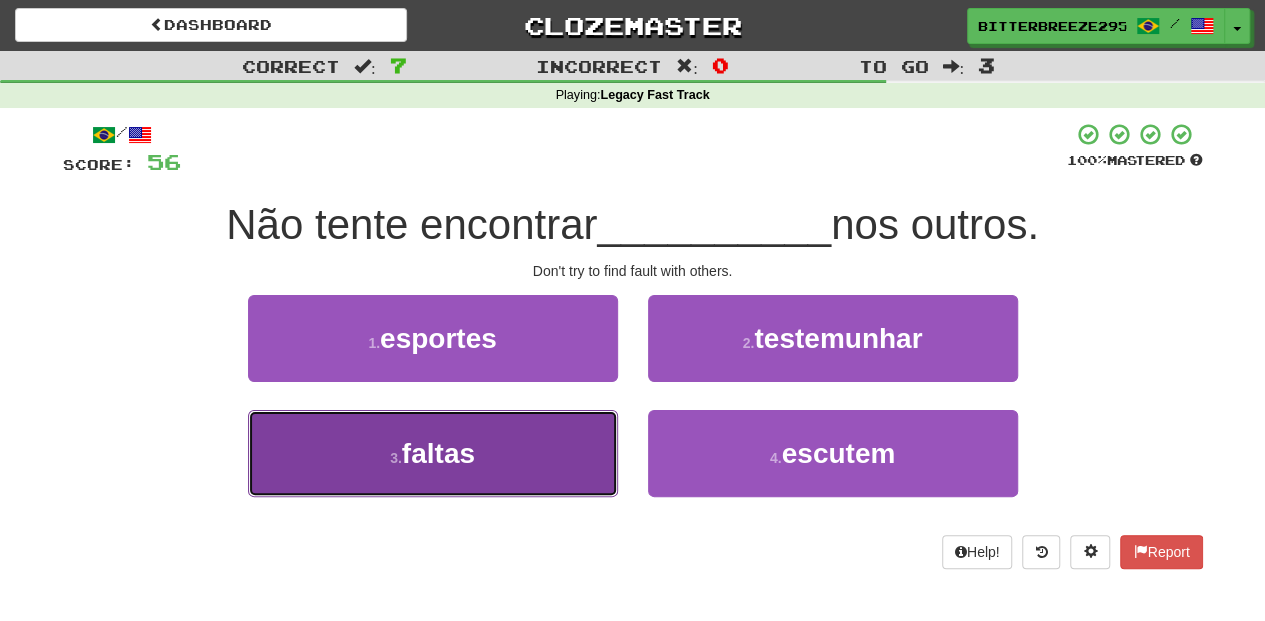 click on "3 .  faltas" at bounding box center (433, 453) 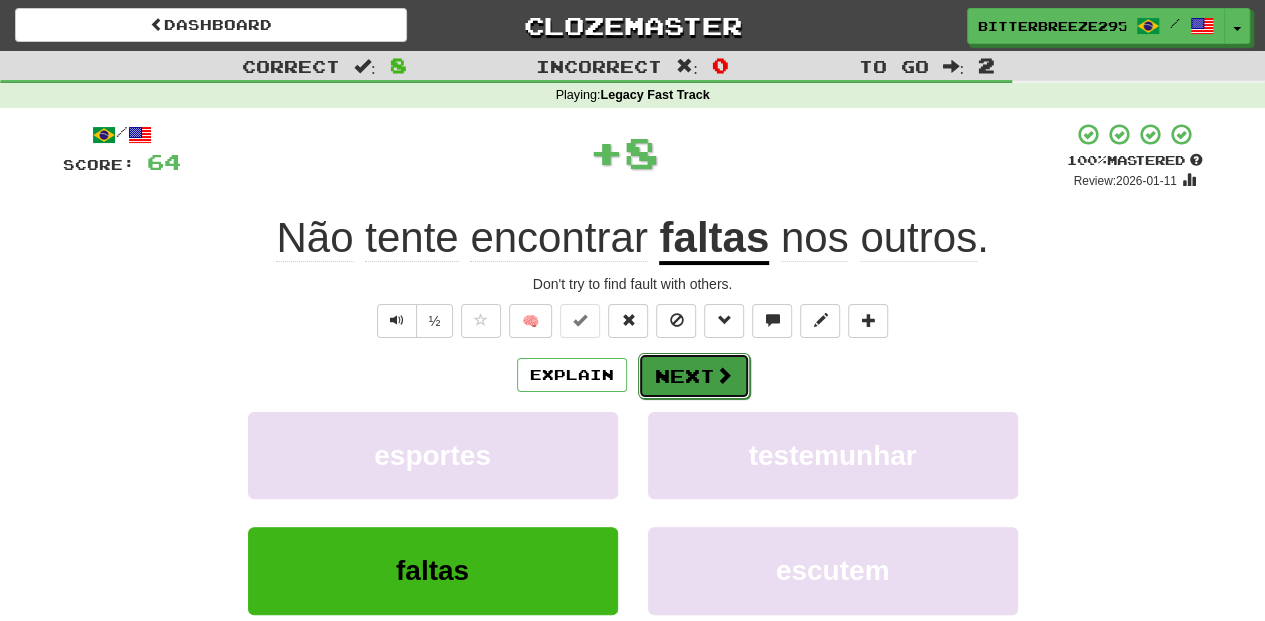 click on "Next" at bounding box center (694, 376) 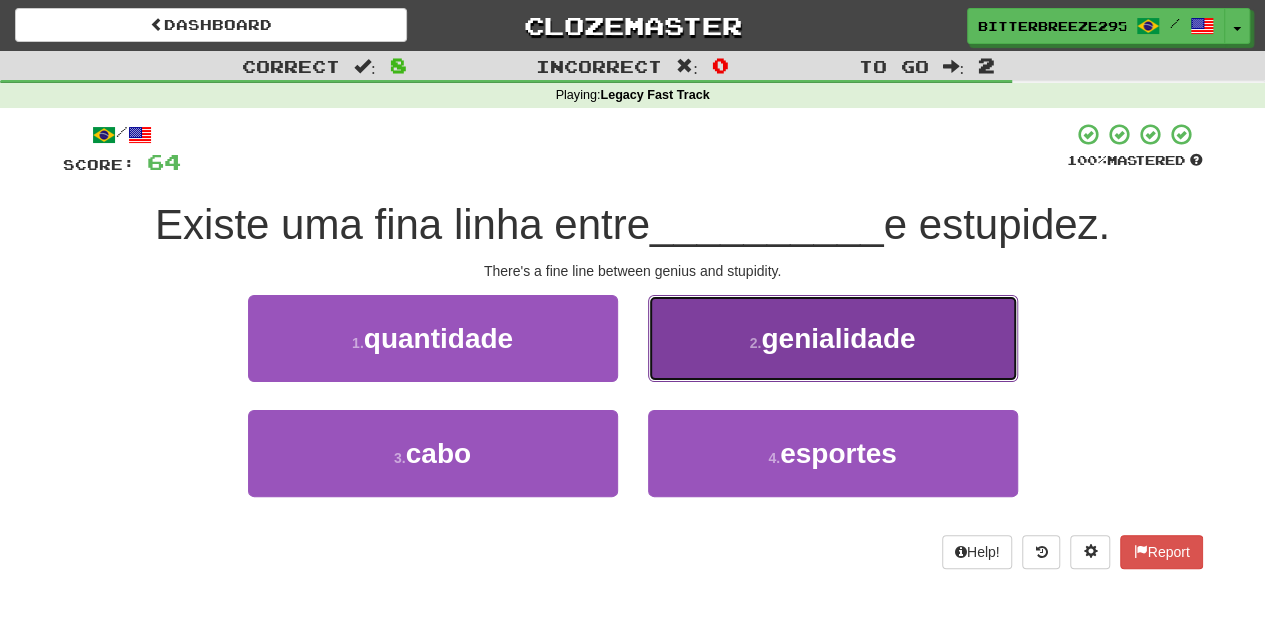 click on "2 .  genialidade" at bounding box center (833, 338) 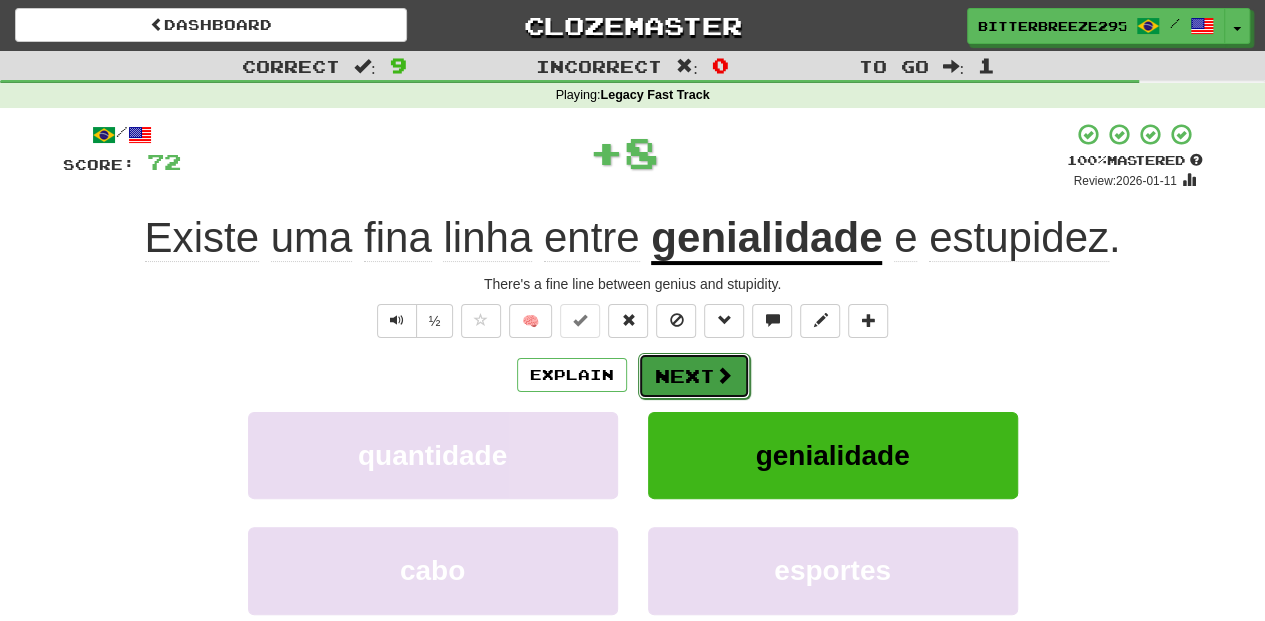 click on "Next" at bounding box center [694, 376] 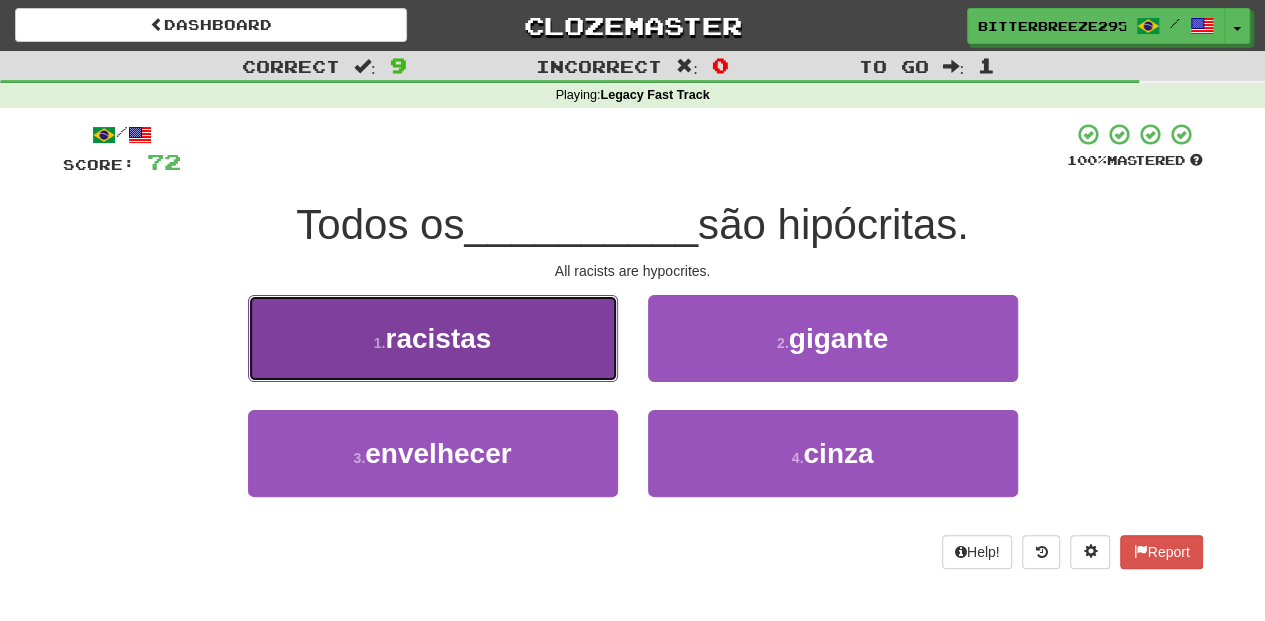 click on "1 .  racistas" at bounding box center [433, 338] 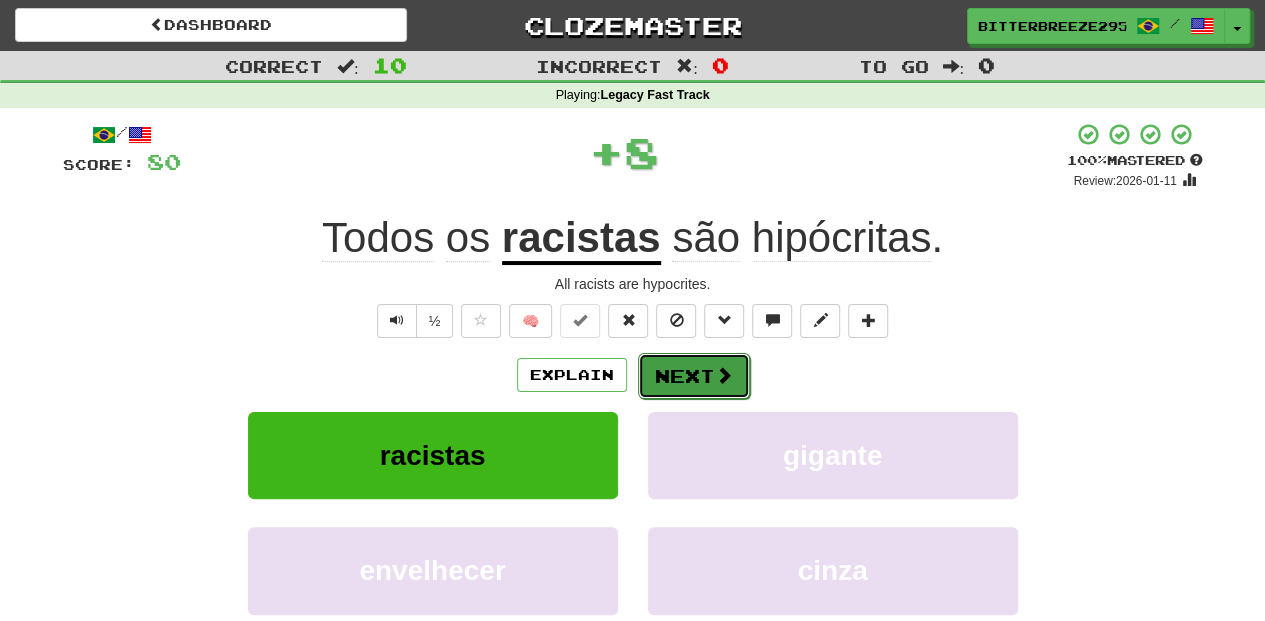 click on "Next" at bounding box center (694, 376) 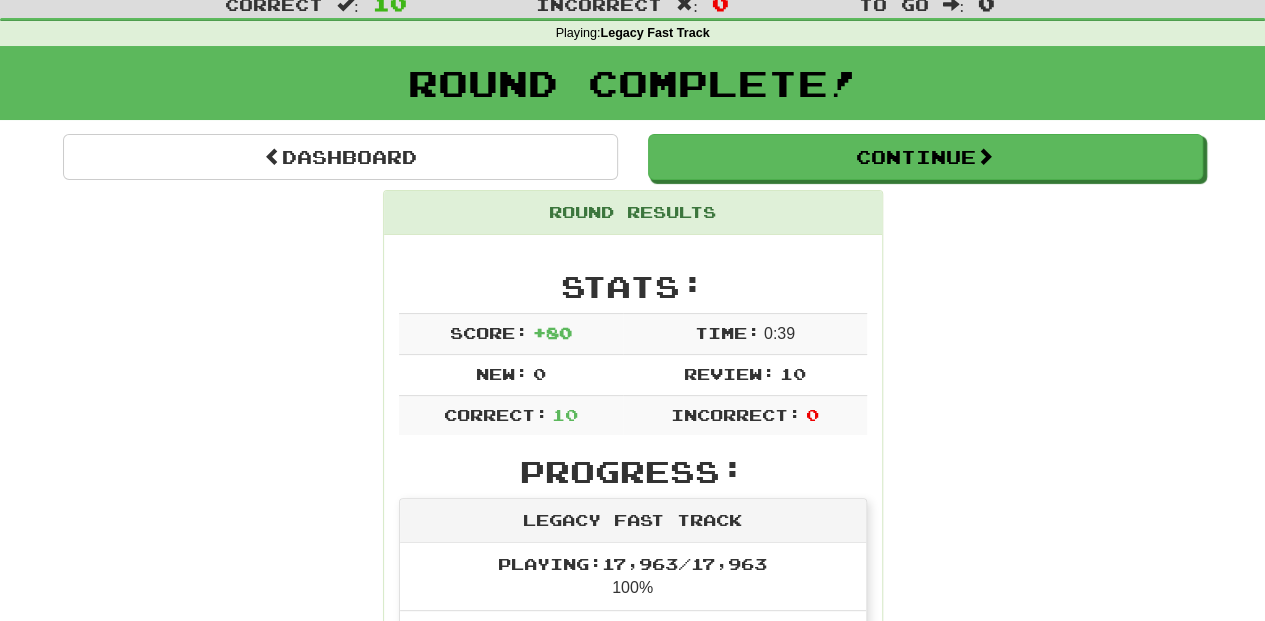 scroll, scrollTop: 0, scrollLeft: 0, axis: both 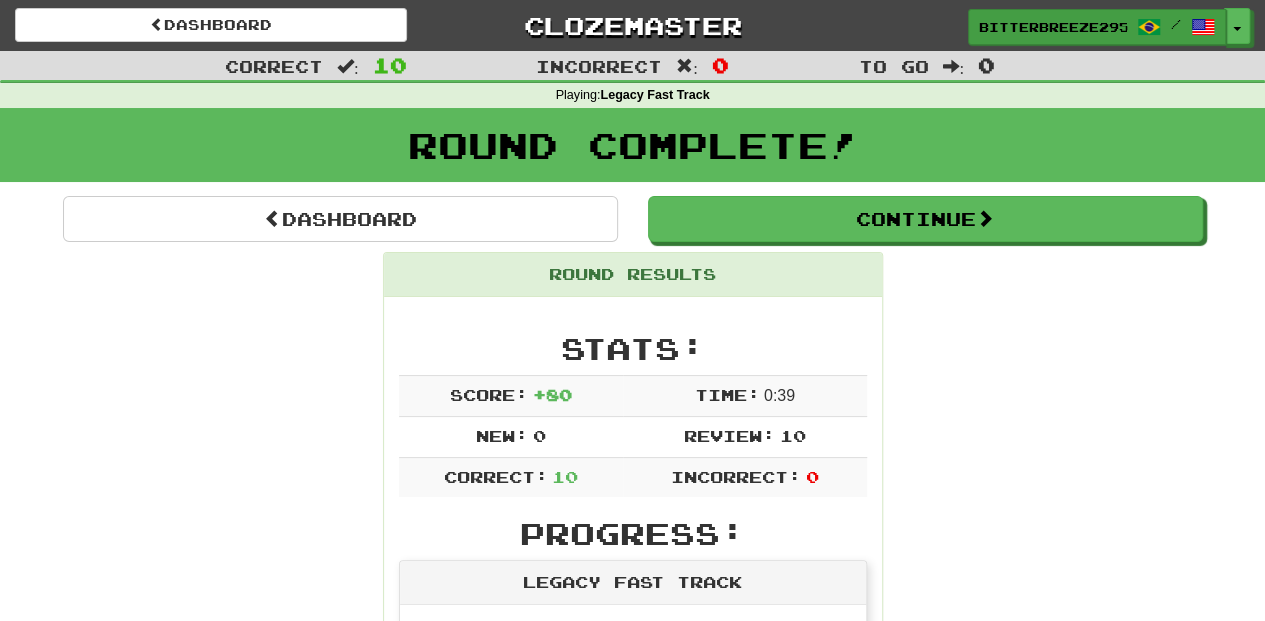 click on "Dashboard
Clozemaster
[USERNAME]
/
Toggle Dropdown
Dashboard
Leaderboard
Activity Feed
Notifications
289
Profile
Discussions
Latina
/
English
Streak:
0
Review:
20
Points Today: 0
Português
/
English
Streak:
316
Review:
210
Points Today: 2780
Languages
Account
Logout
[USERNAME]
/
Toggle Dropdown
Dashboard
Leaderboard
Activity Feed
Notifications
289
Profile
Discussions
Latina
/
English
Streak:
0
Review:
20
Points Today: 0
Português
/
English
Streak:
316
Review:
210
Points Today: 2780
Languages
Account
Logout
clozemaster" at bounding box center [632, 22] 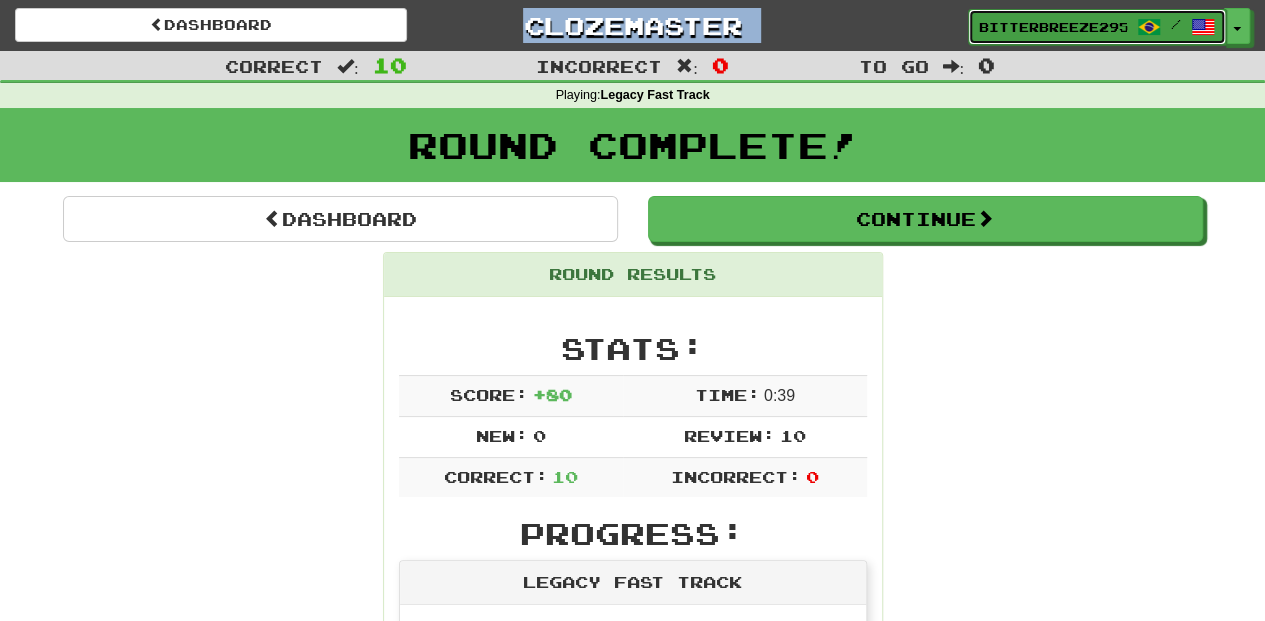 drag, startPoint x: 1018, startPoint y: 9, endPoint x: 1018, endPoint y: 20, distance: 11 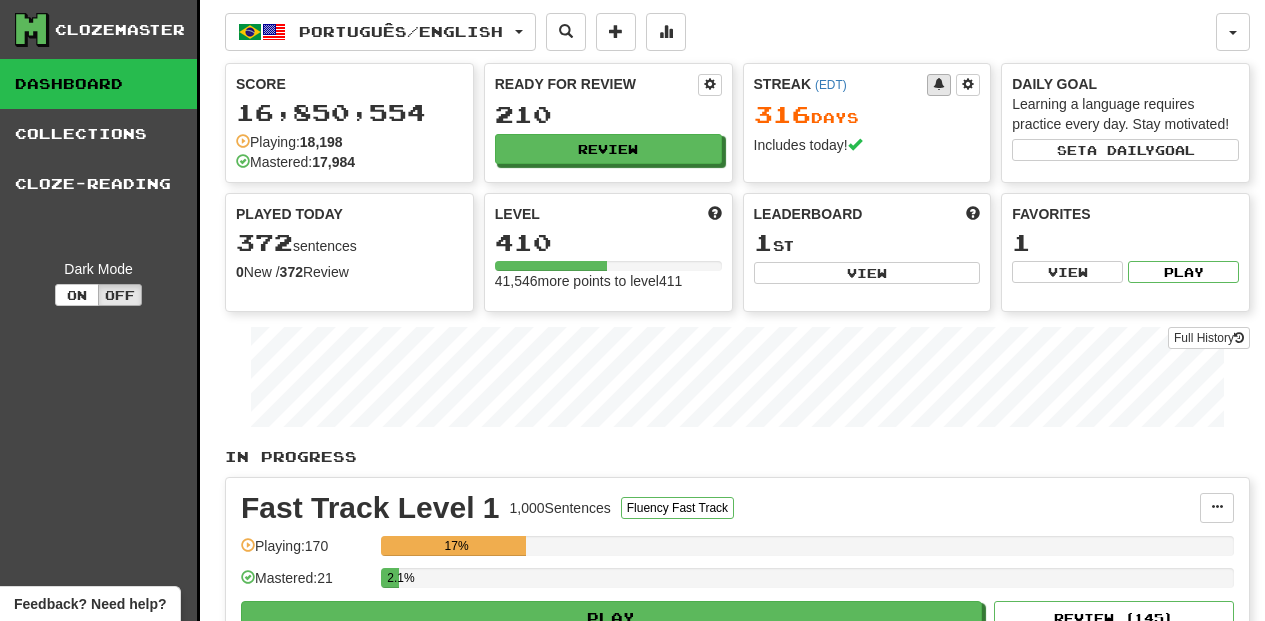 scroll, scrollTop: 0, scrollLeft: 0, axis: both 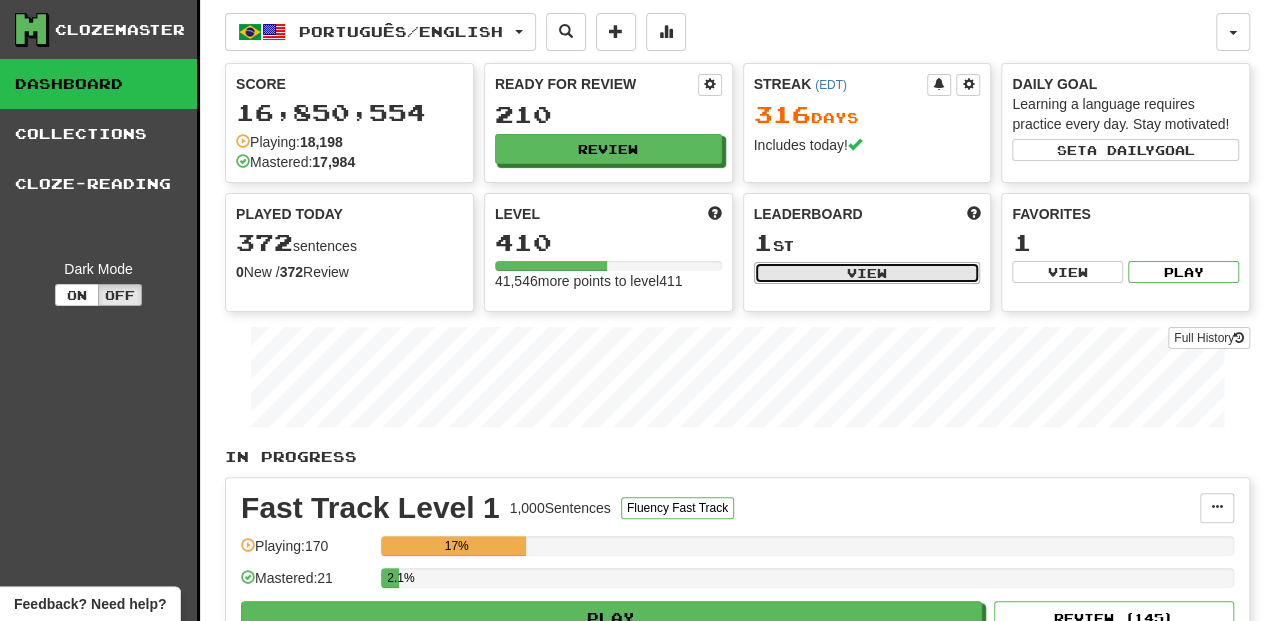 click on "View" at bounding box center (867, 273) 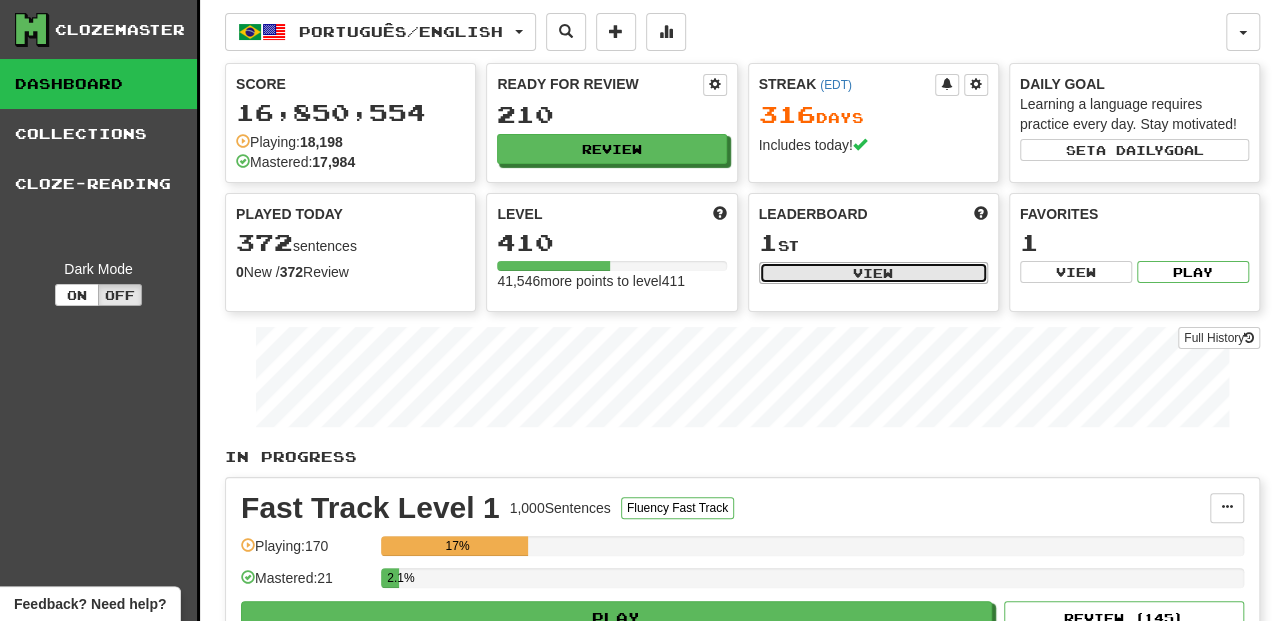 select on "**********" 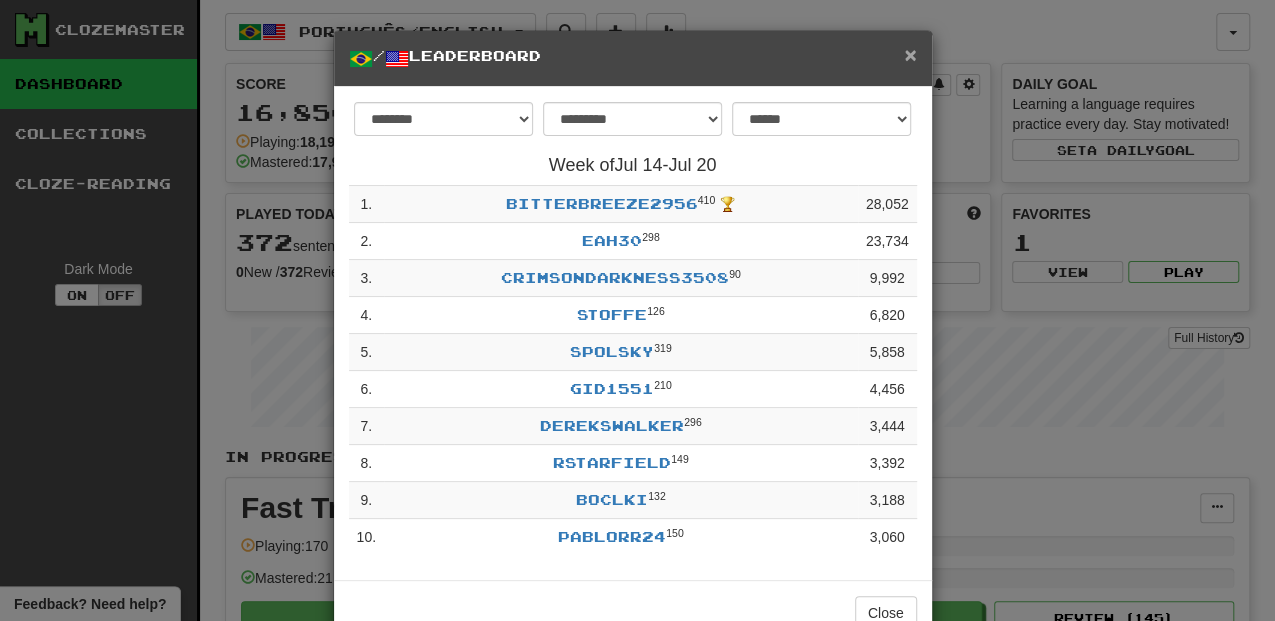 click on "×" at bounding box center (910, 54) 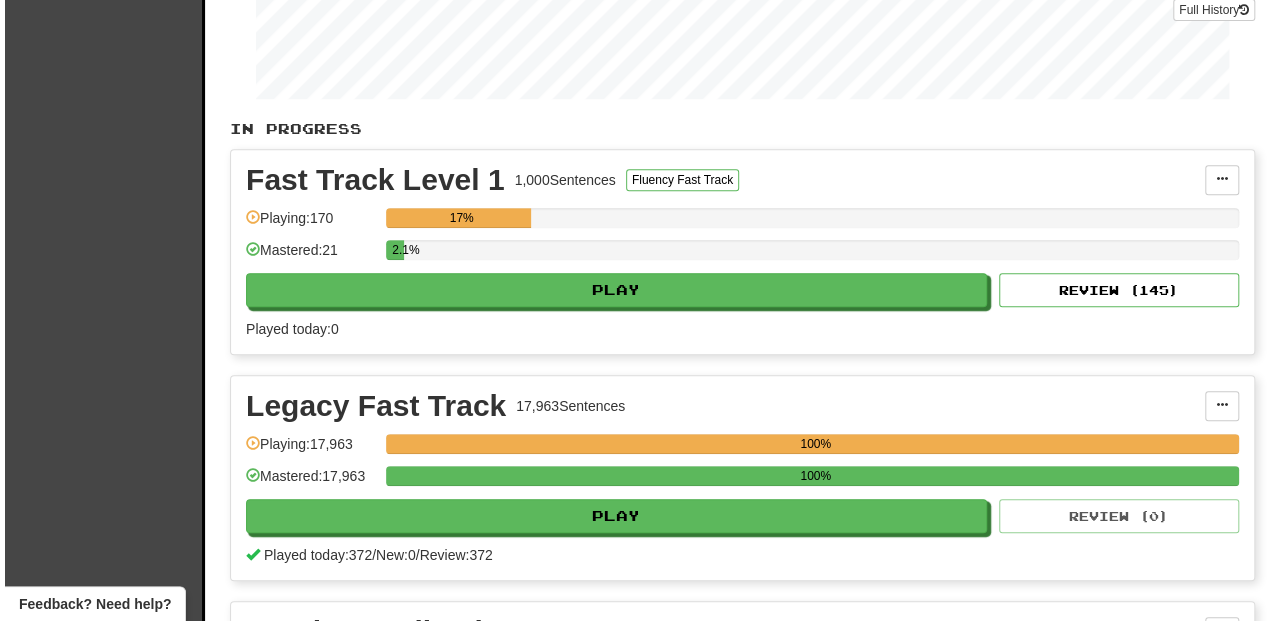 scroll, scrollTop: 333, scrollLeft: 0, axis: vertical 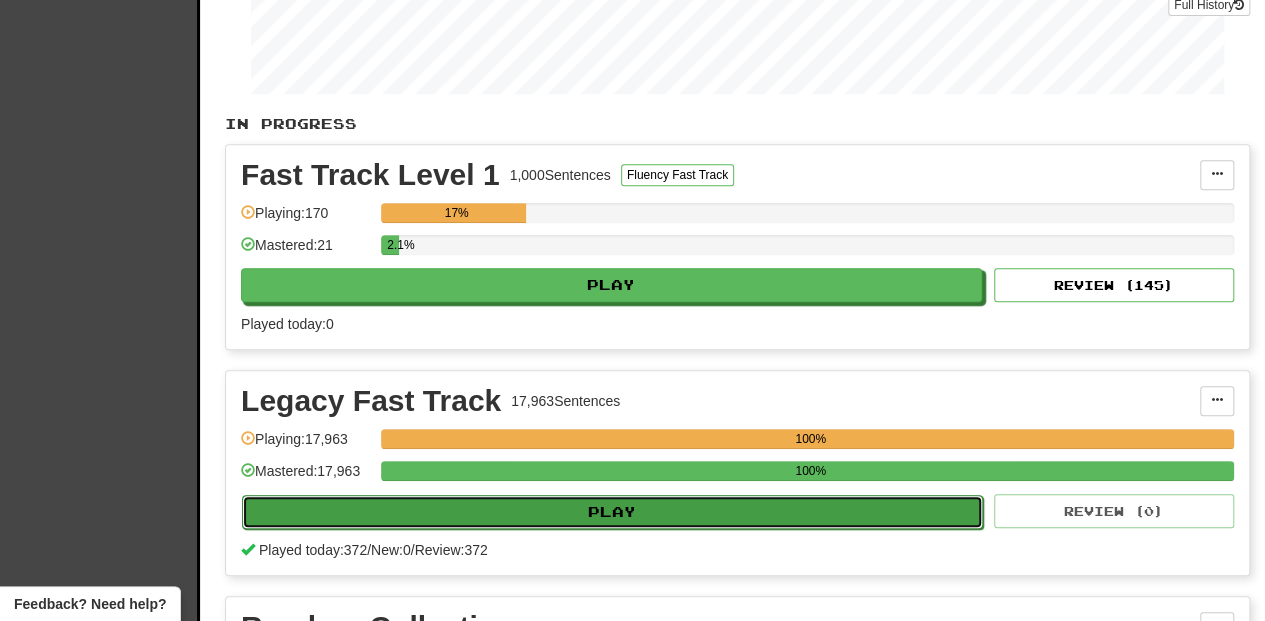 click on "Play" at bounding box center [612, 512] 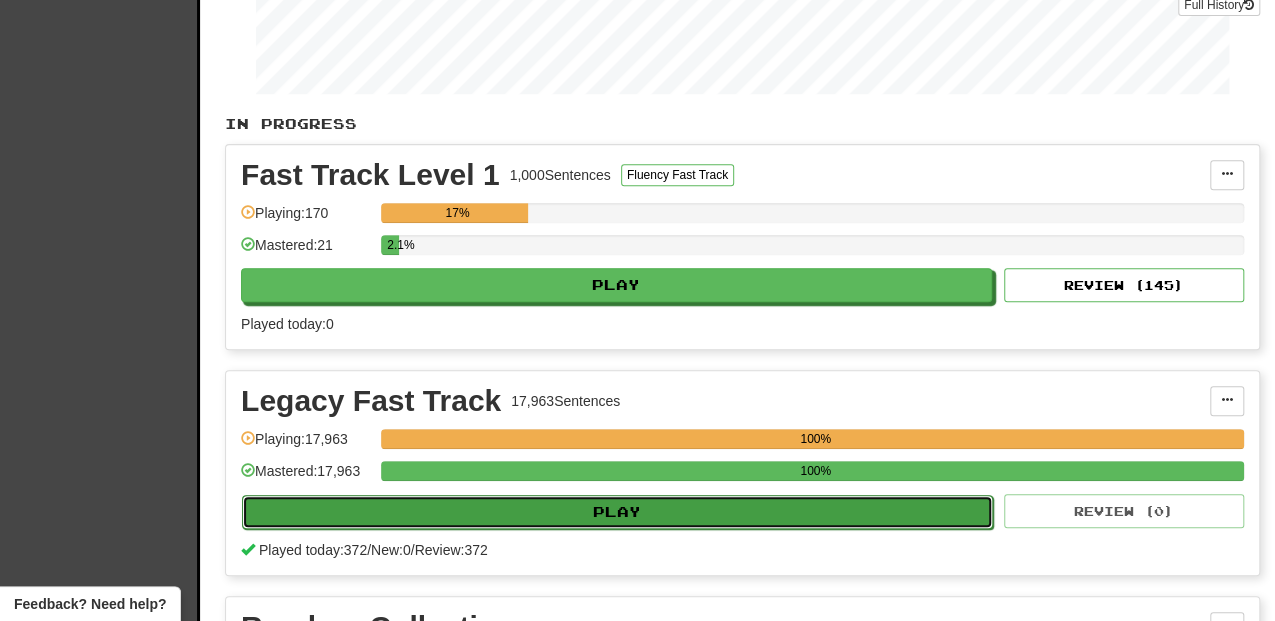 select on "**" 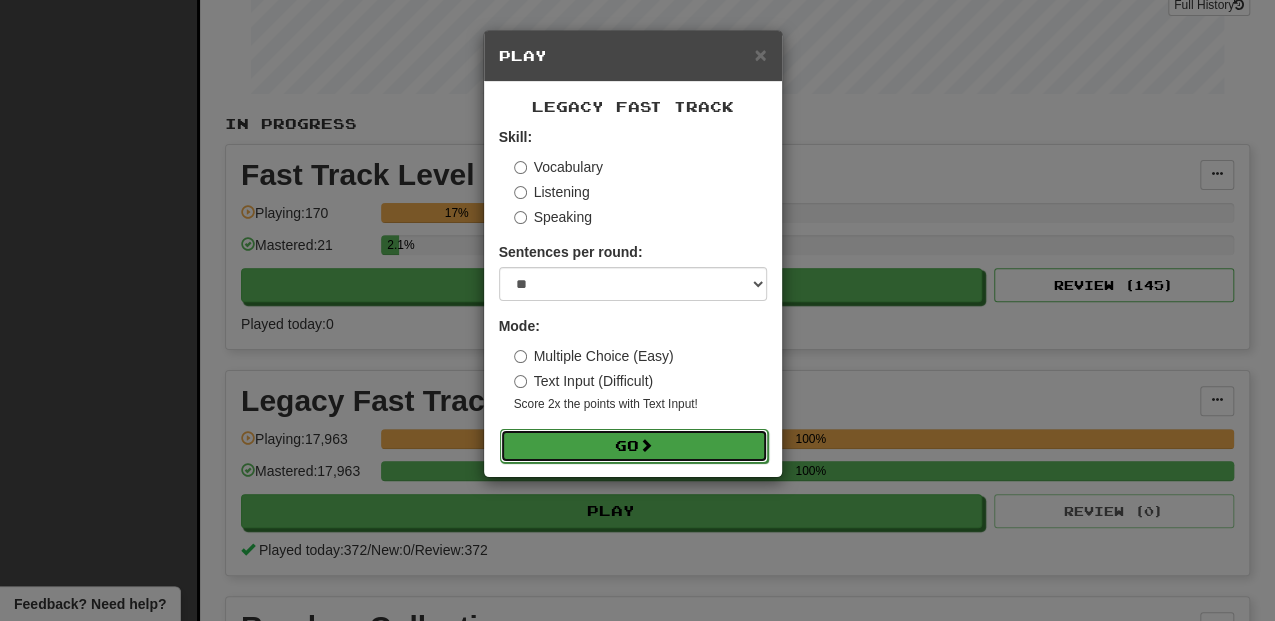 click on "Go" at bounding box center [634, 446] 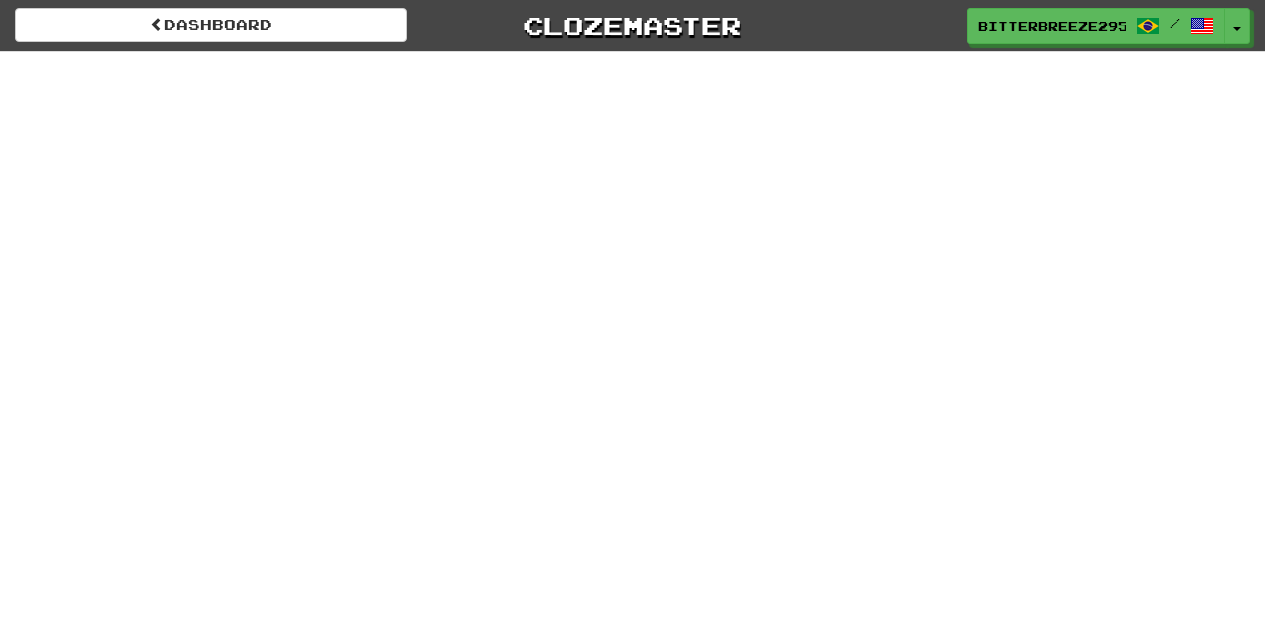 scroll, scrollTop: 0, scrollLeft: 0, axis: both 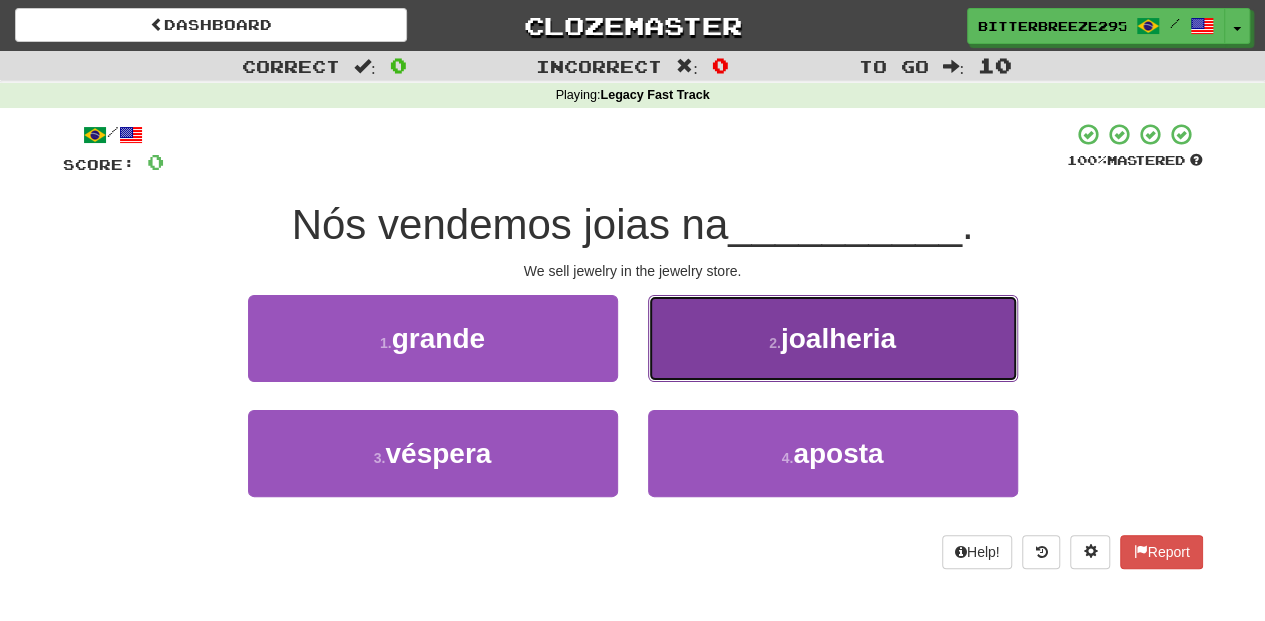 click on "2 .  joalheria" at bounding box center [833, 338] 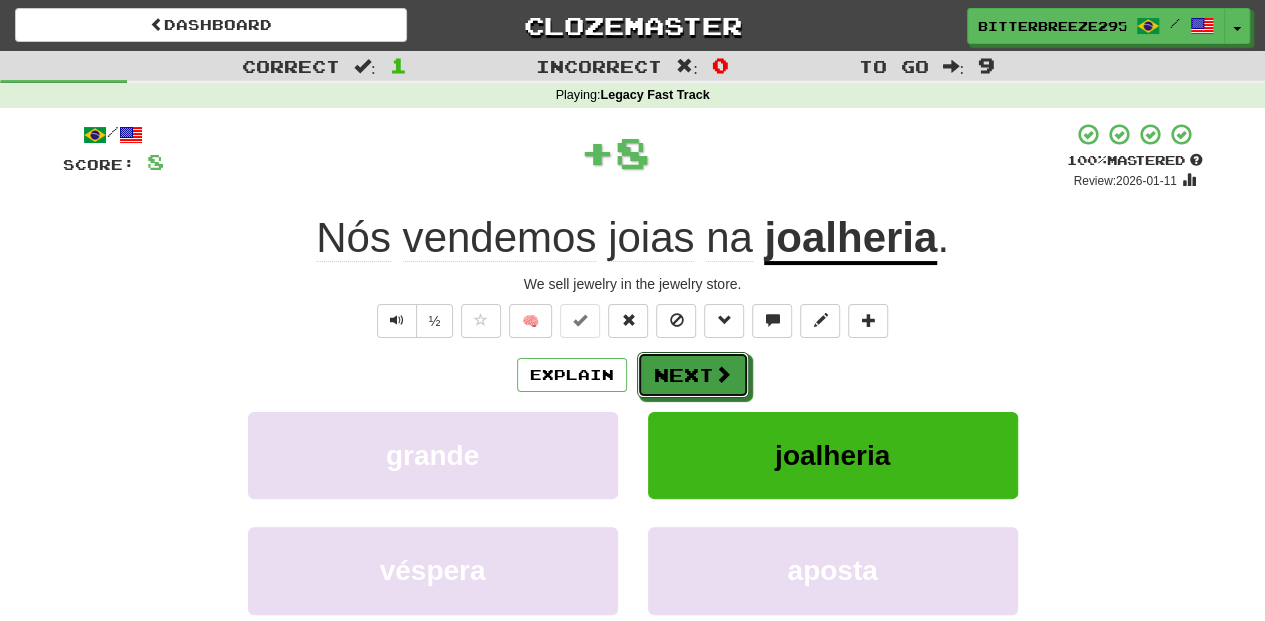 click on "Next" at bounding box center [693, 375] 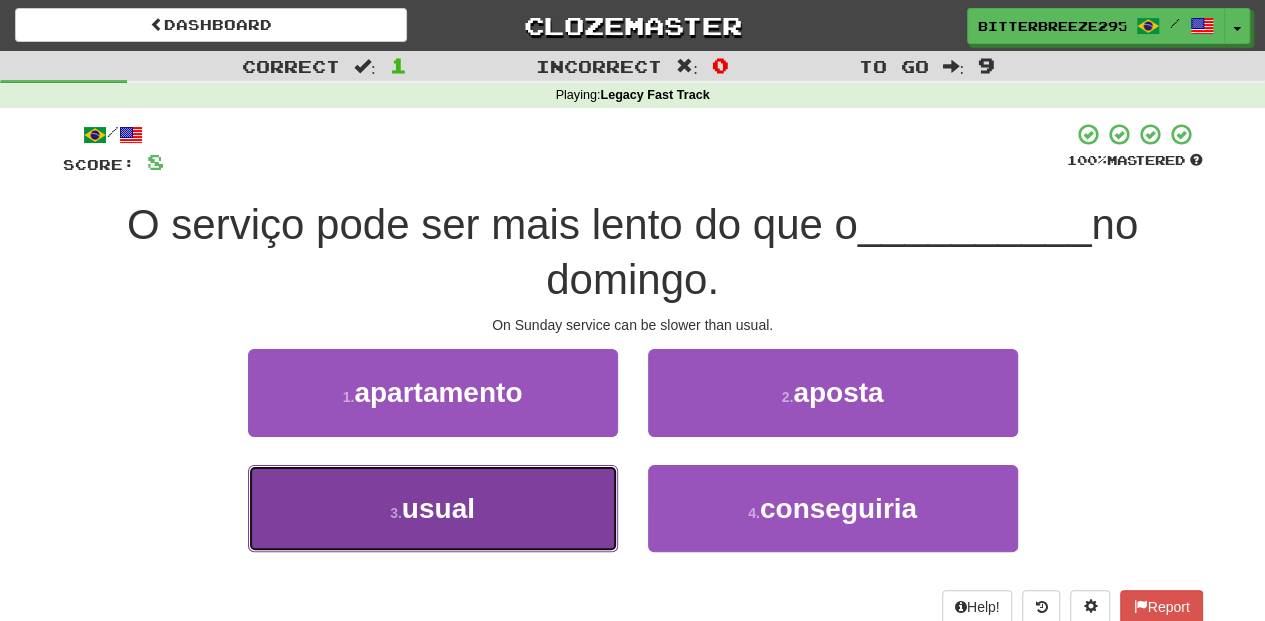 click on "3 .  usual" at bounding box center [433, 508] 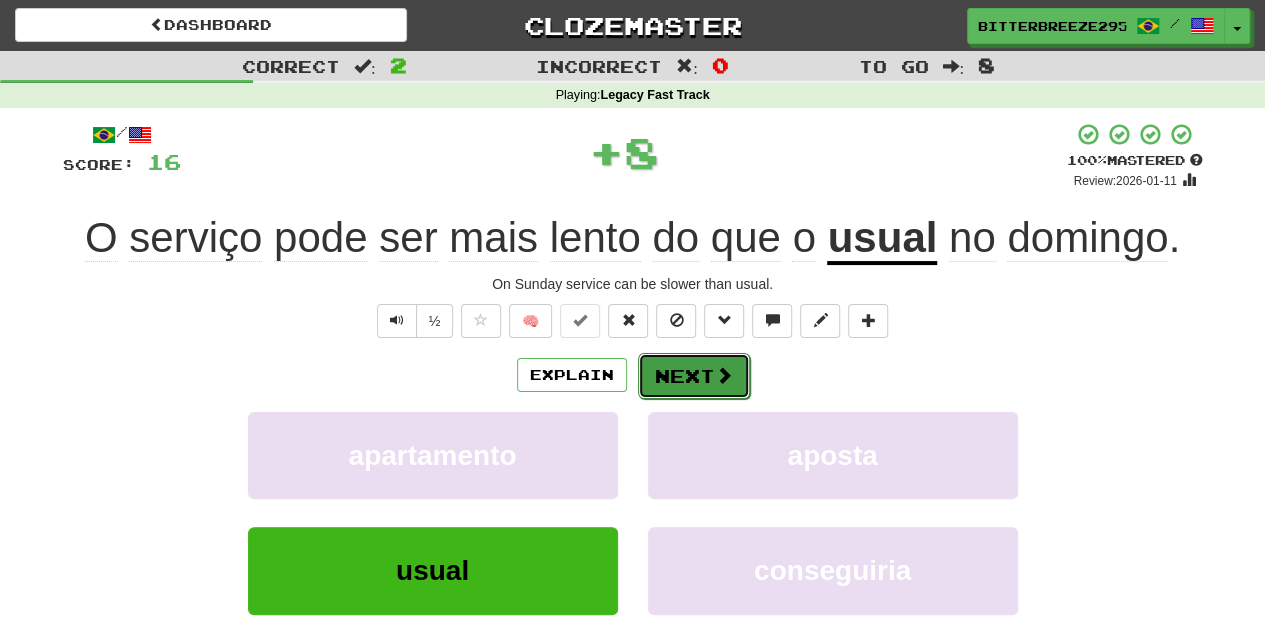 click on "Next" at bounding box center (694, 376) 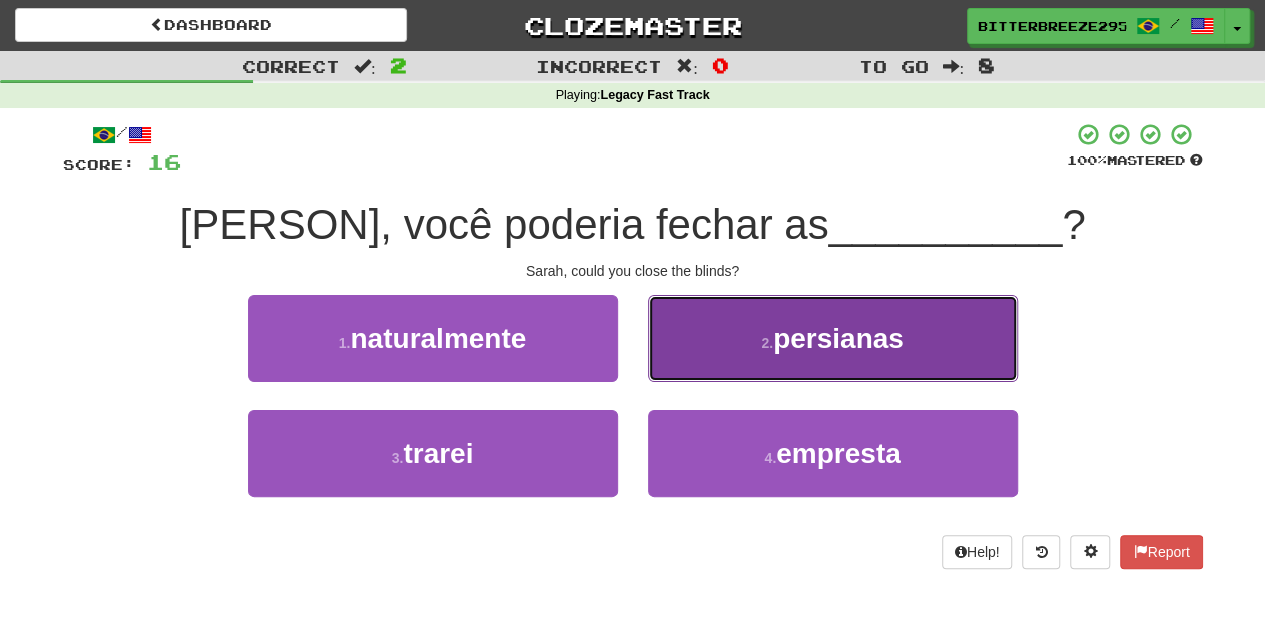 click on "2 .  persianas" at bounding box center (833, 338) 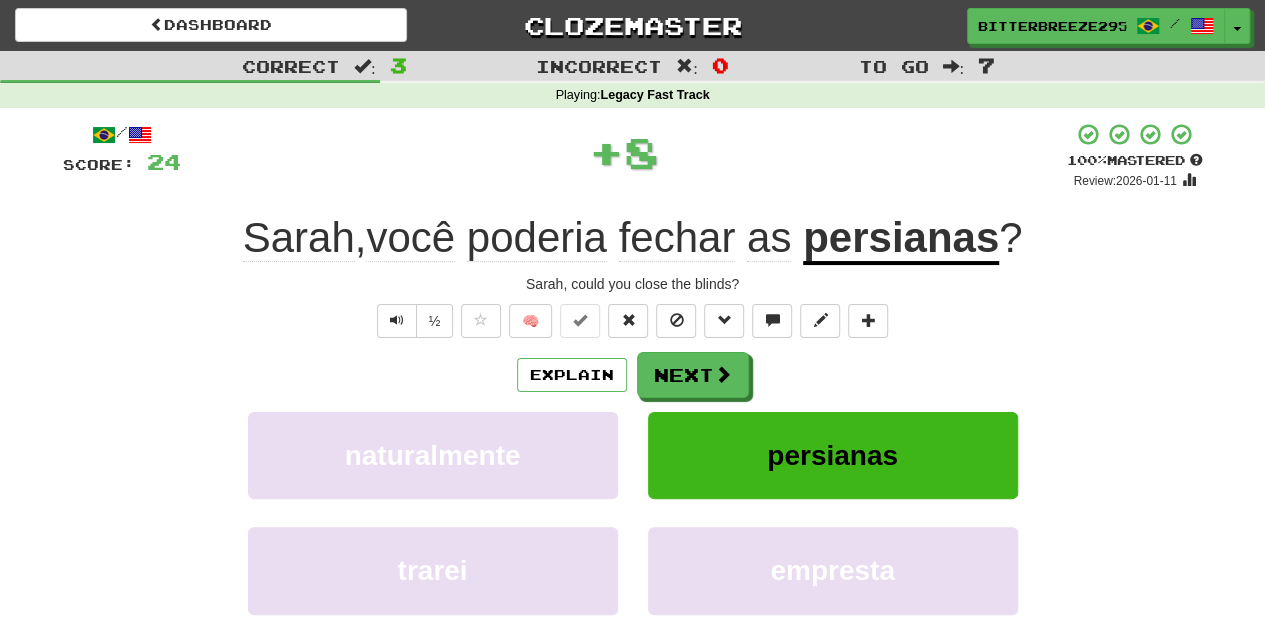click on "Next" at bounding box center (693, 375) 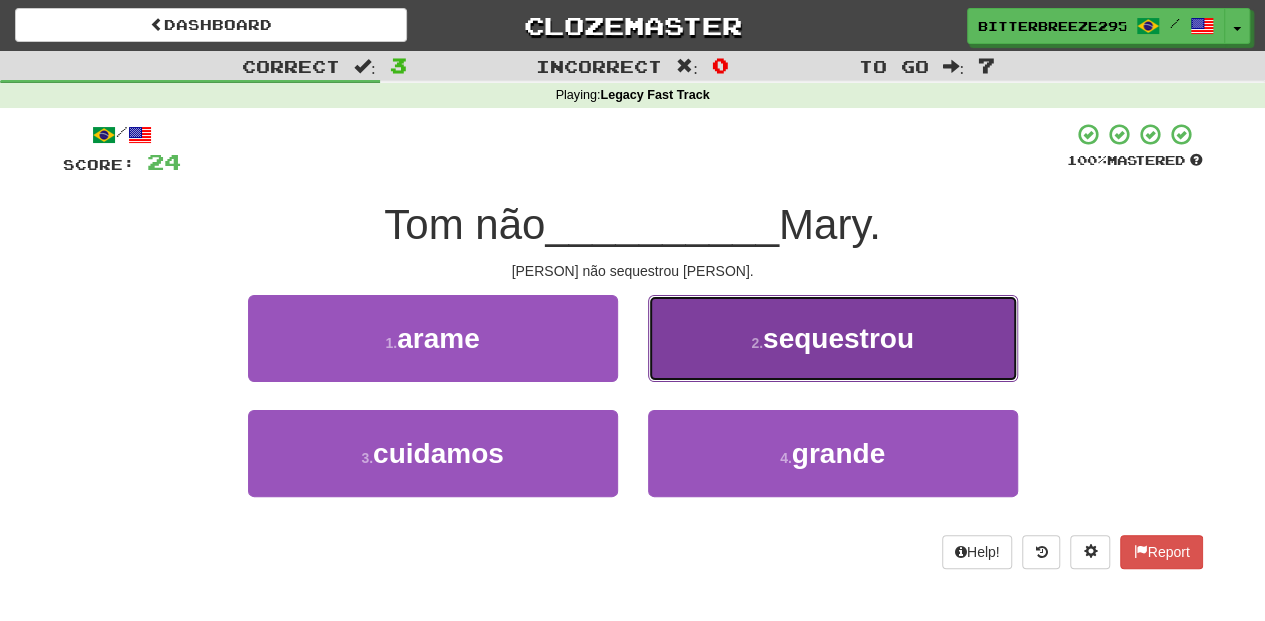 click on "2 .  sequestrou" at bounding box center (833, 338) 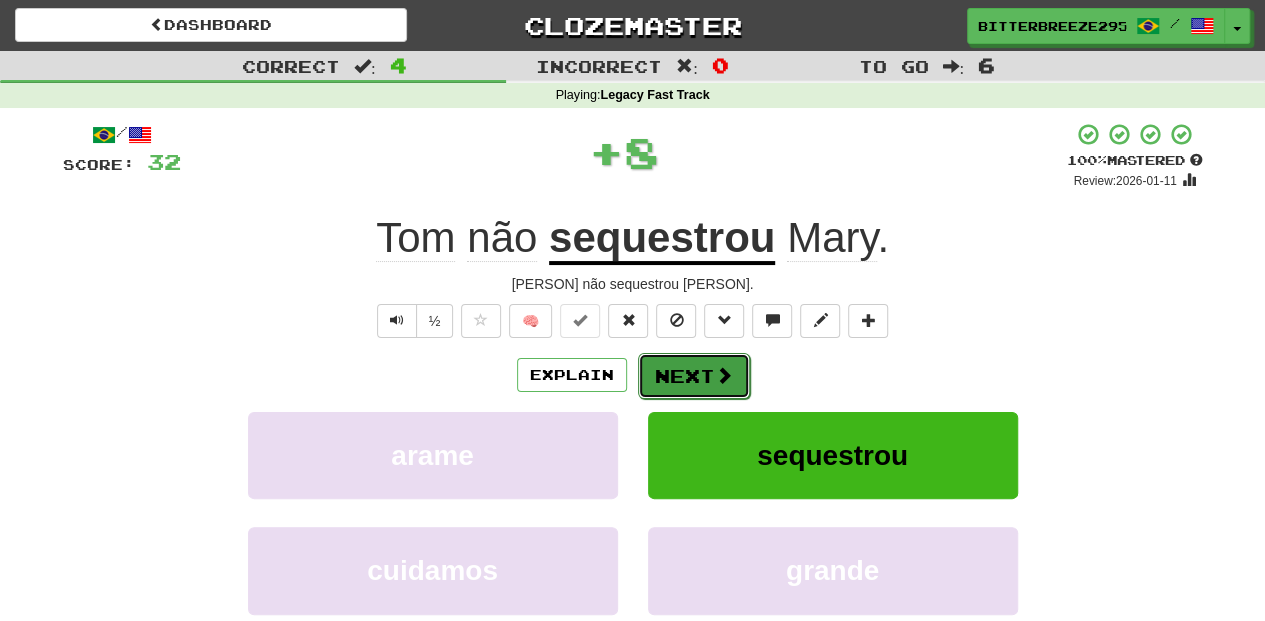 click on "Next" at bounding box center [694, 376] 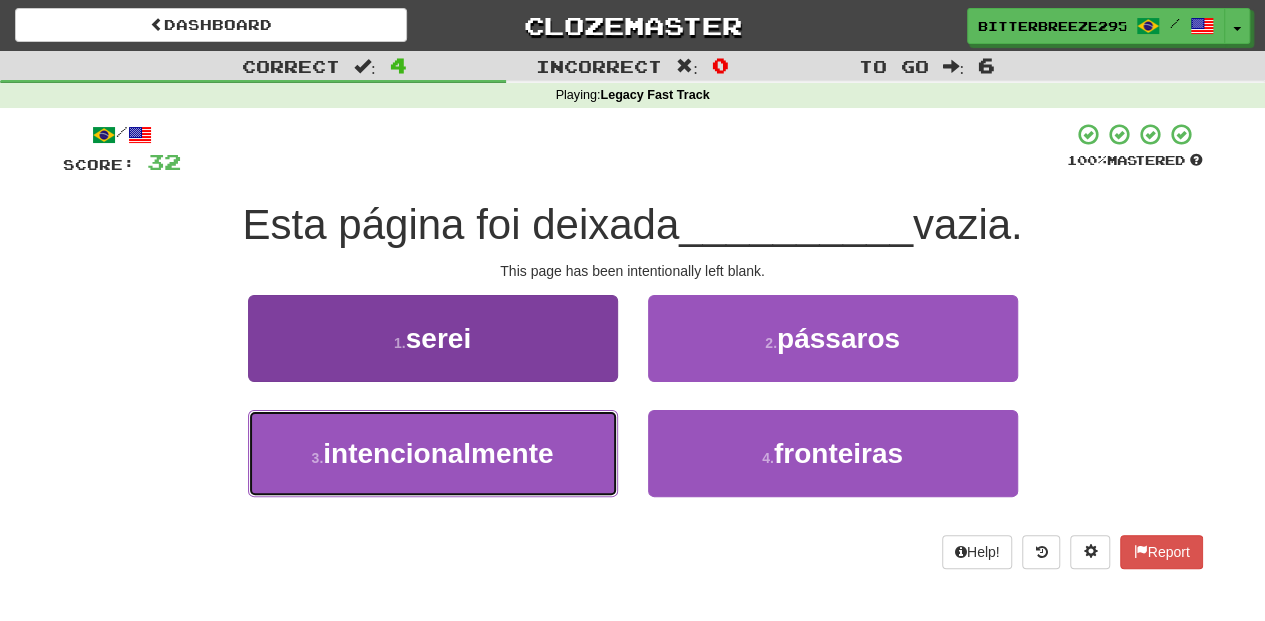 click on "3 .  intencionalmente" at bounding box center (433, 453) 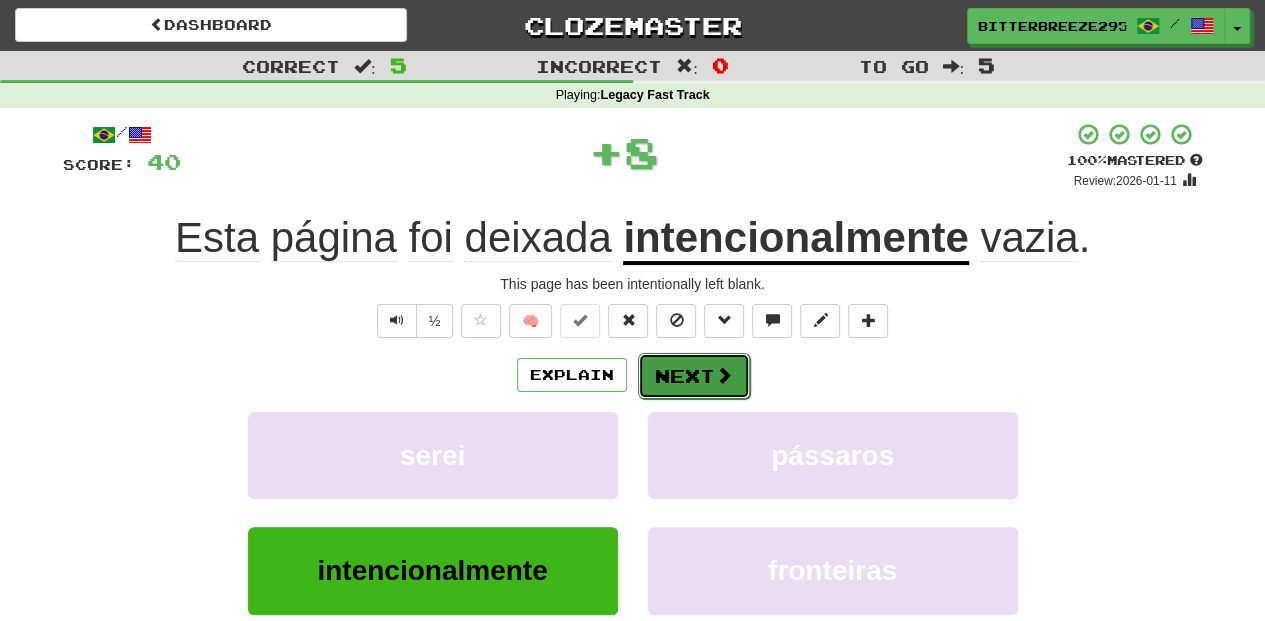 click on "Next" at bounding box center (694, 376) 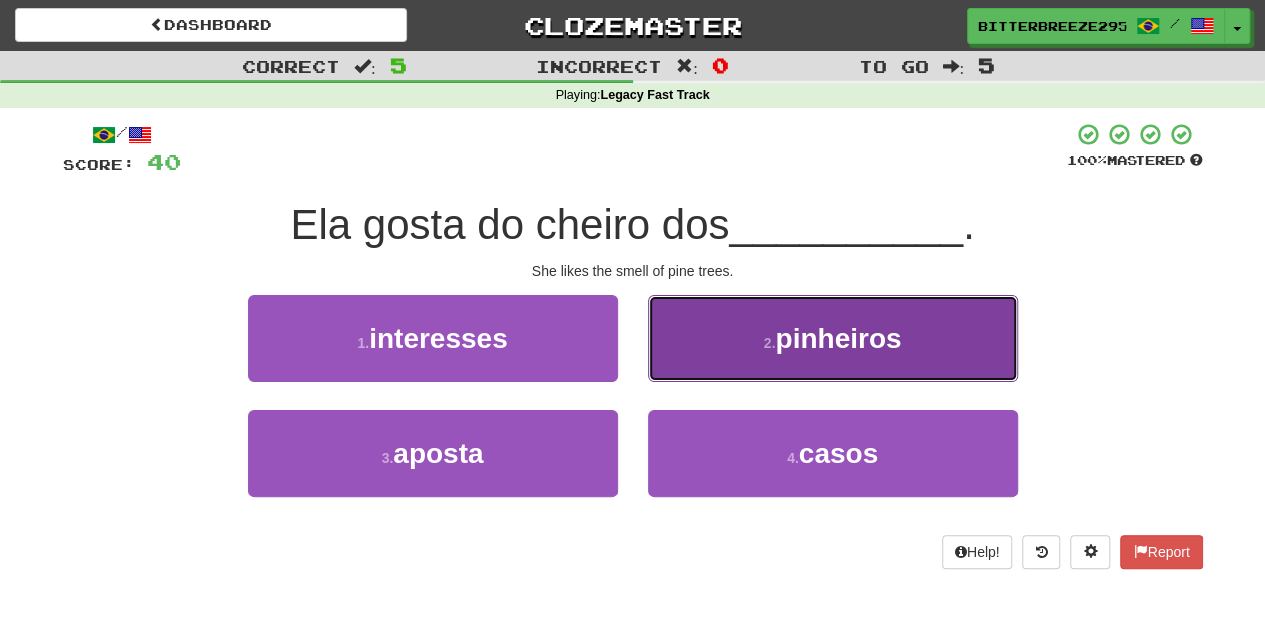 click on "2 .  pinheiros" at bounding box center (833, 338) 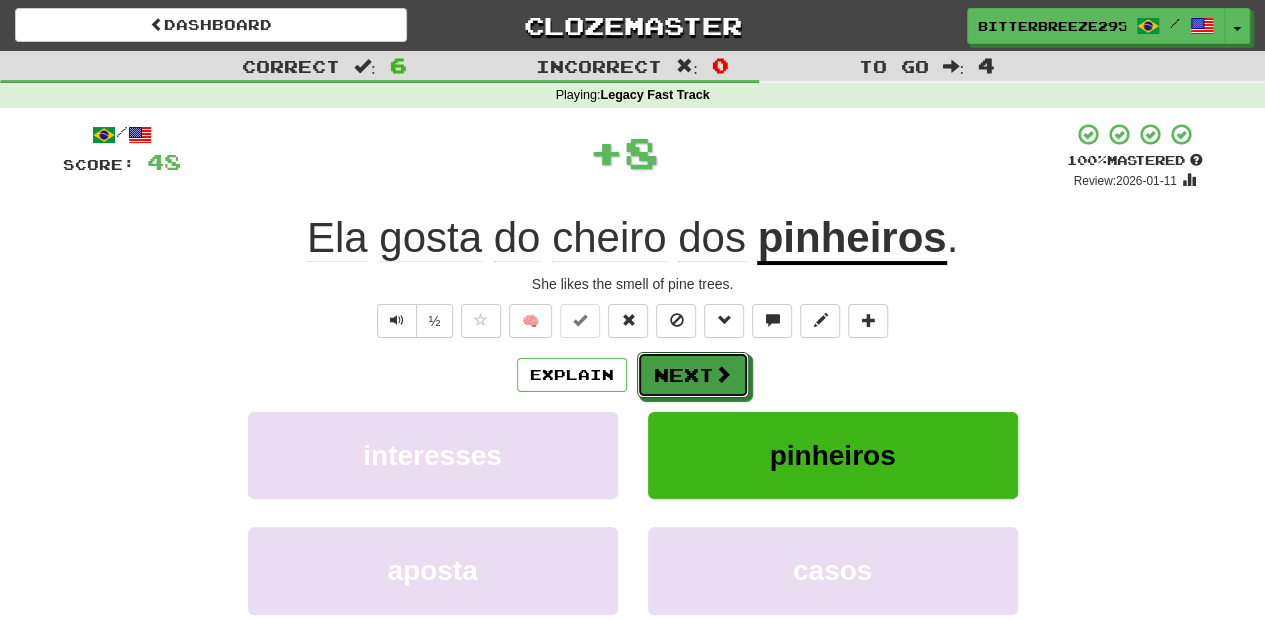 click on "Next" at bounding box center (693, 375) 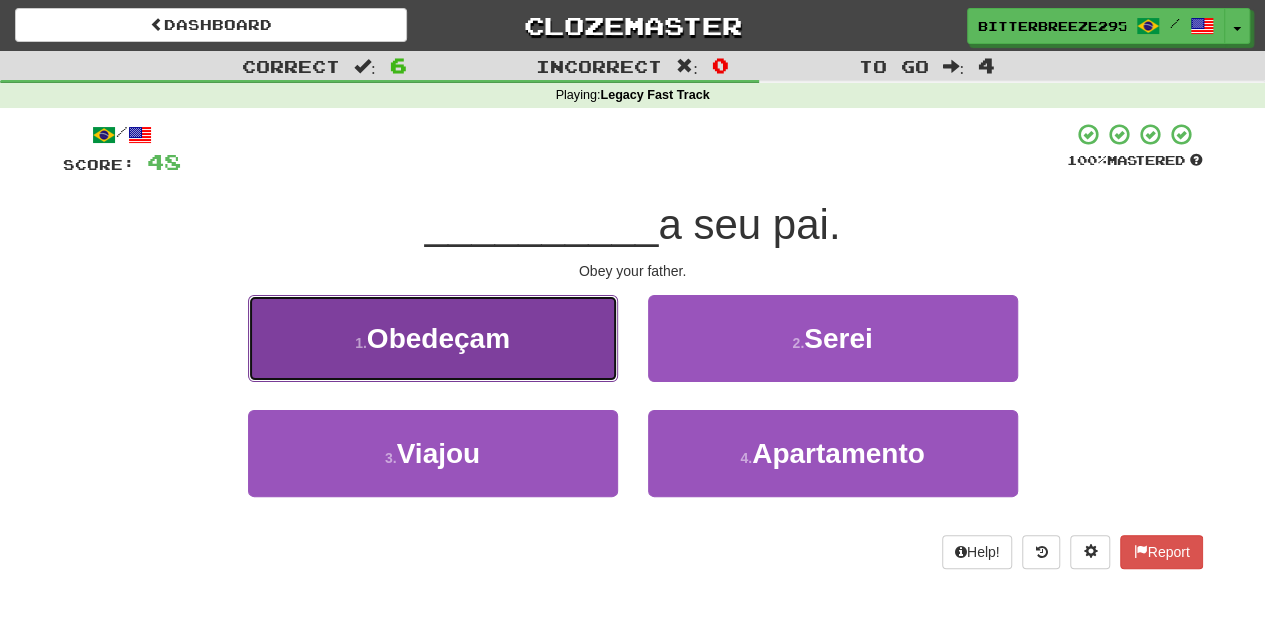 click on "1 .  Obedeçam" at bounding box center (433, 338) 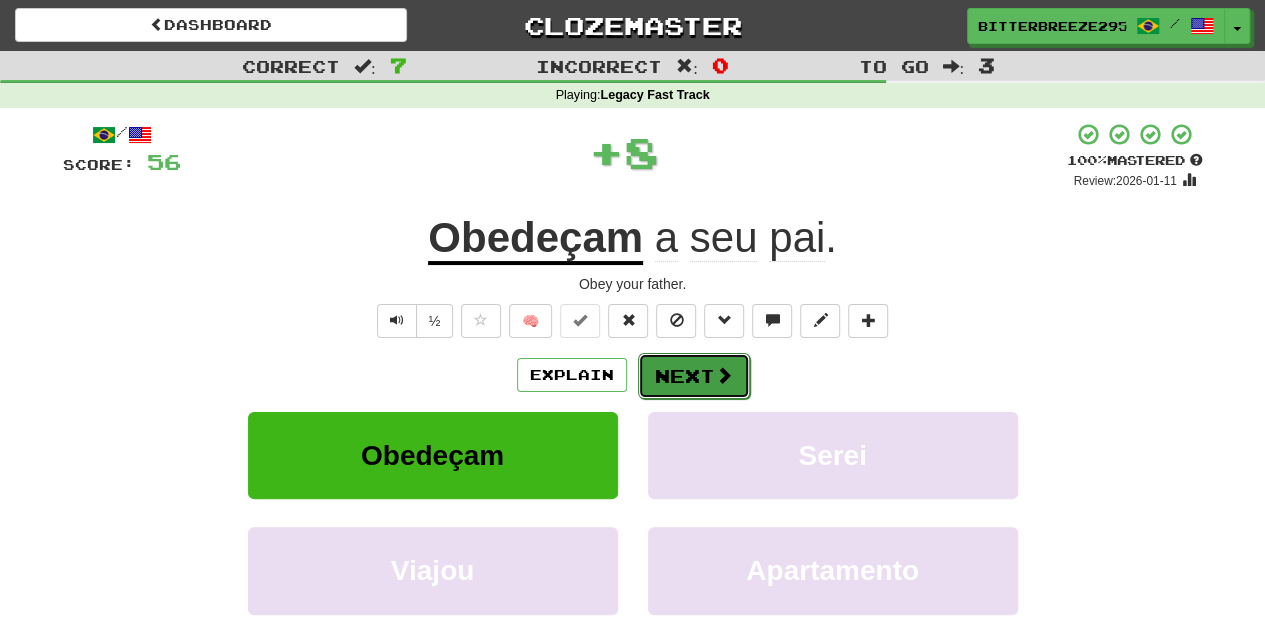 click on "Next" at bounding box center (694, 376) 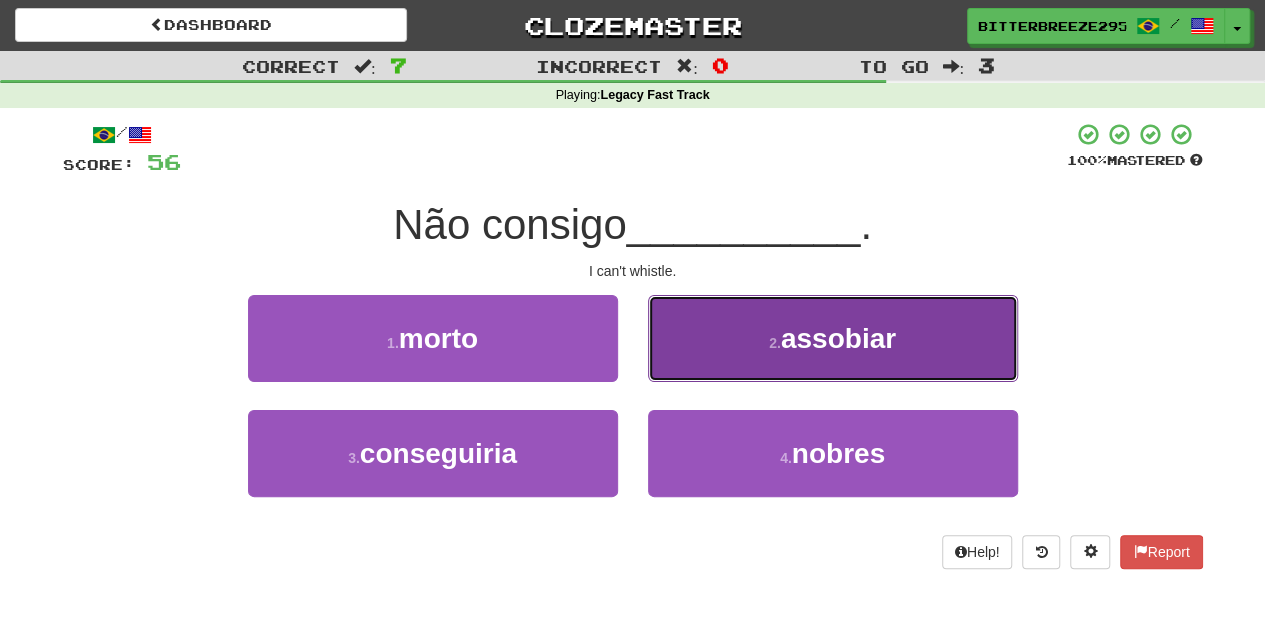 click on "2 .  assobiar" at bounding box center [833, 338] 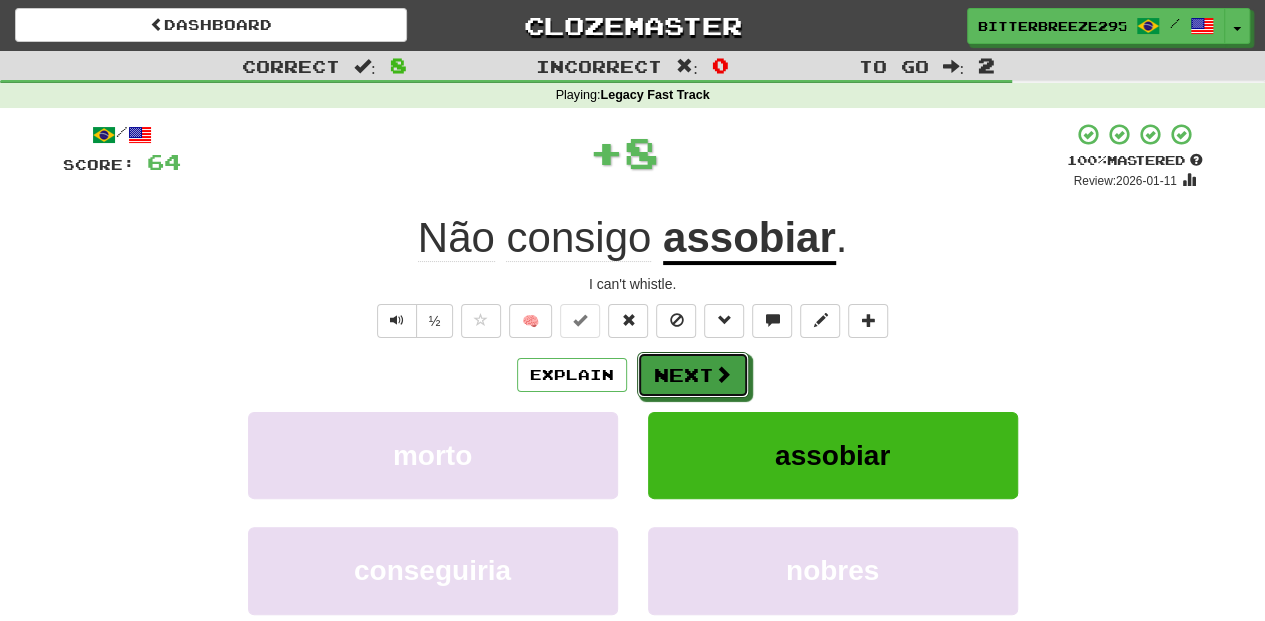 click on "Next" at bounding box center (693, 375) 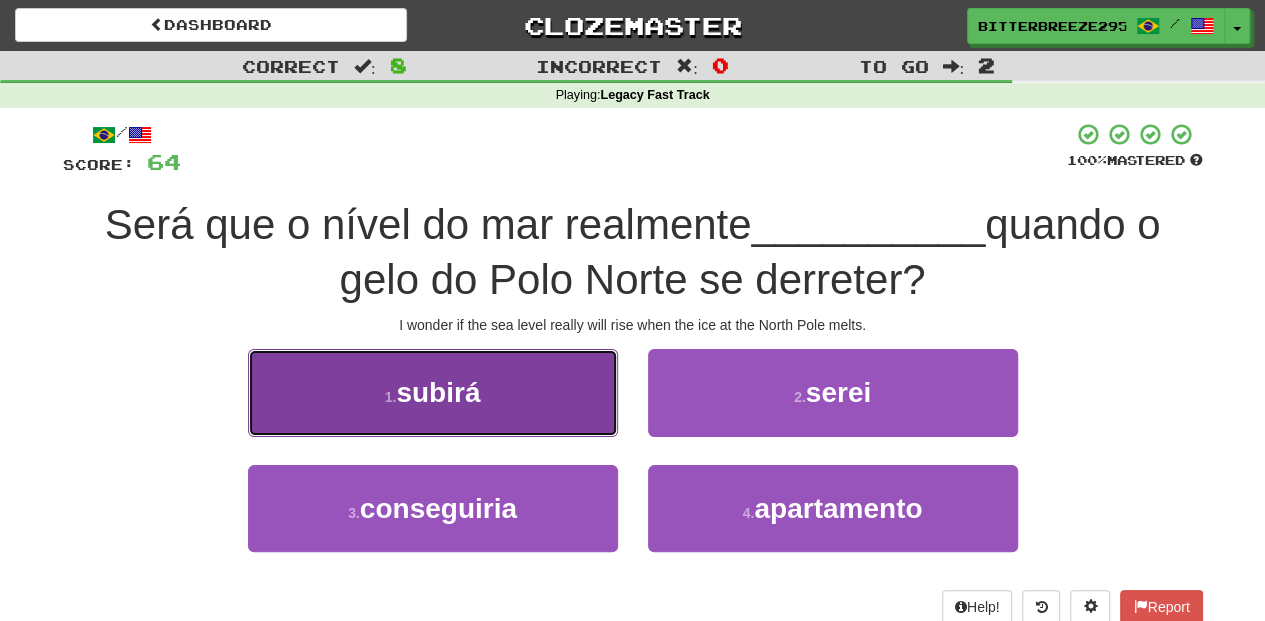 click on "1 .  subirá" at bounding box center [433, 392] 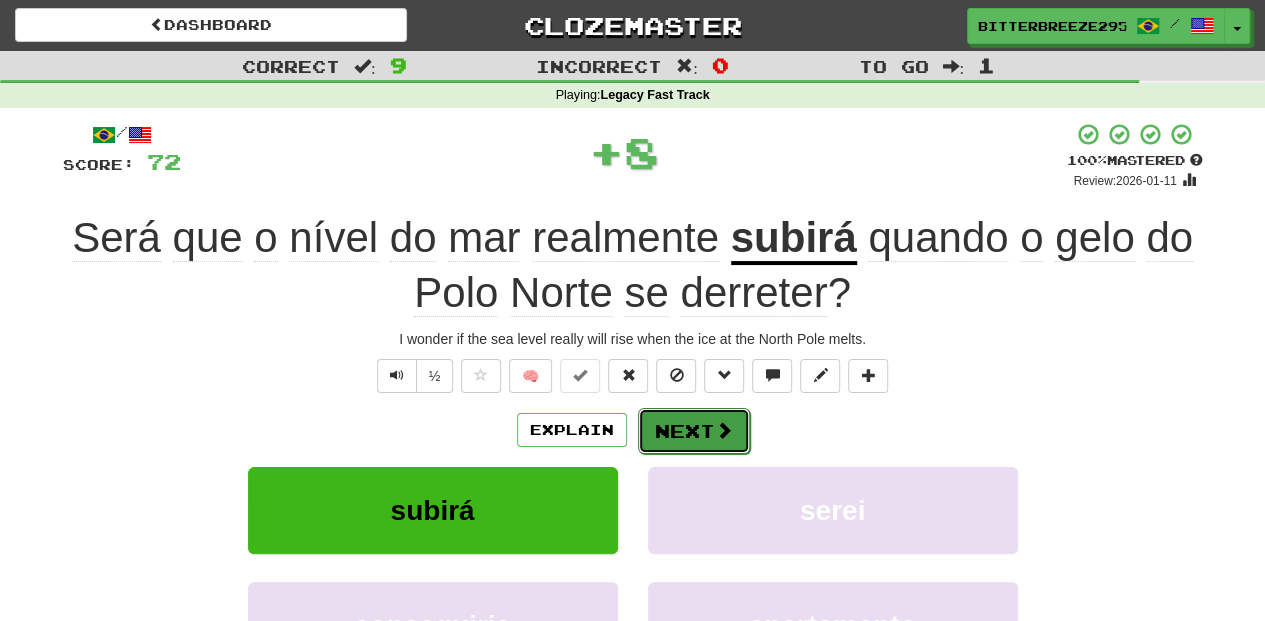 click on "Next" at bounding box center (694, 431) 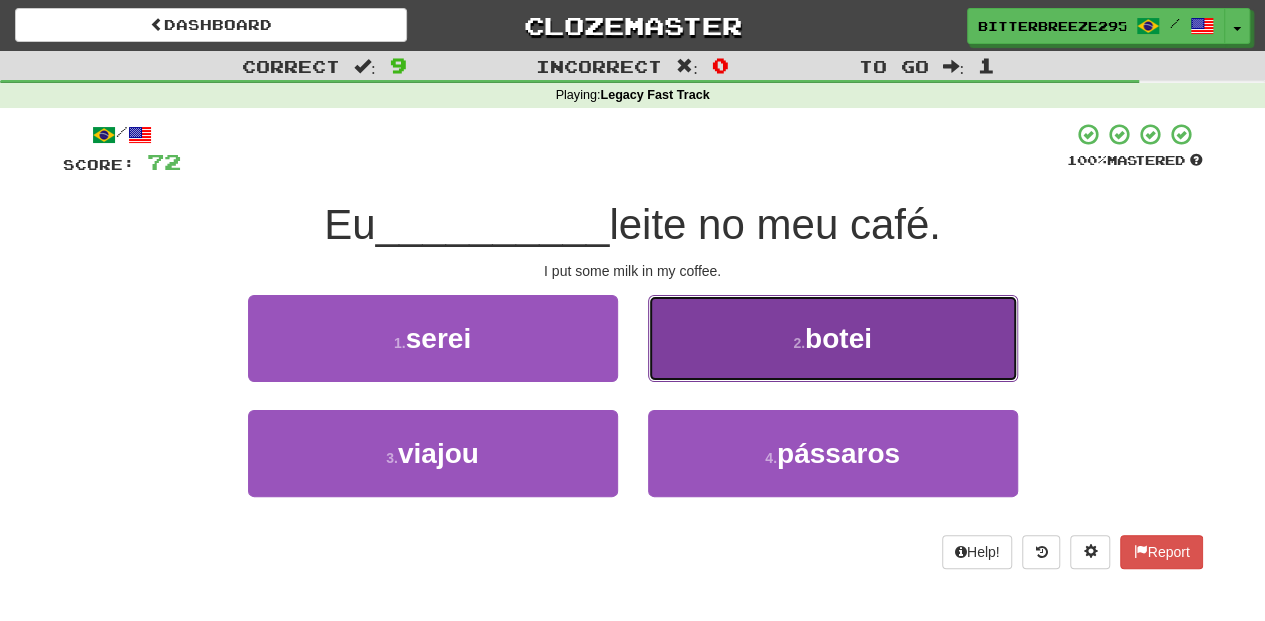 click on "2 .  botei" at bounding box center [833, 338] 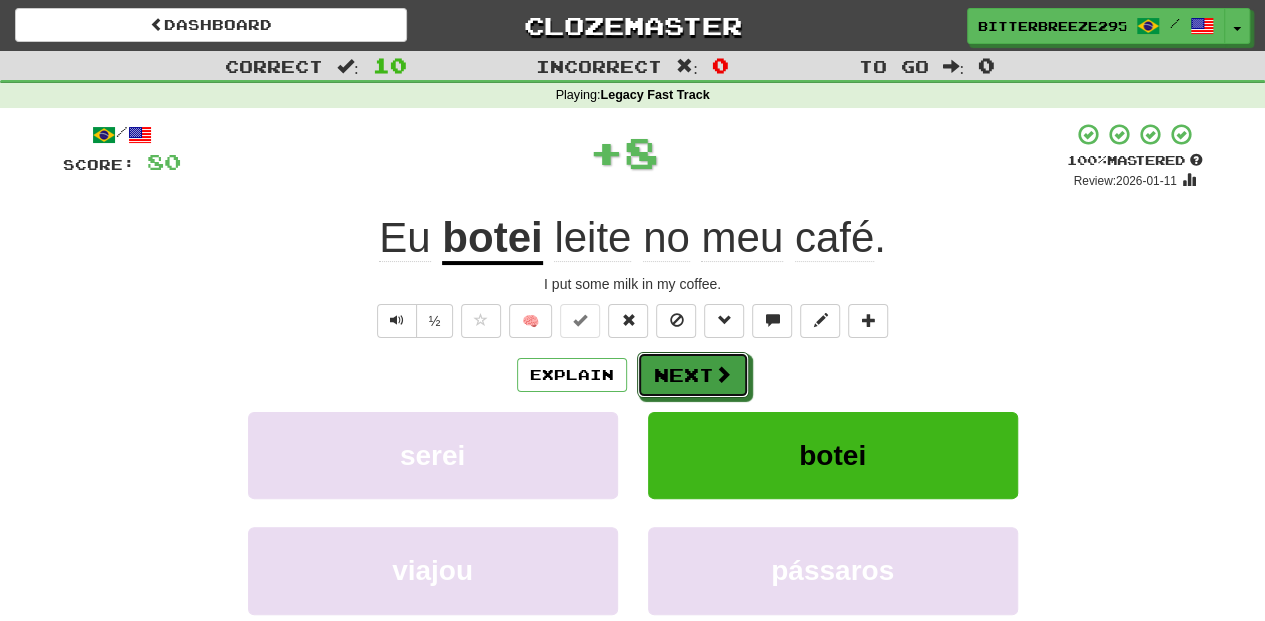 click on "Next" at bounding box center [693, 375] 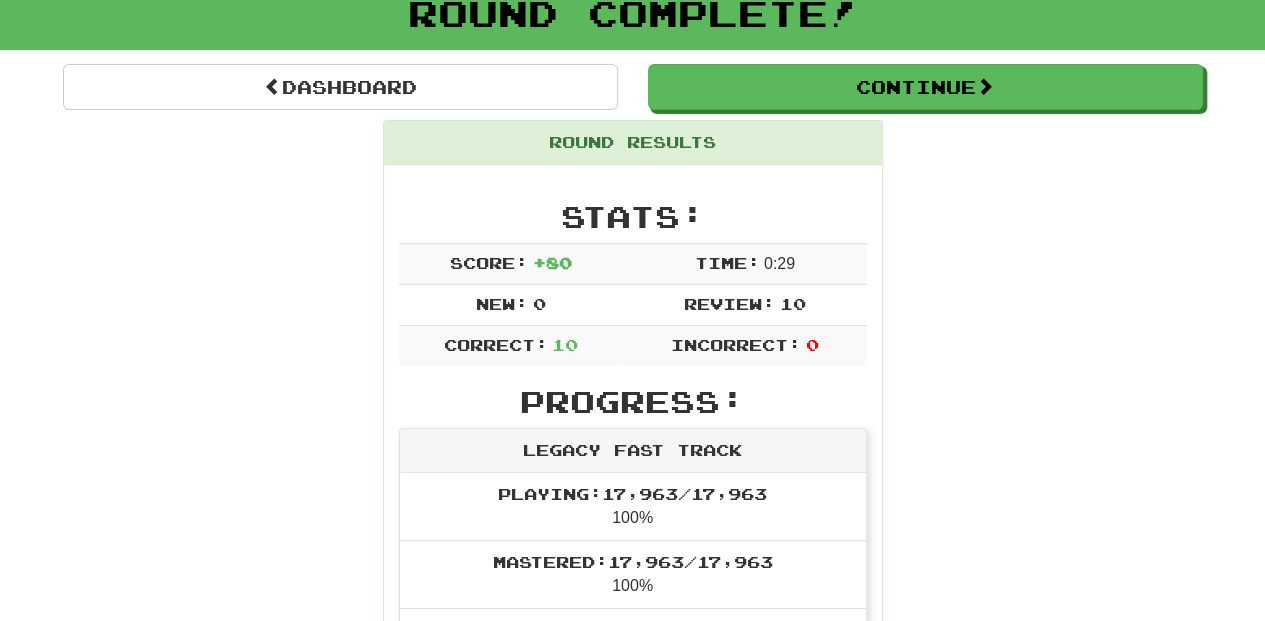 scroll, scrollTop: 0, scrollLeft: 0, axis: both 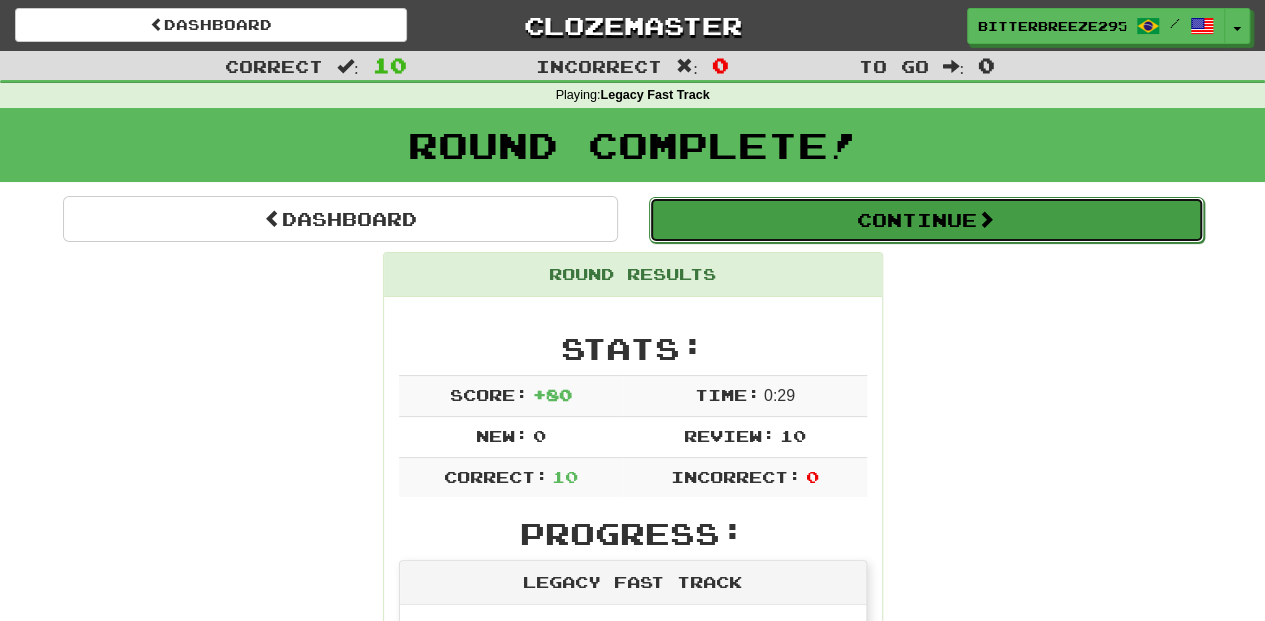 click on "Continue" at bounding box center [926, 220] 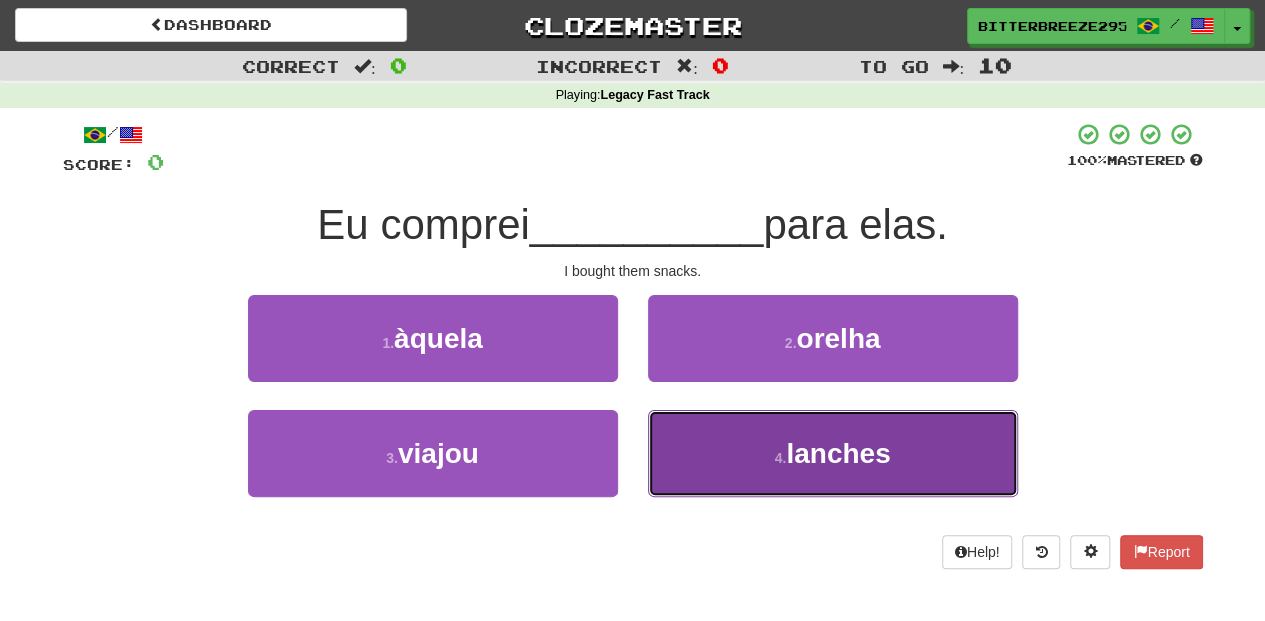 click on "4 .  lanches" at bounding box center [833, 453] 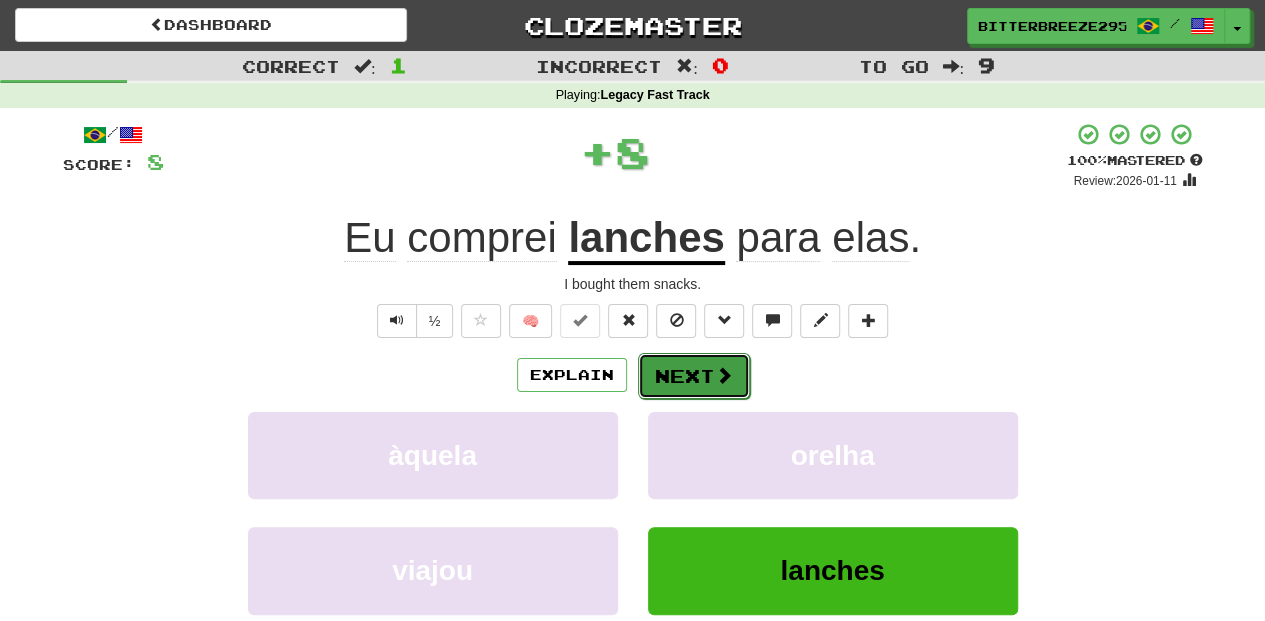 click on "Next" at bounding box center [694, 376] 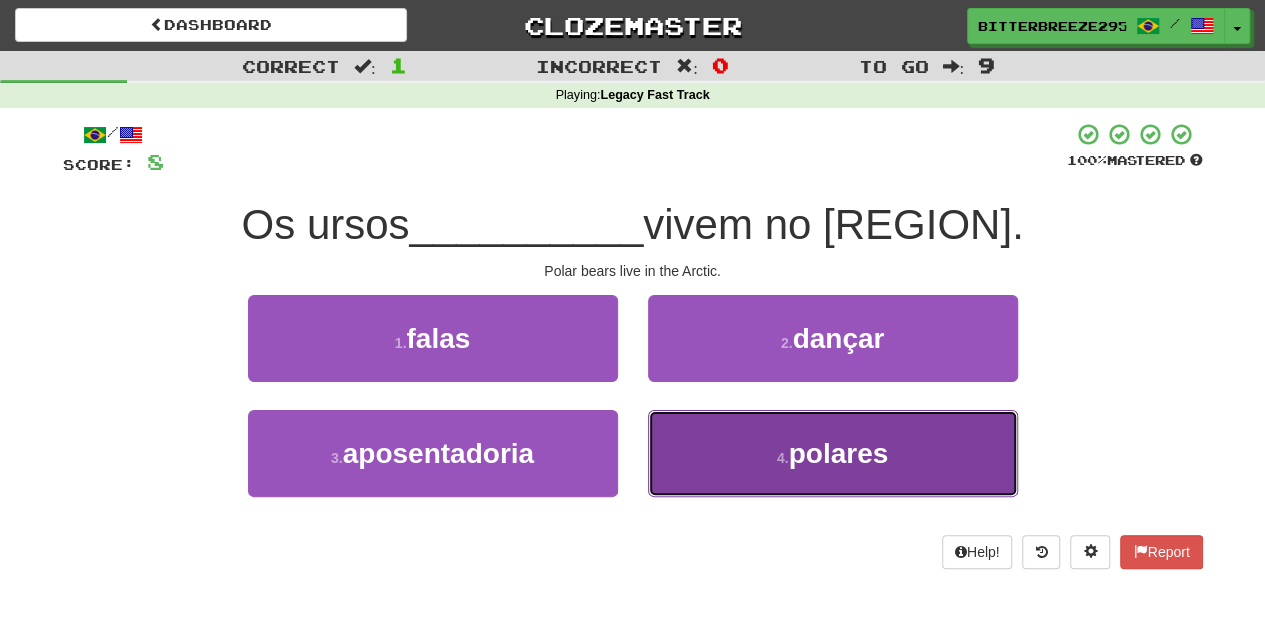 click on "4 .  polares" at bounding box center [833, 453] 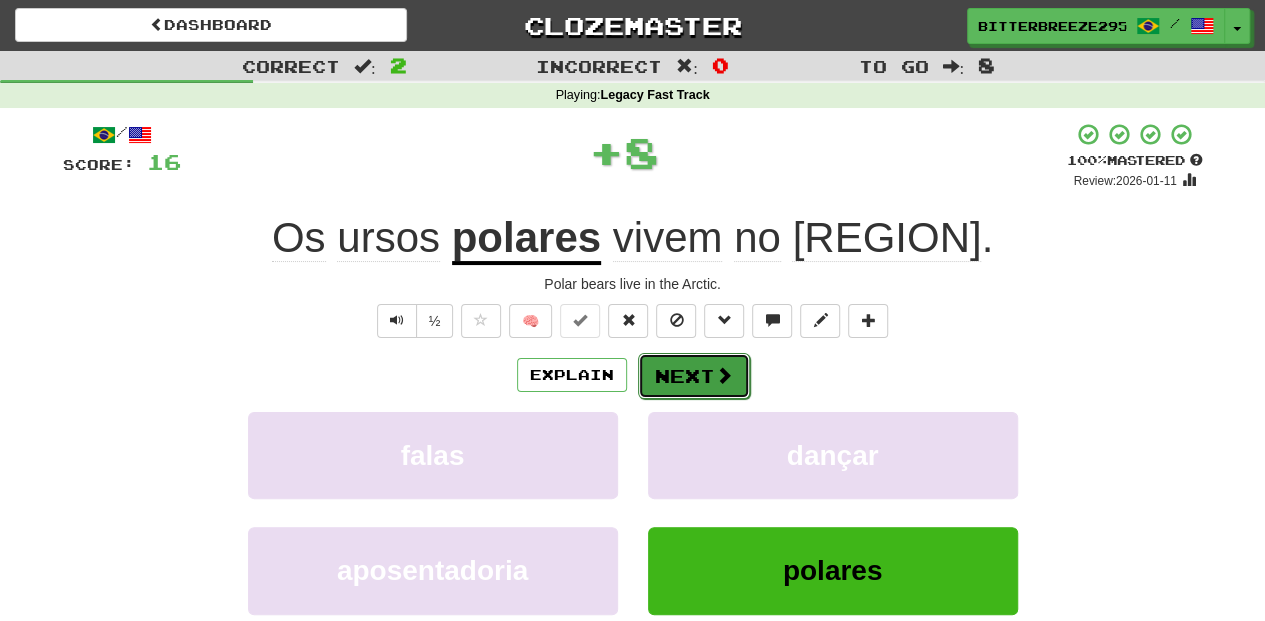 click on "Next" at bounding box center [694, 376] 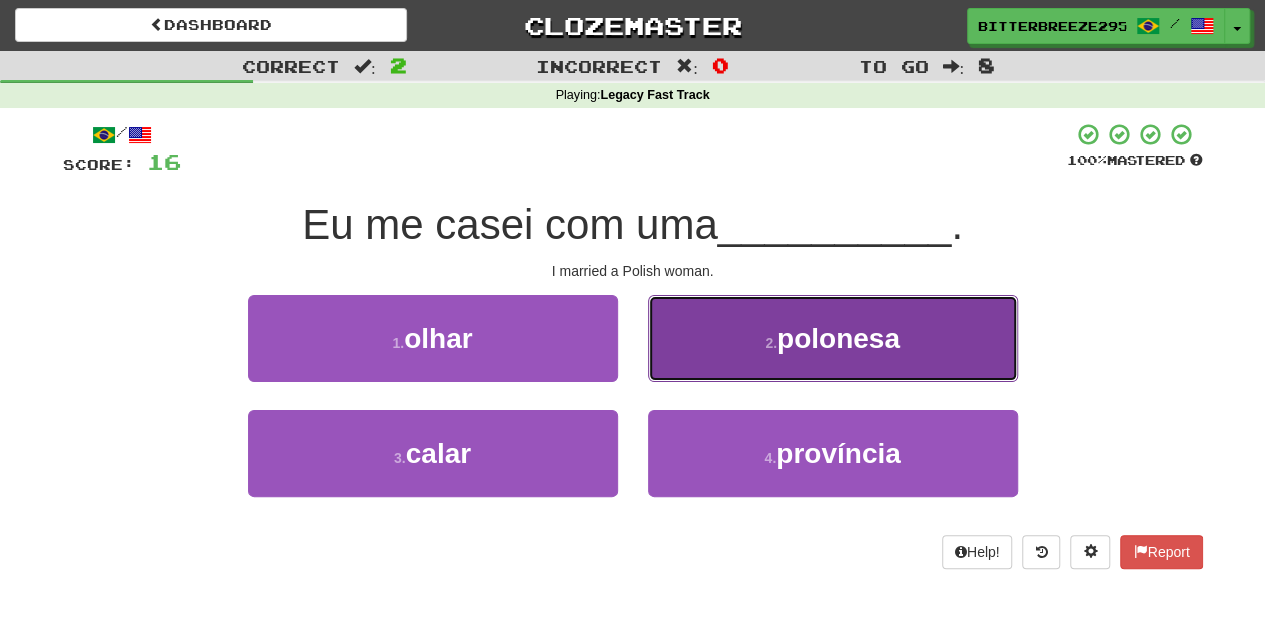 click on "2 .  polonesa" at bounding box center (833, 338) 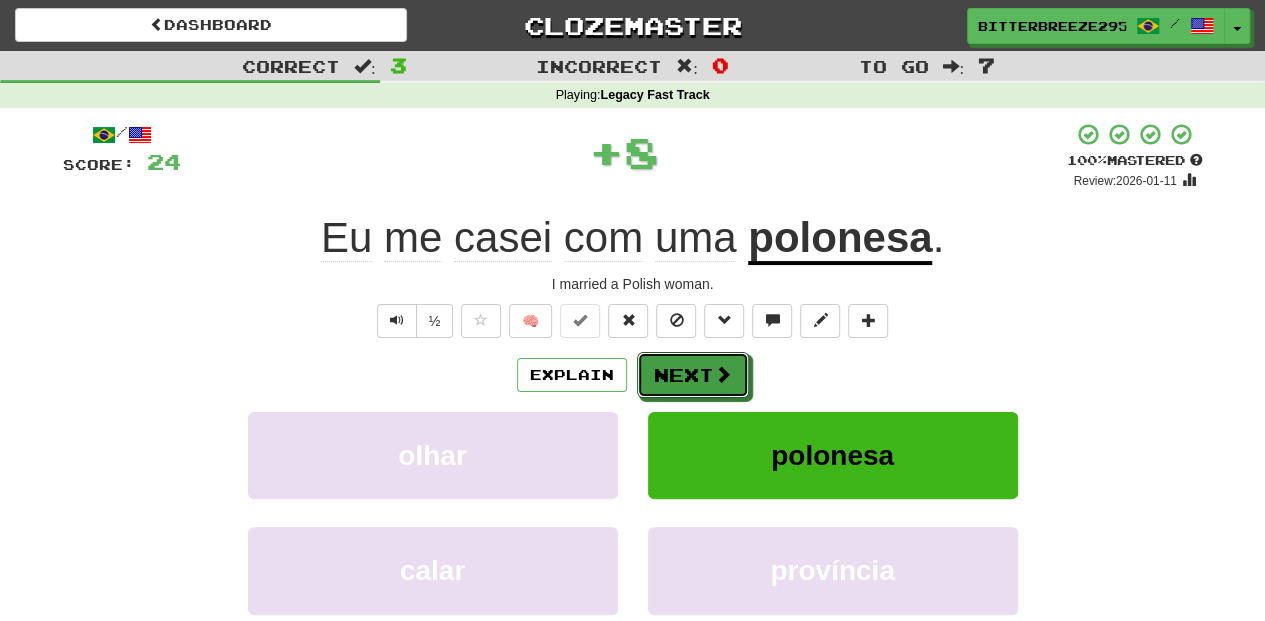 click on "Next" at bounding box center [693, 375] 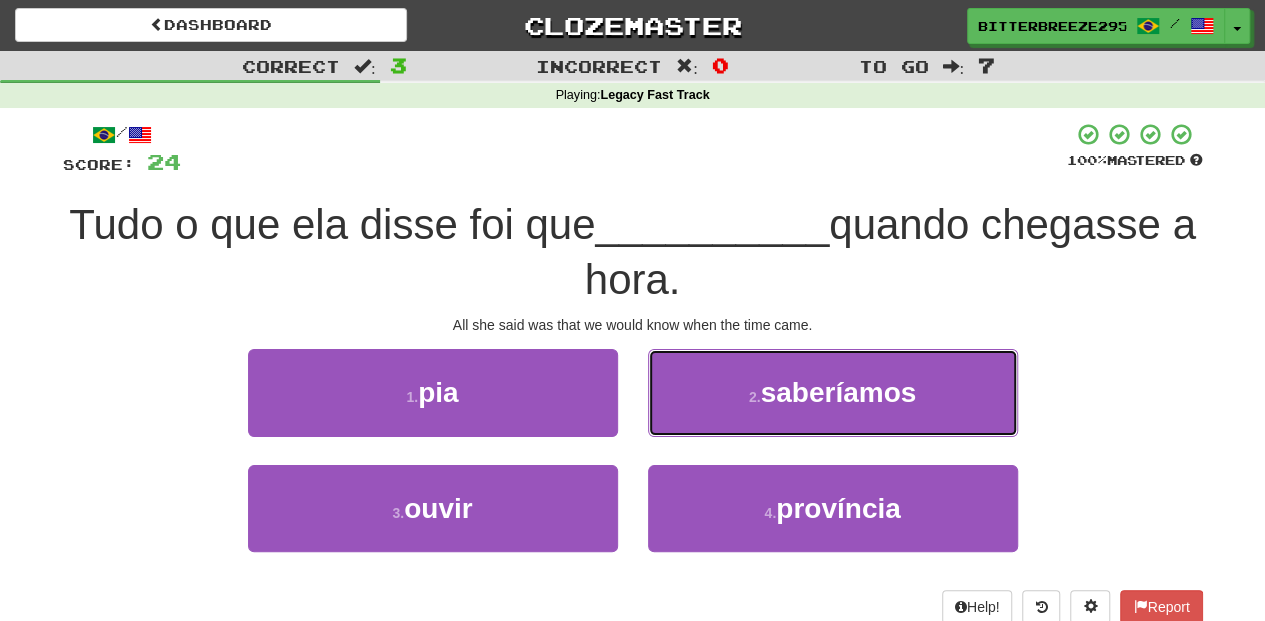 click on "2 .  saberíamos" at bounding box center [833, 392] 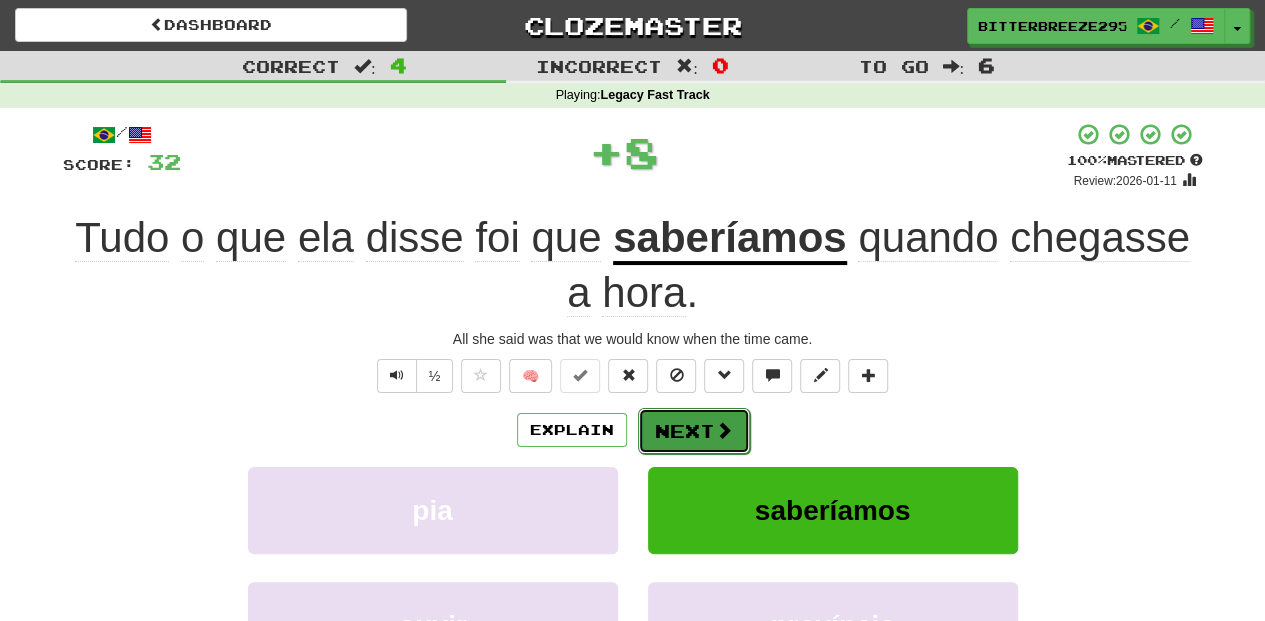 click on "Next" at bounding box center (694, 431) 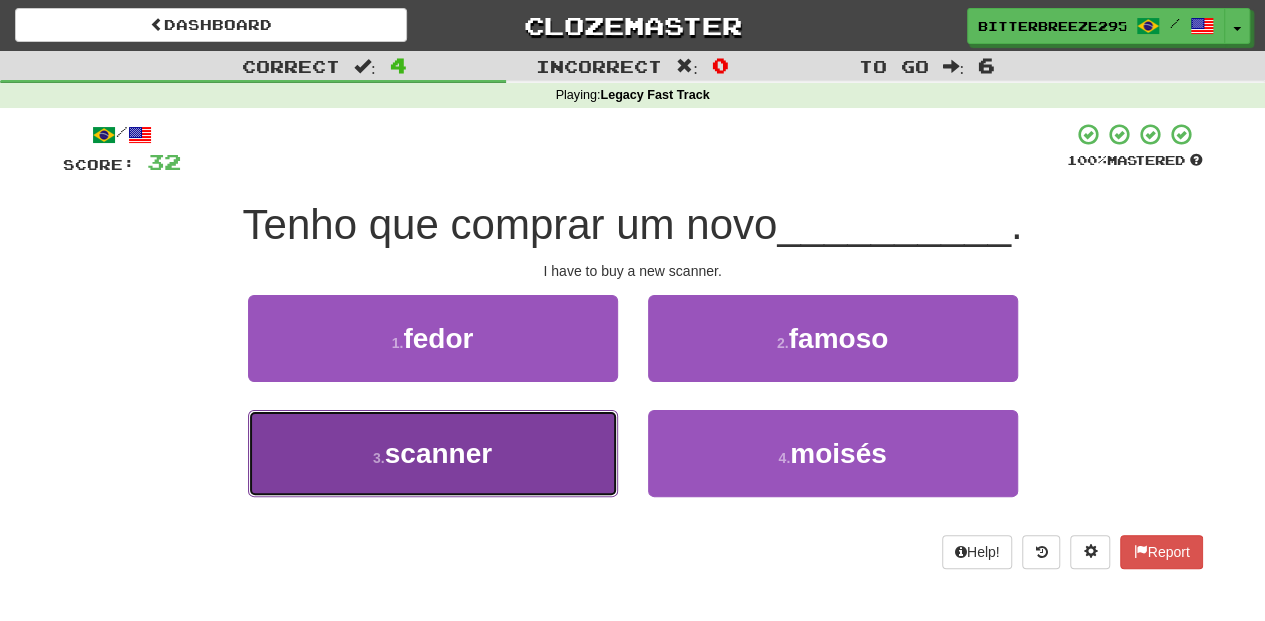 click on "3 .  scanner" at bounding box center (433, 453) 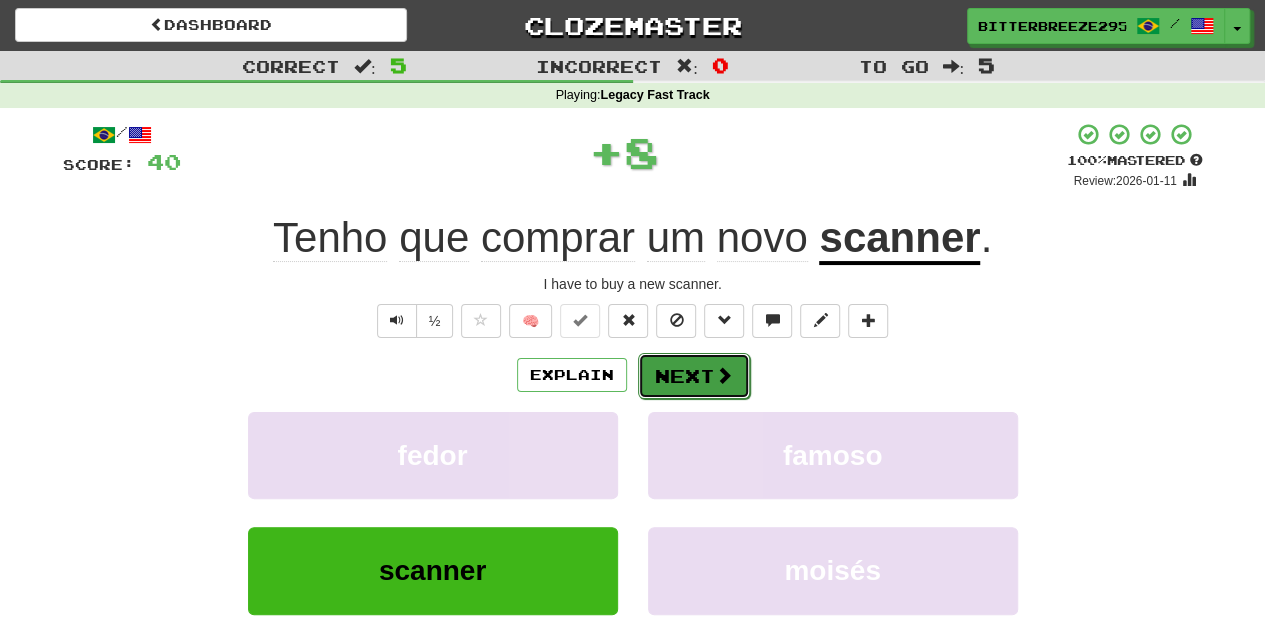 click at bounding box center (724, 375) 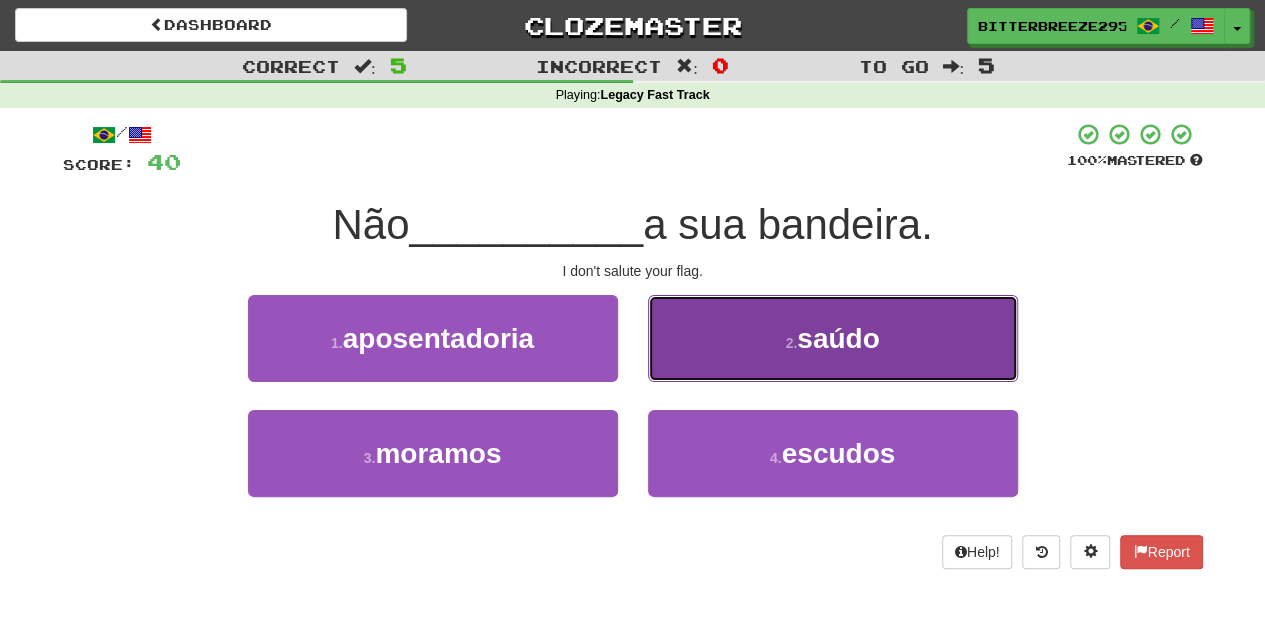 click on "2 .  saúdo" at bounding box center [833, 338] 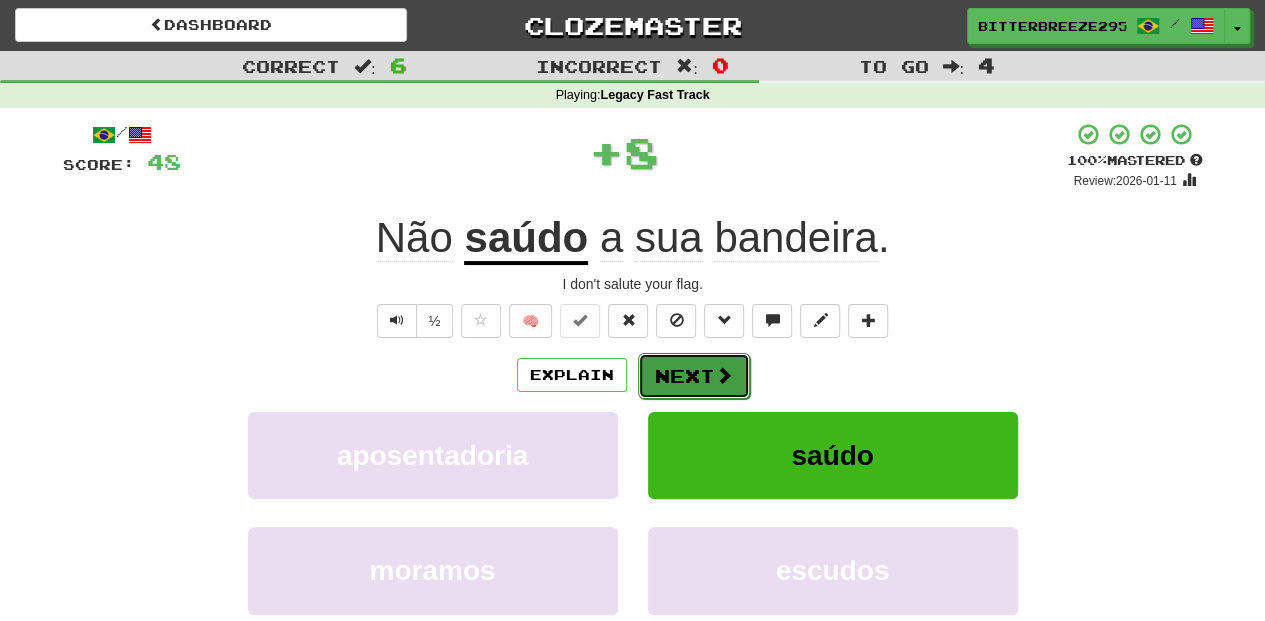 click on "Next" at bounding box center [694, 376] 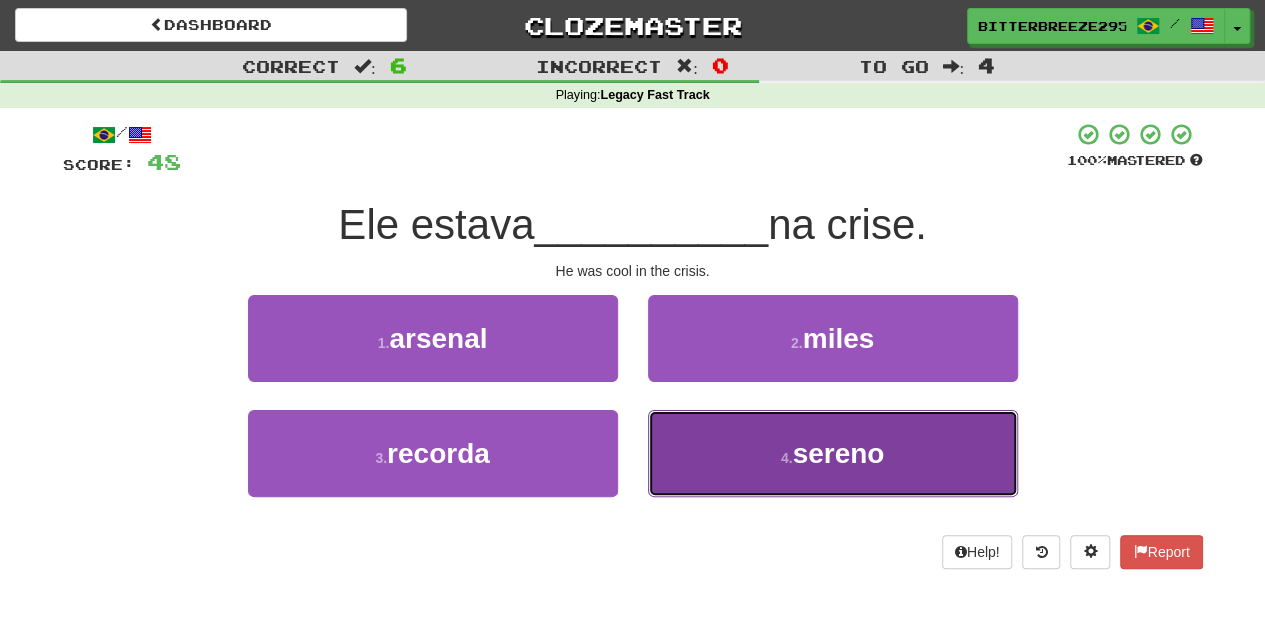 click on "4 .  sereno" at bounding box center [833, 453] 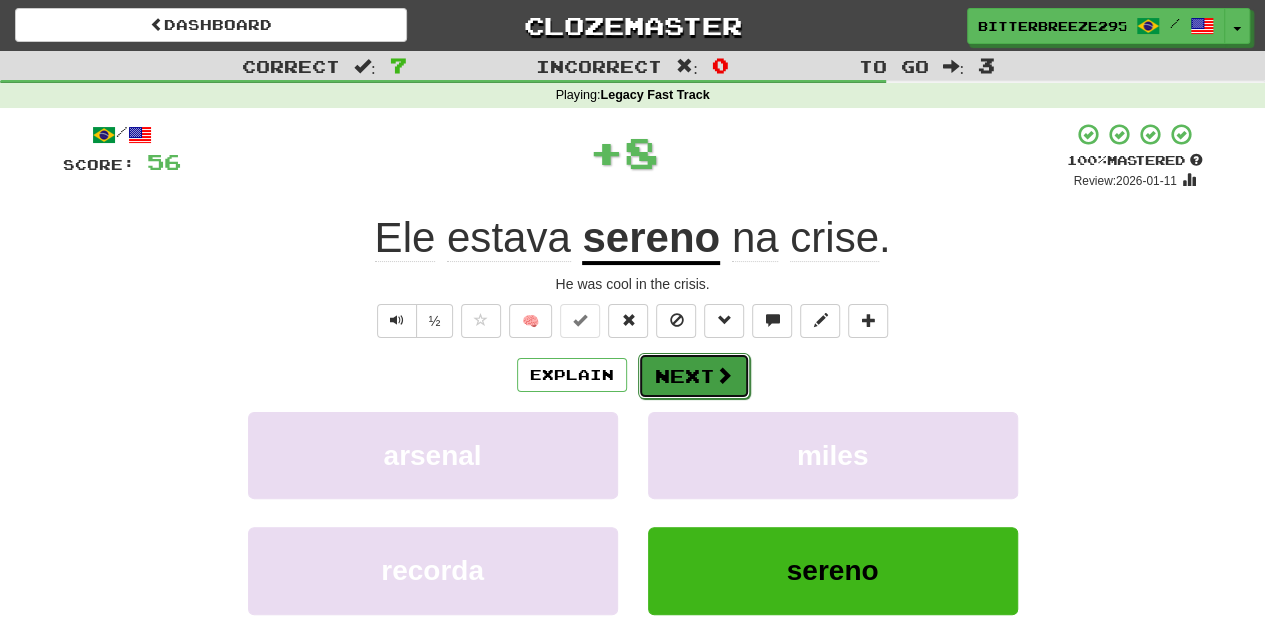 click on "Next" at bounding box center (694, 376) 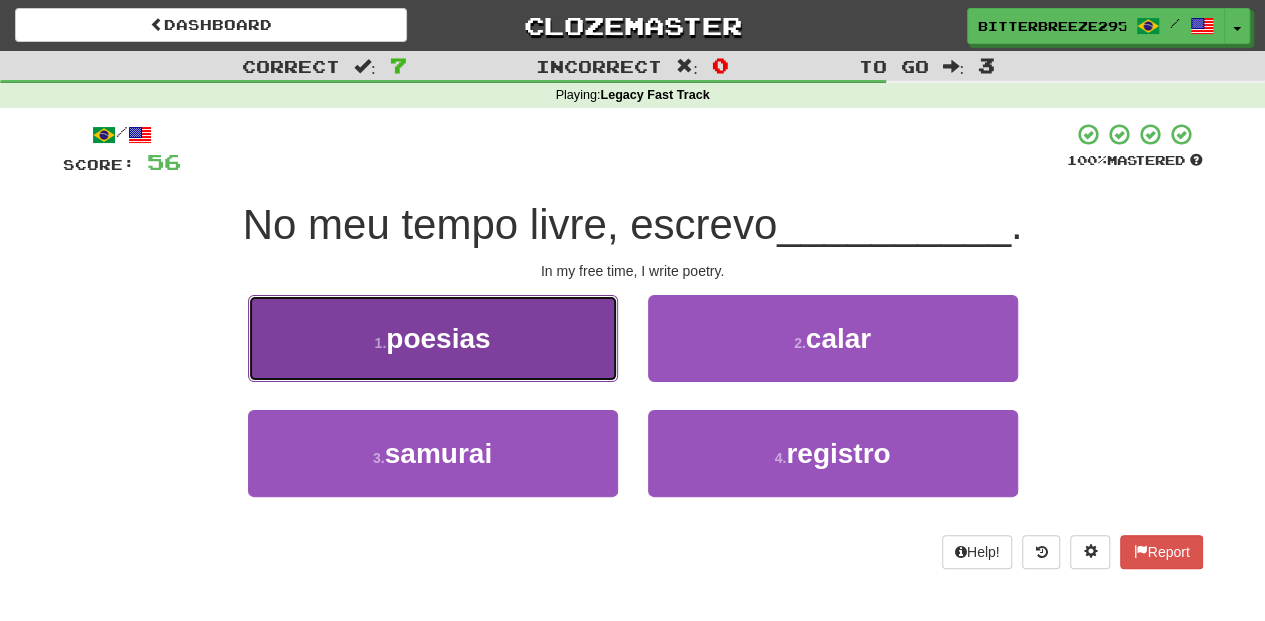 click on "1 .  poesias" at bounding box center (433, 338) 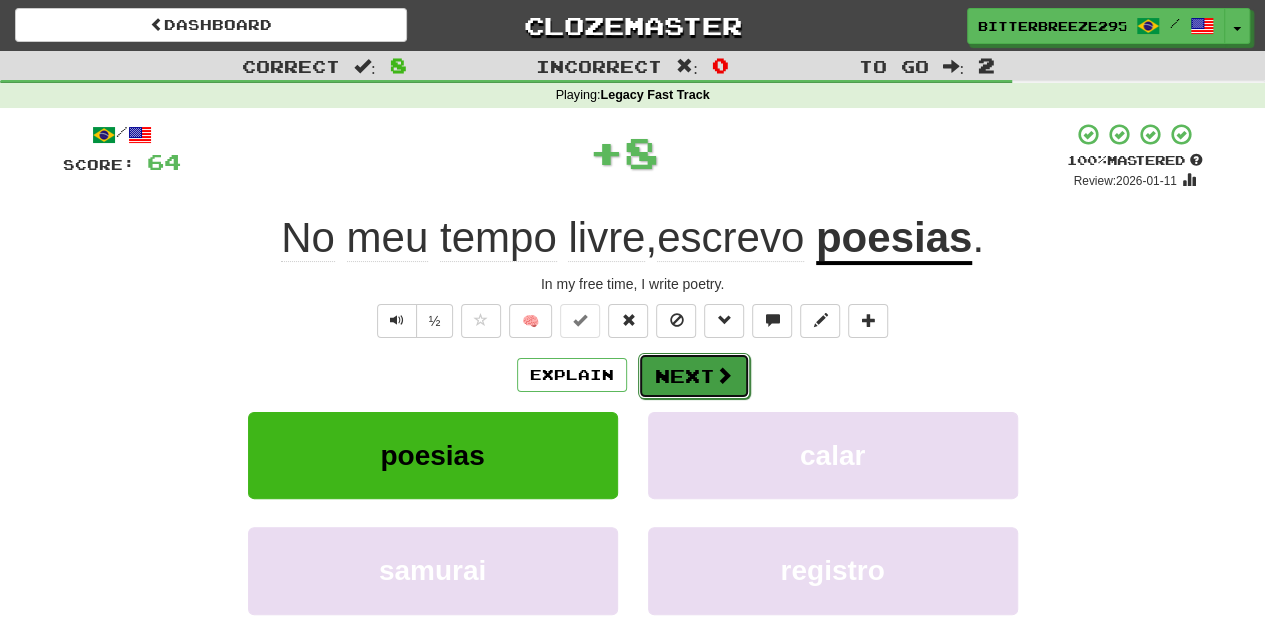 click on "Next" at bounding box center (694, 376) 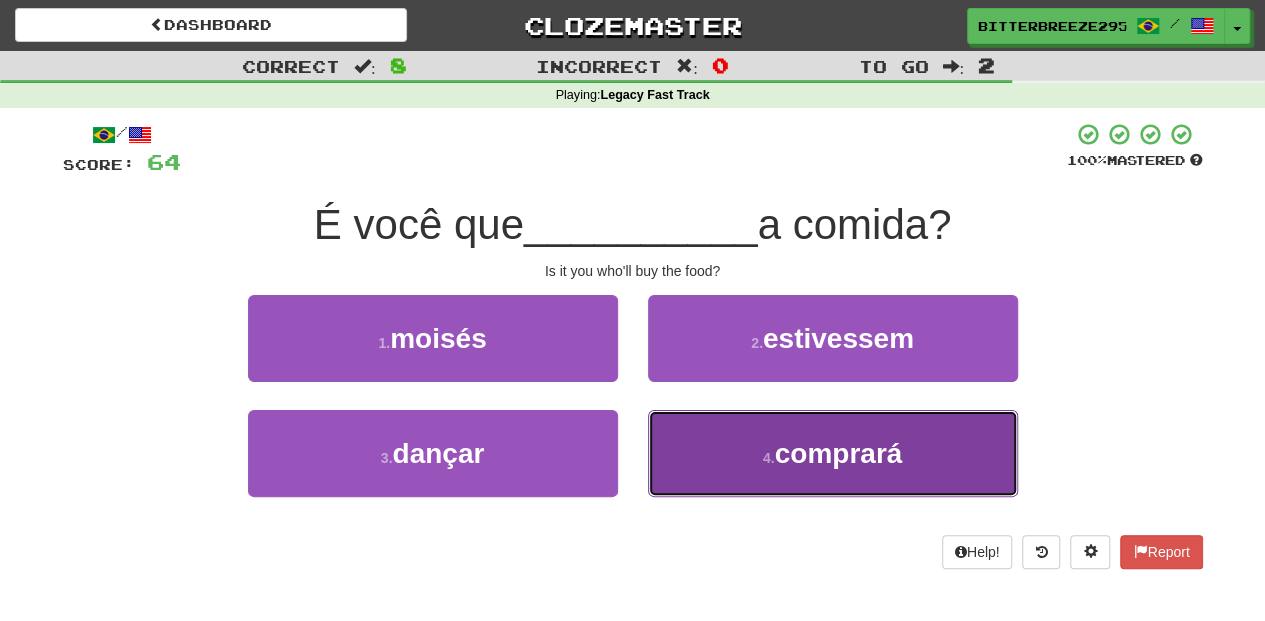 click on "4 .  comprará" at bounding box center (833, 453) 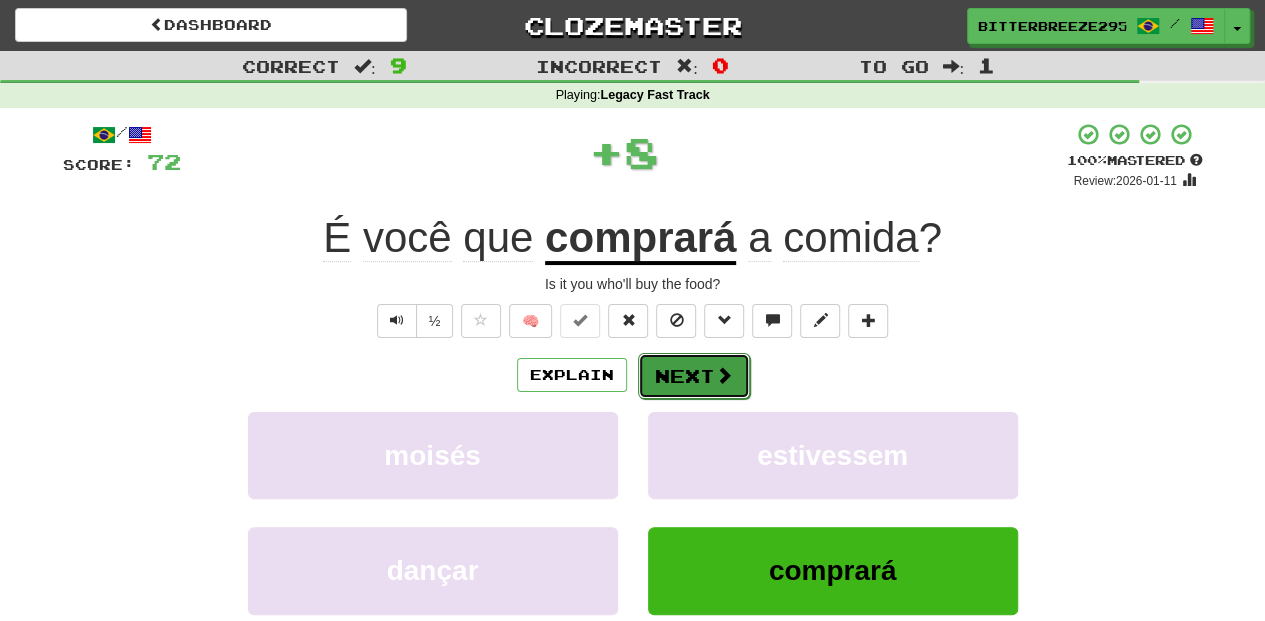 click on "Next" at bounding box center (694, 376) 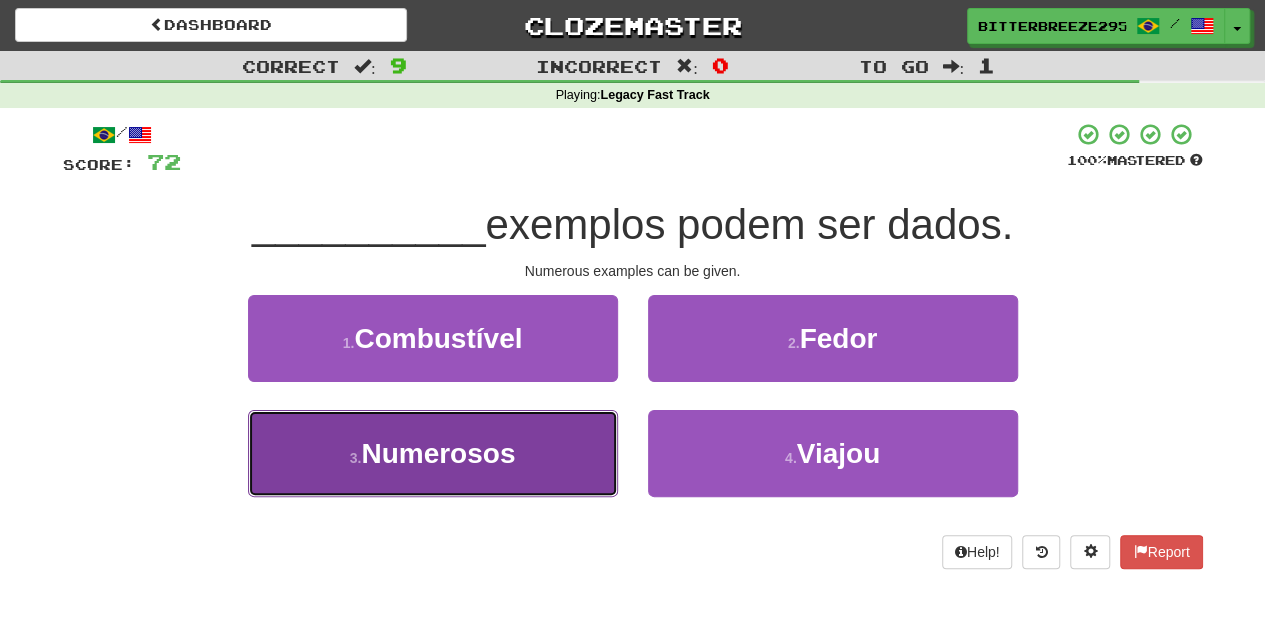 click on "3 .  Numerosos" at bounding box center [433, 453] 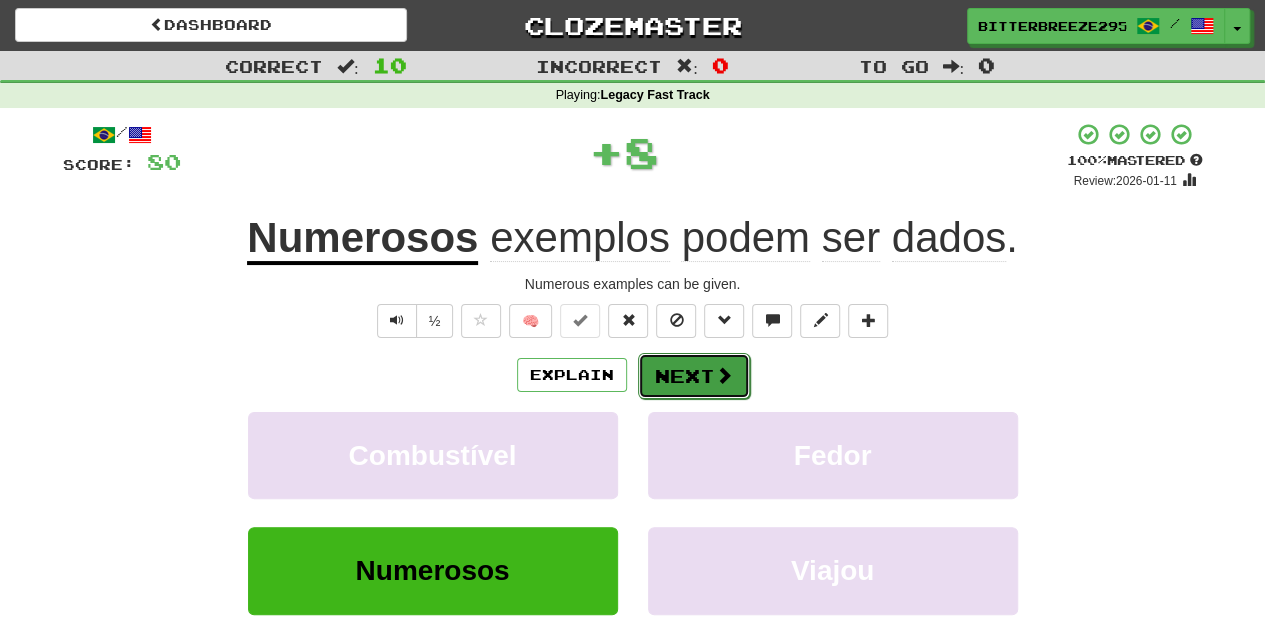 click on "Next" at bounding box center (694, 376) 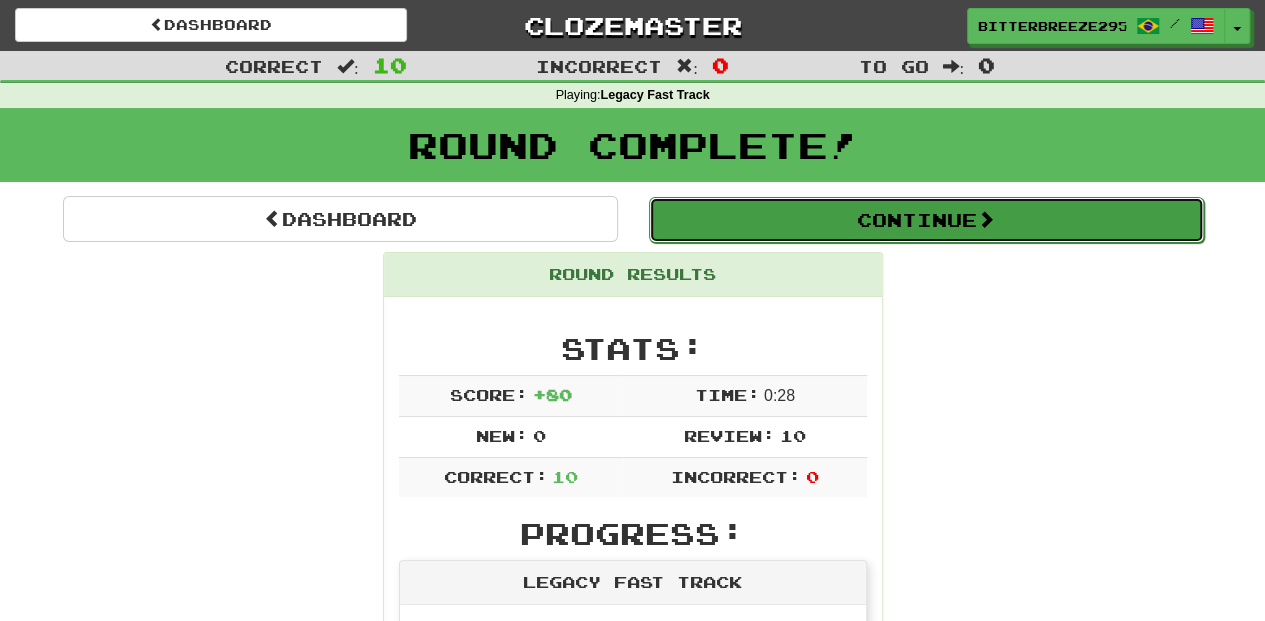 click on "Continue" at bounding box center [926, 220] 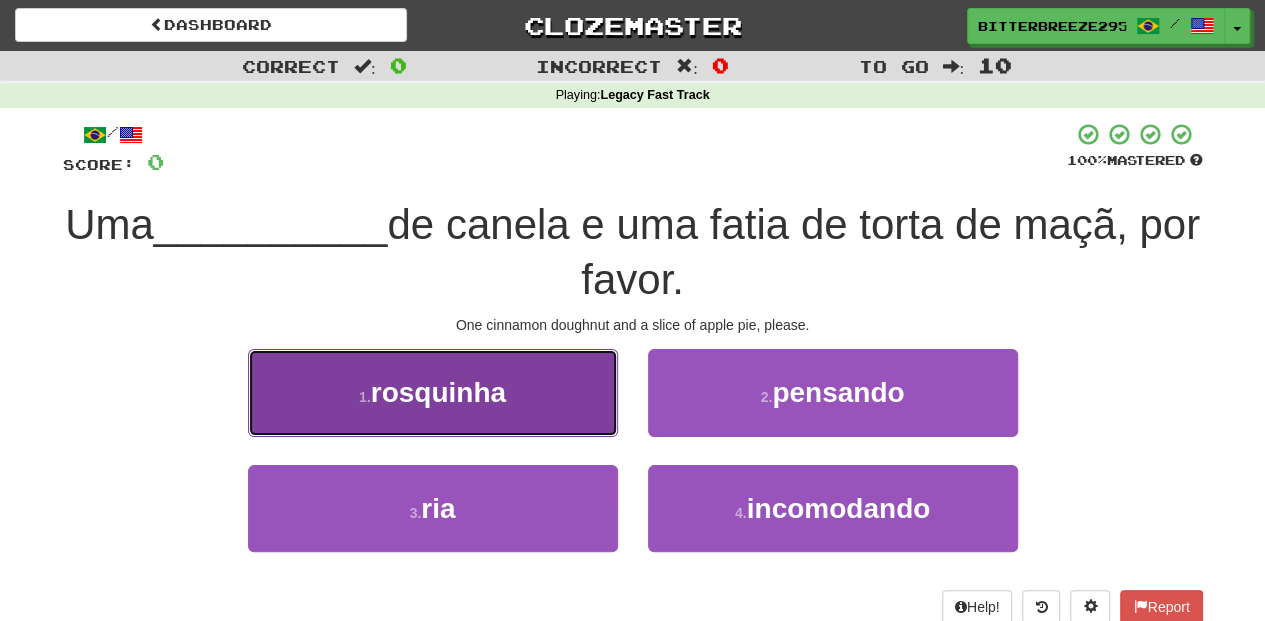 click on "1 .  rosquinha" at bounding box center (433, 392) 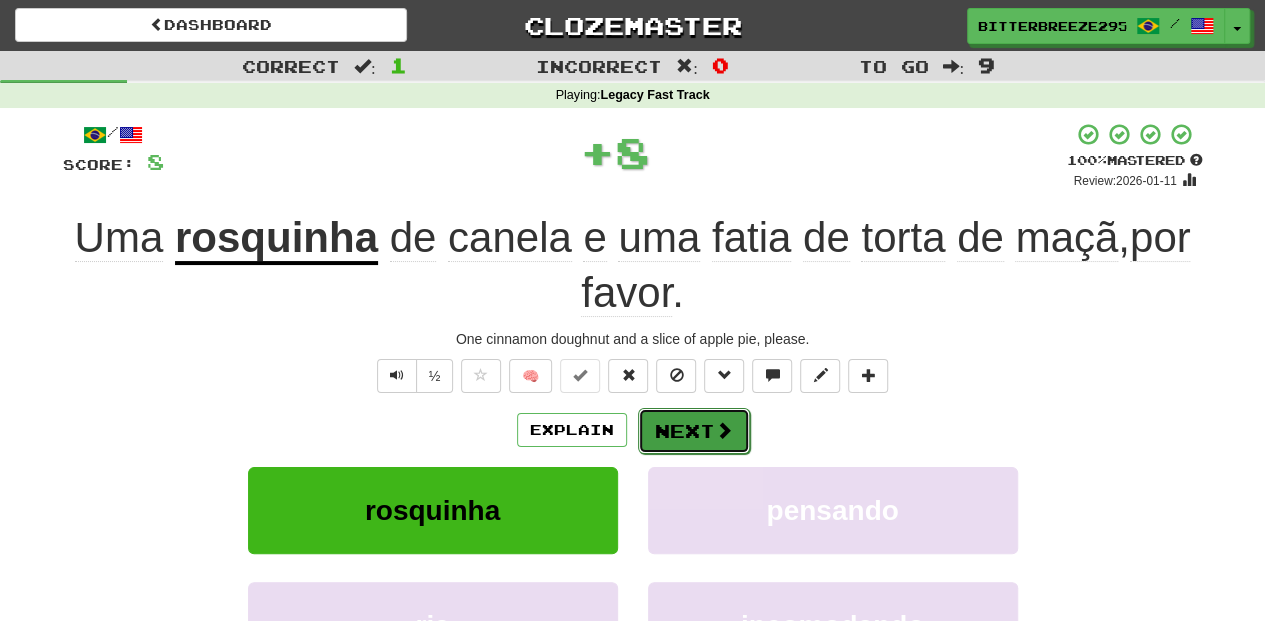 click on "Next" at bounding box center (694, 431) 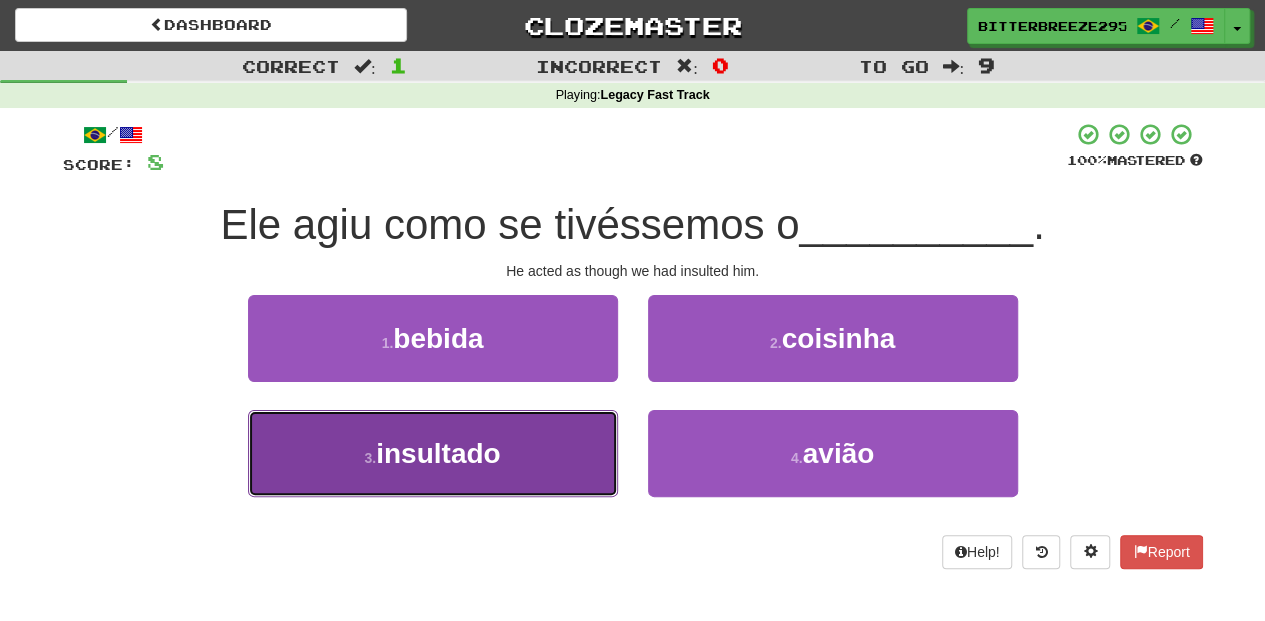 click on "3 .  insultado" at bounding box center [433, 453] 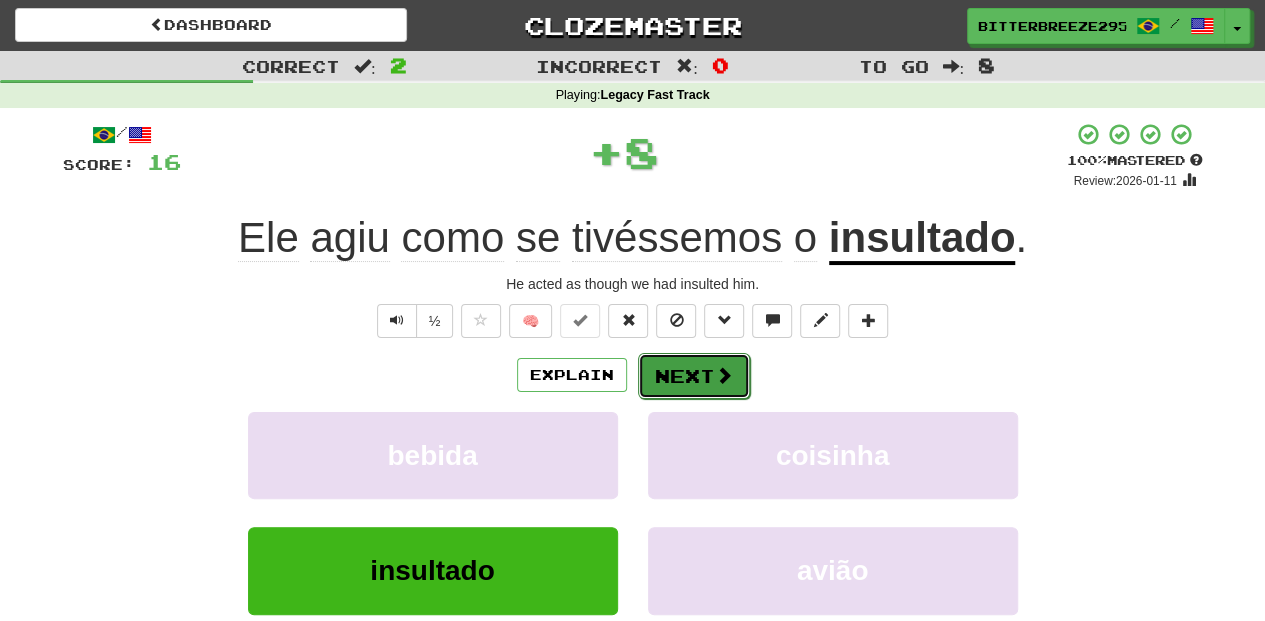 click on "Next" at bounding box center (694, 376) 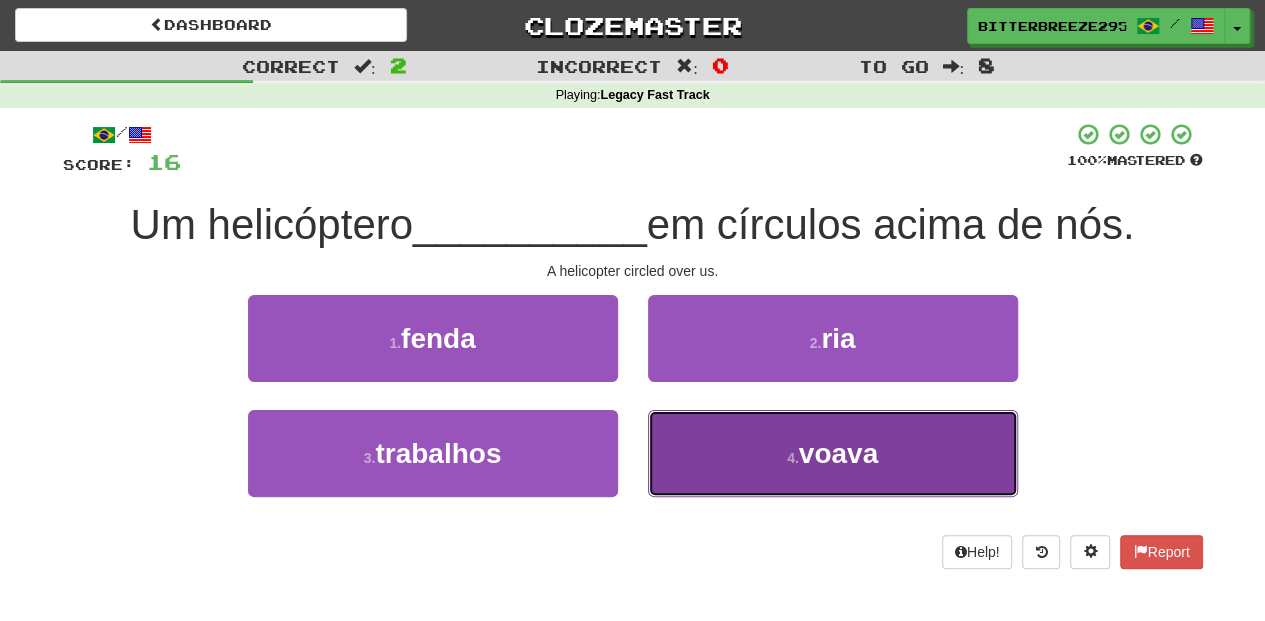 click on "4 .  voava" at bounding box center (833, 453) 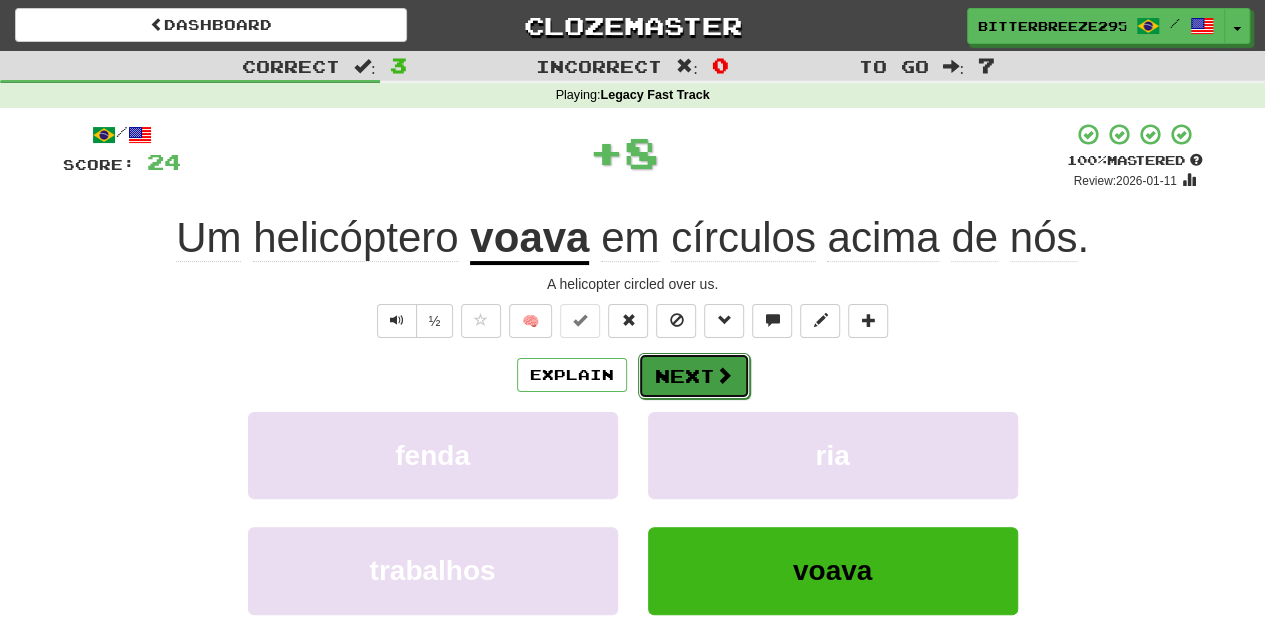 click on "Next" at bounding box center [694, 376] 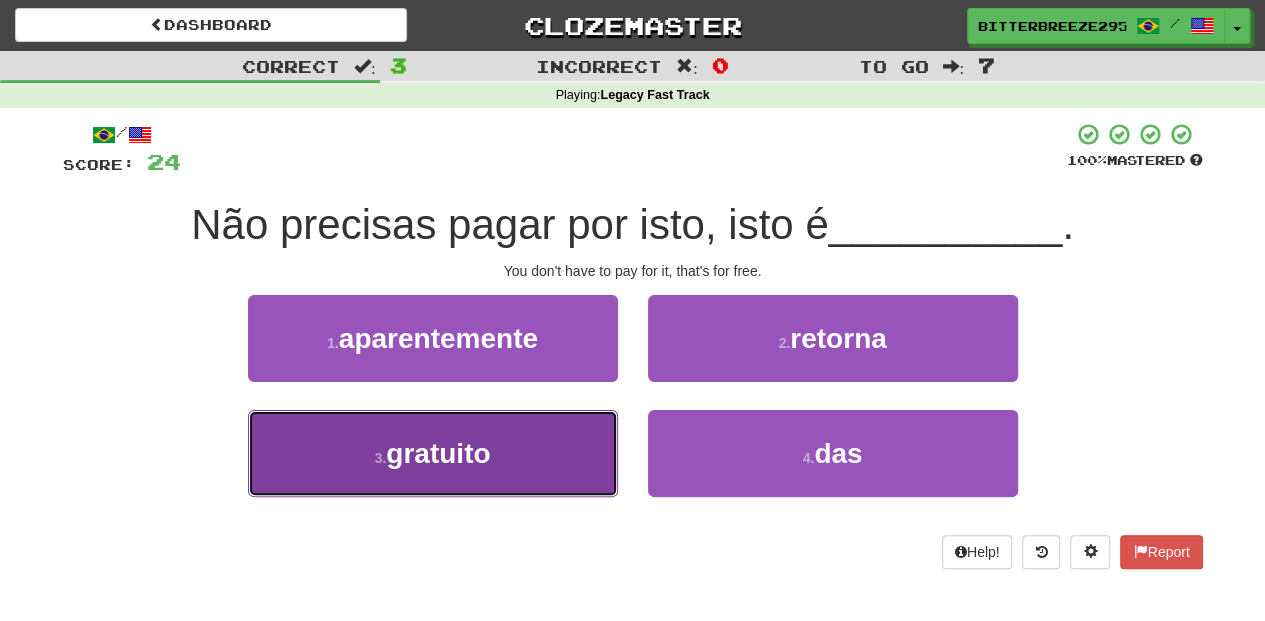 click on "3 .  gratuito" at bounding box center (433, 453) 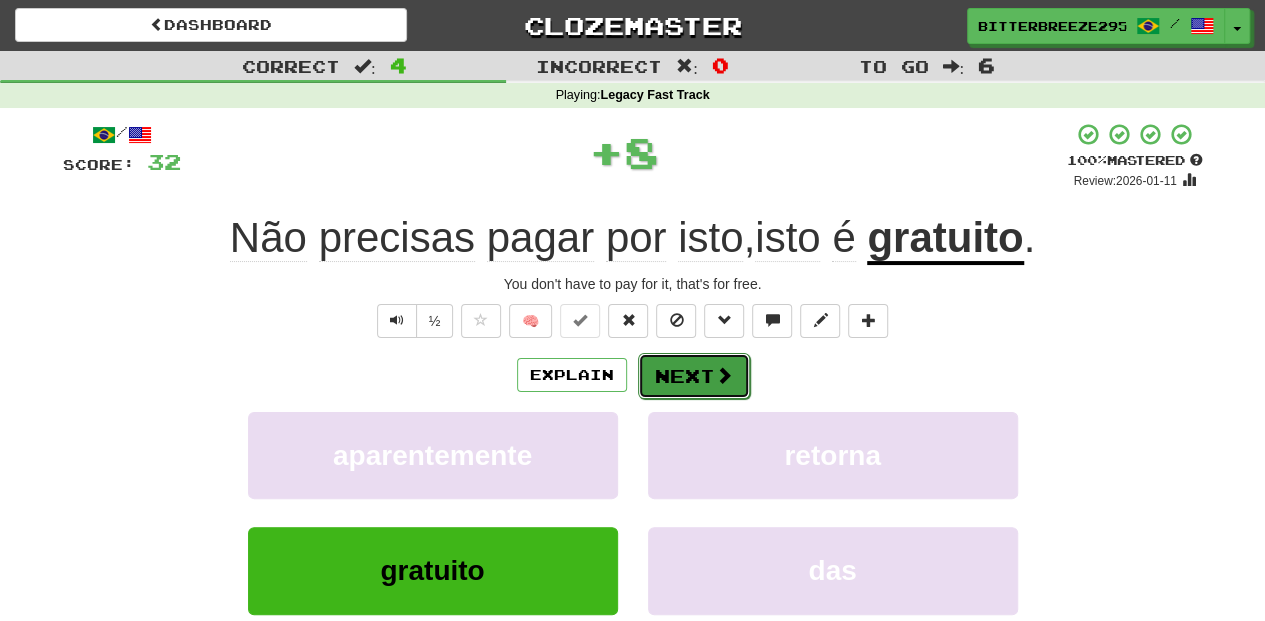 click on "Next" at bounding box center (694, 376) 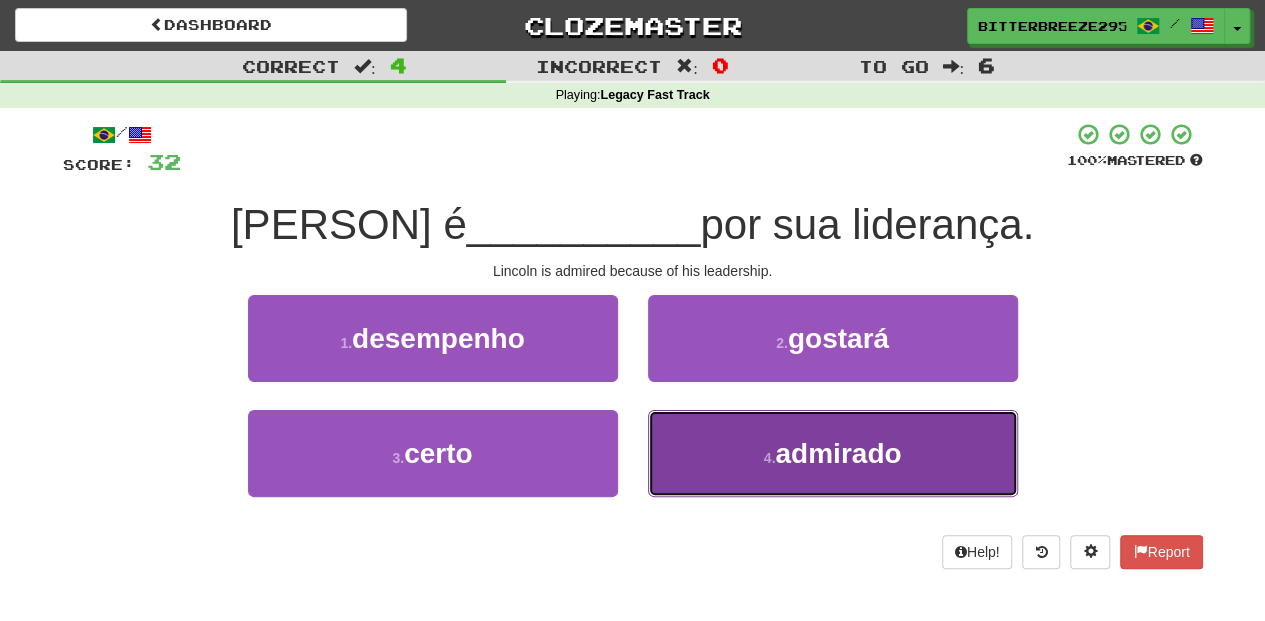 click on "4 .  admirado" at bounding box center (833, 453) 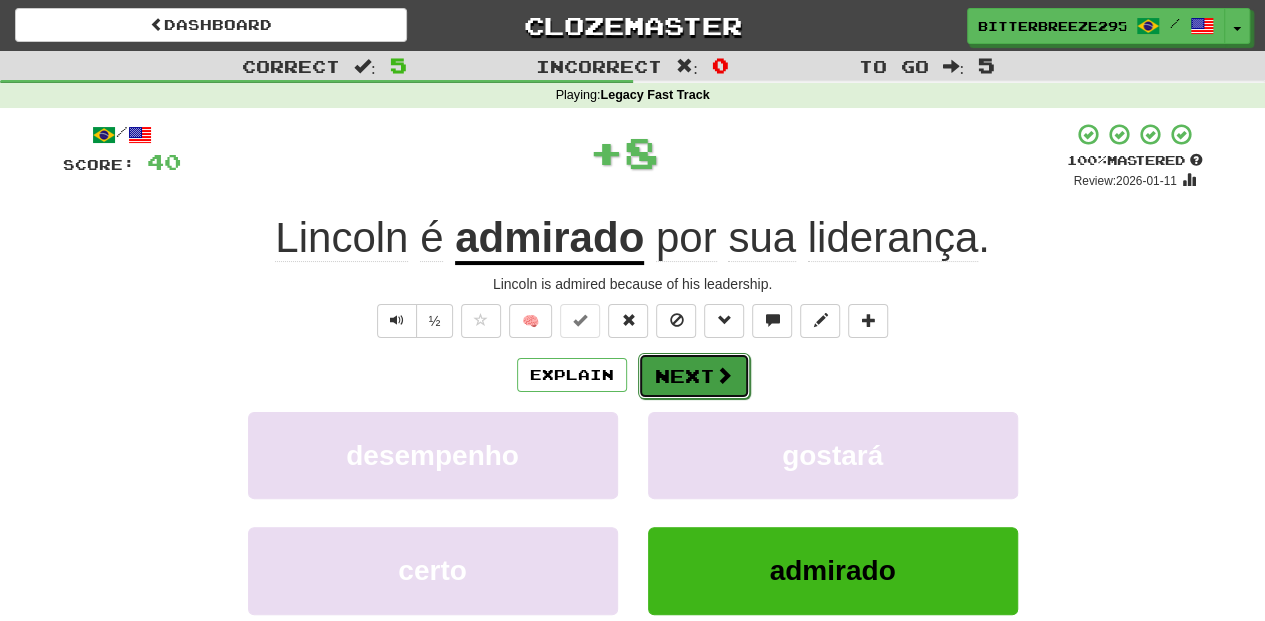 click on "Next" at bounding box center (694, 376) 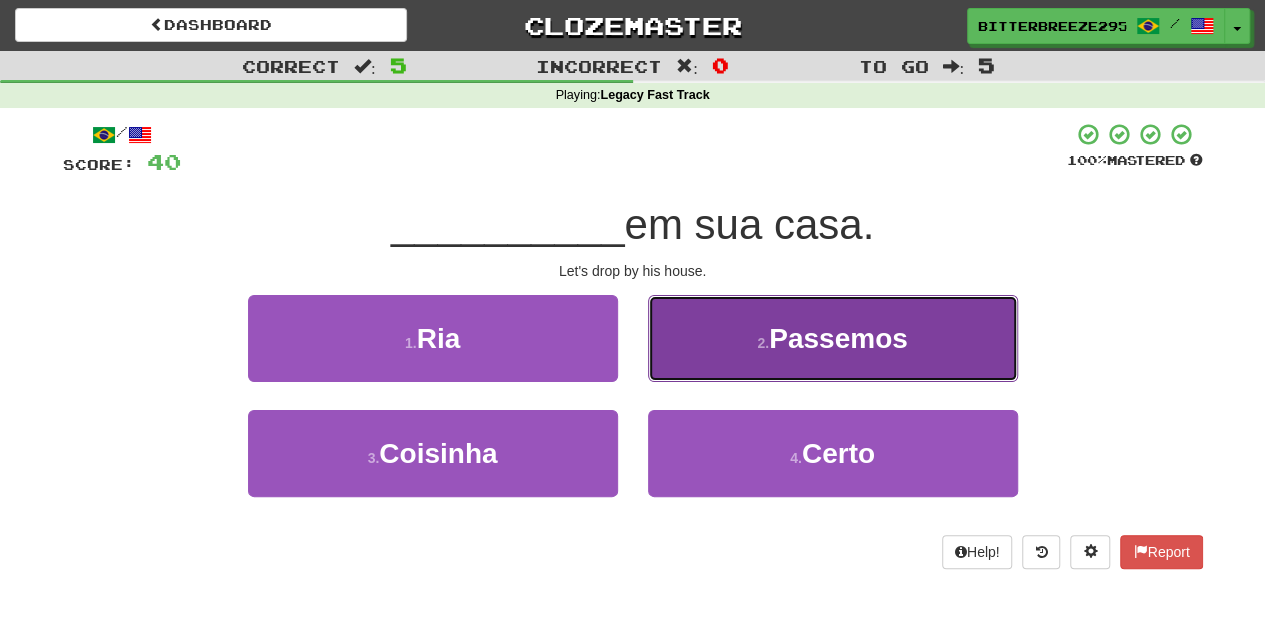 click on "2 .  Passemos" at bounding box center [833, 338] 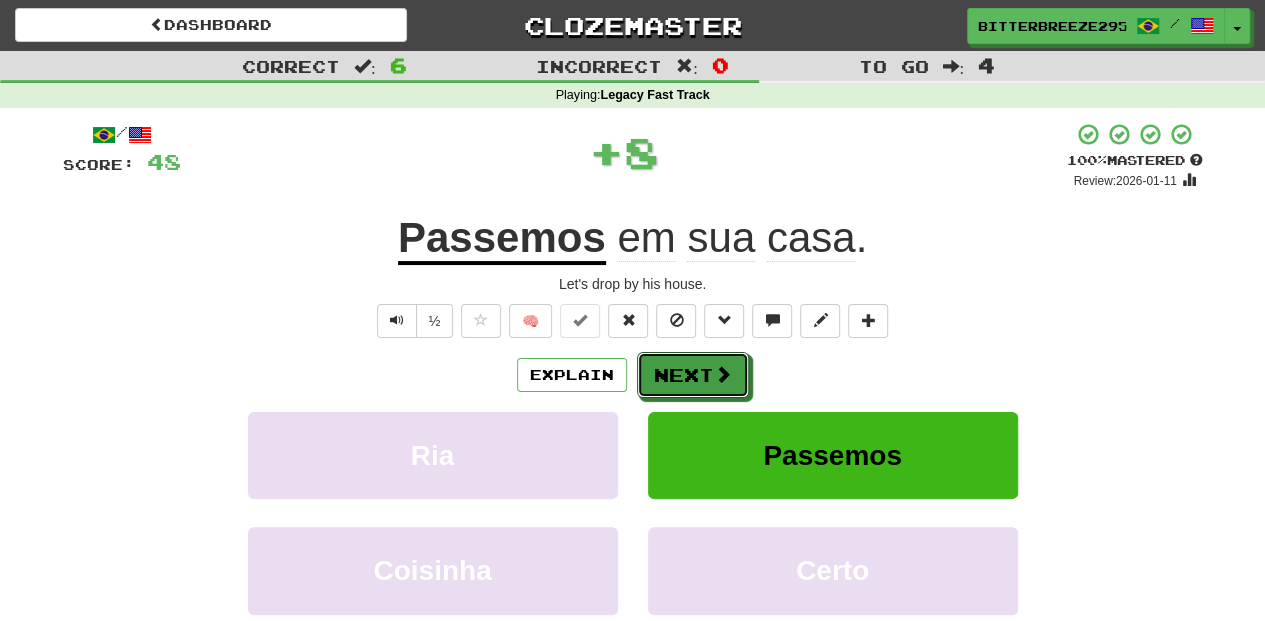 click on "Next" at bounding box center (693, 375) 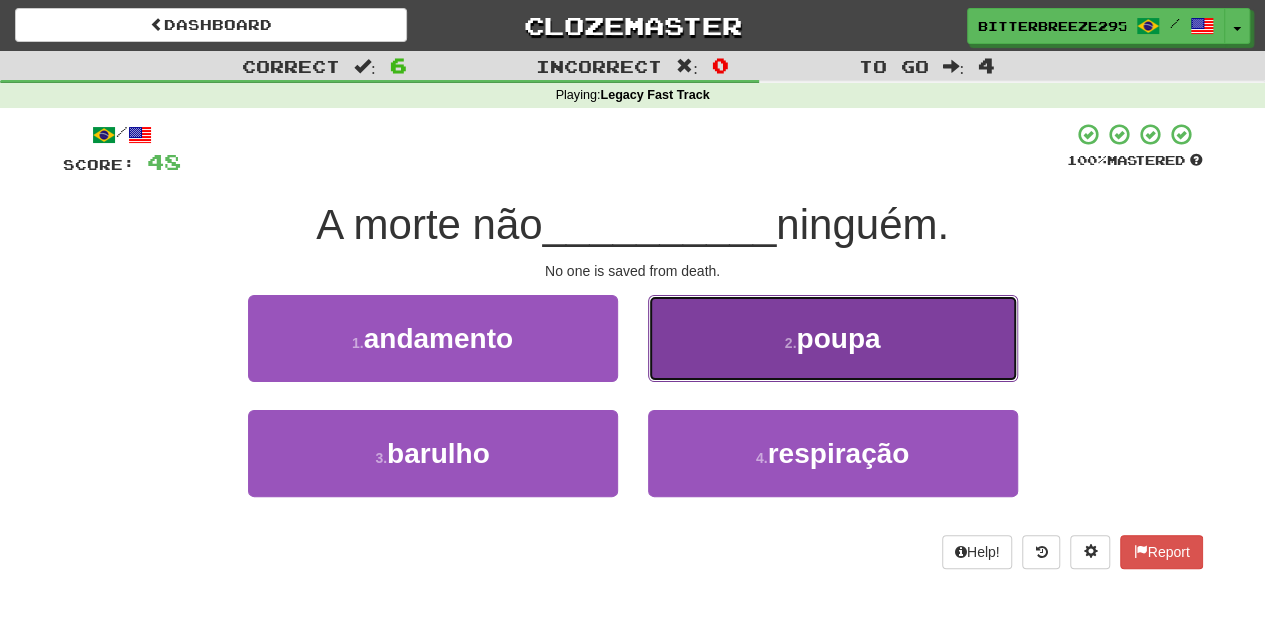 click on "2 .  poupa" at bounding box center [833, 338] 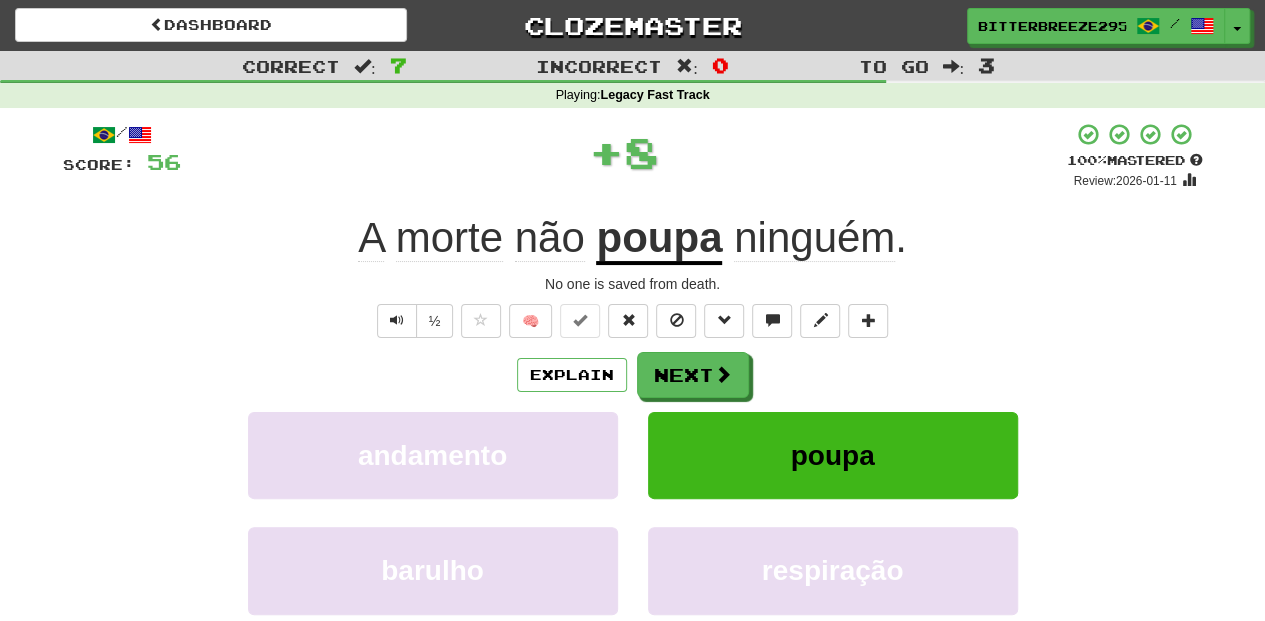 click on "Next" at bounding box center (693, 375) 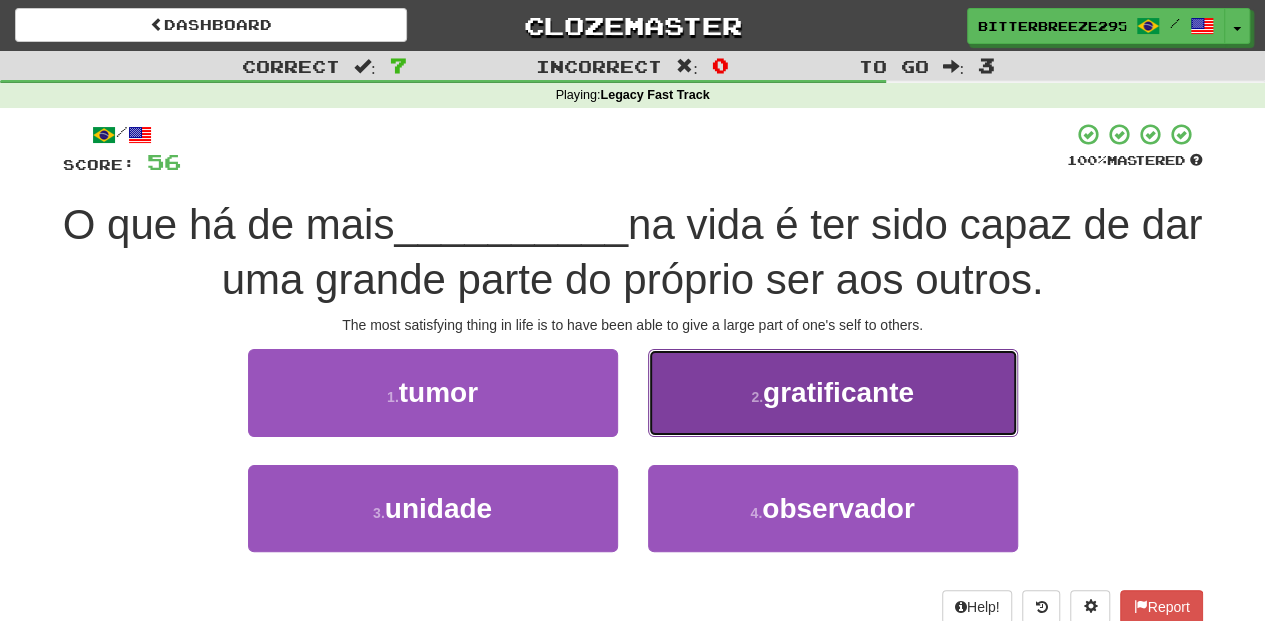 click on "2 .  gratificante" at bounding box center [833, 392] 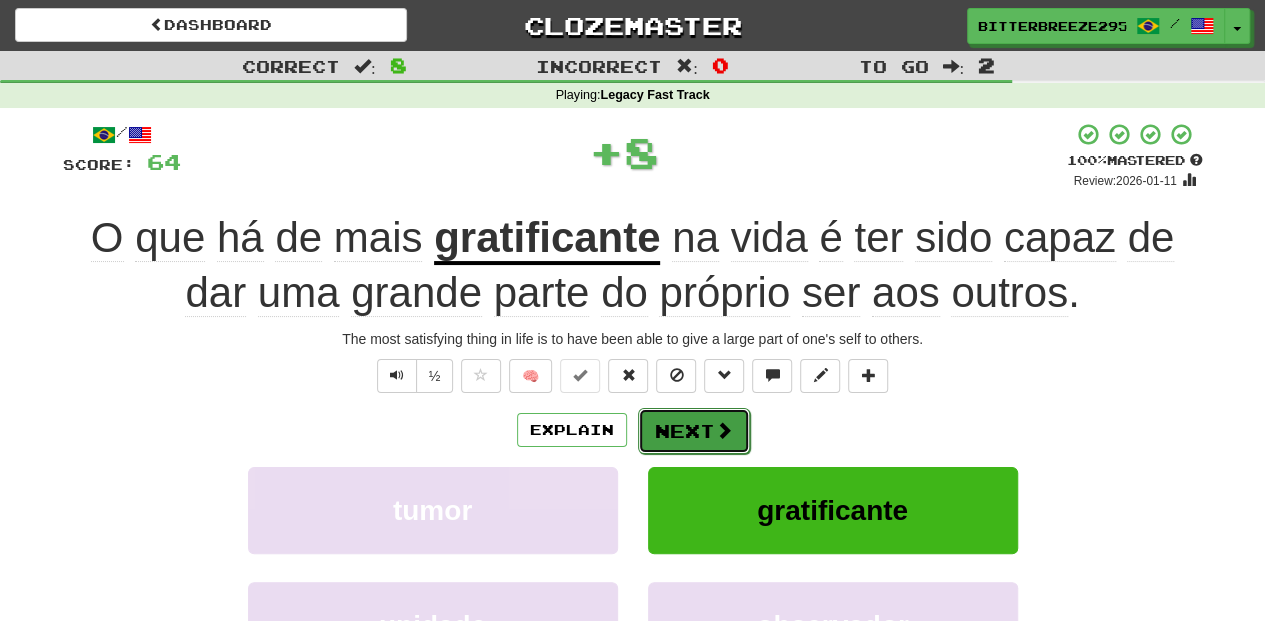 click on "Next" at bounding box center [694, 431] 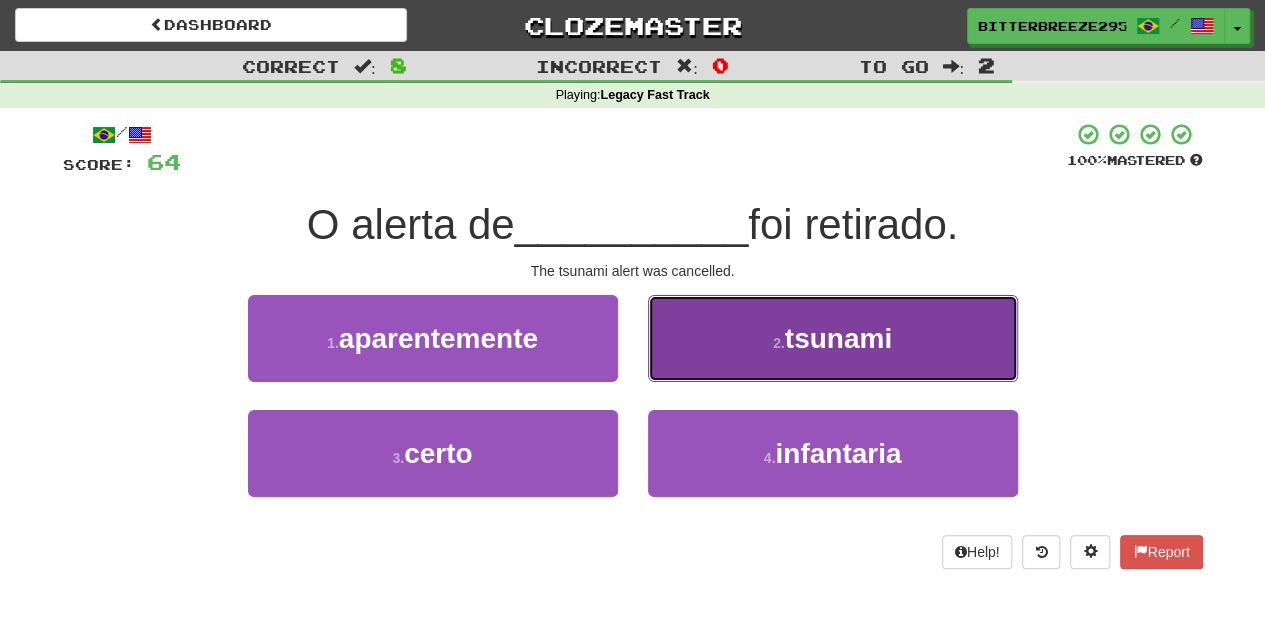 click on "2 .  tsunami" at bounding box center [833, 338] 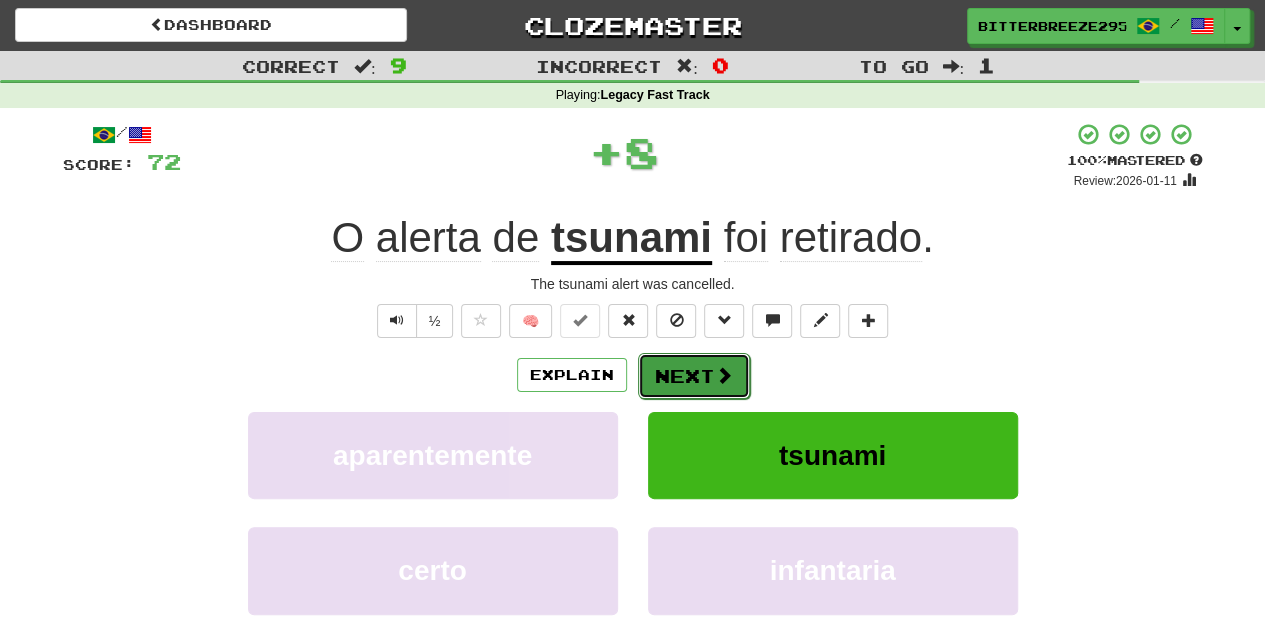 click on "Next" at bounding box center (694, 376) 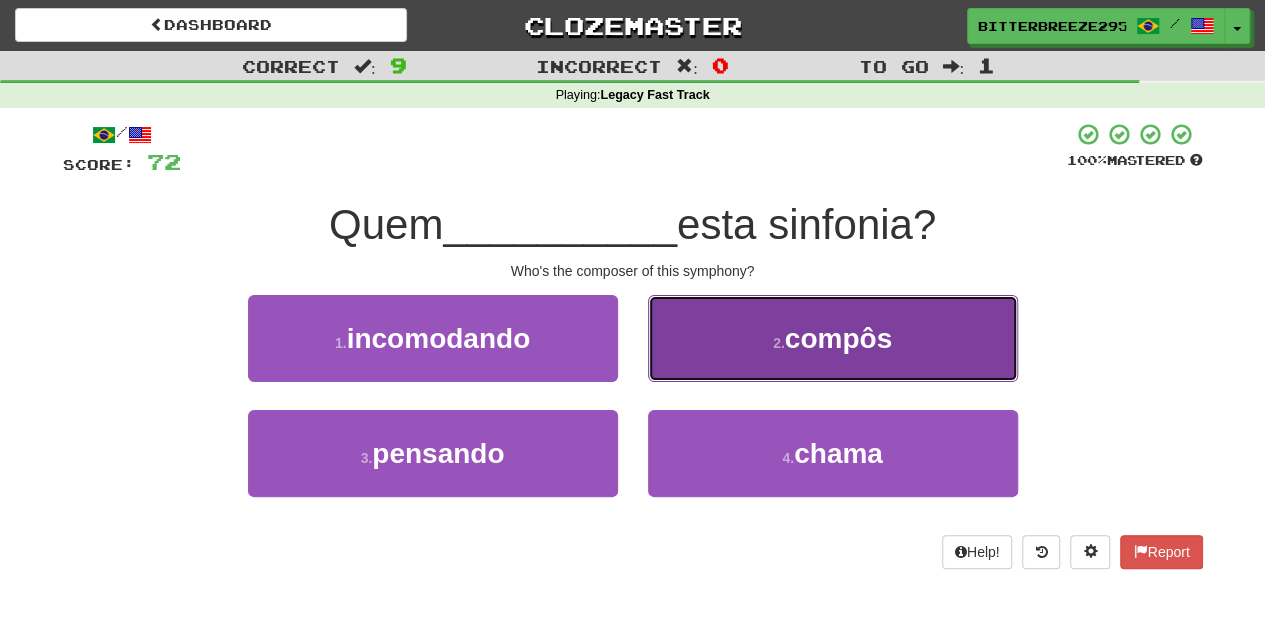 click on "2 .  compôs" at bounding box center [833, 338] 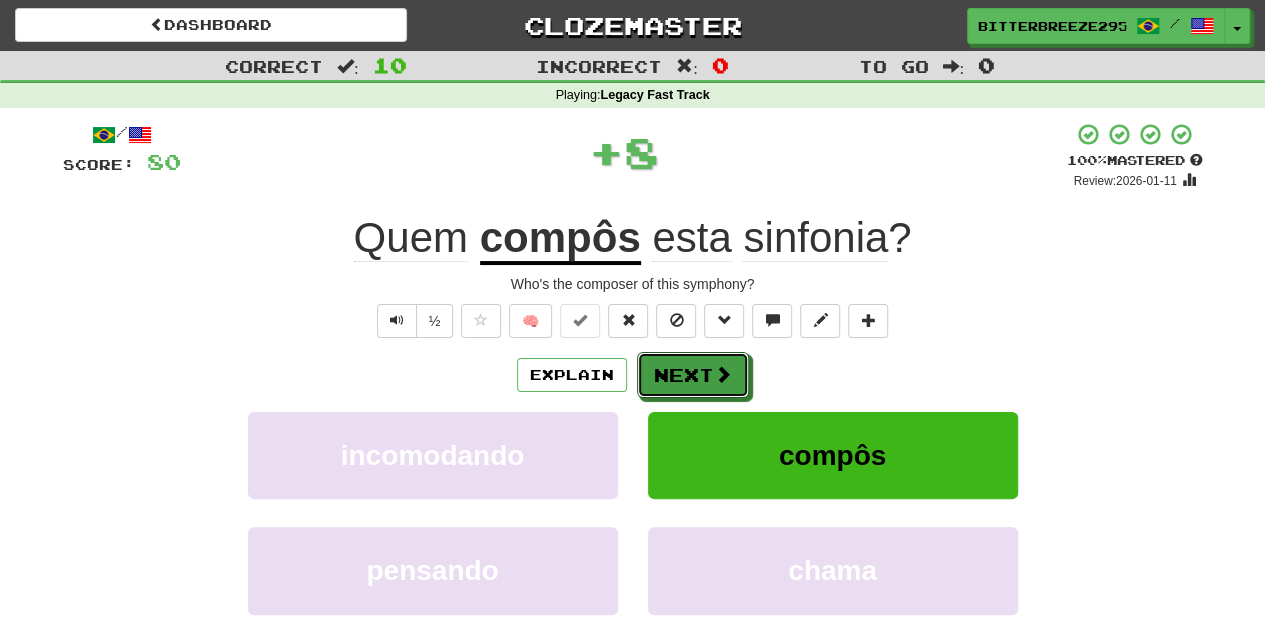 click on "Next" at bounding box center [693, 375] 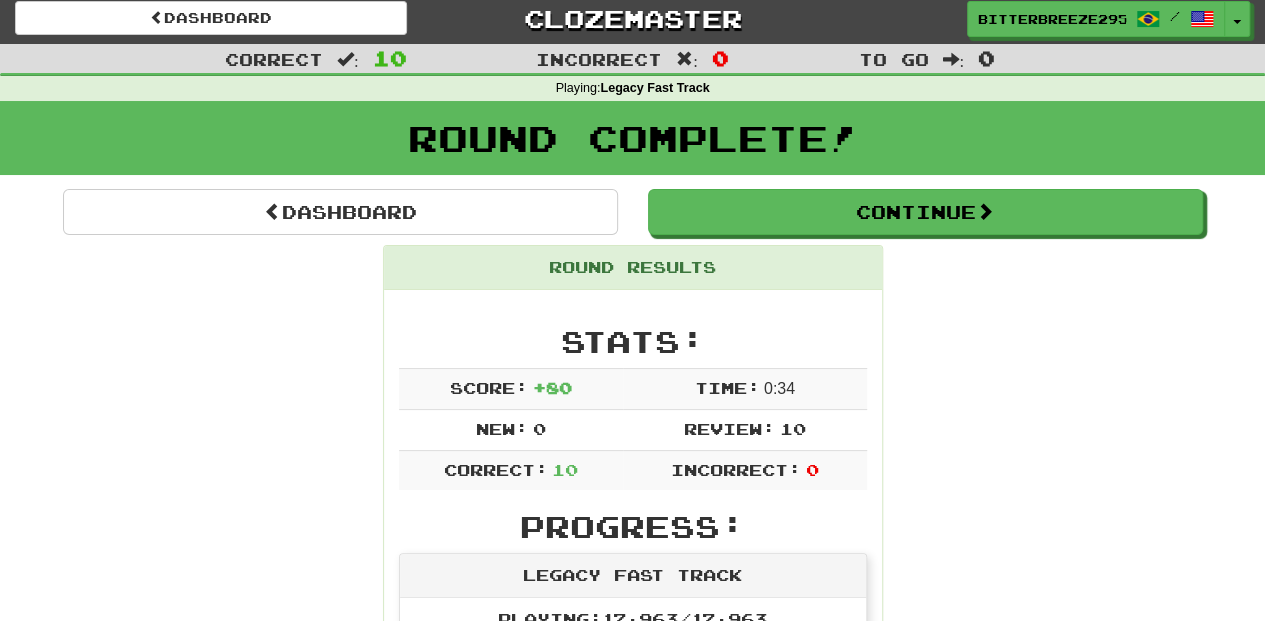 scroll, scrollTop: 0, scrollLeft: 0, axis: both 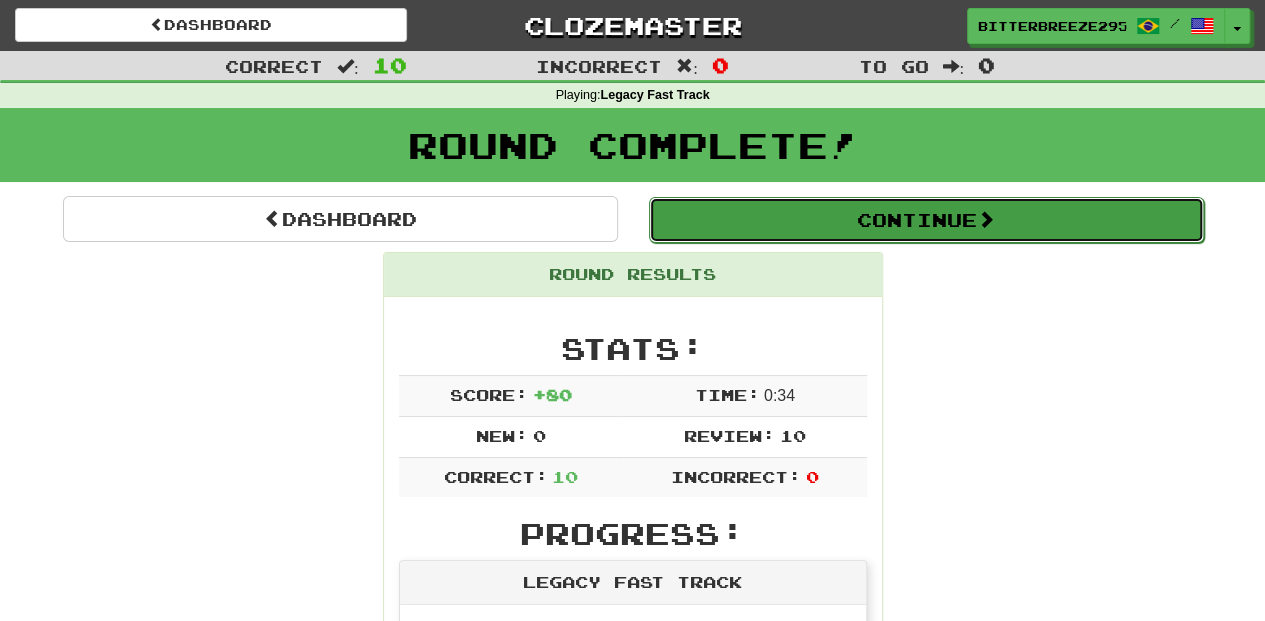 click on "Continue" at bounding box center (926, 220) 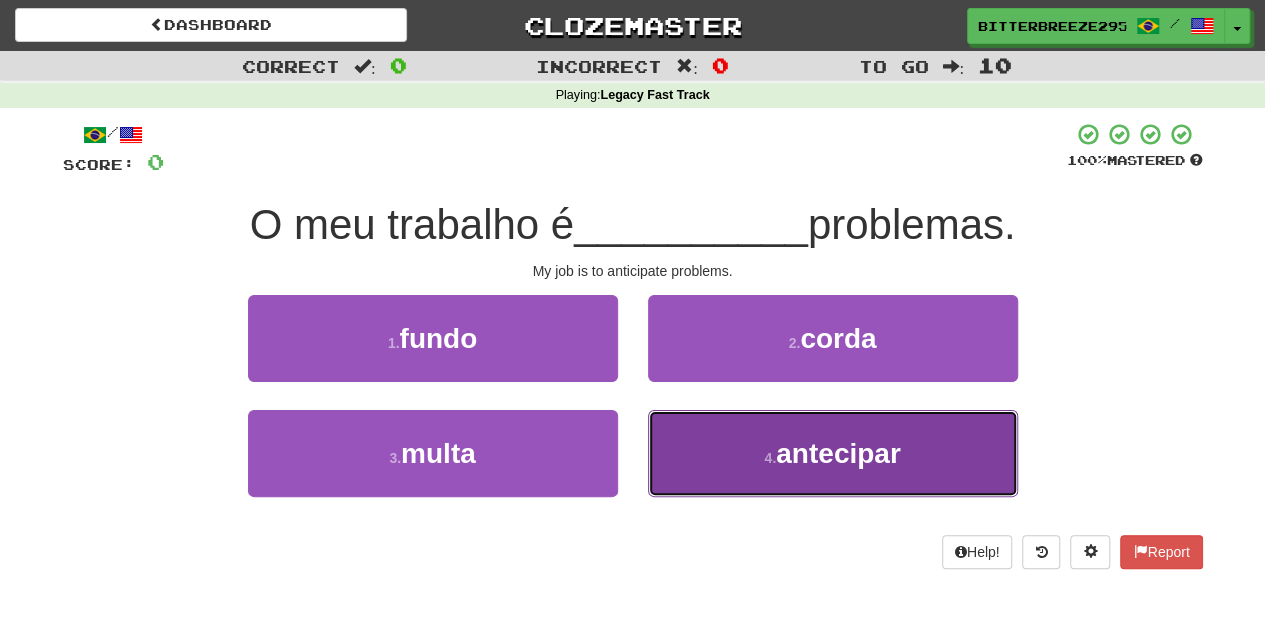click on "4 .  antecipar" at bounding box center (833, 453) 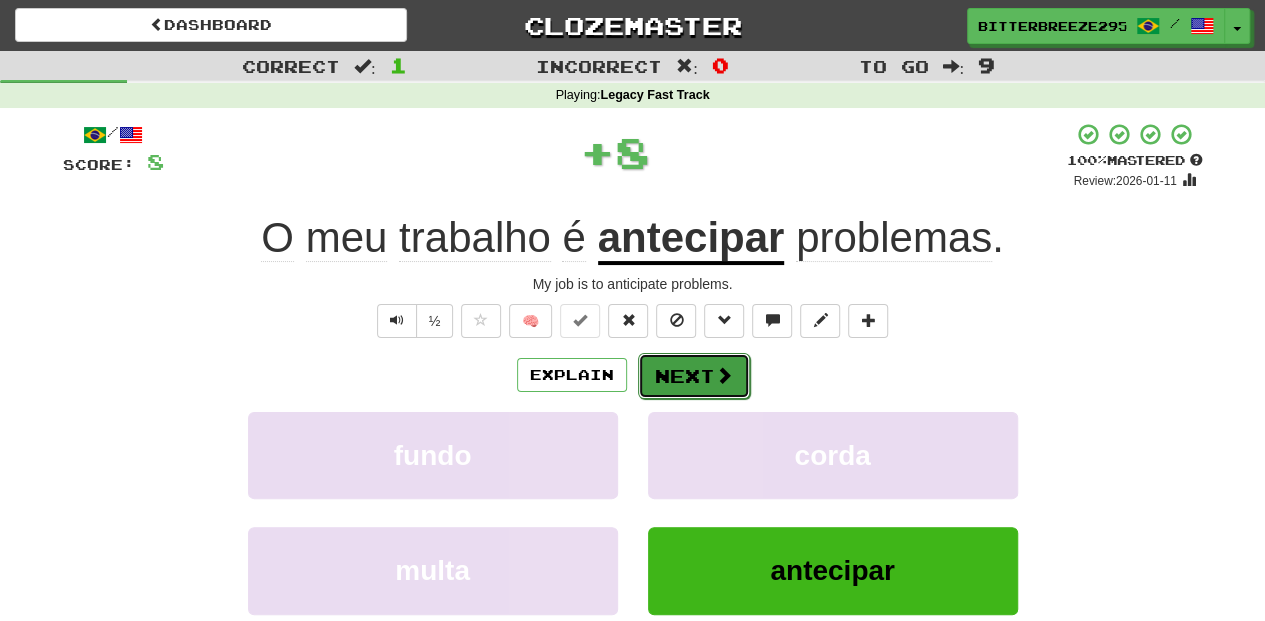 click on "Next" at bounding box center (694, 376) 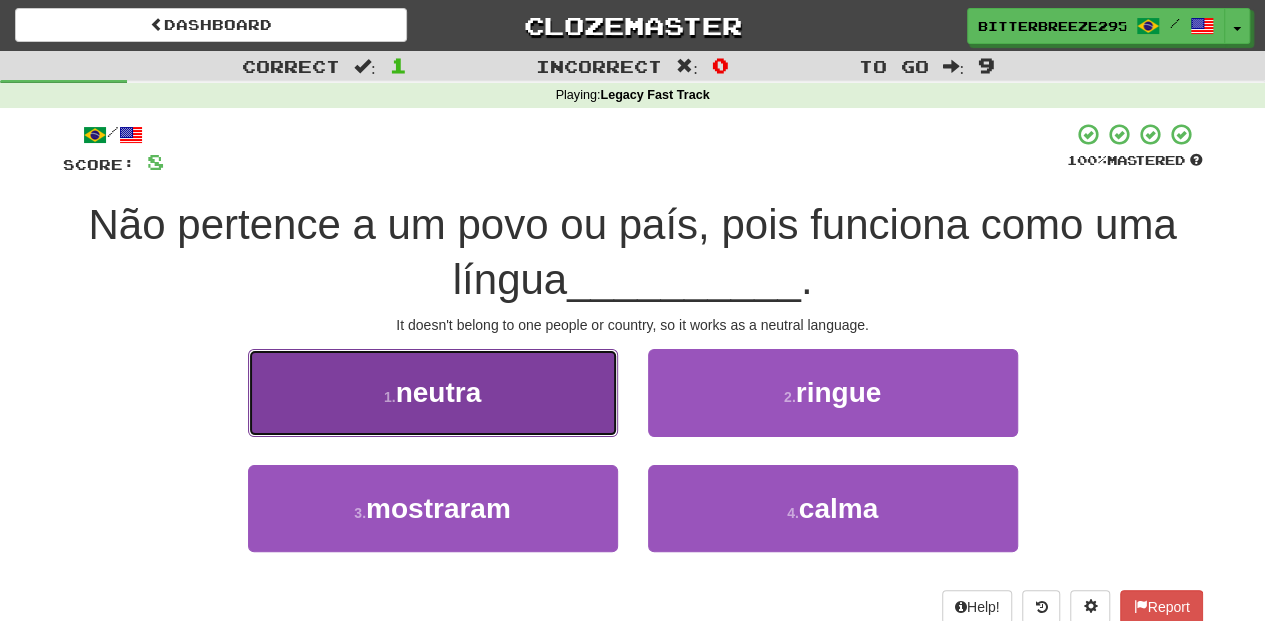 click on "1 .  neutra" at bounding box center (433, 392) 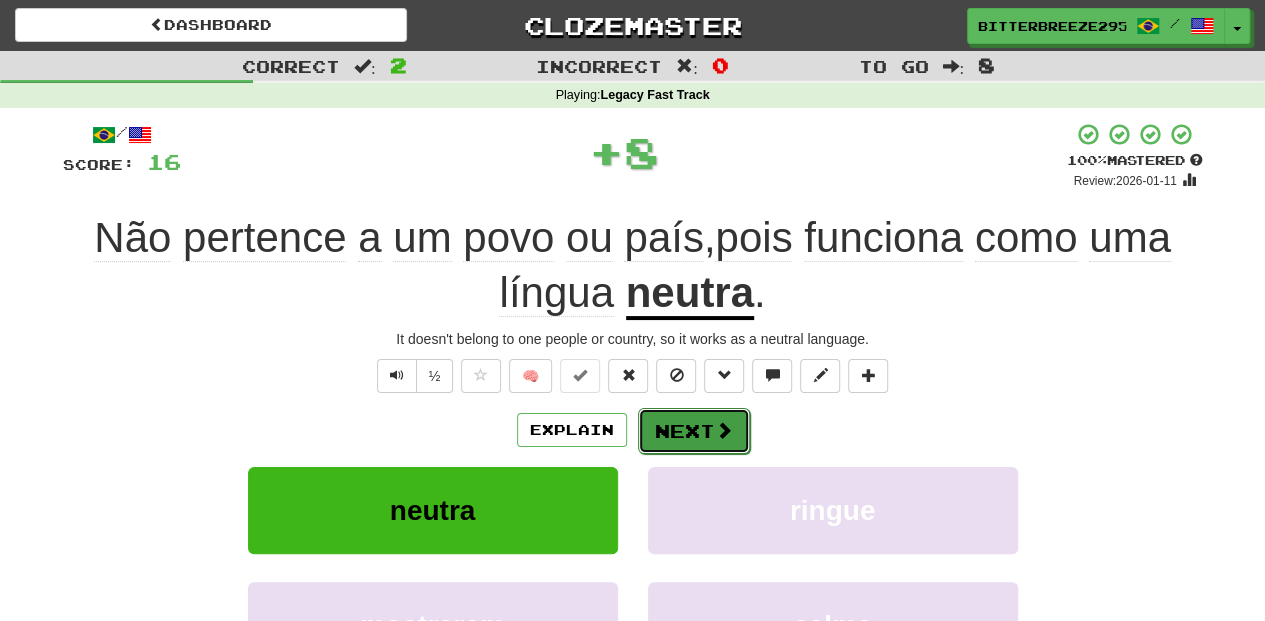 click on "Next" at bounding box center (694, 431) 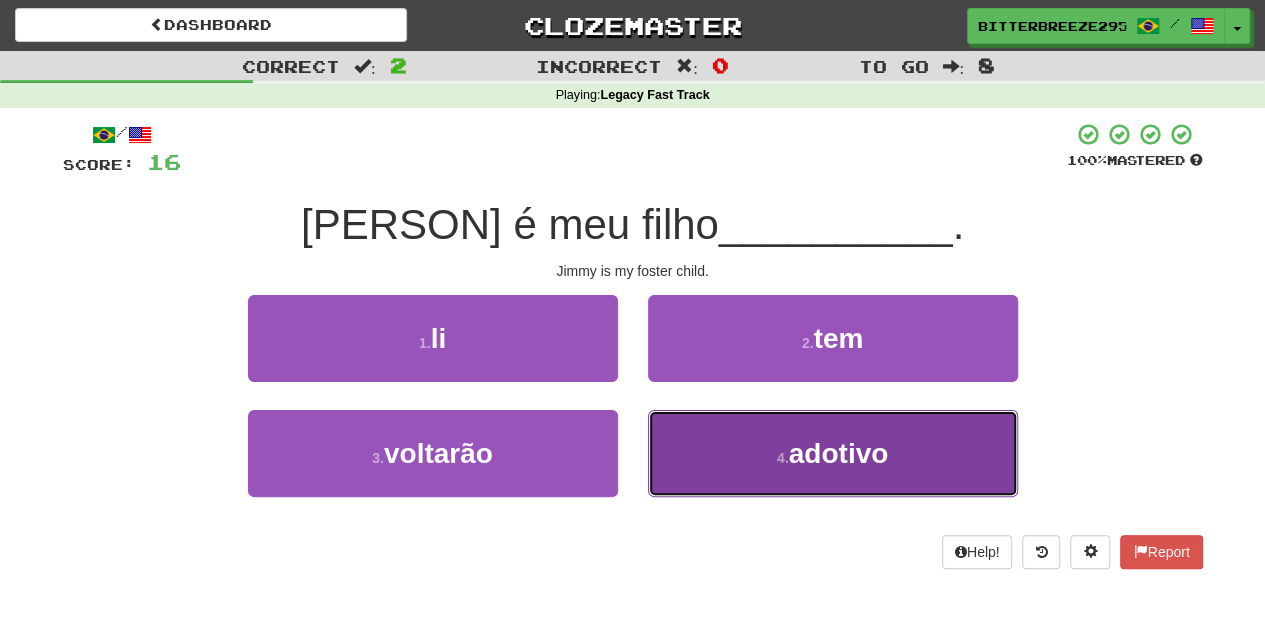 click on "adotivo" at bounding box center (839, 453) 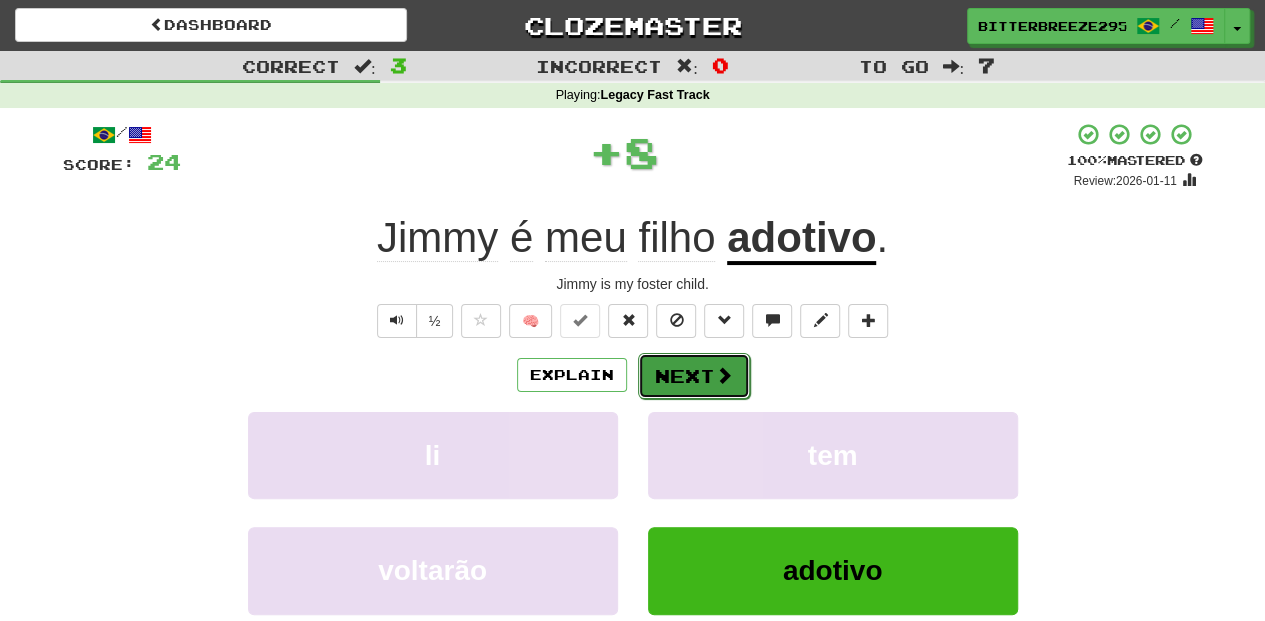 click on "Next" at bounding box center (694, 376) 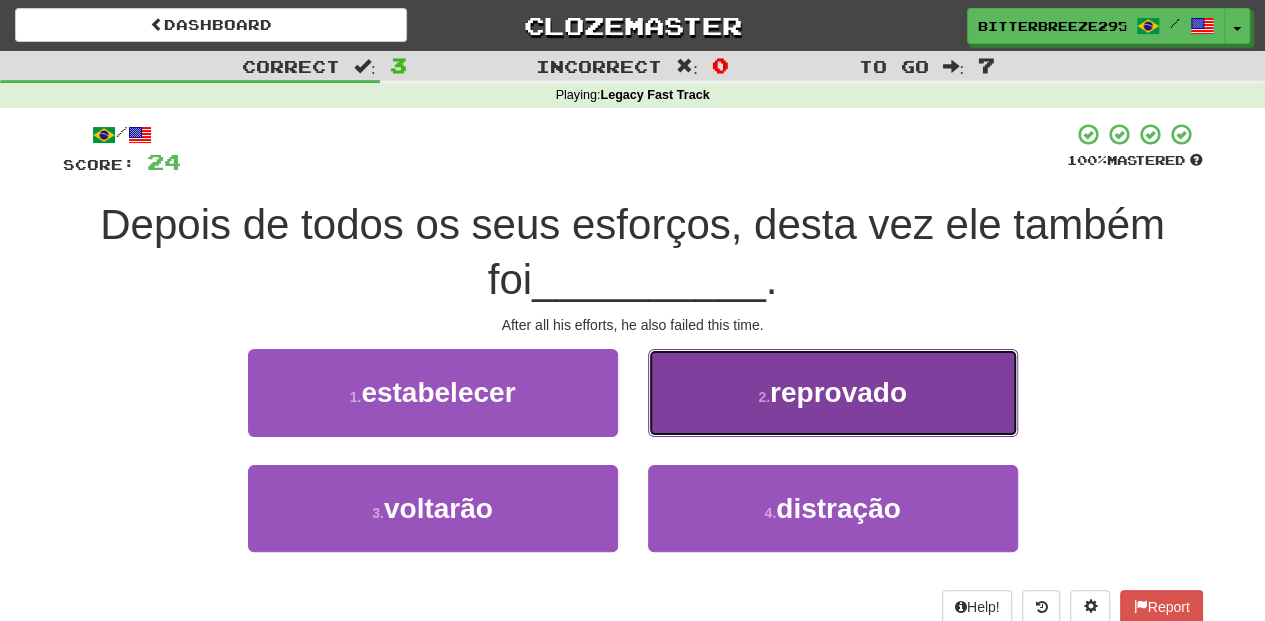 click on "2 .  reprovado" at bounding box center [833, 392] 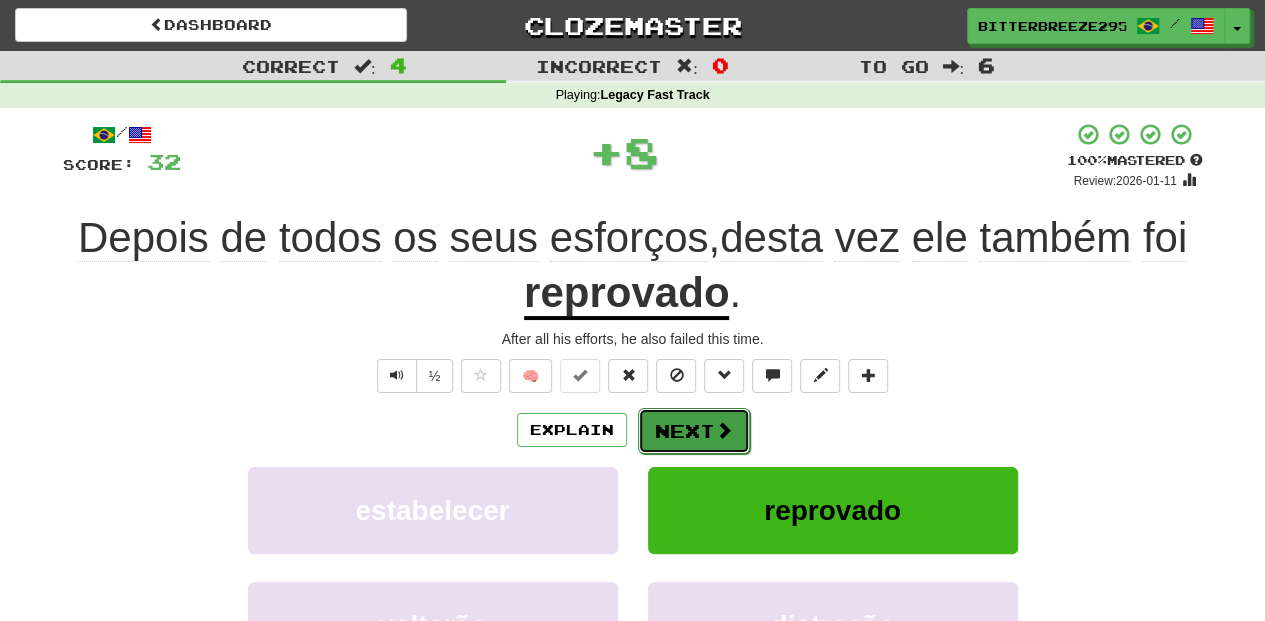 click on "Next" at bounding box center (694, 431) 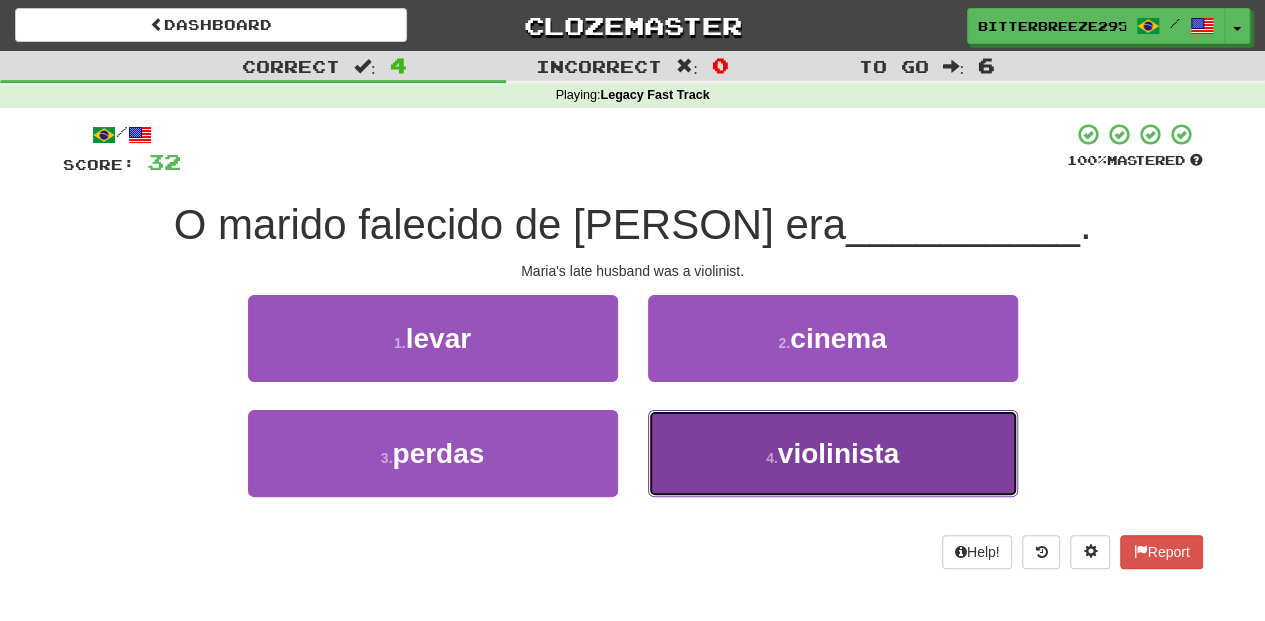 click on "4 .  violinista" at bounding box center [833, 453] 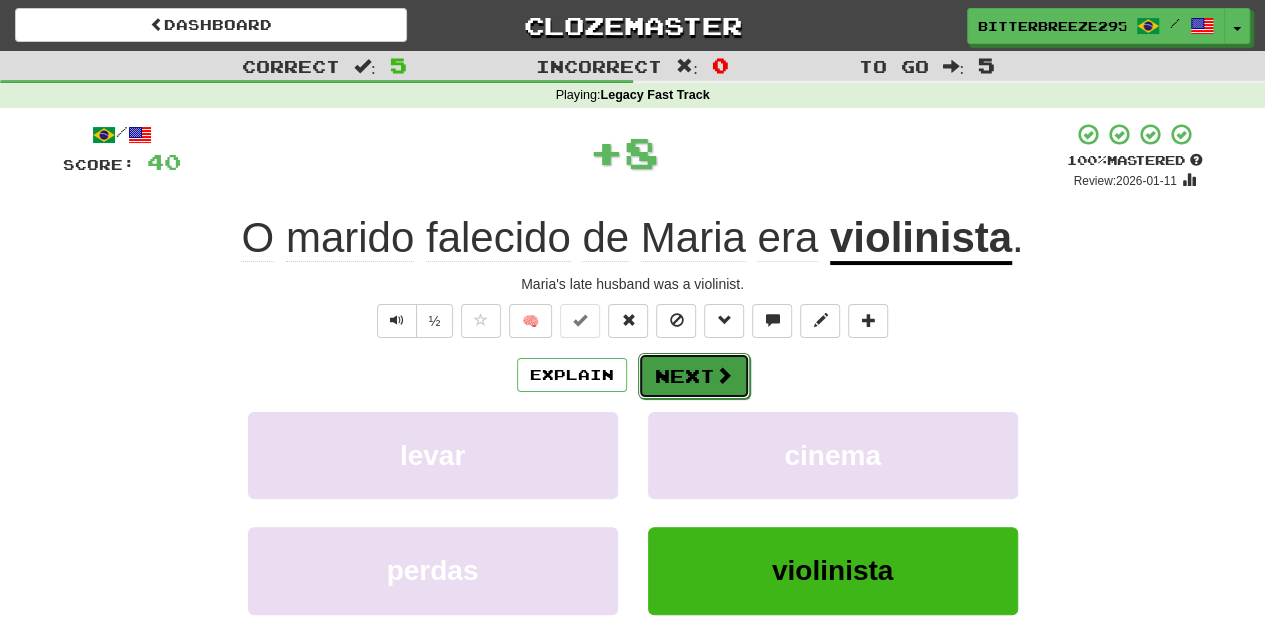 click on "Next" at bounding box center [694, 376] 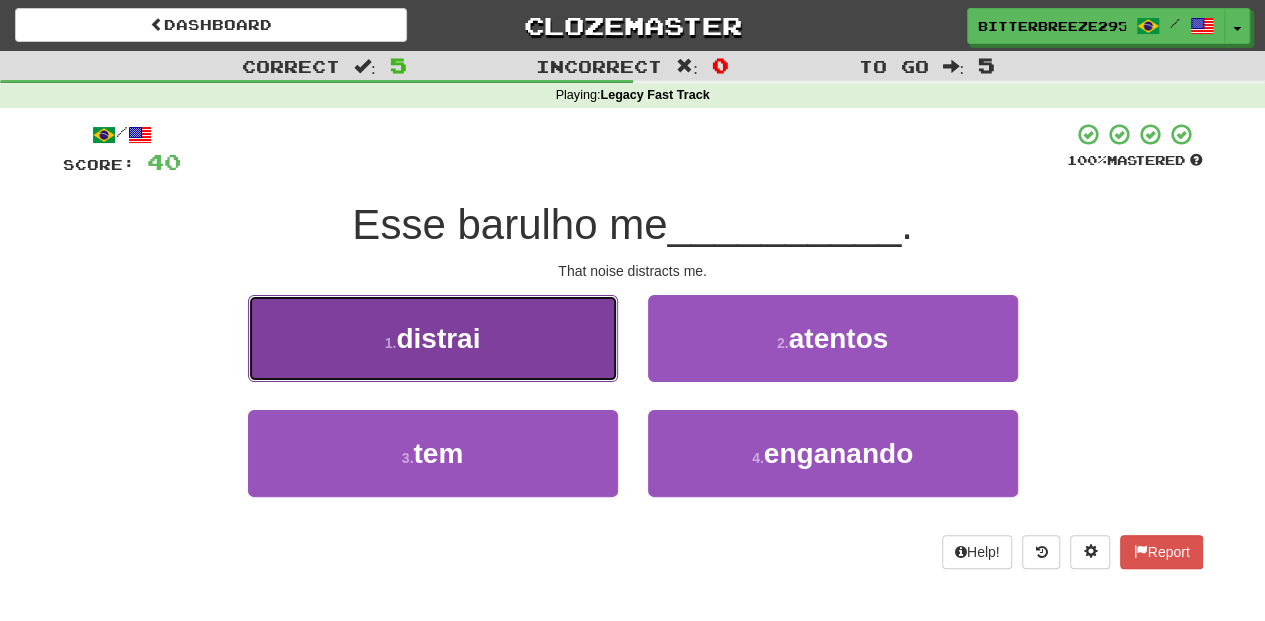 click on "1 .  distrai" at bounding box center (433, 338) 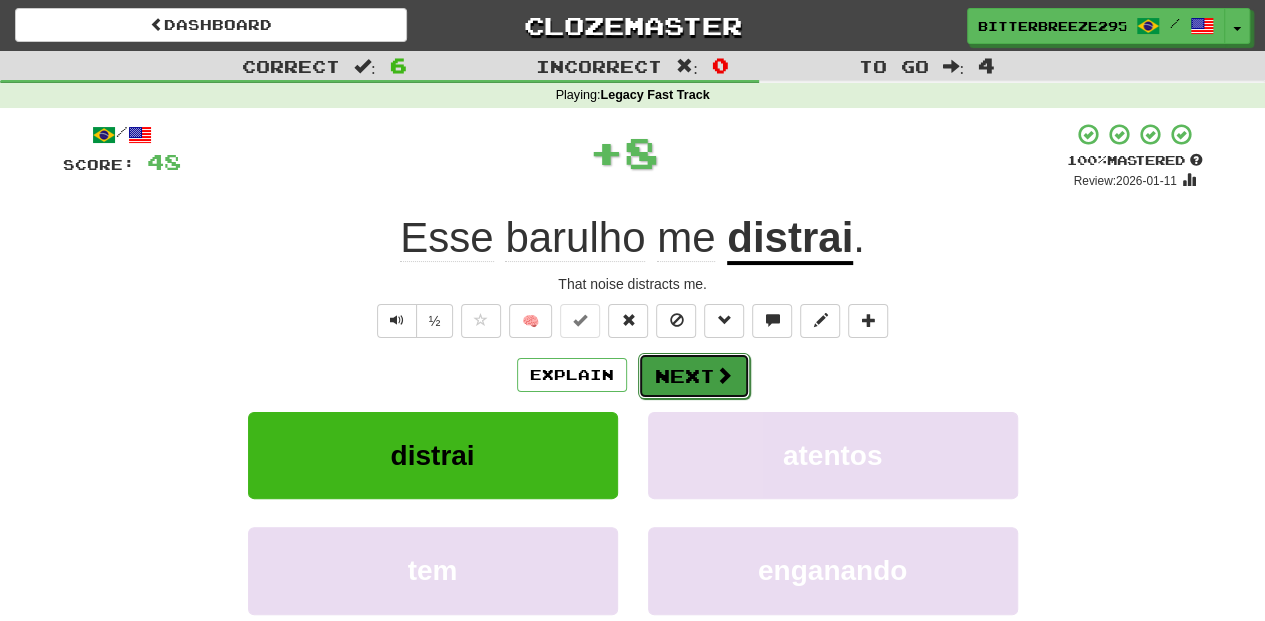 click on "Next" at bounding box center [694, 376] 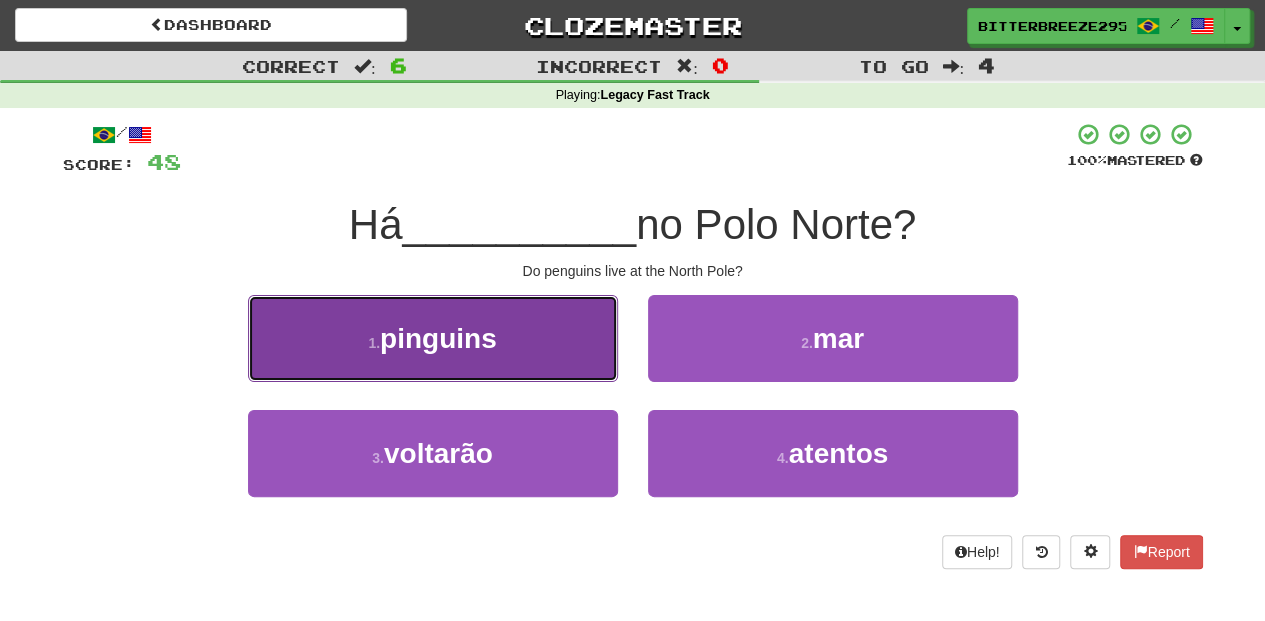 click on "1 .  pinguins" at bounding box center (433, 338) 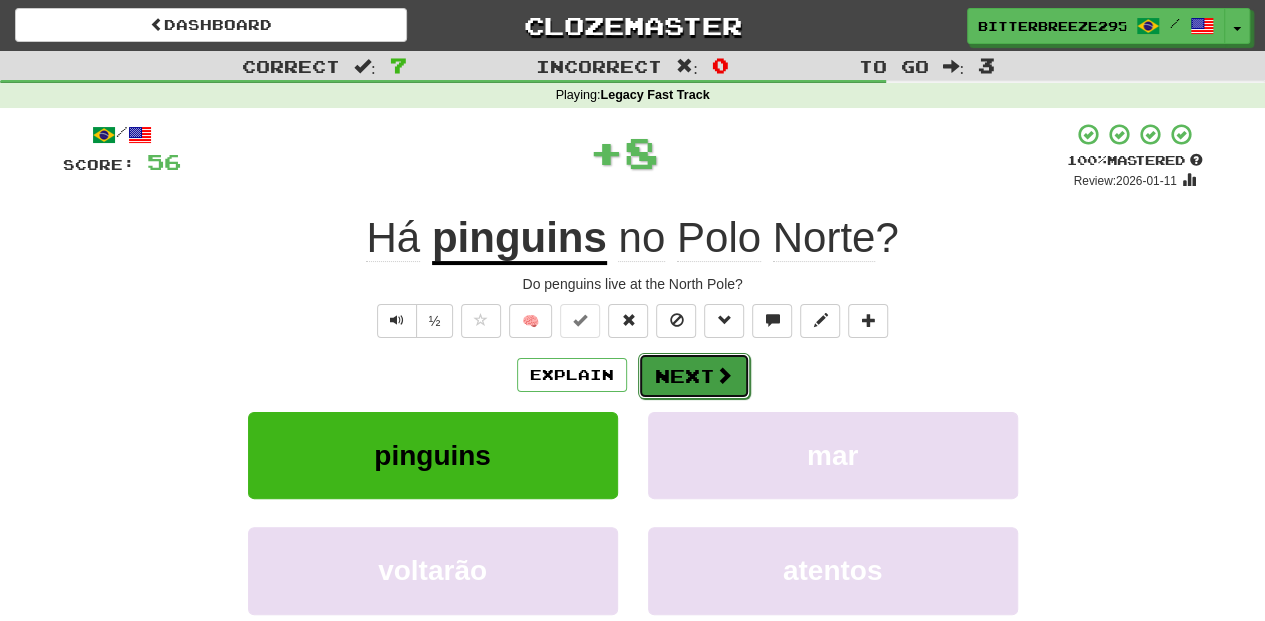 click at bounding box center (724, 375) 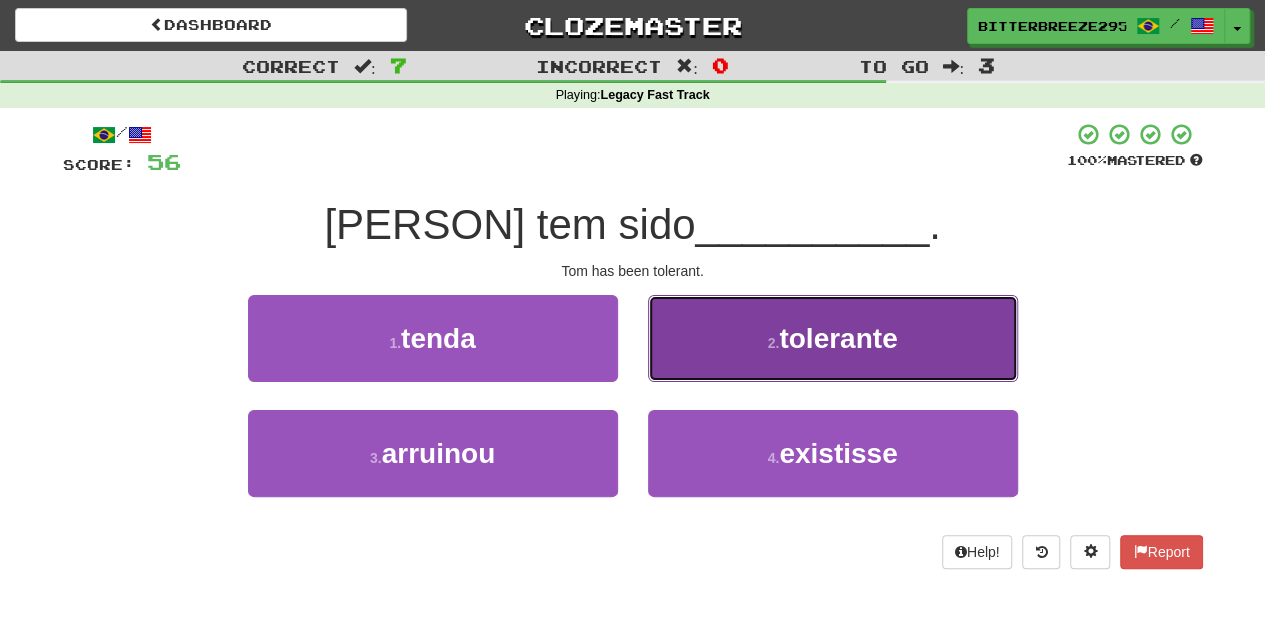 click on "2 .  tolerante" at bounding box center (833, 338) 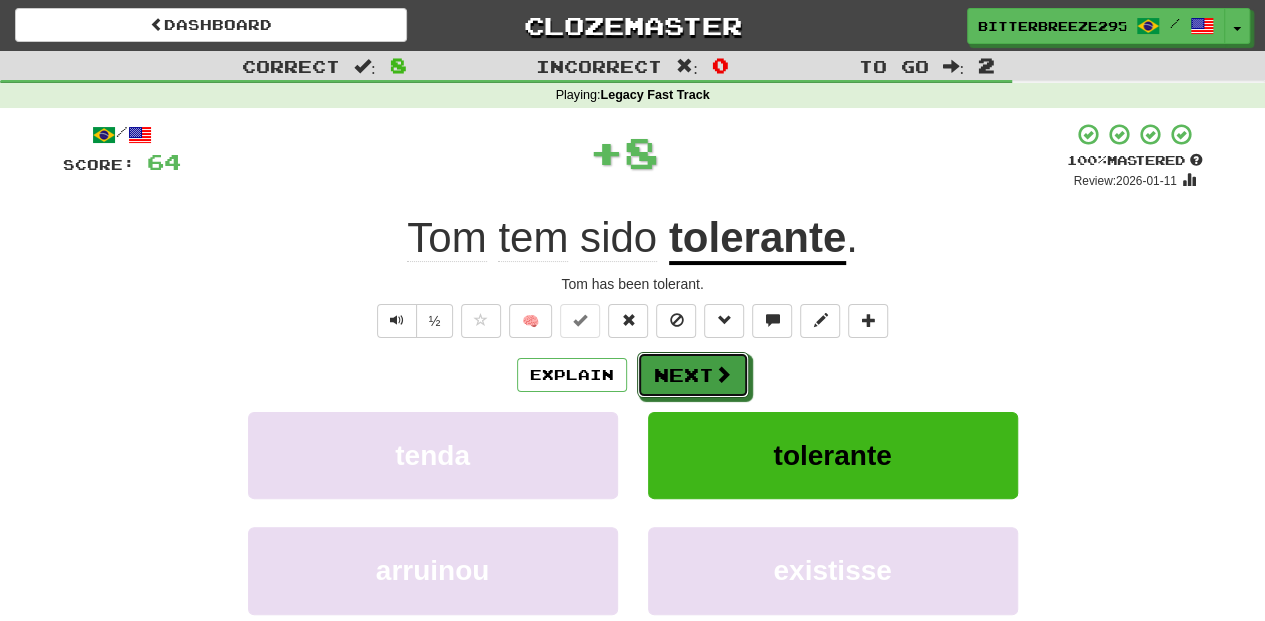 click on "Next" at bounding box center [693, 375] 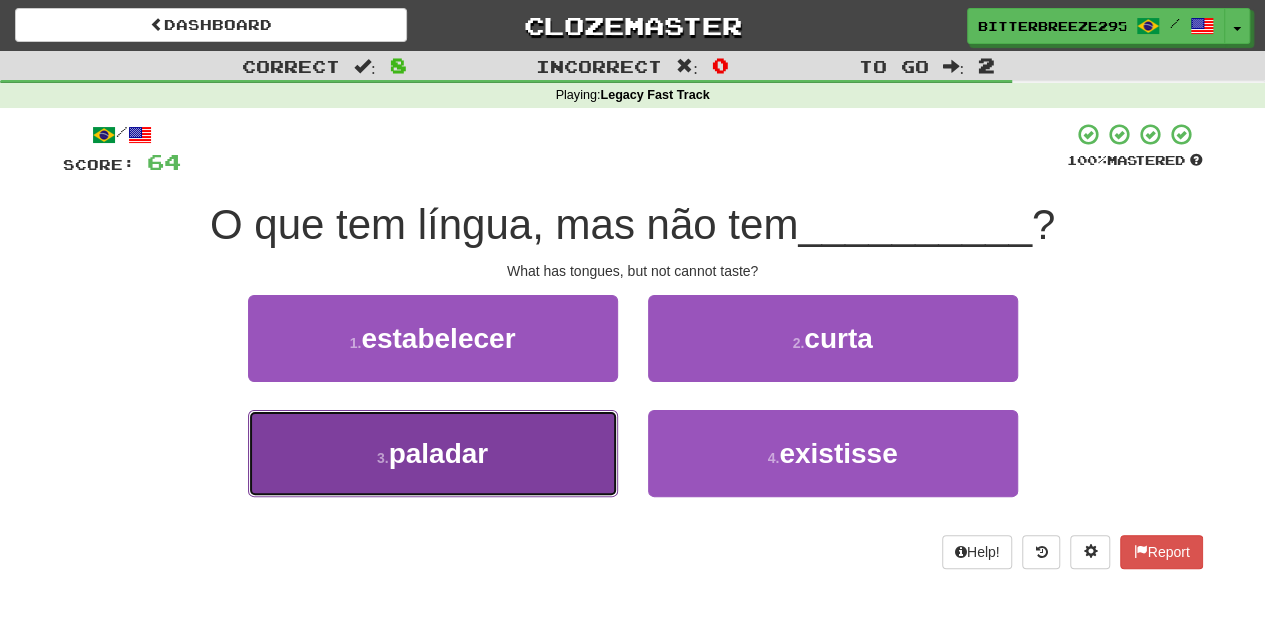 click on "3 .  paladar" at bounding box center [433, 453] 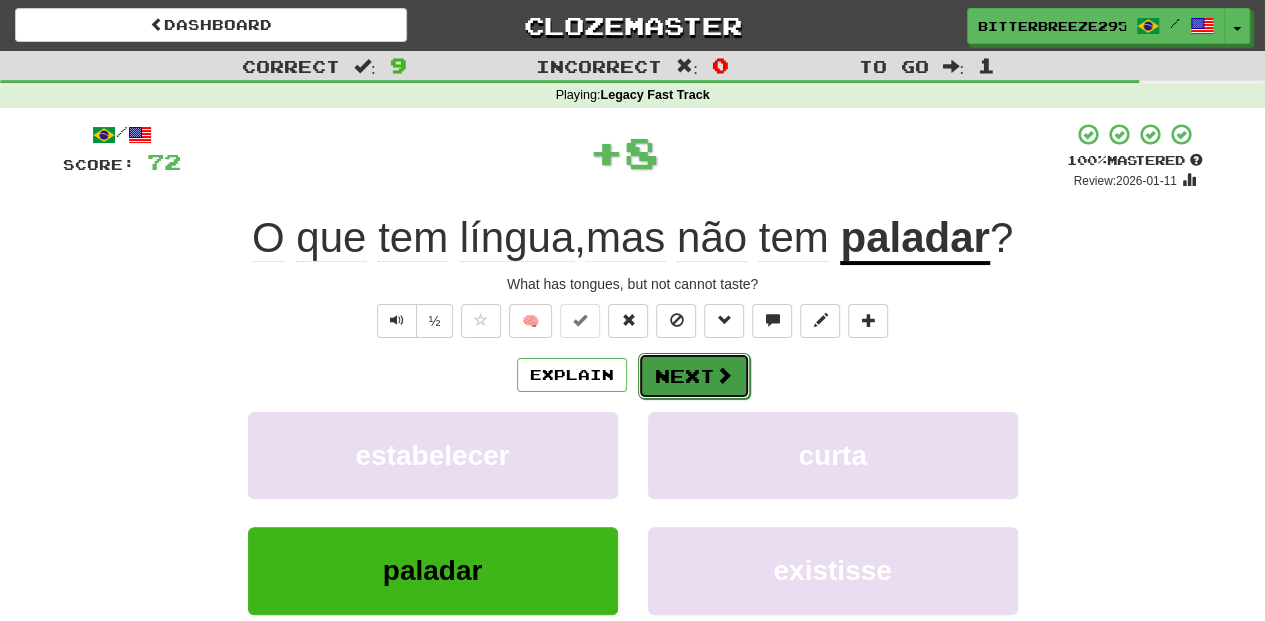 click on "Next" at bounding box center (694, 376) 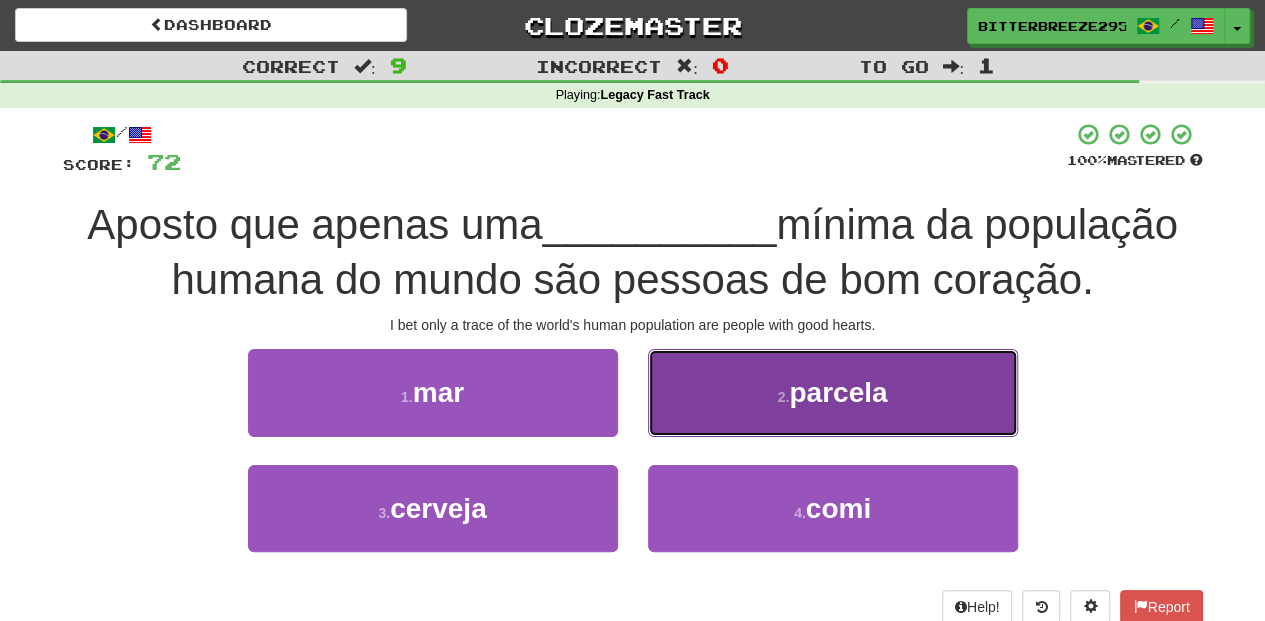click on "2 .  parcela" at bounding box center [833, 392] 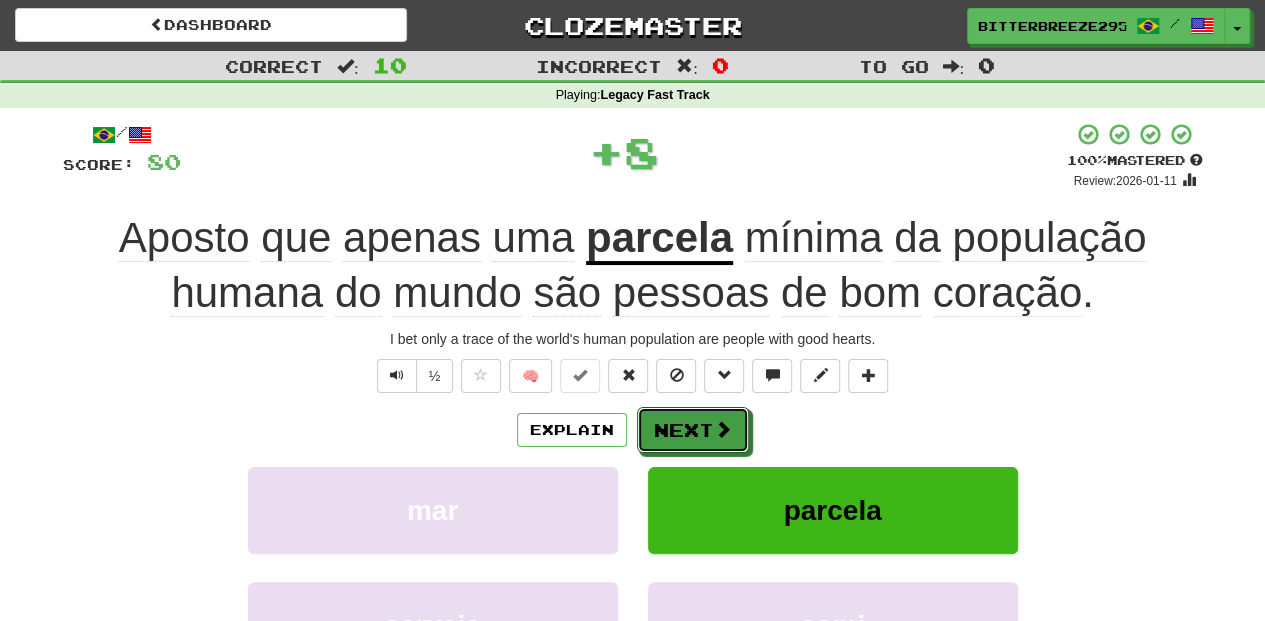 click on "Next" at bounding box center [693, 430] 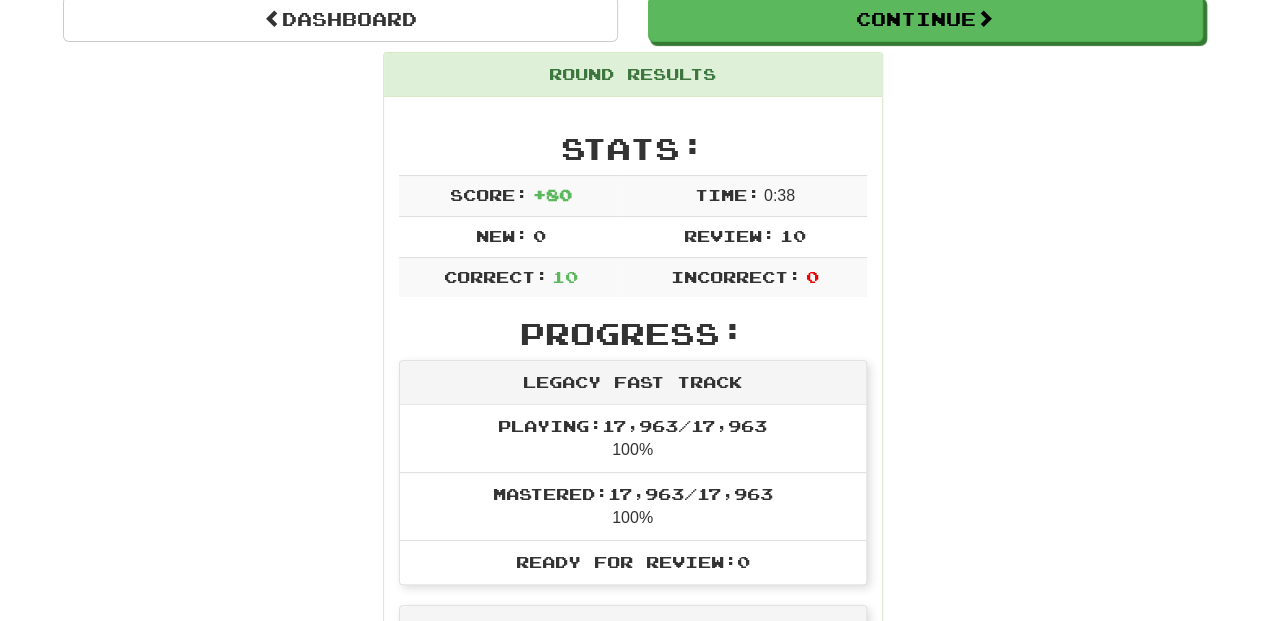 scroll, scrollTop: 0, scrollLeft: 0, axis: both 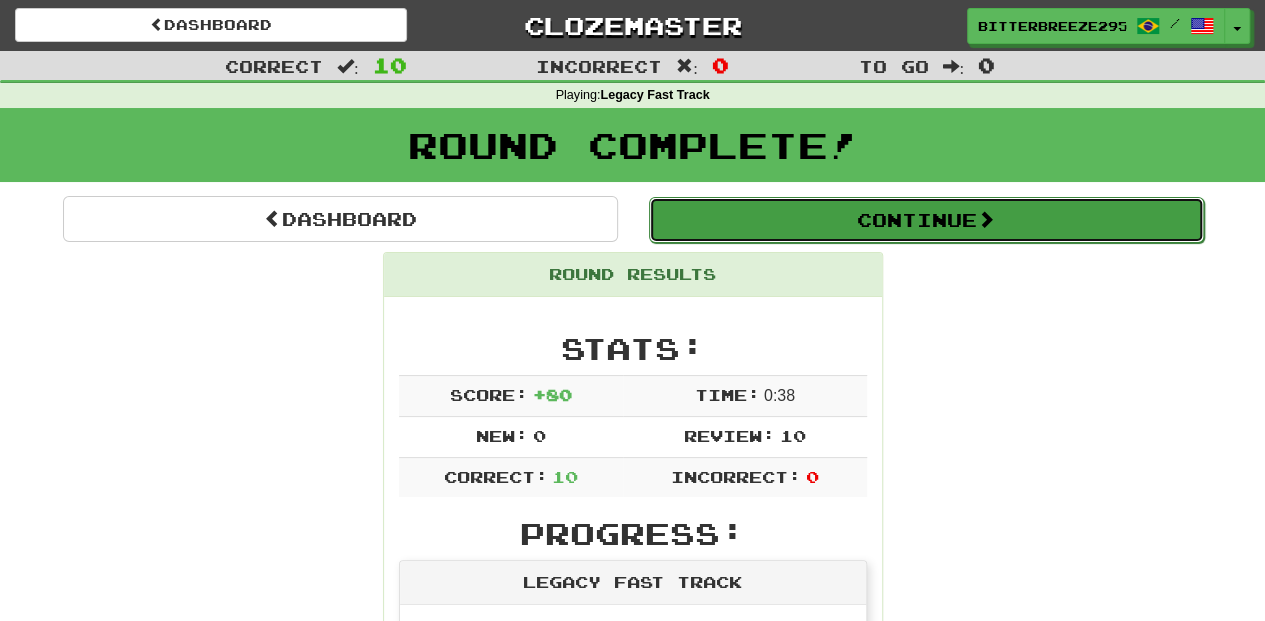click on "Continue" at bounding box center (926, 220) 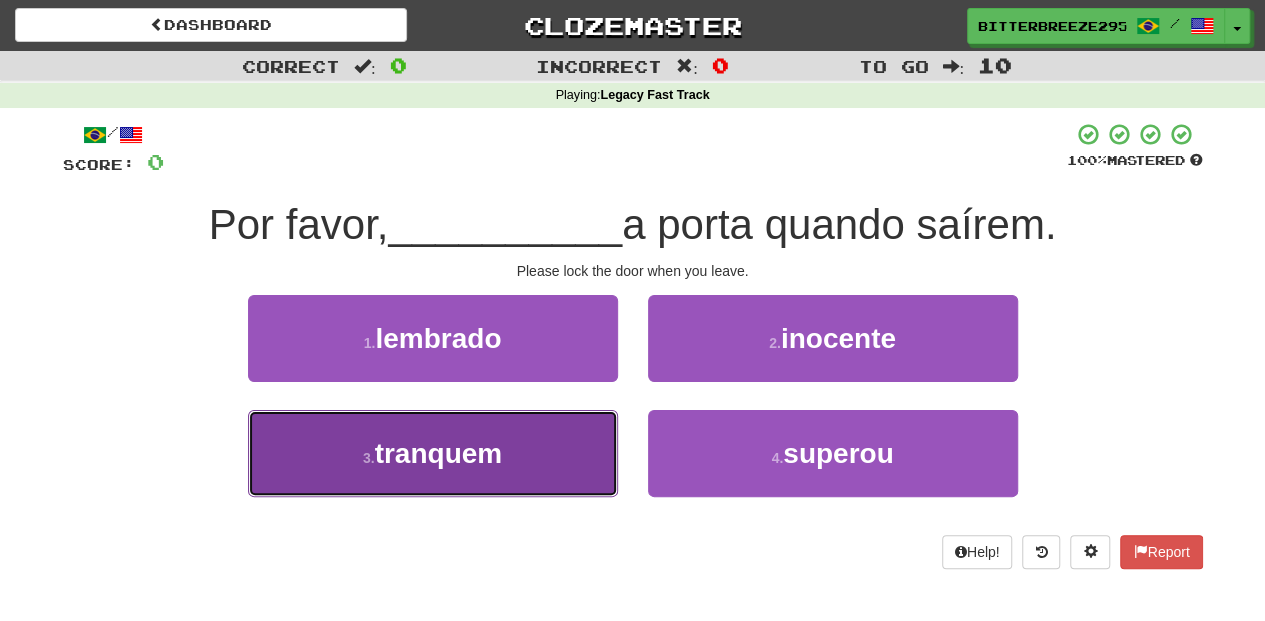 click on "3 .  tranquem" at bounding box center (433, 453) 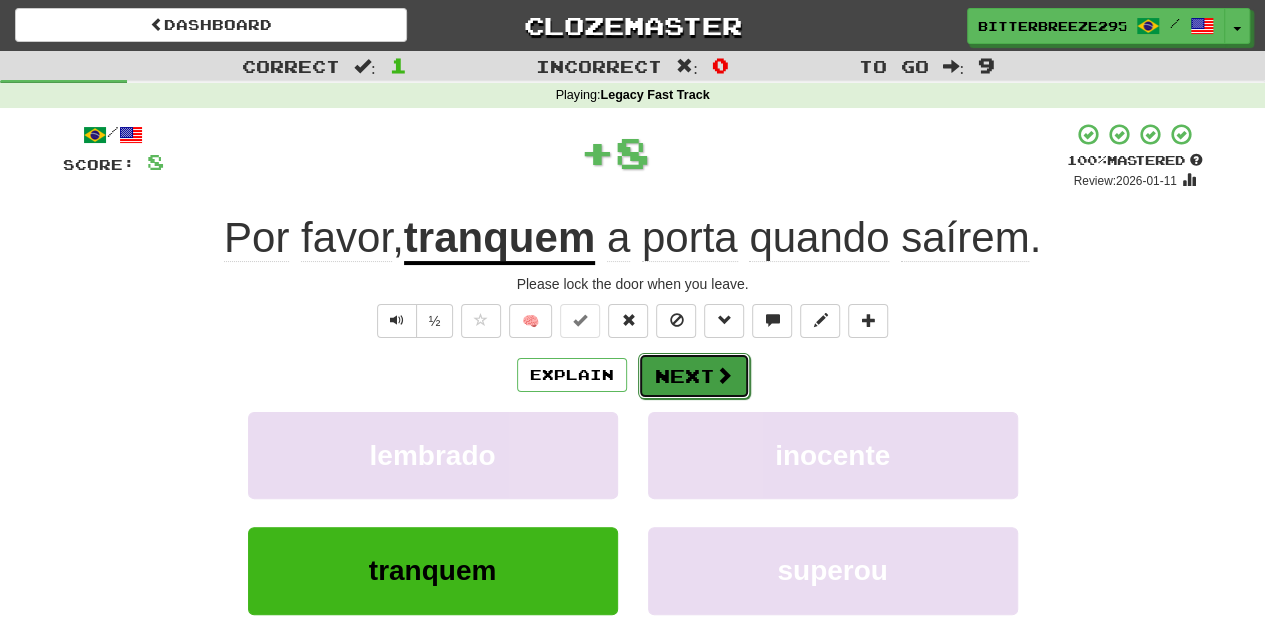 click on "Next" at bounding box center [694, 376] 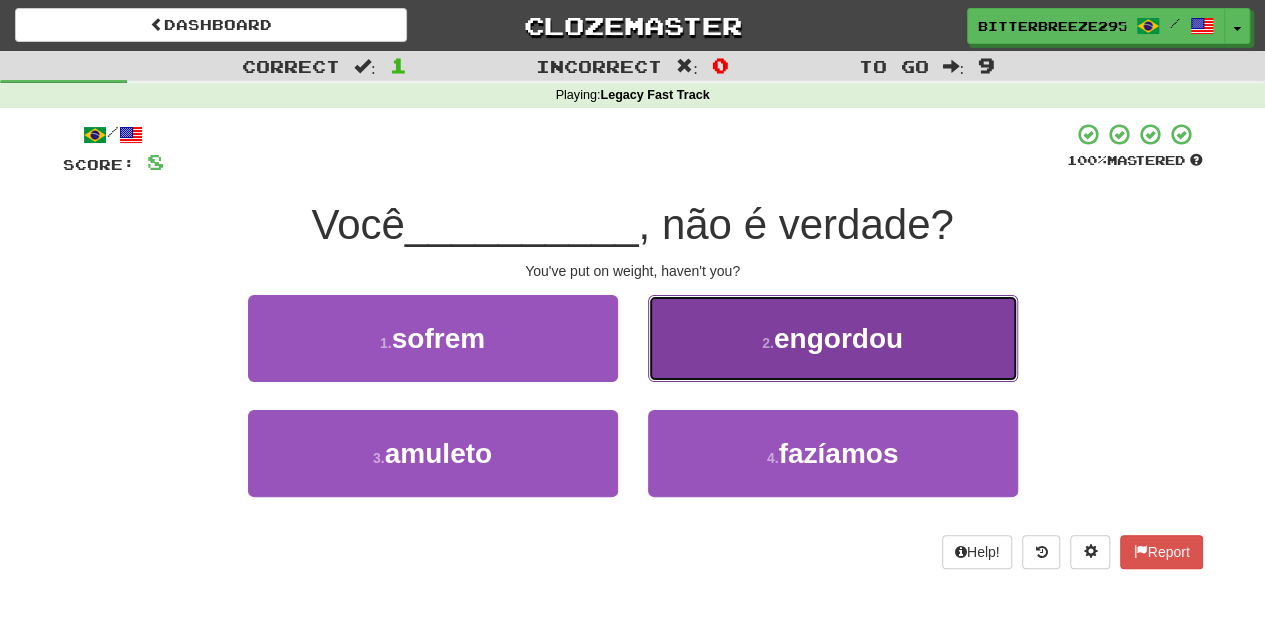 click on "2 .  engordou" at bounding box center [833, 338] 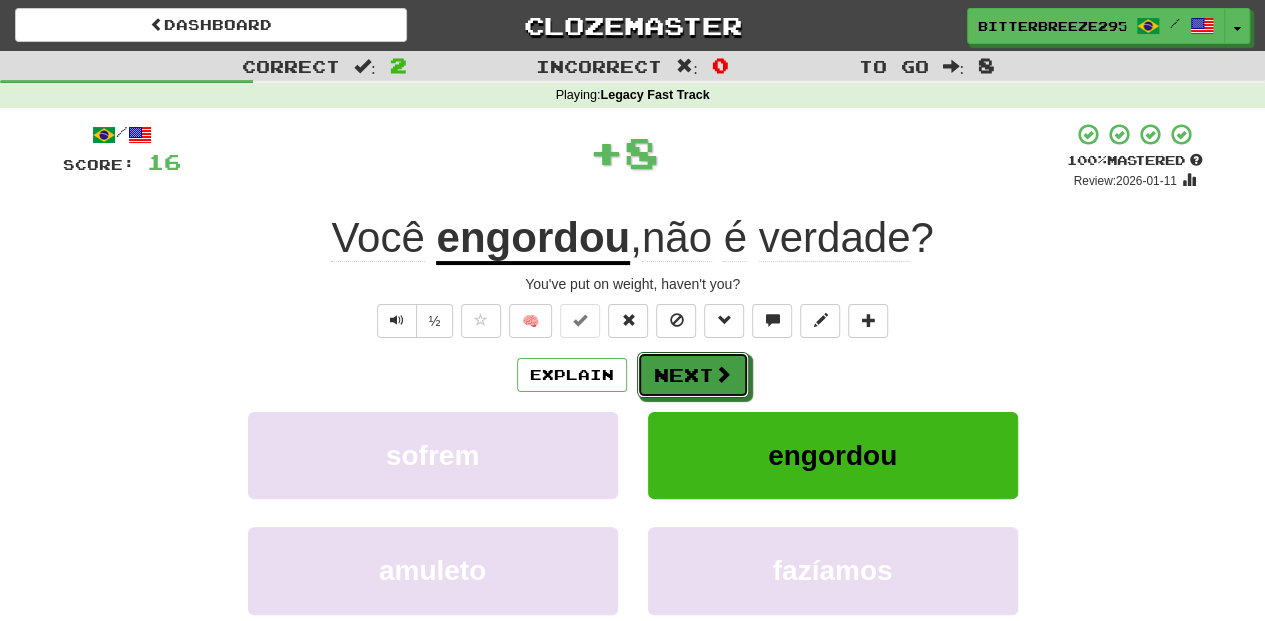 click on "Next" at bounding box center [693, 375] 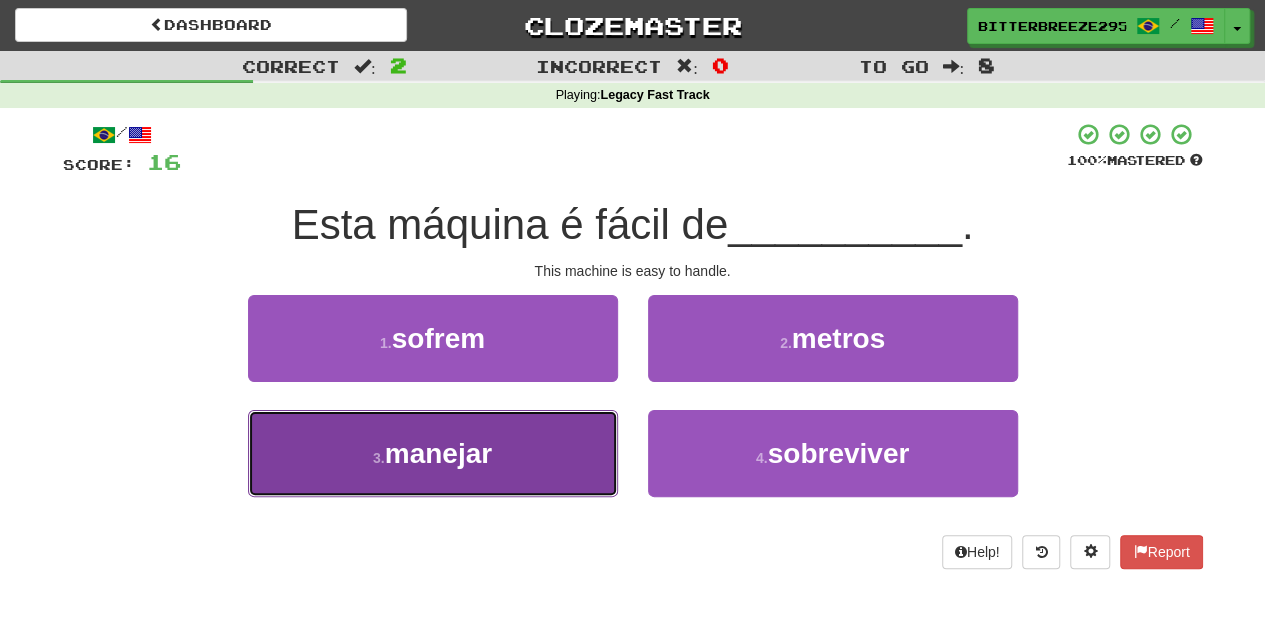 click on "3 .  manejar" at bounding box center [433, 453] 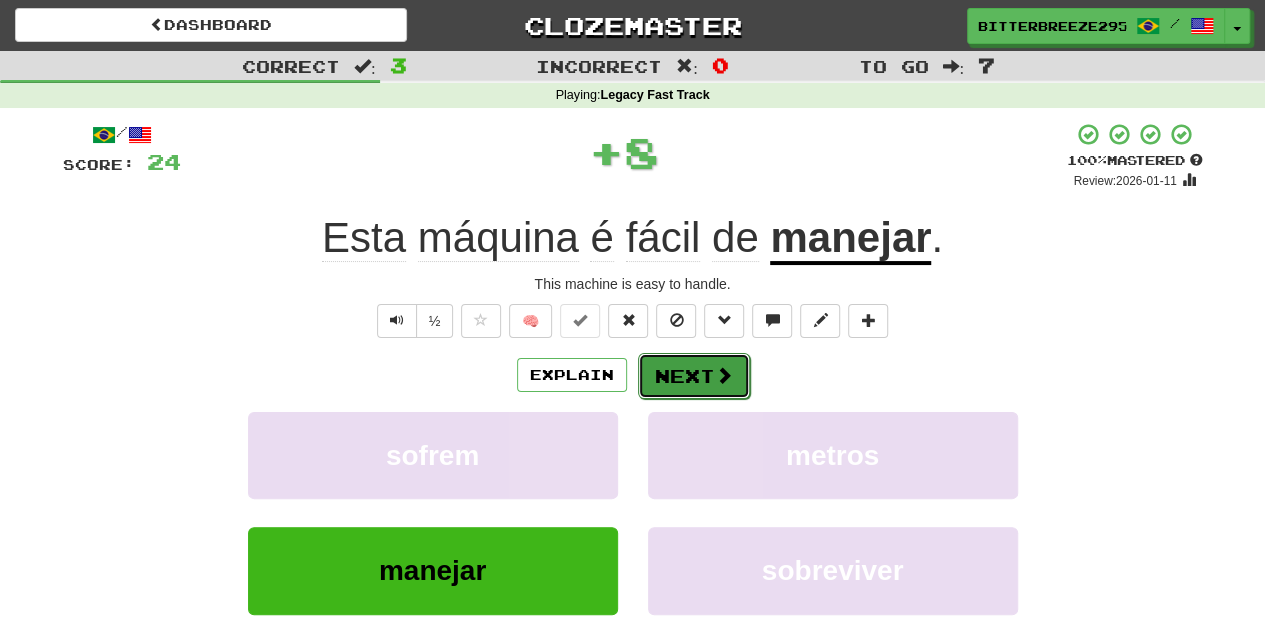 click on "Next" at bounding box center (694, 376) 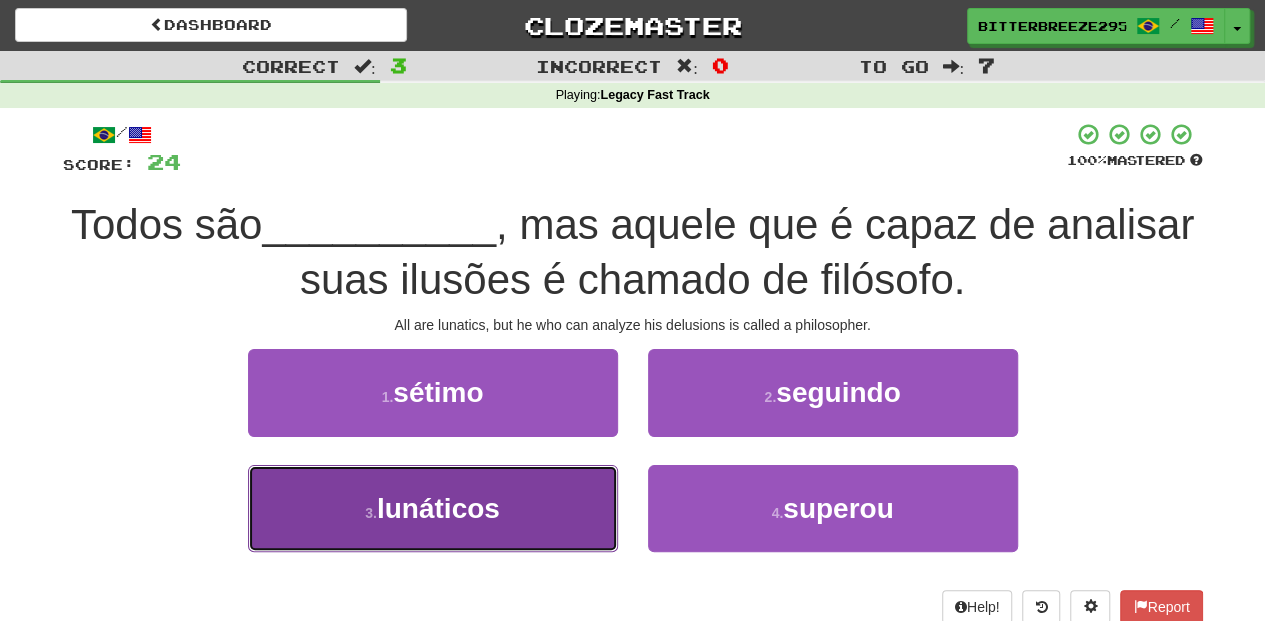click on "3 .  lunáticos" at bounding box center [433, 508] 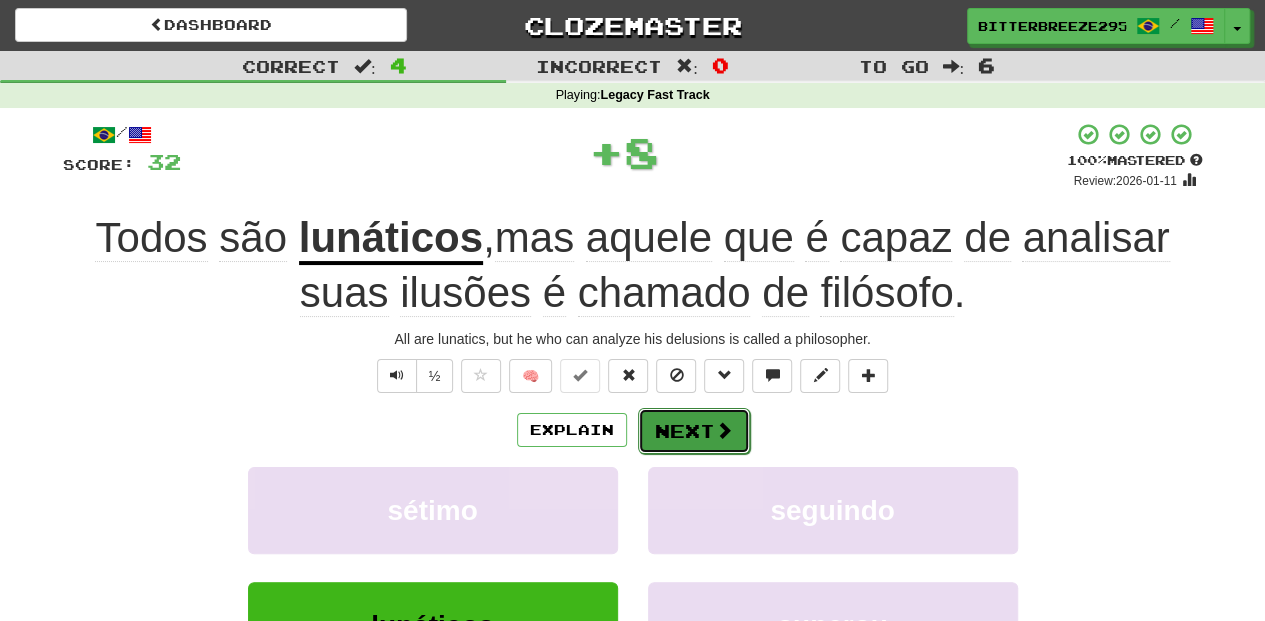 click on "Next" at bounding box center [694, 431] 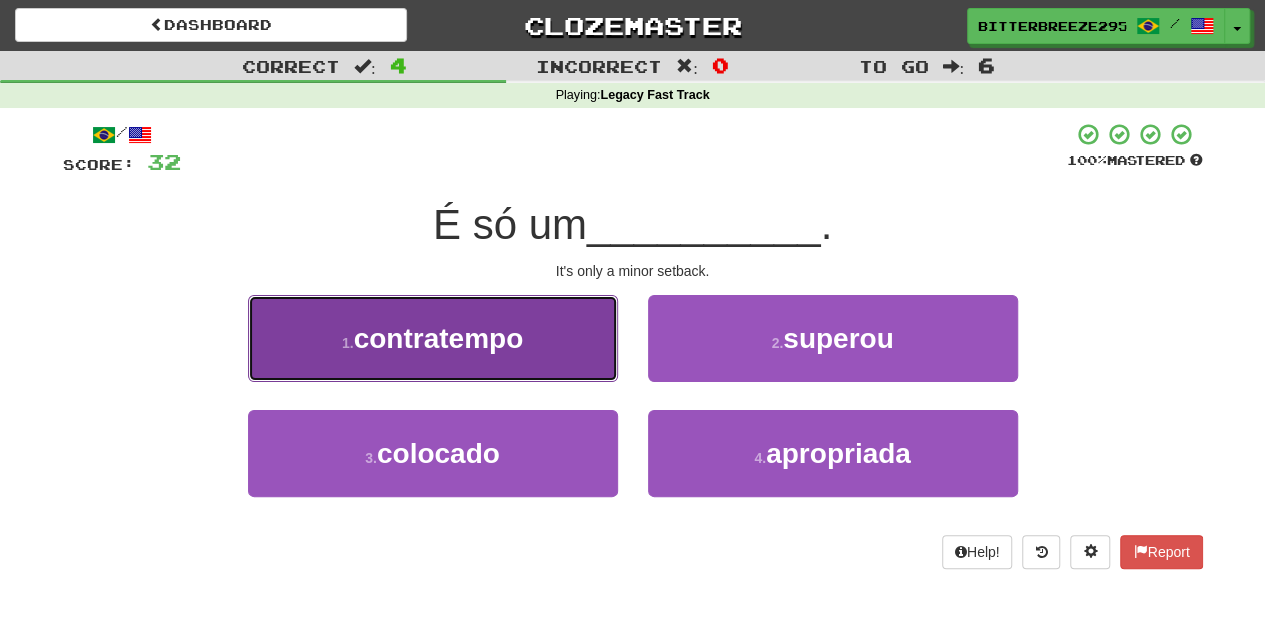 click on "1 .  contratempo" at bounding box center (433, 338) 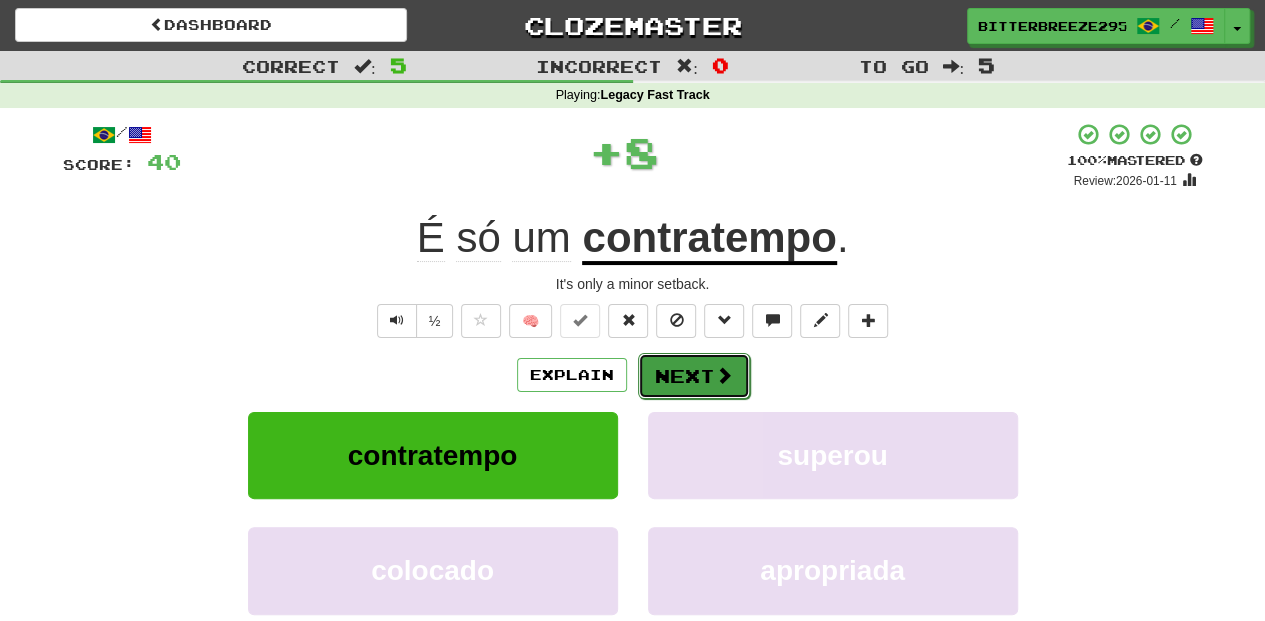 click on "Next" at bounding box center (694, 376) 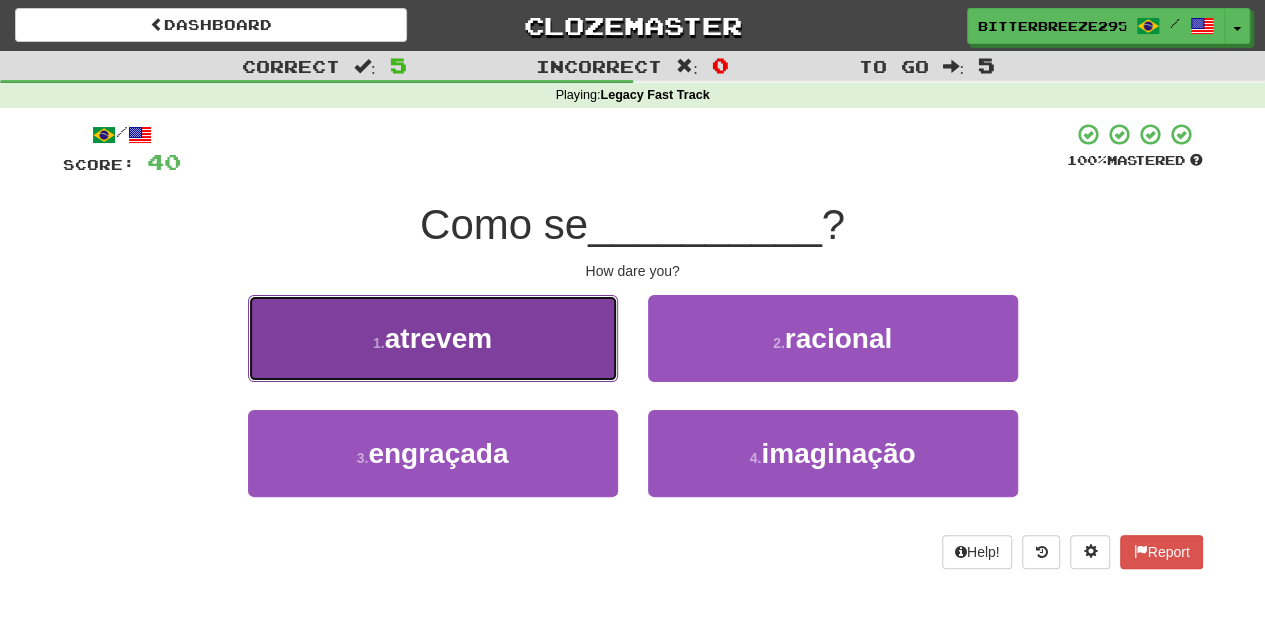 click on "1 .  atrevem" at bounding box center (433, 338) 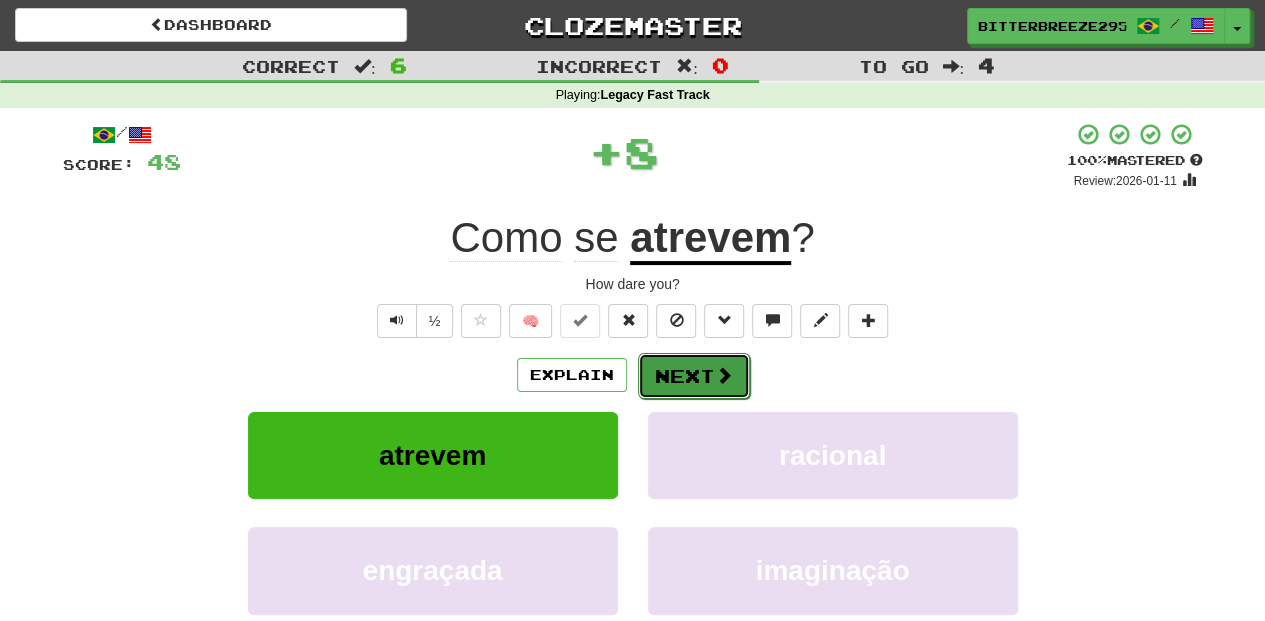click on "Next" at bounding box center [694, 376] 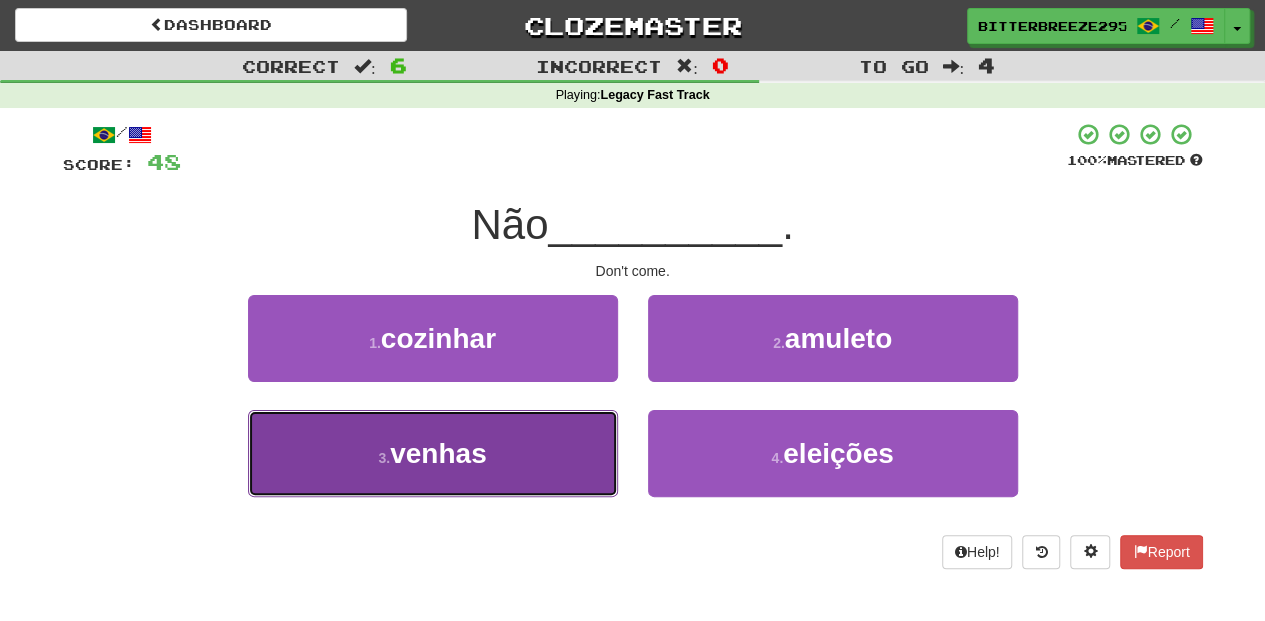 click on "3 .  venhas" at bounding box center [433, 453] 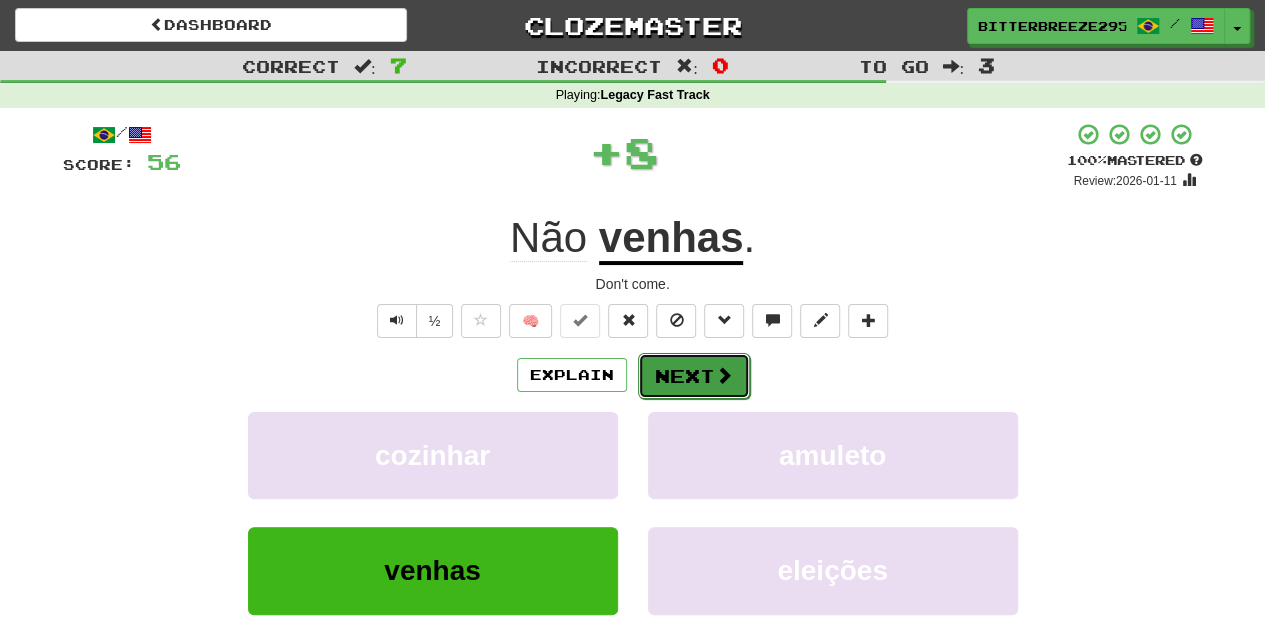 click on "Next" at bounding box center [694, 376] 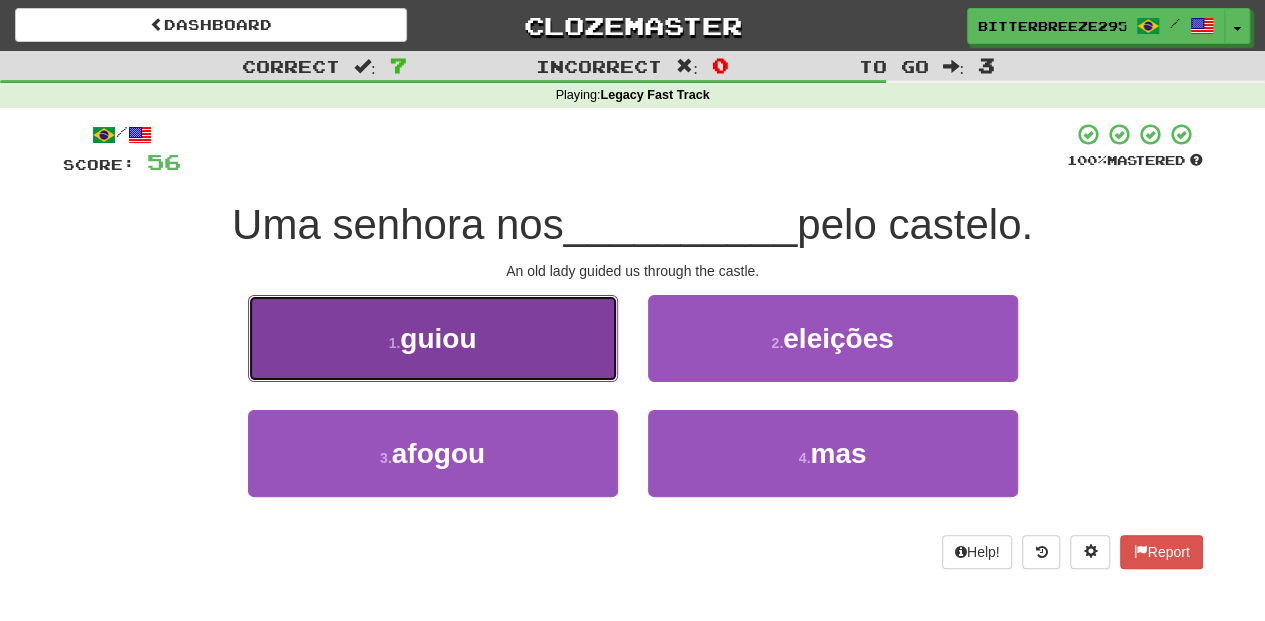 click on "1 .  guiou" at bounding box center (433, 338) 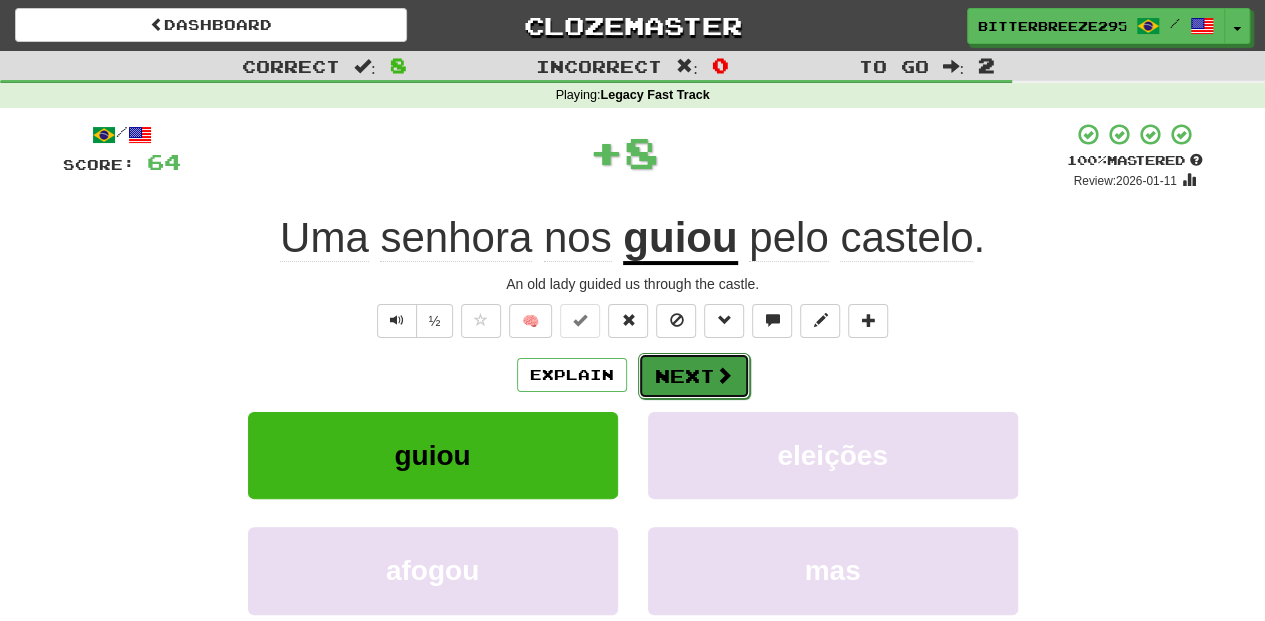click at bounding box center [724, 375] 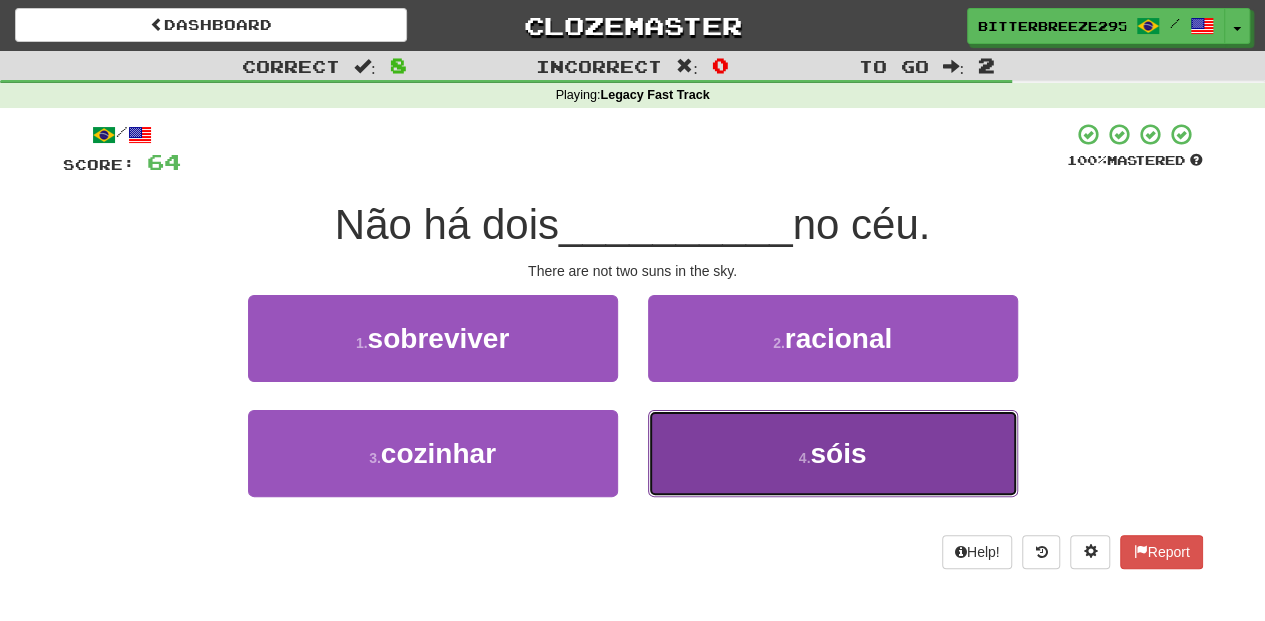 click on "4 .  sóis" at bounding box center [833, 453] 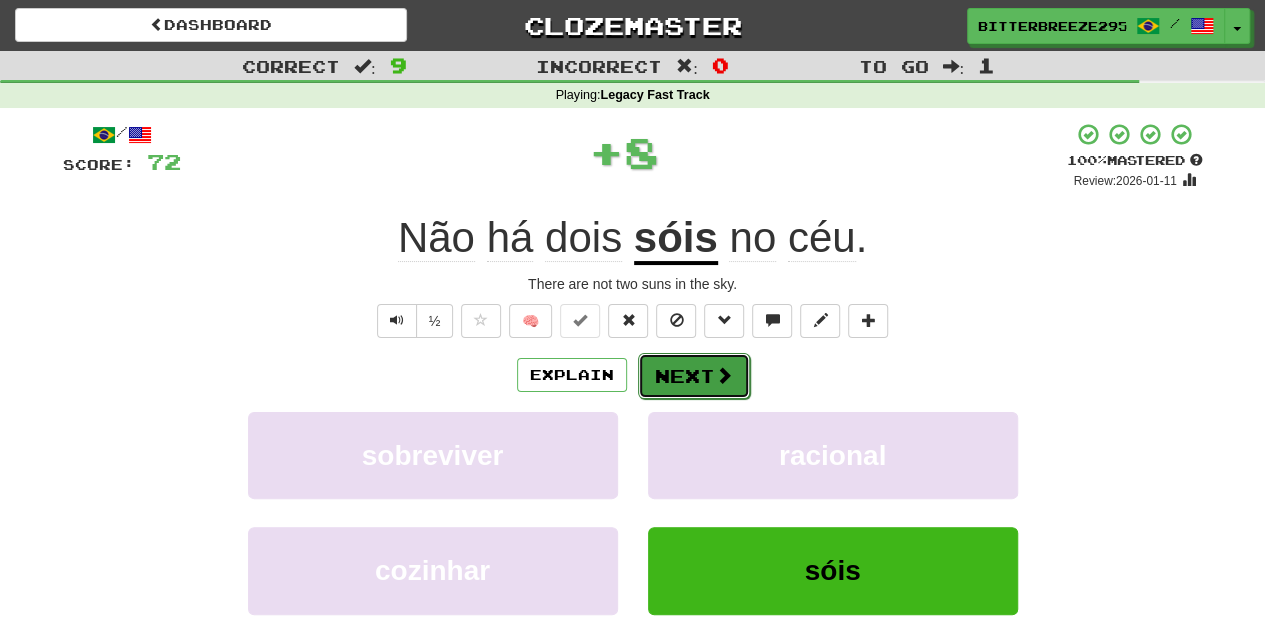 click on "Next" at bounding box center [694, 376] 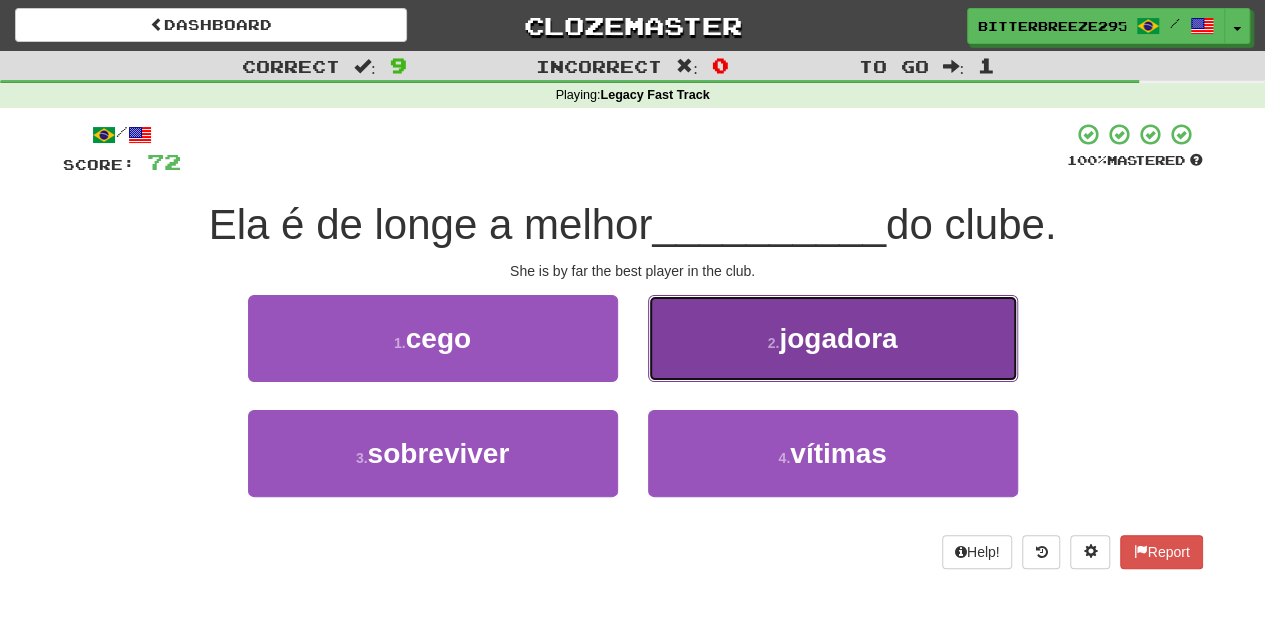 click on "2 .  jogadora" at bounding box center (833, 338) 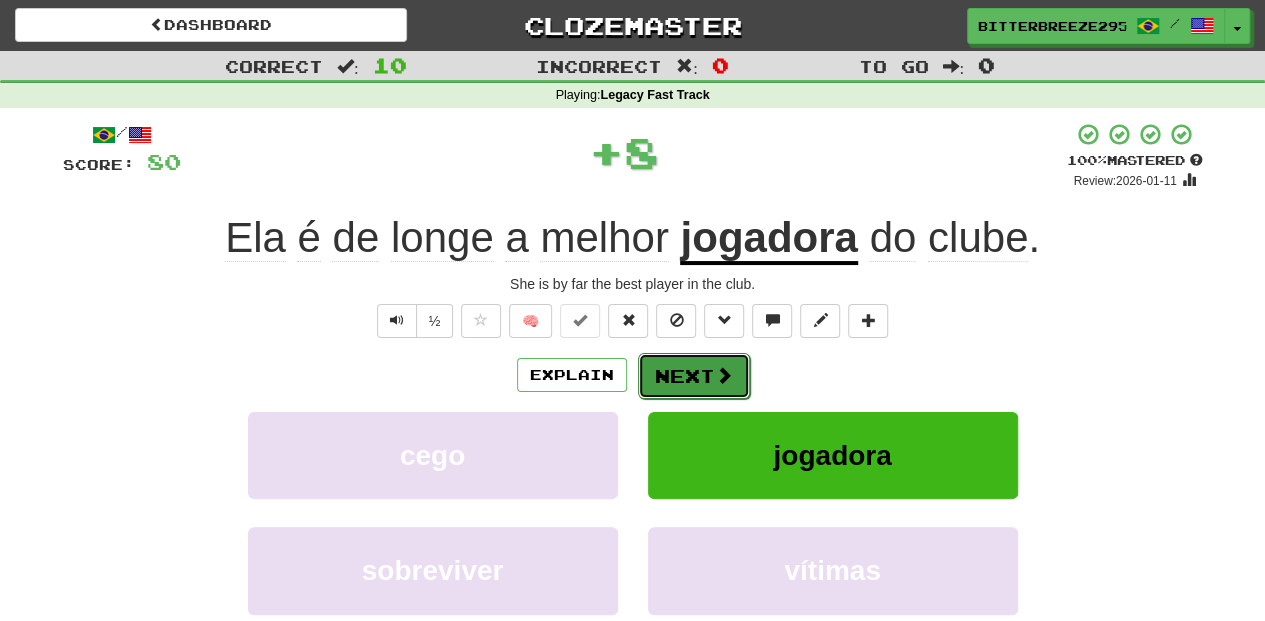 click on "Next" at bounding box center [694, 376] 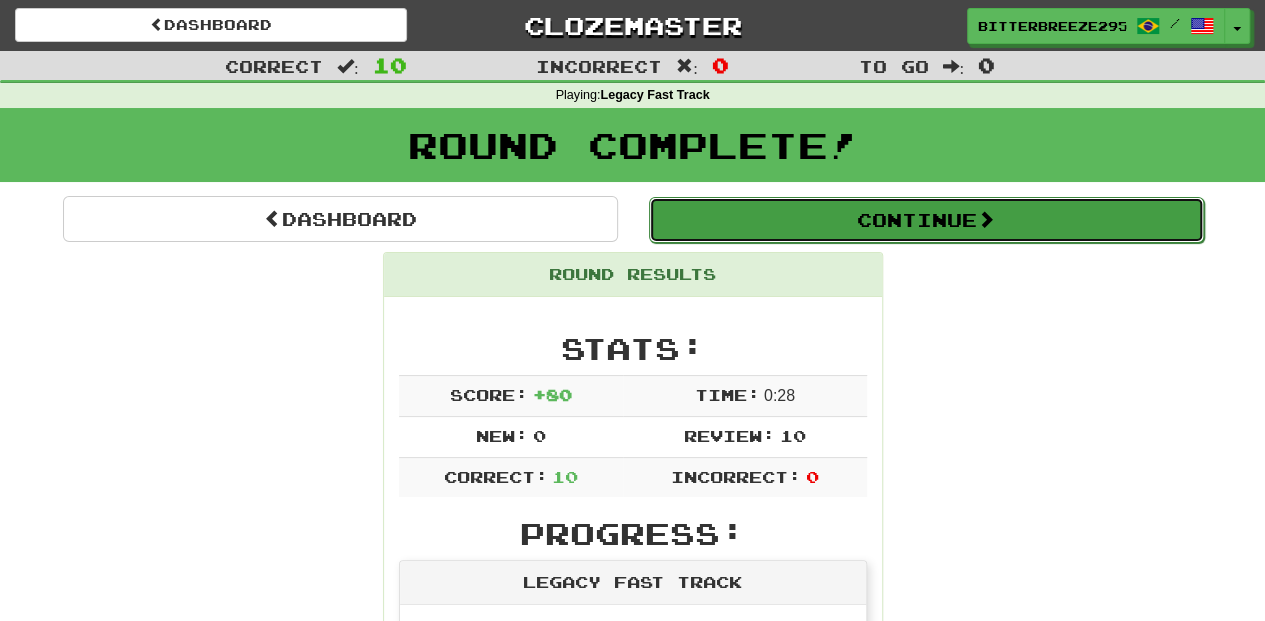 click on "Continue" at bounding box center [926, 220] 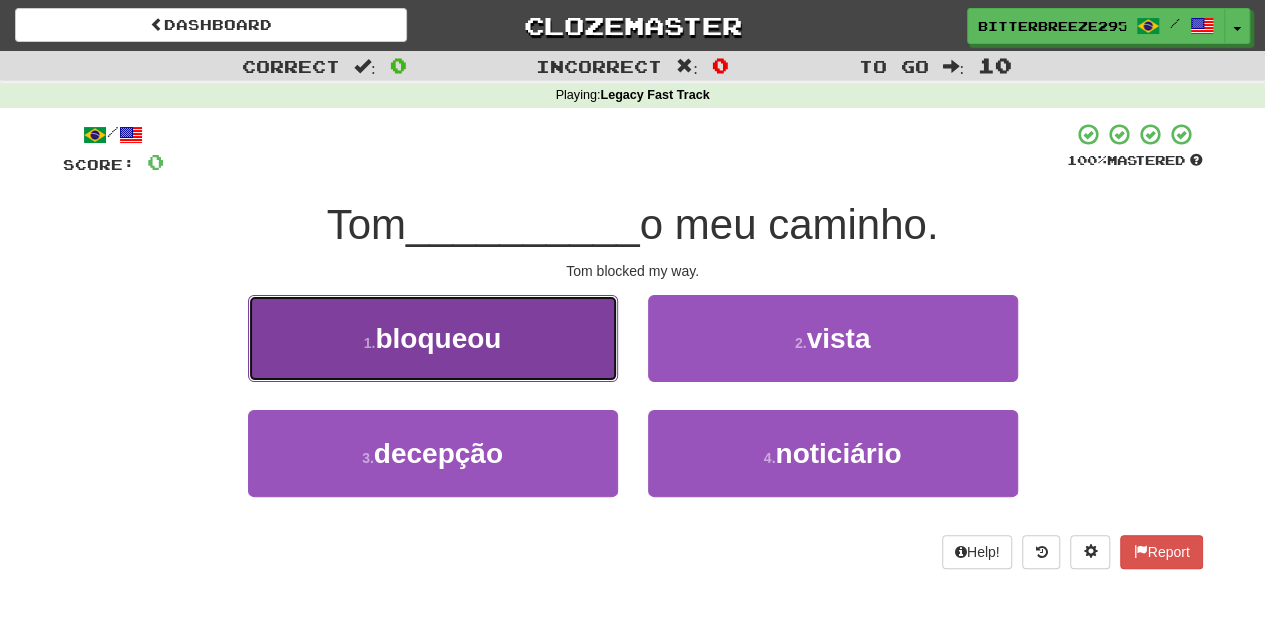 click on "1 .  bloqueou" at bounding box center (433, 338) 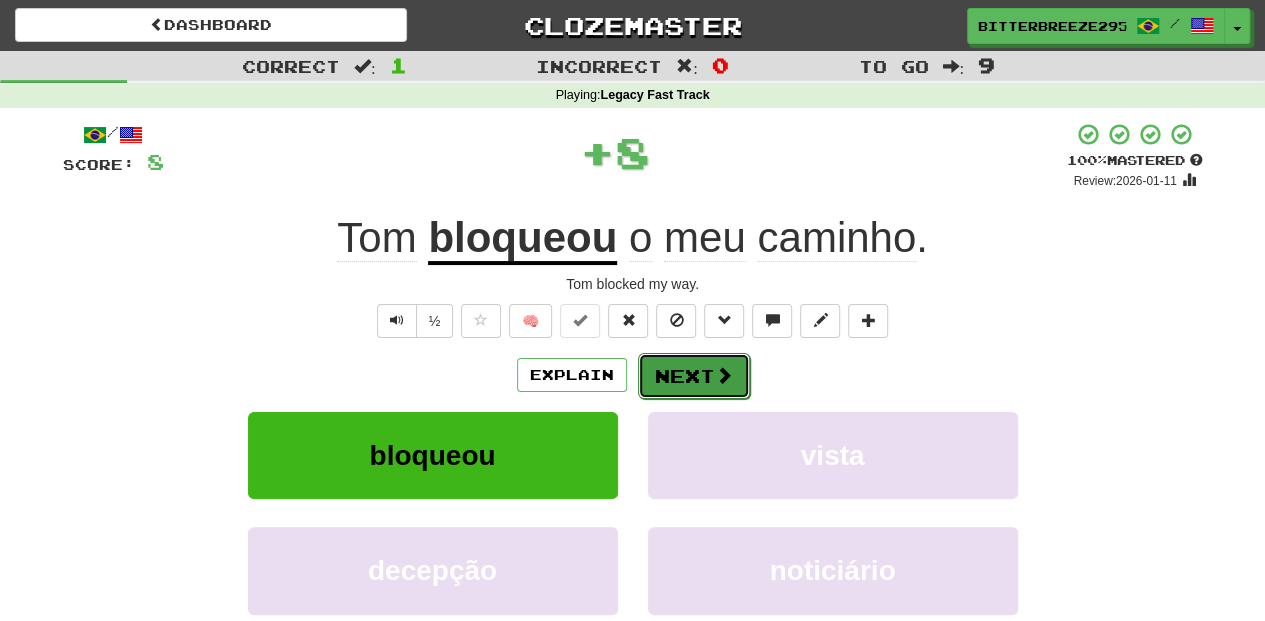 click on "Next" at bounding box center (694, 376) 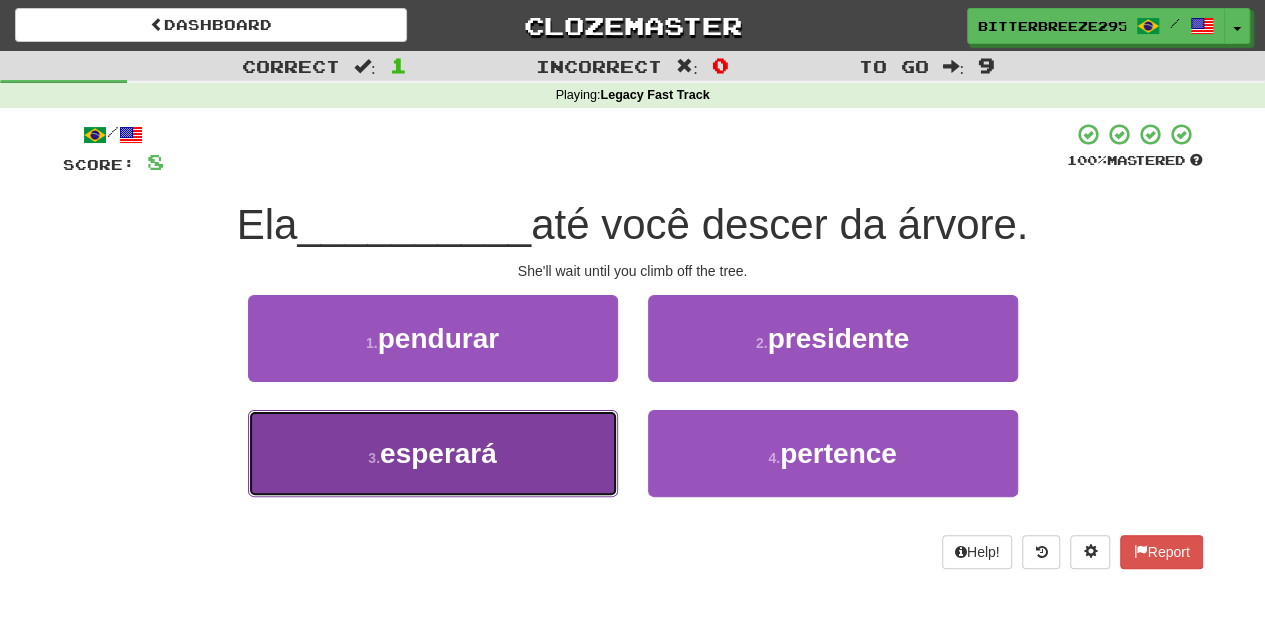 click on "3 .  esperará" at bounding box center [433, 453] 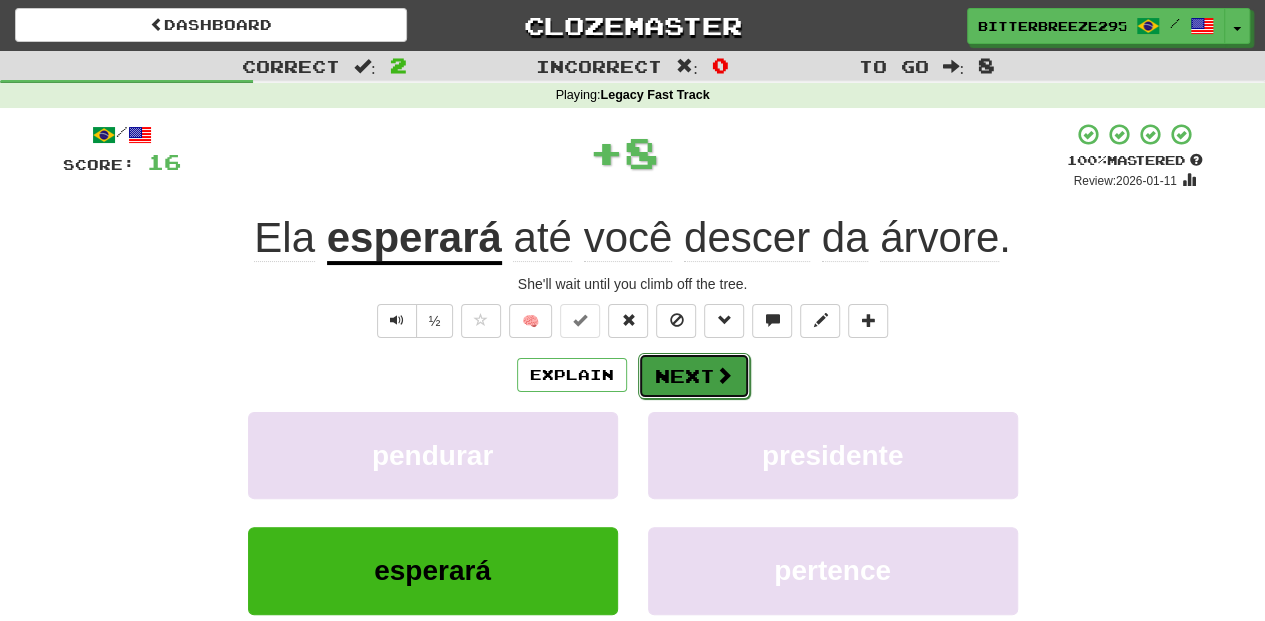 click on "Next" at bounding box center [694, 376] 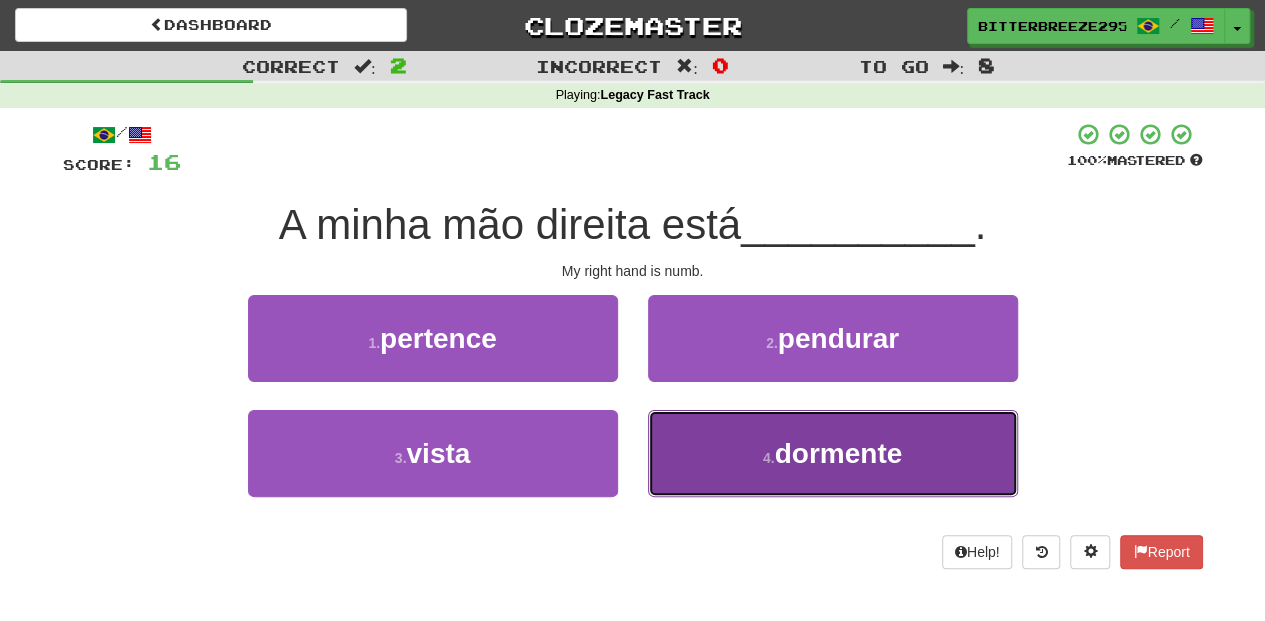 click on "4 .  dormente" at bounding box center (833, 453) 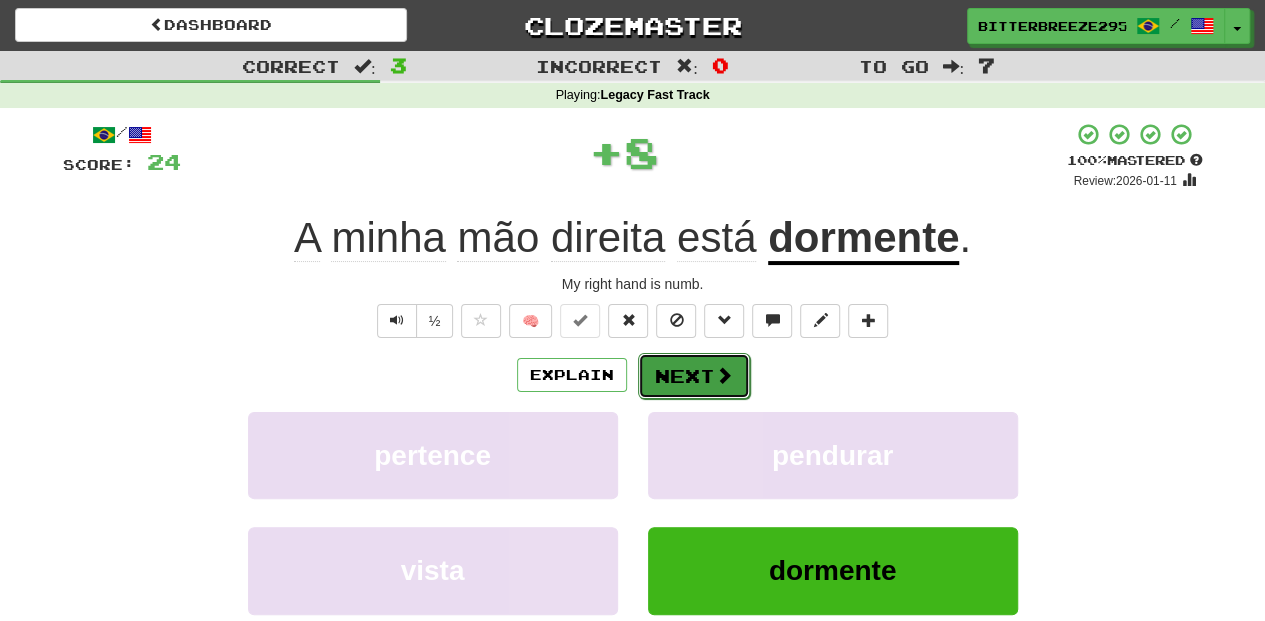 click on "Next" at bounding box center (694, 376) 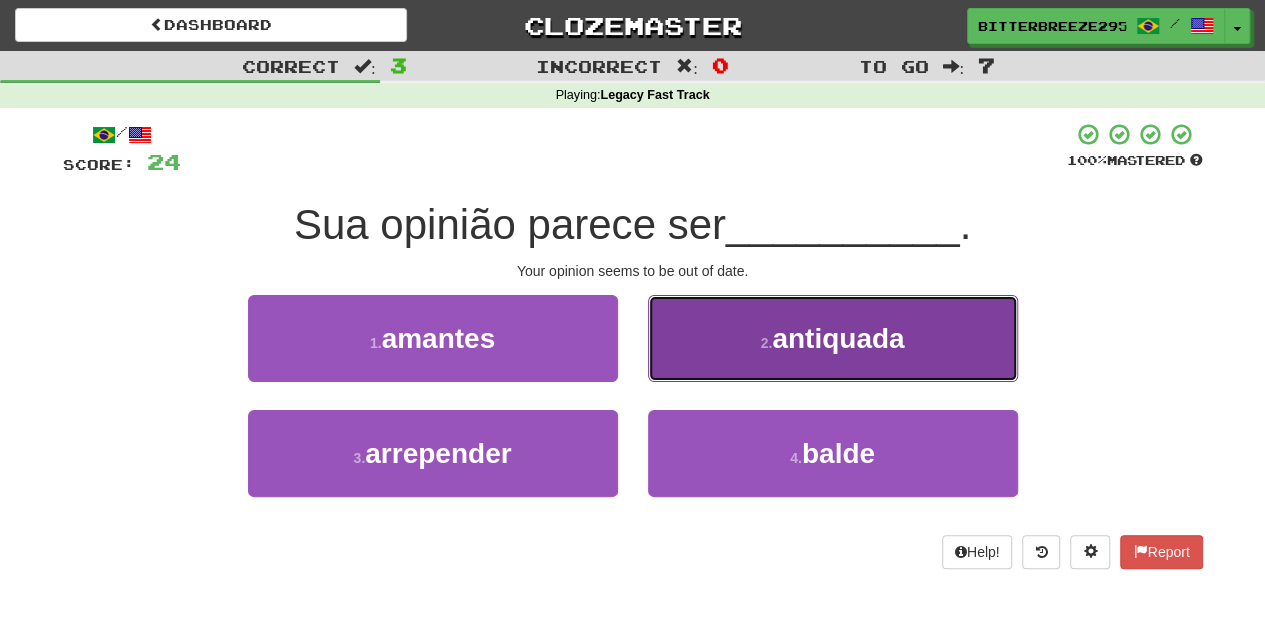 click on "2 .  antiquada" at bounding box center (833, 338) 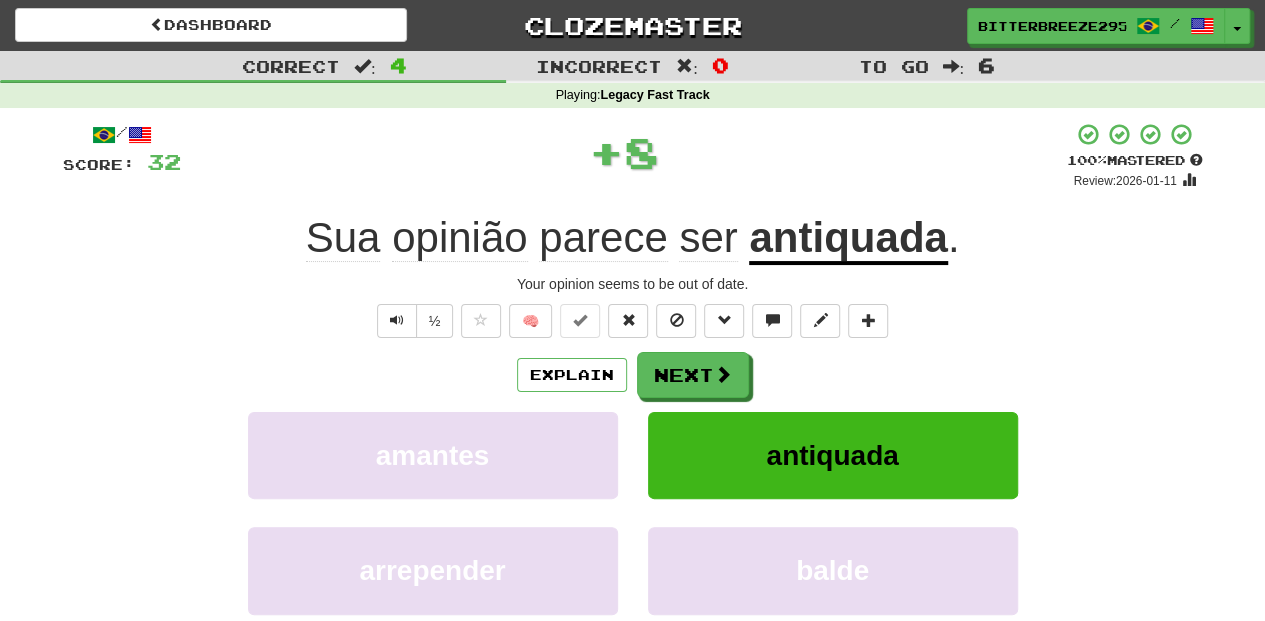 click on "Next" at bounding box center (693, 375) 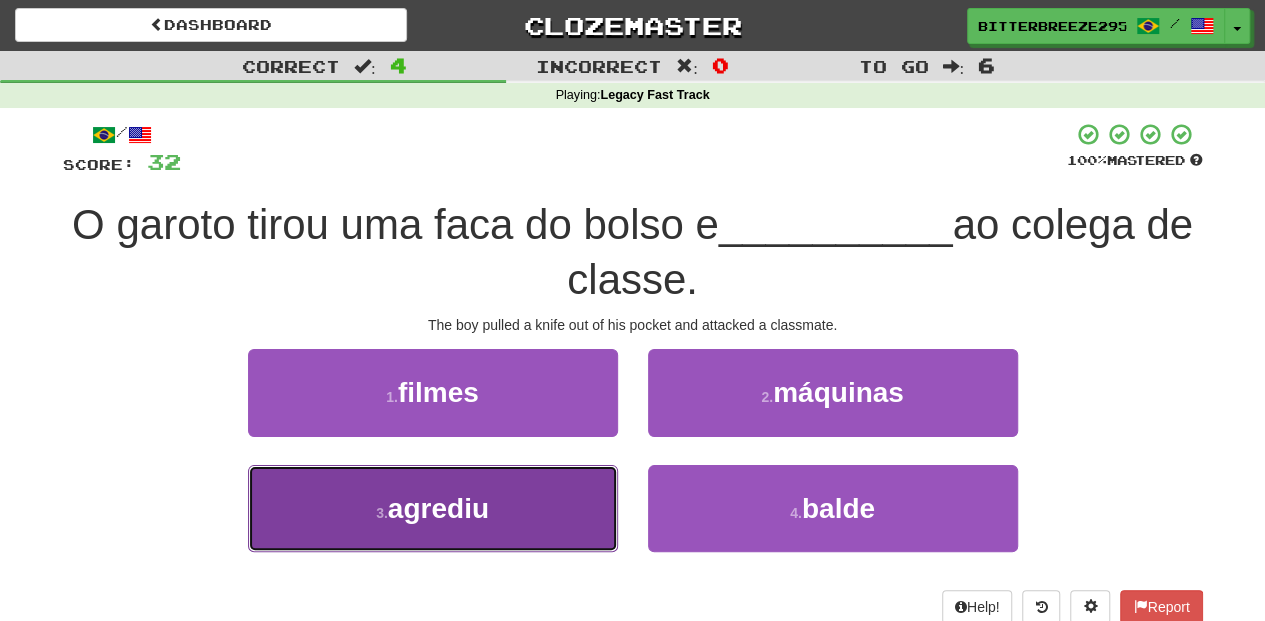 click on "3 .  agrediu" at bounding box center (433, 508) 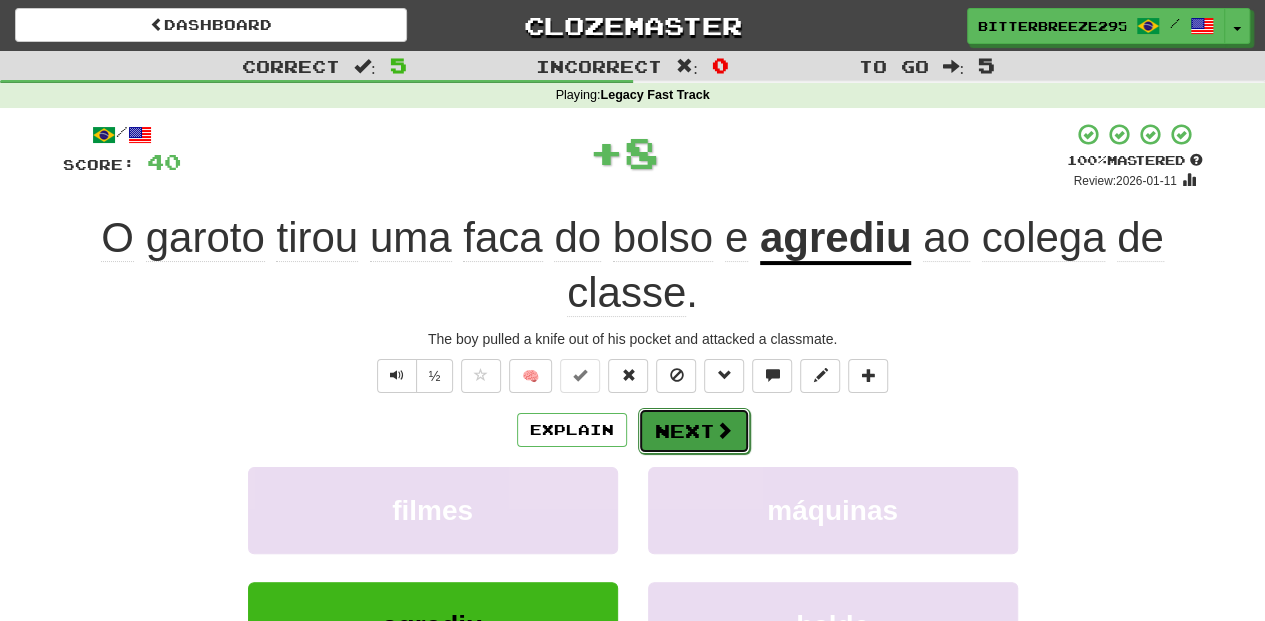 click on "Next" at bounding box center (694, 431) 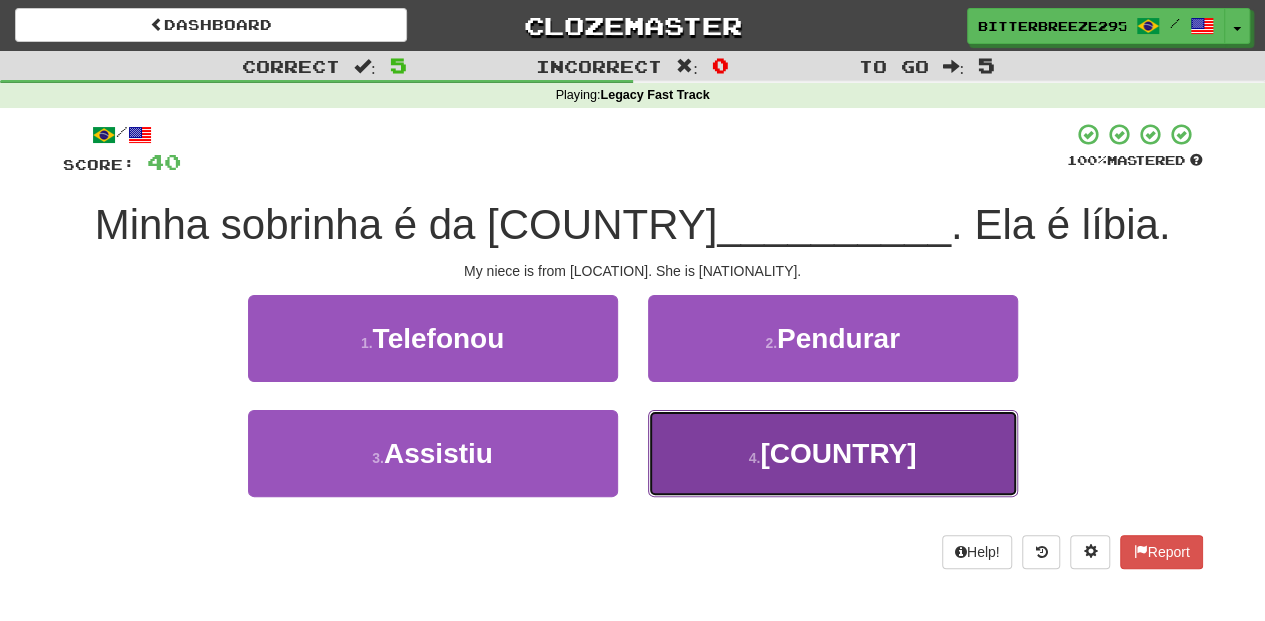 click on "4 .  Líbia" at bounding box center [833, 453] 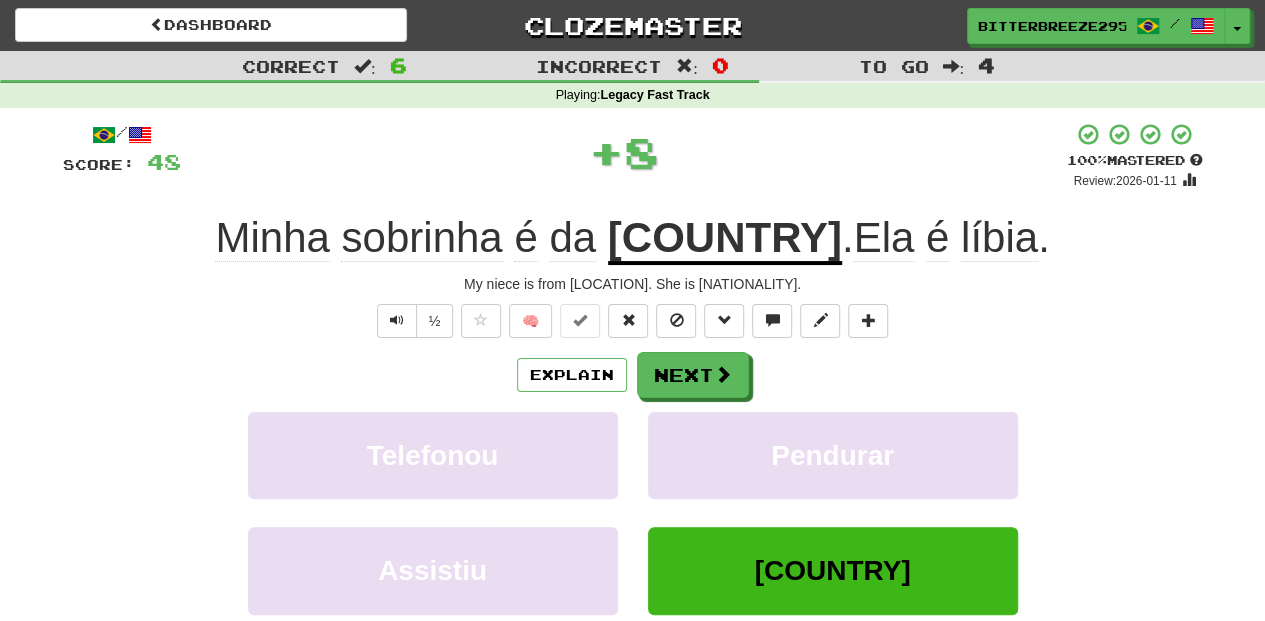 click on "/  Score:   48 + 8 100 %  Mastered Review:  2026-01-11 Minha   sobrinha   é   da   Líbia .  Ela   é   líbia . My niece is from Libya. She is Libyan. ½ 🧠 Explain Next Telefonou Pendurar Assistiu Líbia Learn more: Telefonou Pendurar Assistiu Líbia  Help!  Report Sentence Source" at bounding box center [633, 435] 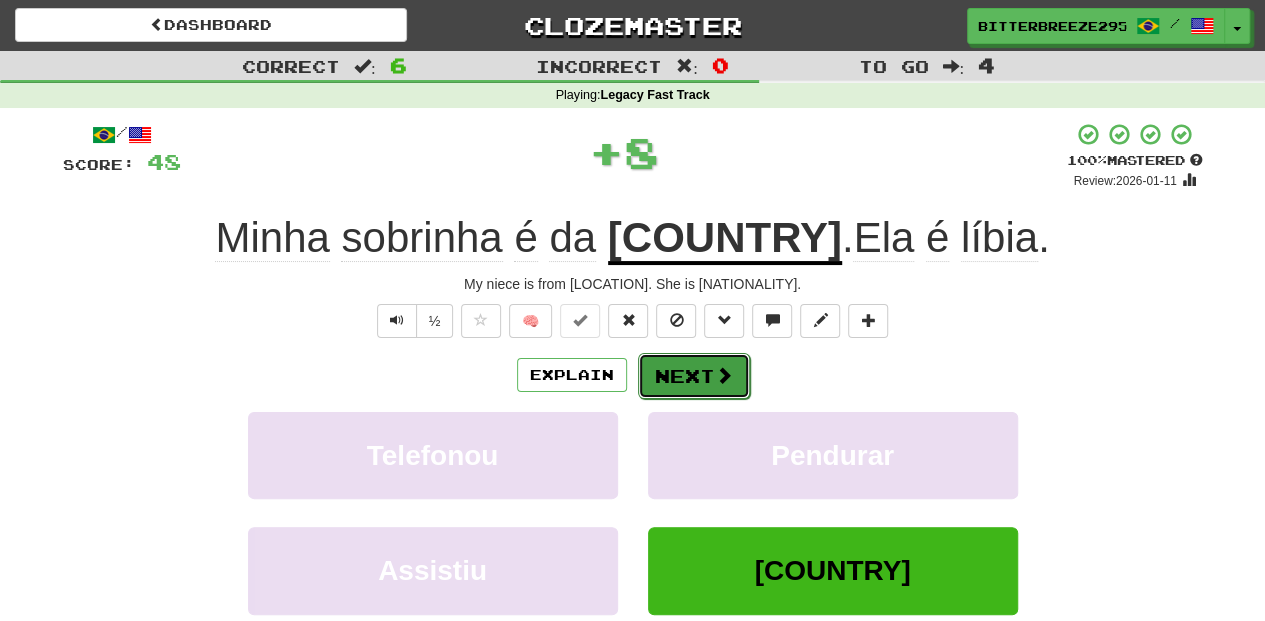 click on "Next" at bounding box center [694, 376] 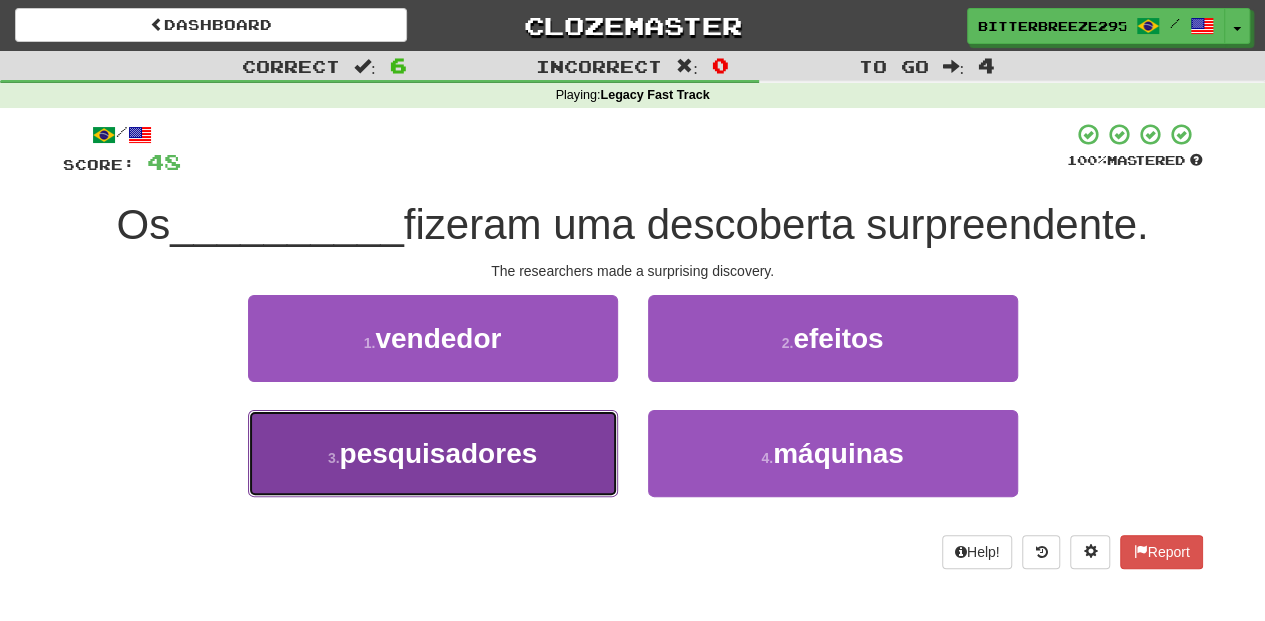 click on "3 .  pesquisadores" at bounding box center [433, 453] 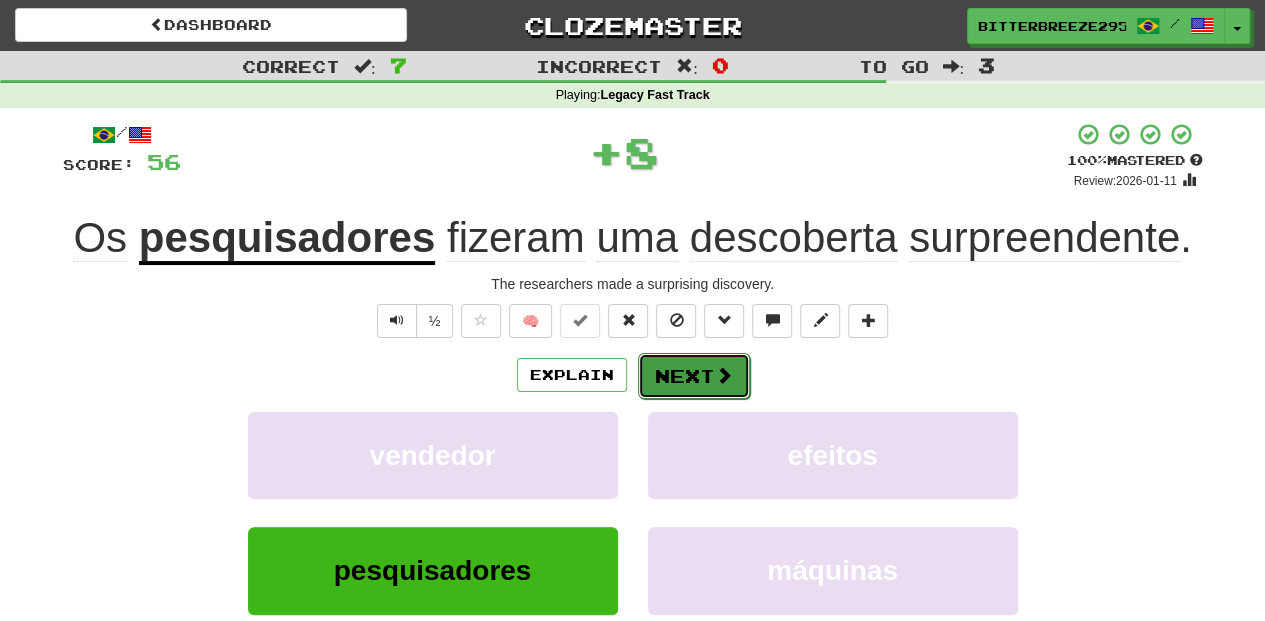 click on "Next" at bounding box center [694, 376] 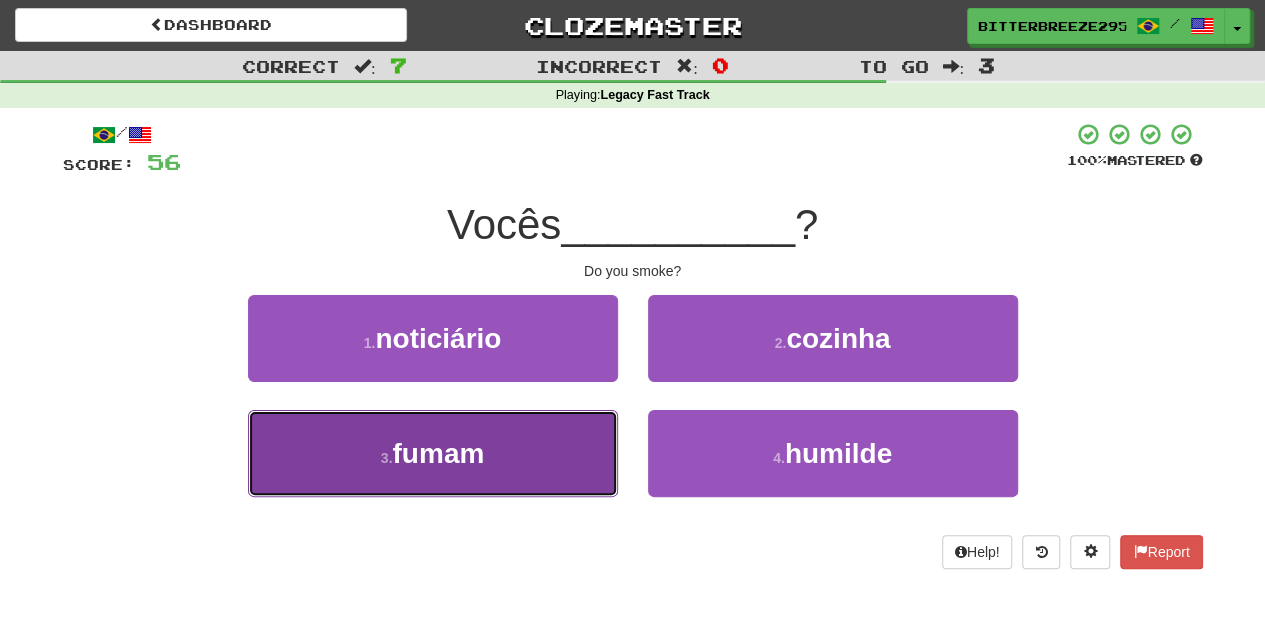 click on "3 .  fumam" at bounding box center (433, 453) 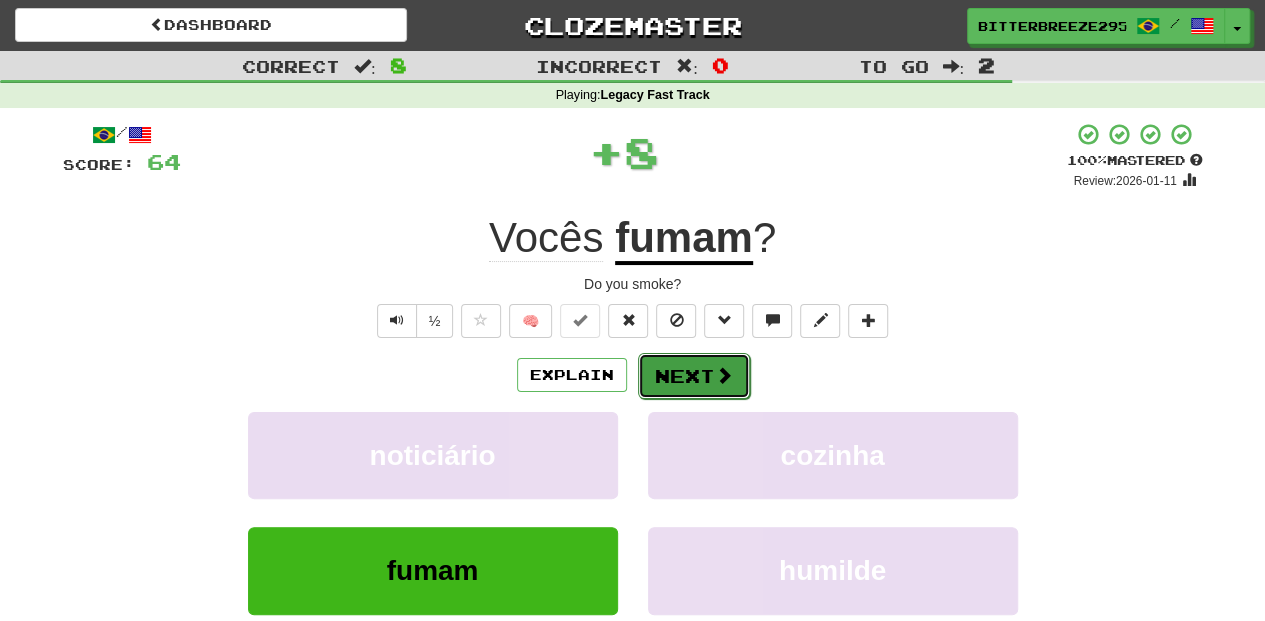 click on "Next" at bounding box center [694, 376] 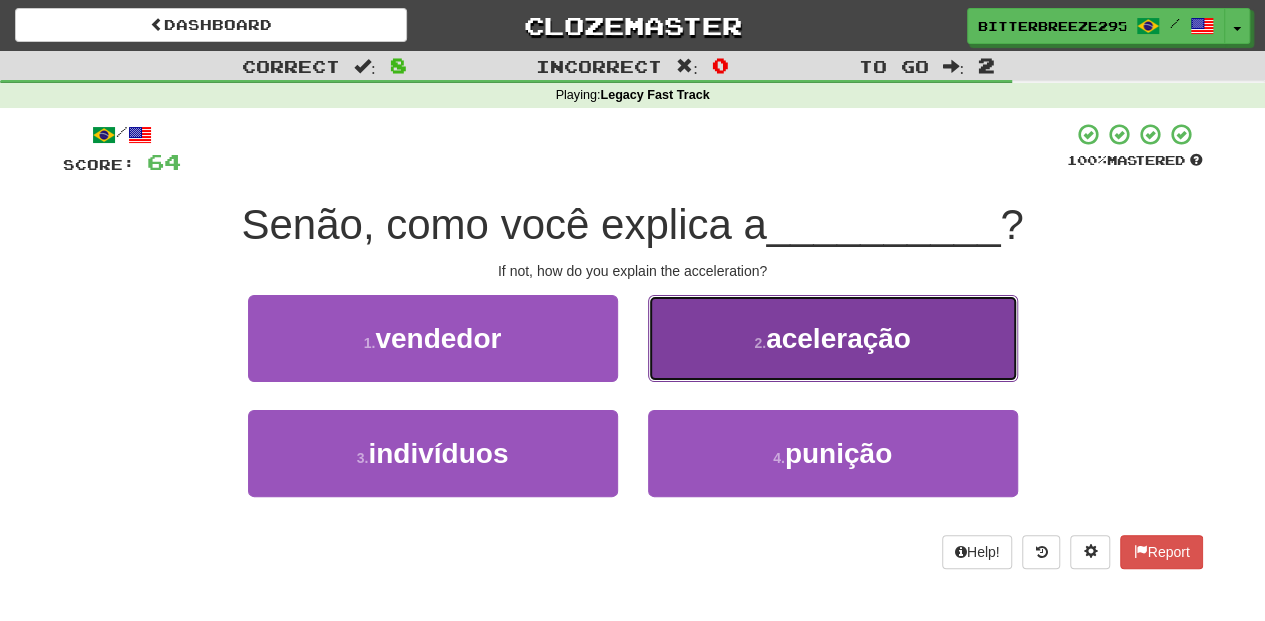 click on "2 .  aceleração" at bounding box center [833, 338] 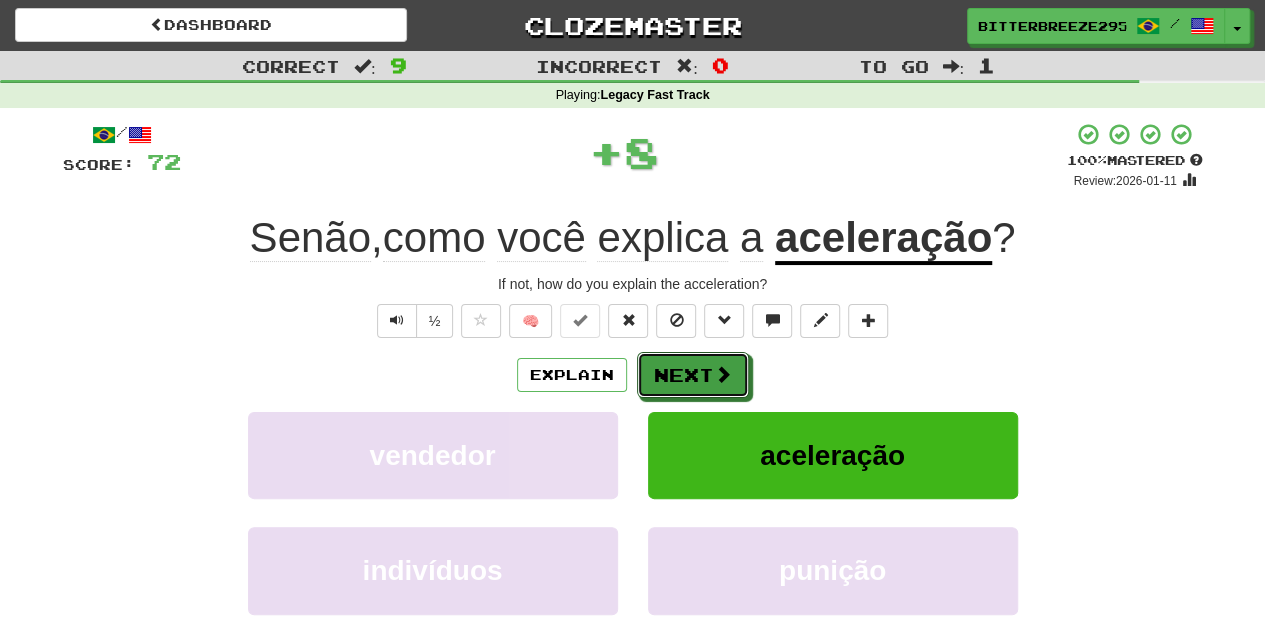 click on "Next" at bounding box center (693, 375) 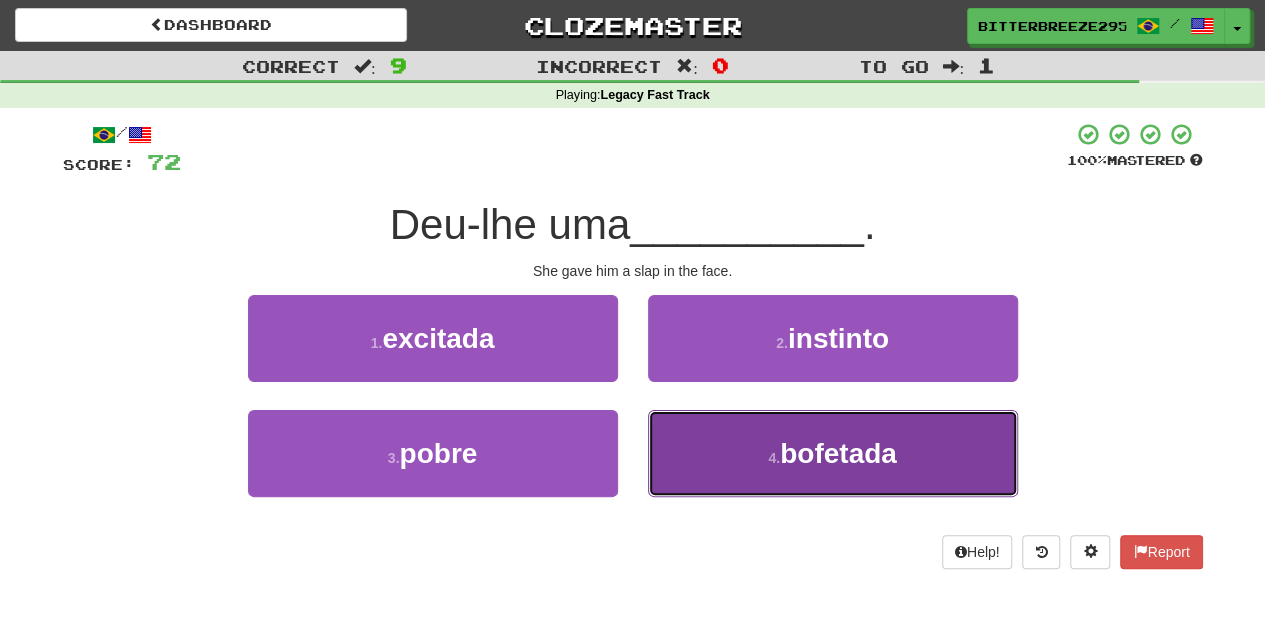 click on "4 .  bofetada" at bounding box center [833, 453] 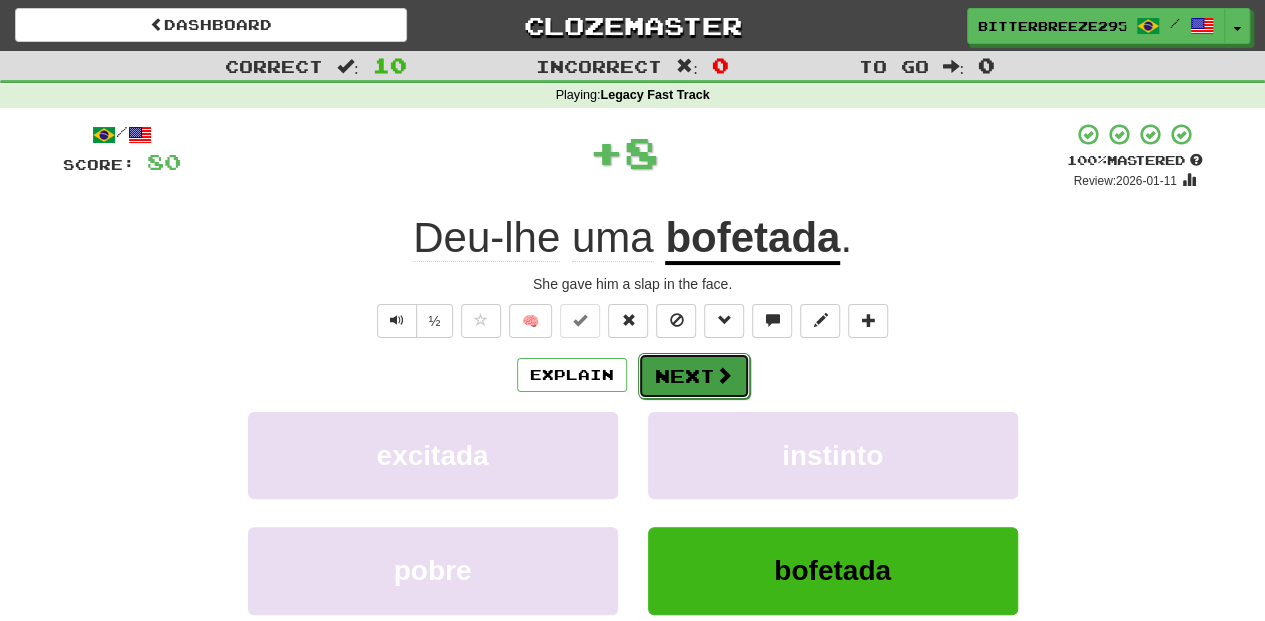click on "Next" at bounding box center [694, 376] 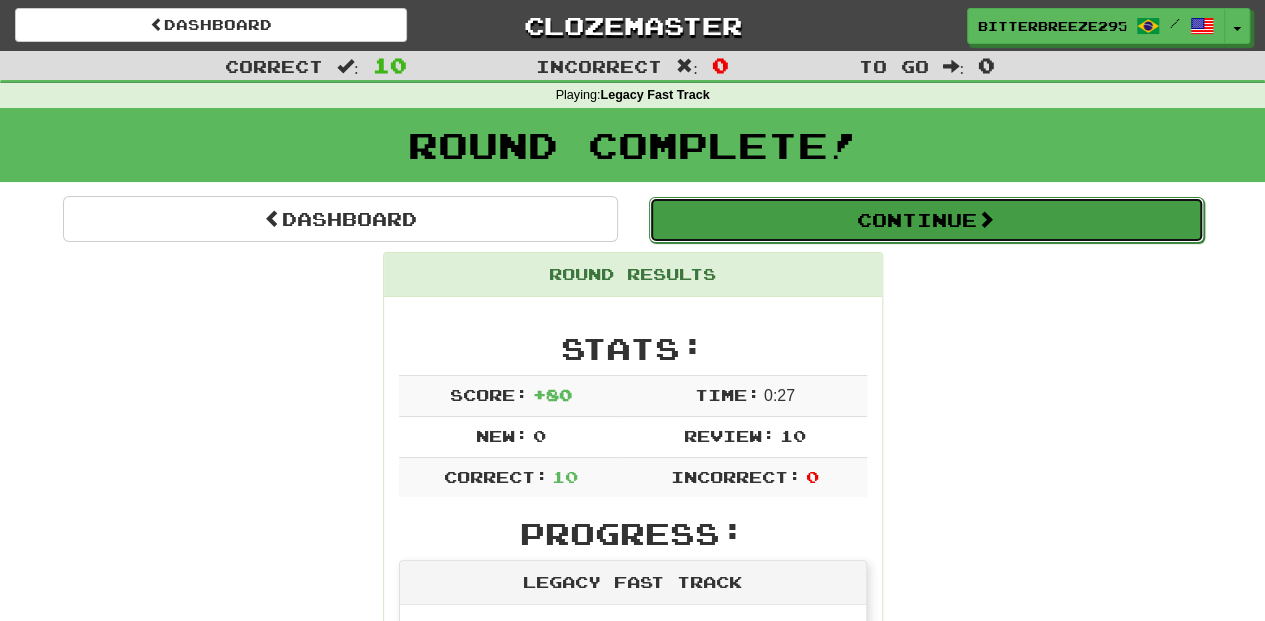 click on "Continue" at bounding box center [926, 220] 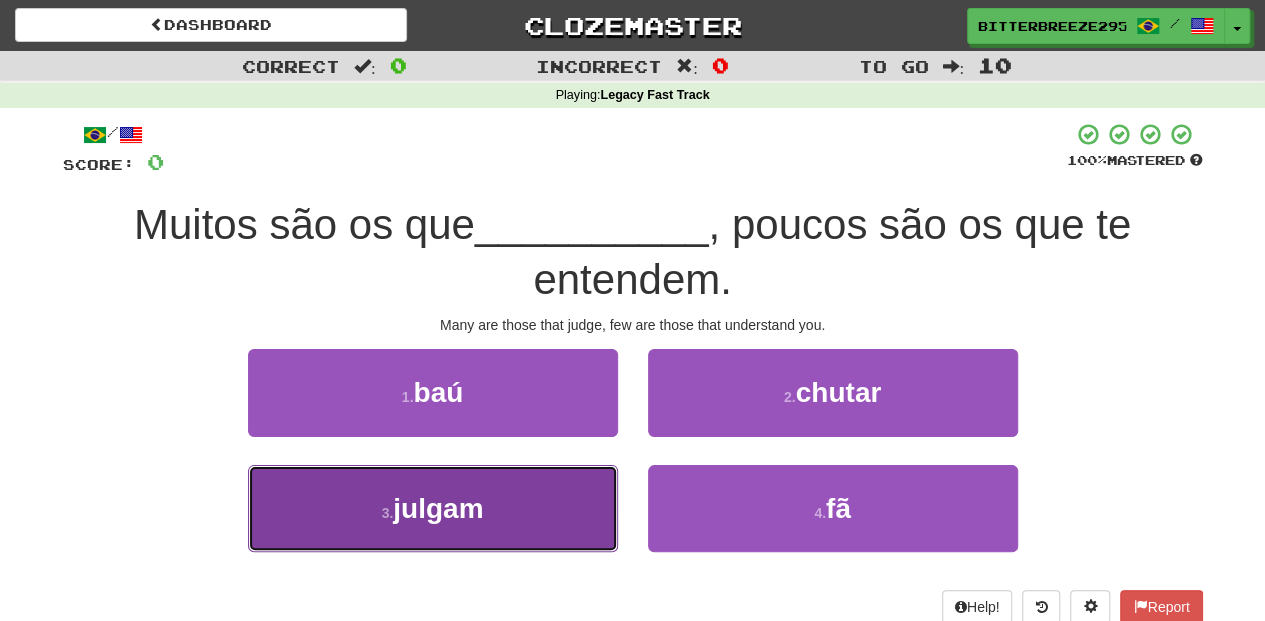 click on "3 .  julgam" at bounding box center [433, 508] 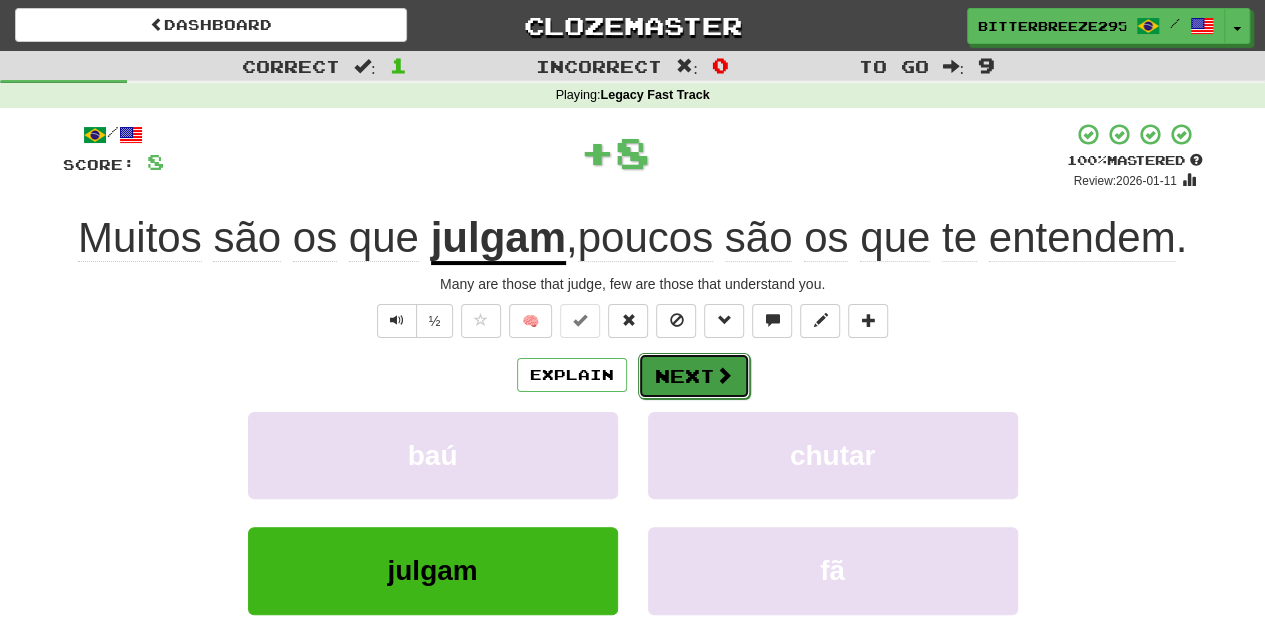 click on "Next" at bounding box center [694, 376] 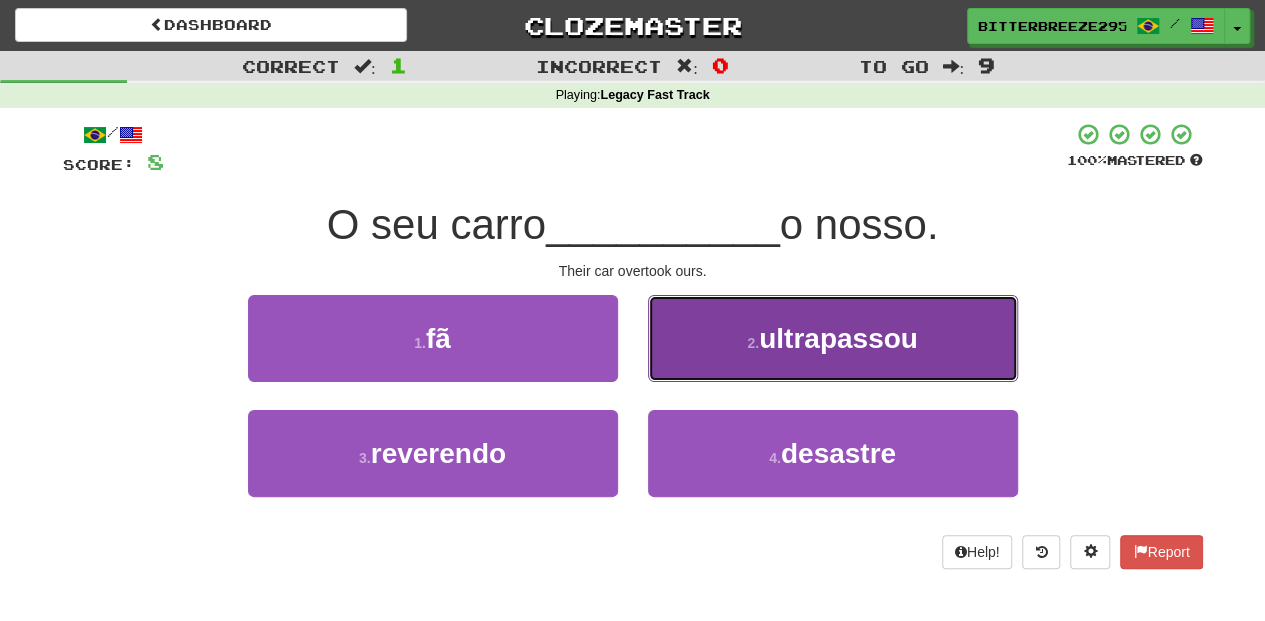 click on "2 .  ultrapassou" at bounding box center (833, 338) 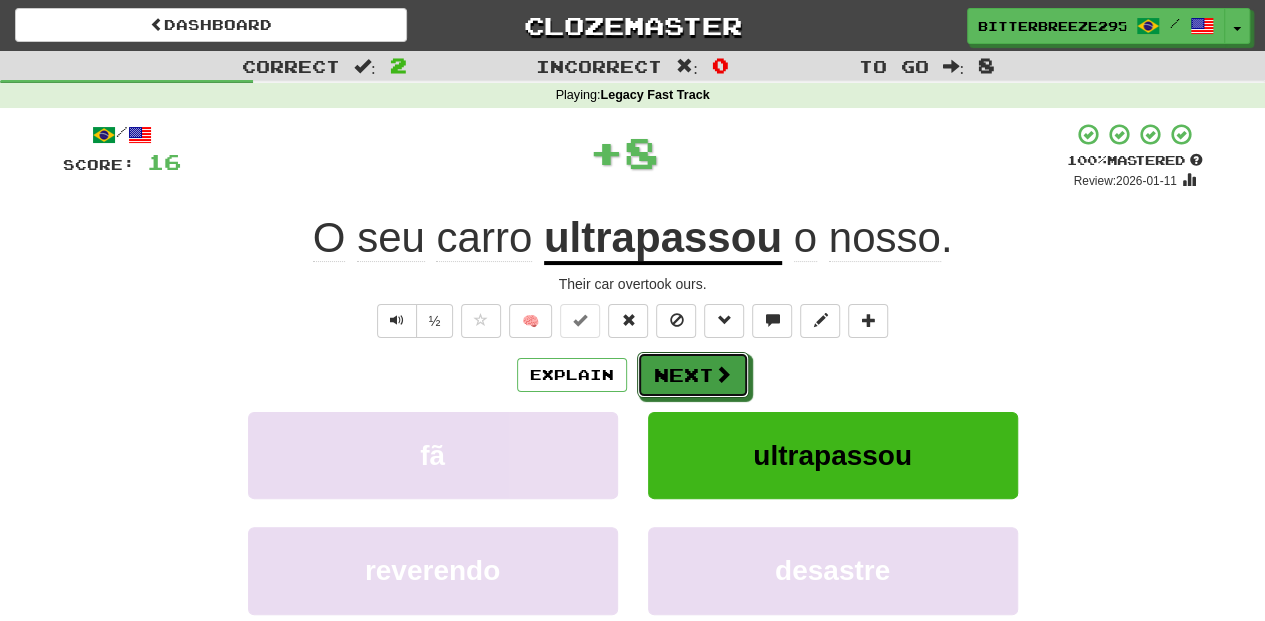 click at bounding box center [723, 374] 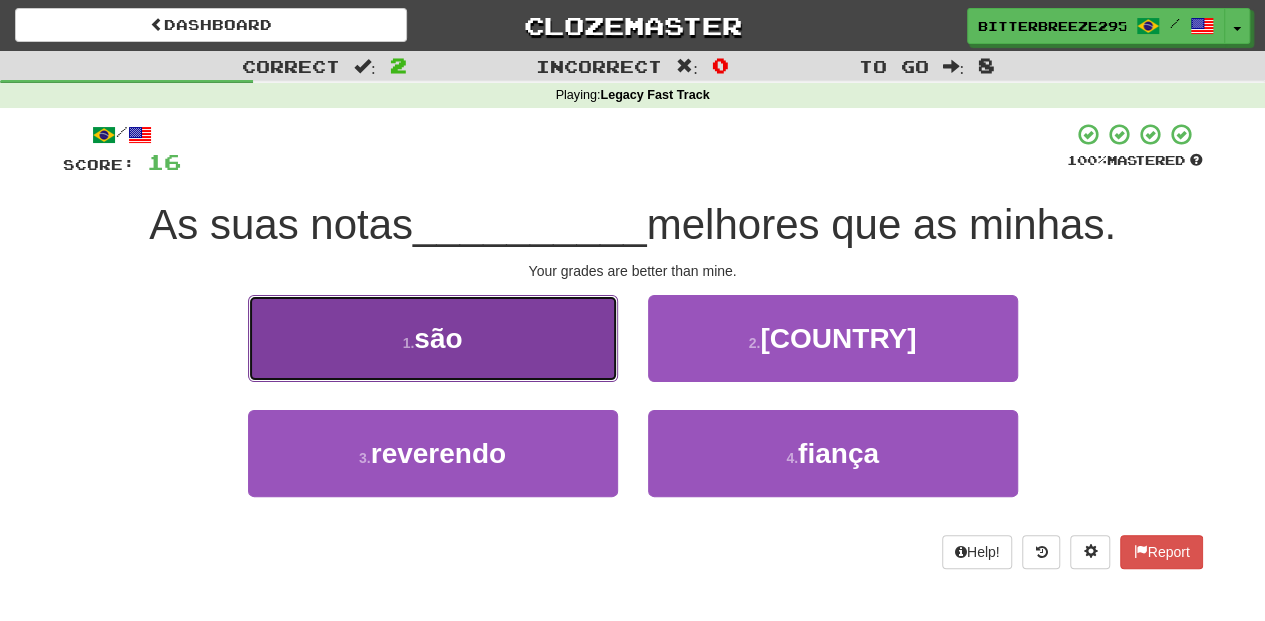 click on "1 .  são" at bounding box center (433, 338) 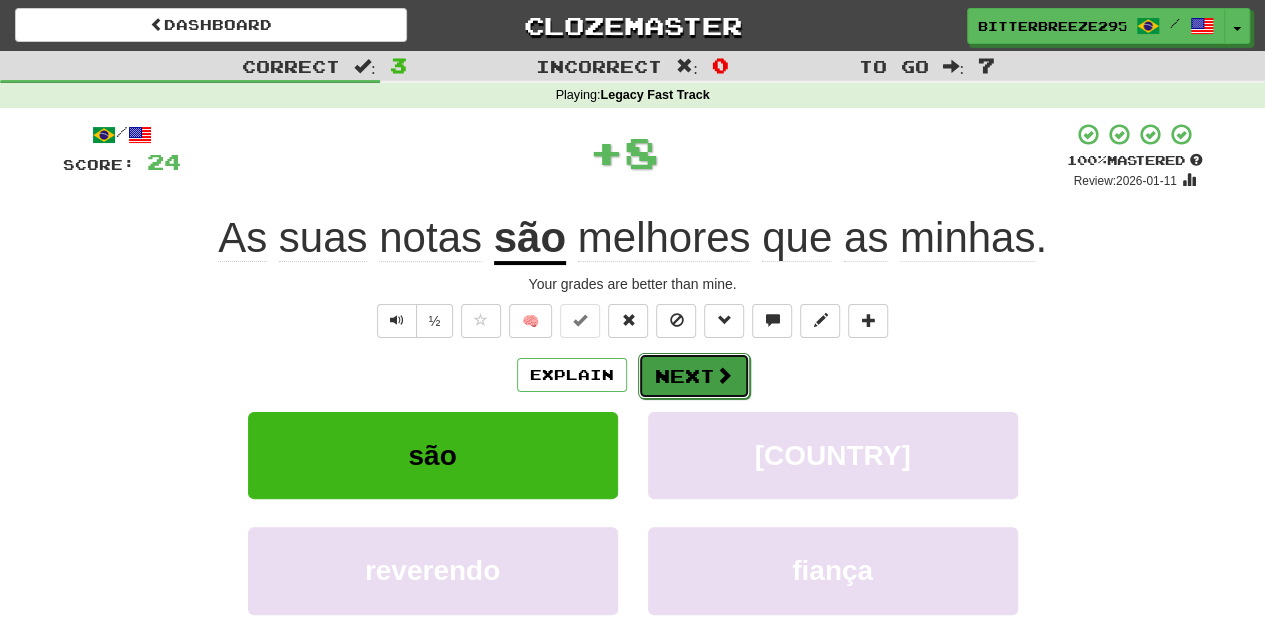 click on "Next" at bounding box center (694, 376) 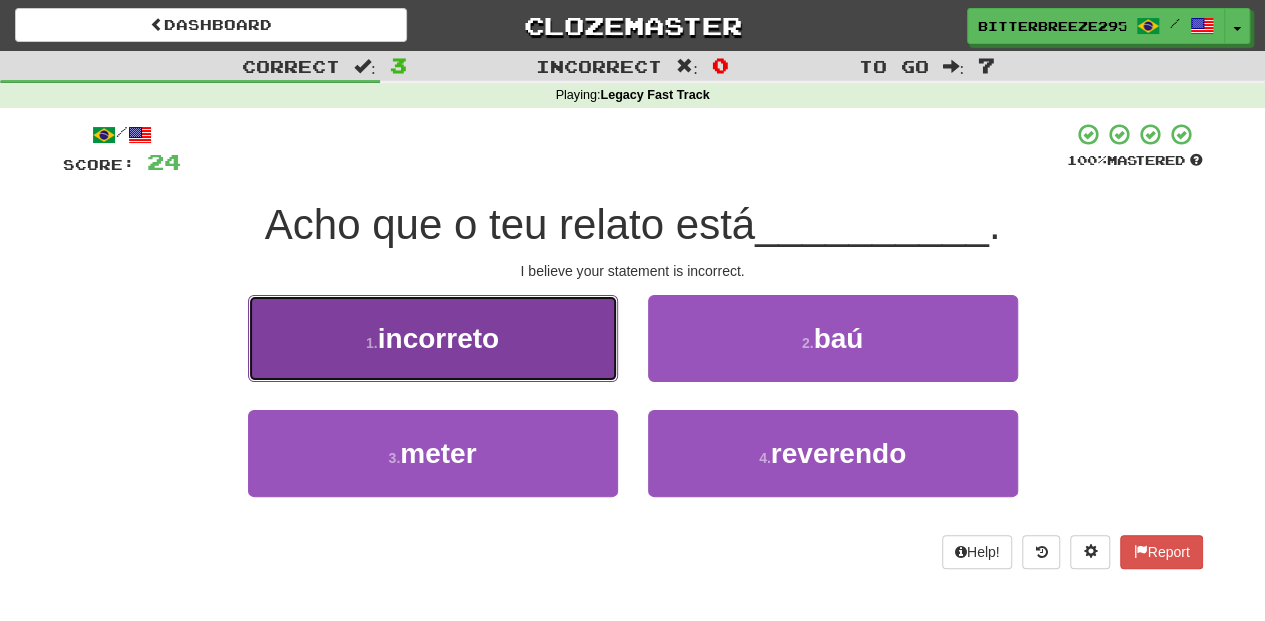 click on "1 .  incorreto" at bounding box center (433, 338) 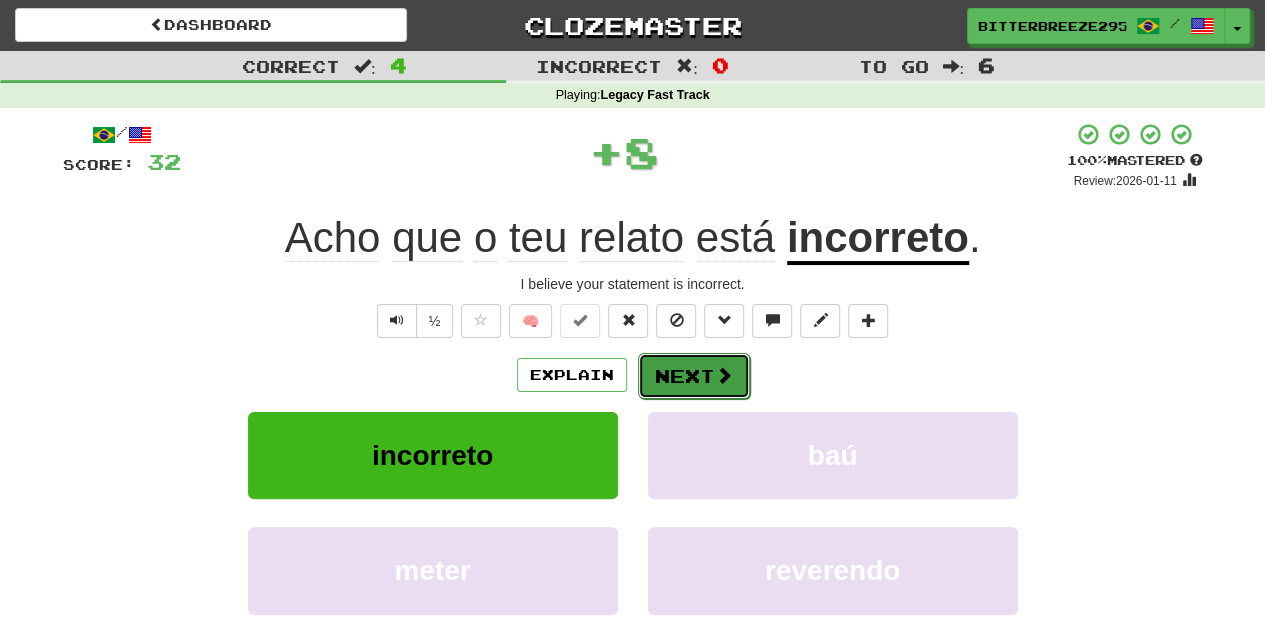 click on "Next" at bounding box center [694, 376] 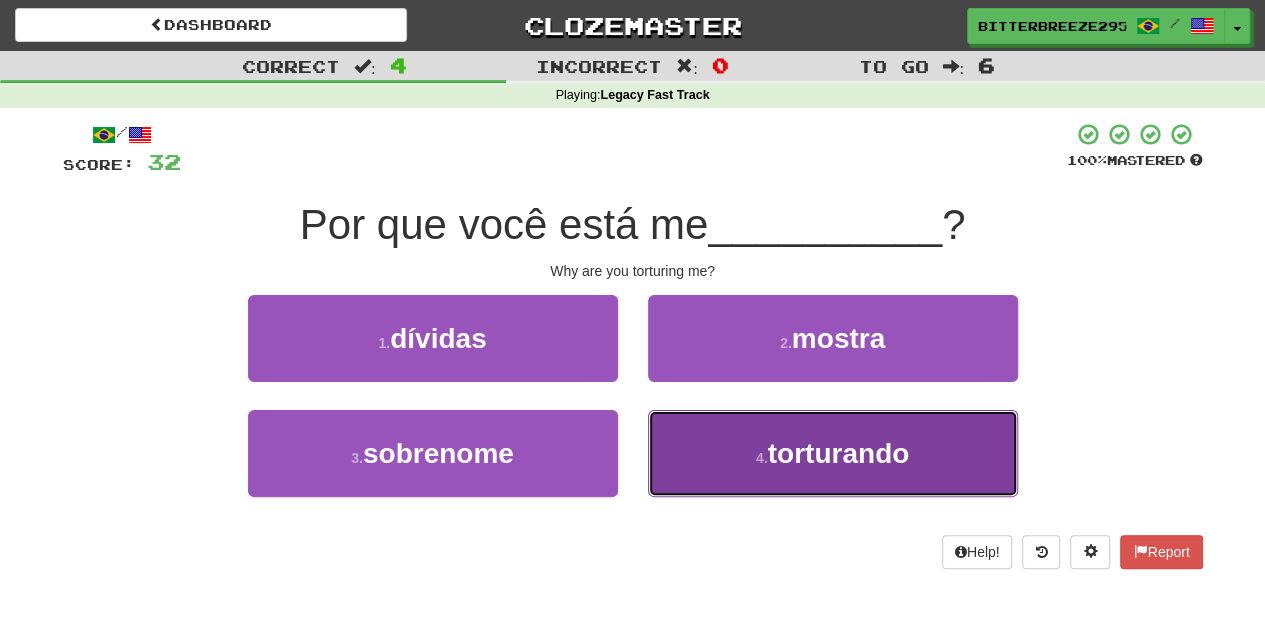 click on "4 .  torturando" at bounding box center [833, 453] 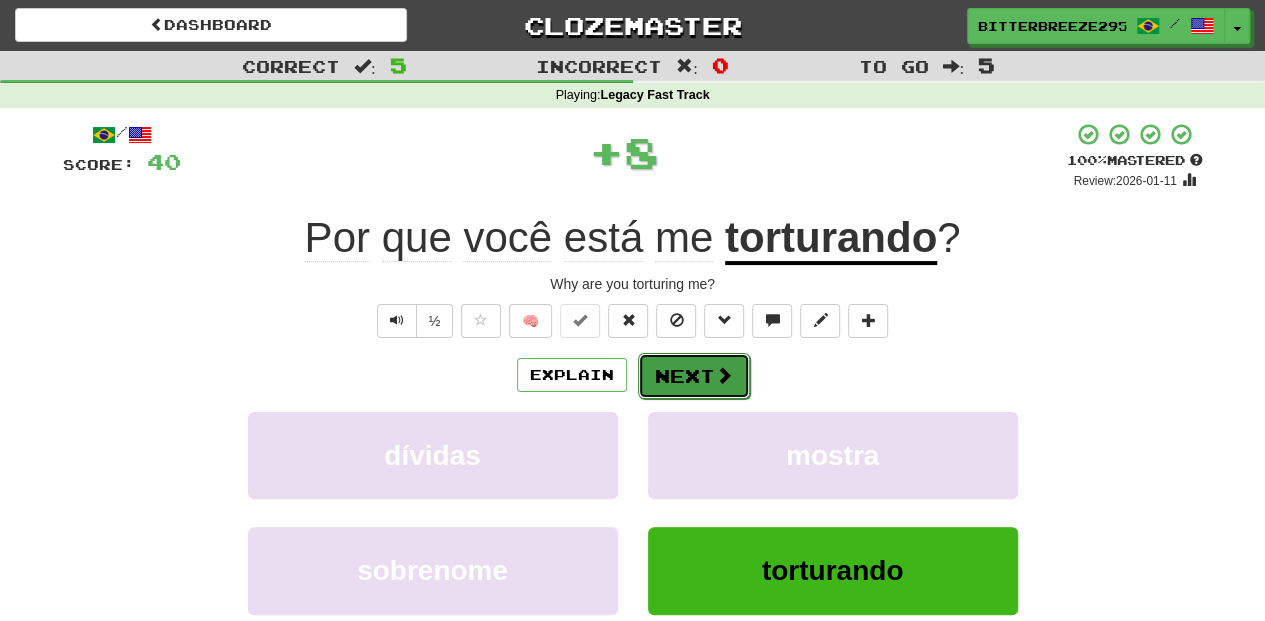 click on "Next" at bounding box center [694, 376] 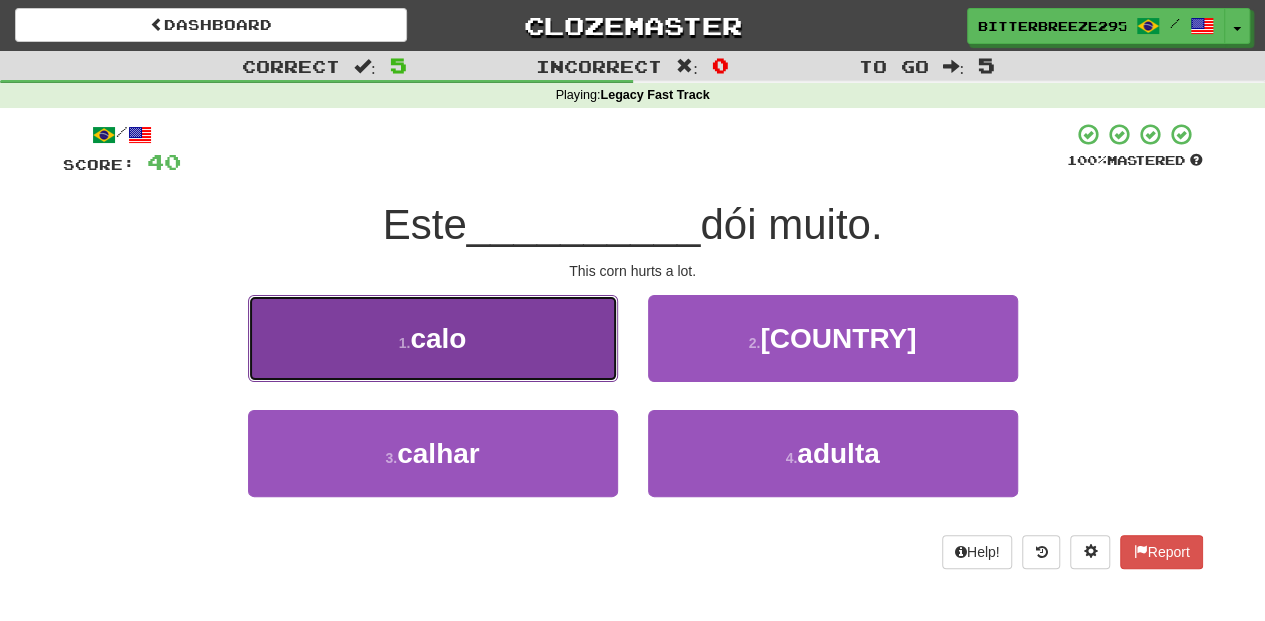 click on "1 .  calo" at bounding box center (433, 338) 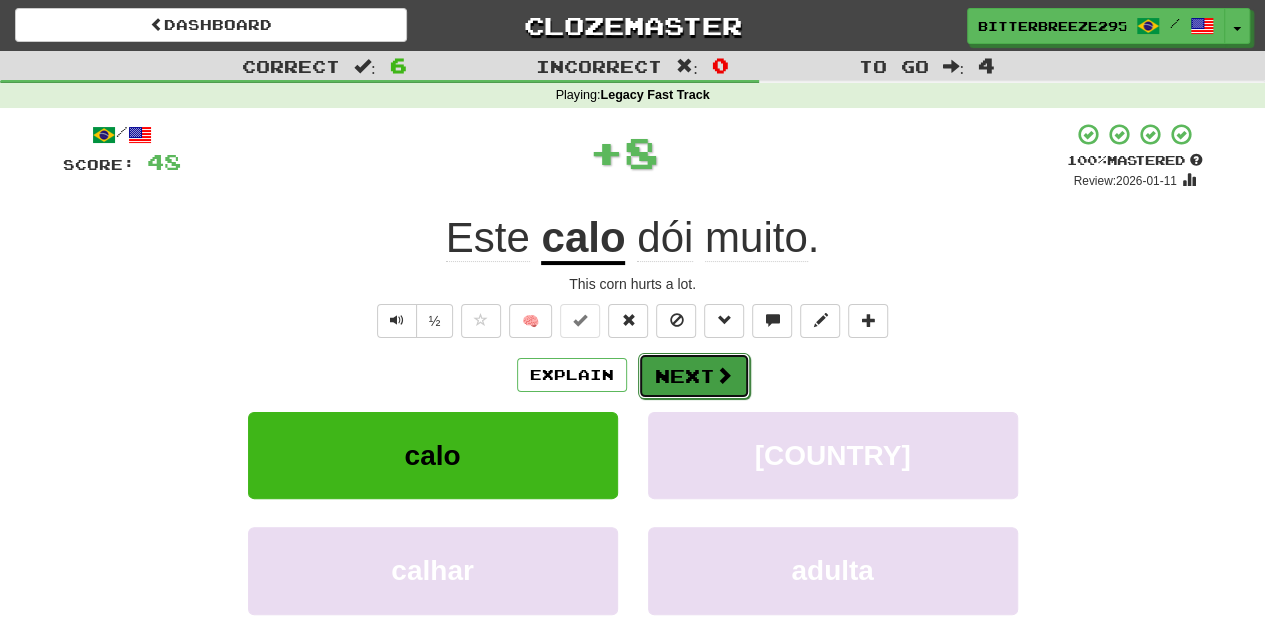 click on "Next" at bounding box center [694, 376] 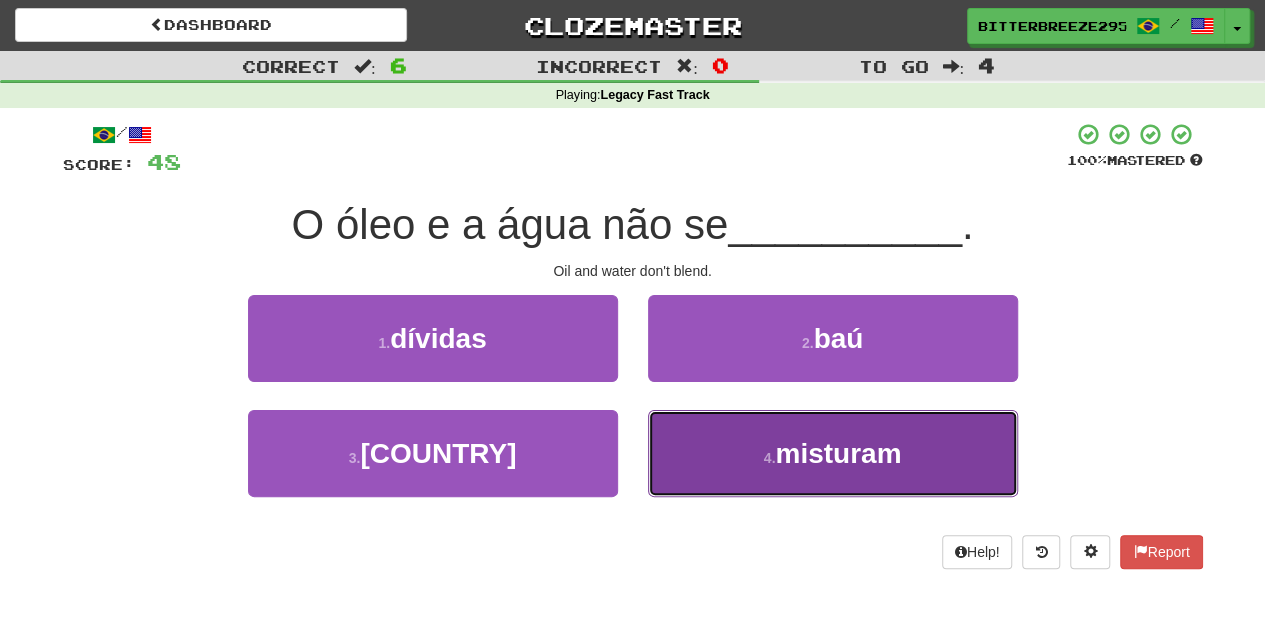 click on "4 .  misturam" at bounding box center (833, 453) 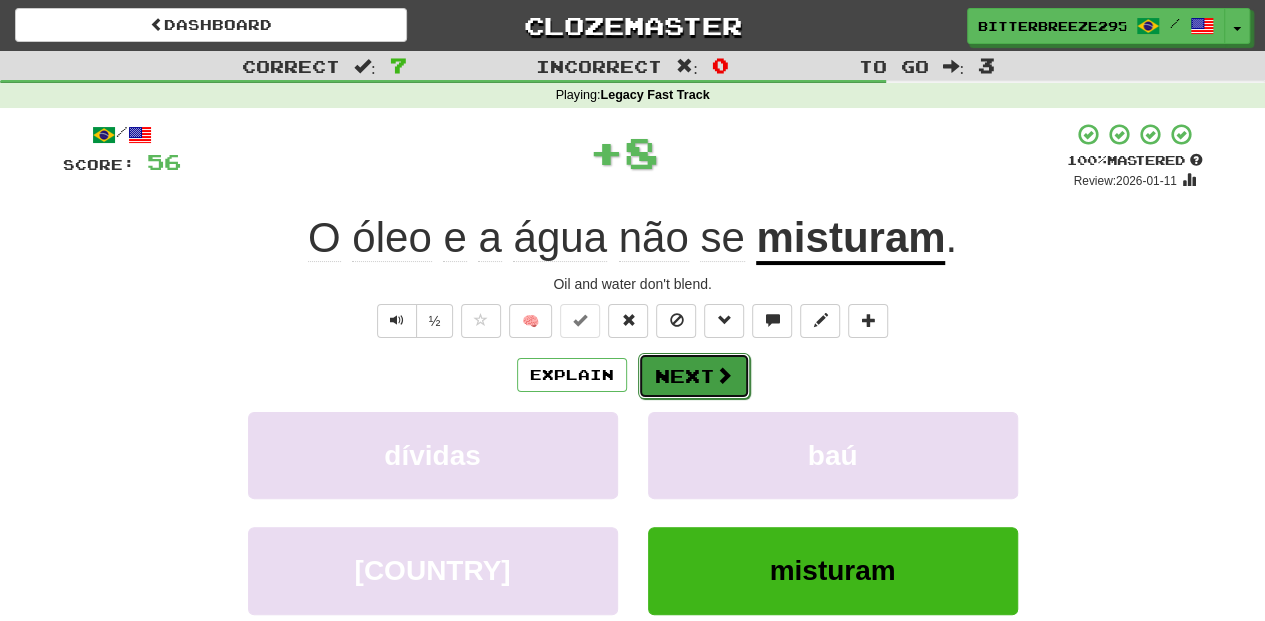 click on "Next" at bounding box center [694, 376] 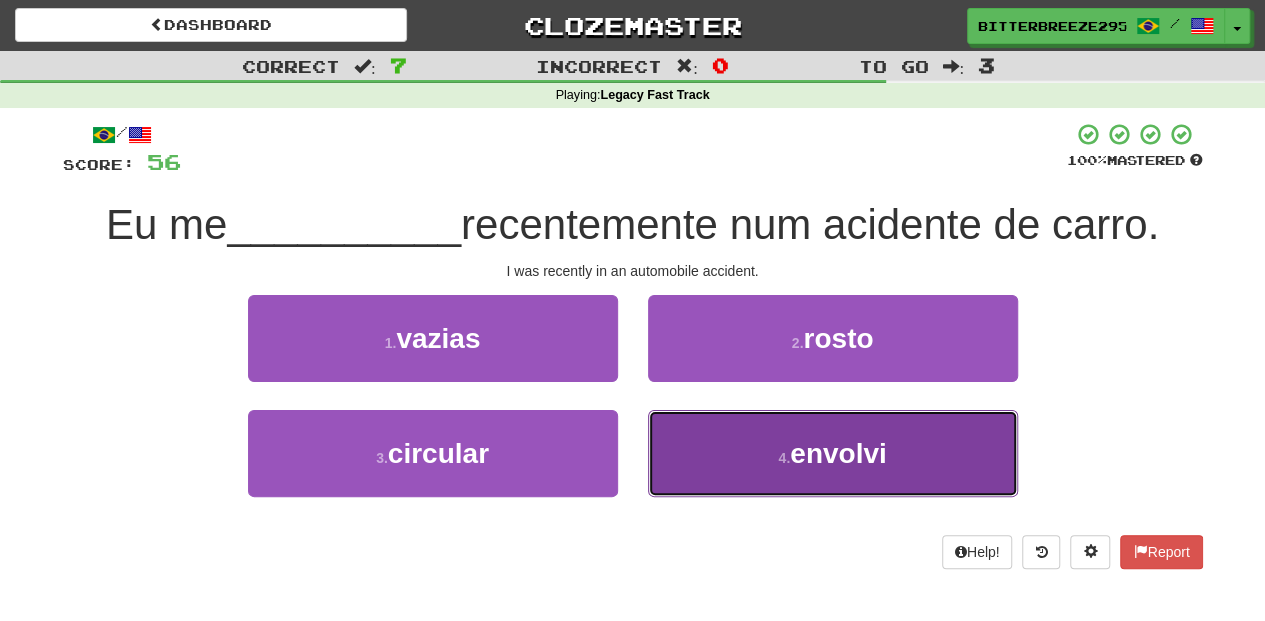 click on "4 .  envolvi" at bounding box center [833, 453] 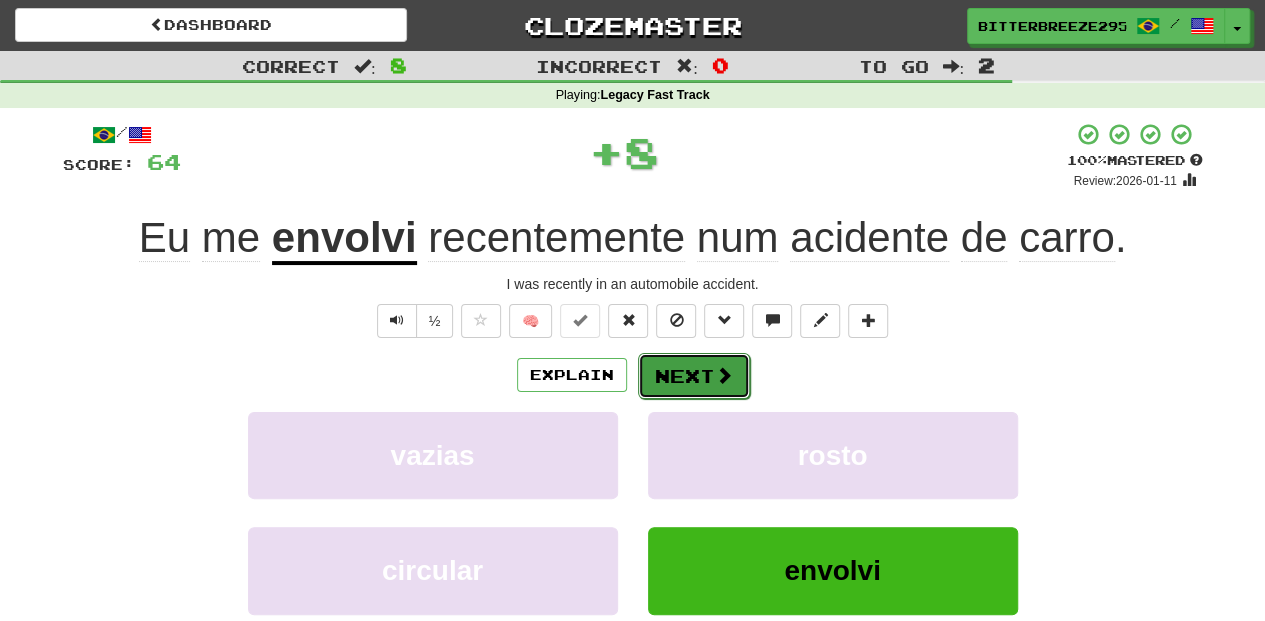 click on "Next" at bounding box center [694, 376] 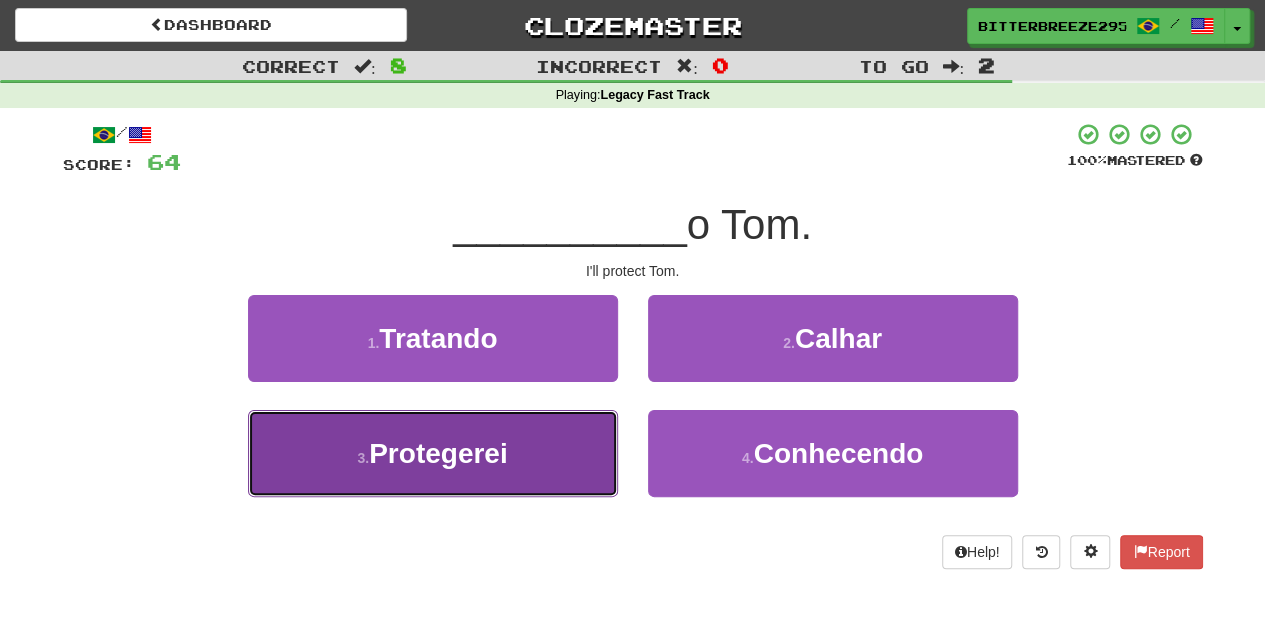 drag, startPoint x: 600, startPoint y: 436, endPoint x: 616, endPoint y: 409, distance: 31.38471 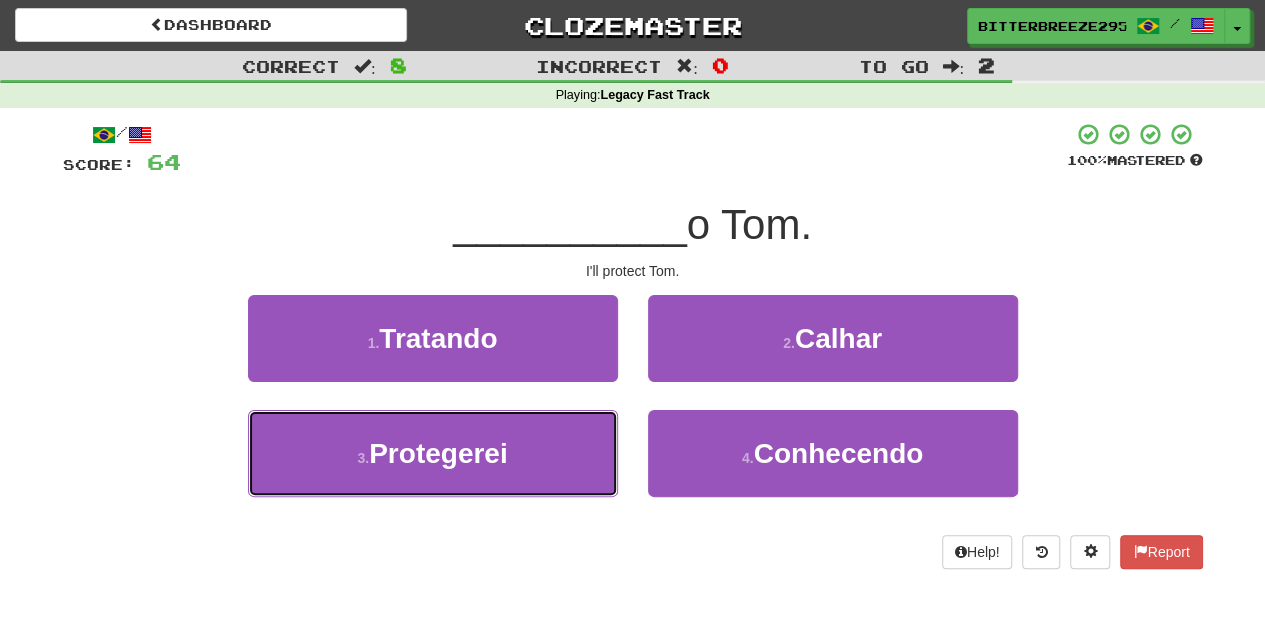 click on "3 .  Protegerei" at bounding box center (433, 453) 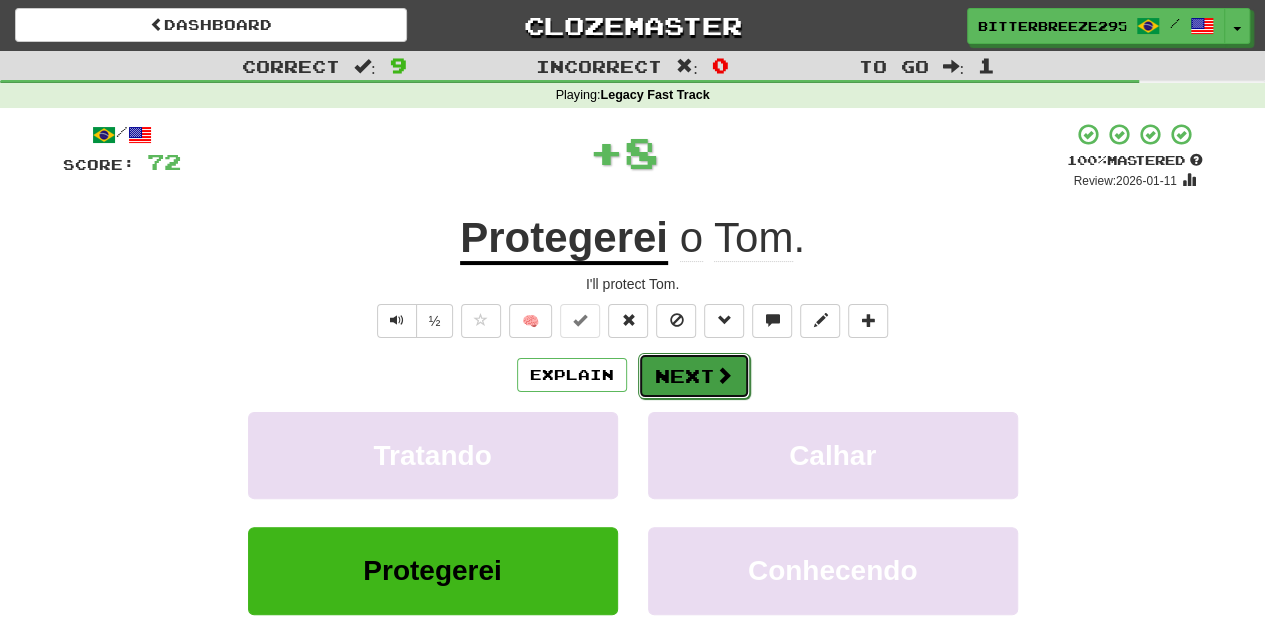 click on "Next" at bounding box center (694, 376) 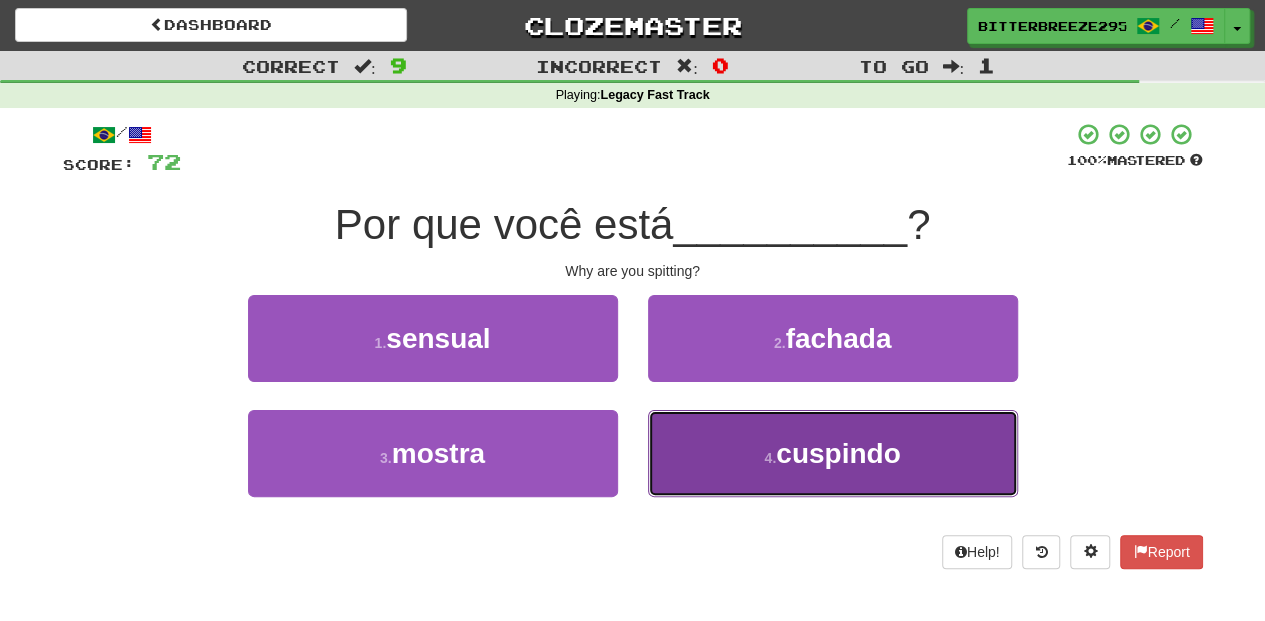 click on "4 .  cuspindo" at bounding box center [833, 453] 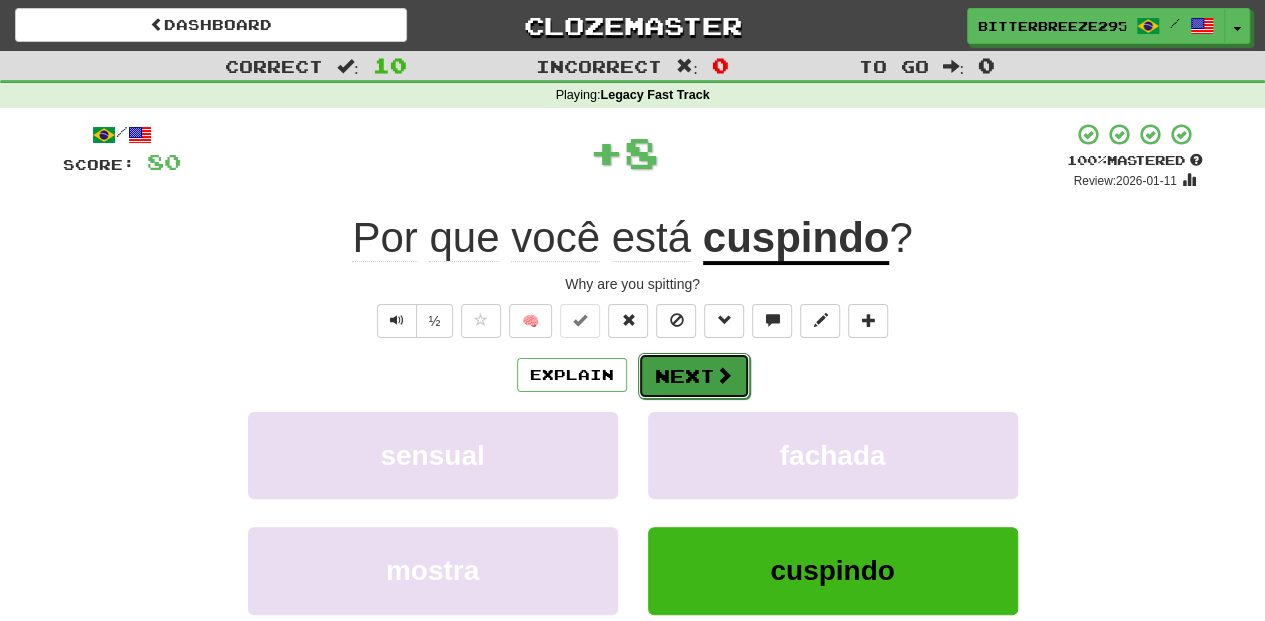 click on "Next" at bounding box center [694, 376] 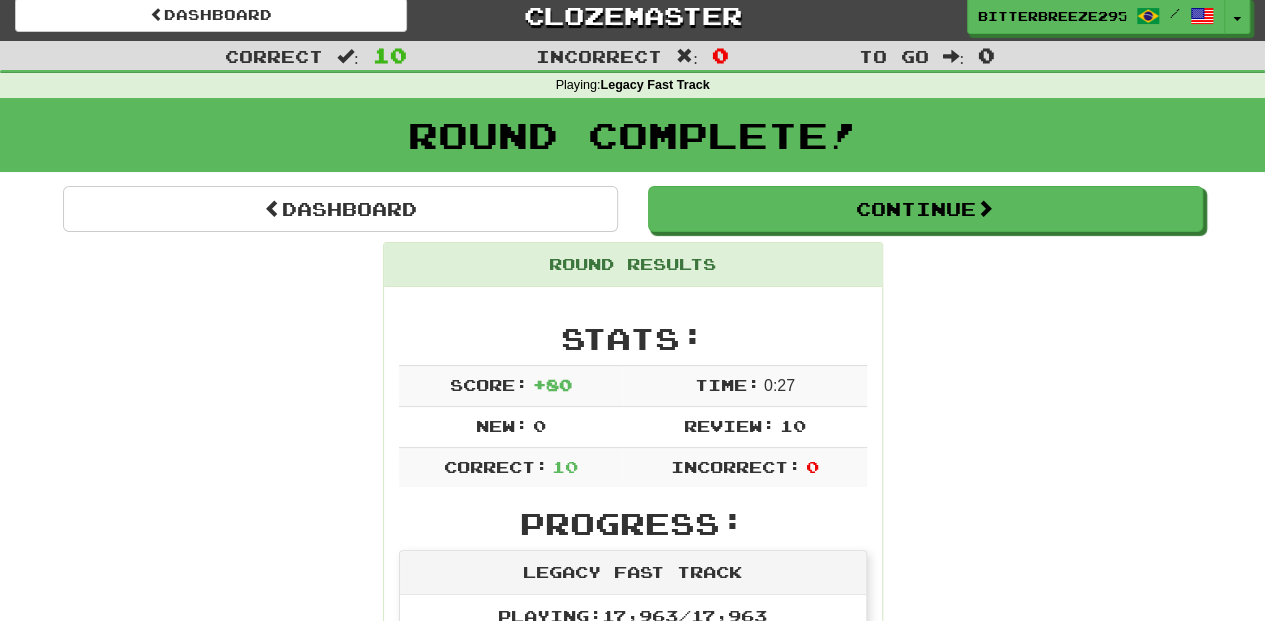 scroll, scrollTop: 0, scrollLeft: 0, axis: both 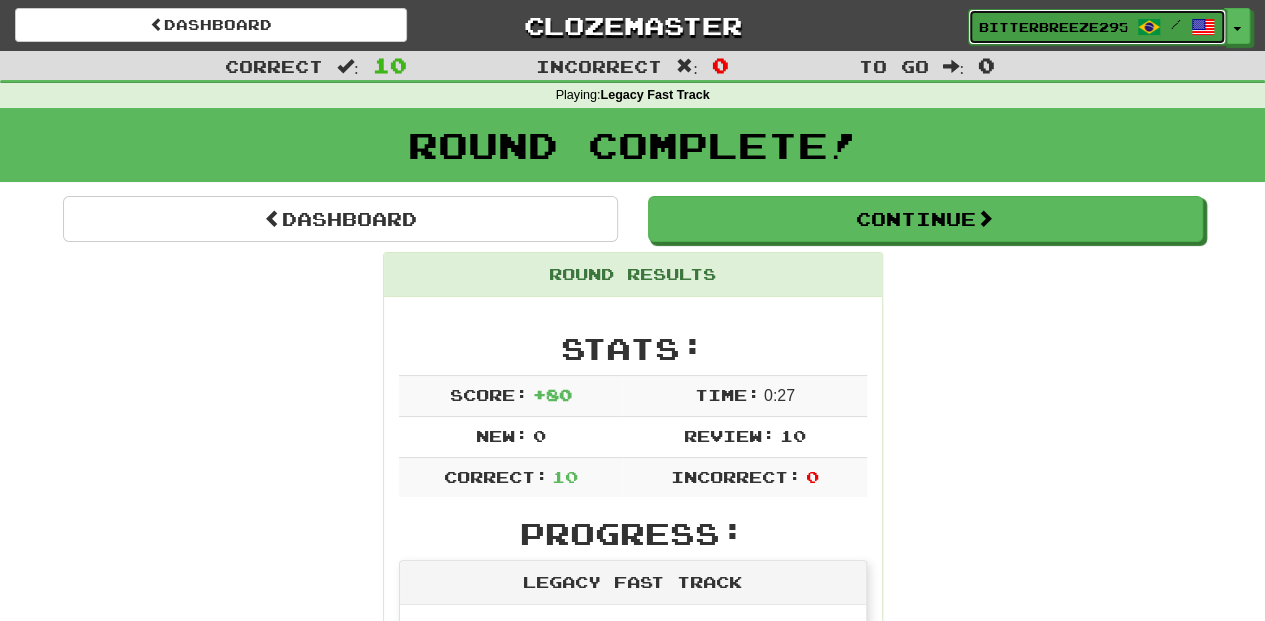 click on "BitterBreeze2956" at bounding box center (1053, 27) 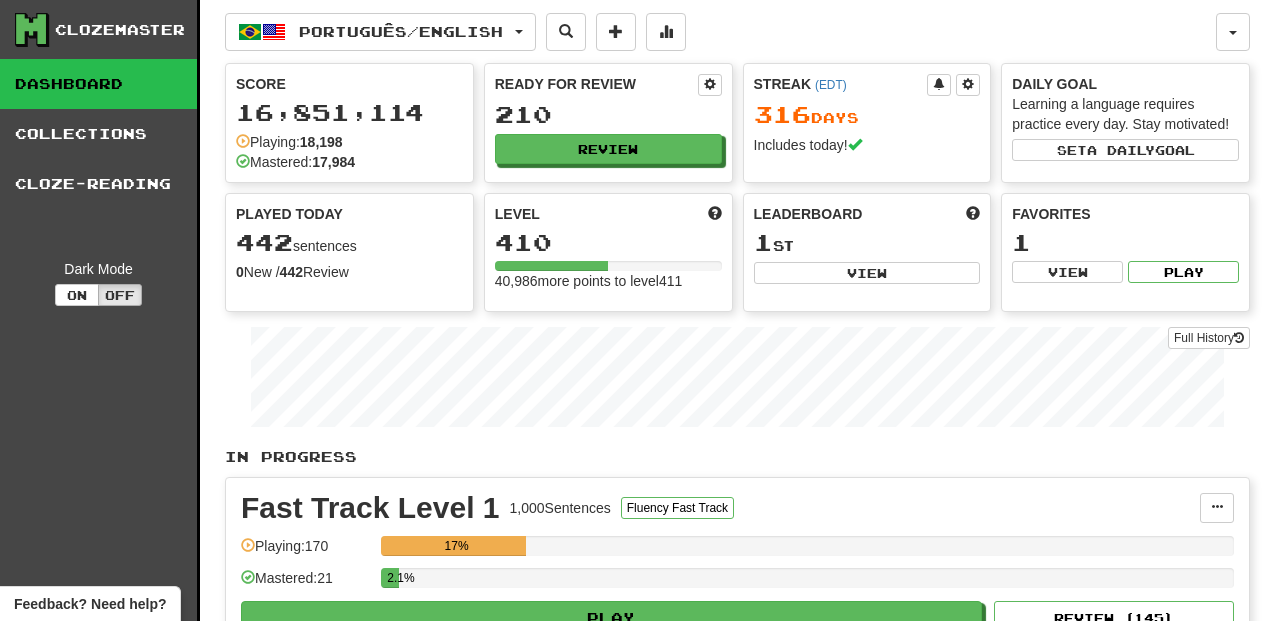 scroll, scrollTop: 0, scrollLeft: 0, axis: both 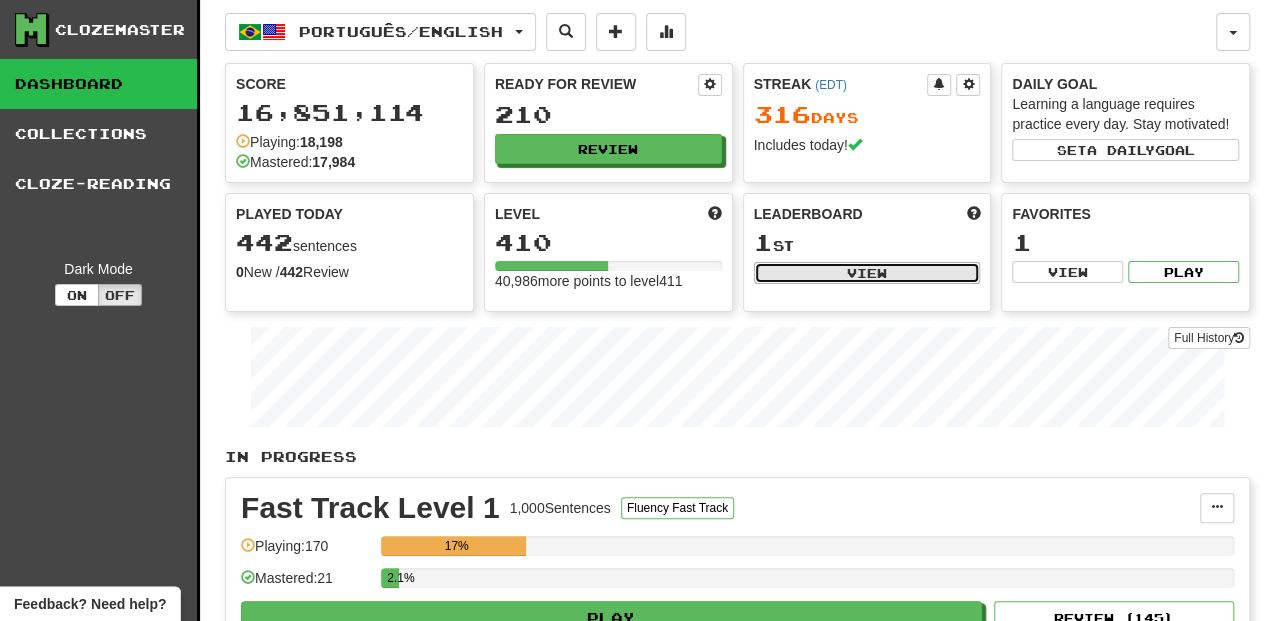 click on "View" at bounding box center [867, 273] 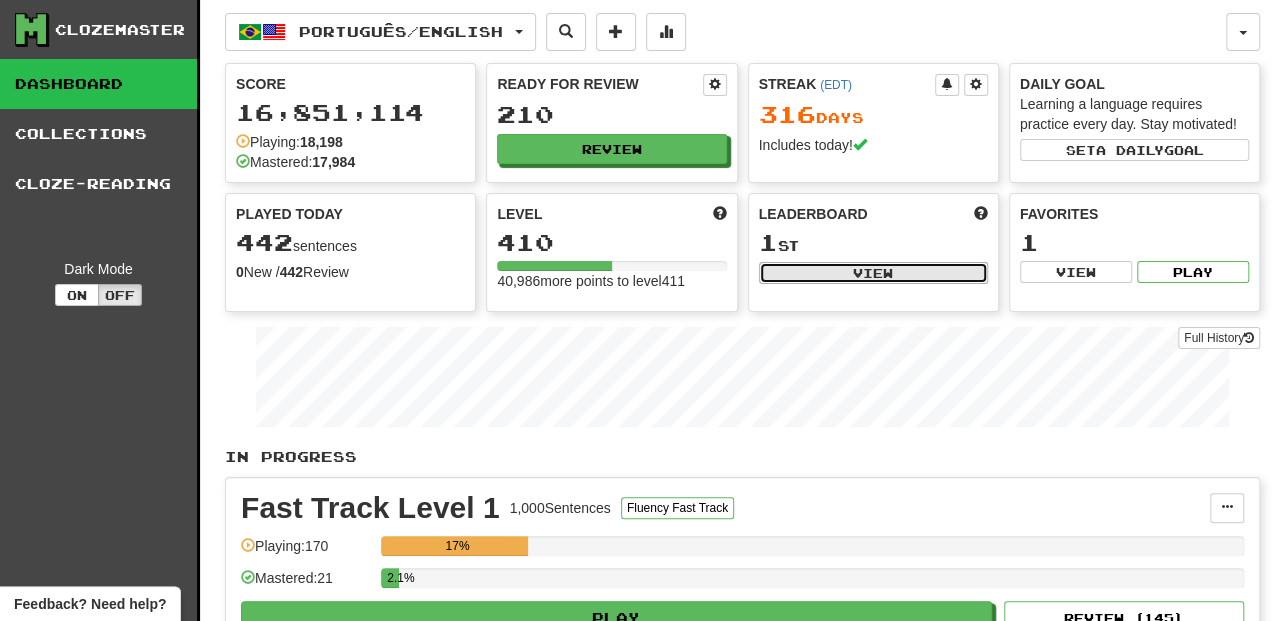 select on "**********" 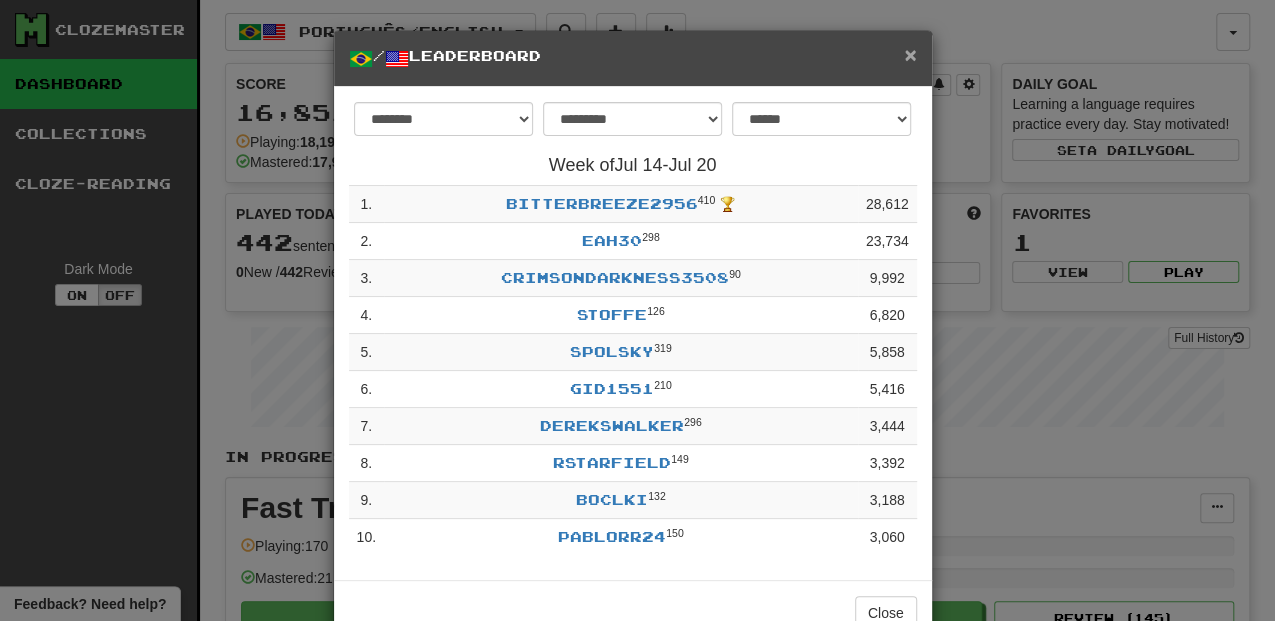 click on "×" at bounding box center (910, 54) 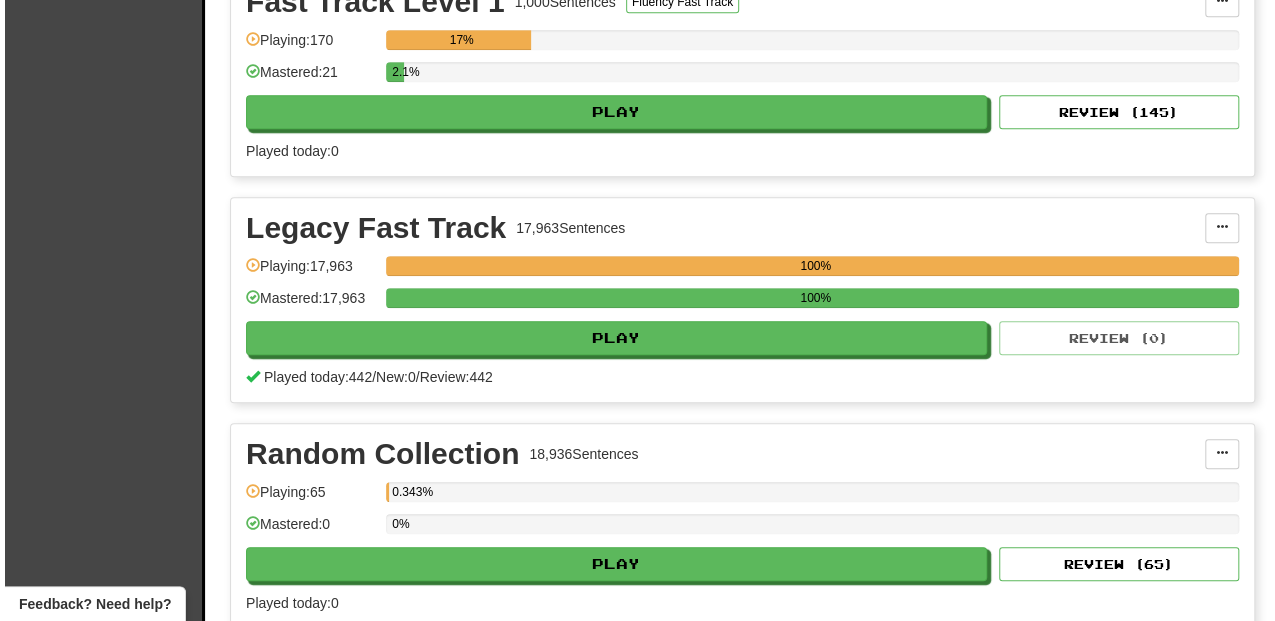 scroll, scrollTop: 533, scrollLeft: 0, axis: vertical 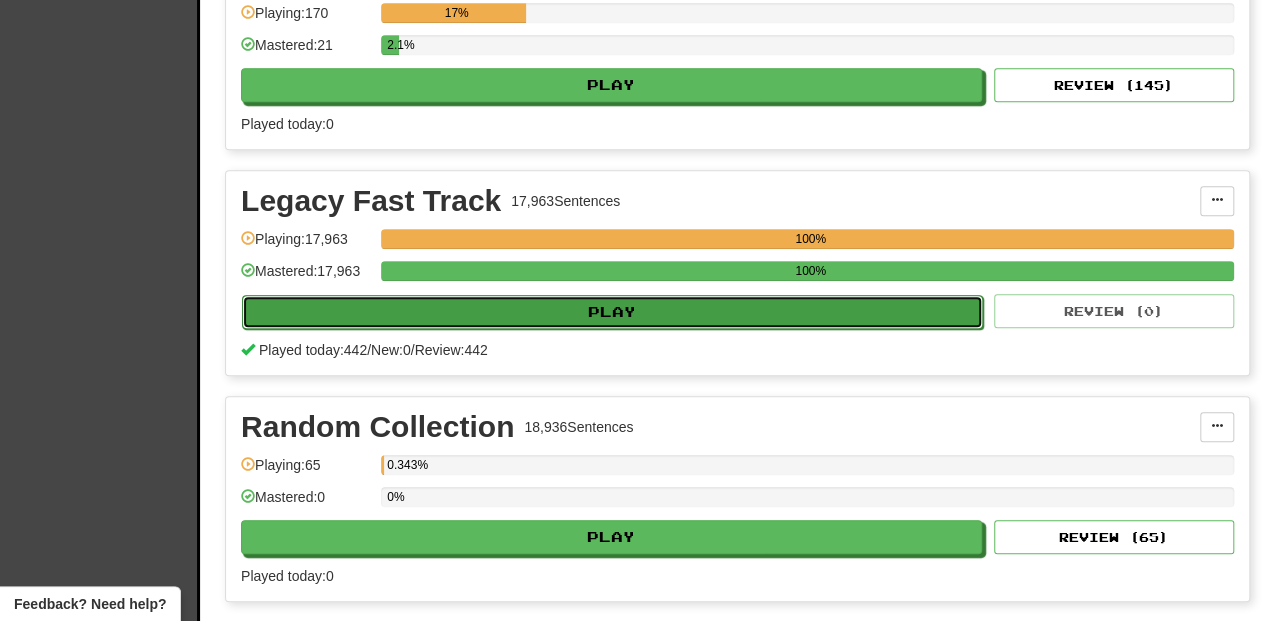 click on "Play" at bounding box center [612, 312] 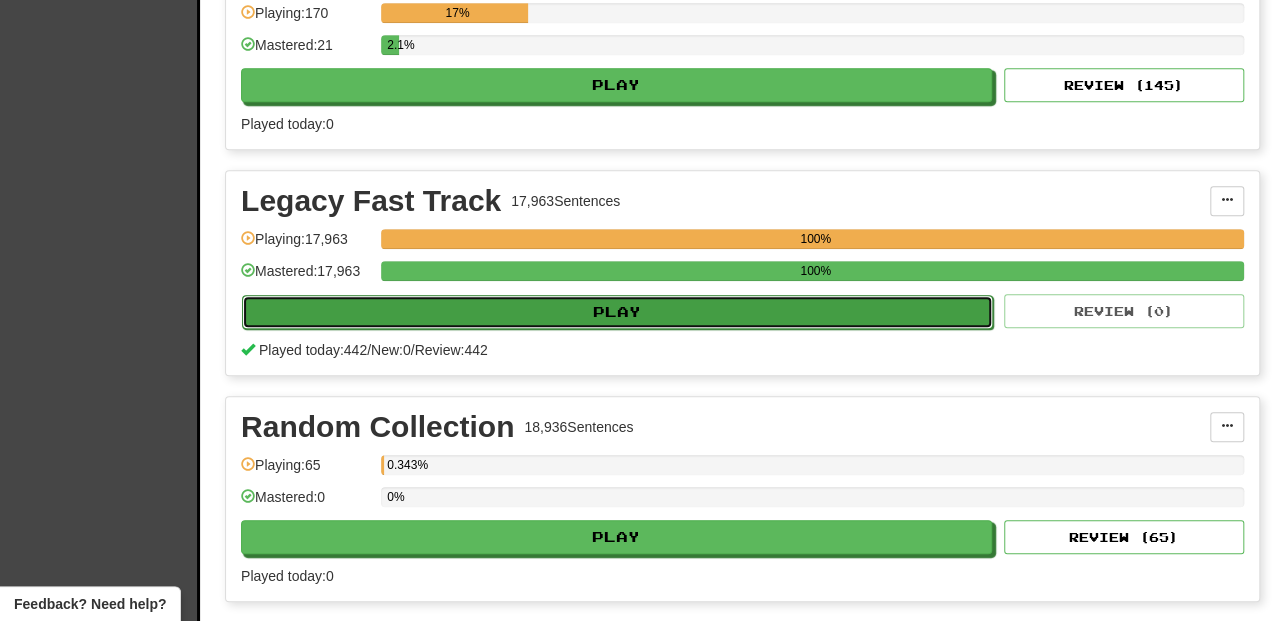 select on "**" 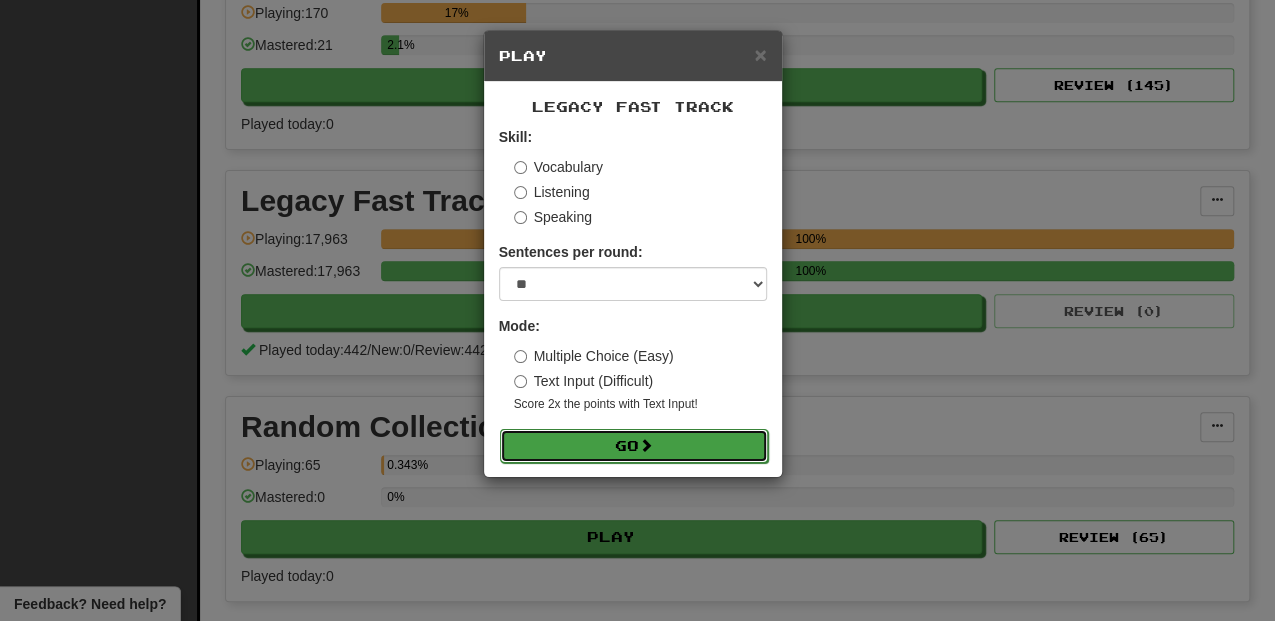 click on "Go" at bounding box center (634, 446) 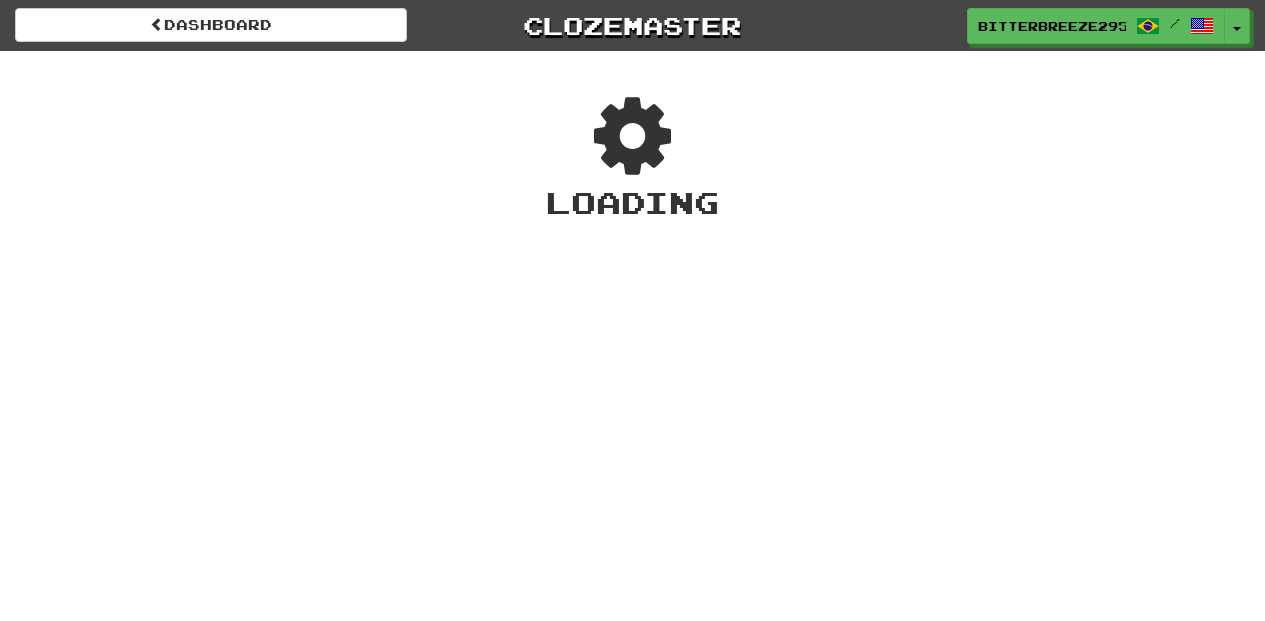 scroll, scrollTop: 0, scrollLeft: 0, axis: both 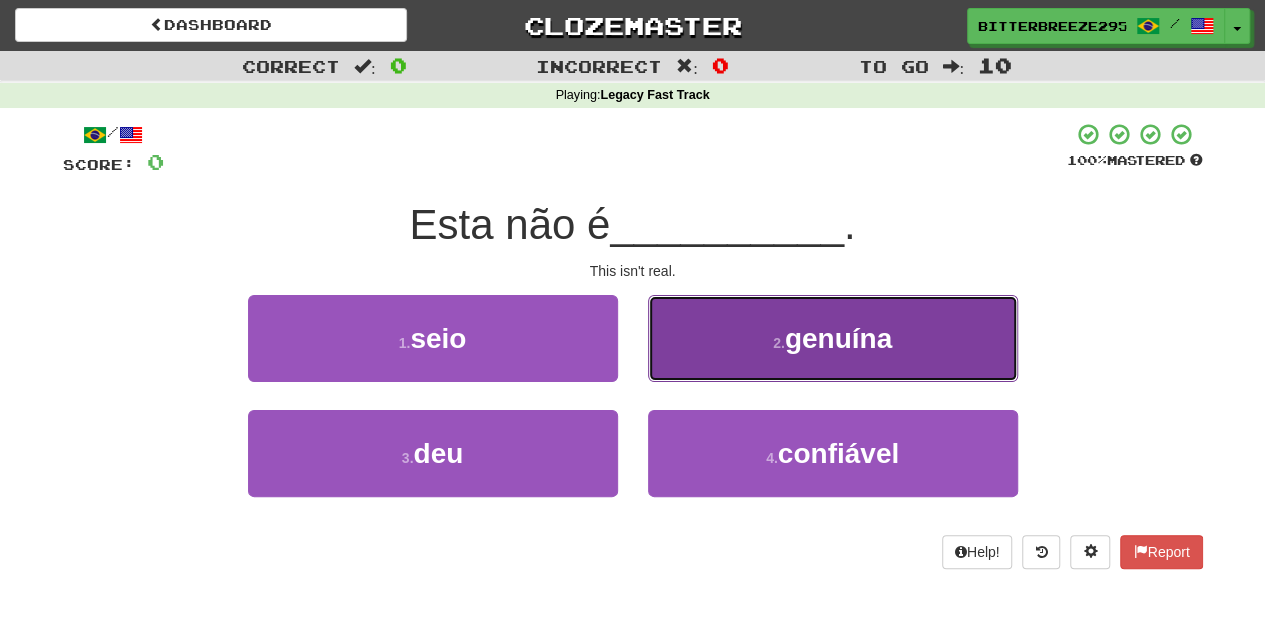 click on "2 .  genuína" at bounding box center [833, 338] 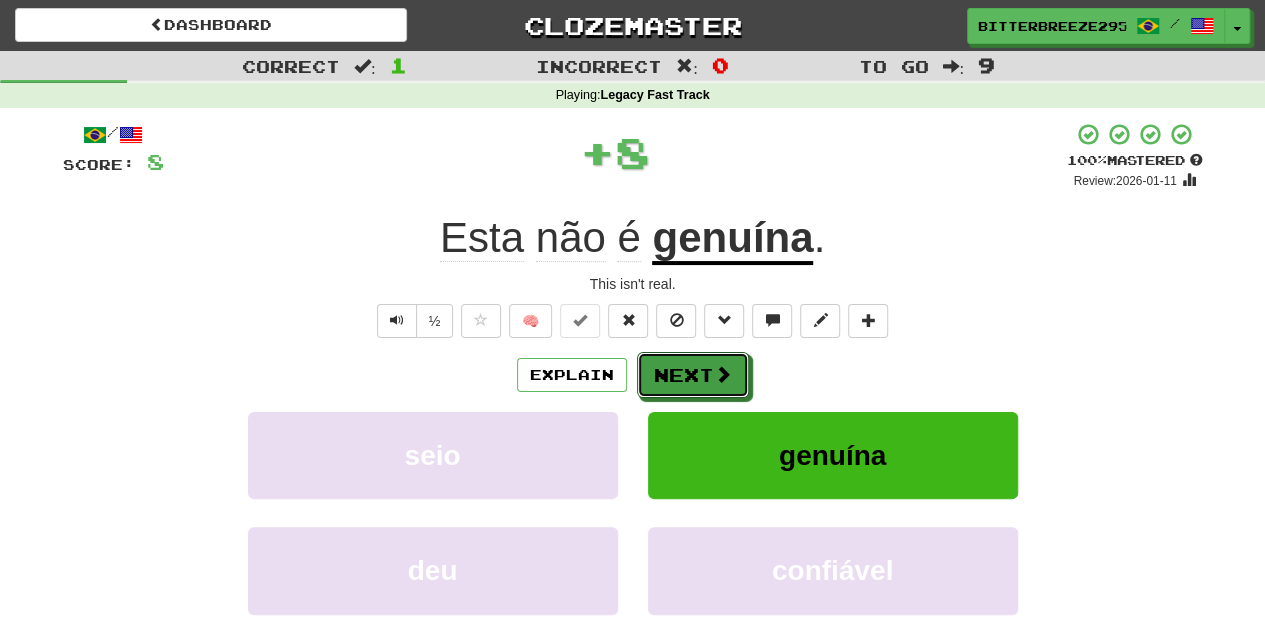 click on "Next" at bounding box center (693, 375) 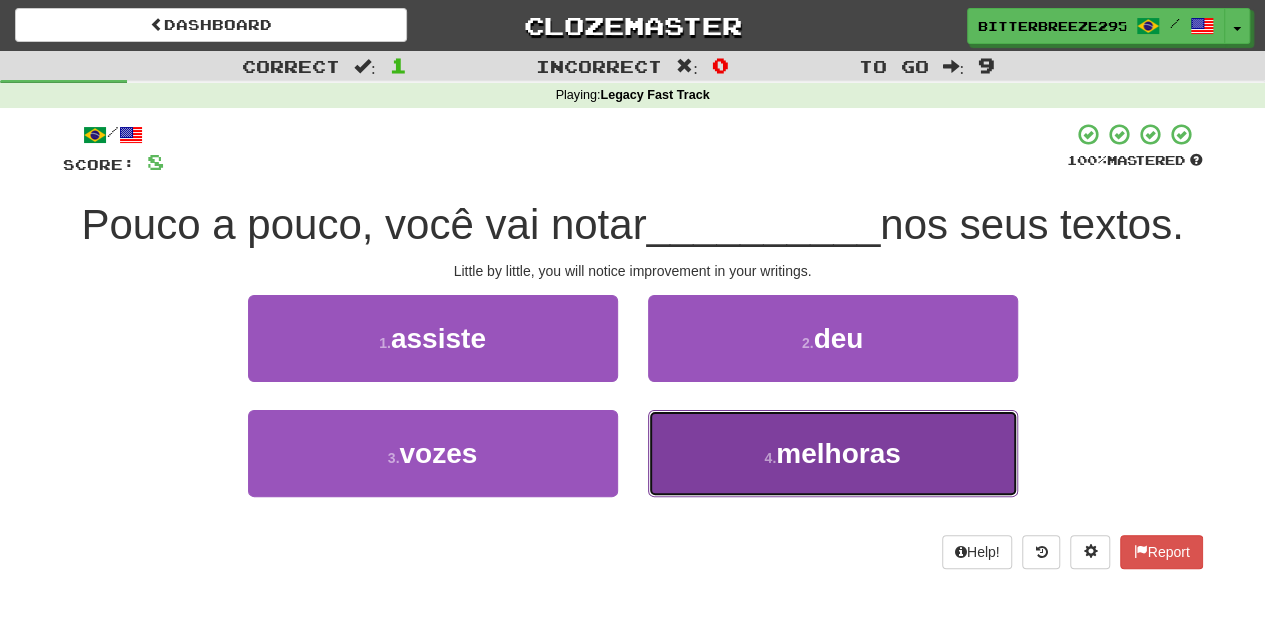 click on "4 .  melhoras" at bounding box center (833, 453) 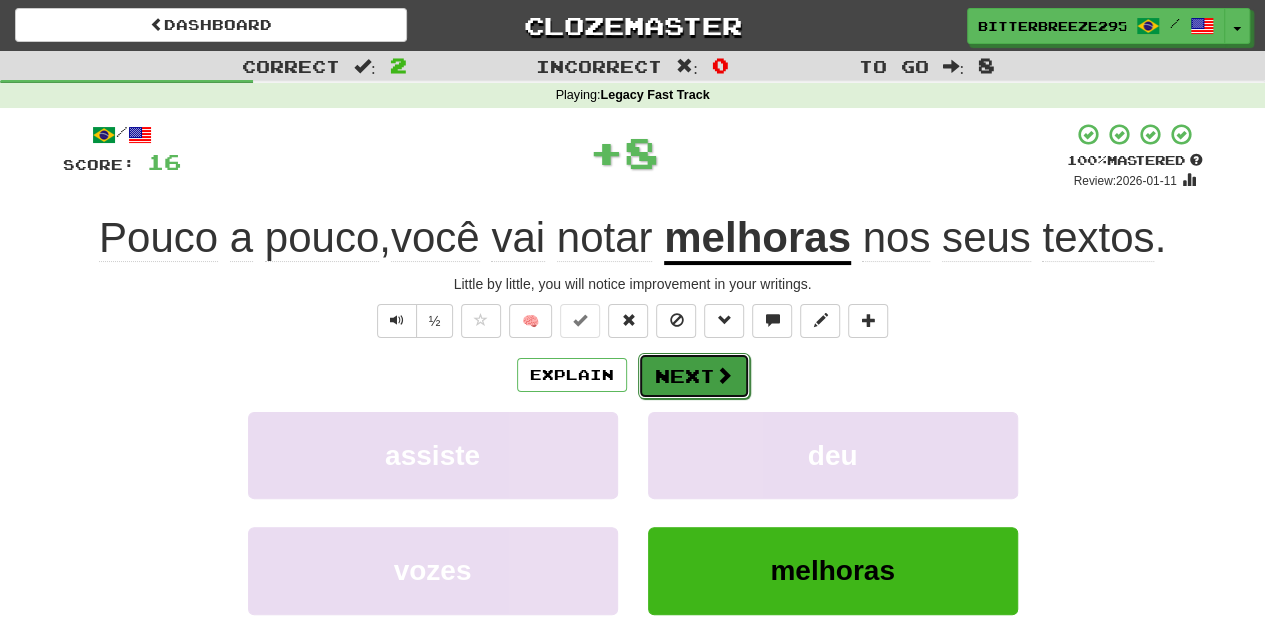 click on "Next" at bounding box center [694, 376] 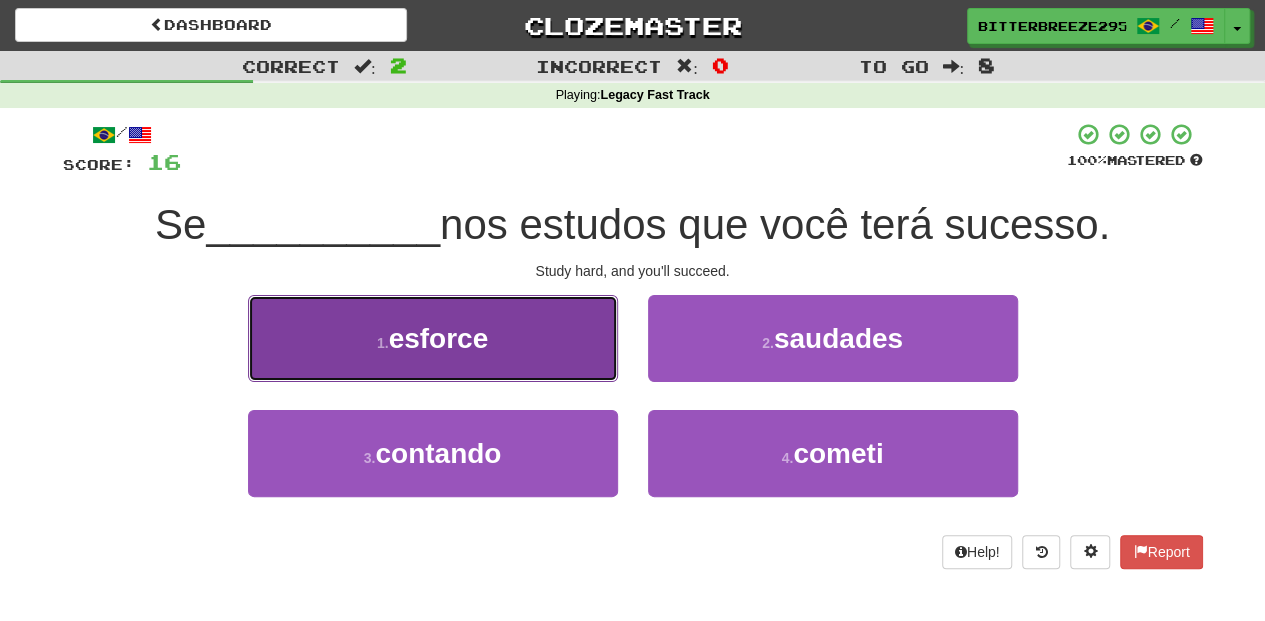 click on "1 .  esforce" at bounding box center [433, 338] 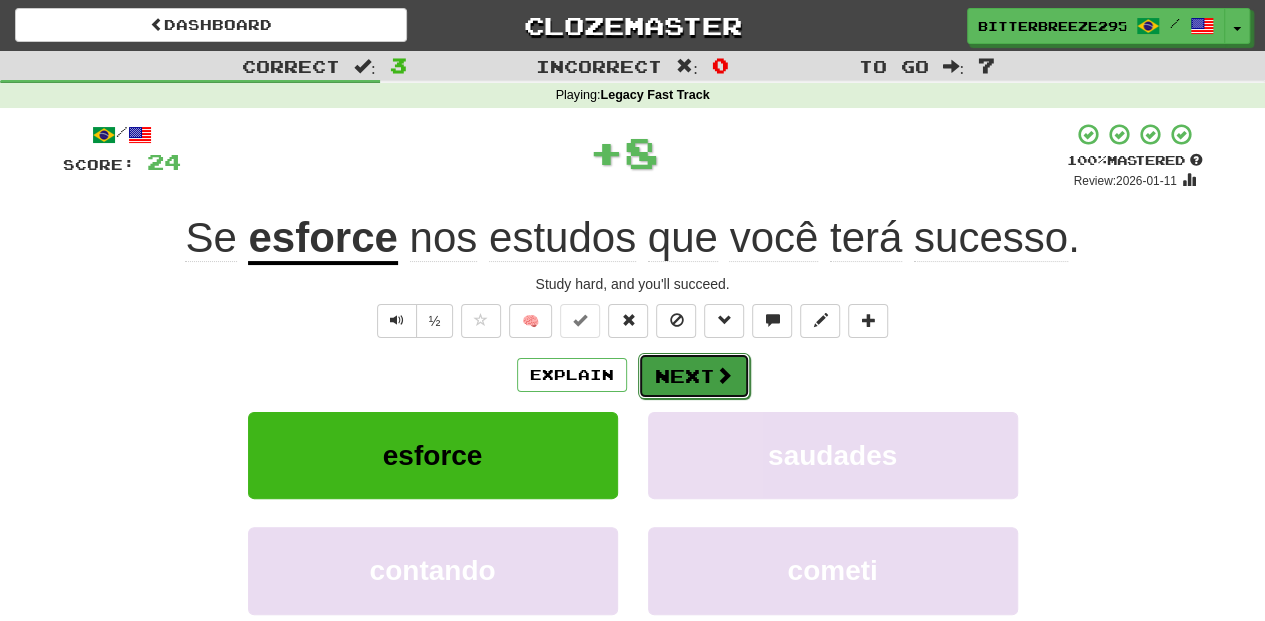 click on "Next" at bounding box center (694, 376) 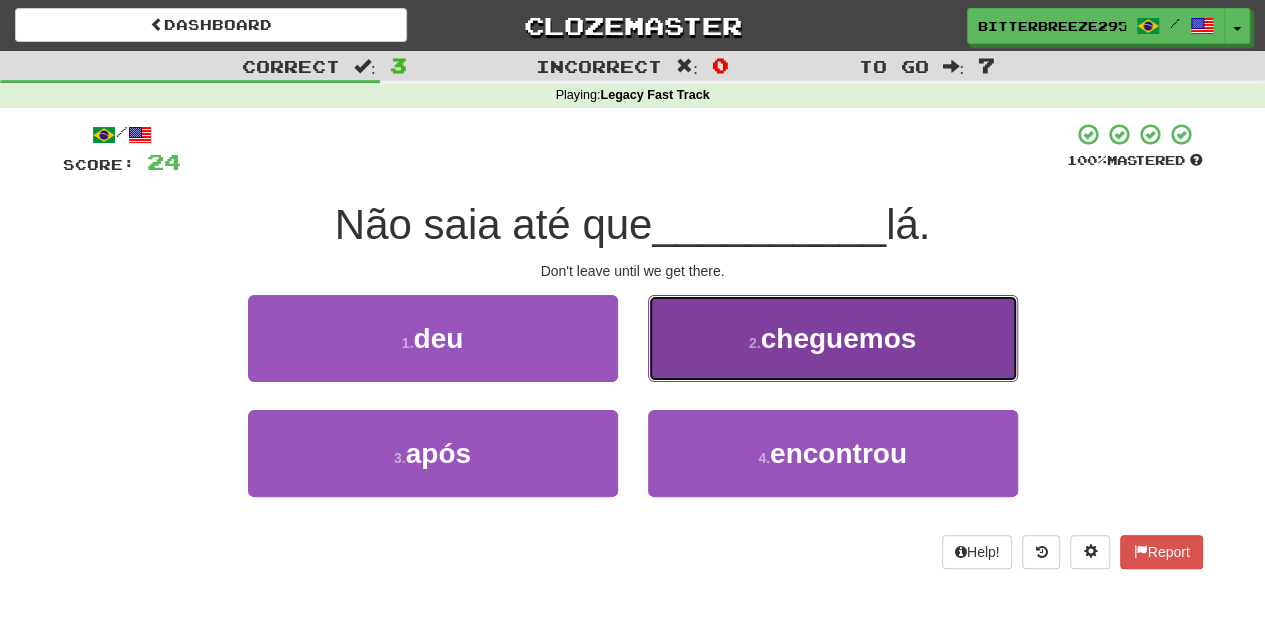 click on "2 .  cheguemos" at bounding box center [833, 338] 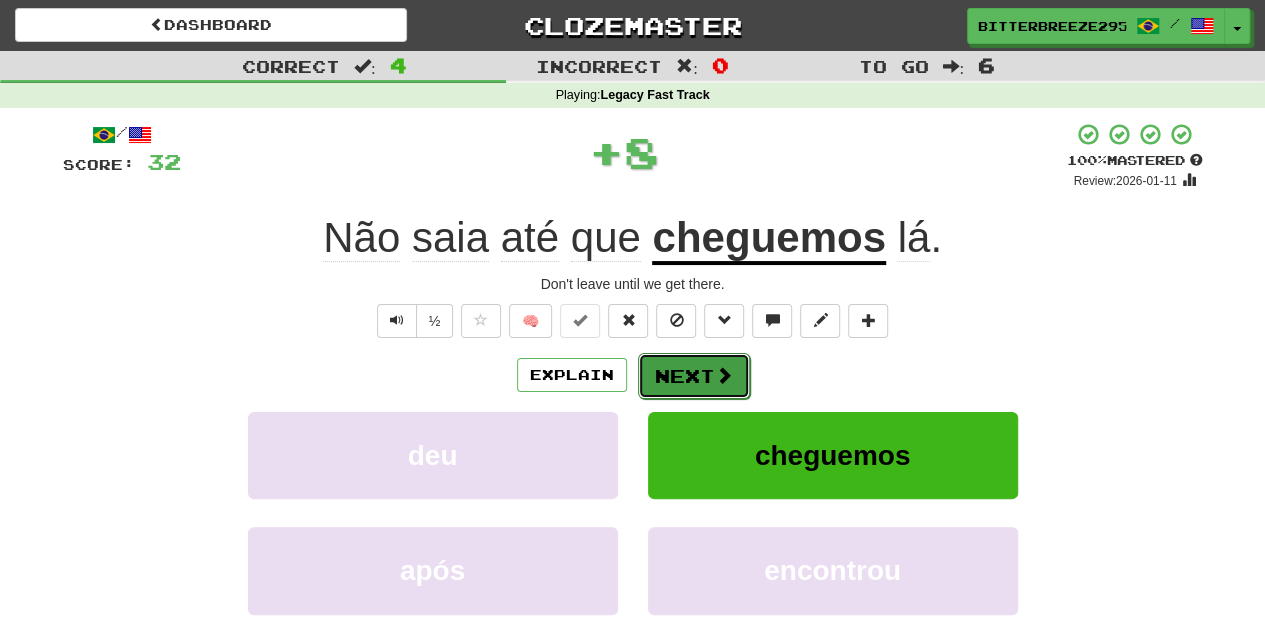 click on "Next" at bounding box center [694, 376] 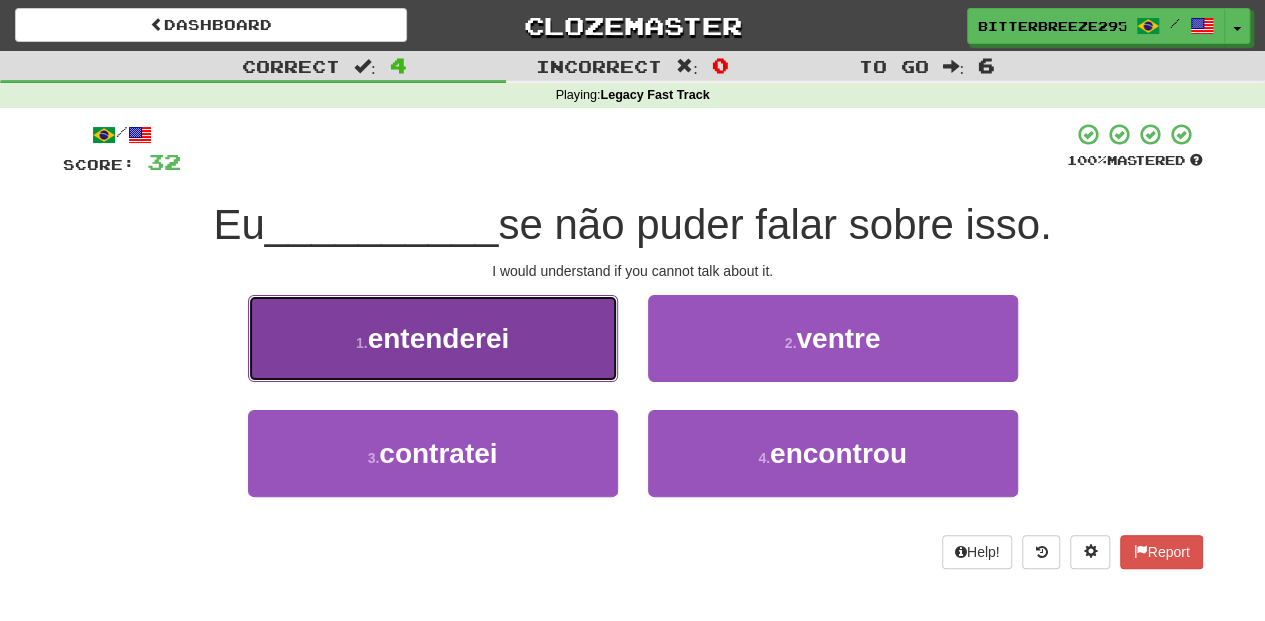 click on "1 .  entenderei" at bounding box center (433, 338) 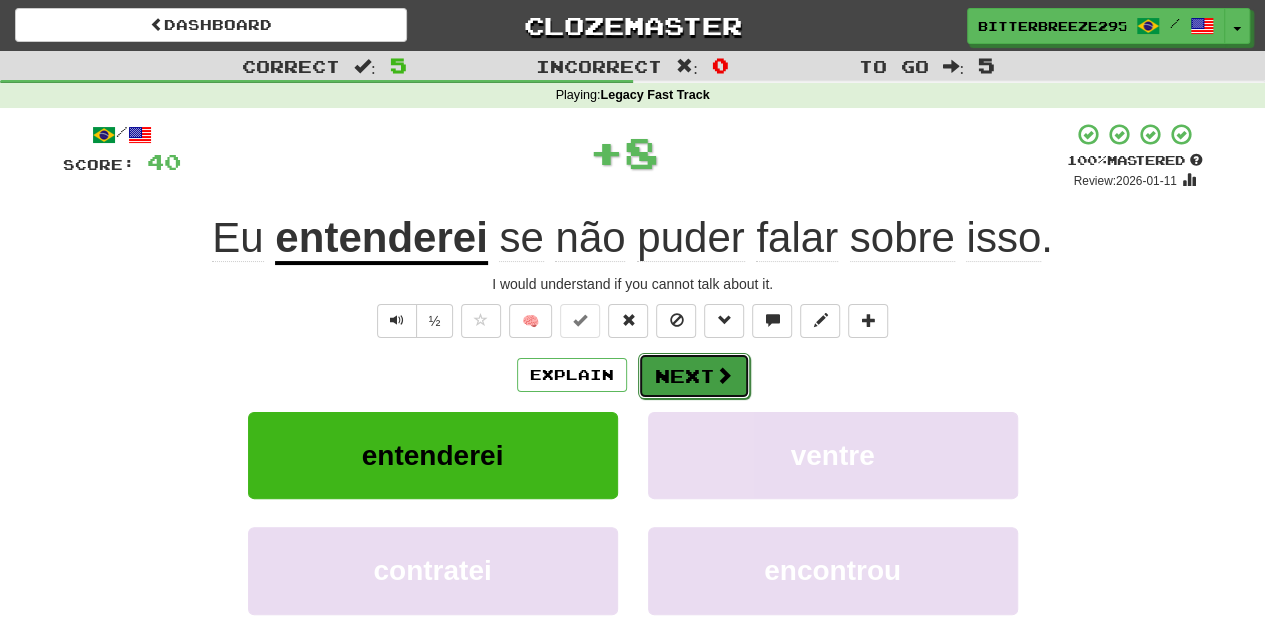click on "Next" at bounding box center [694, 376] 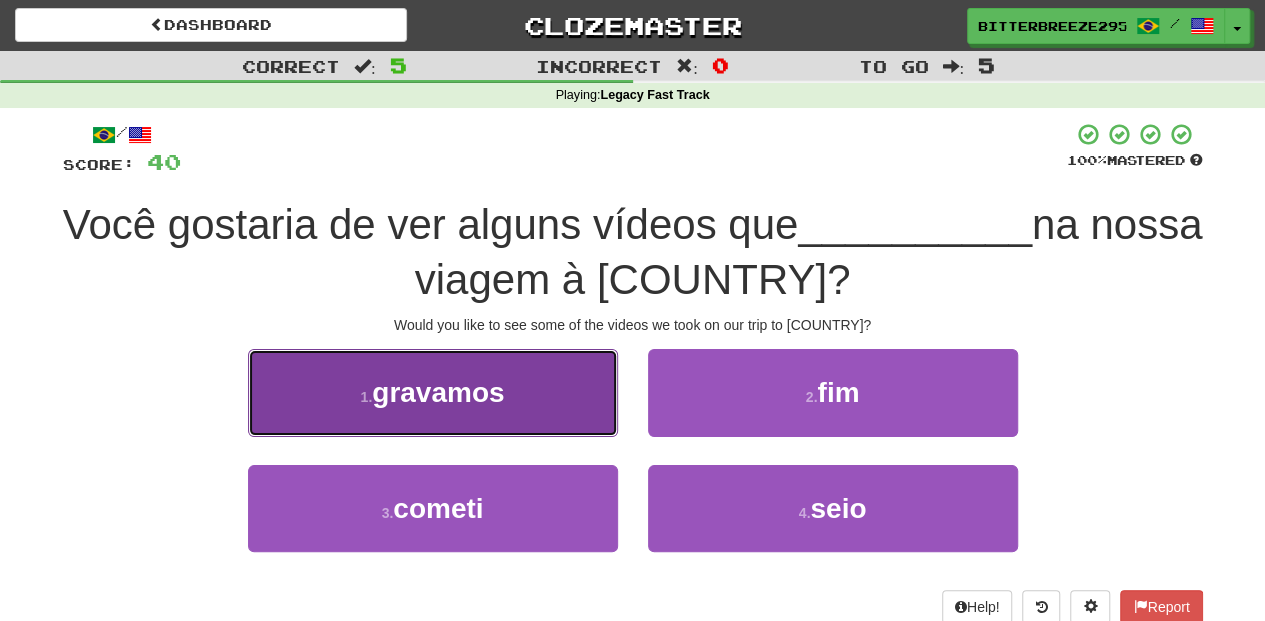 click on "1 .  gravamos" at bounding box center (433, 392) 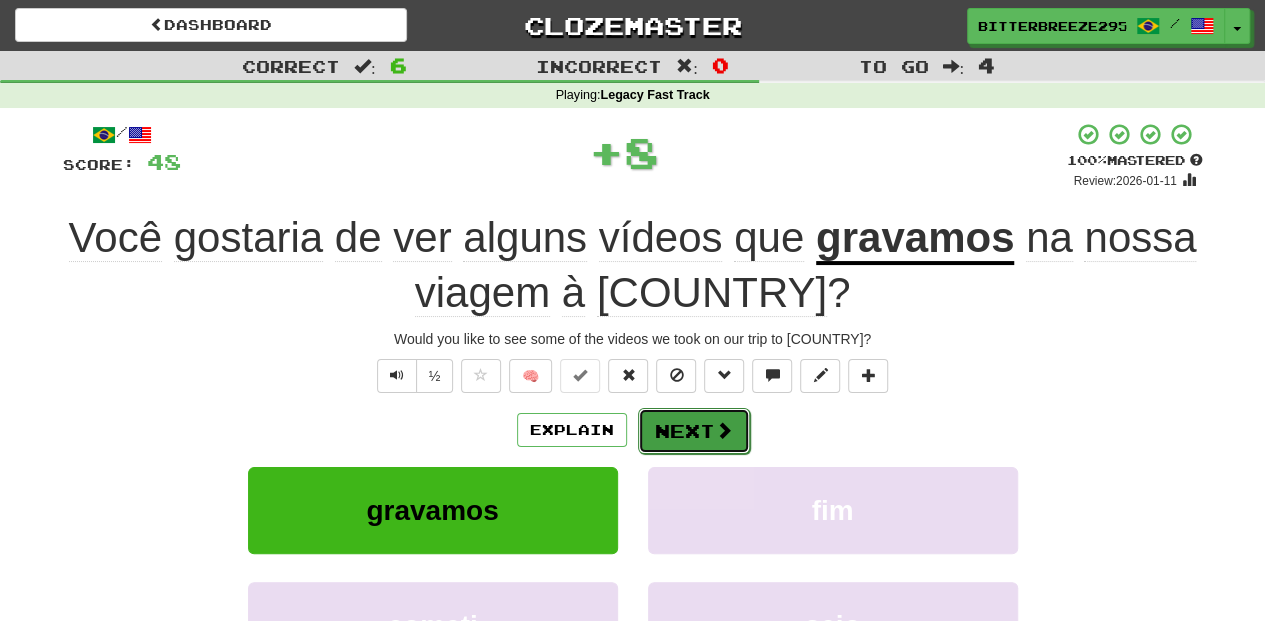 click on "Next" at bounding box center (694, 431) 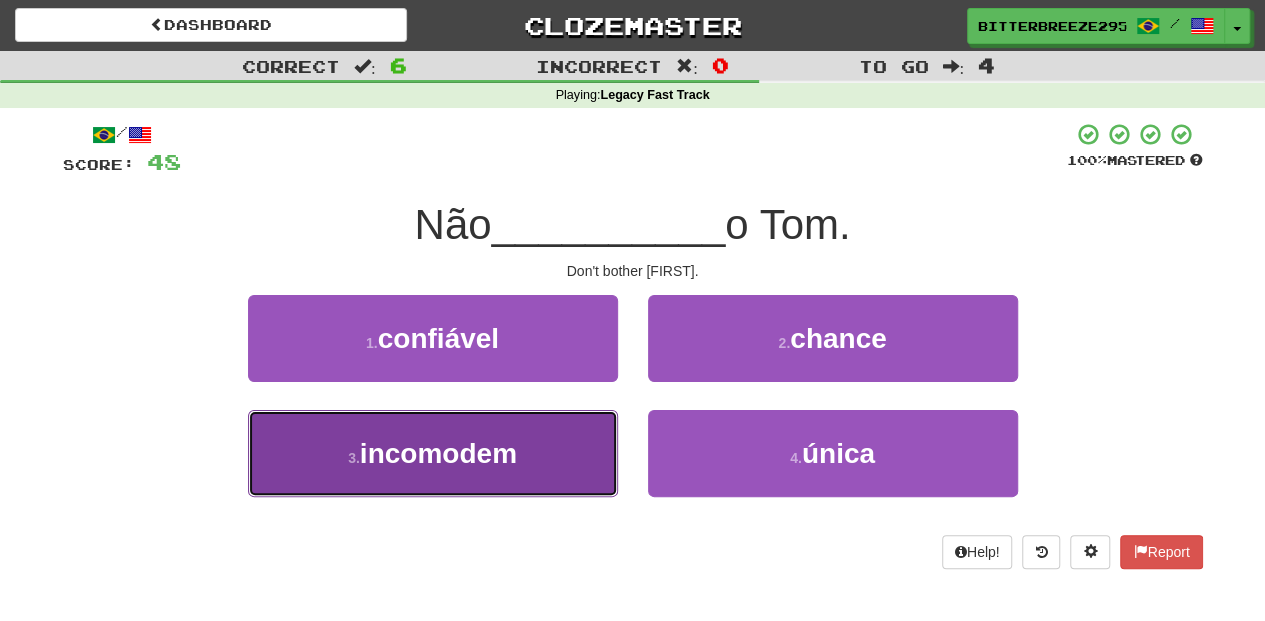 click on "3 .  incomodem" at bounding box center (433, 453) 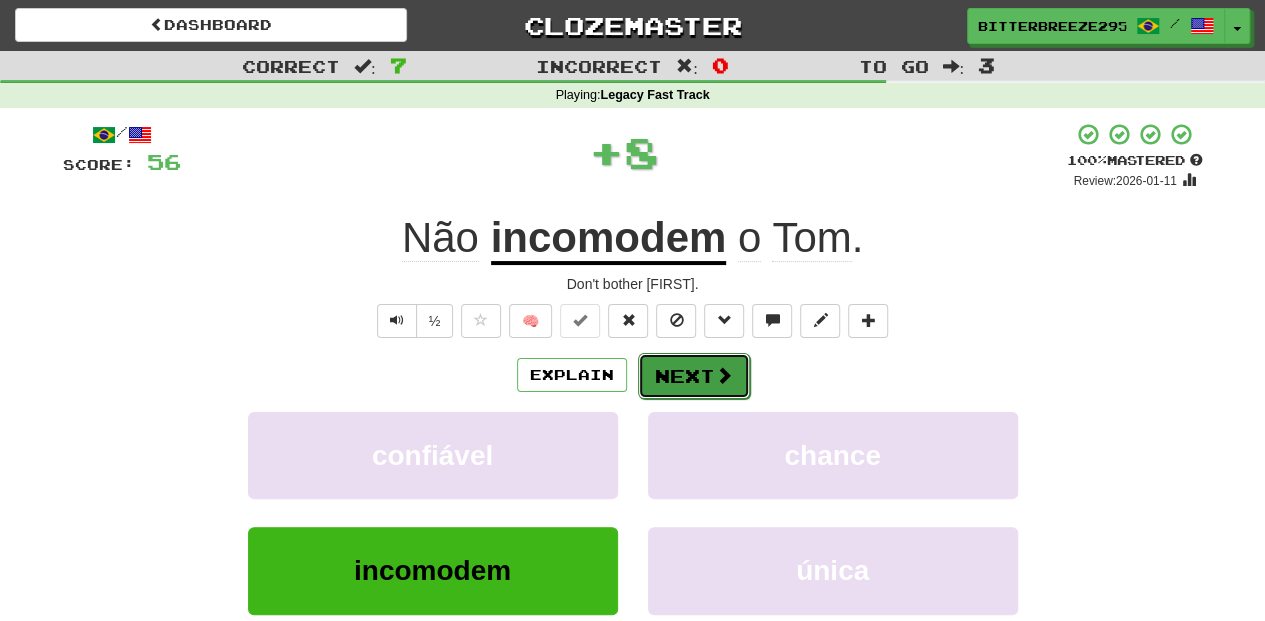click on "Next" at bounding box center [694, 376] 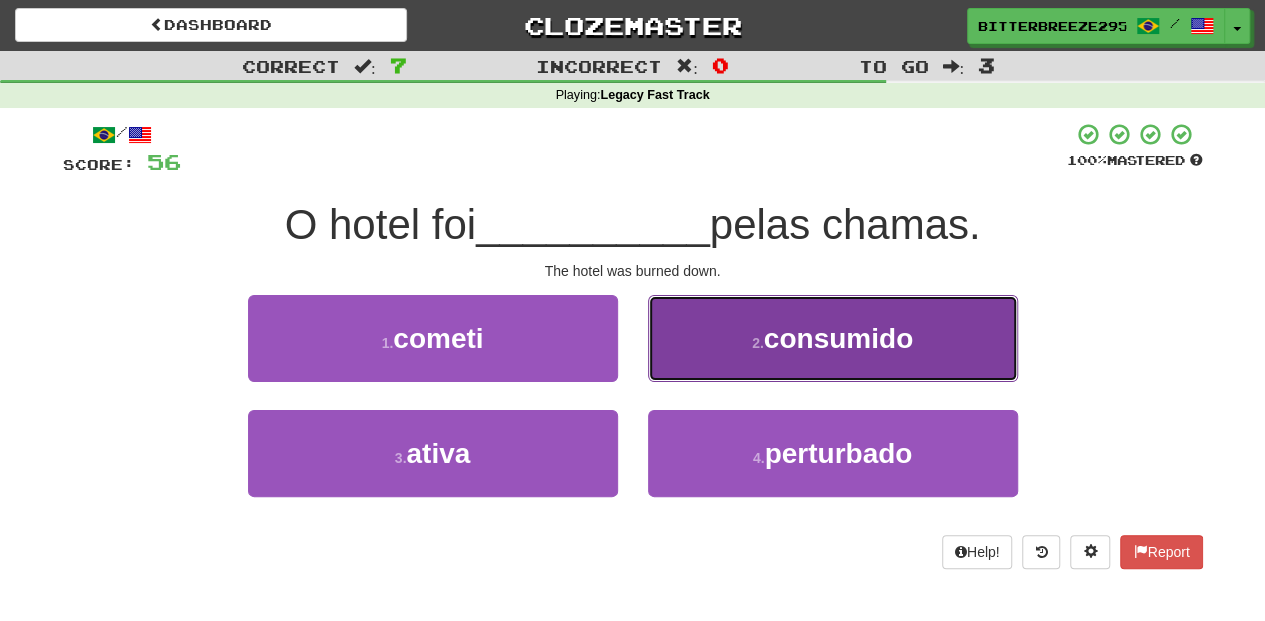 click on "2 .  consumido" at bounding box center (833, 338) 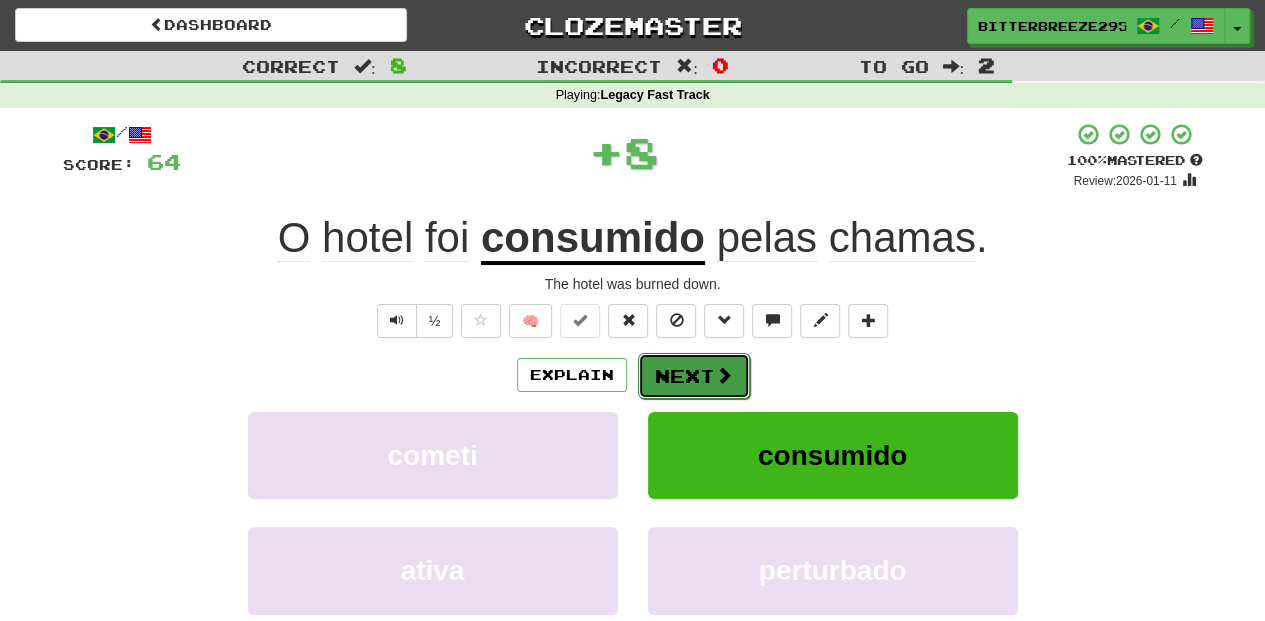 click on "Next" at bounding box center (694, 376) 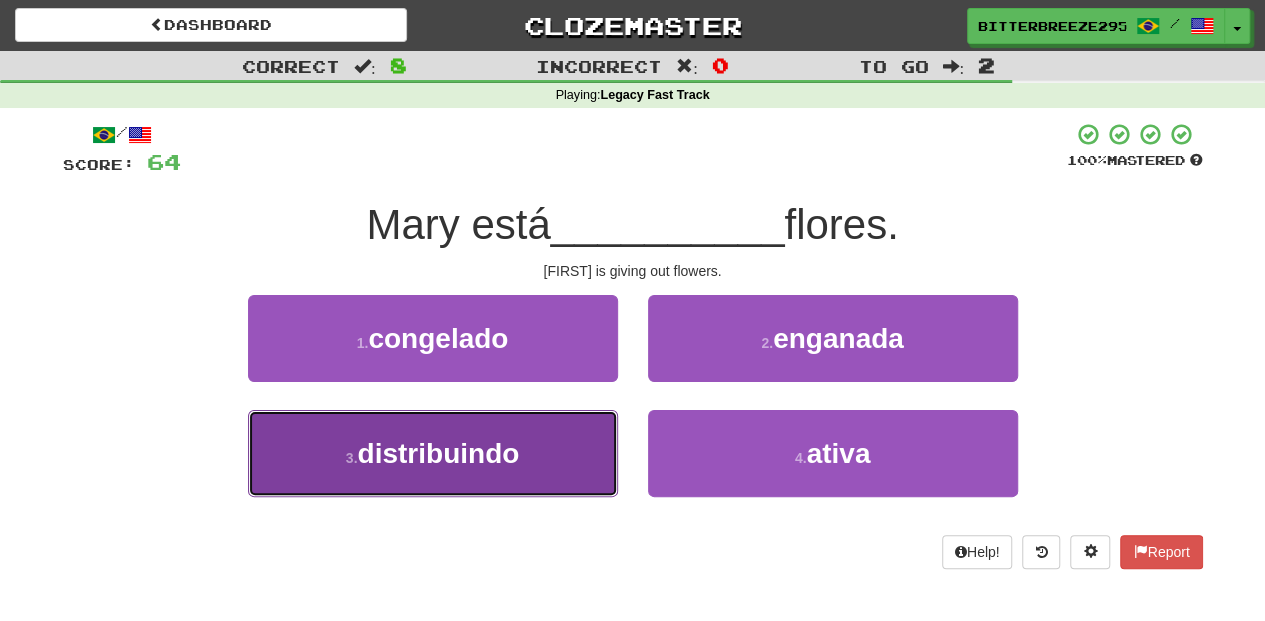 click on "3 .  distribuindo" at bounding box center (433, 453) 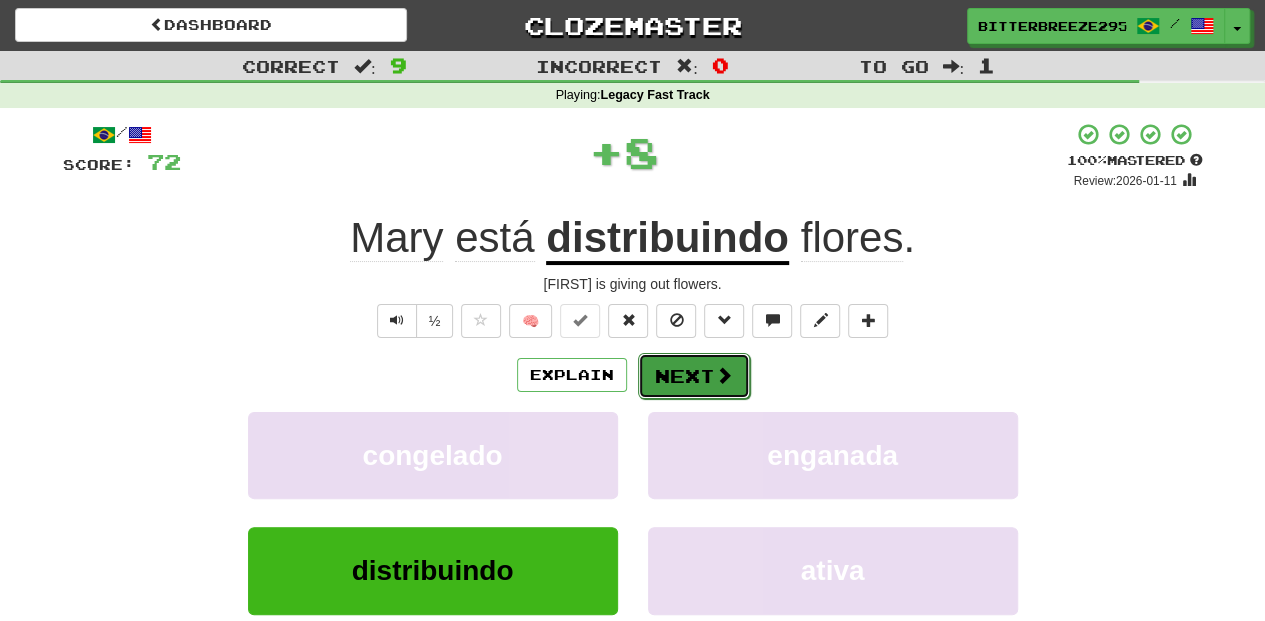 click on "Next" at bounding box center (694, 376) 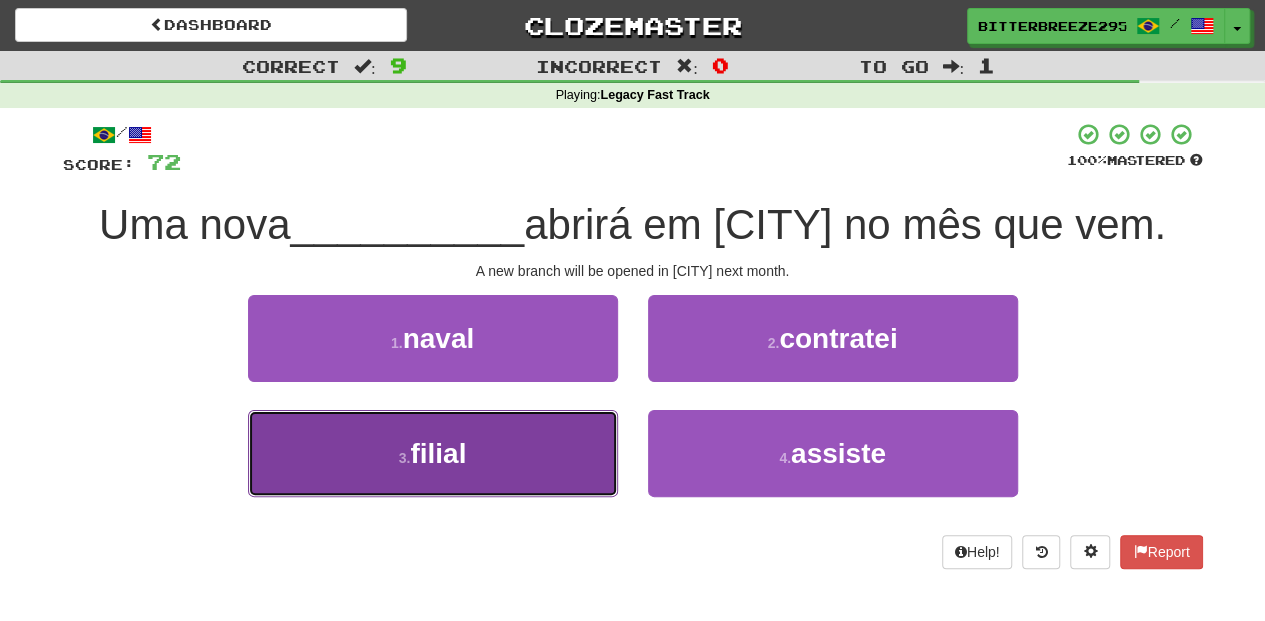 click on "3 .  filial" at bounding box center [433, 453] 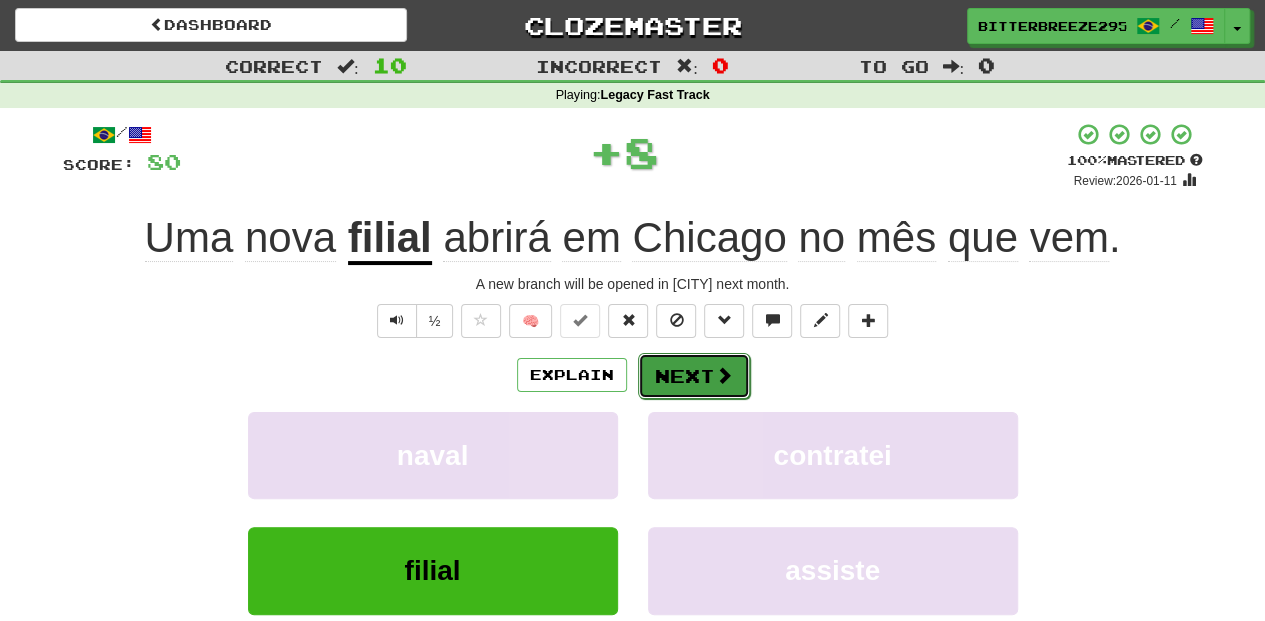 click on "Next" at bounding box center [694, 376] 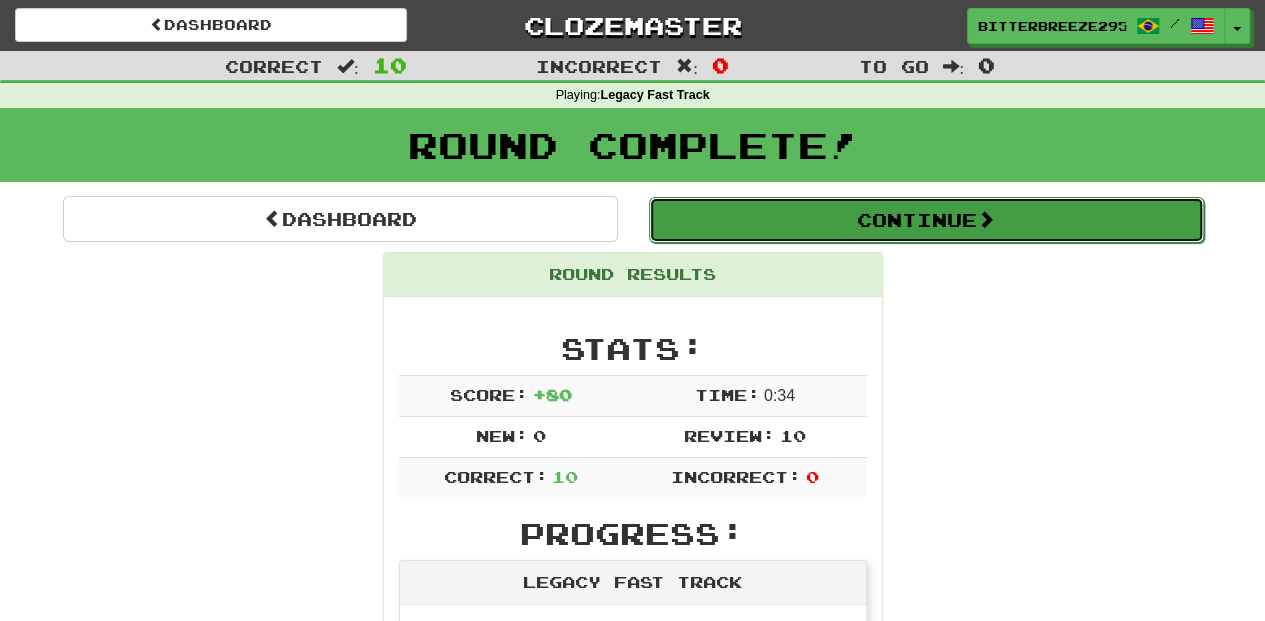 click on "Continue" at bounding box center [926, 220] 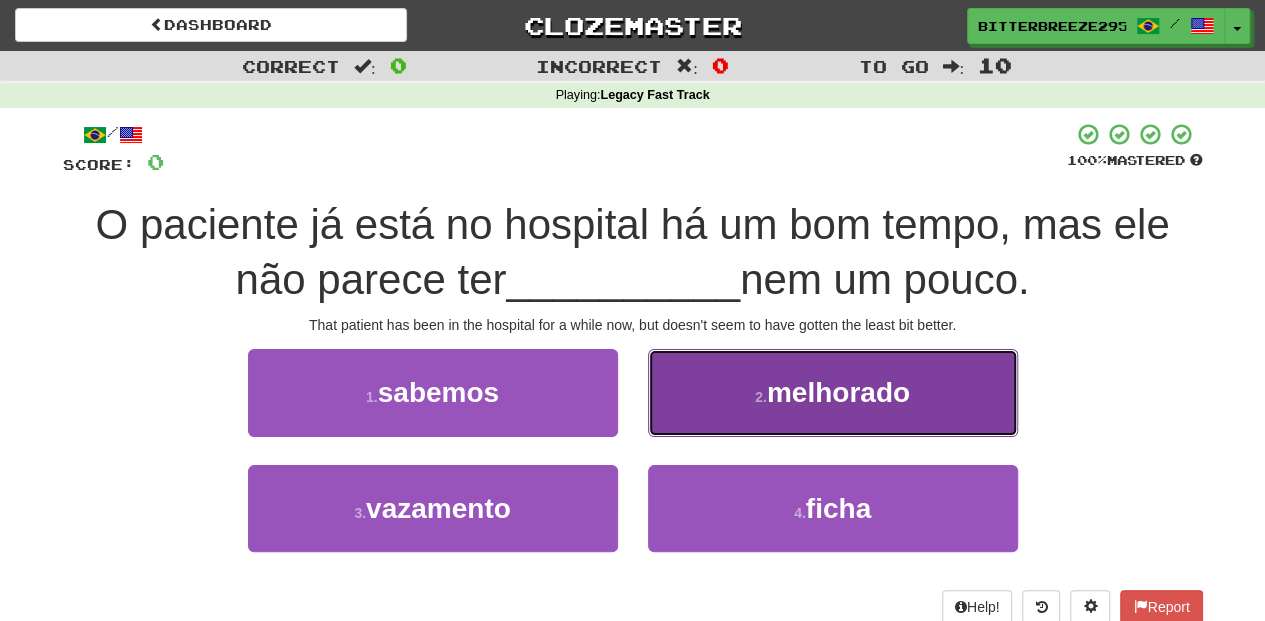 click on "2 .  melhorado" at bounding box center (833, 392) 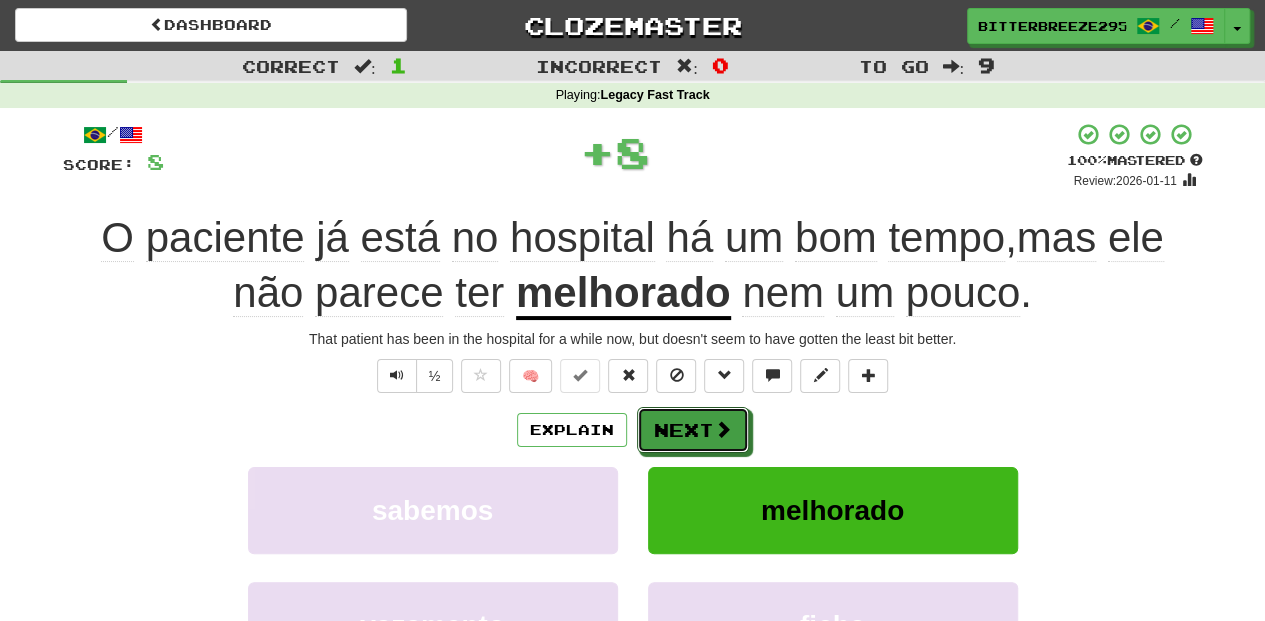 click on "Next" at bounding box center [693, 430] 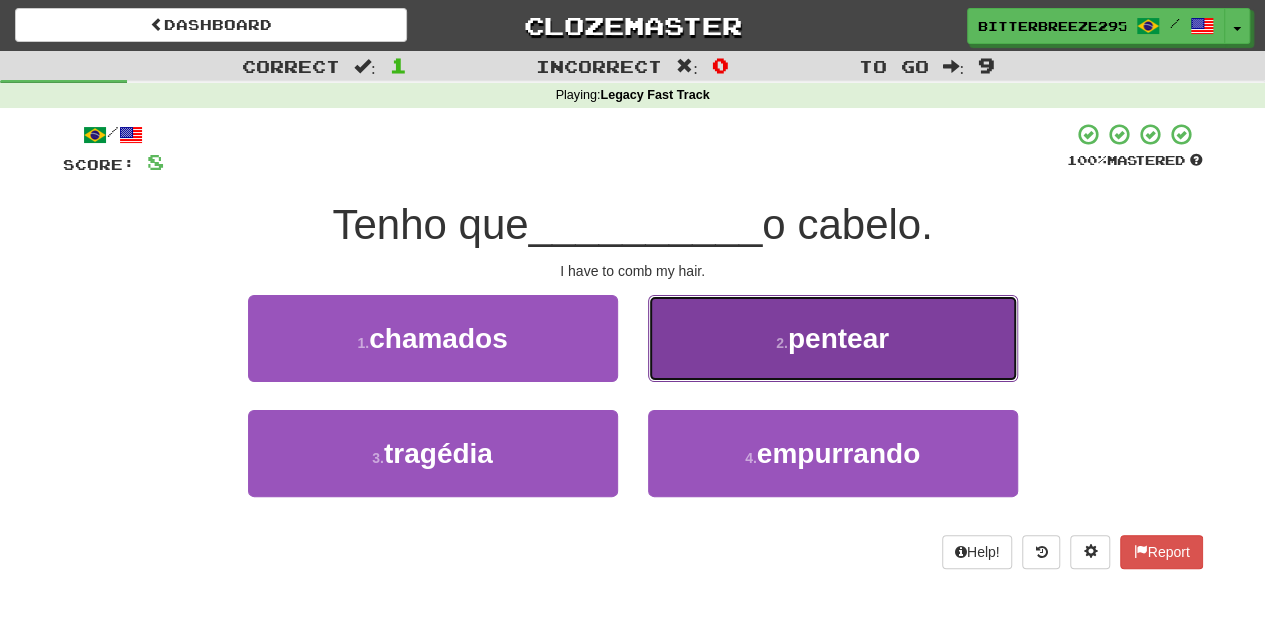 click on "2 .  pentear" at bounding box center (833, 338) 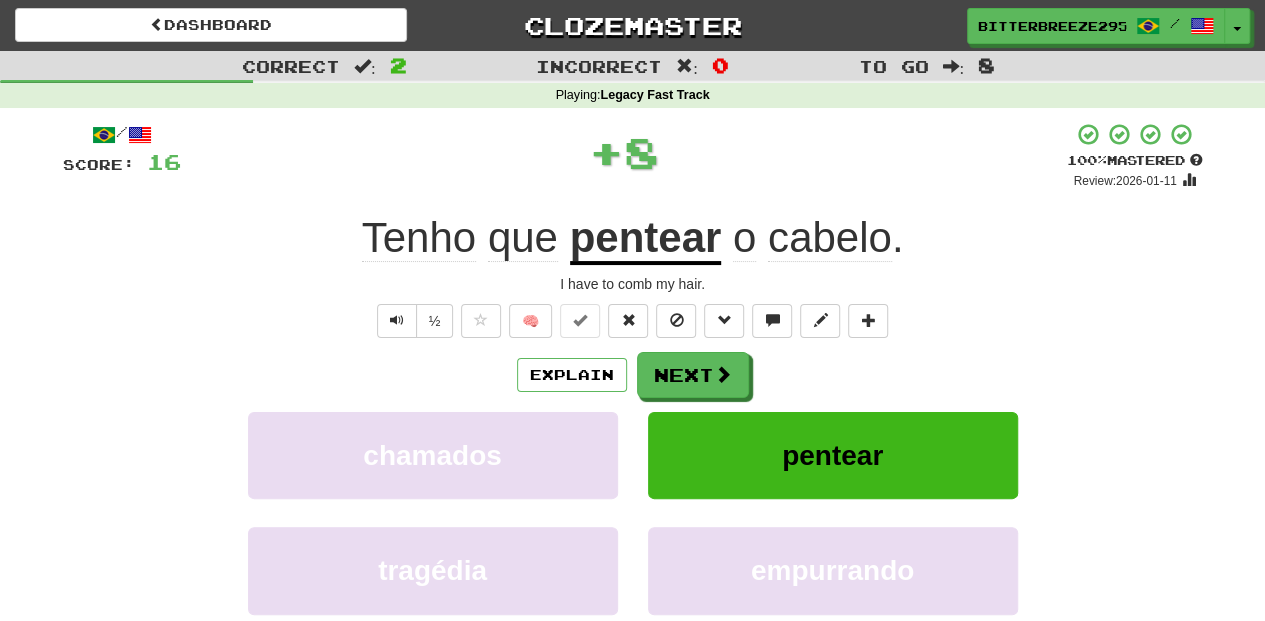 click on "Next" at bounding box center [693, 375] 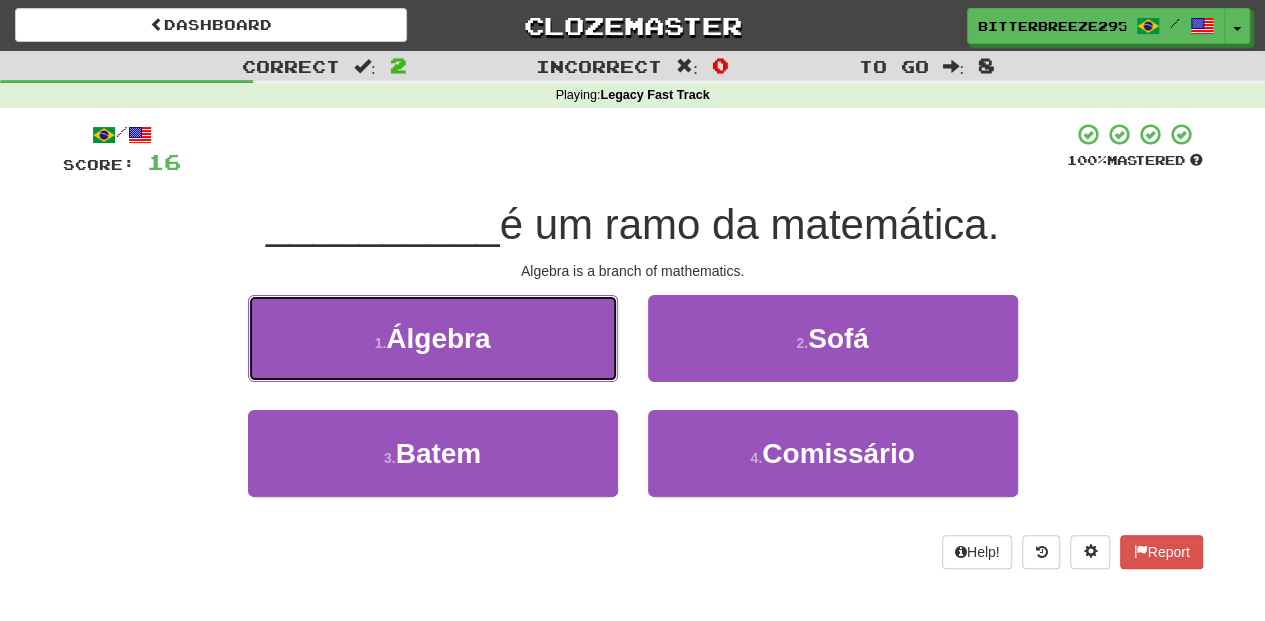 drag, startPoint x: 532, startPoint y: 344, endPoint x: 601, endPoint y: 346, distance: 69.02898 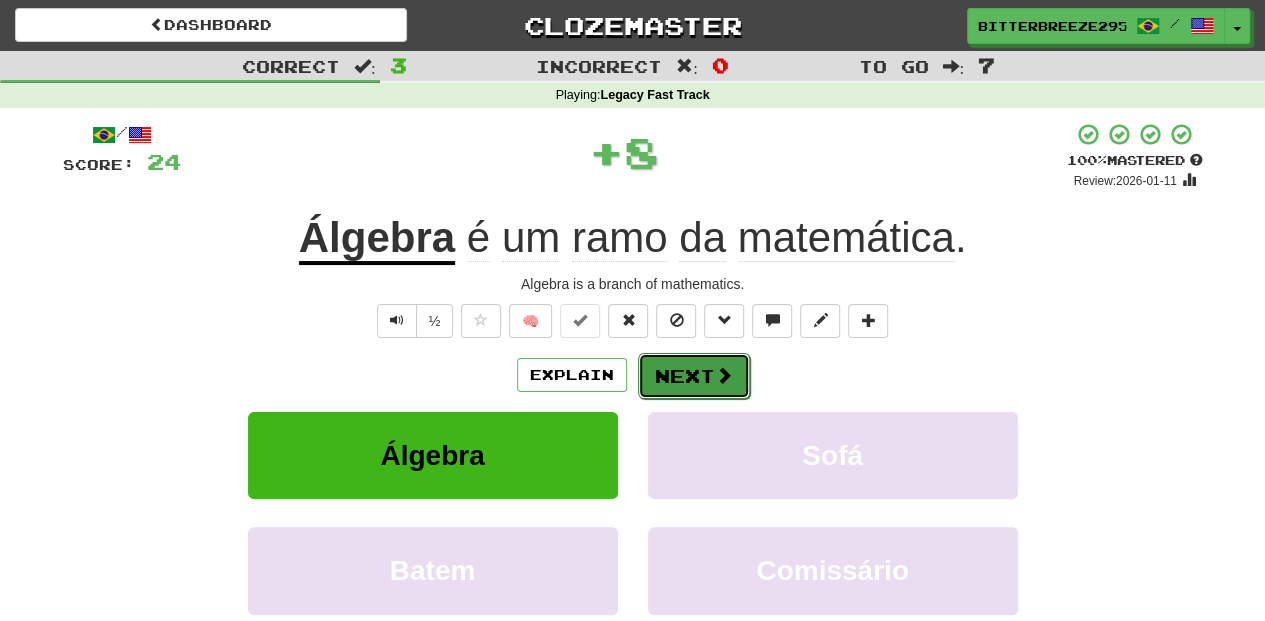 click on "Next" at bounding box center (694, 376) 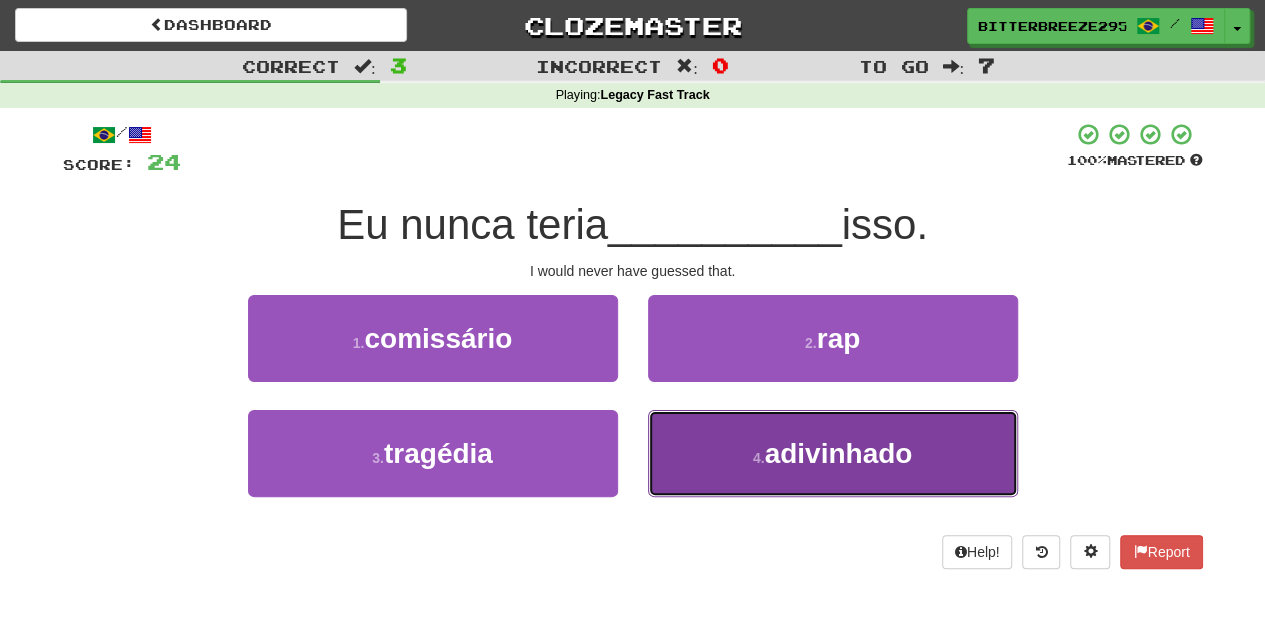 click on "4 .  adivinhado" at bounding box center (833, 453) 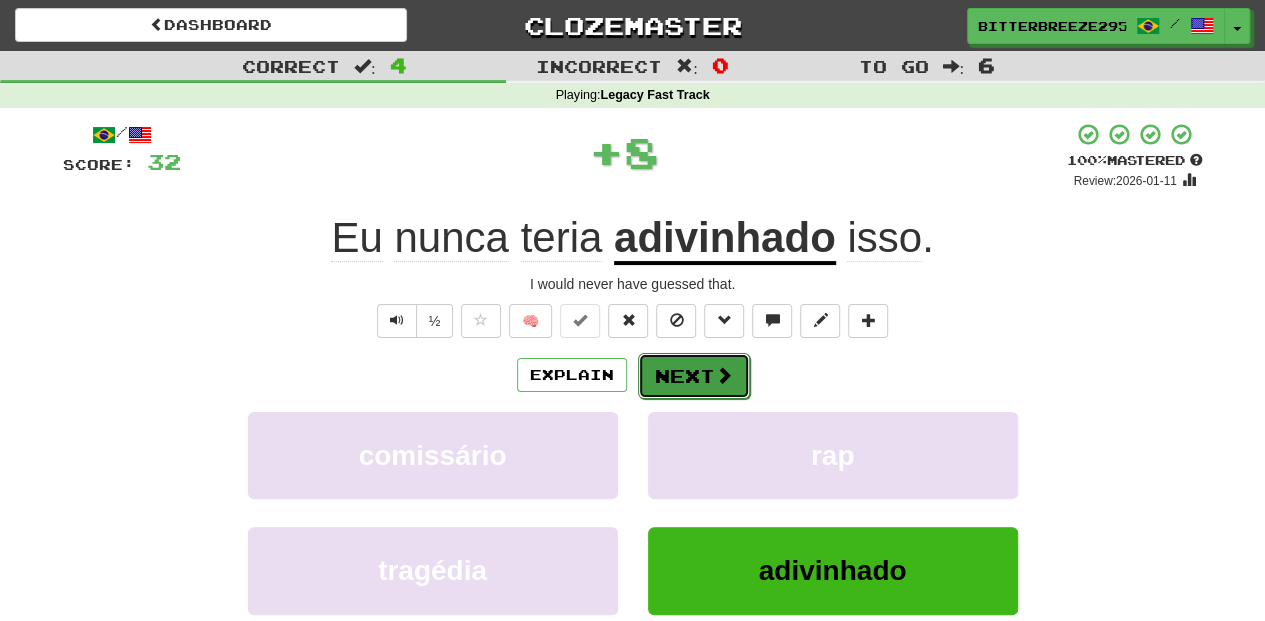 click on "Next" at bounding box center [694, 376] 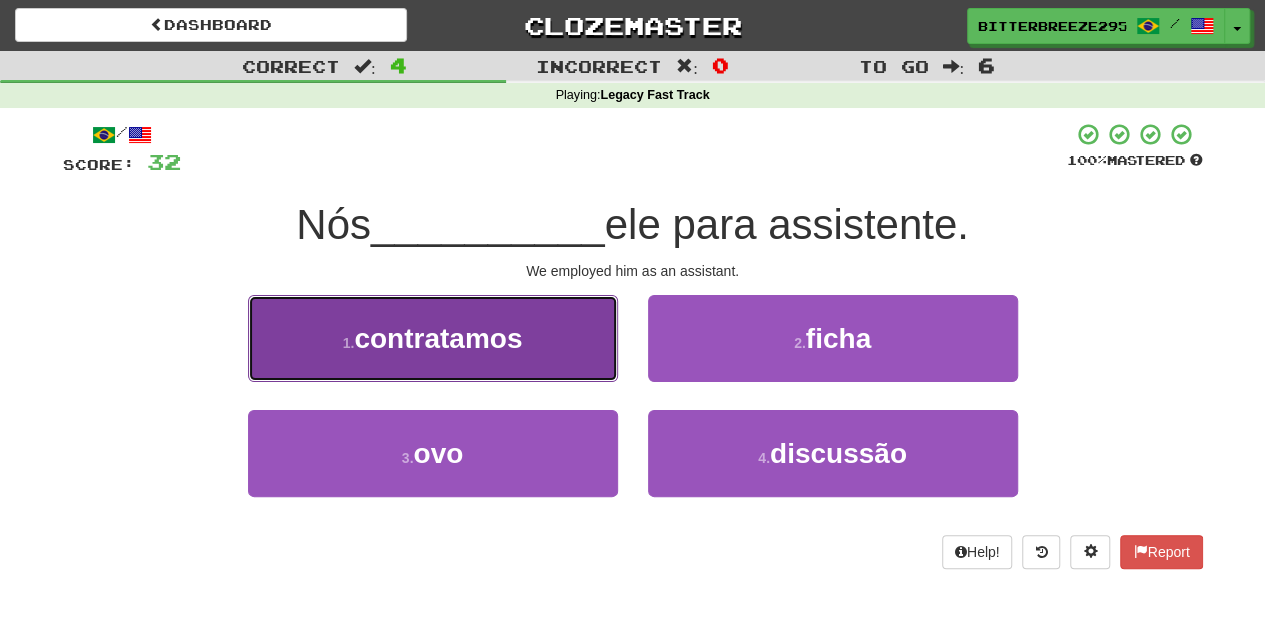 click on "1 .  contratamos" at bounding box center (433, 338) 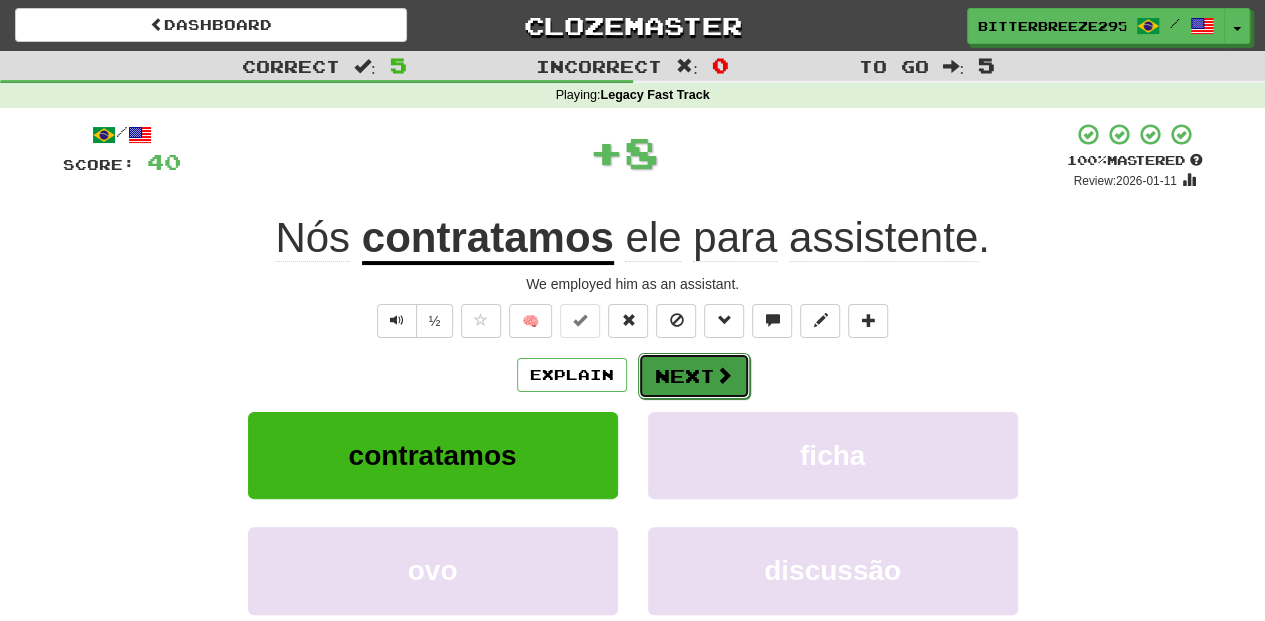 click on "Next" at bounding box center [694, 376] 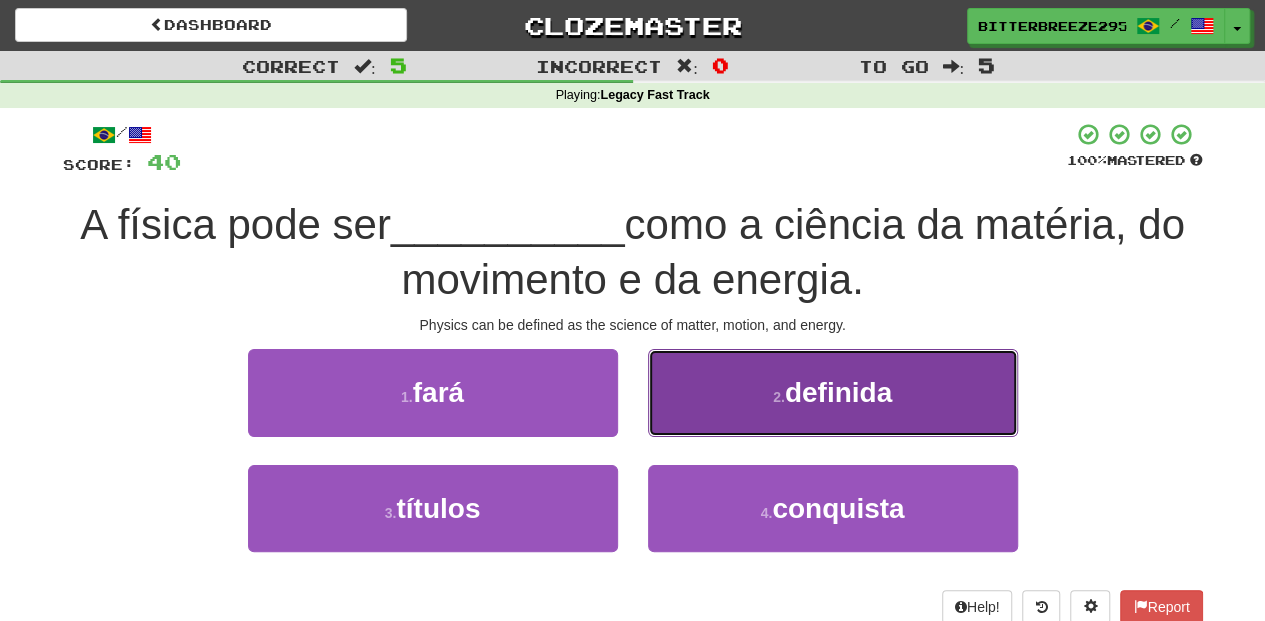 click on "2 .  definida" at bounding box center (833, 392) 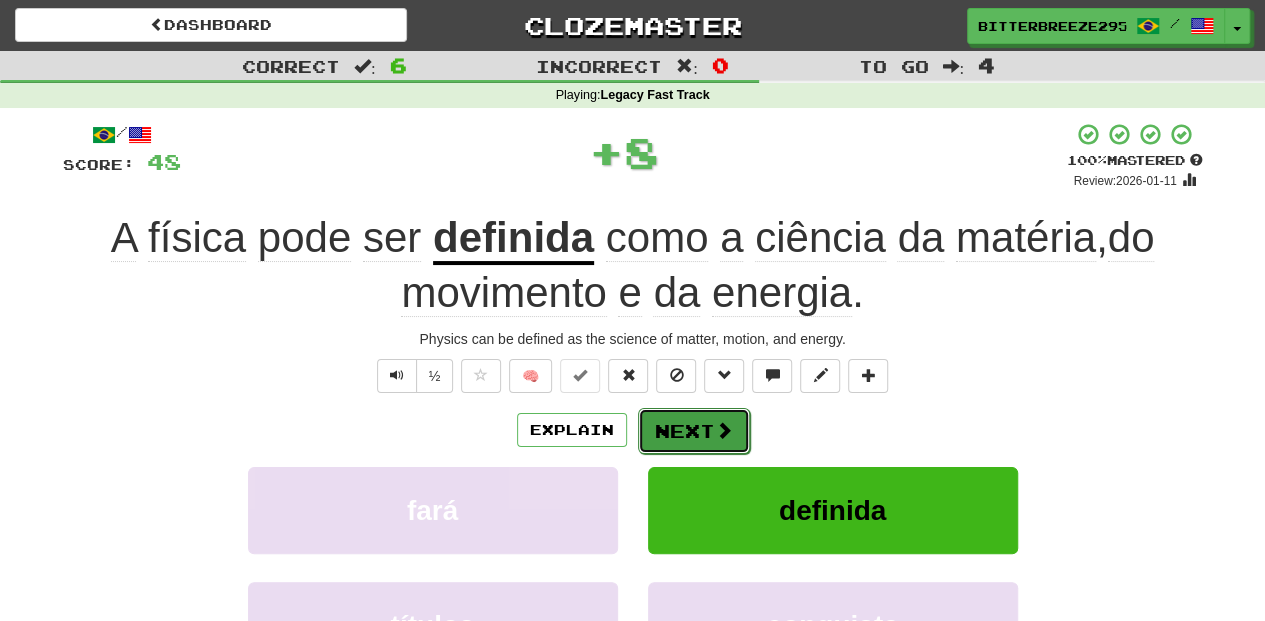 click on "Next" at bounding box center [694, 431] 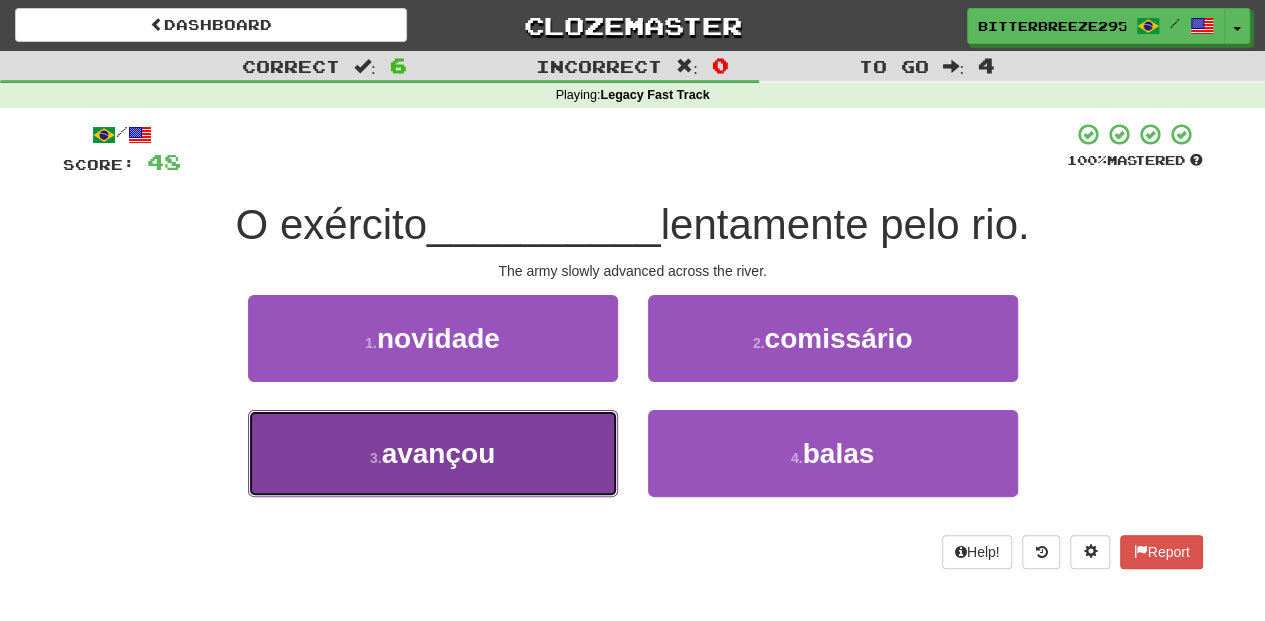 drag, startPoint x: 564, startPoint y: 450, endPoint x: 589, endPoint y: 426, distance: 34.655445 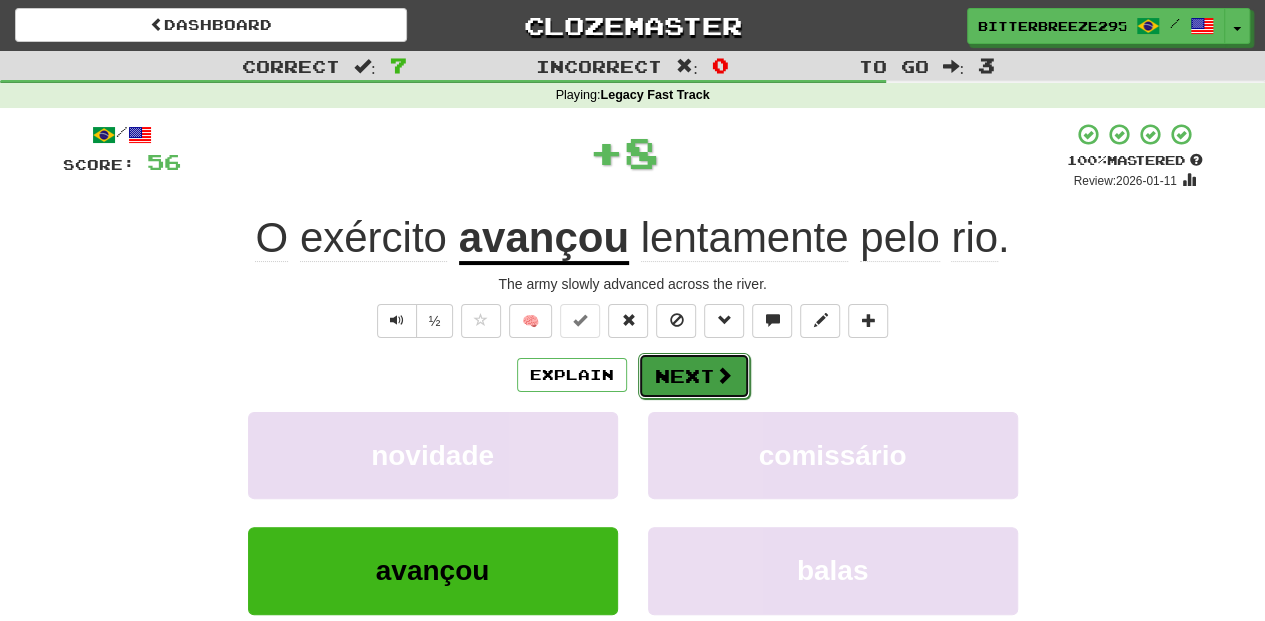 click on "Next" at bounding box center (694, 376) 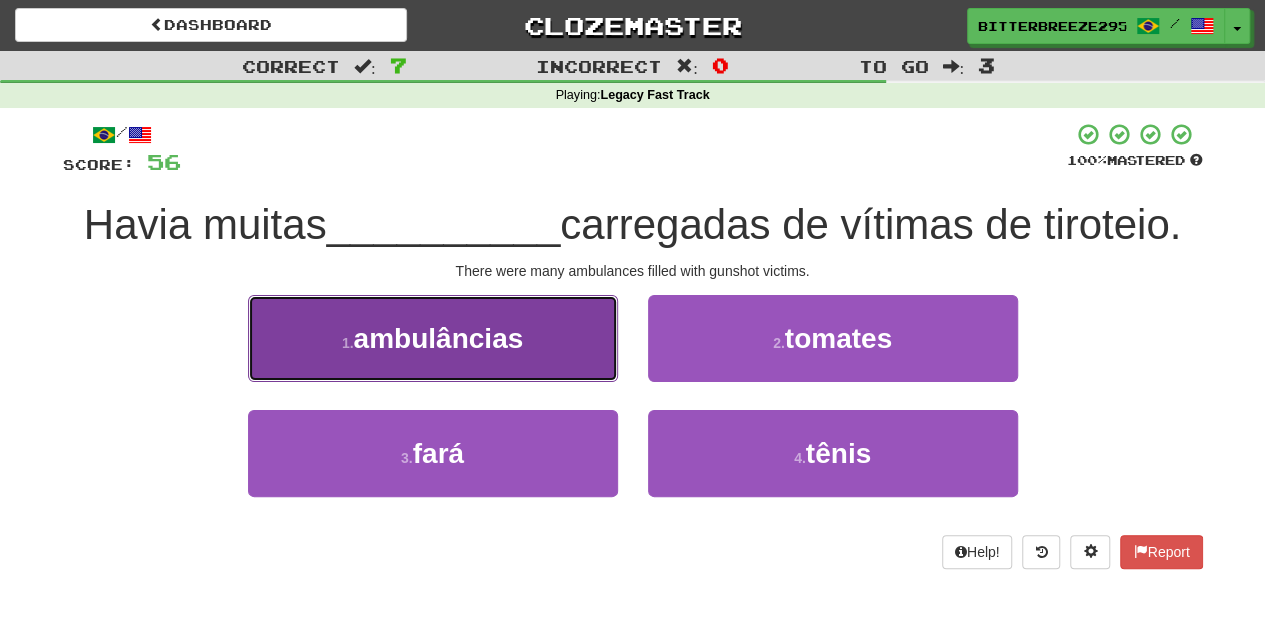 click on "1 .  ambulâncias" at bounding box center [433, 338] 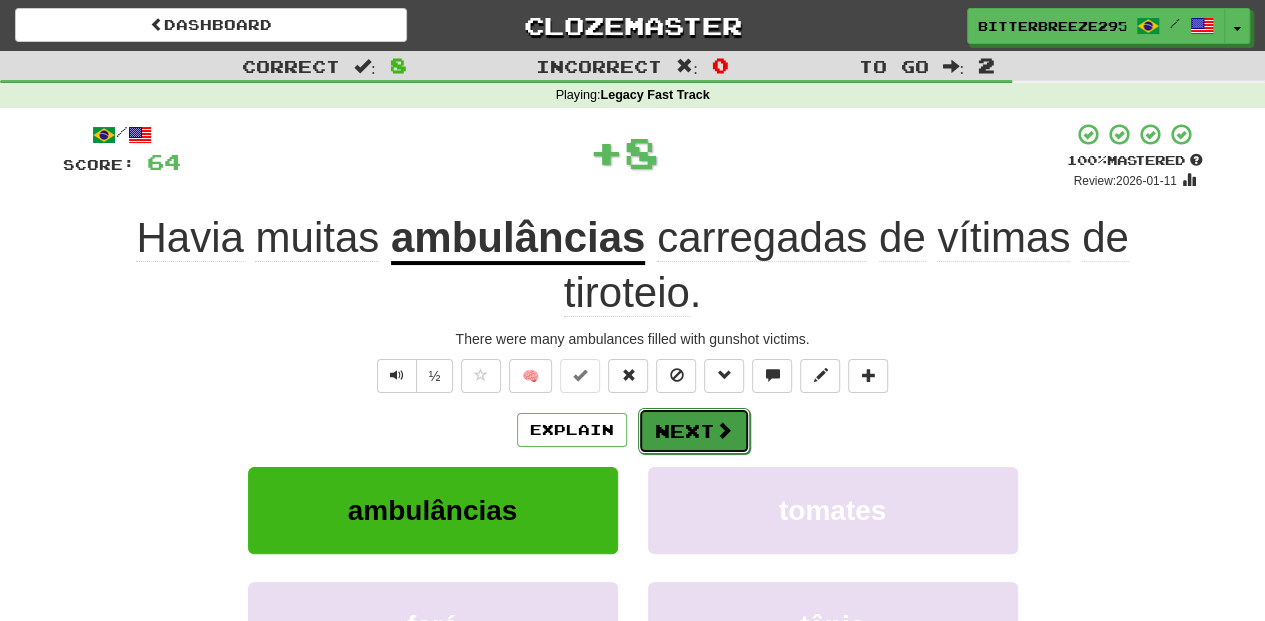 click on "Next" at bounding box center (694, 431) 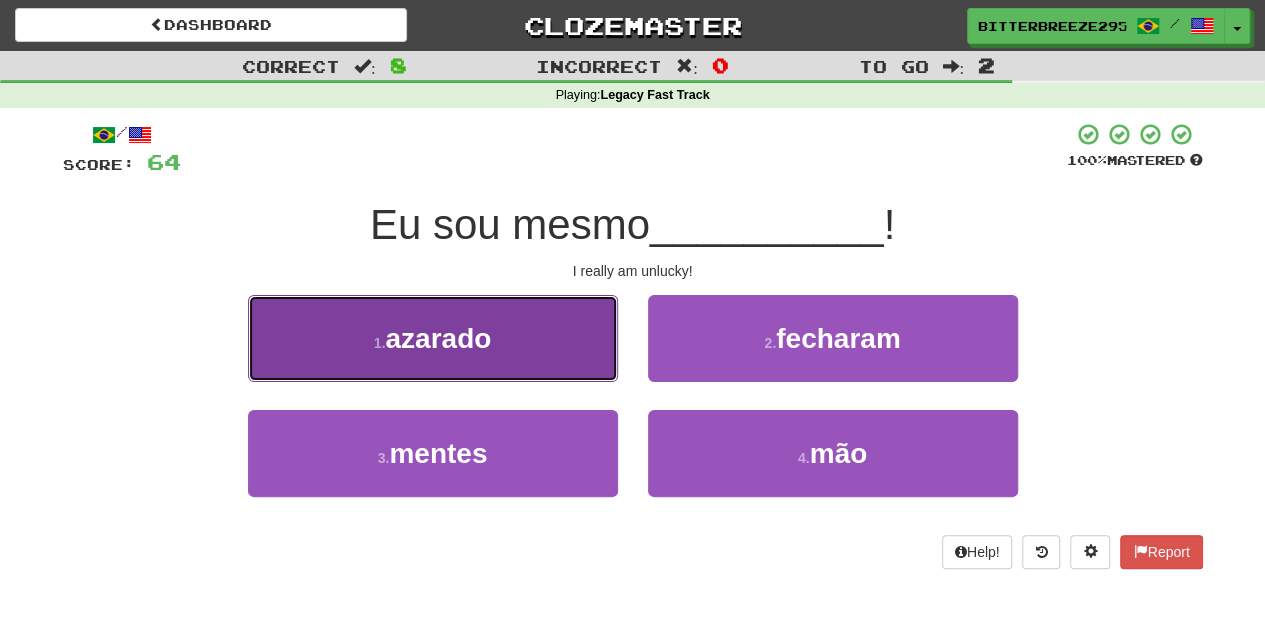click on "1 .  azarado" at bounding box center (433, 338) 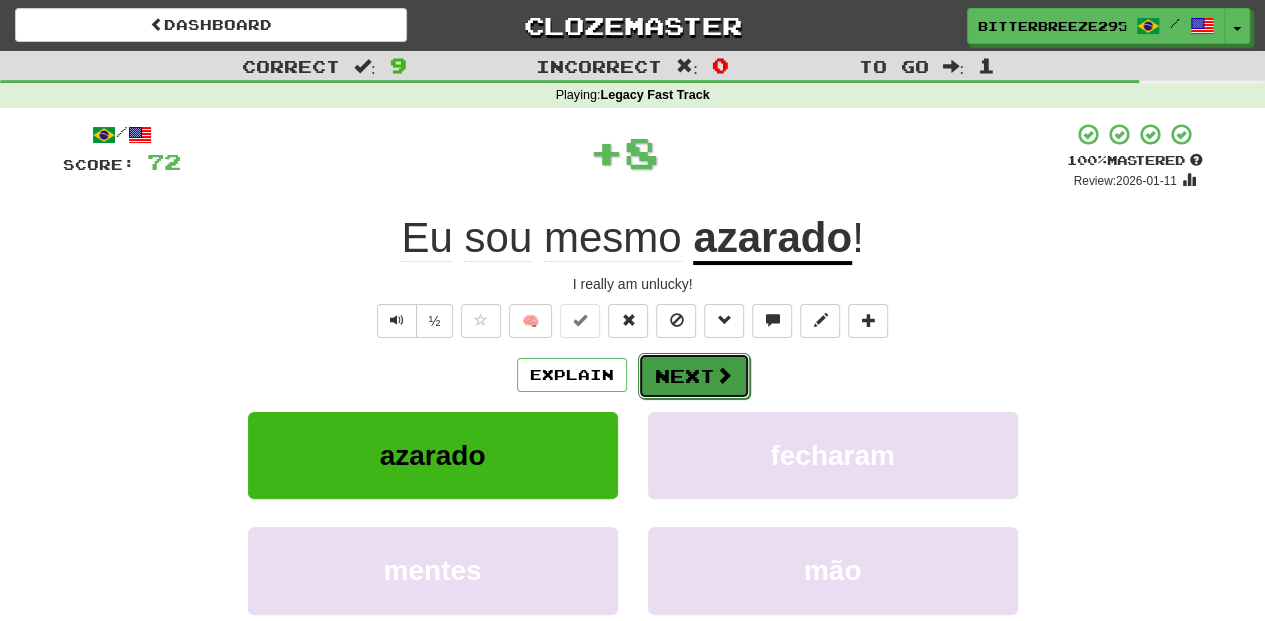 click on "Next" at bounding box center [694, 376] 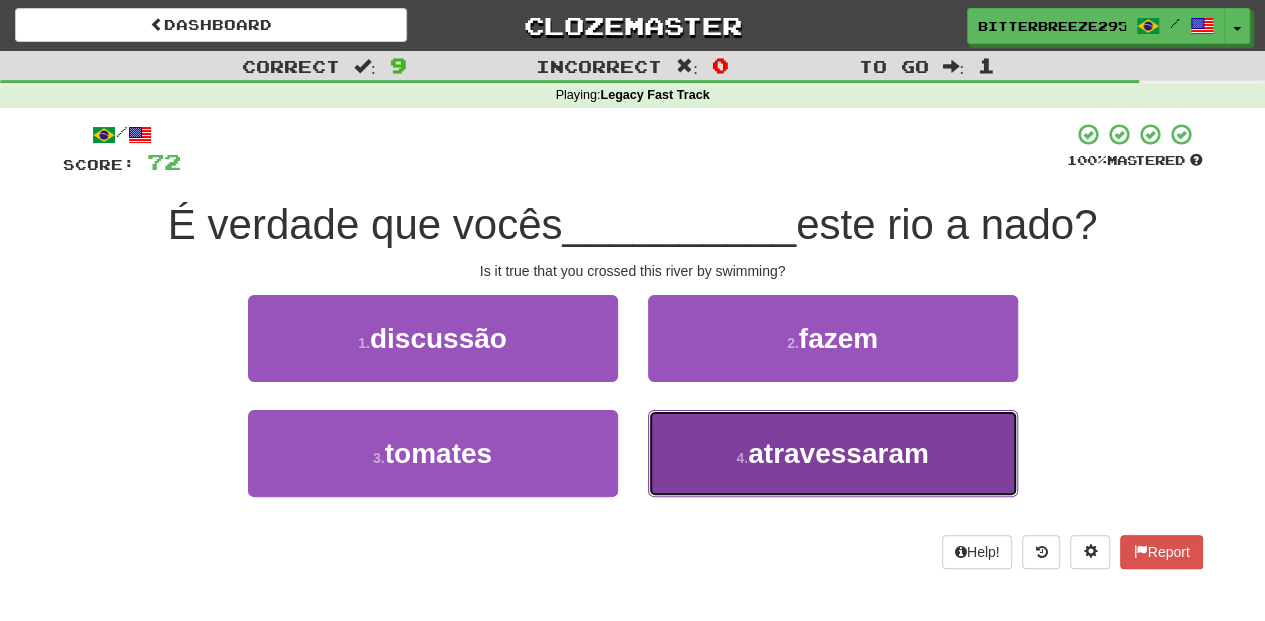 click on "4 .  atravessaram" at bounding box center [833, 453] 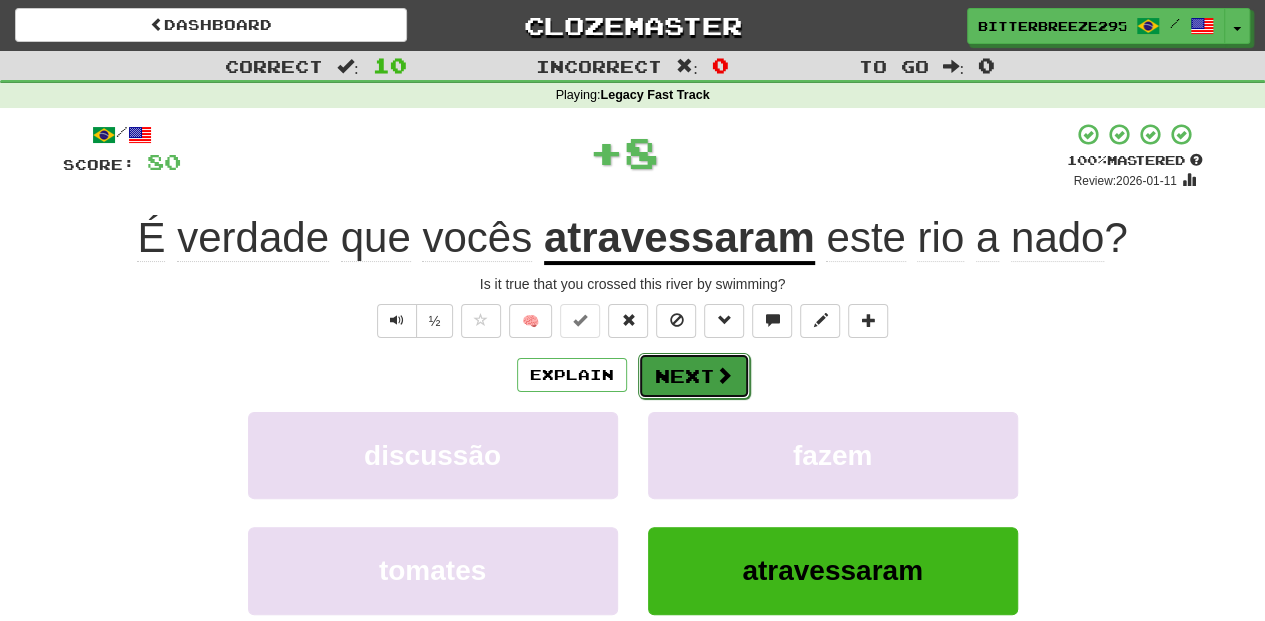 click on "Next" at bounding box center (694, 376) 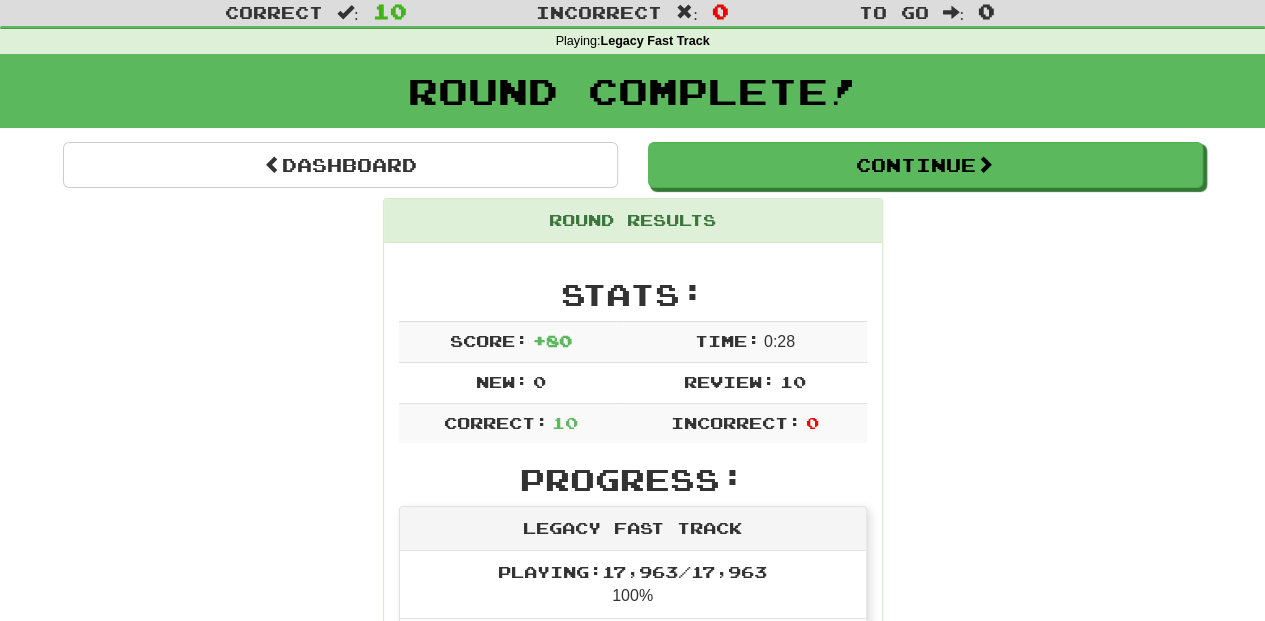 scroll, scrollTop: 0, scrollLeft: 0, axis: both 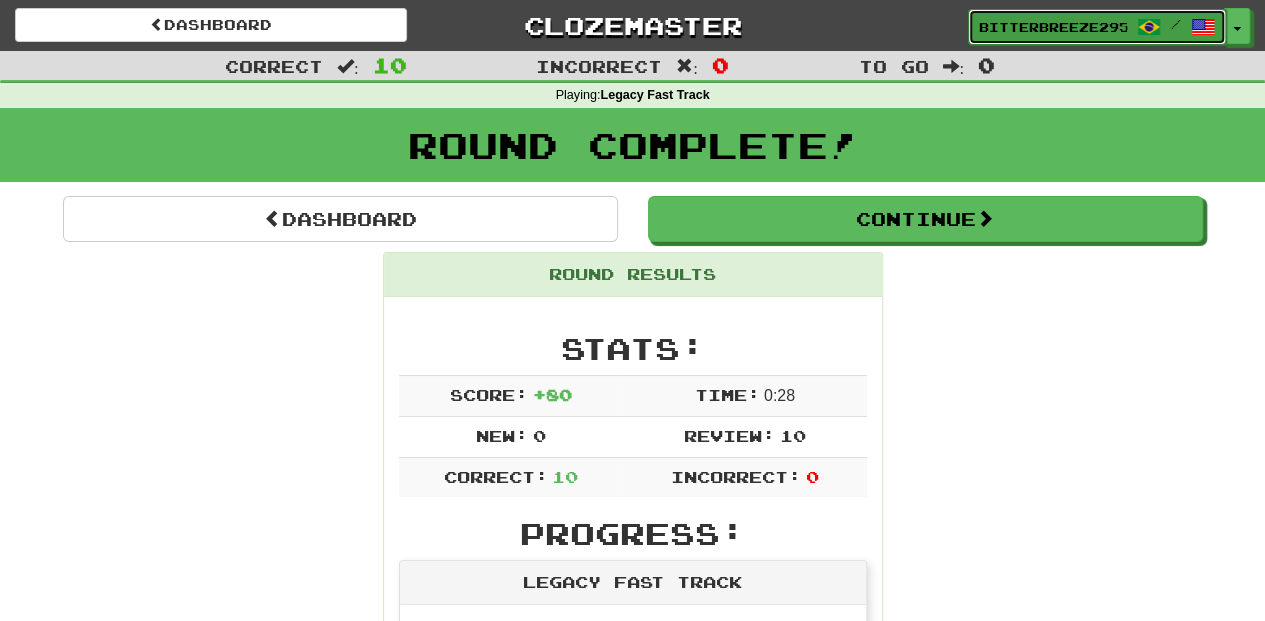 click on "BitterBreeze2956" at bounding box center [1053, 27] 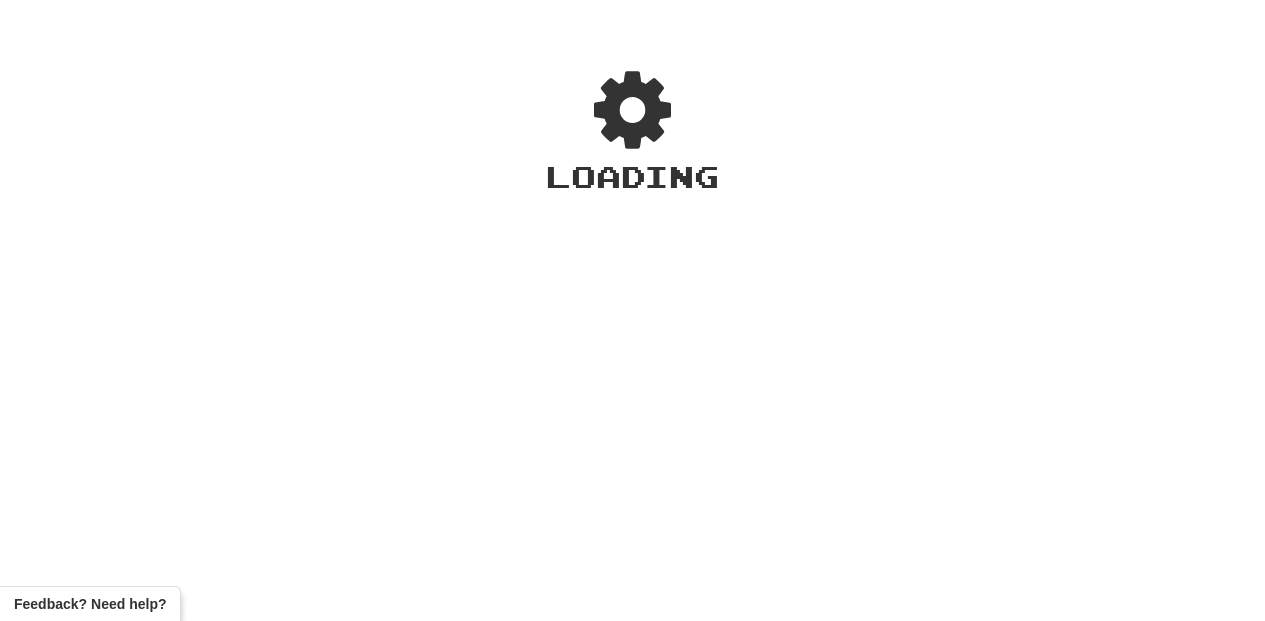 scroll, scrollTop: 0, scrollLeft: 0, axis: both 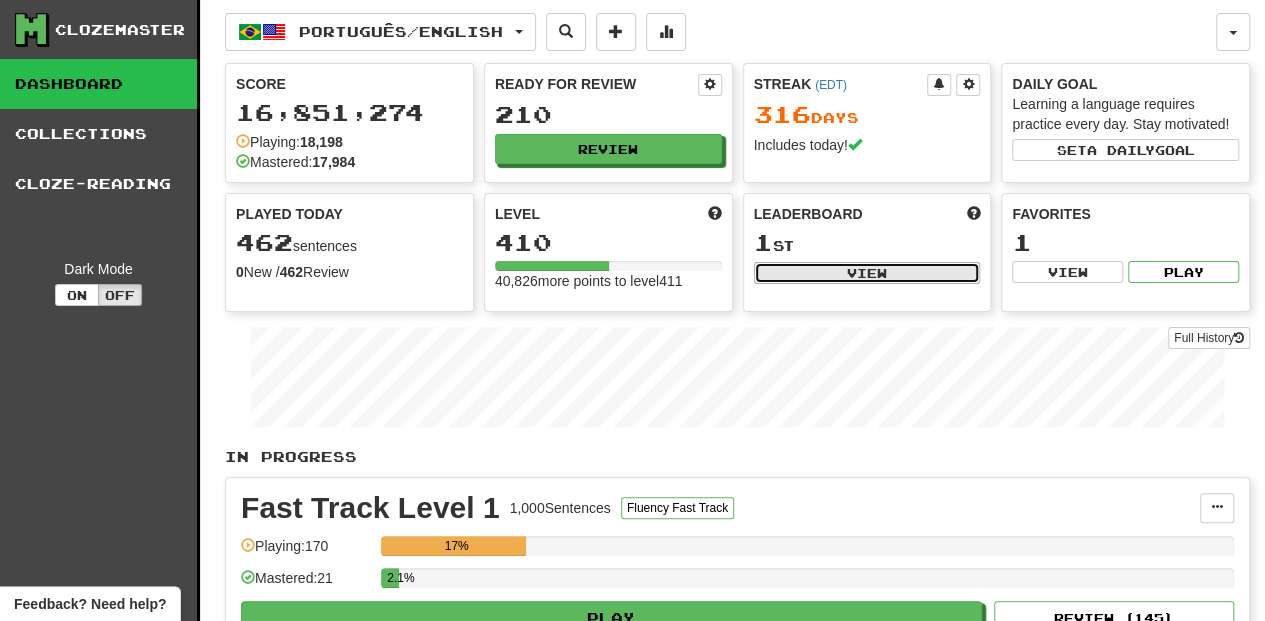 click on "View" at bounding box center (867, 273) 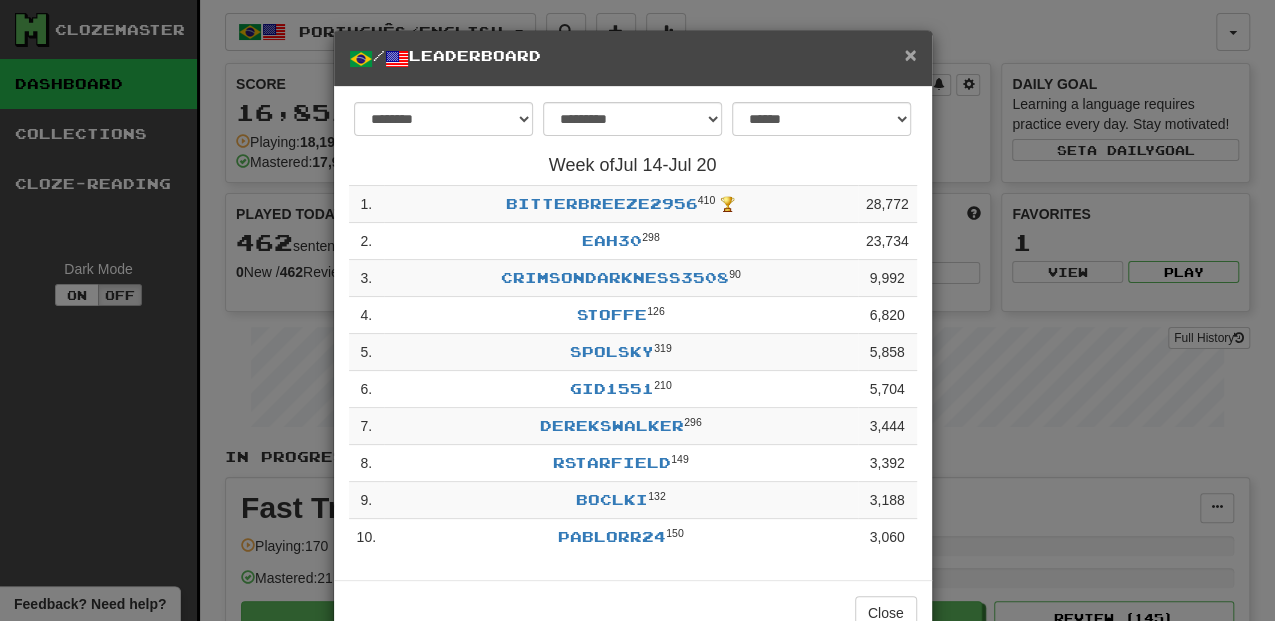 click on "×" at bounding box center (910, 54) 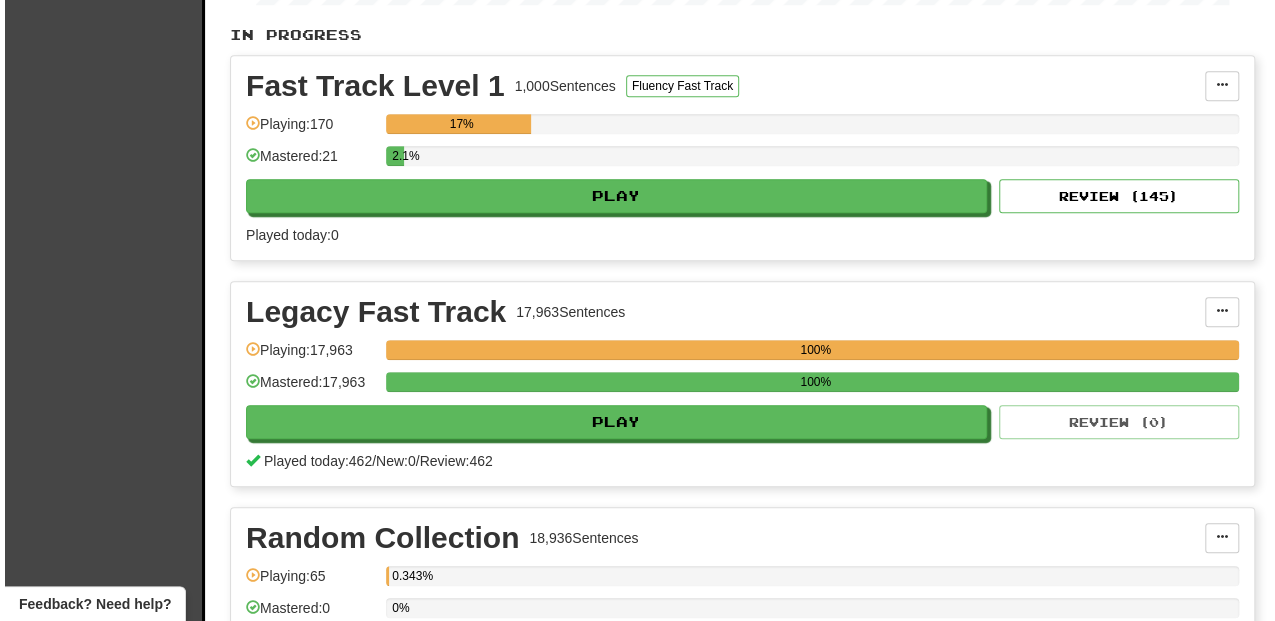 scroll, scrollTop: 466, scrollLeft: 0, axis: vertical 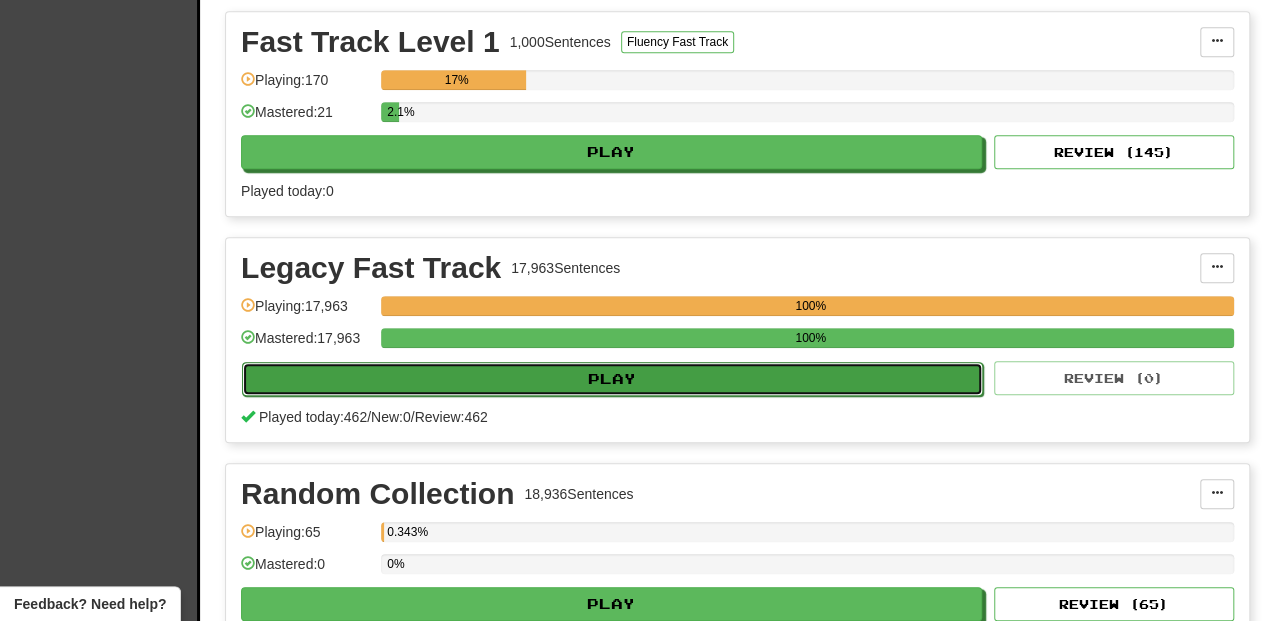 click on "Play" at bounding box center (612, 379) 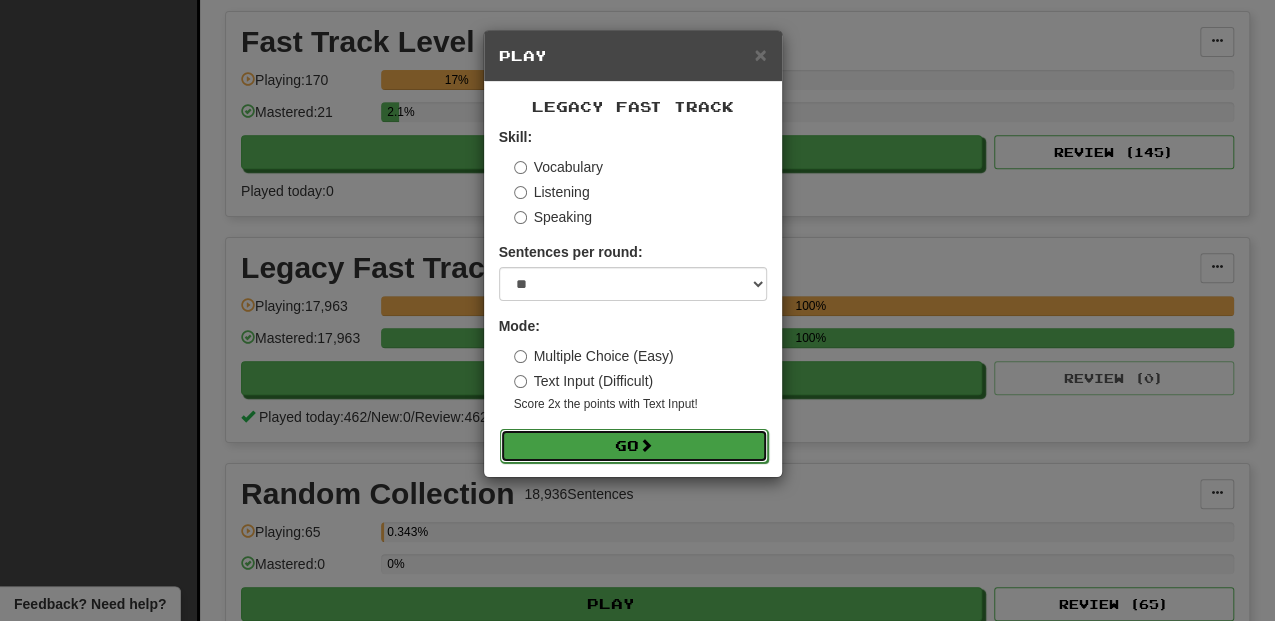 click at bounding box center [646, 445] 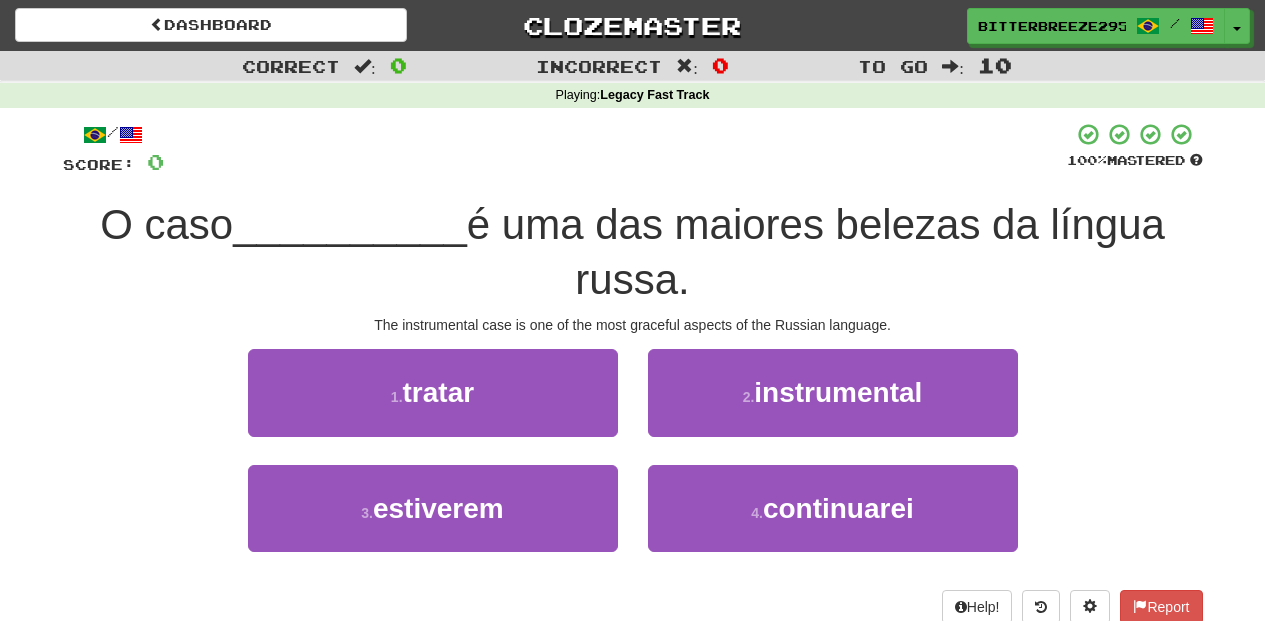 scroll, scrollTop: 0, scrollLeft: 0, axis: both 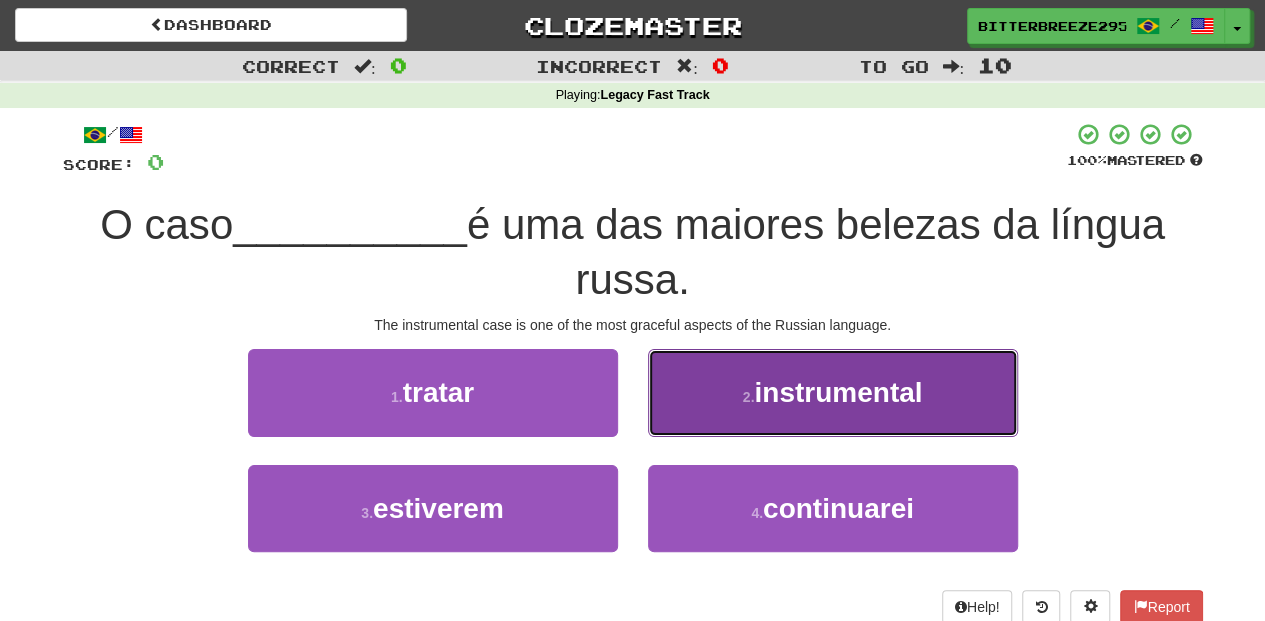 click on "2 .  instrumental" at bounding box center (833, 392) 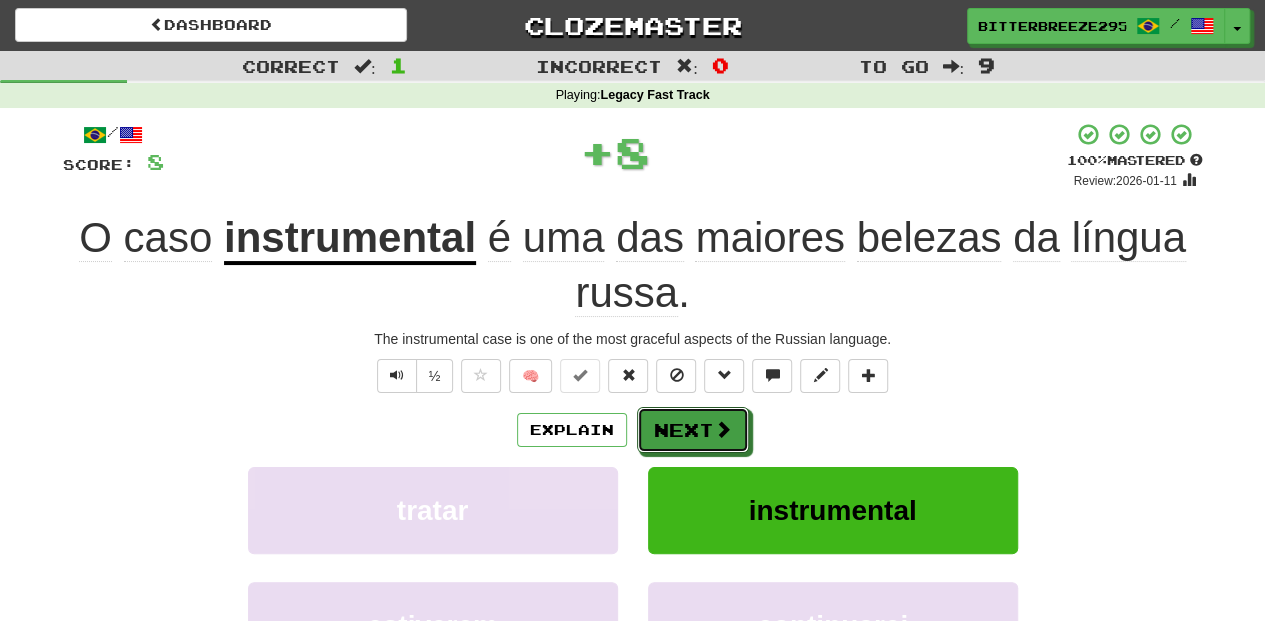 click on "Next" at bounding box center [693, 430] 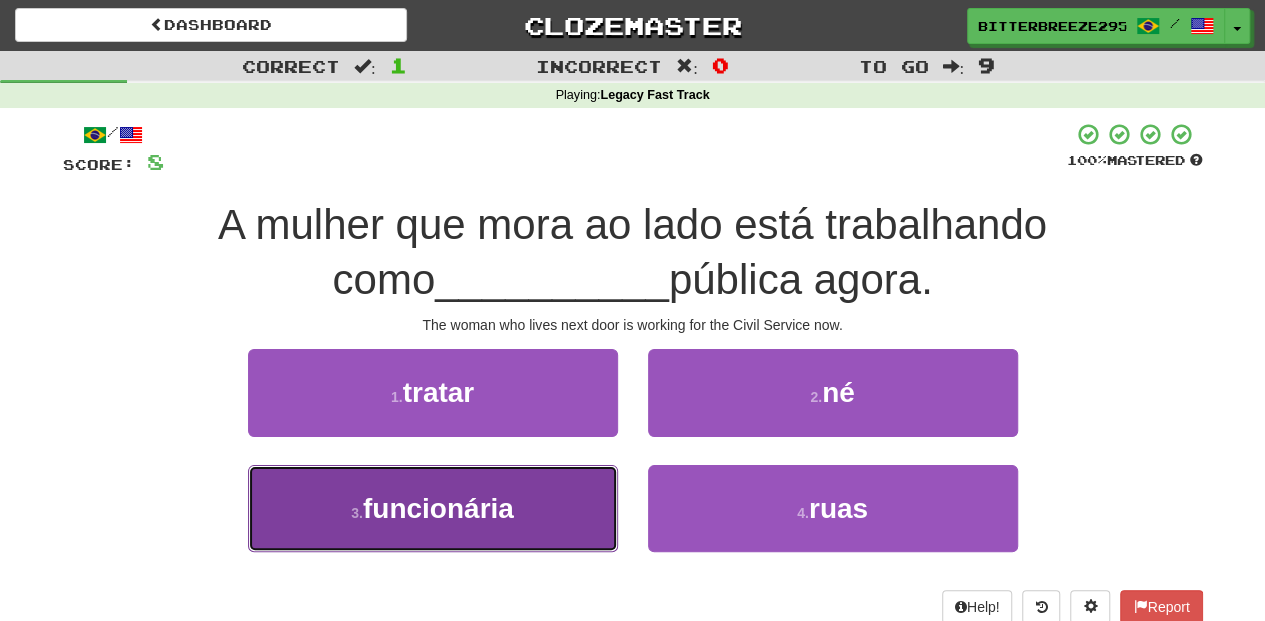 click on "3 .  funcionária" at bounding box center (433, 508) 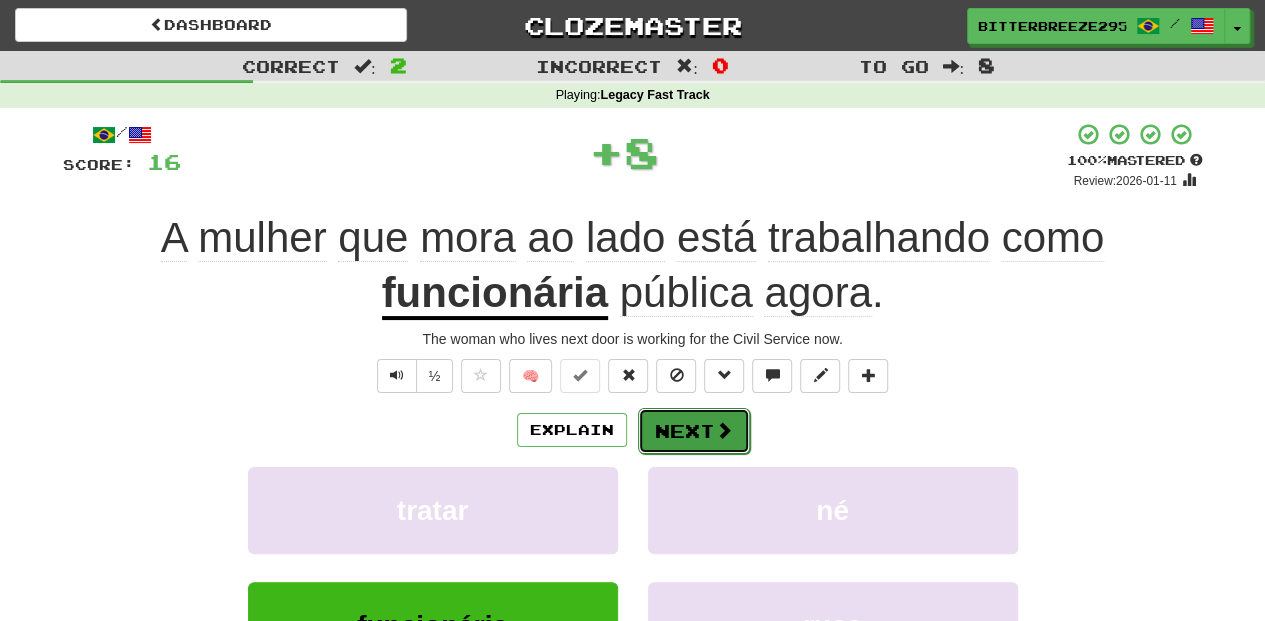 click on "Next" at bounding box center (694, 431) 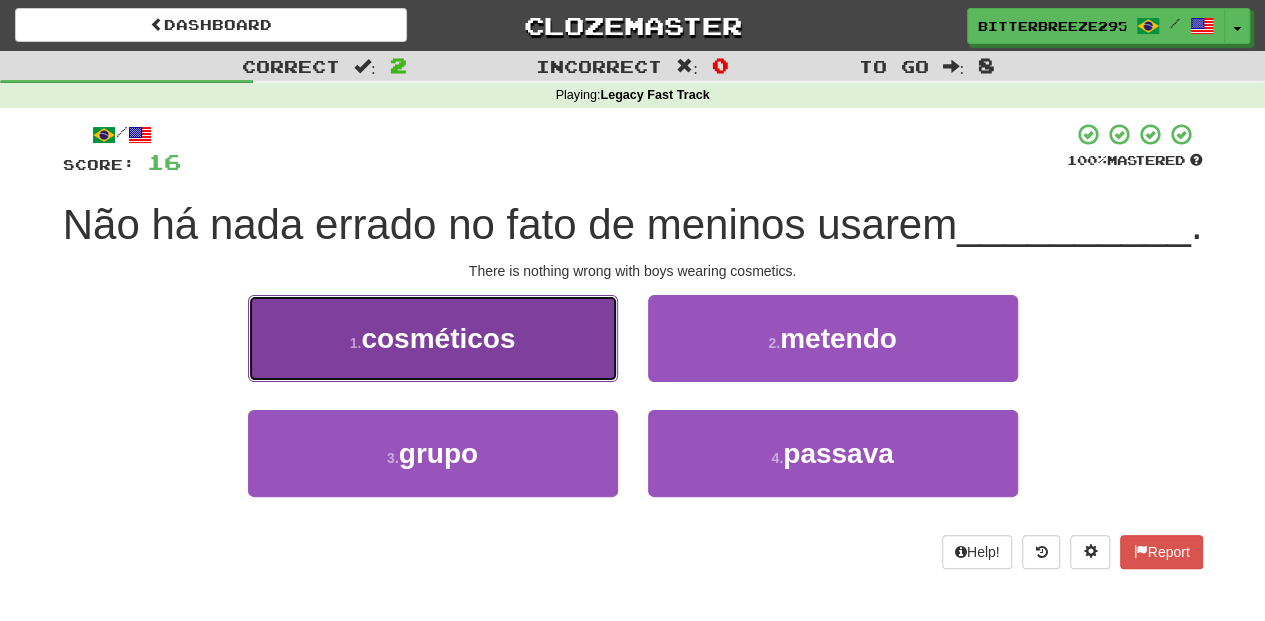 click on "1 .  cosméticos" at bounding box center [433, 338] 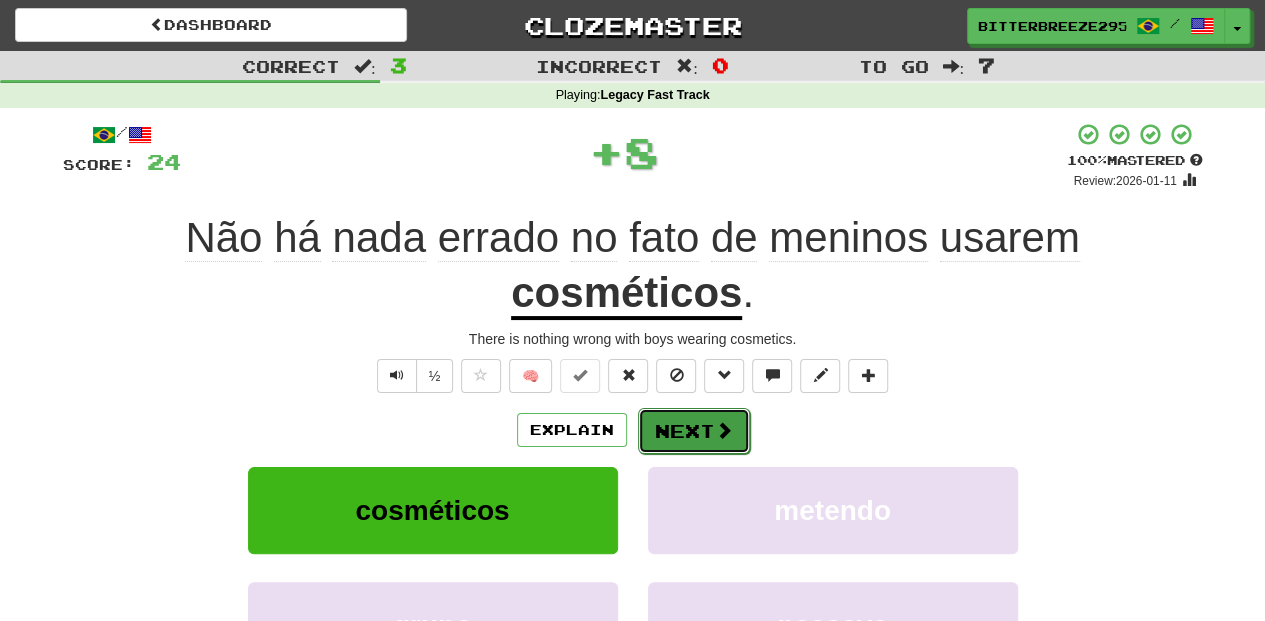 click on "Next" at bounding box center (694, 431) 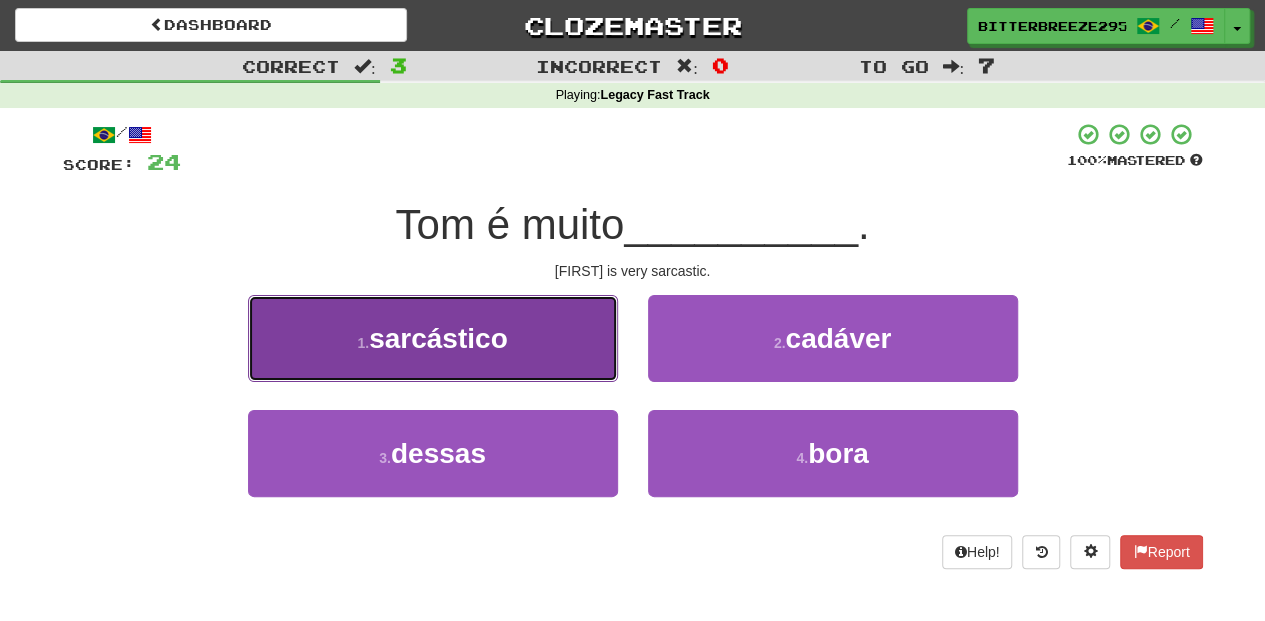 click on "1 .  sarcástico" at bounding box center [433, 338] 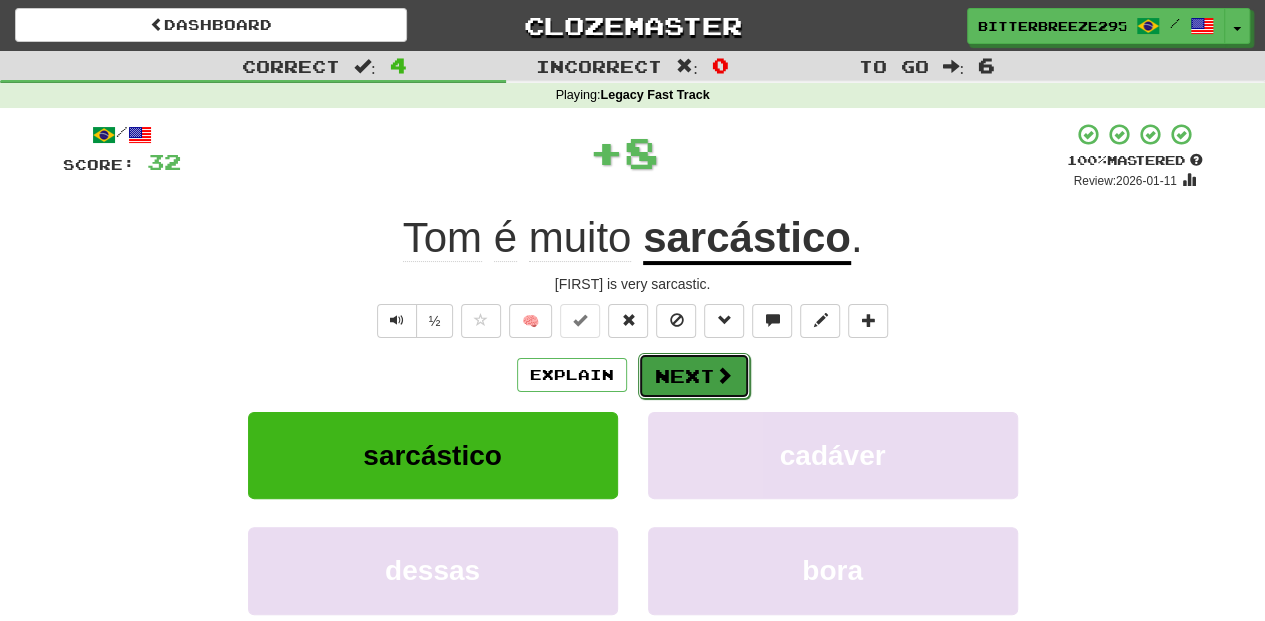 click on "Next" at bounding box center [694, 376] 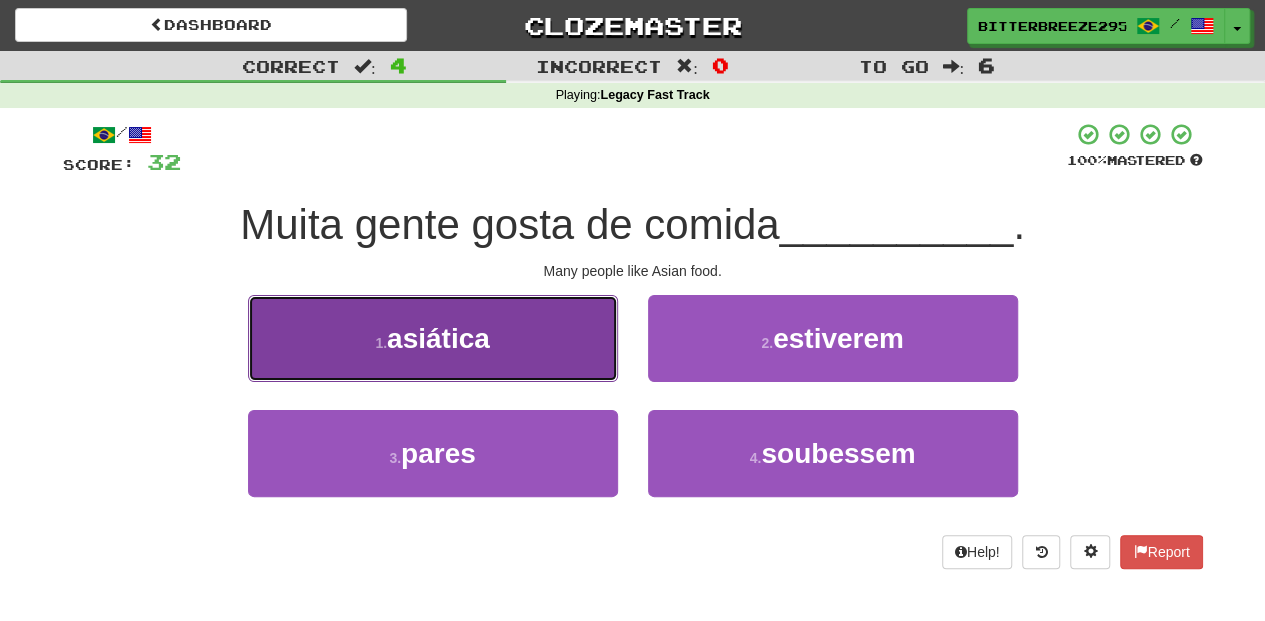 click on "1 .  asiática" at bounding box center (433, 338) 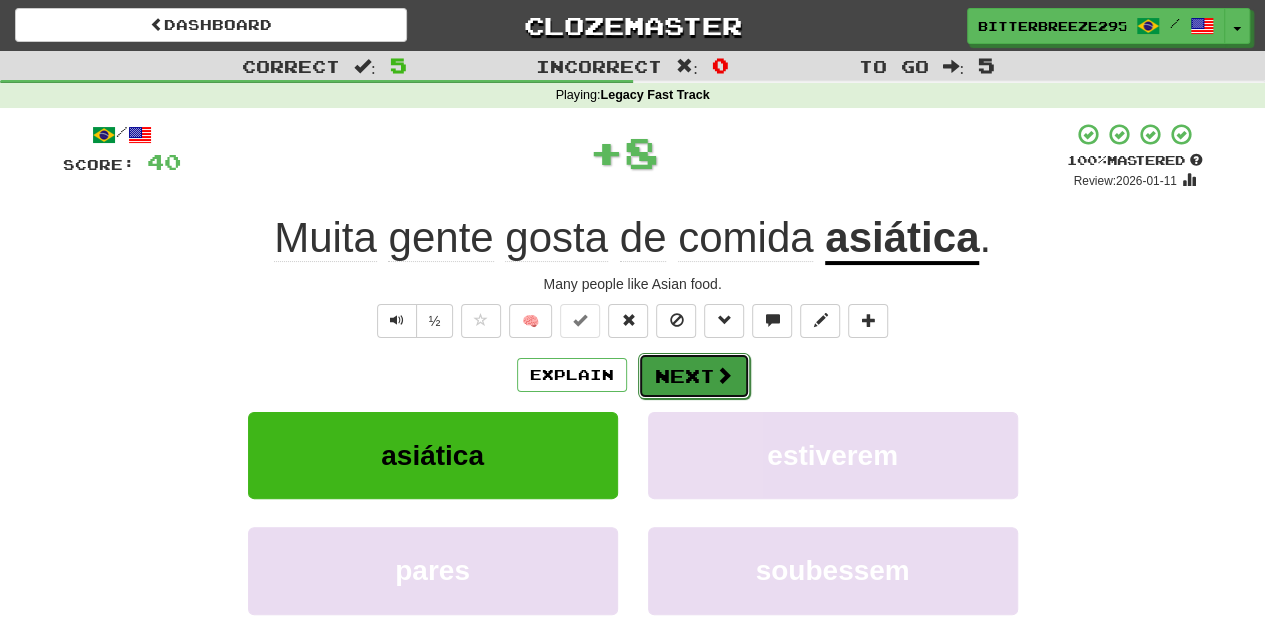 click on "Next" at bounding box center [694, 376] 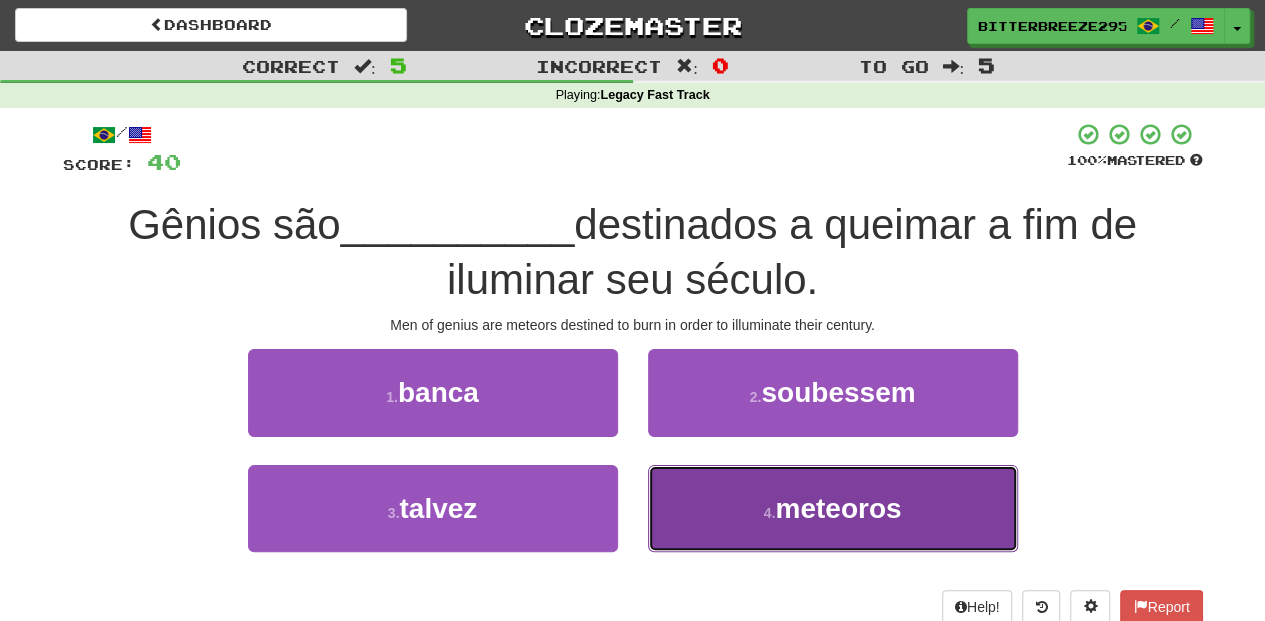 click on "4 .  meteoros" at bounding box center (833, 508) 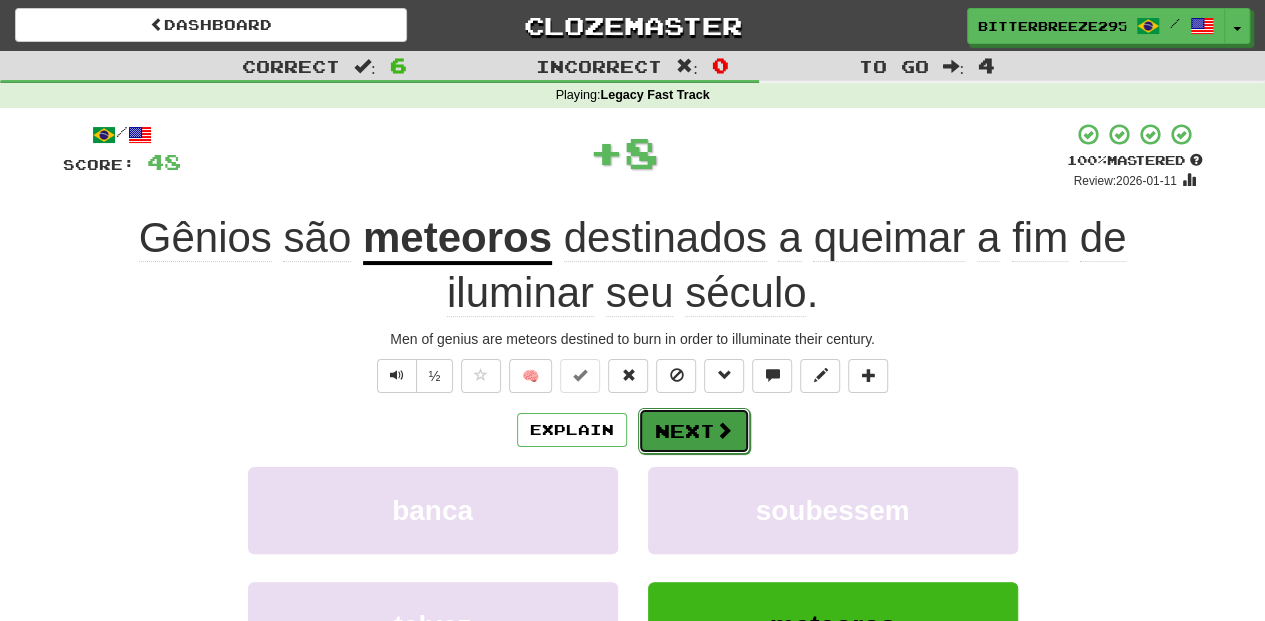 click on "Next" at bounding box center (694, 431) 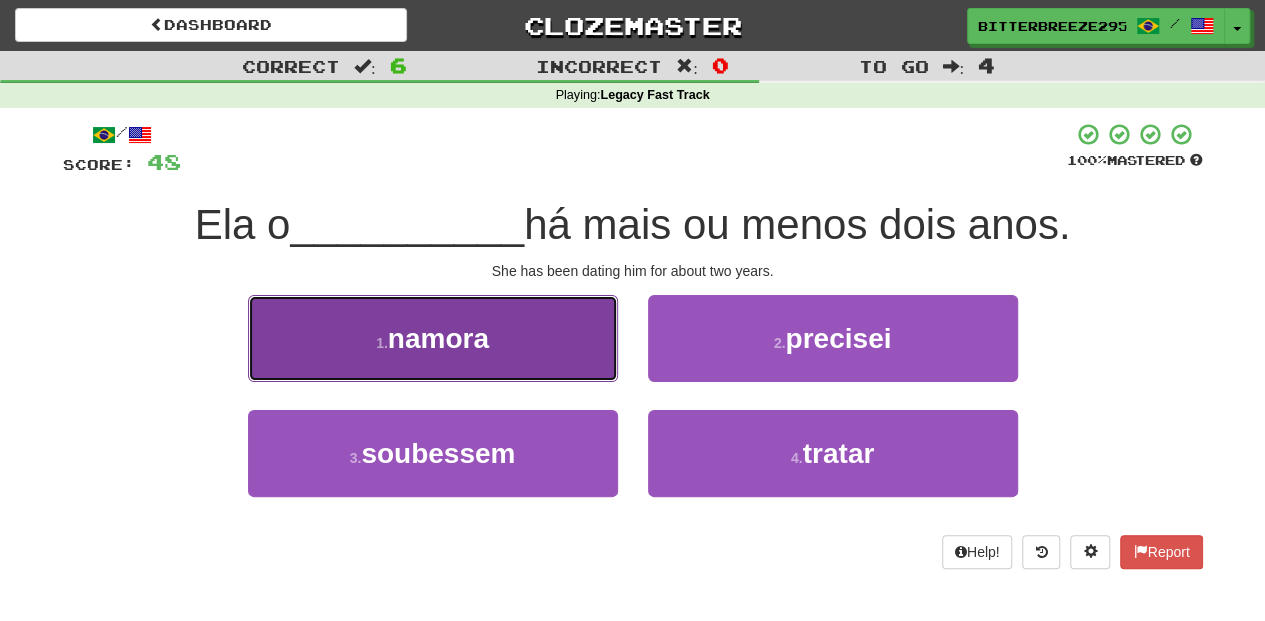 click on "1 .  namora" at bounding box center (433, 338) 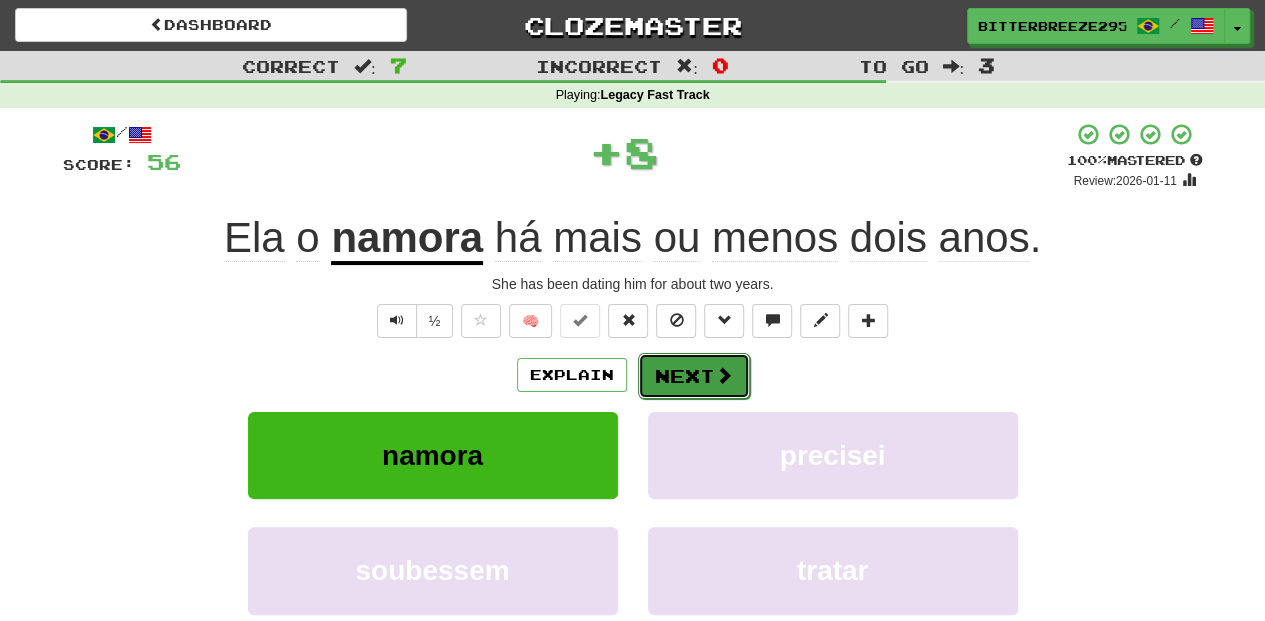 click on "Next" at bounding box center (694, 376) 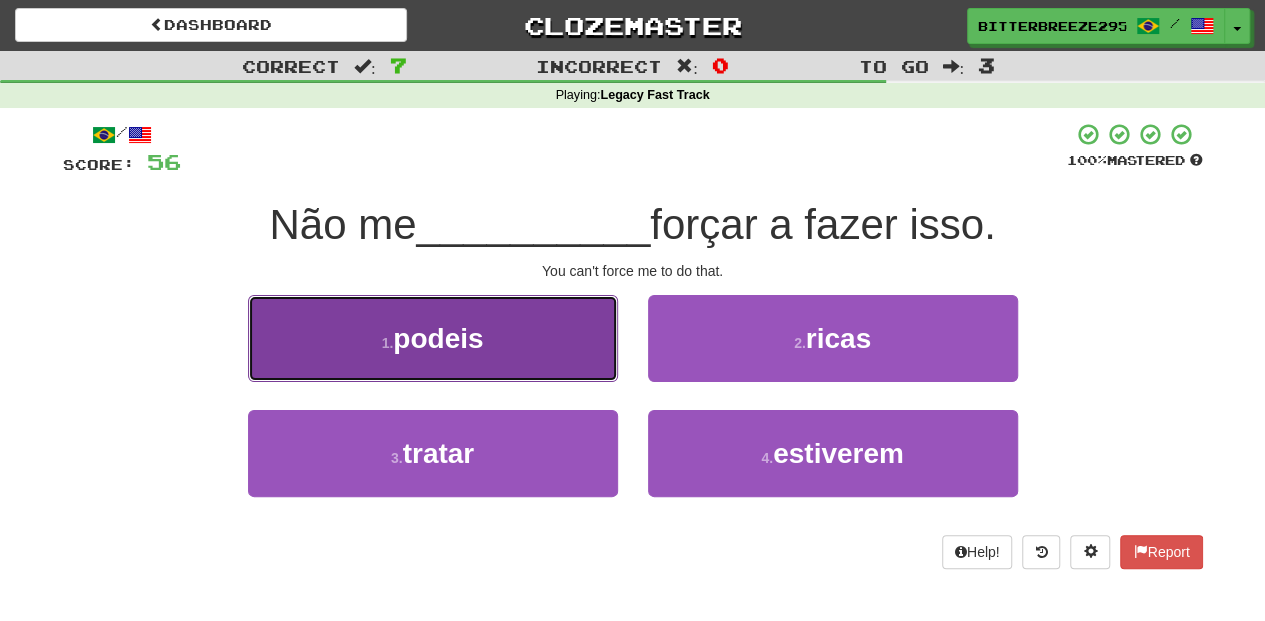 click on "1 .  podeis" at bounding box center (433, 338) 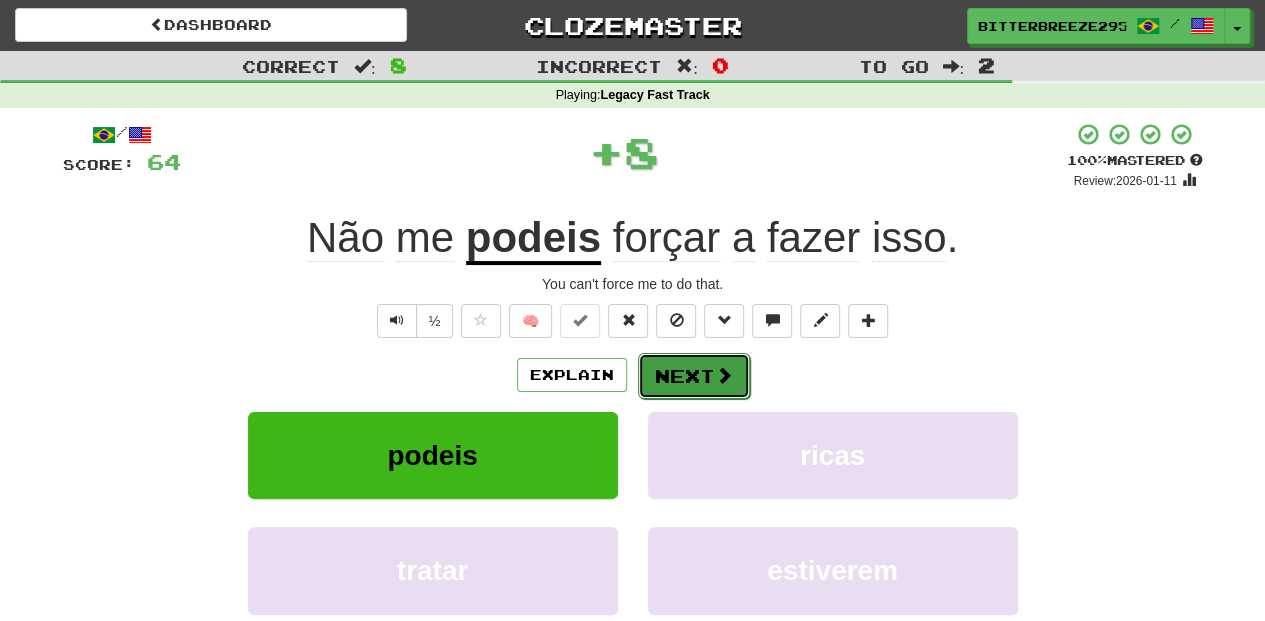 click on "Next" at bounding box center [694, 376] 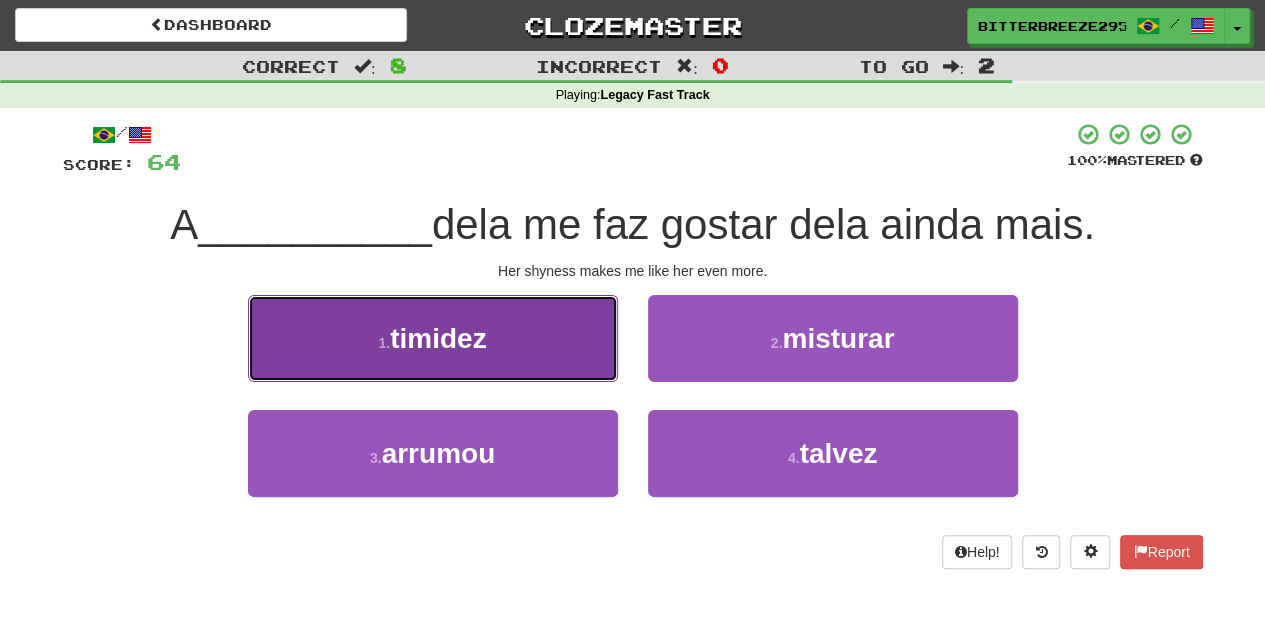 click on "1 .  timidez" at bounding box center [433, 338] 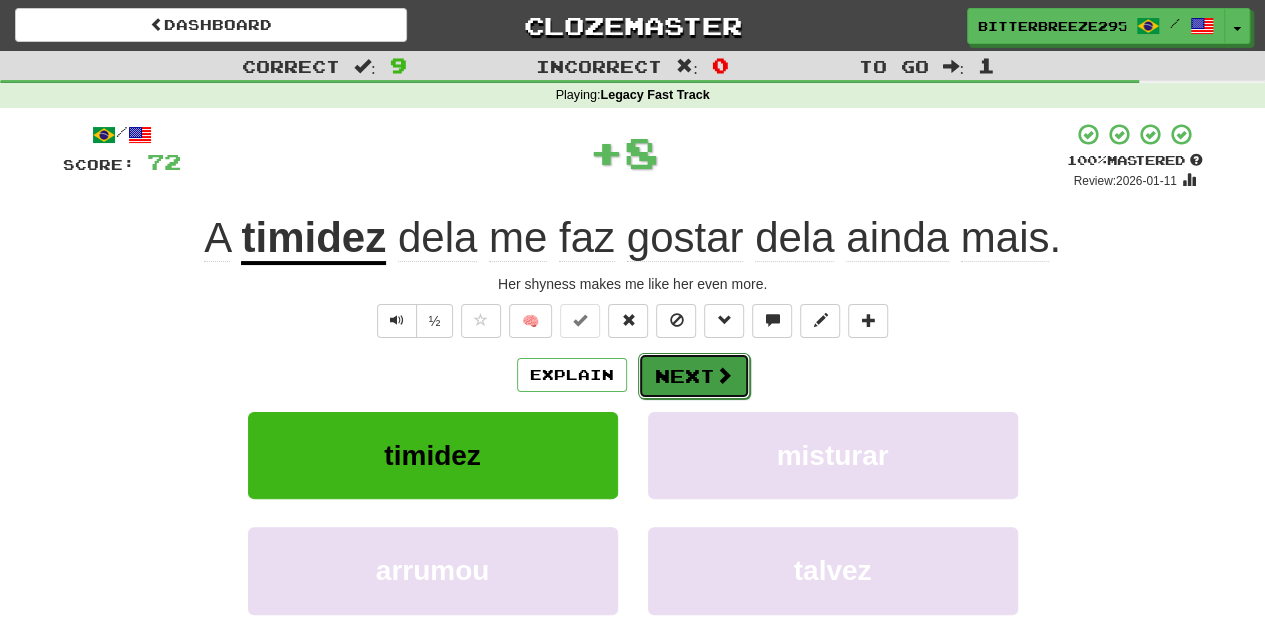 click on "Next" at bounding box center [694, 376] 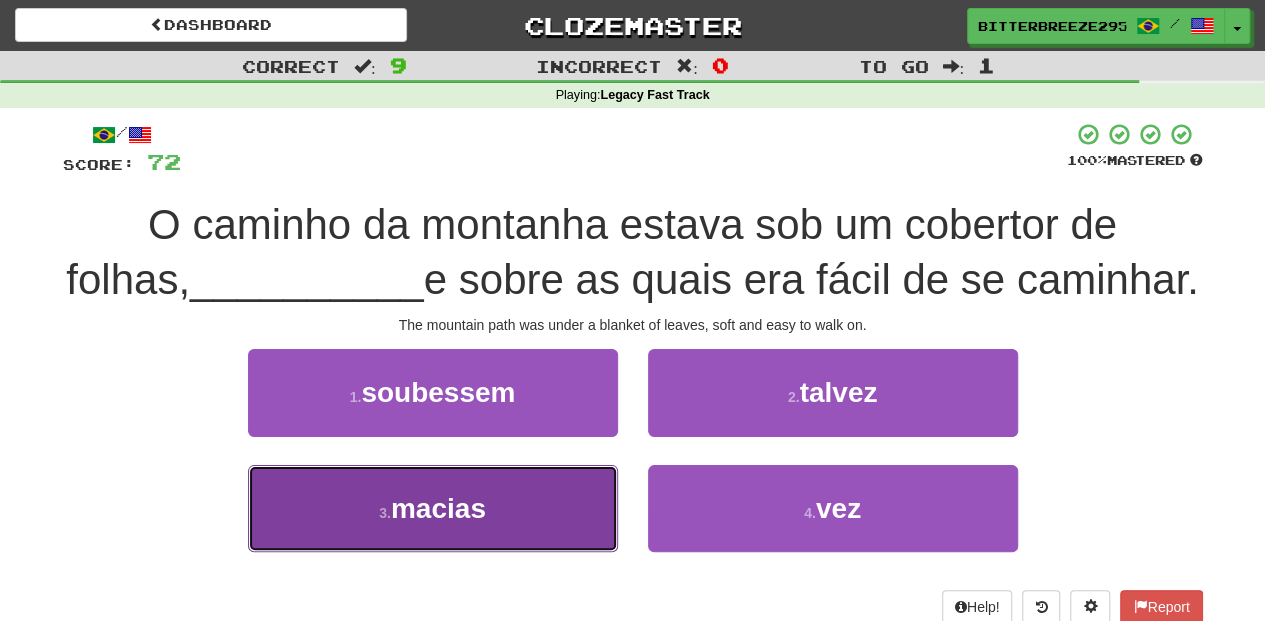 click on "3 .  macias" at bounding box center (433, 508) 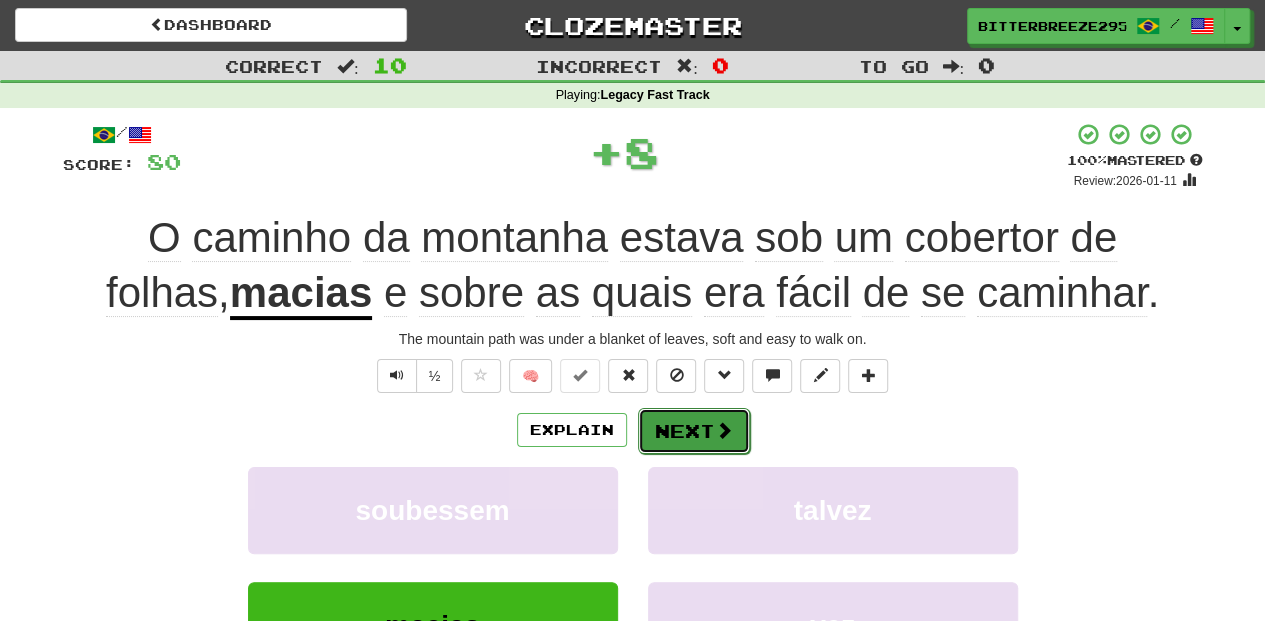 click on "Next" at bounding box center (694, 431) 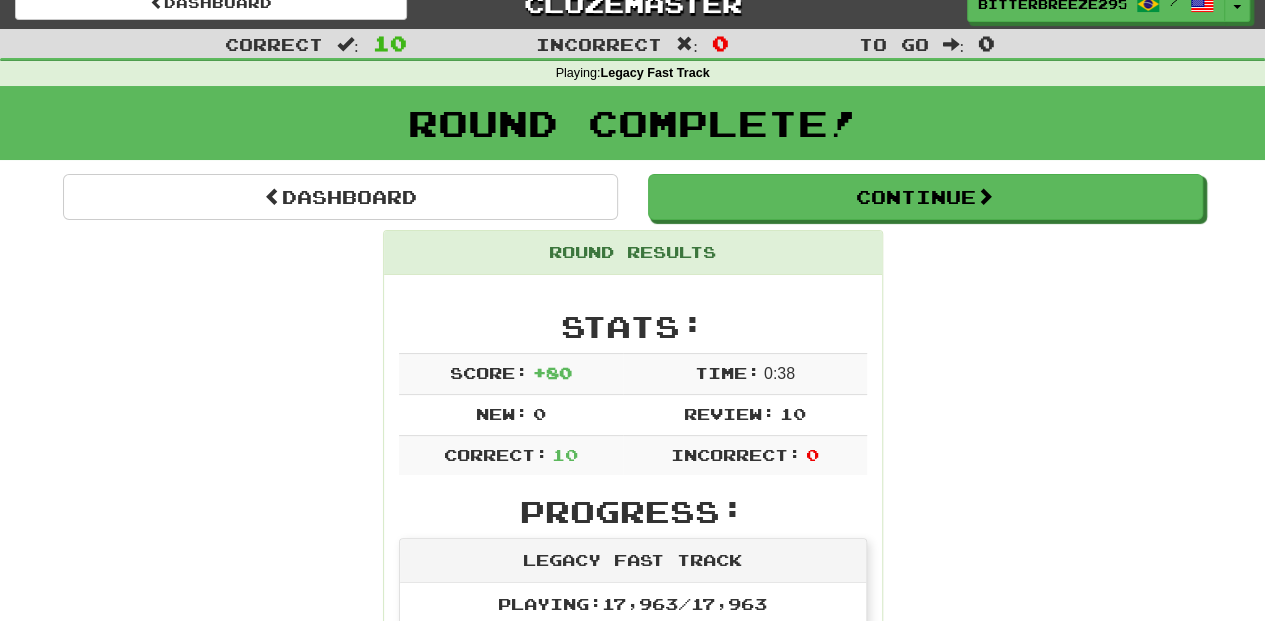 scroll, scrollTop: 0, scrollLeft: 0, axis: both 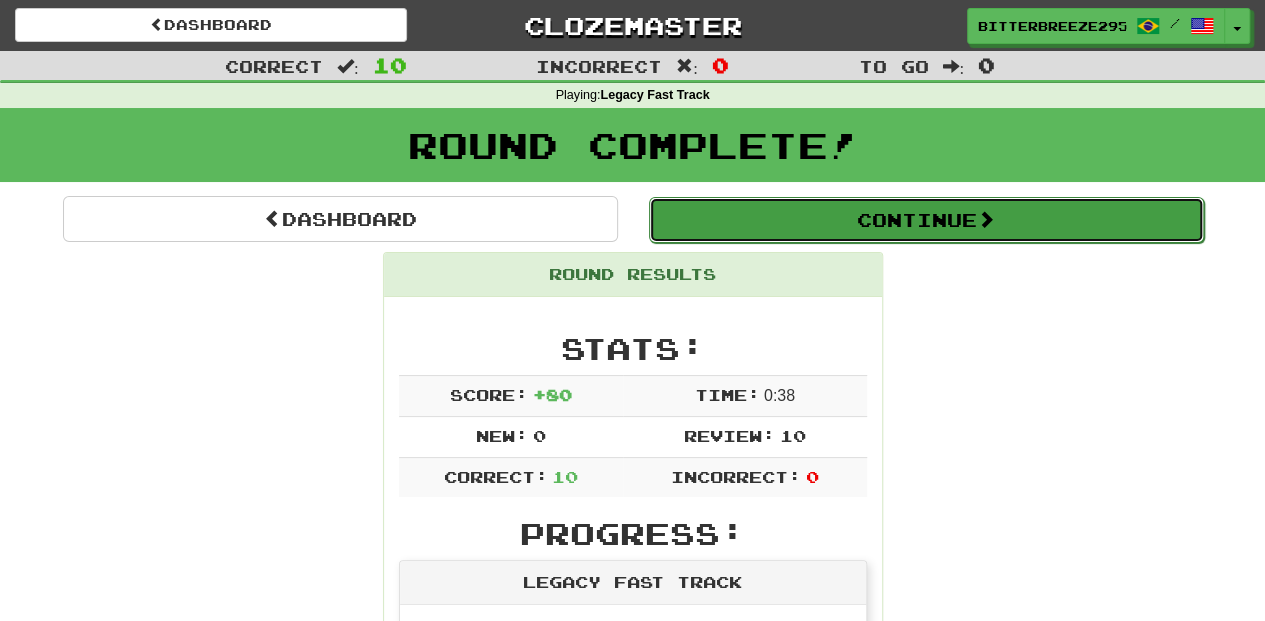 click on "Continue" at bounding box center (926, 220) 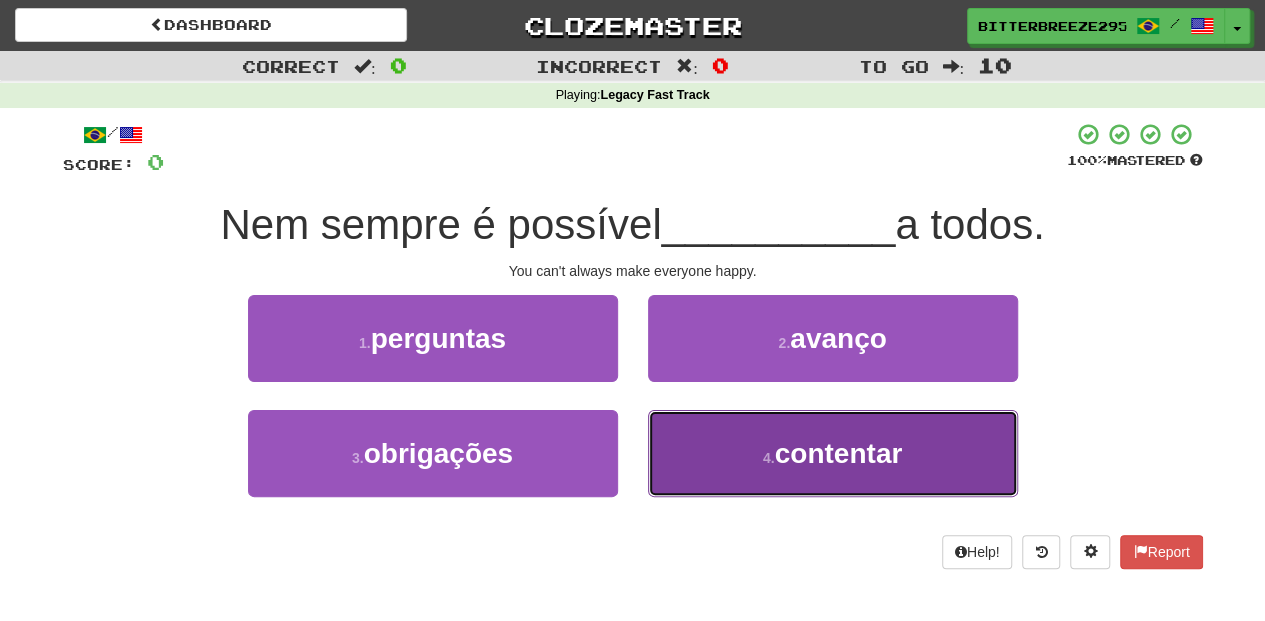 drag, startPoint x: 704, startPoint y: 426, endPoint x: 708, endPoint y: 436, distance: 10.770329 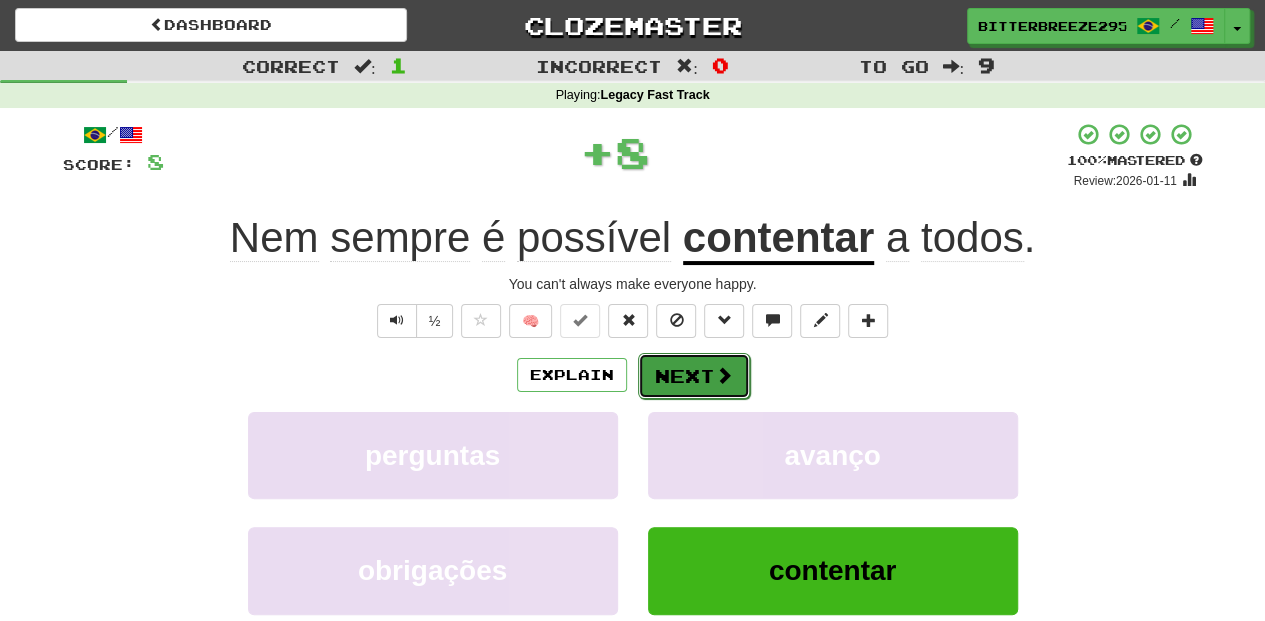 click on "Next" at bounding box center [694, 376] 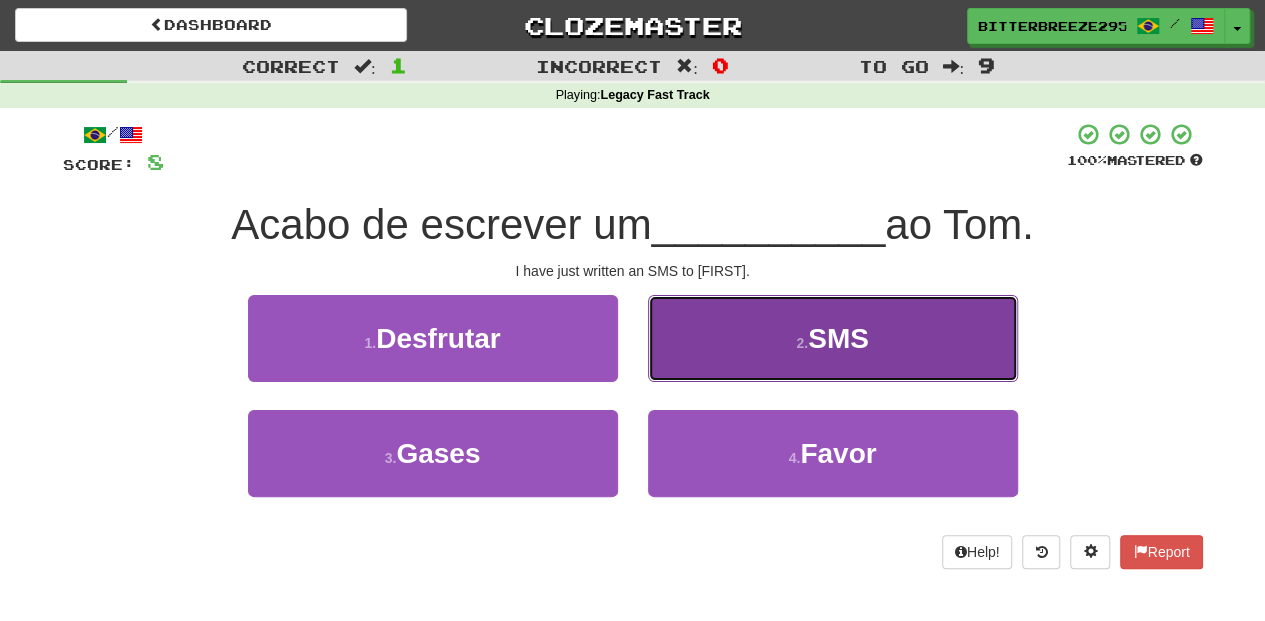 click on "2 .  SMS" at bounding box center (833, 338) 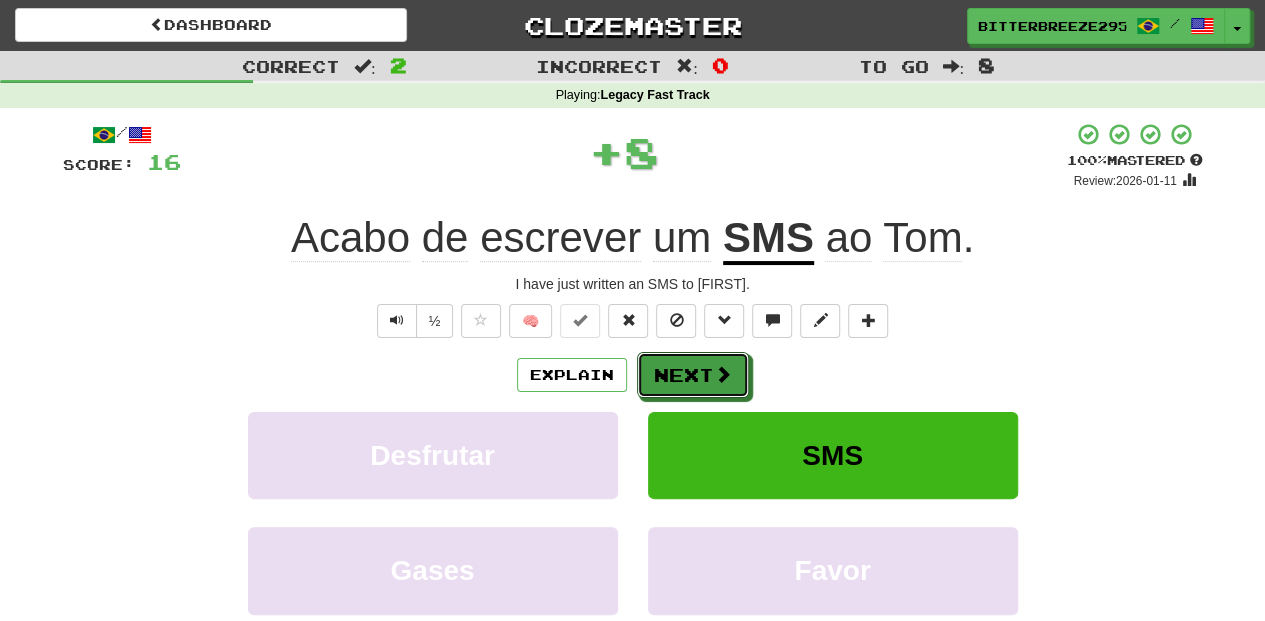 click on "Next" at bounding box center [693, 375] 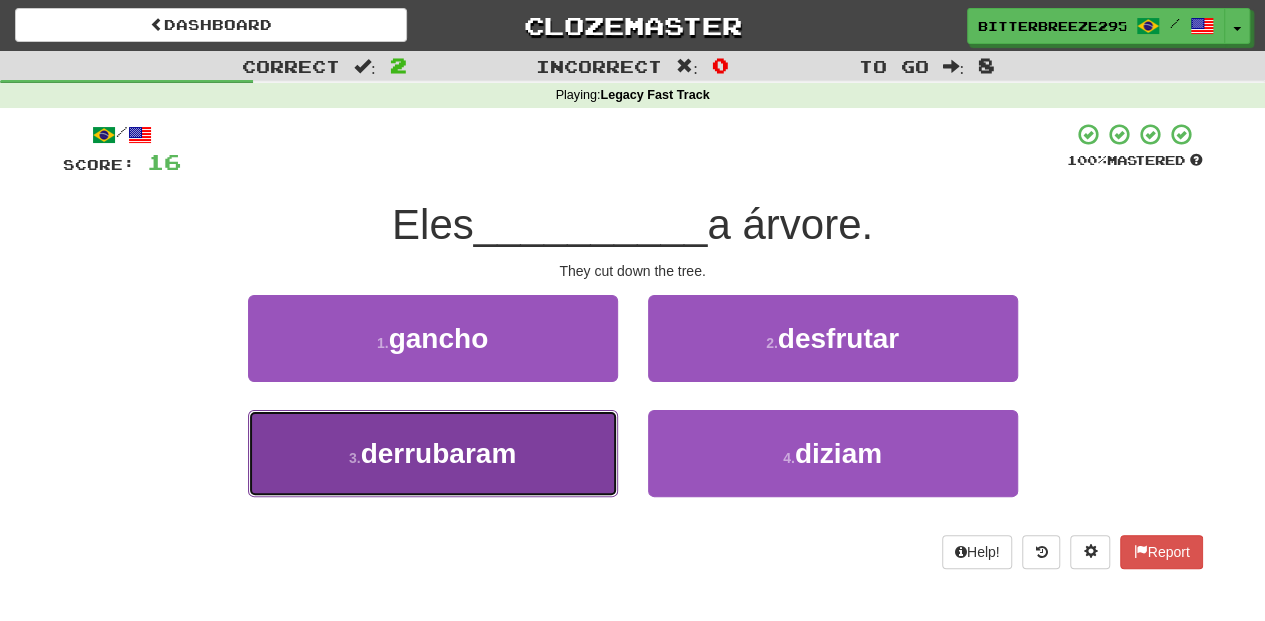 click on "3 .  derrubaram" at bounding box center [433, 453] 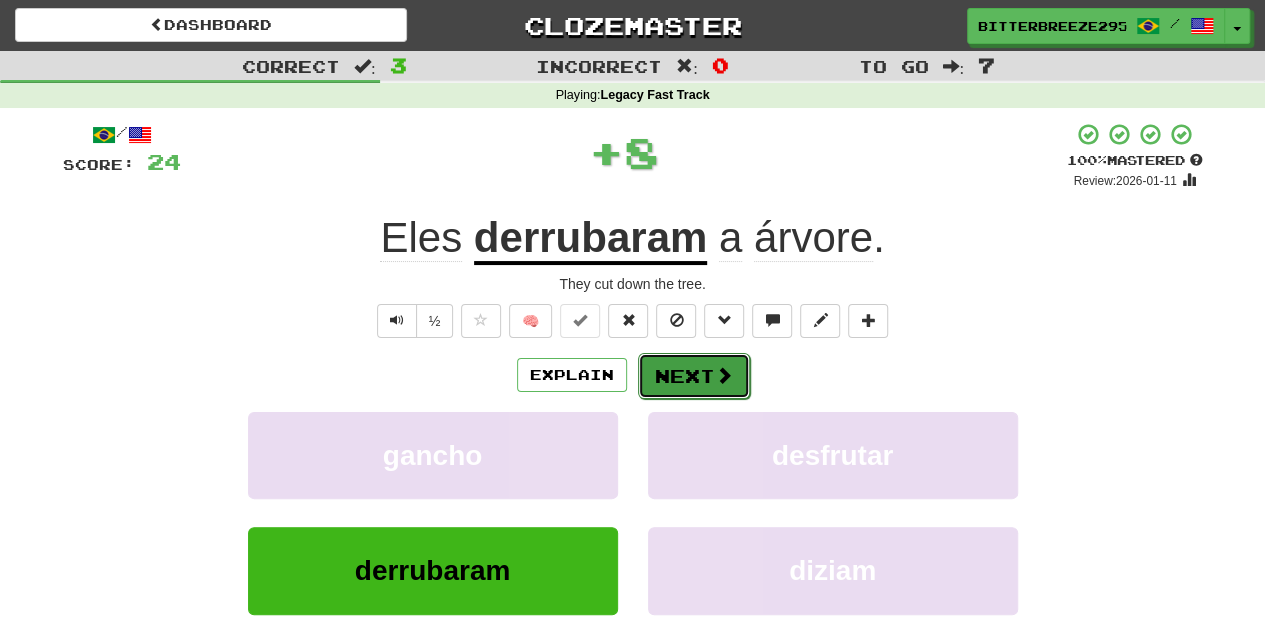 click on "Next" at bounding box center [694, 376] 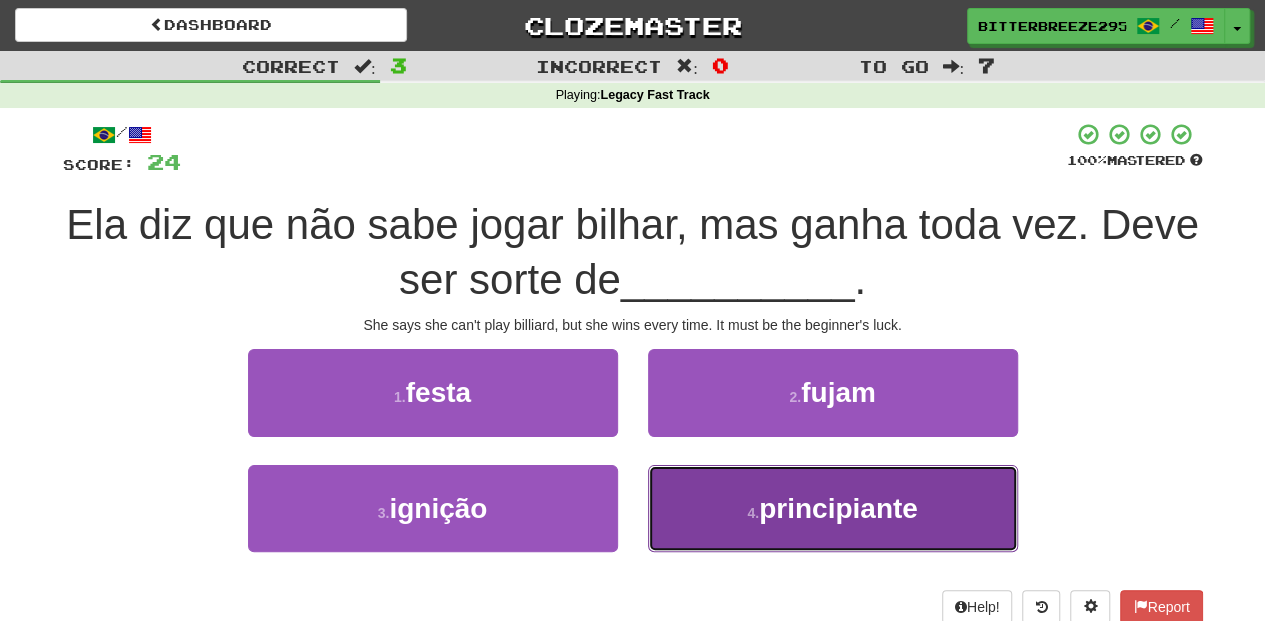 click on "4 .  principiante" at bounding box center [833, 508] 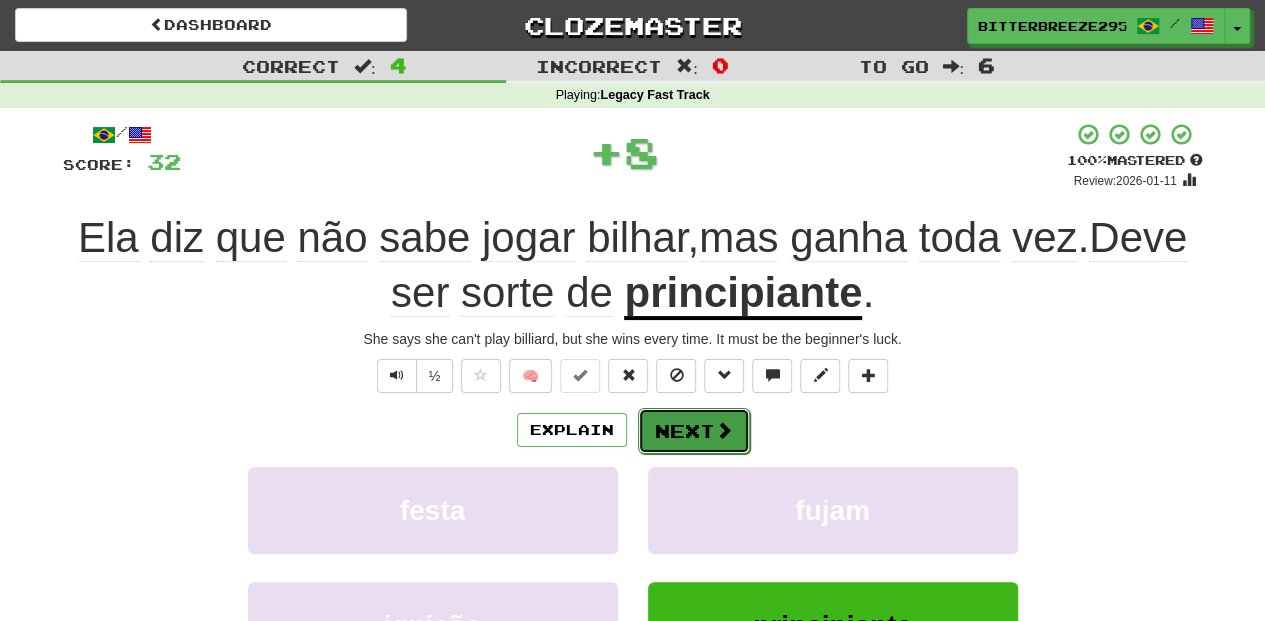 click on "Next" at bounding box center [694, 431] 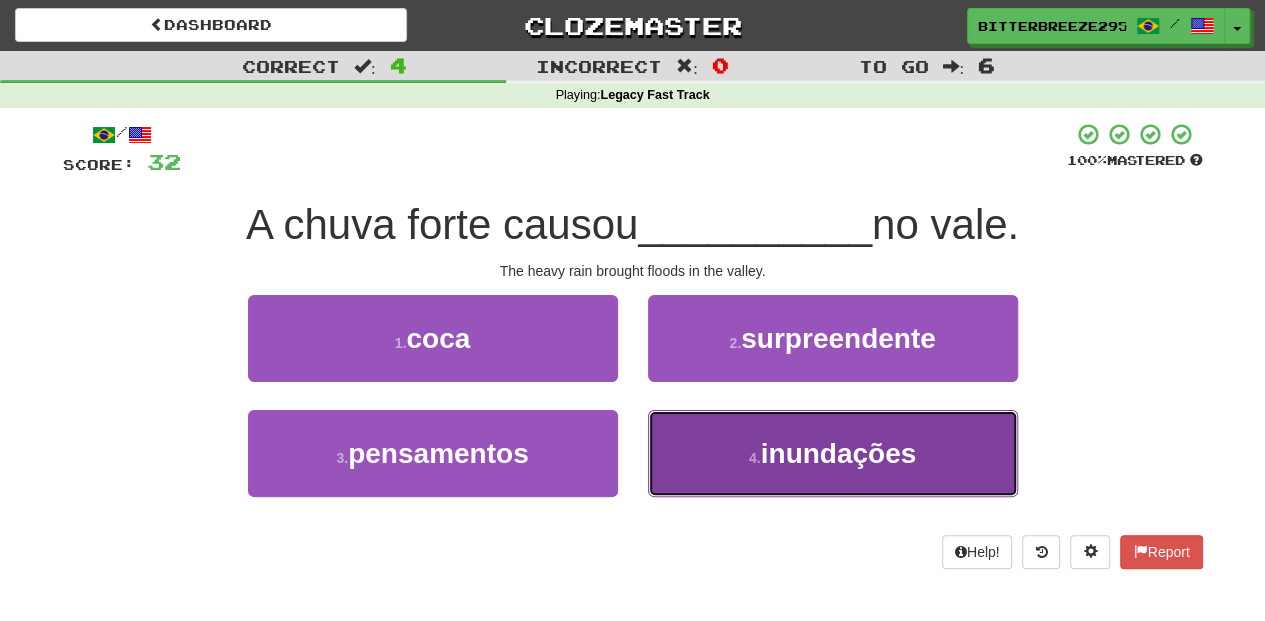 click on "4 .  inundações" at bounding box center (833, 453) 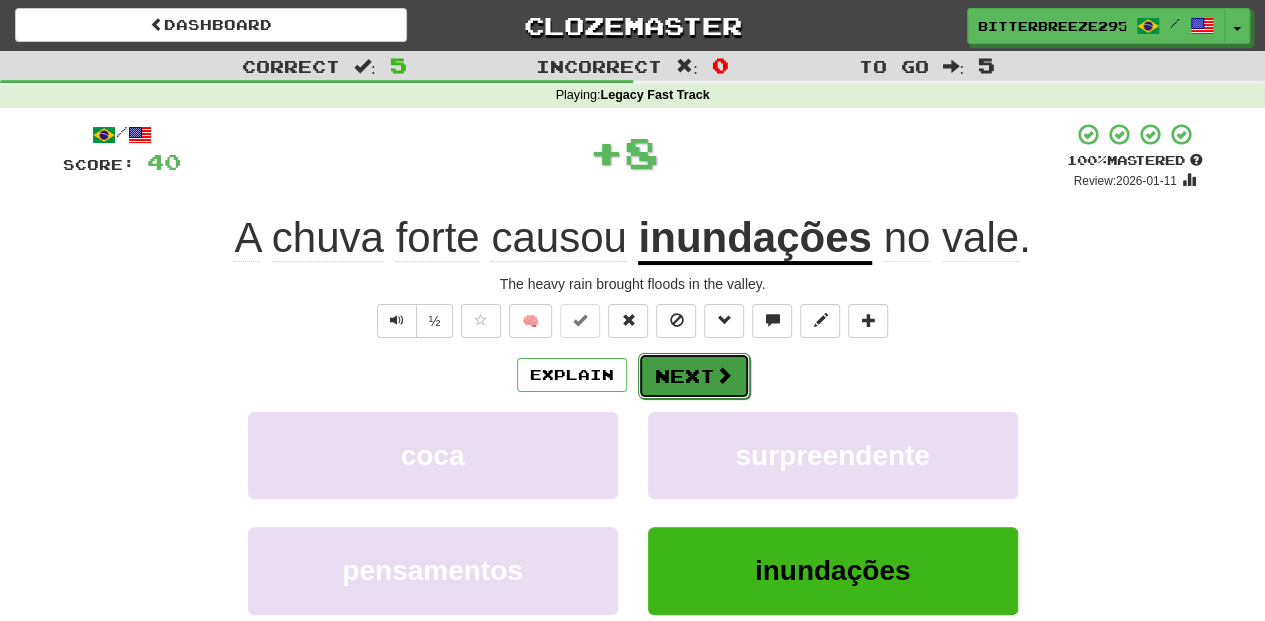 click on "Next" at bounding box center [694, 376] 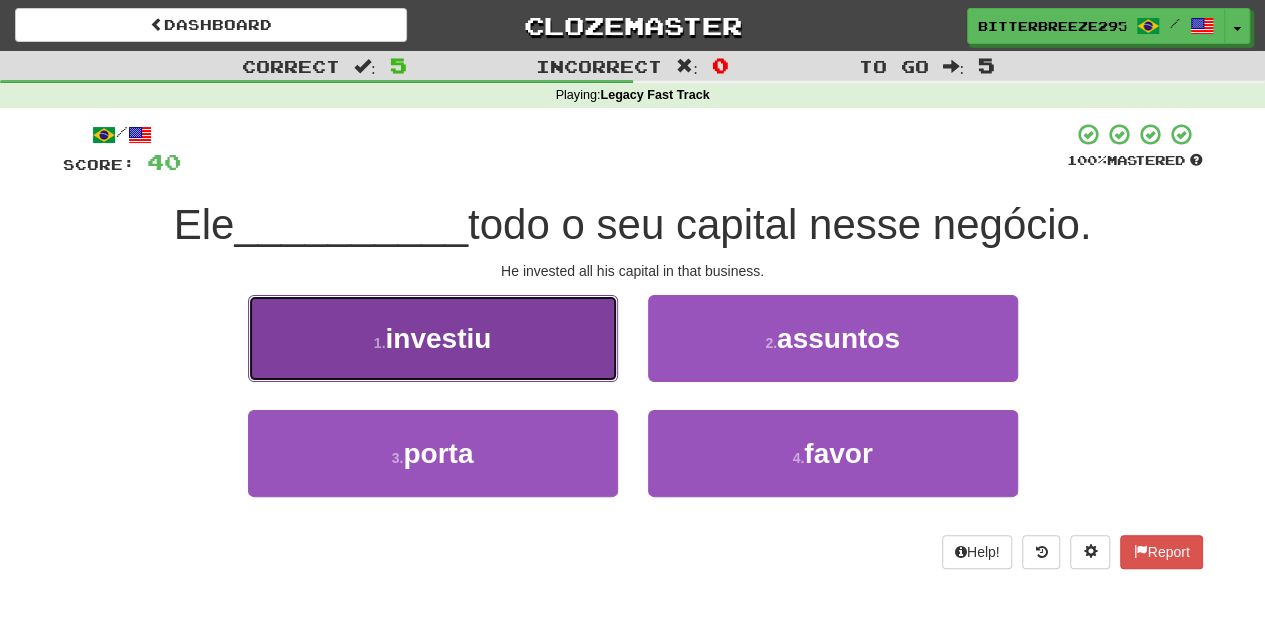 click on "1 .  investiu" at bounding box center (433, 338) 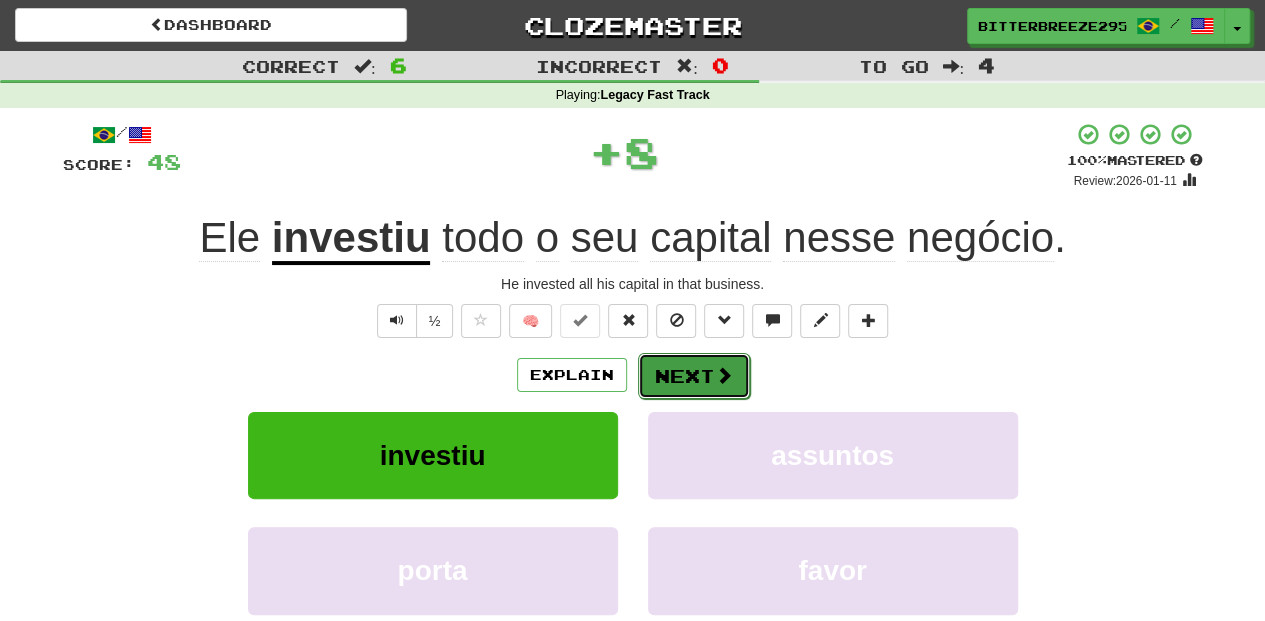 click on "Next" at bounding box center [694, 376] 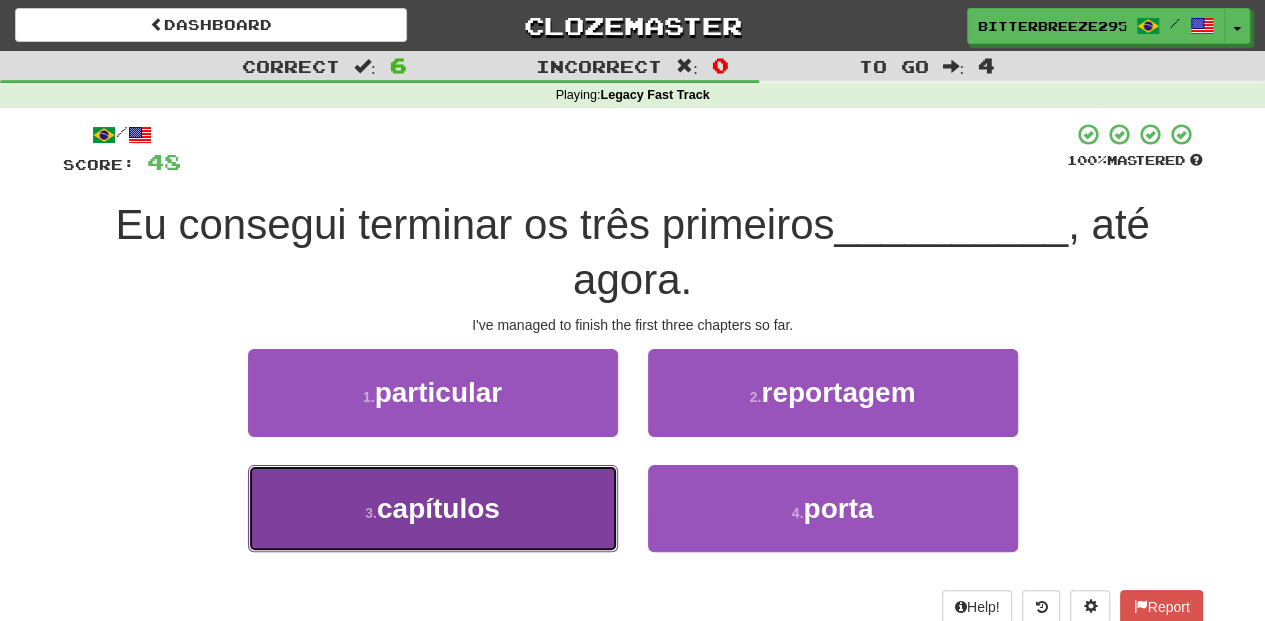 click on "3 .  capítulos" at bounding box center [433, 508] 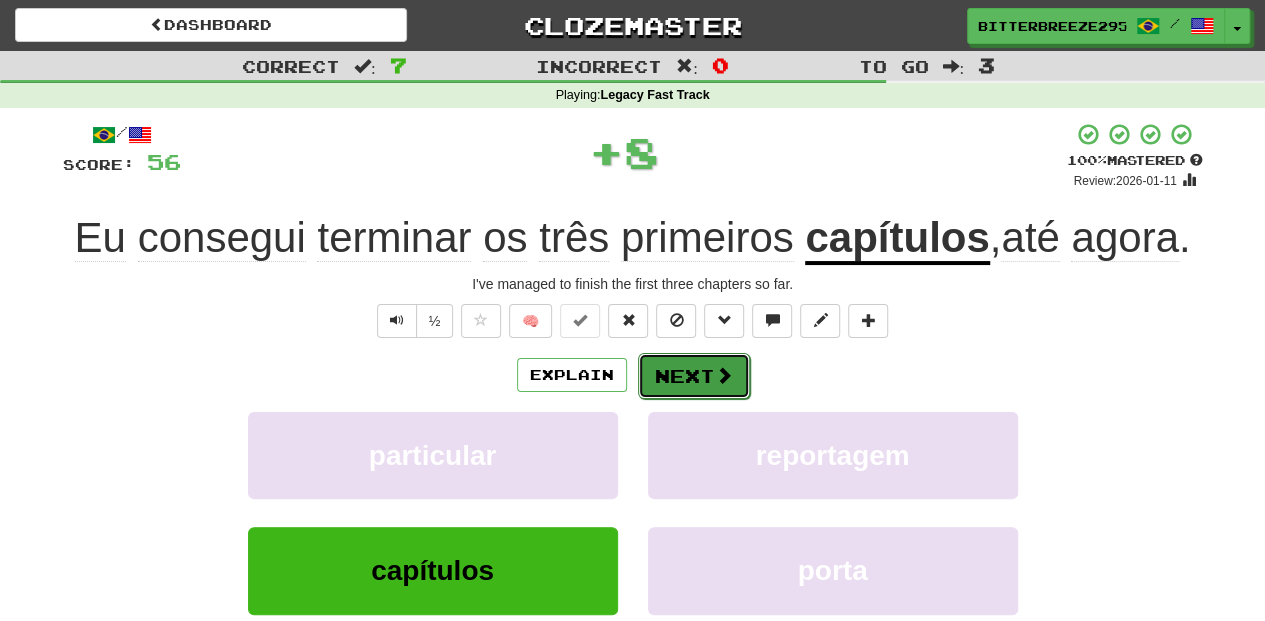 click on "Next" at bounding box center (694, 376) 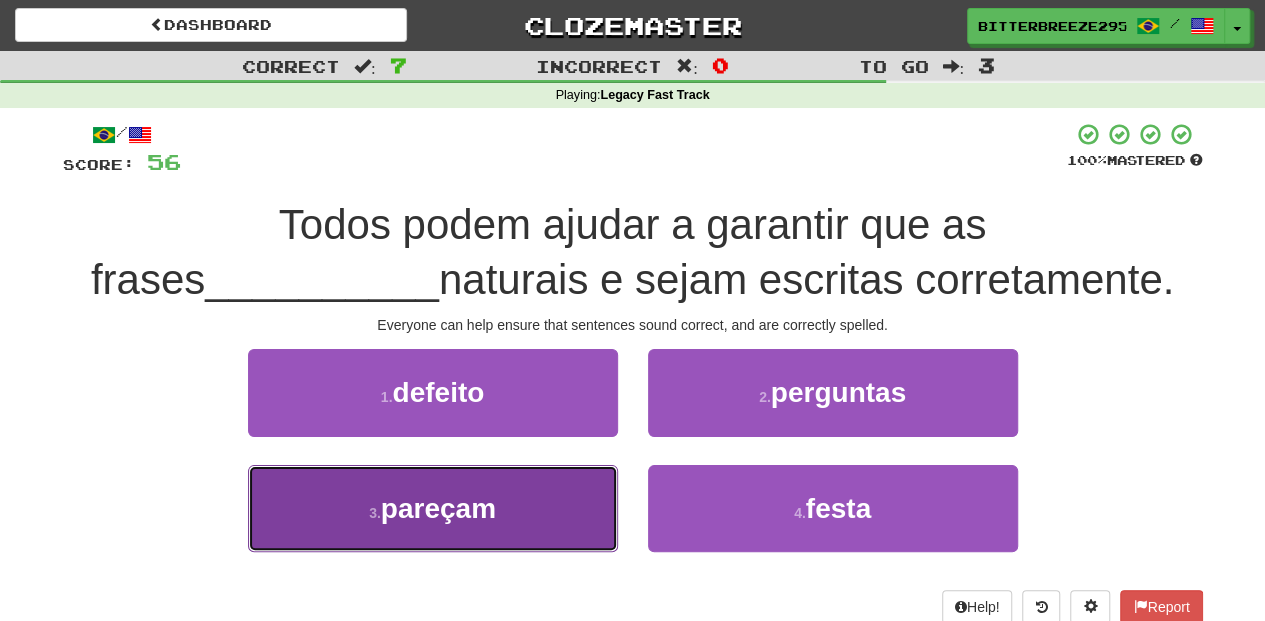 click on "3 .  pareçam" at bounding box center [433, 508] 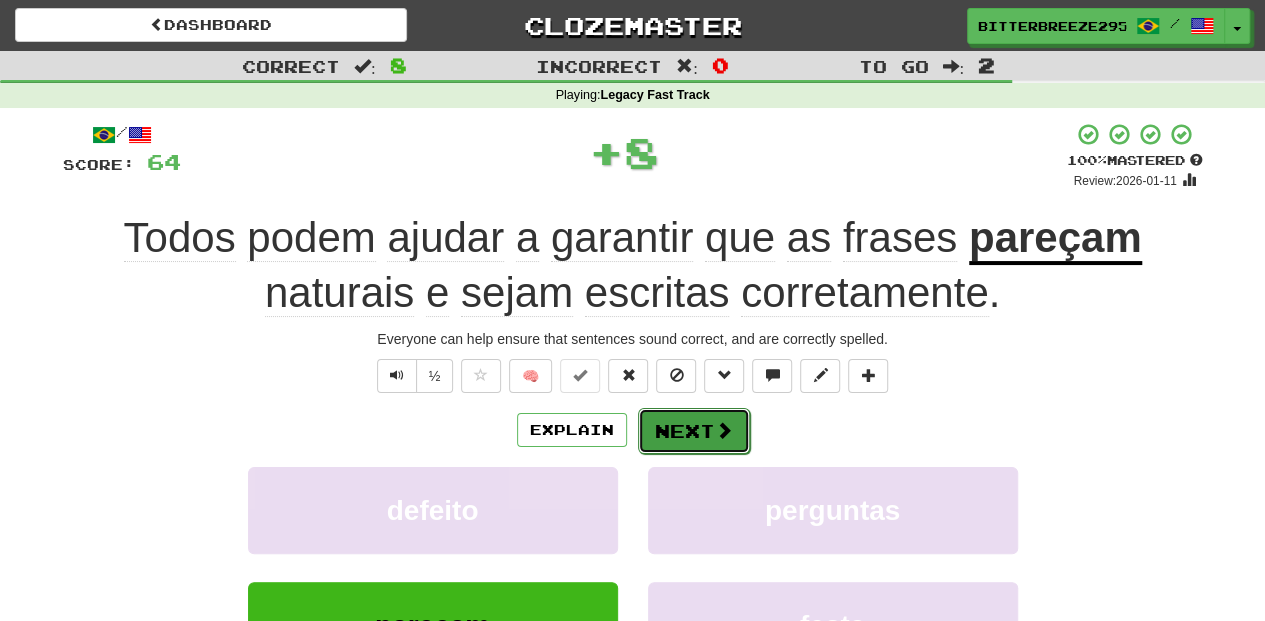 click on "Next" at bounding box center (694, 431) 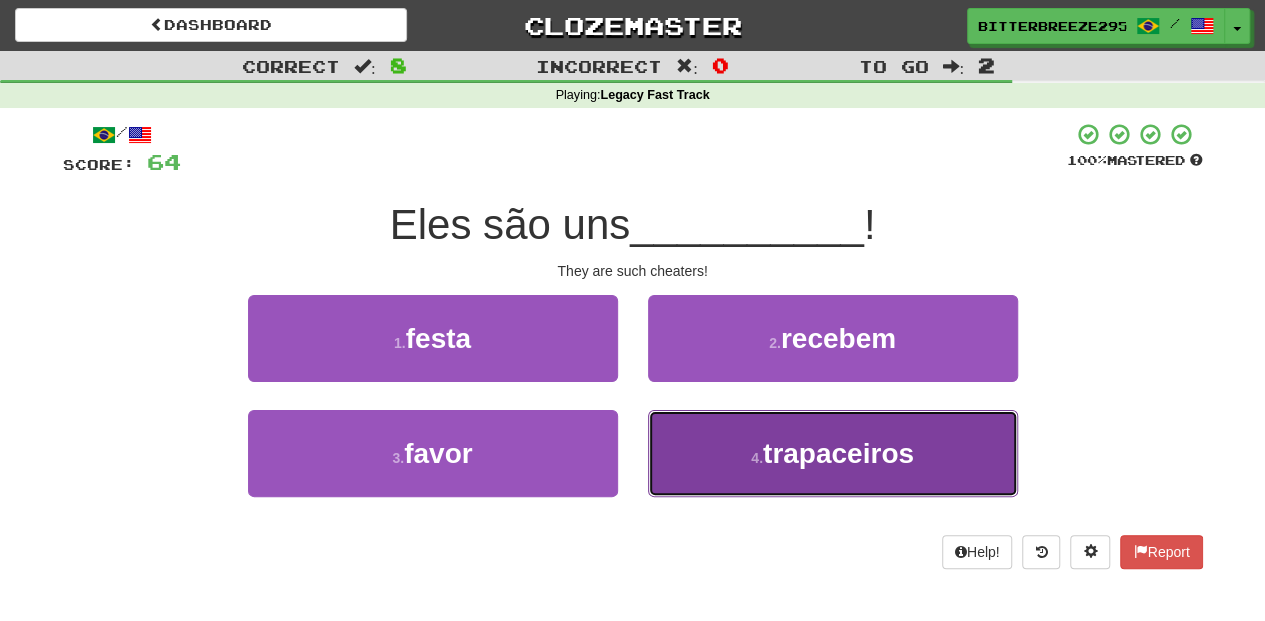 click on "4 .  trapaceiros" at bounding box center (833, 453) 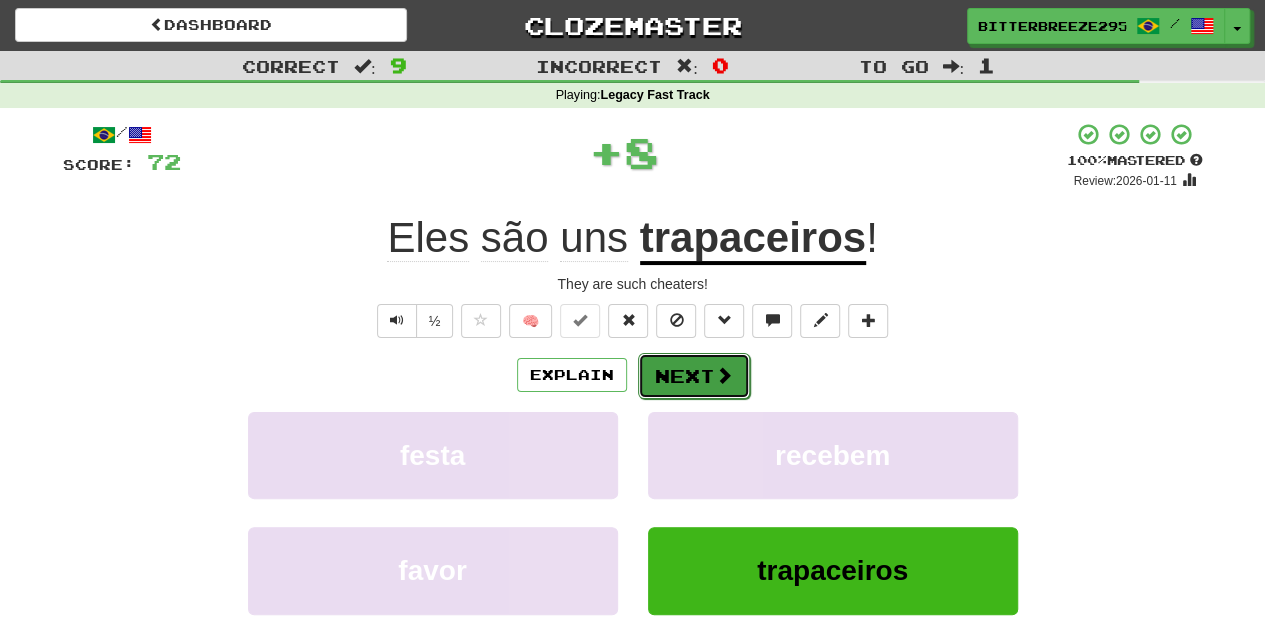click on "Next" at bounding box center (694, 376) 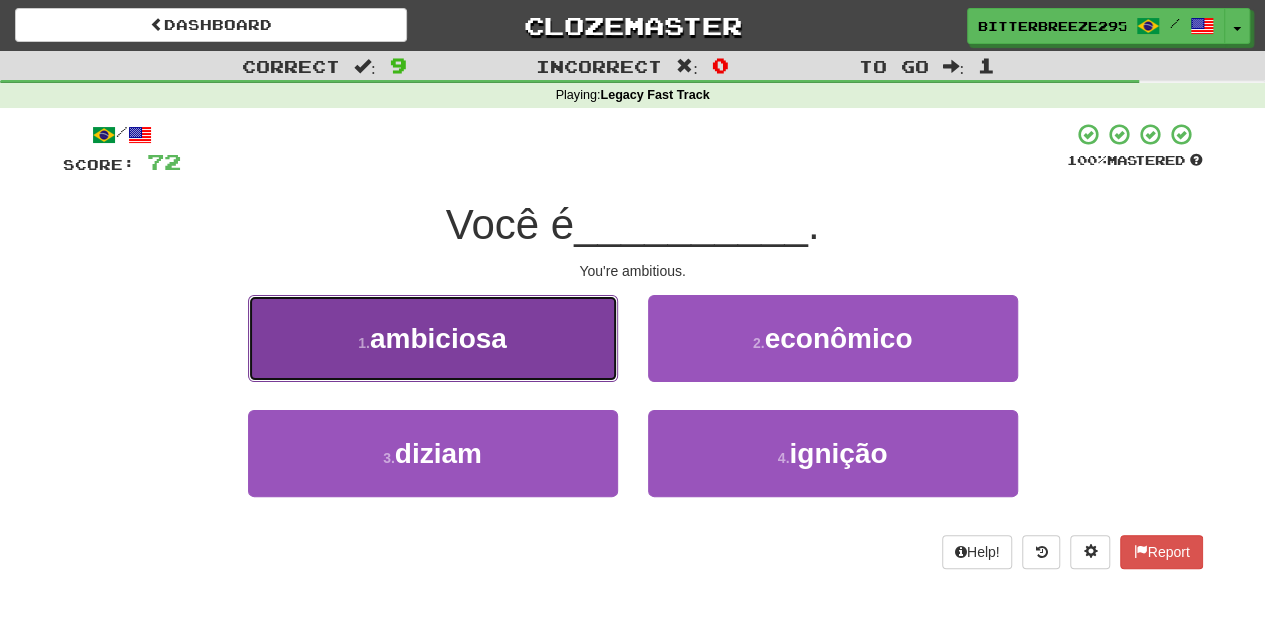 click on "1 .  ambiciosa" at bounding box center (433, 338) 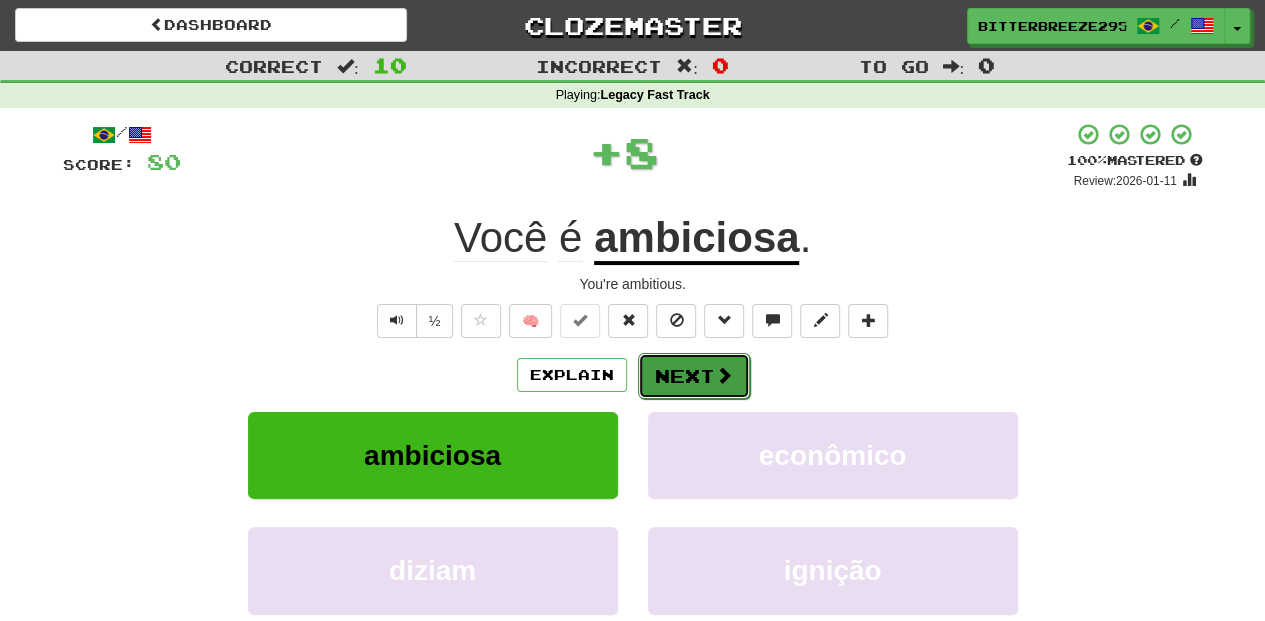 click on "Next" at bounding box center [694, 376] 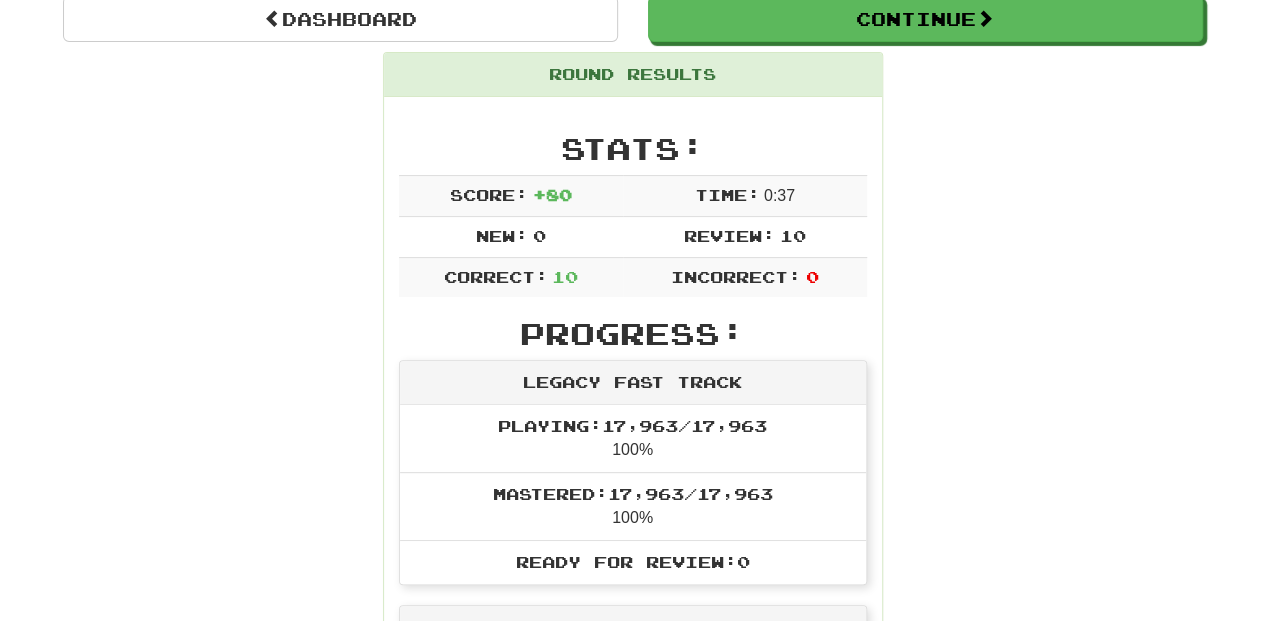 scroll, scrollTop: 0, scrollLeft: 0, axis: both 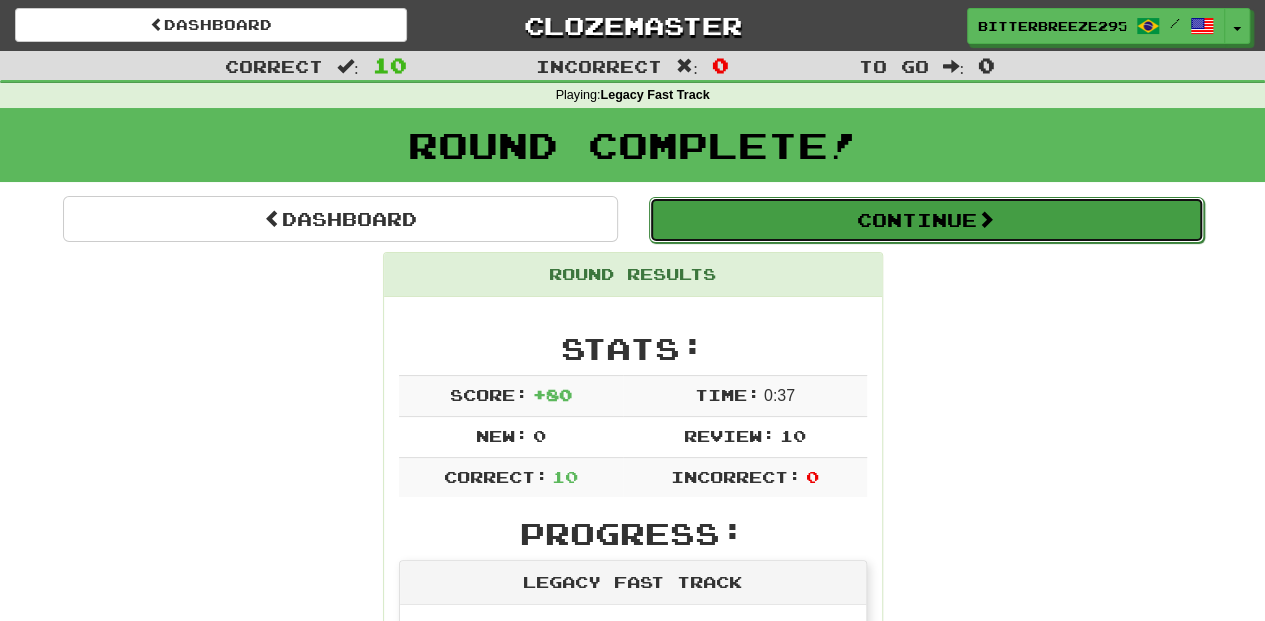 click on "Continue" at bounding box center (926, 220) 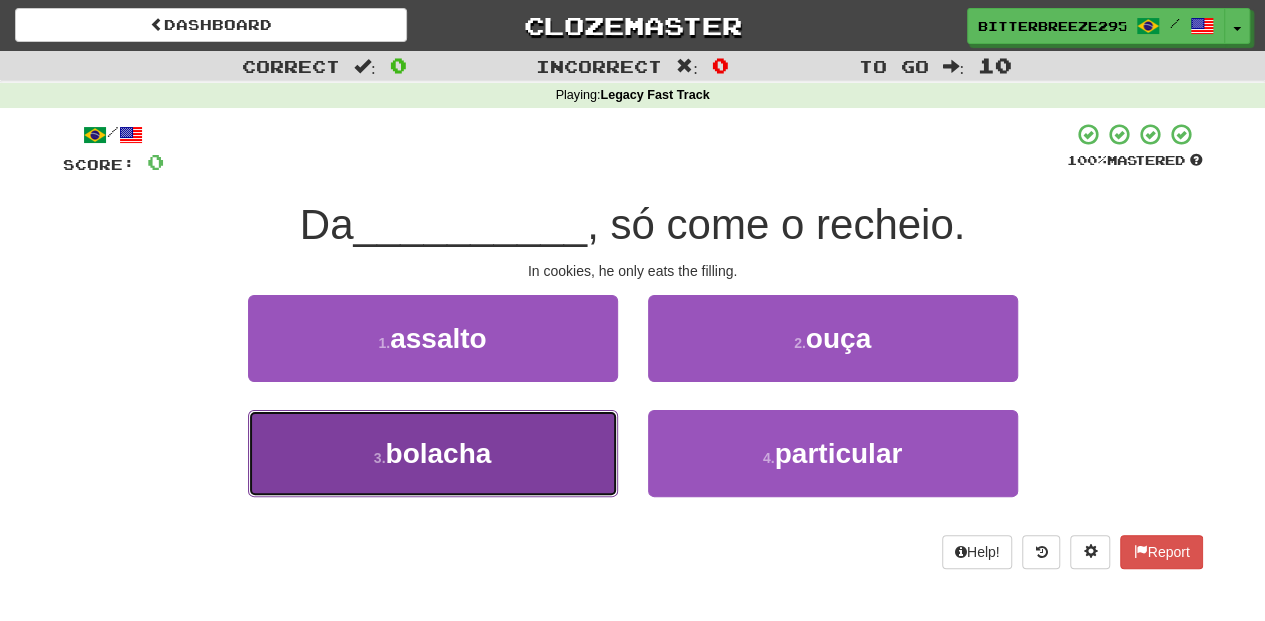 click on "3 .  bolacha" at bounding box center [433, 453] 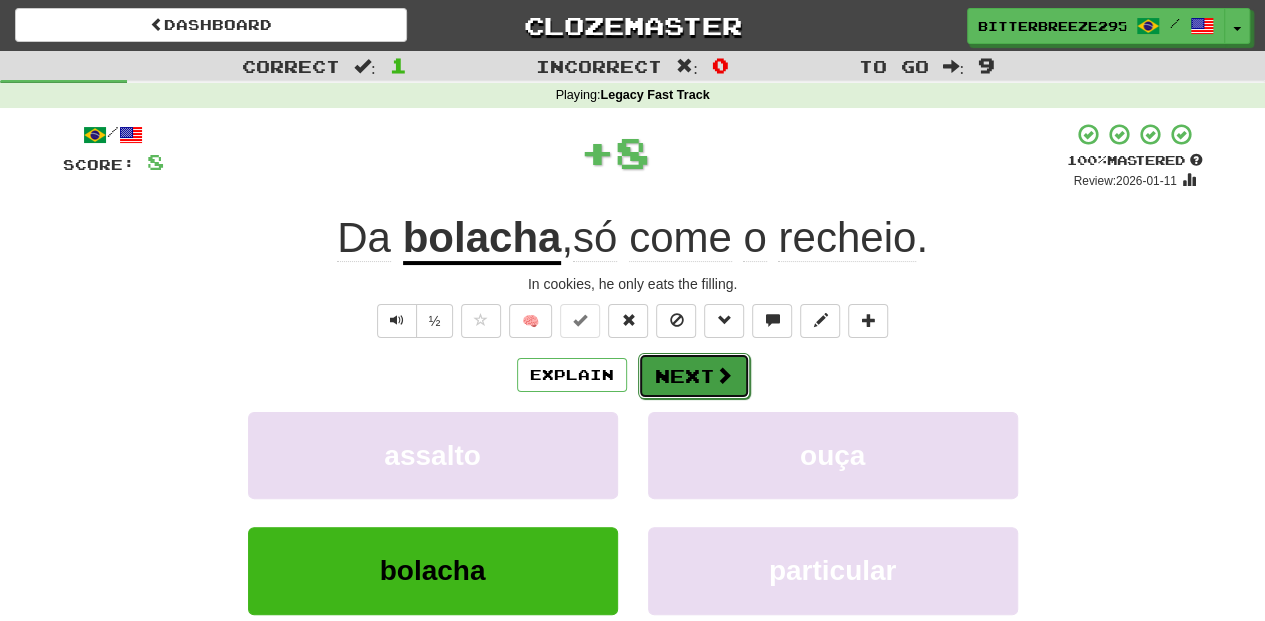 click on "Next" at bounding box center (694, 376) 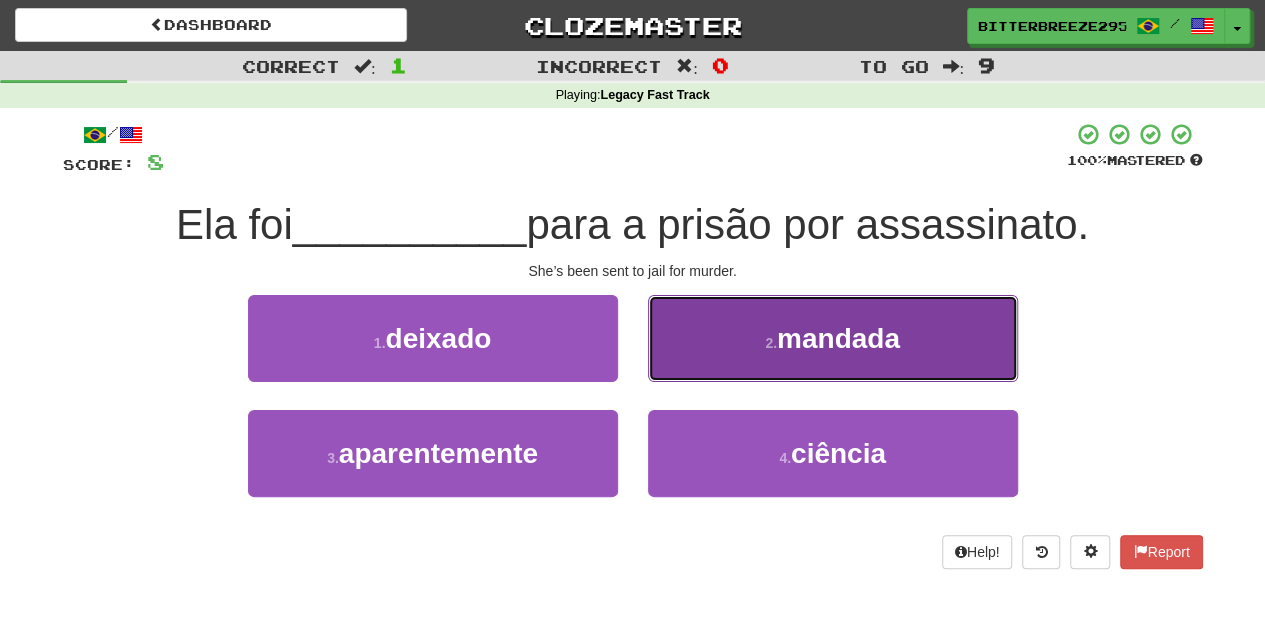 click on "2 .  mandada" at bounding box center (833, 338) 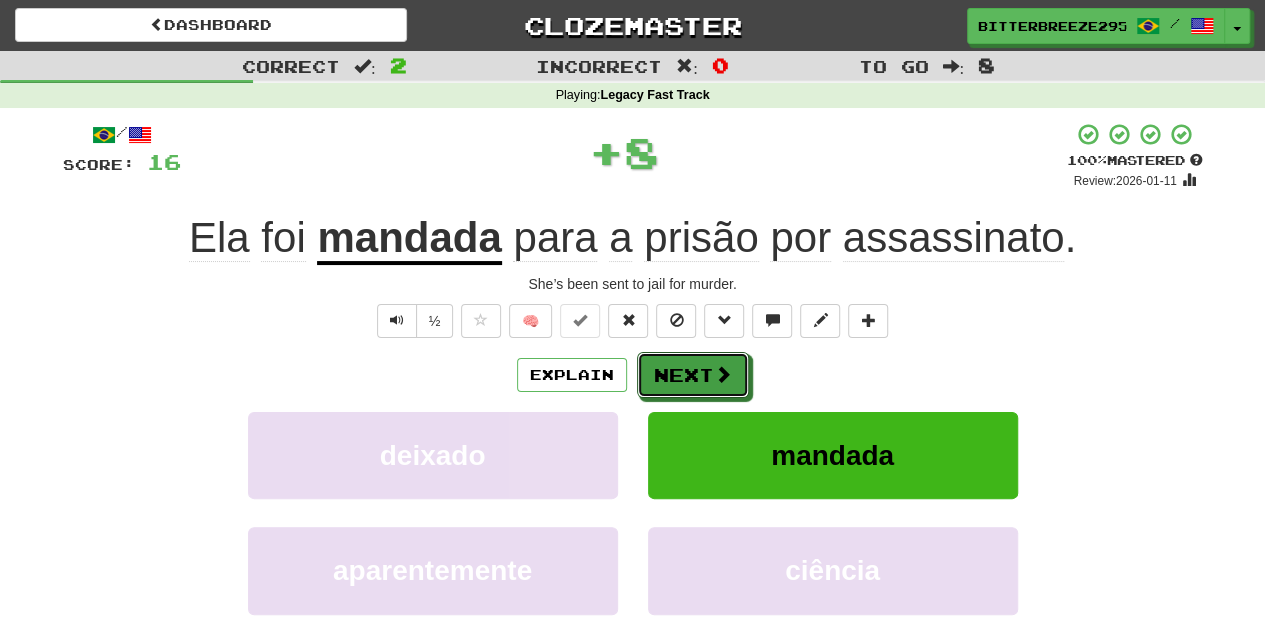 click on "Next" at bounding box center (693, 375) 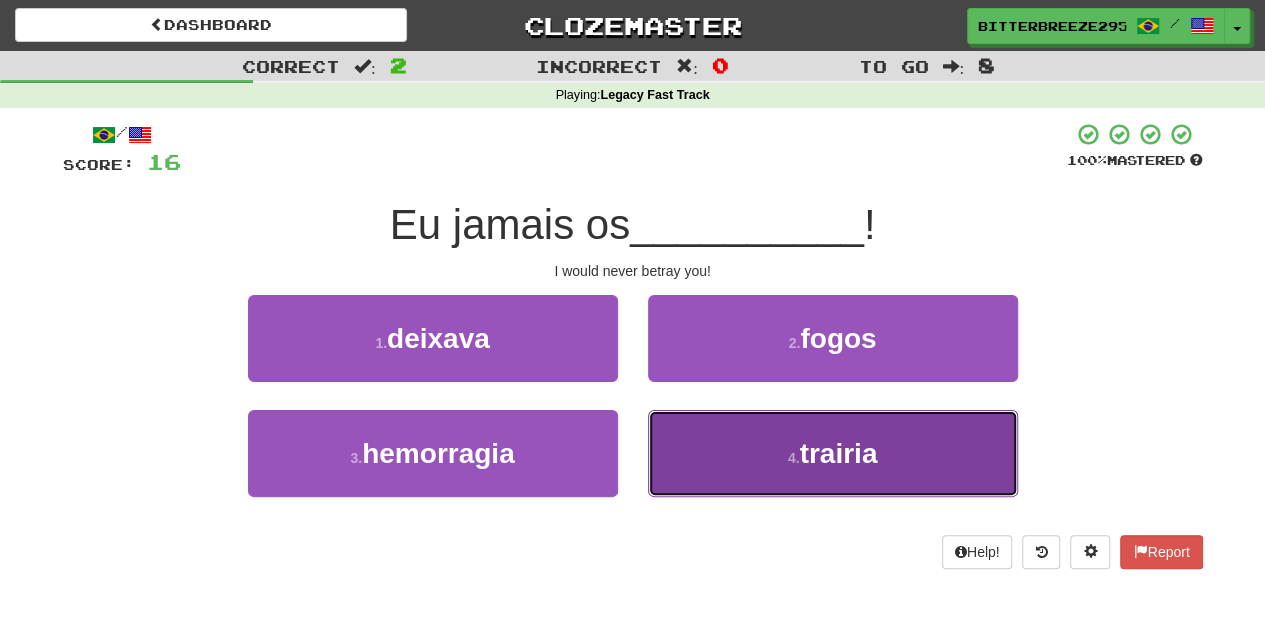 click on "4 .  trairia" at bounding box center [833, 453] 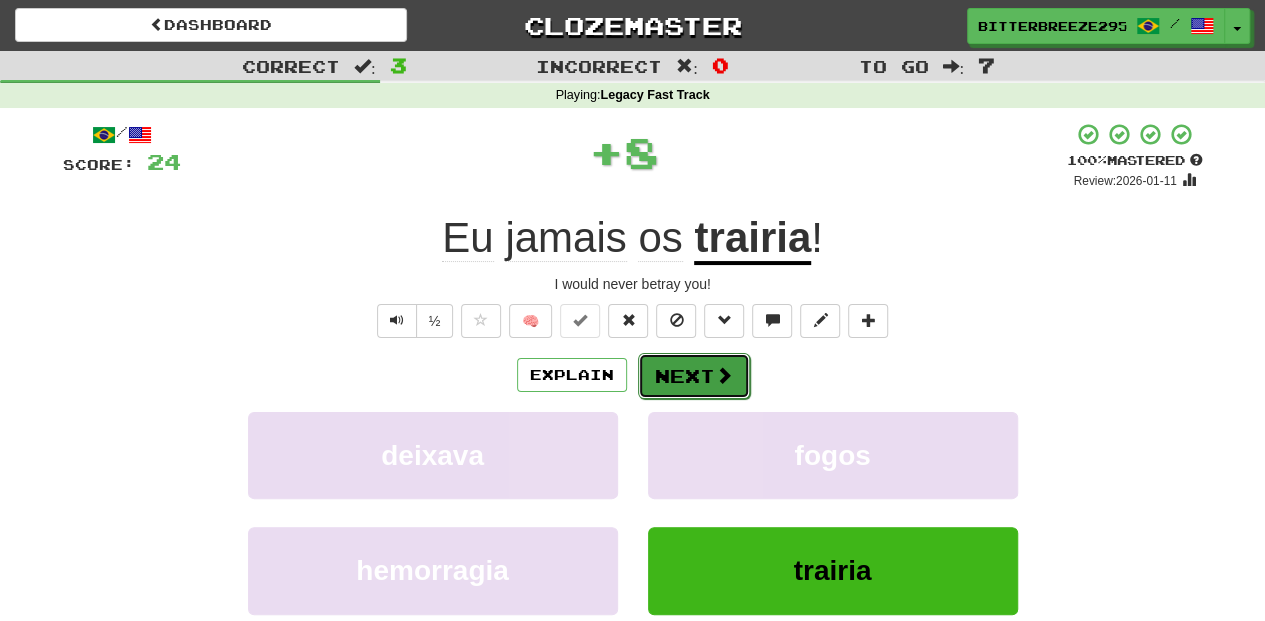 click on "Next" at bounding box center [694, 376] 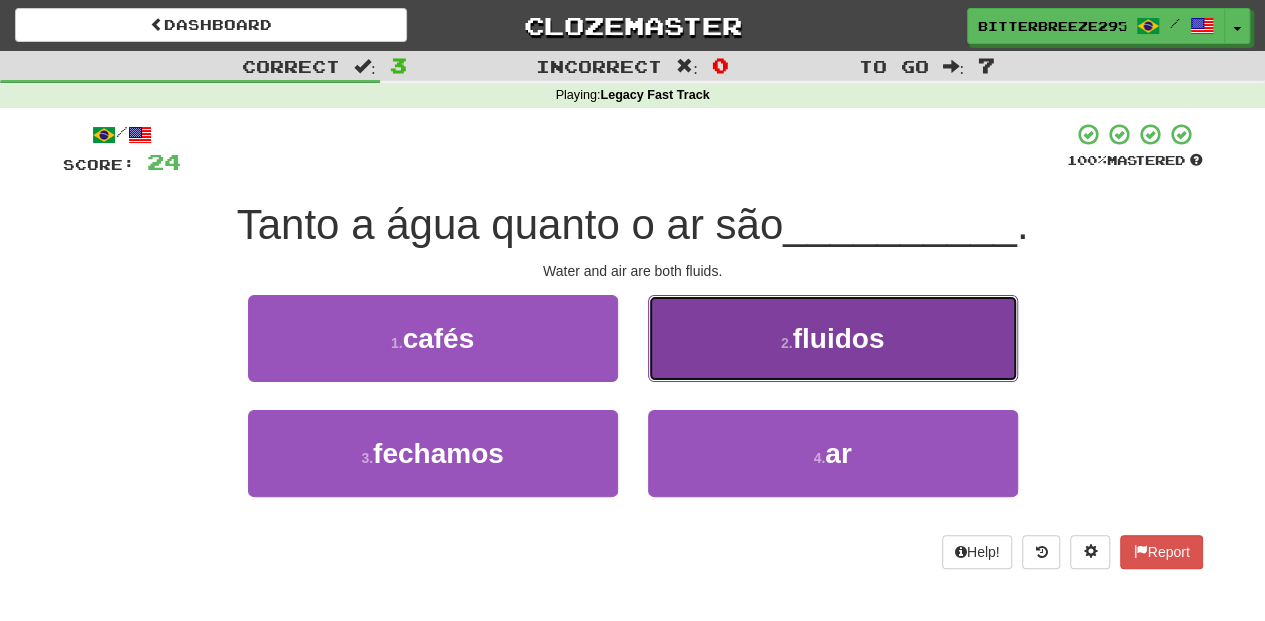 click on "2 .  fluidos" at bounding box center [833, 338] 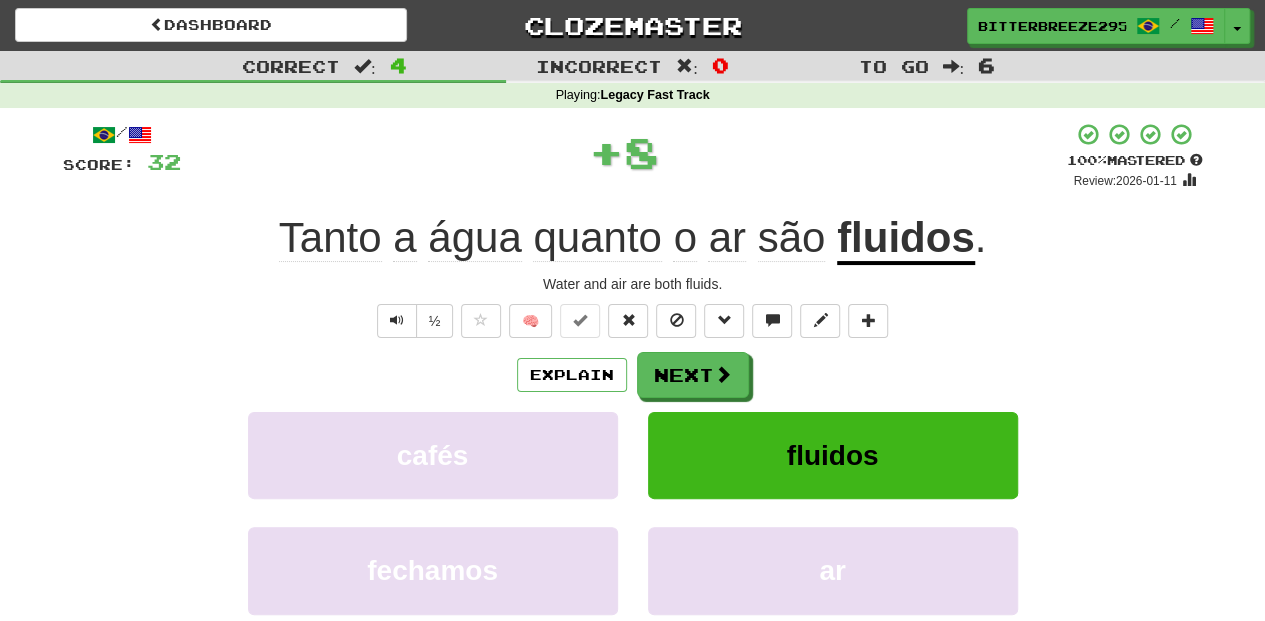 click on "Next" at bounding box center (693, 375) 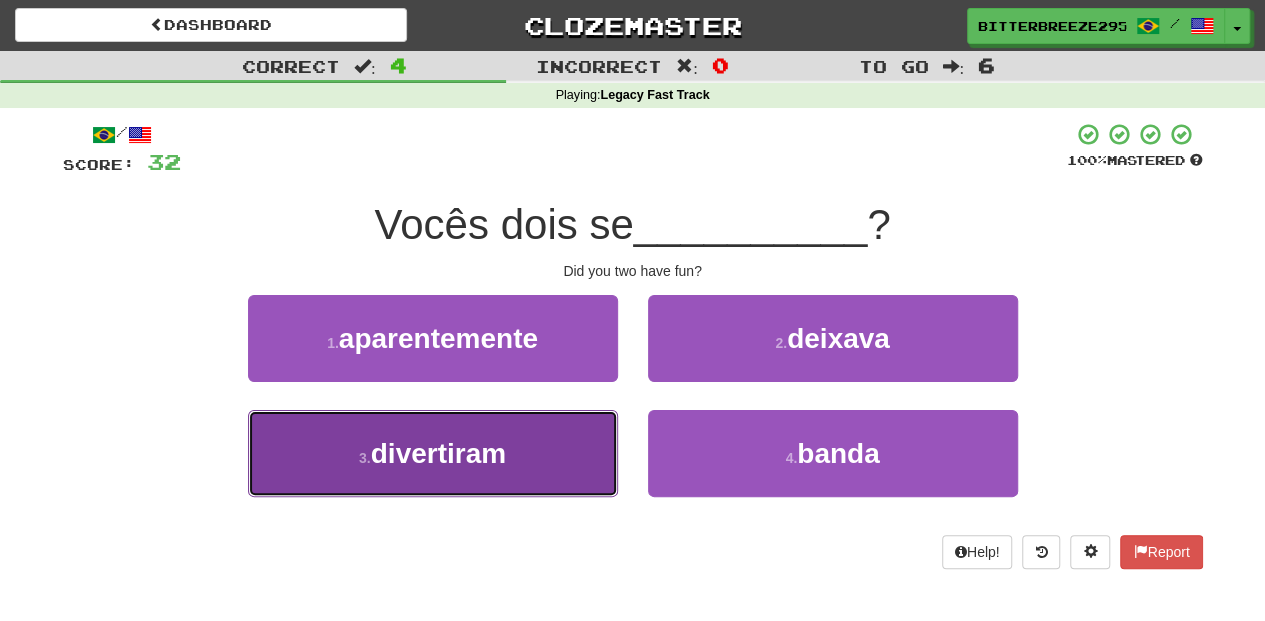 click on "3 .  divertiram" at bounding box center [433, 453] 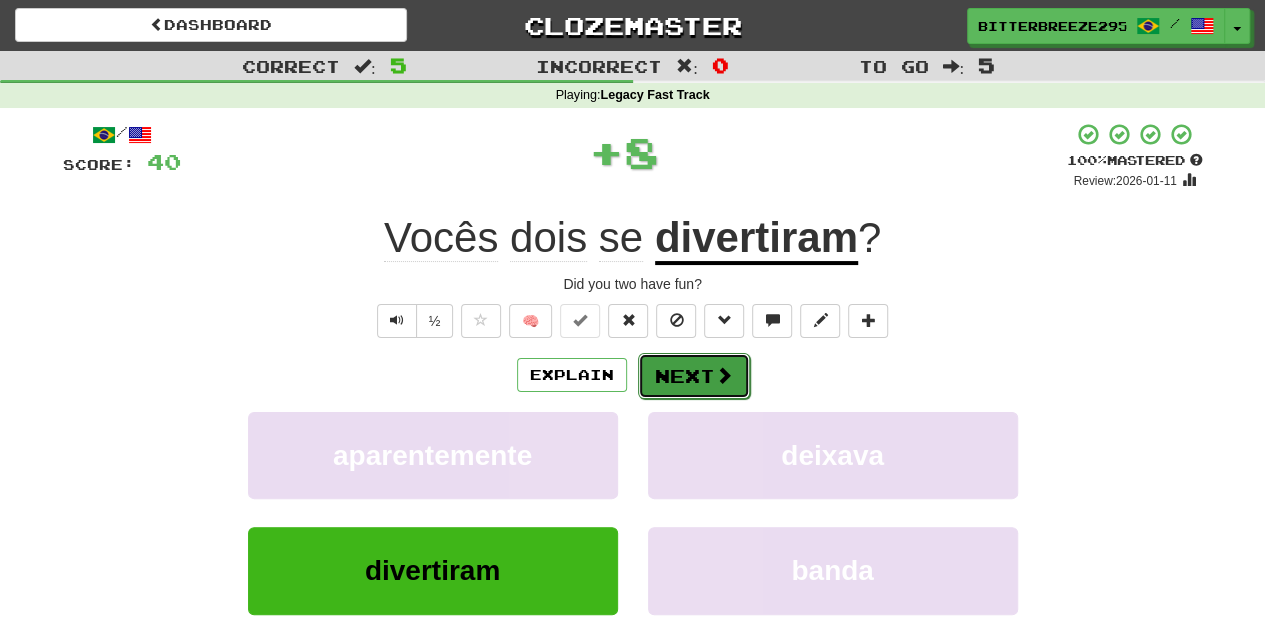 click on "Next" at bounding box center [694, 376] 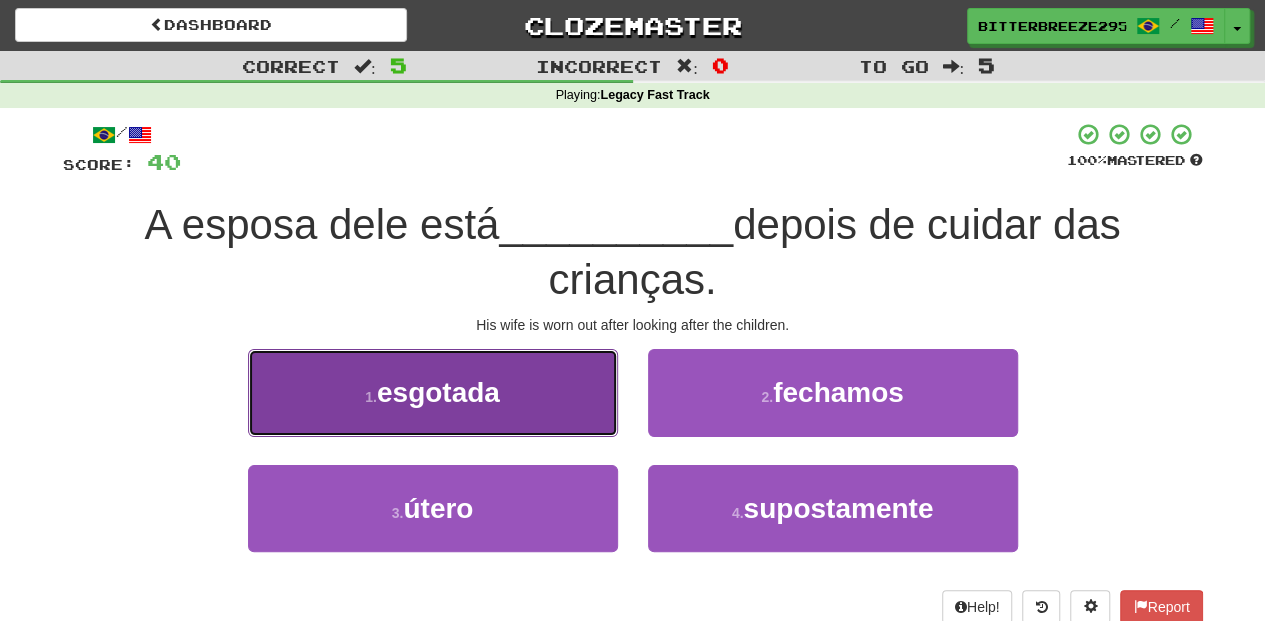 click on "1 .  esgotada" at bounding box center [433, 392] 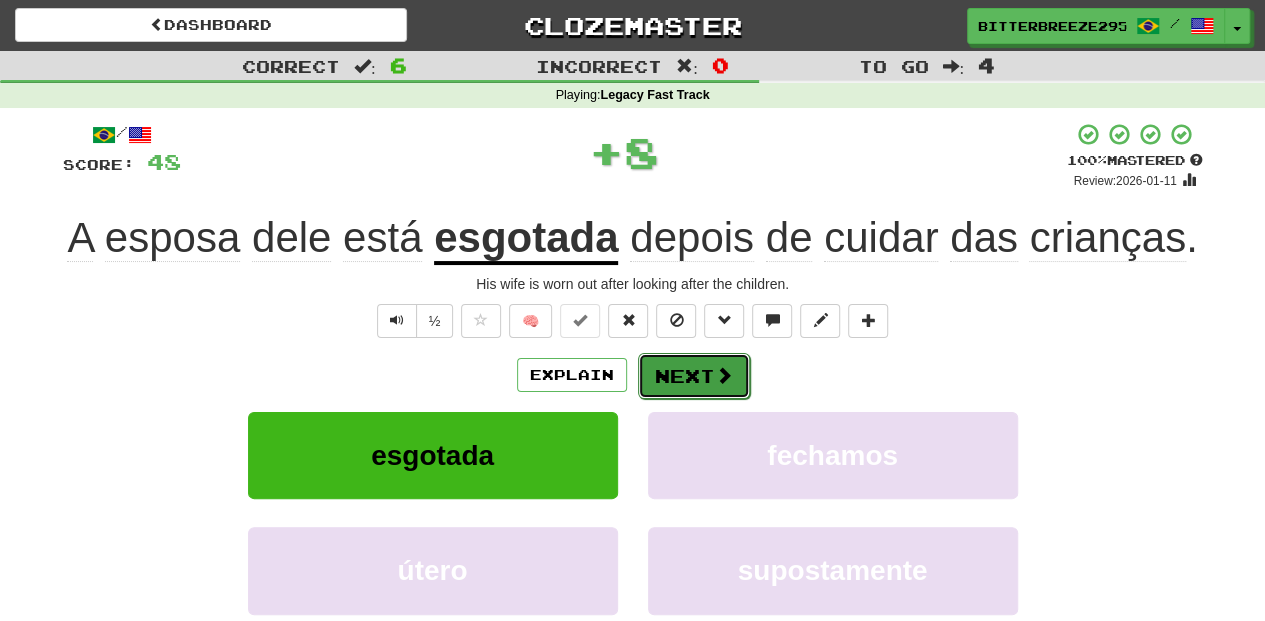 click on "Next" at bounding box center (694, 376) 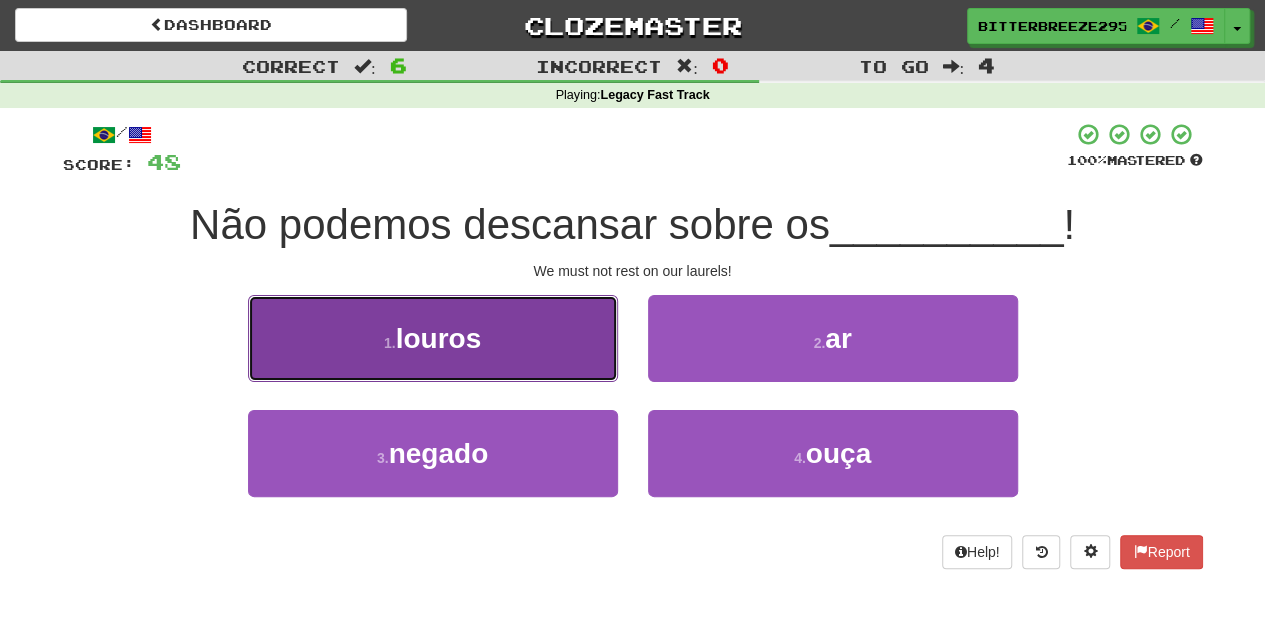 click on "1 .  louros" at bounding box center [433, 338] 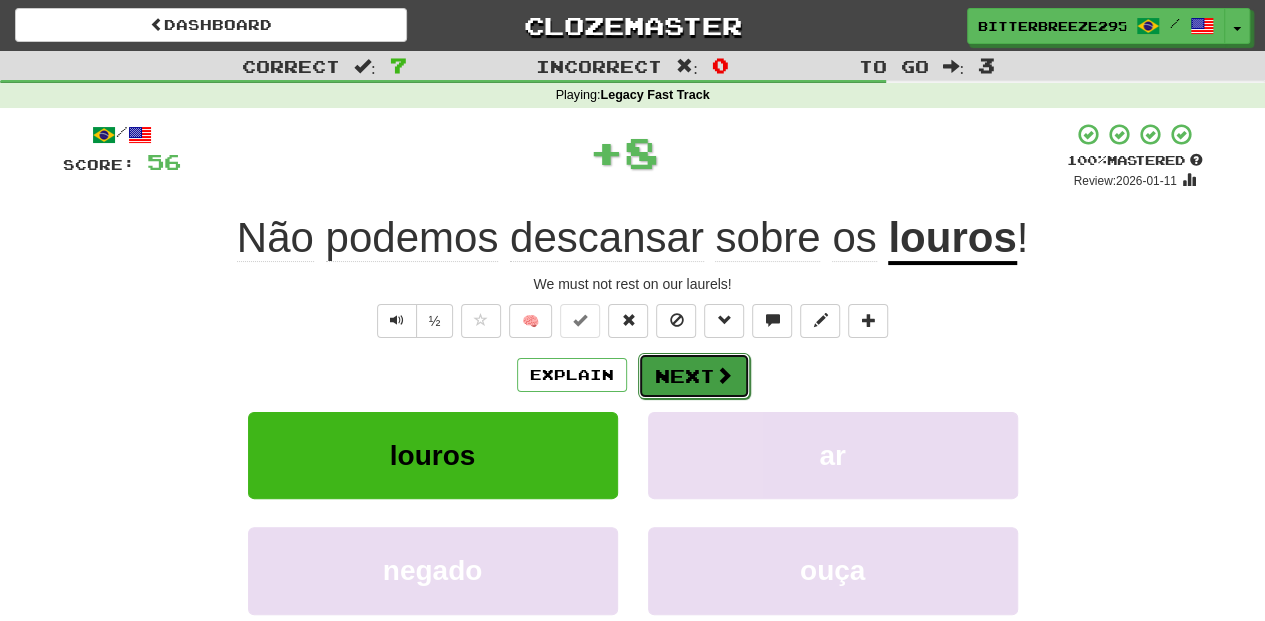 click on "Next" at bounding box center [694, 376] 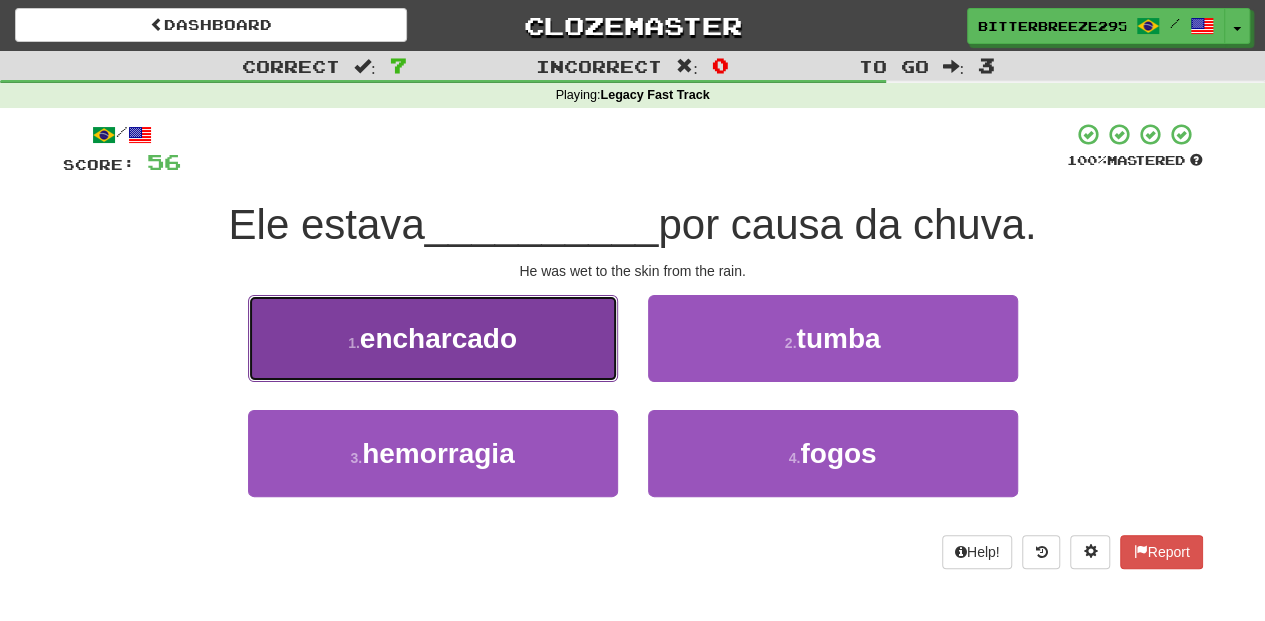 click on "1 .  encharcado" at bounding box center [433, 338] 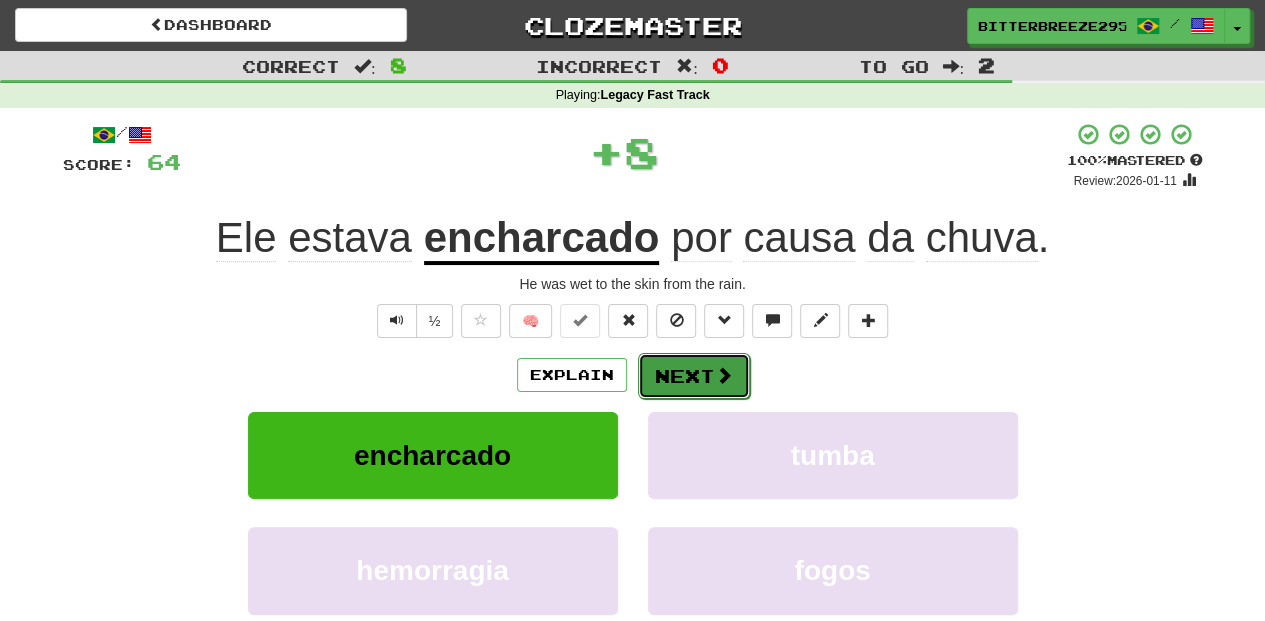 click on "Next" at bounding box center [694, 376] 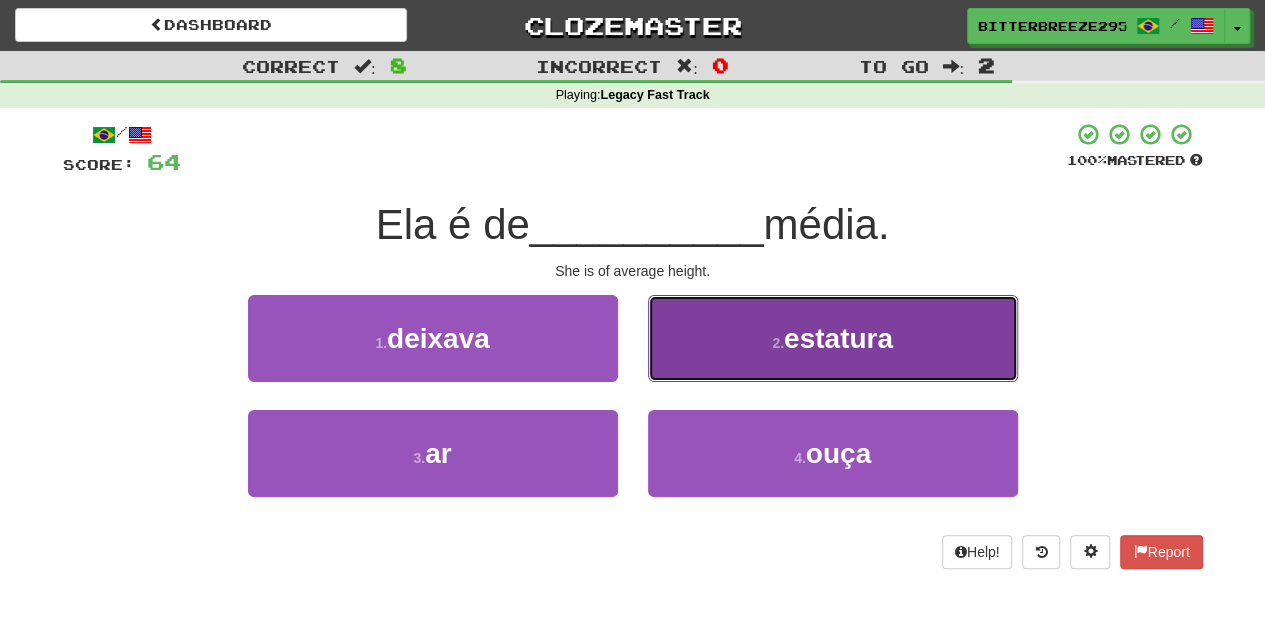 click on "2 .  estatura" at bounding box center [833, 338] 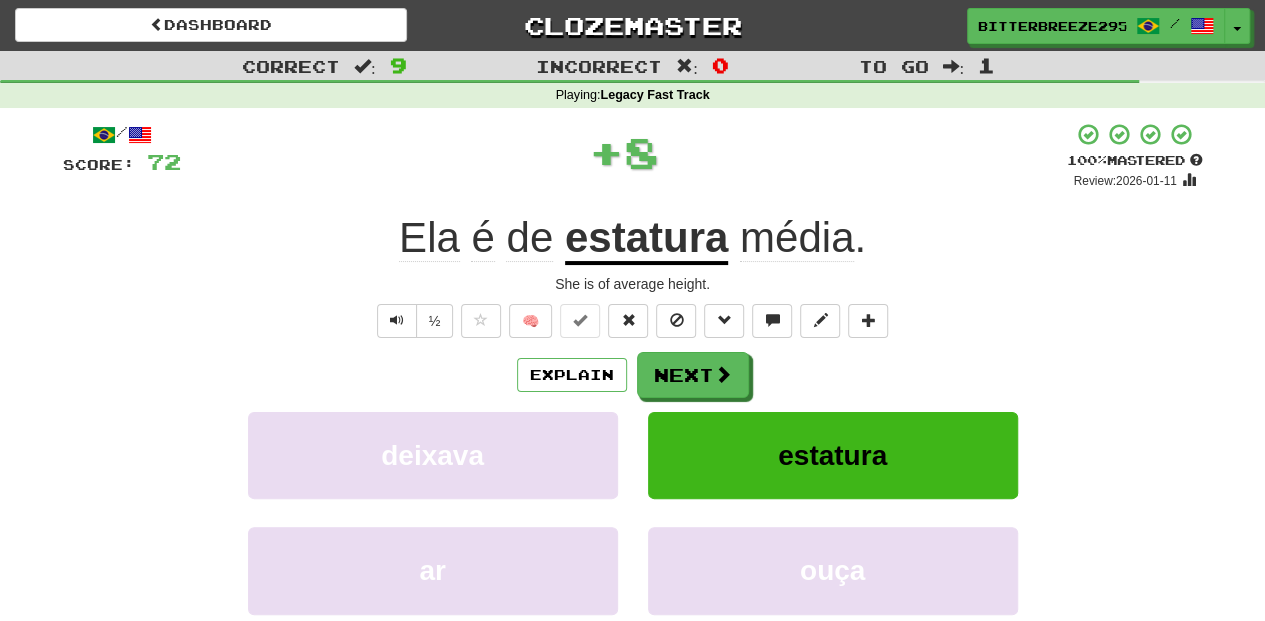click on "Next" at bounding box center [693, 375] 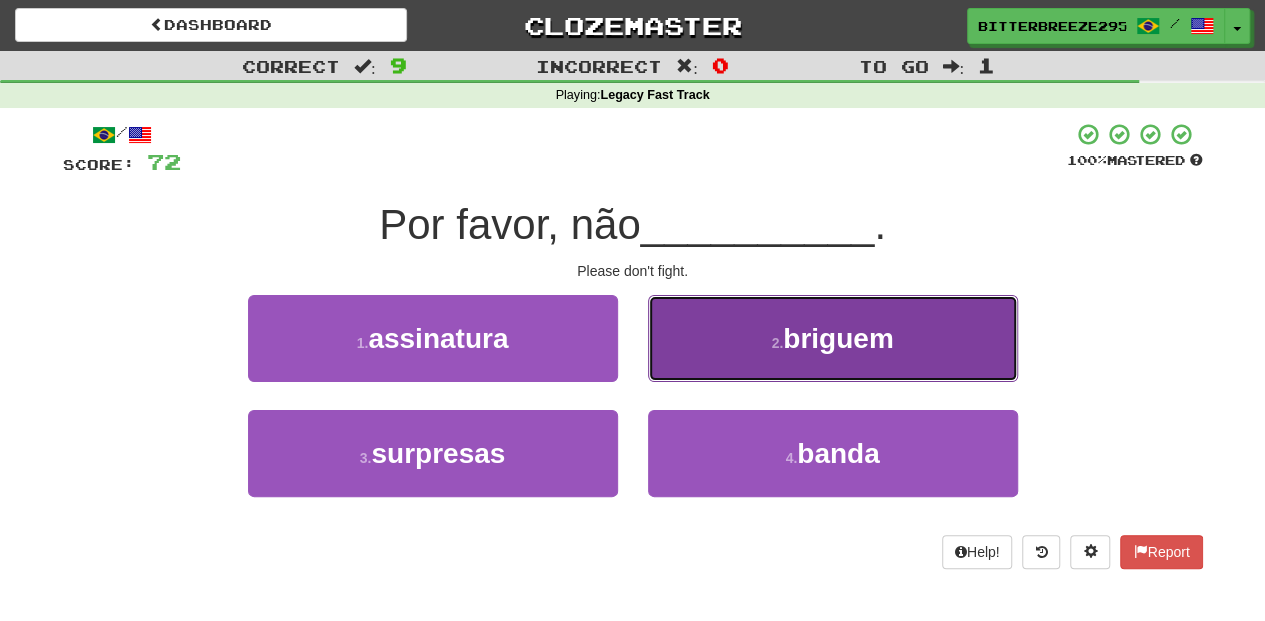 click on "2 .  briguem" at bounding box center (833, 338) 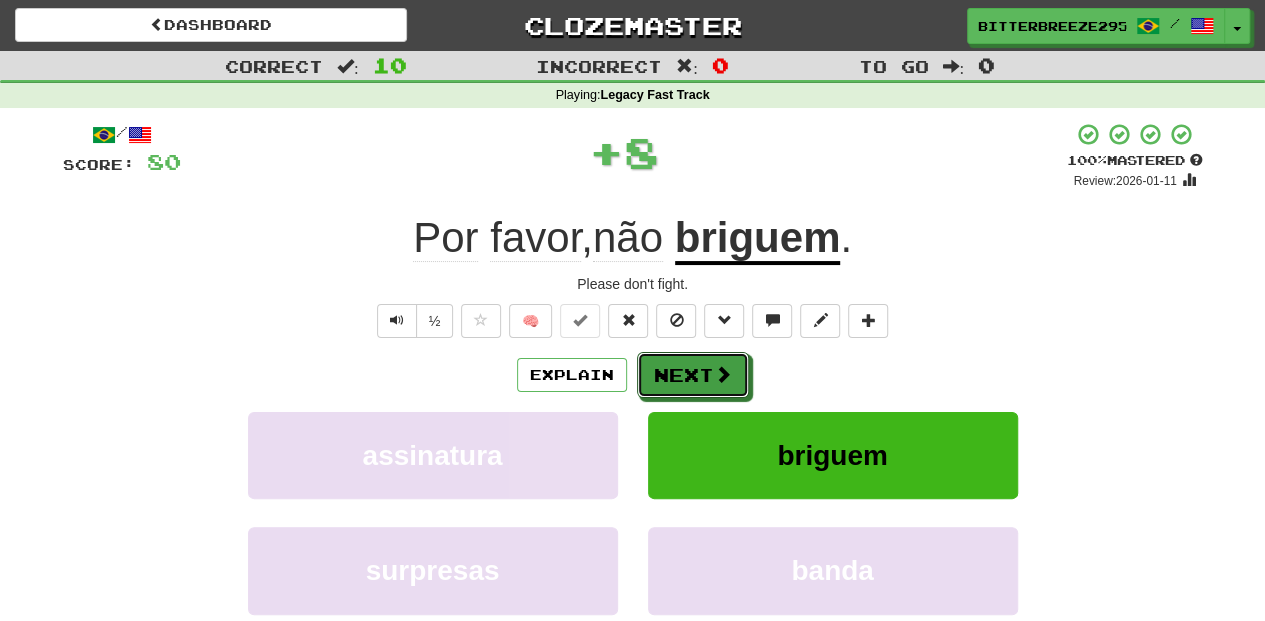 click on "Next" at bounding box center [693, 375] 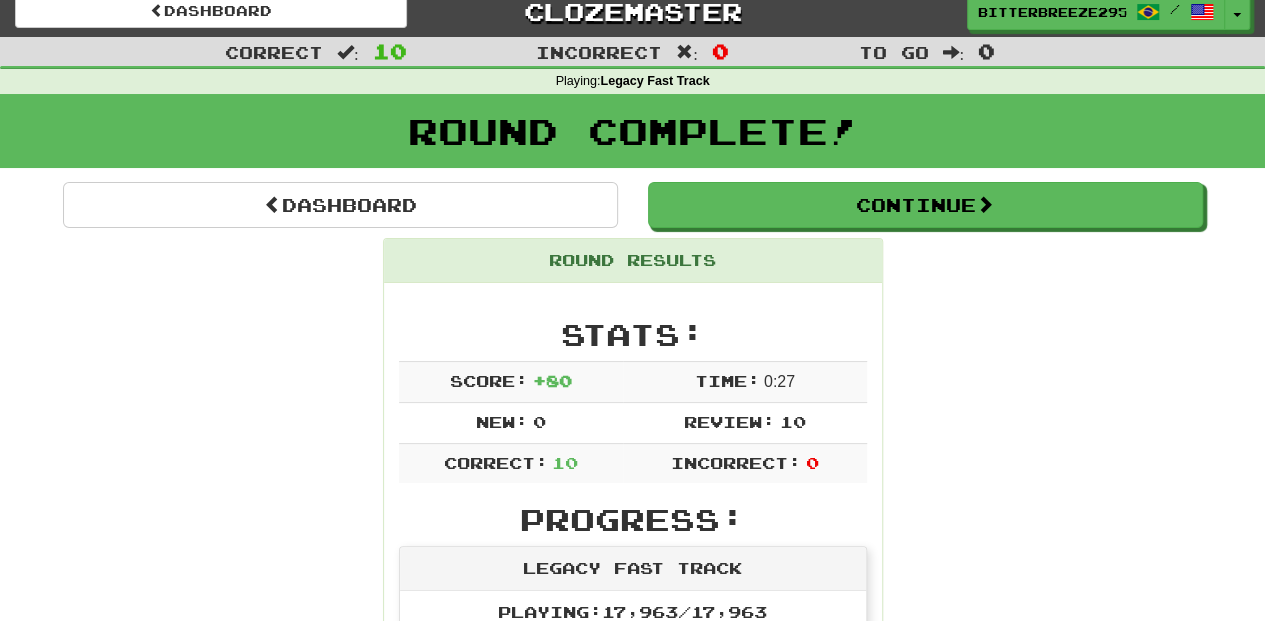 scroll, scrollTop: 0, scrollLeft: 0, axis: both 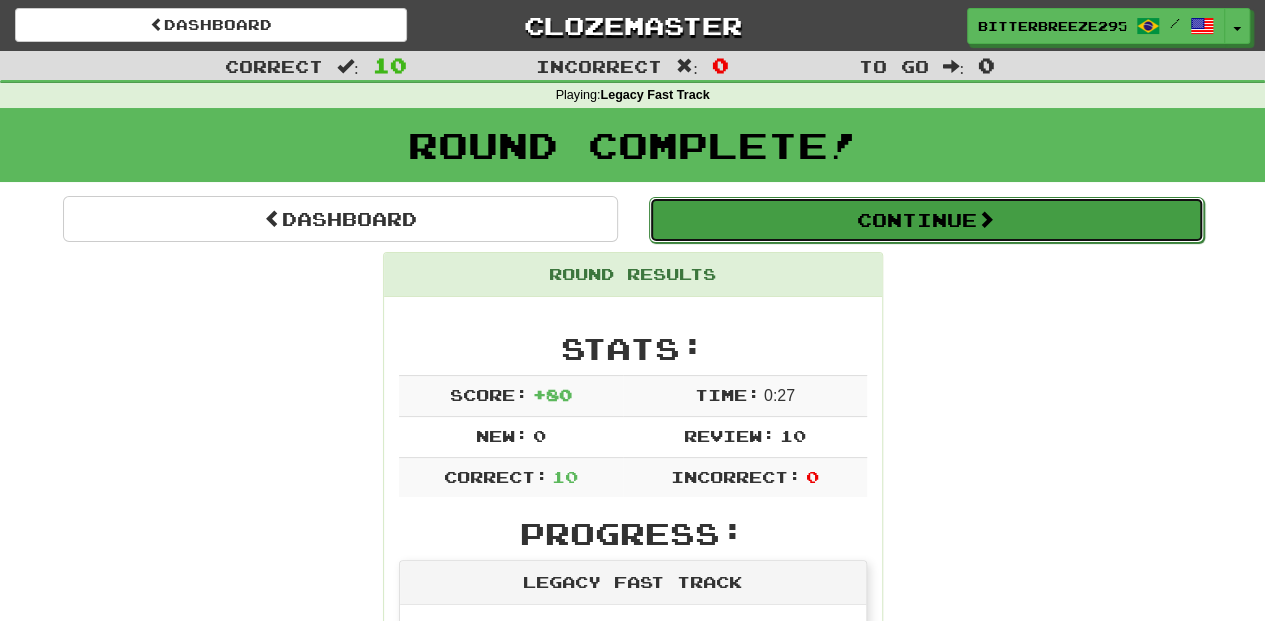 click on "Continue" at bounding box center (926, 220) 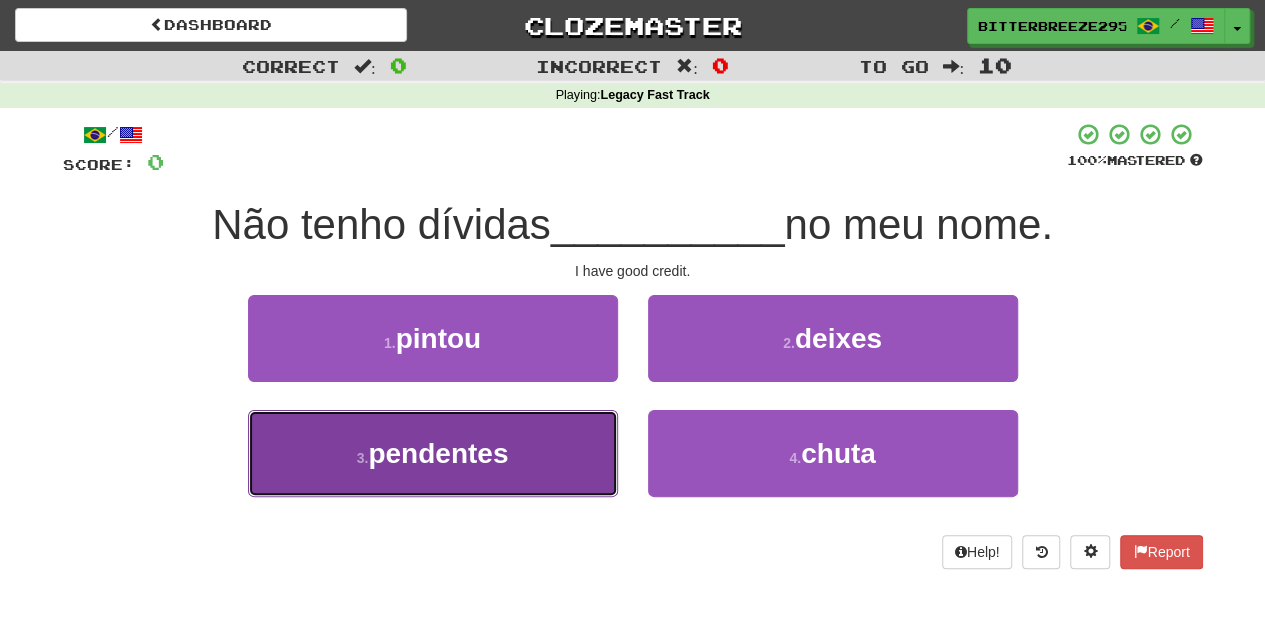 click on "3 .  pendentes" at bounding box center [433, 453] 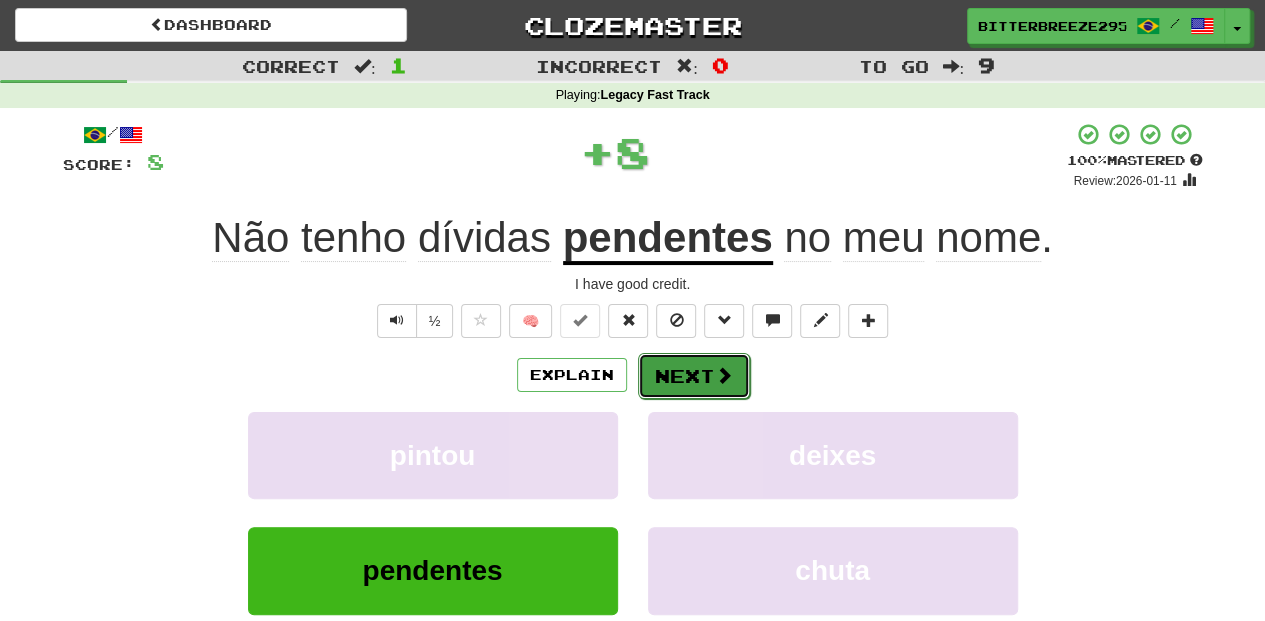 click on "Next" at bounding box center (694, 376) 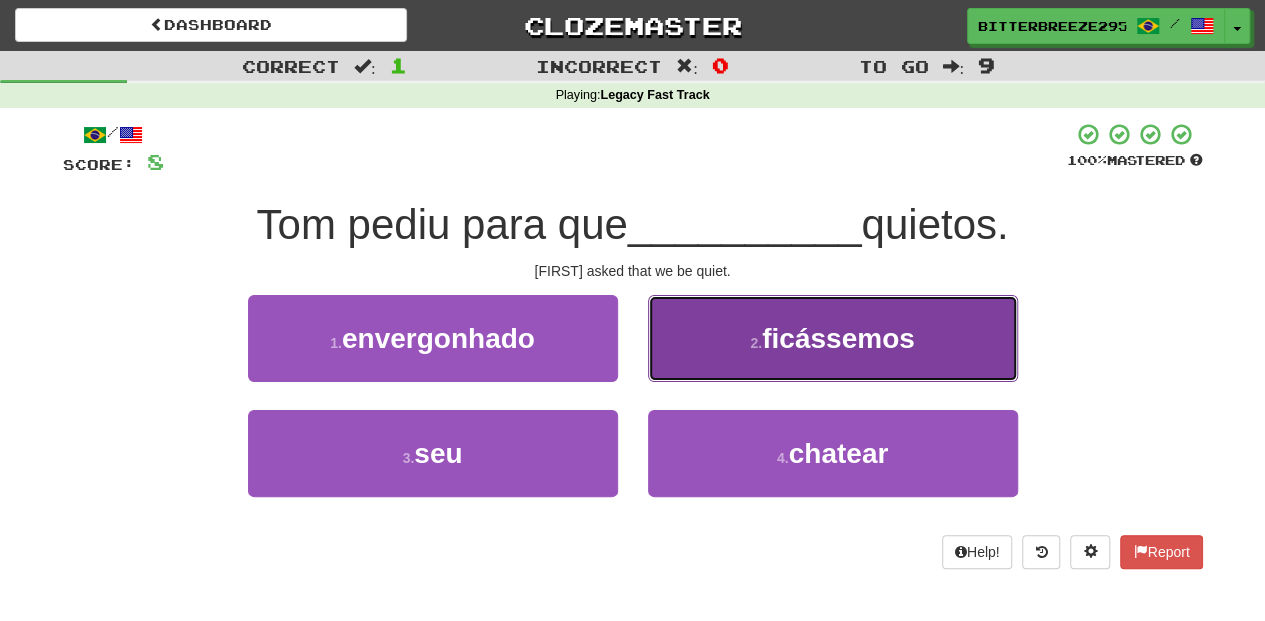 click on "2 .  ficássemos" at bounding box center [833, 338] 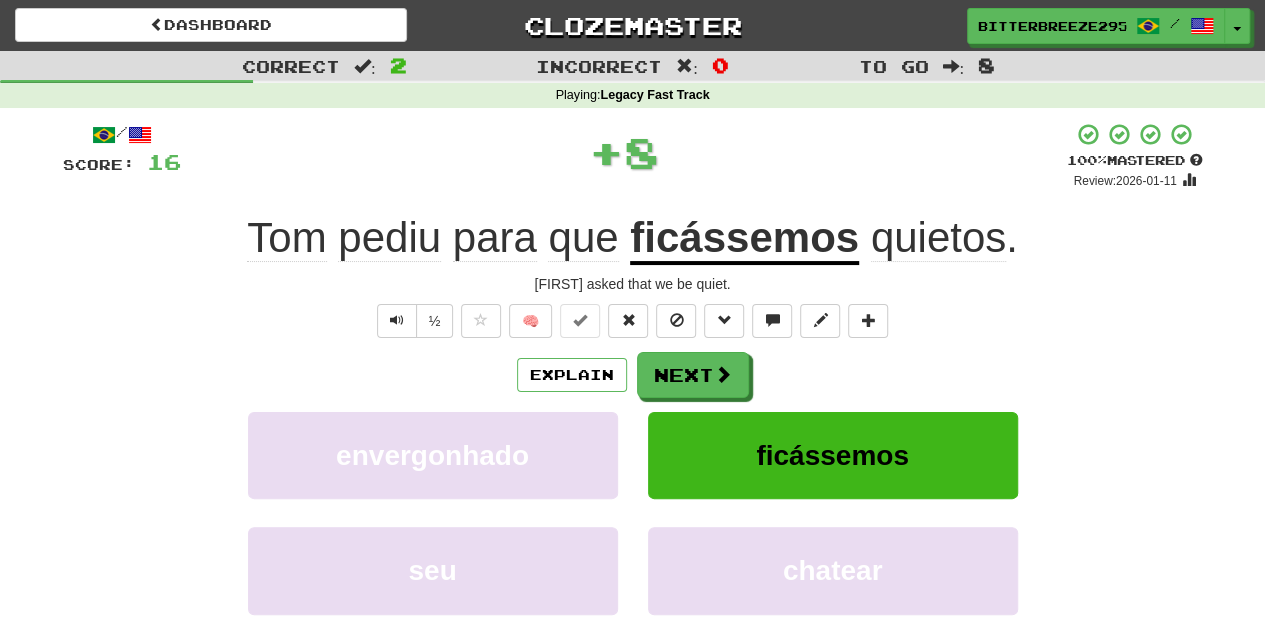 click on "Next" at bounding box center (693, 375) 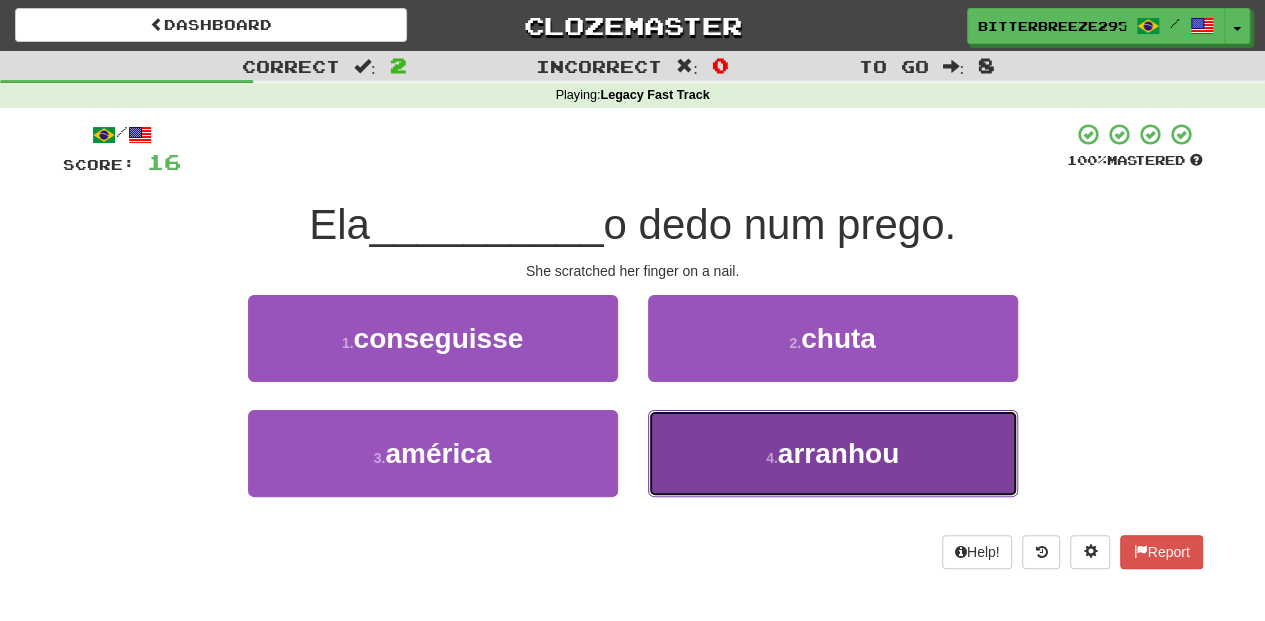 click on "4 .  arranhou" at bounding box center (833, 453) 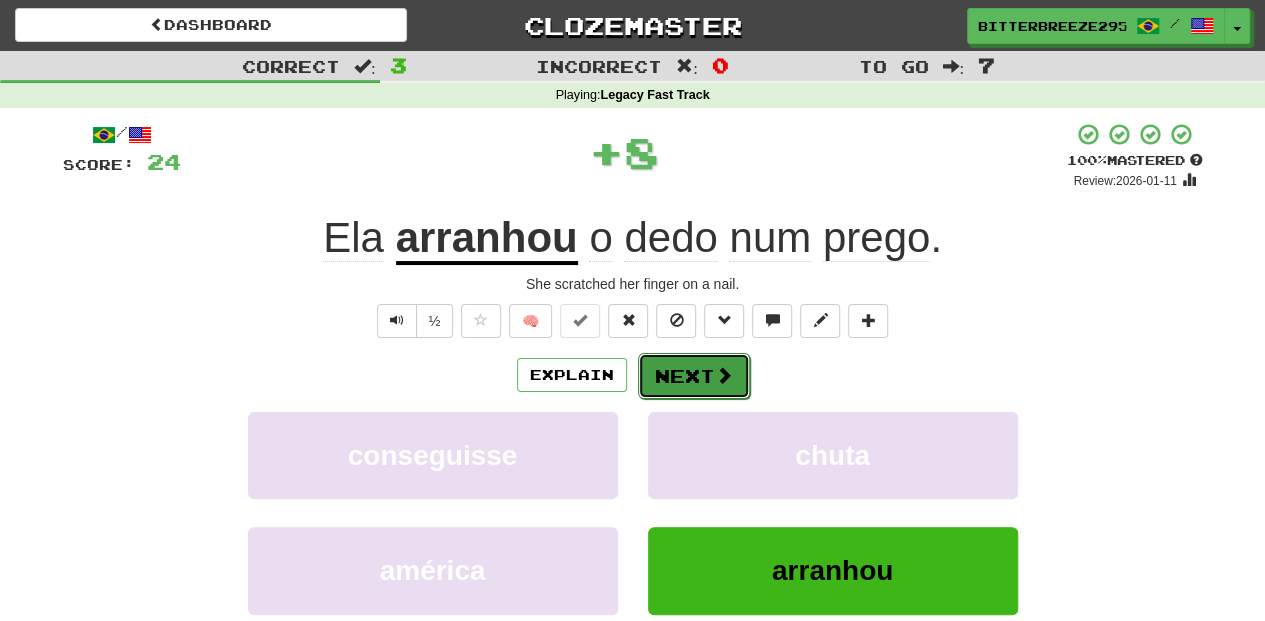 click on "Next" at bounding box center (694, 376) 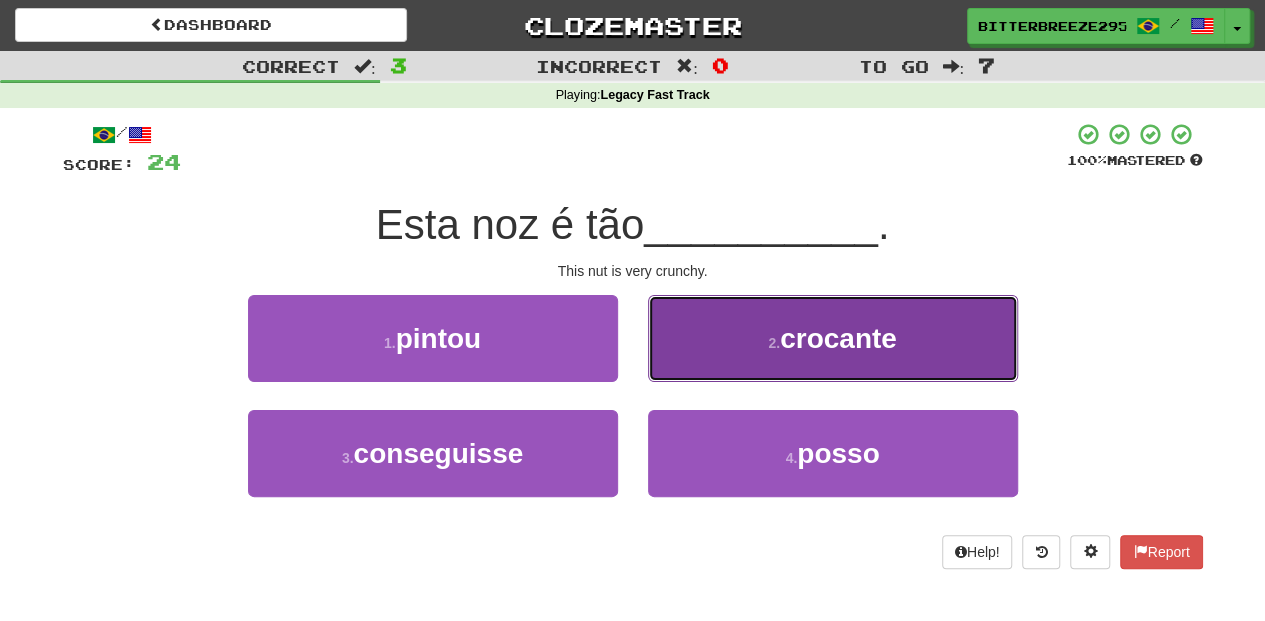 click on "2 .  crocante" at bounding box center (833, 338) 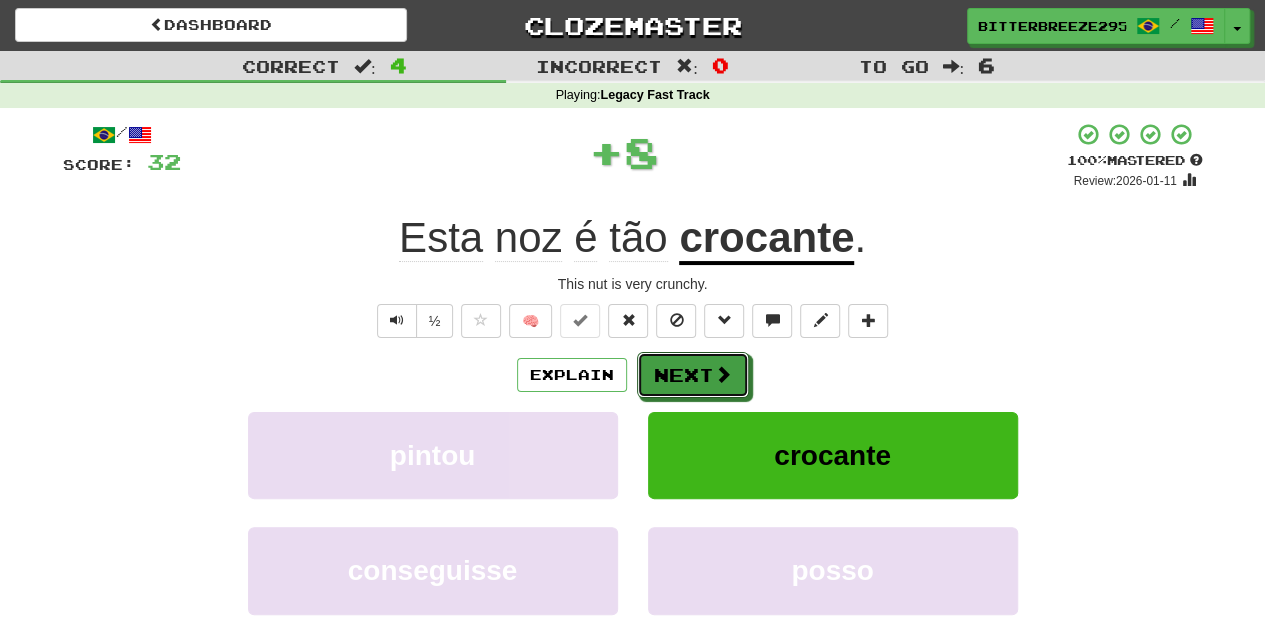 click on "Next" at bounding box center (693, 375) 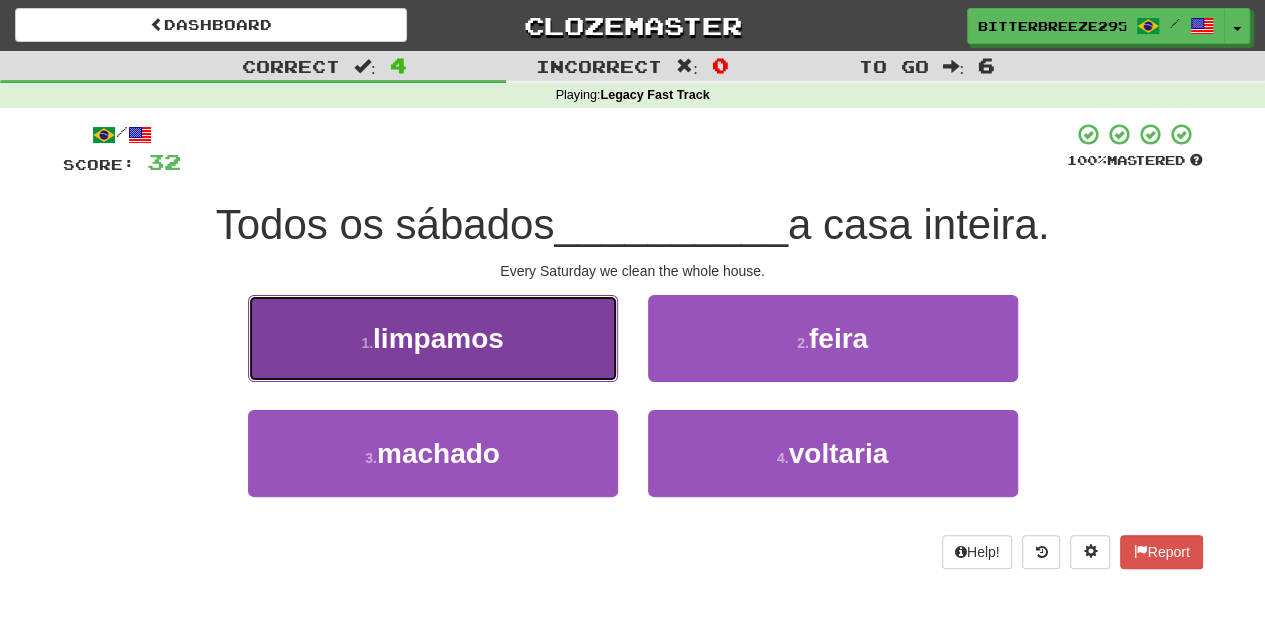 click on "1 .  limpamos" at bounding box center [433, 338] 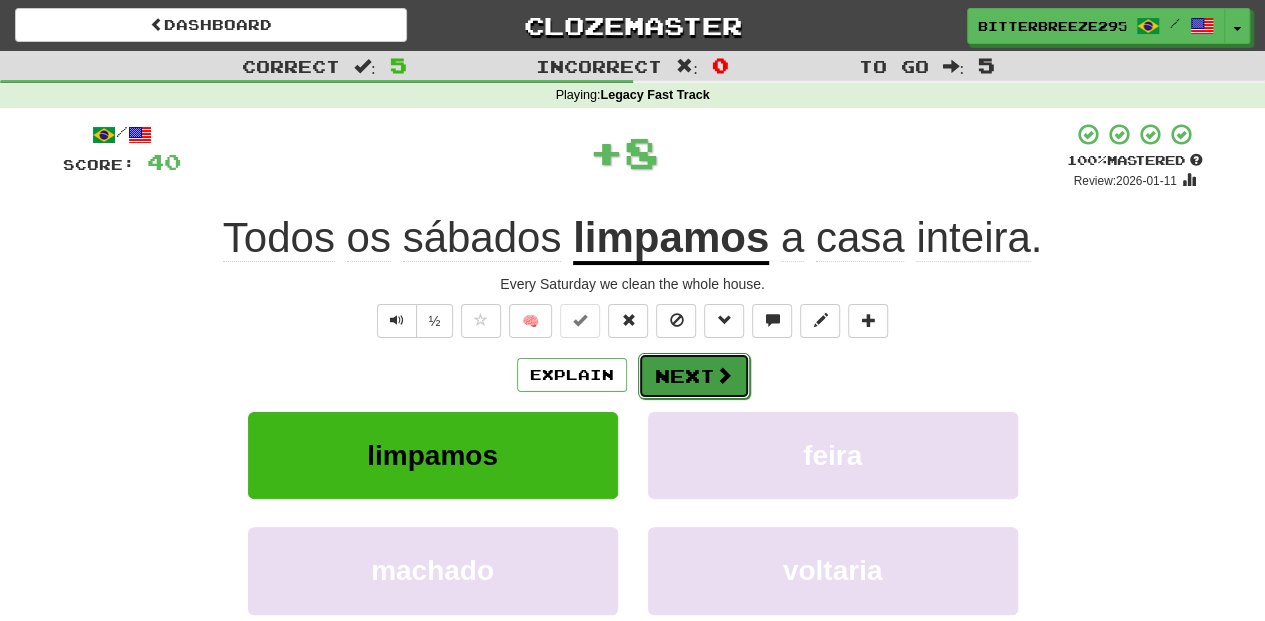 click on "Next" at bounding box center [694, 376] 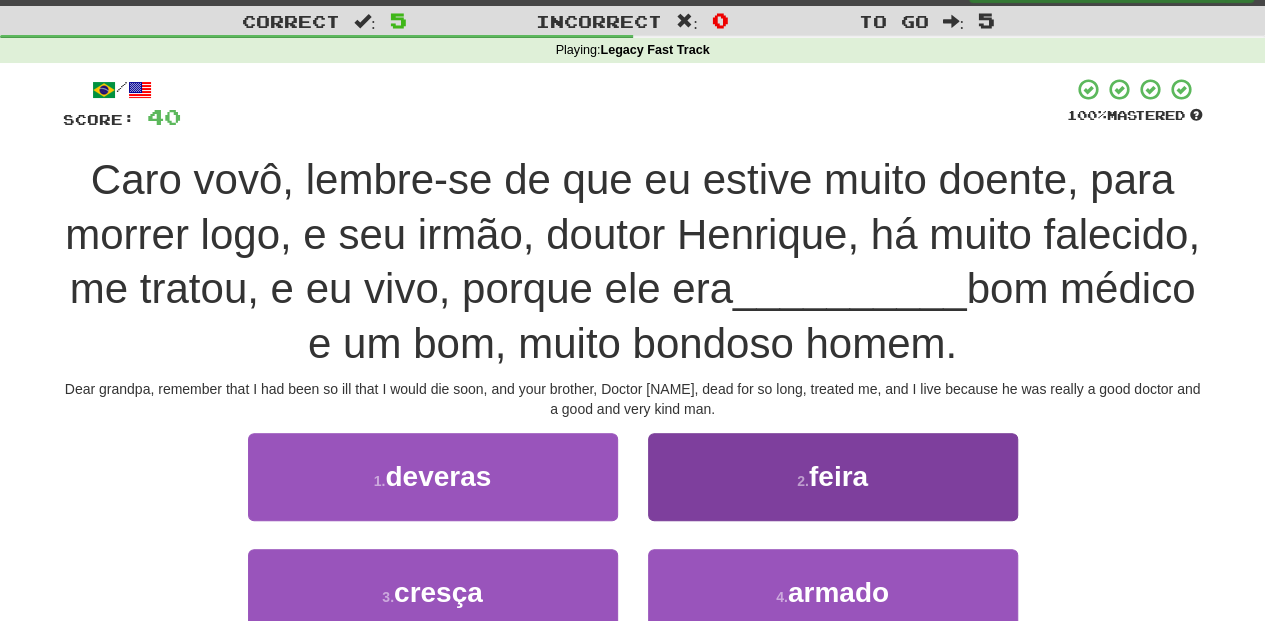 scroll, scrollTop: 66, scrollLeft: 0, axis: vertical 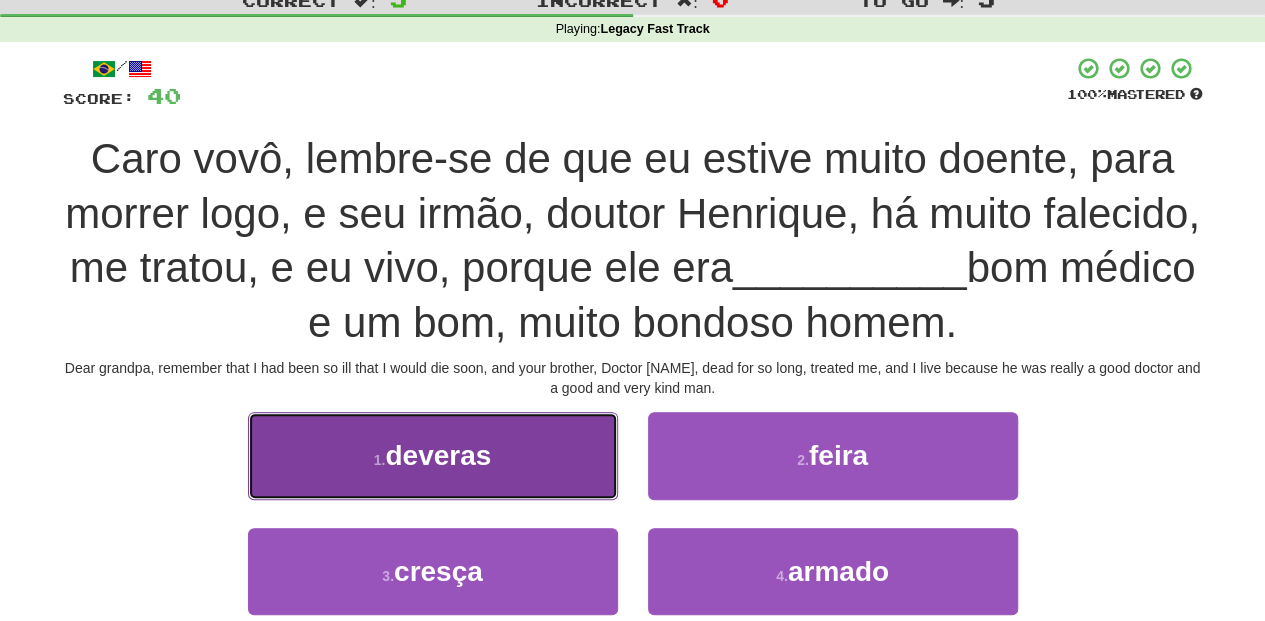 click on "1 .  deveras" at bounding box center [433, 455] 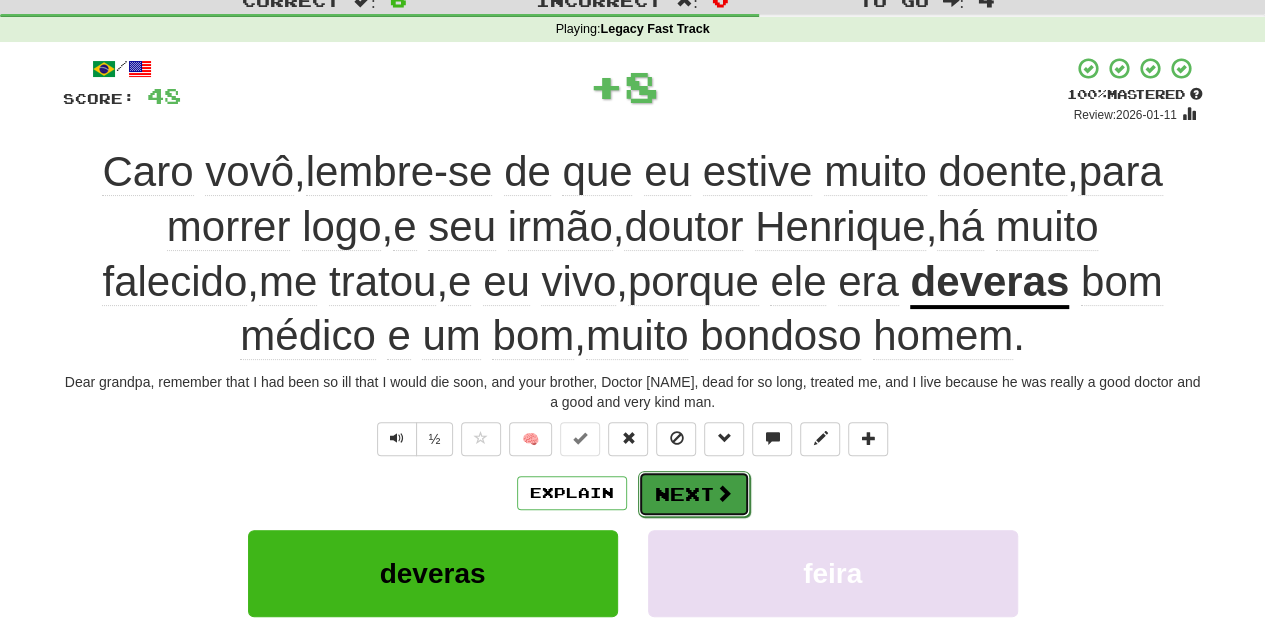 click on "Next" at bounding box center (694, 494) 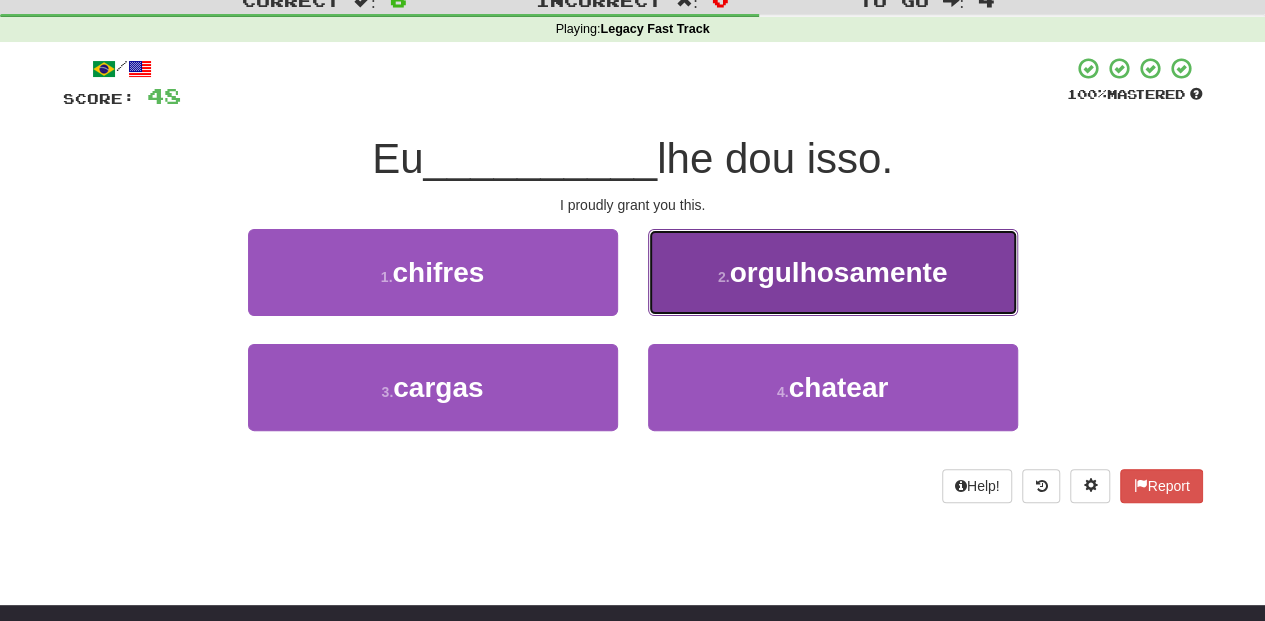 click on "2 .  orgulhosamente" at bounding box center [833, 272] 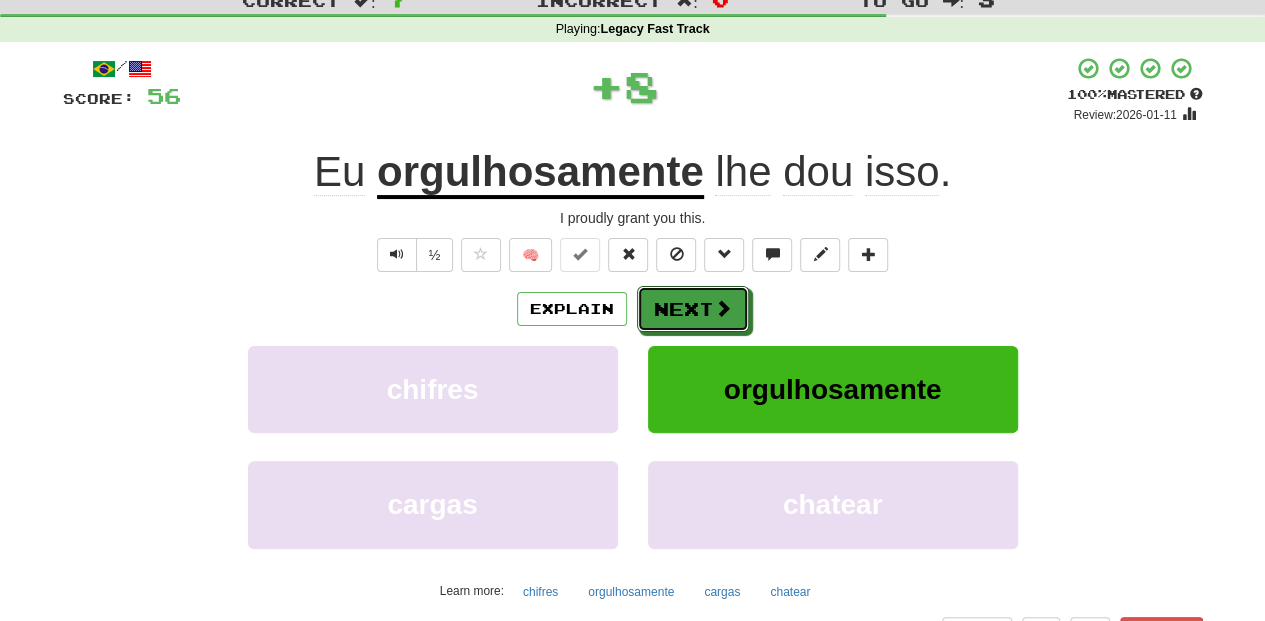 click on "Next" at bounding box center [693, 309] 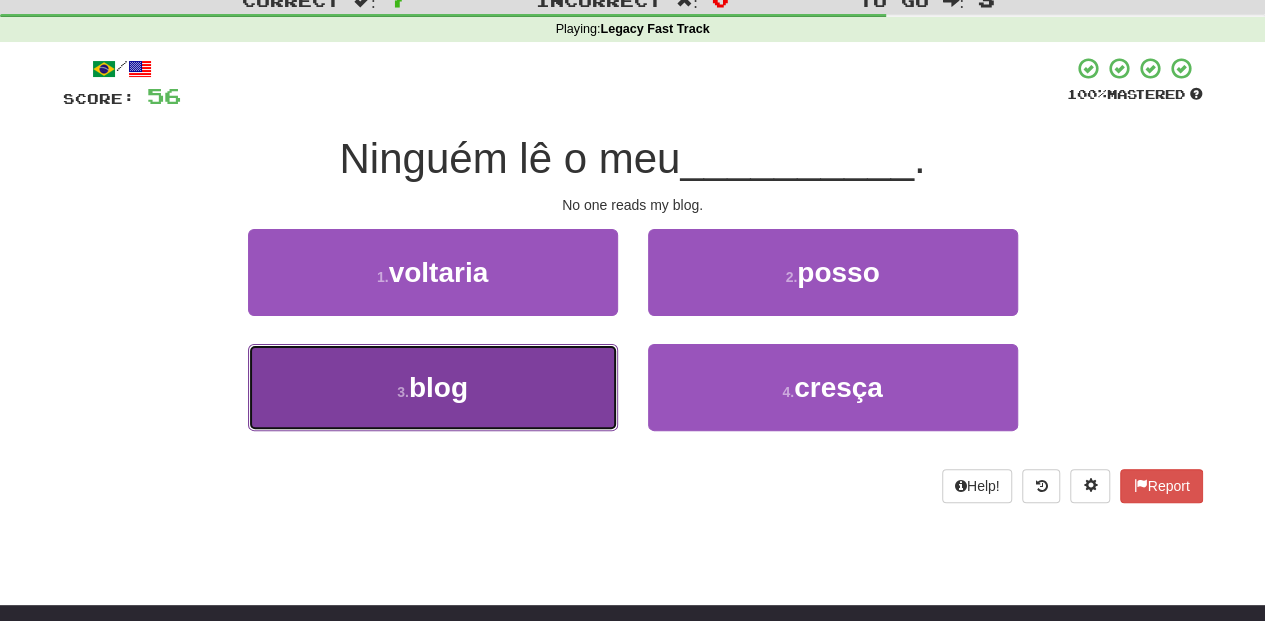 click on "3 .  blog" at bounding box center [433, 387] 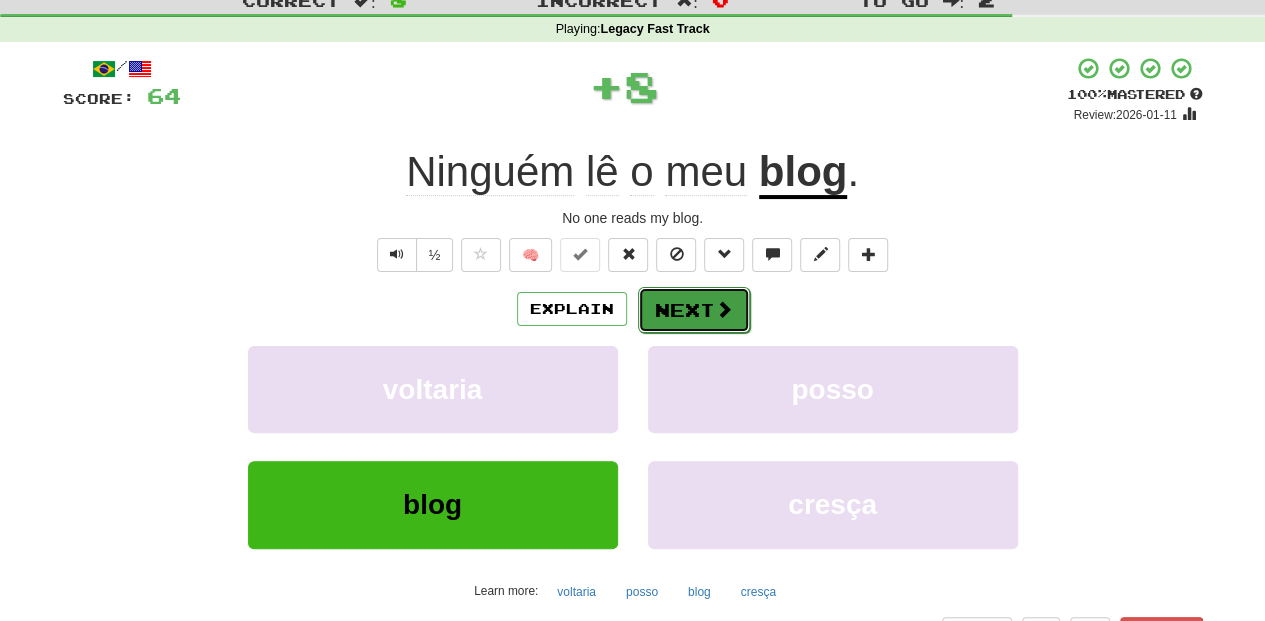 click on "Next" at bounding box center (694, 310) 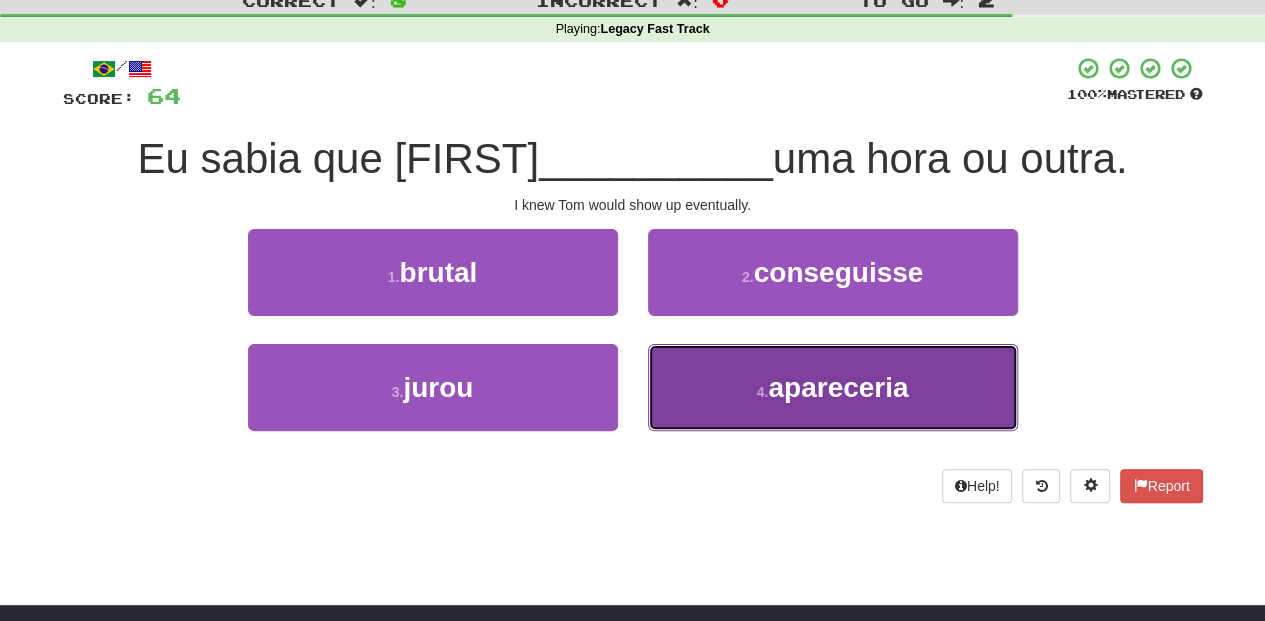 click on "4 .  apareceria" at bounding box center [833, 387] 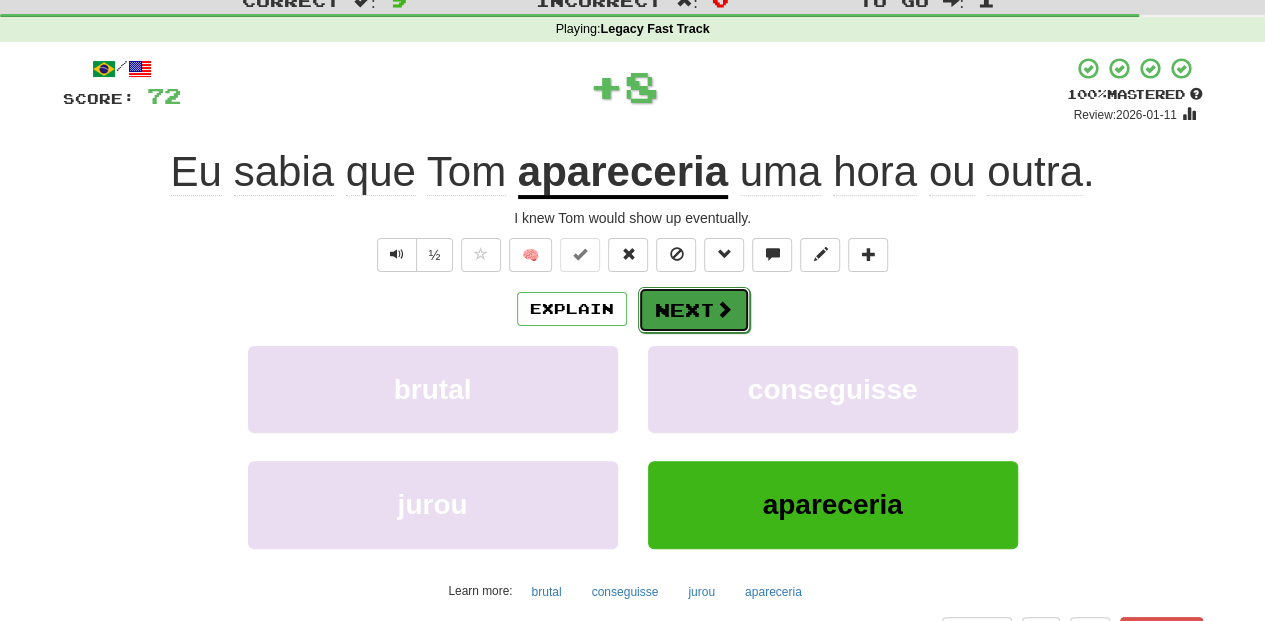 click on "Next" at bounding box center (694, 310) 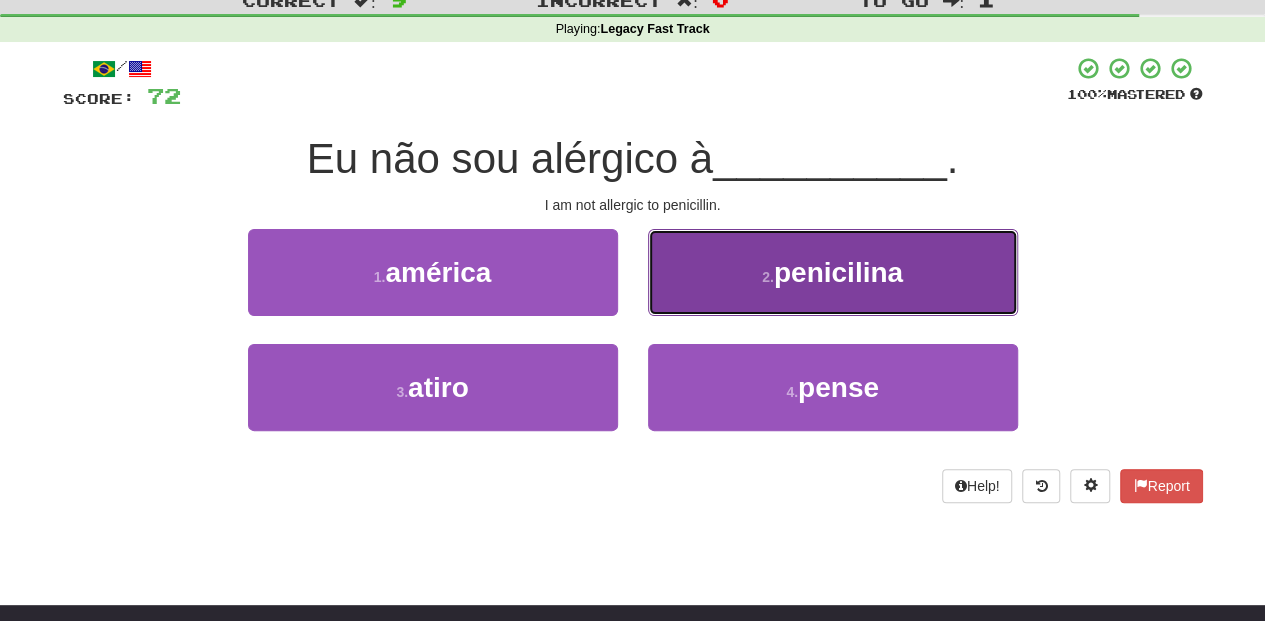 click on "2 .  penicilina" at bounding box center [833, 272] 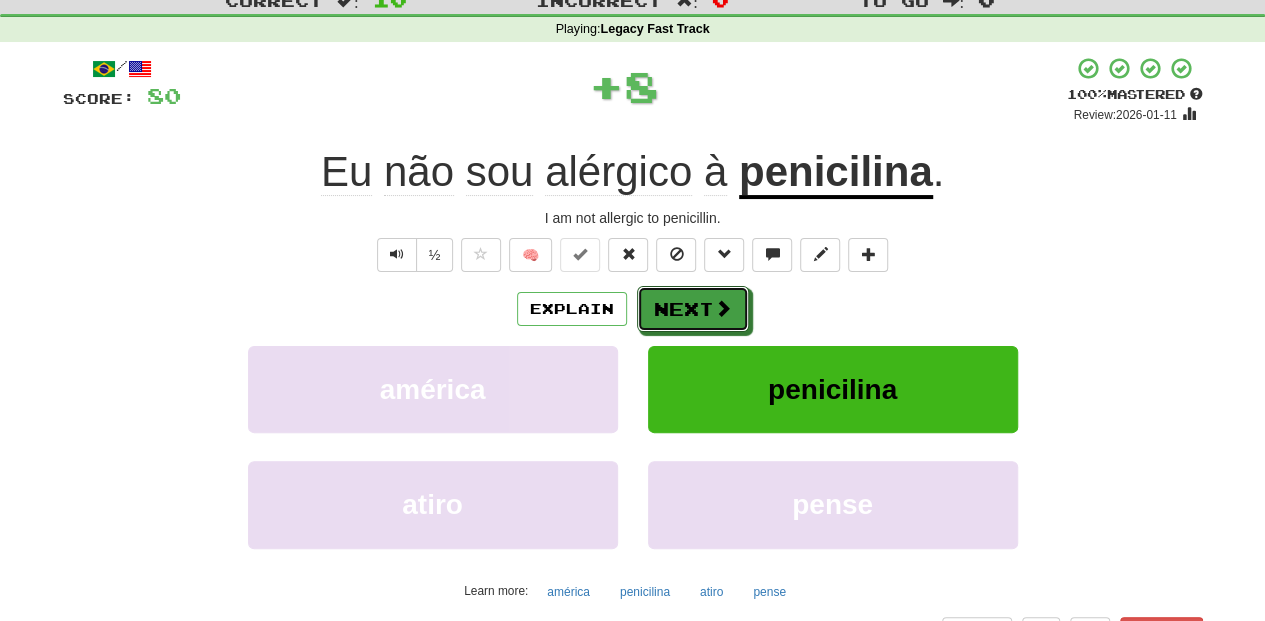 click on "Next" at bounding box center (693, 309) 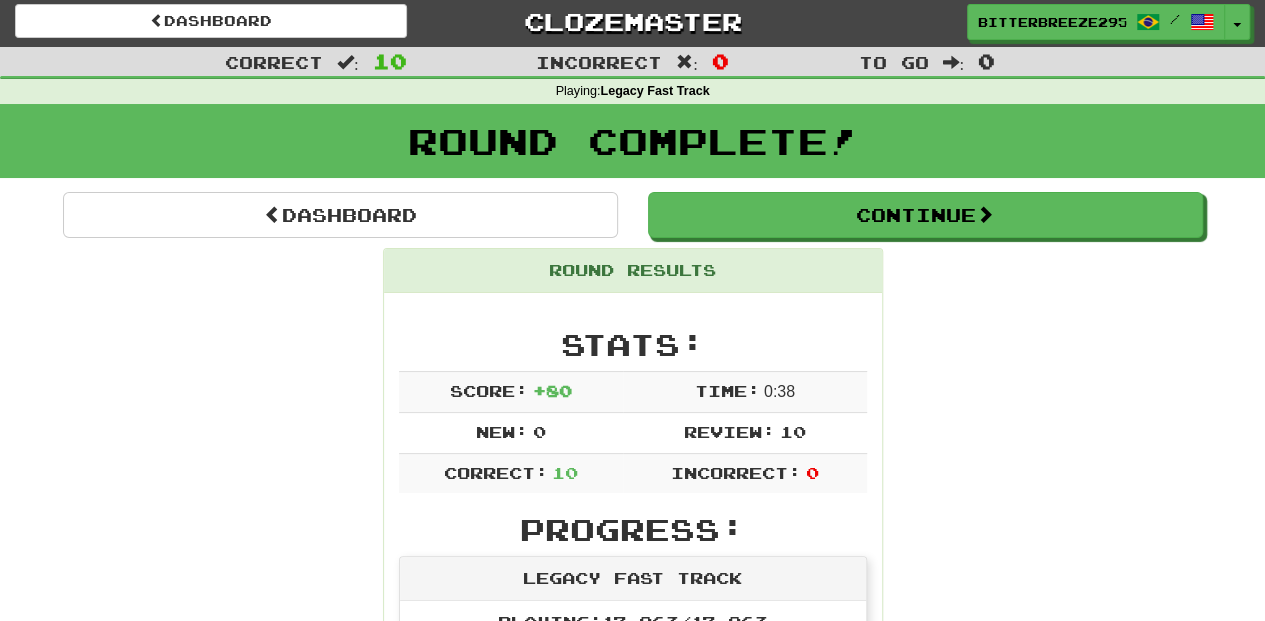 scroll, scrollTop: 0, scrollLeft: 0, axis: both 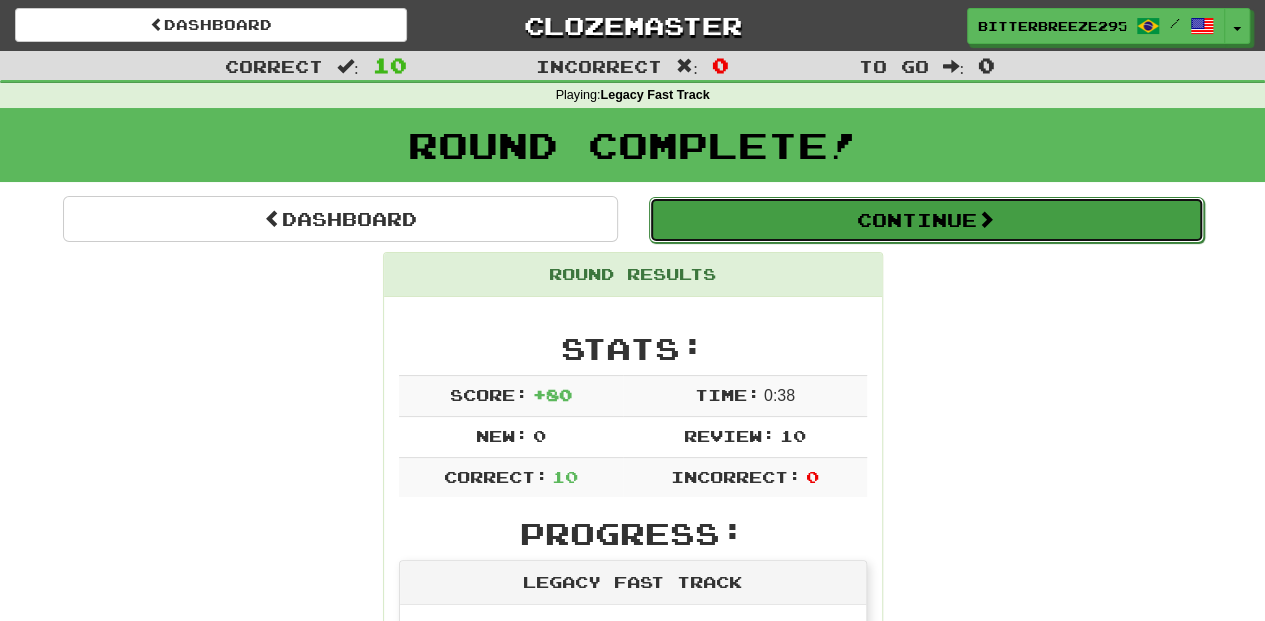 click on "Continue" at bounding box center (926, 220) 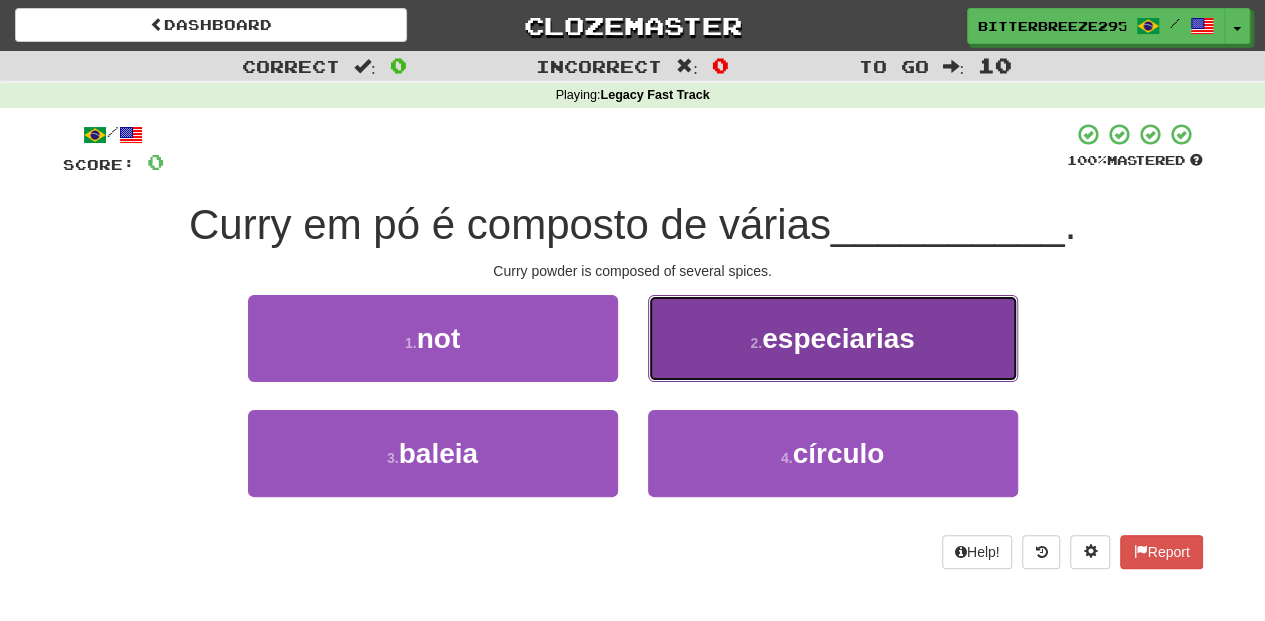 click on "2 .  especiarias" at bounding box center [833, 338] 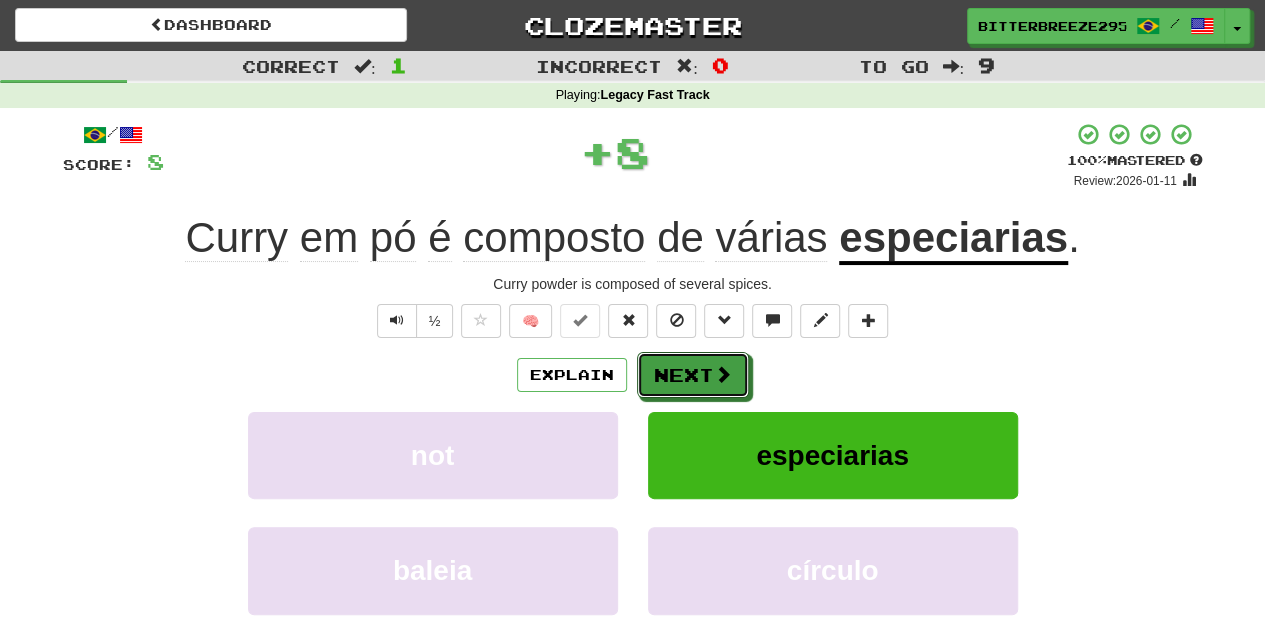 click on "Next" at bounding box center [693, 375] 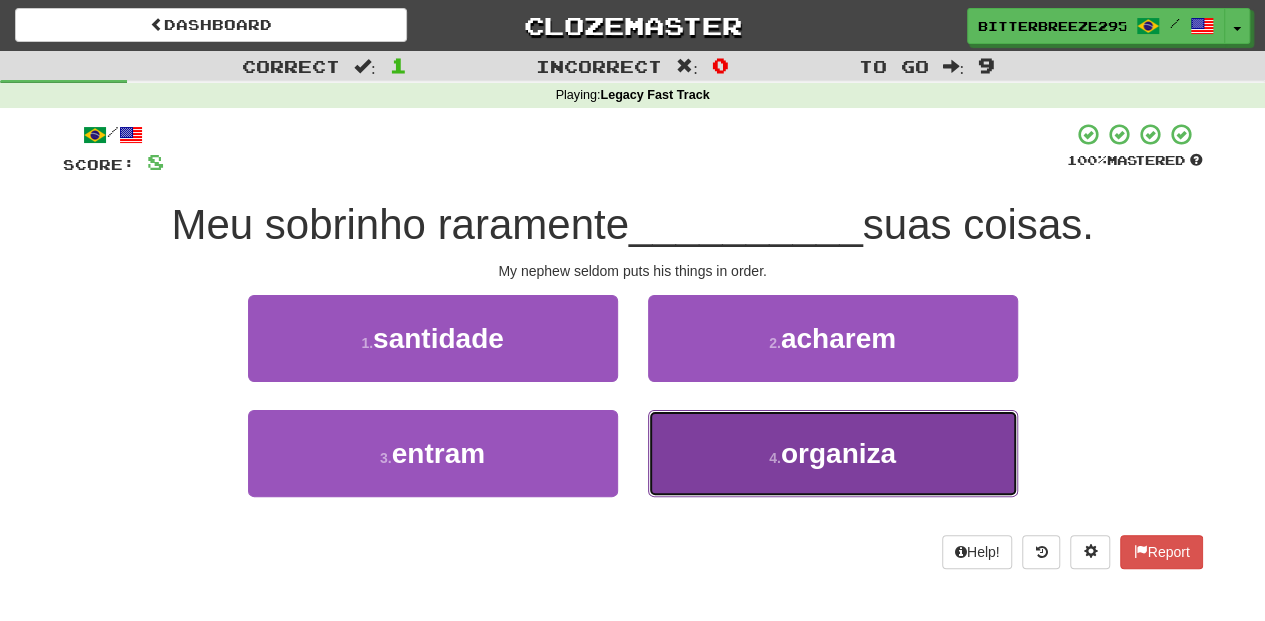click on "4 .  organiza" at bounding box center (833, 453) 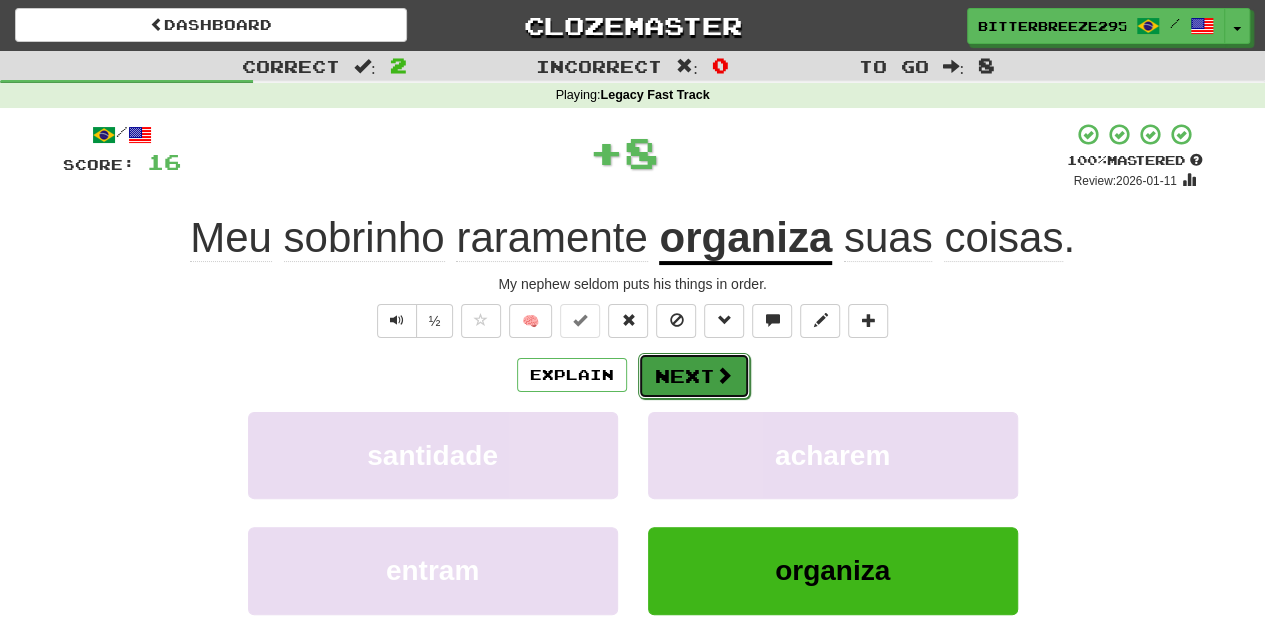 click on "Next" at bounding box center (694, 376) 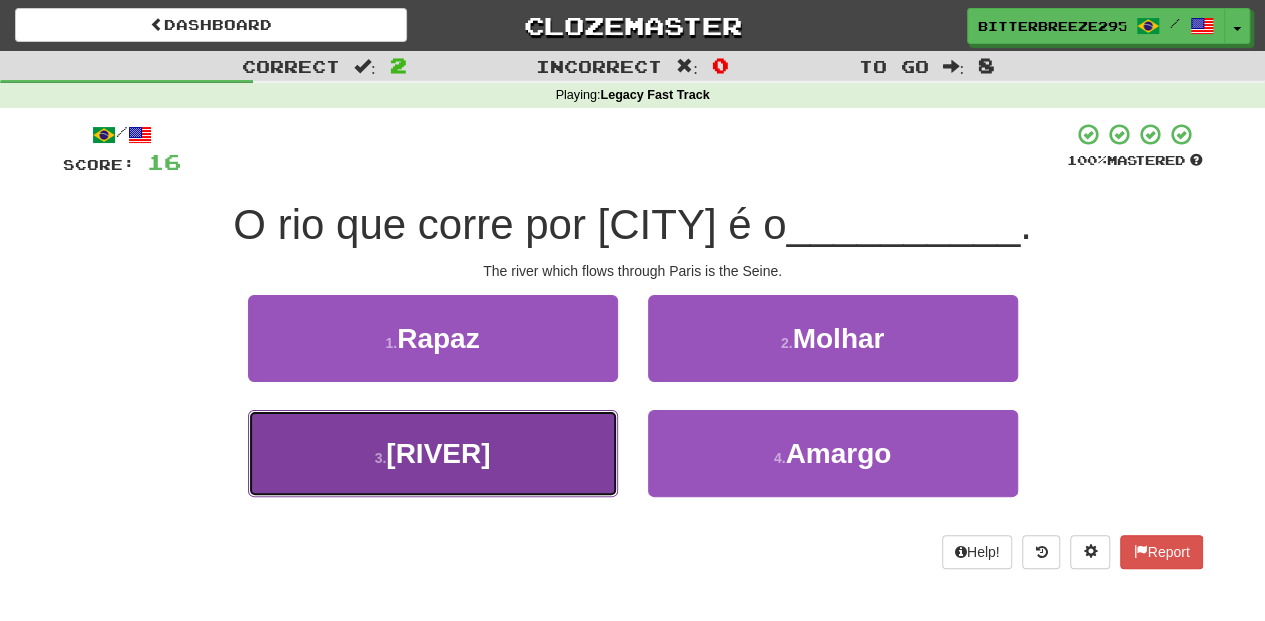click on "3 .  Sena" at bounding box center [433, 453] 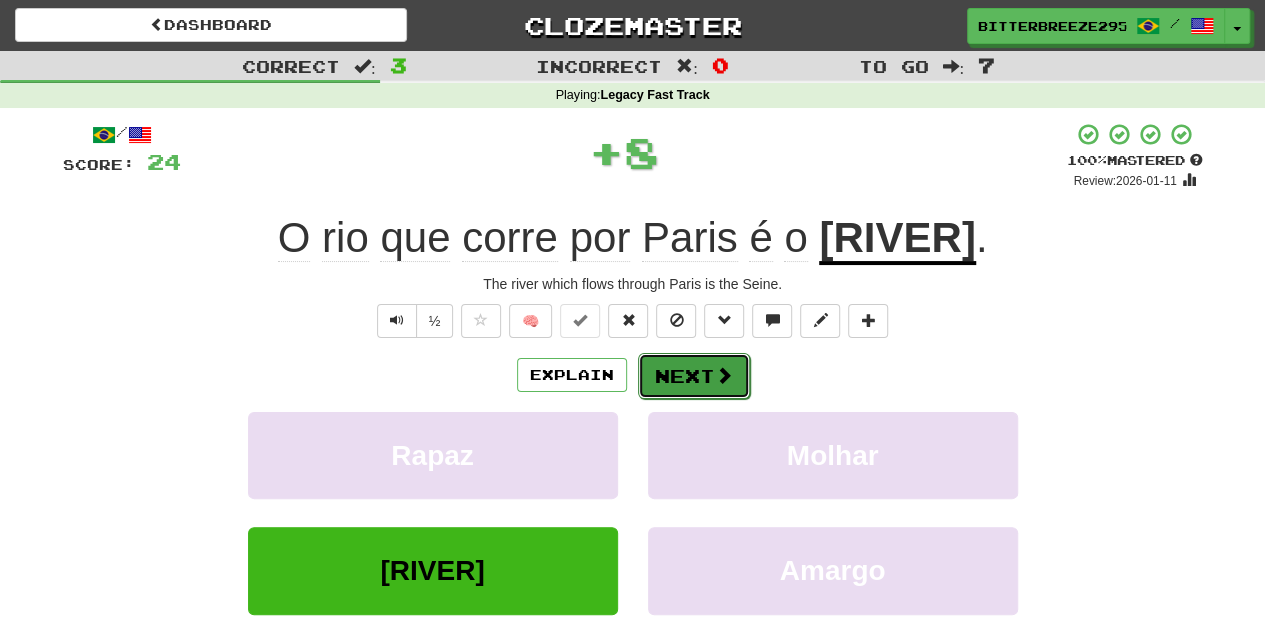 click on "Next" at bounding box center (694, 376) 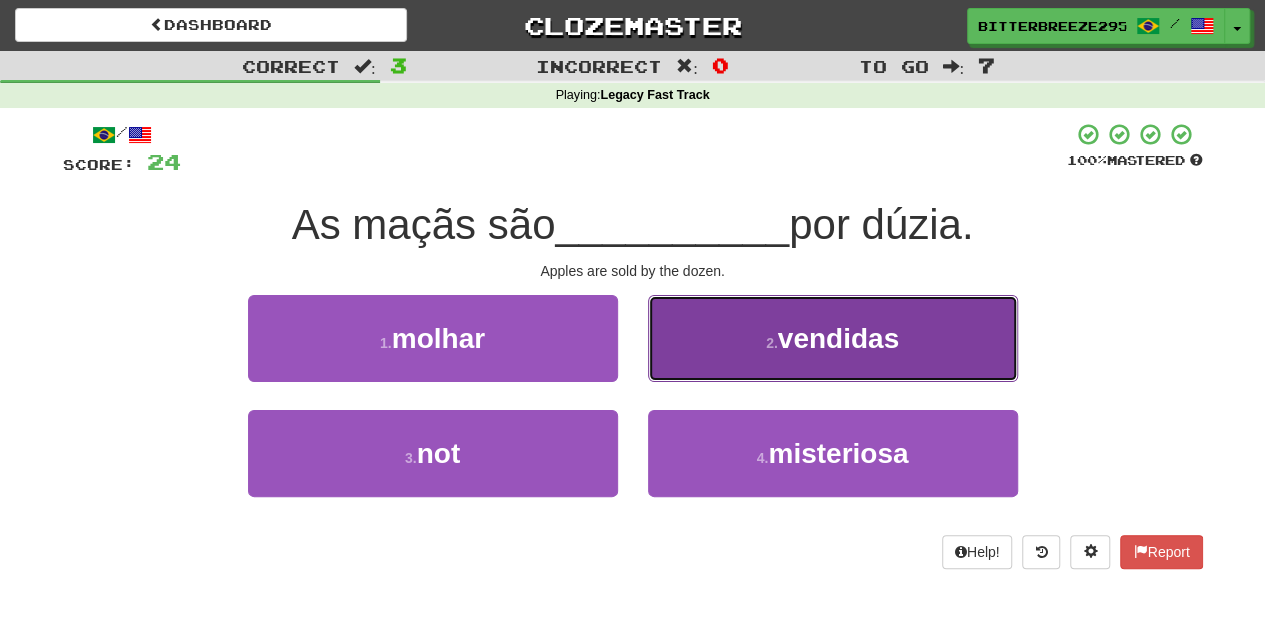 click on "2 .  vendidas" at bounding box center [833, 338] 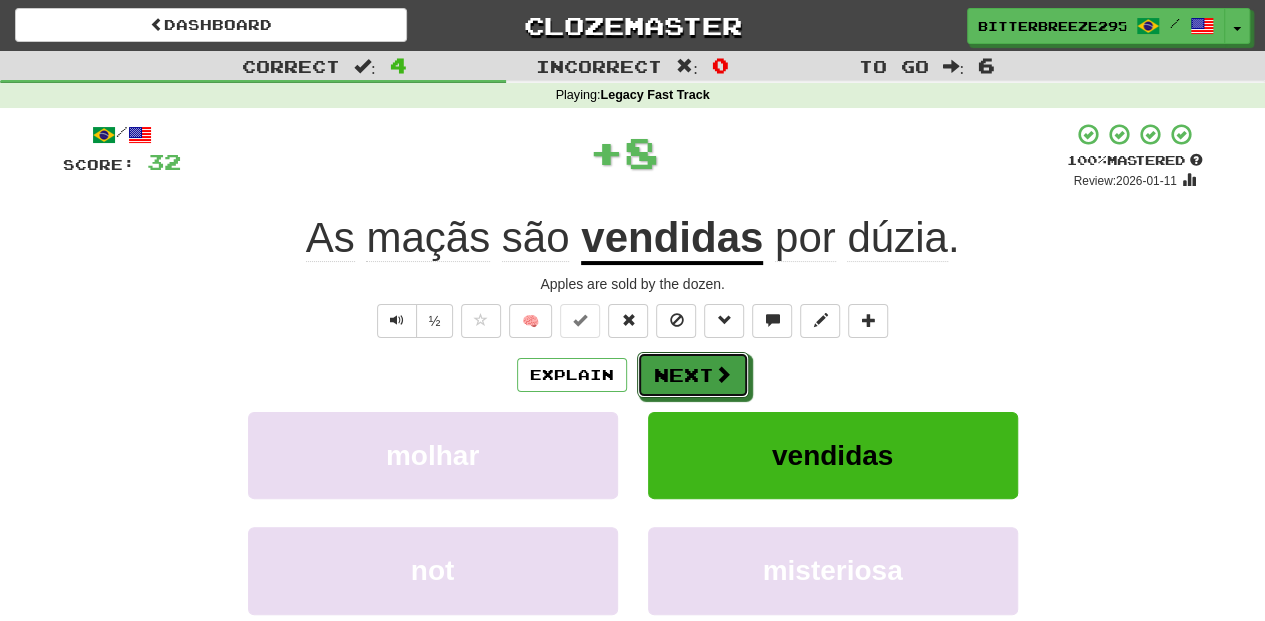 click on "Next" at bounding box center (693, 375) 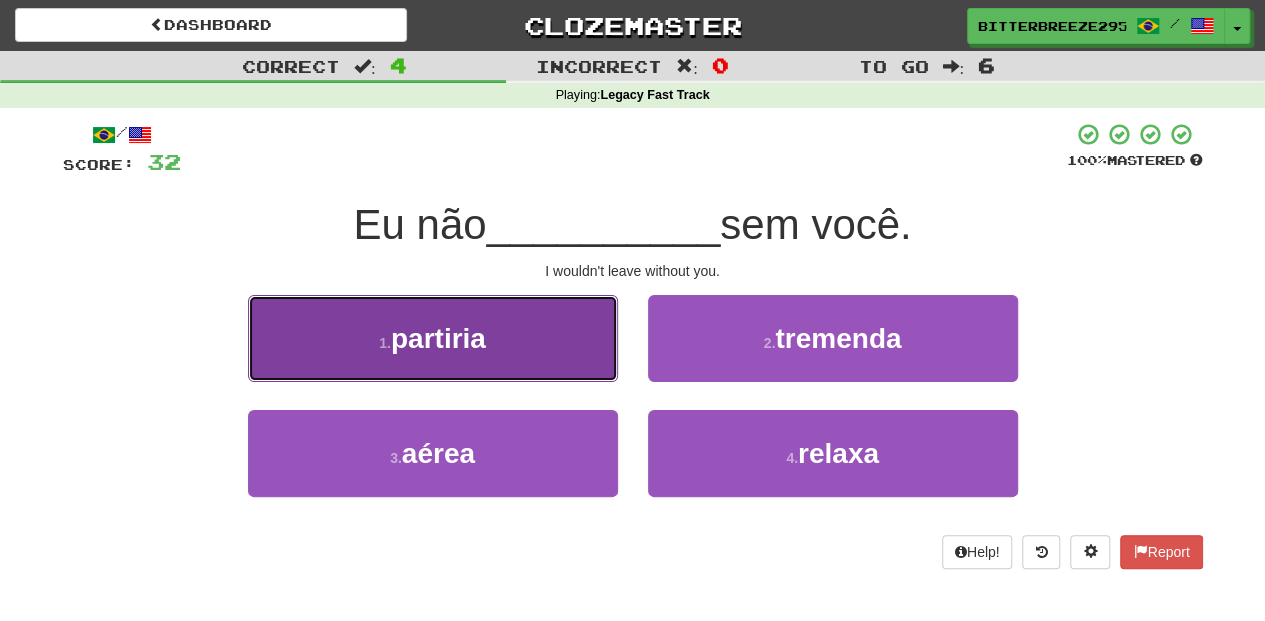 click on "1 .  partiria" at bounding box center (433, 338) 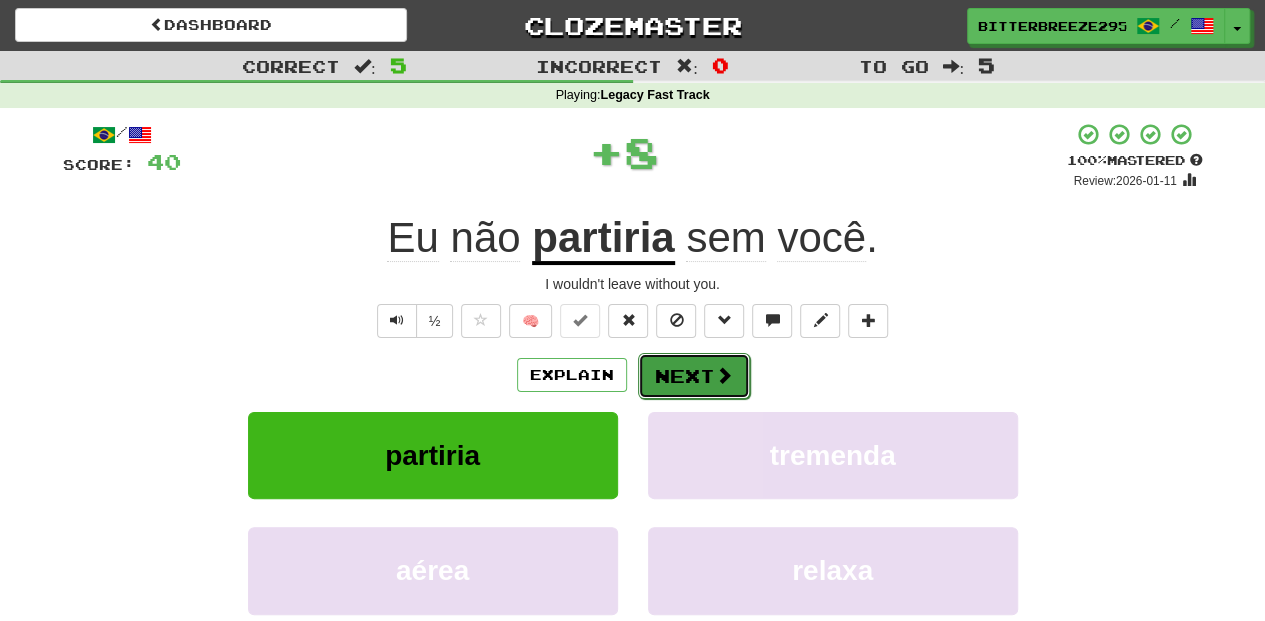 click at bounding box center [724, 375] 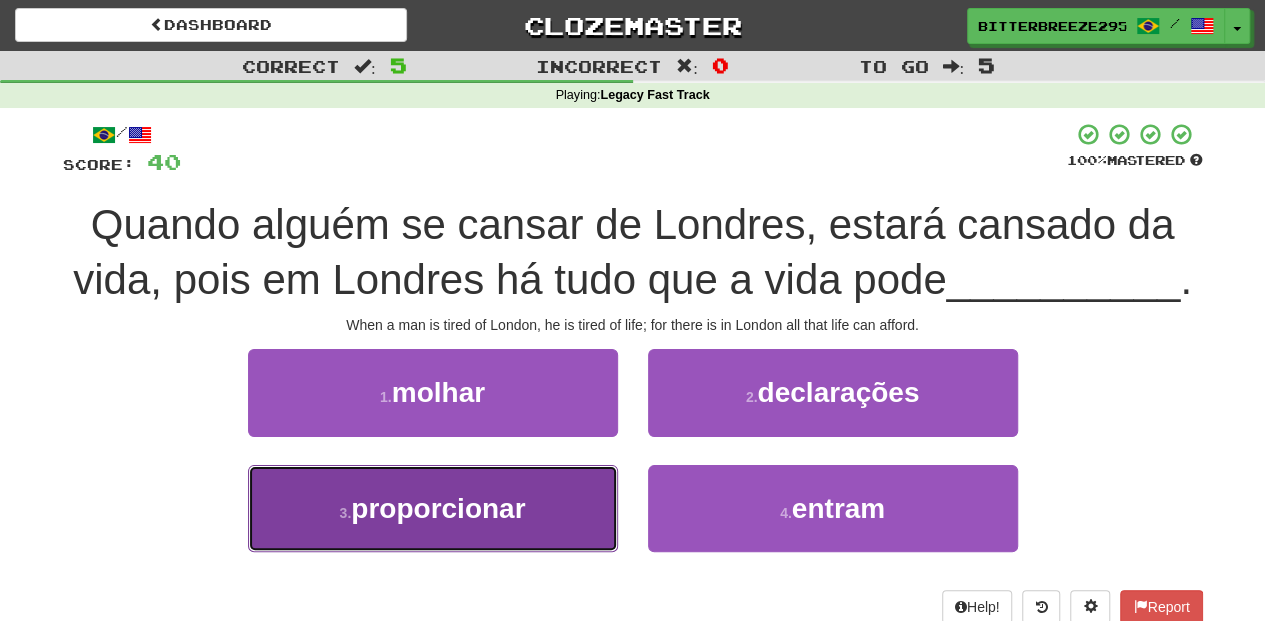 click on "3 .  proporcionar" at bounding box center (433, 508) 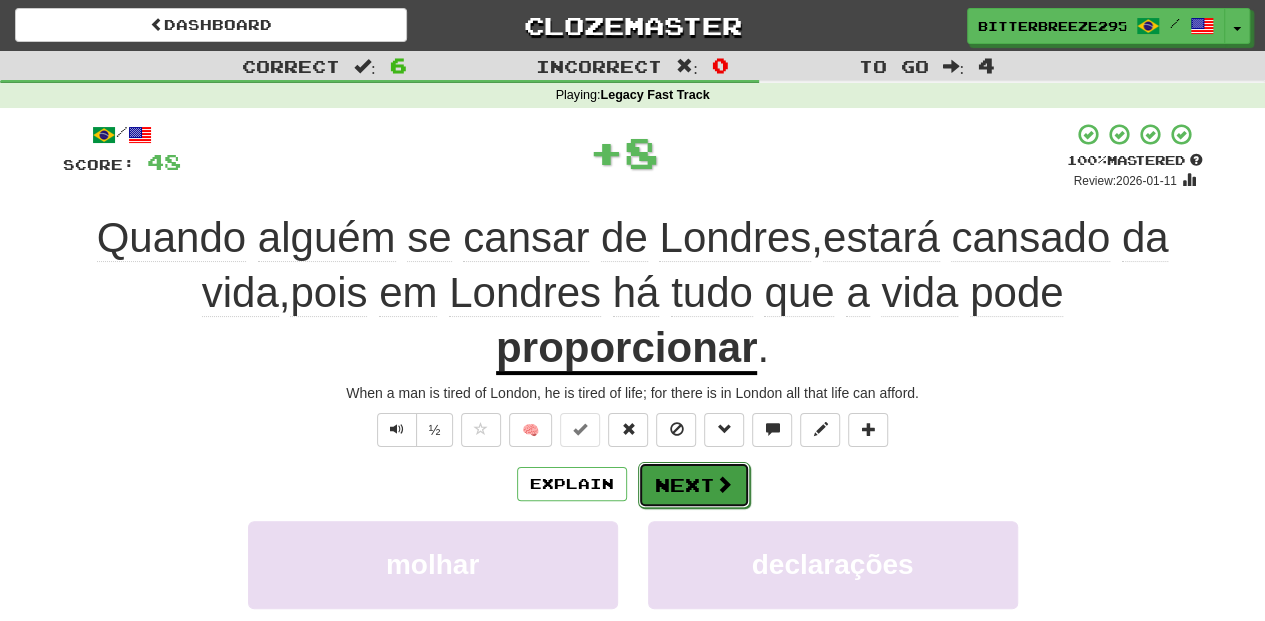 click on "Next" at bounding box center [694, 485] 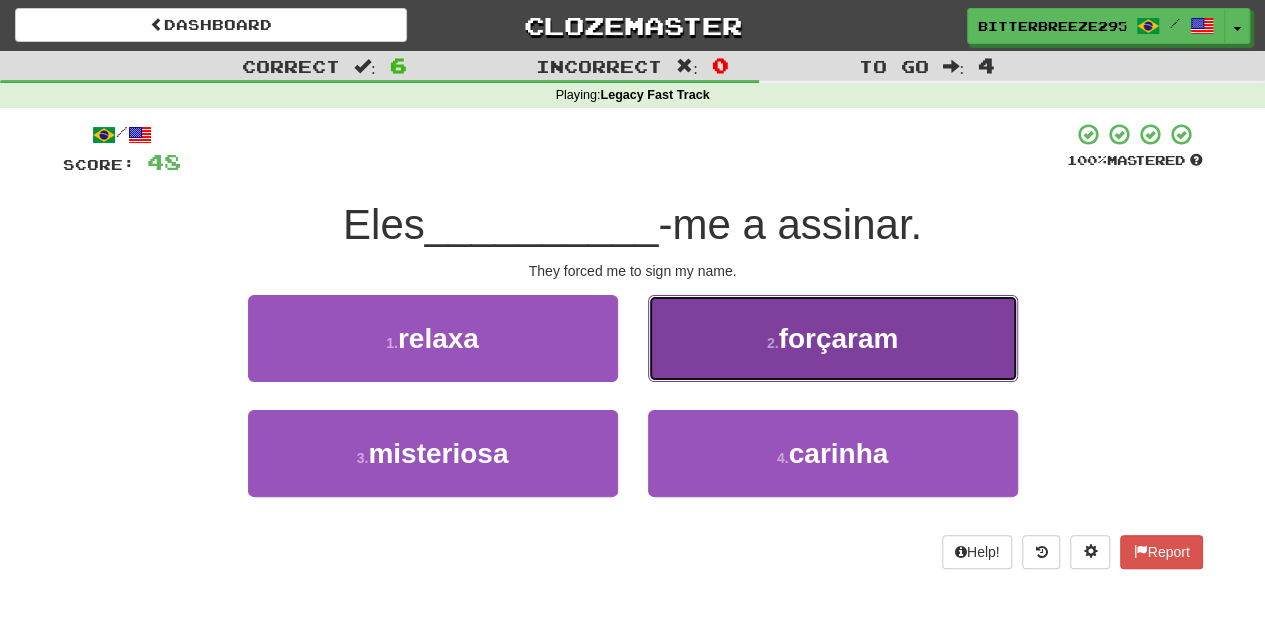 click on "2 .  forçaram" at bounding box center [833, 338] 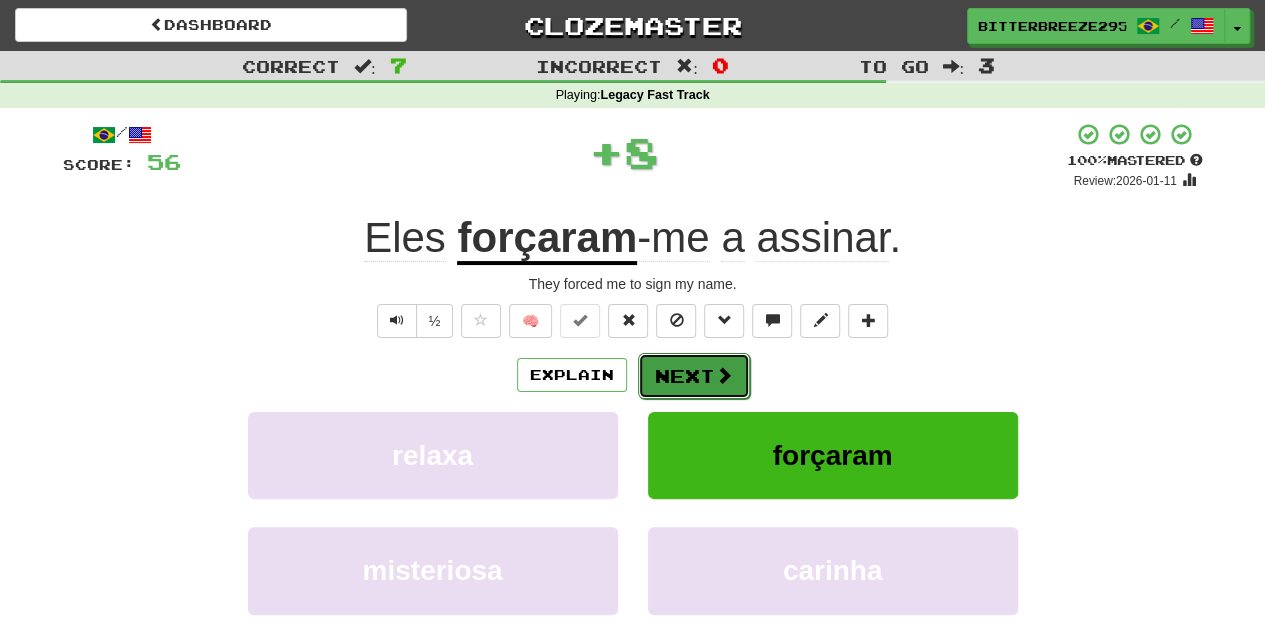 click on "Next" at bounding box center [694, 376] 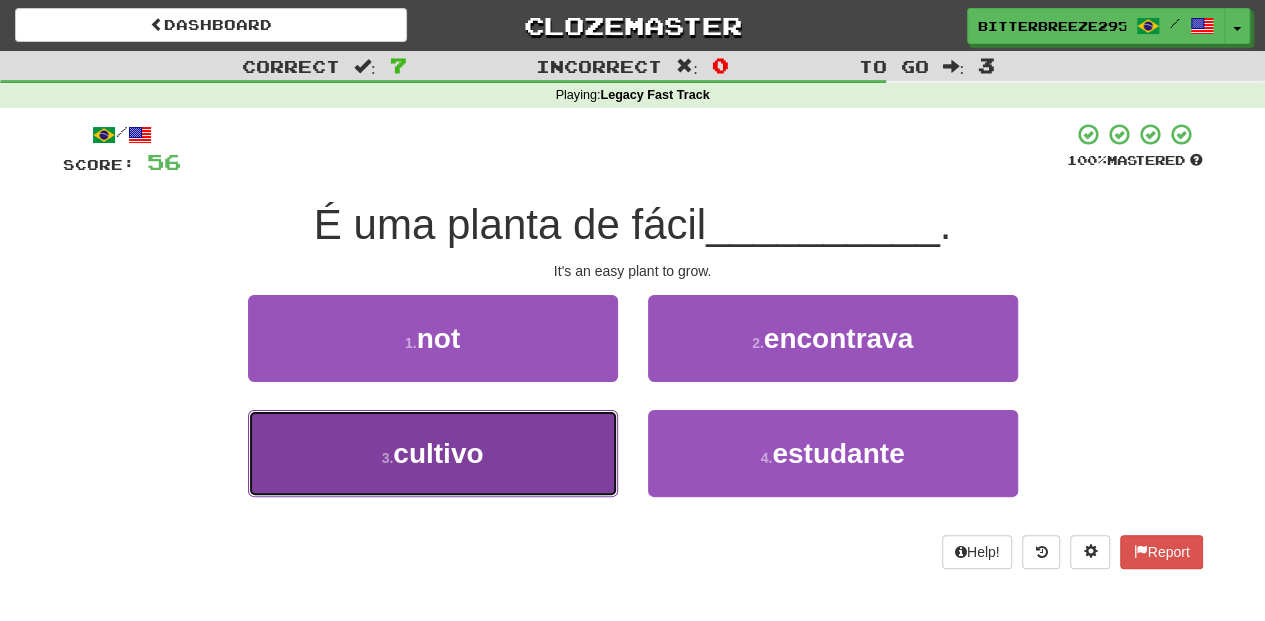 click on "3 .  cultivo" at bounding box center [433, 453] 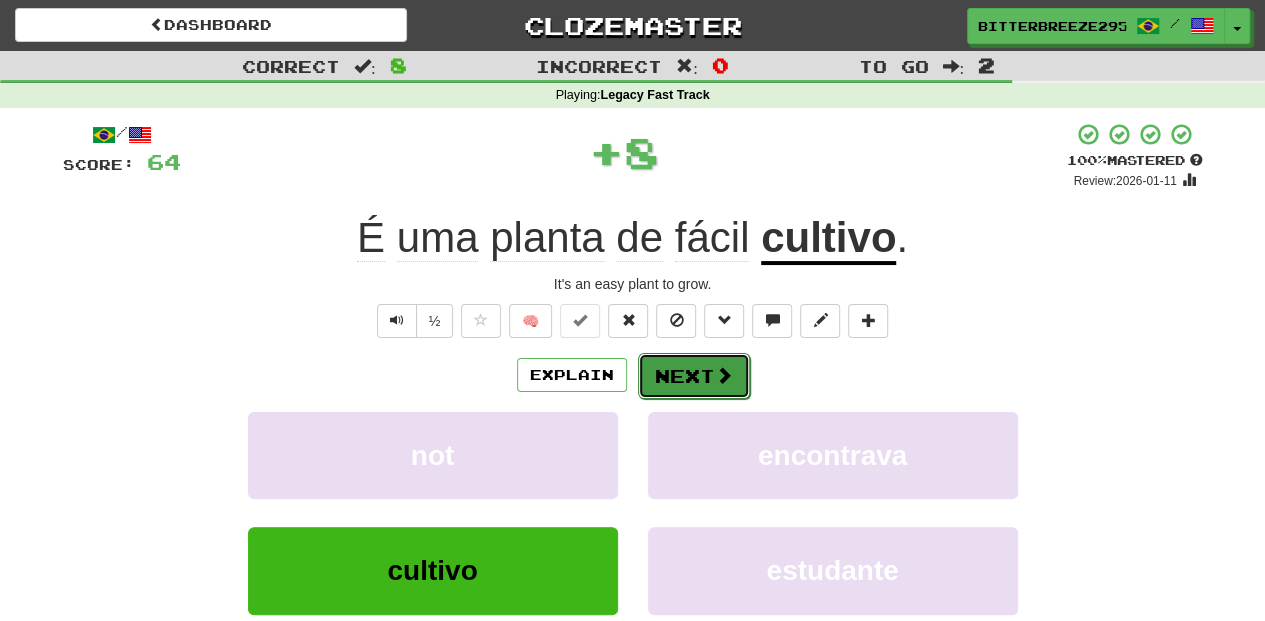 click on "Next" at bounding box center (694, 376) 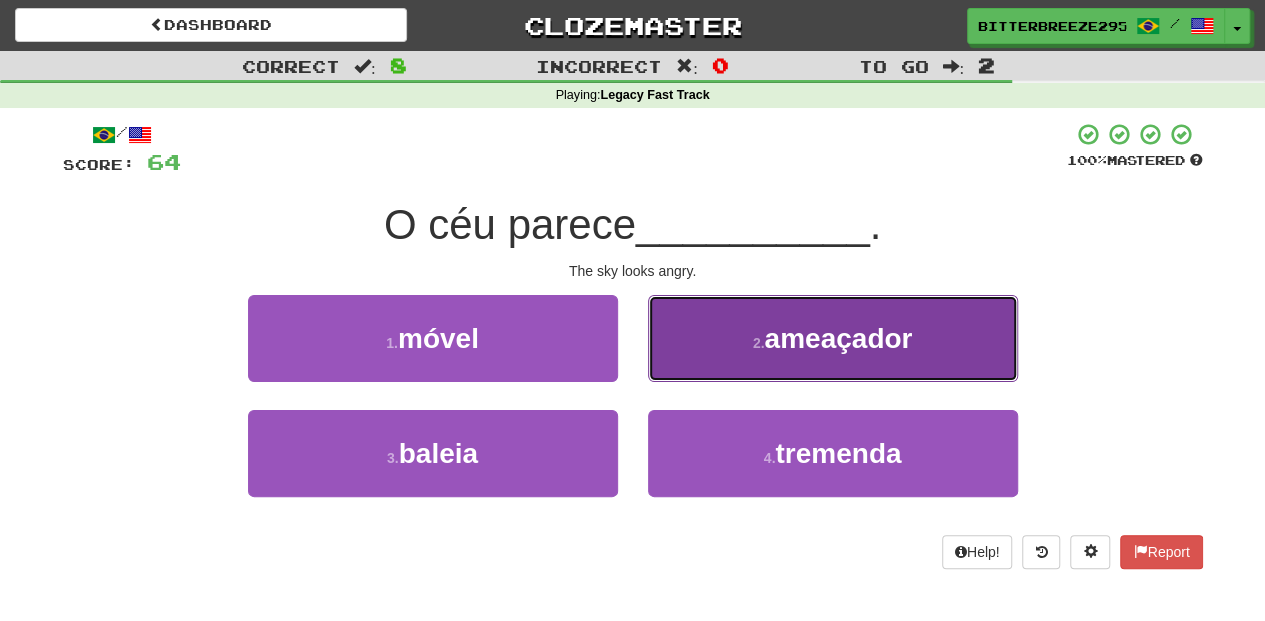 click on "2 .  ameaçador" at bounding box center (833, 338) 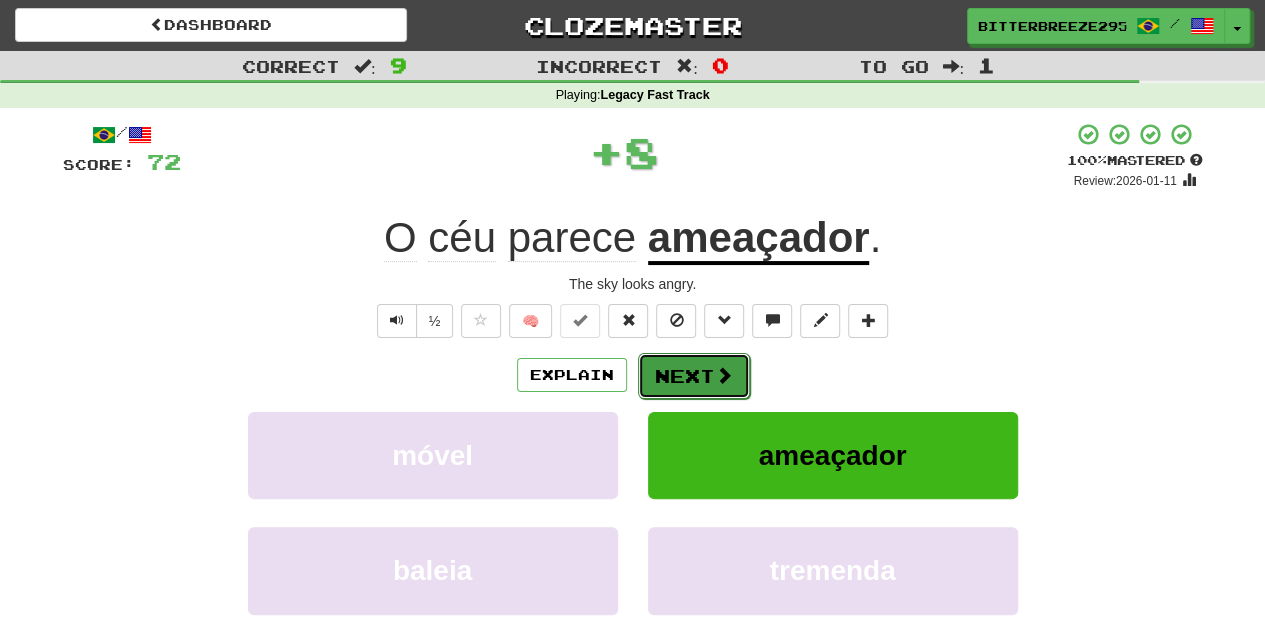 click on "Next" at bounding box center (694, 376) 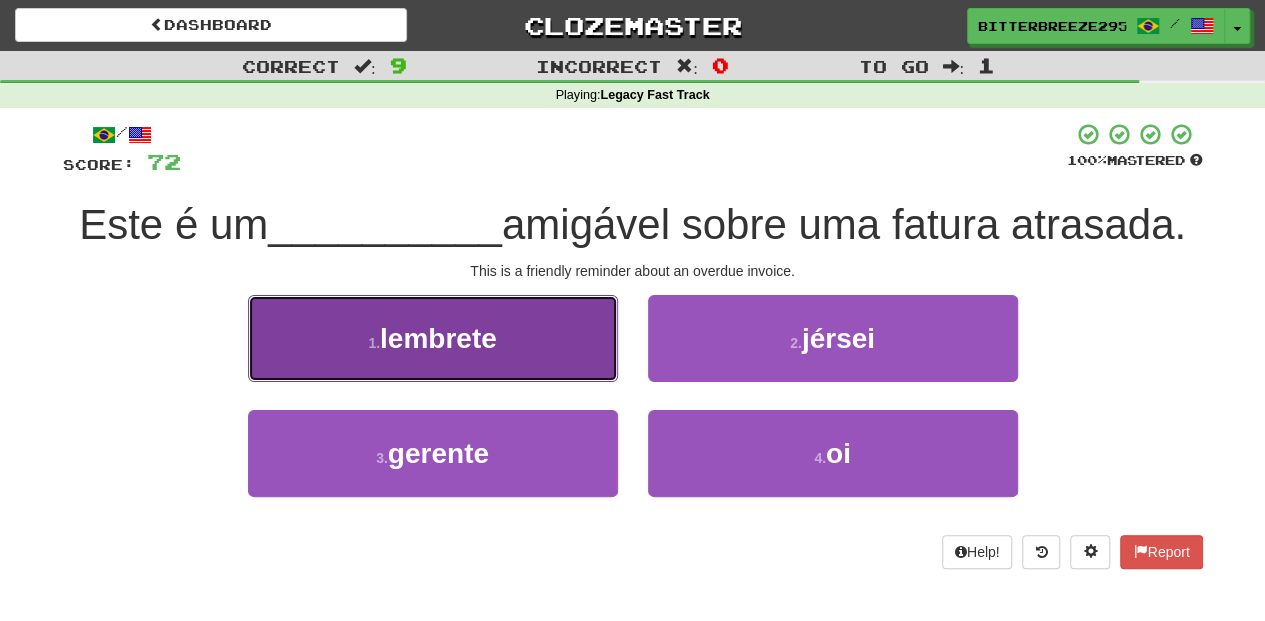 click on "1 .  lembrete" at bounding box center [433, 338] 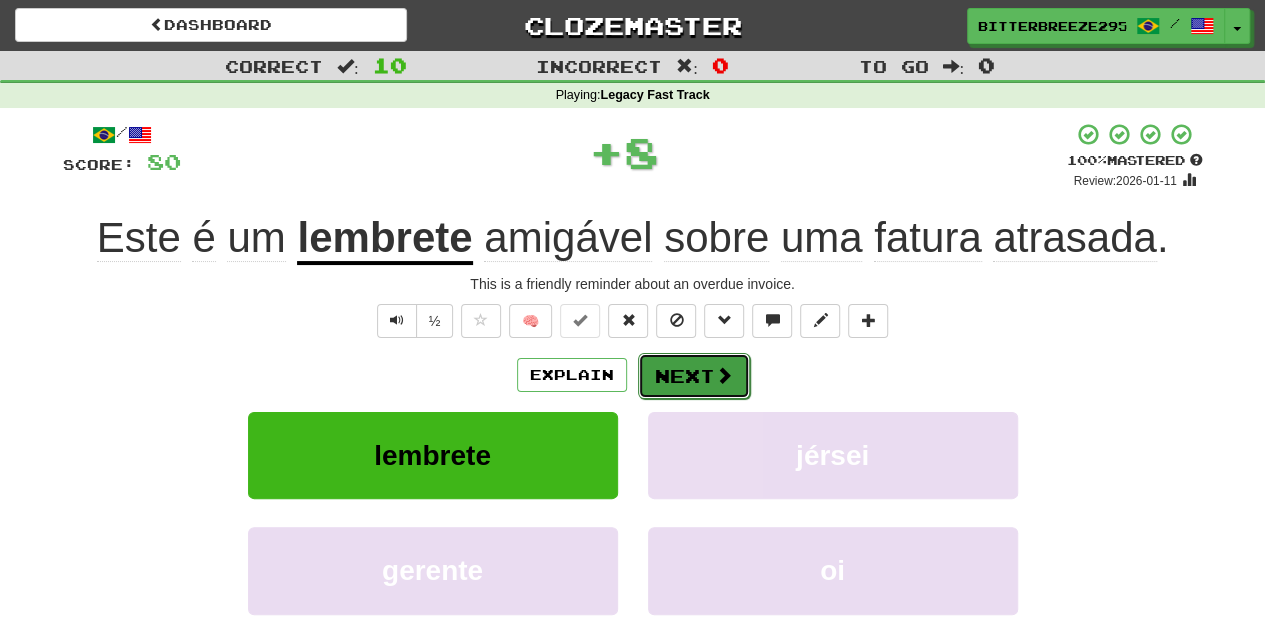 click on "Next" at bounding box center [694, 376] 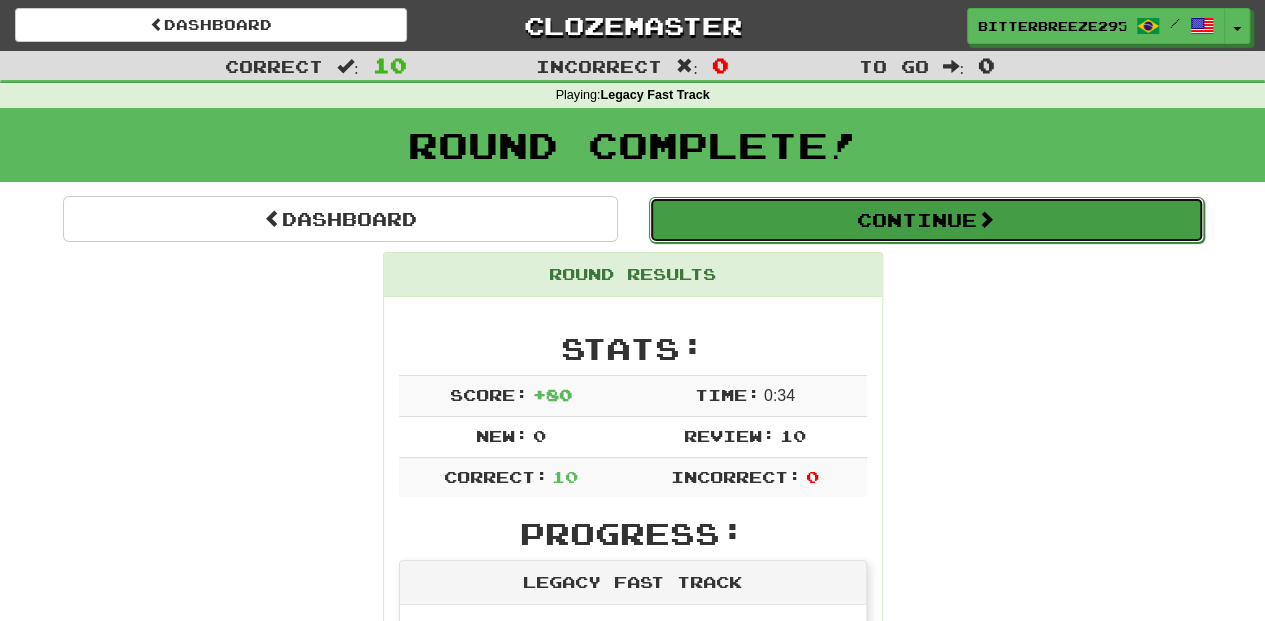 click on "Continue" at bounding box center (926, 220) 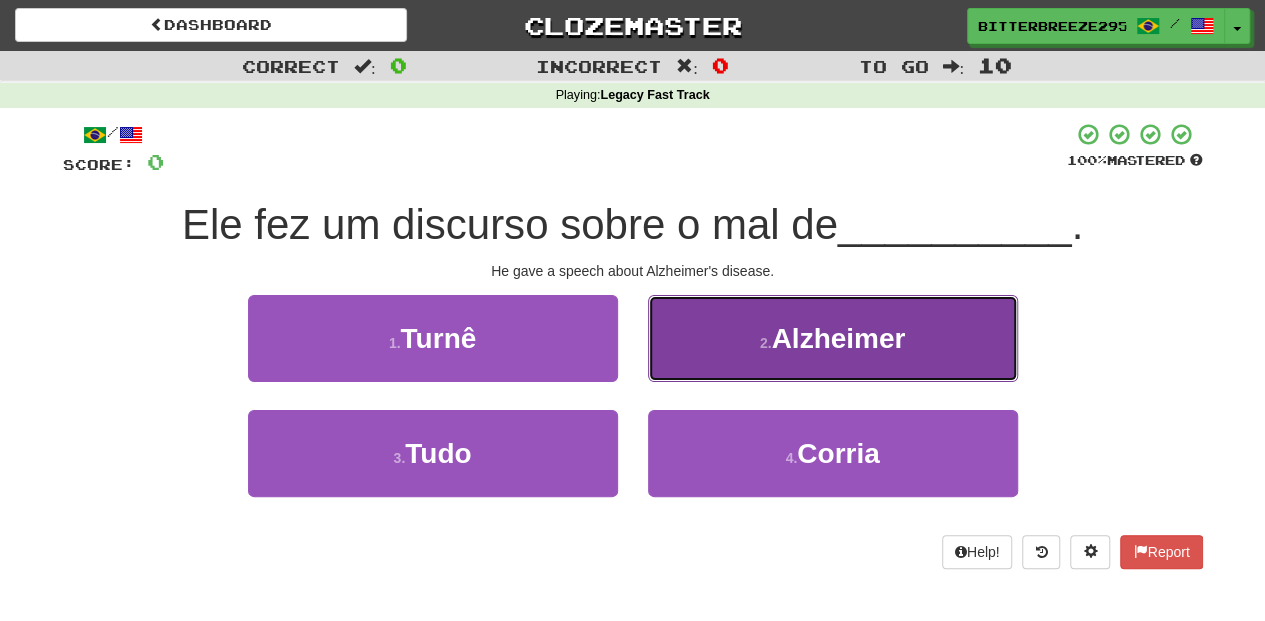 click on "2 .  Alzheimer" at bounding box center (833, 338) 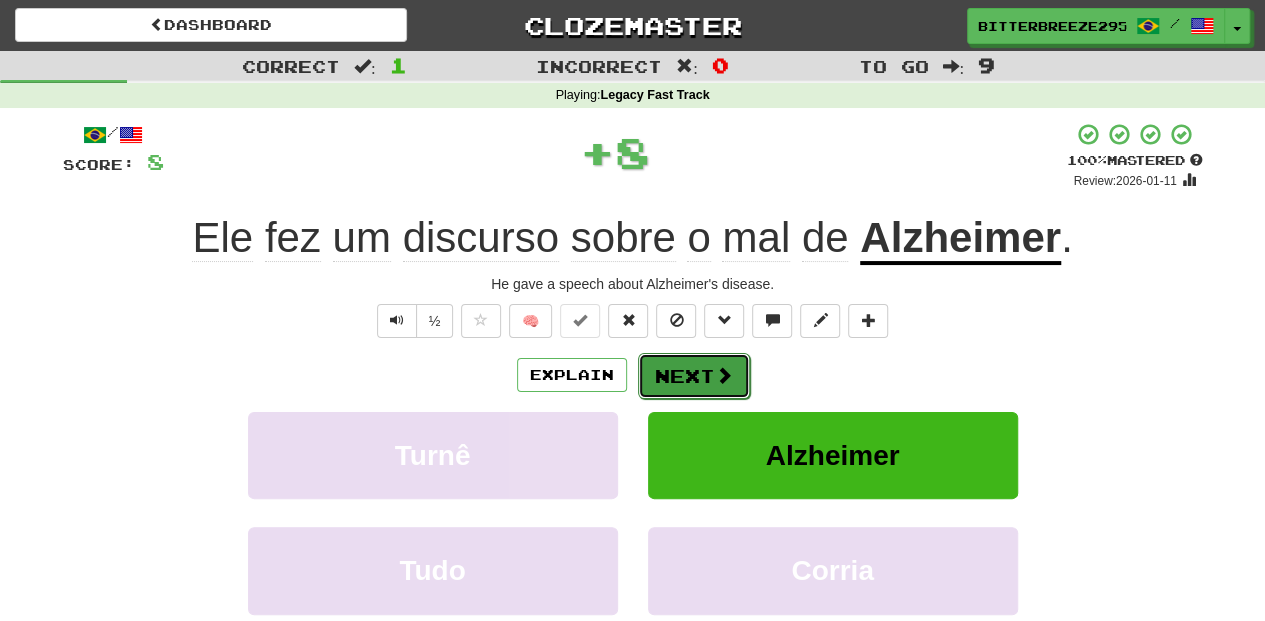 click on "Next" at bounding box center [694, 376] 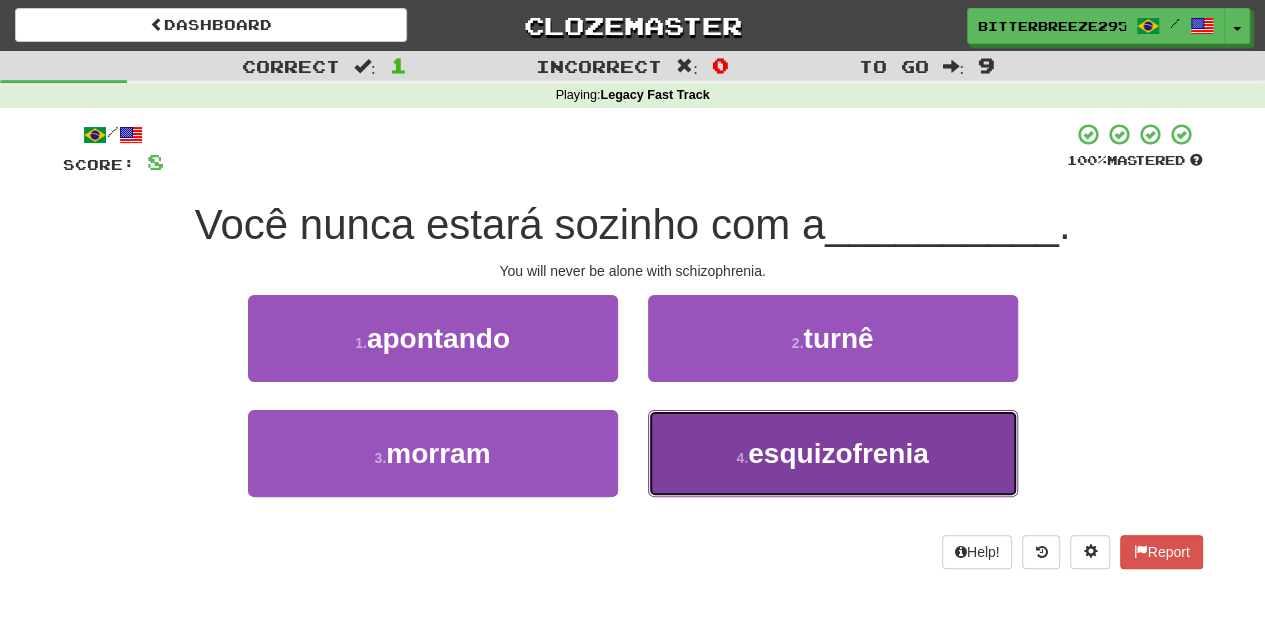 click on "4 .  esquizofrenia" at bounding box center (833, 453) 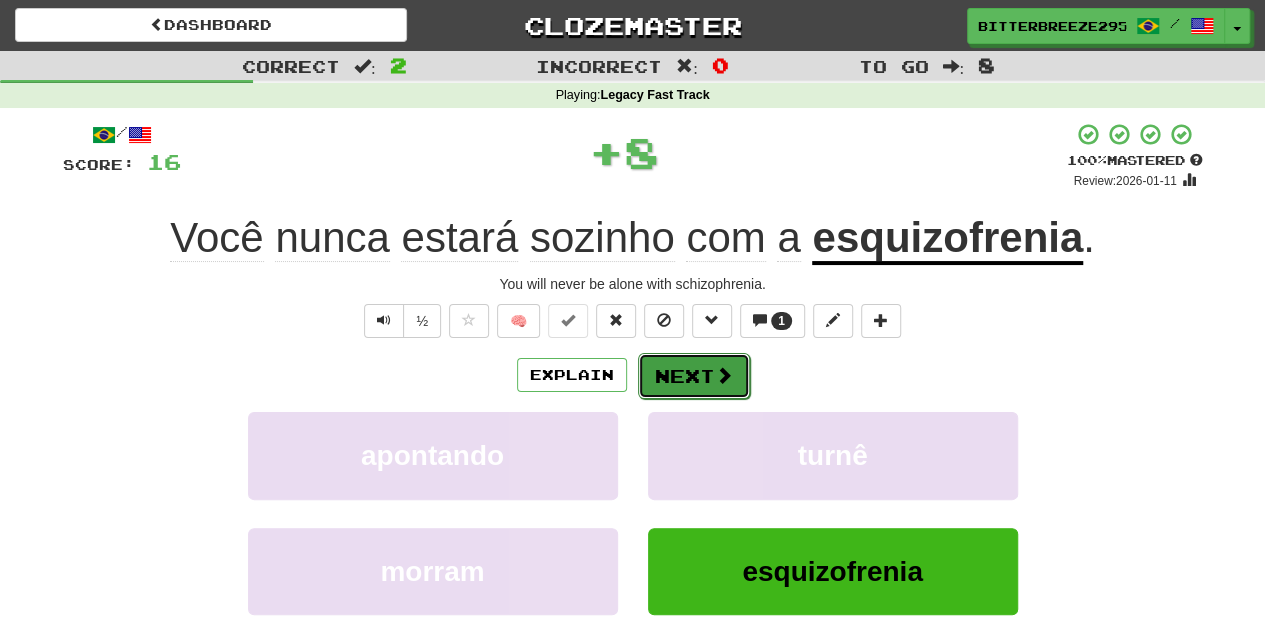 click on "Next" at bounding box center [694, 376] 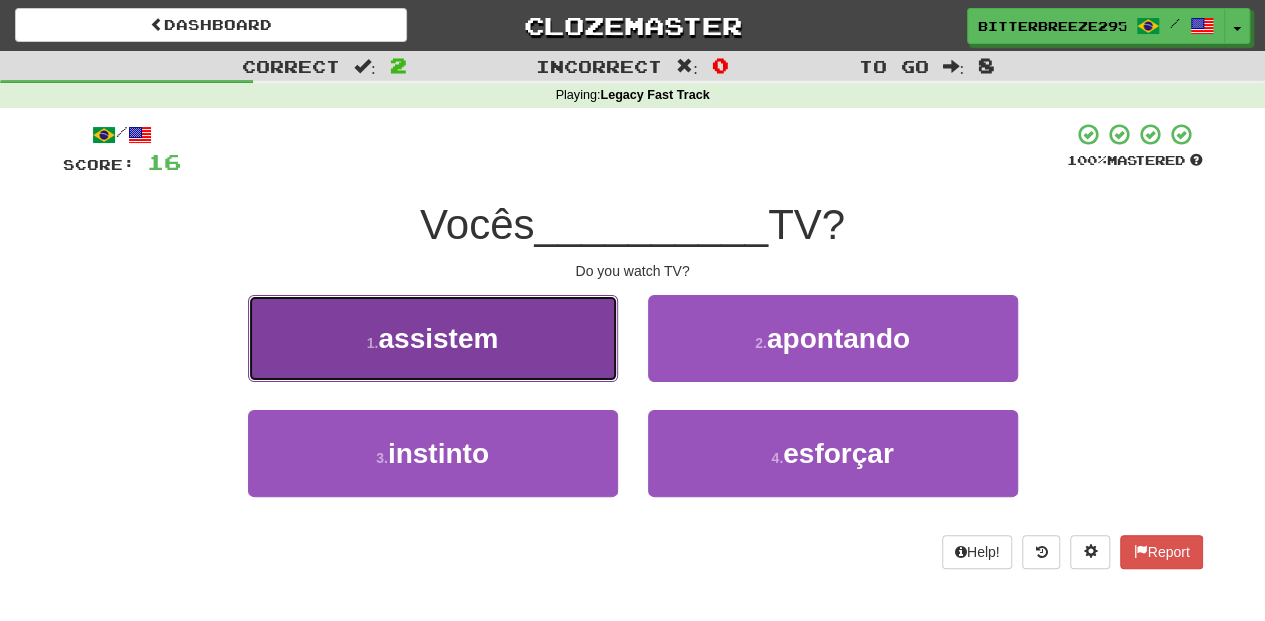 click on "1 .  assistem" at bounding box center [433, 338] 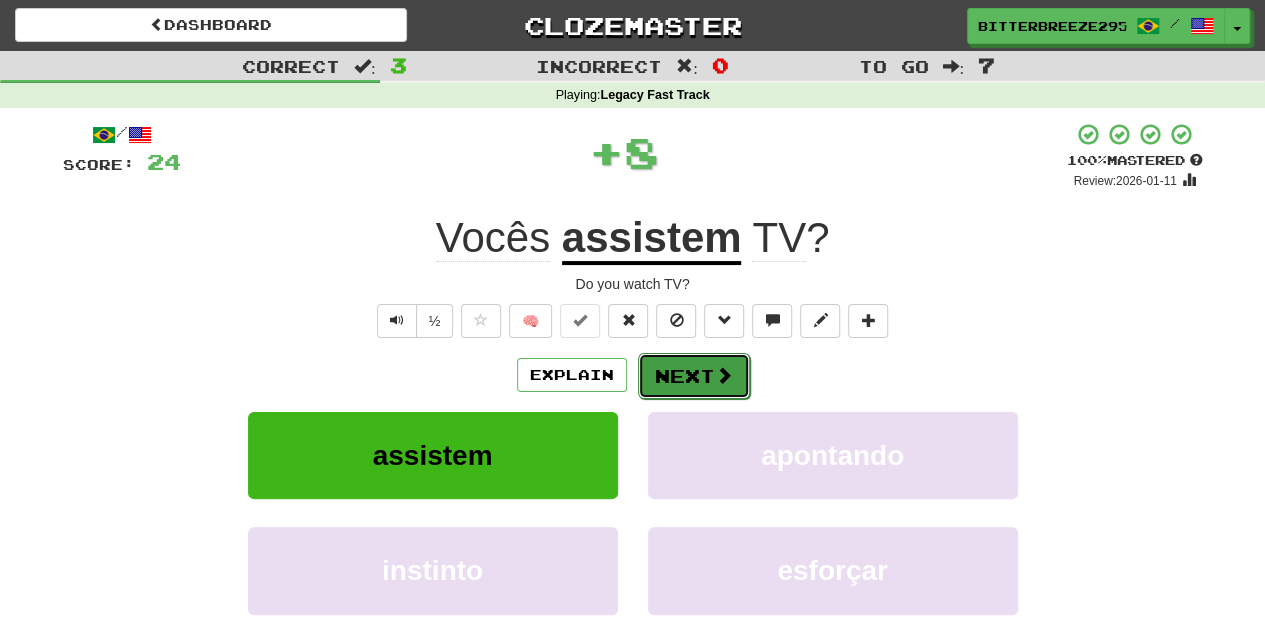 click on "Next" at bounding box center [694, 376] 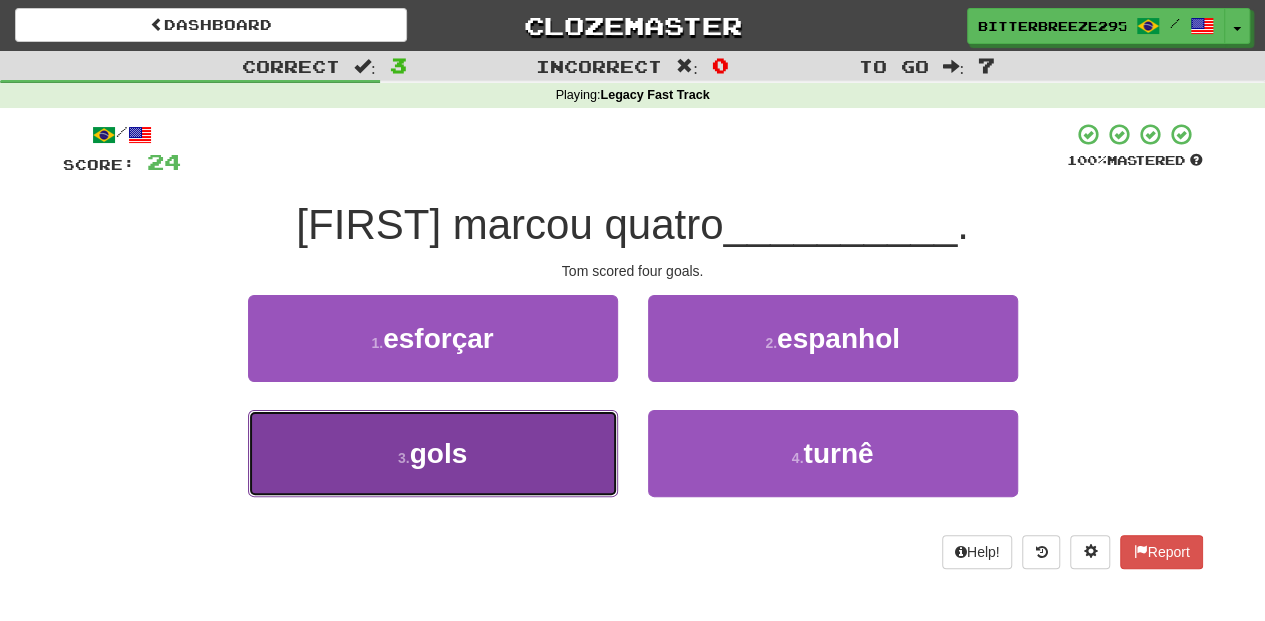 click on "3 .  gols" at bounding box center (433, 453) 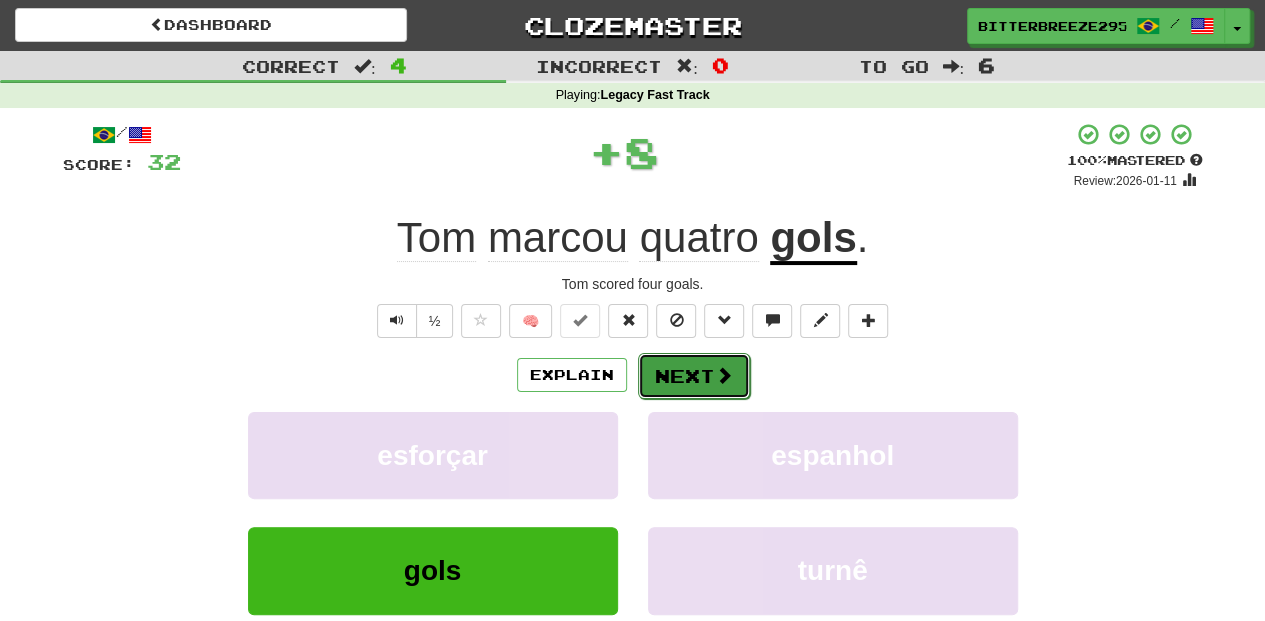 click on "Next" at bounding box center [694, 376] 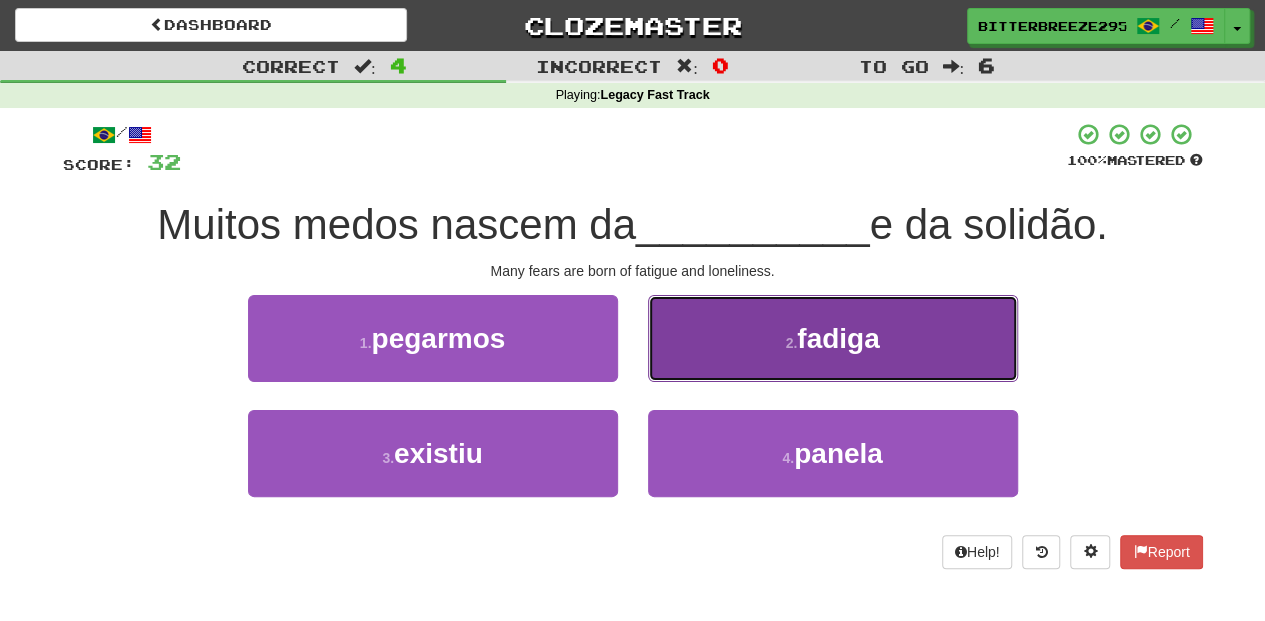 click on "2 .  fadiga" at bounding box center [833, 338] 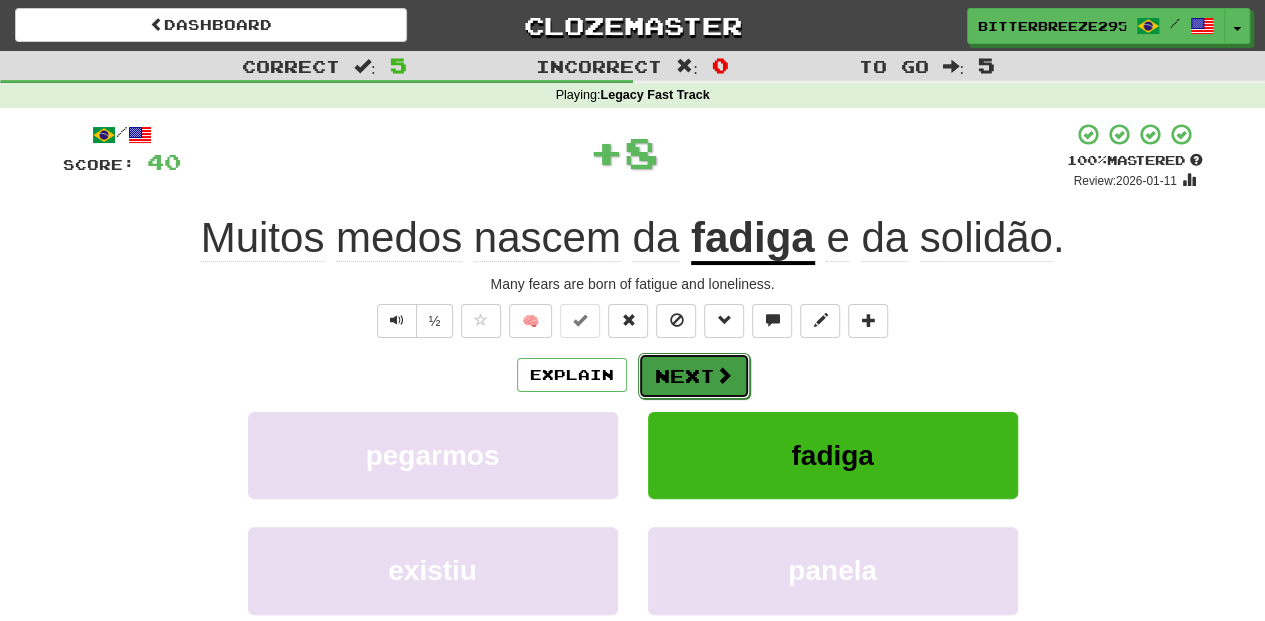 click on "Next" at bounding box center [694, 376] 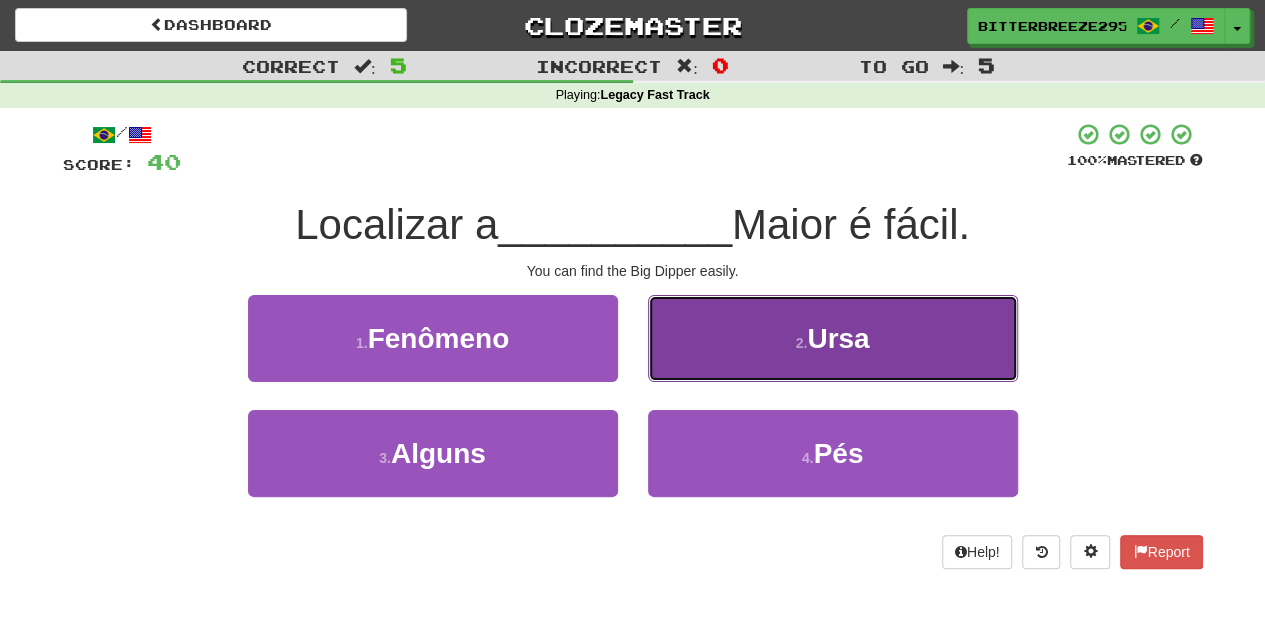 click on "2 .  Ursa" at bounding box center [833, 338] 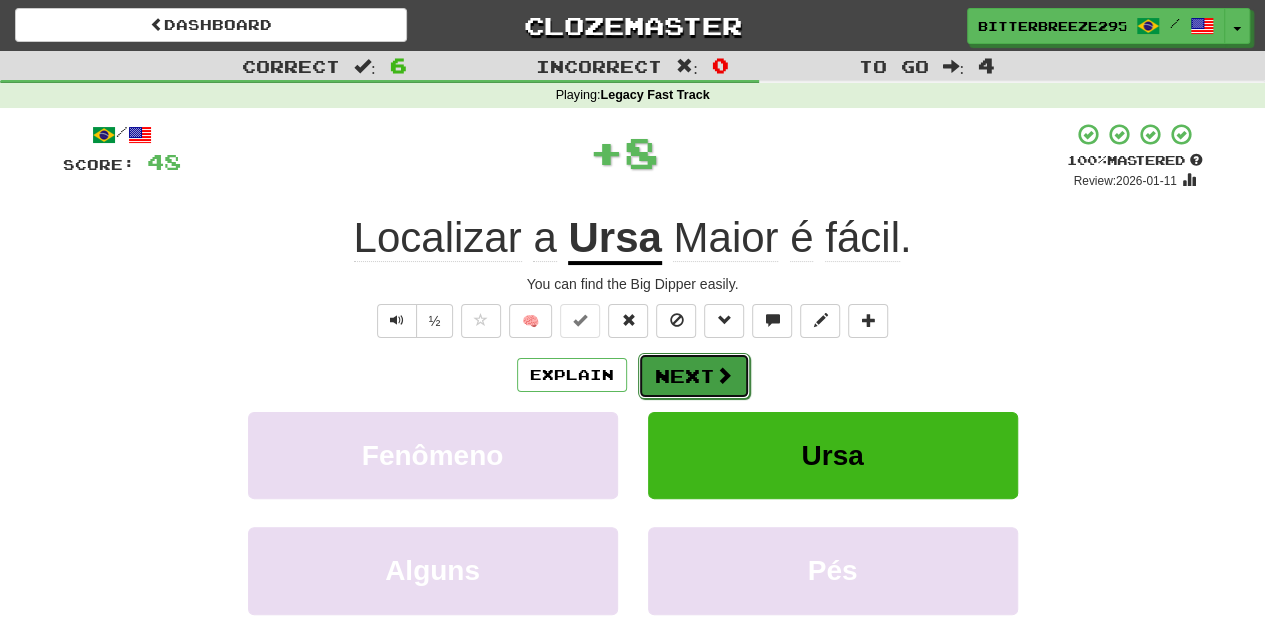 click on "Next" at bounding box center [694, 376] 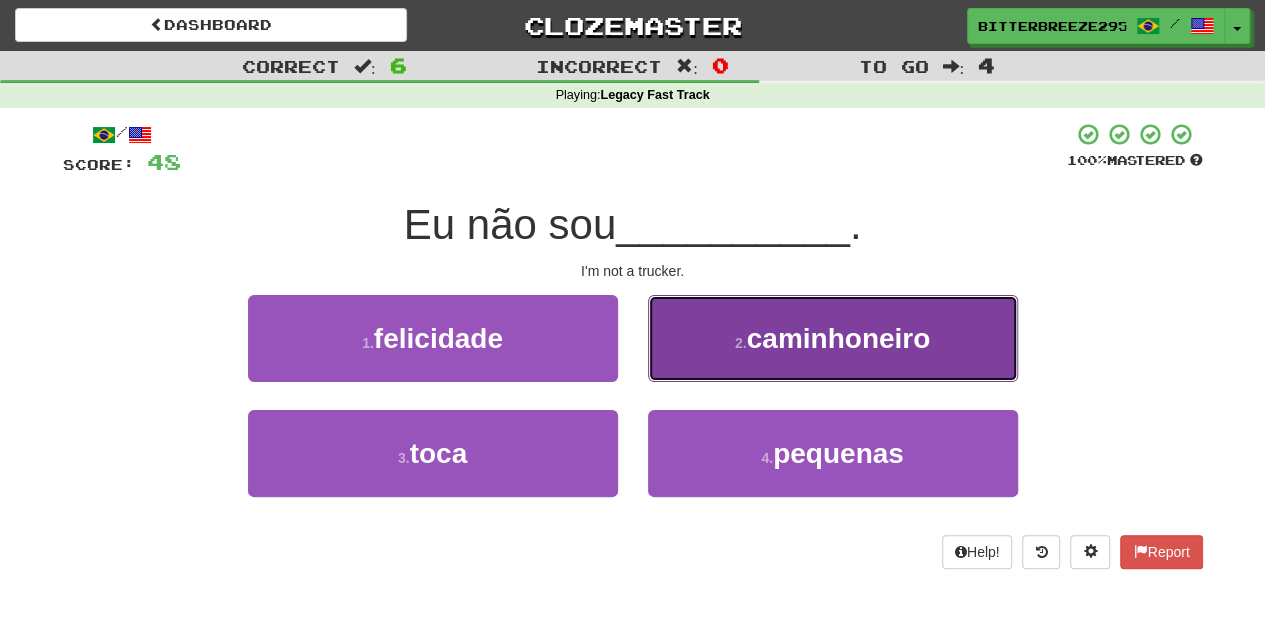 click on "2 .  caminhoneiro" at bounding box center (833, 338) 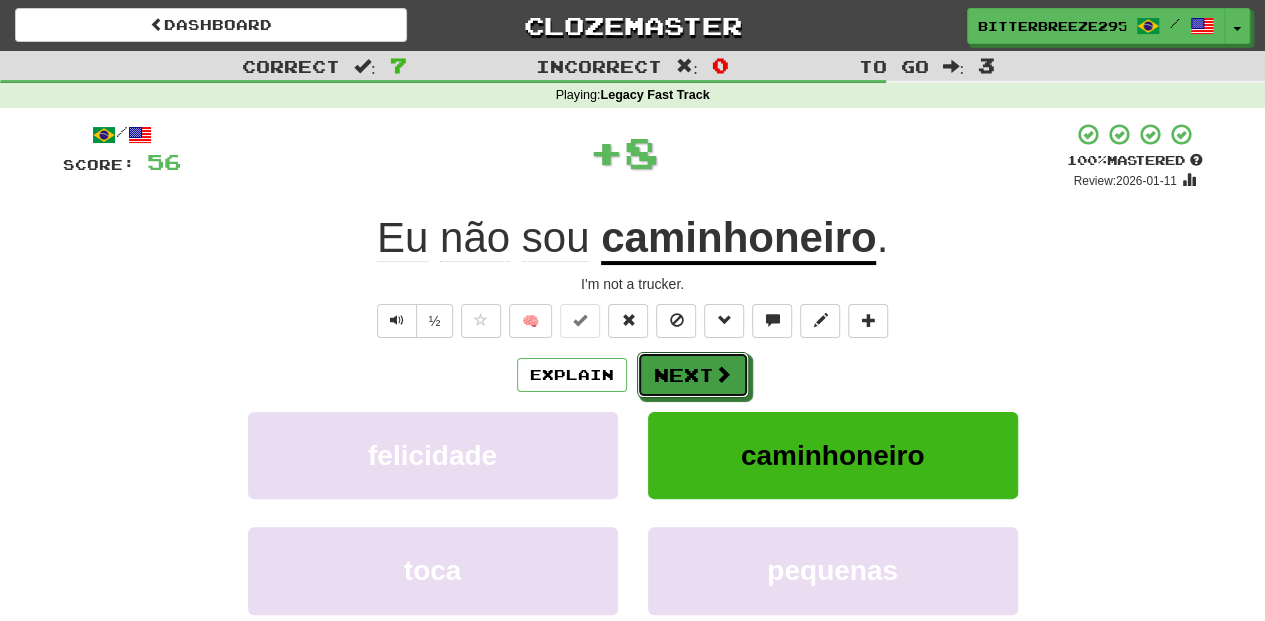 click on "Next" at bounding box center [693, 375] 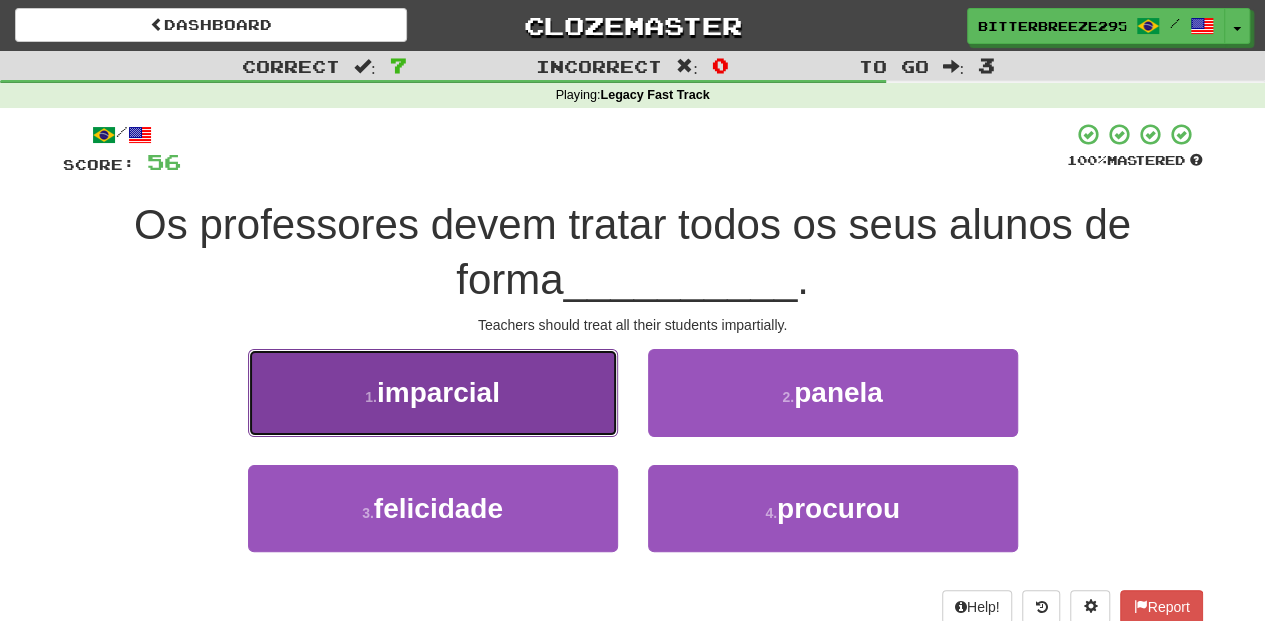 click on "1 .  imparcial" at bounding box center (433, 392) 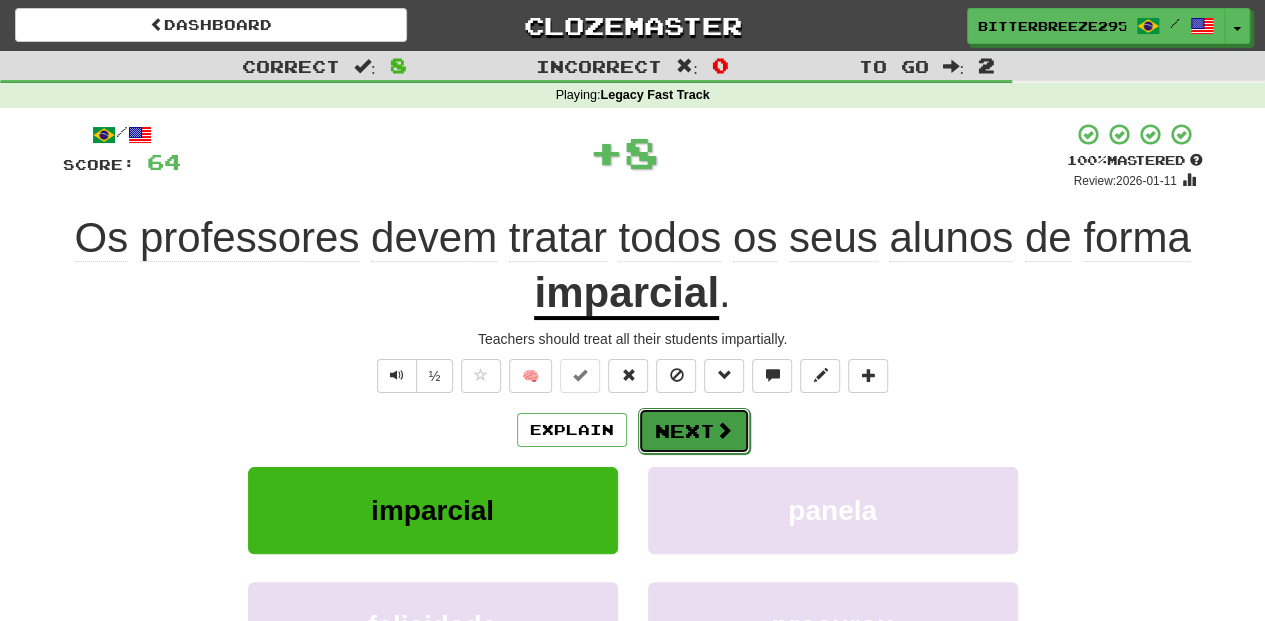 click on "Next" at bounding box center (694, 431) 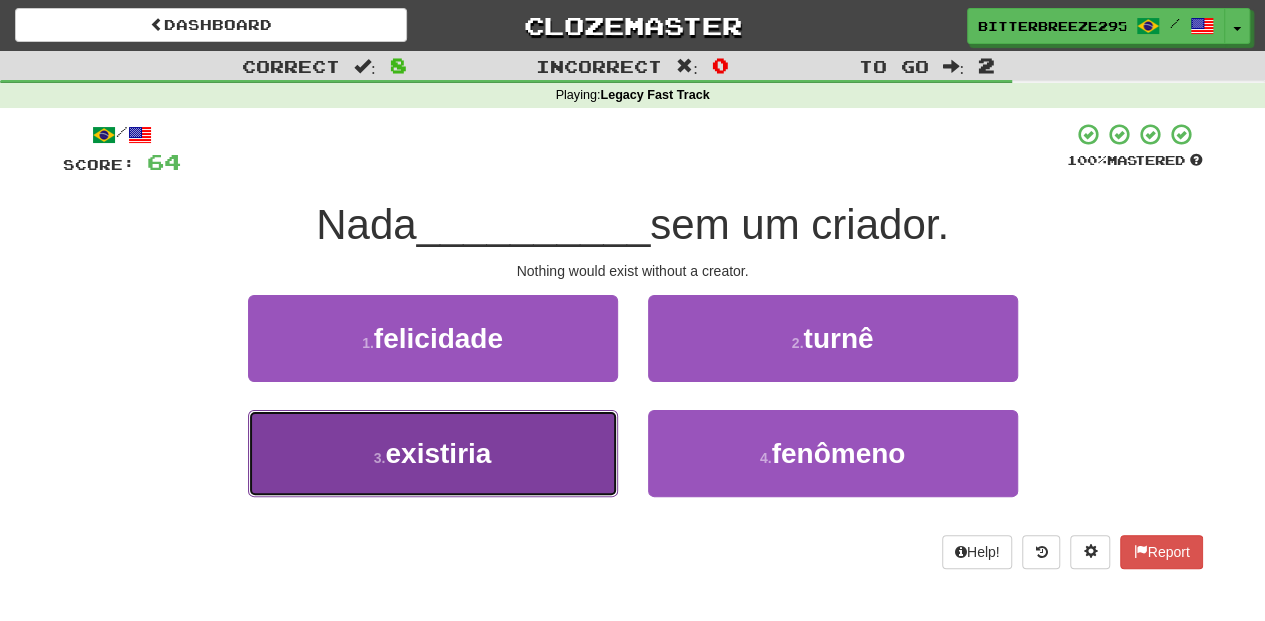 click on "3 .  existiria" at bounding box center [433, 453] 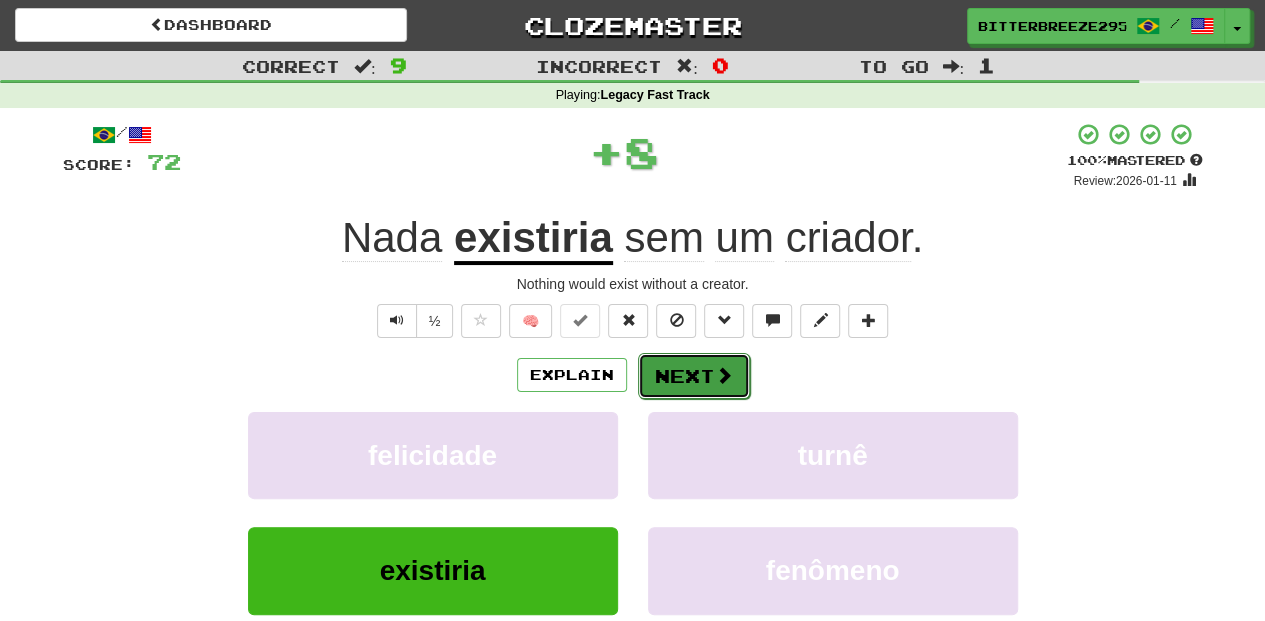 click on "Next" at bounding box center [694, 376] 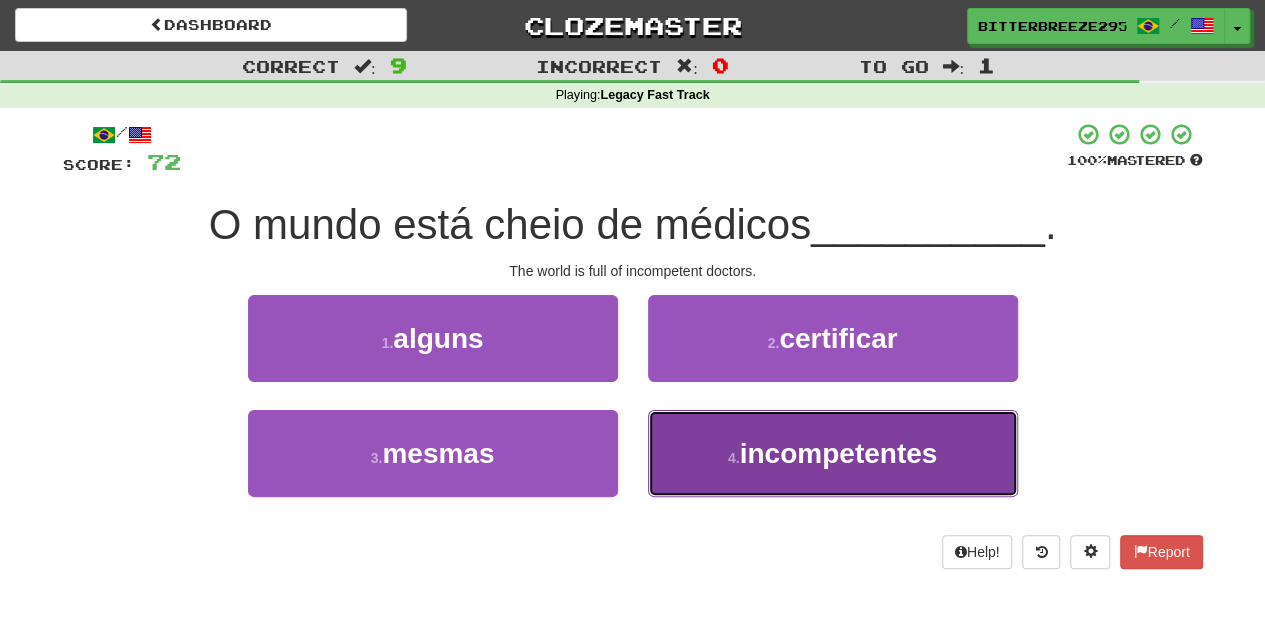 click on "4 .  incompetentes" at bounding box center [833, 453] 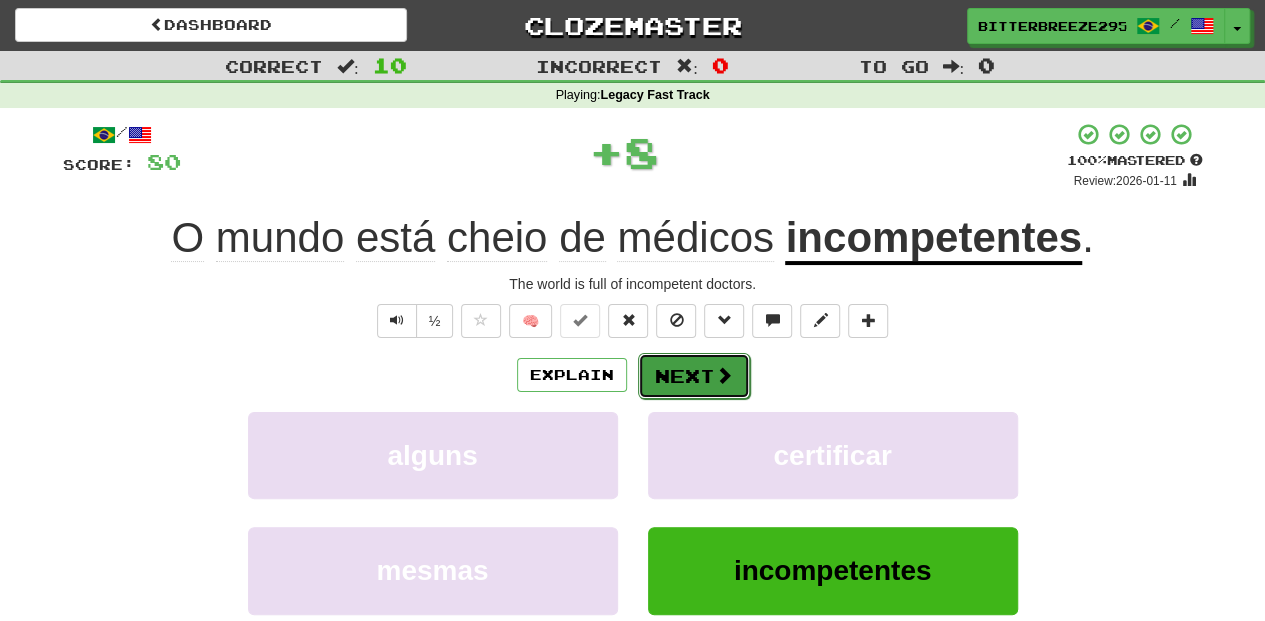 click on "Next" at bounding box center (694, 376) 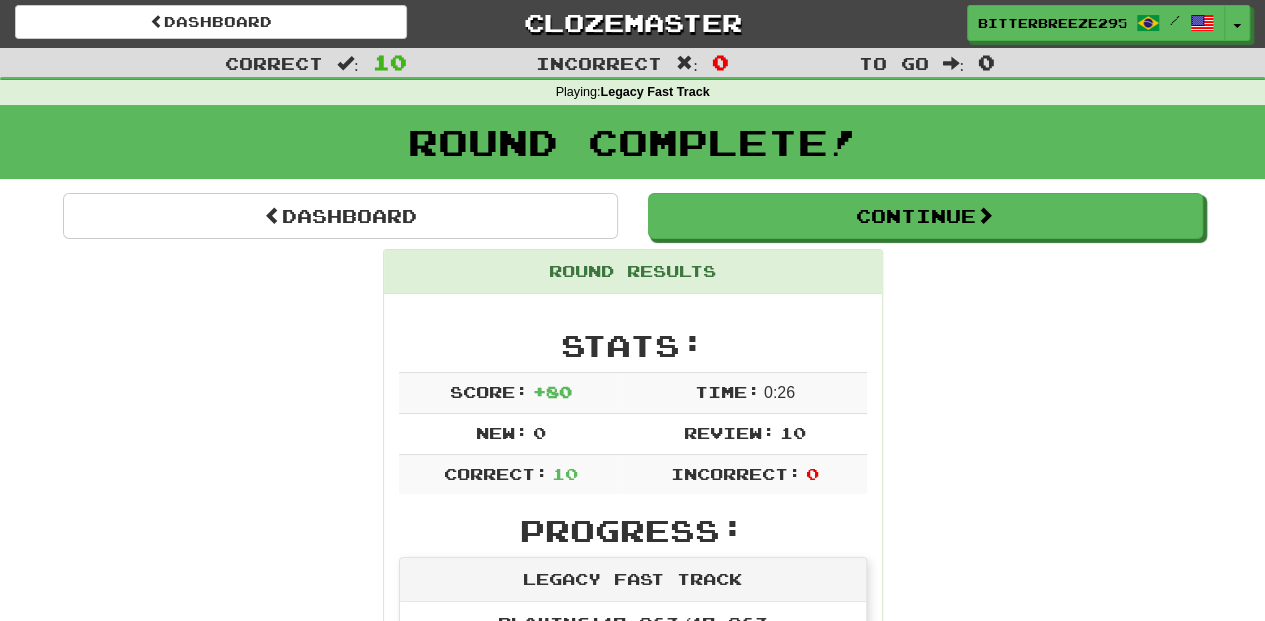 scroll, scrollTop: 0, scrollLeft: 0, axis: both 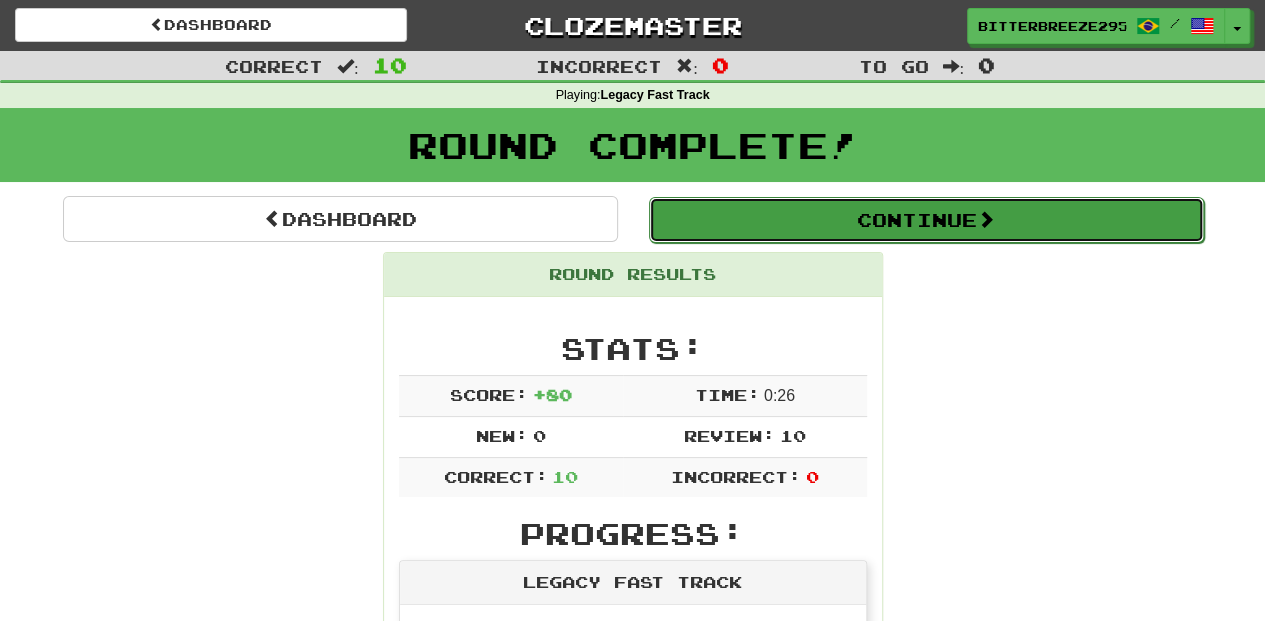 click on "Continue" at bounding box center (926, 220) 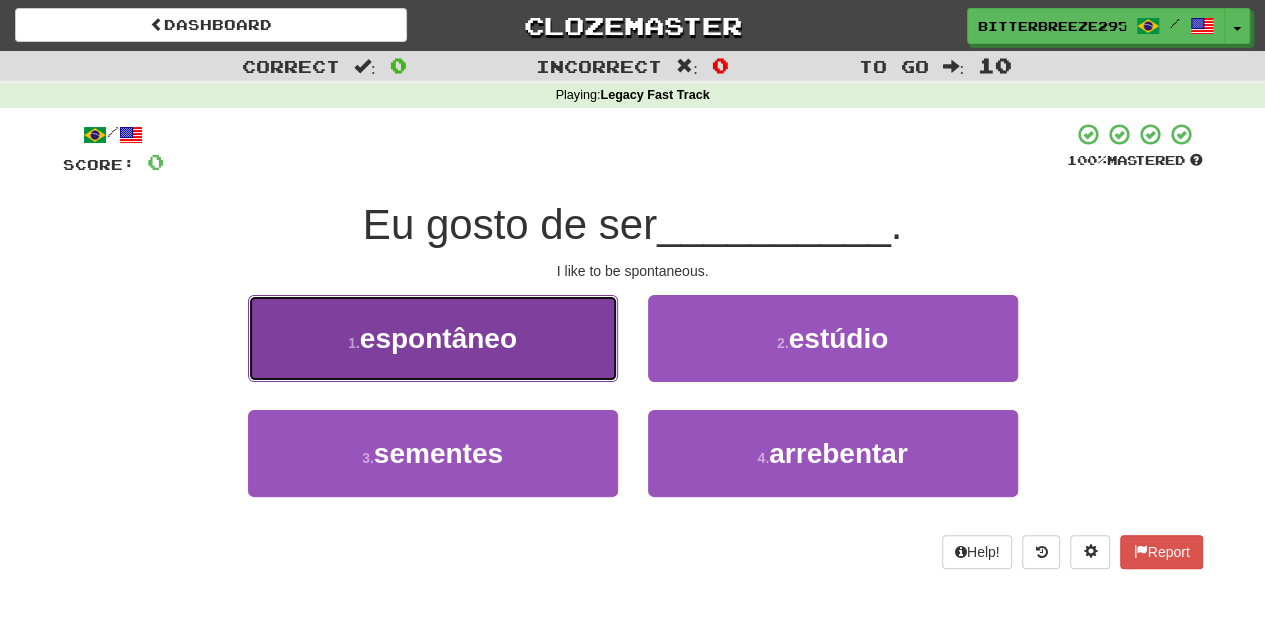 click on "1 .  espontâneo" at bounding box center [433, 338] 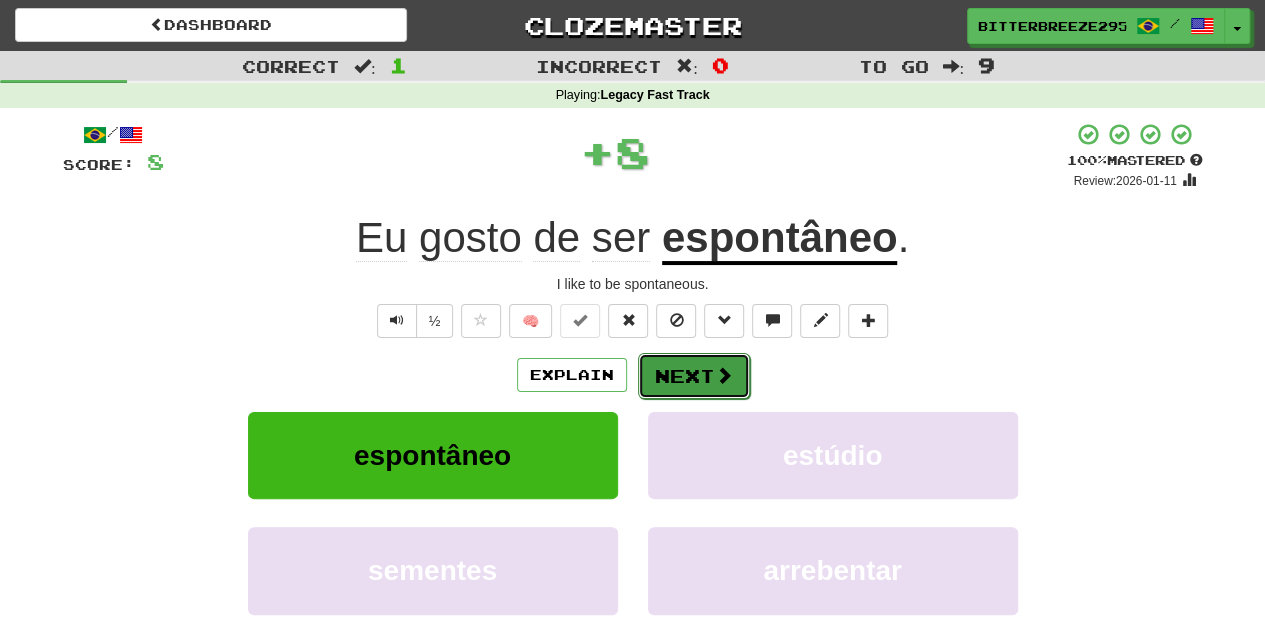 click on "Next" at bounding box center (694, 376) 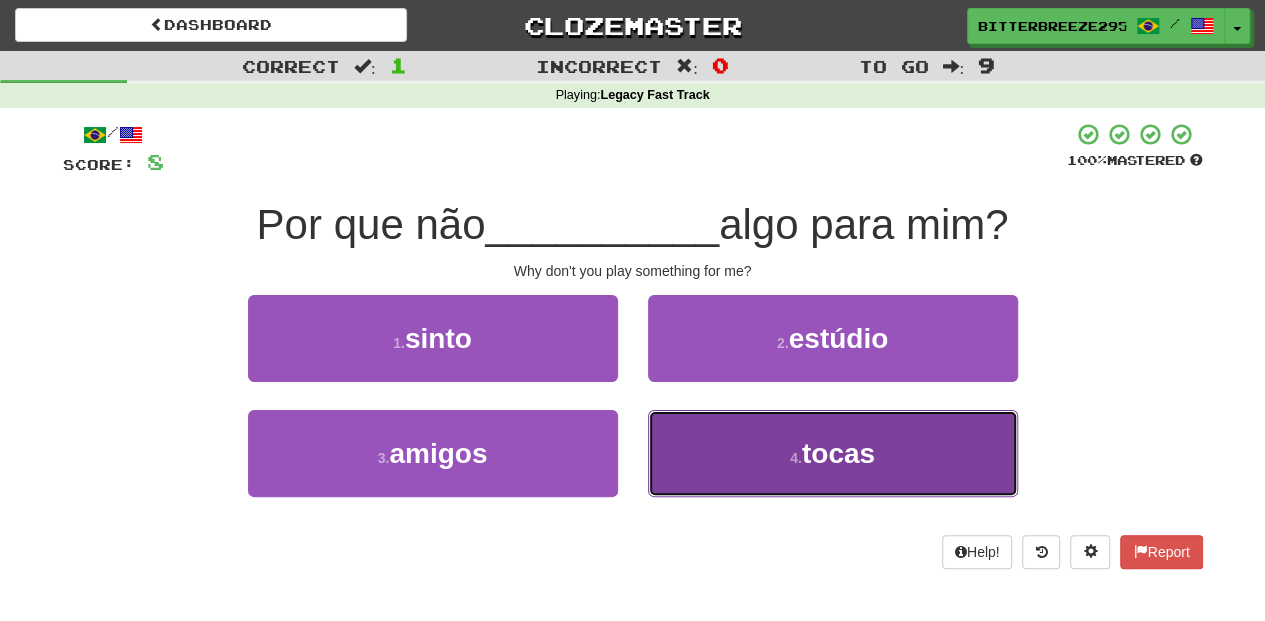 click on "4 .  tocas" at bounding box center [833, 453] 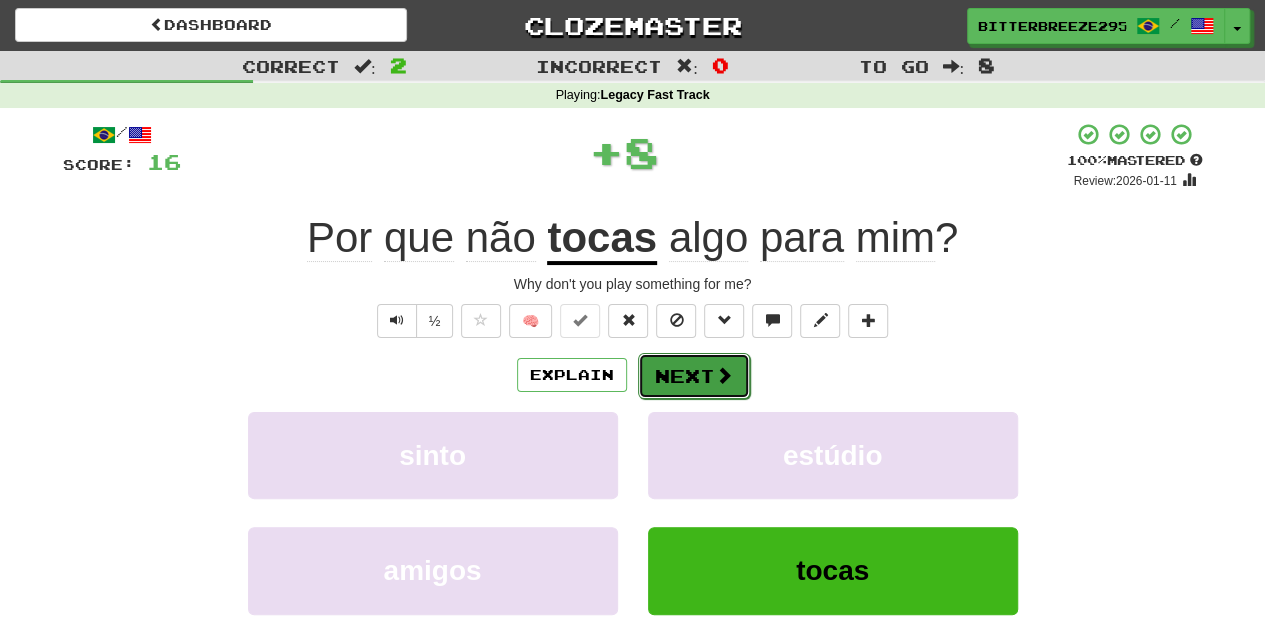 click on "Next" at bounding box center [694, 376] 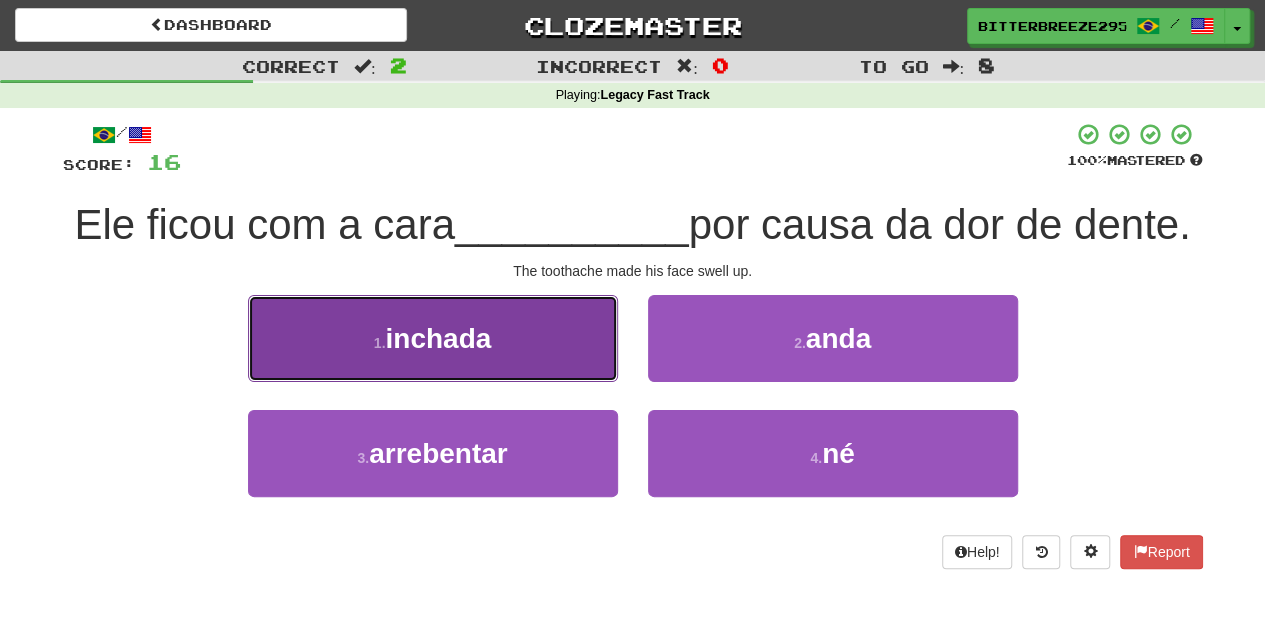 click on "1 .  inchada" at bounding box center (433, 338) 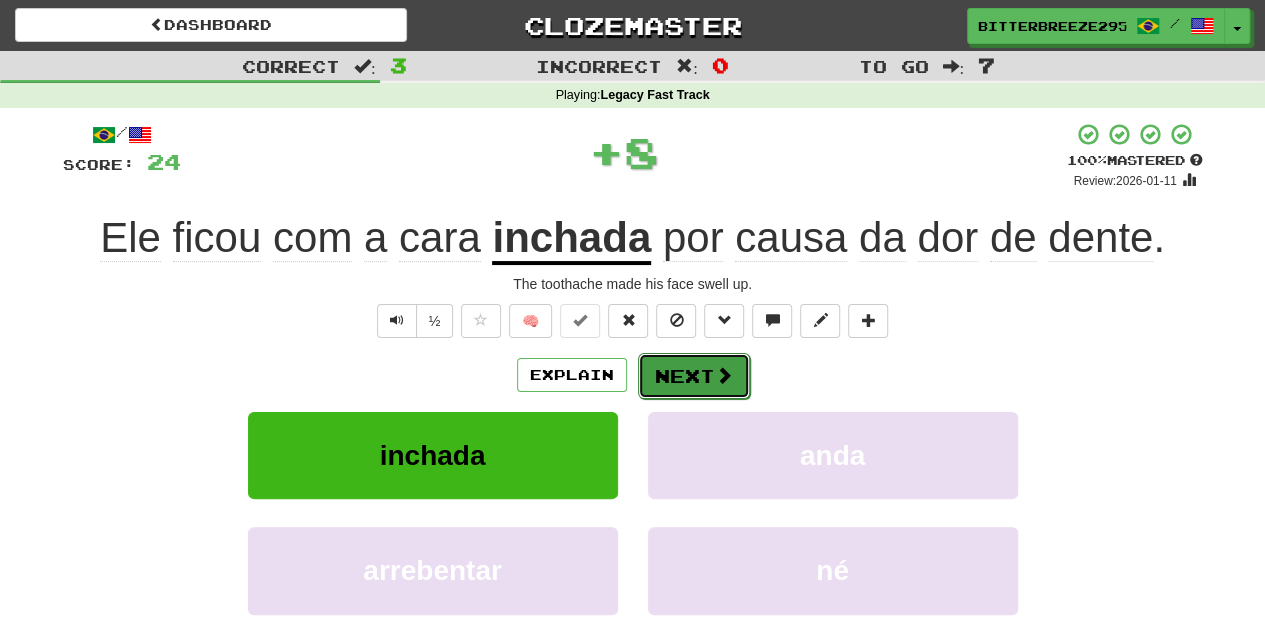 click on "Next" at bounding box center (694, 376) 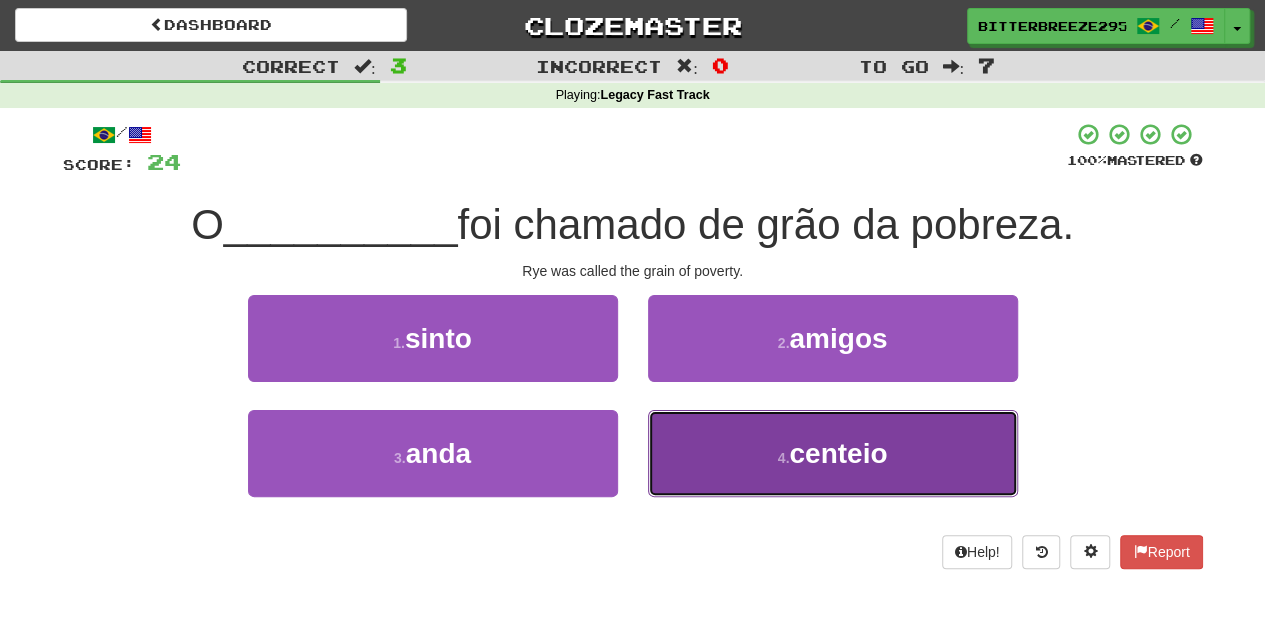 click on "4 .  centeio" at bounding box center (833, 453) 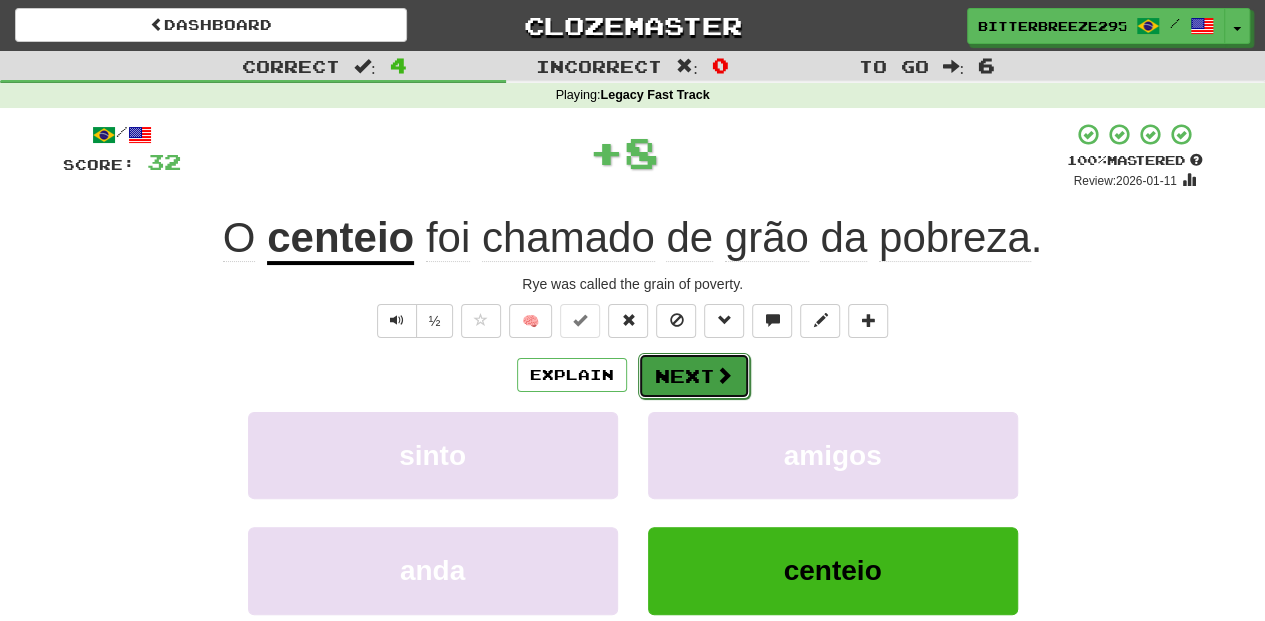 click on "Next" at bounding box center [694, 376] 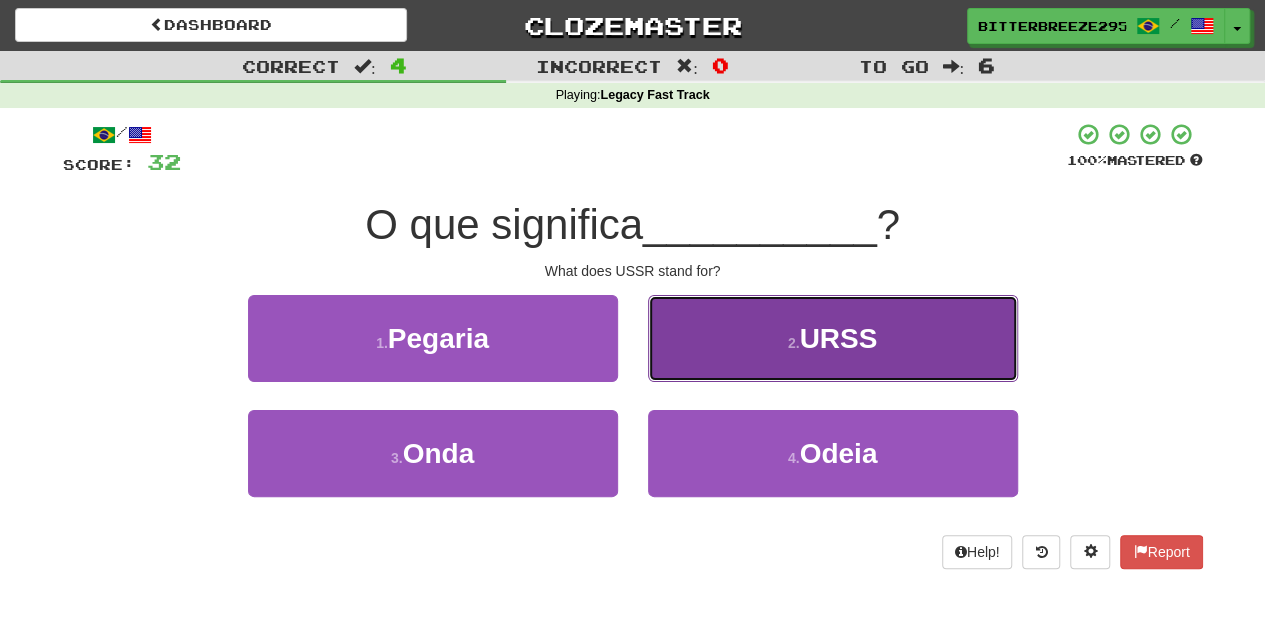 click on "2 .  URSS" at bounding box center [833, 338] 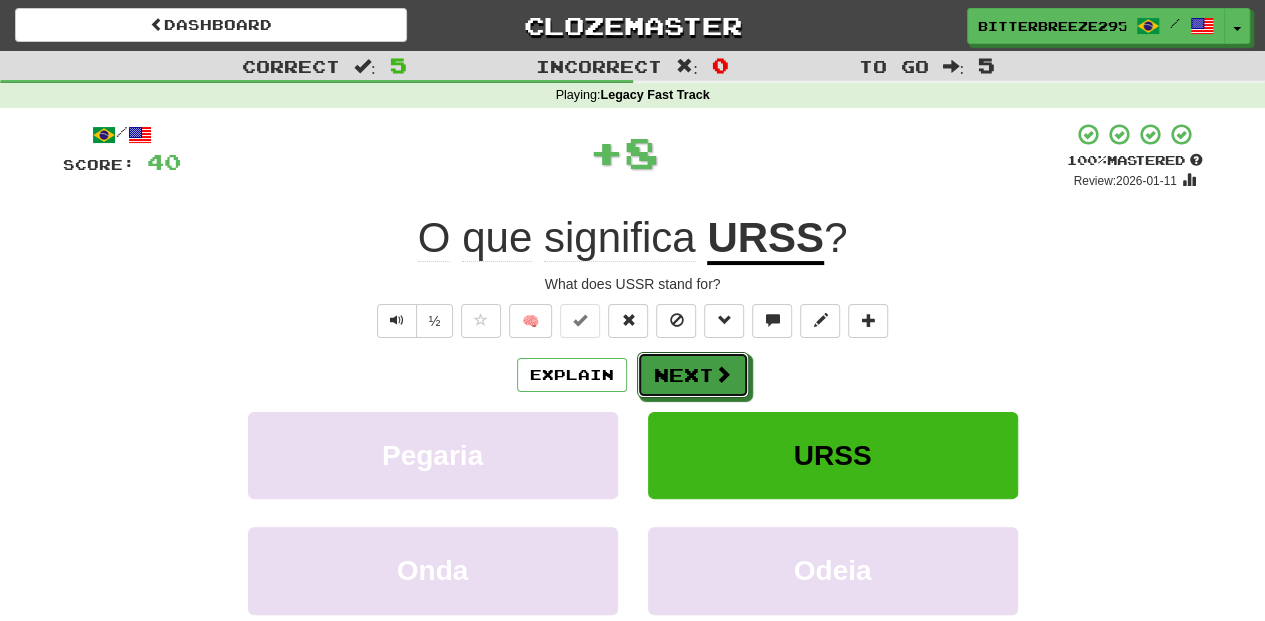 click on "Next" at bounding box center (693, 375) 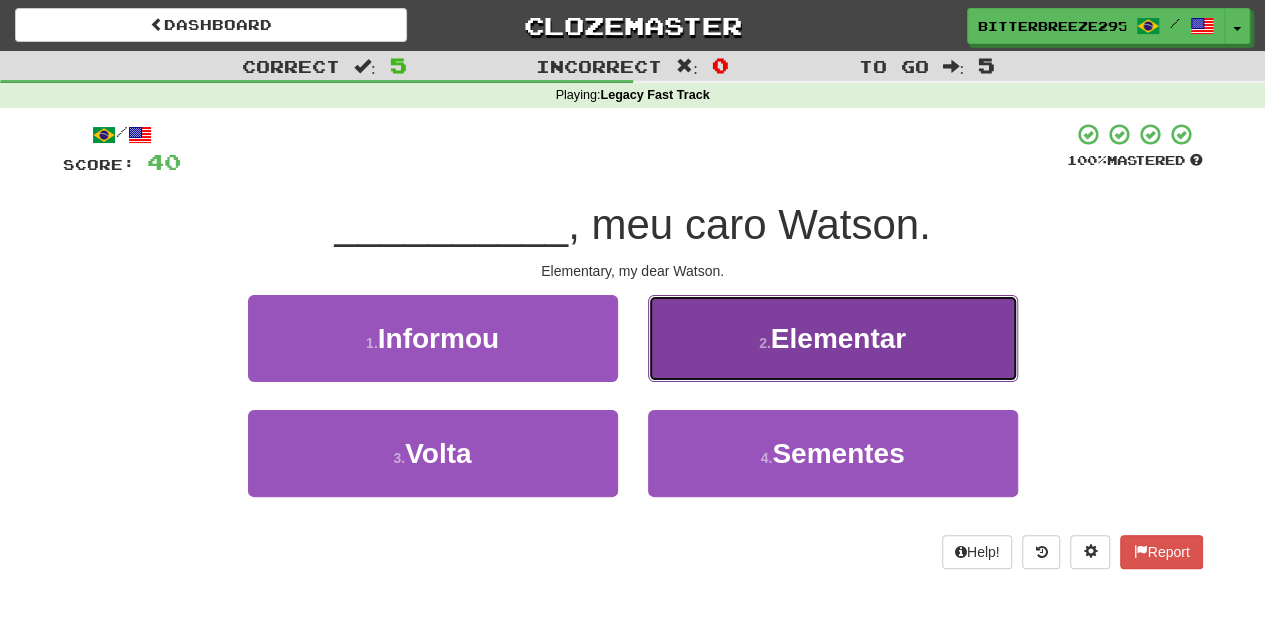 click on "2 .  Elementar" at bounding box center (833, 338) 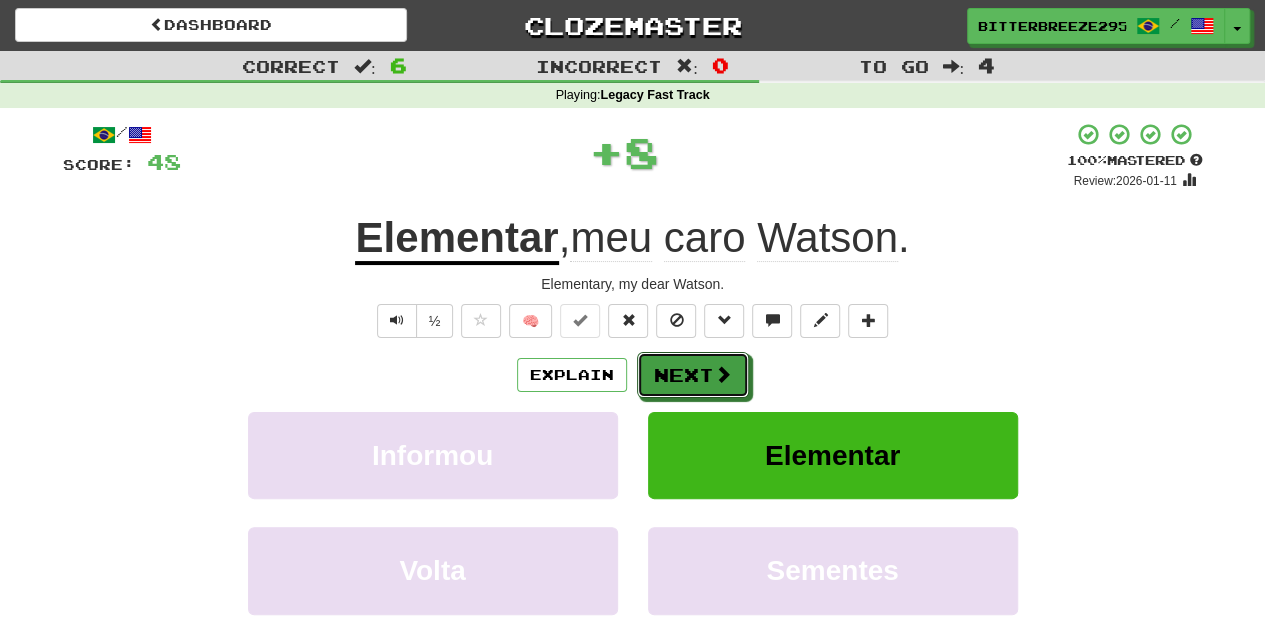 click on "Next" at bounding box center (693, 375) 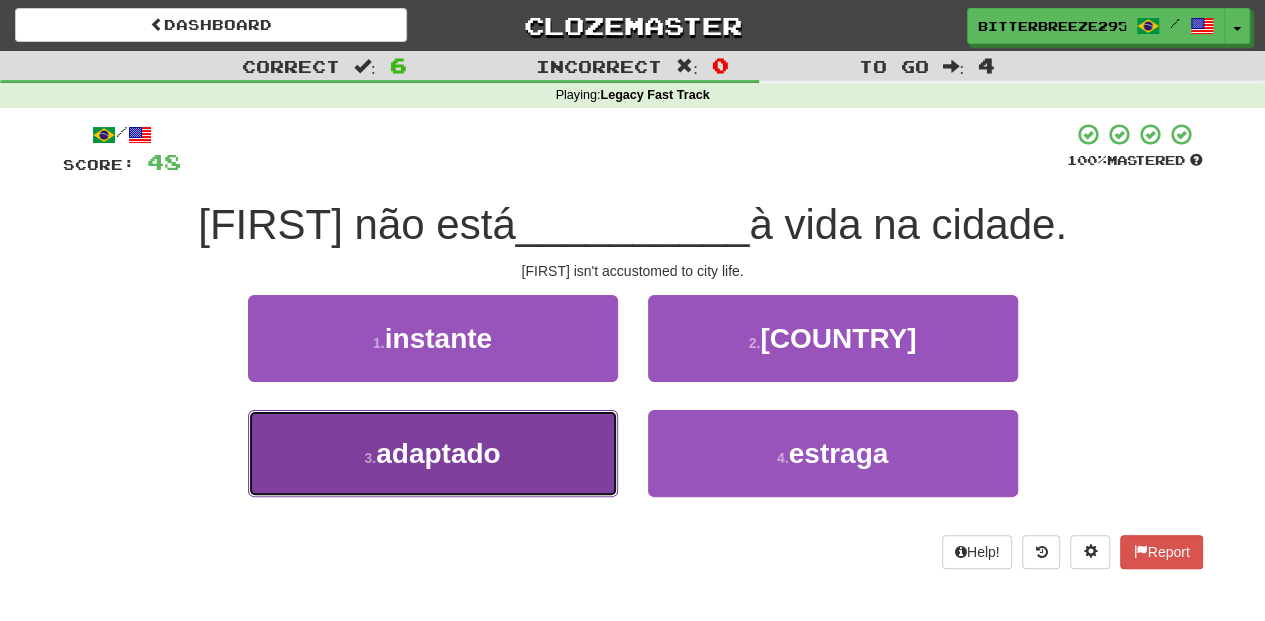 click on "3 .  adaptado" at bounding box center (433, 453) 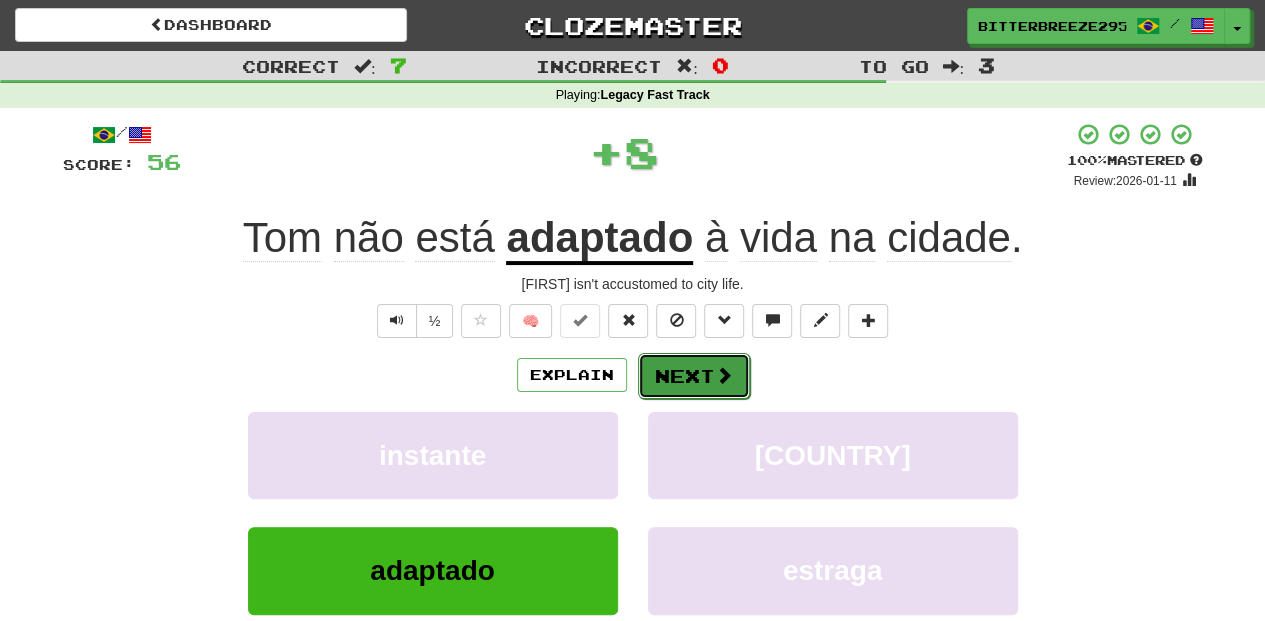click on "Next" at bounding box center [694, 376] 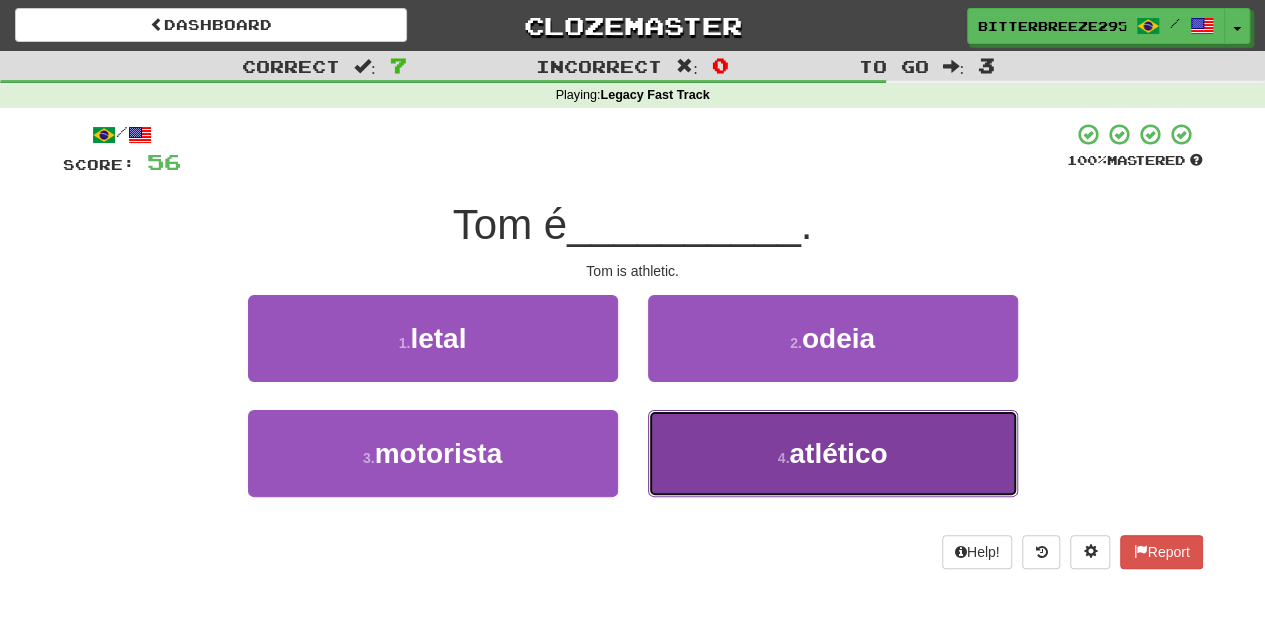 click on "4 .  atlético" at bounding box center (833, 453) 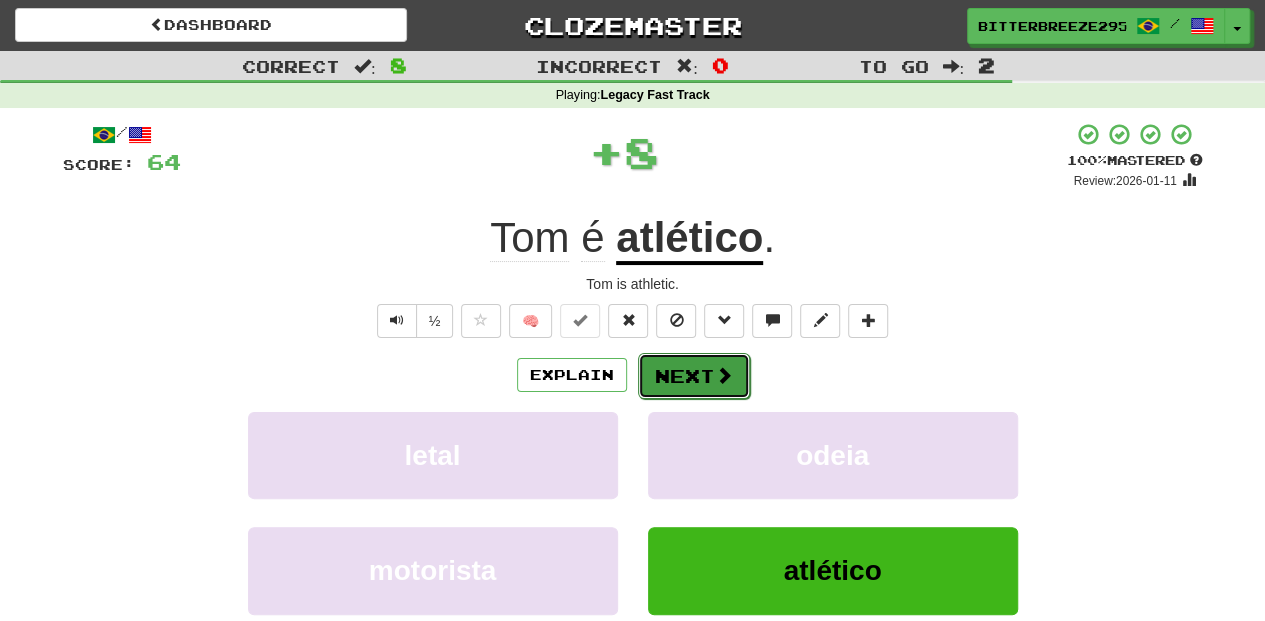 click on "Next" at bounding box center [694, 376] 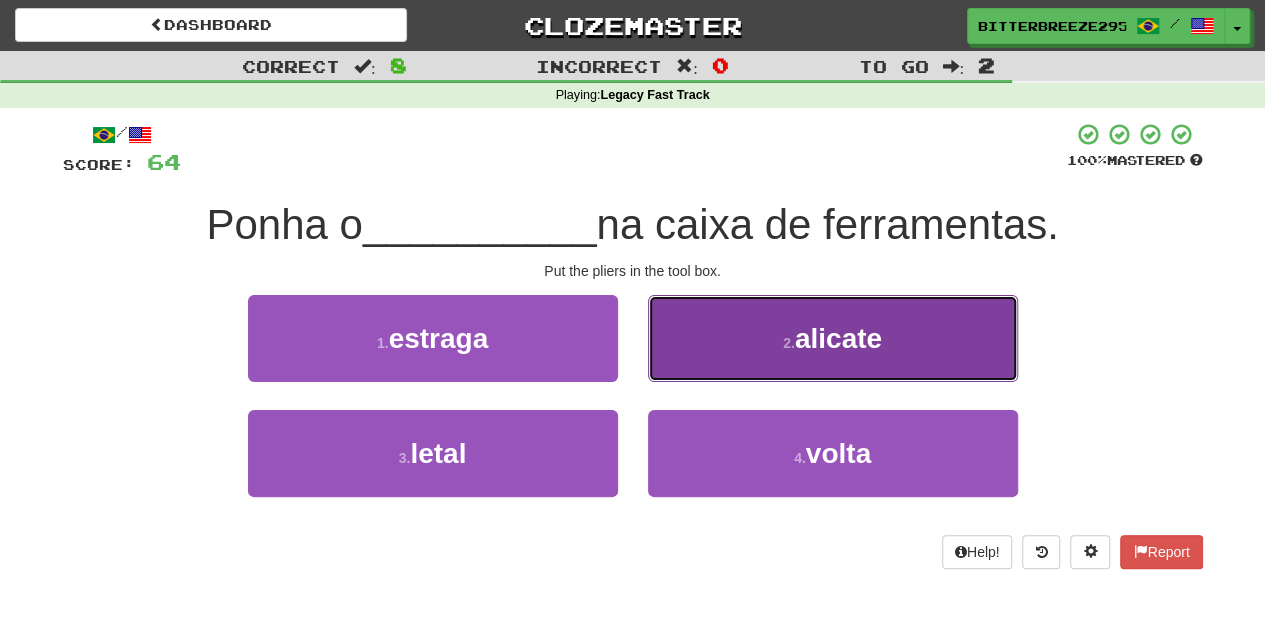 click on "2 .  alicate" at bounding box center (833, 338) 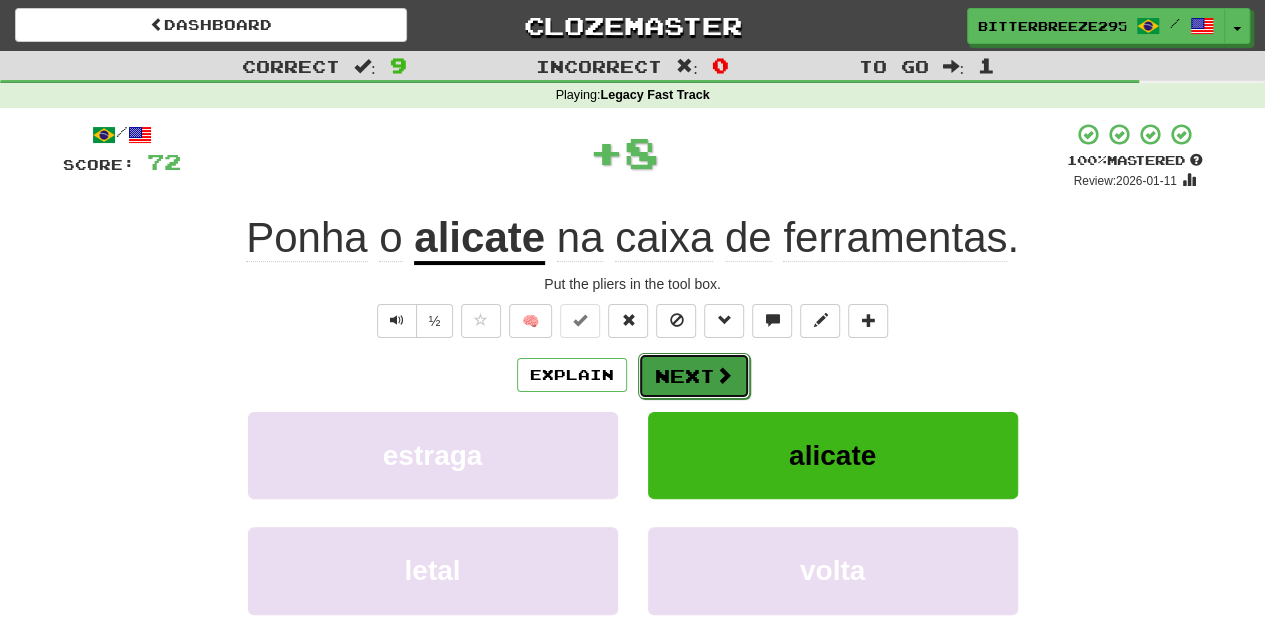 click on "Next" at bounding box center (694, 376) 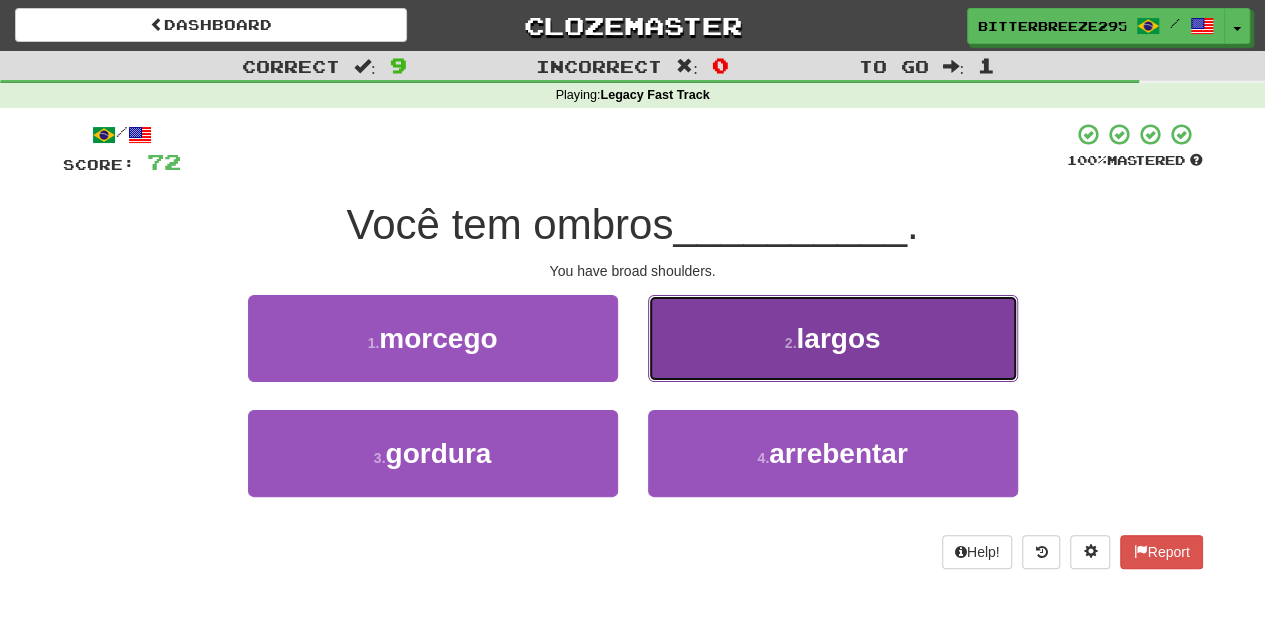 click on "2 .  largos" at bounding box center [833, 338] 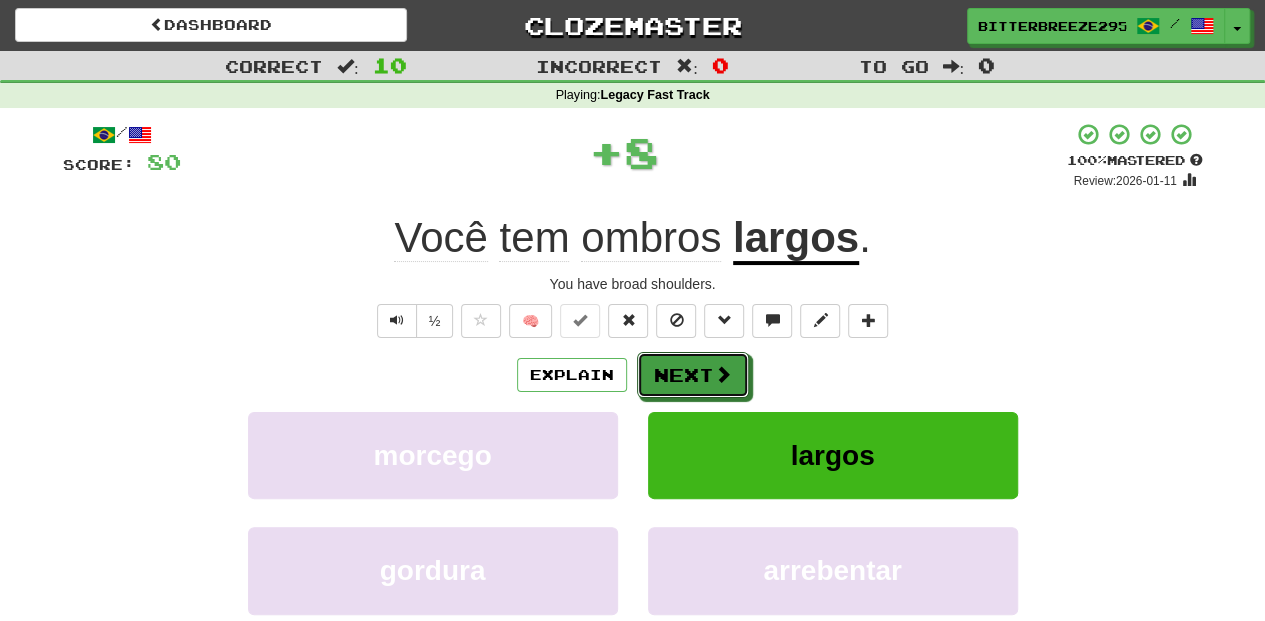 click on "Next" at bounding box center (693, 375) 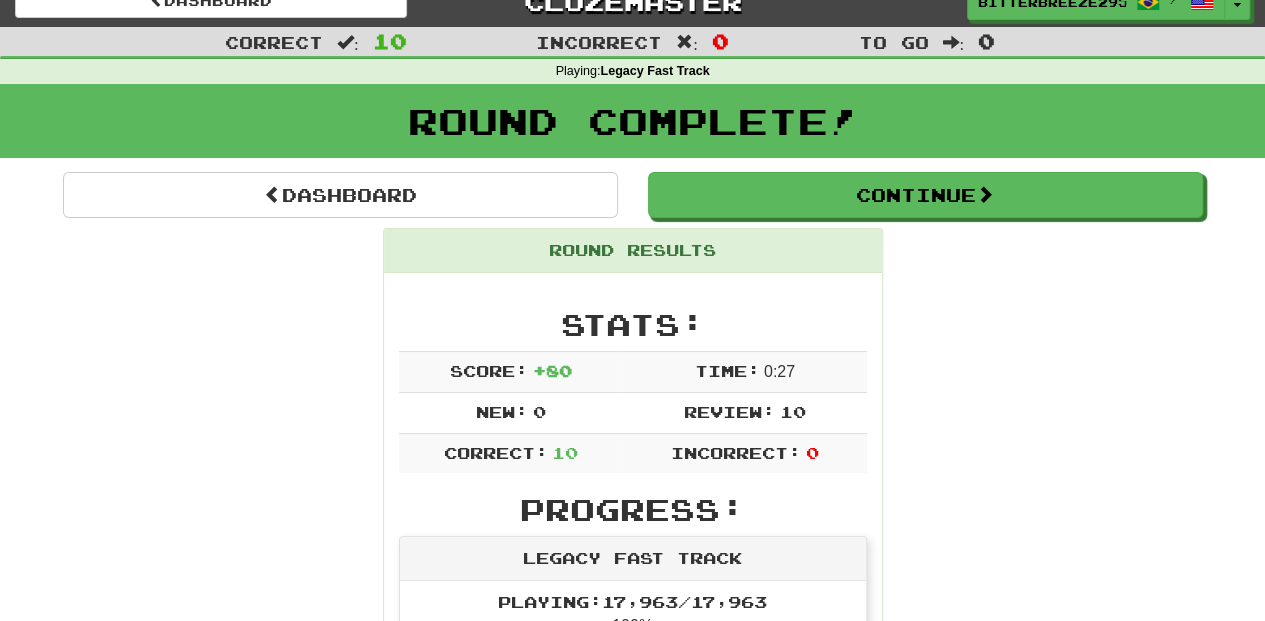 scroll, scrollTop: 0, scrollLeft: 0, axis: both 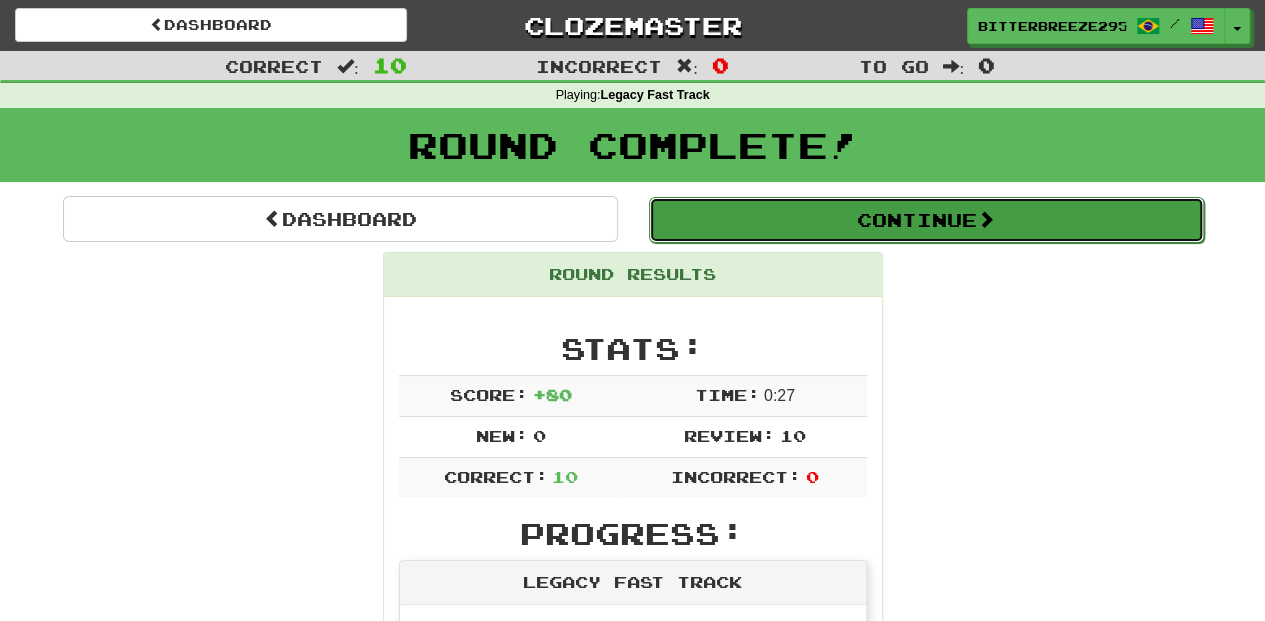 click on "Continue" at bounding box center (926, 220) 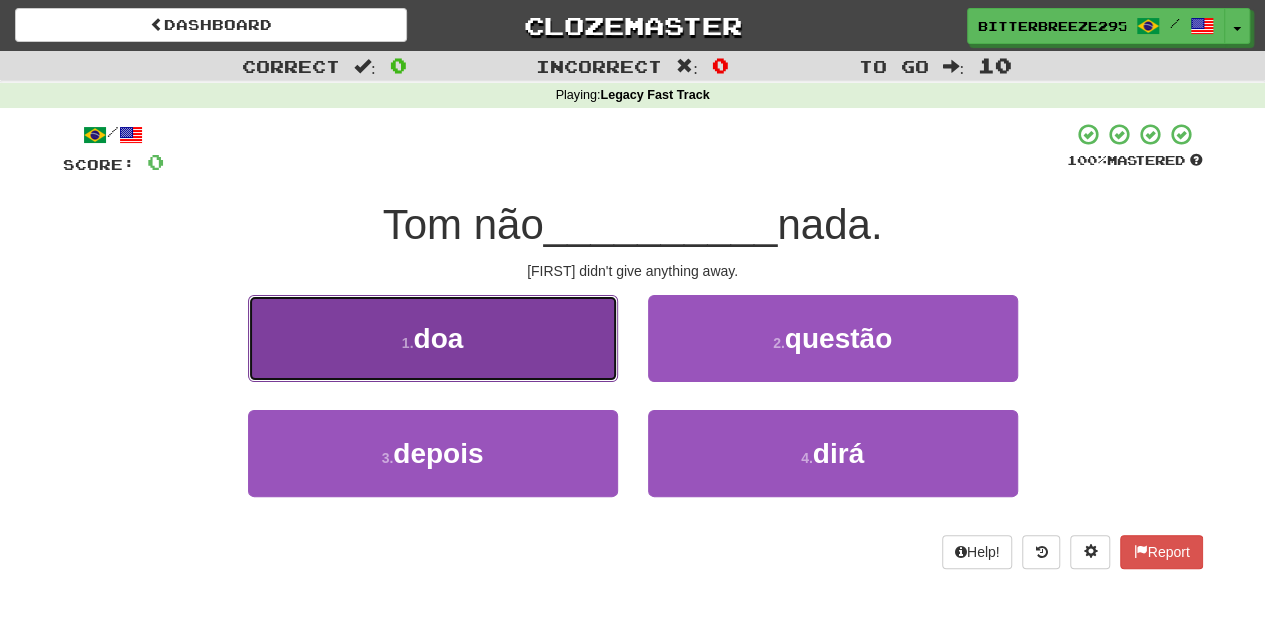 click on "1 .  doa" at bounding box center (433, 338) 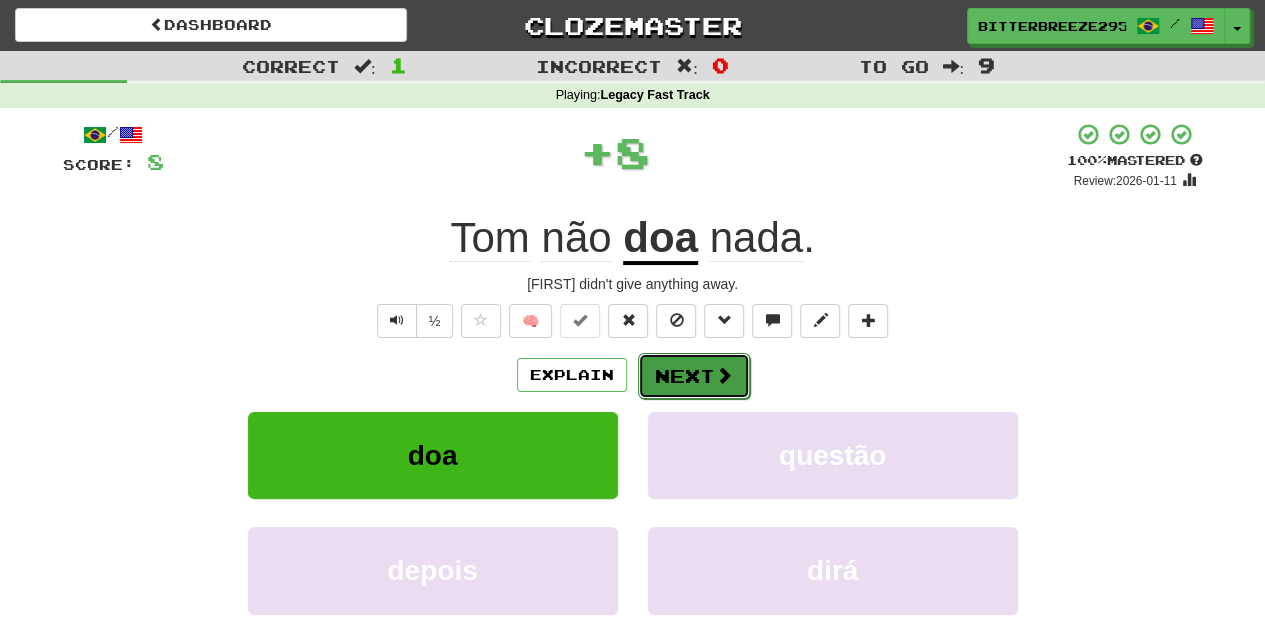 click on "Next" at bounding box center [694, 376] 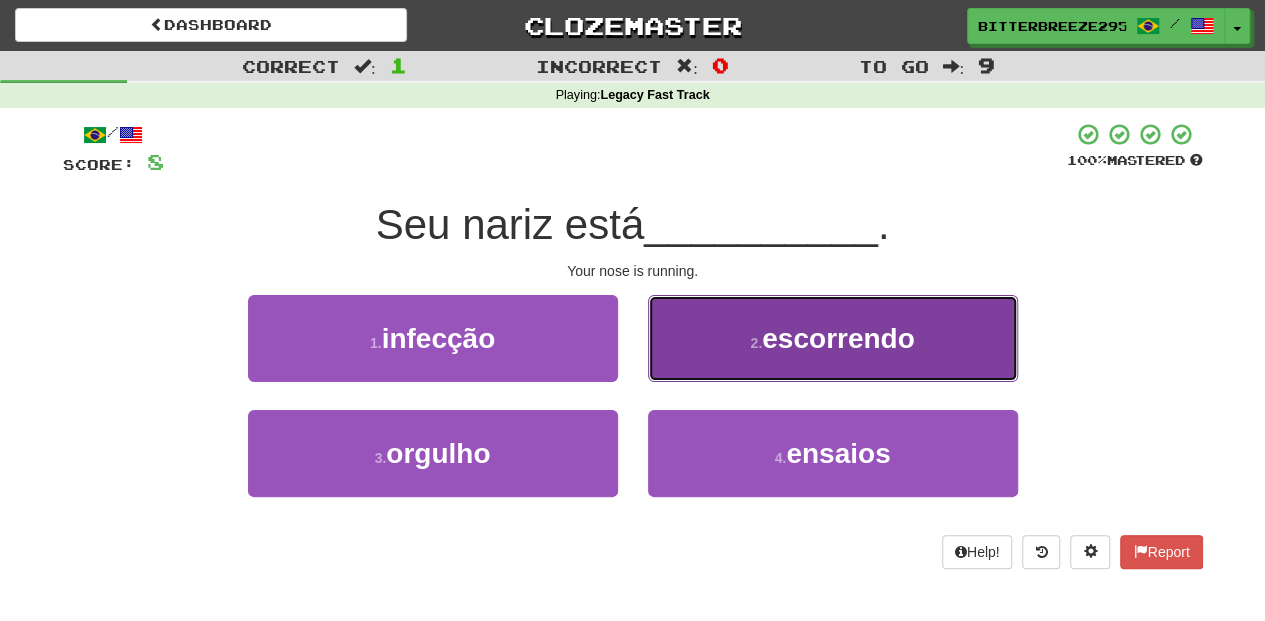 click on "2 .  escorrendo" at bounding box center (833, 338) 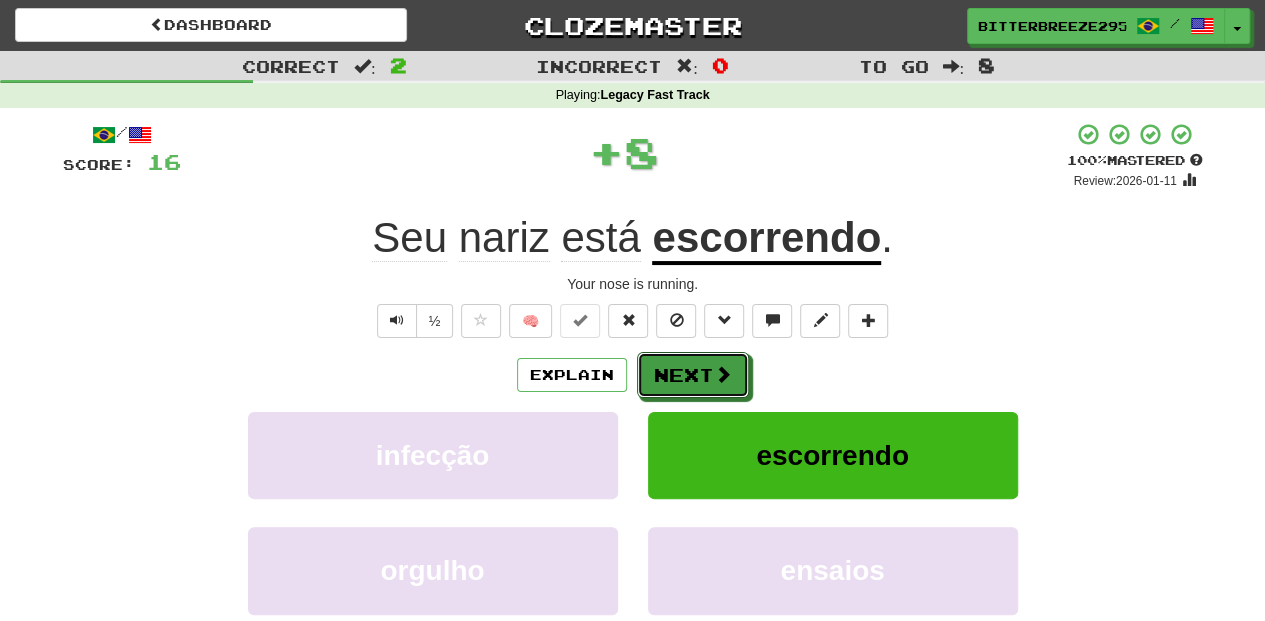 click on "Next" at bounding box center [693, 375] 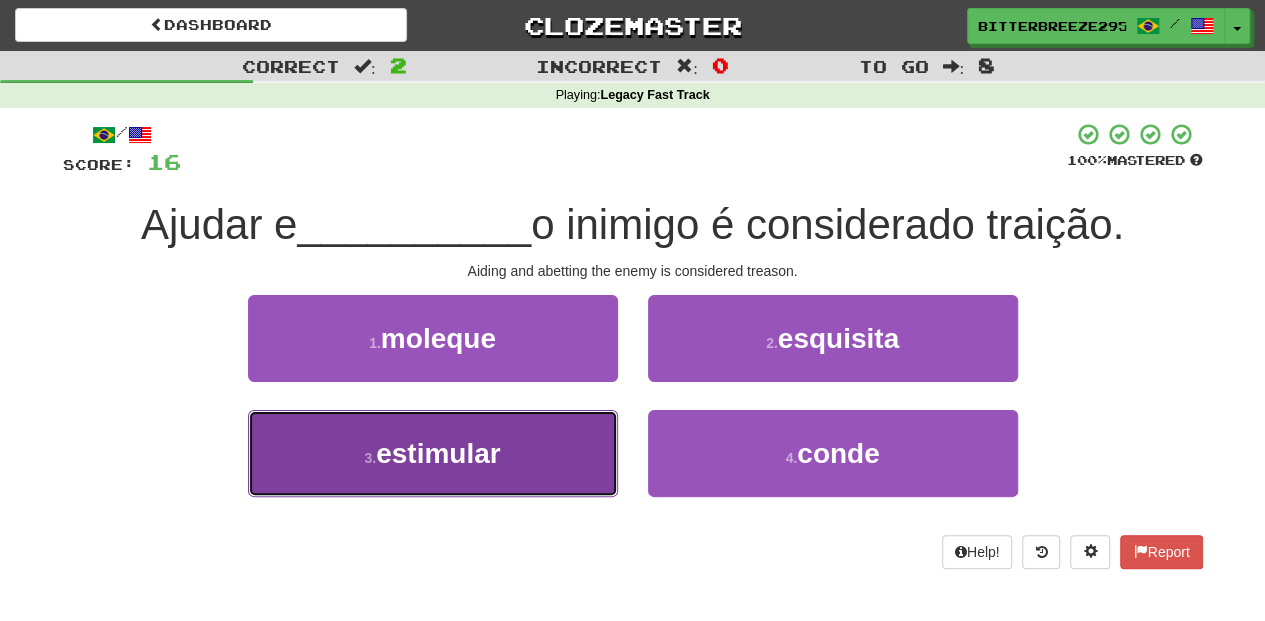 click on "3 .  estimular" at bounding box center (433, 453) 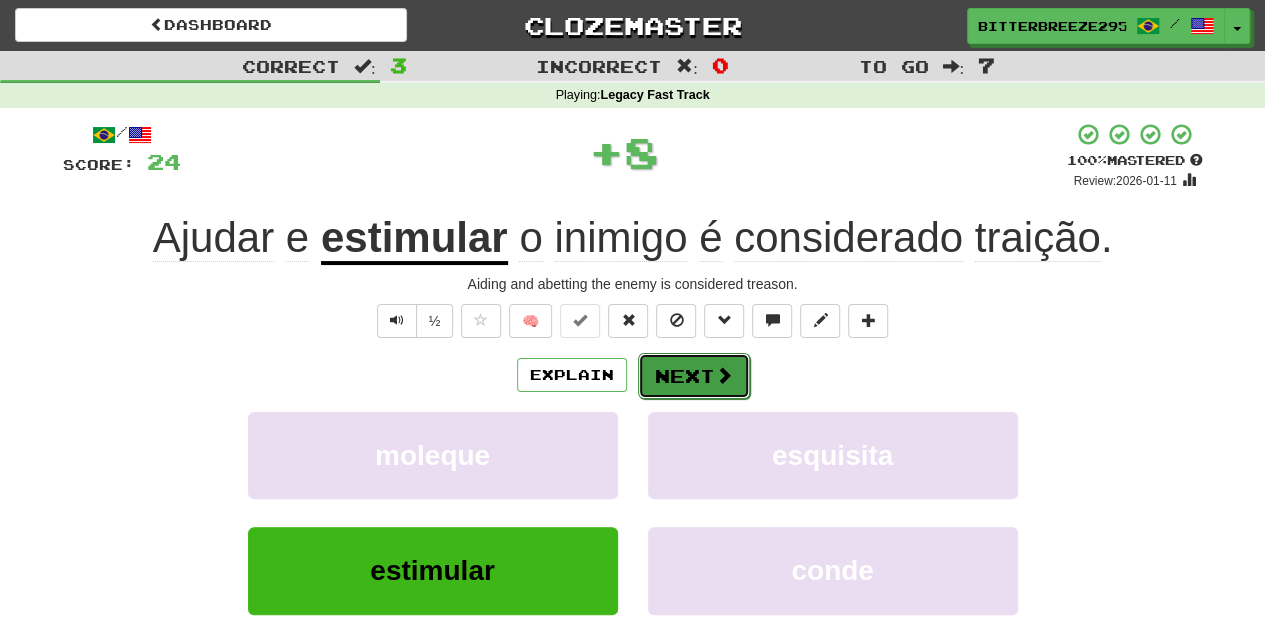 click on "Next" at bounding box center [694, 376] 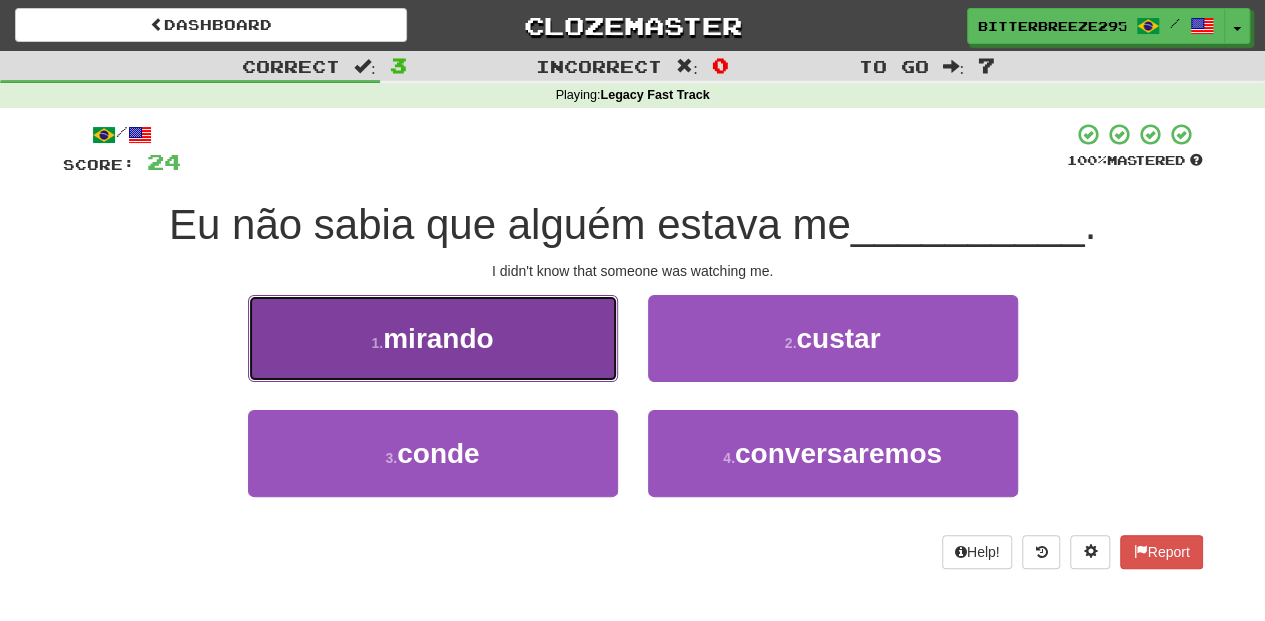 click on "1 .  mirando" at bounding box center (433, 338) 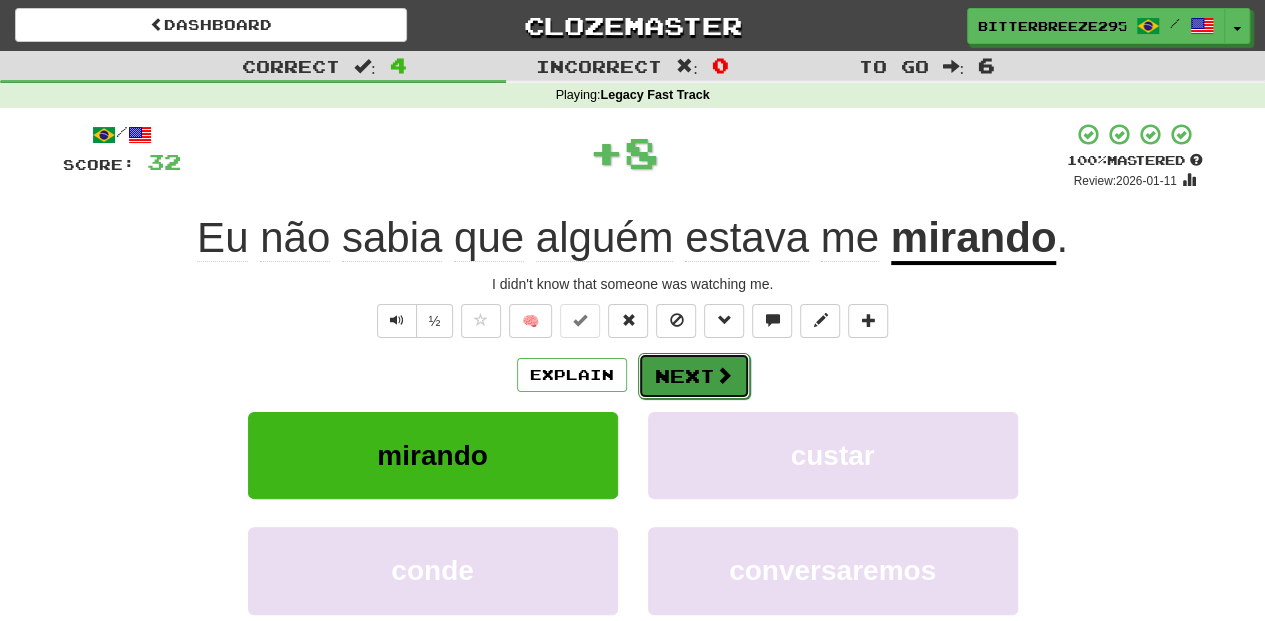 click on "Next" at bounding box center (694, 376) 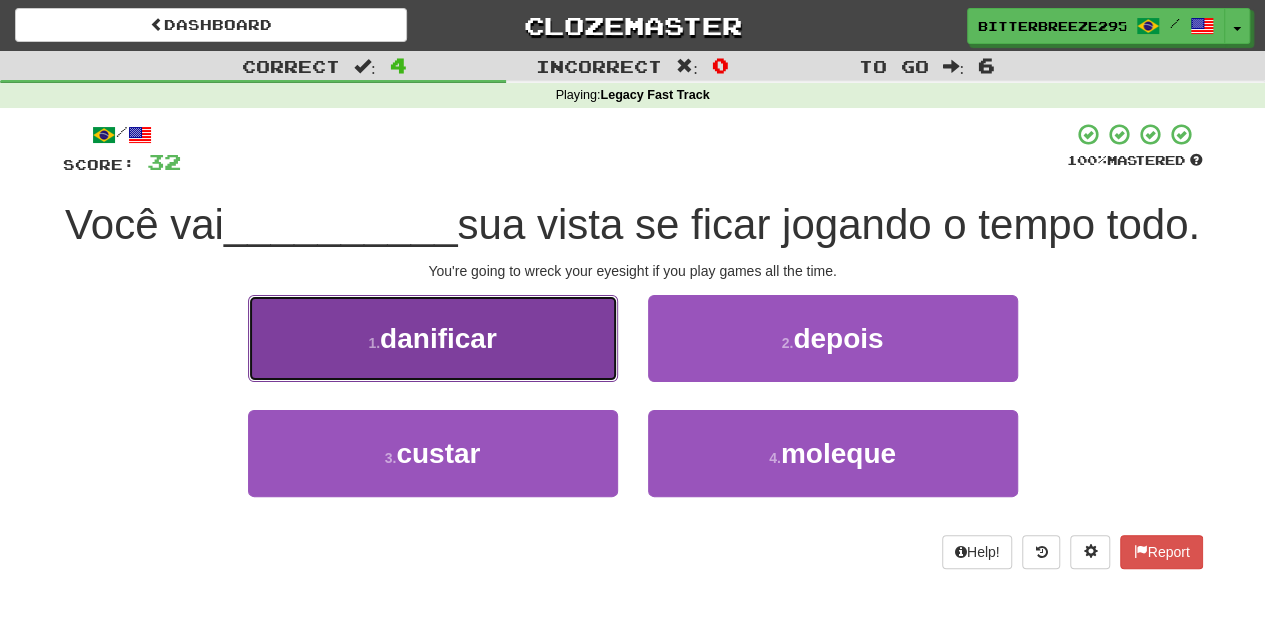 click on "1 .  danificar" at bounding box center (433, 338) 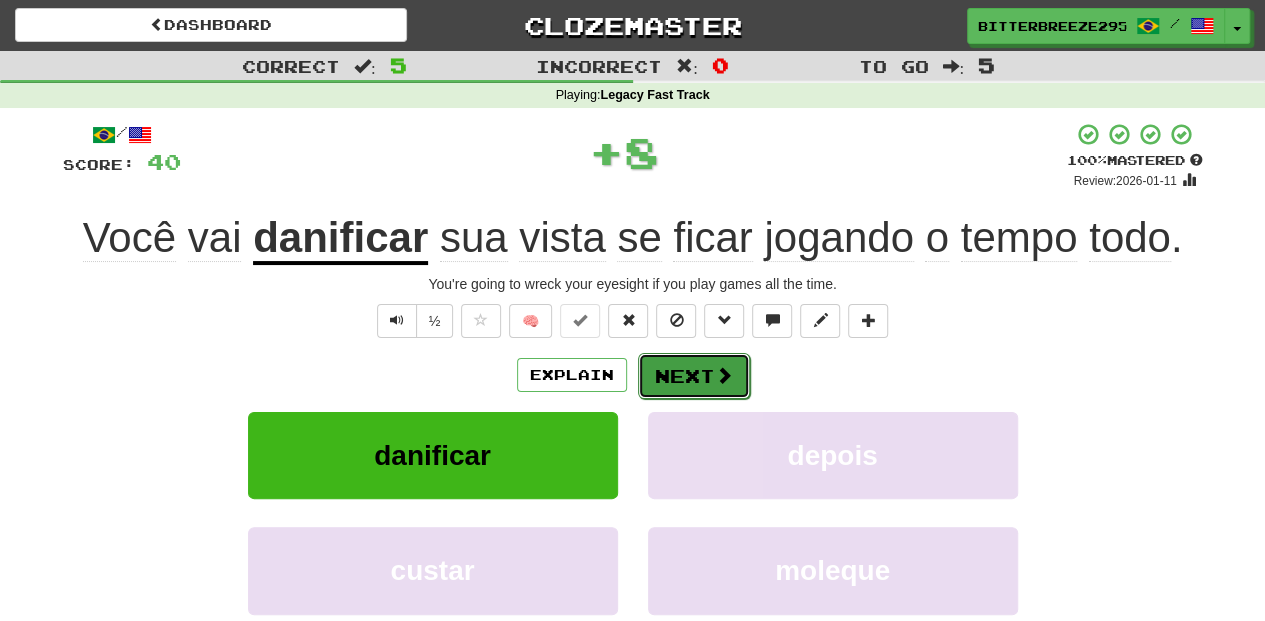click on "Next" at bounding box center [694, 376] 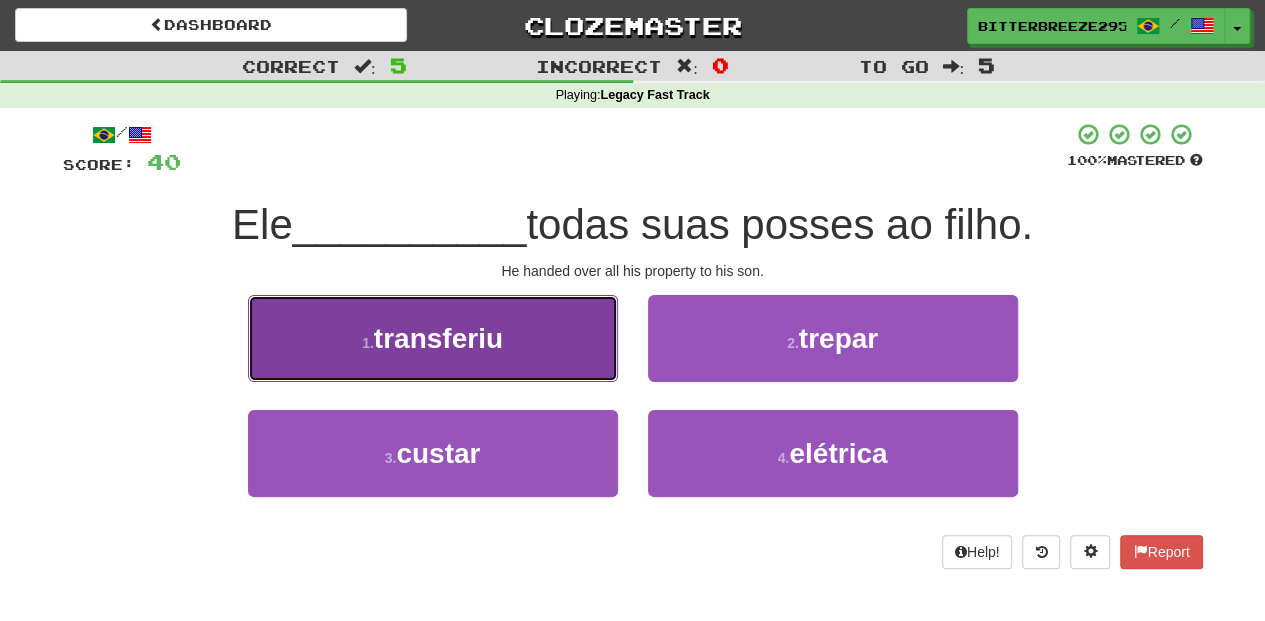 click on "1 .  transferiu" at bounding box center (433, 338) 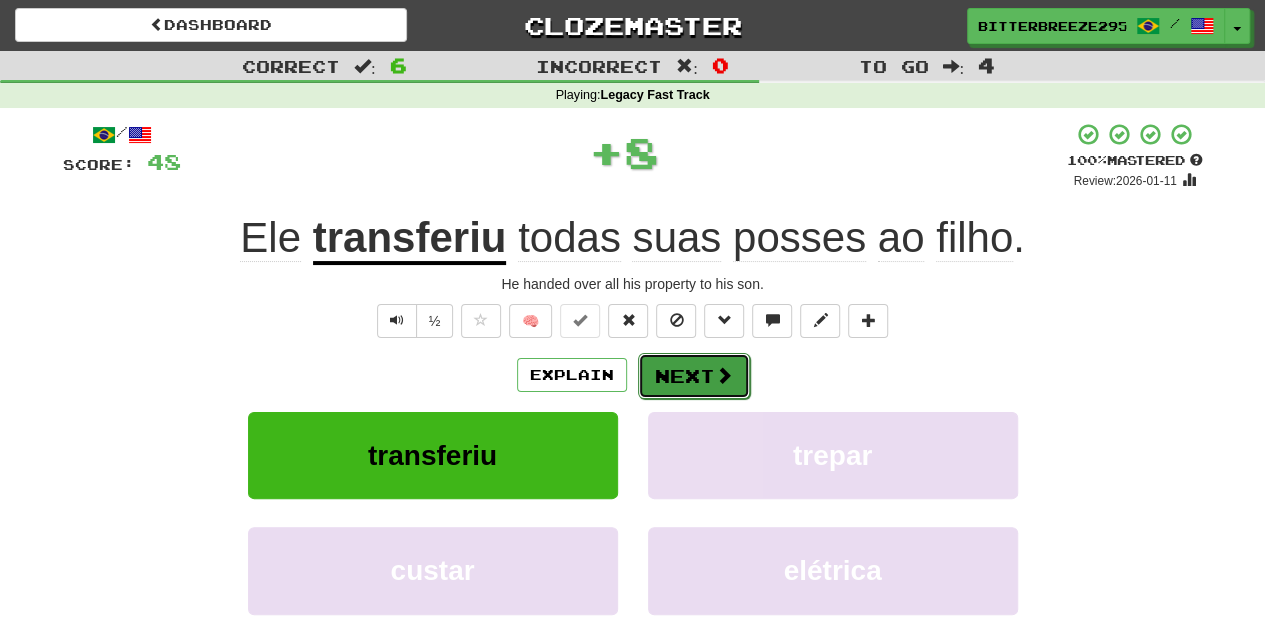 click on "Next" at bounding box center [694, 376] 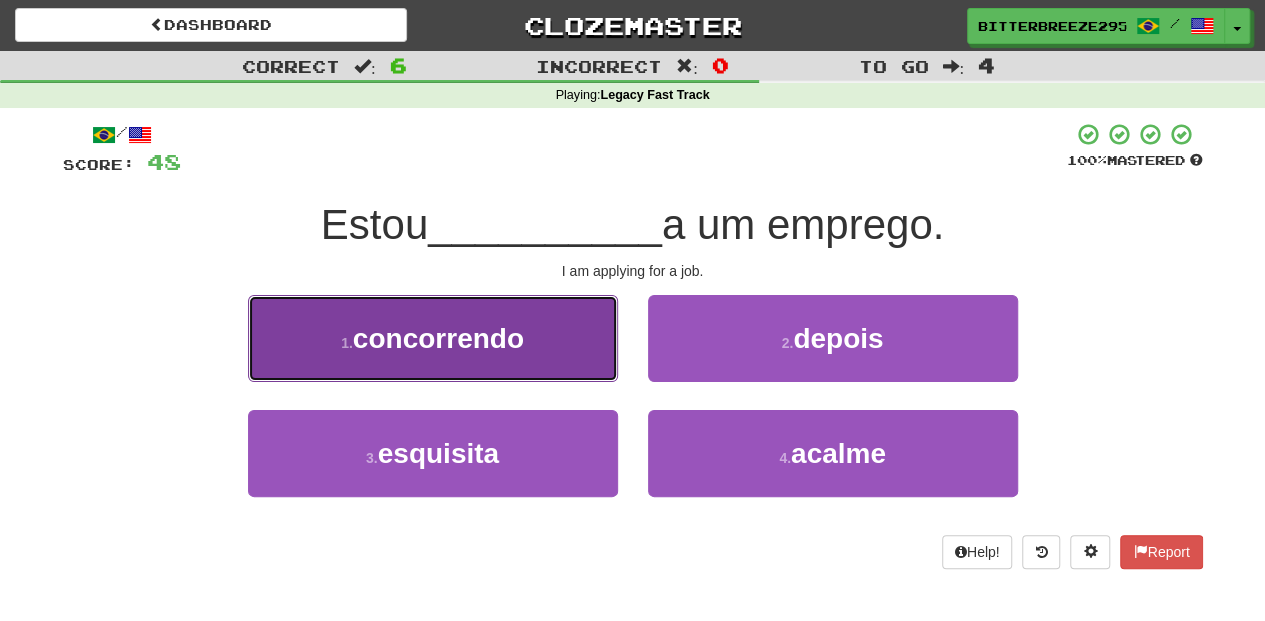 click on "1 .  concorrendo" at bounding box center [433, 338] 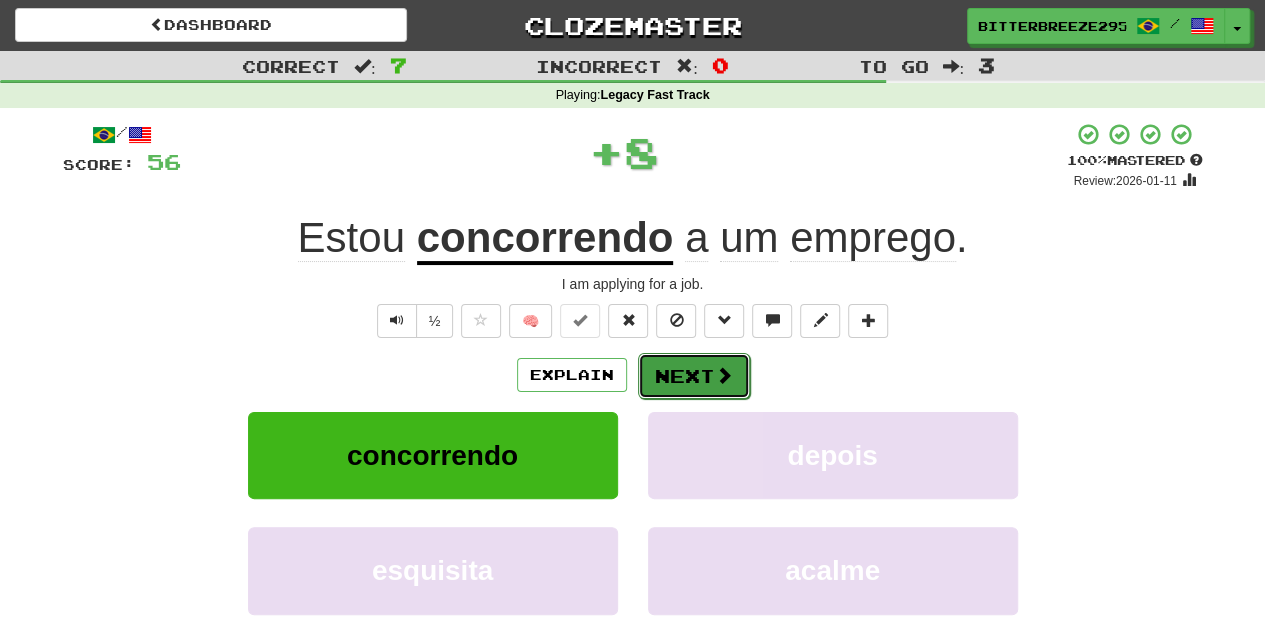click on "Next" at bounding box center (694, 376) 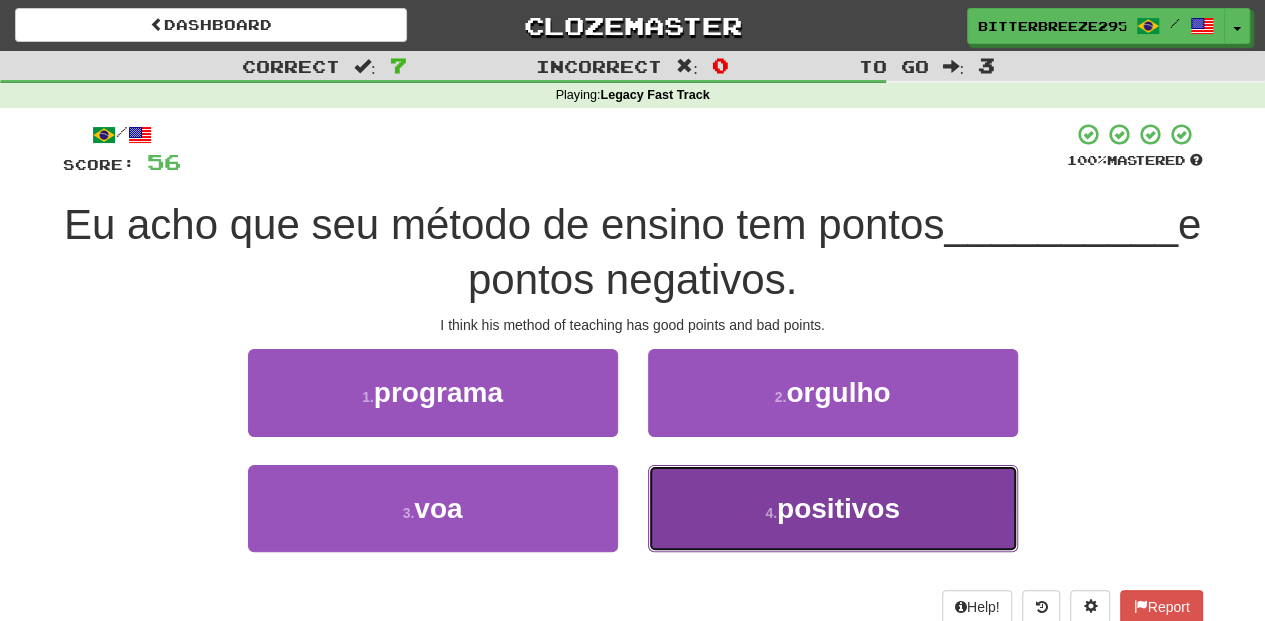 click on "4 .  positivos" at bounding box center (833, 508) 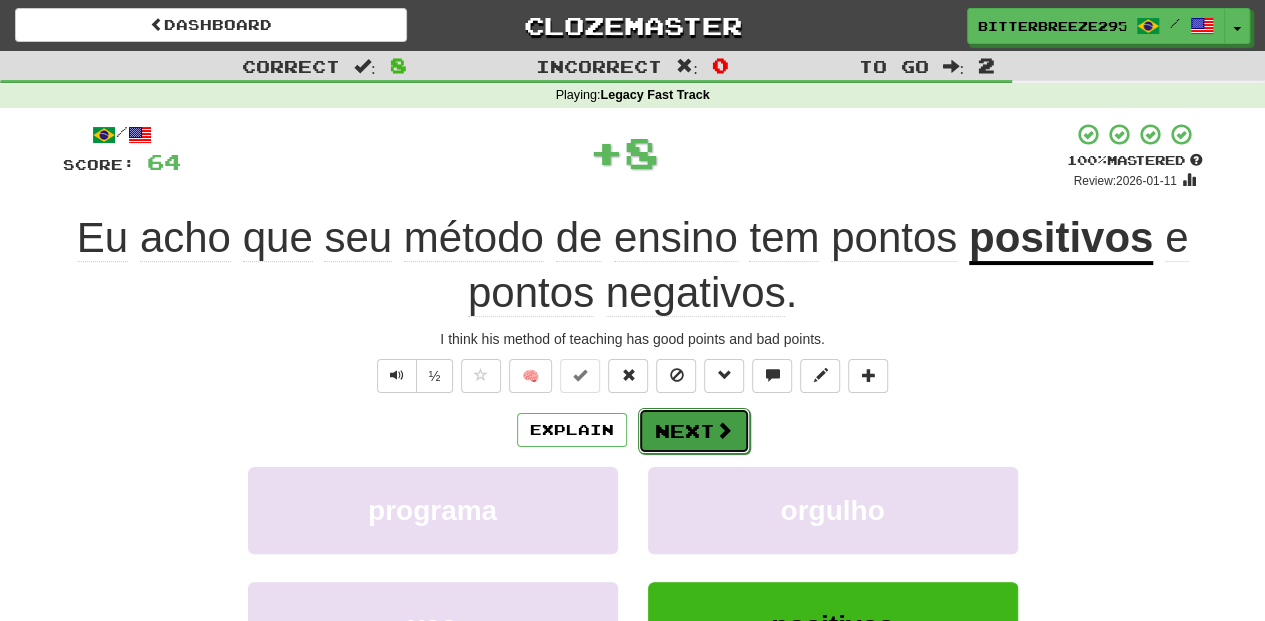 click at bounding box center [724, 430] 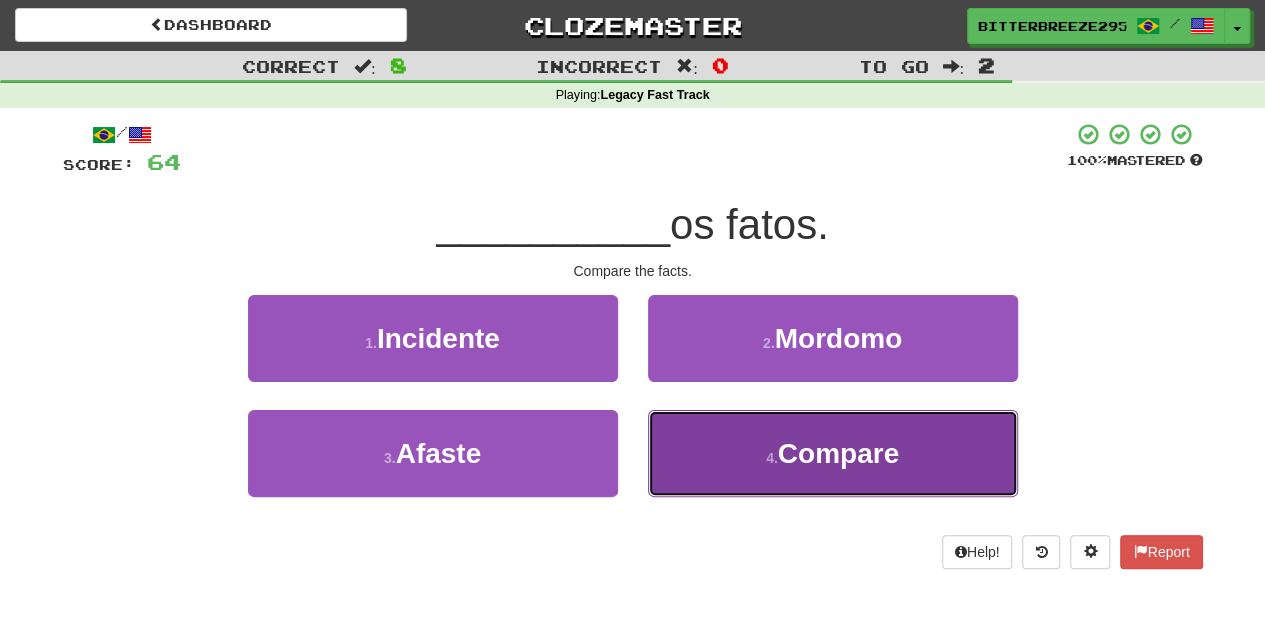 click on "4 .  Compare" at bounding box center [833, 453] 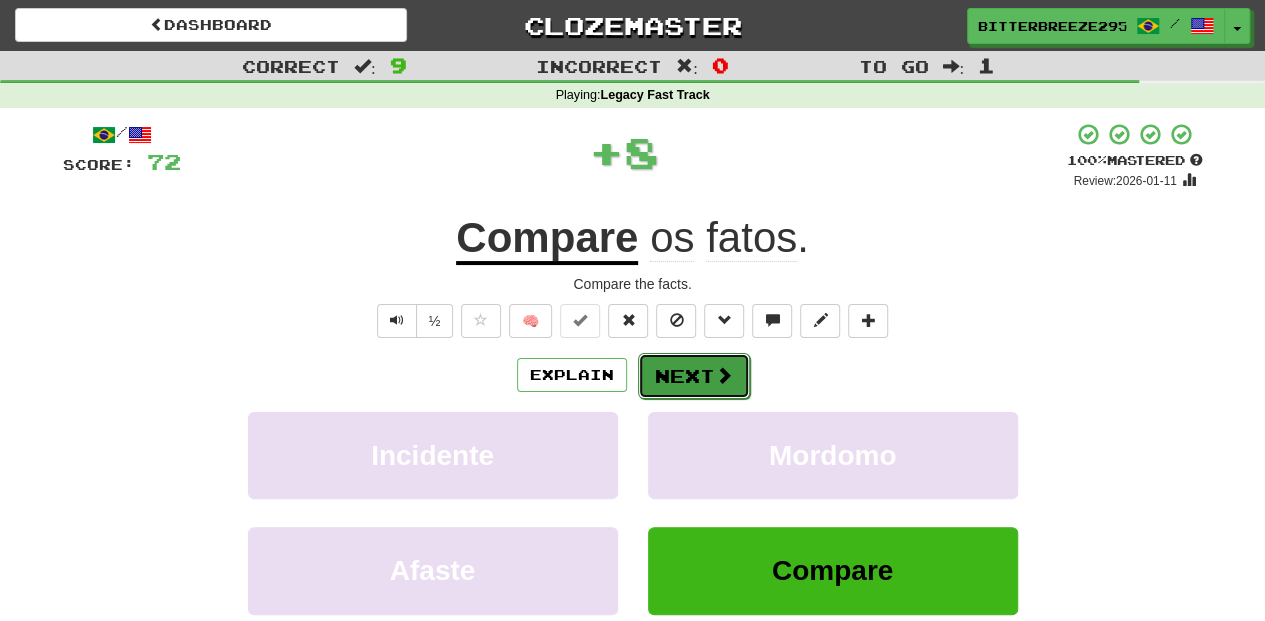 click on "Next" at bounding box center [694, 376] 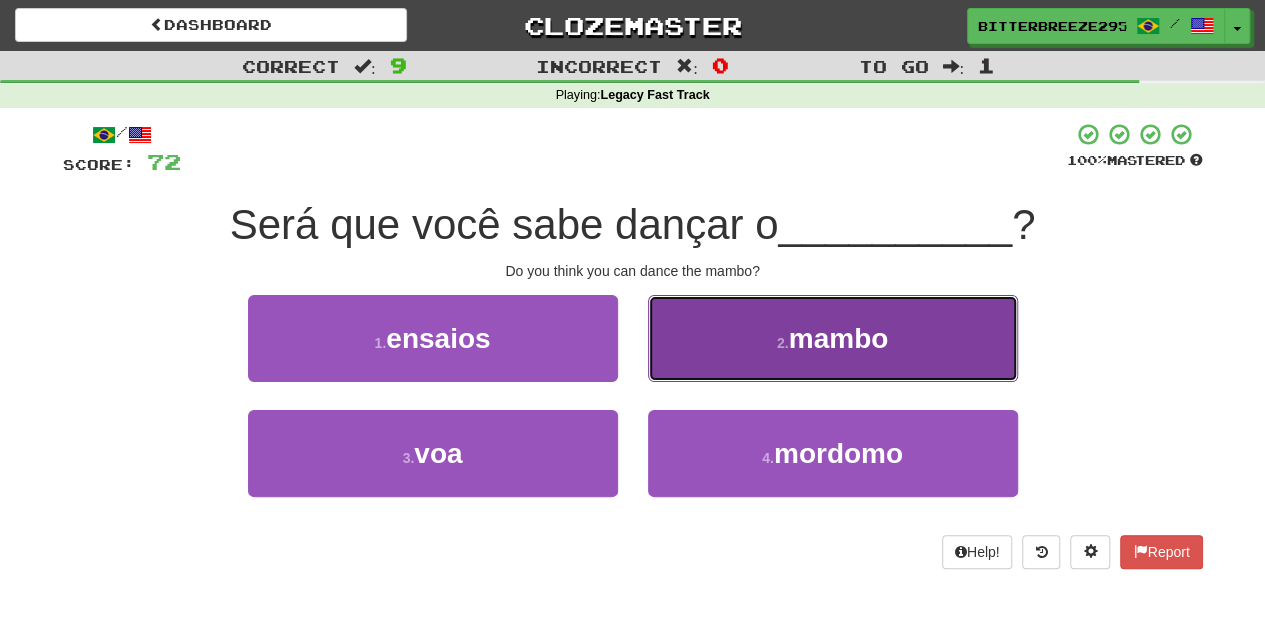 click on "2 .  mambo" at bounding box center (833, 338) 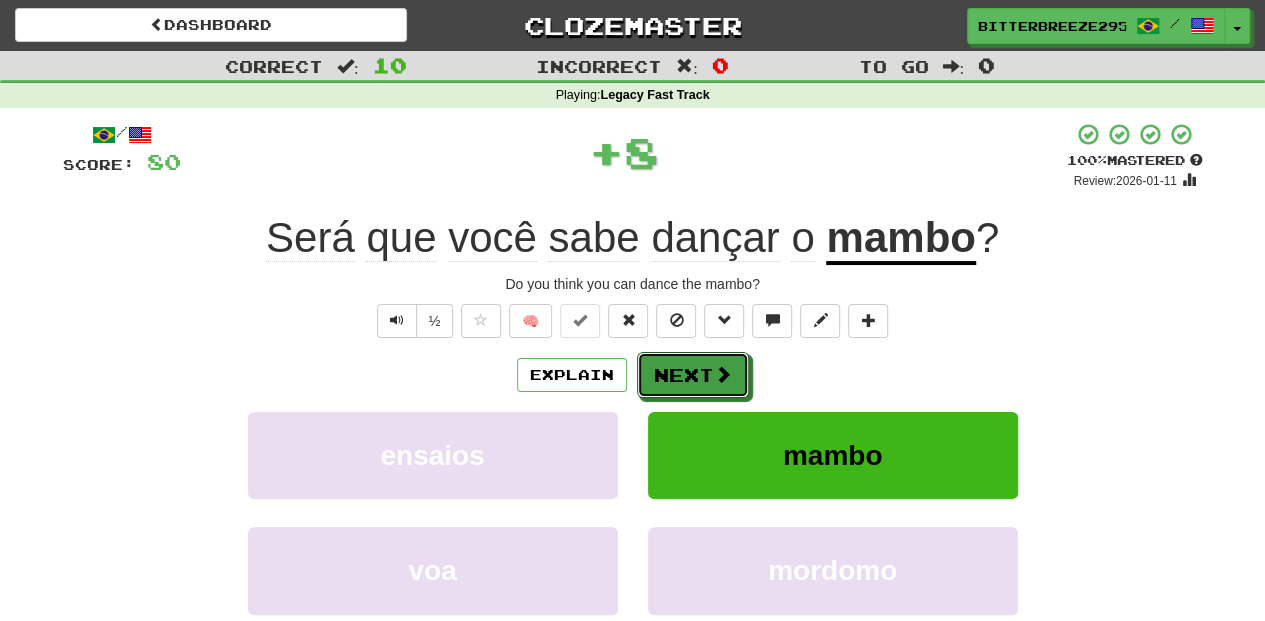 click at bounding box center [723, 374] 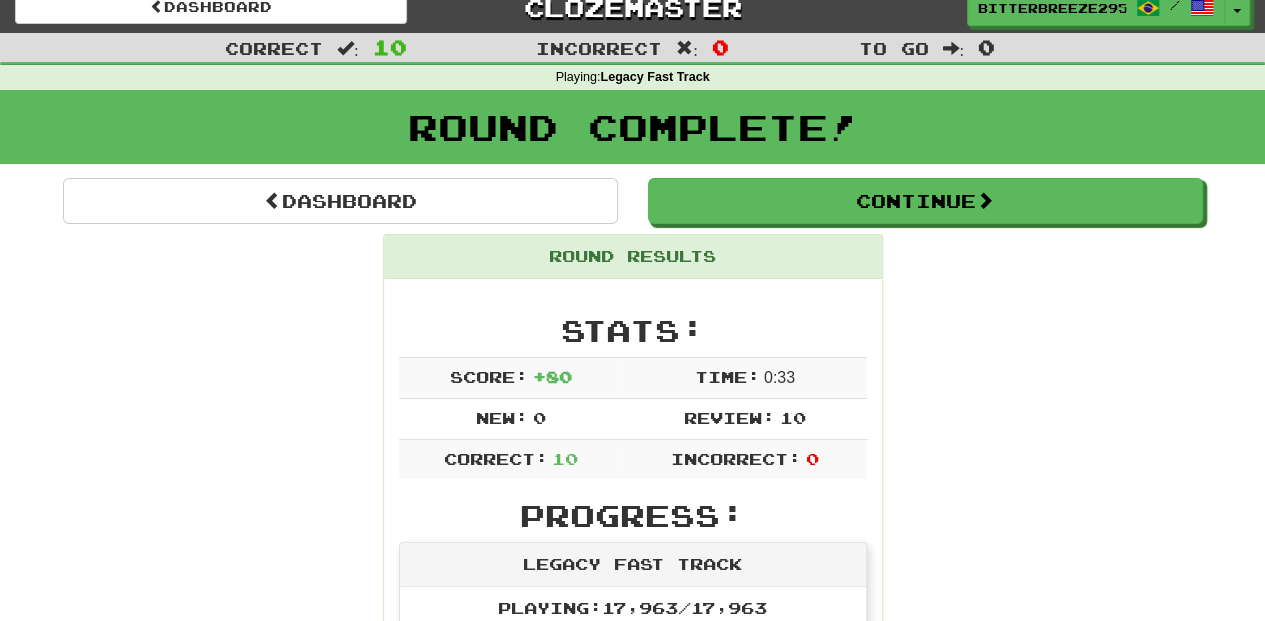 scroll, scrollTop: 0, scrollLeft: 0, axis: both 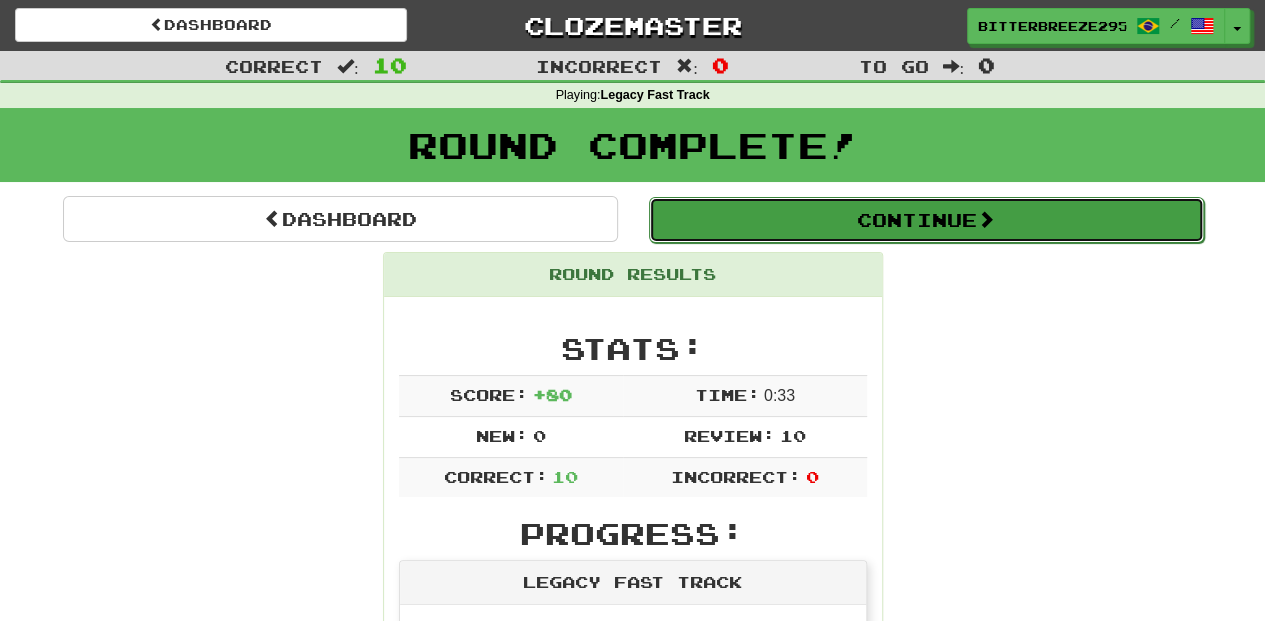 click on "Continue" at bounding box center [926, 220] 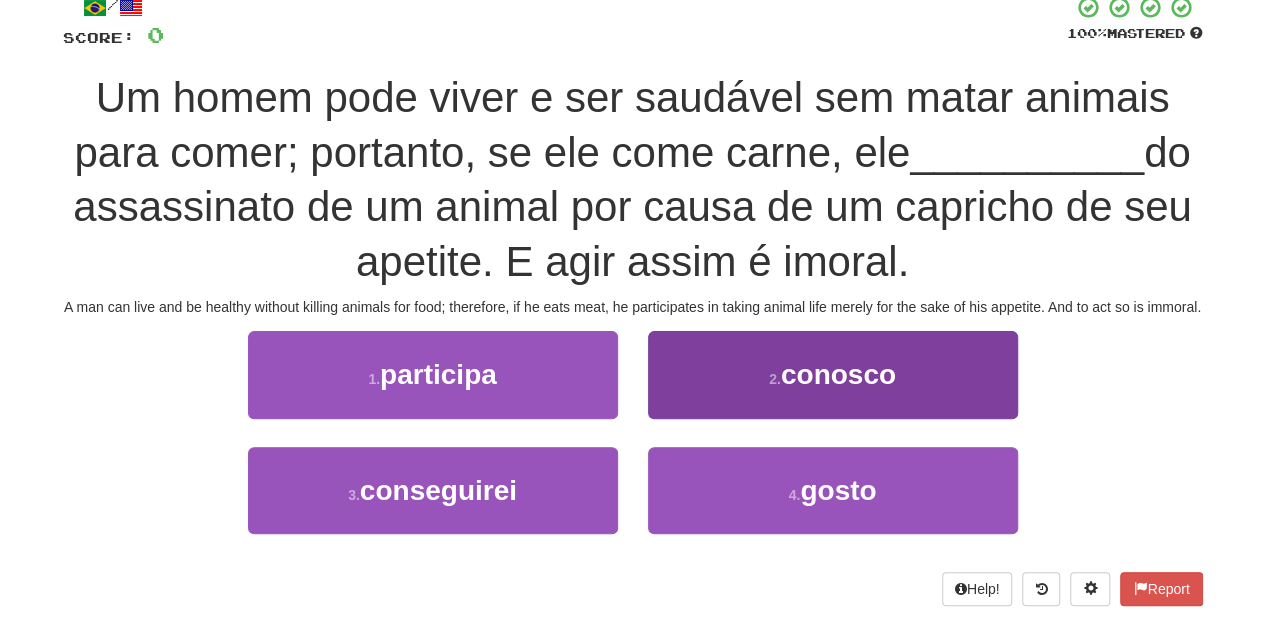 scroll, scrollTop: 133, scrollLeft: 0, axis: vertical 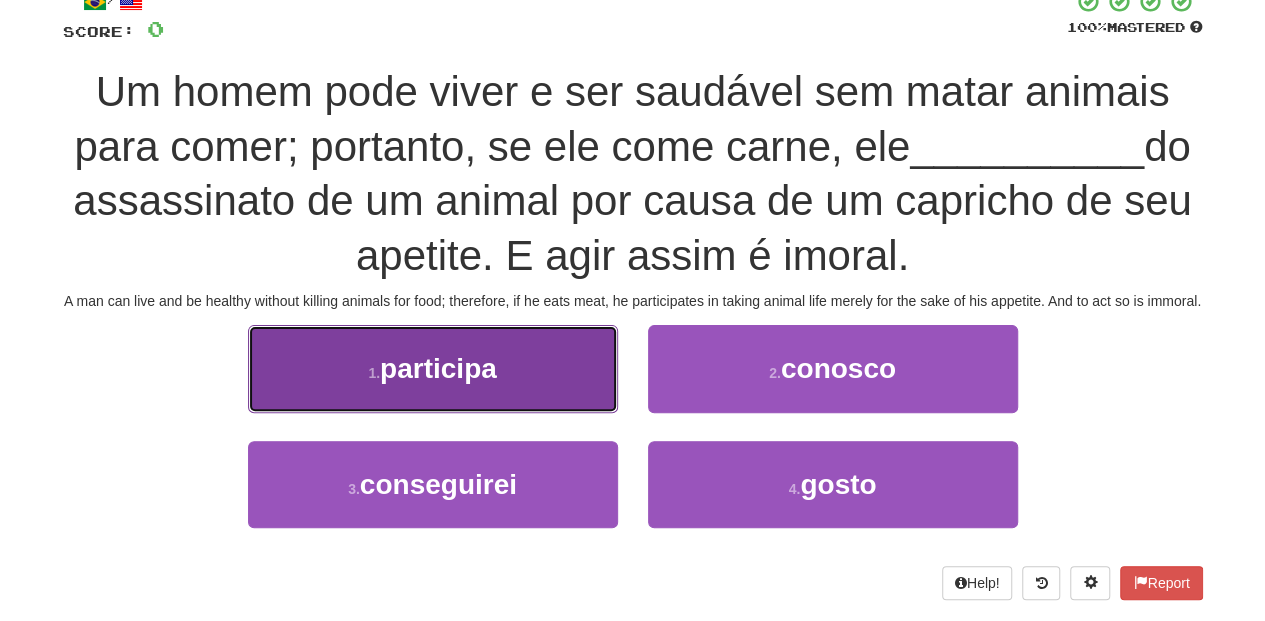 click on "1 .  participa" at bounding box center [433, 368] 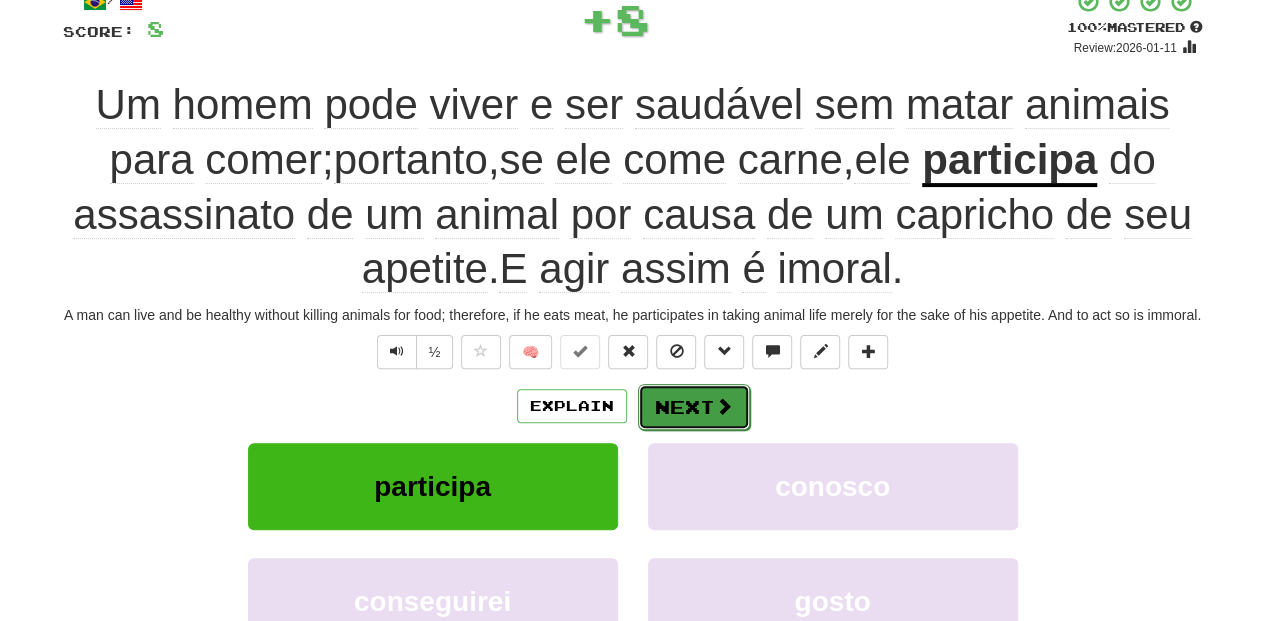 click on "Next" at bounding box center (694, 407) 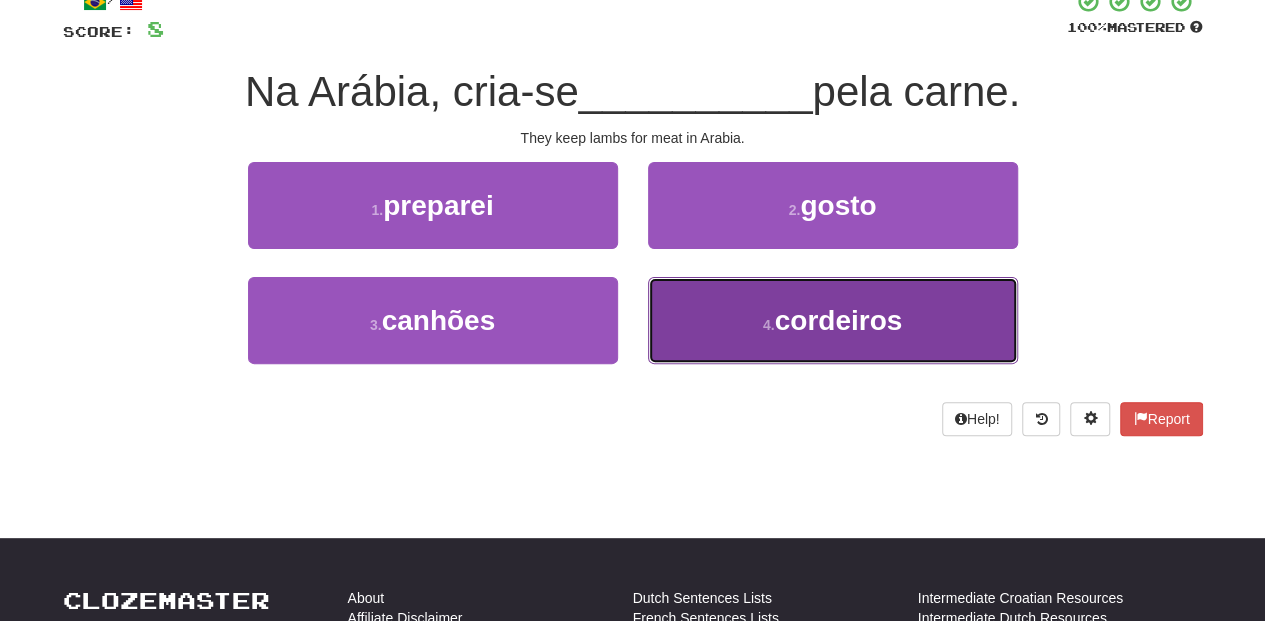 click on "4 .  cordeiros" at bounding box center [833, 320] 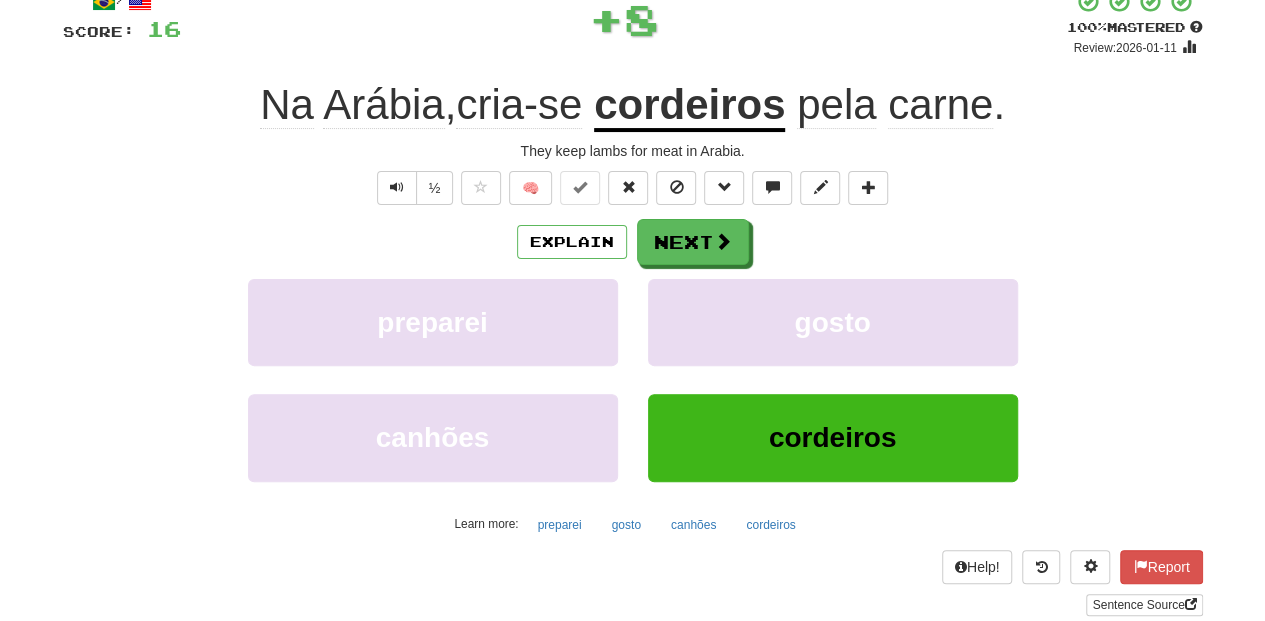 click on "Explain Next preparei gosto canhões cordeiros Learn more: preparei gosto canhões cordeiros" at bounding box center [633, 379] 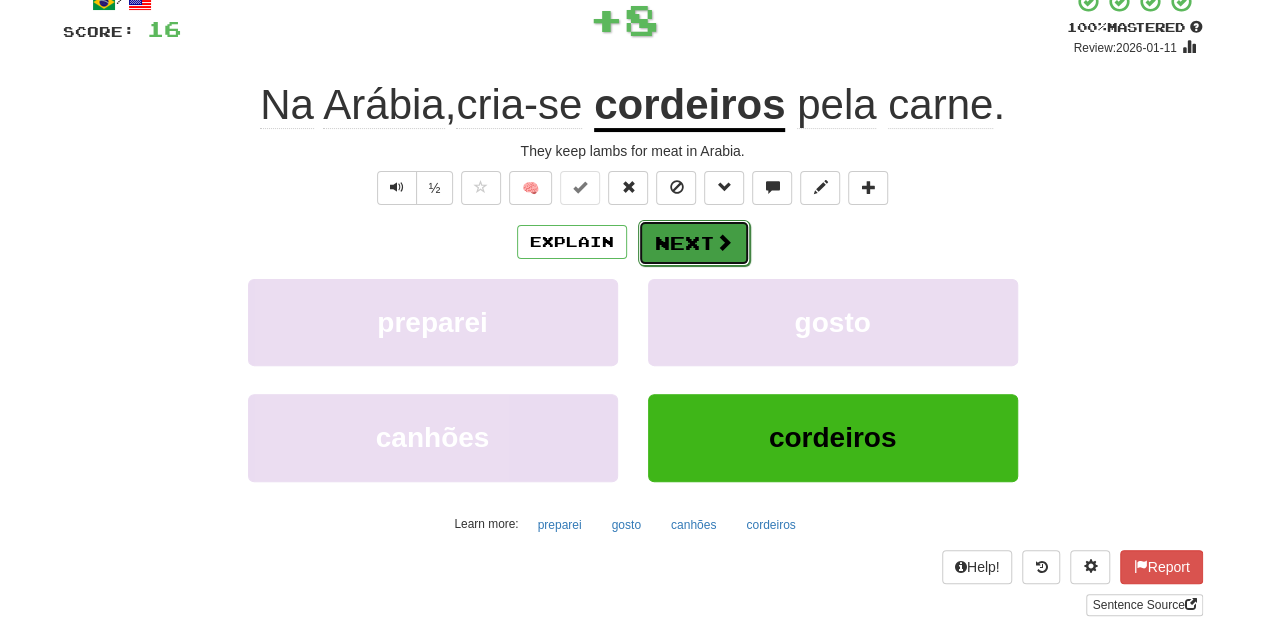click on "Next" at bounding box center (694, 243) 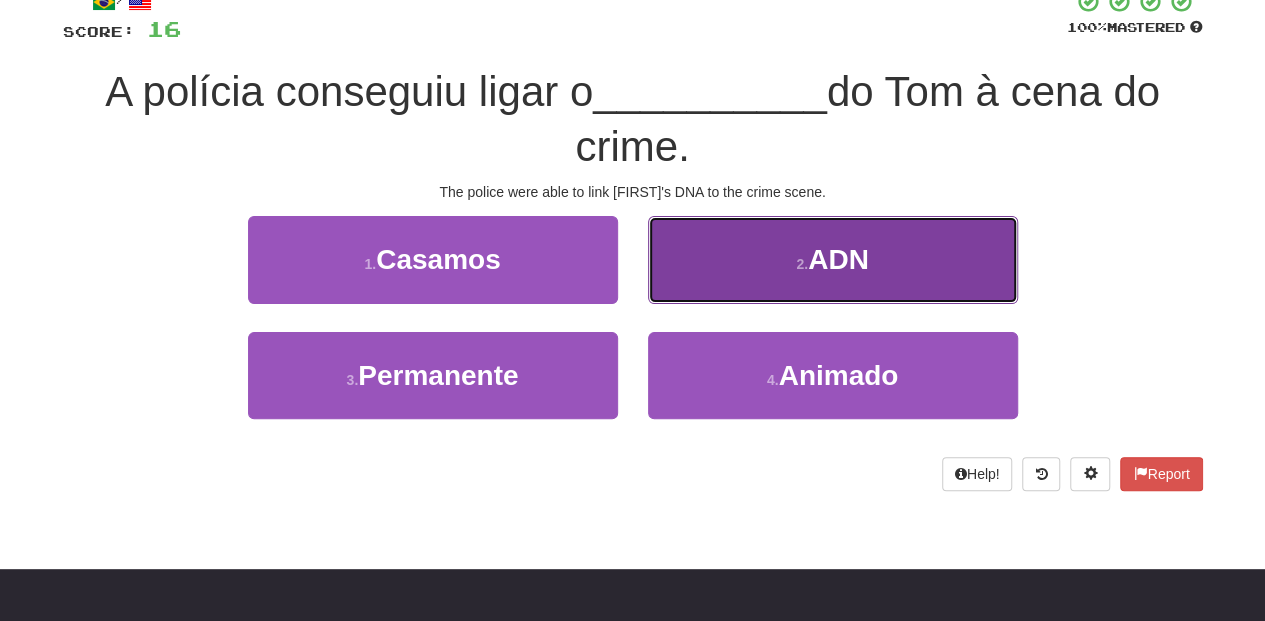click on "2 .  ADN" at bounding box center [833, 259] 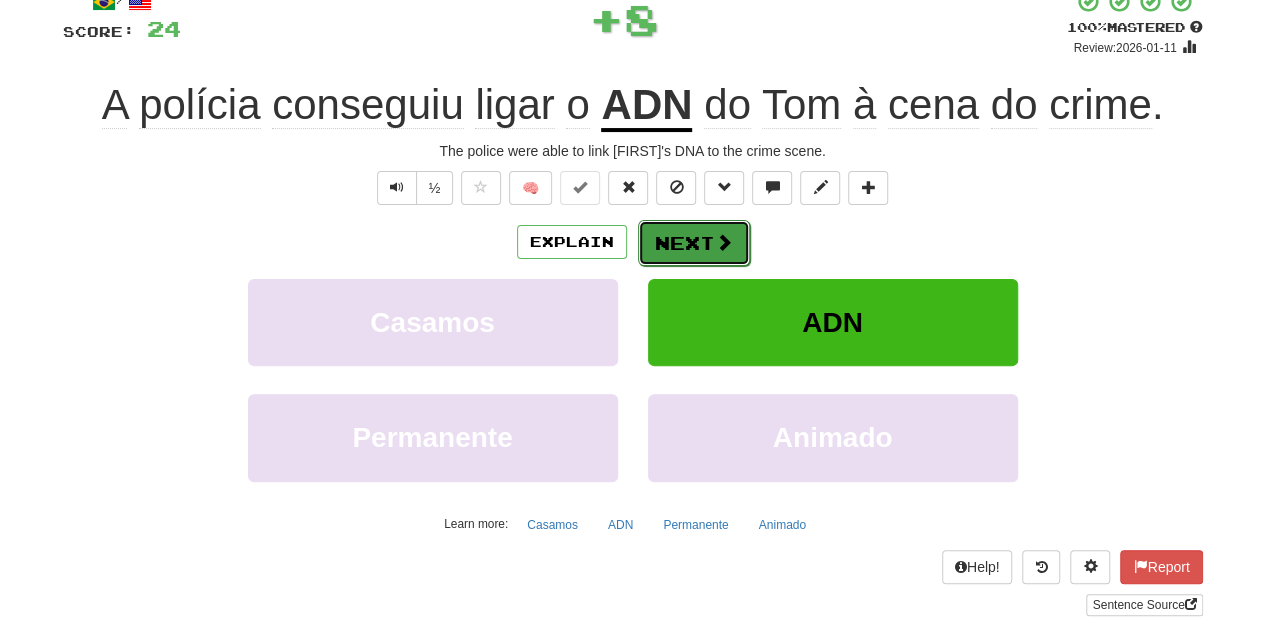 click on "Next" at bounding box center (694, 243) 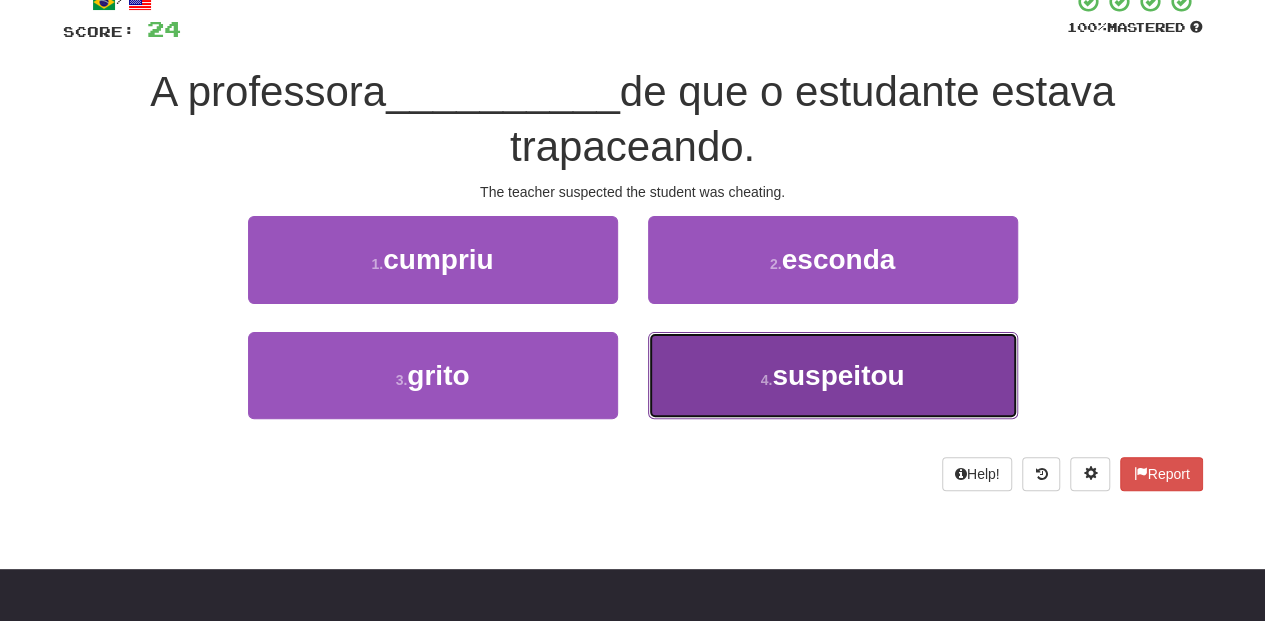 click on "4 .  suspeitou" at bounding box center (833, 375) 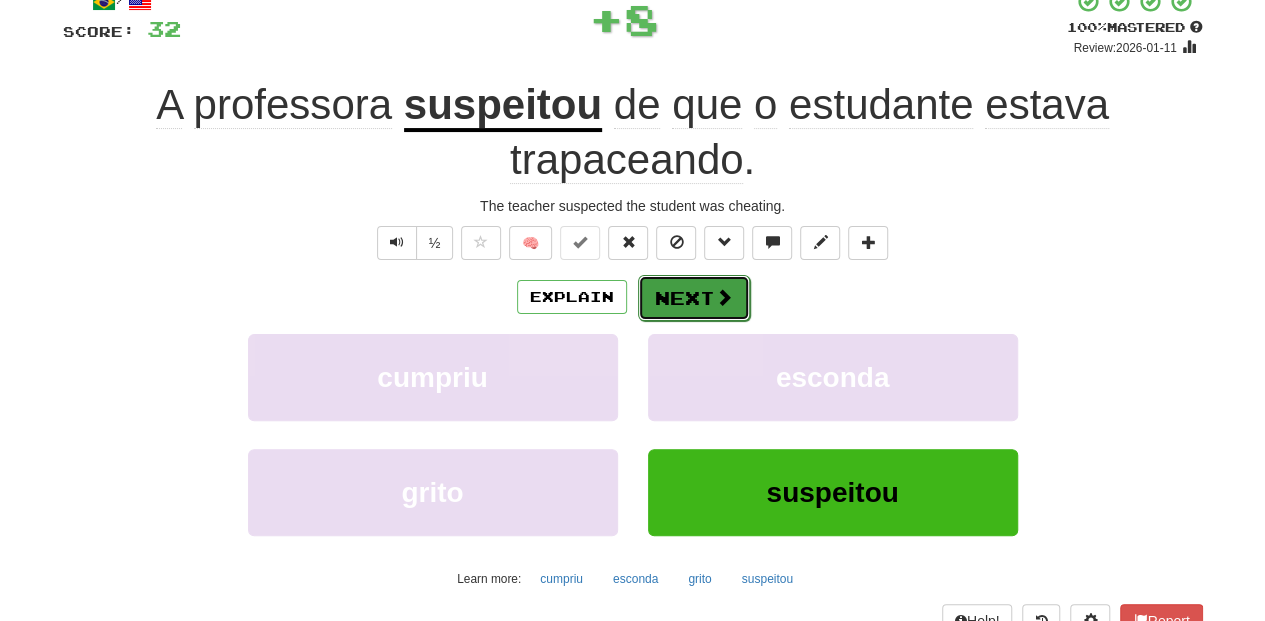click on "Next" at bounding box center (694, 298) 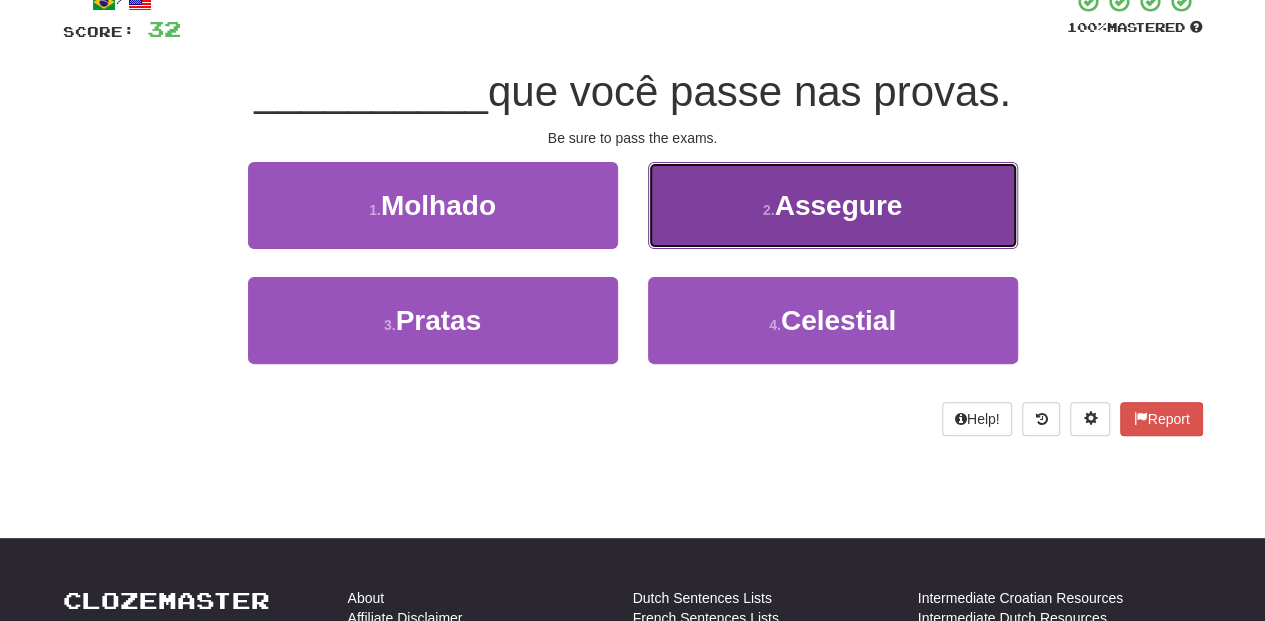 click on "2 .  Assegure" at bounding box center (833, 205) 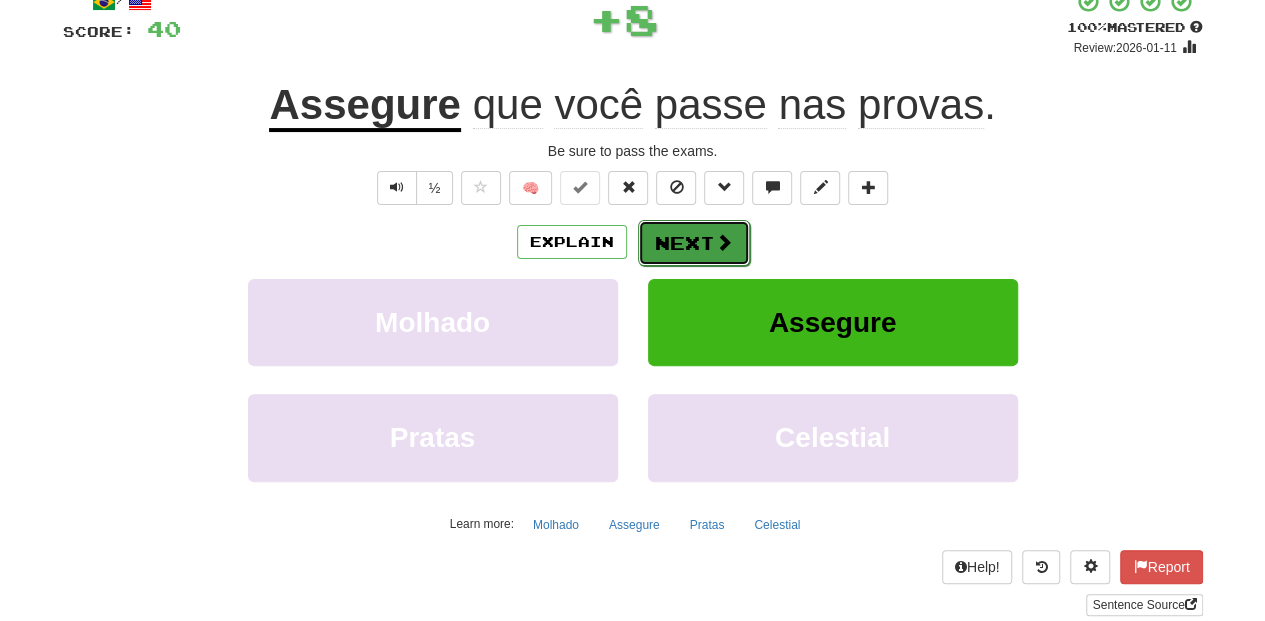 click on "Next" at bounding box center (694, 243) 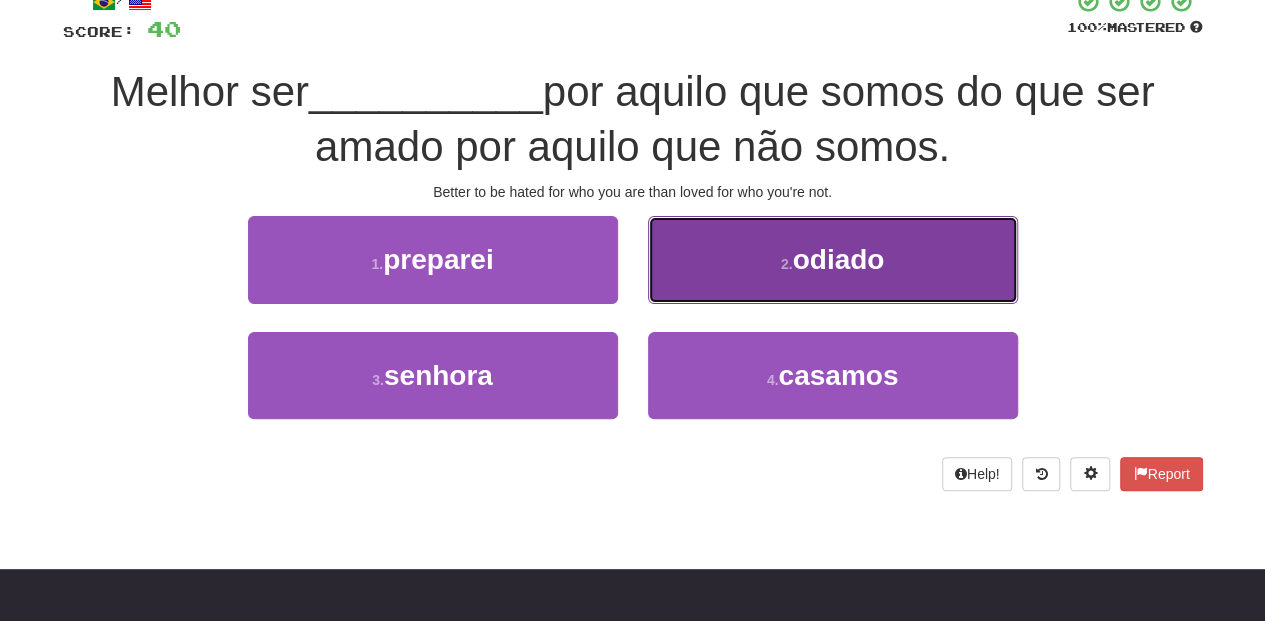 click on "2 .  odiado" at bounding box center (833, 259) 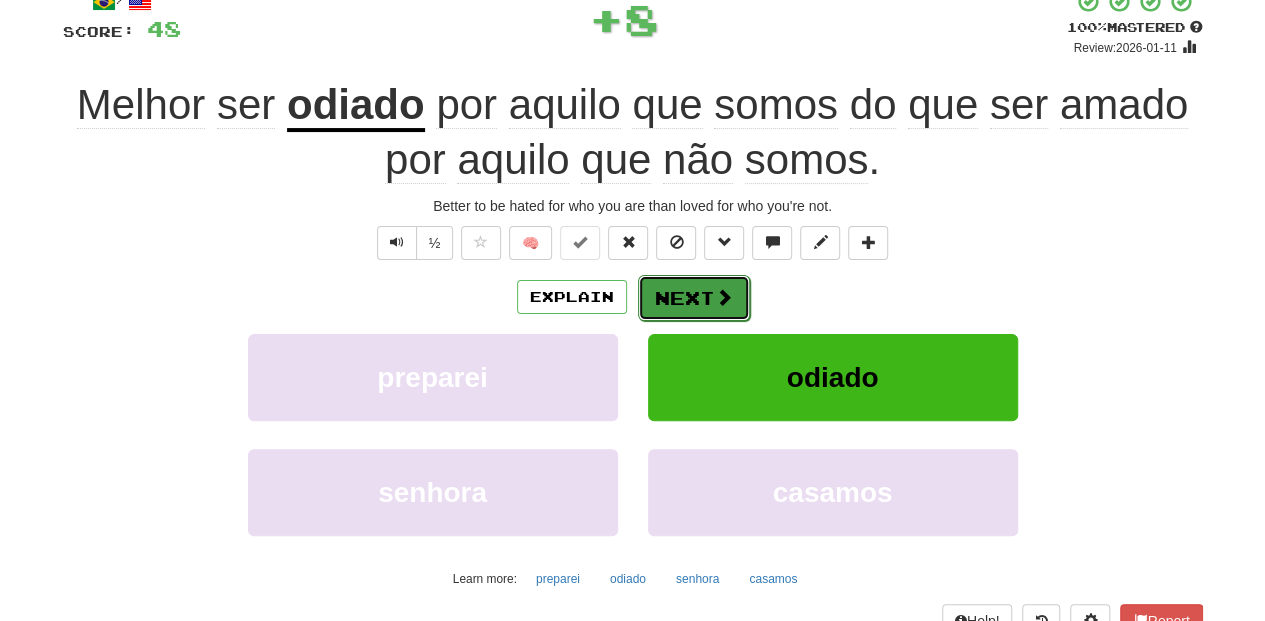 click at bounding box center [724, 297] 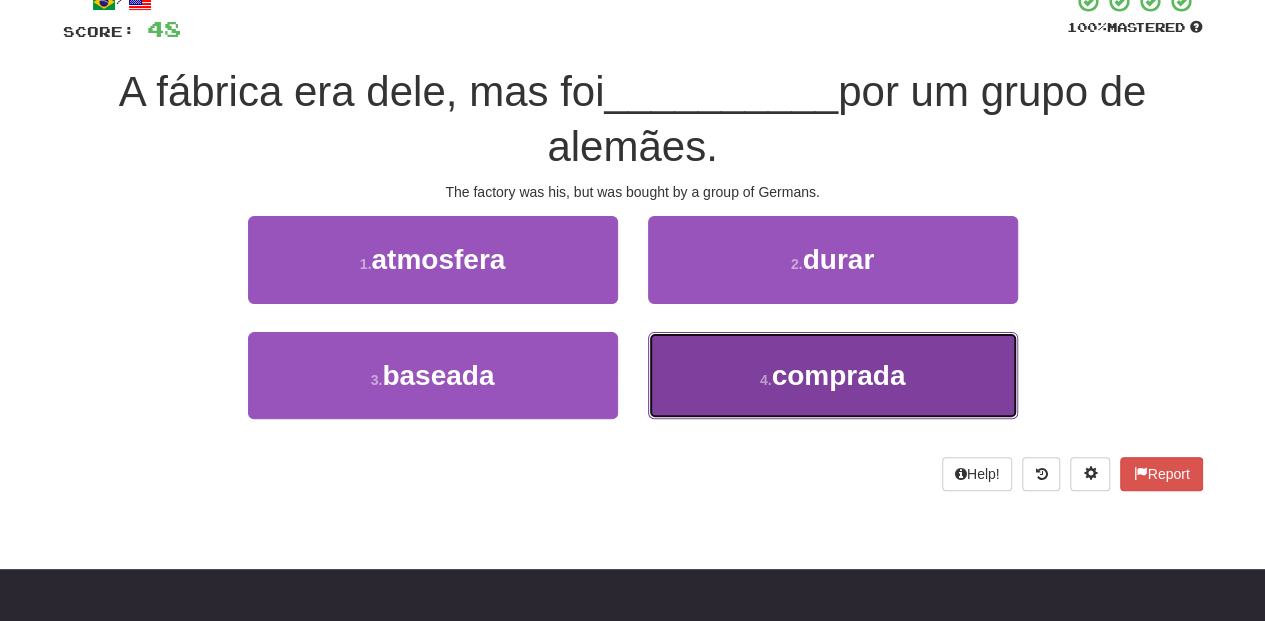 click on "4 .  comprada" at bounding box center (833, 375) 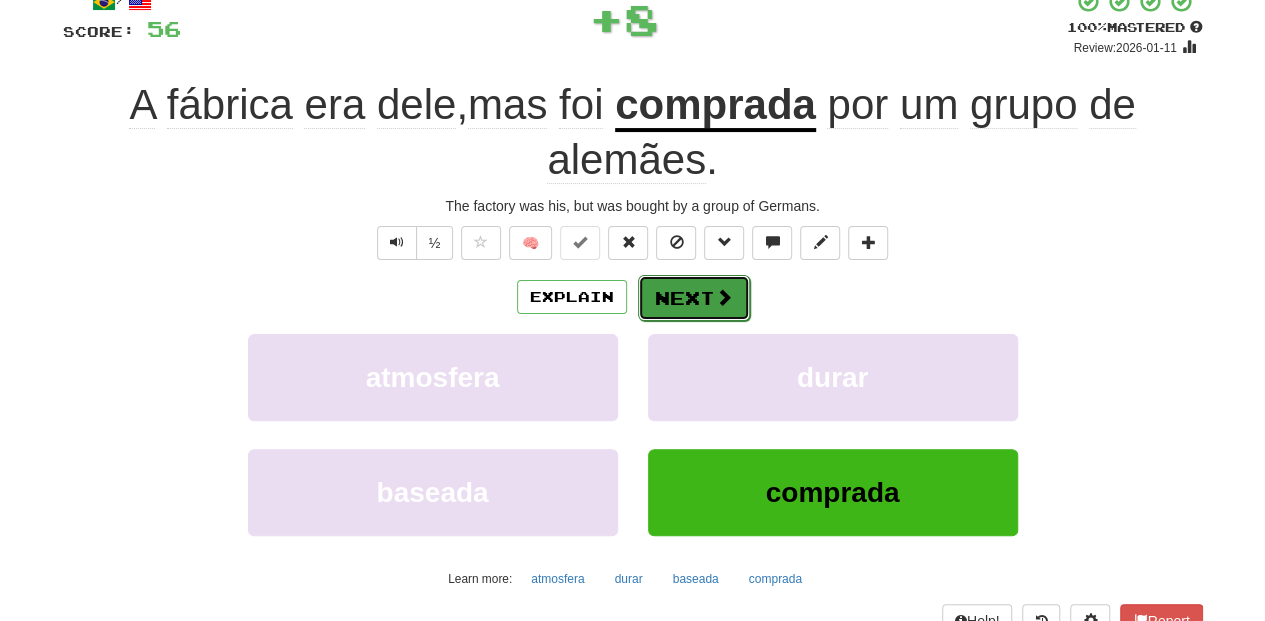 click on "Next" at bounding box center (694, 298) 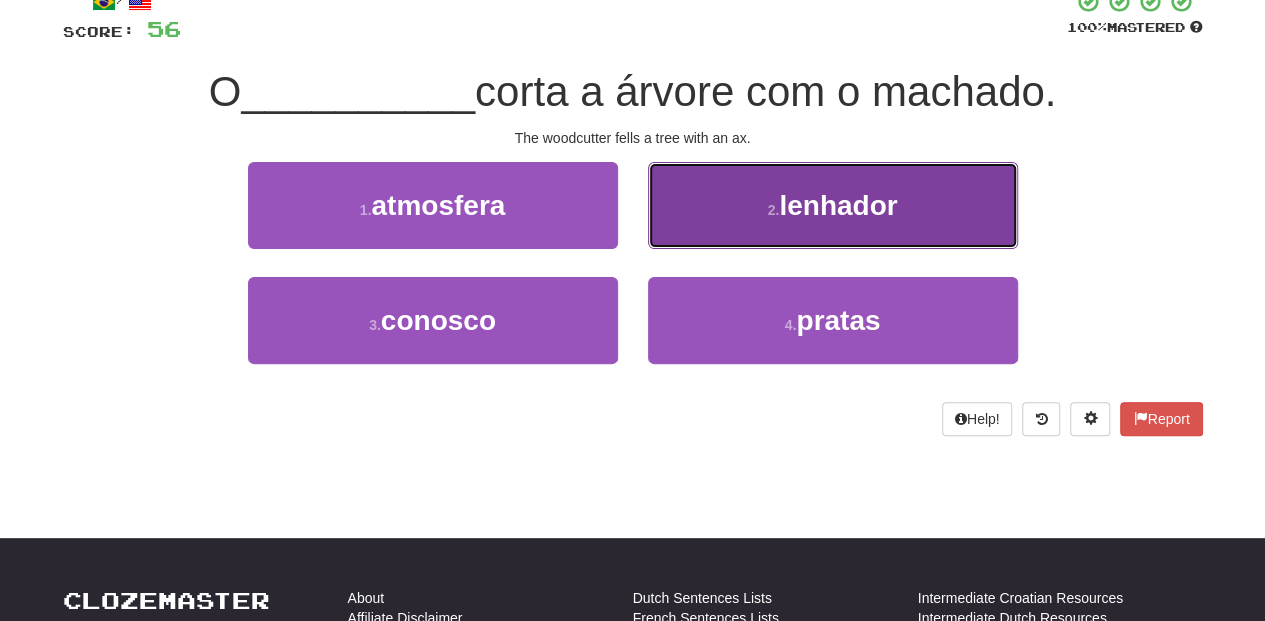 click on "2 .  lenhador" at bounding box center (833, 205) 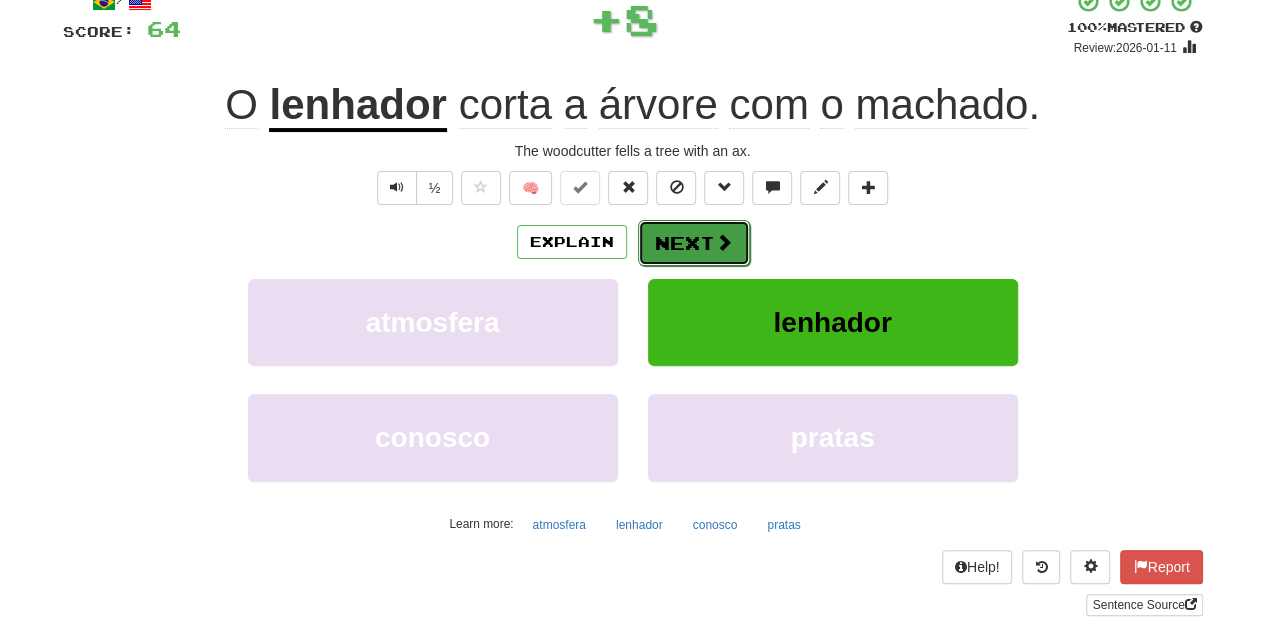 click on "Next" at bounding box center [694, 243] 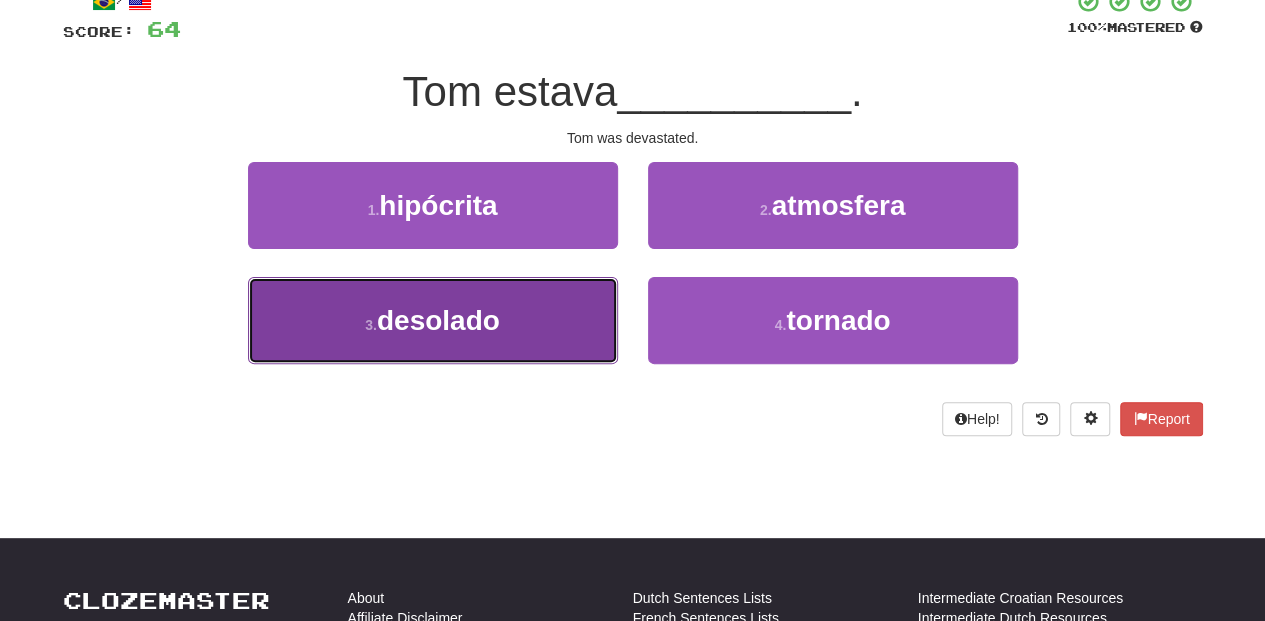 click on "3 .  desolado" at bounding box center (433, 320) 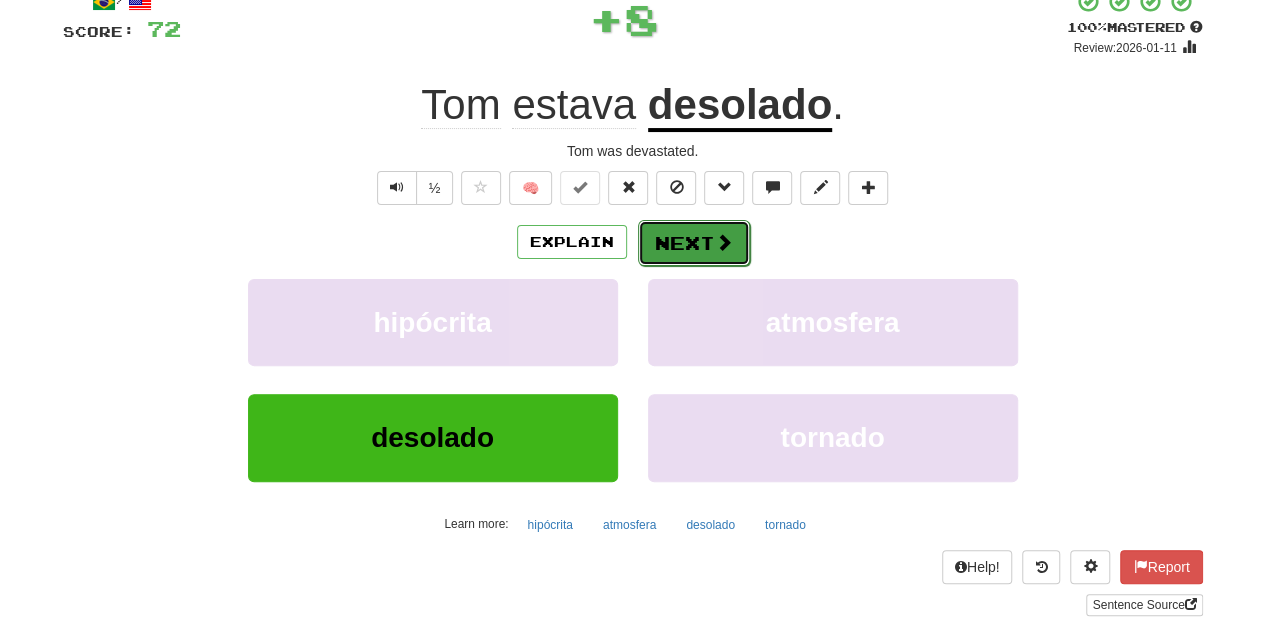 click on "Next" at bounding box center [694, 243] 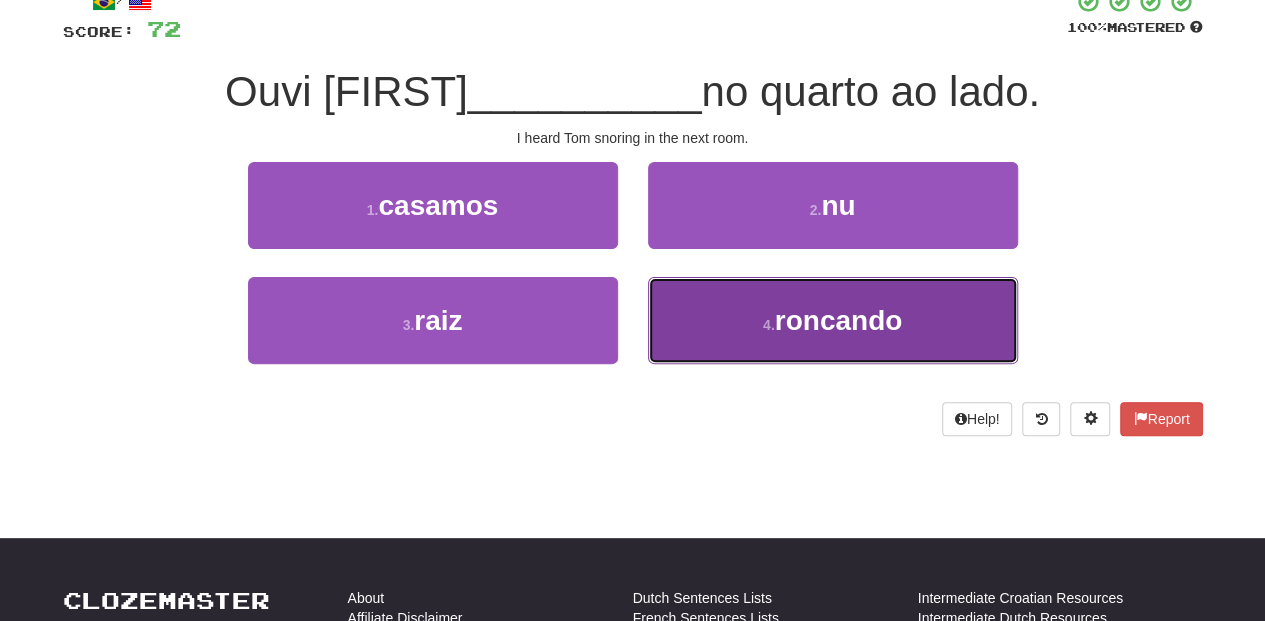 click on "4 .  roncando" at bounding box center [833, 320] 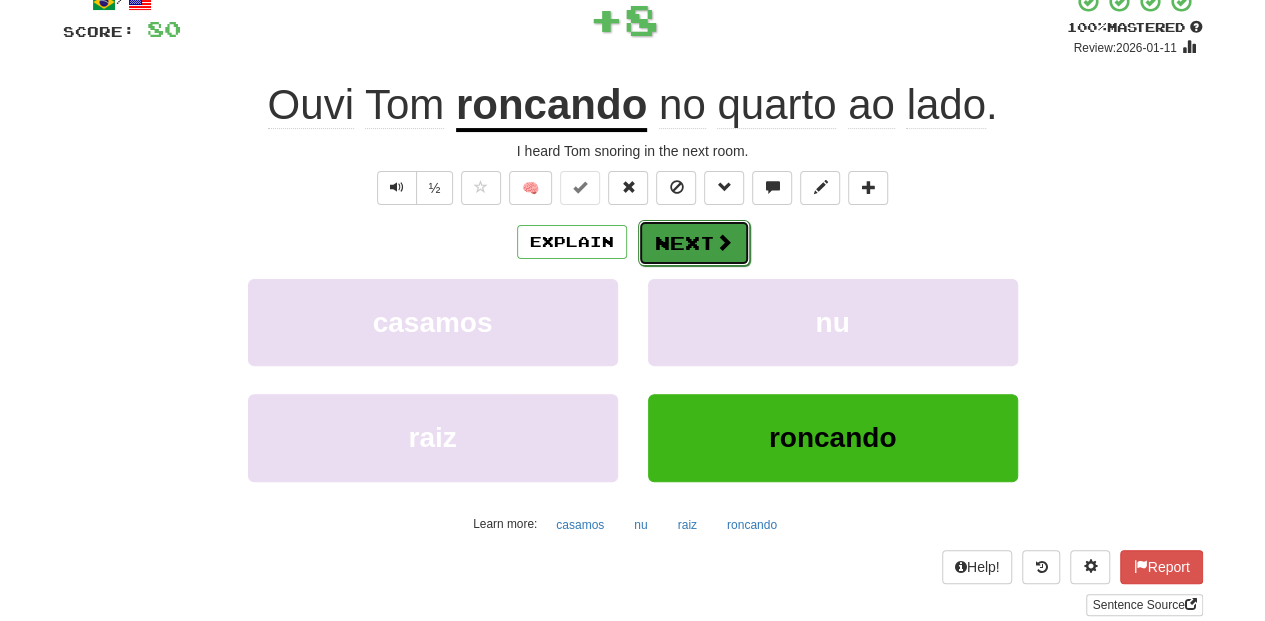 click on "Next" at bounding box center (694, 243) 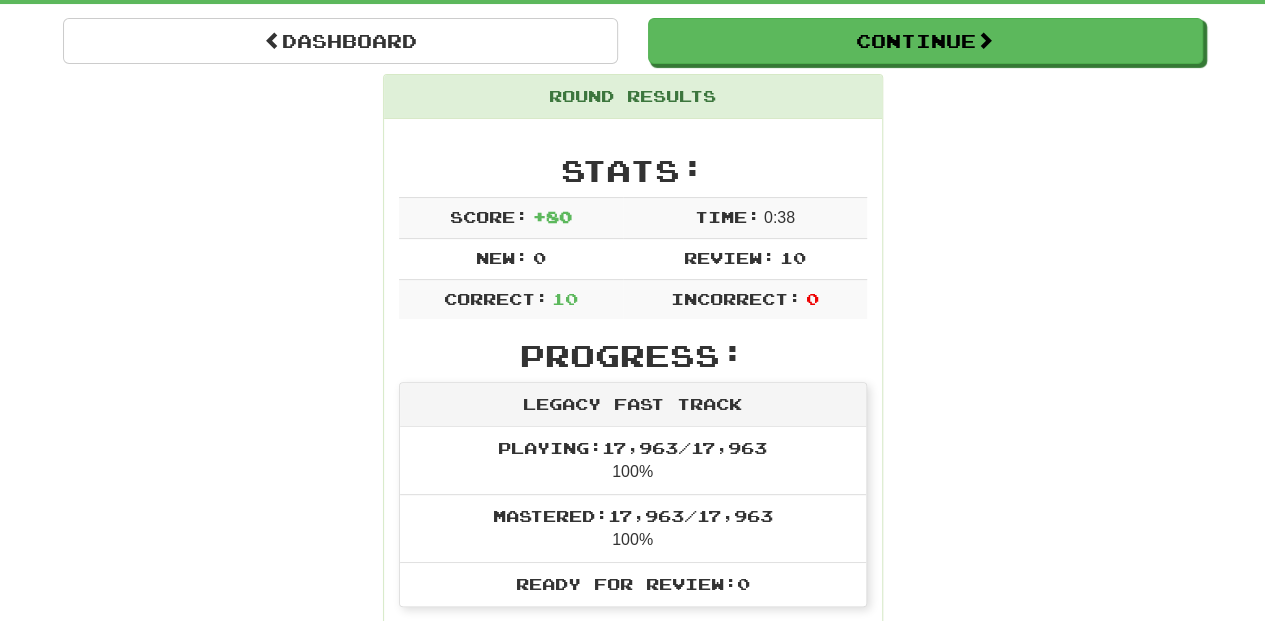scroll, scrollTop: 154, scrollLeft: 0, axis: vertical 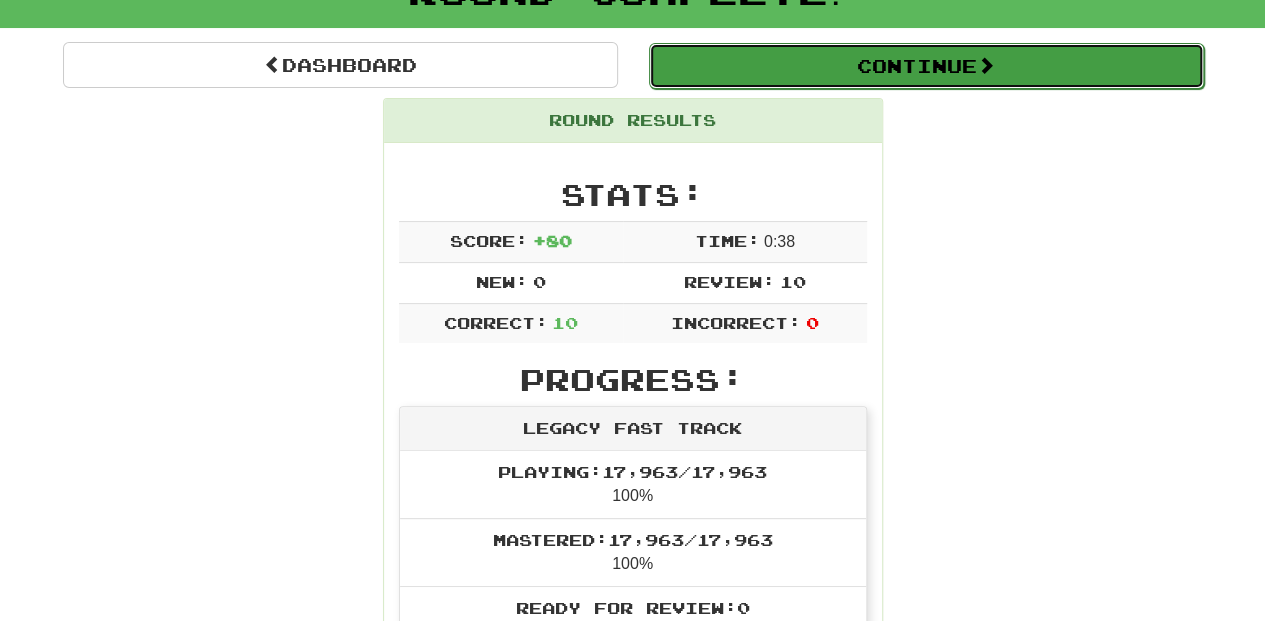 click on "Continue" at bounding box center (926, 66) 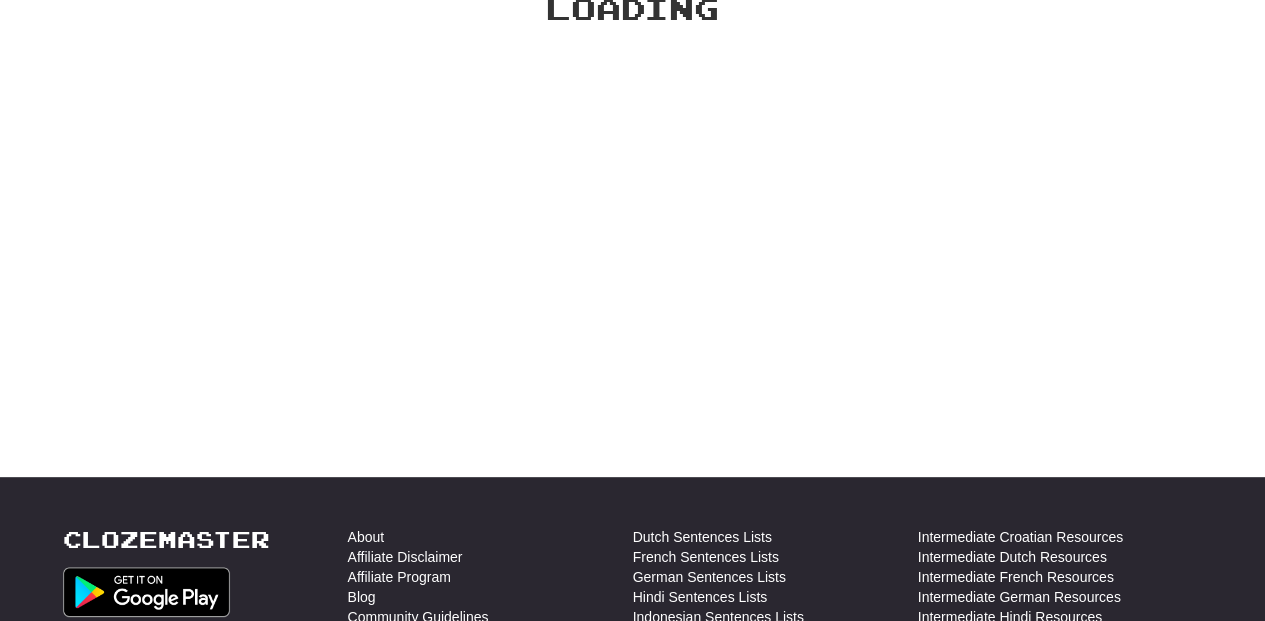 scroll, scrollTop: 154, scrollLeft: 0, axis: vertical 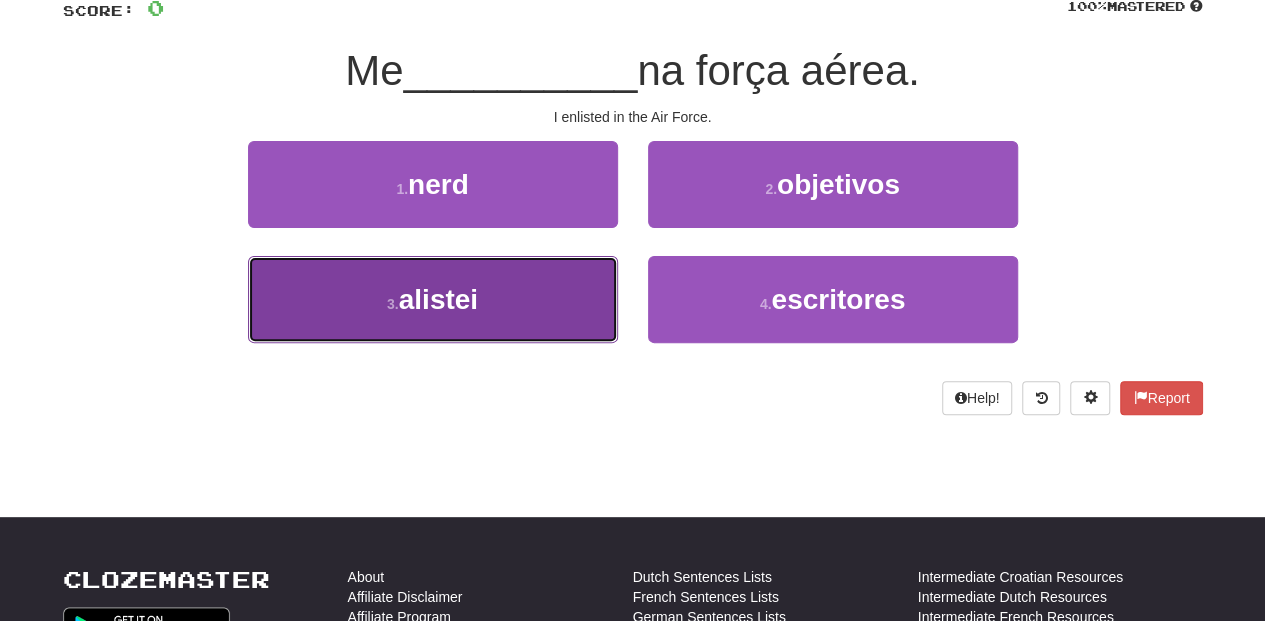 click on "3 .  alistei" at bounding box center (433, 299) 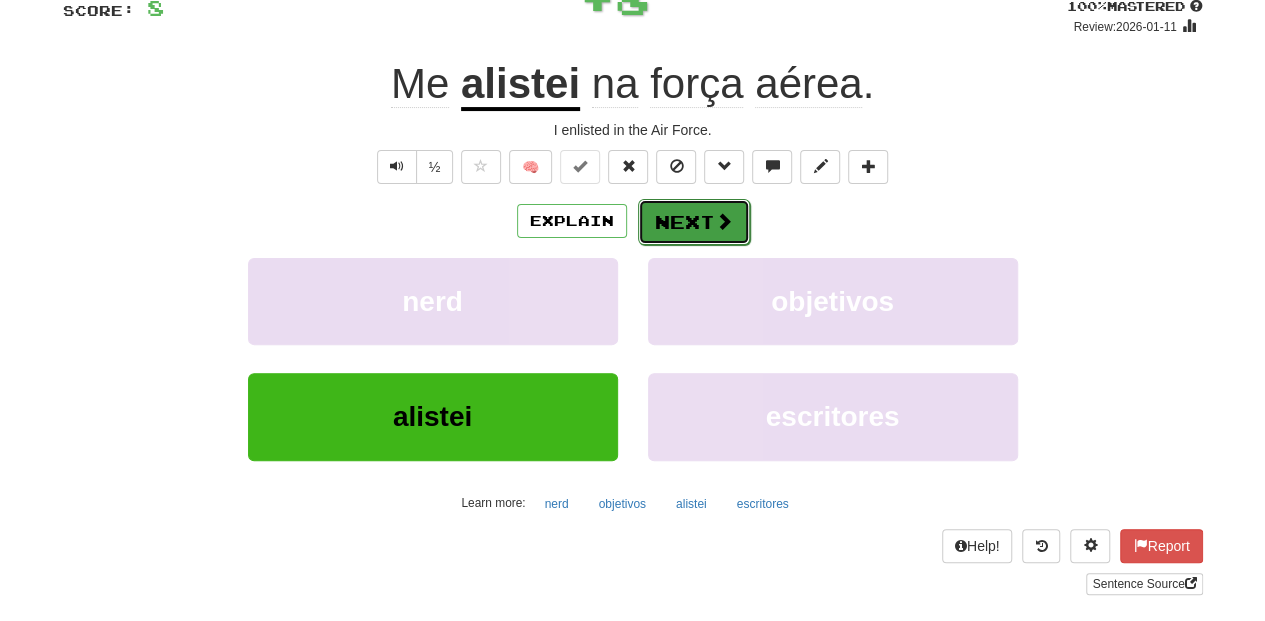 click on "Next" at bounding box center (694, 222) 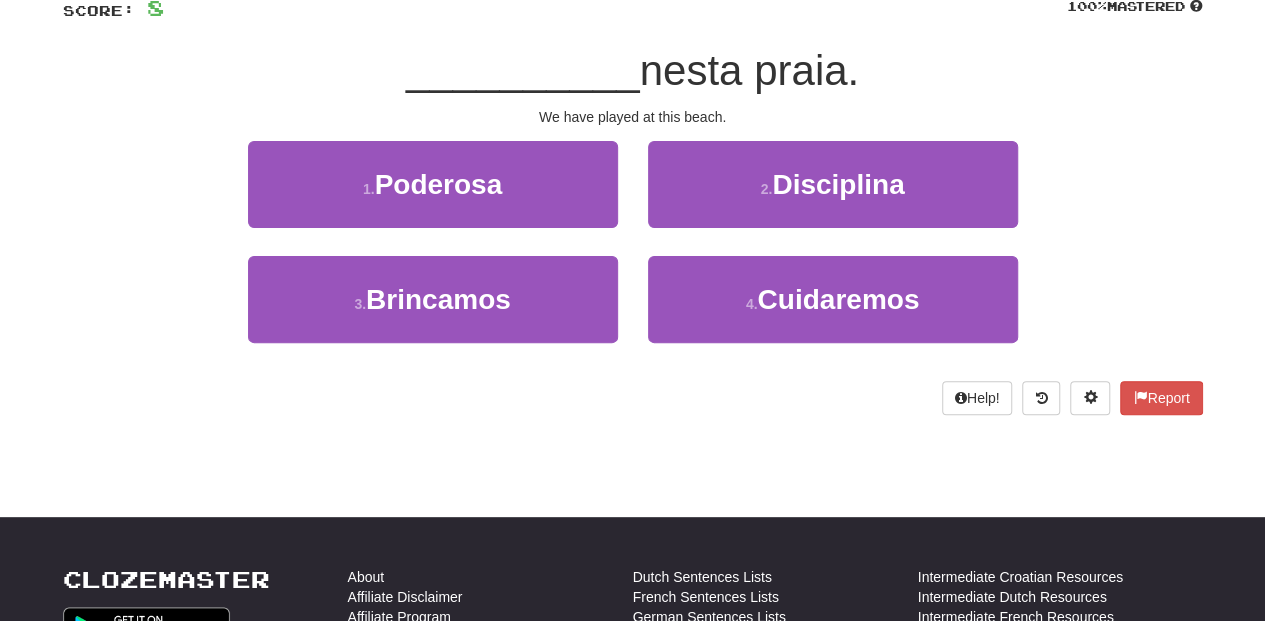 click on "1 .  Poderosa" at bounding box center [433, 198] 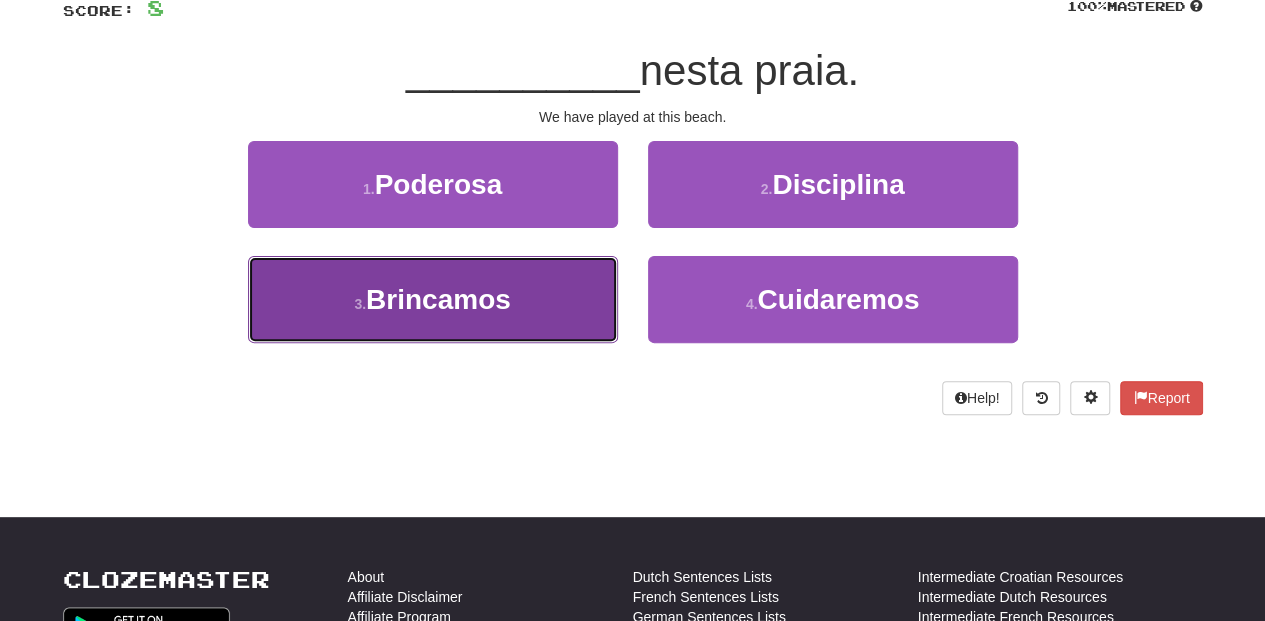 click on "3 .  Brincamos" at bounding box center (433, 299) 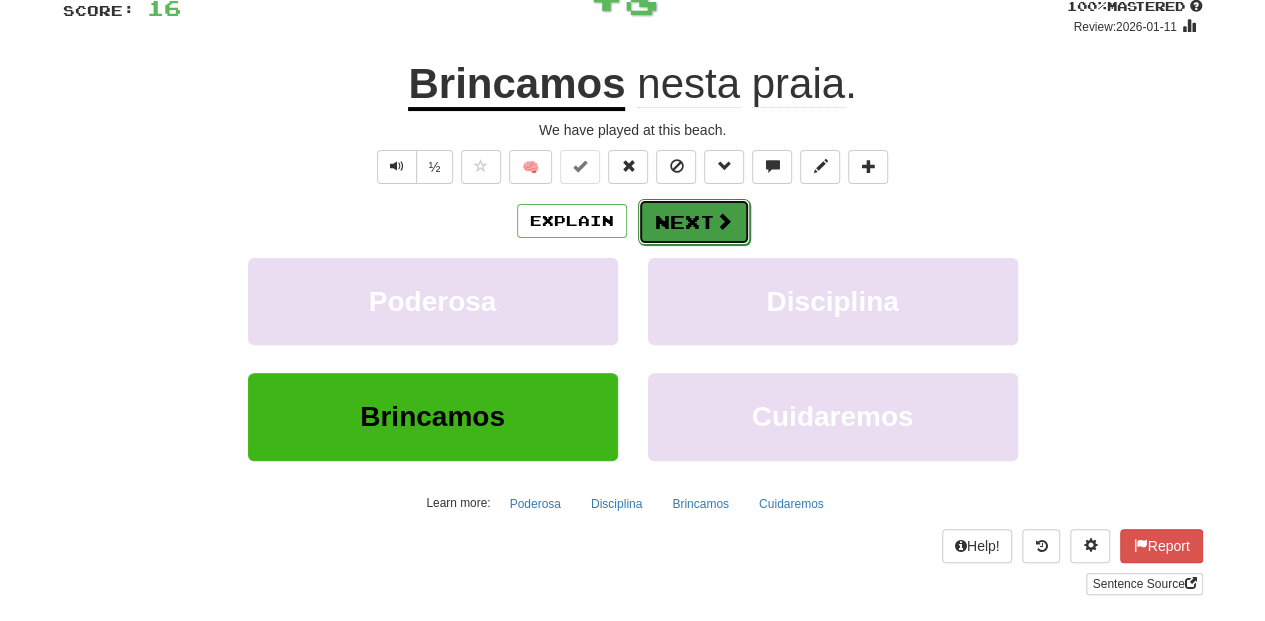 click on "Next" at bounding box center (694, 222) 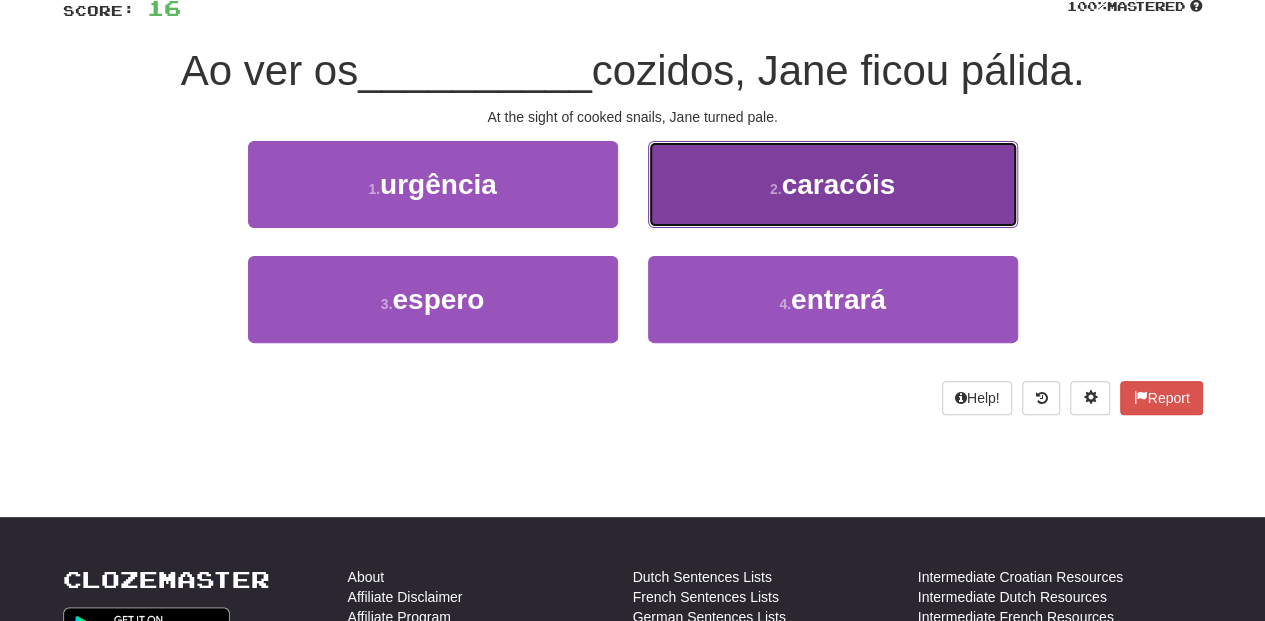 click on "2 .  caracóis" at bounding box center (833, 184) 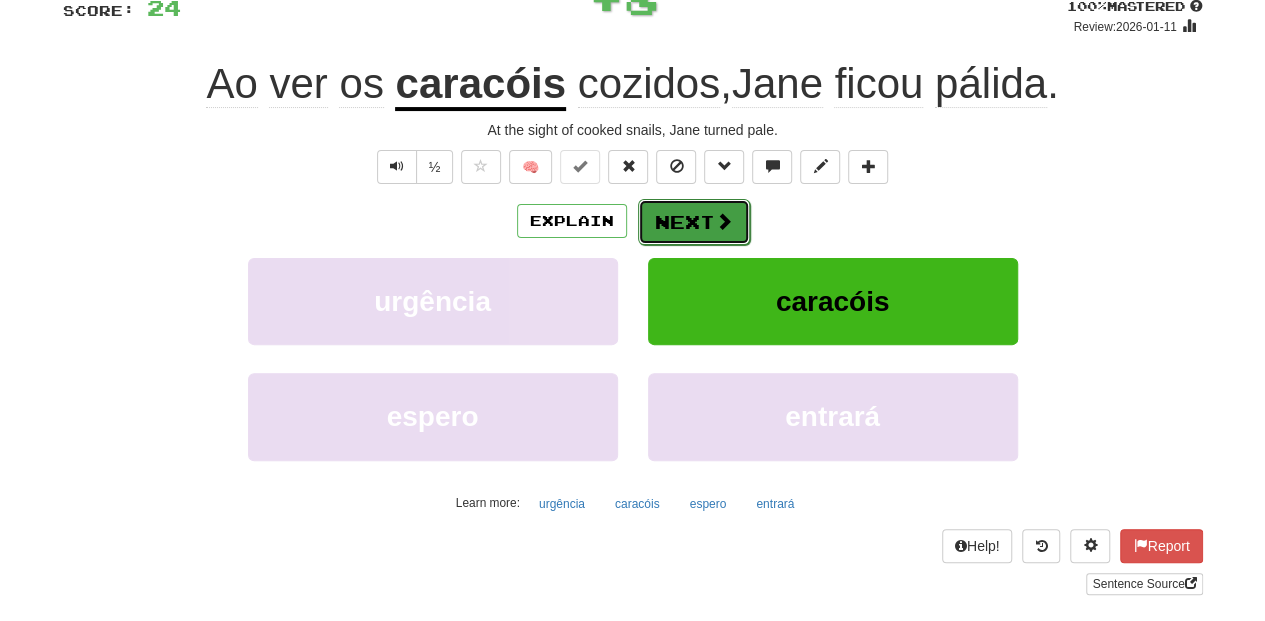 click on "Next" at bounding box center [694, 222] 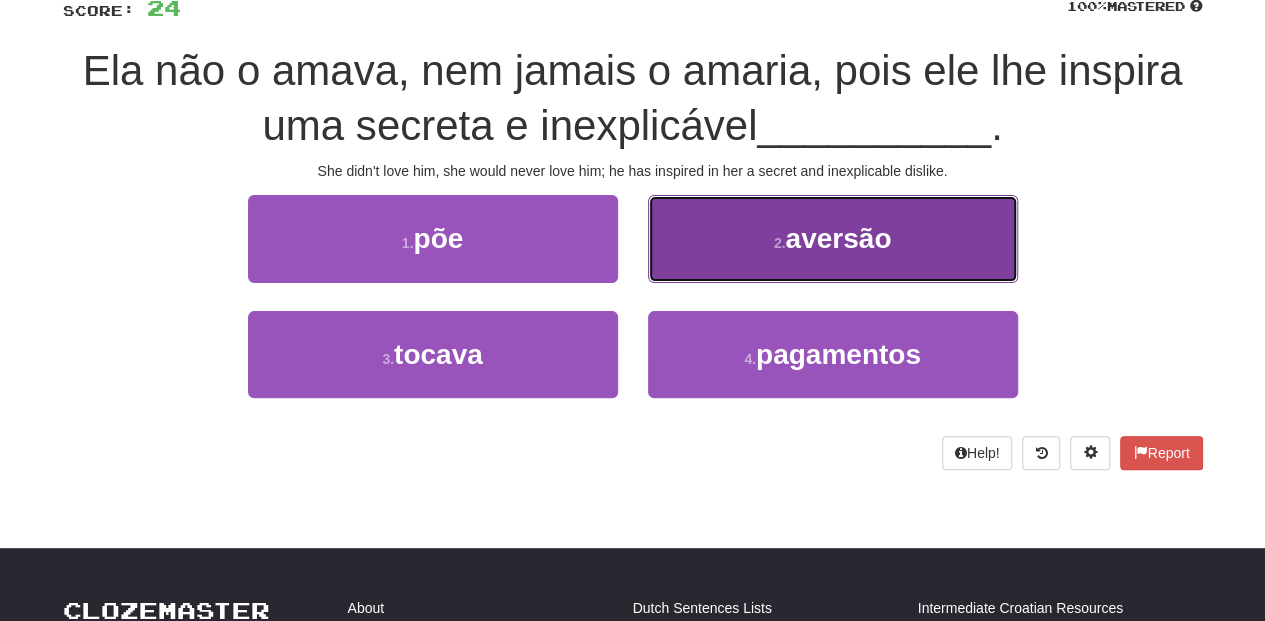 click on "2 .  aversão" at bounding box center (833, 238) 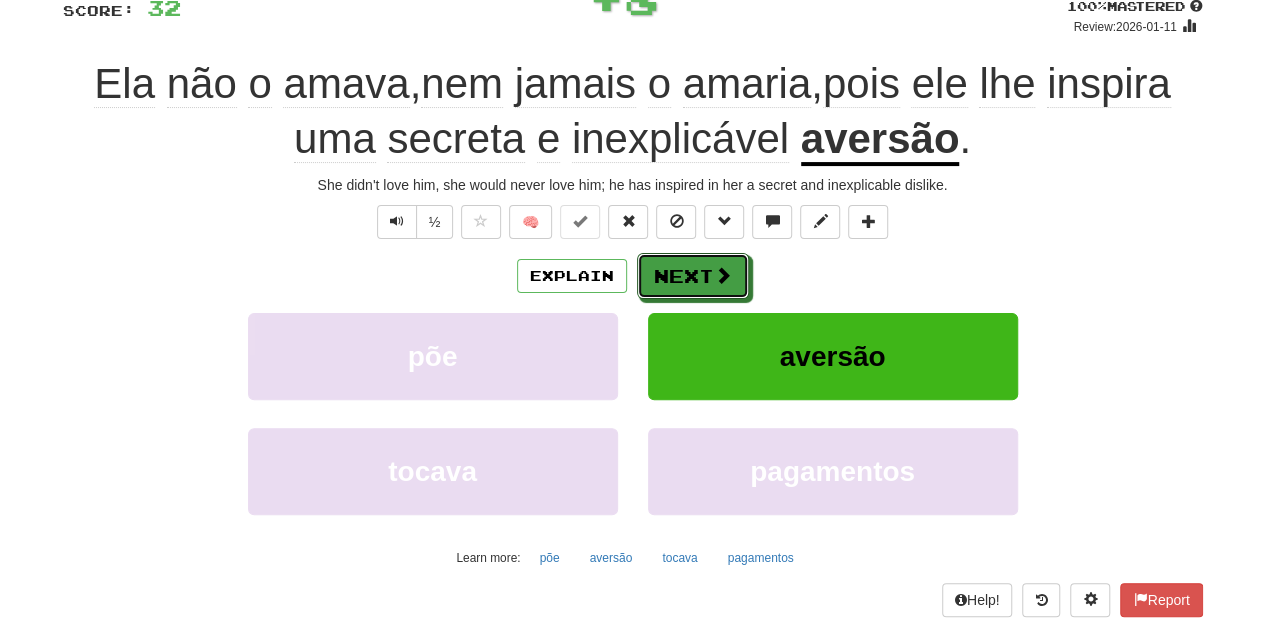 click on "Next" at bounding box center (693, 276) 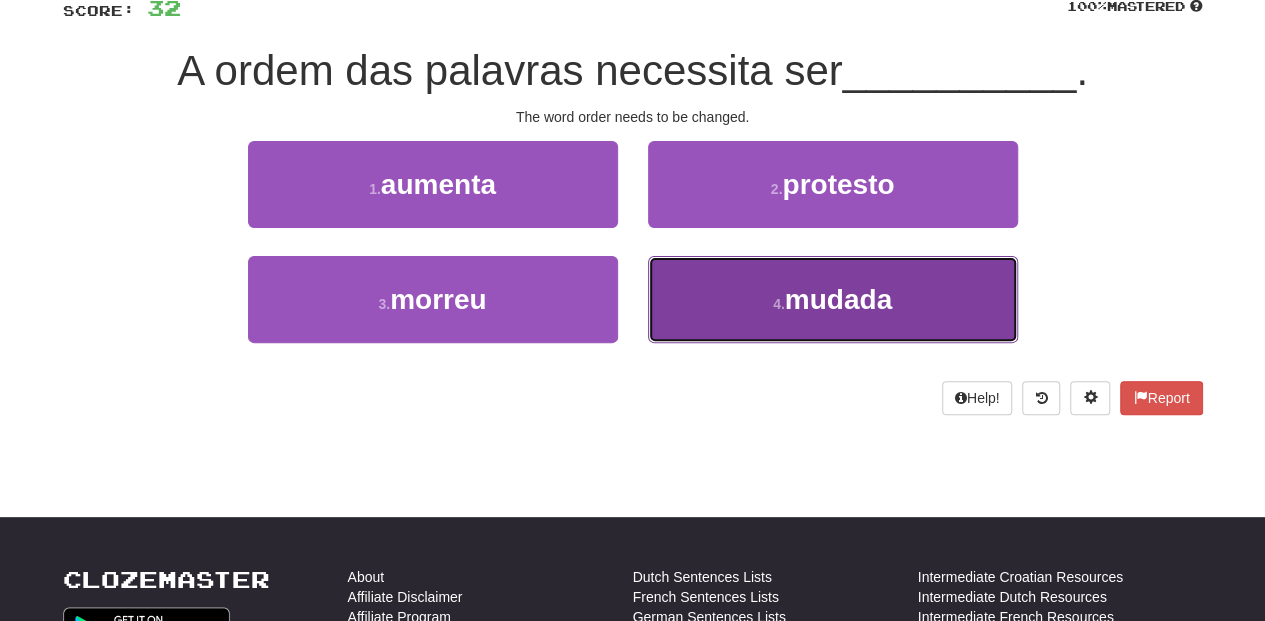 click on "4 .  mudada" at bounding box center [833, 299] 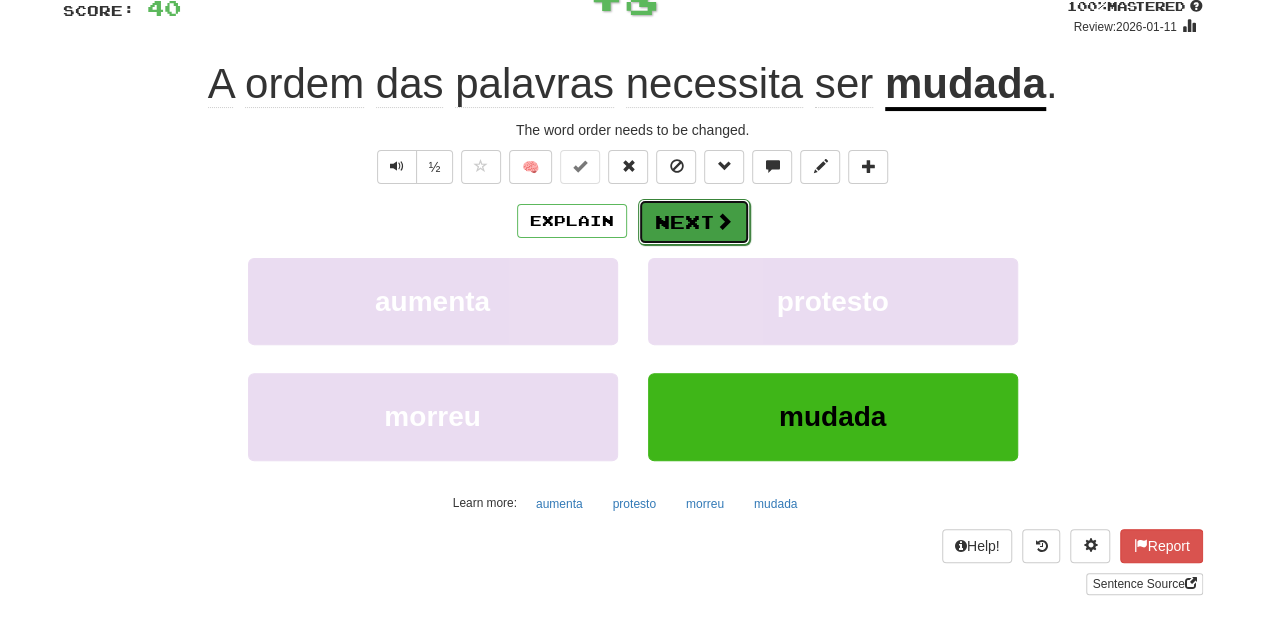 click on "Next" at bounding box center (694, 222) 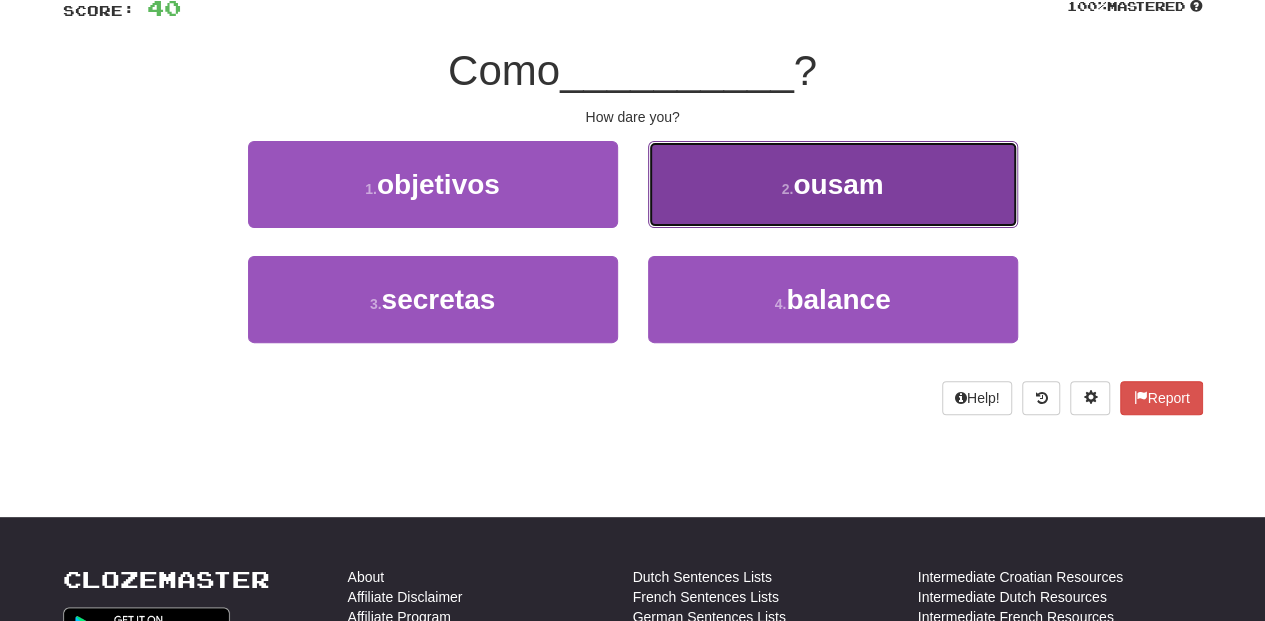 click on "2 .  ousam" at bounding box center (833, 184) 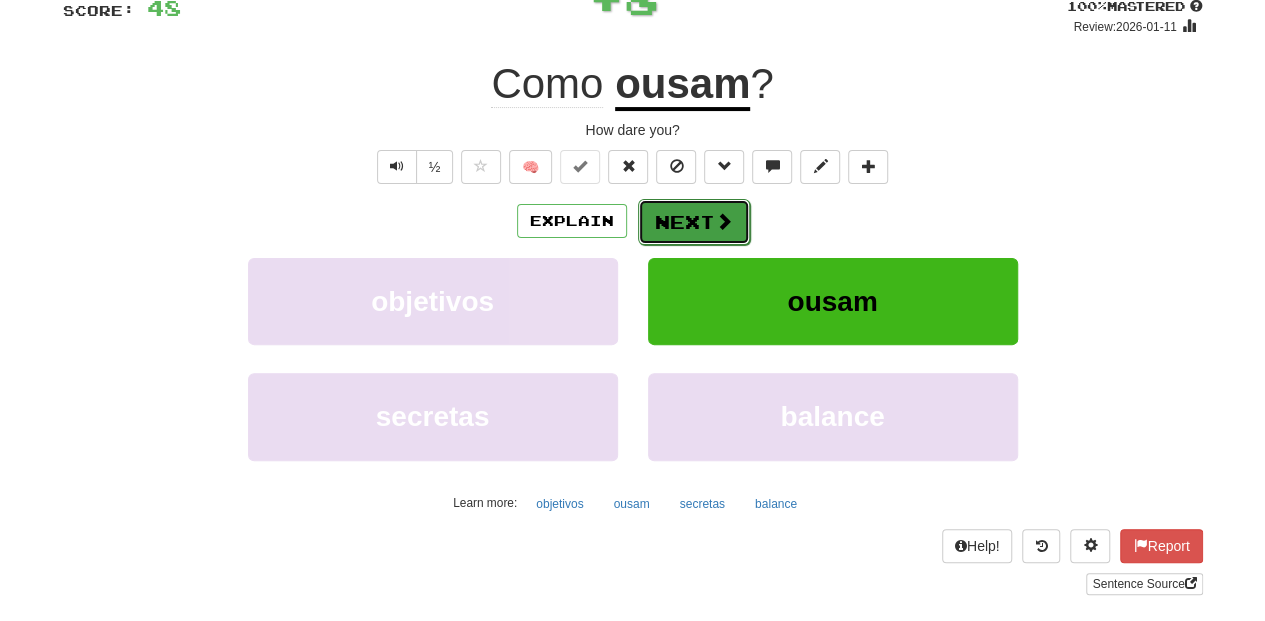 click on "Next" at bounding box center (694, 222) 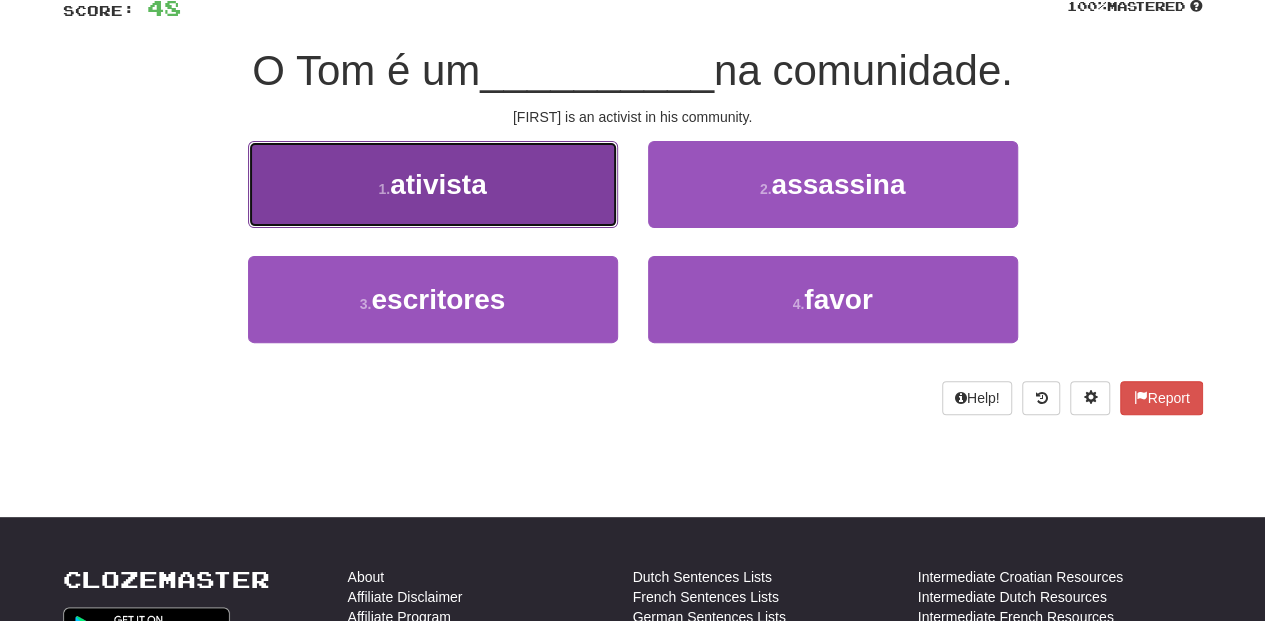 click on "1 .  ativista" at bounding box center (433, 184) 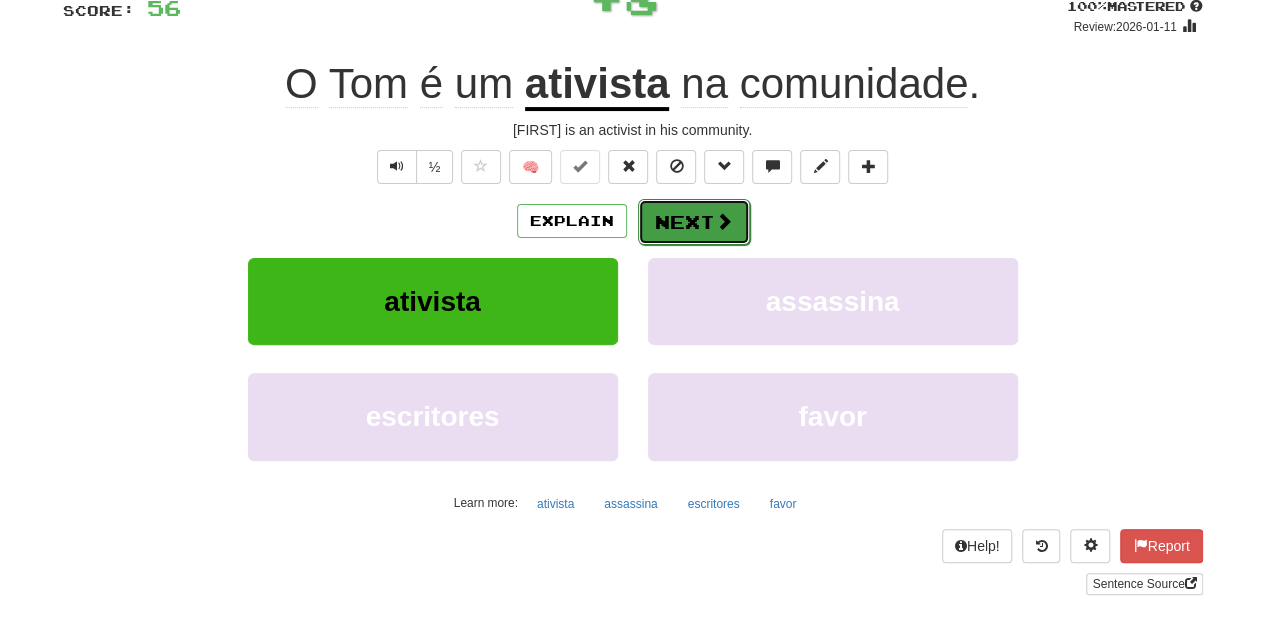 click on "Next" at bounding box center (694, 222) 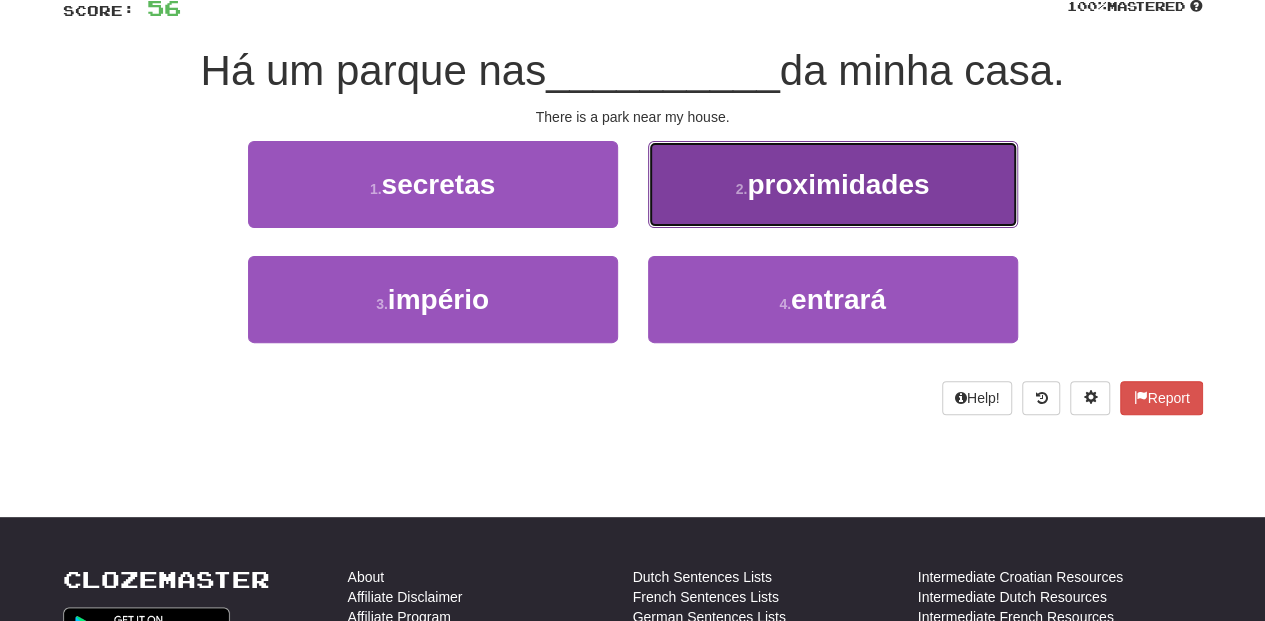click on "2 .  proximidades" at bounding box center (833, 184) 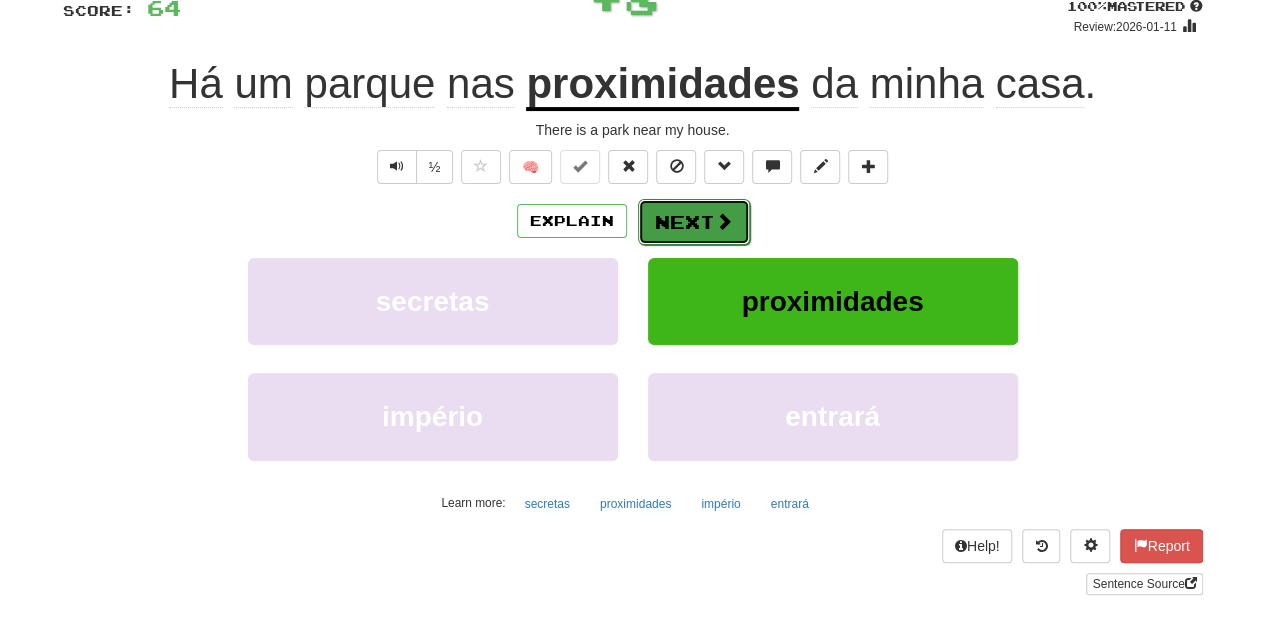 click on "Next" at bounding box center [694, 222] 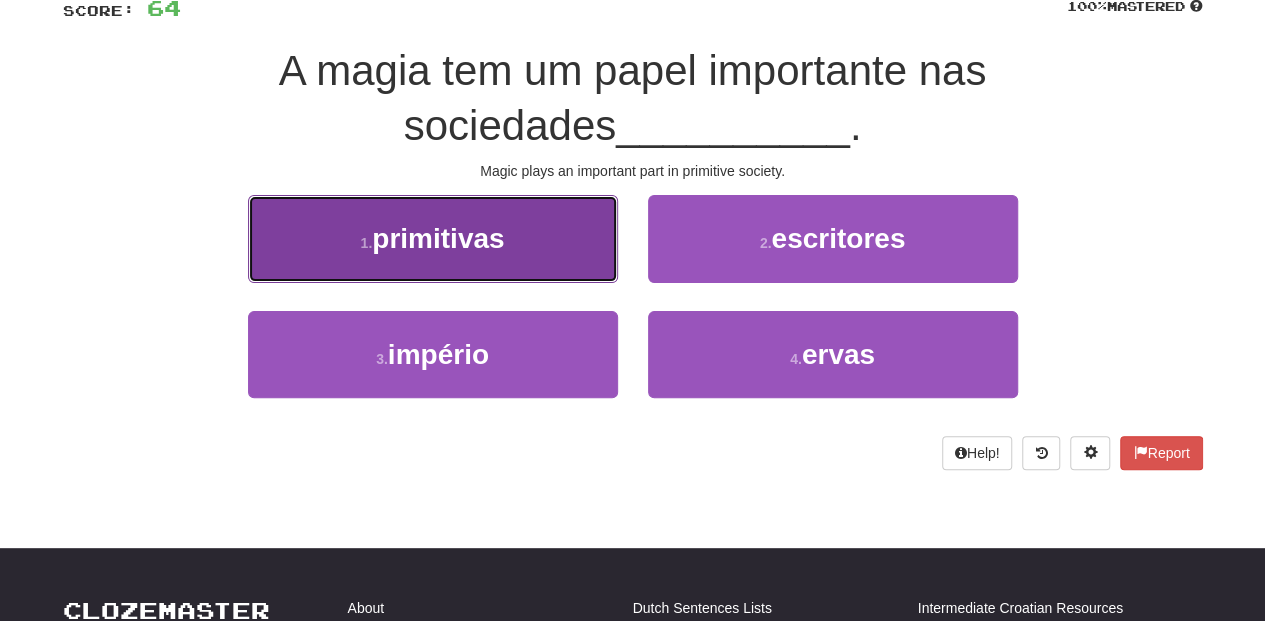 click on "1 .  primitivas" at bounding box center [433, 238] 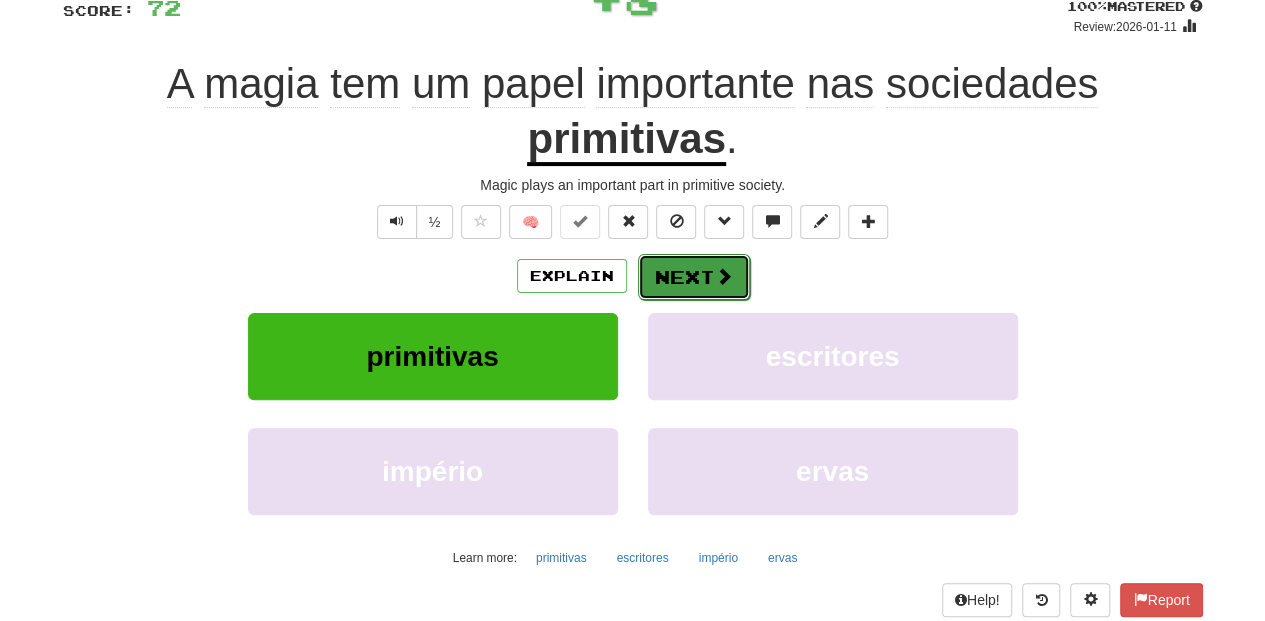 click on "Next" at bounding box center (694, 277) 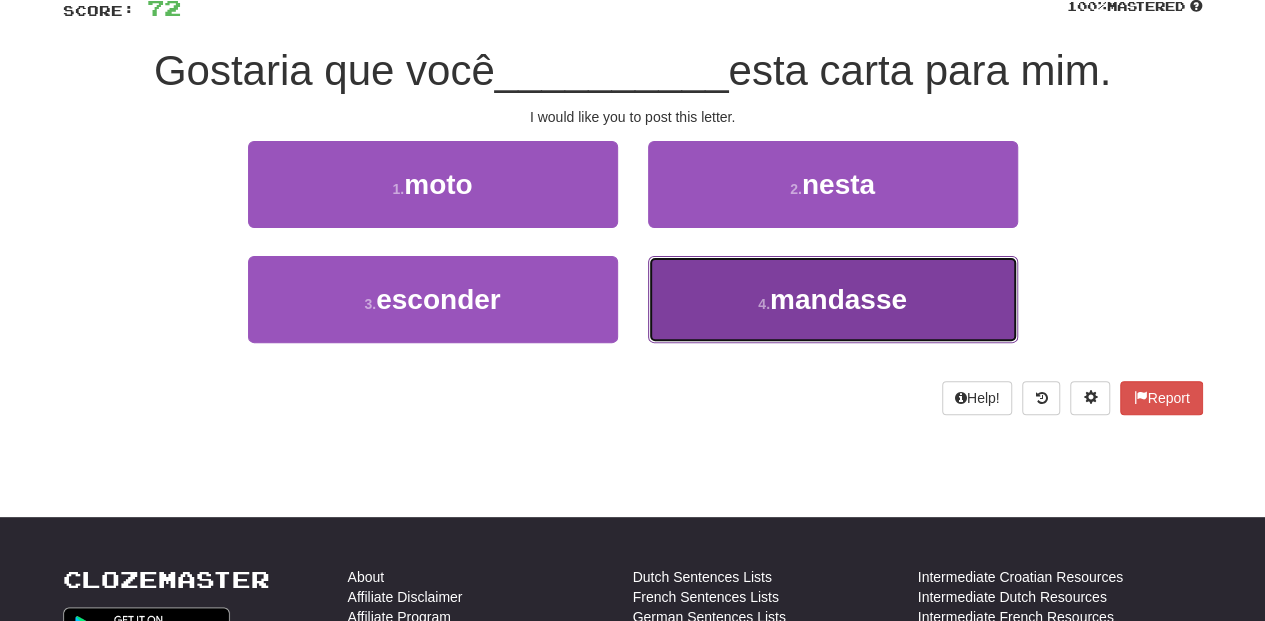 click on "4 .  mandasse" at bounding box center (833, 299) 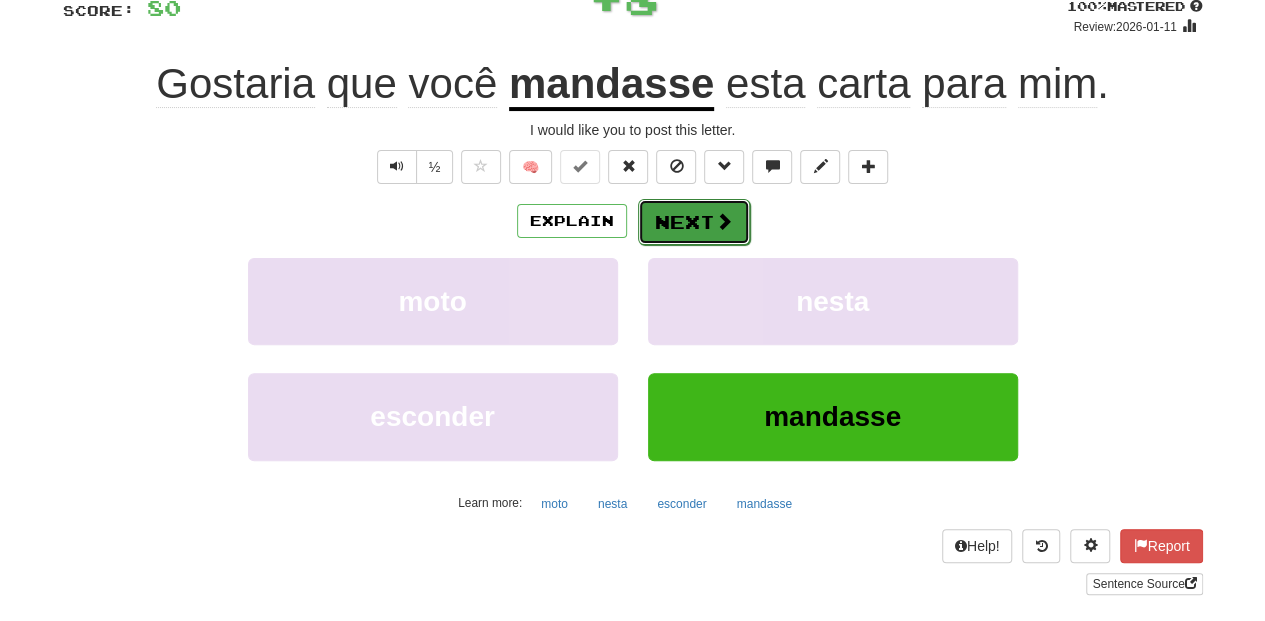 click on "Next" at bounding box center [694, 222] 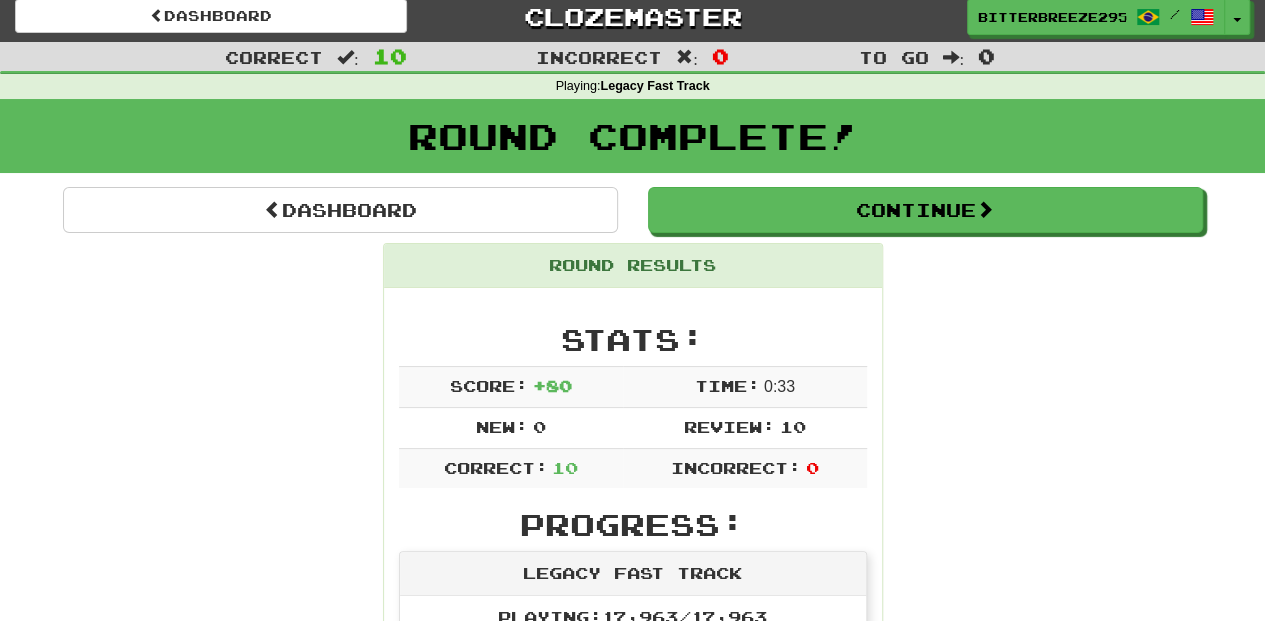 scroll, scrollTop: 0, scrollLeft: 0, axis: both 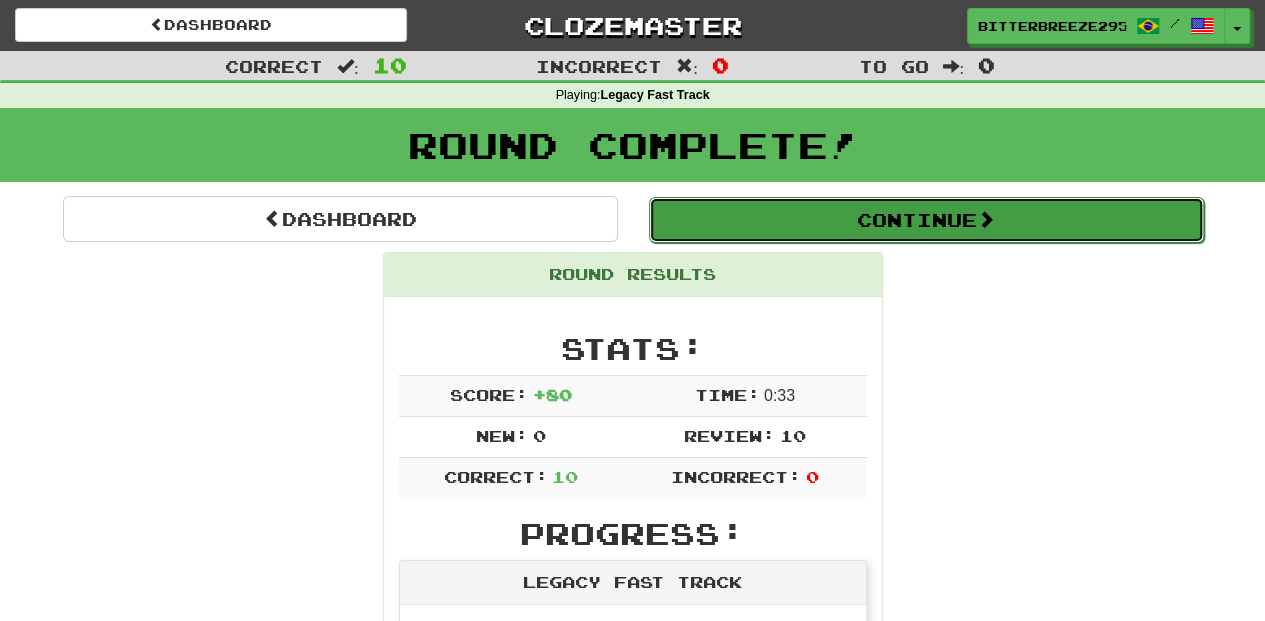 click on "Continue" at bounding box center [926, 220] 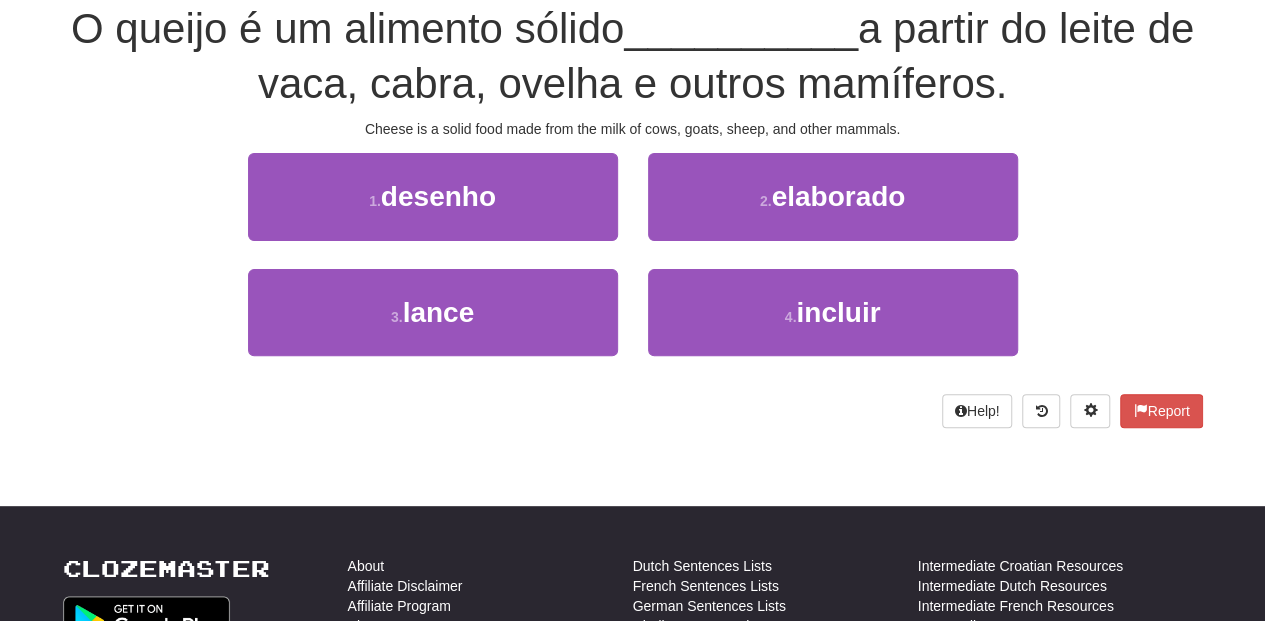 scroll, scrollTop: 200, scrollLeft: 0, axis: vertical 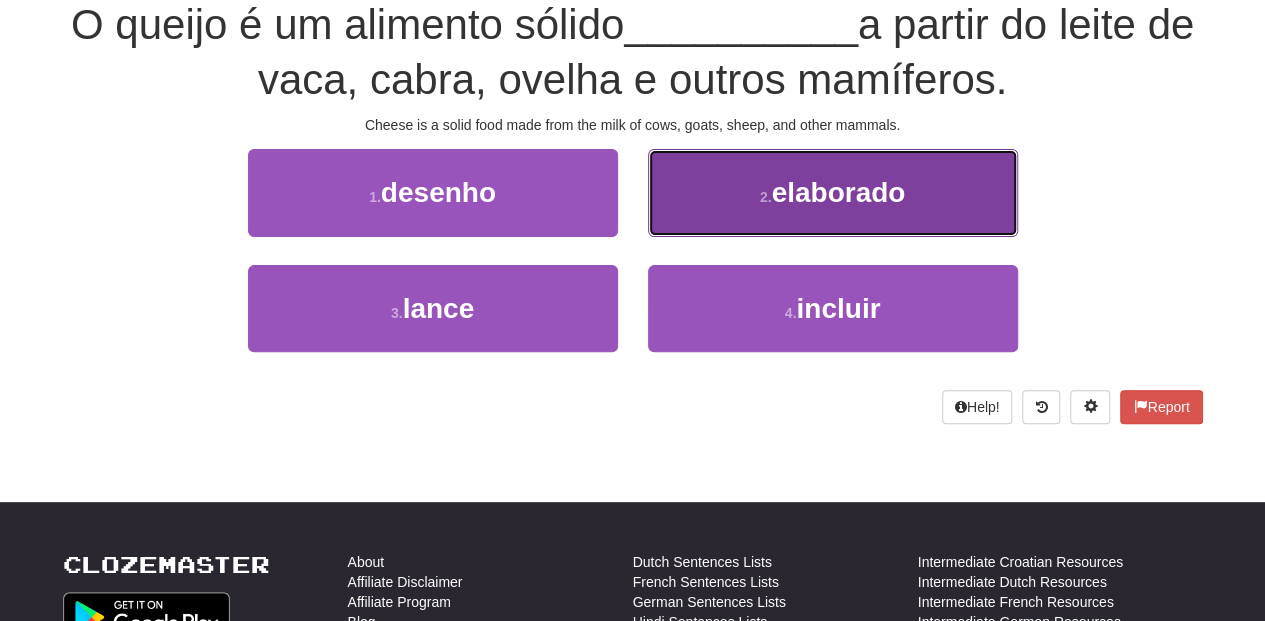 click on "2 .  elaborado" at bounding box center [833, 192] 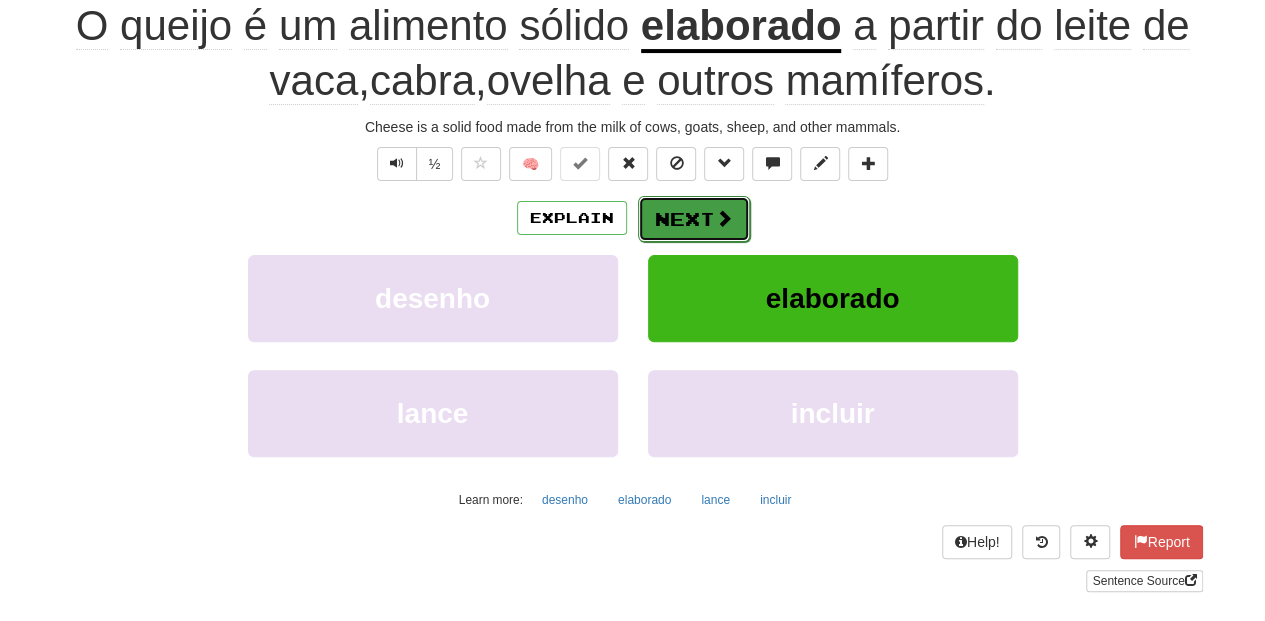 click at bounding box center [724, 218] 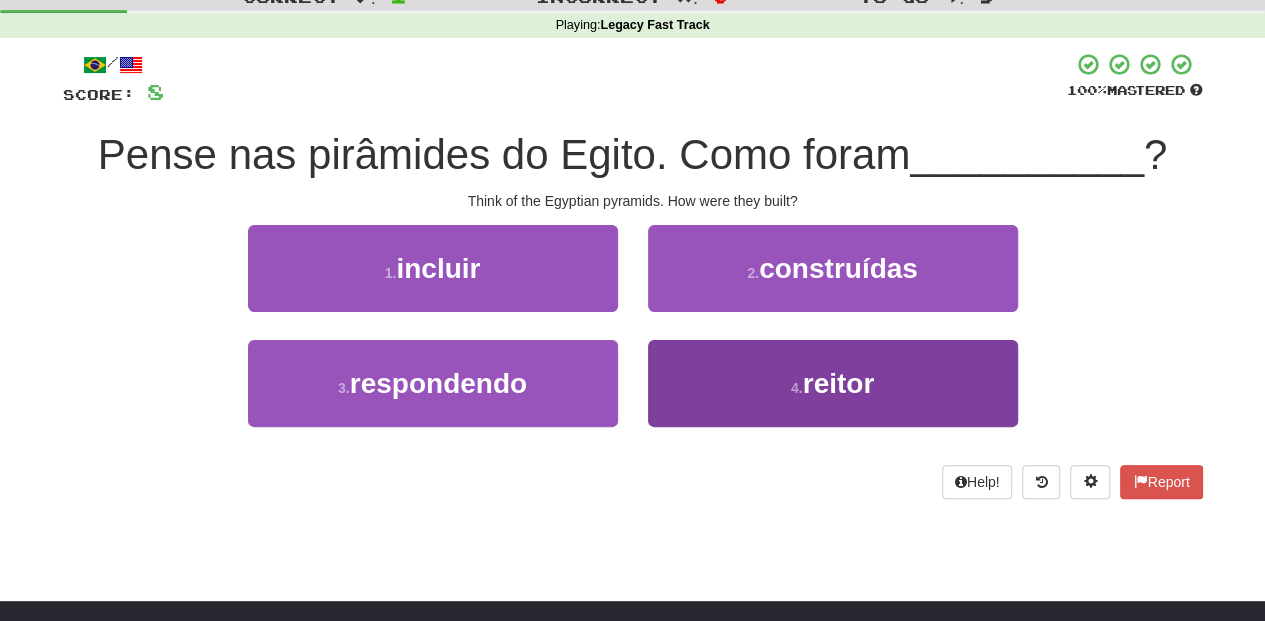 scroll, scrollTop: 66, scrollLeft: 0, axis: vertical 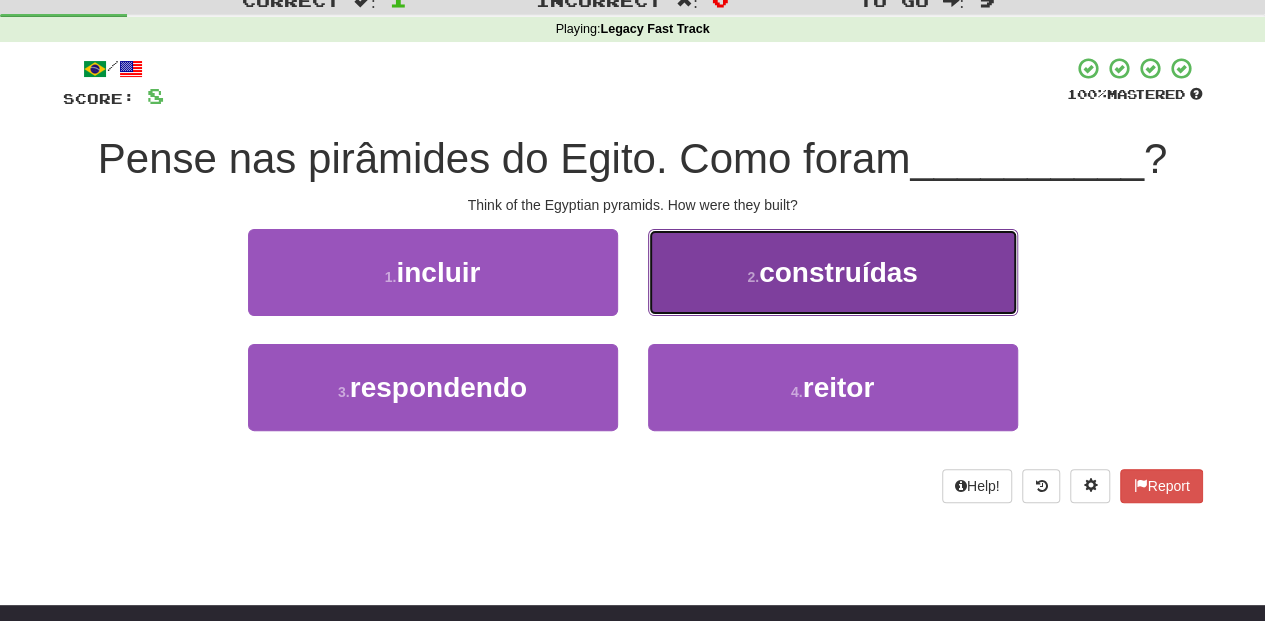 click on "2 .  construídas" at bounding box center (833, 272) 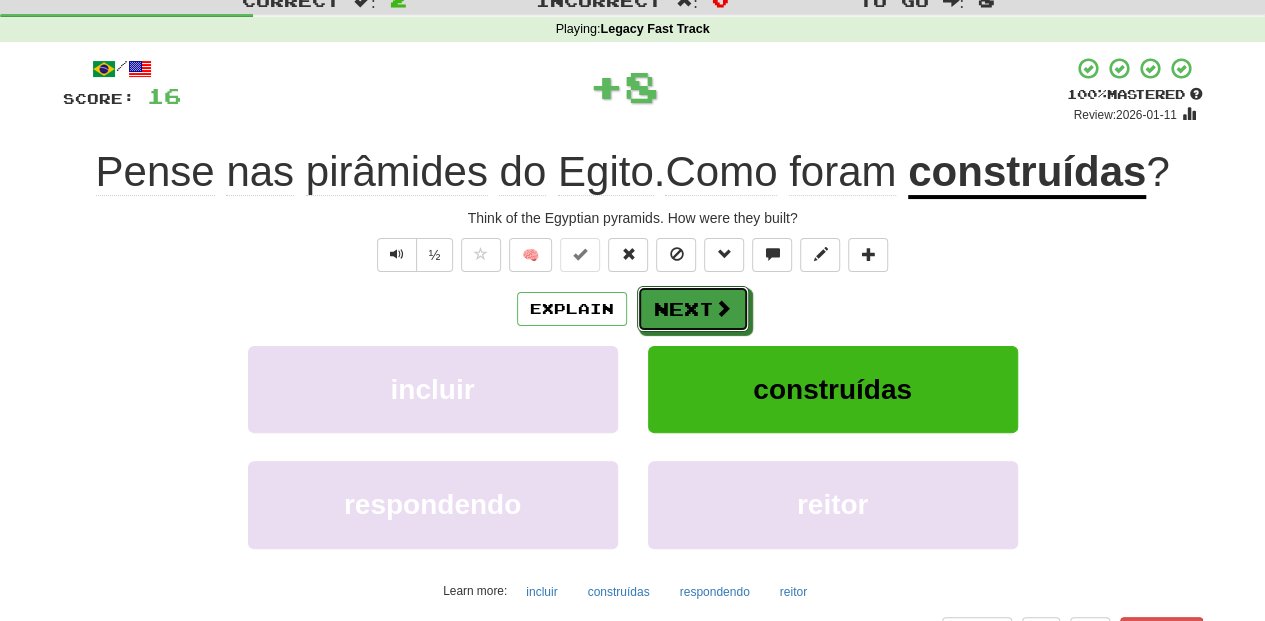 click on "Next" at bounding box center [693, 309] 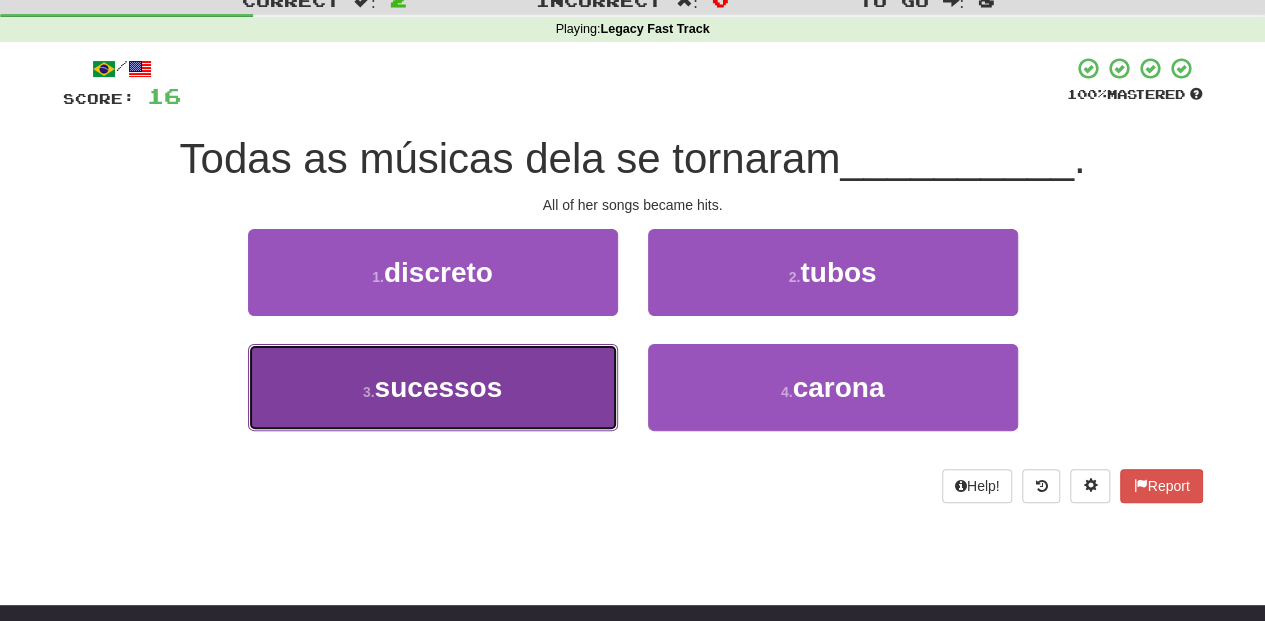 click on "3 .  sucessos" at bounding box center (433, 387) 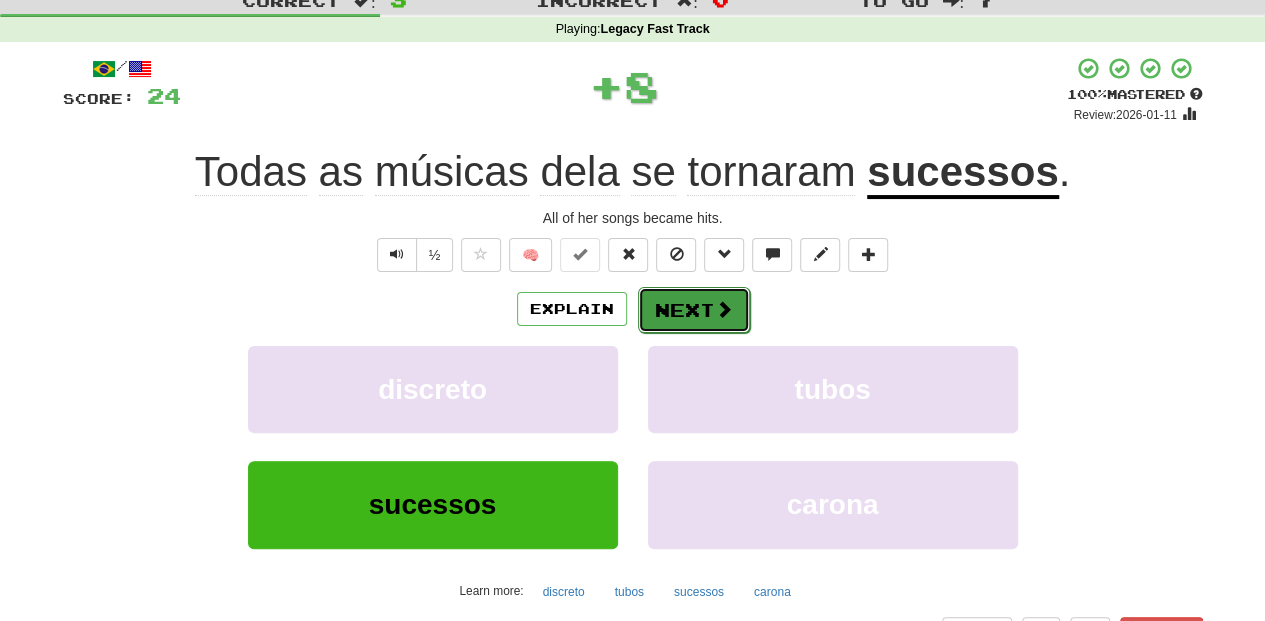 click on "Next" at bounding box center [694, 310] 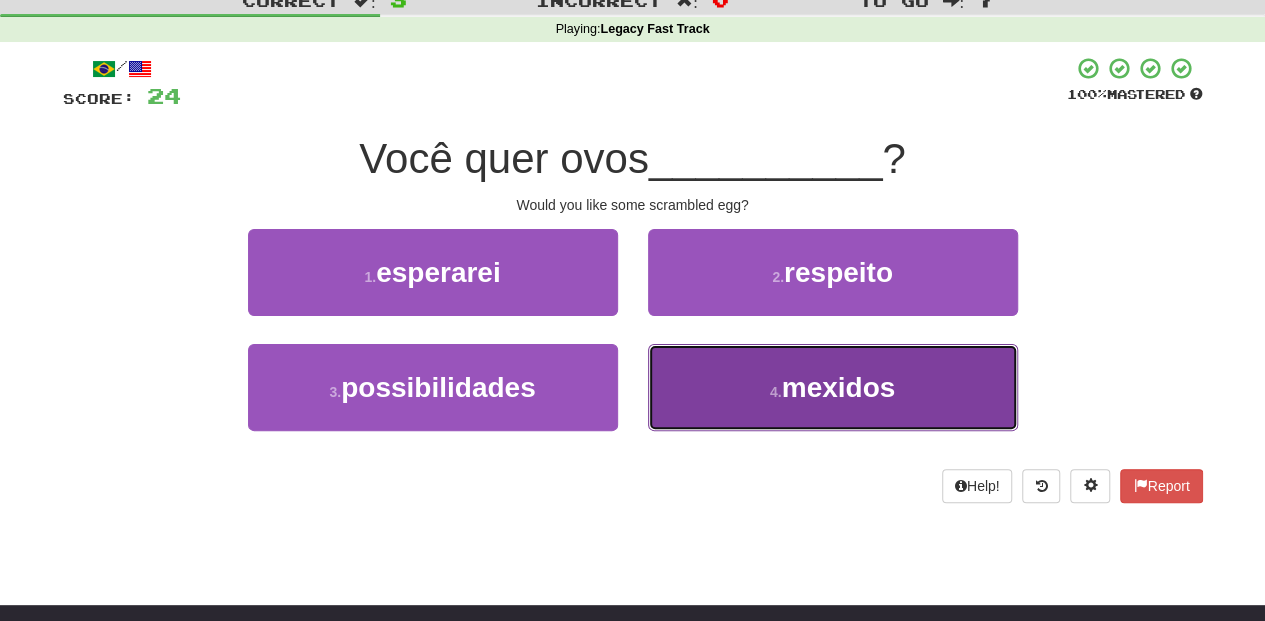 click on "4 .  mexidos" at bounding box center [833, 387] 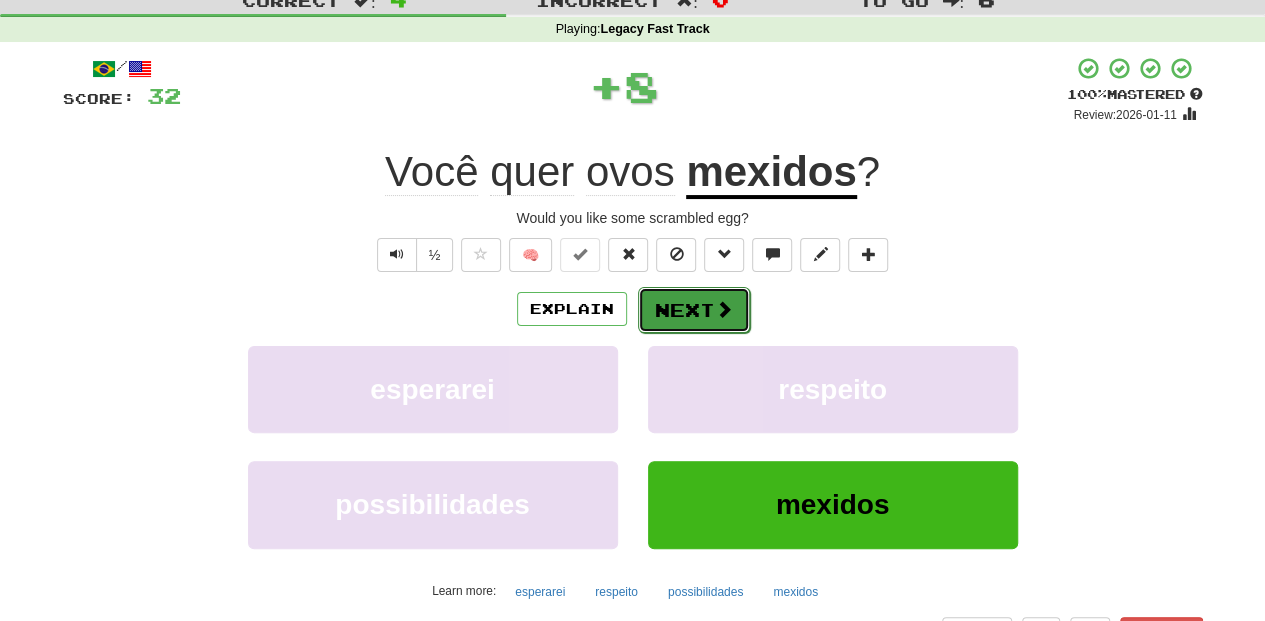 click on "Next" at bounding box center (694, 310) 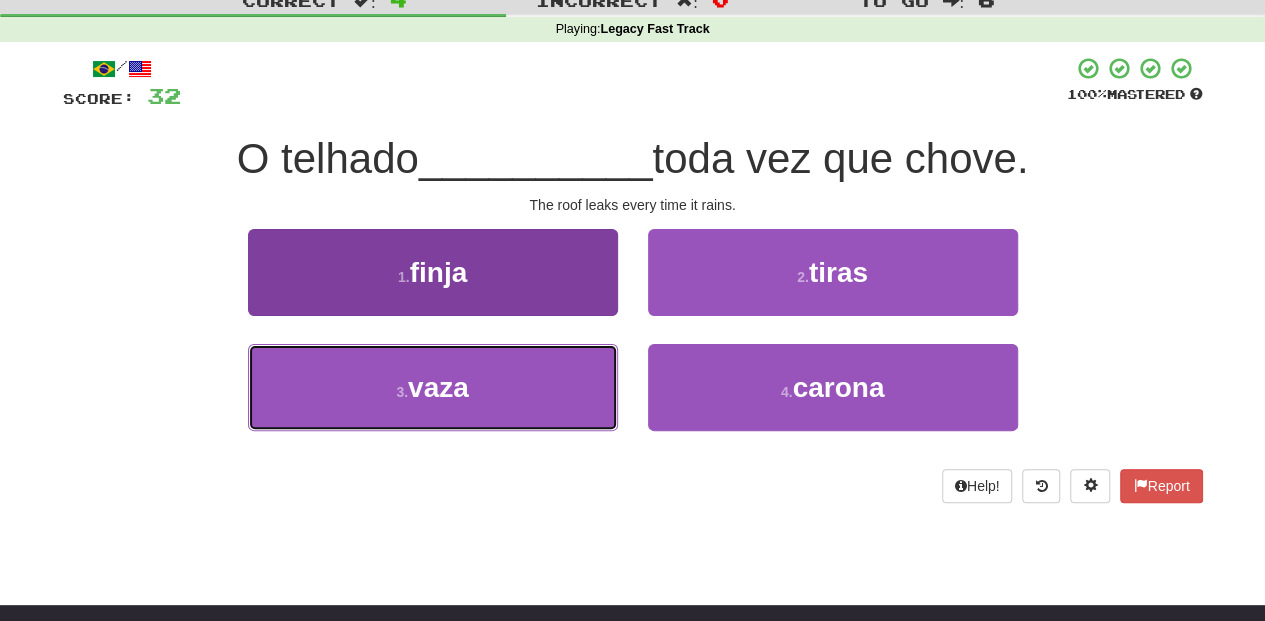 click on "3 .  vaza" at bounding box center [433, 387] 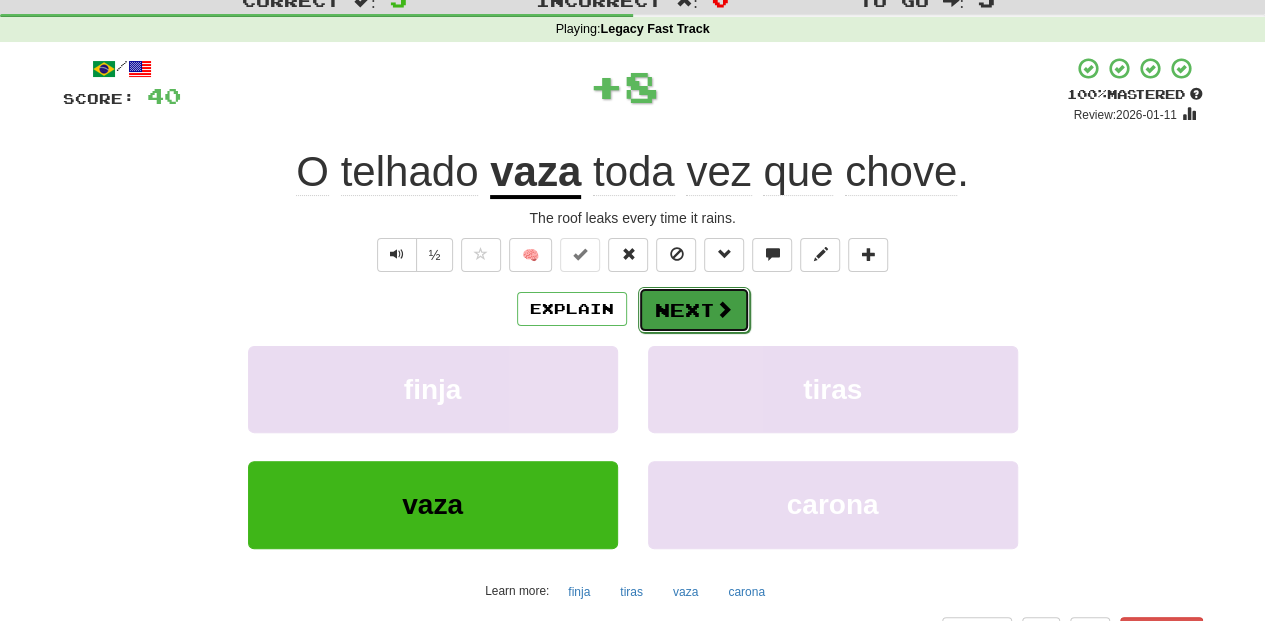 click on "Next" at bounding box center (694, 310) 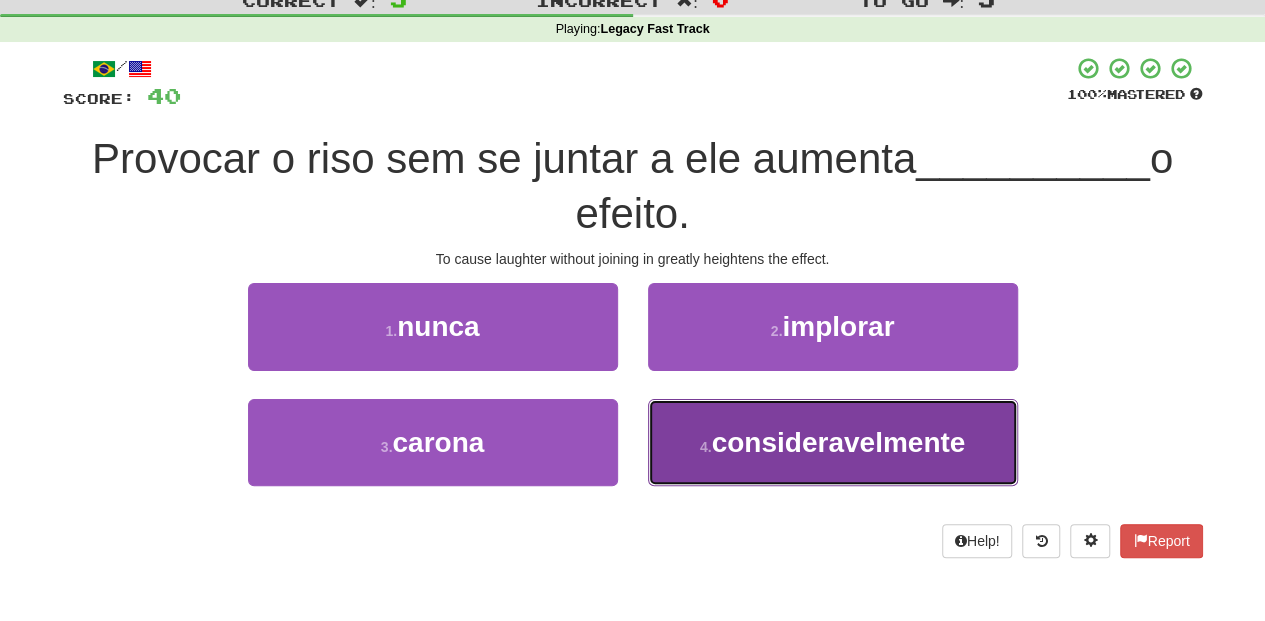 click on "4 .  consideravelmente" at bounding box center [833, 442] 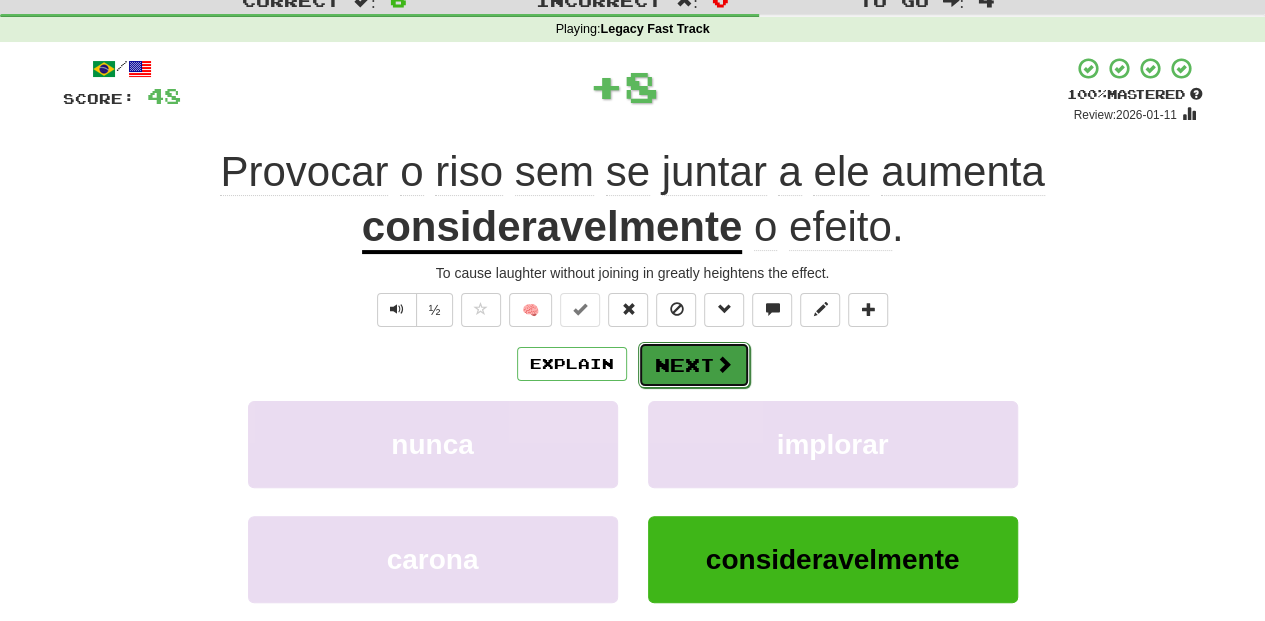 click on "Next" at bounding box center [694, 365] 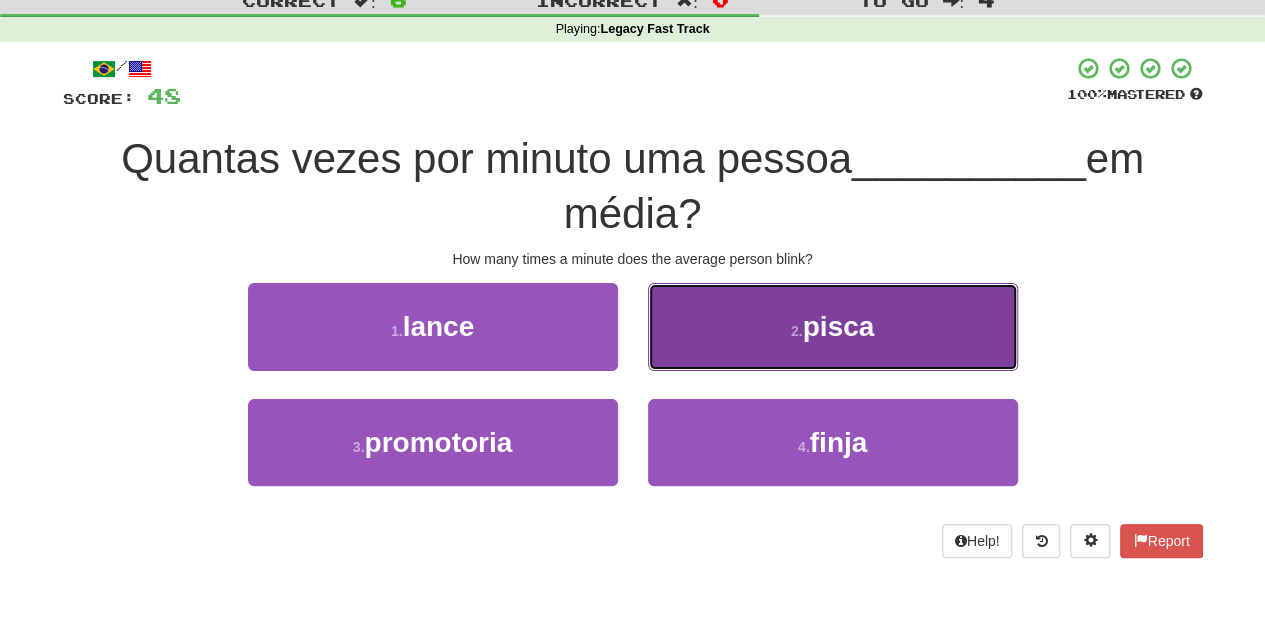 click on "2 .  pisca" at bounding box center [833, 326] 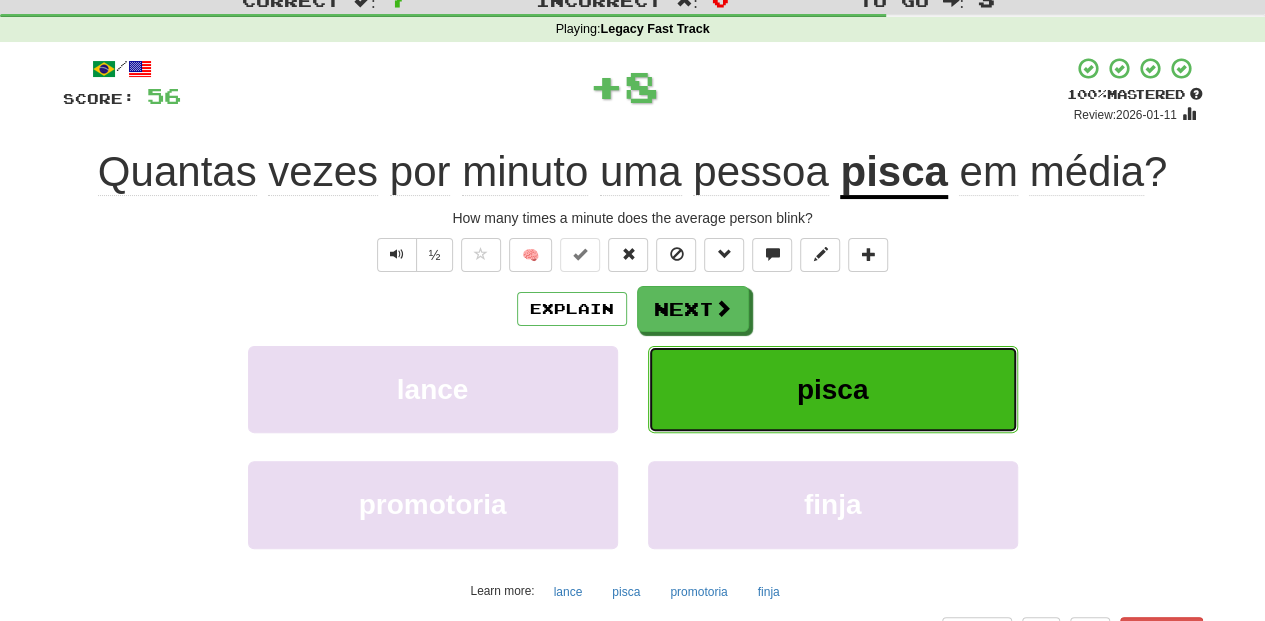 click on "pisca" at bounding box center [833, 389] 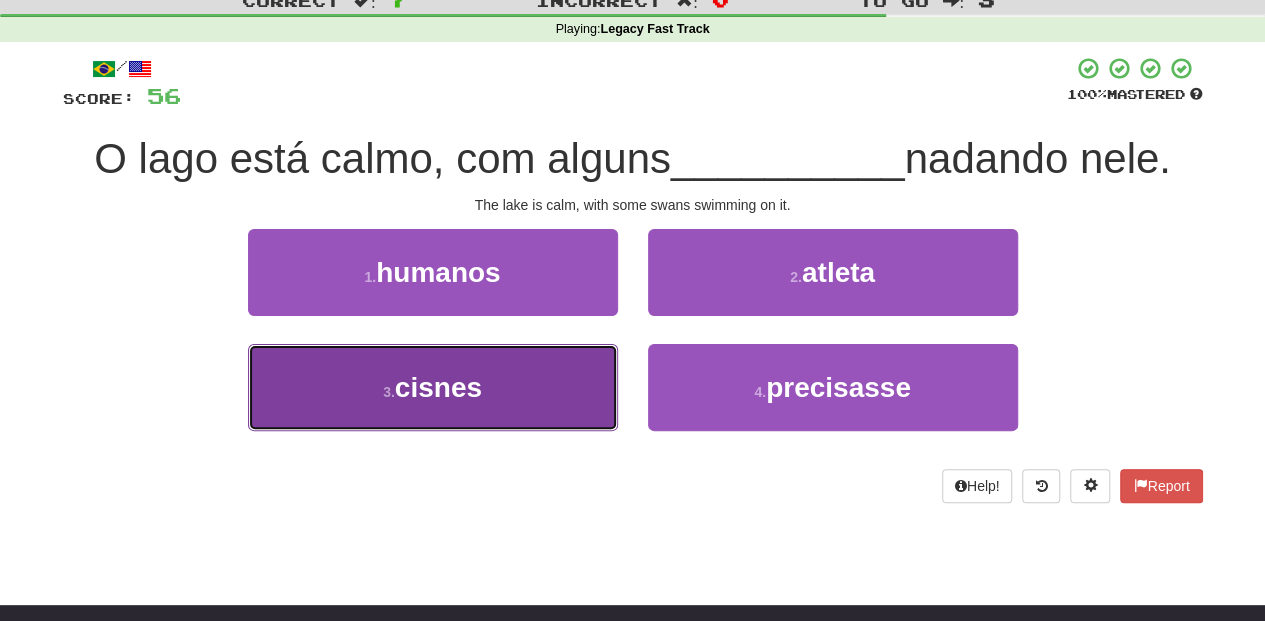 click on "3 .  cisnes" at bounding box center (433, 387) 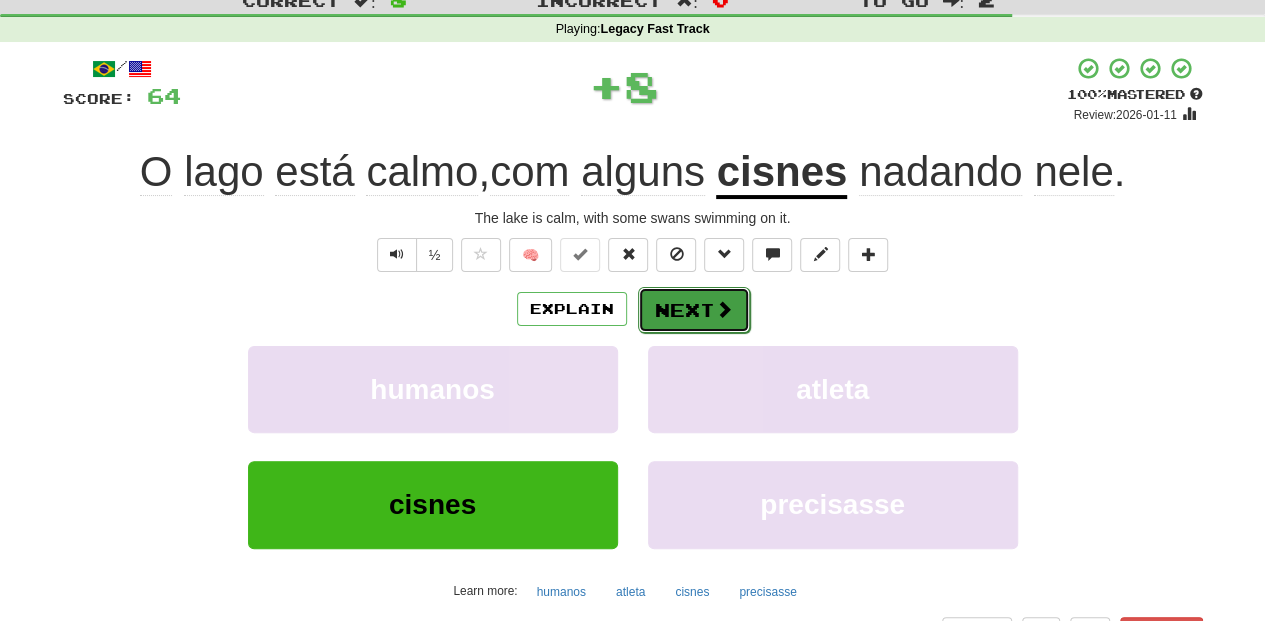 click on "Next" at bounding box center [694, 310] 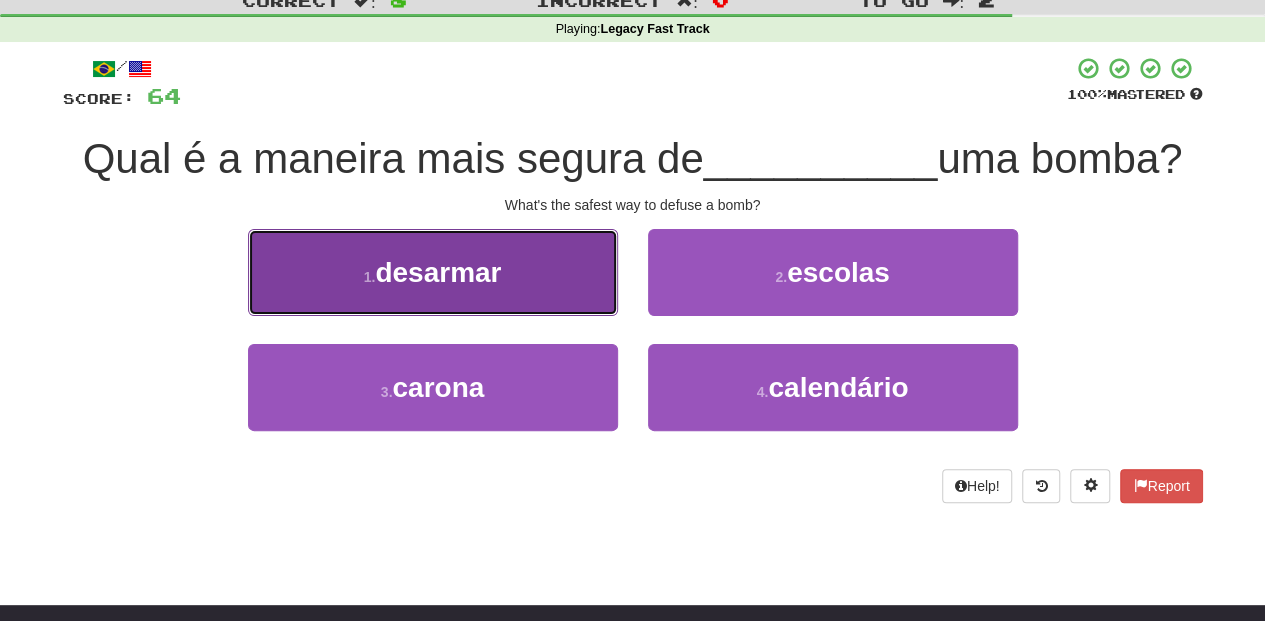 click on "1 .  desarmar" at bounding box center [433, 272] 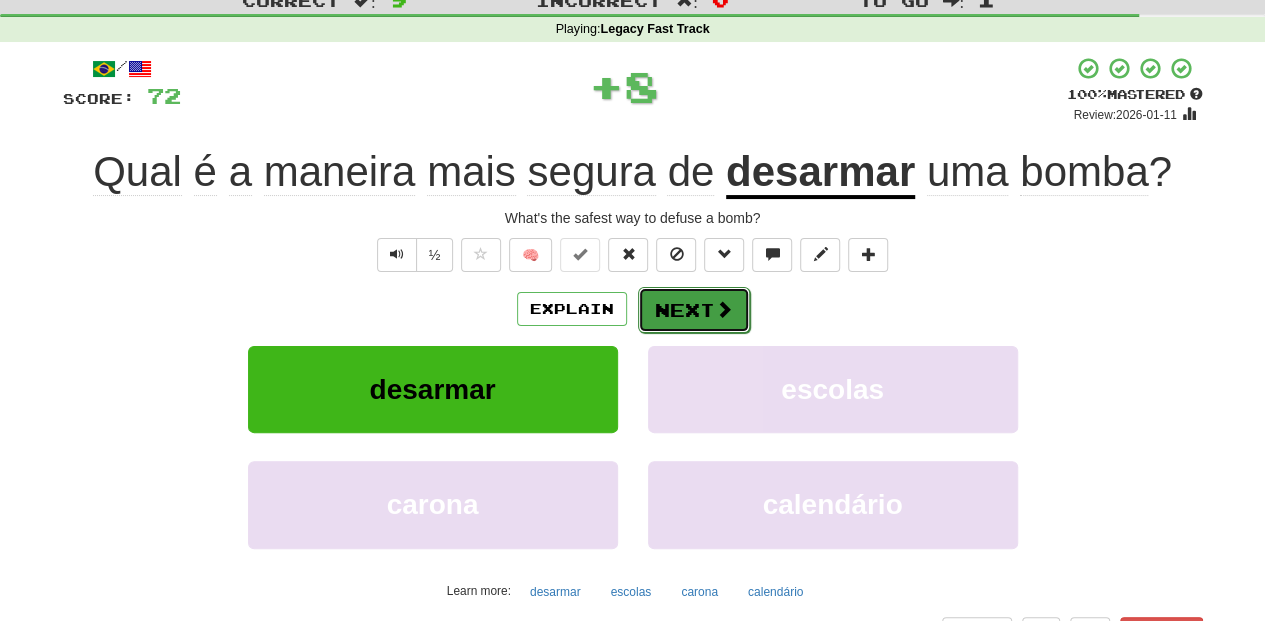 click on "Next" at bounding box center (694, 310) 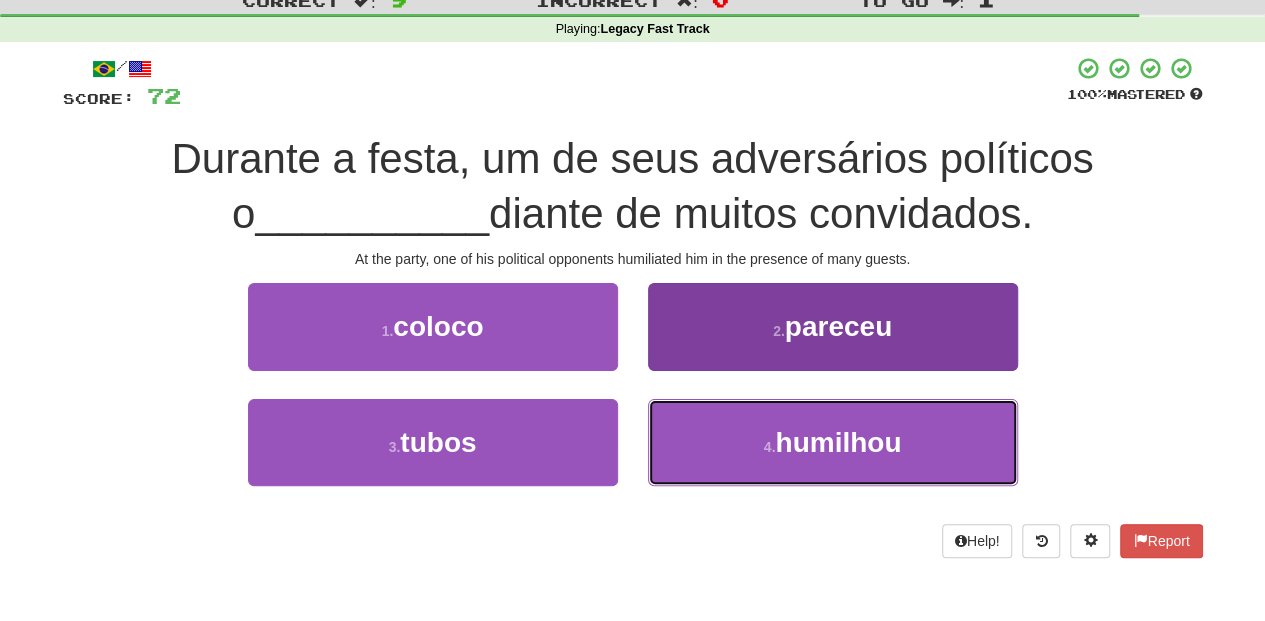 click on "4 .  humilhou" at bounding box center [833, 442] 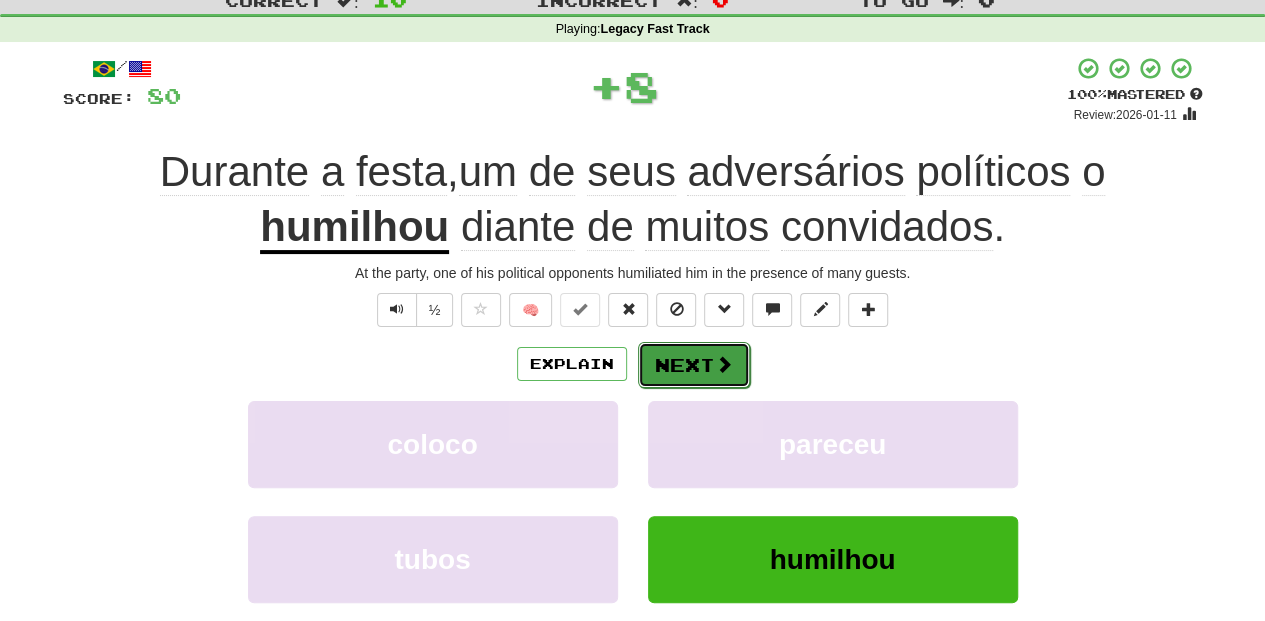 click on "Next" at bounding box center [694, 365] 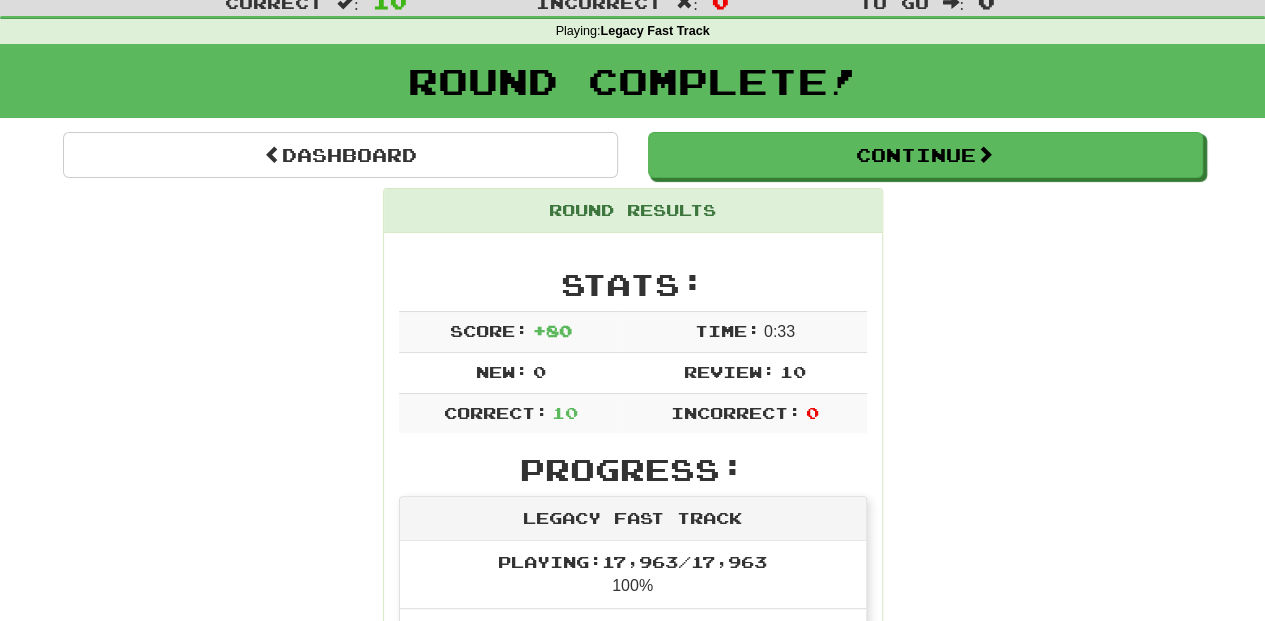 scroll, scrollTop: 0, scrollLeft: 0, axis: both 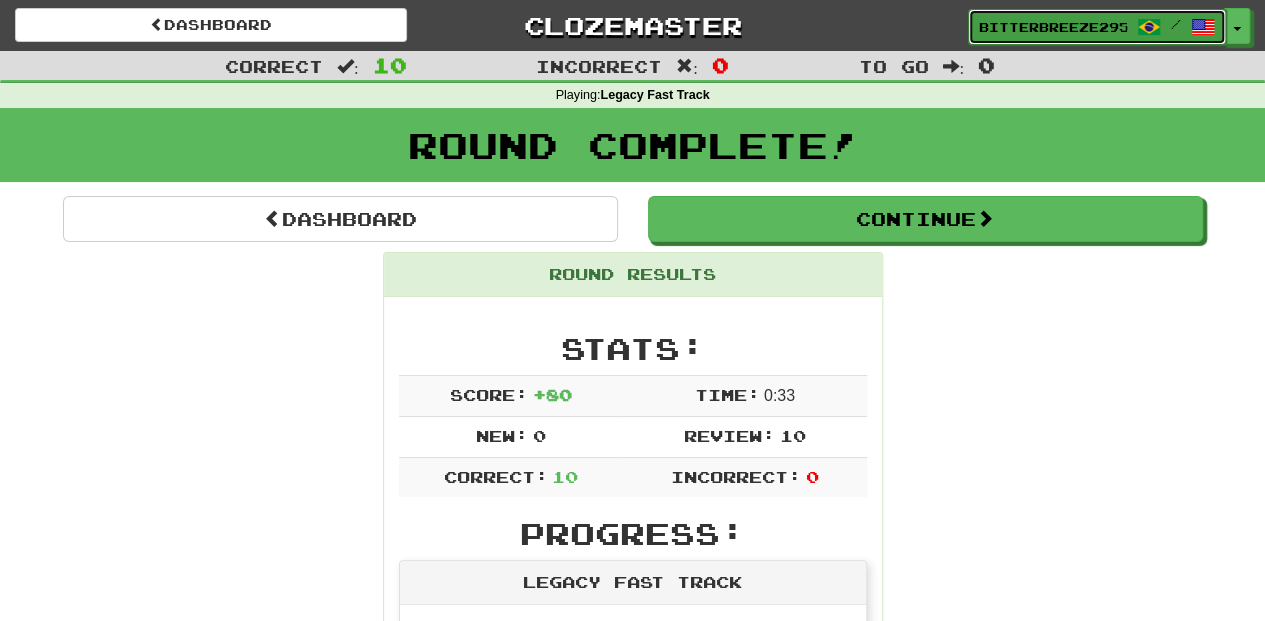 click on "BitterBreeze2956" at bounding box center (1053, 27) 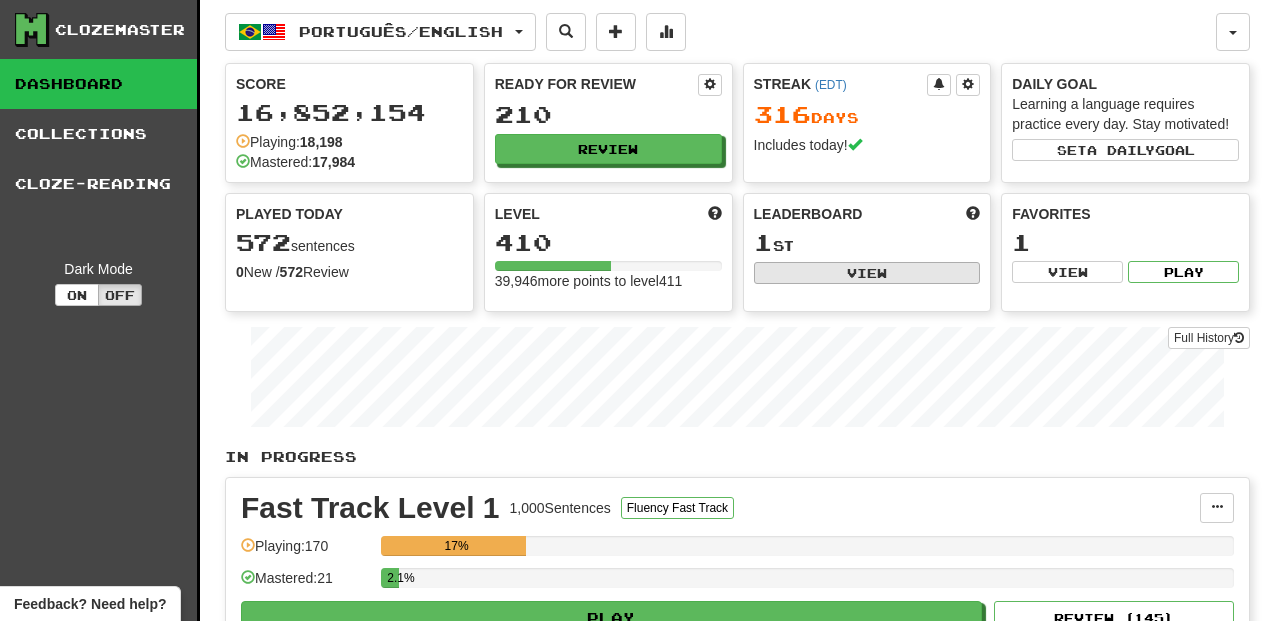 scroll, scrollTop: 0, scrollLeft: 0, axis: both 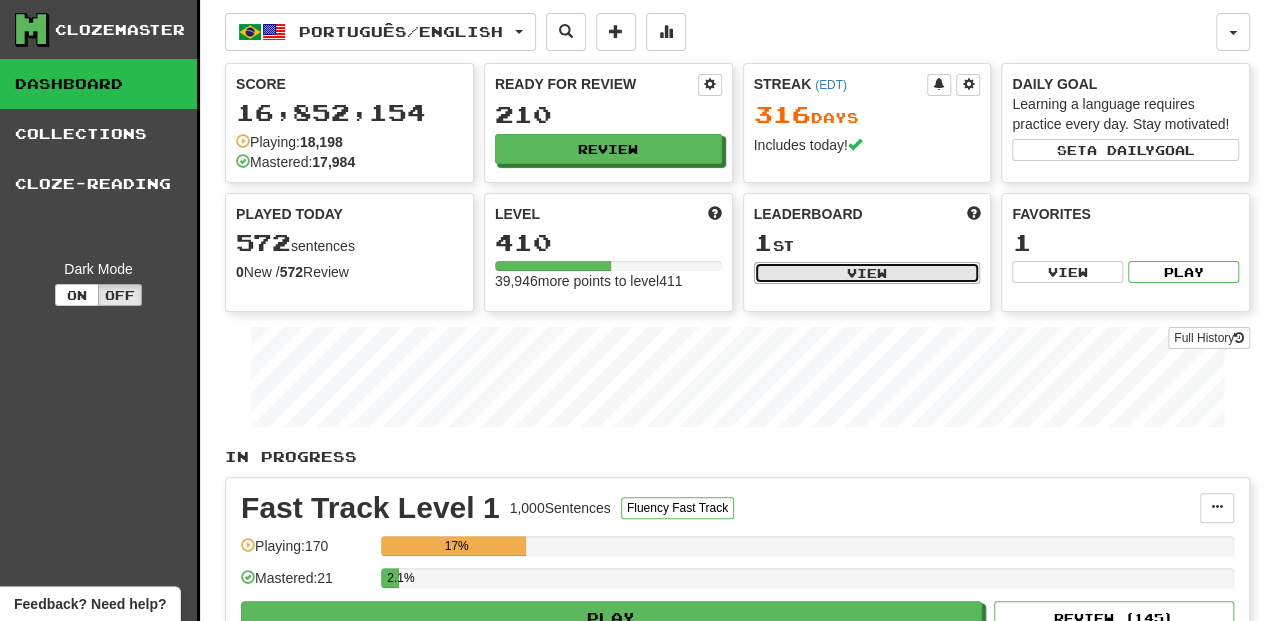 click on "View" at bounding box center (867, 273) 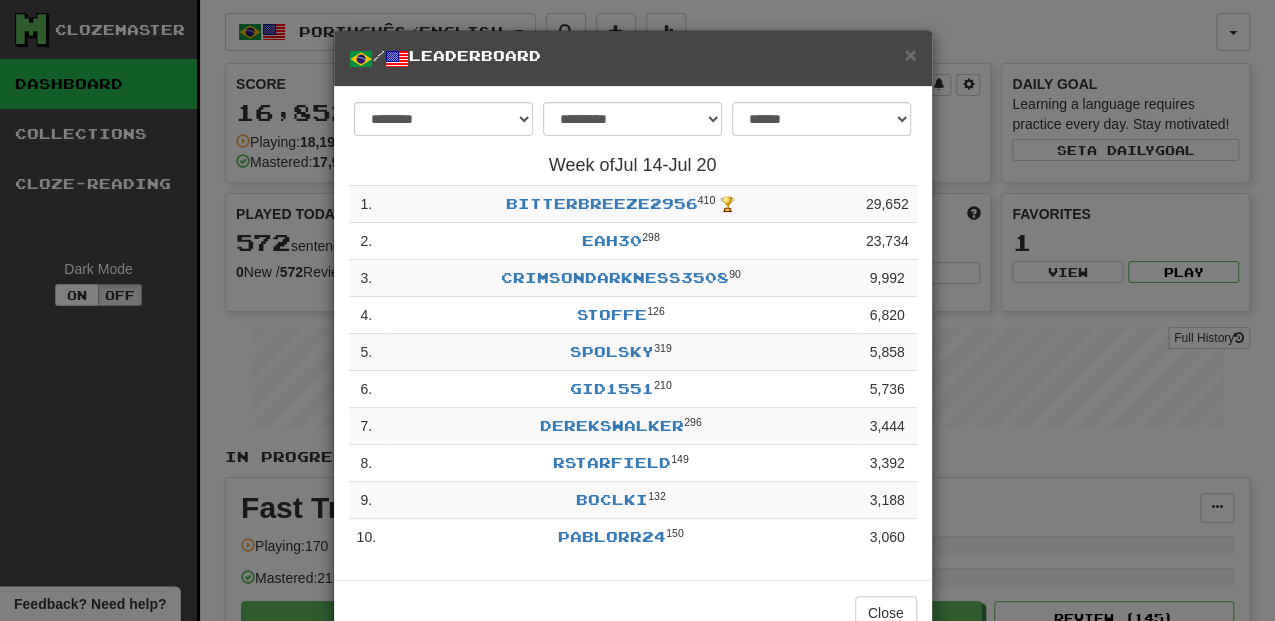 click on "/   Leaderboard" at bounding box center [633, 58] 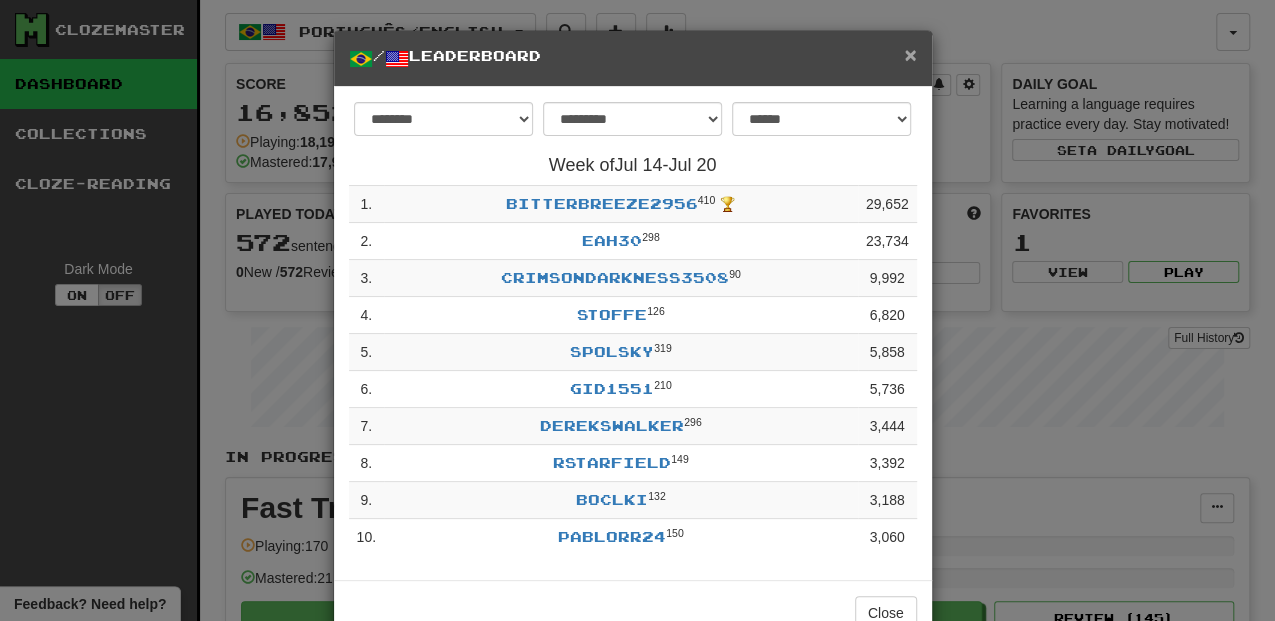 click on "×" at bounding box center [910, 54] 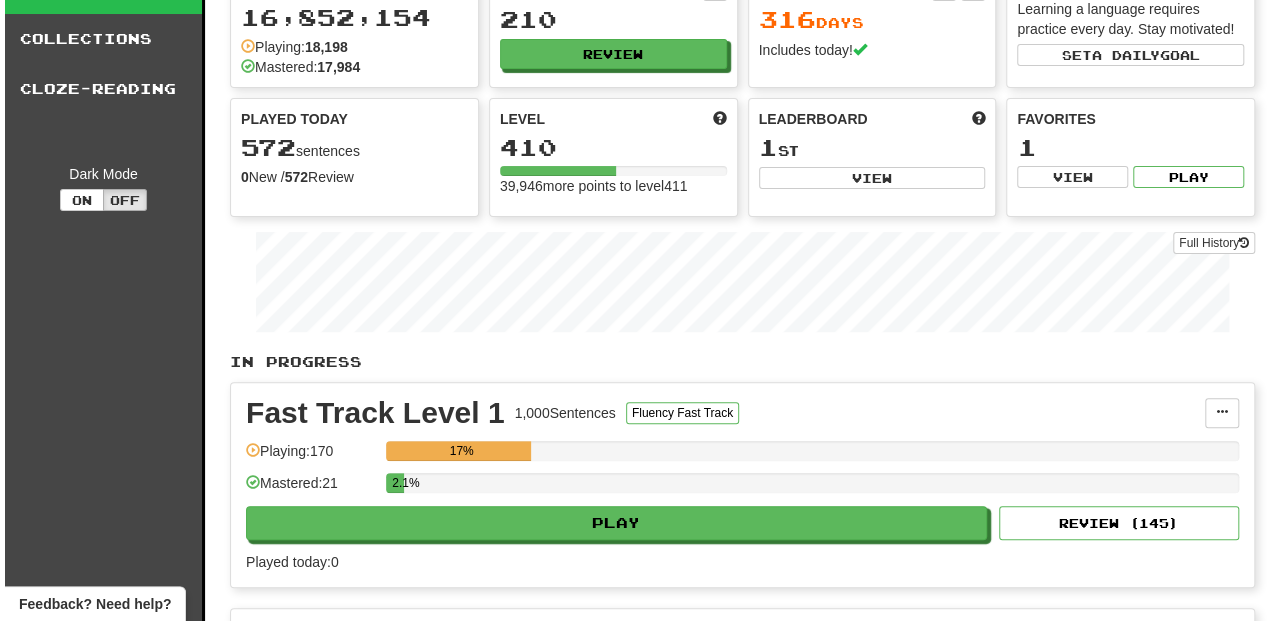 scroll, scrollTop: 266, scrollLeft: 0, axis: vertical 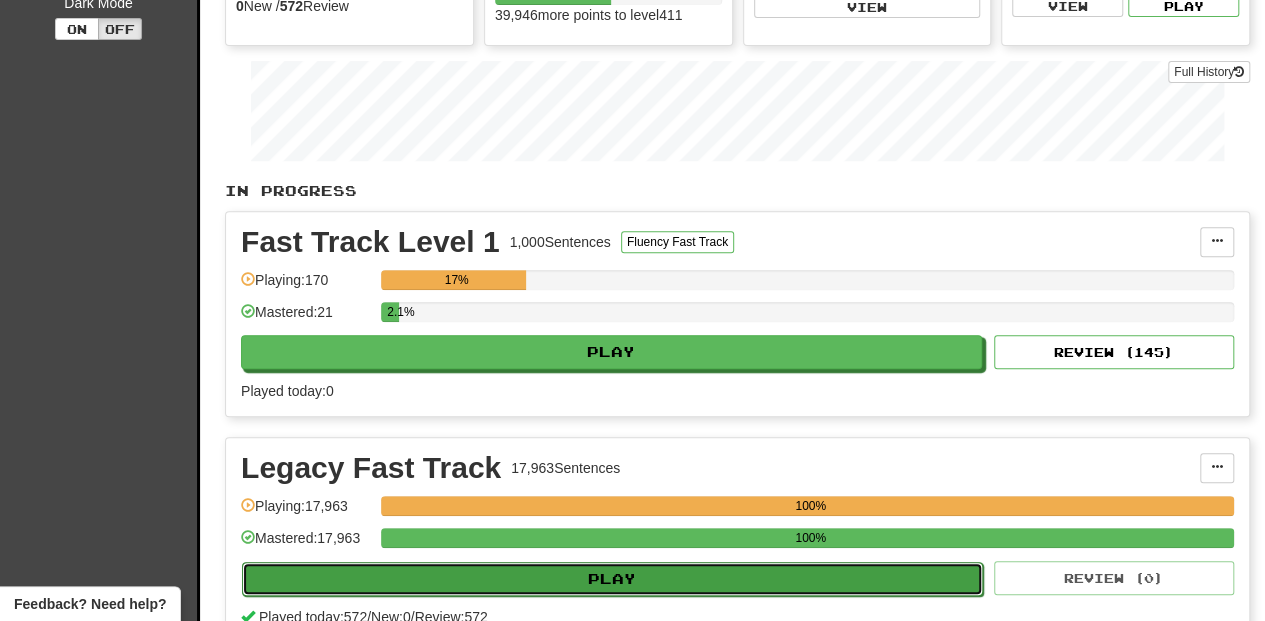 click on "Play" at bounding box center (612, 579) 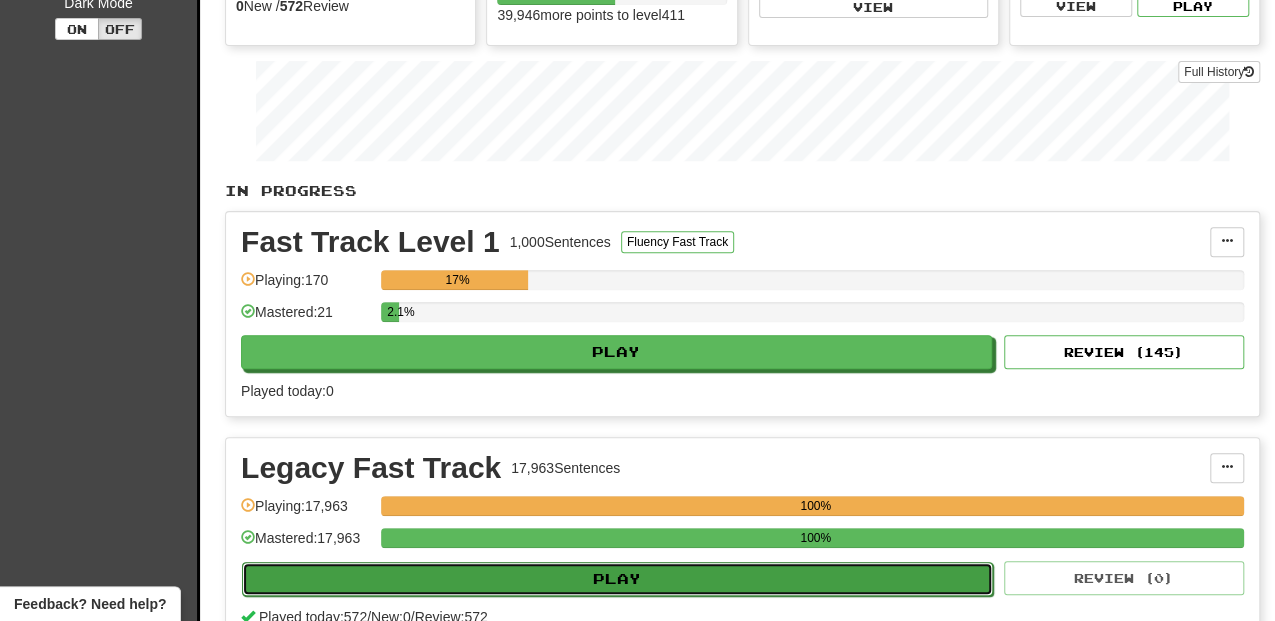 select on "**" 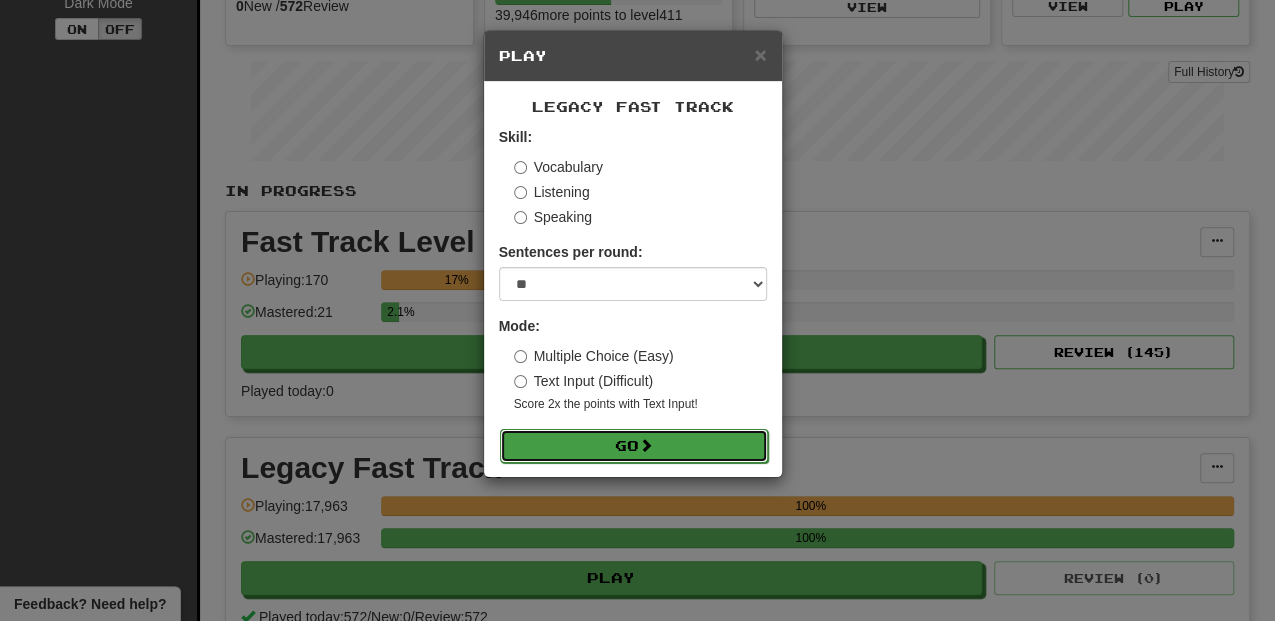 click at bounding box center (646, 445) 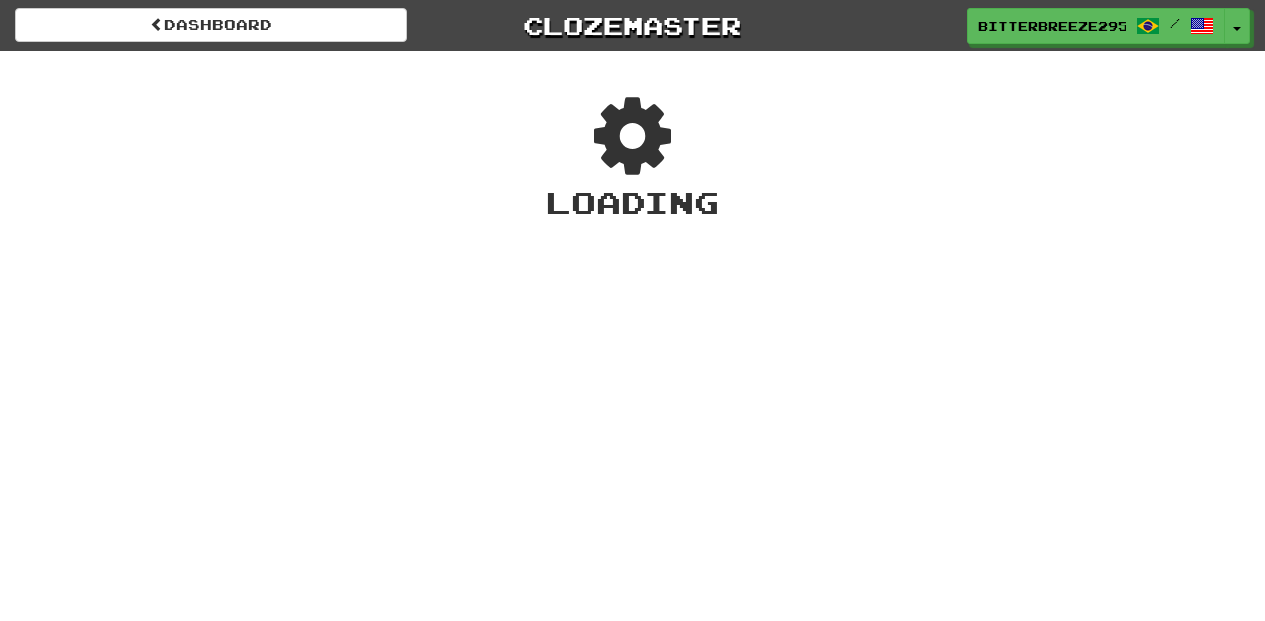 scroll, scrollTop: 0, scrollLeft: 0, axis: both 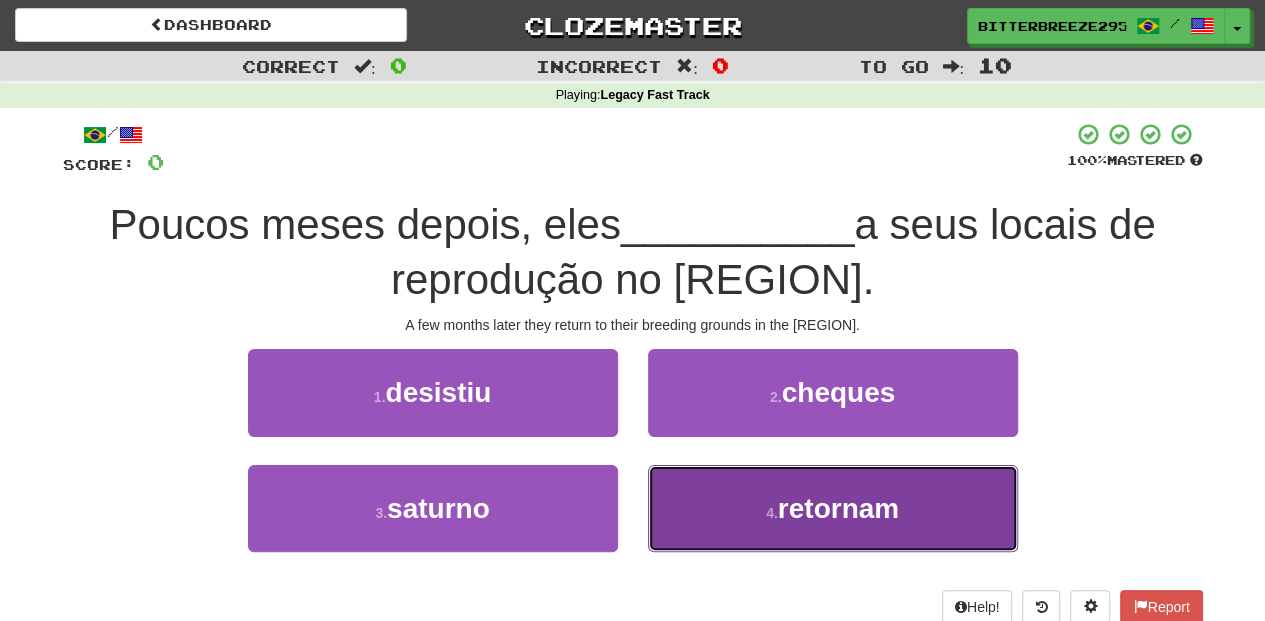 click on "4 .  retornam" at bounding box center (833, 508) 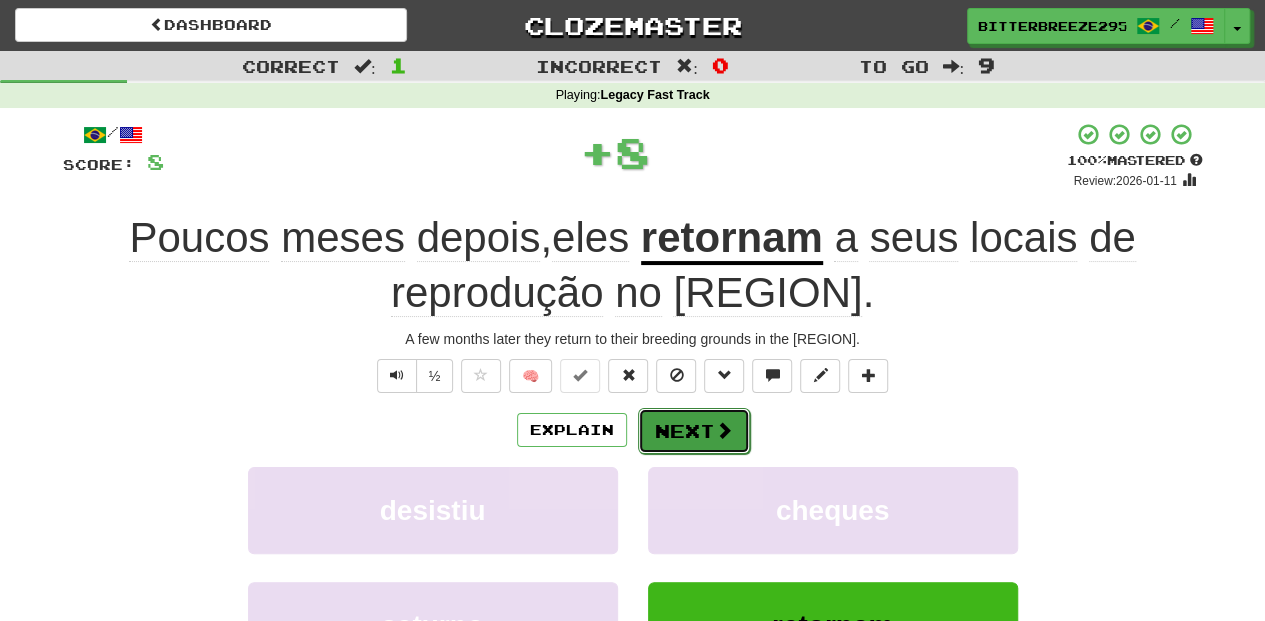 click on "Next" at bounding box center (694, 431) 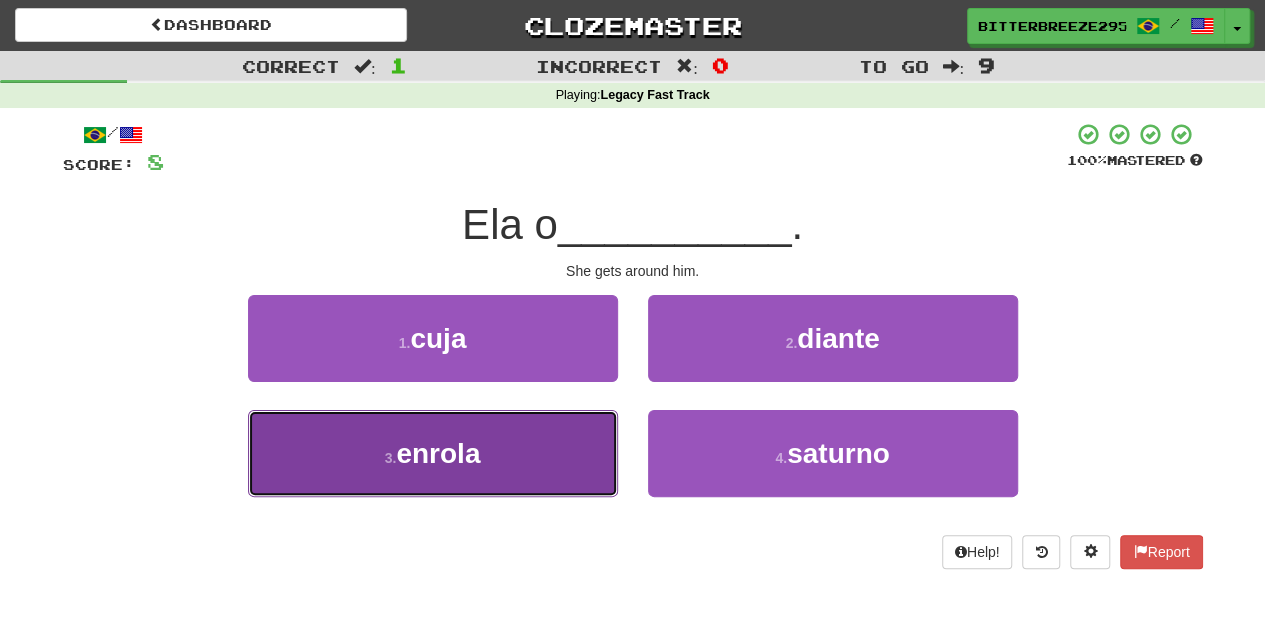 click on "3 .  enrola" at bounding box center (433, 453) 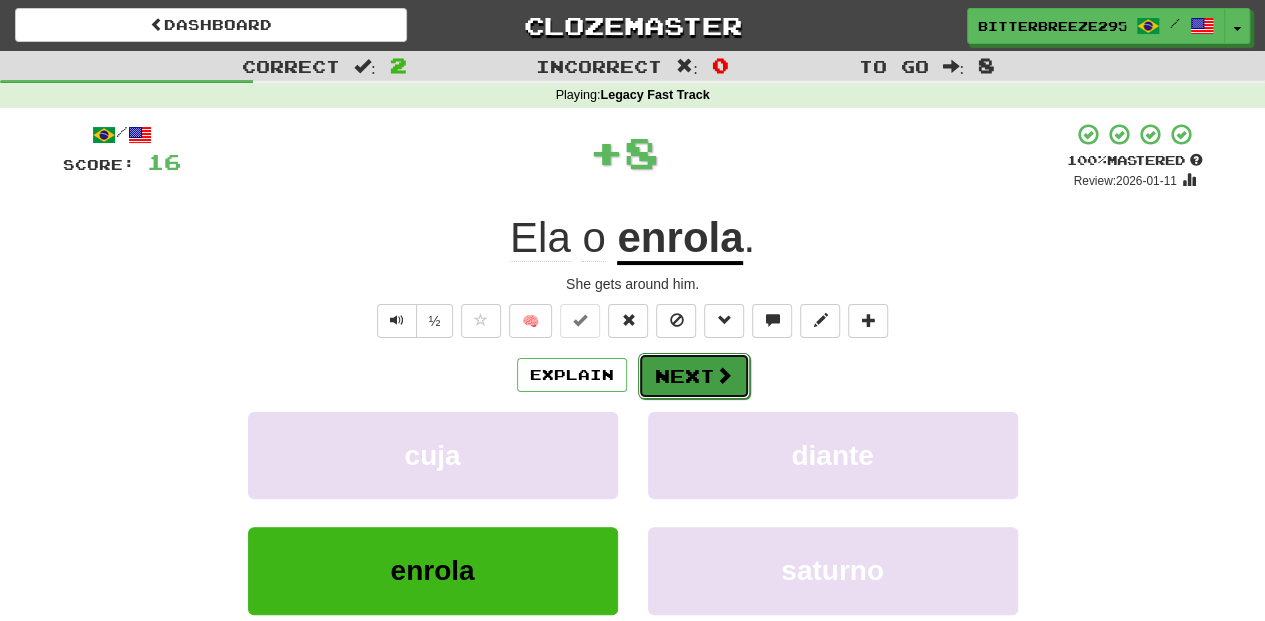 click at bounding box center [724, 375] 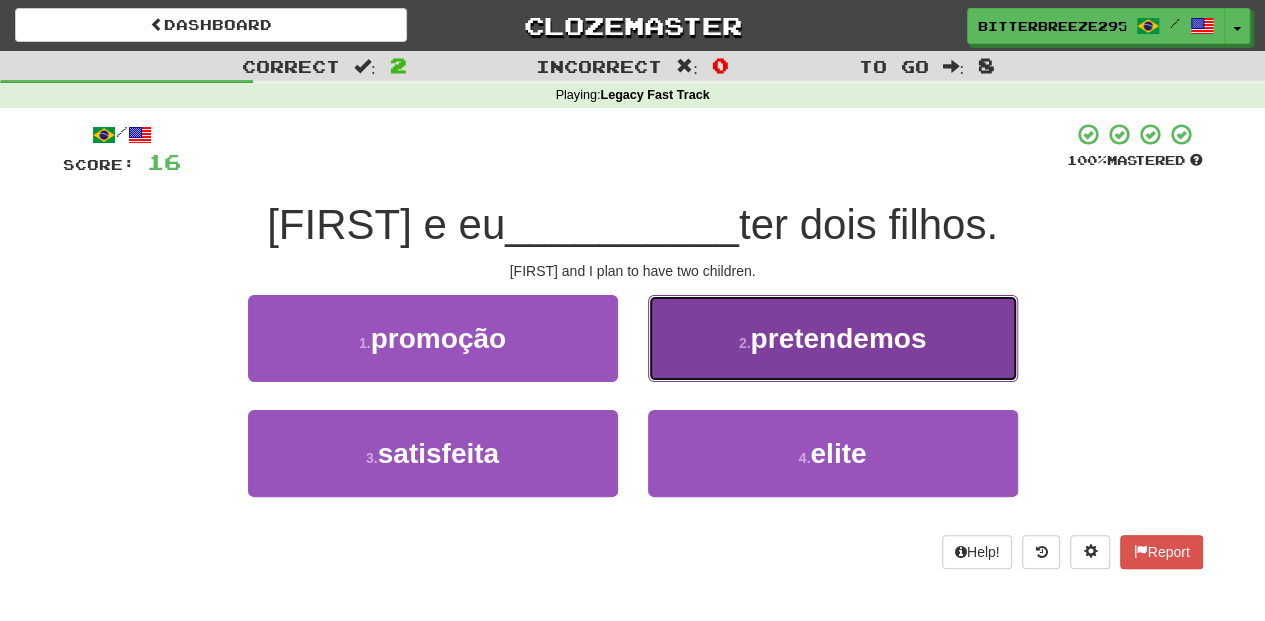 click on "2 .  pretendemos" at bounding box center [833, 338] 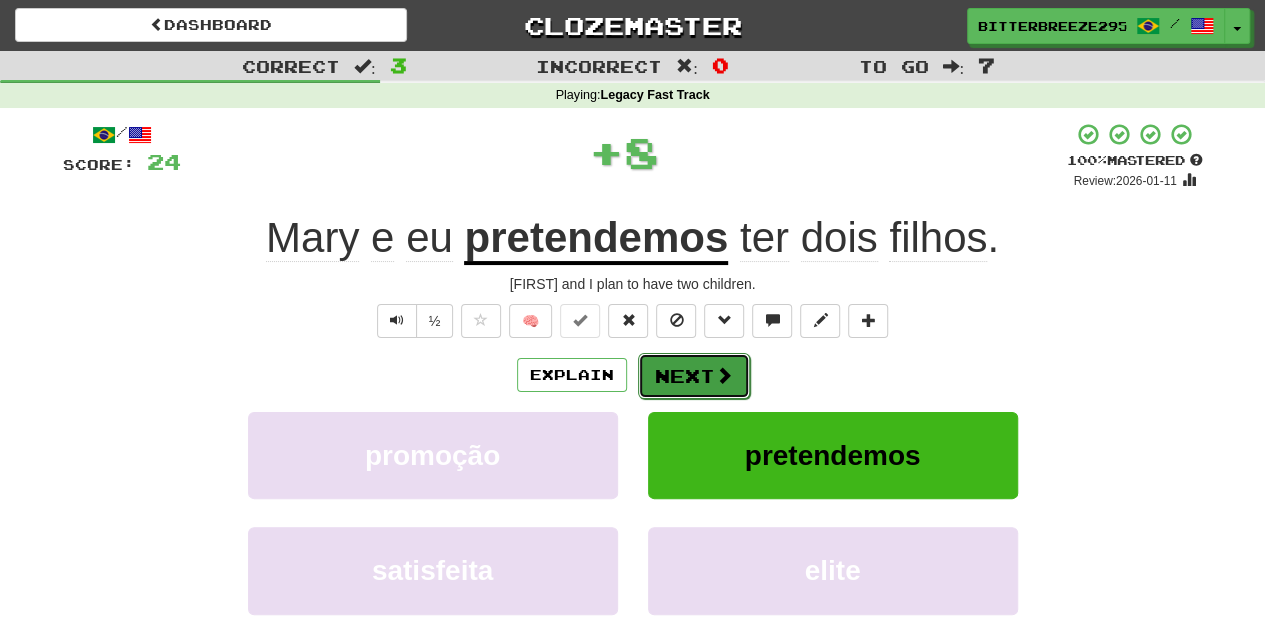 click at bounding box center [724, 375] 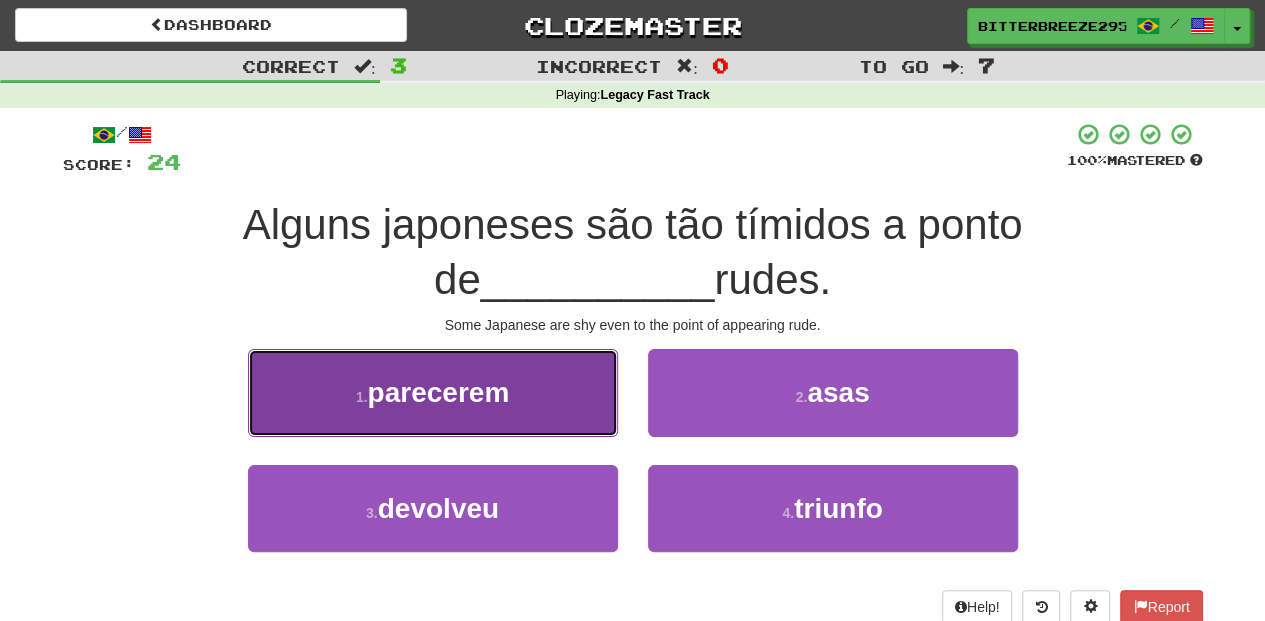 click on "1 .  parecerem" at bounding box center (433, 392) 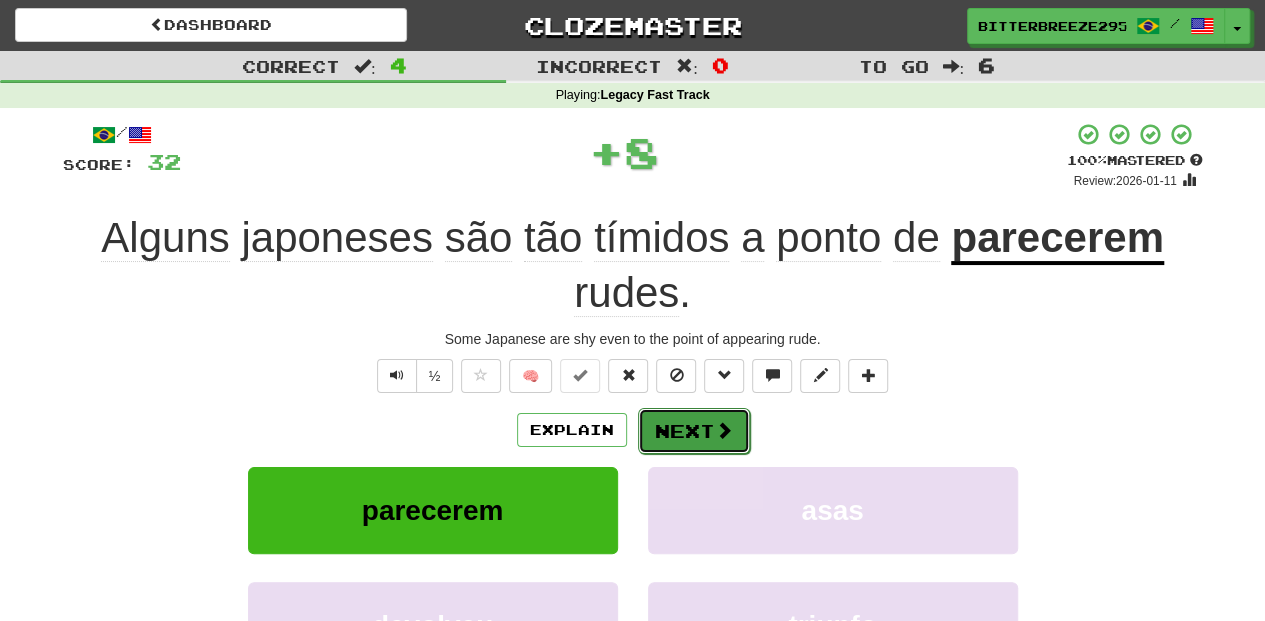 click on "Next" at bounding box center (694, 431) 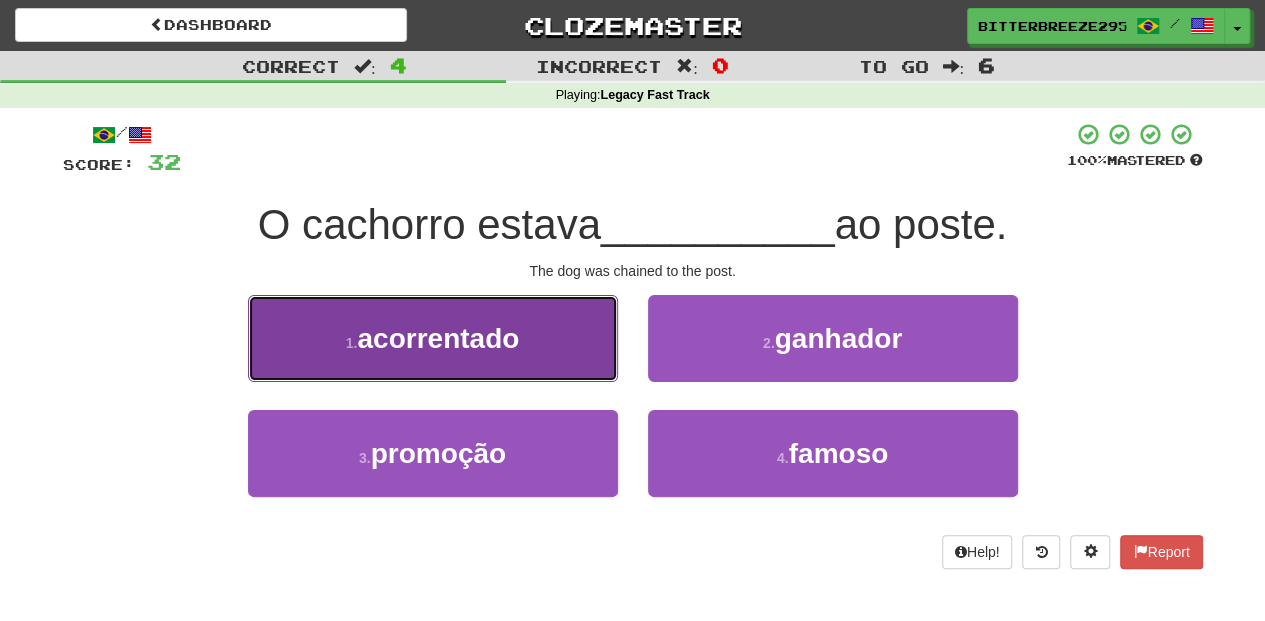 click on "1 .  acorrentado" at bounding box center [433, 338] 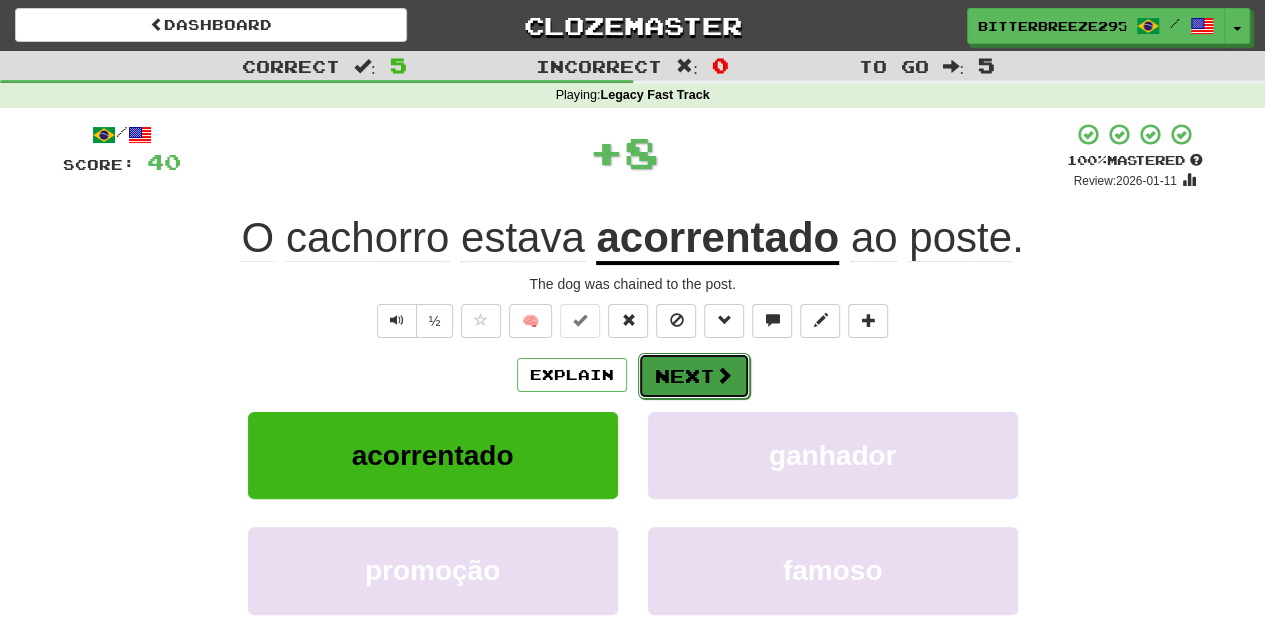 click on "Next" at bounding box center (694, 376) 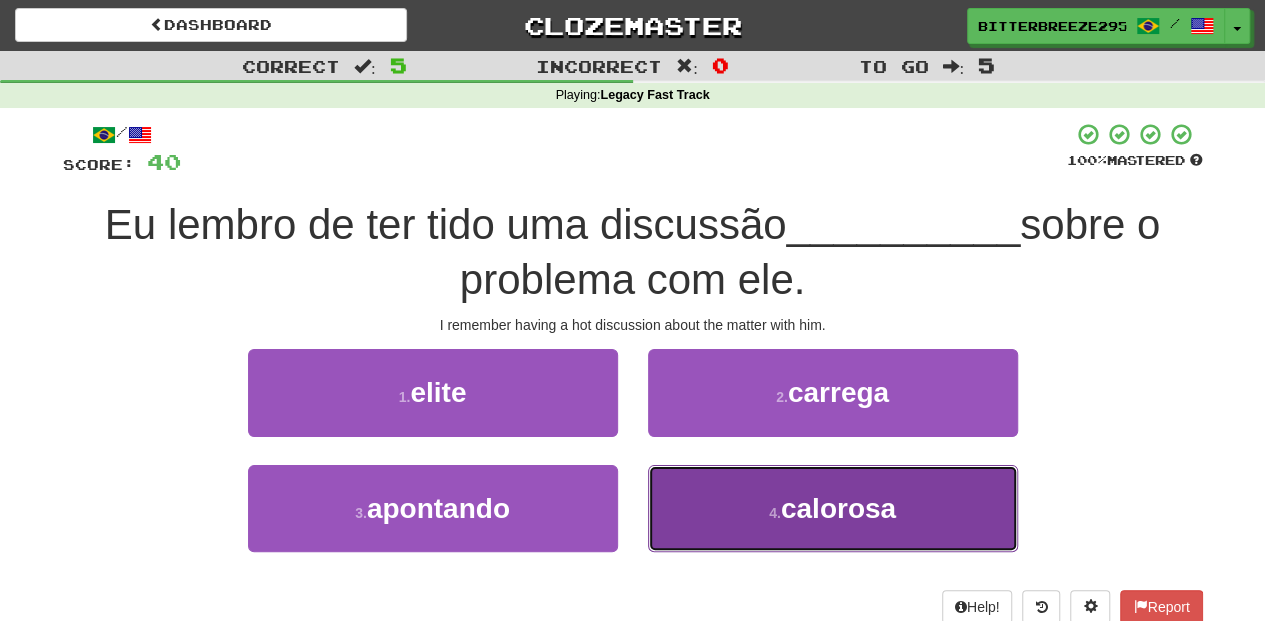 click on "4 .  calorosa" at bounding box center [833, 508] 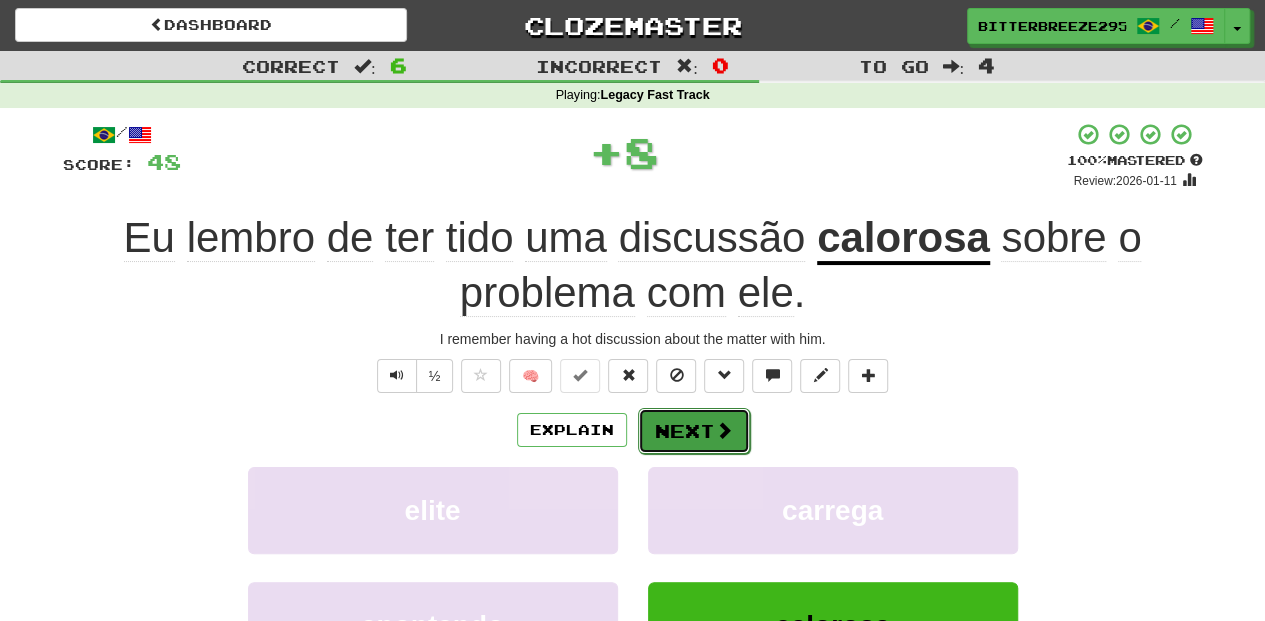 click on "Next" at bounding box center (694, 431) 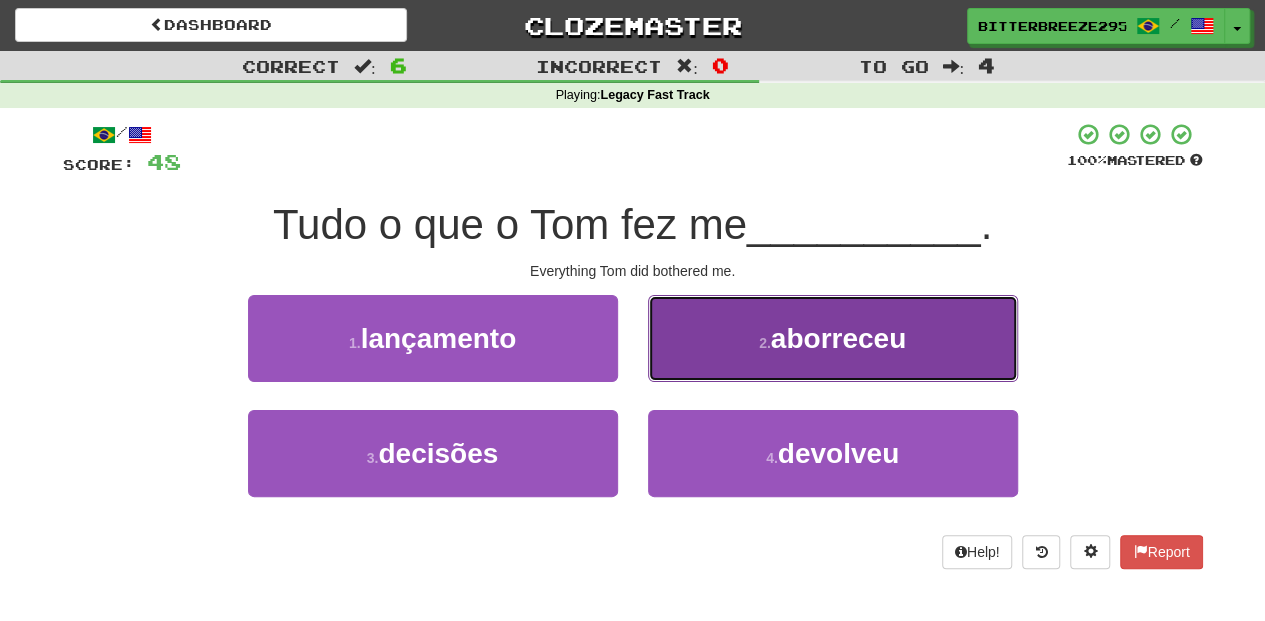 click on "2 .  aborreceu" at bounding box center (833, 338) 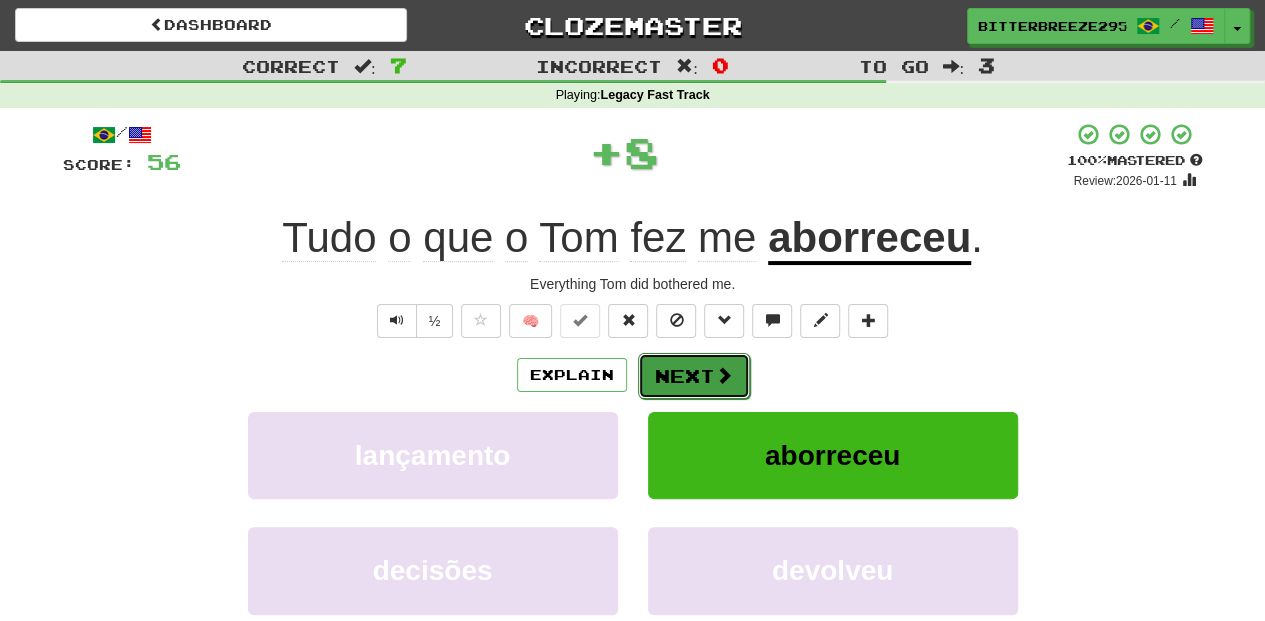 click at bounding box center [724, 375] 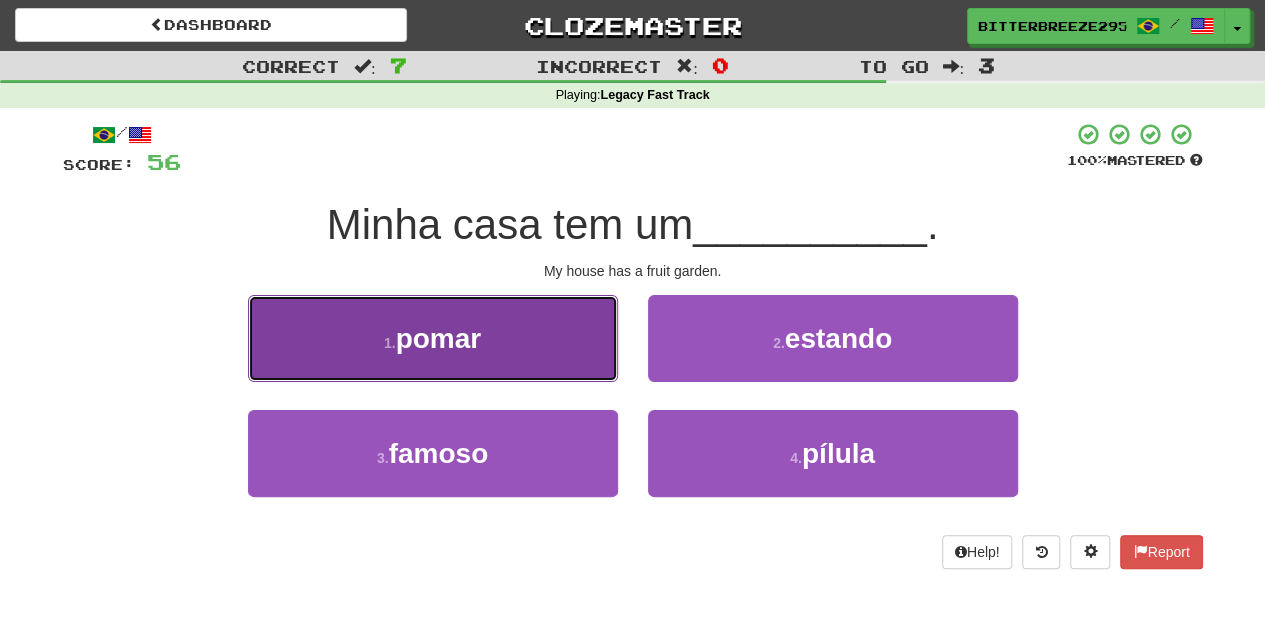 click on "1 .  pomar" at bounding box center (433, 338) 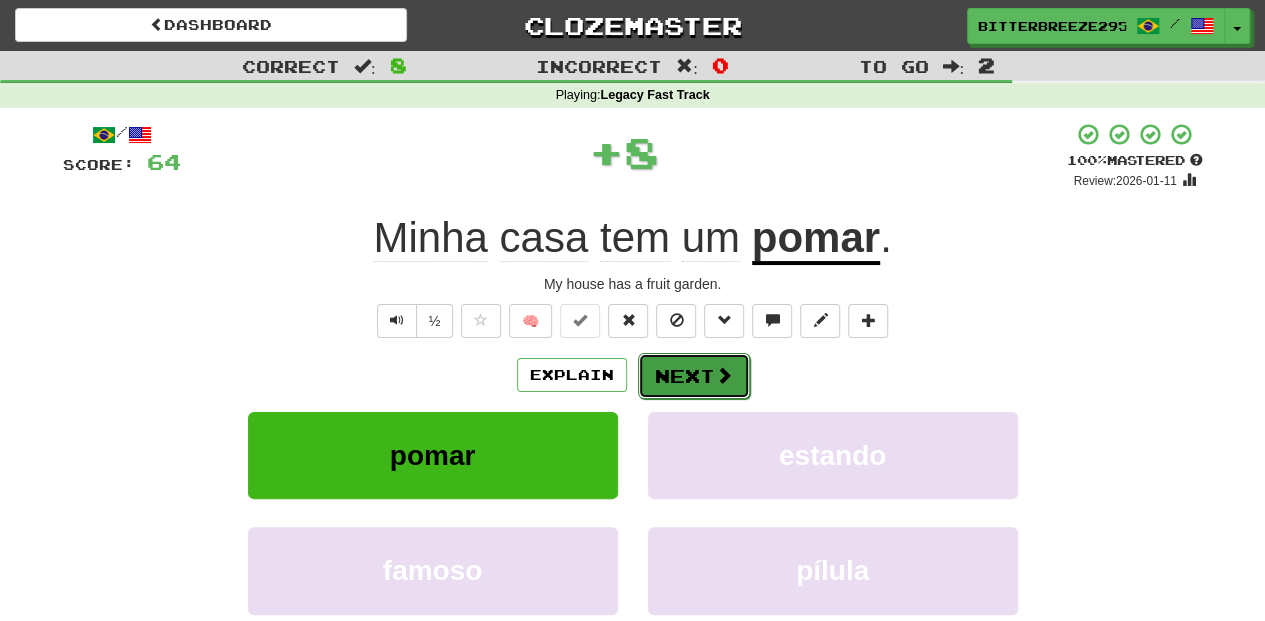 click on "Next" at bounding box center [694, 376] 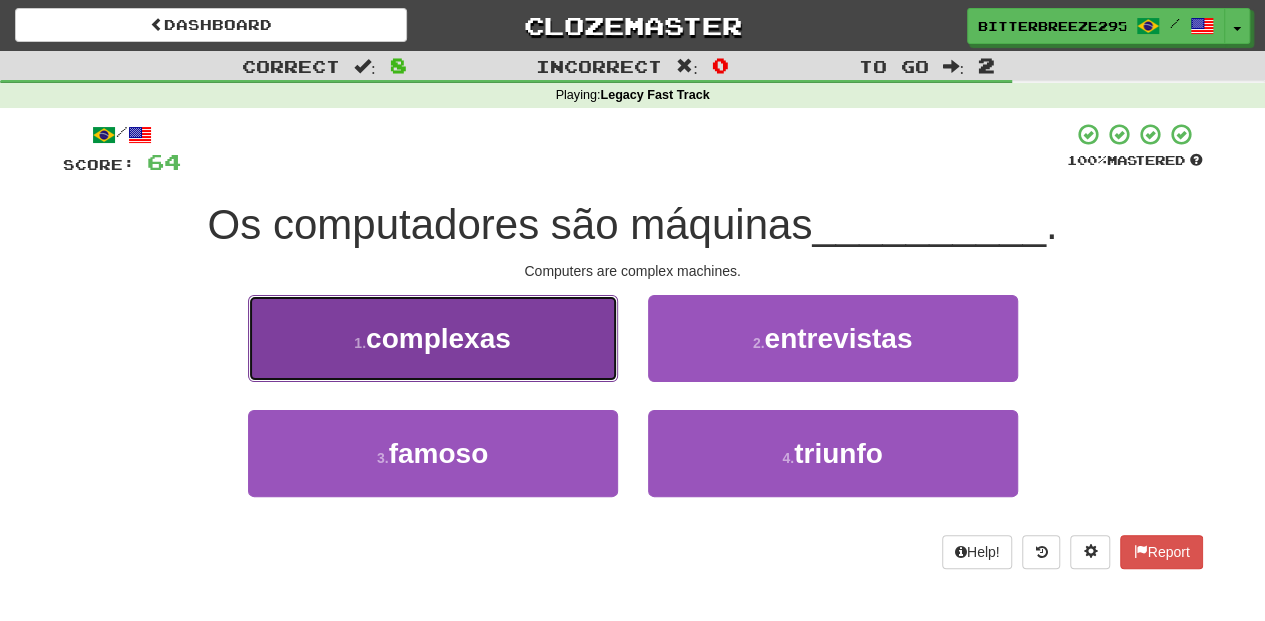 click on "1 .  complexas" at bounding box center (433, 338) 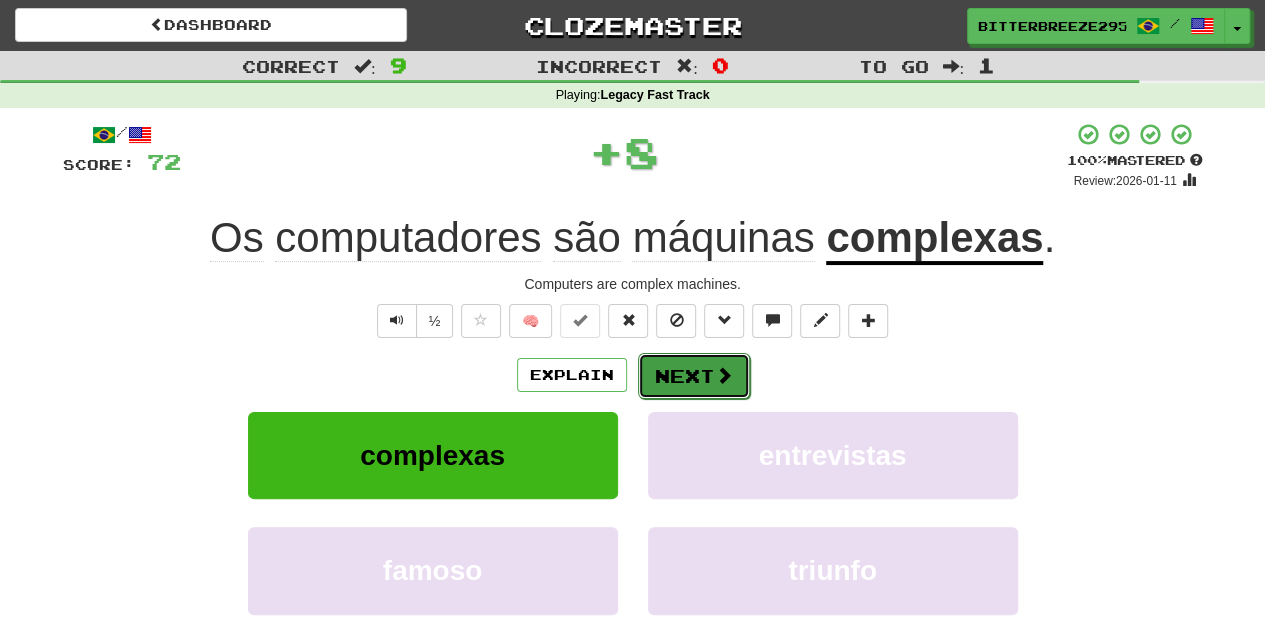 click on "Next" at bounding box center [694, 376] 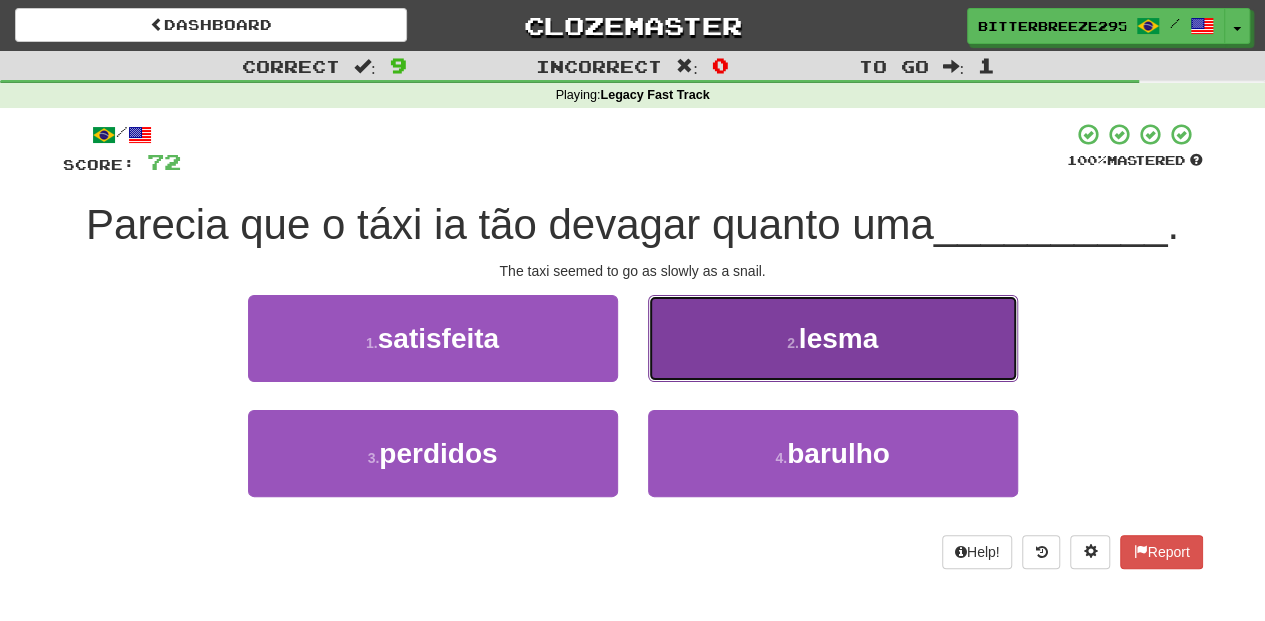click on "2 .  lesma" at bounding box center [833, 338] 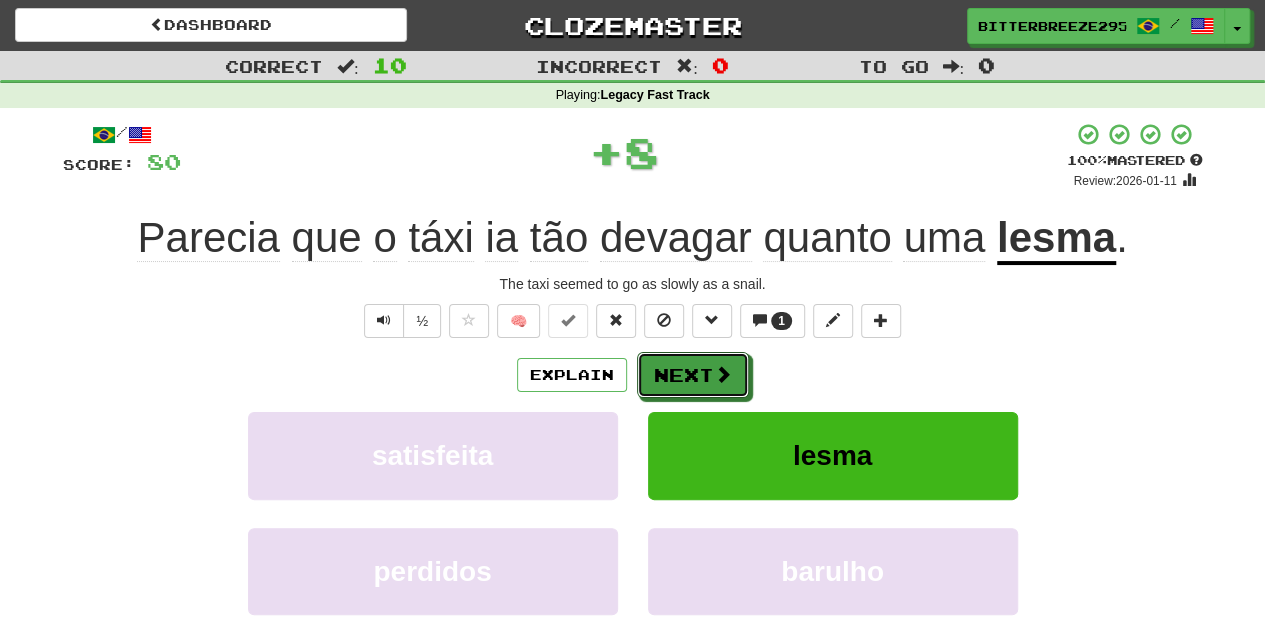 click at bounding box center (723, 374) 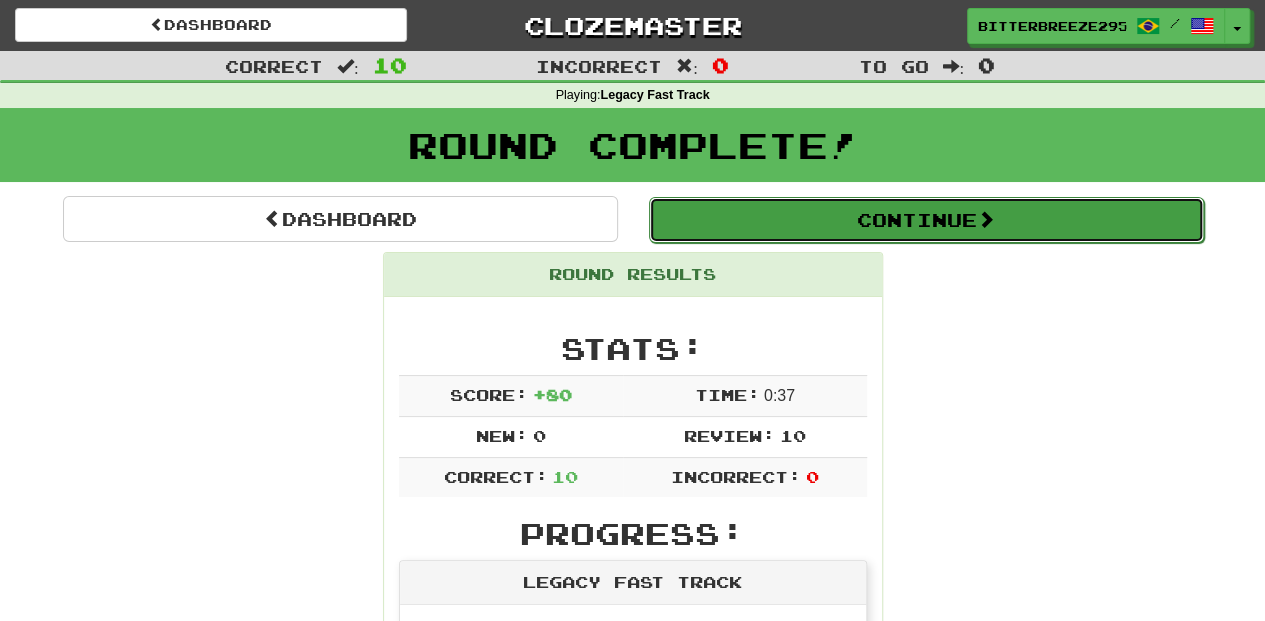 click on "Continue" at bounding box center (926, 220) 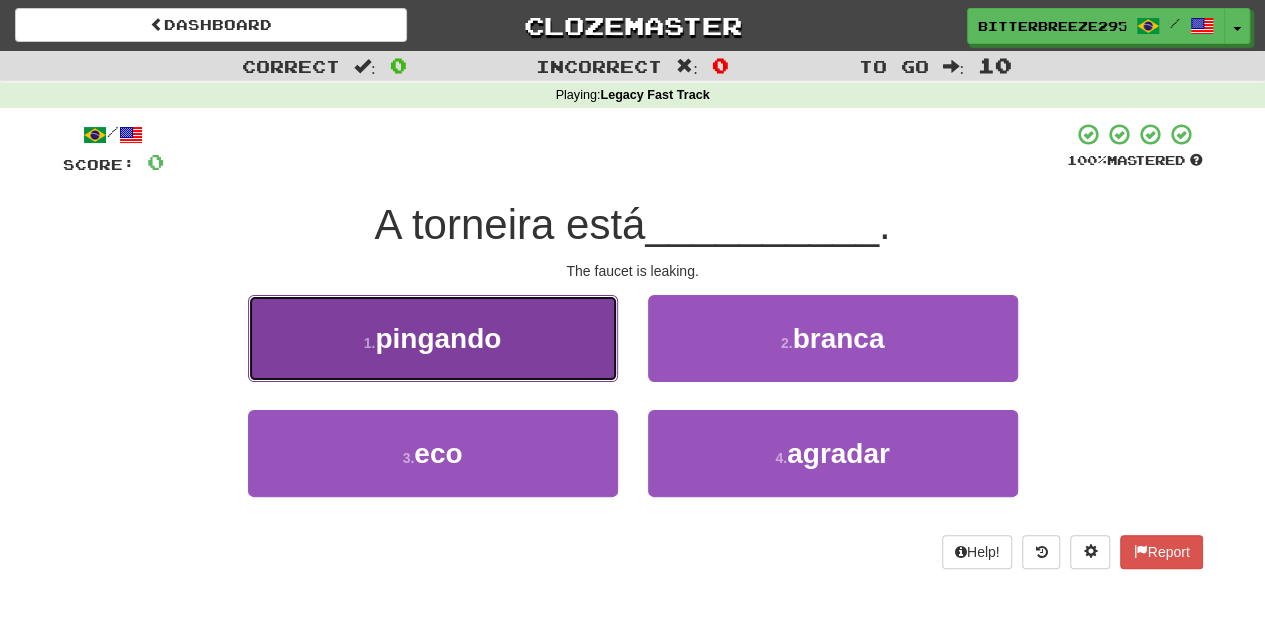 click on "1 .  pingando" at bounding box center (433, 338) 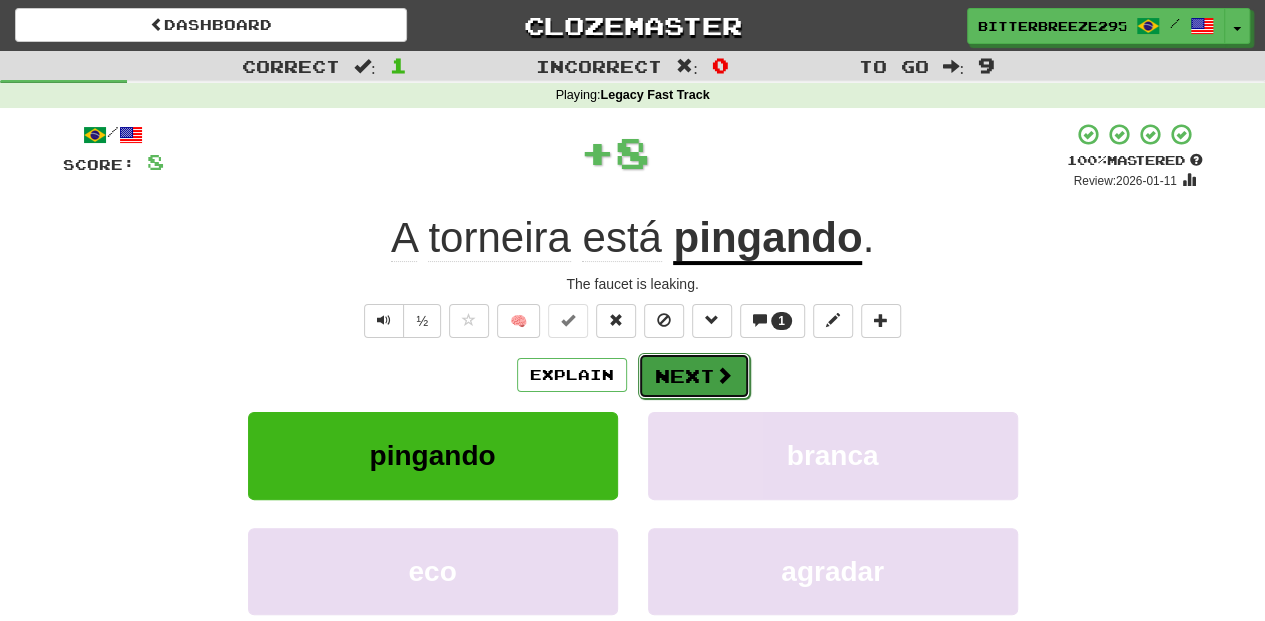click on "Next" at bounding box center (694, 376) 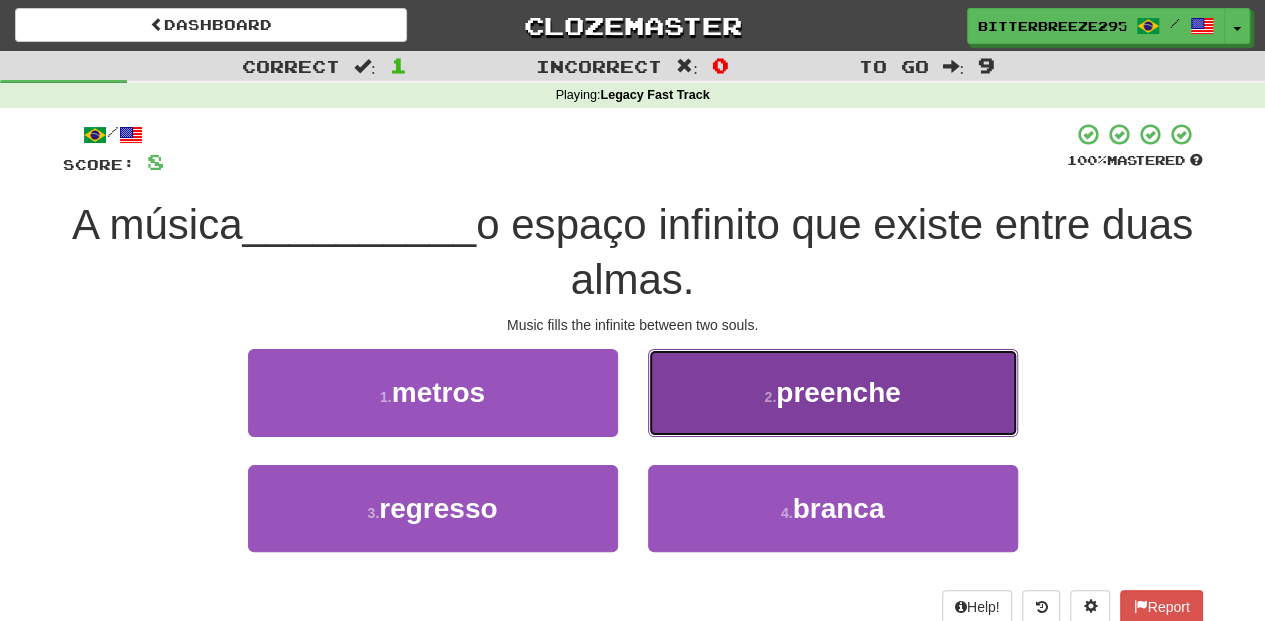 click on "2 .  preenche" at bounding box center [833, 392] 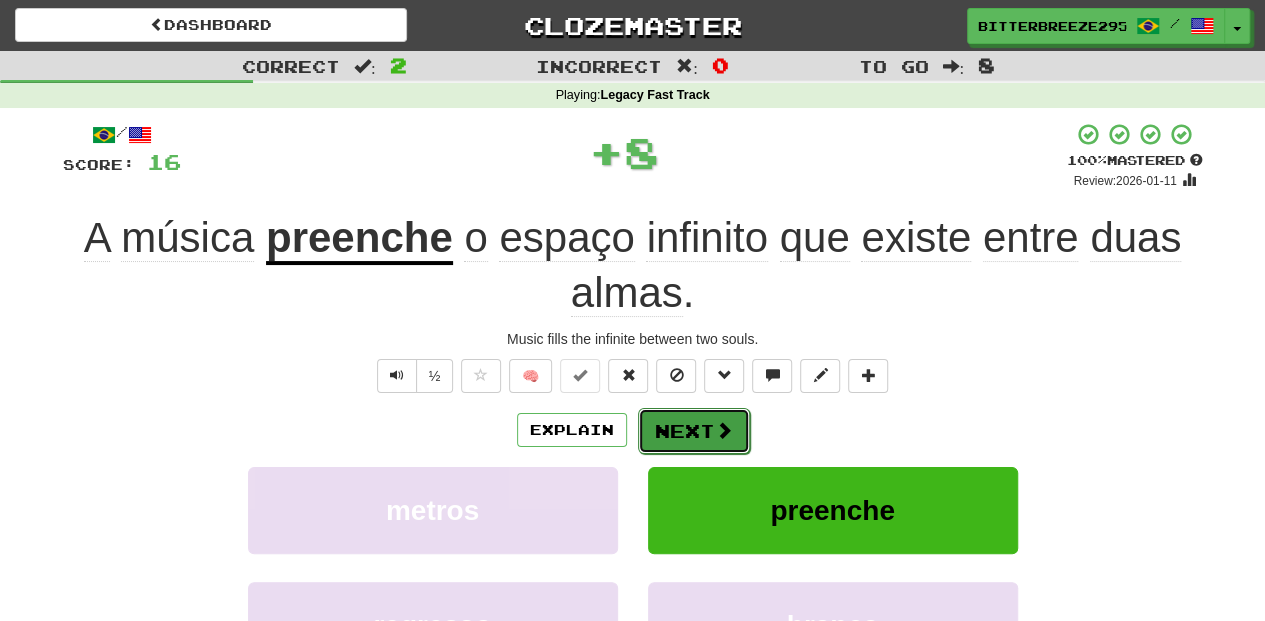 click on "Next" at bounding box center (694, 431) 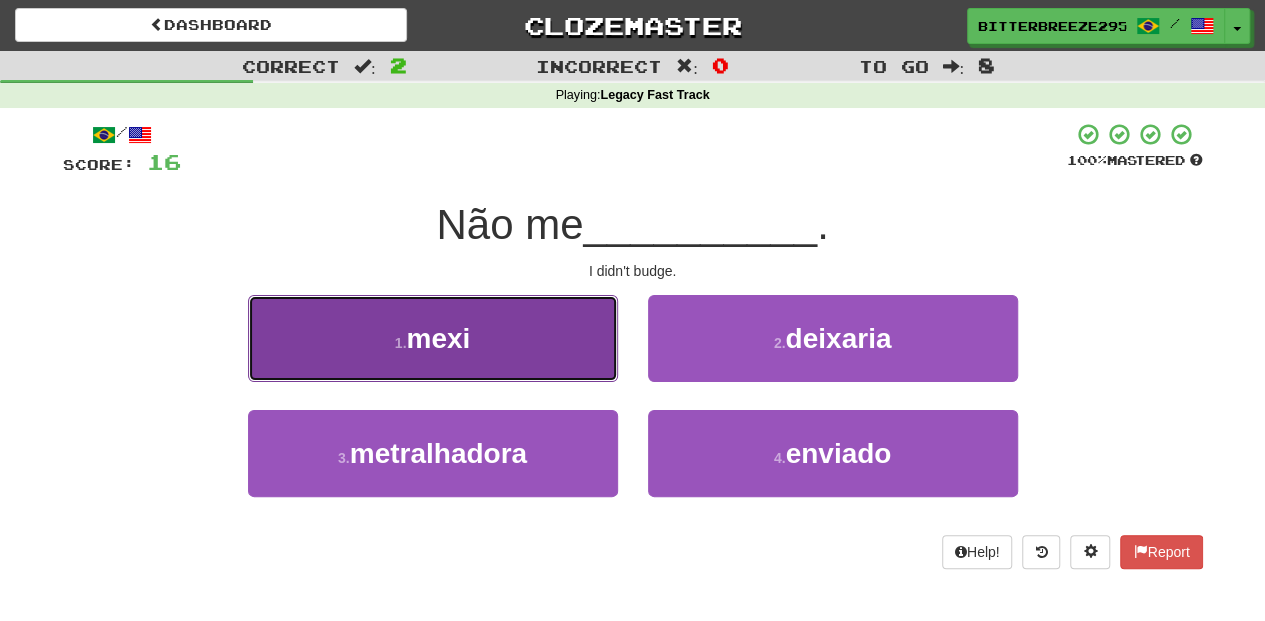 click on "1 .  mexi" at bounding box center (433, 338) 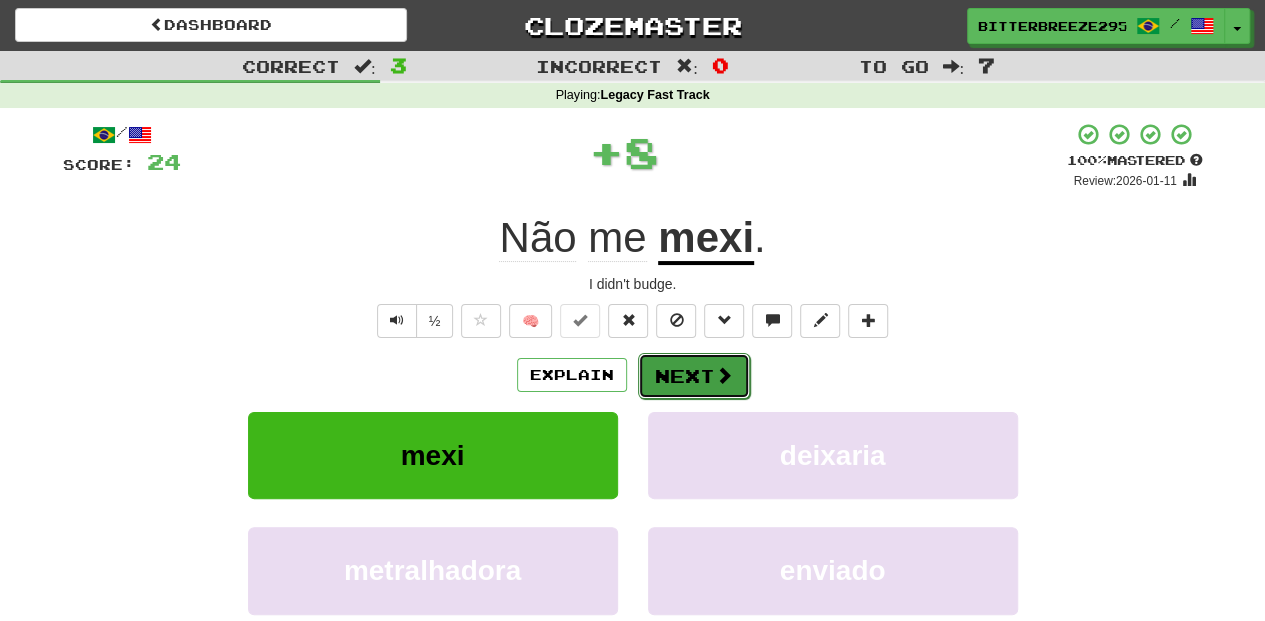 click on "Next" at bounding box center (694, 376) 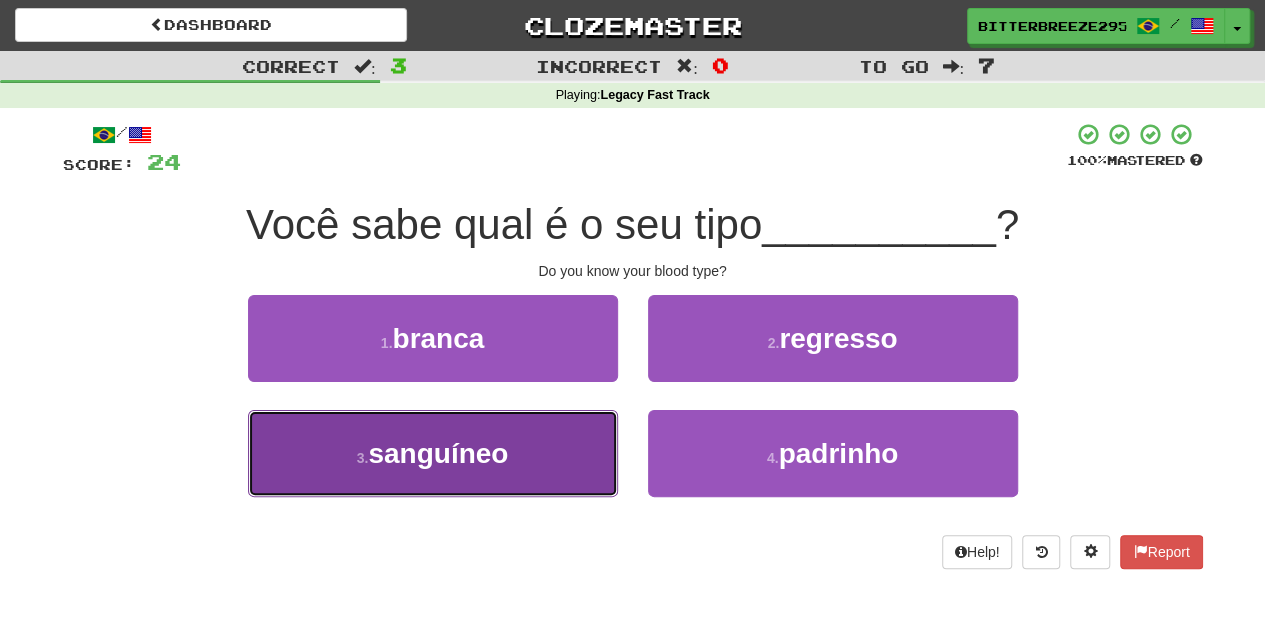 click on "3 .  sanguíneo" at bounding box center [433, 453] 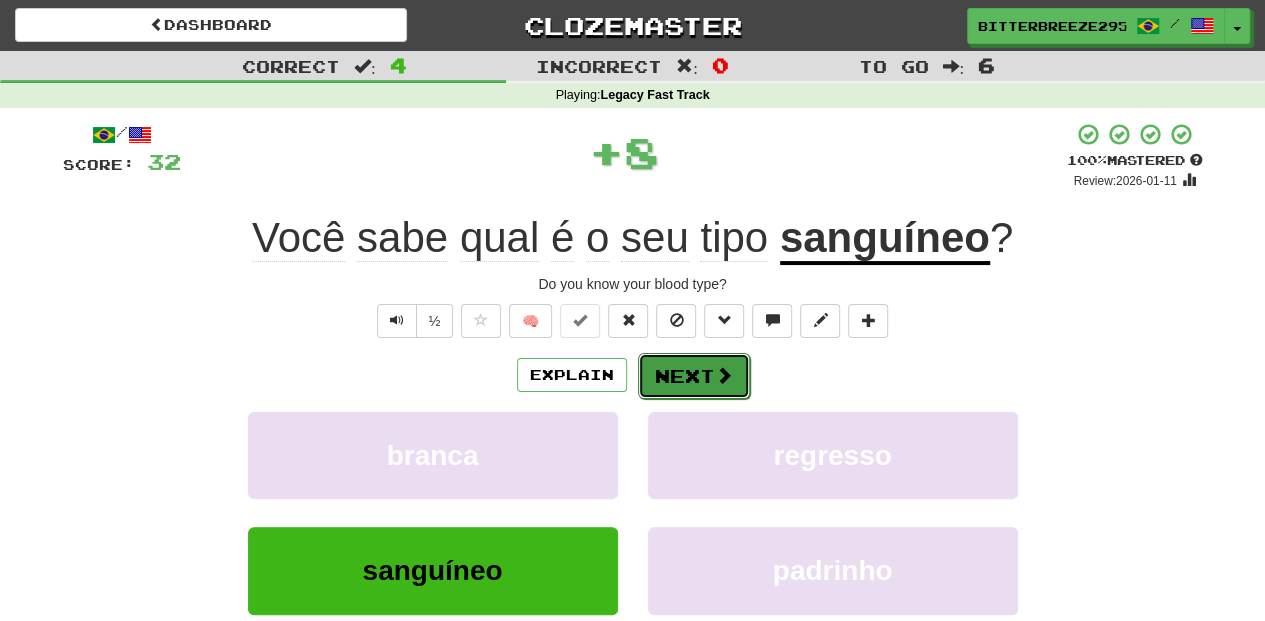click on "Next" at bounding box center (694, 376) 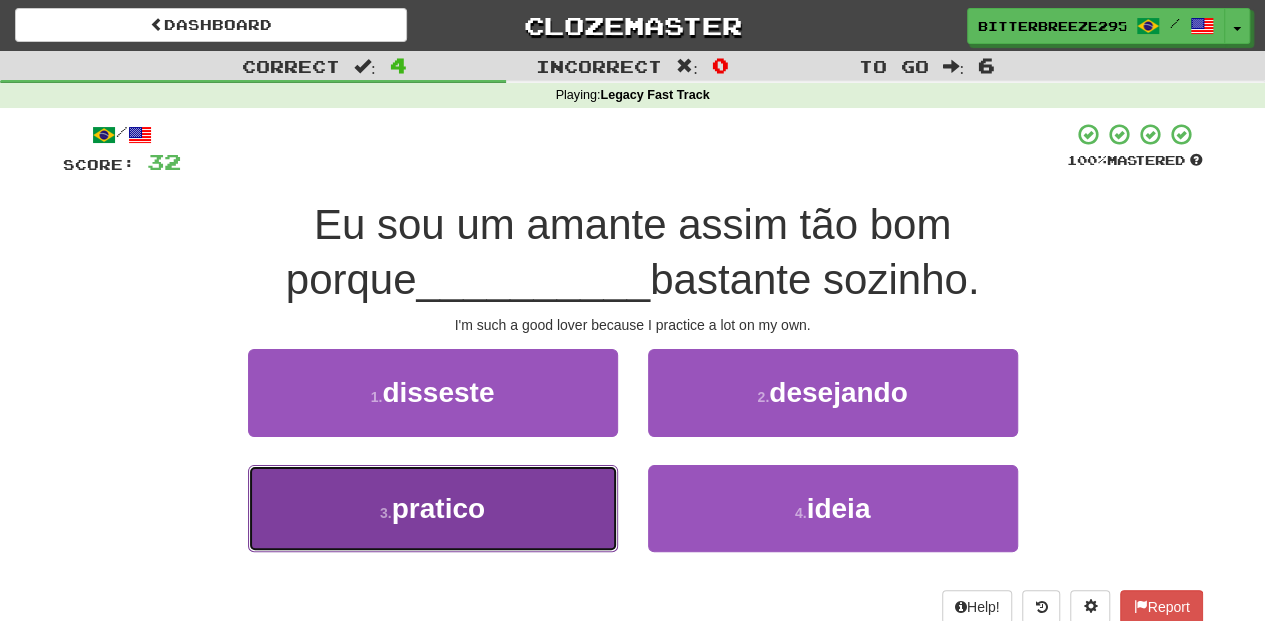 click on "3 .  pratico" at bounding box center (433, 508) 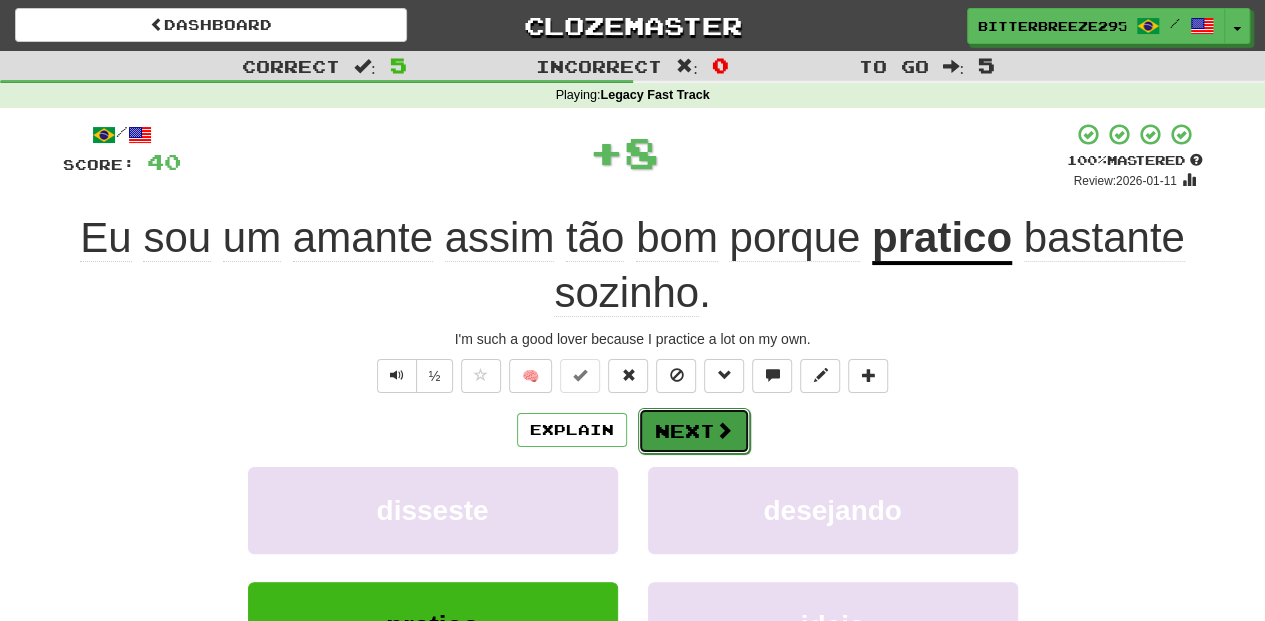 click on "Next" at bounding box center (694, 431) 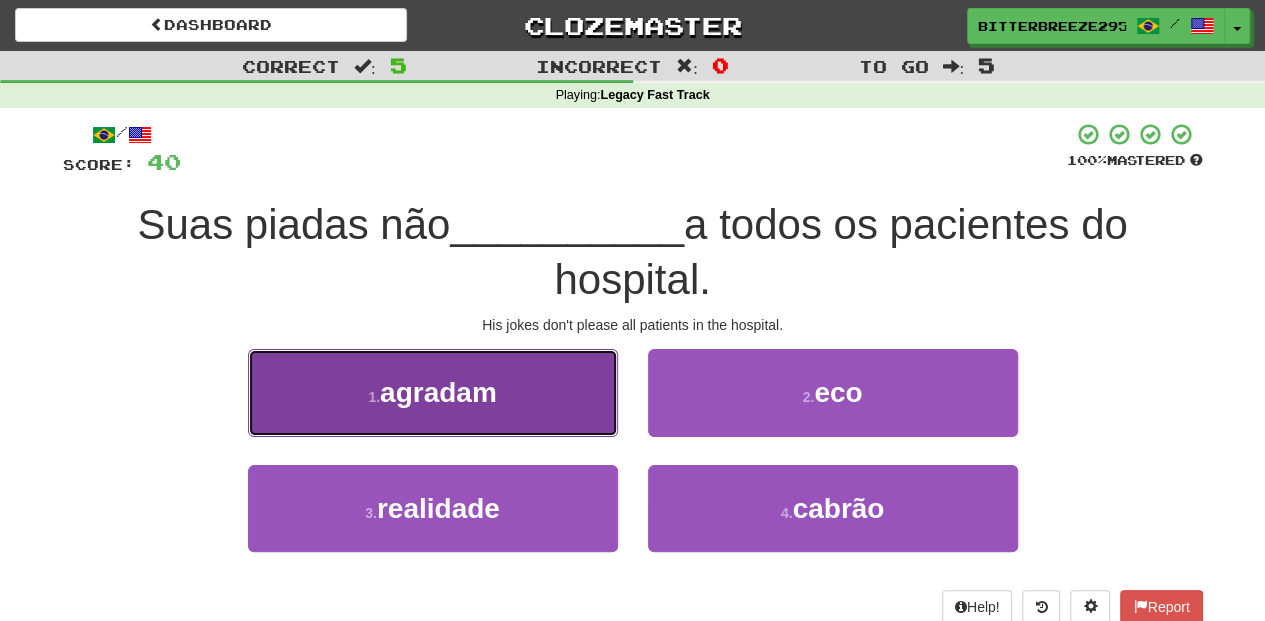 click on "1 .  agradam" at bounding box center [433, 392] 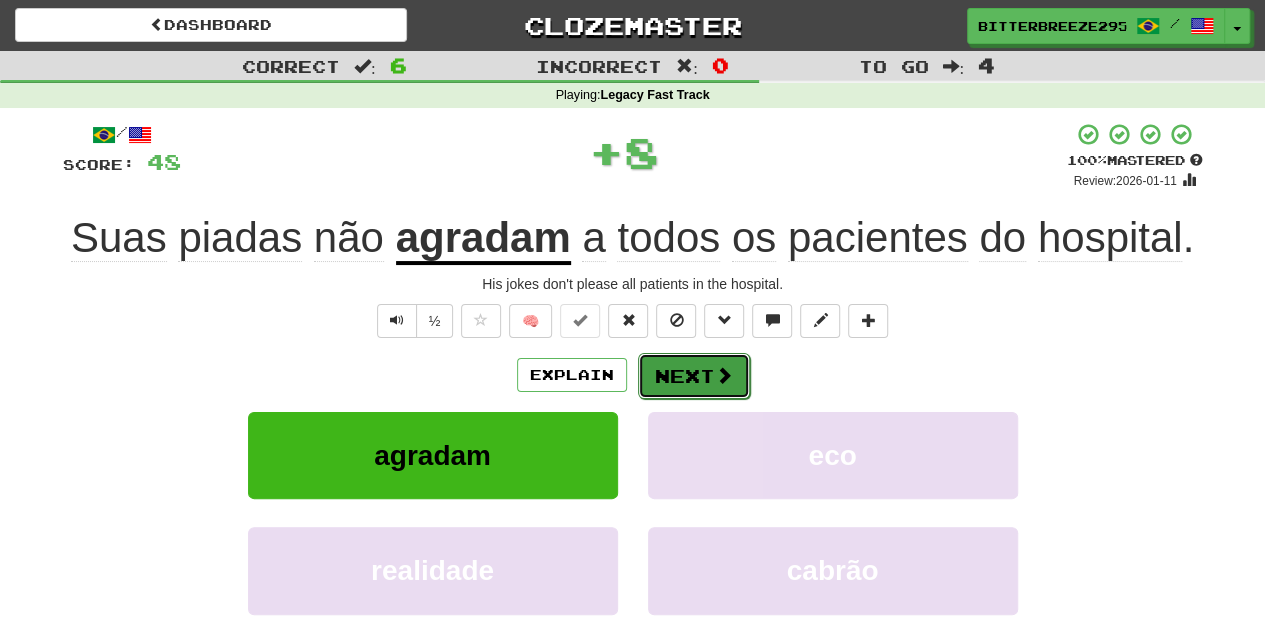click on "Next" at bounding box center (694, 376) 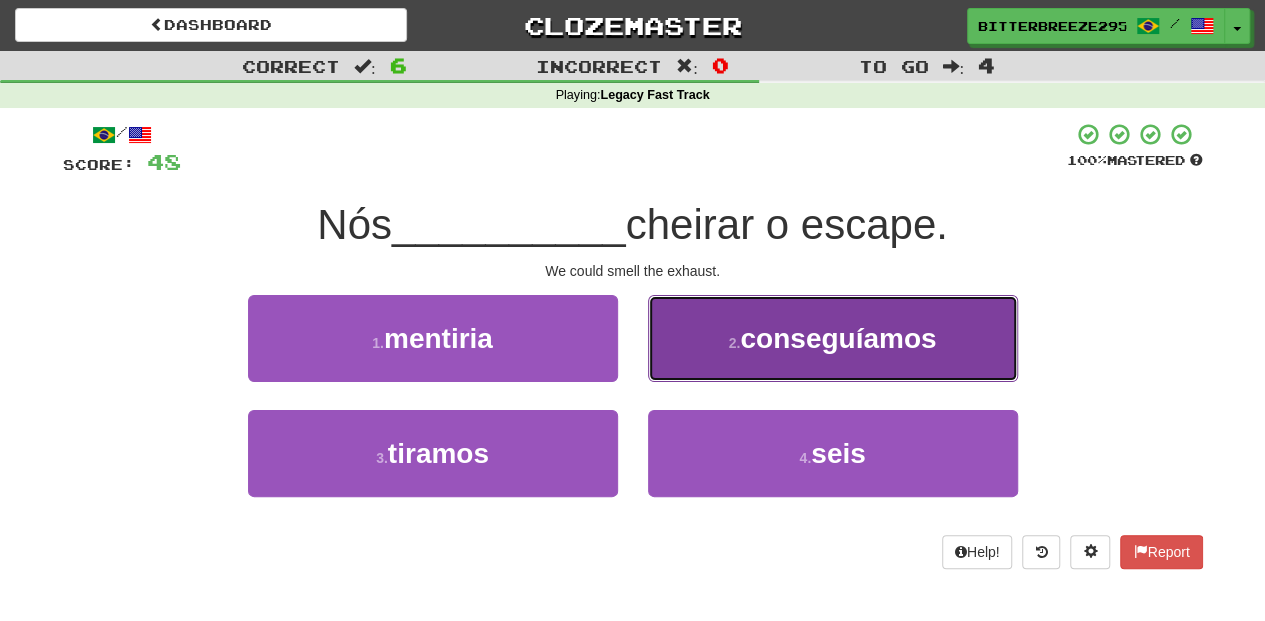 click on "2 .  conseguíamos" at bounding box center [833, 338] 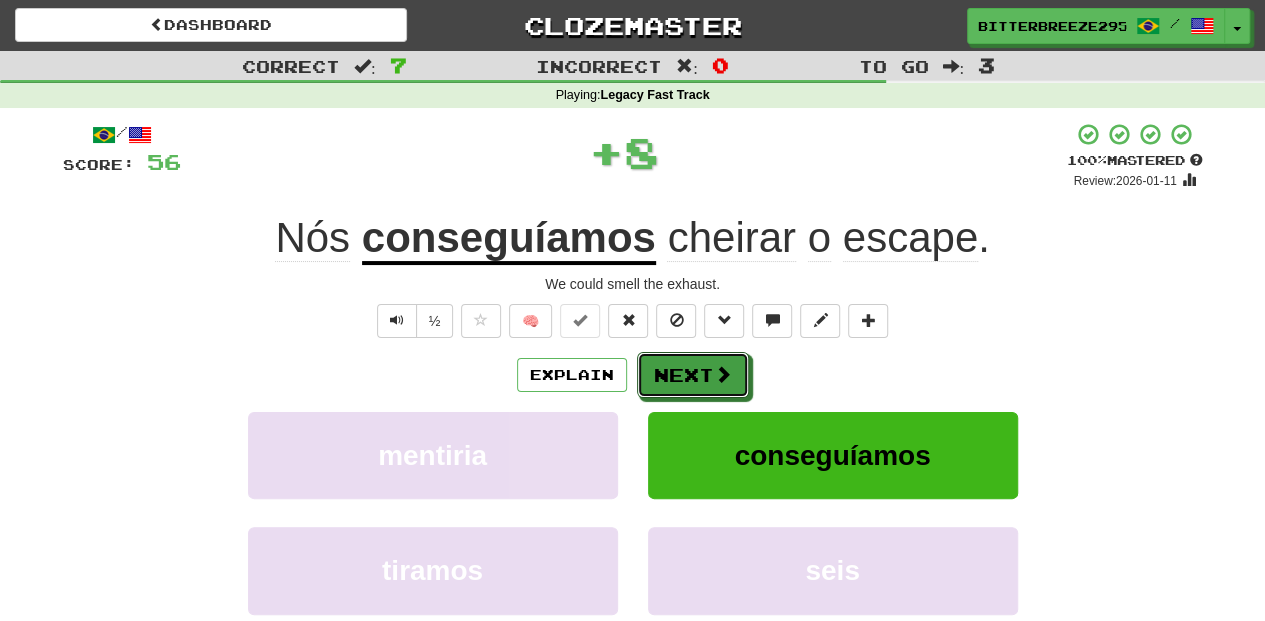 click on "Next" at bounding box center [693, 375] 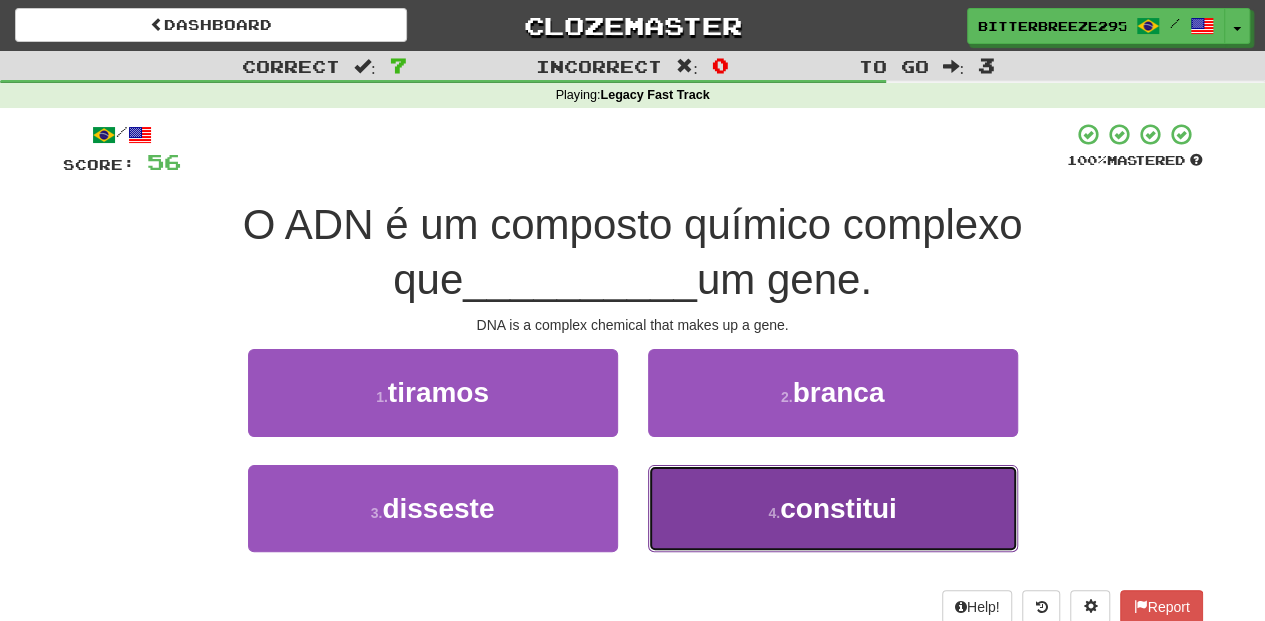 click on "4 .  constitui" at bounding box center (833, 508) 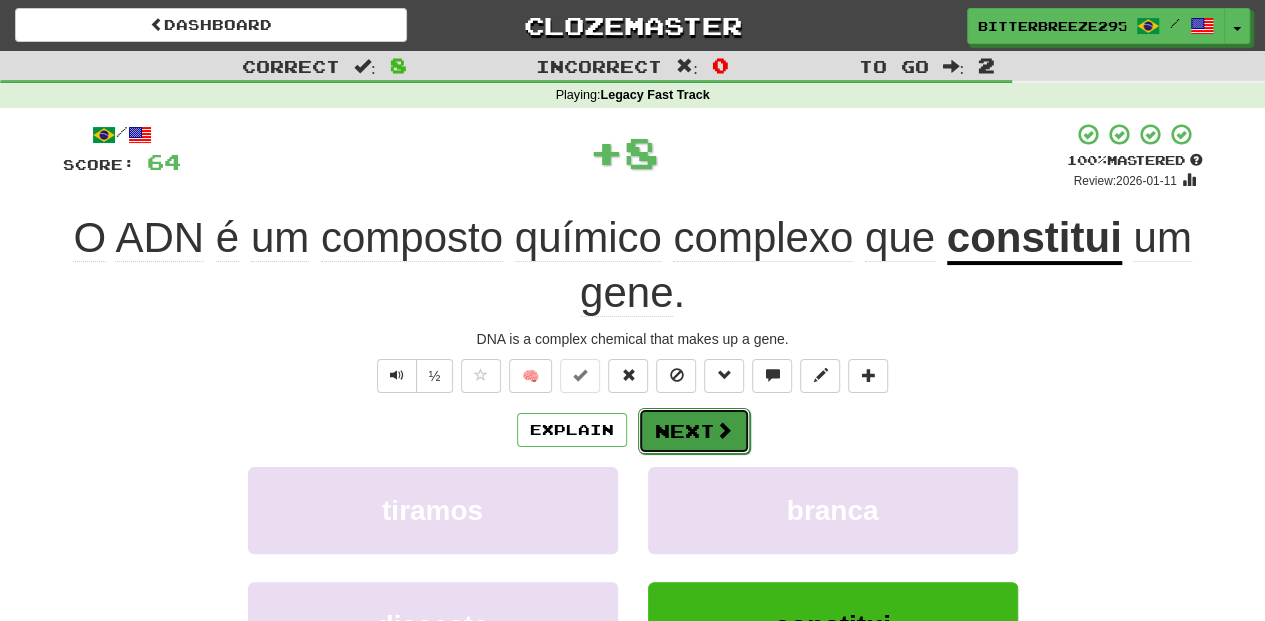 click on "Next" at bounding box center [694, 431] 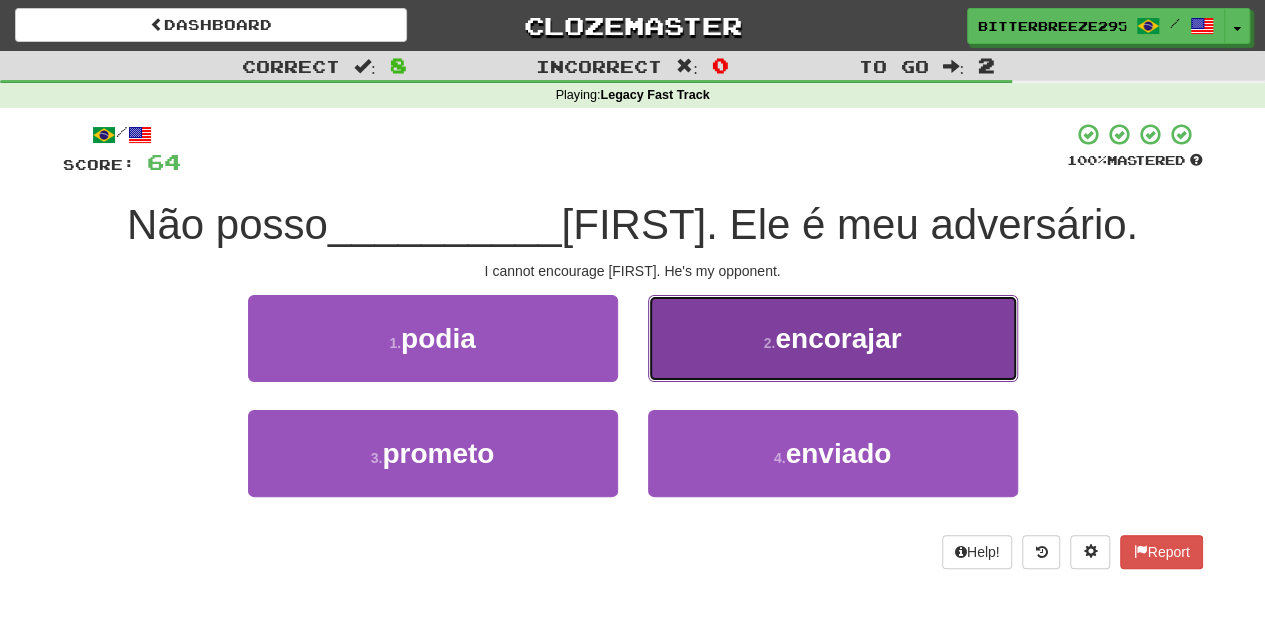 click on "2 .  encorajar" at bounding box center (833, 338) 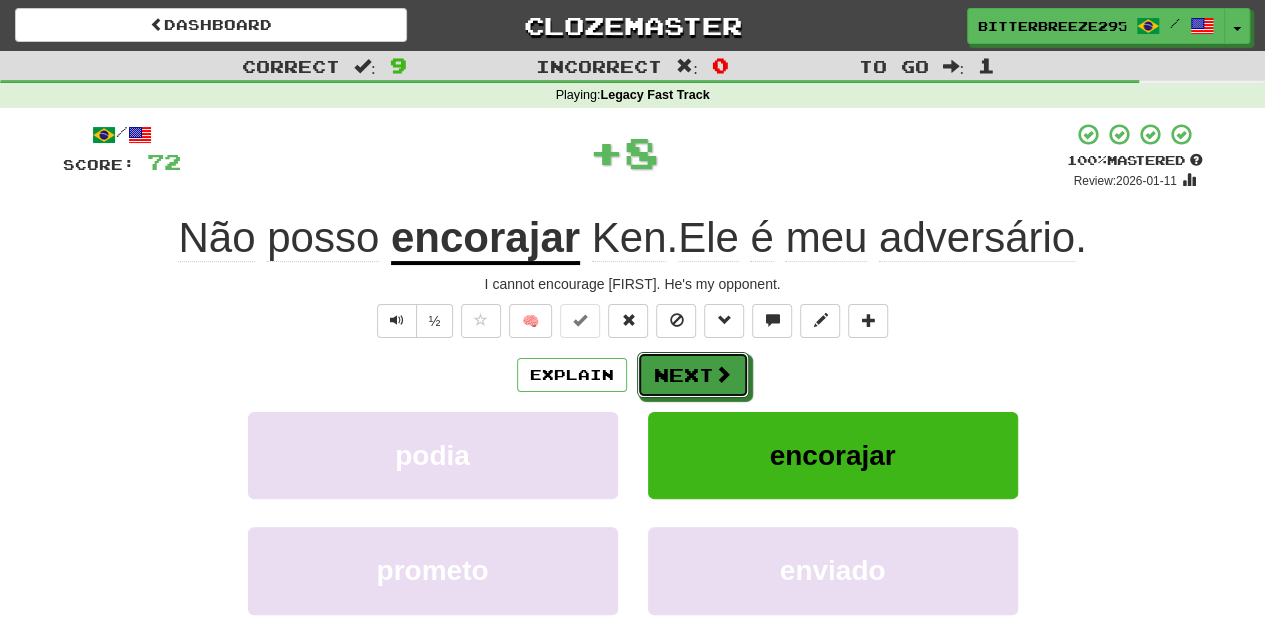 click on "Next" at bounding box center (693, 375) 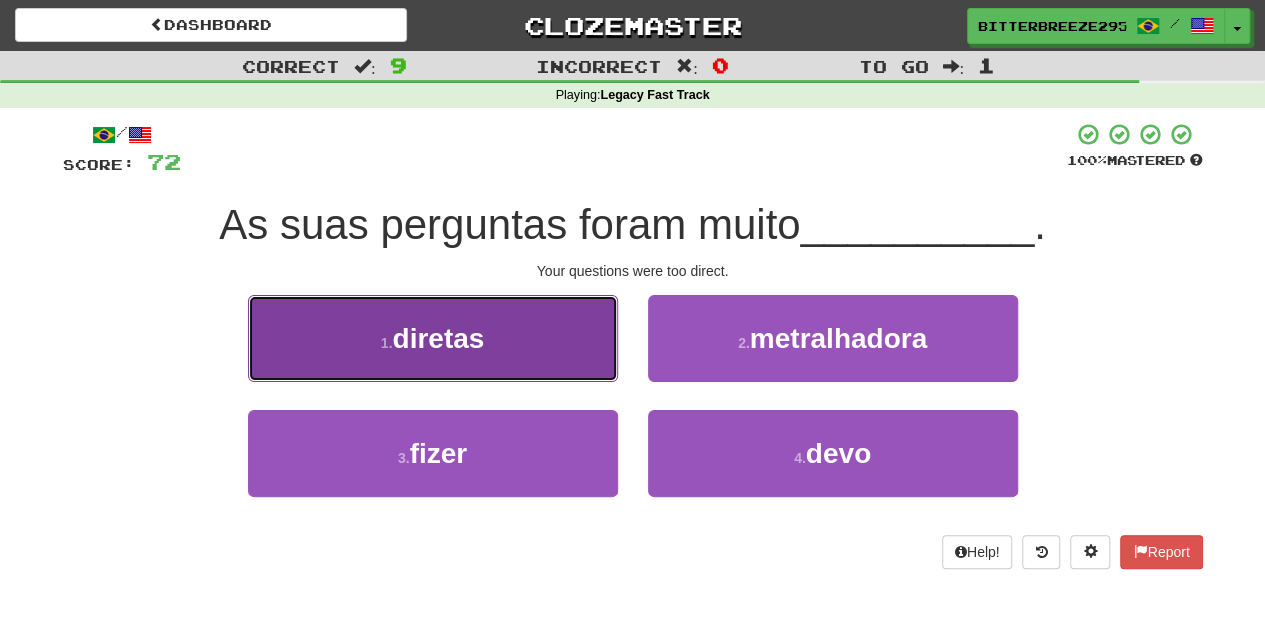 click on "1 .  diretas" at bounding box center (433, 338) 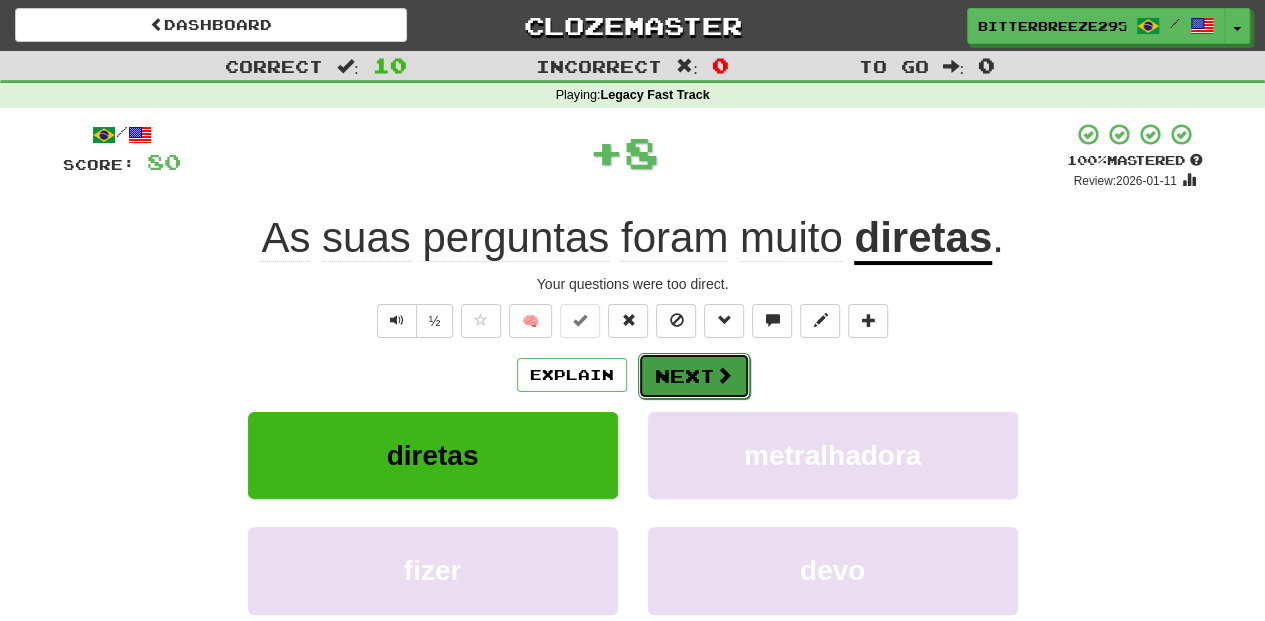 click on "Next" at bounding box center (694, 376) 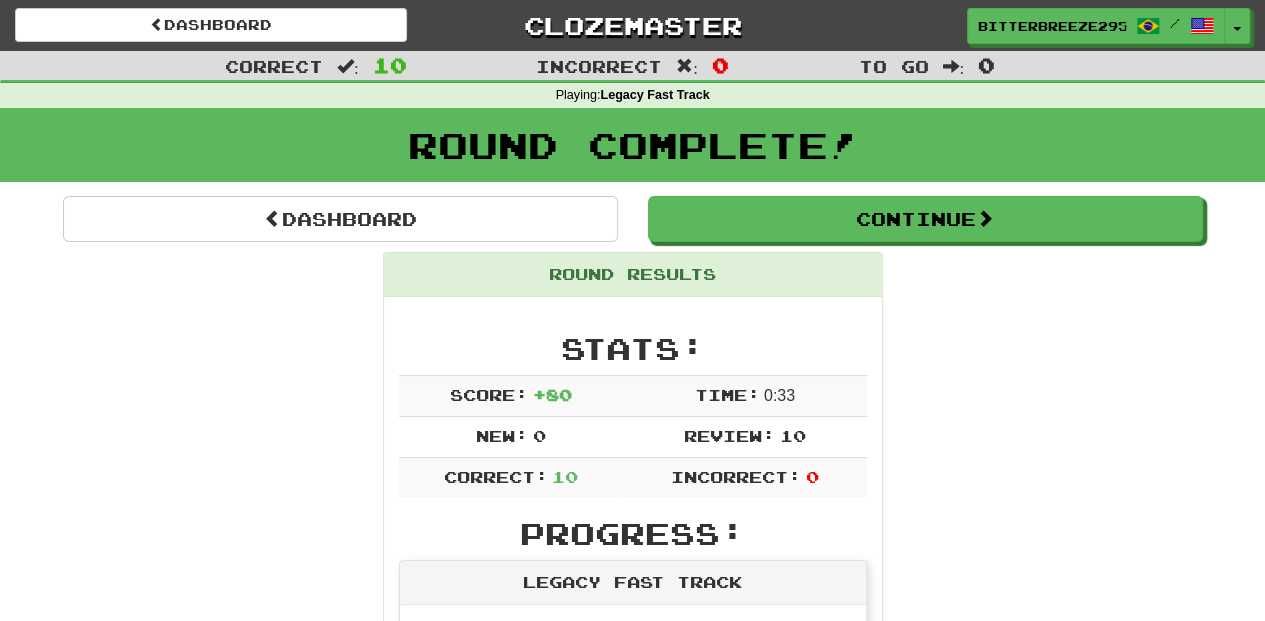 scroll, scrollTop: 0, scrollLeft: 0, axis: both 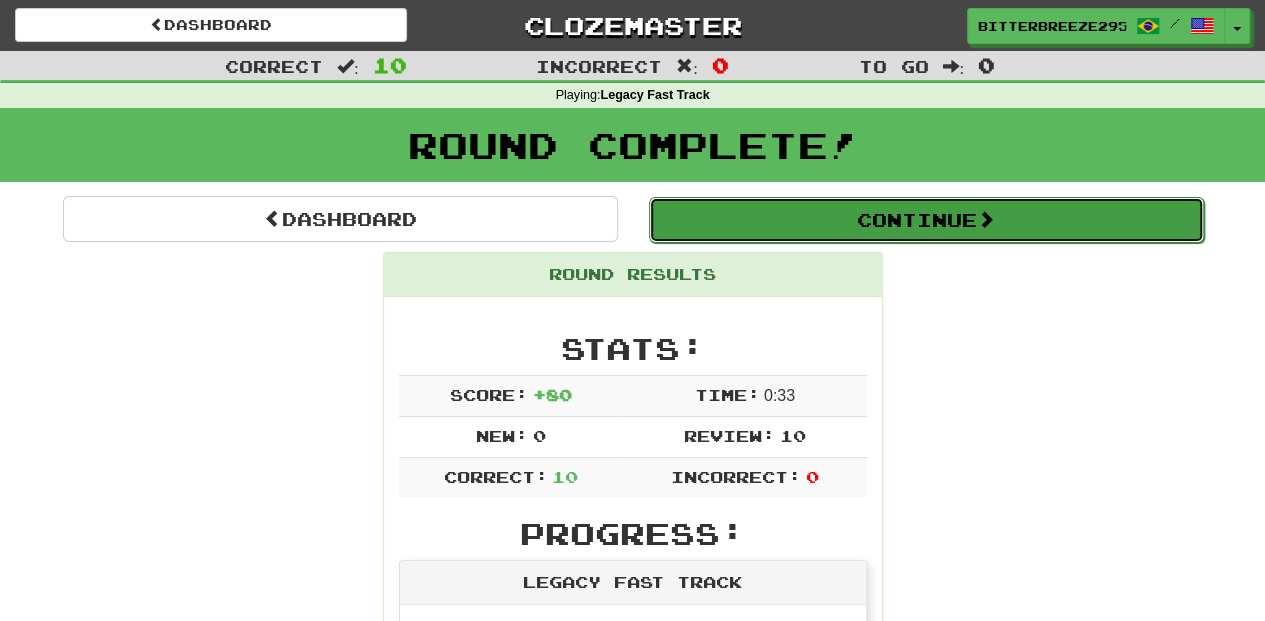 click on "Continue" at bounding box center (926, 220) 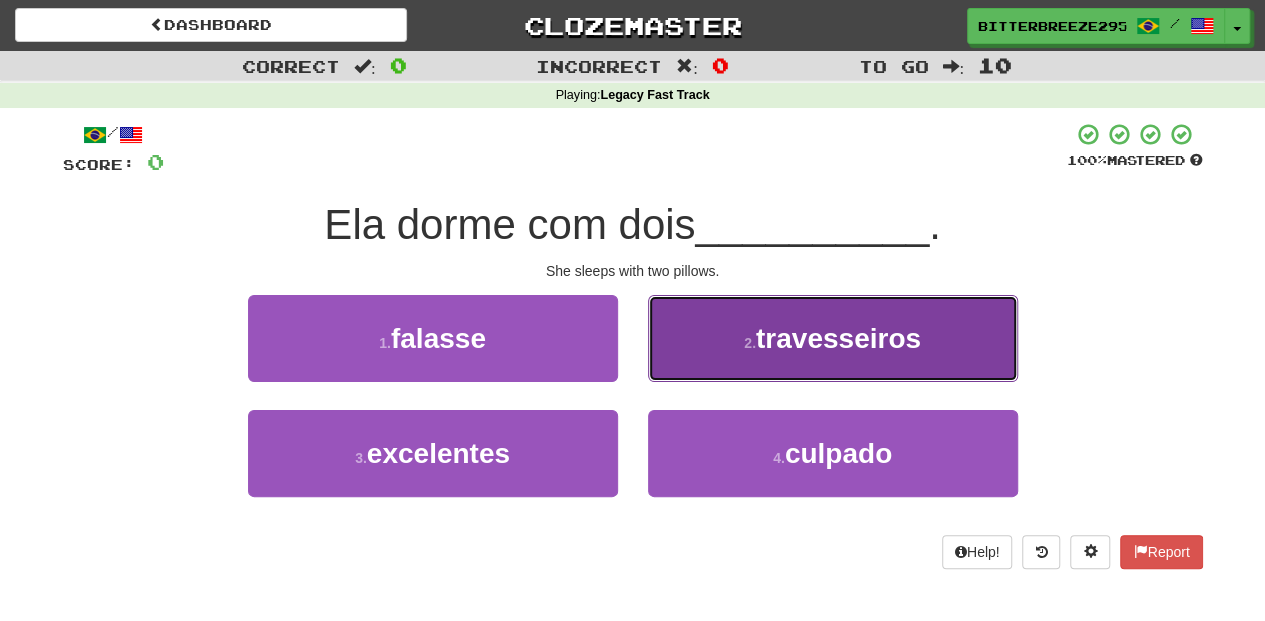 click on "2 .  travesseiros" at bounding box center (833, 338) 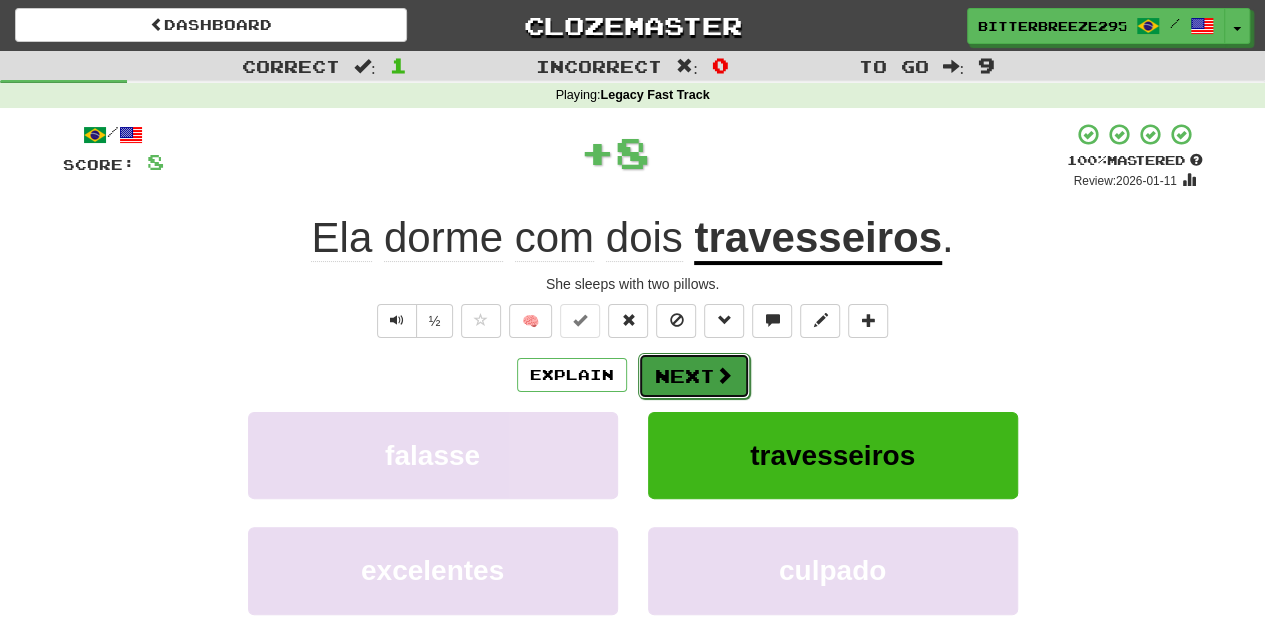 click on "Next" at bounding box center [694, 376] 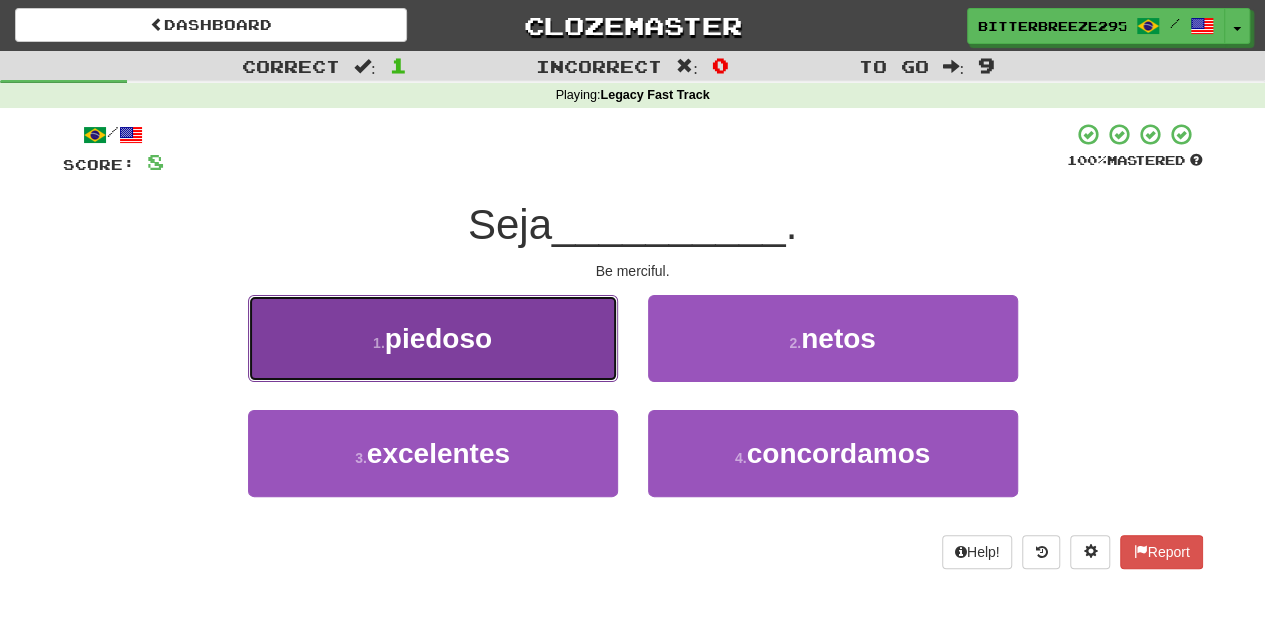 click on "1 .  piedoso" at bounding box center (433, 338) 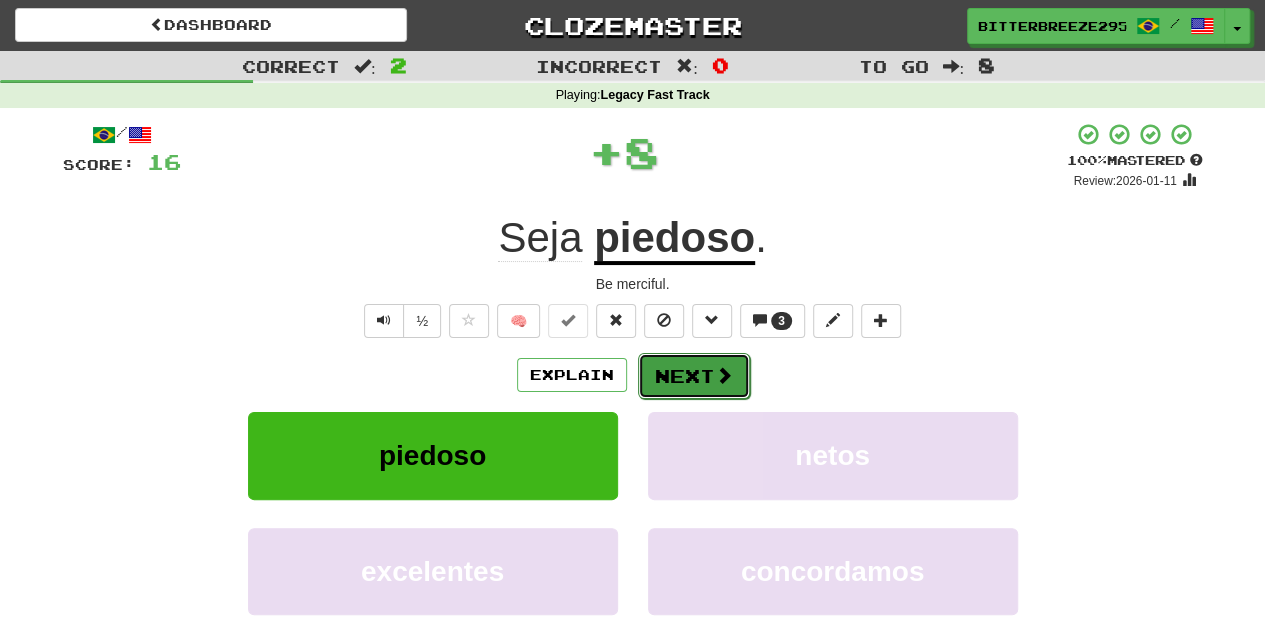 click on "Next" at bounding box center [694, 376] 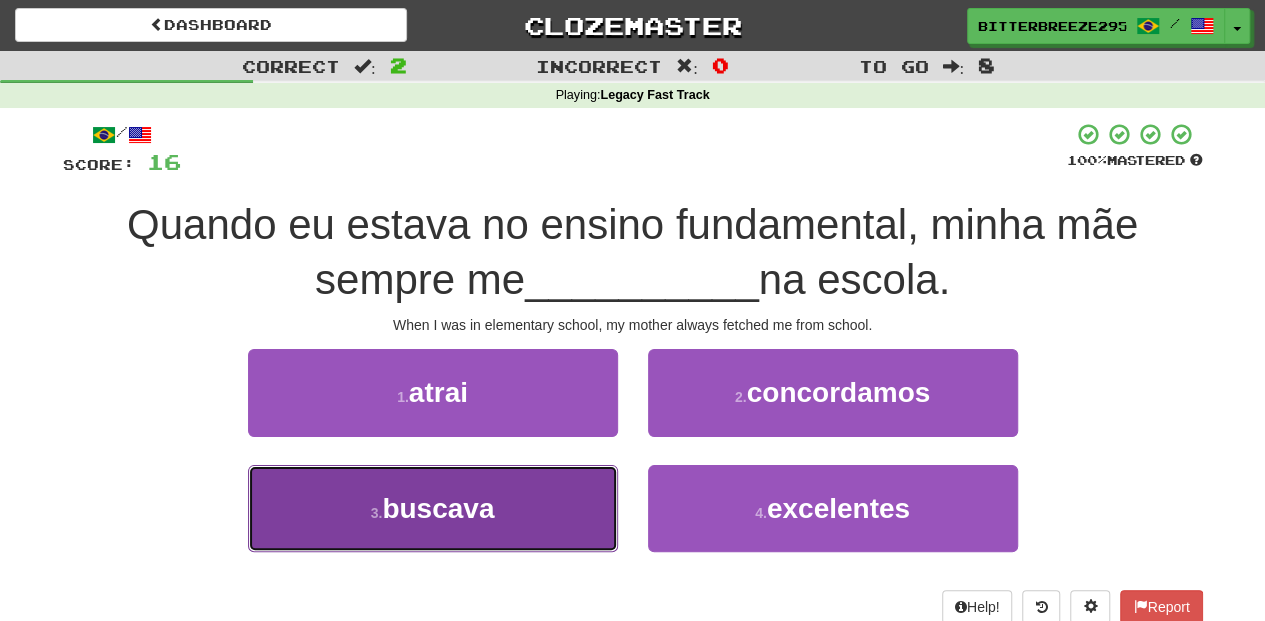 click on "3 .  buscava" at bounding box center (433, 508) 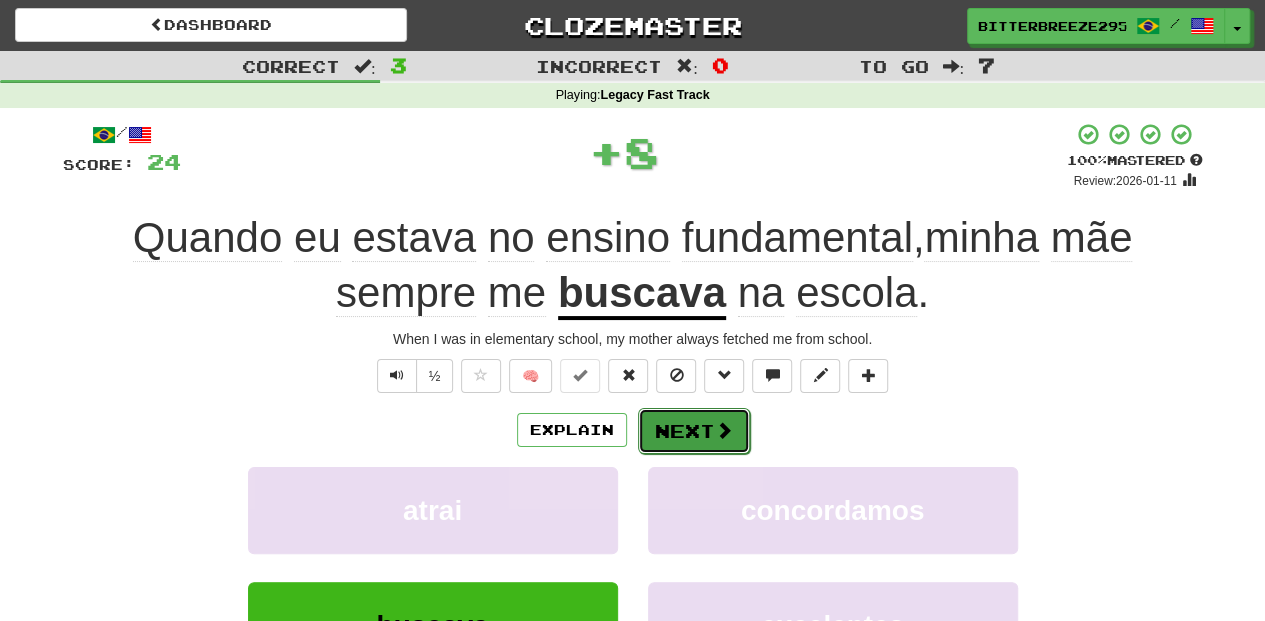 click on "Next" at bounding box center [694, 431] 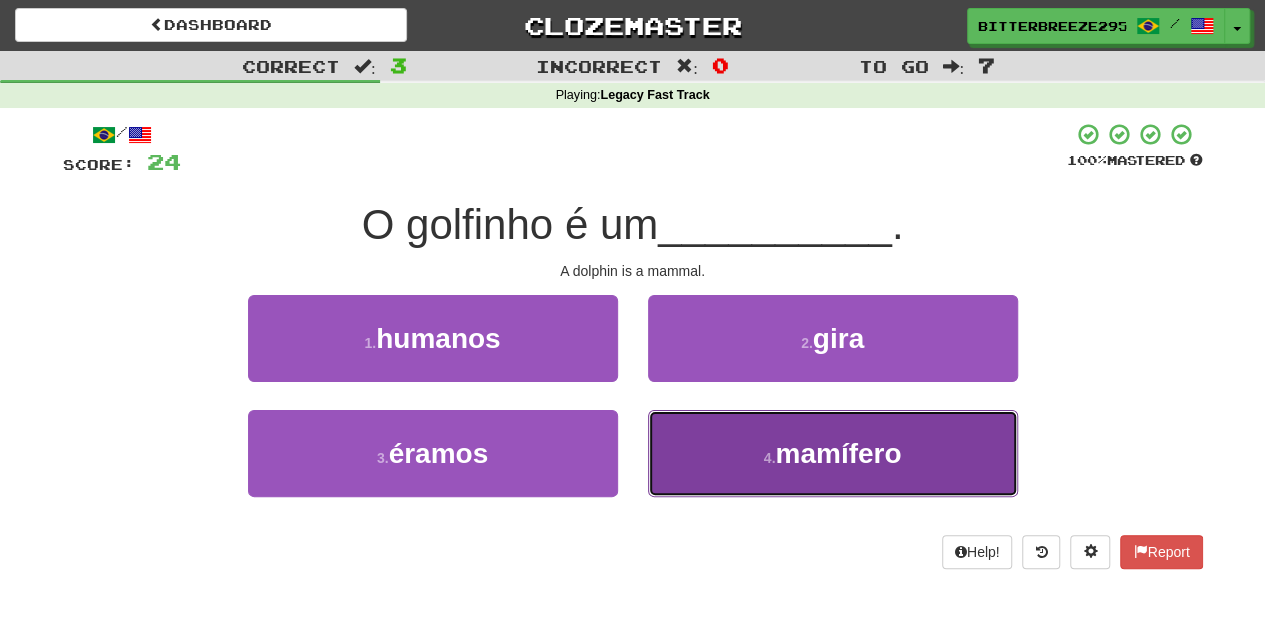 click on "4 .  mamífero" at bounding box center [833, 453] 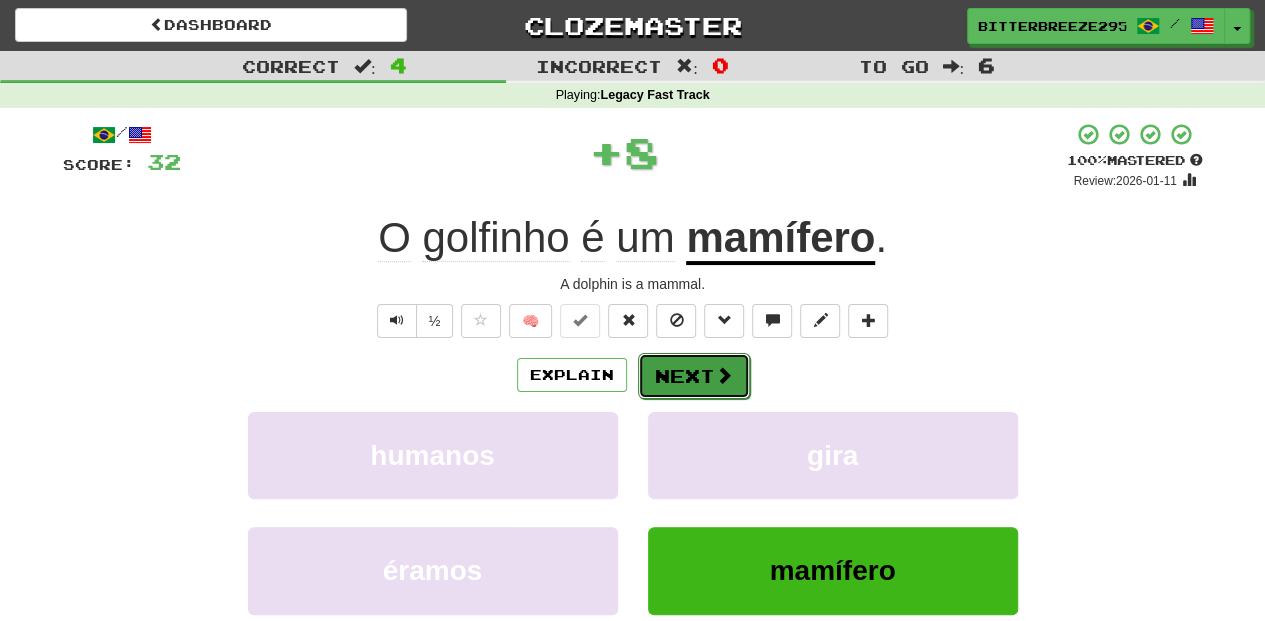 click on "Next" at bounding box center [694, 376] 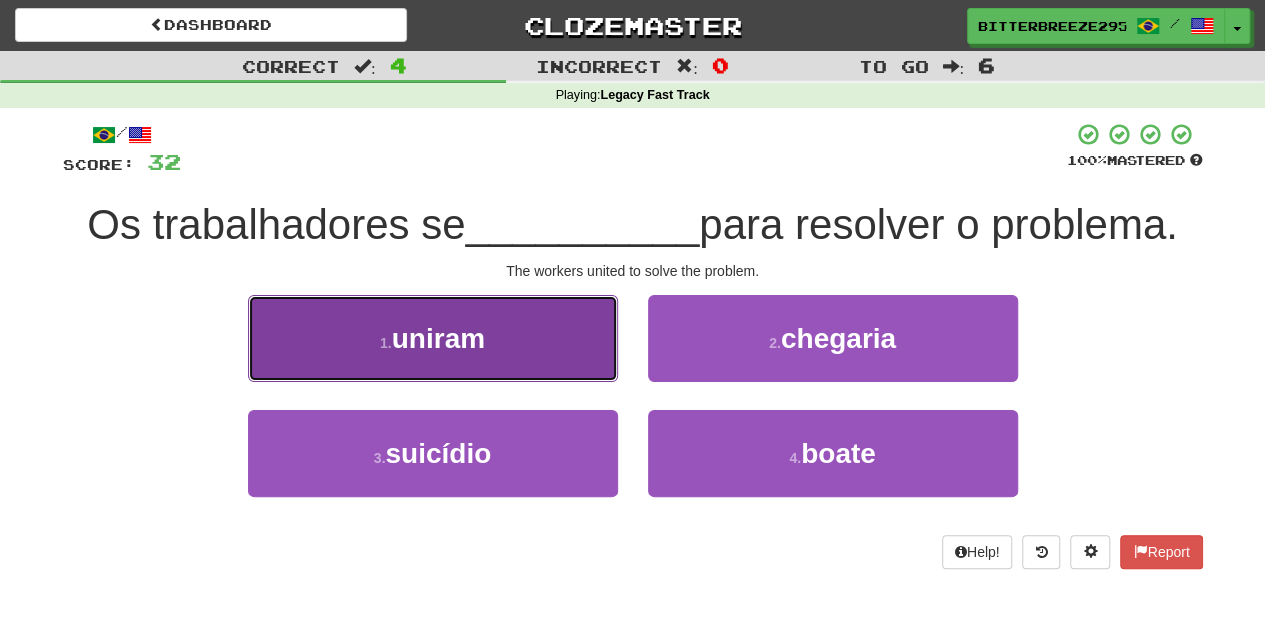 click on "1 .  uniram" at bounding box center (433, 338) 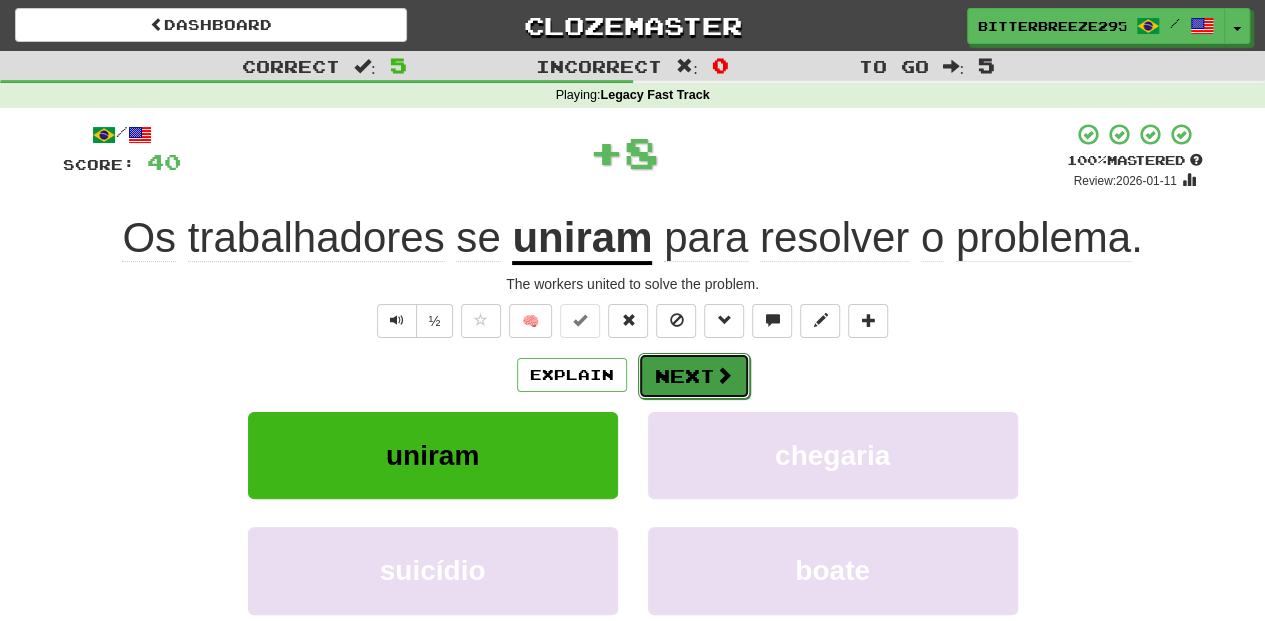 click on "Next" at bounding box center (694, 376) 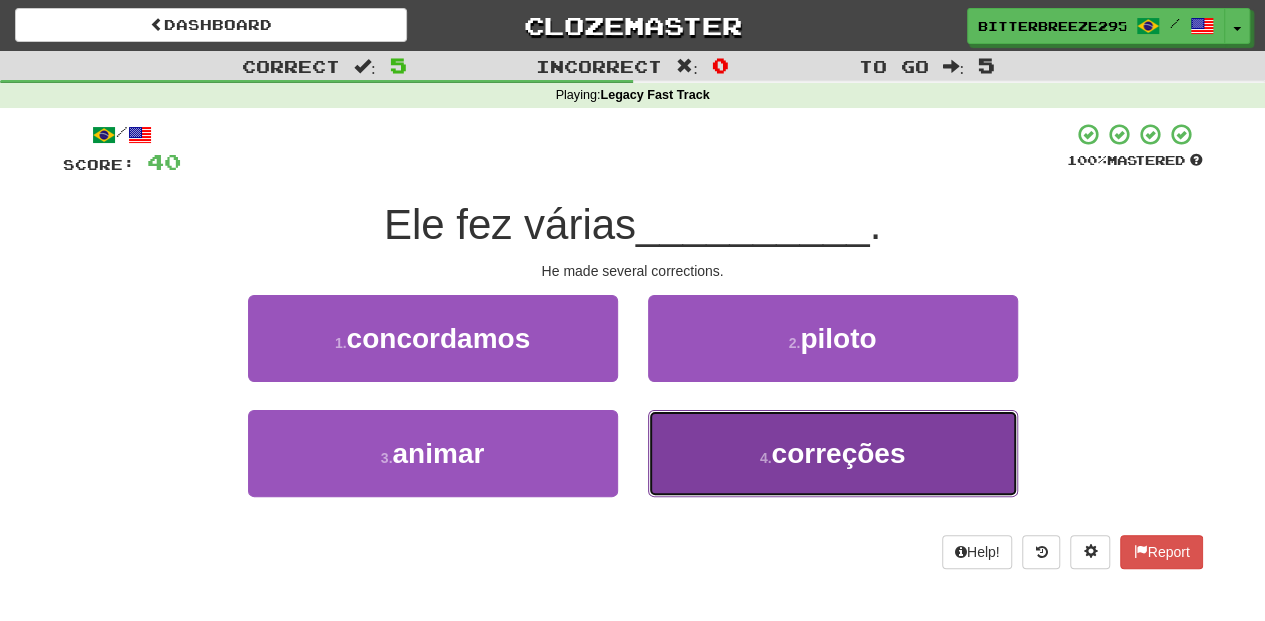 click on "4 .  correções" at bounding box center [833, 453] 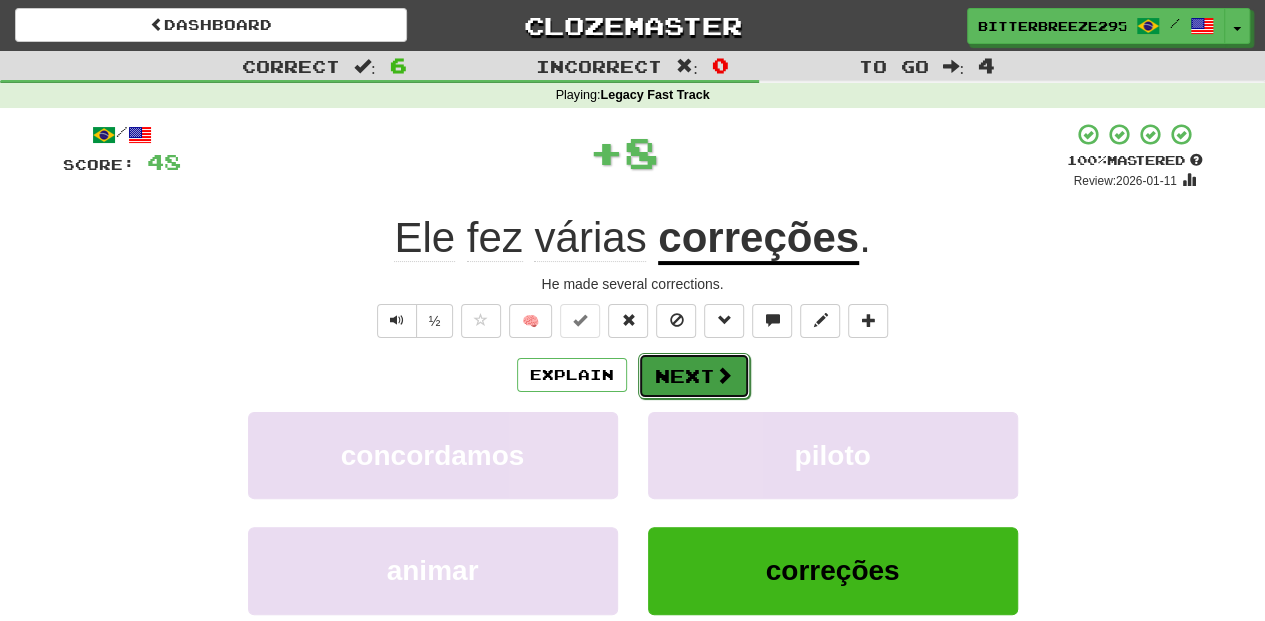 click on "Next" at bounding box center (694, 376) 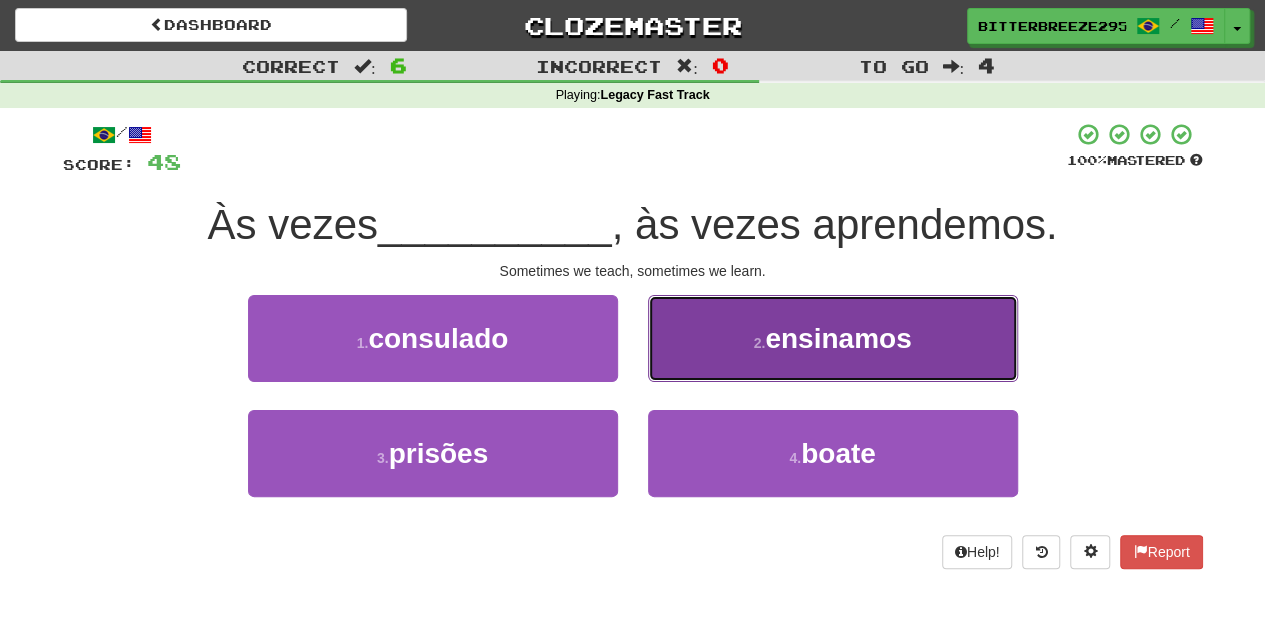 click on "2 .  ensinamos" at bounding box center [833, 338] 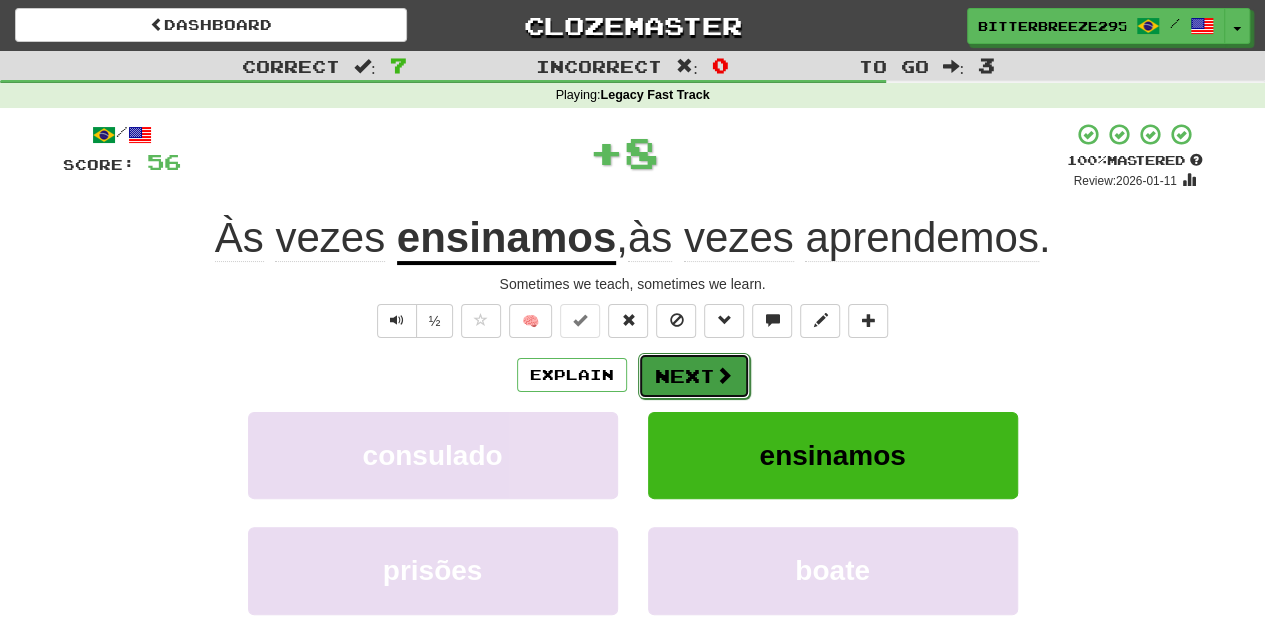 click on "Next" at bounding box center (694, 376) 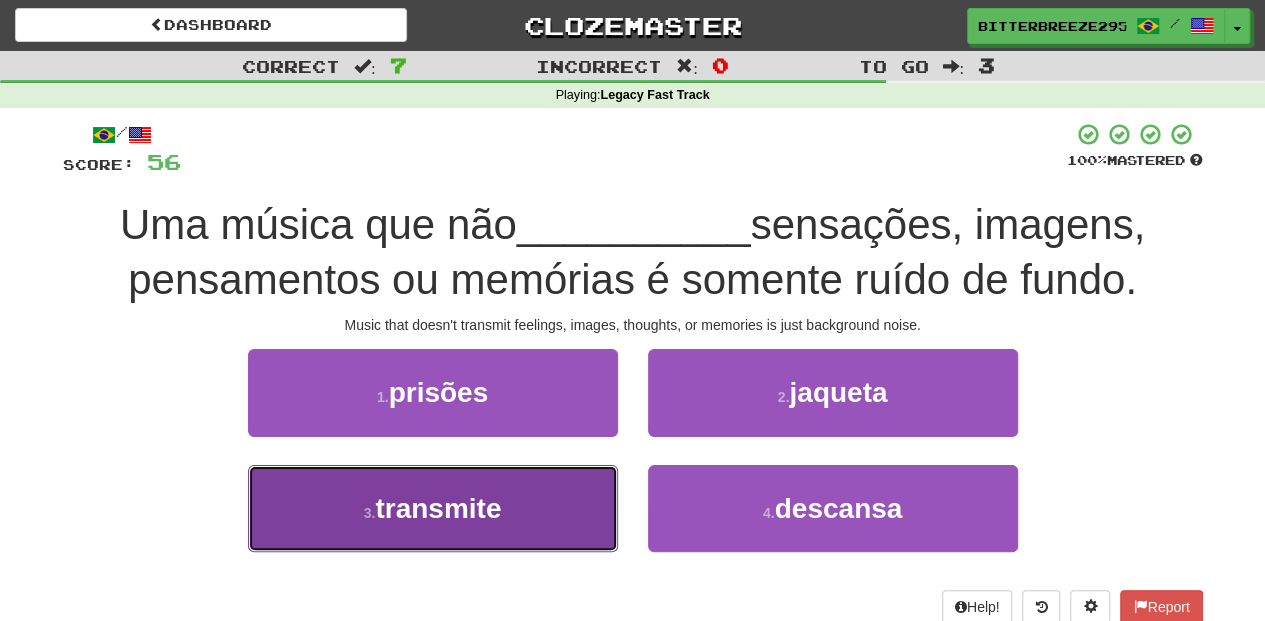 click on "3 .  transmite" at bounding box center (433, 508) 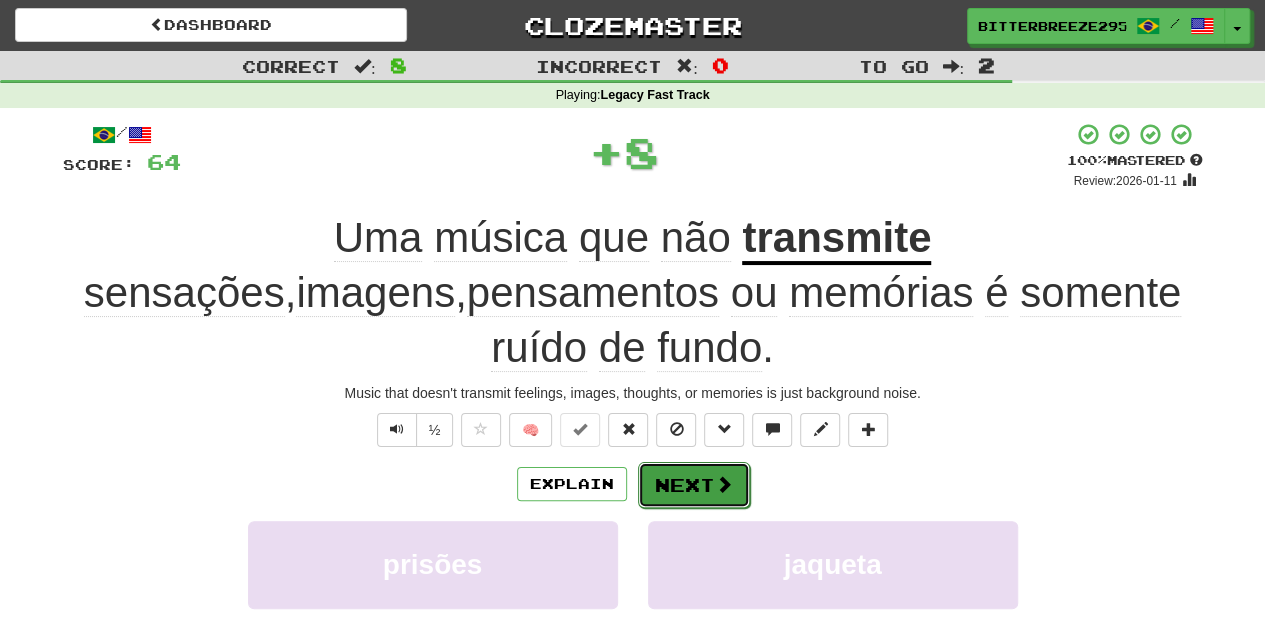 click on "Next" at bounding box center (694, 485) 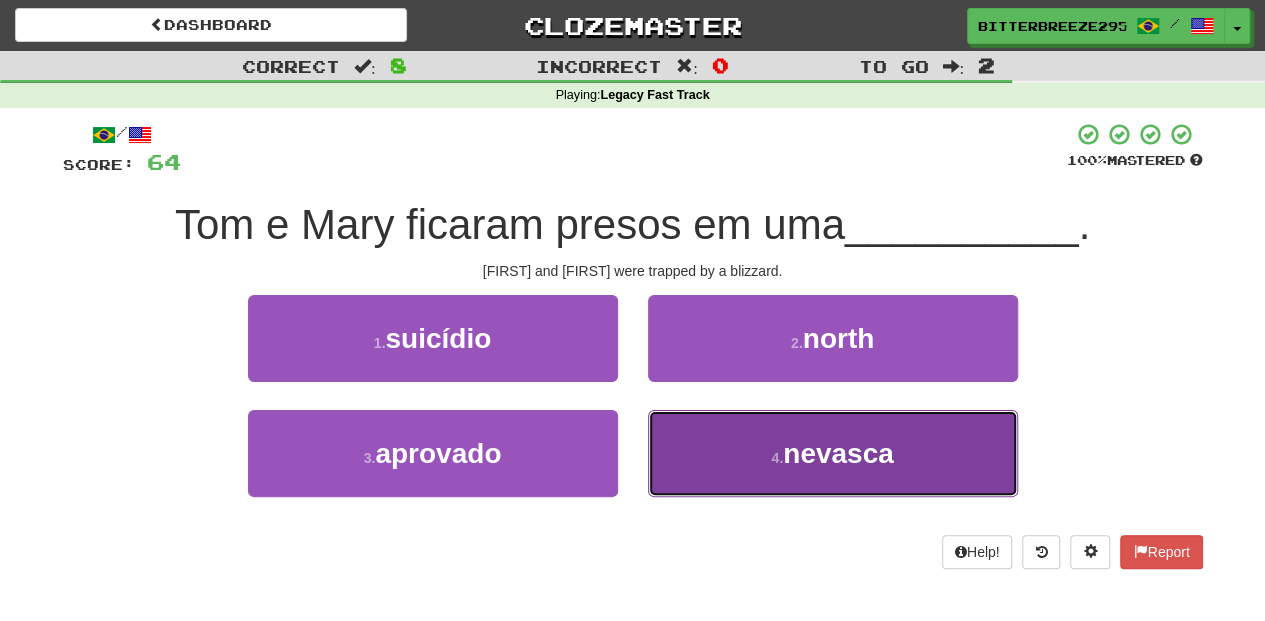 click on "4 .  nevasca" at bounding box center [833, 453] 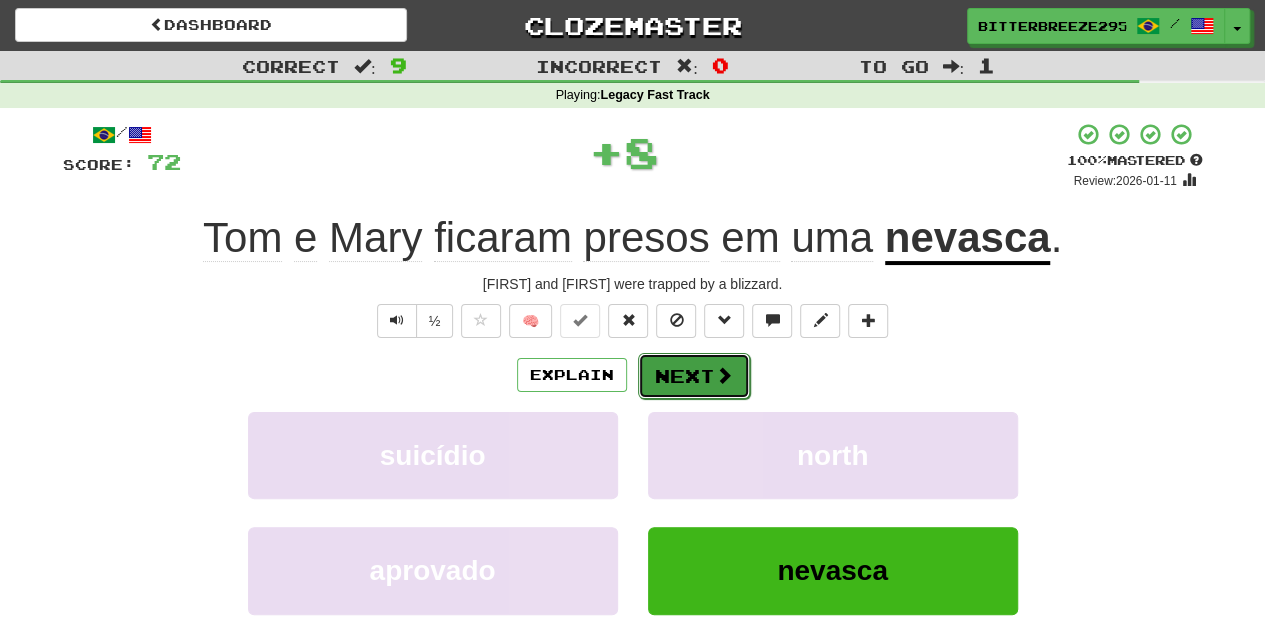 click at bounding box center (724, 375) 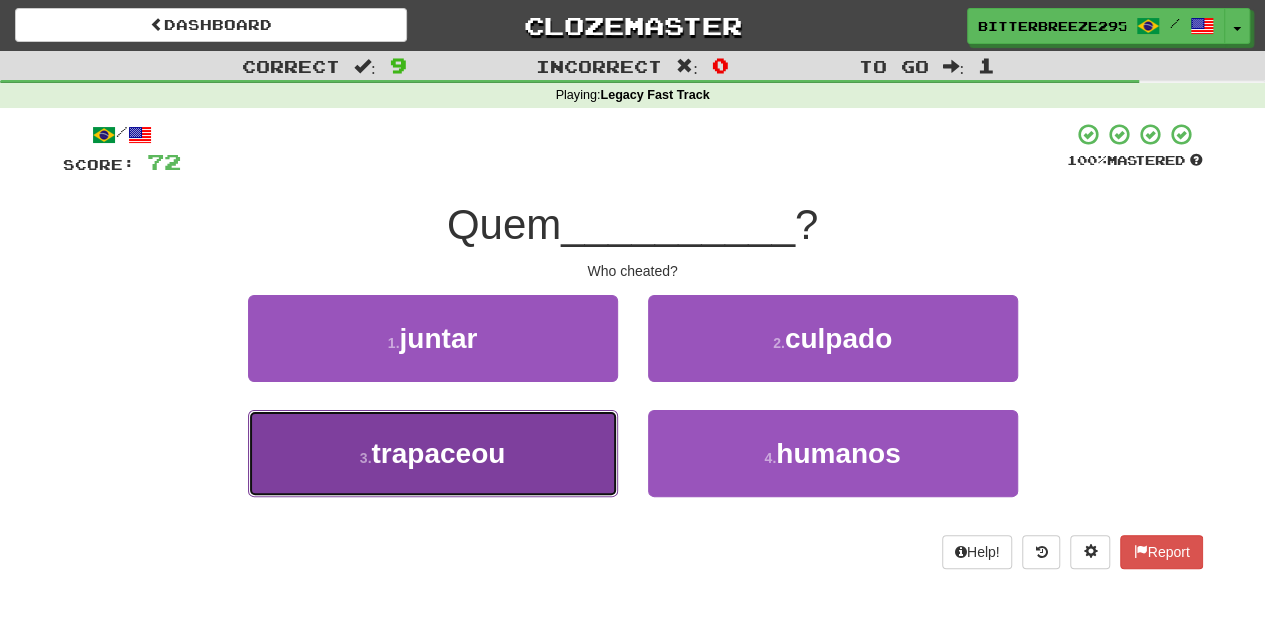click on "3 .  trapaceou" at bounding box center [433, 453] 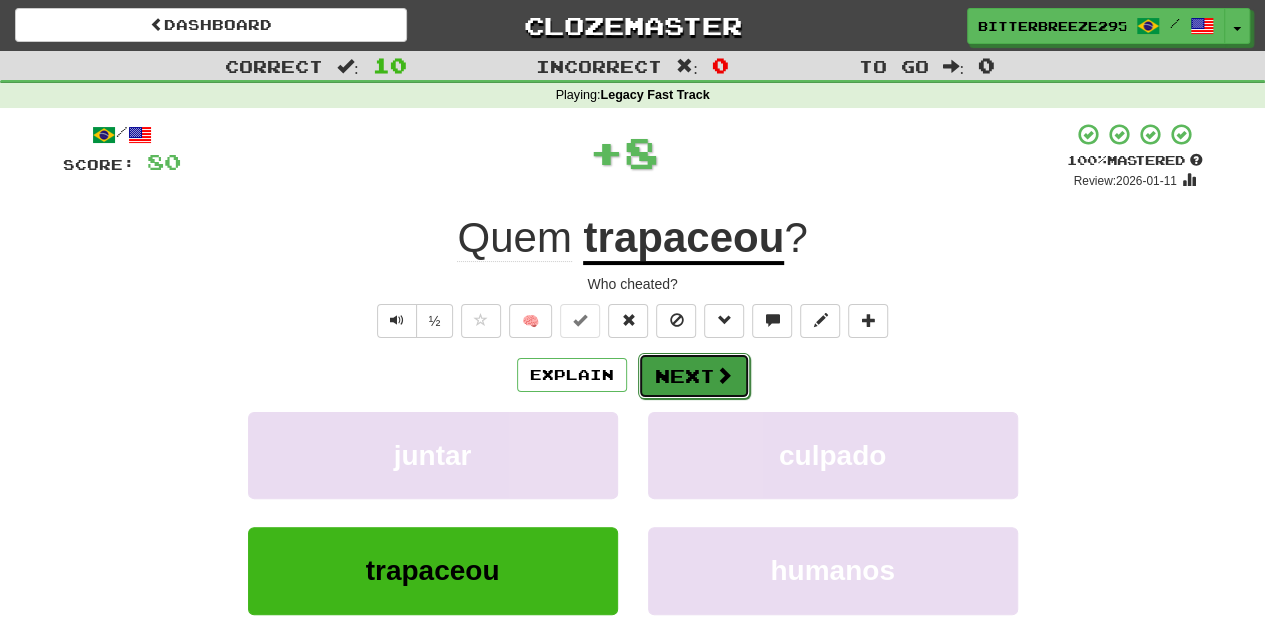 click on "Next" at bounding box center (694, 376) 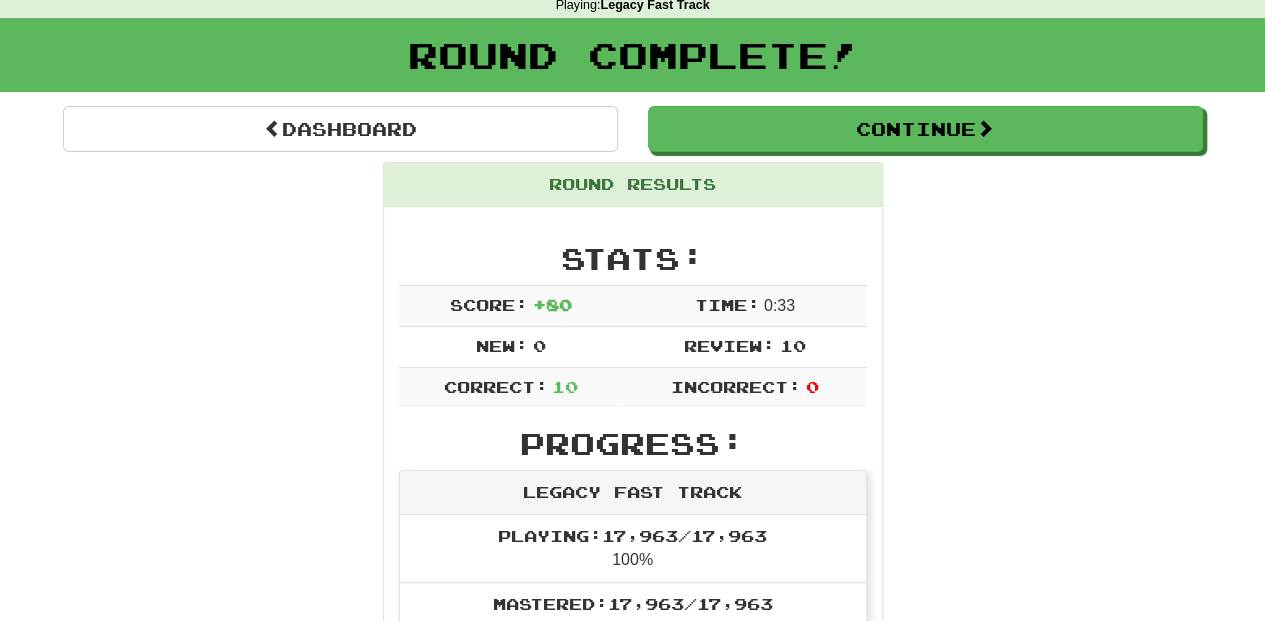 scroll, scrollTop: 0, scrollLeft: 0, axis: both 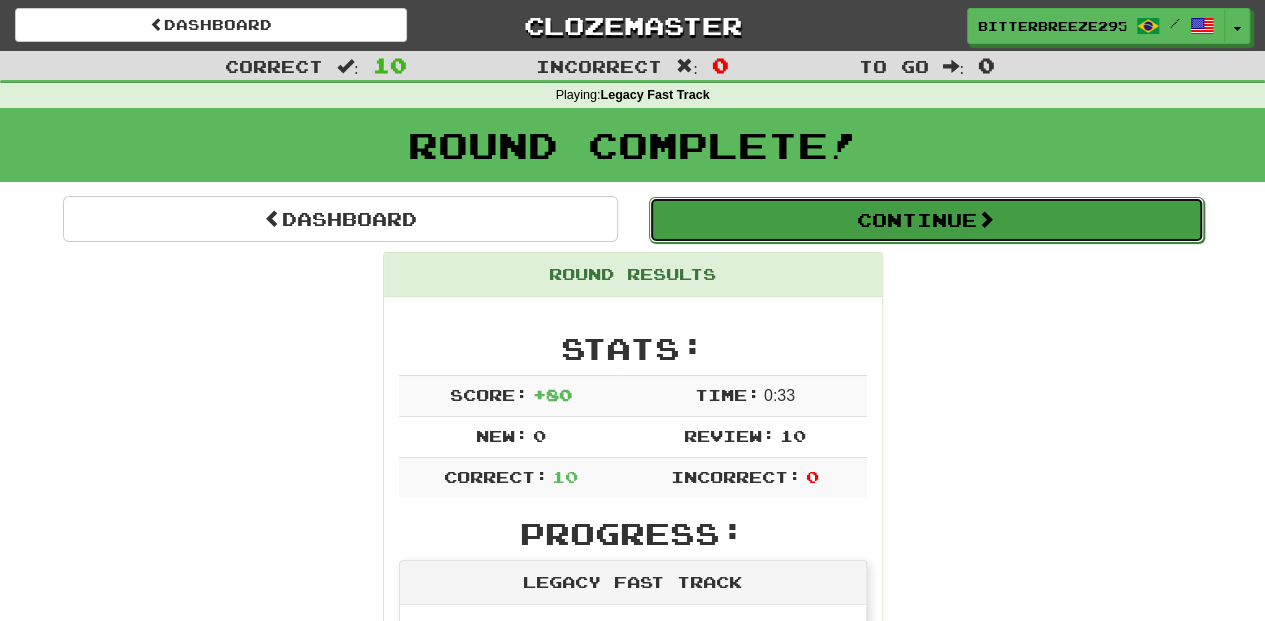 click on "Continue" at bounding box center (926, 220) 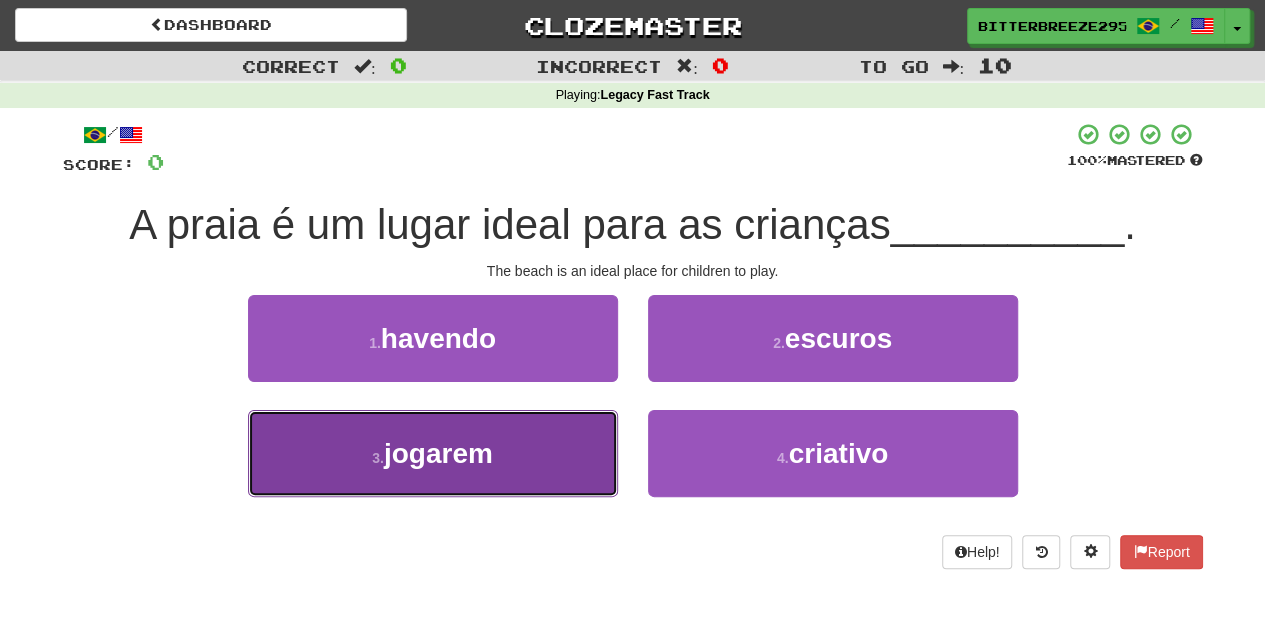click on "3 .  jogarem" at bounding box center (433, 453) 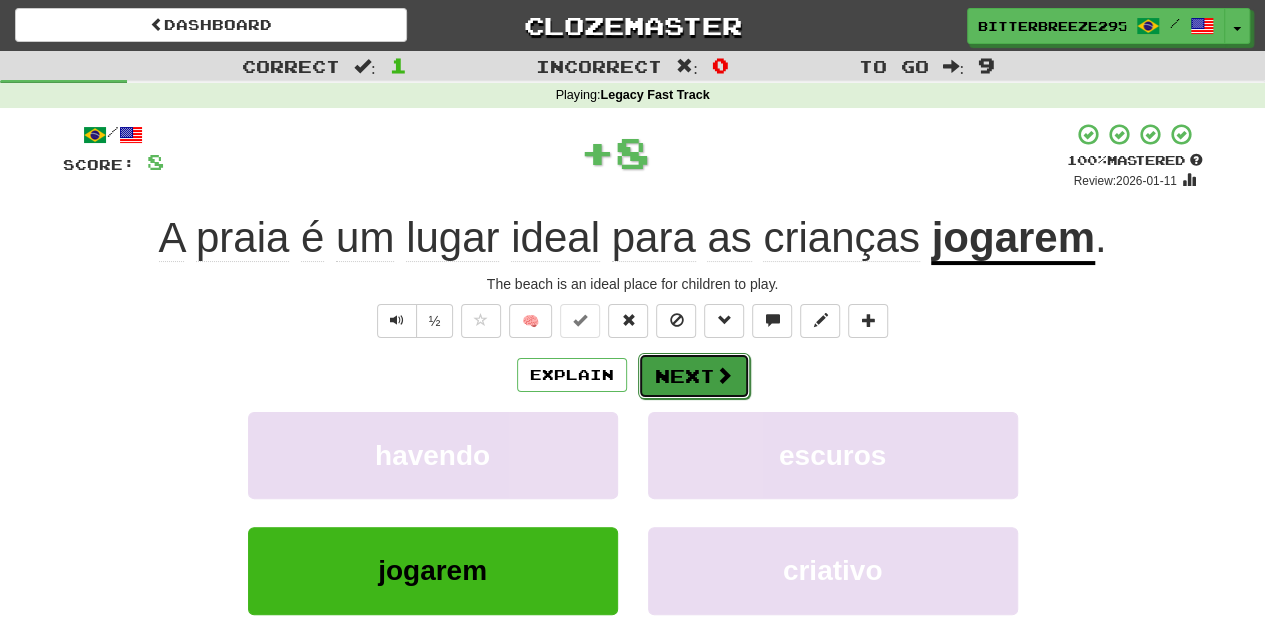click on "Next" at bounding box center (694, 376) 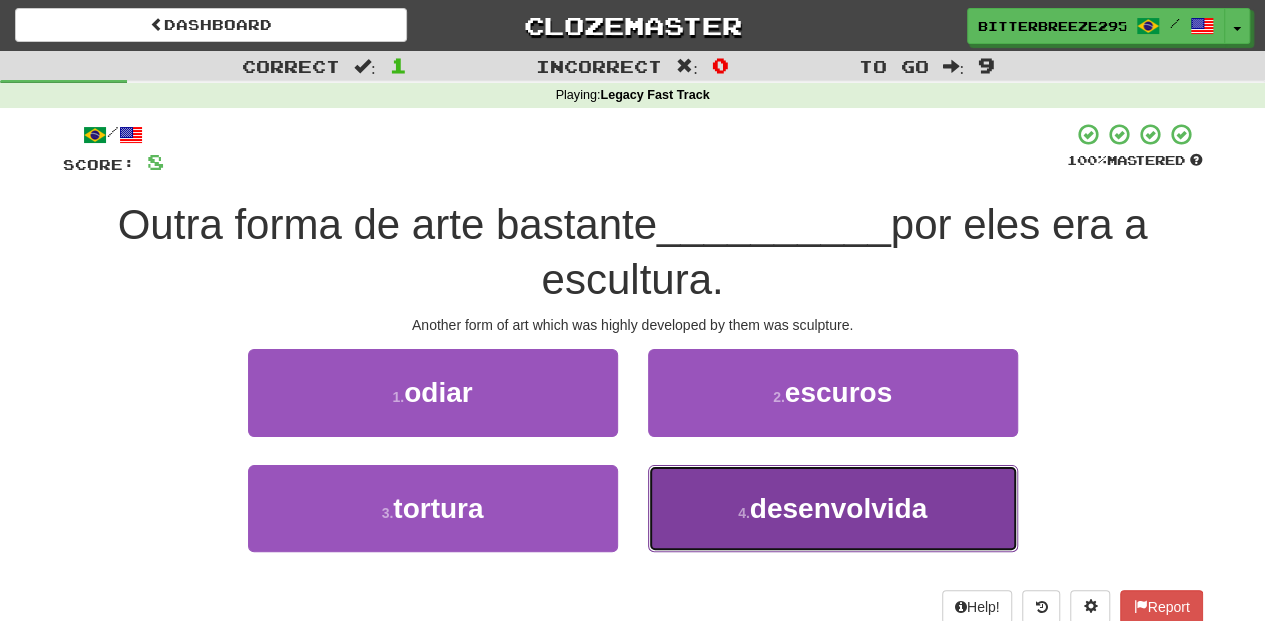 click on "4 .  desenvolvida" at bounding box center (833, 508) 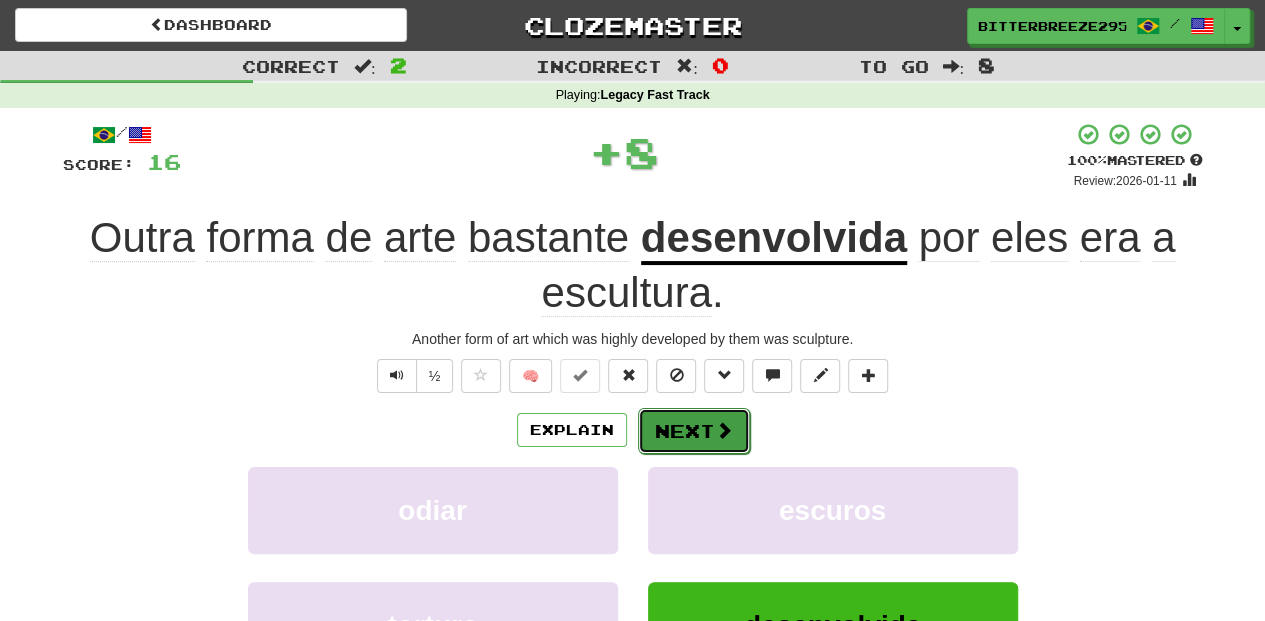 click on "Next" at bounding box center [694, 431] 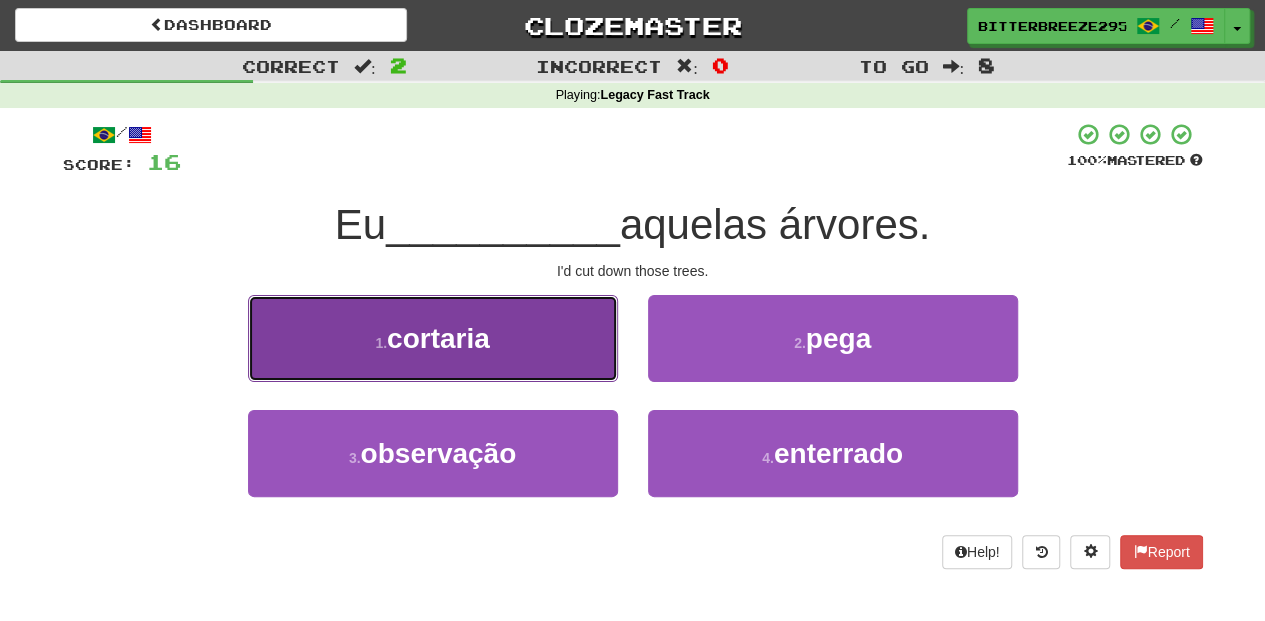 click on "1 .  cortaria" at bounding box center [433, 338] 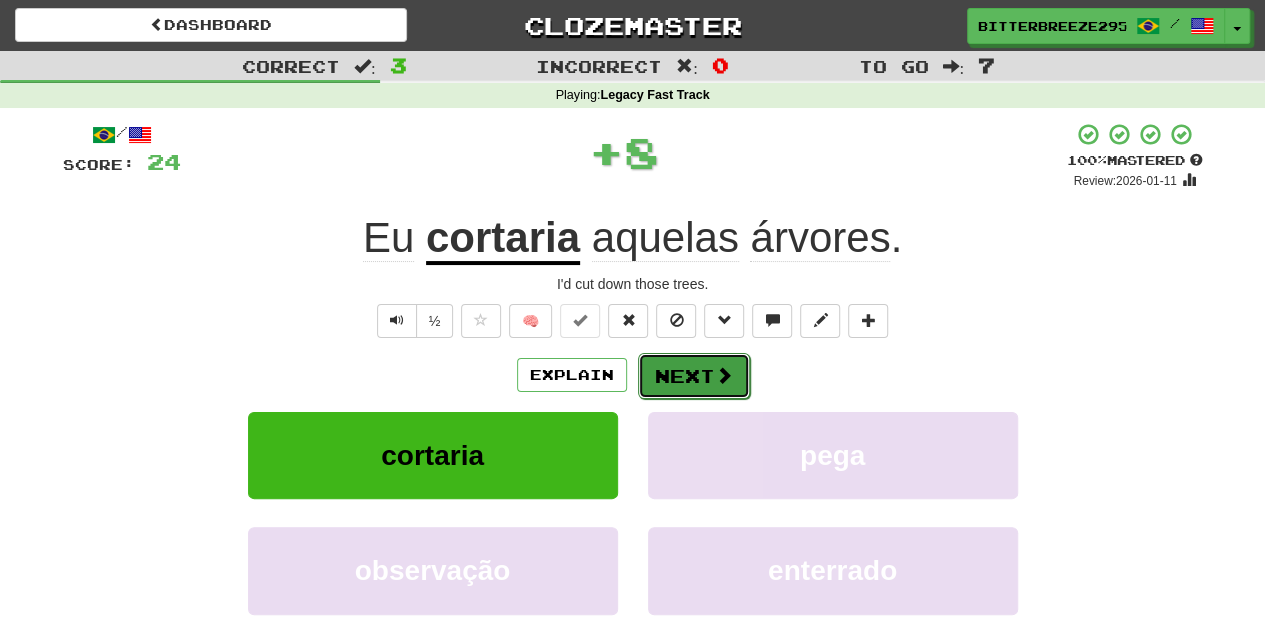 click at bounding box center [724, 375] 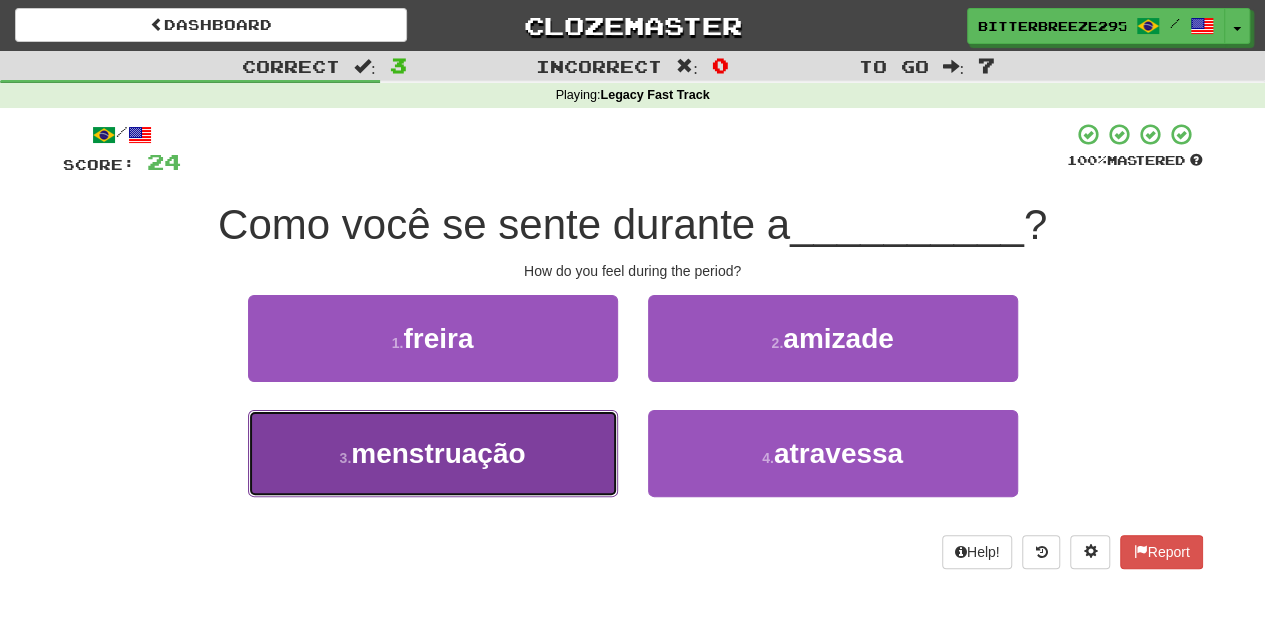 click on "3 .  menstruação" at bounding box center [433, 453] 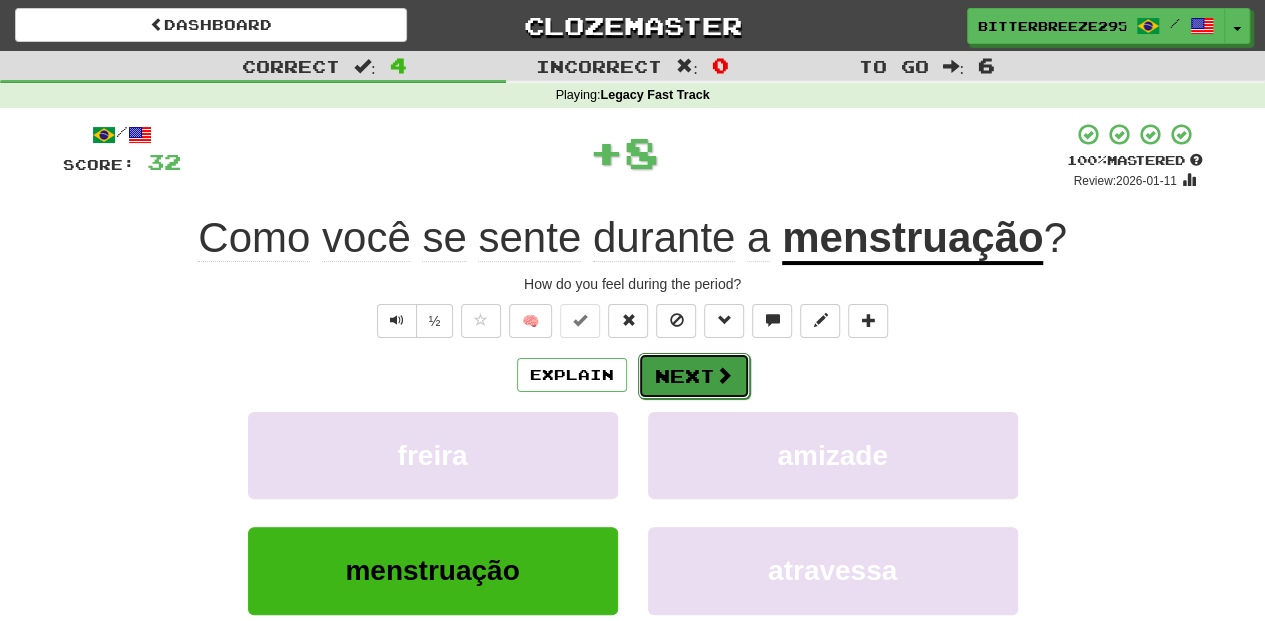 click on "Next" at bounding box center [694, 376] 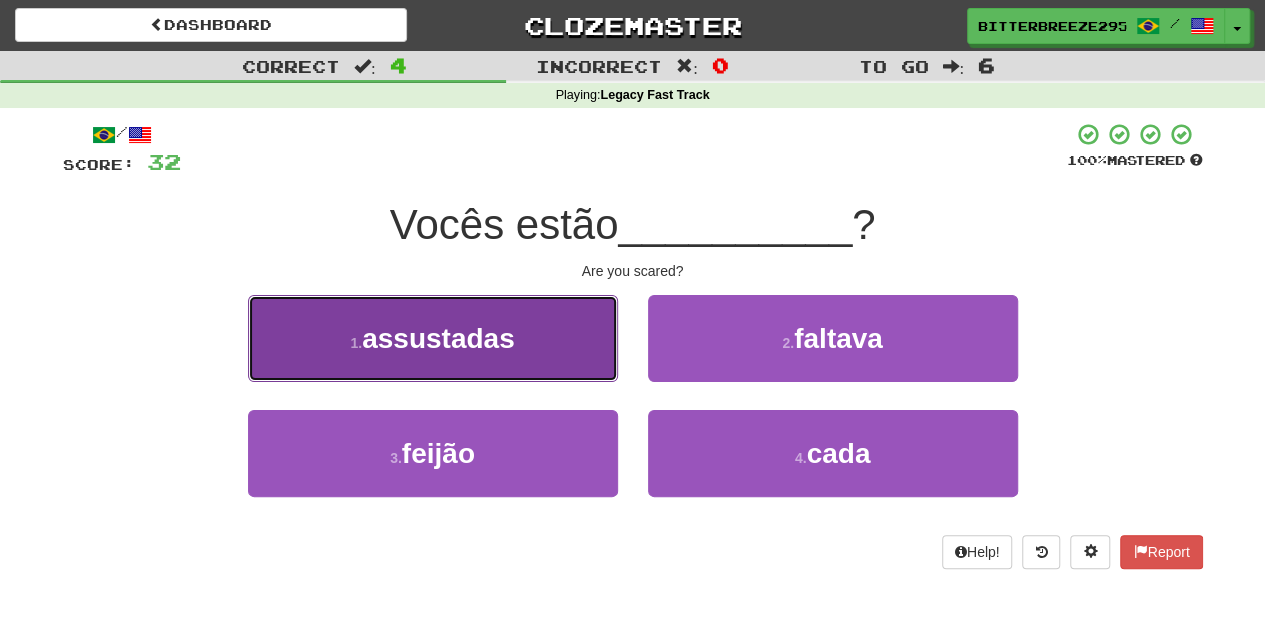 click on "1 .  assustadas" at bounding box center (433, 338) 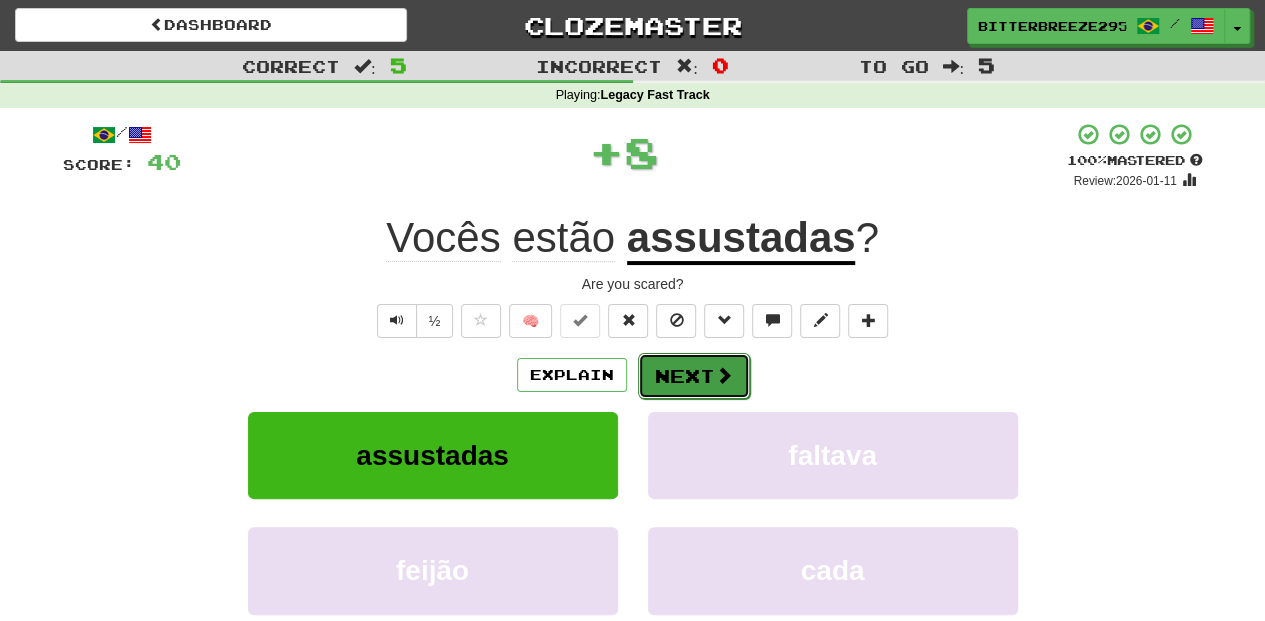 click on "Next" at bounding box center [694, 376] 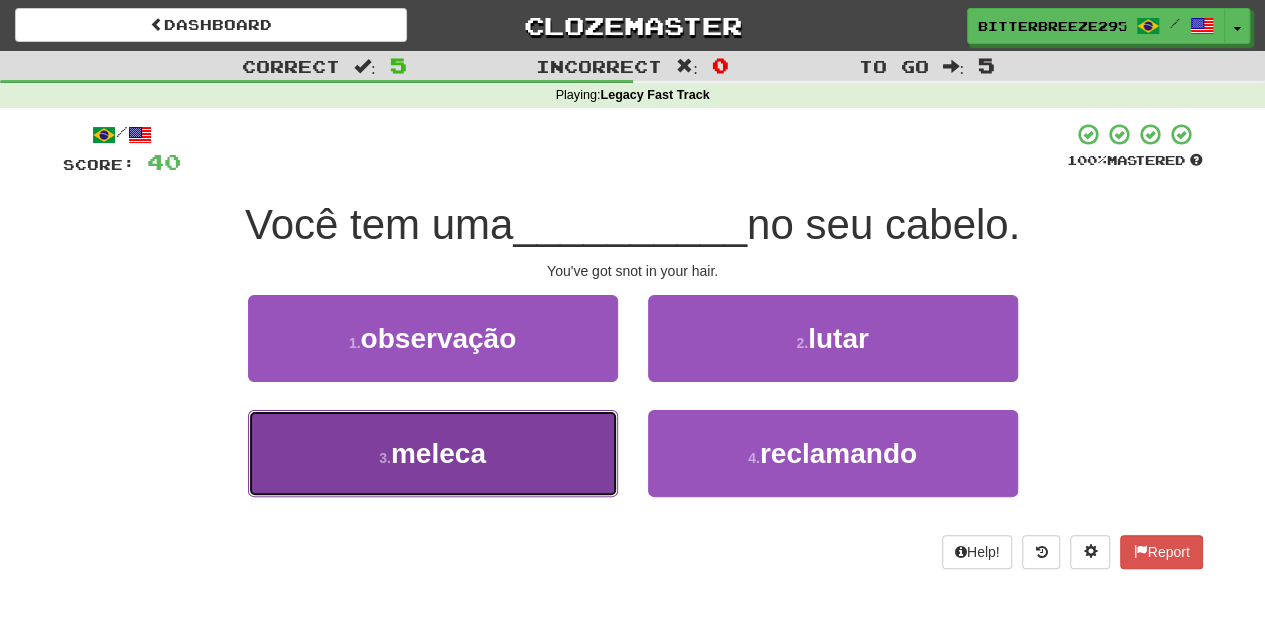 click on "3 .  meleca" at bounding box center (433, 453) 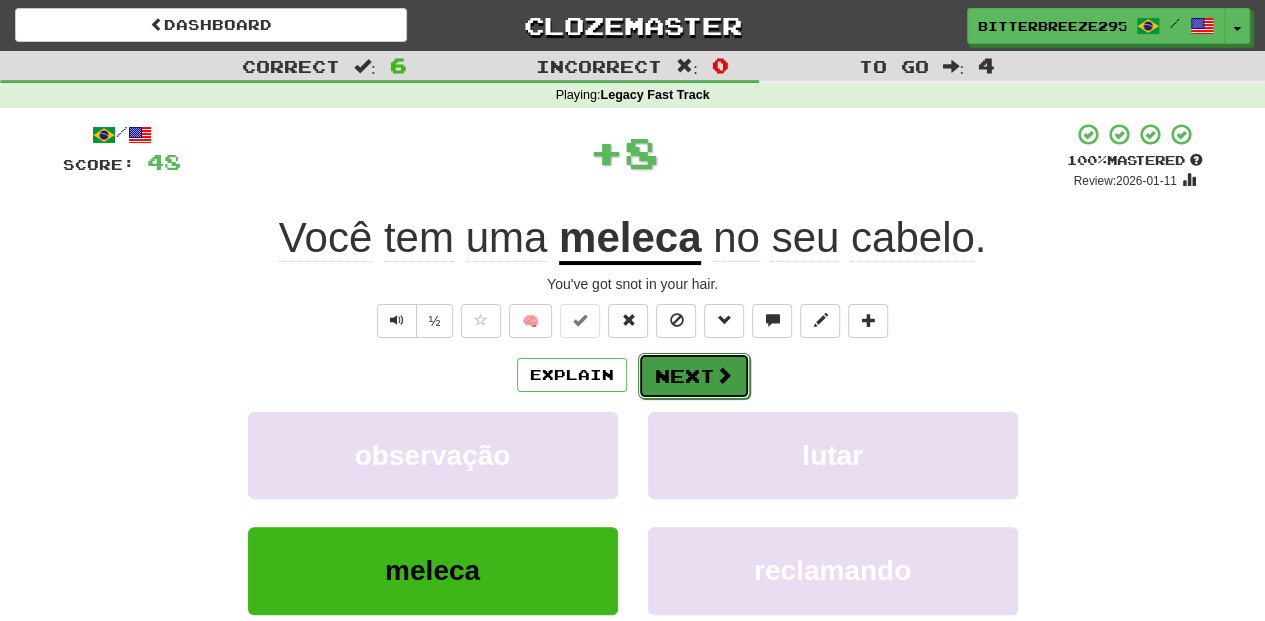 click on "Next" at bounding box center [694, 376] 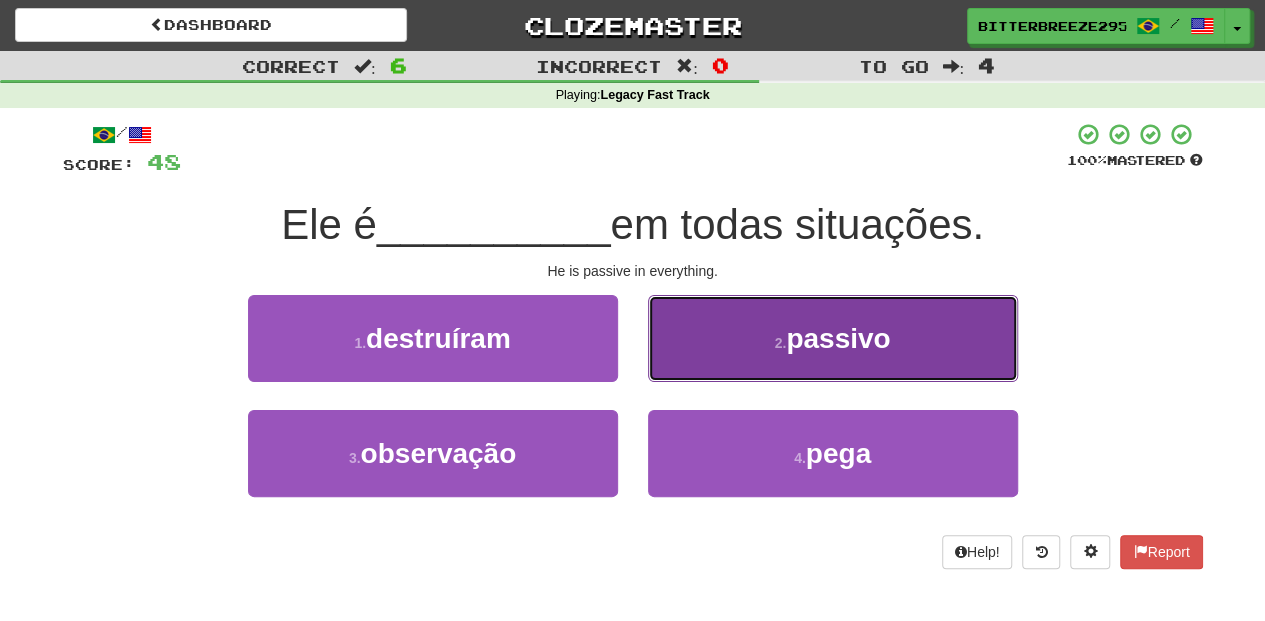 click on "2 .  passivo" at bounding box center (833, 338) 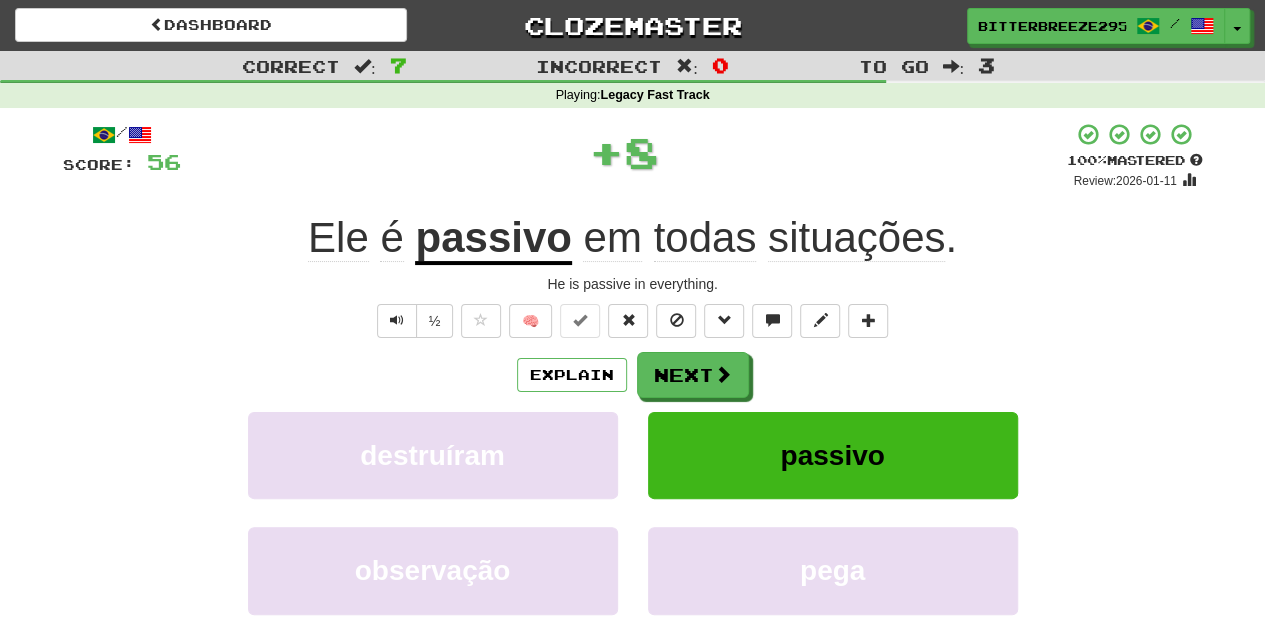 click on "Explain Next" at bounding box center (633, 375) 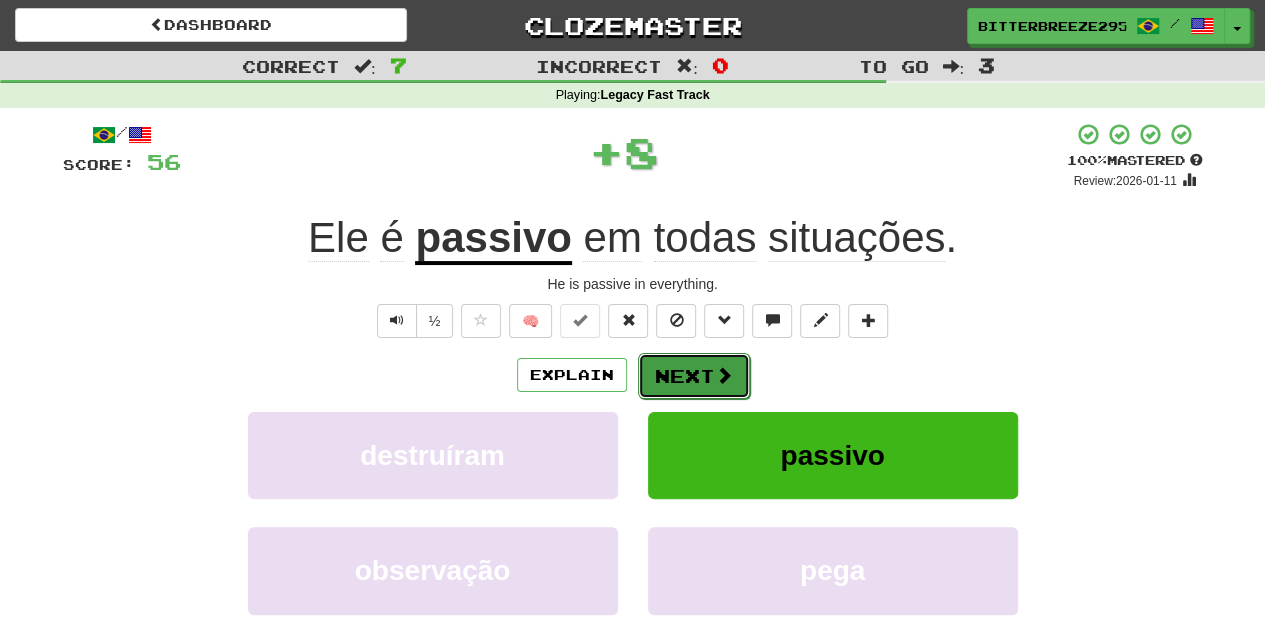click on "Next" at bounding box center [694, 376] 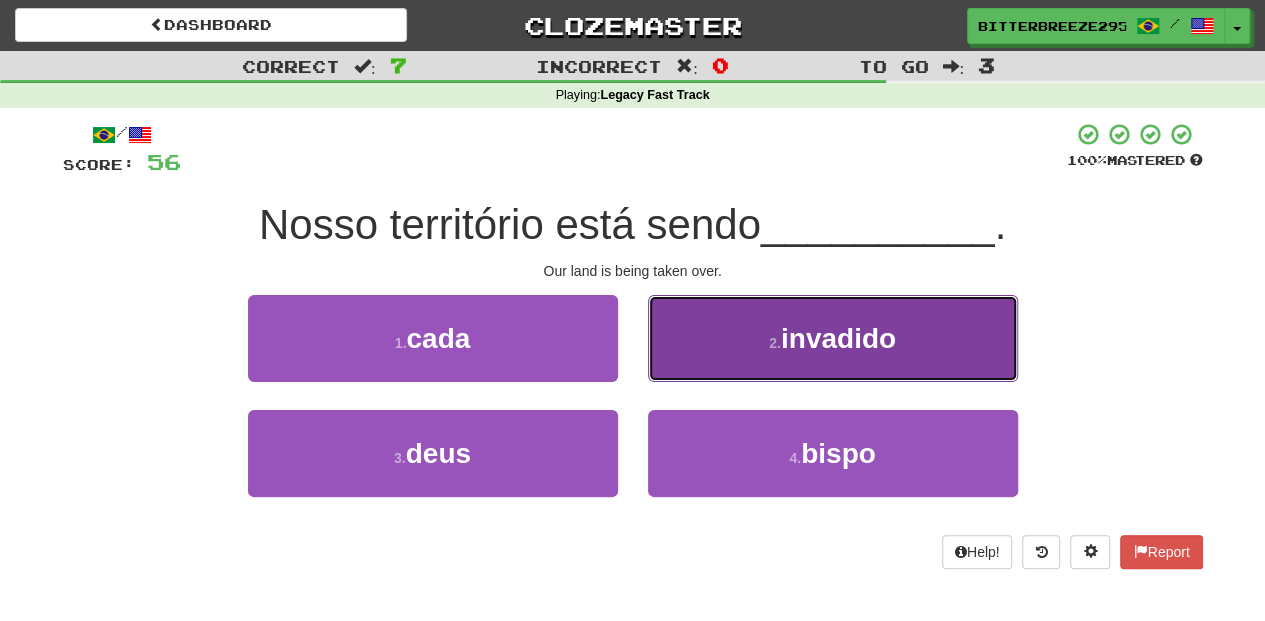 click on "2 .  invadido" at bounding box center [833, 338] 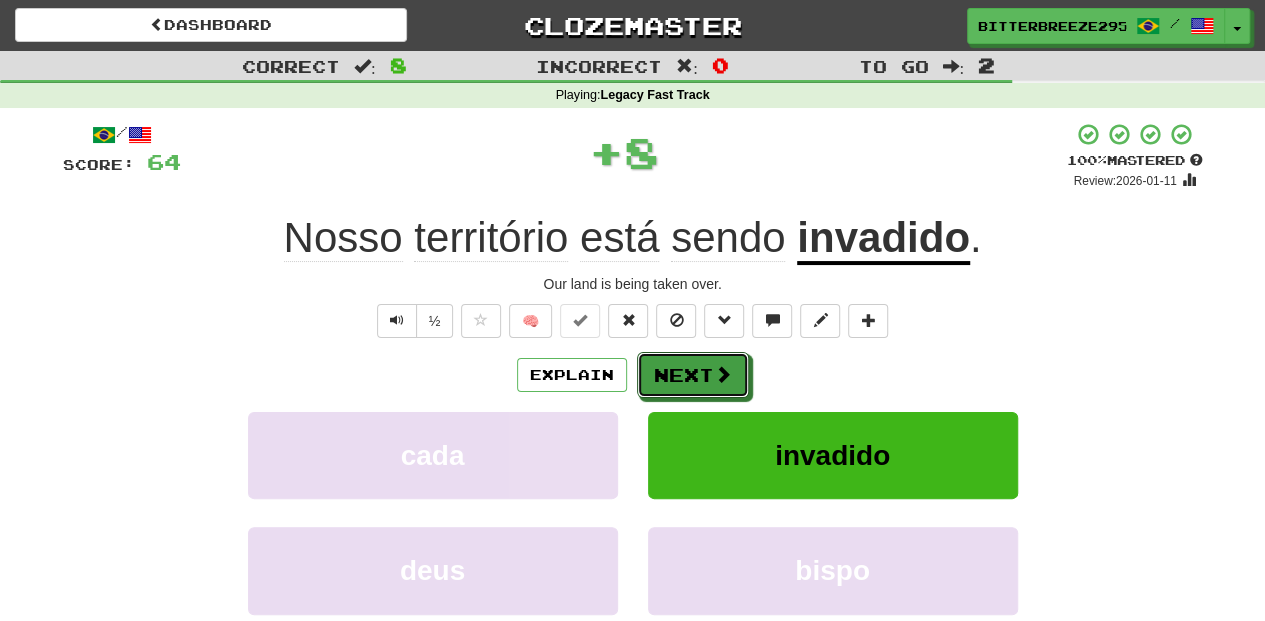 click at bounding box center (723, 374) 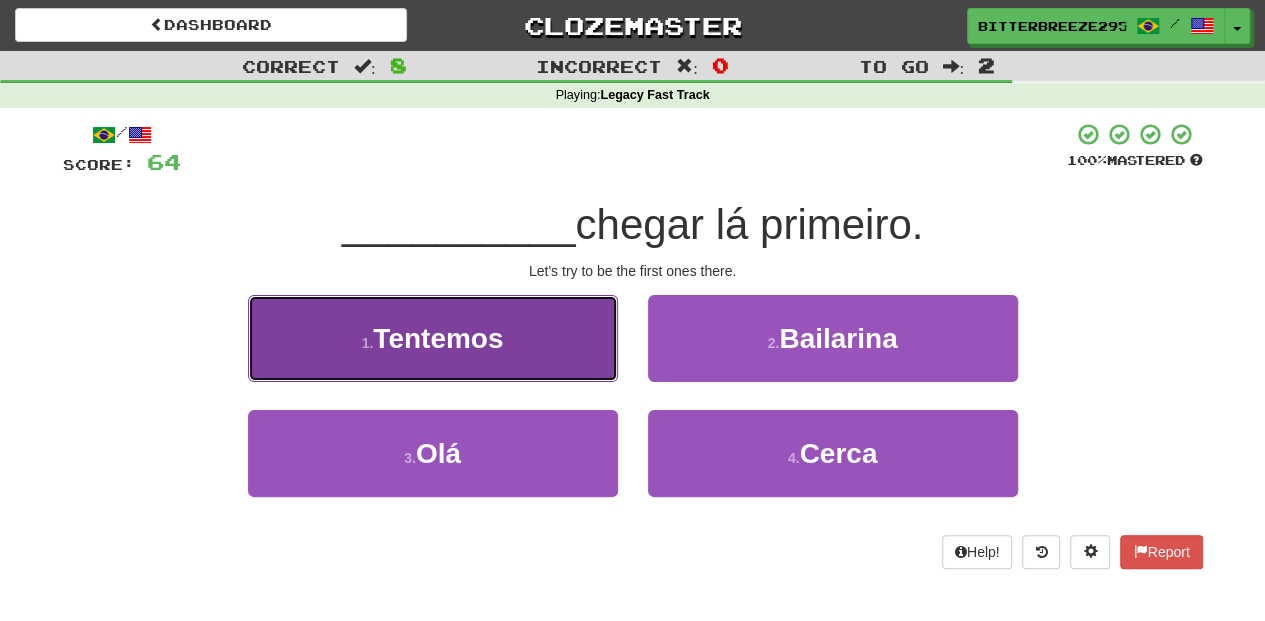 click on "1 .  Tentemos" at bounding box center (433, 338) 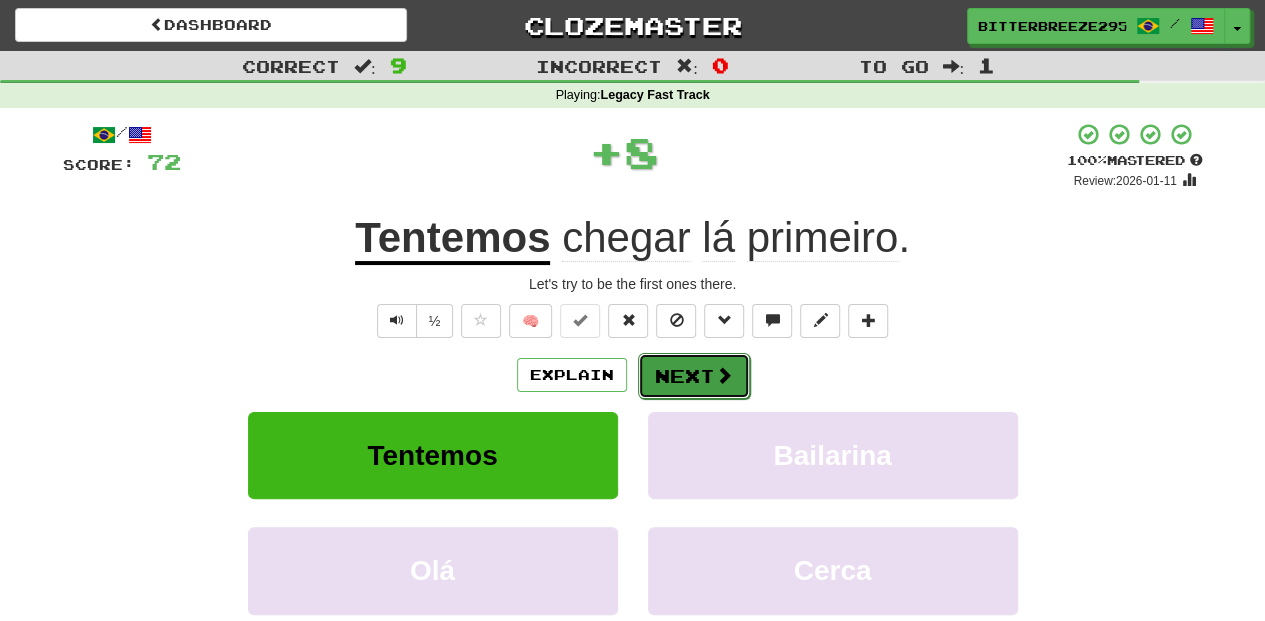 click on "Next" at bounding box center [694, 376] 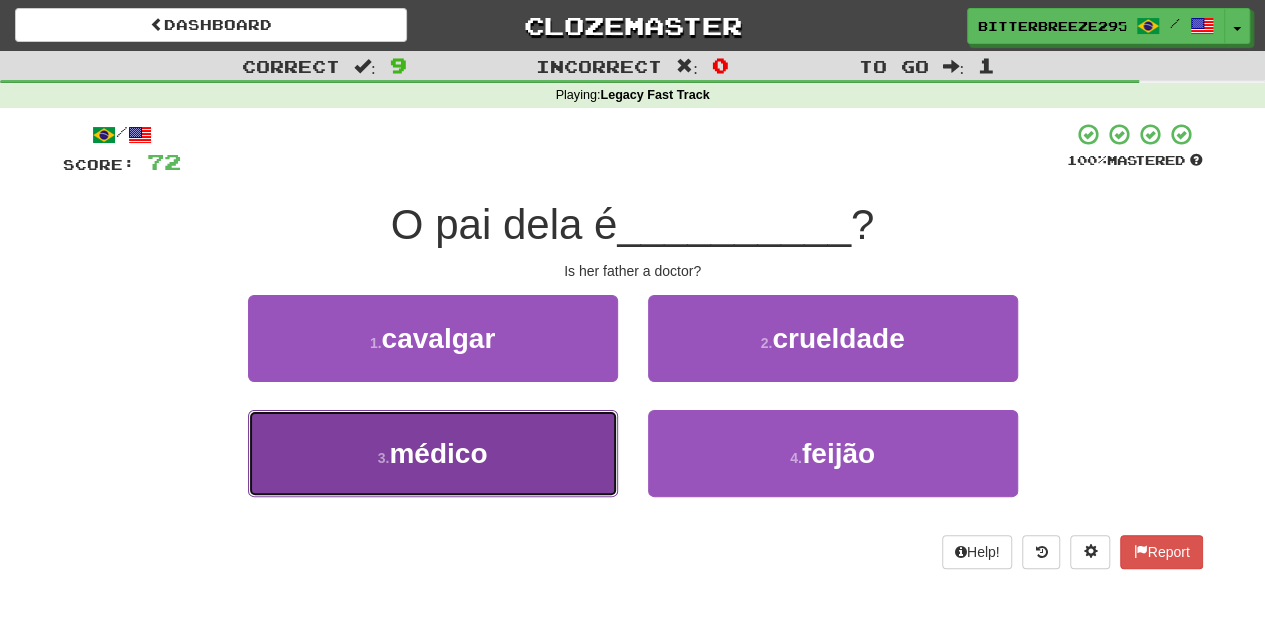 click on "3 .  médico" at bounding box center [433, 453] 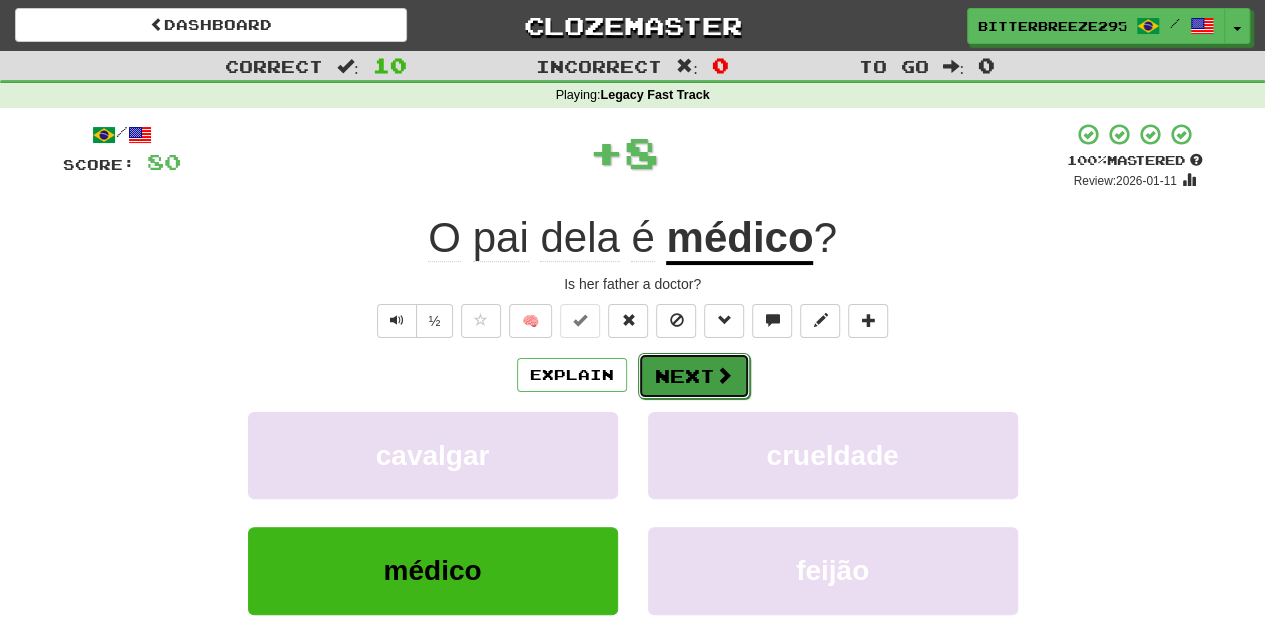 click on "Next" at bounding box center (694, 376) 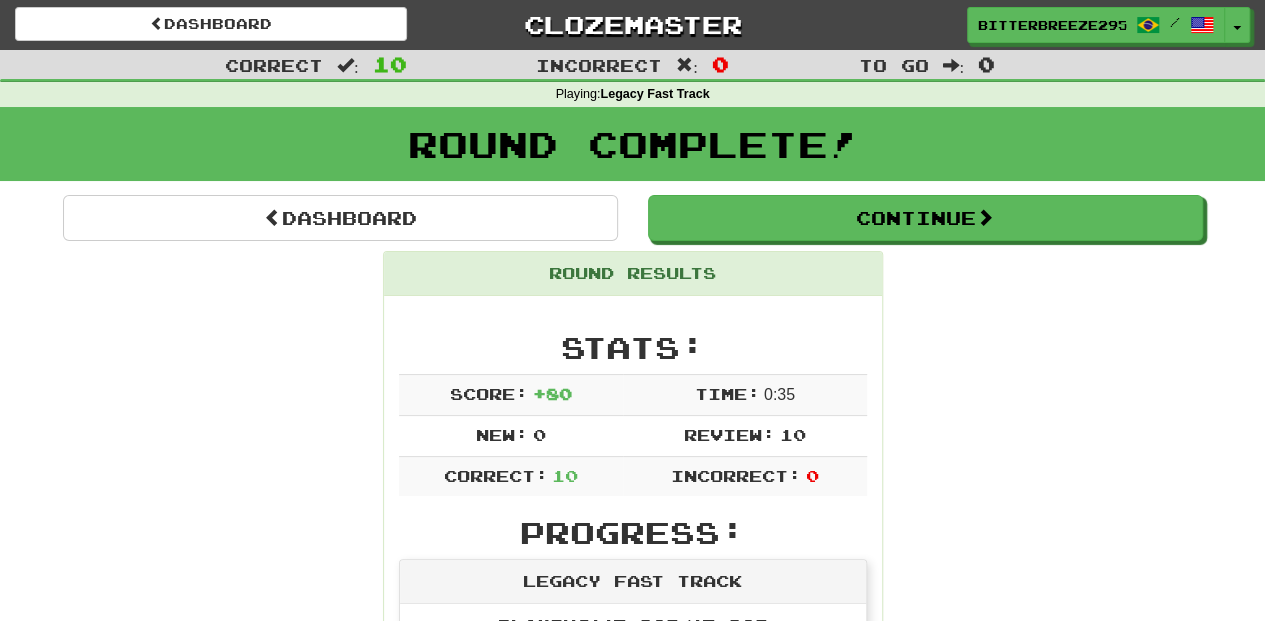scroll, scrollTop: 0, scrollLeft: 0, axis: both 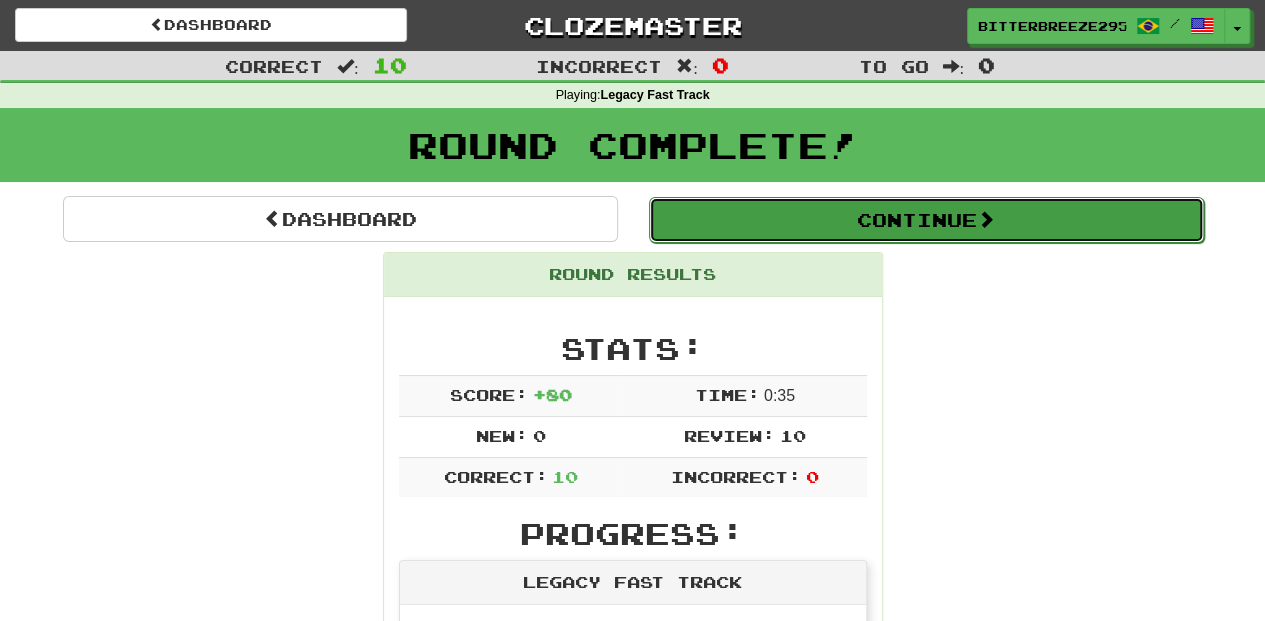 click on "Continue" at bounding box center [926, 220] 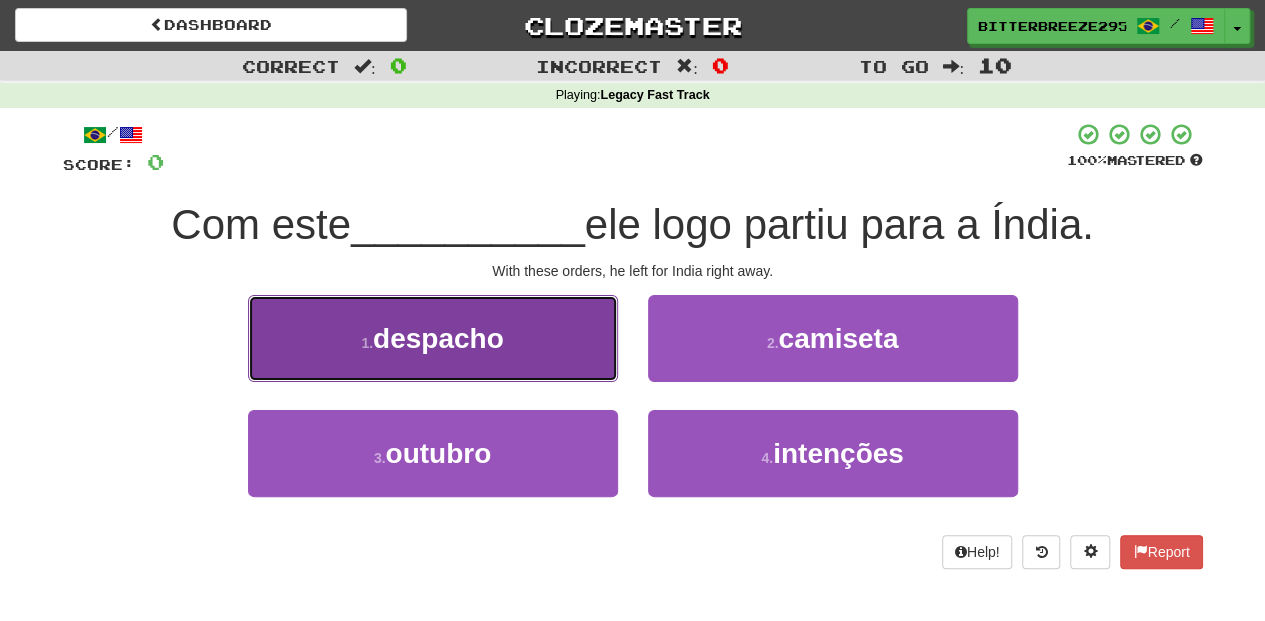 click on "1 .  despacho" at bounding box center (433, 338) 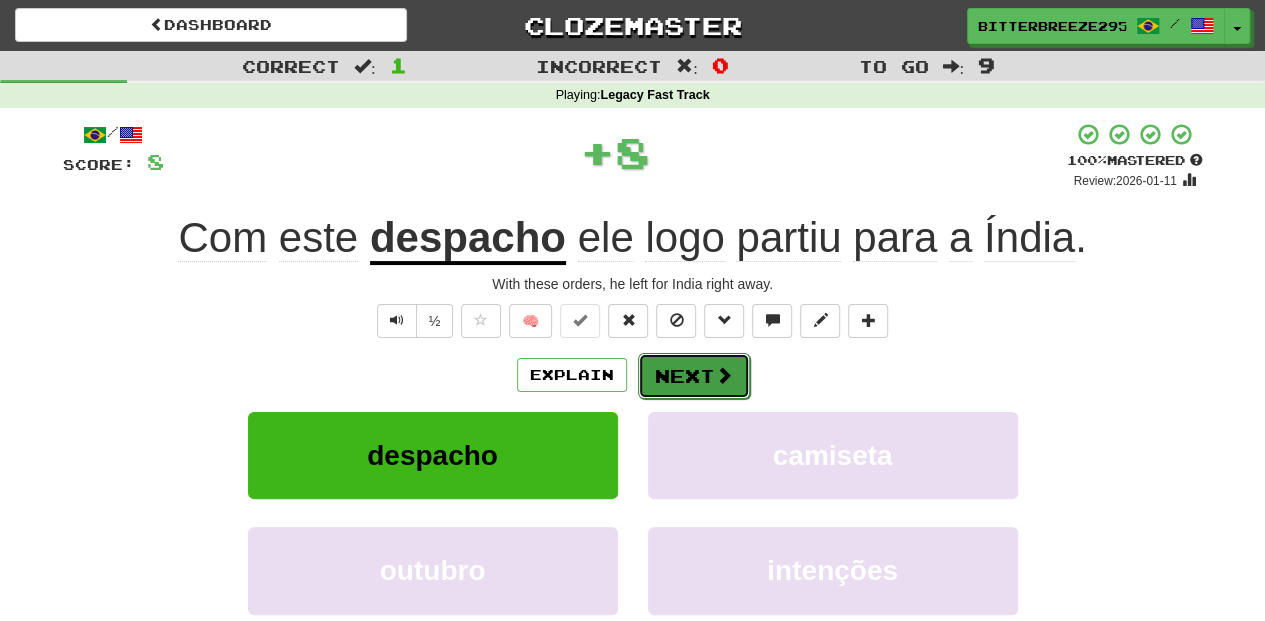 click on "Next" at bounding box center [694, 376] 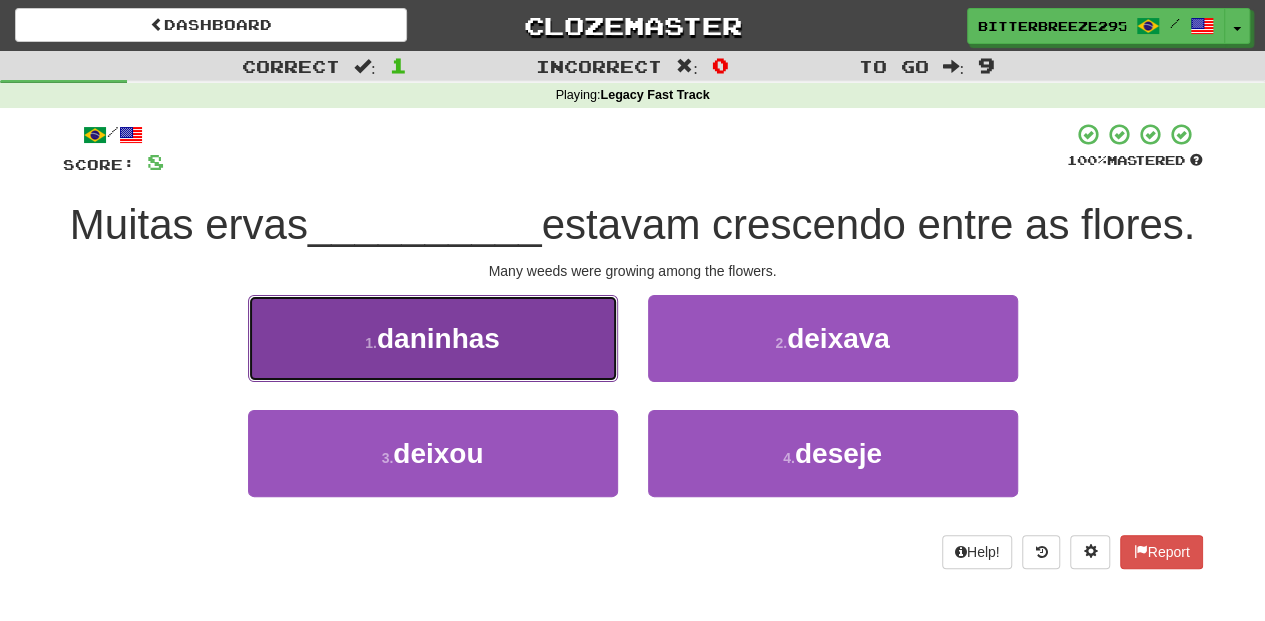 click on "1 .  daninhas" at bounding box center [433, 338] 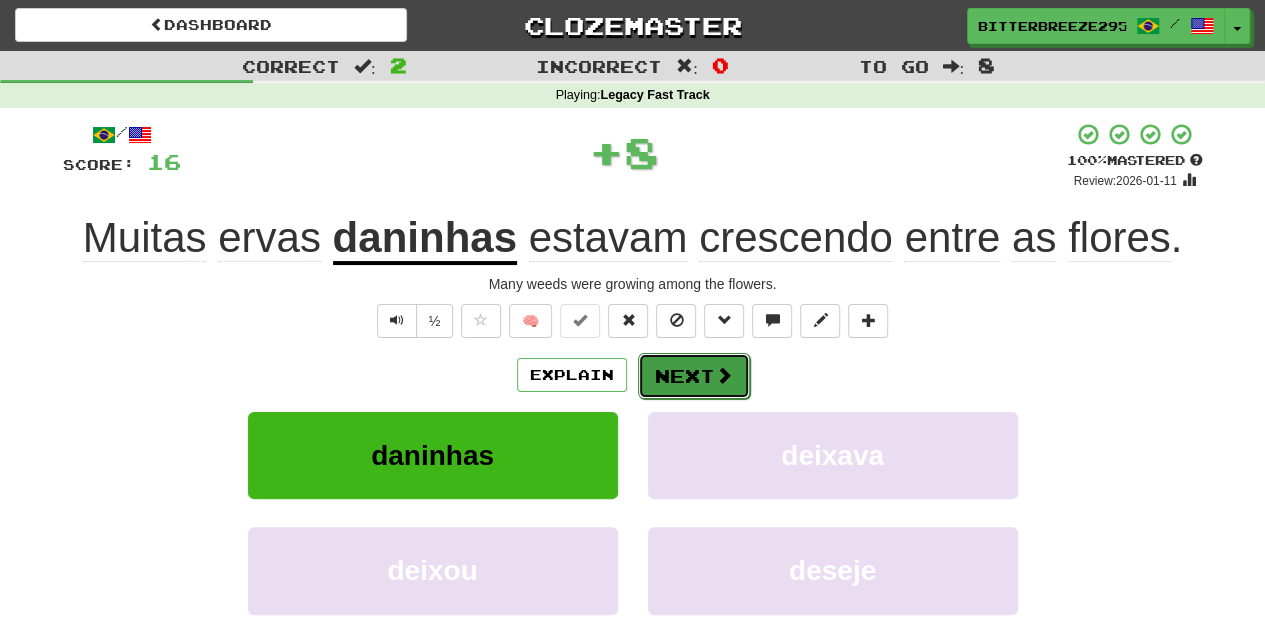 click on "Next" at bounding box center (694, 376) 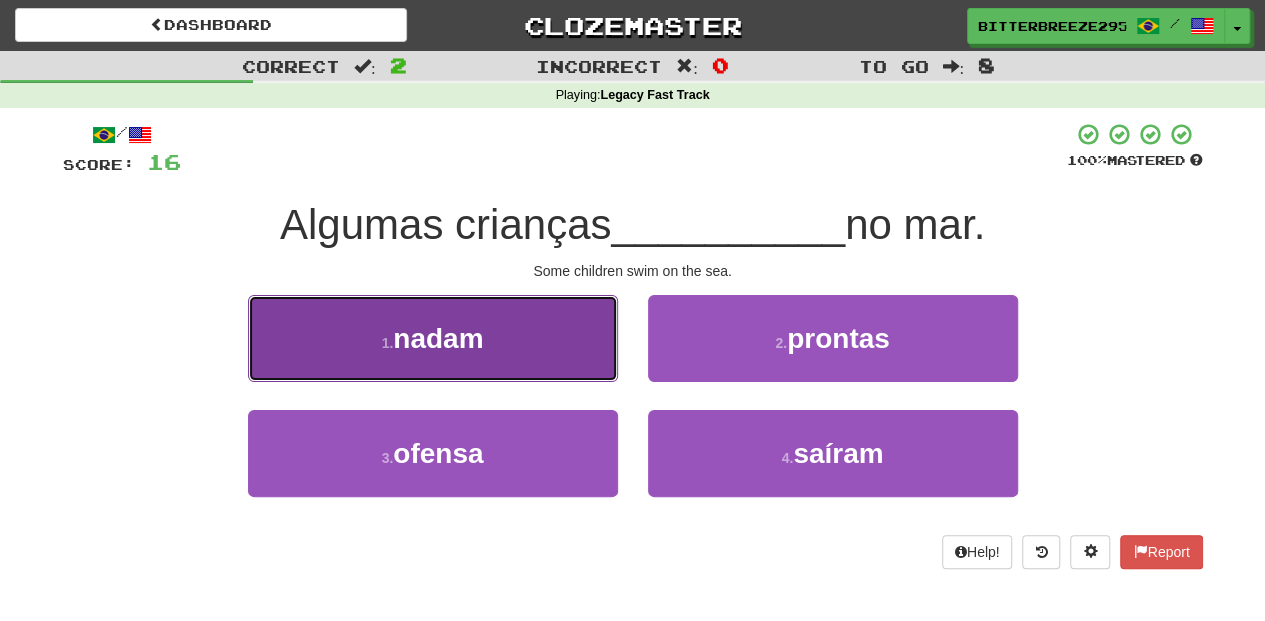 click on "1 .  nadam" at bounding box center [433, 338] 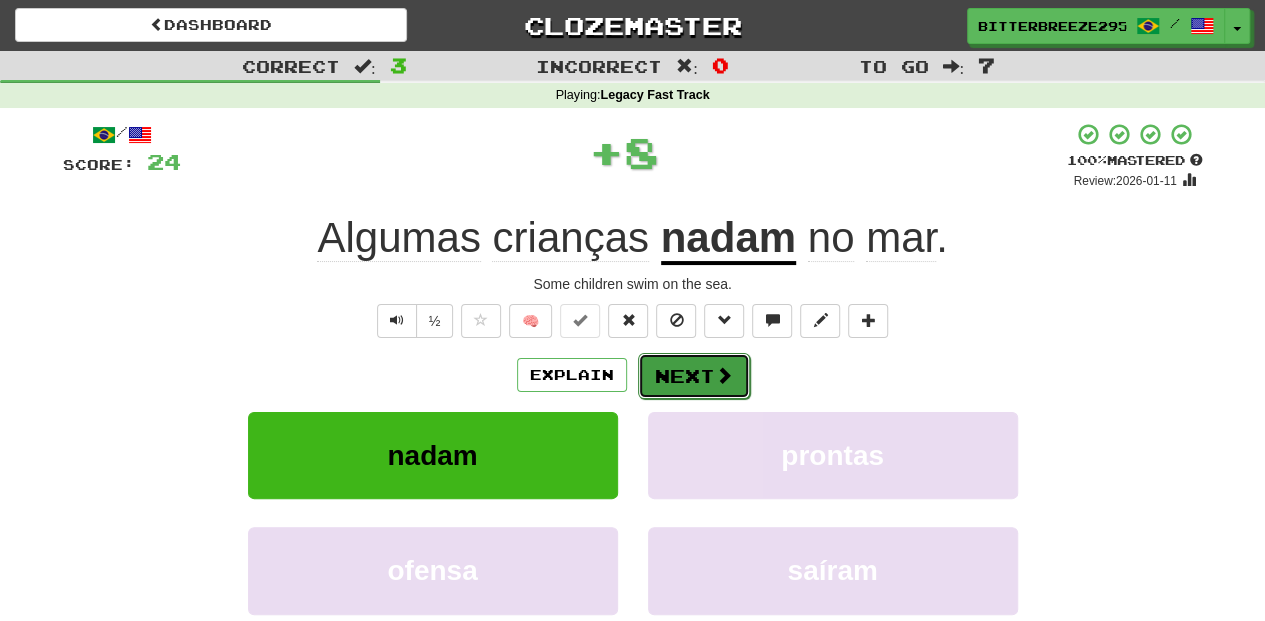 click on "Next" at bounding box center (694, 376) 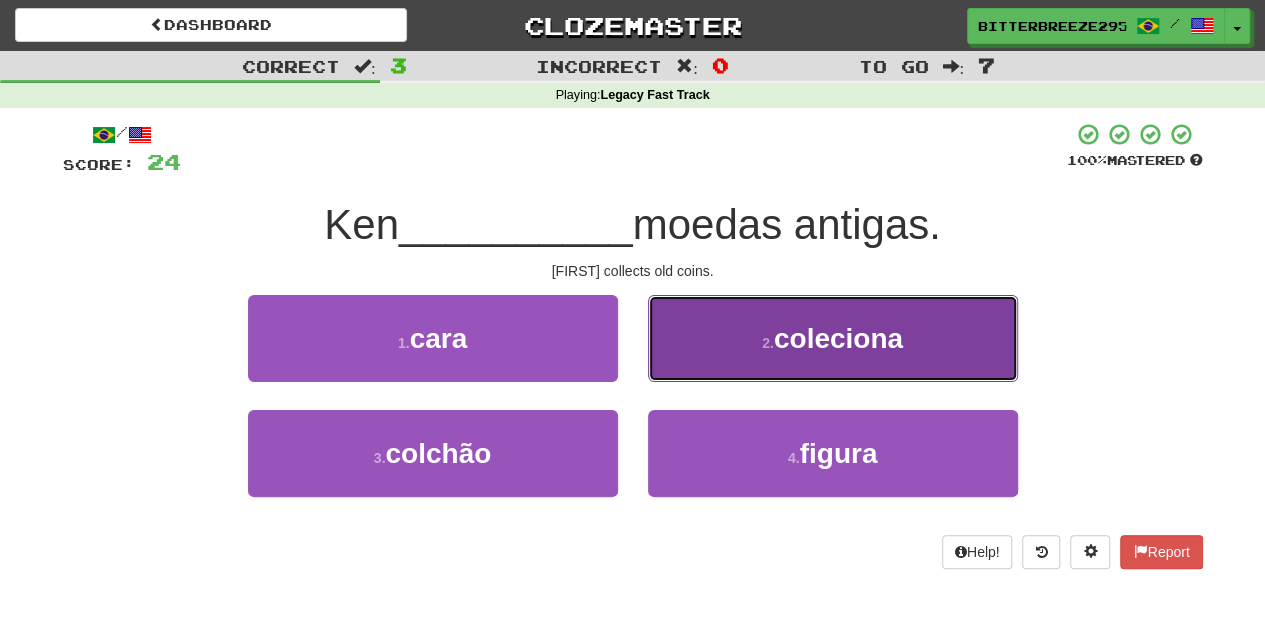 click on "2 .  coleciona" at bounding box center (833, 338) 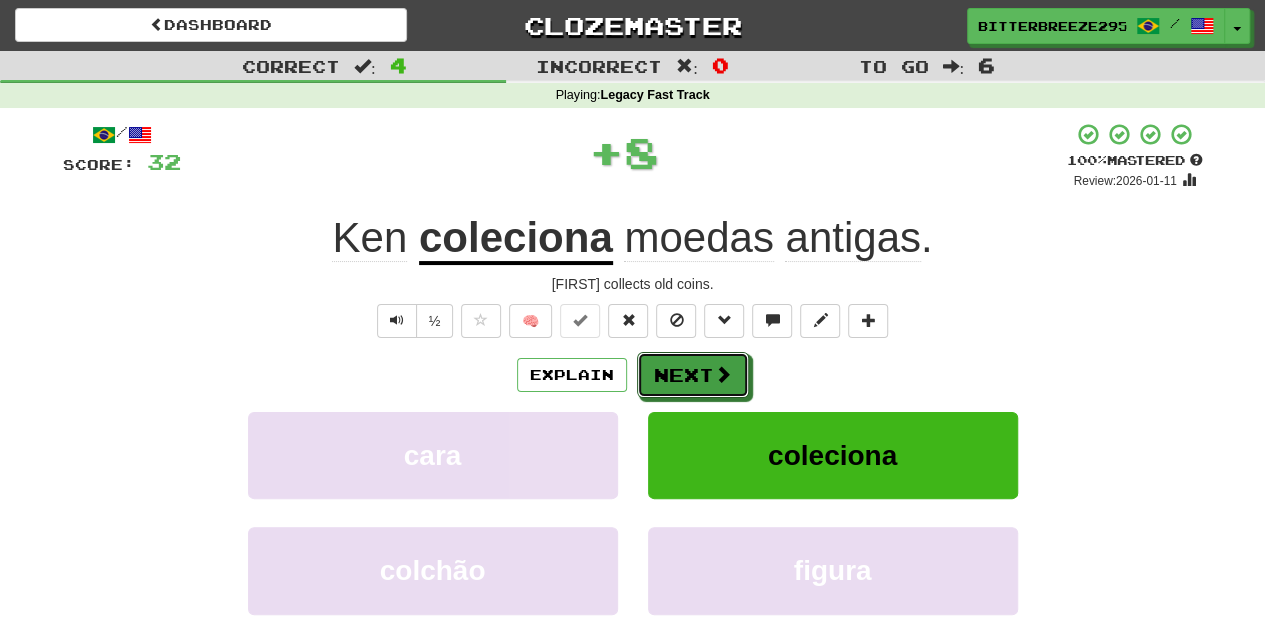 click on "Next" at bounding box center [693, 375] 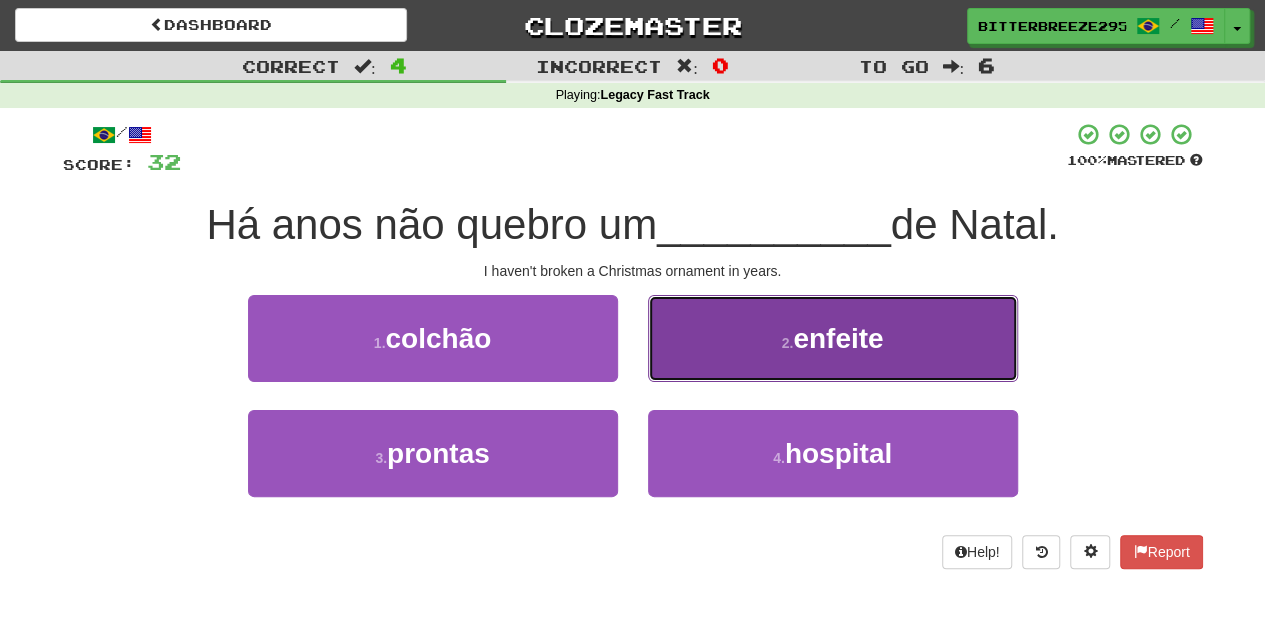 click on "2 .  enfeite" at bounding box center [833, 338] 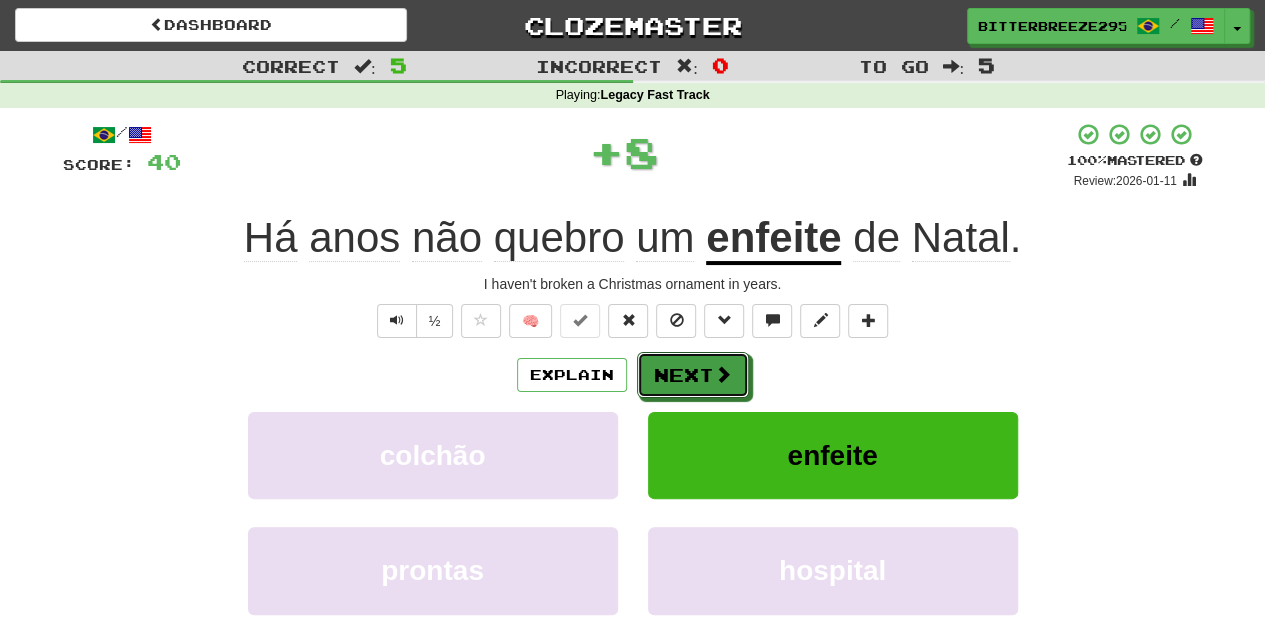 click on "Next" at bounding box center [693, 375] 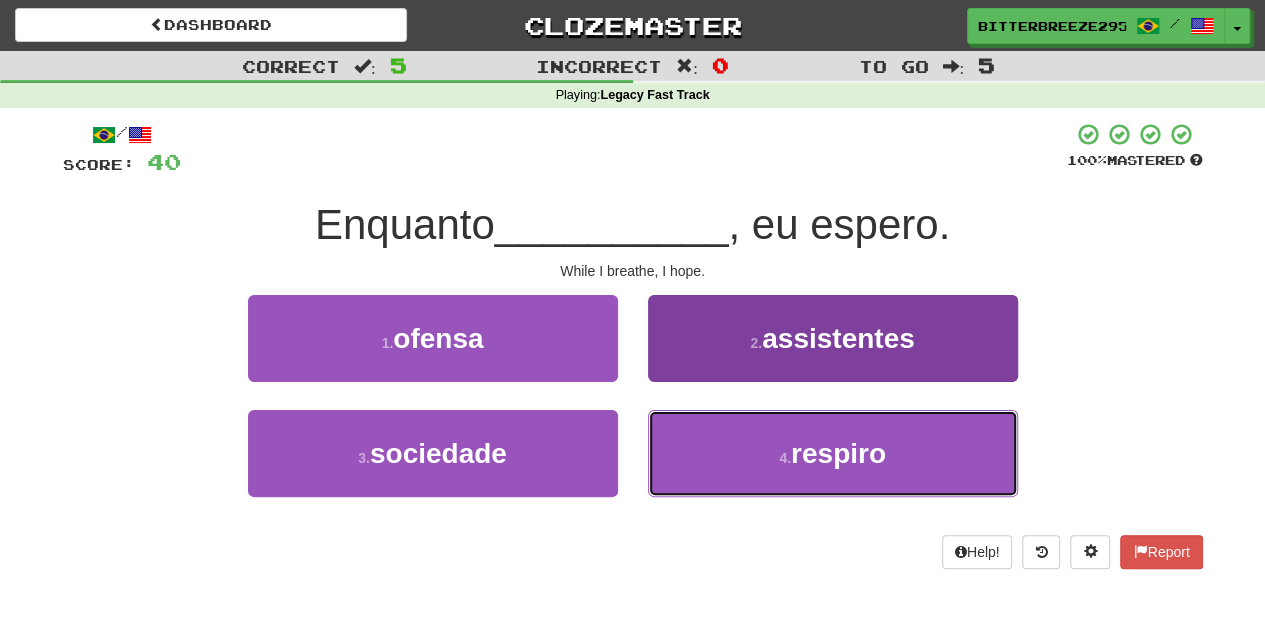 click on "4 .  respiro" at bounding box center (833, 453) 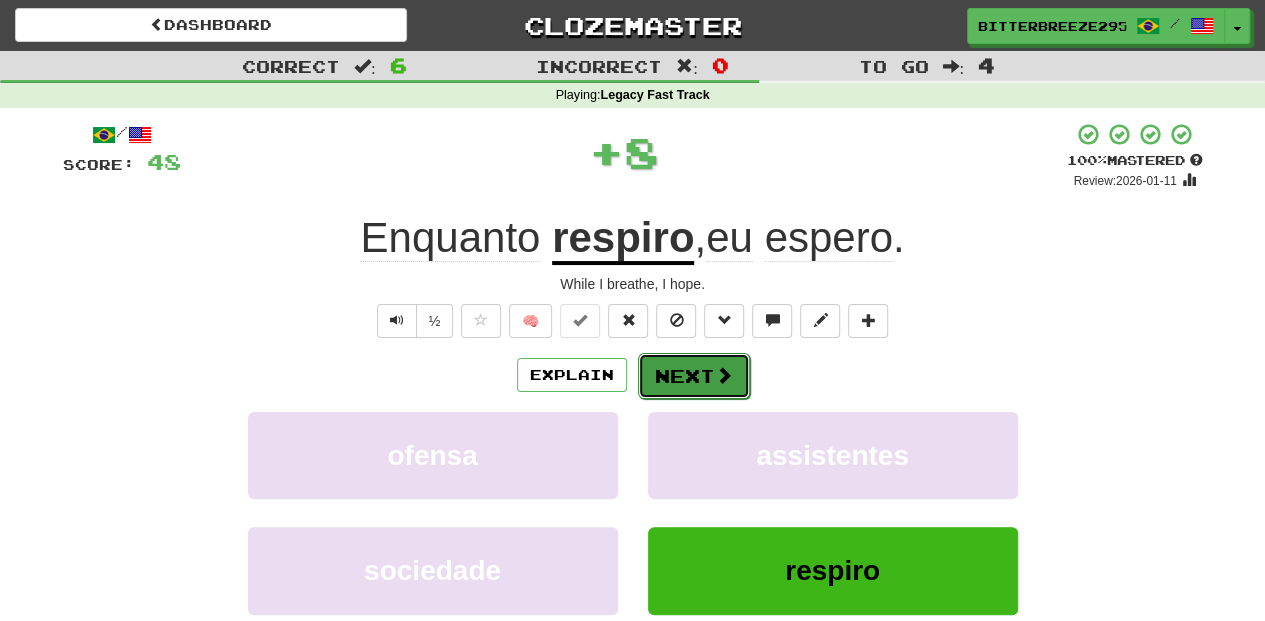 click on "Next" at bounding box center [694, 376] 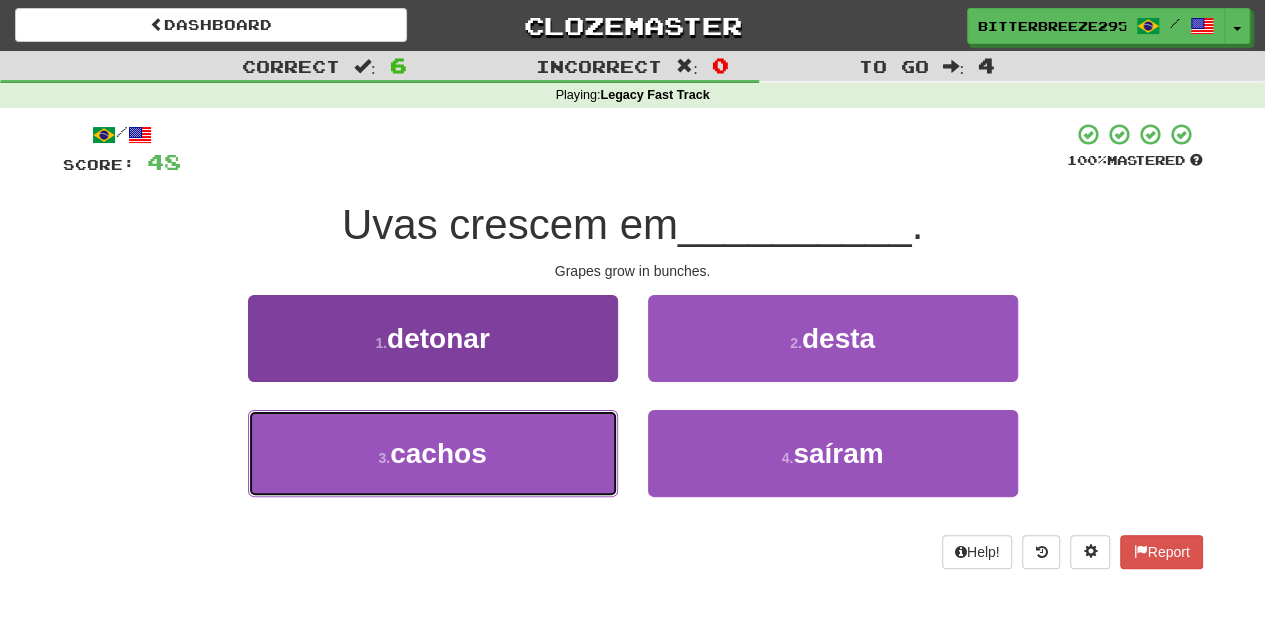 click on "3 .  cachos" at bounding box center (433, 453) 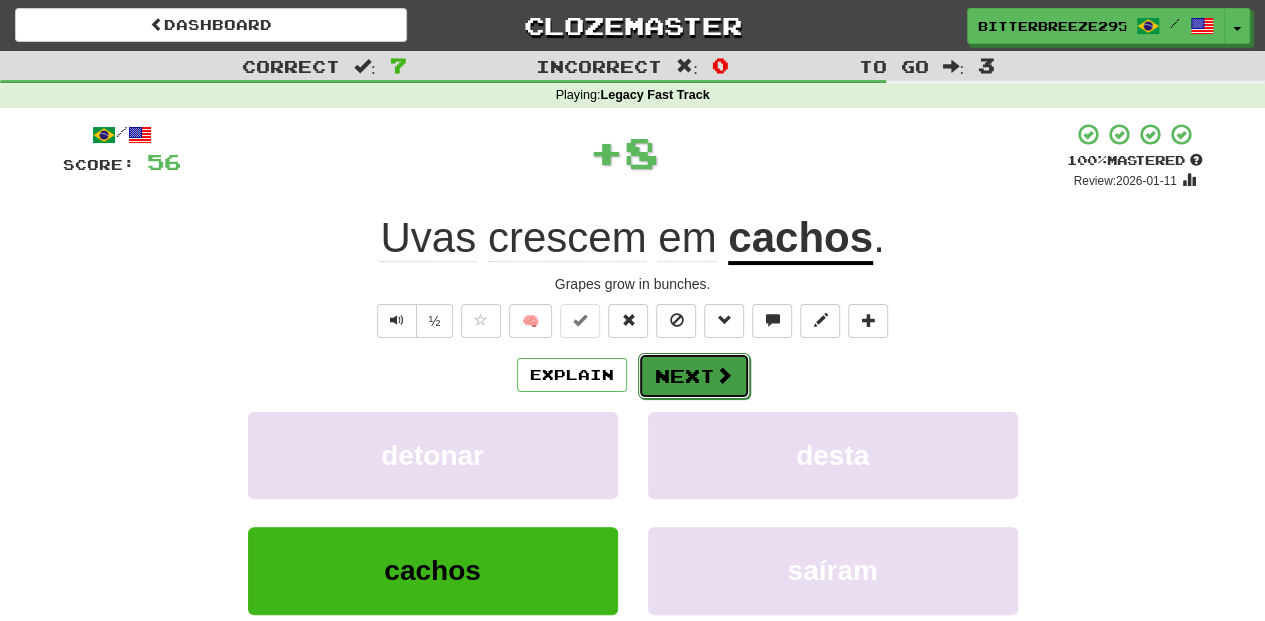 click on "Next" at bounding box center [694, 376] 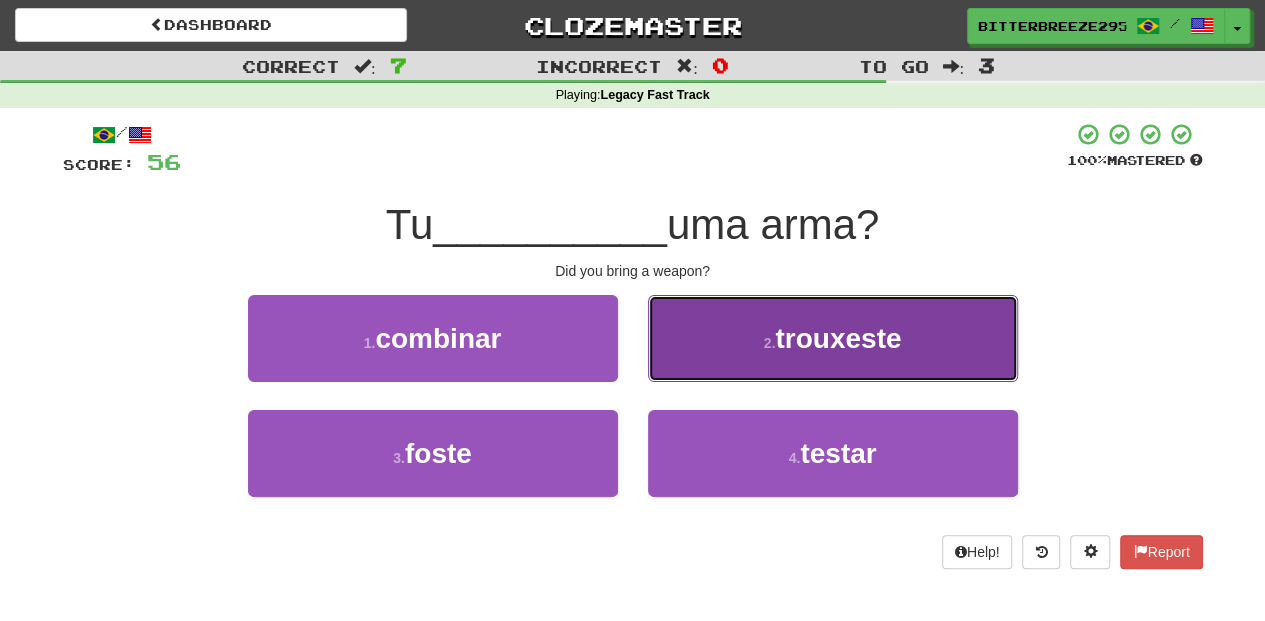 click on "2 .  trouxeste" at bounding box center (833, 338) 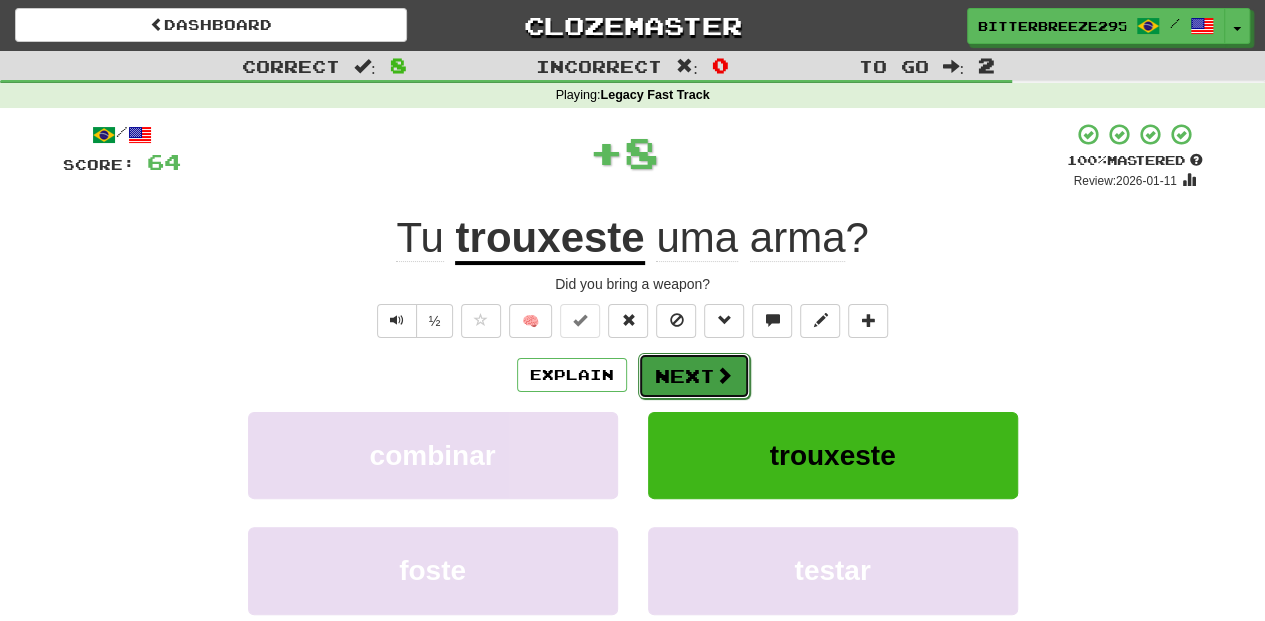 click on "Next" at bounding box center [694, 376] 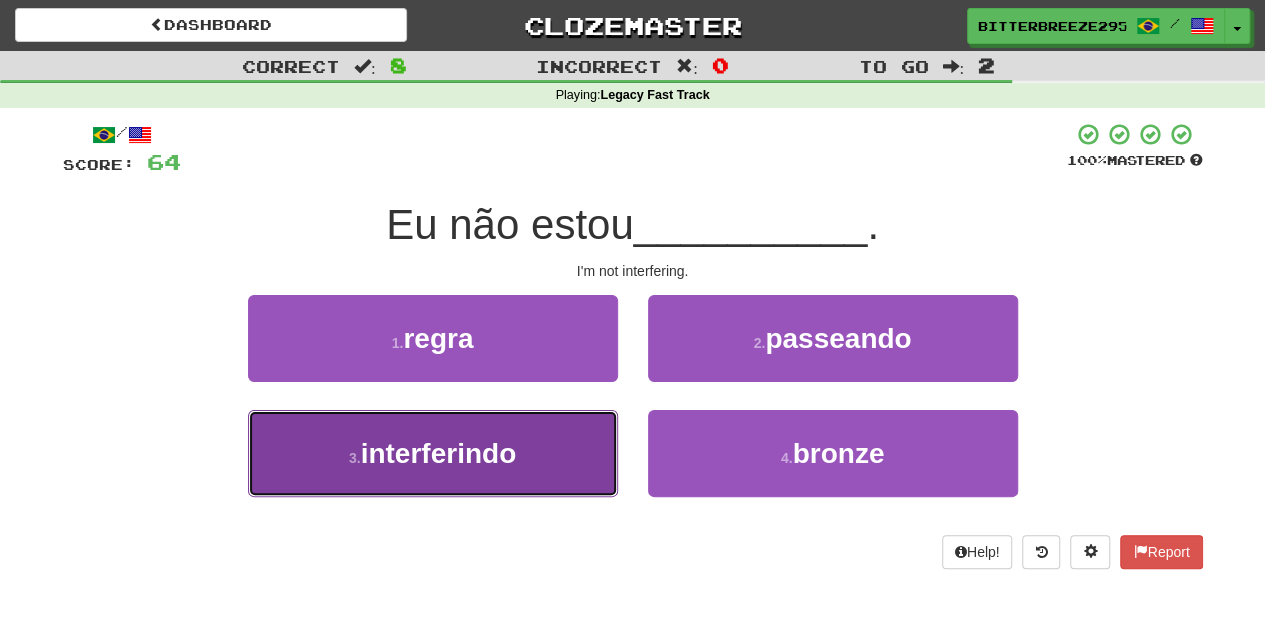 click on "3 .  interferindo" at bounding box center (433, 453) 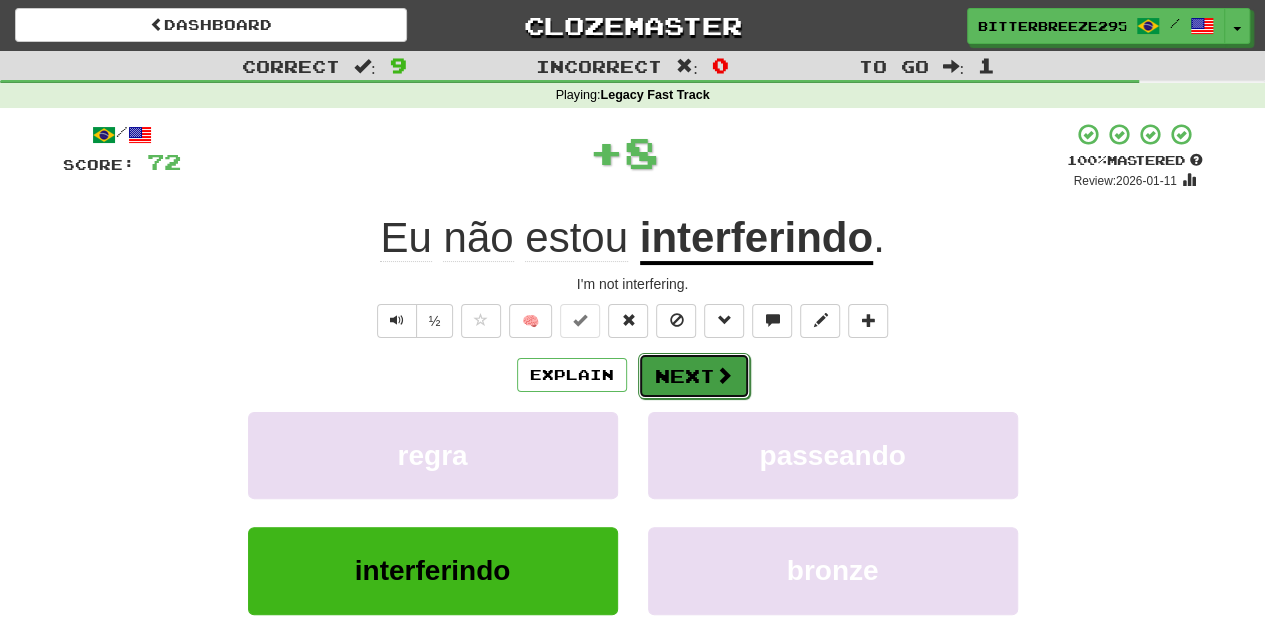click on "Next" at bounding box center [694, 376] 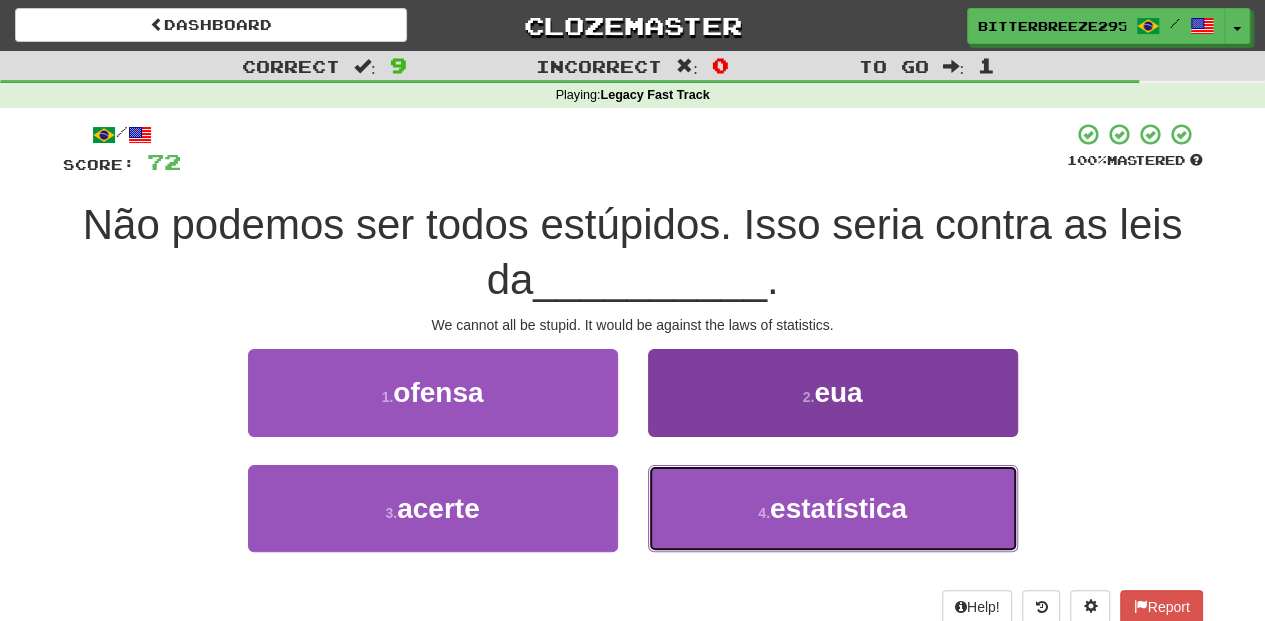 click on "4 .  estatística" at bounding box center (833, 508) 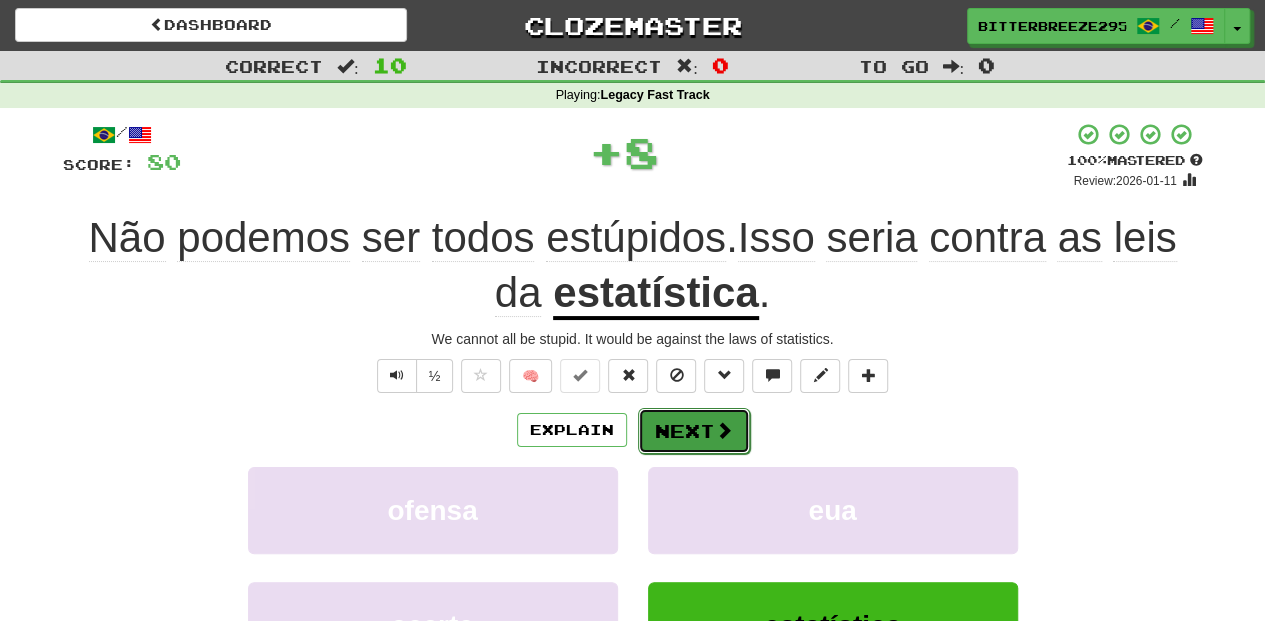 click on "Next" at bounding box center [694, 431] 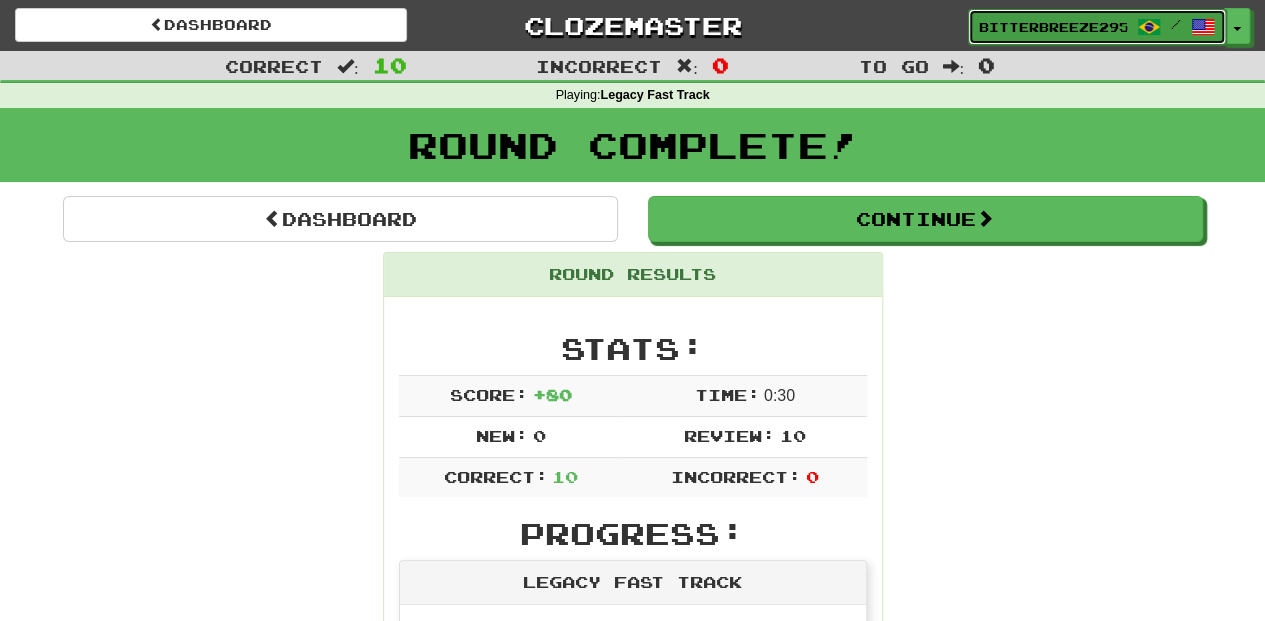click on "BitterBreeze2956" at bounding box center [1053, 27] 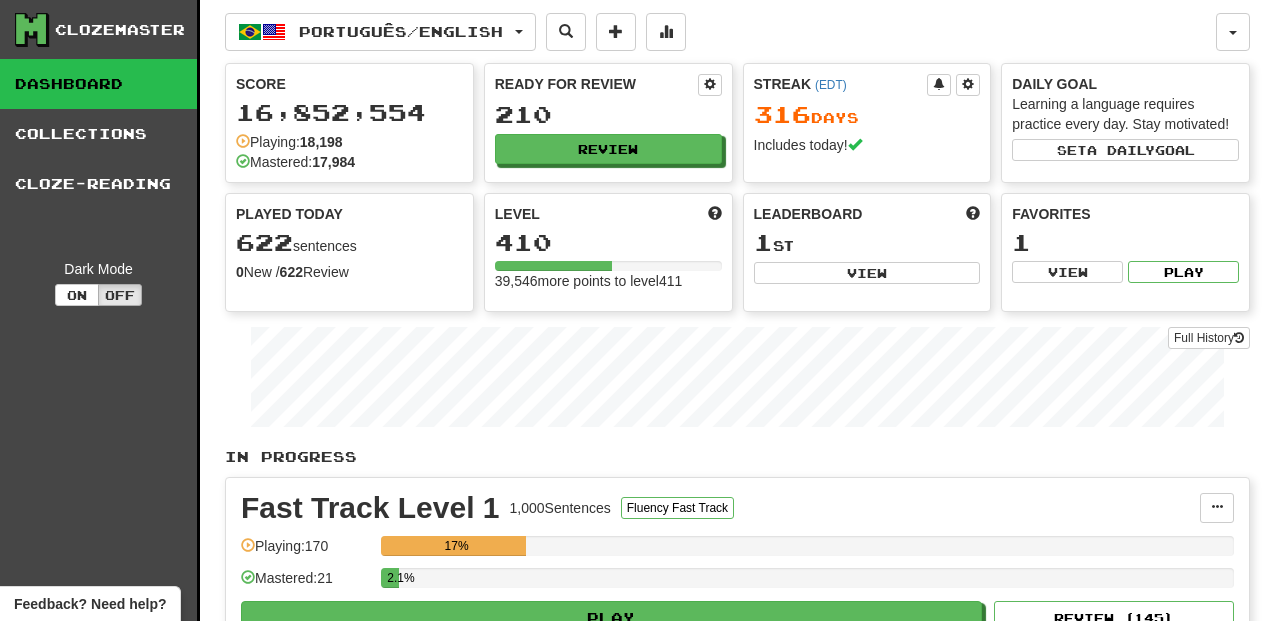 scroll, scrollTop: 0, scrollLeft: 0, axis: both 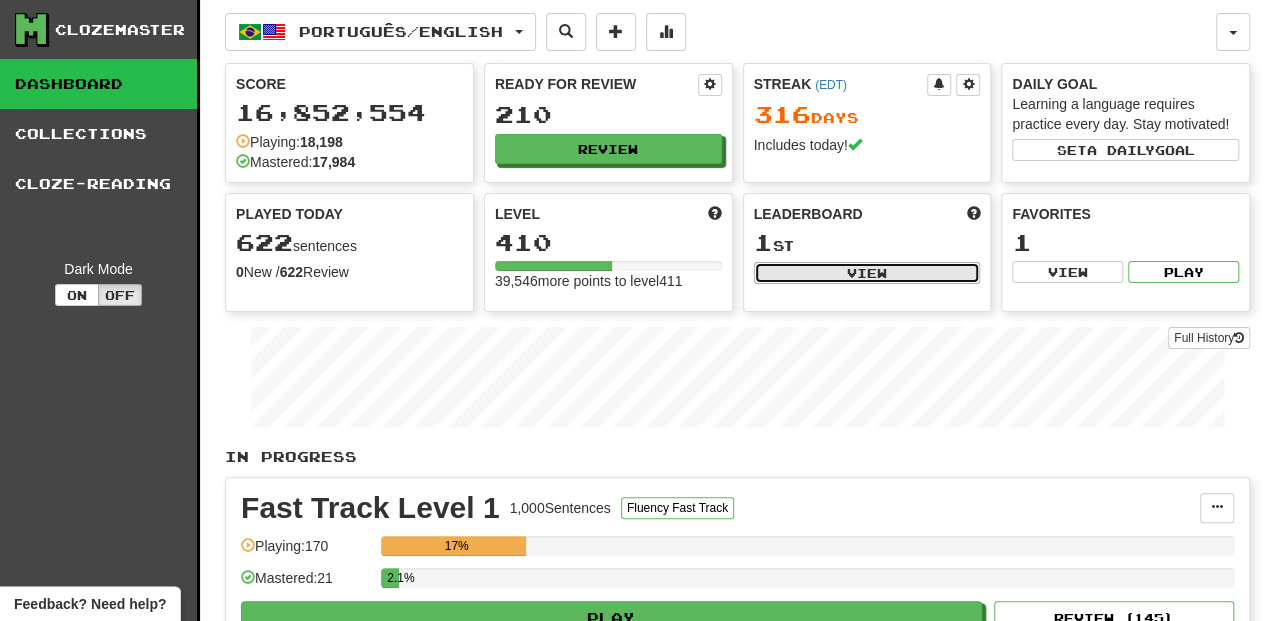 click on "View" at bounding box center (867, 273) 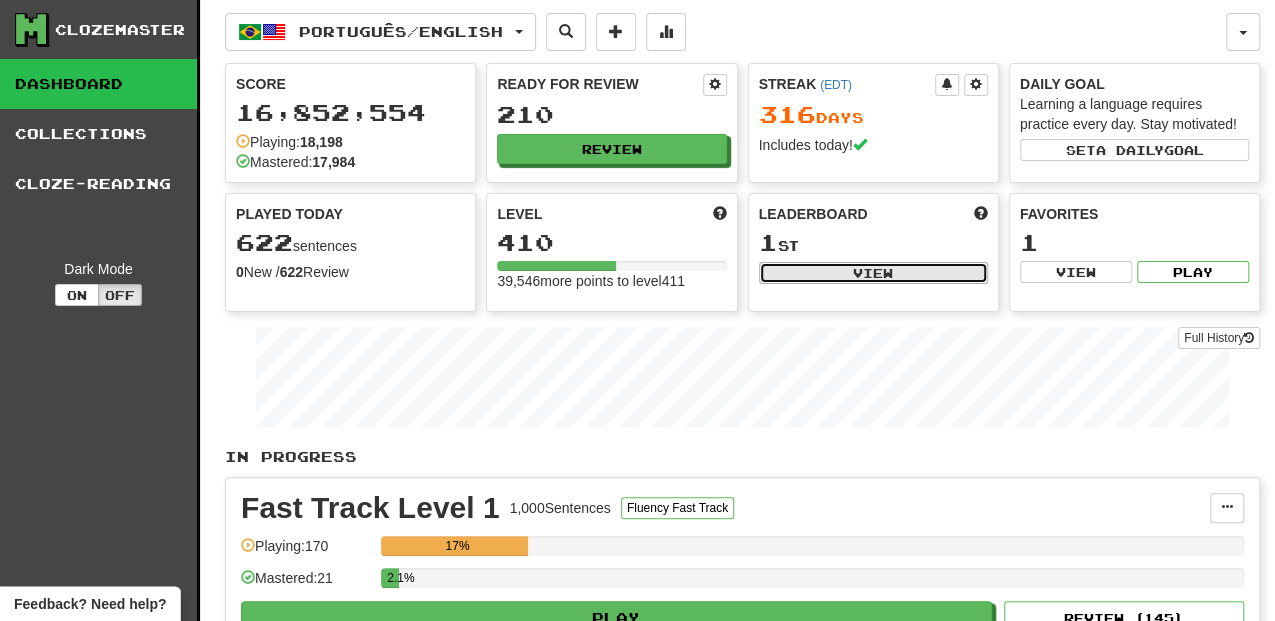 select on "**********" 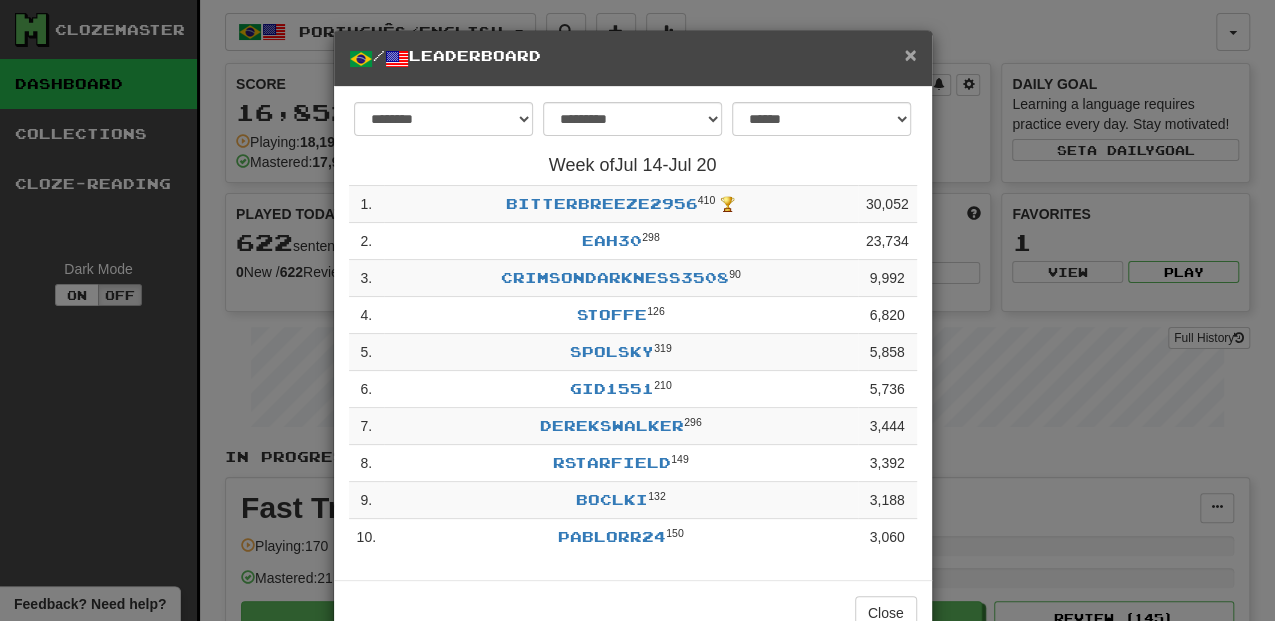 click on "×" at bounding box center (910, 54) 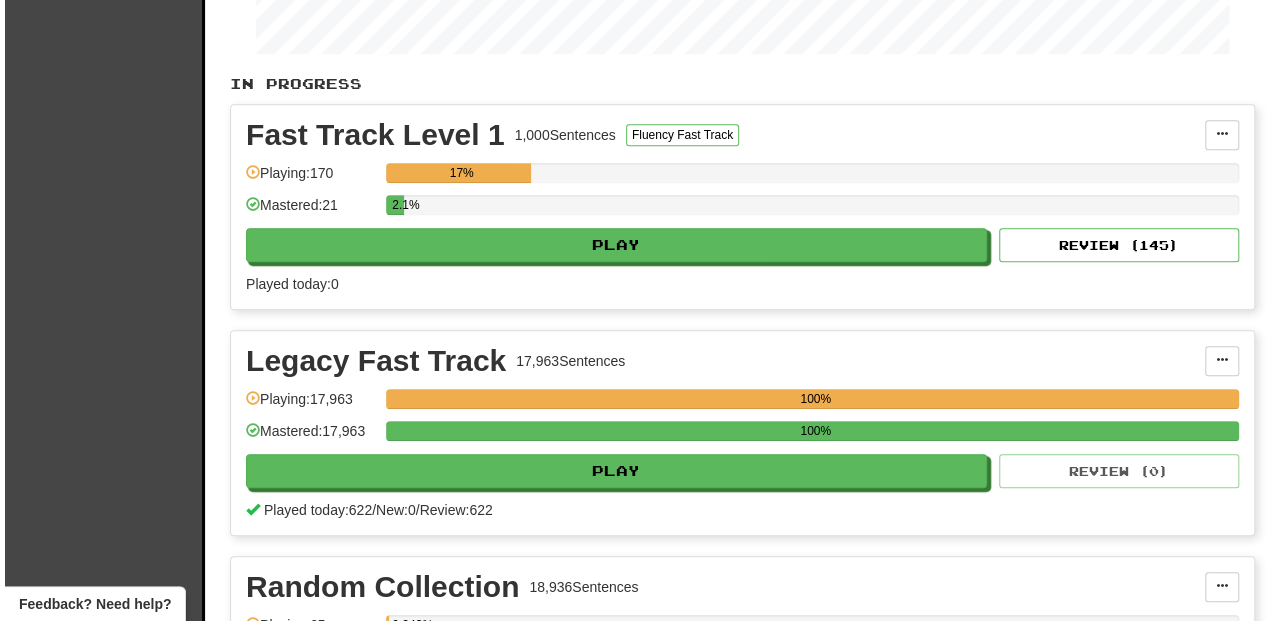 scroll, scrollTop: 400, scrollLeft: 0, axis: vertical 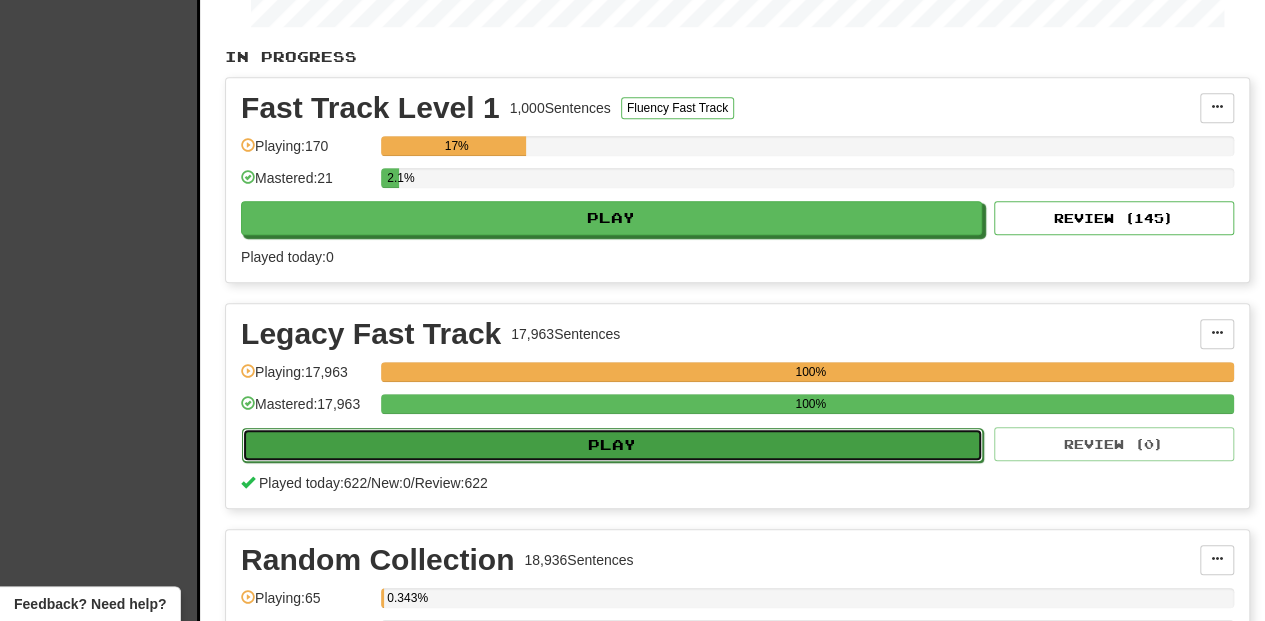 click on "Play" at bounding box center [612, 445] 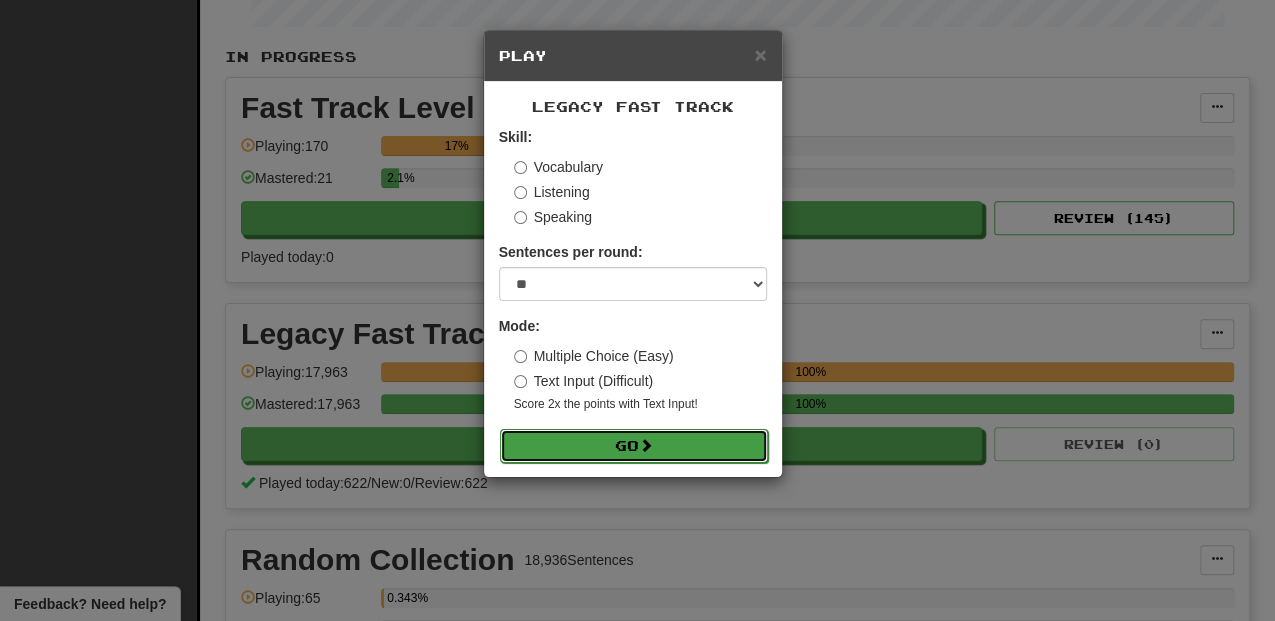 click on "Go" at bounding box center [634, 446] 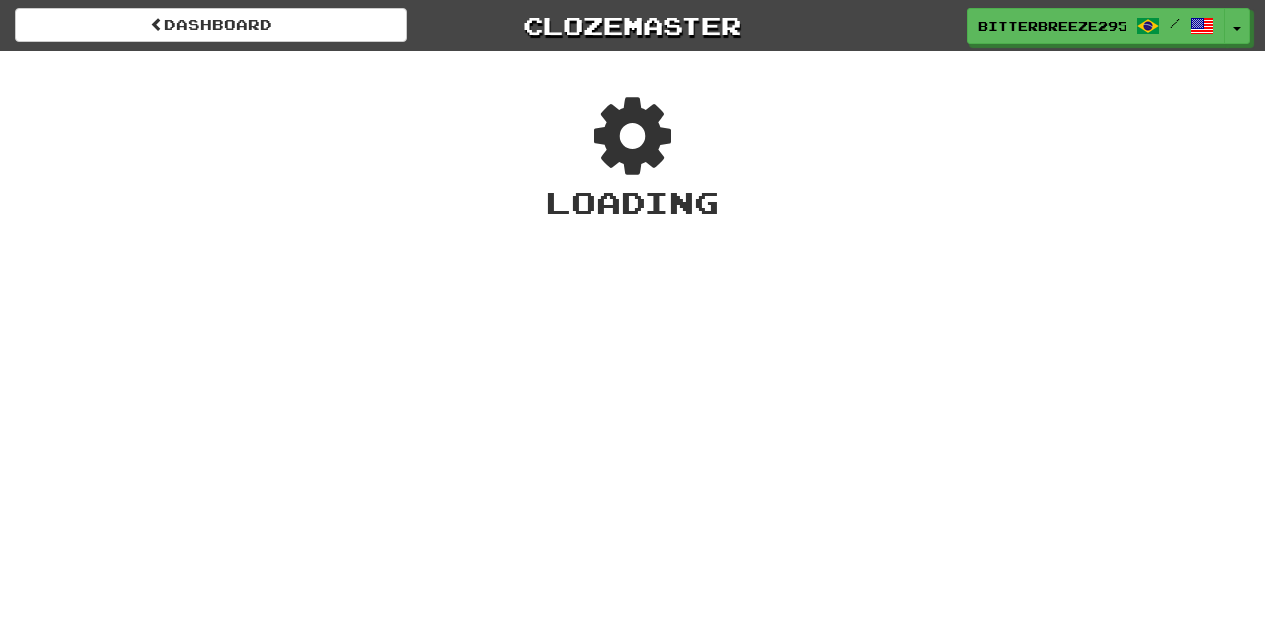 scroll, scrollTop: 0, scrollLeft: 0, axis: both 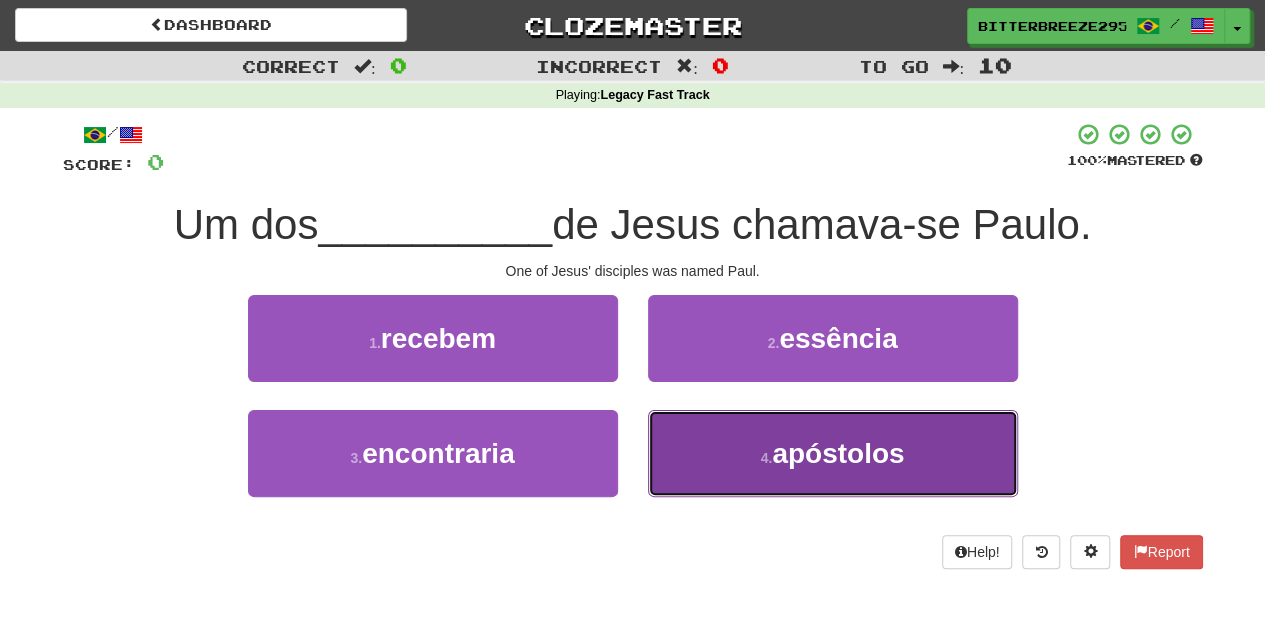 click on "4 .  apóstolos" at bounding box center [833, 453] 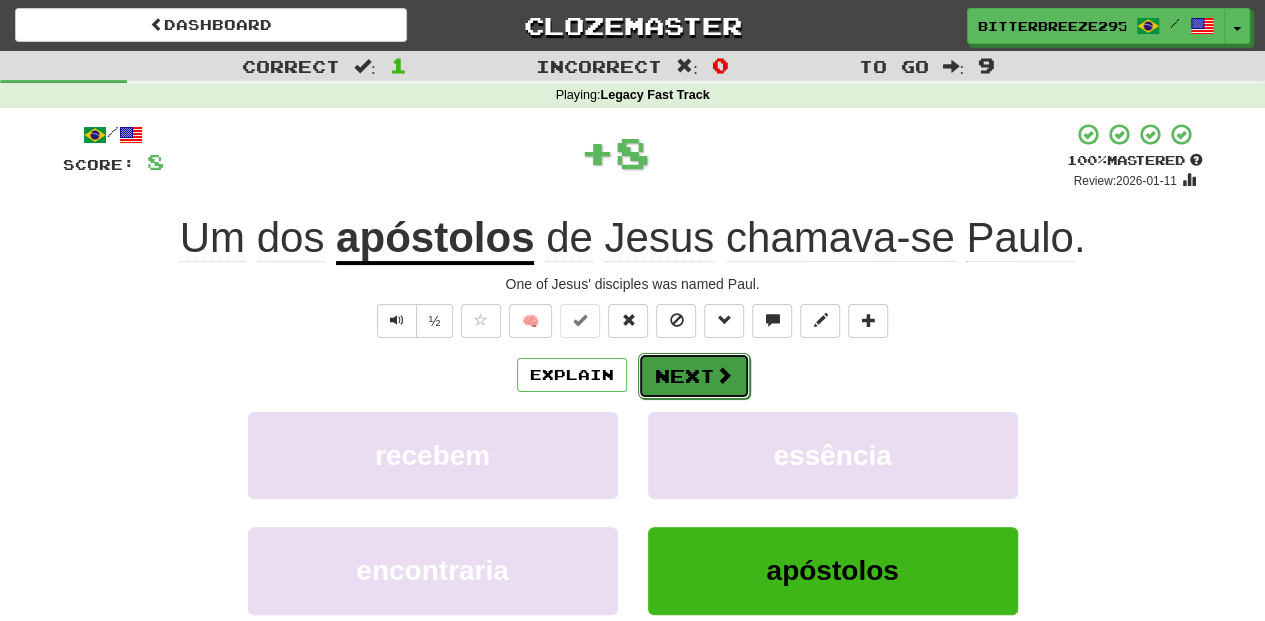 click on "Next" at bounding box center [694, 376] 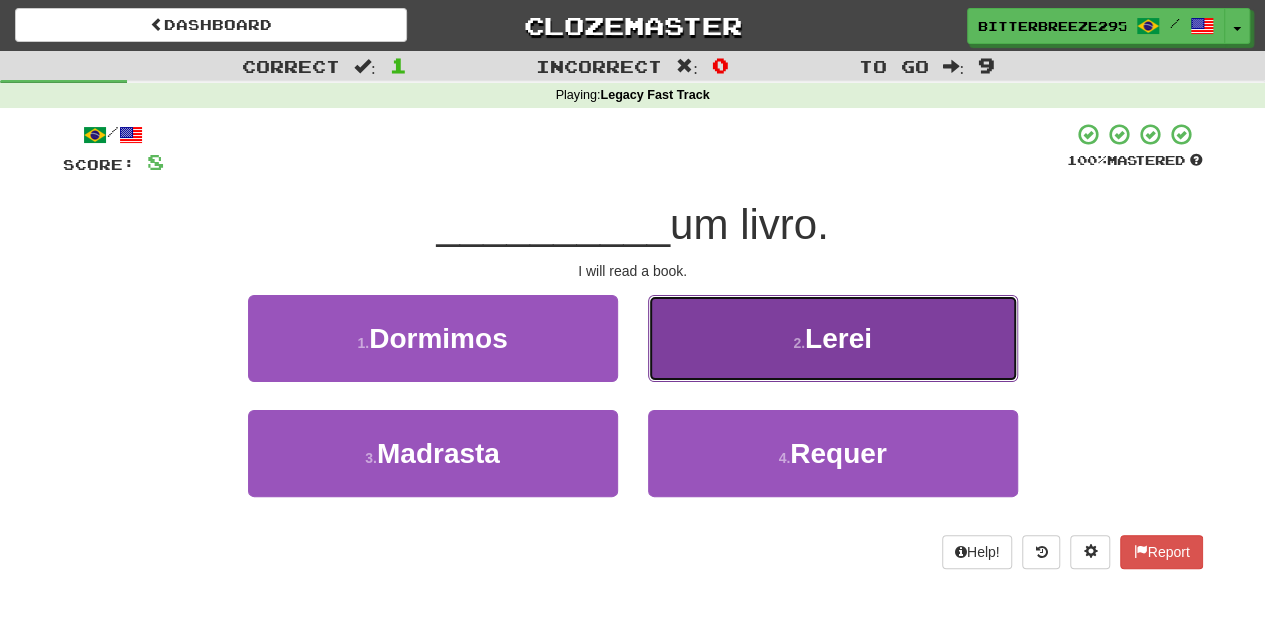 click on "2 .  Lerei" at bounding box center [833, 338] 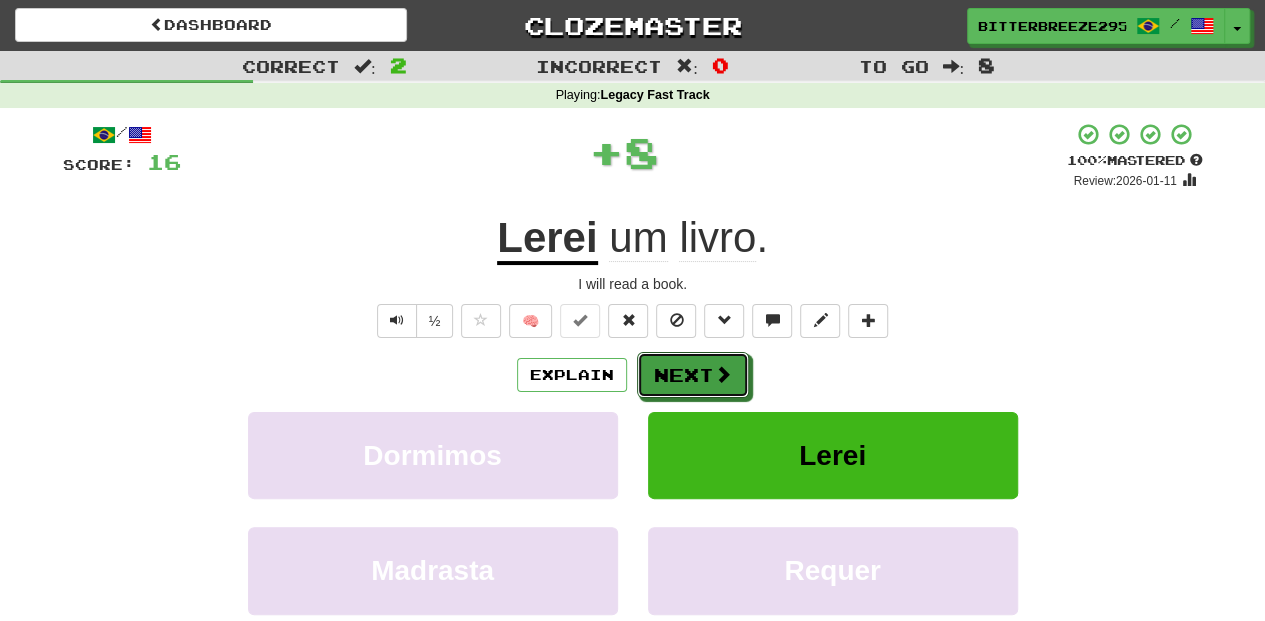 click on "Next" at bounding box center [693, 375] 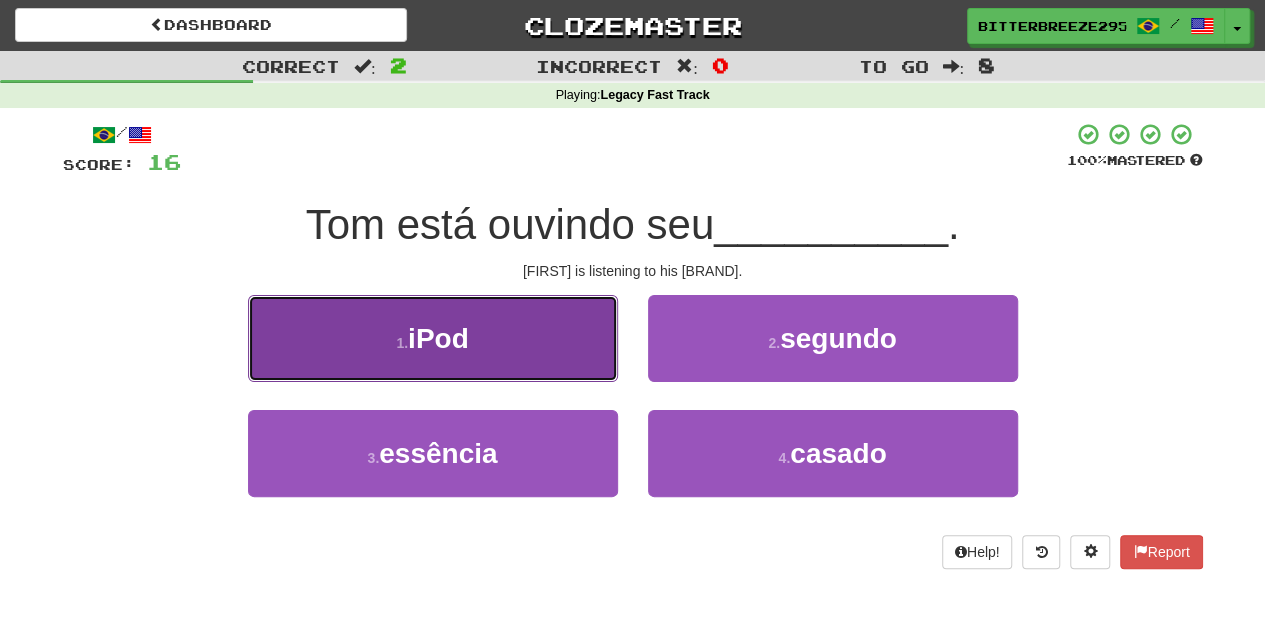 click on "1 .  iPod" at bounding box center [433, 338] 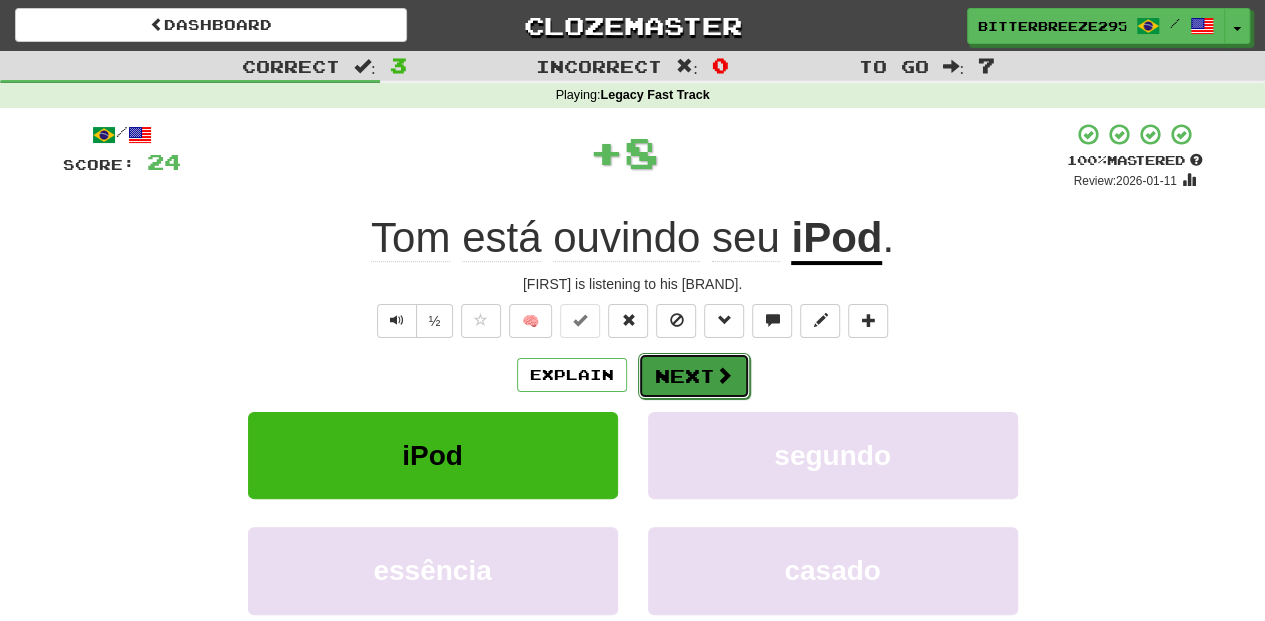click on "Next" at bounding box center (694, 376) 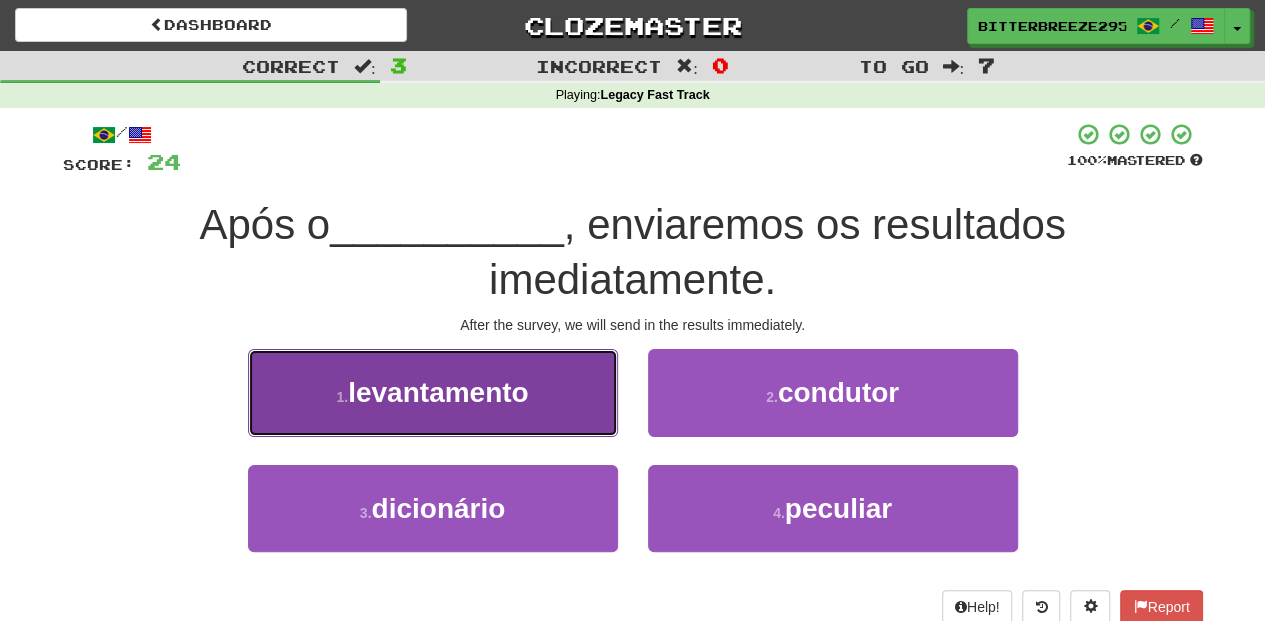 click on "1 .  levantamento" at bounding box center [433, 392] 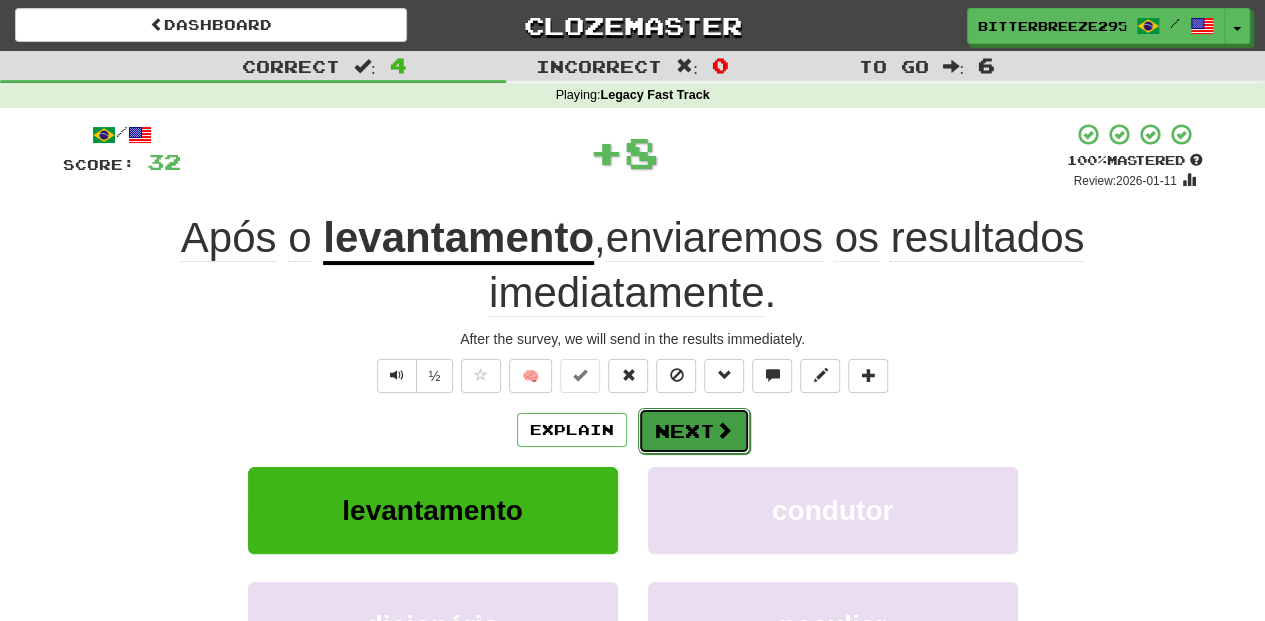click on "Next" at bounding box center [694, 431] 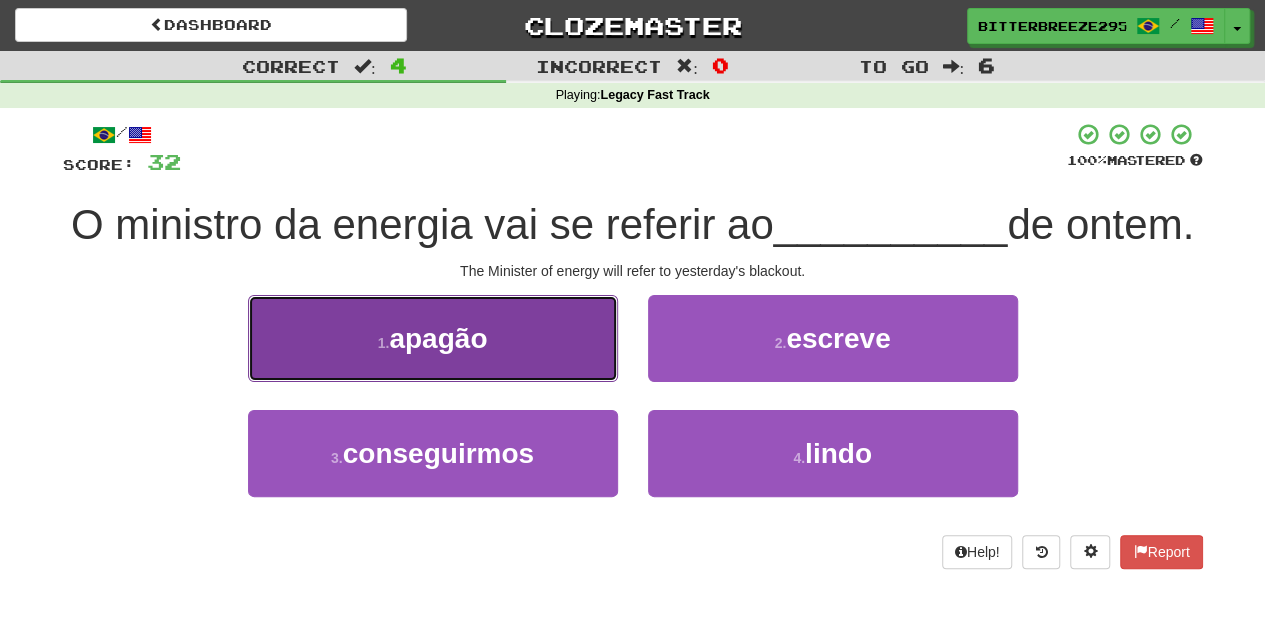 click on "1 .  apagão" at bounding box center (433, 338) 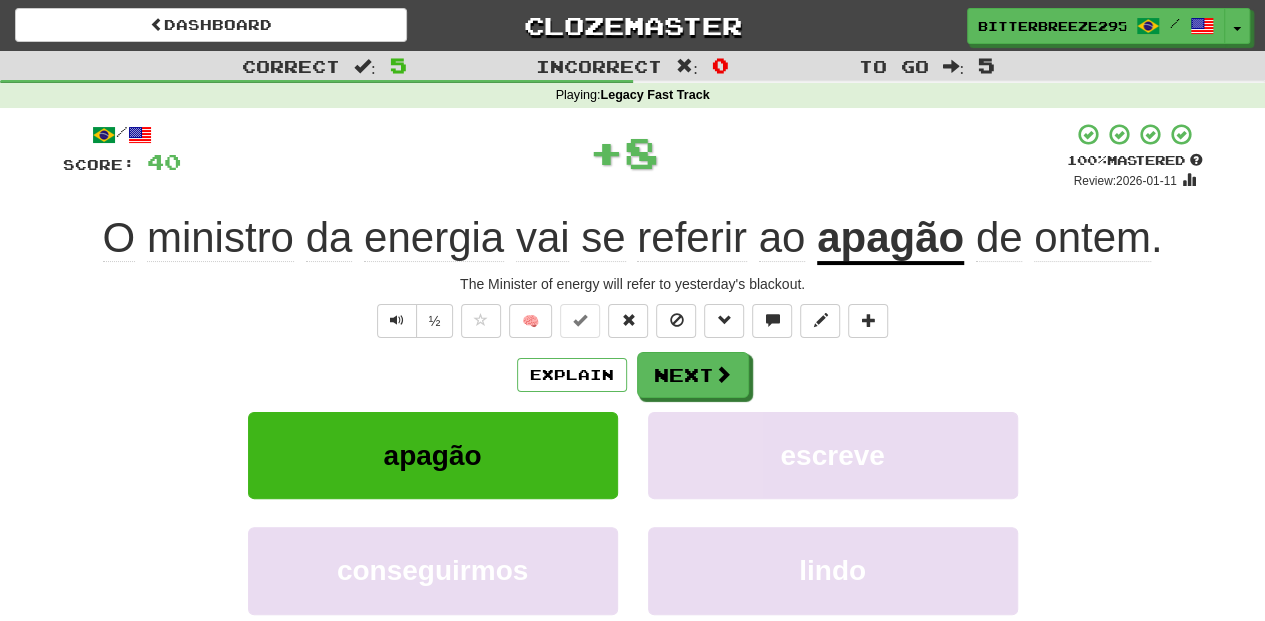 click on "/ Score: 40 + 8 100 % Mastered Review: [DATE] O ministro da energia vai se referir ao apagão de ontem . The Minister of energy will refer to yesterday's blackout. ½ 🧠 Explain Next apagão escreve conseguirmos lindo Learn more: apagão escreve conseguirmos lindo Help! Report Sentence Source" at bounding box center (633, 435) 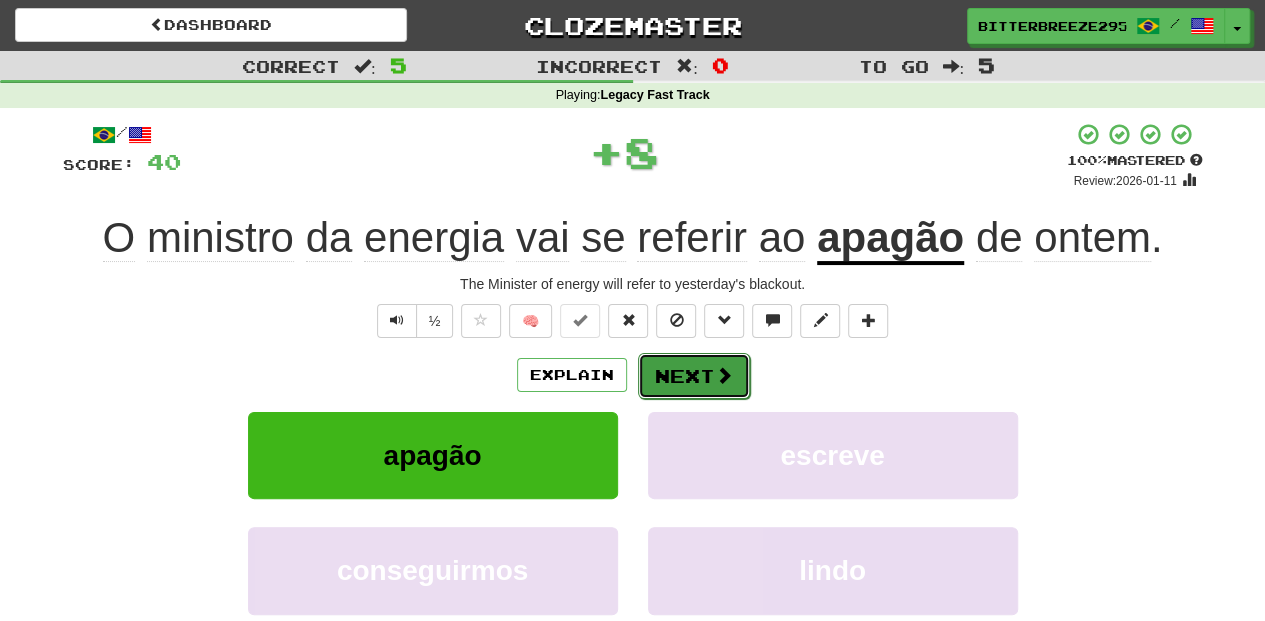 click on "Next" at bounding box center [694, 376] 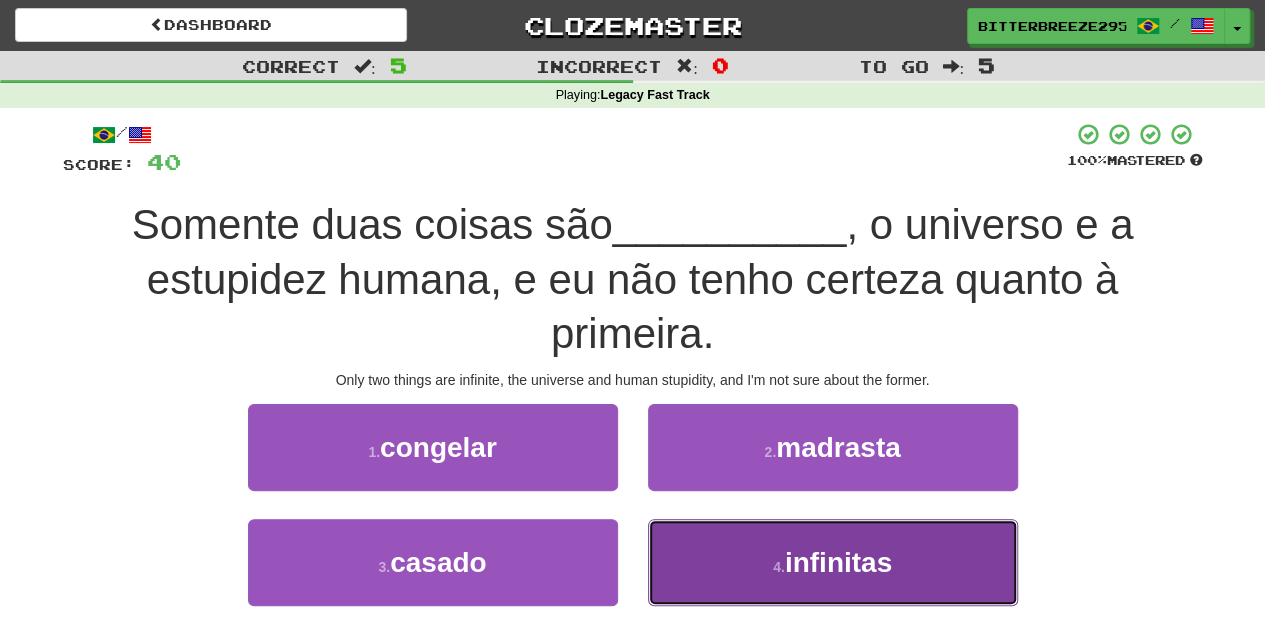 click on "4 .  infinitas" at bounding box center (833, 562) 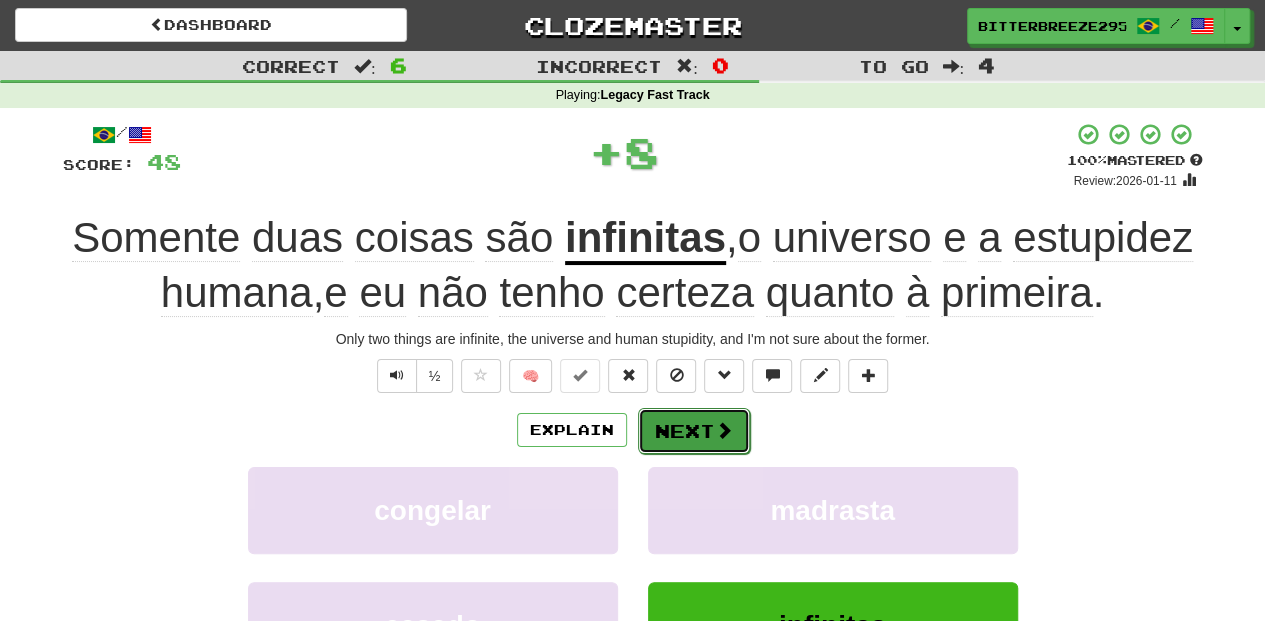 click on "Next" at bounding box center (694, 431) 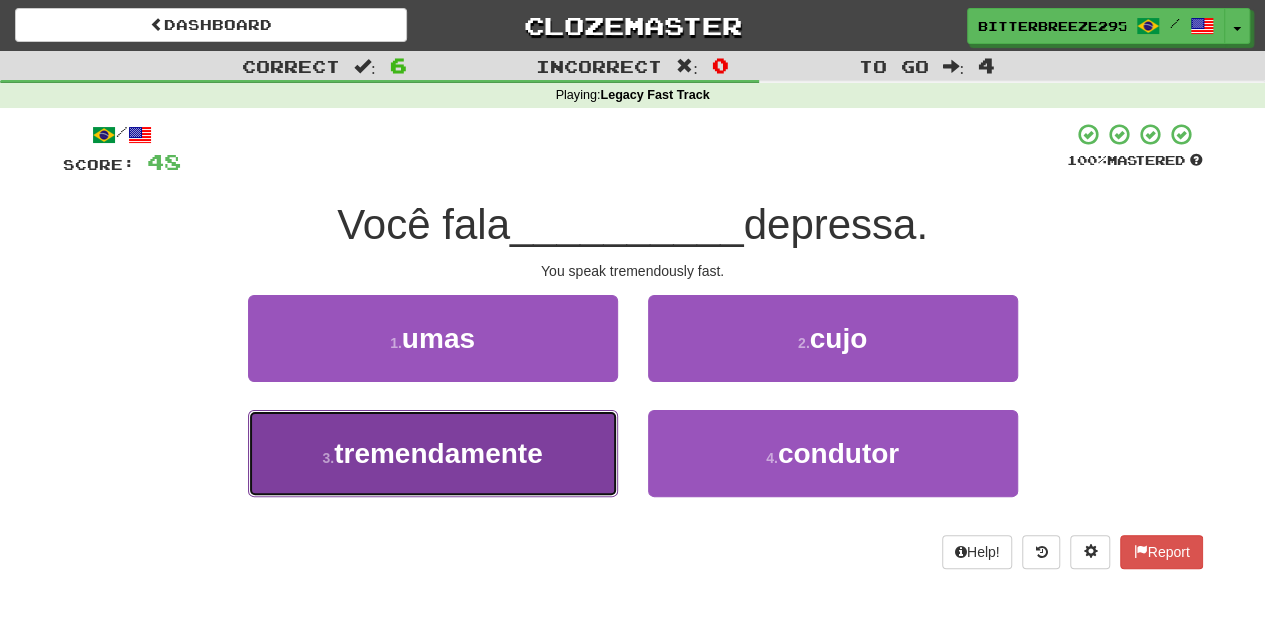 click on "3 .  tremendamente" at bounding box center [433, 453] 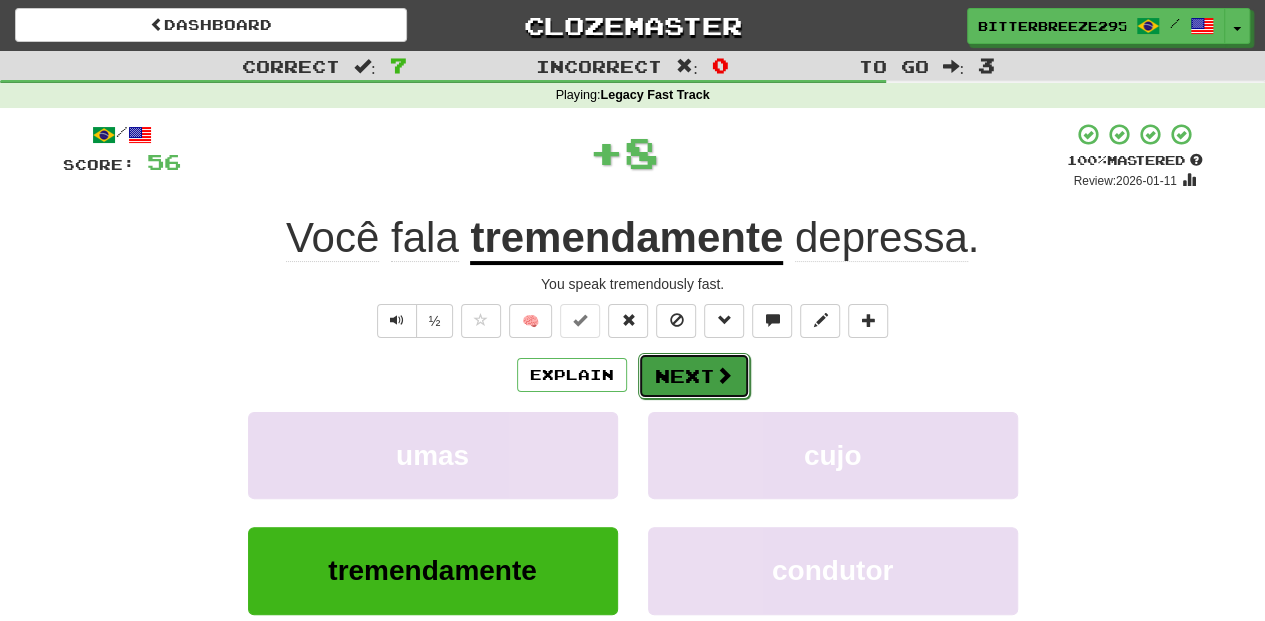 click on "Next" at bounding box center (694, 376) 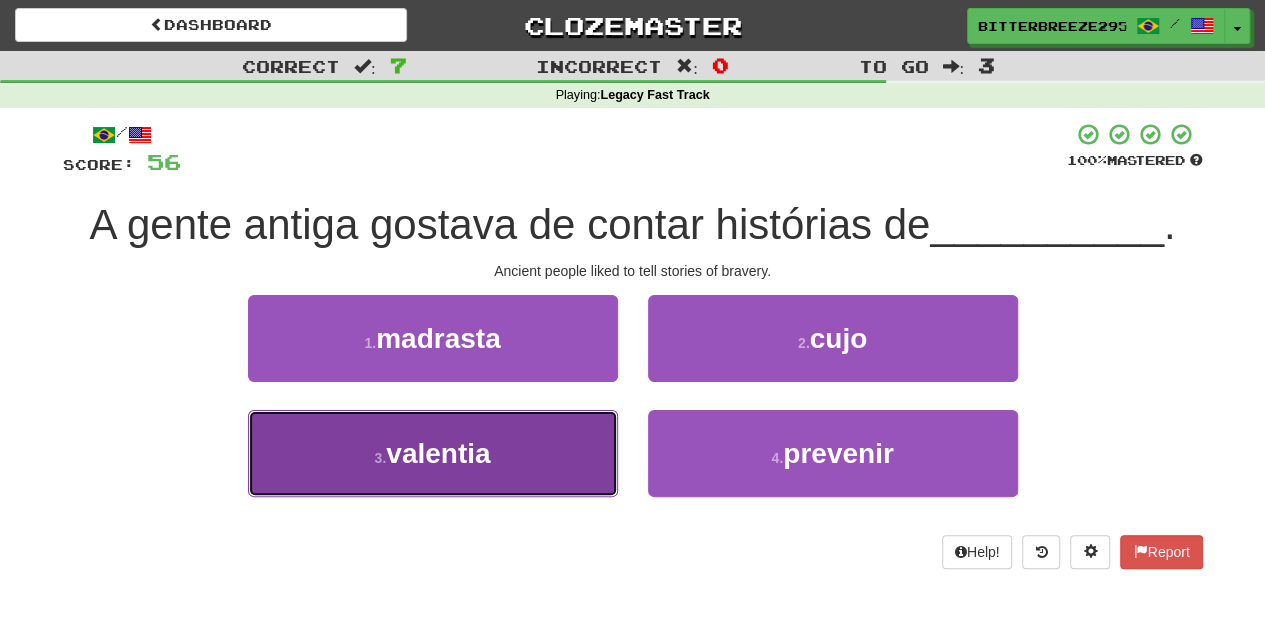 click on "3 .  valentia" at bounding box center [433, 453] 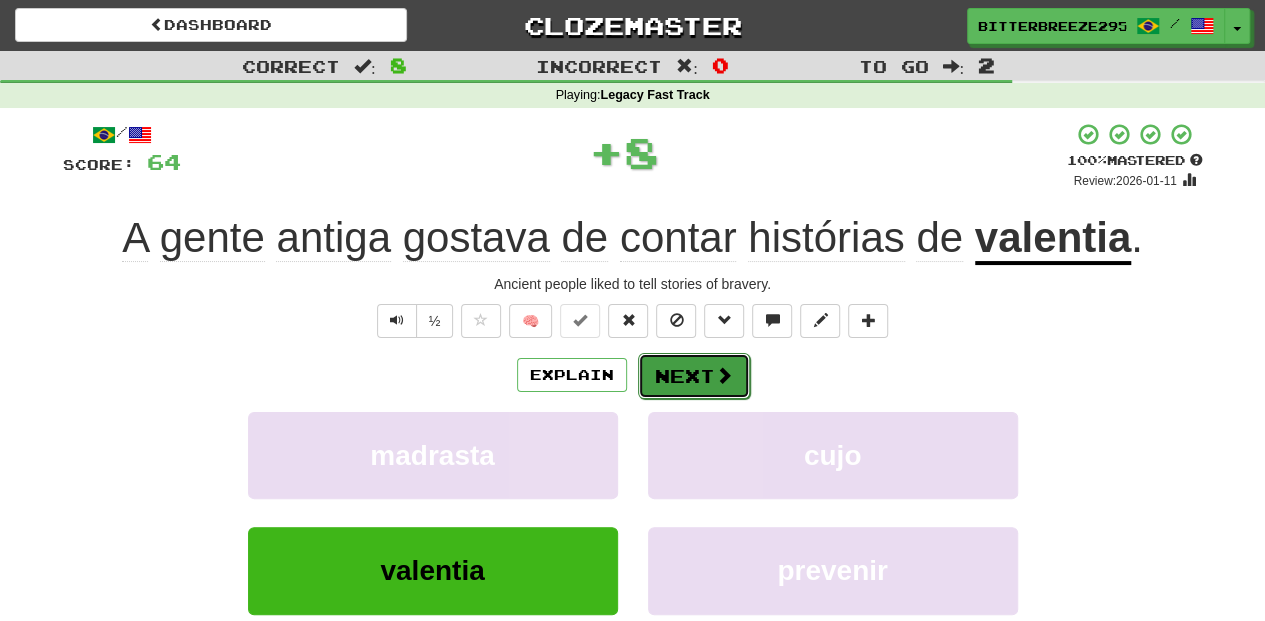 click on "Next" at bounding box center (694, 376) 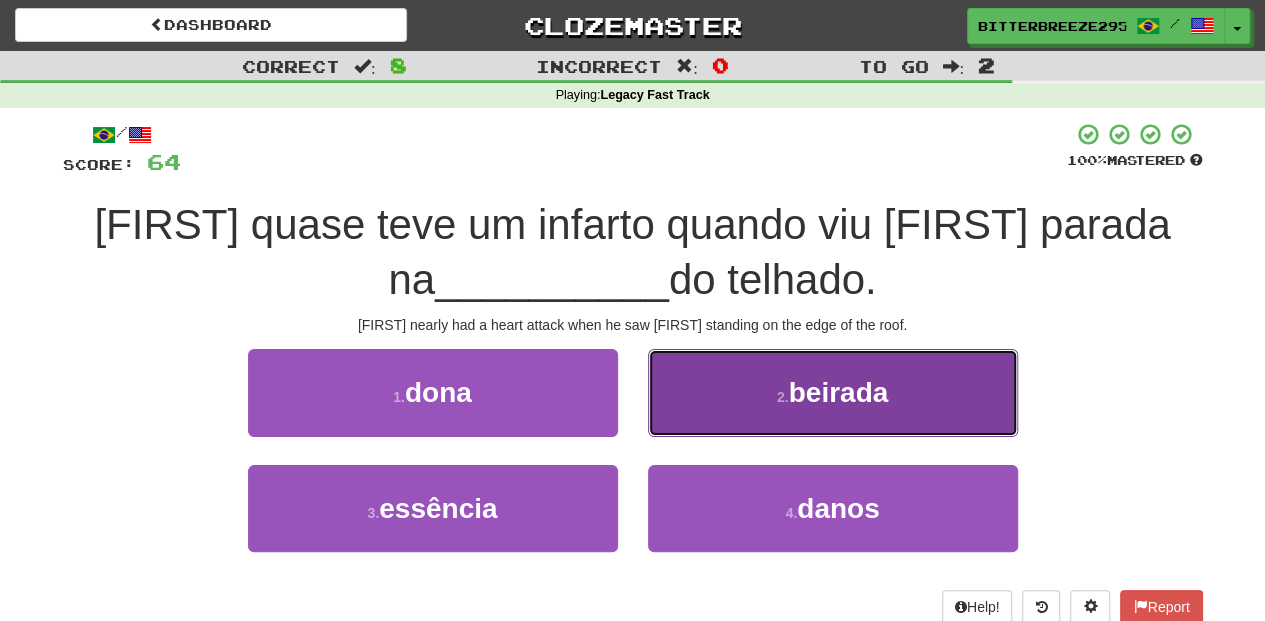 click on "2 .  beirada" at bounding box center [833, 392] 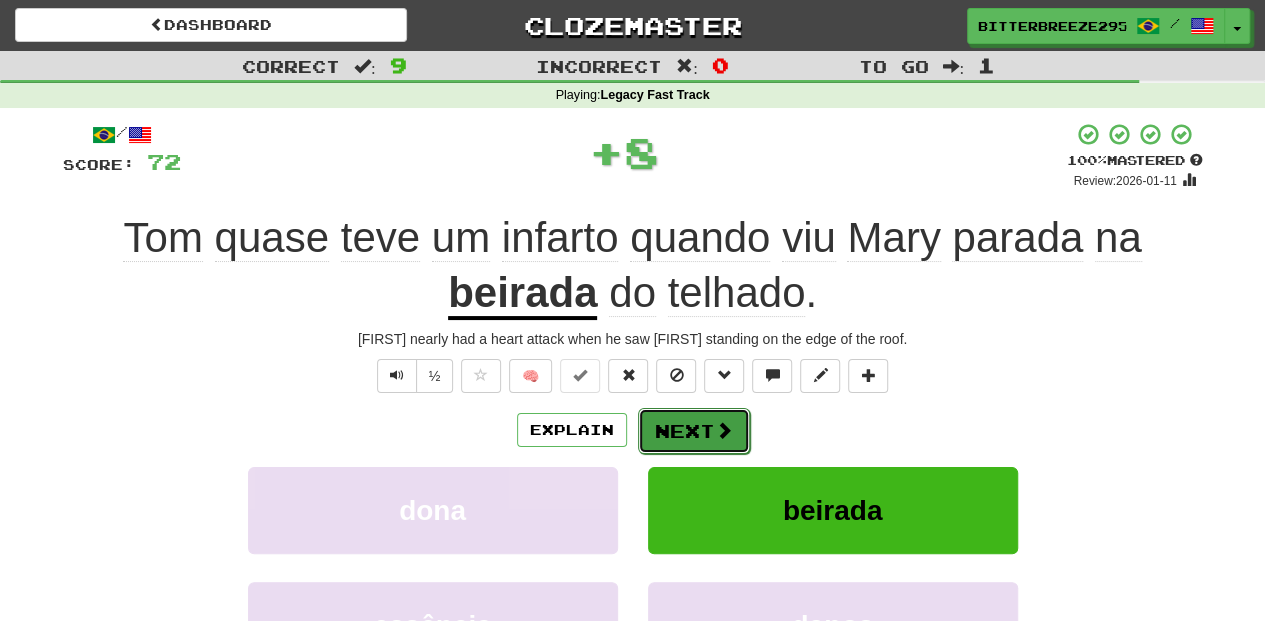 click on "Next" at bounding box center (694, 431) 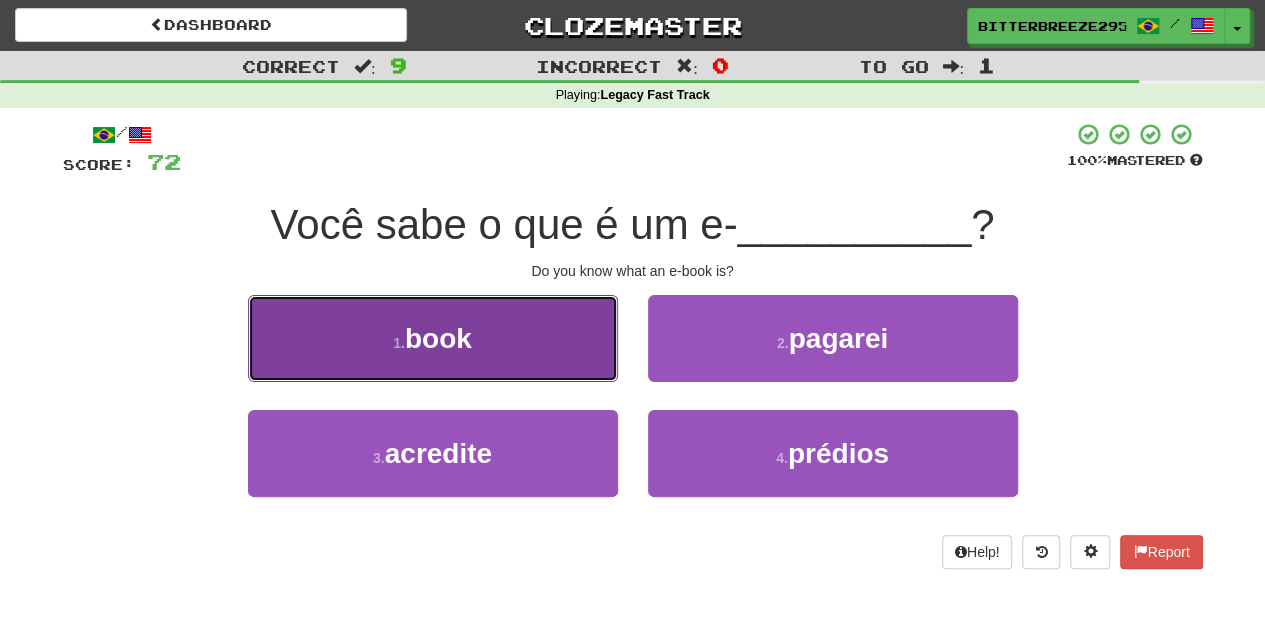 click on "1 .  book" at bounding box center [433, 338] 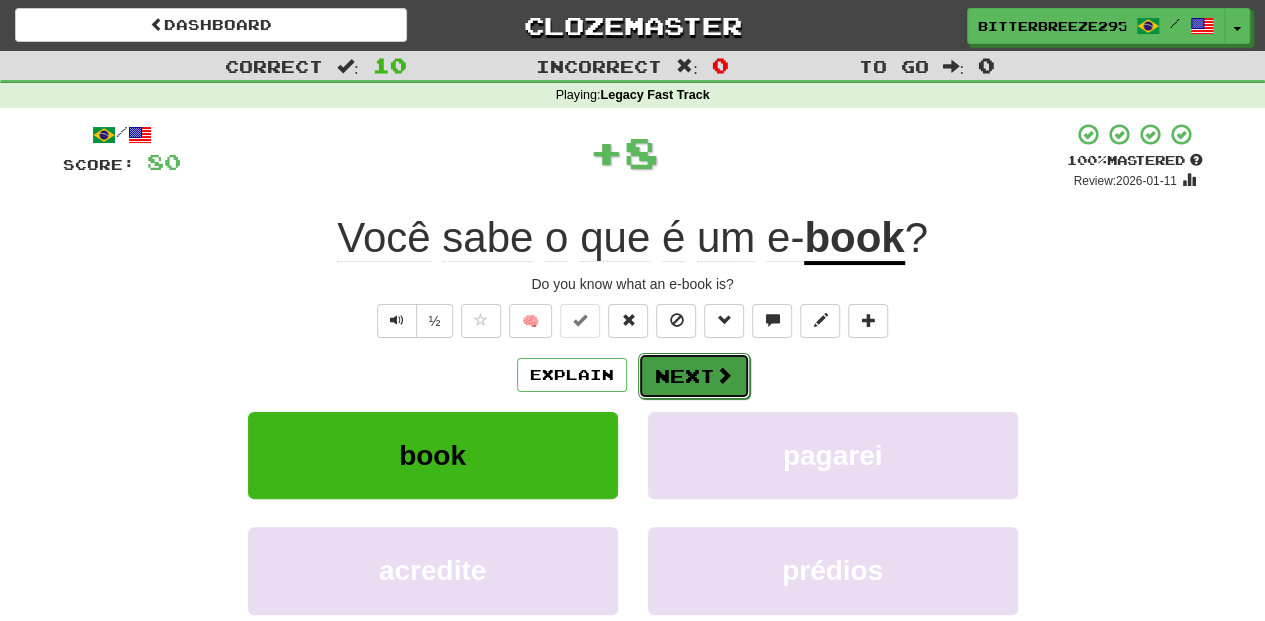 click on "Next" at bounding box center [694, 376] 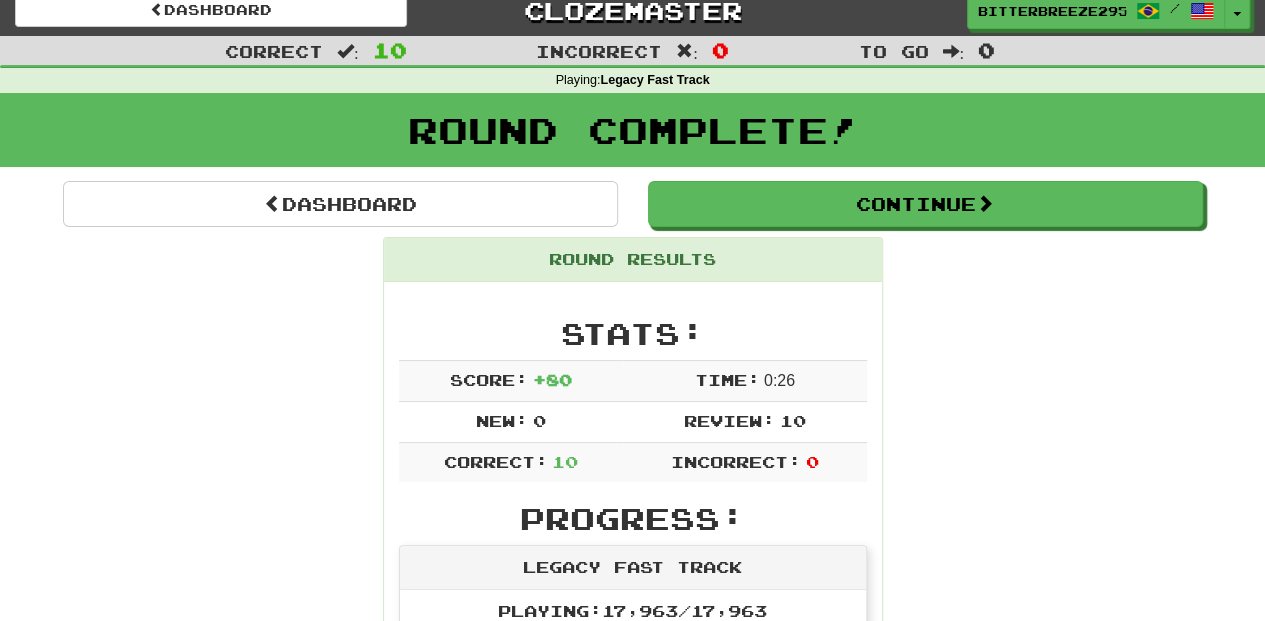 scroll, scrollTop: 0, scrollLeft: 0, axis: both 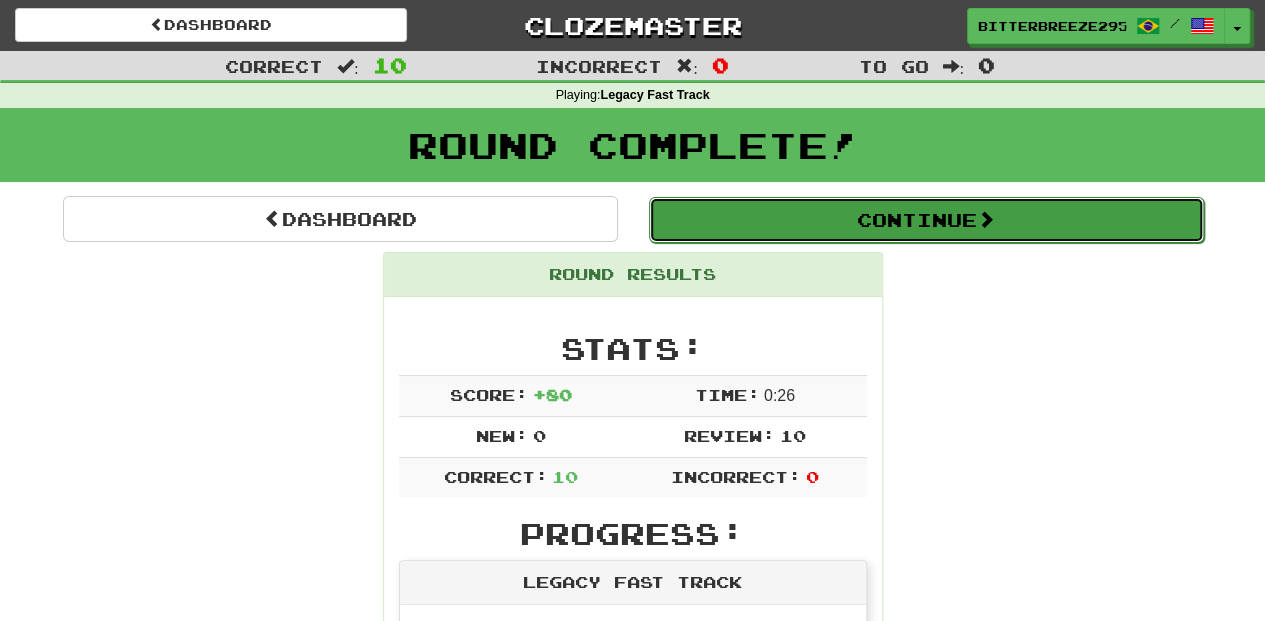 click on "Continue" at bounding box center (926, 220) 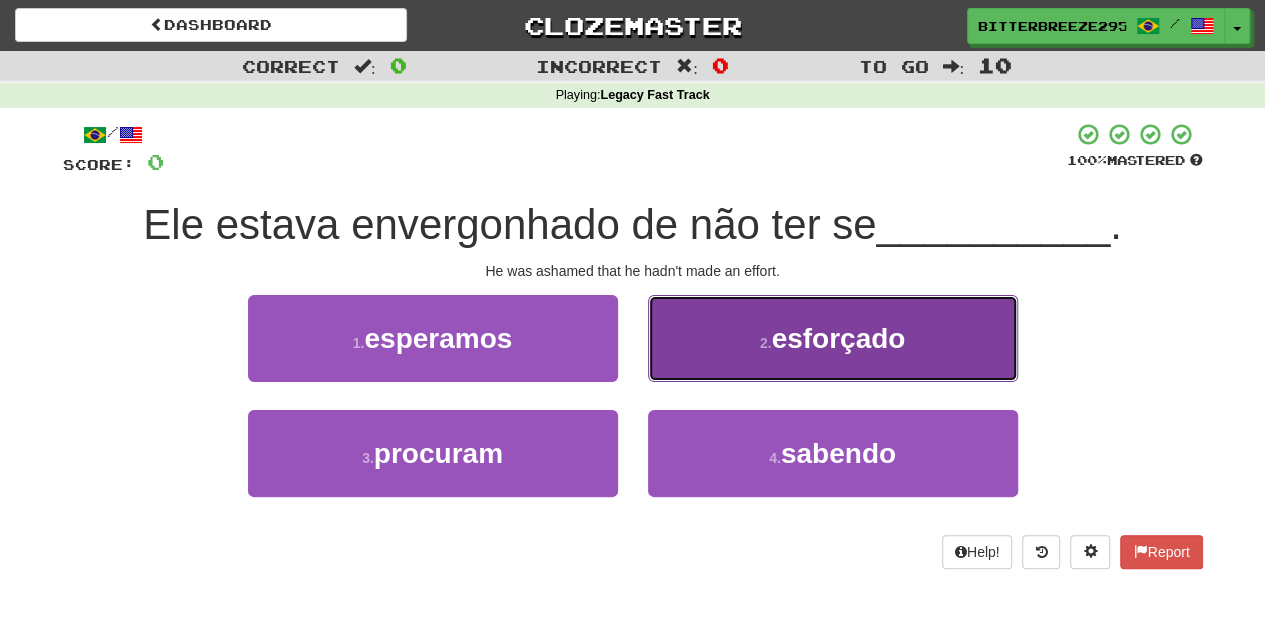 click on "2 .  esforçado" at bounding box center [833, 338] 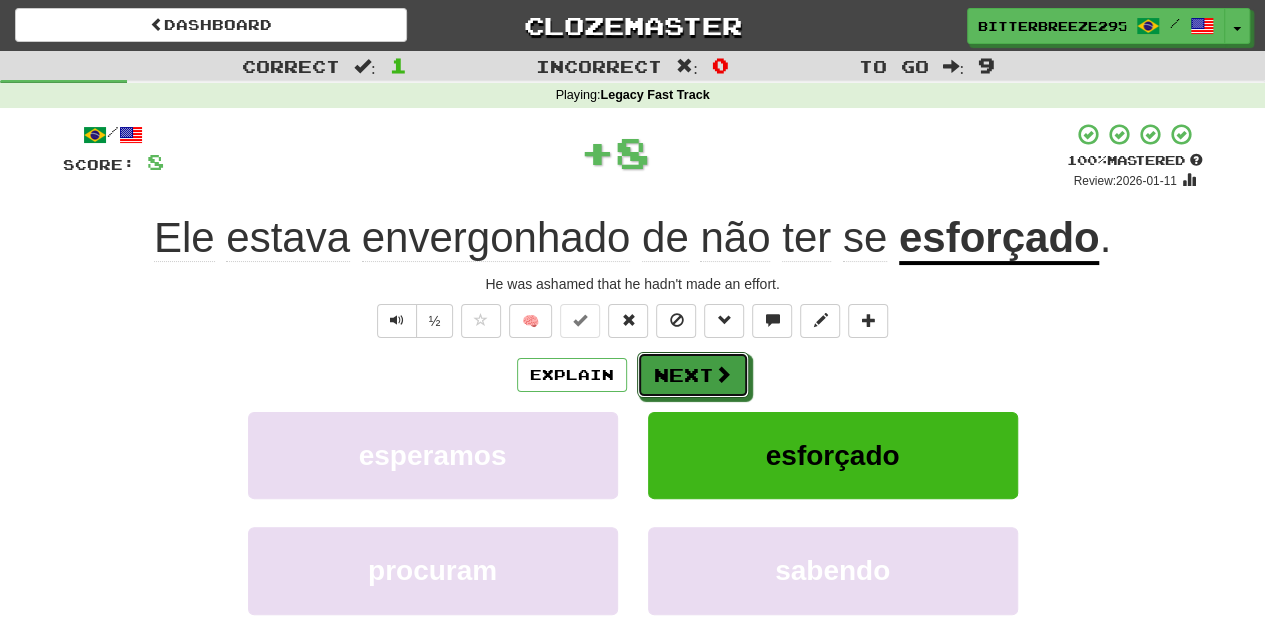 click at bounding box center (723, 374) 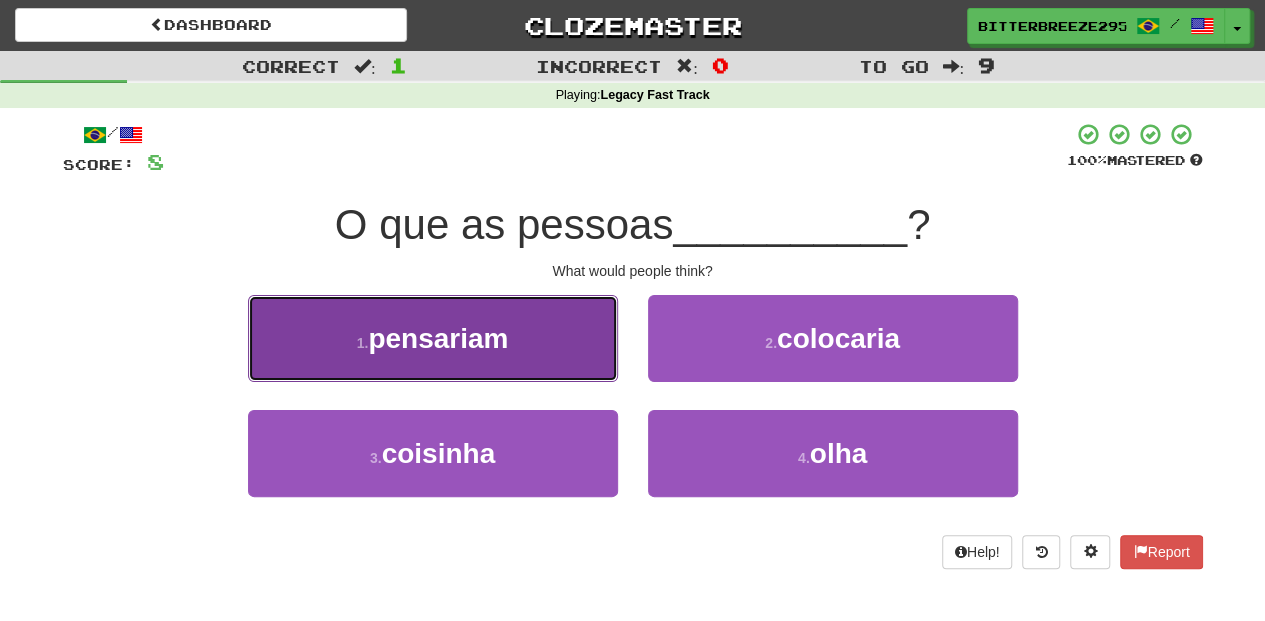 click on "1 .  pensariam" at bounding box center (433, 338) 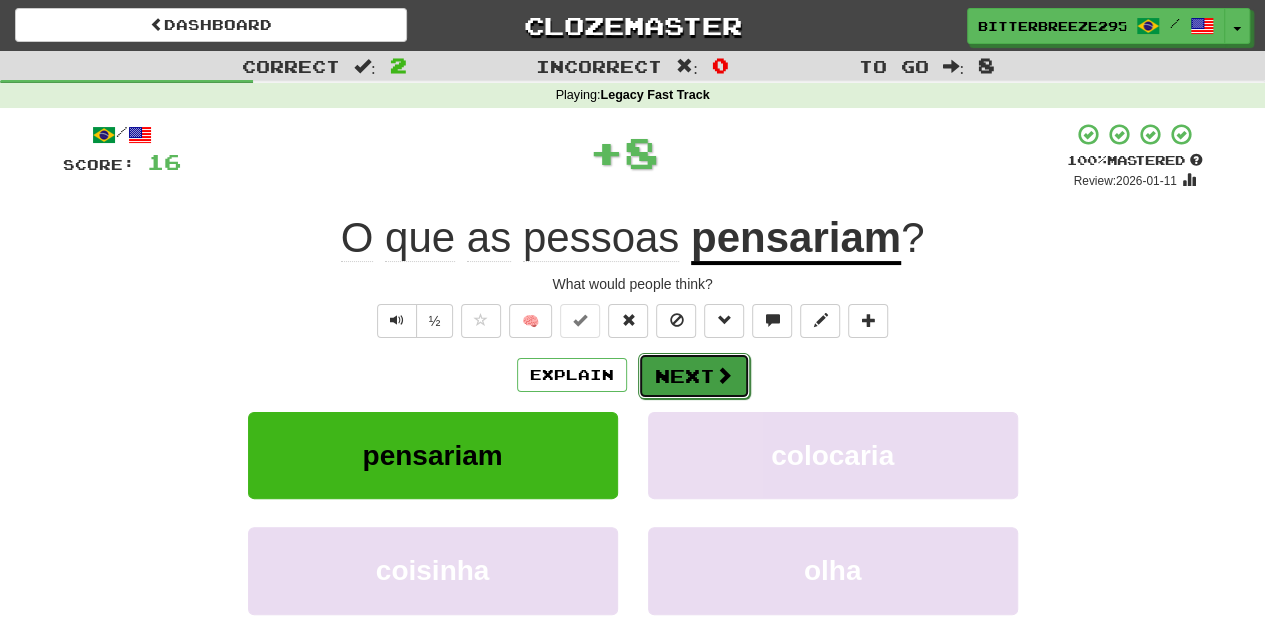 click on "Next" at bounding box center (694, 376) 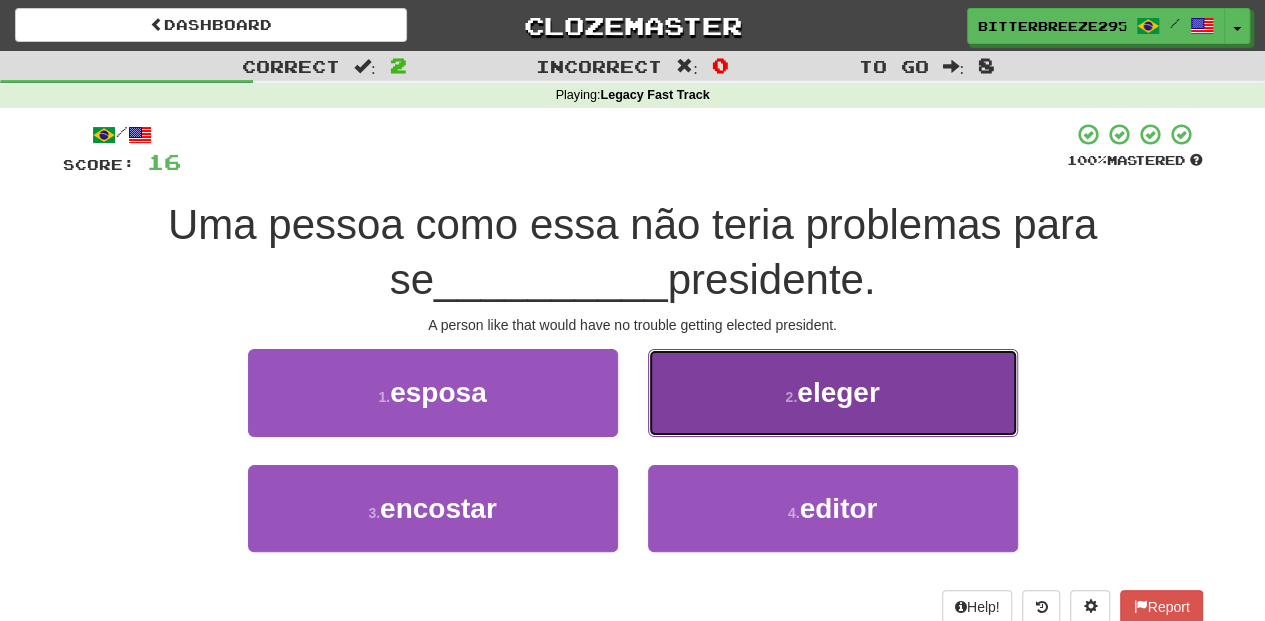 click on "2 .  eleger" at bounding box center (833, 392) 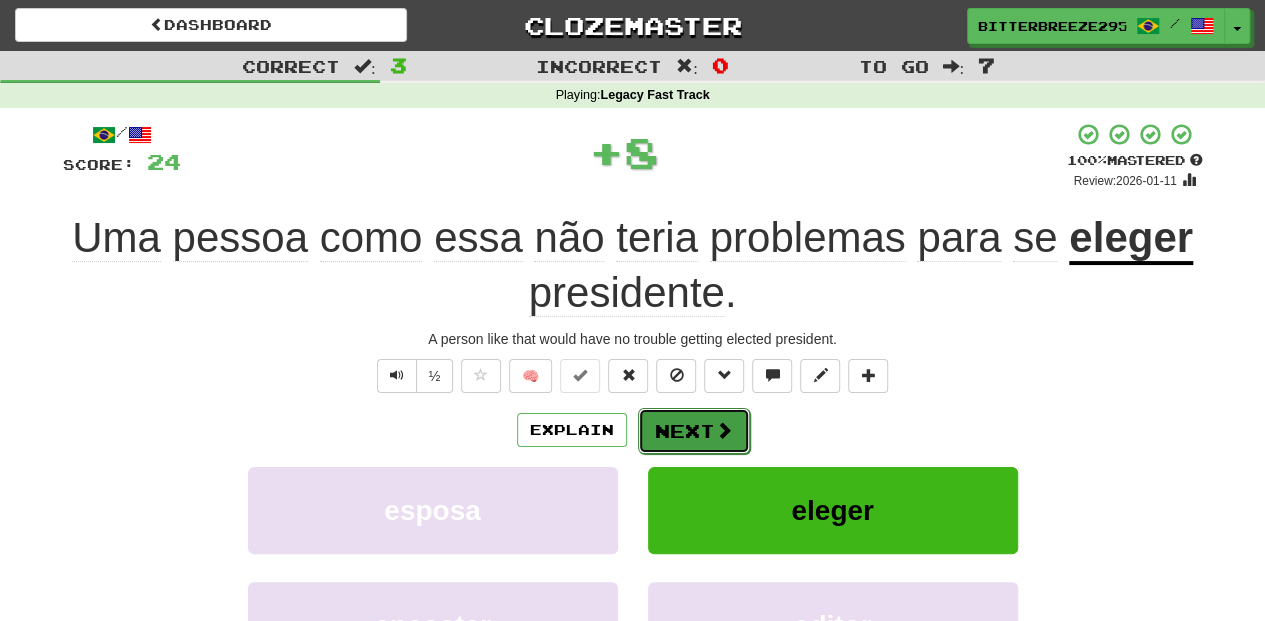 click on "Next" at bounding box center (694, 431) 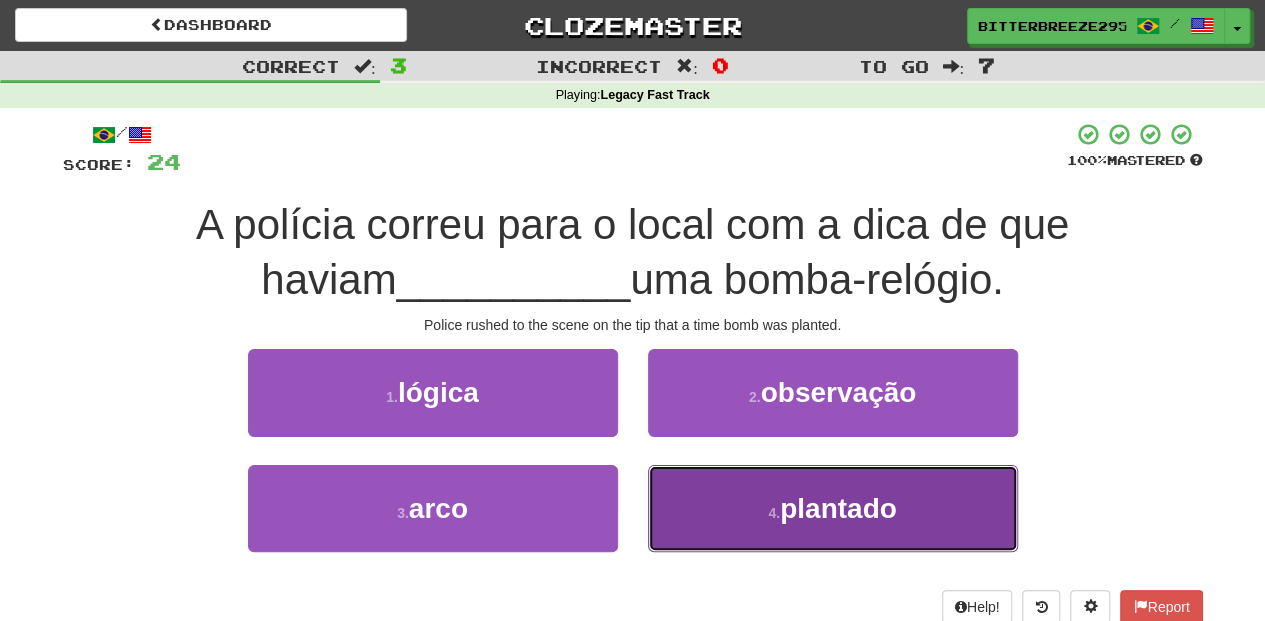 click on "4 .  plantado" at bounding box center (833, 508) 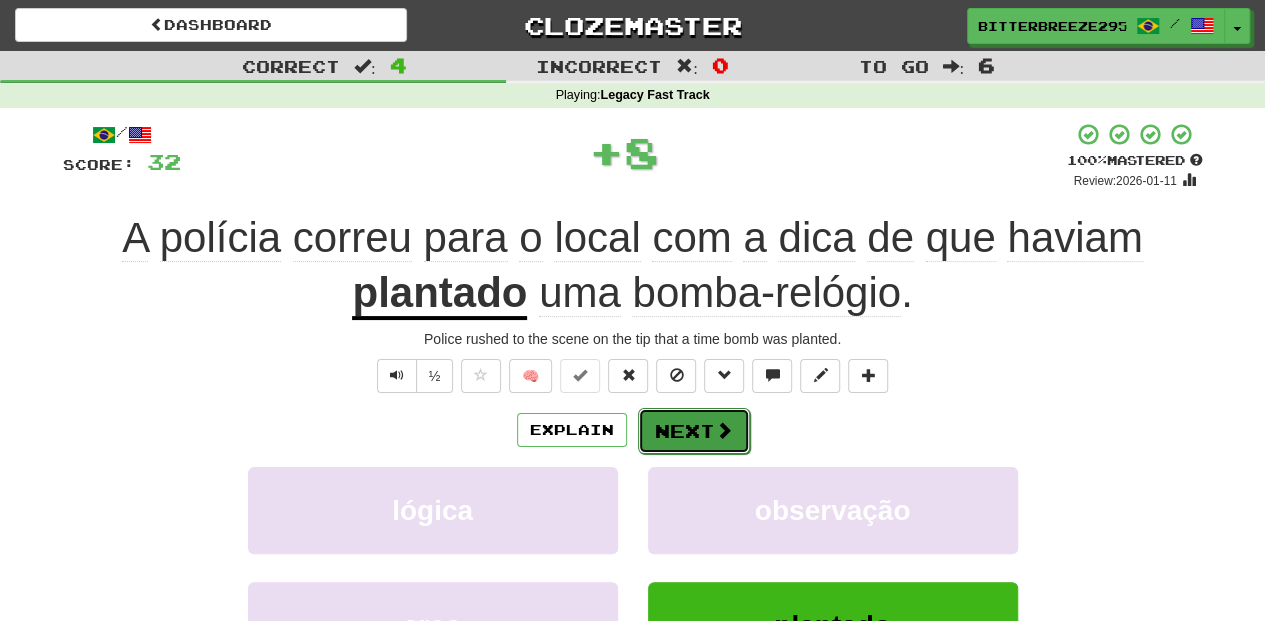 click on "Next" at bounding box center (694, 431) 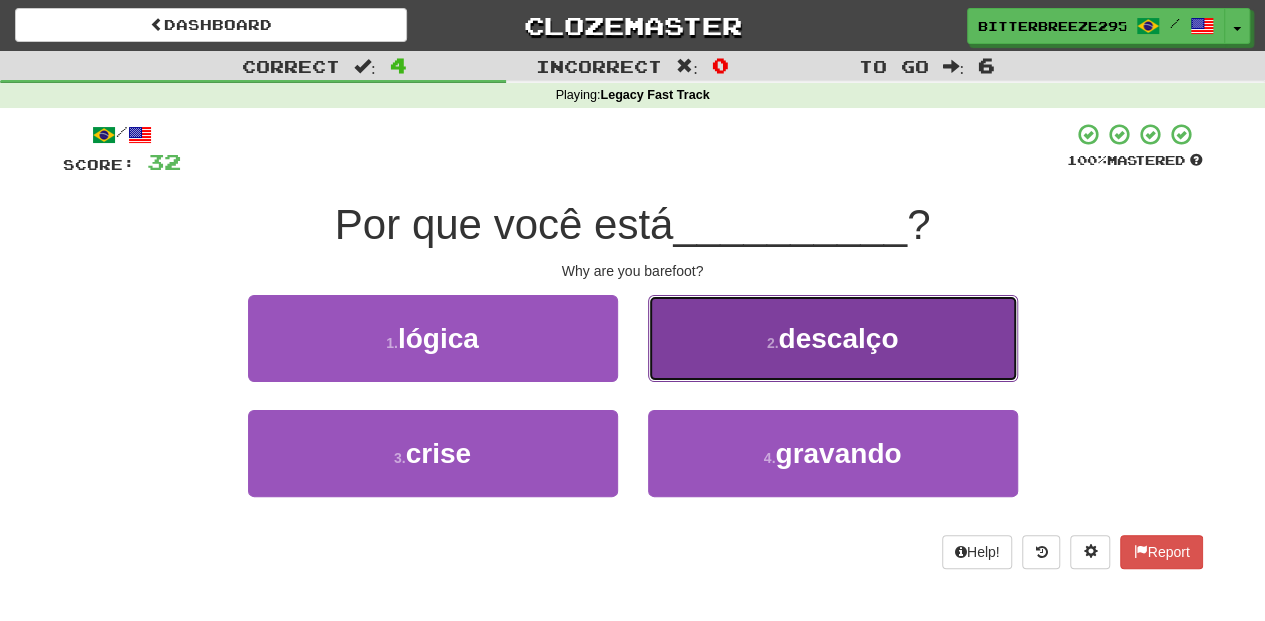 click on "2 .  descalço" at bounding box center [833, 338] 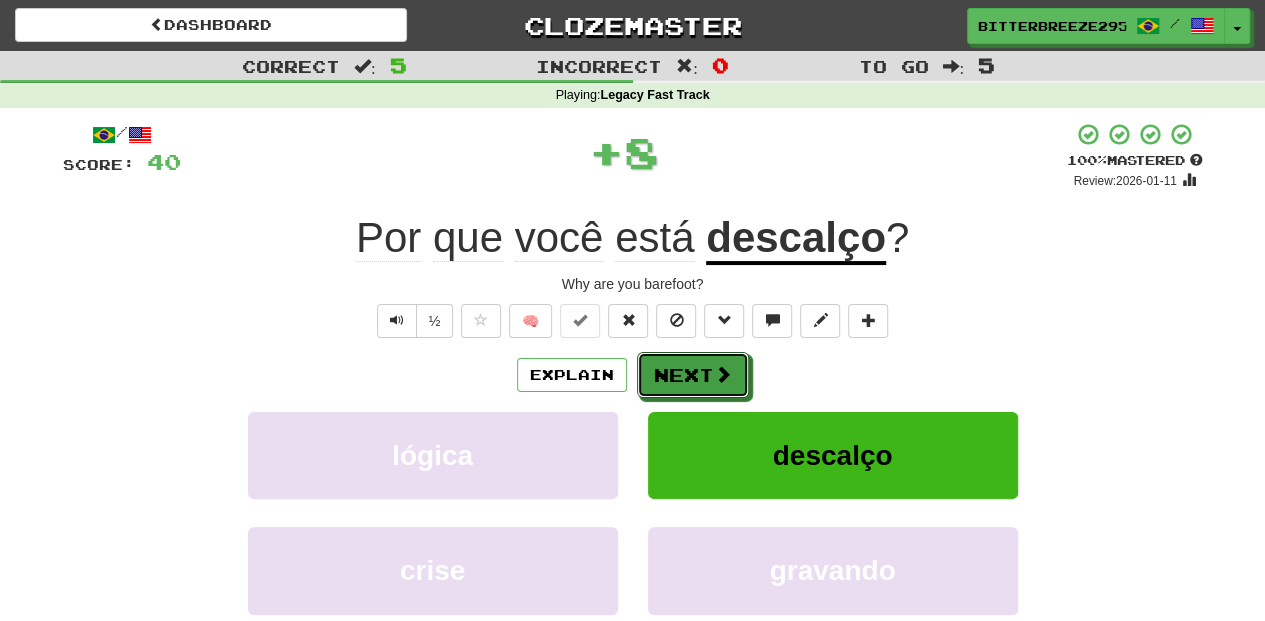 click on "Next" at bounding box center (693, 375) 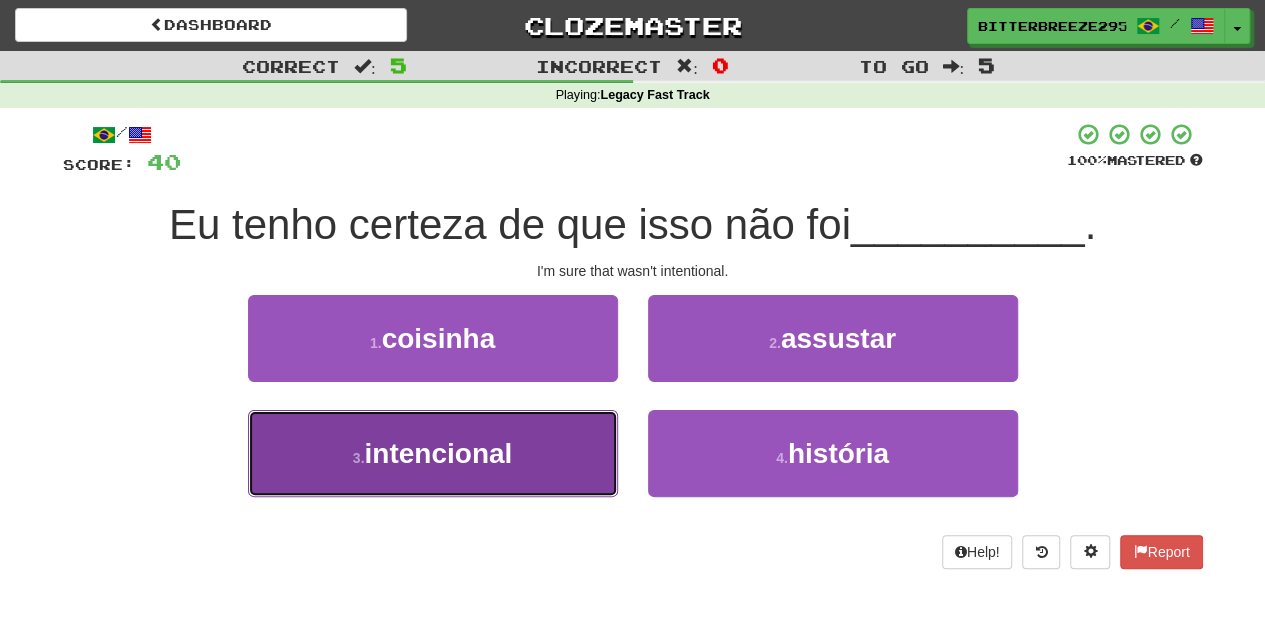 click on "3 .  intencional" at bounding box center [433, 453] 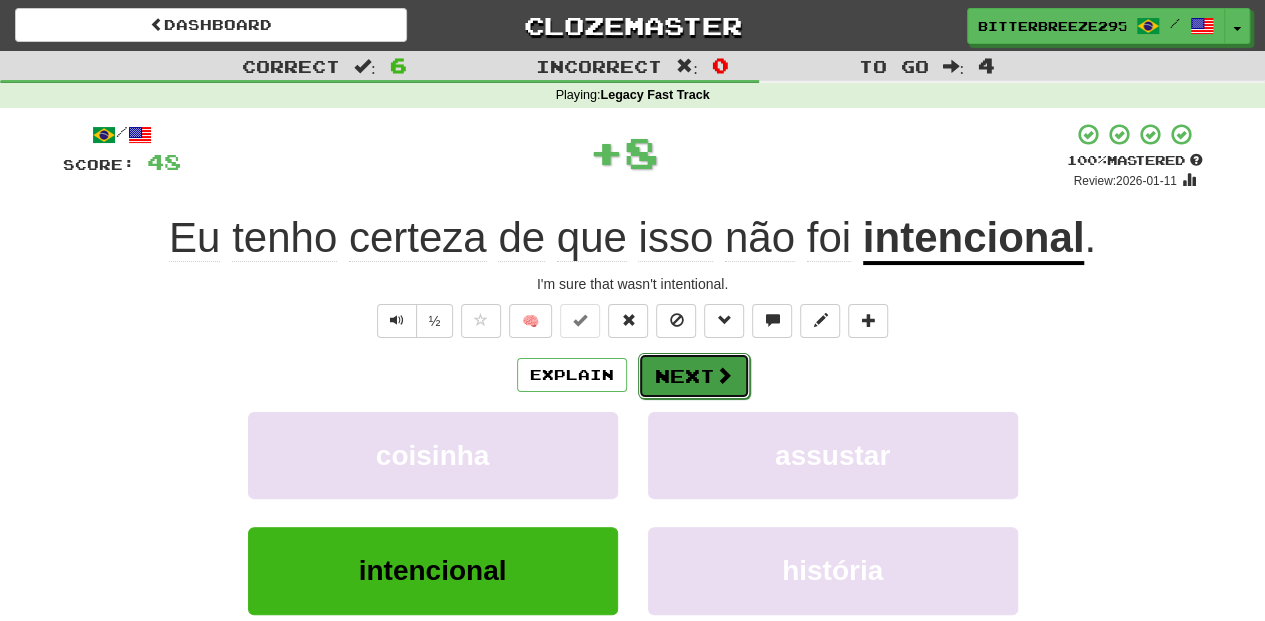 click on "Next" at bounding box center (694, 376) 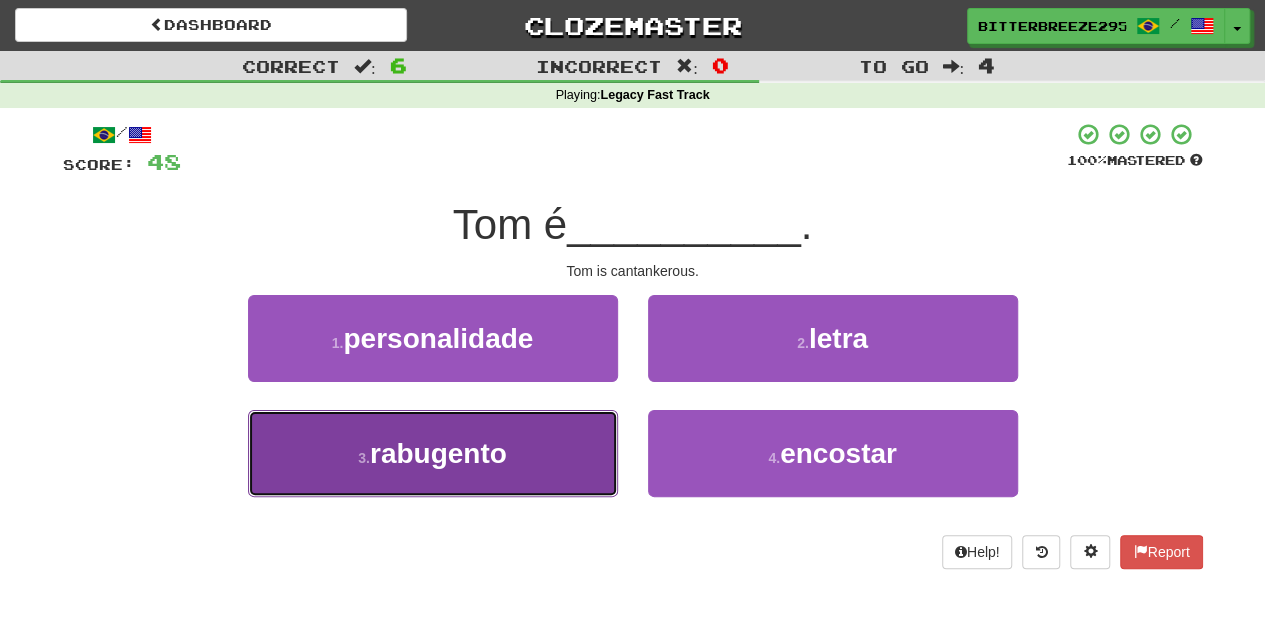 click on "3 .  rabugento" at bounding box center (433, 453) 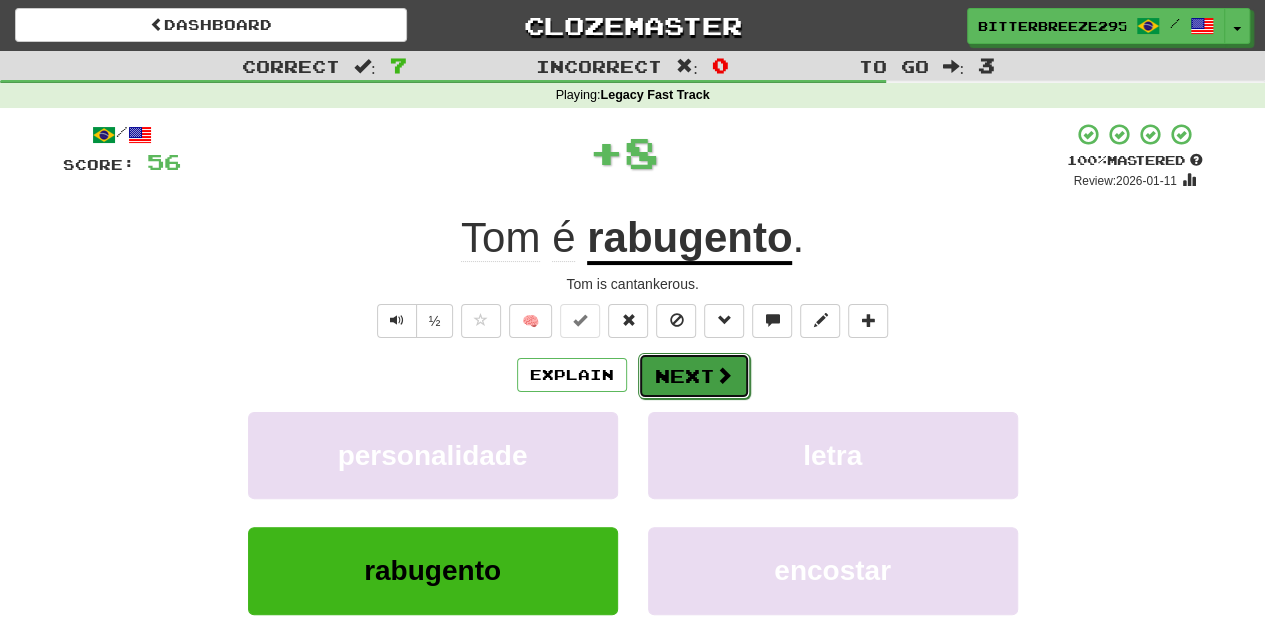 click on "Next" at bounding box center [694, 376] 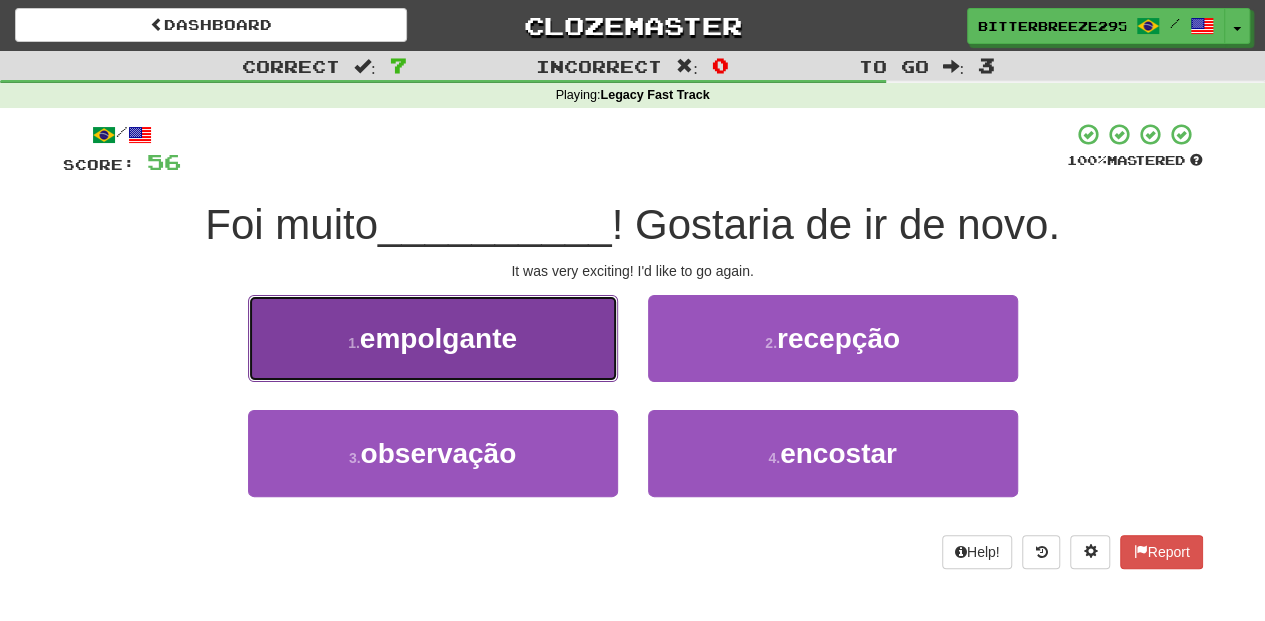 click on "1 .  empolgante" at bounding box center (433, 338) 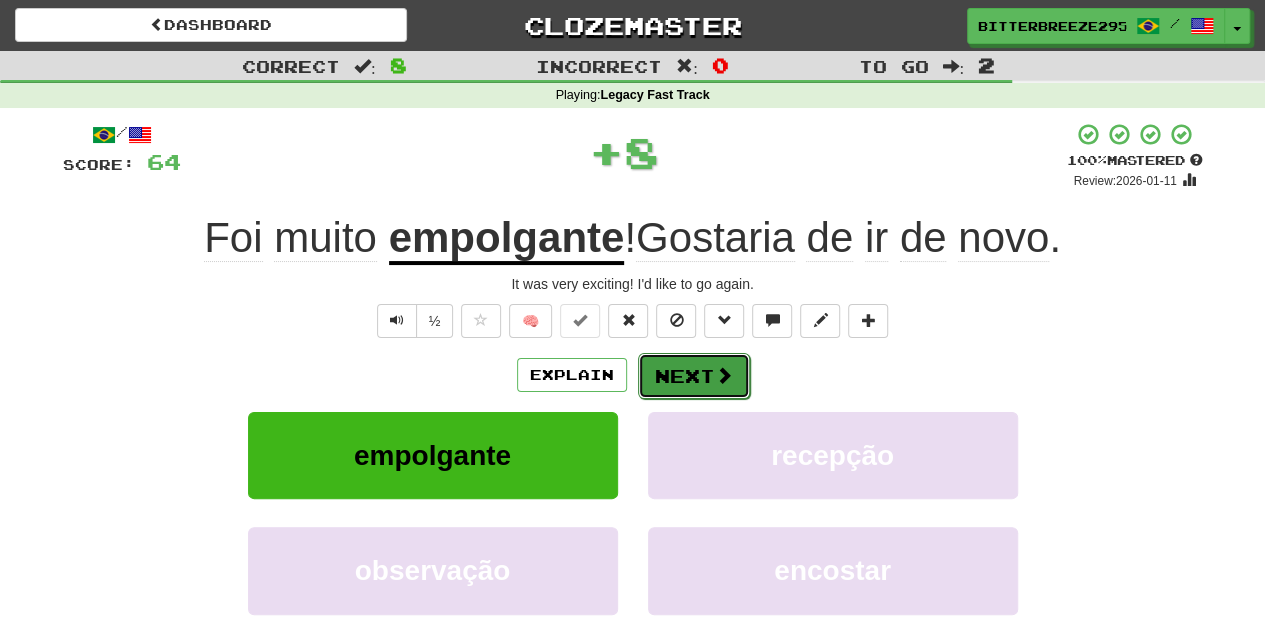 click on "Next" at bounding box center (694, 376) 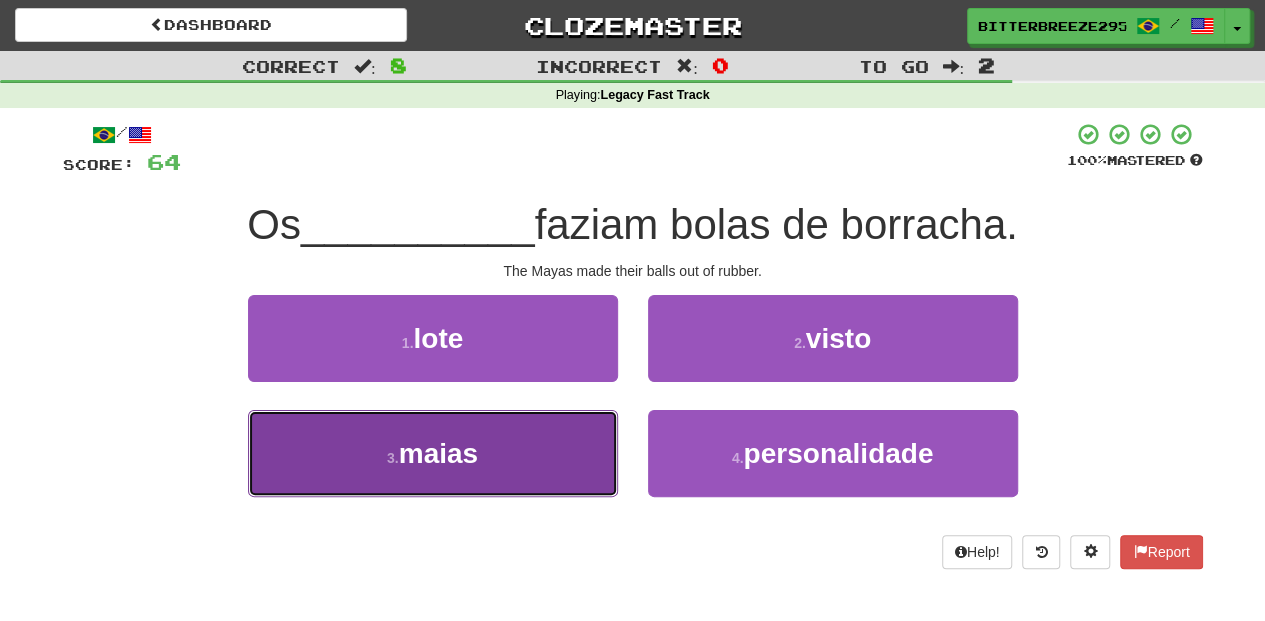 click on "3 .  maias" at bounding box center (433, 453) 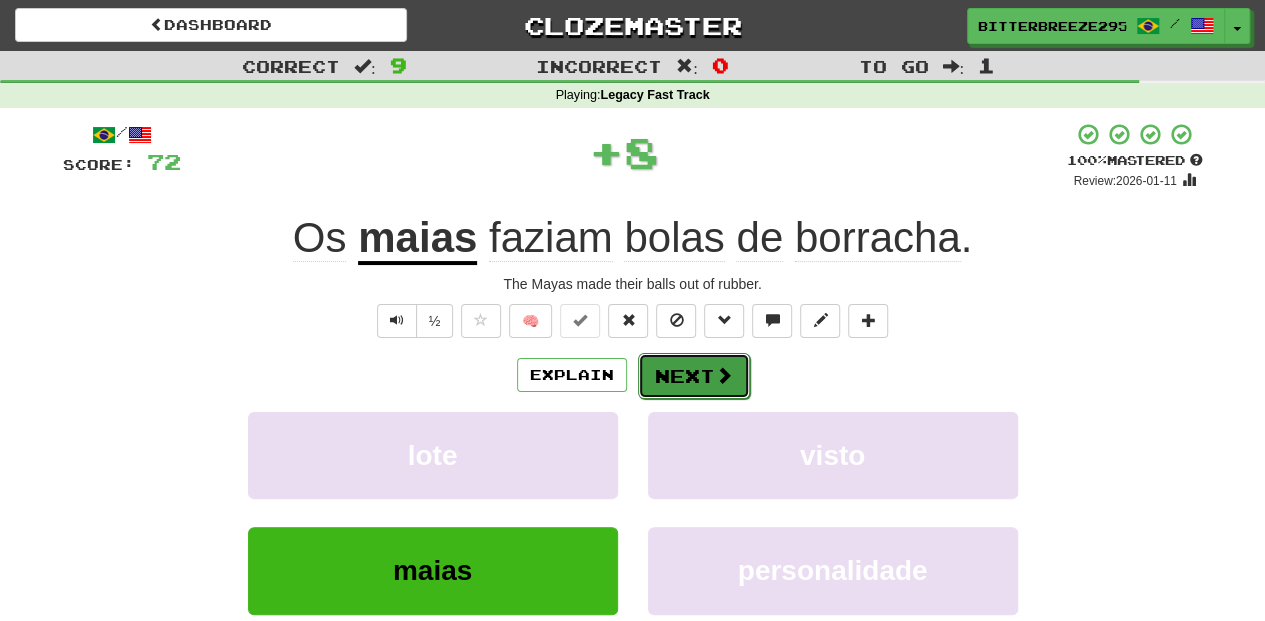 click on "Next" at bounding box center [694, 376] 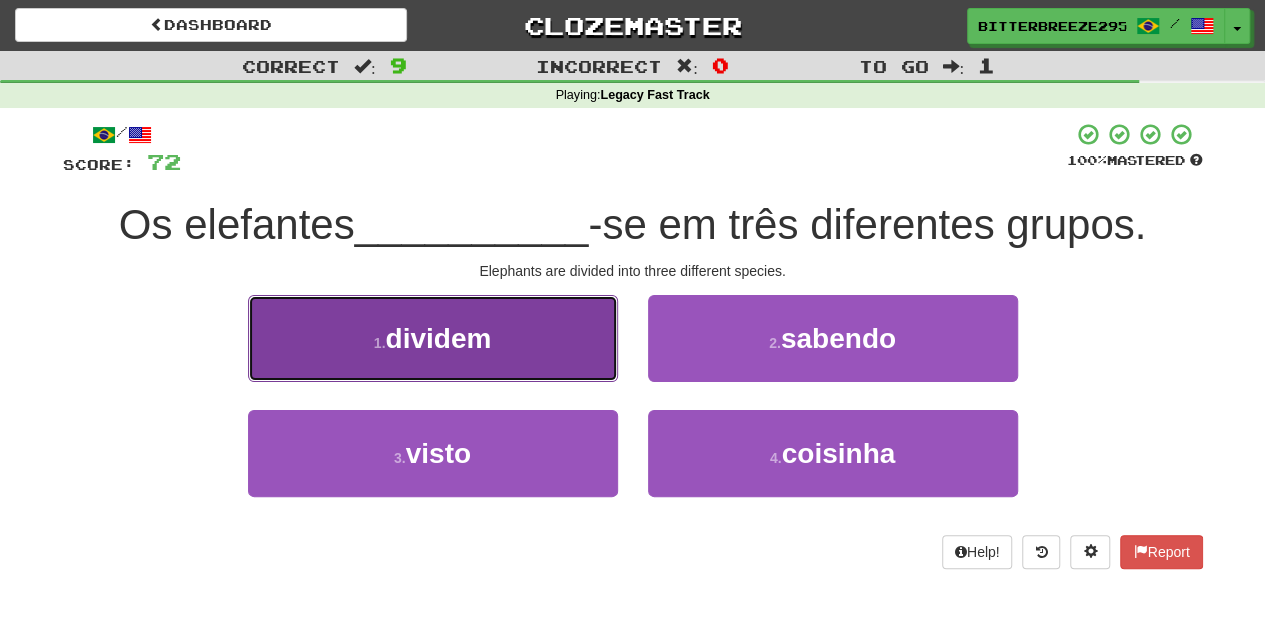 click on "1 .  dividem" at bounding box center (433, 338) 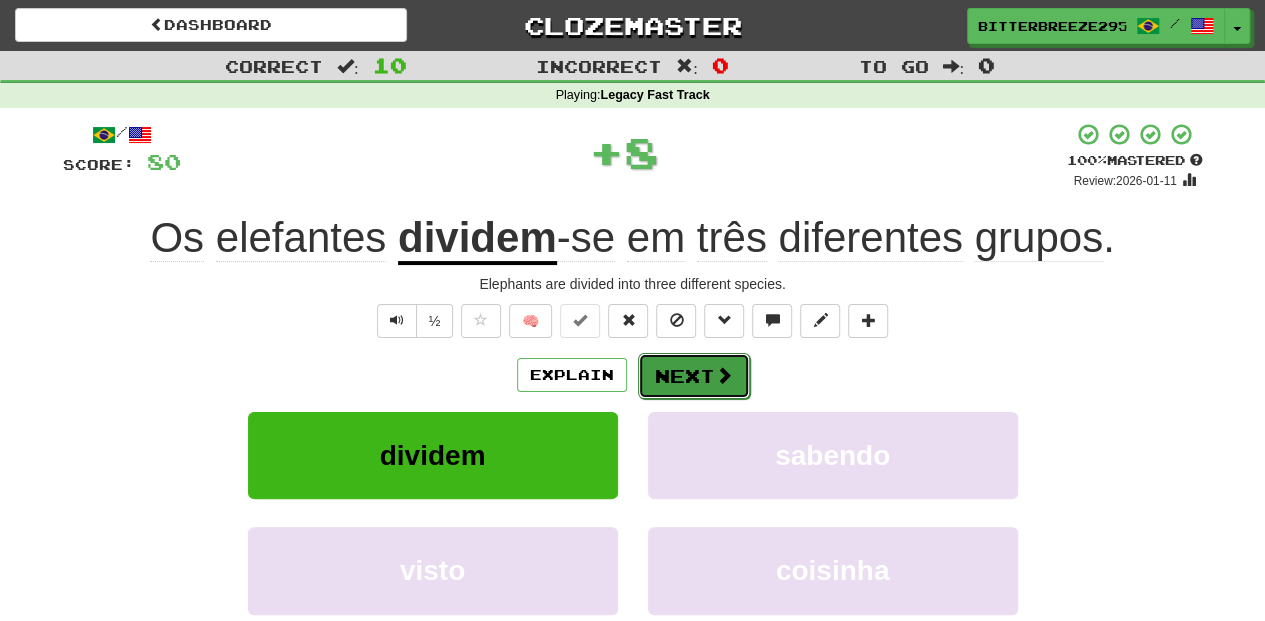 click on "Next" at bounding box center (694, 376) 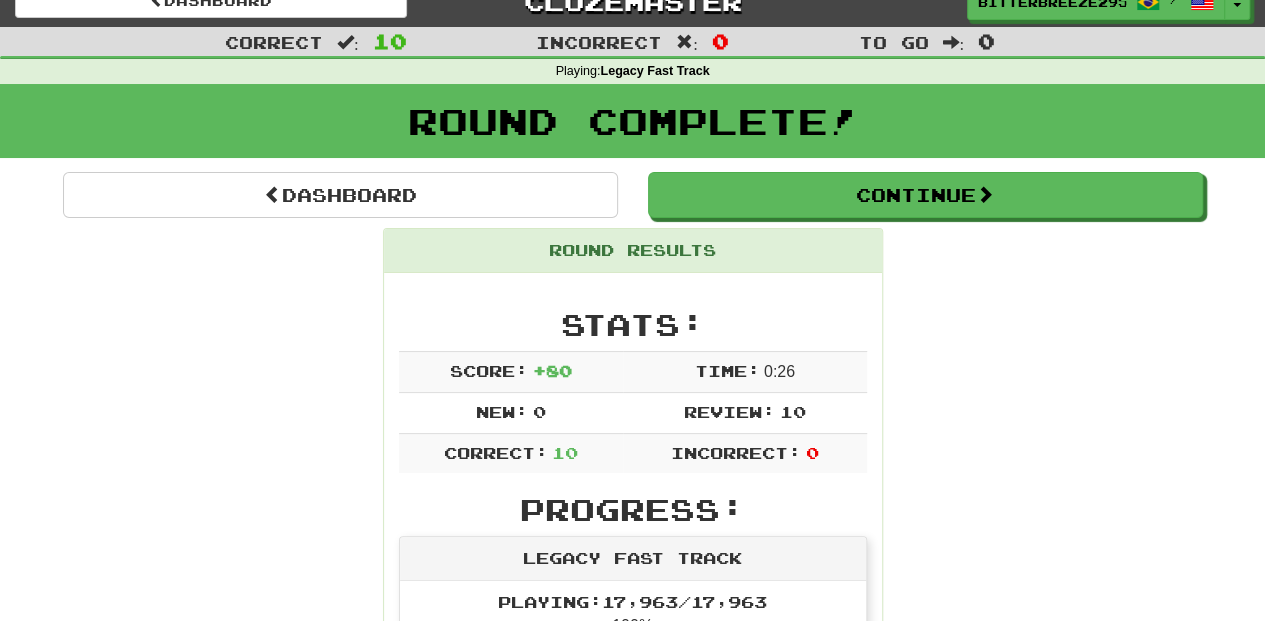 scroll, scrollTop: 0, scrollLeft: 0, axis: both 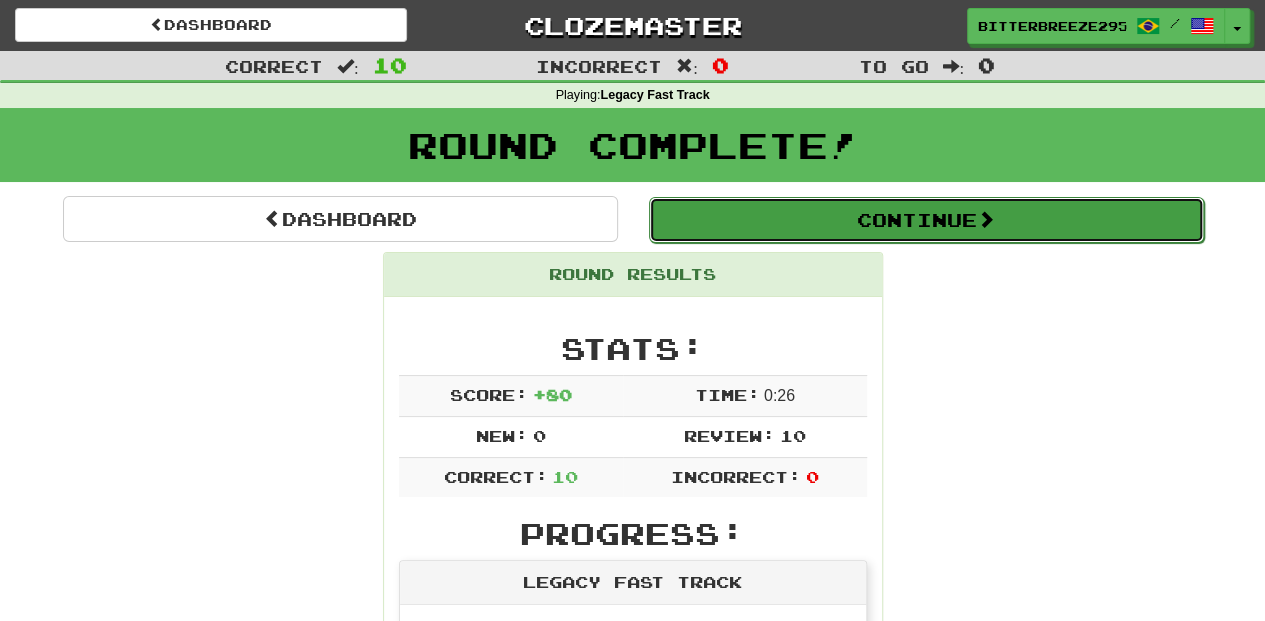 click on "Continue" at bounding box center (926, 220) 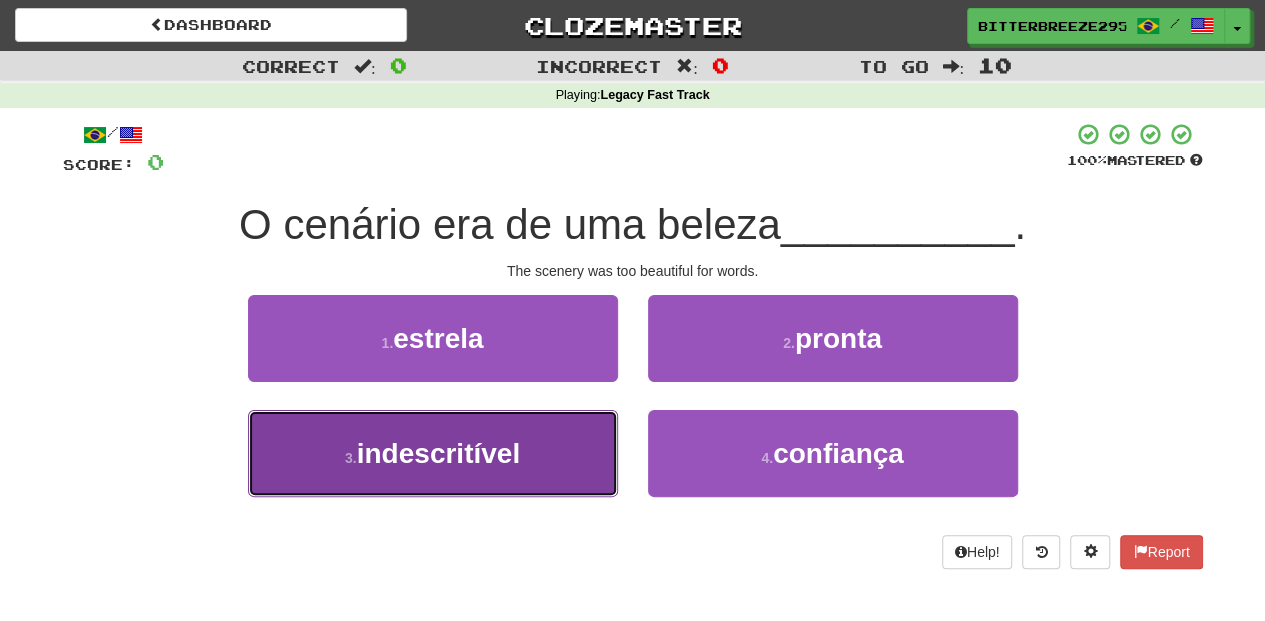 click on "indescritível" at bounding box center [438, 453] 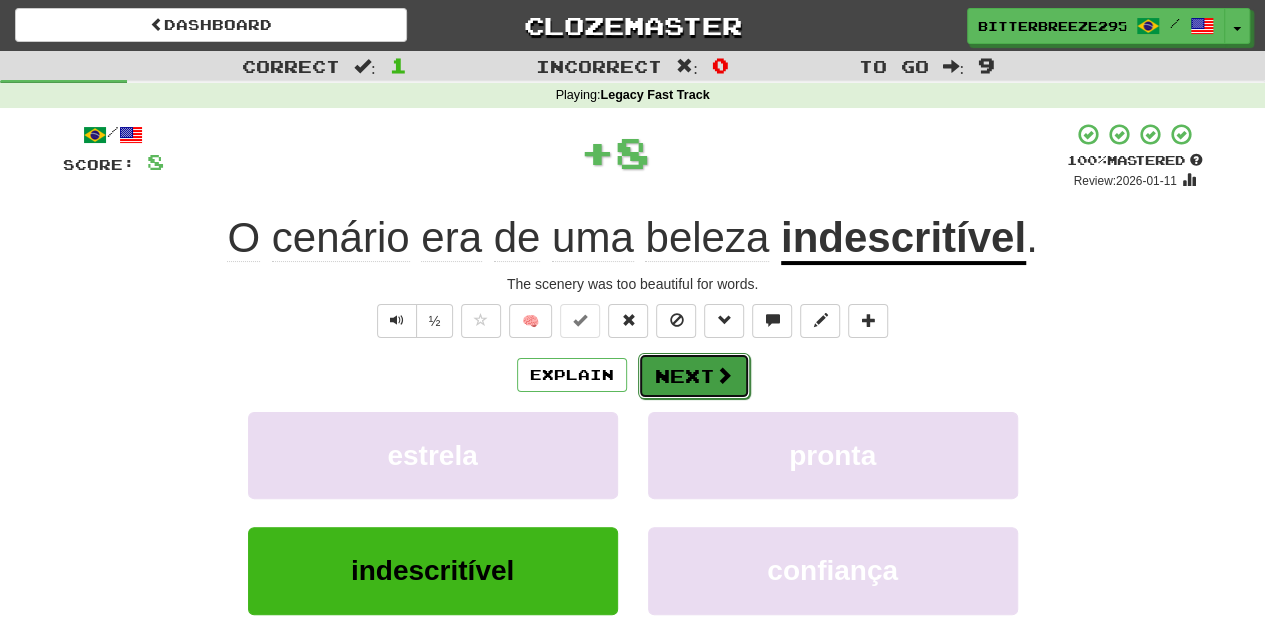 click on "Next" at bounding box center [694, 376] 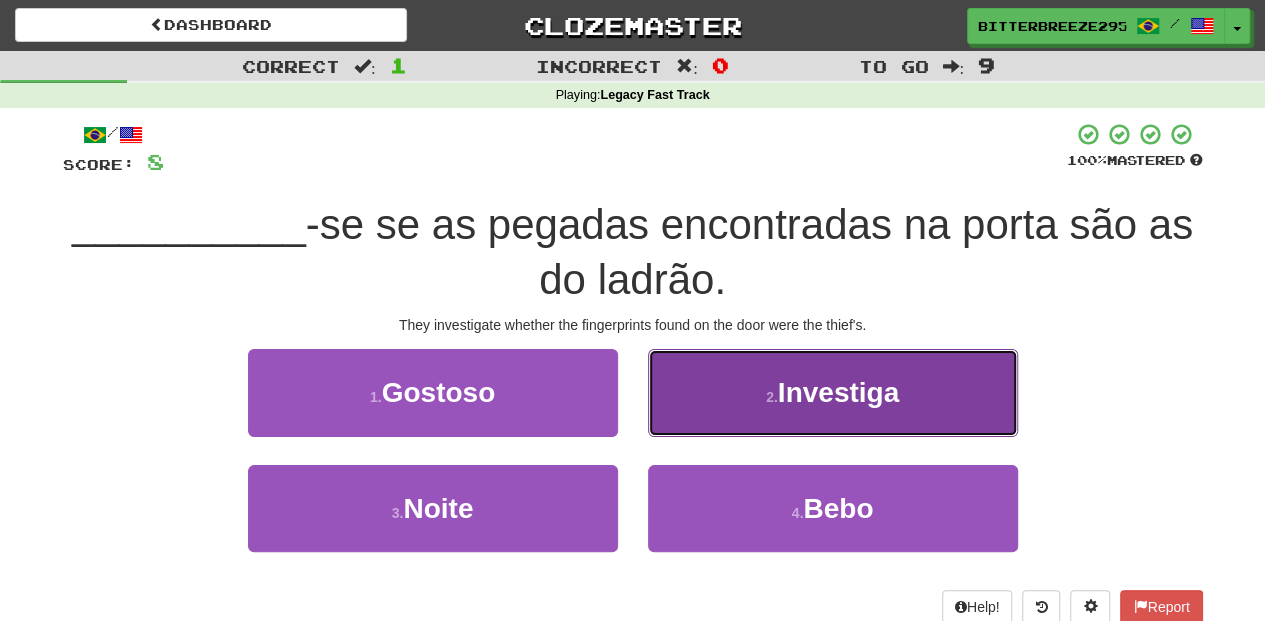 click on "2 .  Investiga" at bounding box center (833, 392) 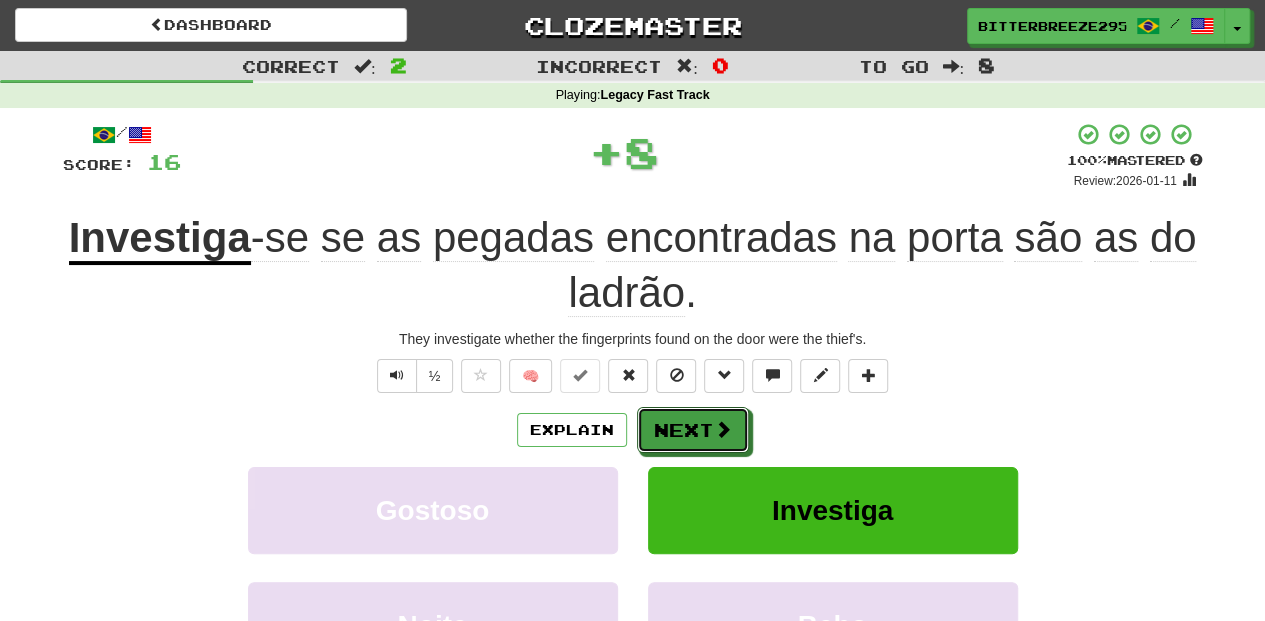 click on "Next" at bounding box center (693, 430) 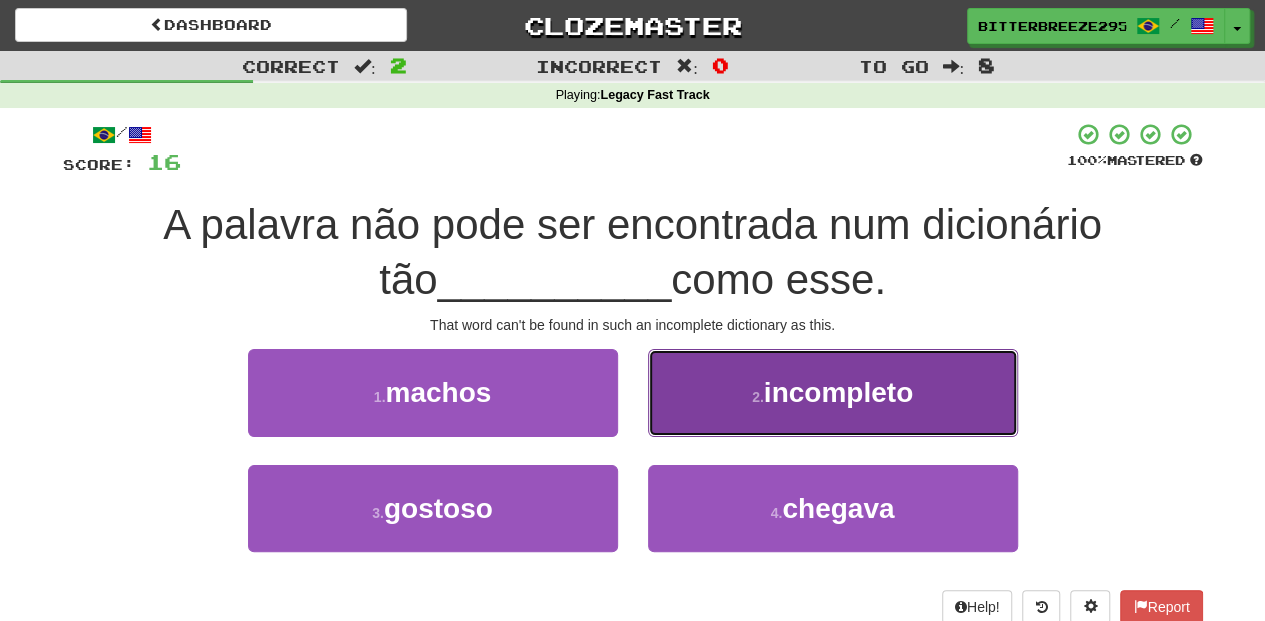 click on "2 .  incompleto" at bounding box center [833, 392] 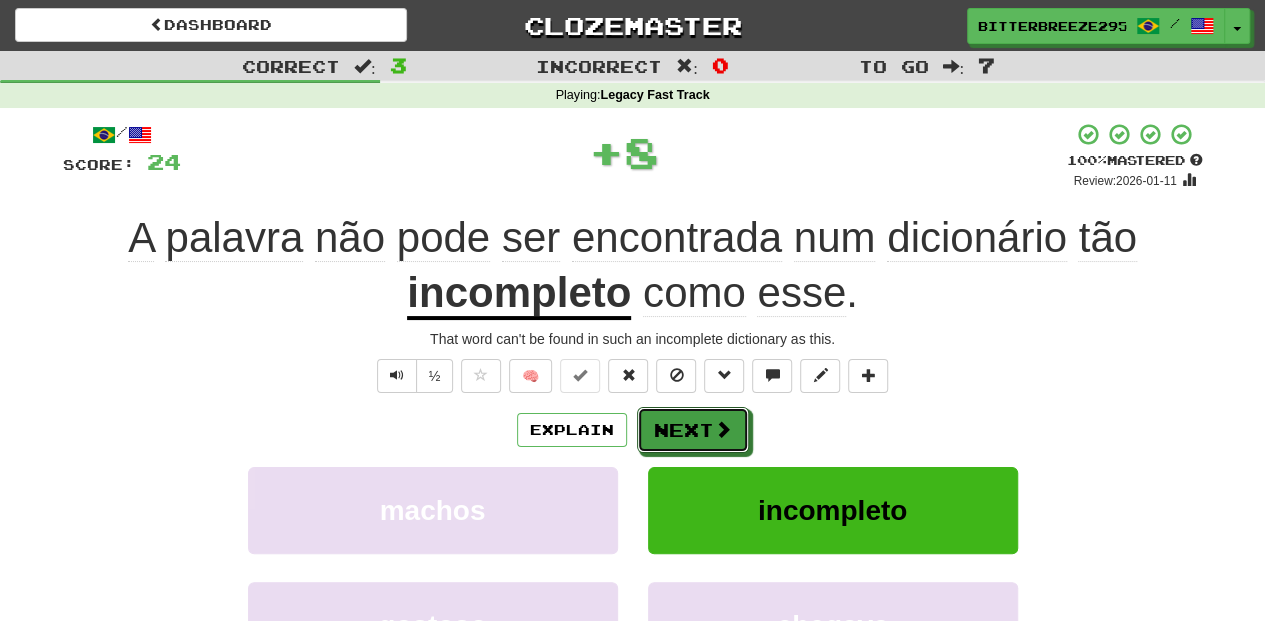 click on "Next" at bounding box center (693, 430) 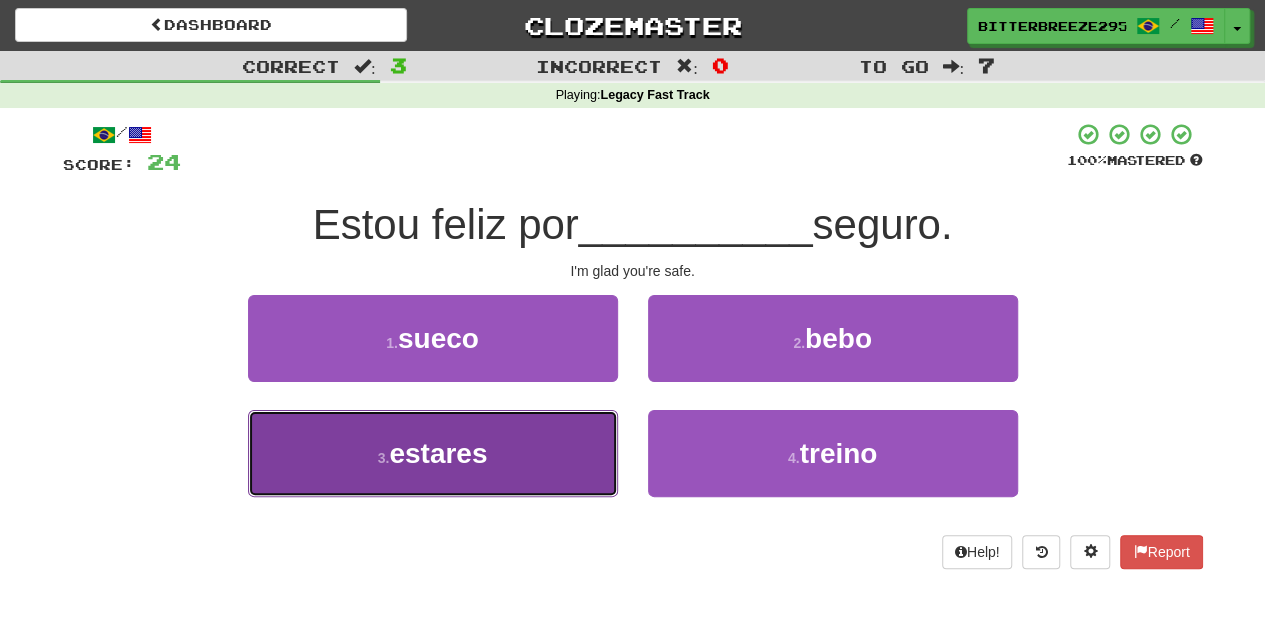 click on "3 .  estares" at bounding box center (433, 453) 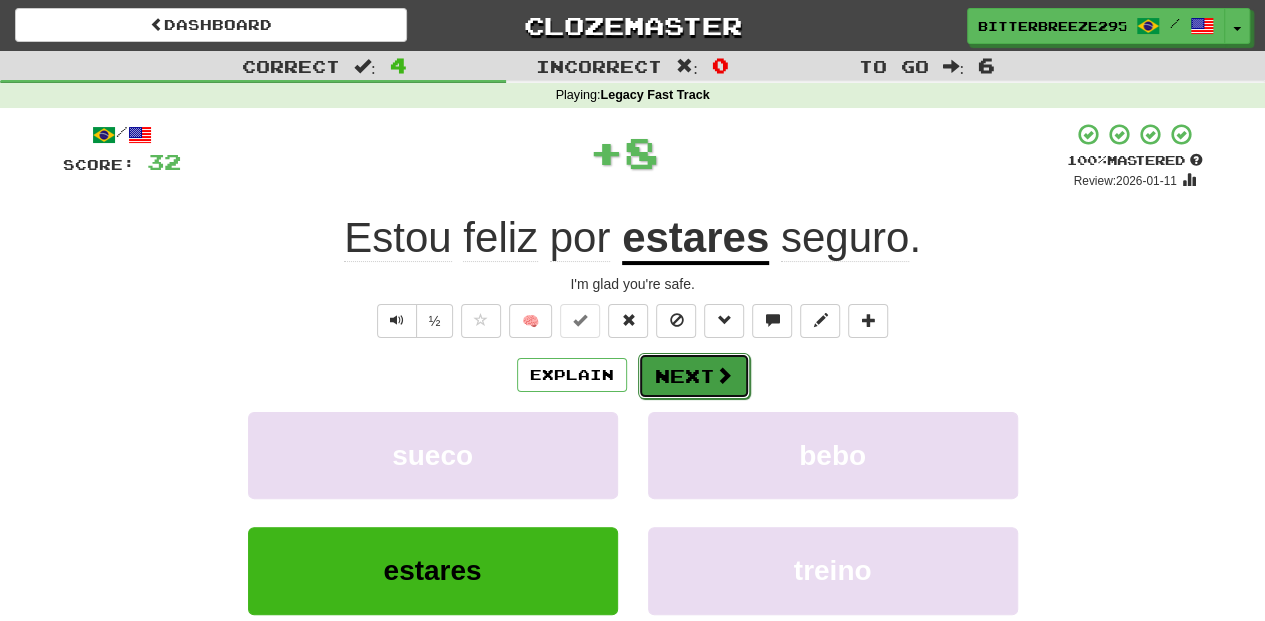 click on "Next" at bounding box center (694, 376) 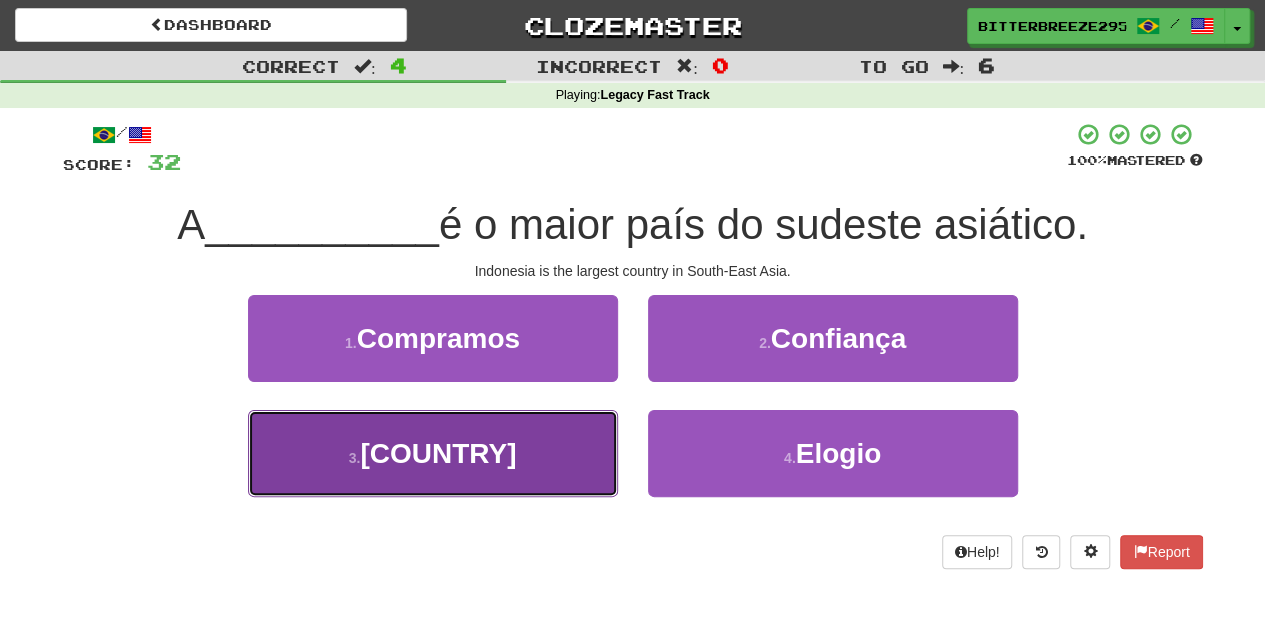 click on "3 . [COUNTRY]" at bounding box center (433, 453) 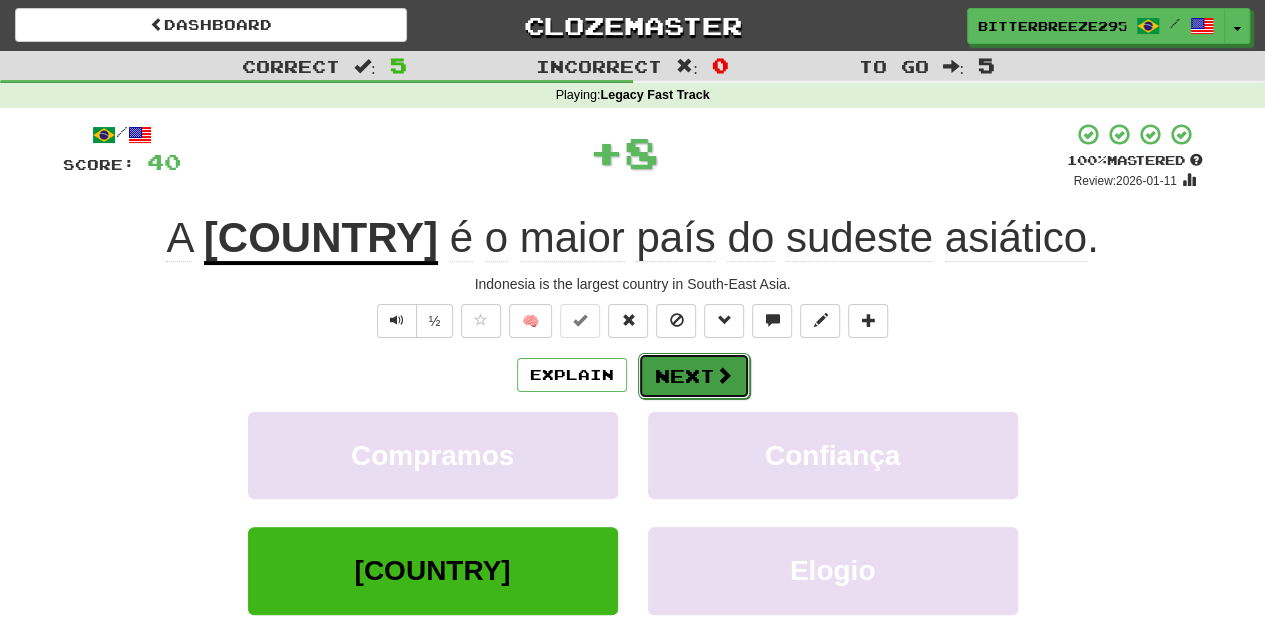 click on "Next" at bounding box center [694, 376] 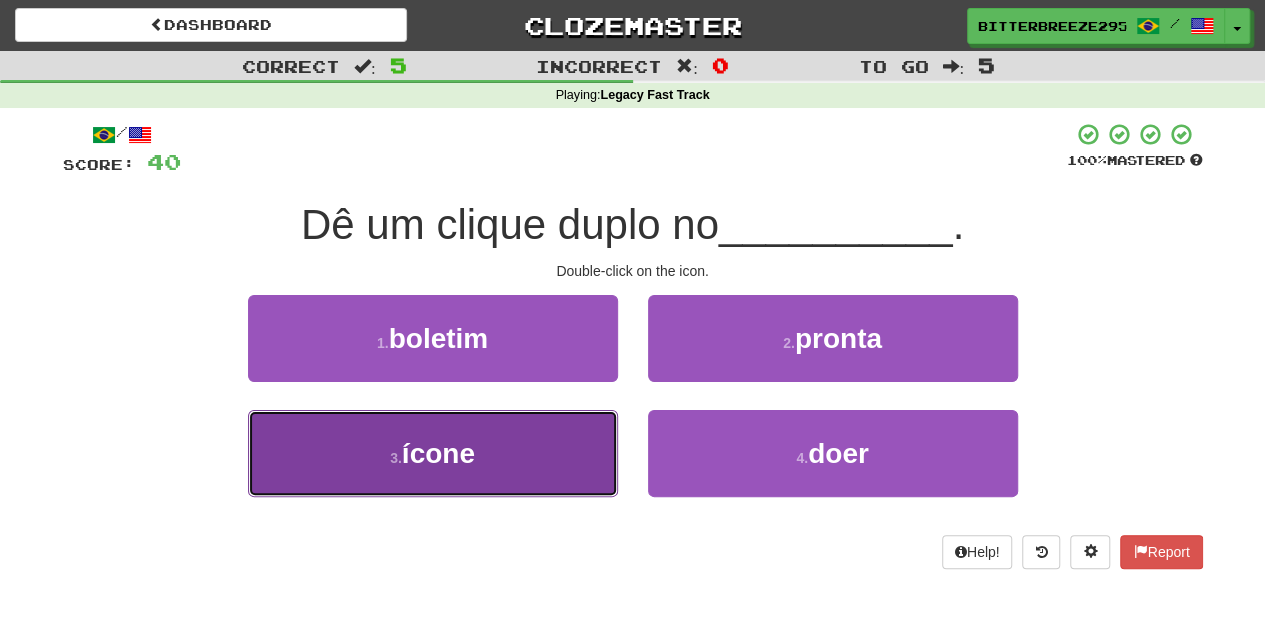 click on "3 .  ícone" at bounding box center [433, 453] 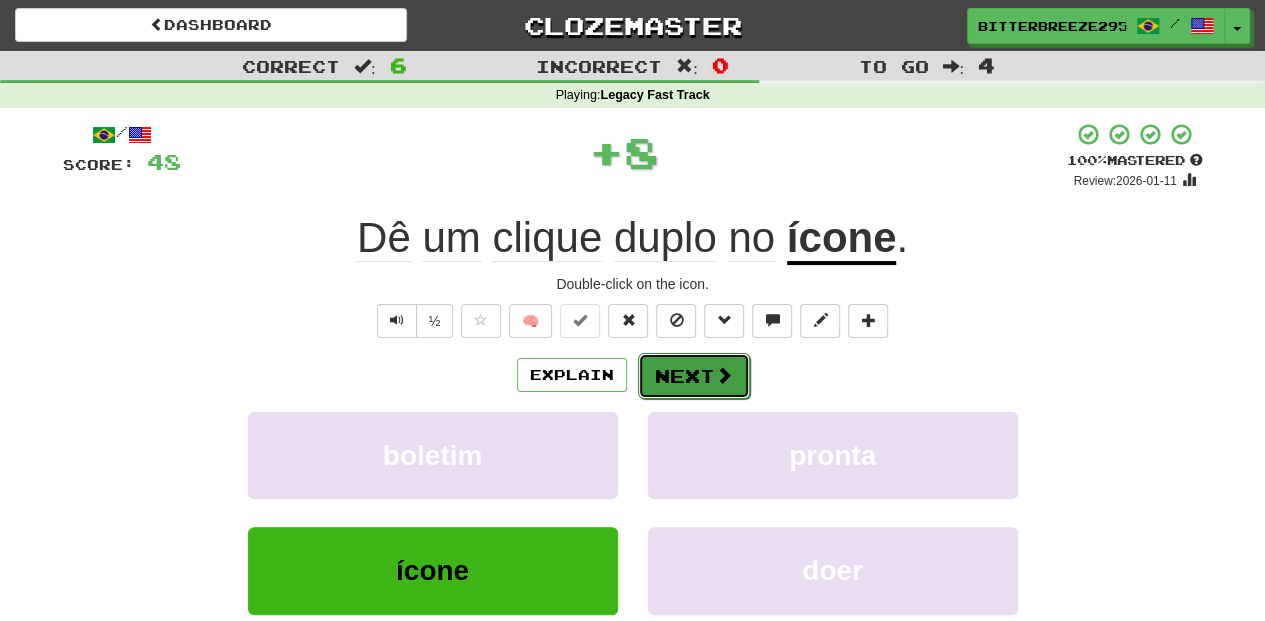 click on "Next" at bounding box center [694, 376] 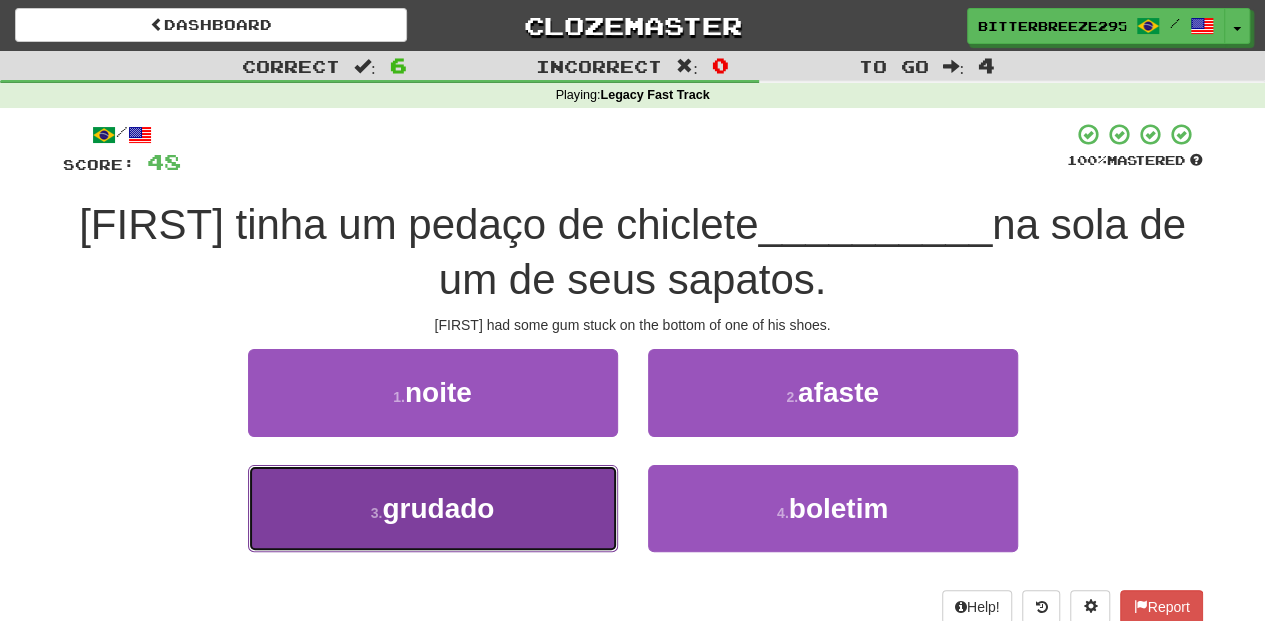click on "3 .  grudado" at bounding box center (433, 508) 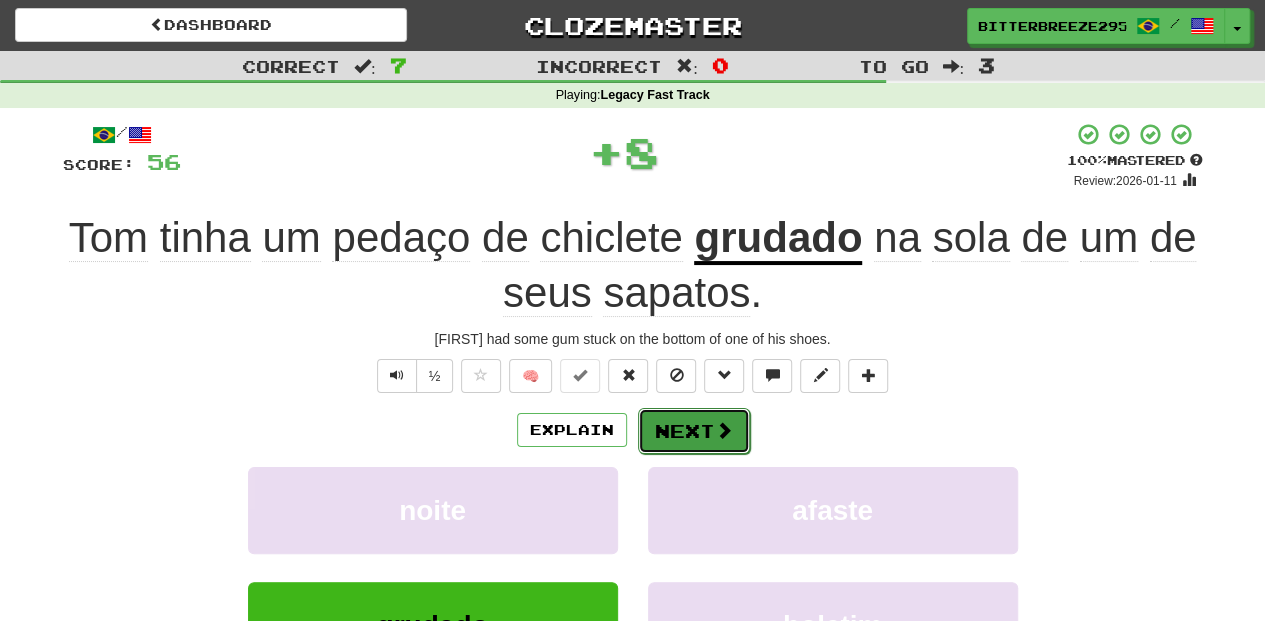 click on "Next" at bounding box center (694, 431) 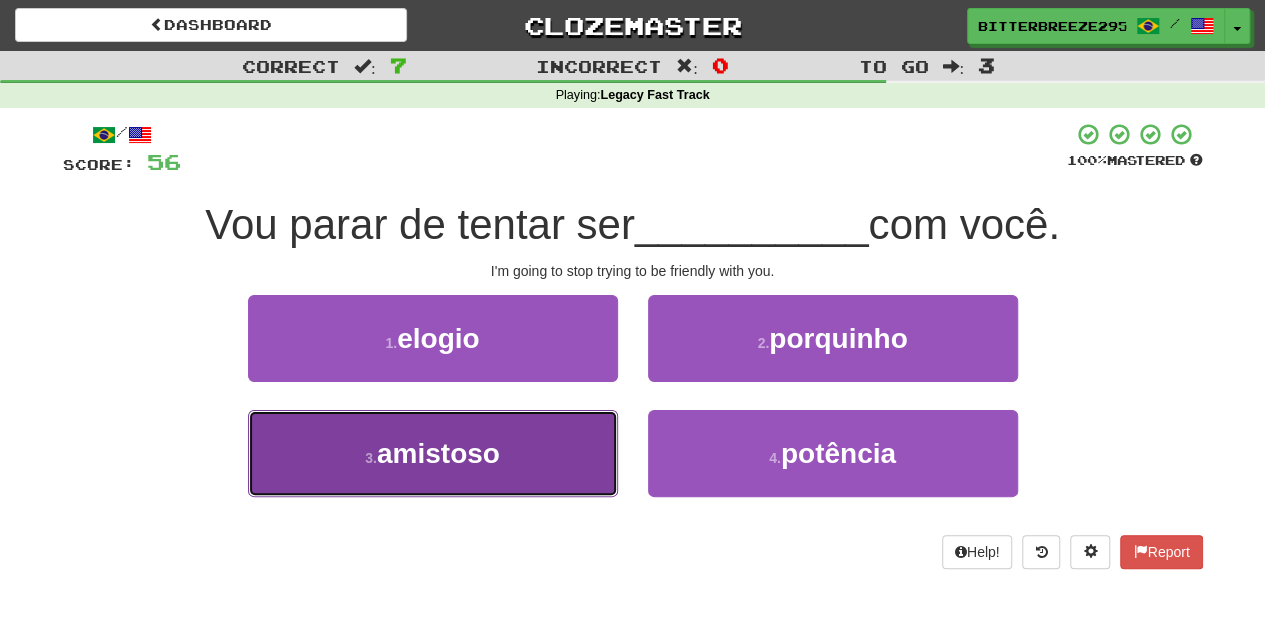 click on "3 .  amistoso" at bounding box center [433, 453] 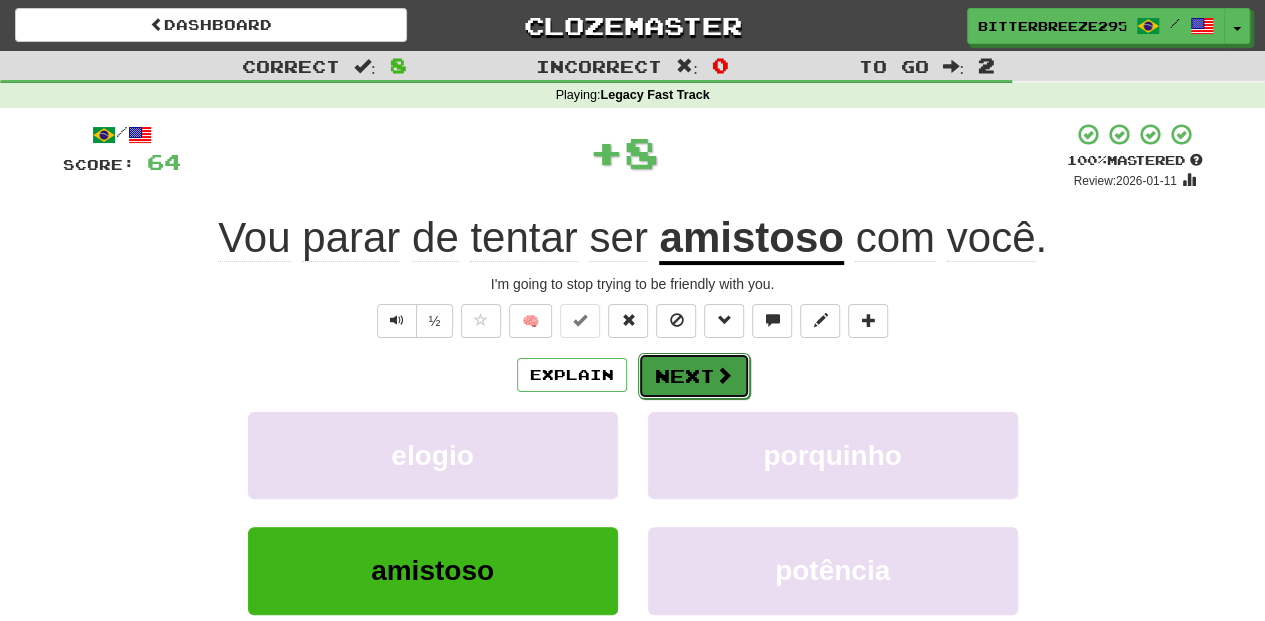 click on "Next" at bounding box center (694, 376) 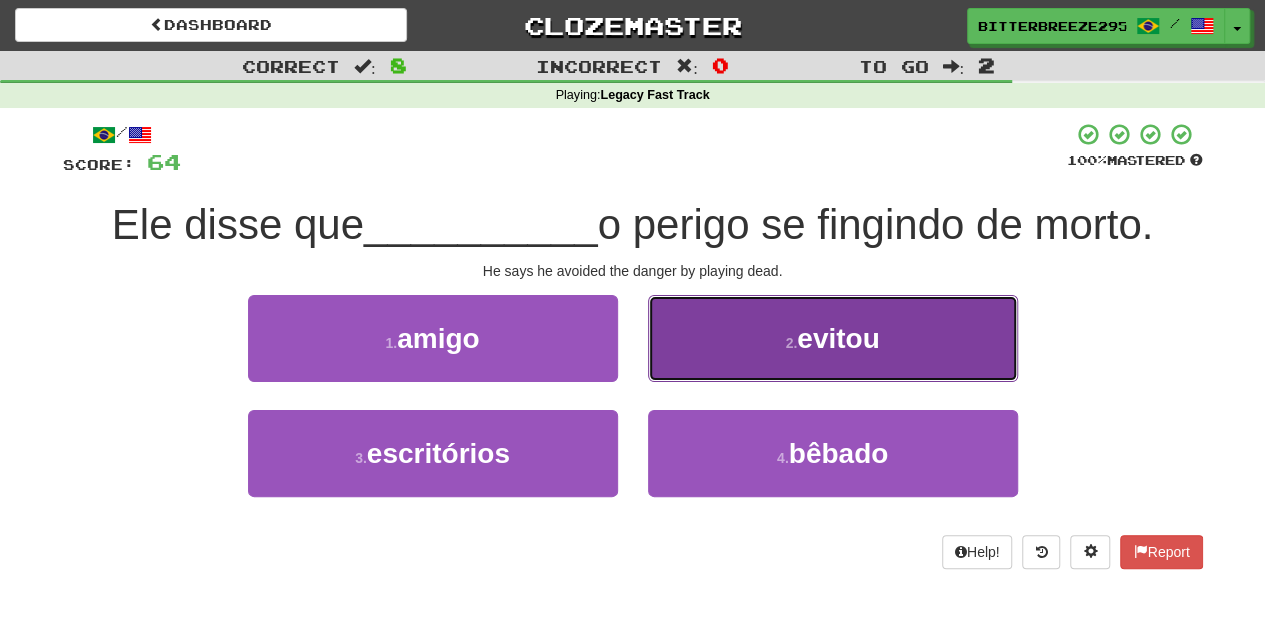 click on "2 .  evitou" at bounding box center [833, 338] 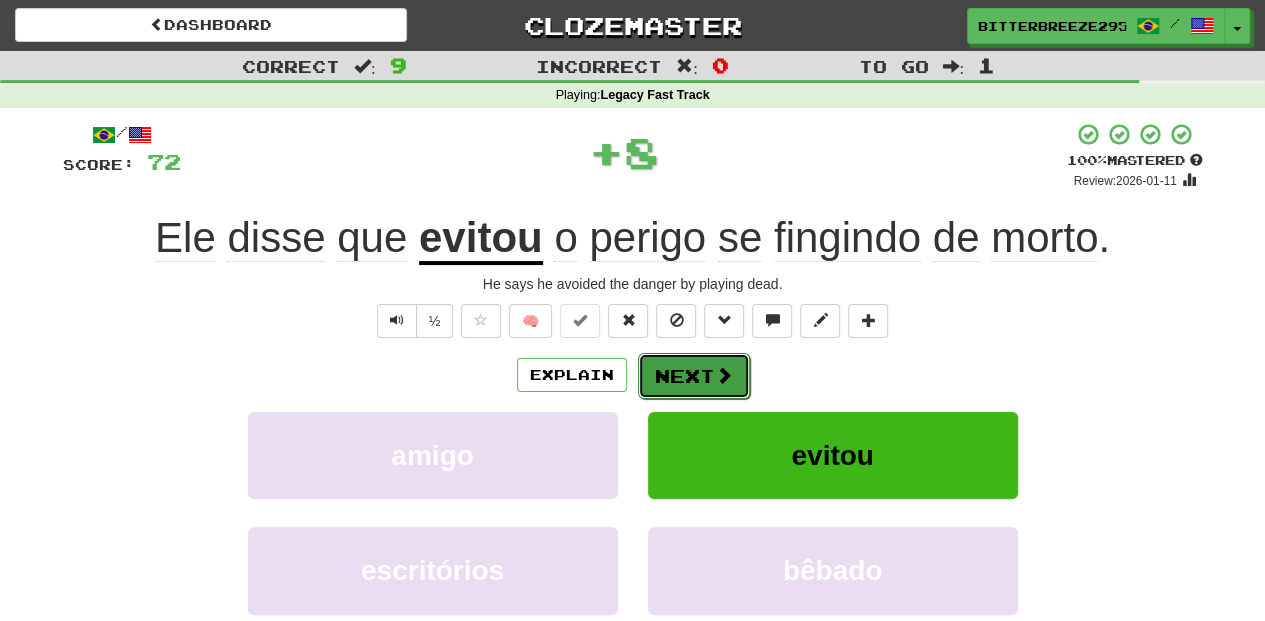 click at bounding box center [724, 375] 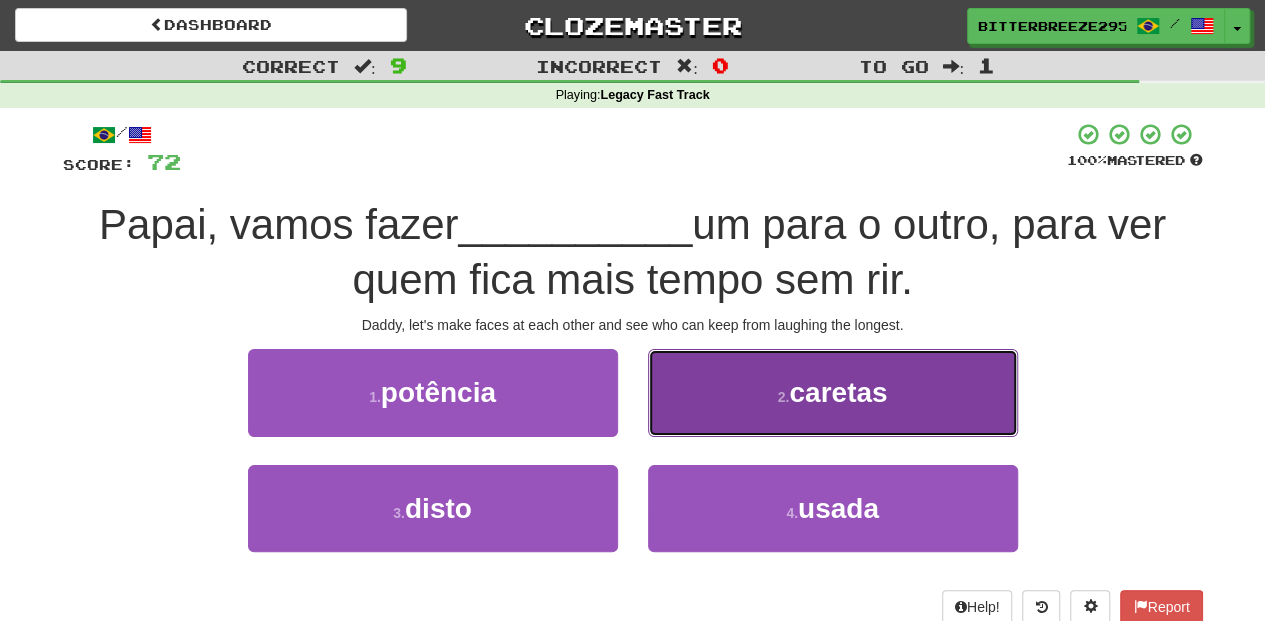click on "2 .  caretas" at bounding box center [833, 392] 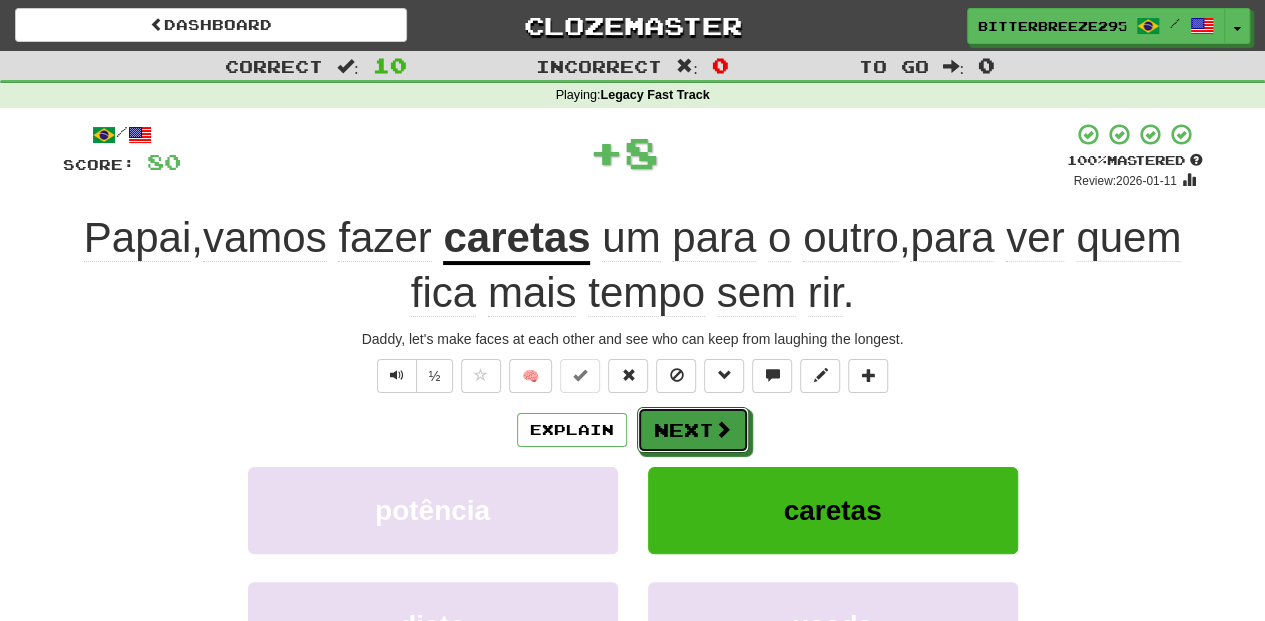 click on "Next" at bounding box center [693, 430] 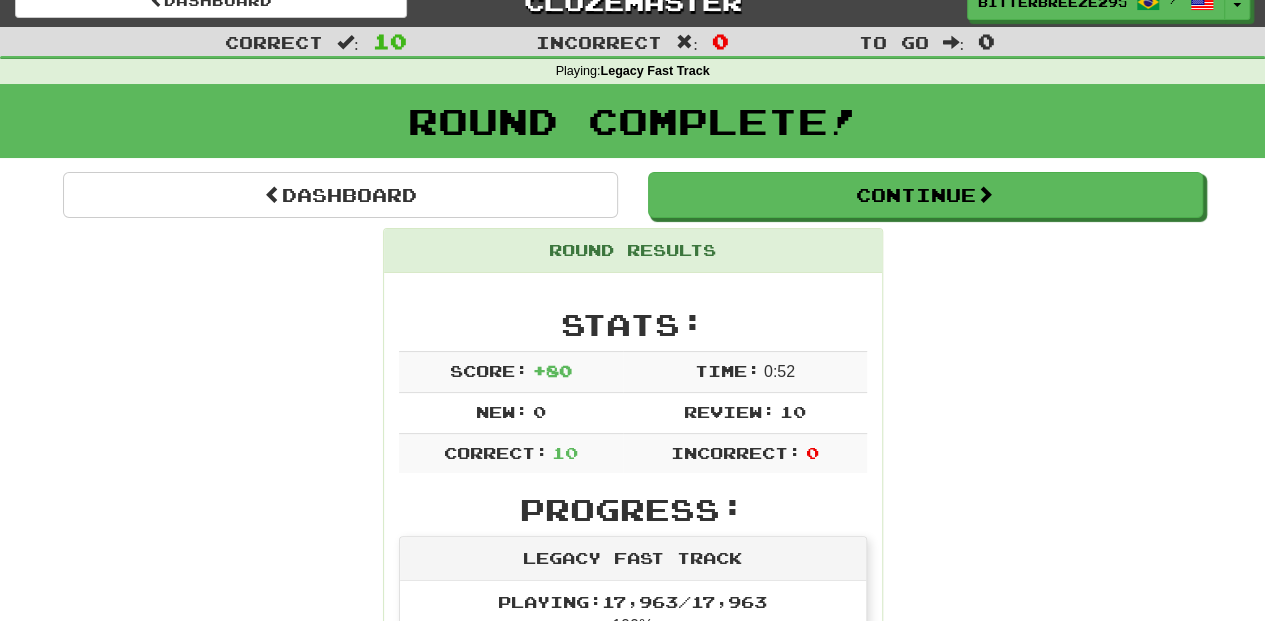 scroll, scrollTop: 0, scrollLeft: 0, axis: both 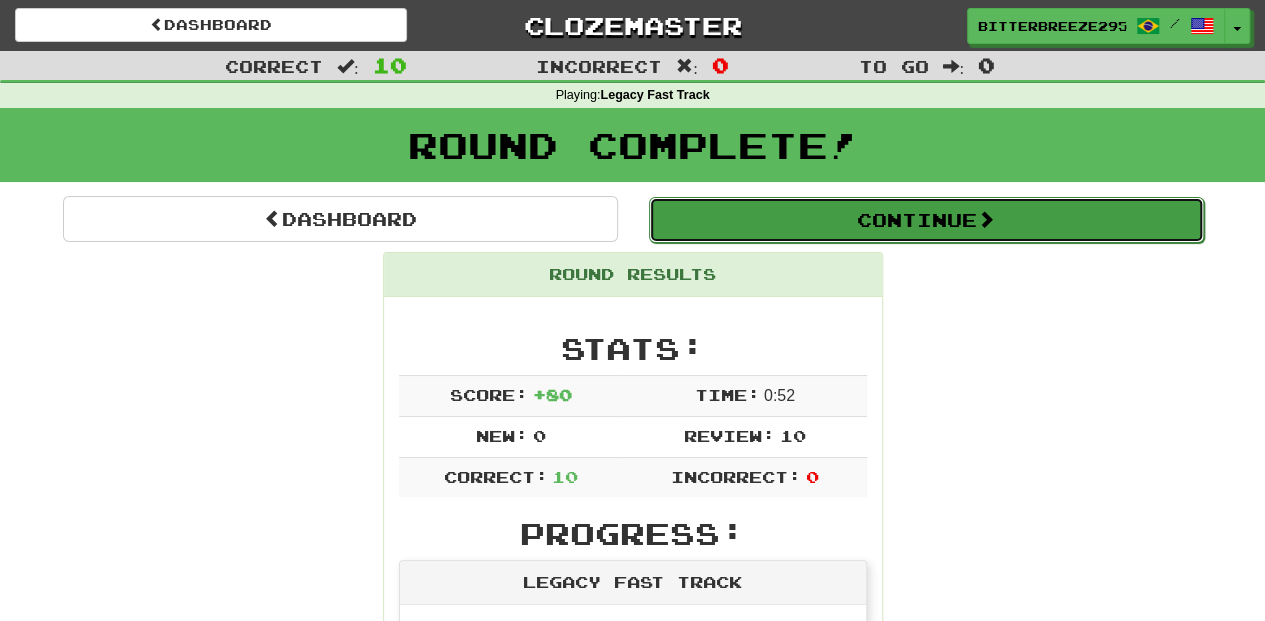 click on "Continue" at bounding box center (926, 220) 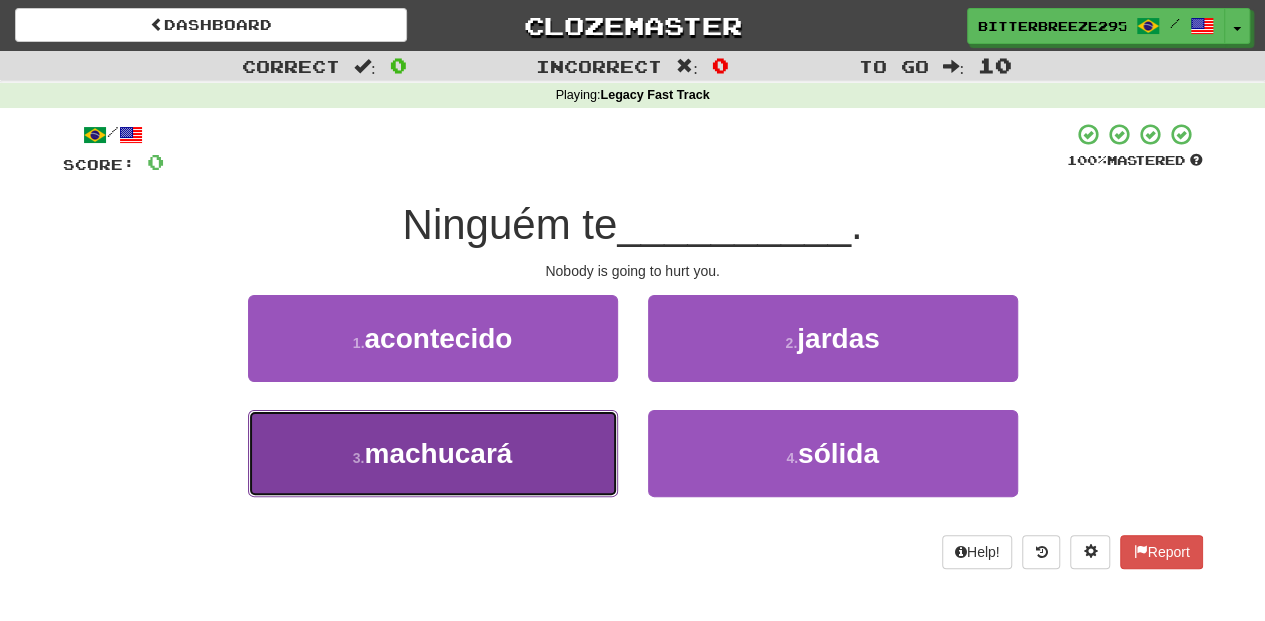 click on "3 .  machucará" at bounding box center (433, 453) 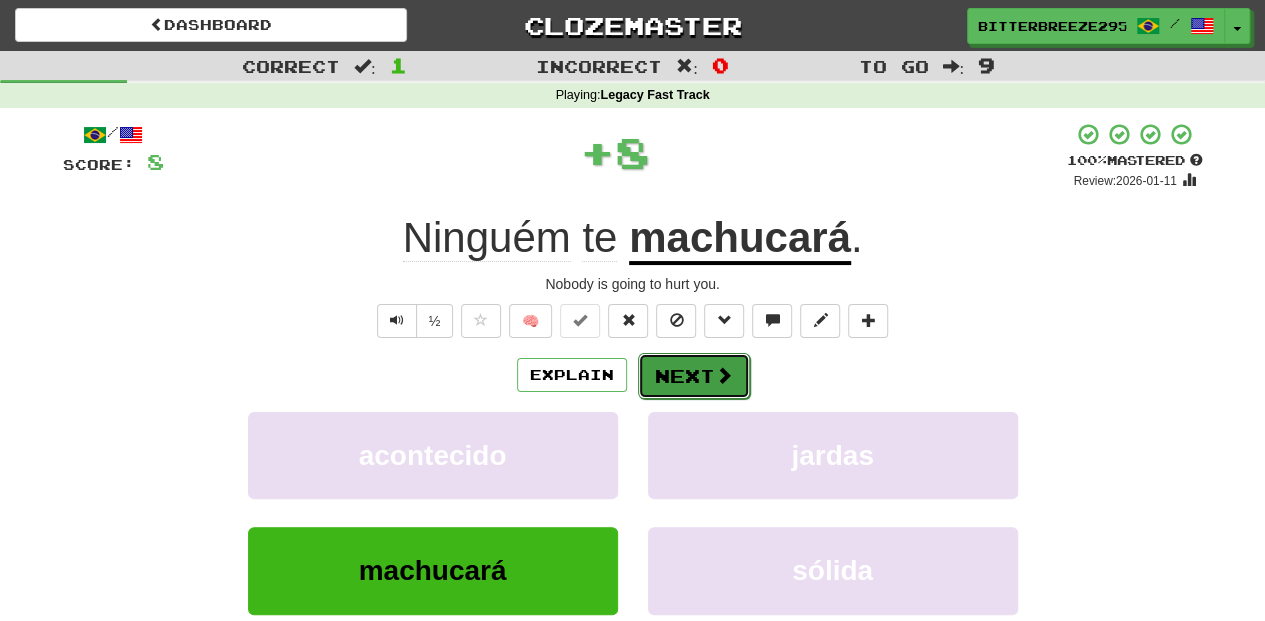 click on "Next" at bounding box center (694, 376) 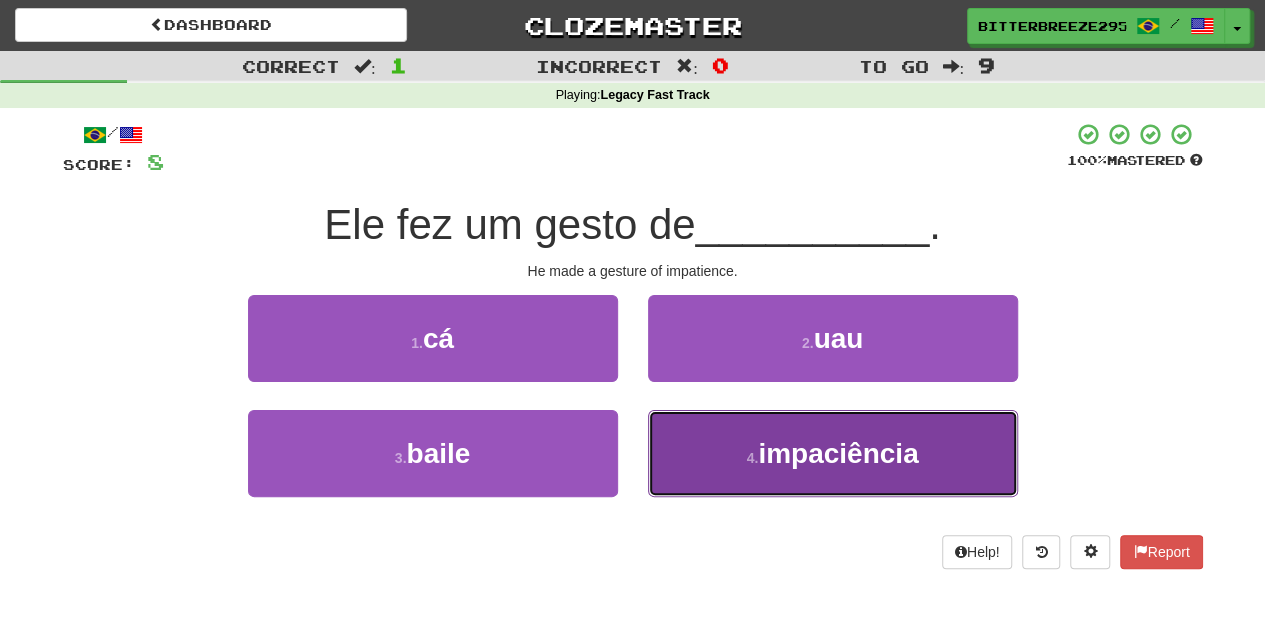 click on "4 .  impaciência" at bounding box center (833, 453) 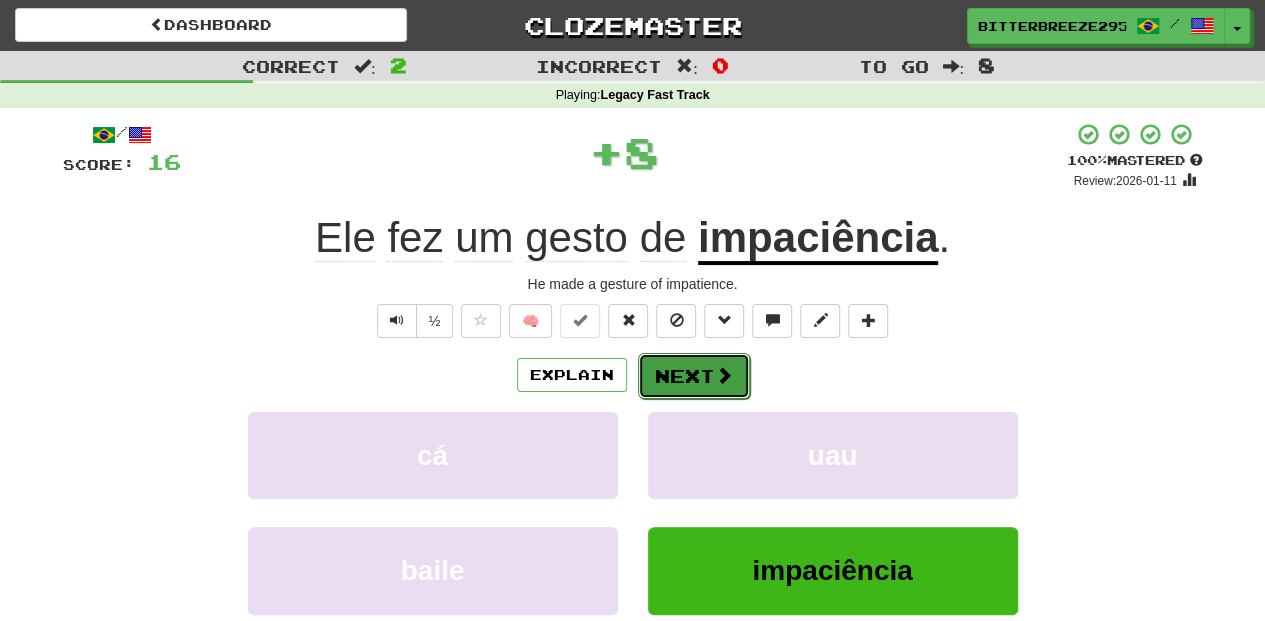 click on "Next" at bounding box center [694, 376] 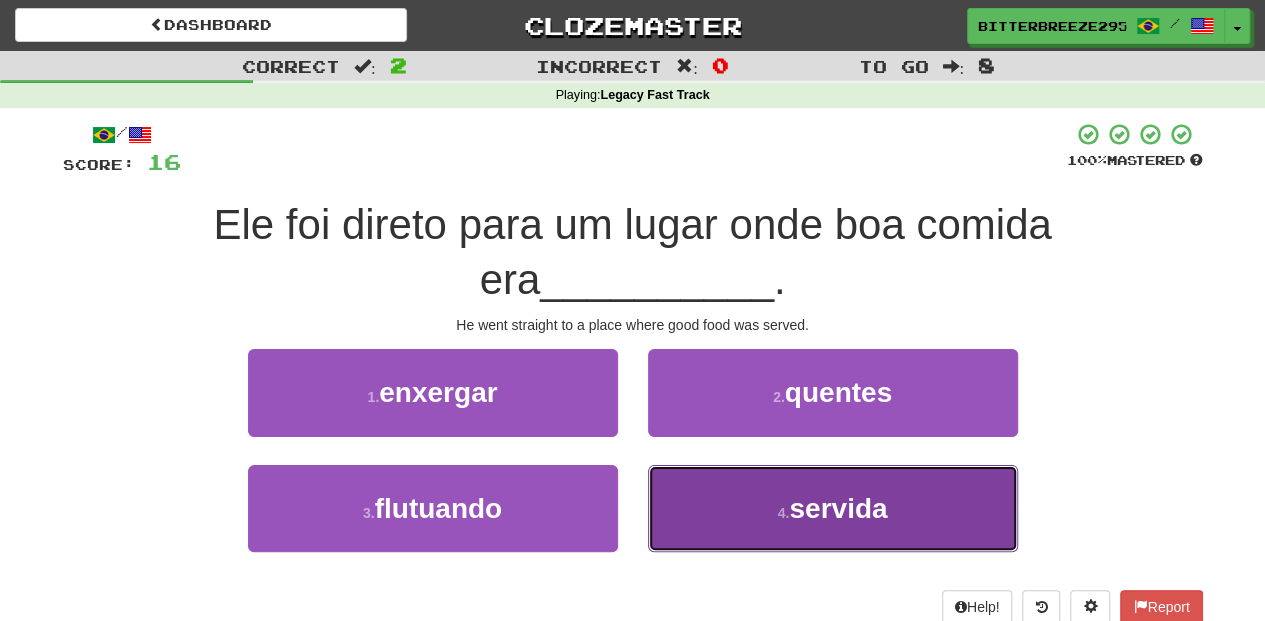 click on "4 .  servida" at bounding box center (833, 508) 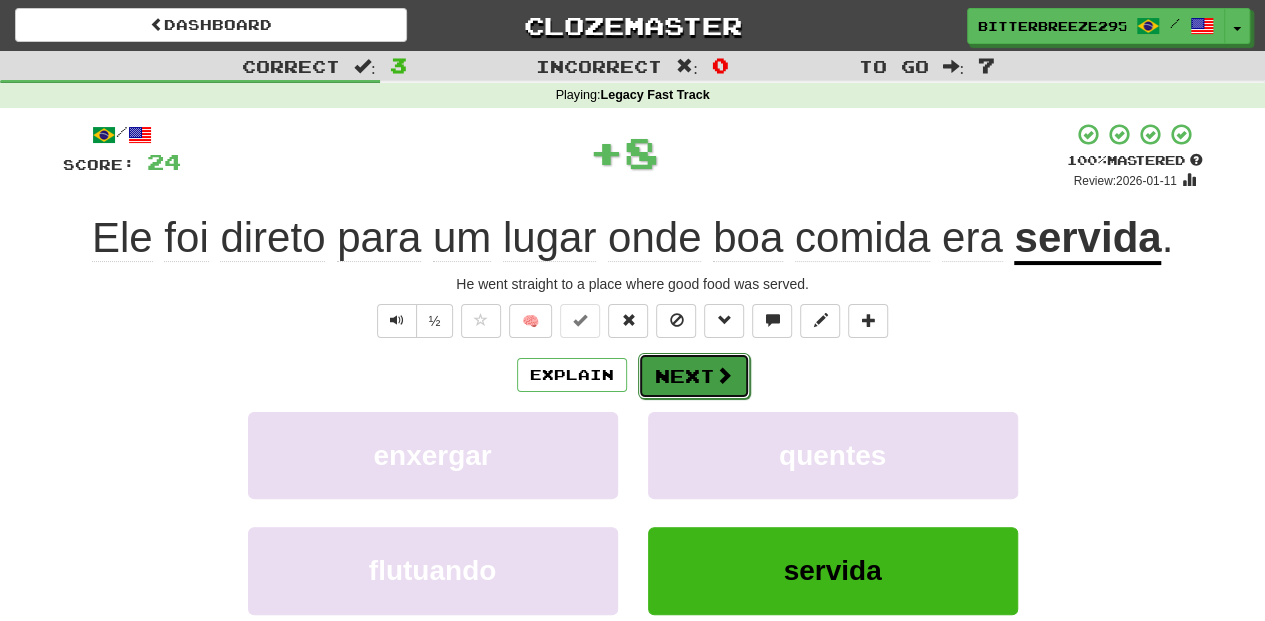 click on "Next" at bounding box center [694, 376] 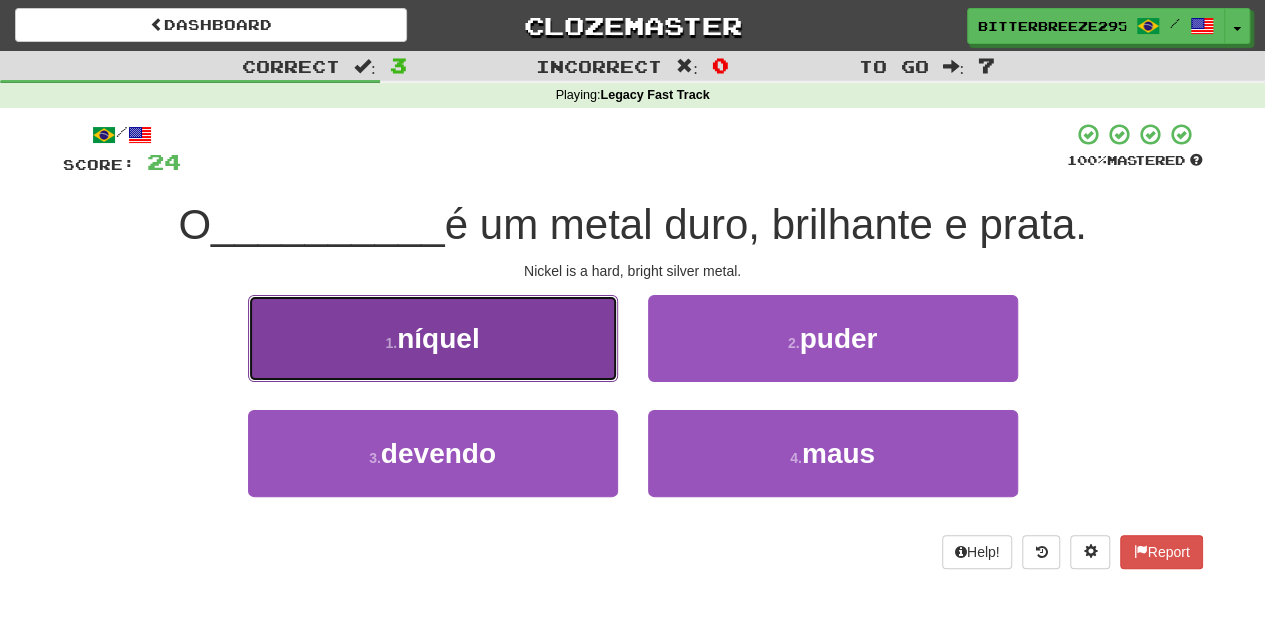 click on "1 .  níquel" at bounding box center [433, 338] 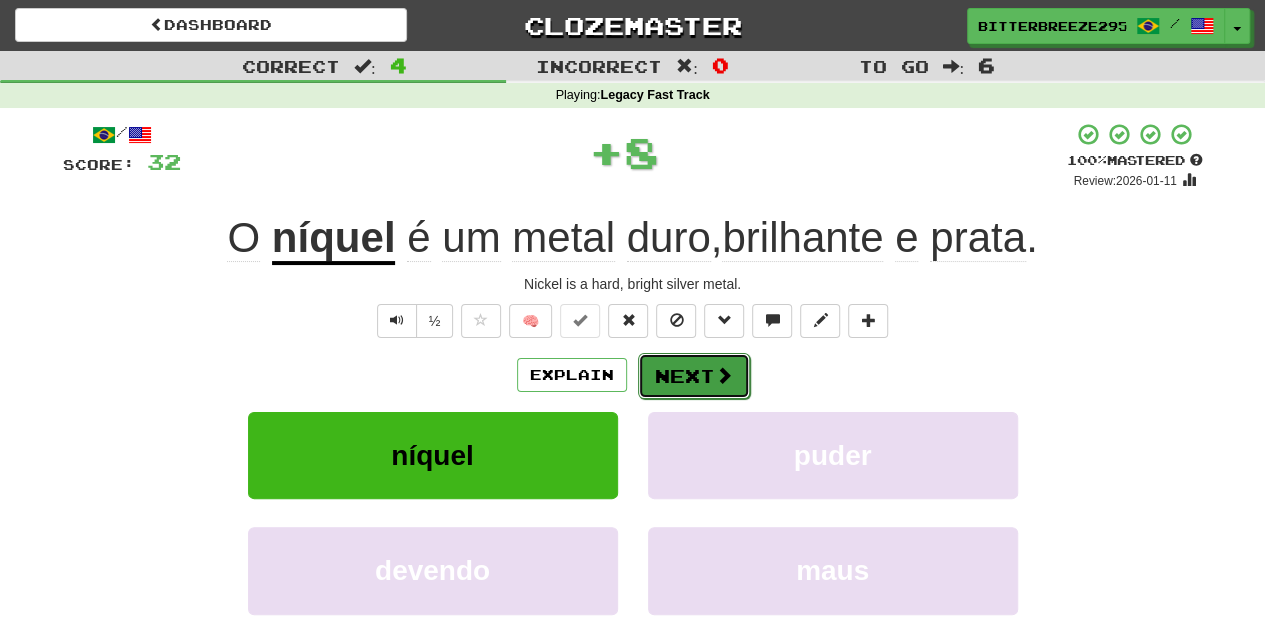 click on "Next" at bounding box center (694, 376) 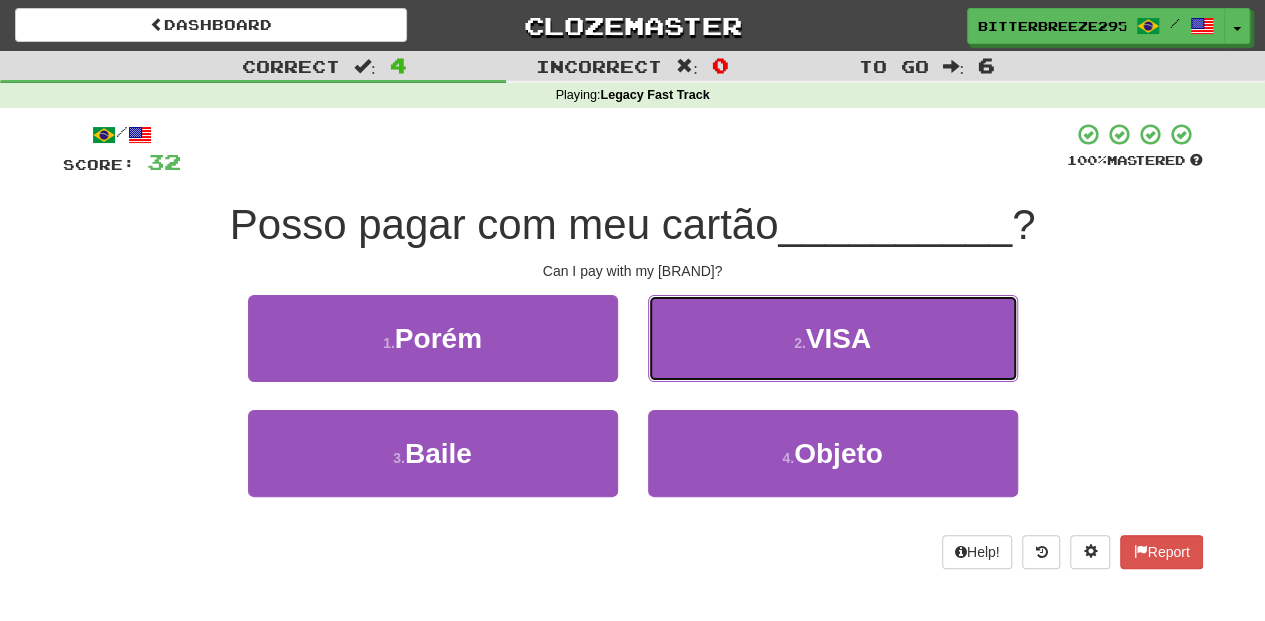 click on "2 .  VISA" at bounding box center [833, 338] 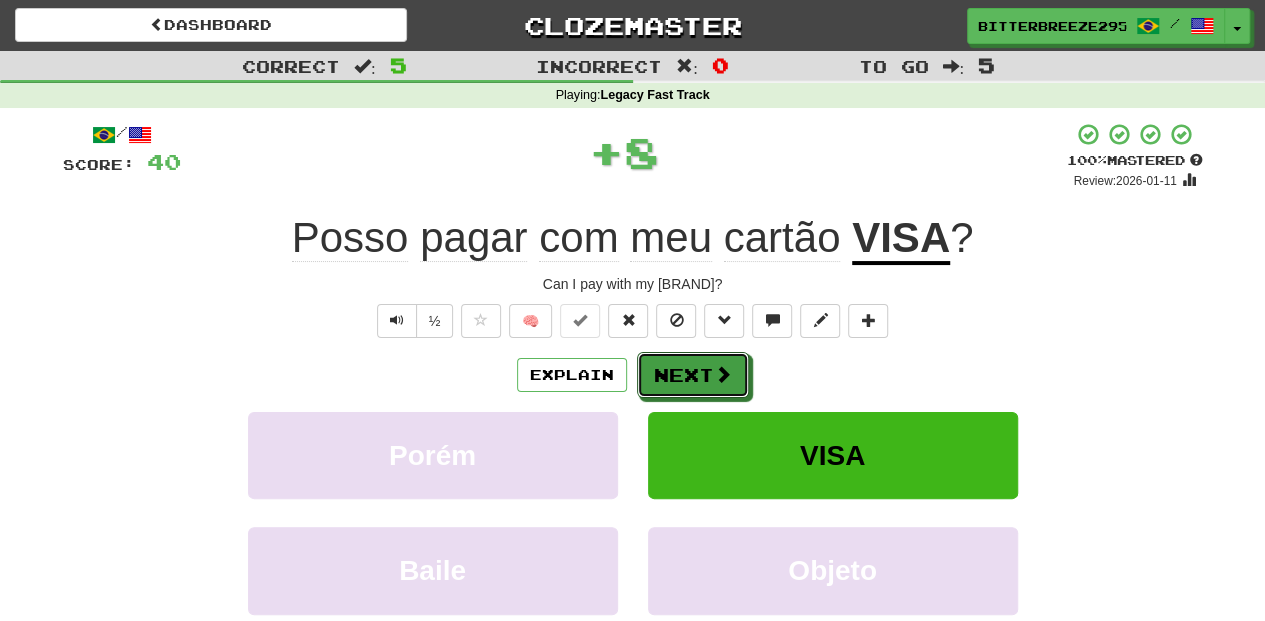 click on "Next" at bounding box center (693, 375) 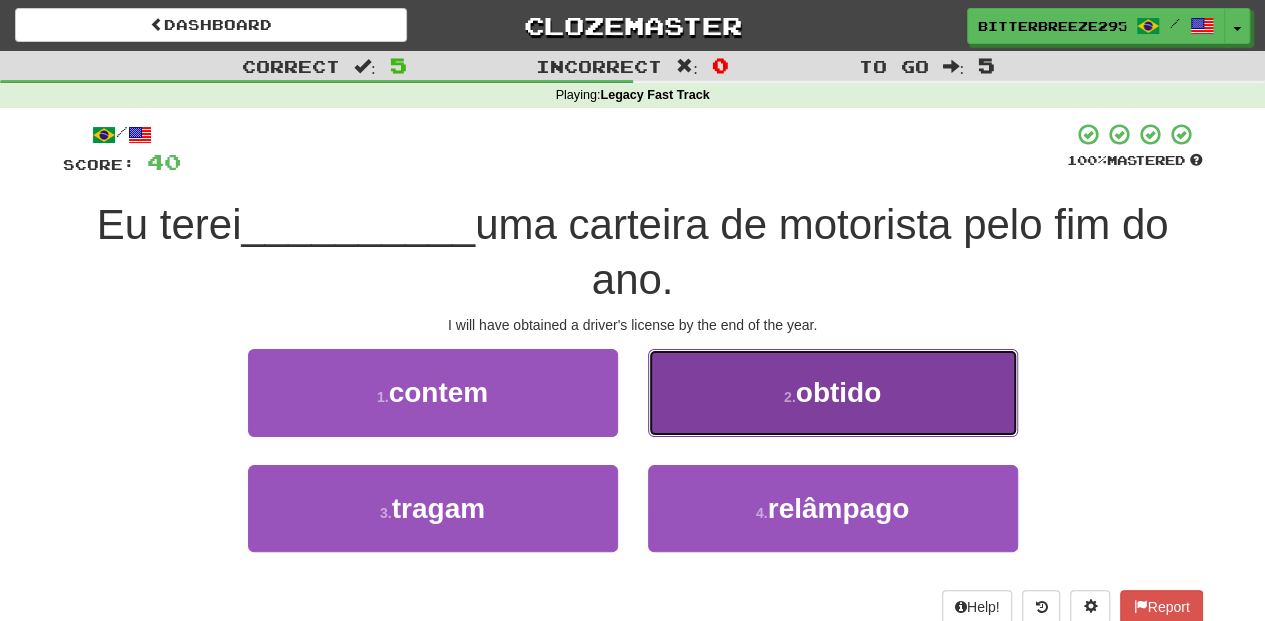 click on "2 .  obtido" at bounding box center [833, 392] 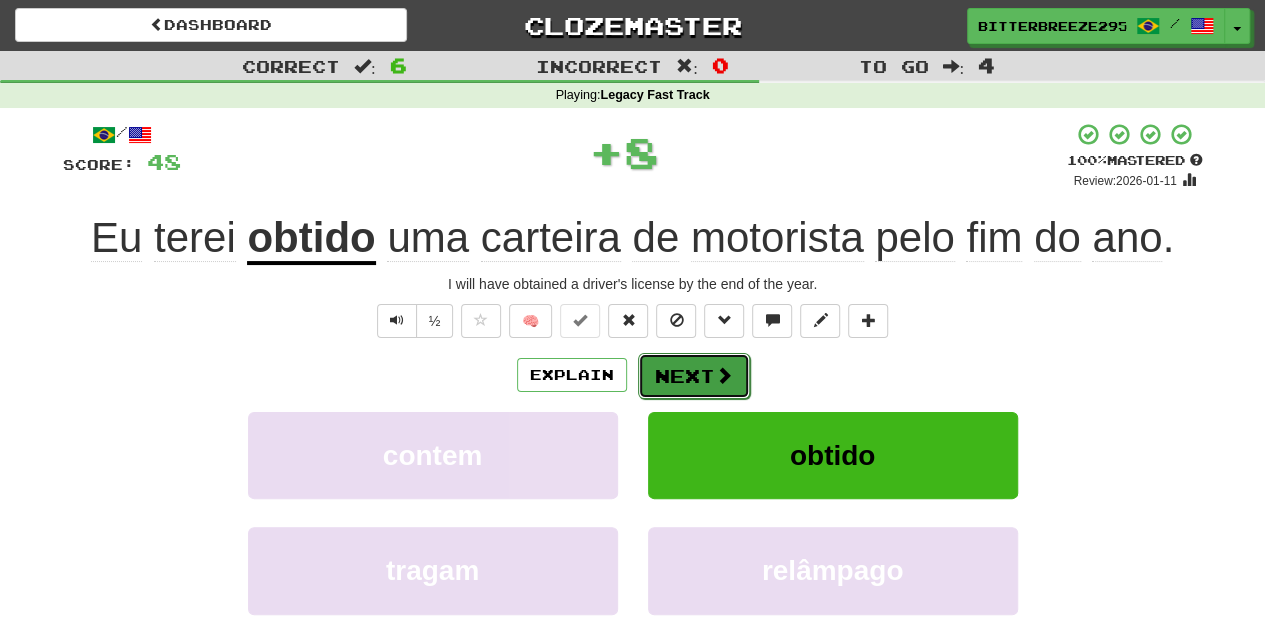 click on "Next" at bounding box center (694, 376) 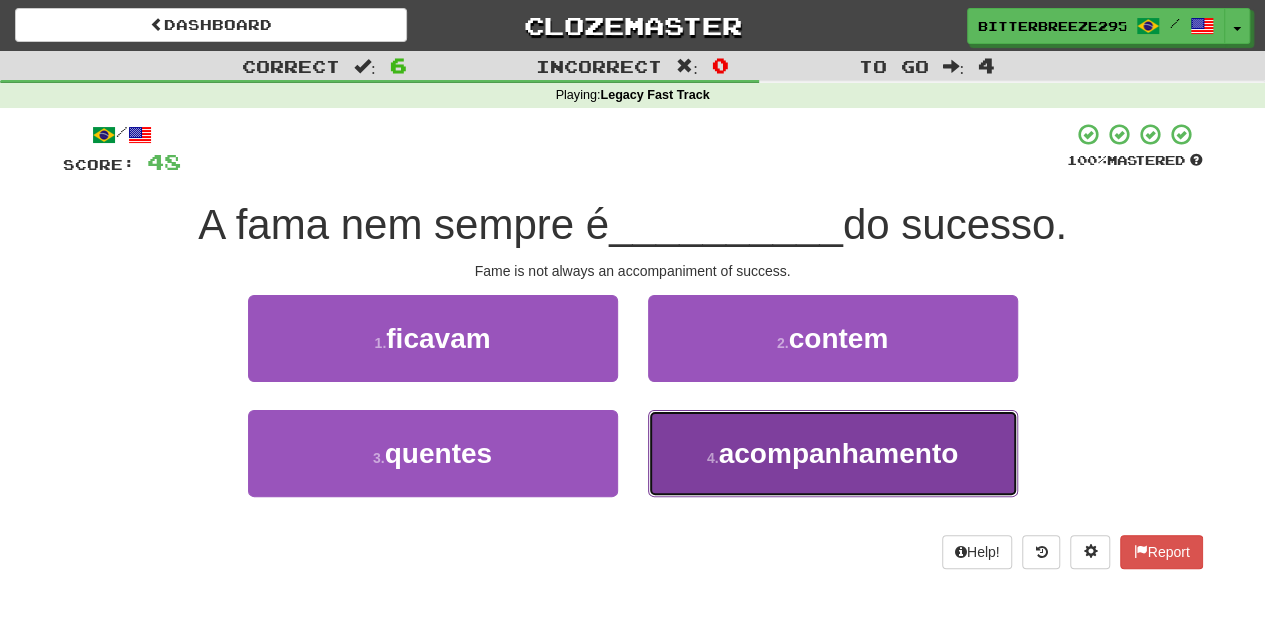 click on "4 .  acompanhamento" at bounding box center (833, 453) 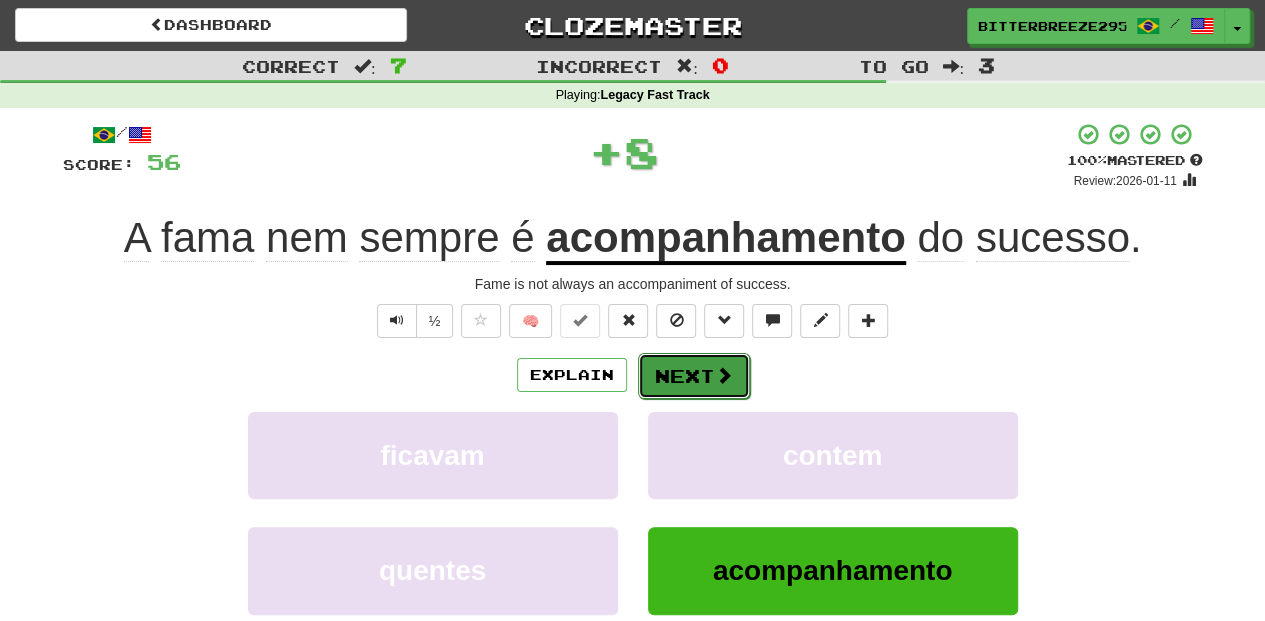 click on "Next" at bounding box center [694, 376] 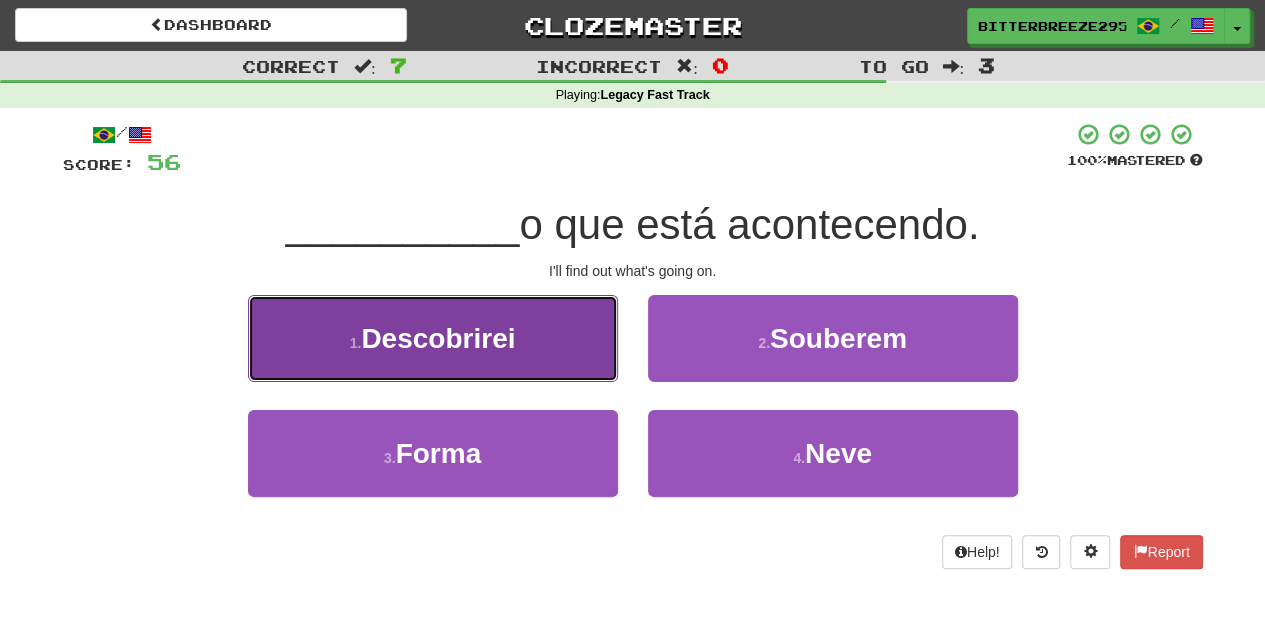 click on "1 .  Descobrirei" at bounding box center (433, 338) 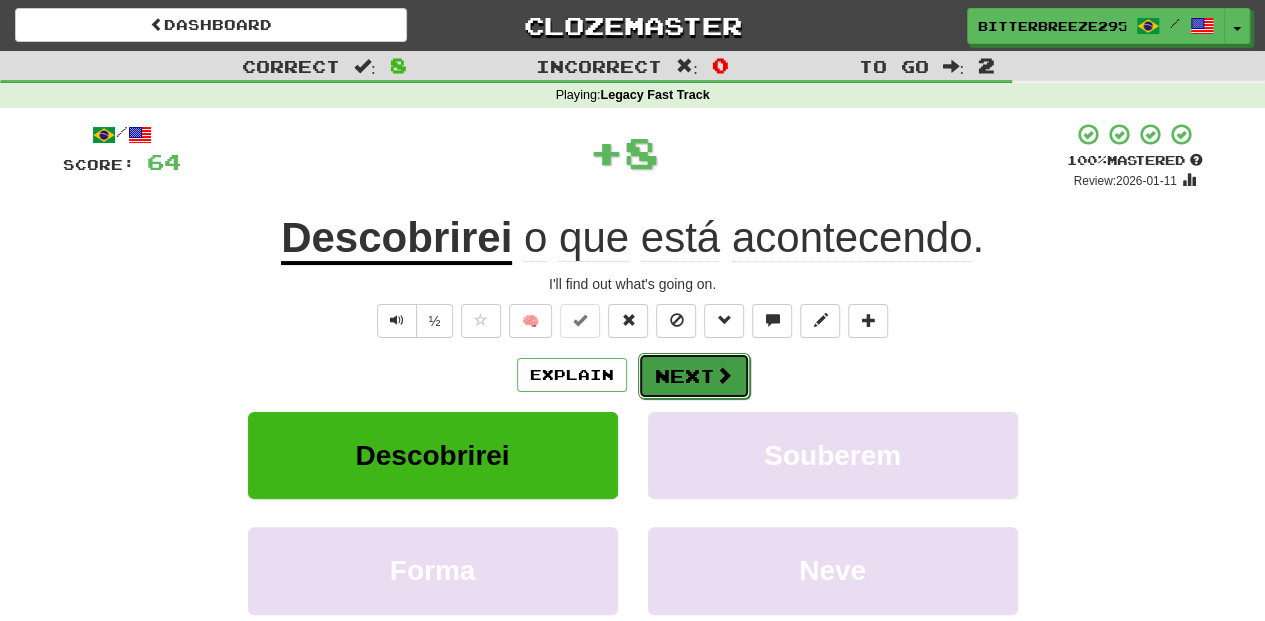 click on "Next" at bounding box center [694, 376] 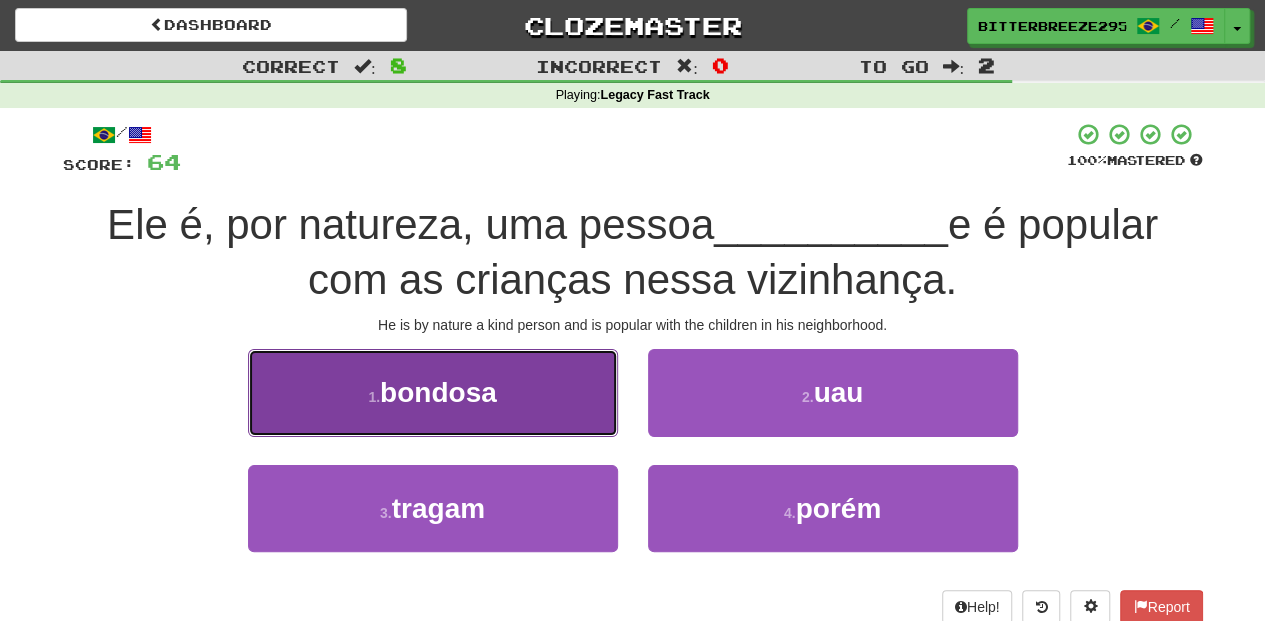 click on "1 .  bondosa" at bounding box center (433, 392) 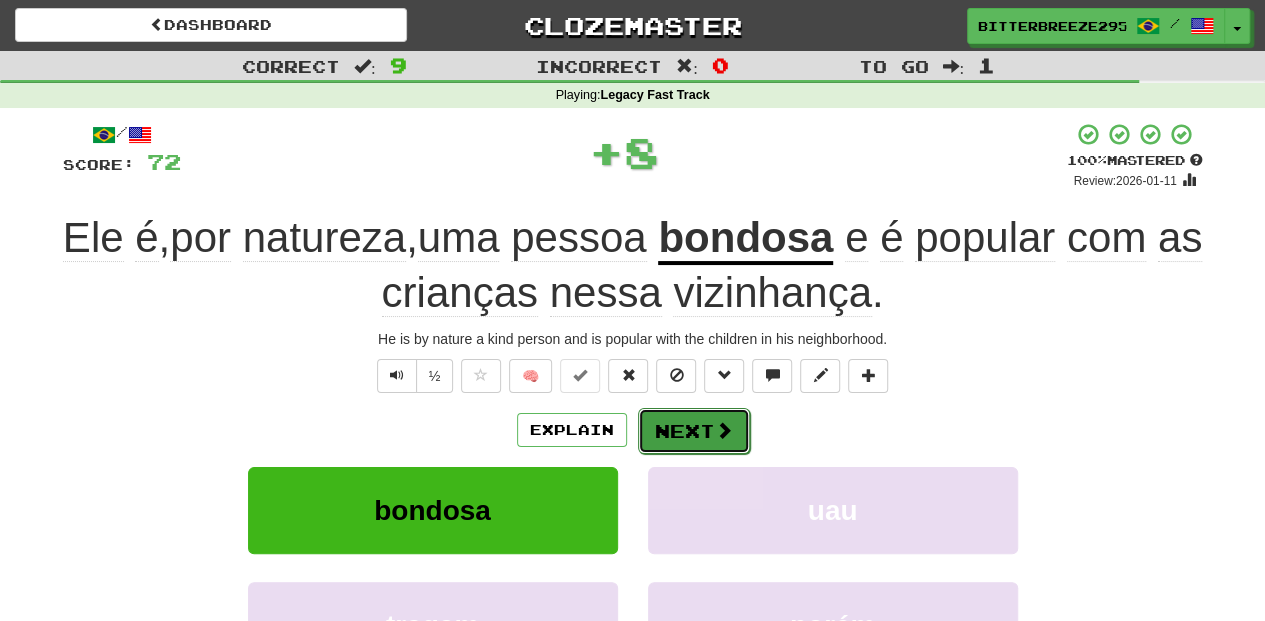 click on "Next" at bounding box center (694, 431) 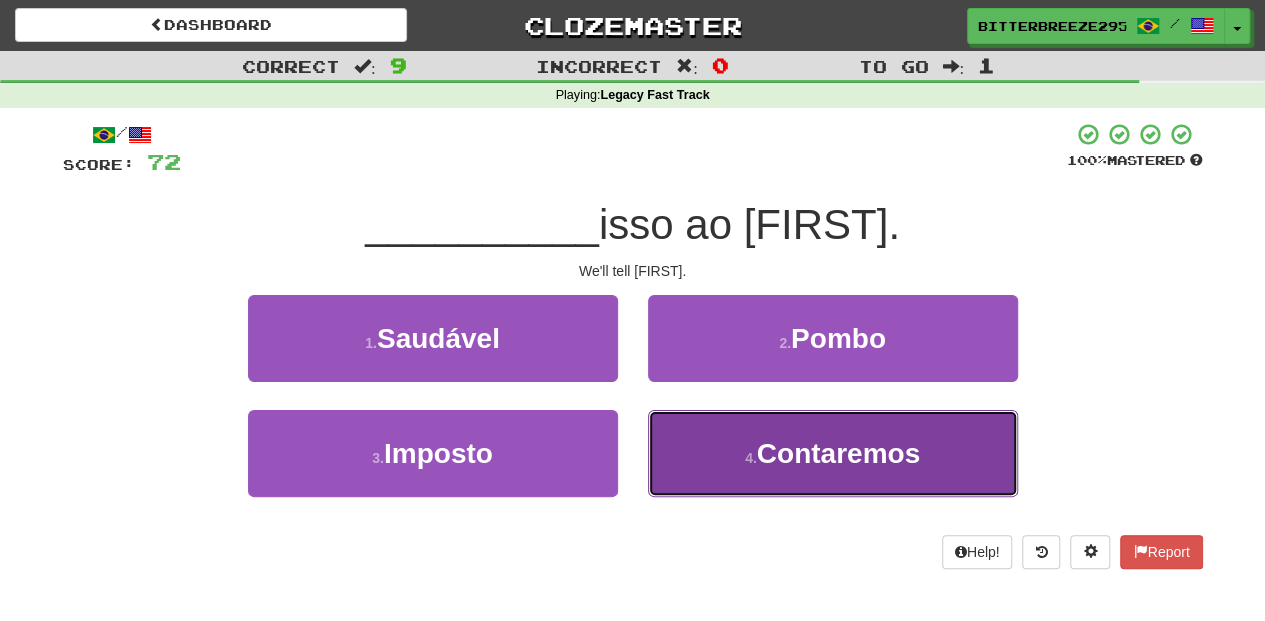 click on "4 .  Contaremos" at bounding box center (833, 453) 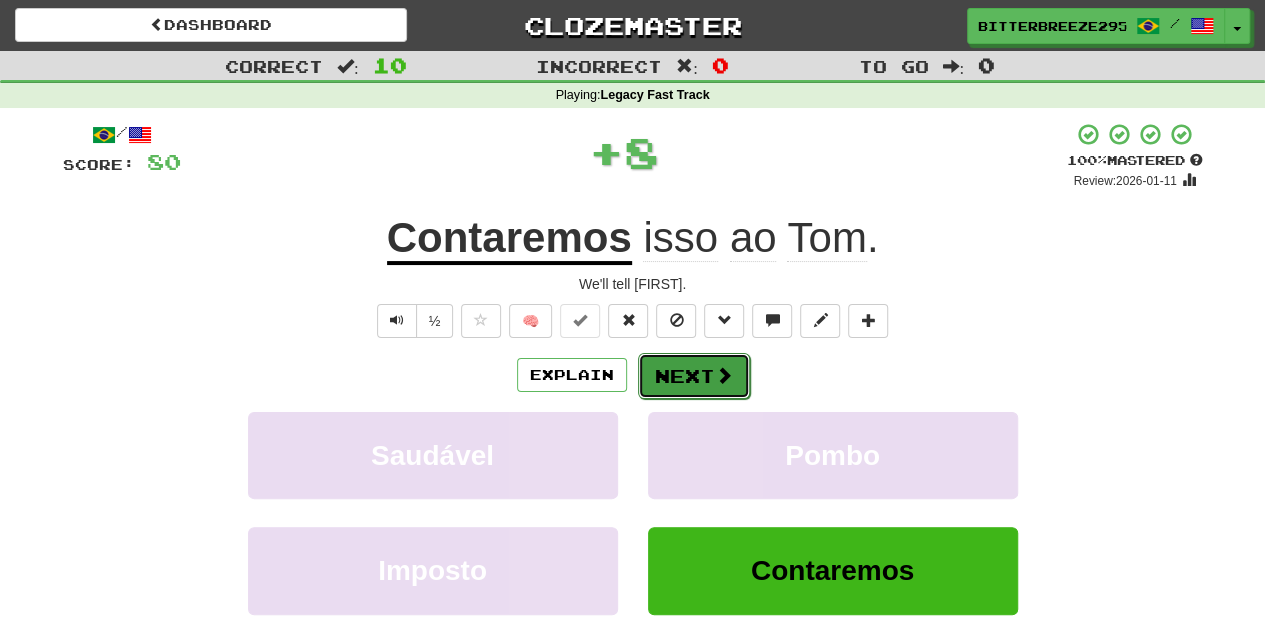 click on "Next" at bounding box center [694, 376] 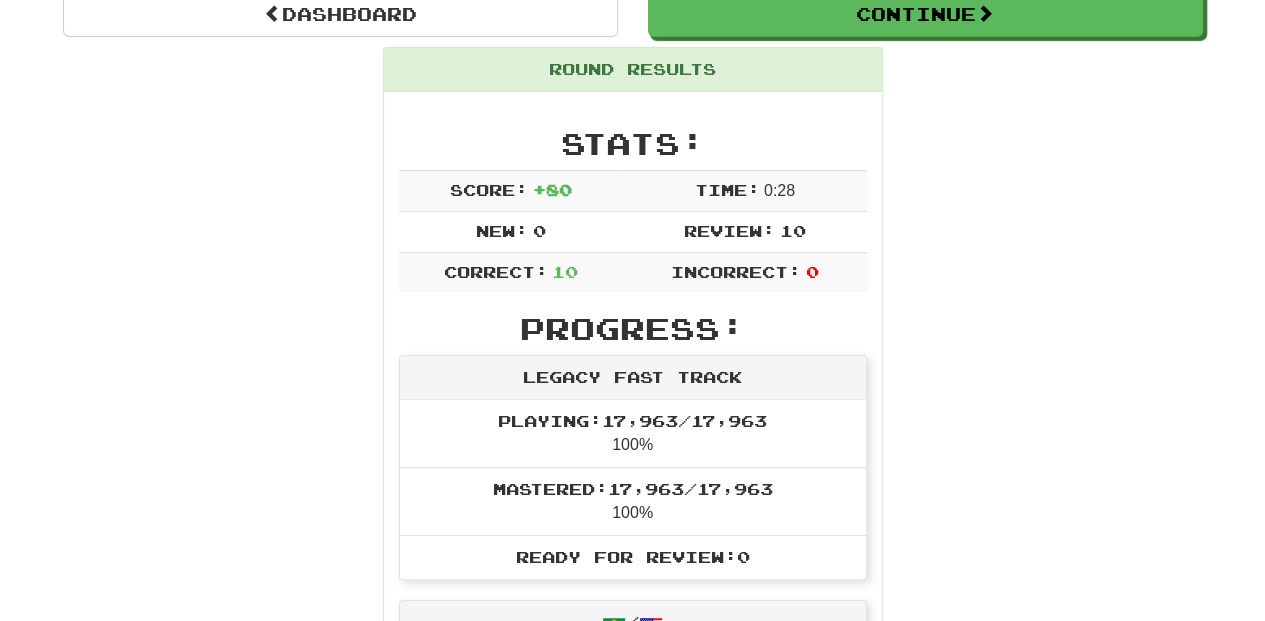 scroll, scrollTop: 0, scrollLeft: 0, axis: both 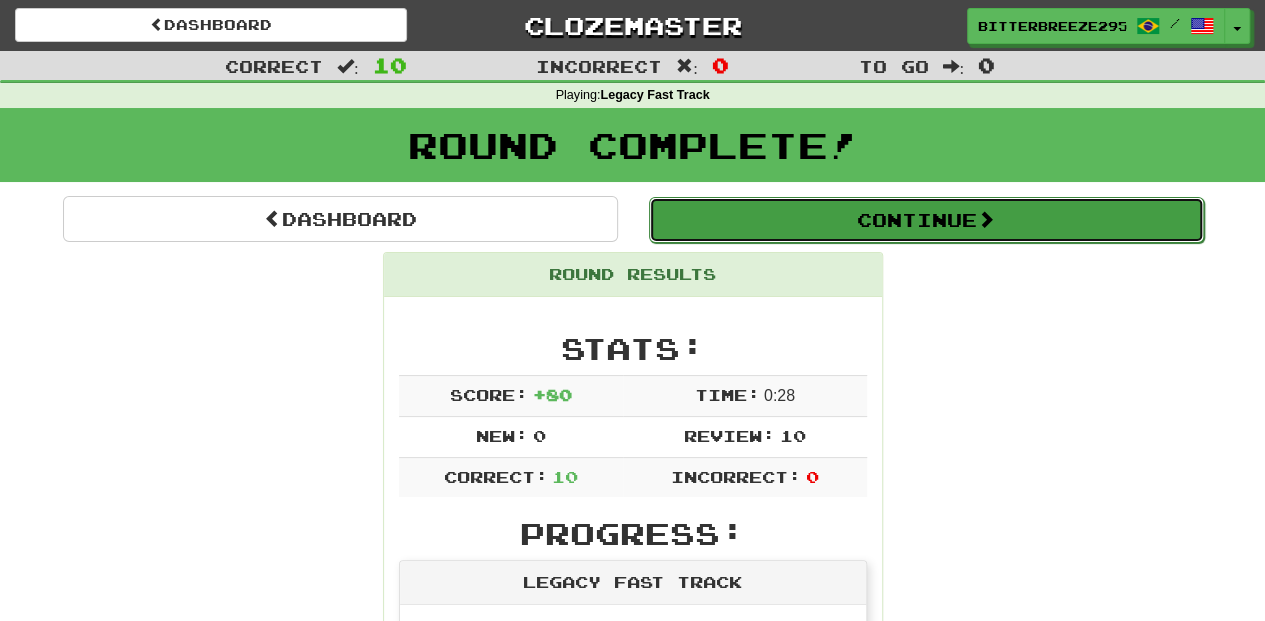 click on "Continue" at bounding box center [926, 220] 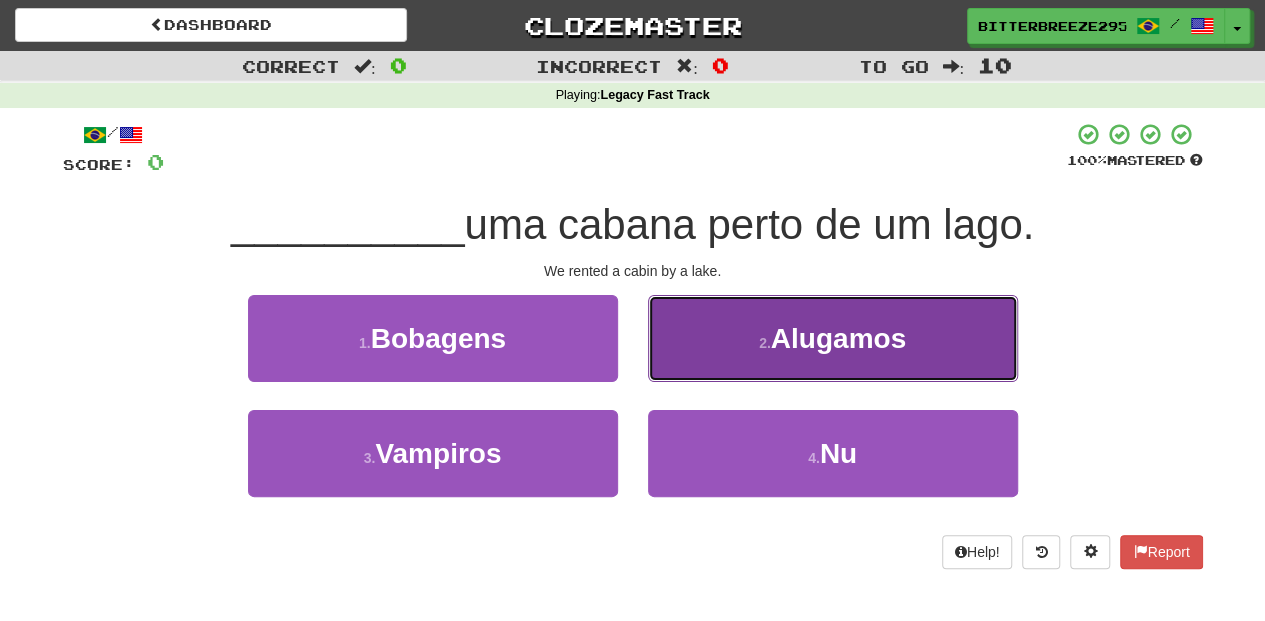 click on "2 .  Alugamos" at bounding box center [833, 338] 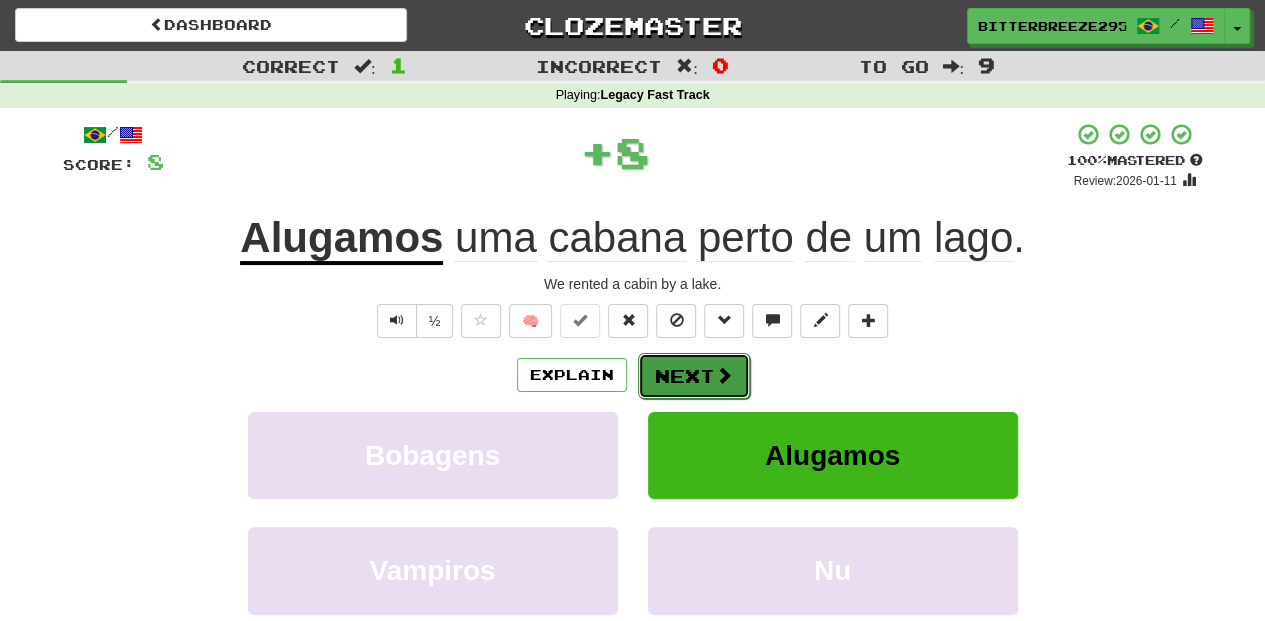 click on "Next" at bounding box center (694, 376) 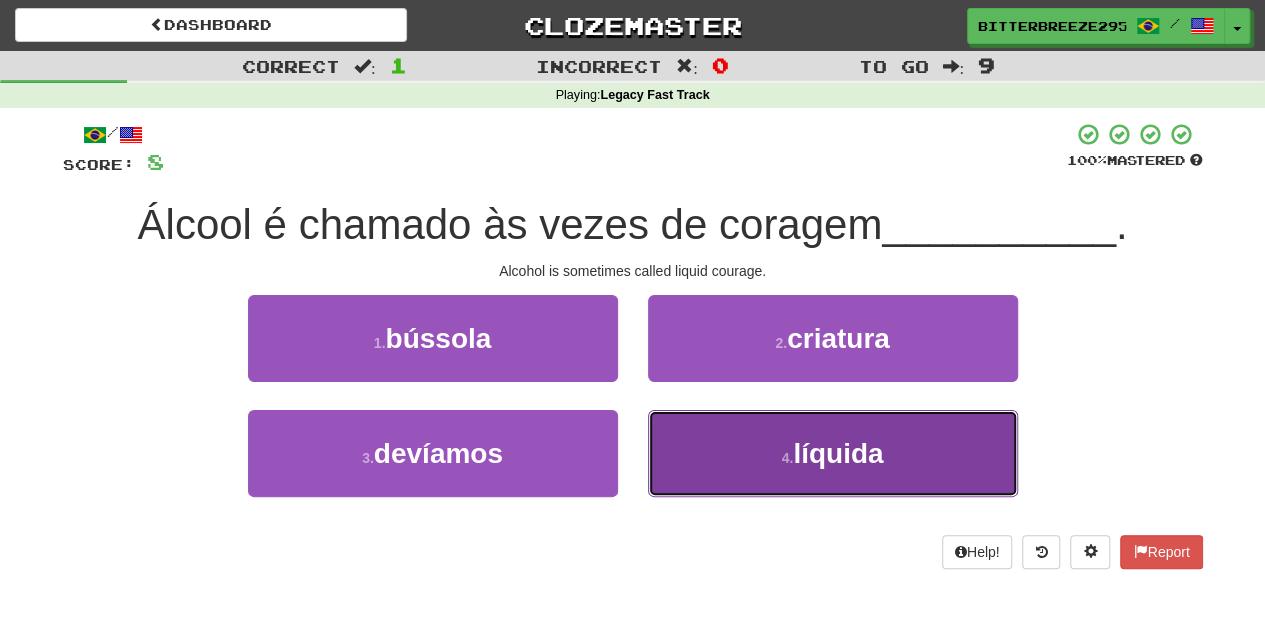 click on "4 .  líquida" at bounding box center (833, 453) 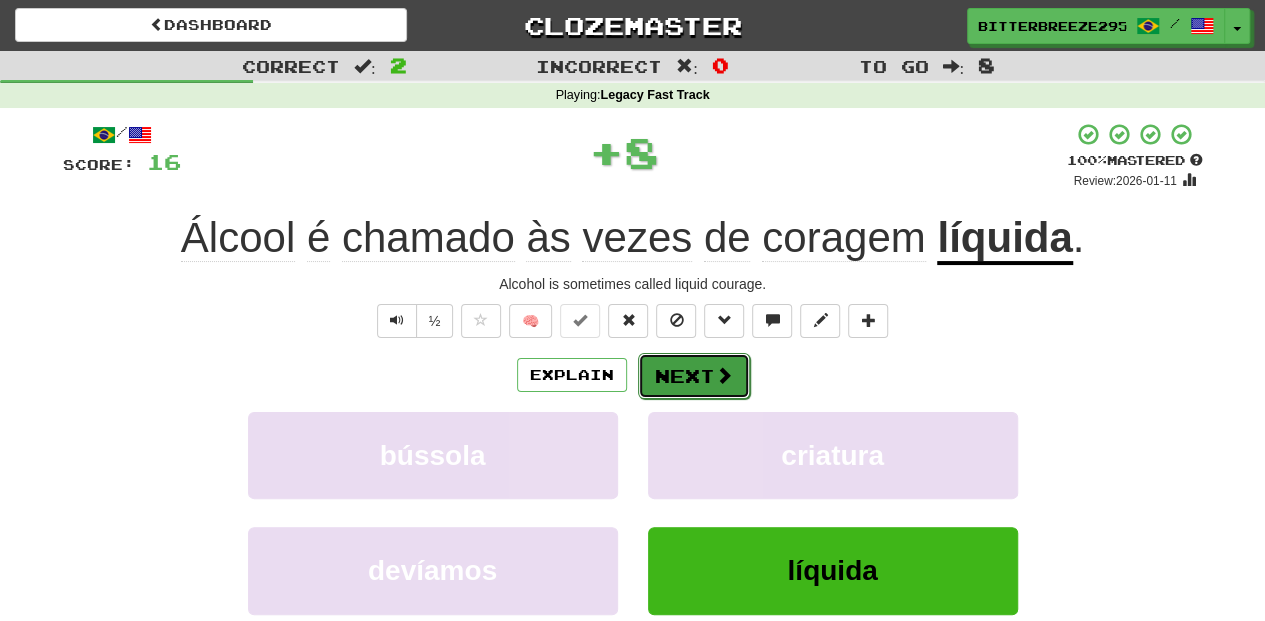 click on "Next" at bounding box center [694, 376] 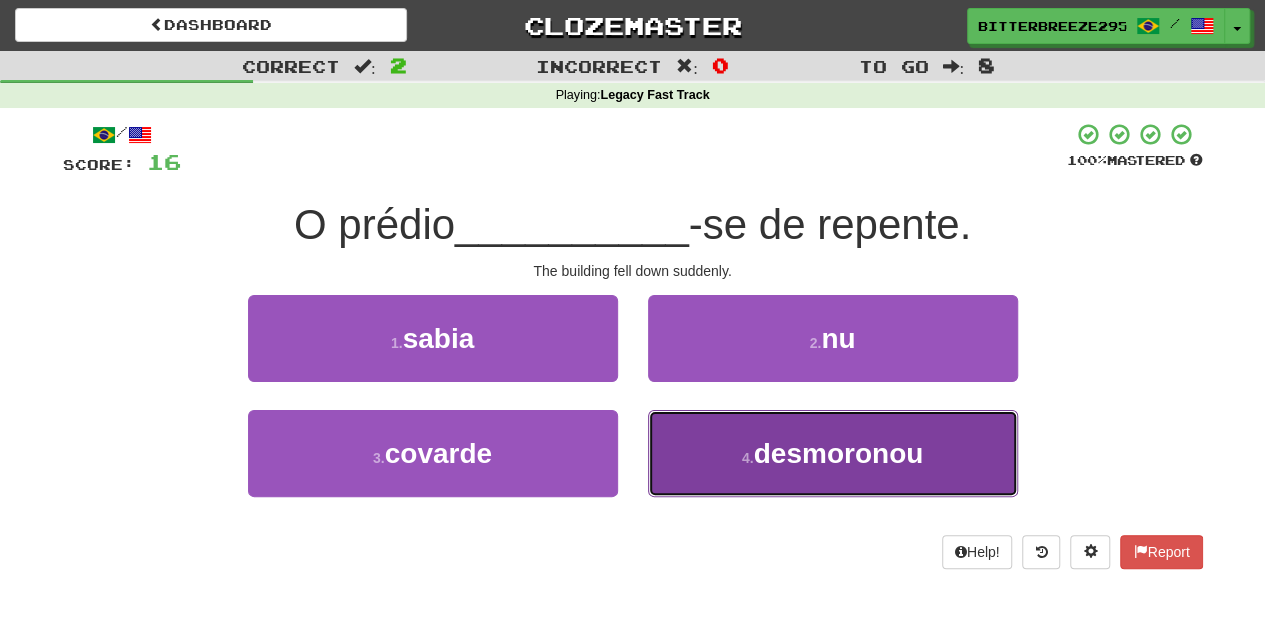 click on "4 .  desmoronou" at bounding box center [833, 453] 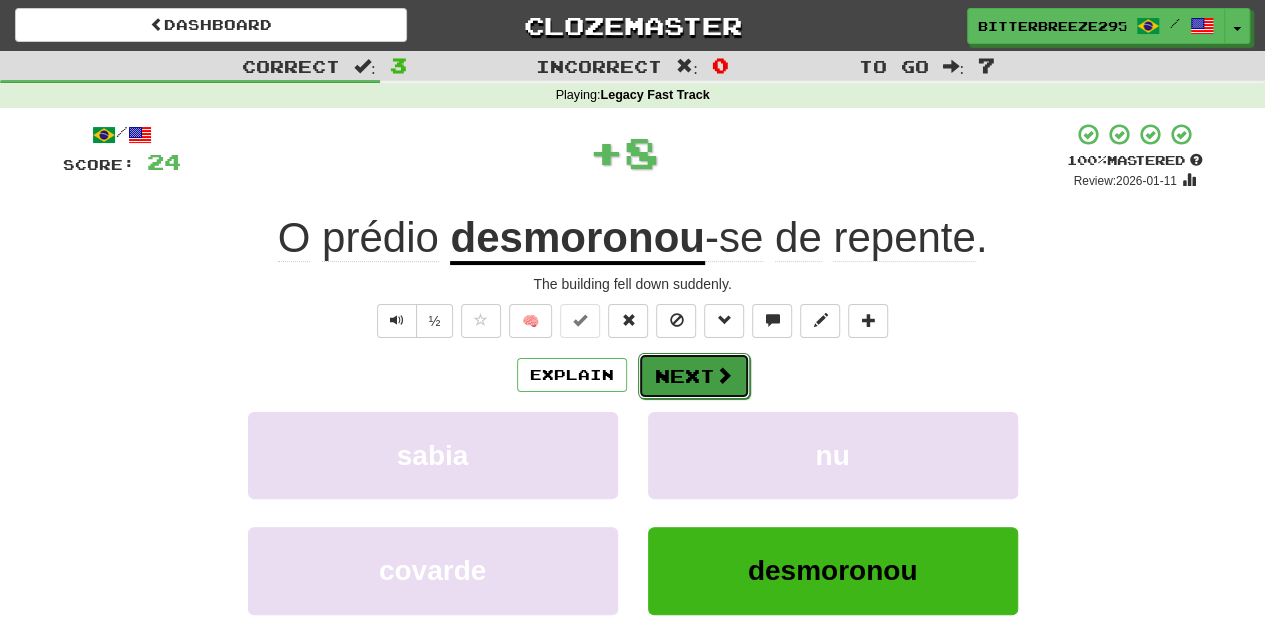 click on "Next" at bounding box center [694, 376] 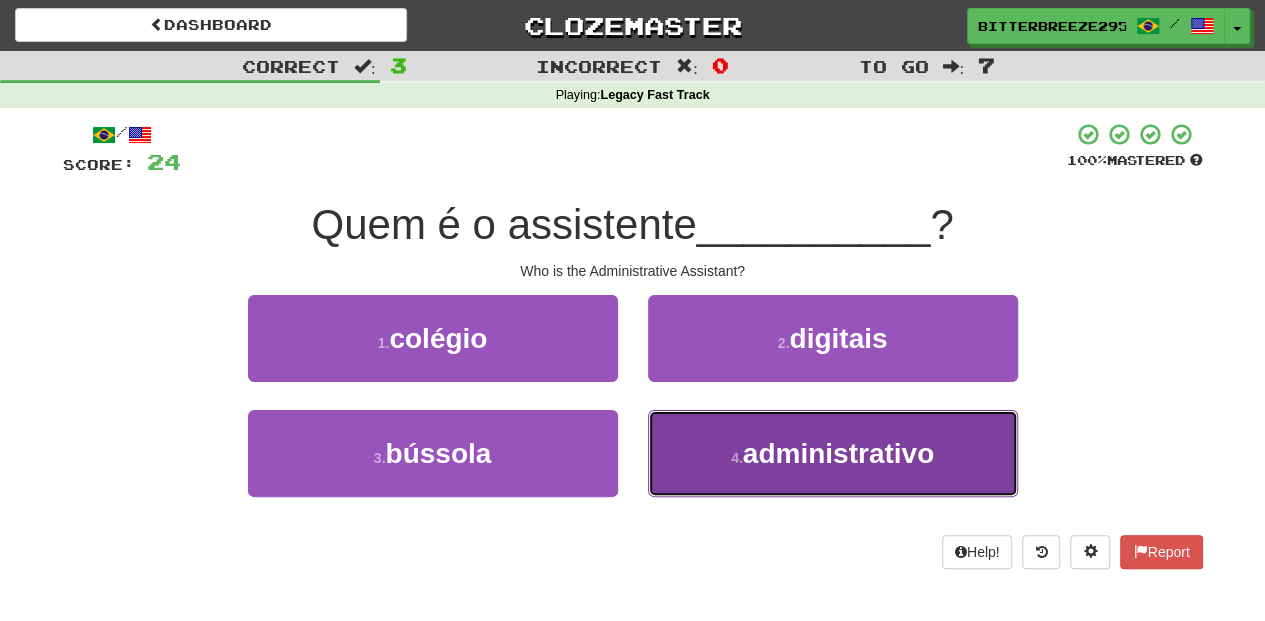 click on "4 .  administrativo" at bounding box center (833, 453) 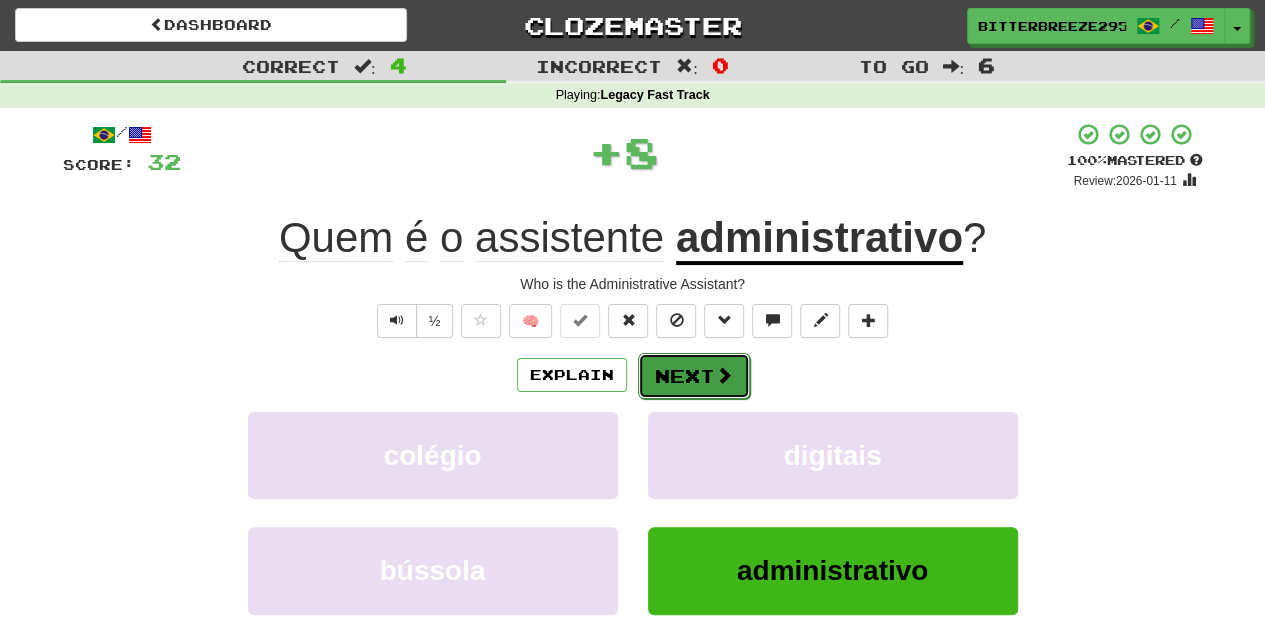 click on "Next" at bounding box center [694, 376] 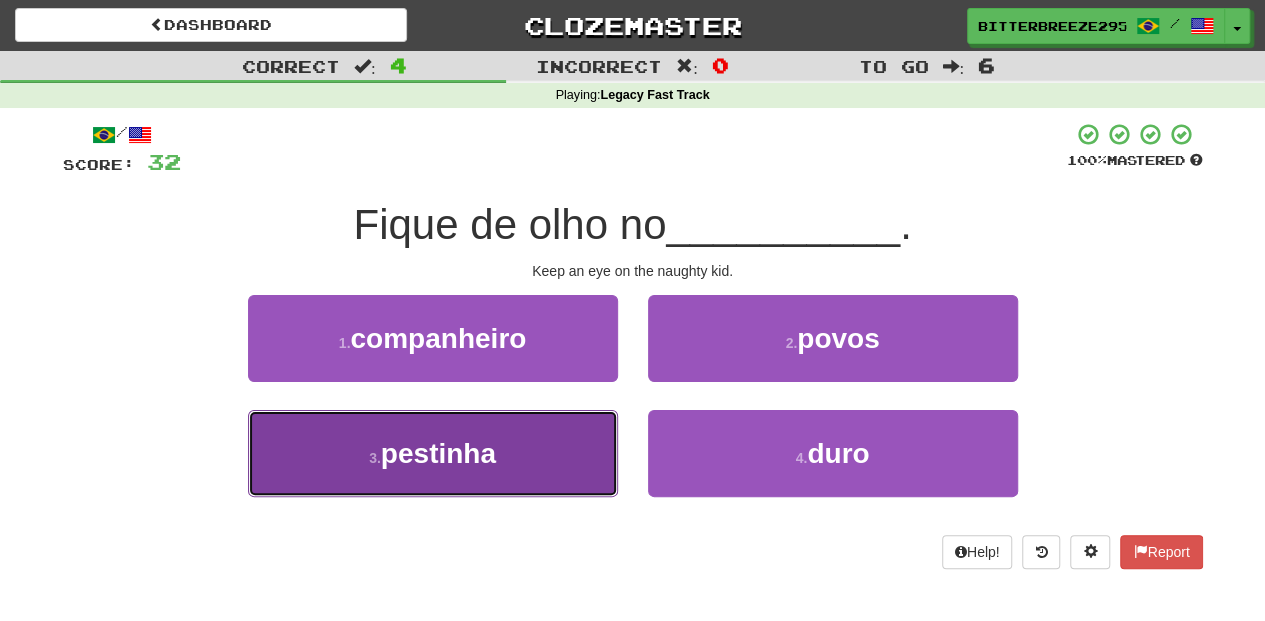 click on "3 .  pestinha" at bounding box center (433, 453) 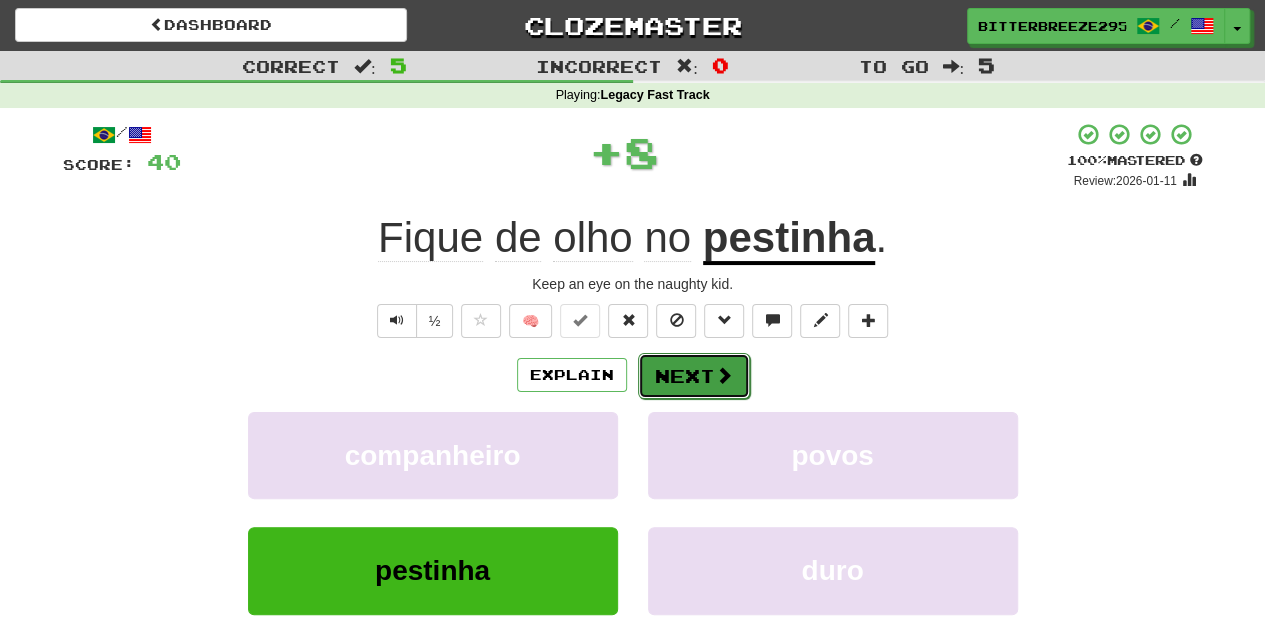 click on "Next" at bounding box center [694, 376] 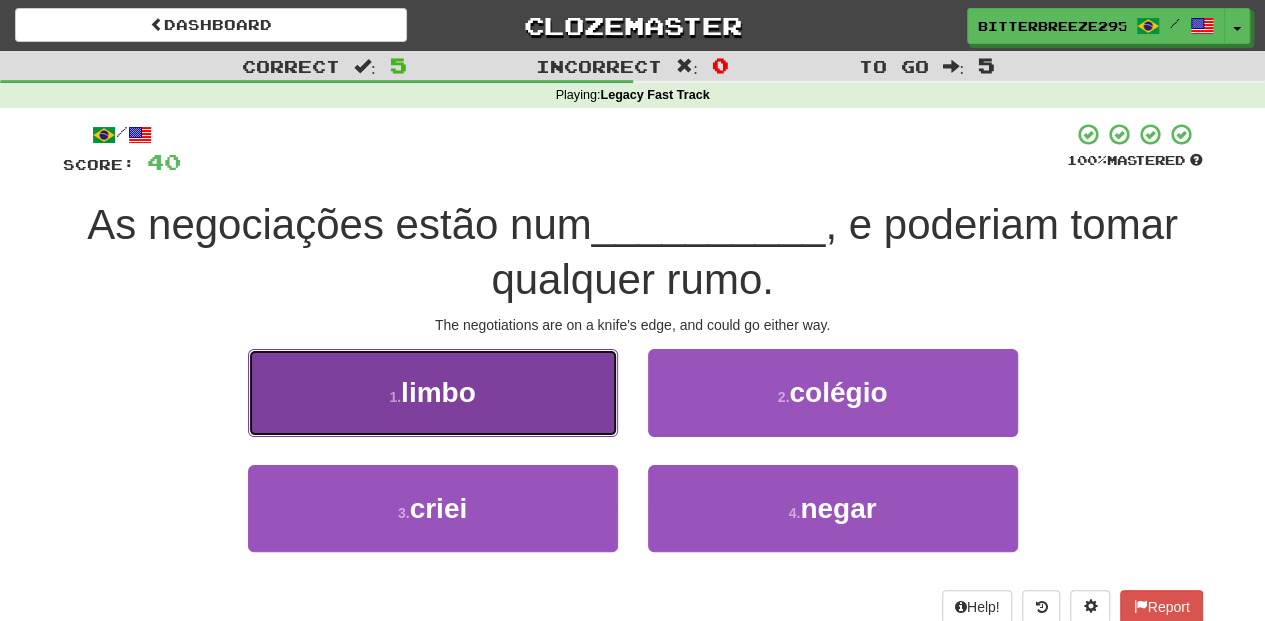 click on "1 .  limbo" at bounding box center [433, 392] 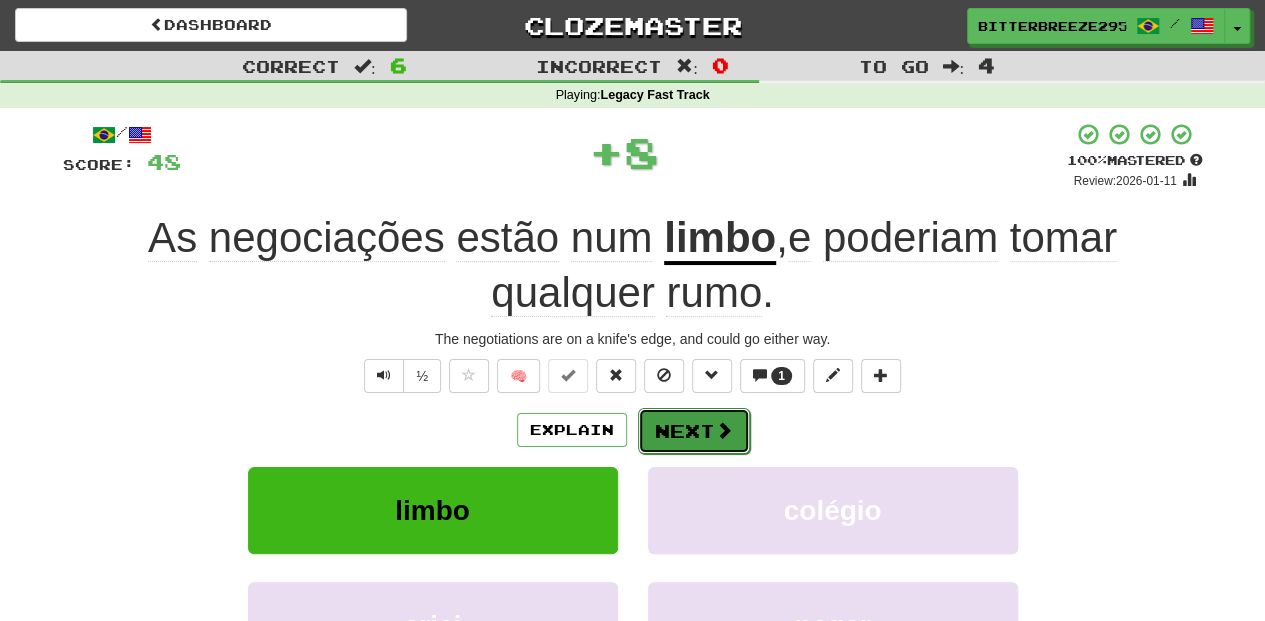 click on "Next" at bounding box center [694, 431] 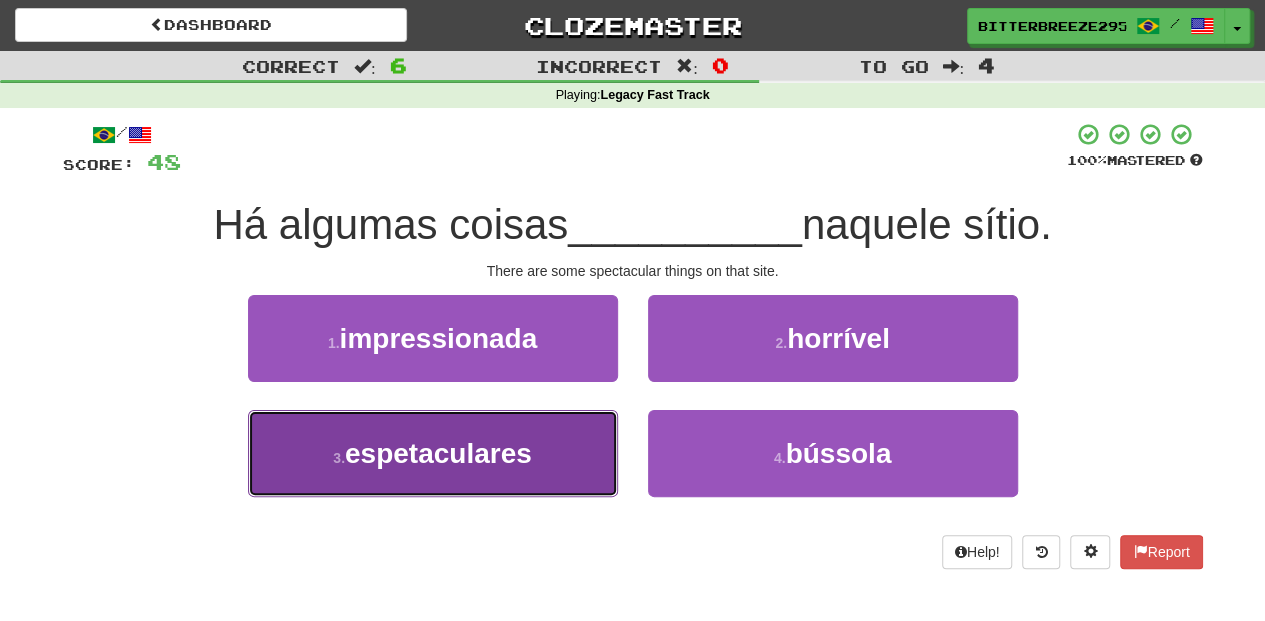 click on "3 .  espetaculares" at bounding box center (433, 453) 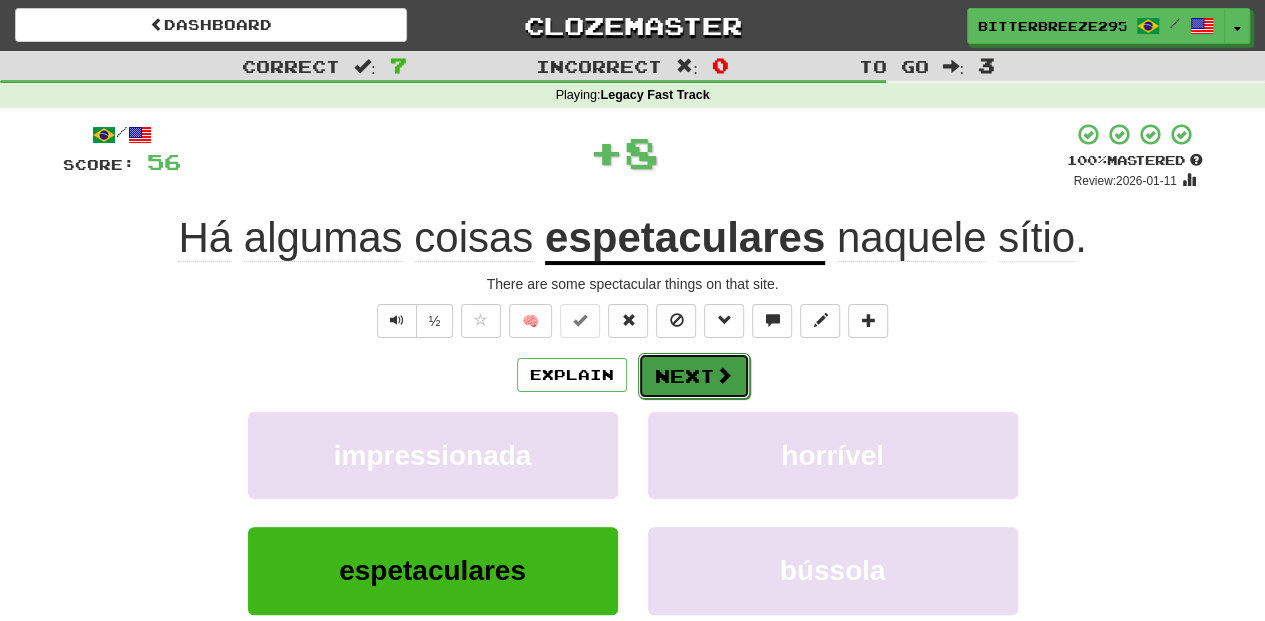 click on "Next" at bounding box center [694, 376] 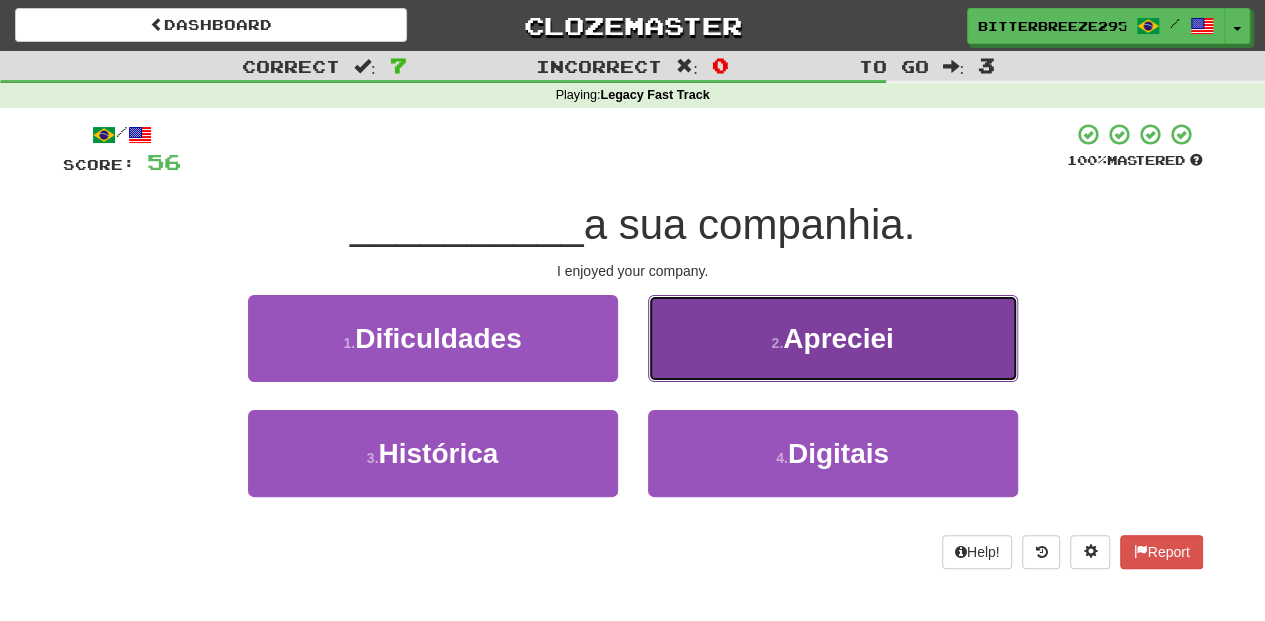 click on "2 .  Apreciei" at bounding box center (833, 338) 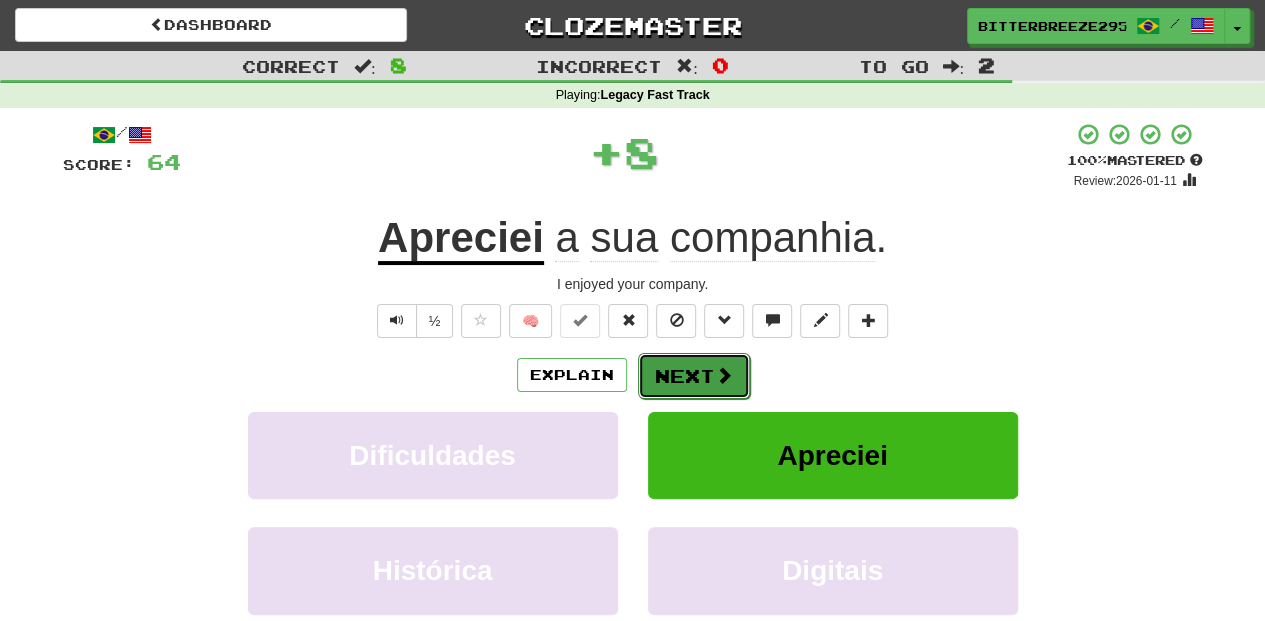 click on "Next" at bounding box center (694, 376) 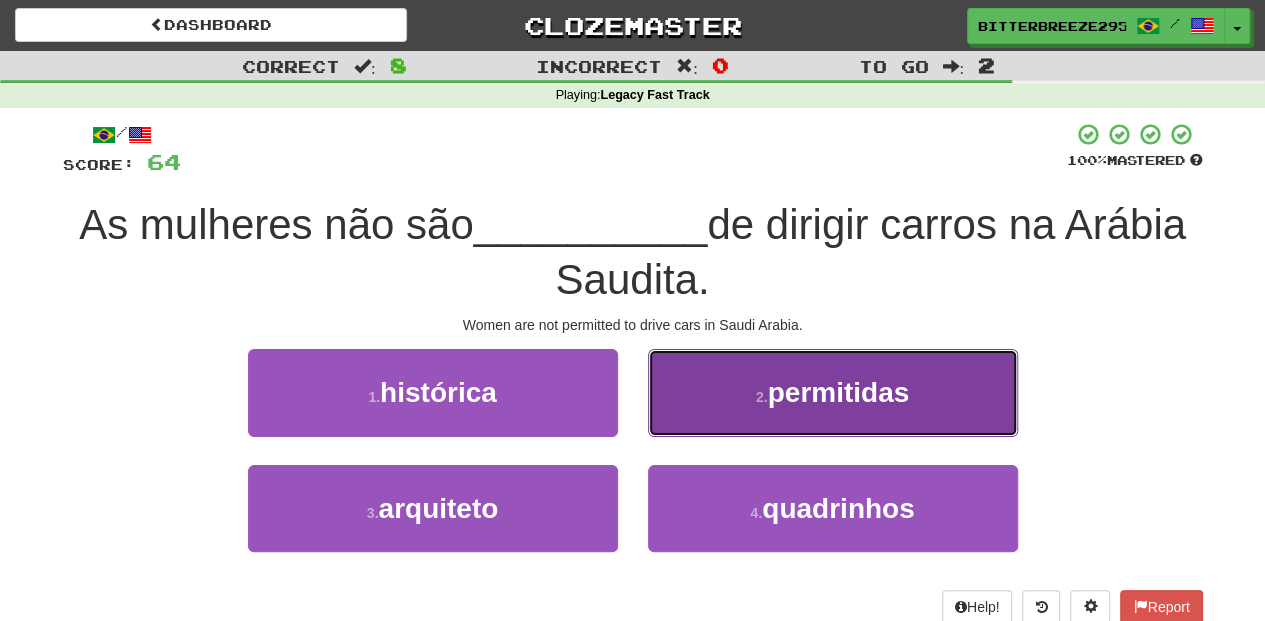 click on "2 .  permitidas" at bounding box center [833, 392] 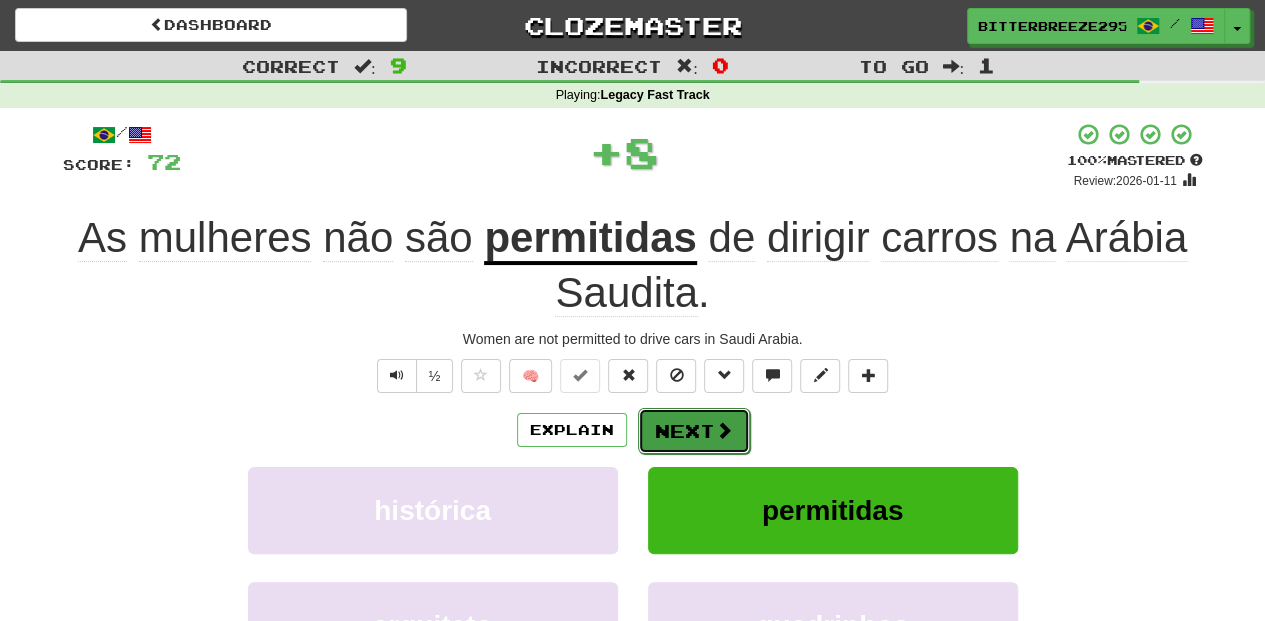 click on "Next" at bounding box center (694, 431) 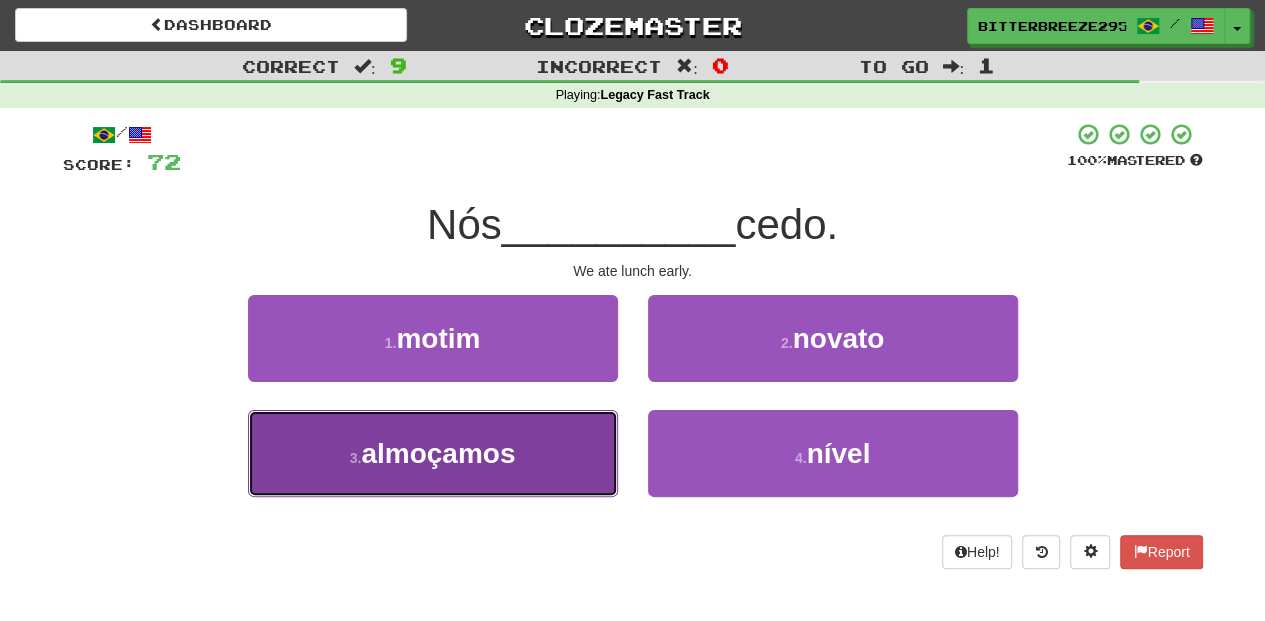 click on "3 .  almoçamos" at bounding box center (433, 453) 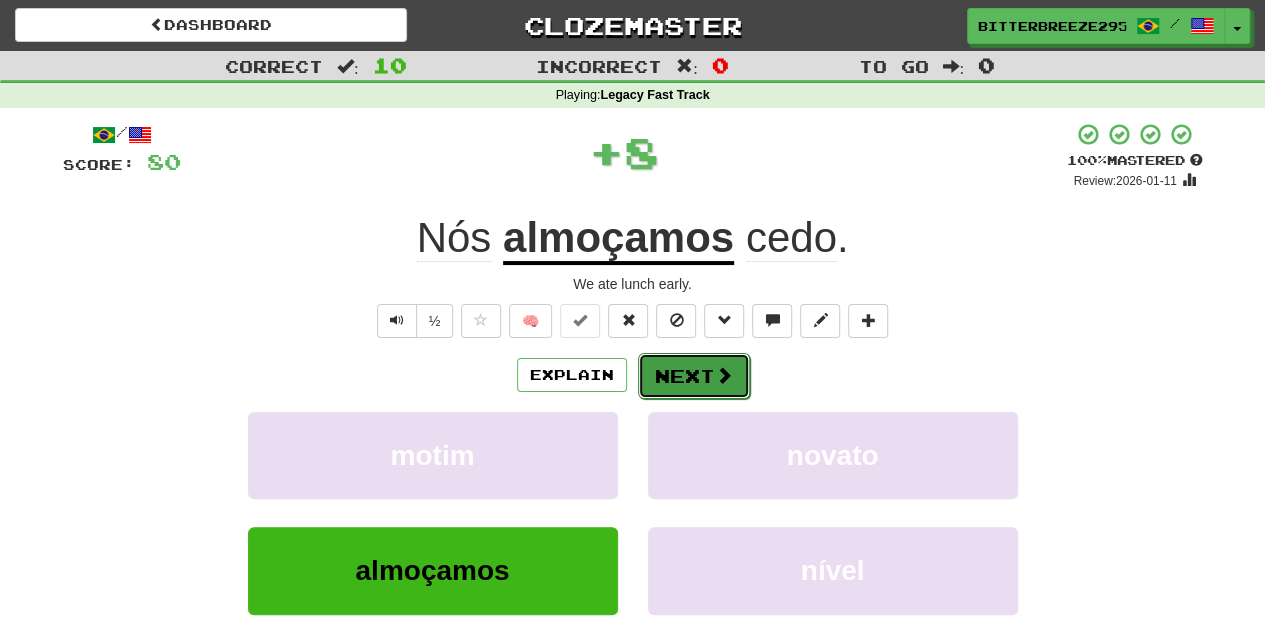 click on "Next" at bounding box center (694, 376) 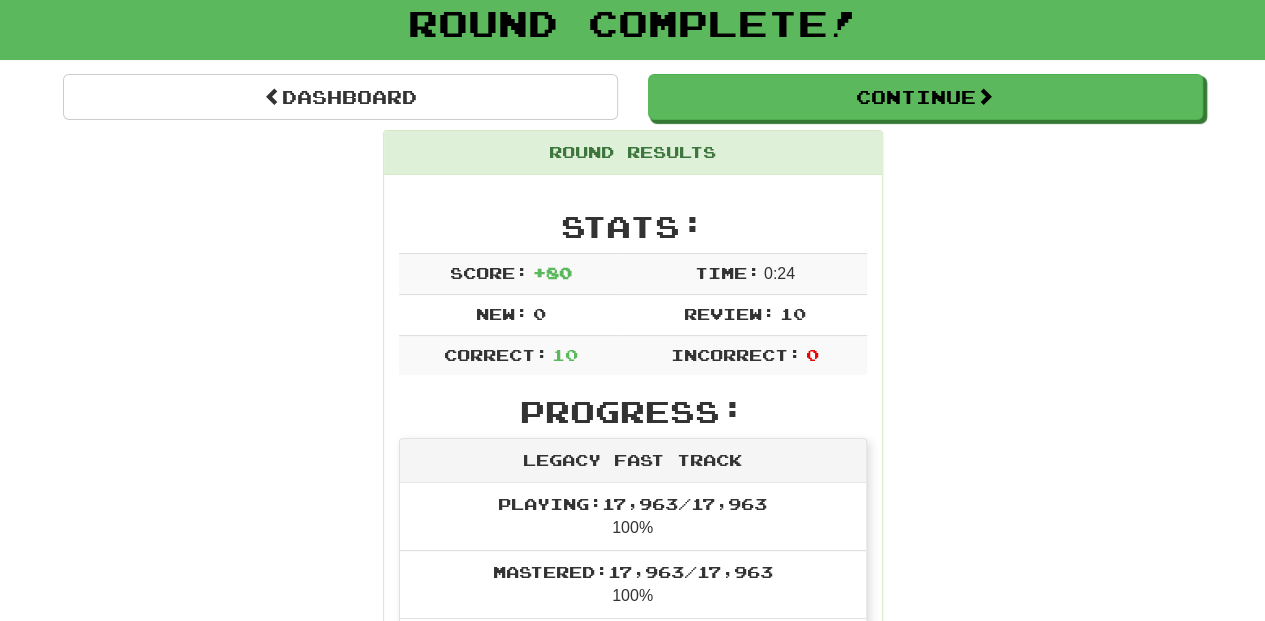 scroll, scrollTop: 0, scrollLeft: 0, axis: both 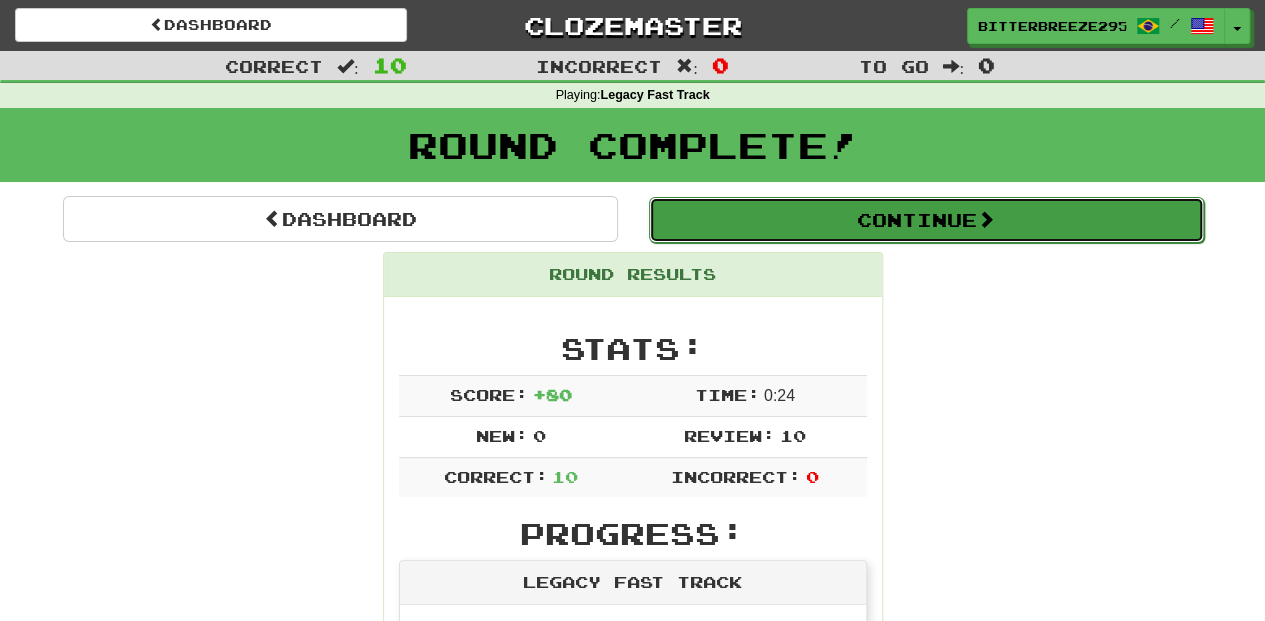 click on "Continue" at bounding box center [926, 220] 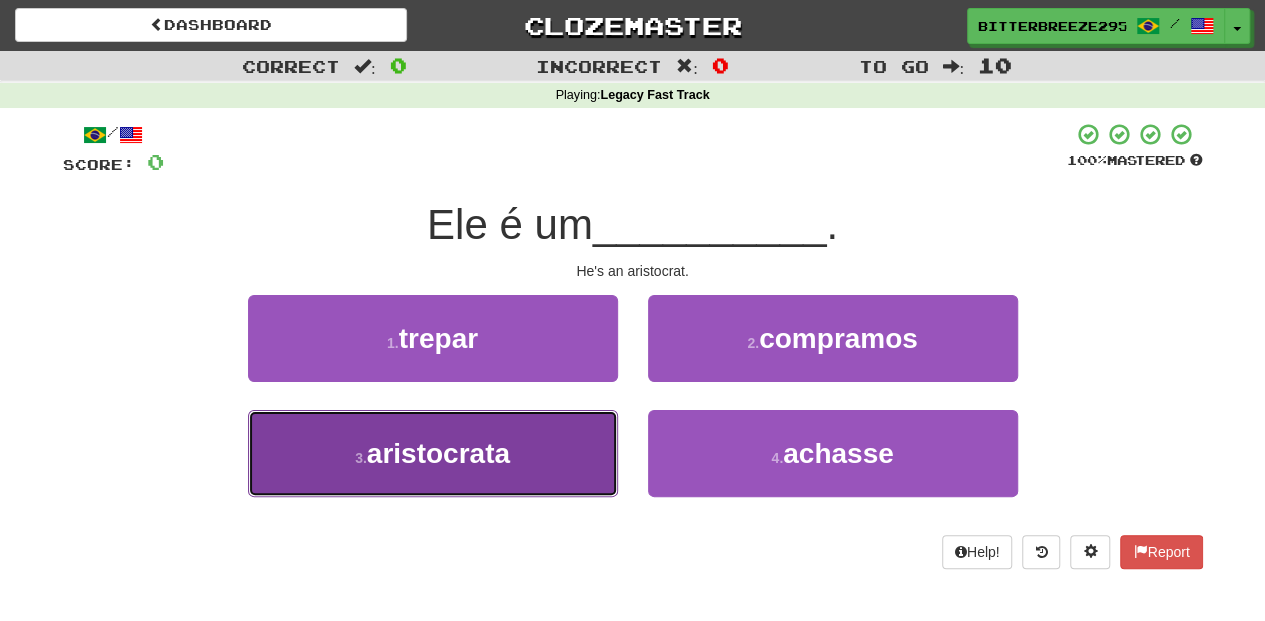 click on "aristocrata" at bounding box center (438, 453) 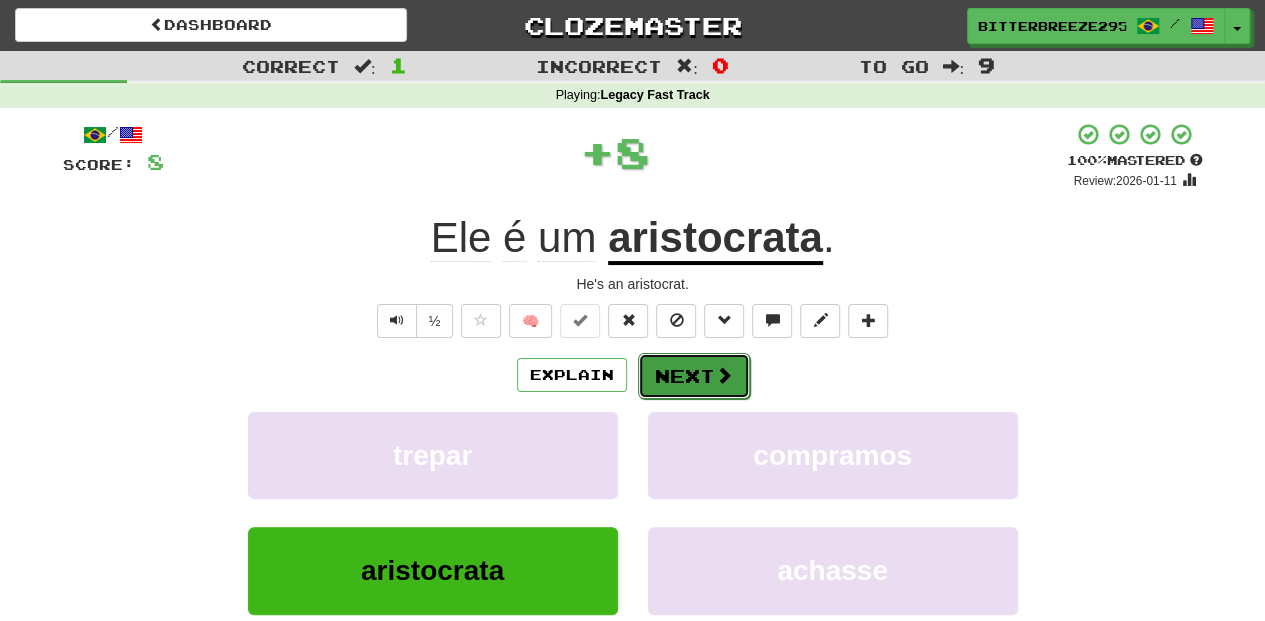 click on "Next" at bounding box center [694, 376] 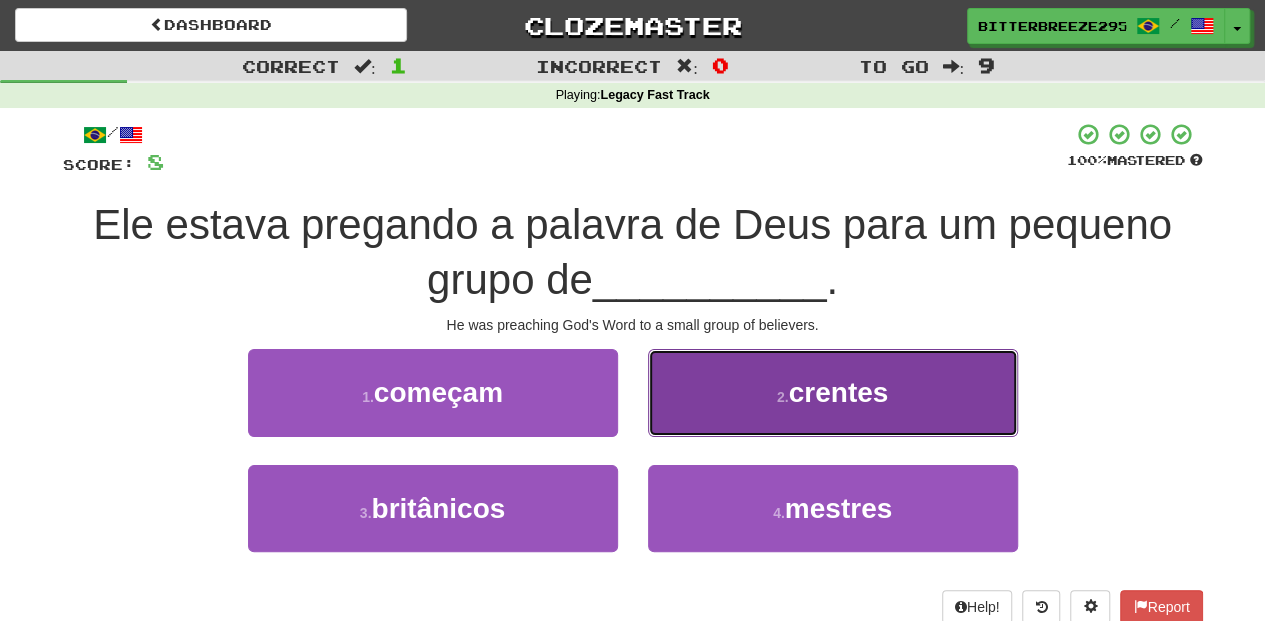 click on "2 .  crentes" at bounding box center [833, 392] 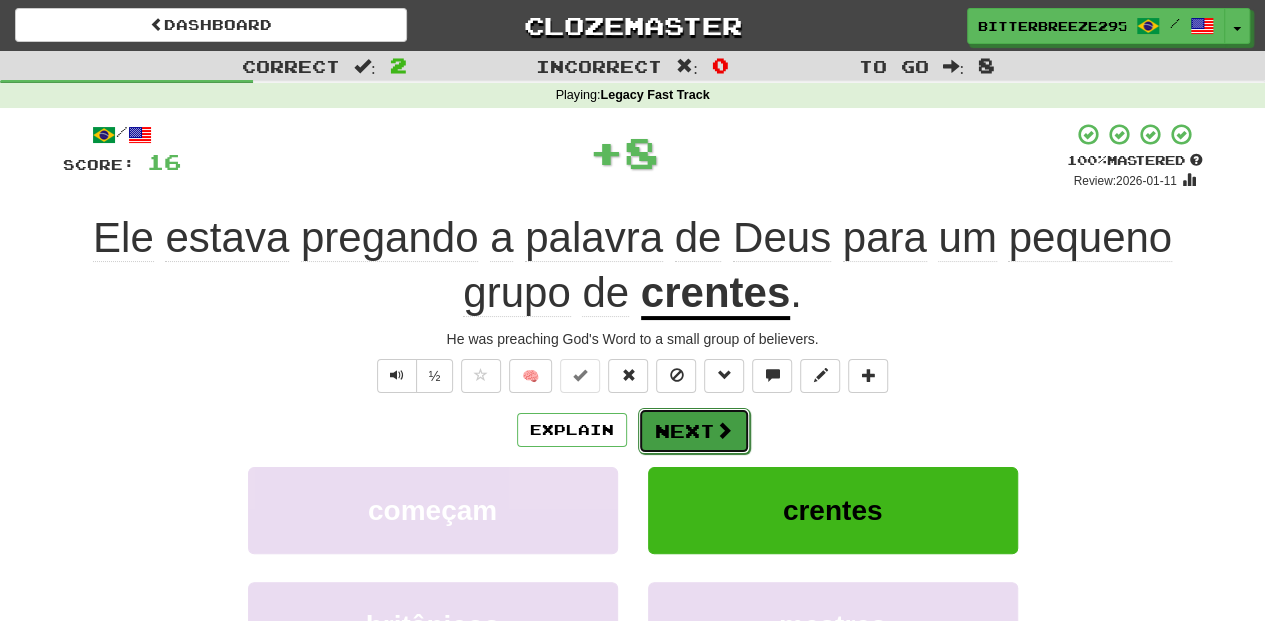 click on "Next" at bounding box center (694, 431) 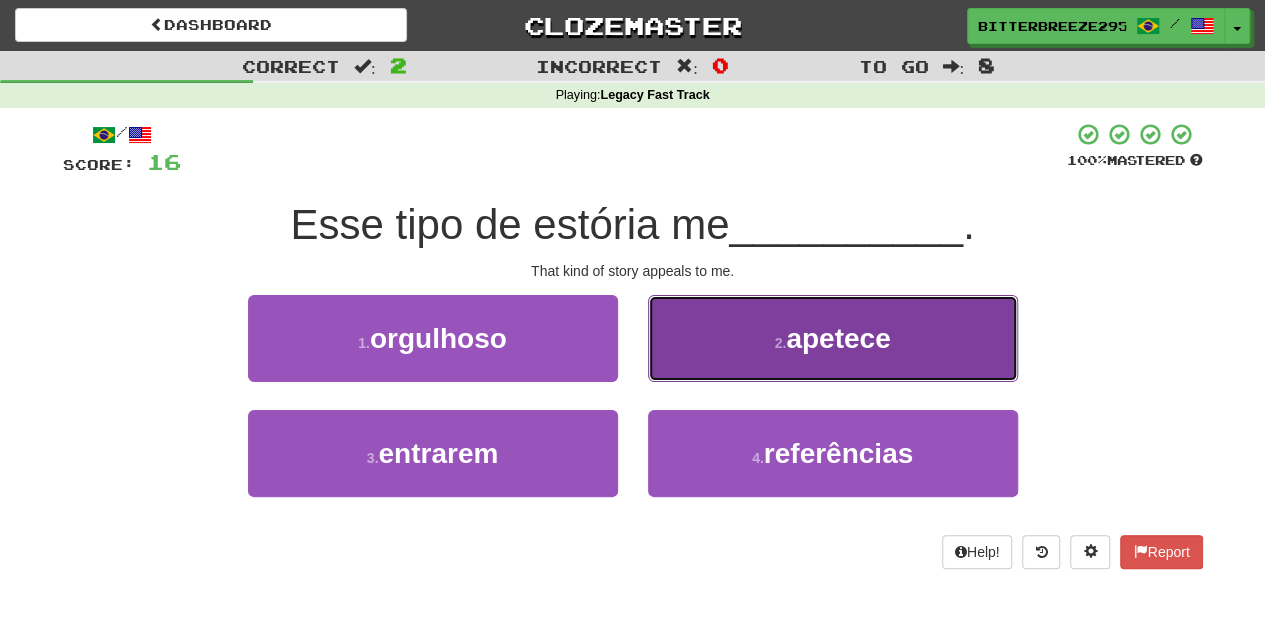 click on "2 .  apetece" at bounding box center (833, 338) 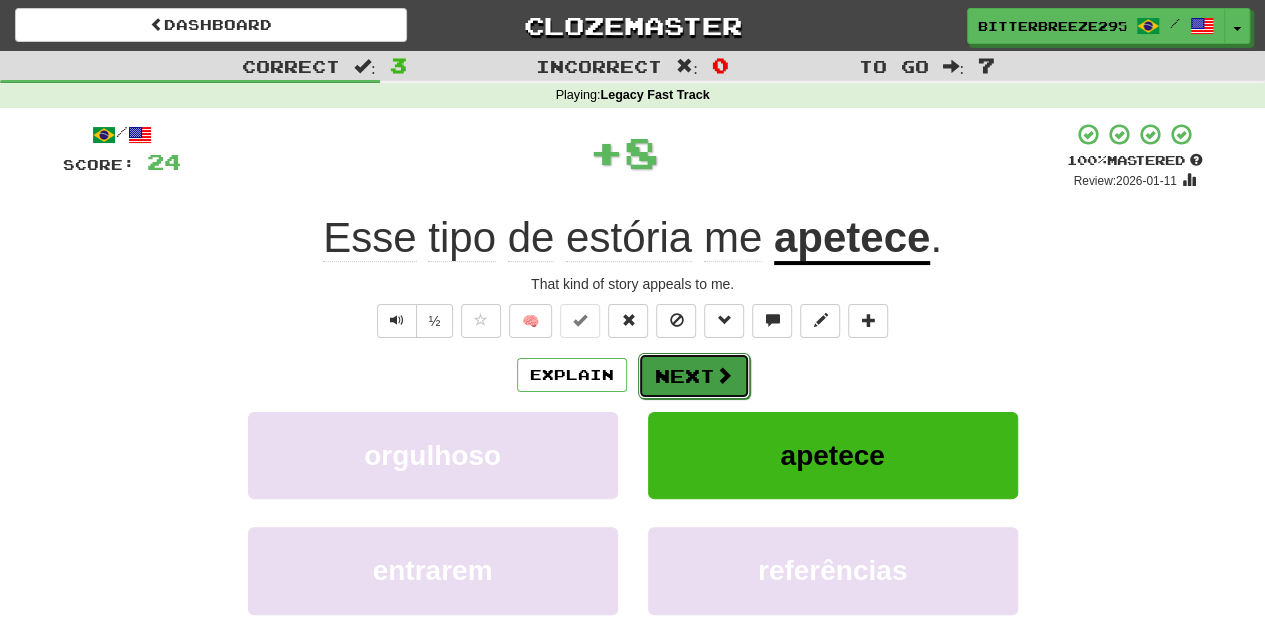 click on "Next" at bounding box center [694, 376] 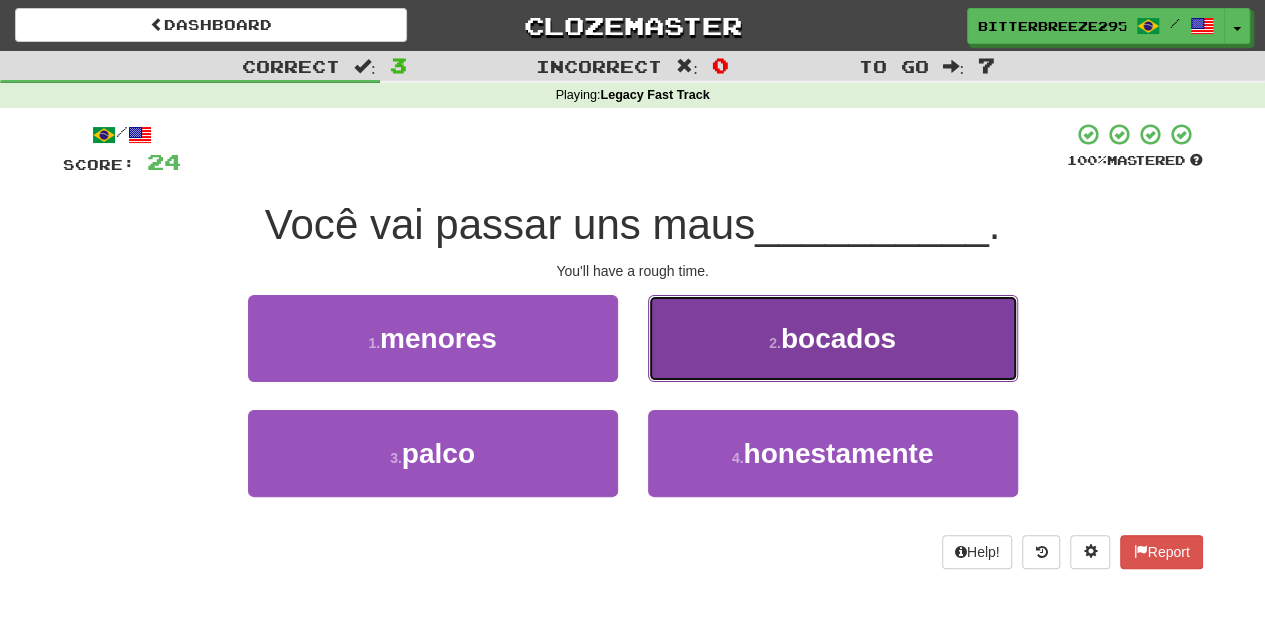 click on "2 .  bocados" at bounding box center (833, 338) 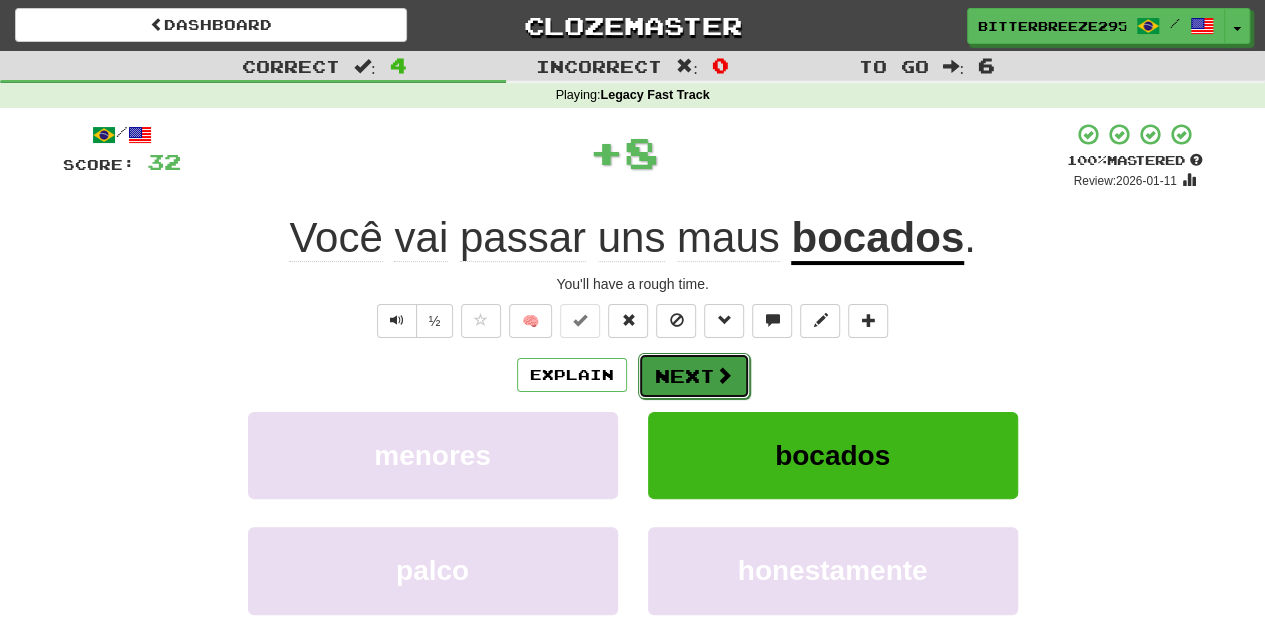 click on "Next" at bounding box center [694, 376] 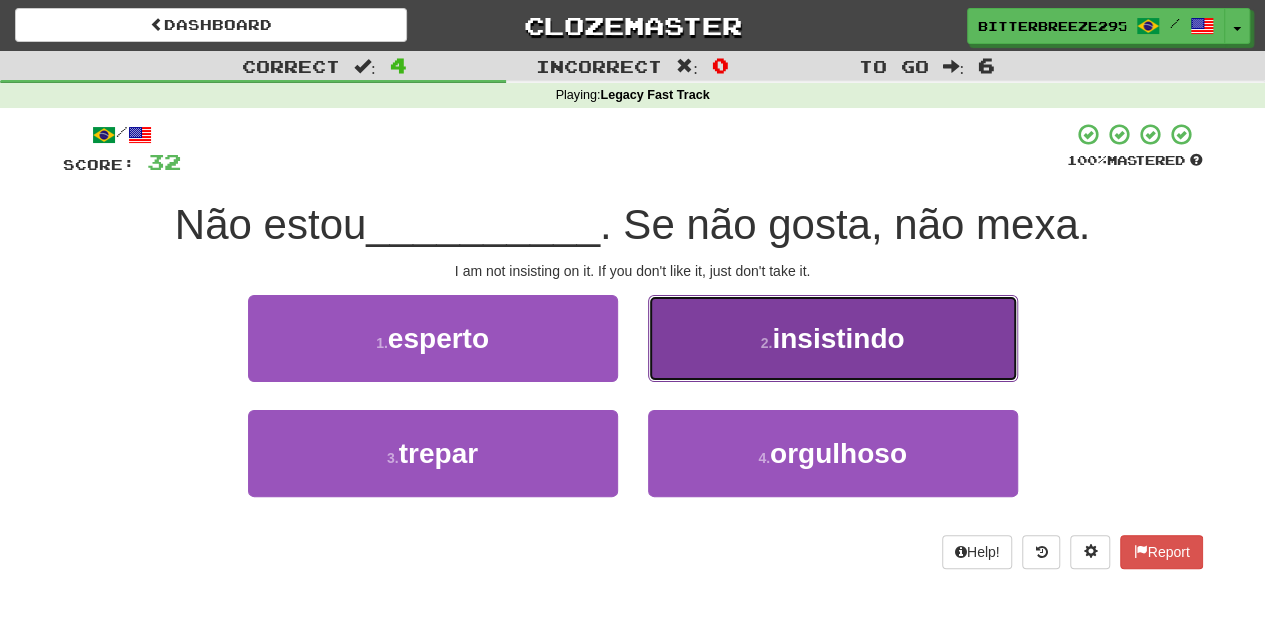 click on "2 .  insistindo" at bounding box center [833, 338] 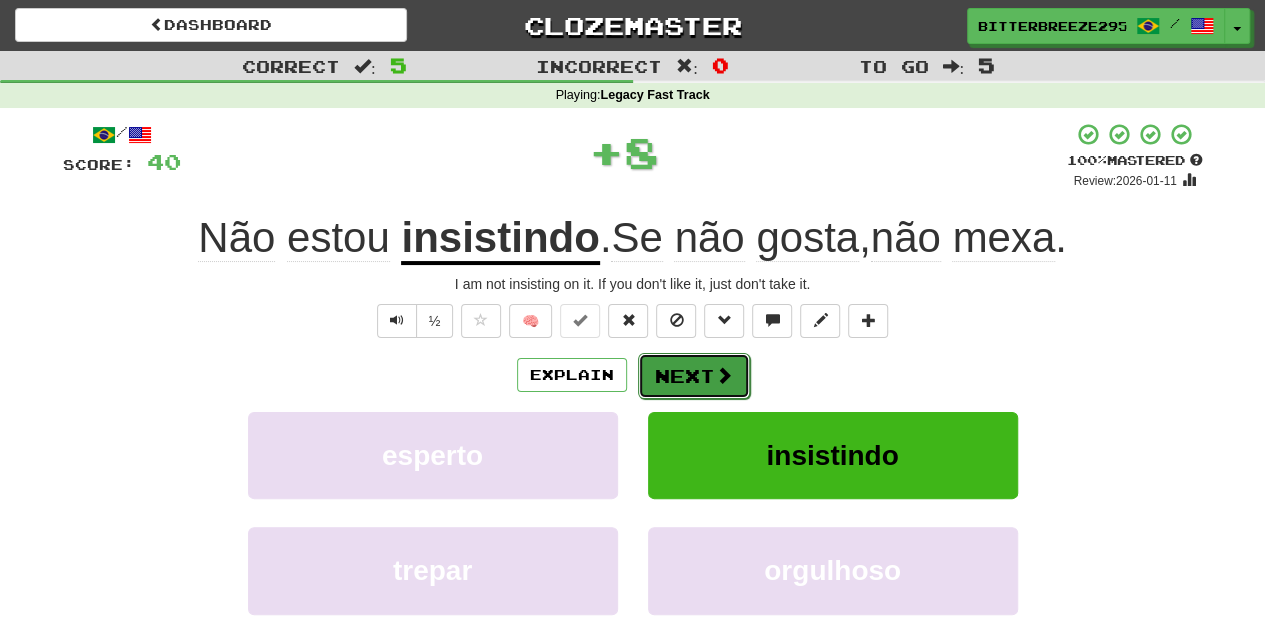 click on "Next" at bounding box center [694, 376] 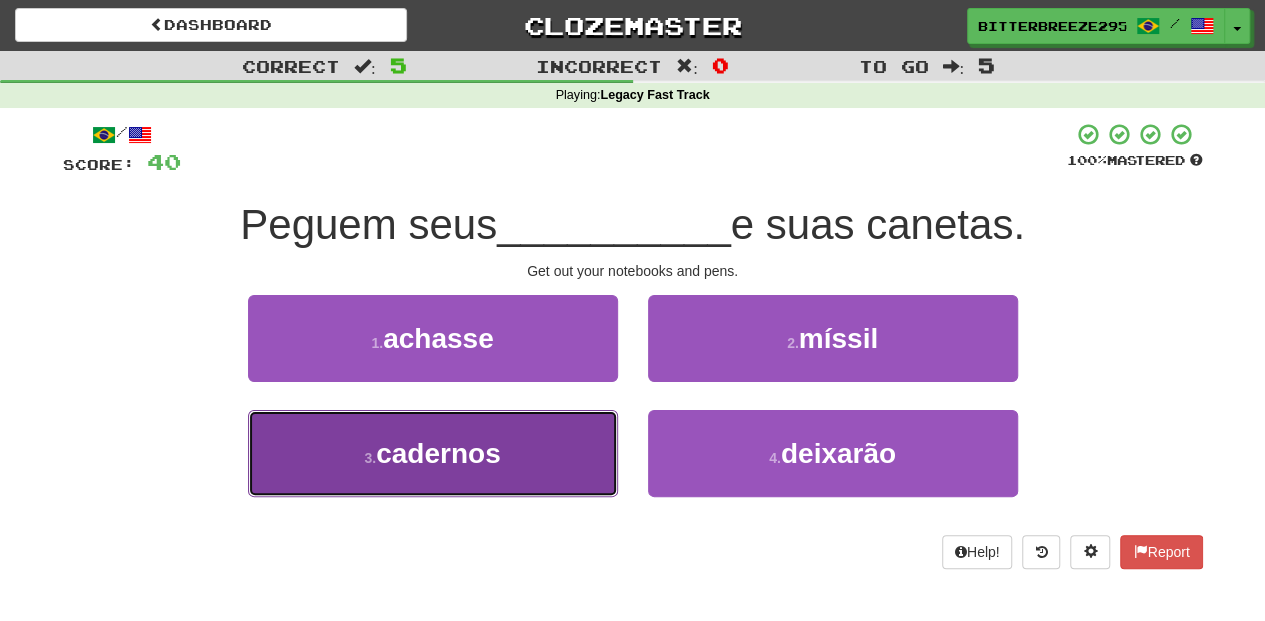 click on "3 .  cadernos" at bounding box center (433, 453) 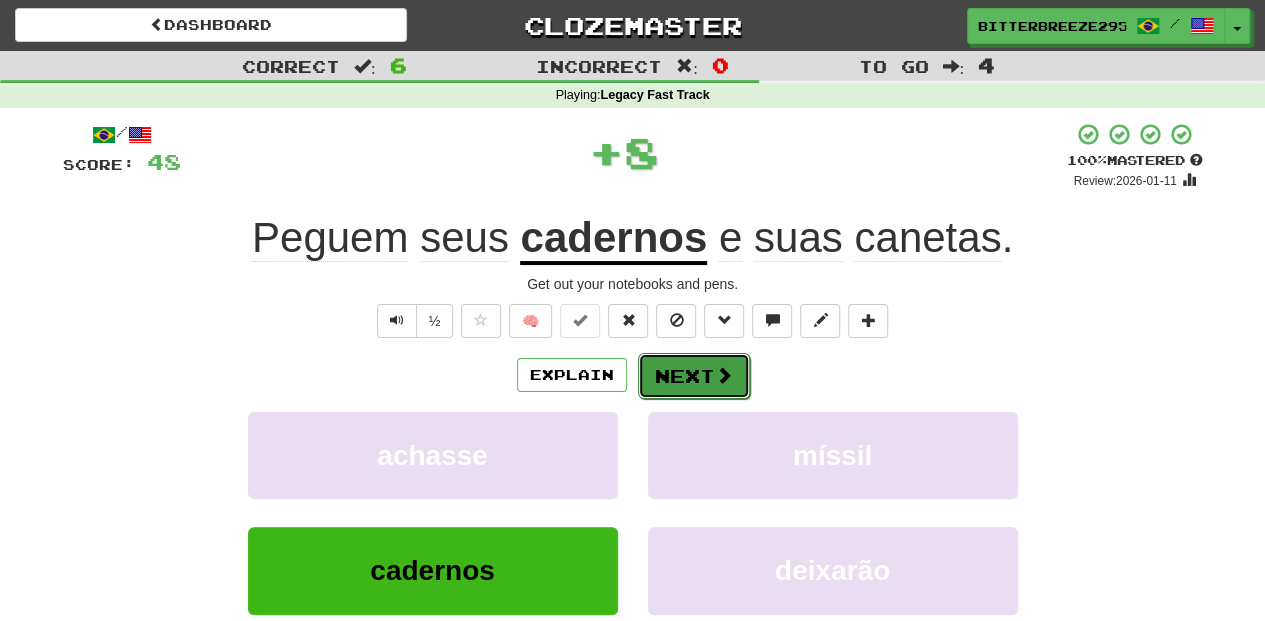 click on "Next" at bounding box center [694, 376] 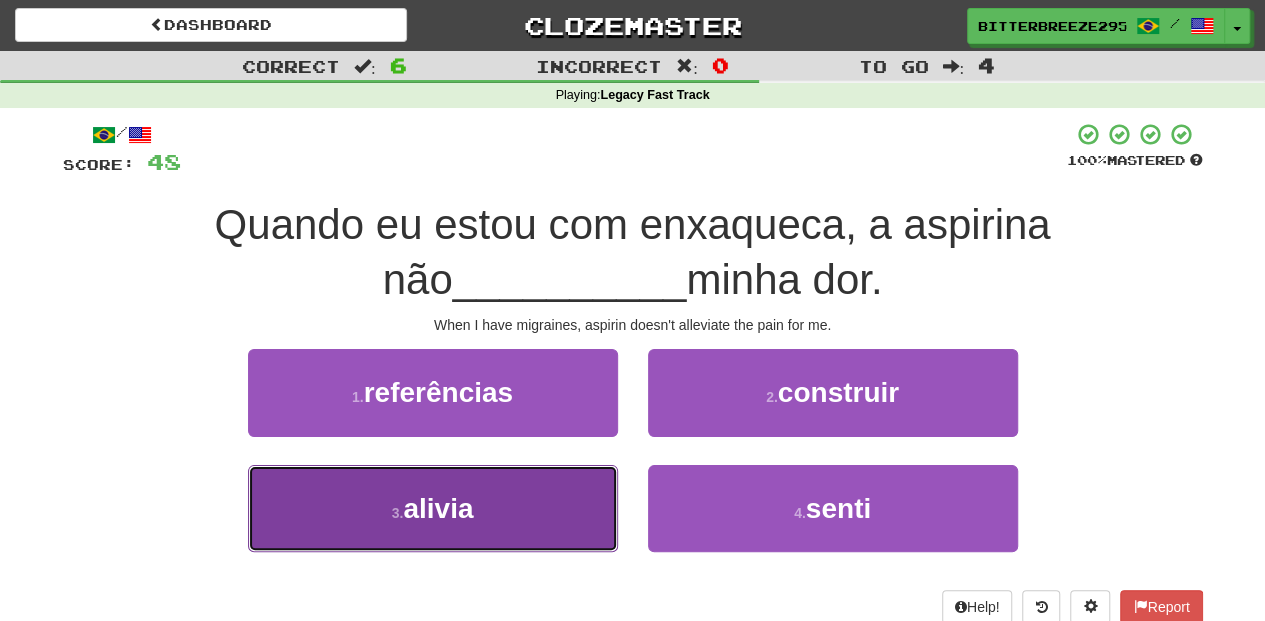 click on "3 .  alivia" at bounding box center (433, 508) 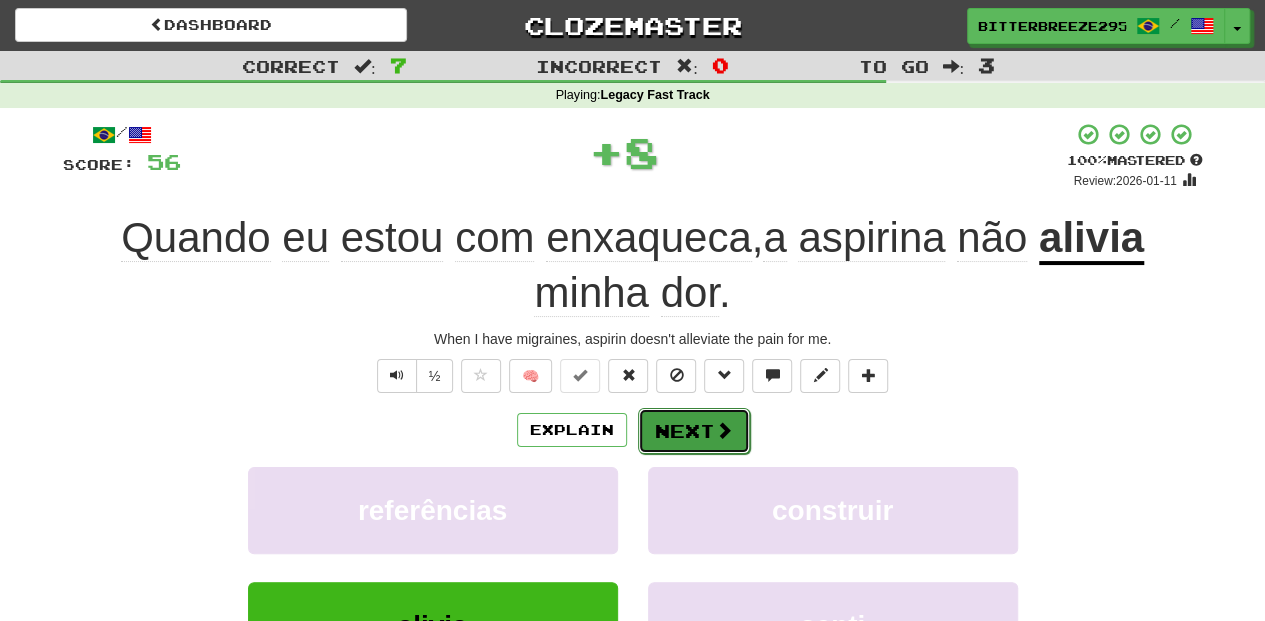 click on "Next" at bounding box center (694, 431) 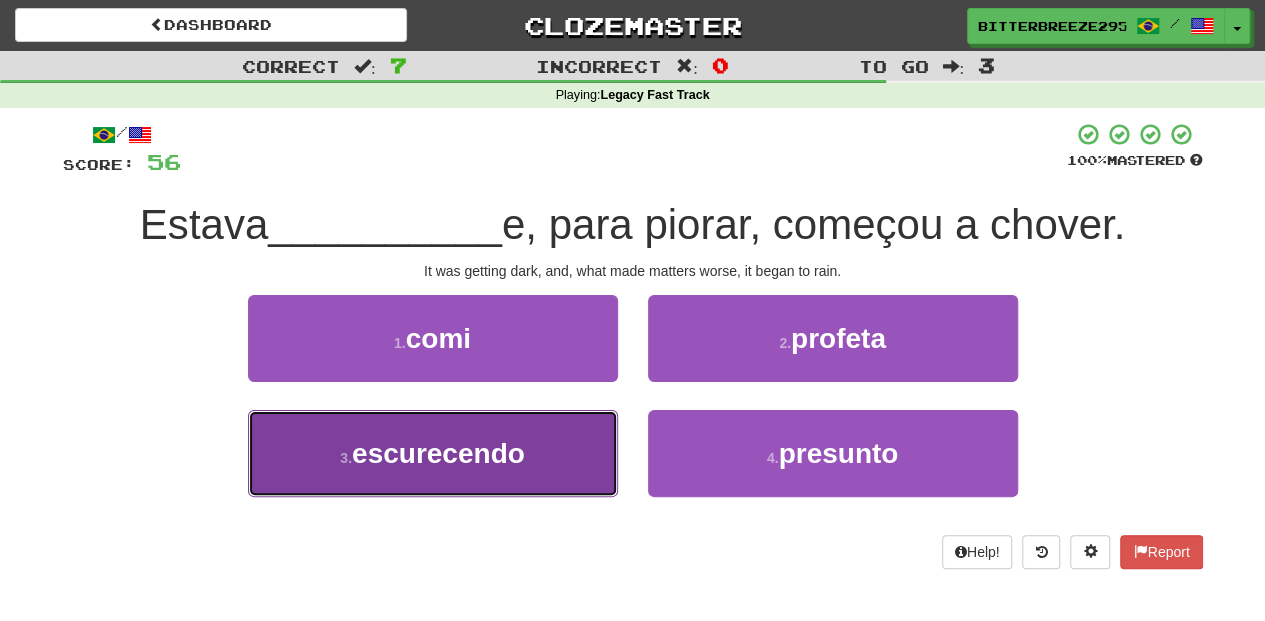 click on "escurecendo" at bounding box center [438, 453] 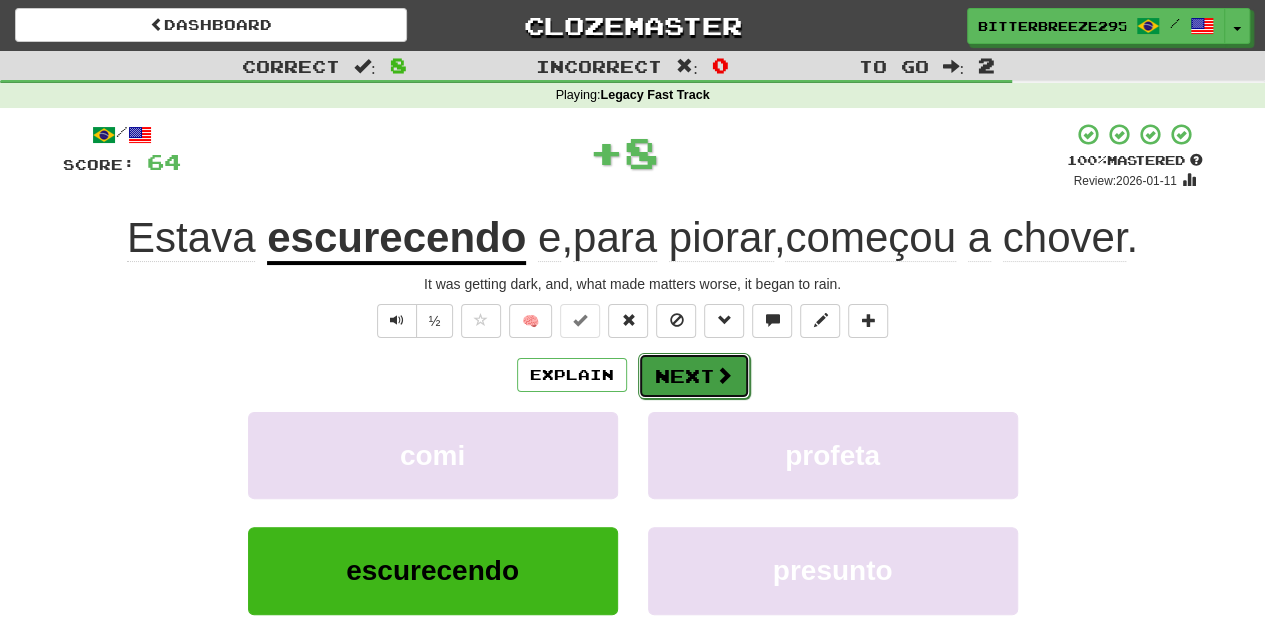 click on "Next" at bounding box center (694, 376) 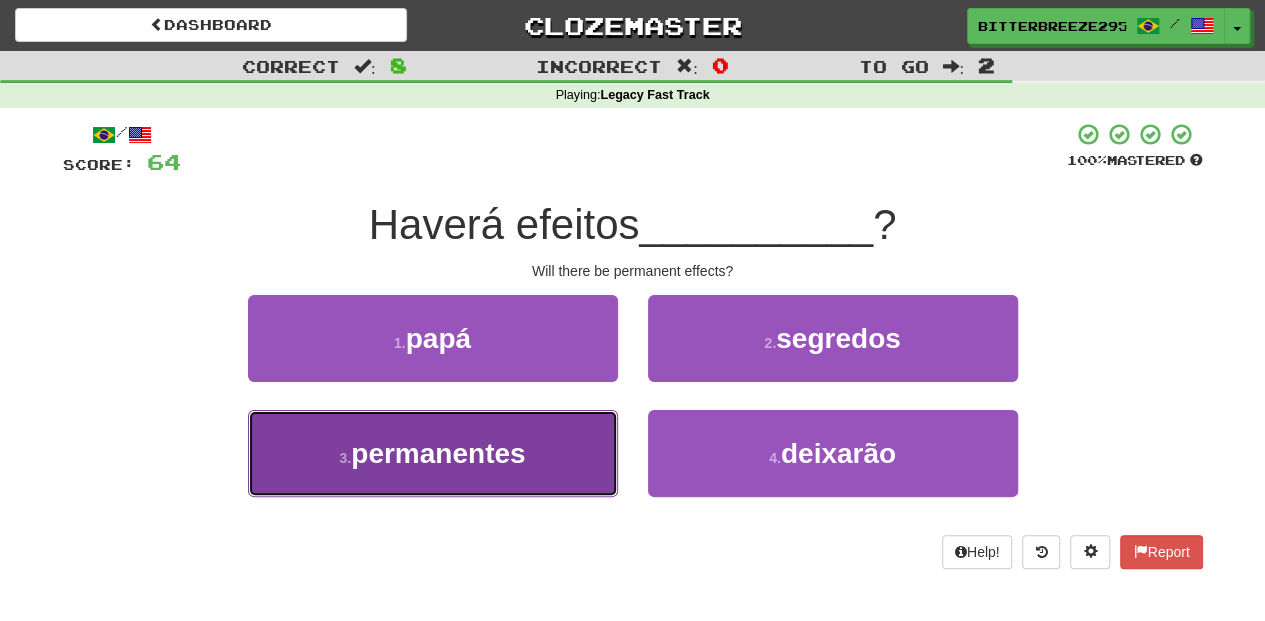 click on "3 .  permanentes" at bounding box center [433, 453] 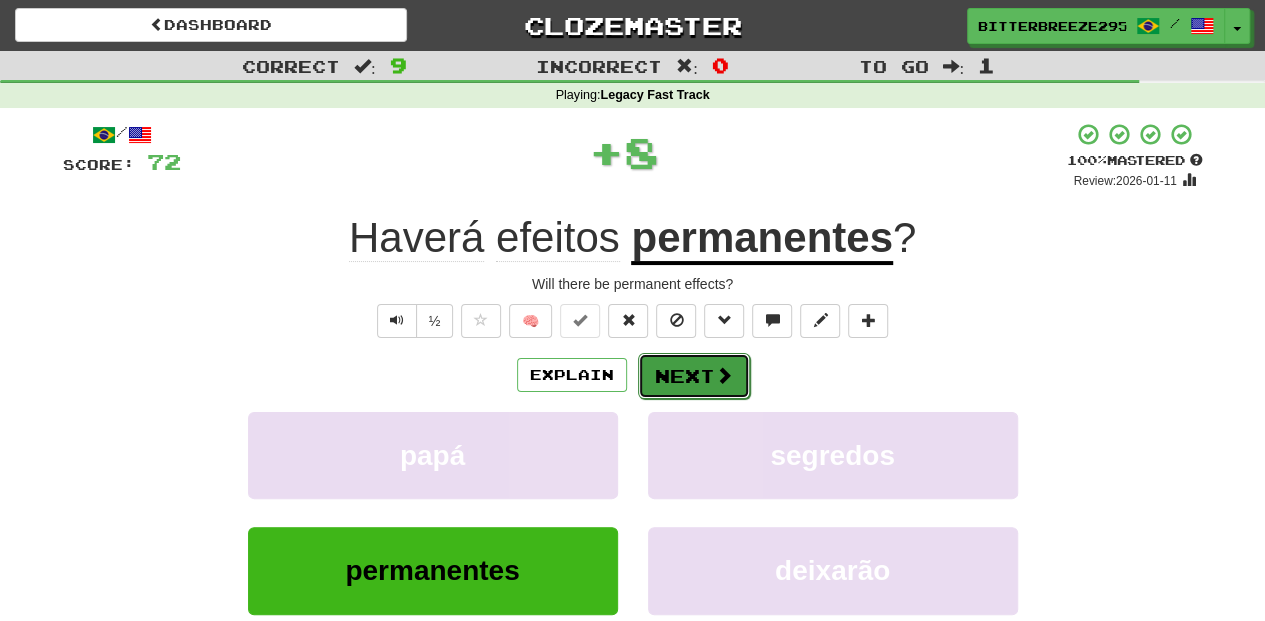 click on "Next" at bounding box center [694, 376] 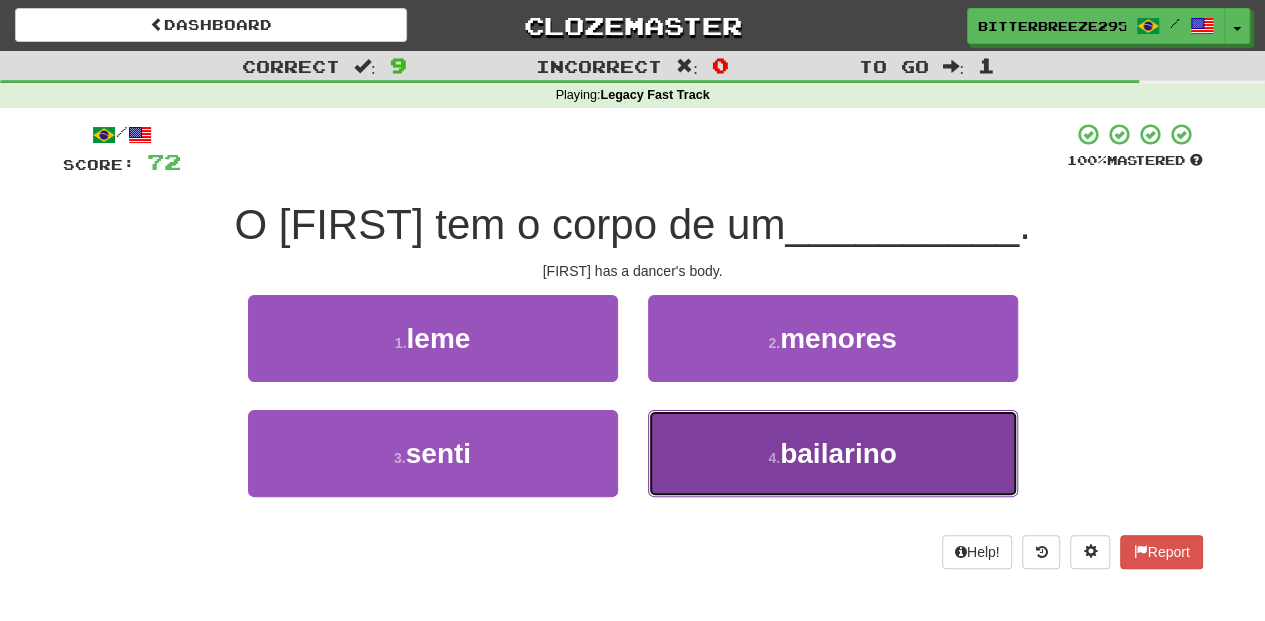 click on "4 .  bailarino" at bounding box center [833, 453] 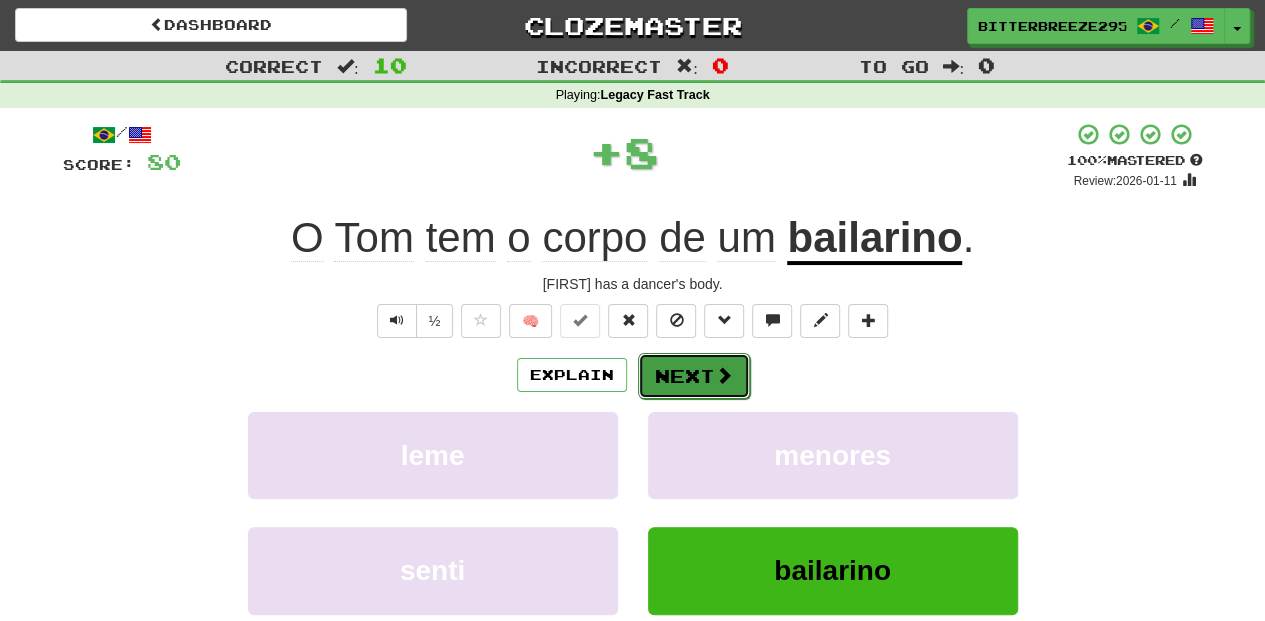 click on "Next" at bounding box center (694, 376) 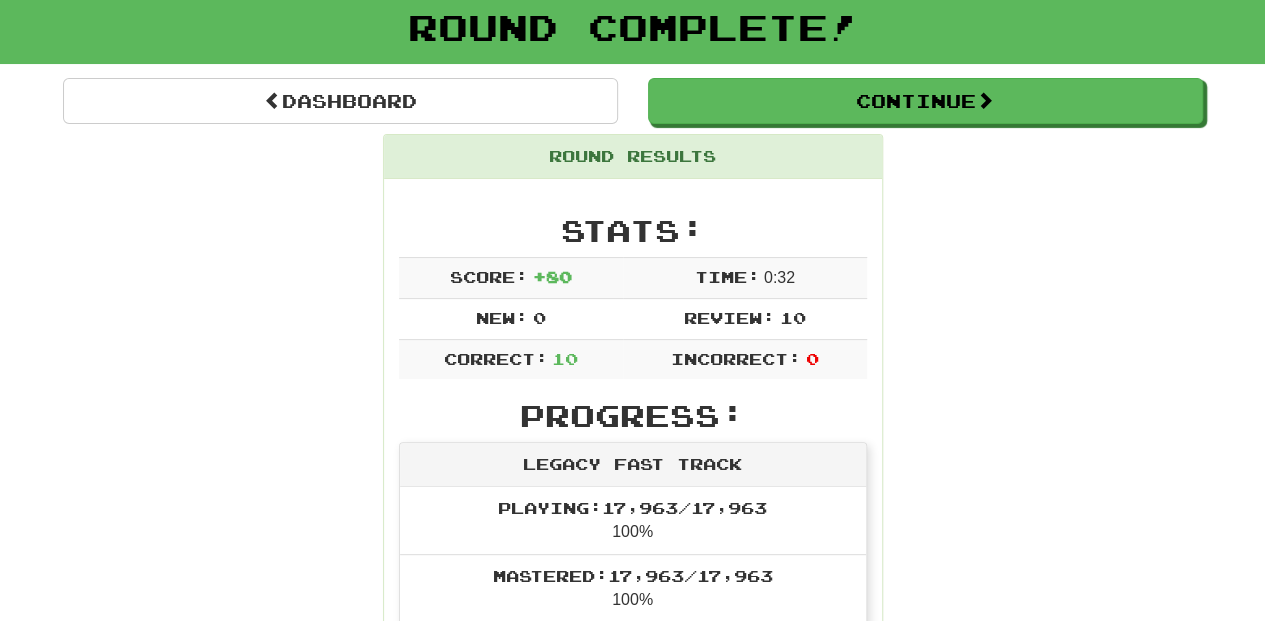 scroll, scrollTop: 0, scrollLeft: 0, axis: both 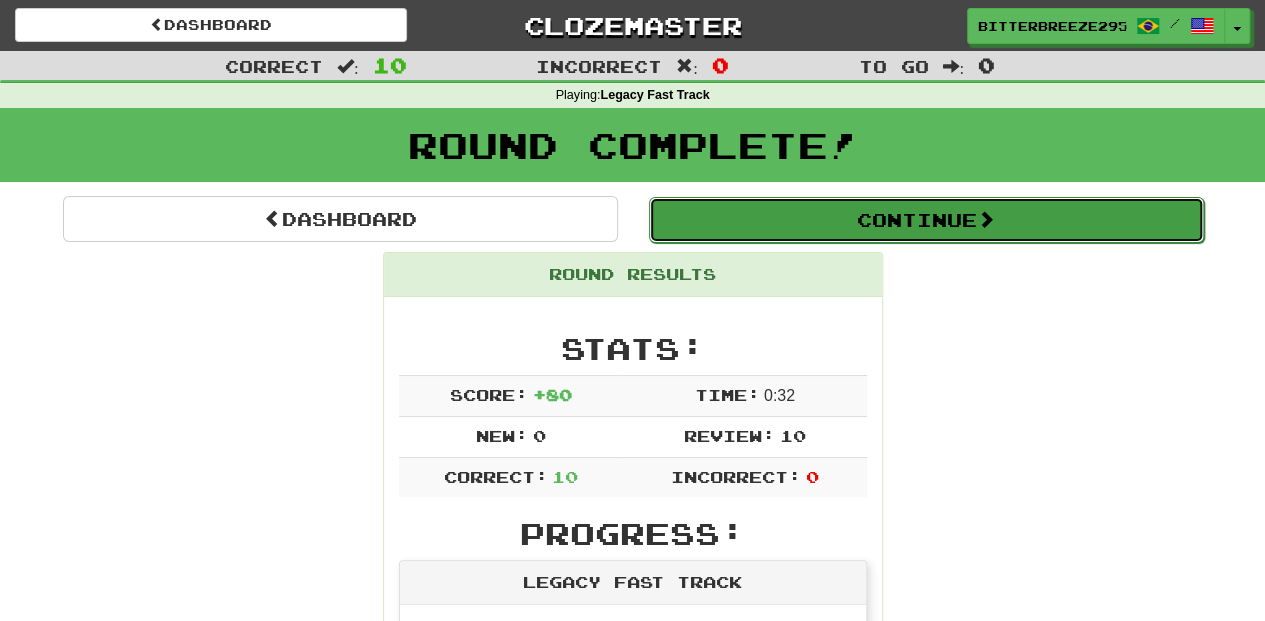 click on "Continue" at bounding box center (926, 220) 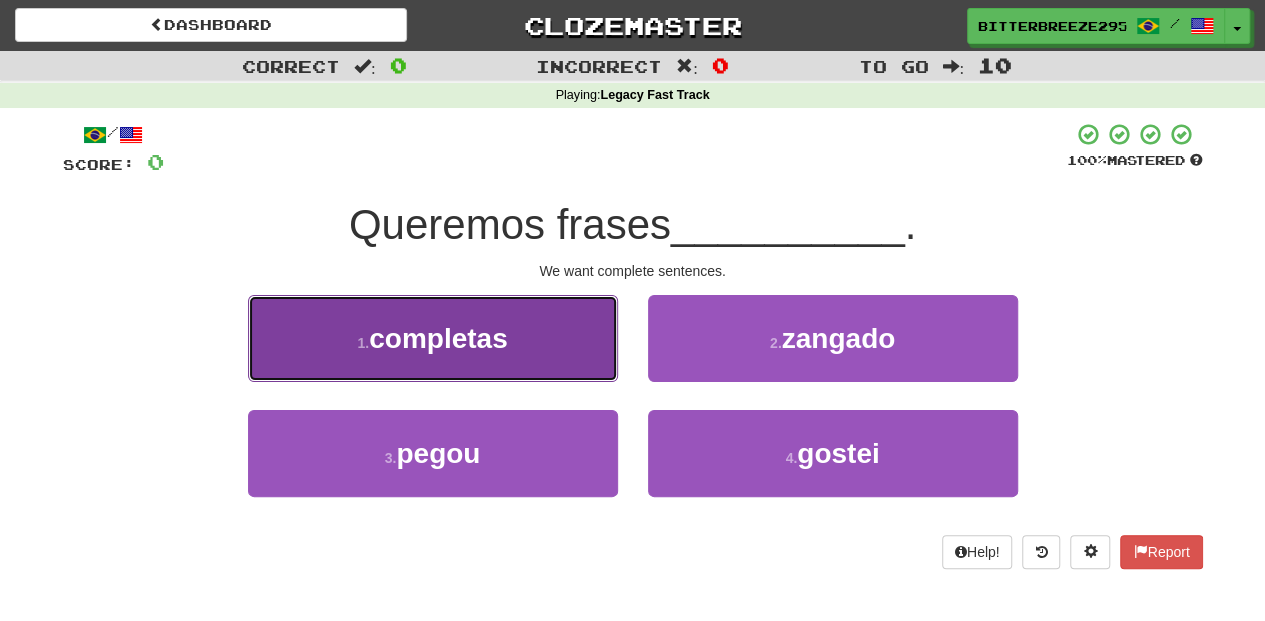 click on "1 .  completas" at bounding box center [433, 338] 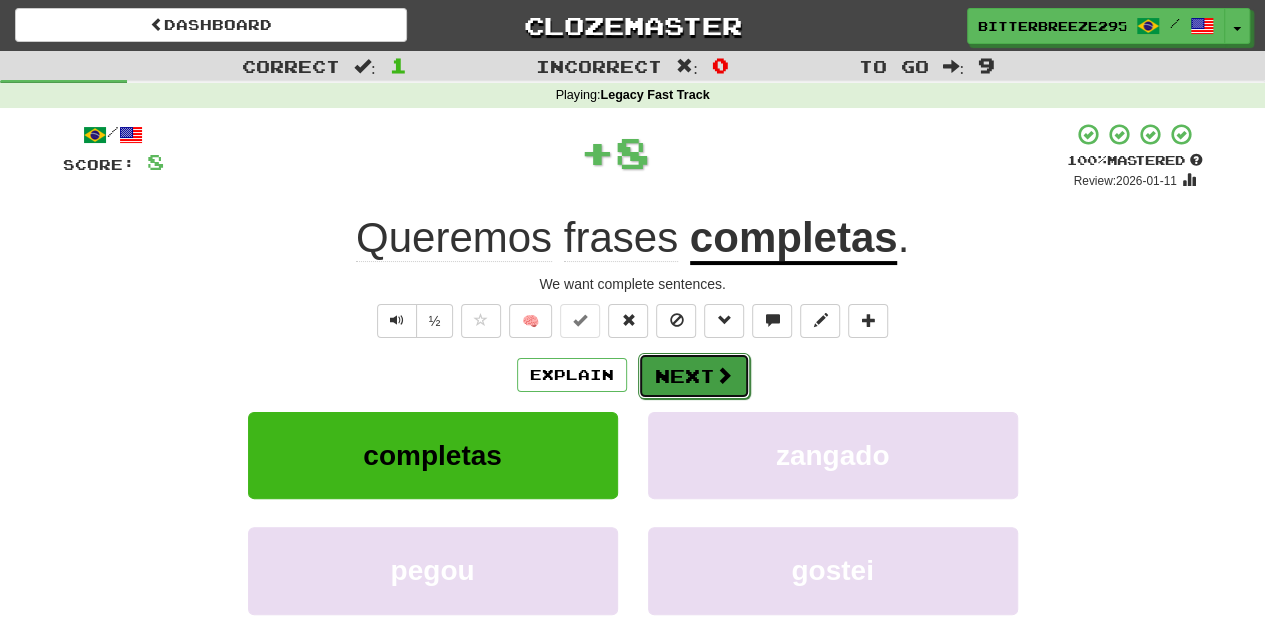 click on "Next" at bounding box center (694, 376) 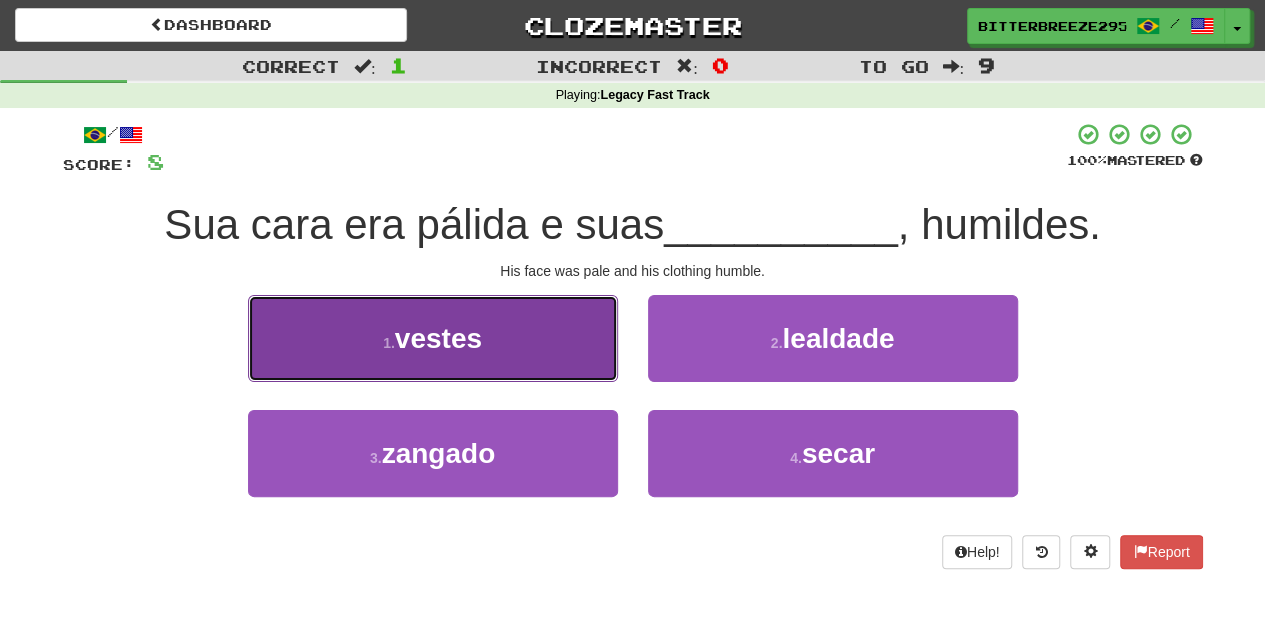 click on "1 .  vestes" at bounding box center (433, 338) 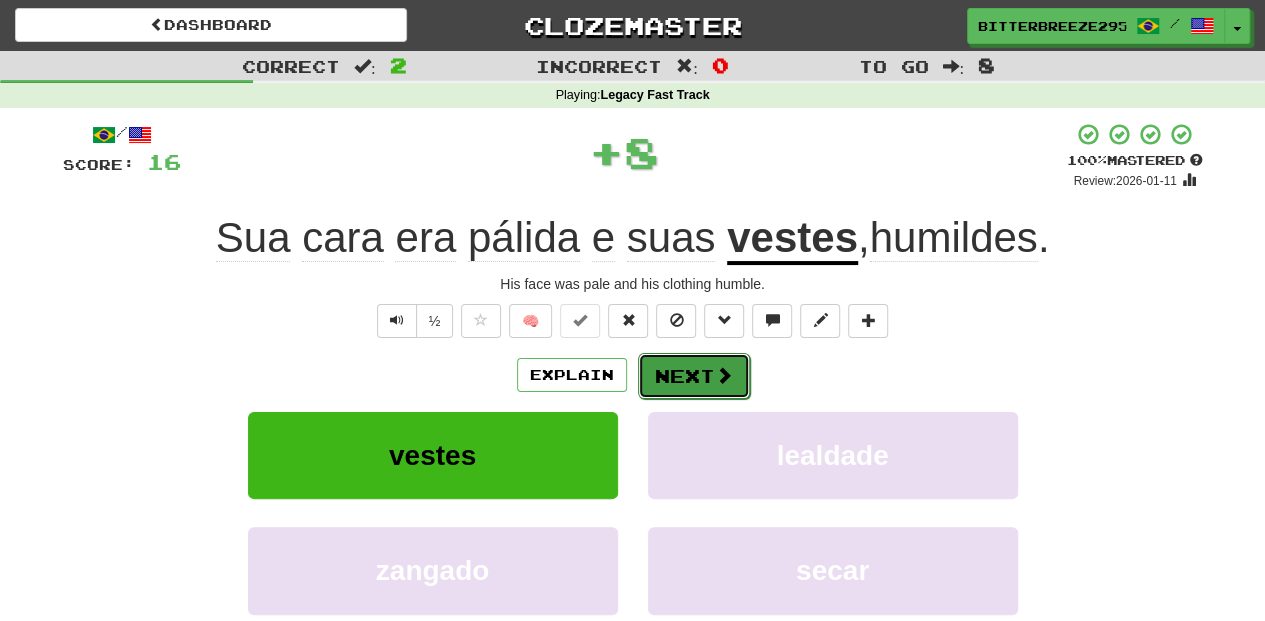 click on "Next" at bounding box center [694, 376] 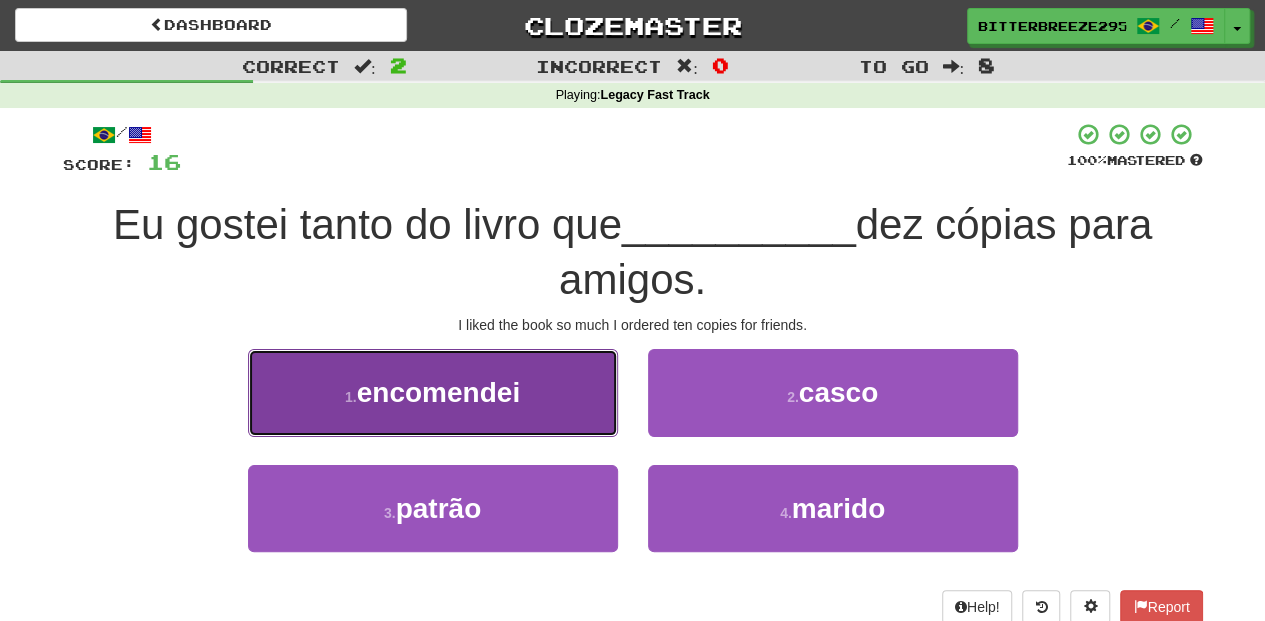 click on "1 .  encomendei" at bounding box center (433, 392) 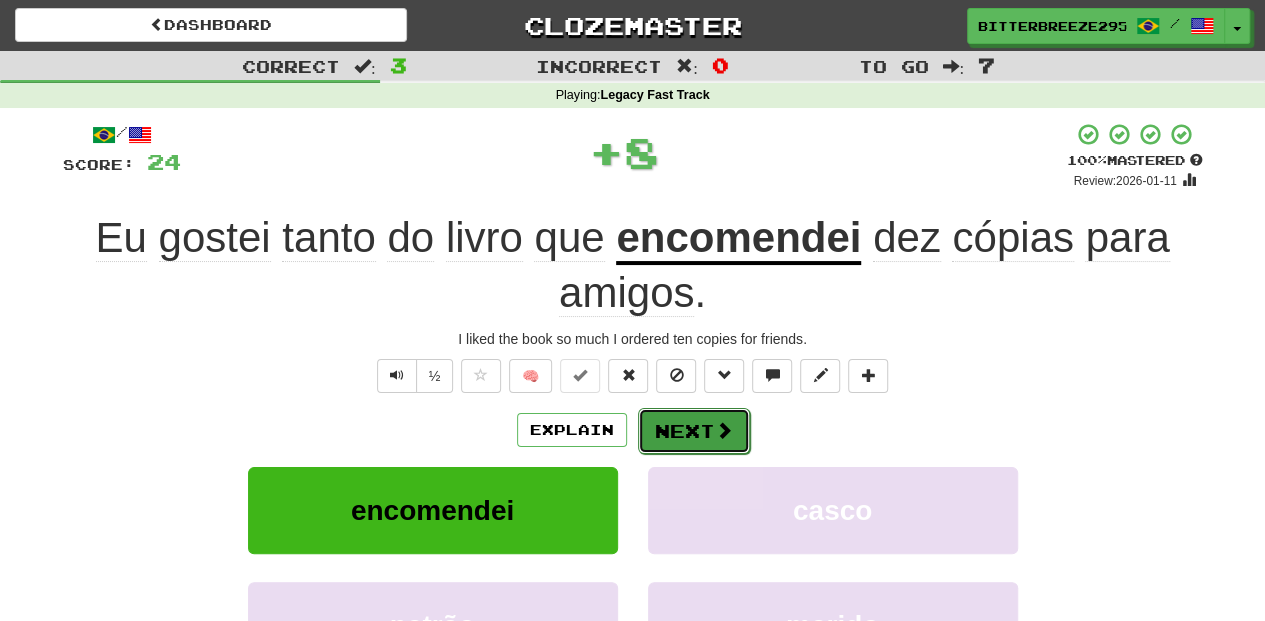 click on "Next" at bounding box center [694, 431] 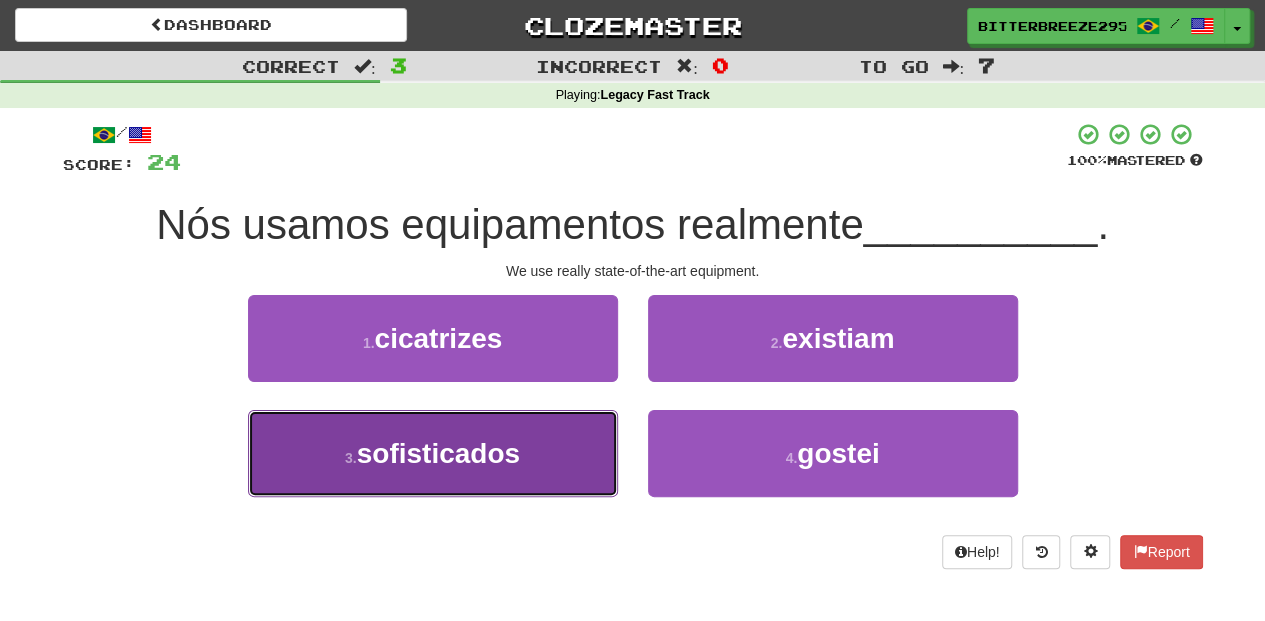 click on "3 .  sofisticados" at bounding box center (433, 453) 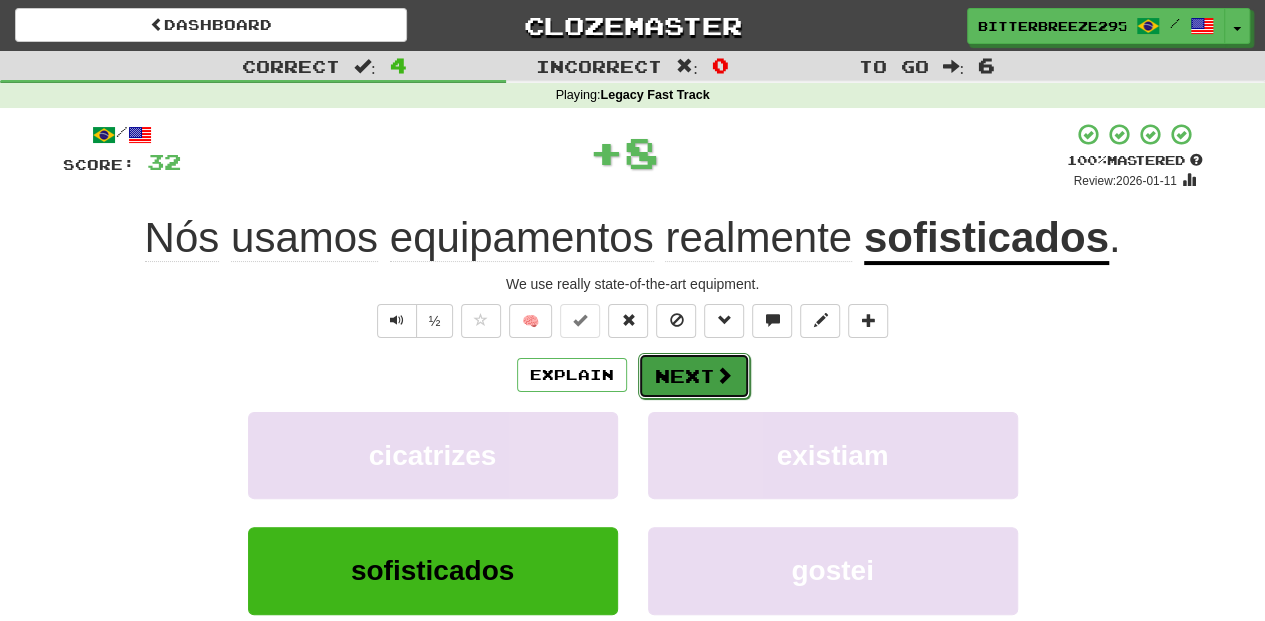 click on "Next" at bounding box center (694, 376) 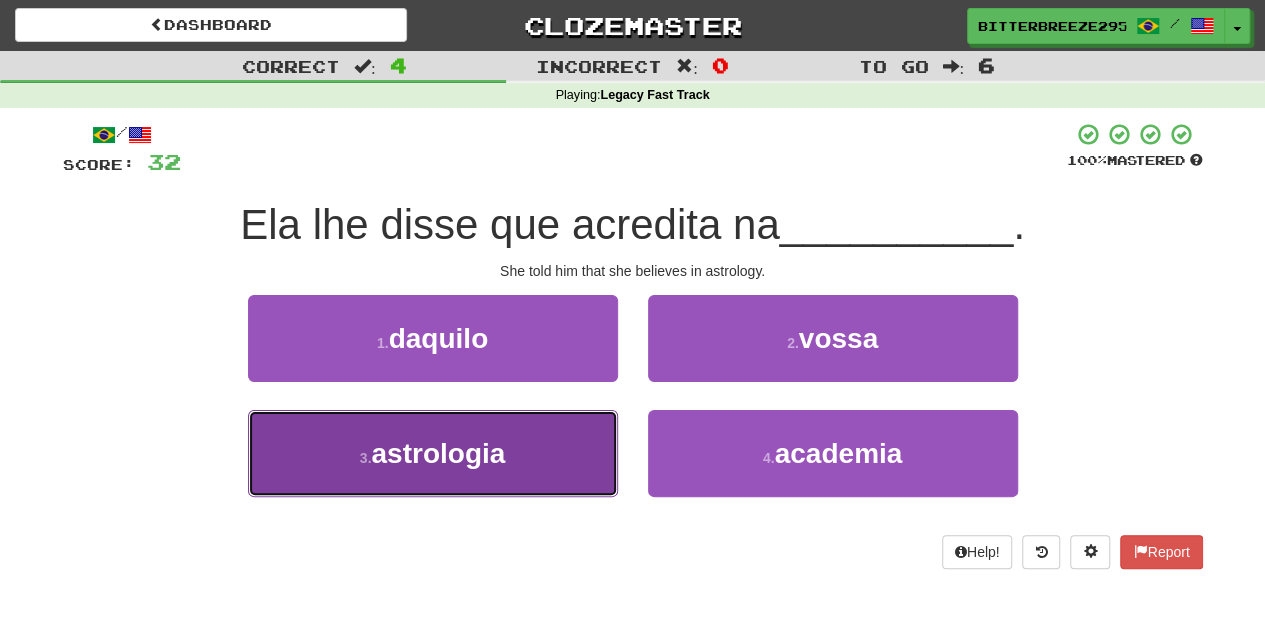 click on "3 .  astrologia" at bounding box center (433, 453) 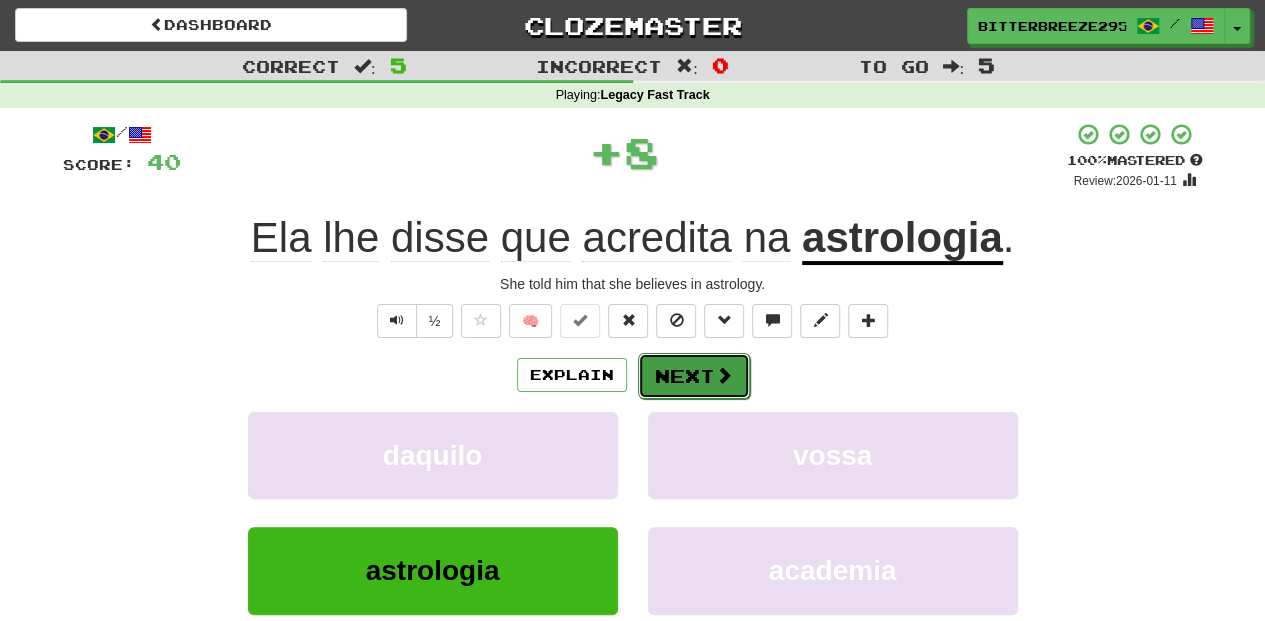 click on "Next" at bounding box center [694, 376] 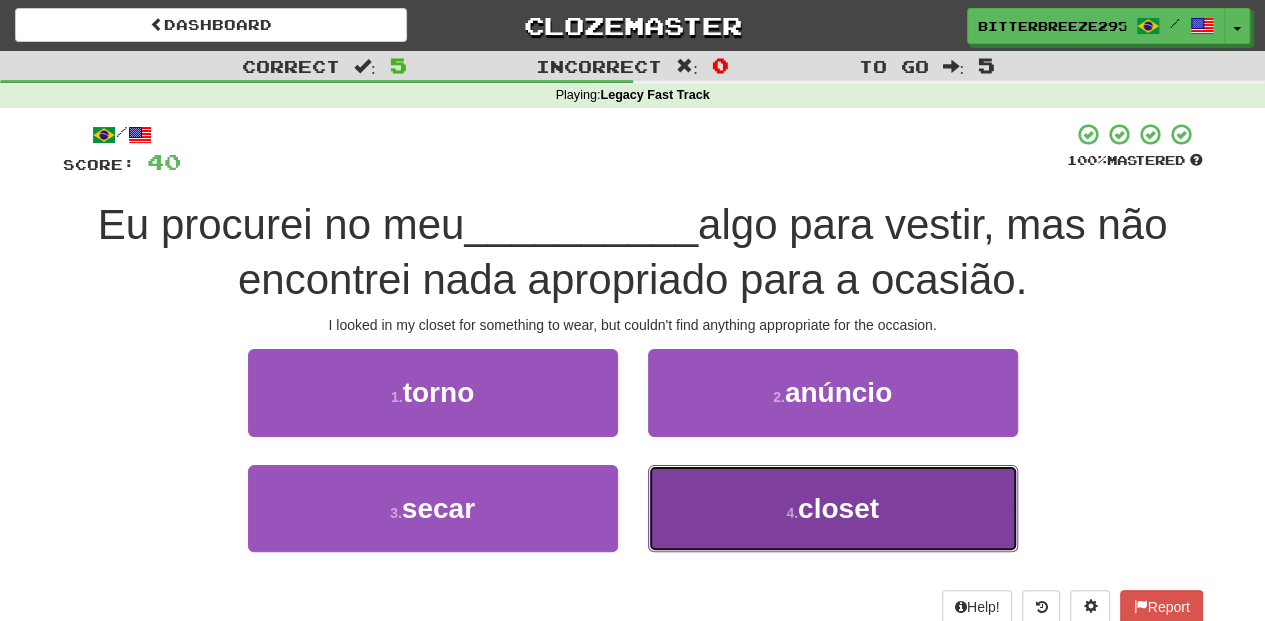 click on "4 .  closet" at bounding box center (833, 508) 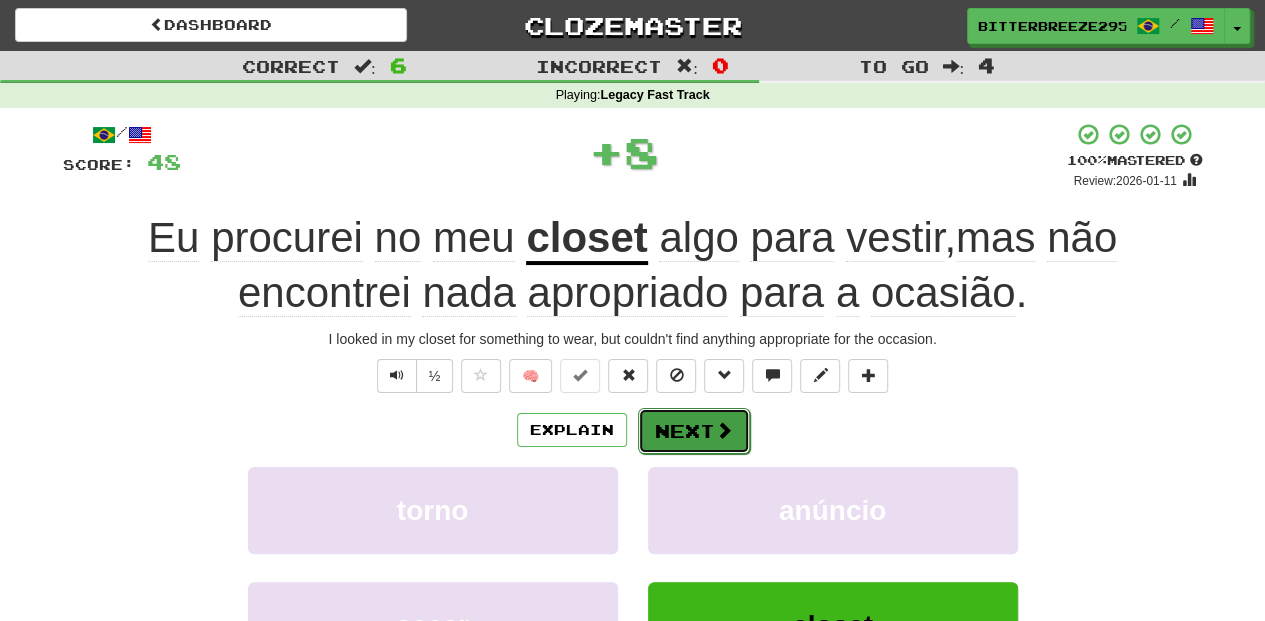 click on "Next" at bounding box center (694, 431) 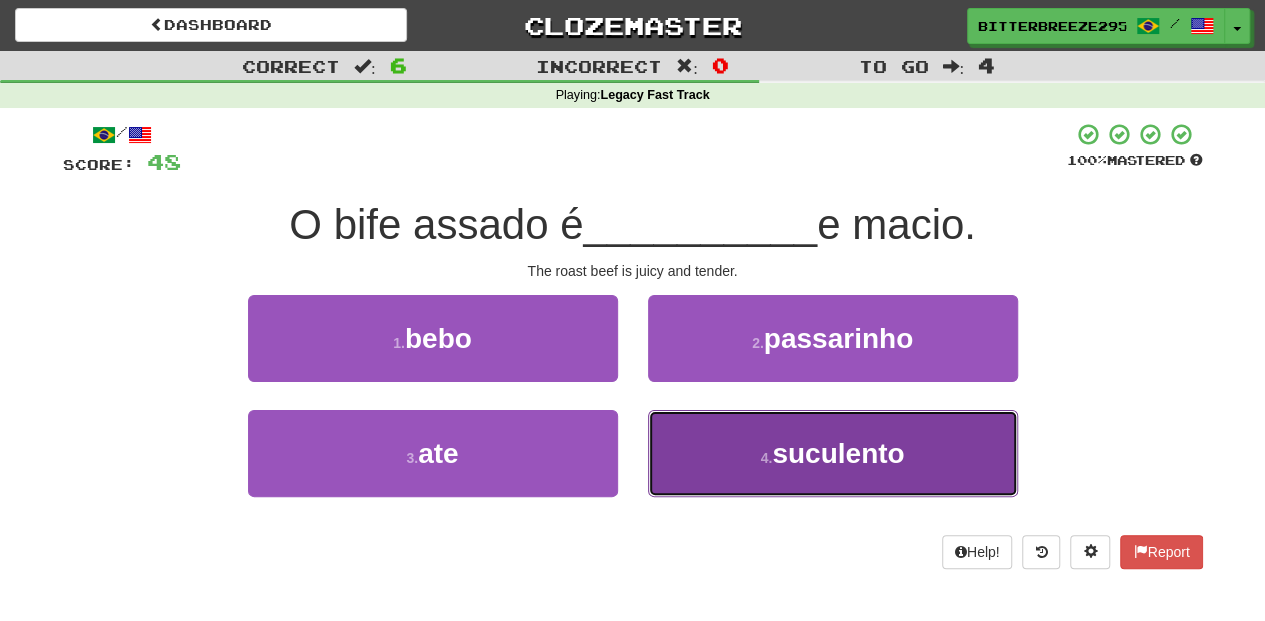 click on "4 .  suculento" at bounding box center [833, 453] 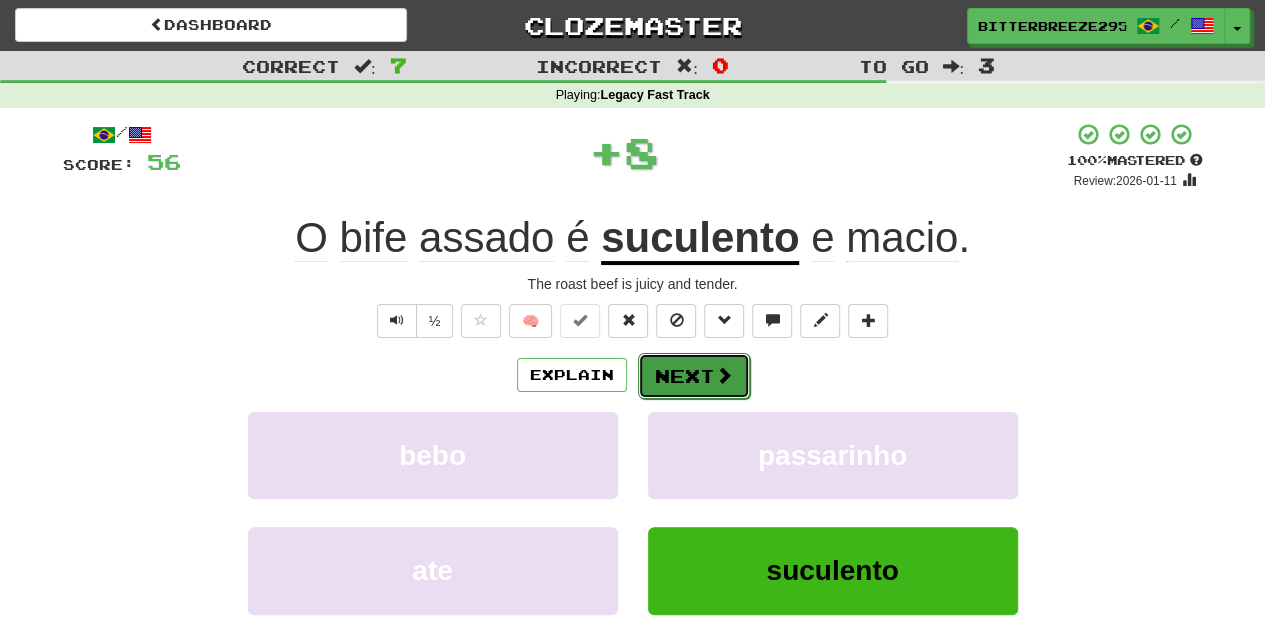 click on "Next" at bounding box center (694, 376) 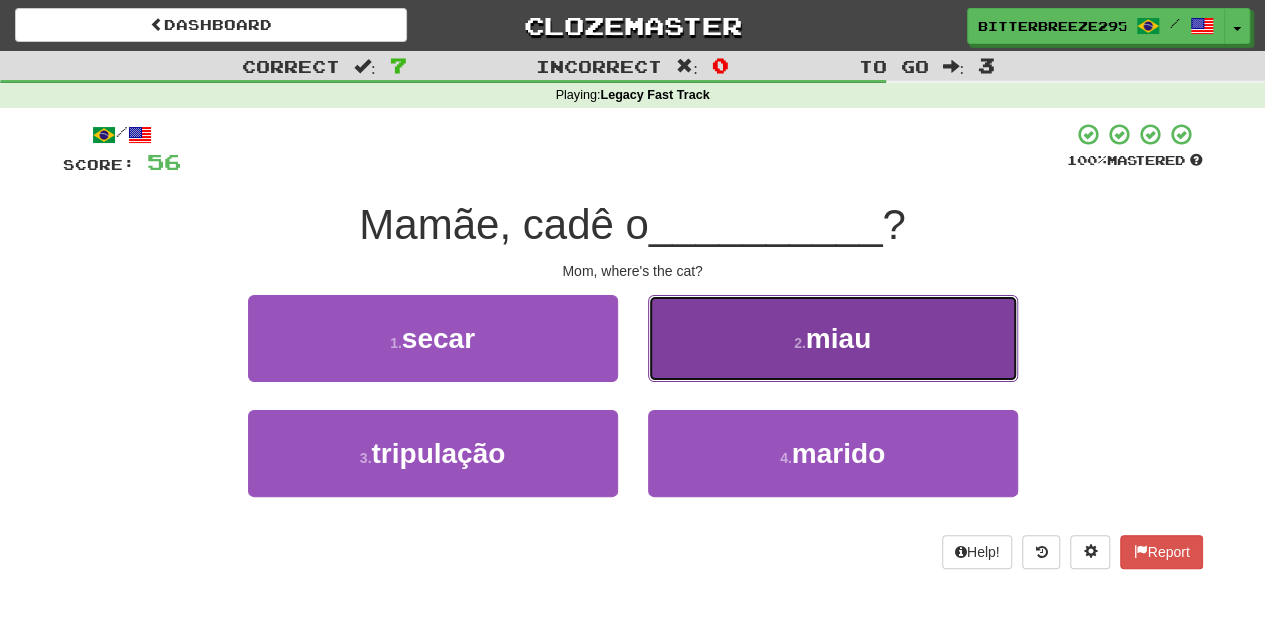 click on "2 .  miau" at bounding box center [833, 338] 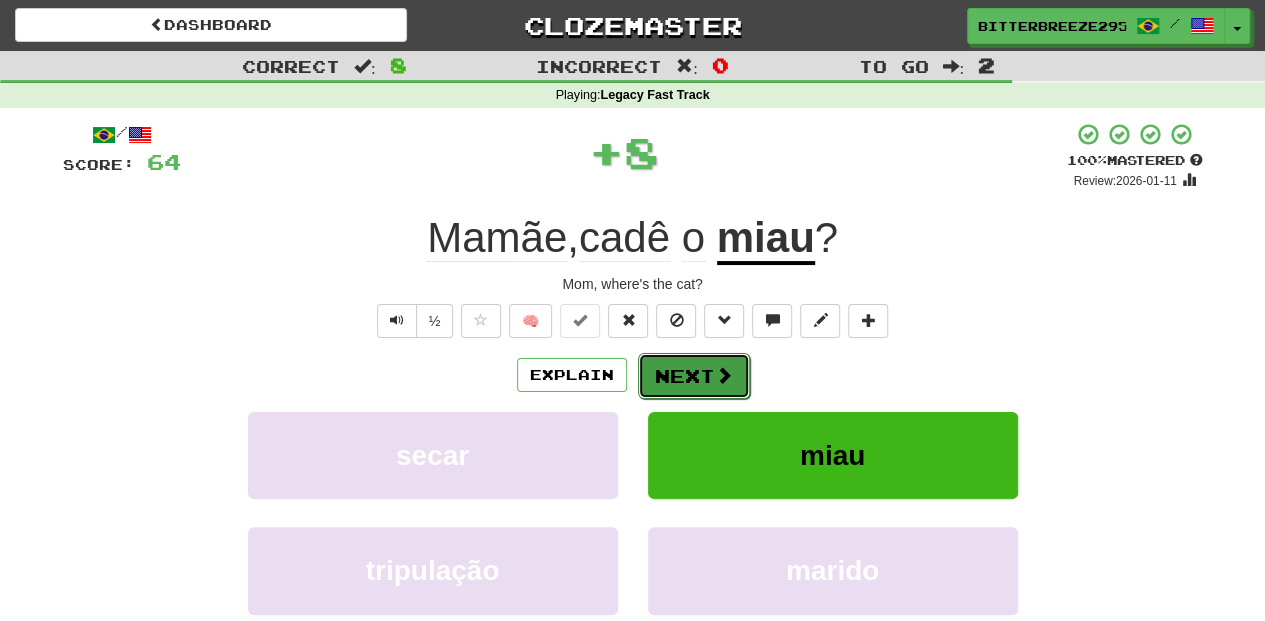 click on "Next" at bounding box center (694, 376) 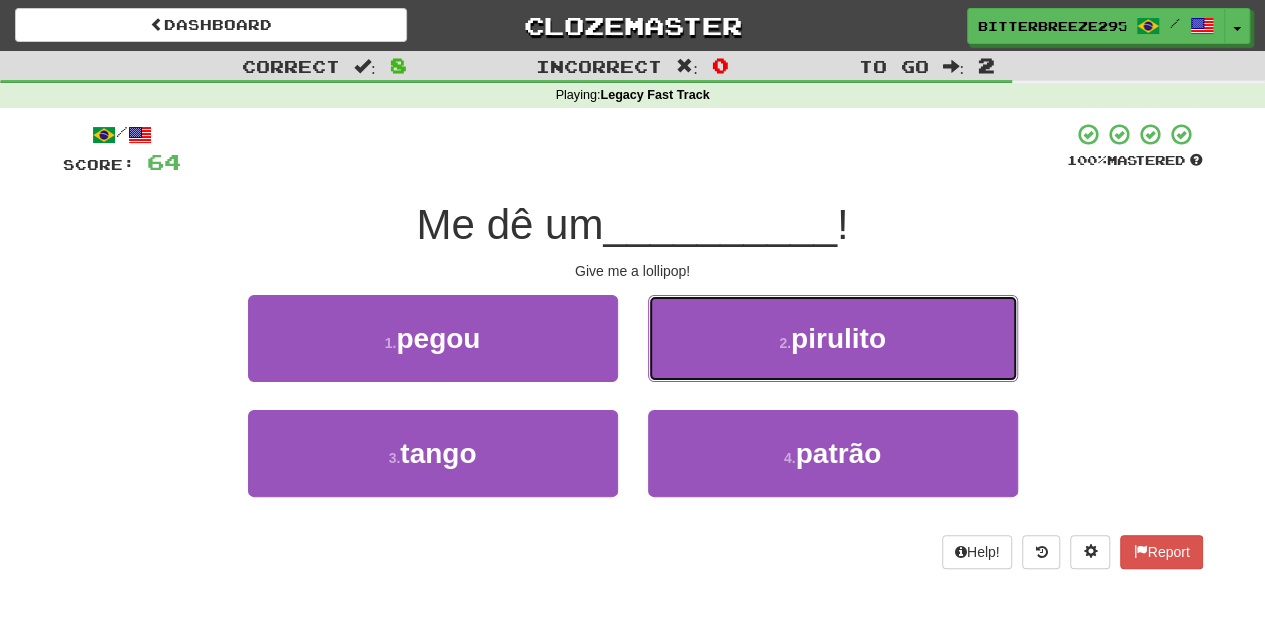 click on "2 .  pirulito" at bounding box center (833, 338) 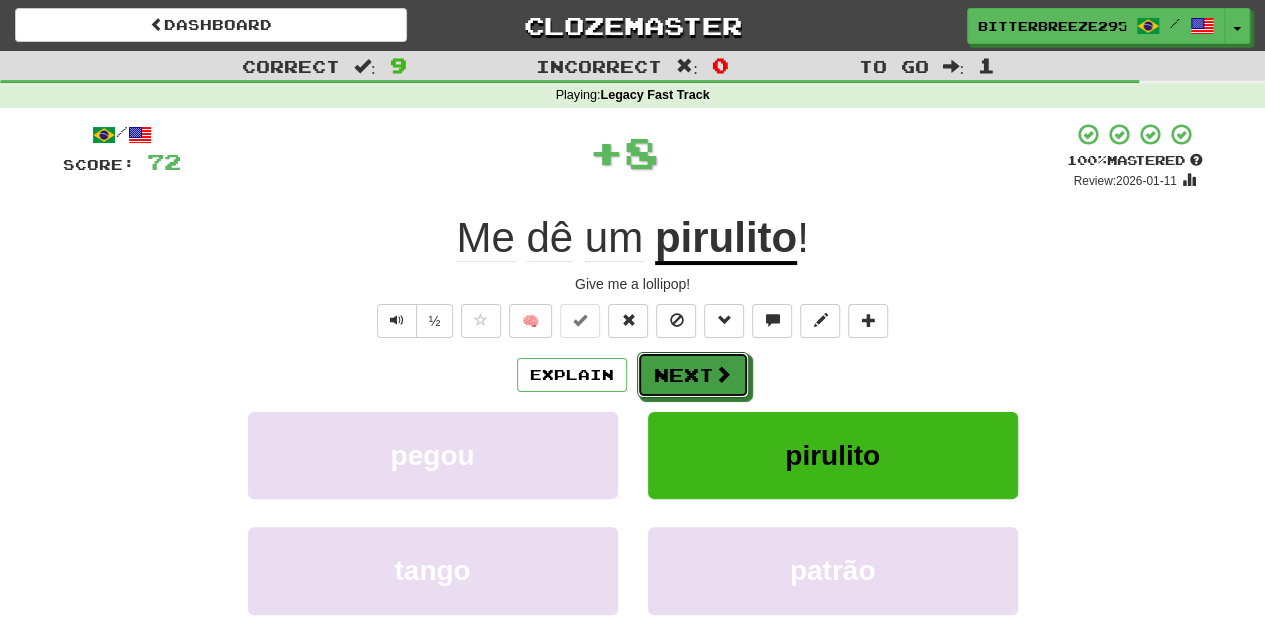 click on "Next" at bounding box center [693, 375] 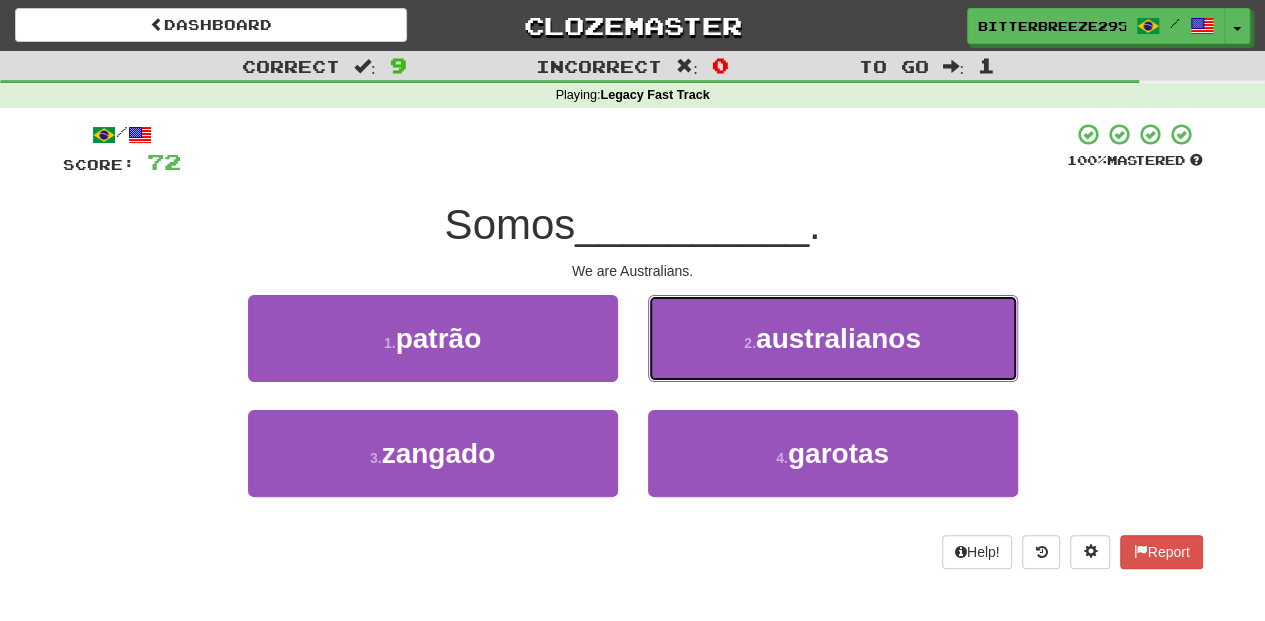 click on "2 .  australianos" at bounding box center (833, 338) 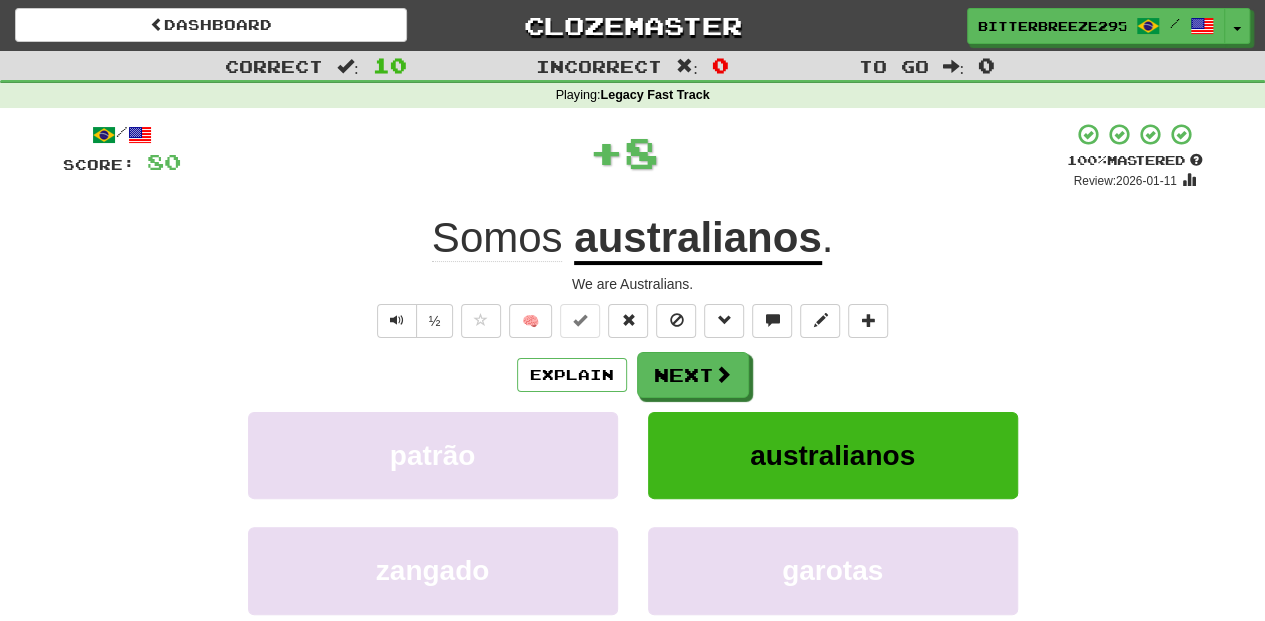 click on "Next" at bounding box center (693, 375) 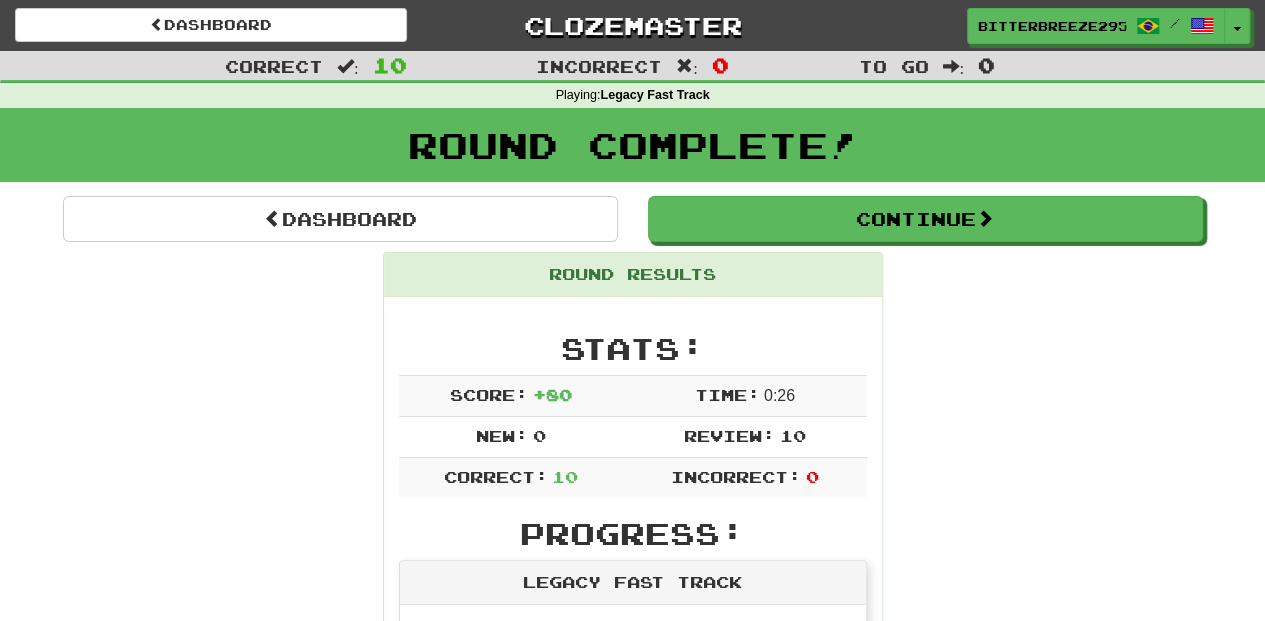 scroll, scrollTop: 0, scrollLeft: 0, axis: both 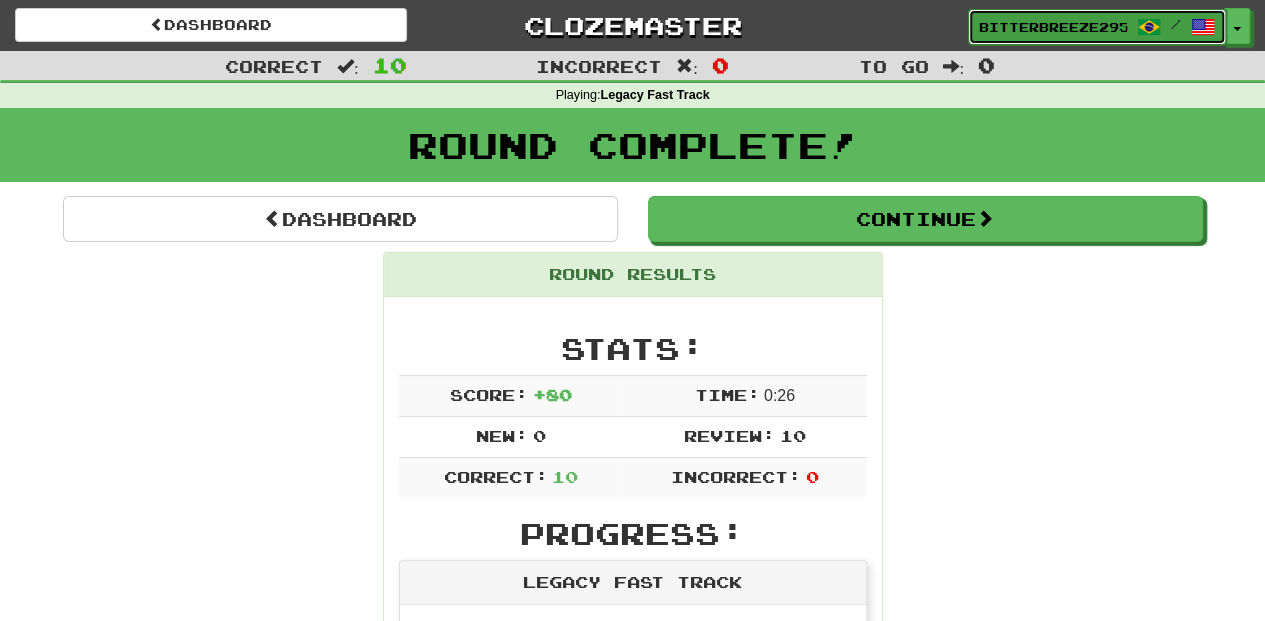 click on "BitterBreeze2956" at bounding box center [1053, 27] 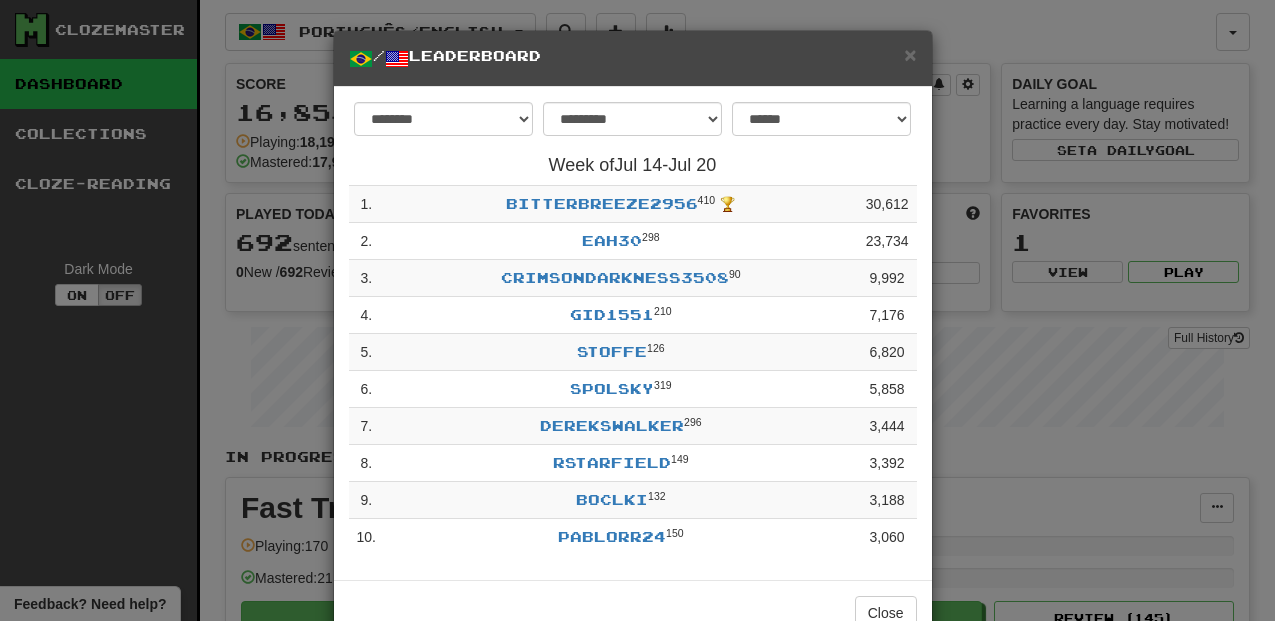 select on "**********" 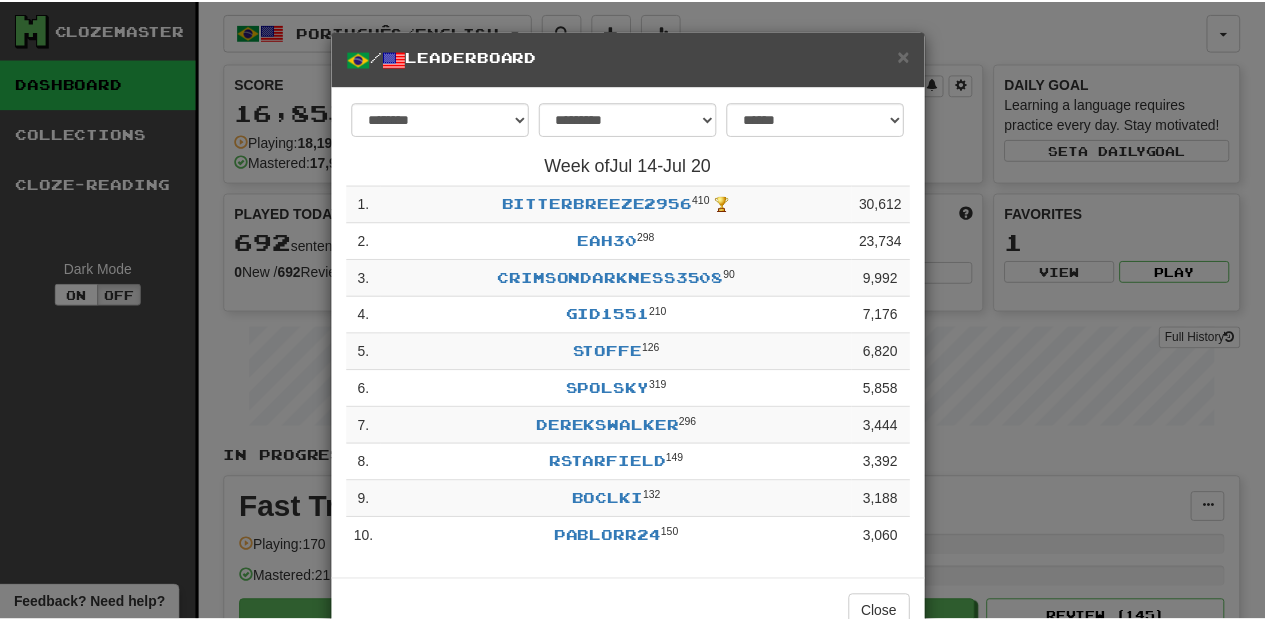 scroll, scrollTop: 0, scrollLeft: 0, axis: both 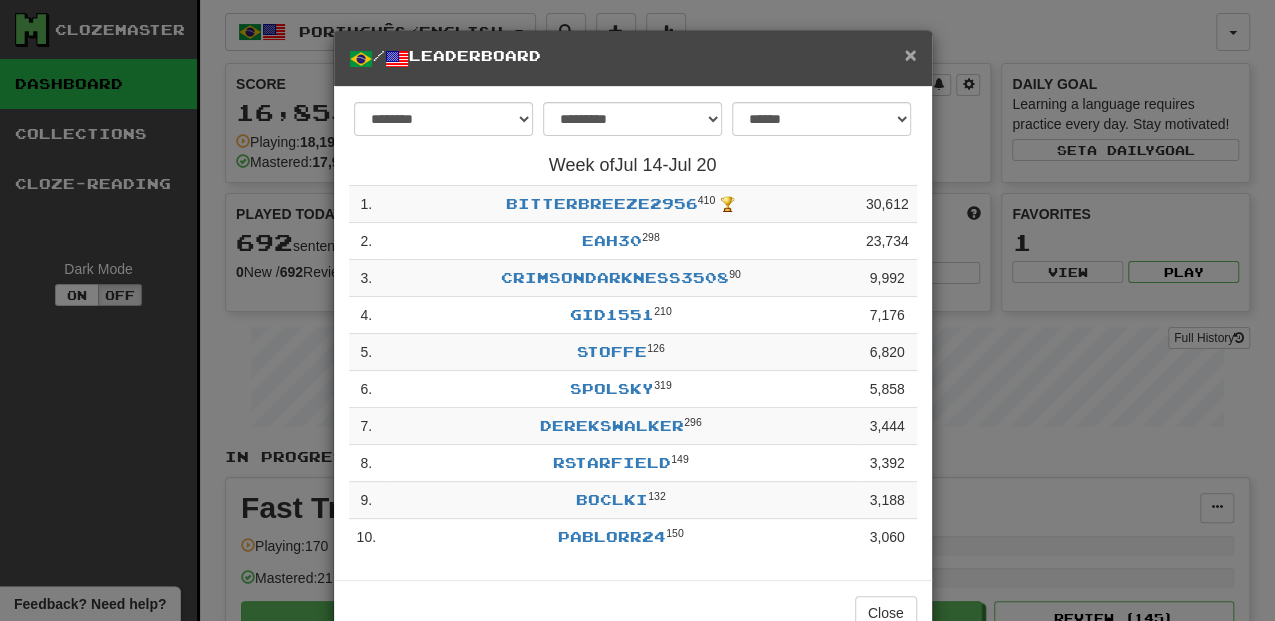 click on "×" at bounding box center (910, 54) 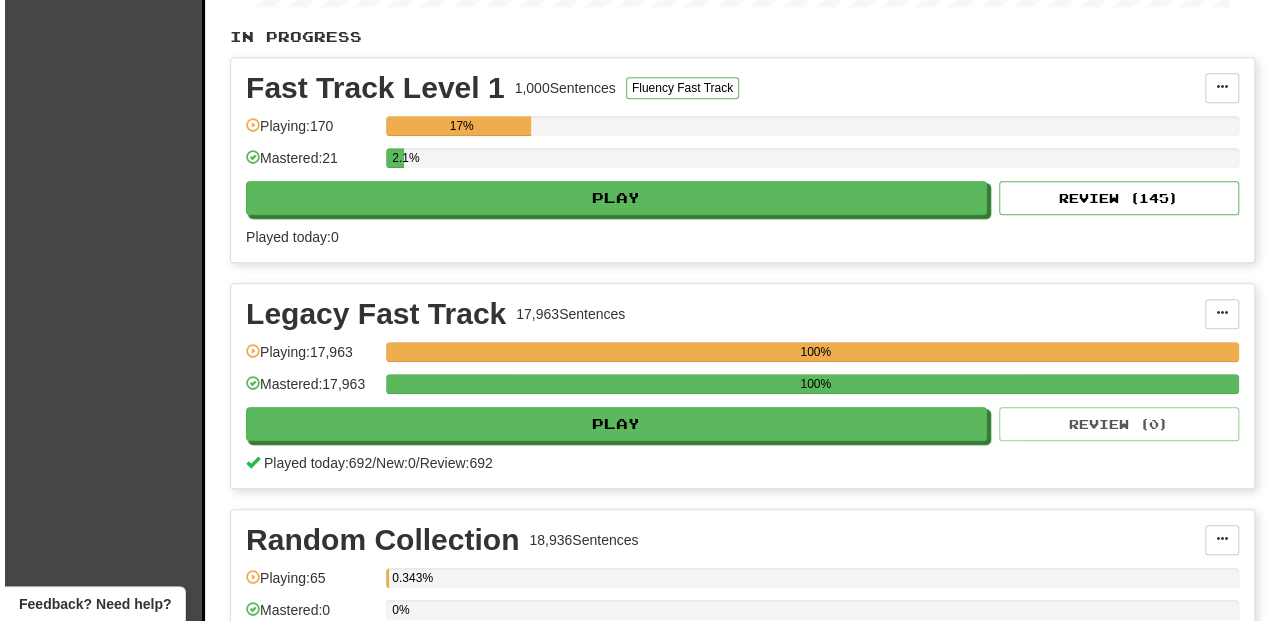 scroll, scrollTop: 466, scrollLeft: 0, axis: vertical 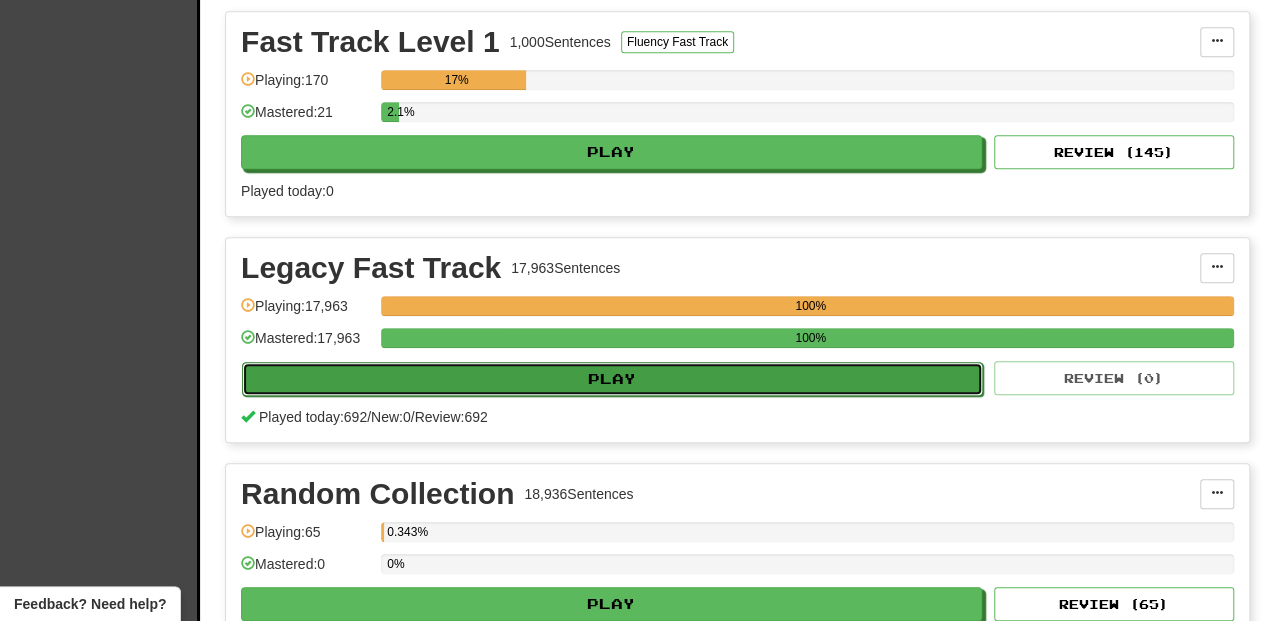 click on "Play" at bounding box center (612, 379) 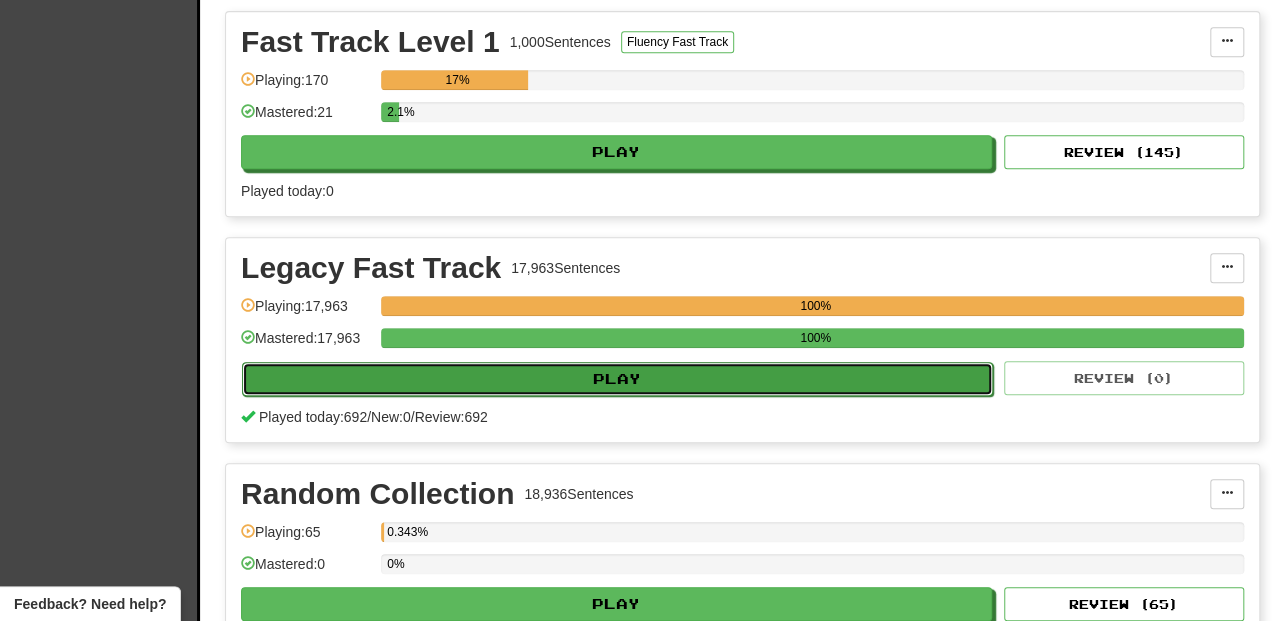 select on "**" 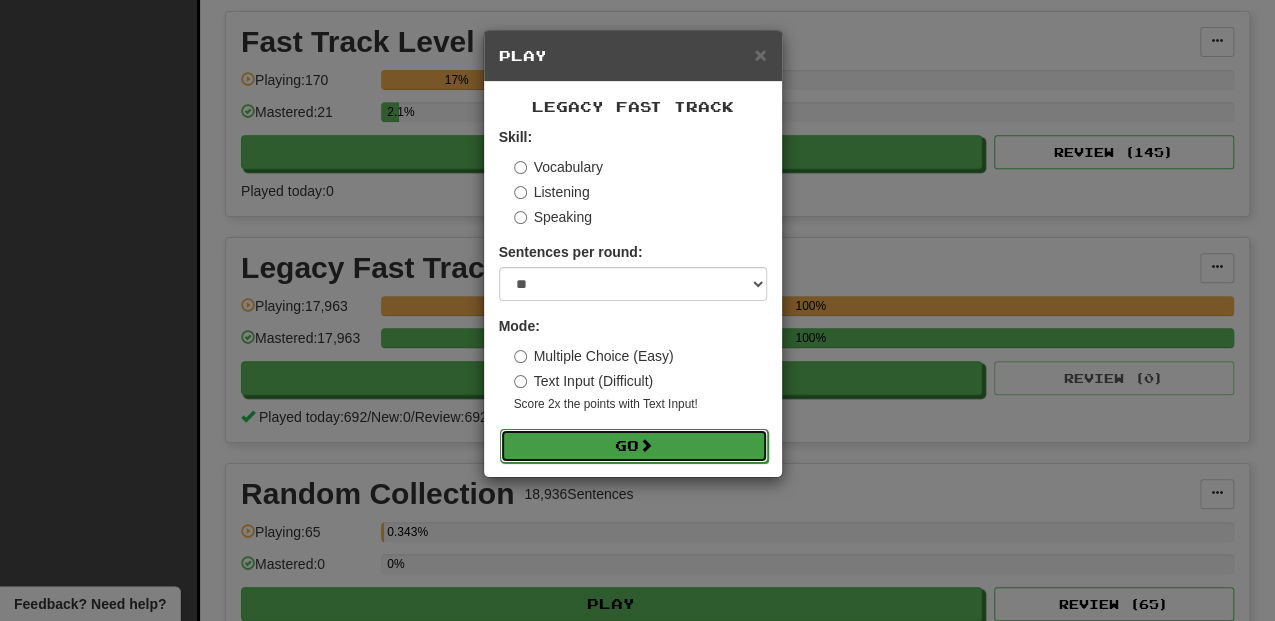 click on "Go" at bounding box center [634, 446] 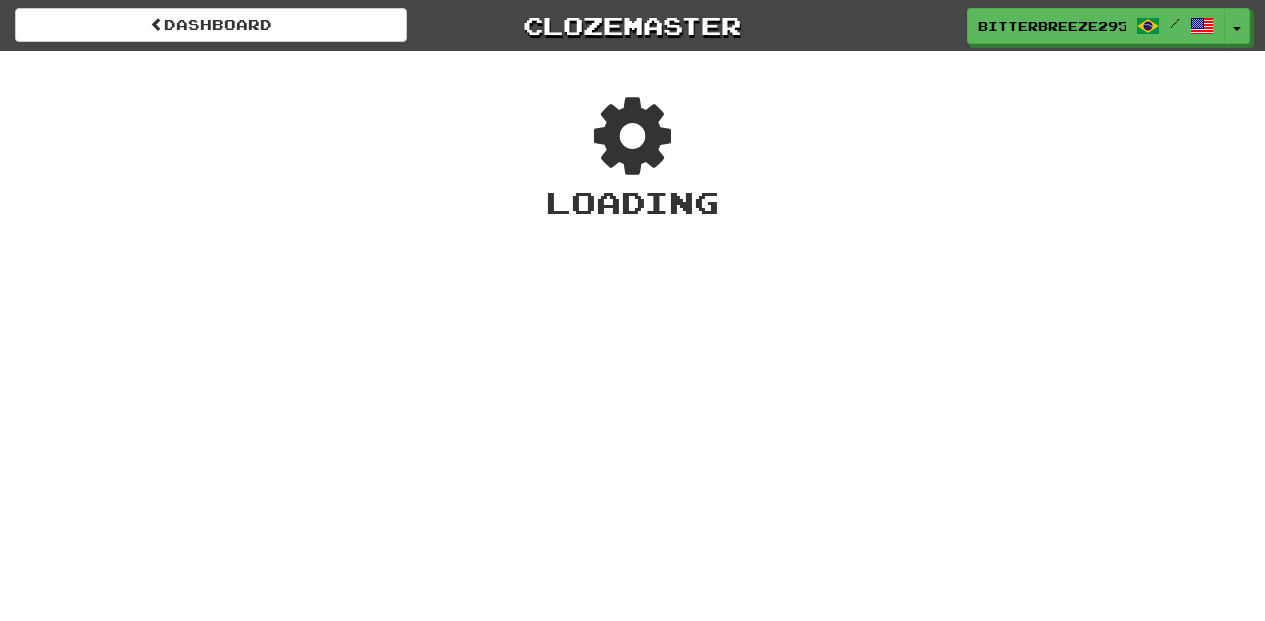 scroll, scrollTop: 0, scrollLeft: 0, axis: both 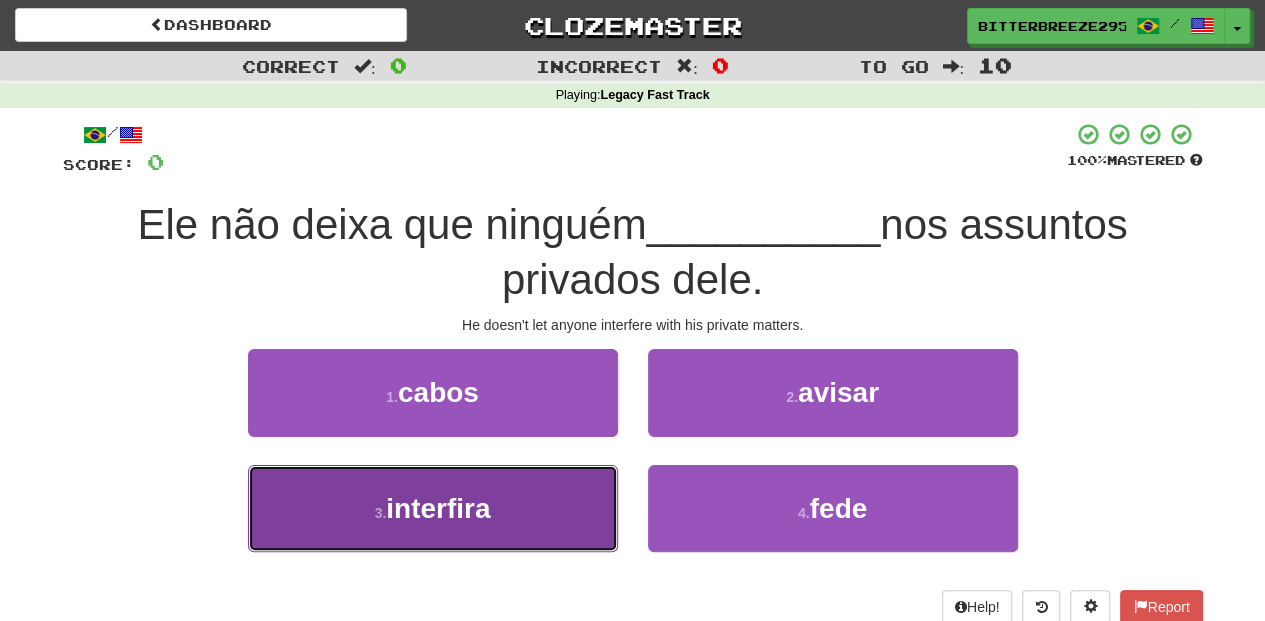 click on "3 .  interfira" at bounding box center [433, 508] 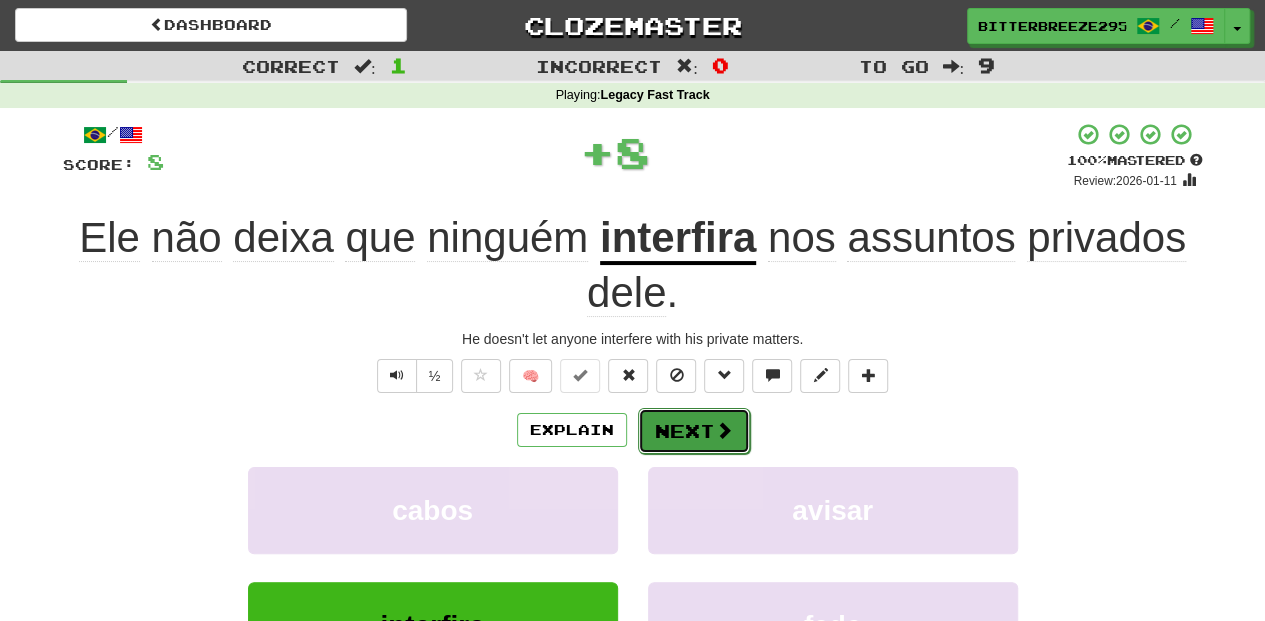 click on "Next" at bounding box center (694, 431) 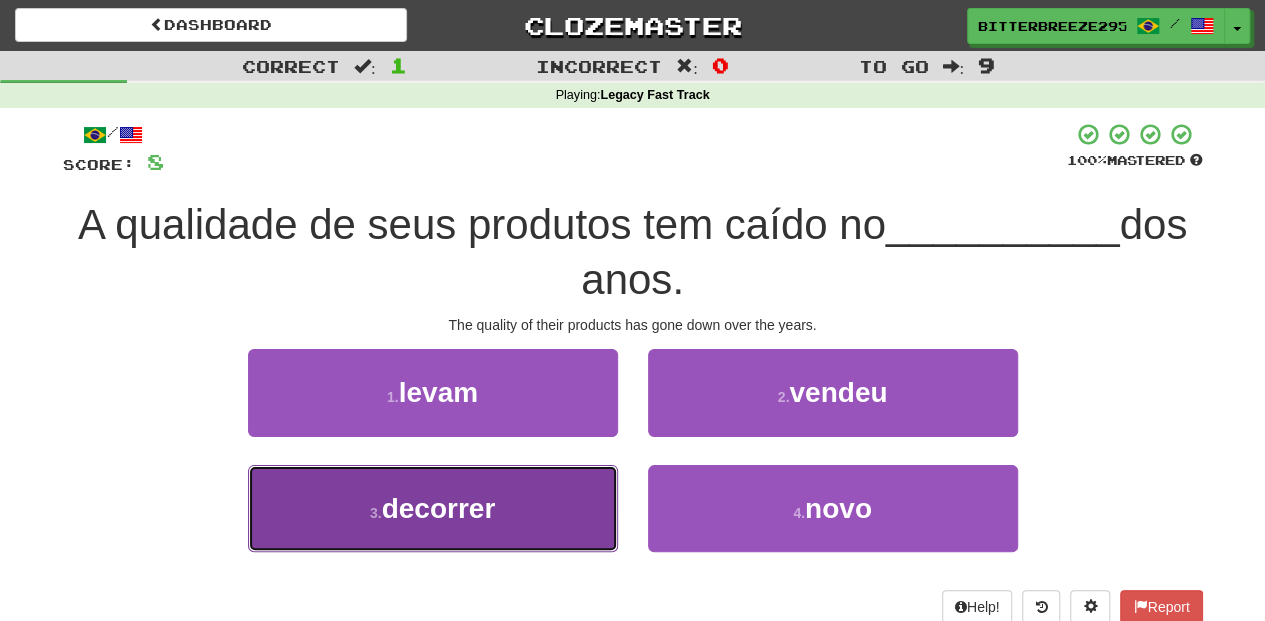 click on "3 .  decorrer" at bounding box center (433, 508) 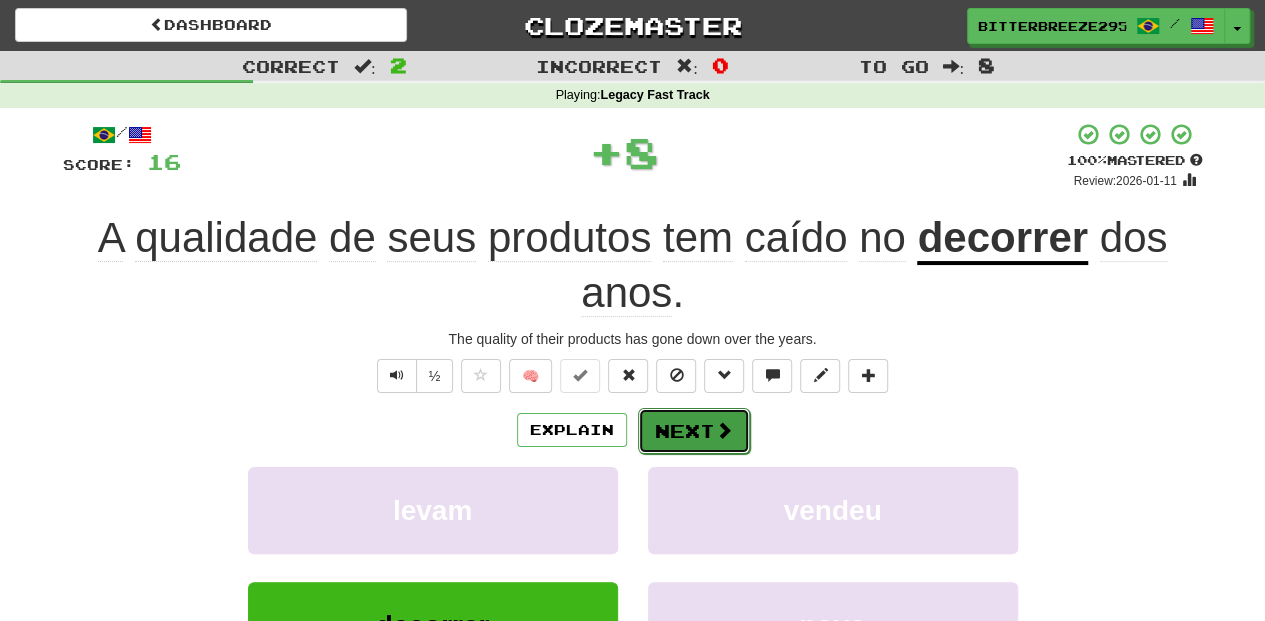 click on "Next" at bounding box center [694, 431] 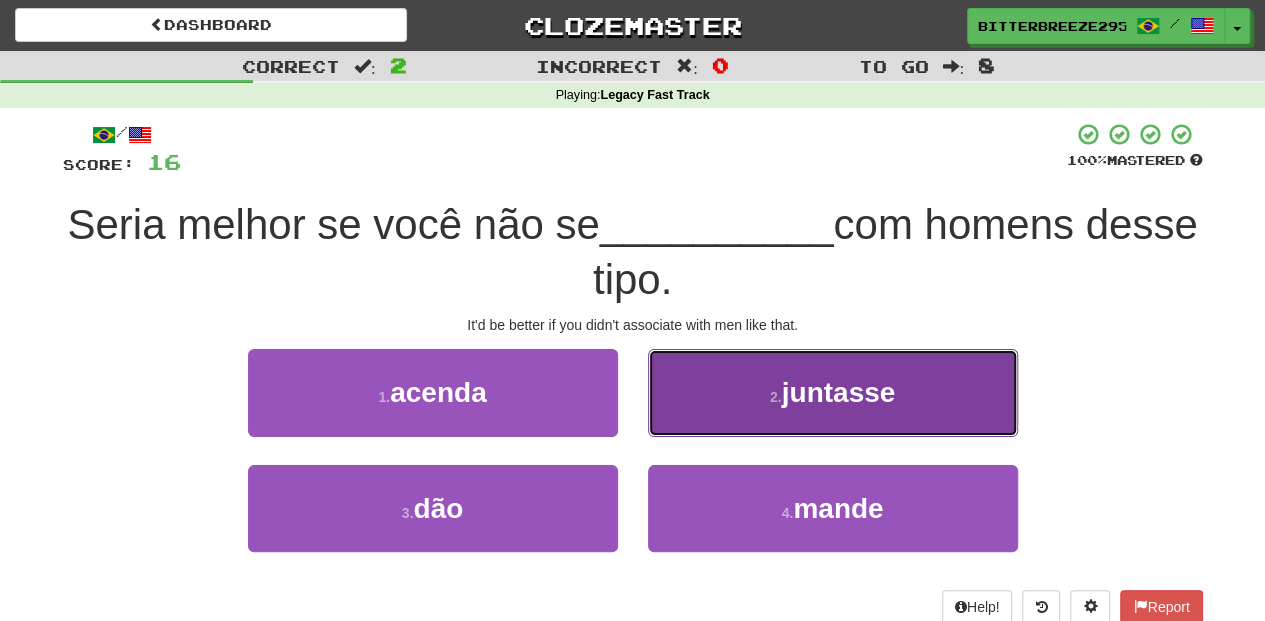 click on "2 .  juntasse" at bounding box center [833, 392] 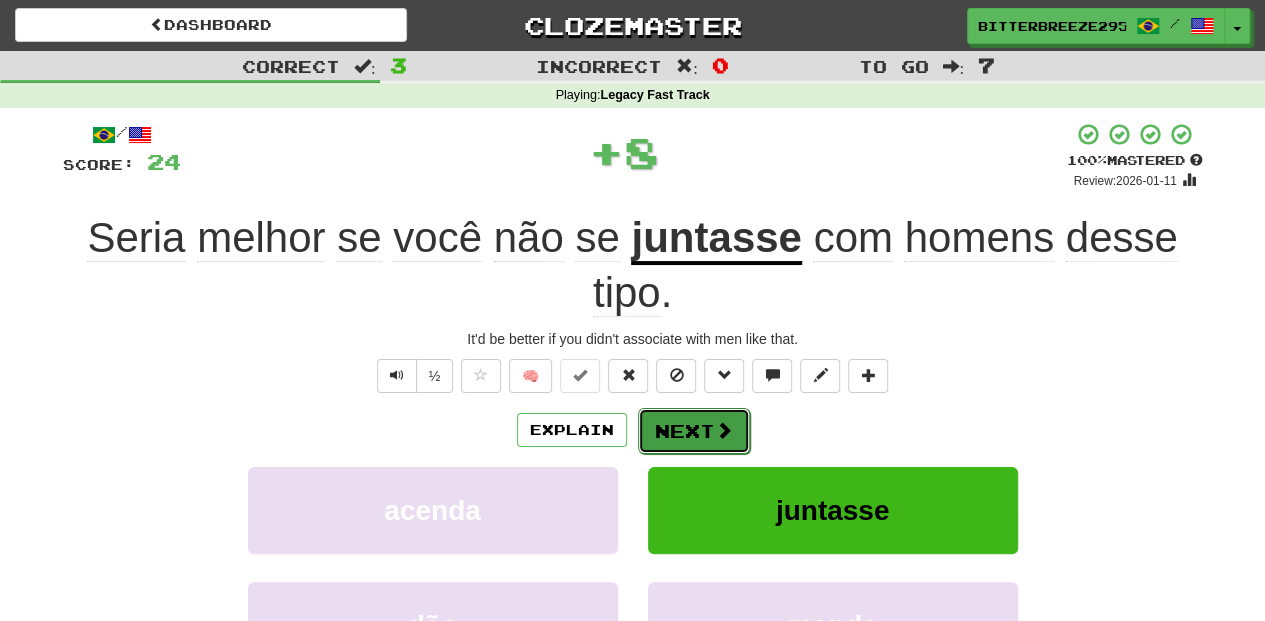 click on "Next" at bounding box center [694, 431] 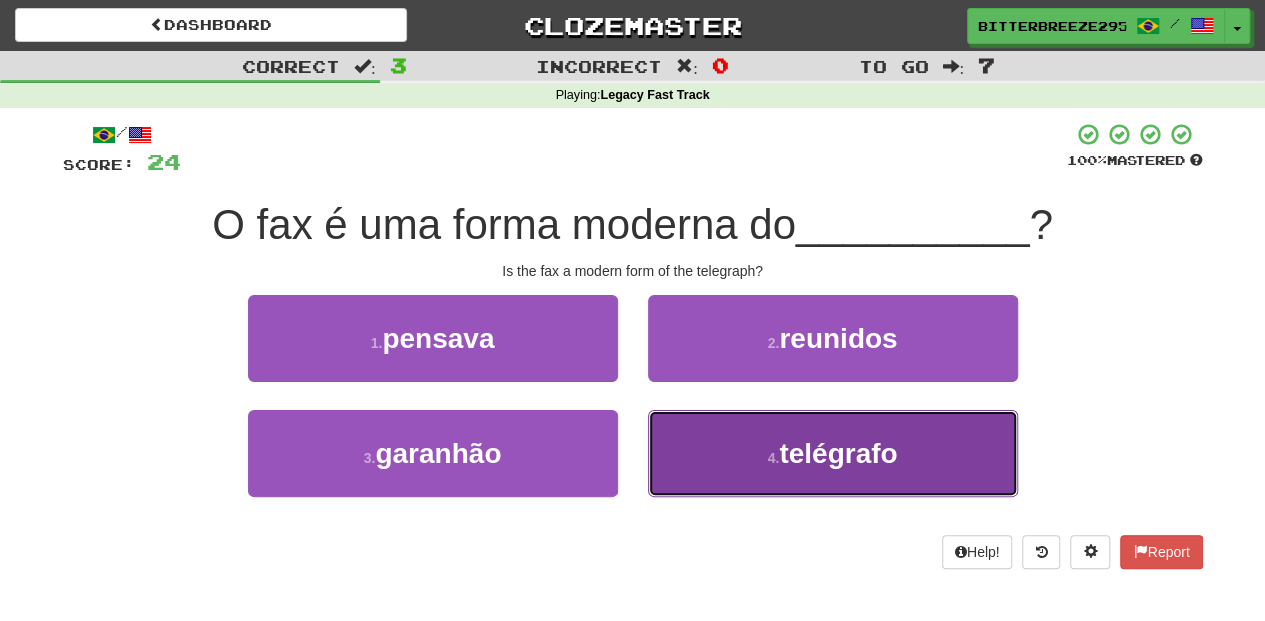 click on "4 .  telégrafo" at bounding box center [833, 453] 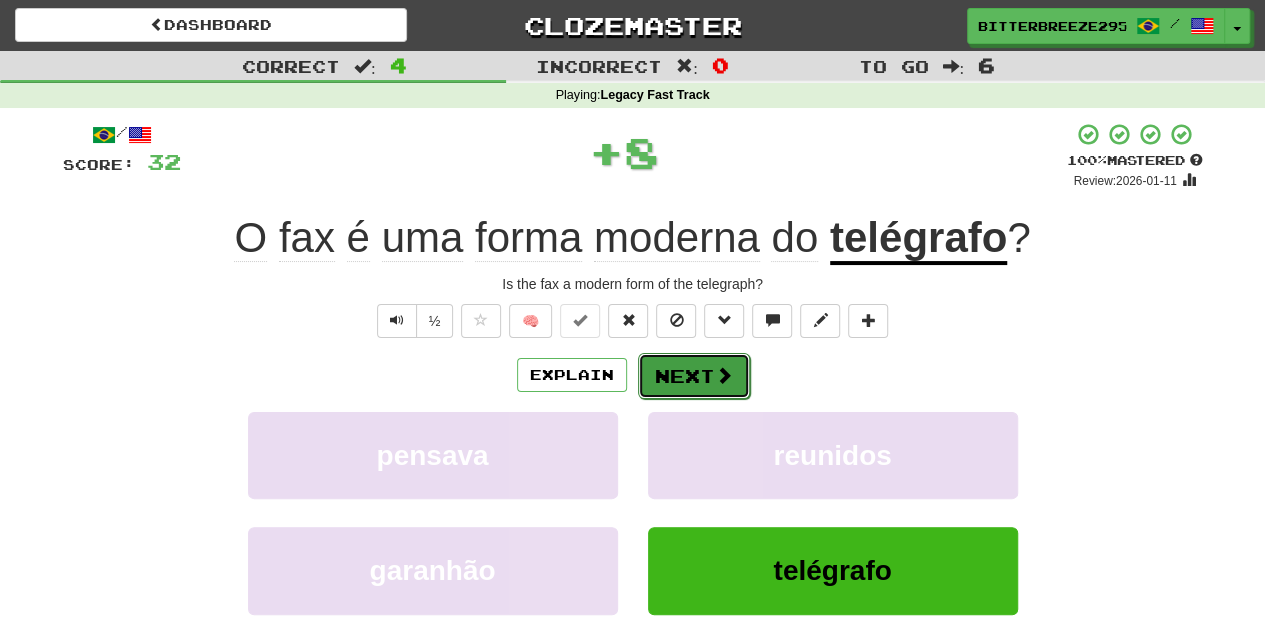 click on "Next" at bounding box center [694, 376] 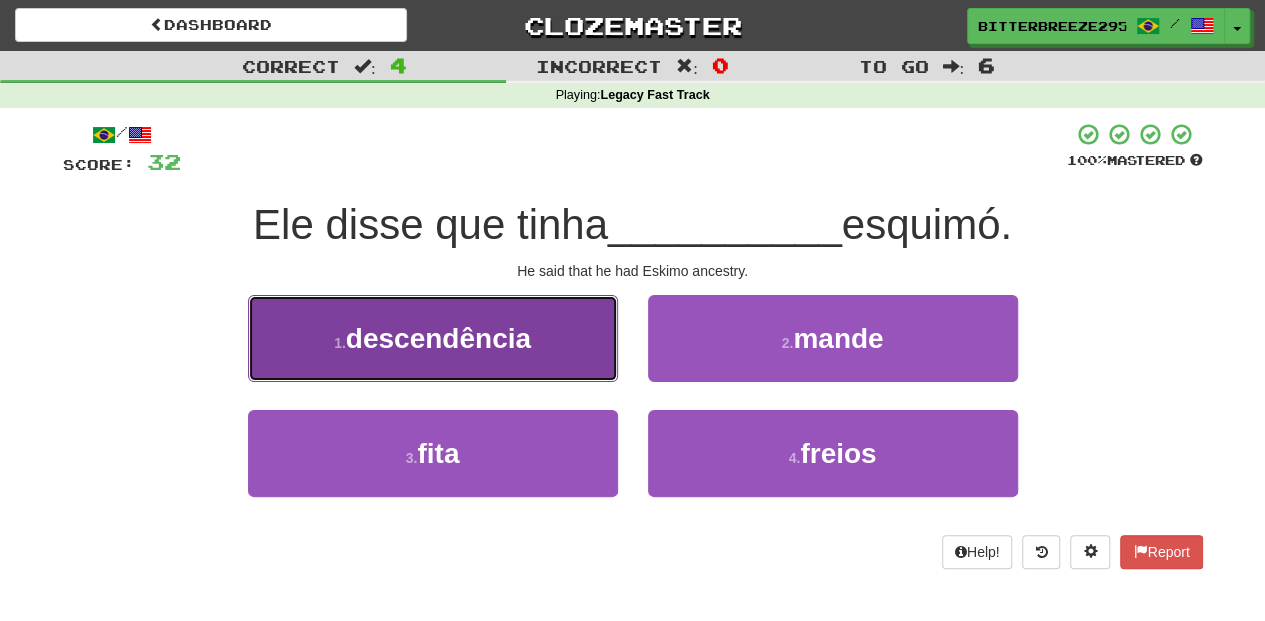 click on "1 .  descendência" at bounding box center (433, 338) 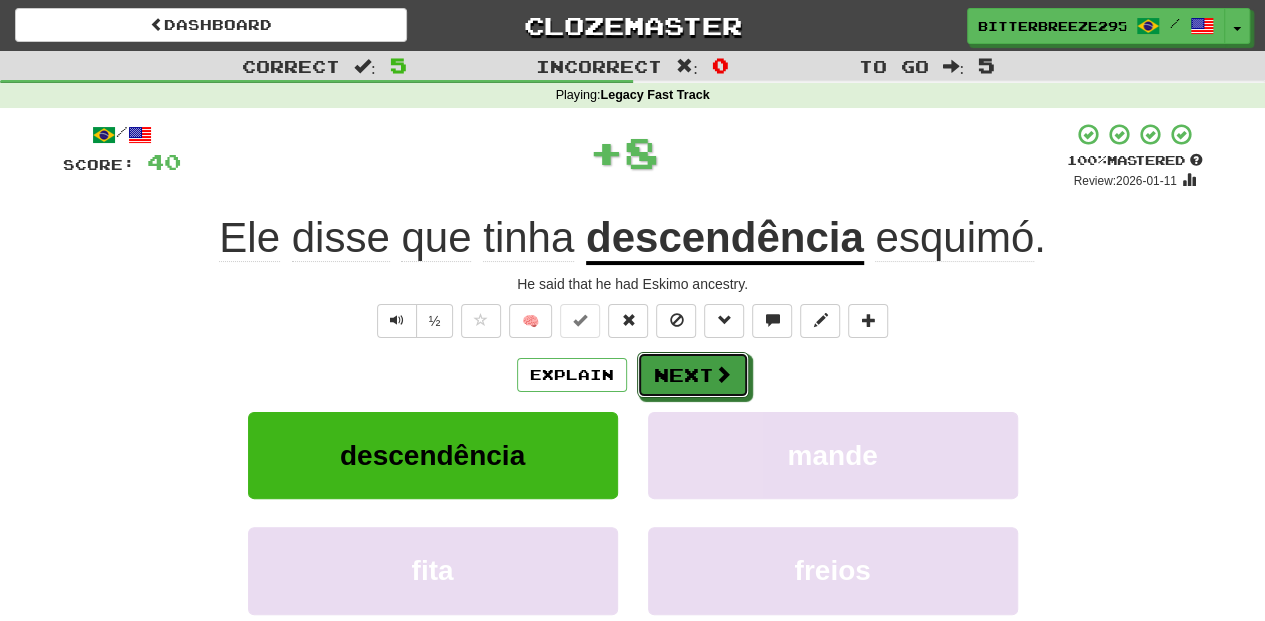 click on "Next" at bounding box center [693, 375] 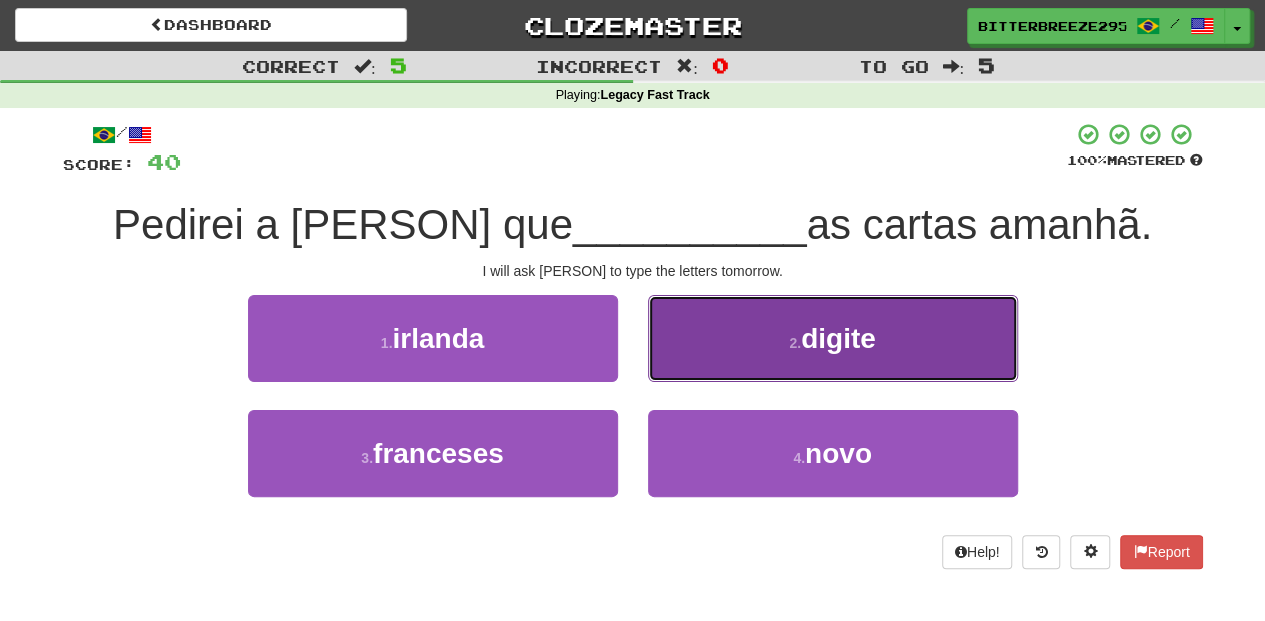 click on "2 .  digite" at bounding box center (833, 338) 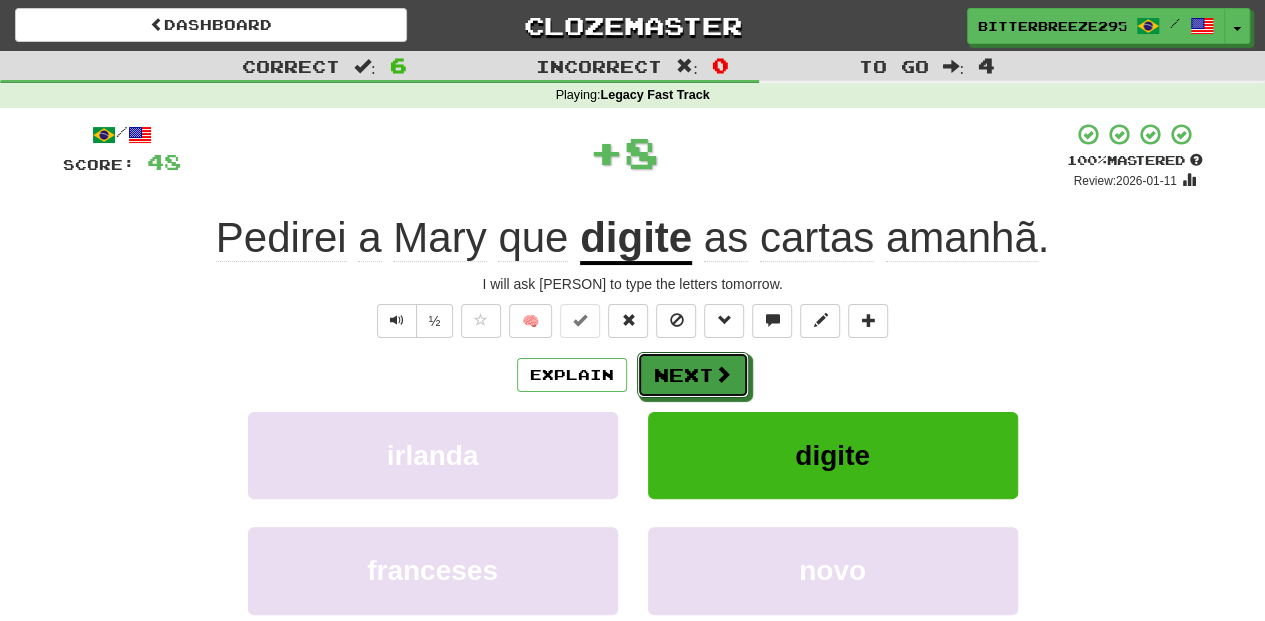 click on "Next" at bounding box center (693, 375) 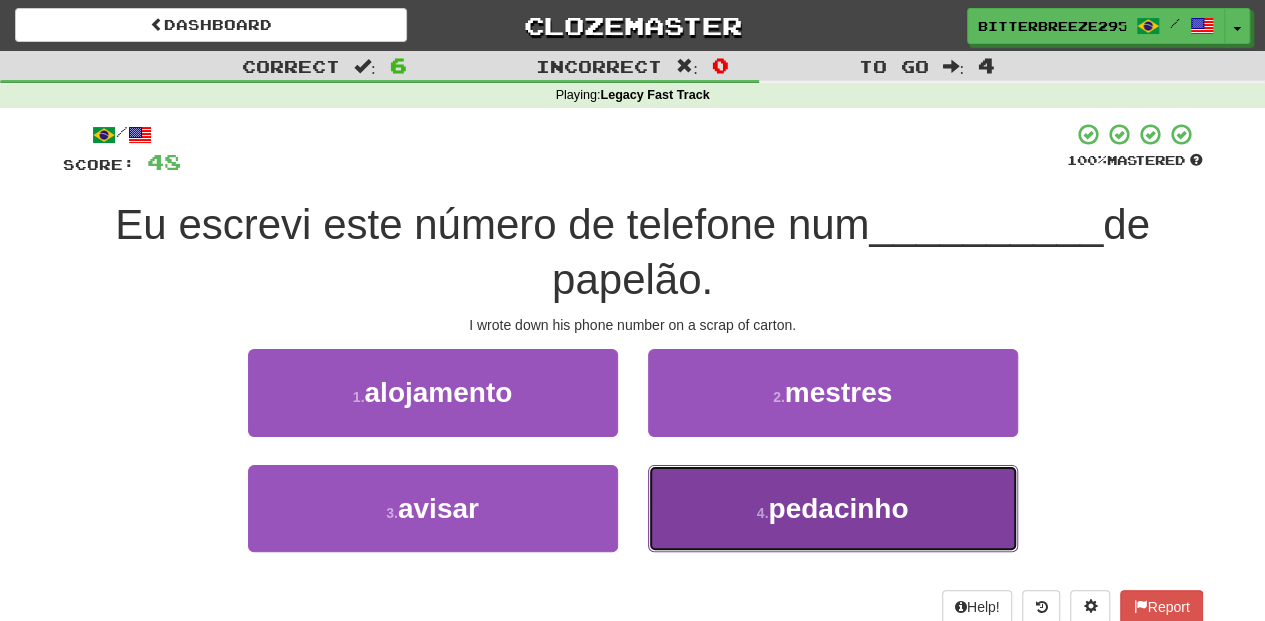 click on "4 .  pedacinho" at bounding box center (833, 508) 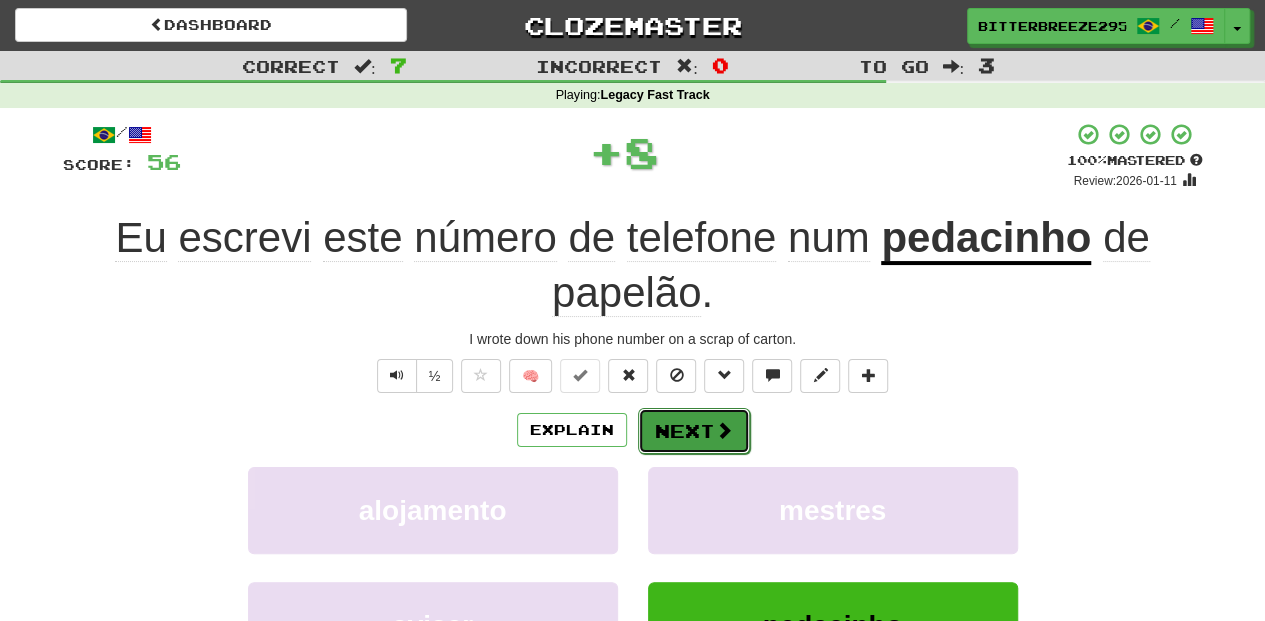 click on "Next" at bounding box center (694, 431) 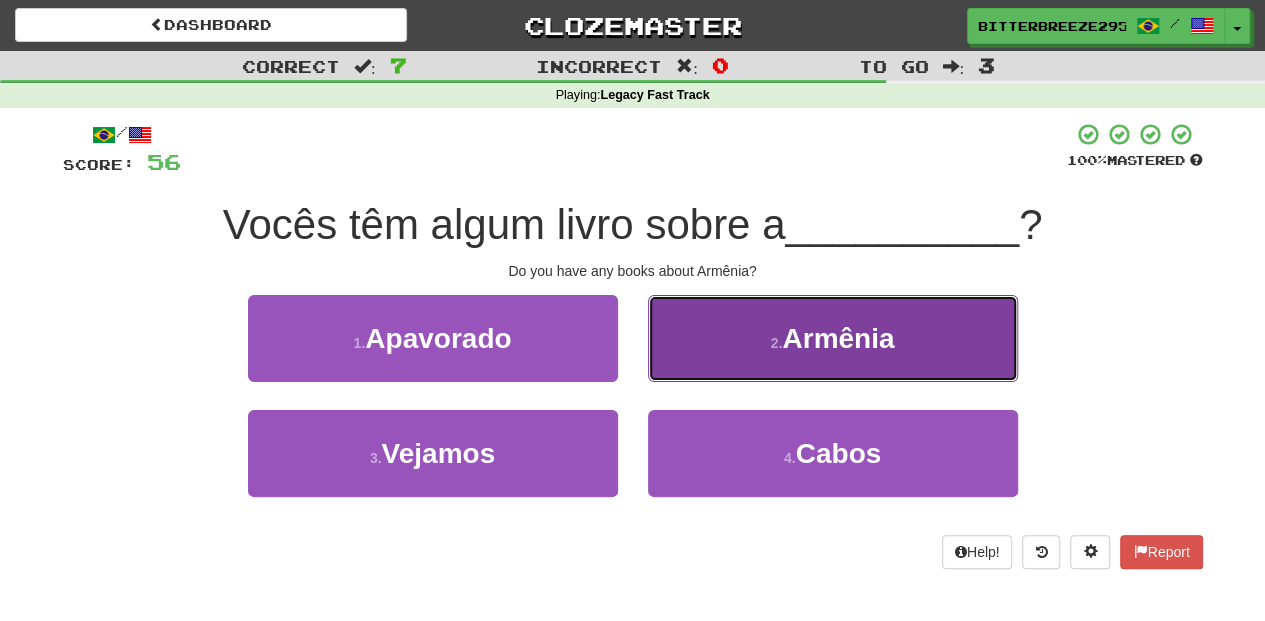 click on "2 .  Armênia" at bounding box center [833, 338] 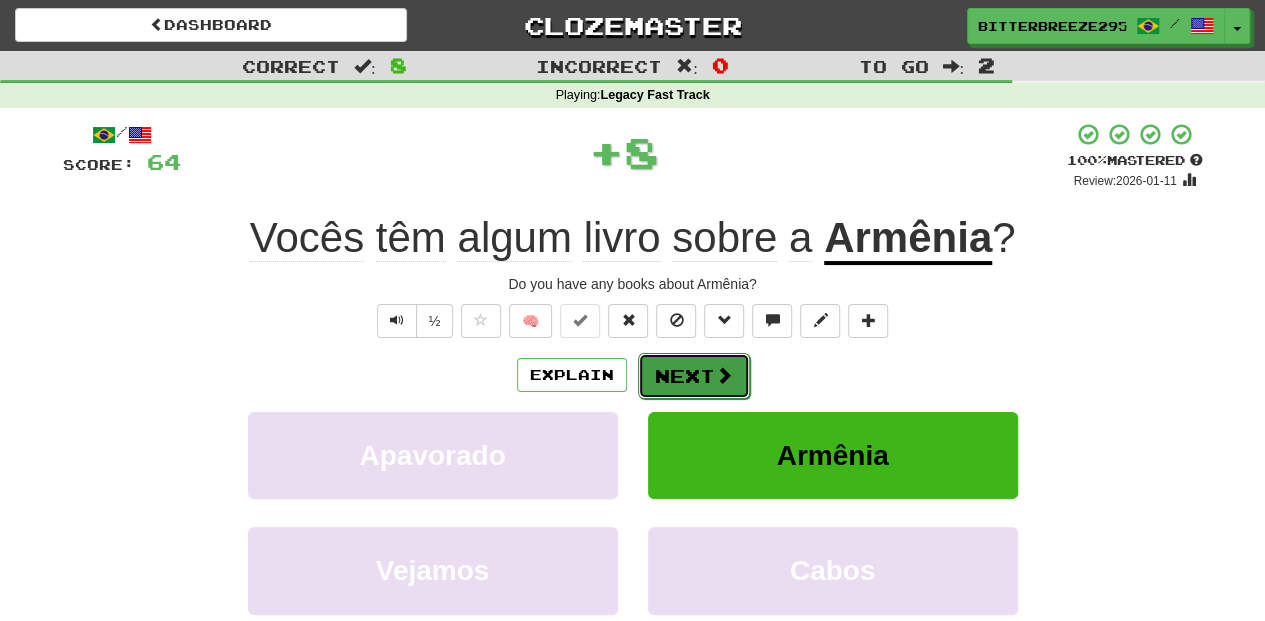 click on "Next" at bounding box center (694, 376) 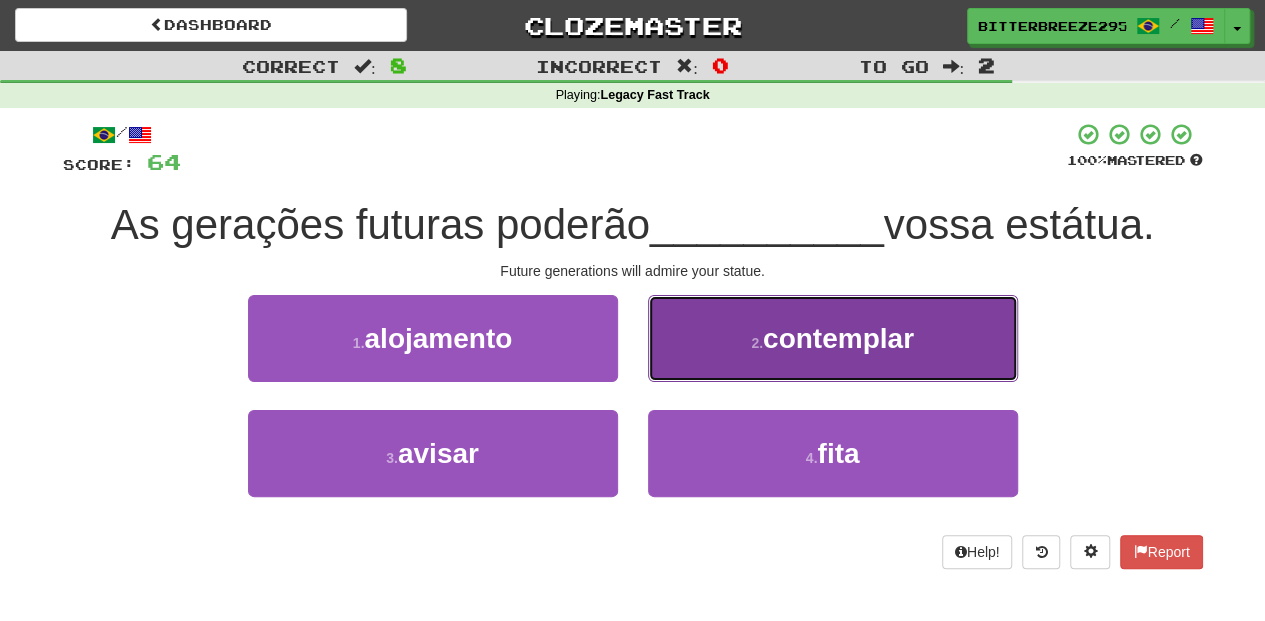 click on "2 .  contemplar" at bounding box center [833, 338] 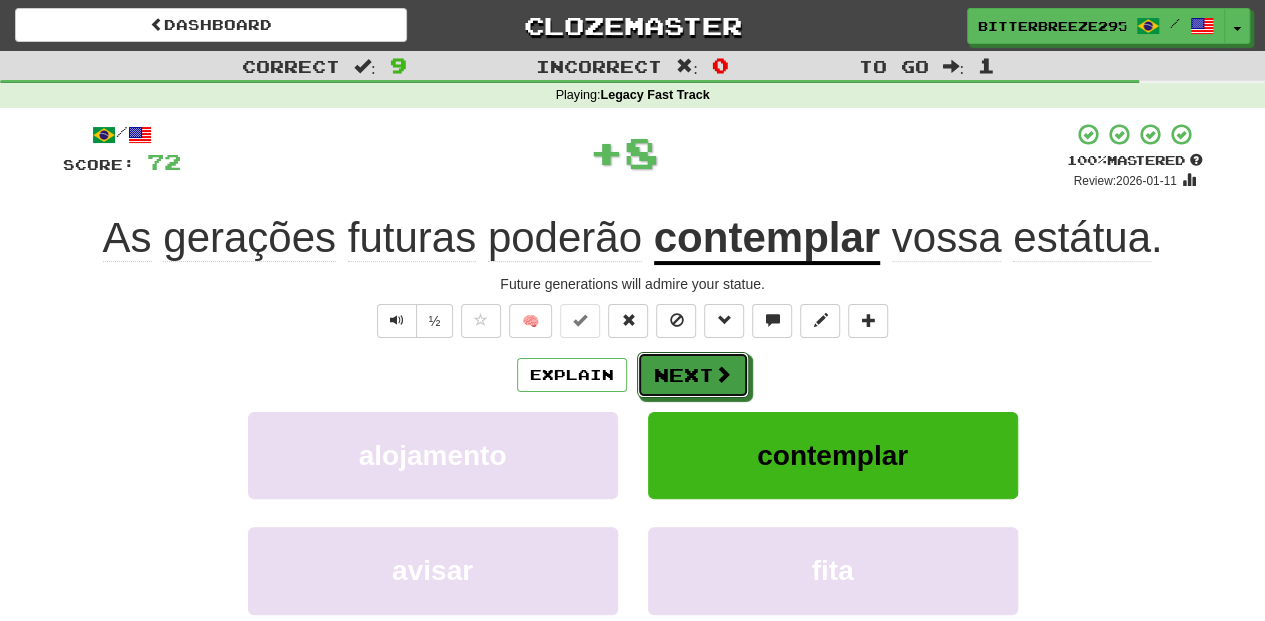 click on "Next" at bounding box center [693, 375] 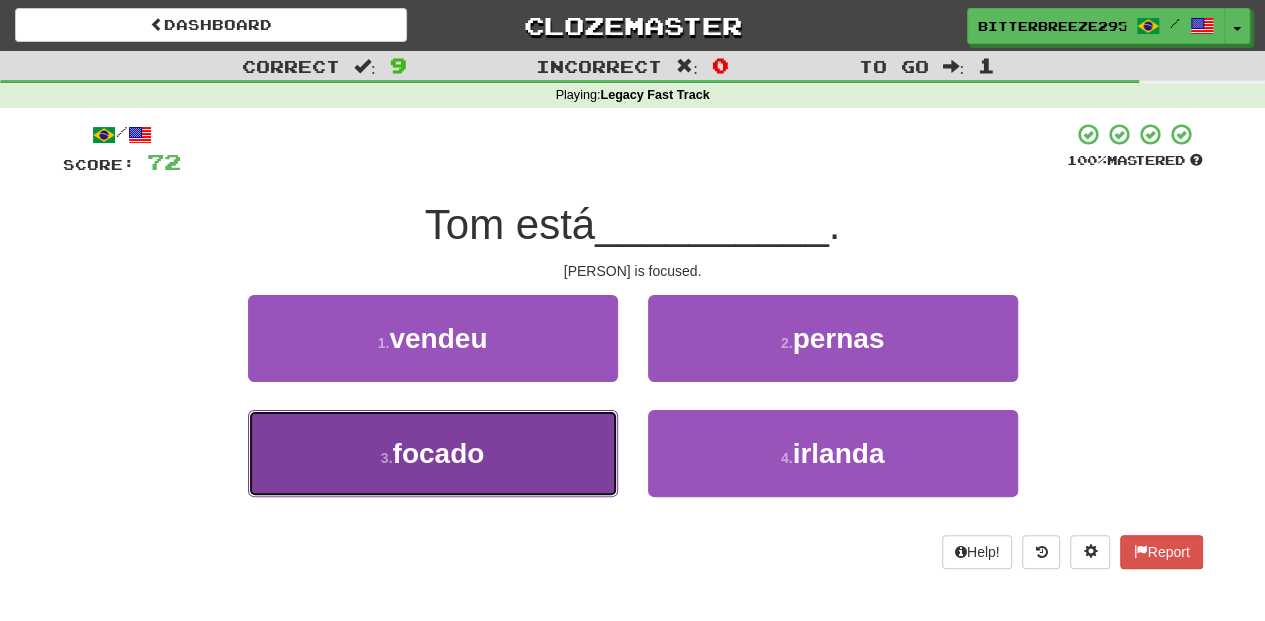 click on "3 .  focado" at bounding box center (433, 453) 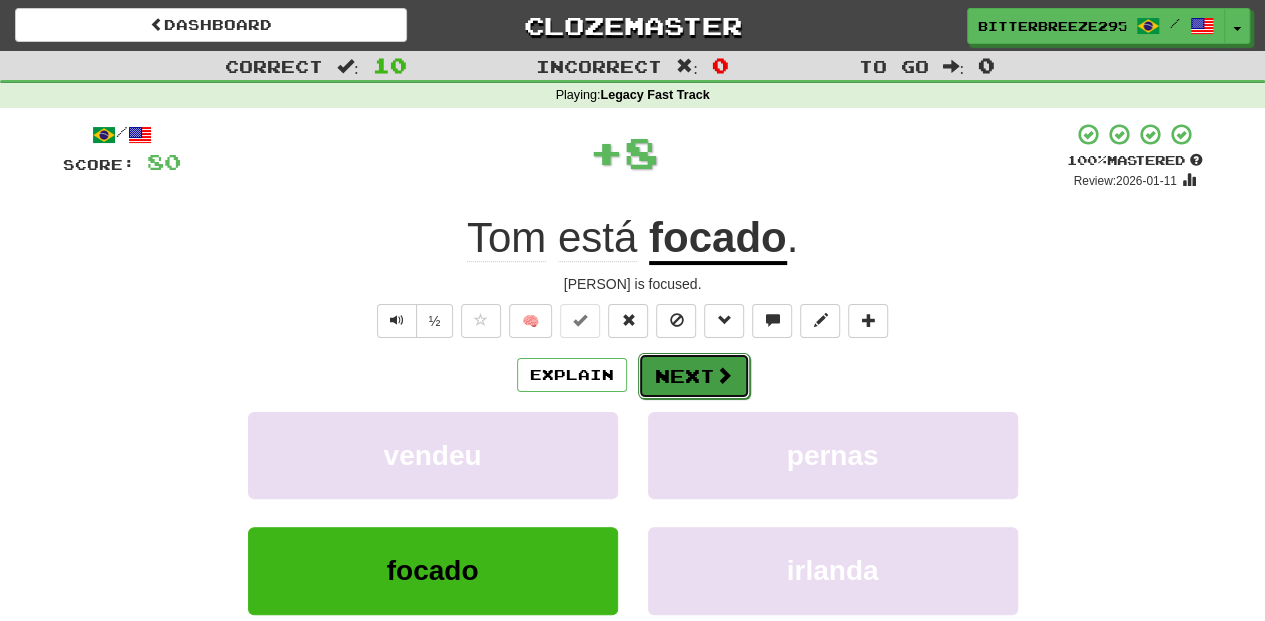 click on "Next" at bounding box center [694, 376] 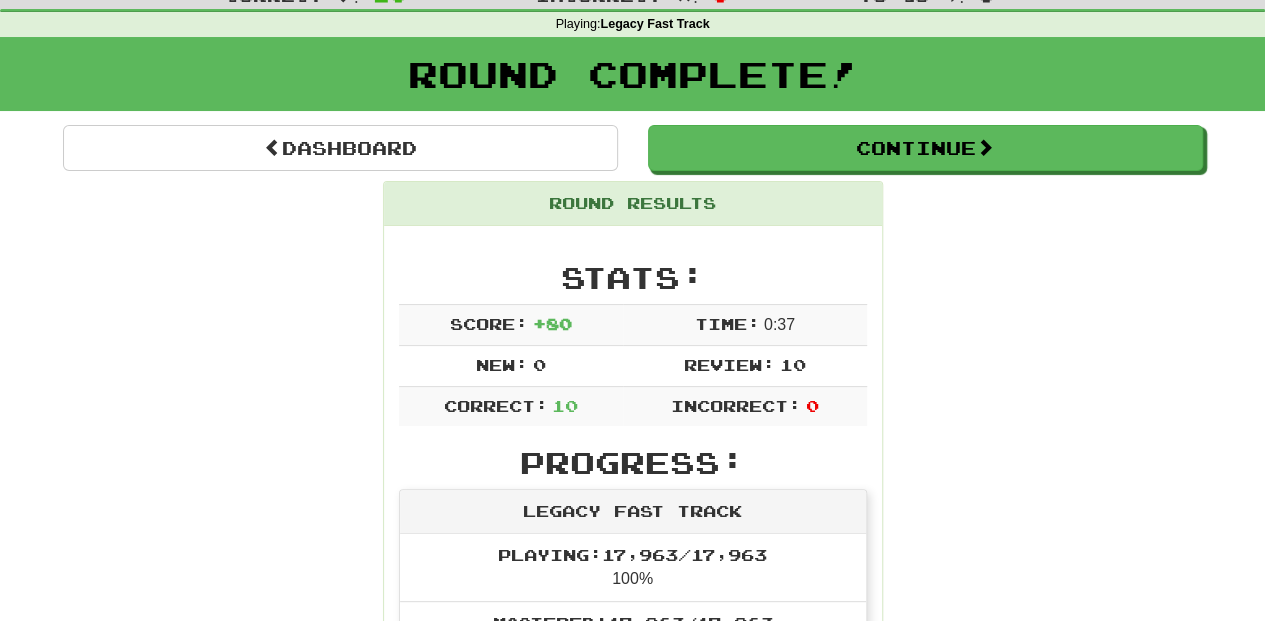 scroll, scrollTop: 66, scrollLeft: 0, axis: vertical 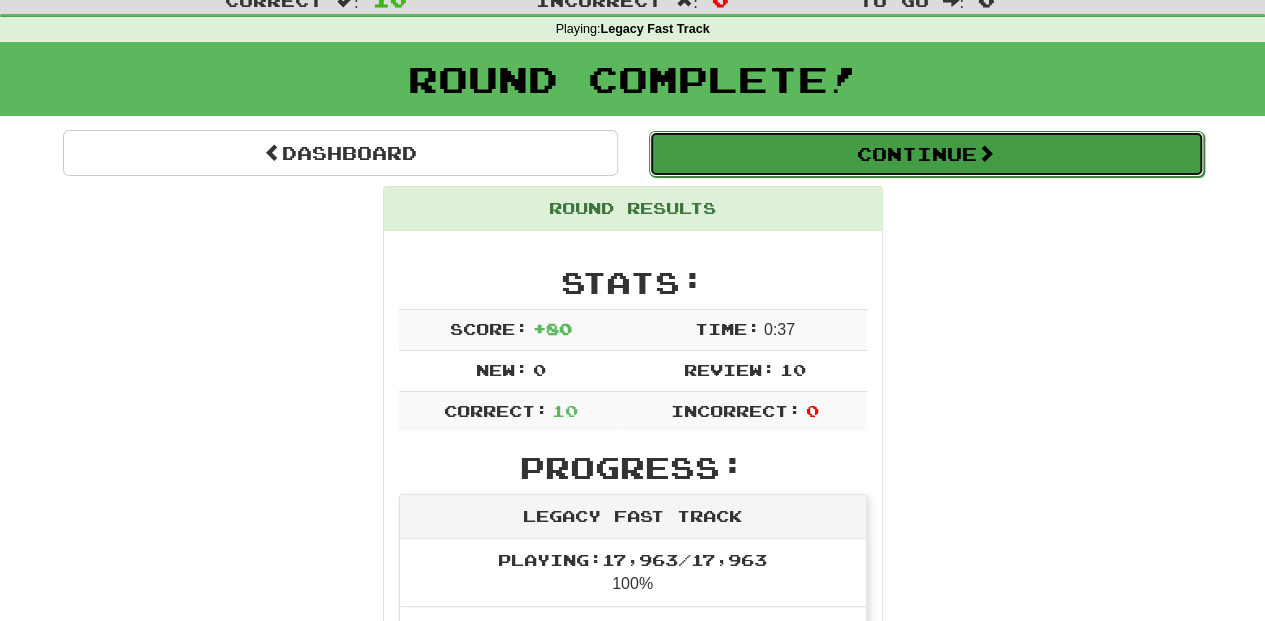 click on "Continue" at bounding box center (926, 154) 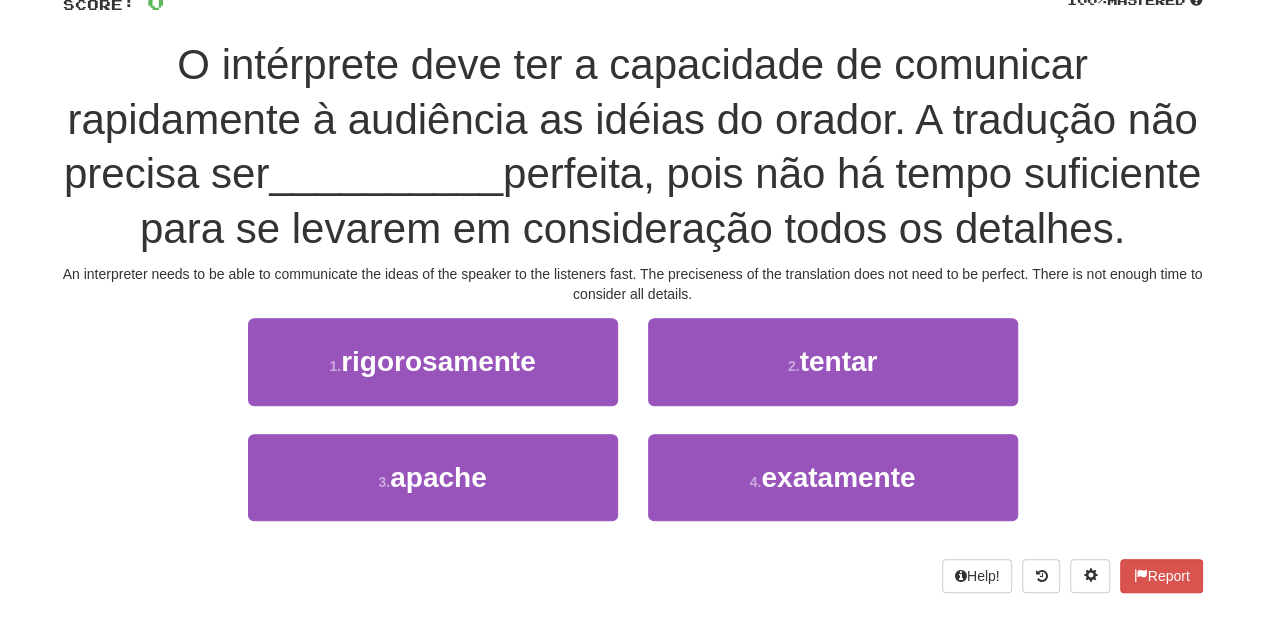 scroll, scrollTop: 200, scrollLeft: 0, axis: vertical 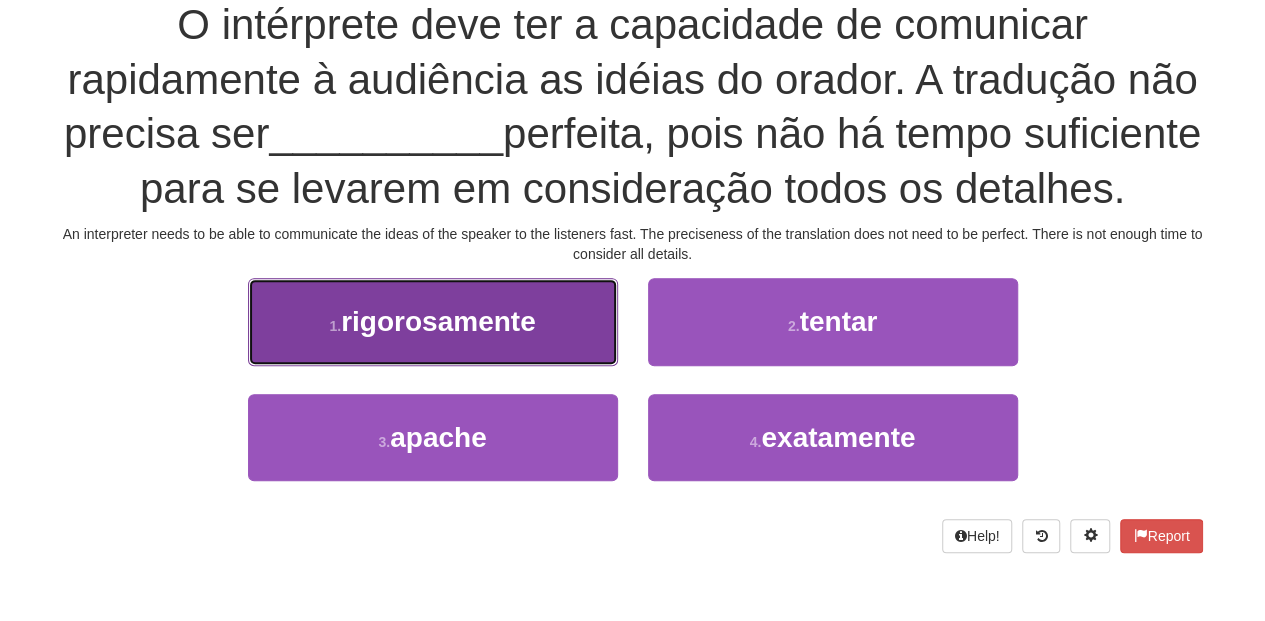 click on "1 .  rigorosamente" at bounding box center [433, 321] 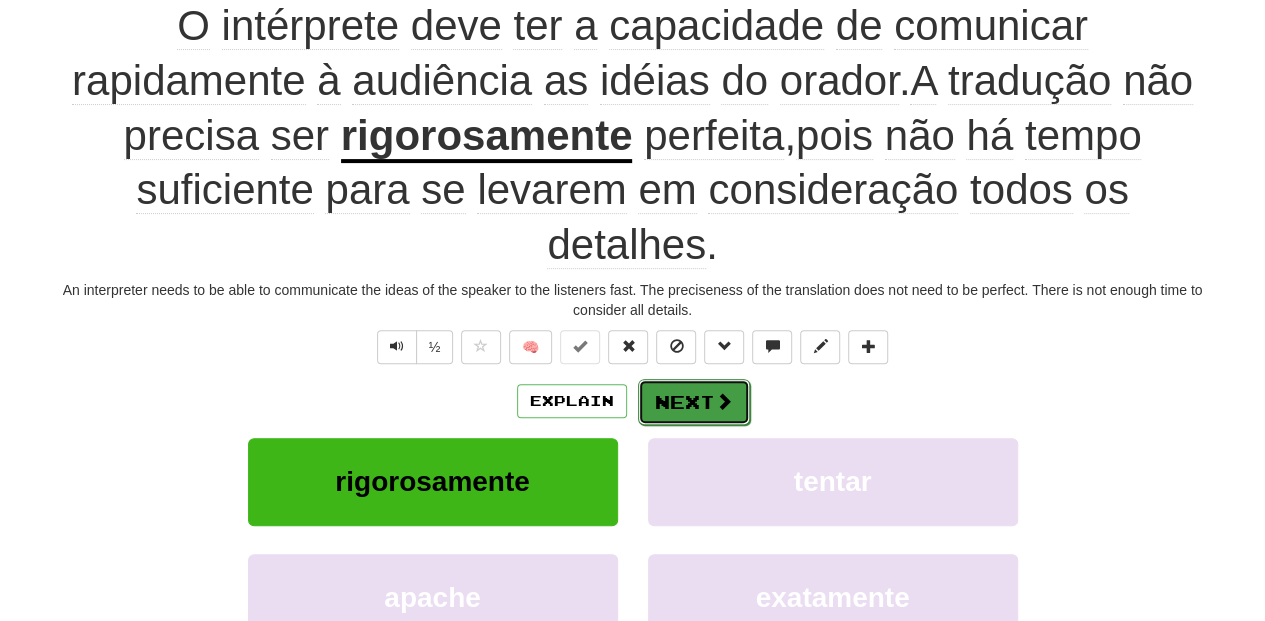 click on "Next" at bounding box center [694, 402] 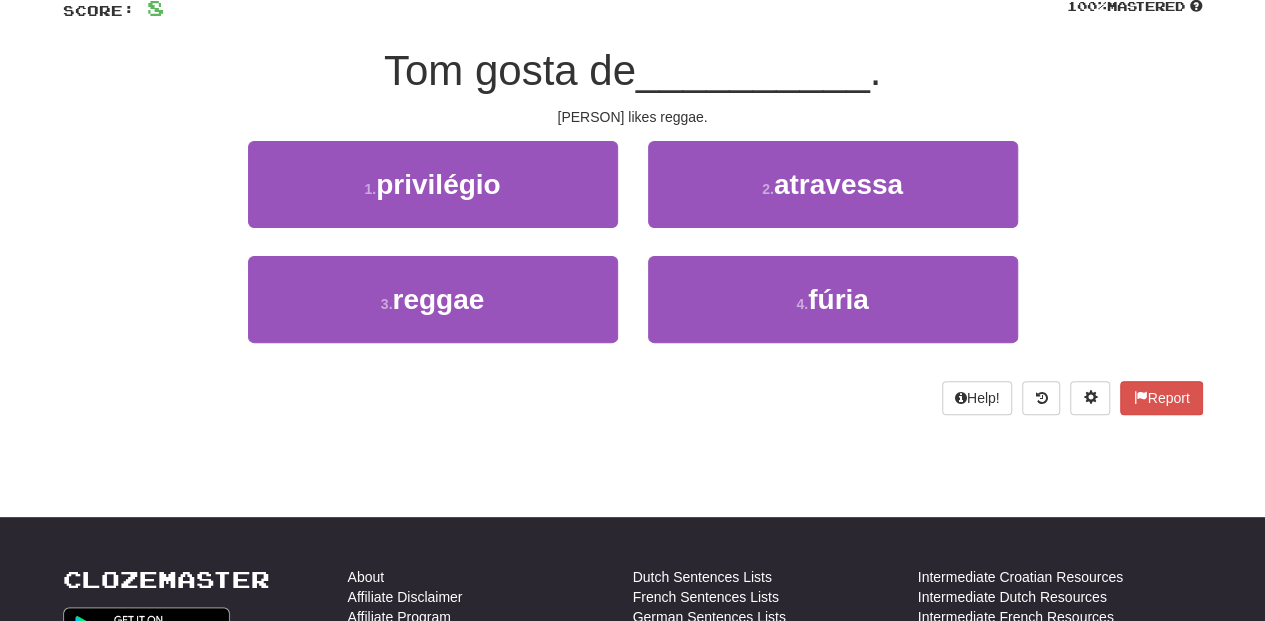 scroll, scrollTop: 66, scrollLeft: 0, axis: vertical 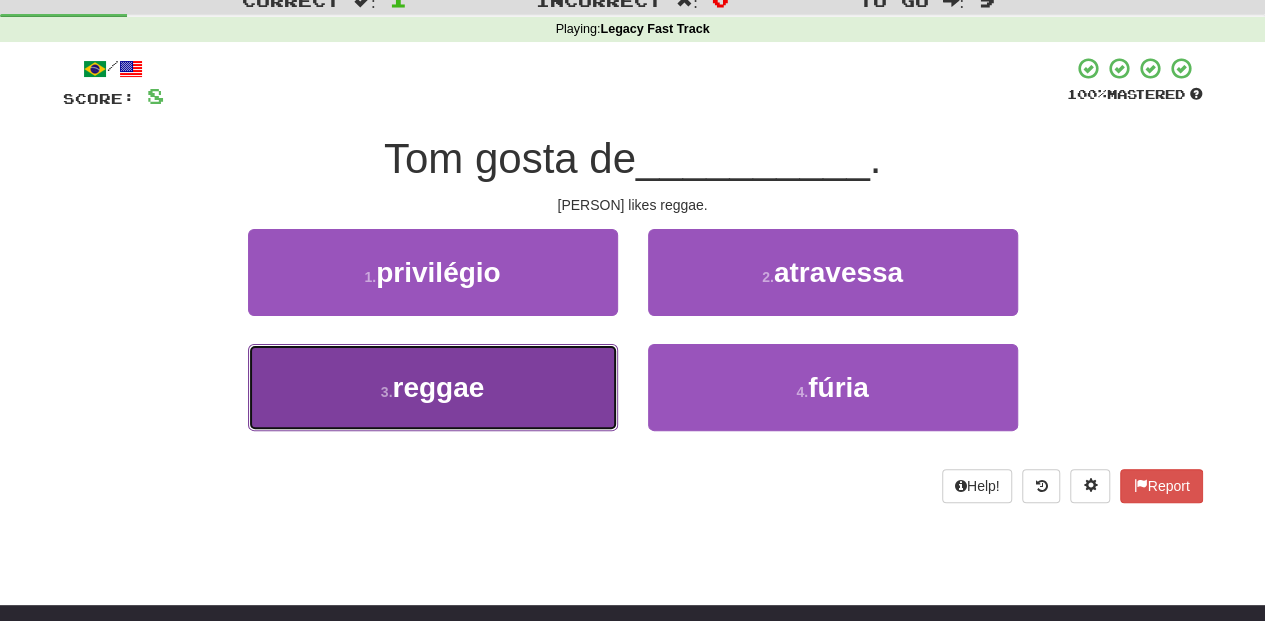click on "3 .  reggae" at bounding box center (433, 387) 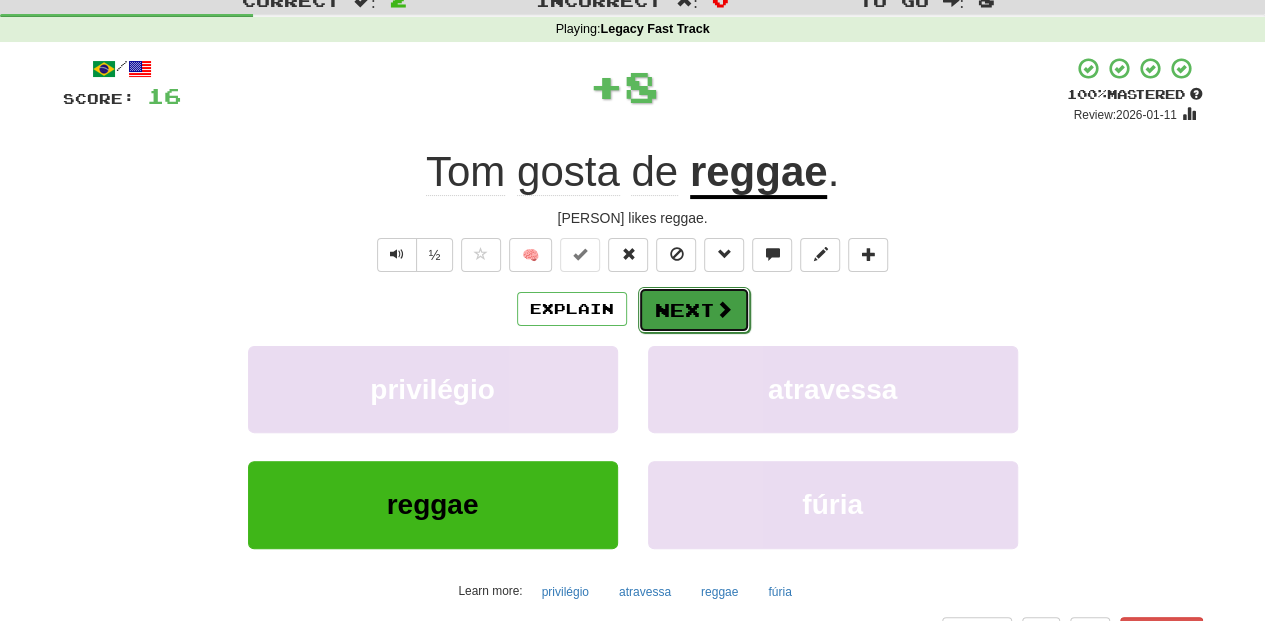 click on "Next" at bounding box center (694, 310) 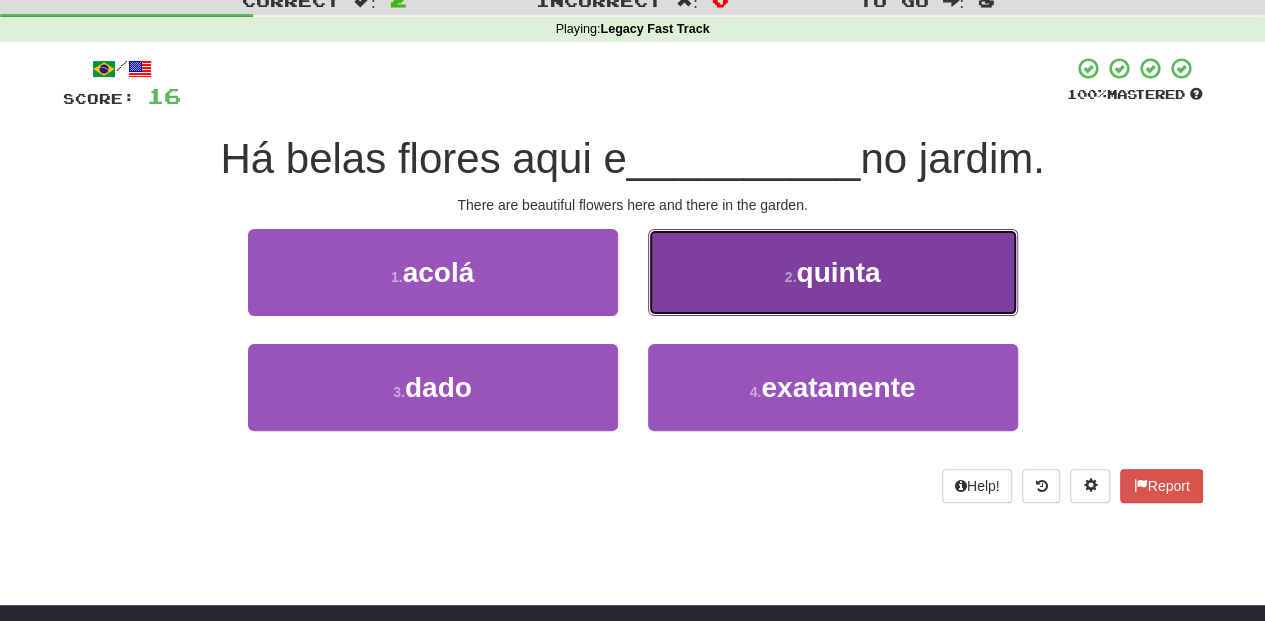 click on "2 .  quinta" at bounding box center [833, 272] 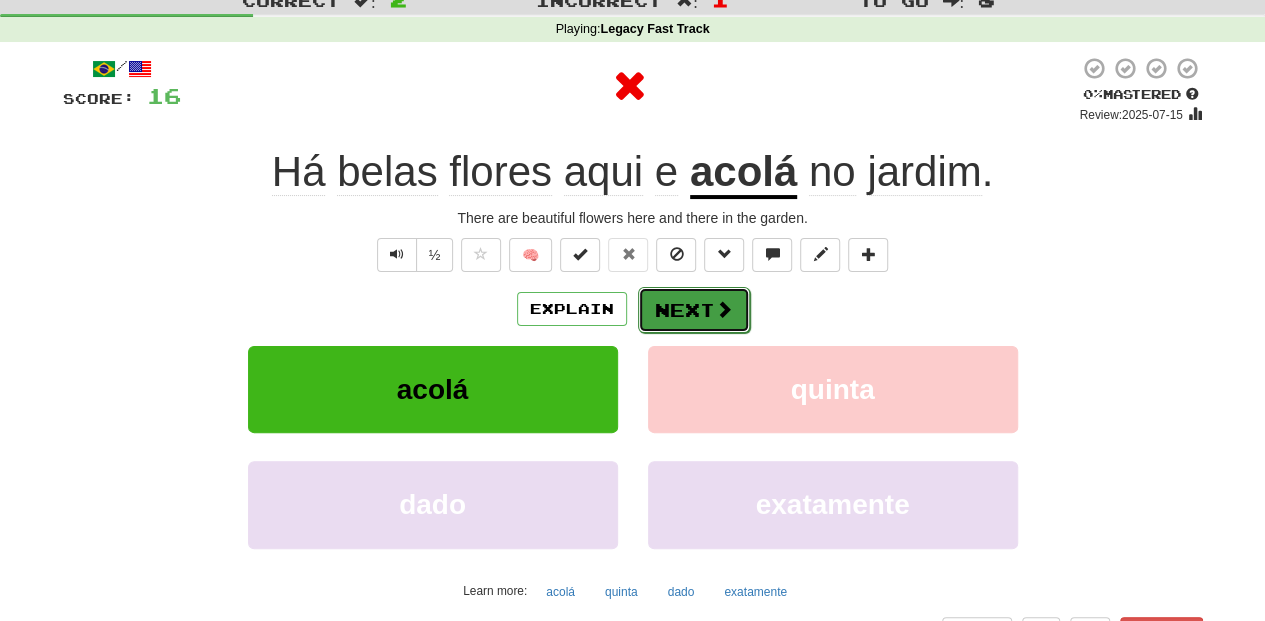 click on "Next" at bounding box center [694, 310] 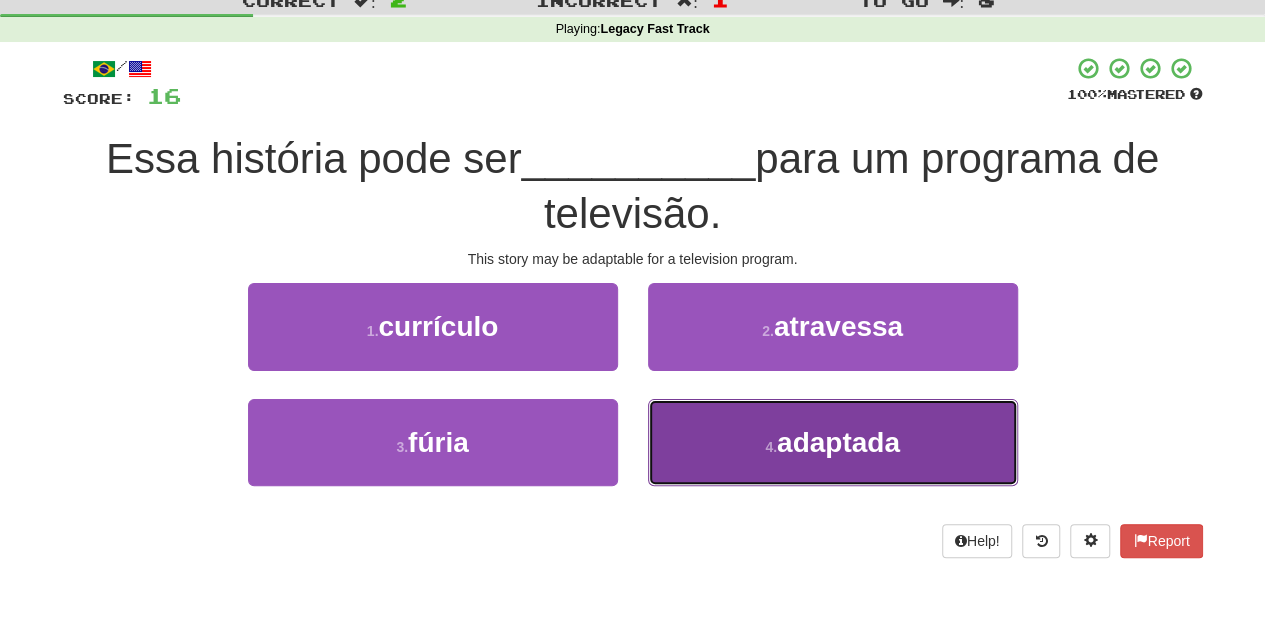 click on "4 .  adaptada" at bounding box center [833, 442] 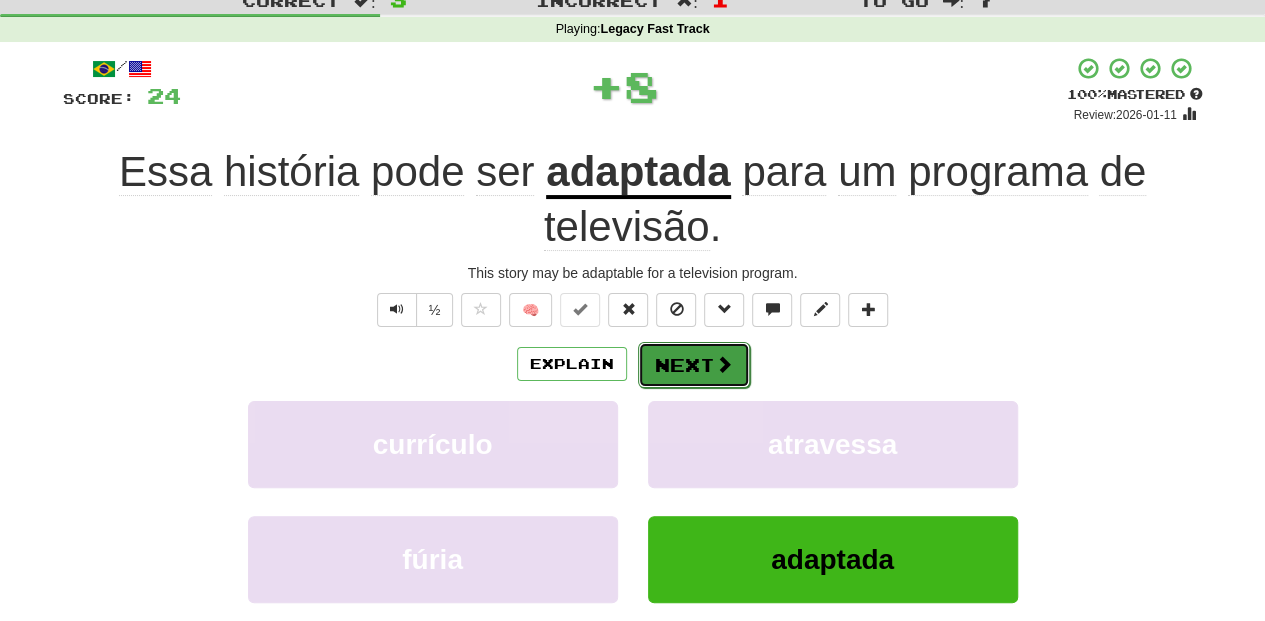 click on "Next" at bounding box center (694, 365) 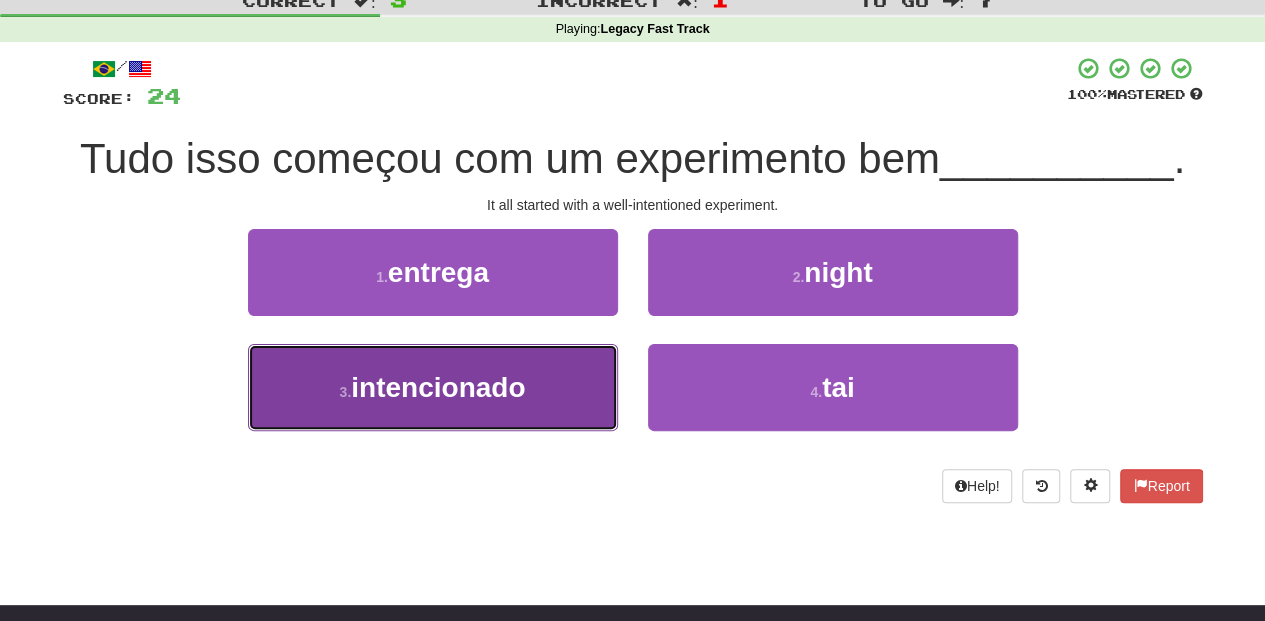 click on "3 .  intencionado" at bounding box center [433, 387] 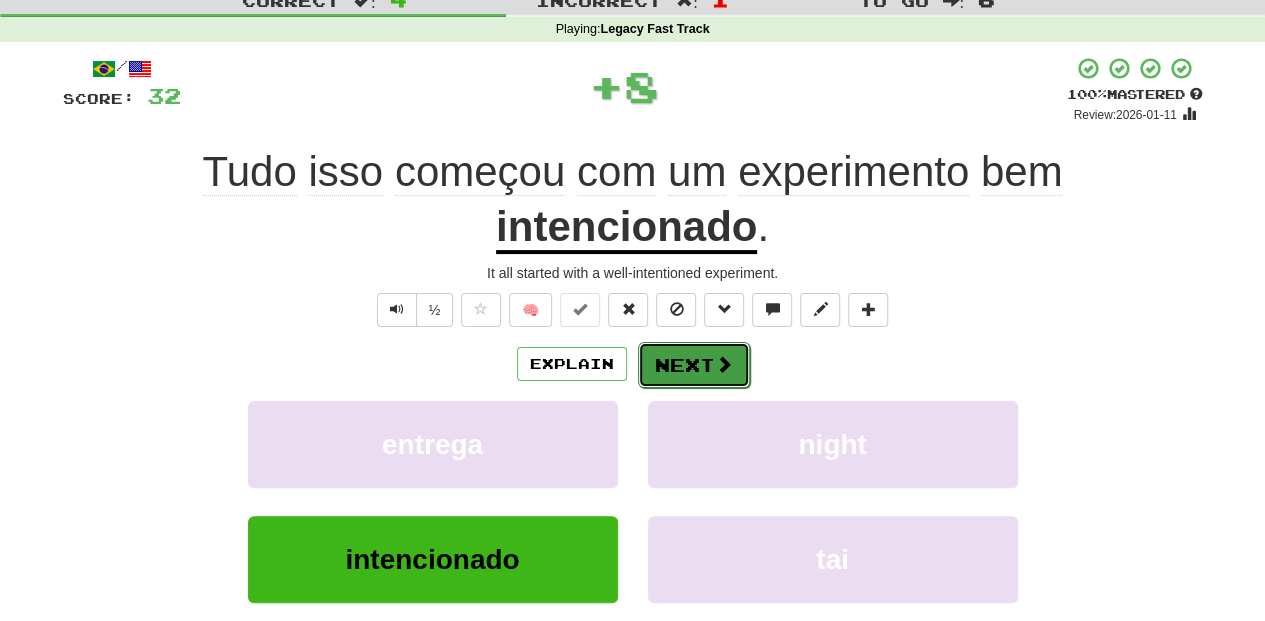 click on "Next" at bounding box center (694, 365) 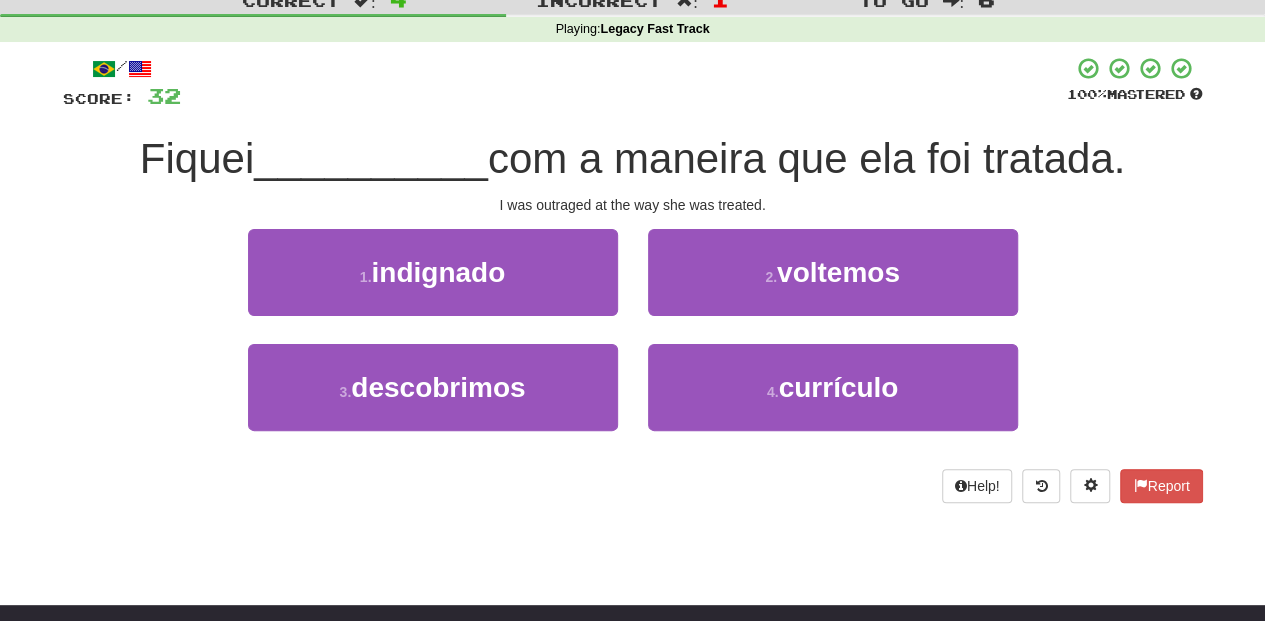 click on "1 .  indignado" at bounding box center (433, 286) 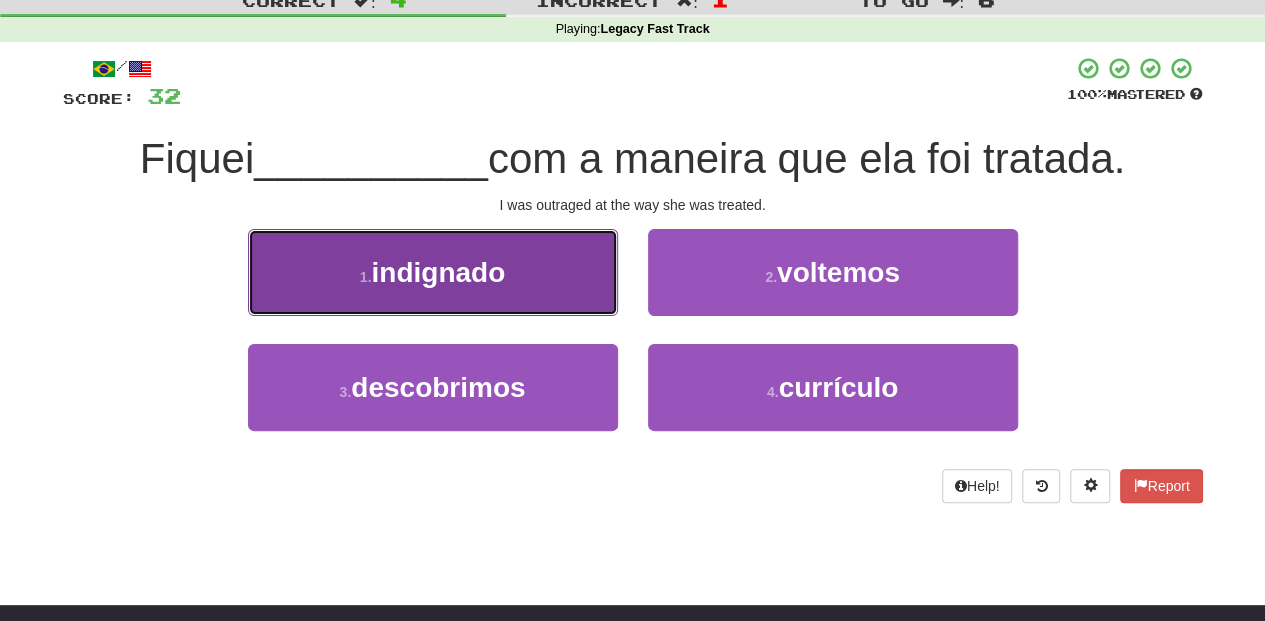 drag, startPoint x: 582, startPoint y: 301, endPoint x: 610, endPoint y: 303, distance: 28.071337 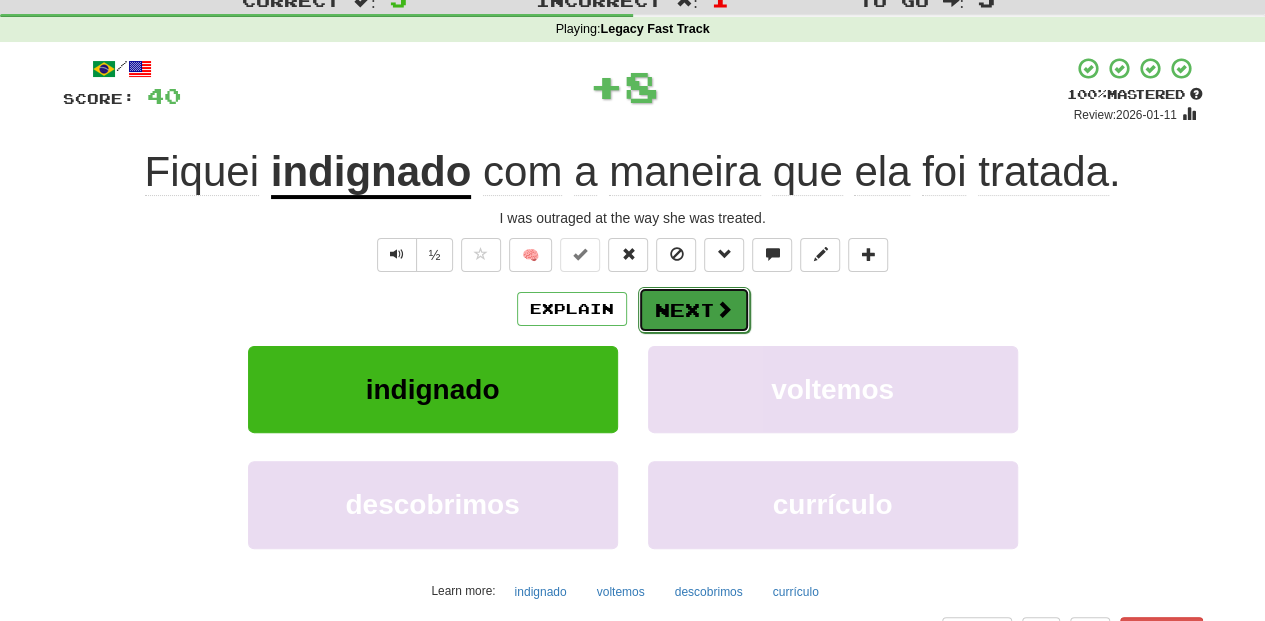 click on "Next" at bounding box center (694, 310) 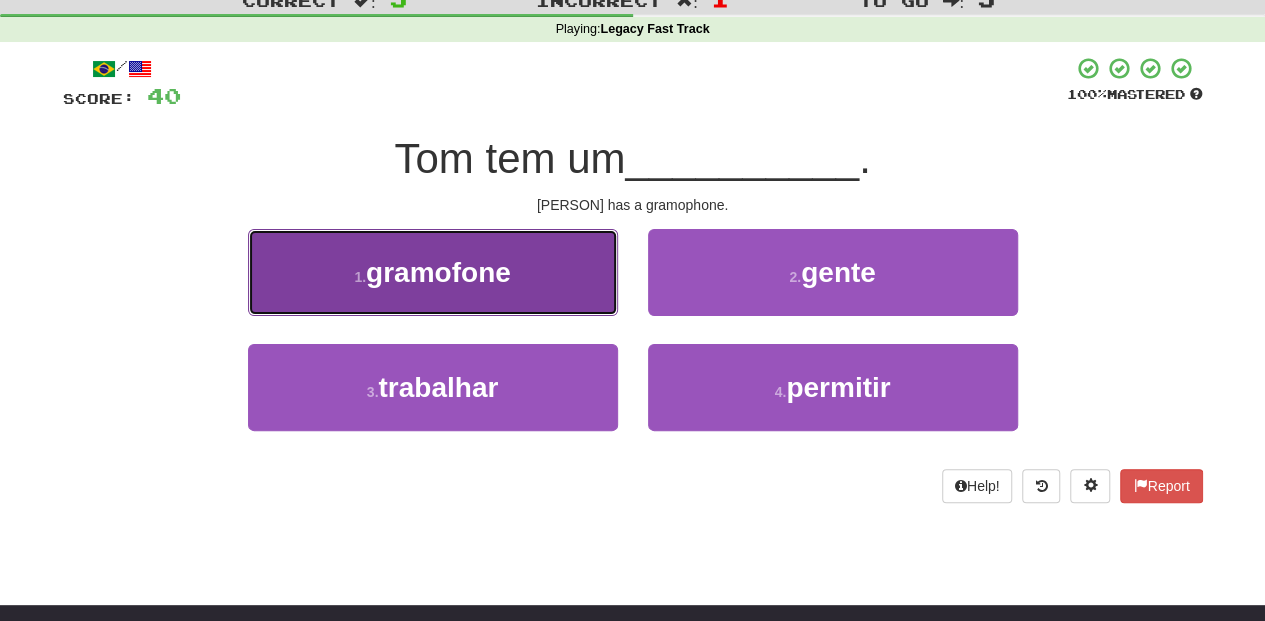click on "1 .  gramofone" at bounding box center (433, 272) 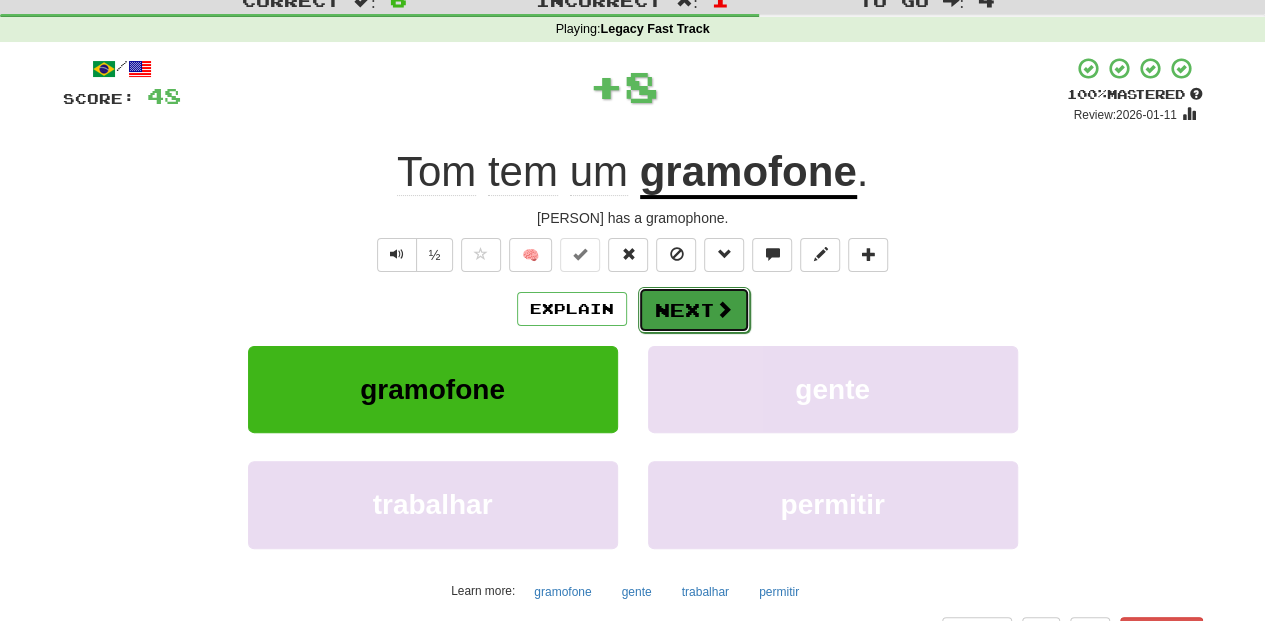 click on "Next" at bounding box center [694, 310] 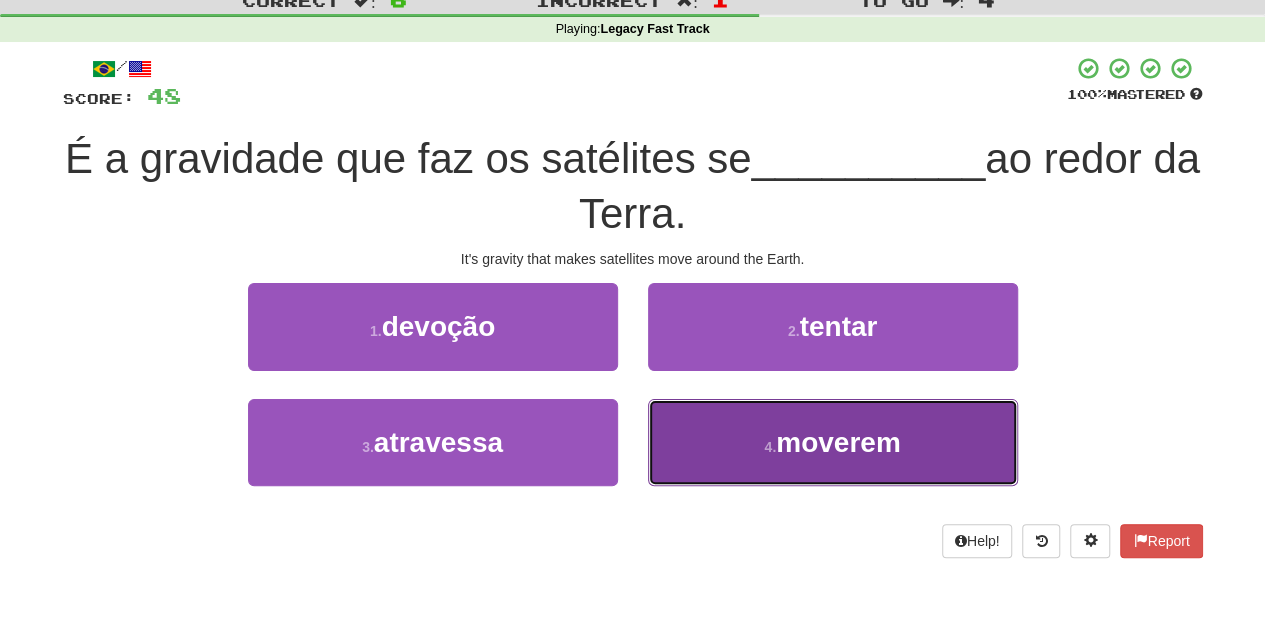 click on "4 .  moverem" at bounding box center (833, 442) 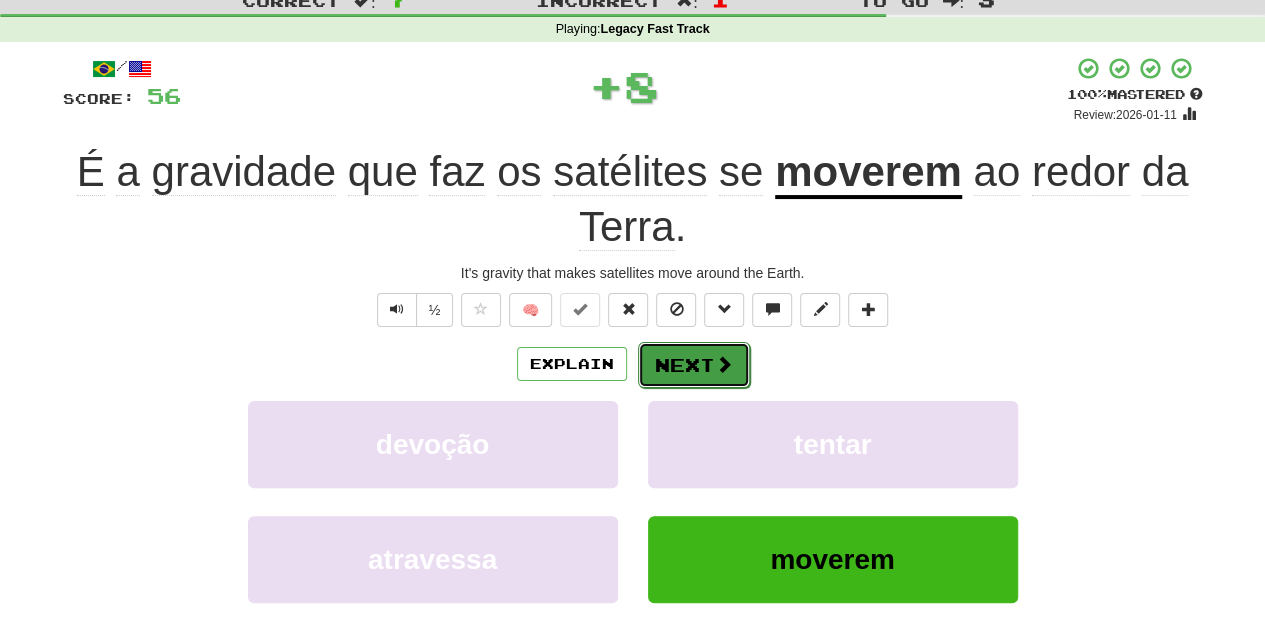 click on "Next" at bounding box center (694, 365) 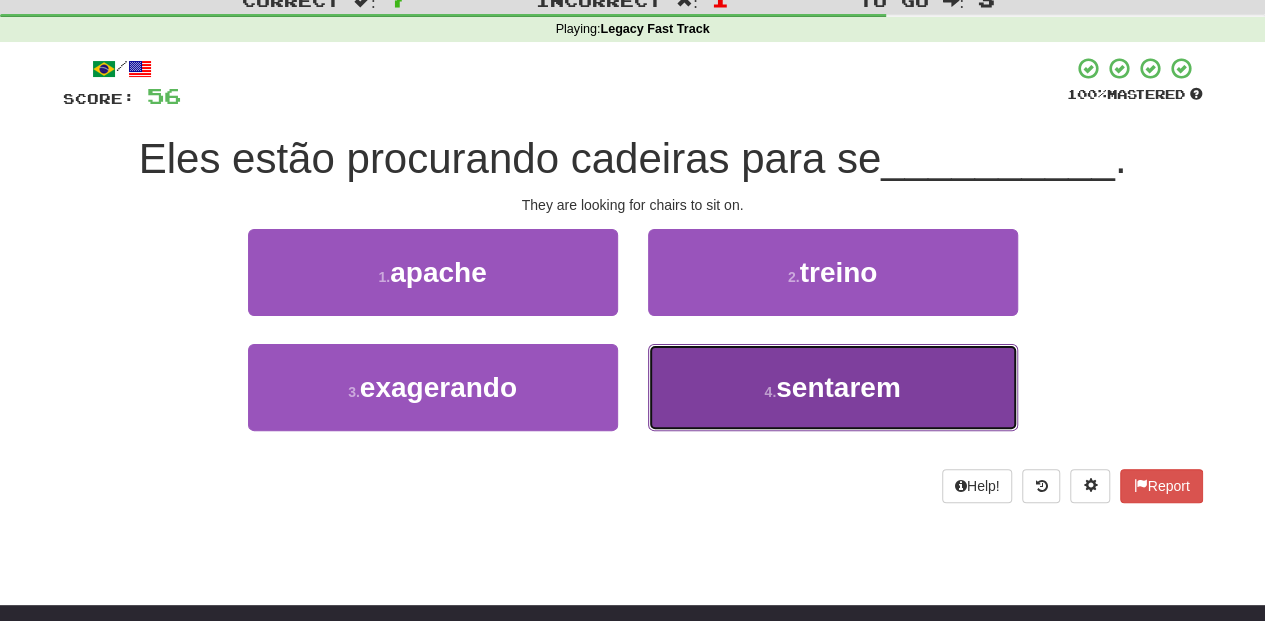 click on "4 .  sentarem" at bounding box center [833, 387] 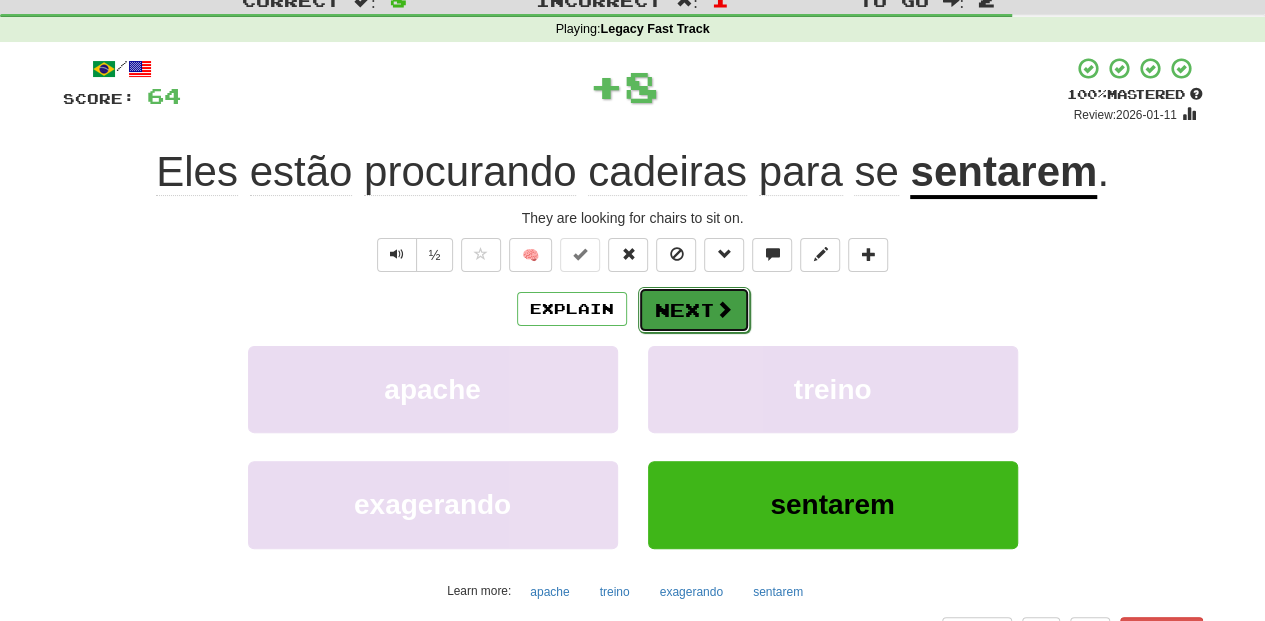click on "Next" at bounding box center [694, 310] 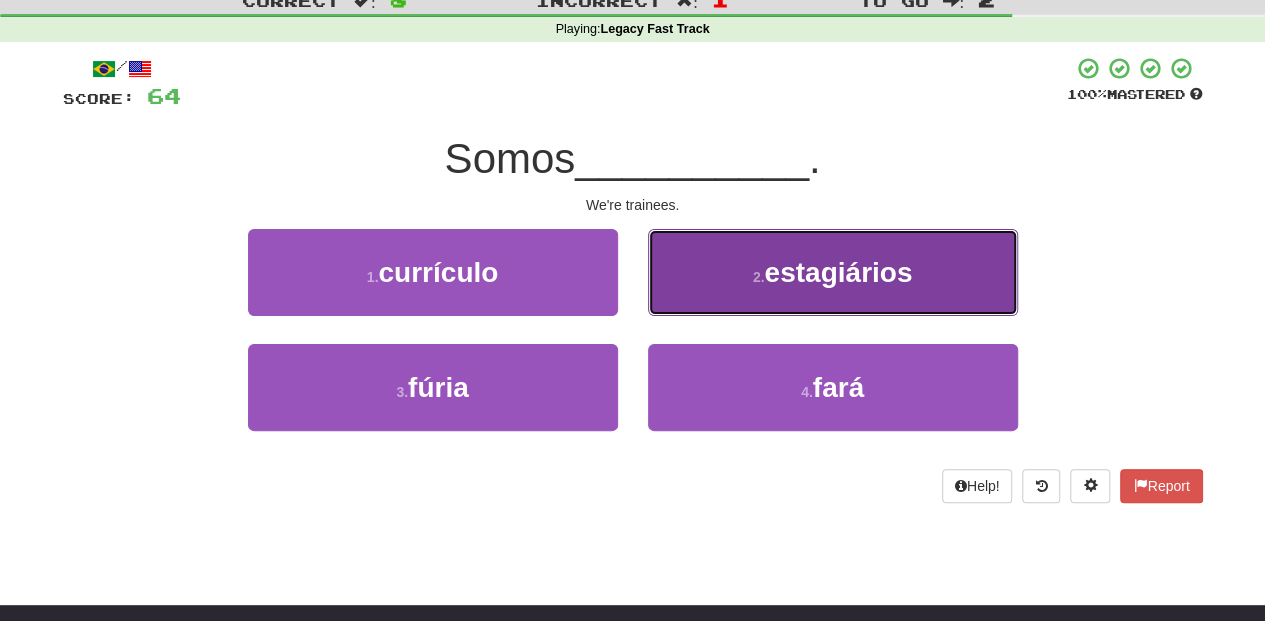 click on "2 .  estagiários" at bounding box center (833, 272) 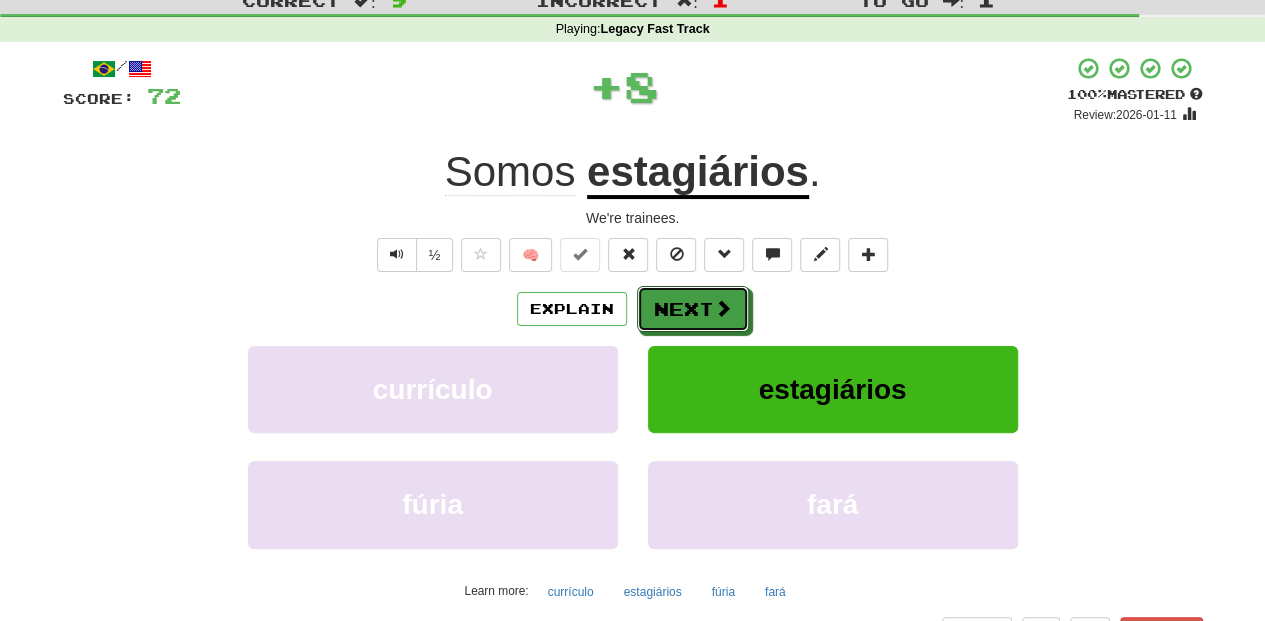 click on "Next" at bounding box center (693, 309) 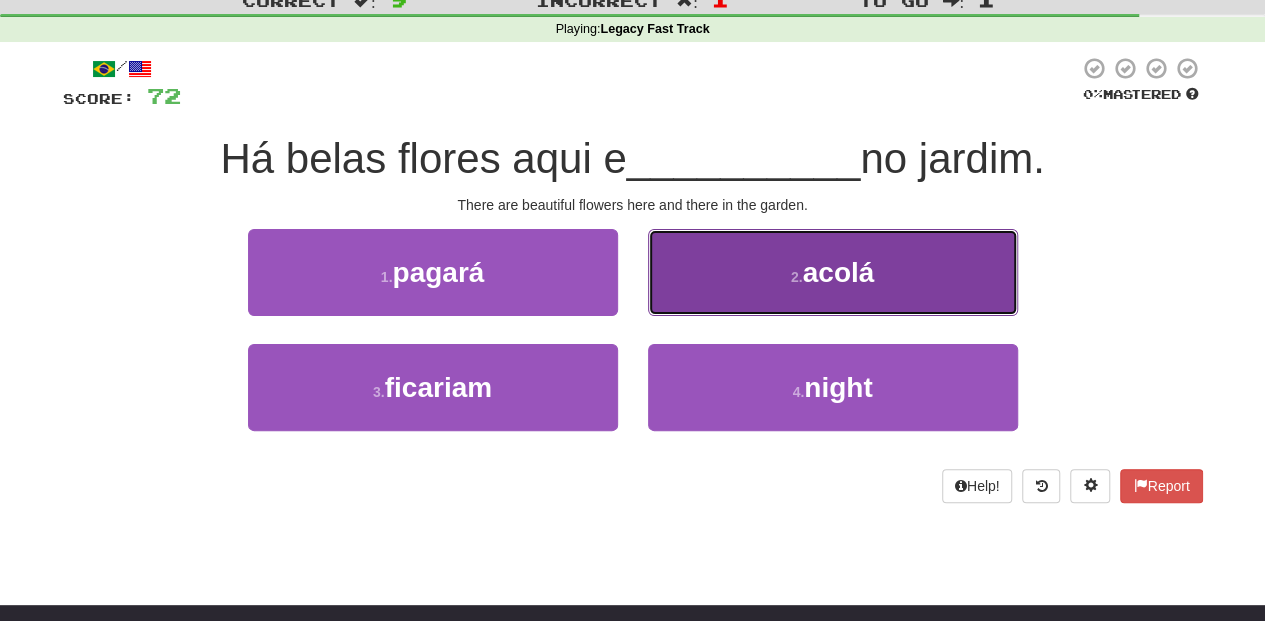 click on "2 .  acolá" at bounding box center [833, 272] 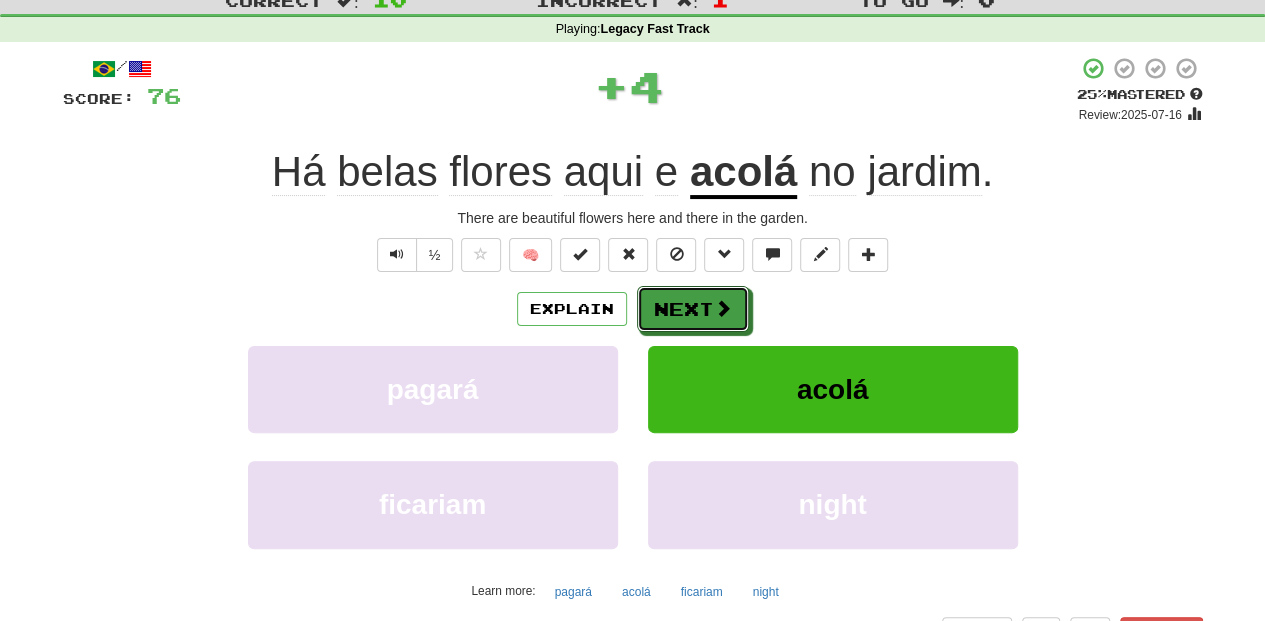click on "Next" at bounding box center (693, 309) 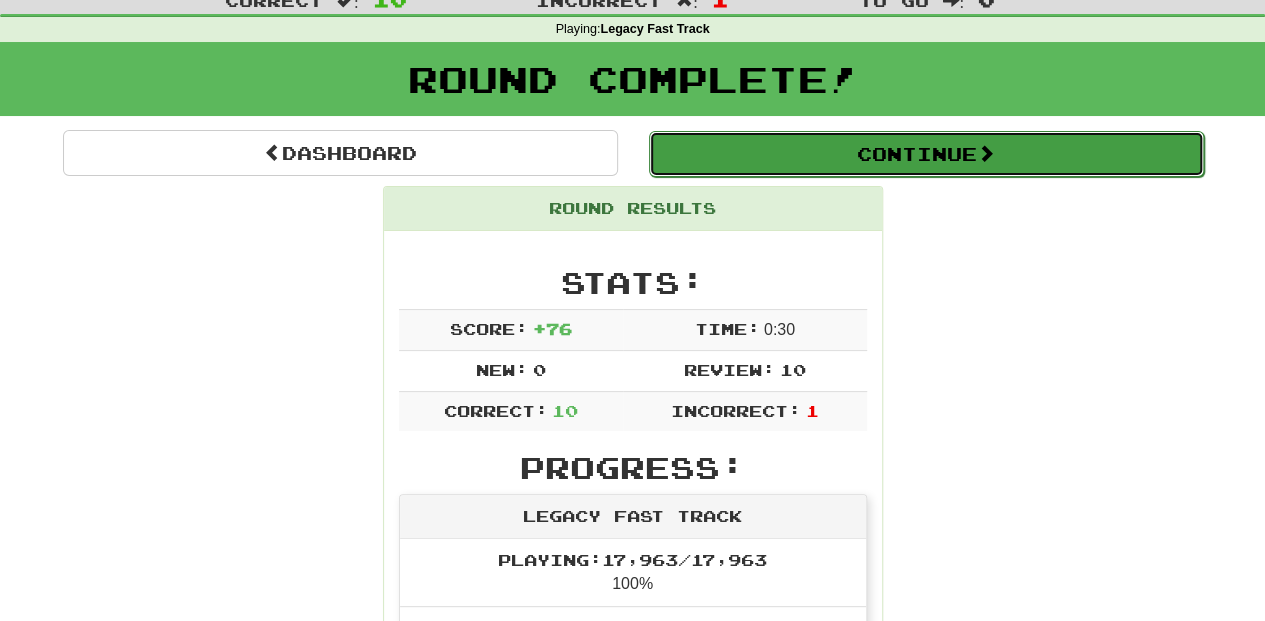 click on "Continue" at bounding box center (926, 154) 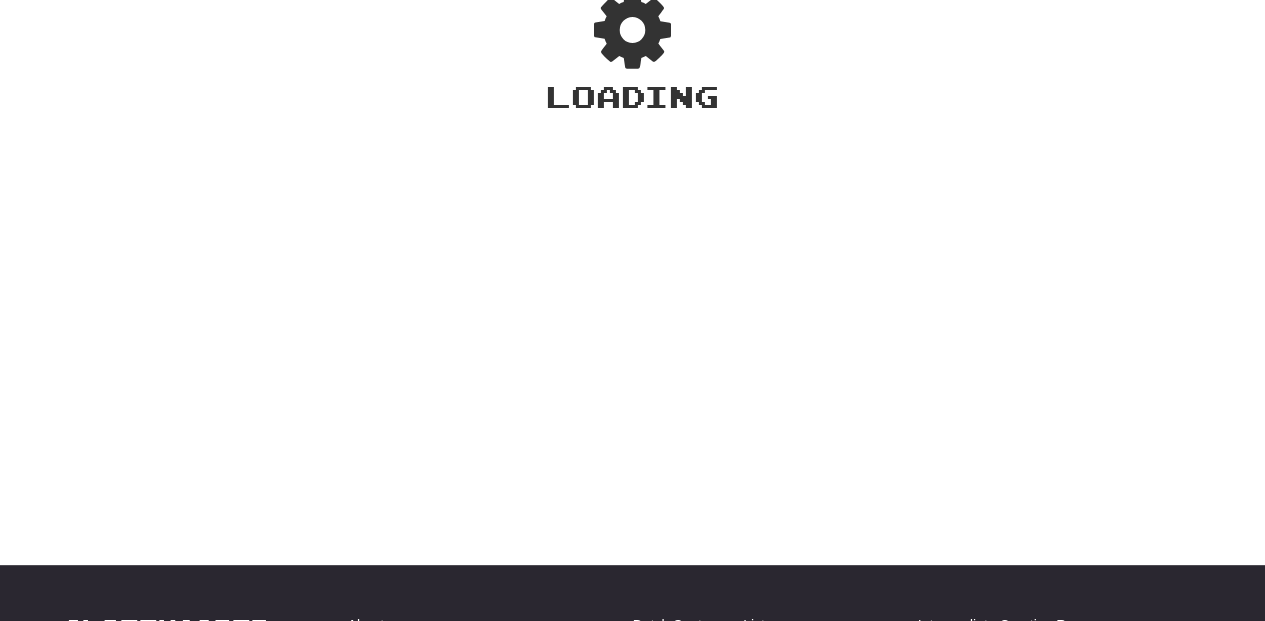 scroll, scrollTop: 66, scrollLeft: 0, axis: vertical 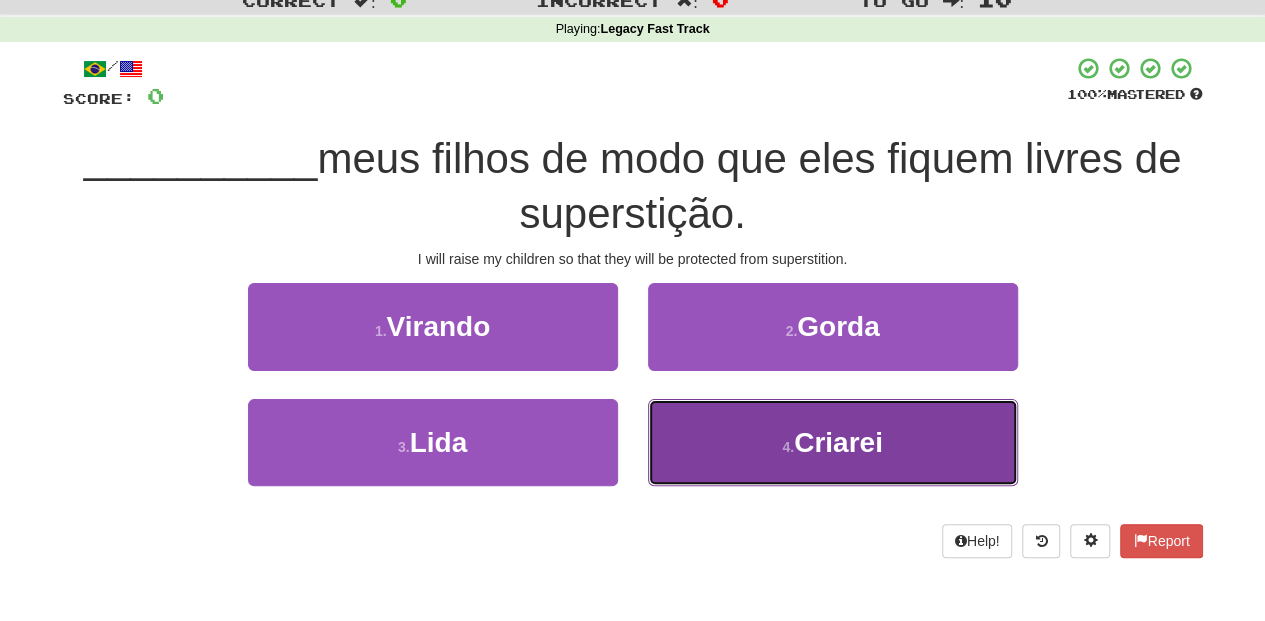 click on "4 .  Criarei" at bounding box center [833, 442] 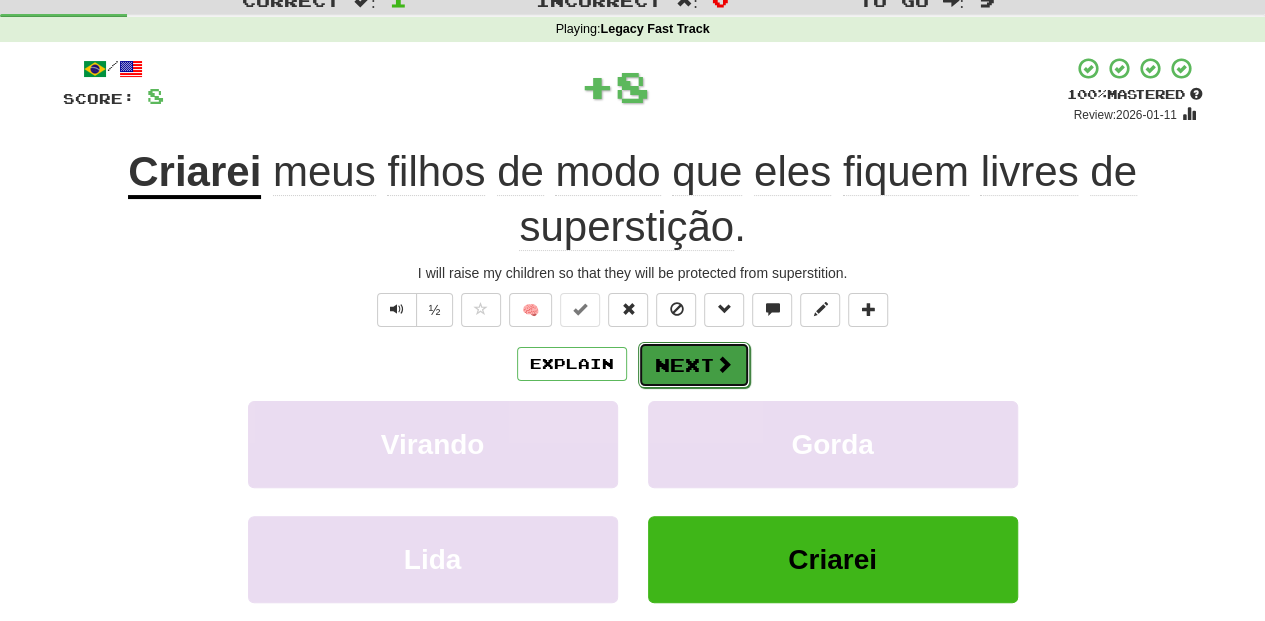 click on "Next" at bounding box center [694, 365] 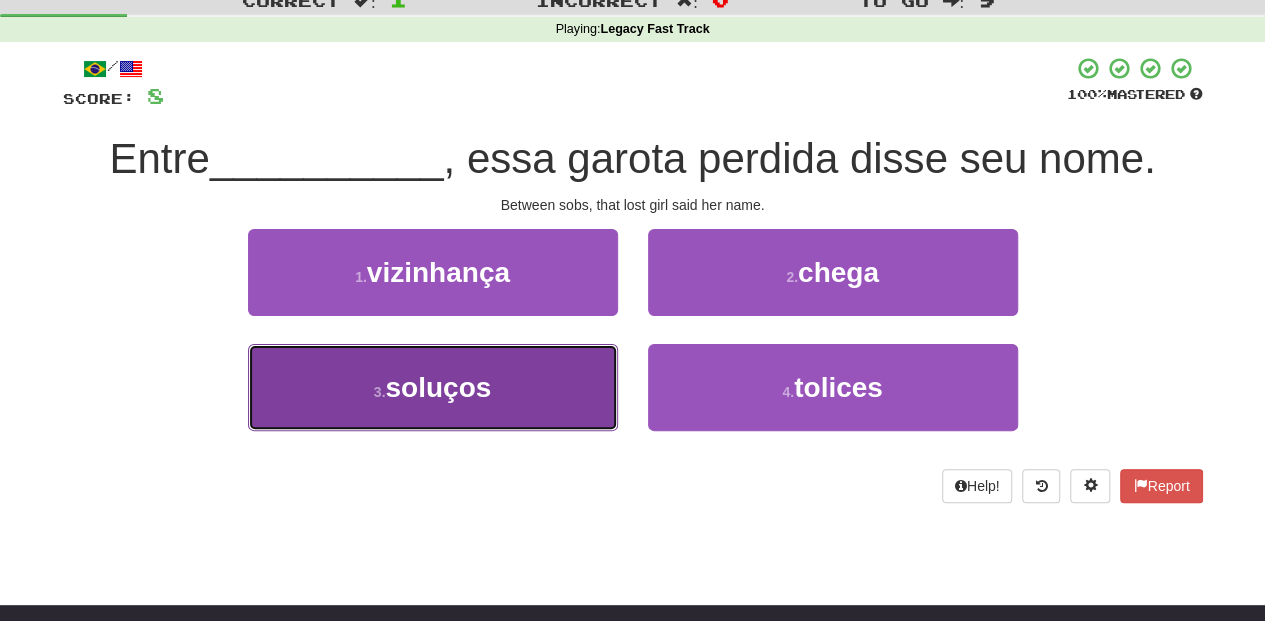 click on "3 .  soluços" at bounding box center [433, 387] 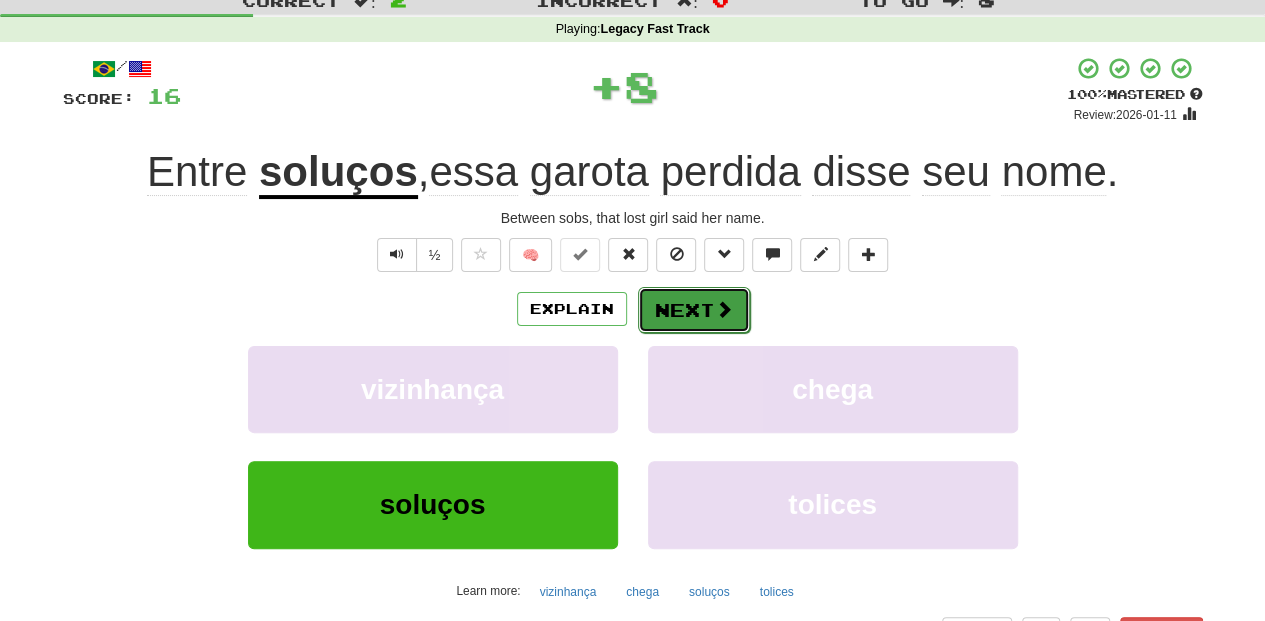 click on "Next" at bounding box center (694, 310) 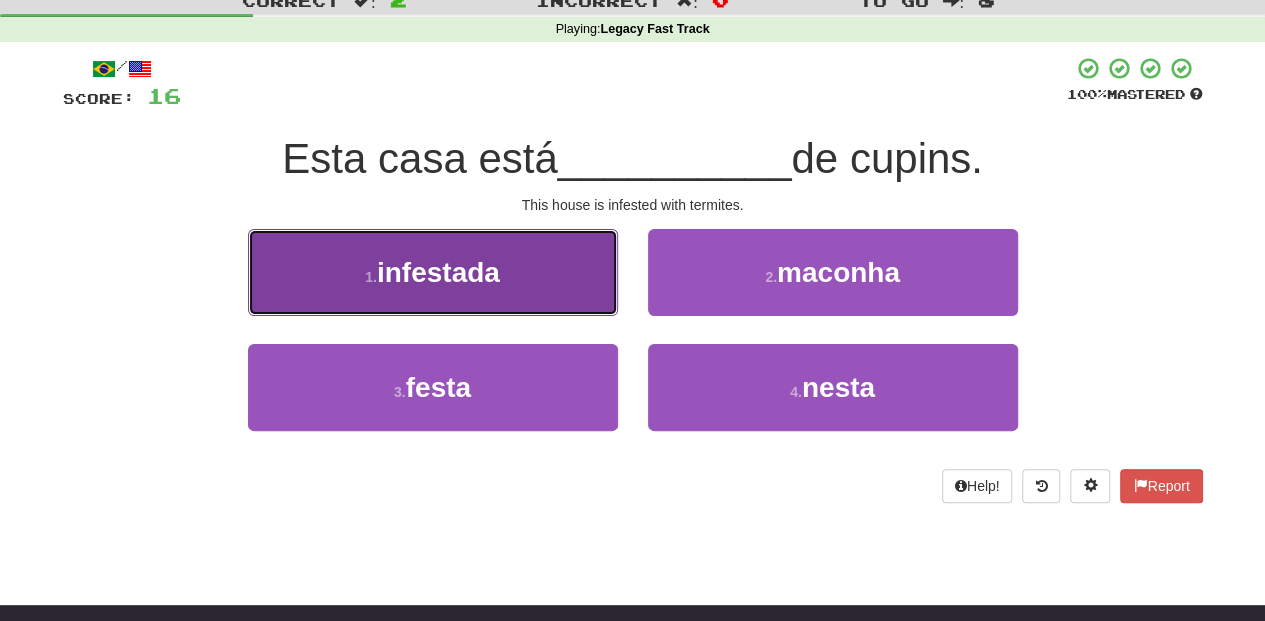click on "1 .  infestada" at bounding box center [433, 272] 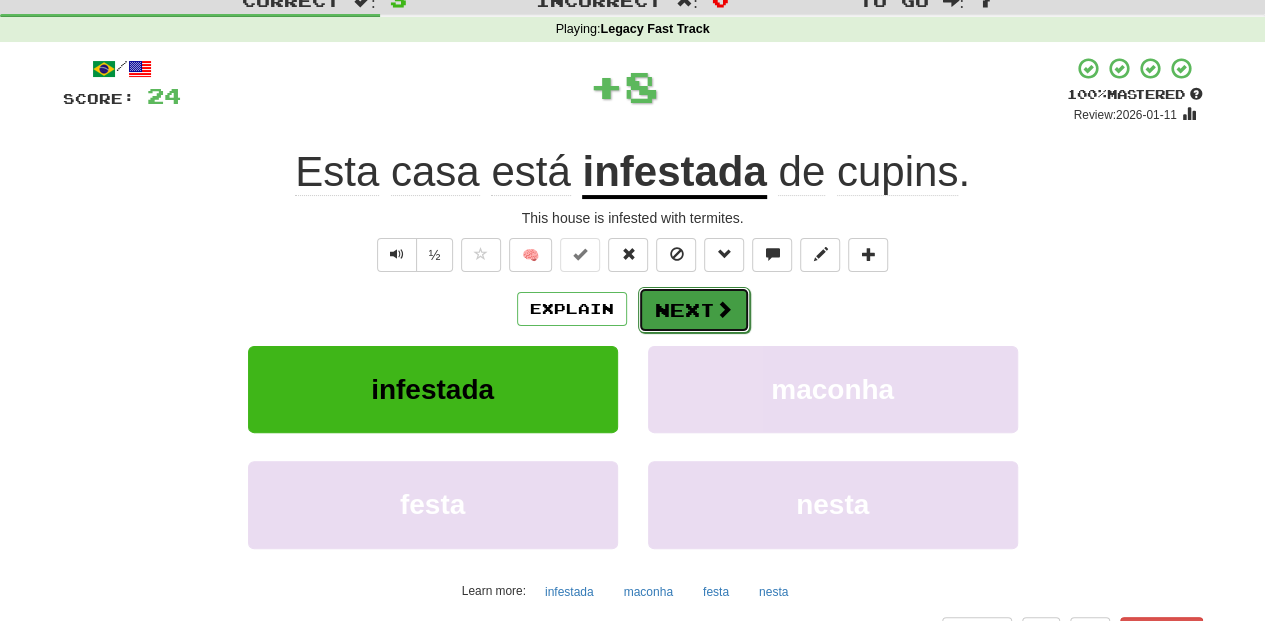 click on "Next" at bounding box center [694, 310] 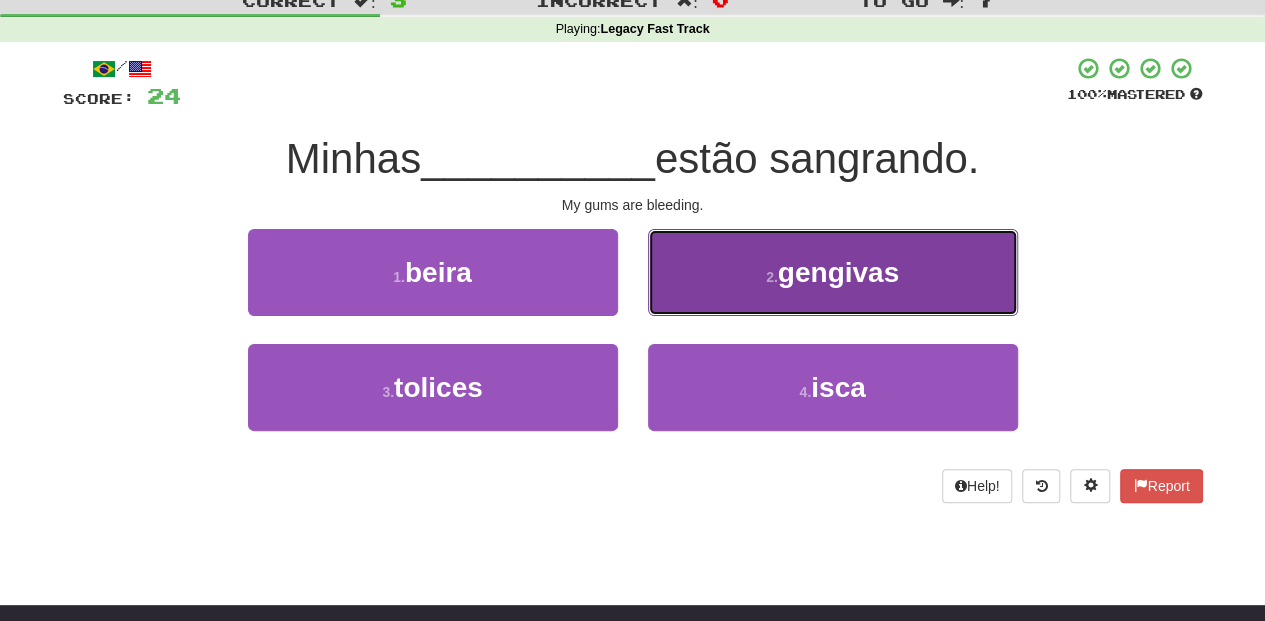 click on "2 .  gengivas" at bounding box center (833, 272) 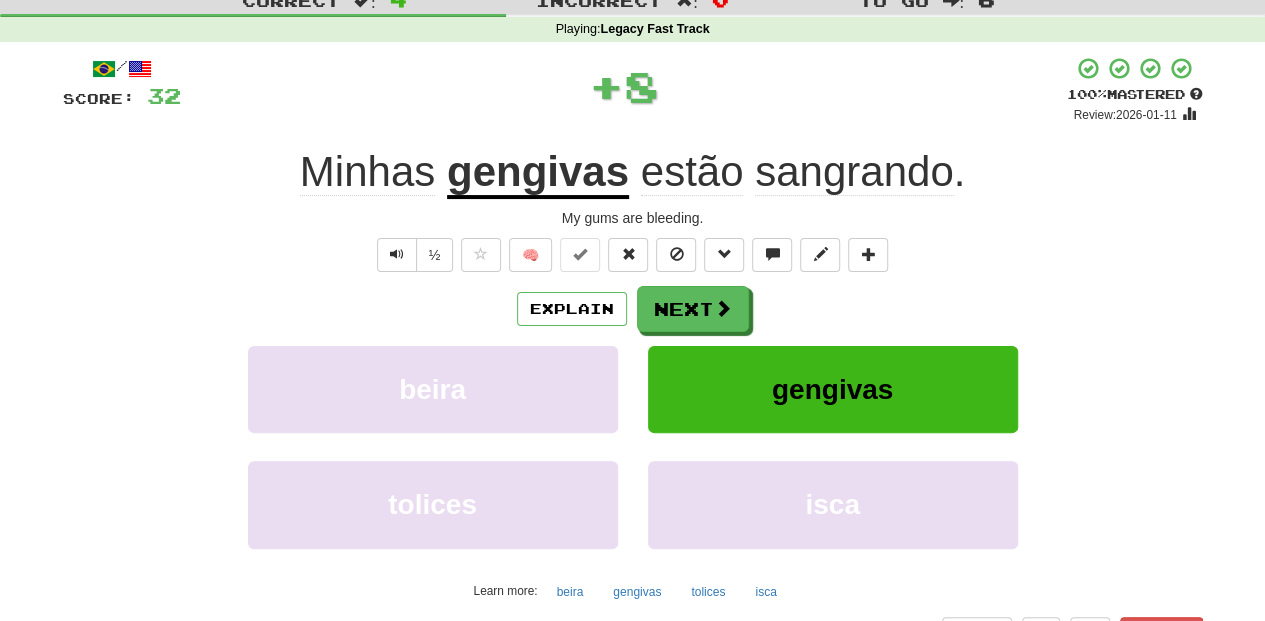 click on "Next" at bounding box center [693, 309] 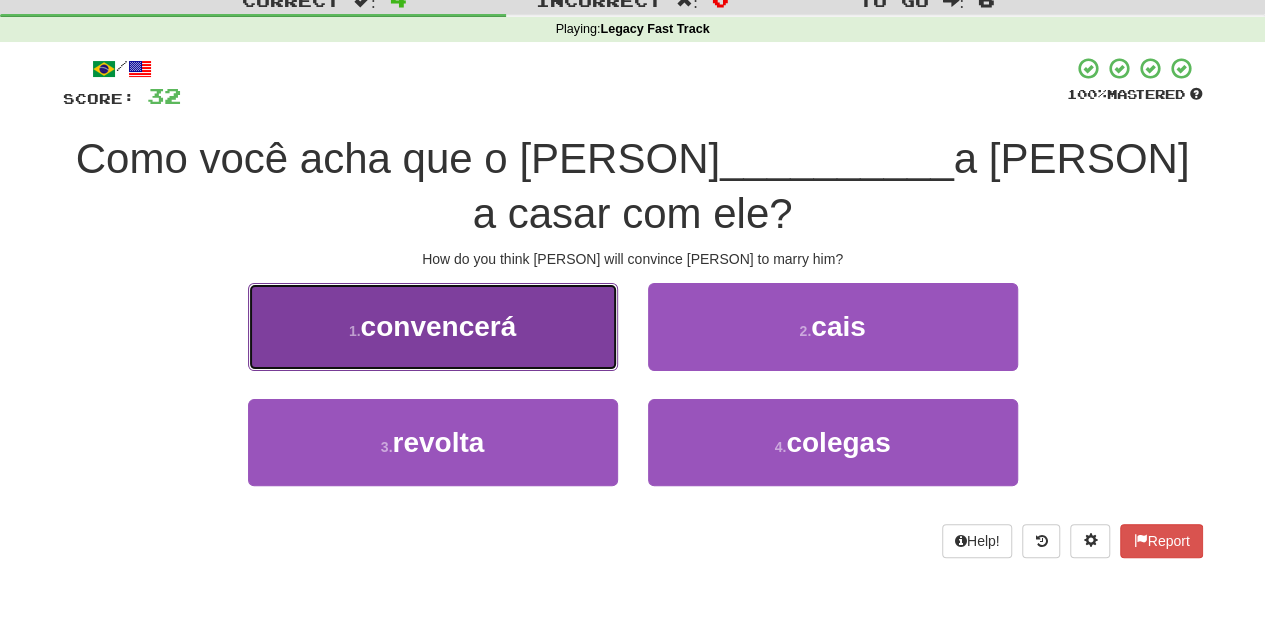 click on "1 .  convencerá" at bounding box center [433, 326] 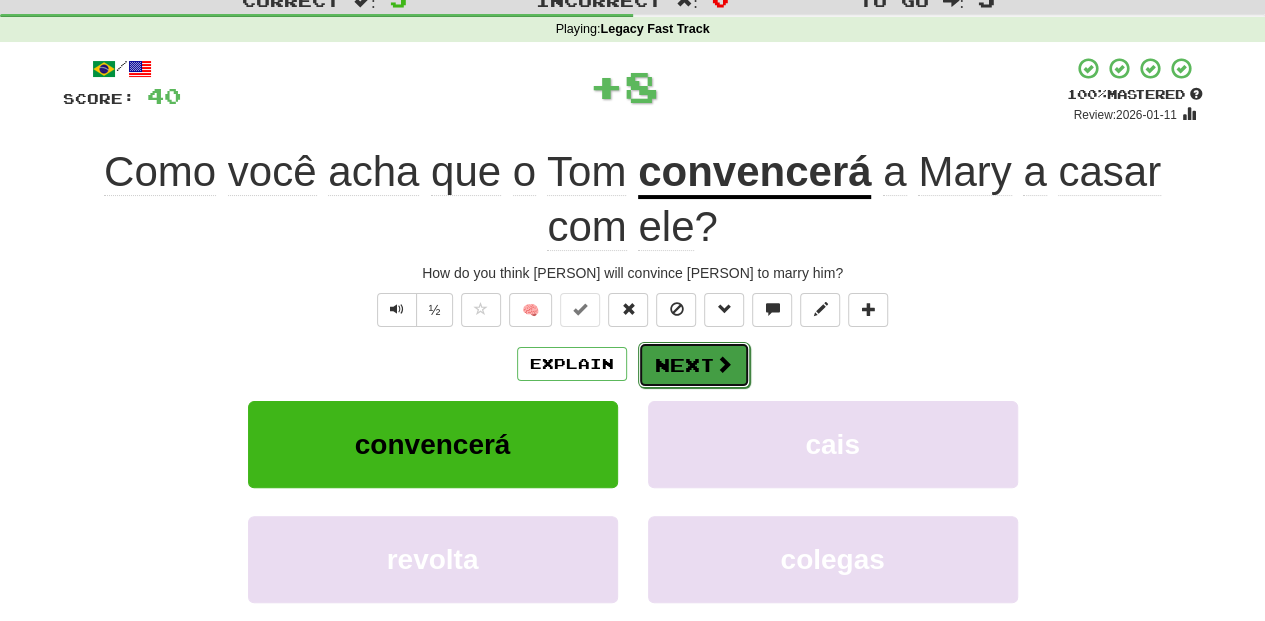 click on "Next" at bounding box center [694, 365] 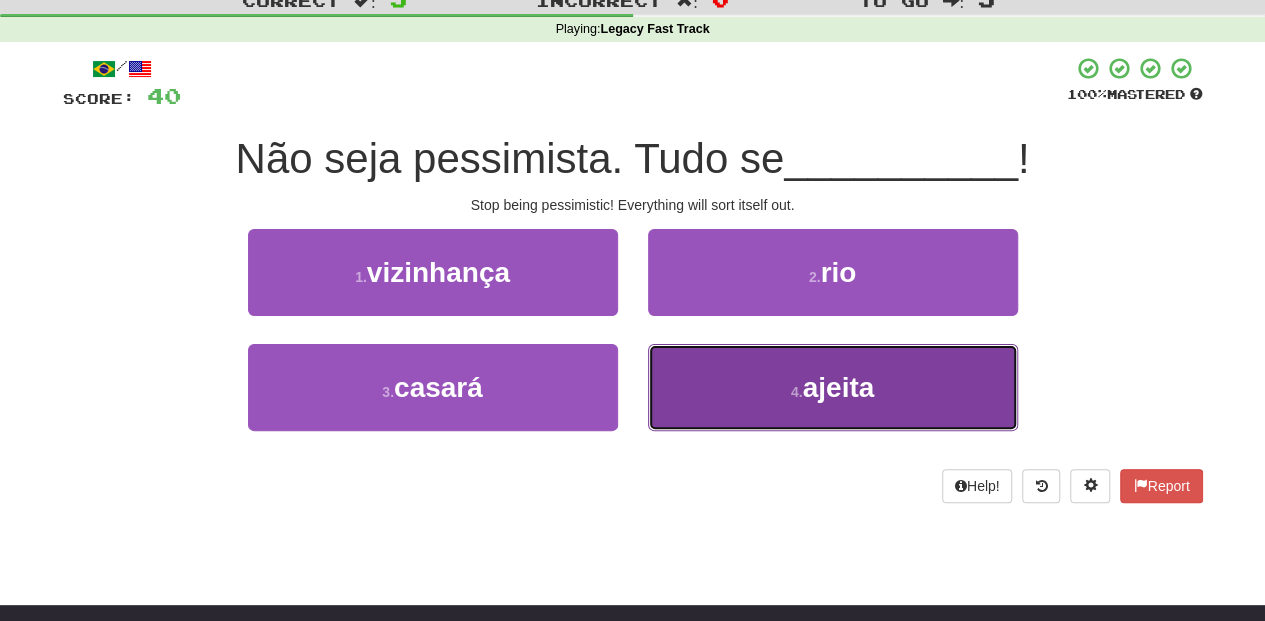 click on "4 .  ajeita" at bounding box center (833, 387) 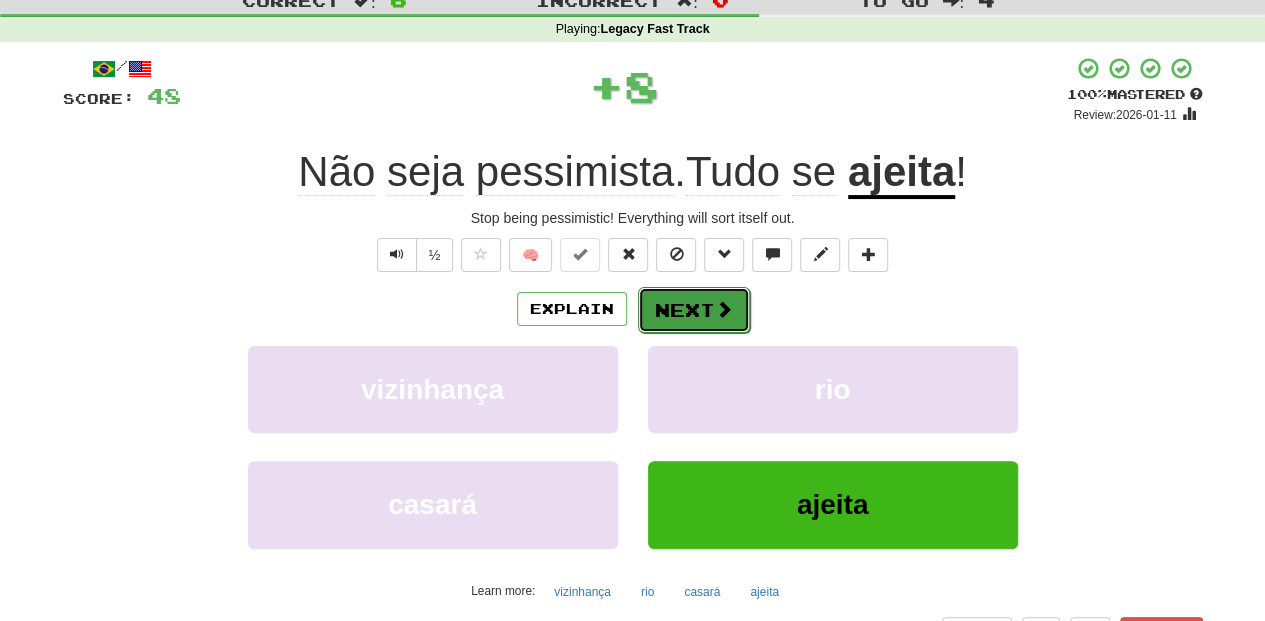 click on "Next" at bounding box center (694, 310) 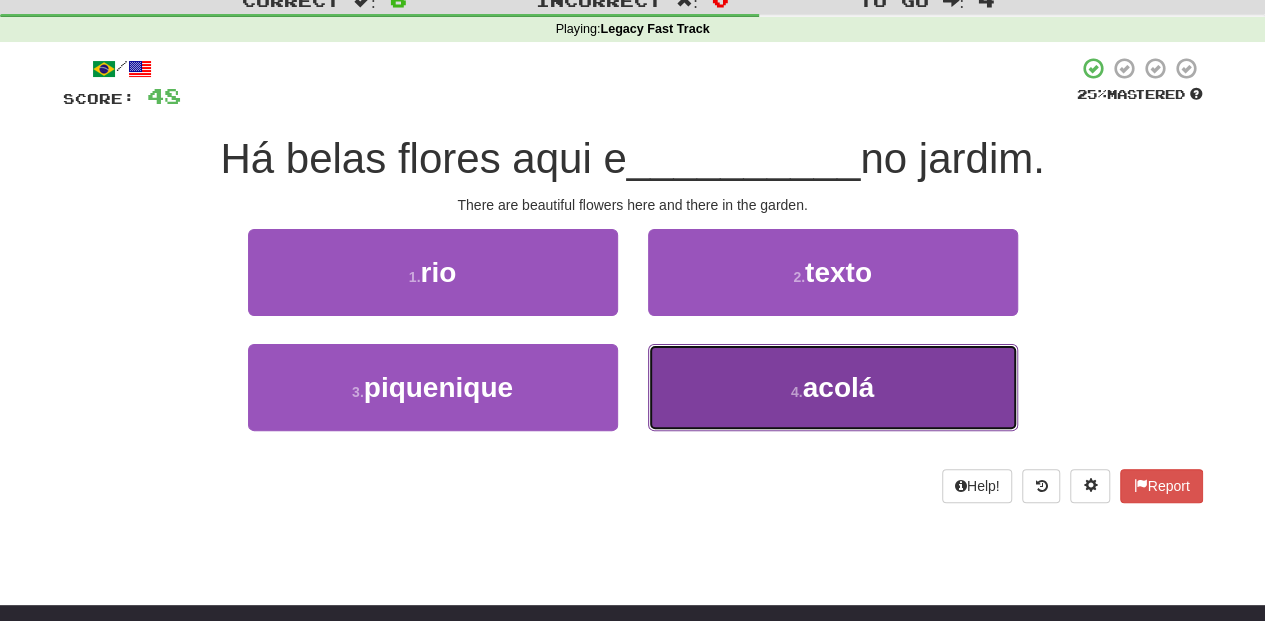click on "4 .  acolá" at bounding box center (833, 387) 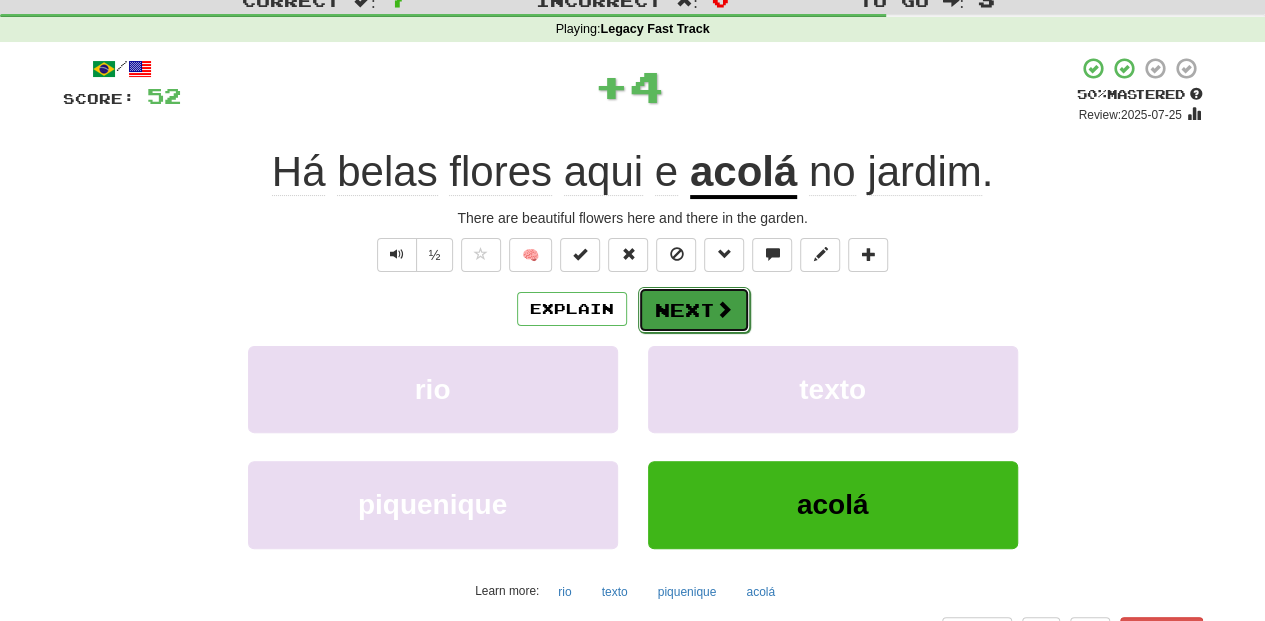 click on "Next" at bounding box center [694, 310] 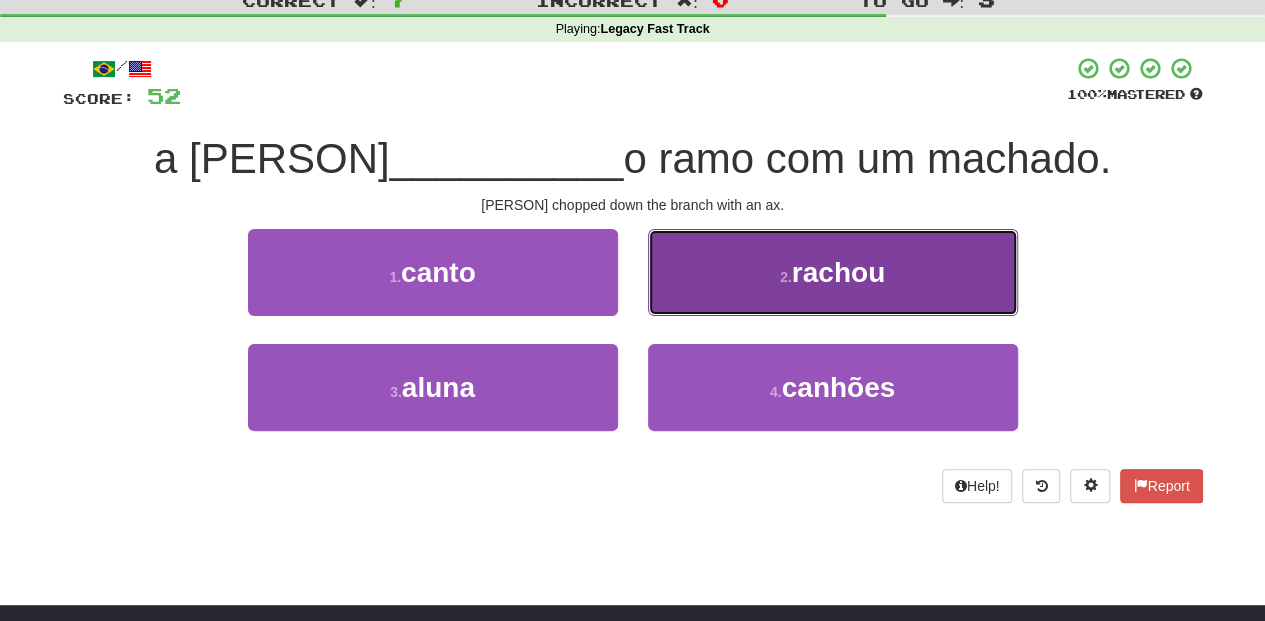 click on "2 .  rachou" at bounding box center [833, 272] 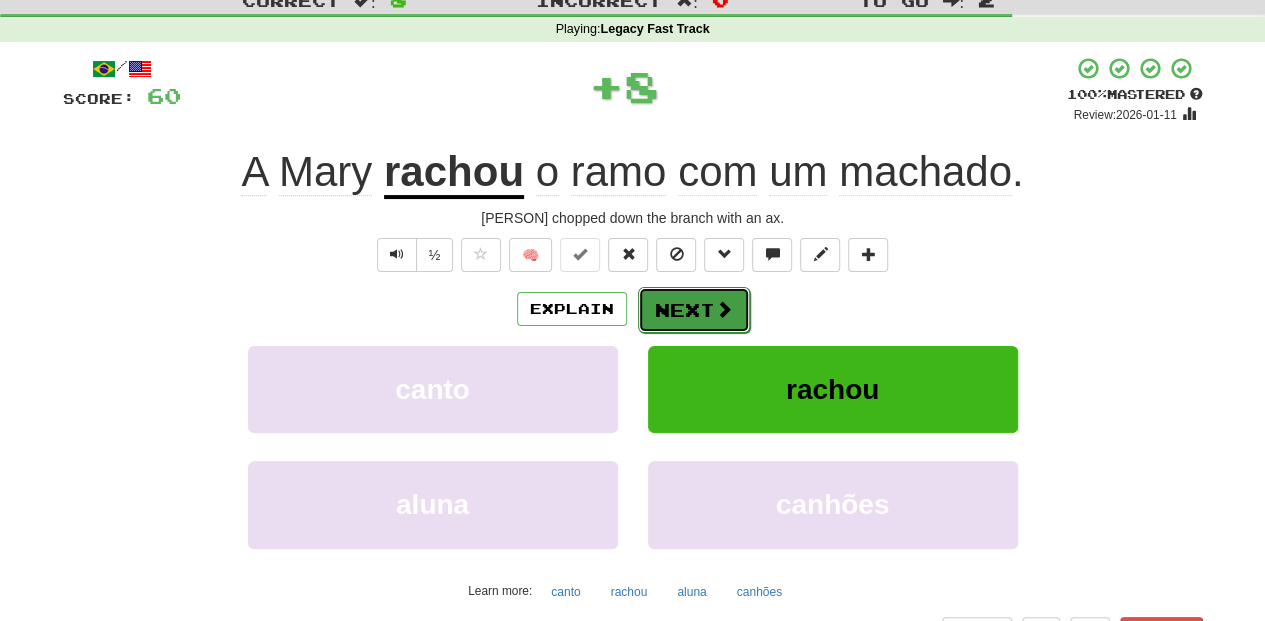 click on "Next" at bounding box center [694, 310] 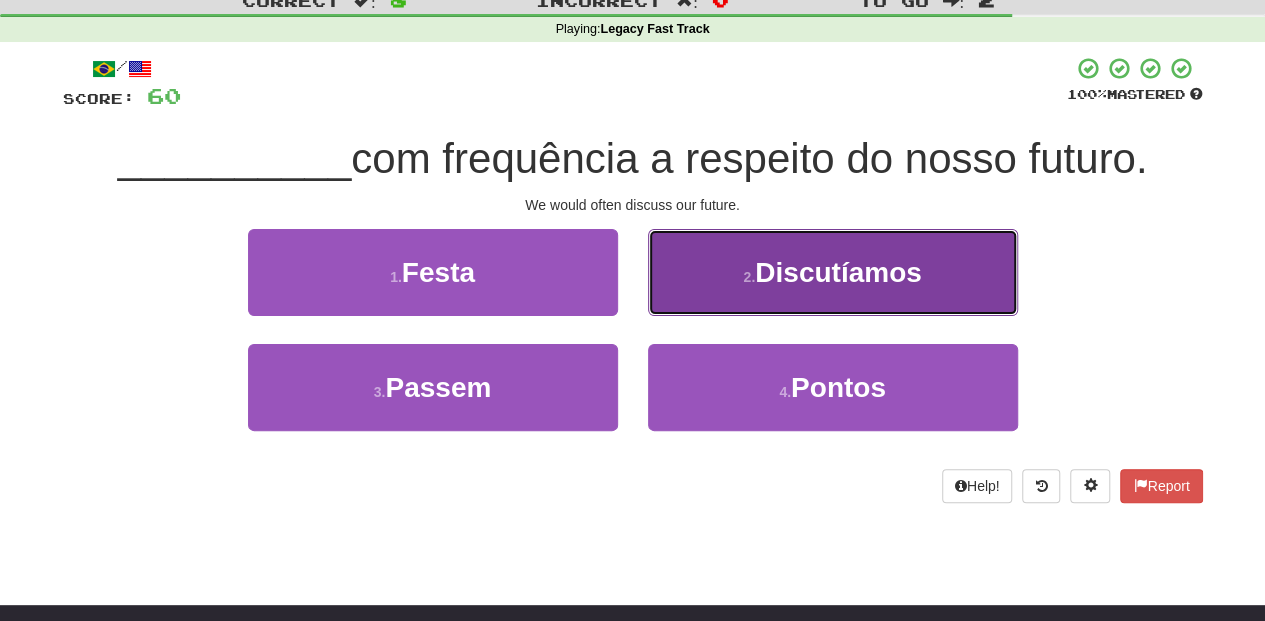 click on "2 .  Discutíamos" at bounding box center [833, 272] 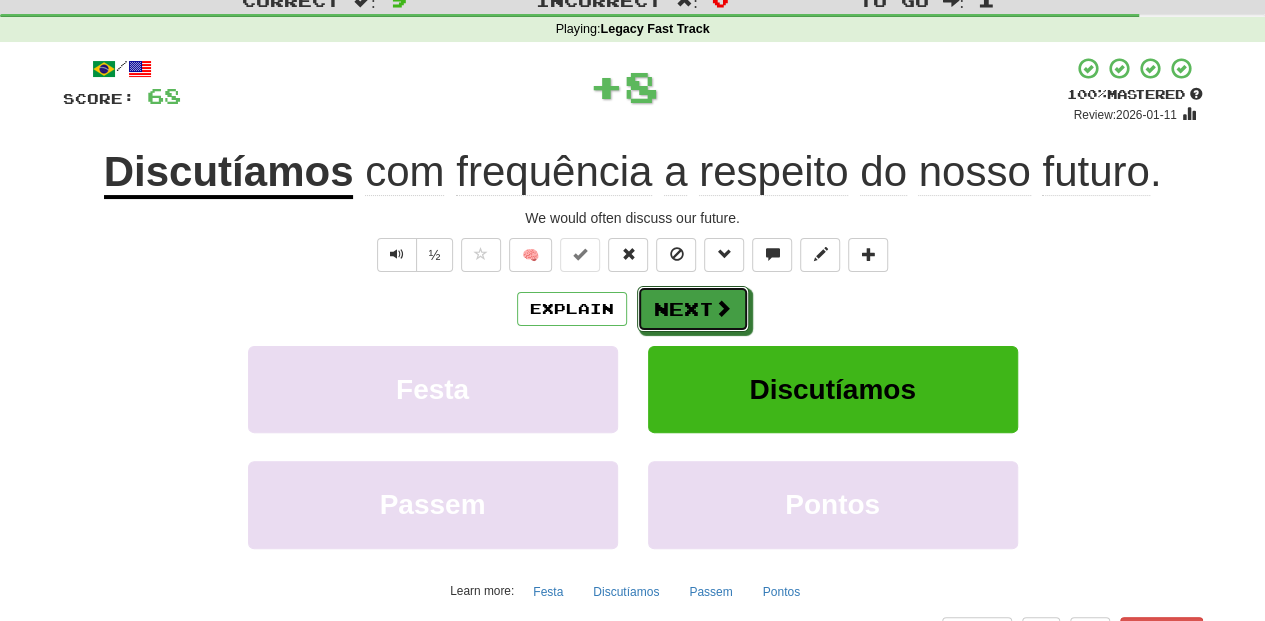 click on "Next" at bounding box center [693, 309] 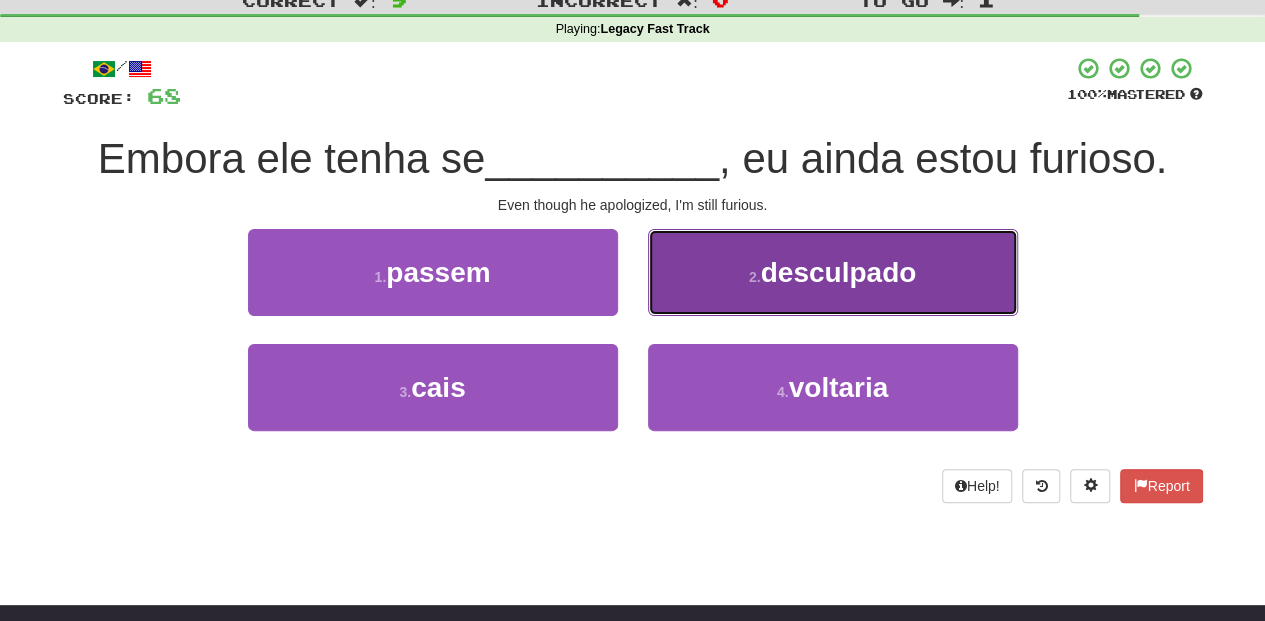 click on "2 .  desculpado" at bounding box center [833, 272] 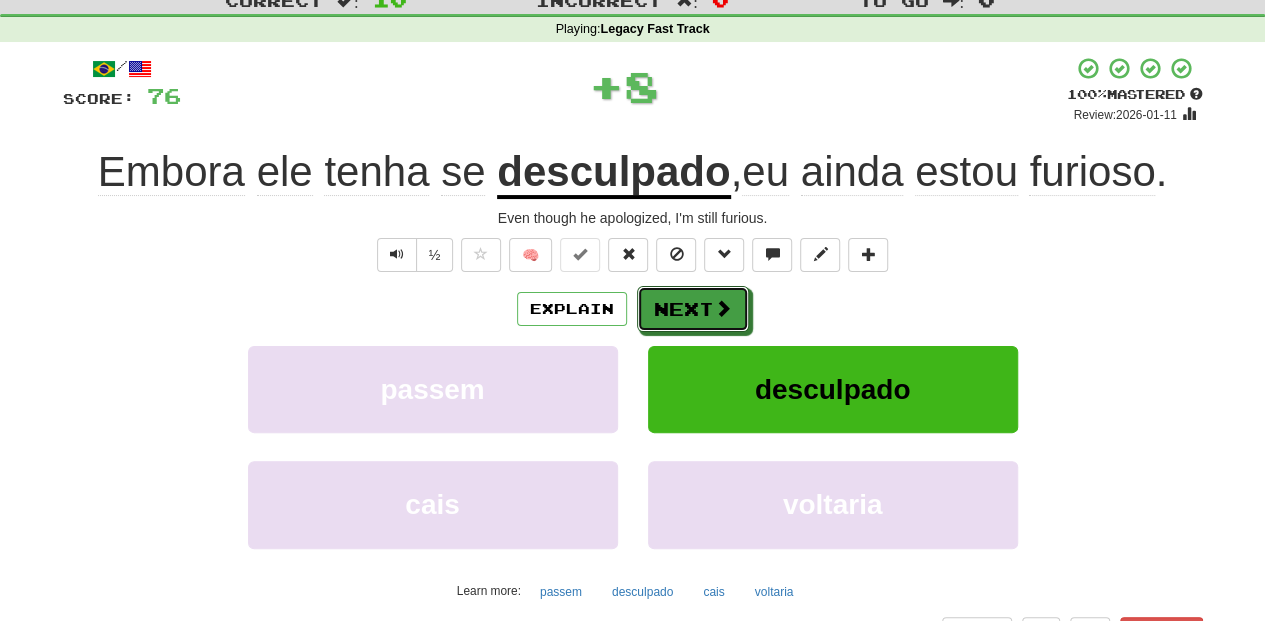 click on "Next" at bounding box center (693, 309) 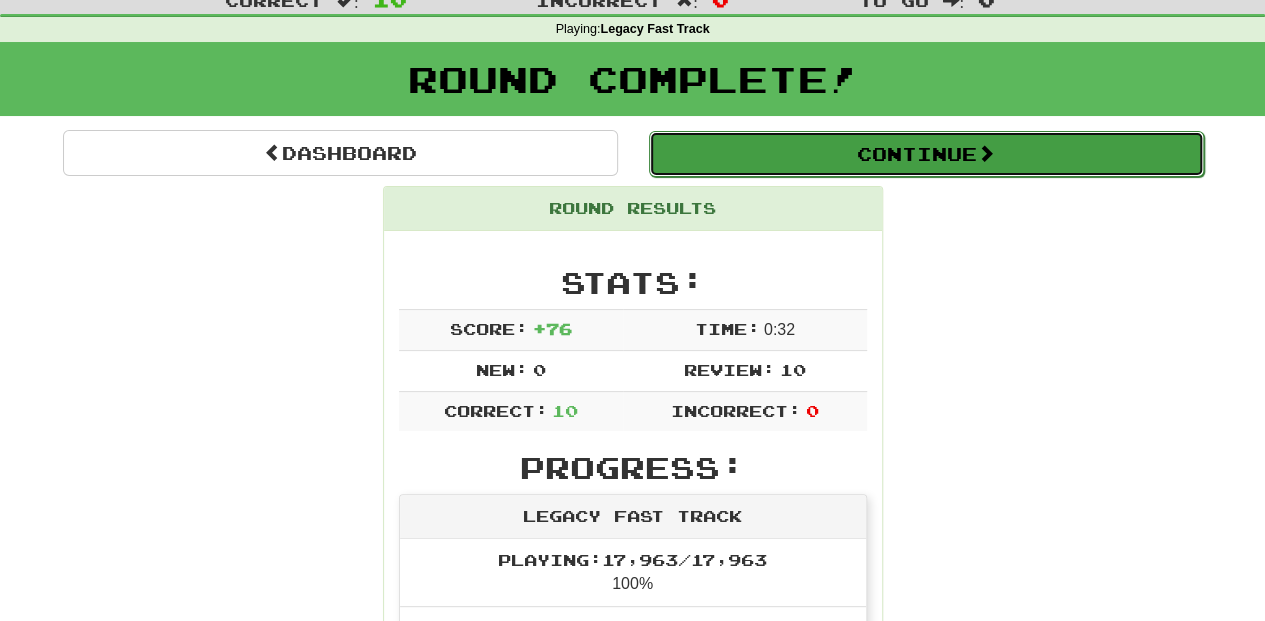 click on "Continue" at bounding box center [926, 154] 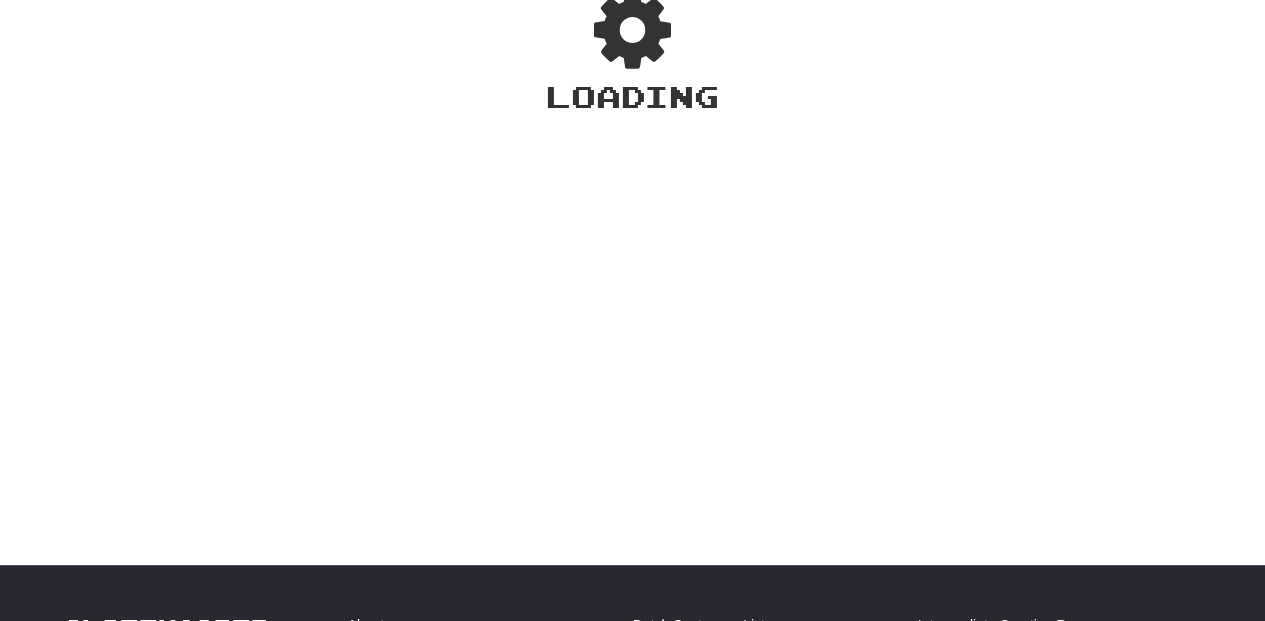 scroll, scrollTop: 66, scrollLeft: 0, axis: vertical 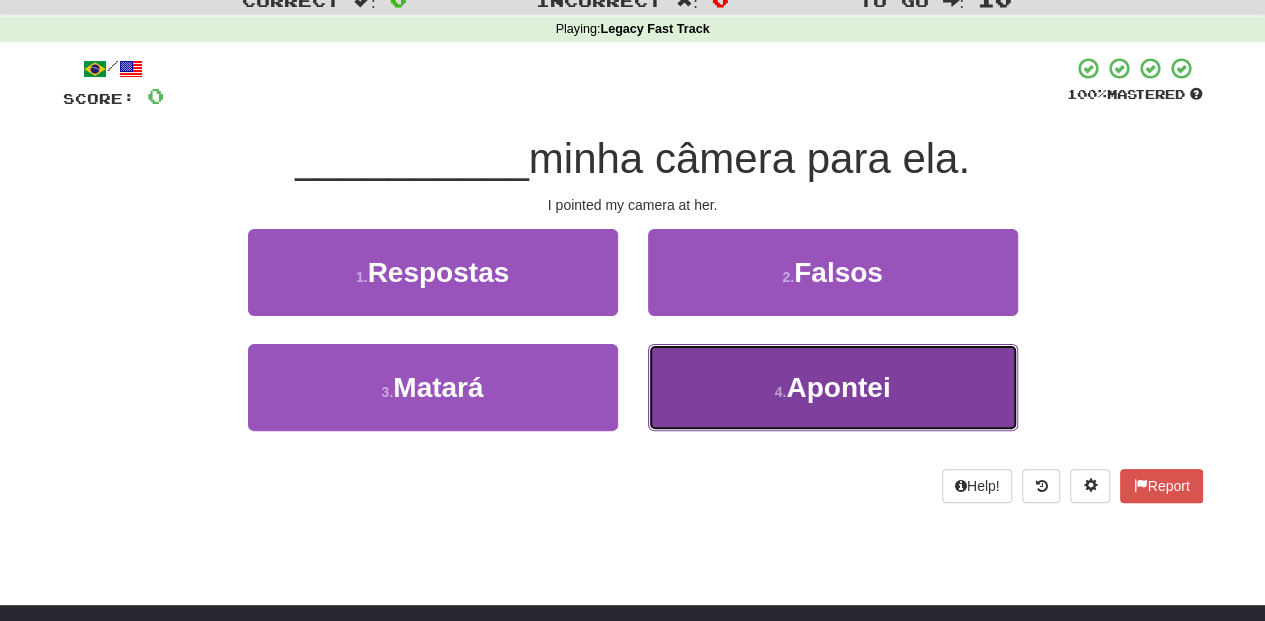 click on "4 .  Apontei" at bounding box center [833, 387] 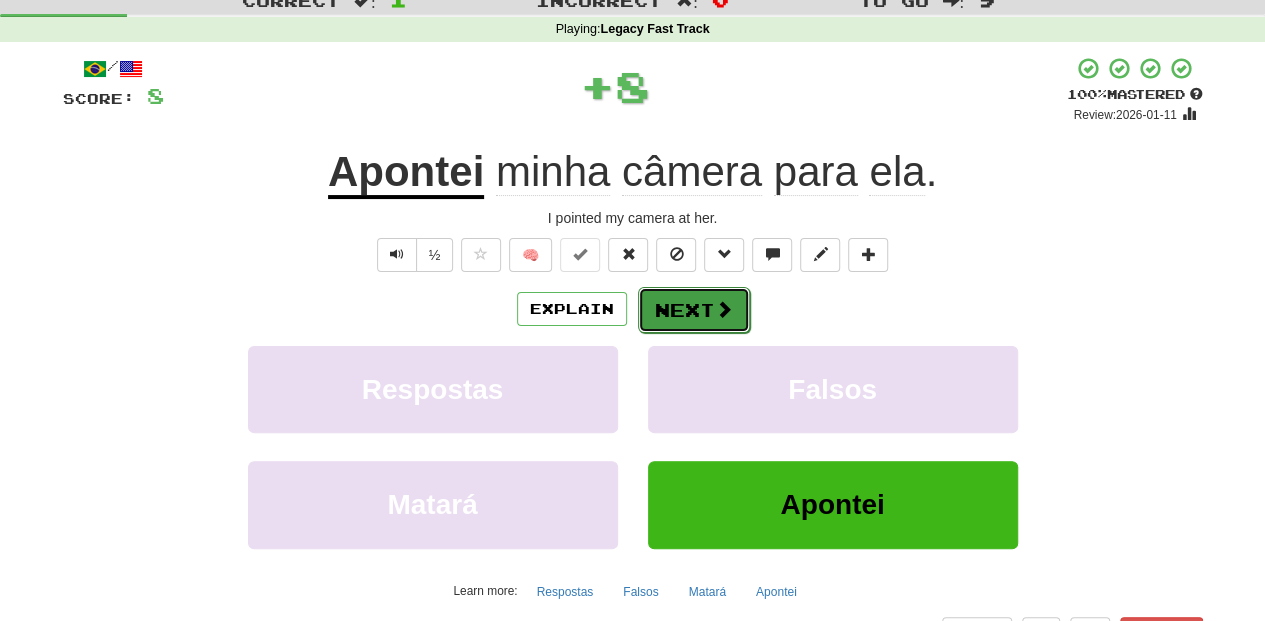 click on "Next" at bounding box center (694, 310) 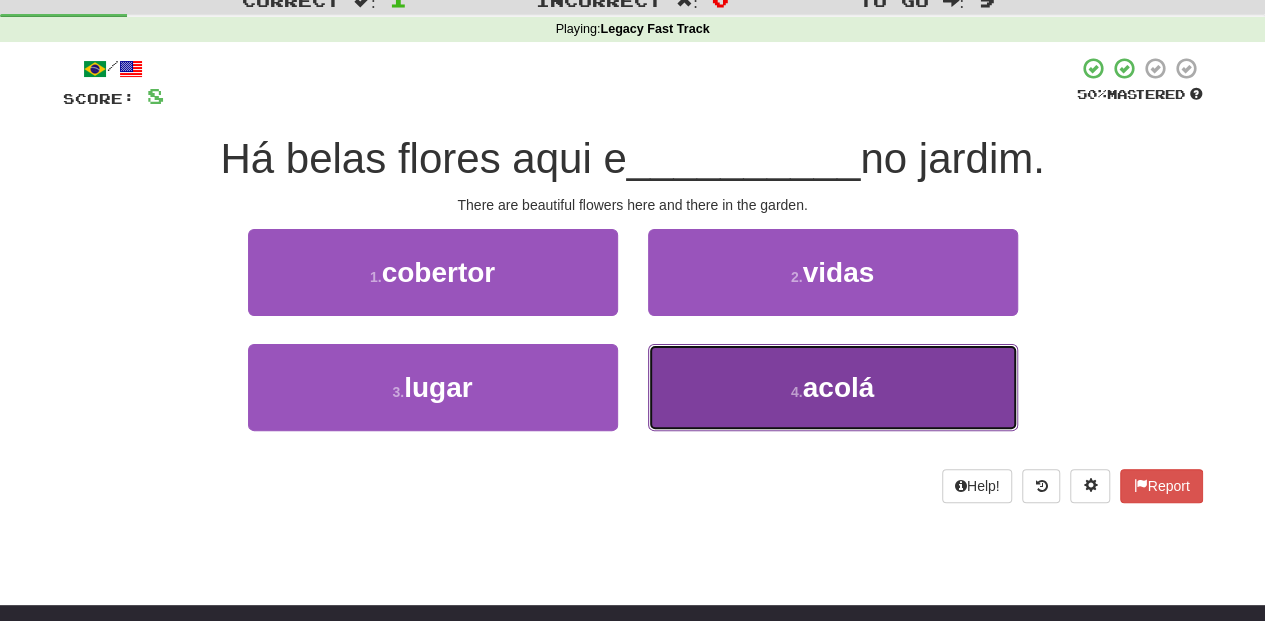 click on "4 .  acolá" at bounding box center [833, 387] 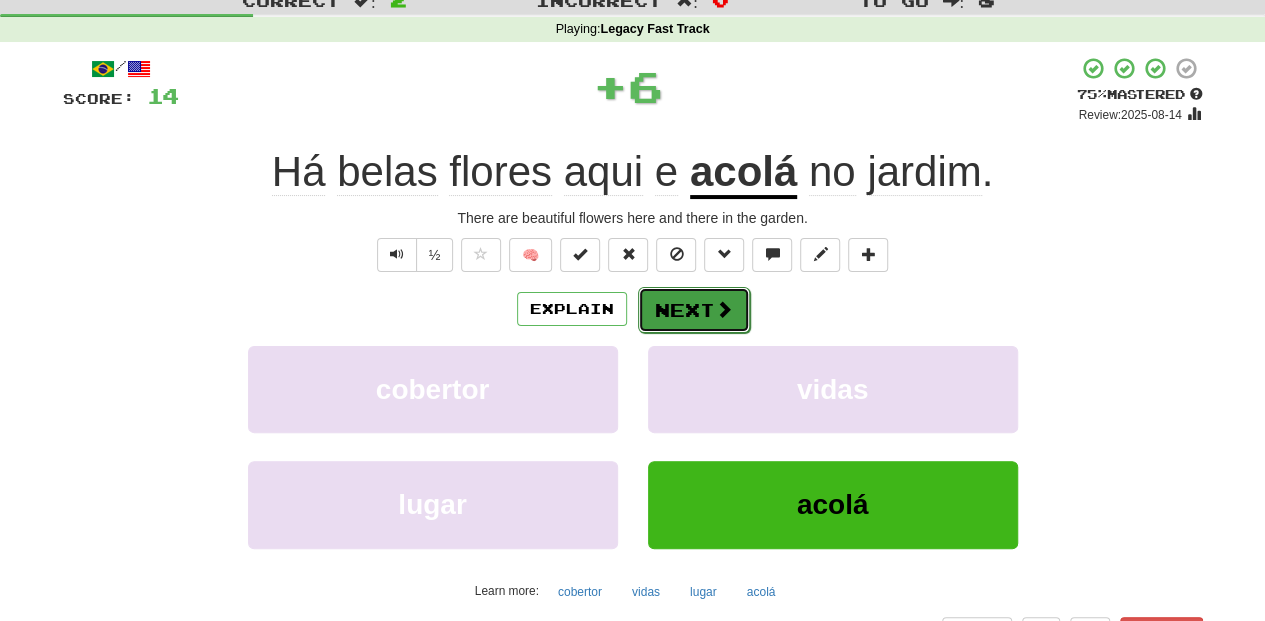 click on "Next" at bounding box center [694, 310] 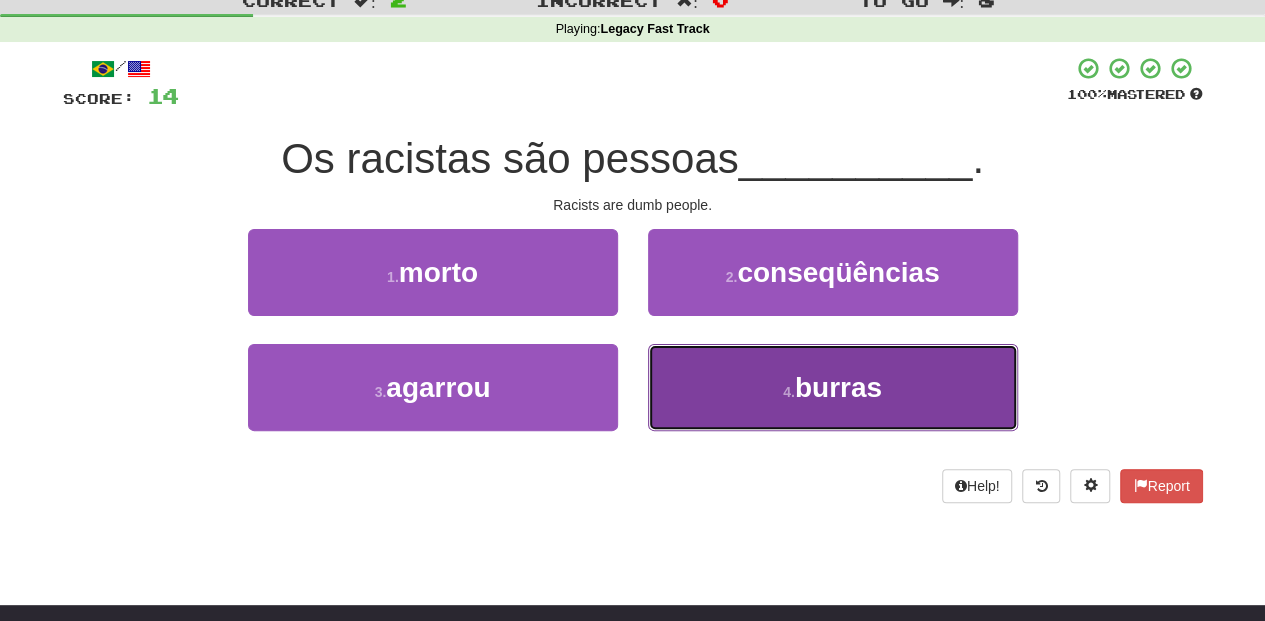 click on "4 .  burras" at bounding box center [833, 387] 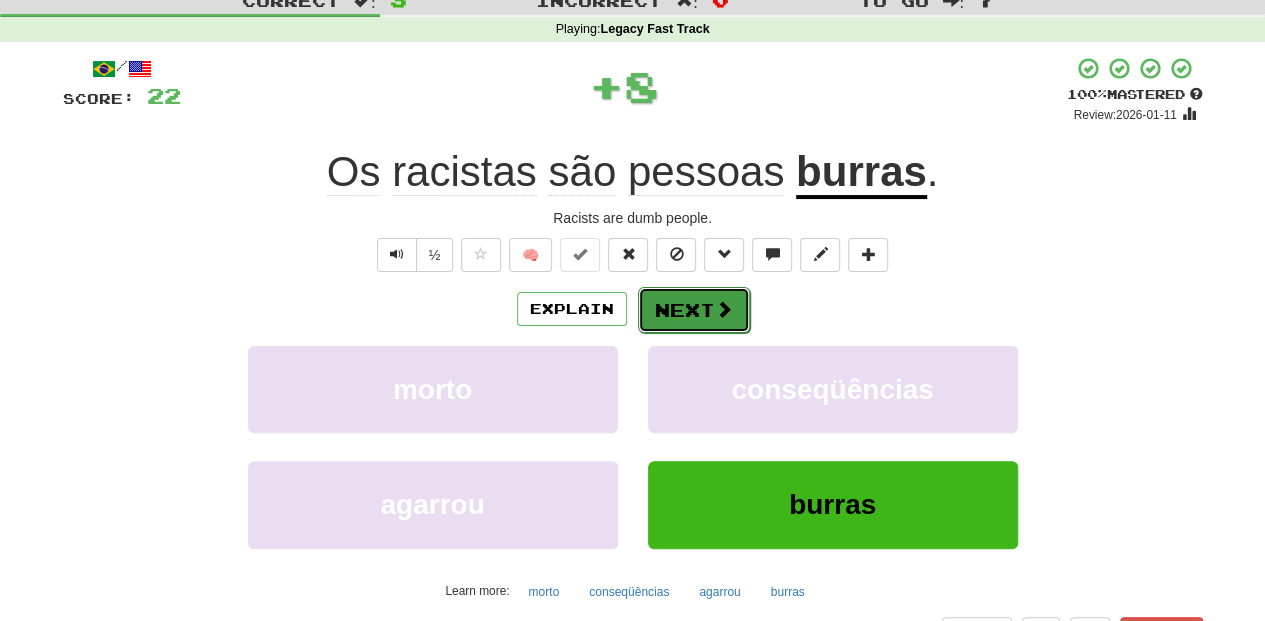 click on "Next" at bounding box center (694, 310) 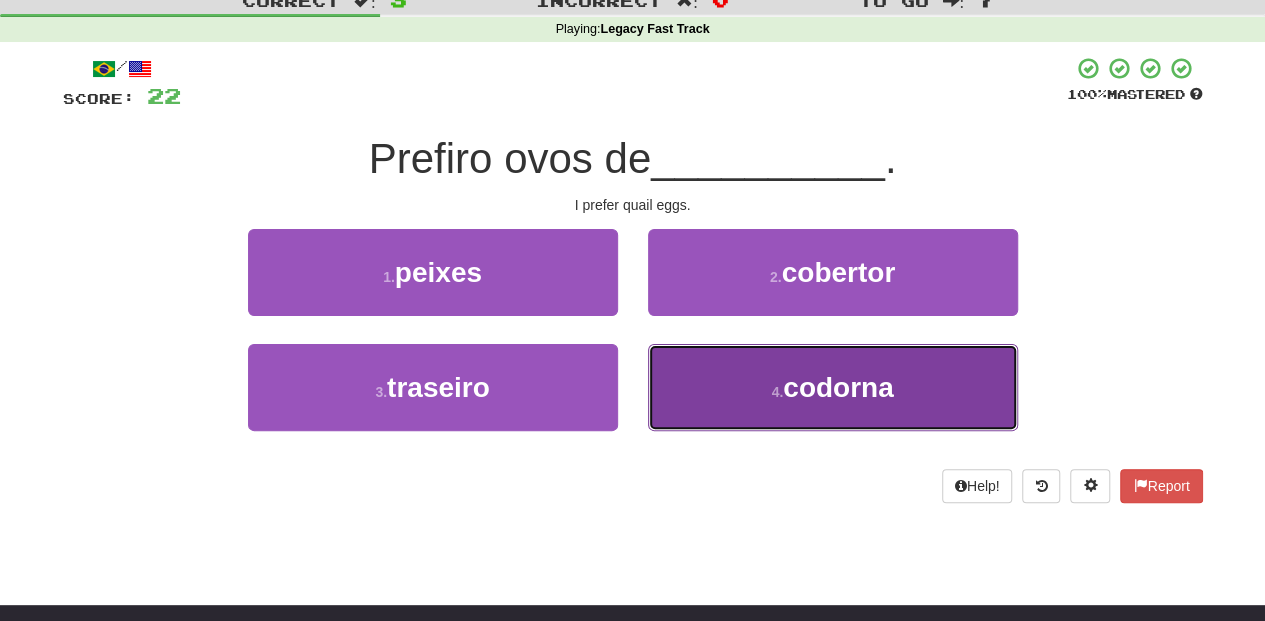 click on "4 .  codorna" at bounding box center (833, 387) 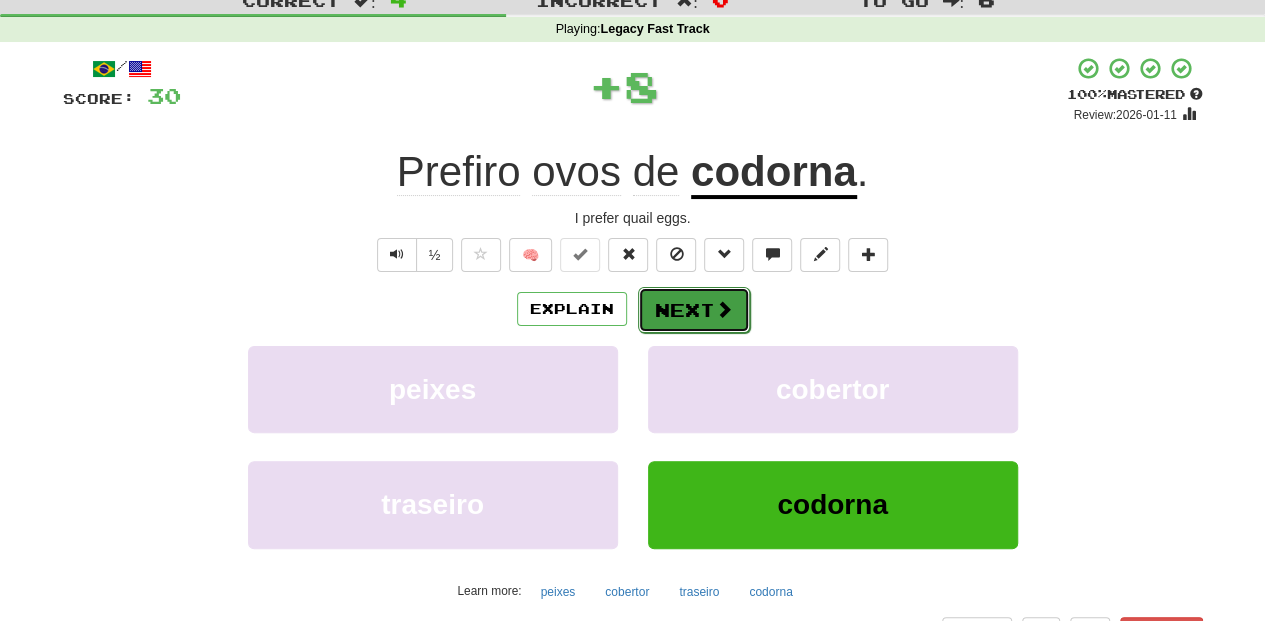 click on "Next" at bounding box center [694, 310] 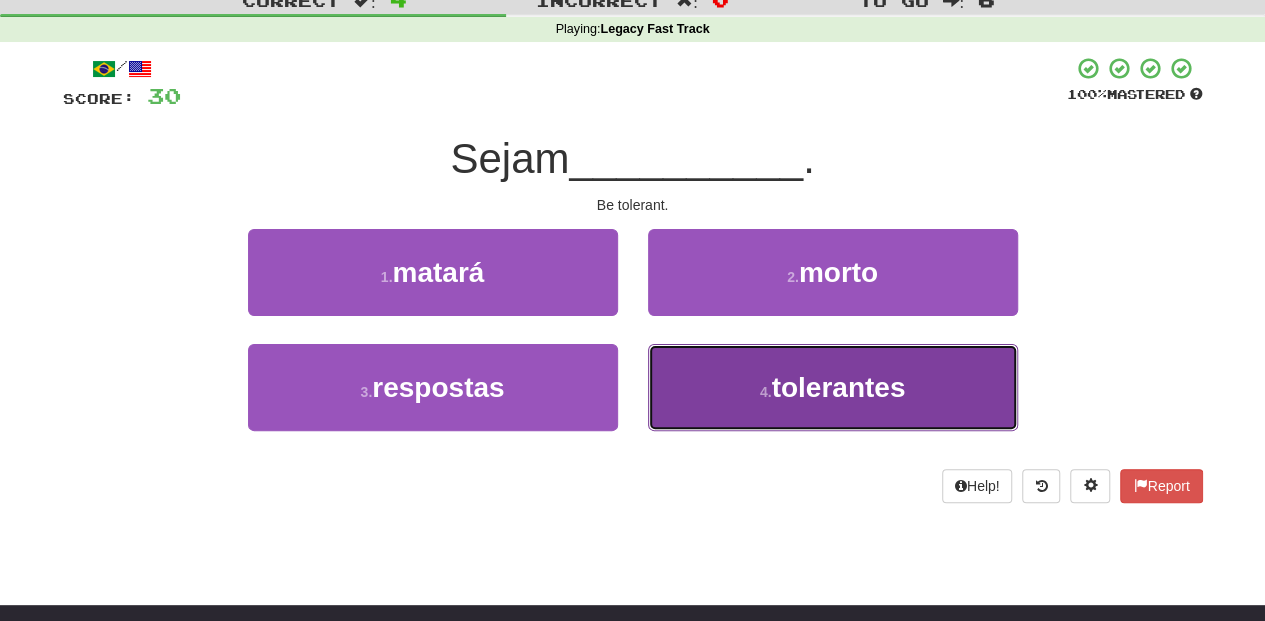click on "4 .  tolerantes" at bounding box center (833, 387) 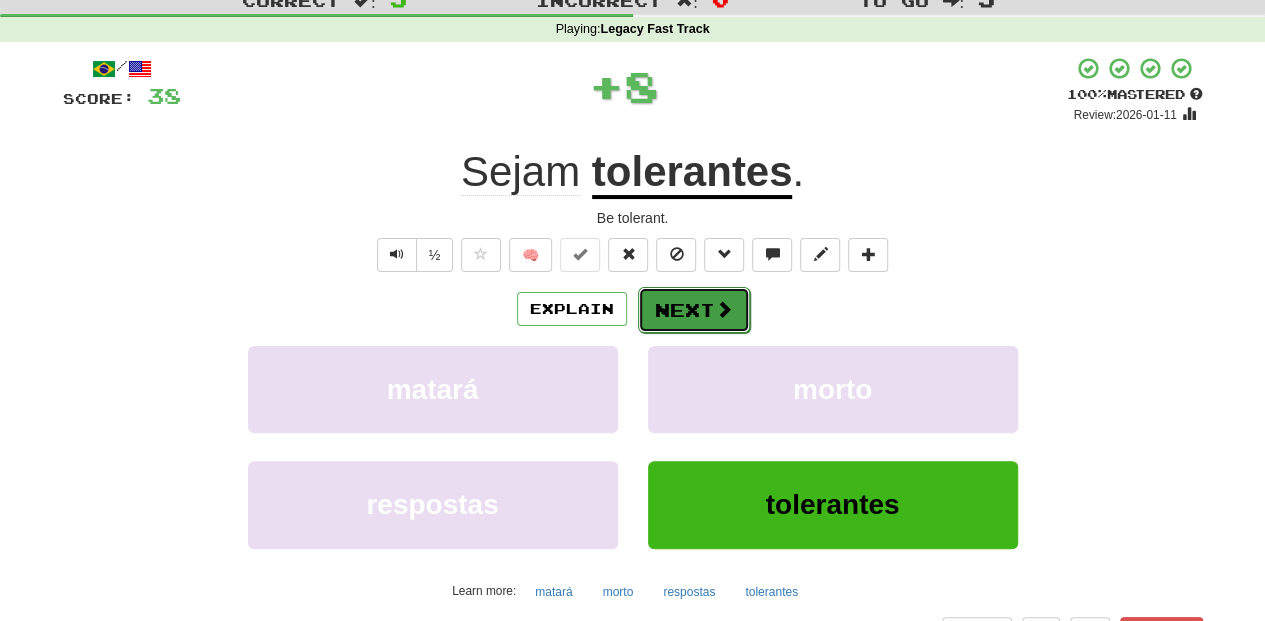 click on "Next" at bounding box center [694, 310] 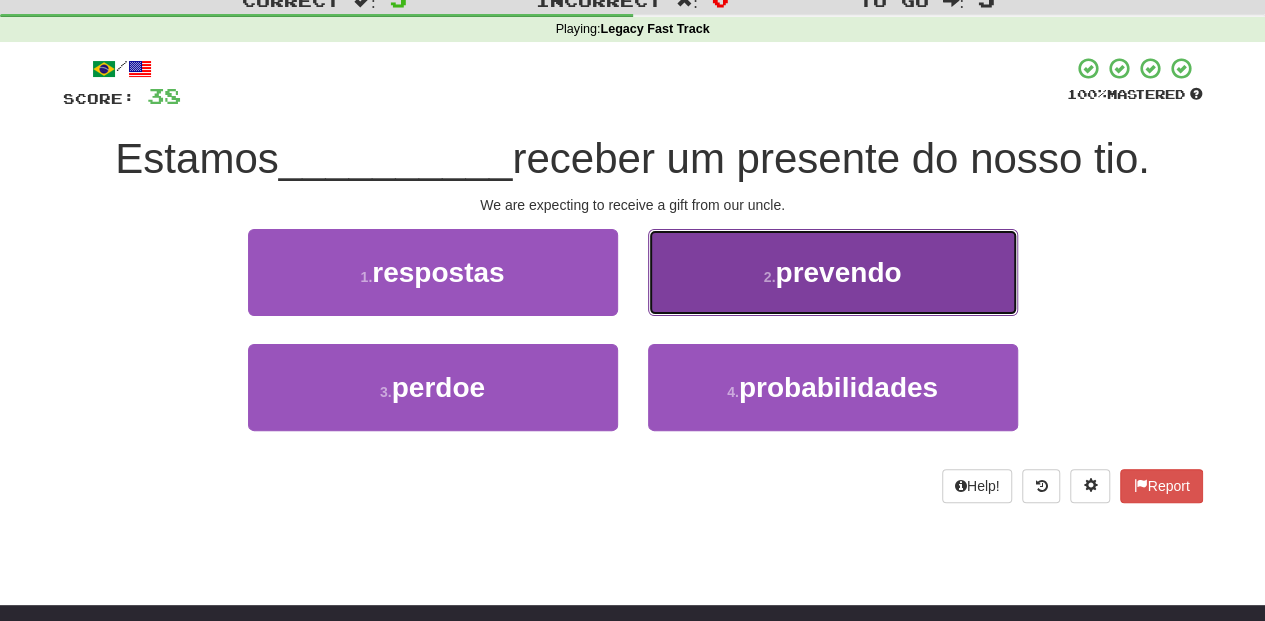 click on "2 .  prevendo" at bounding box center [833, 272] 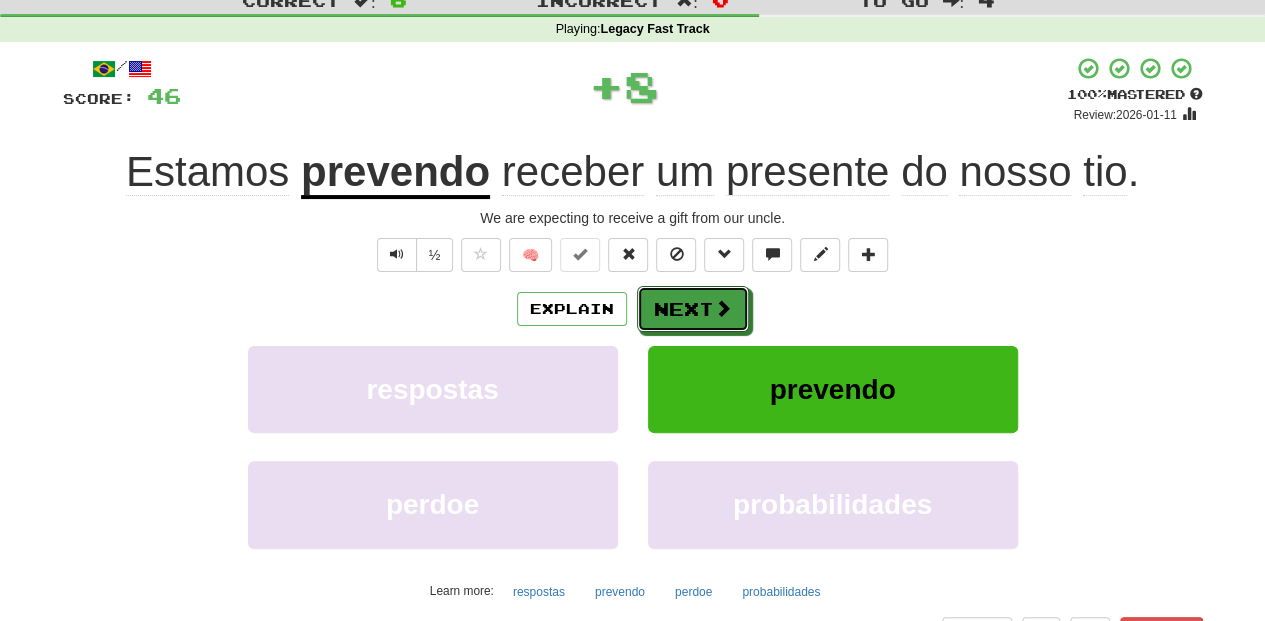 click on "Next" at bounding box center (693, 309) 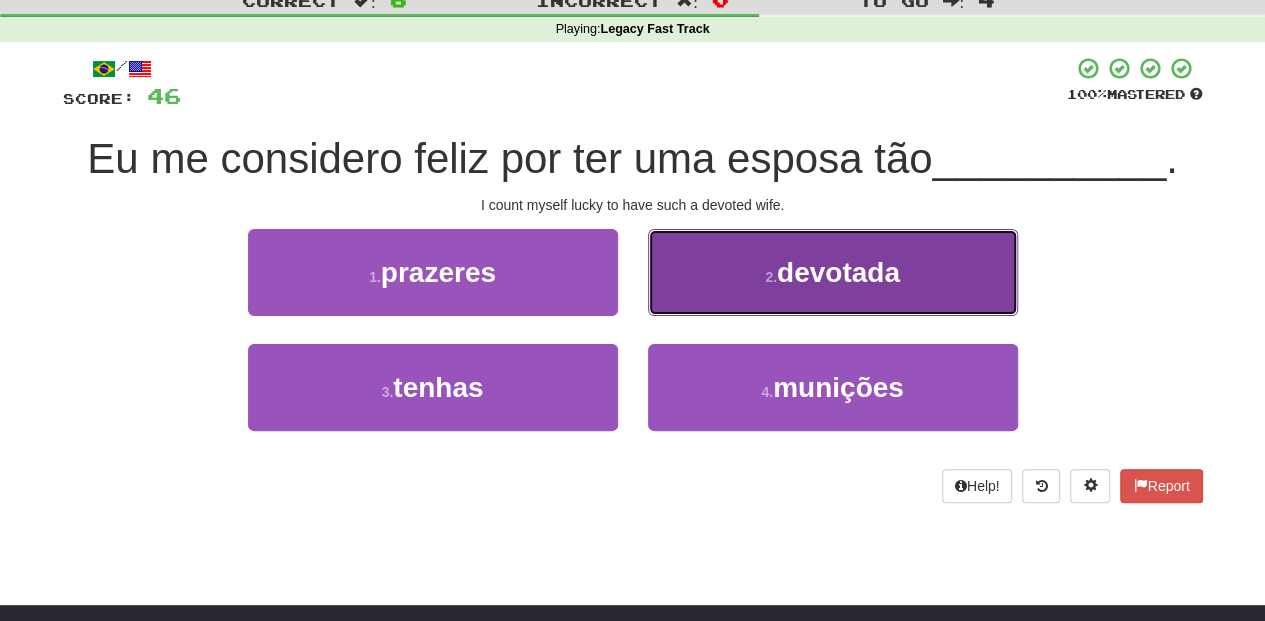 click on "2 .  devotada" at bounding box center (833, 272) 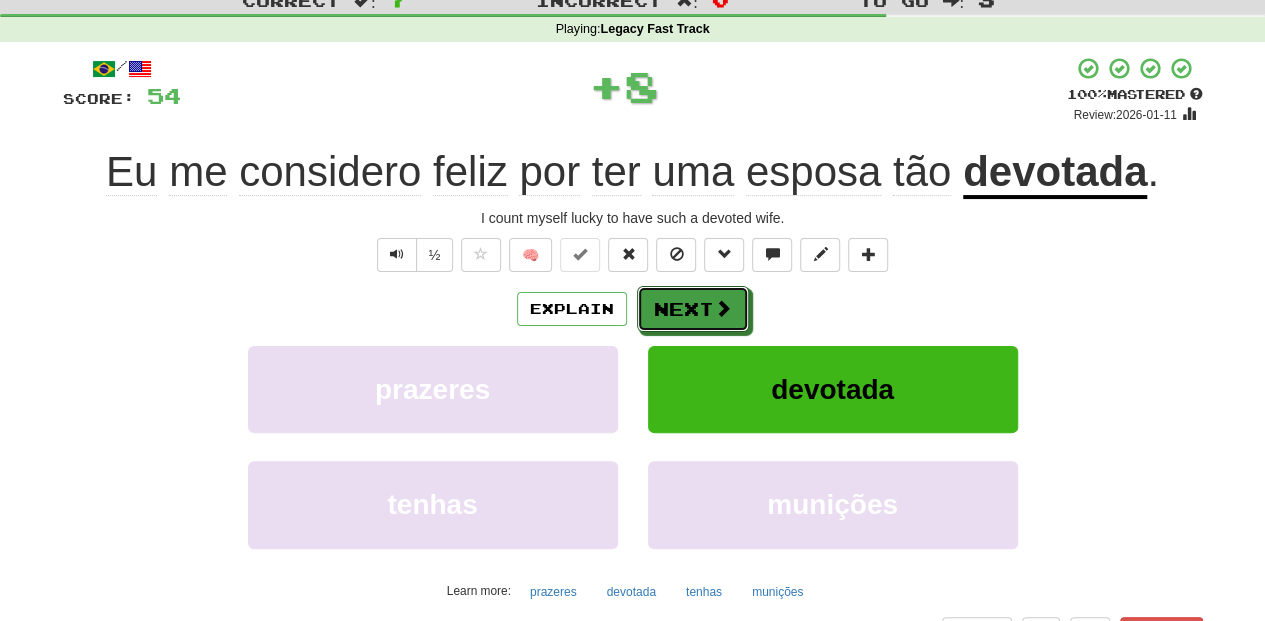click on "Next" at bounding box center [693, 309] 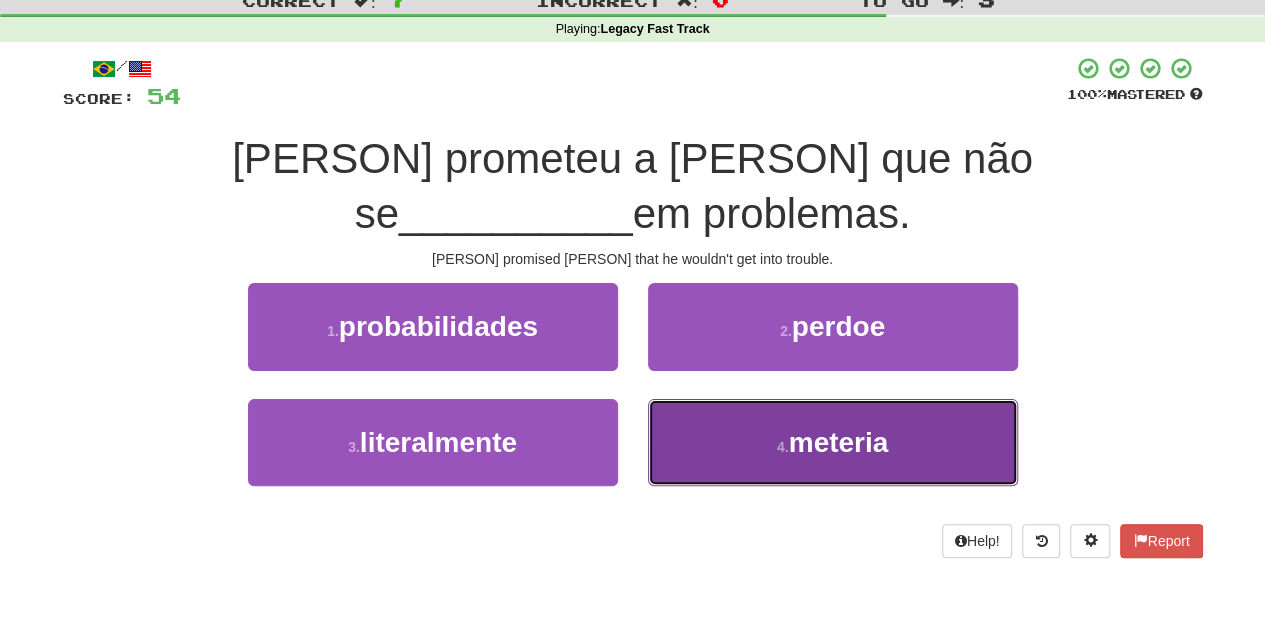 click on "4 .  meteria" at bounding box center [833, 442] 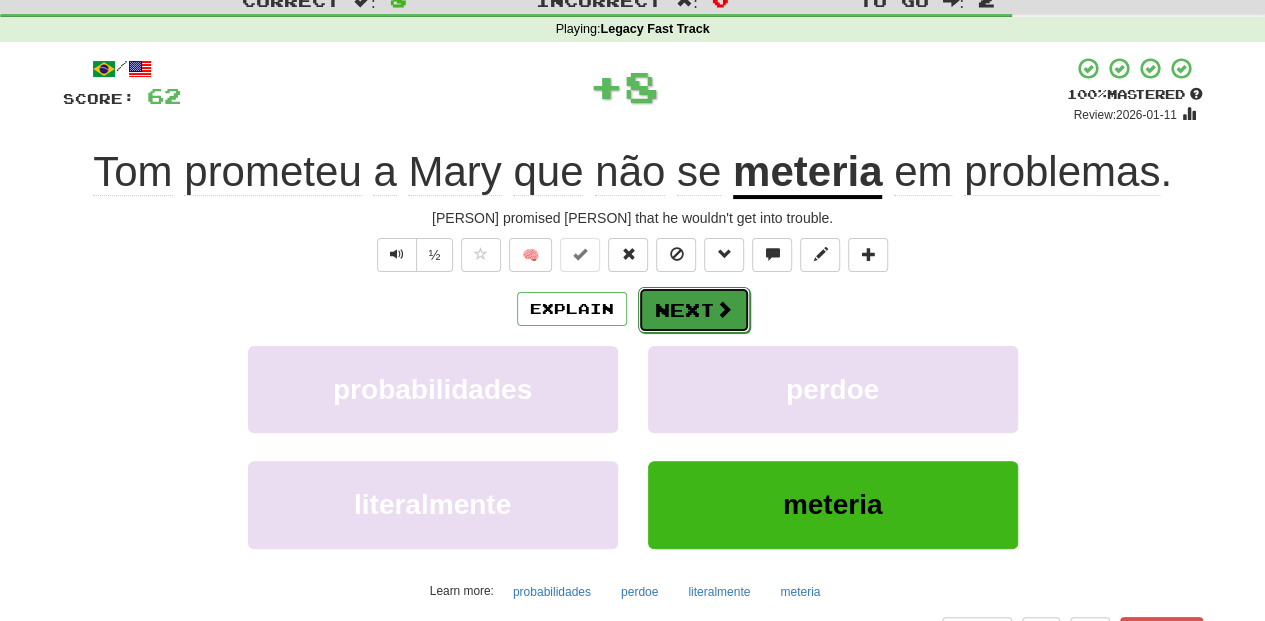 click on "Next" at bounding box center [694, 310] 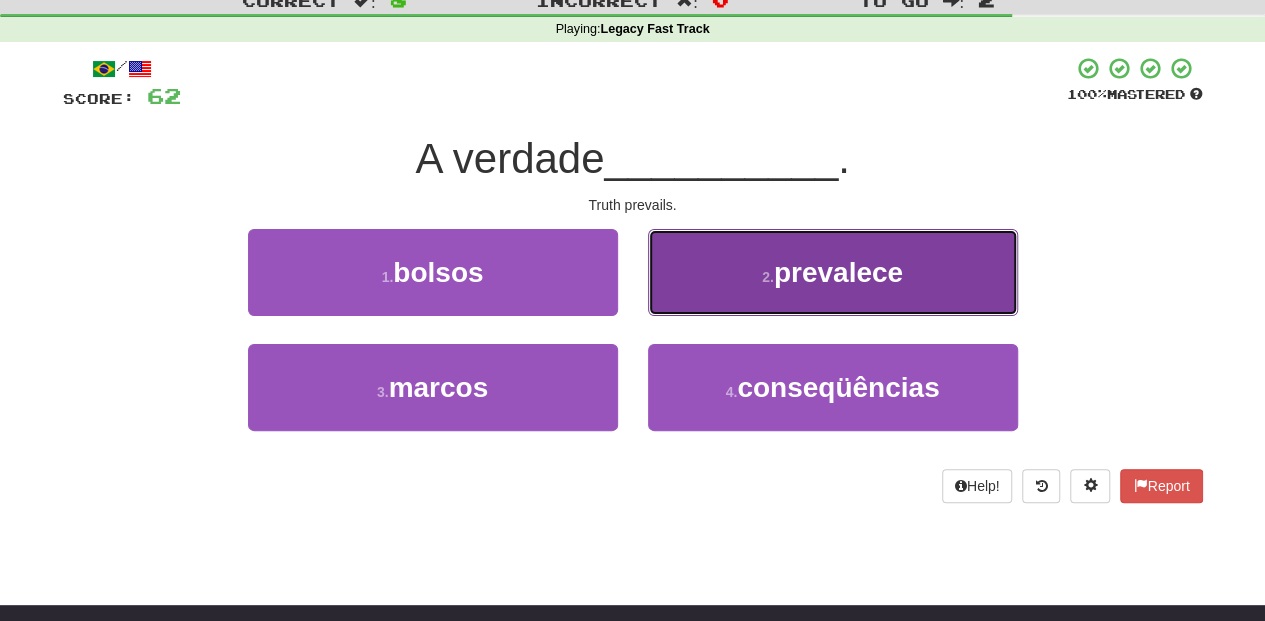 click on "2 .  prevalece" at bounding box center [833, 272] 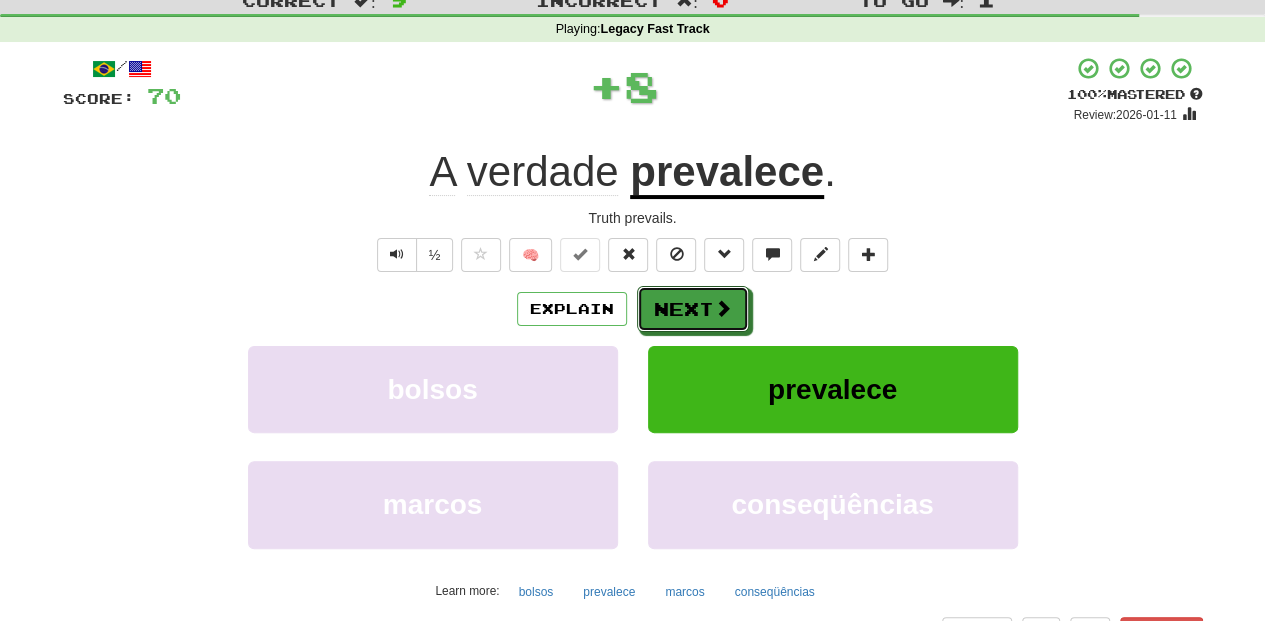 click on "Next" at bounding box center [693, 309] 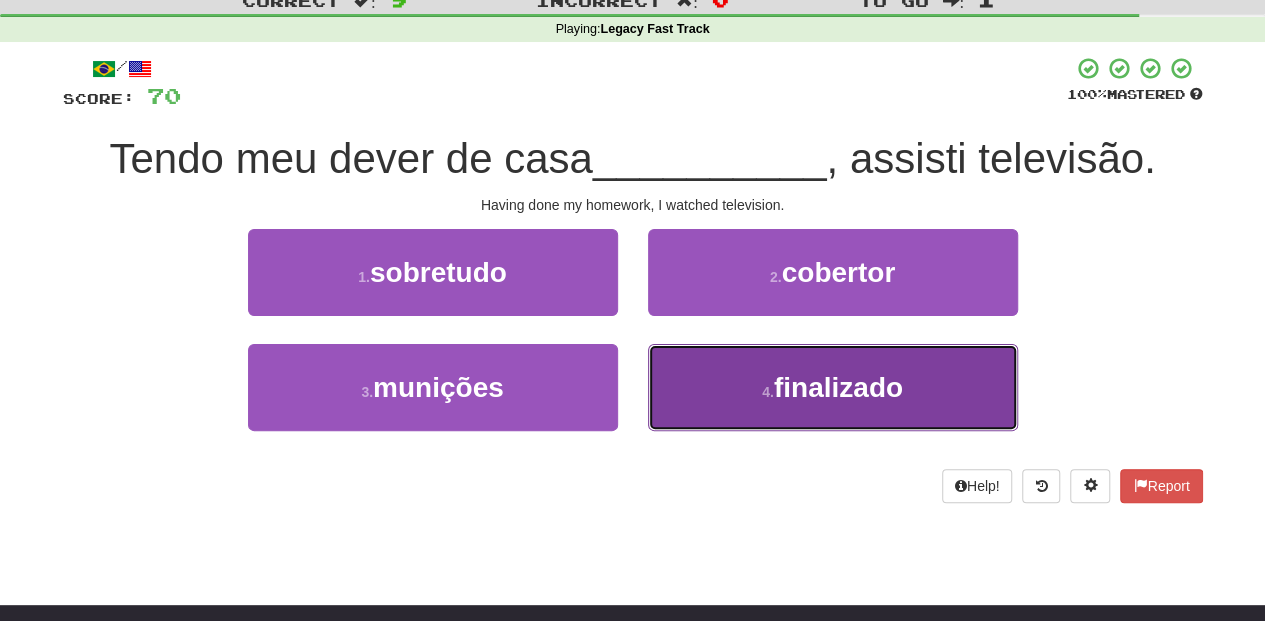 click on "4 .  finalizado" at bounding box center [833, 387] 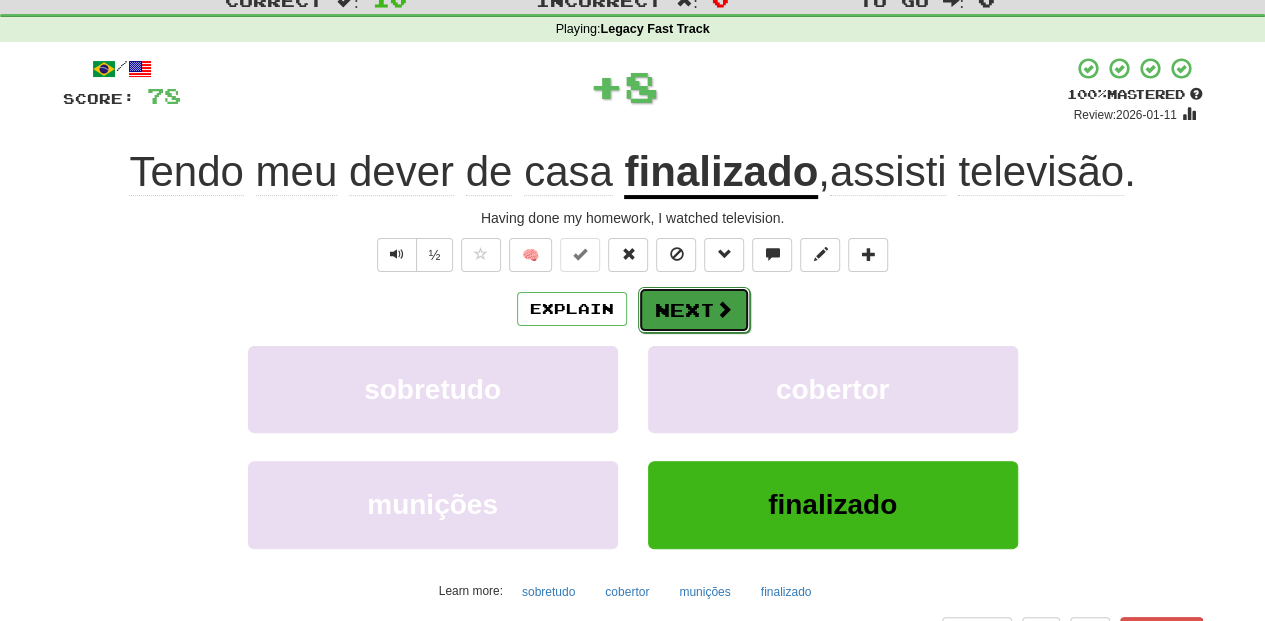 click on "Next" at bounding box center [694, 310] 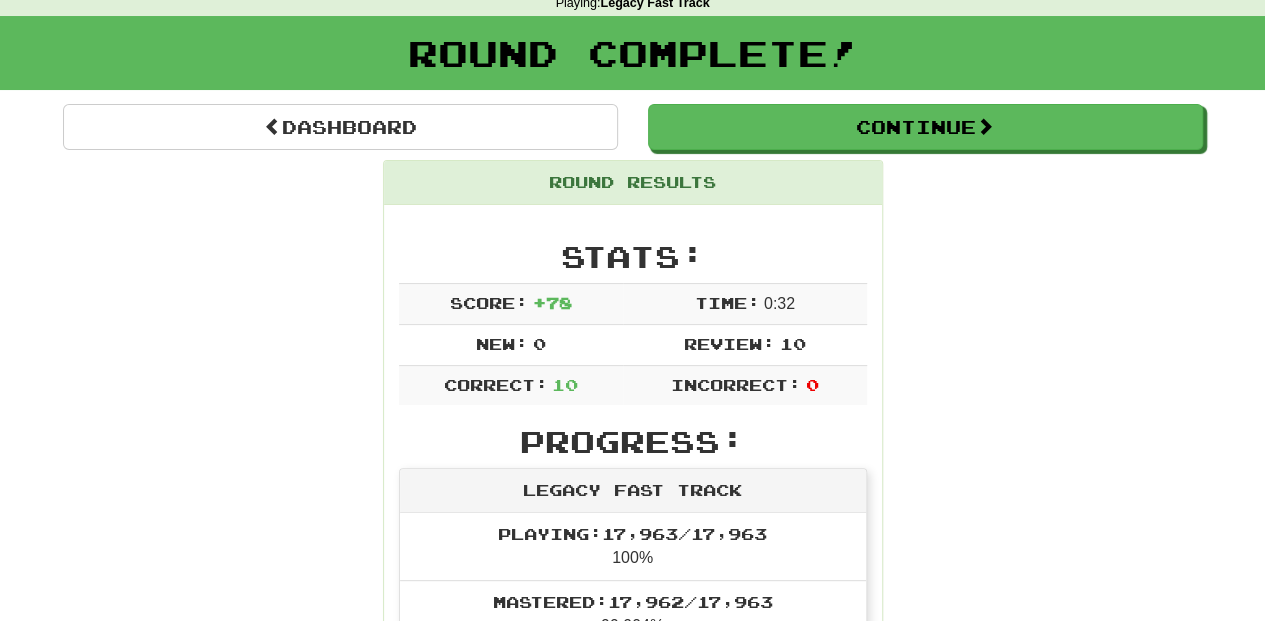 scroll, scrollTop: 66, scrollLeft: 0, axis: vertical 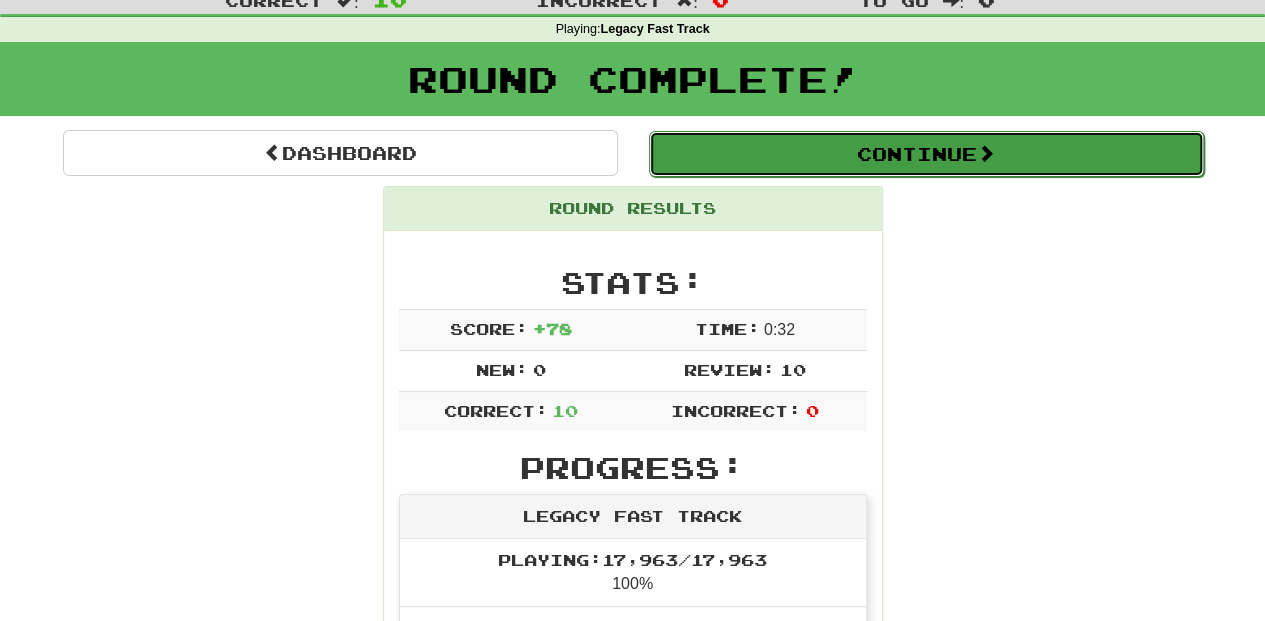 click on "Continue" at bounding box center [926, 154] 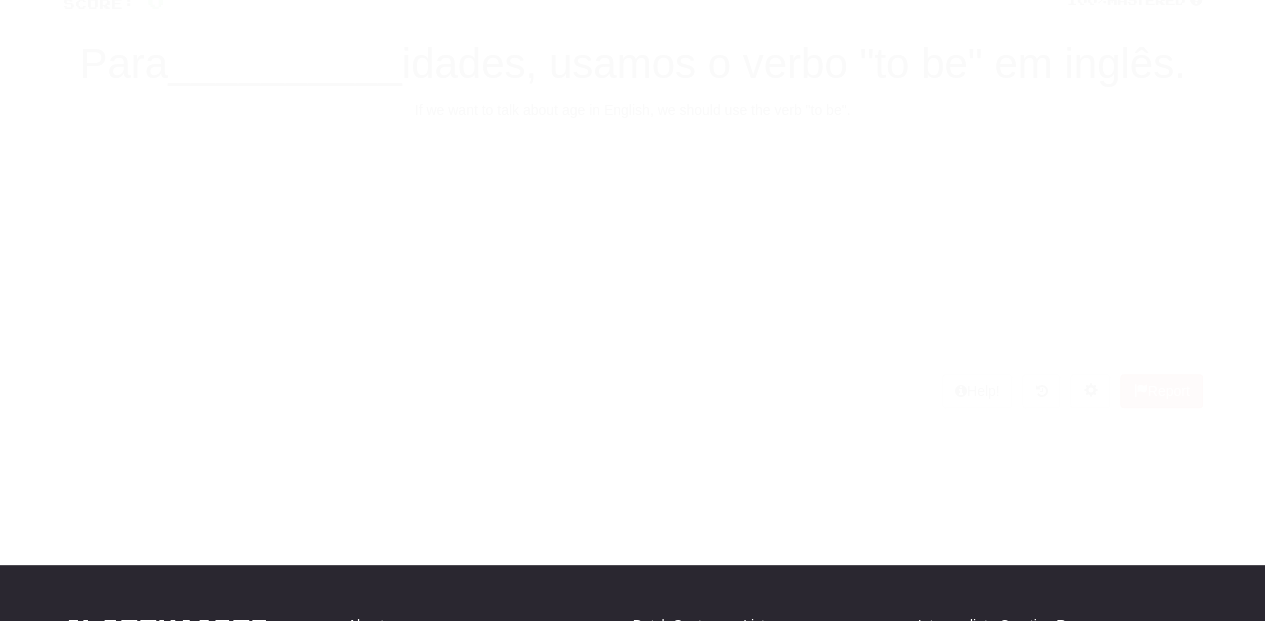 scroll, scrollTop: 66, scrollLeft: 0, axis: vertical 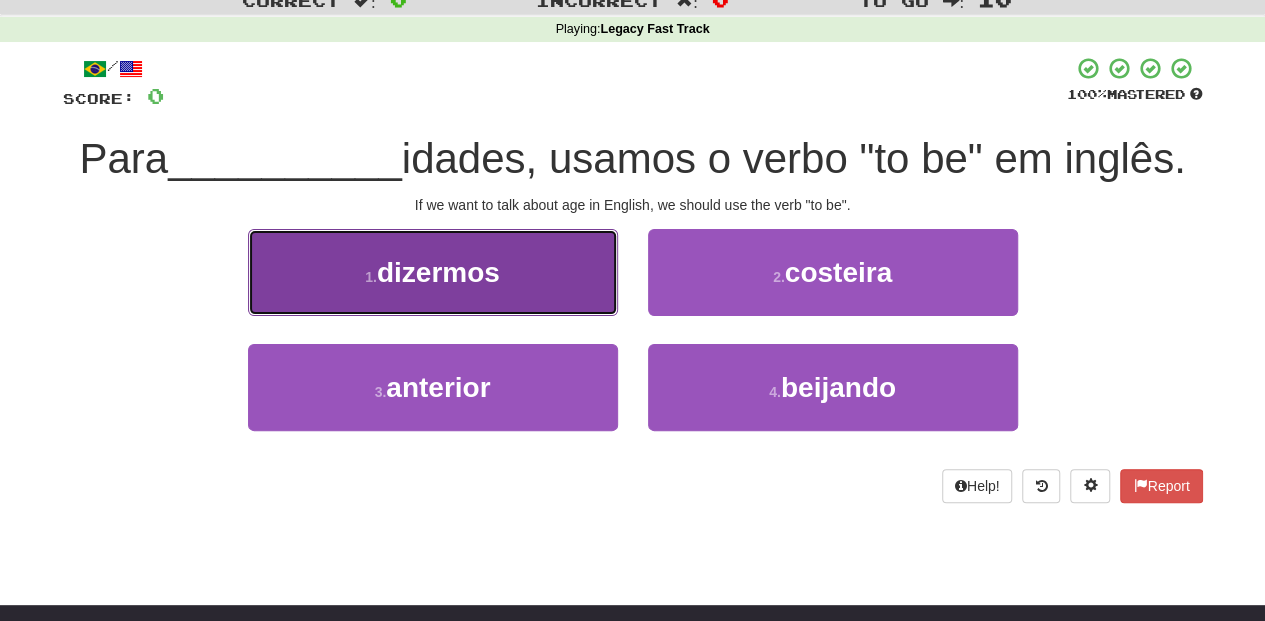 click on "1 .  dizermos" at bounding box center (433, 272) 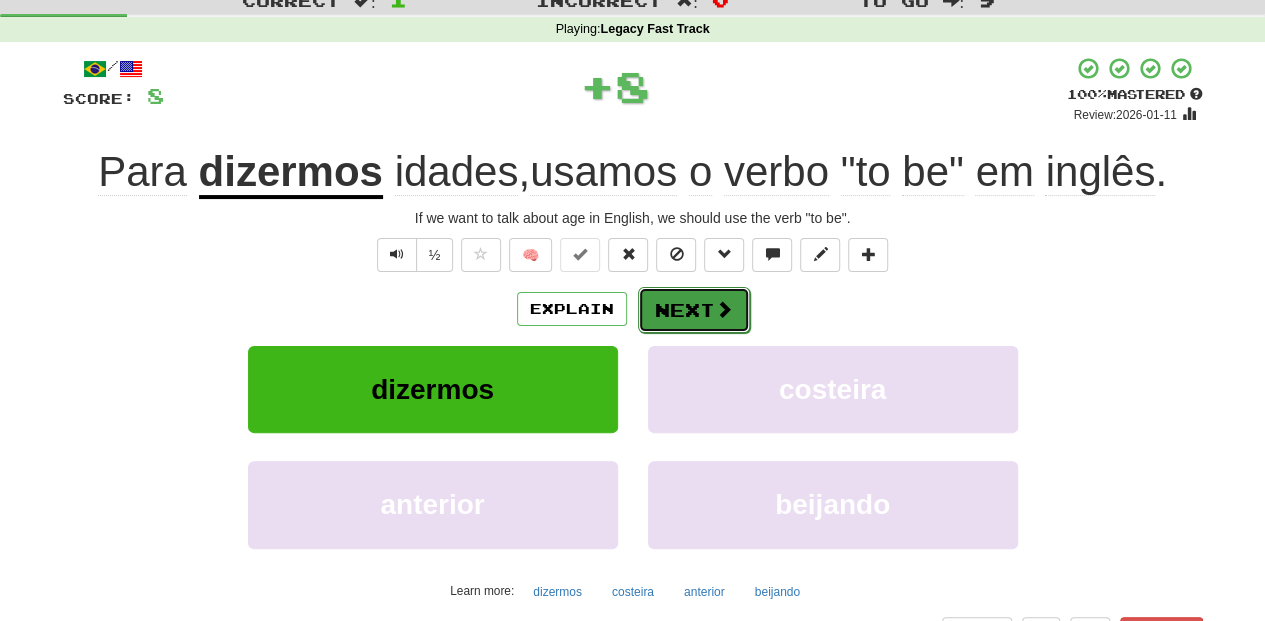 click on "Next" at bounding box center (694, 310) 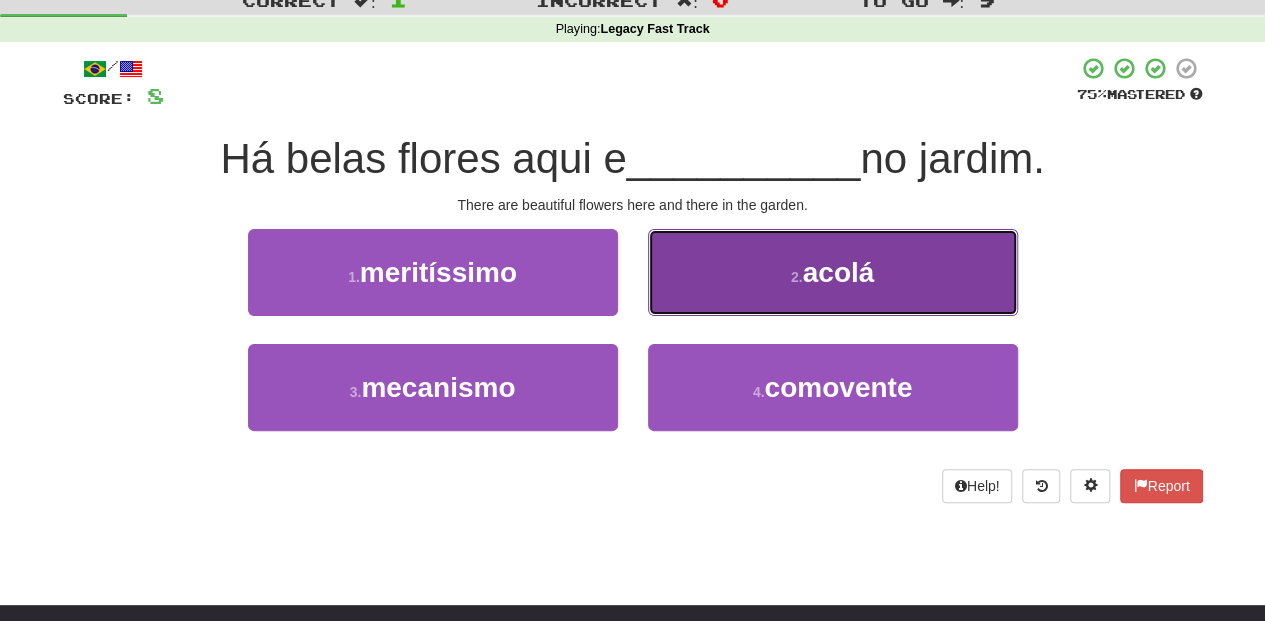 click on "2 .  acolá" at bounding box center (833, 272) 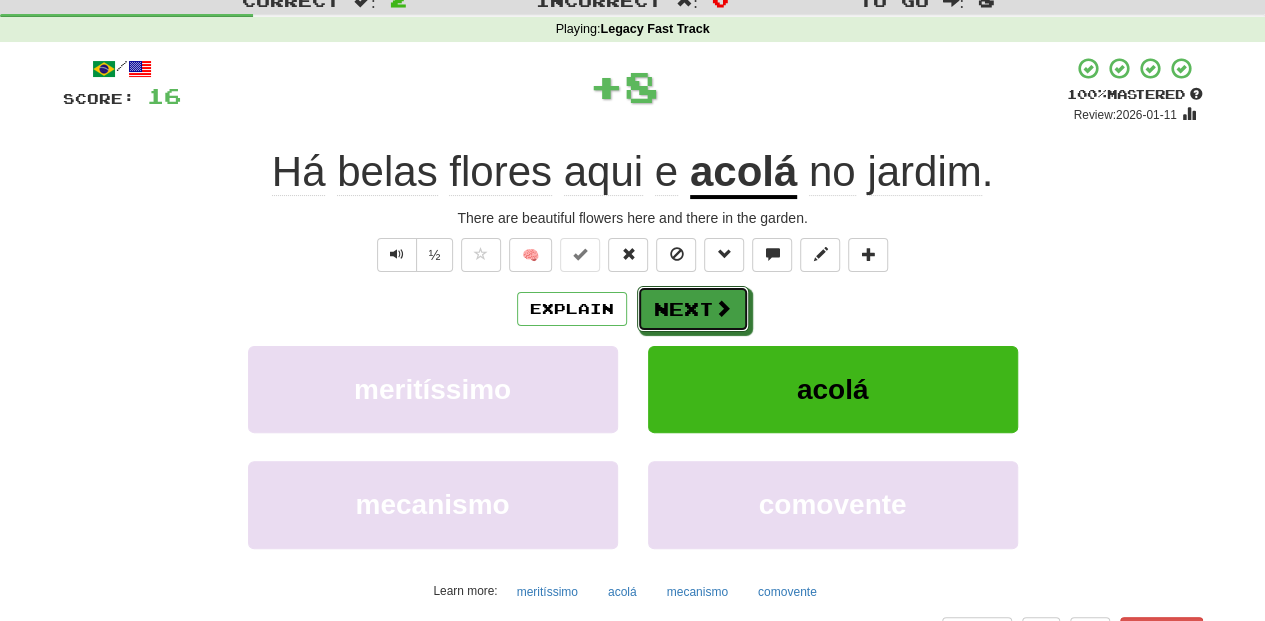 click on "Next" at bounding box center (693, 309) 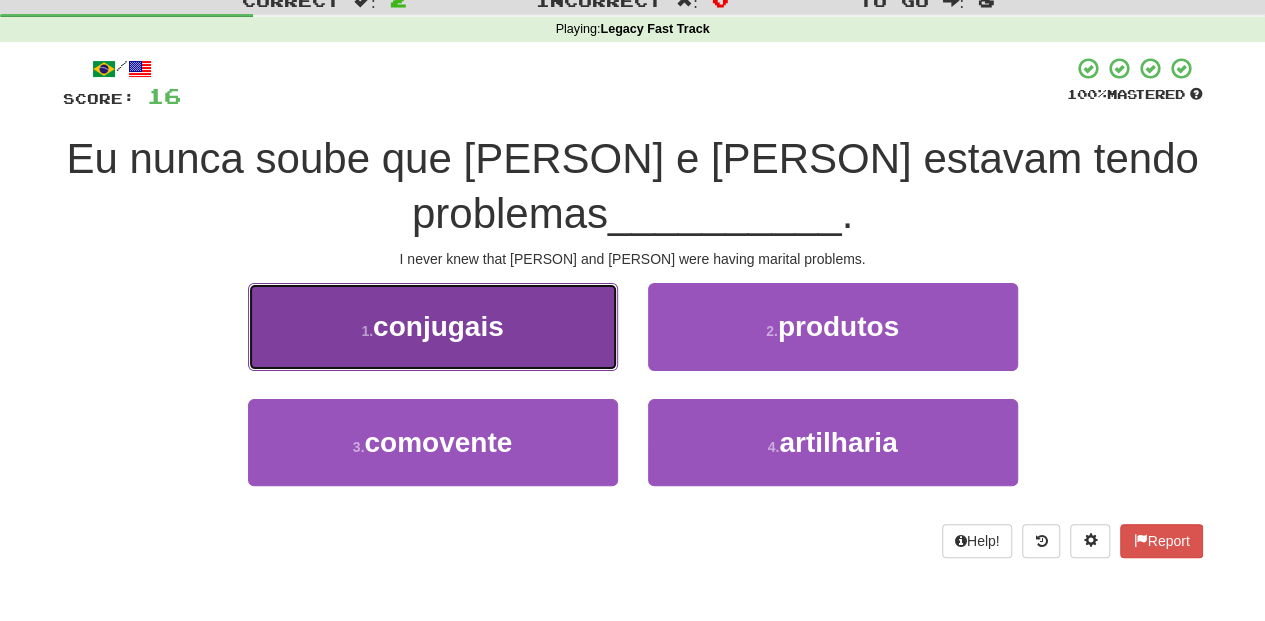 click on "1 .  conjugais" at bounding box center (433, 326) 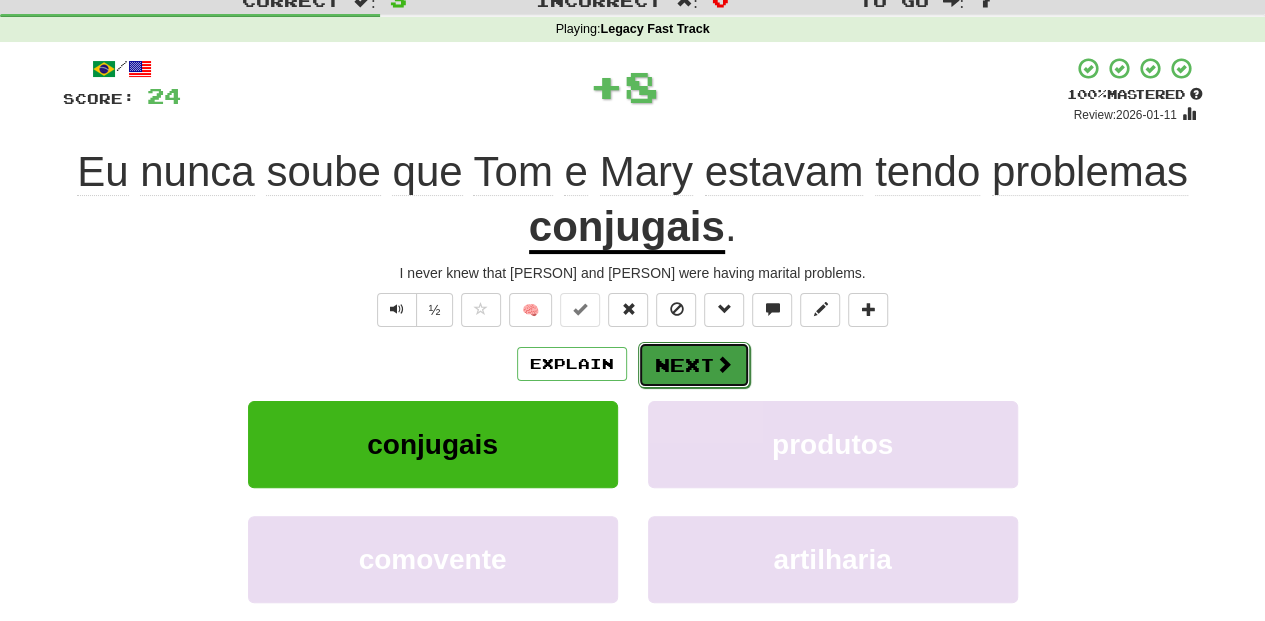 click on "Next" at bounding box center (694, 365) 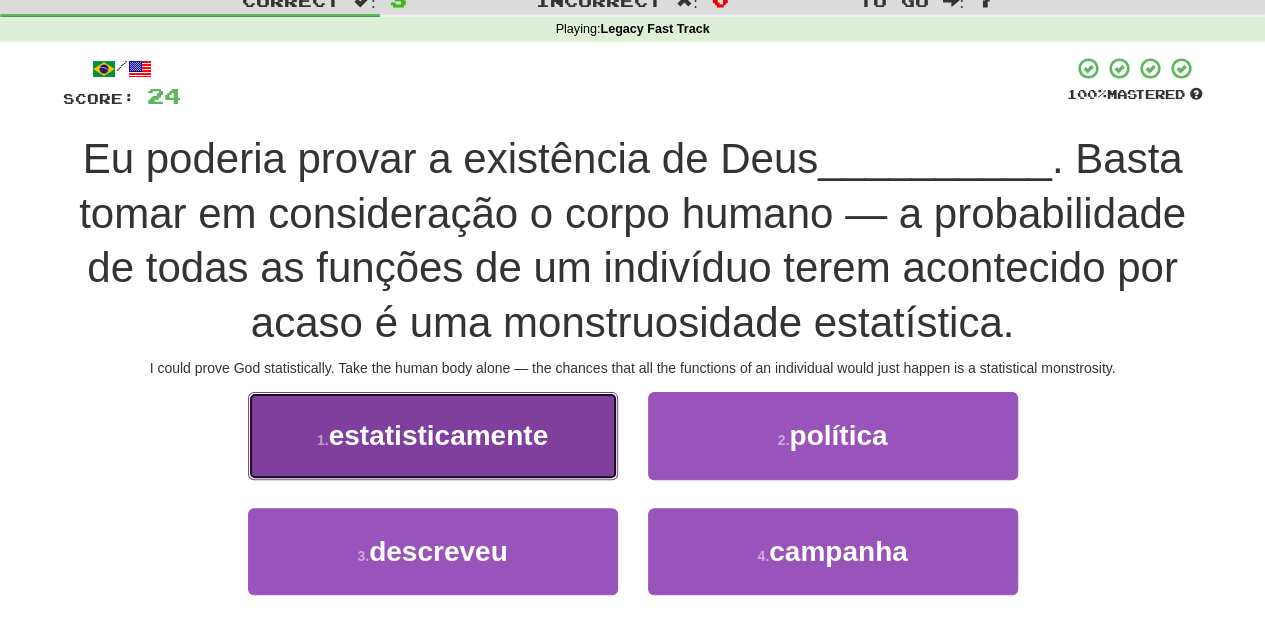 click on "1 .  estatisticamente" at bounding box center [433, 435] 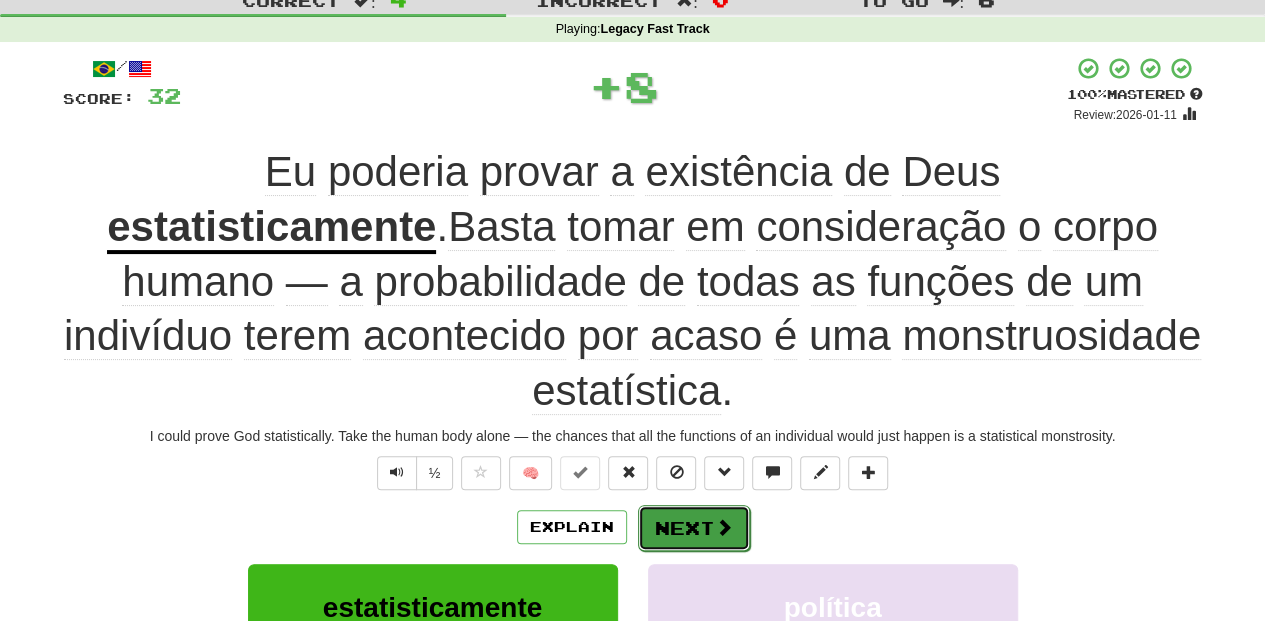 click on "Next" at bounding box center [694, 528] 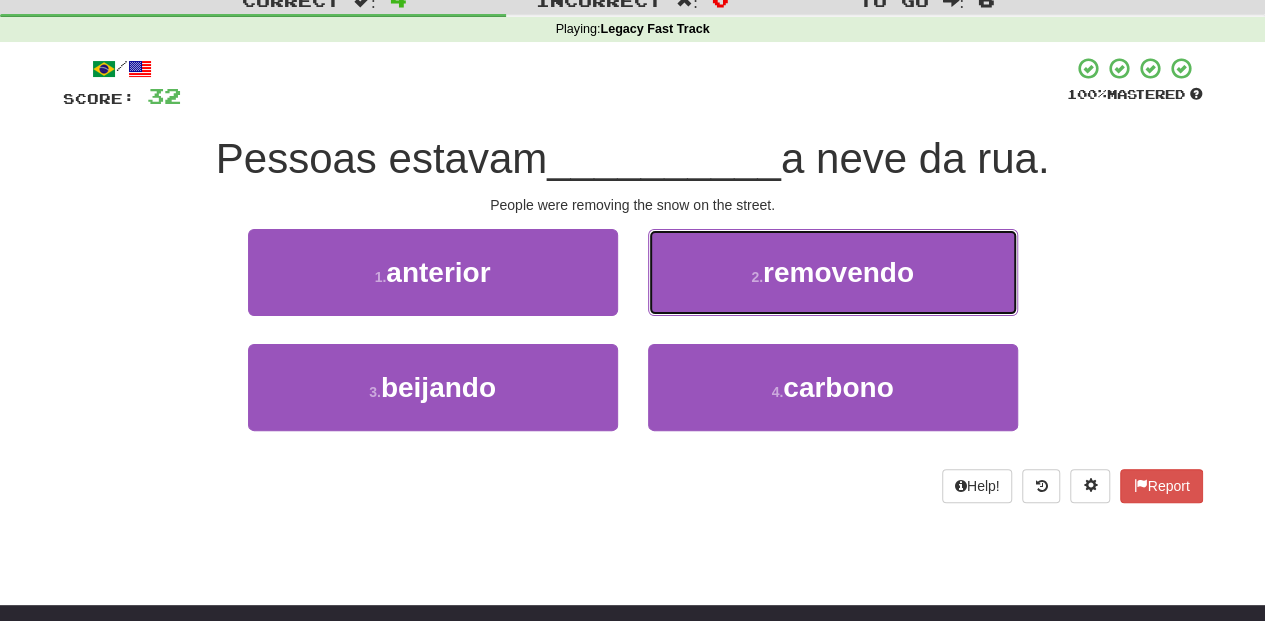 drag, startPoint x: 696, startPoint y: 270, endPoint x: 687, endPoint y: 278, distance: 12.0415945 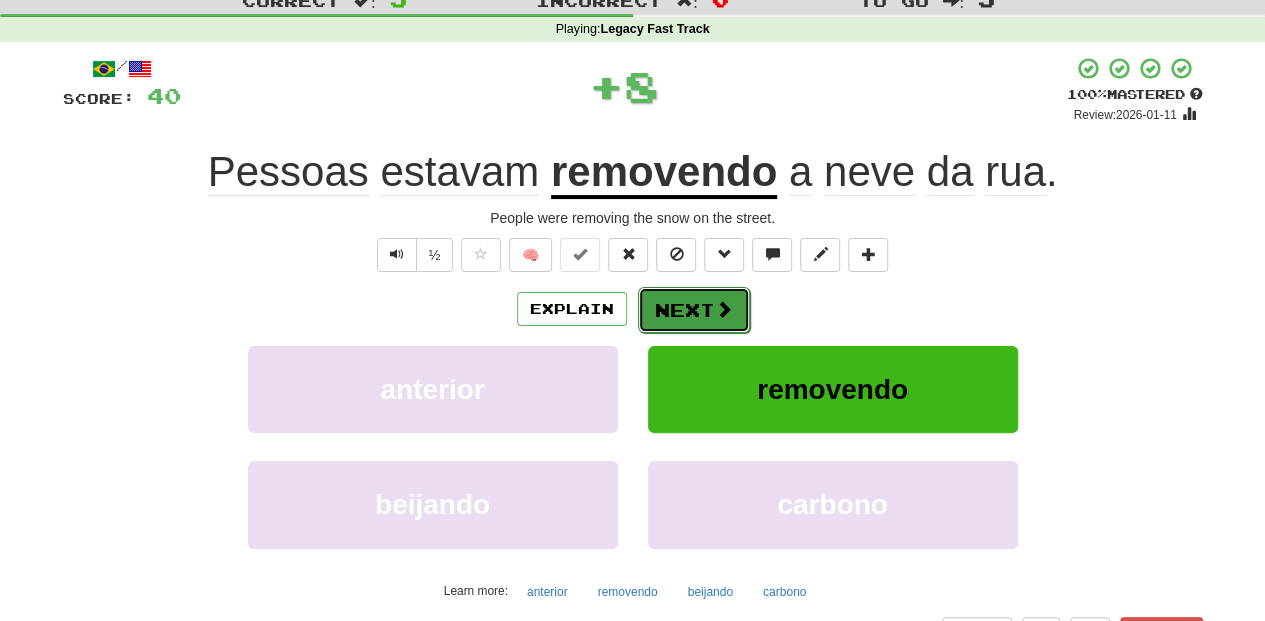 click on "Next" at bounding box center [694, 310] 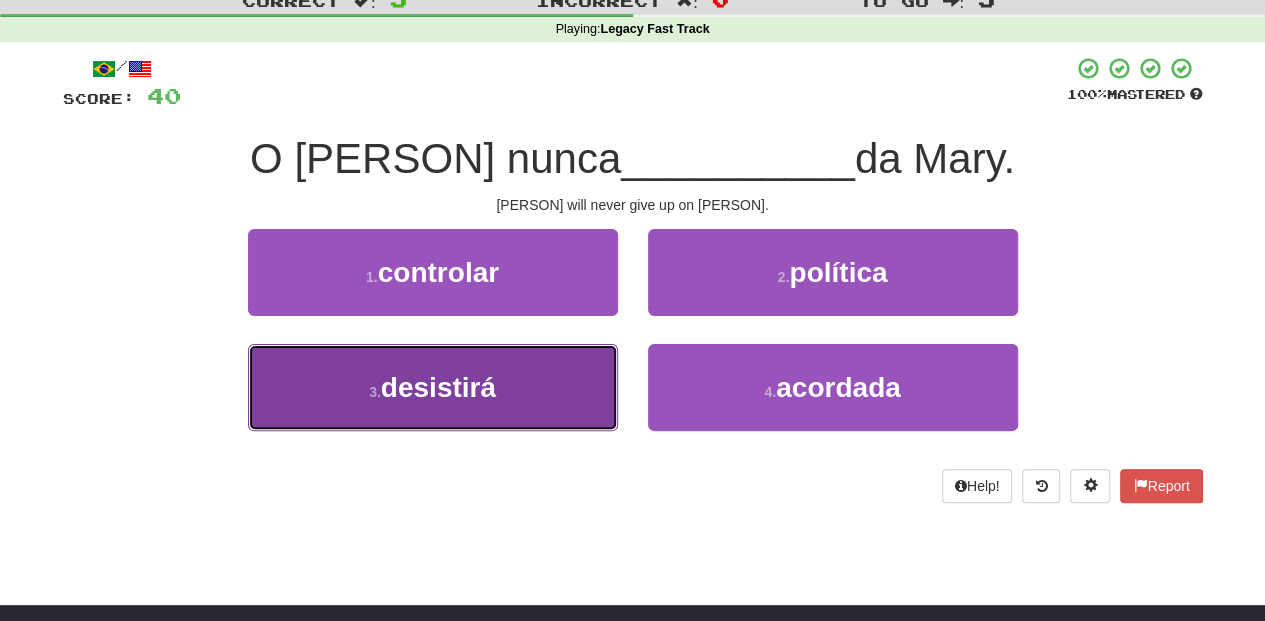 click on "3 .  desistirá" at bounding box center [433, 387] 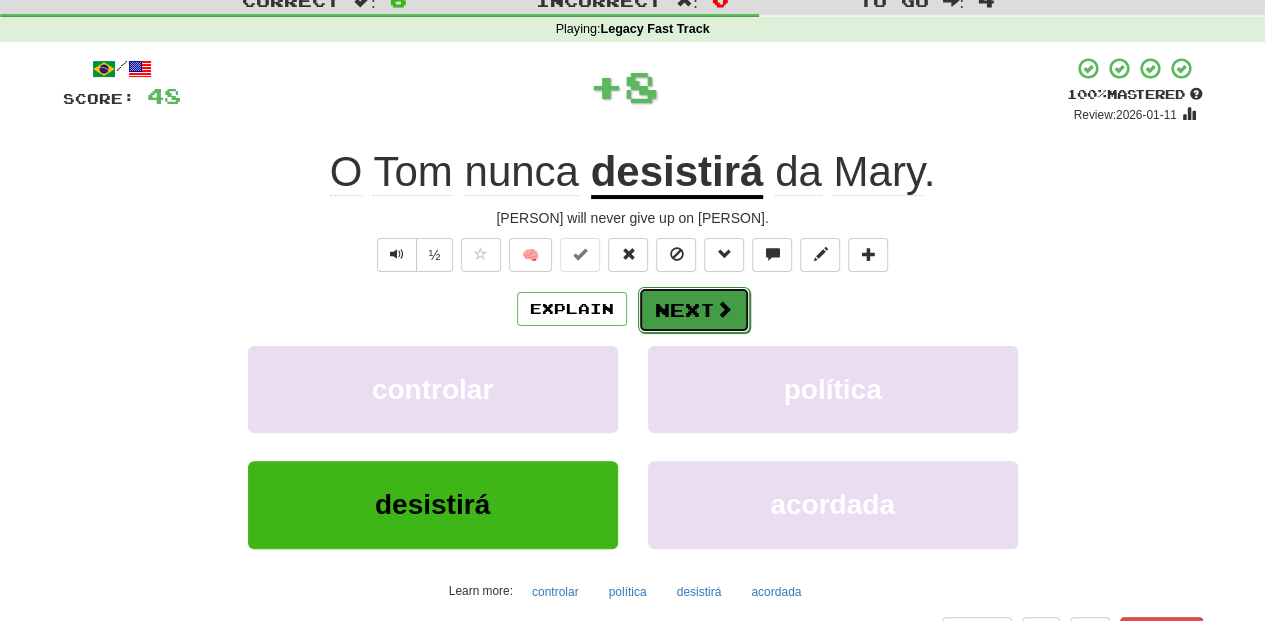 click on "Next" at bounding box center (694, 310) 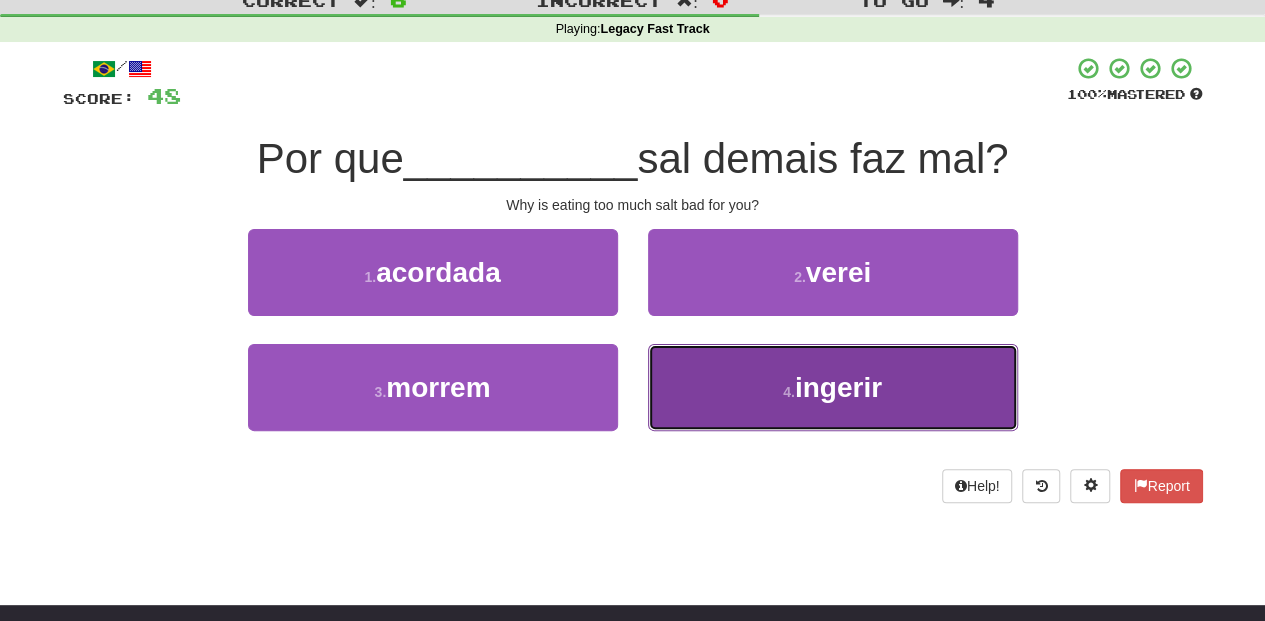 click on "4 .  ingerir" at bounding box center (833, 387) 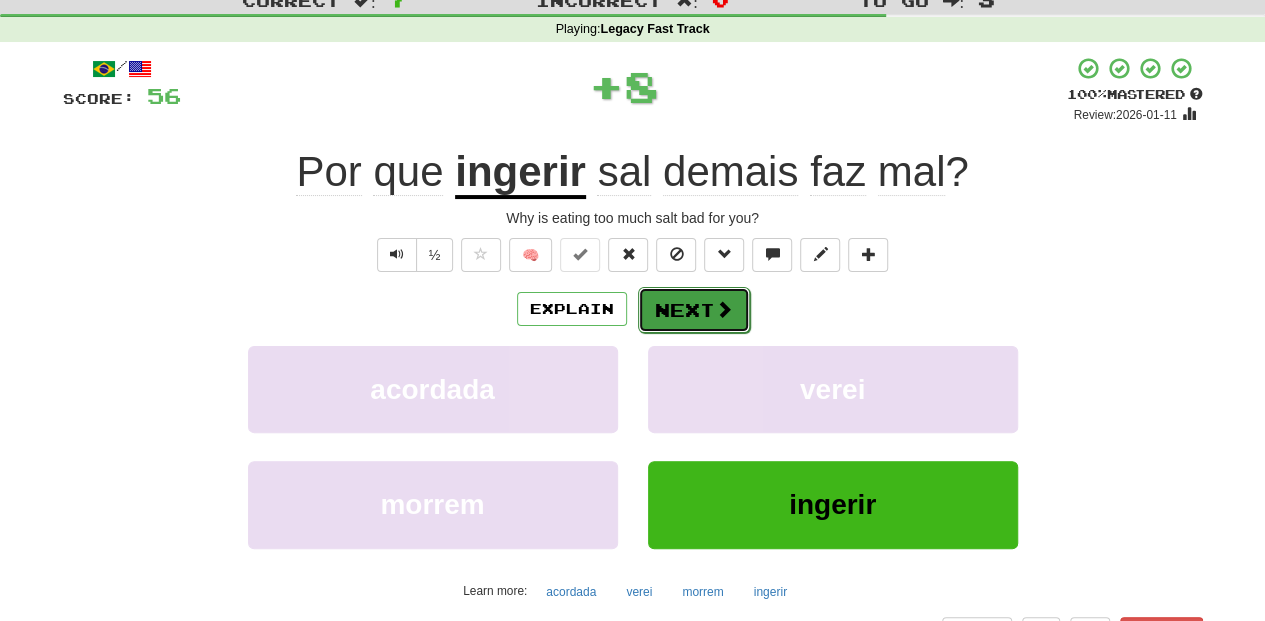 click on "Next" at bounding box center (694, 310) 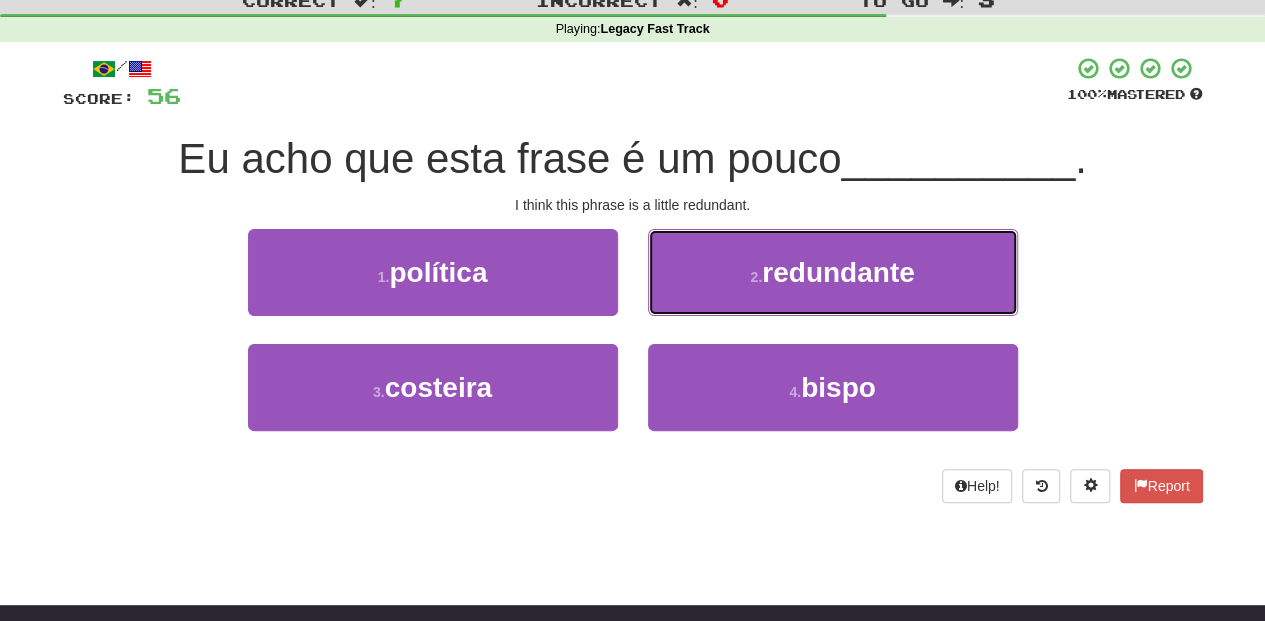 click on "2 .  redundante" at bounding box center [833, 272] 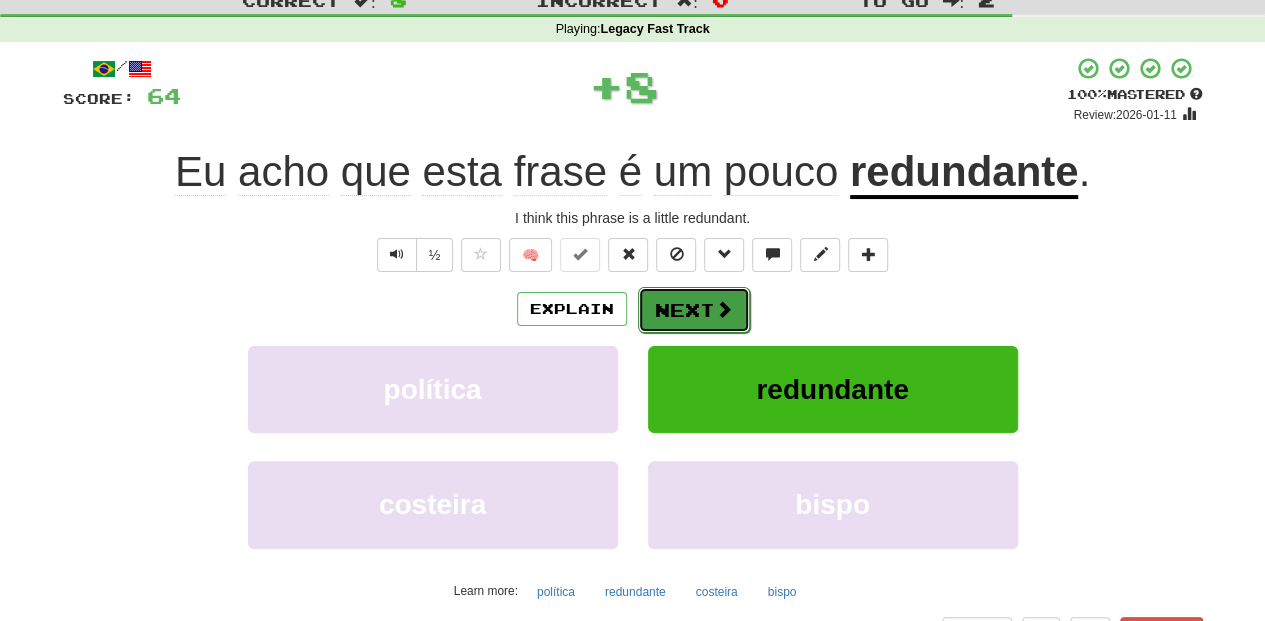 click on "Next" at bounding box center (694, 310) 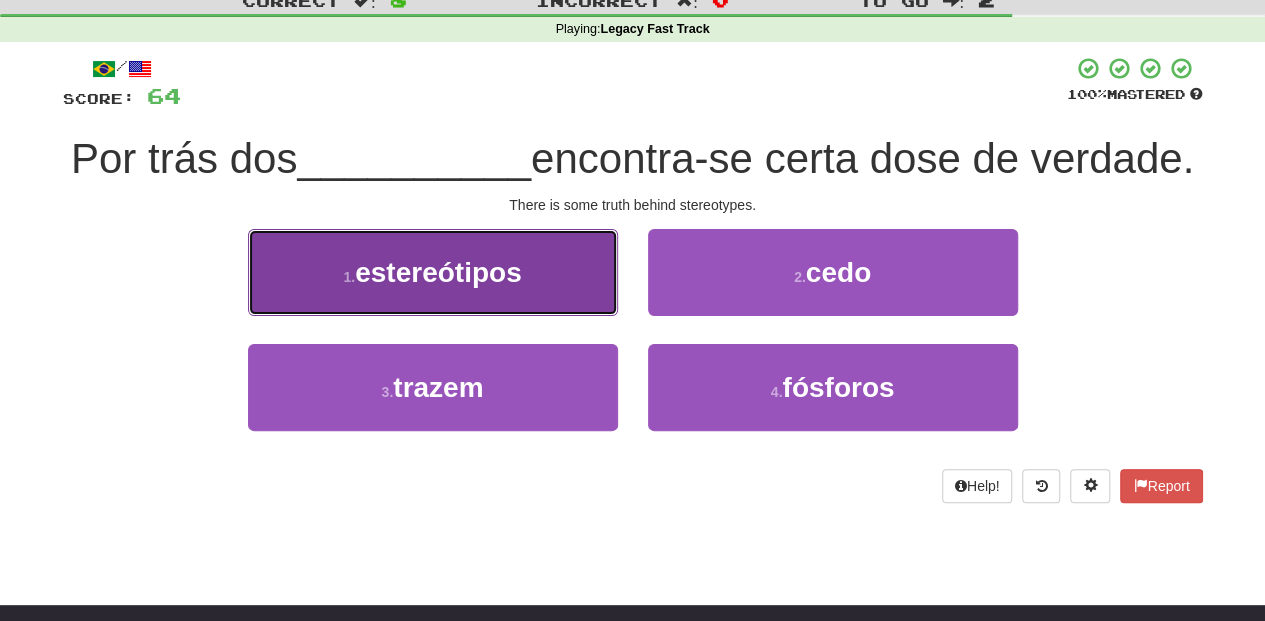 click on "1 .  estereótipos" at bounding box center (433, 272) 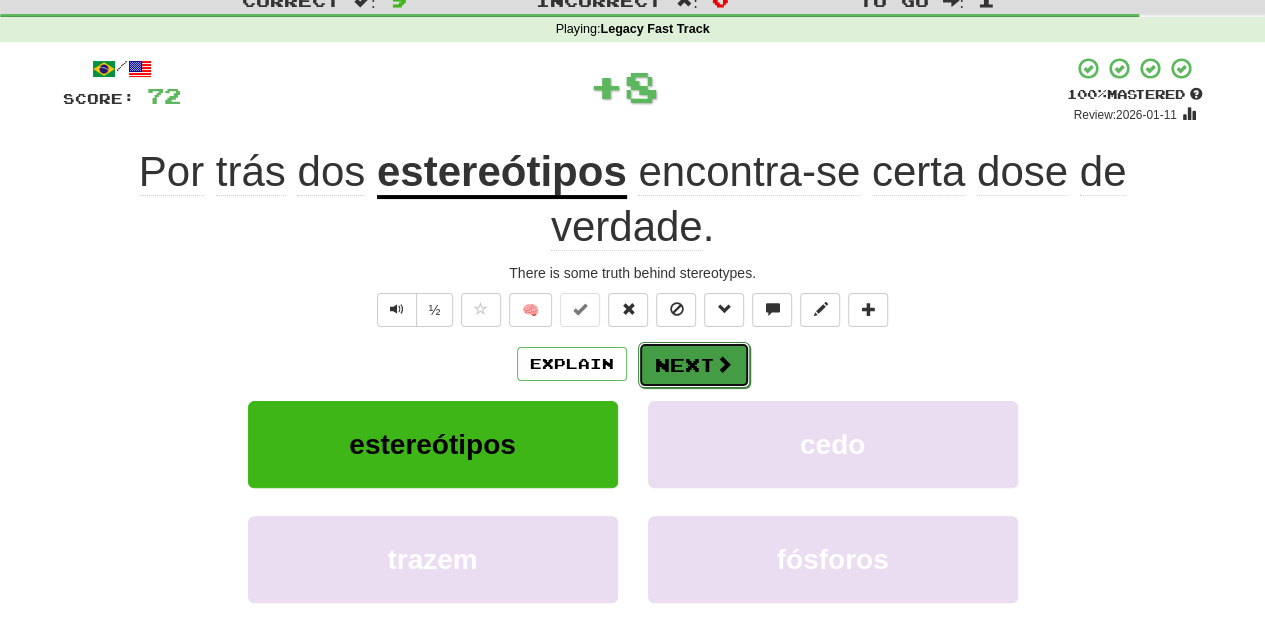 click on "Next" at bounding box center [694, 365] 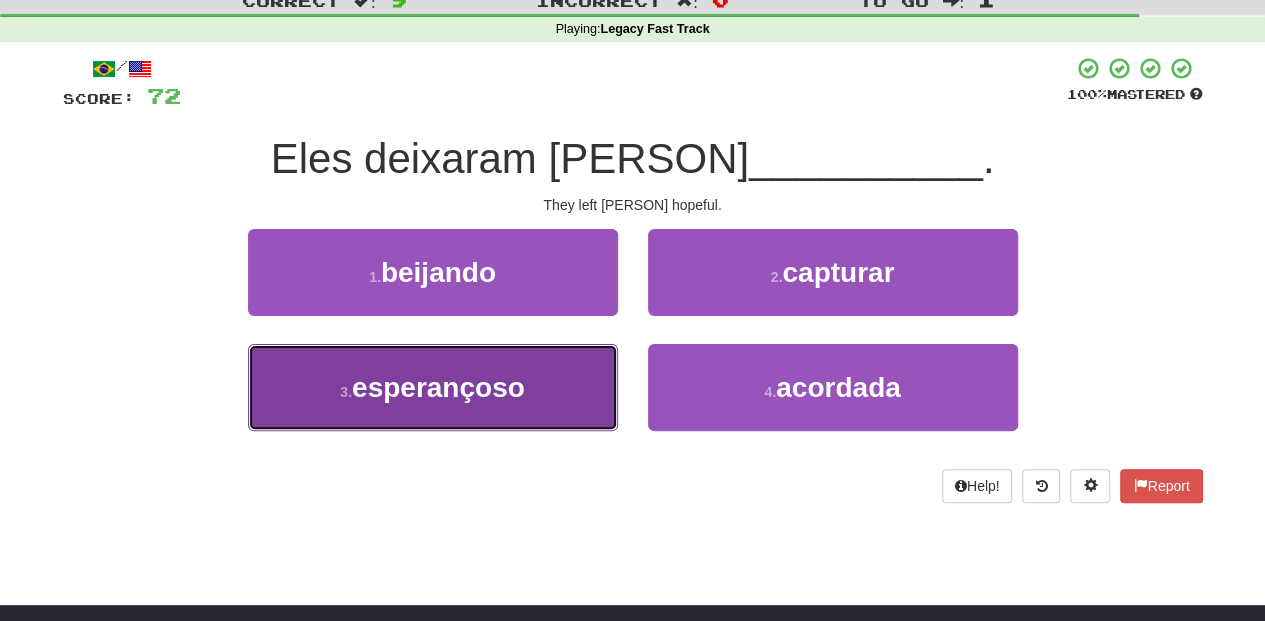 click on "3 .  esperançoso" at bounding box center (433, 387) 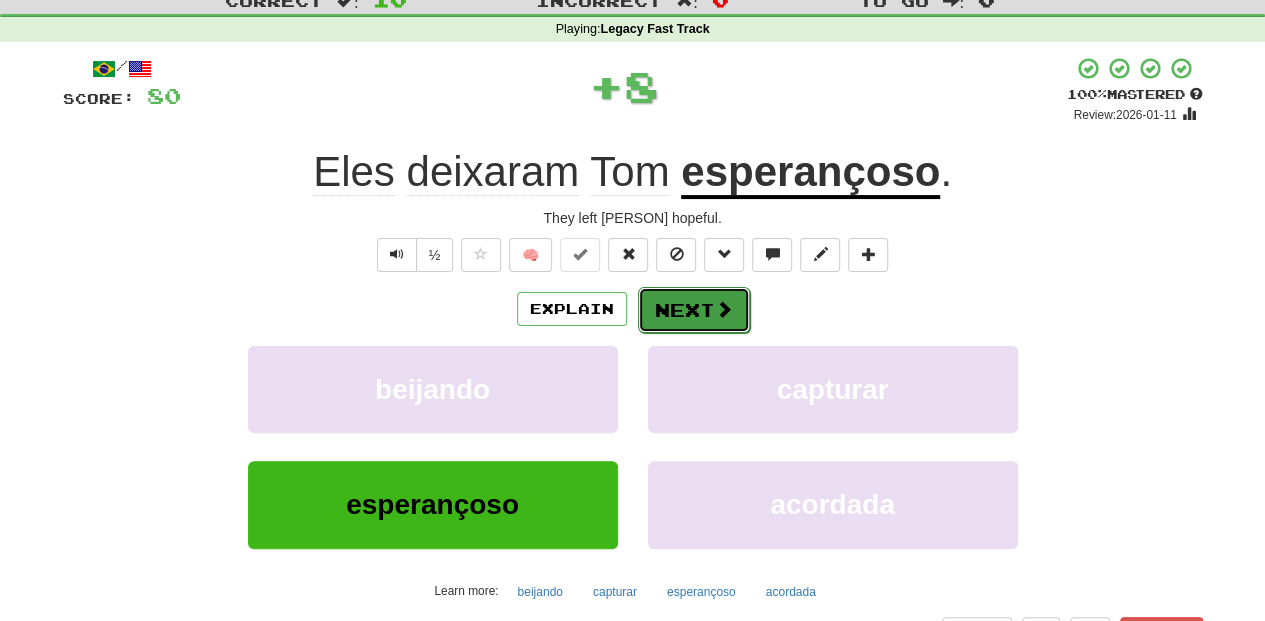 click on "Next" at bounding box center (694, 310) 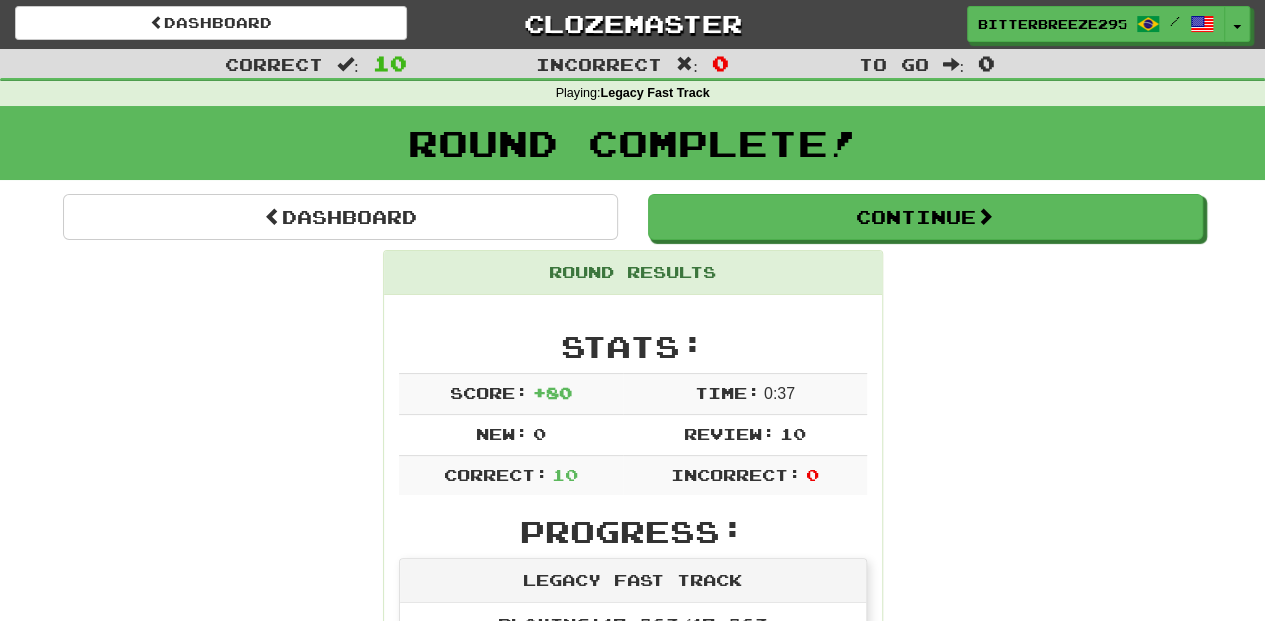scroll, scrollTop: 0, scrollLeft: 0, axis: both 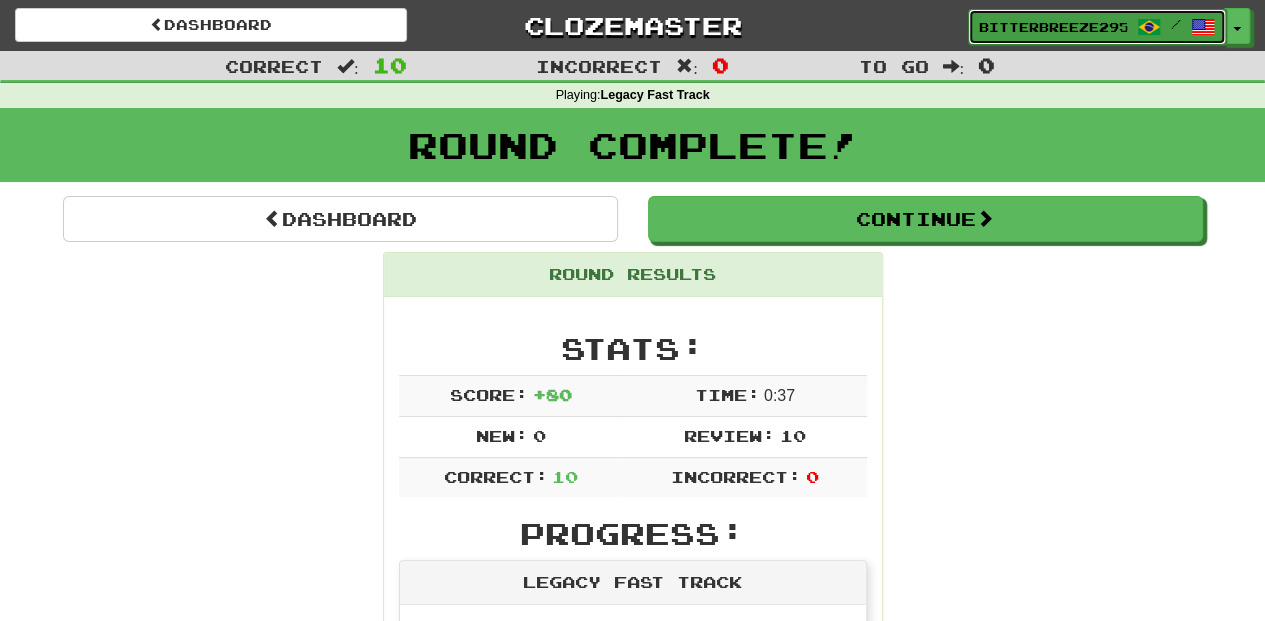 click on "BitterBreeze2956" at bounding box center (1053, 27) 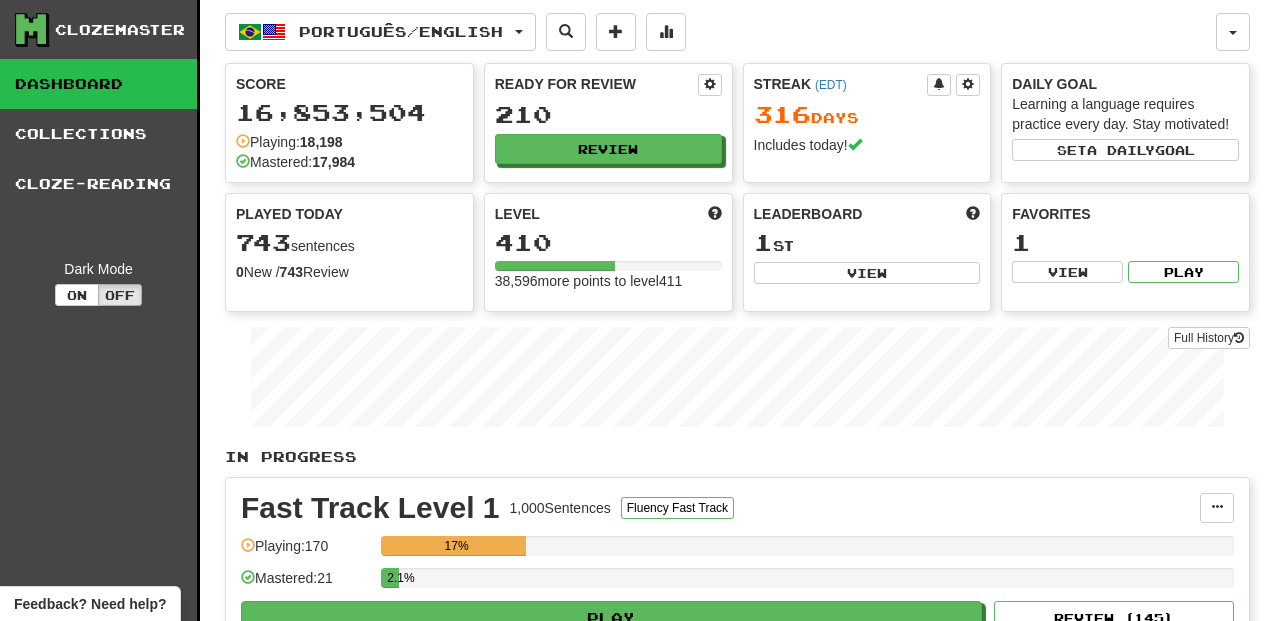 scroll, scrollTop: 0, scrollLeft: 0, axis: both 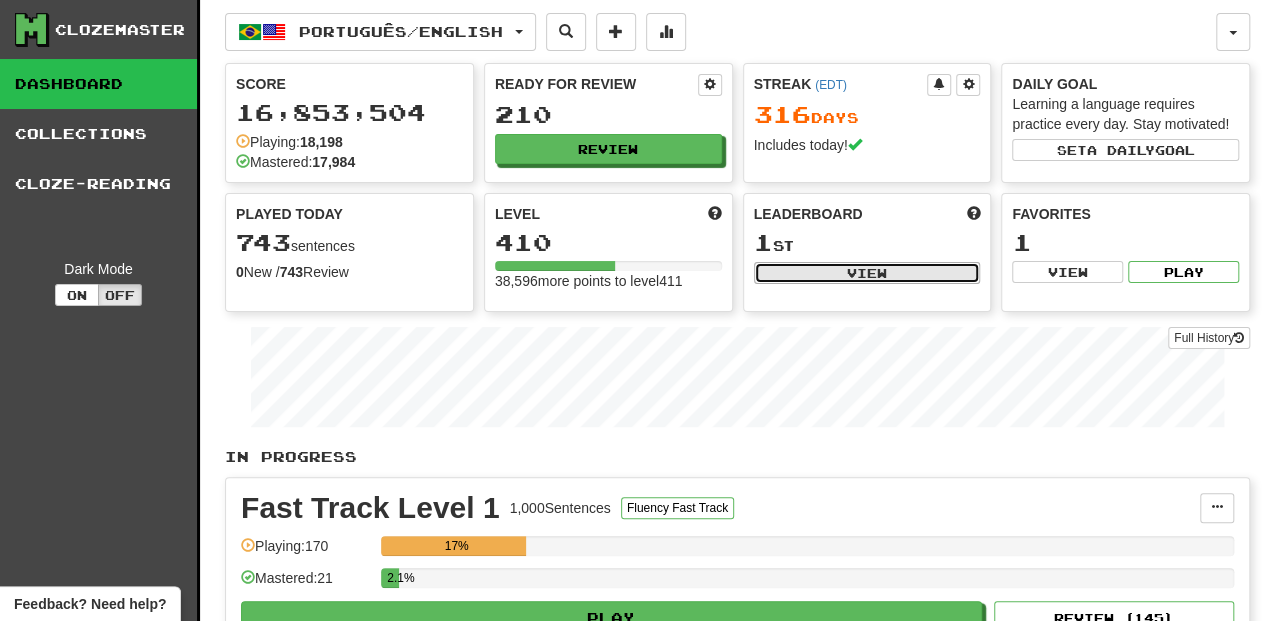 click on "View" at bounding box center [867, 273] 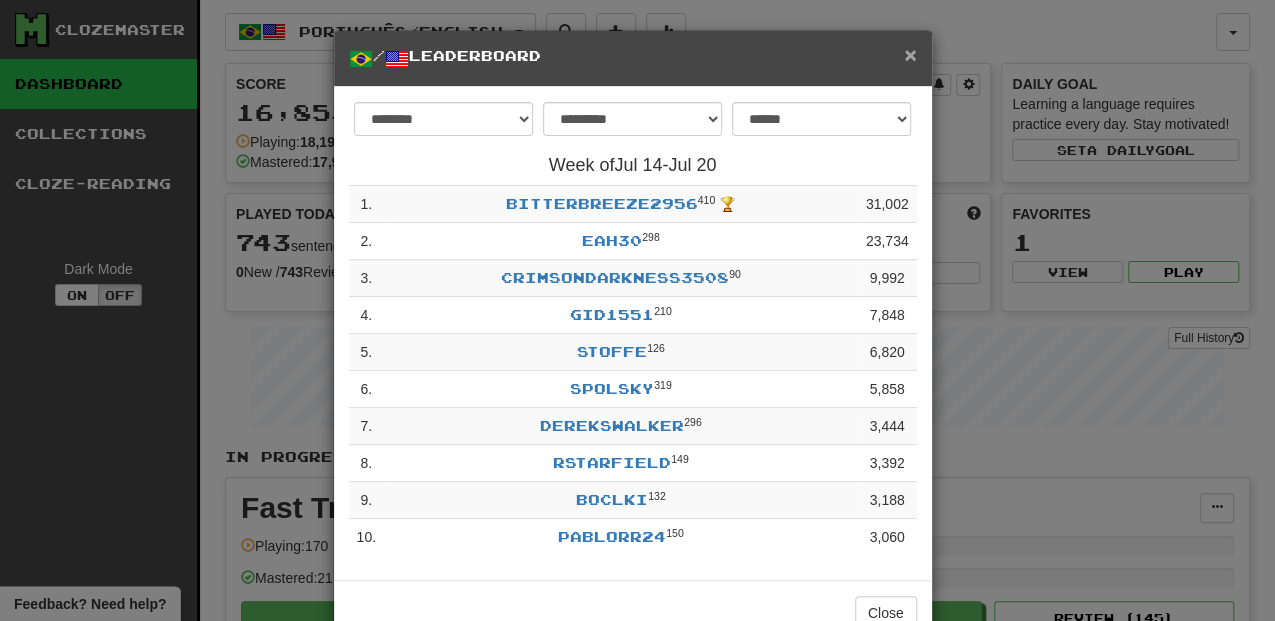 click on "×" at bounding box center (910, 54) 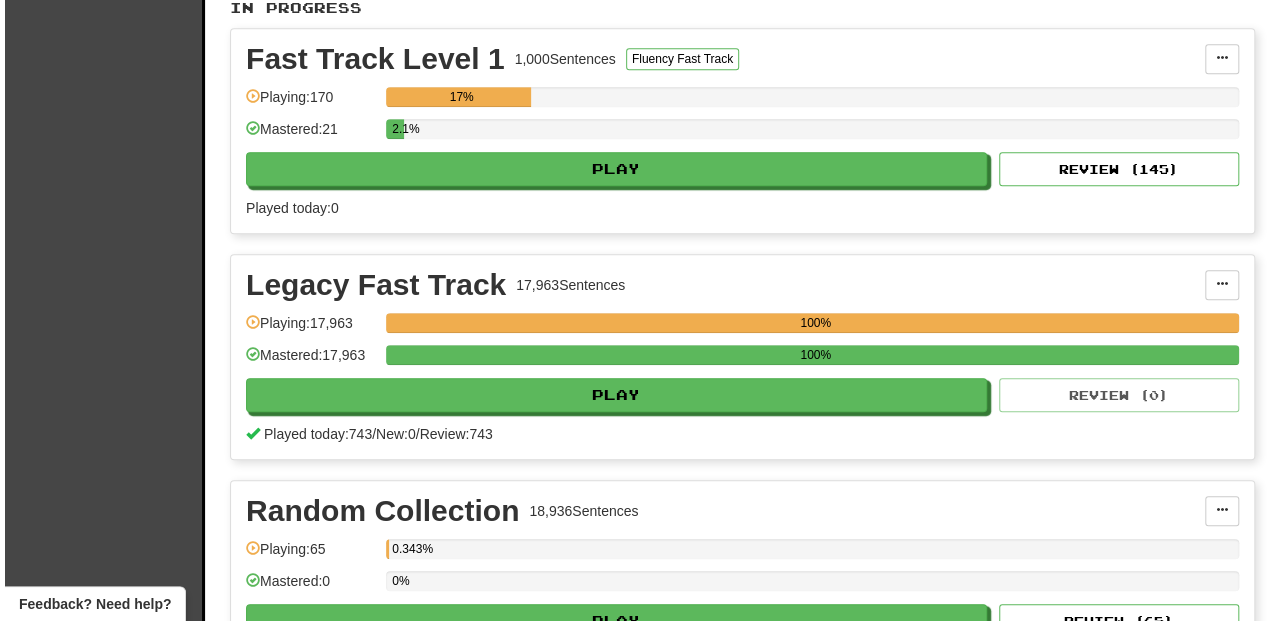 scroll, scrollTop: 533, scrollLeft: 0, axis: vertical 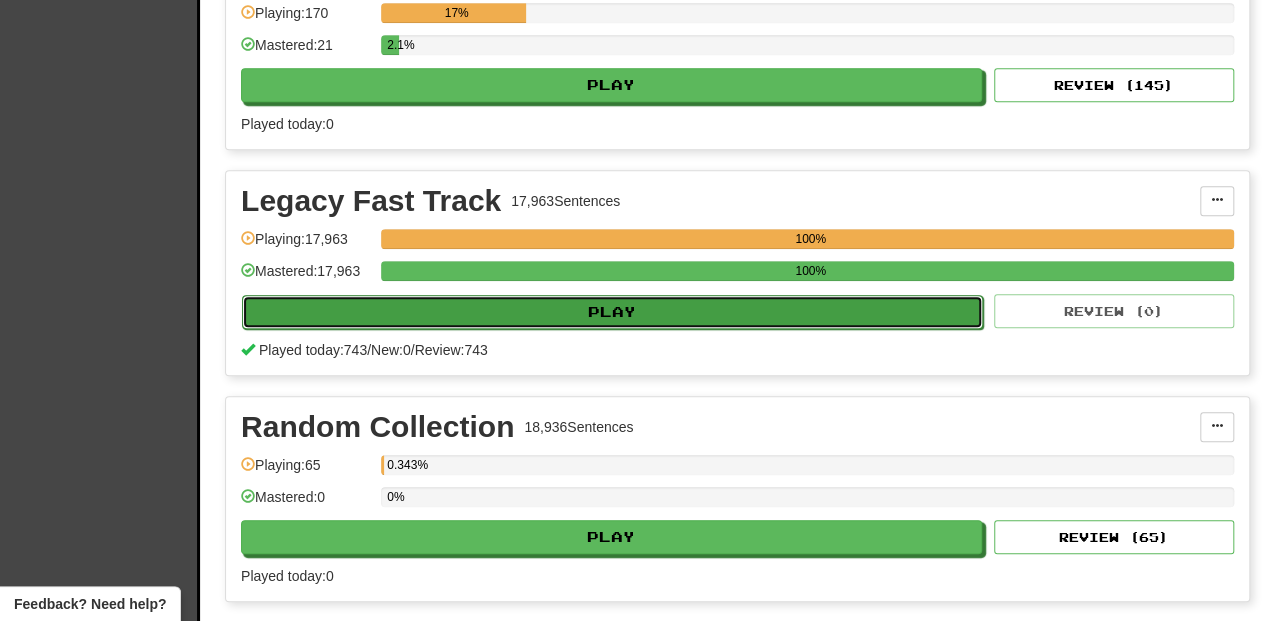 click on "Play" at bounding box center (612, 312) 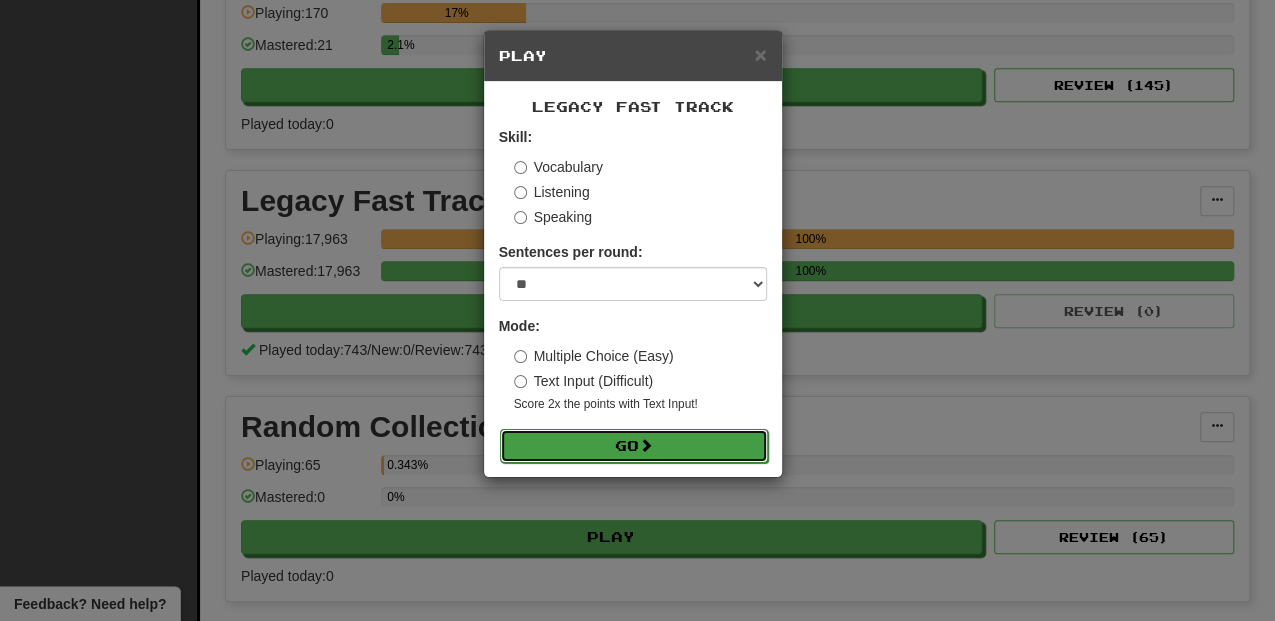 click on "Go" at bounding box center [634, 446] 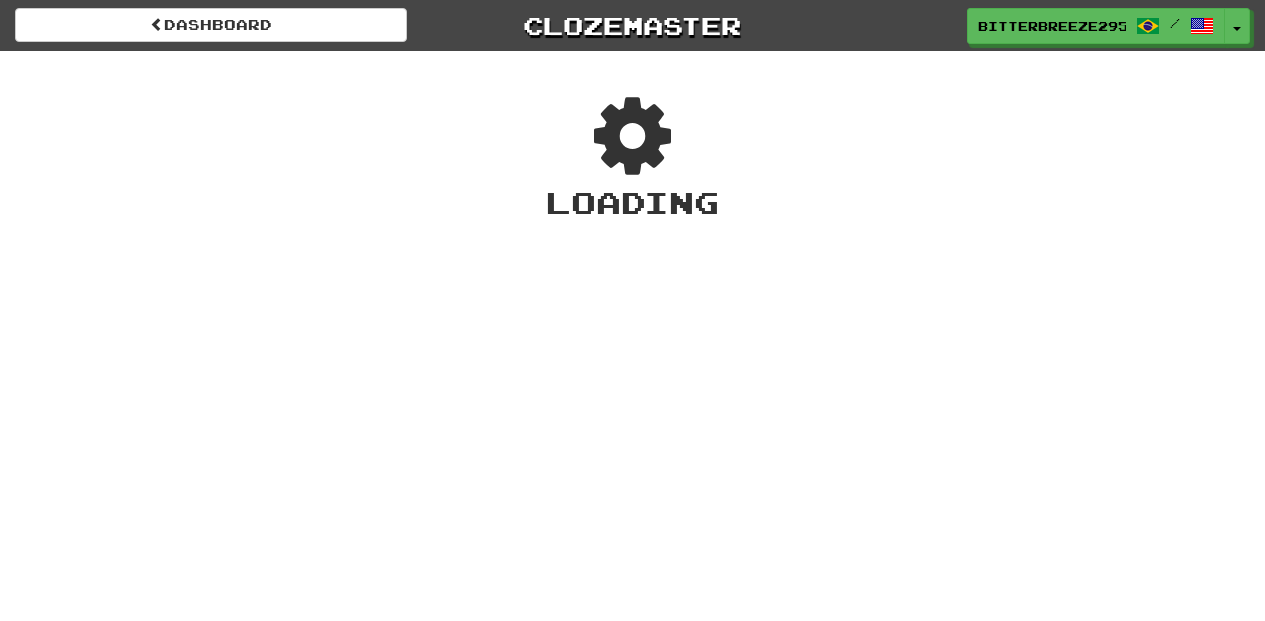 scroll, scrollTop: 0, scrollLeft: 0, axis: both 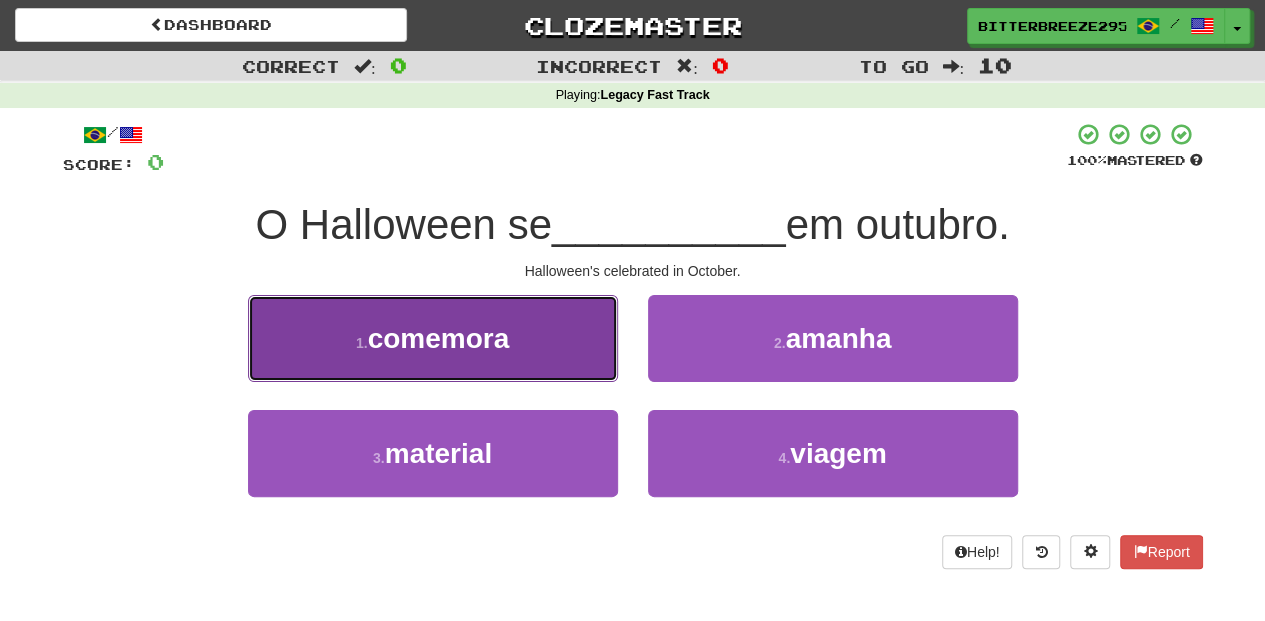 drag, startPoint x: 558, startPoint y: 333, endPoint x: 572, endPoint y: 348, distance: 20.518284 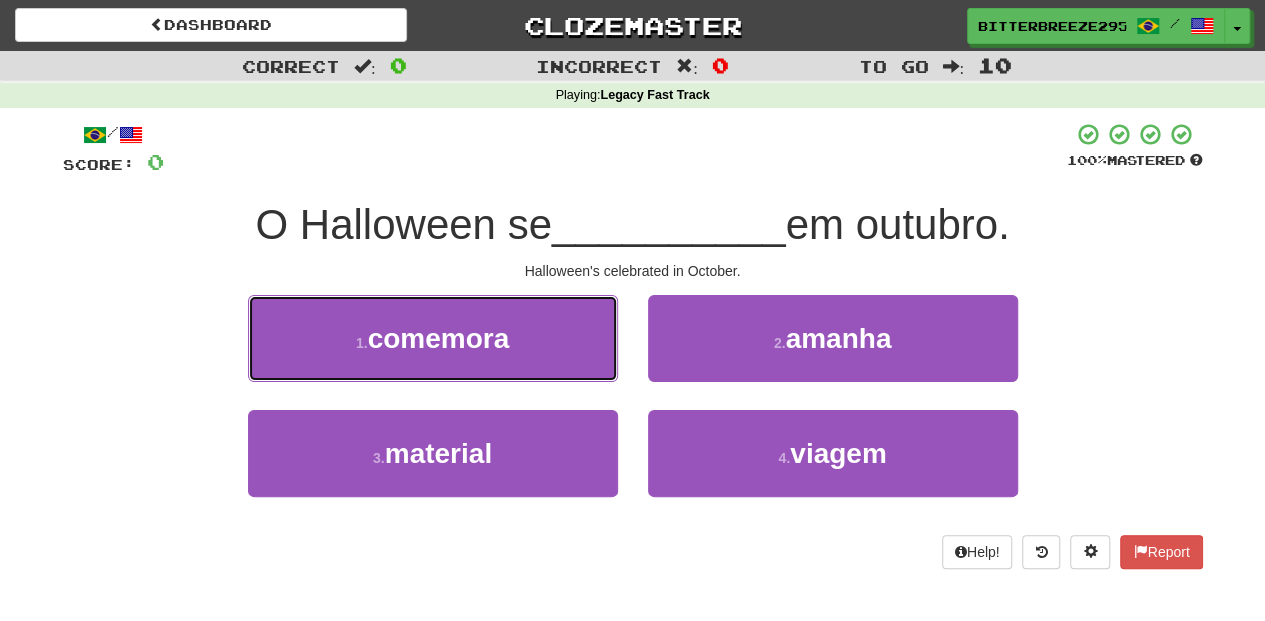 click on "1 .  comemora" at bounding box center (433, 338) 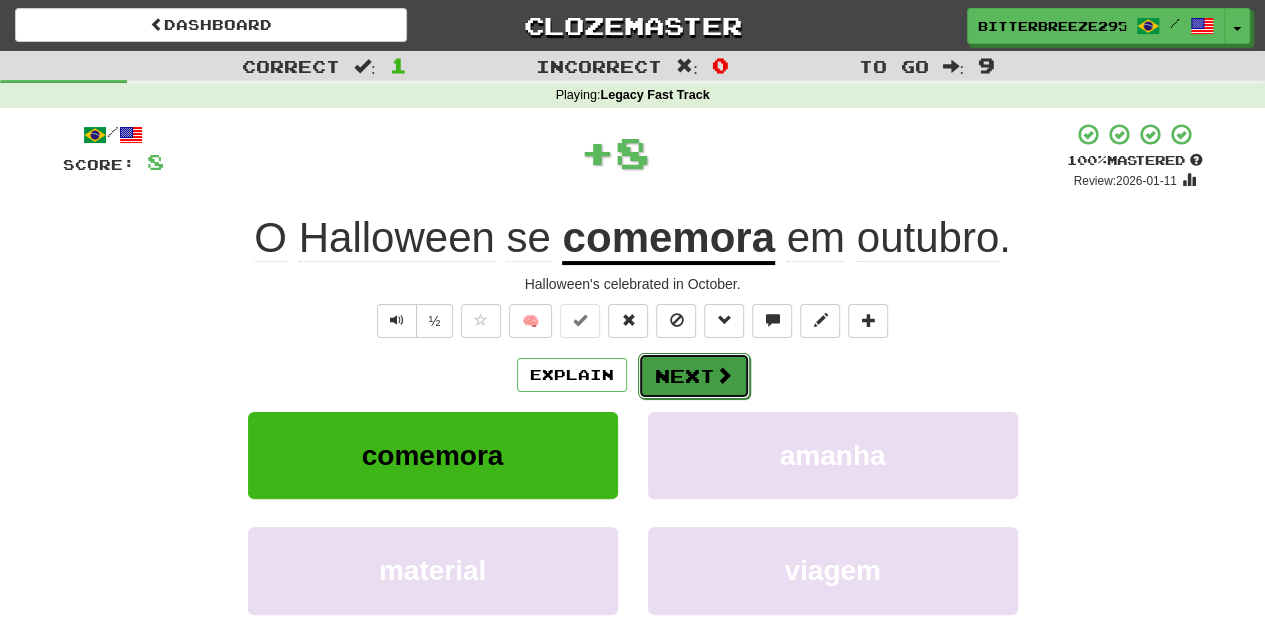 click on "Next" at bounding box center (694, 376) 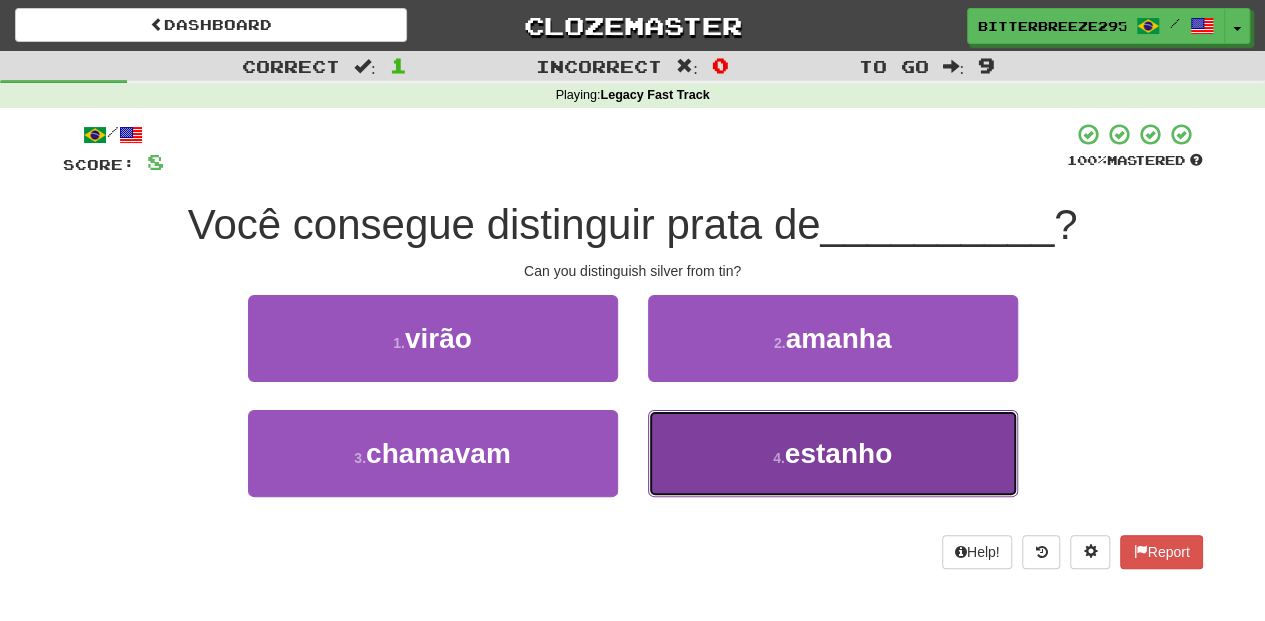 click on "4 .  estanho" at bounding box center (833, 453) 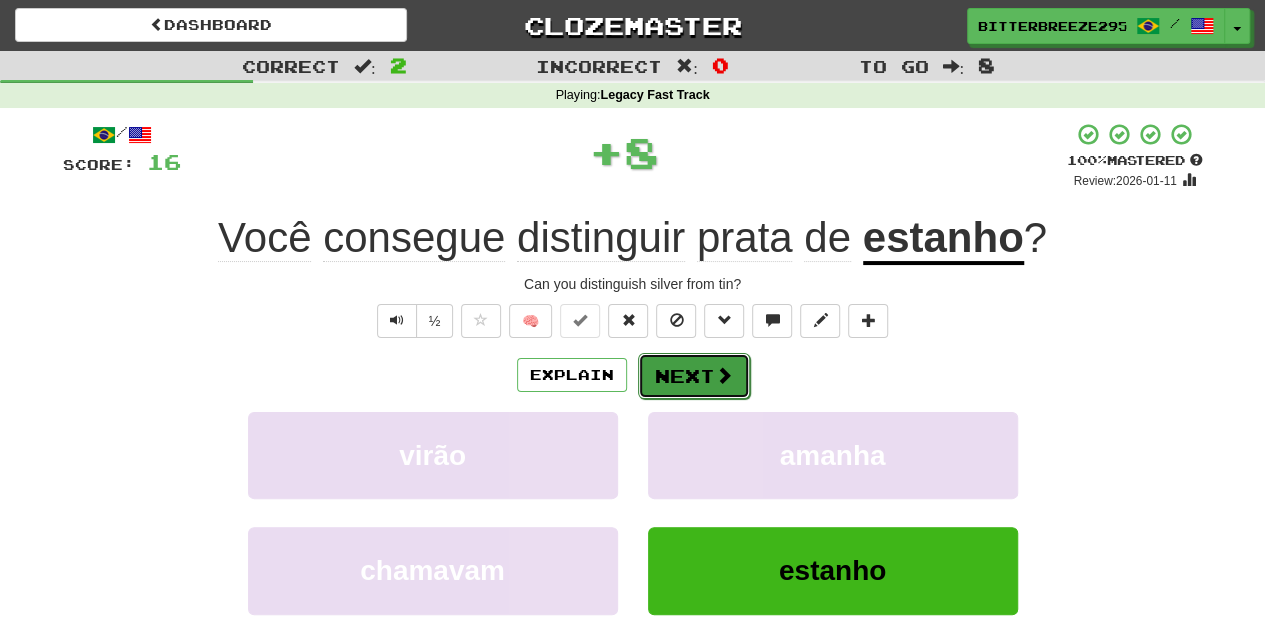 click on "Next" at bounding box center [694, 376] 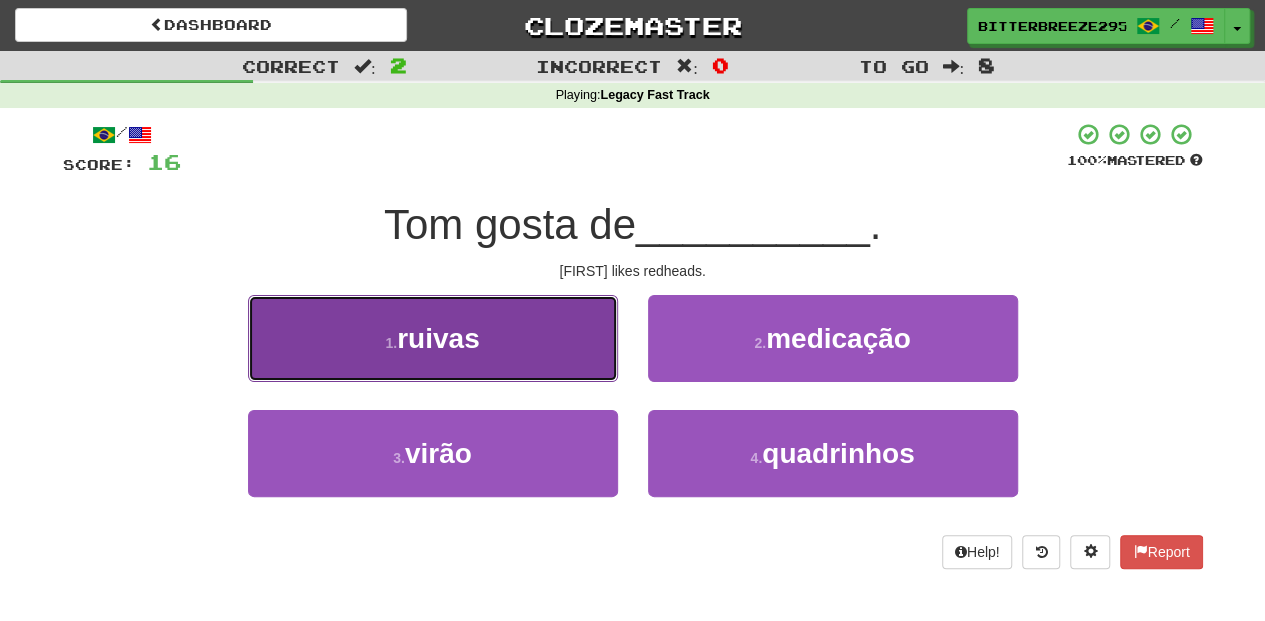 click on "1 .  ruivas" at bounding box center (433, 338) 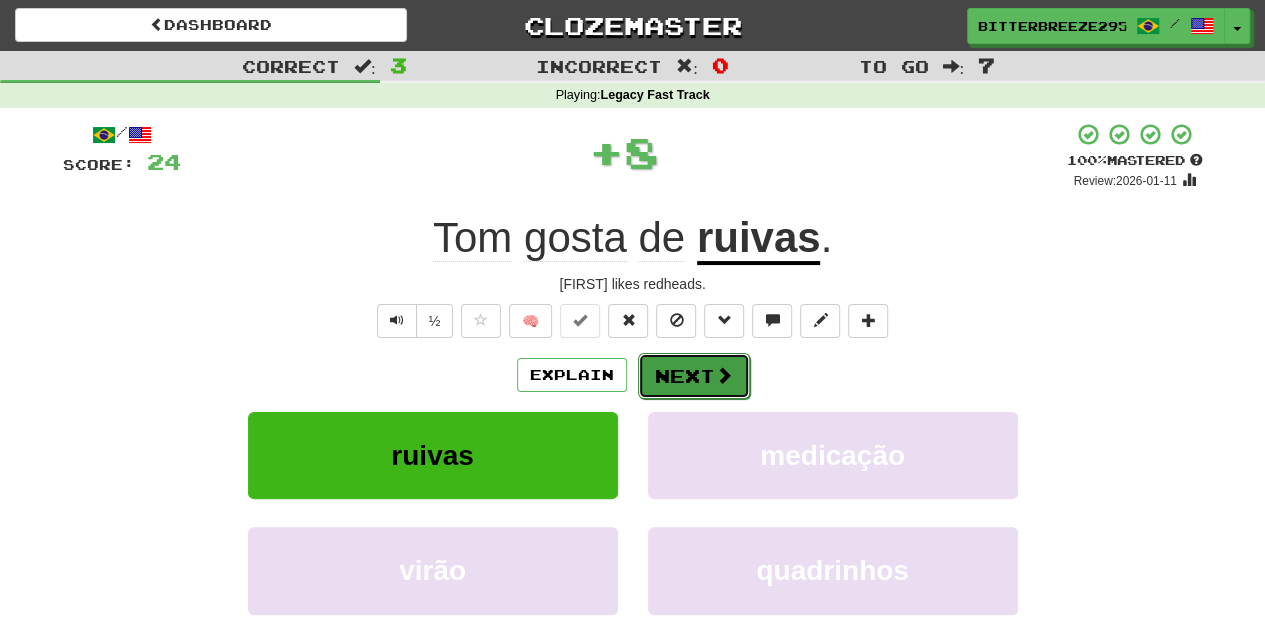 click on "Next" at bounding box center (694, 376) 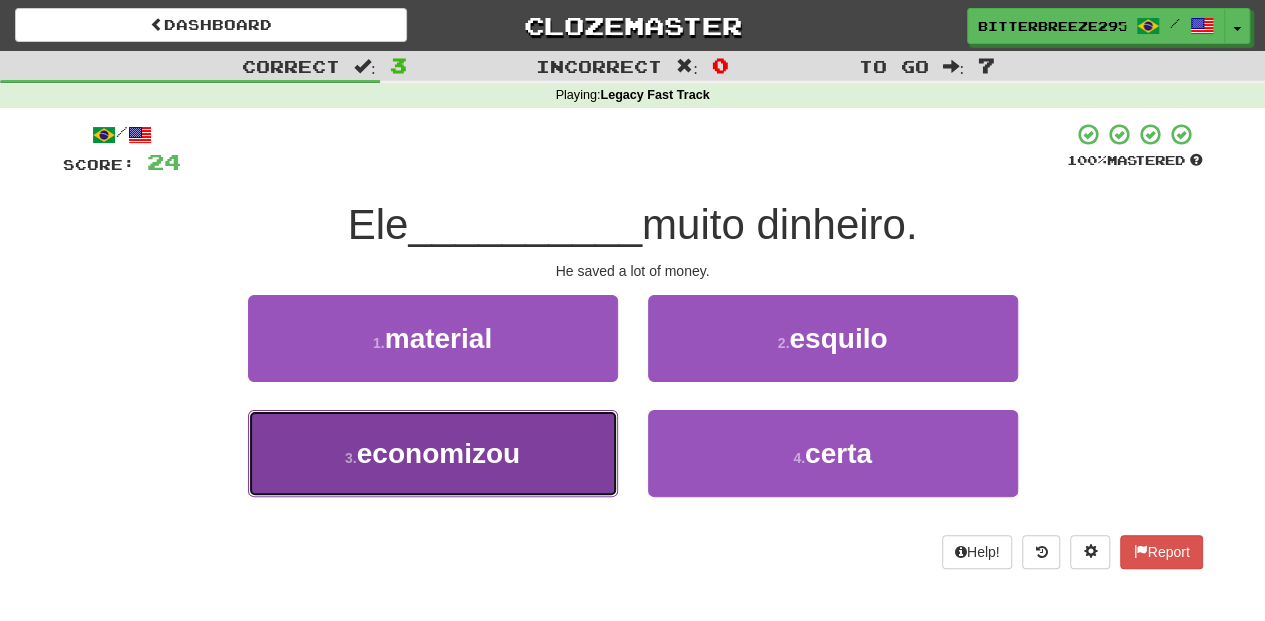 click on "3 .  economizou" at bounding box center [433, 453] 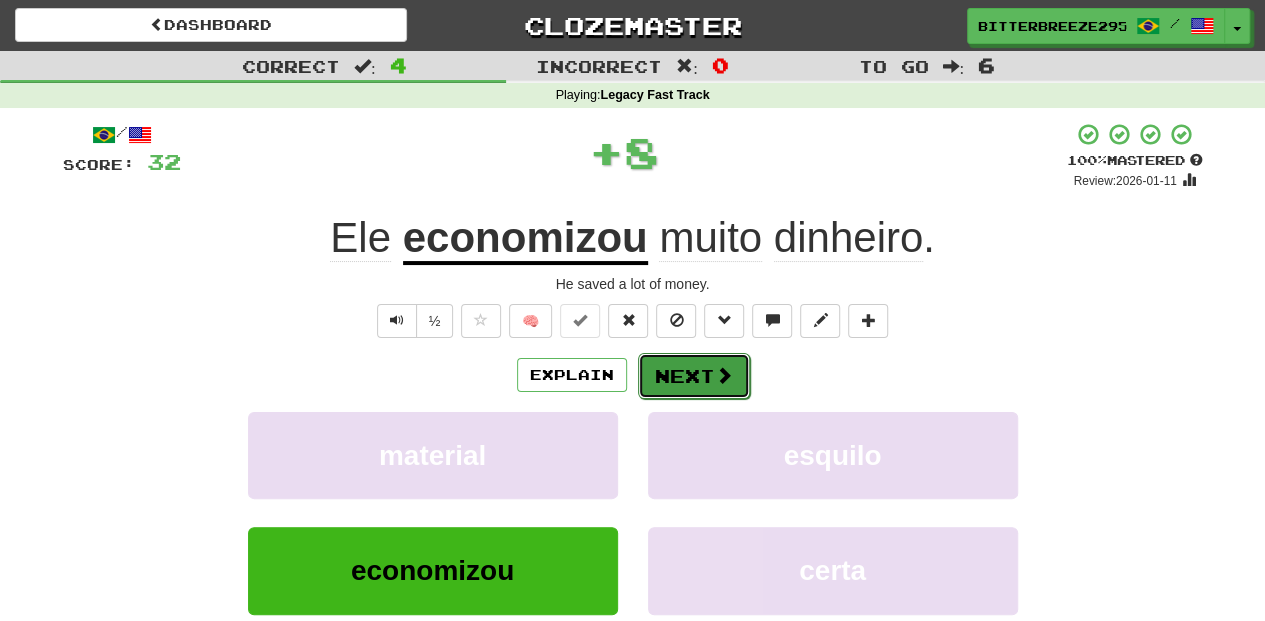 click on "Next" at bounding box center (694, 376) 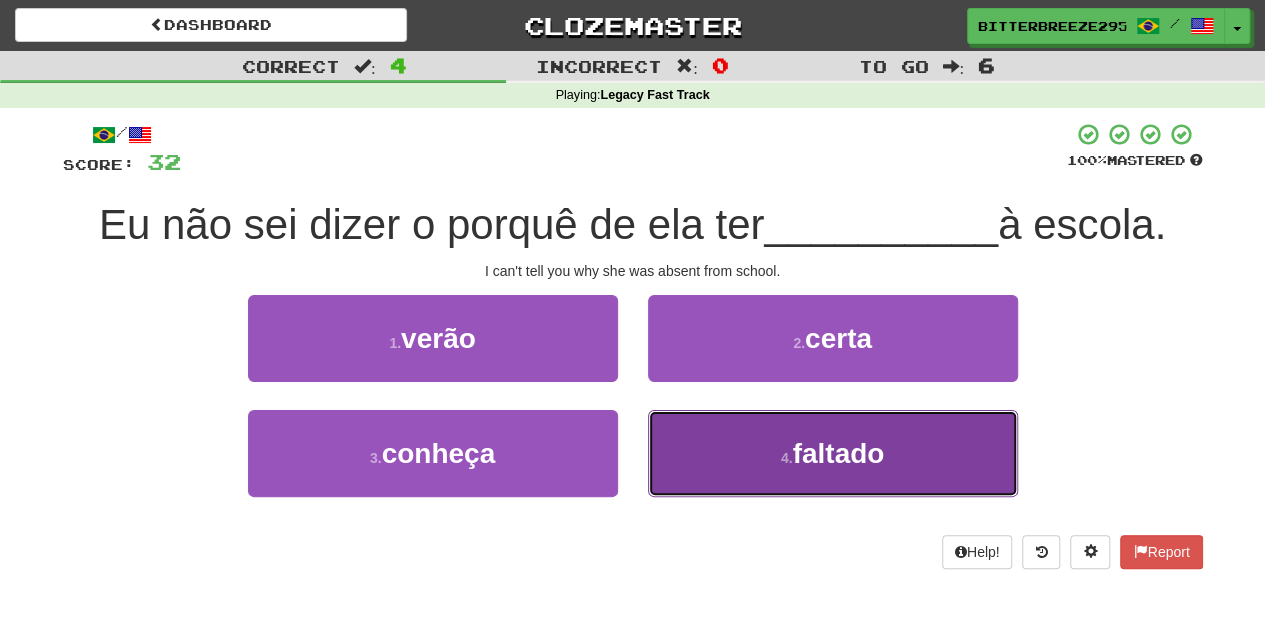 click on "4 .  faltado" at bounding box center (833, 453) 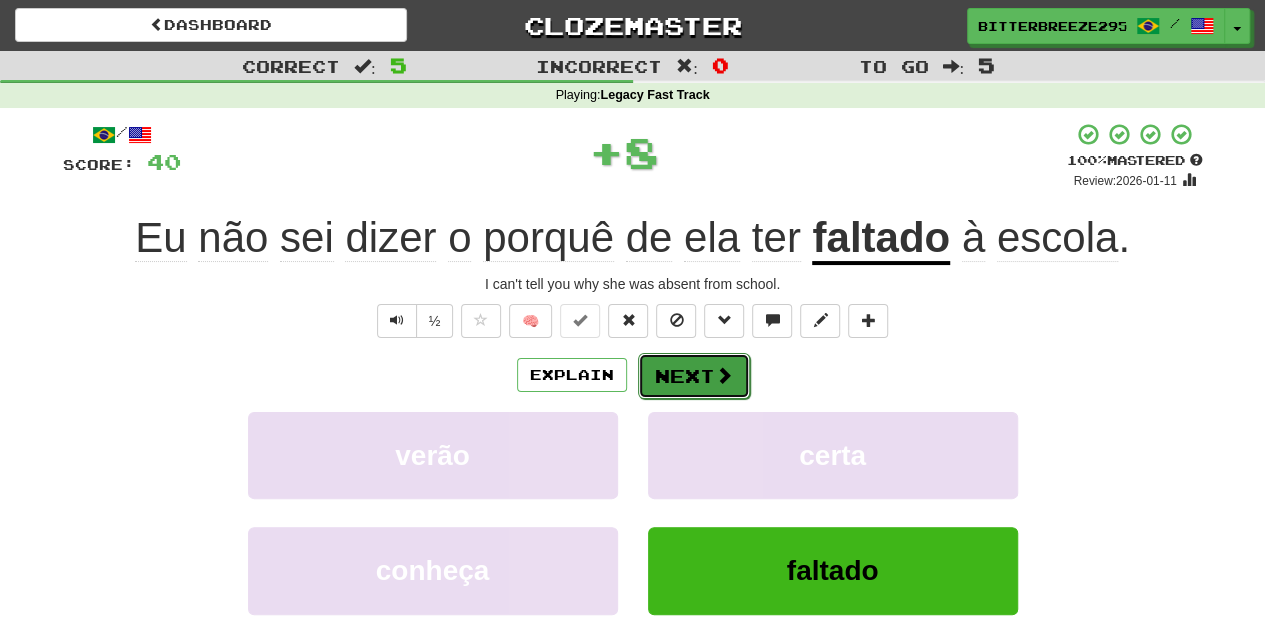 click on "Next" at bounding box center [694, 376] 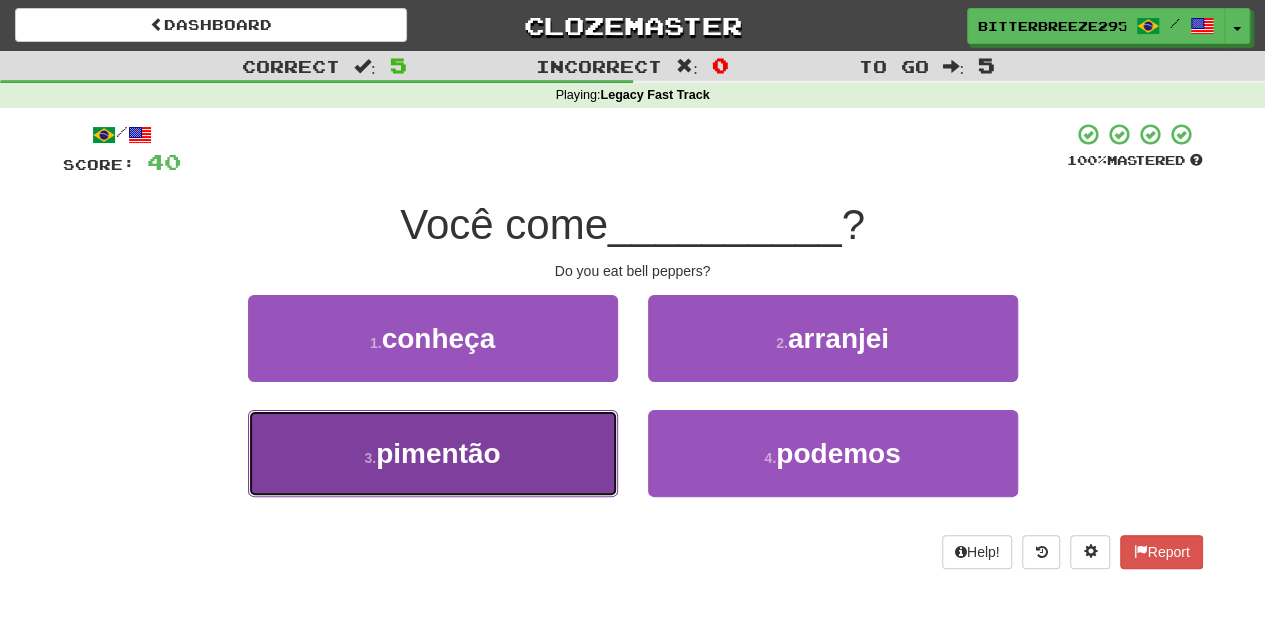click on "3 .  pimentão" at bounding box center [433, 453] 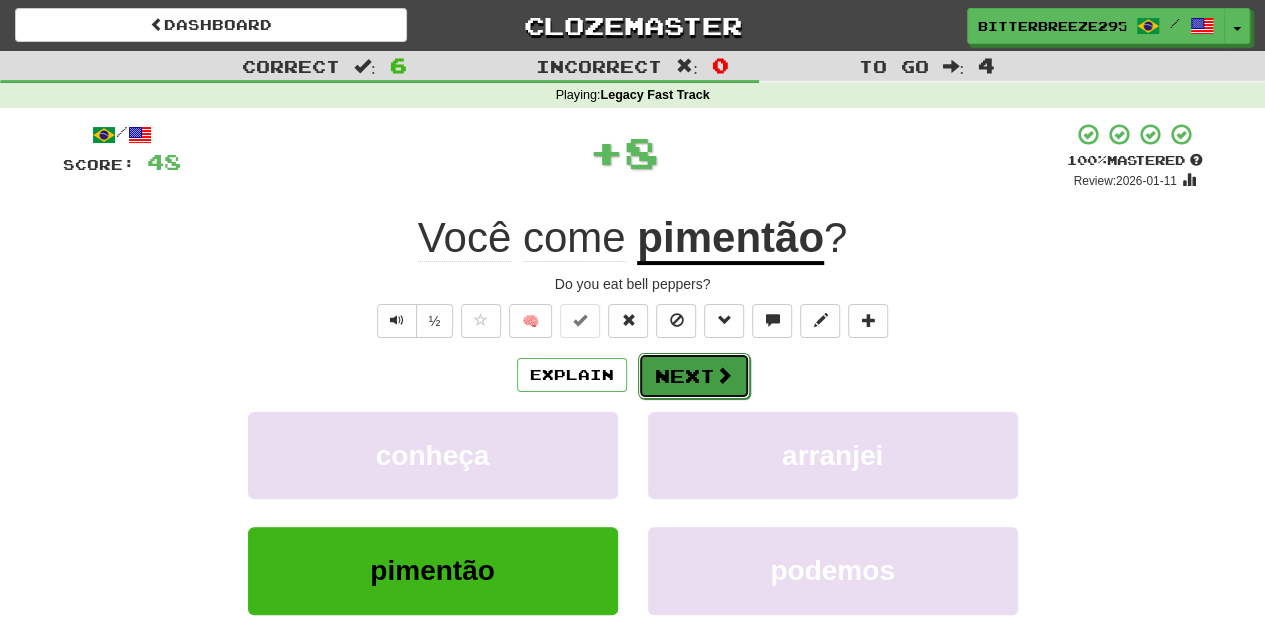 click on "Next" at bounding box center (694, 376) 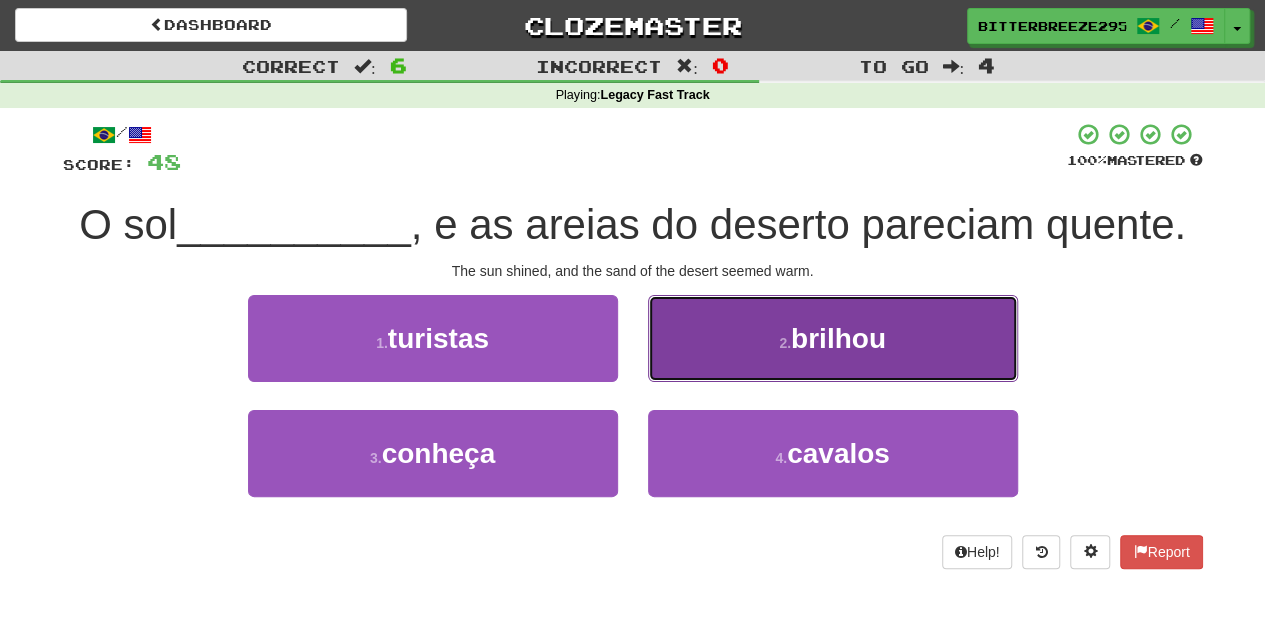 click on "2 .  brilhou" at bounding box center (833, 338) 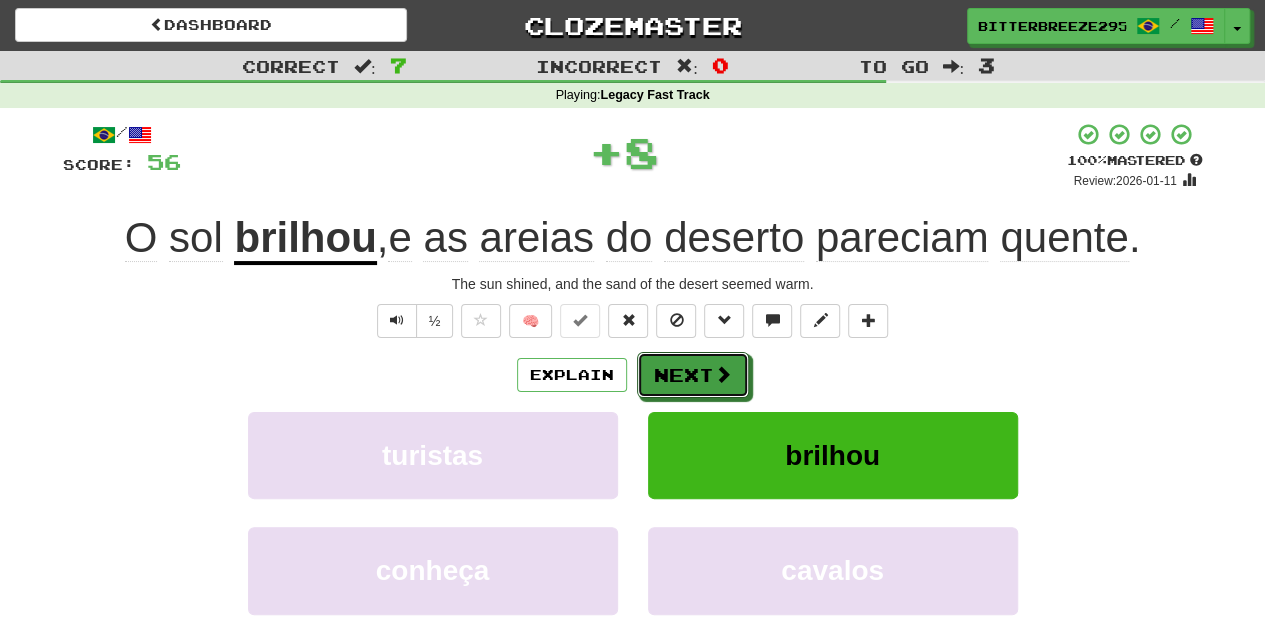 click on "Next" at bounding box center [693, 375] 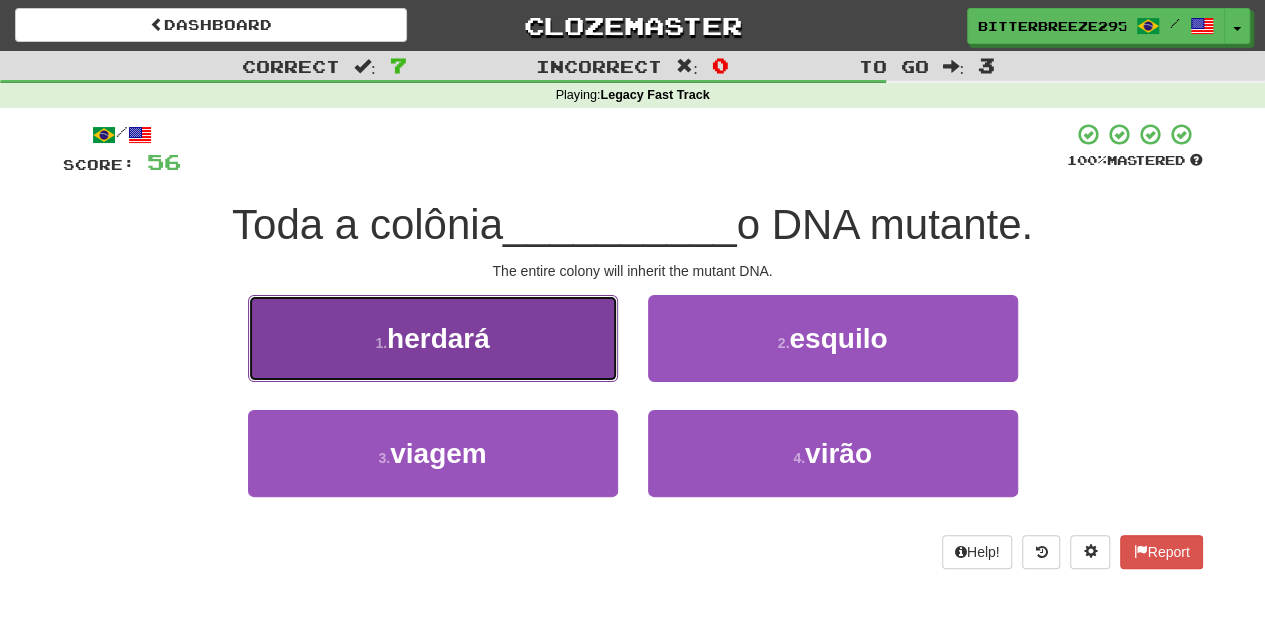 click on "1 .  herdará" at bounding box center [433, 338] 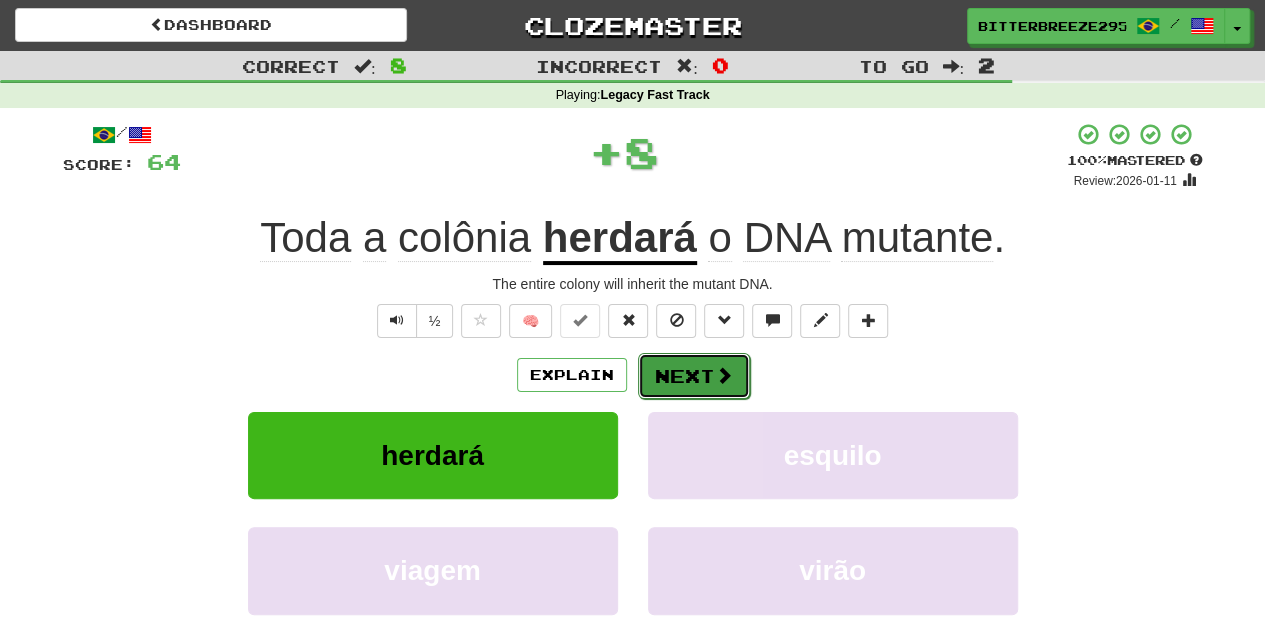 click on "Next" at bounding box center (694, 376) 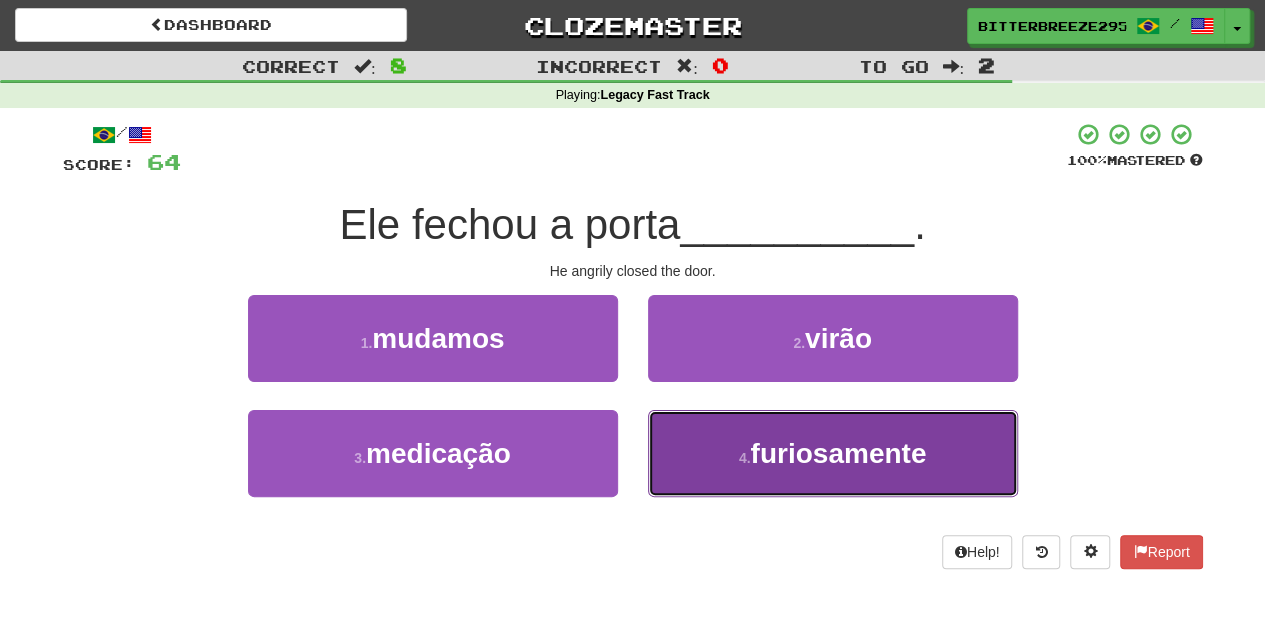 click on "4 .  furiosamente" at bounding box center (833, 453) 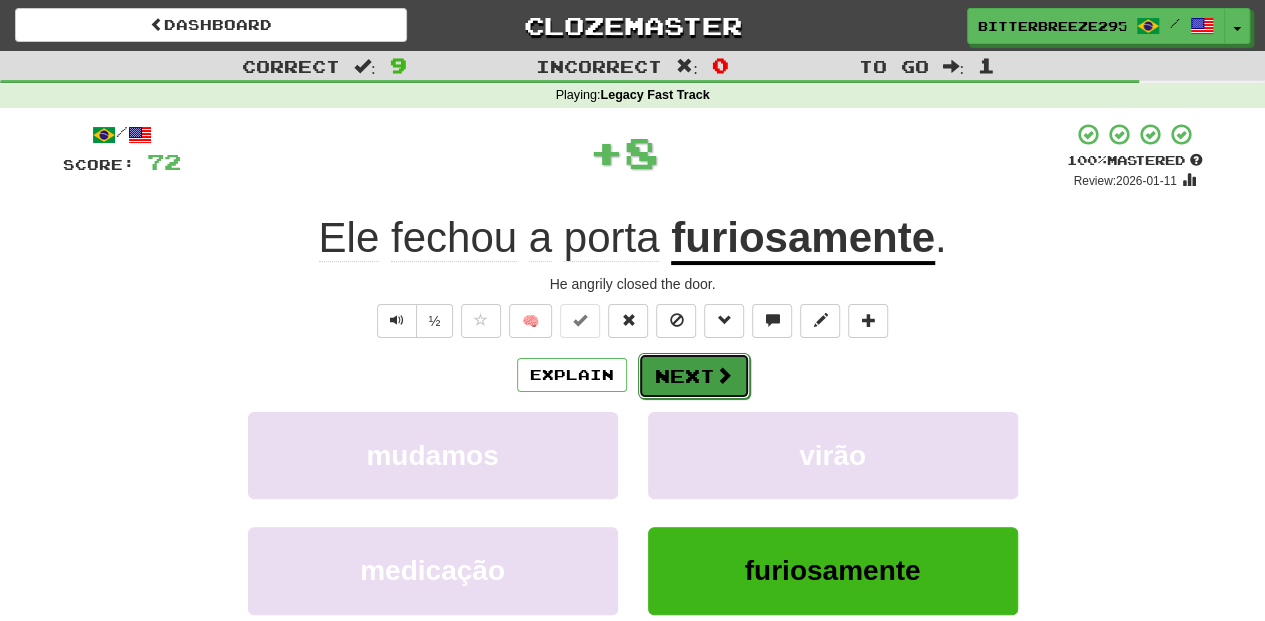 click on "Next" at bounding box center [694, 376] 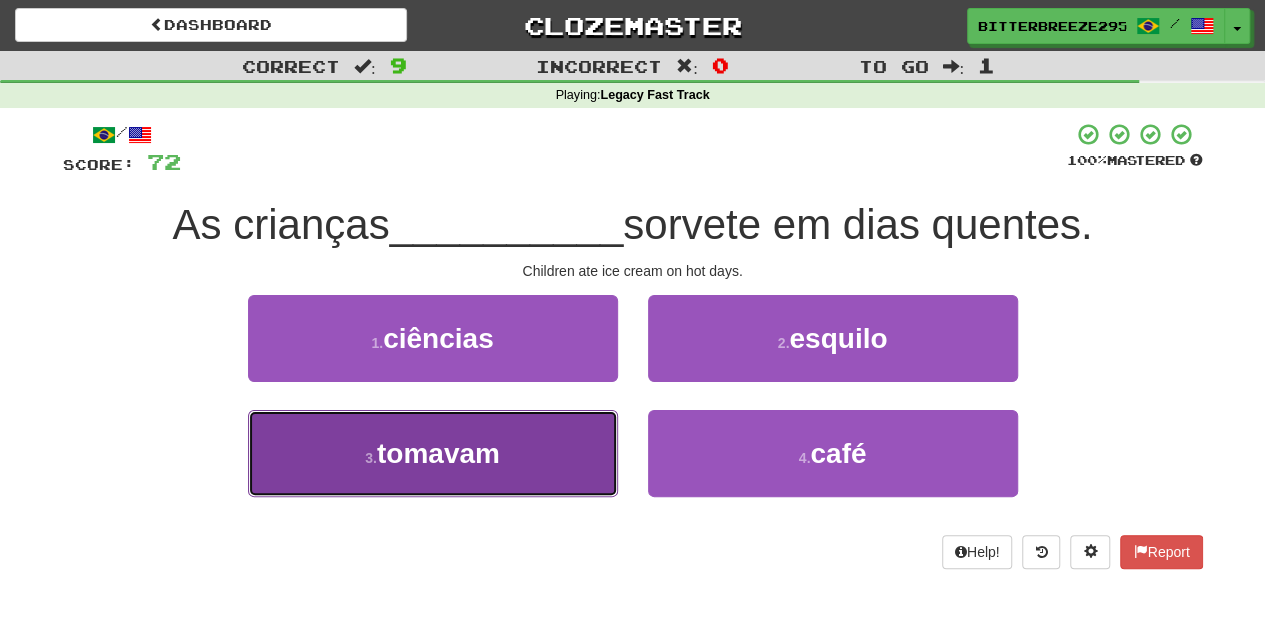 click on "3 .  tomavam" at bounding box center [433, 453] 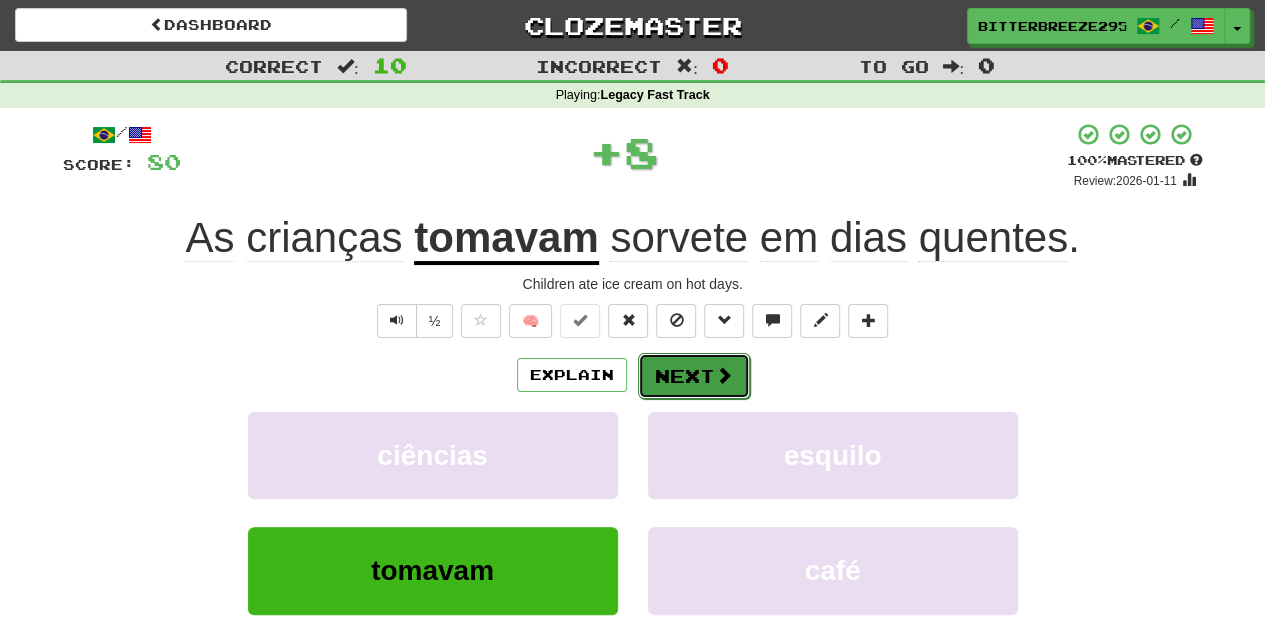 click on "Next" at bounding box center [694, 376] 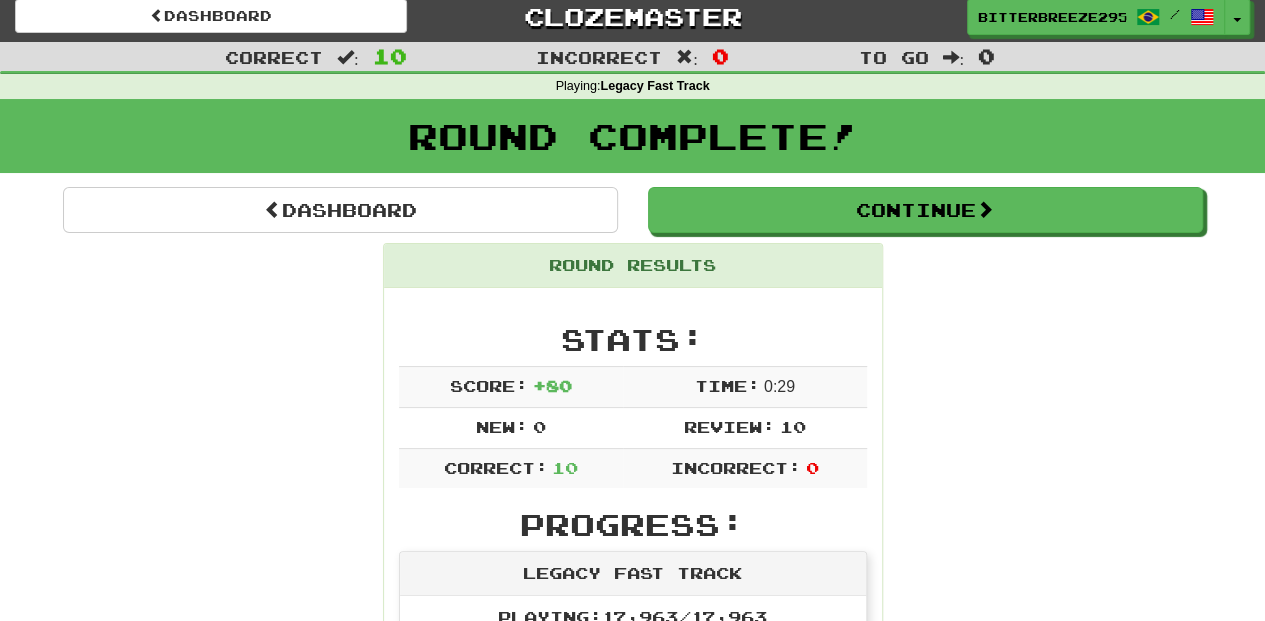scroll, scrollTop: 0, scrollLeft: 0, axis: both 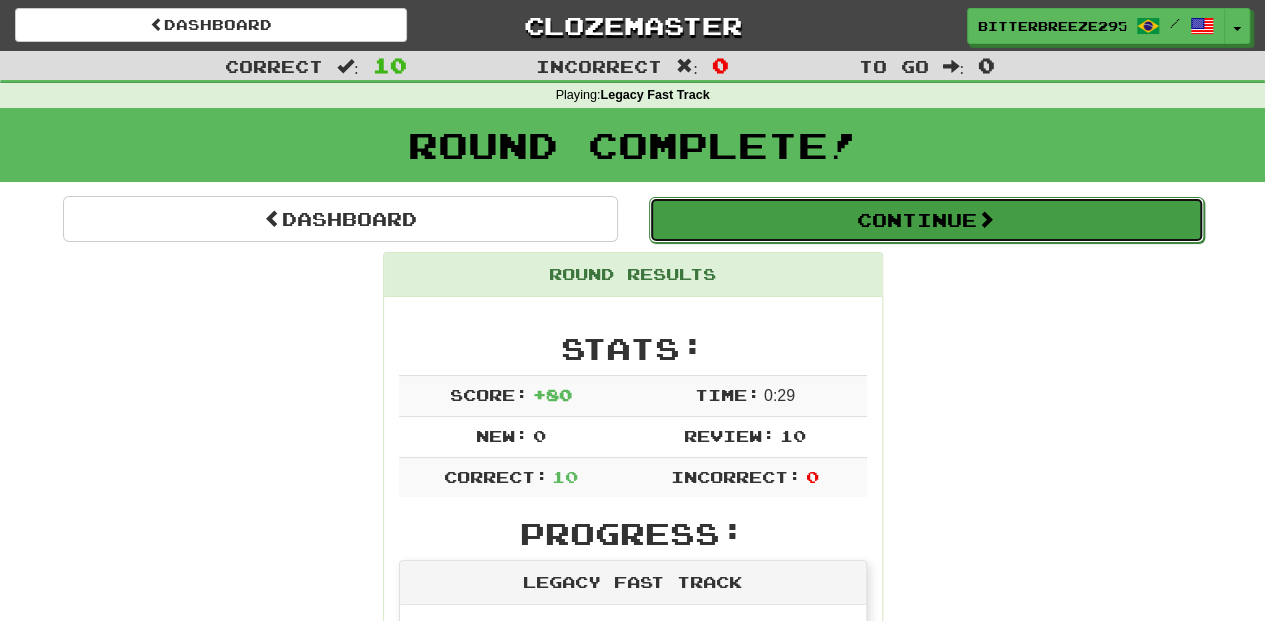 click on "Continue" at bounding box center [926, 220] 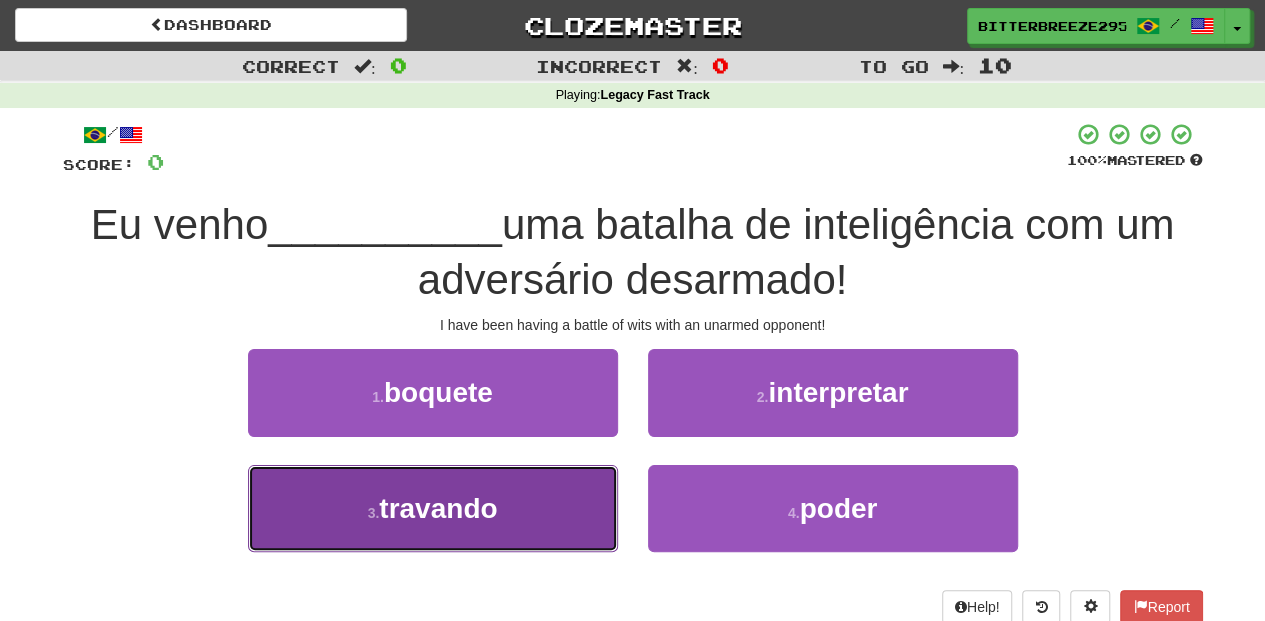 click on "3 .  travando" at bounding box center [433, 508] 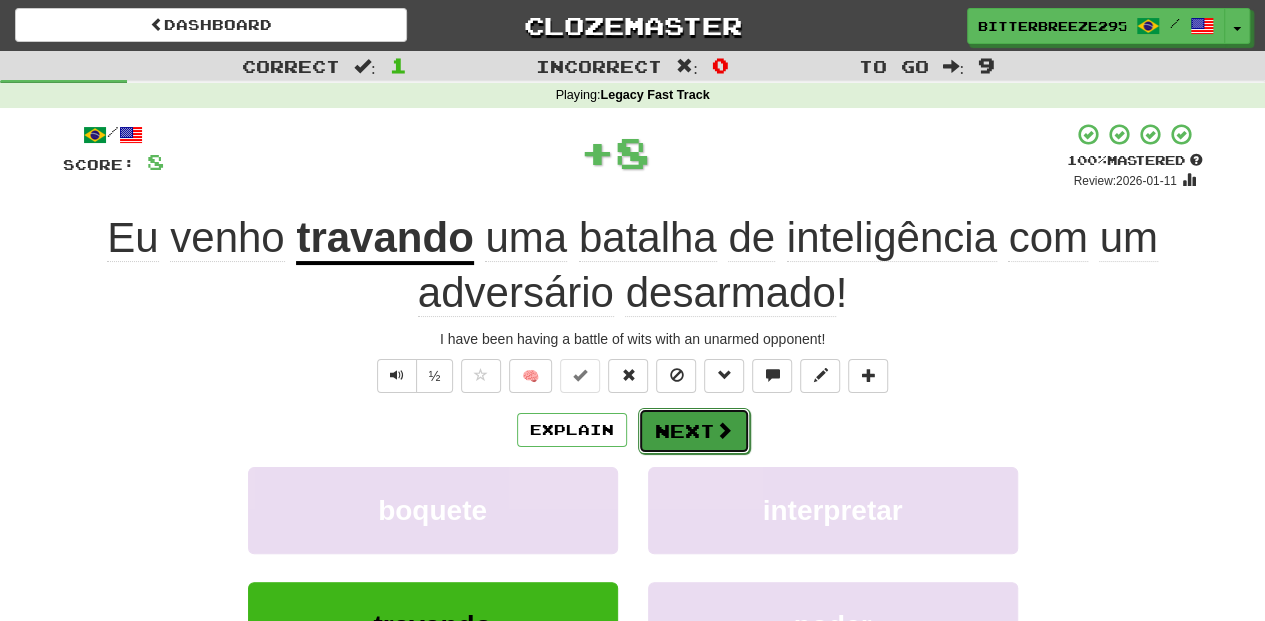click on "Next" at bounding box center (694, 431) 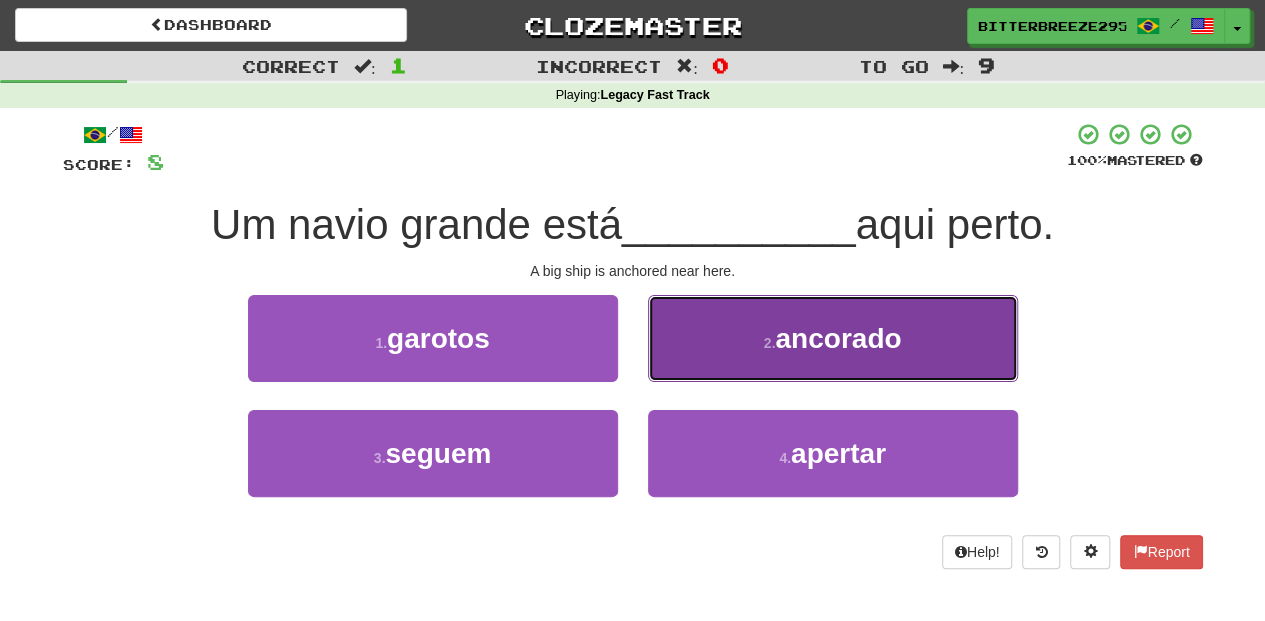 click on "2 .  ancorado" at bounding box center (833, 338) 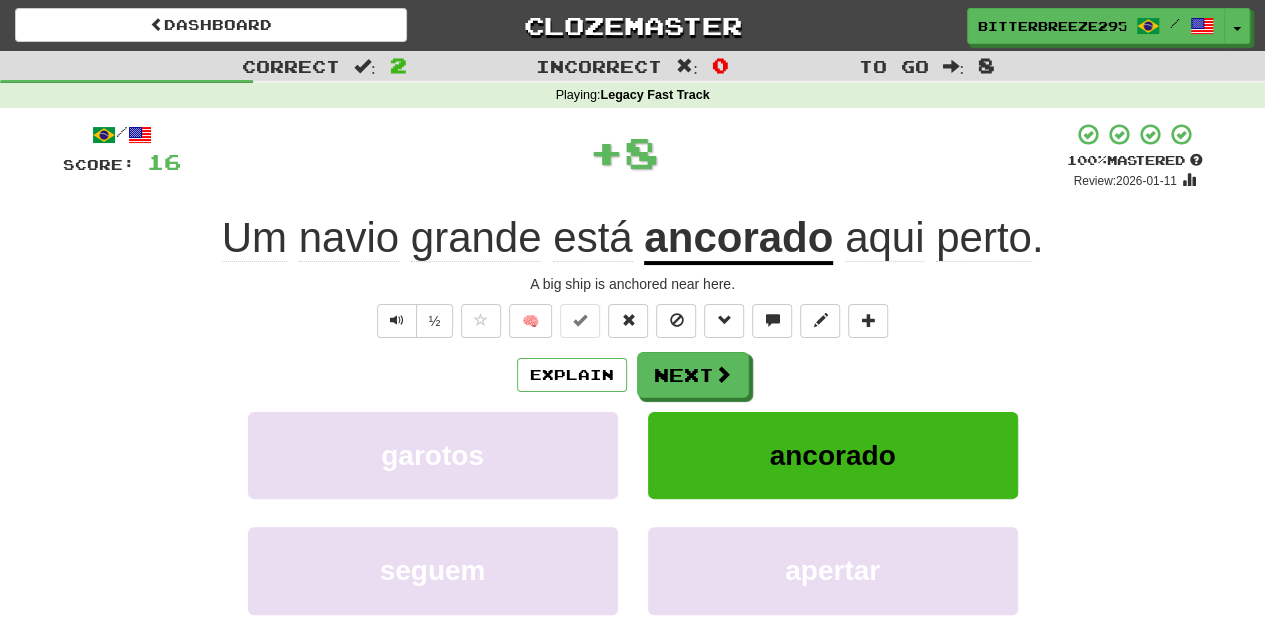 click on "Next" at bounding box center [693, 375] 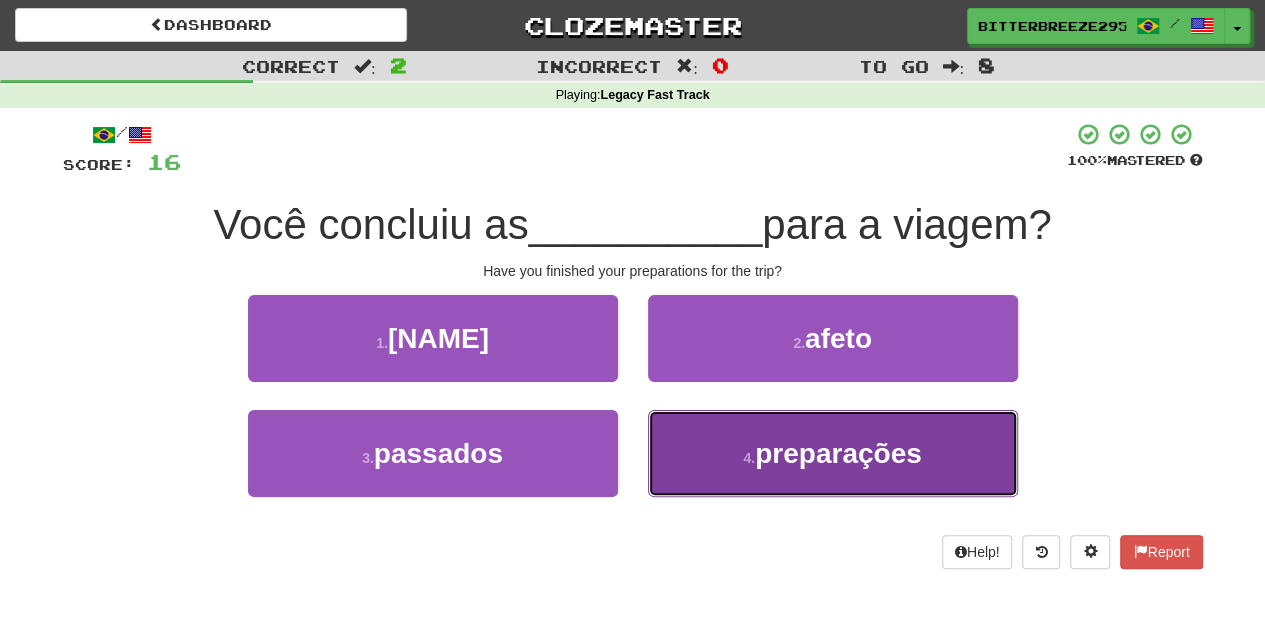 click on "4 .  preparações" at bounding box center (833, 453) 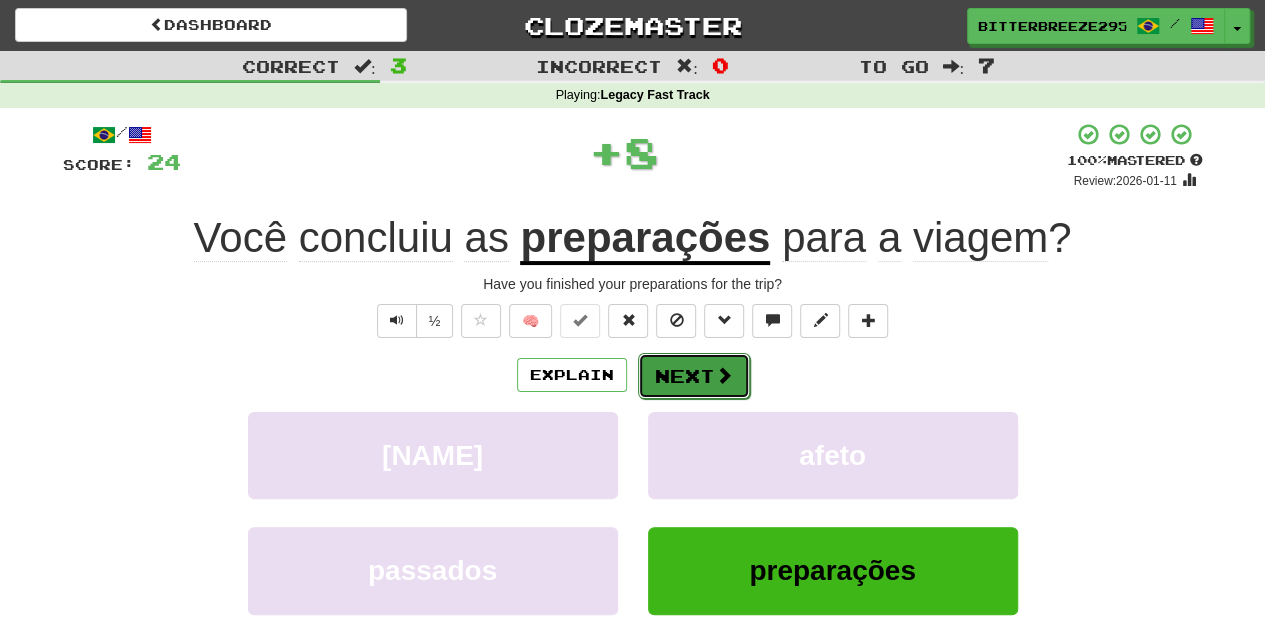 click on "Next" at bounding box center (694, 376) 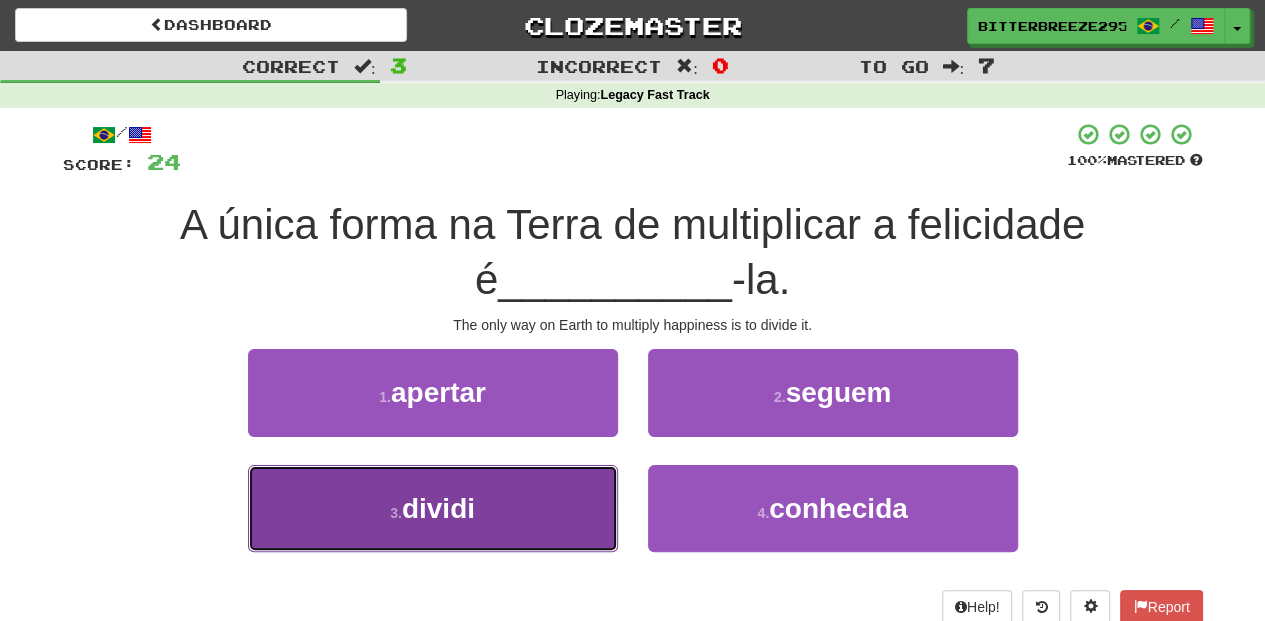 click on "3 .  dividi" at bounding box center (433, 508) 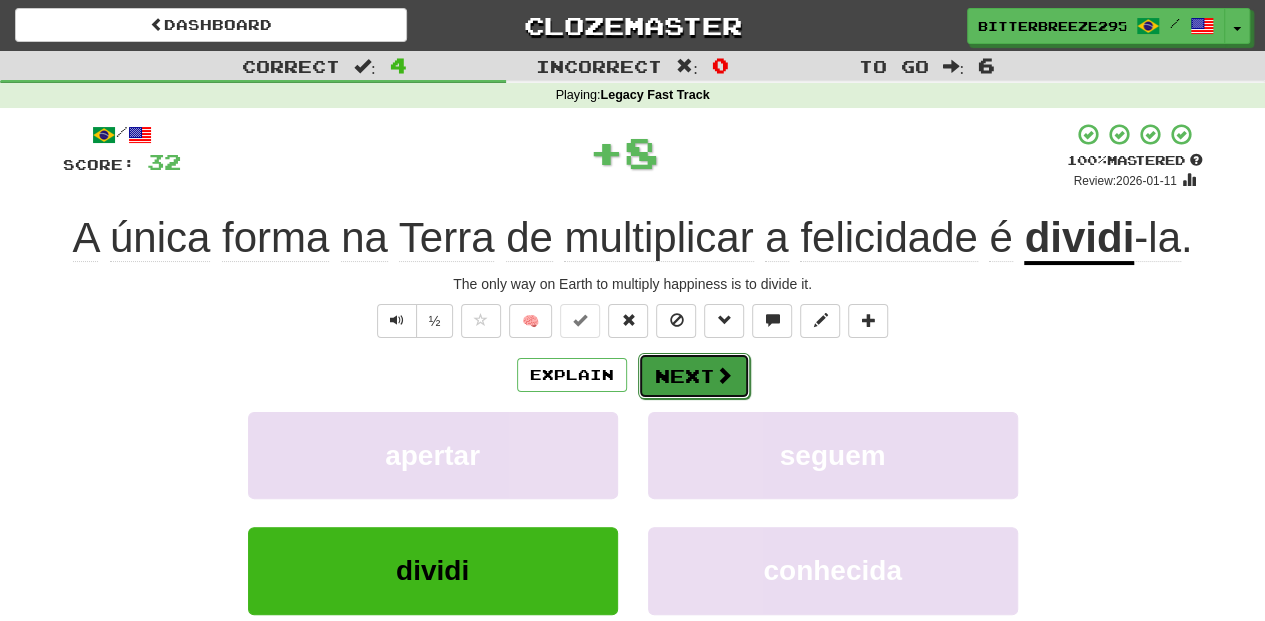 click on "Next" at bounding box center (694, 376) 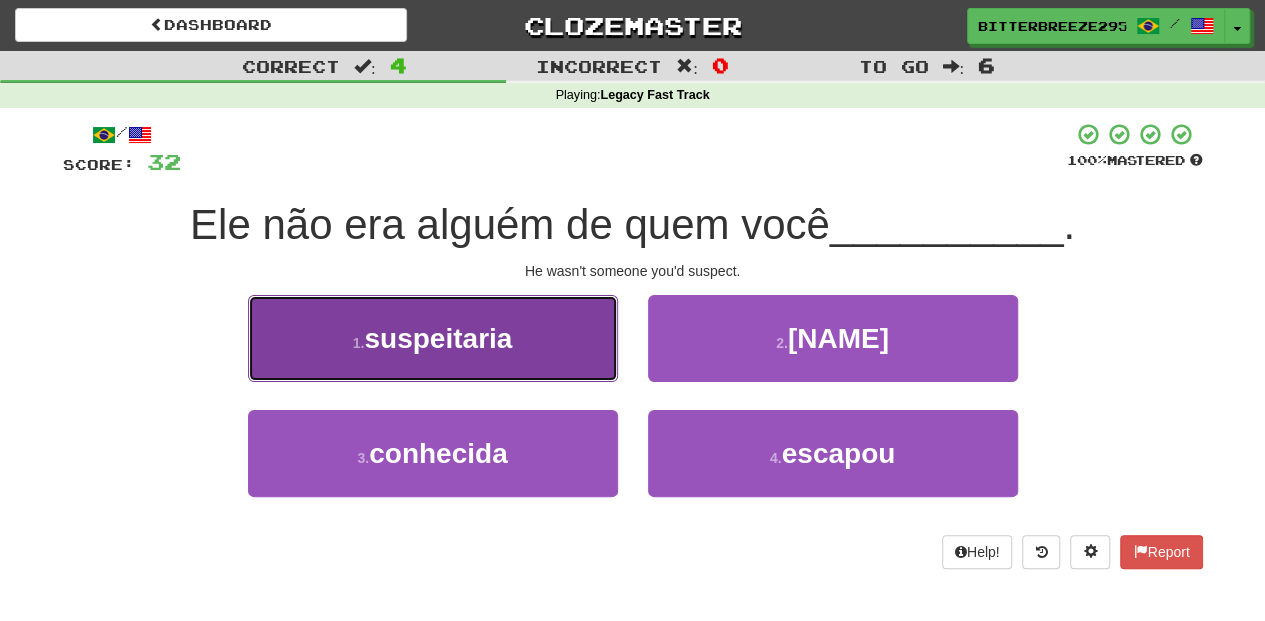 click on "1 .  suspeitaria" at bounding box center (433, 338) 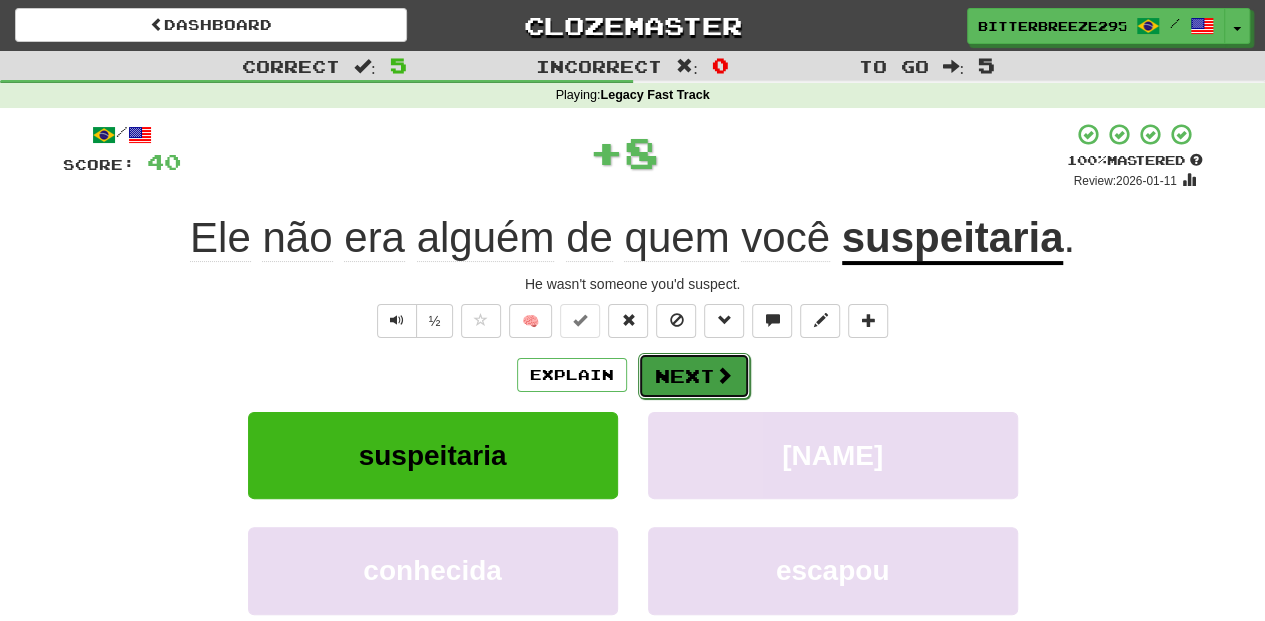 click on "Next" at bounding box center [694, 376] 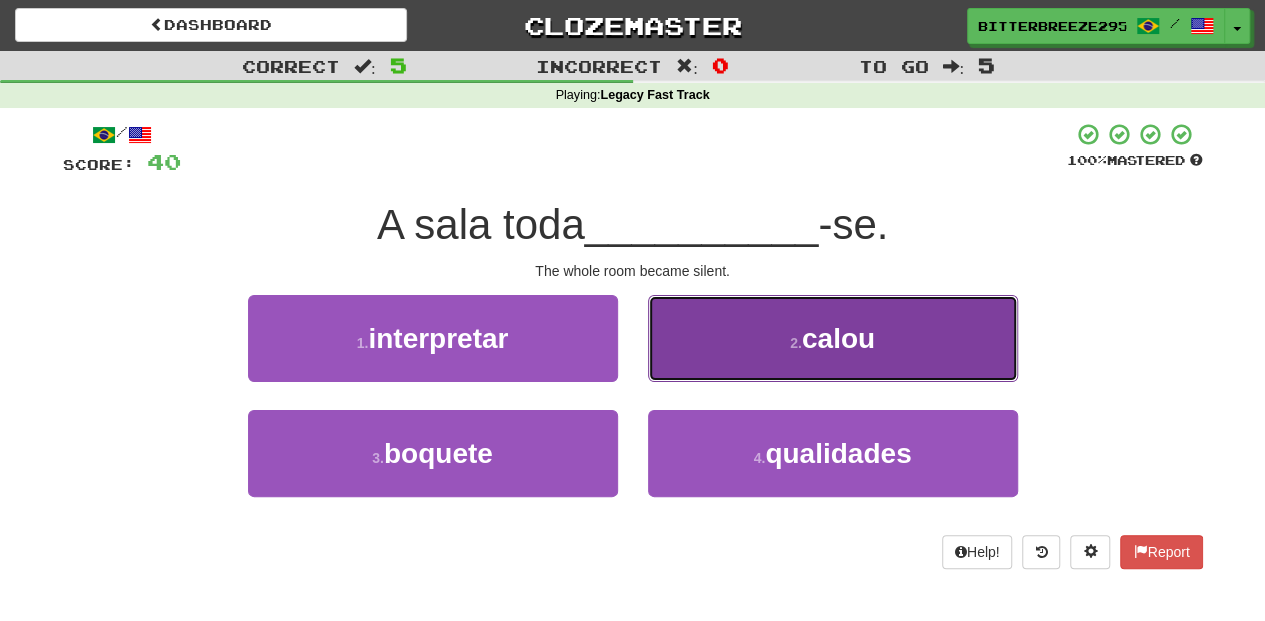 click on "2 .  calou" at bounding box center [833, 338] 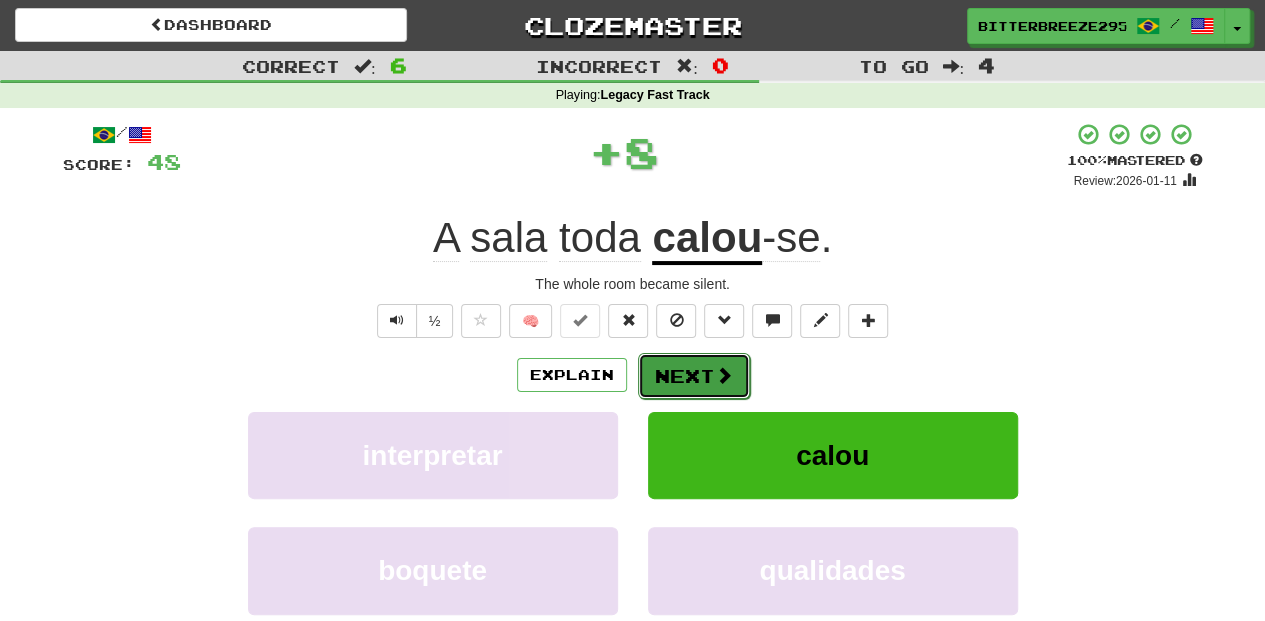click on "Next" at bounding box center [694, 376] 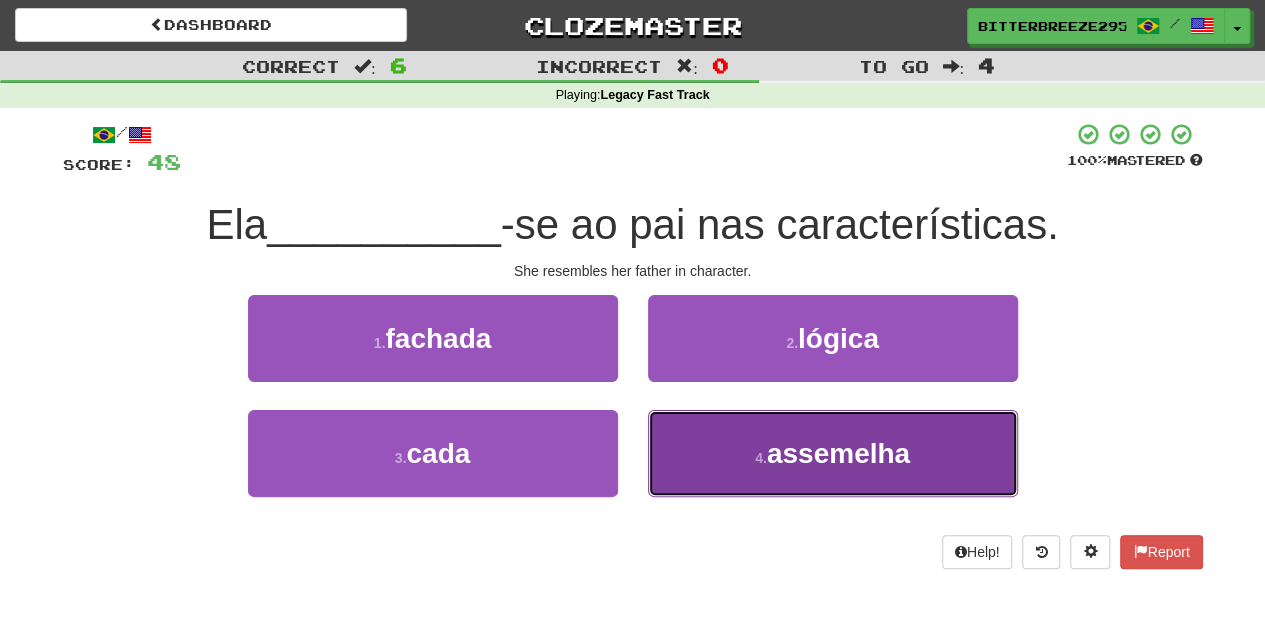 click on "4 .  assemelha" at bounding box center (833, 453) 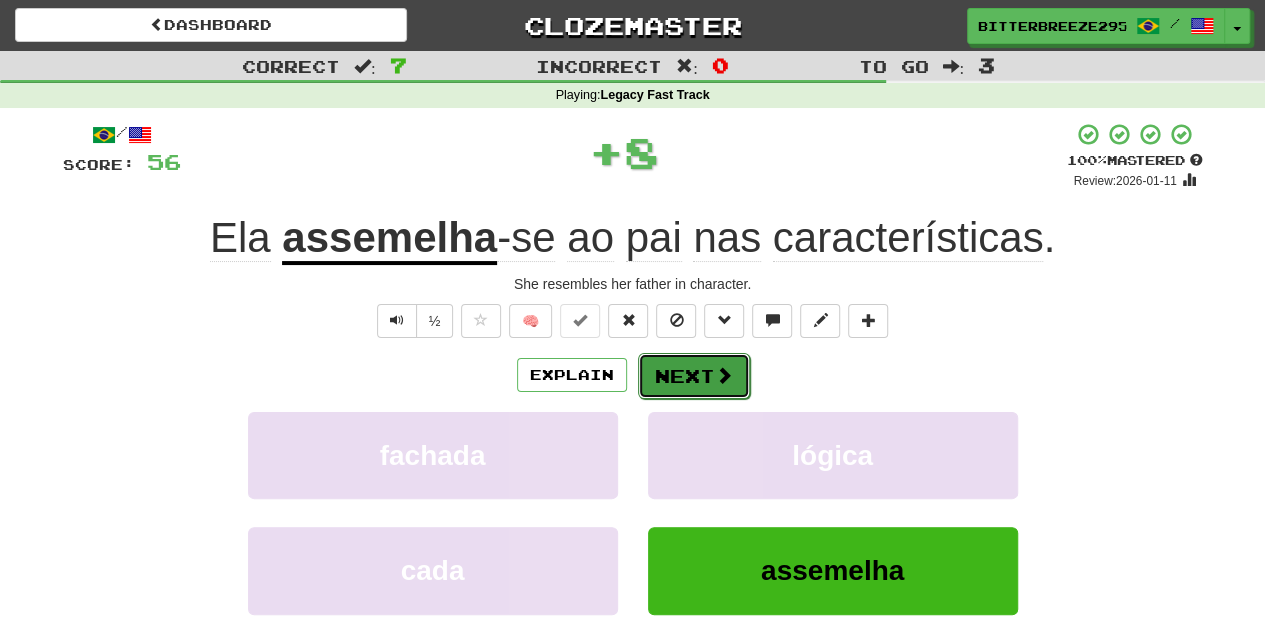 click on "Next" at bounding box center (694, 376) 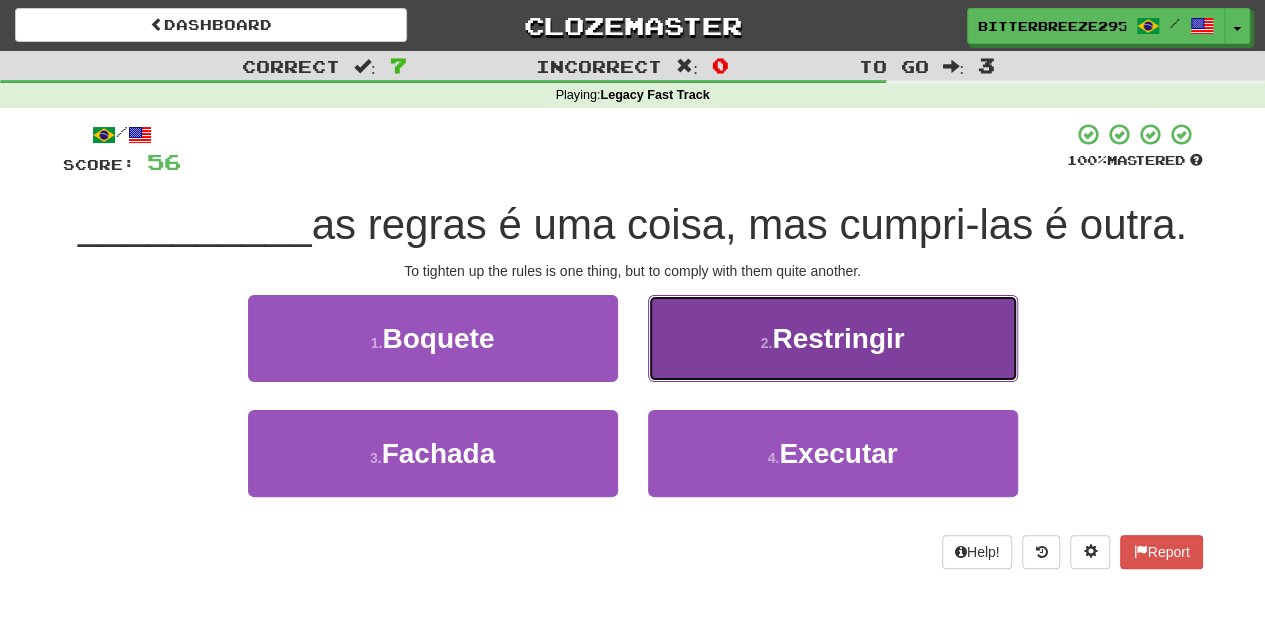 click on "2 .  Restringir" at bounding box center [833, 338] 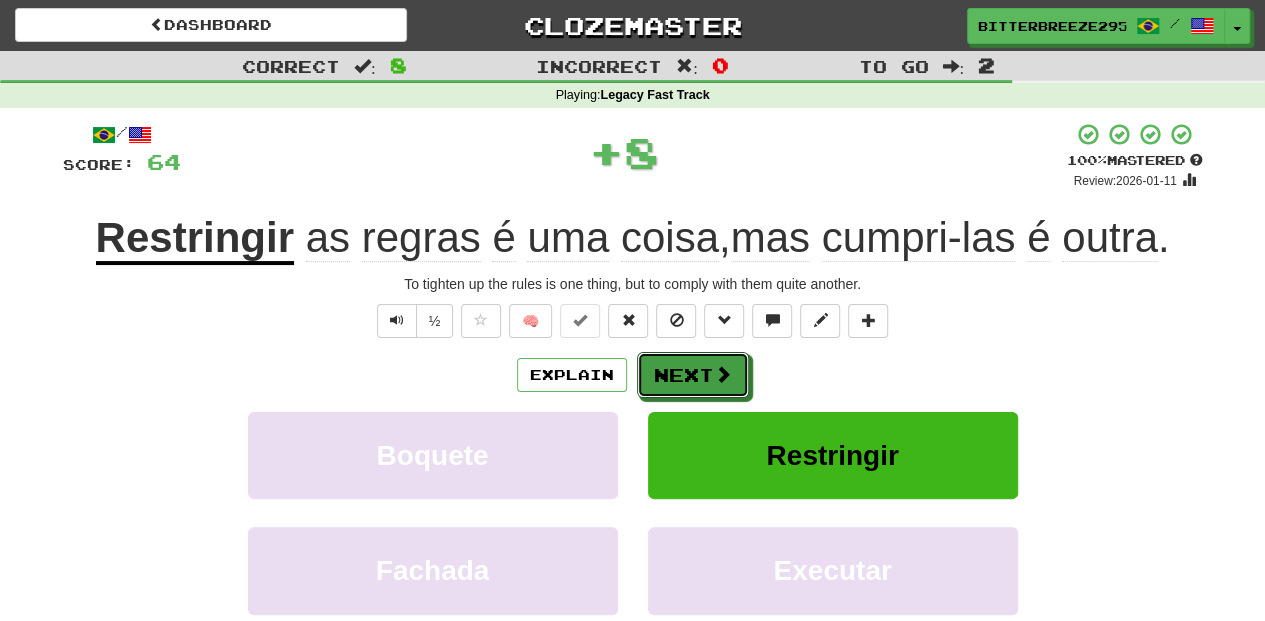 click on "Next" at bounding box center (693, 375) 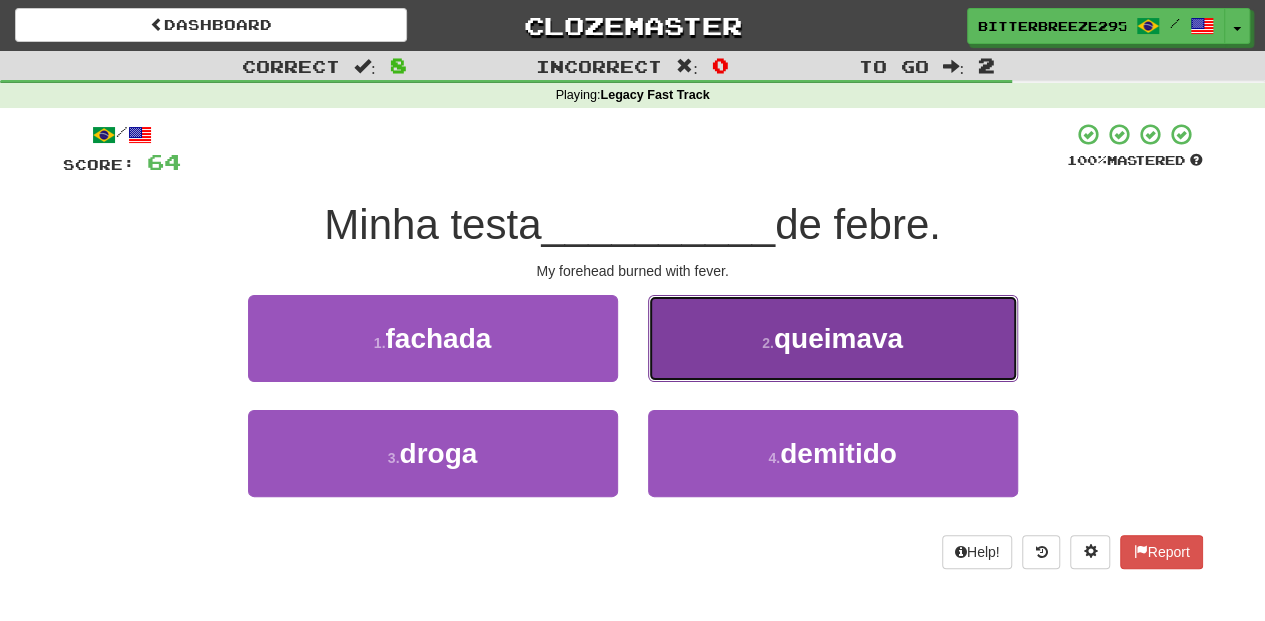 click on "2 .  queimava" at bounding box center [833, 338] 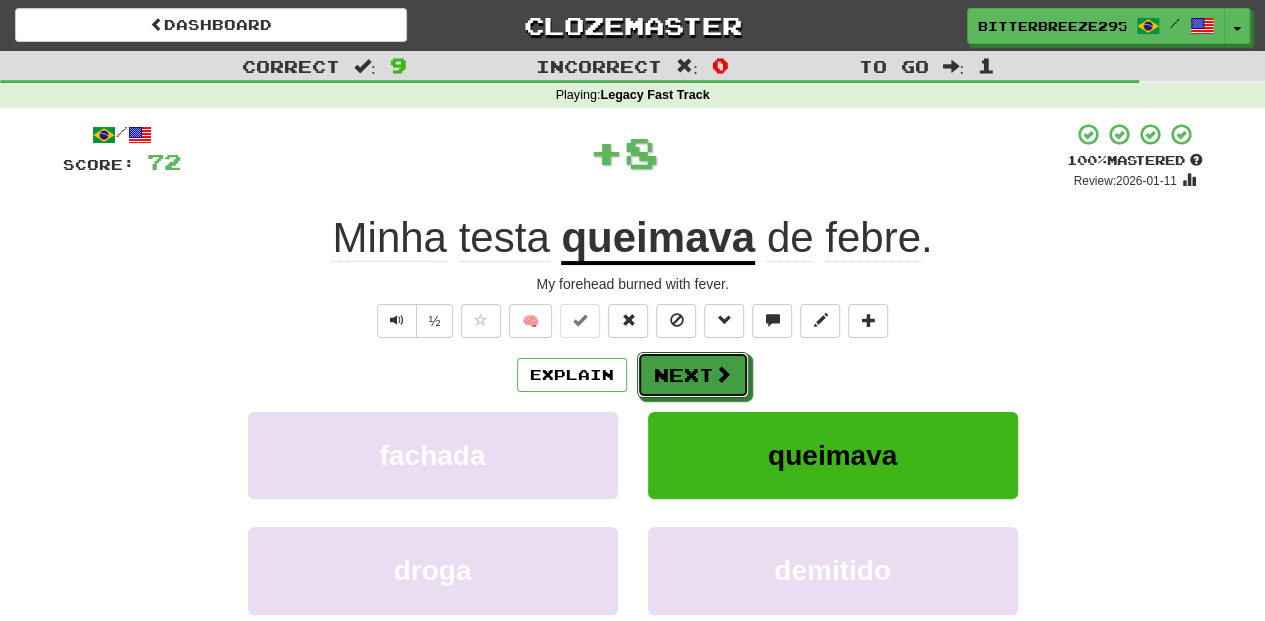 click on "Next" at bounding box center [693, 375] 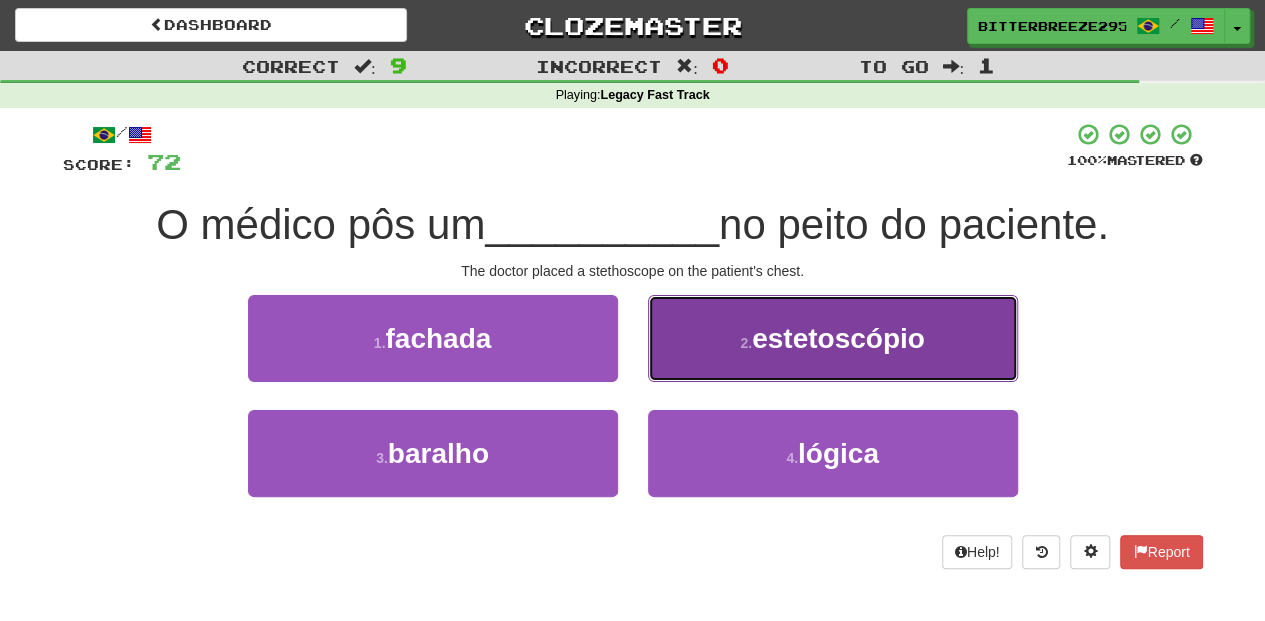 click on "2 .  estetoscópio" at bounding box center [833, 338] 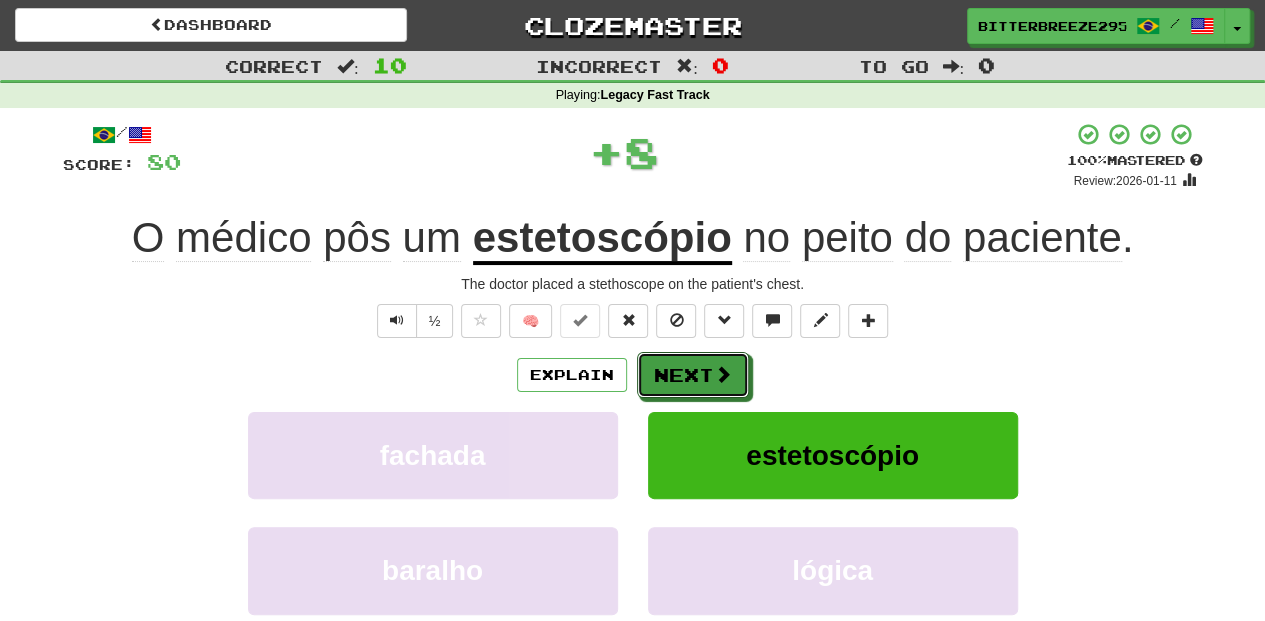 click on "Next" at bounding box center (693, 375) 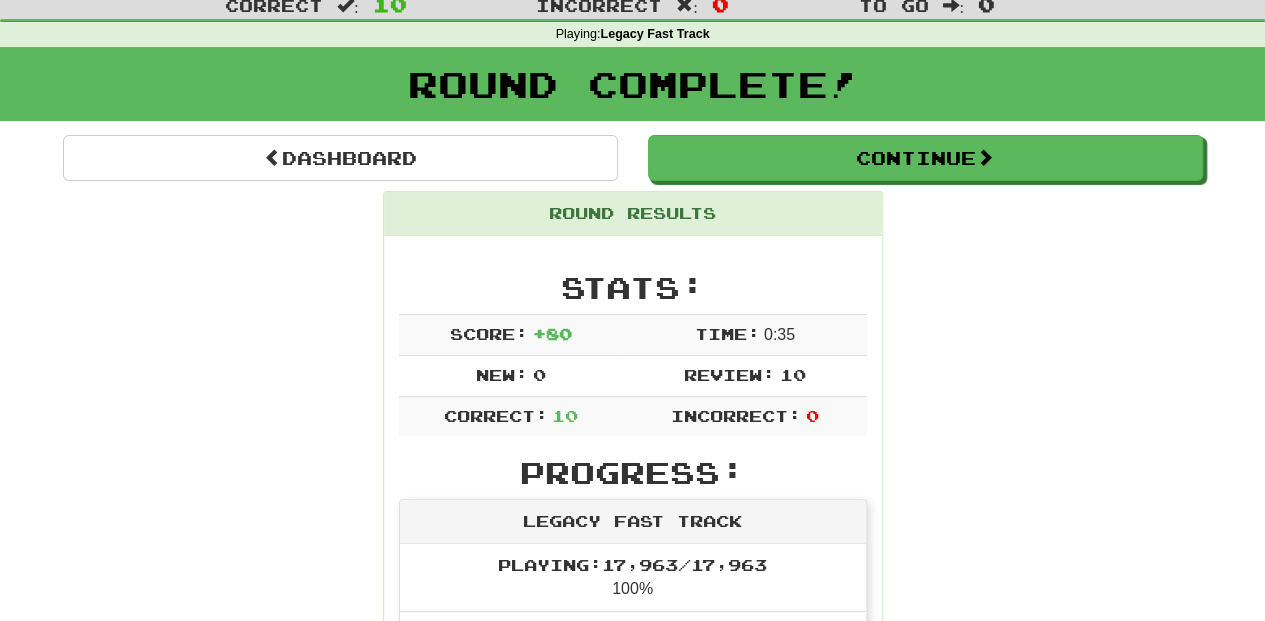 scroll, scrollTop: 0, scrollLeft: 0, axis: both 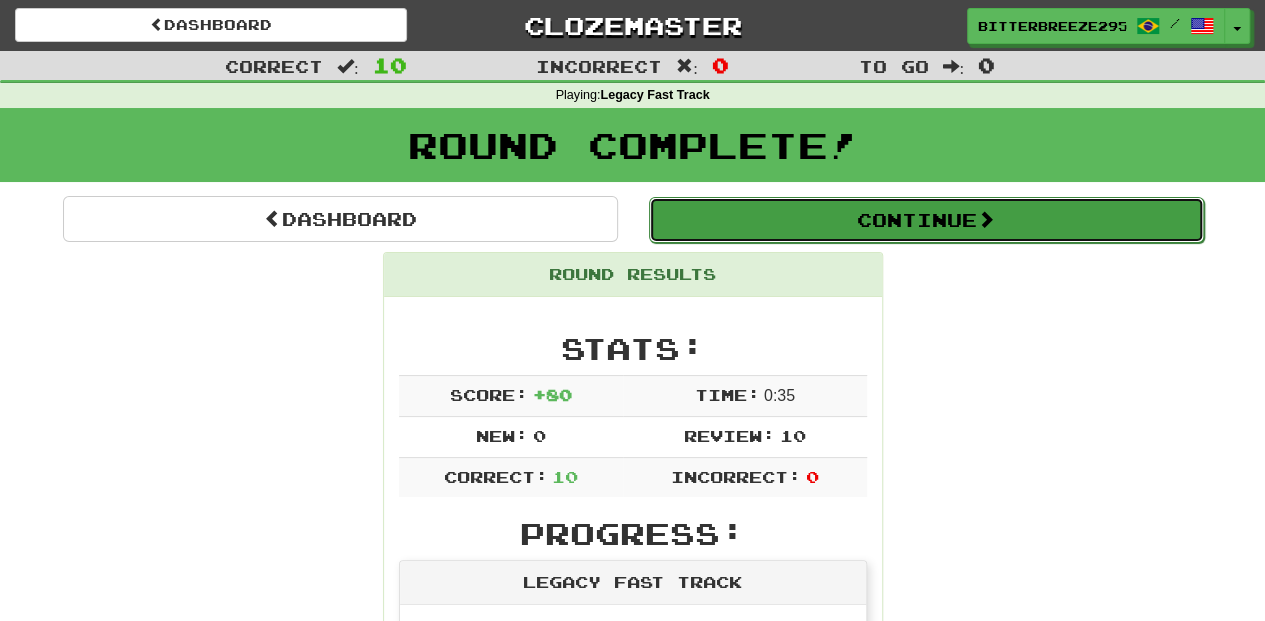 click on "Continue" at bounding box center (926, 220) 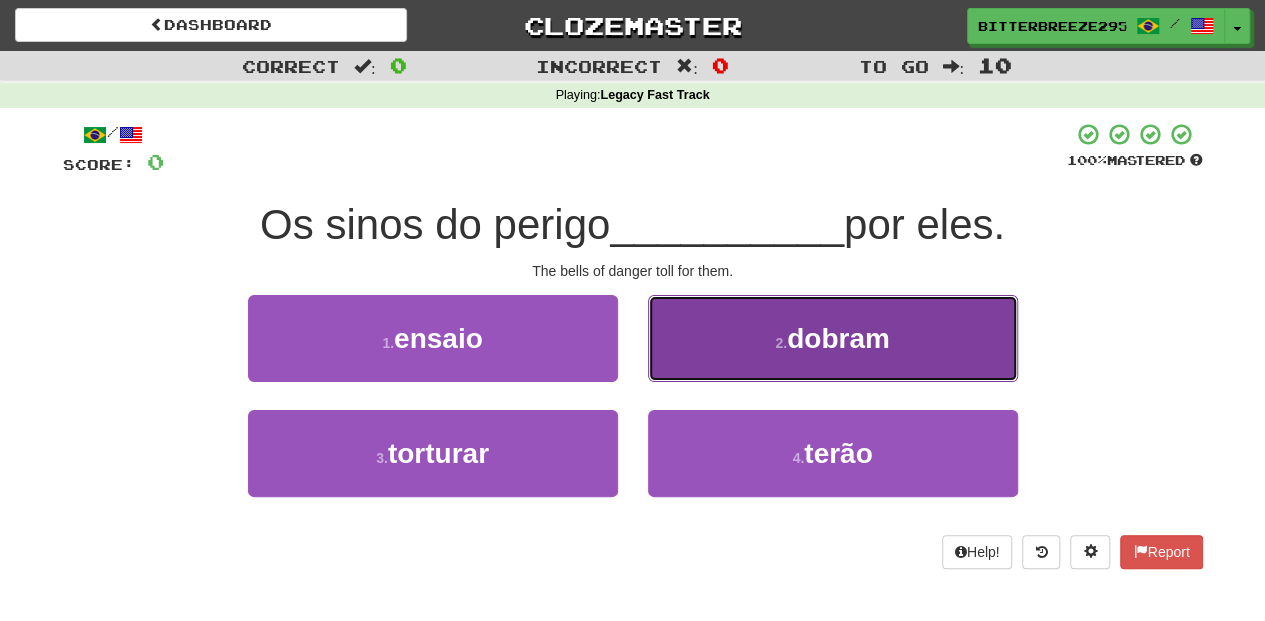 click on "2 .  dobram" at bounding box center (833, 338) 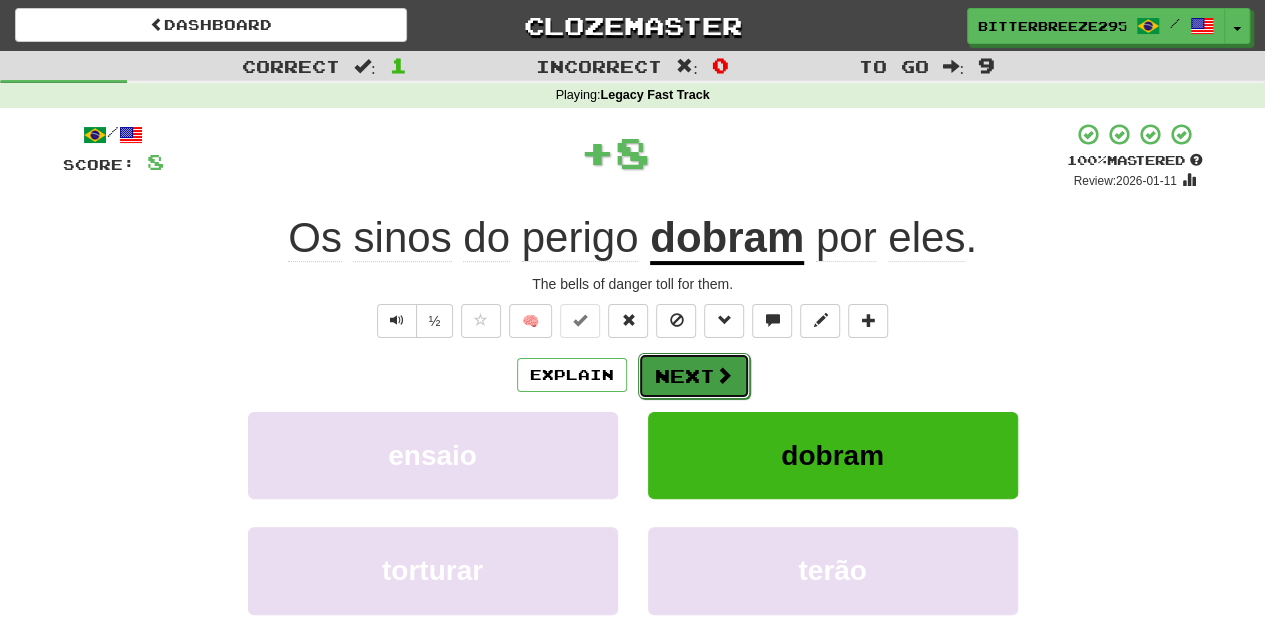 click on "Next" at bounding box center [694, 376] 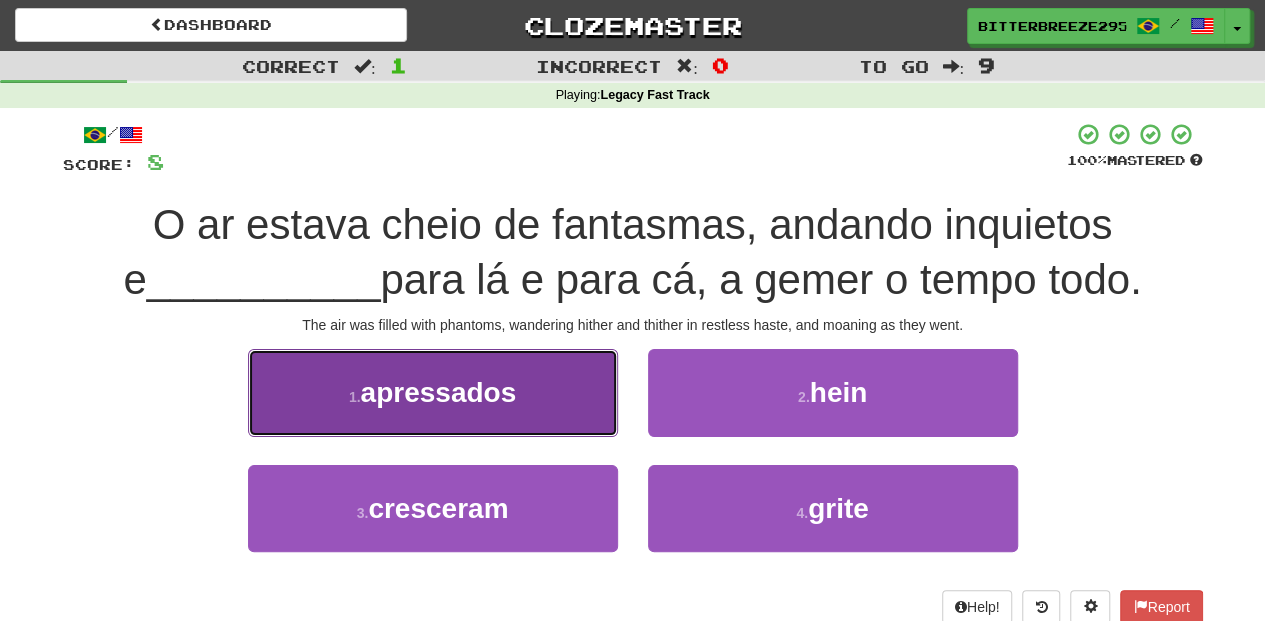 click on "1 .  apressados" at bounding box center [433, 392] 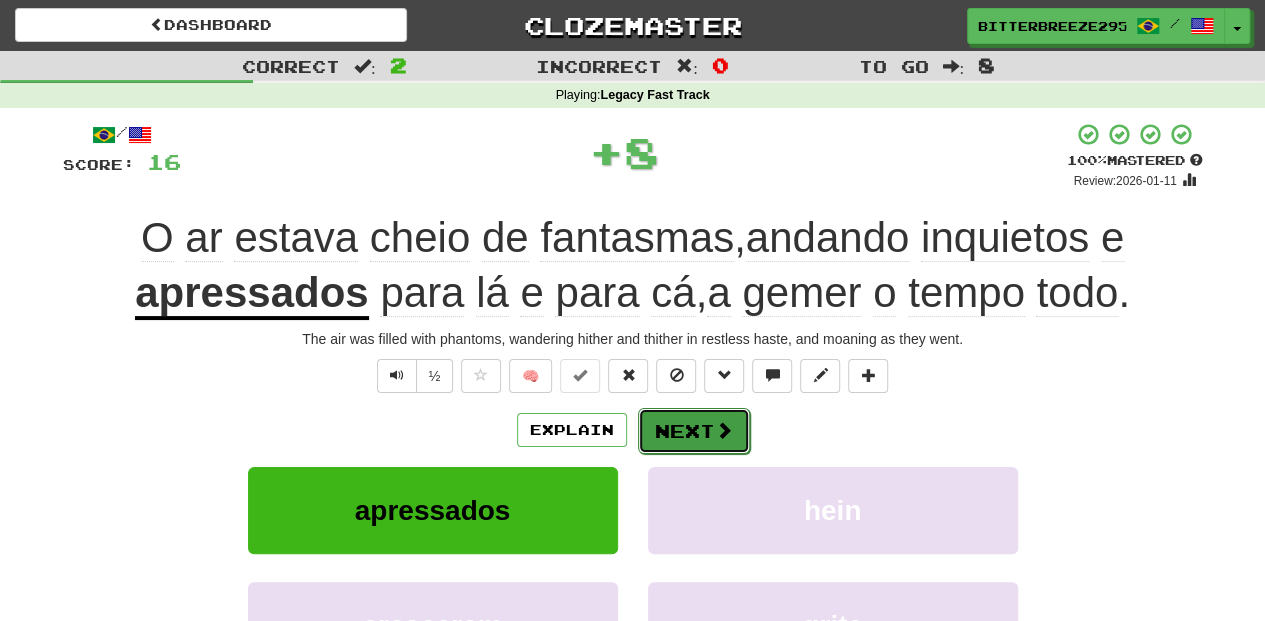 click on "Next" at bounding box center (694, 431) 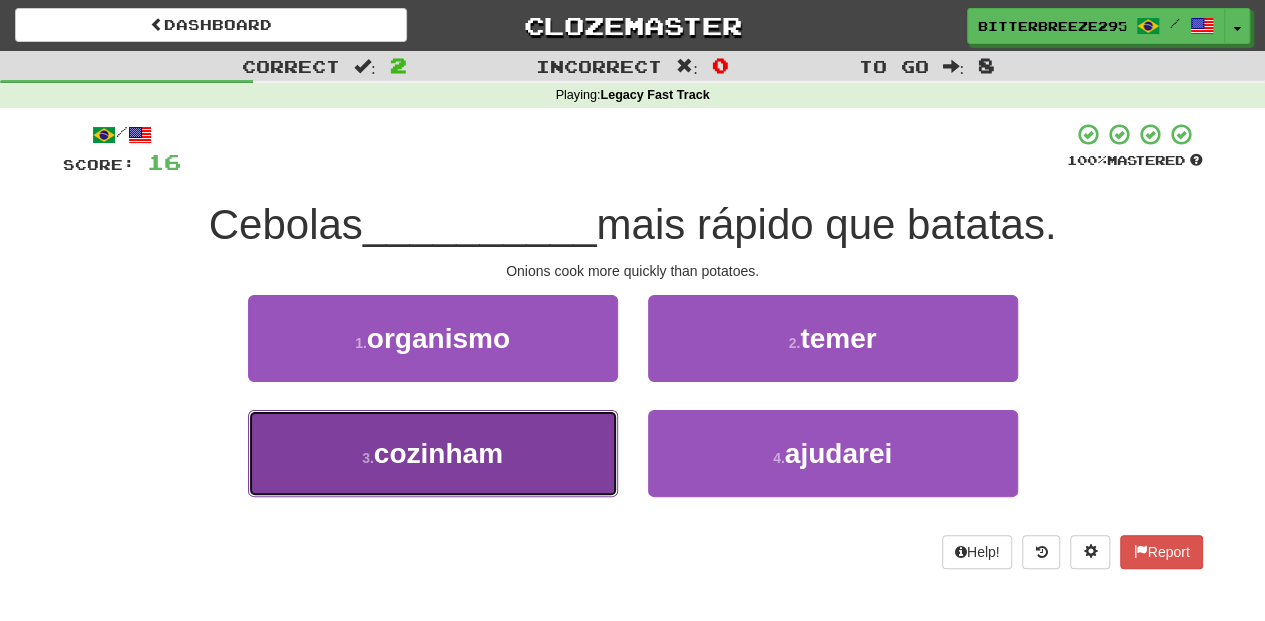 click on "3 .  cozinham" at bounding box center [433, 453] 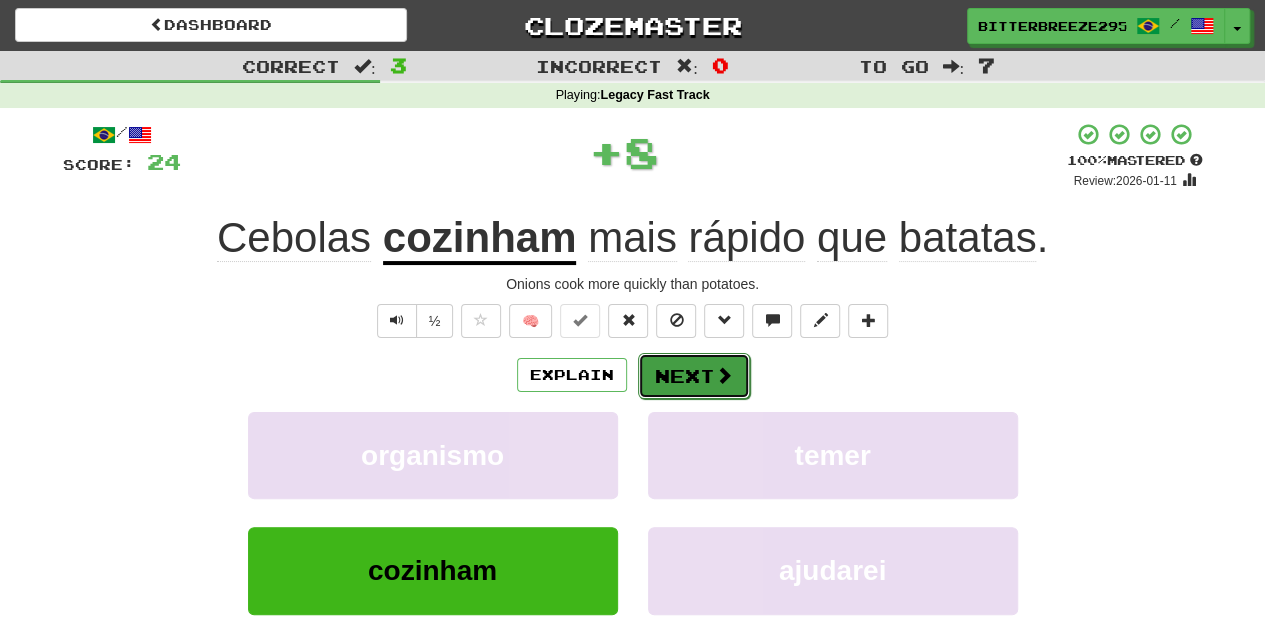 click on "Next" at bounding box center (694, 376) 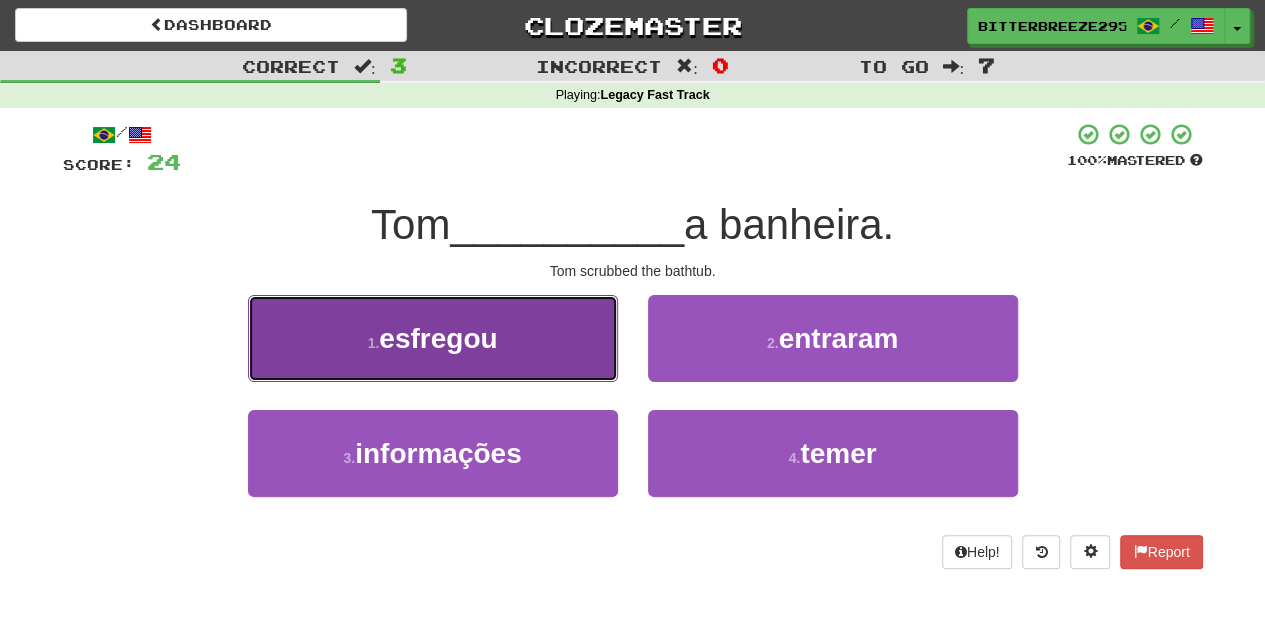 click on "1 .  esfregou" at bounding box center (433, 338) 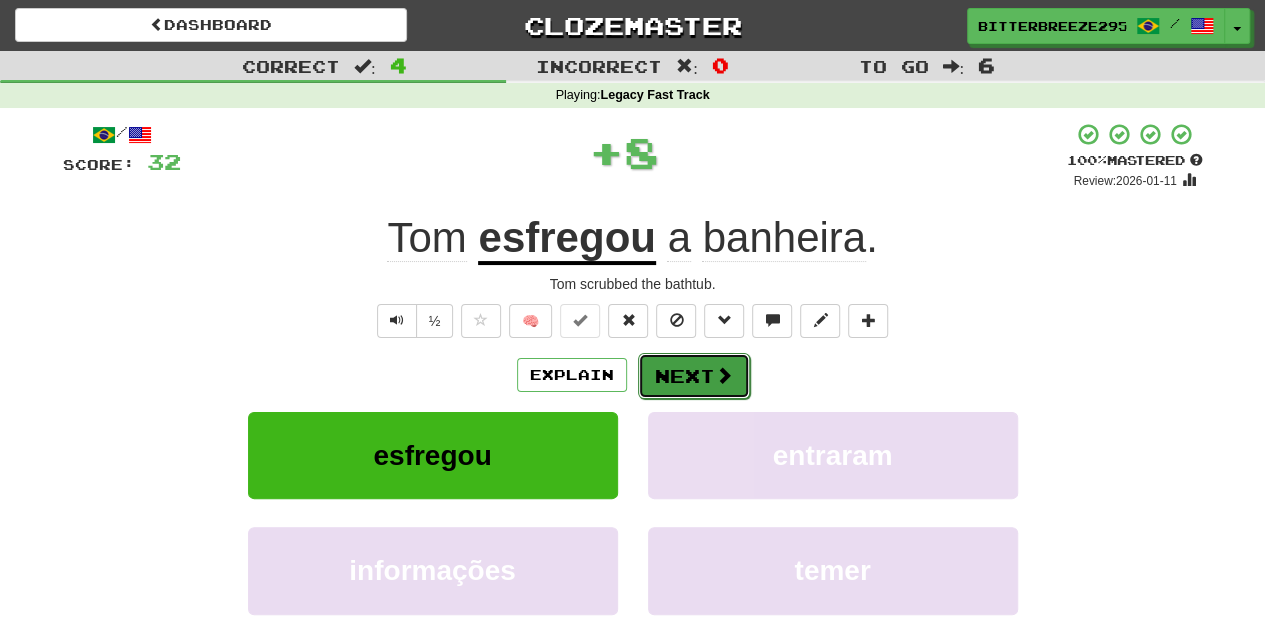 click on "Next" at bounding box center [694, 376] 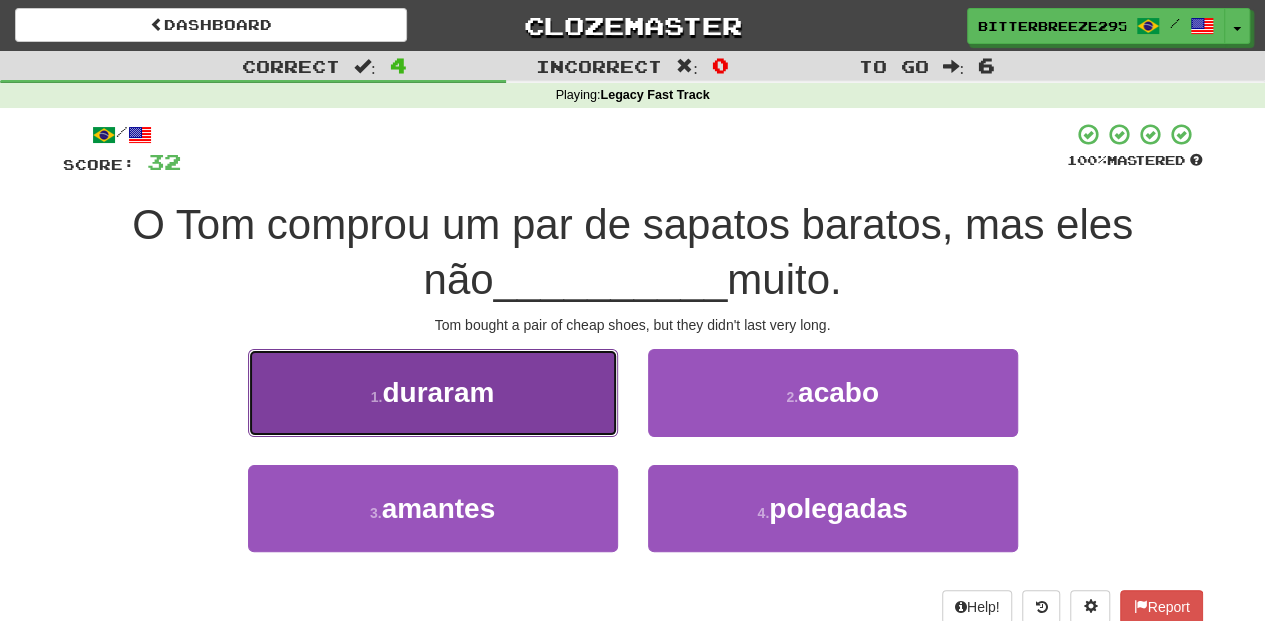 click on "1 .  duraram" at bounding box center [433, 392] 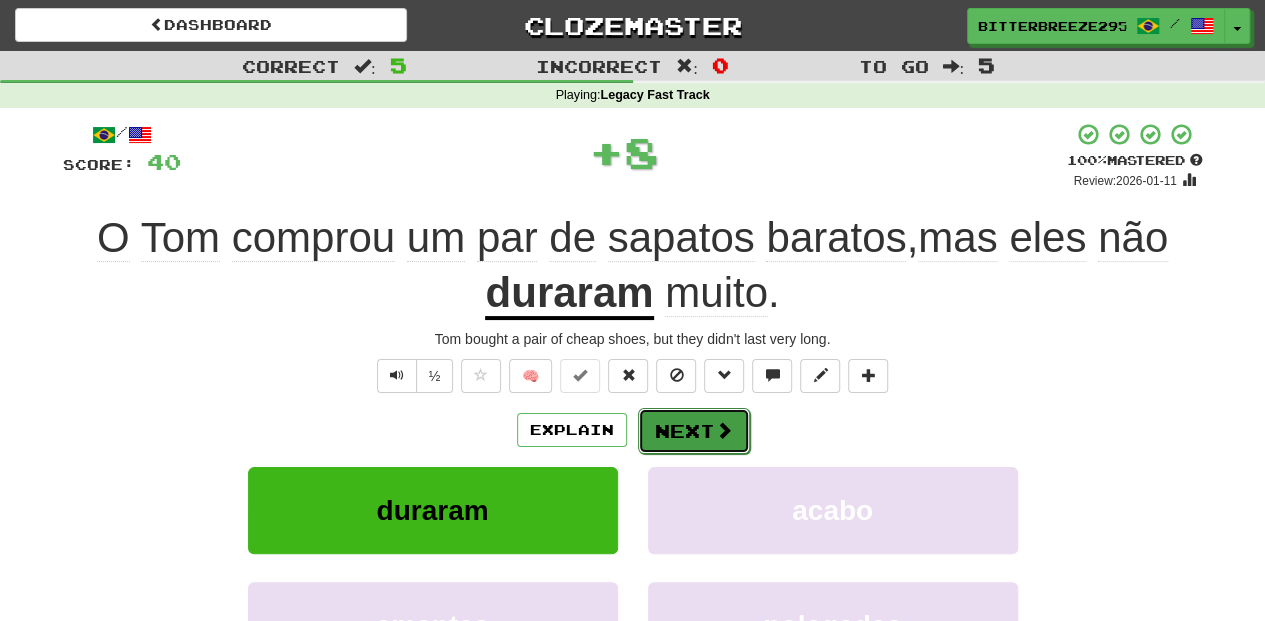 click on "Next" at bounding box center (694, 431) 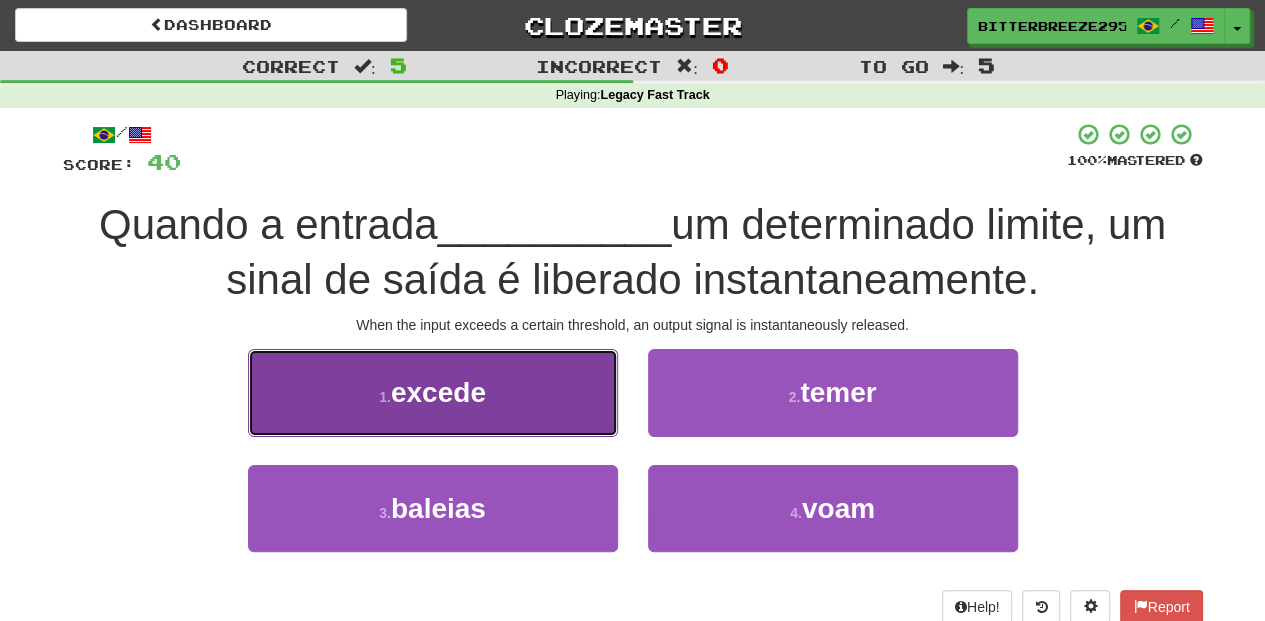 click on "1 .  excede" at bounding box center (433, 392) 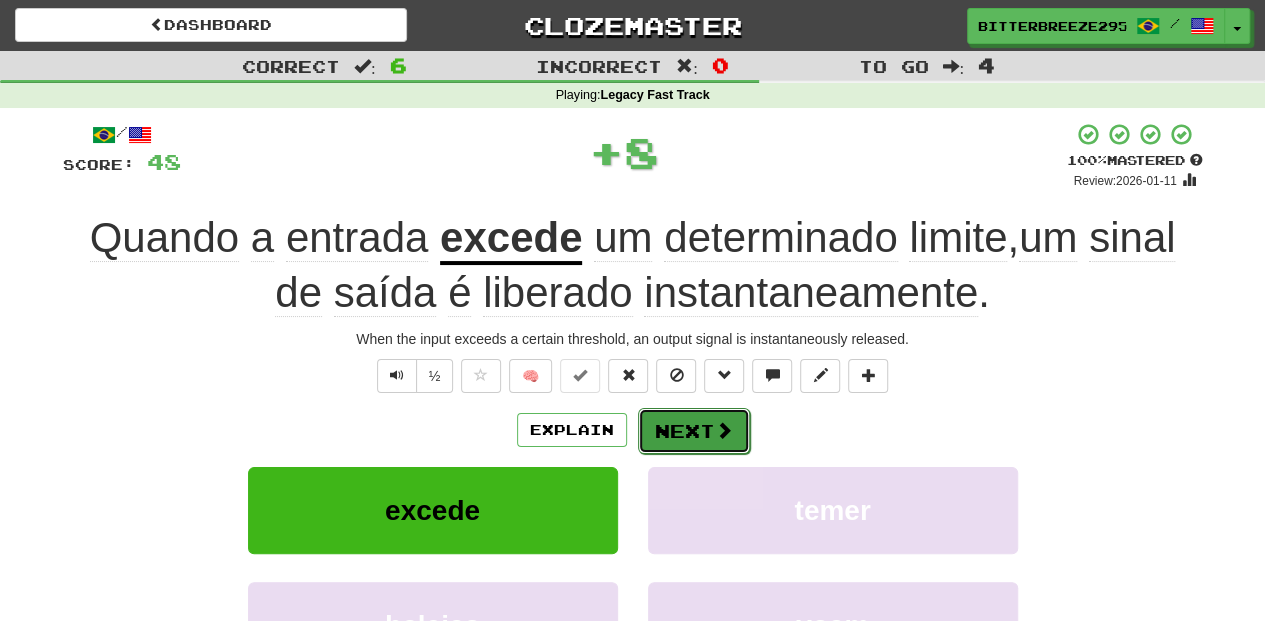 click on "Next" at bounding box center (694, 431) 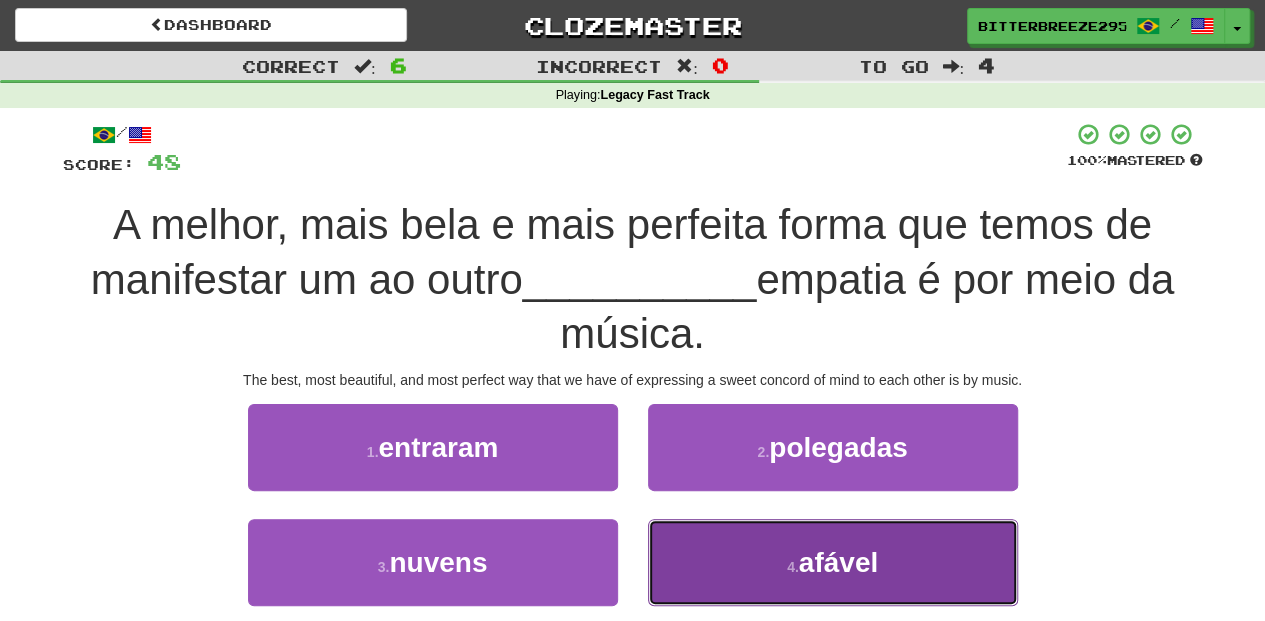 click on "4 .  afável" at bounding box center (833, 562) 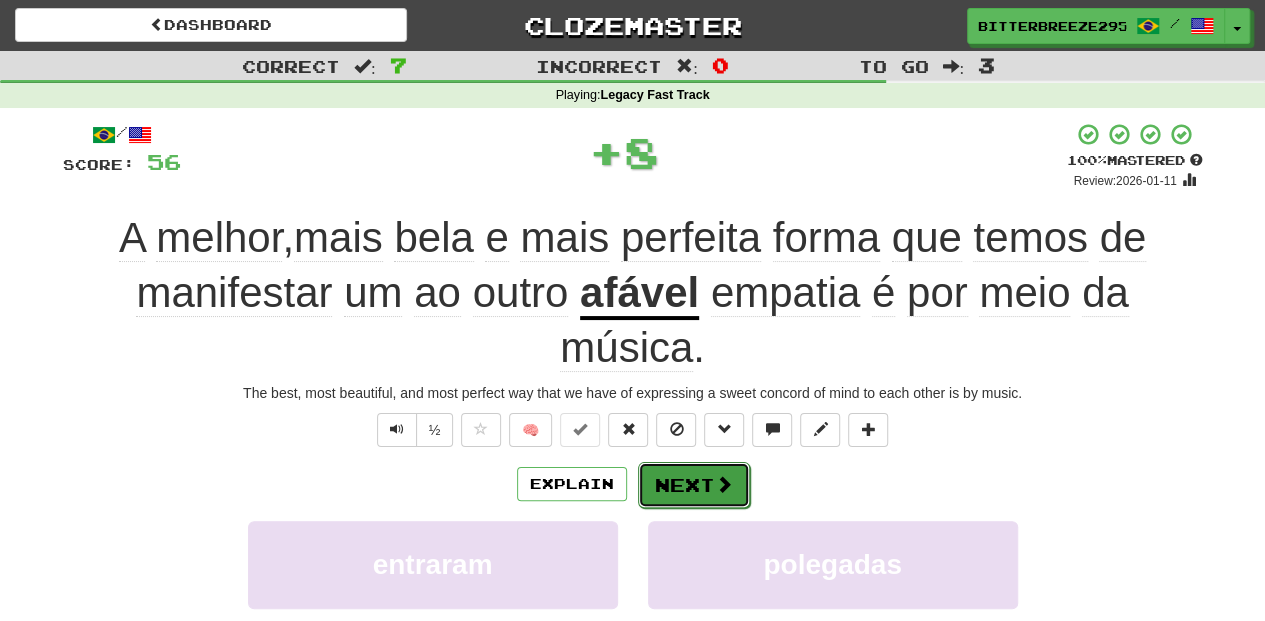 click on "Next" at bounding box center (694, 485) 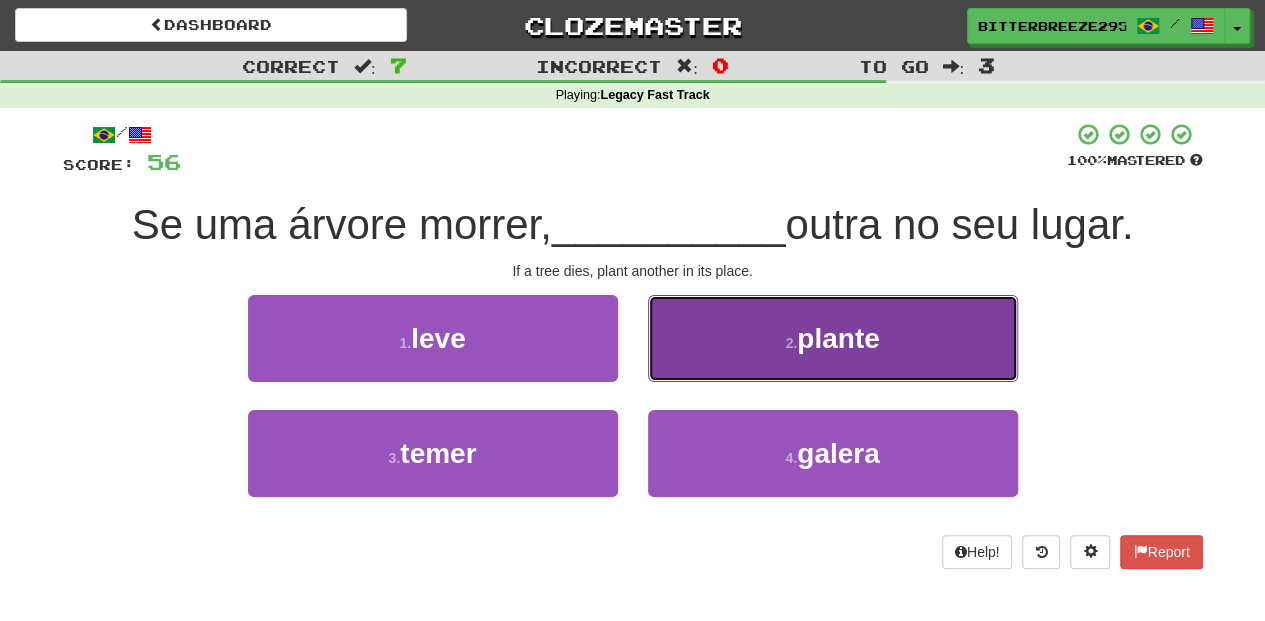 click on "2 .  plante" at bounding box center [833, 338] 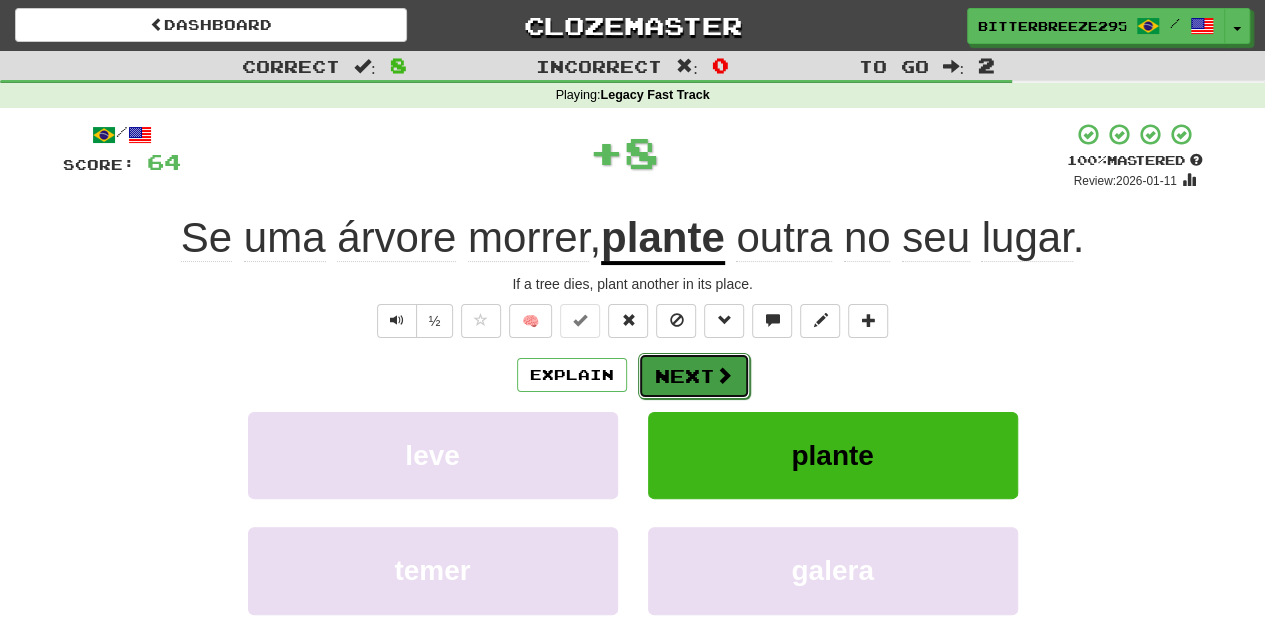click on "Next" at bounding box center (694, 376) 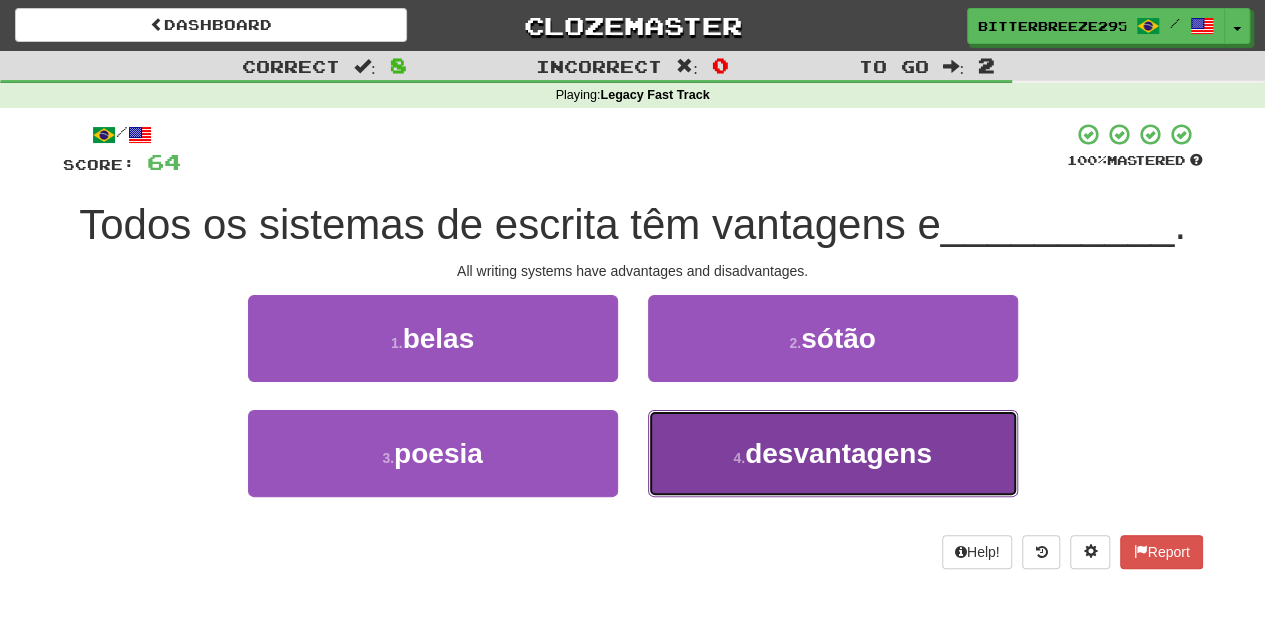 click on "4 .  desvantagens" at bounding box center [833, 453] 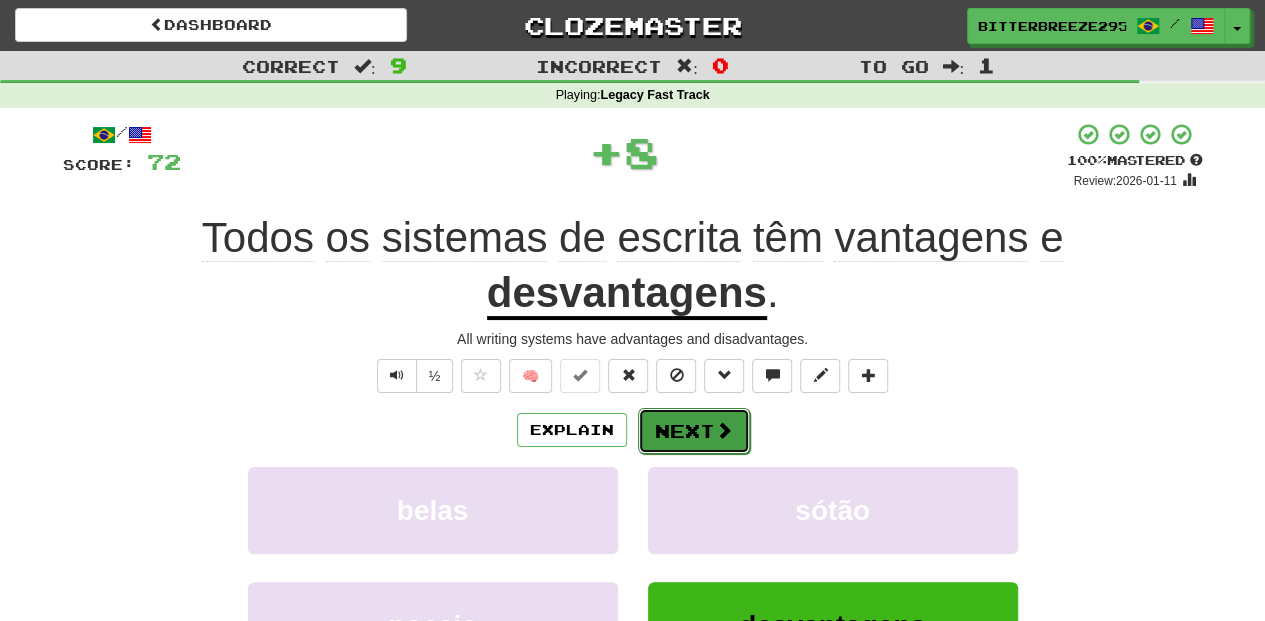 click on "Next" at bounding box center (694, 431) 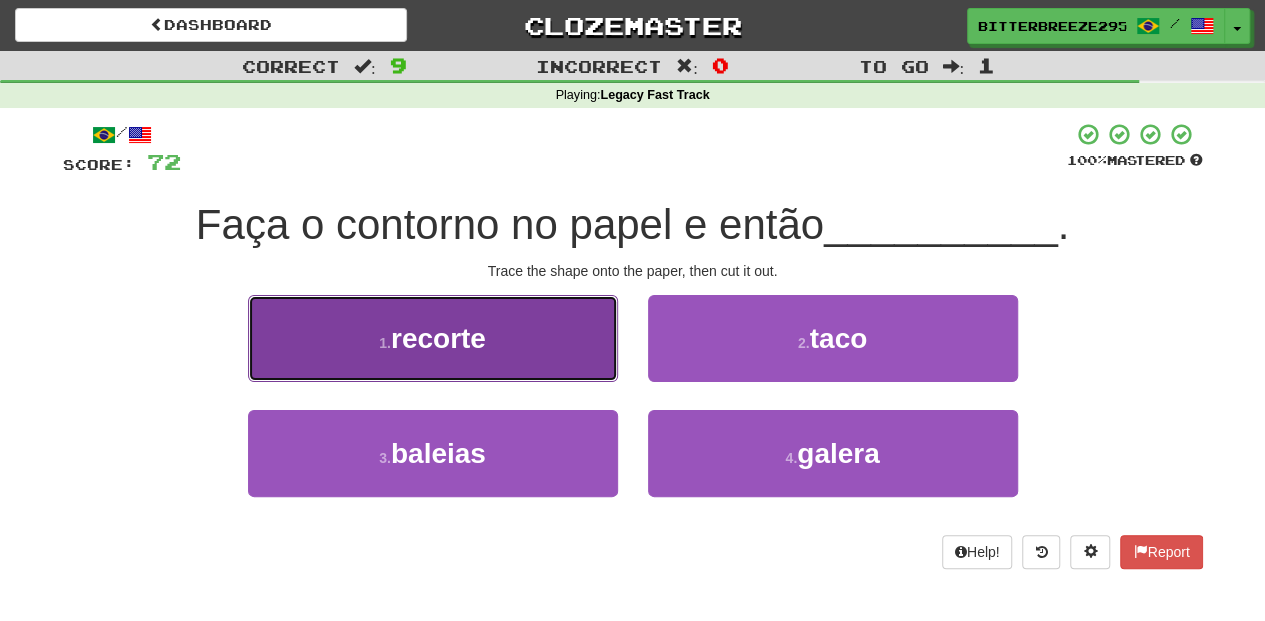 click on "1 .  recorte" at bounding box center (433, 338) 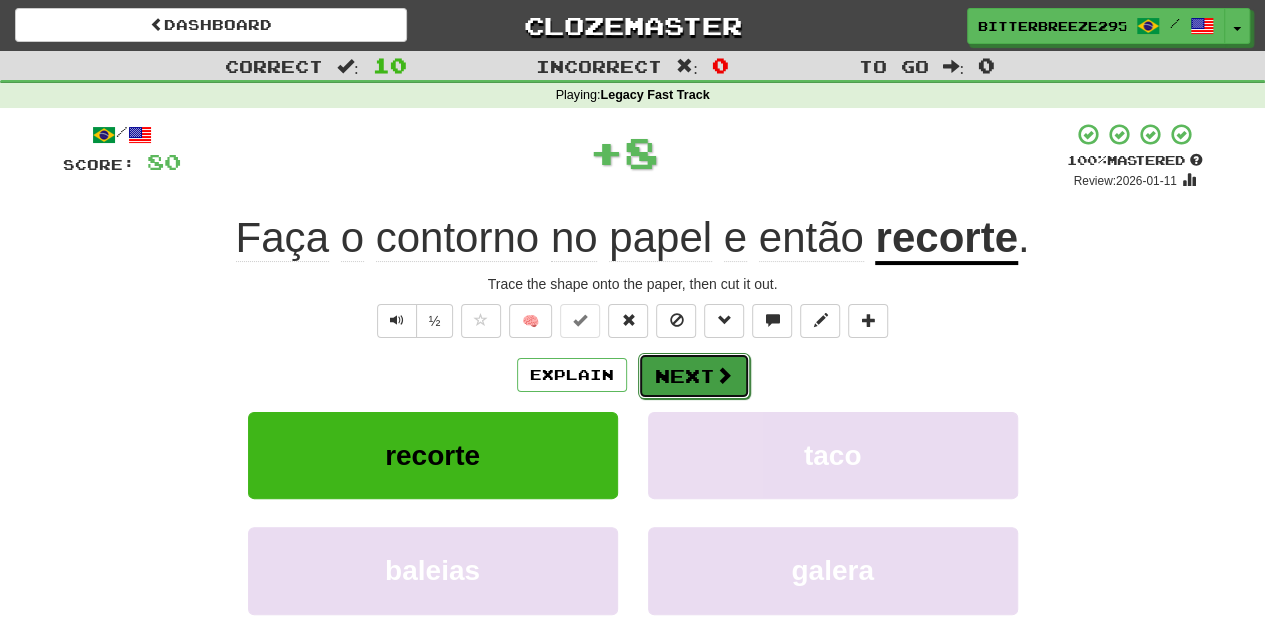 click on "Next" at bounding box center [694, 376] 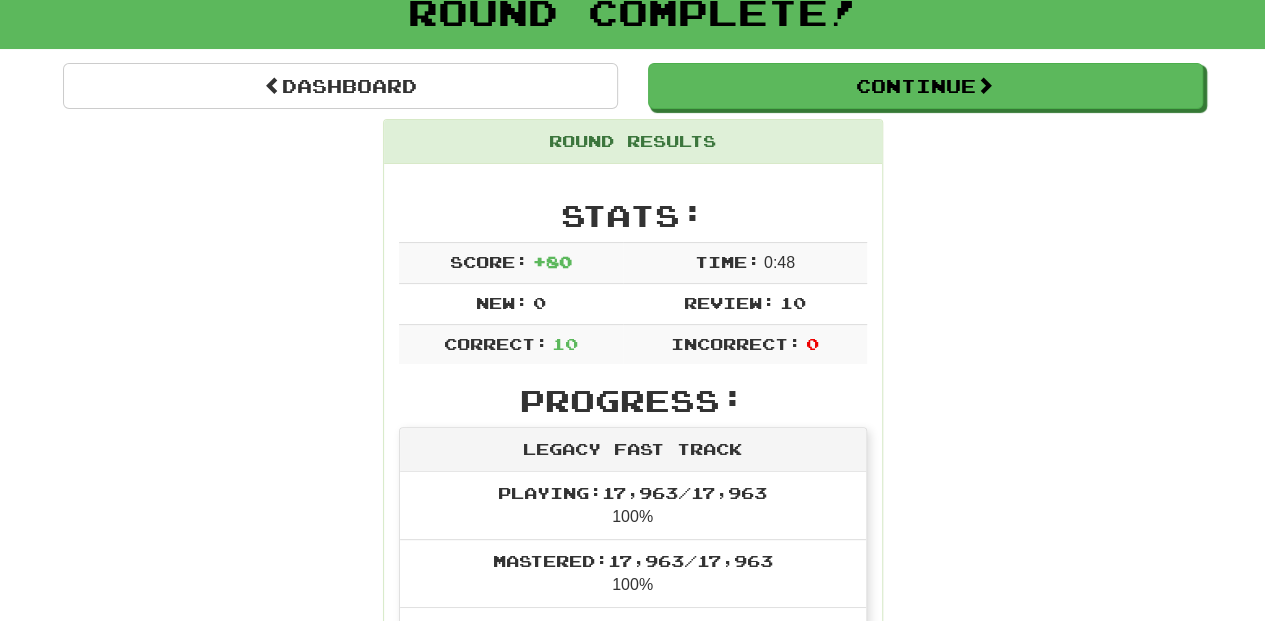 scroll, scrollTop: 0, scrollLeft: 0, axis: both 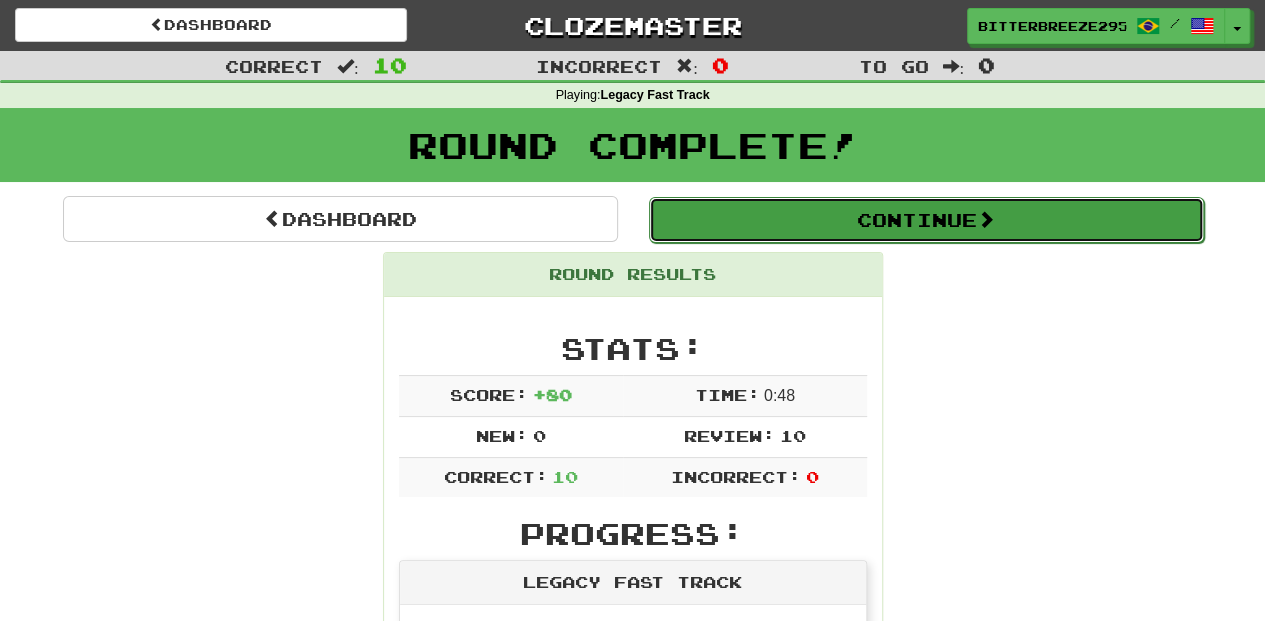 click on "Continue" at bounding box center (926, 220) 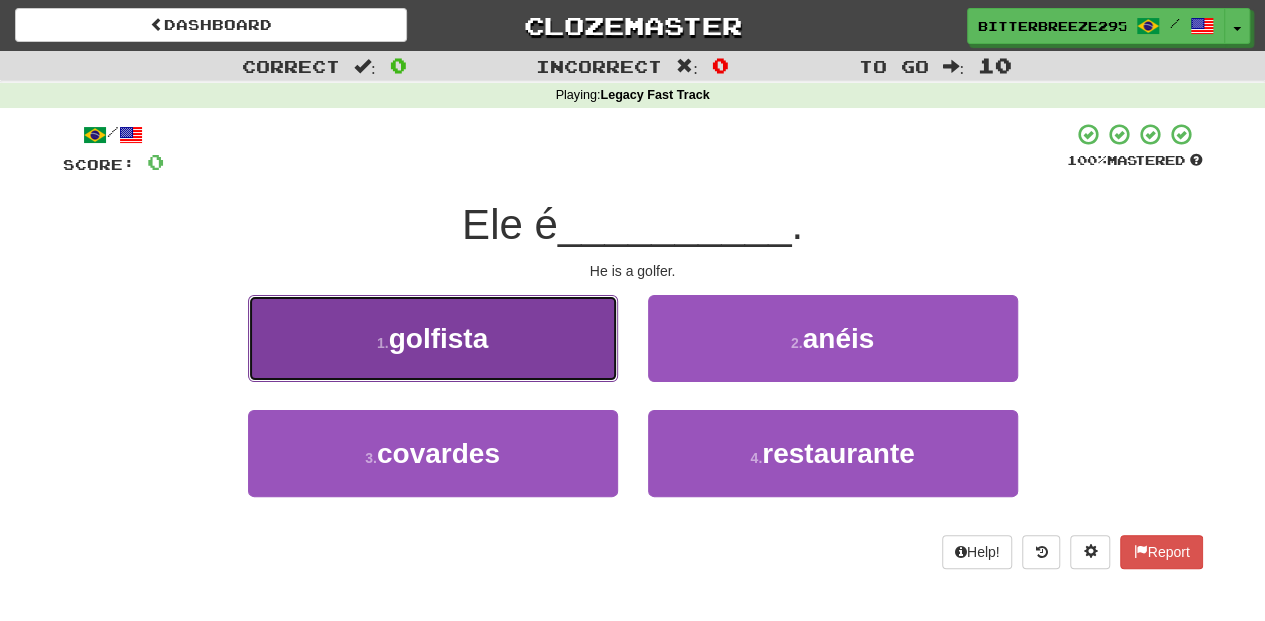 click on "1 .  golfista" at bounding box center [433, 338] 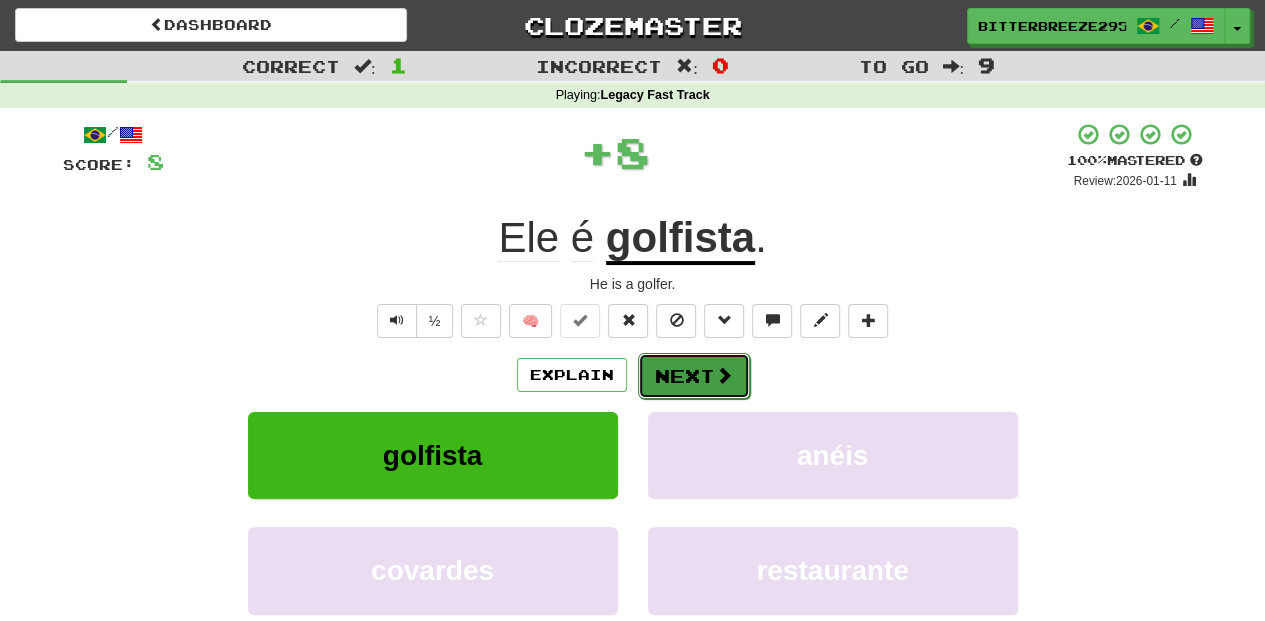 click on "Next" at bounding box center [694, 376] 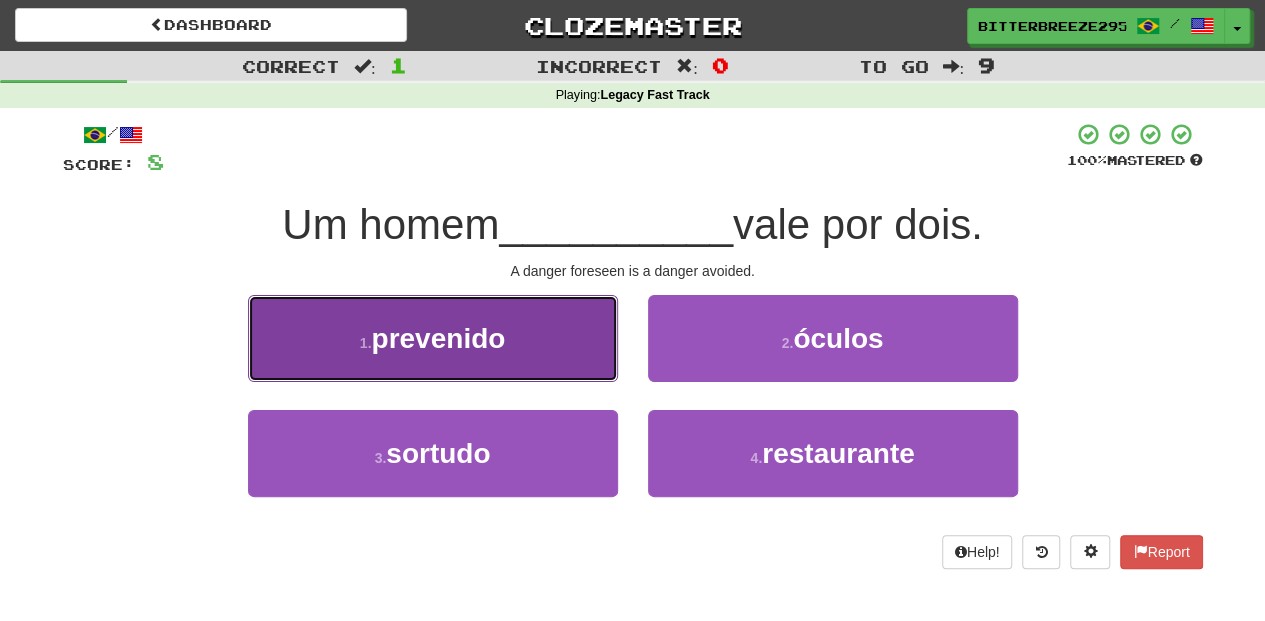 click on "1 .  prevenido" at bounding box center (433, 338) 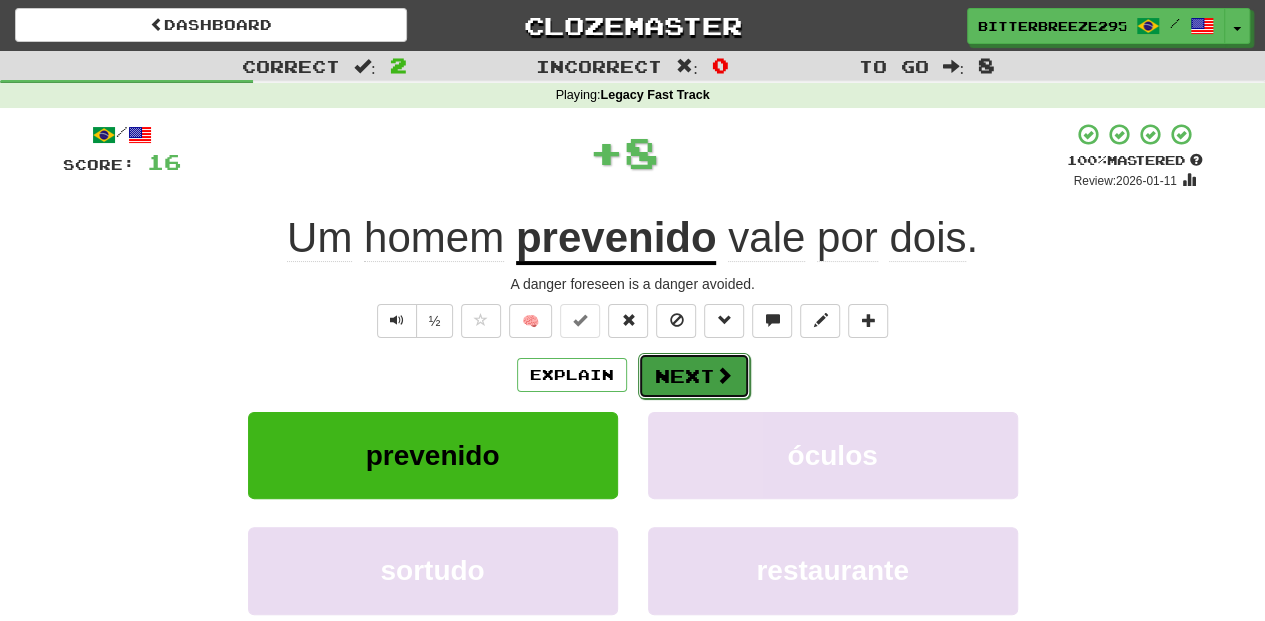 click on "Next" at bounding box center [694, 376] 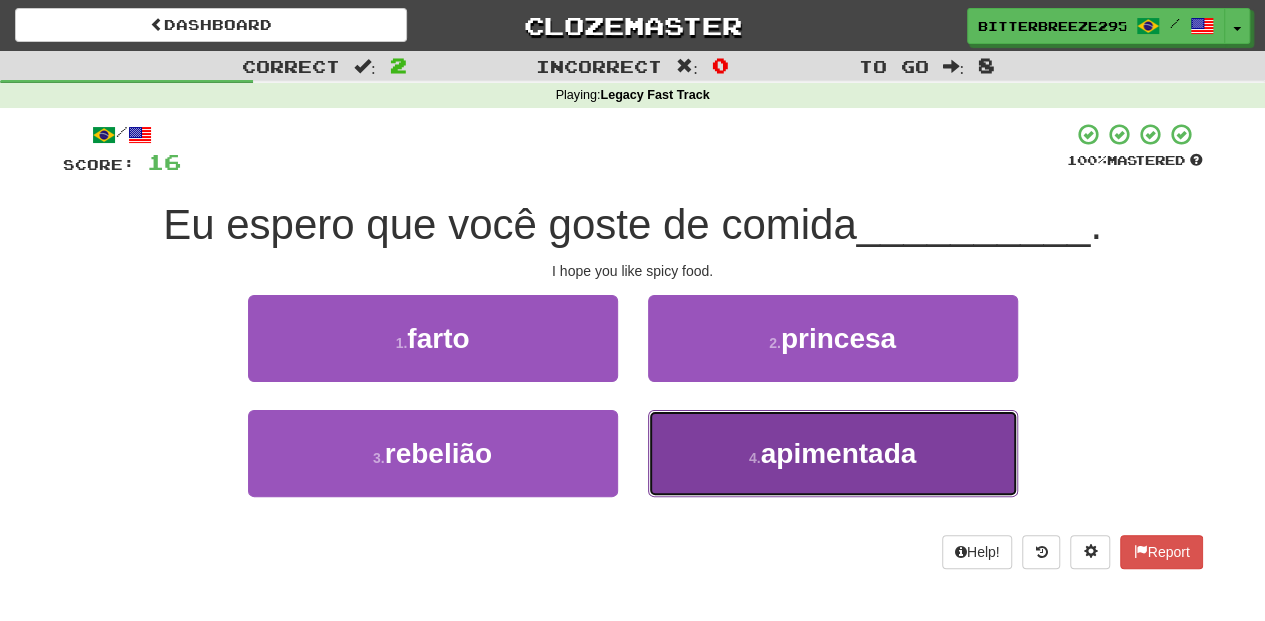 click on "4 .  apimentada" at bounding box center (833, 453) 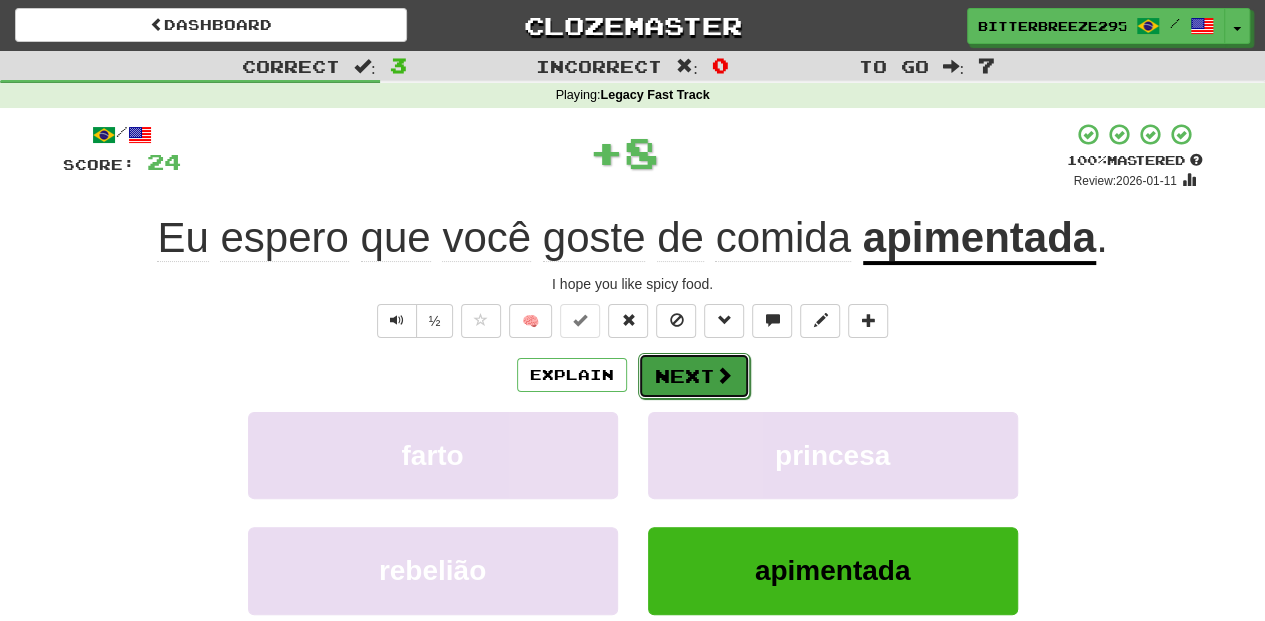 click on "Next" at bounding box center (694, 376) 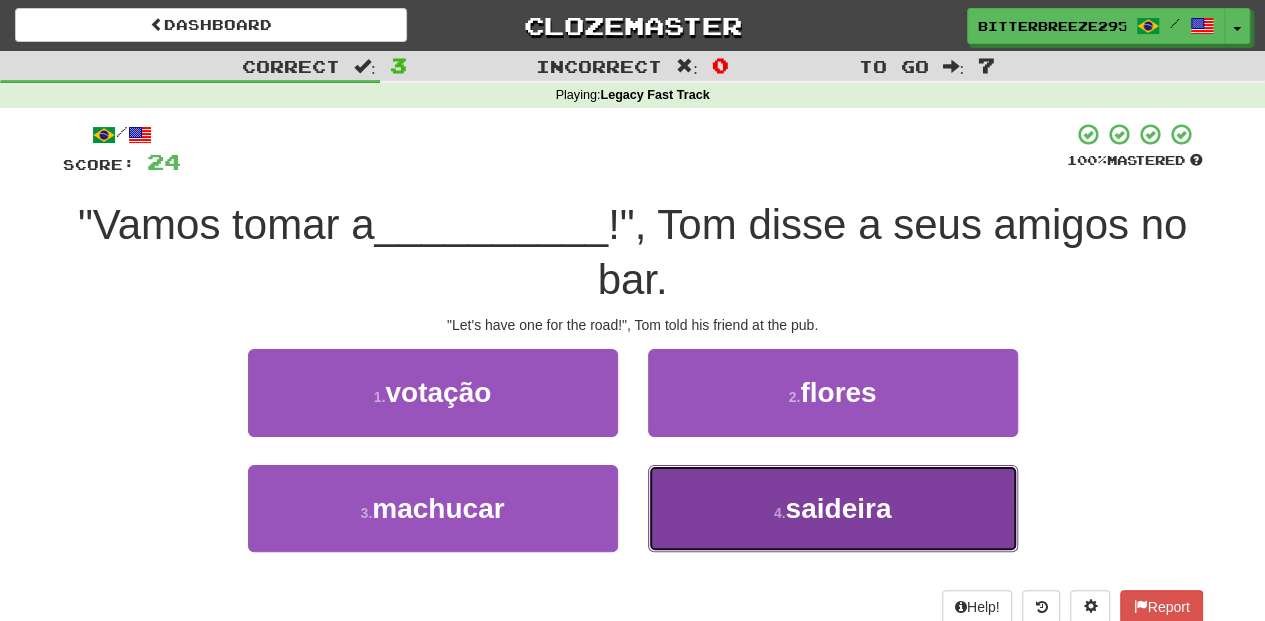 click on "4 .  saideira" at bounding box center [833, 508] 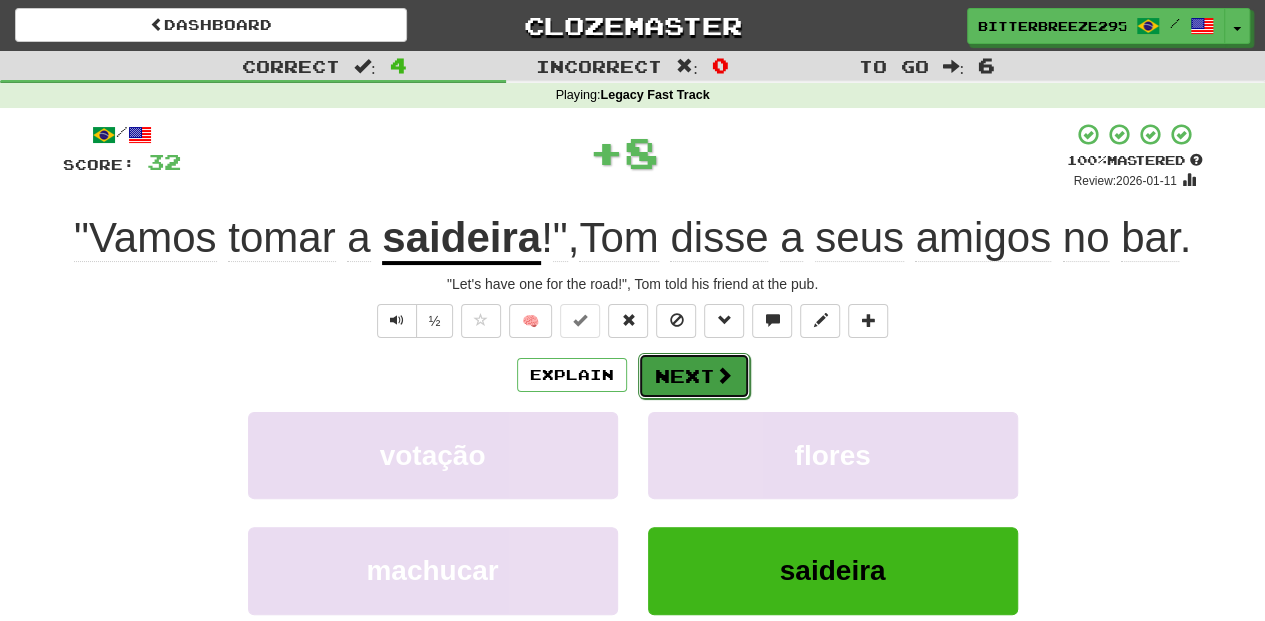 click on "Next" at bounding box center (694, 376) 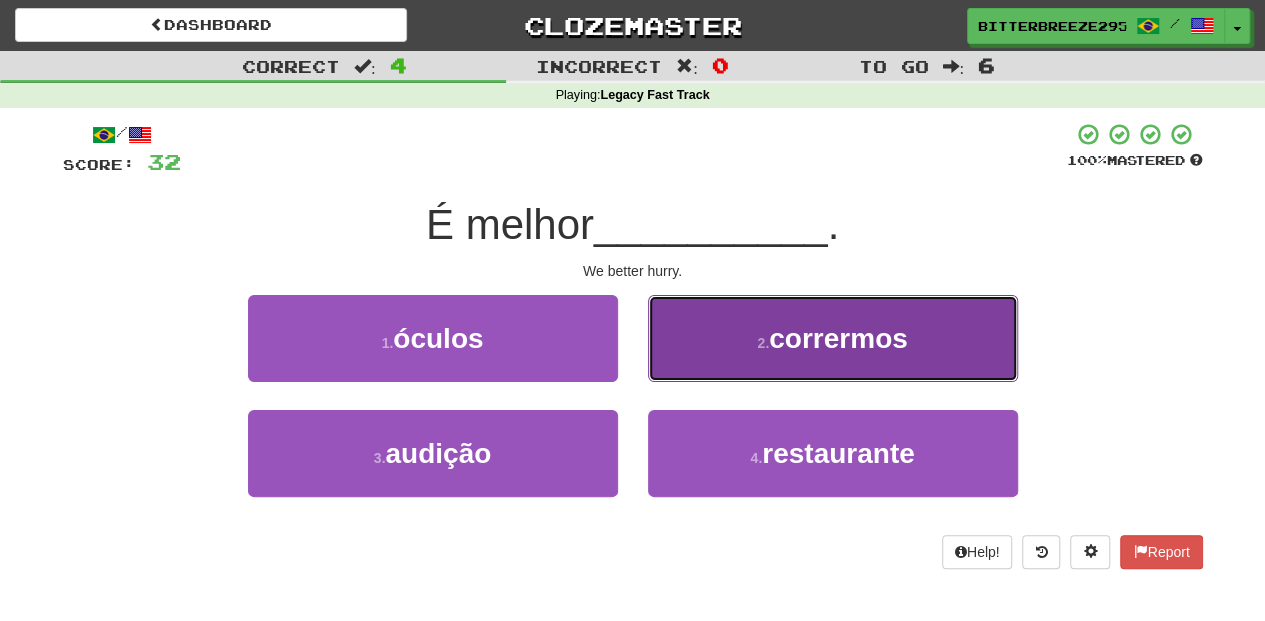 click on "2 .  corrermos" at bounding box center (833, 338) 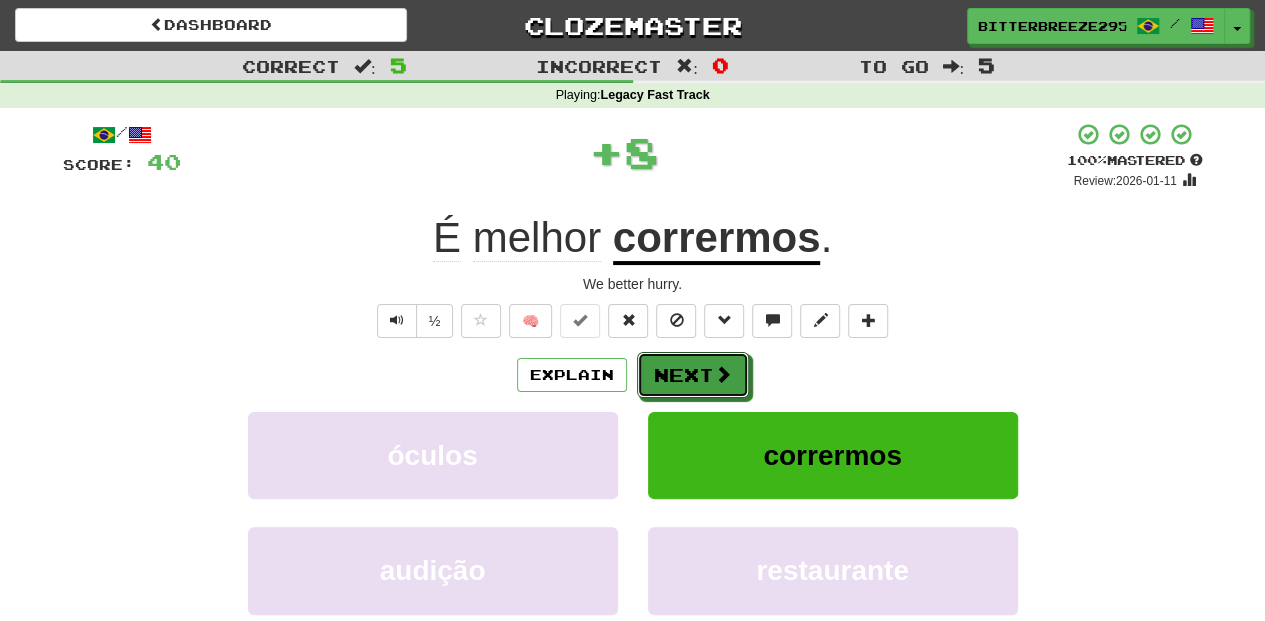 click on "Next" at bounding box center [693, 375] 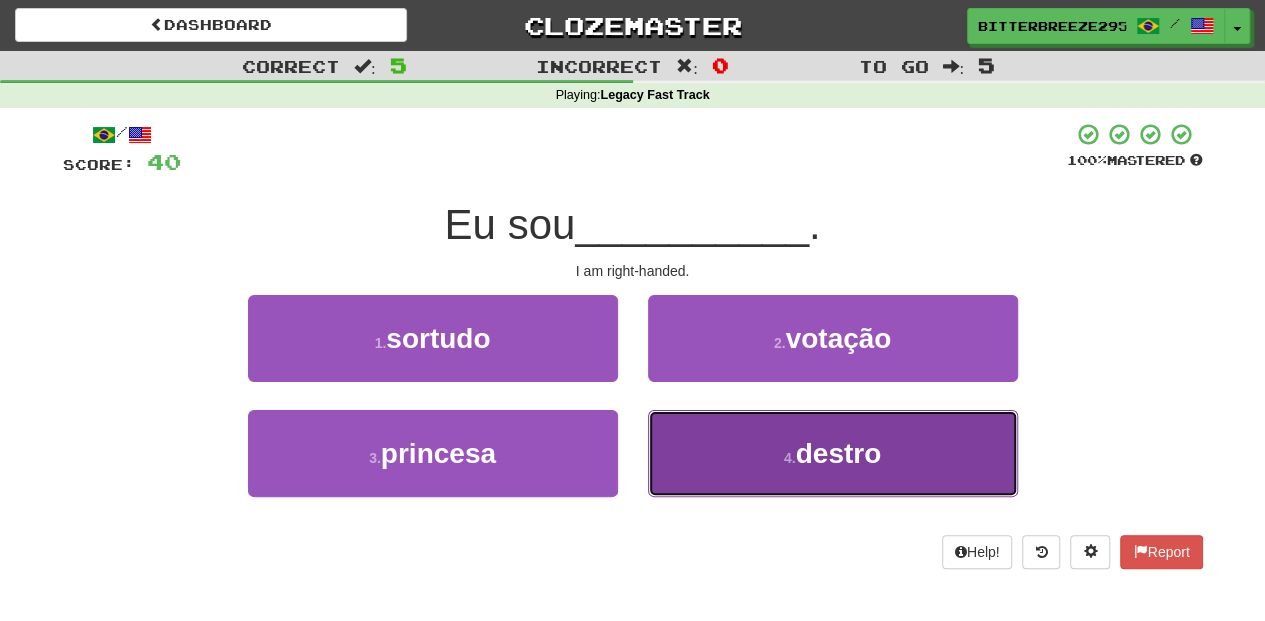 click on "4 .  destro" at bounding box center (833, 453) 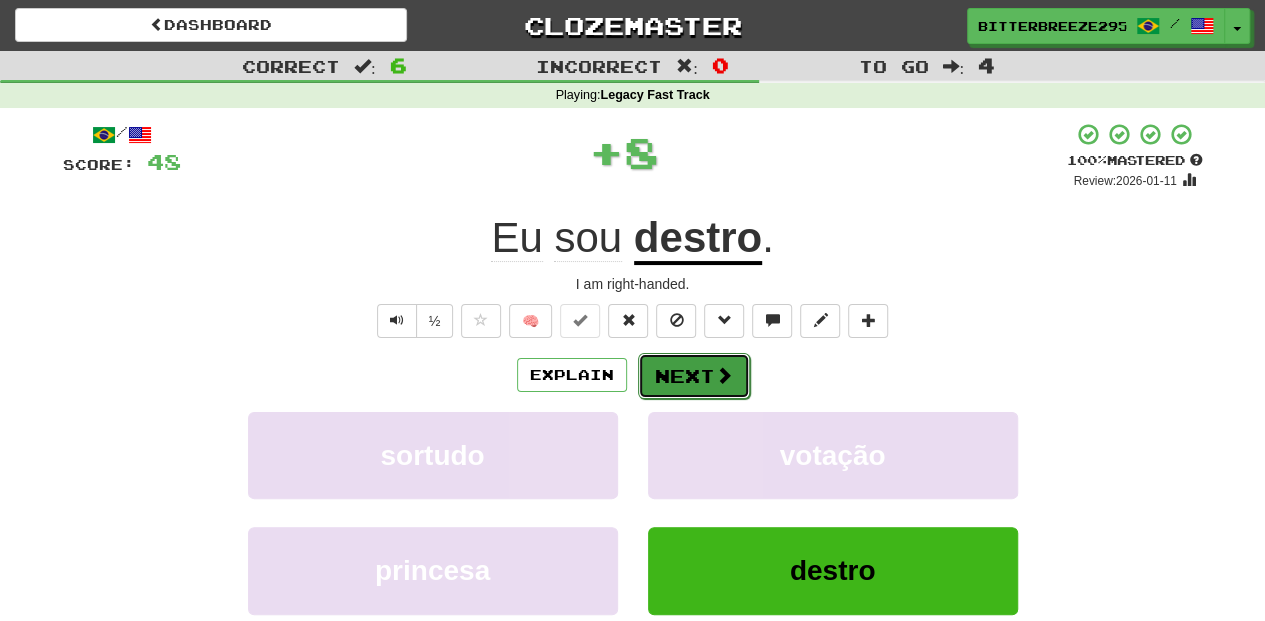 click on "Next" at bounding box center [694, 376] 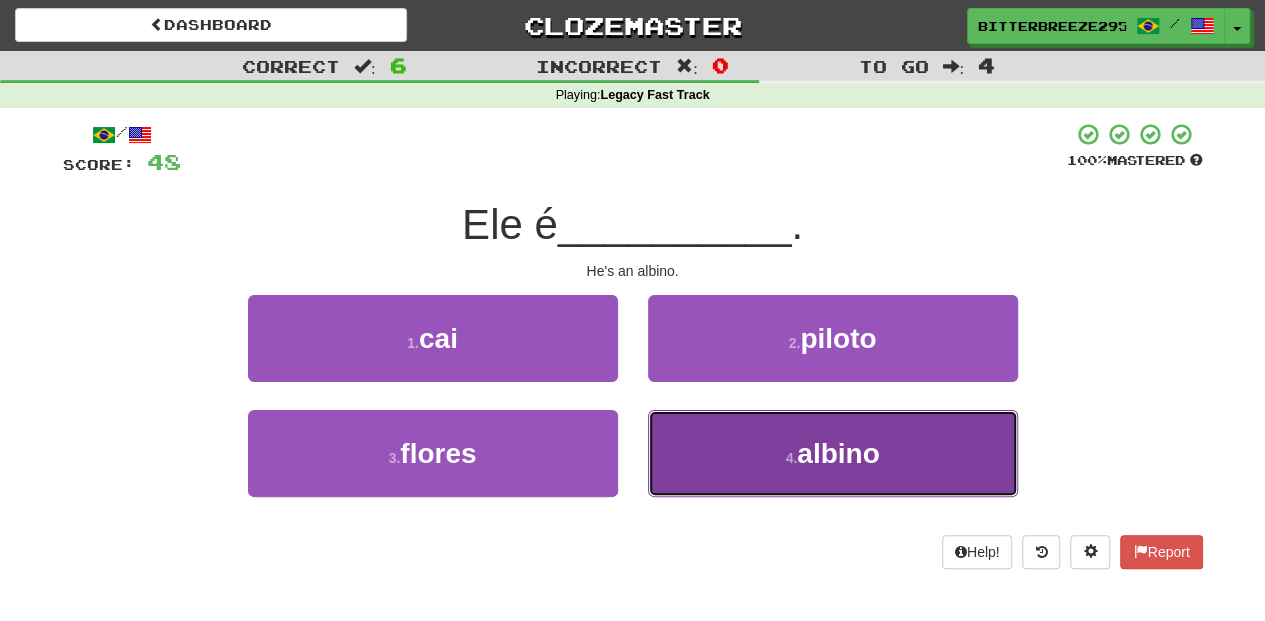 click on "4 .  albino" at bounding box center [833, 453] 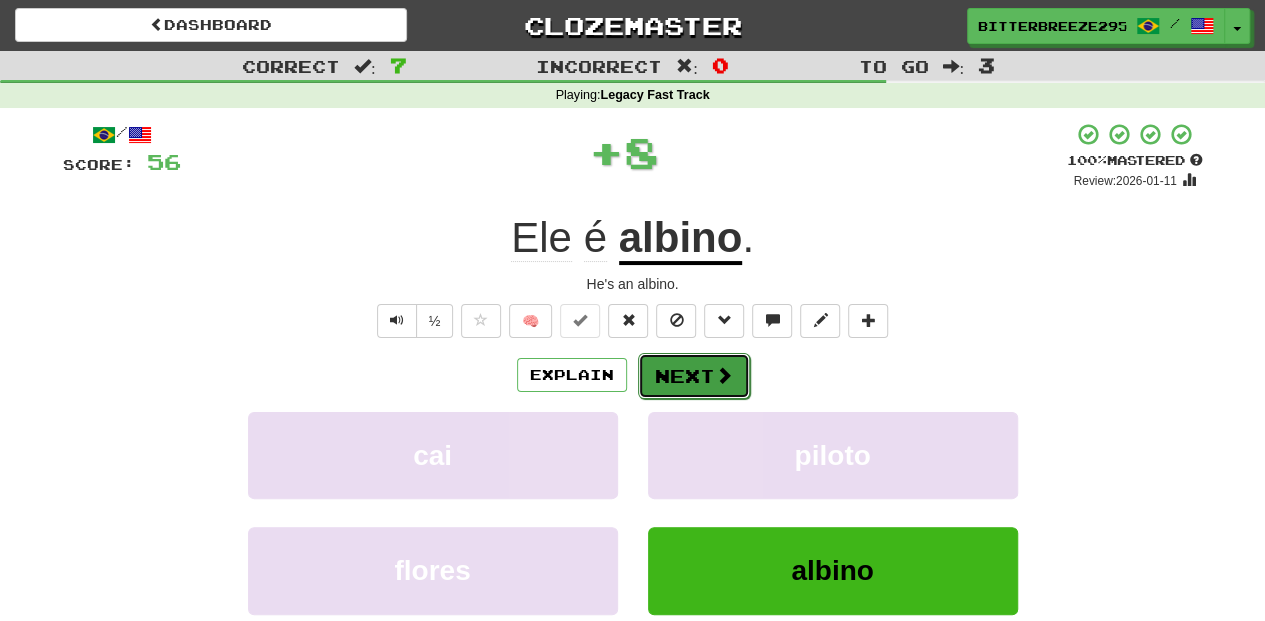 click on "Next" at bounding box center (694, 376) 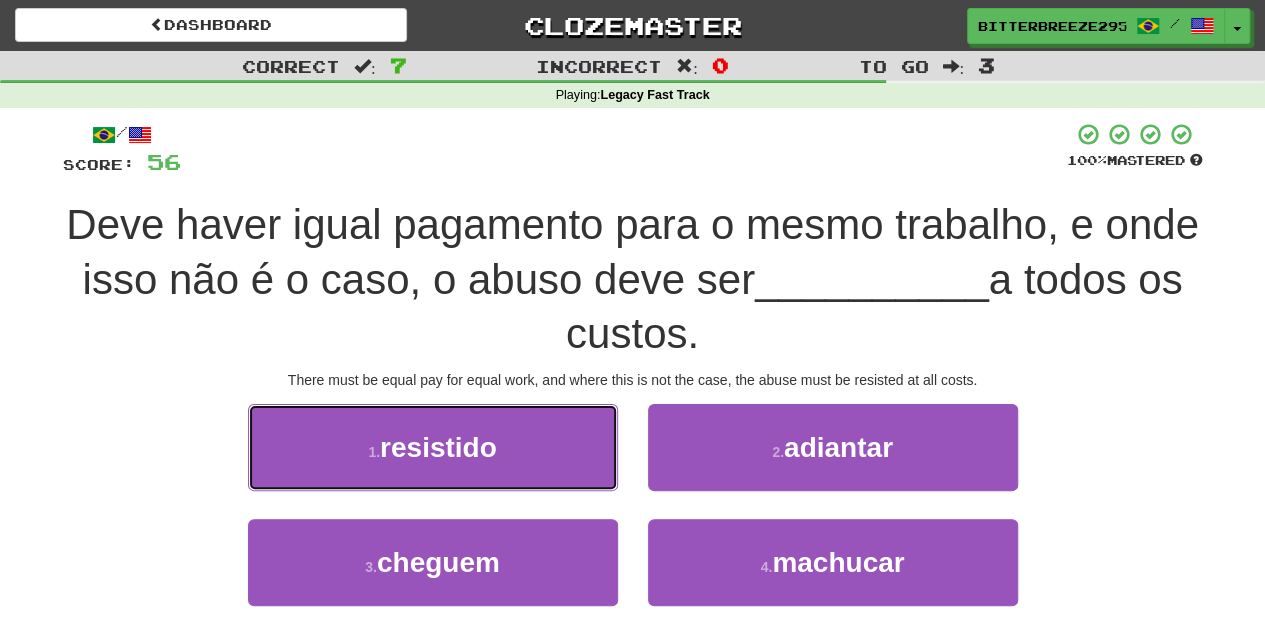 click on "1 .  resistido" at bounding box center (433, 447) 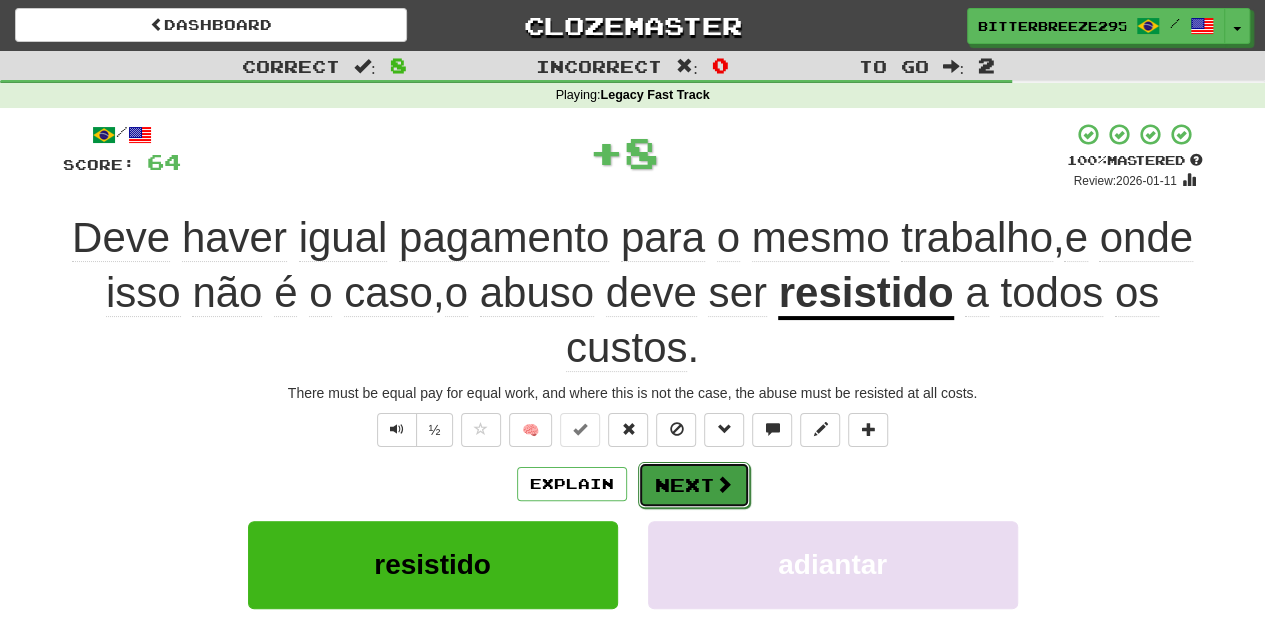 click on "Next" at bounding box center [694, 485] 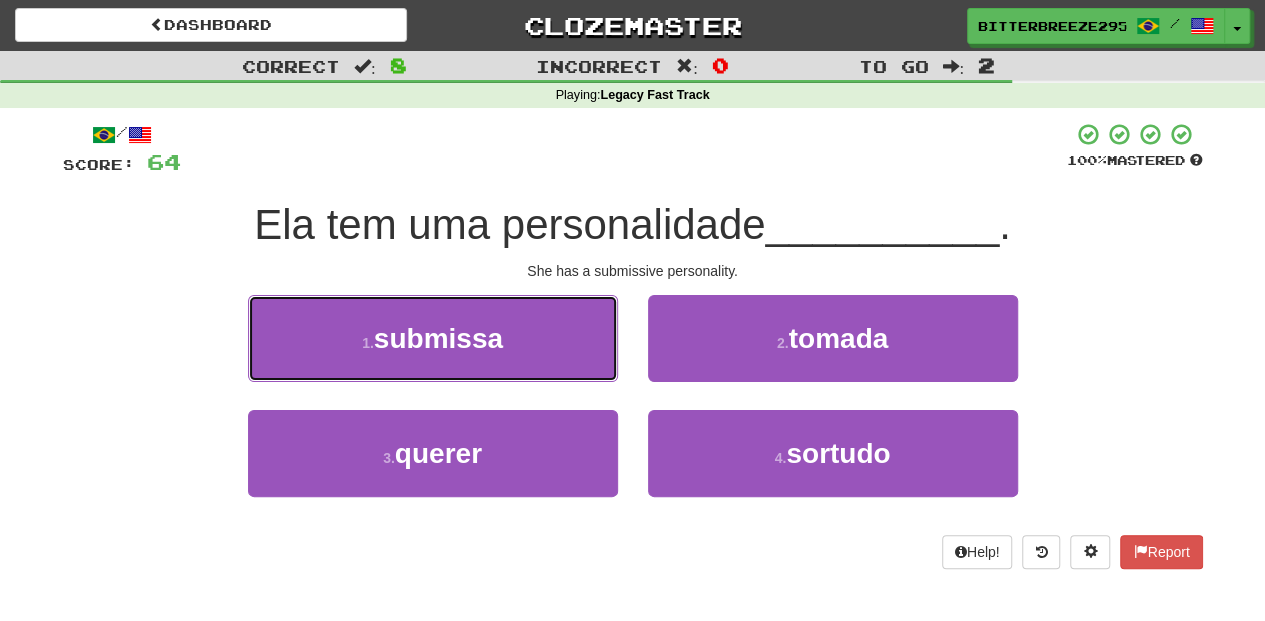 drag, startPoint x: 526, startPoint y: 331, endPoint x: 532, endPoint y: 344, distance: 14.3178215 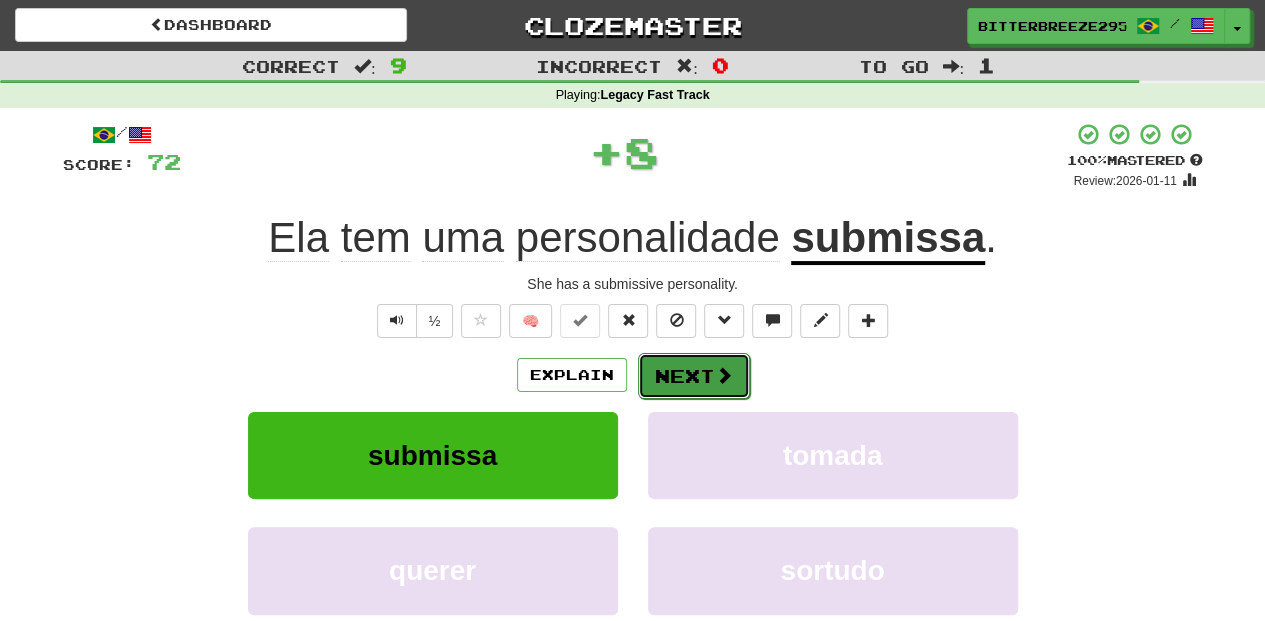 click on "Next" at bounding box center [694, 376] 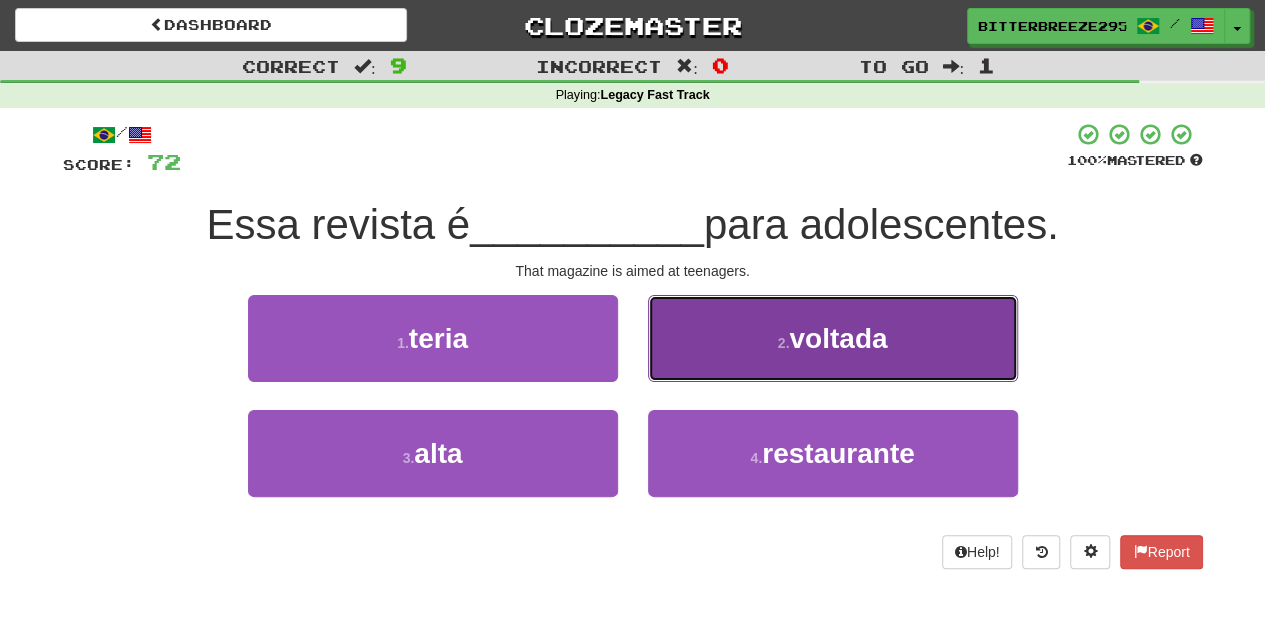 click on "2 .  voltada" at bounding box center (833, 338) 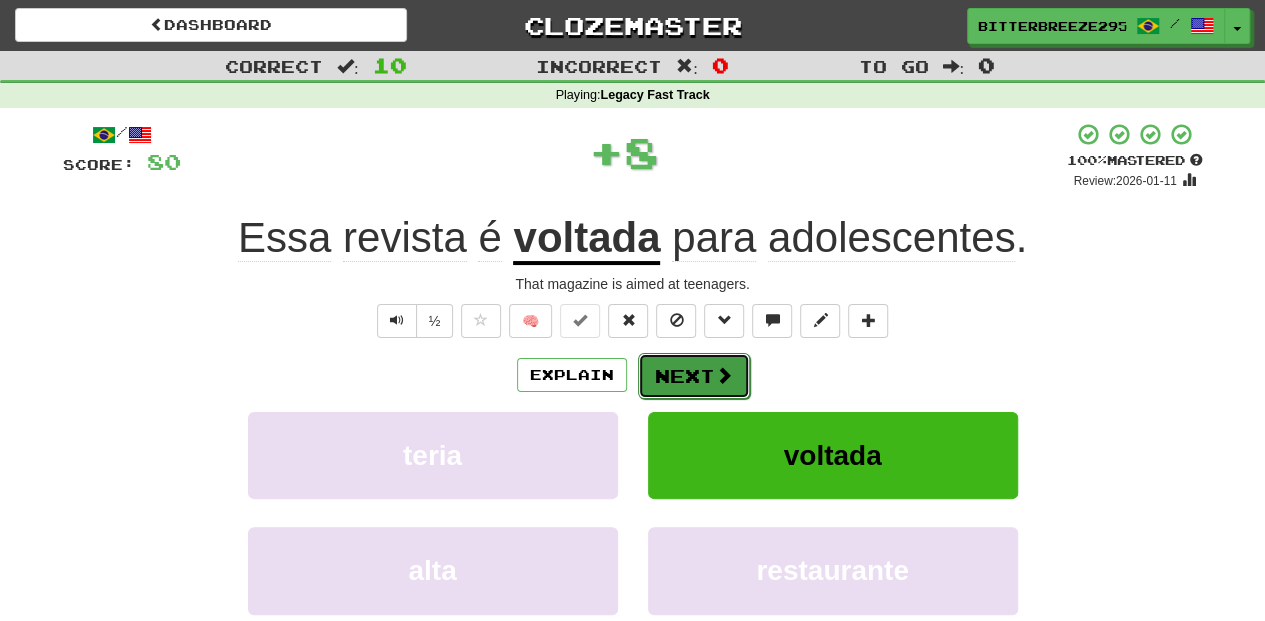 click on "Next" at bounding box center (694, 376) 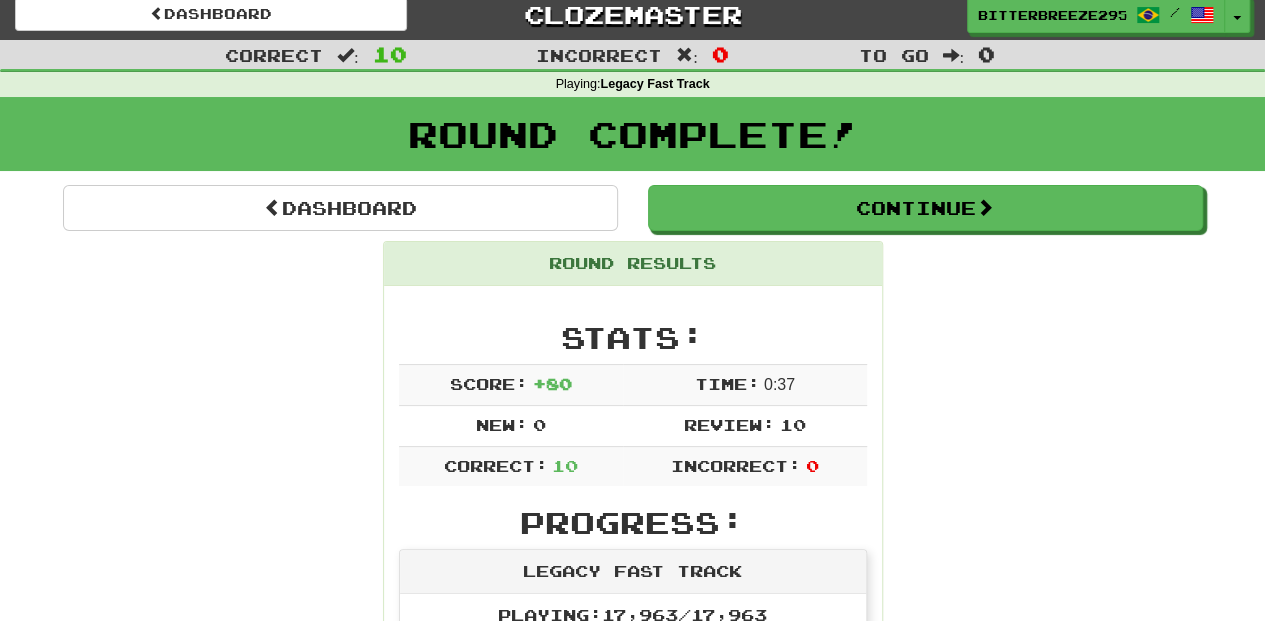 scroll, scrollTop: 0, scrollLeft: 0, axis: both 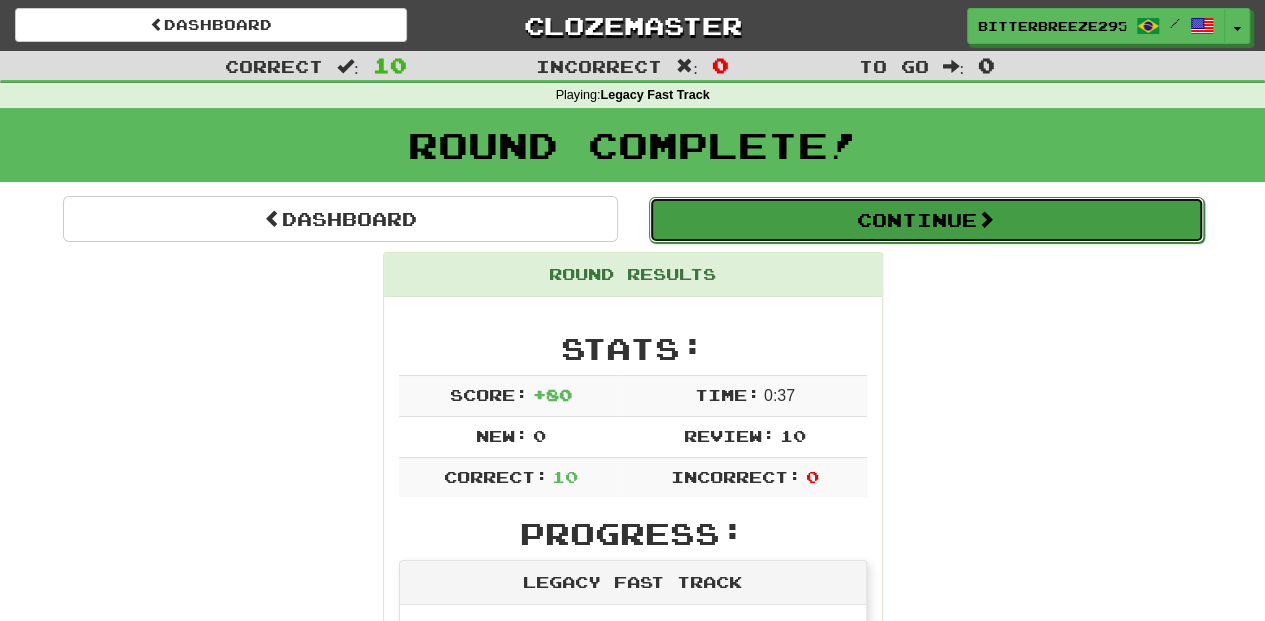 click on "Continue" at bounding box center (926, 220) 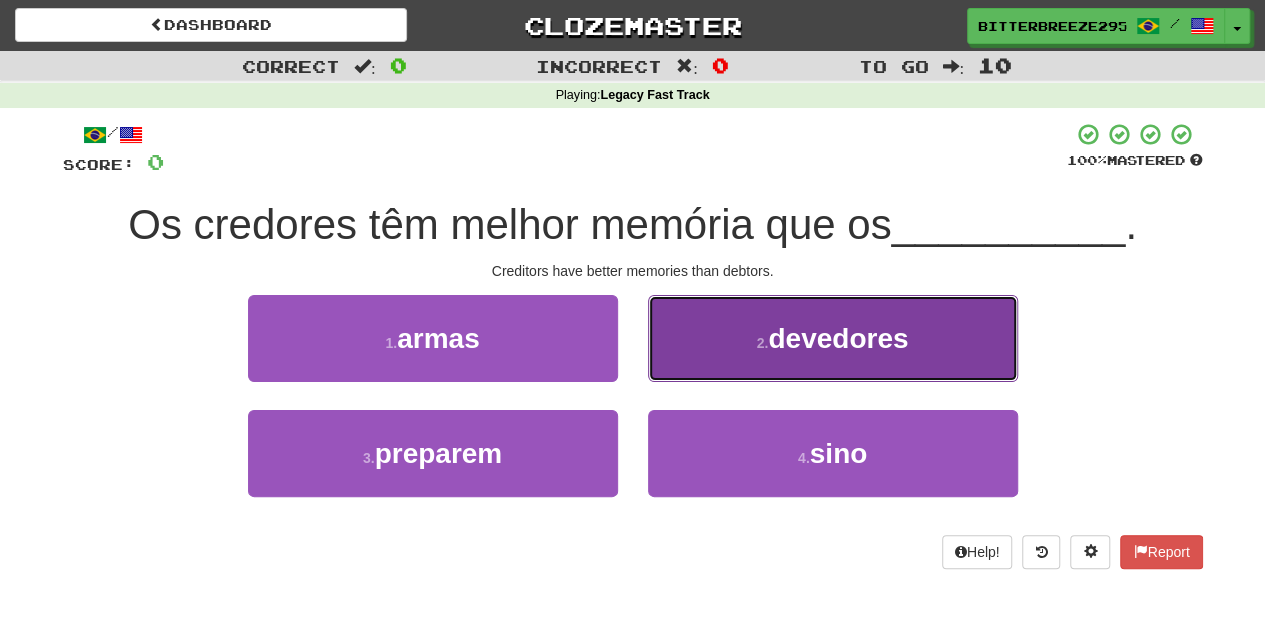 click on "2 .  devedores" at bounding box center [833, 338] 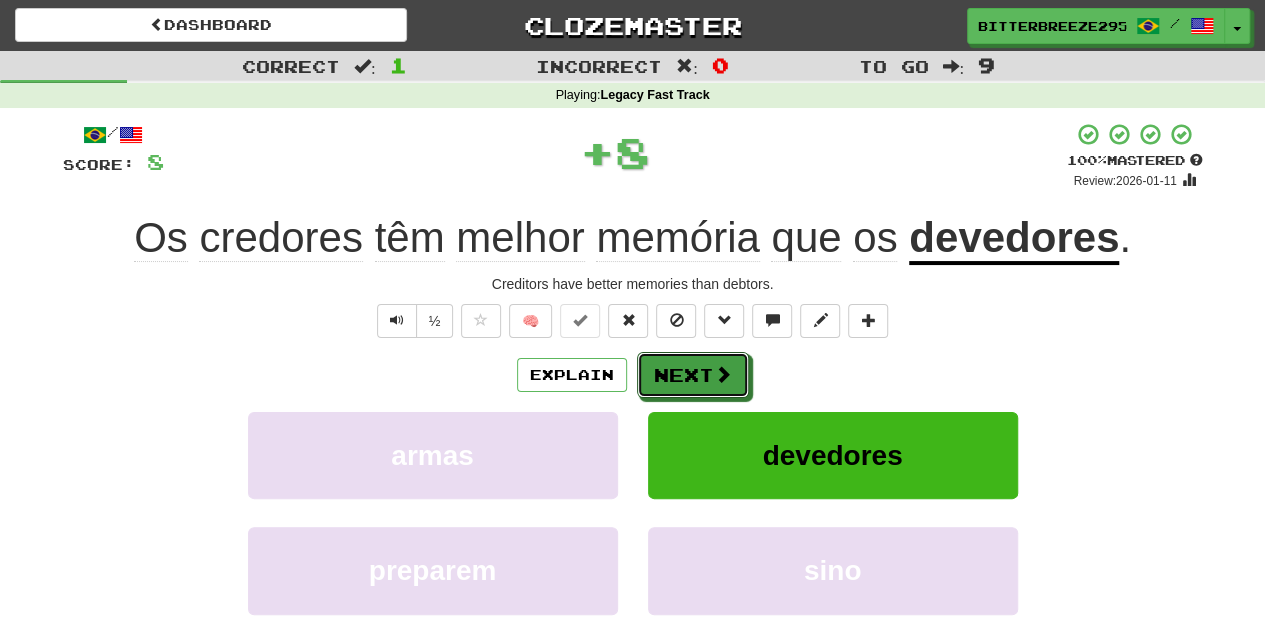 click on "Next" at bounding box center (693, 375) 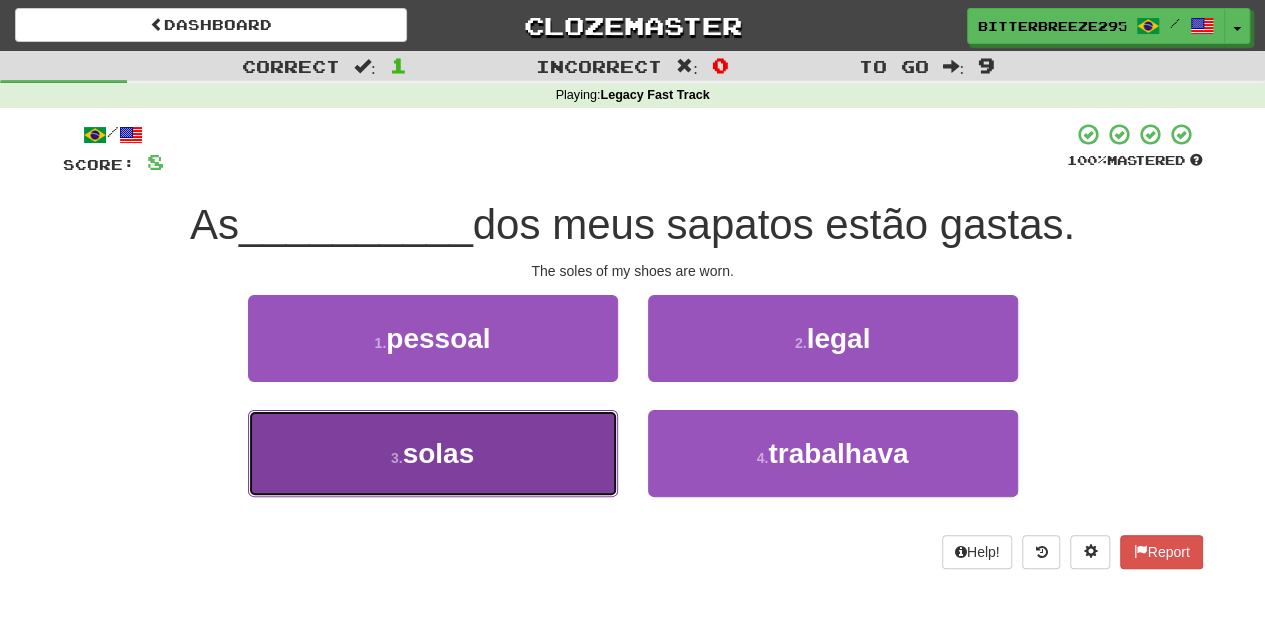 click on "3 .  solas" at bounding box center (433, 453) 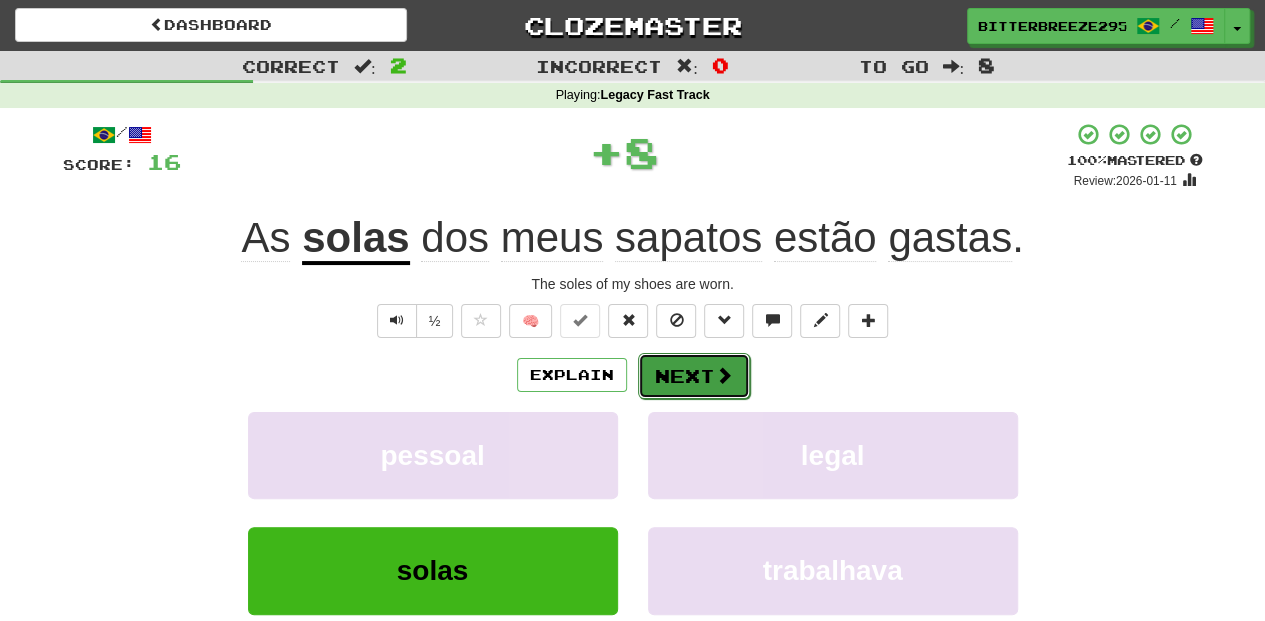 click on "Next" at bounding box center [694, 376] 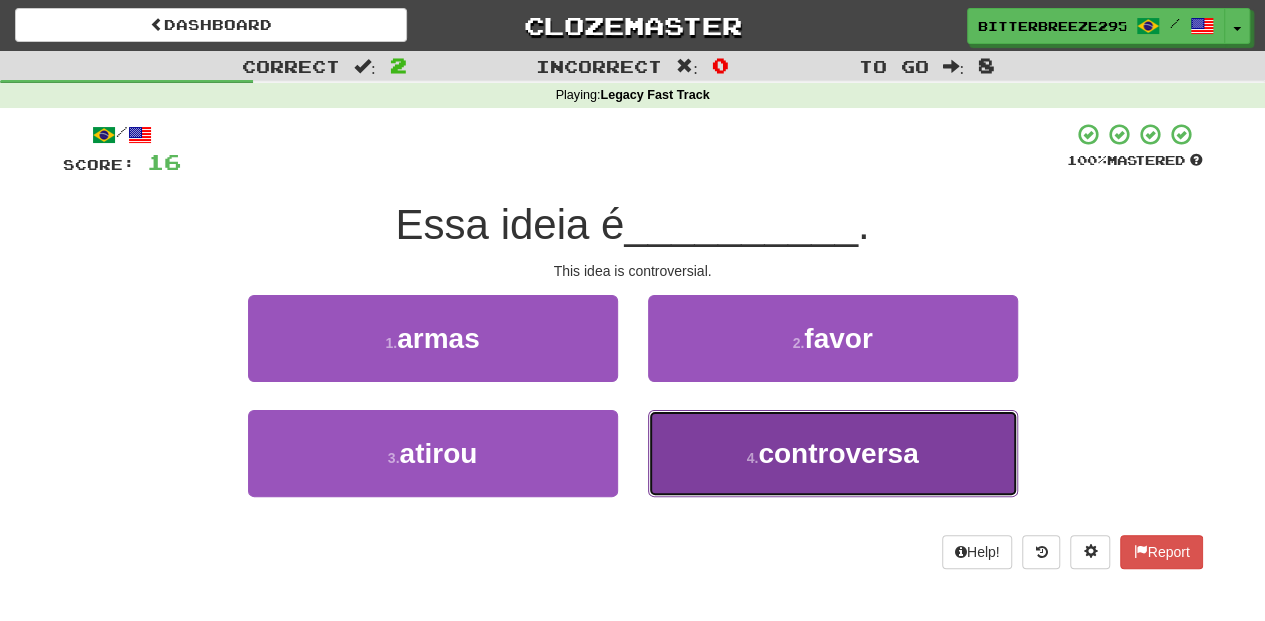 click on "4 .  controversa" at bounding box center [833, 453] 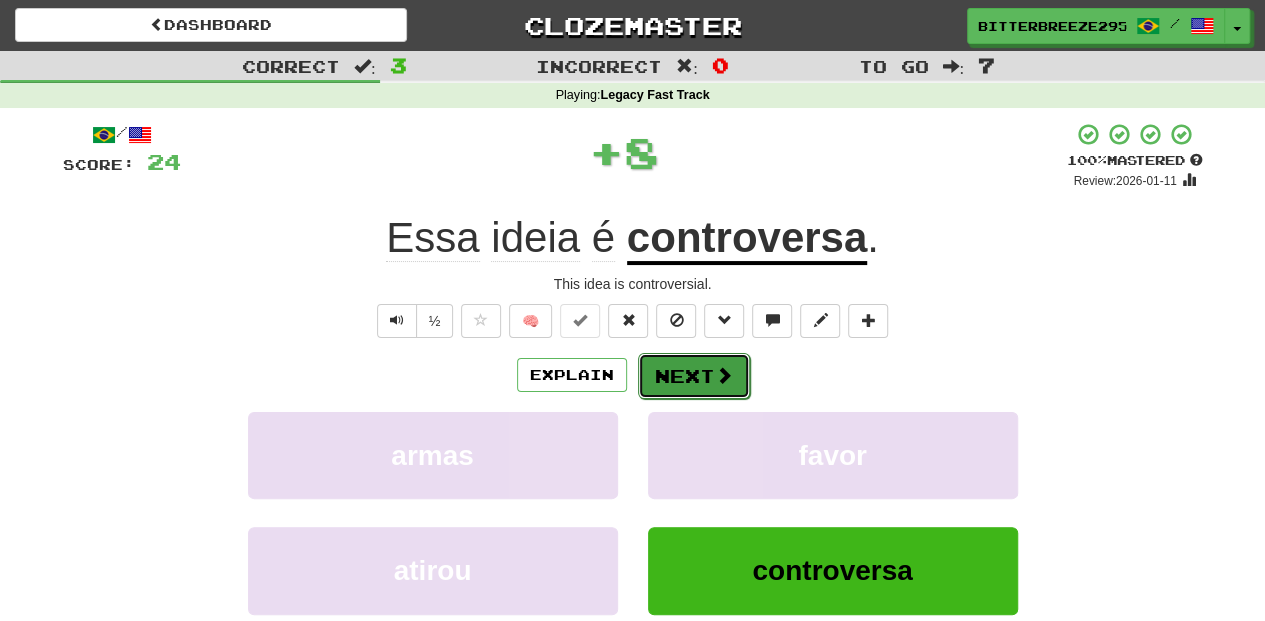 click on "Next" at bounding box center [694, 376] 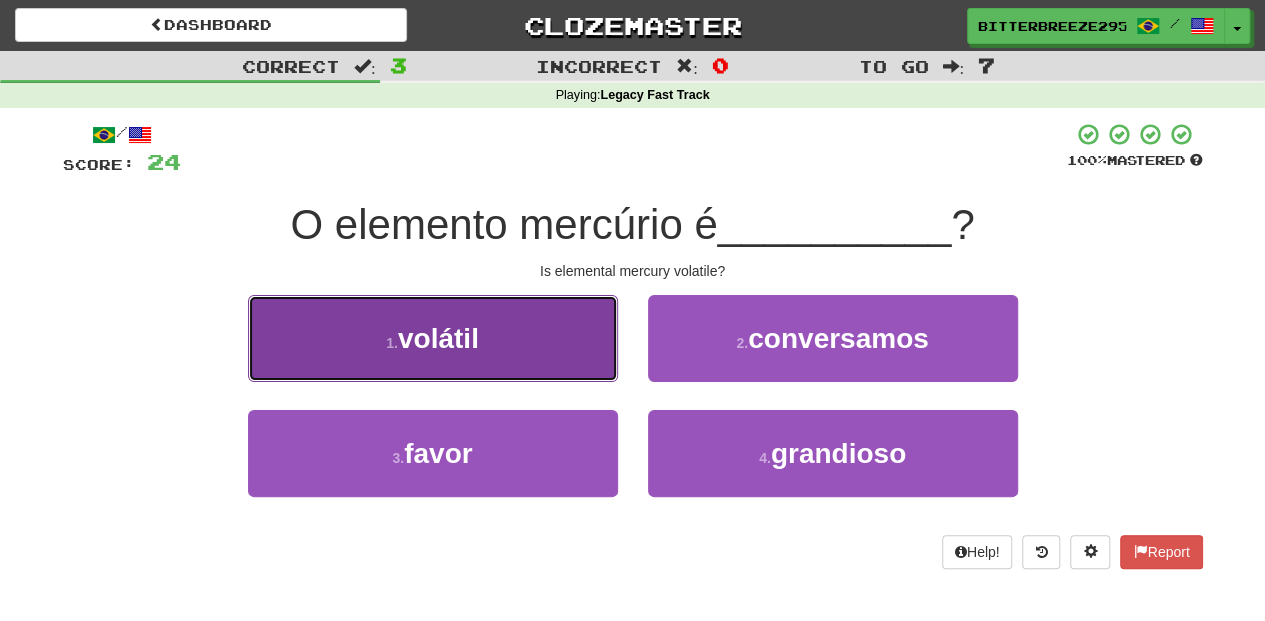 click on "1 .  volátil" at bounding box center (433, 338) 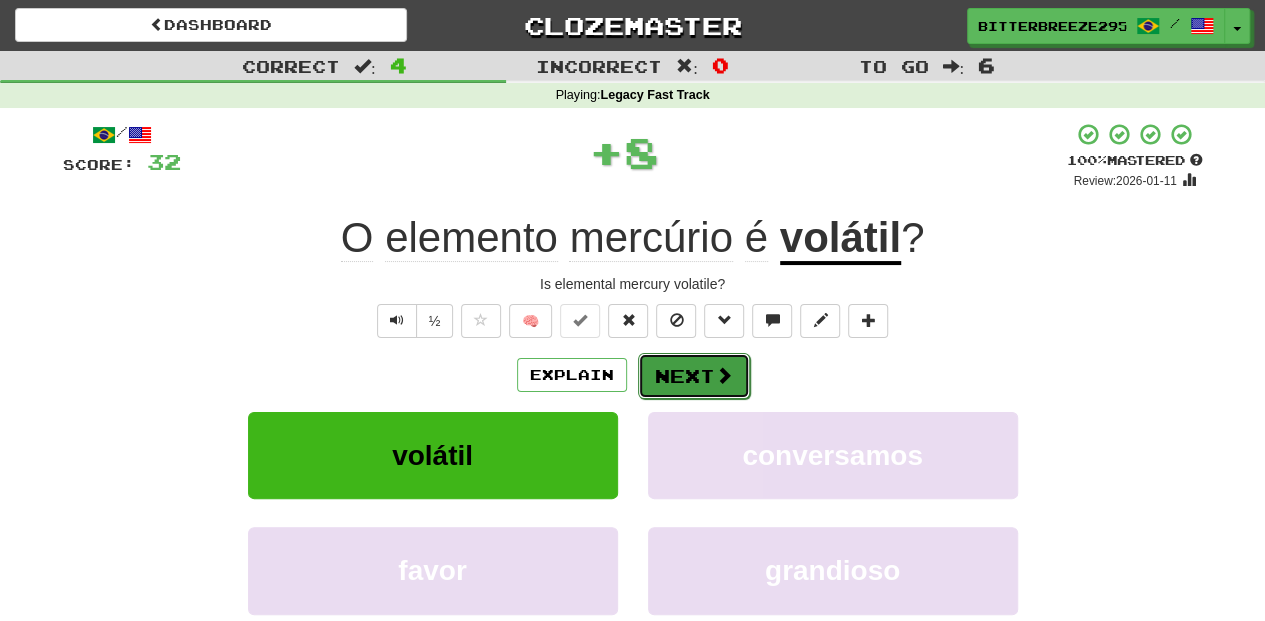 click on "Next" at bounding box center (694, 376) 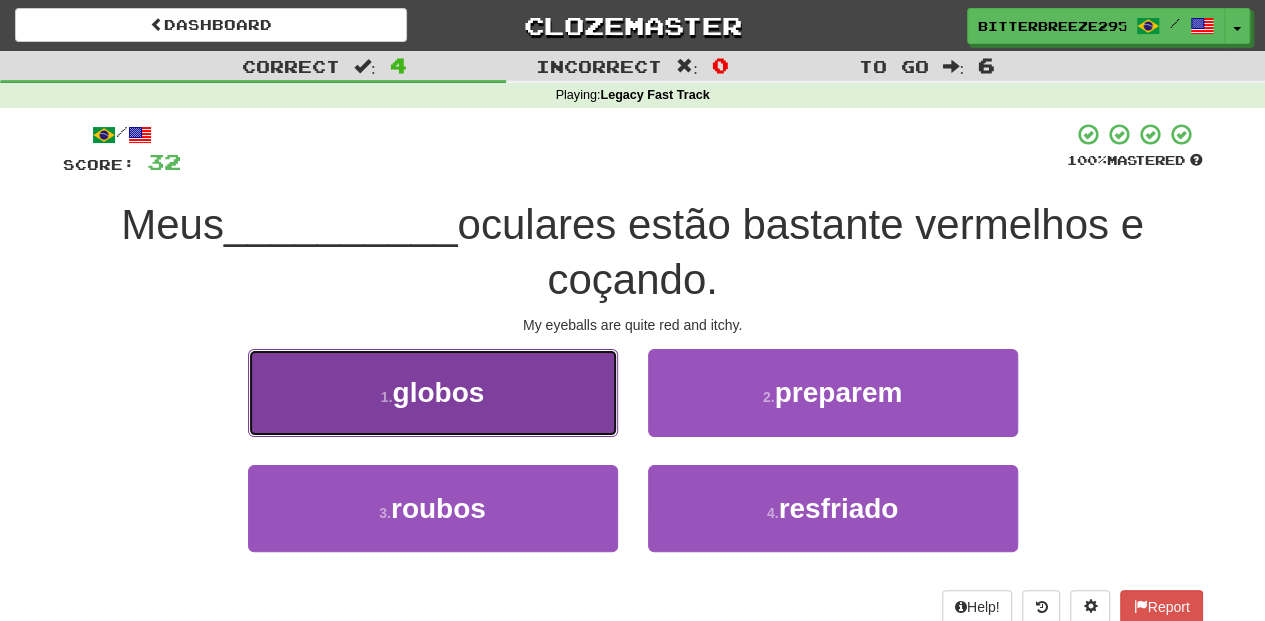 click on "1 .  globos" at bounding box center (433, 392) 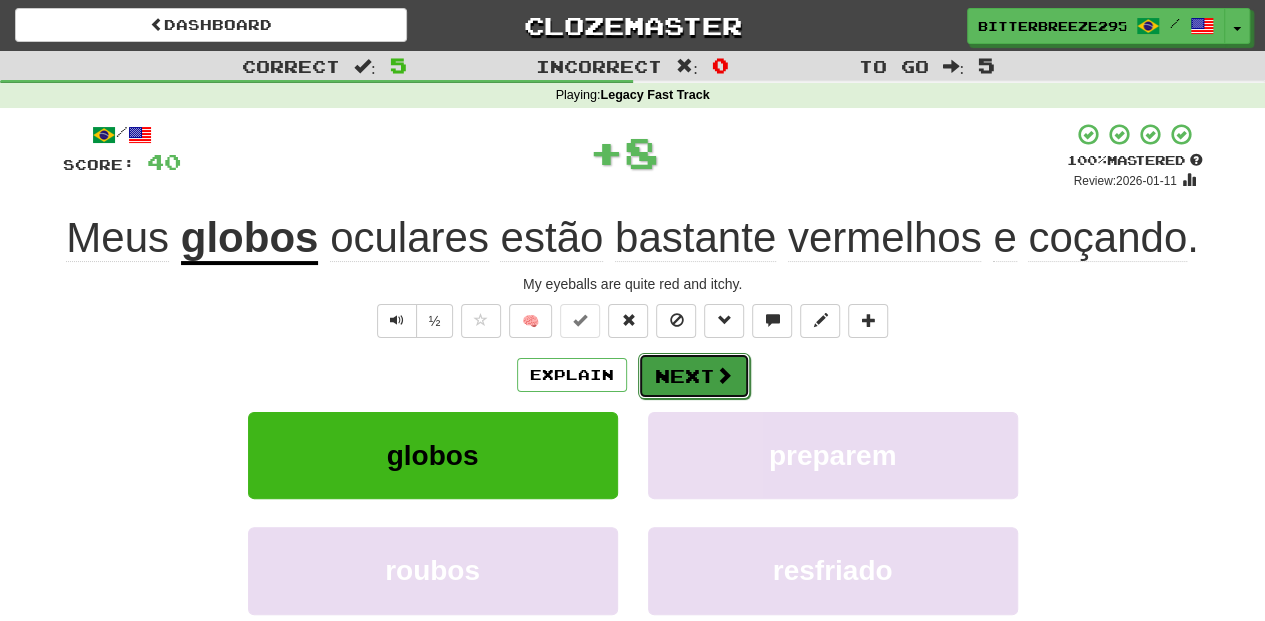 click on "Next" at bounding box center [694, 376] 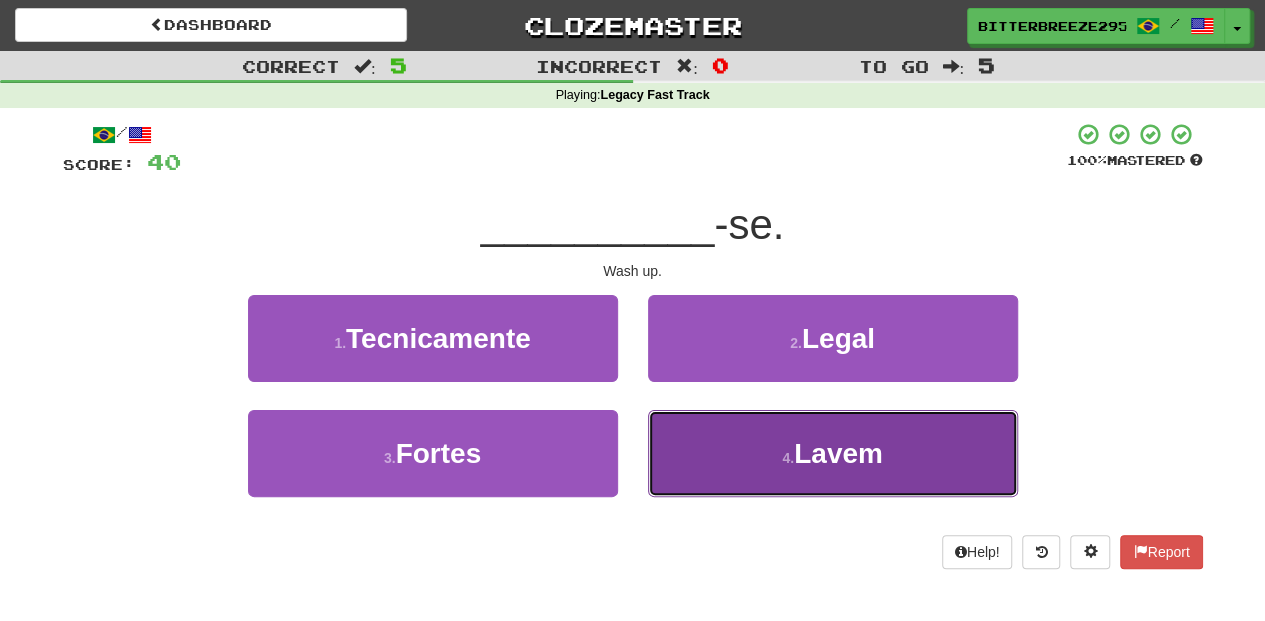 click on "4 .  Lavem" at bounding box center (833, 453) 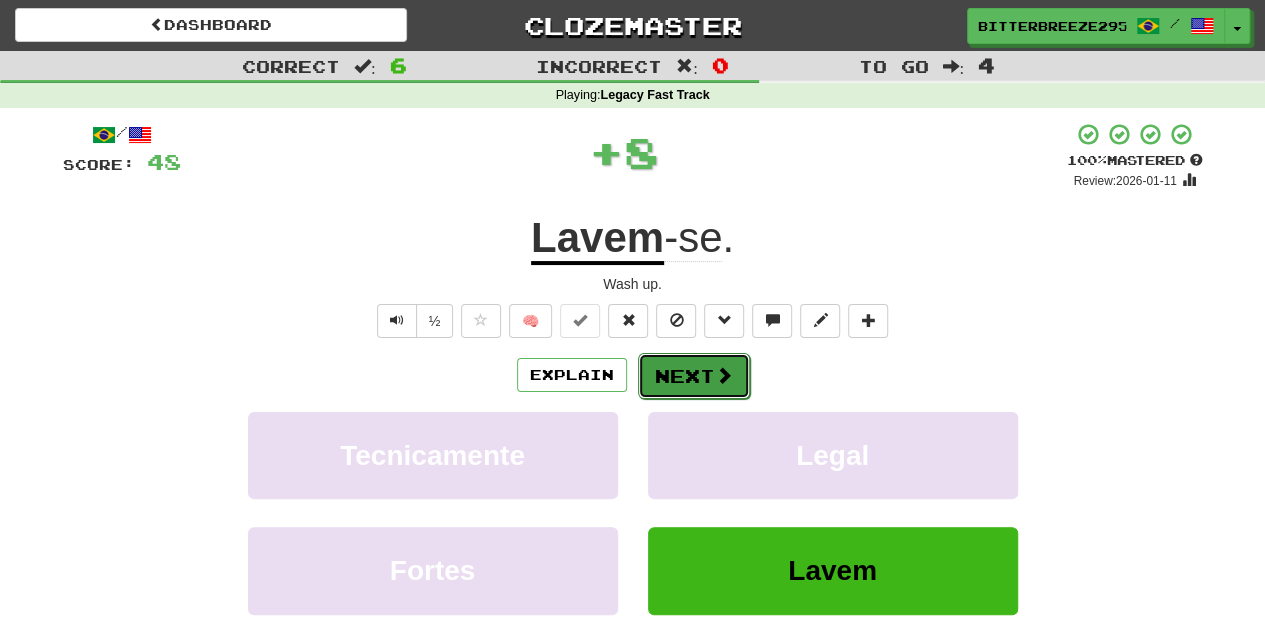 click on "Next" at bounding box center [694, 376] 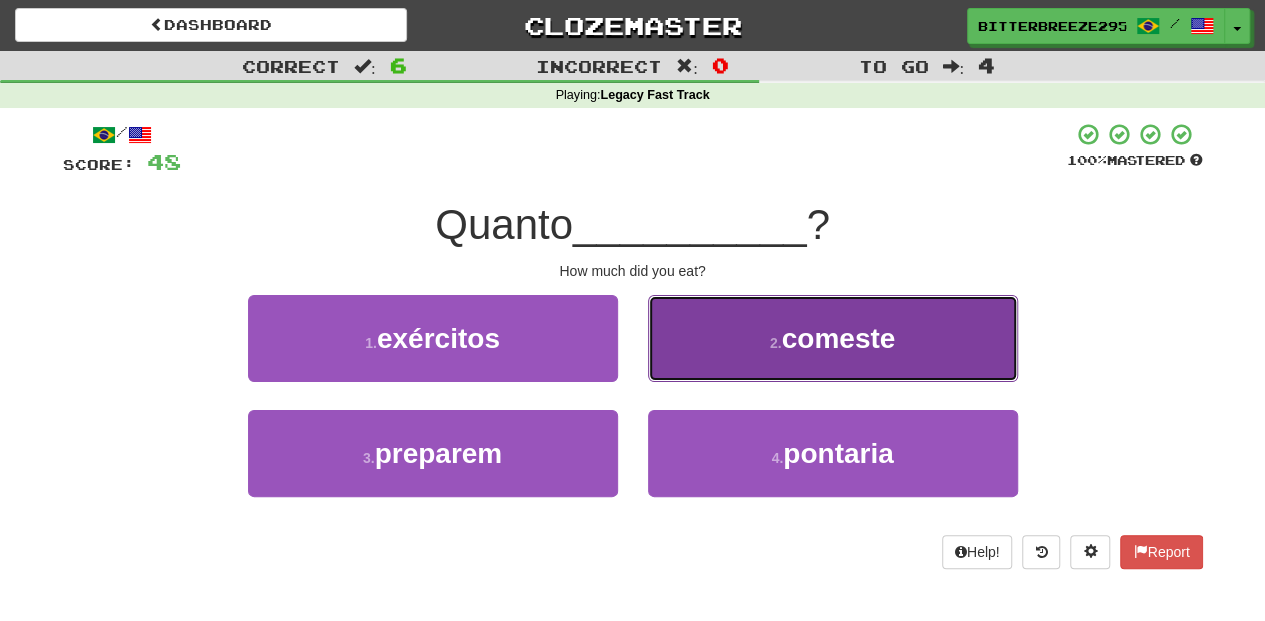 click on "2 .  comeste" at bounding box center (833, 338) 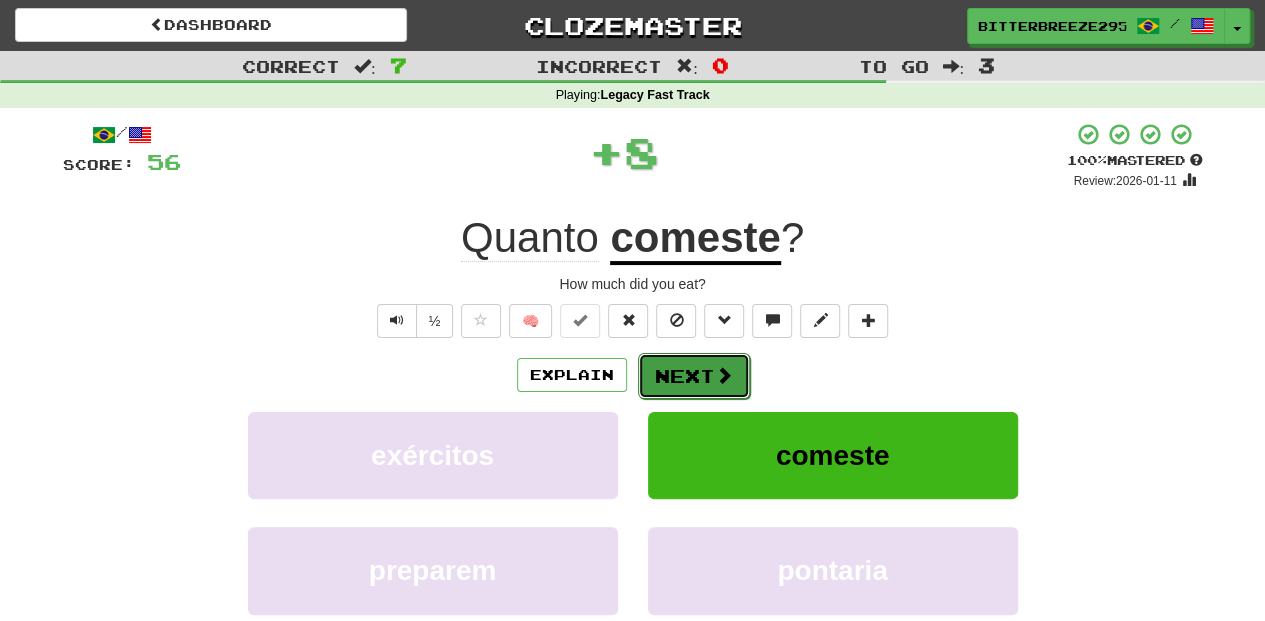click on "Next" at bounding box center (694, 376) 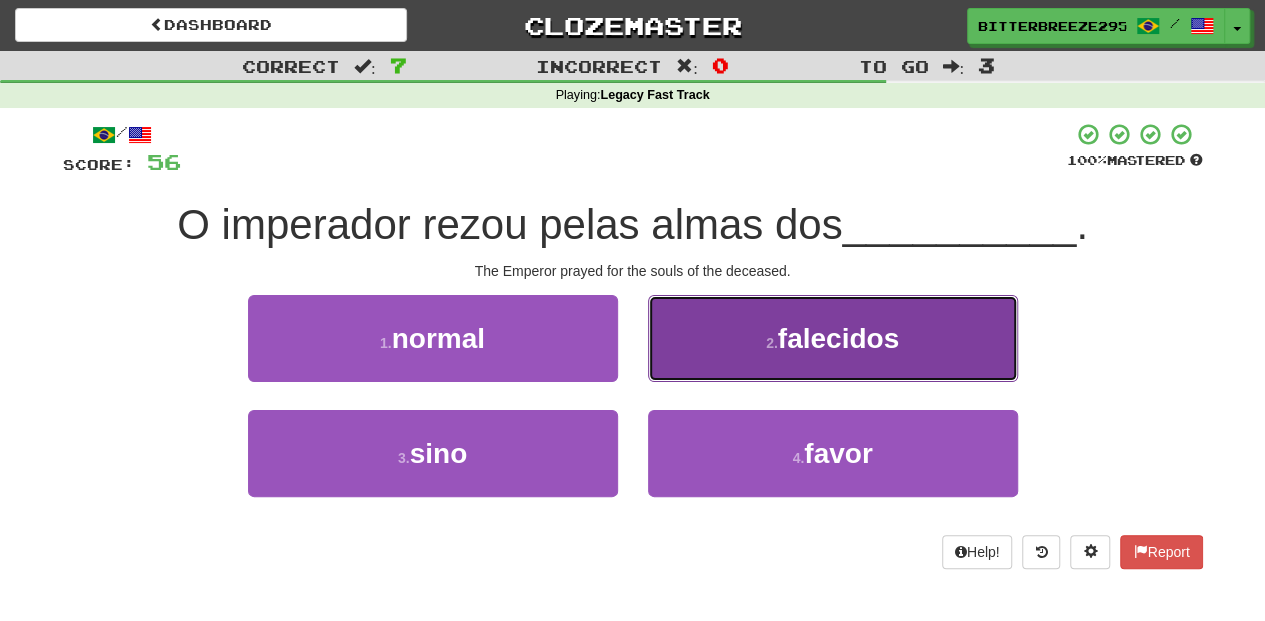 click on "2 .  falecidos" at bounding box center (833, 338) 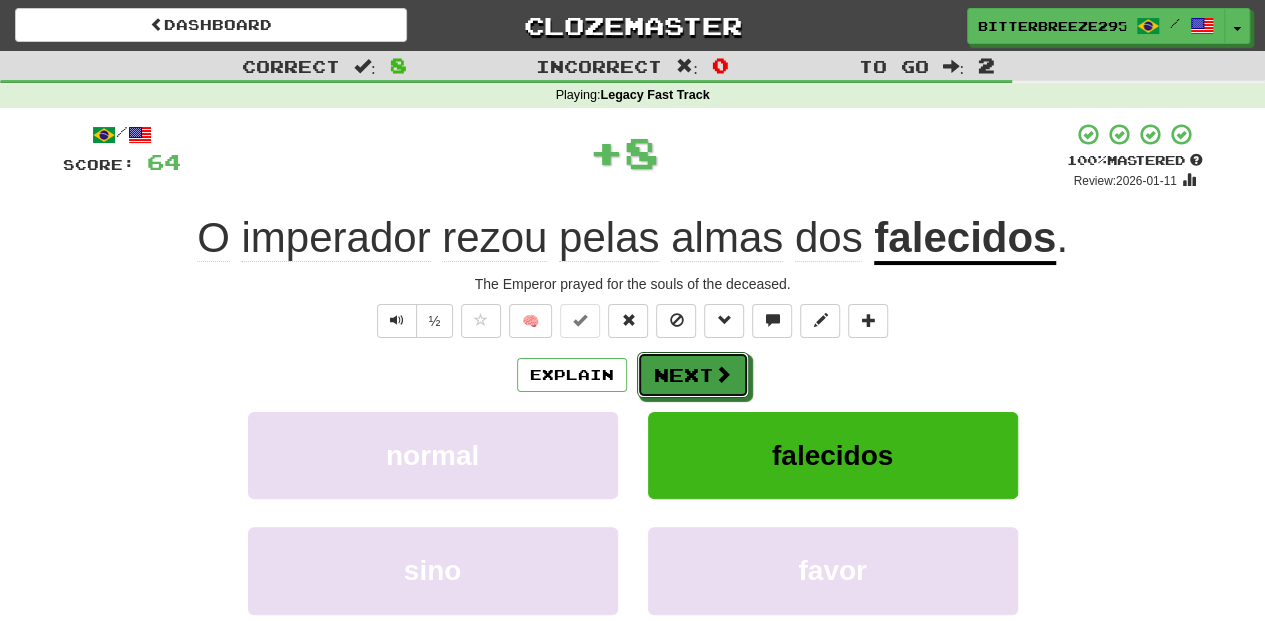 click on "Next" at bounding box center (693, 375) 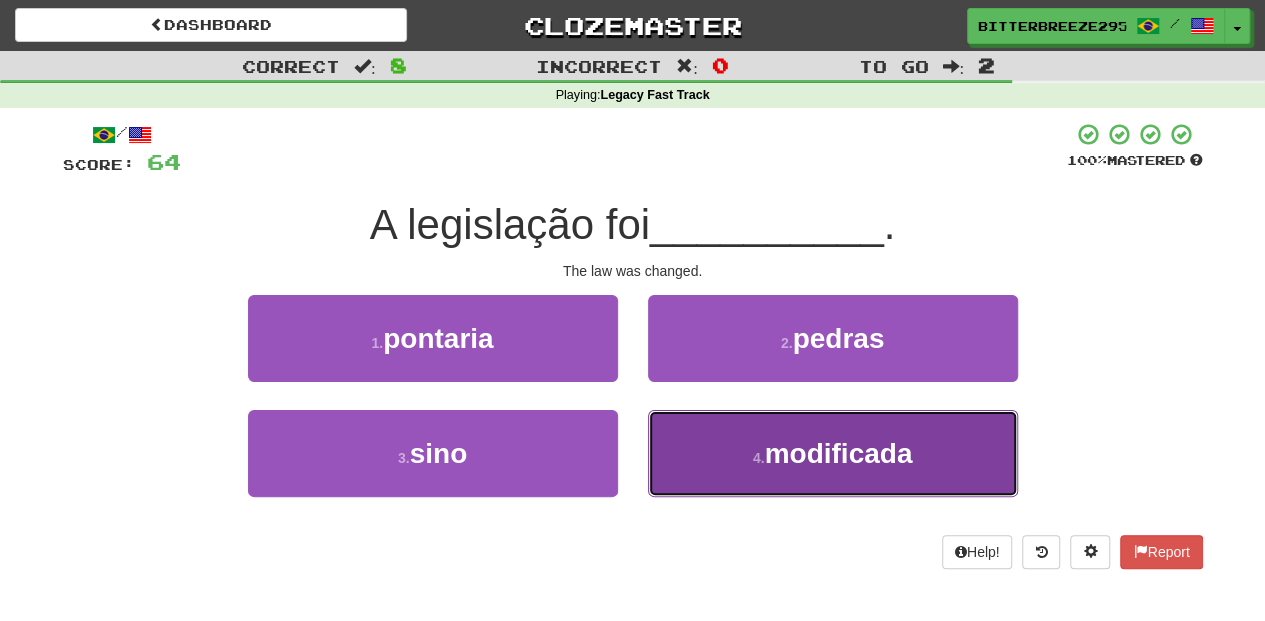 click on "4 .  modificada" at bounding box center [833, 453] 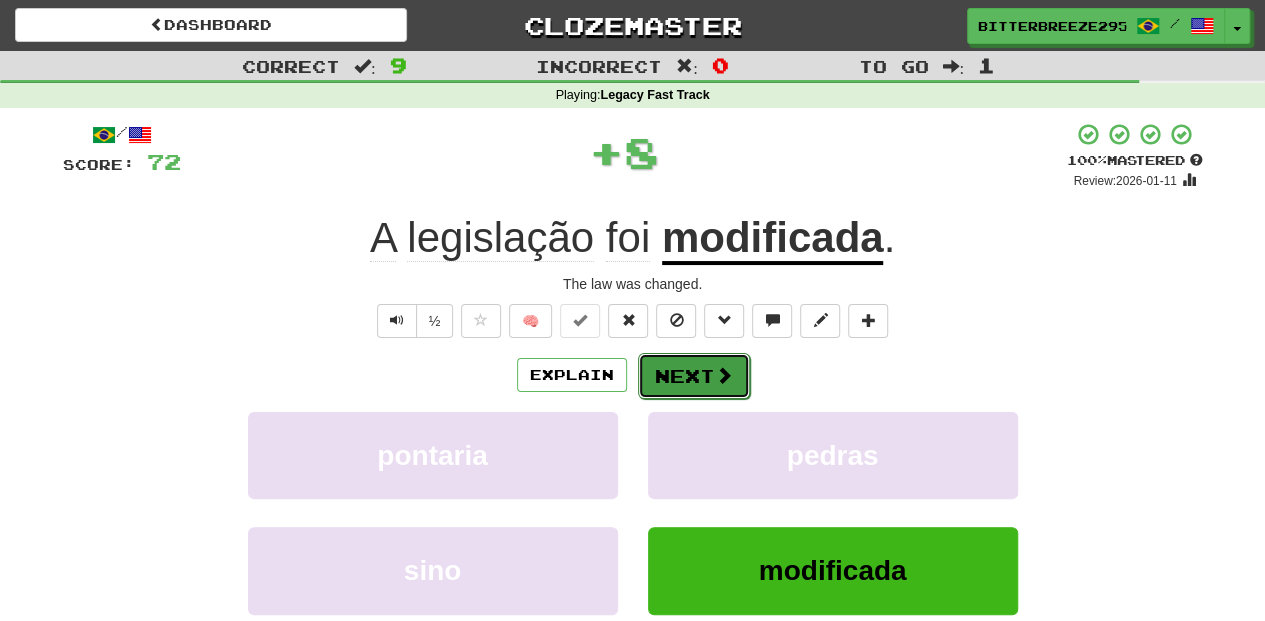click on "Next" at bounding box center [694, 376] 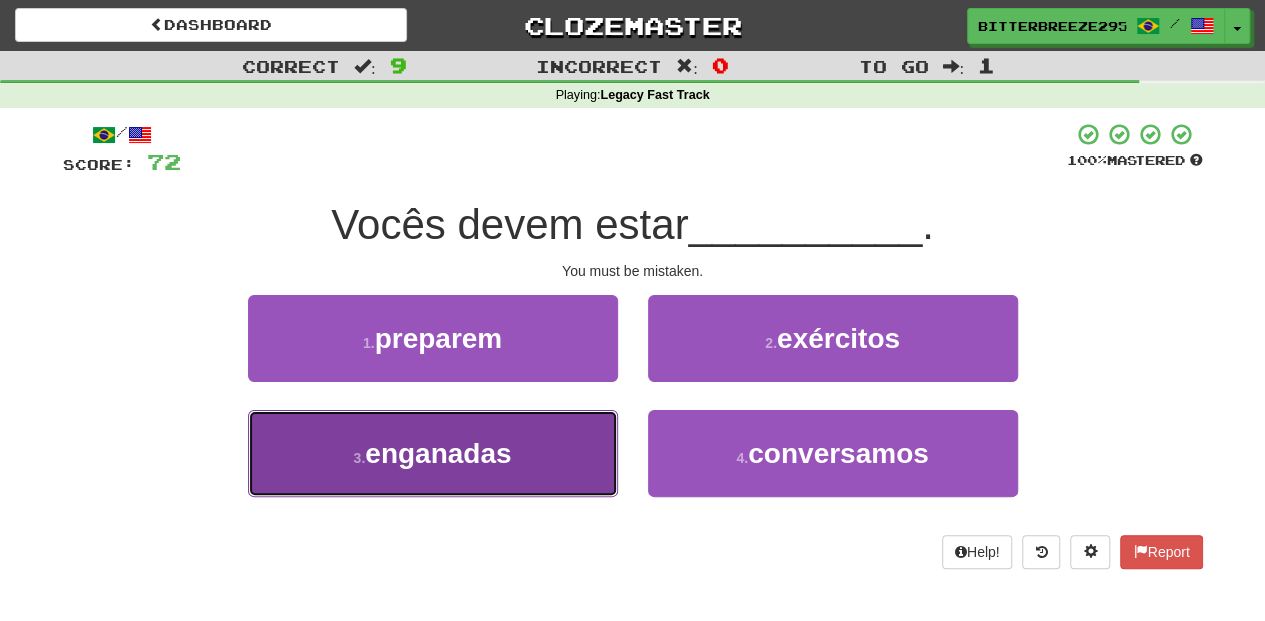 click on "3 .  enganadas" at bounding box center [433, 453] 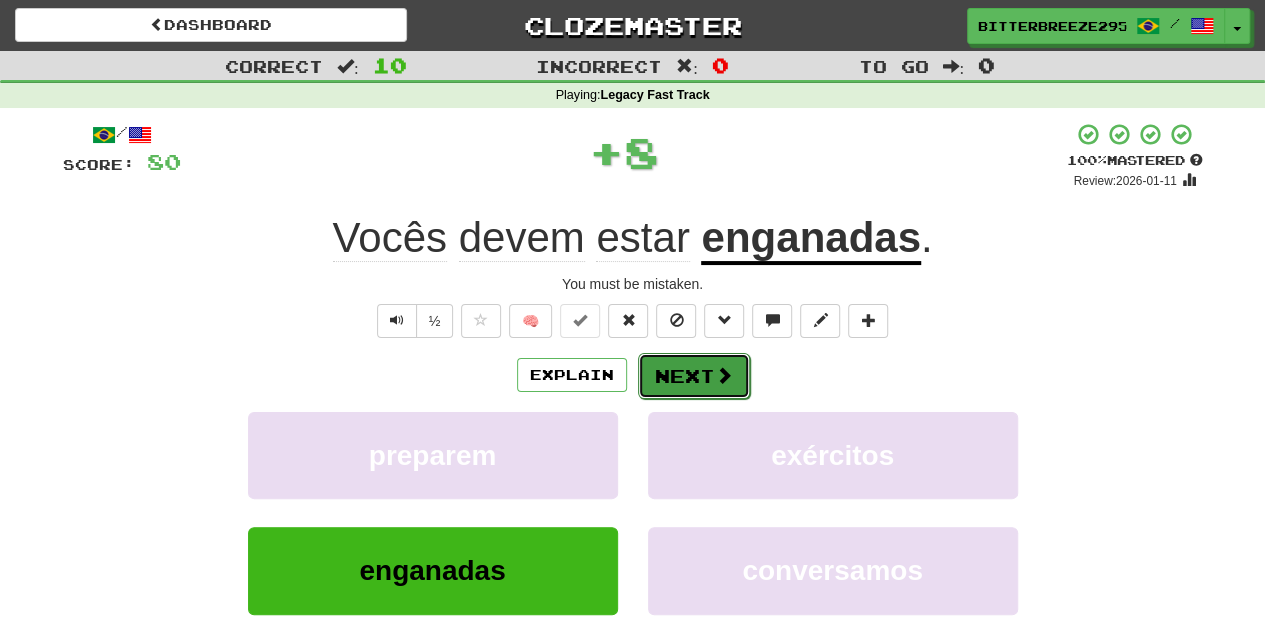 click on "Next" at bounding box center (694, 376) 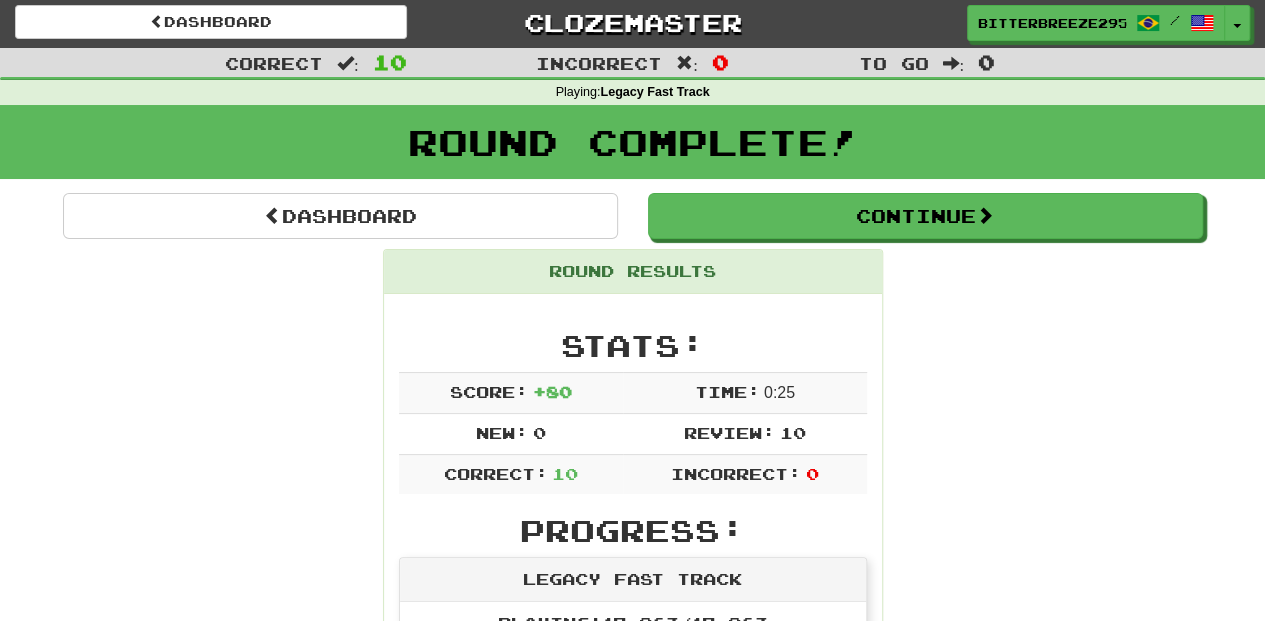 scroll, scrollTop: 0, scrollLeft: 0, axis: both 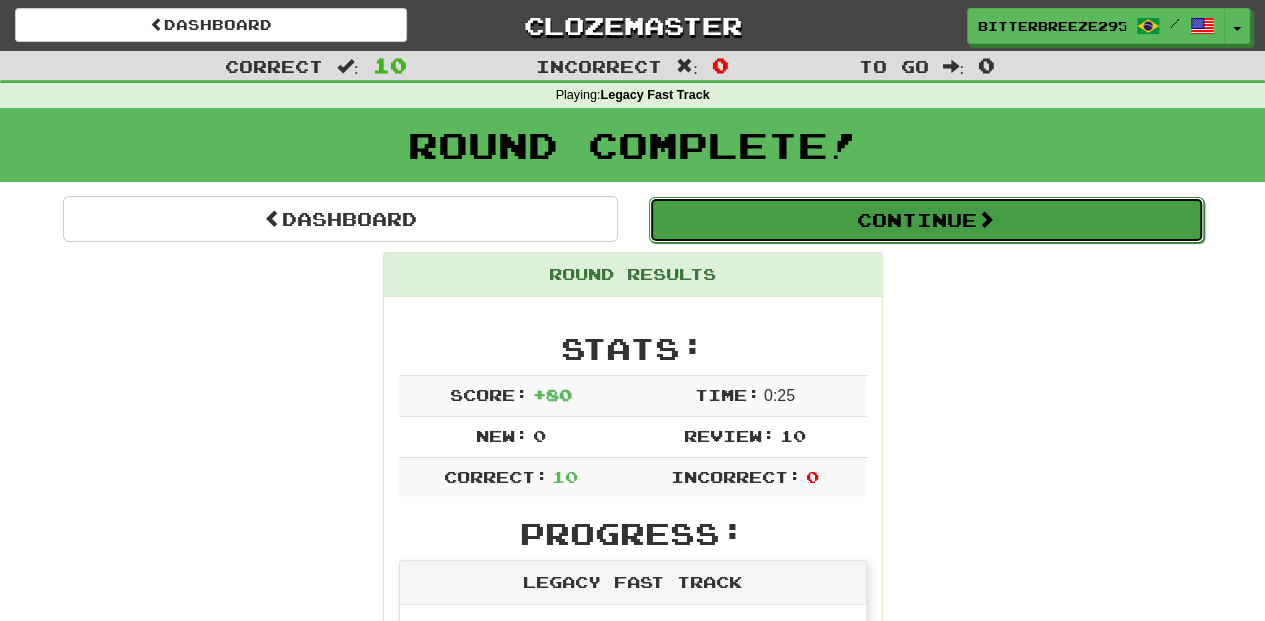 click on "Continue" at bounding box center [926, 220] 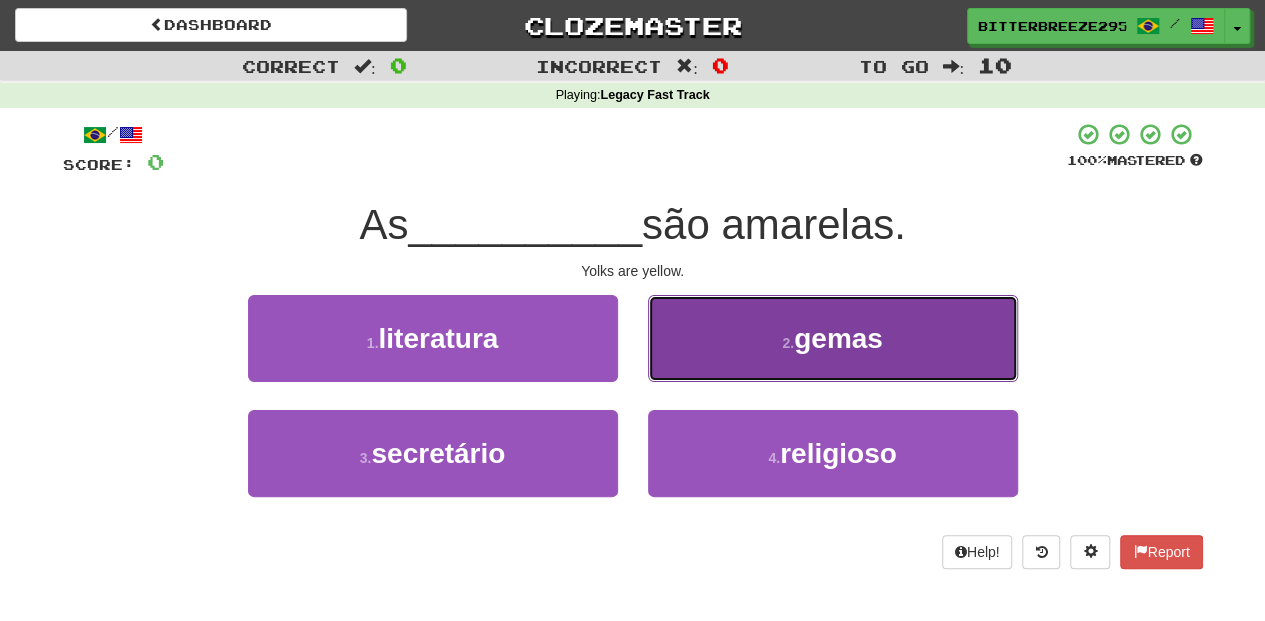 click on "2 .  gemas" at bounding box center (833, 338) 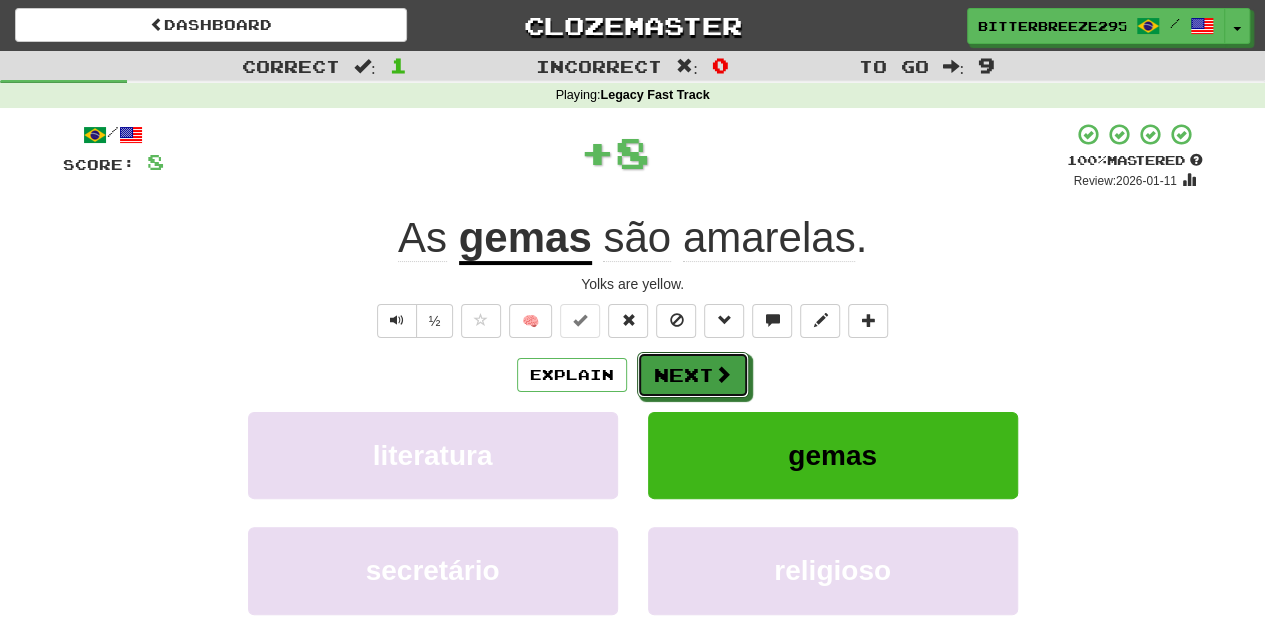 click on "Next" at bounding box center [693, 375] 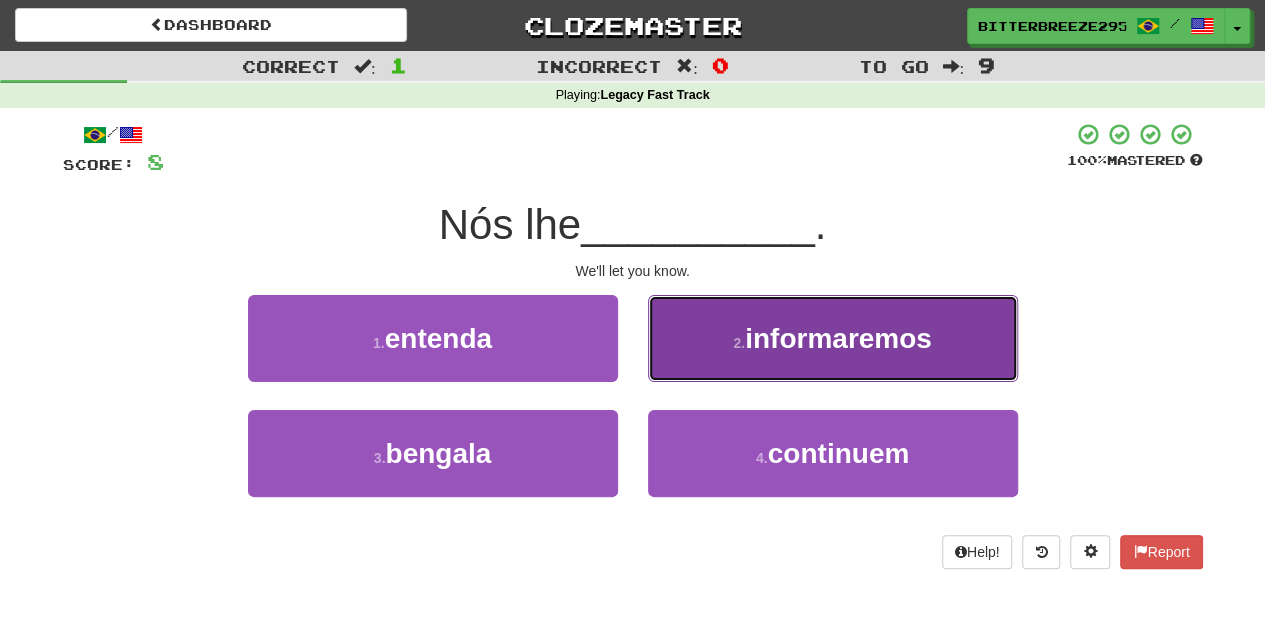 click on "2 .  informaremos" at bounding box center [833, 338] 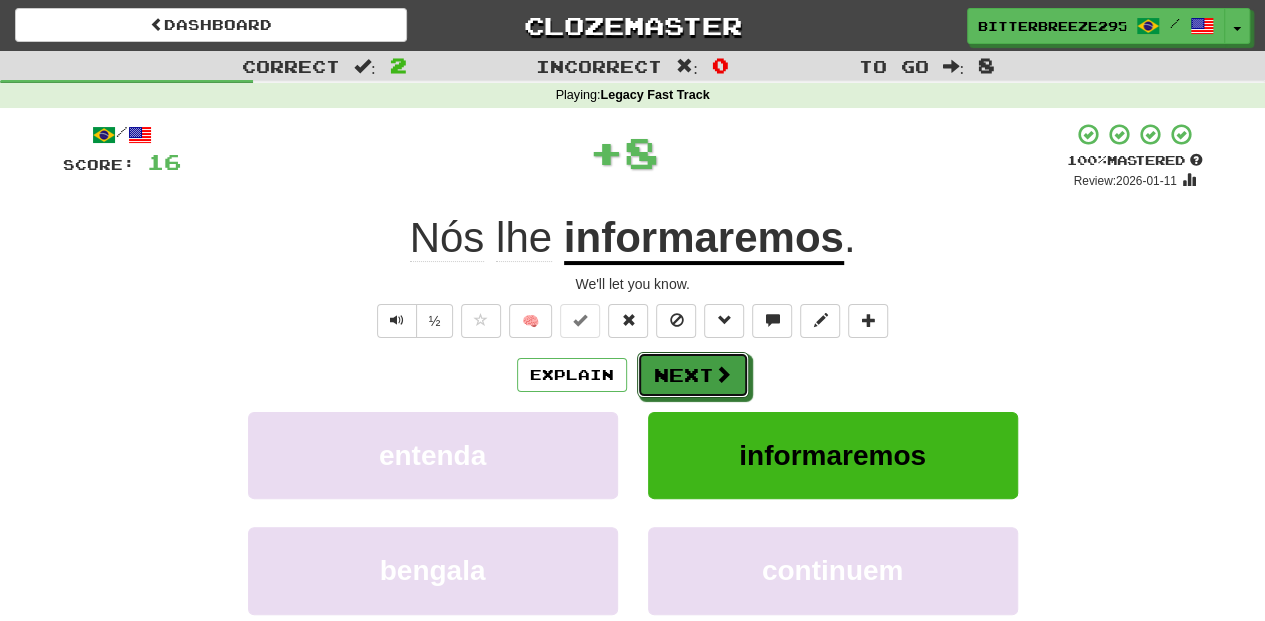 click on "Next" at bounding box center [693, 375] 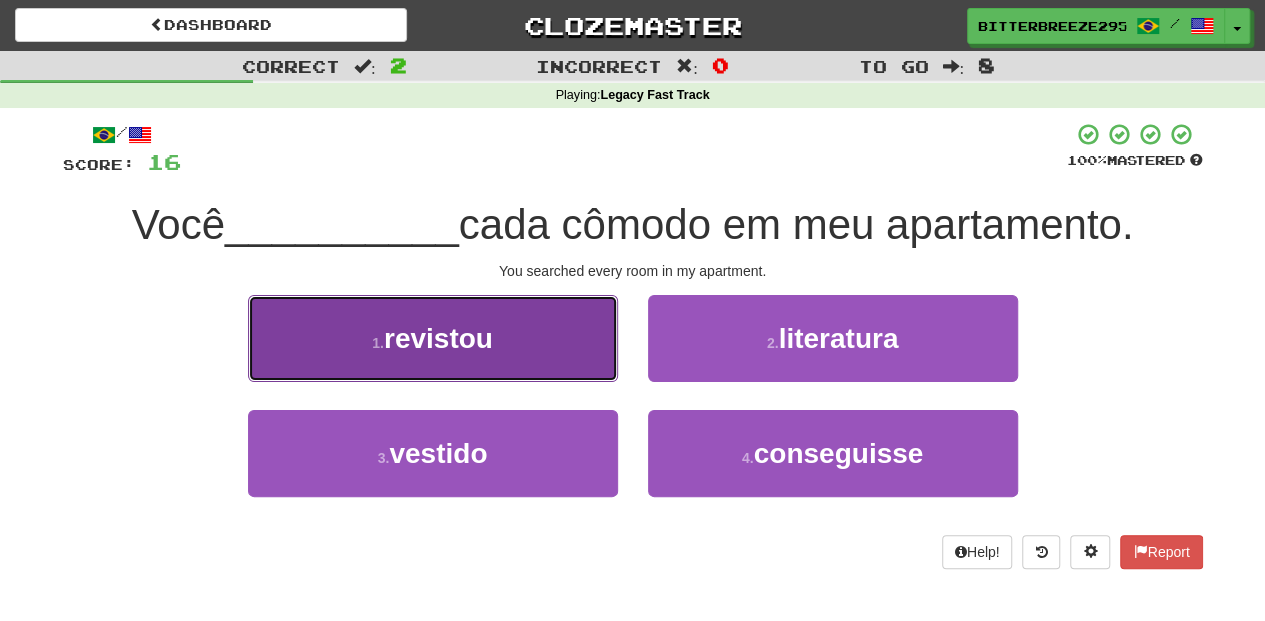 click on "1 .  revistou" at bounding box center [433, 338] 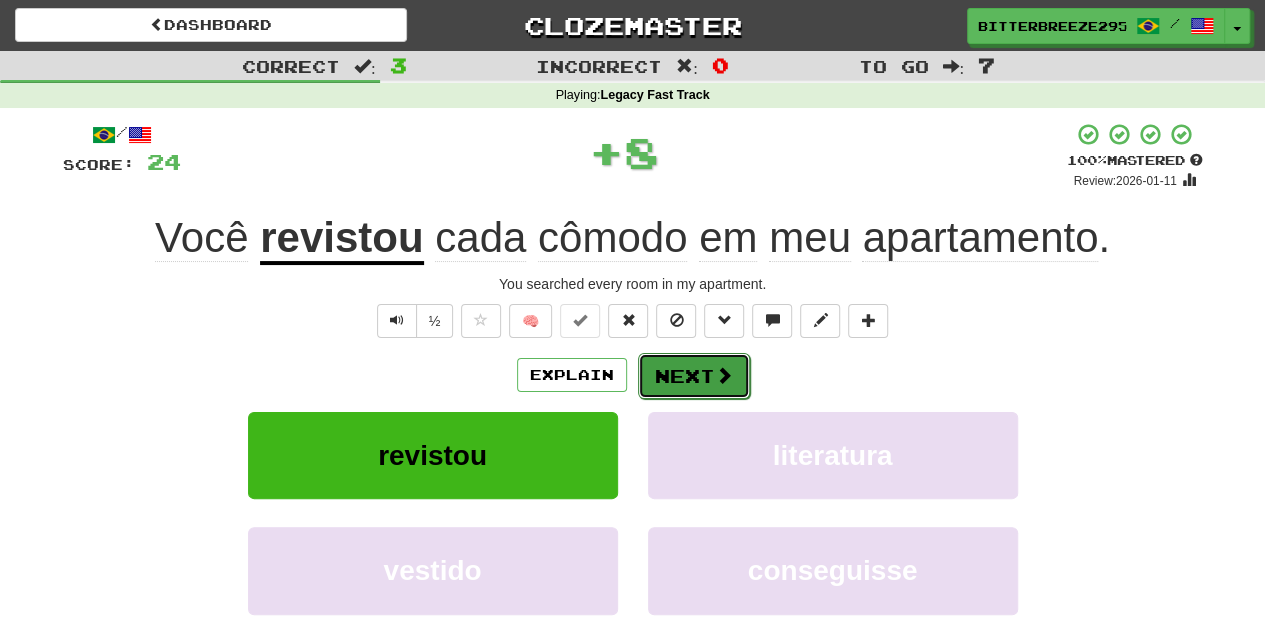 click on "Next" at bounding box center (694, 376) 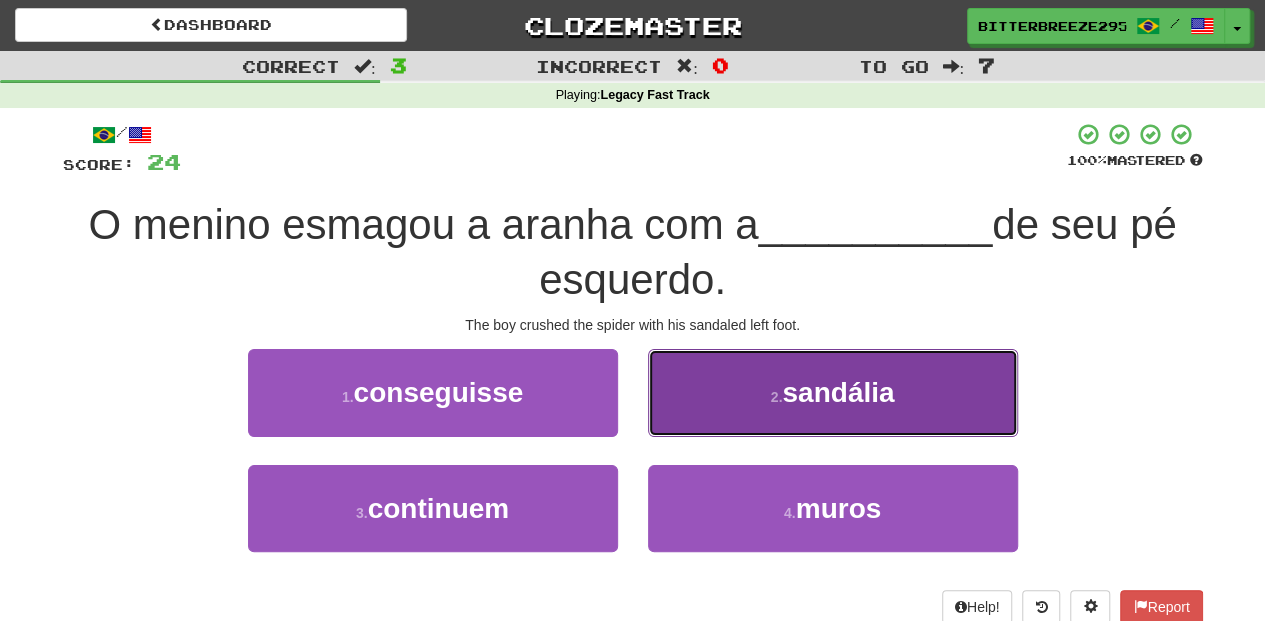 click on "2 .  sandália" at bounding box center (833, 392) 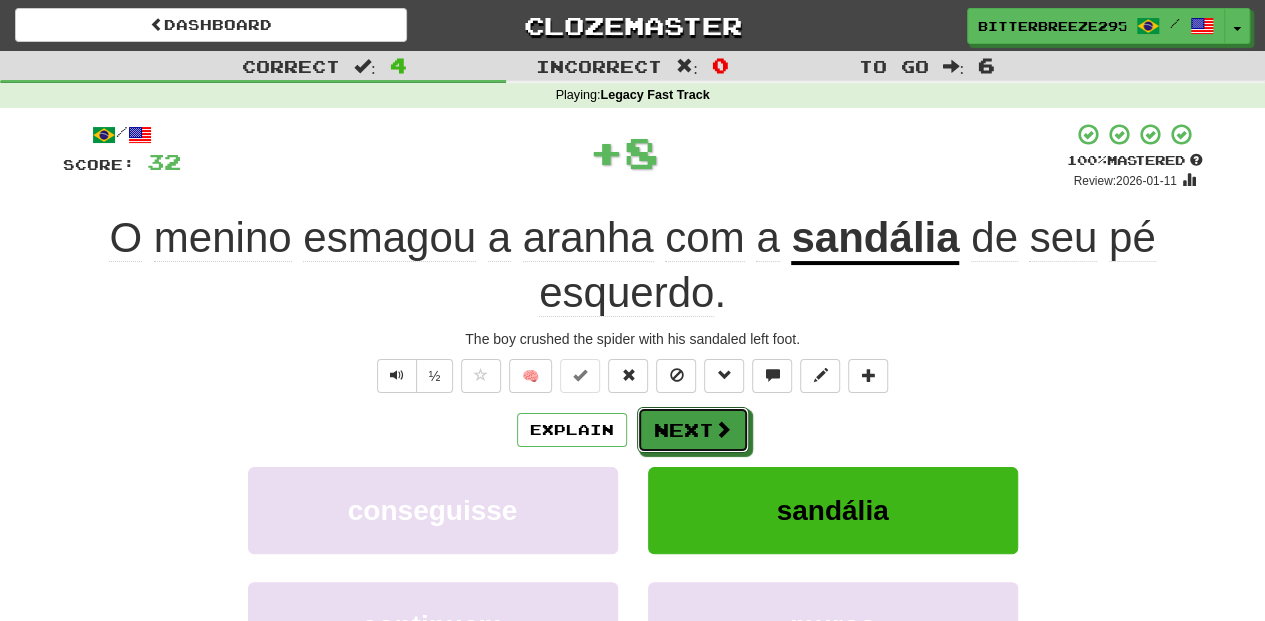 click on "Next" at bounding box center (693, 430) 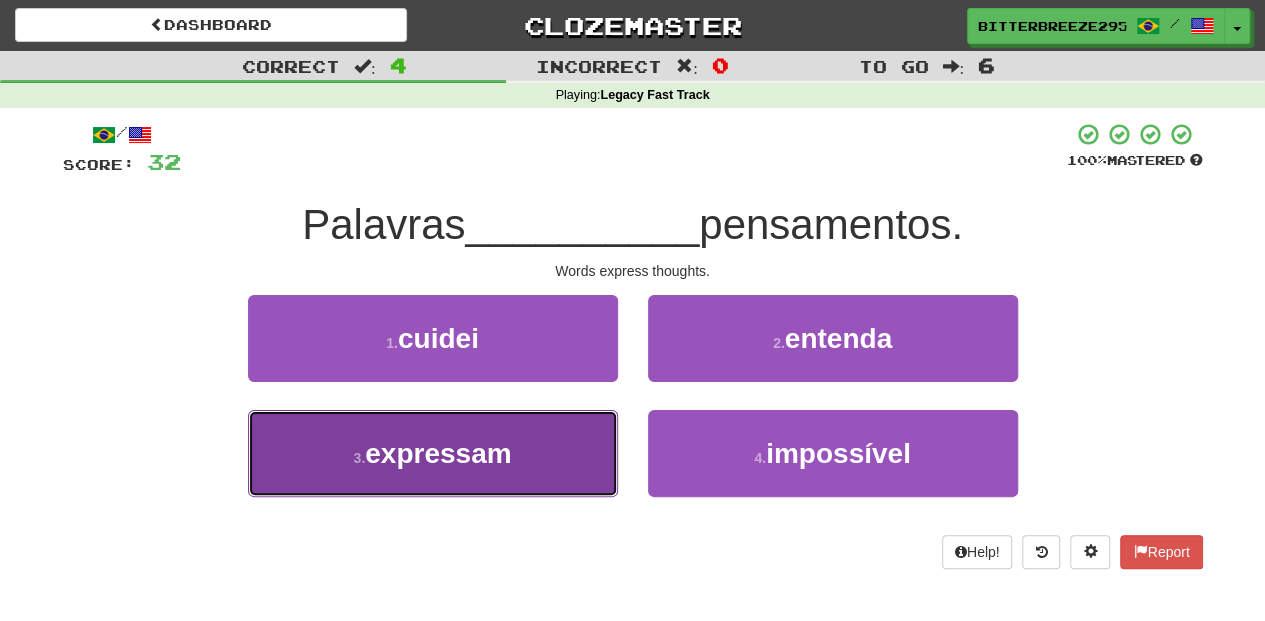 click on "3 .  expressam" at bounding box center (433, 453) 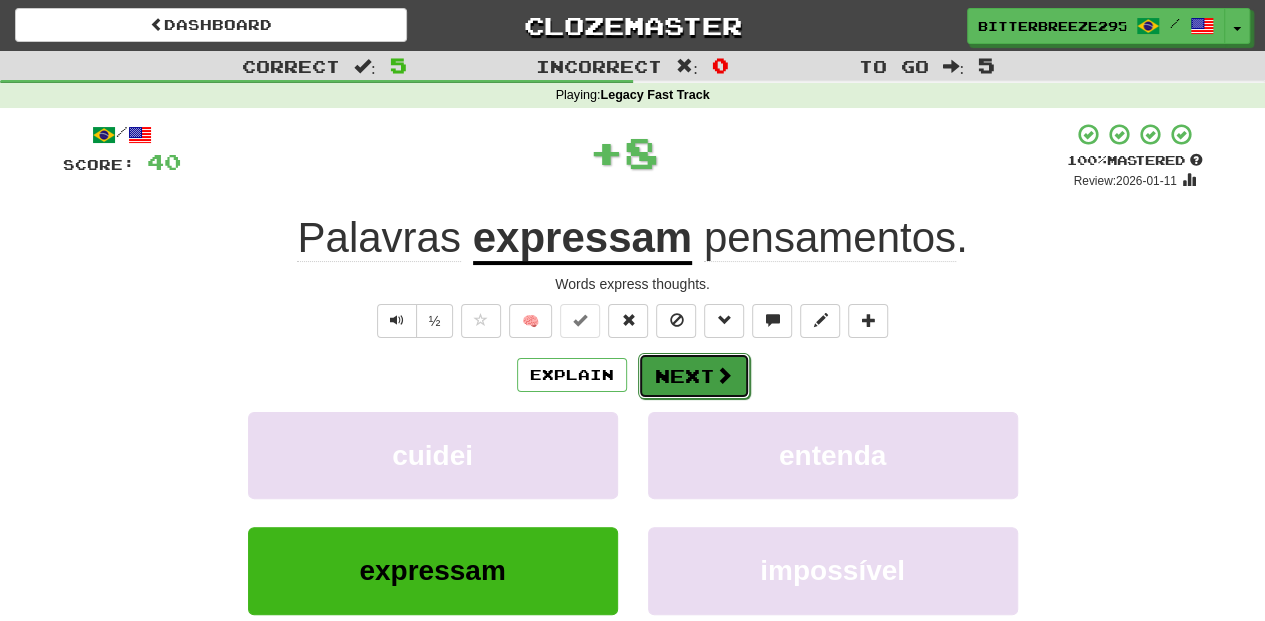 click on "Next" at bounding box center [694, 376] 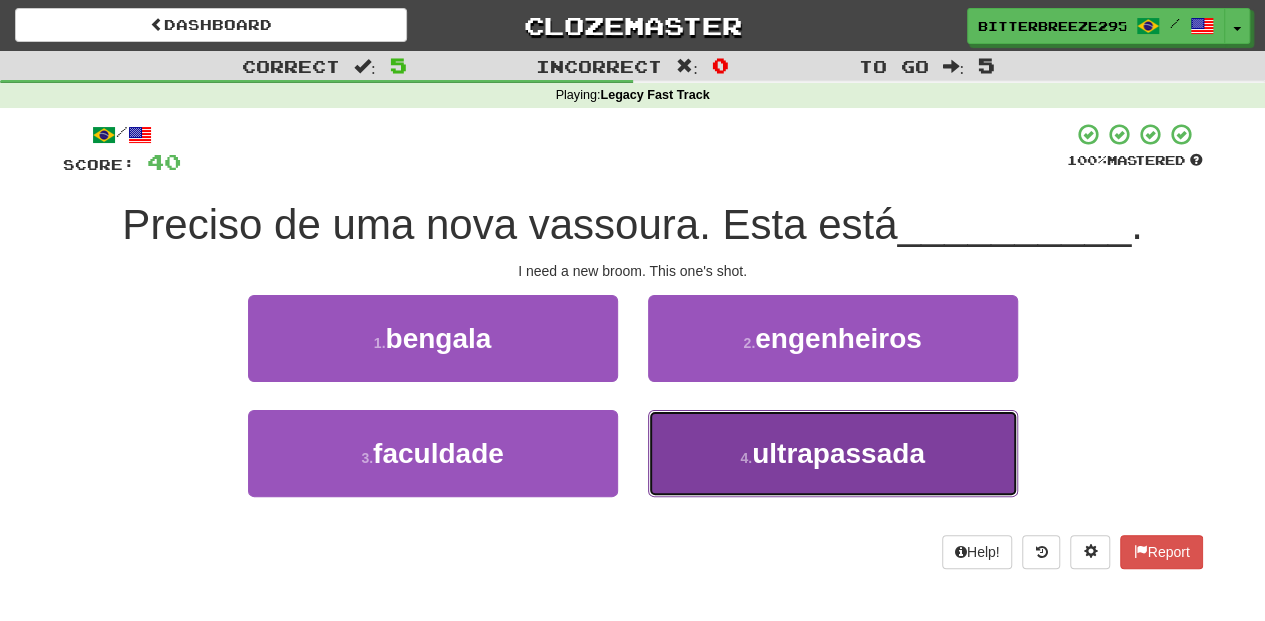 click on "4 .  ultrapassada" at bounding box center [833, 453] 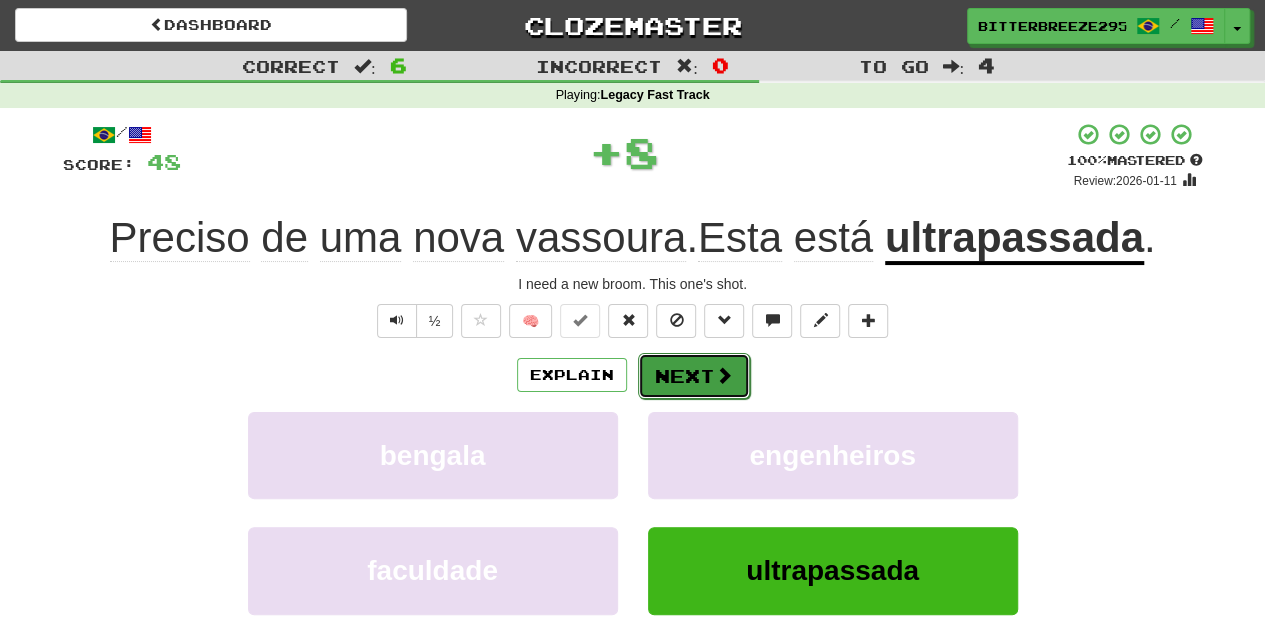 click on "Next" at bounding box center (694, 376) 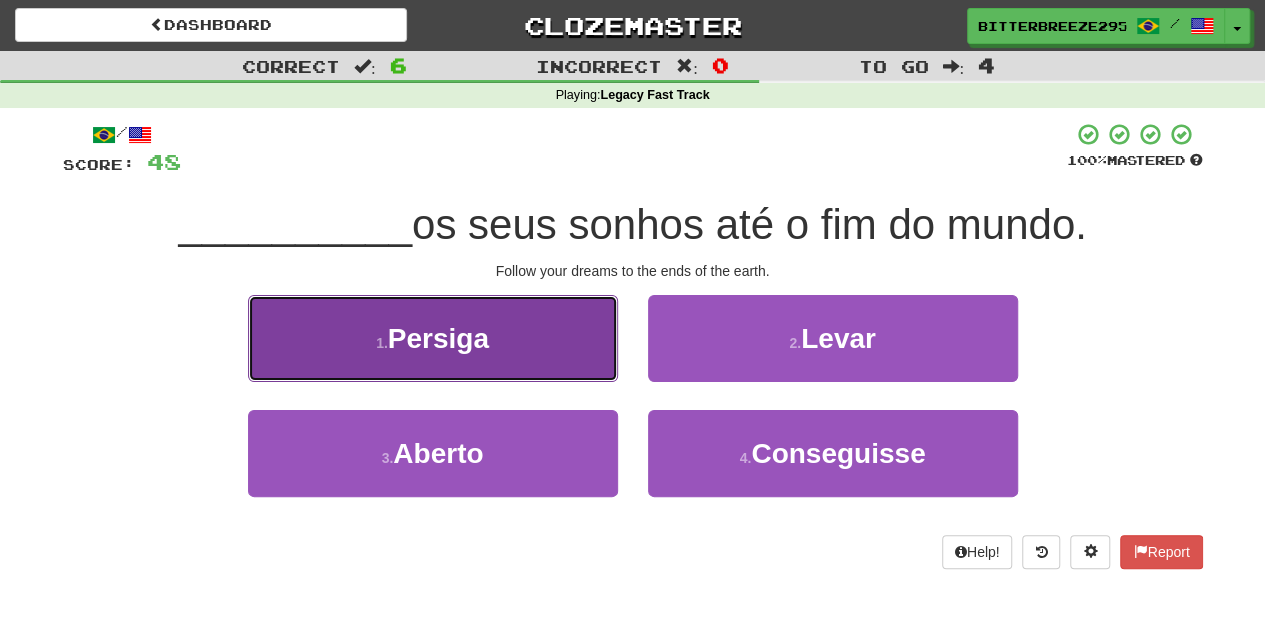 click on "1 .  Persiga" at bounding box center (433, 338) 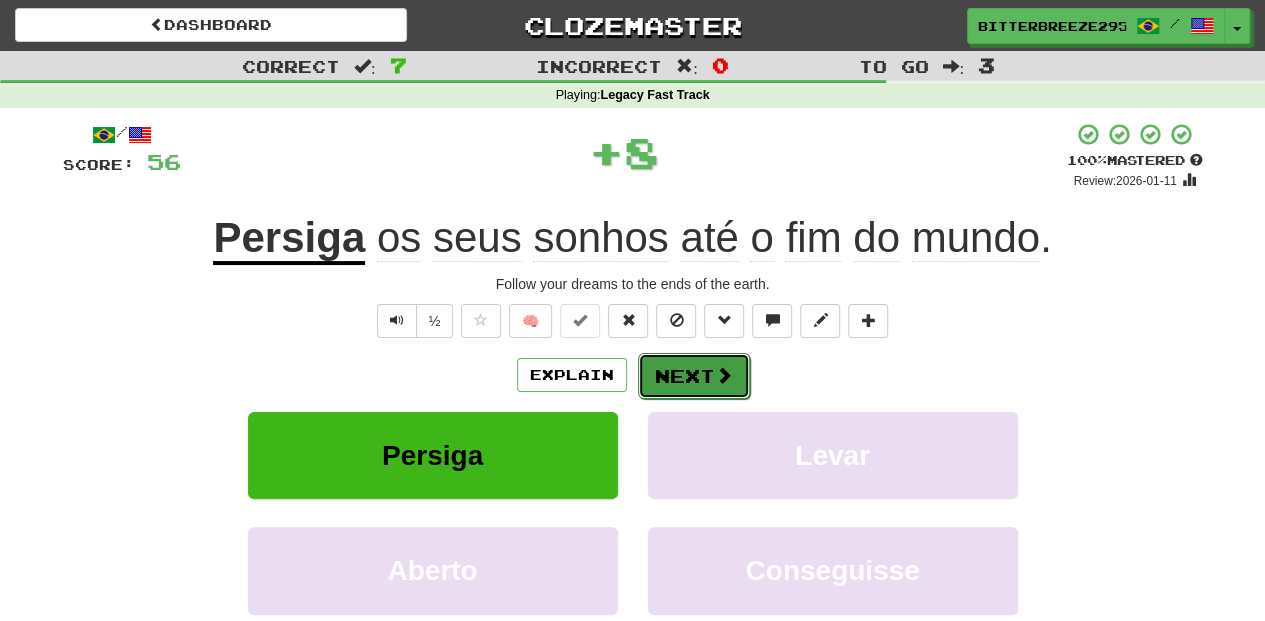 click on "Next" at bounding box center [694, 376] 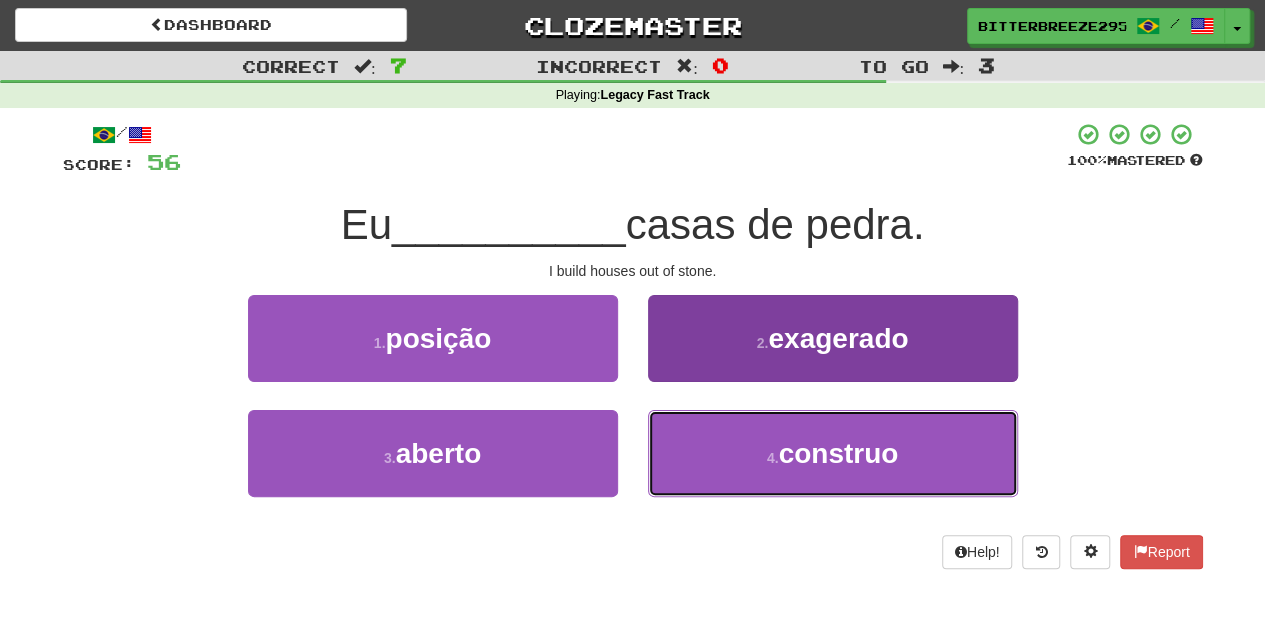 click on "4 .  construo" at bounding box center [833, 453] 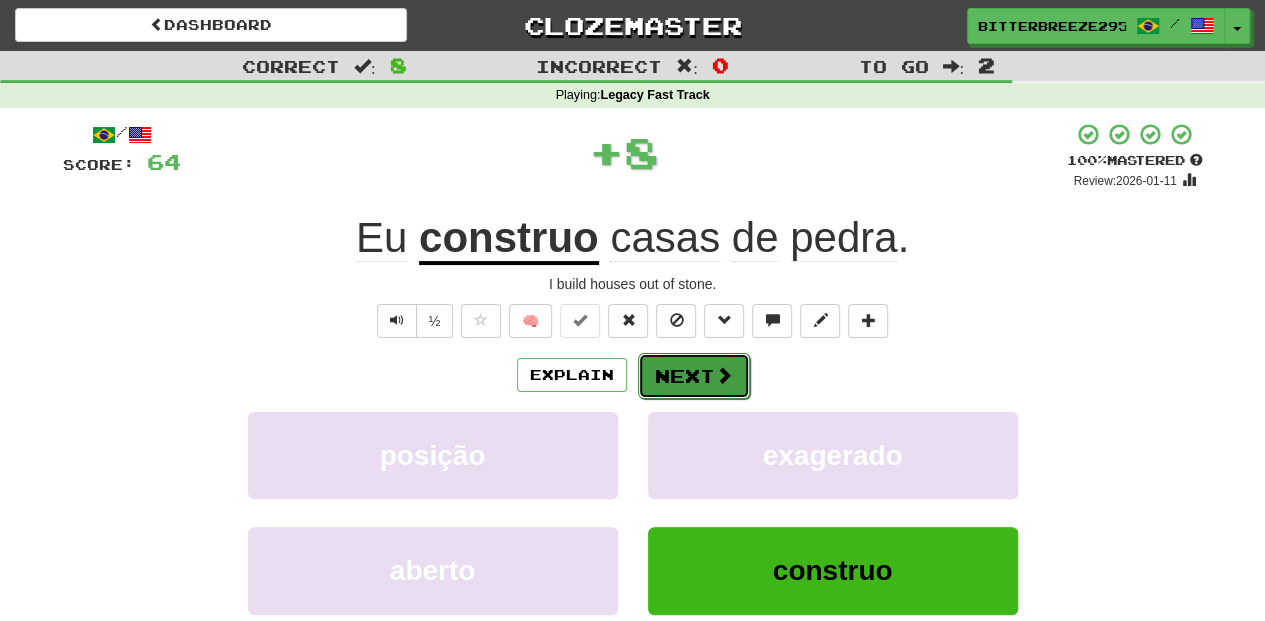 click on "Next" at bounding box center [694, 376] 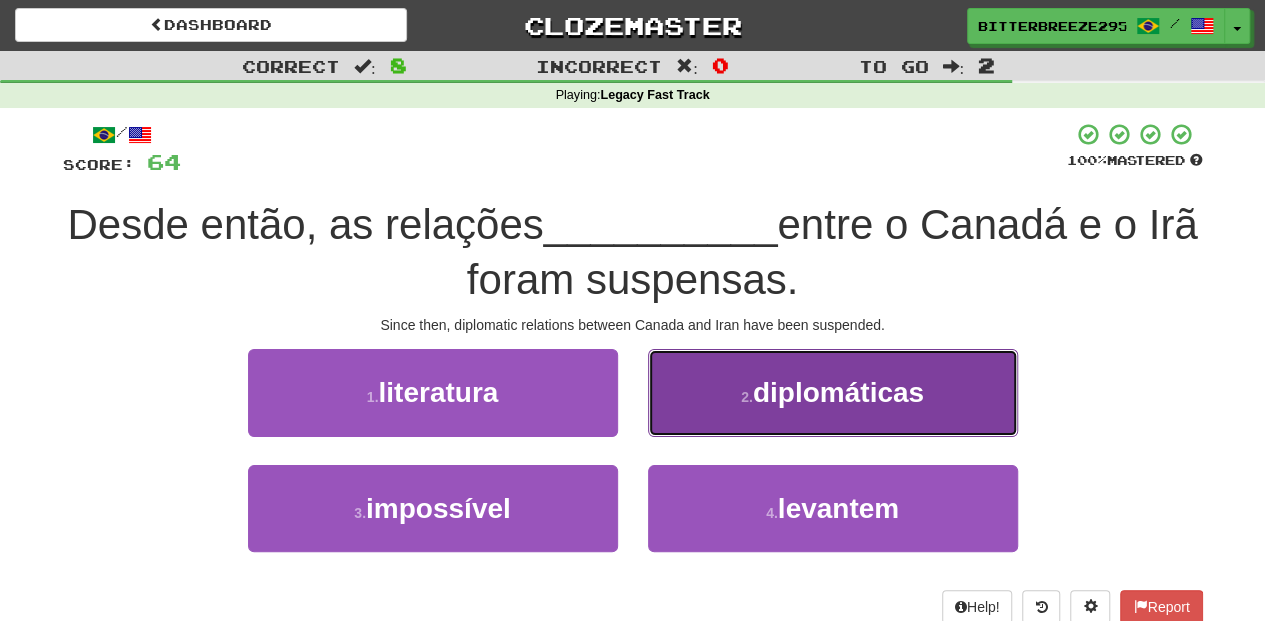 click on "2 .  diplomáticas" at bounding box center [833, 392] 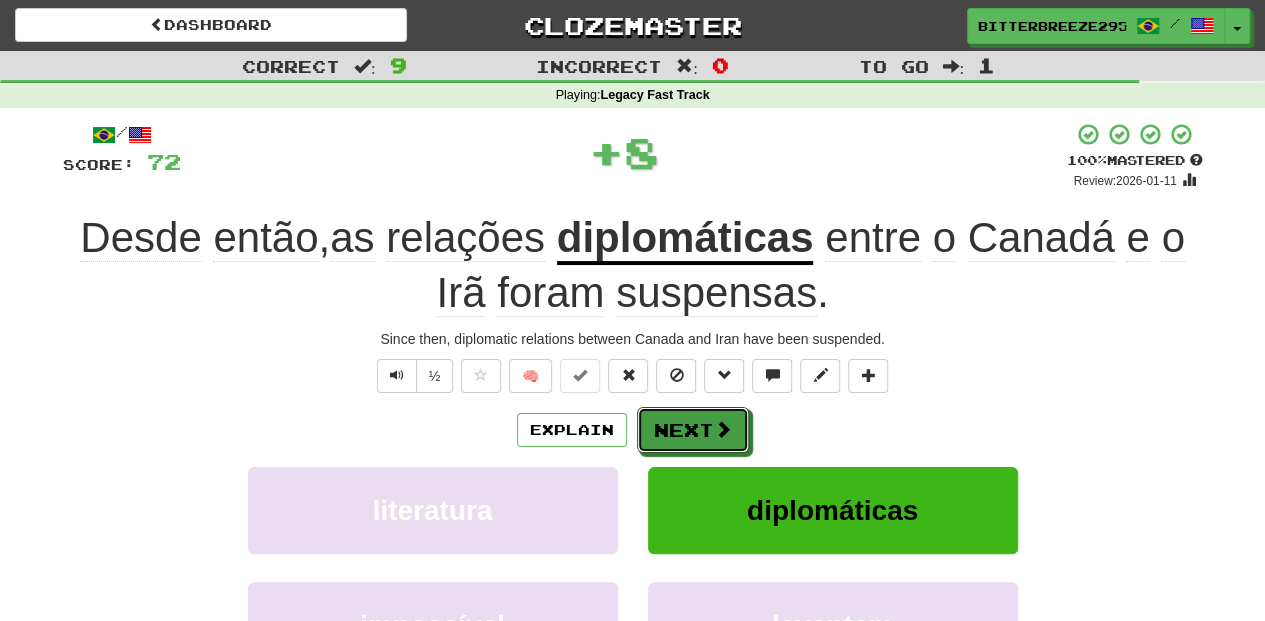 click on "Next" at bounding box center (693, 430) 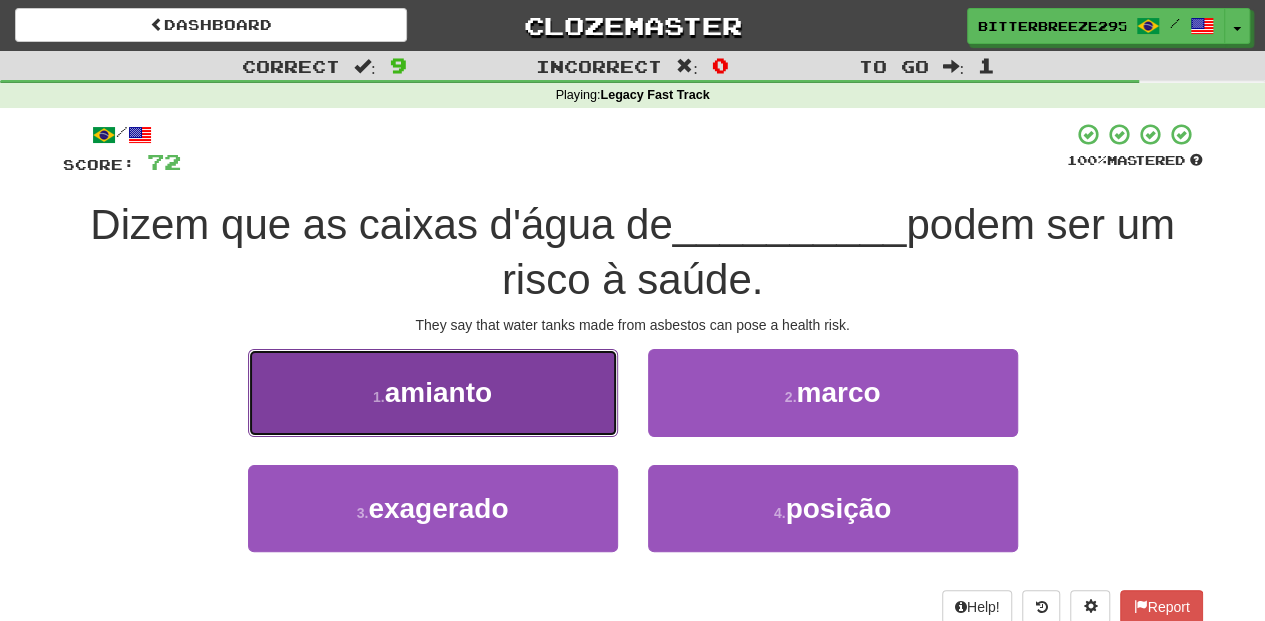 click on "1 .  amianto" at bounding box center (433, 392) 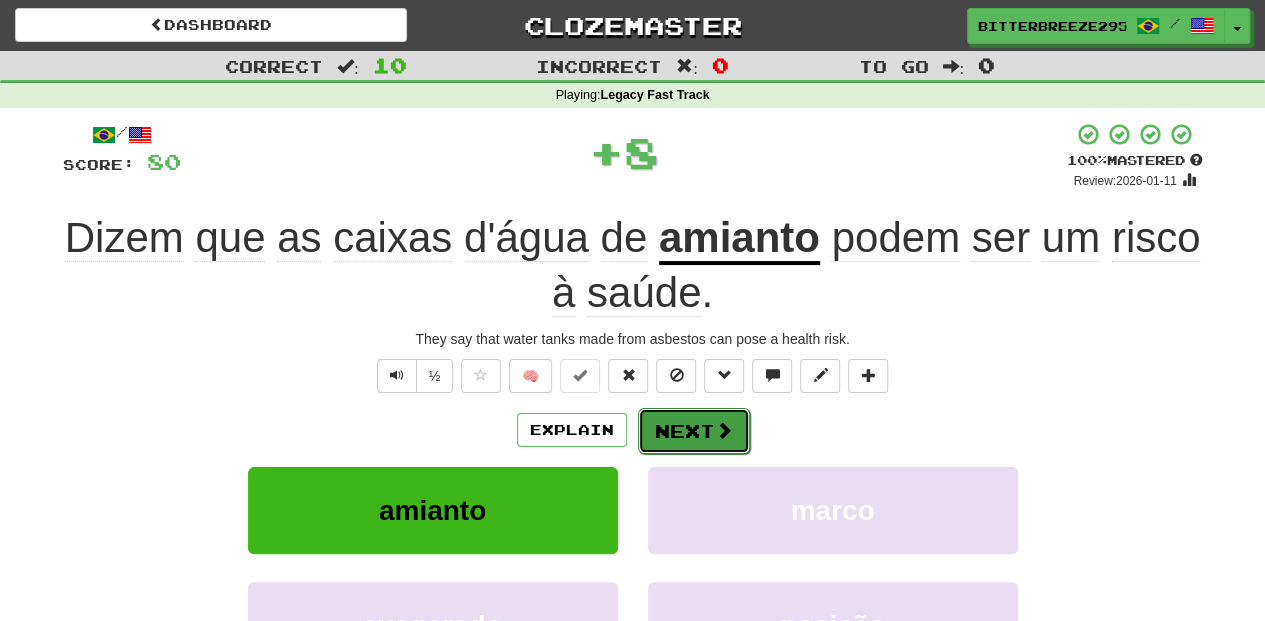 click on "Next" at bounding box center [694, 431] 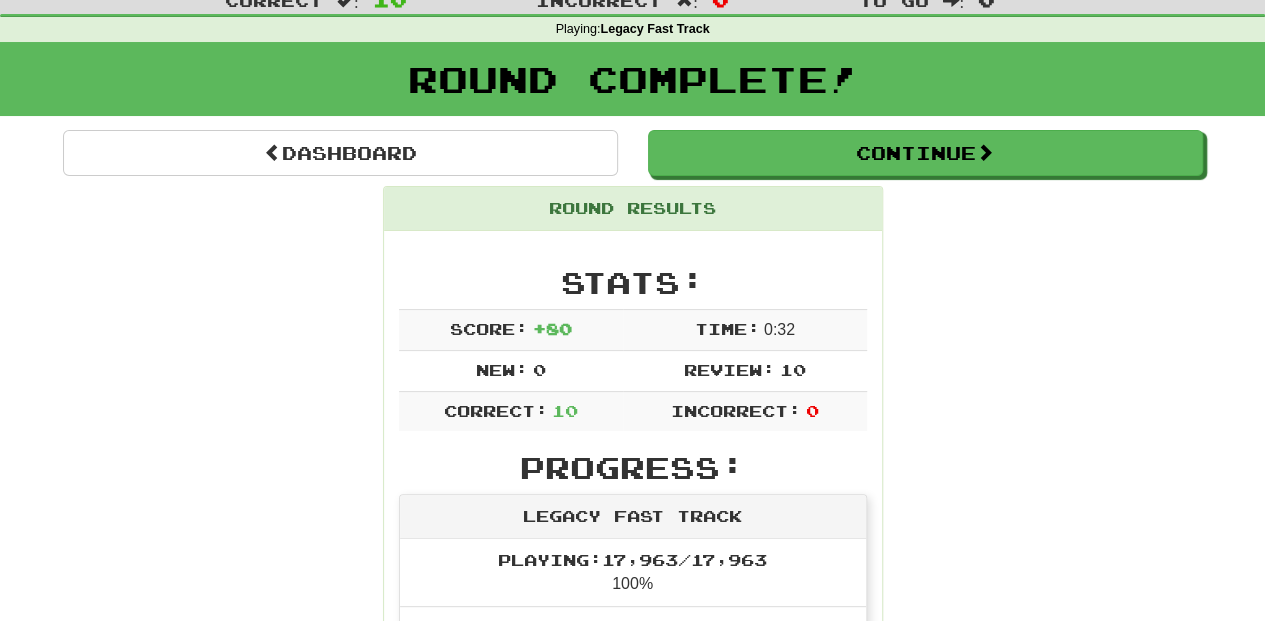 scroll, scrollTop: 0, scrollLeft: 0, axis: both 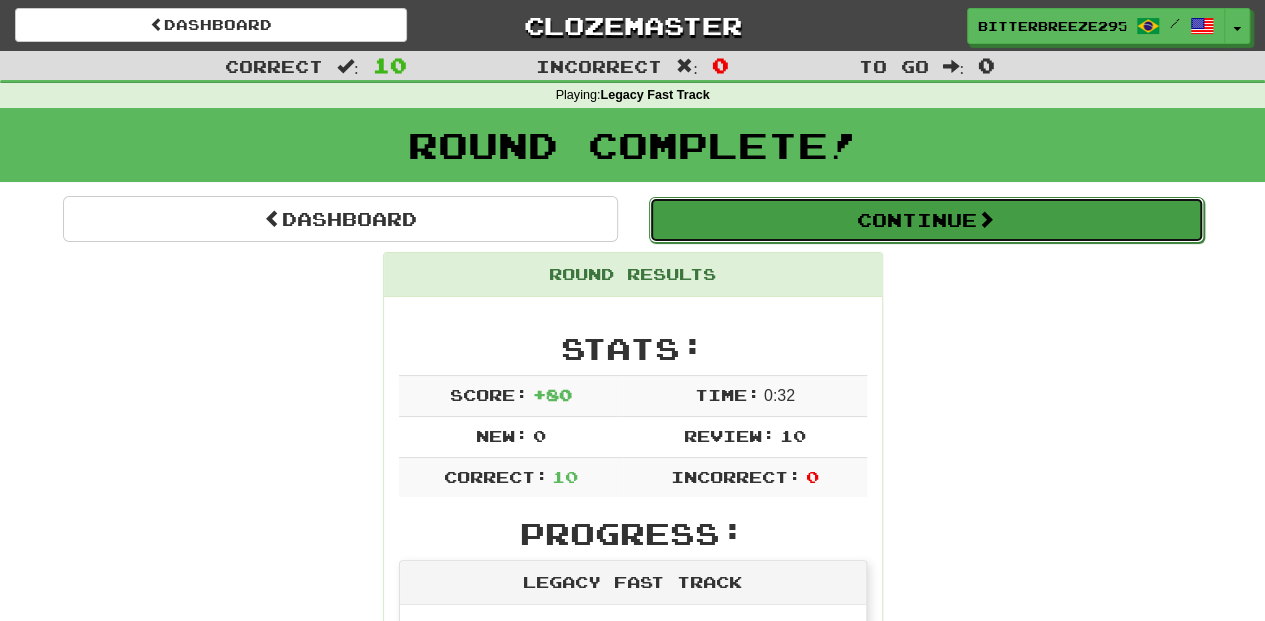 click on "Continue" at bounding box center [926, 220] 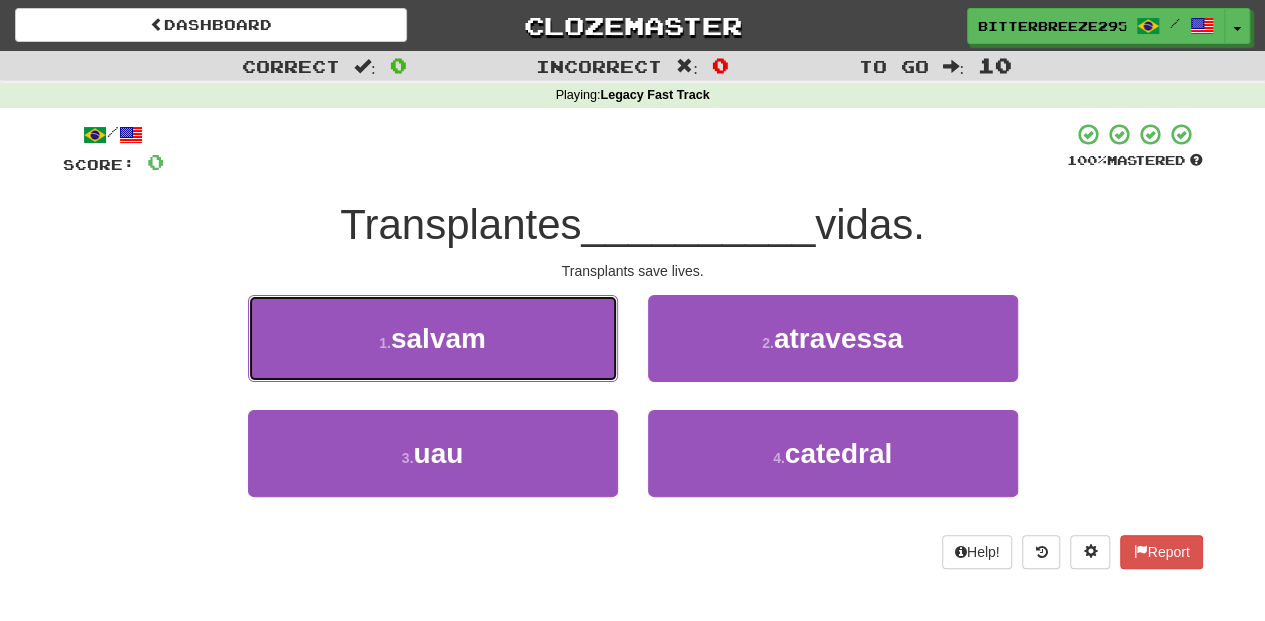 drag, startPoint x: 514, startPoint y: 345, endPoint x: 543, endPoint y: 348, distance: 29.15476 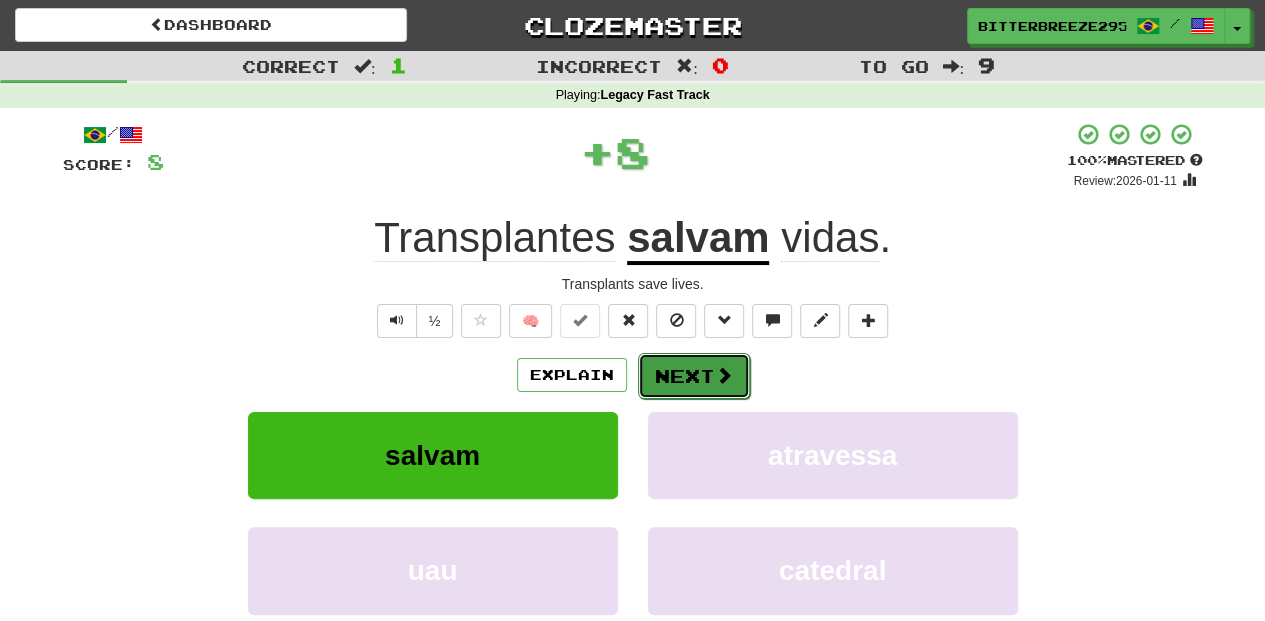 click on "Next" at bounding box center (694, 376) 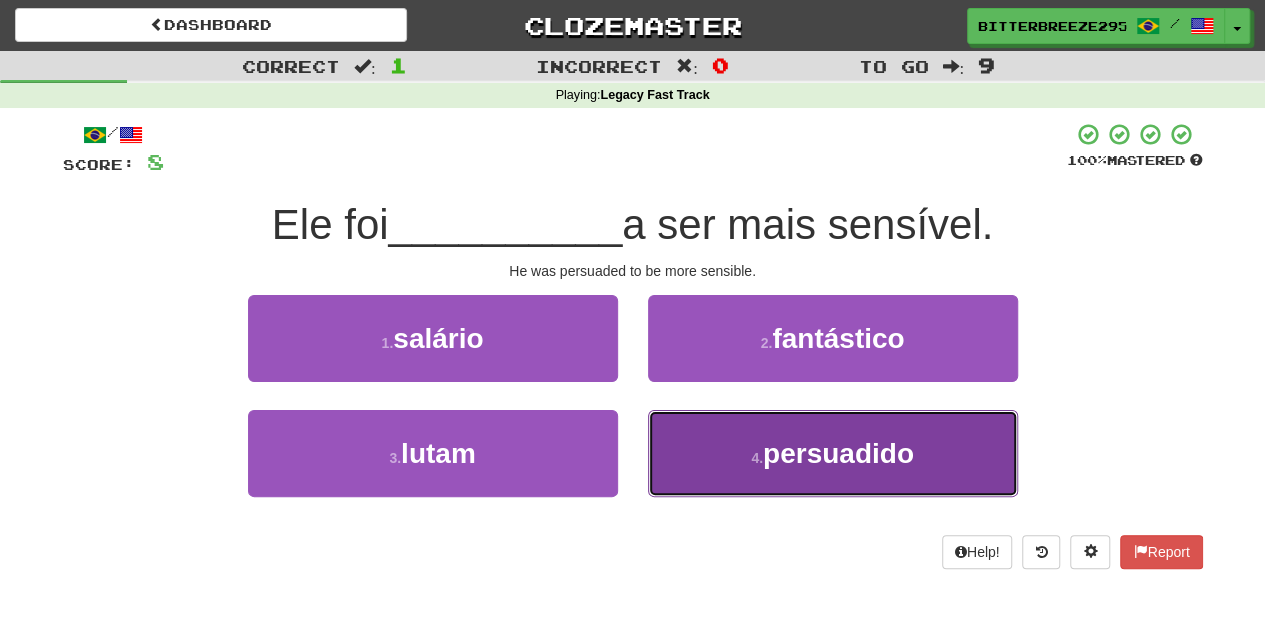 click on "4 .  persuadido" at bounding box center (833, 453) 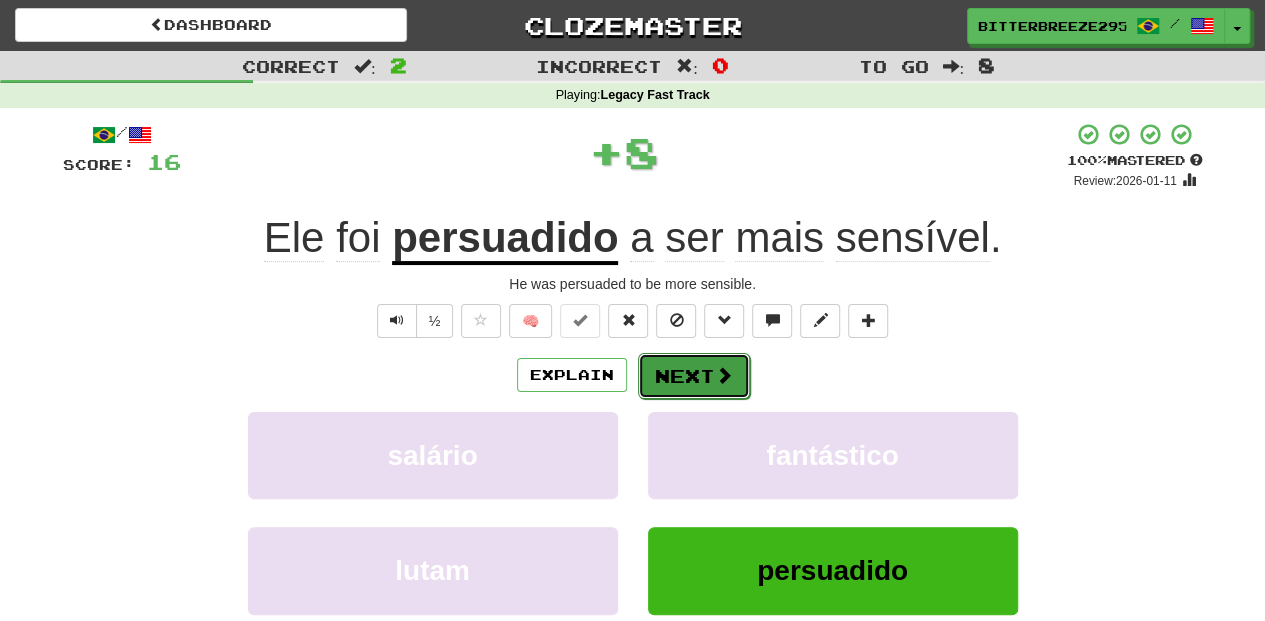 click on "Next" at bounding box center [694, 376] 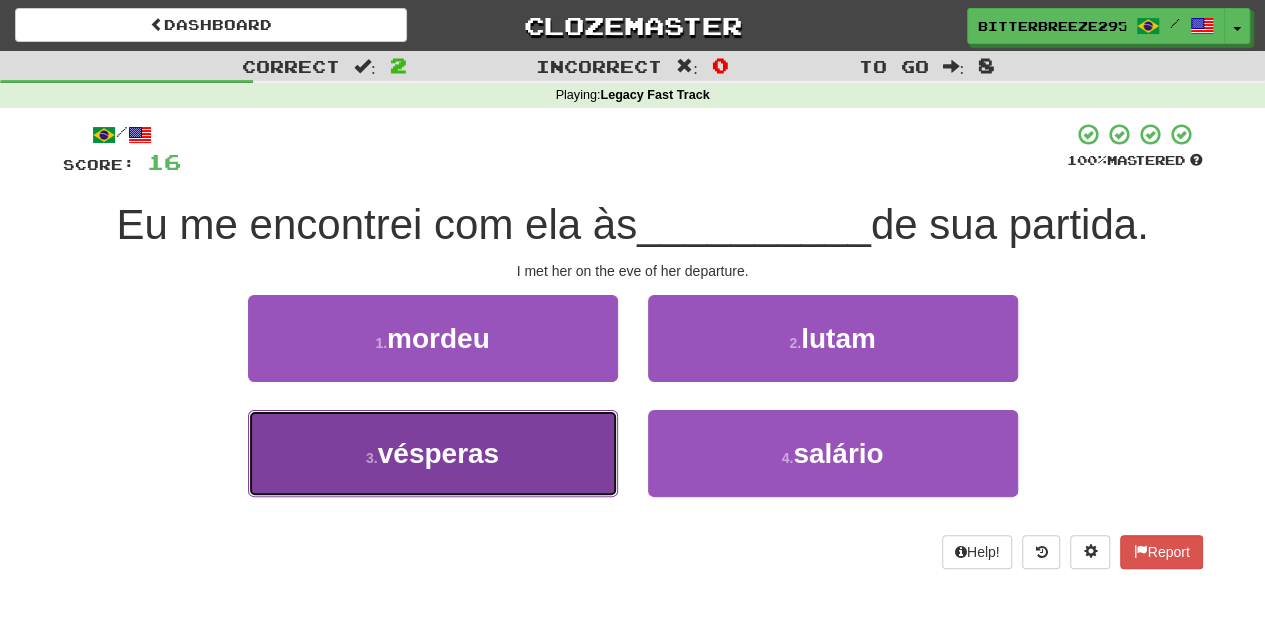 click on "3 .  vésperas" at bounding box center (433, 453) 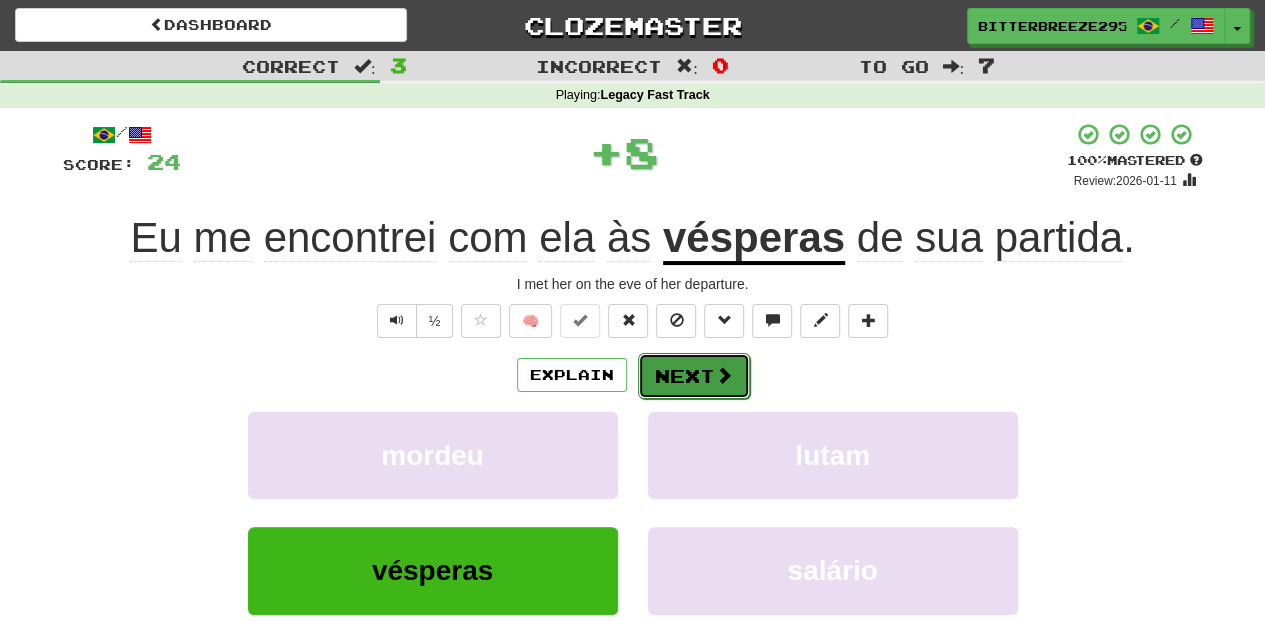 click on "Next" at bounding box center (694, 376) 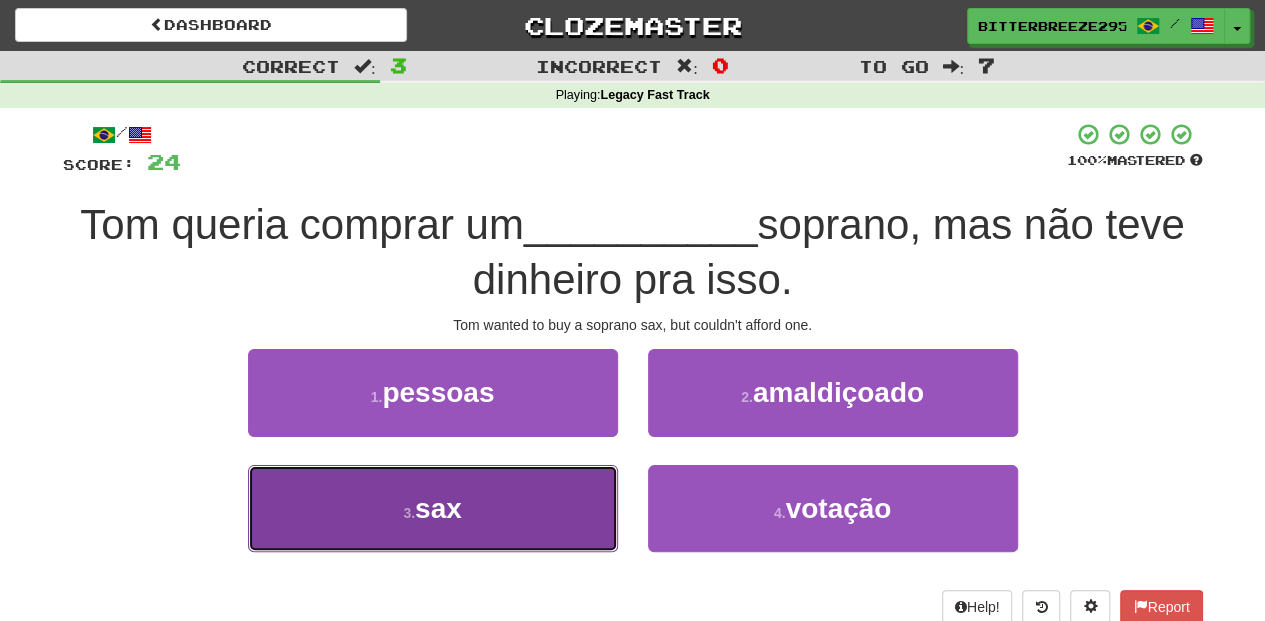 click on "3 .  sax" at bounding box center (433, 508) 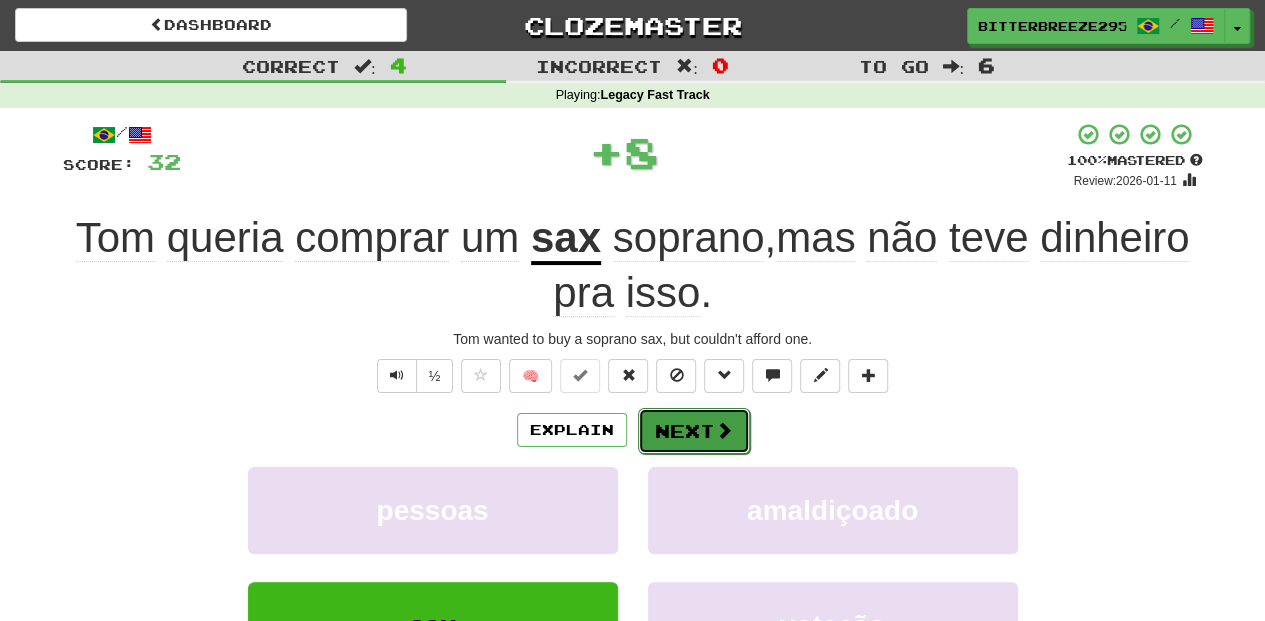 click on "Next" at bounding box center (694, 431) 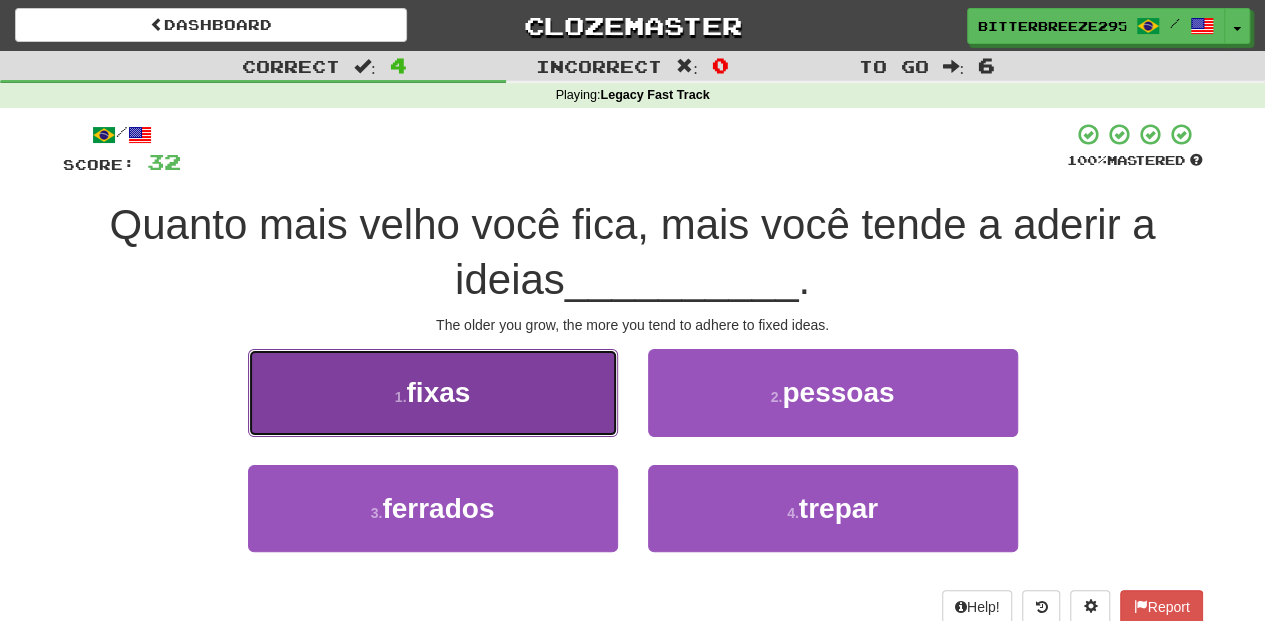 click on "1 .  fixas" at bounding box center [433, 392] 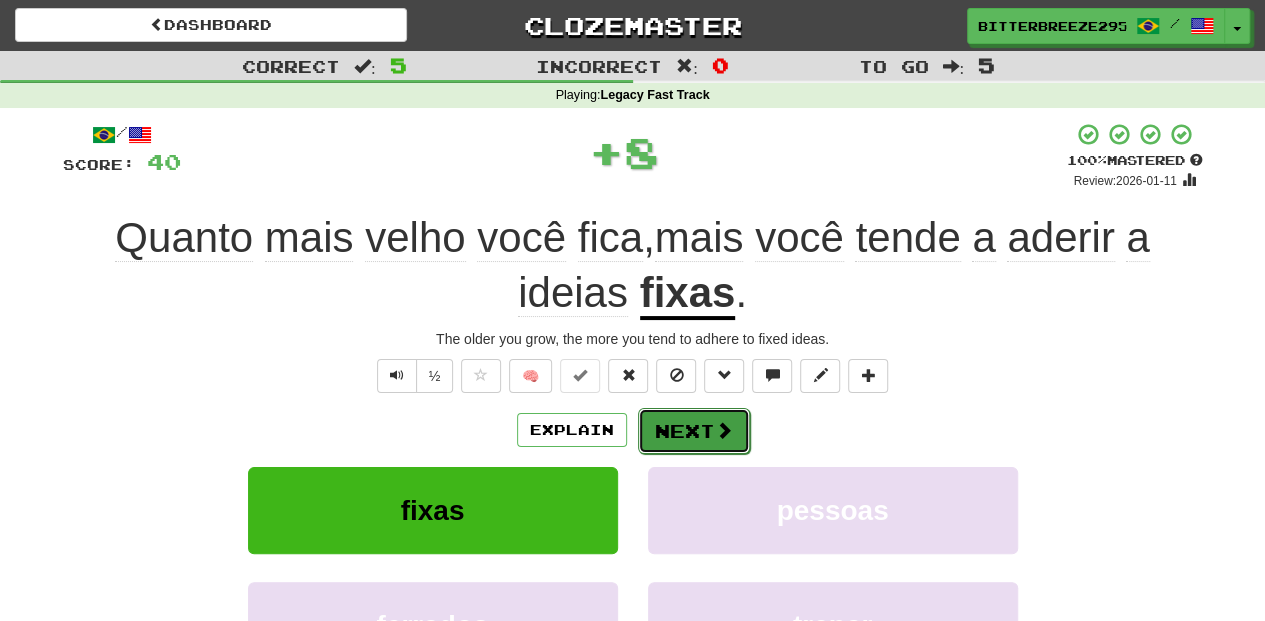 click on "Next" at bounding box center [694, 431] 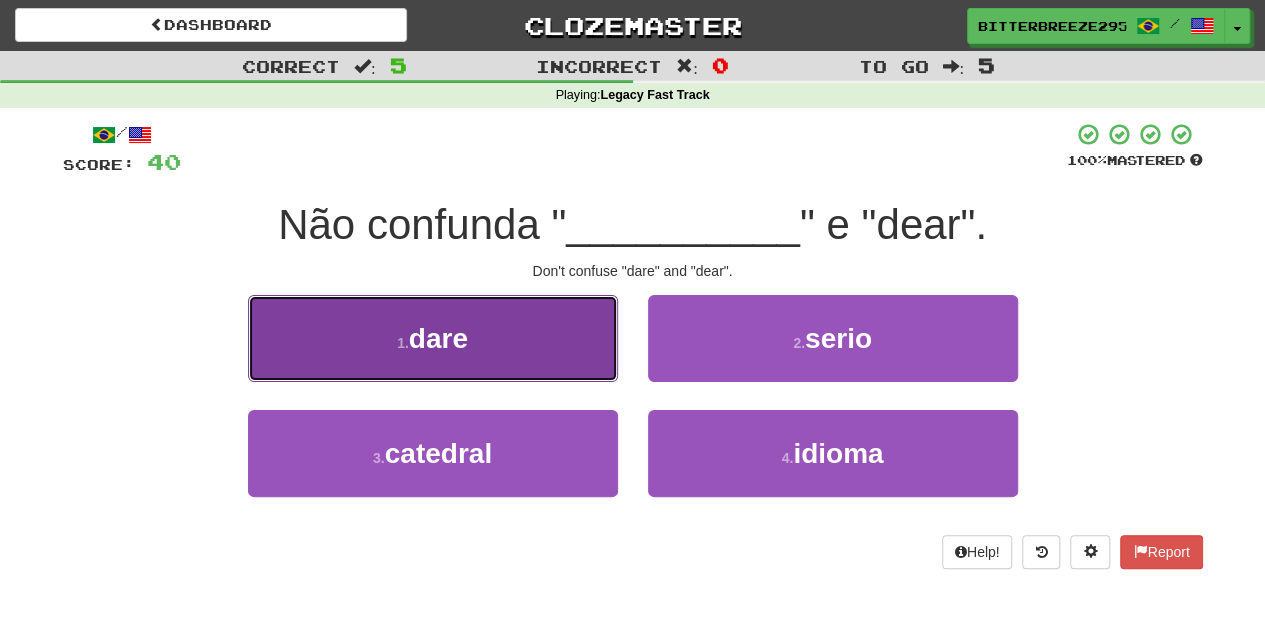 click on "1 .  dare" at bounding box center [433, 338] 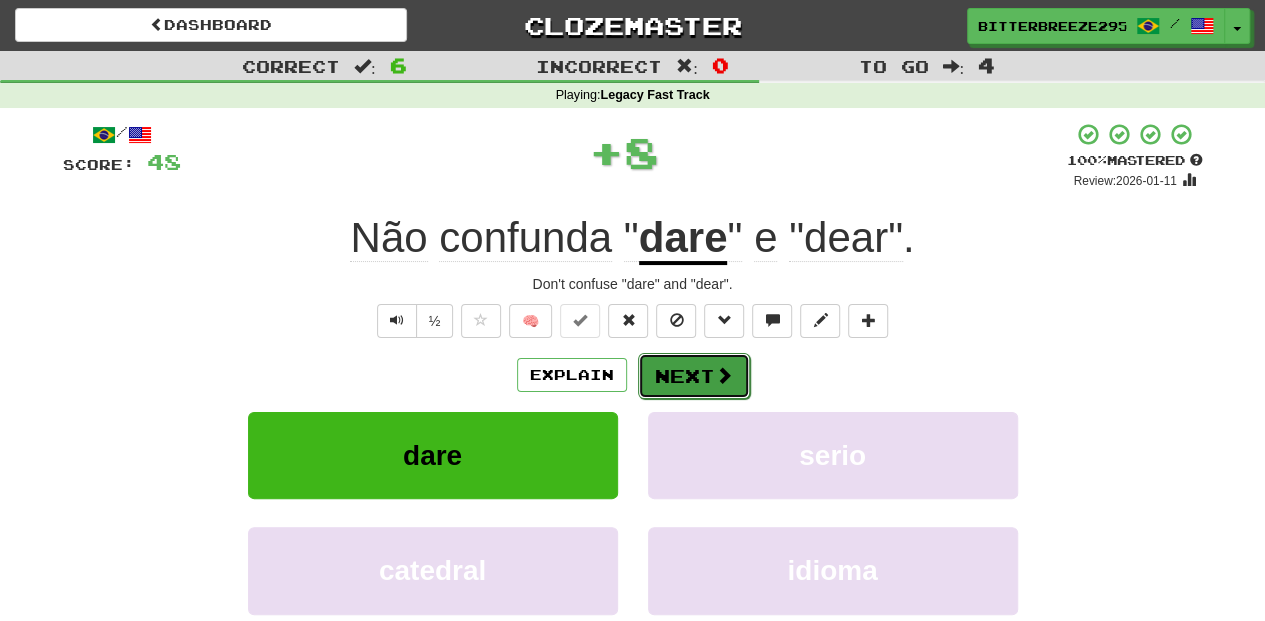 click on "Next" at bounding box center [694, 376] 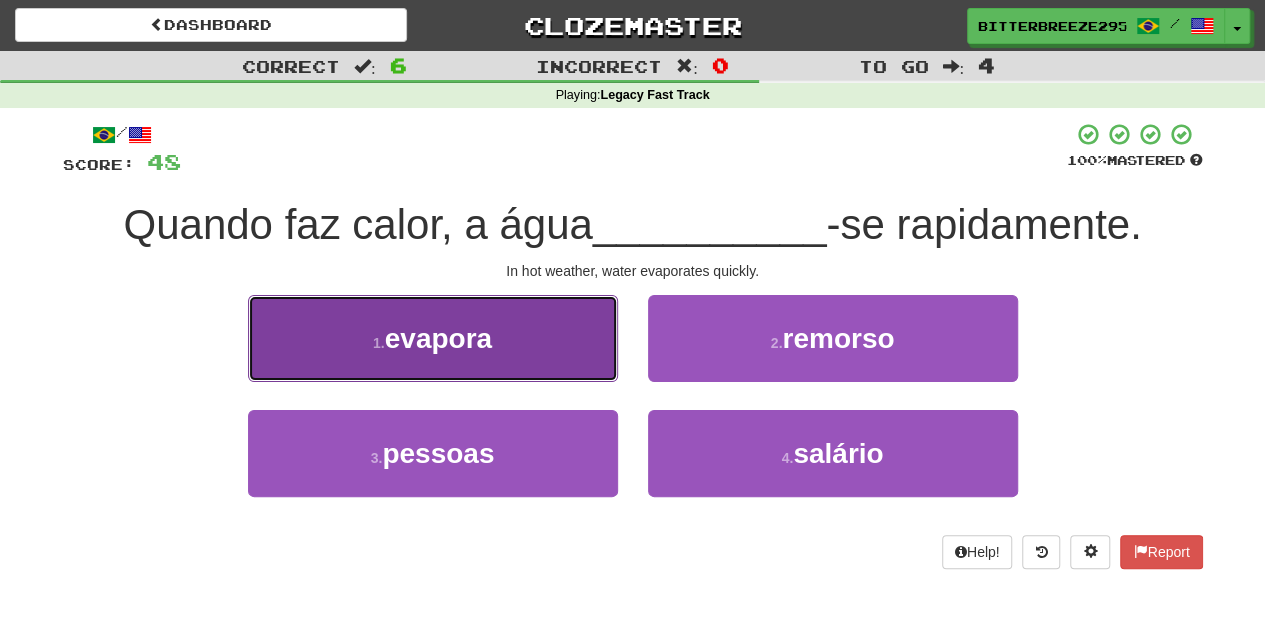 click on "1 .  evapora" at bounding box center (433, 338) 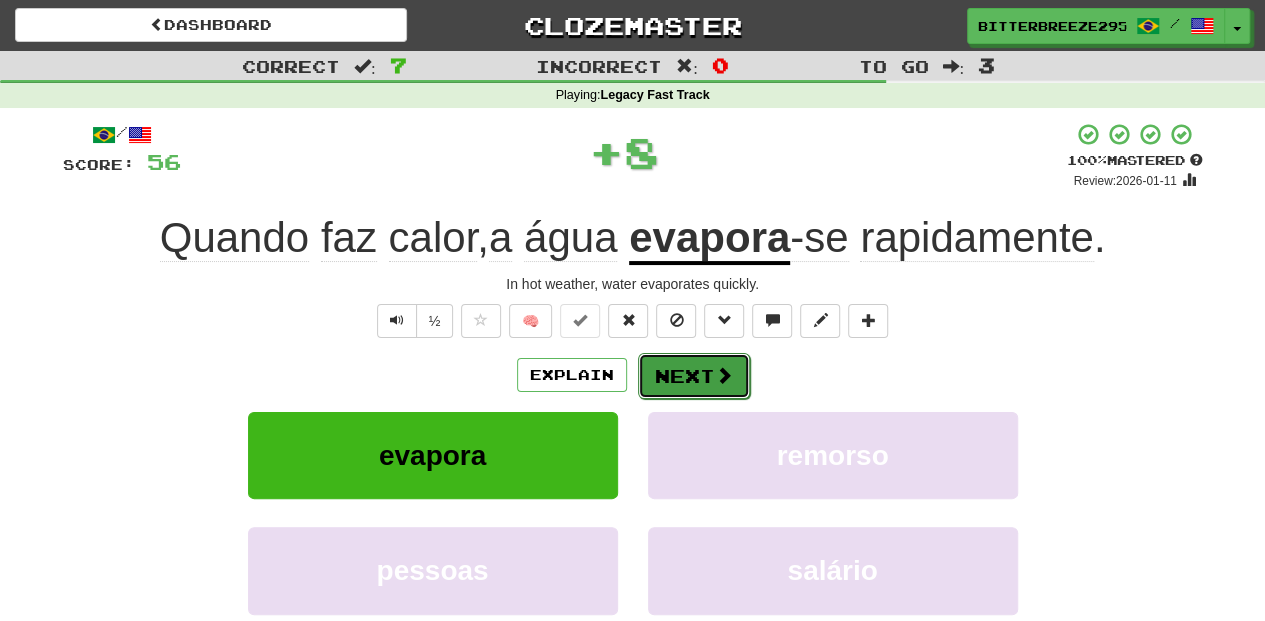 click on "Next" at bounding box center (694, 376) 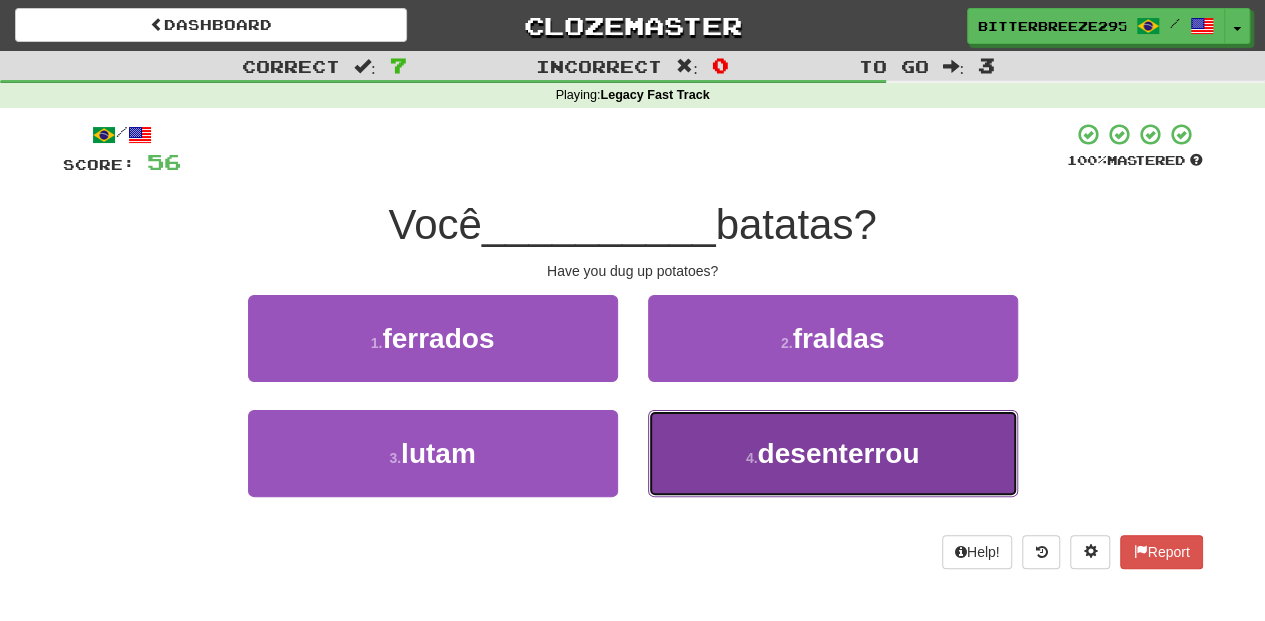 click on "4 .  desenterrou" at bounding box center (833, 453) 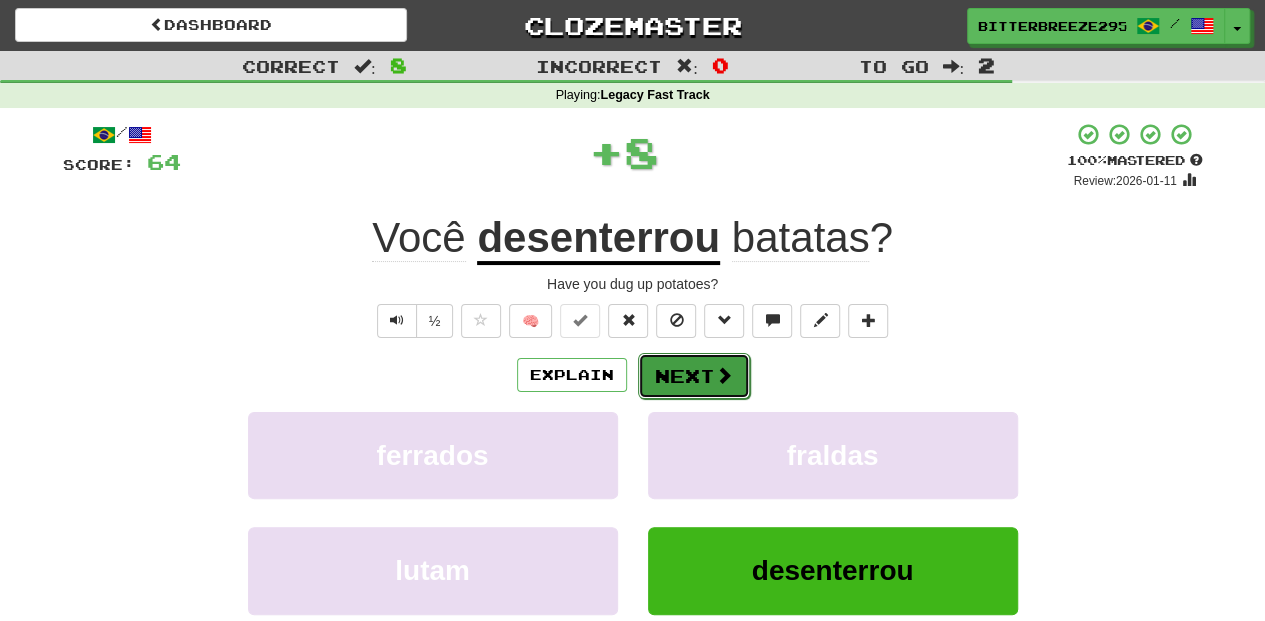 click on "Next" at bounding box center [694, 376] 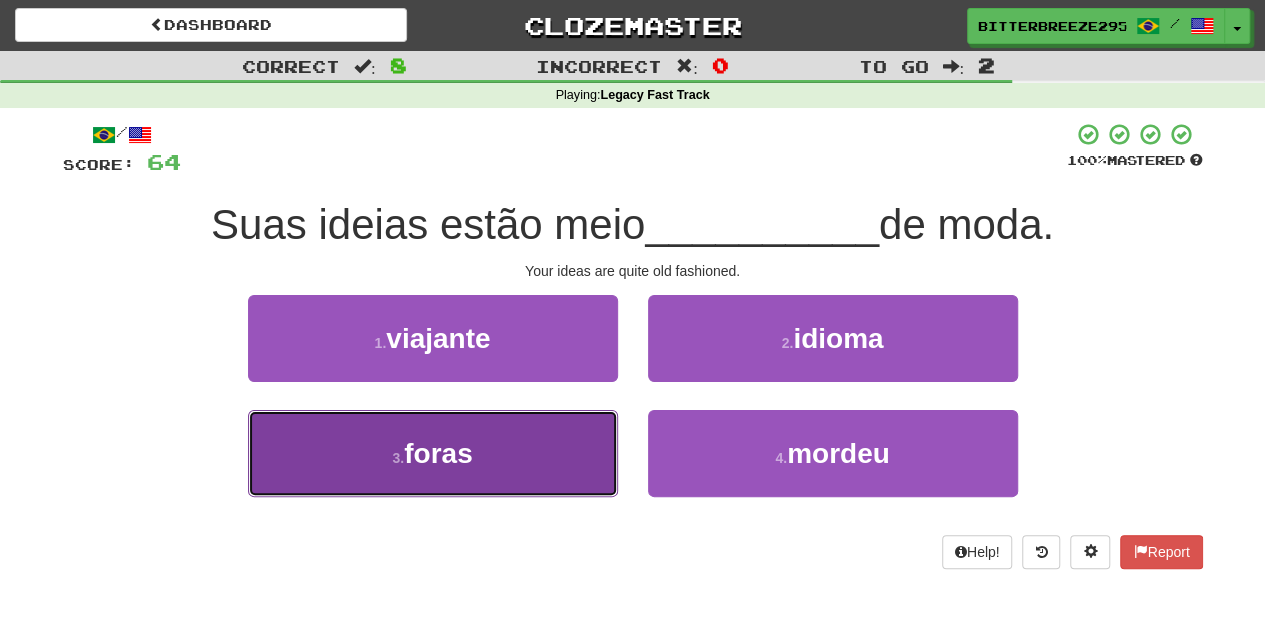 click on "3 .  foras" at bounding box center (433, 453) 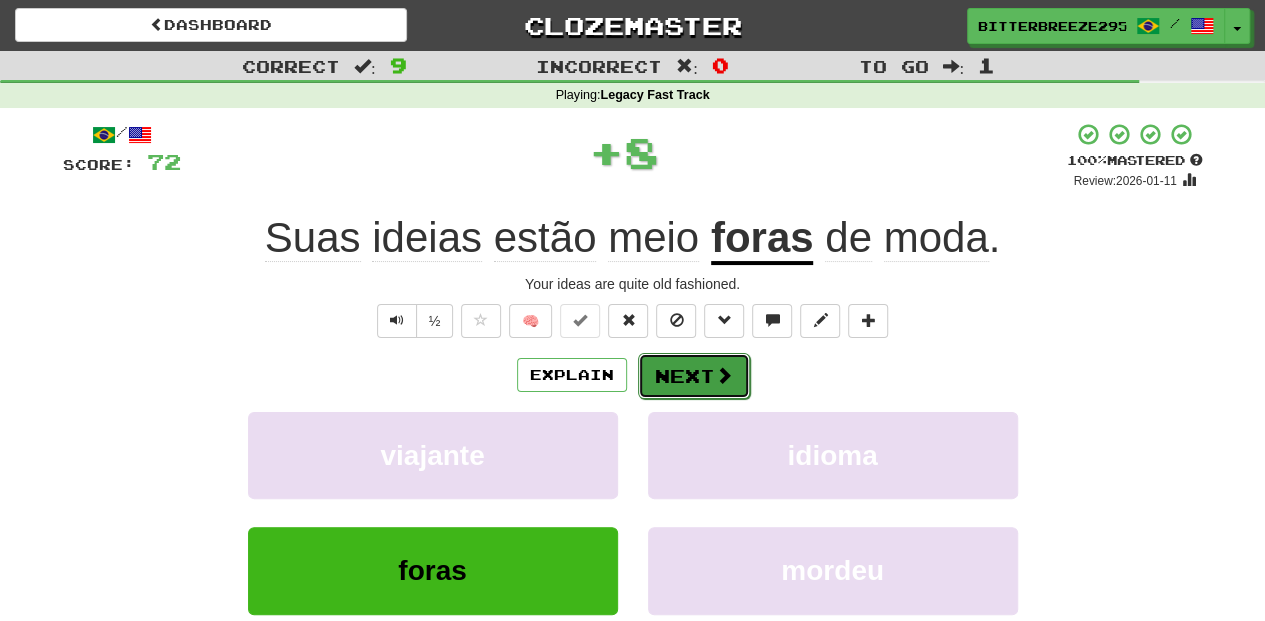 click on "Next" at bounding box center [694, 376] 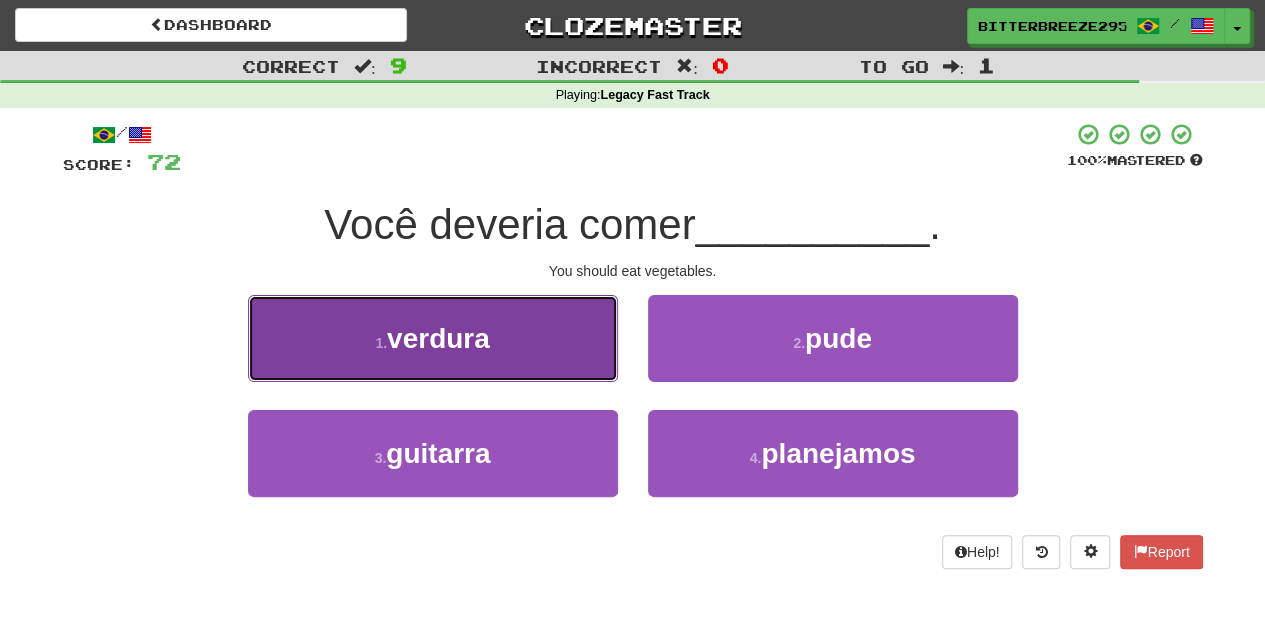 click on "1 .  verdura" at bounding box center (433, 338) 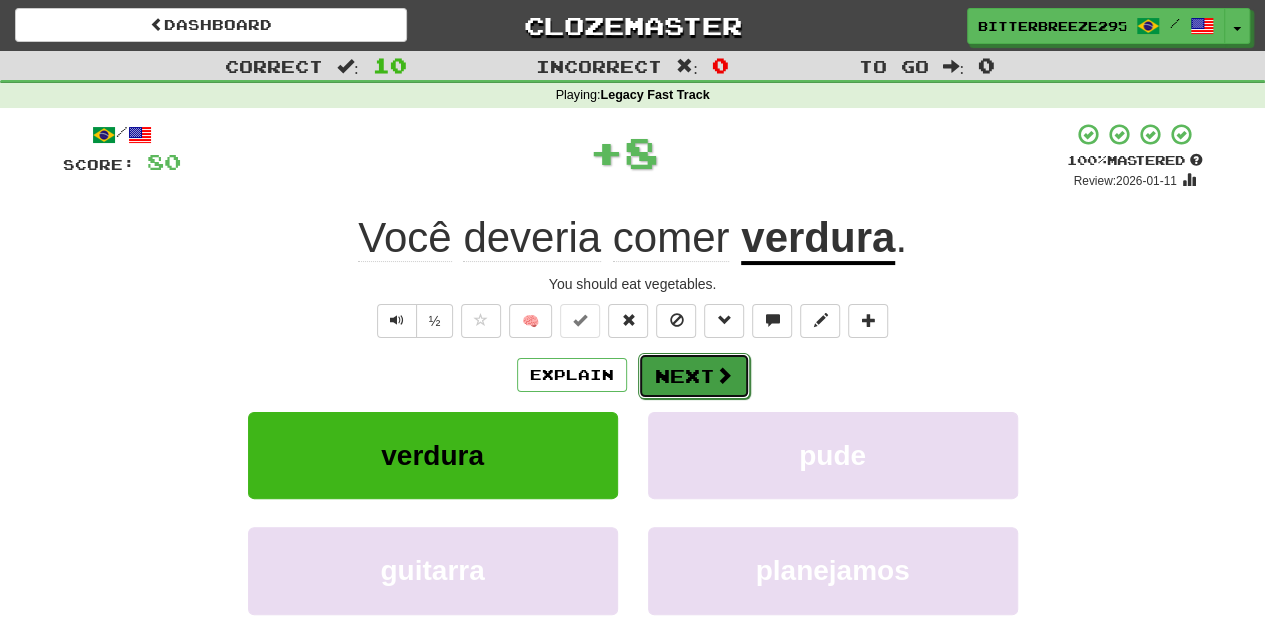 click on "Next" at bounding box center [694, 376] 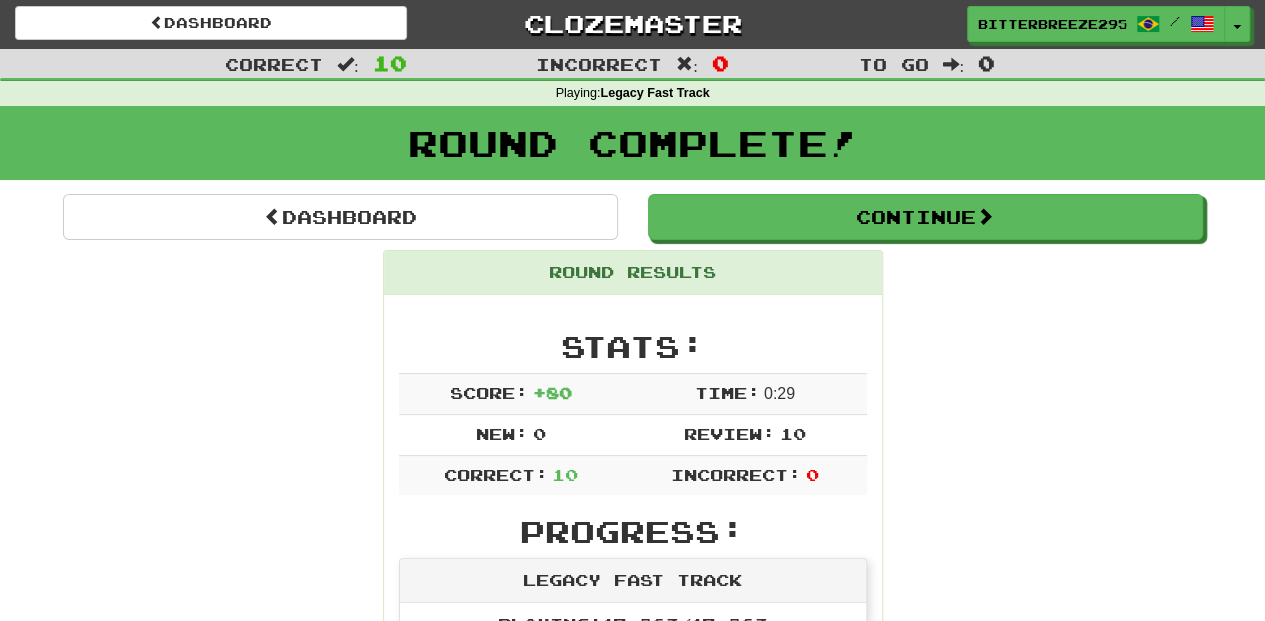 scroll, scrollTop: 0, scrollLeft: 0, axis: both 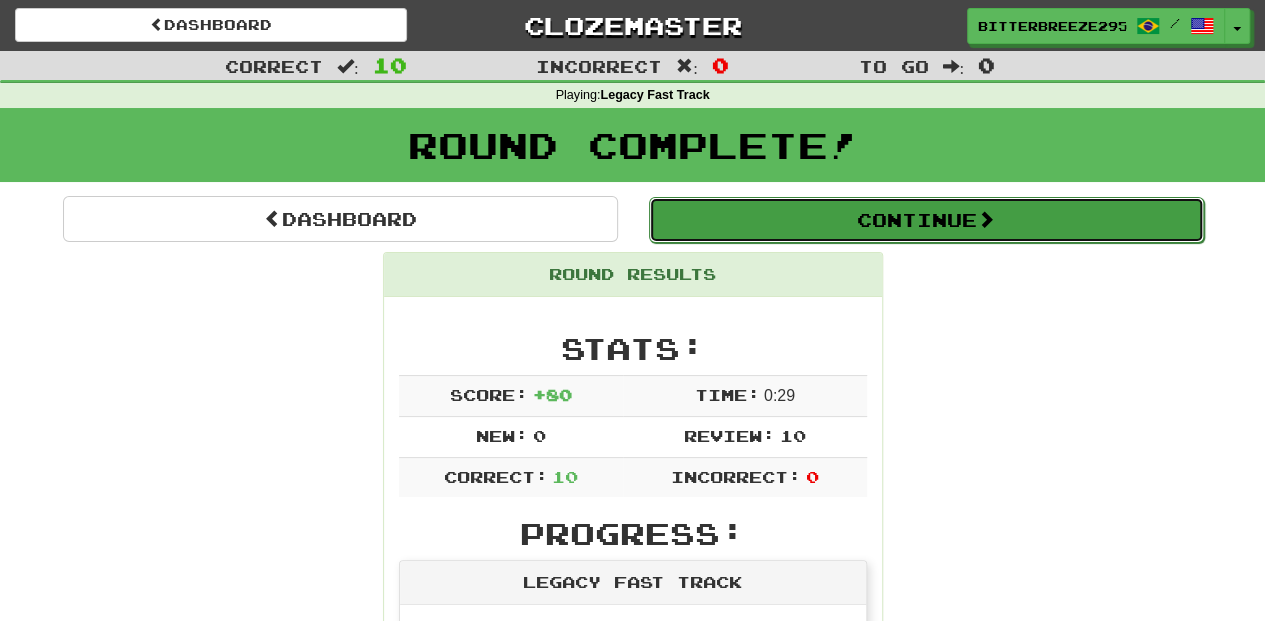 click on "Continue" at bounding box center [926, 220] 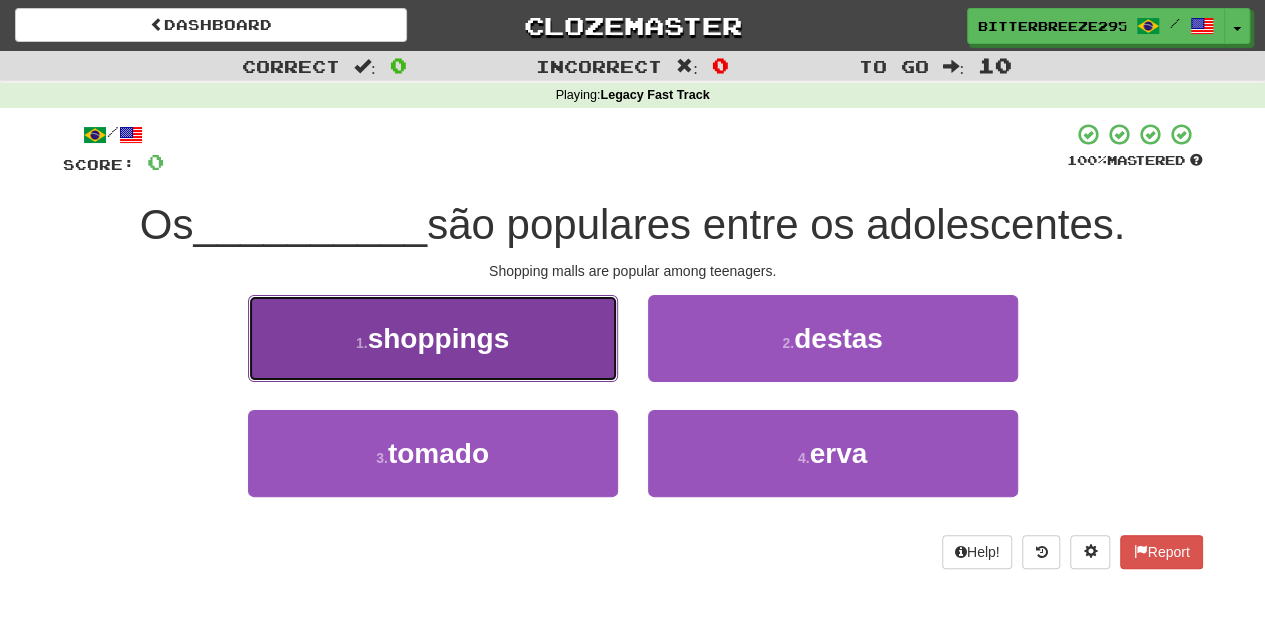 click on "1 .  shoppings" at bounding box center (433, 338) 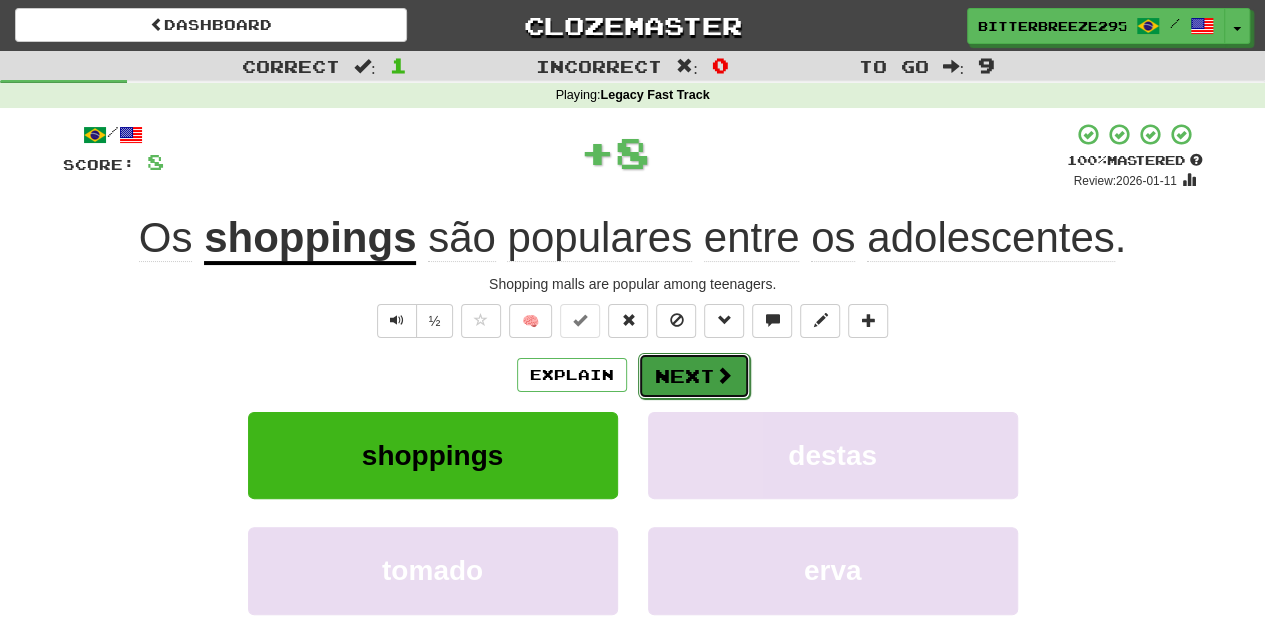 click on "Next" at bounding box center [694, 376] 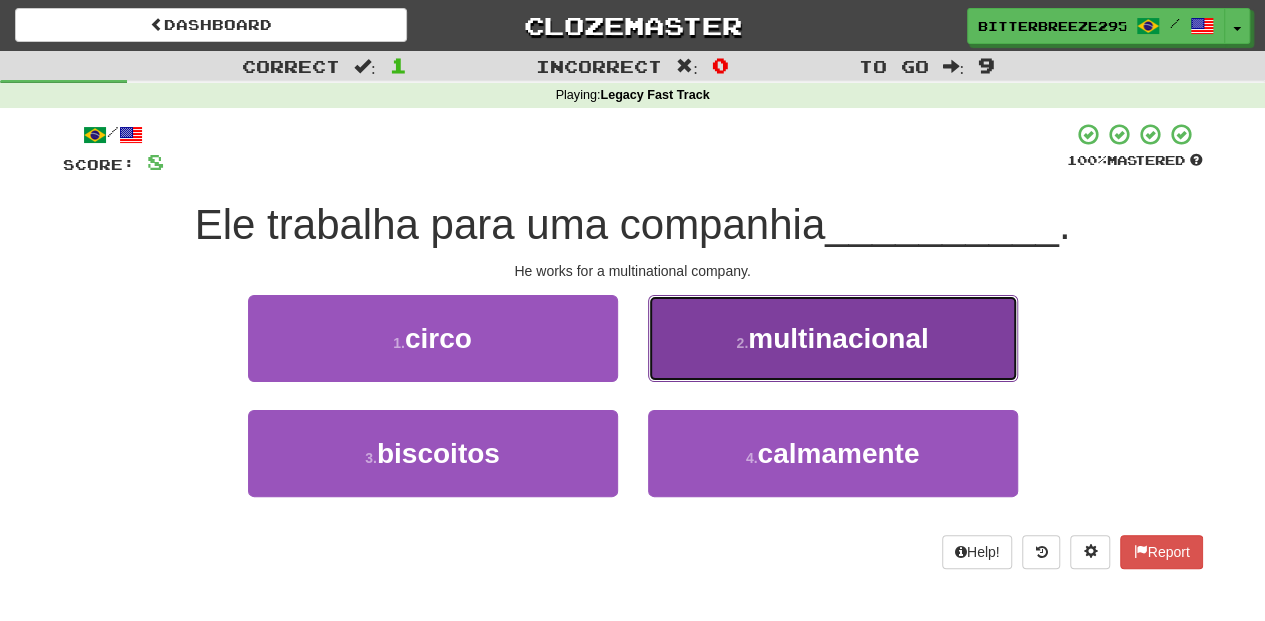 click on "2 .  multinacional" at bounding box center (833, 338) 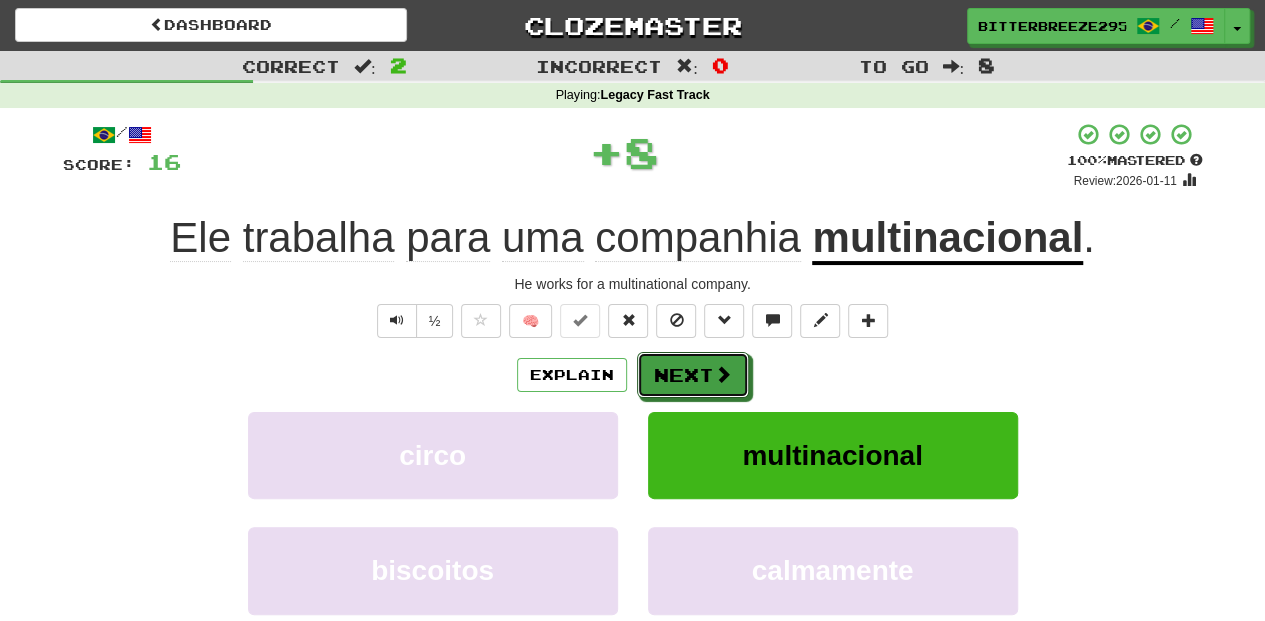click on "Next" at bounding box center [693, 375] 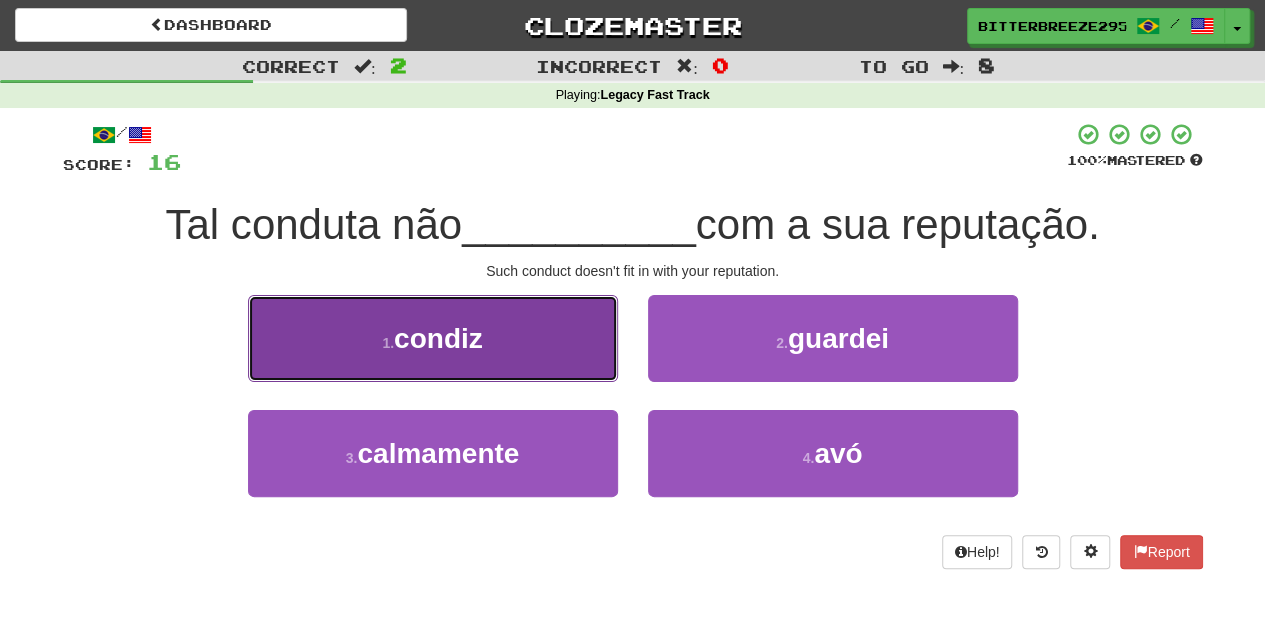 click on "1 .  condiz" at bounding box center [433, 338] 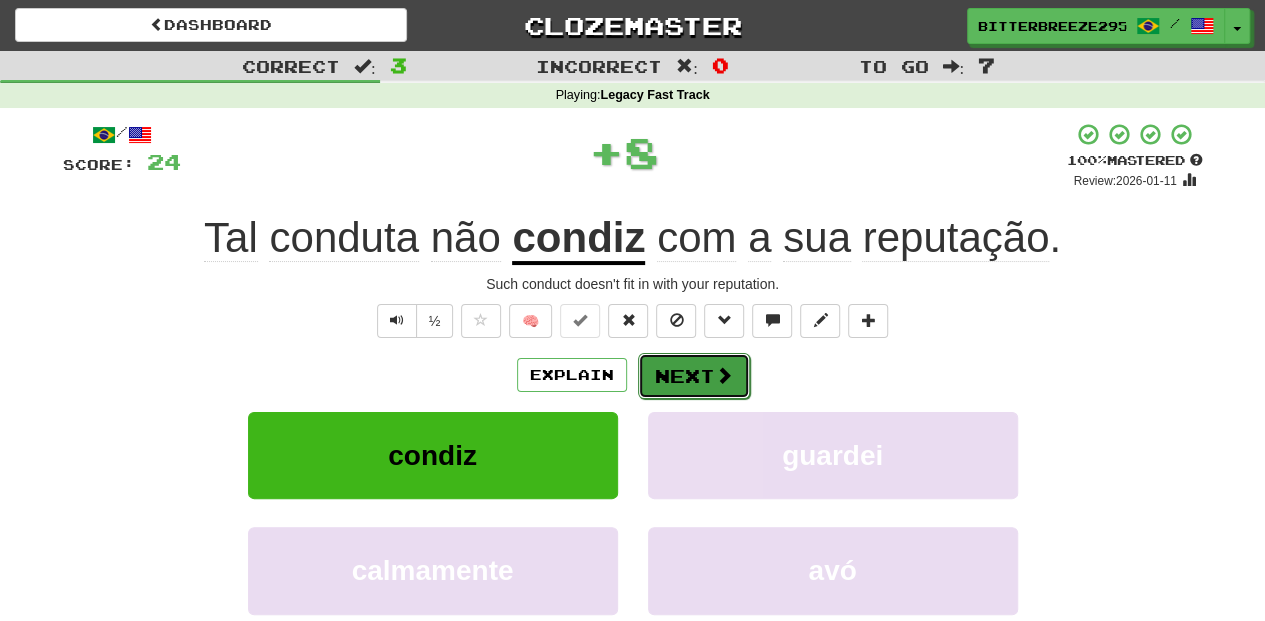 click on "Next" at bounding box center (694, 376) 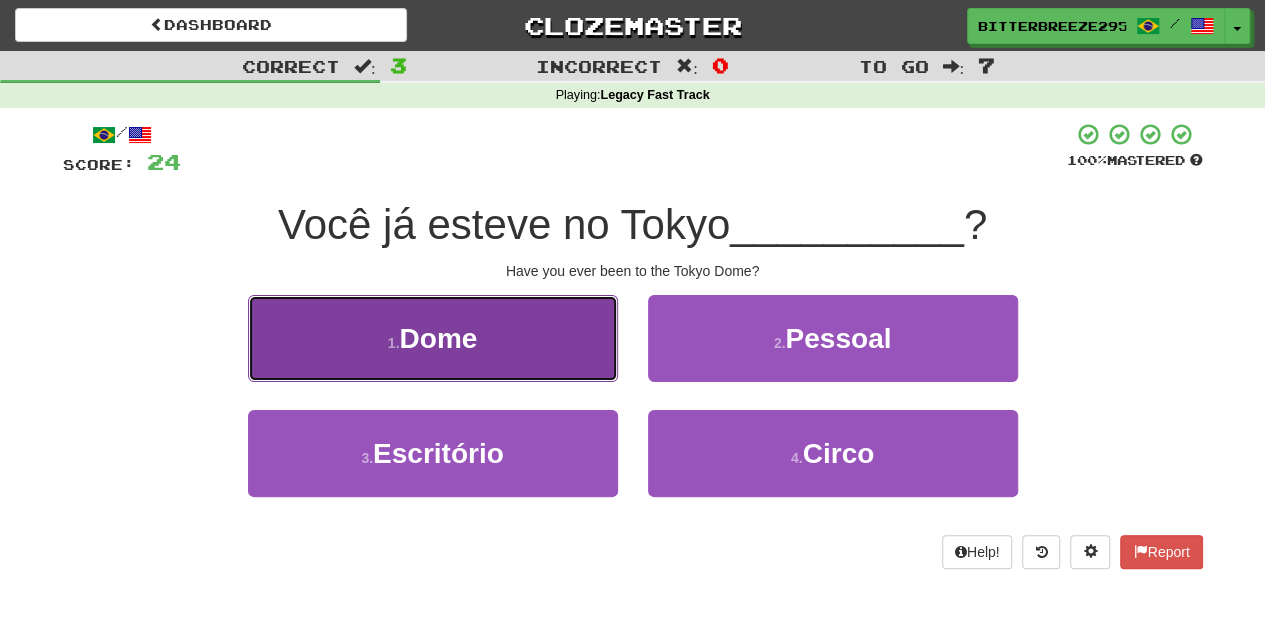click on "1 .  Dome" at bounding box center (433, 338) 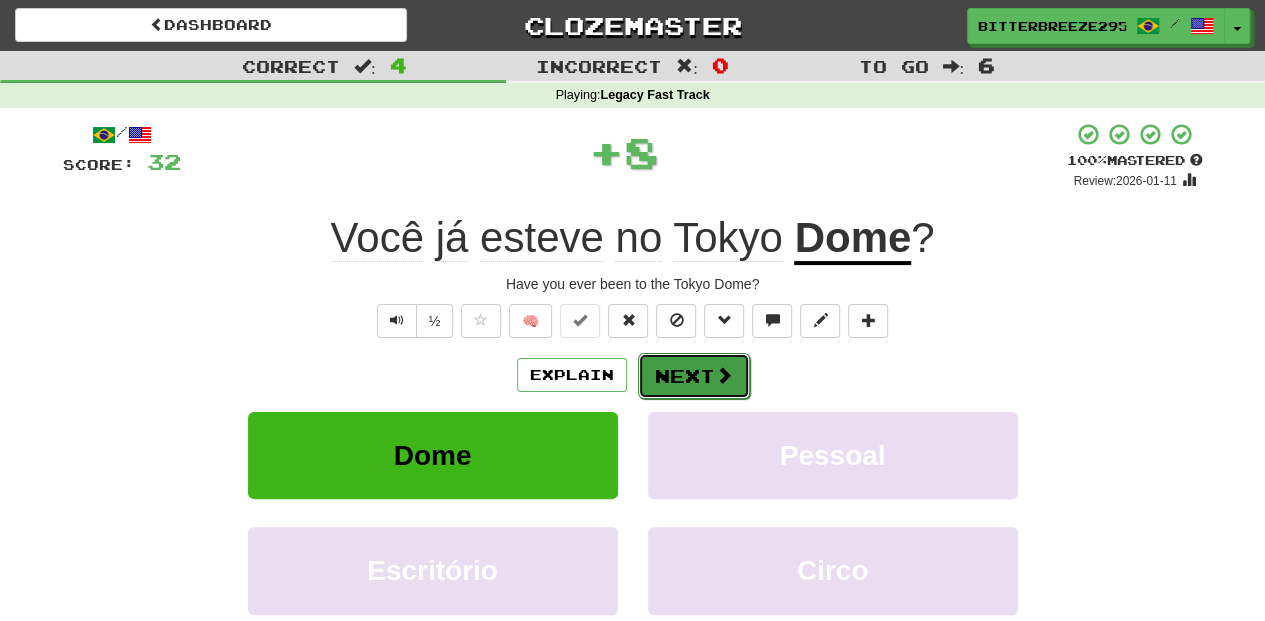 click on "Next" at bounding box center (694, 376) 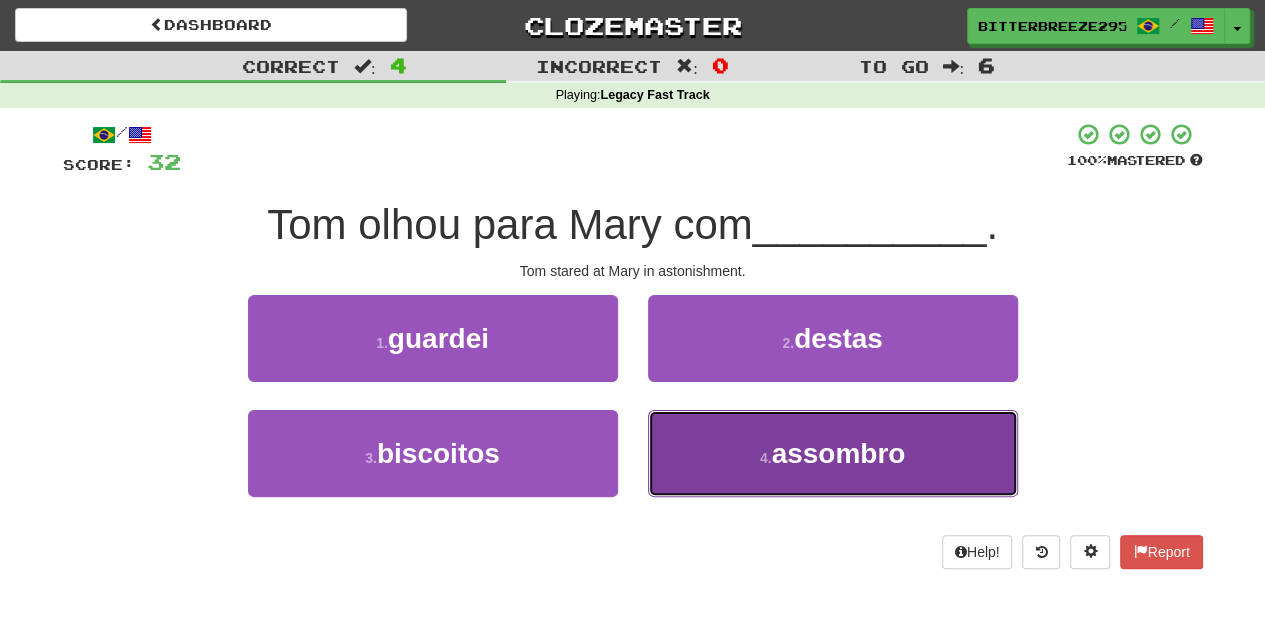 click on "4 .  assombro" at bounding box center (833, 453) 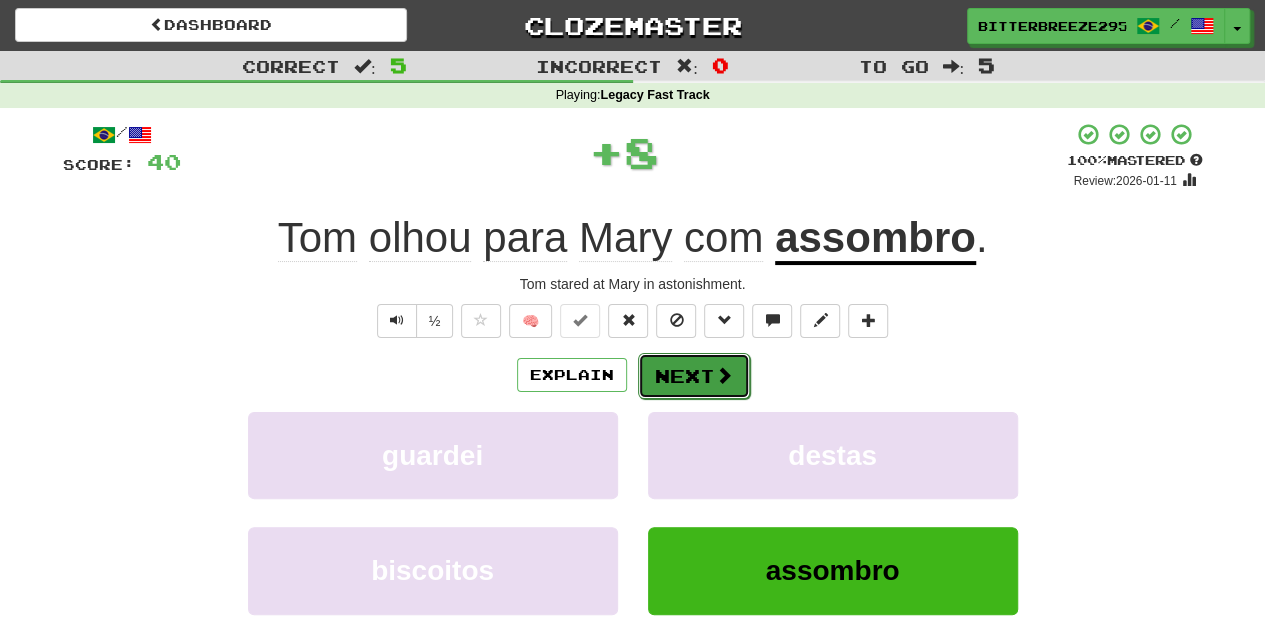click on "Next" at bounding box center (694, 376) 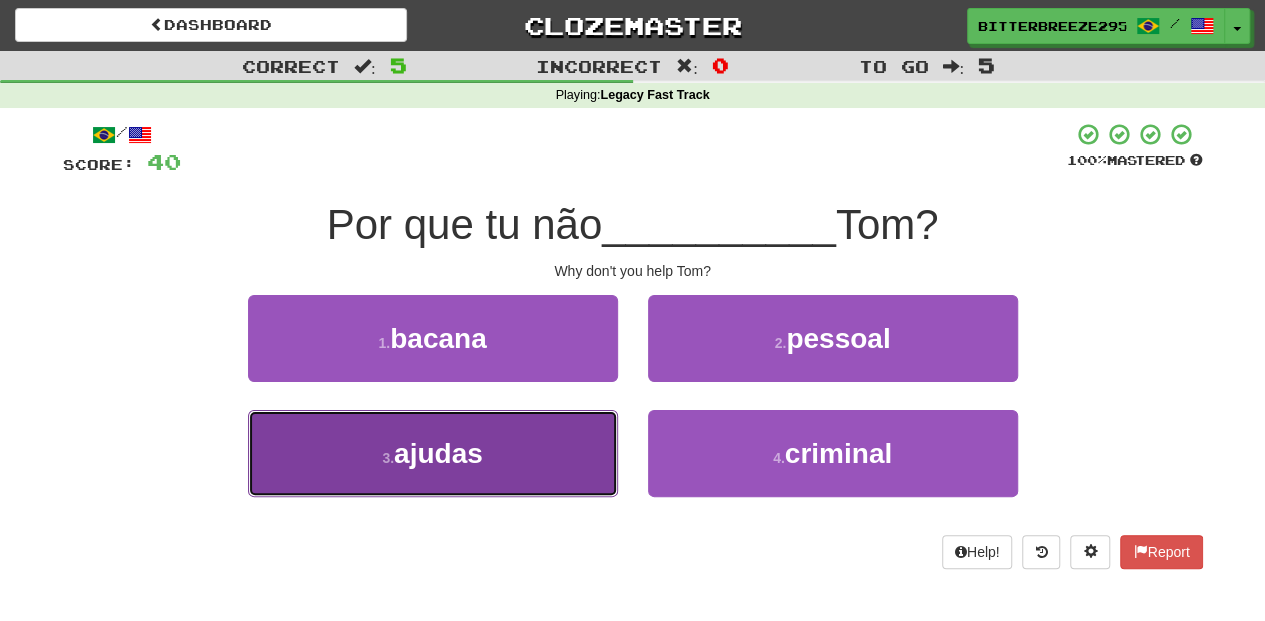 click on "3 .  ajudas" at bounding box center [433, 453] 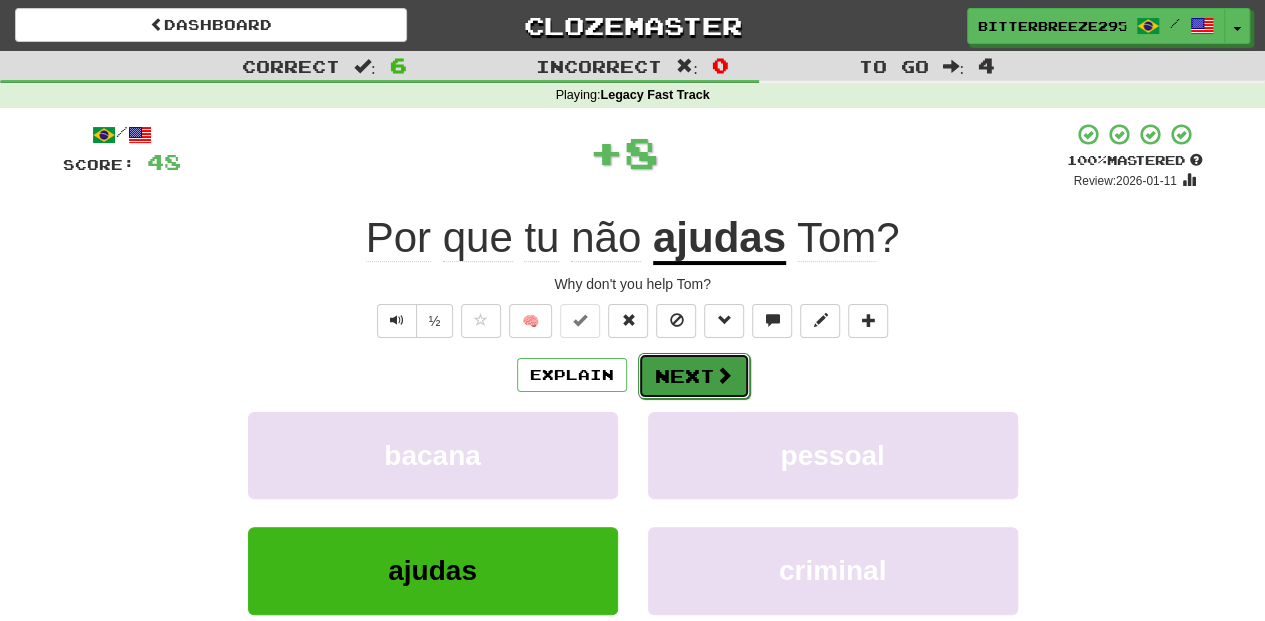 click on "Next" at bounding box center (694, 376) 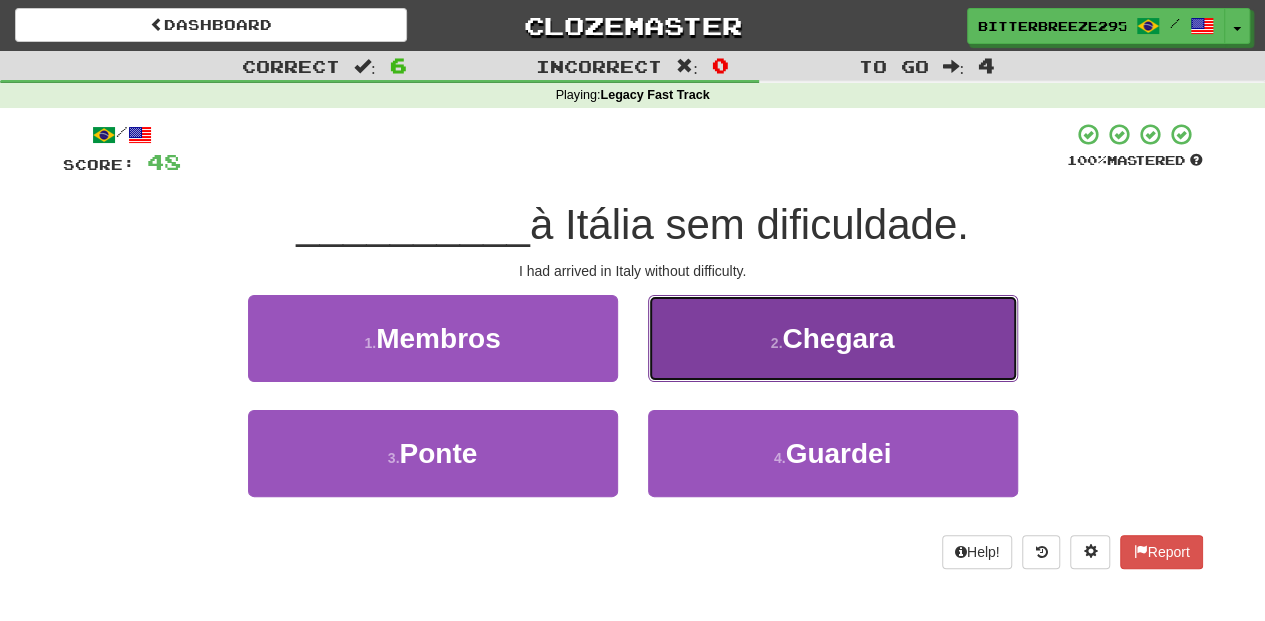 click on "2 .  Chegara" at bounding box center [833, 338] 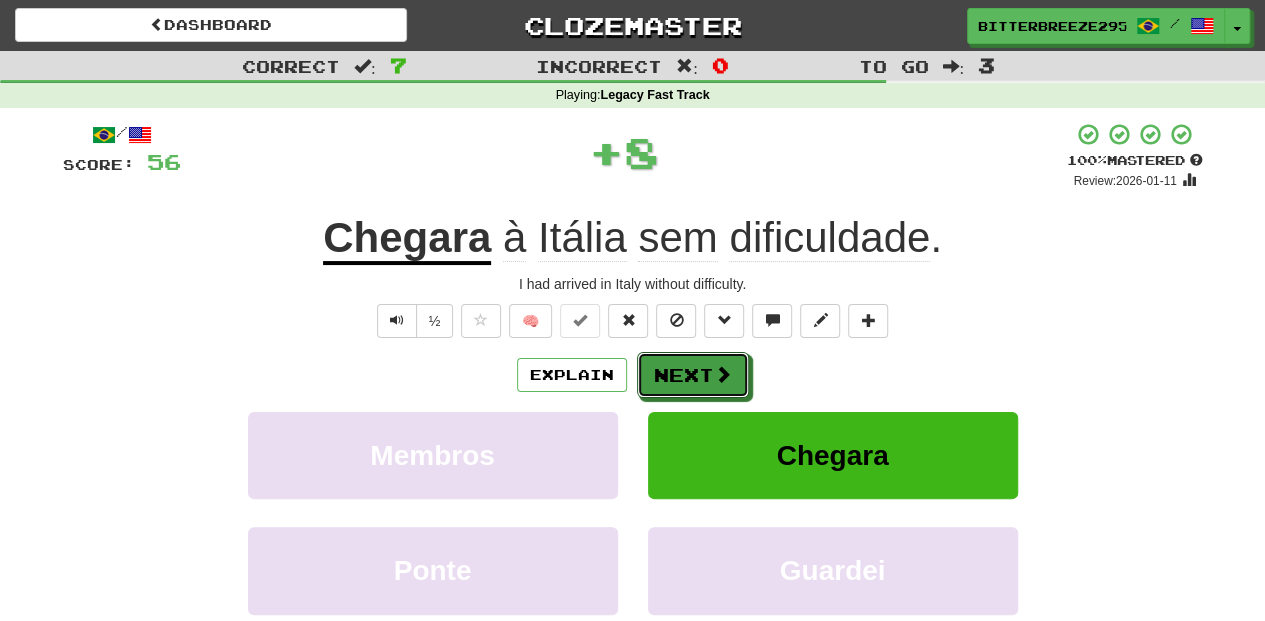 click on "Next" at bounding box center [693, 375] 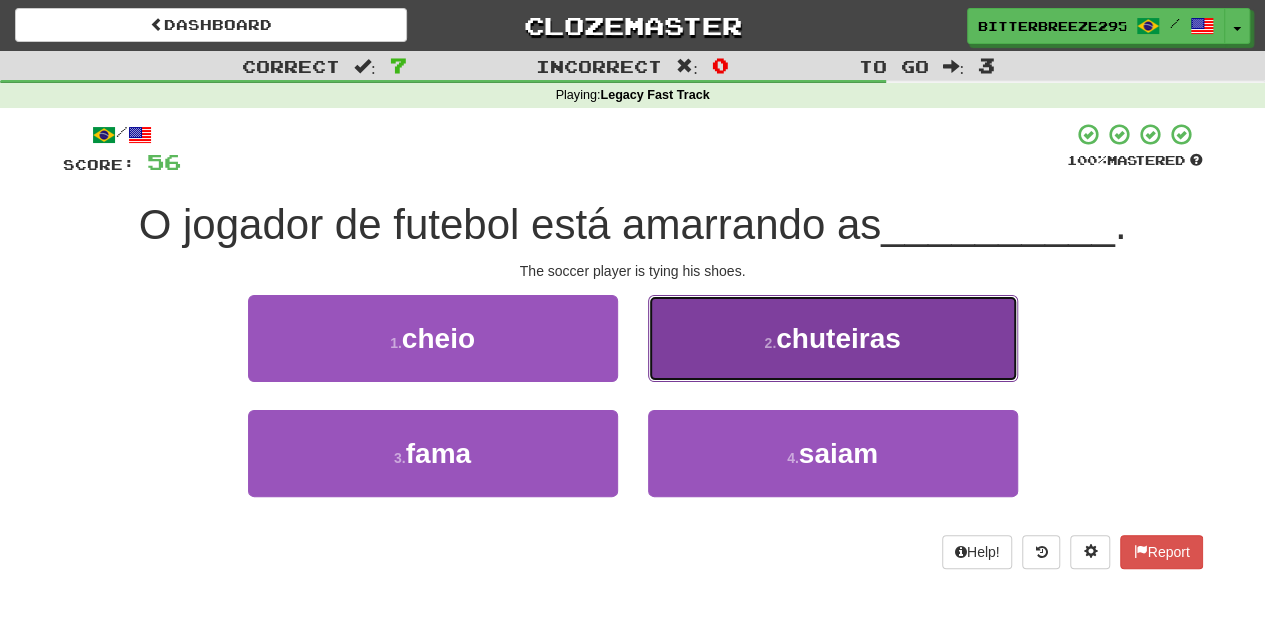 click on "2 .  chuteiras" at bounding box center (833, 338) 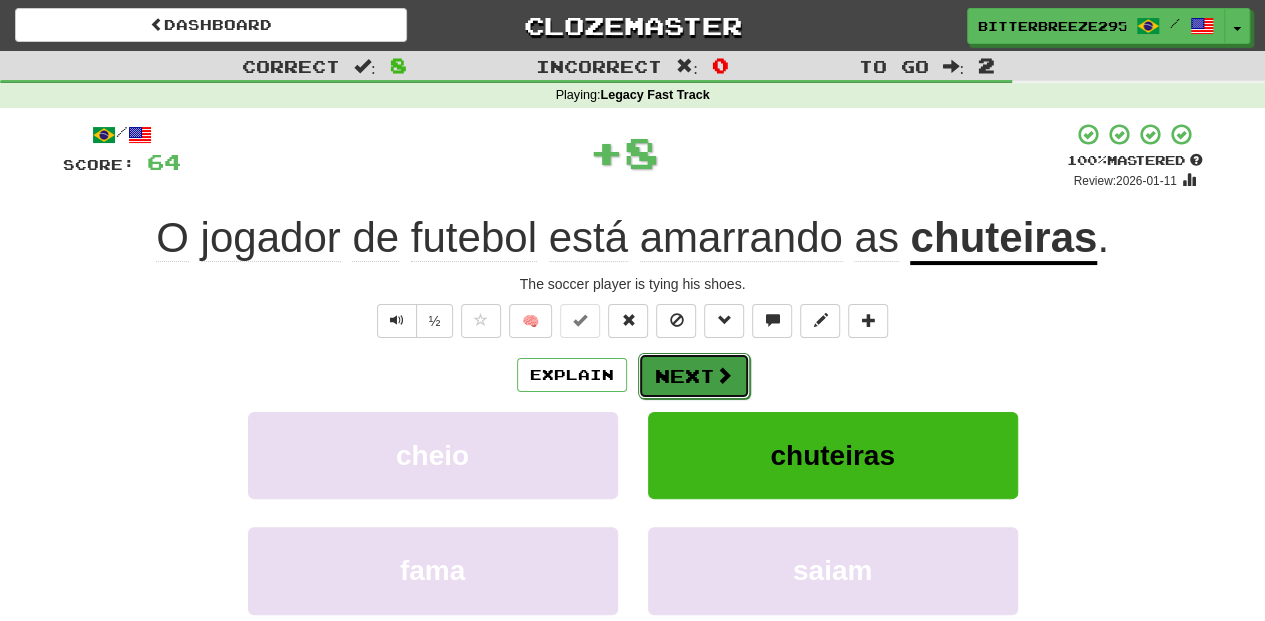 click on "Next" at bounding box center [694, 376] 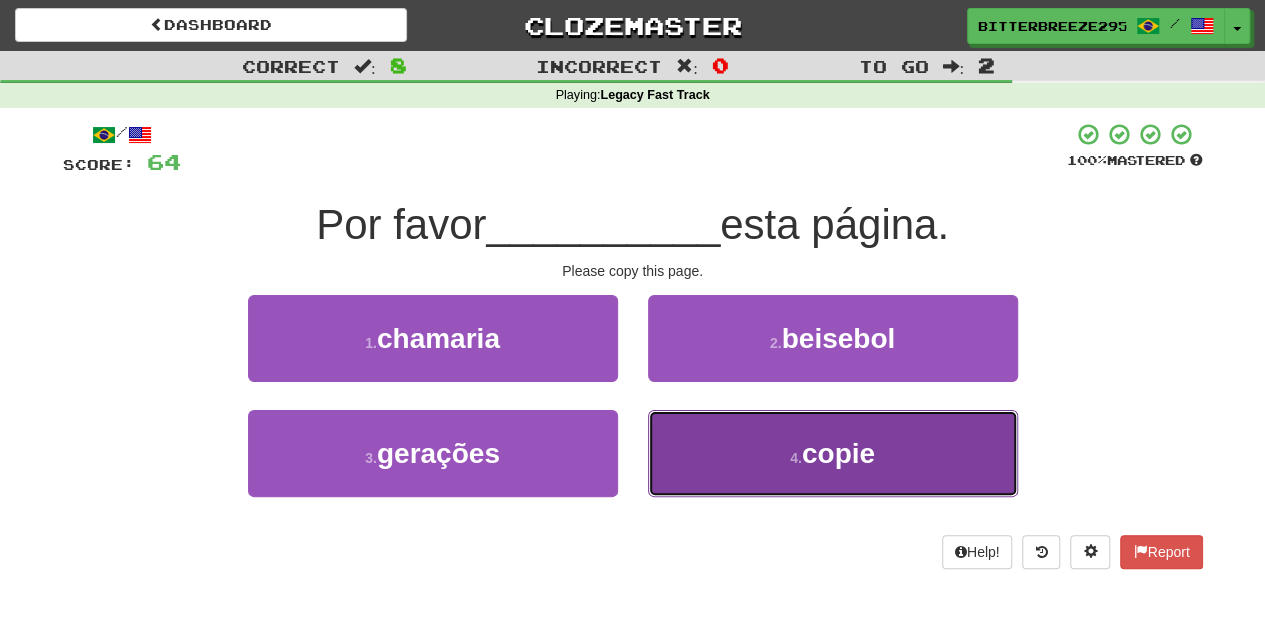 click on "4 .  copie" at bounding box center [833, 453] 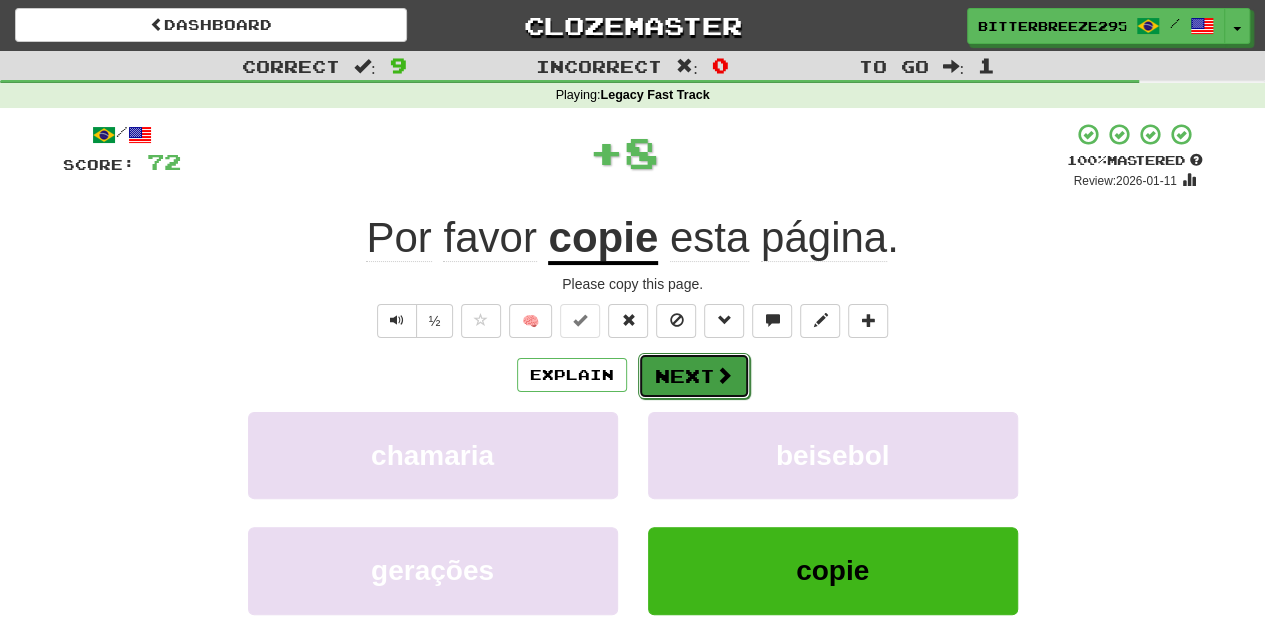 click on "Next" at bounding box center [694, 376] 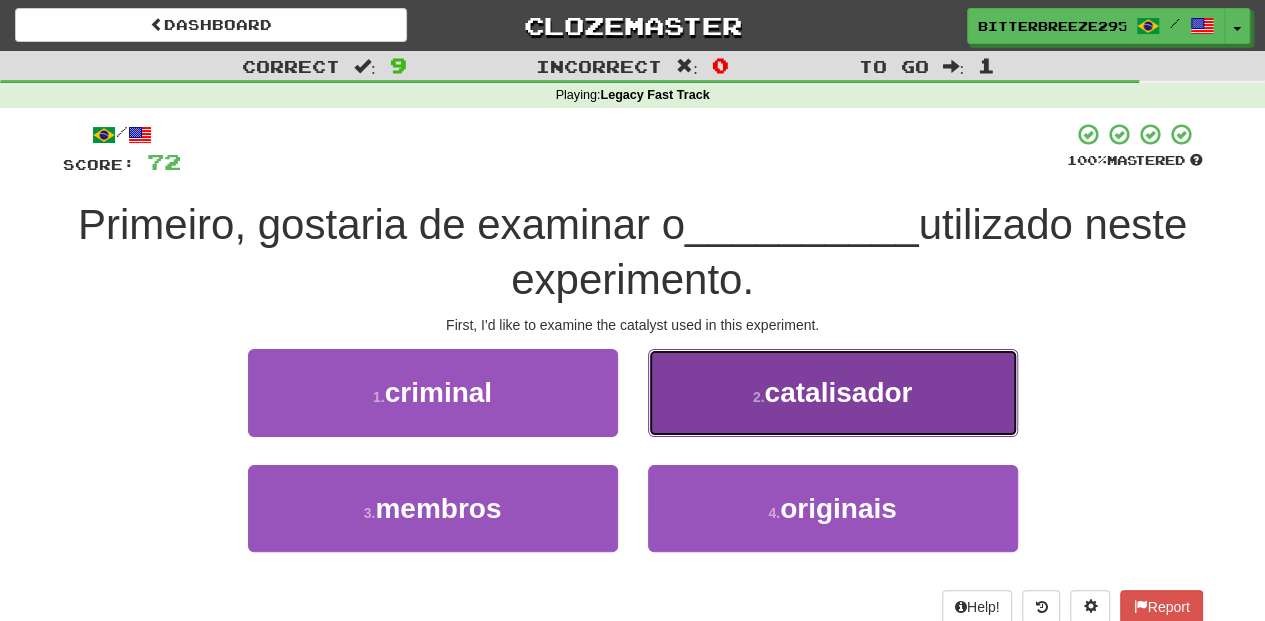 click on "2 .  catalisador" at bounding box center [833, 392] 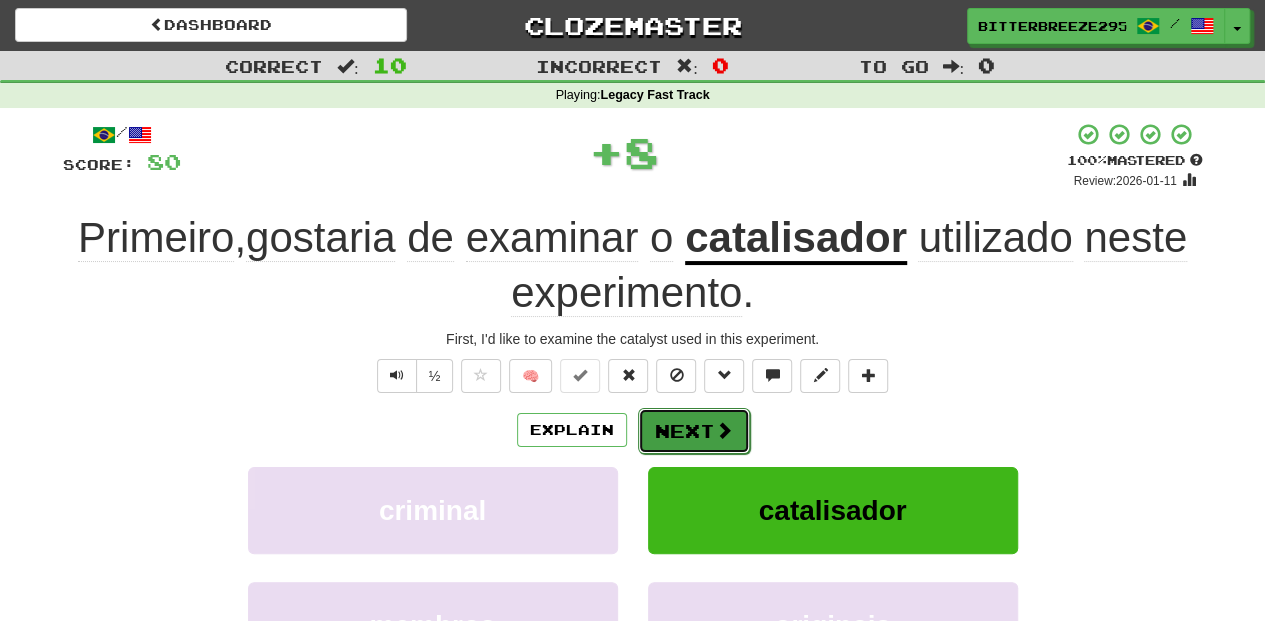 click on "Next" at bounding box center [694, 431] 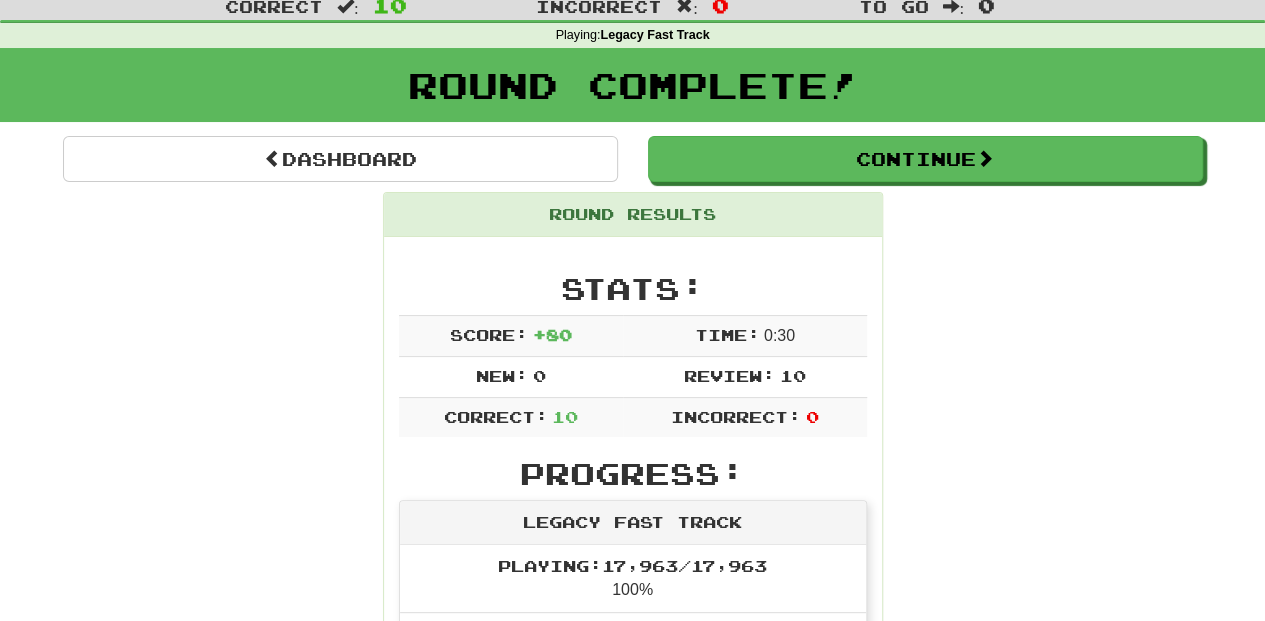 scroll, scrollTop: 0, scrollLeft: 0, axis: both 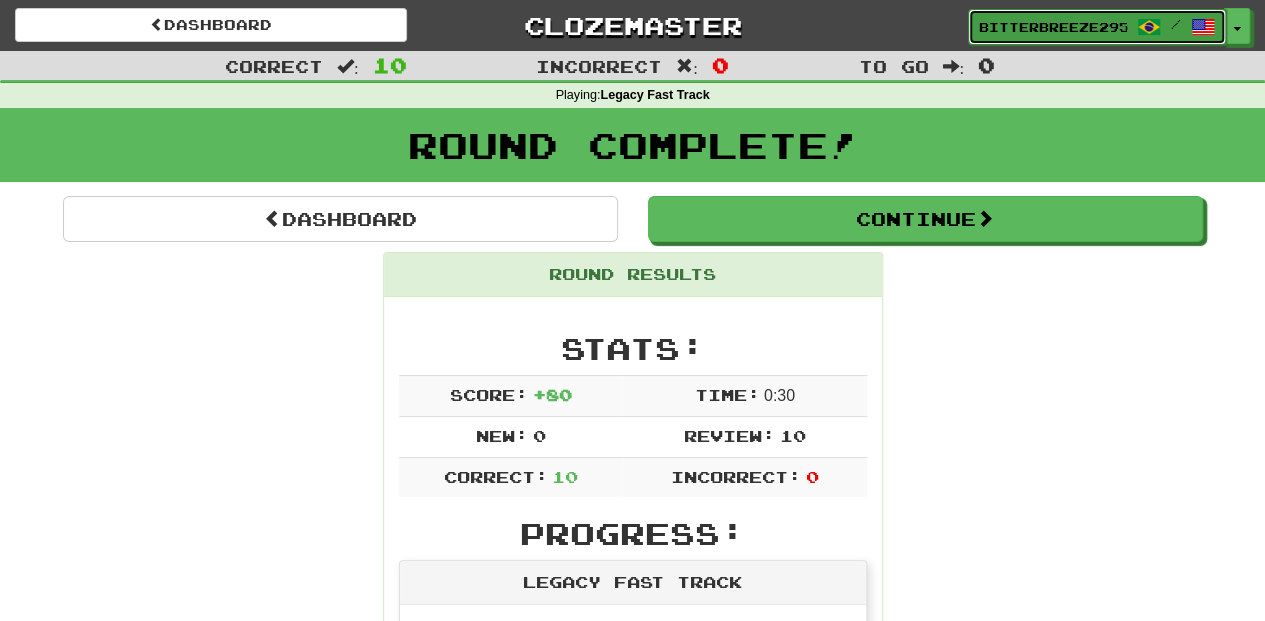 click on "BitterBreeze2956" at bounding box center (1053, 27) 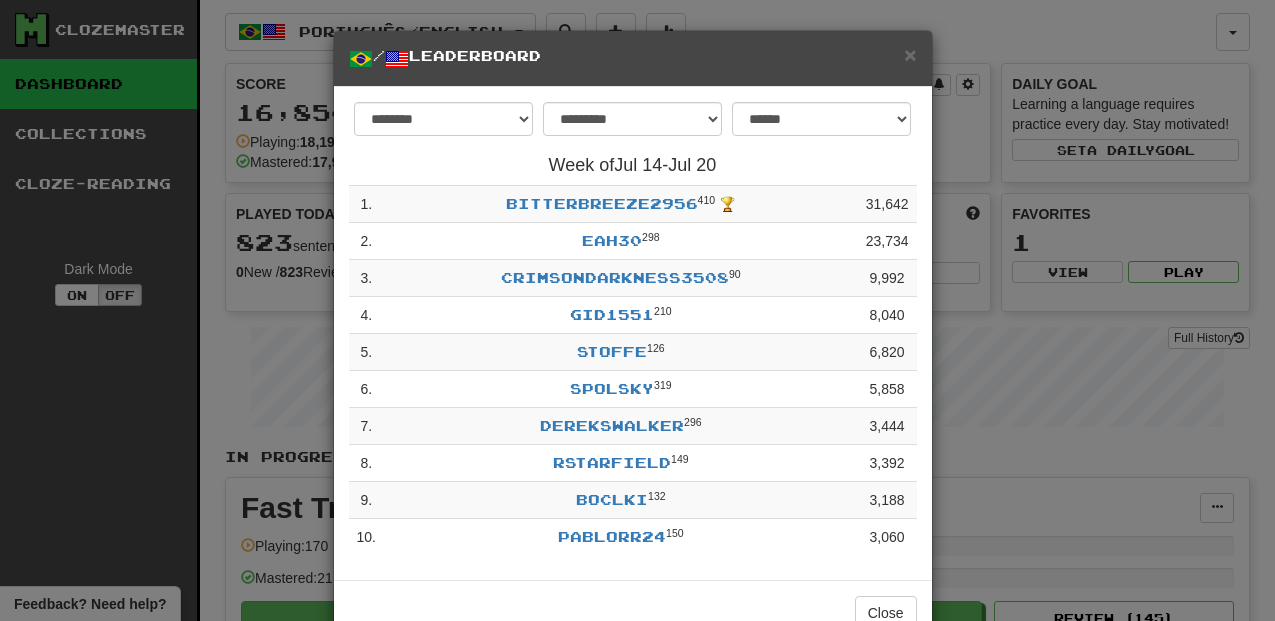 select on "**********" 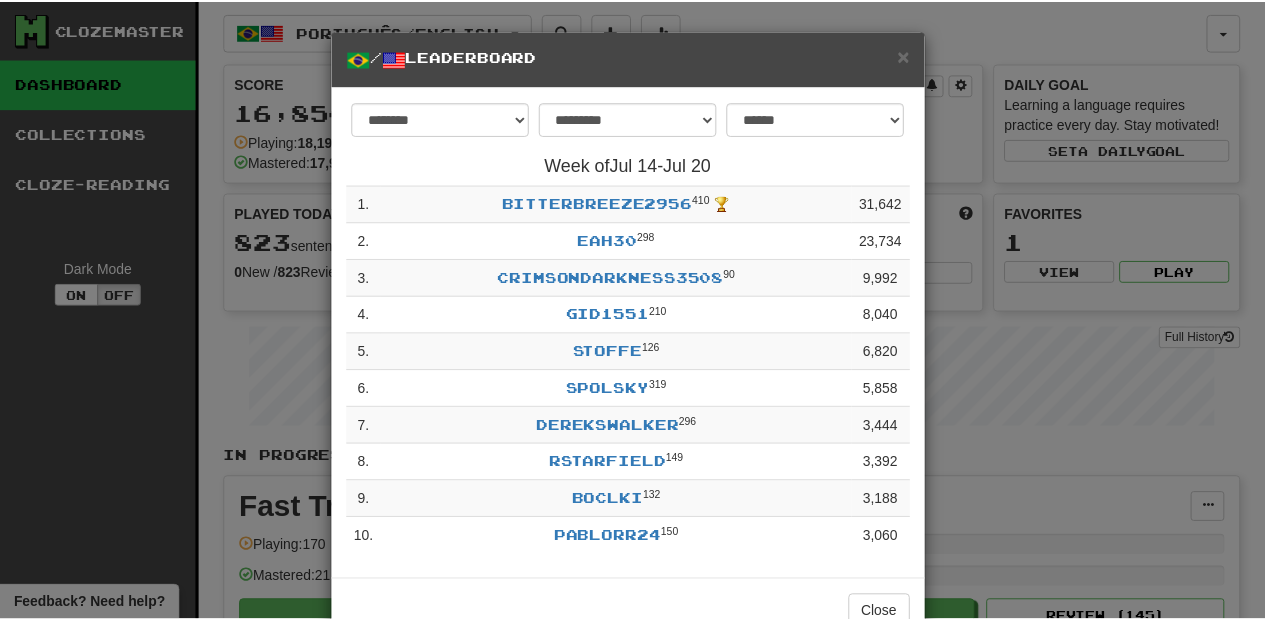 scroll, scrollTop: 0, scrollLeft: 0, axis: both 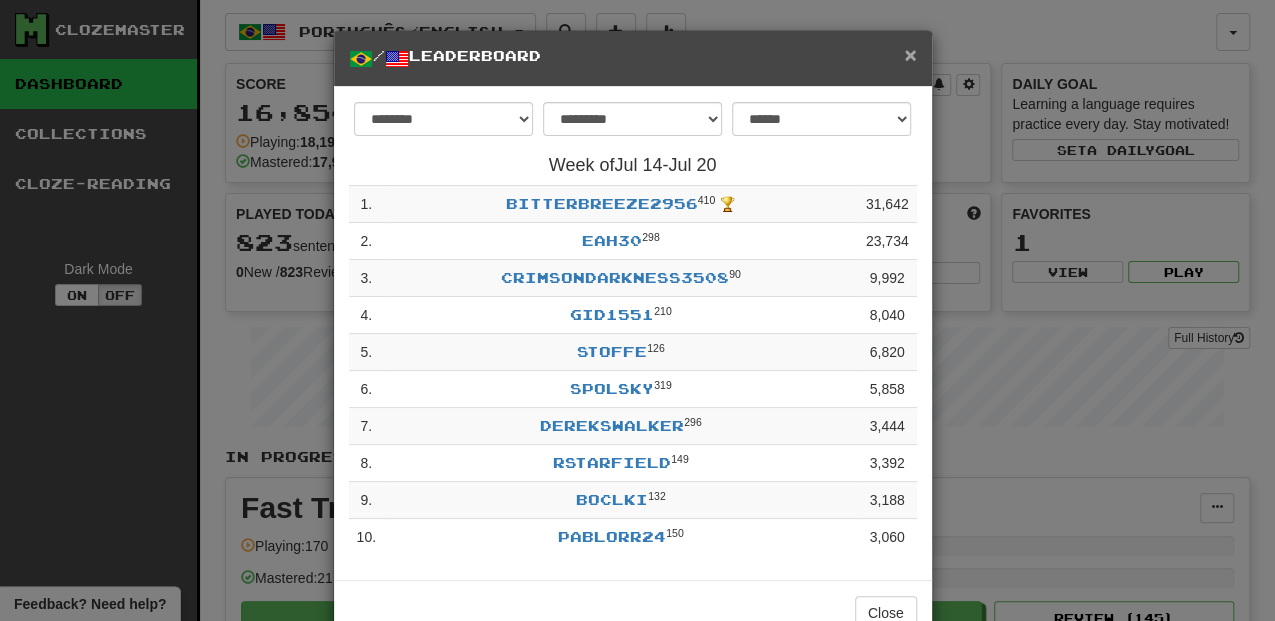 click on "×" at bounding box center (910, 54) 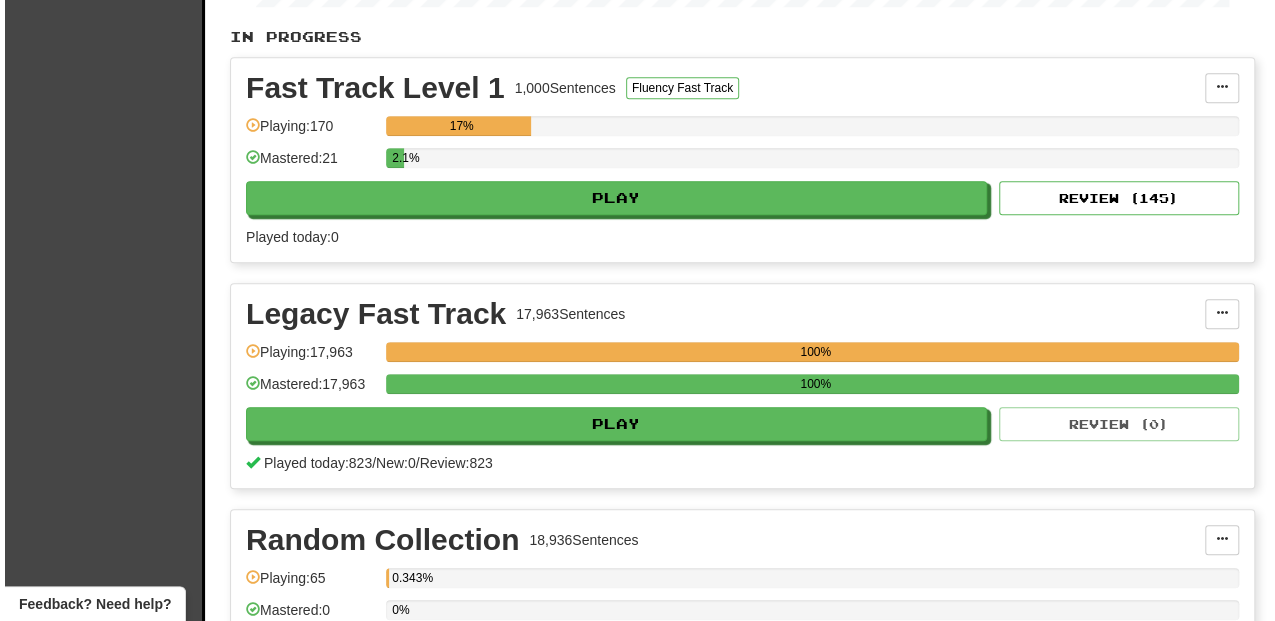 scroll, scrollTop: 466, scrollLeft: 0, axis: vertical 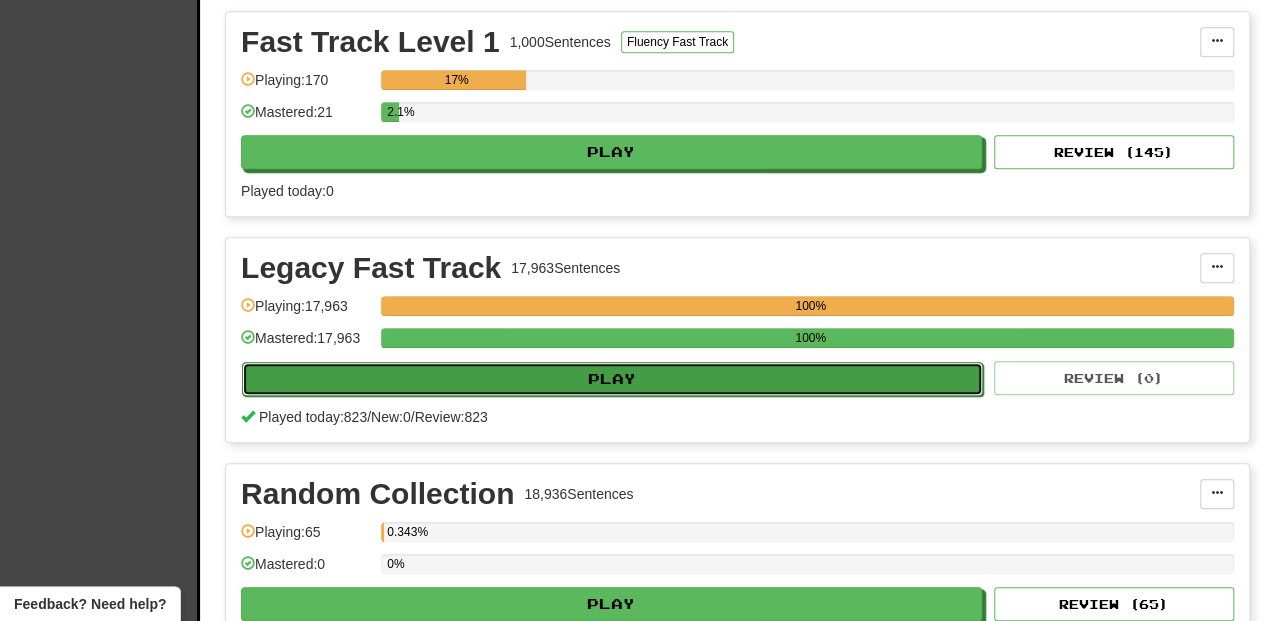 click on "Play" at bounding box center (612, 379) 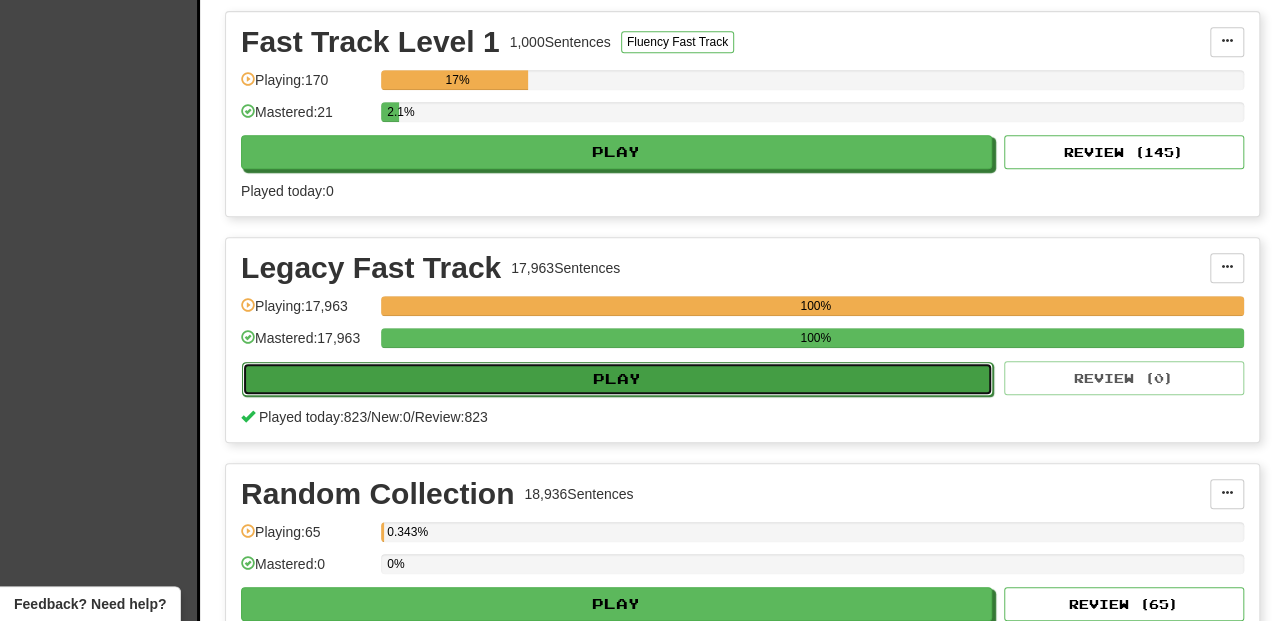 select on "**" 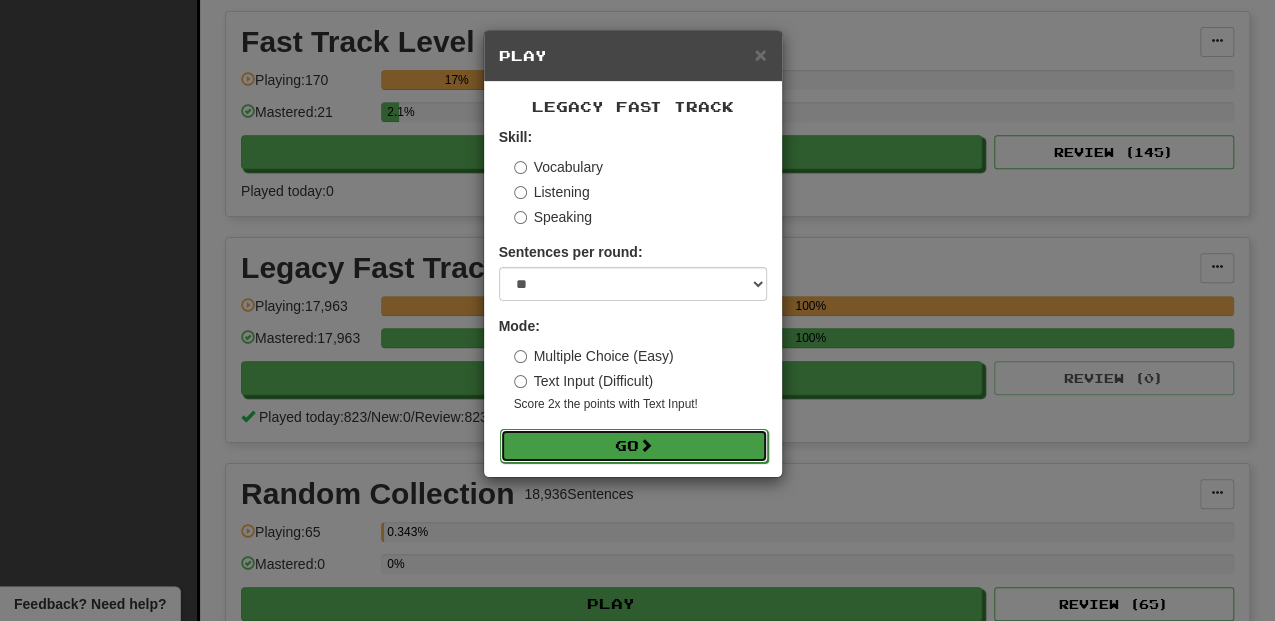 click on "Go" at bounding box center (634, 446) 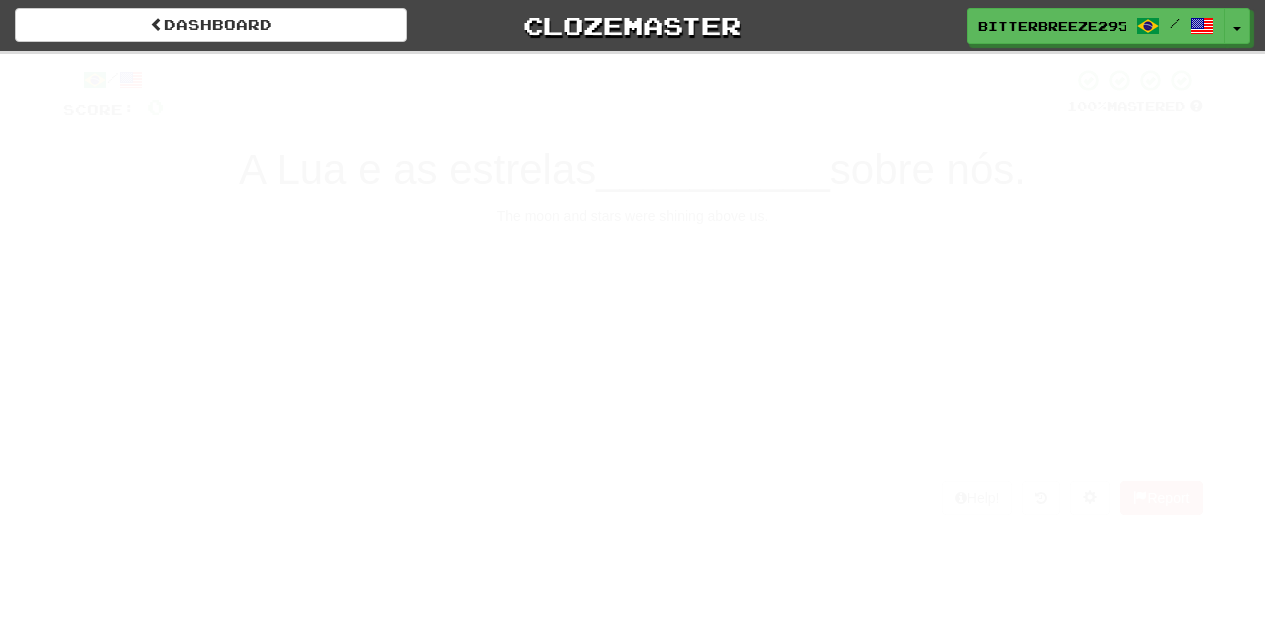 scroll, scrollTop: 0, scrollLeft: 0, axis: both 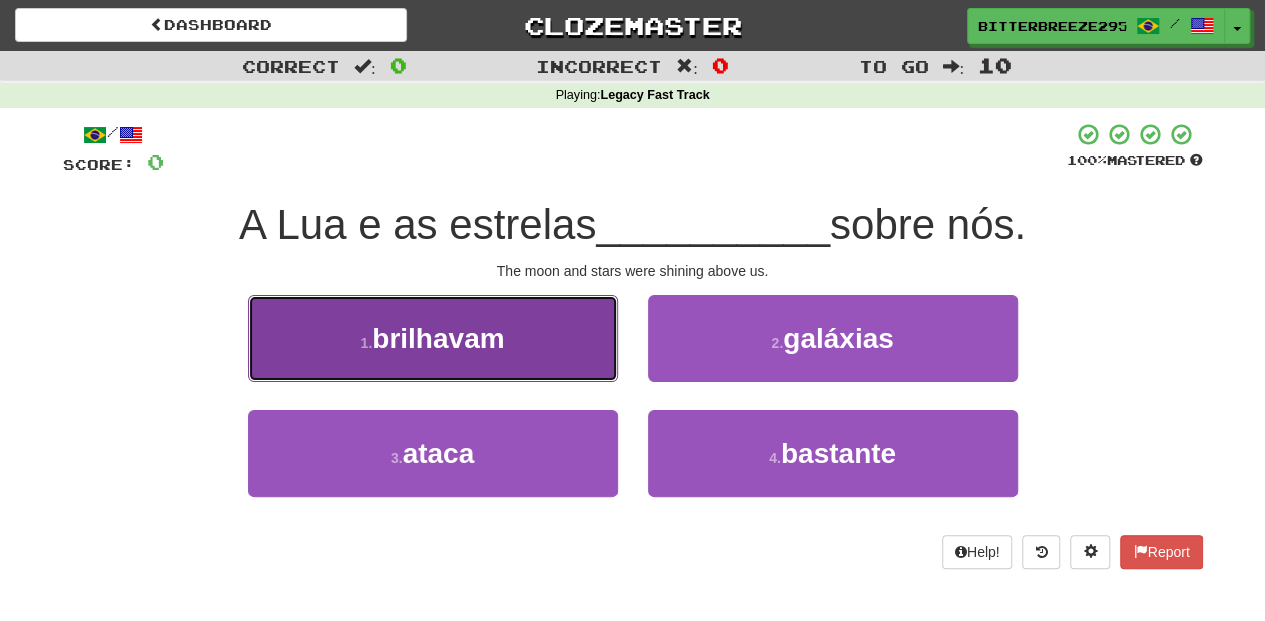 click on "1 .  brilhavam" at bounding box center (433, 338) 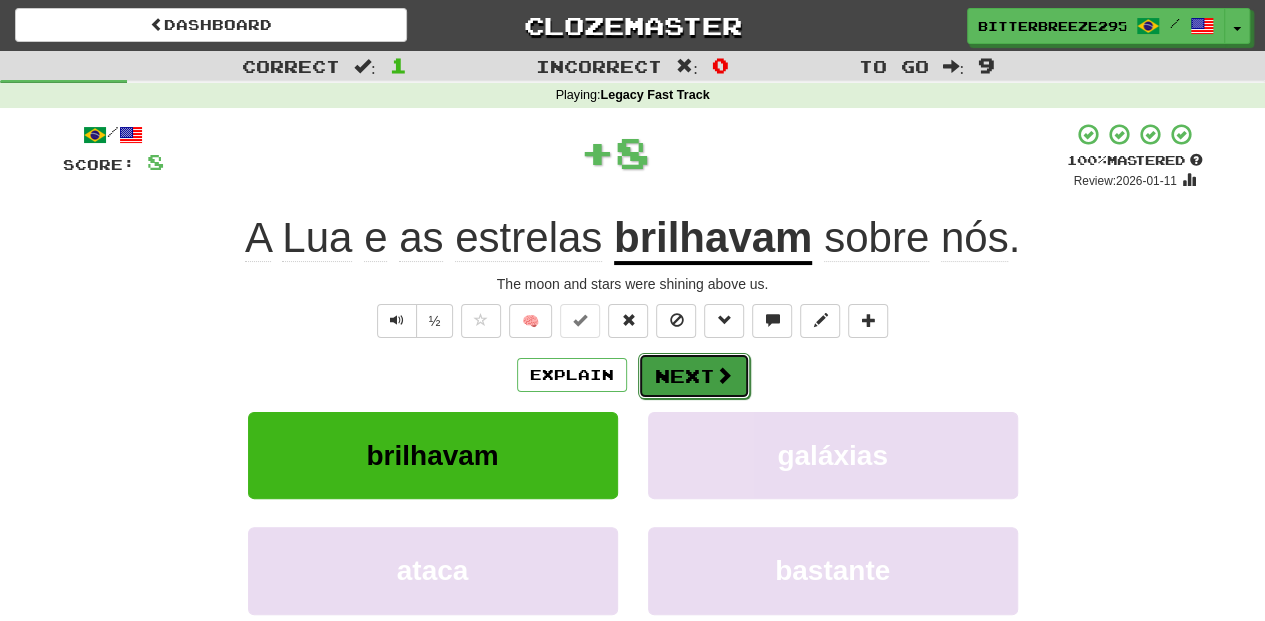 click on "Next" at bounding box center (694, 376) 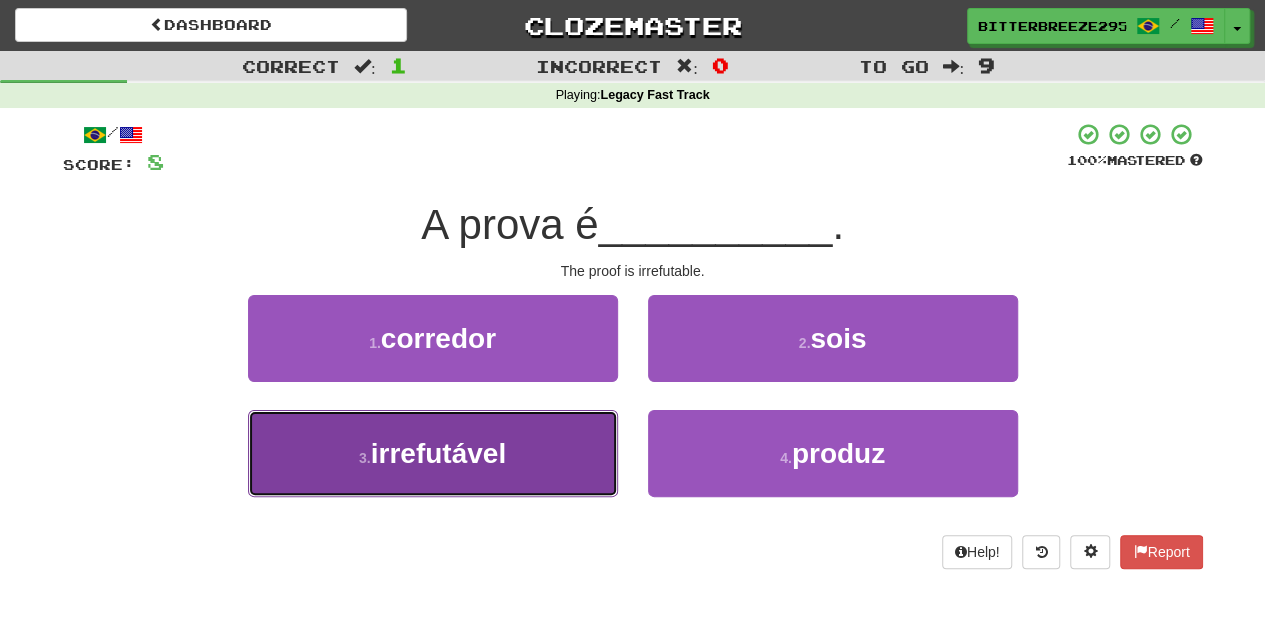 click on "3 .  irrefutável" at bounding box center (433, 453) 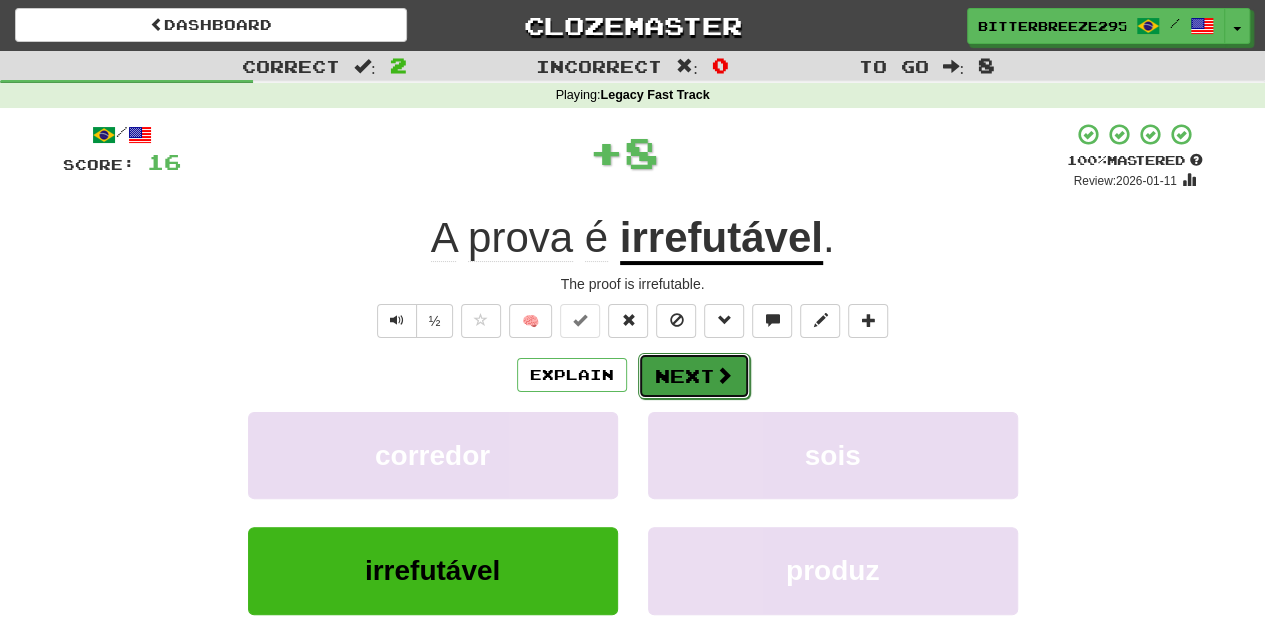 click on "Next" at bounding box center [694, 376] 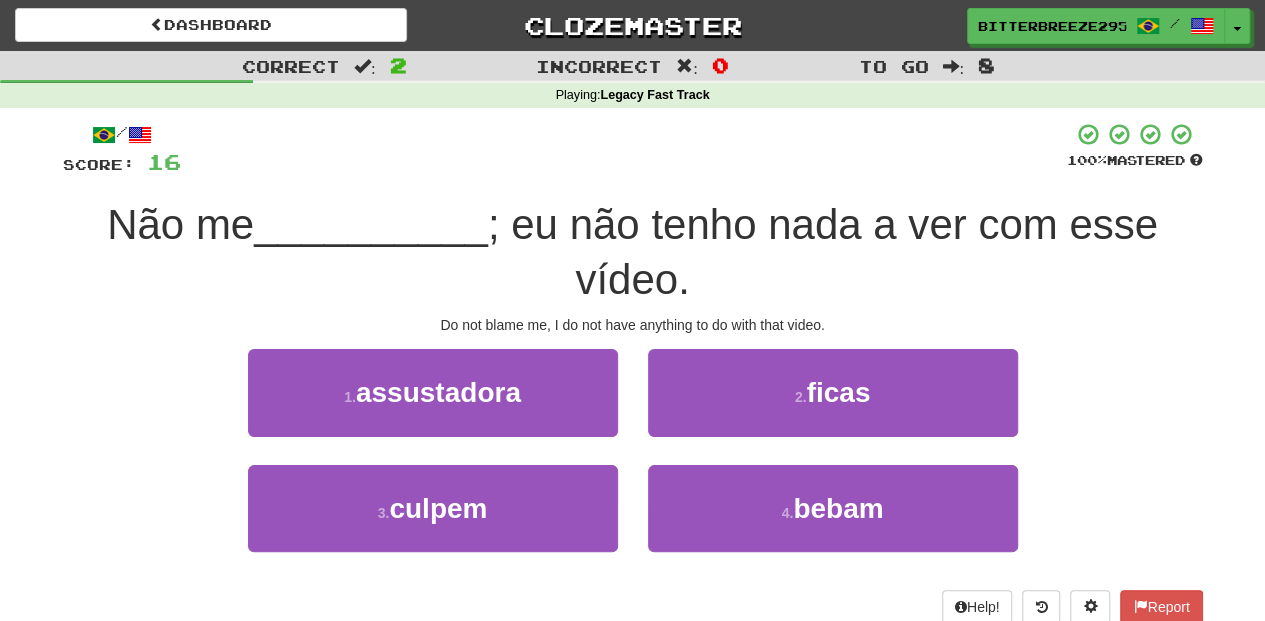 click on "3 .  culpem" at bounding box center (433, 522) 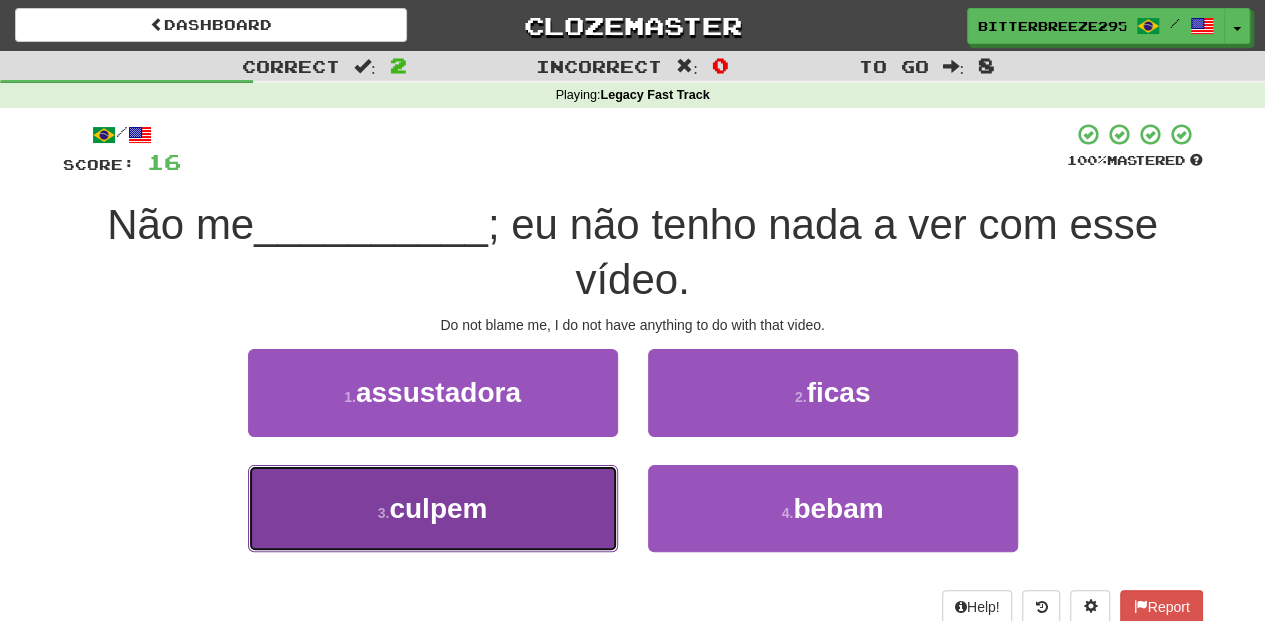 click on "3 .  culpem" at bounding box center (433, 508) 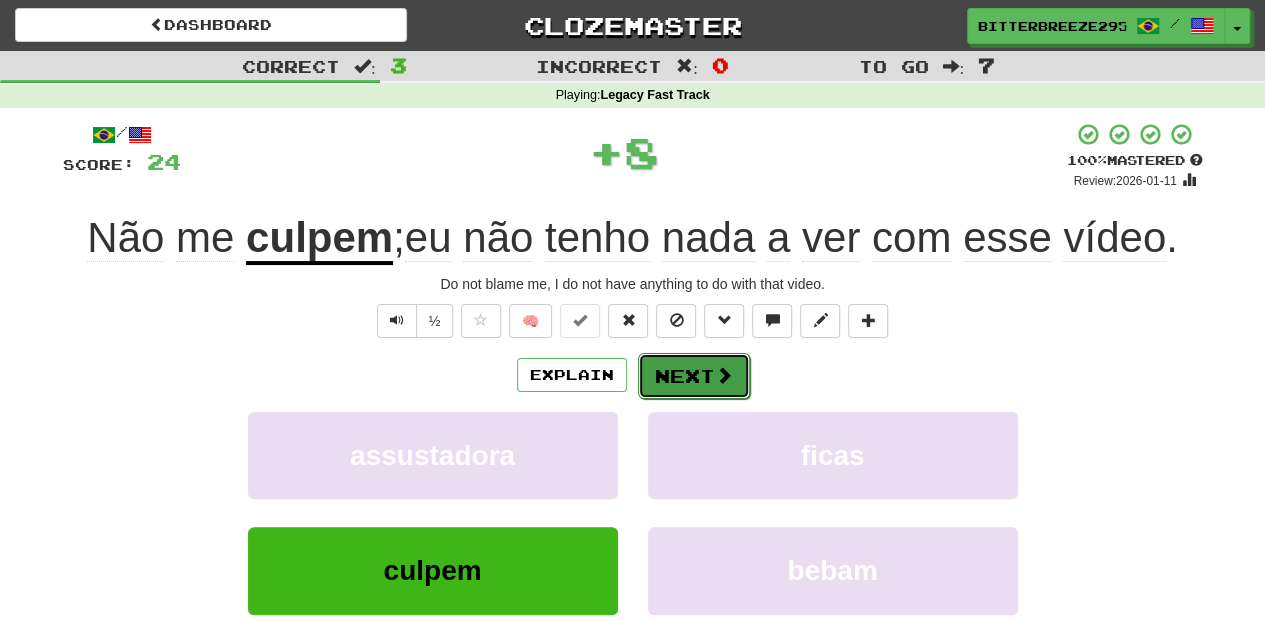 click on "Next" at bounding box center (694, 376) 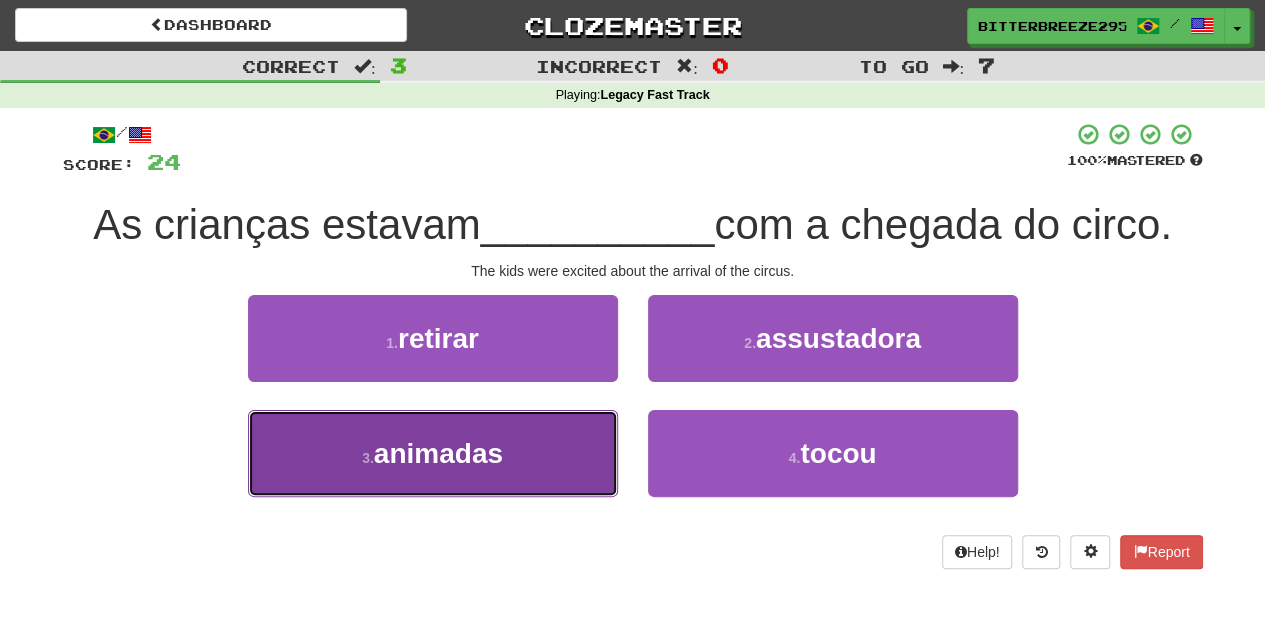 click on "3 .  animadas" at bounding box center [433, 453] 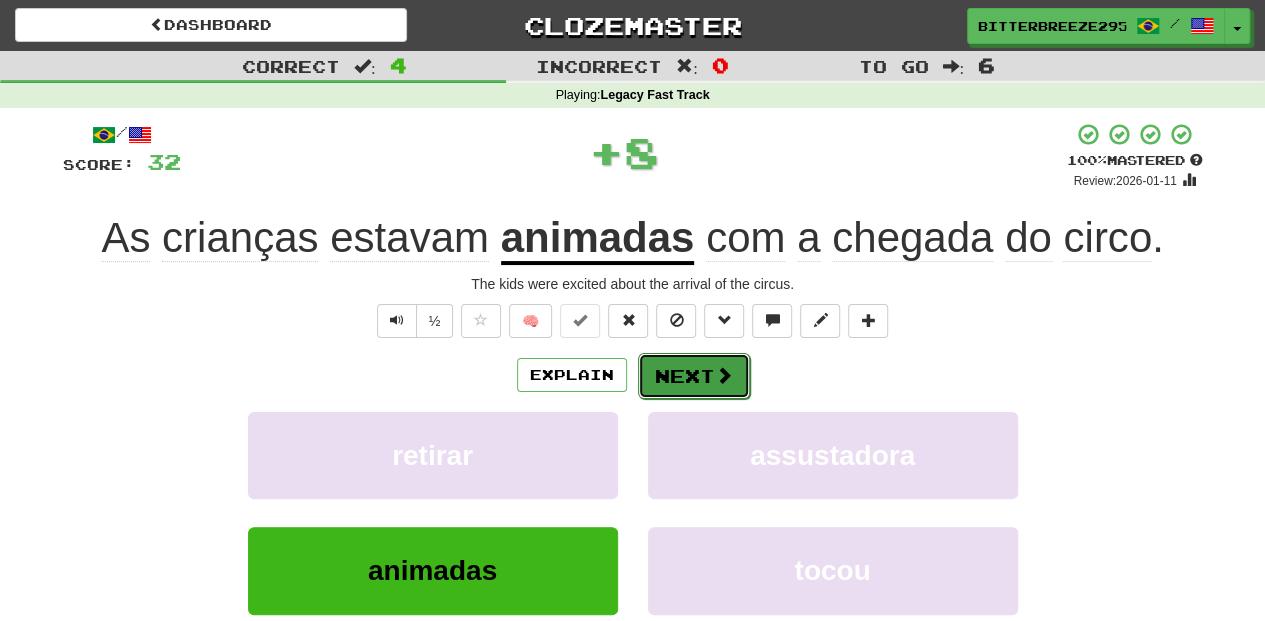 click on "Next" at bounding box center (694, 376) 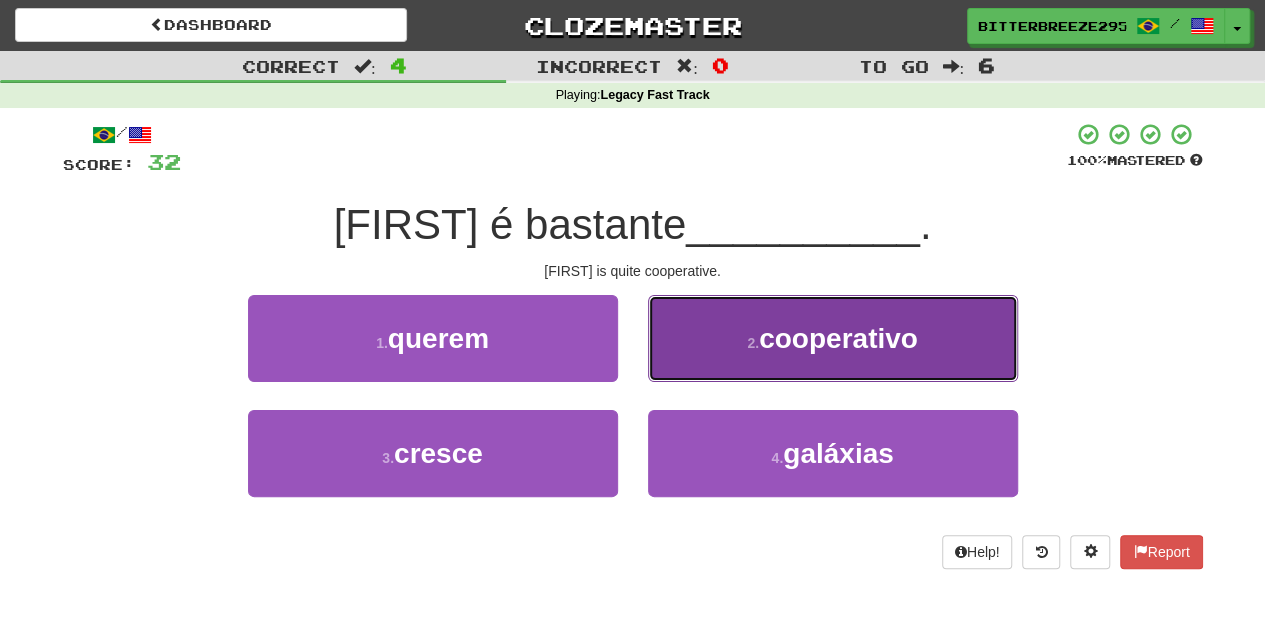 click on "2 .  cooperativo" at bounding box center (833, 338) 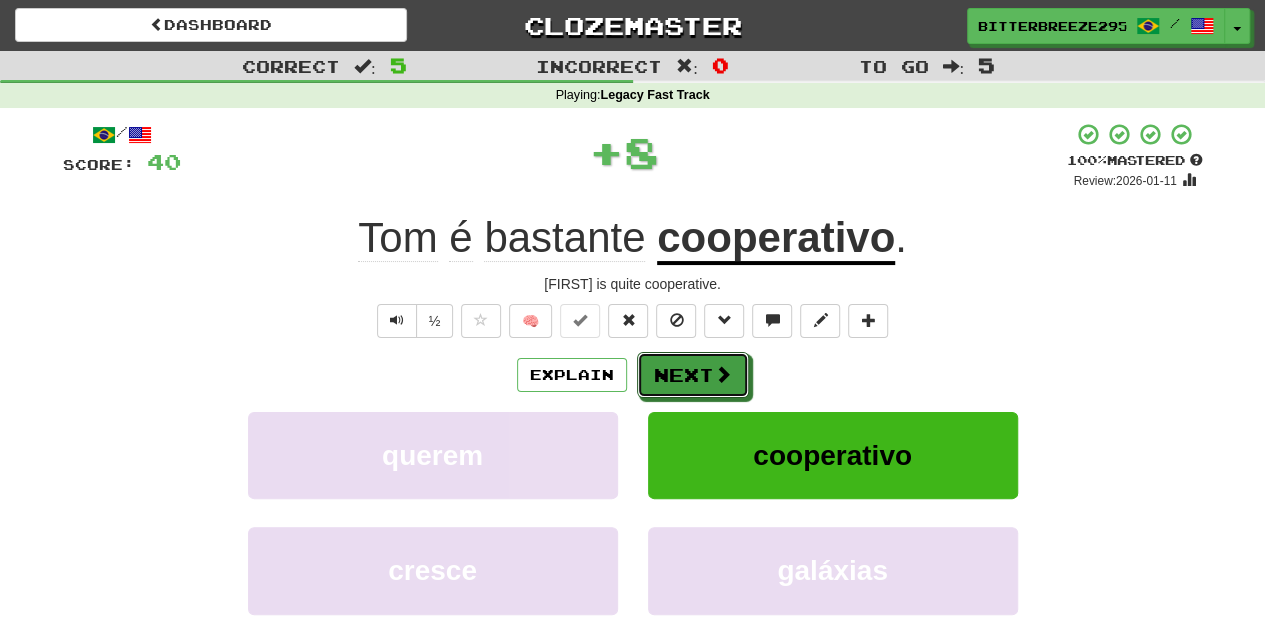 click on "Next" at bounding box center [693, 375] 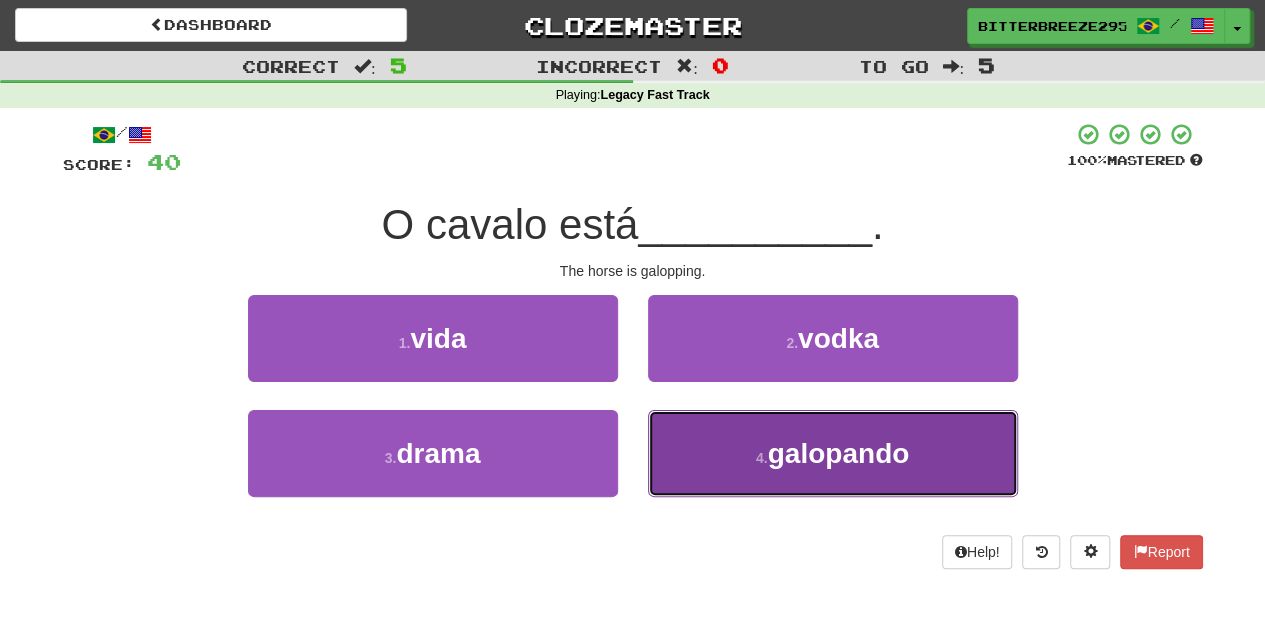click on "4 .  galopando" at bounding box center [833, 453] 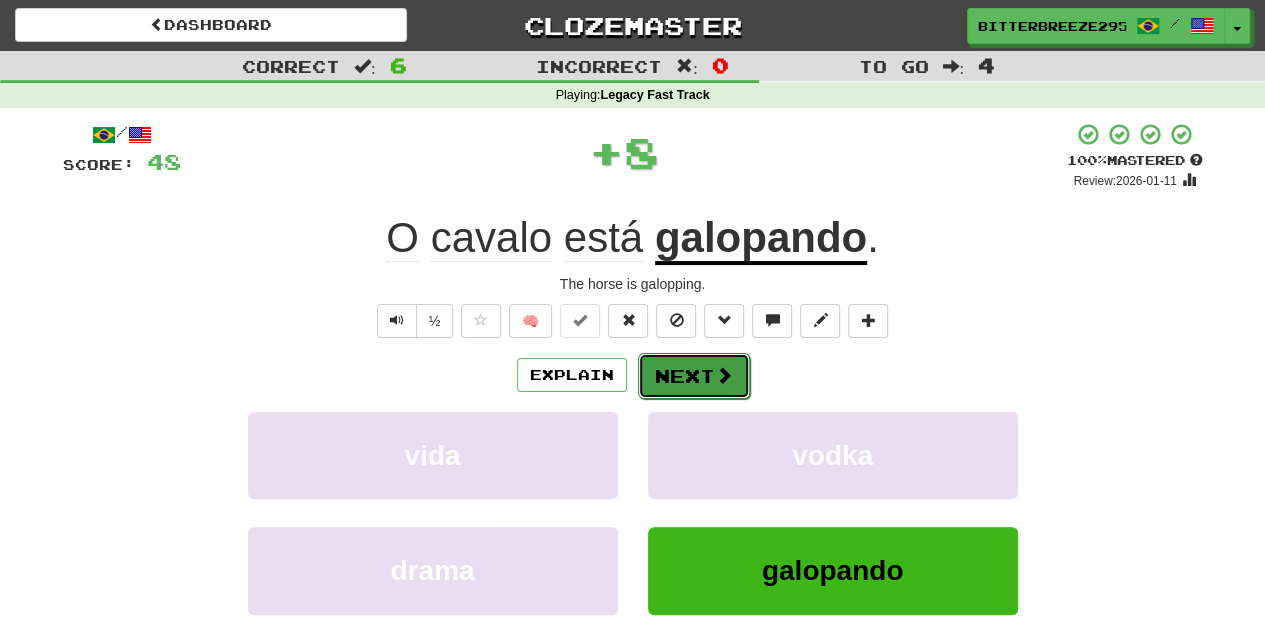 click at bounding box center (724, 375) 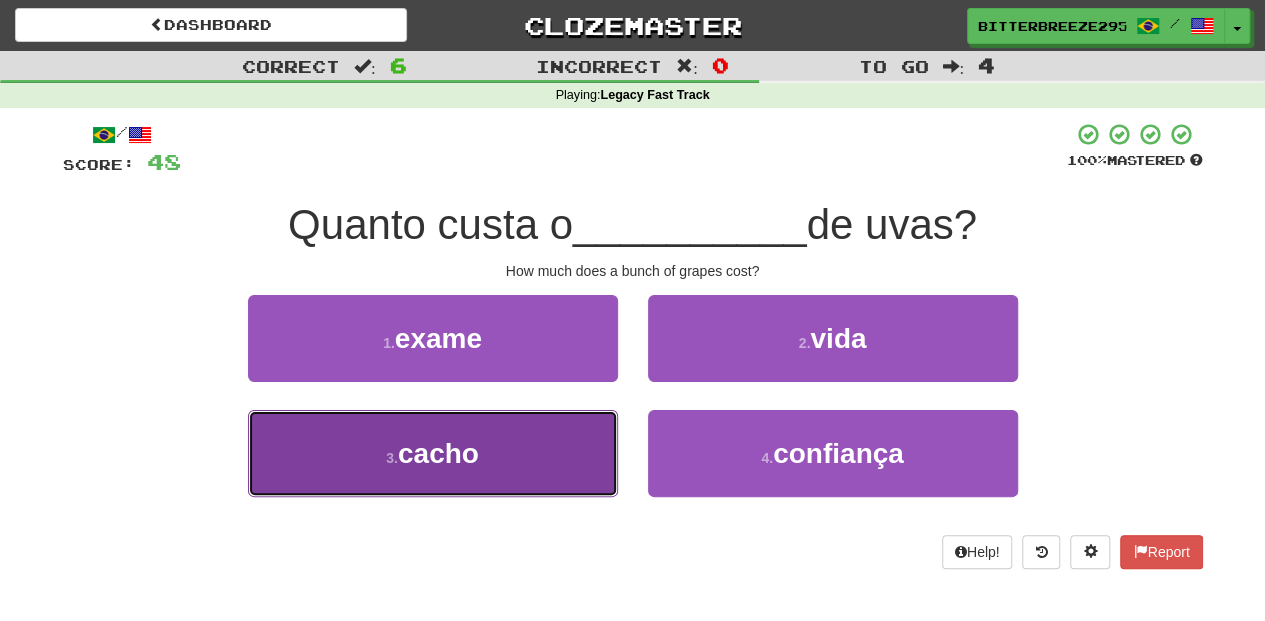 click on "3 .  cacho" at bounding box center (433, 453) 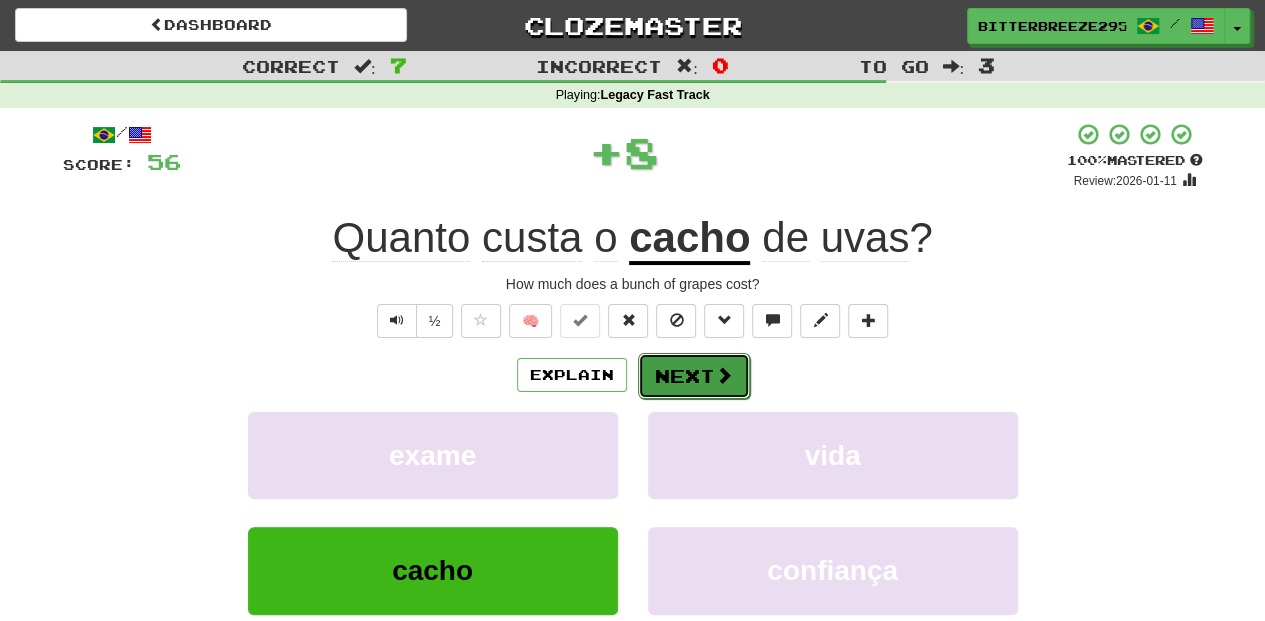 click on "Next" at bounding box center (694, 376) 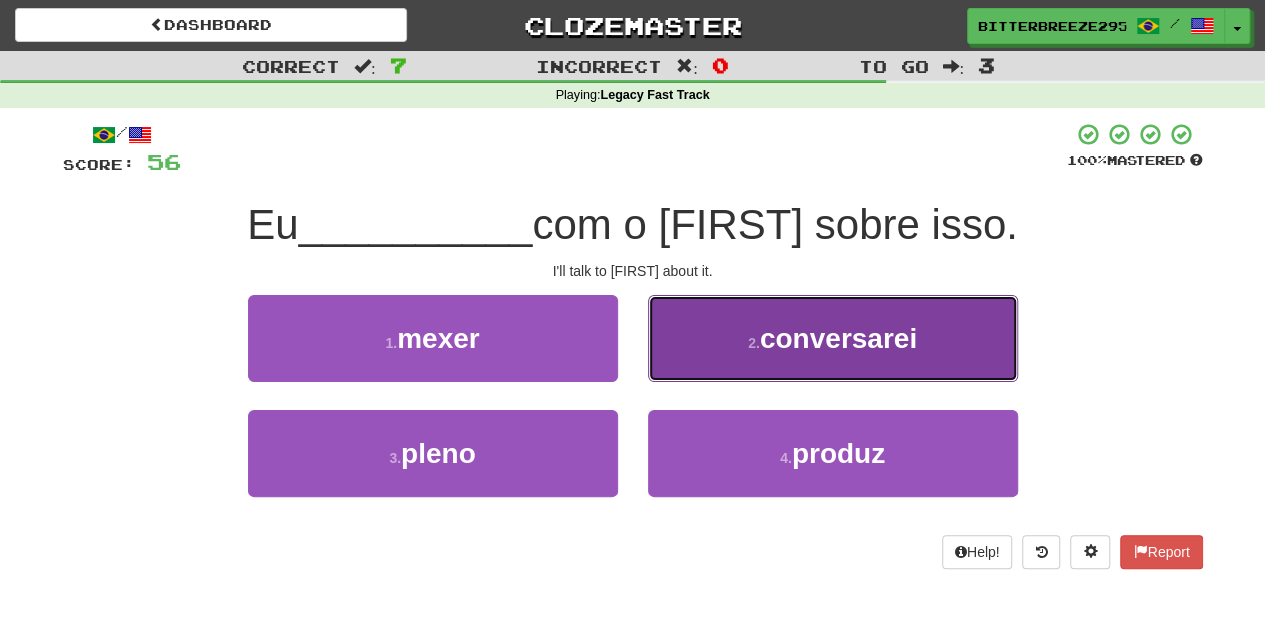click on "2 .  conversarei" at bounding box center [833, 338] 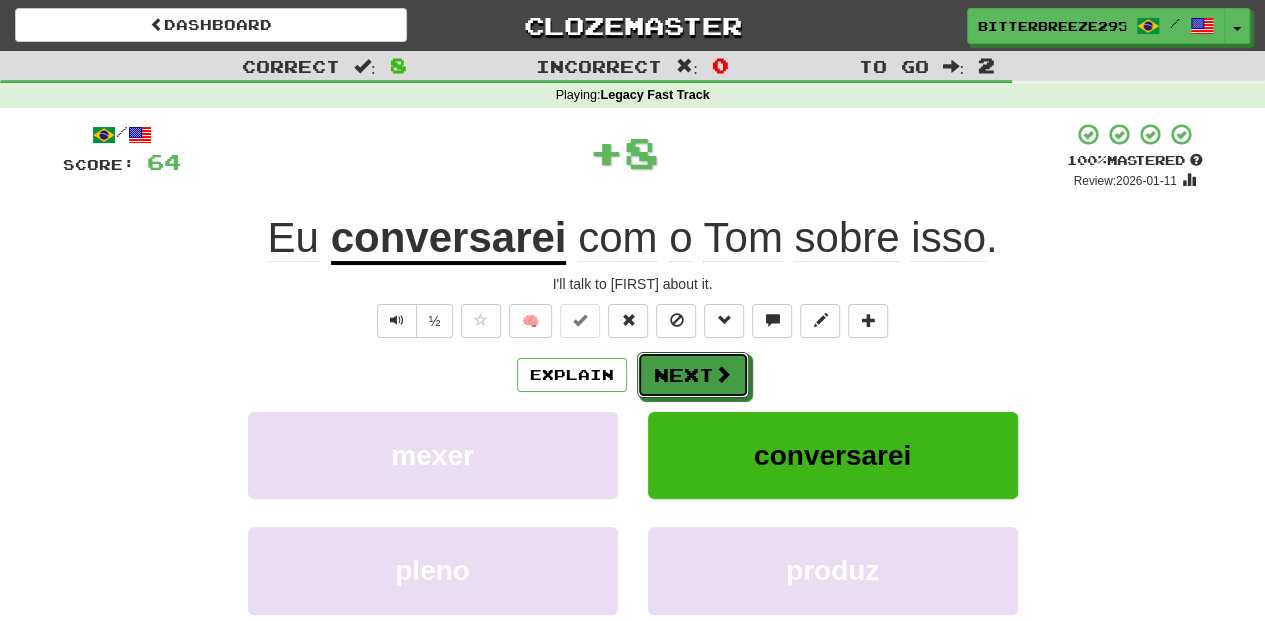 click on "Next" at bounding box center [693, 375] 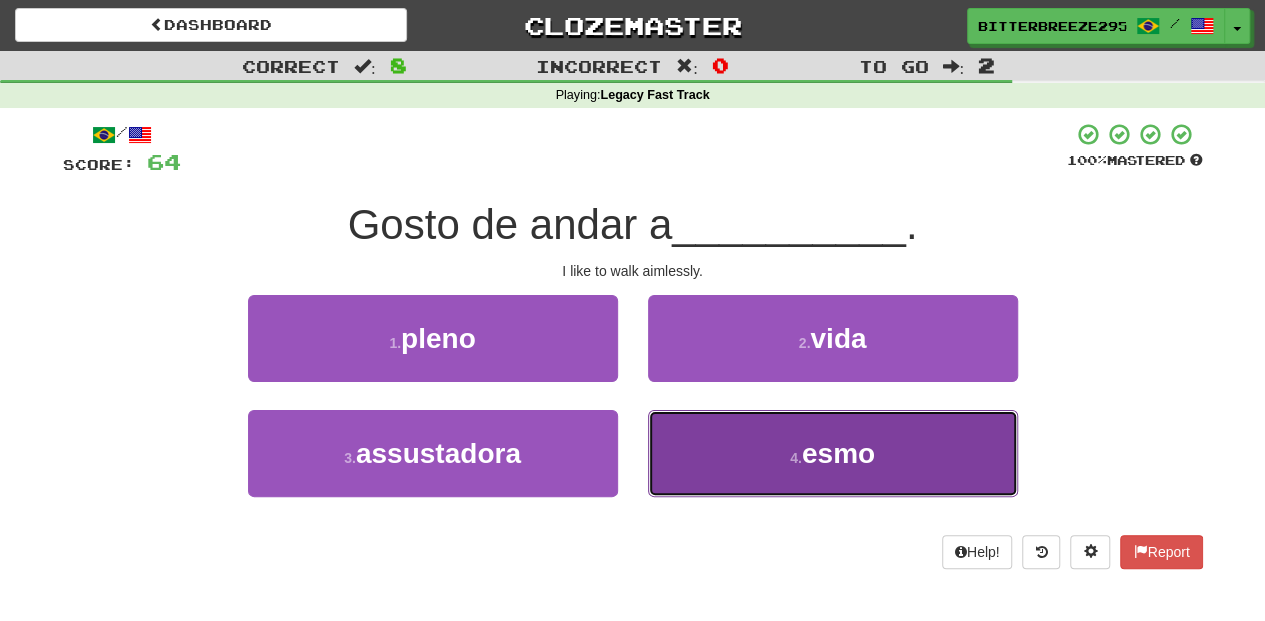 click on "4 .  esmo" at bounding box center [833, 453] 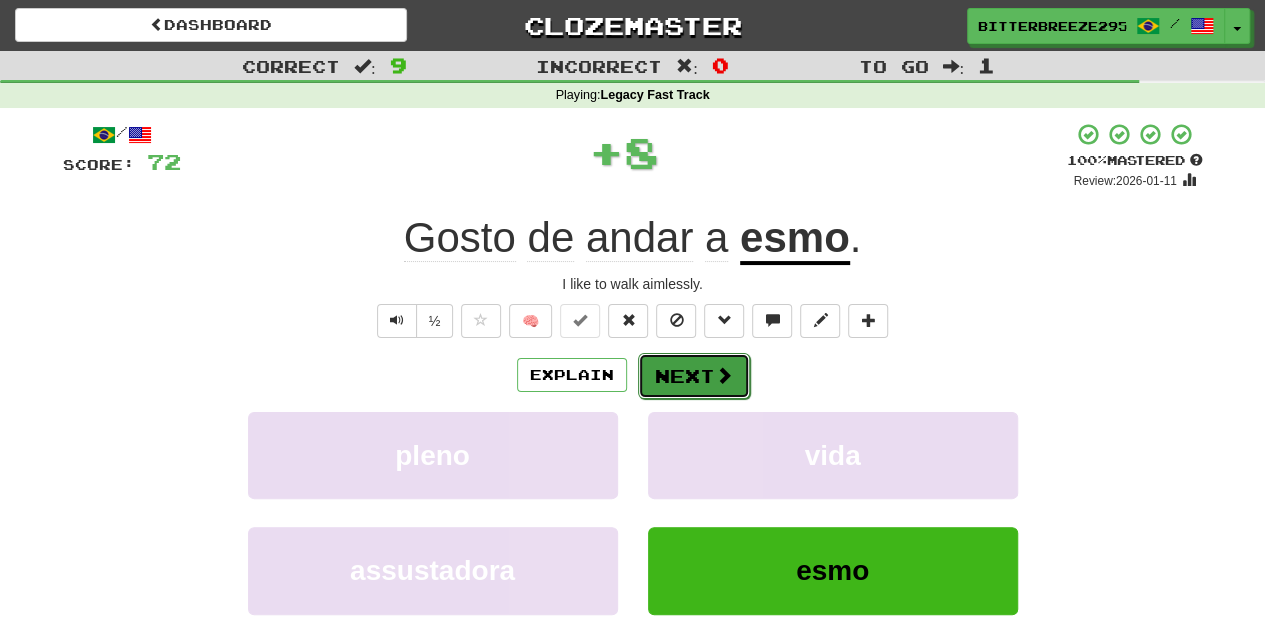 click on "Next" at bounding box center [694, 376] 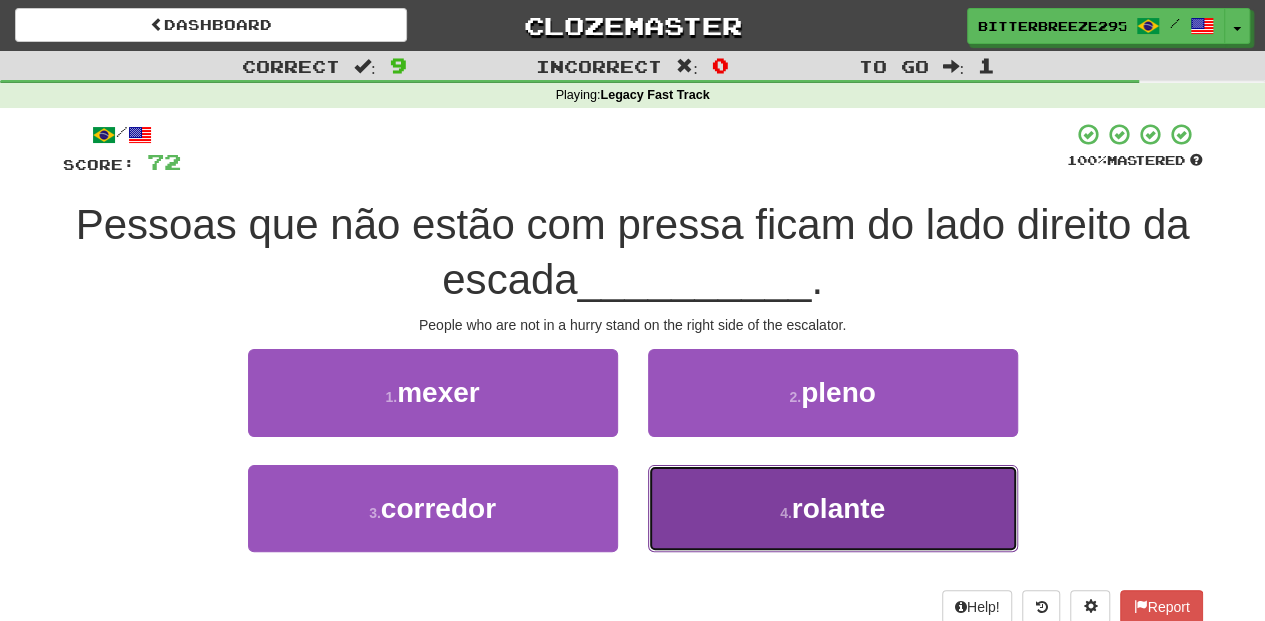 click on "4 .  rolante" at bounding box center (833, 508) 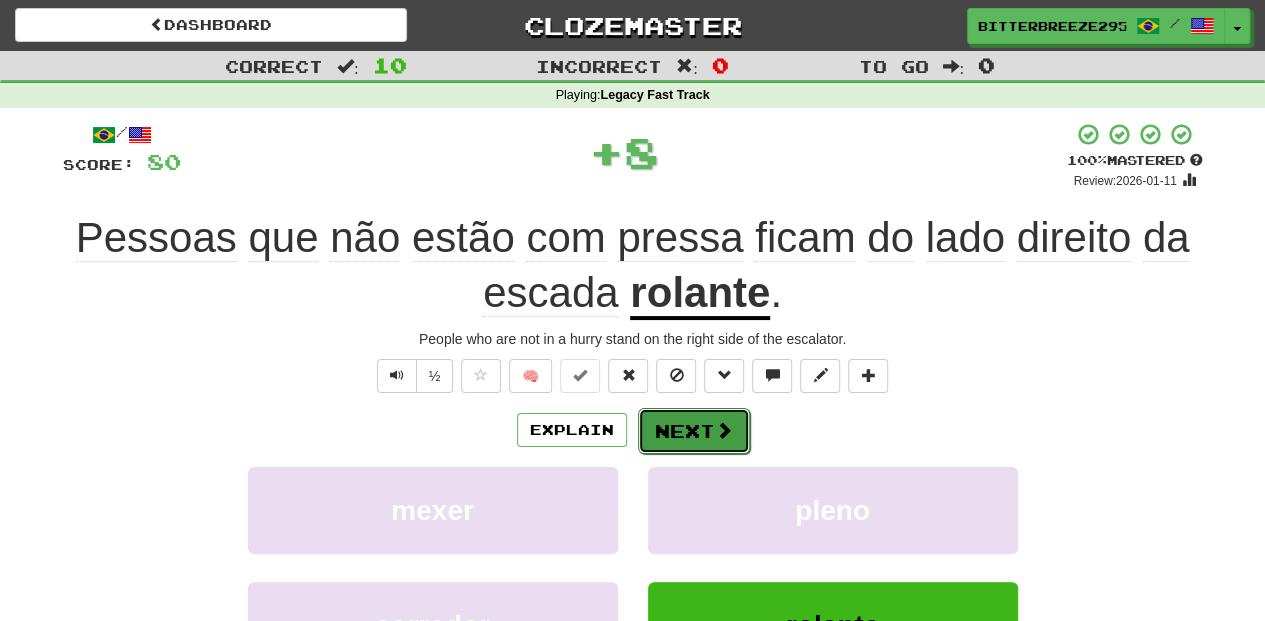 click on "Next" at bounding box center [694, 431] 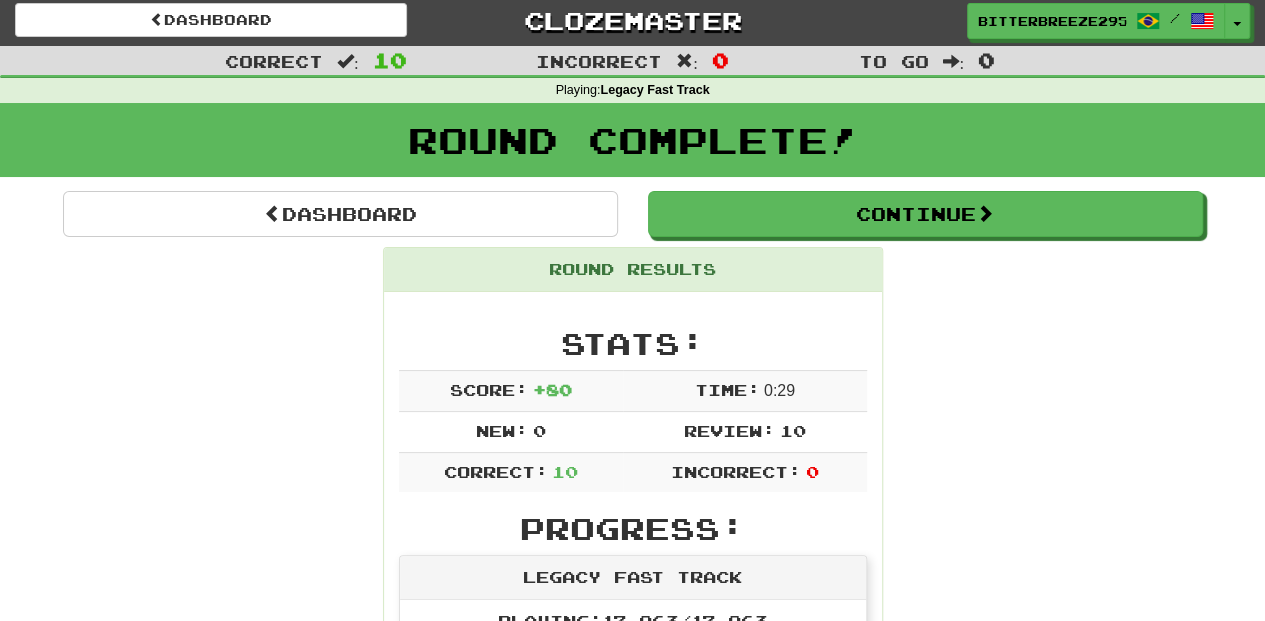 scroll, scrollTop: 0, scrollLeft: 0, axis: both 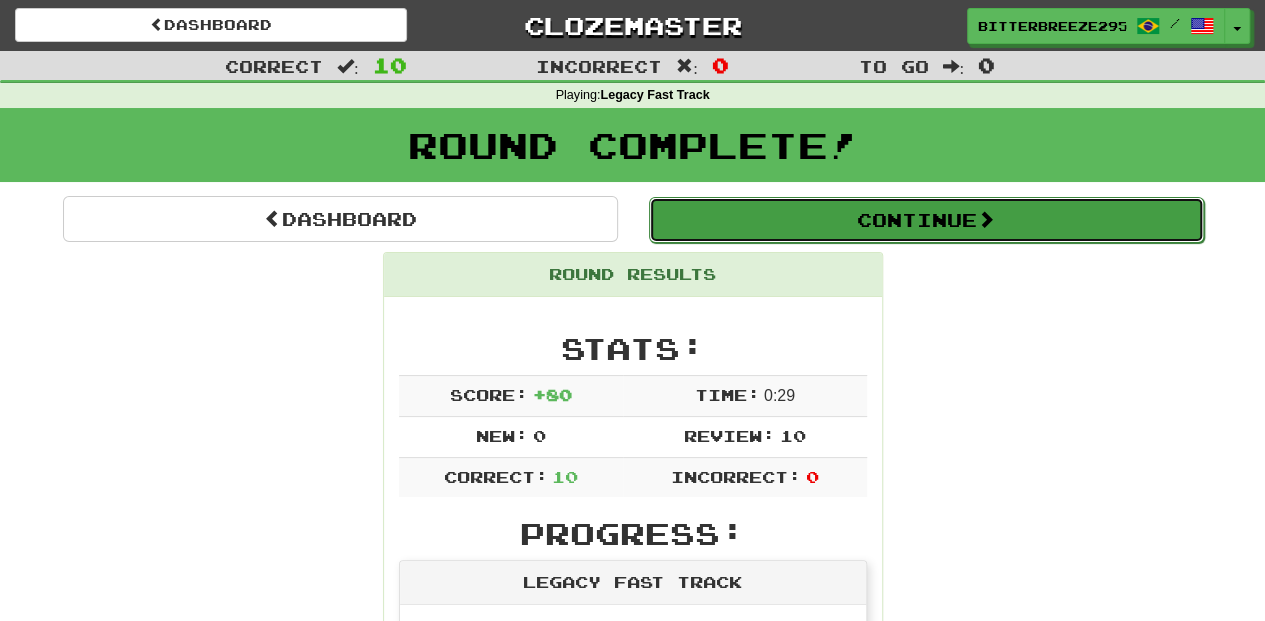 click on "Continue" at bounding box center (926, 220) 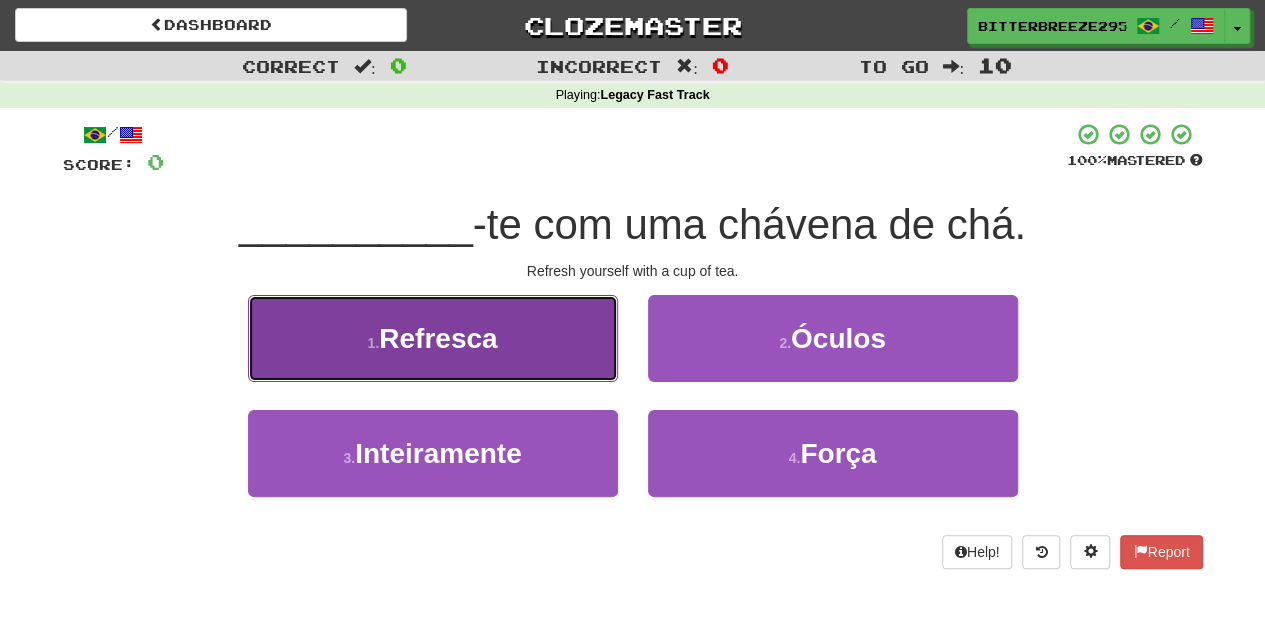 click on "1 .  Refresca" at bounding box center [433, 338] 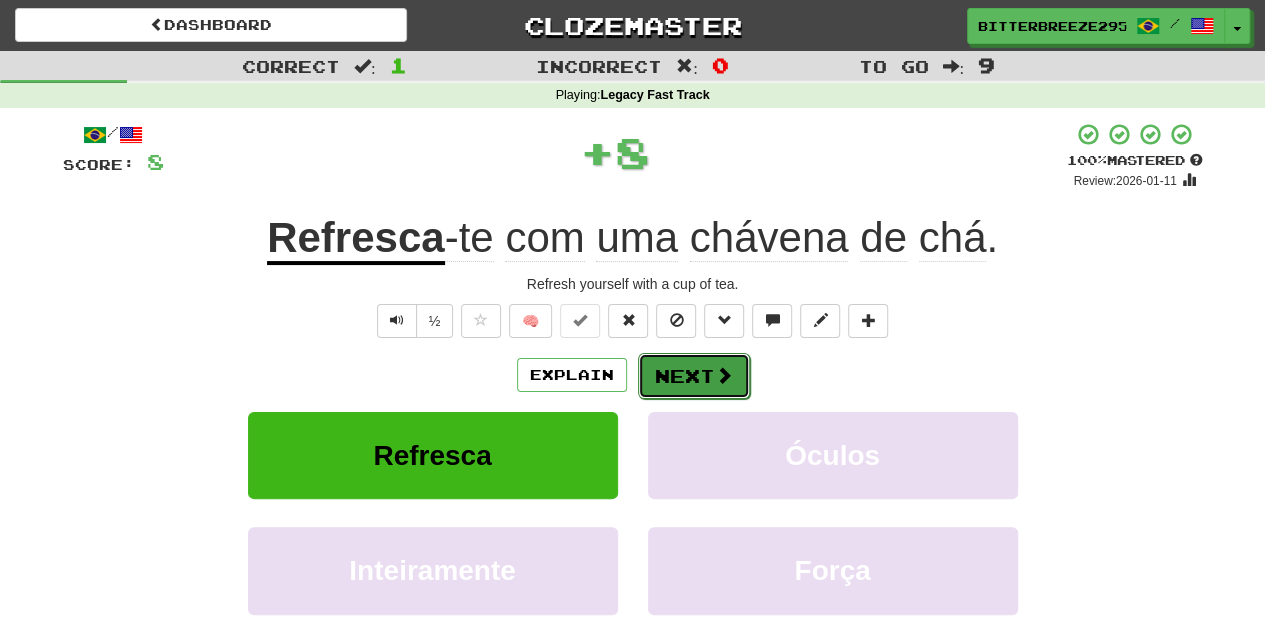 click on "Next" at bounding box center (694, 376) 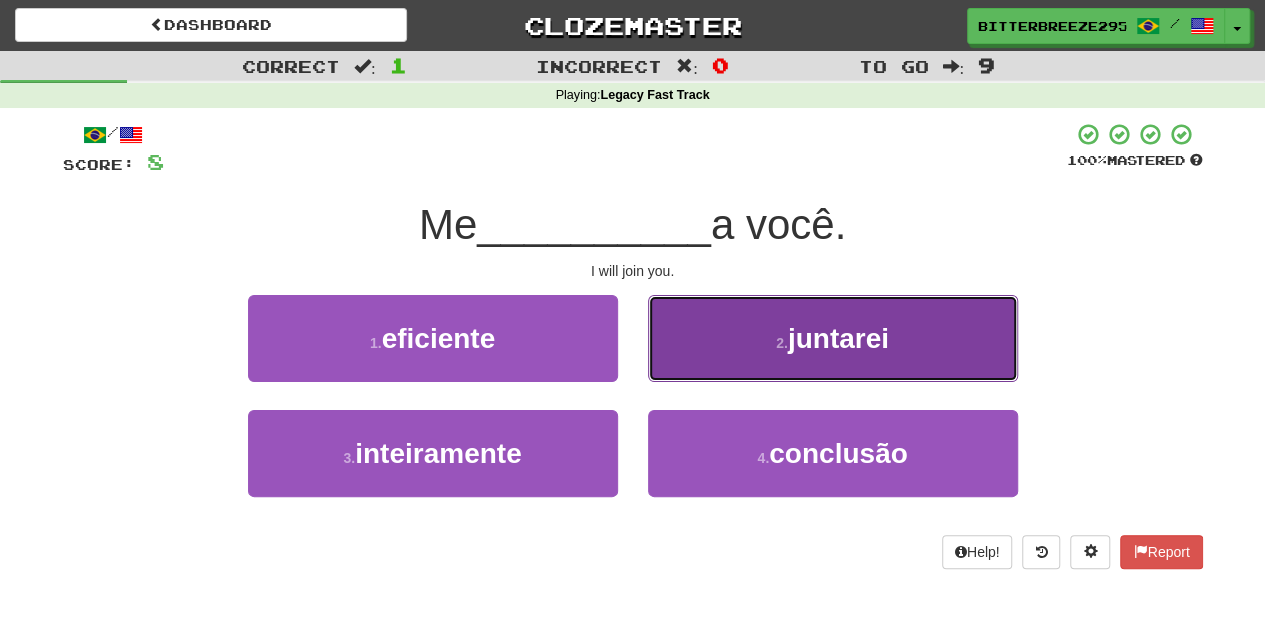 click on "2 .  juntarei" at bounding box center (833, 338) 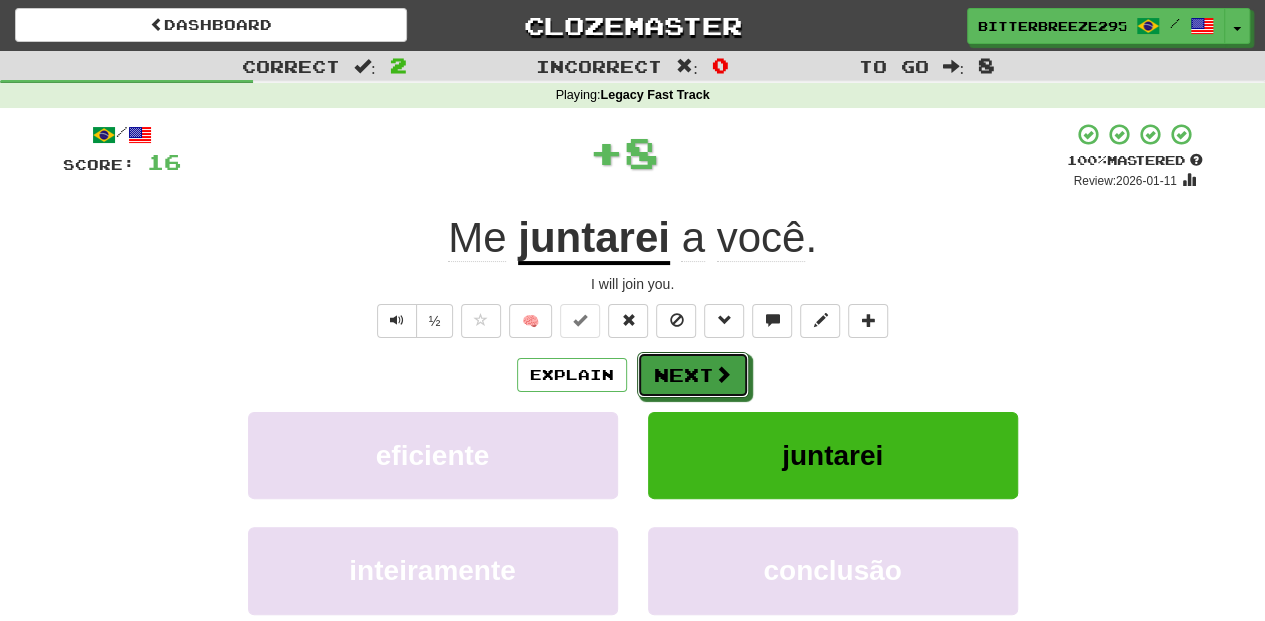 click on "Next" at bounding box center [693, 375] 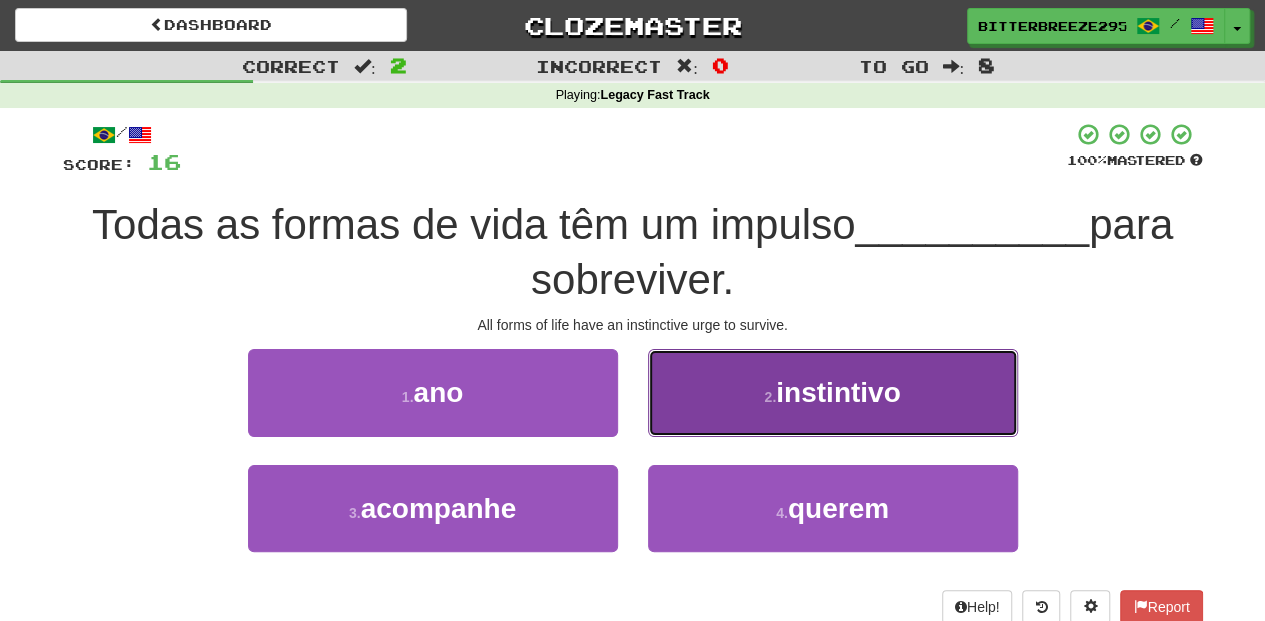 click on "2 .  instintivo" at bounding box center (833, 392) 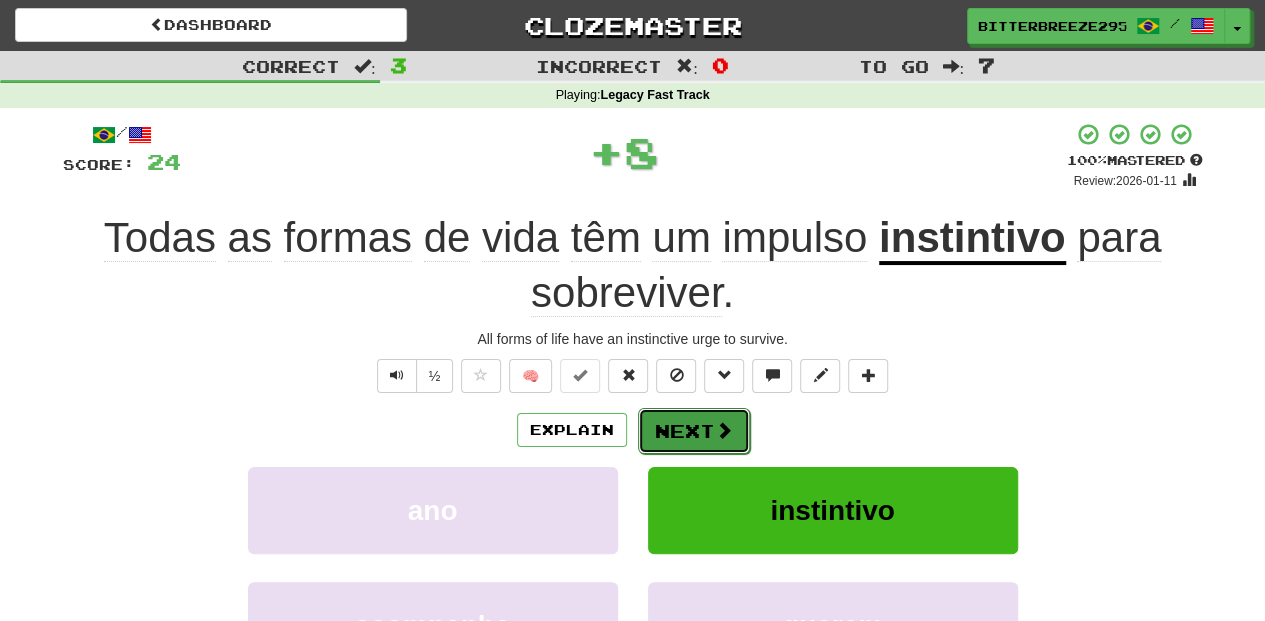 click on "Next" at bounding box center (694, 431) 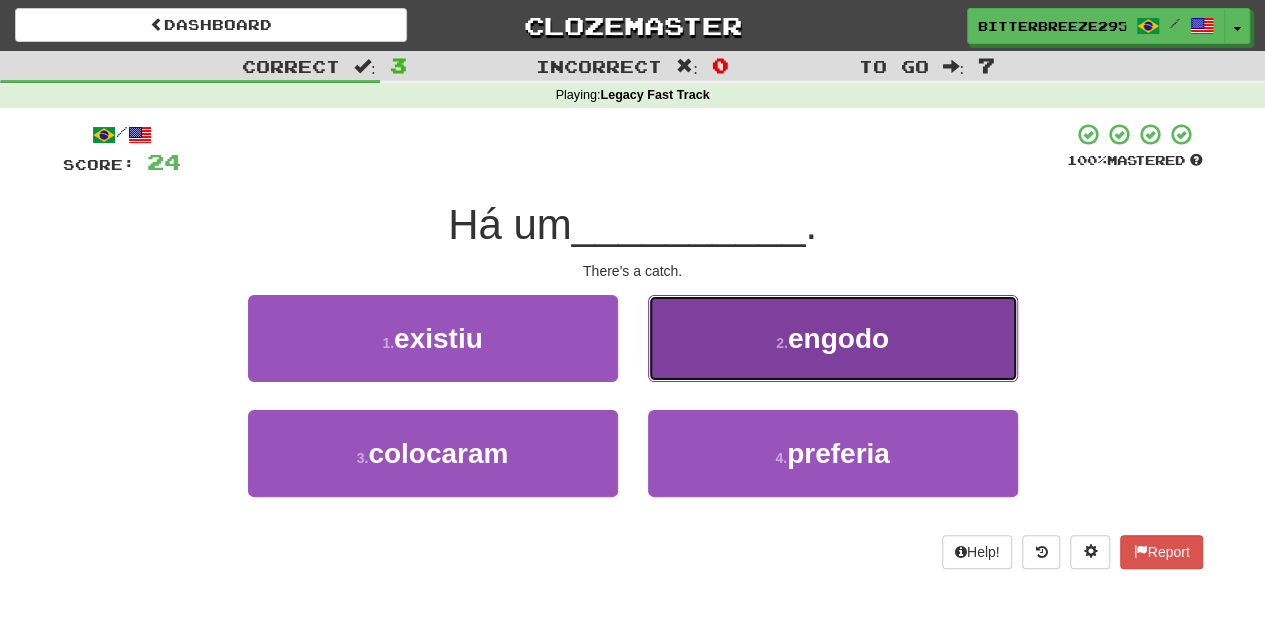 click on "2 .  engodo" at bounding box center [833, 338] 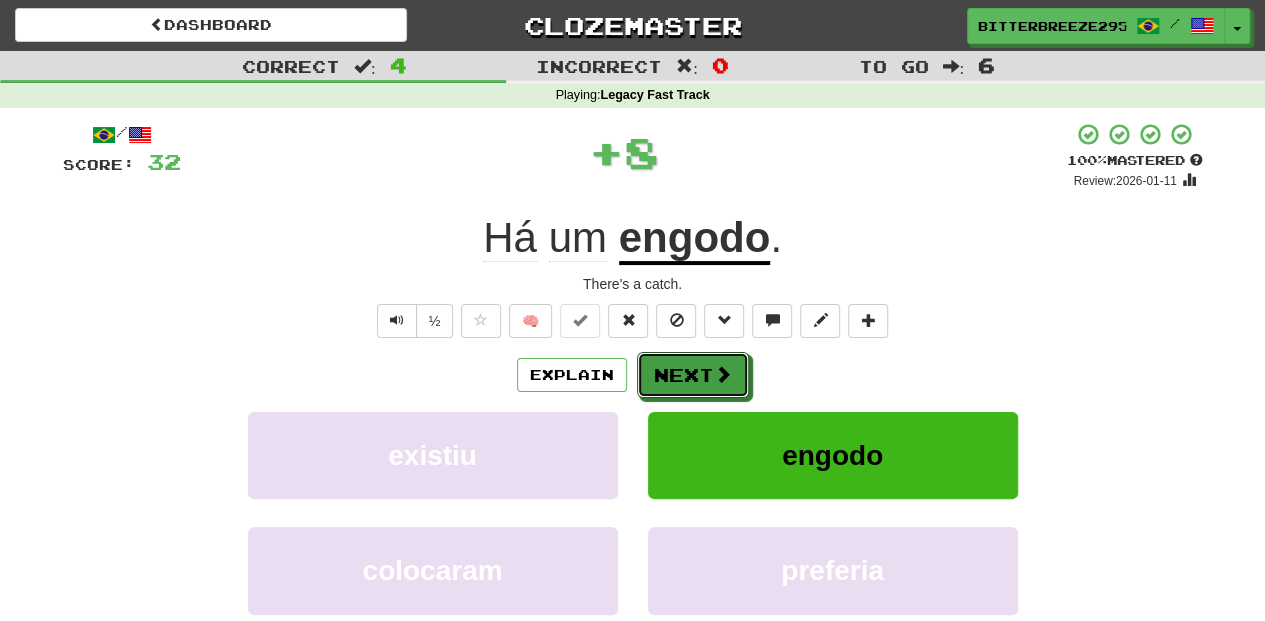 click on "Next" at bounding box center [693, 375] 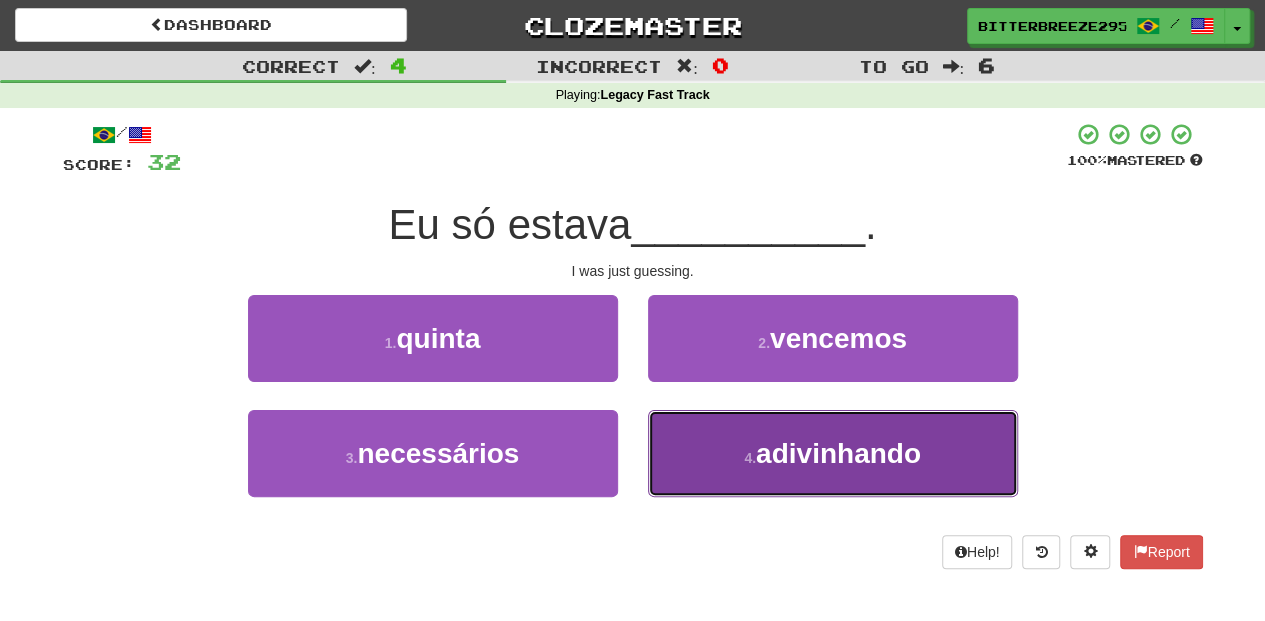 click on "4 .  adivinhando" at bounding box center [833, 453] 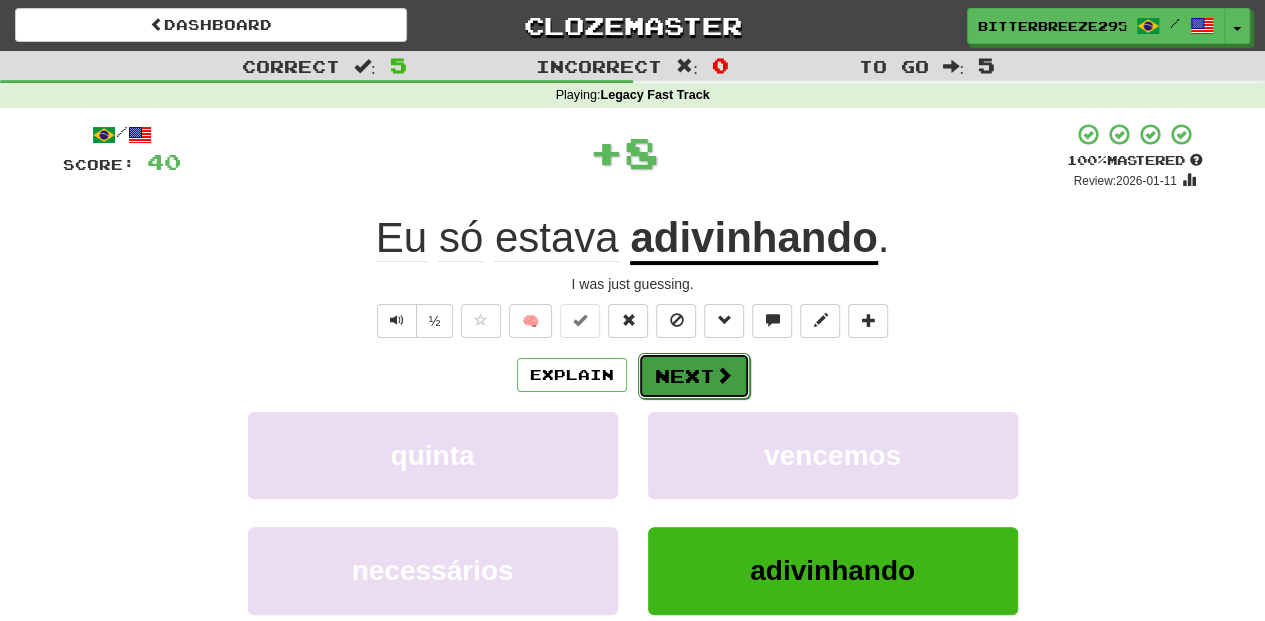click on "Next" at bounding box center (694, 376) 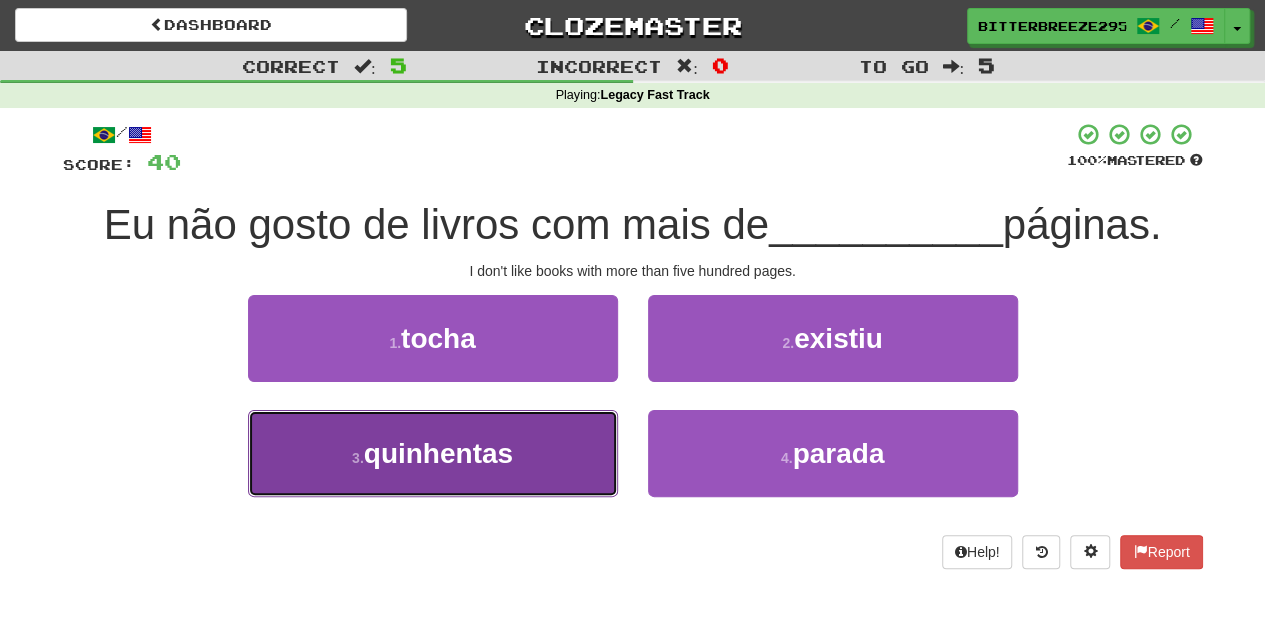 click on "3 .  quinhentas" at bounding box center [433, 453] 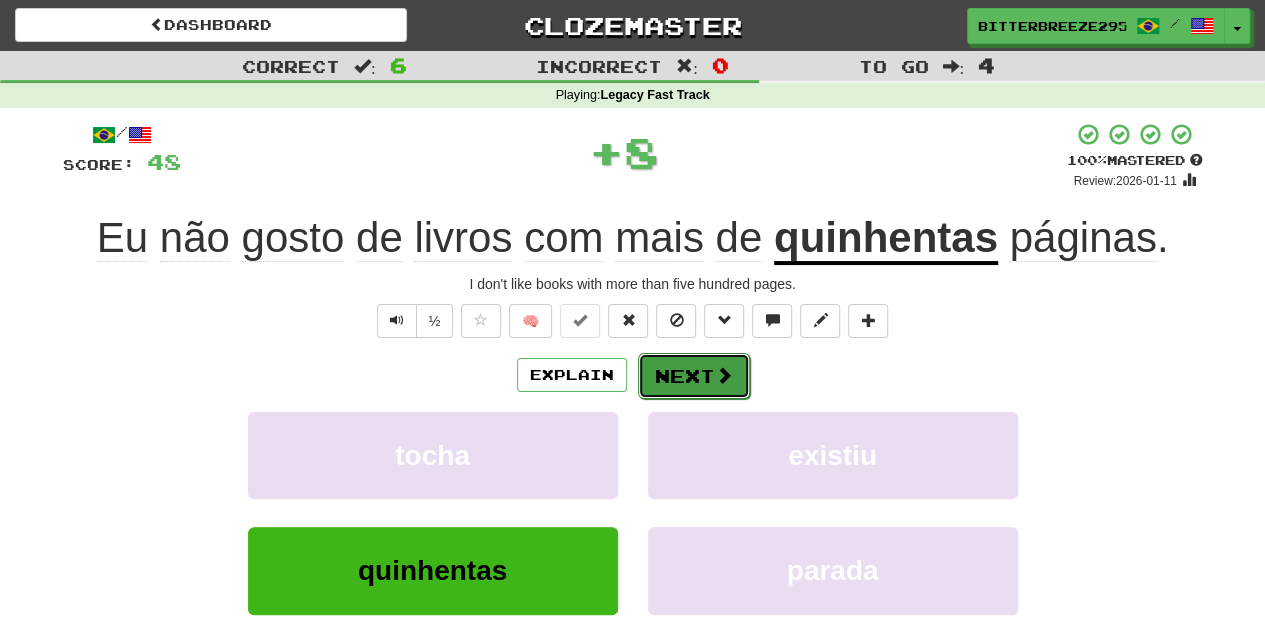 click on "Next" at bounding box center [694, 376] 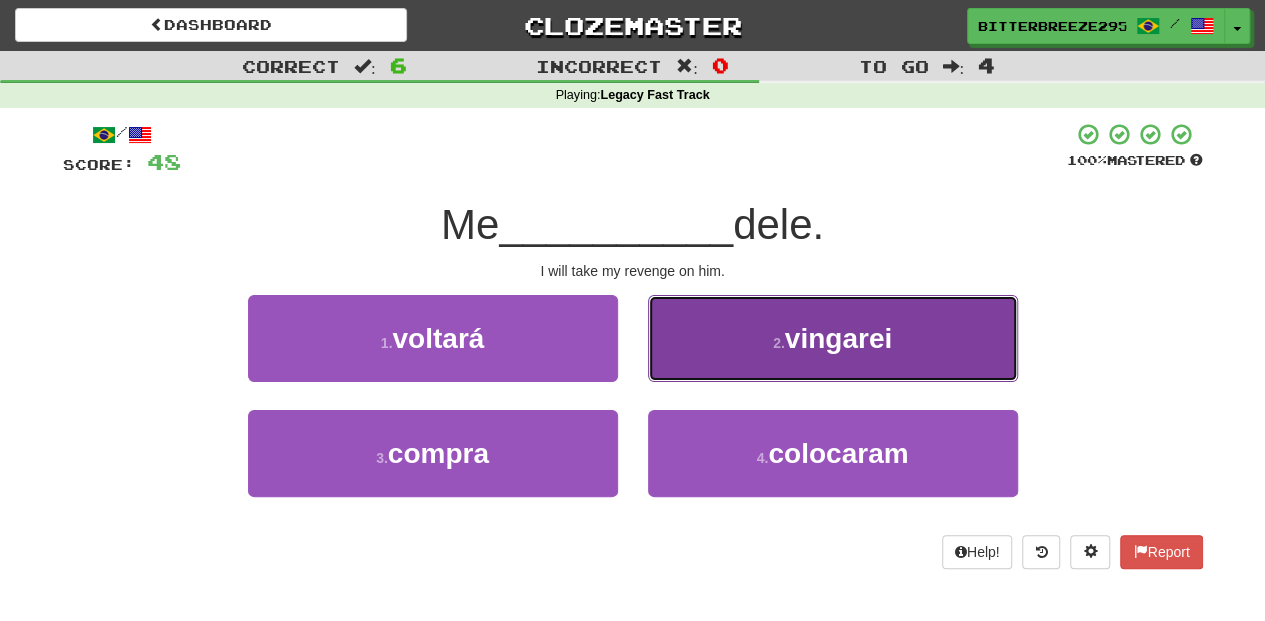 click on "2 .  vingarei" at bounding box center (833, 338) 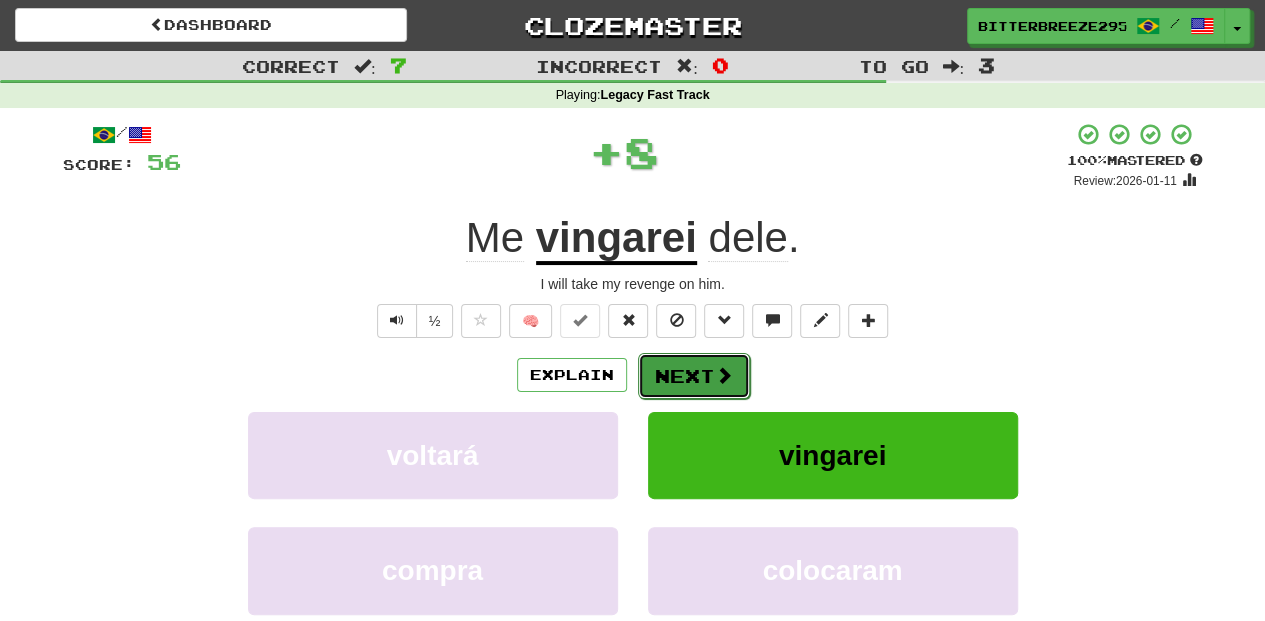 click on "Next" at bounding box center (694, 376) 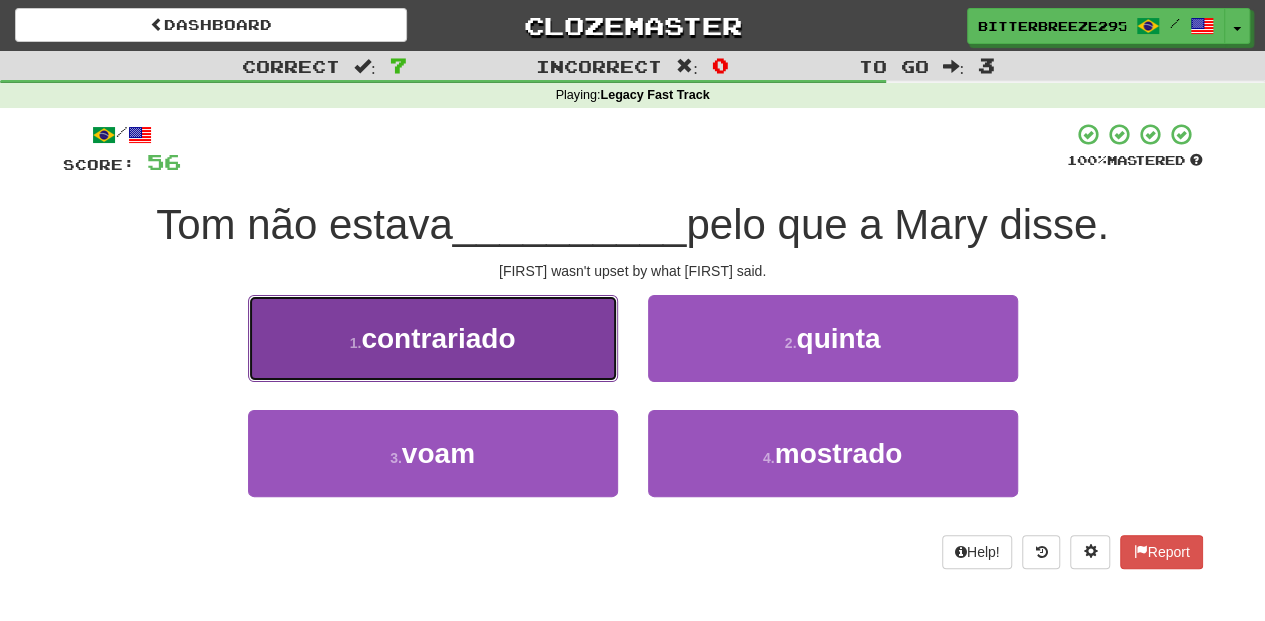 click on "1 .  contrariado" at bounding box center [433, 338] 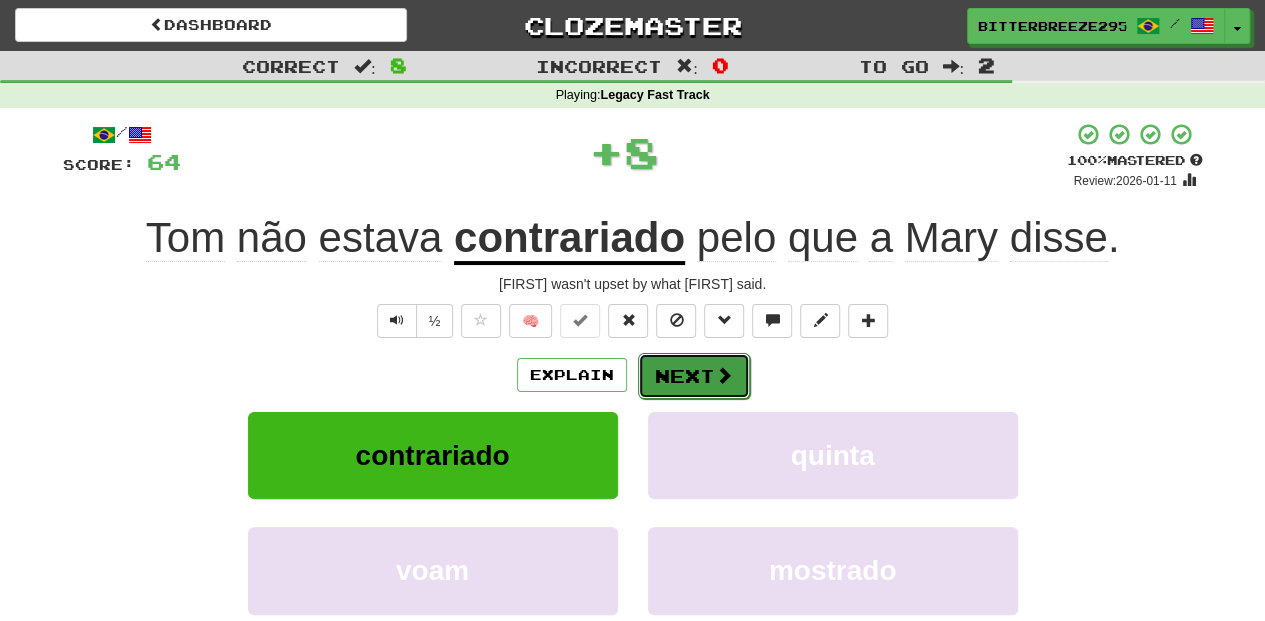 click on "Next" at bounding box center [694, 376] 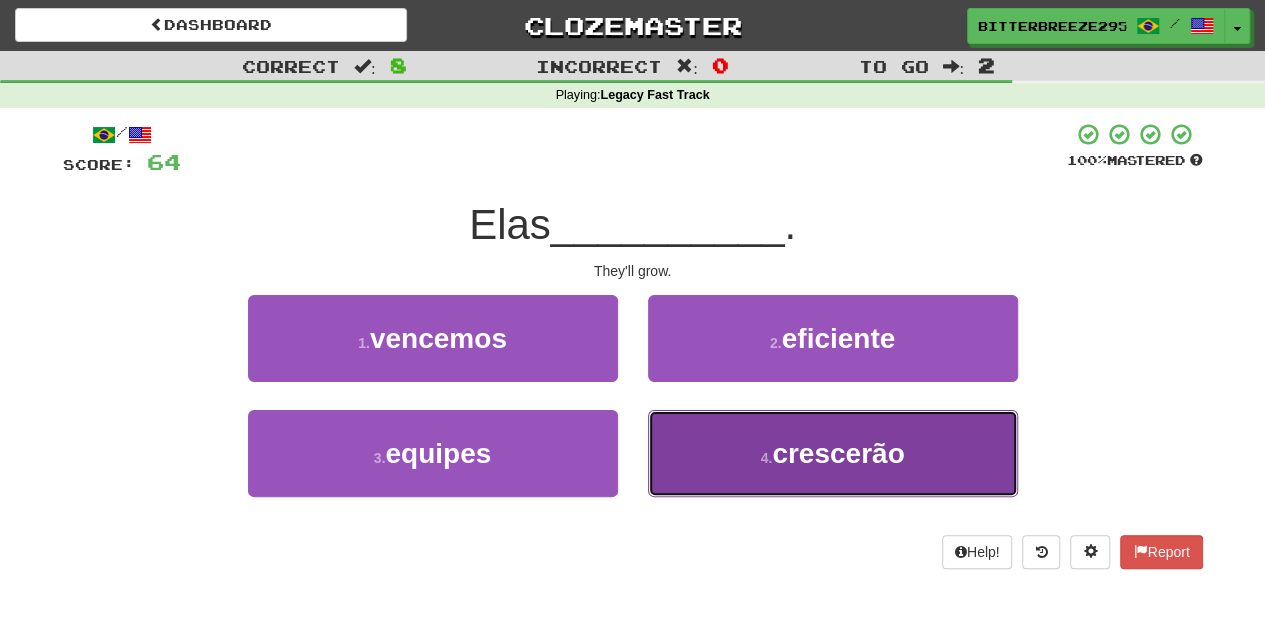 click on "4 .  crescerão" at bounding box center (833, 453) 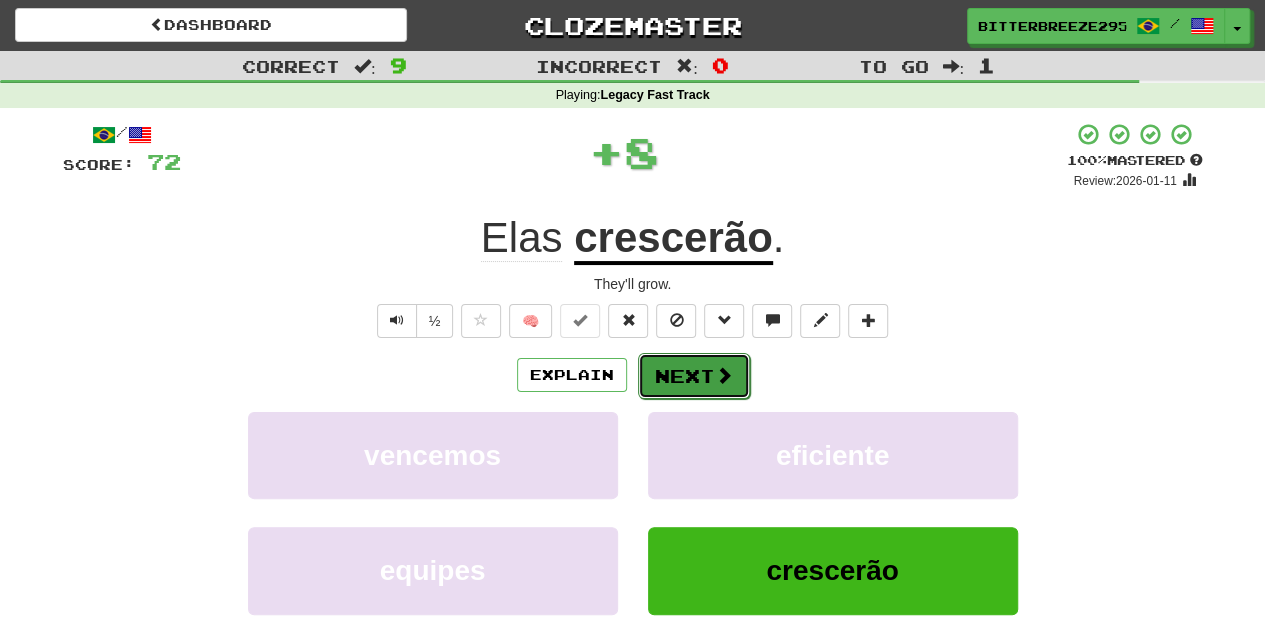 click on "Next" at bounding box center [694, 376] 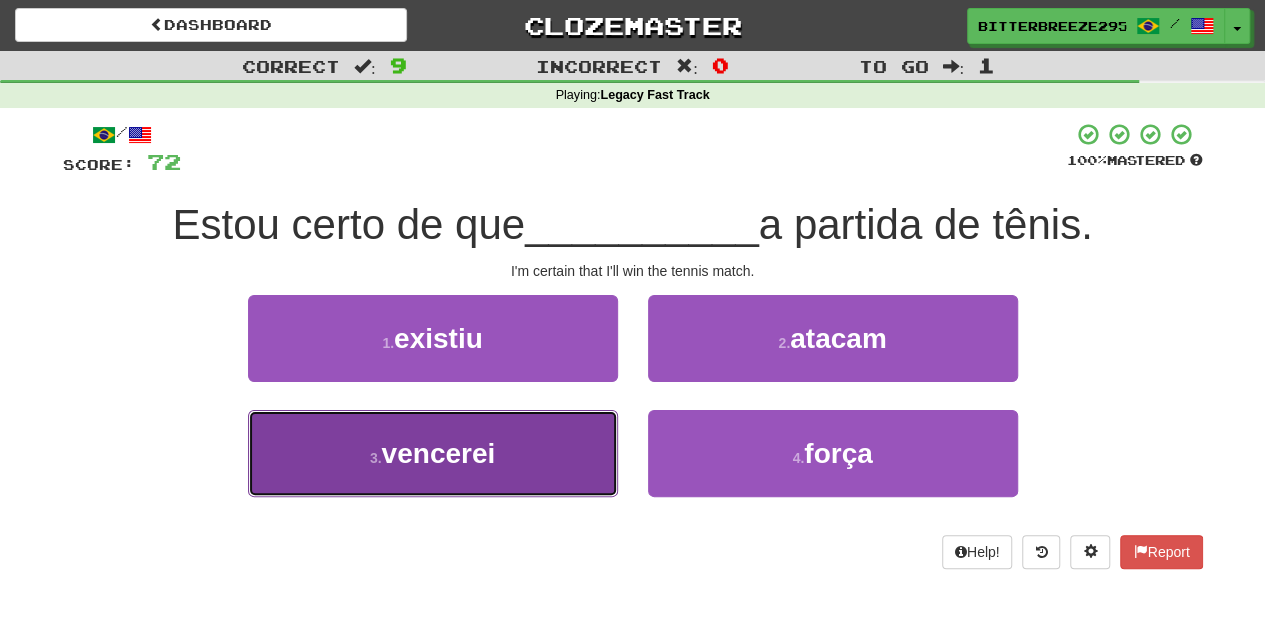 click on "3 .  vencerei" at bounding box center (433, 453) 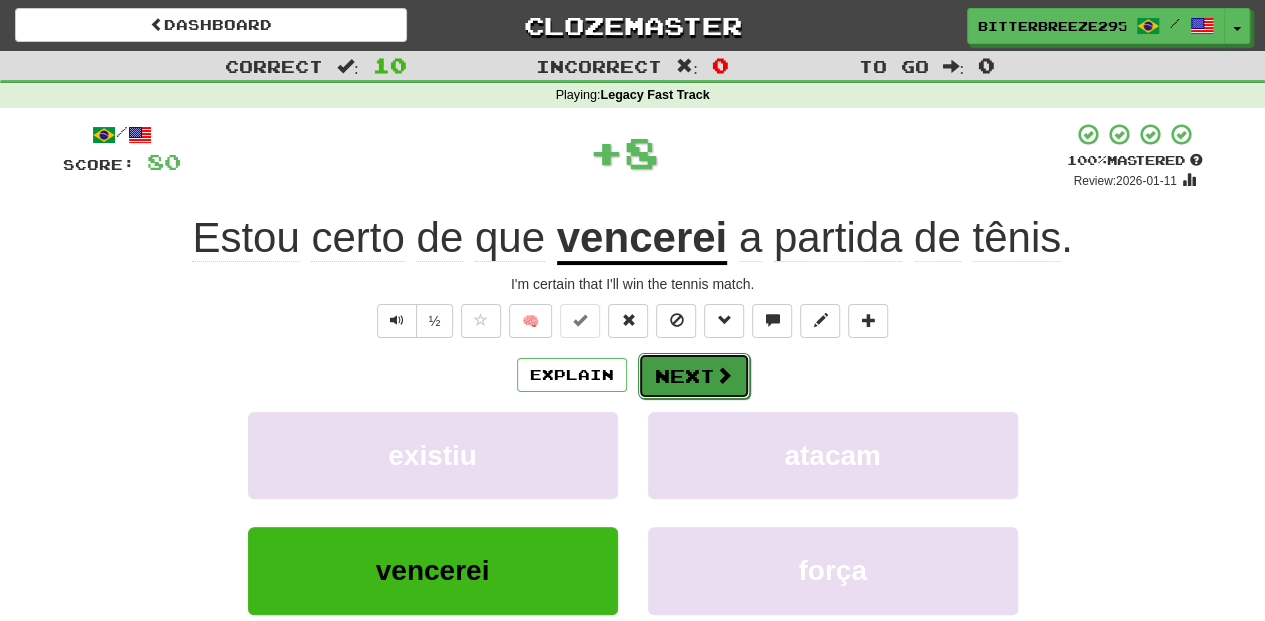 click on "Next" at bounding box center (694, 376) 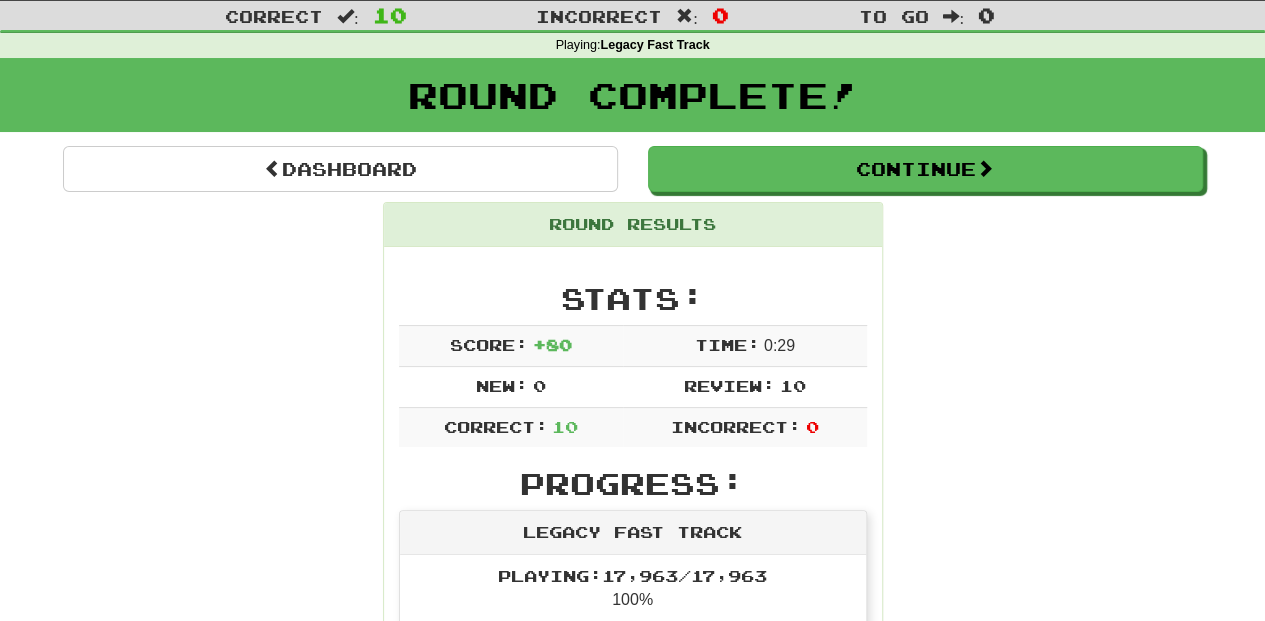 scroll, scrollTop: 0, scrollLeft: 0, axis: both 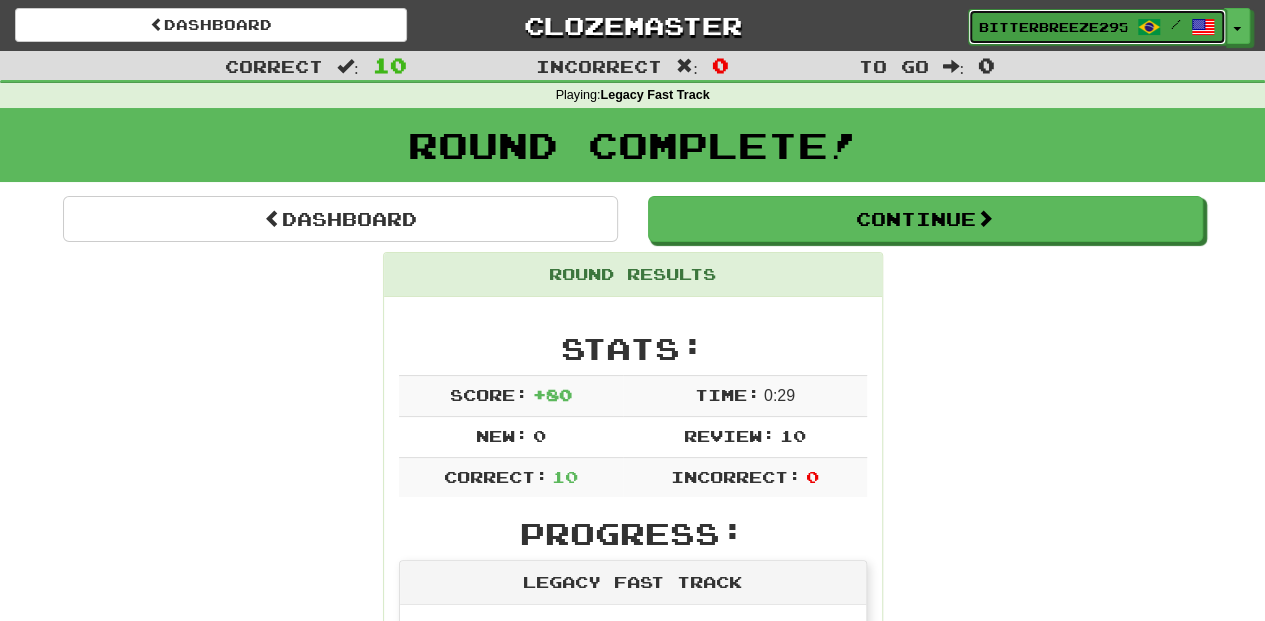 click on "BitterBreeze2956" at bounding box center (1053, 27) 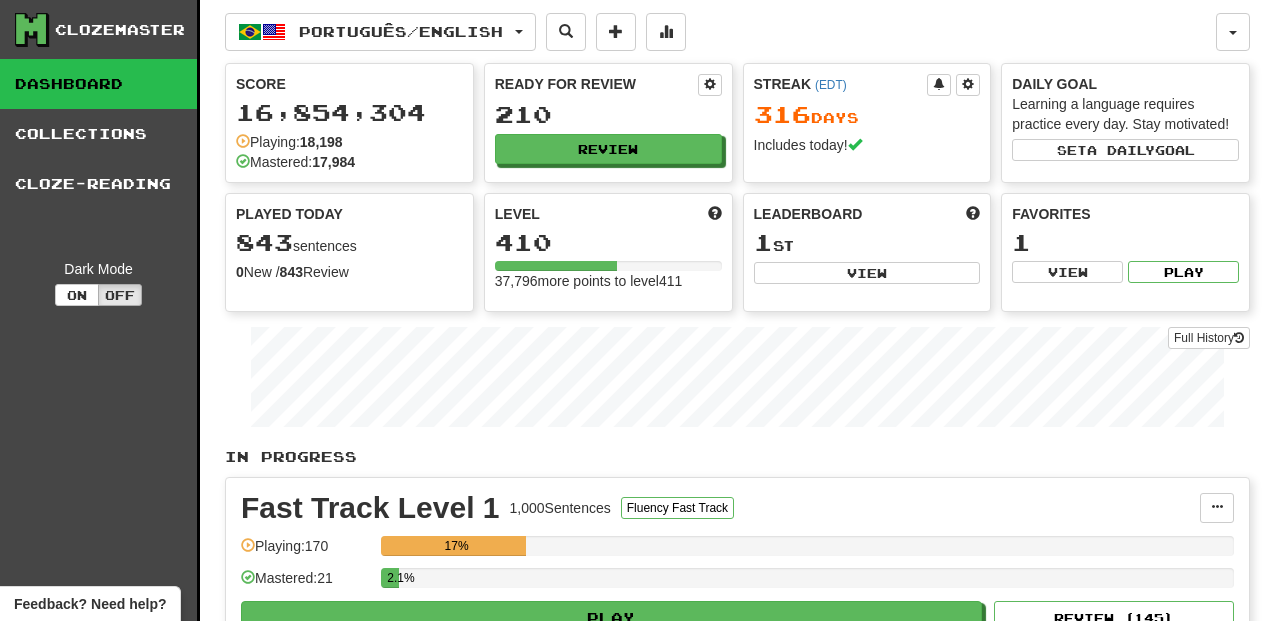 scroll, scrollTop: 0, scrollLeft: 0, axis: both 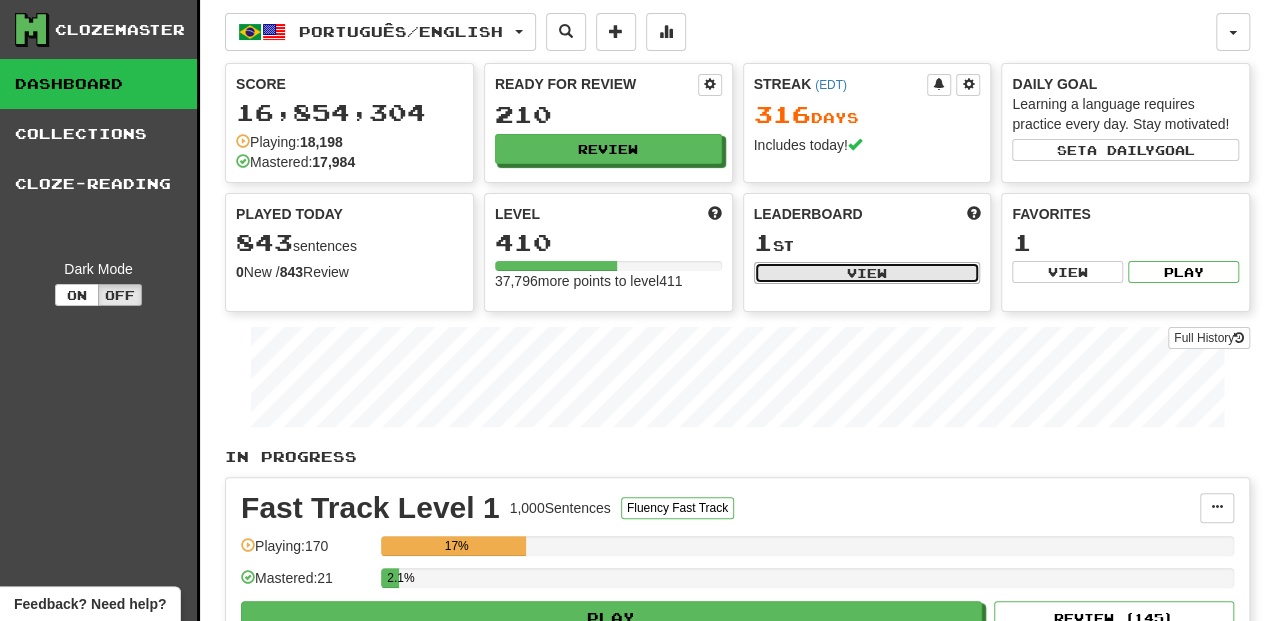 click on "View" at bounding box center [867, 273] 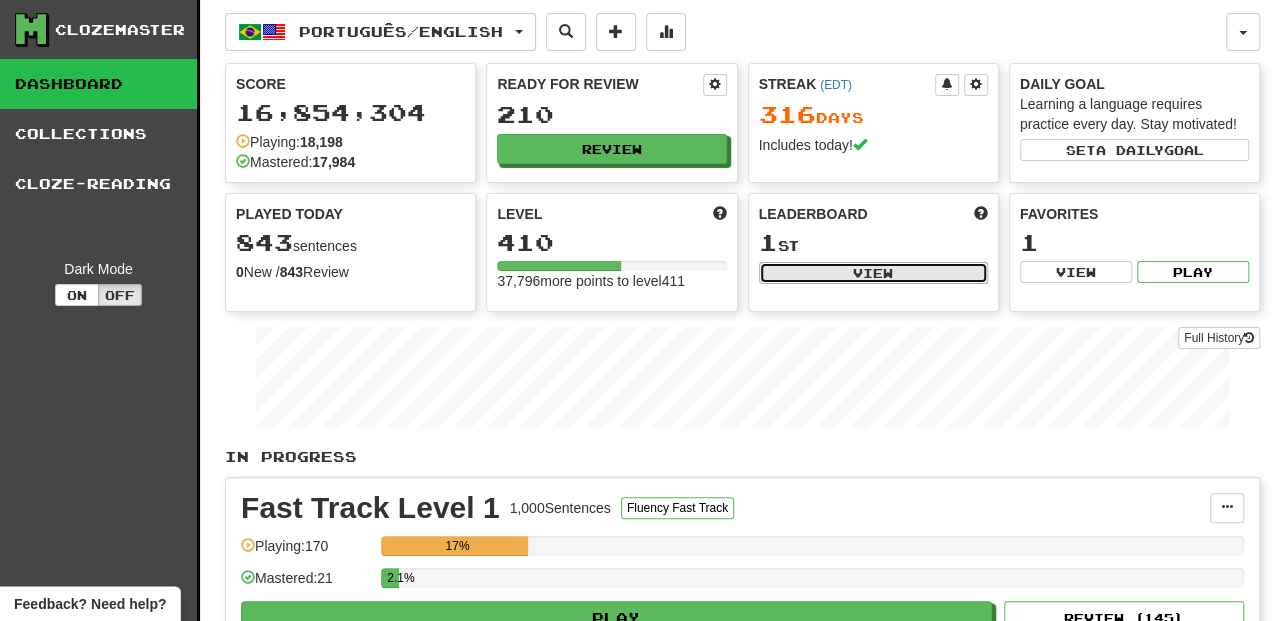select on "**********" 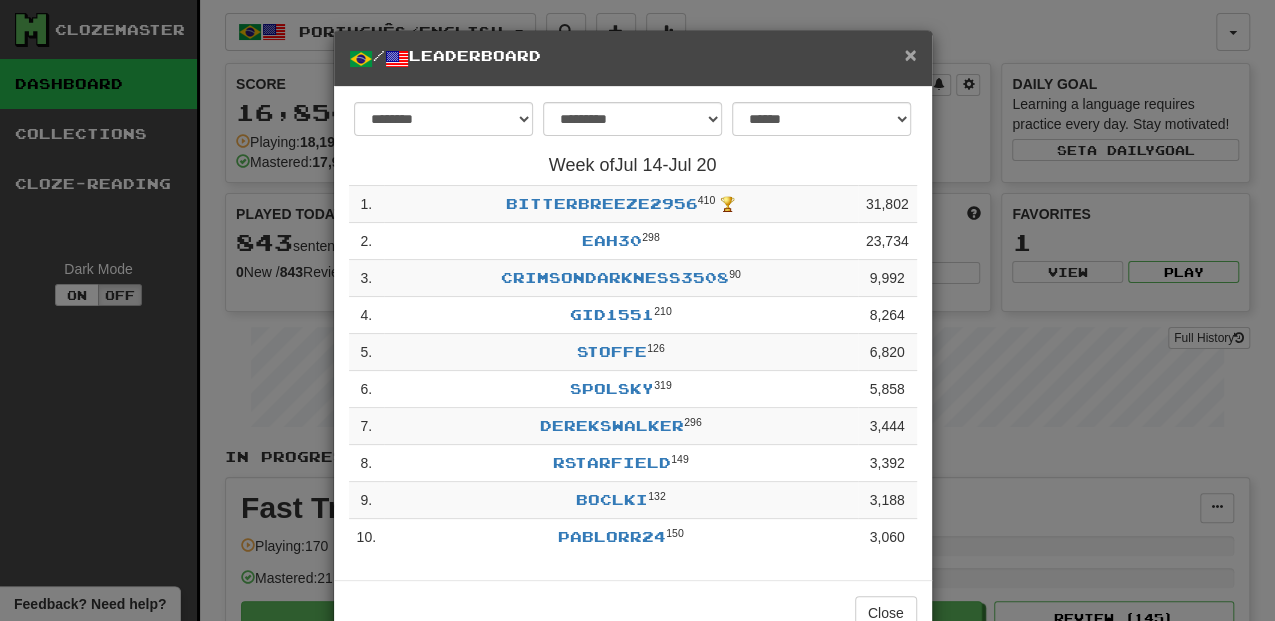 click on "×" at bounding box center [910, 54] 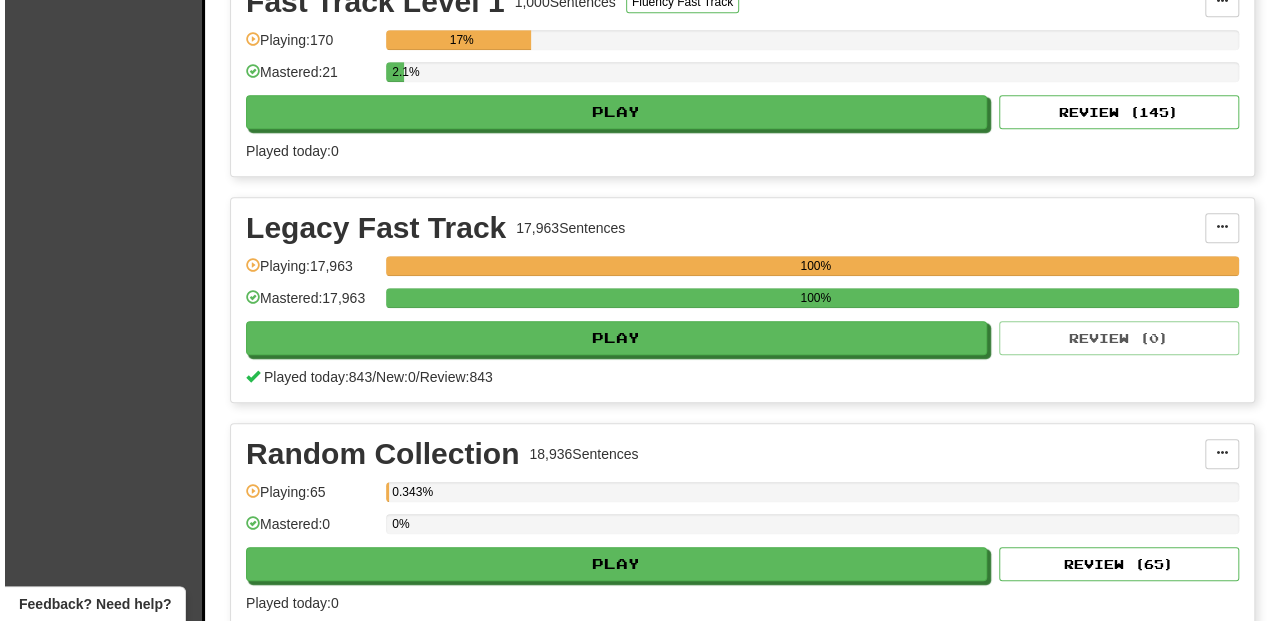 scroll, scrollTop: 533, scrollLeft: 0, axis: vertical 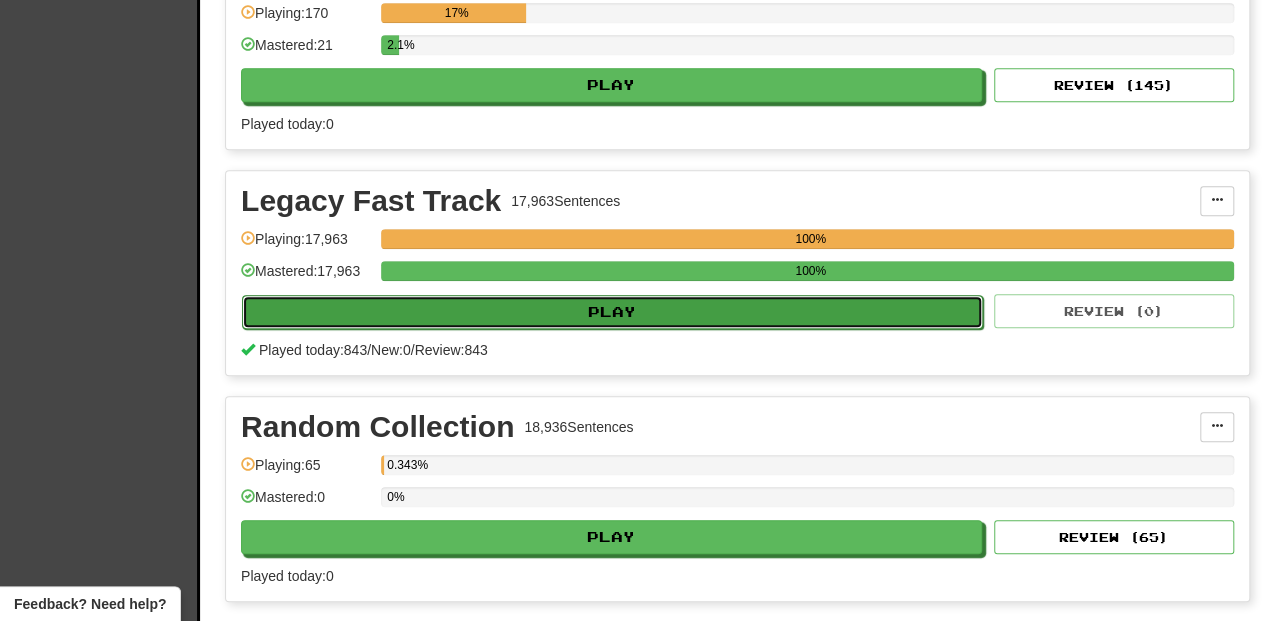 click on "Play" at bounding box center [612, 312] 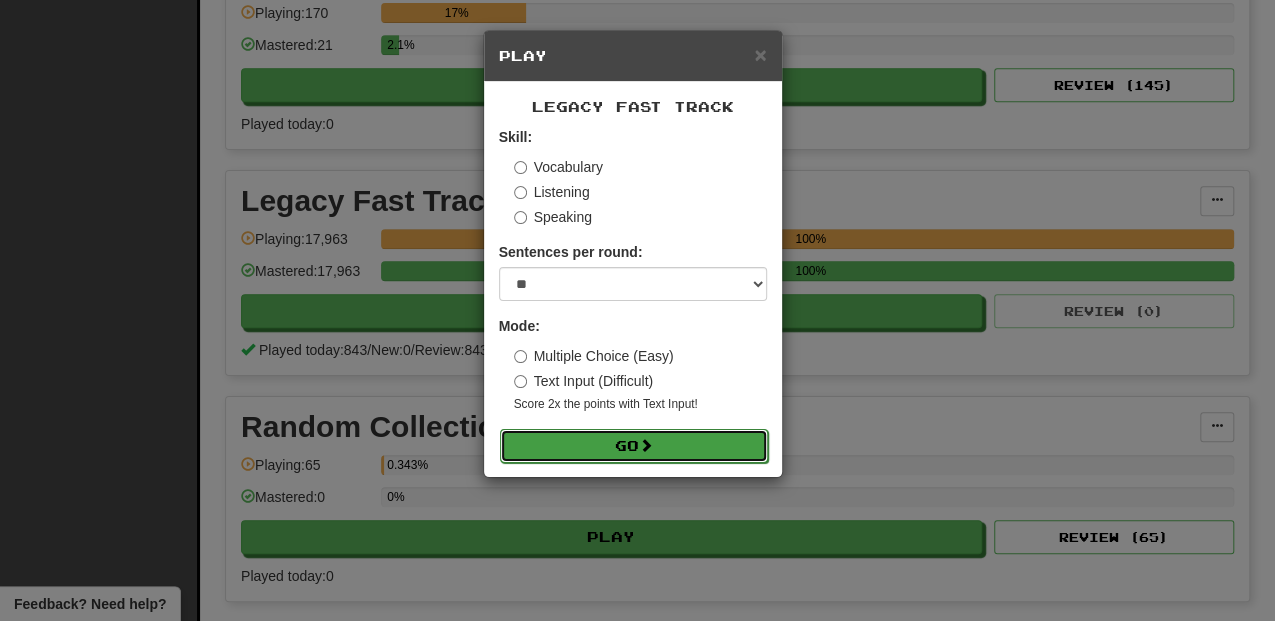 click on "Go" at bounding box center [634, 446] 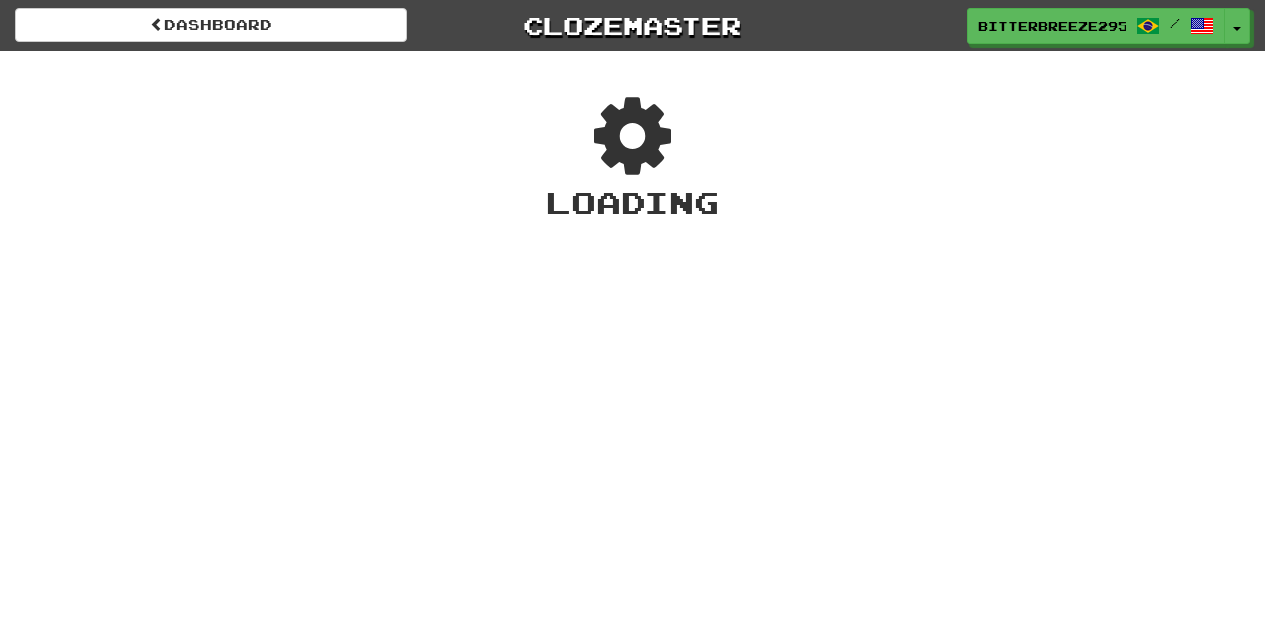 scroll, scrollTop: 0, scrollLeft: 0, axis: both 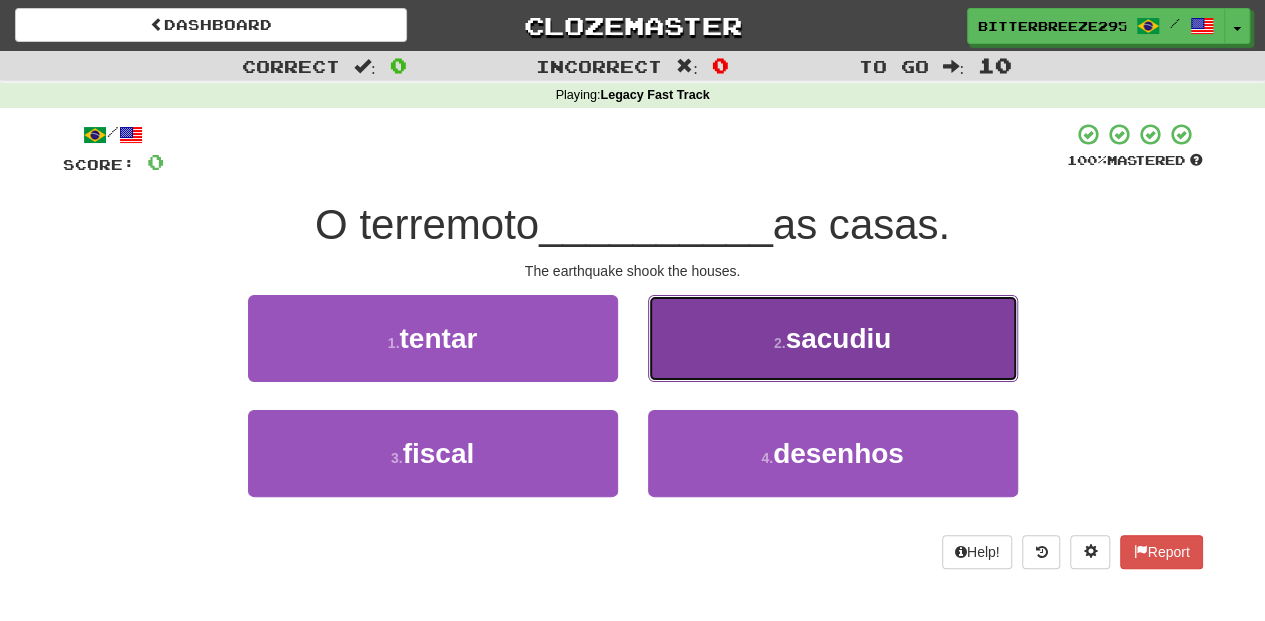 click on "2 .  sacudiu" at bounding box center (833, 338) 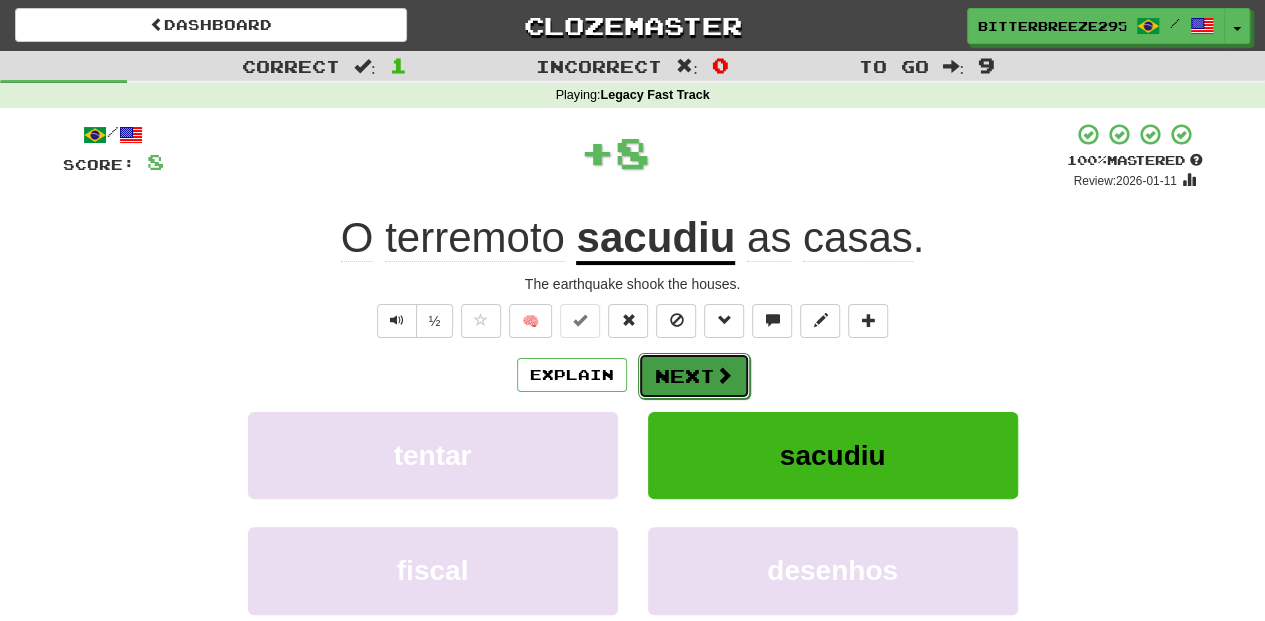 click on "Next" at bounding box center (694, 376) 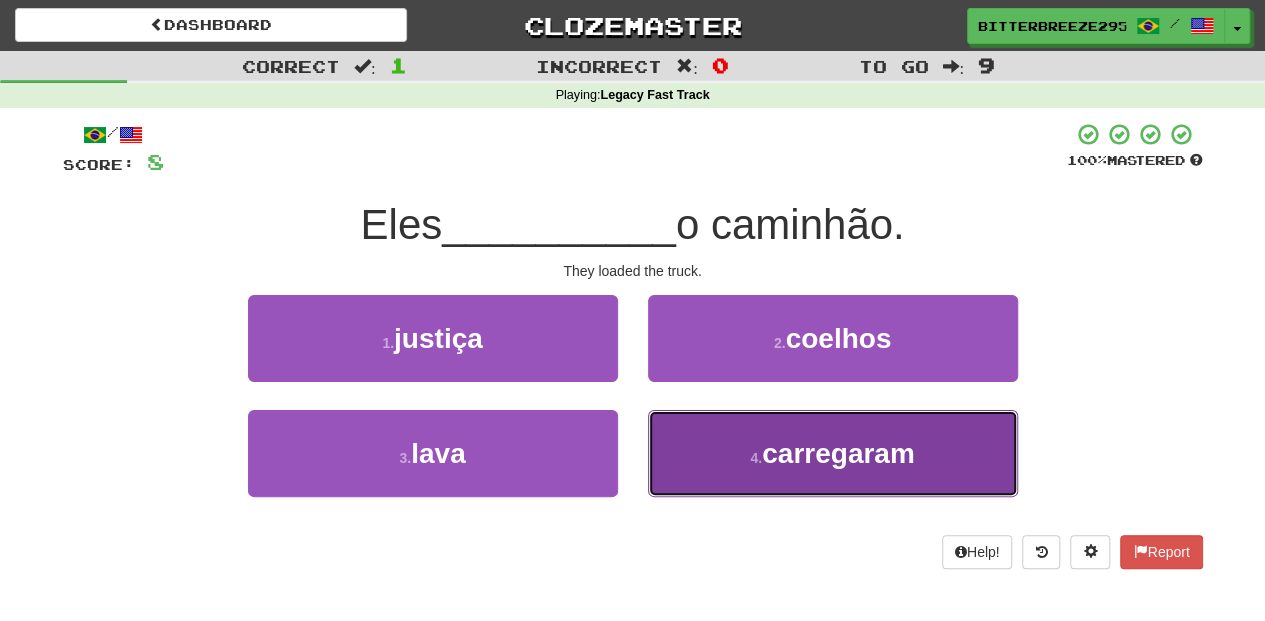 click on "4 .  carregaram" at bounding box center (833, 453) 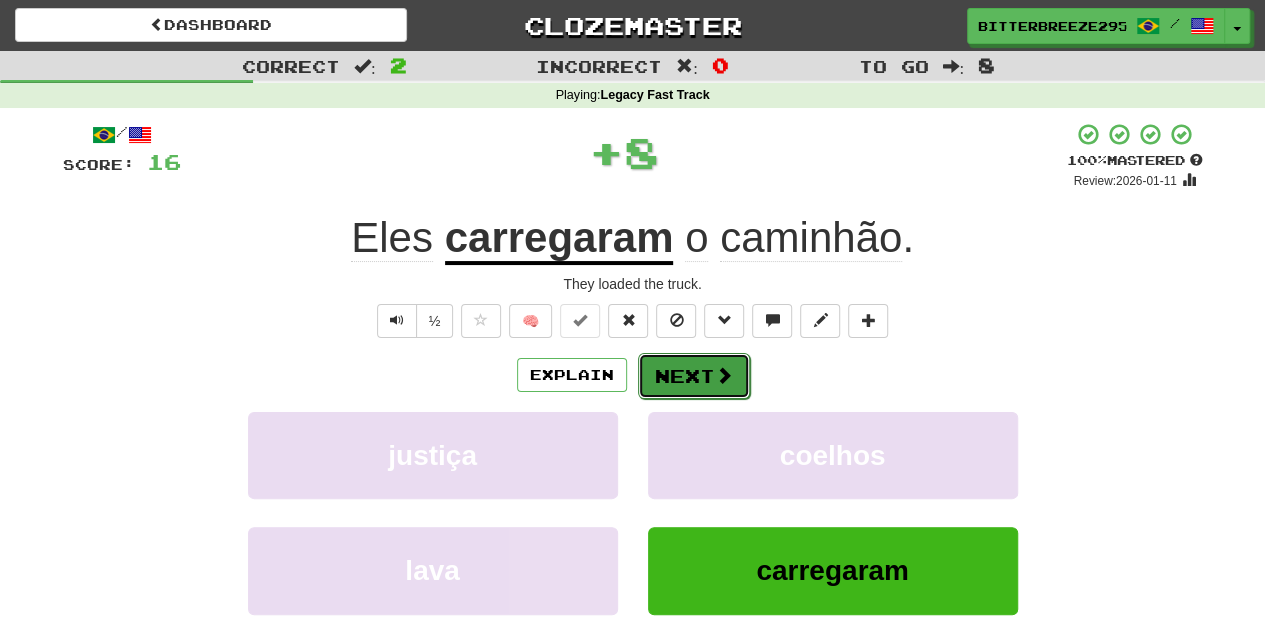 click on "Next" at bounding box center [694, 376] 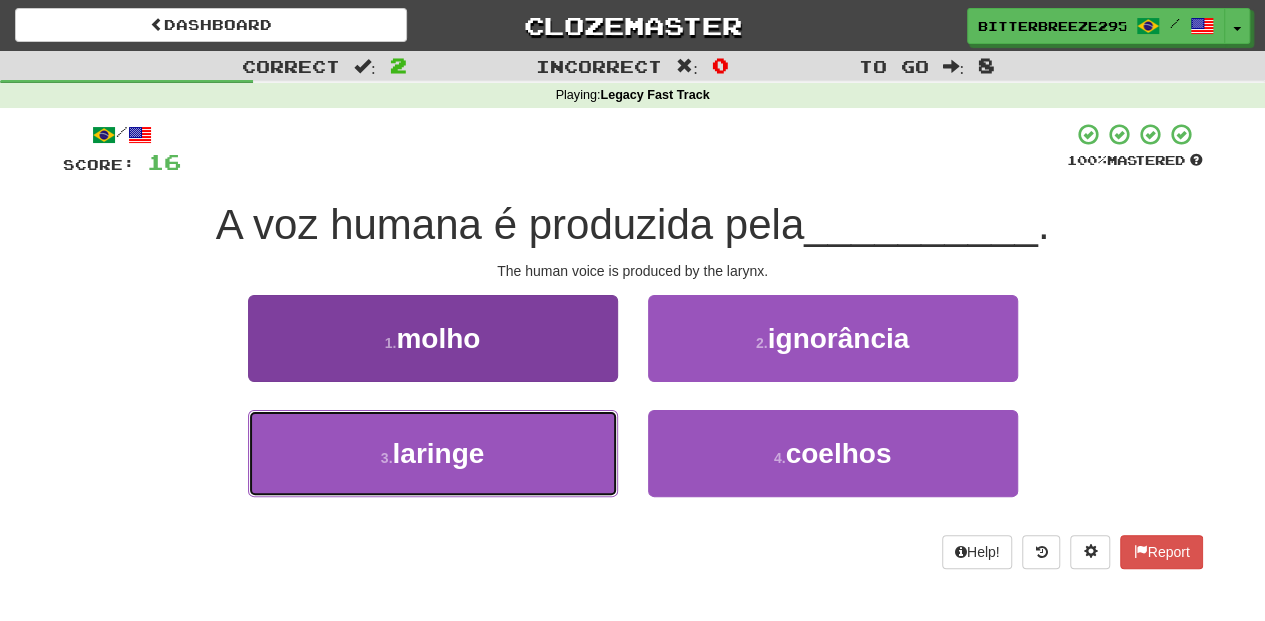 click on "3 .  laringe" at bounding box center [433, 453] 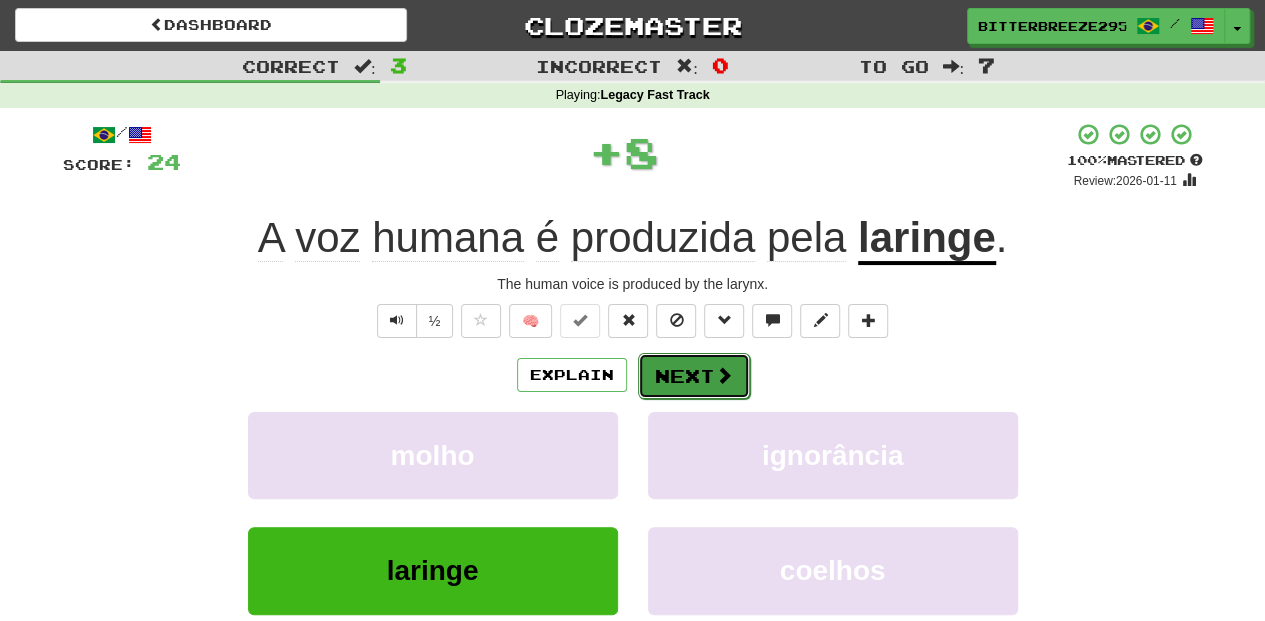 click on "Next" at bounding box center [694, 376] 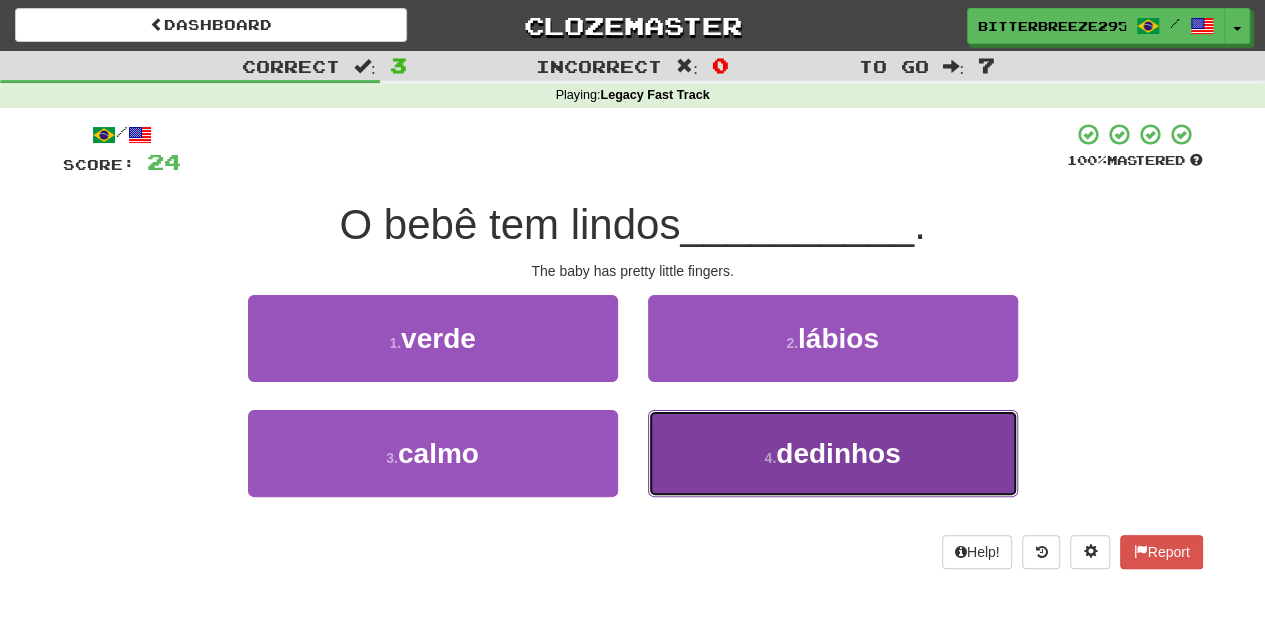 click on "4 .  dedinhos" at bounding box center [833, 453] 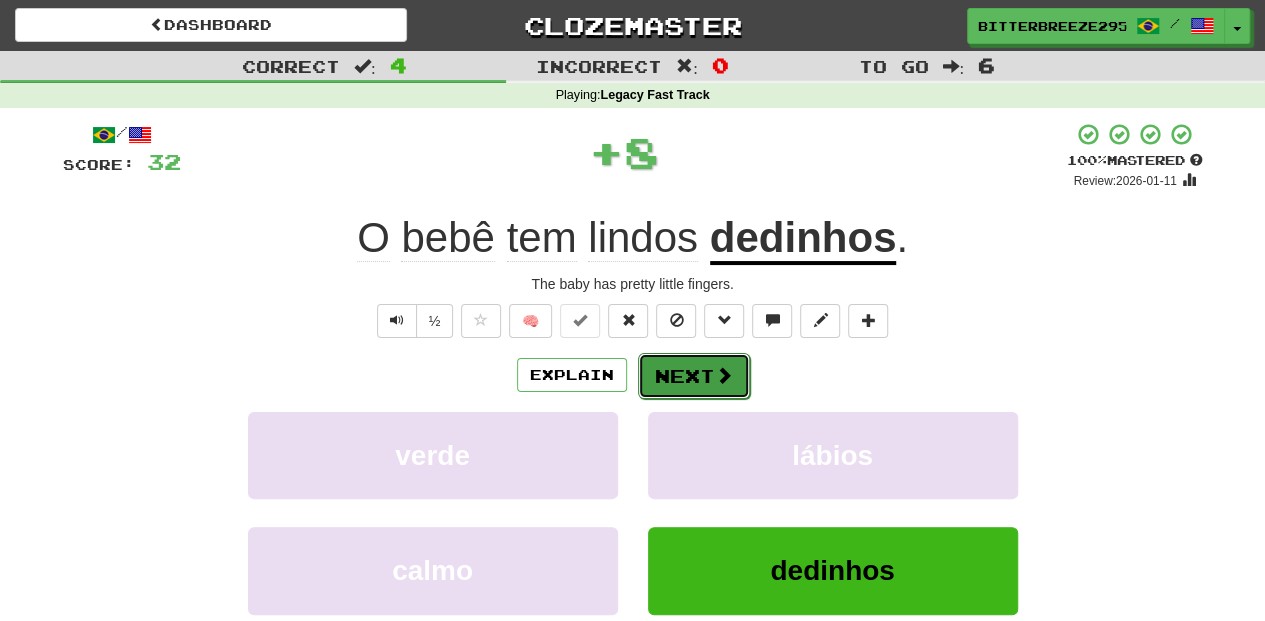 click on "Next" at bounding box center [694, 376] 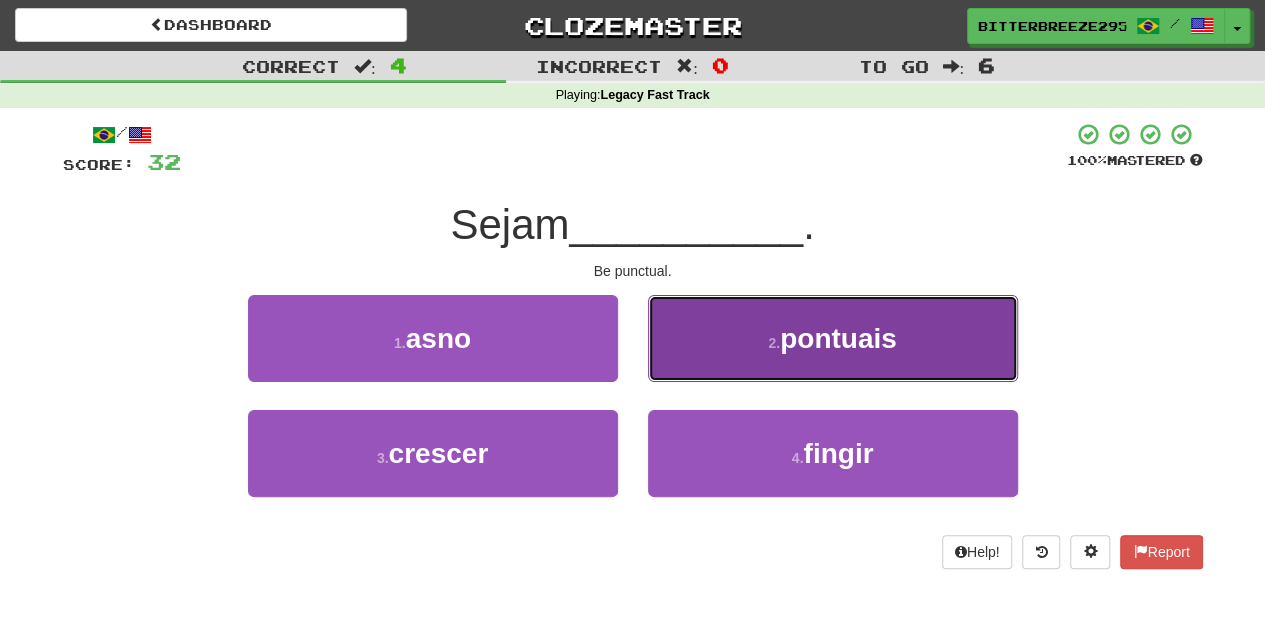click on "2 .  pontuais" at bounding box center [833, 338] 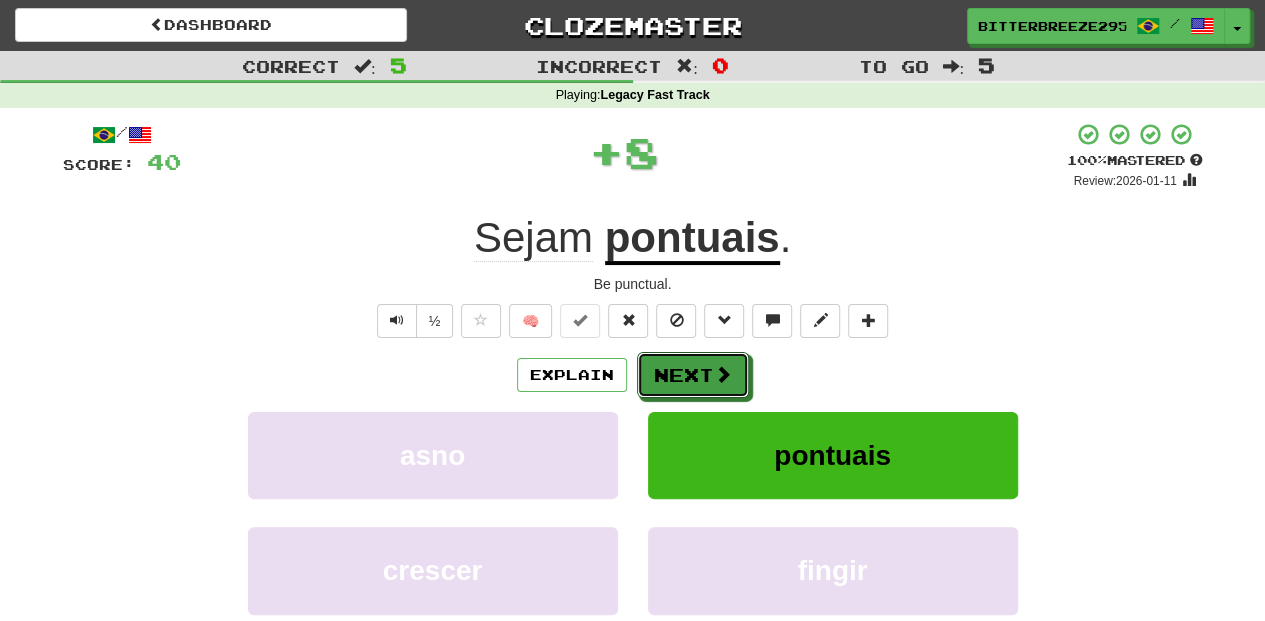 click on "Next" at bounding box center [693, 375] 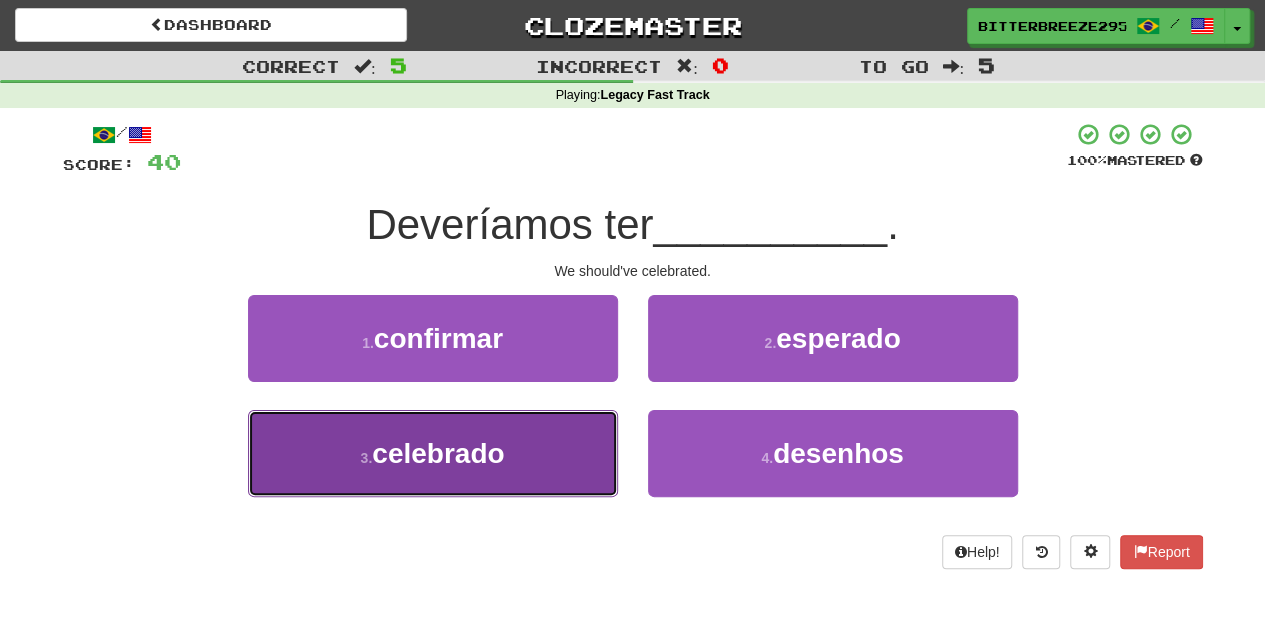 click on "3 .  celebrado" at bounding box center [433, 453] 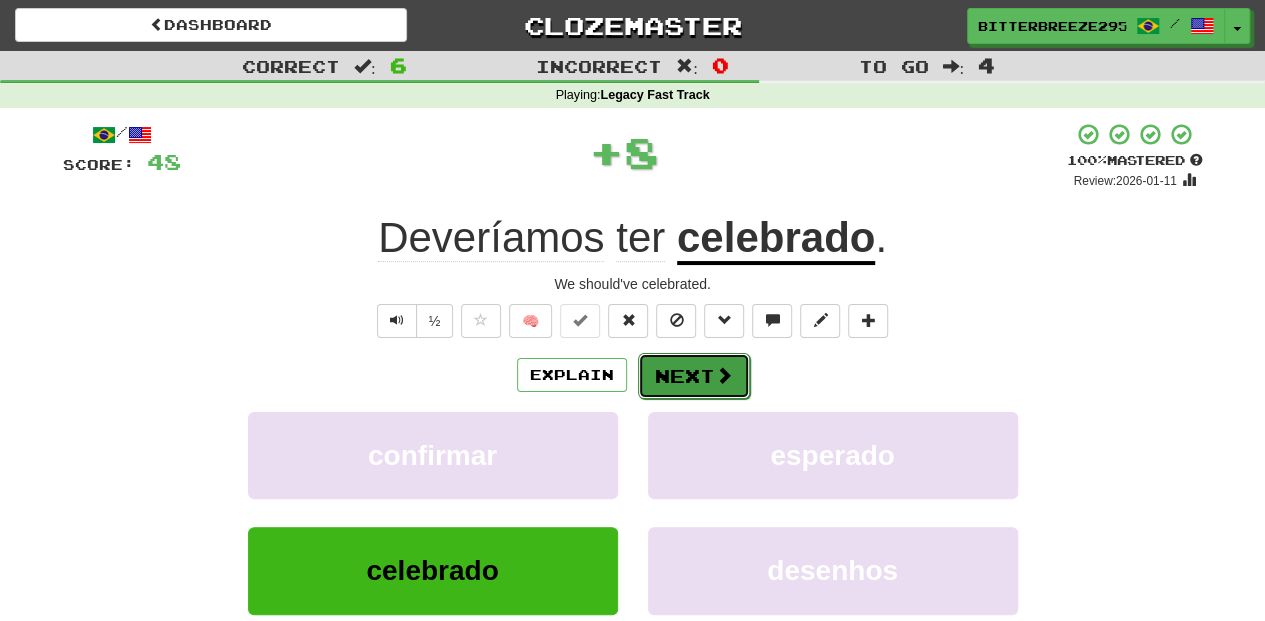 click on "Next" at bounding box center (694, 376) 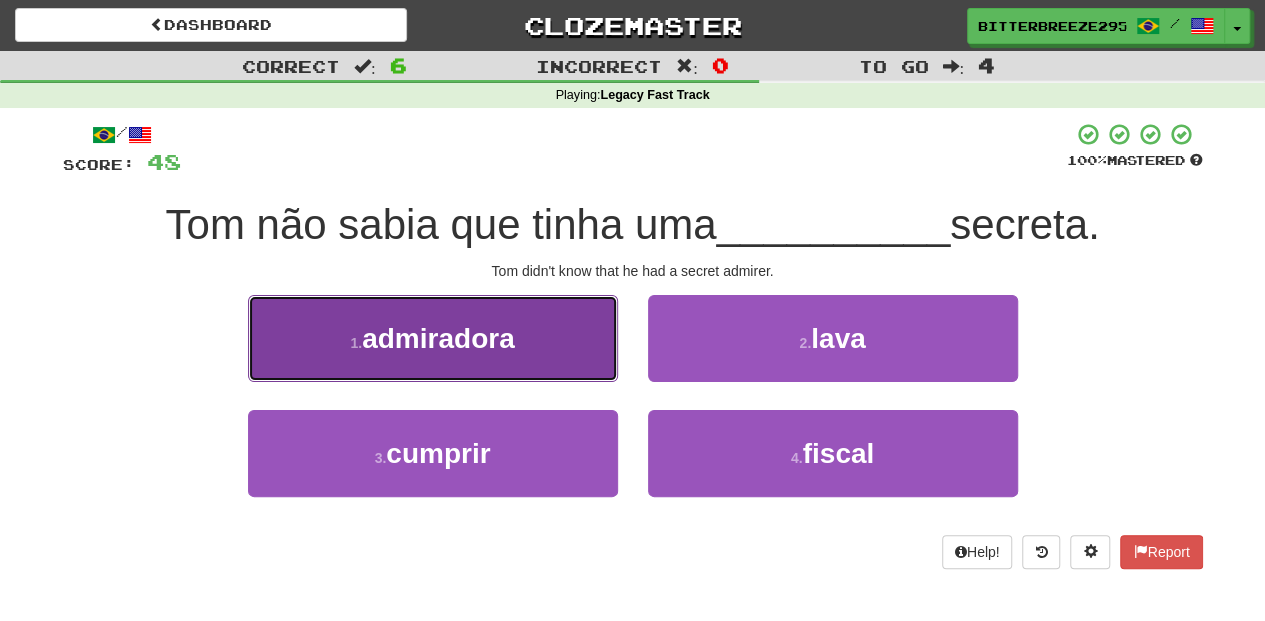 click on "1 .  admiradora" at bounding box center [433, 338] 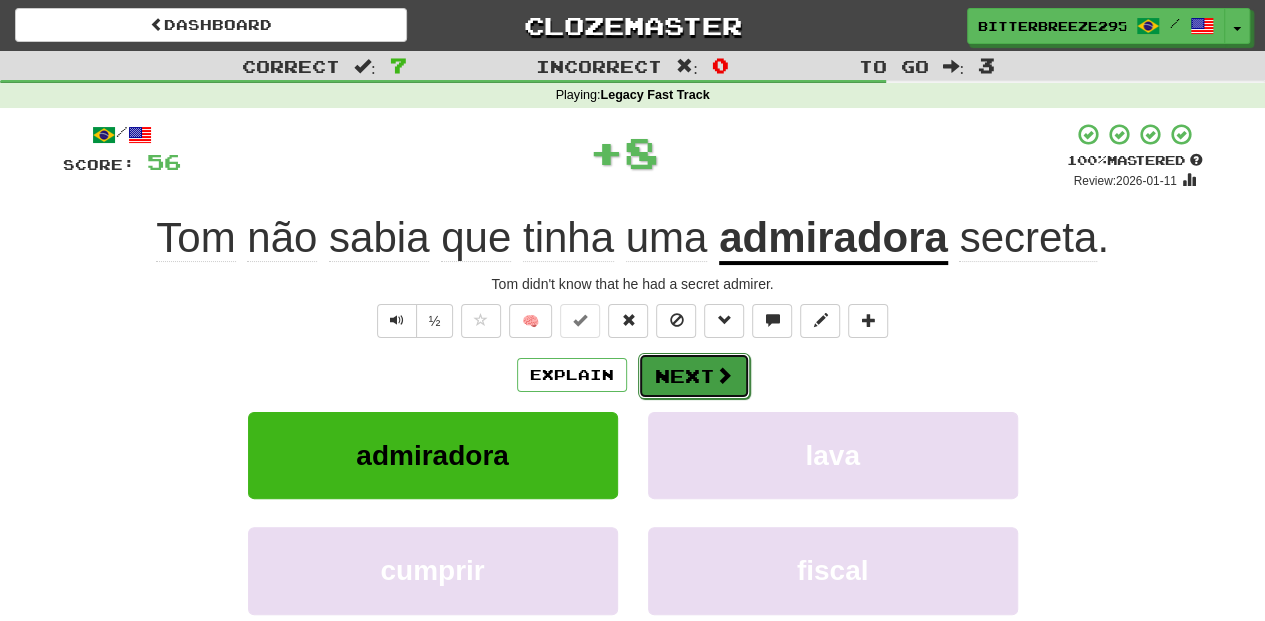 click on "Next" at bounding box center [694, 376] 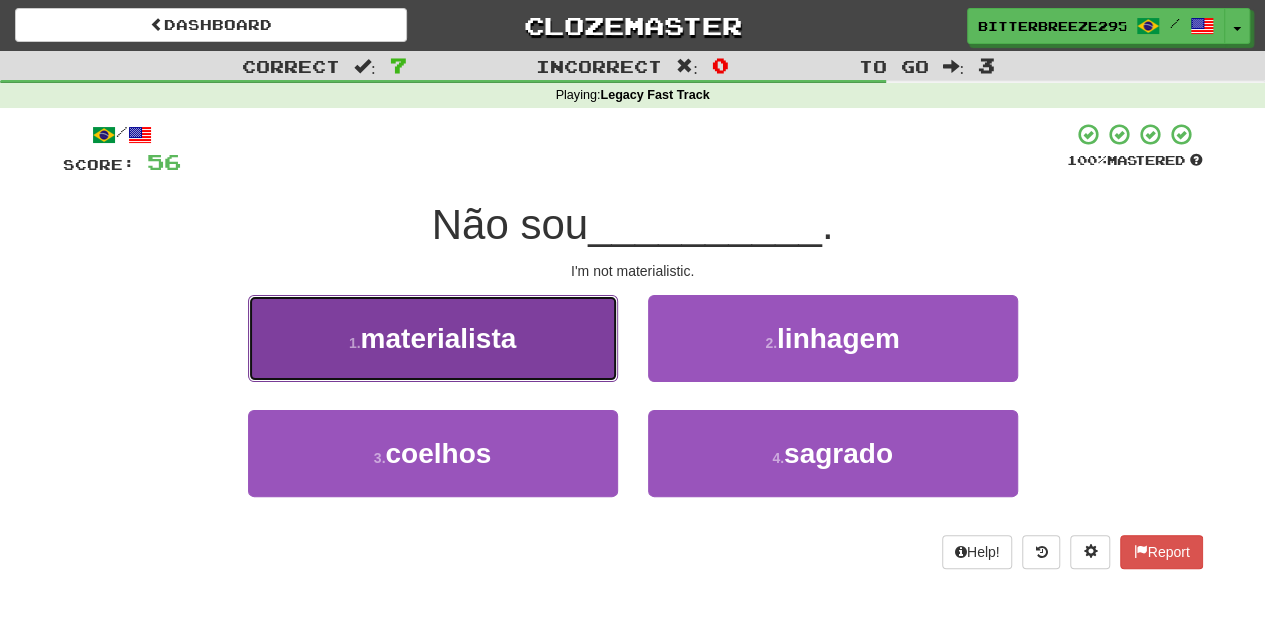 click on "1 .  materialista" at bounding box center (433, 338) 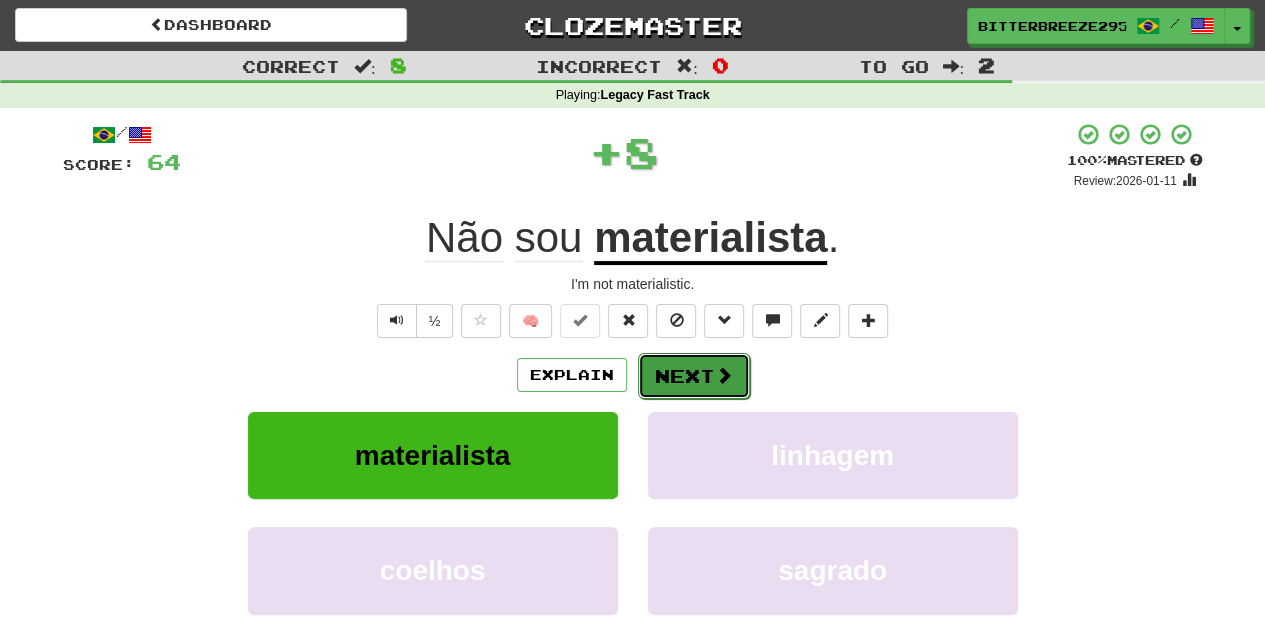 click on "Next" at bounding box center (694, 376) 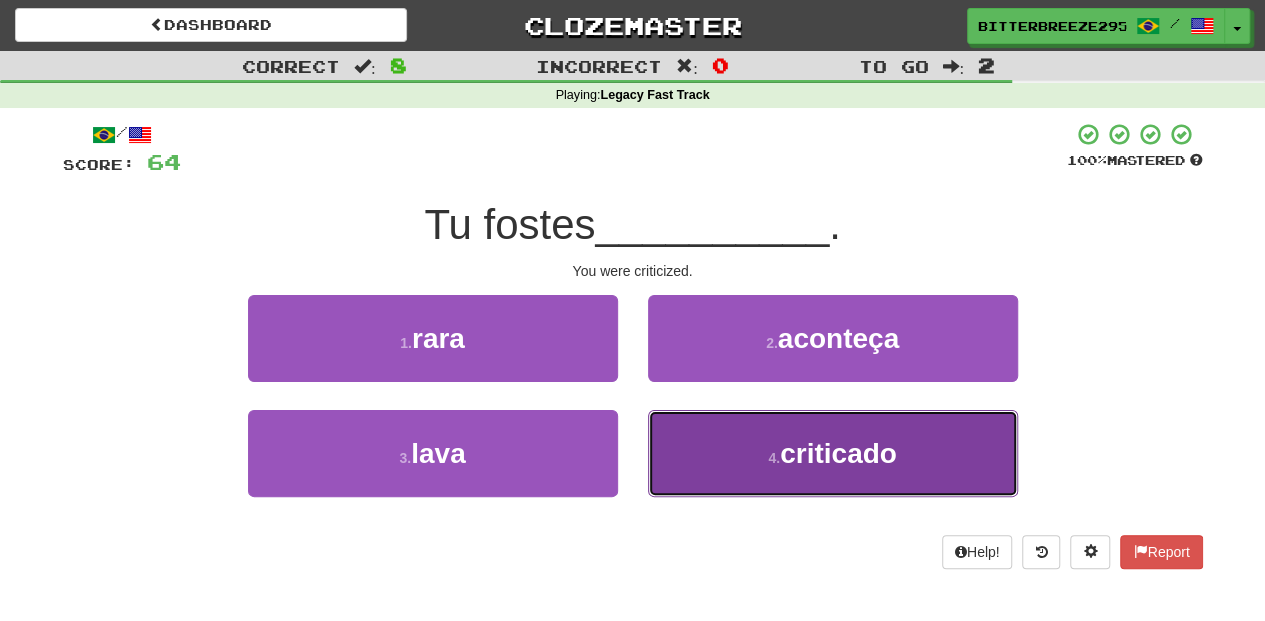 click on "4 .  criticado" at bounding box center [833, 453] 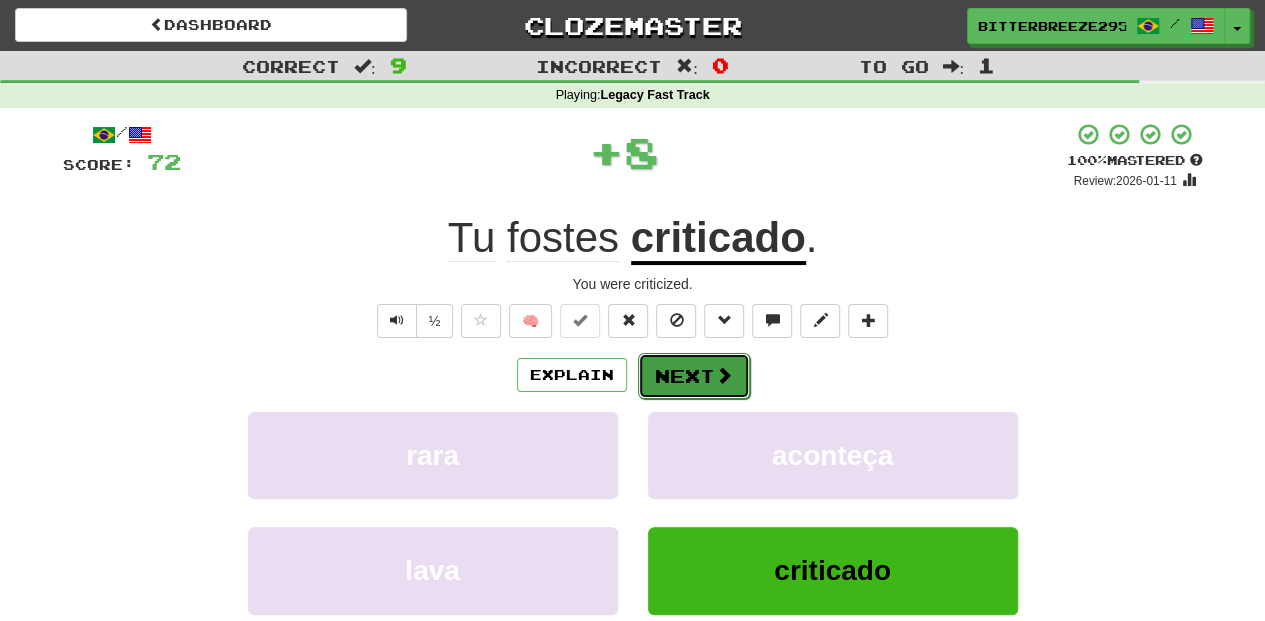 click on "Next" at bounding box center [694, 376] 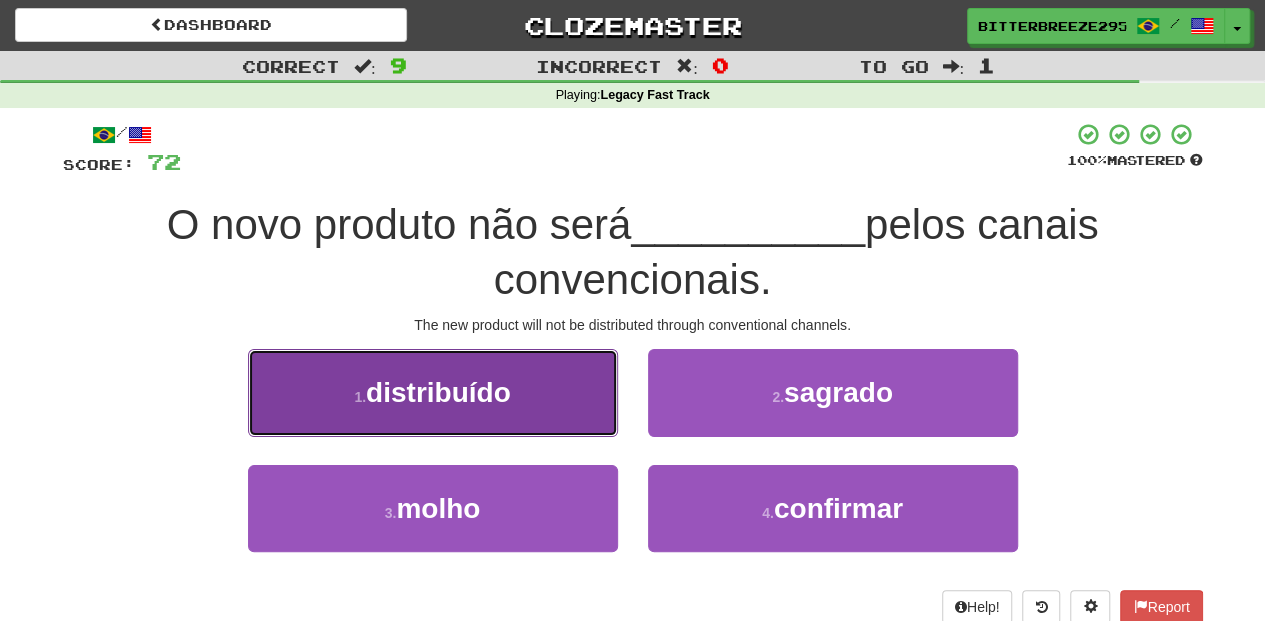 click on "1 .  distribuído" at bounding box center [433, 392] 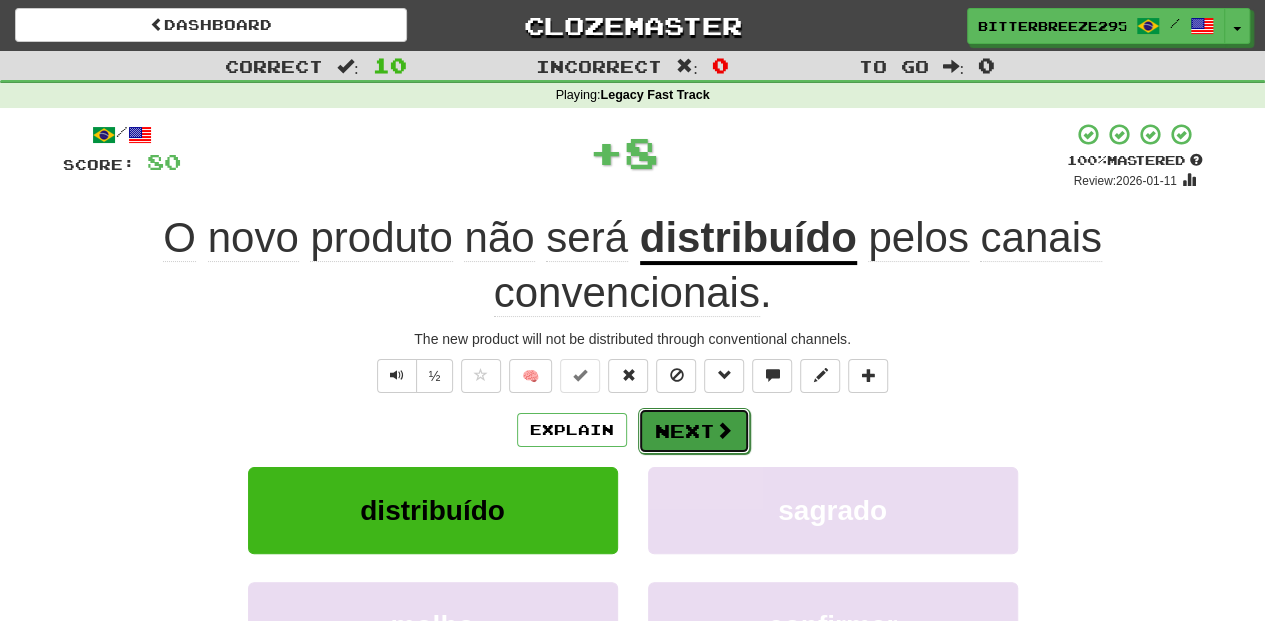 click on "Next" at bounding box center (694, 431) 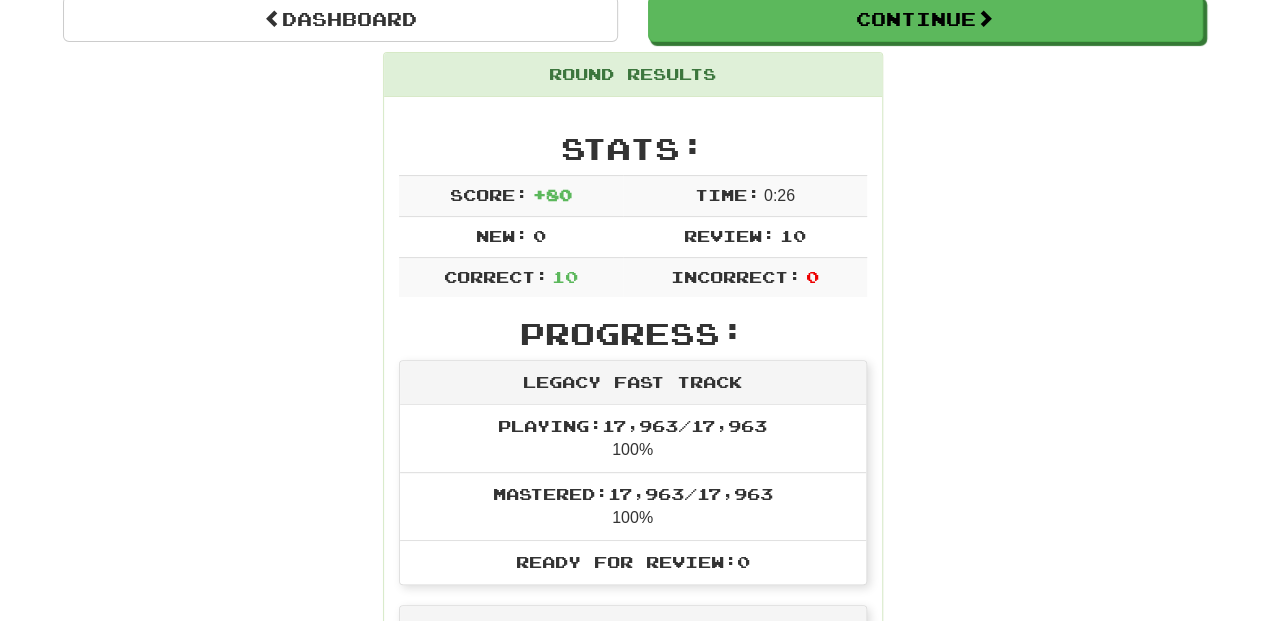scroll, scrollTop: 0, scrollLeft: 0, axis: both 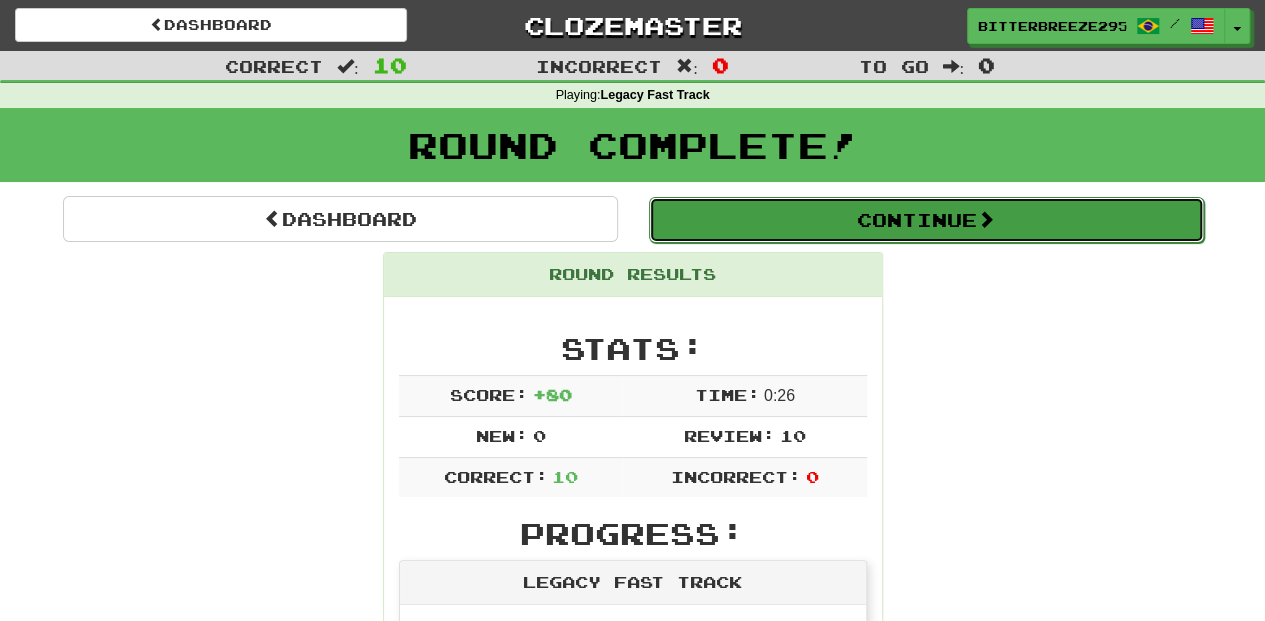 click on "Continue" at bounding box center [926, 220] 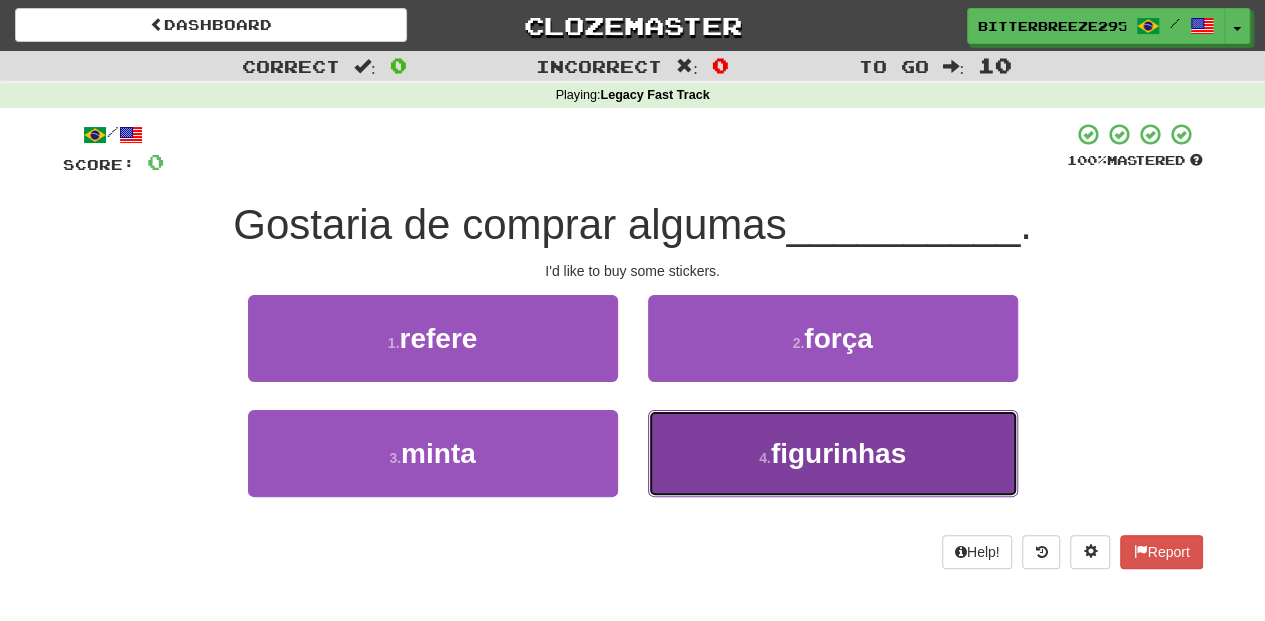 click on "4 .  figurinhas" at bounding box center (833, 453) 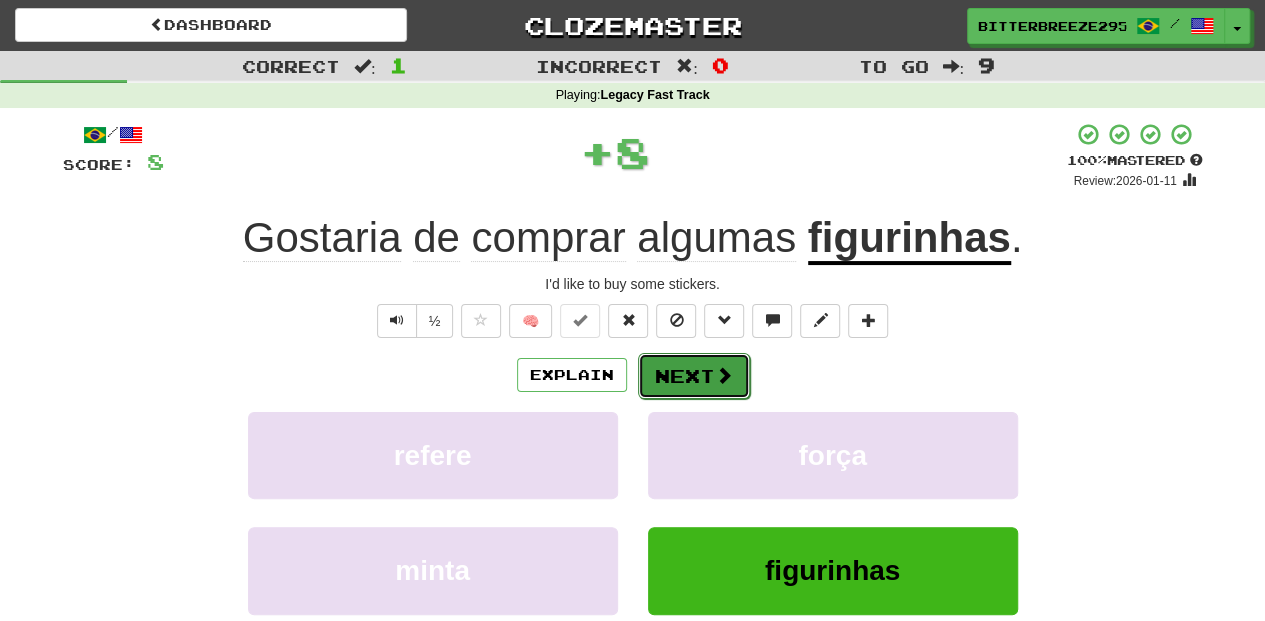 click on "Next" at bounding box center (694, 376) 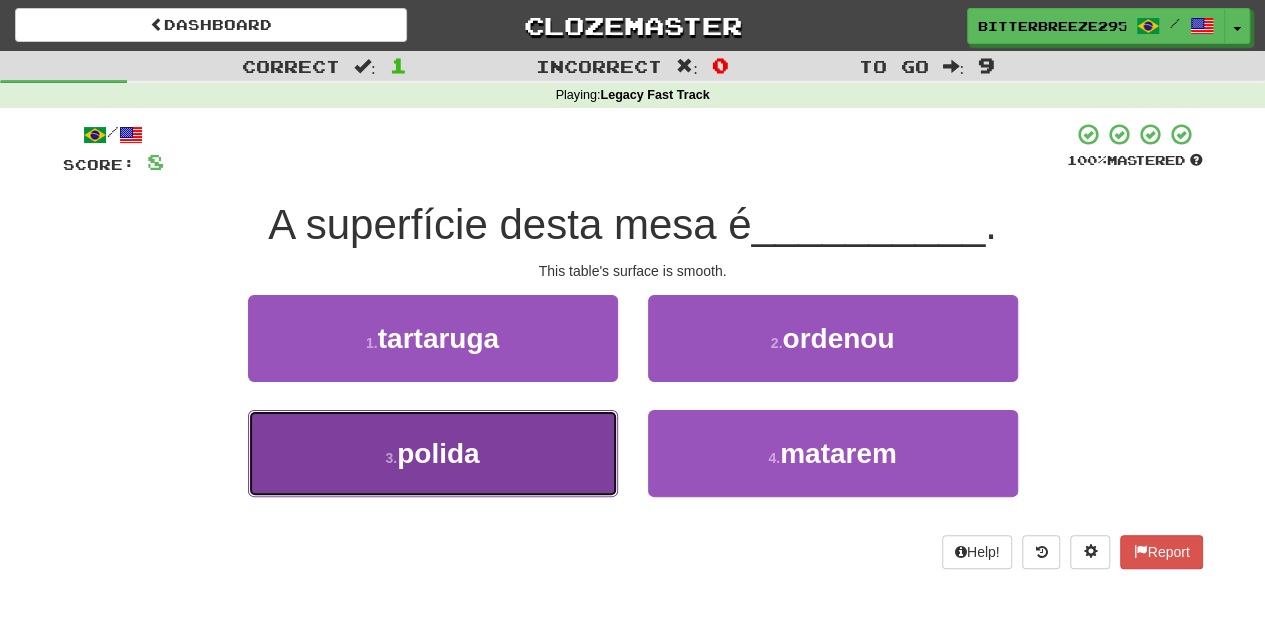 click on "3 .  polida" at bounding box center (433, 453) 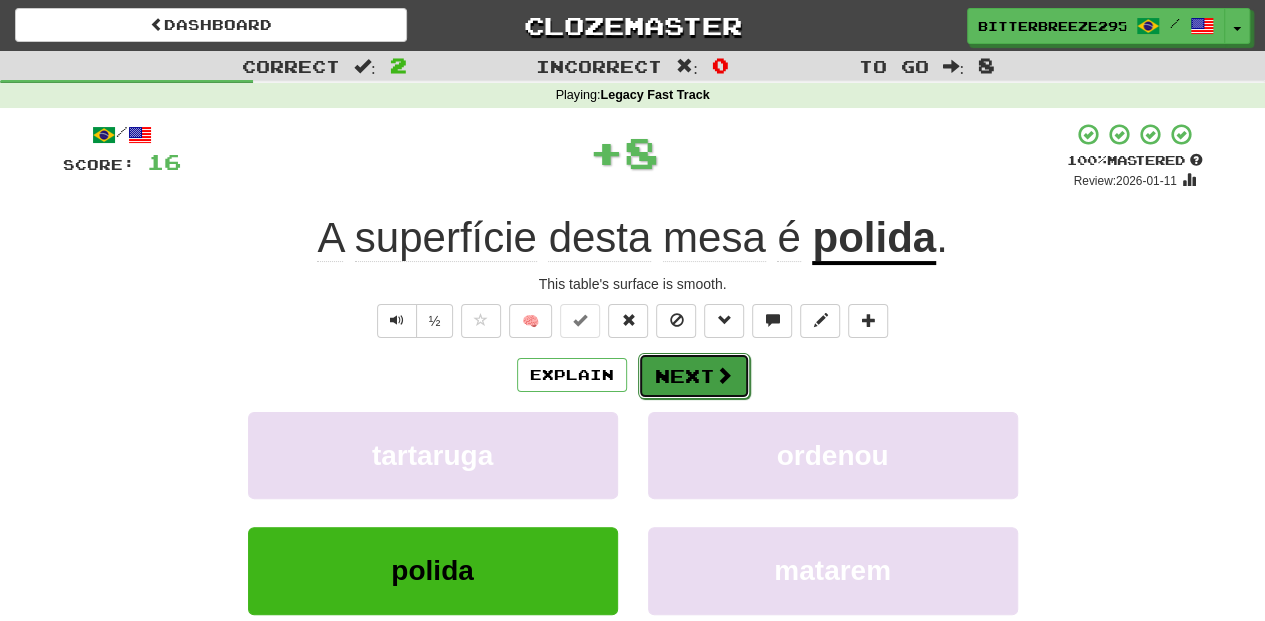 click on "Next" at bounding box center (694, 376) 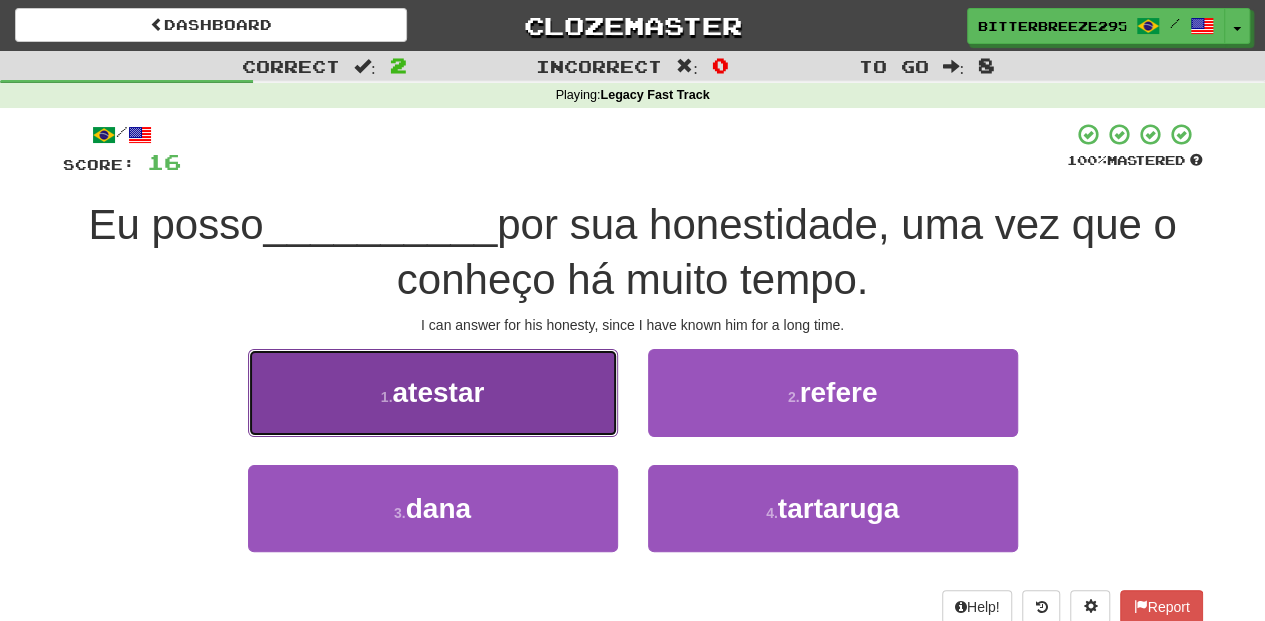 click on "1 .  atestar" at bounding box center (433, 392) 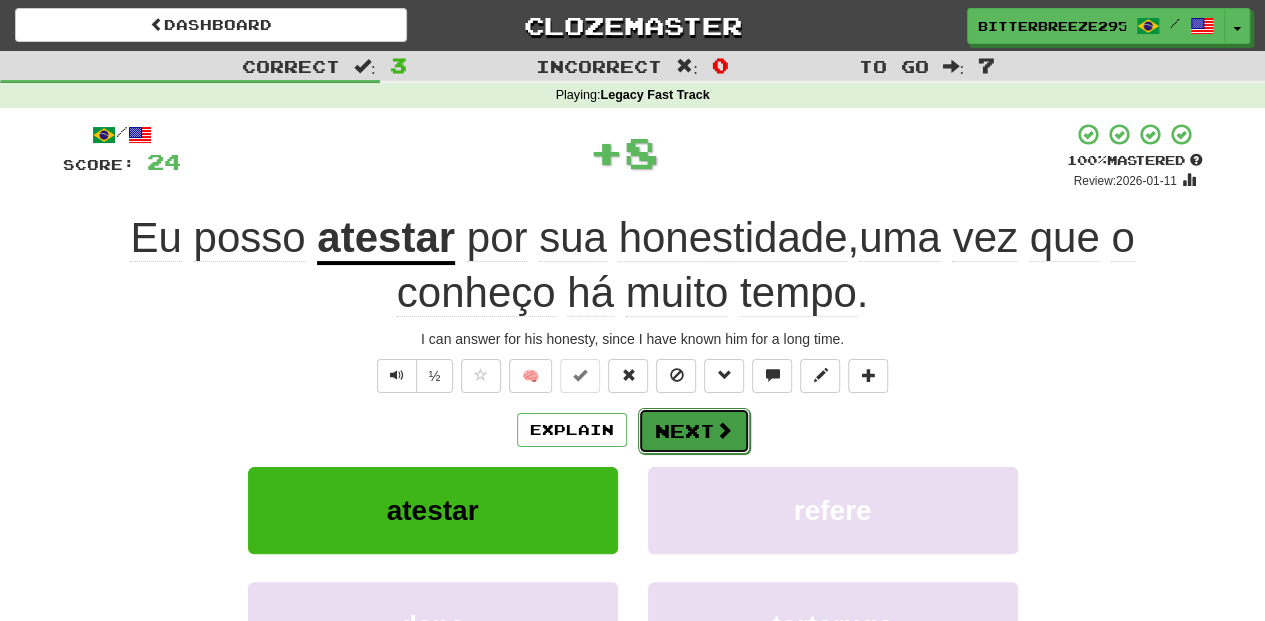 click on "Next" at bounding box center [694, 431] 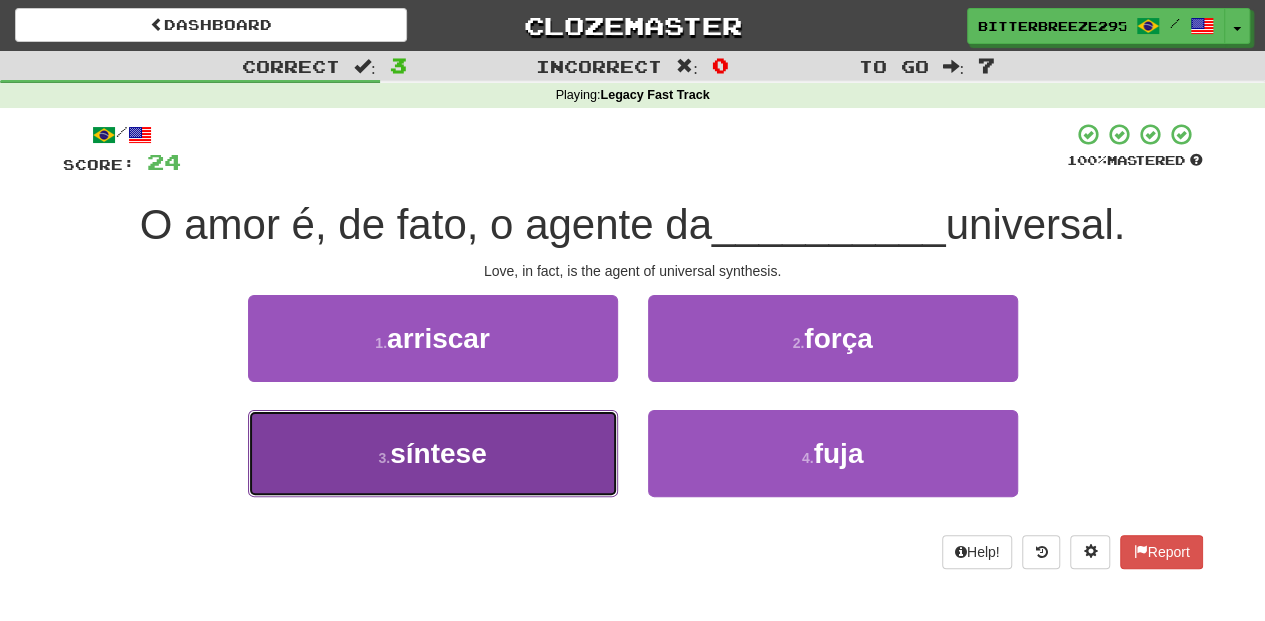 click on "3 .  síntese" at bounding box center [433, 453] 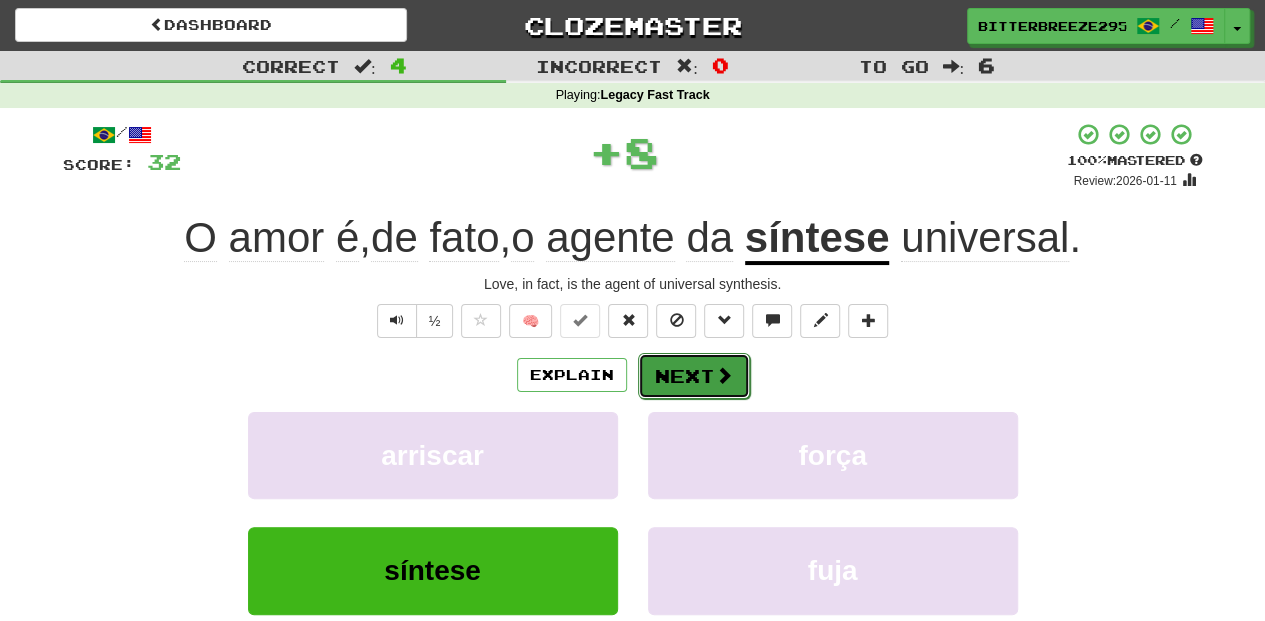 click on "Next" at bounding box center (694, 376) 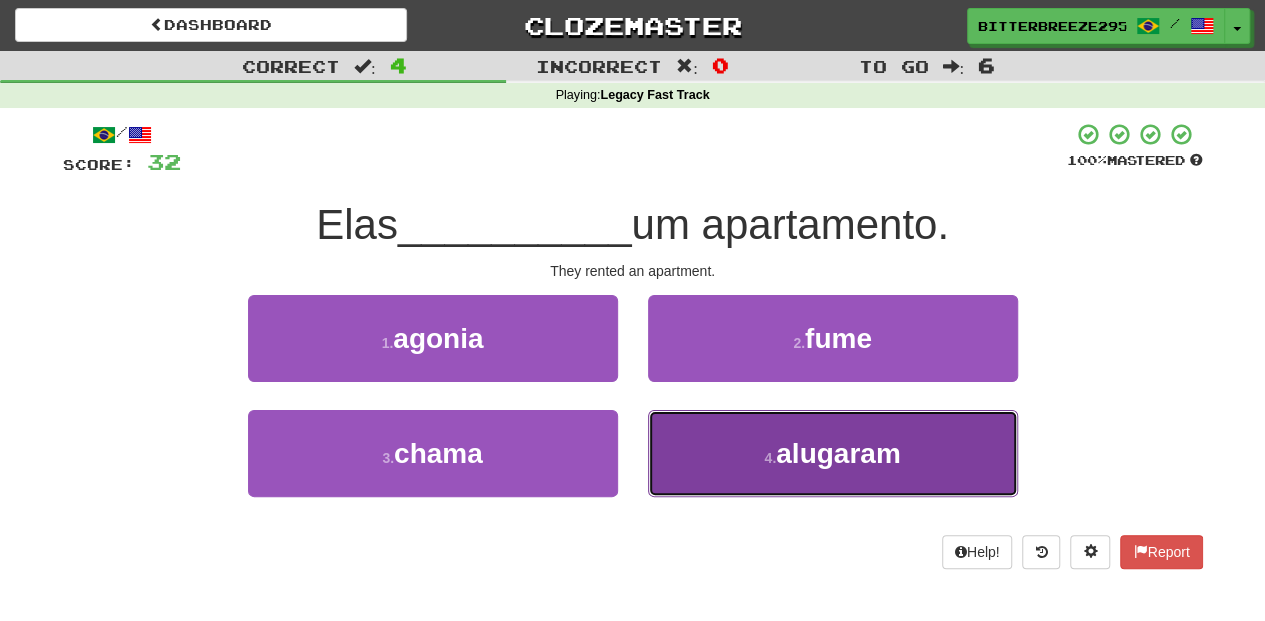click on "4 .  alugaram" at bounding box center [833, 453] 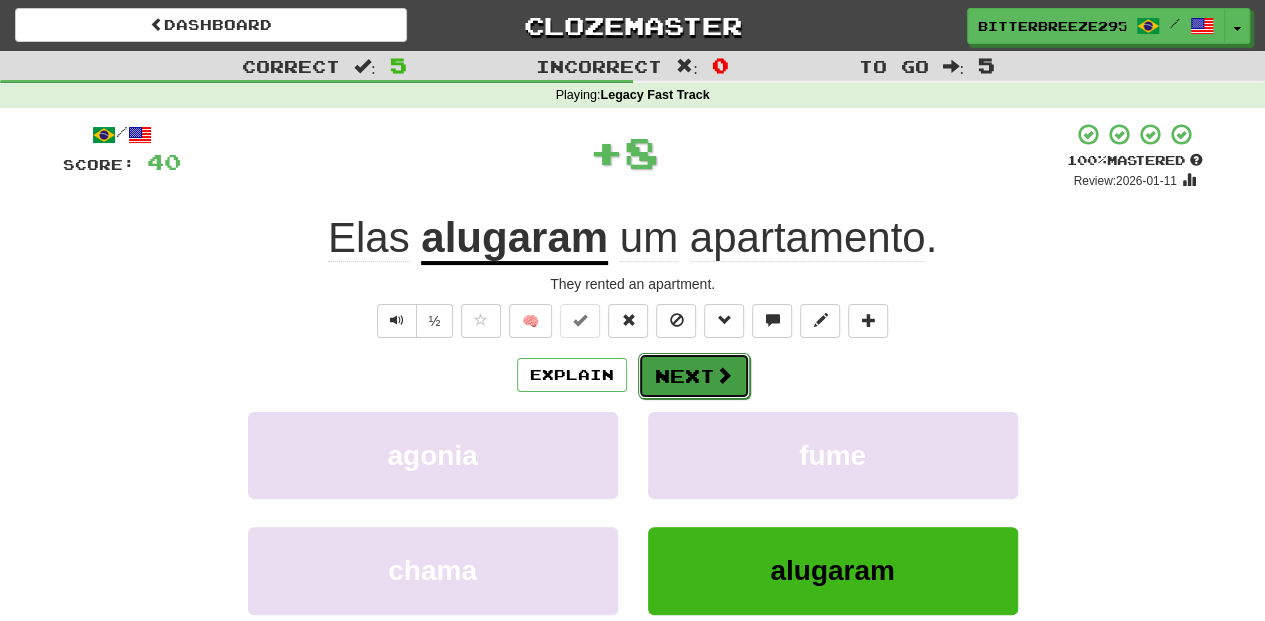 click on "Next" at bounding box center [694, 376] 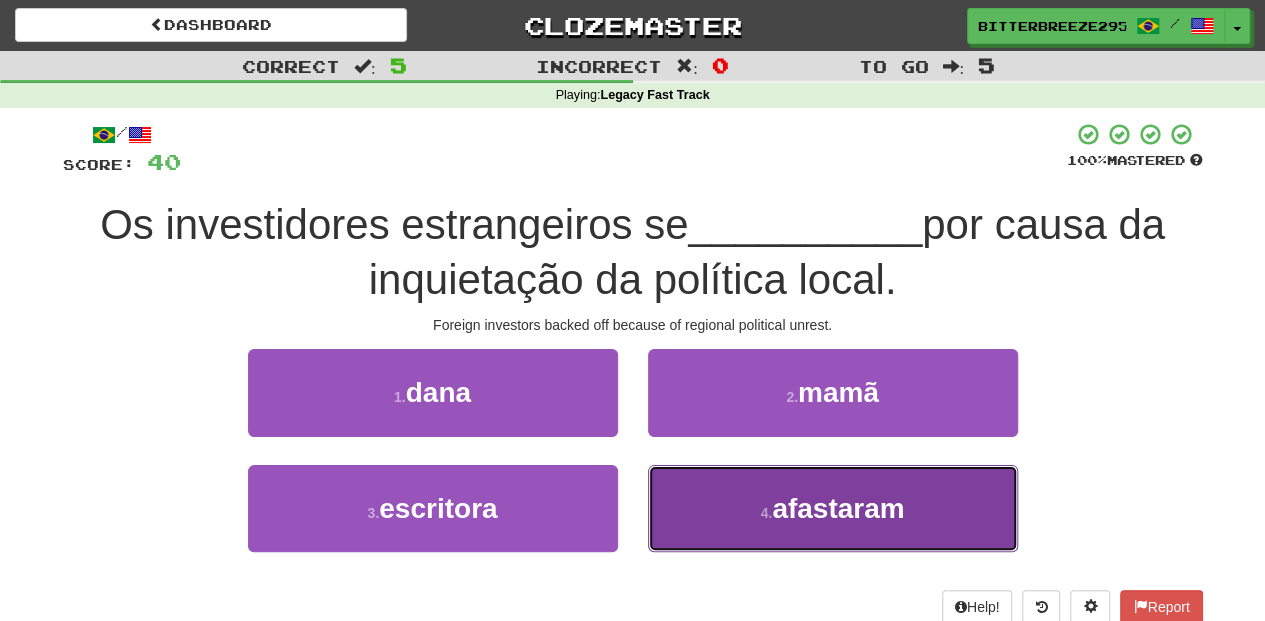 click on "4 .  afastaram" at bounding box center (833, 508) 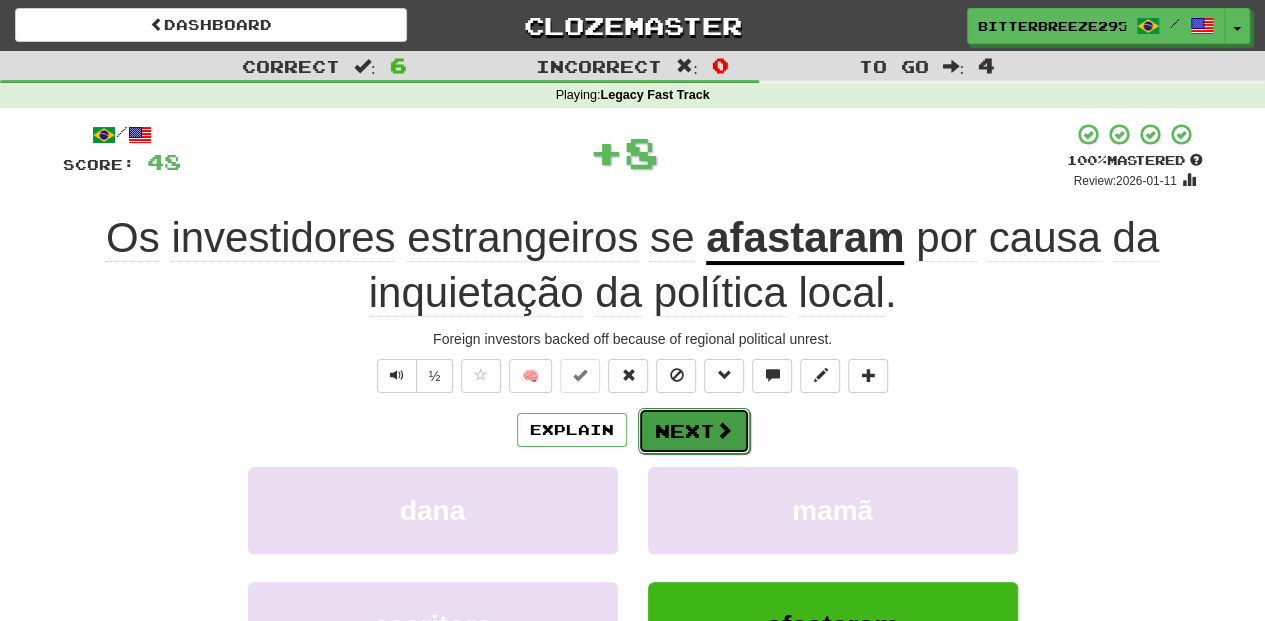 click on "Next" at bounding box center [694, 431] 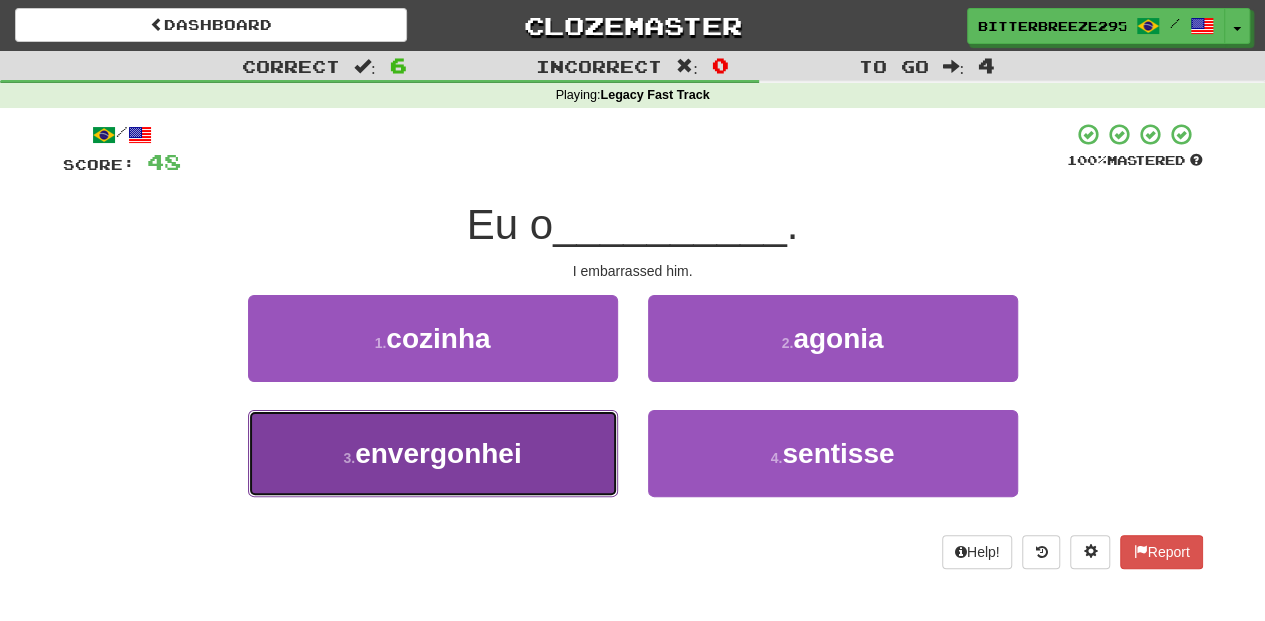 click on "3 .  envergonhei" at bounding box center [433, 453] 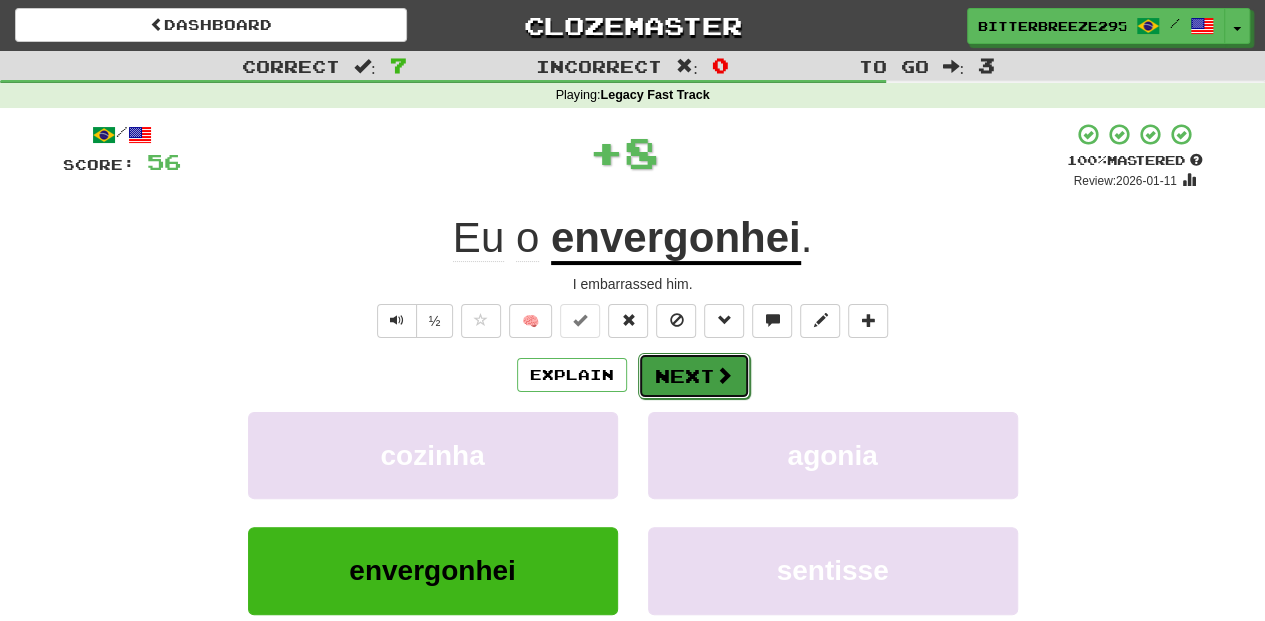 click on "Next" at bounding box center (694, 376) 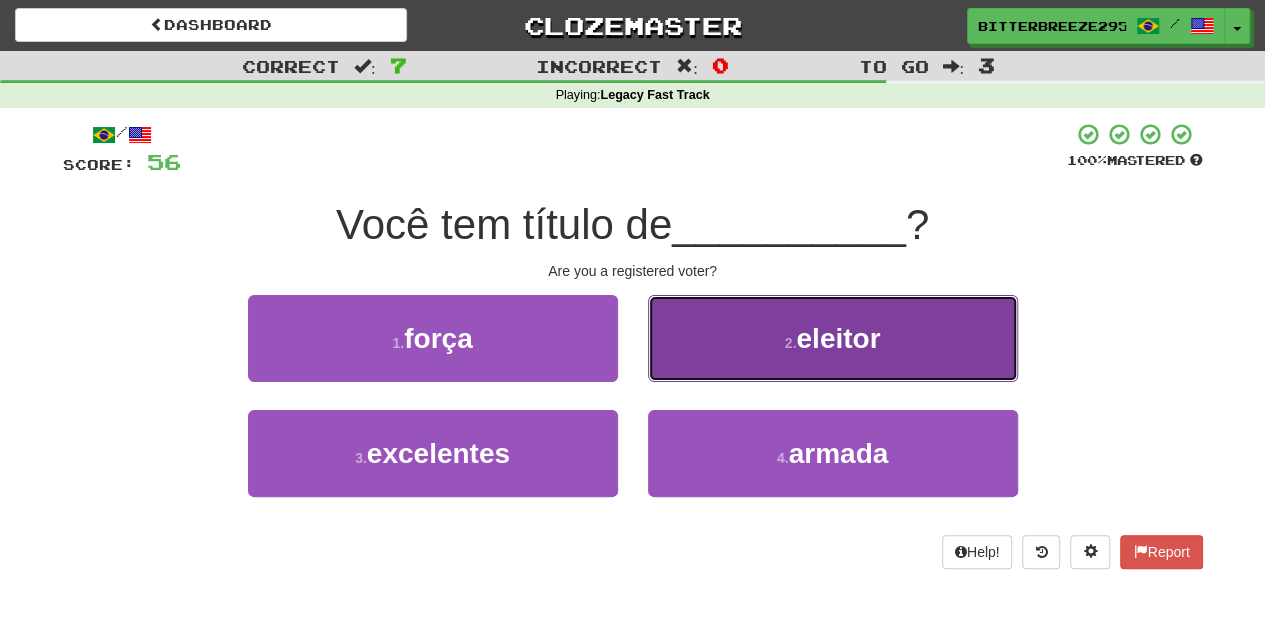 click on "2 .  eleitor" at bounding box center (833, 338) 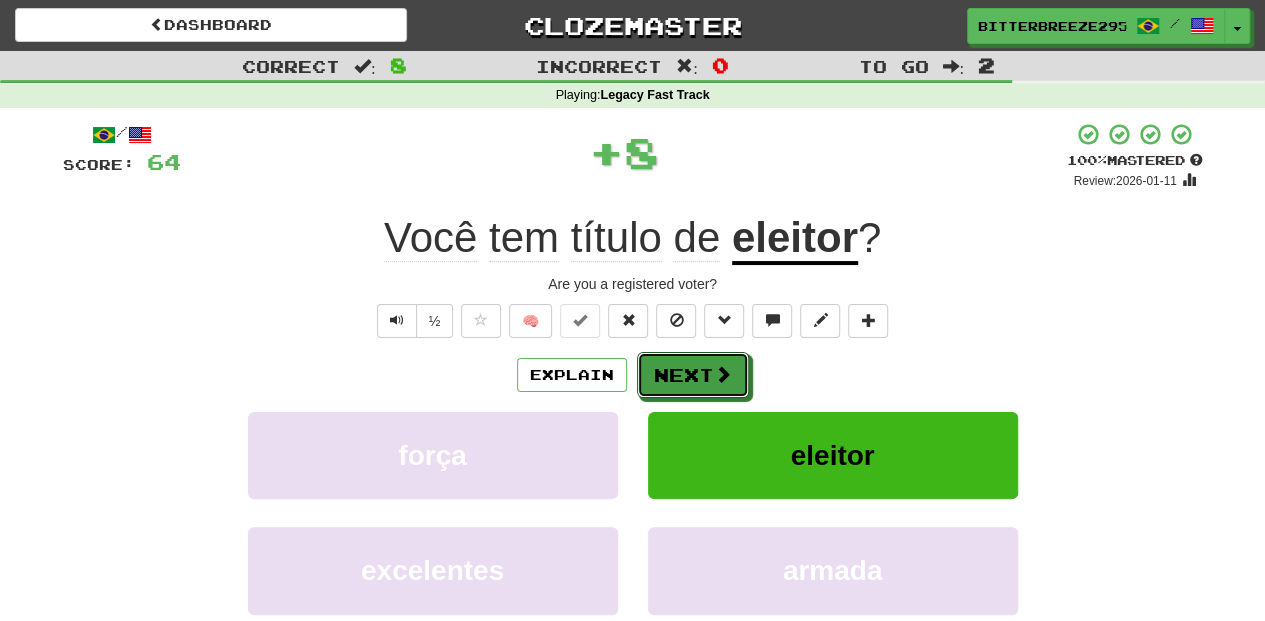 click on "Next" at bounding box center [693, 375] 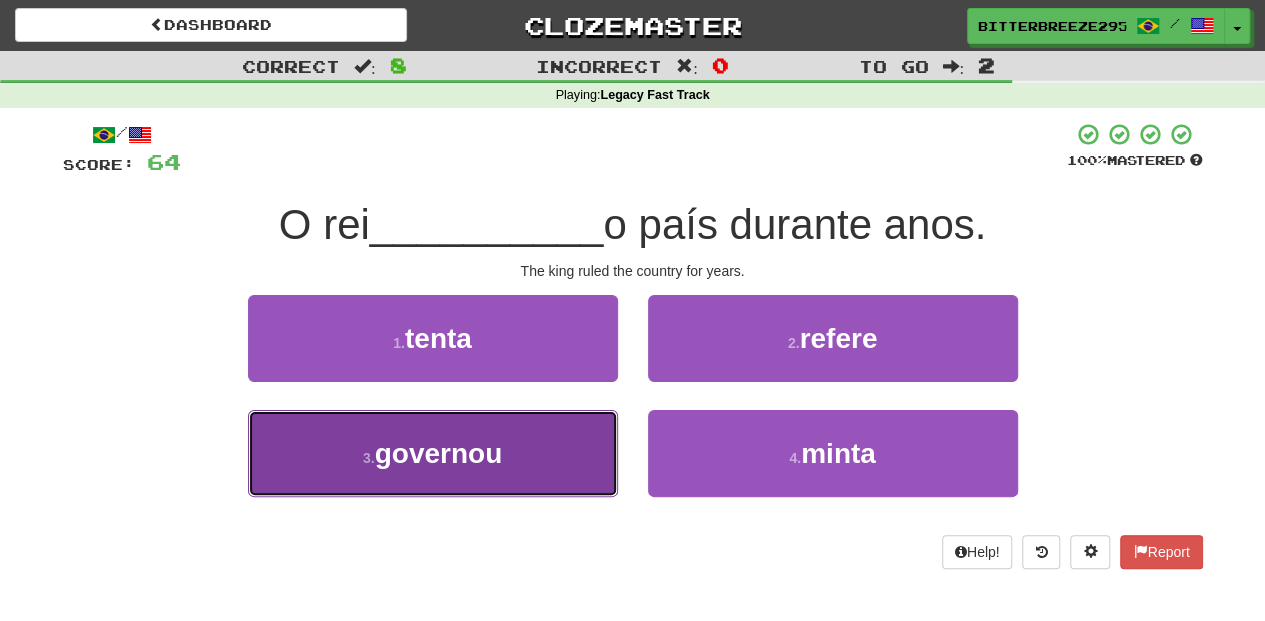 click on "3 .  governou" at bounding box center (433, 453) 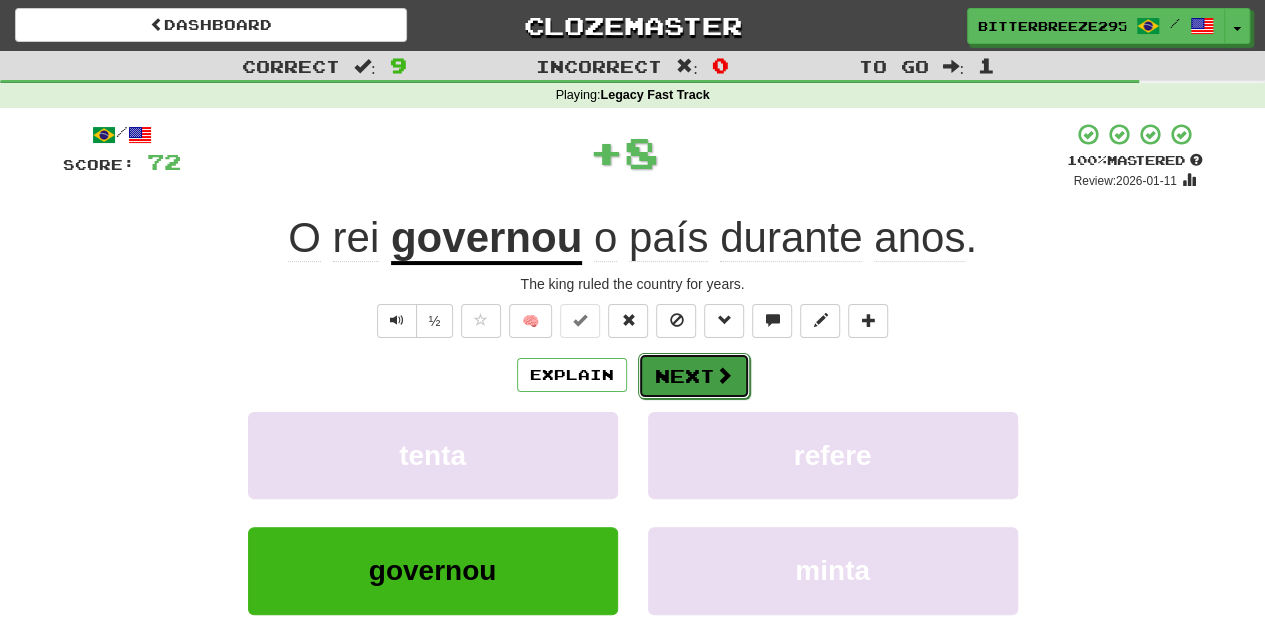 click on "Next" at bounding box center [694, 376] 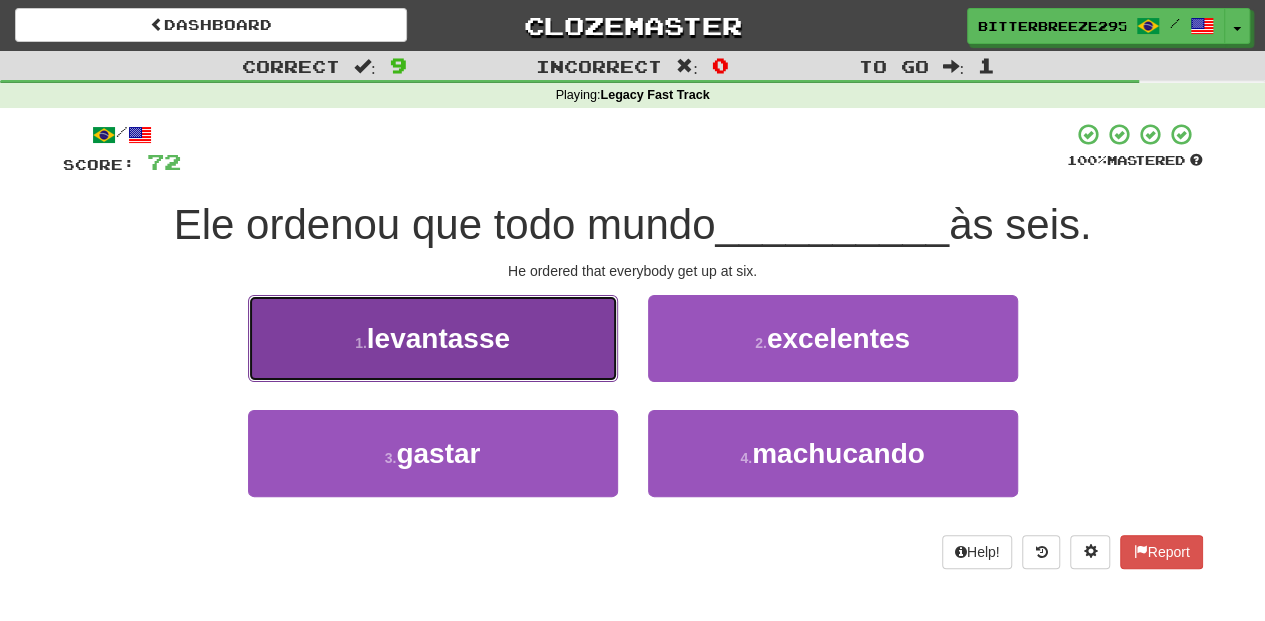 click on "1 .  levantasse" at bounding box center (433, 338) 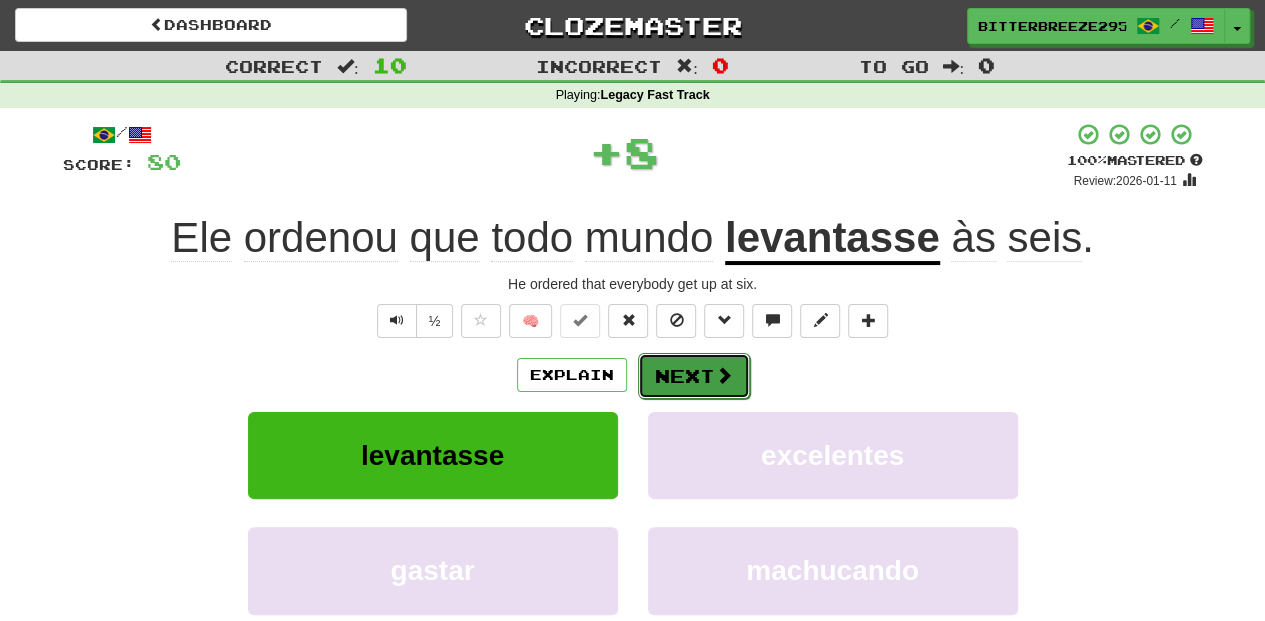 click on "Next" at bounding box center [694, 376] 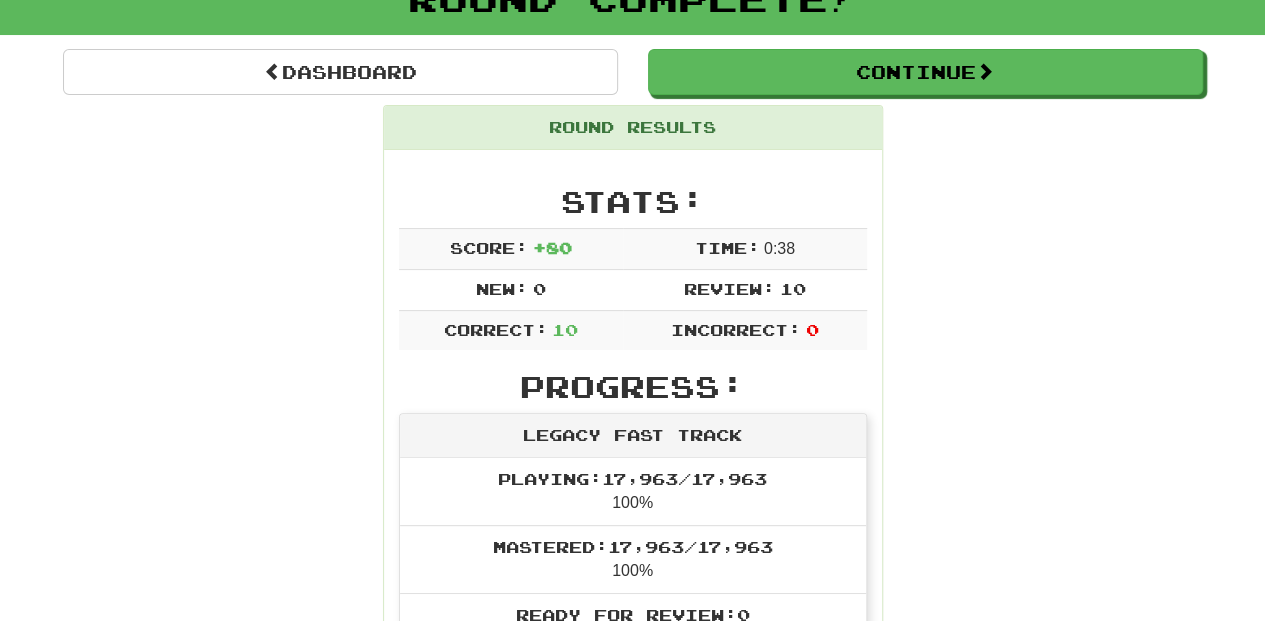 scroll, scrollTop: 133, scrollLeft: 0, axis: vertical 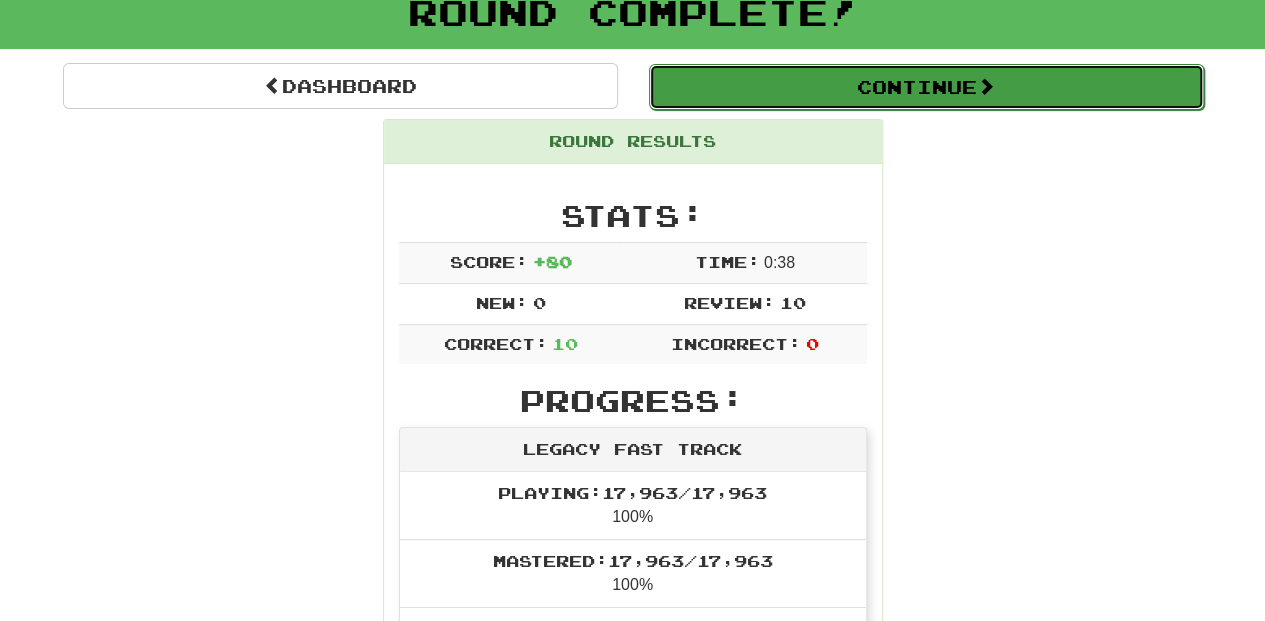 click on "Continue" at bounding box center (926, 87) 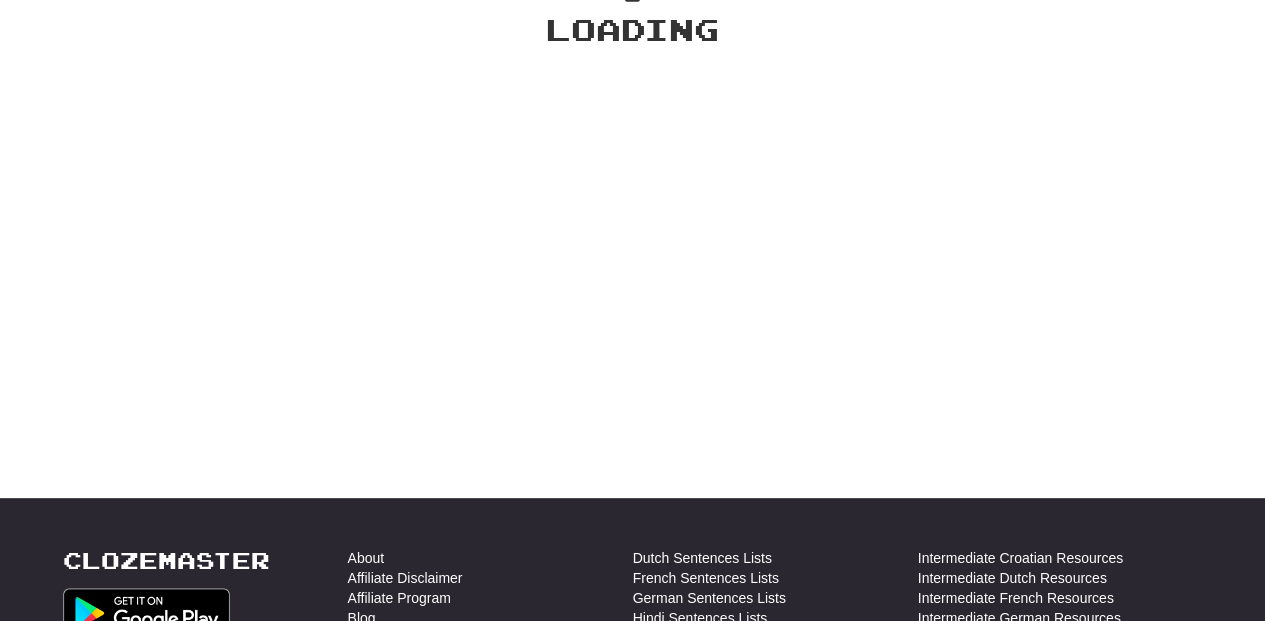 scroll, scrollTop: 133, scrollLeft: 0, axis: vertical 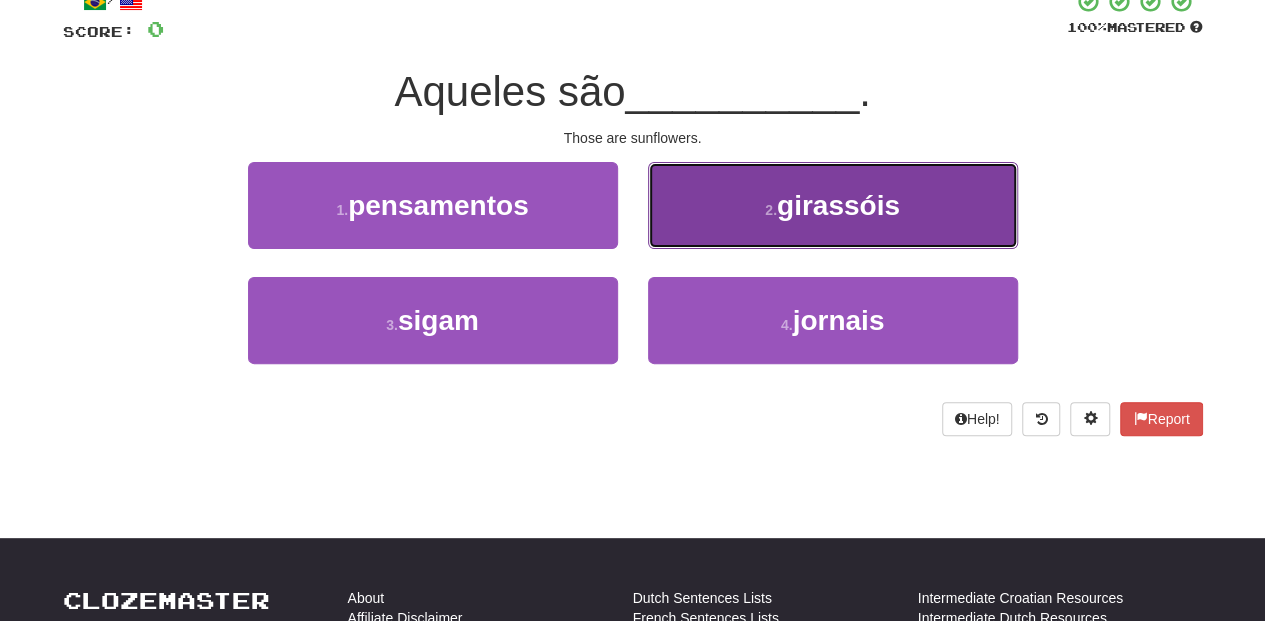 click on "2 .  girassóis" at bounding box center (833, 205) 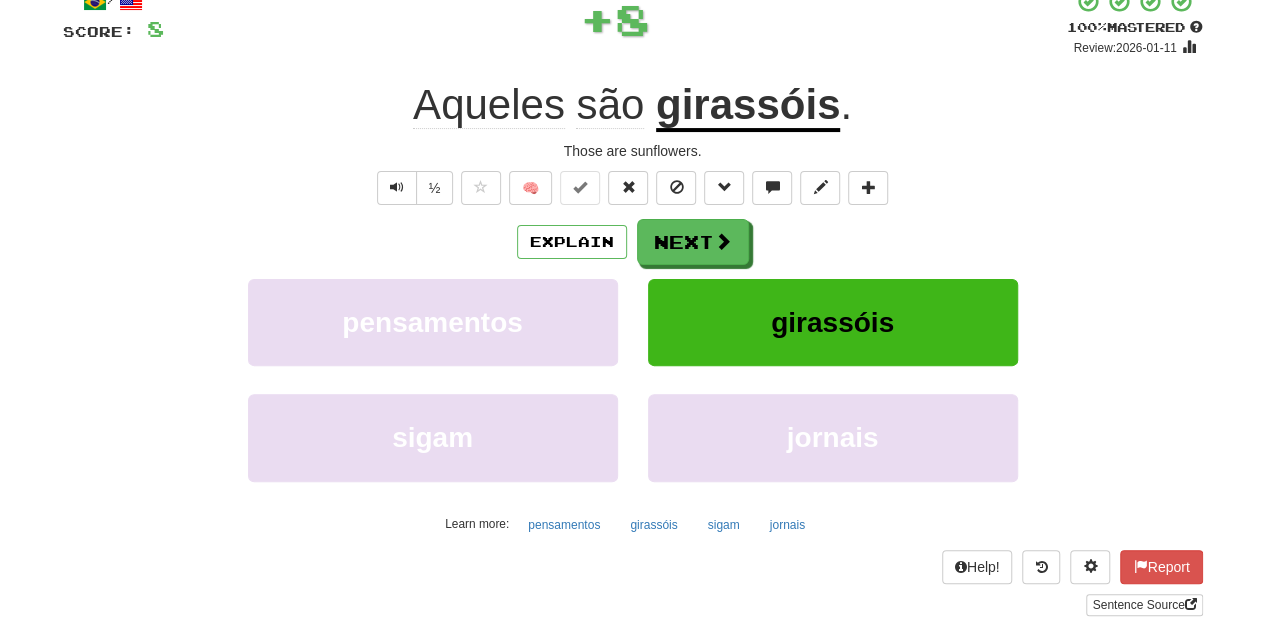click on "Next" at bounding box center [693, 242] 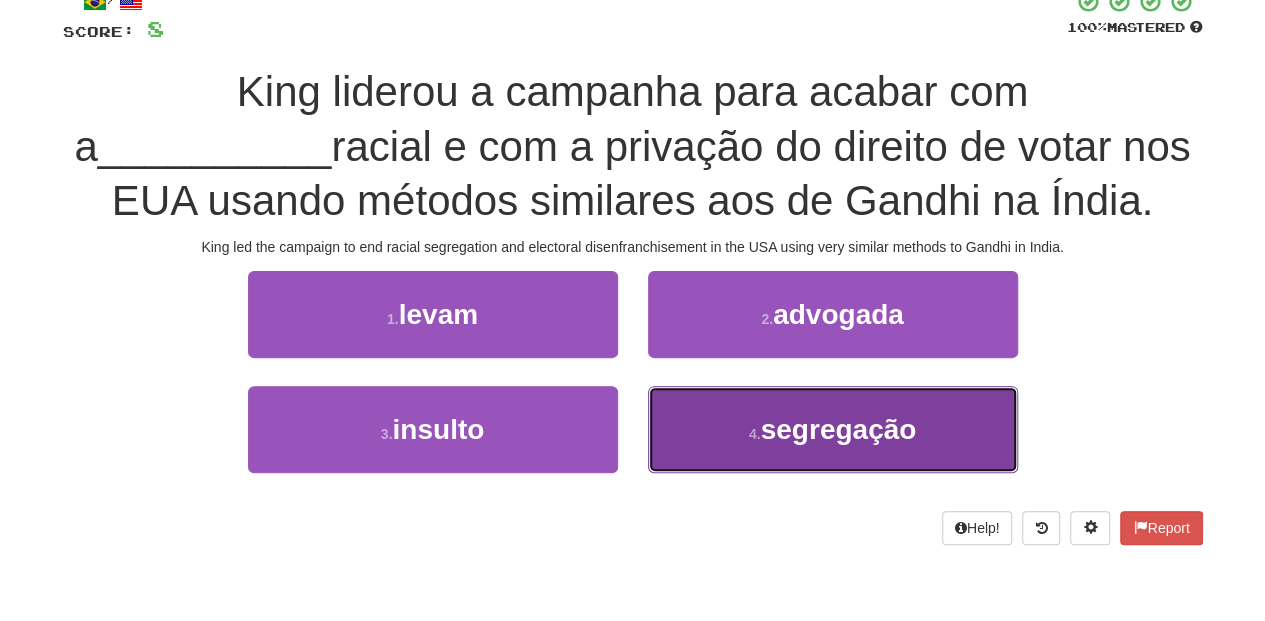click on "4 .  segregação" at bounding box center (833, 429) 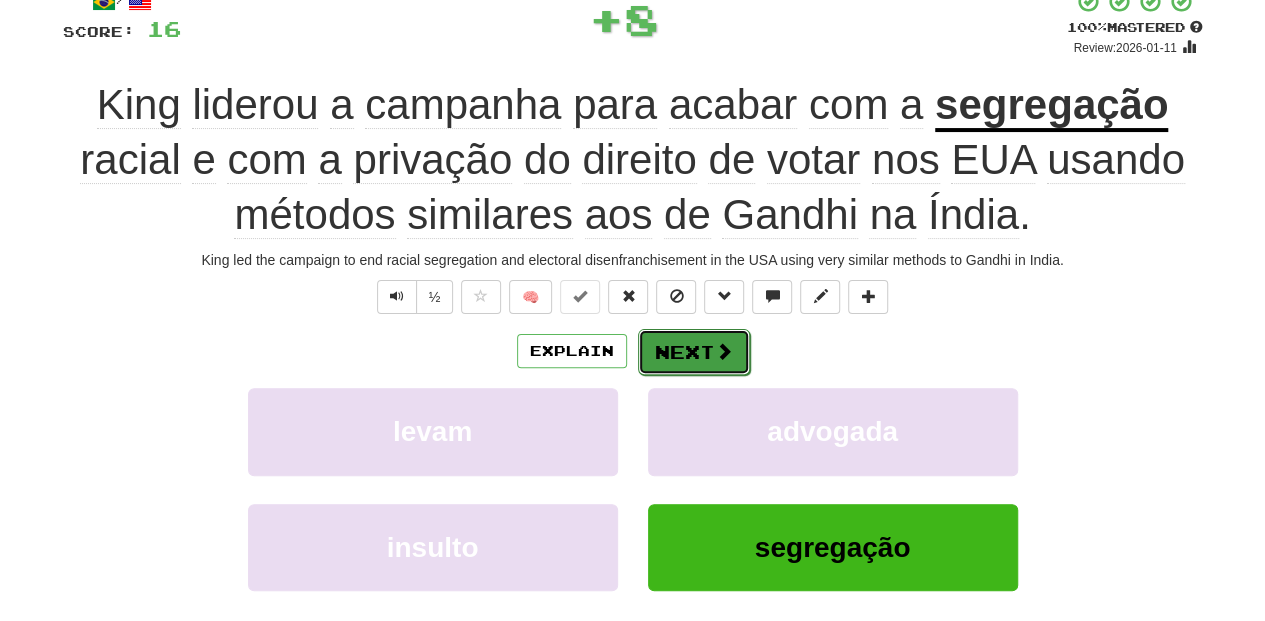 click on "Next" at bounding box center (694, 352) 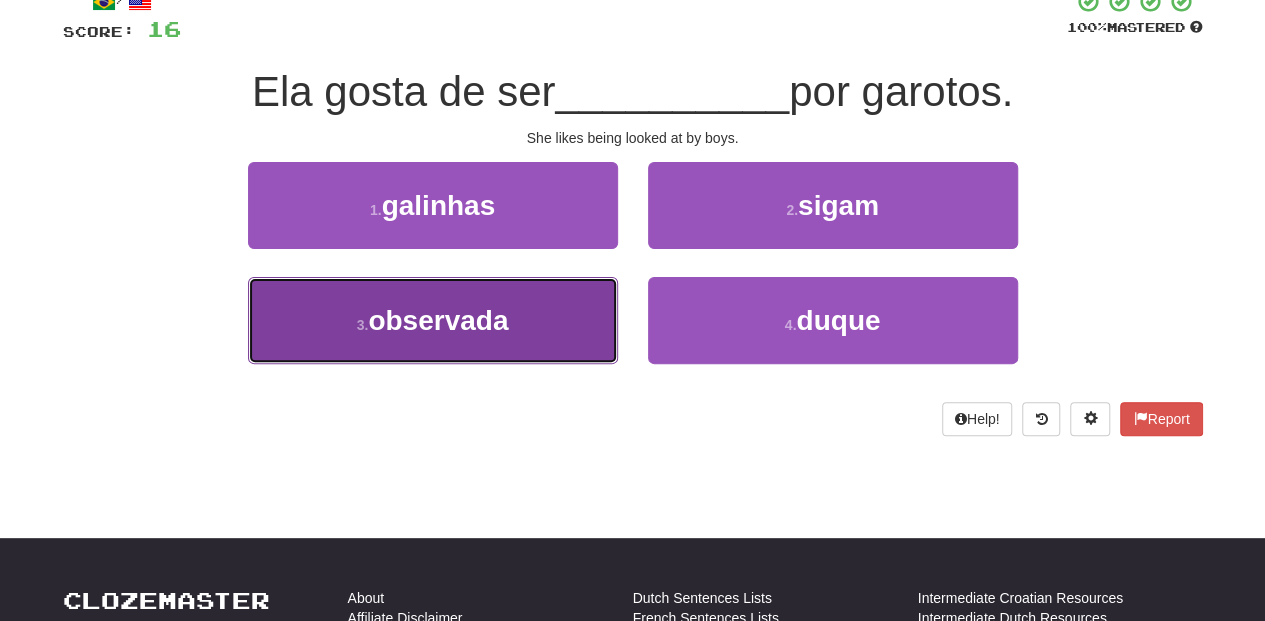 click on "3 .  observada" at bounding box center (433, 320) 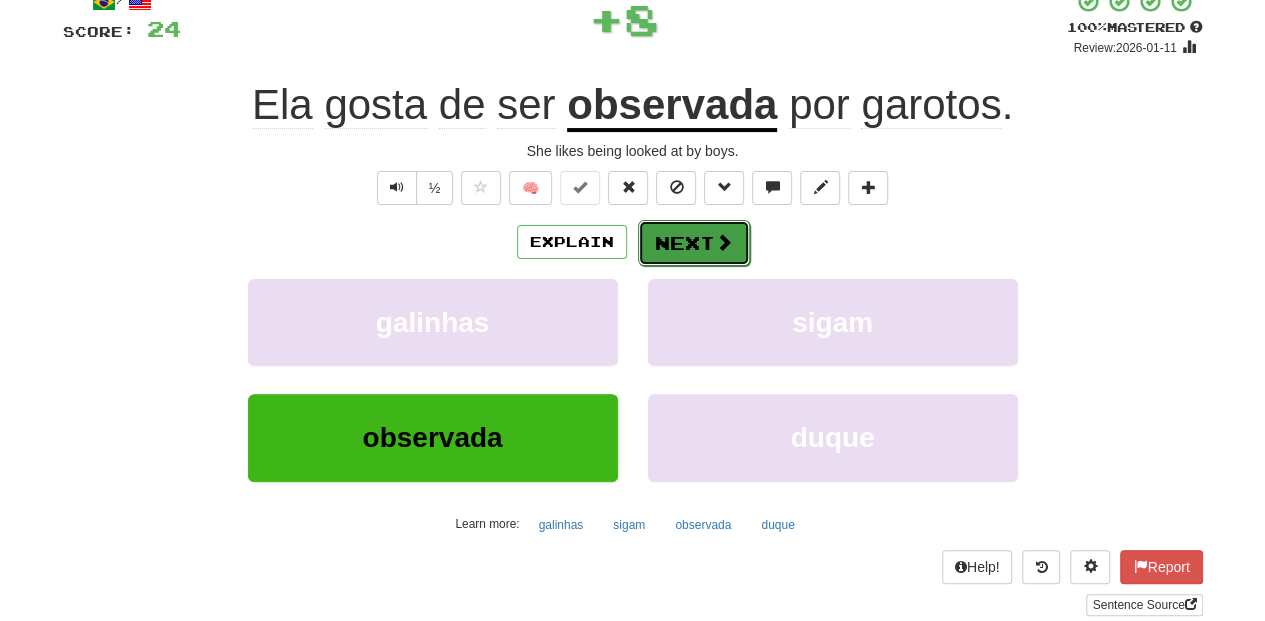 click on "Next" at bounding box center (694, 243) 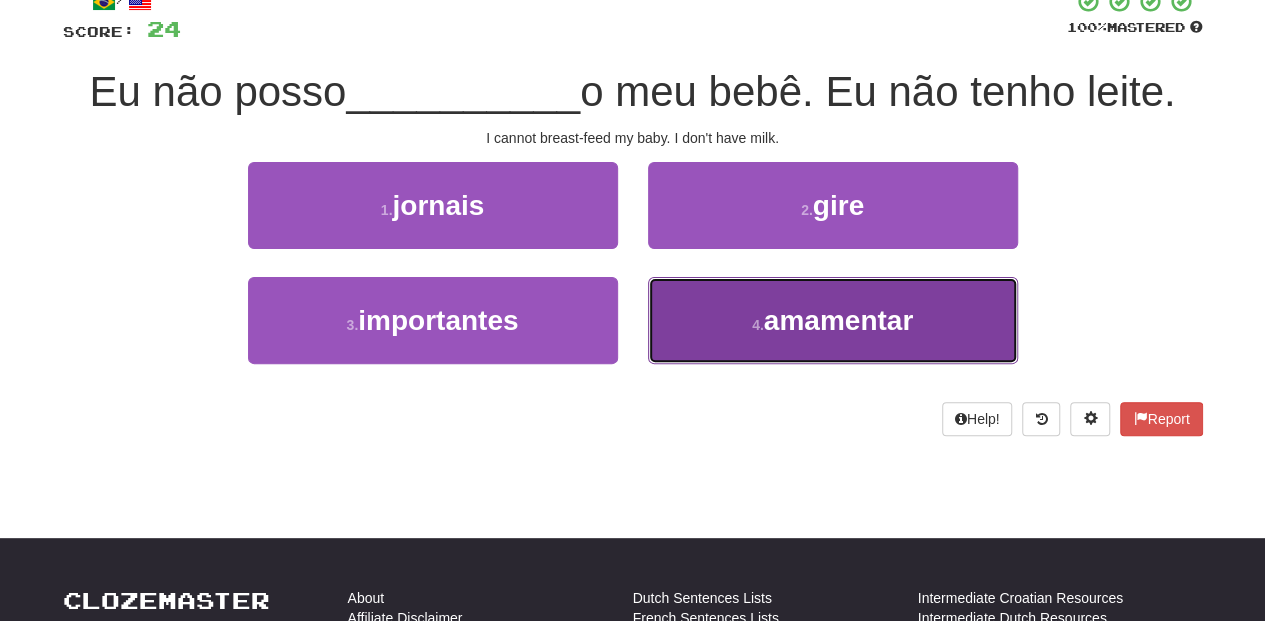 click on "4 .  amamentar" at bounding box center [833, 320] 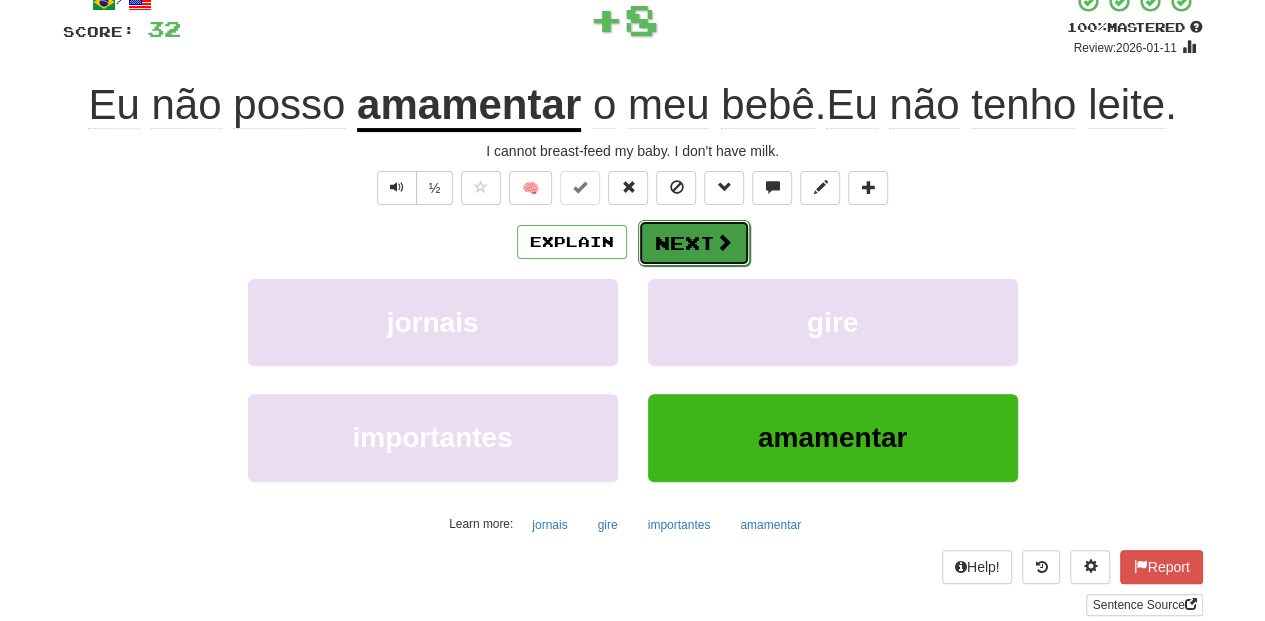 click on "Next" at bounding box center [694, 243] 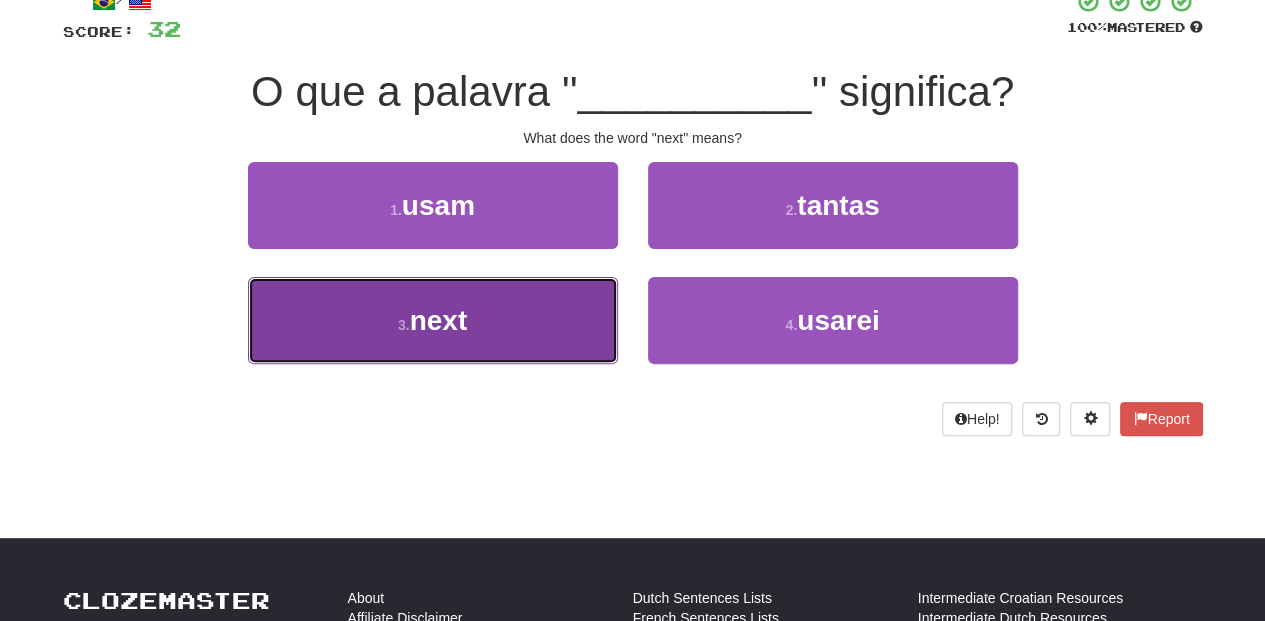 click on "3 .  next" at bounding box center [433, 320] 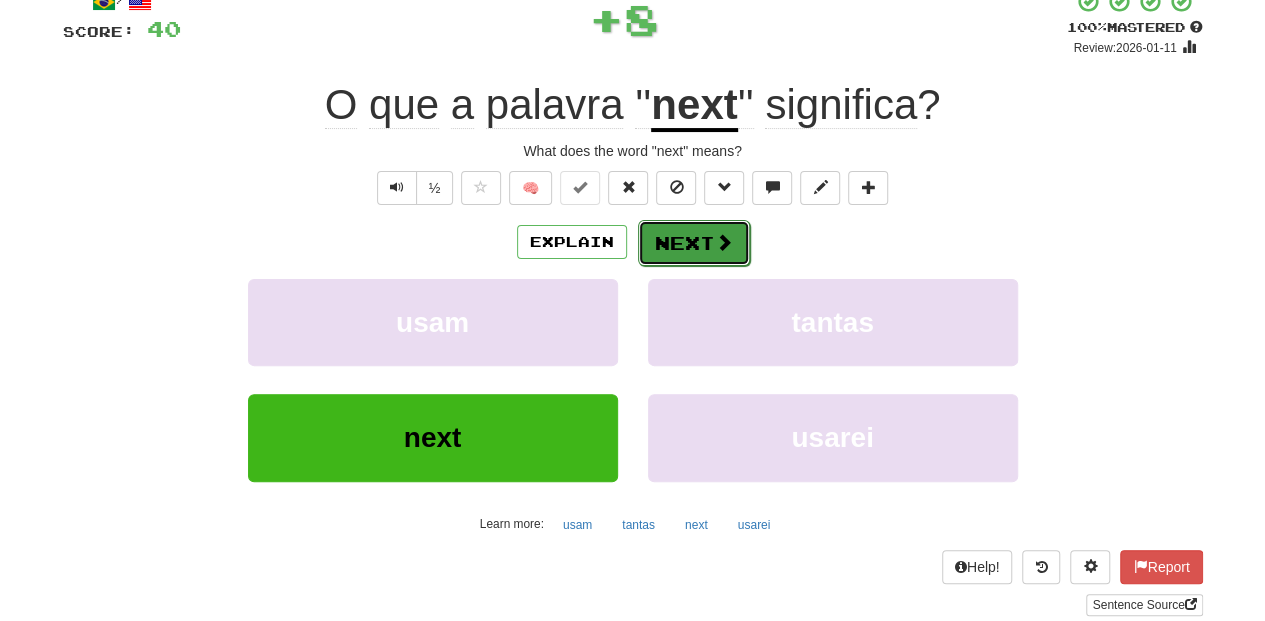click on "Next" at bounding box center [694, 243] 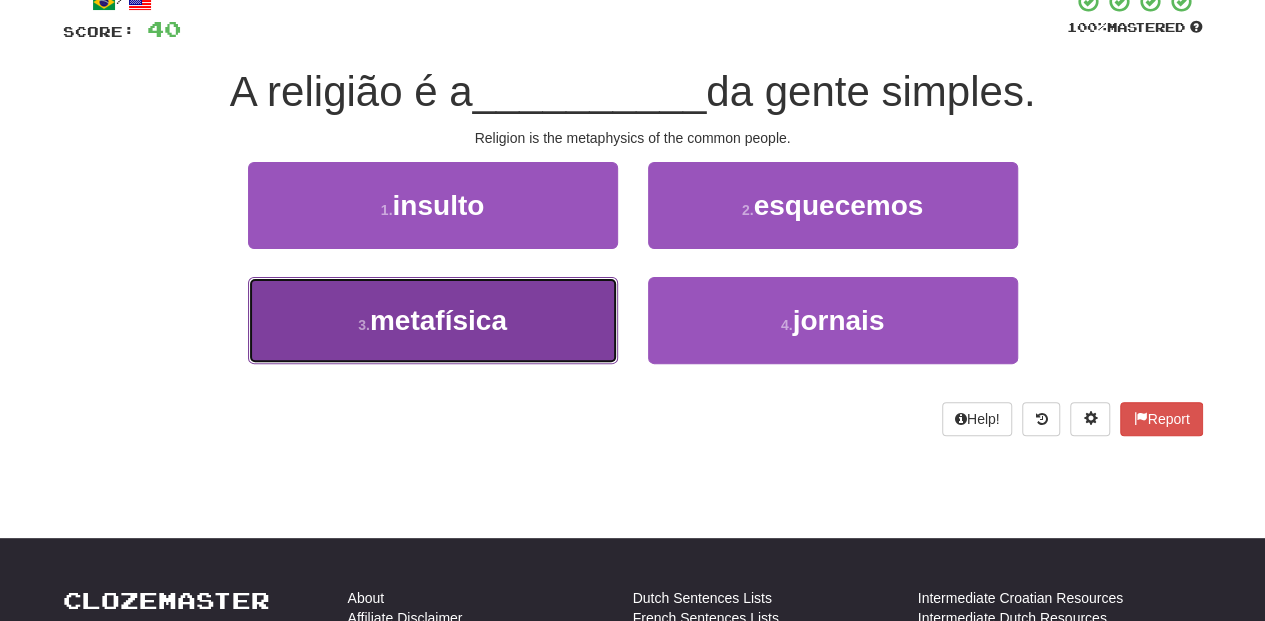 click on "3 .  metafísica" at bounding box center (433, 320) 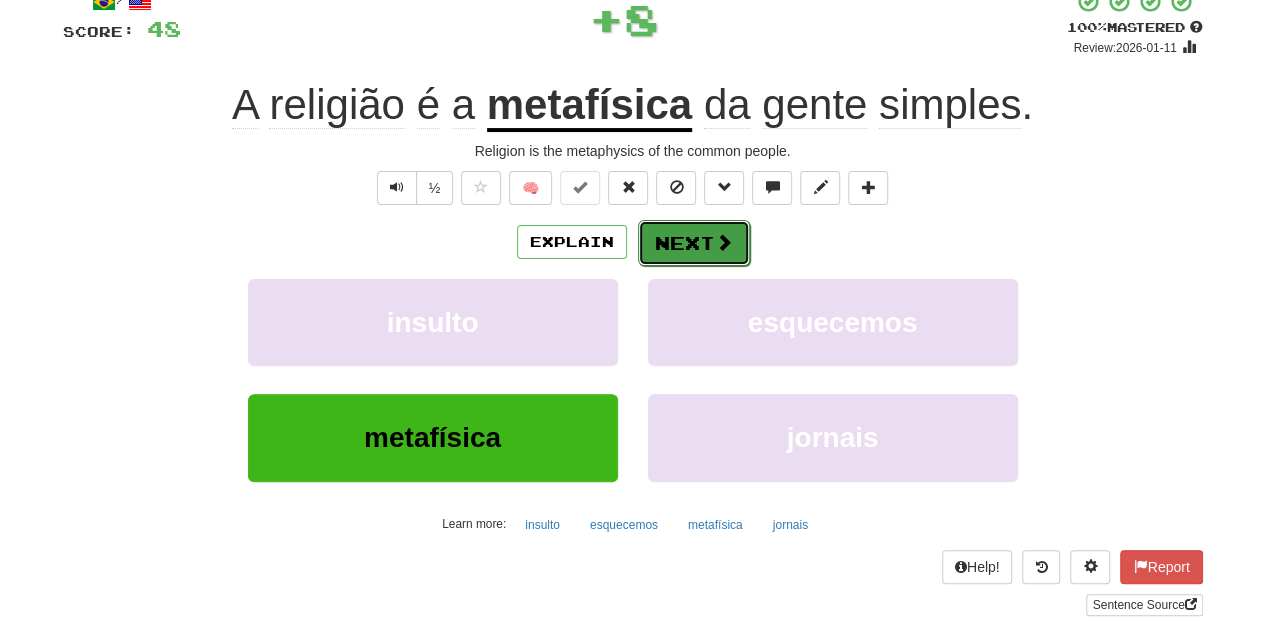 click on "Next" at bounding box center (694, 243) 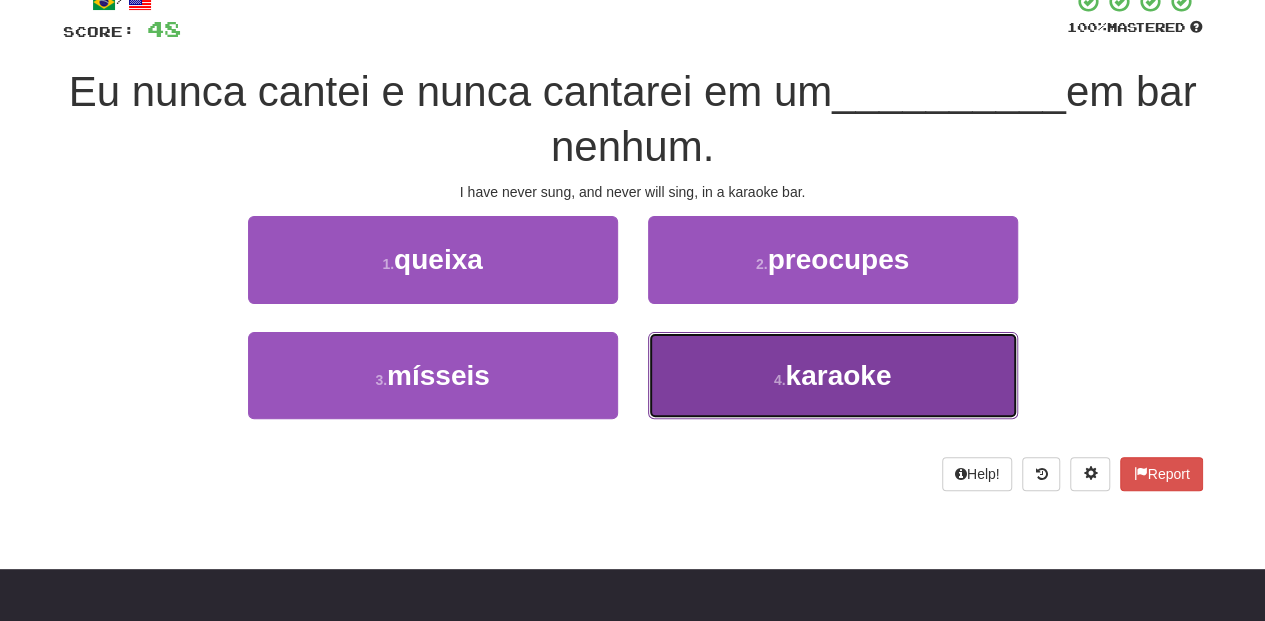 click on "4 .  karaoke" at bounding box center [833, 375] 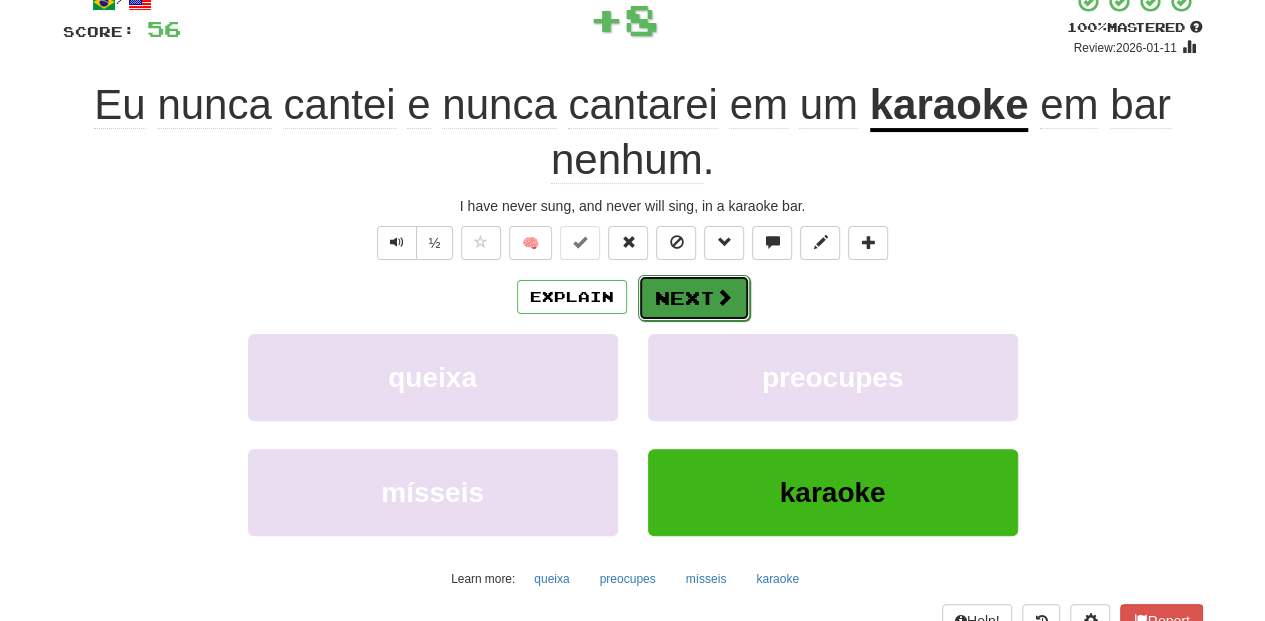 click on "Next" at bounding box center [694, 298] 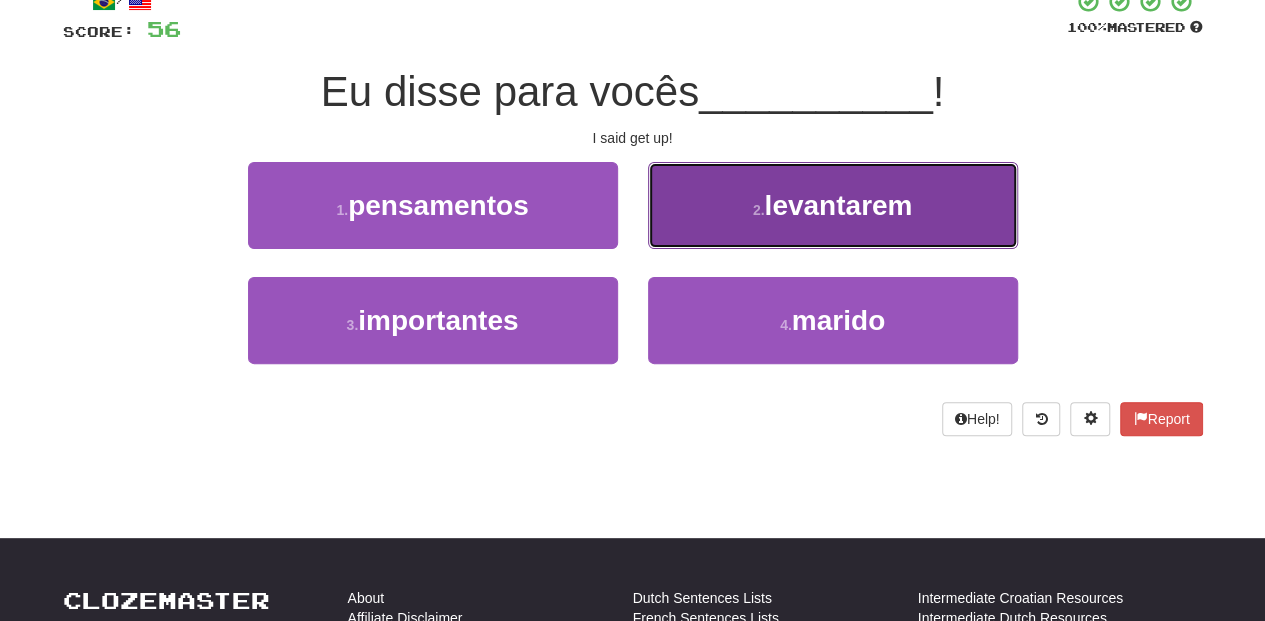 click on "2 .  levantarem" at bounding box center (833, 205) 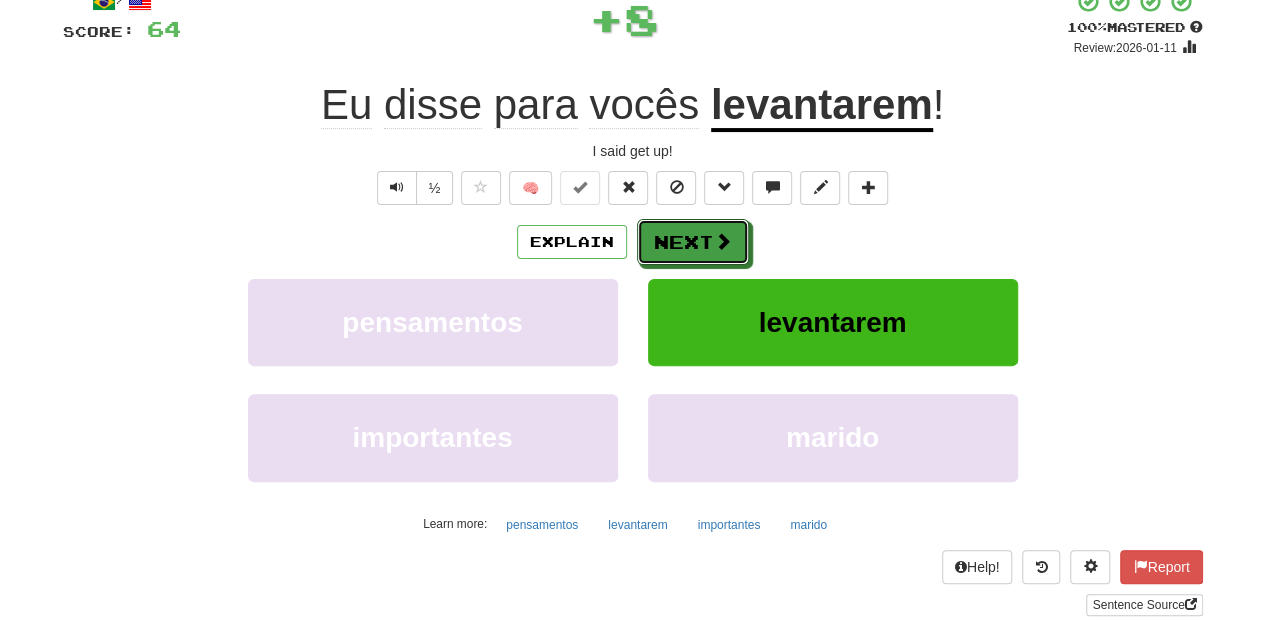 click on "Next" at bounding box center [693, 242] 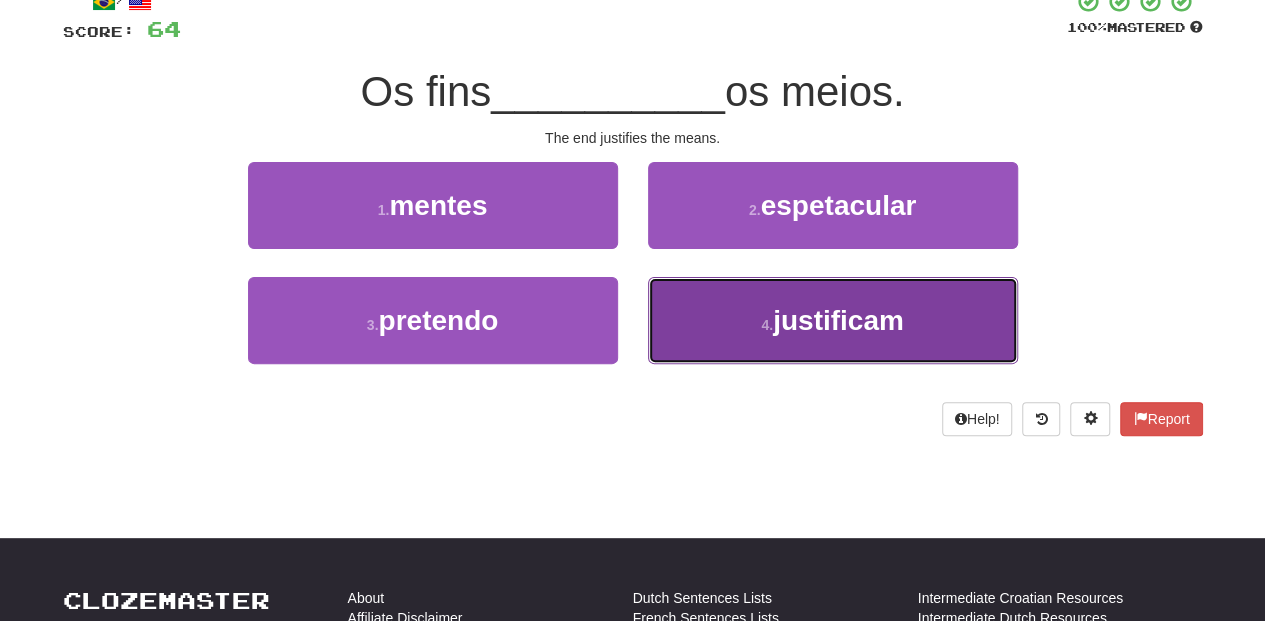 click on "4 .  justificam" at bounding box center [833, 320] 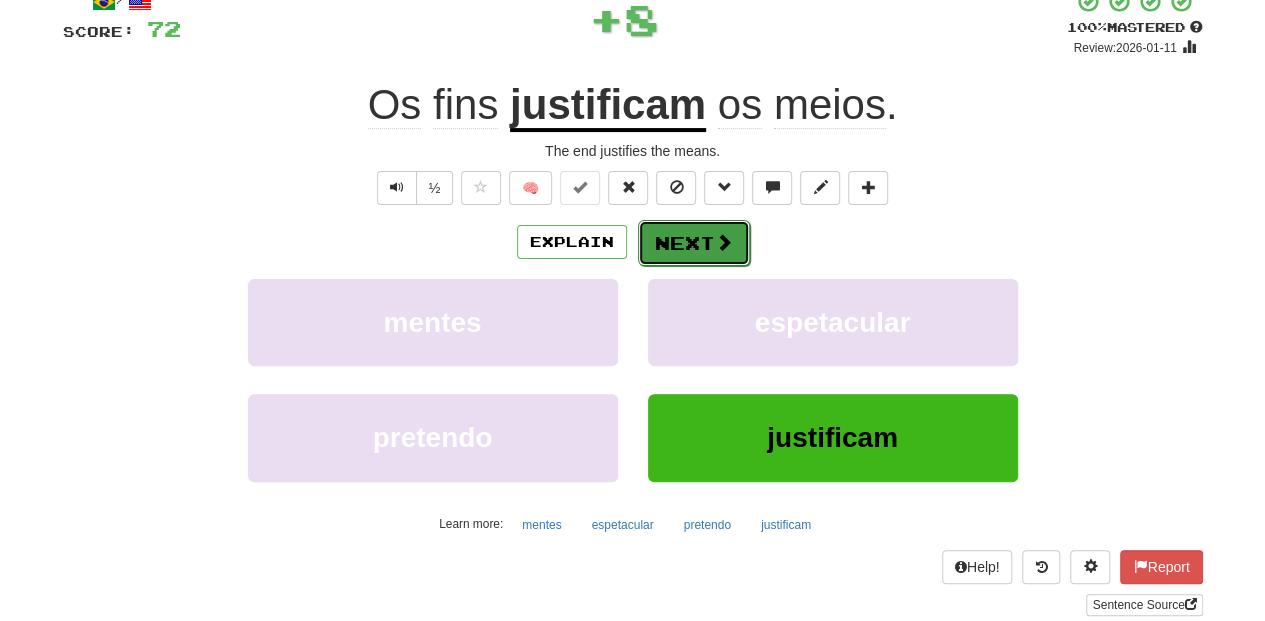 click on "Next" at bounding box center (694, 243) 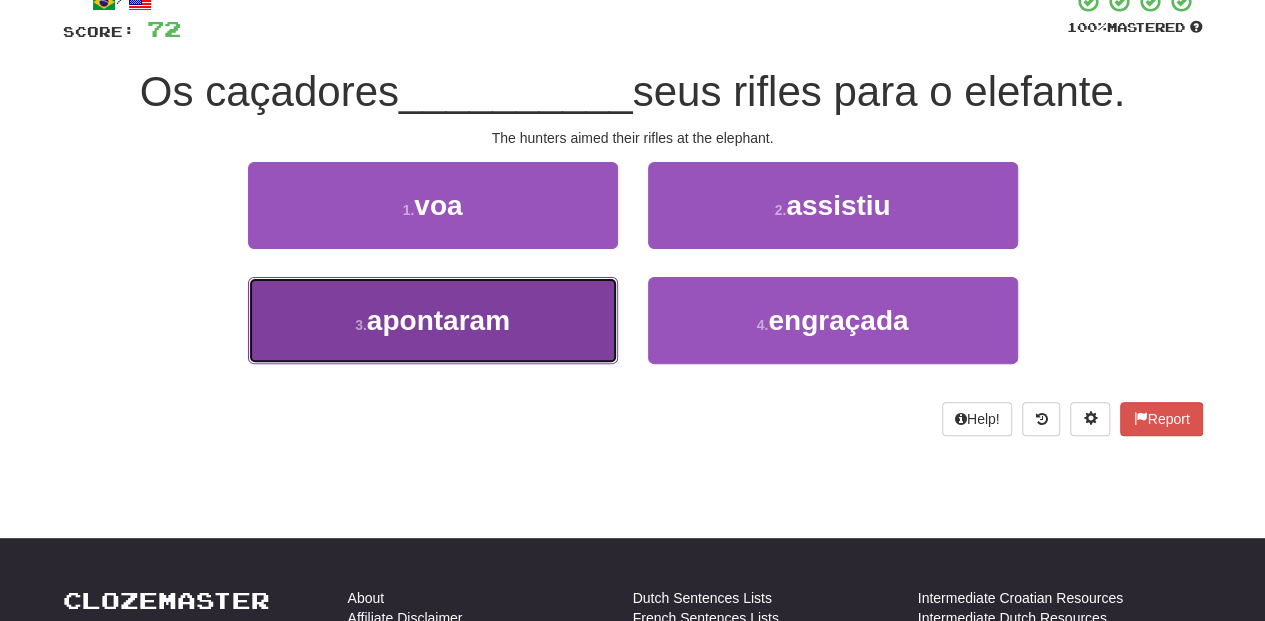 click on "3 .  apontaram" at bounding box center [433, 320] 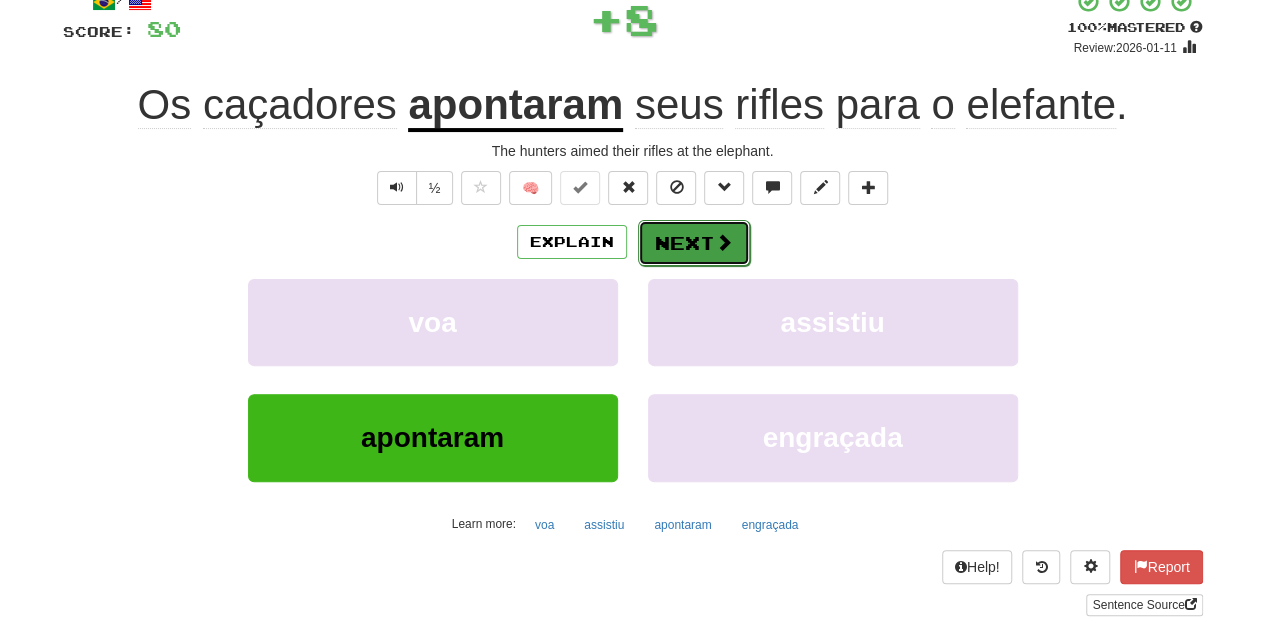 click on "Next" at bounding box center (694, 243) 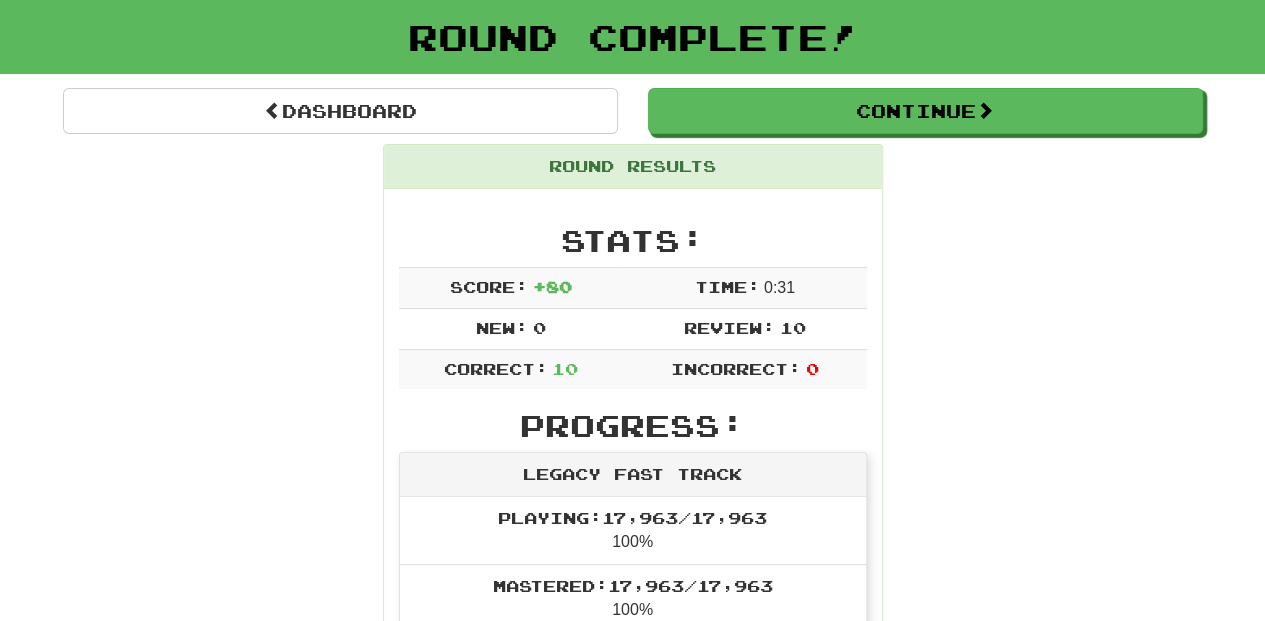 scroll, scrollTop: 87, scrollLeft: 0, axis: vertical 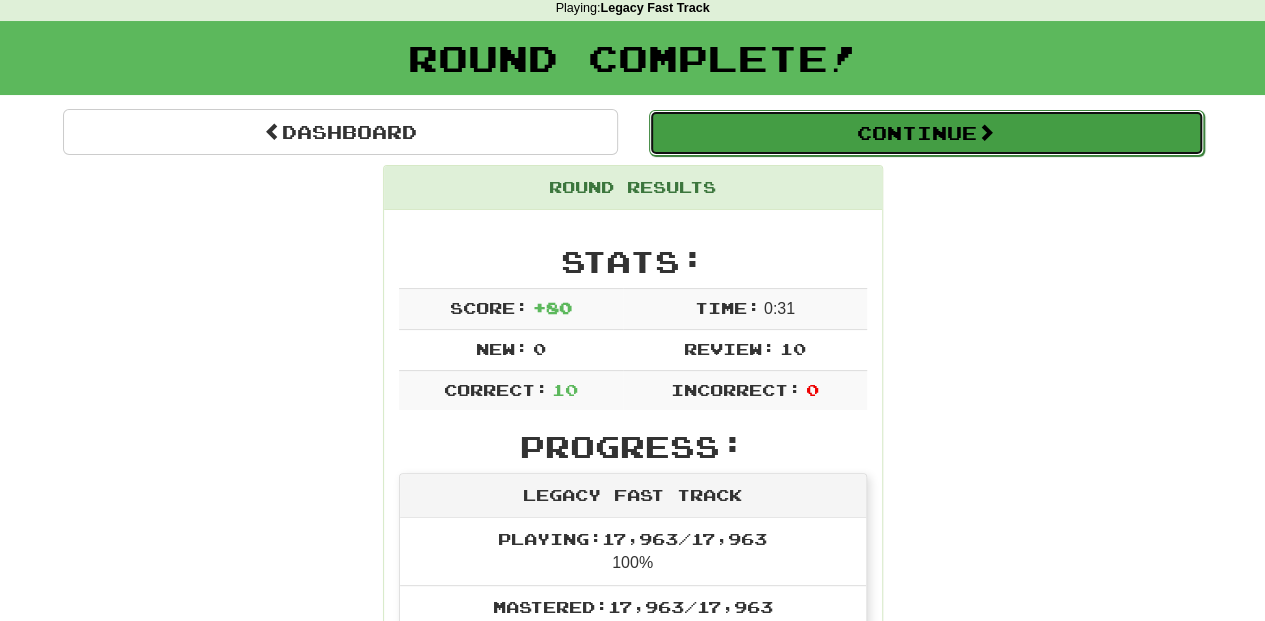 click on "Continue" at bounding box center (926, 133) 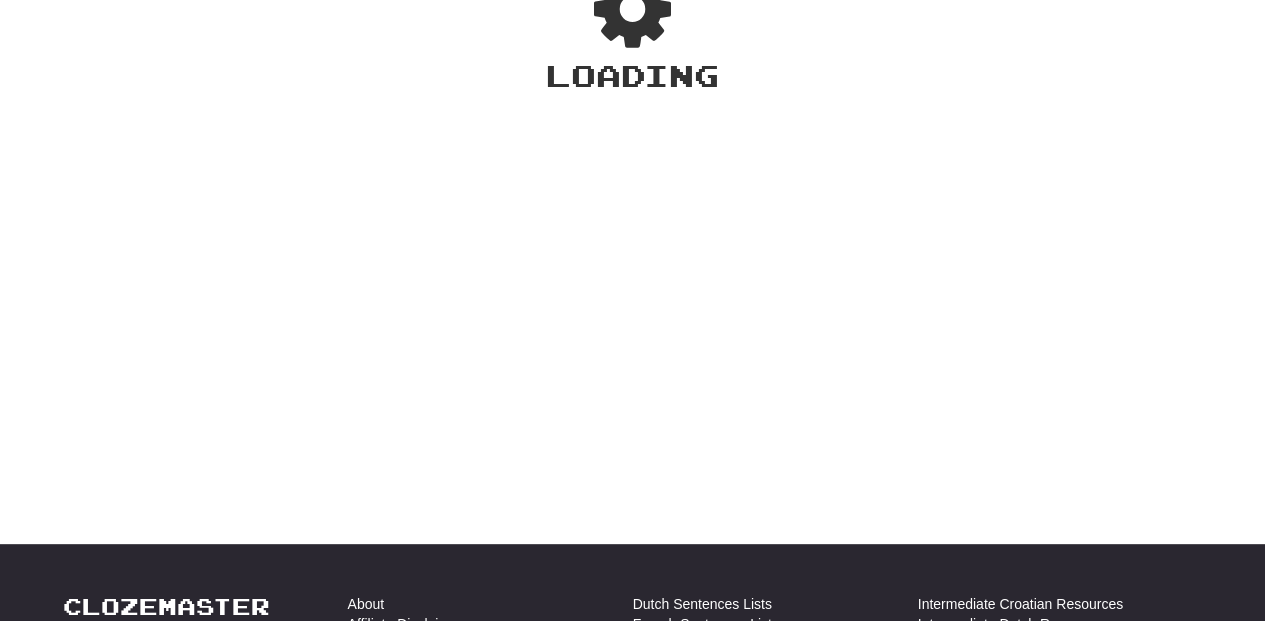 scroll, scrollTop: 87, scrollLeft: 0, axis: vertical 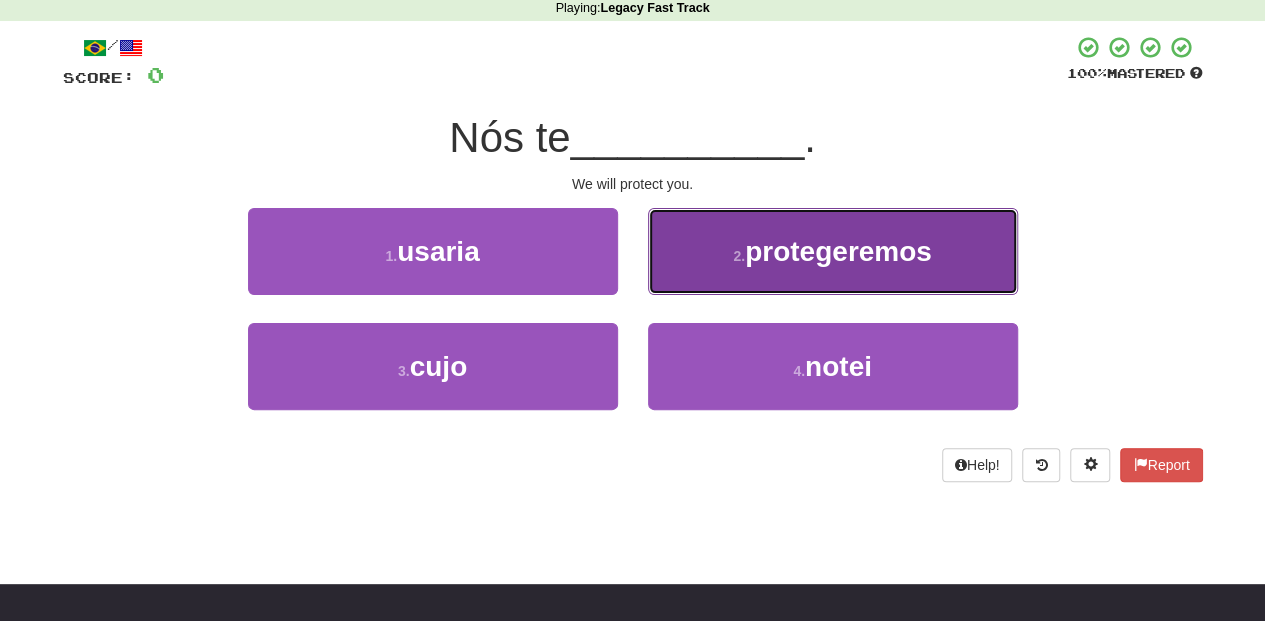 click on "2 .  protegeremos" at bounding box center [833, 251] 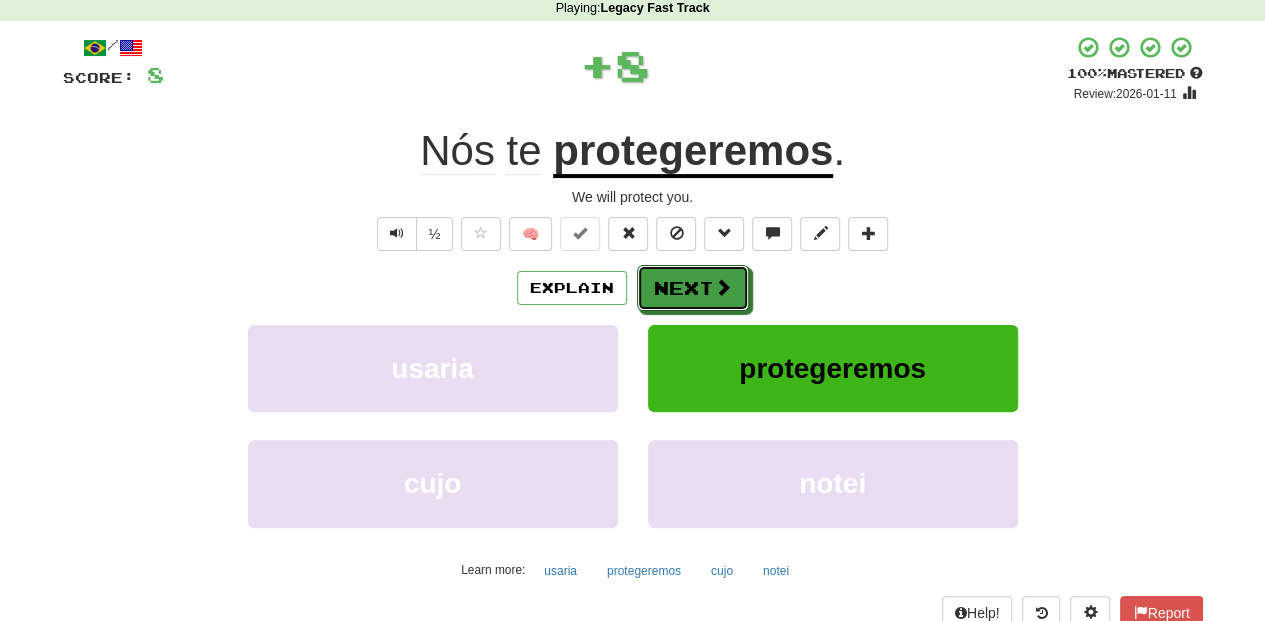 click on "Next" at bounding box center (693, 288) 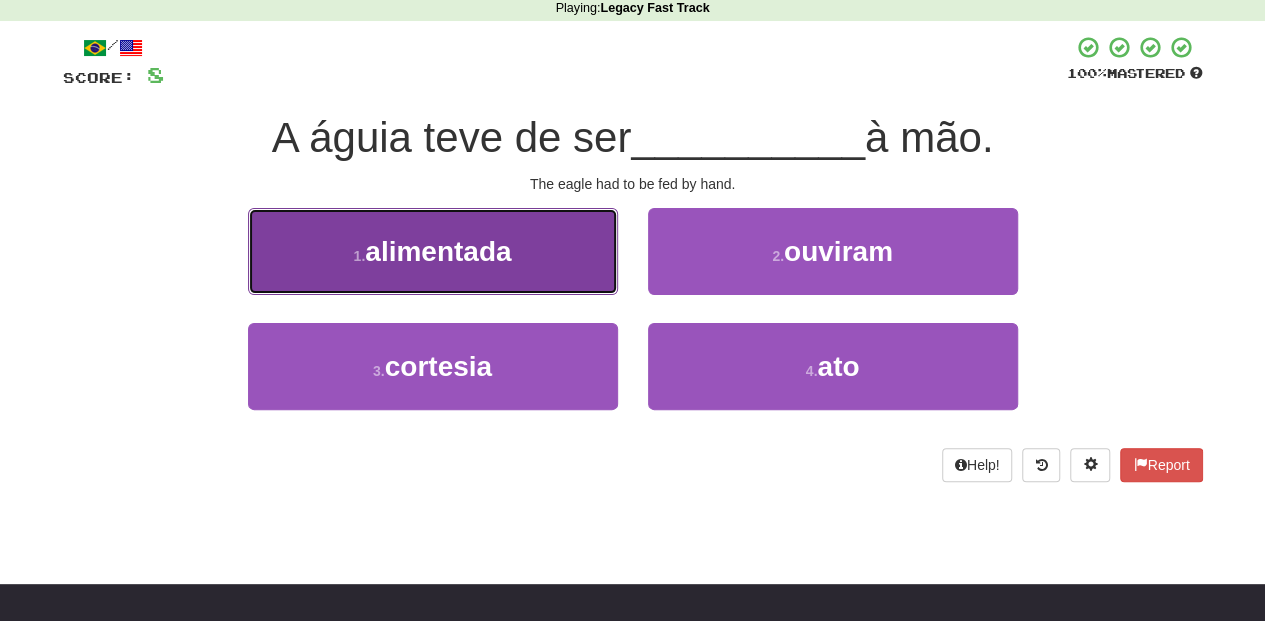 click on "1 .  alimentada" at bounding box center [433, 251] 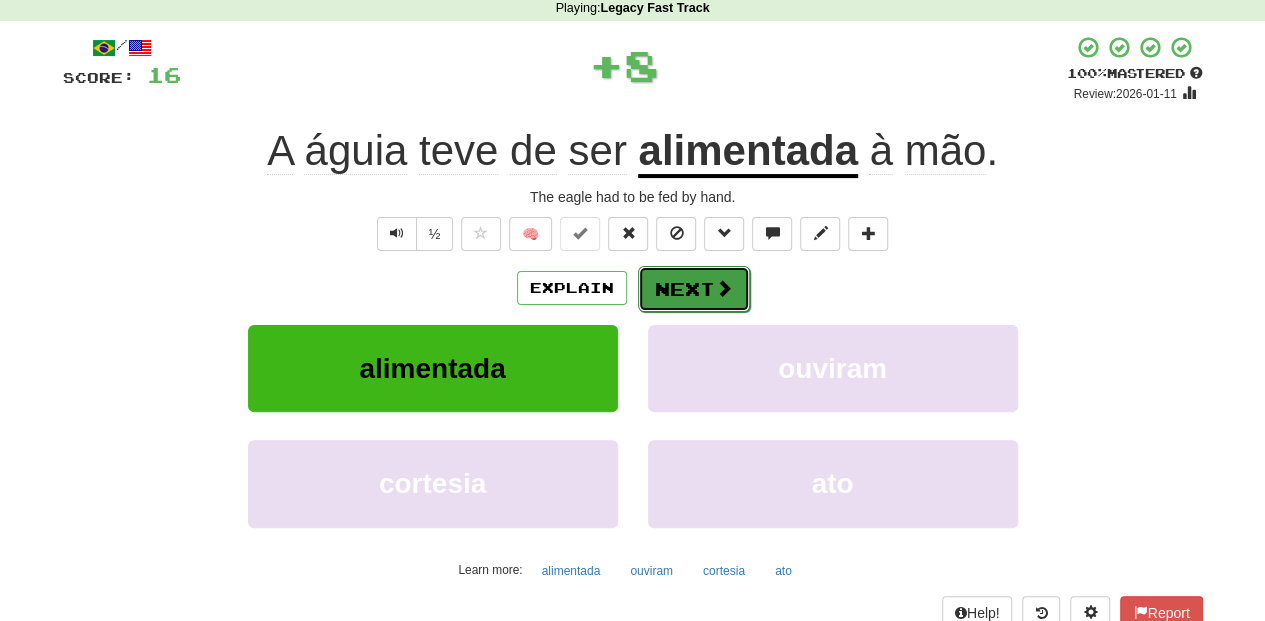 click on "Next" at bounding box center (694, 289) 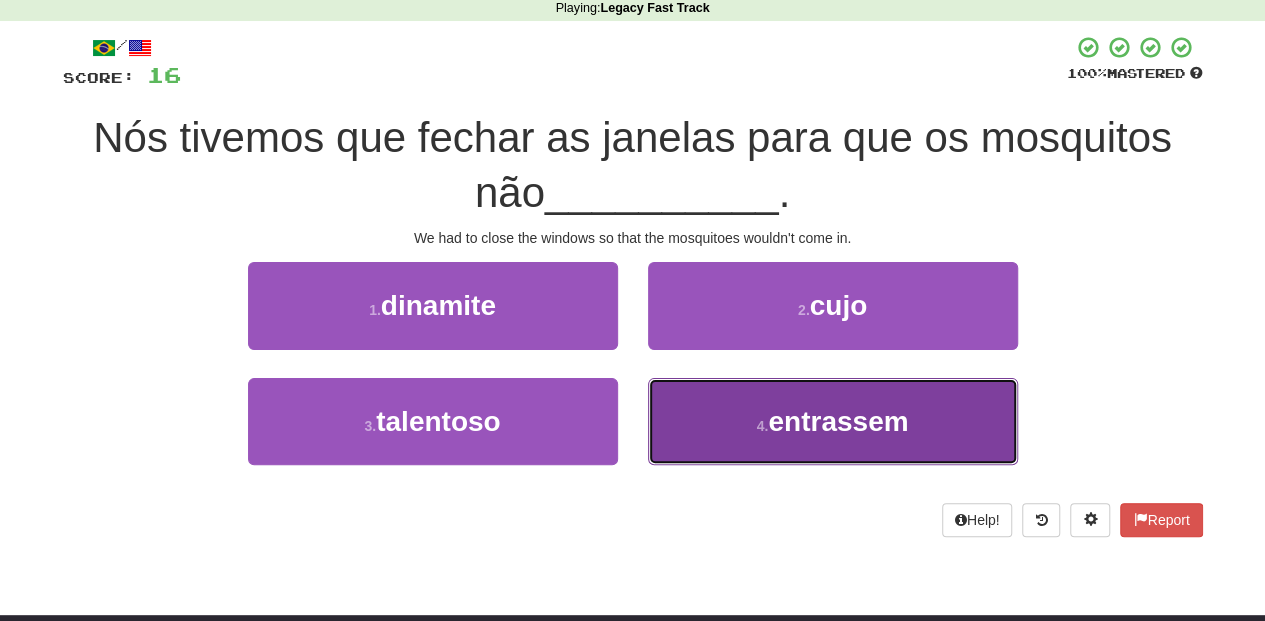 click on "4 .  entrassem" at bounding box center (833, 421) 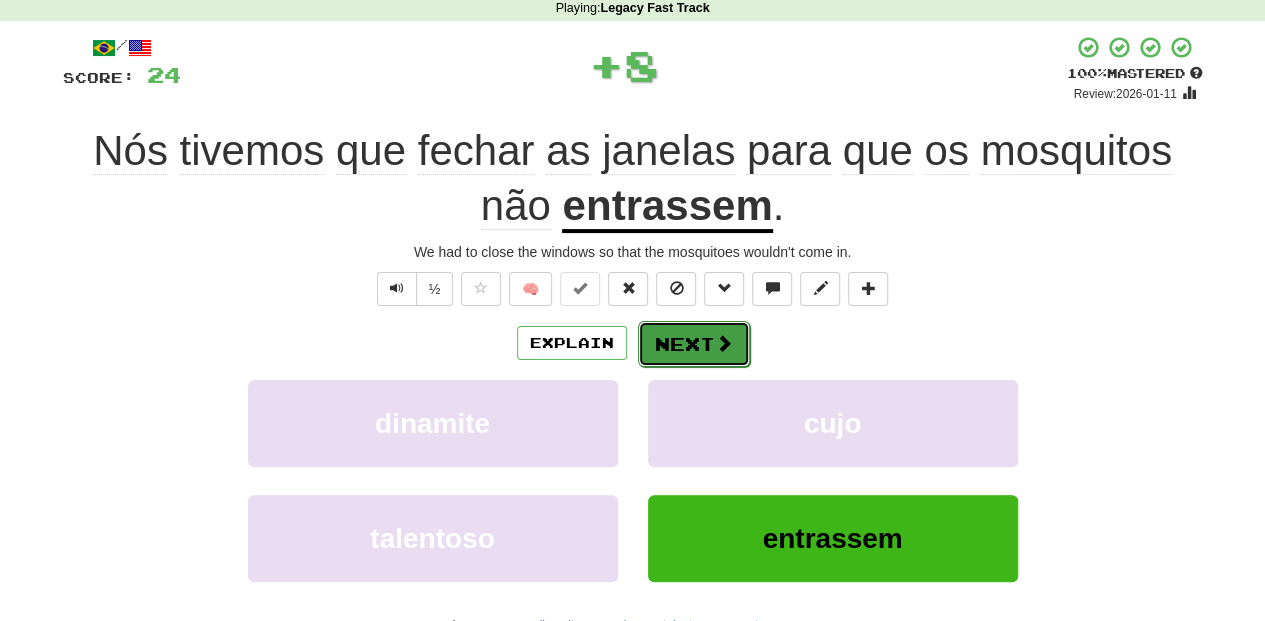 click on "Next" at bounding box center (694, 344) 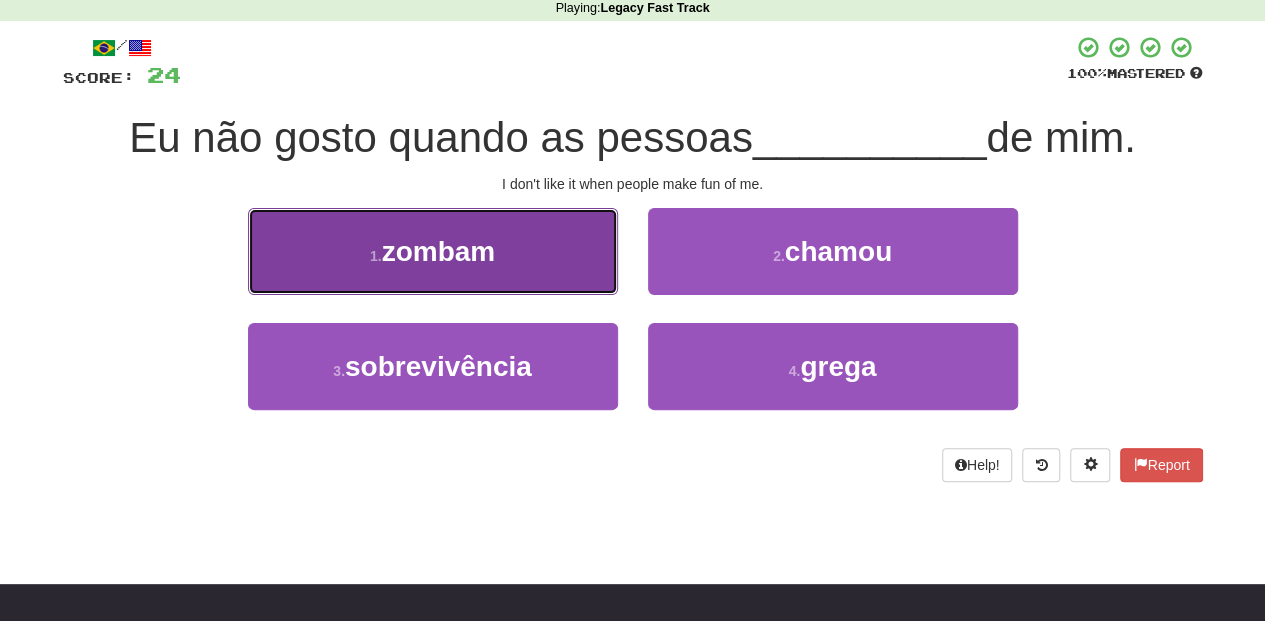 click on "1 .  zombam" at bounding box center (433, 251) 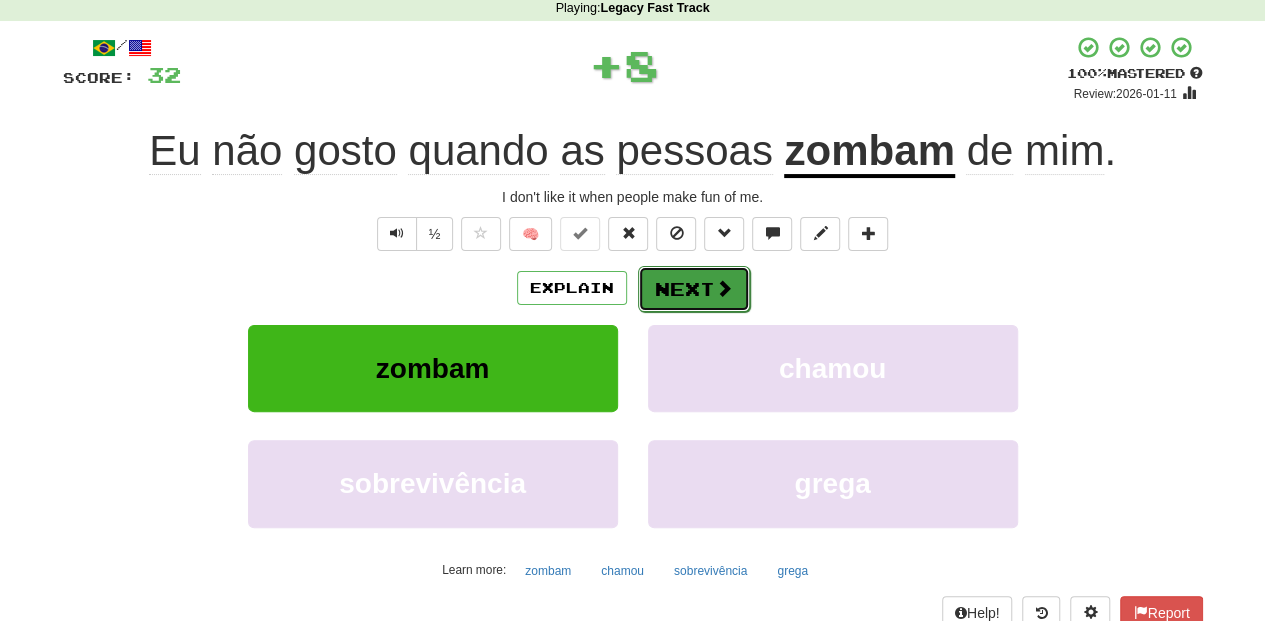 click on "Next" at bounding box center [694, 289] 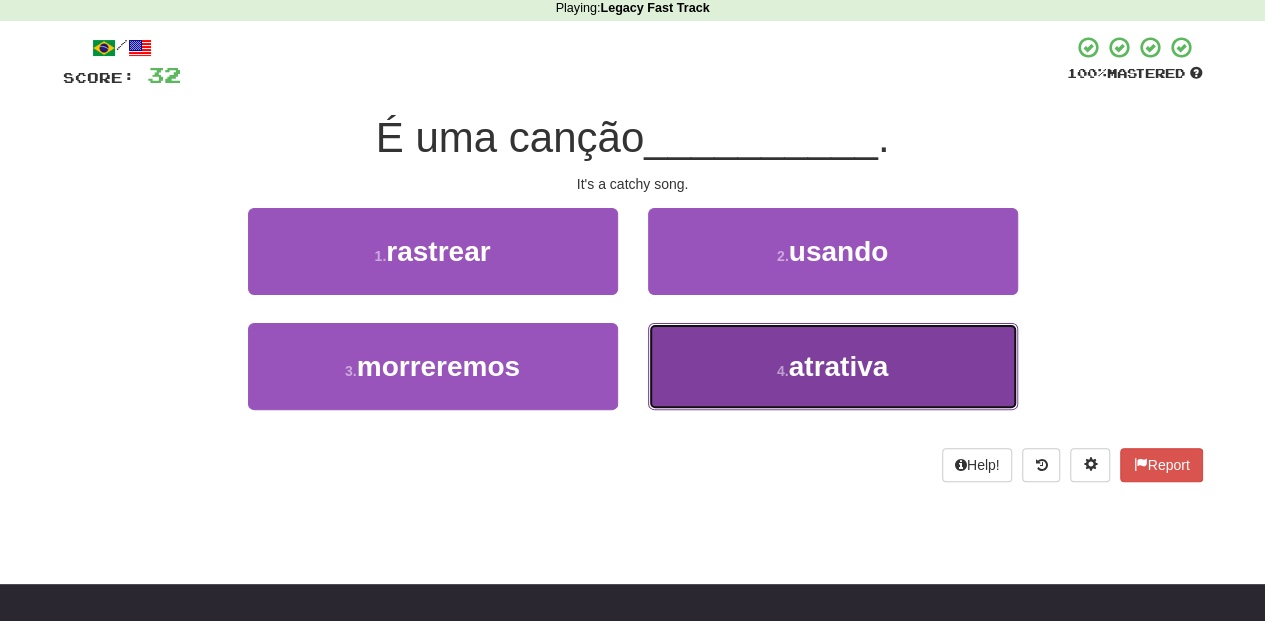 click on "4 .  atrativa" at bounding box center [833, 366] 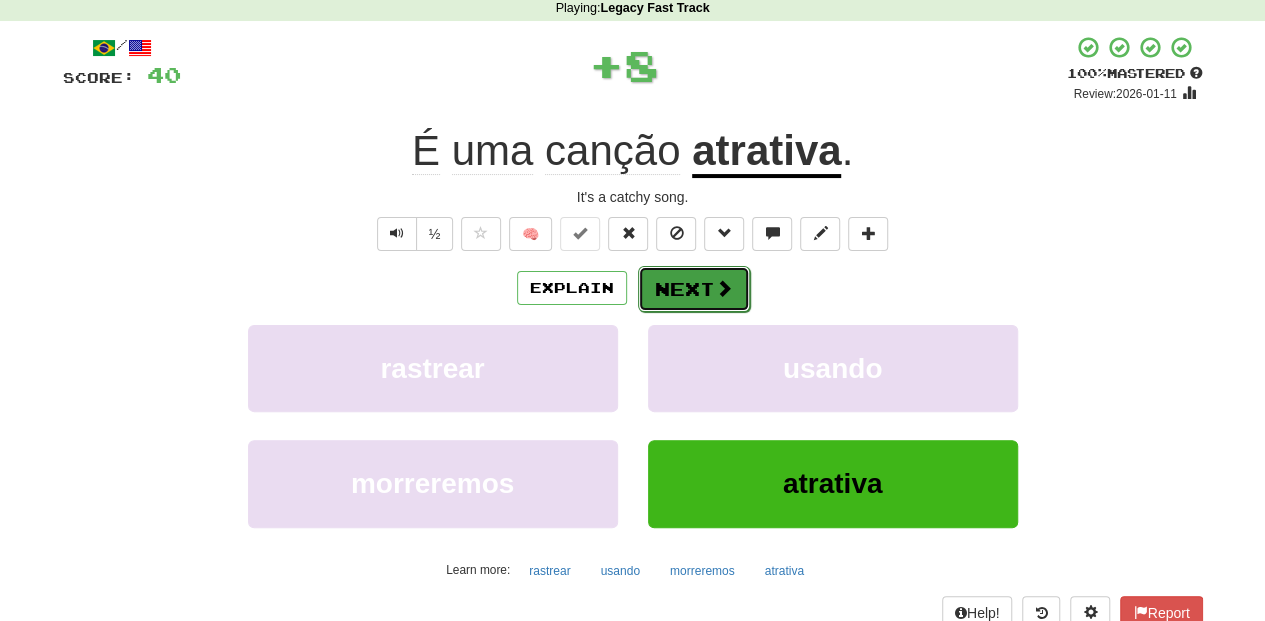 click on "Next" at bounding box center (694, 289) 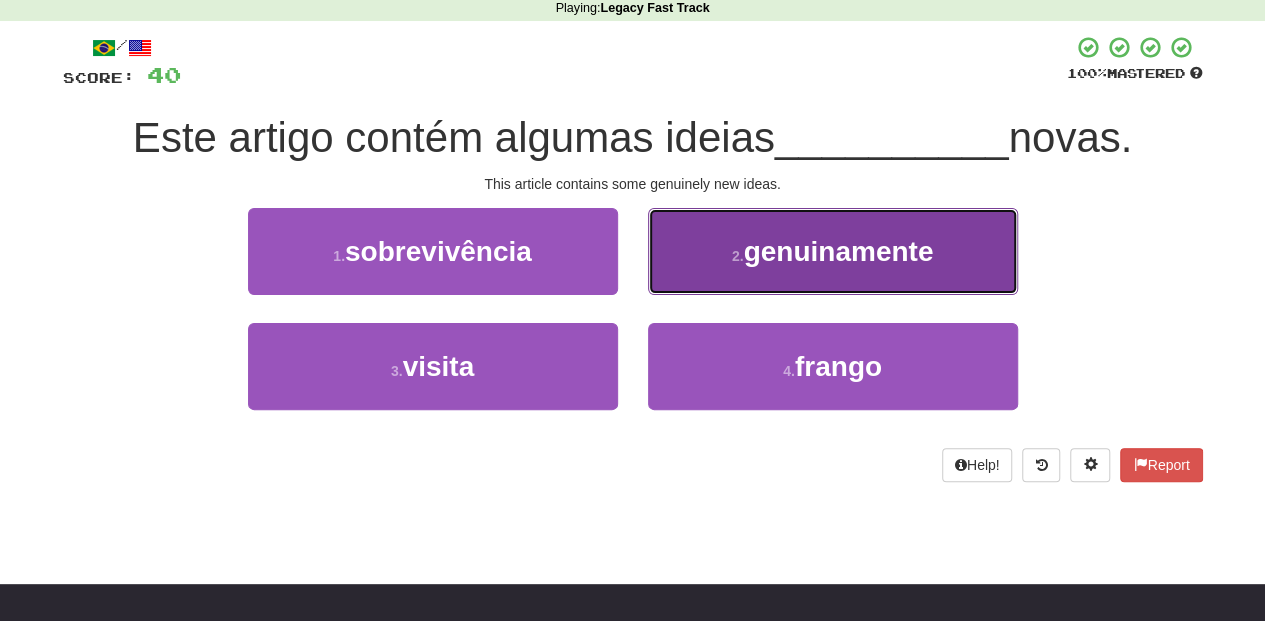 click on "2 .  genuinamente" at bounding box center (833, 251) 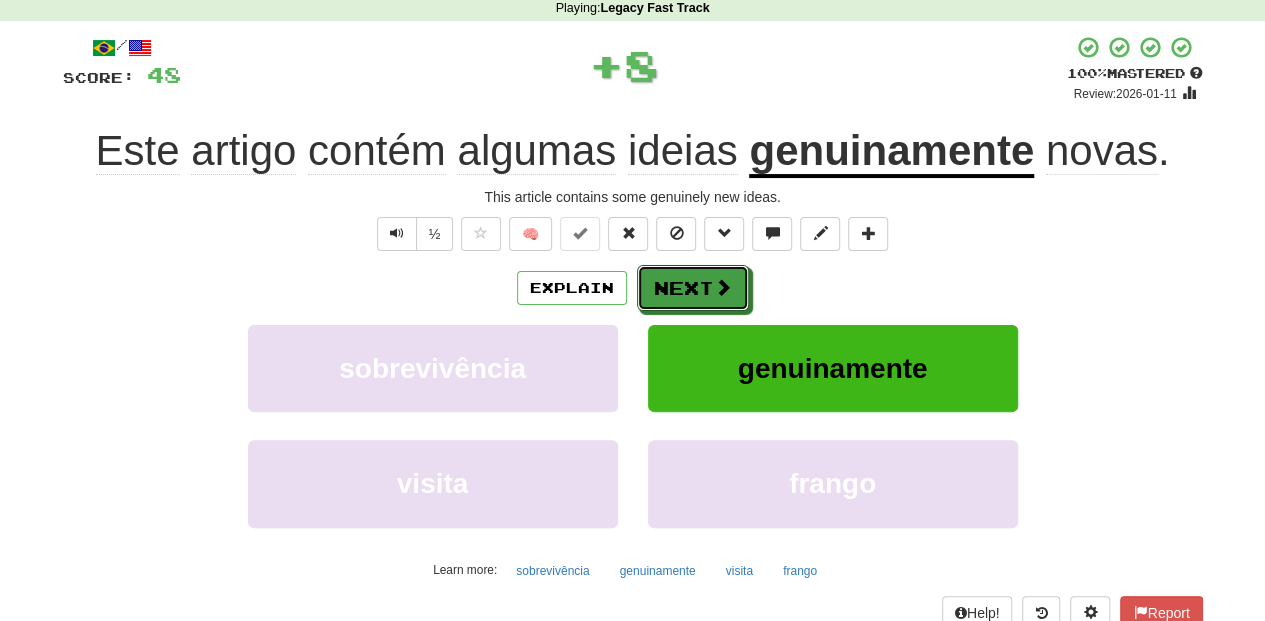 click on "Next" at bounding box center (693, 288) 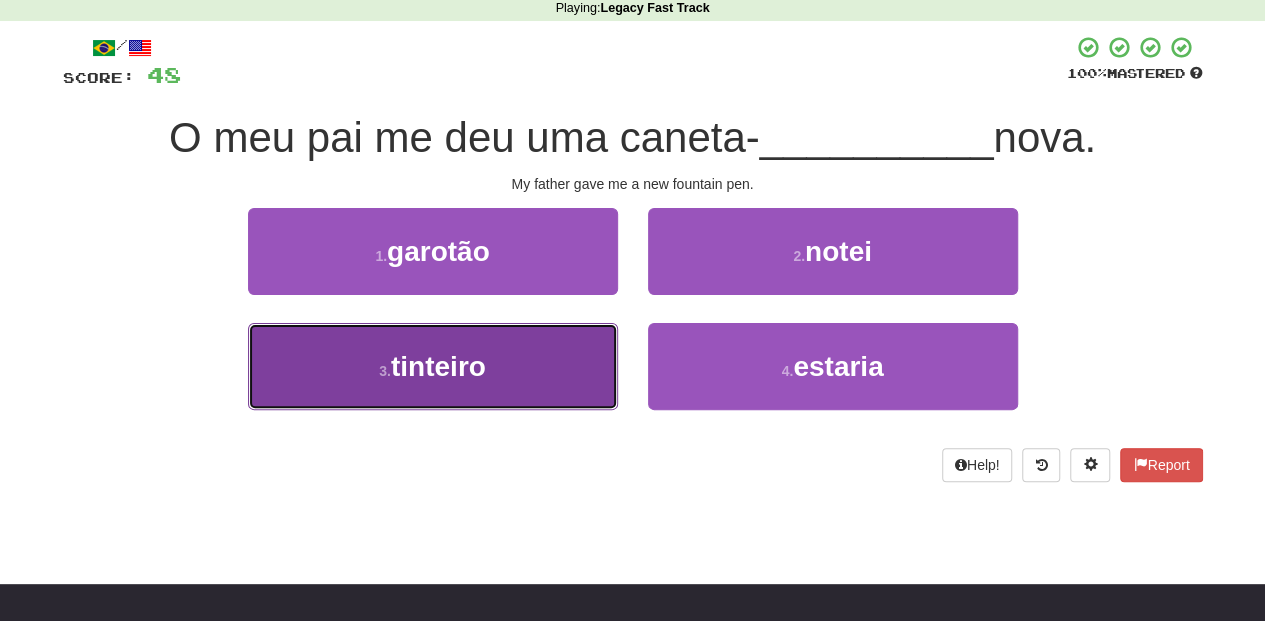 click on "3 .  tinteiro" at bounding box center (433, 366) 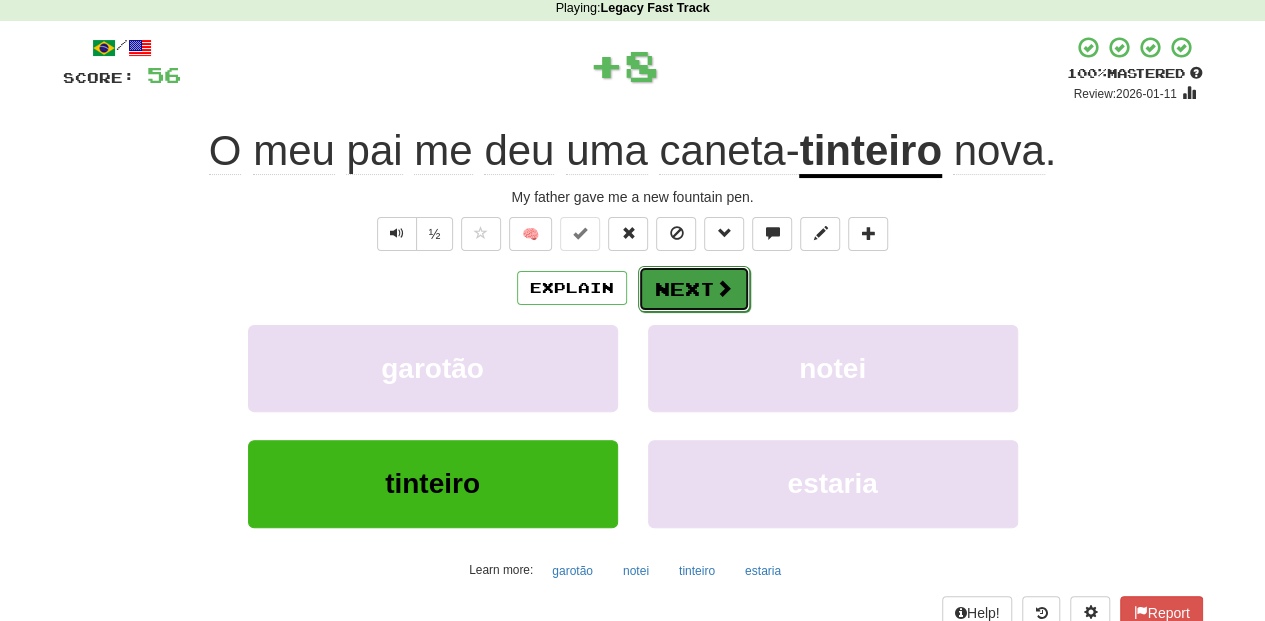 click on "Next" at bounding box center (694, 289) 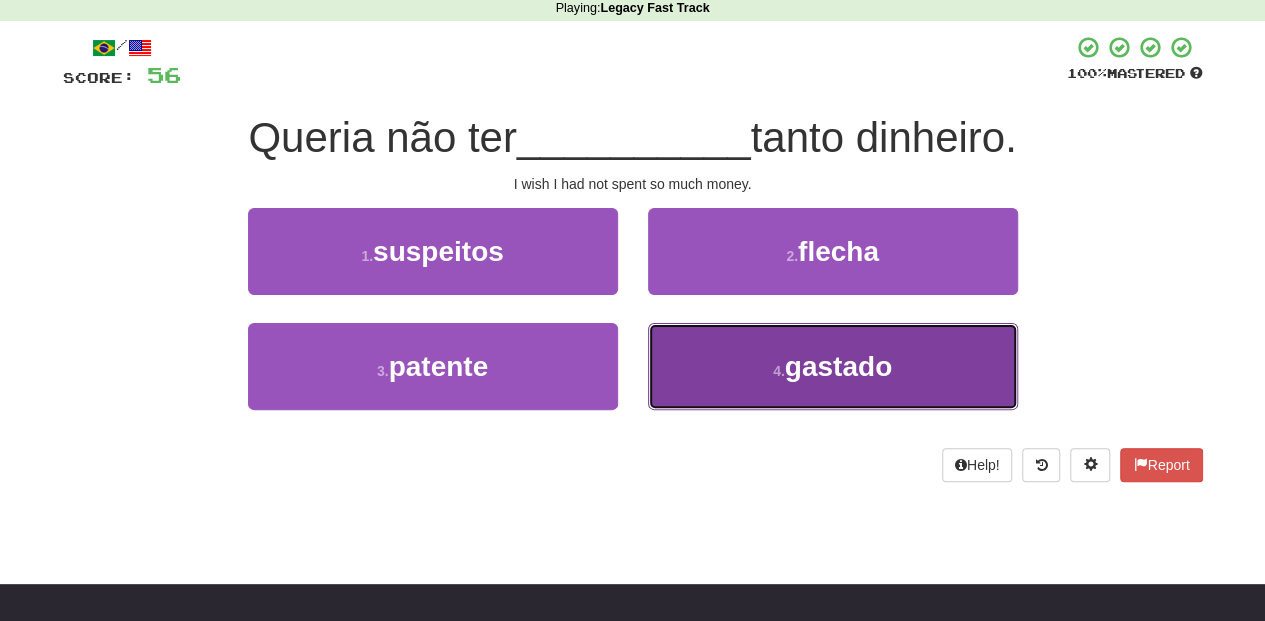 click on "4 .  gastado" at bounding box center (833, 366) 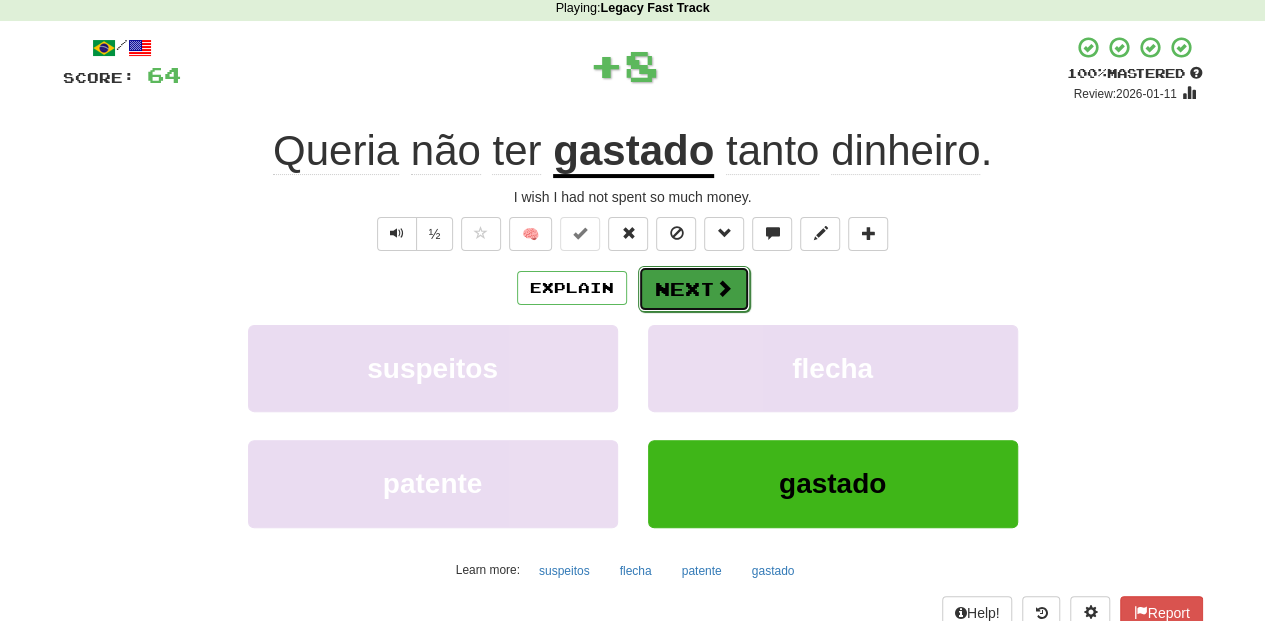 click on "Next" at bounding box center (694, 289) 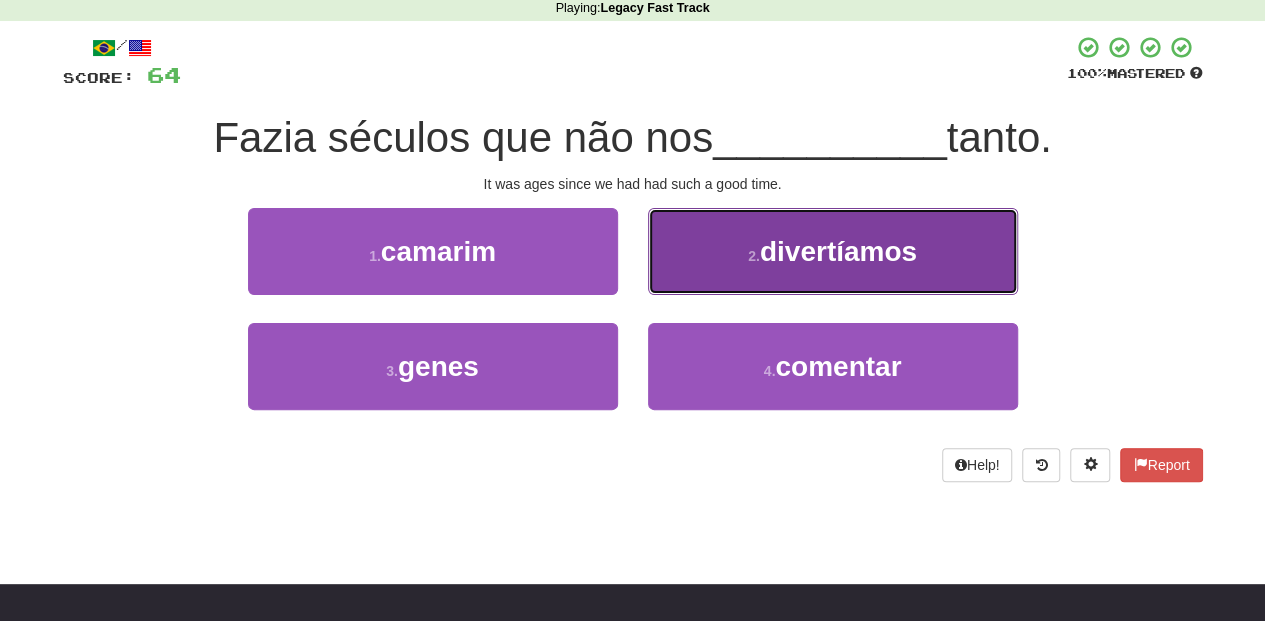 click on "2 .  divertíamos" at bounding box center [833, 251] 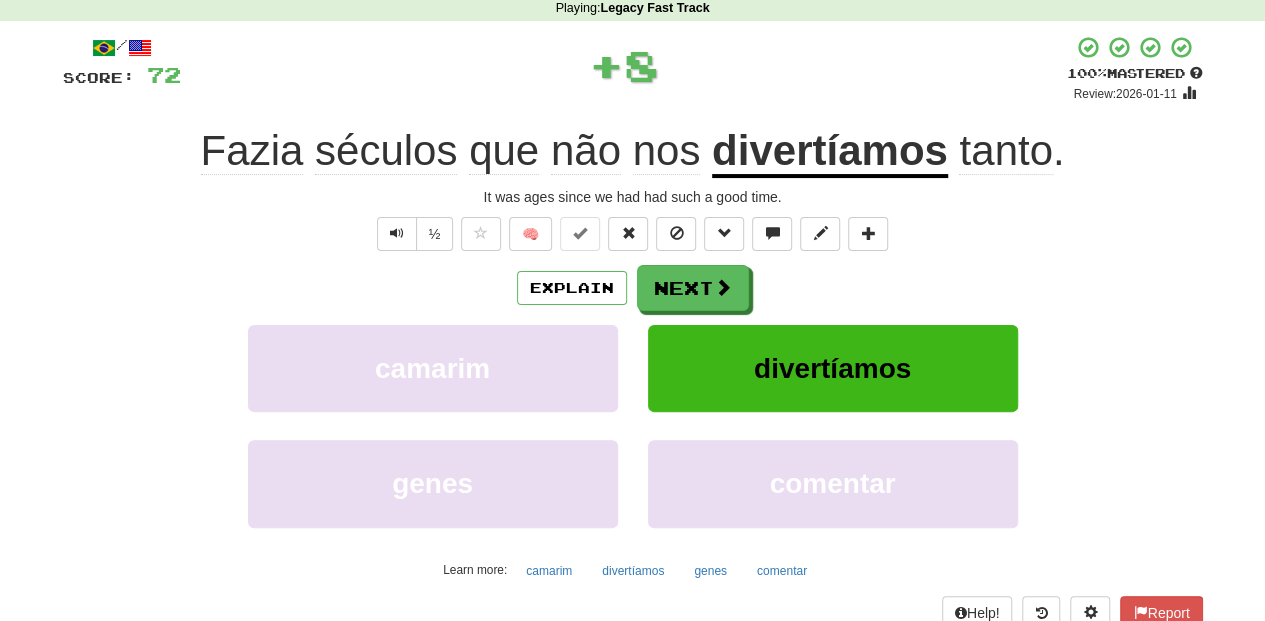 click on "Next" at bounding box center (693, 288) 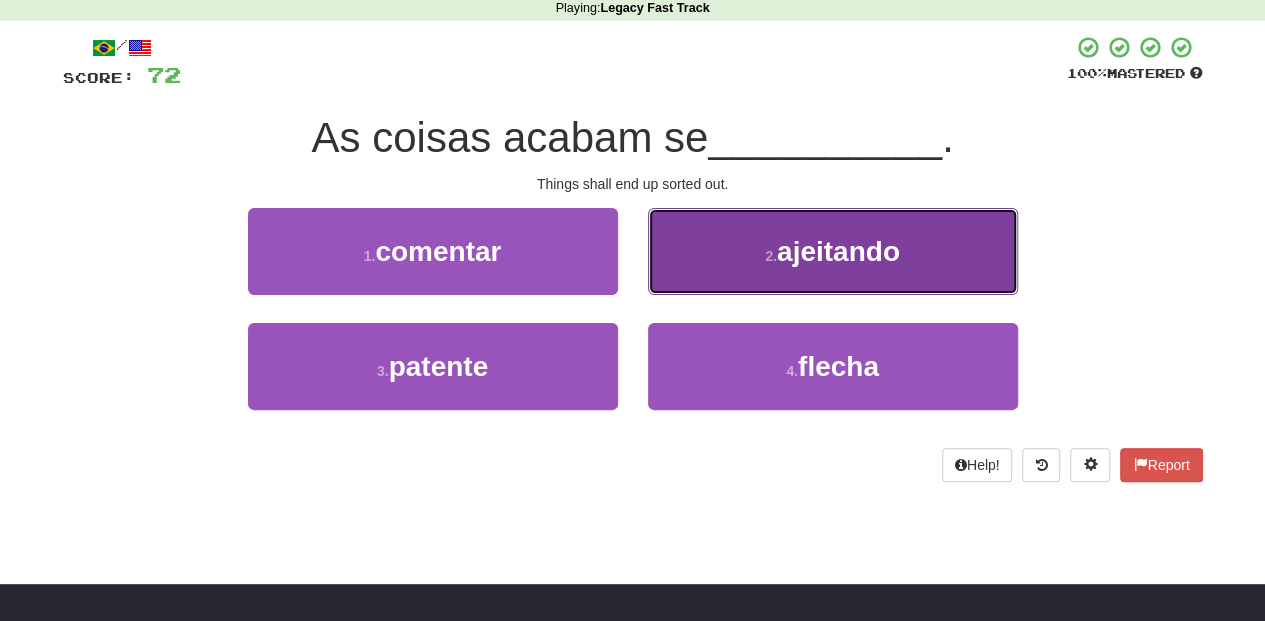 click on "2 .  ajeitando" at bounding box center (833, 251) 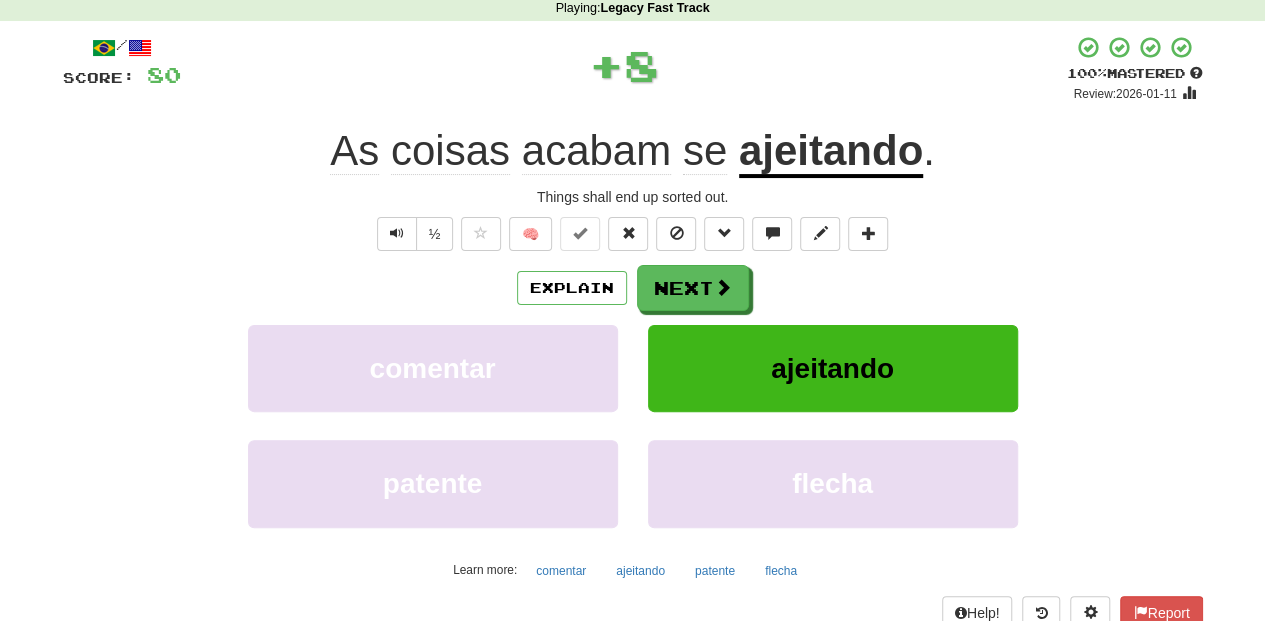click on "Next" at bounding box center [693, 288] 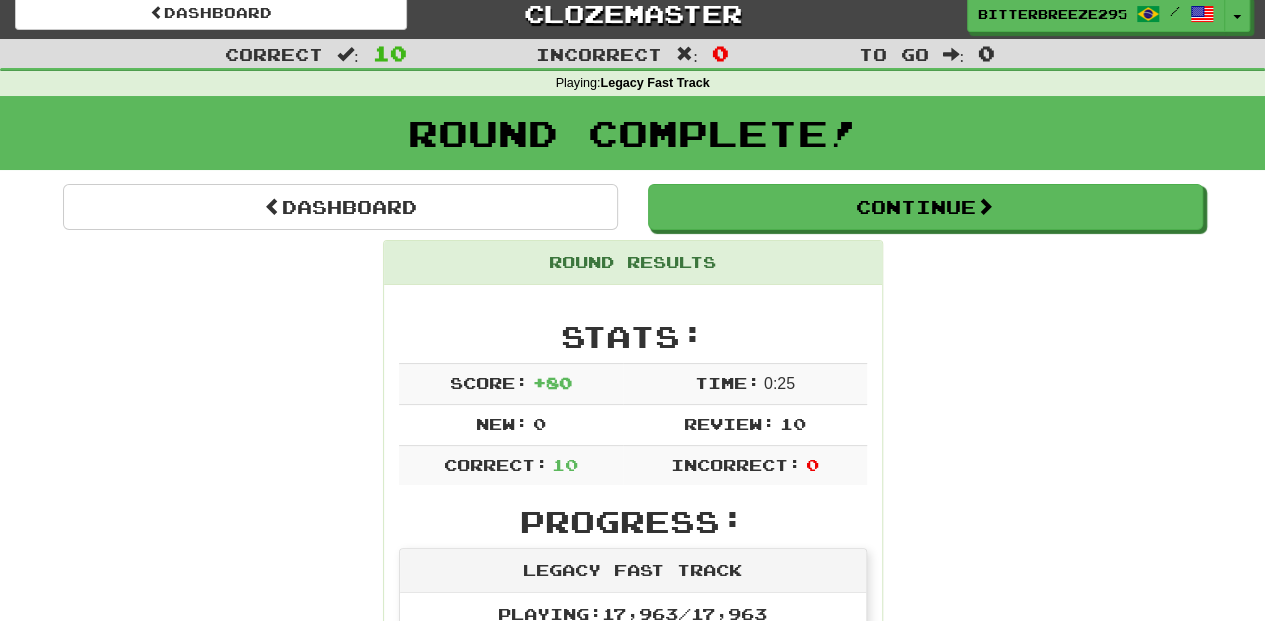 scroll, scrollTop: 0, scrollLeft: 0, axis: both 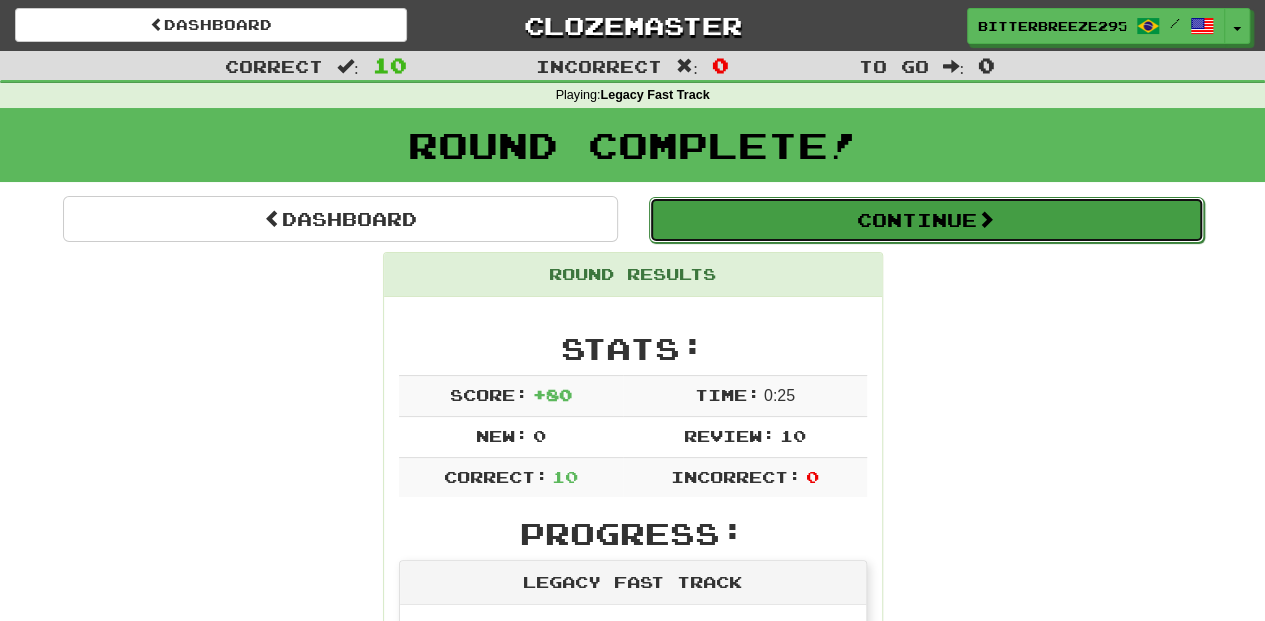 click on "Continue" at bounding box center [926, 220] 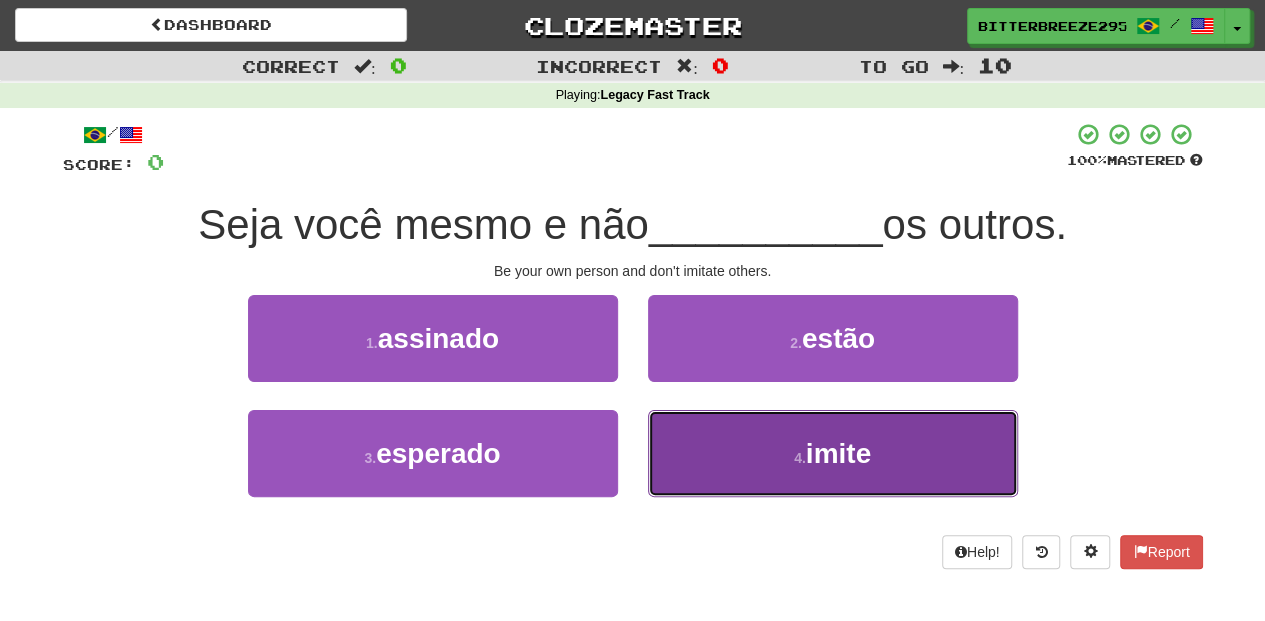 click on "4 .  imite" at bounding box center [833, 453] 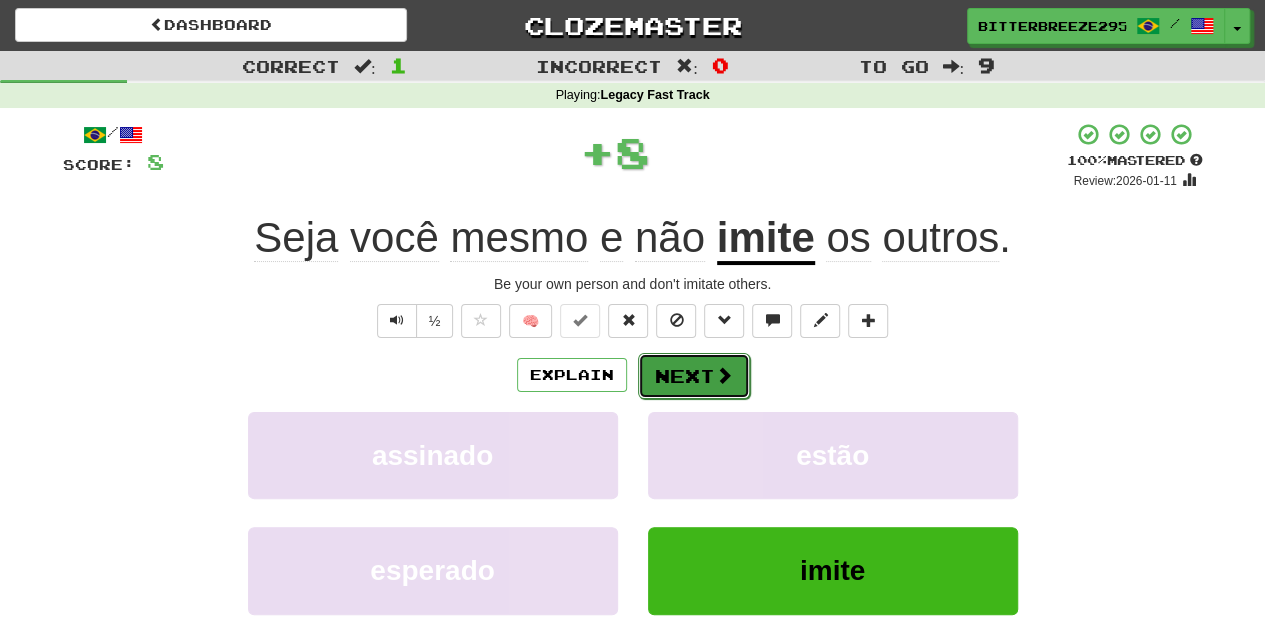 click on "Next" at bounding box center (694, 376) 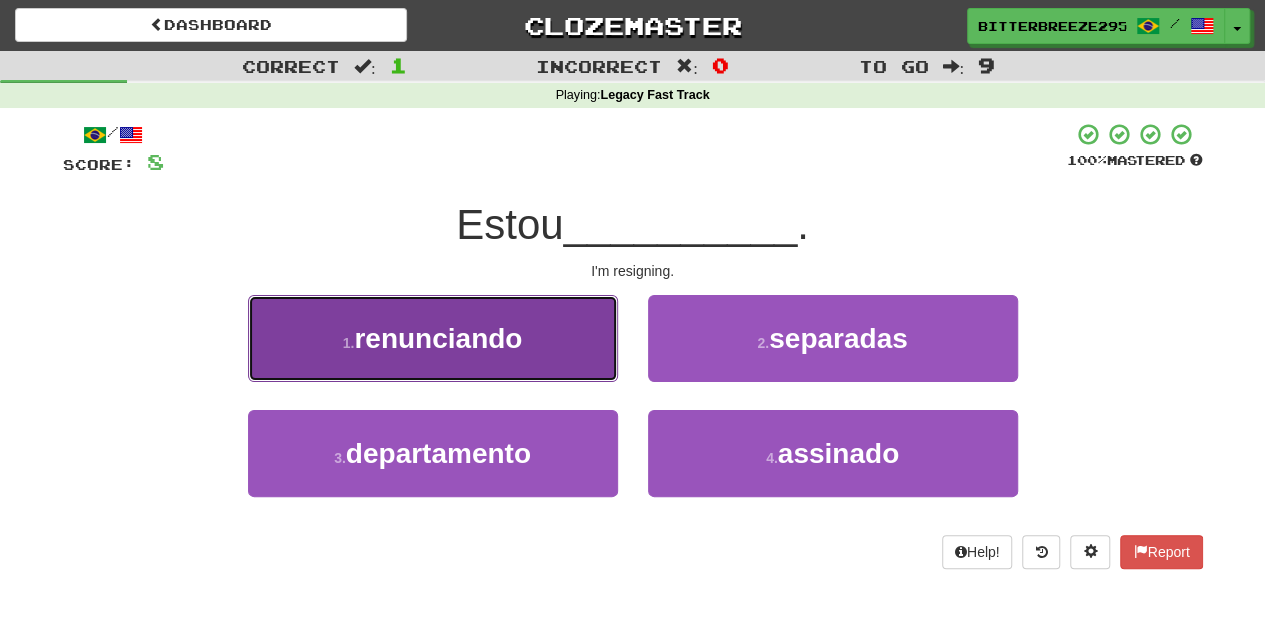 click on "1 .  renunciando" at bounding box center [433, 338] 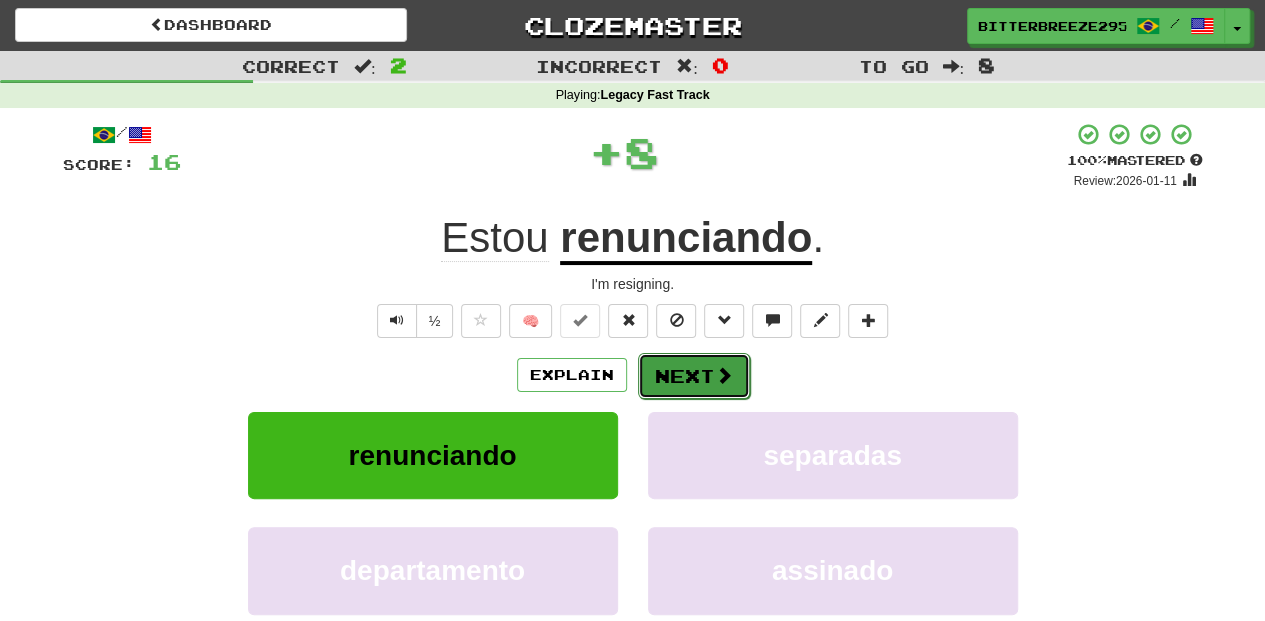 click on "Next" at bounding box center [694, 376] 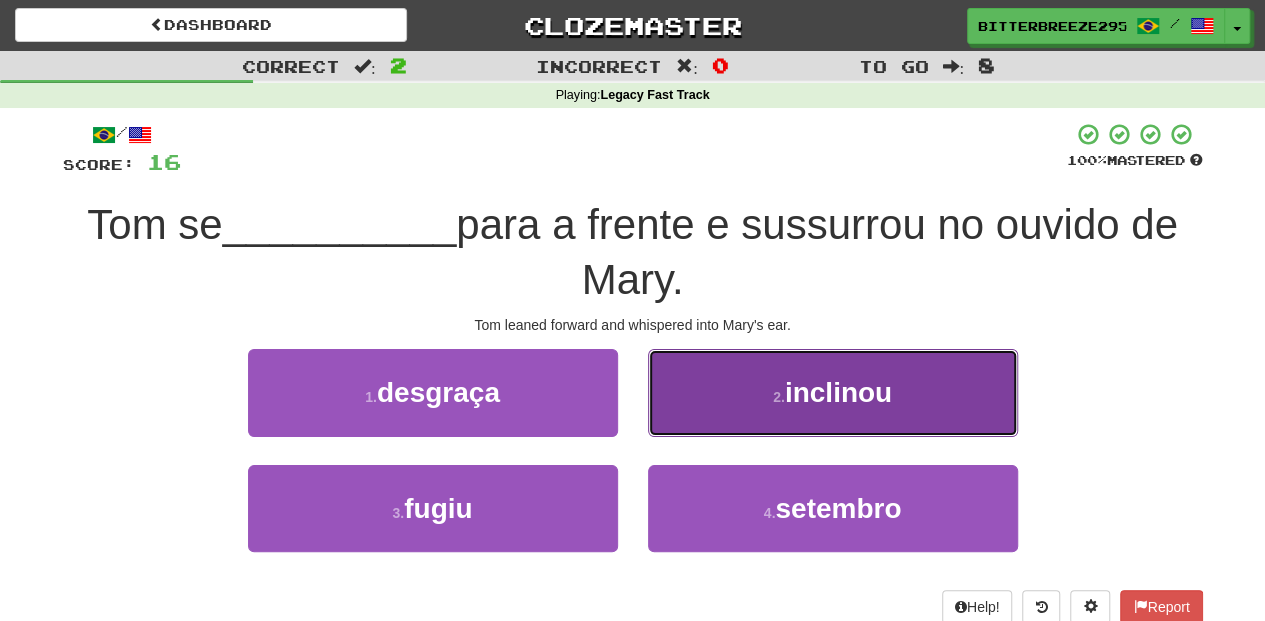 click on "2 .  inclinou" at bounding box center [833, 392] 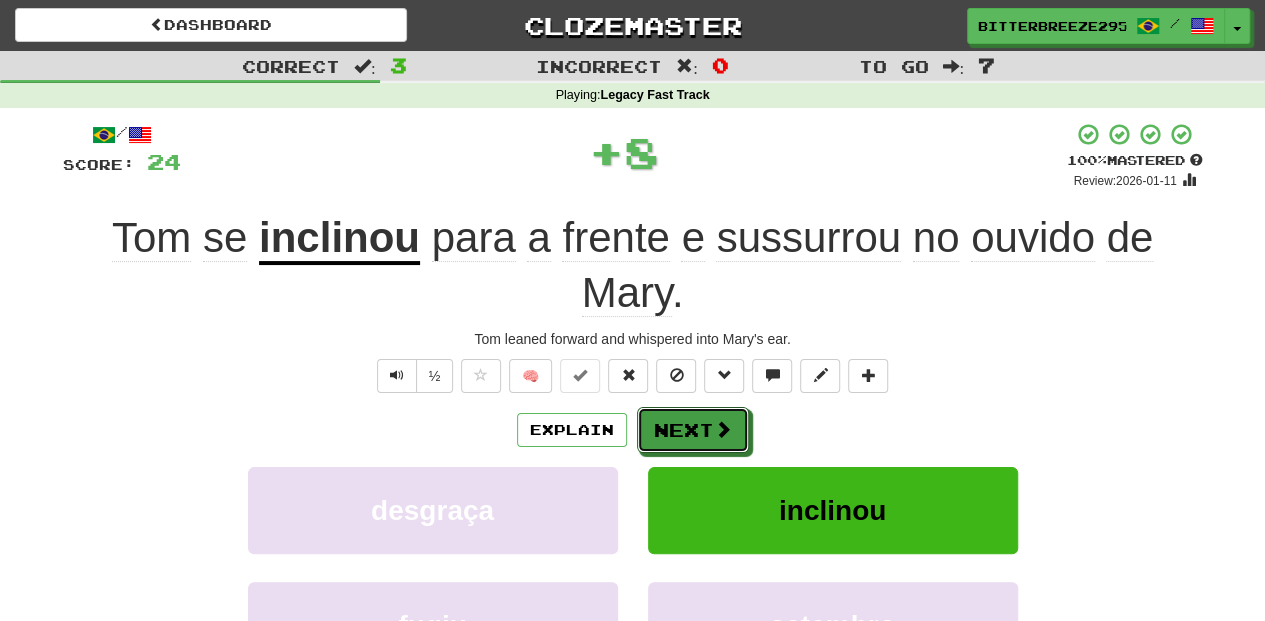 click on "Next" at bounding box center [693, 430] 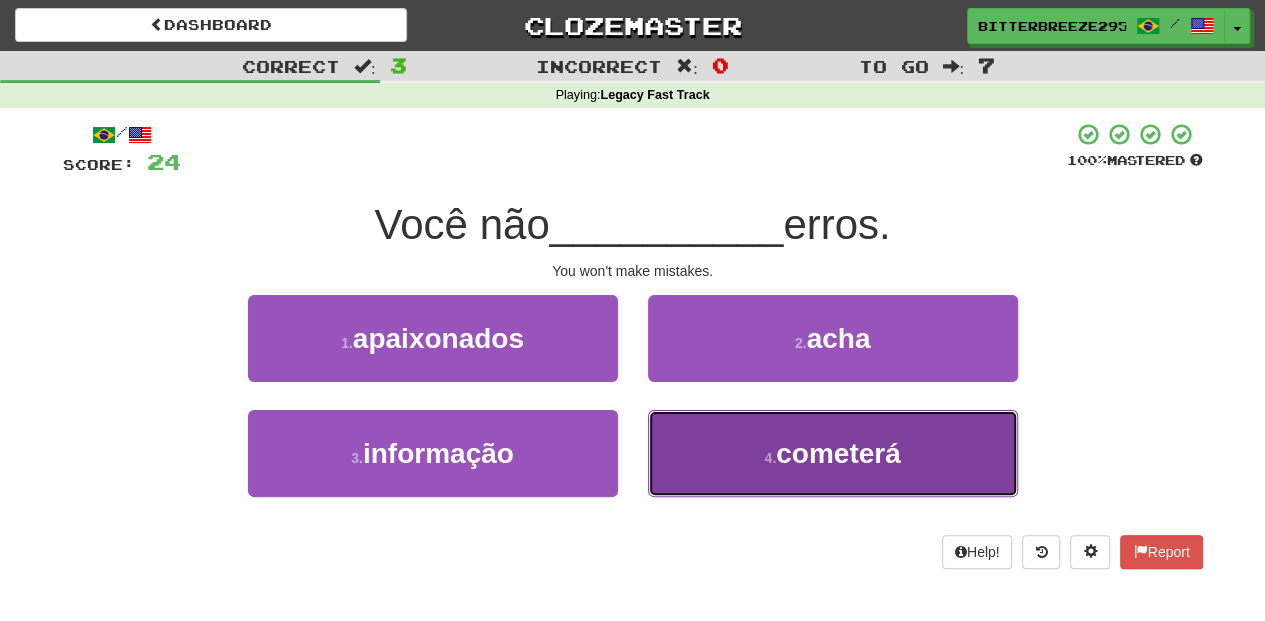 click on "4 .  cometerá" at bounding box center (833, 453) 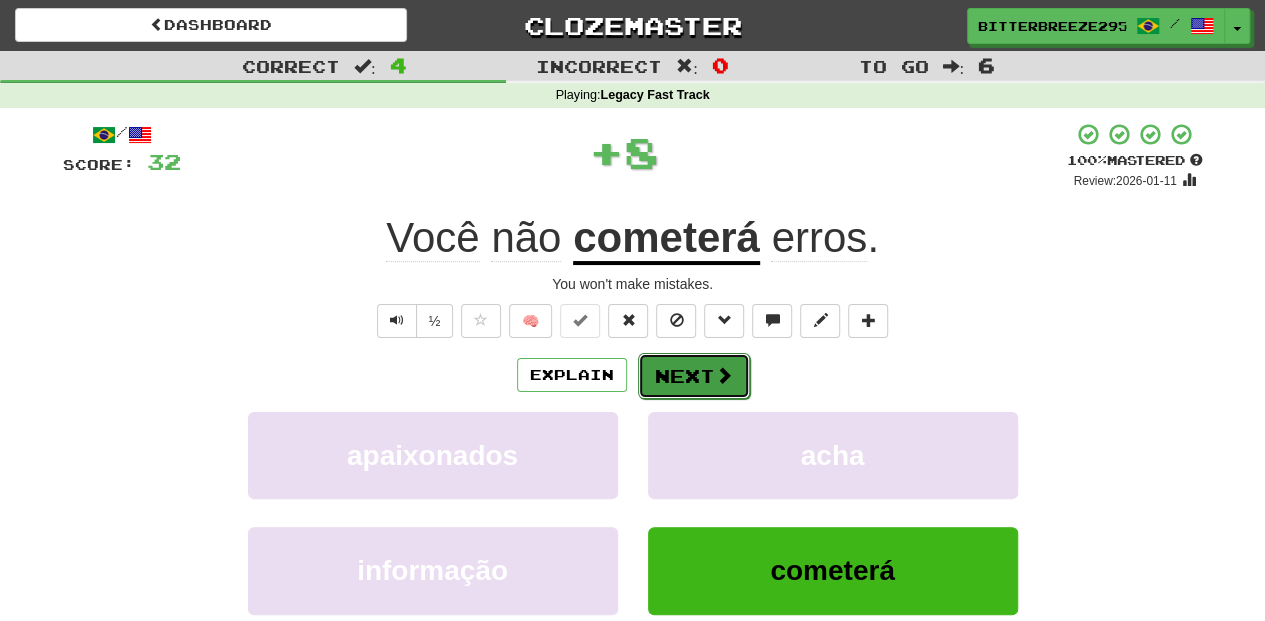 click on "Next" at bounding box center (694, 376) 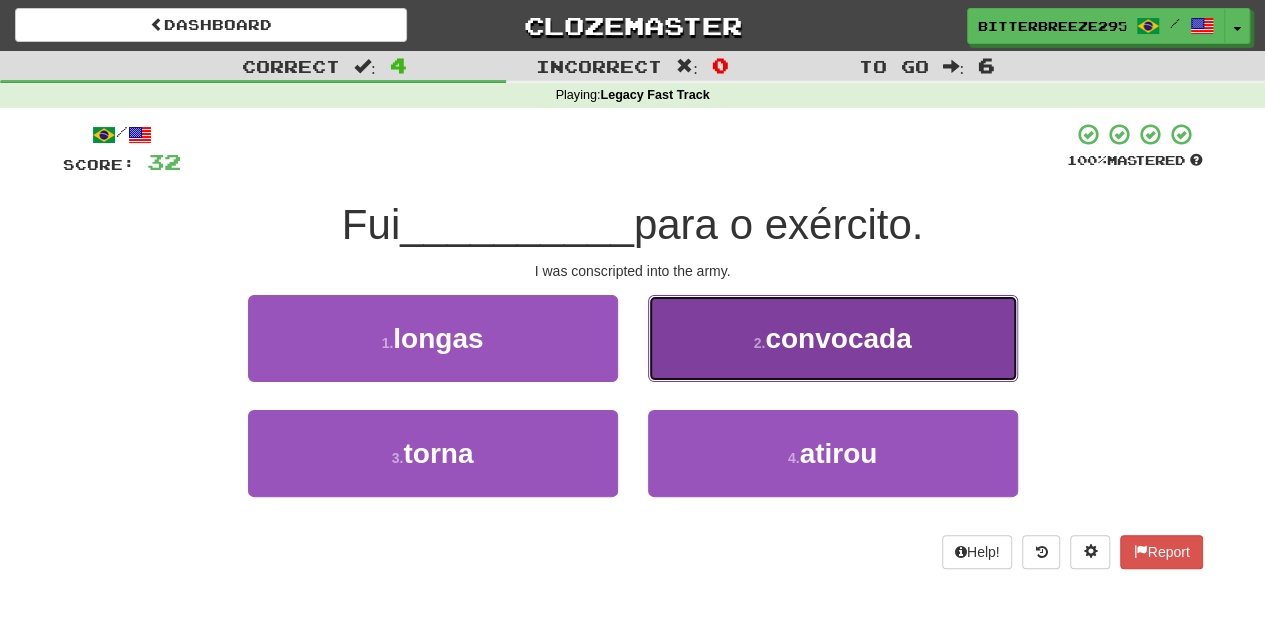 click on "2 .  convocada" at bounding box center (833, 338) 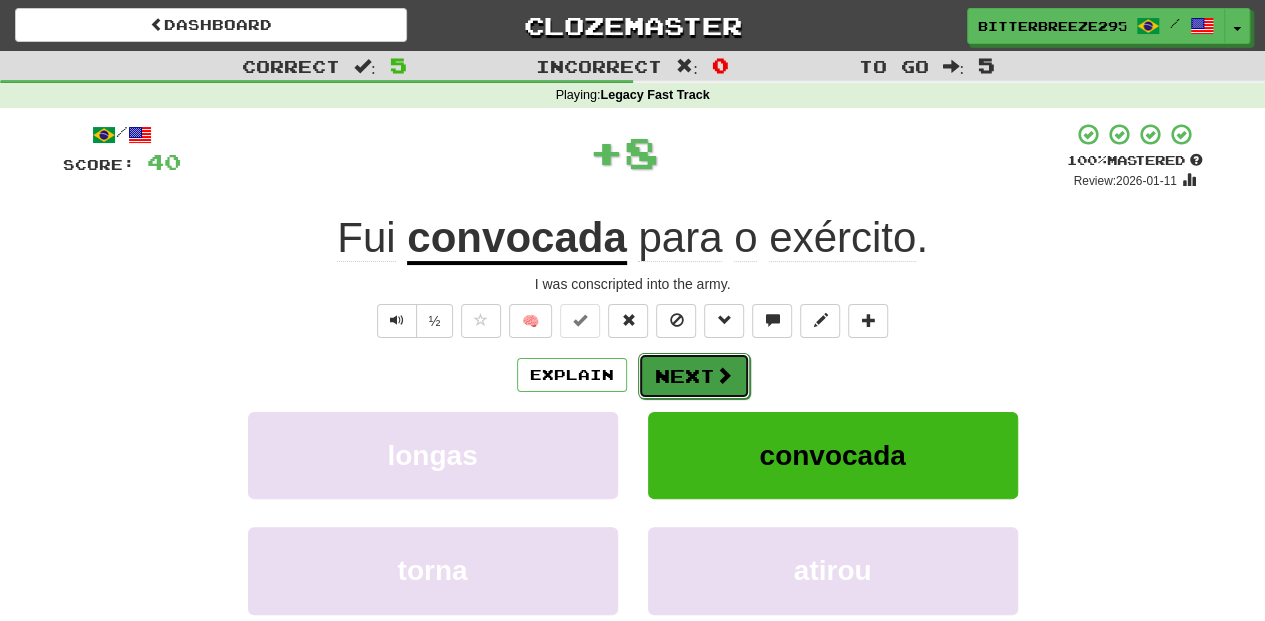 click on "Next" at bounding box center (694, 376) 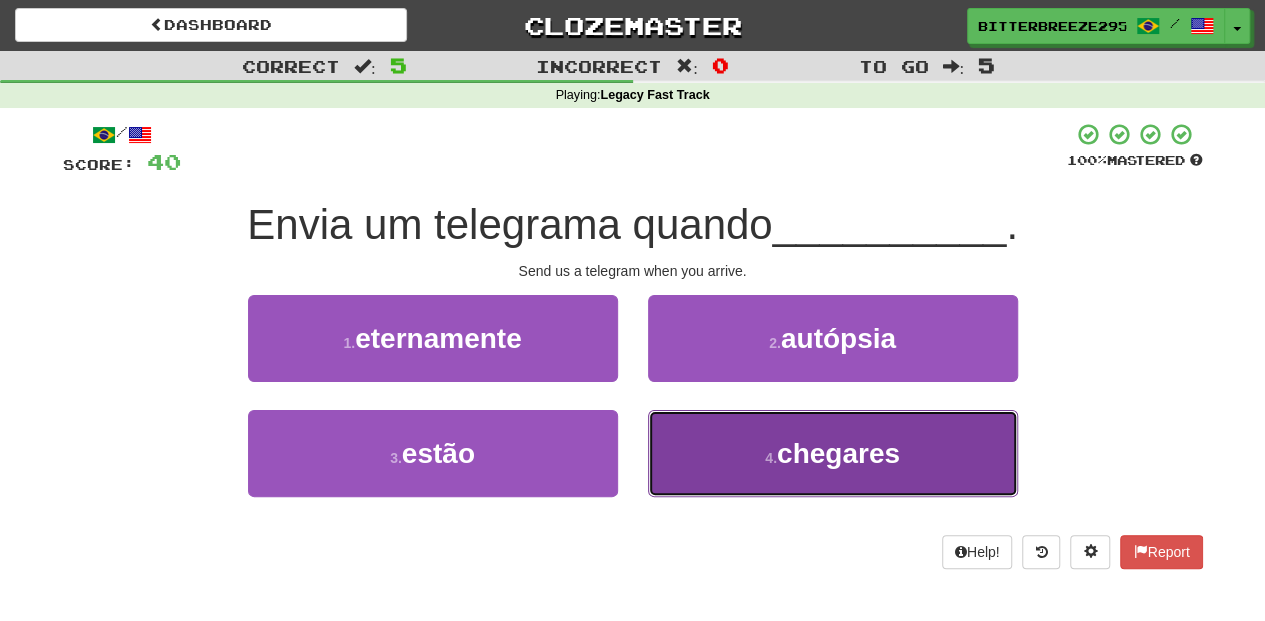 click on "4 .  chegares" at bounding box center (833, 453) 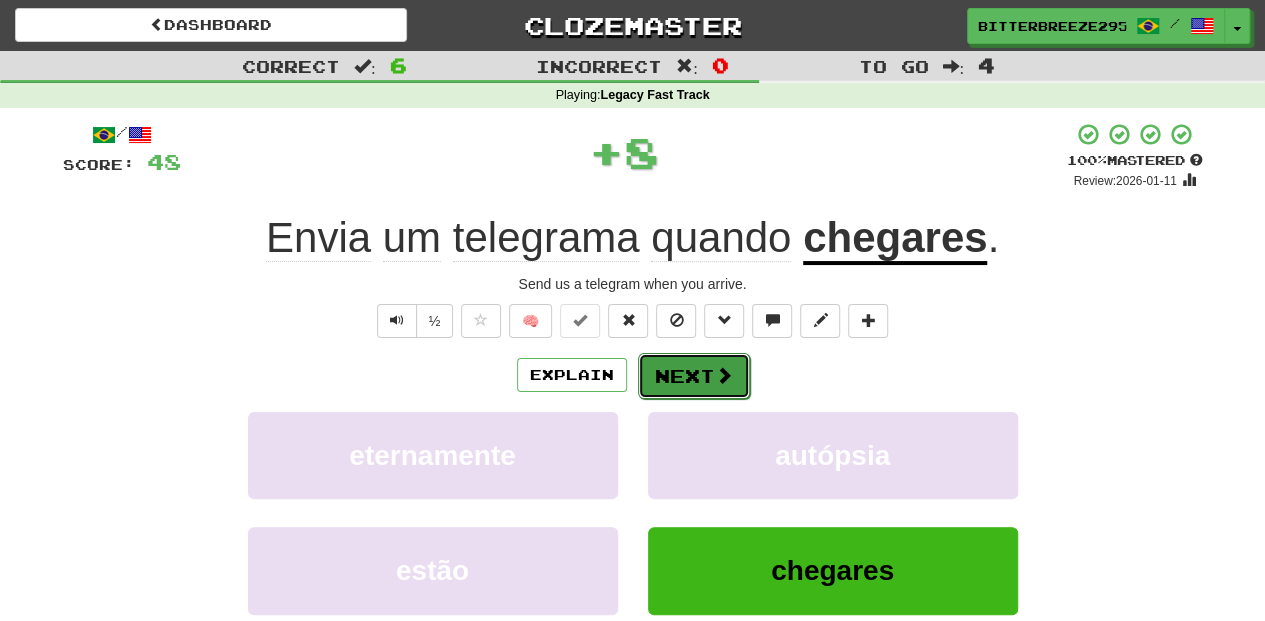 click on "Next" at bounding box center [694, 376] 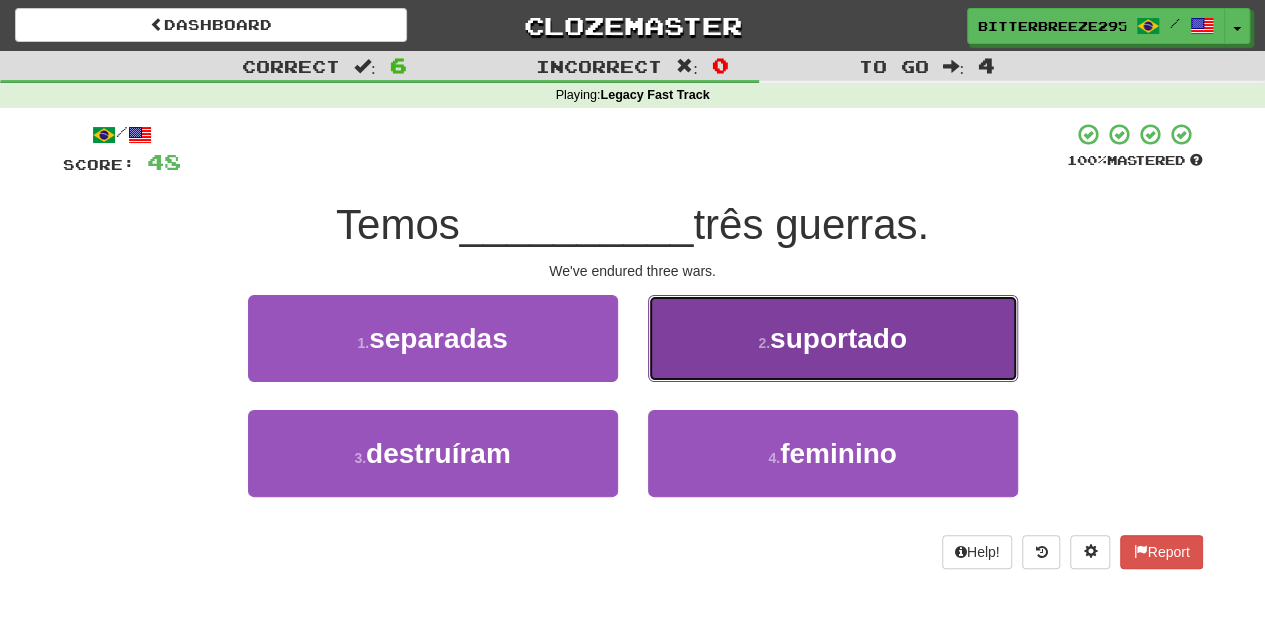 click on "2 .  suportado" at bounding box center (833, 338) 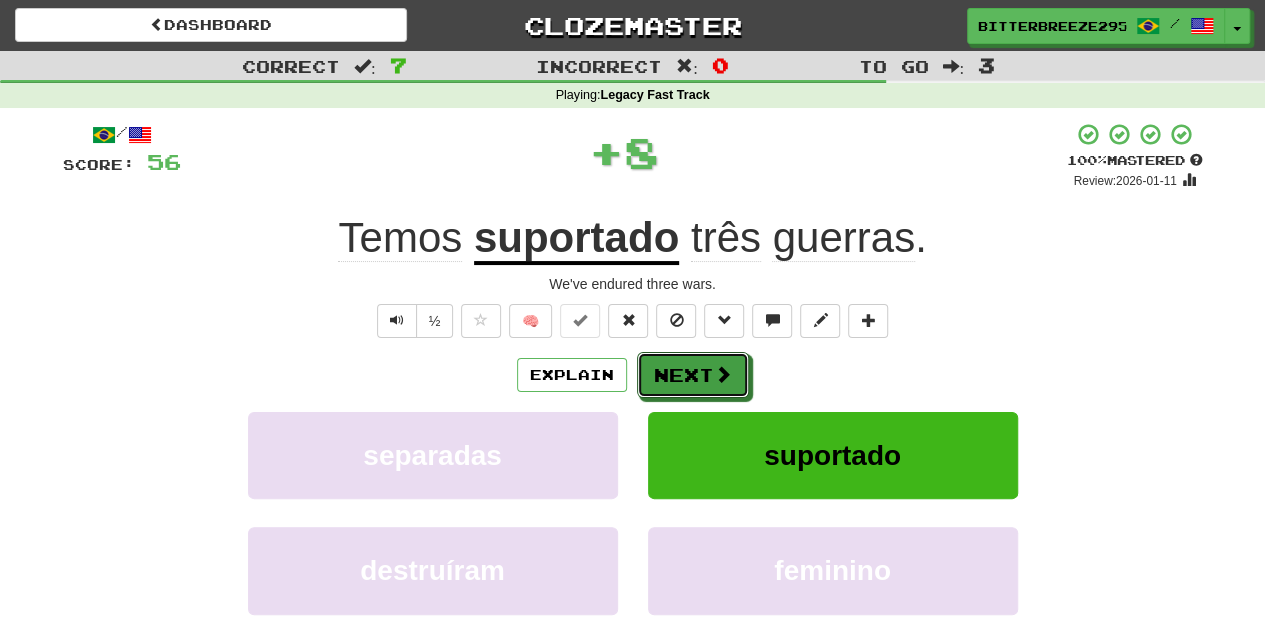 click on "Next" at bounding box center [693, 375] 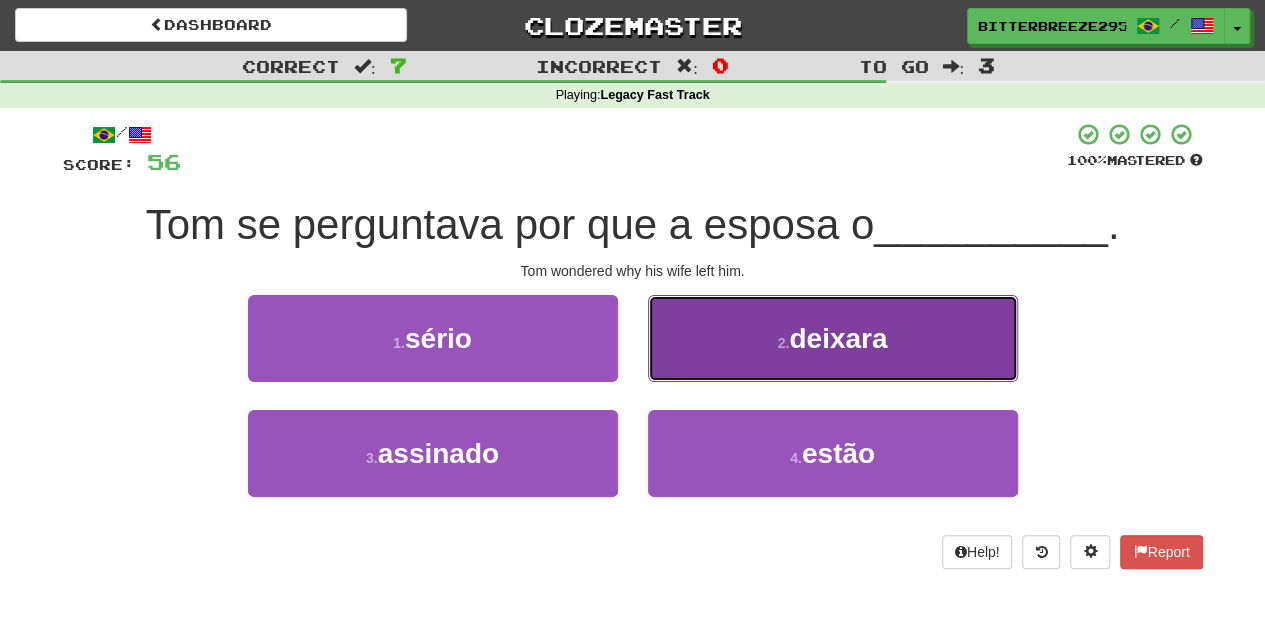 click on "2 .  deixara" at bounding box center [833, 338] 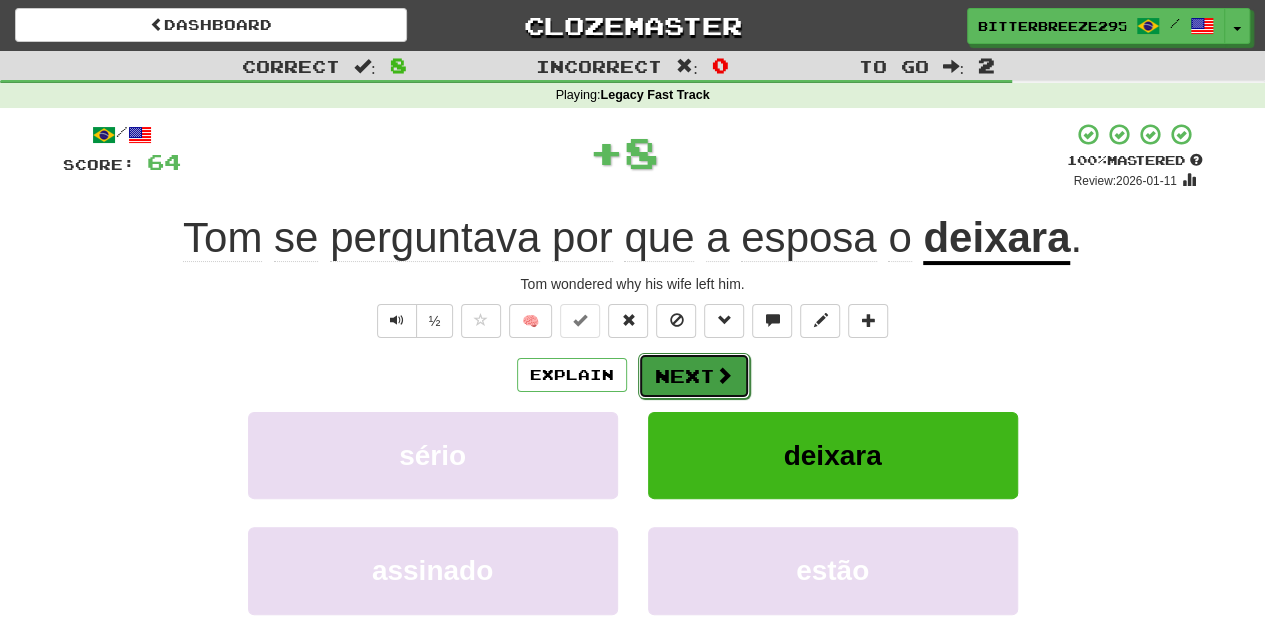 click on "Next" at bounding box center [694, 376] 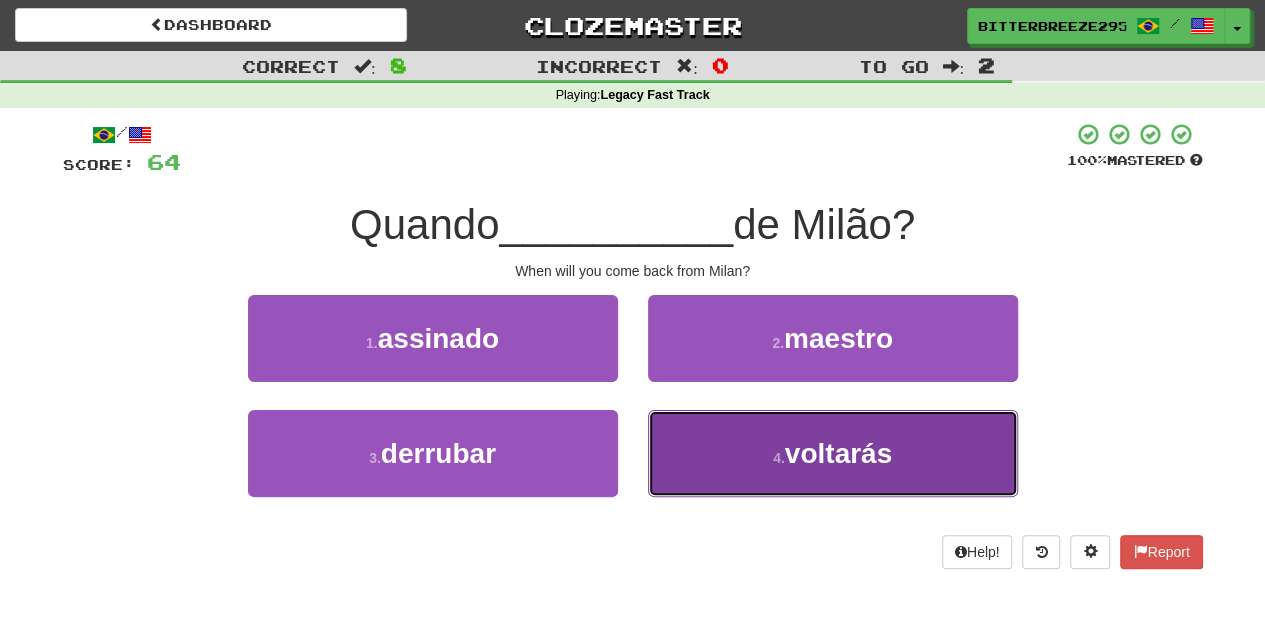 click on "4 .  voltarás" at bounding box center (833, 453) 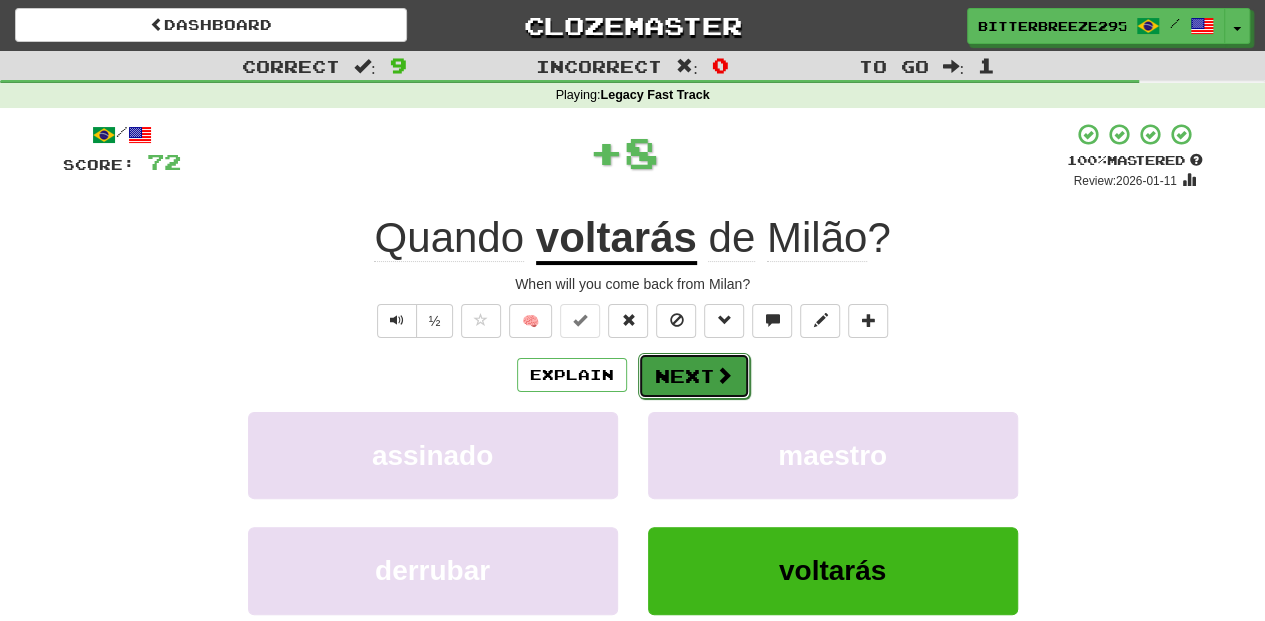 click on "Next" at bounding box center (694, 376) 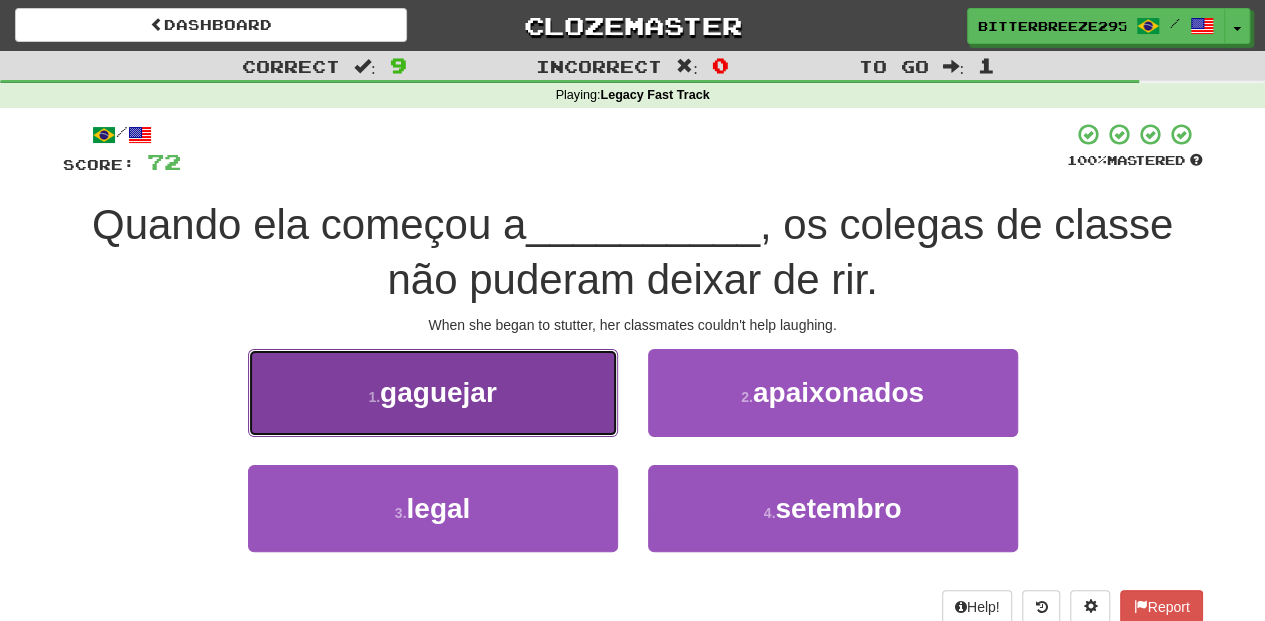 click on "1 .  gaguejar" at bounding box center [433, 392] 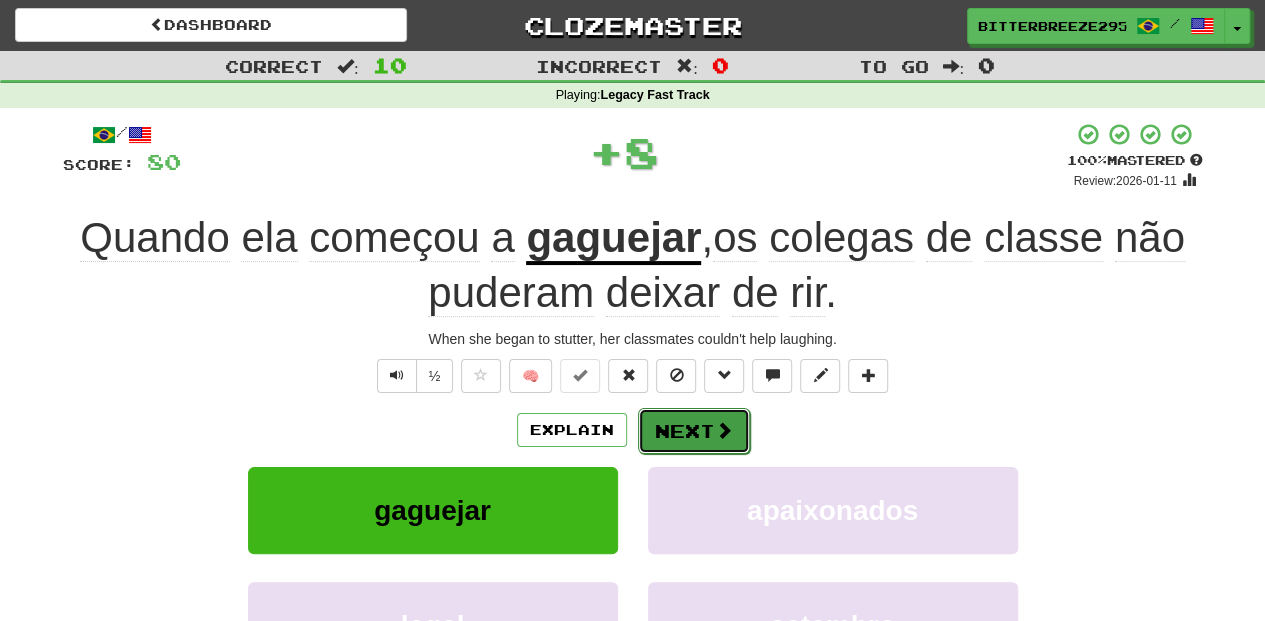 click on "Next" at bounding box center [694, 431] 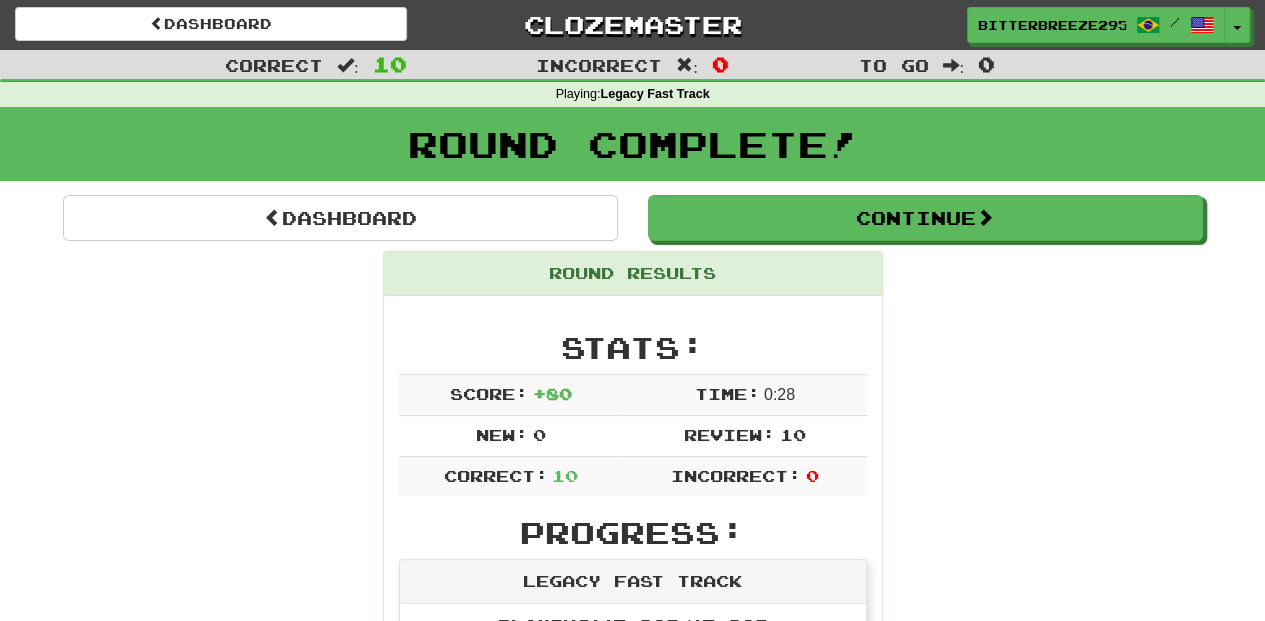 scroll, scrollTop: 0, scrollLeft: 0, axis: both 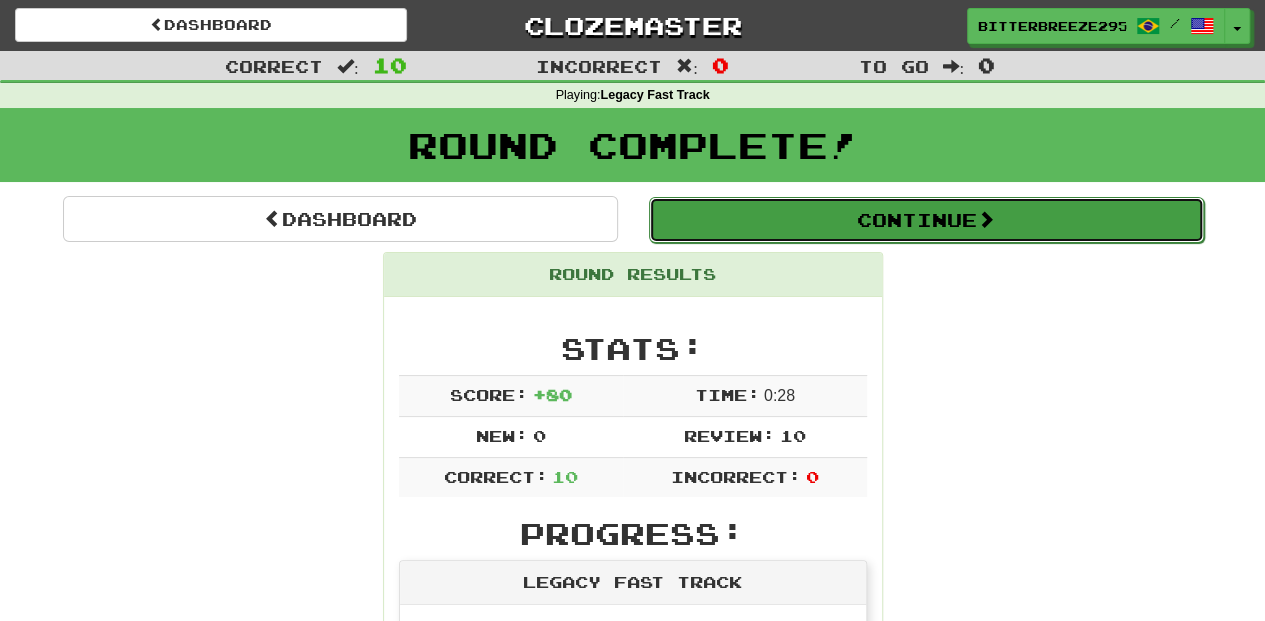 click on "Continue" at bounding box center (926, 220) 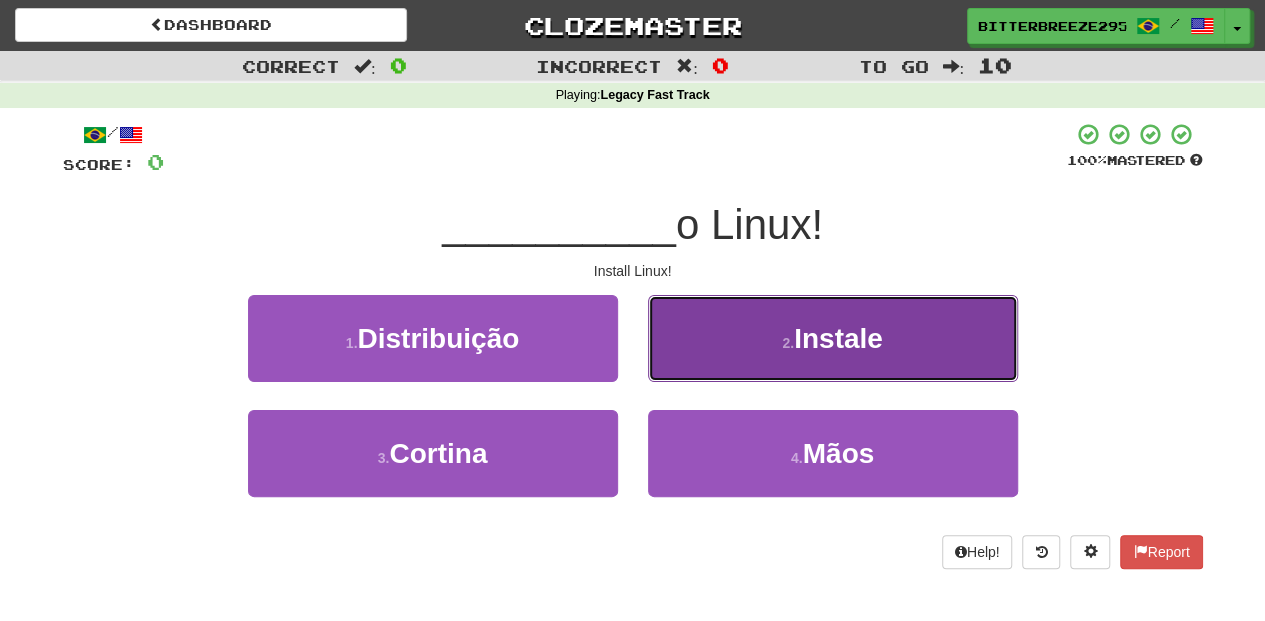 click on "2 .  Instale" at bounding box center (833, 338) 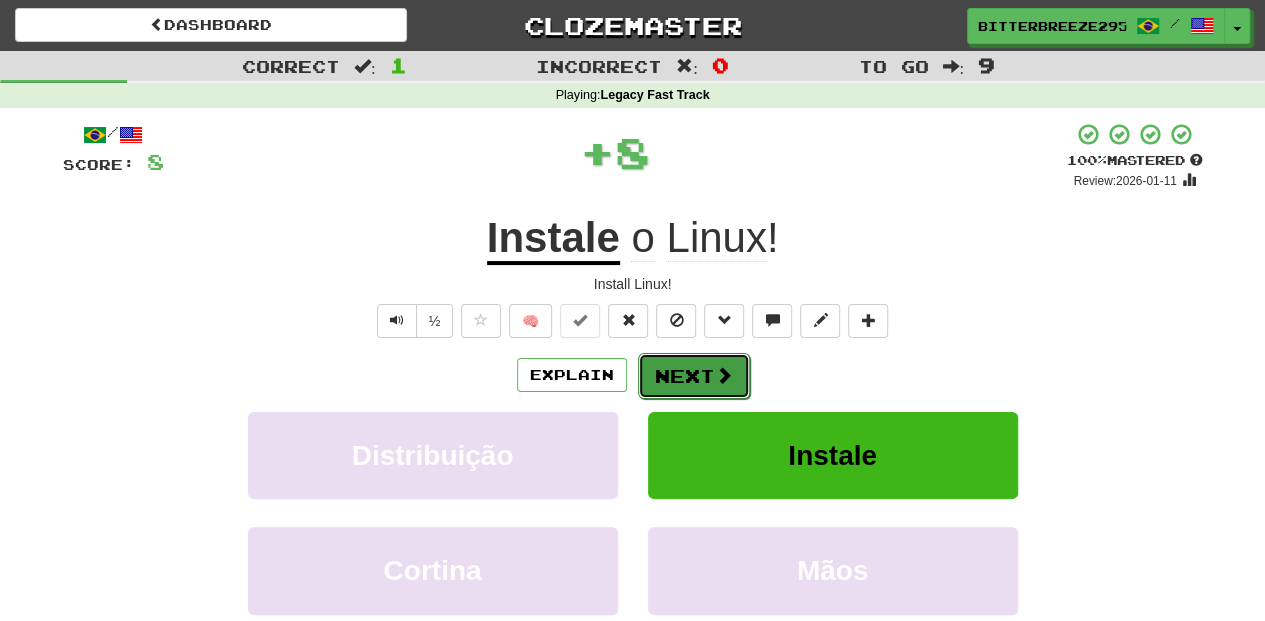 click on "Next" at bounding box center [694, 376] 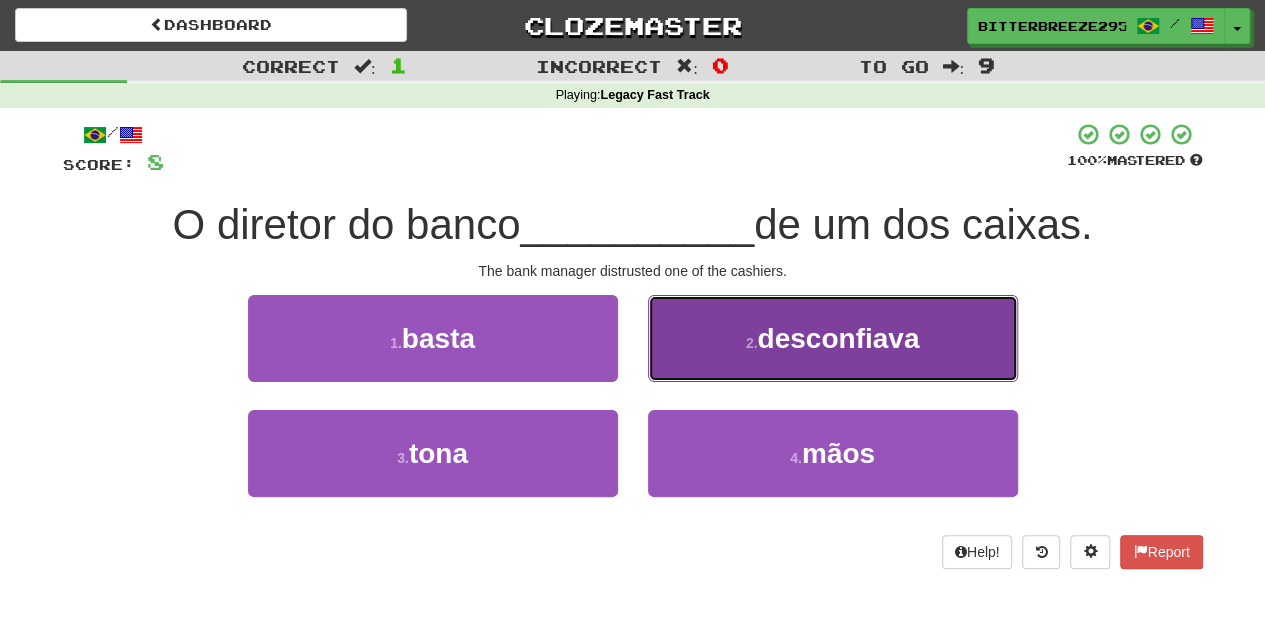 click on "2 .  desconfiava" at bounding box center [833, 338] 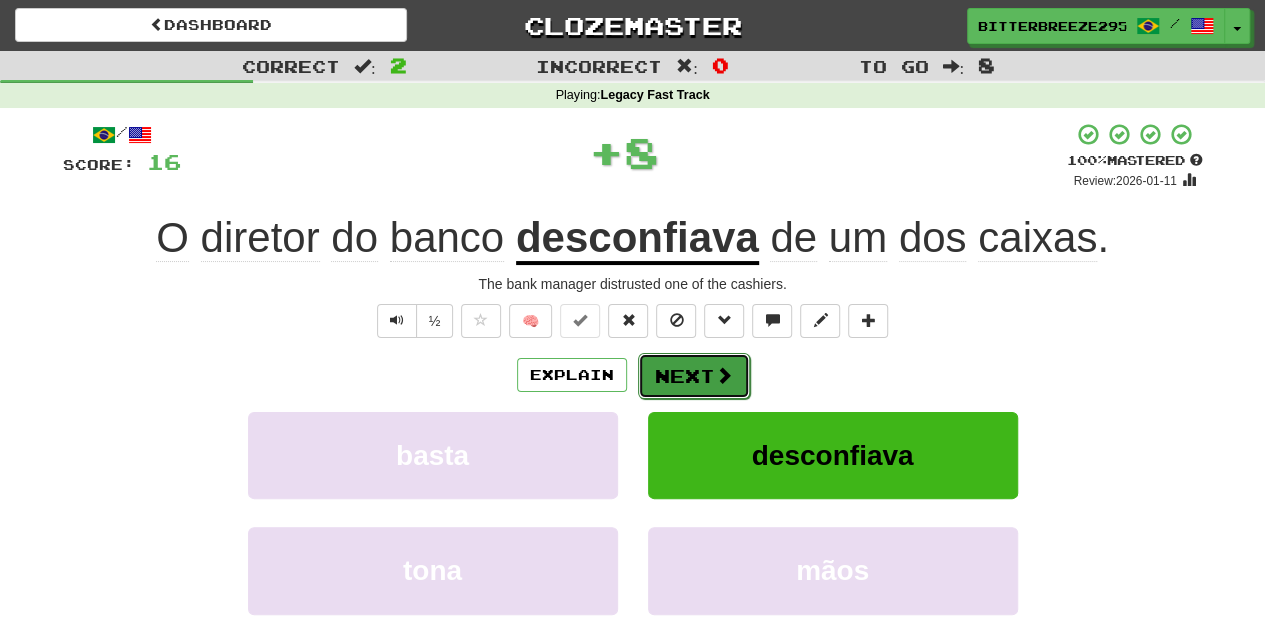 click on "Next" at bounding box center (694, 376) 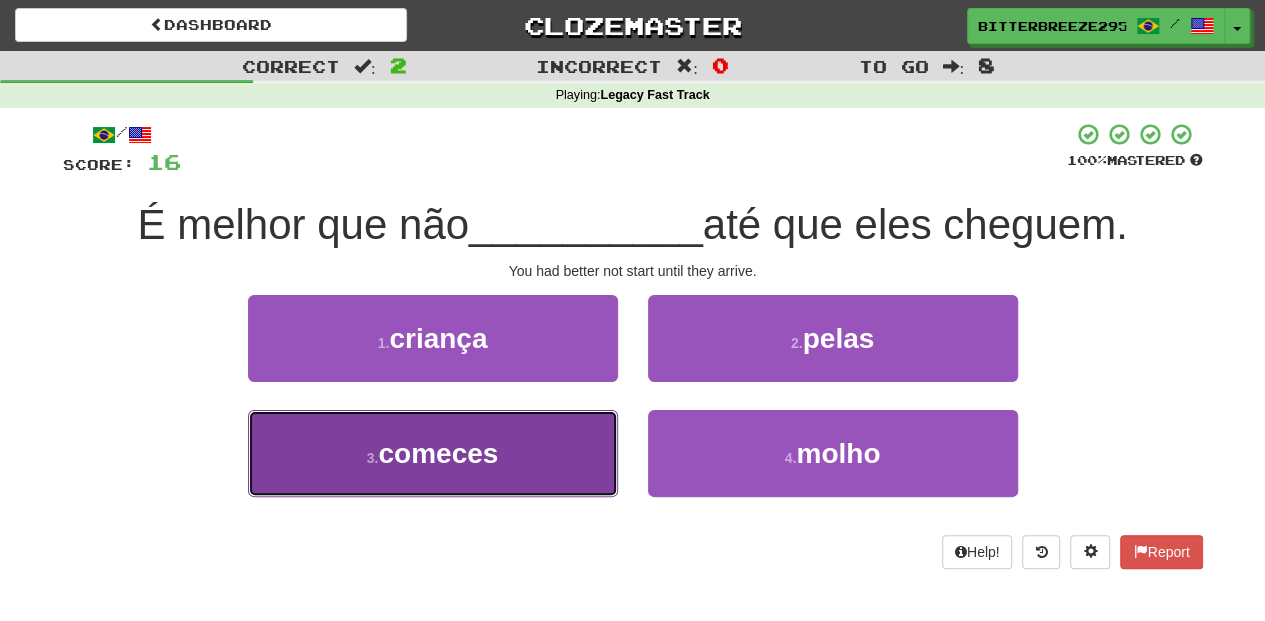 click on "3 .  comeces" at bounding box center [433, 453] 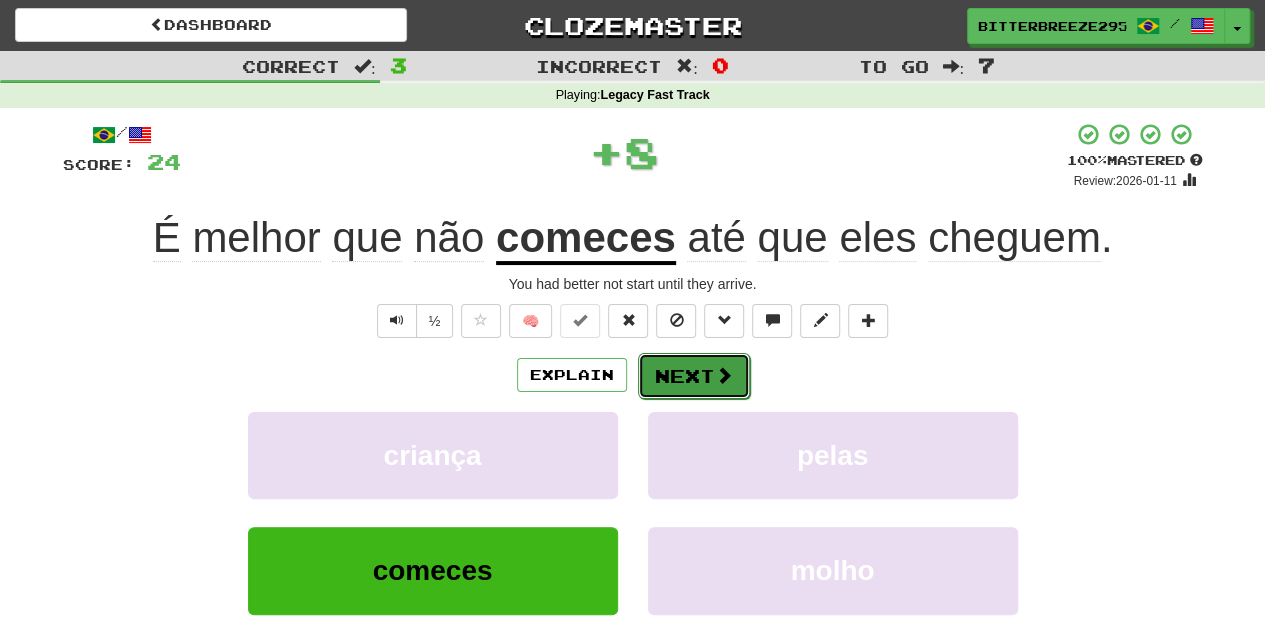 click on "Next" at bounding box center [694, 376] 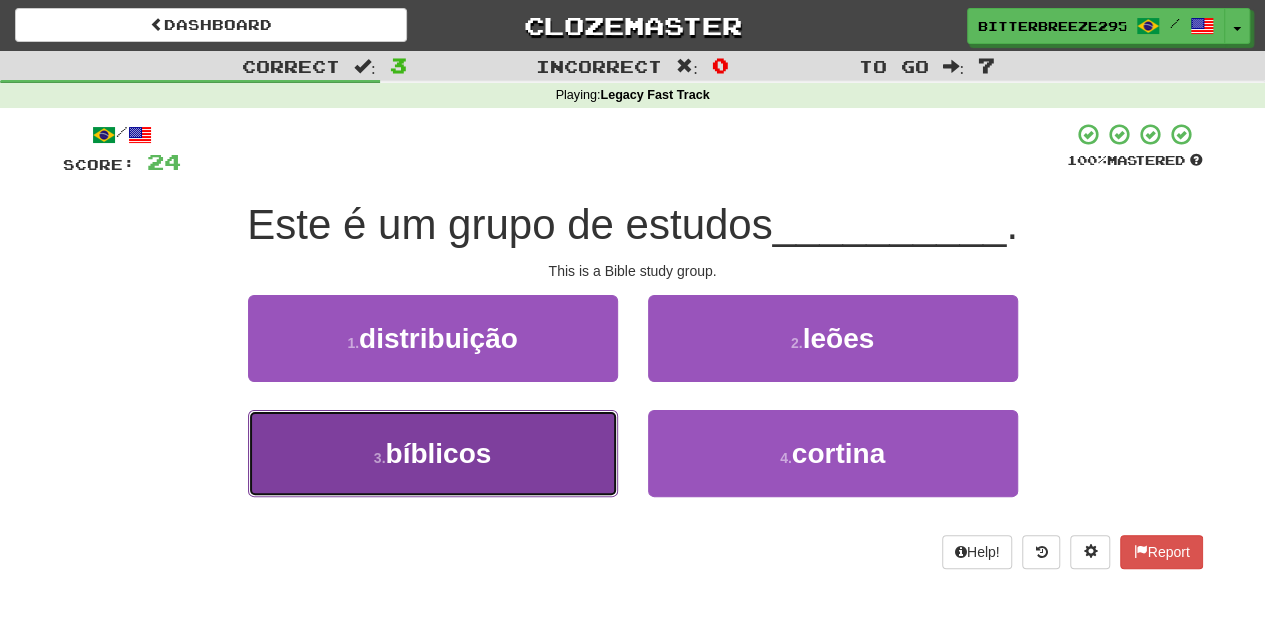 click on "3 .  bíblicos" at bounding box center [433, 453] 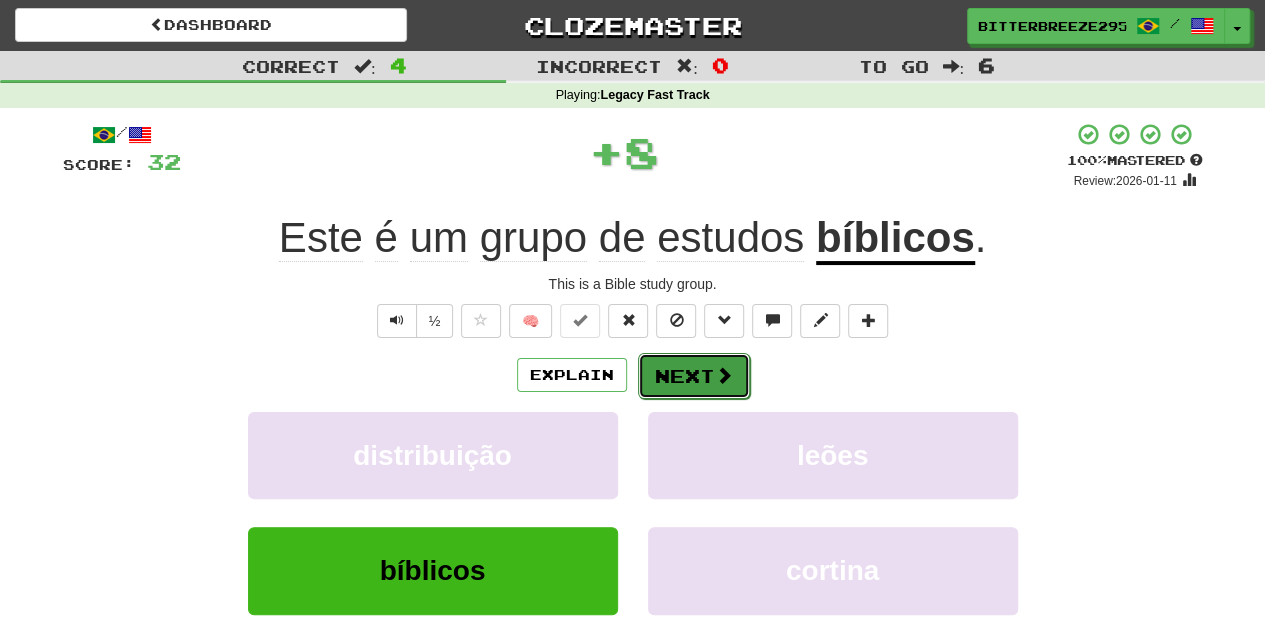 click on "Next" at bounding box center (694, 376) 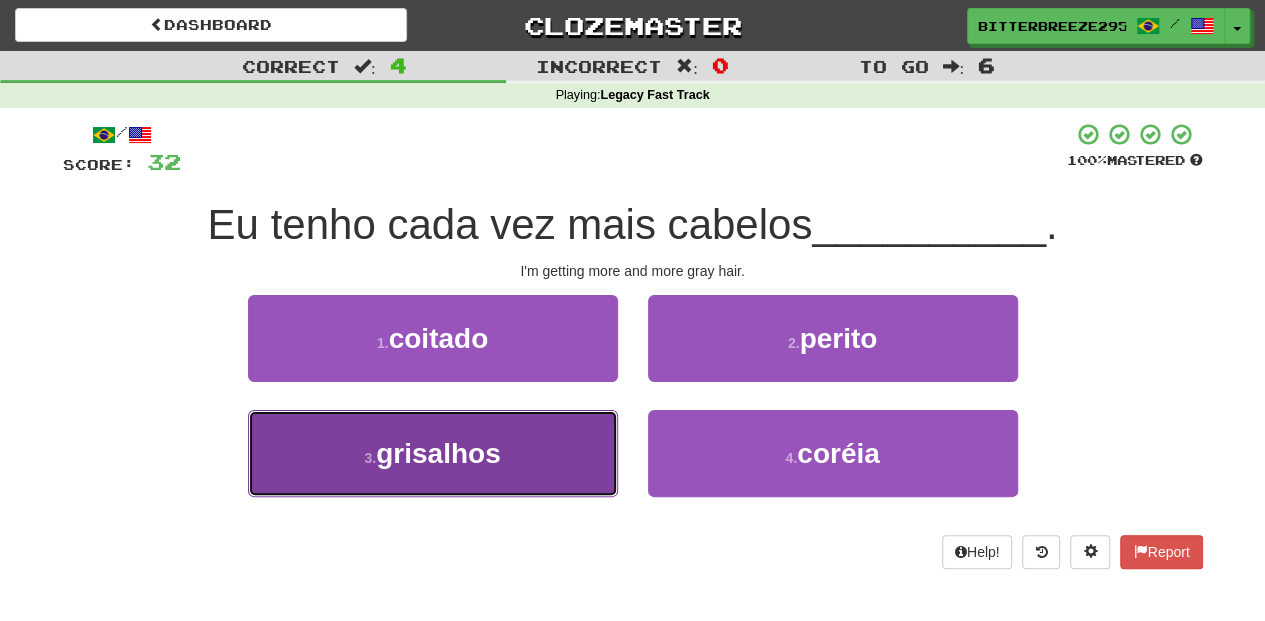 click on "3 .  grisalhos" at bounding box center [433, 453] 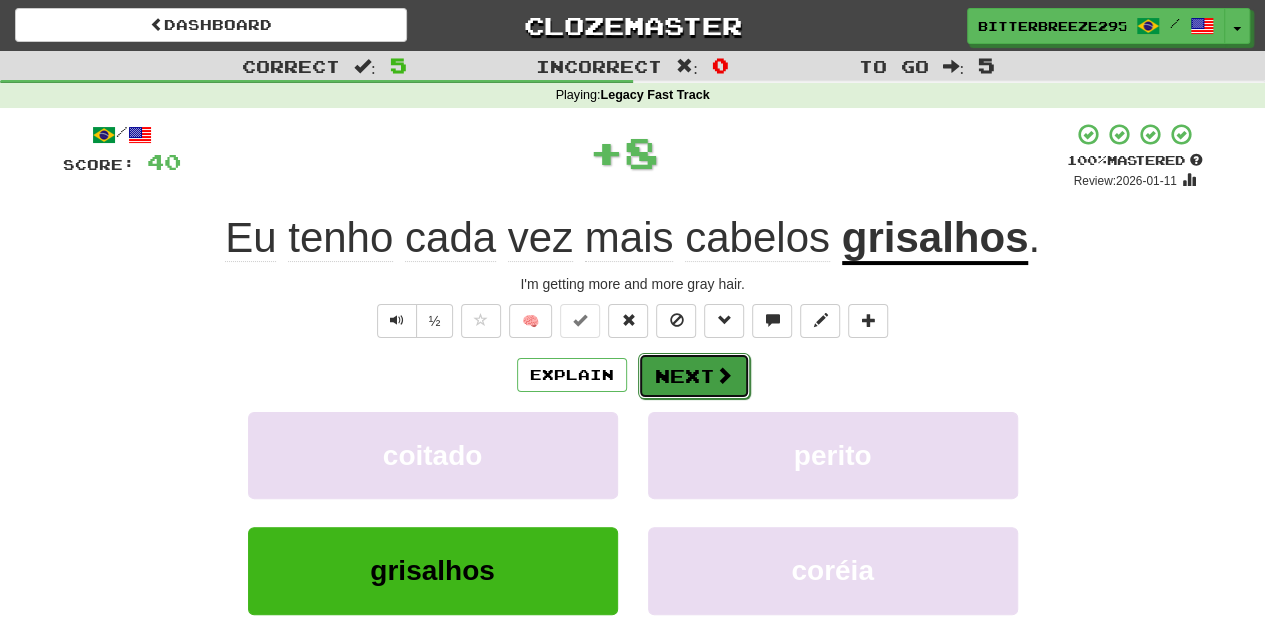 click on "Next" at bounding box center (694, 376) 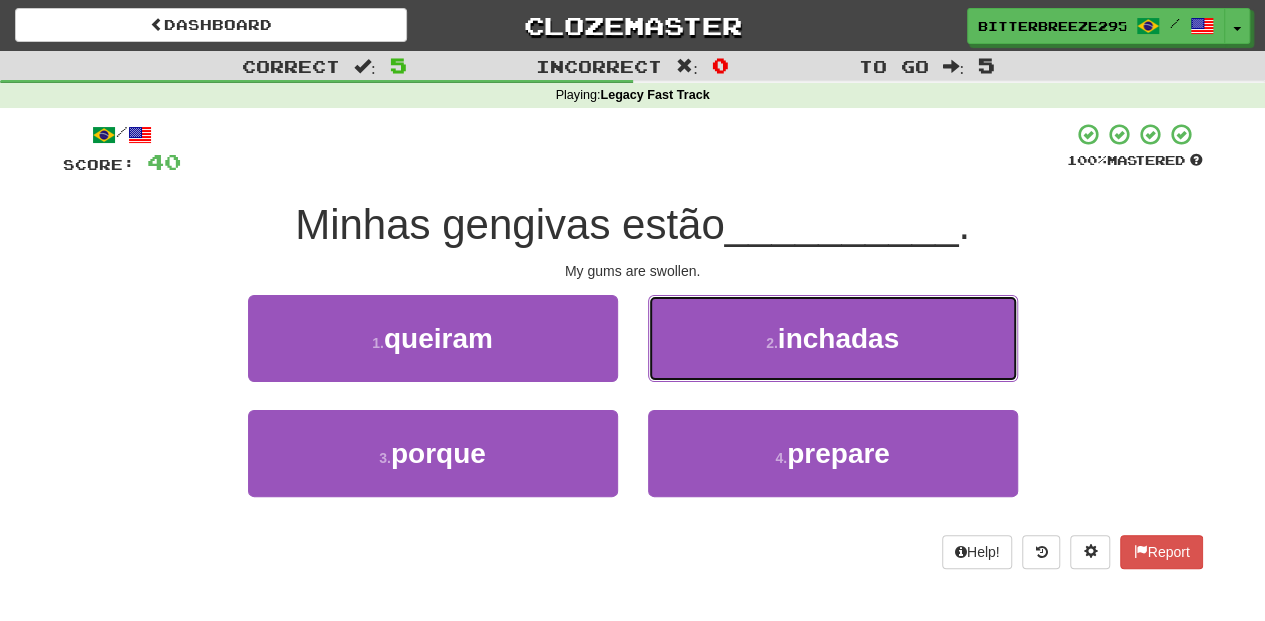 click on "2 .  inchadas" at bounding box center (833, 338) 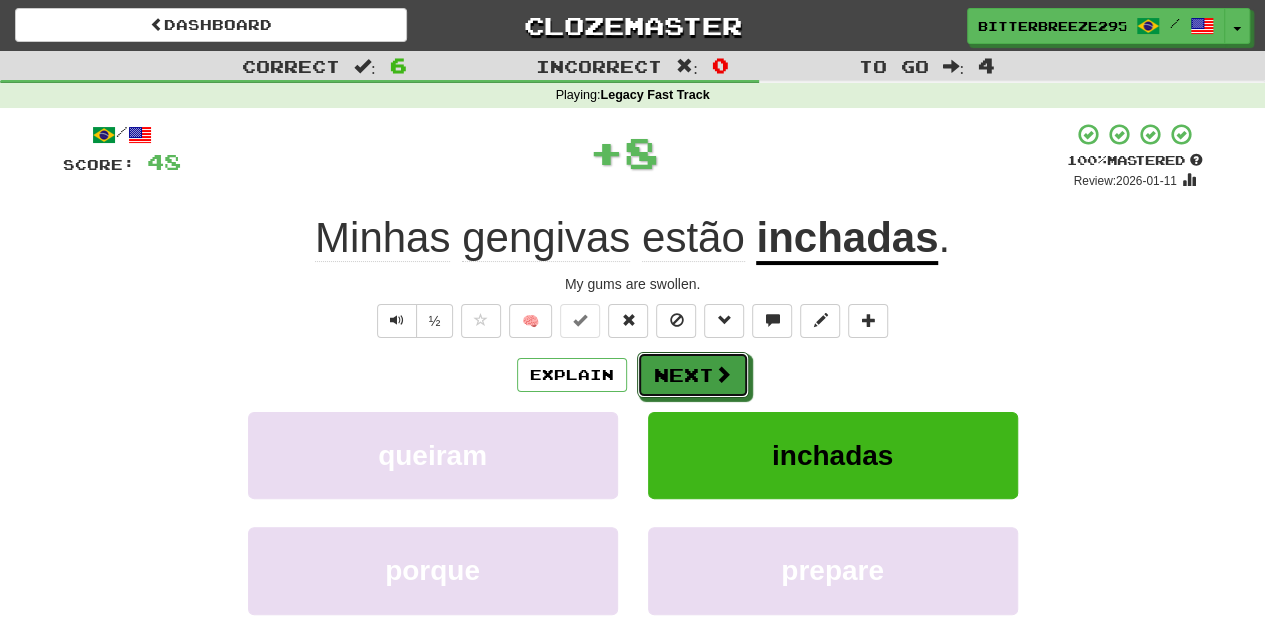 click on "Next" at bounding box center [693, 375] 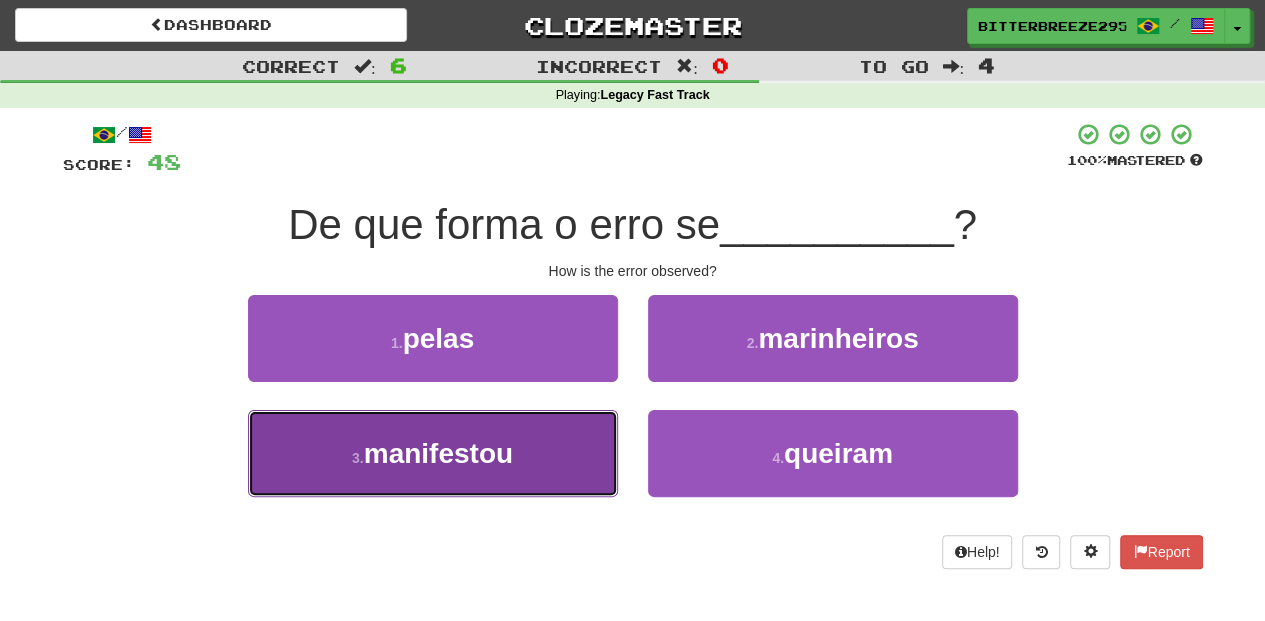 click on "3 .  manifestou" at bounding box center [433, 453] 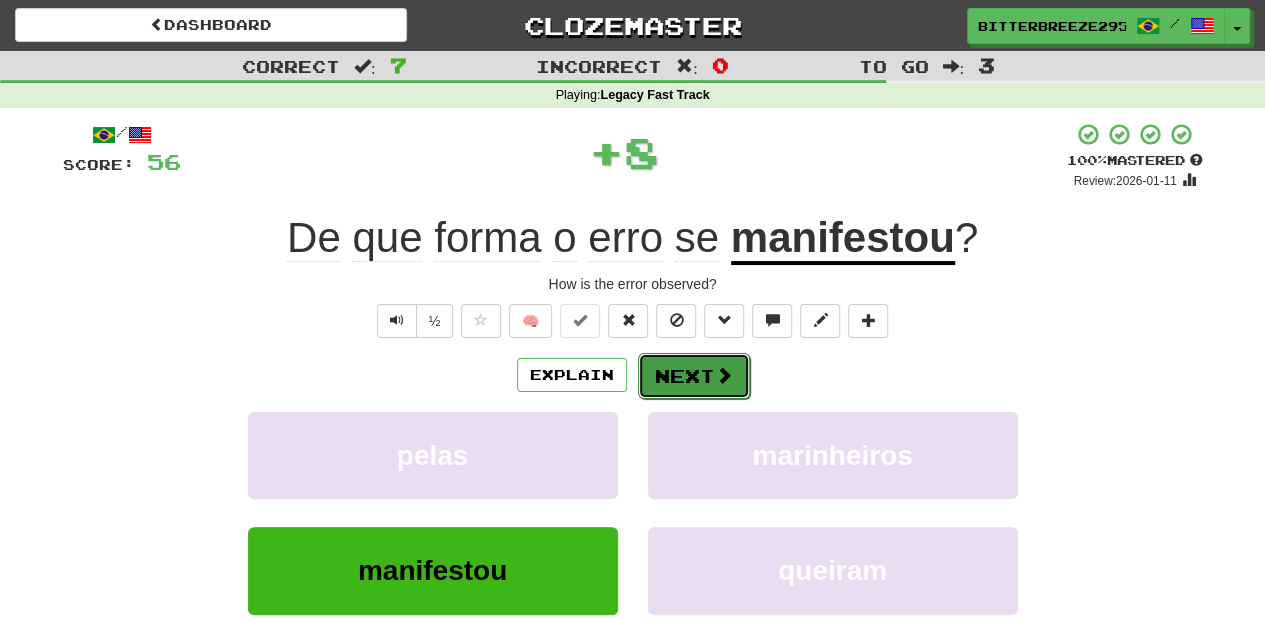 click on "Next" at bounding box center (694, 376) 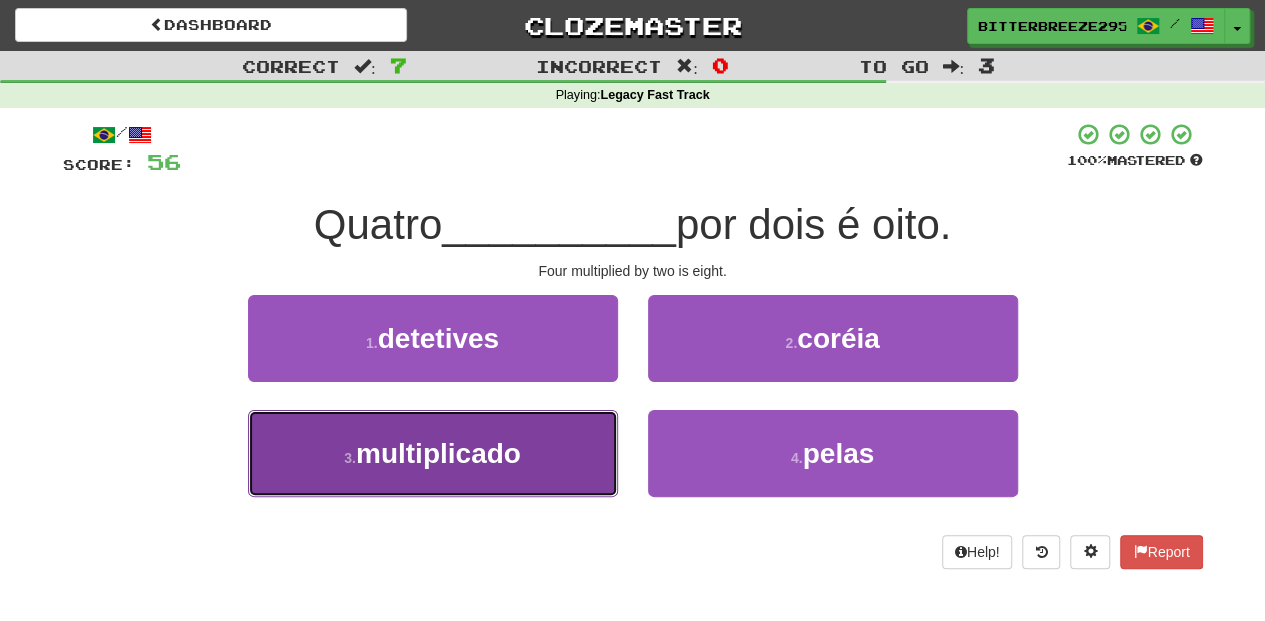click on "3 .  multiplicado" at bounding box center [433, 453] 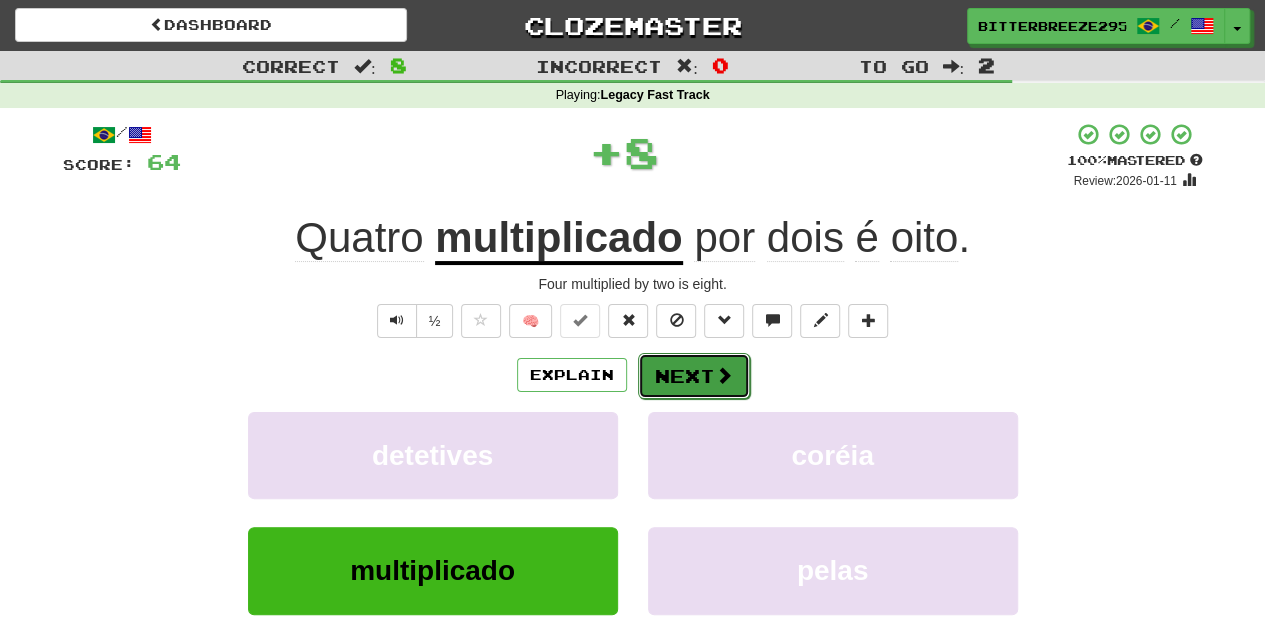 click on "Next" at bounding box center [694, 376] 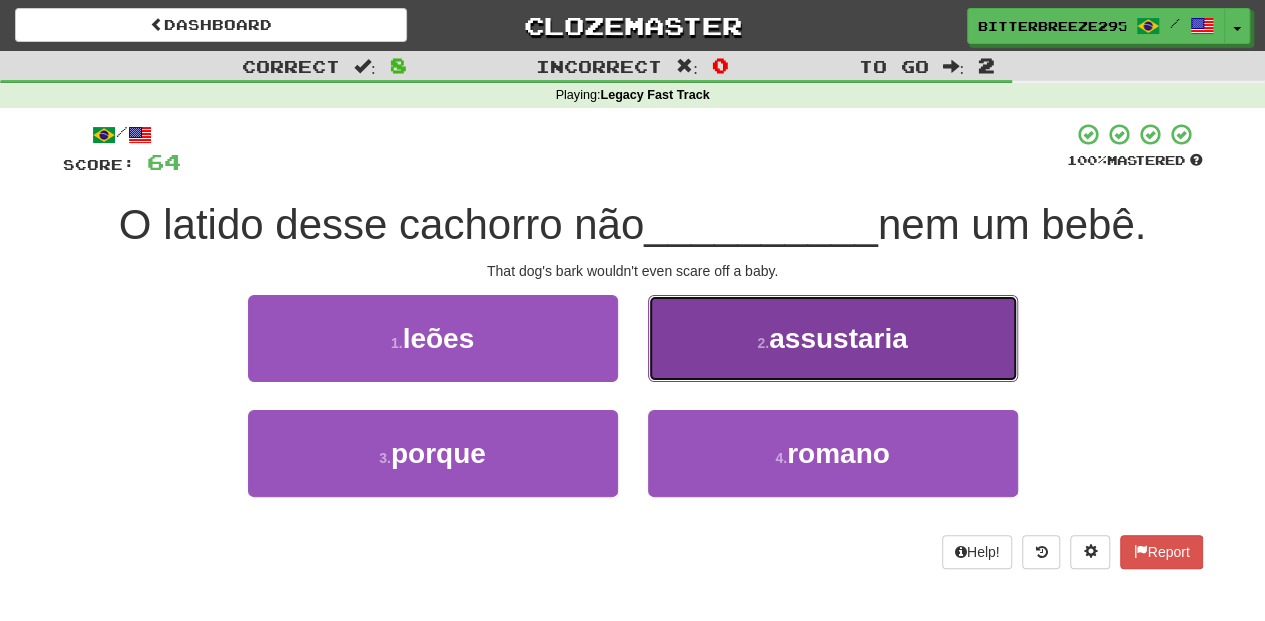 click on "2 .  assustaria" at bounding box center [833, 338] 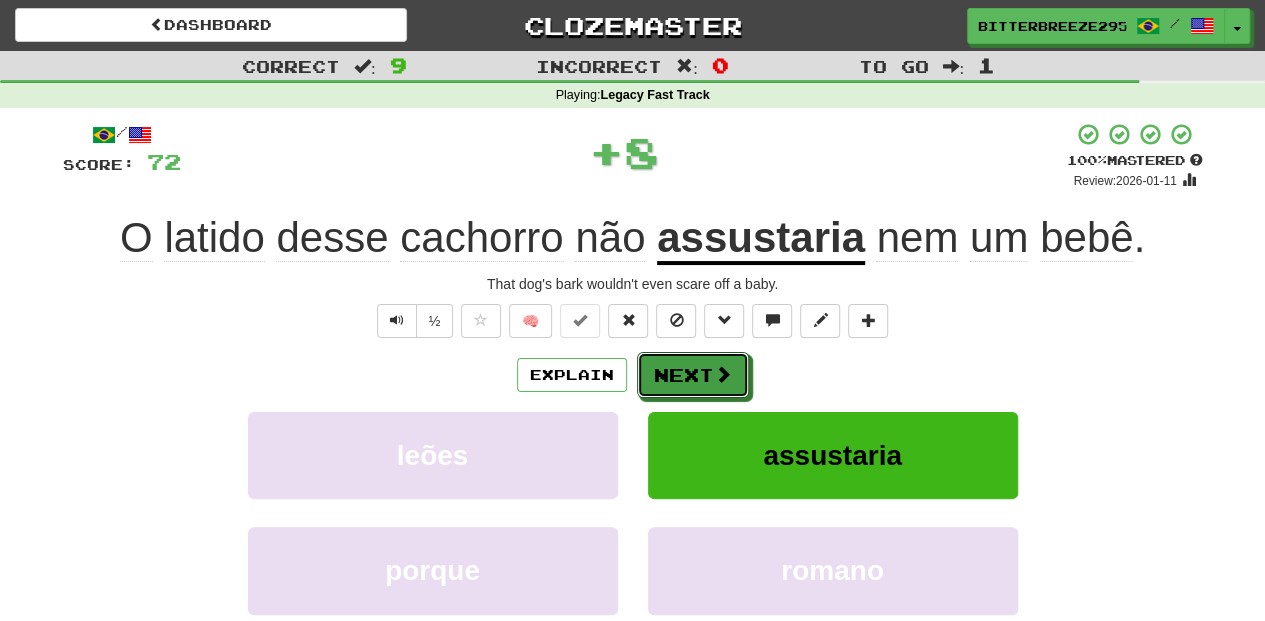 click on "Next" at bounding box center (693, 375) 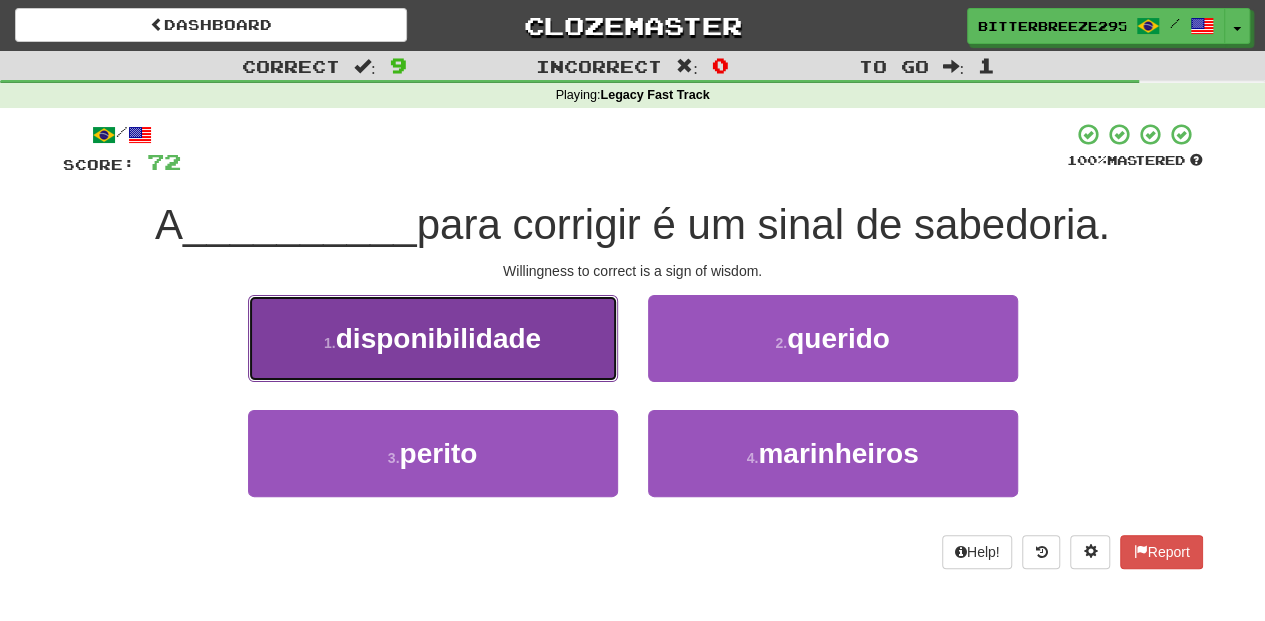 click on "1 .  disponibilidade" at bounding box center [433, 338] 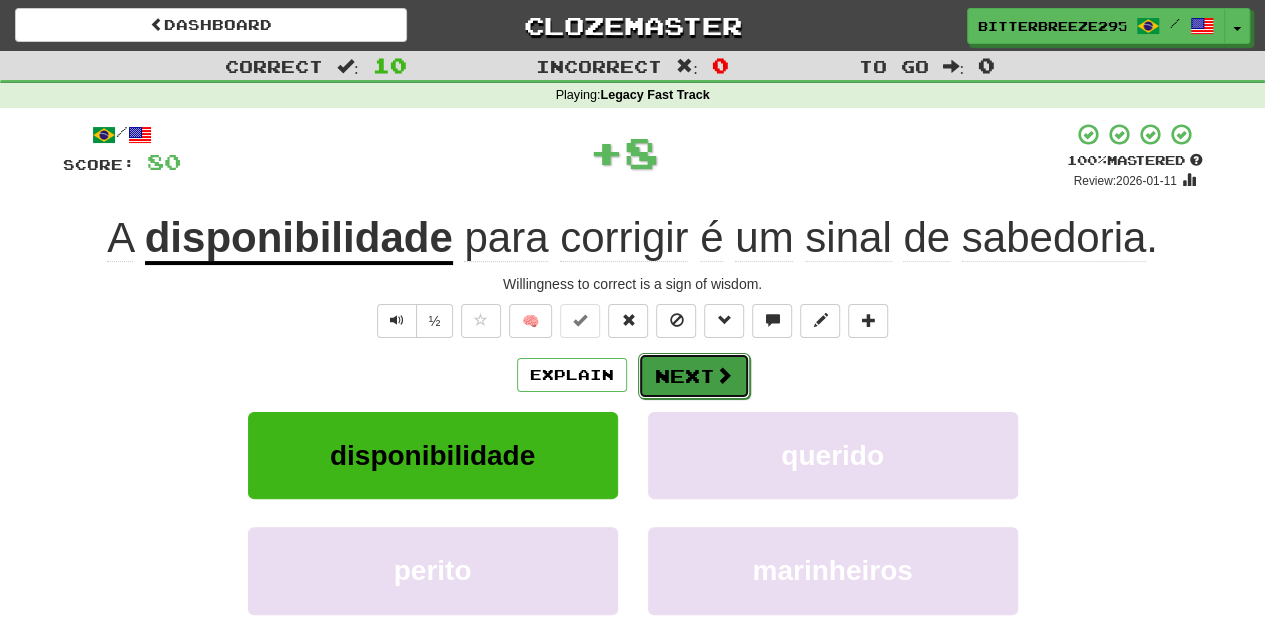 click on "Next" at bounding box center [694, 376] 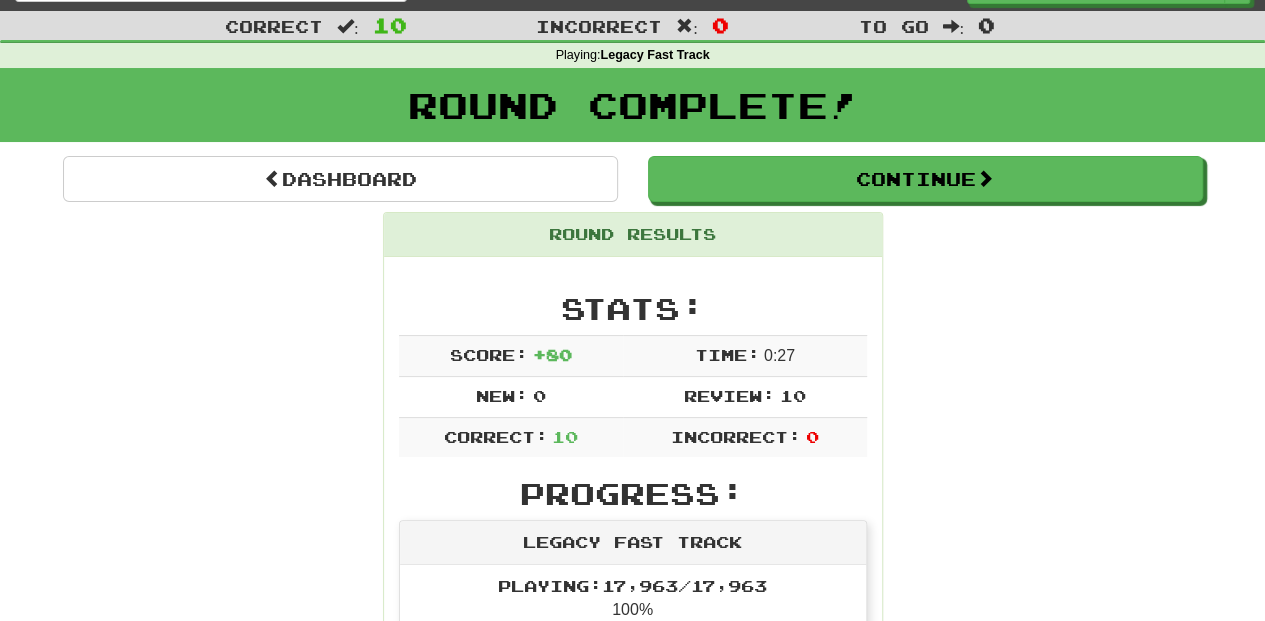 scroll, scrollTop: 0, scrollLeft: 0, axis: both 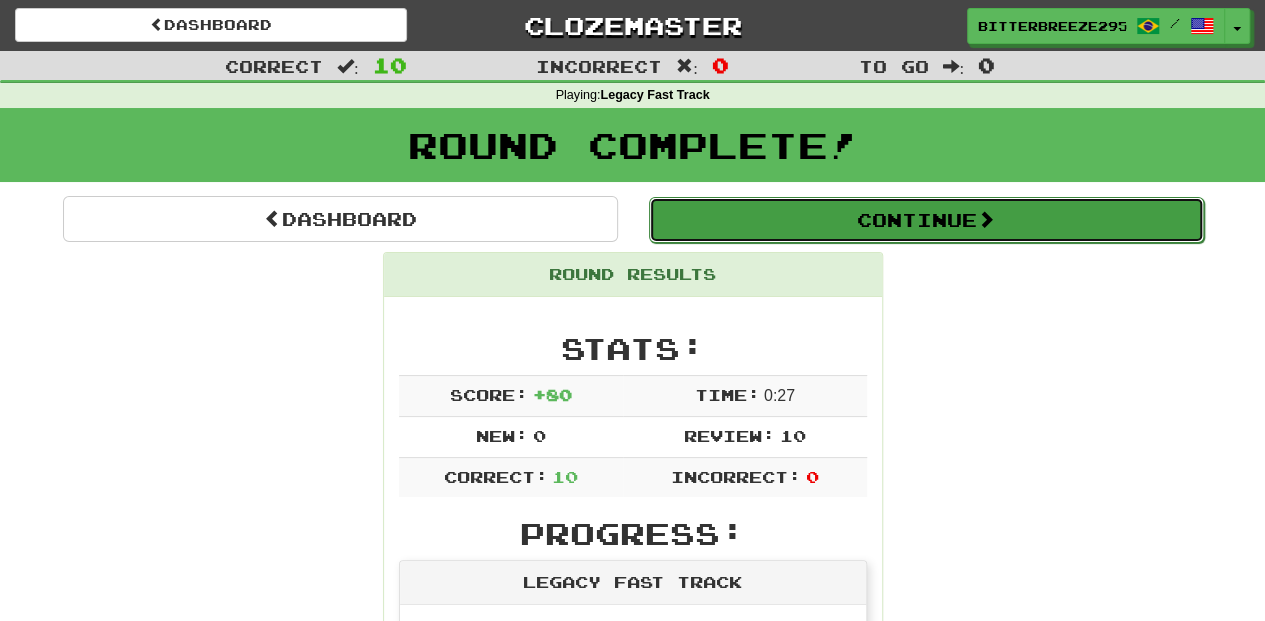 click on "Continue" at bounding box center [926, 220] 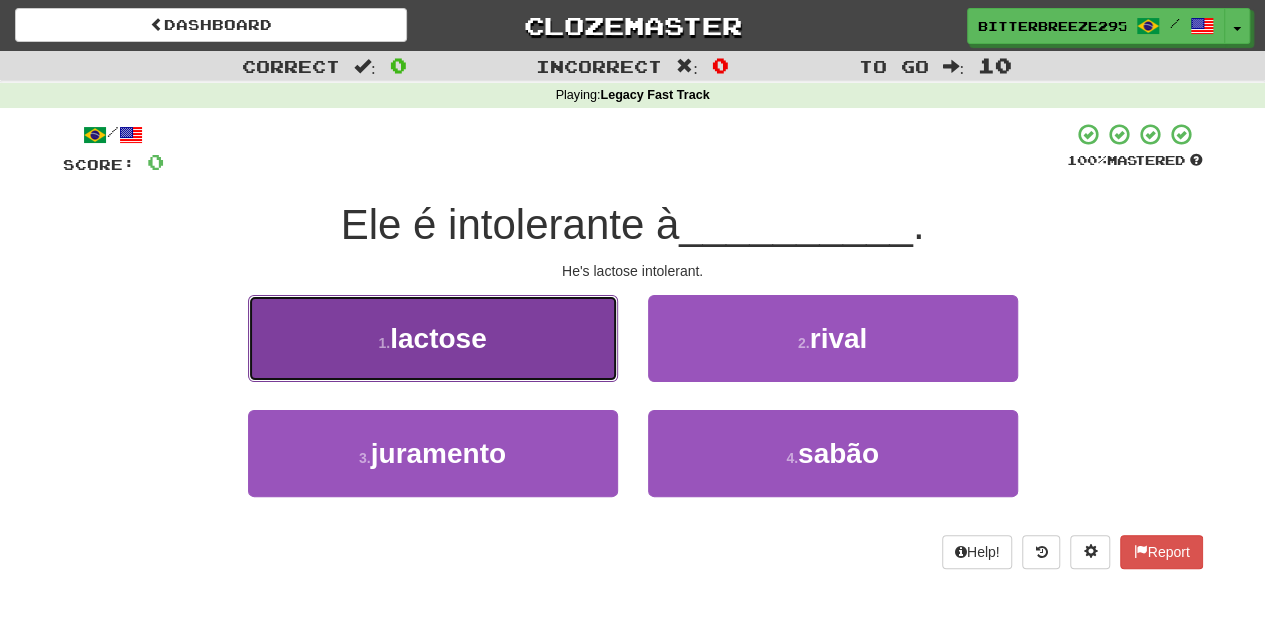 click on "1 .  lactose" at bounding box center (433, 338) 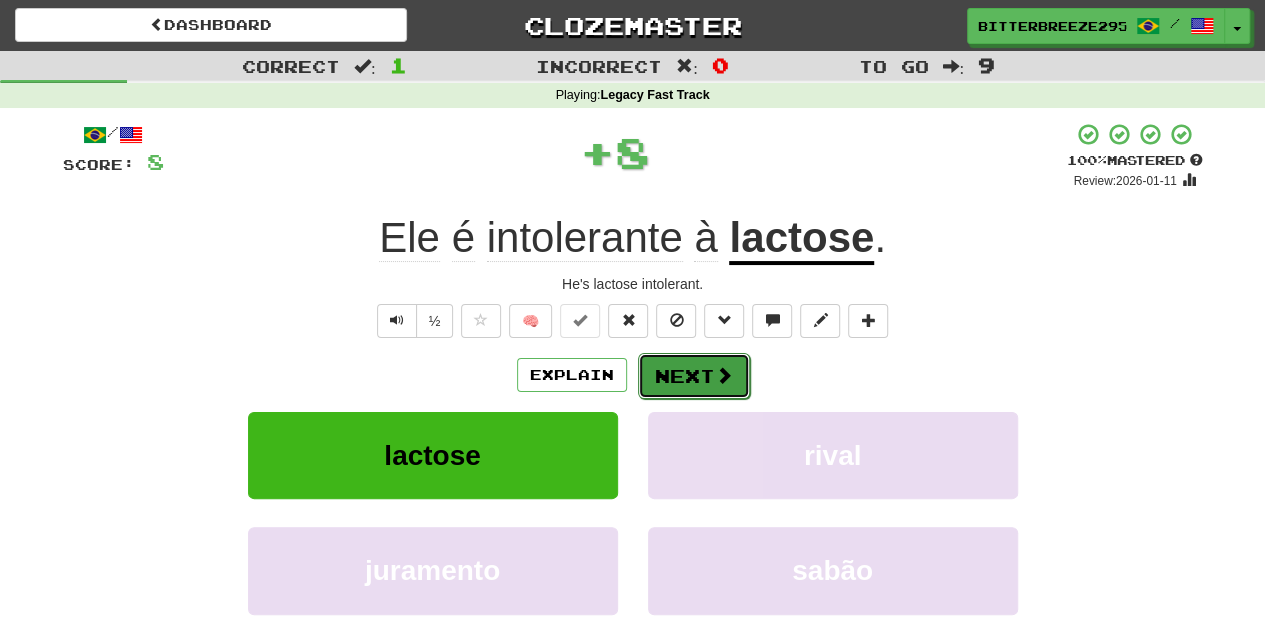click on "Next" at bounding box center [694, 376] 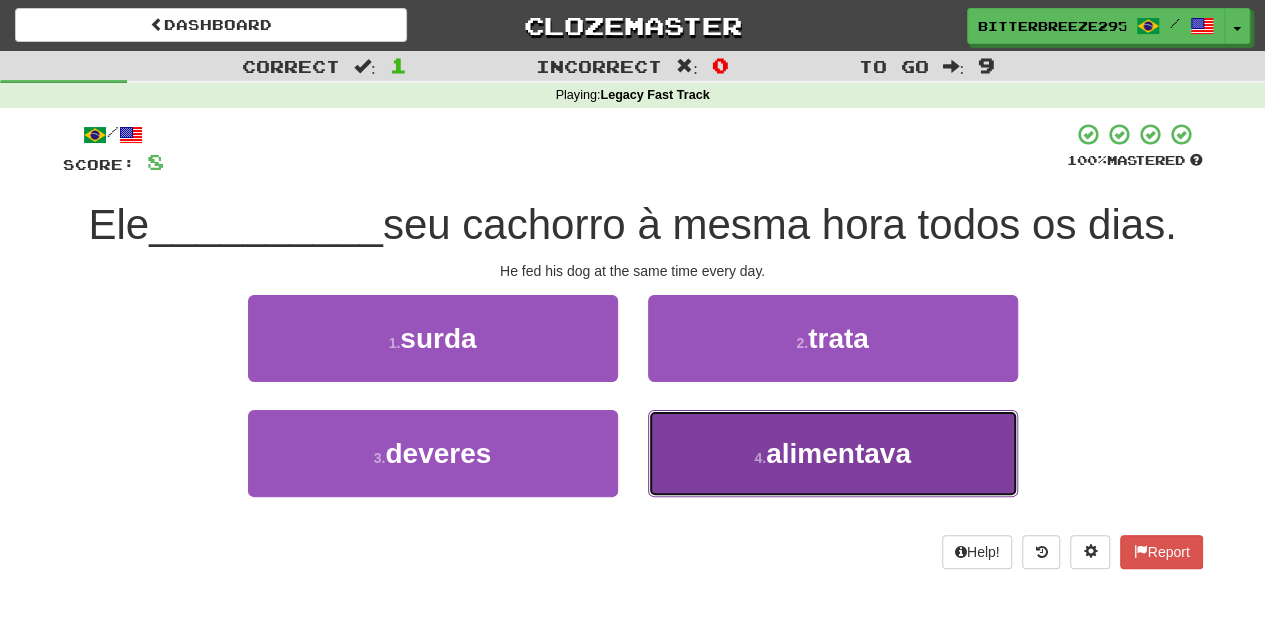 click on "4 .  alimentava" at bounding box center (833, 453) 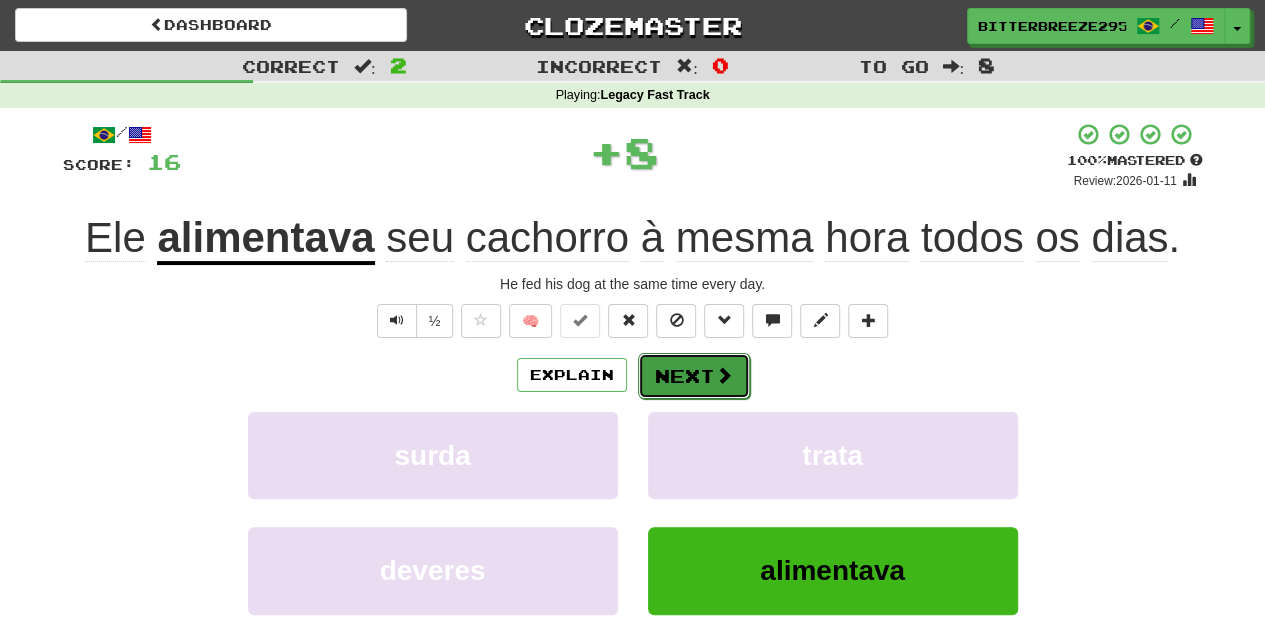 click on "Next" at bounding box center (694, 376) 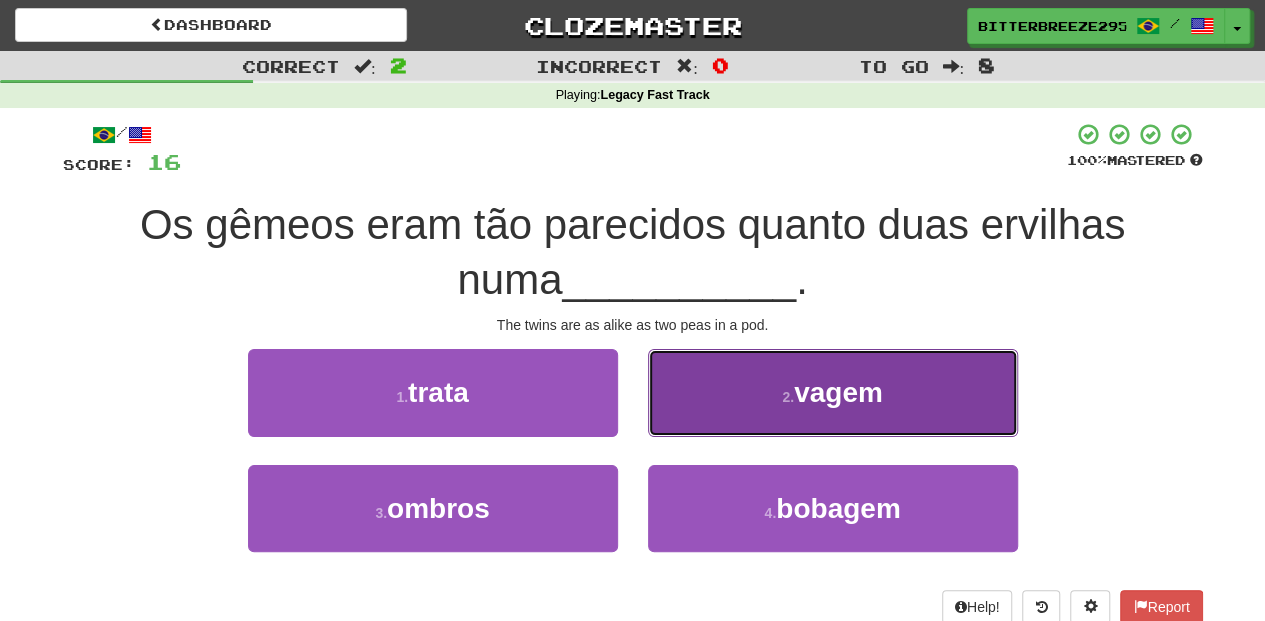 click on "2 .  vagem" at bounding box center (833, 392) 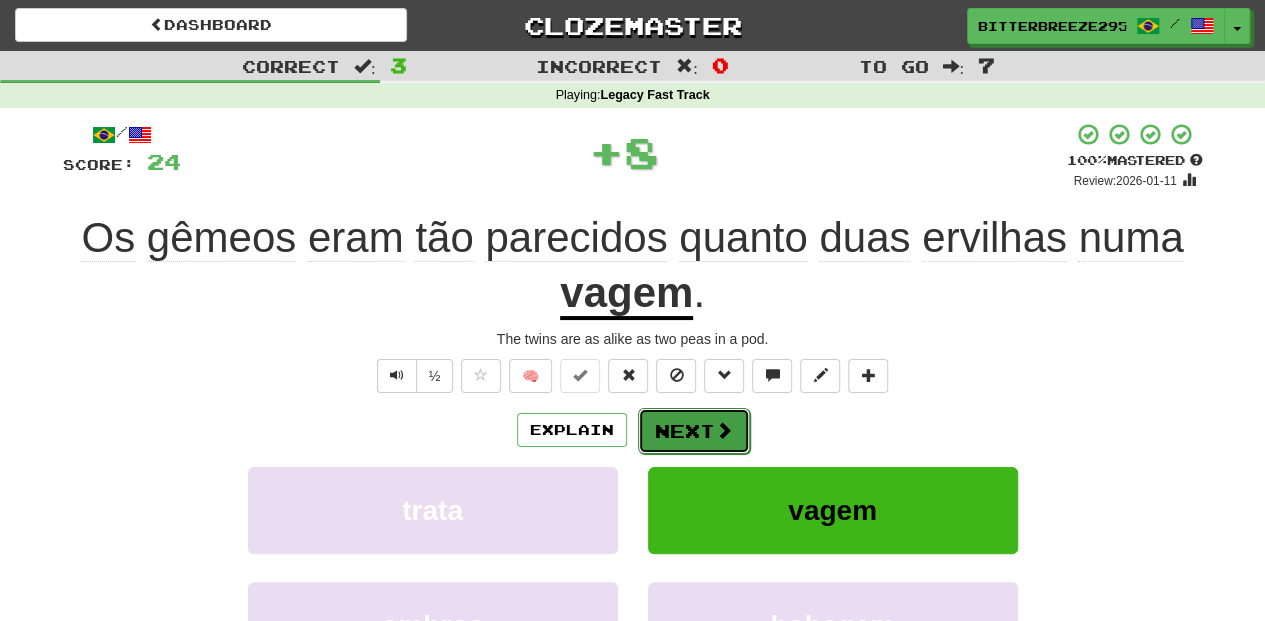 click on "Next" at bounding box center (694, 431) 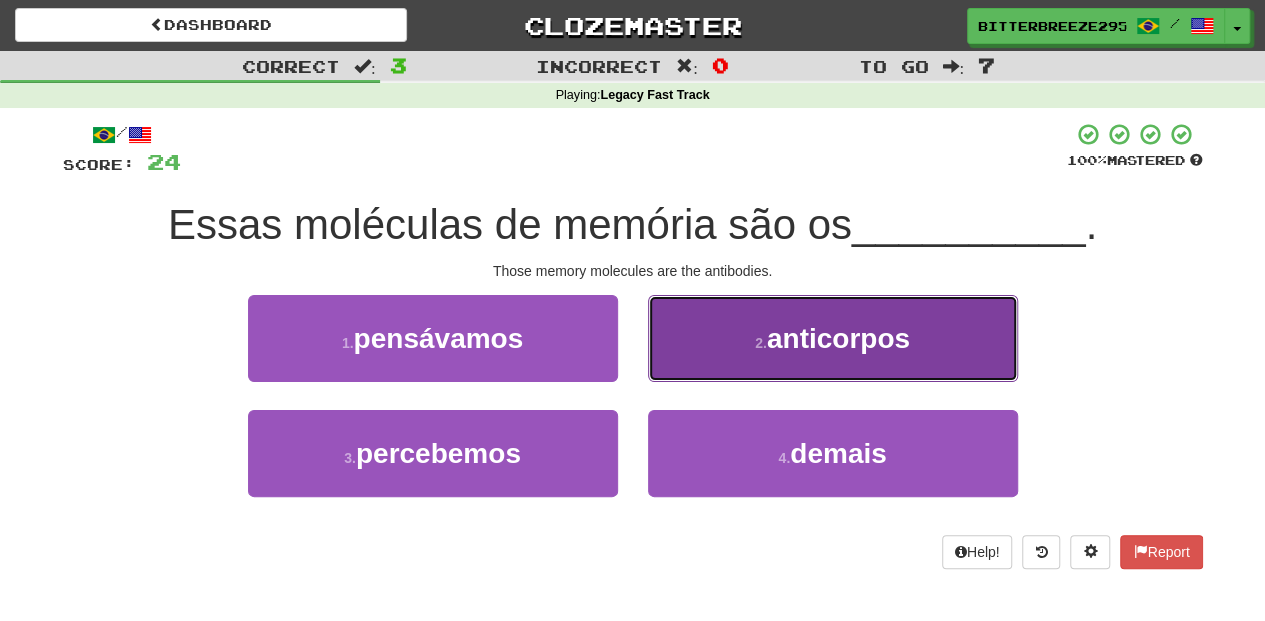 click on "2 .  anticorpos" at bounding box center (833, 338) 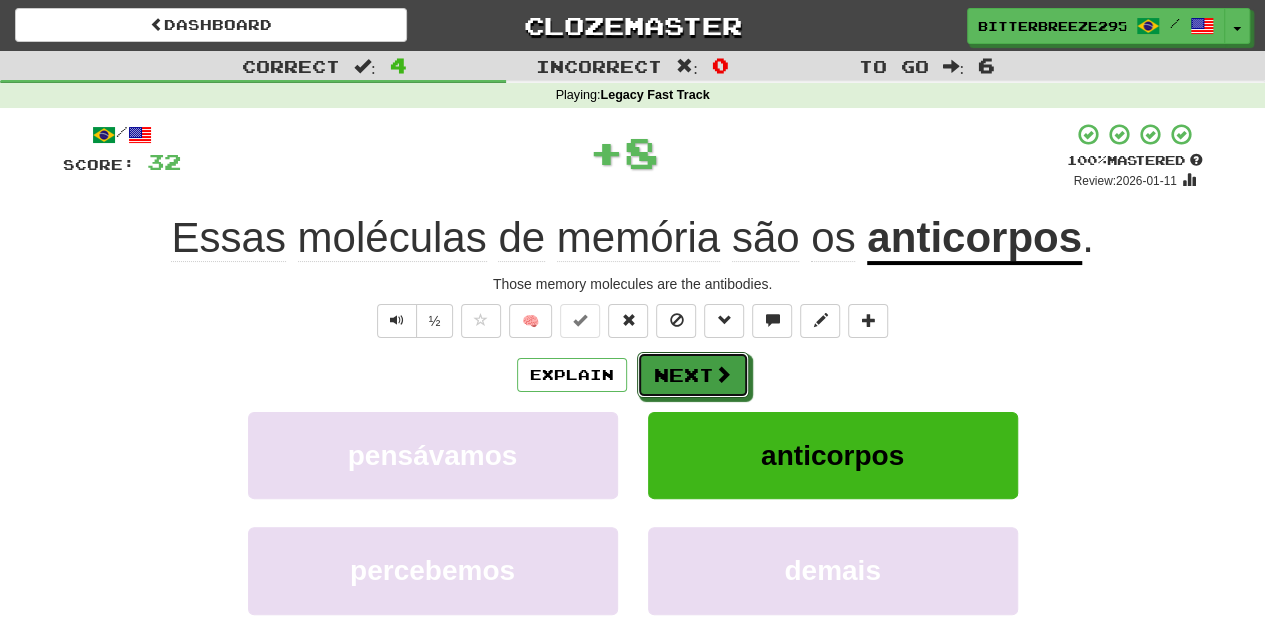 click on "Next" at bounding box center [693, 375] 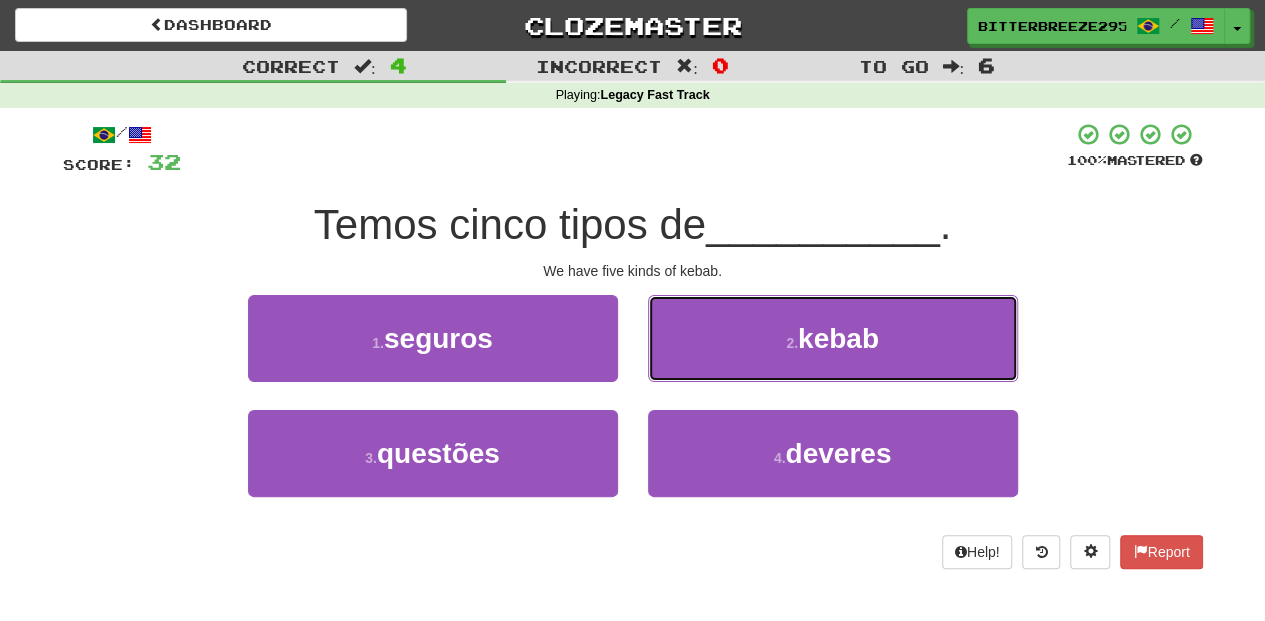 click on "2 .  kebab" at bounding box center [833, 338] 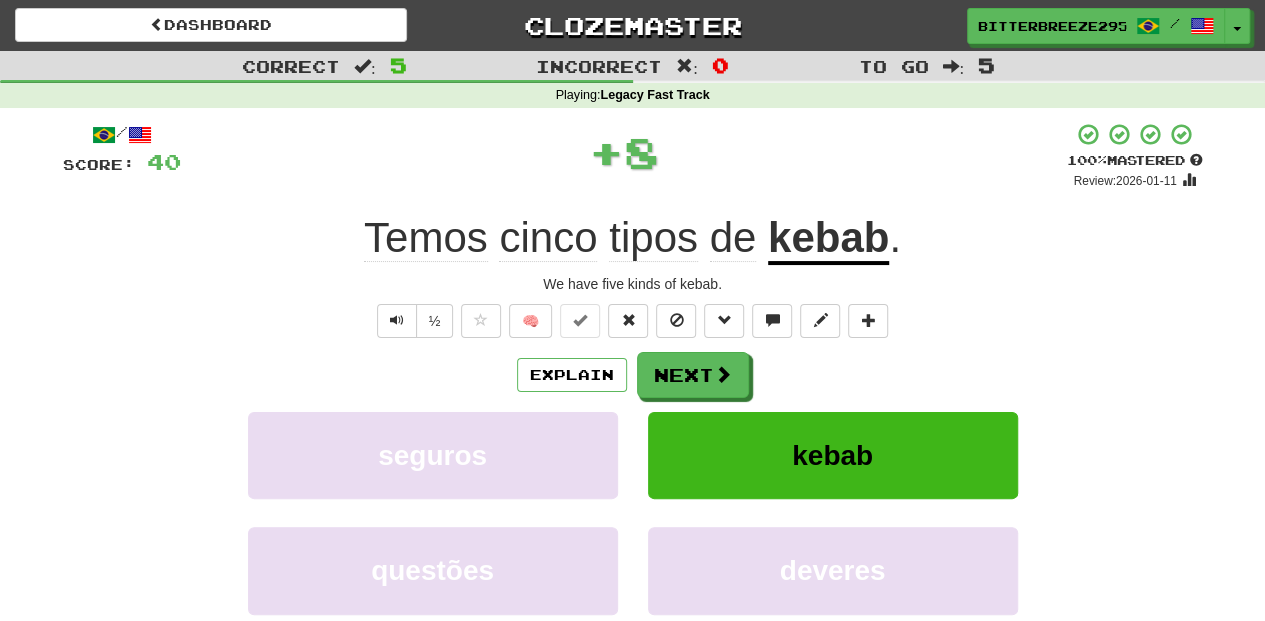 click on "Next" at bounding box center [693, 375] 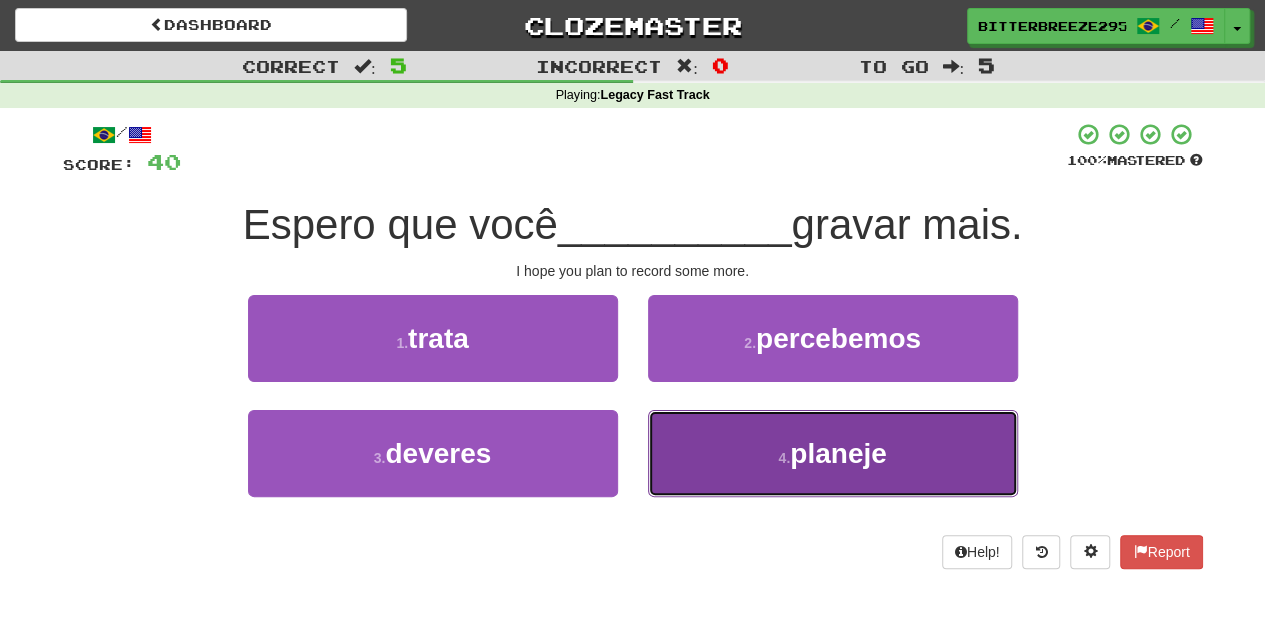 click on "4 .  planeje" at bounding box center [833, 453] 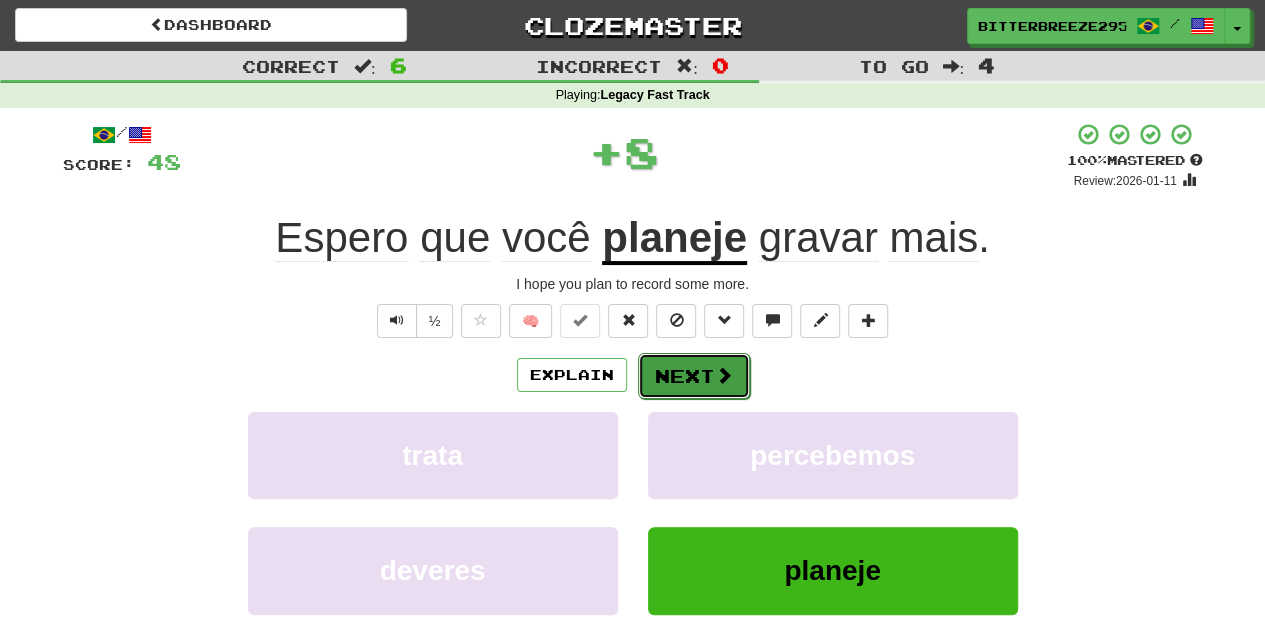 click on "Next" at bounding box center (694, 376) 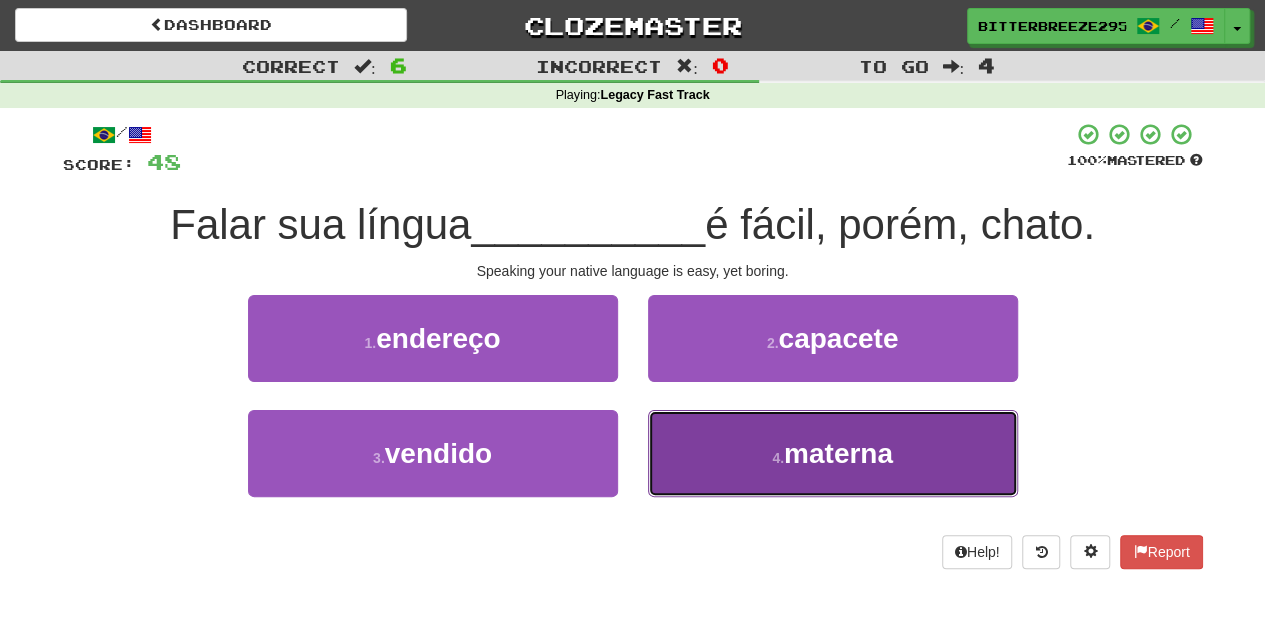 click on "4 .  materna" at bounding box center (833, 453) 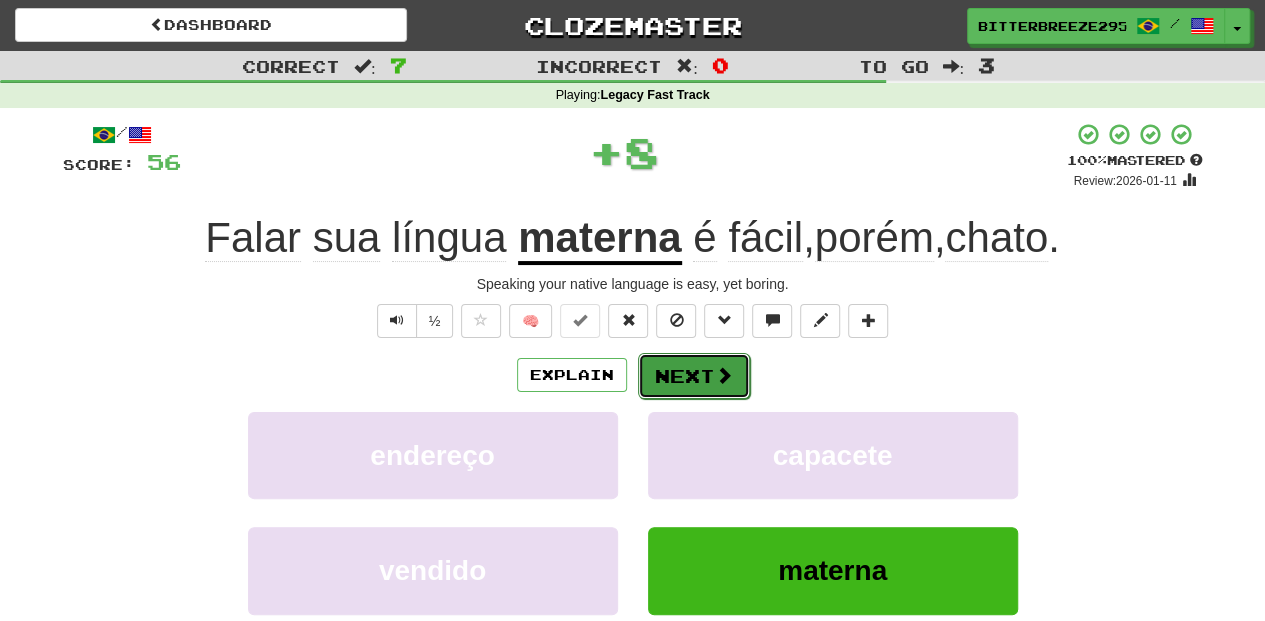 click on "Next" at bounding box center (694, 376) 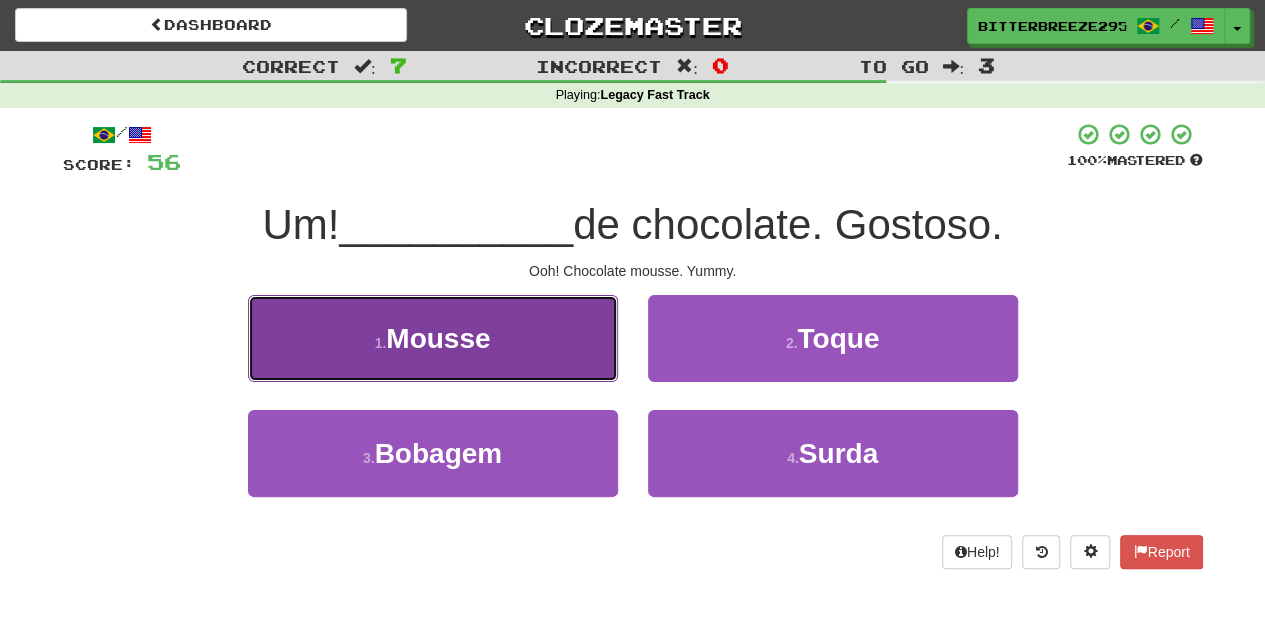 click on "1 .  Mousse" at bounding box center [433, 338] 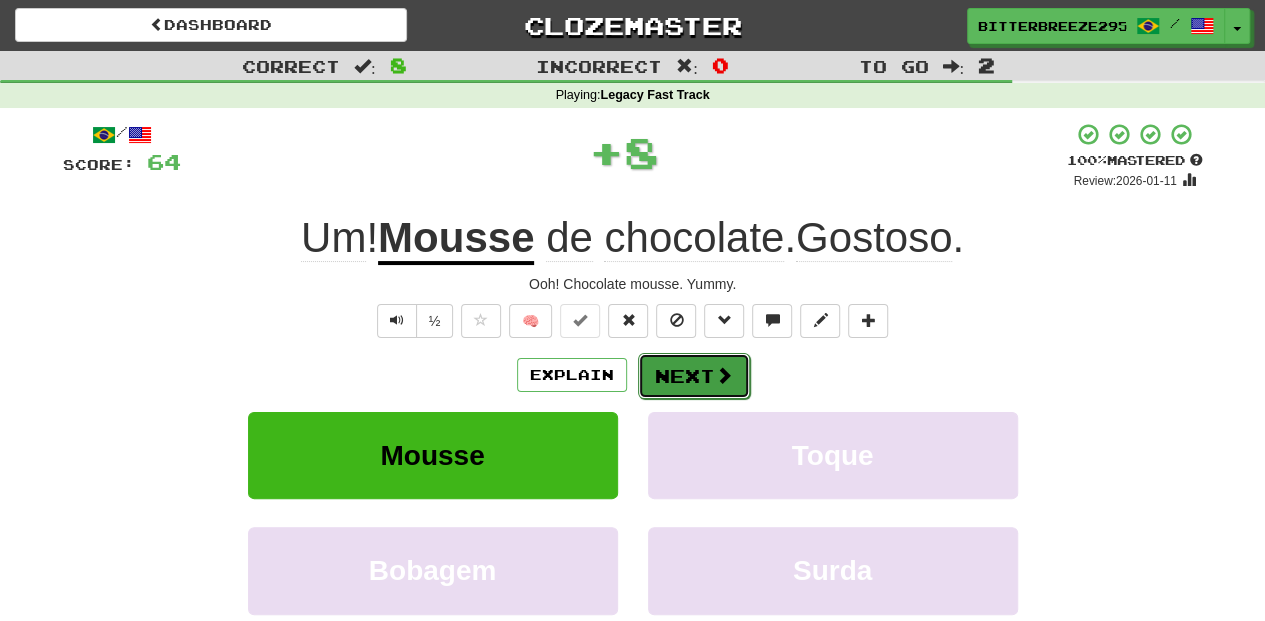 click on "Next" at bounding box center [694, 376] 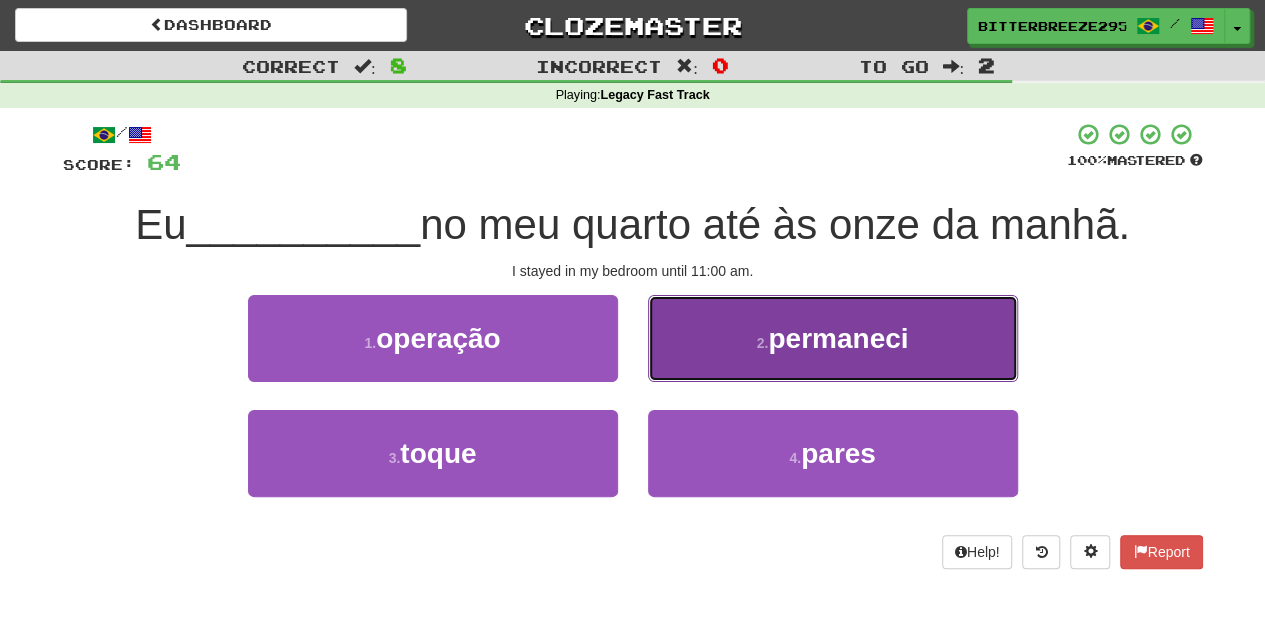 click on "2 .  permaneci" at bounding box center (833, 338) 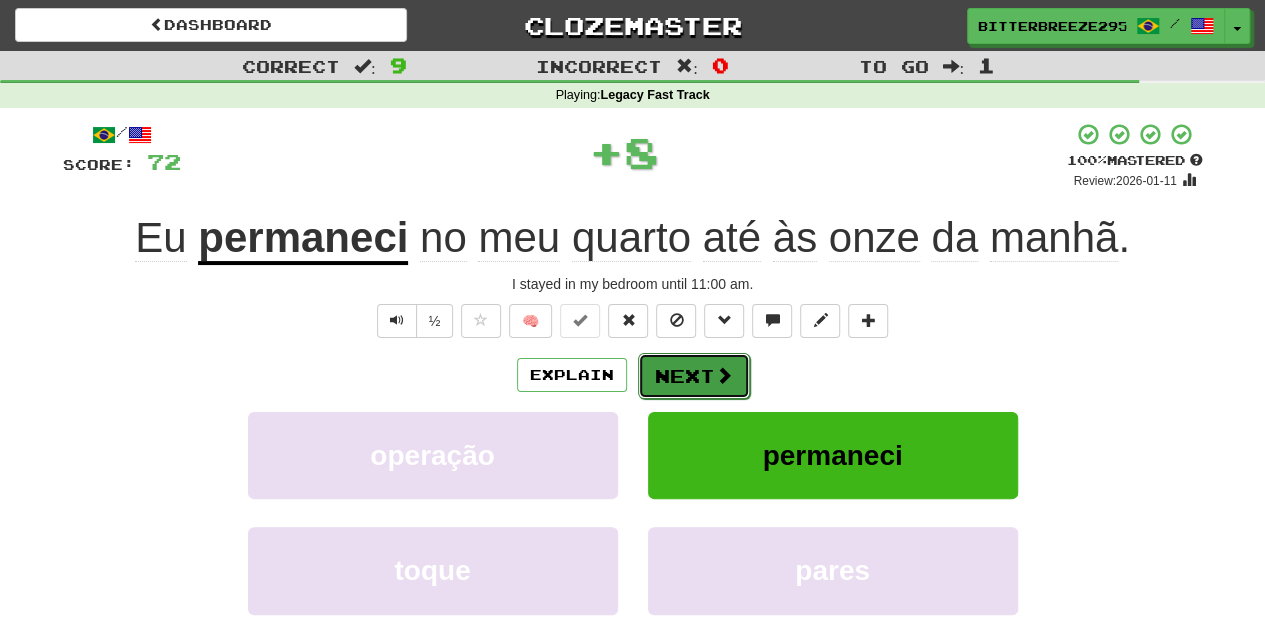 click on "Next" at bounding box center (694, 376) 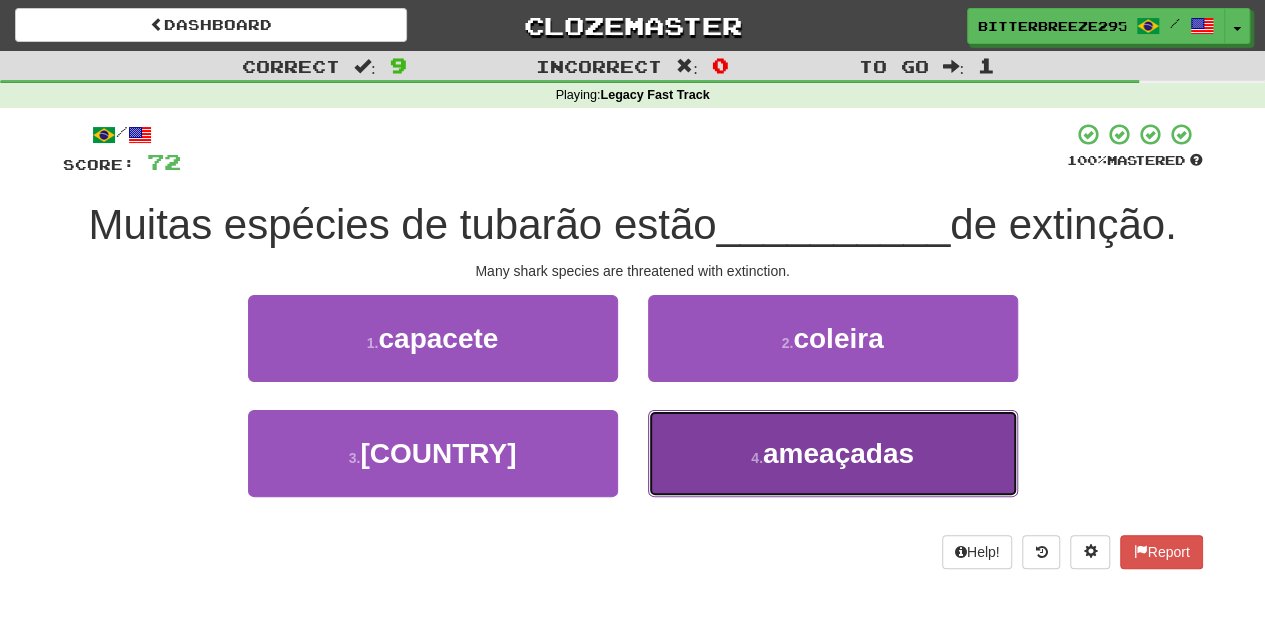 drag, startPoint x: 694, startPoint y: 440, endPoint x: 673, endPoint y: 435, distance: 21.587032 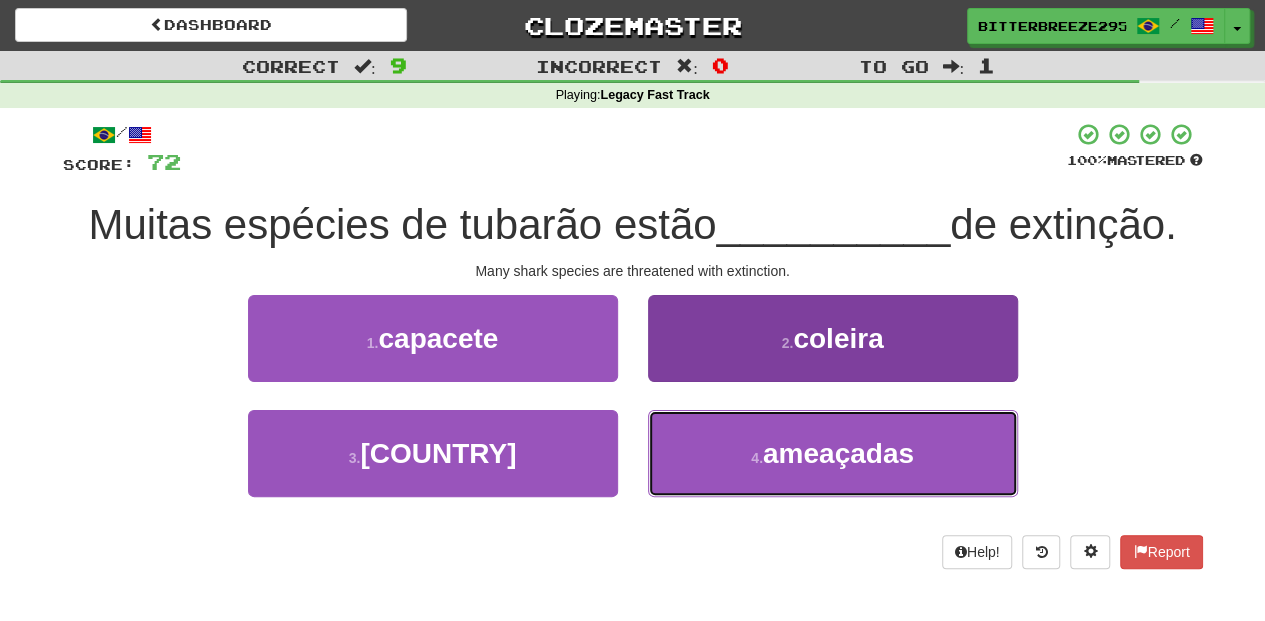 click on "4 .  ameaçadas" at bounding box center (833, 453) 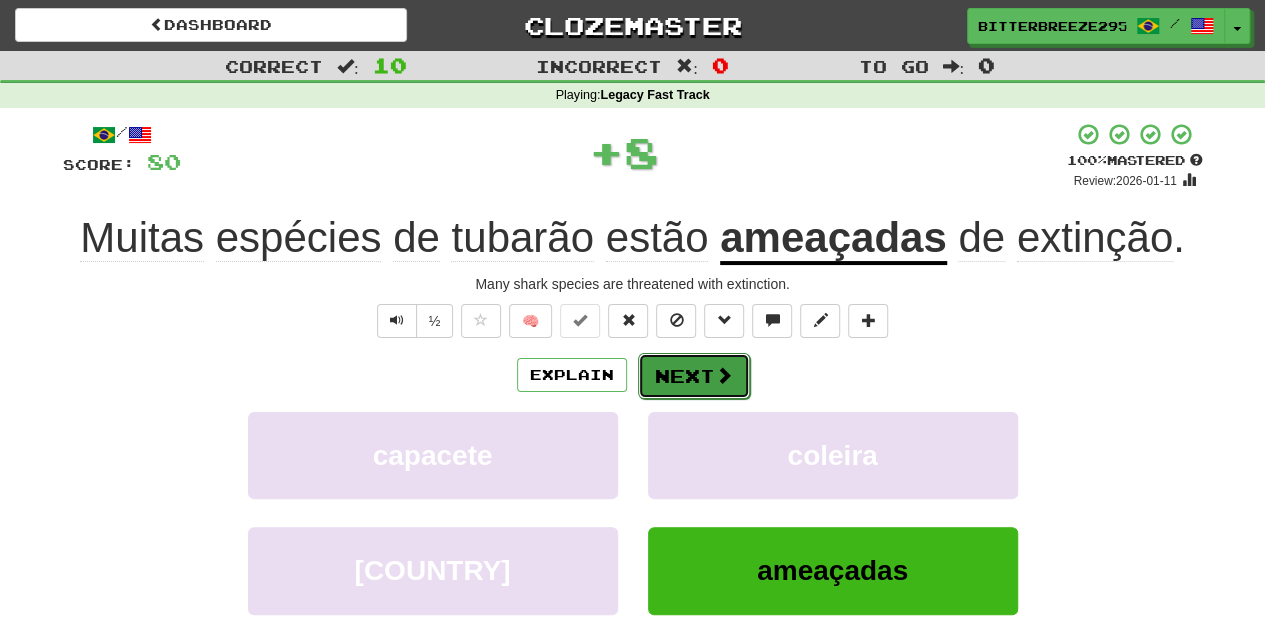 click on "Next" at bounding box center [694, 376] 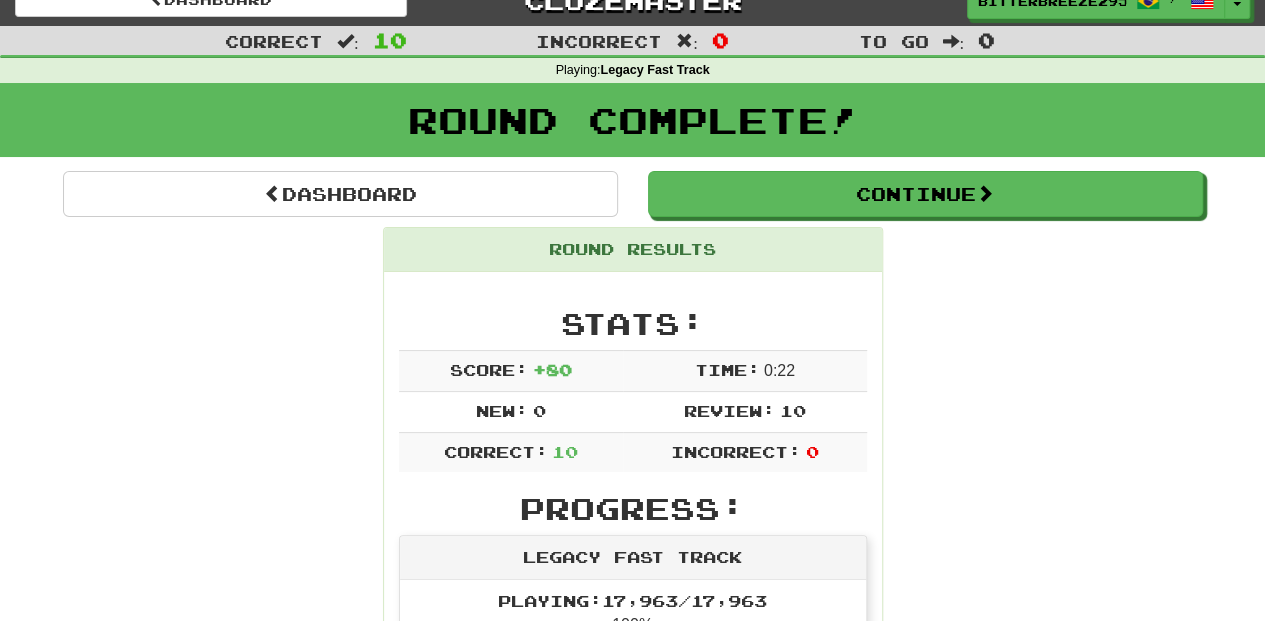 scroll, scrollTop: 0, scrollLeft: 0, axis: both 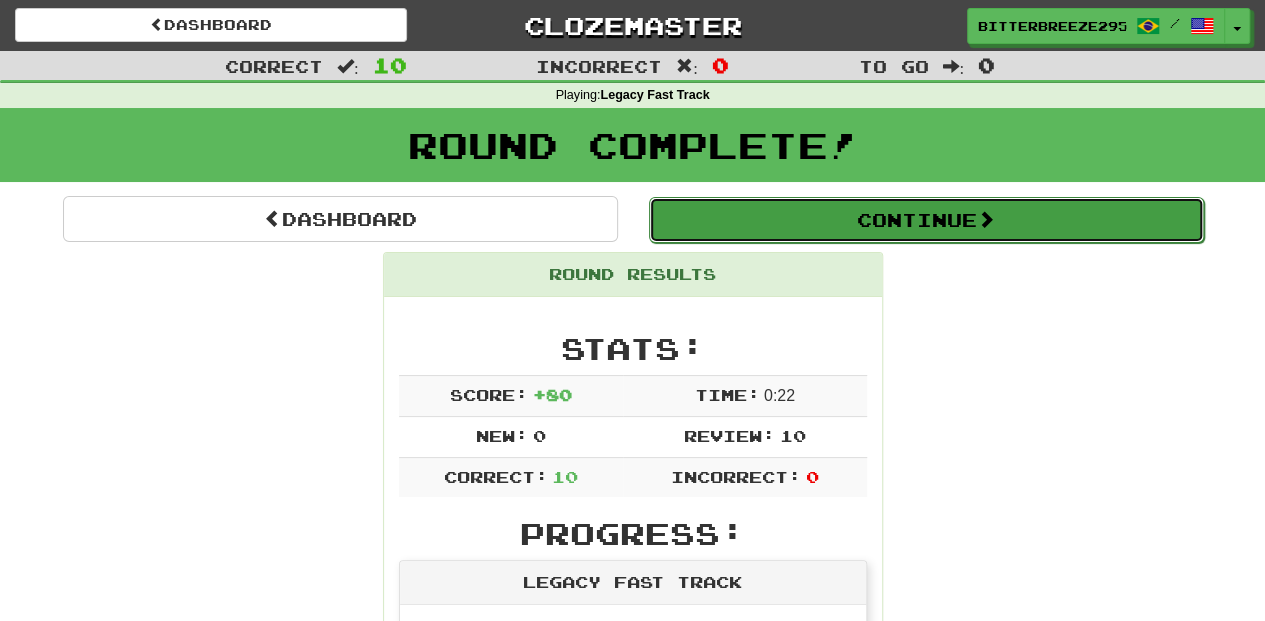 click on "Continue" at bounding box center (926, 220) 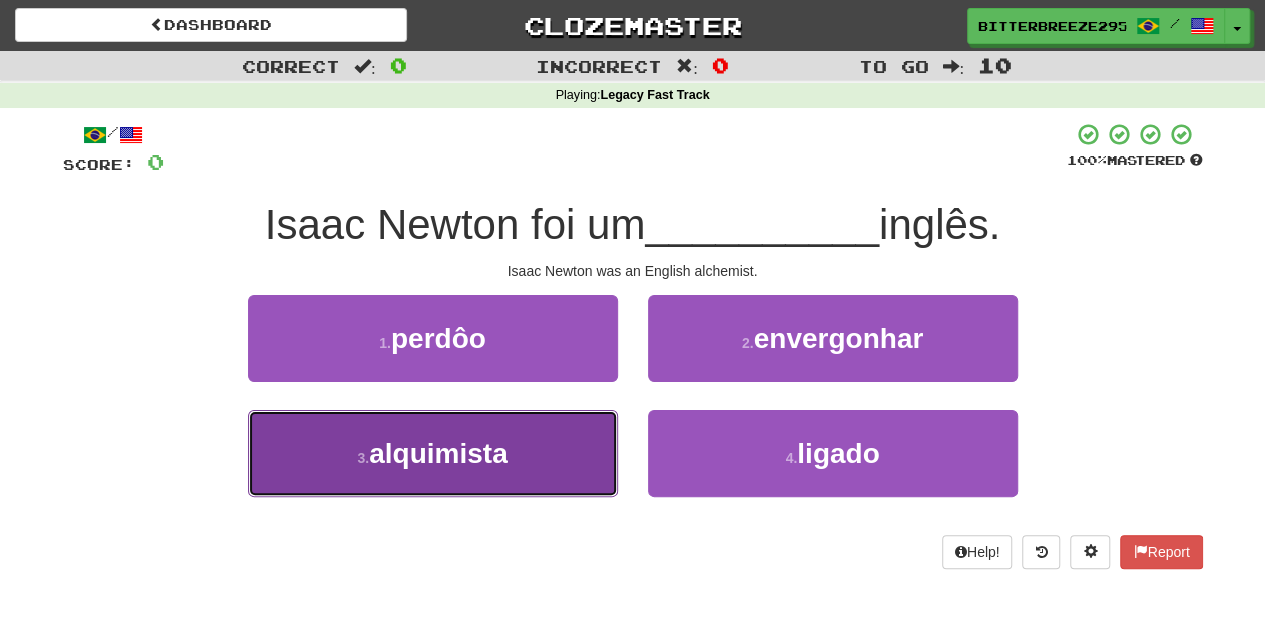 click on "3 .  alquimista" at bounding box center [433, 453] 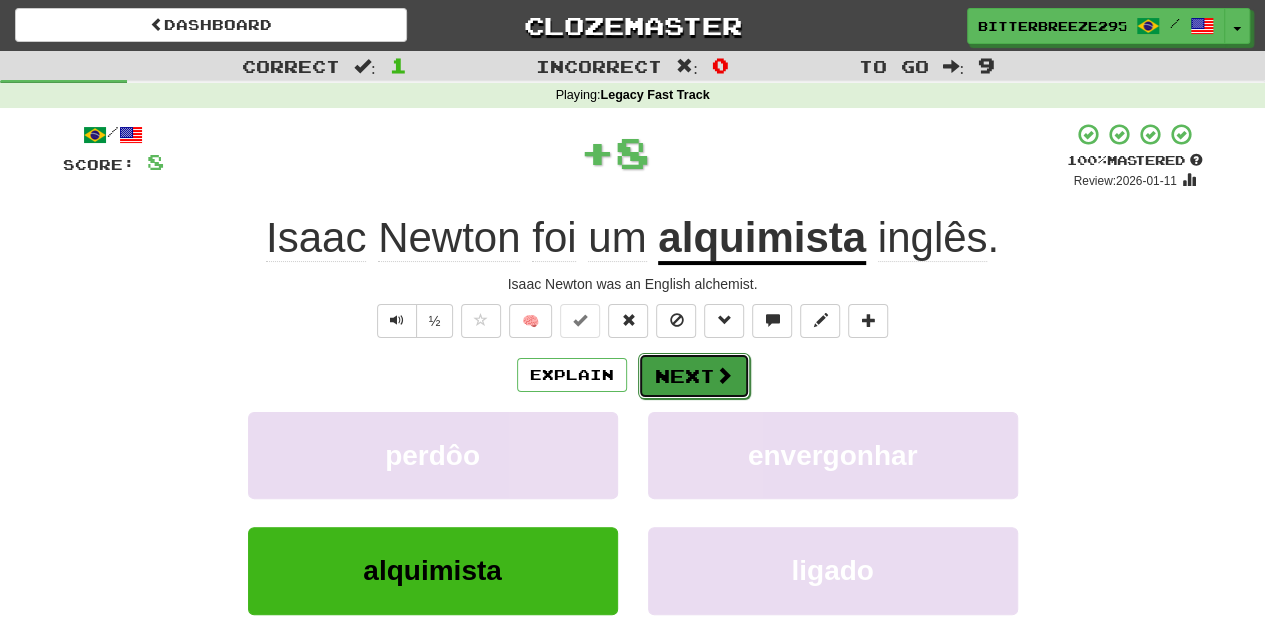 click on "Next" at bounding box center [694, 376] 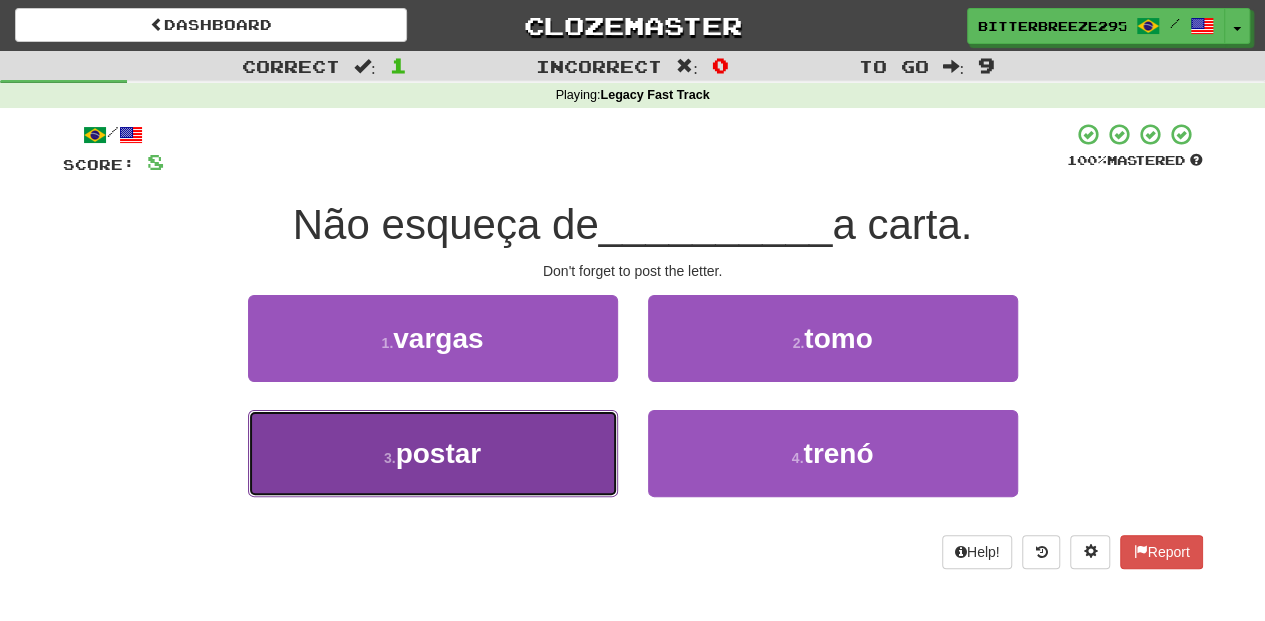 click on "3 .  postar" at bounding box center (433, 453) 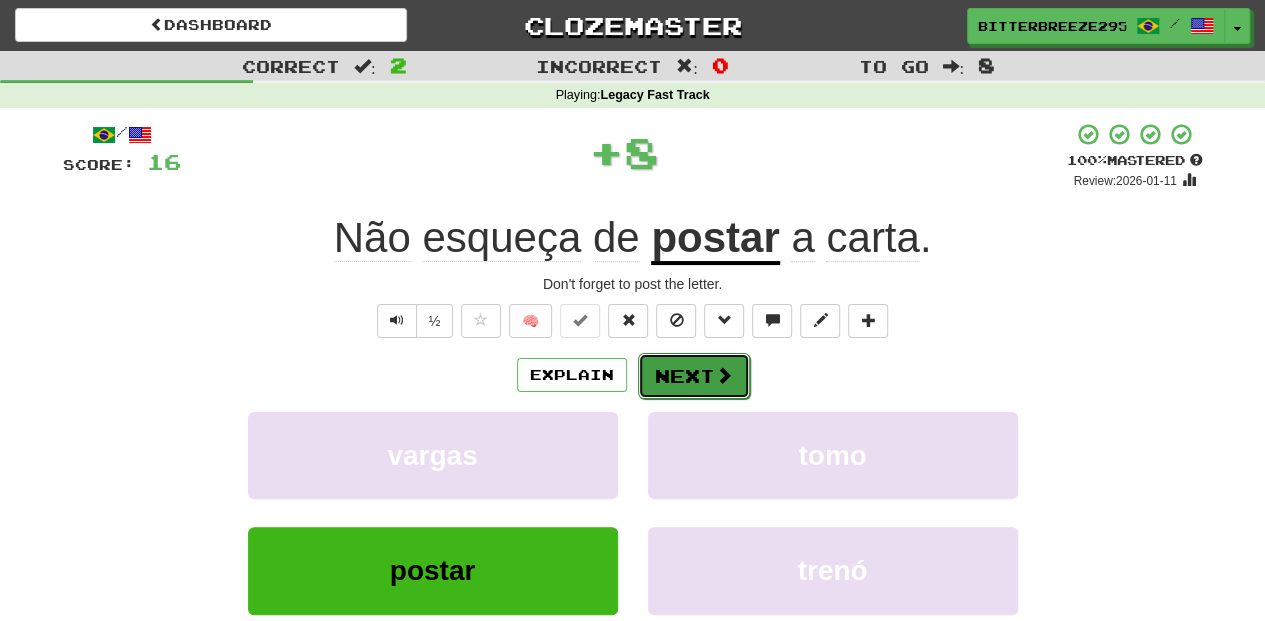 click on "Next" at bounding box center [694, 376] 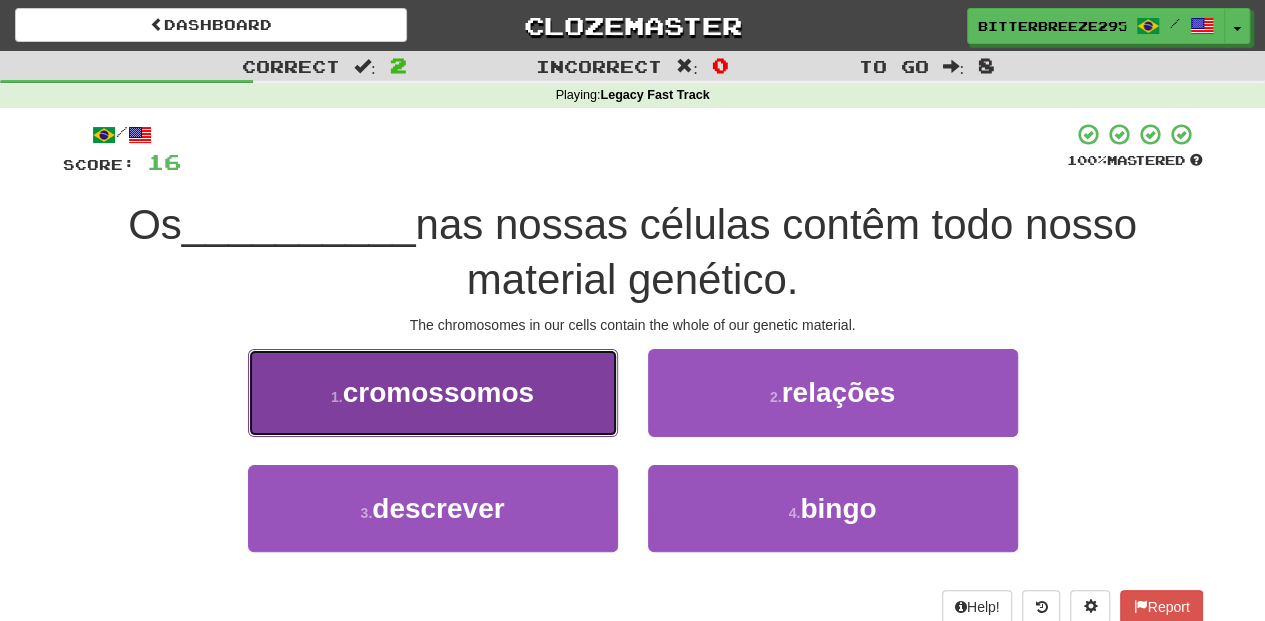 click on "1 .  cromossomos" at bounding box center (433, 392) 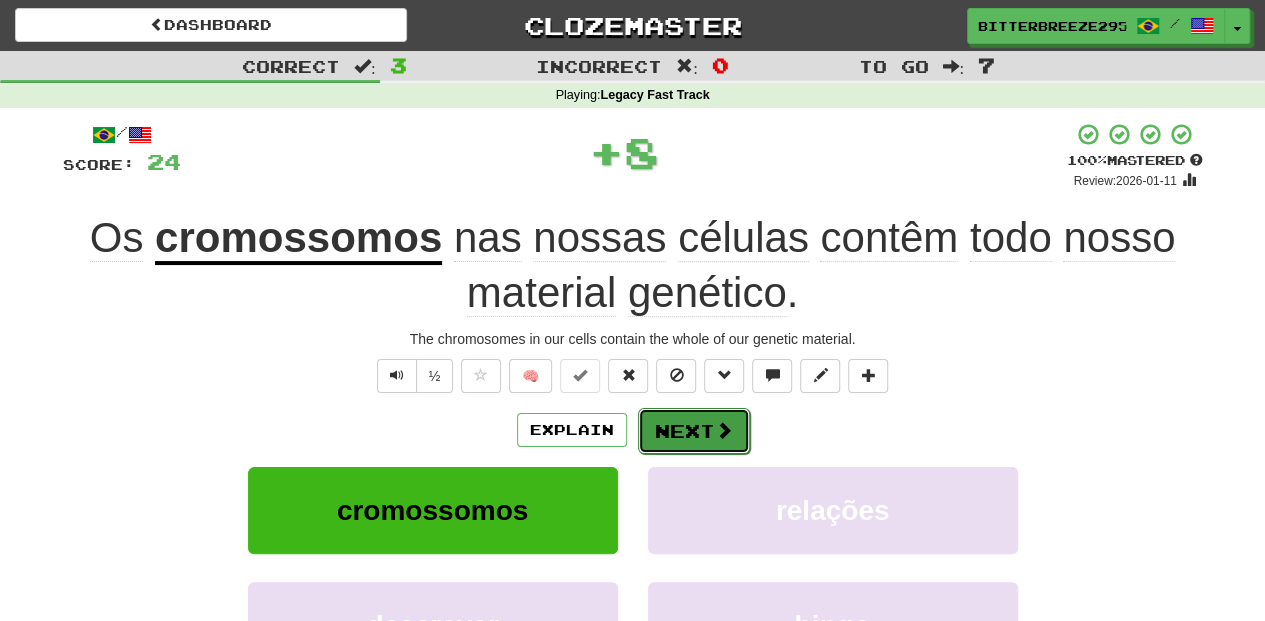 click on "Next" at bounding box center [694, 431] 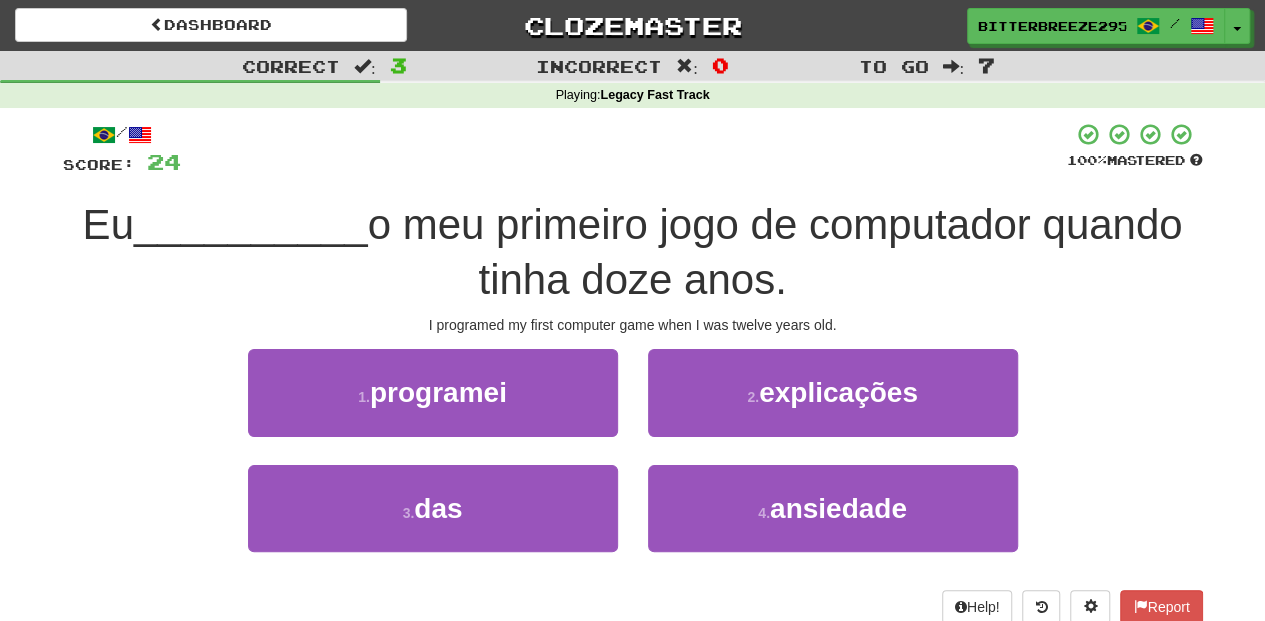 click on "1 .  programei" at bounding box center (433, 406) 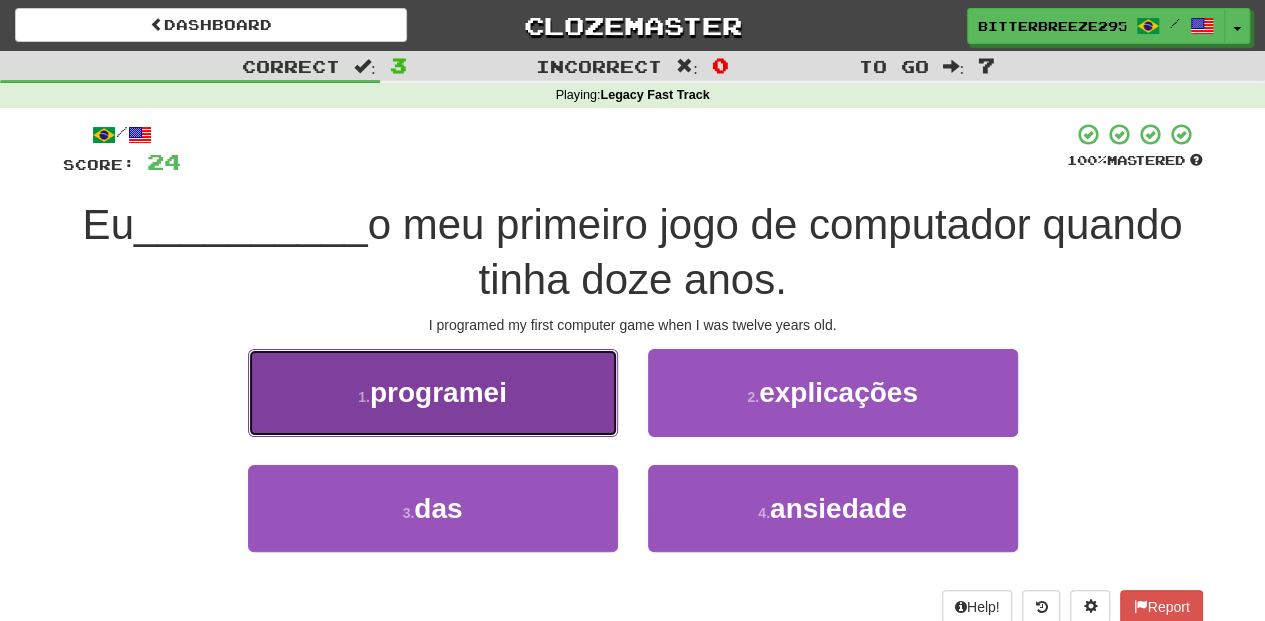 click on "1 .  programei" at bounding box center (433, 392) 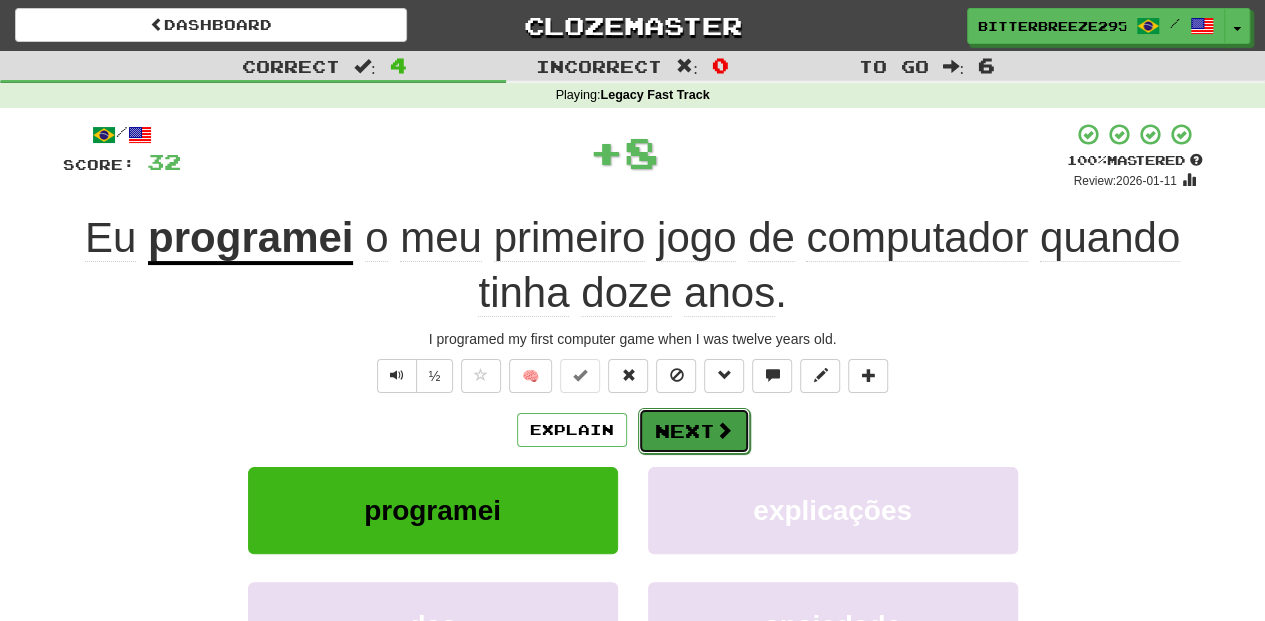 click on "Next" at bounding box center [694, 431] 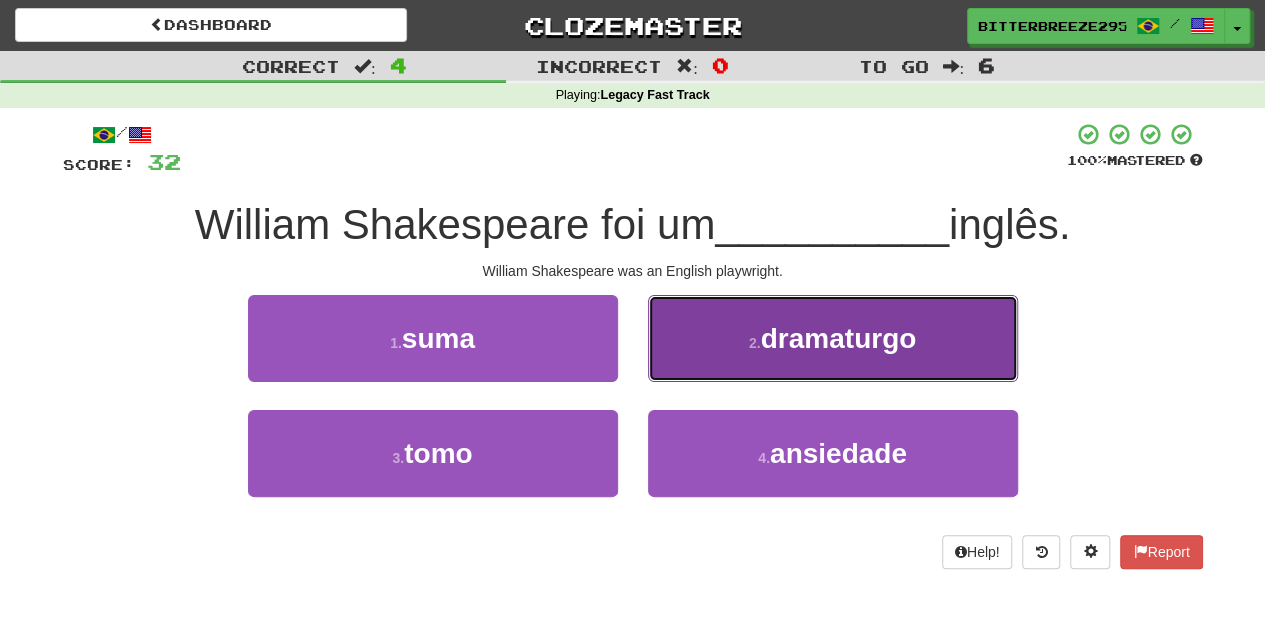 click on "2 .  dramaturgo" at bounding box center (833, 338) 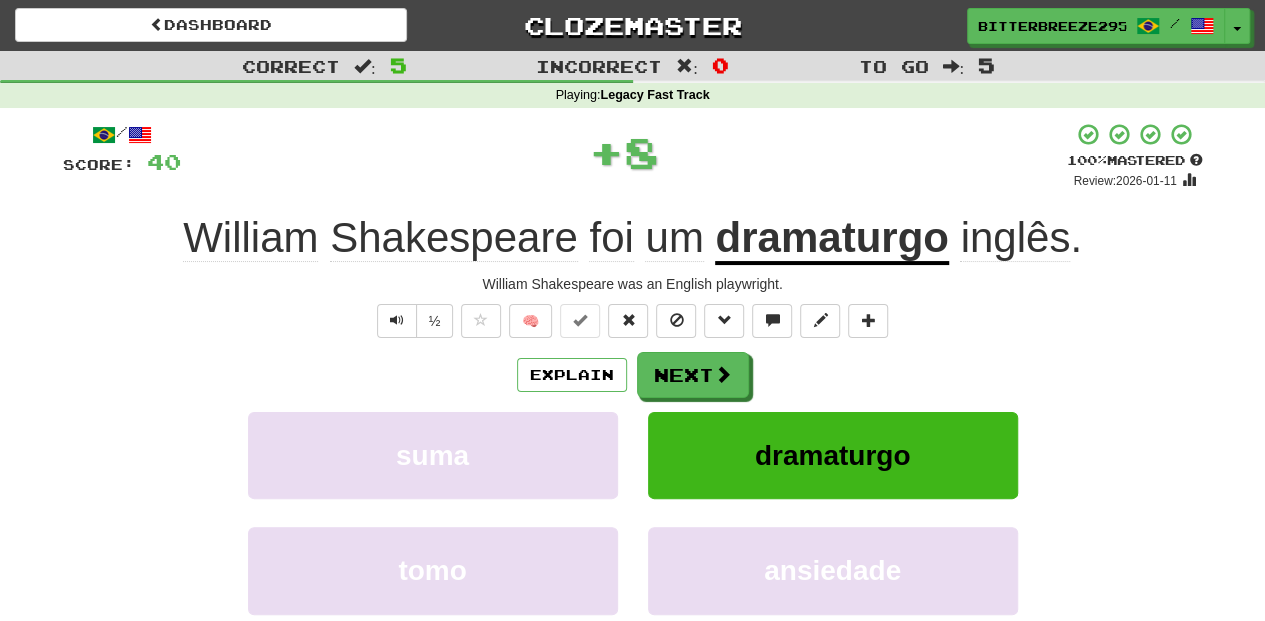 click on "Next" at bounding box center [693, 375] 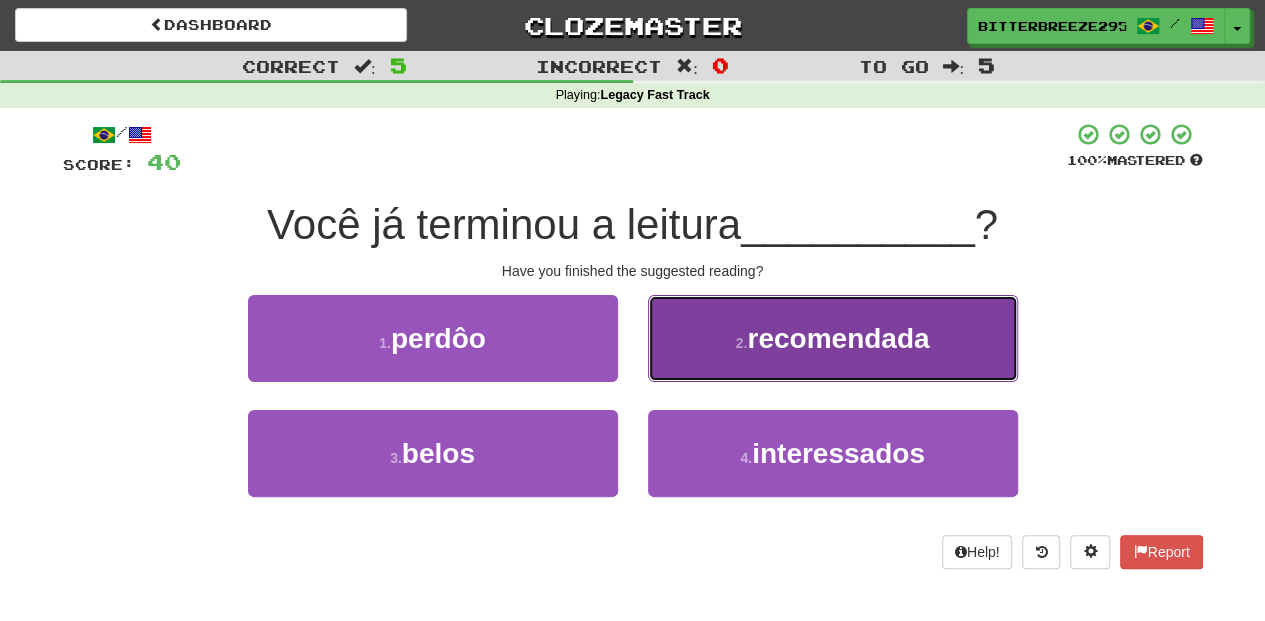 drag, startPoint x: 704, startPoint y: 353, endPoint x: 696, endPoint y: 360, distance: 10.630146 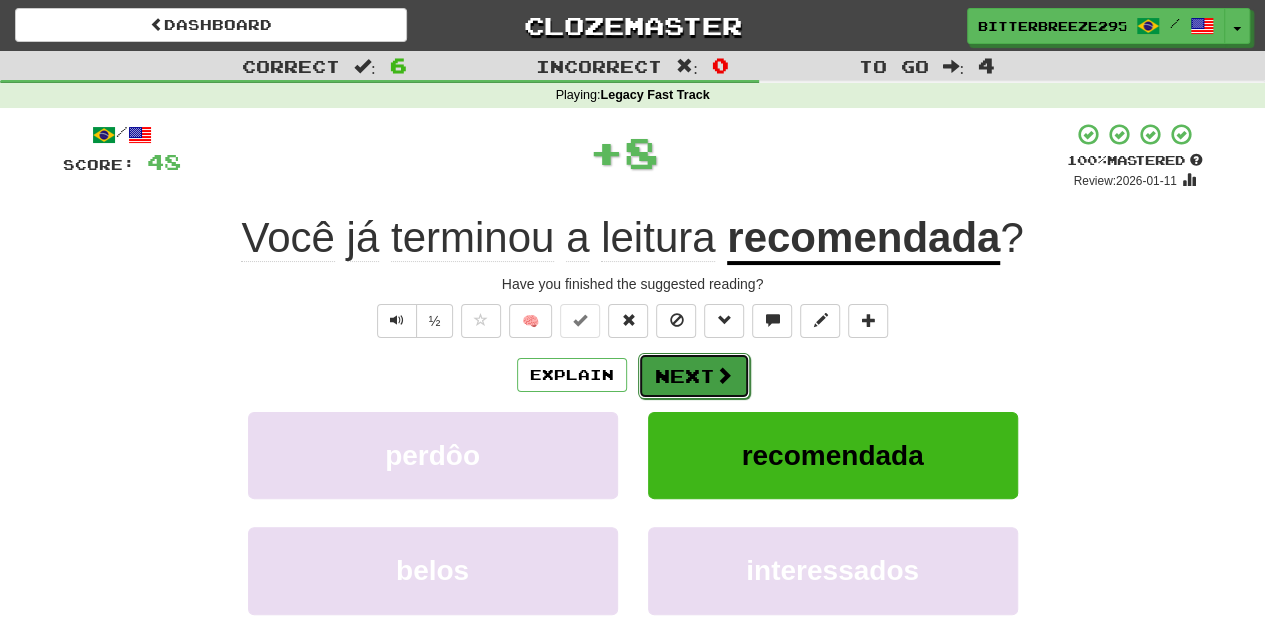 click on "Next" at bounding box center (694, 376) 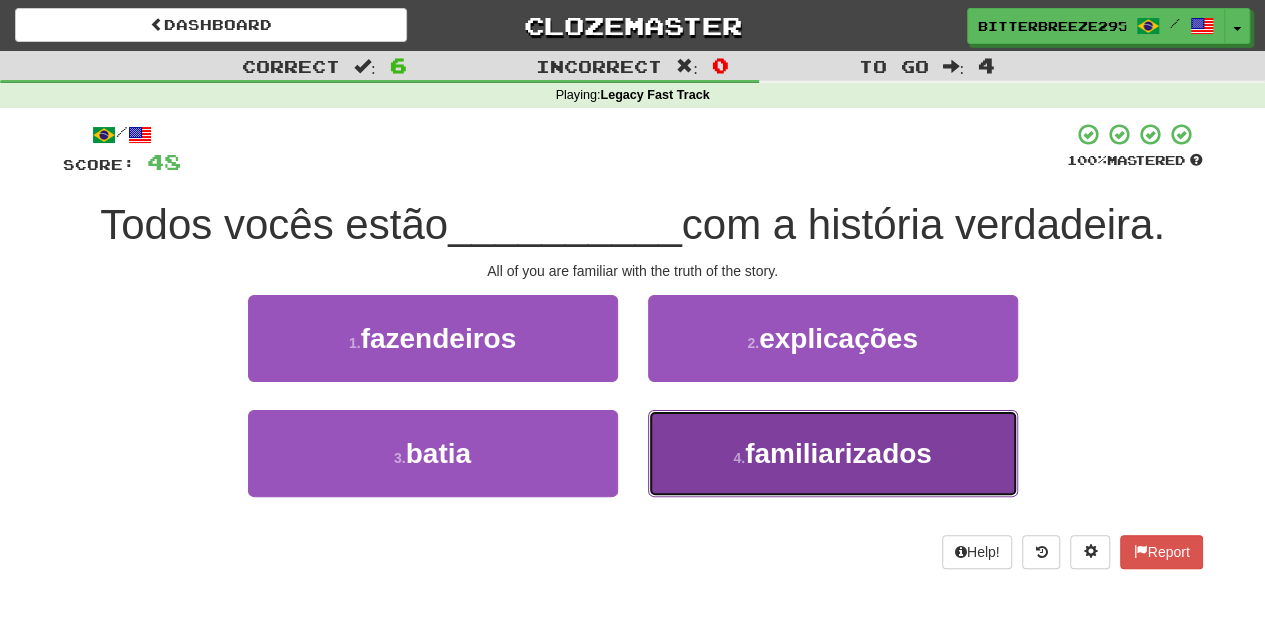 click on "4 .  familiarizados" at bounding box center (833, 453) 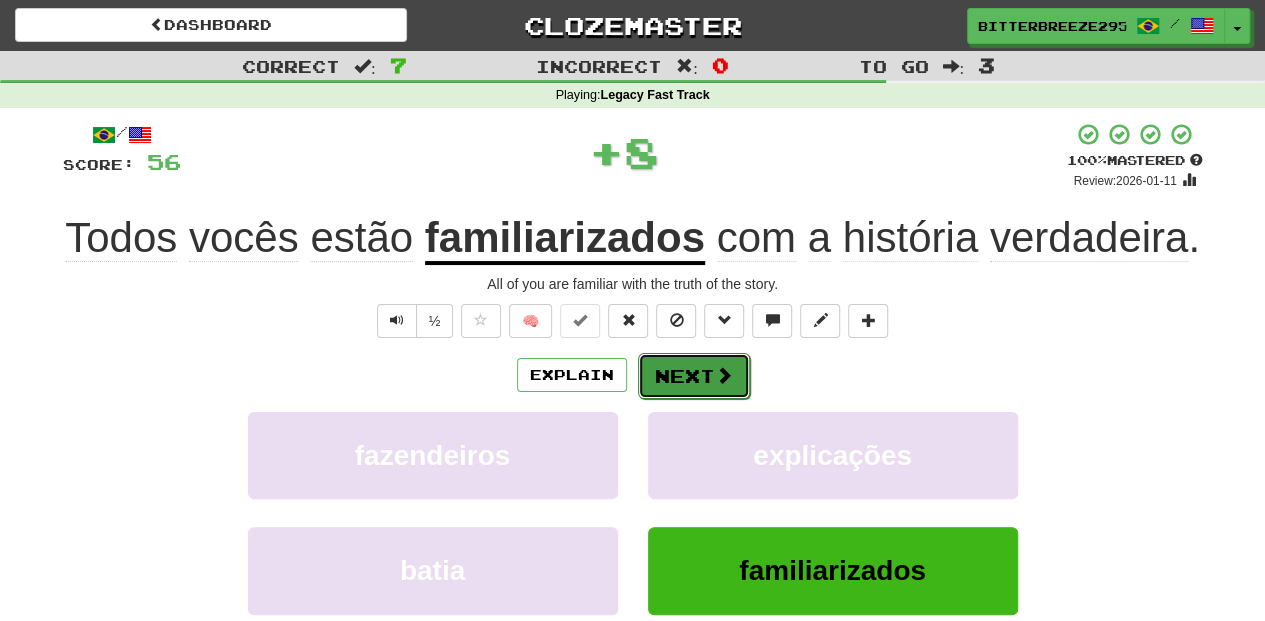 click on "Next" at bounding box center [694, 376] 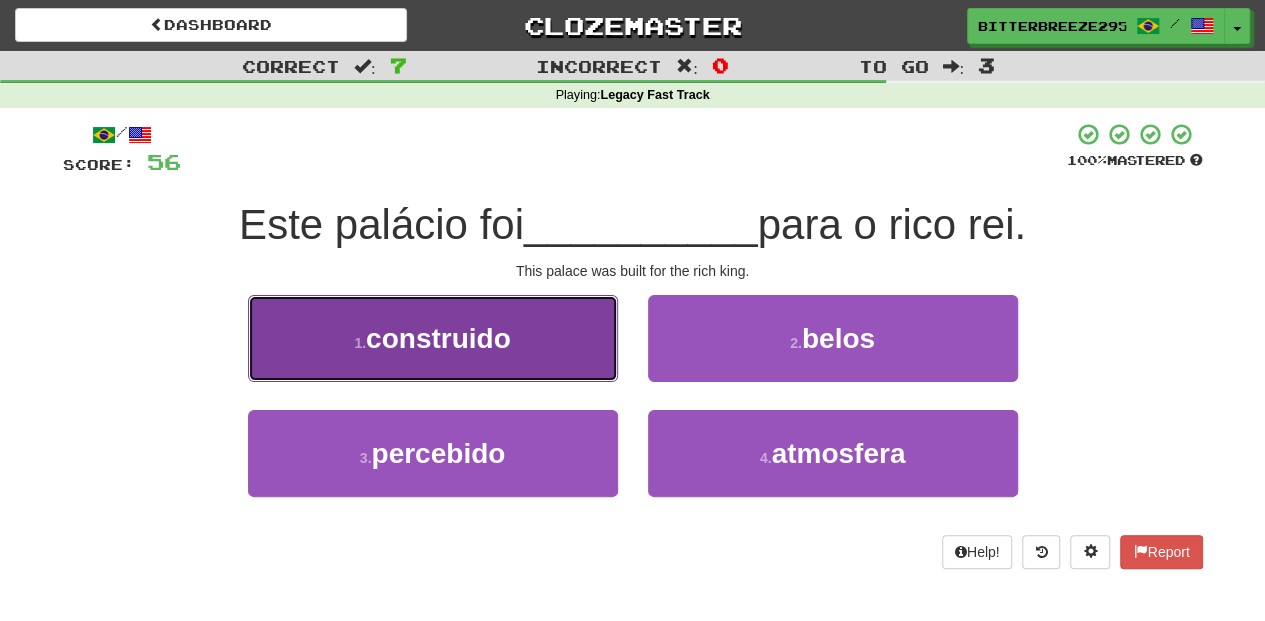 click on "1 .  construido" at bounding box center [433, 338] 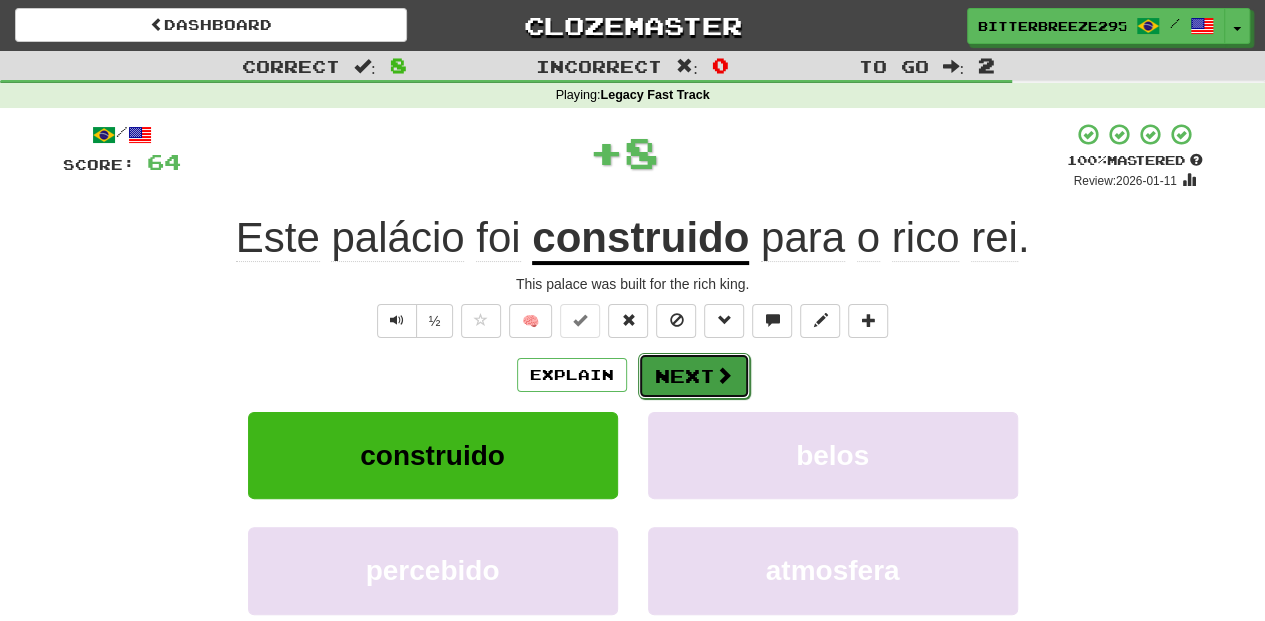 click on "Next" at bounding box center [694, 376] 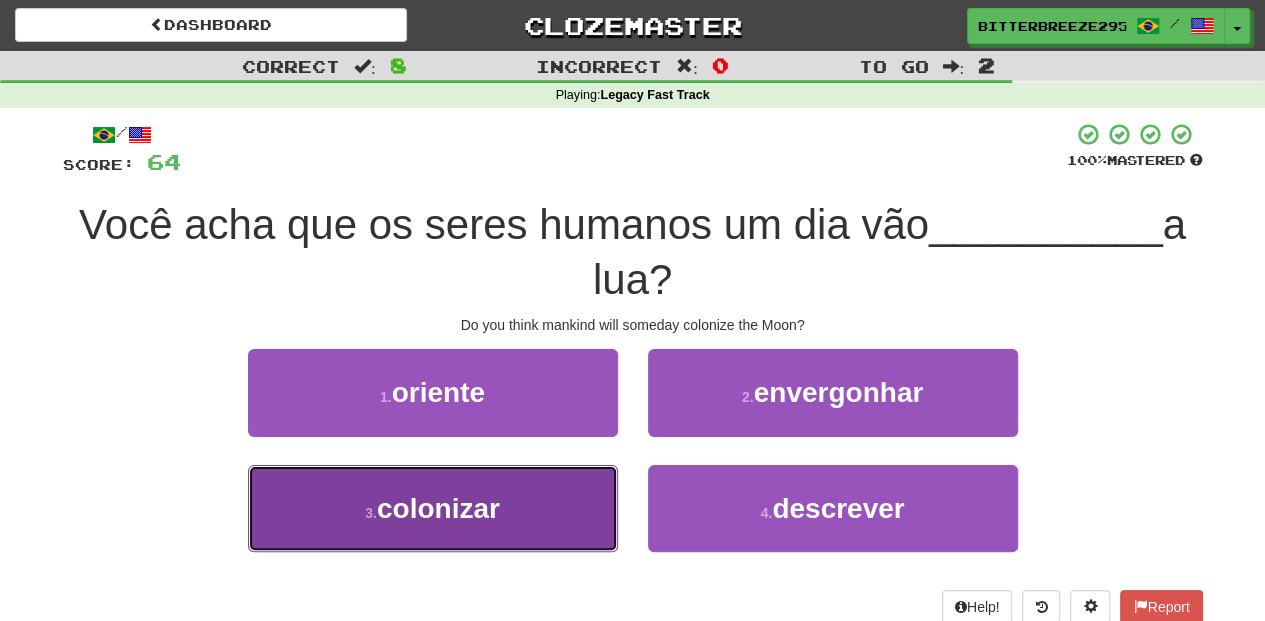click on "3 .  colonizar" at bounding box center (433, 508) 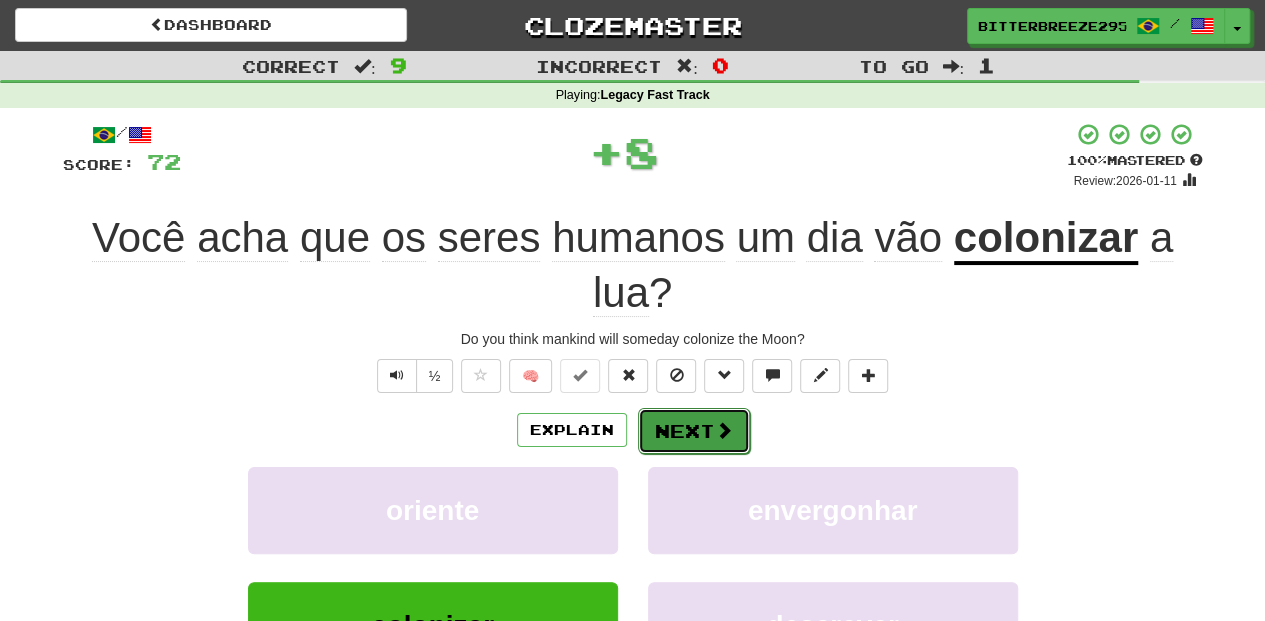 click on "Next" at bounding box center [694, 431] 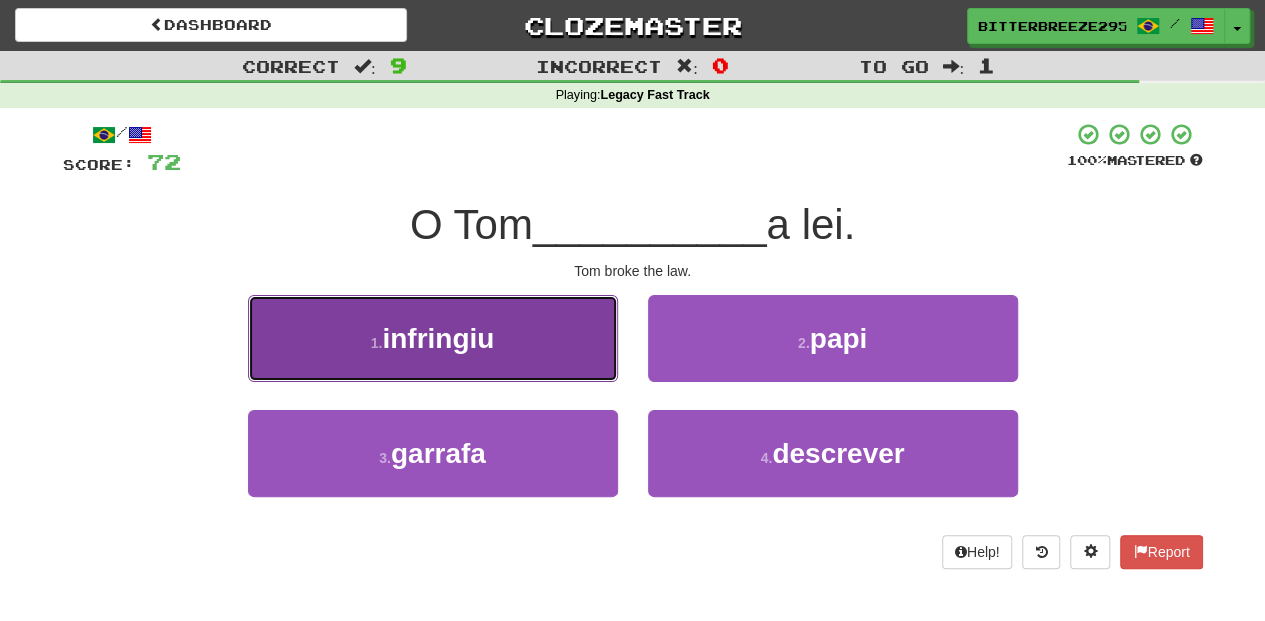 click on "1 .  infringiu" at bounding box center [433, 338] 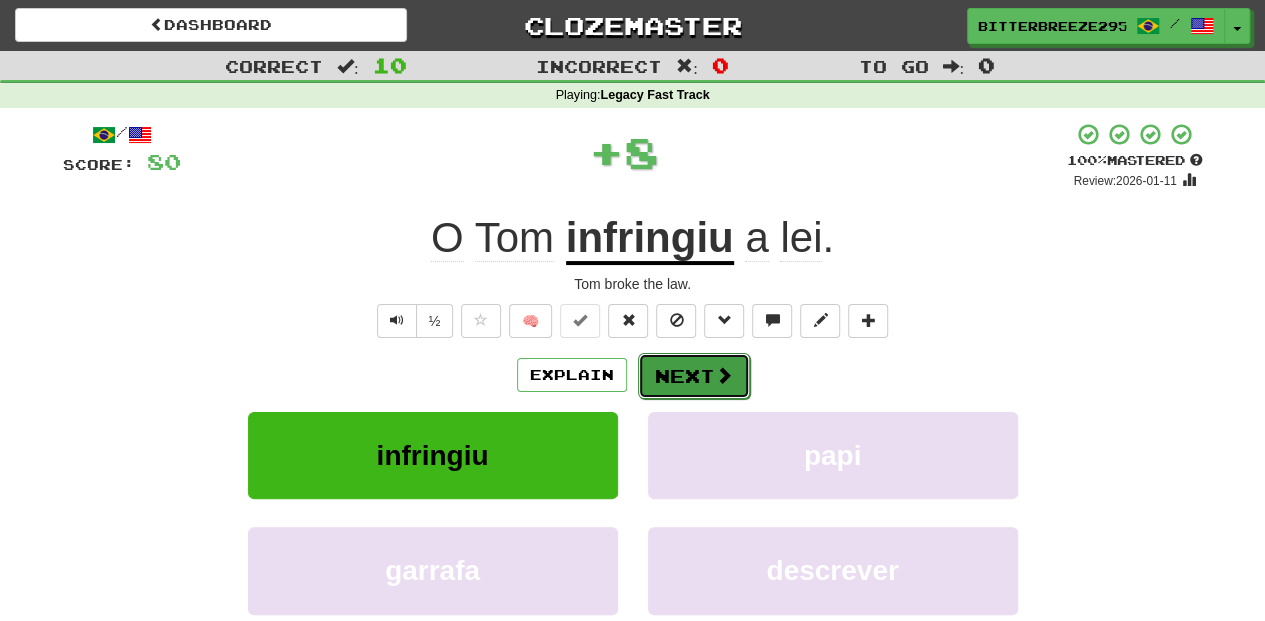click on "Next" at bounding box center (694, 376) 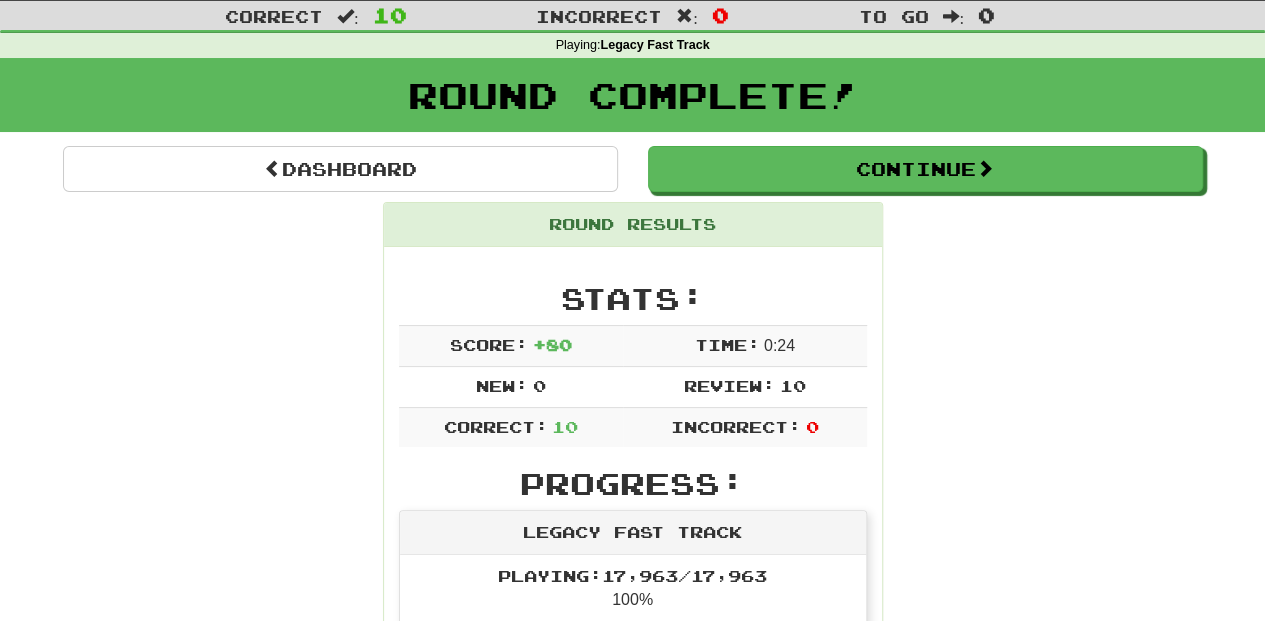 scroll, scrollTop: 0, scrollLeft: 0, axis: both 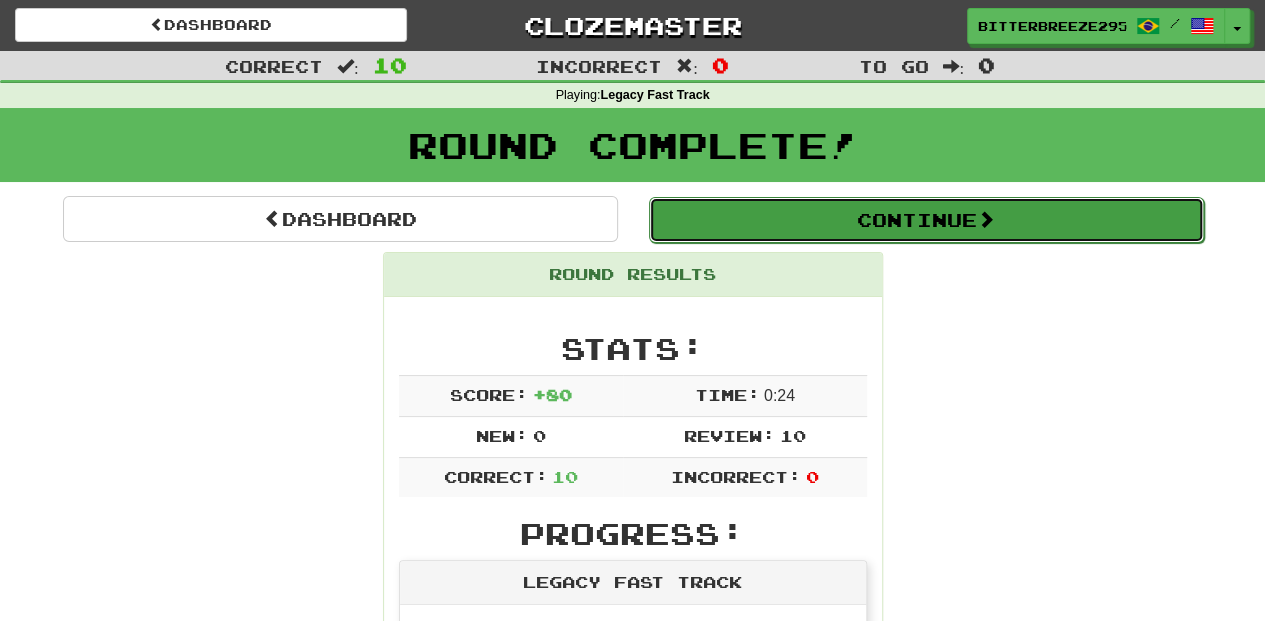 click on "Continue" at bounding box center (926, 220) 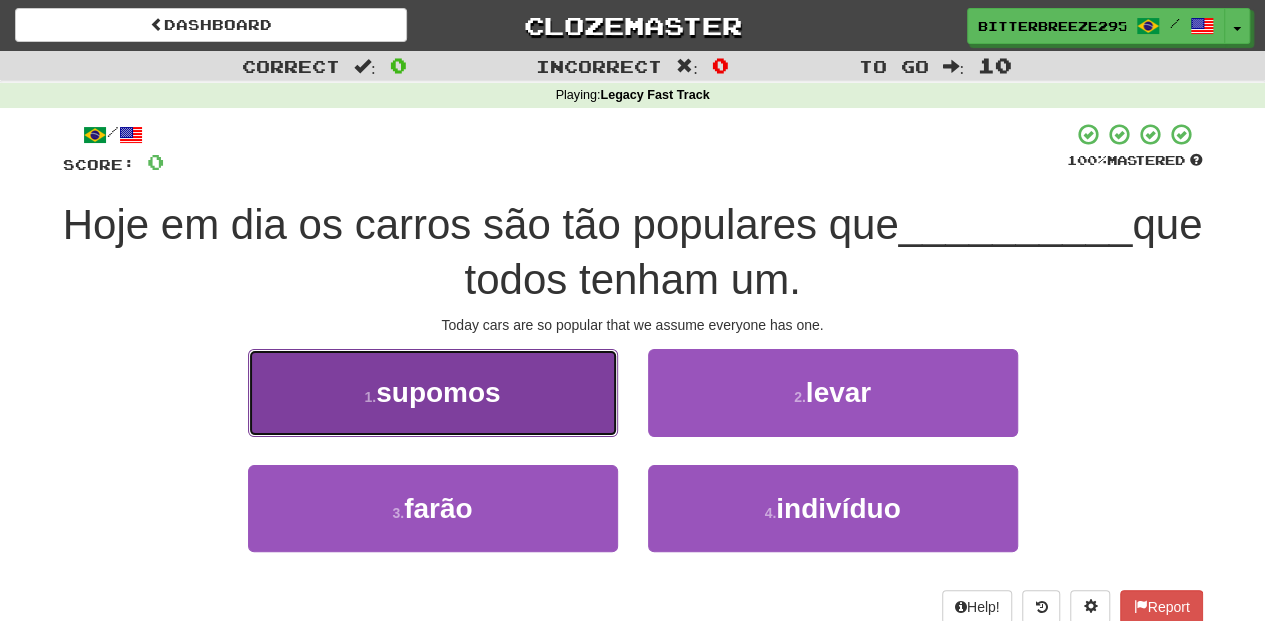 click on "1 .  supomos" at bounding box center [433, 392] 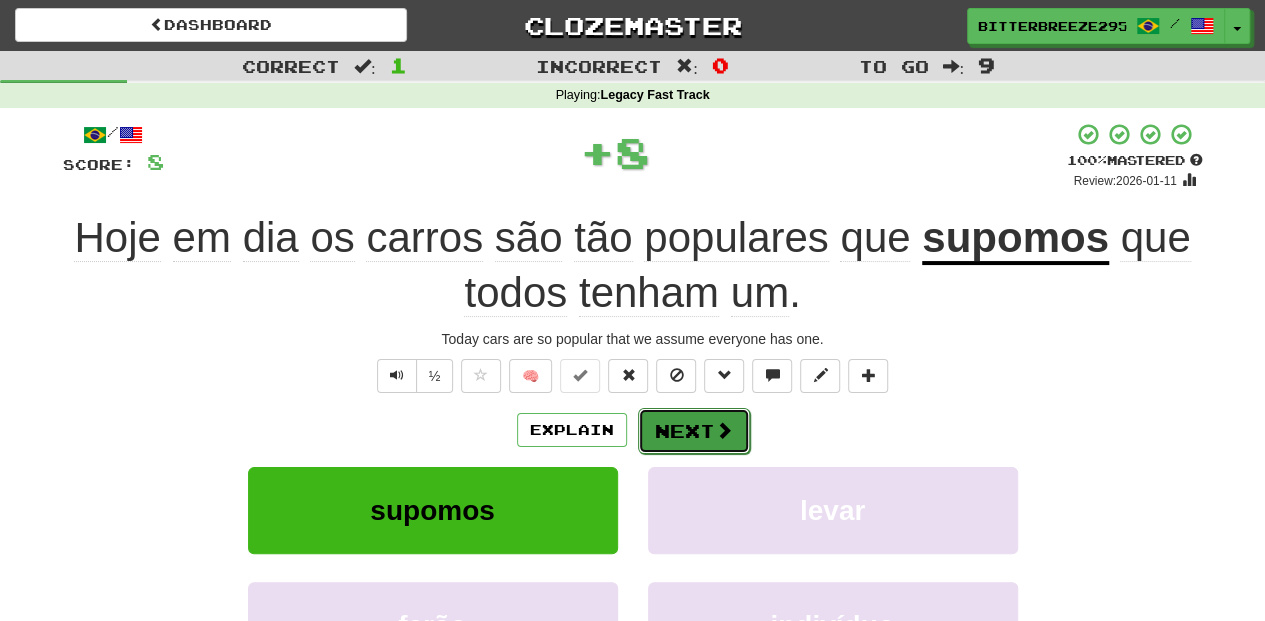 click on "Next" at bounding box center (694, 431) 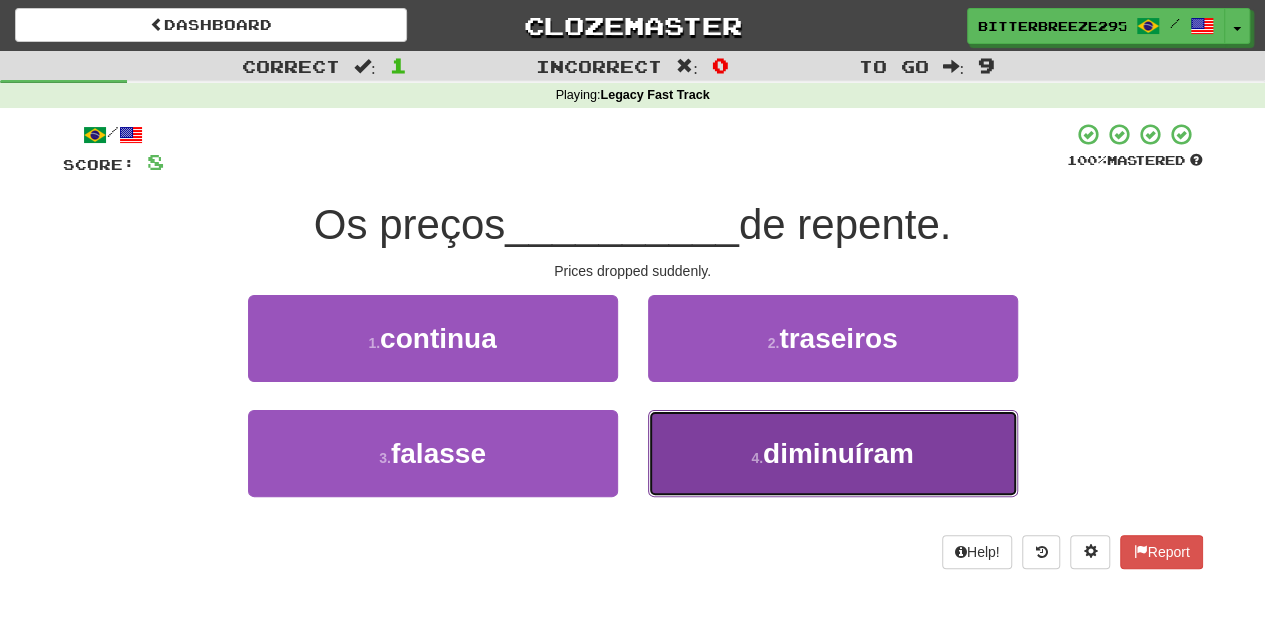 click on "4 .  diminuíram" at bounding box center (833, 453) 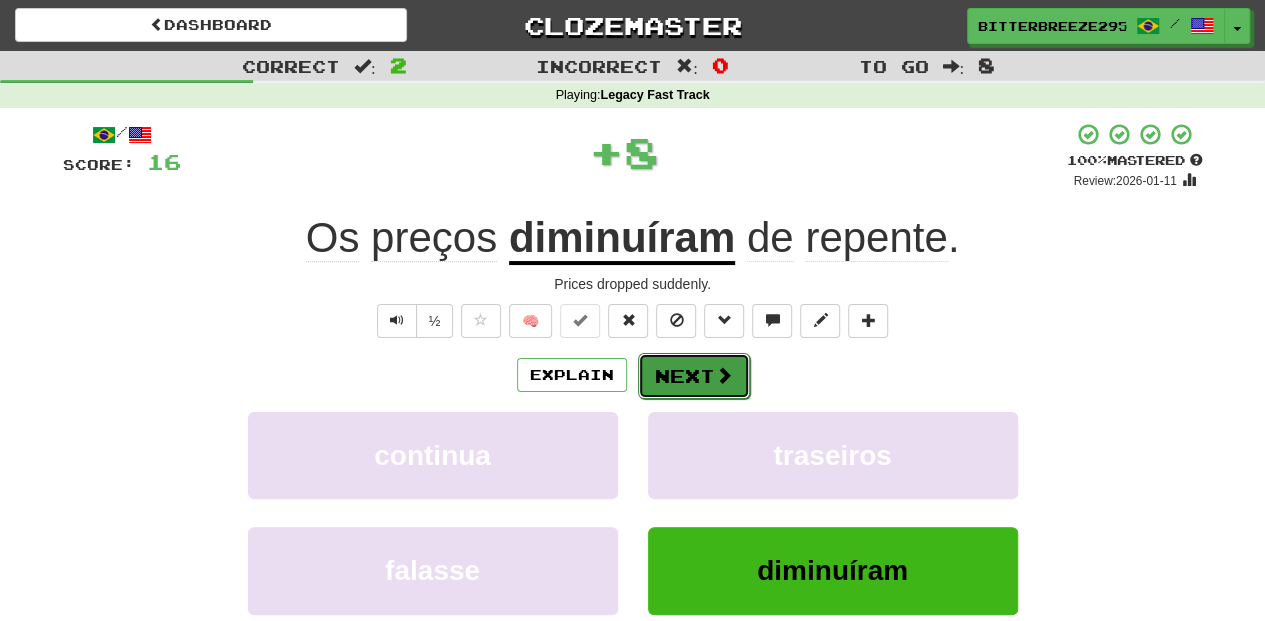 click on "Next" at bounding box center [694, 376] 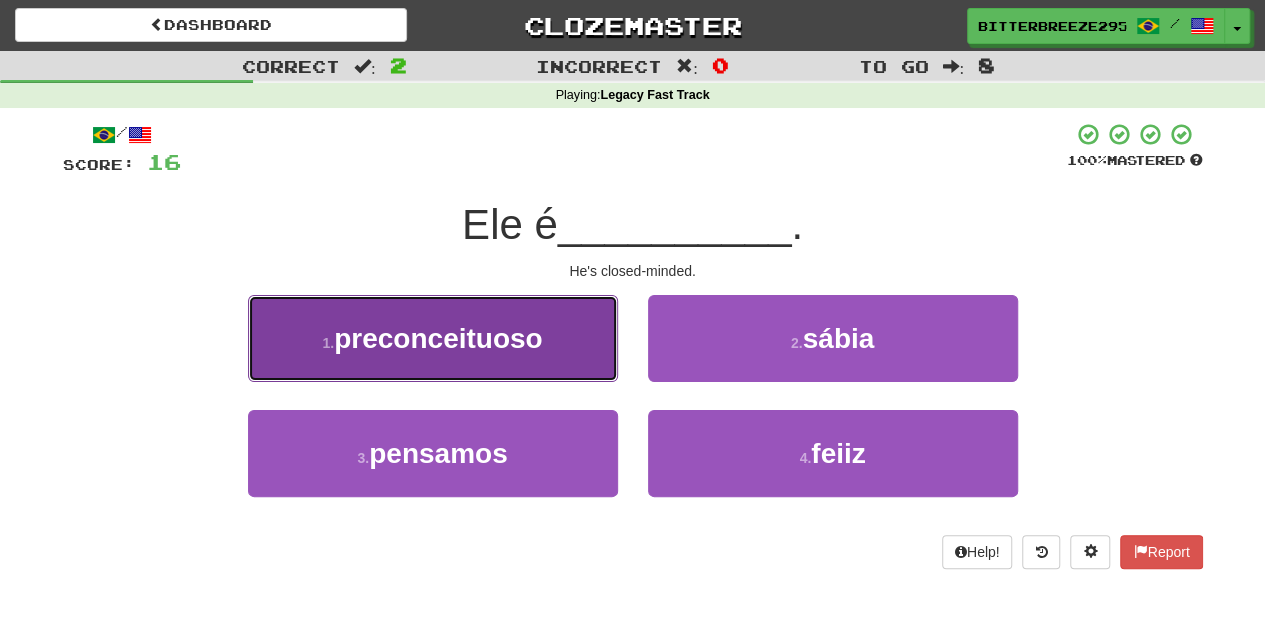 click on "1 .  preconceituoso" at bounding box center (433, 338) 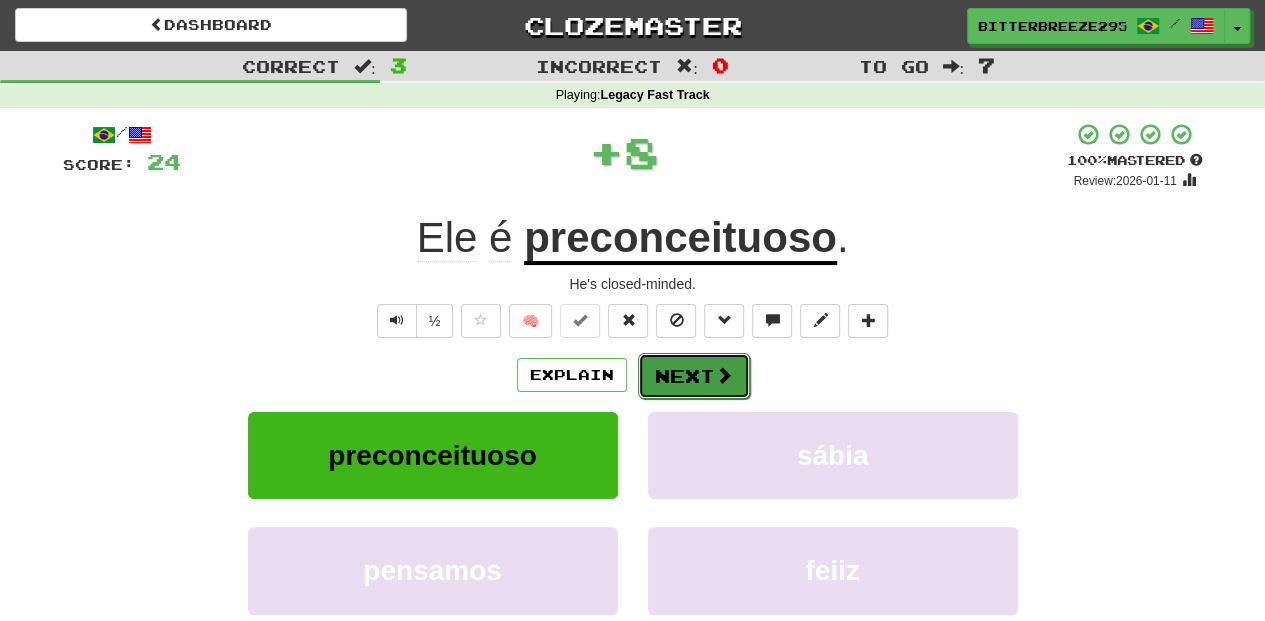 click on "Next" at bounding box center [694, 376] 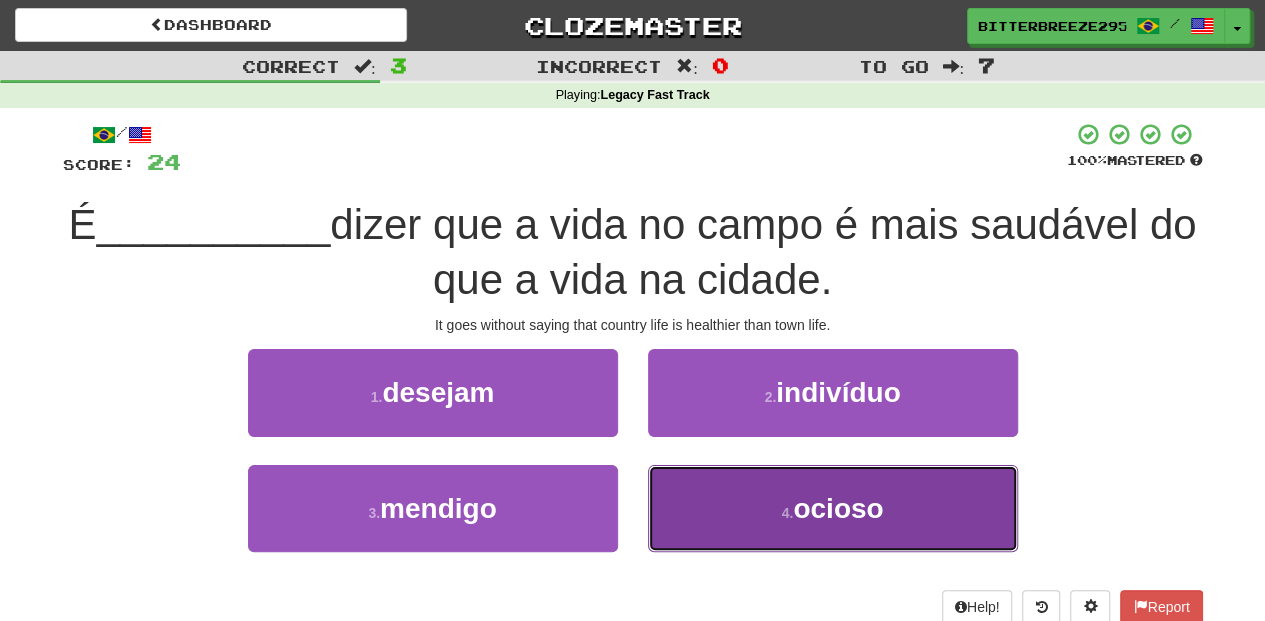 click on "4 .  ocioso" at bounding box center [833, 508] 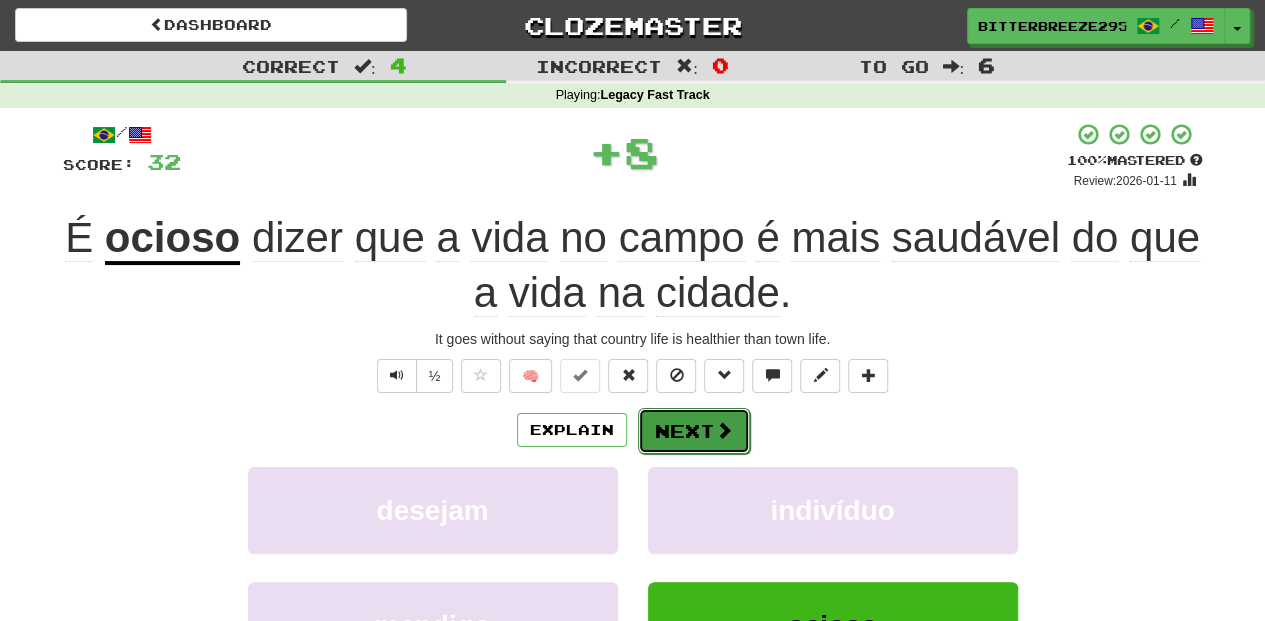 click on "Next" at bounding box center [694, 431] 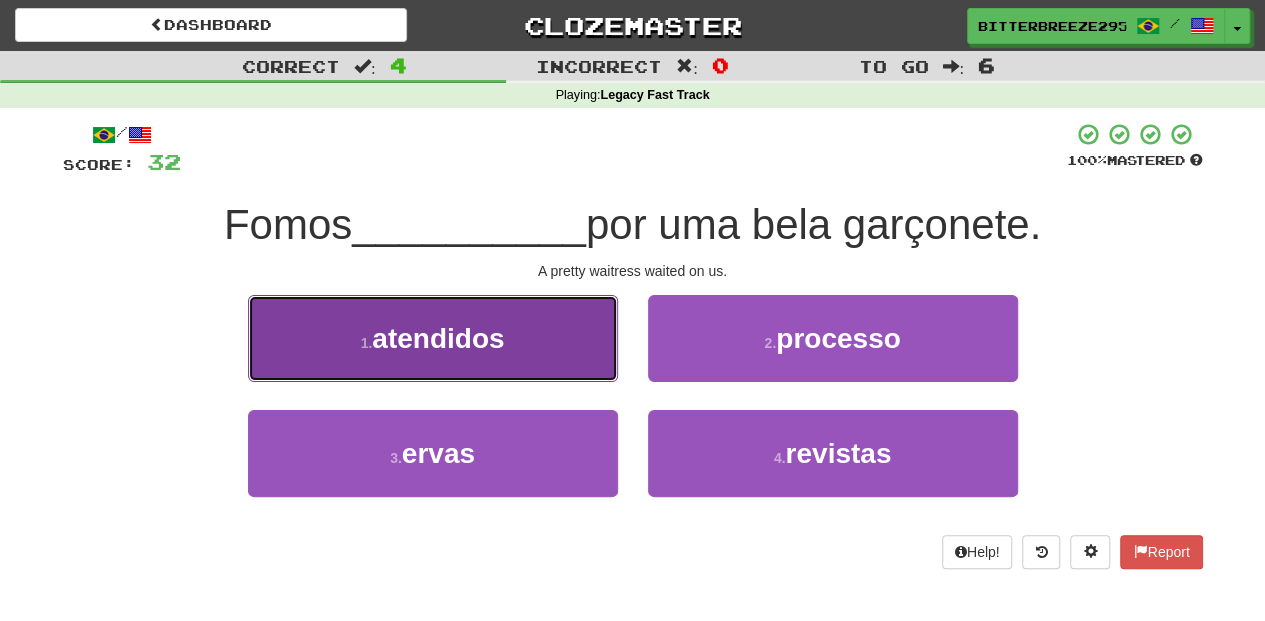 click on "1 .  atendidos" at bounding box center (433, 338) 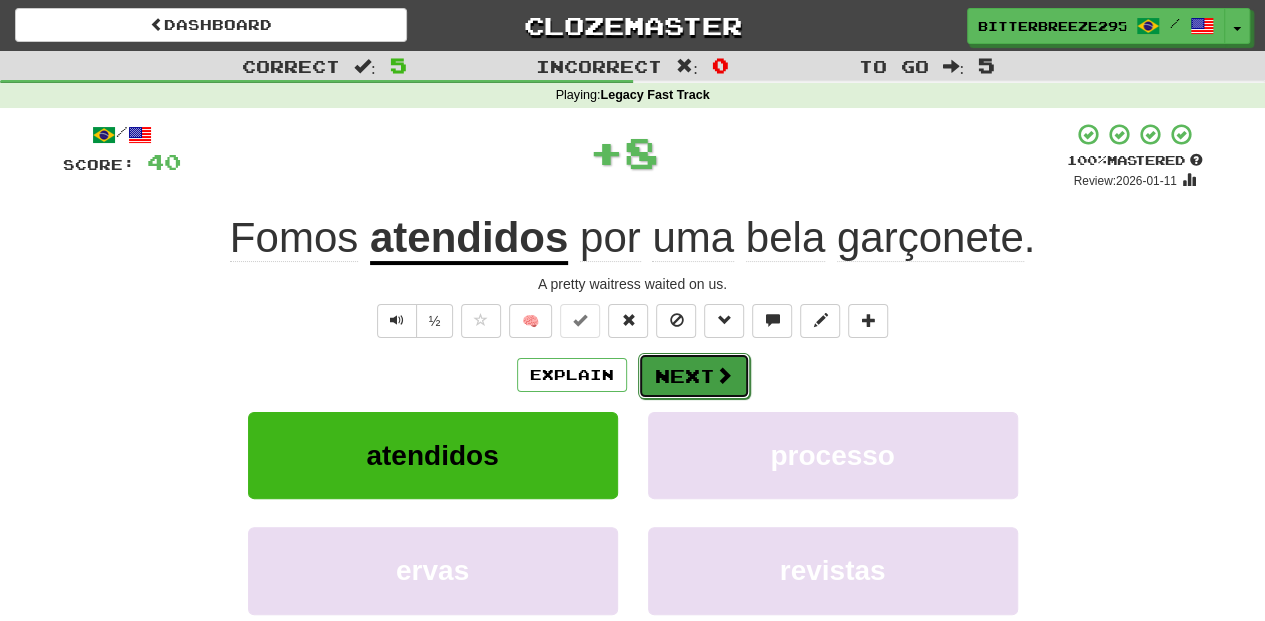click on "Next" at bounding box center (694, 376) 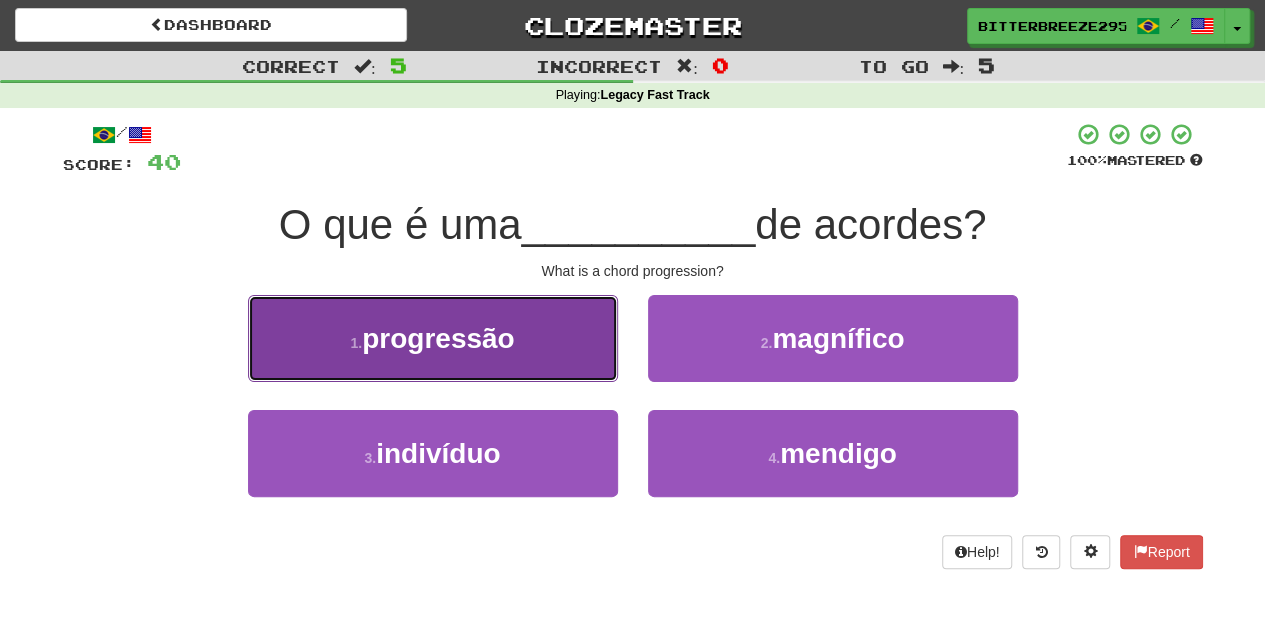 click on "1 .  progressão" at bounding box center (433, 338) 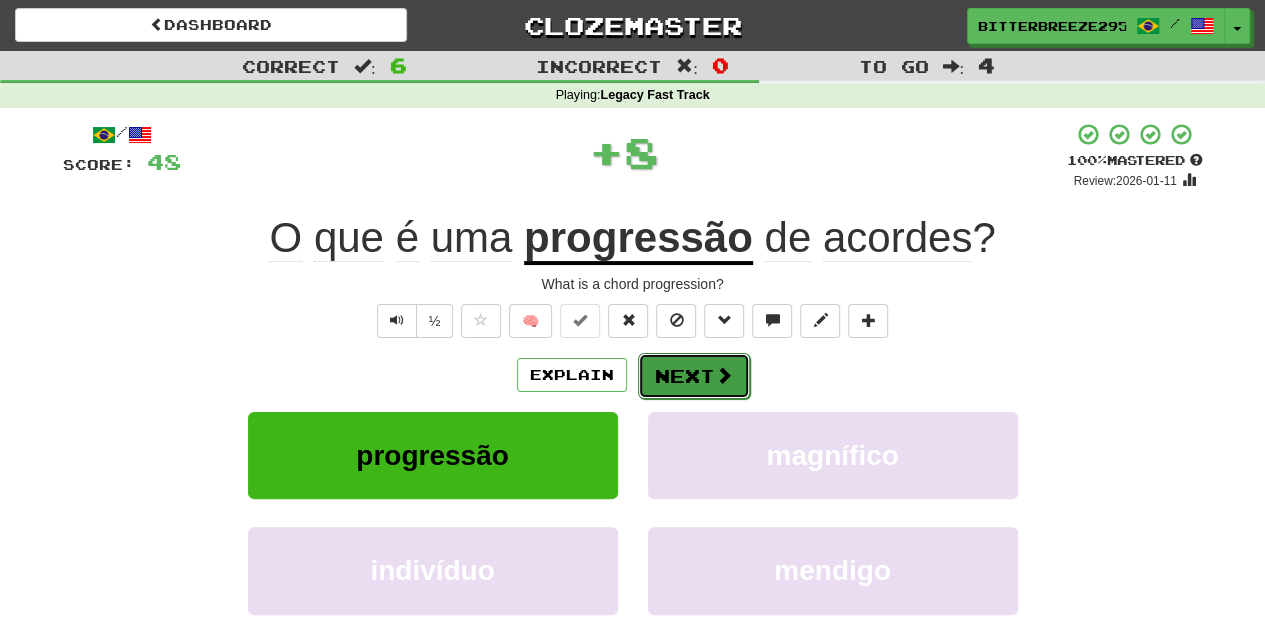 click on "Next" at bounding box center (694, 376) 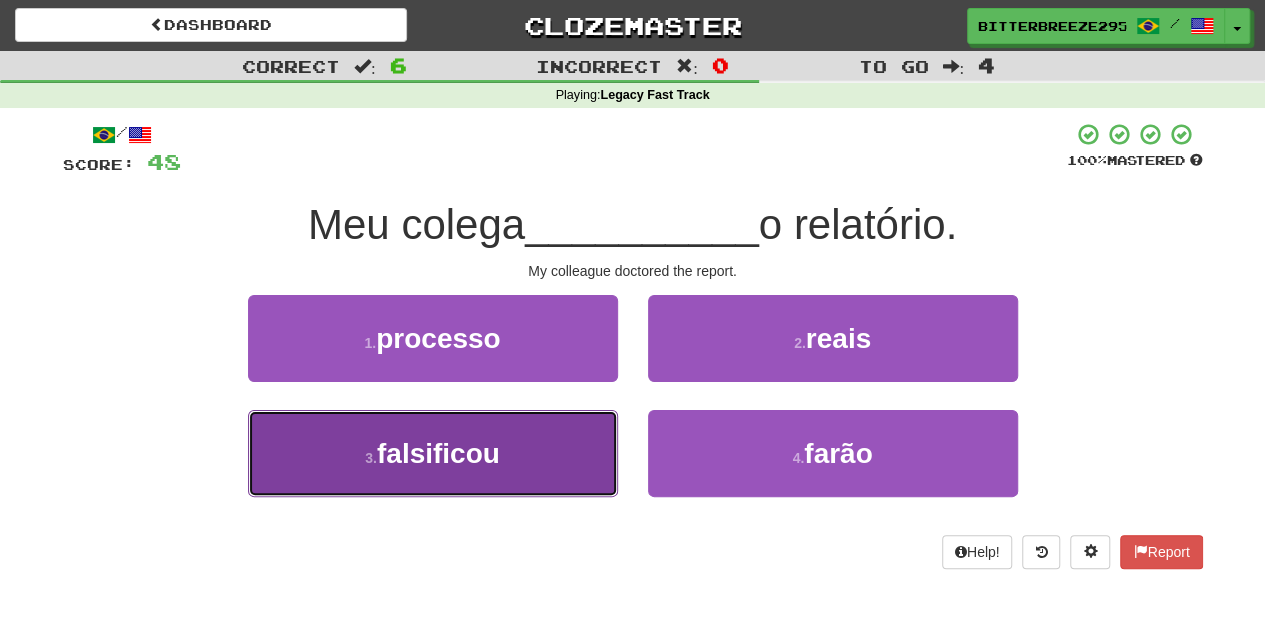 click on "3 .  falsificou" at bounding box center [433, 453] 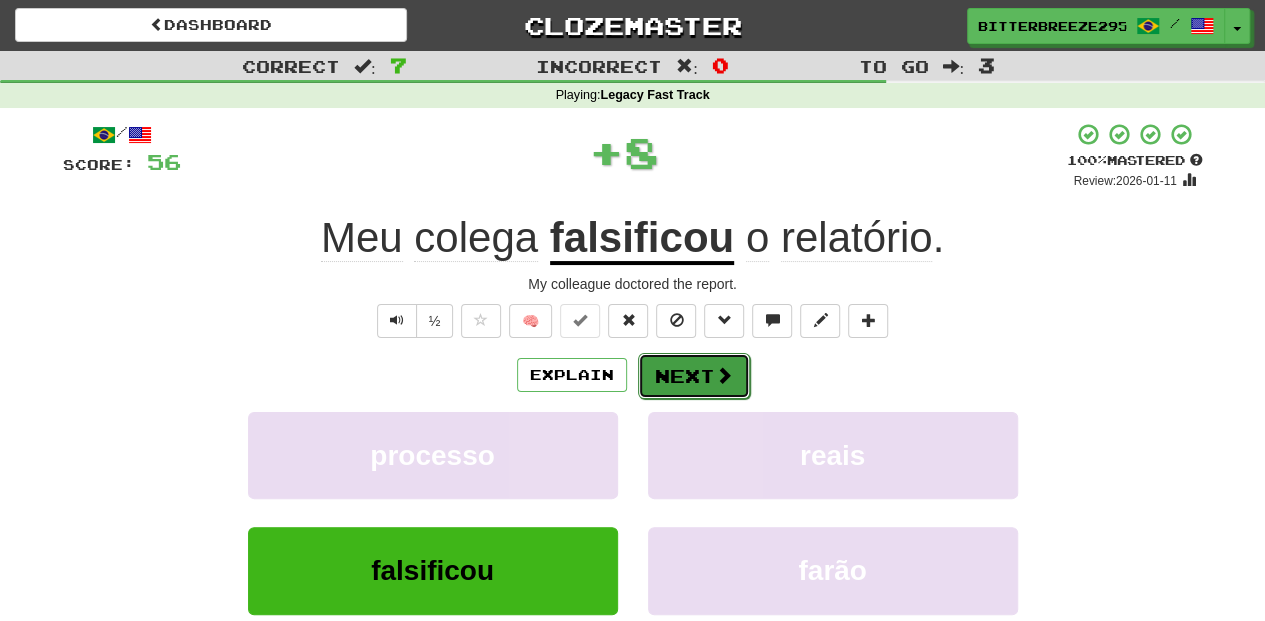 click on "Next" at bounding box center (694, 376) 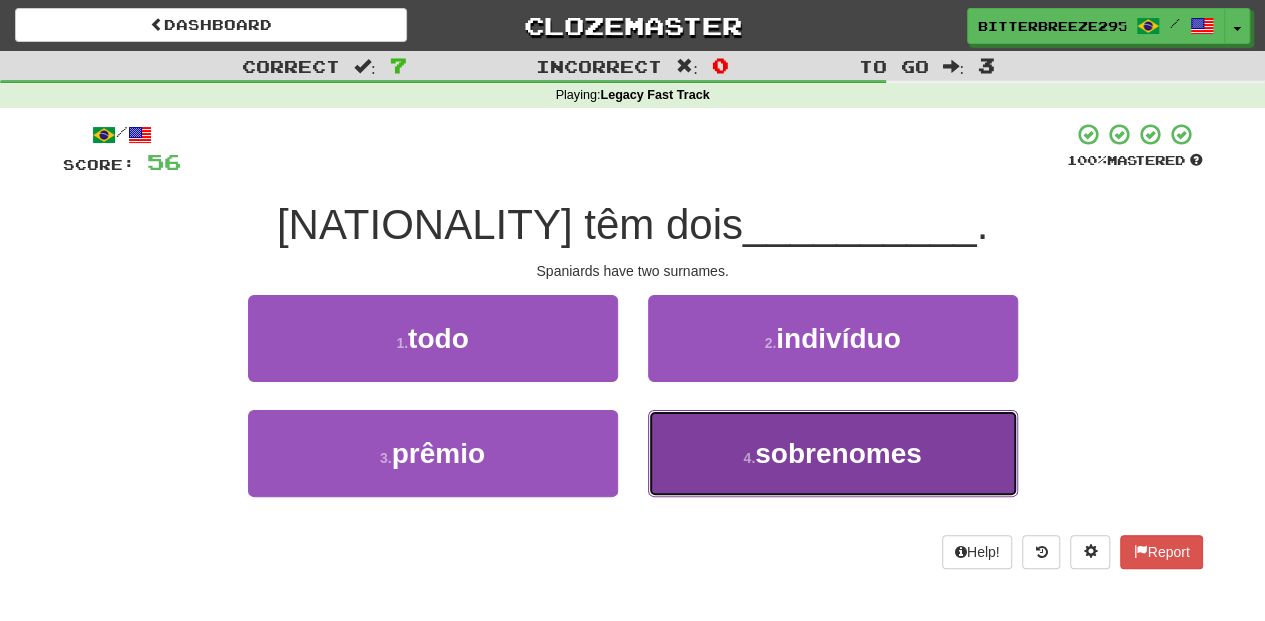 click on "4 .  sobrenomes" at bounding box center (833, 453) 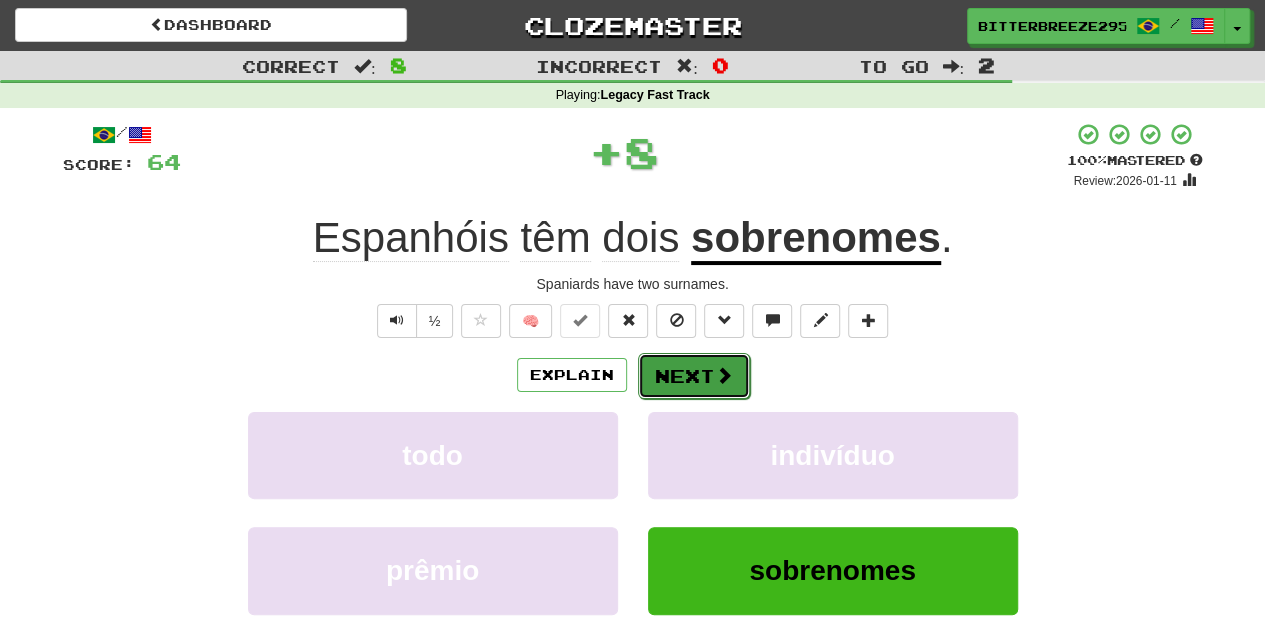 click on "Next" at bounding box center (694, 376) 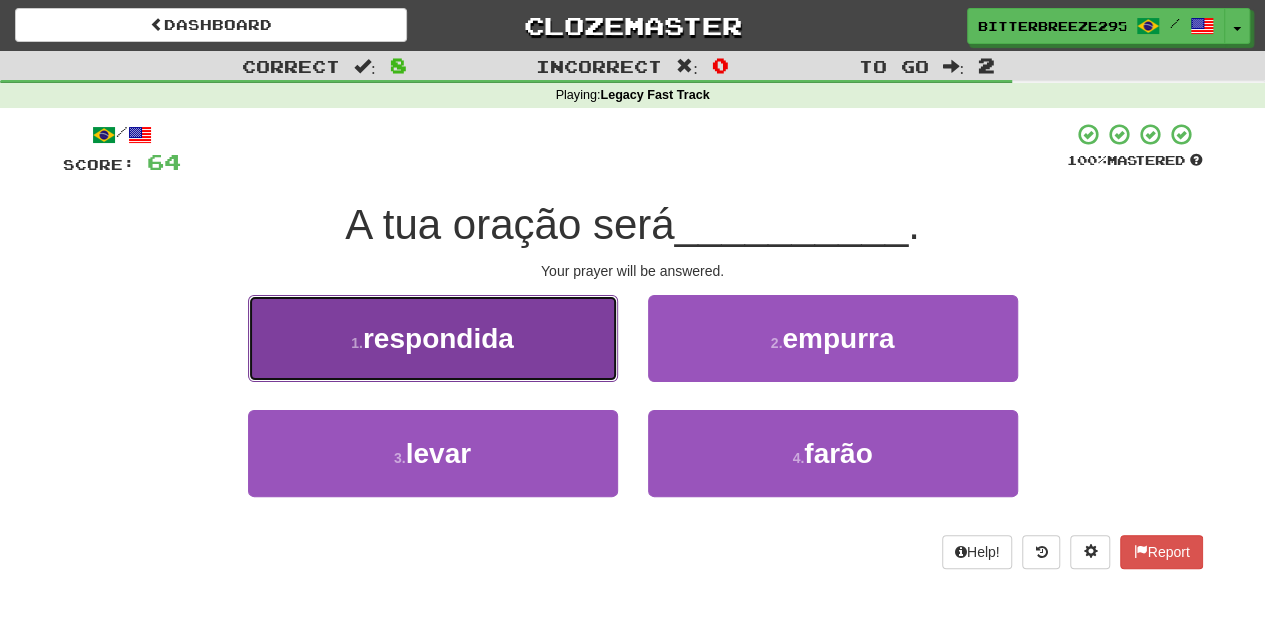 click on "1 .  respondida" at bounding box center (433, 338) 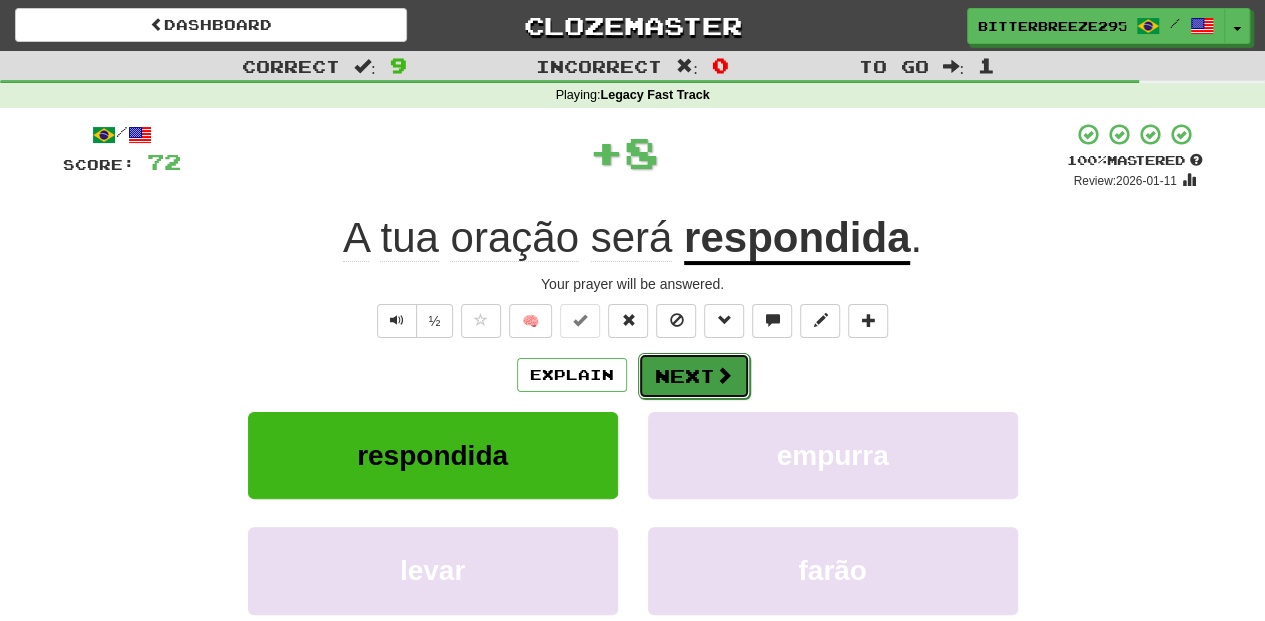 click on "Next" at bounding box center [694, 376] 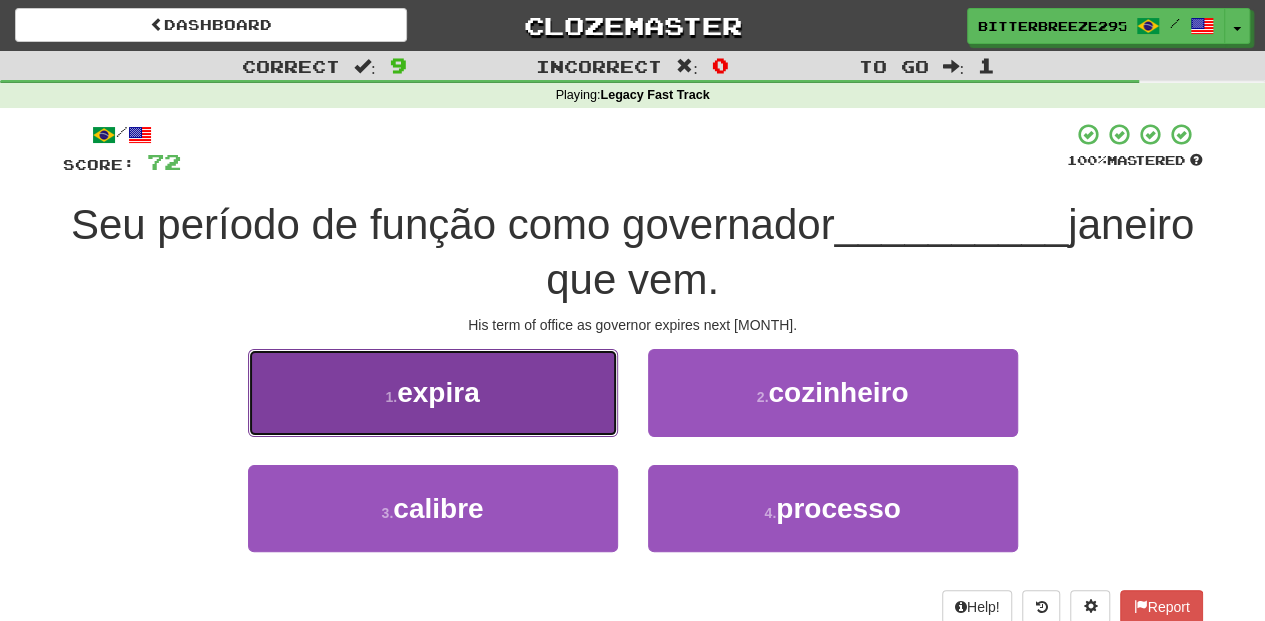 click on "1 .  expira" at bounding box center [433, 392] 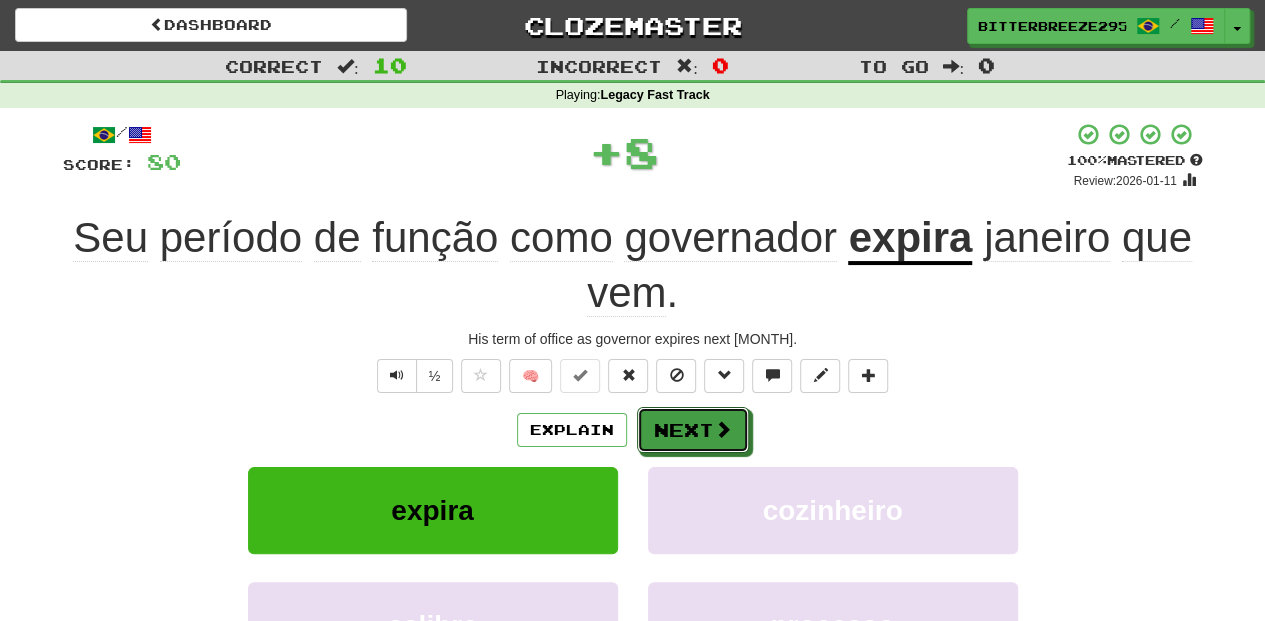 click on "Explain Next" at bounding box center [633, 430] 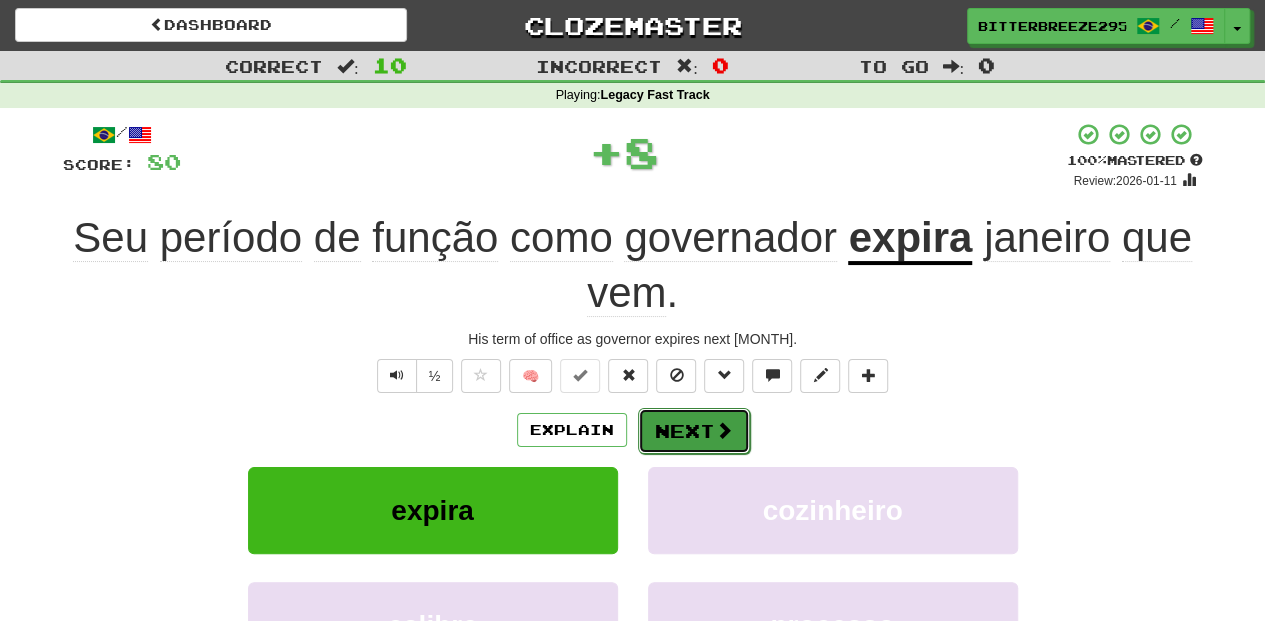 click on "Next" at bounding box center [694, 431] 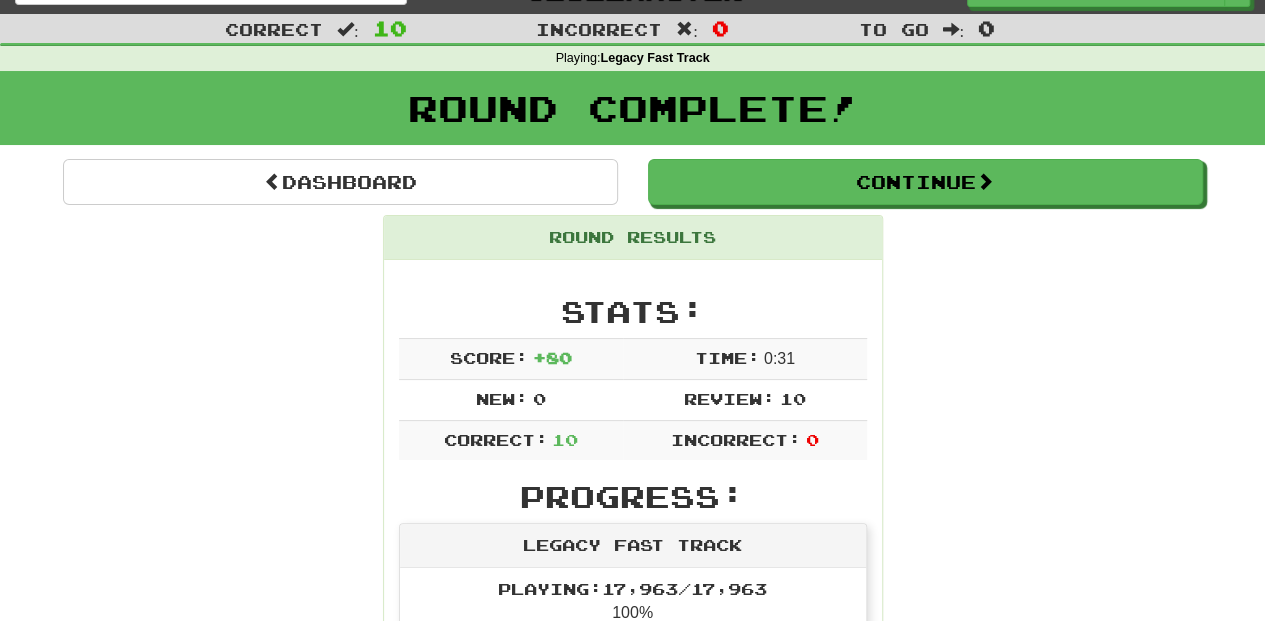 scroll, scrollTop: 0, scrollLeft: 0, axis: both 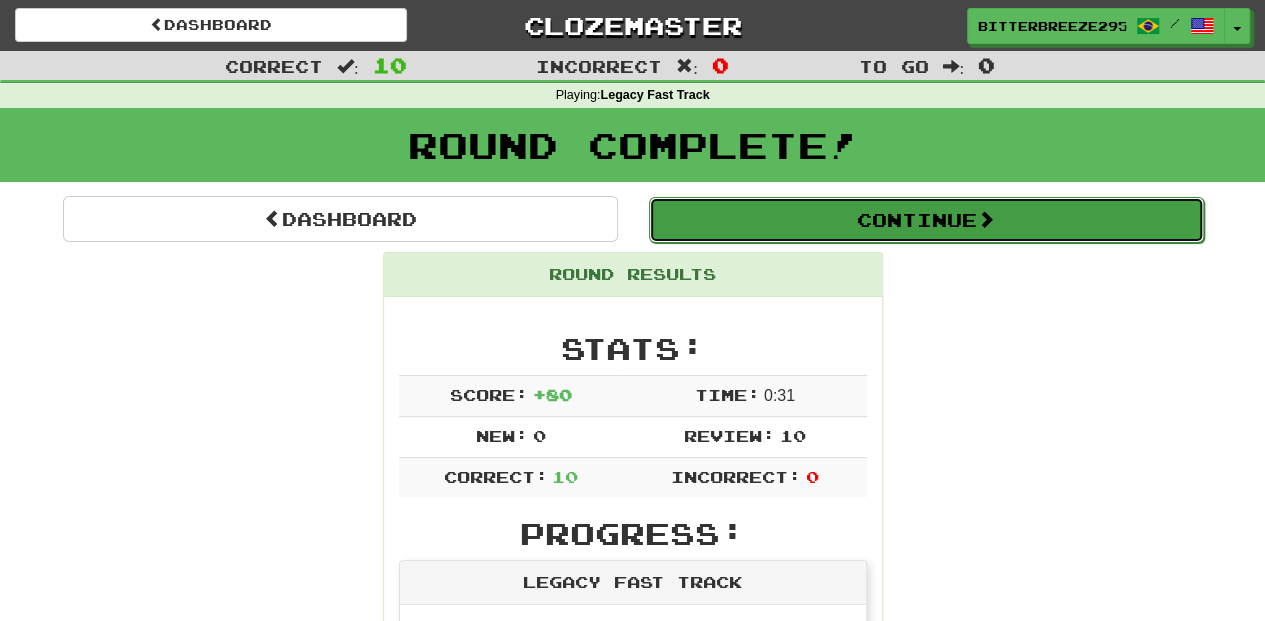 click on "Continue" at bounding box center (926, 220) 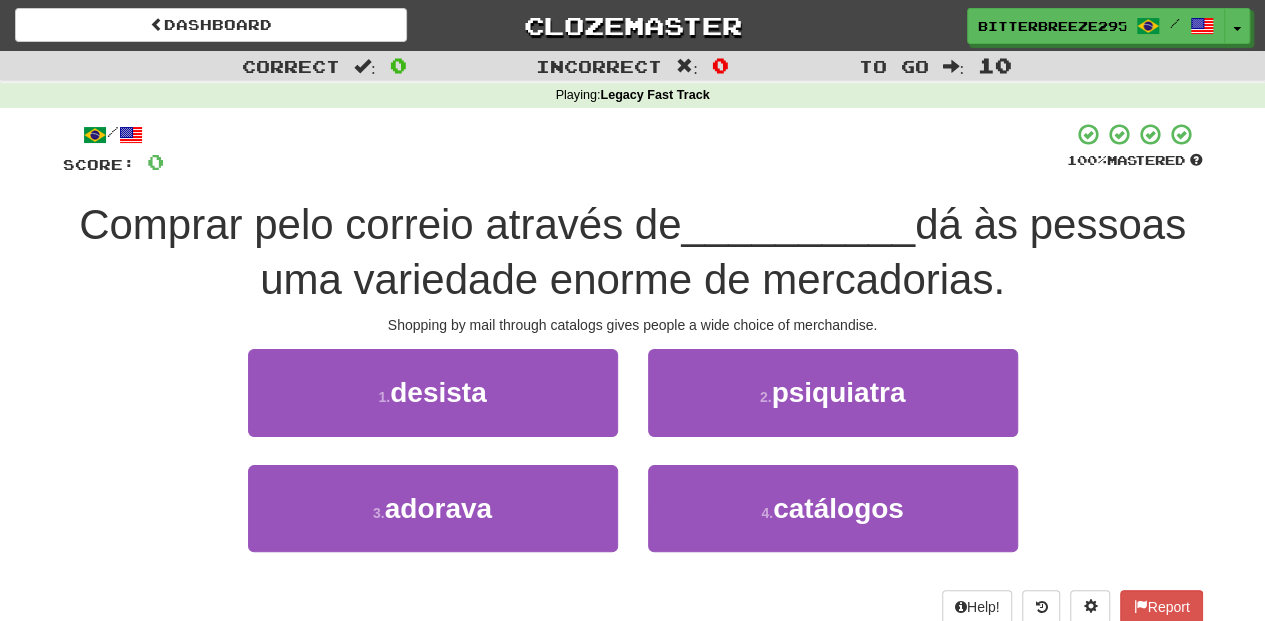 scroll, scrollTop: 66, scrollLeft: 0, axis: vertical 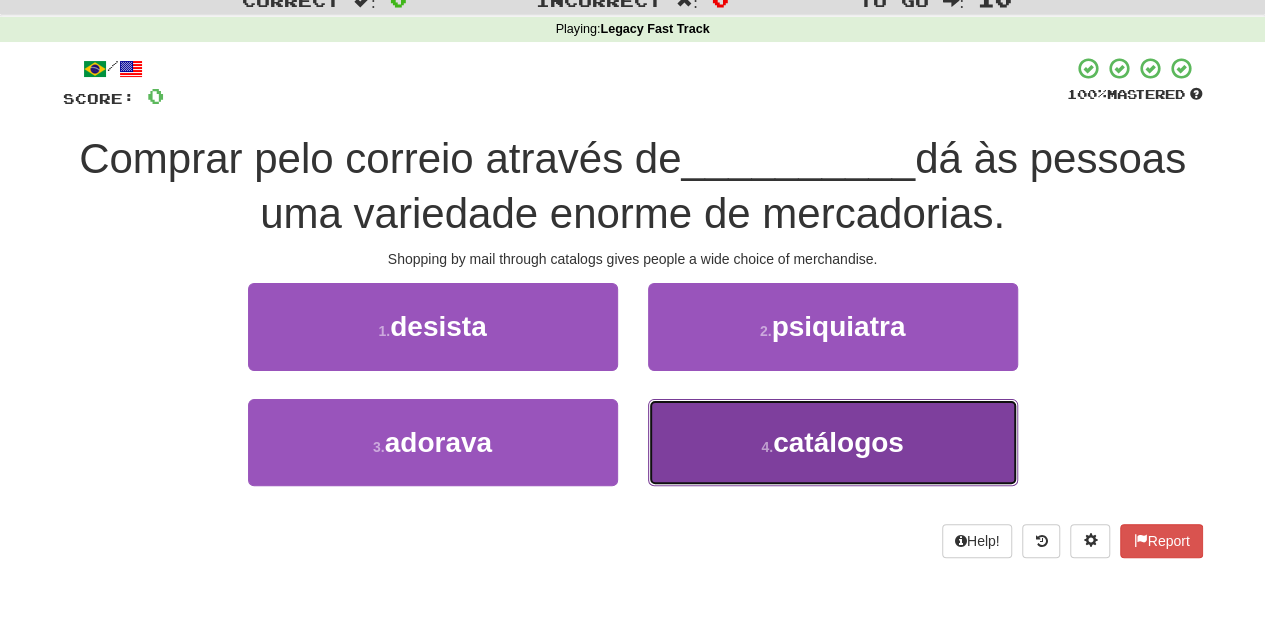 click on "4 .  catálogos" at bounding box center [833, 442] 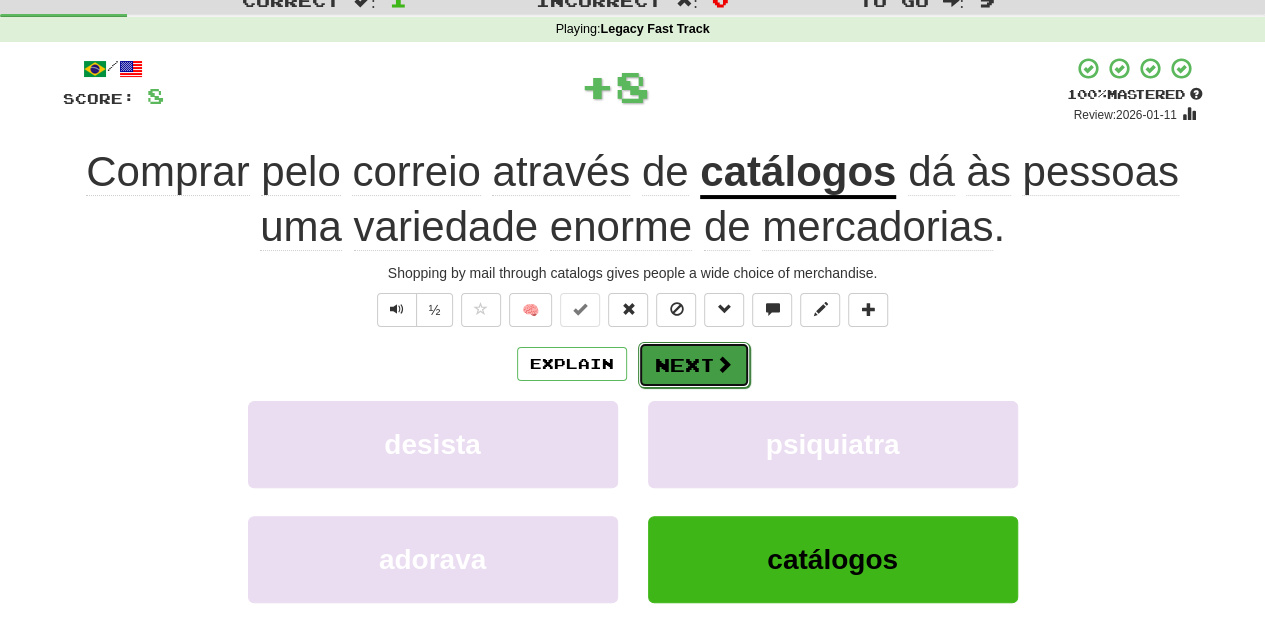 click on "Next" at bounding box center (694, 365) 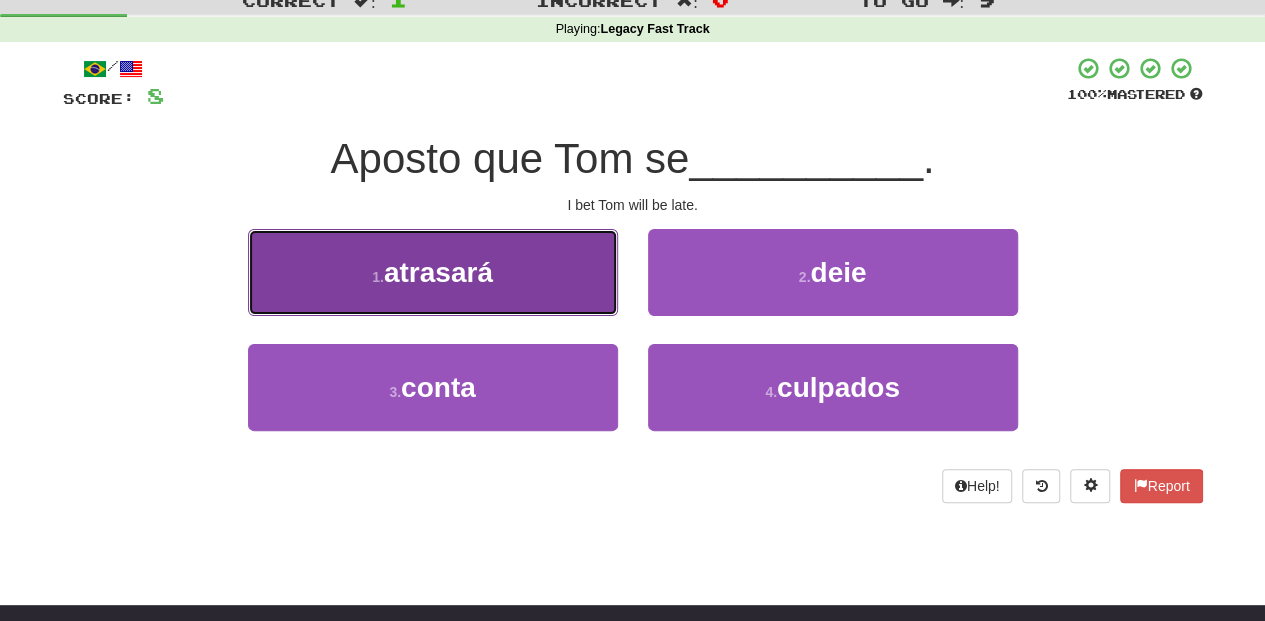 click on "1 .  atrasará" at bounding box center (433, 272) 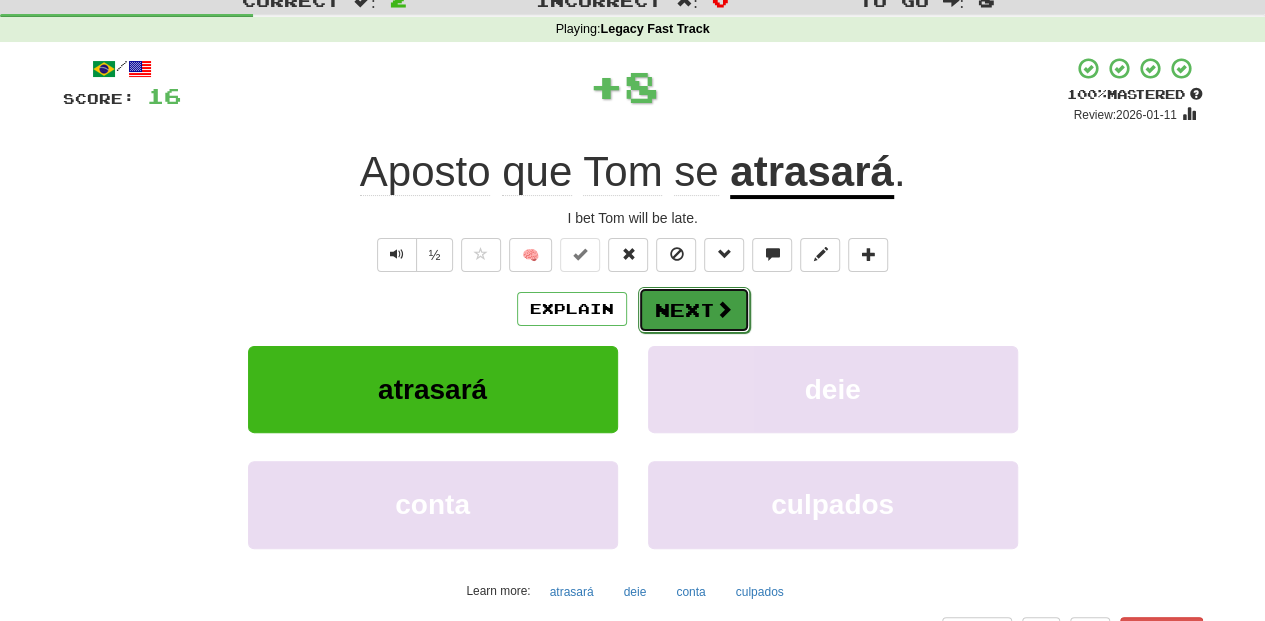 click on "Next" at bounding box center (694, 310) 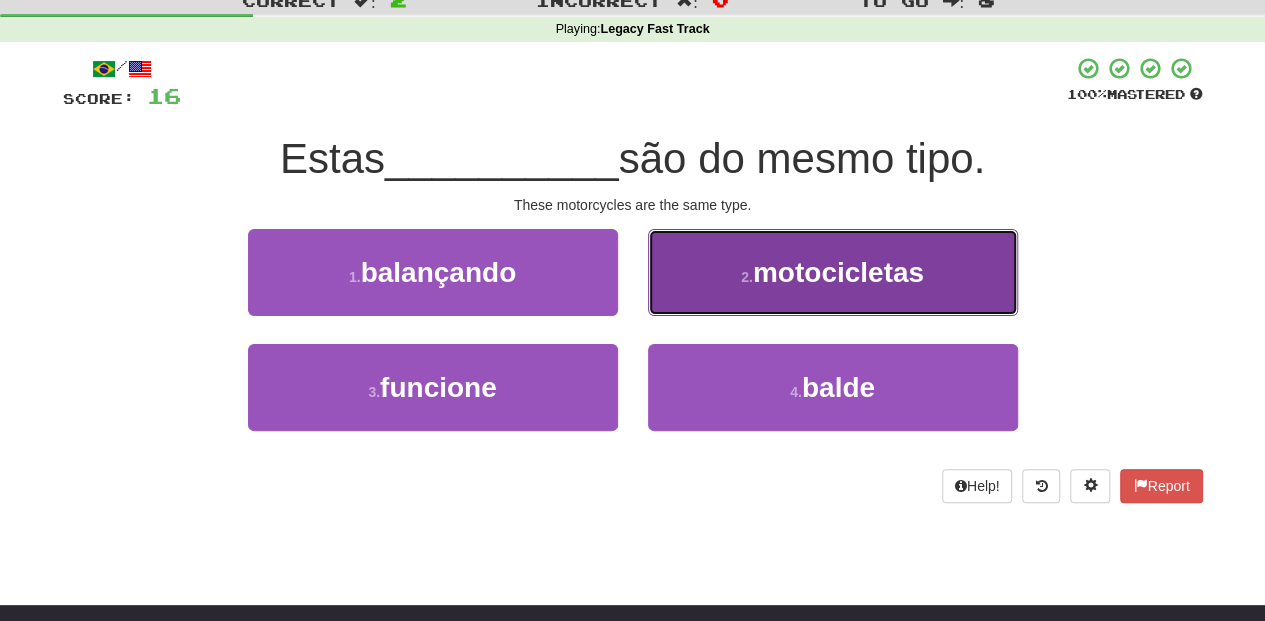 click on "2 .  motocicletas" at bounding box center (833, 272) 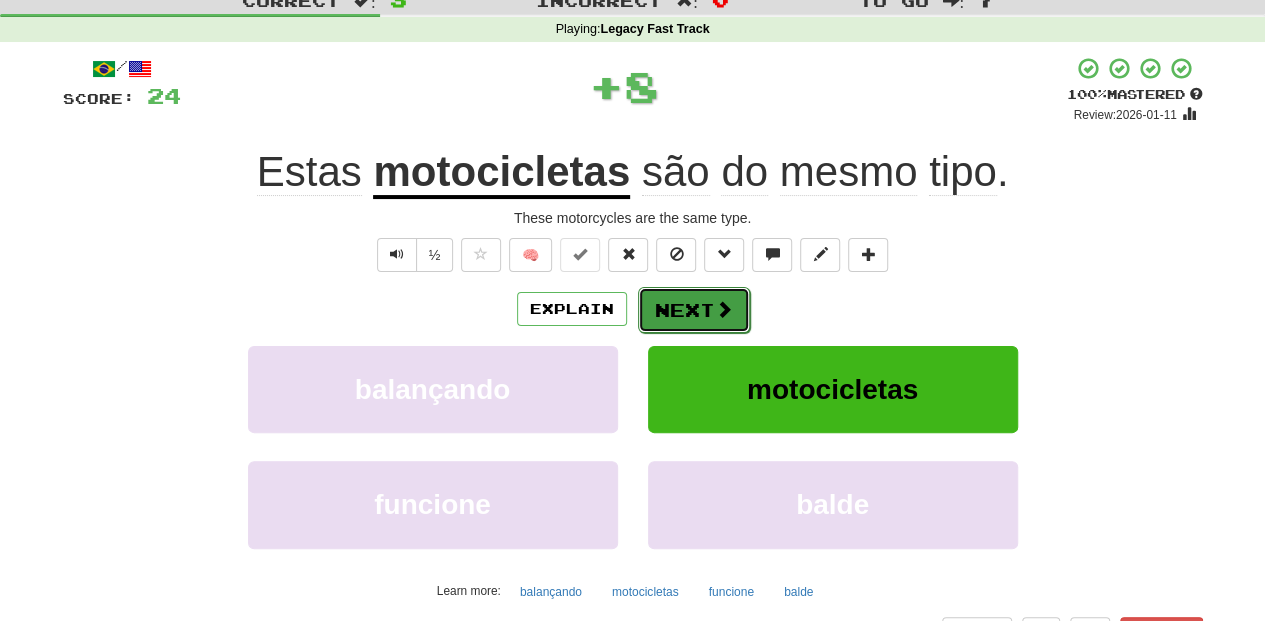 click on "Next" at bounding box center (694, 310) 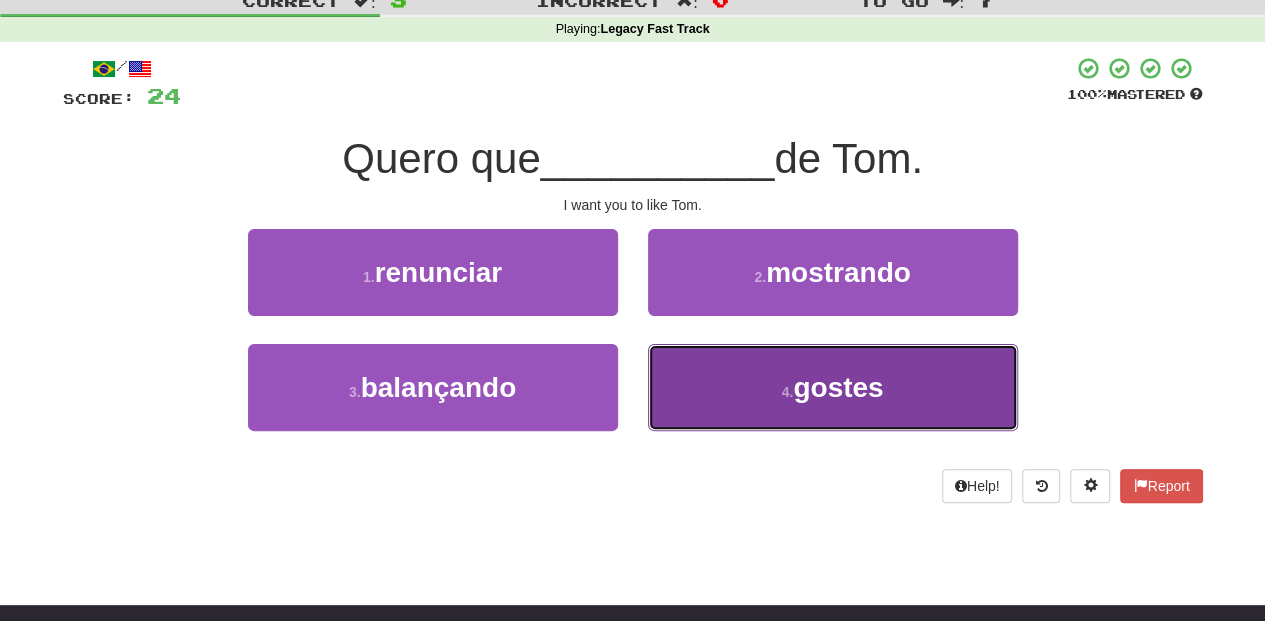 click on "4 .  gostes" at bounding box center [833, 387] 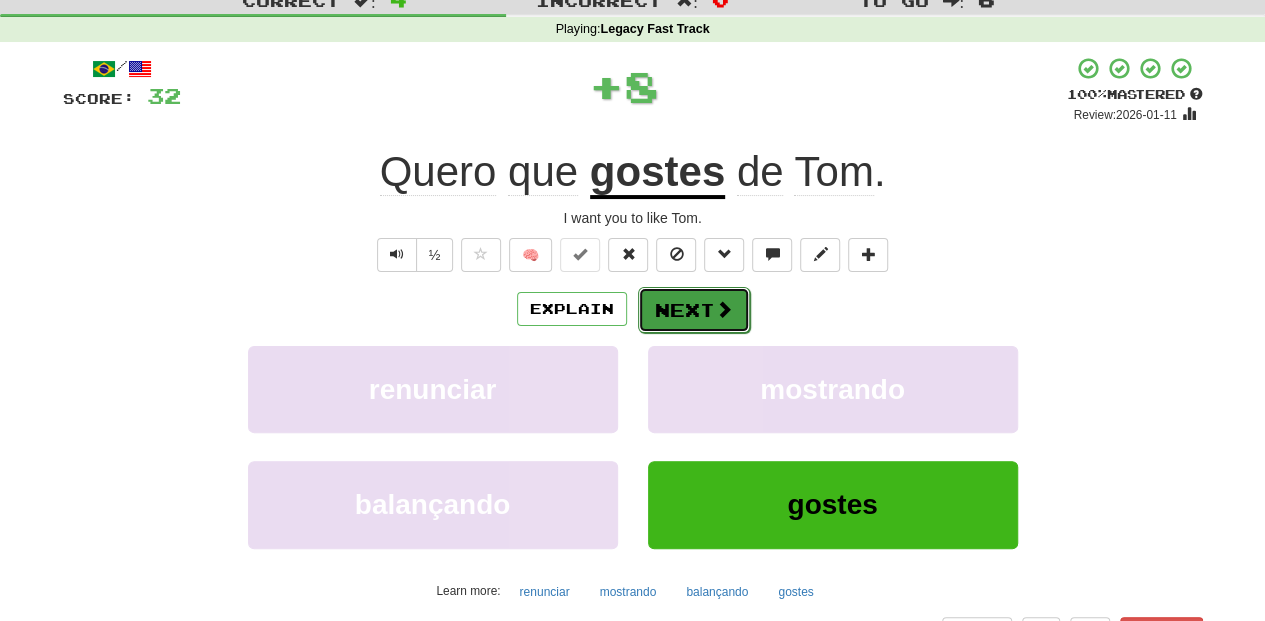 click on "Next" at bounding box center (694, 310) 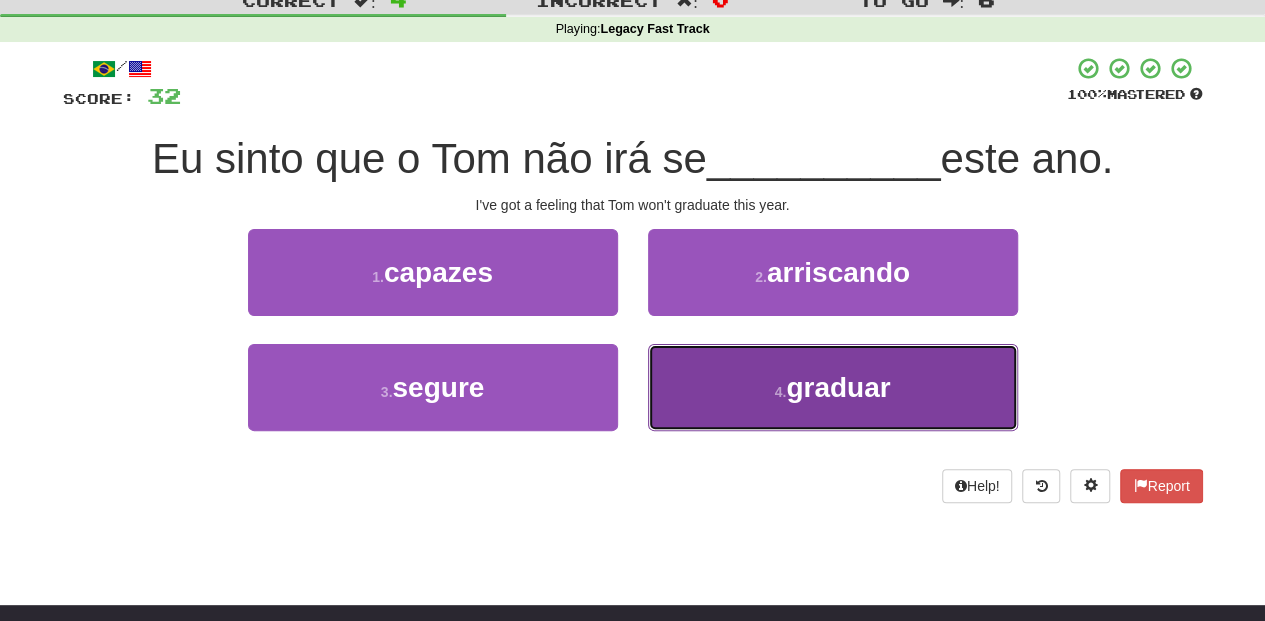 click on "4 .  graduar" at bounding box center (833, 387) 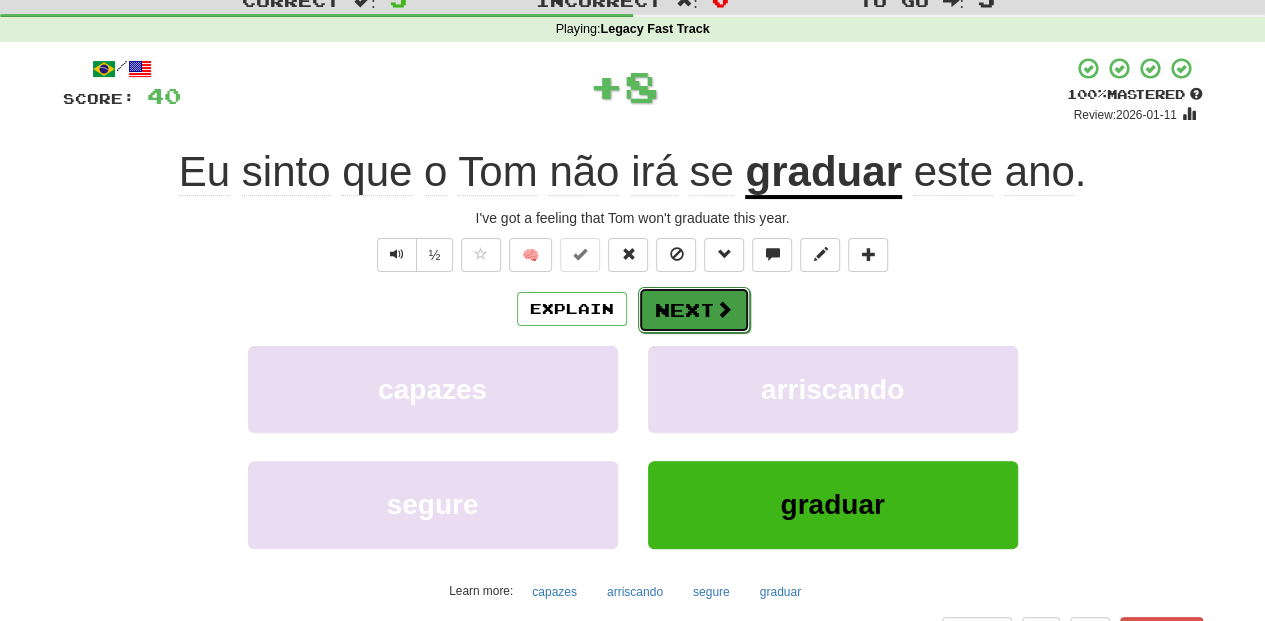 click on "Next" at bounding box center [694, 310] 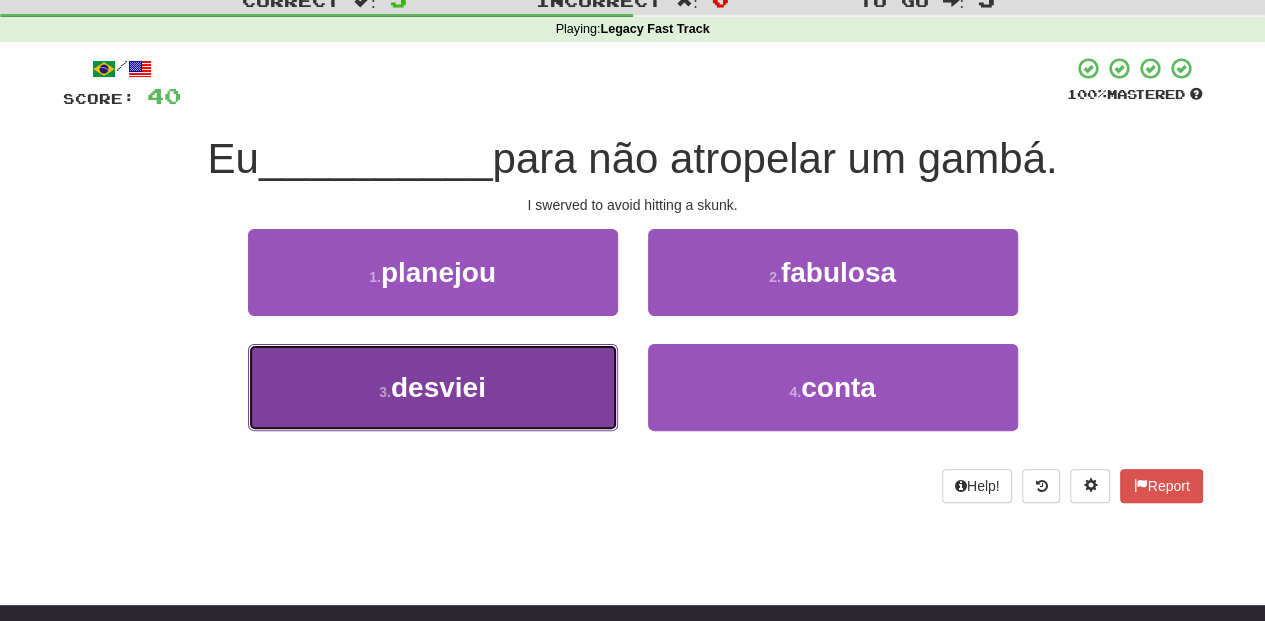 click on "3 .  desviei" at bounding box center [433, 387] 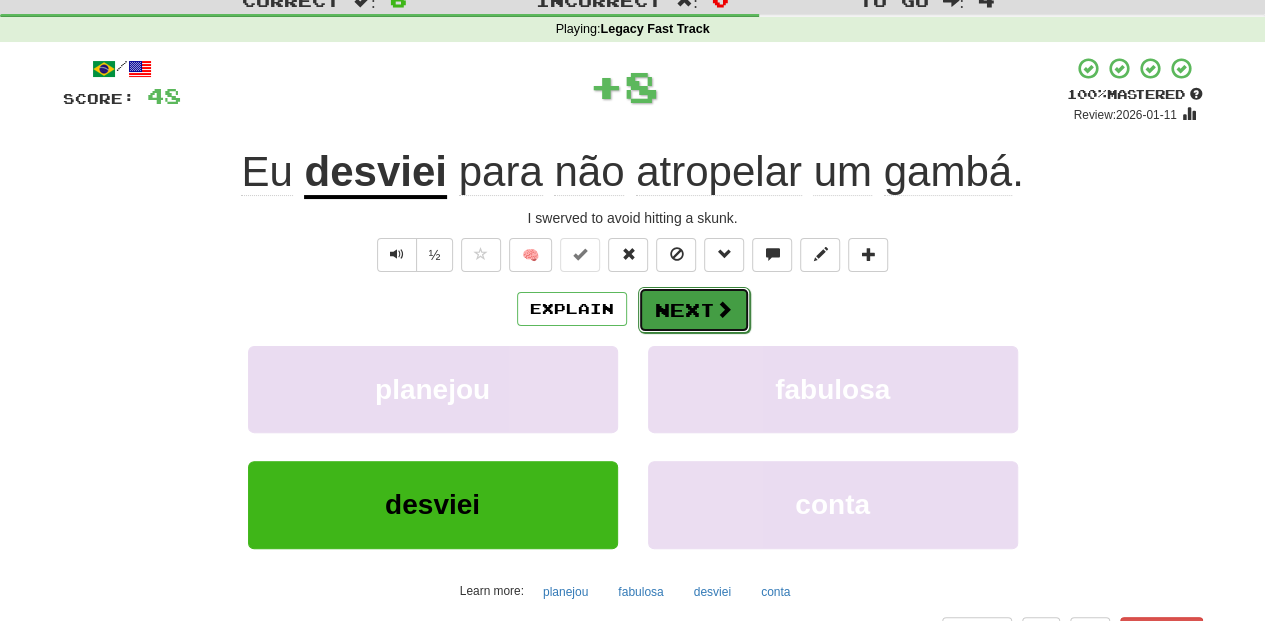 click on "Next" at bounding box center [694, 310] 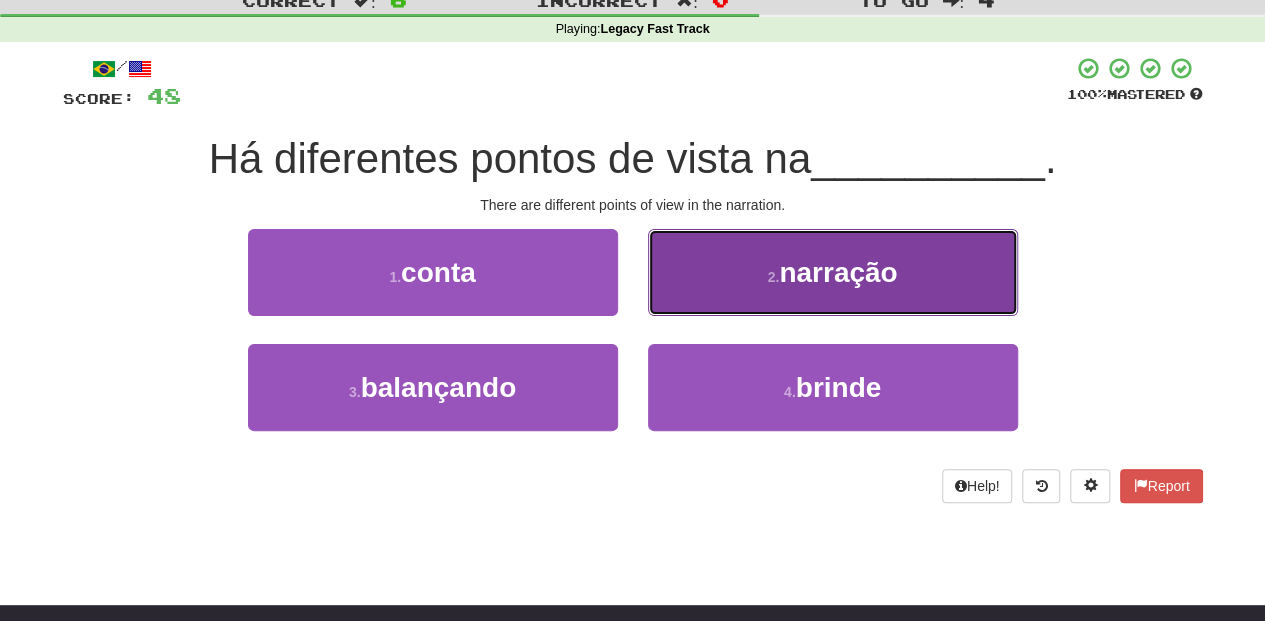 click on "2 .  narração" at bounding box center [833, 272] 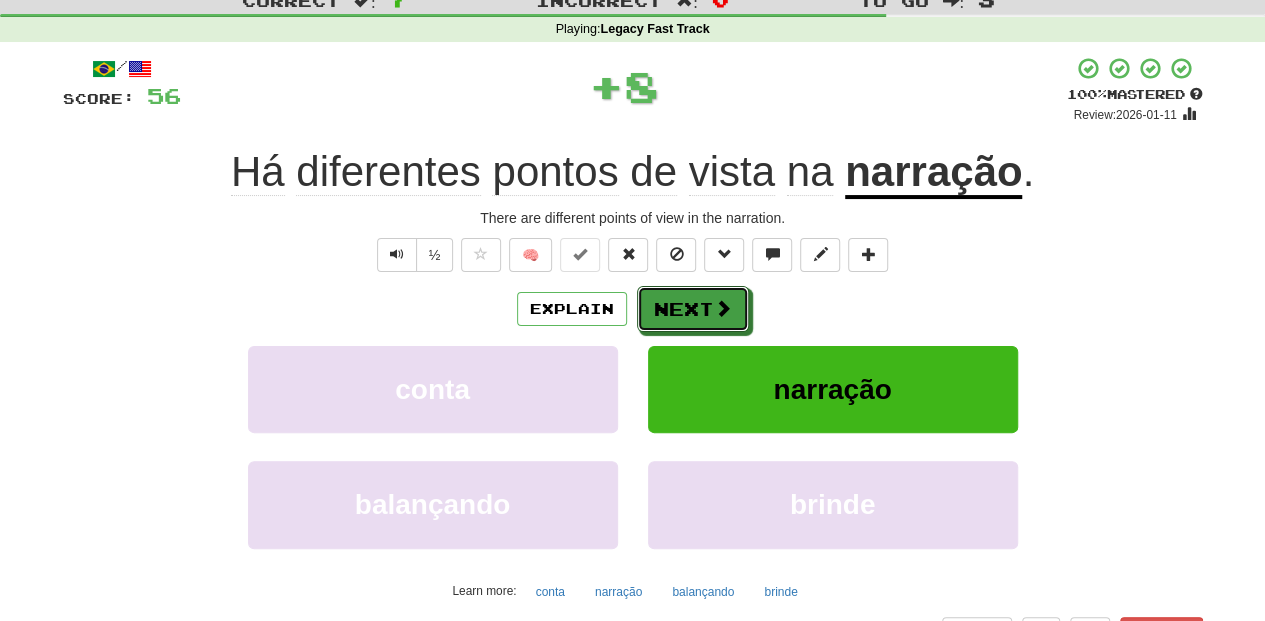 click on "Next" at bounding box center (693, 309) 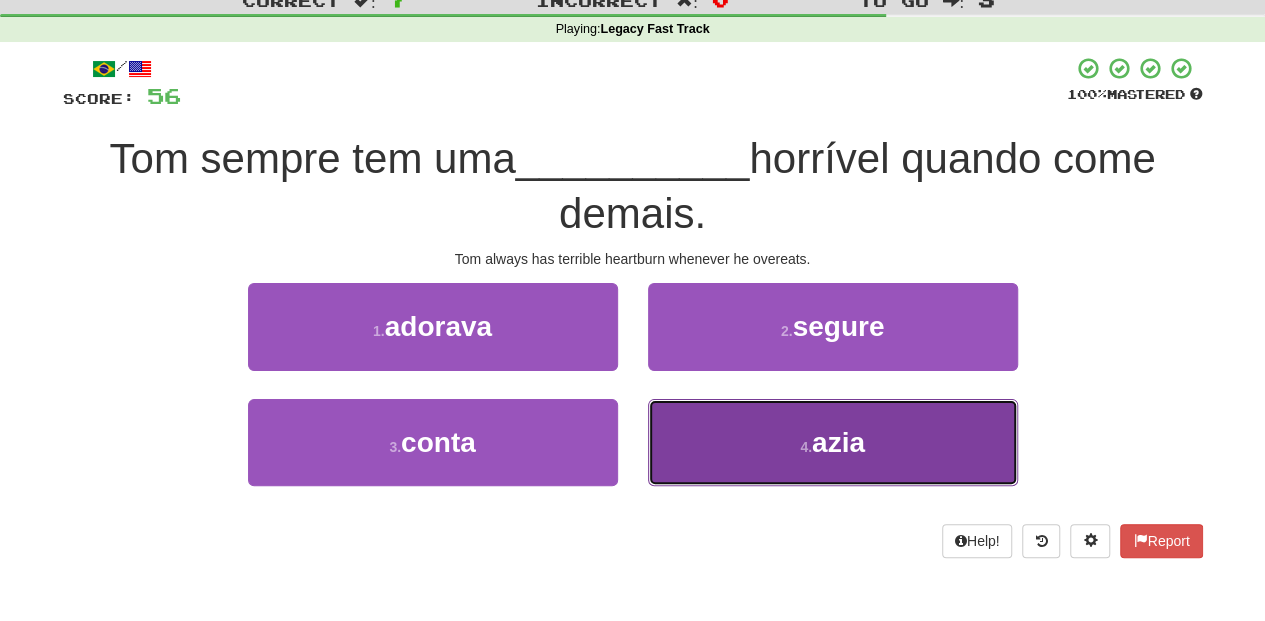 click on "4 .  azia" at bounding box center (833, 442) 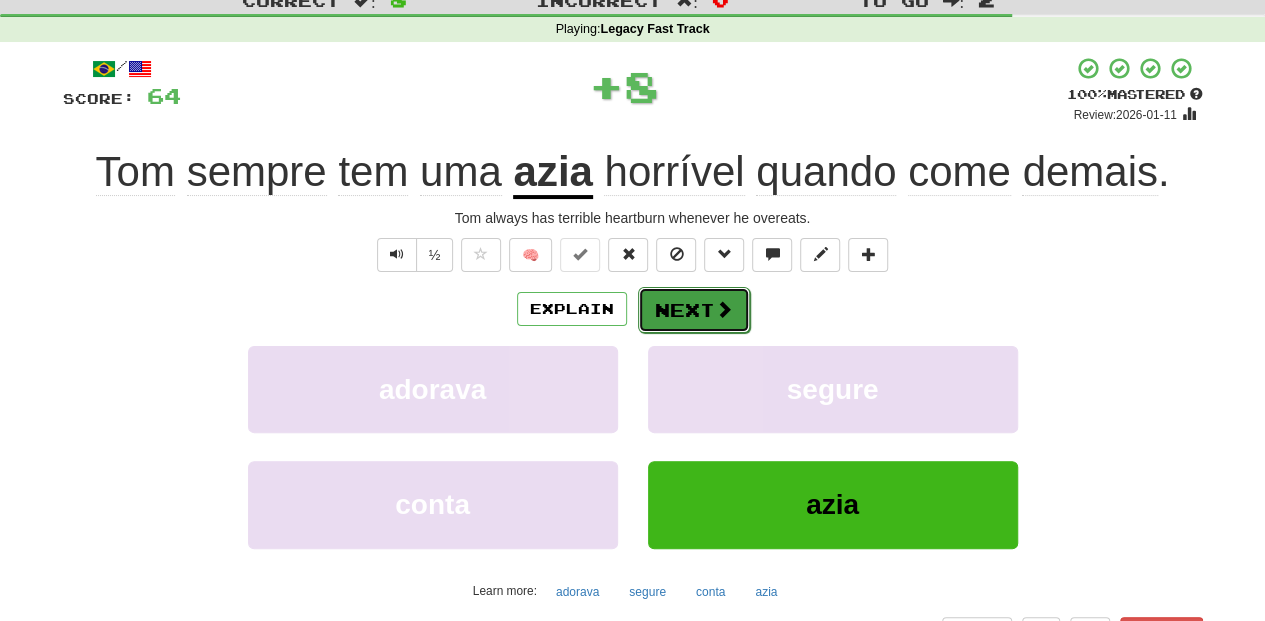 click on "Next" at bounding box center [694, 310] 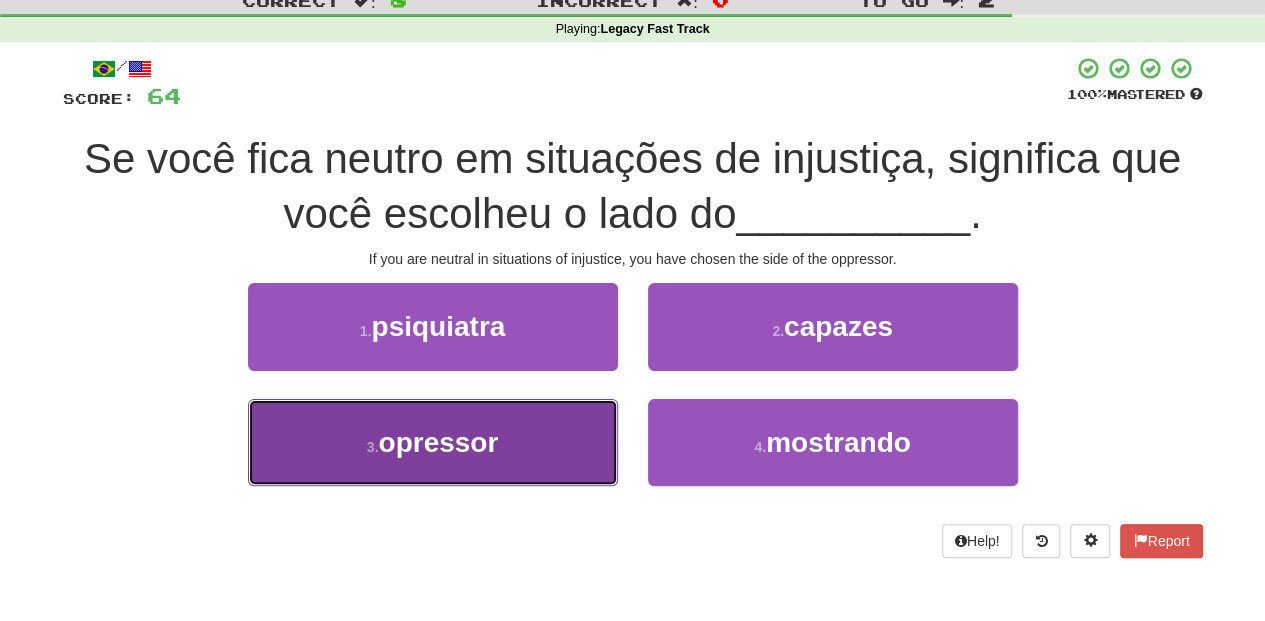 click on "3 .  opressor" at bounding box center (433, 442) 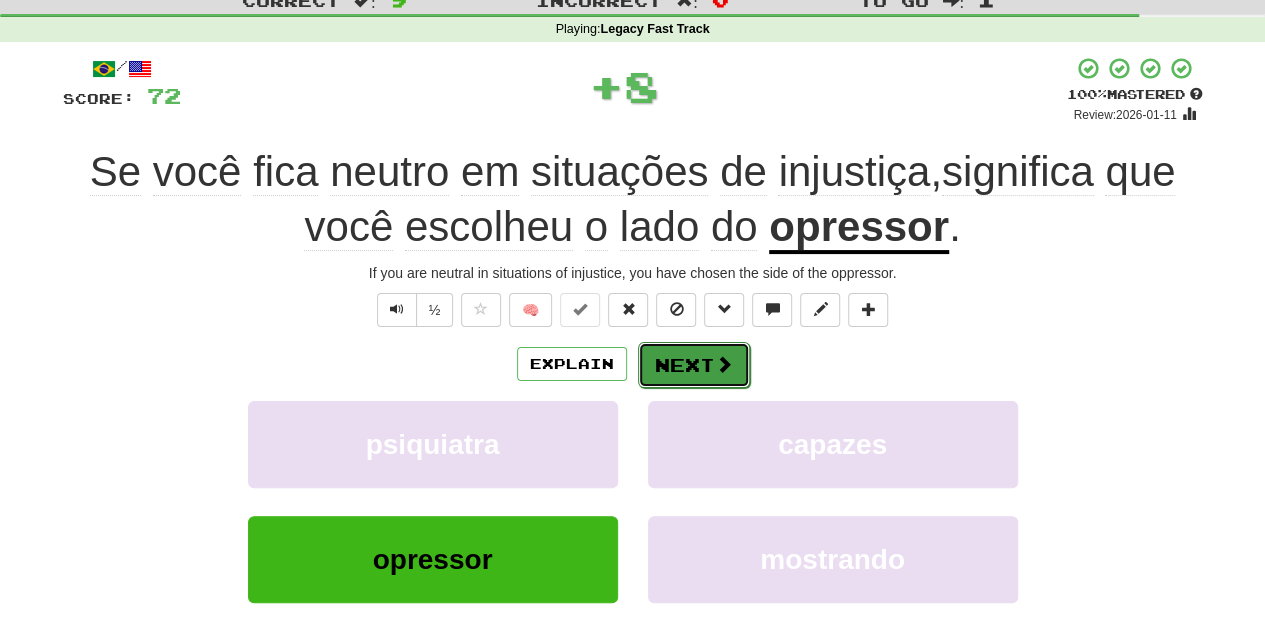 click on "Next" at bounding box center (694, 365) 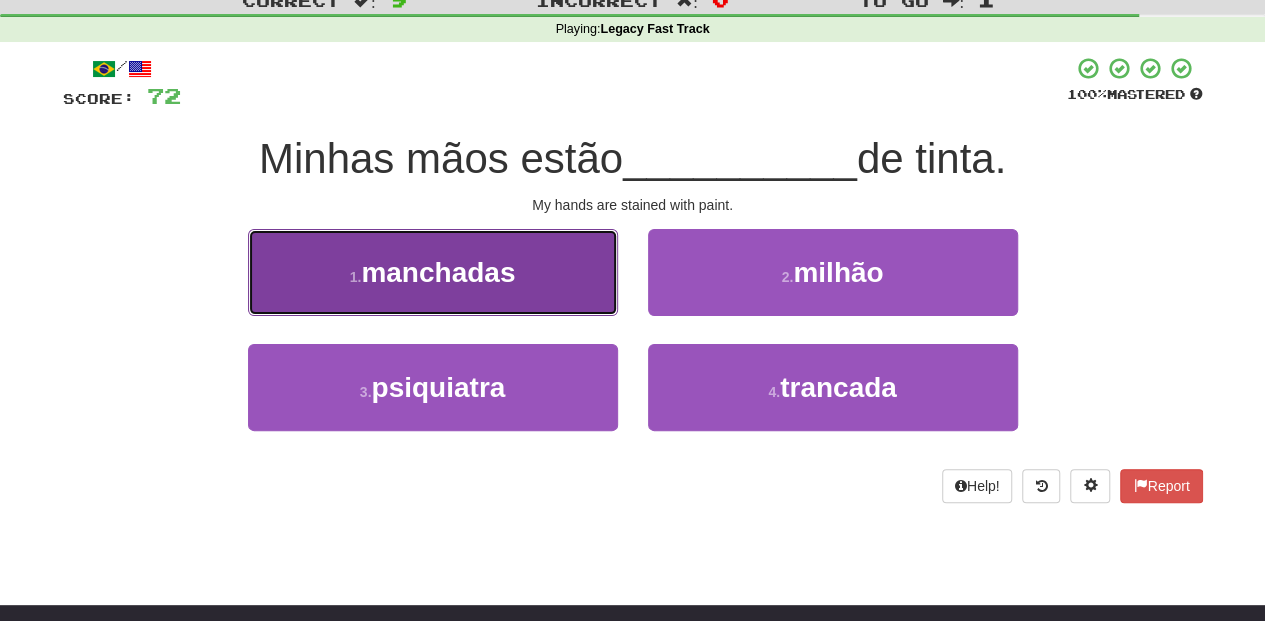 click on "1 .  manchadas" at bounding box center [433, 272] 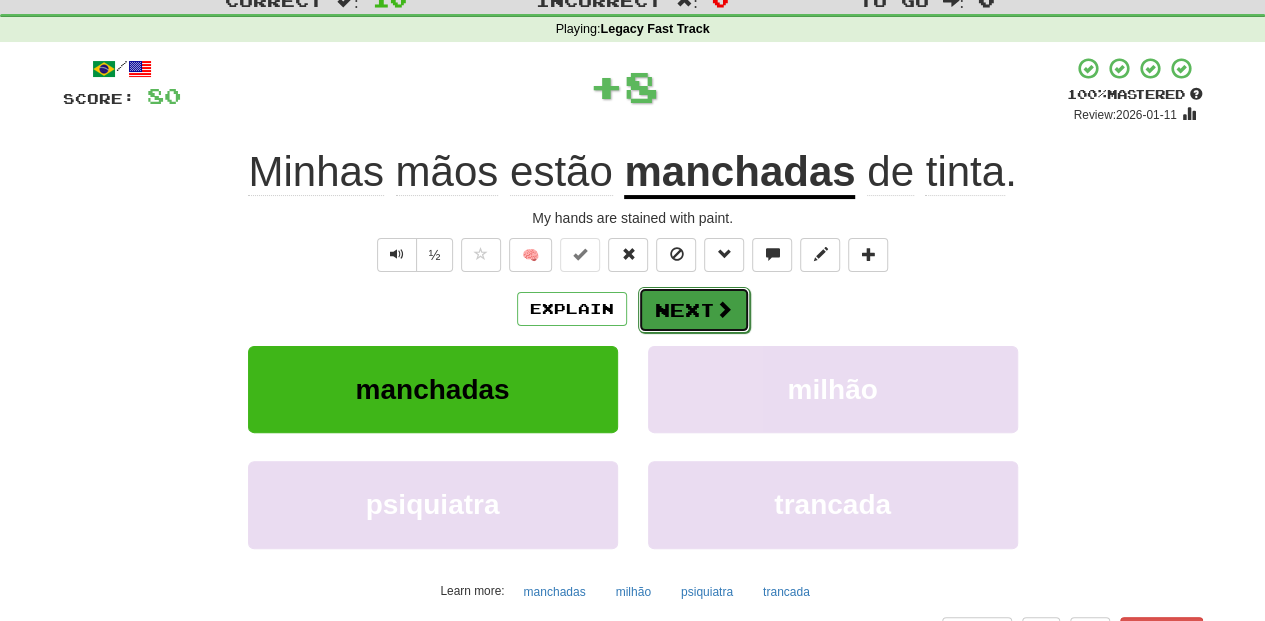 click on "Next" at bounding box center (694, 310) 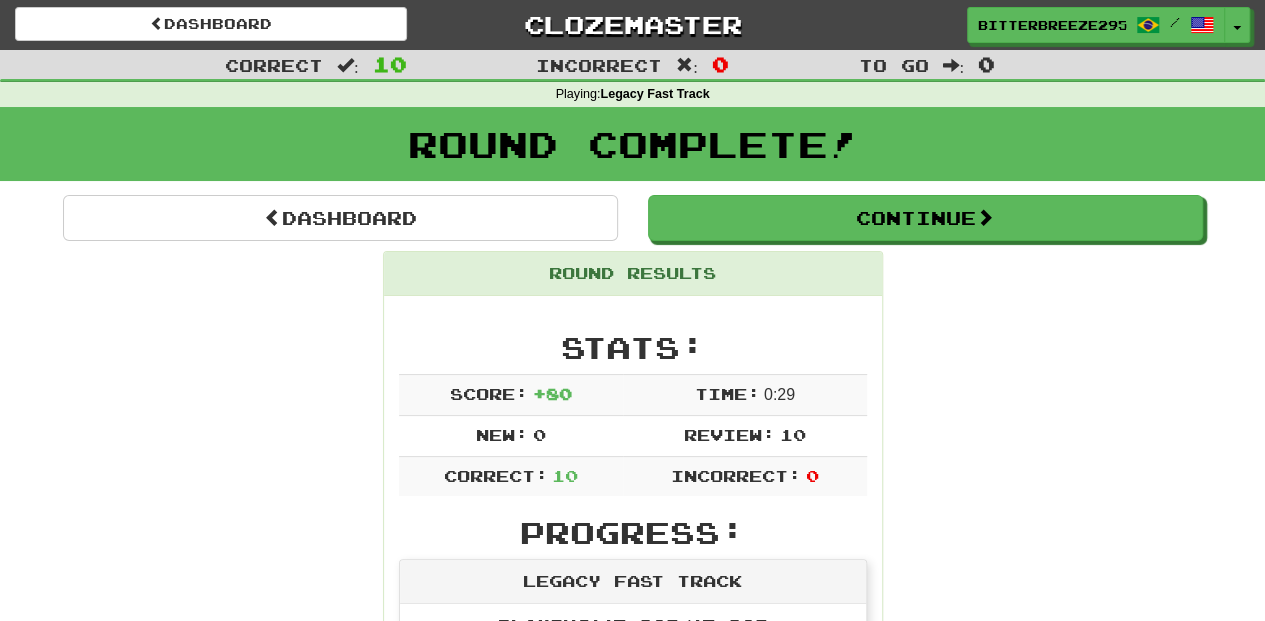 scroll, scrollTop: 0, scrollLeft: 0, axis: both 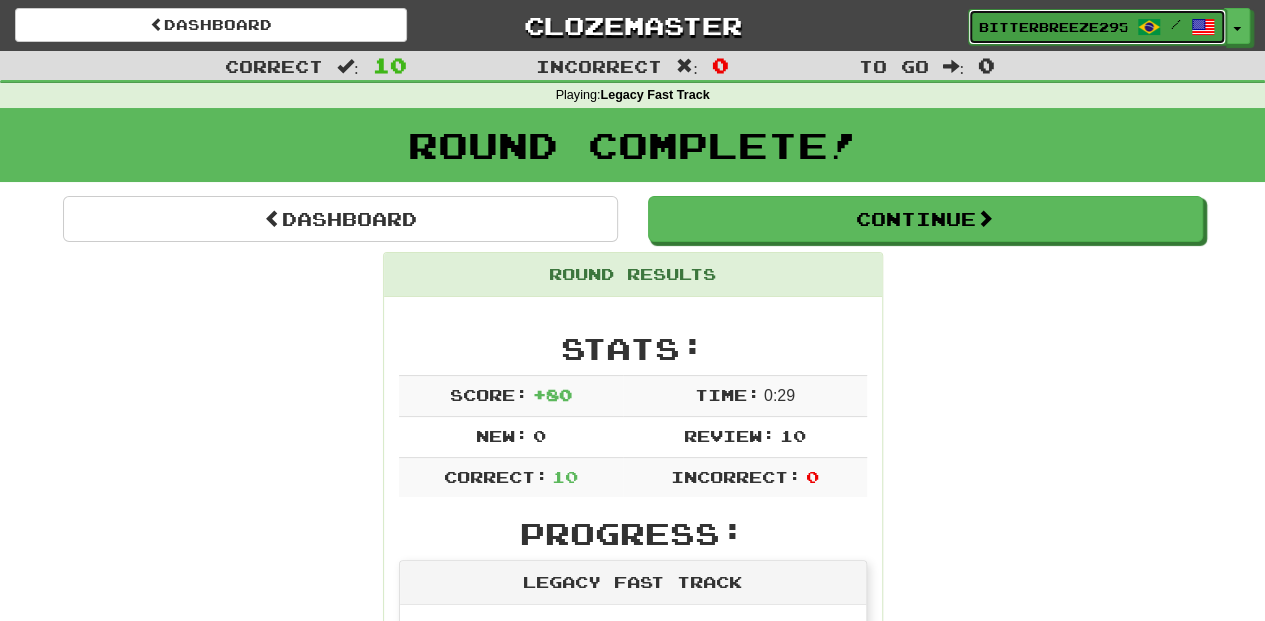 click on "BitterBreeze2956
/" at bounding box center (1097, 27) 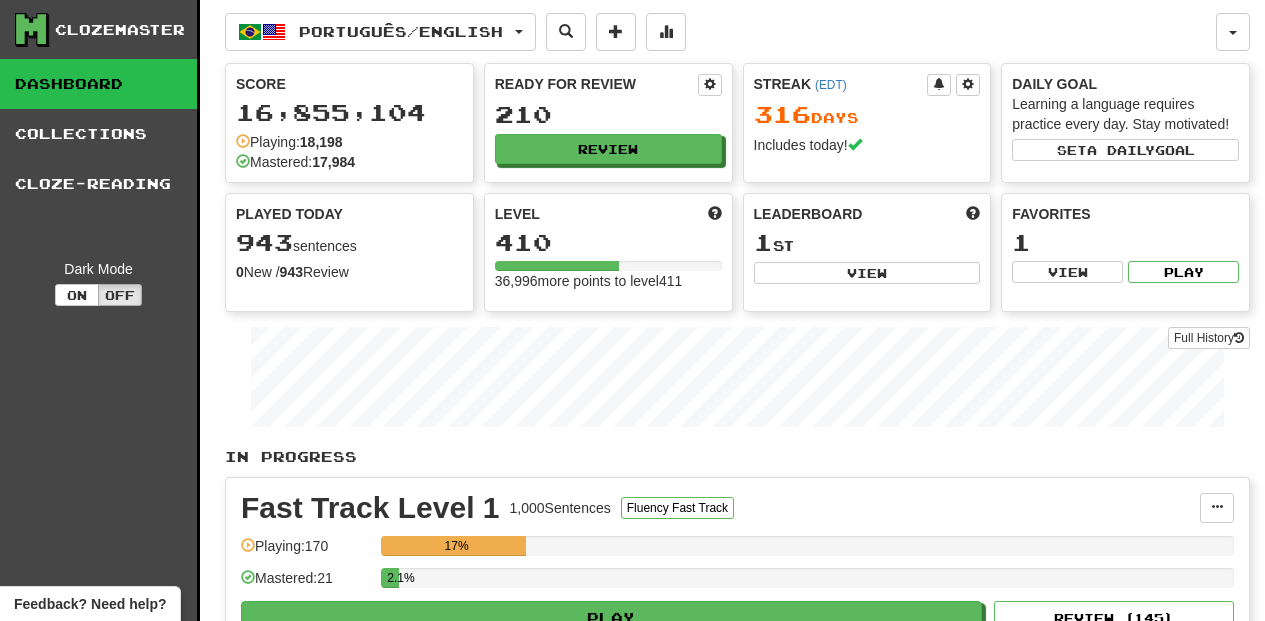 scroll, scrollTop: 0, scrollLeft: 0, axis: both 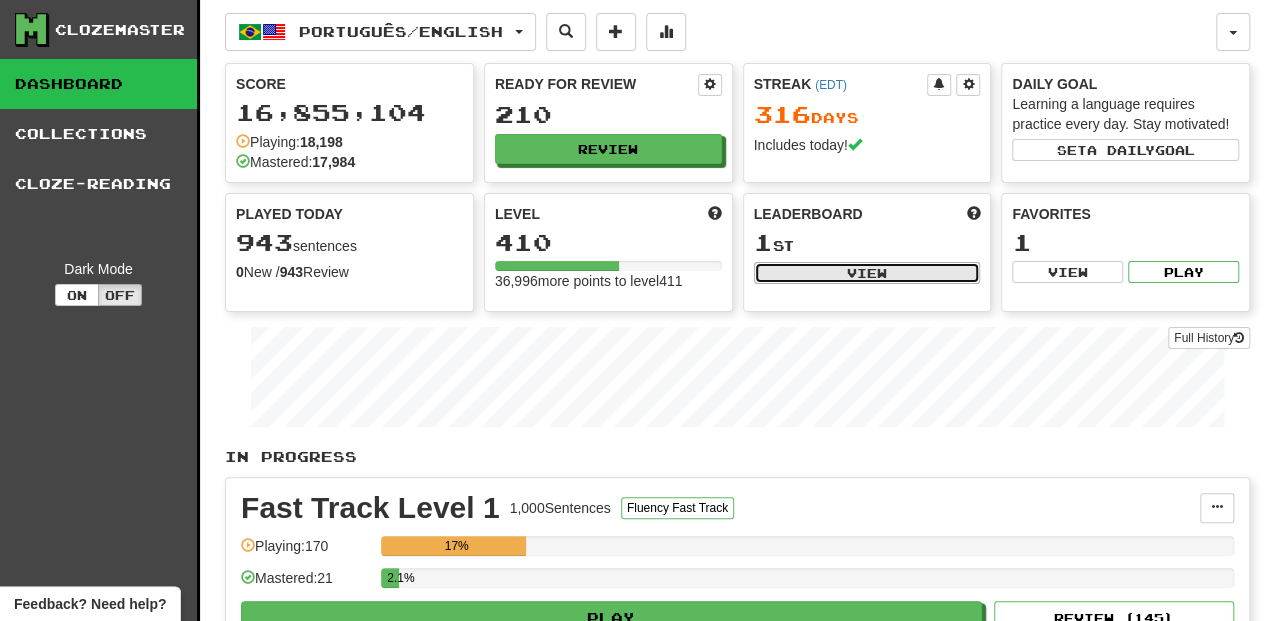 click on "View" at bounding box center (867, 273) 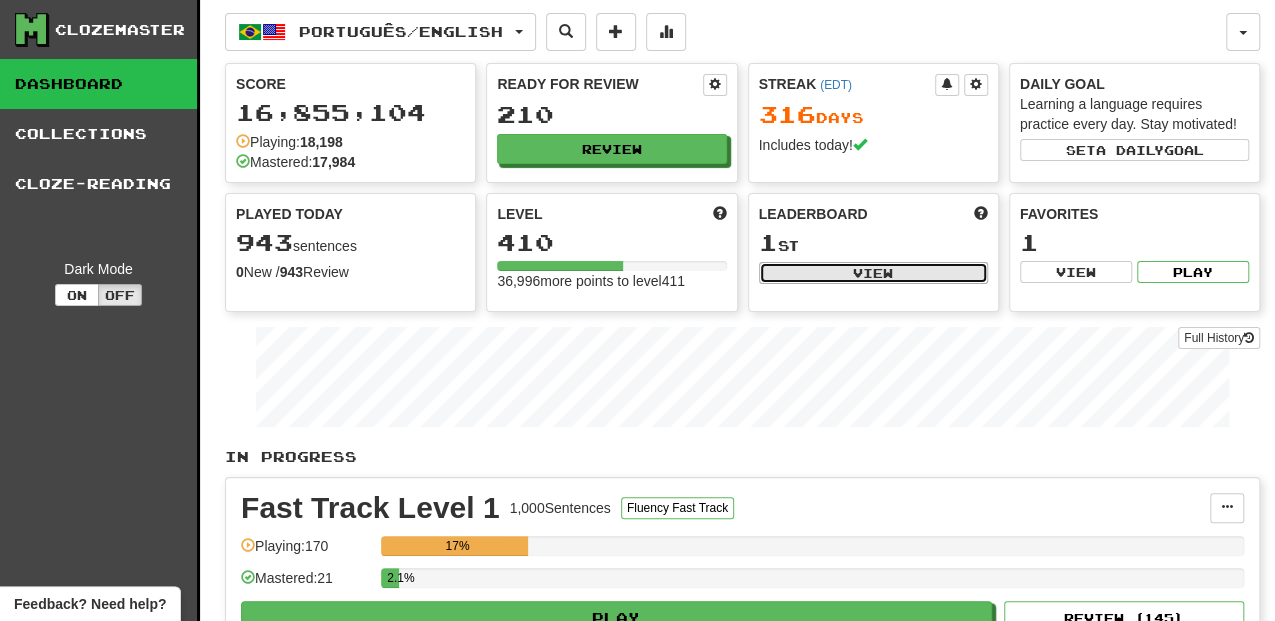 select on "**********" 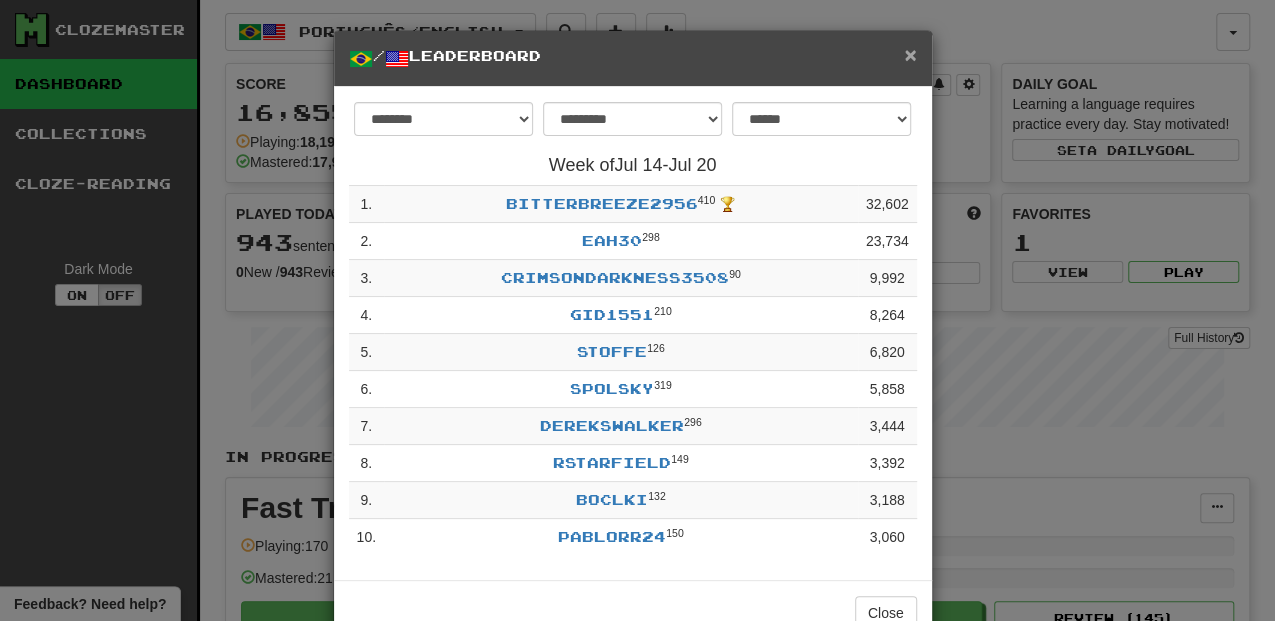 click on "×" at bounding box center [910, 54] 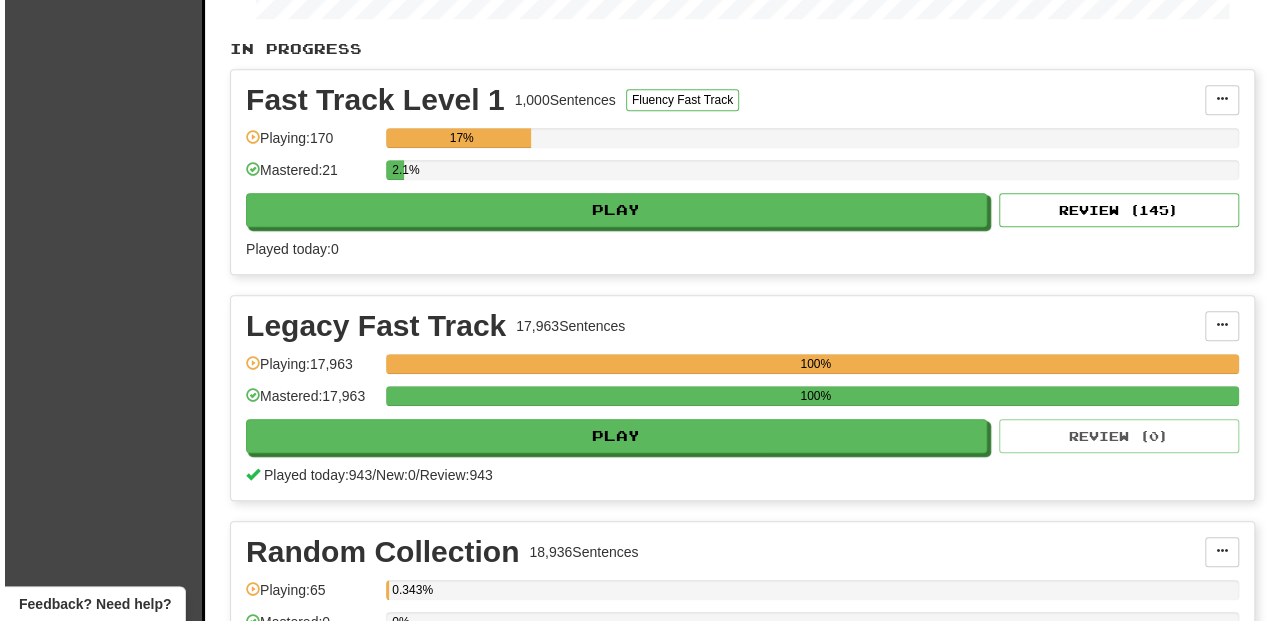 scroll, scrollTop: 466, scrollLeft: 0, axis: vertical 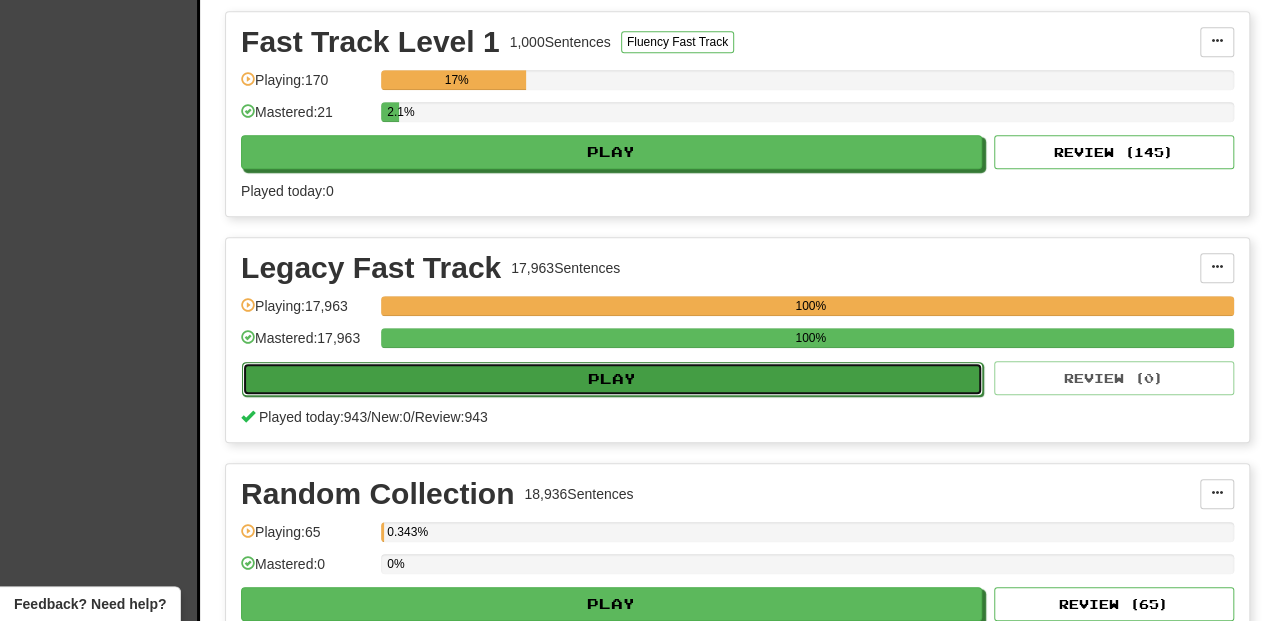 click on "Play" at bounding box center [612, 379] 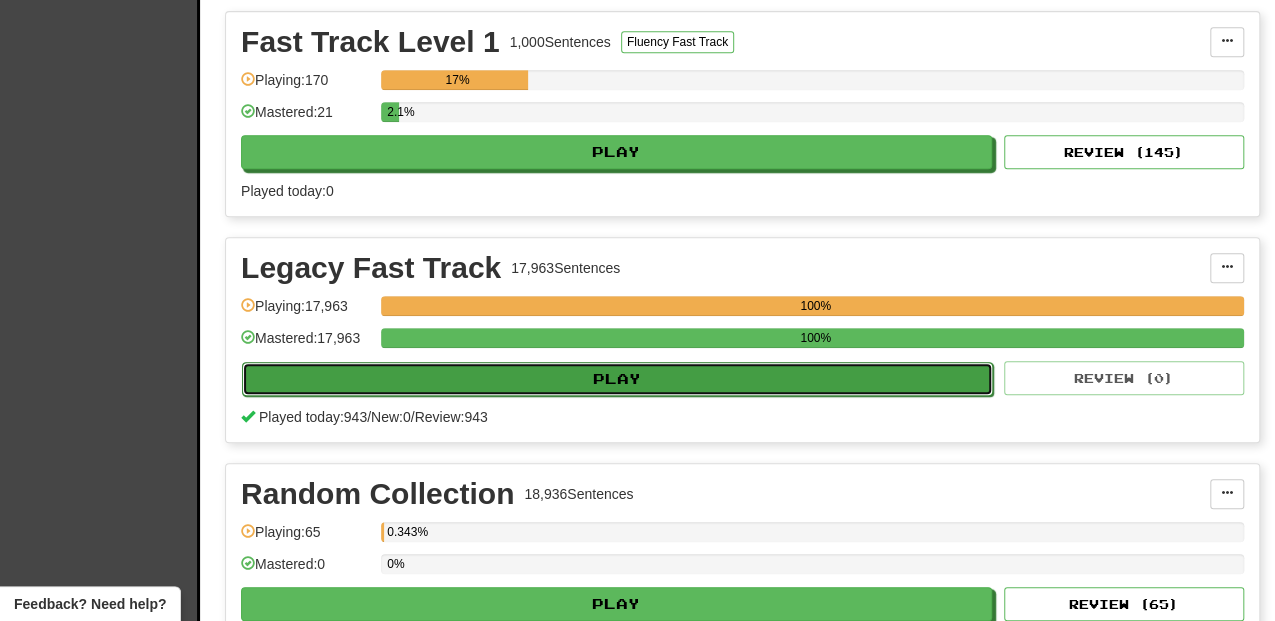 select on "**" 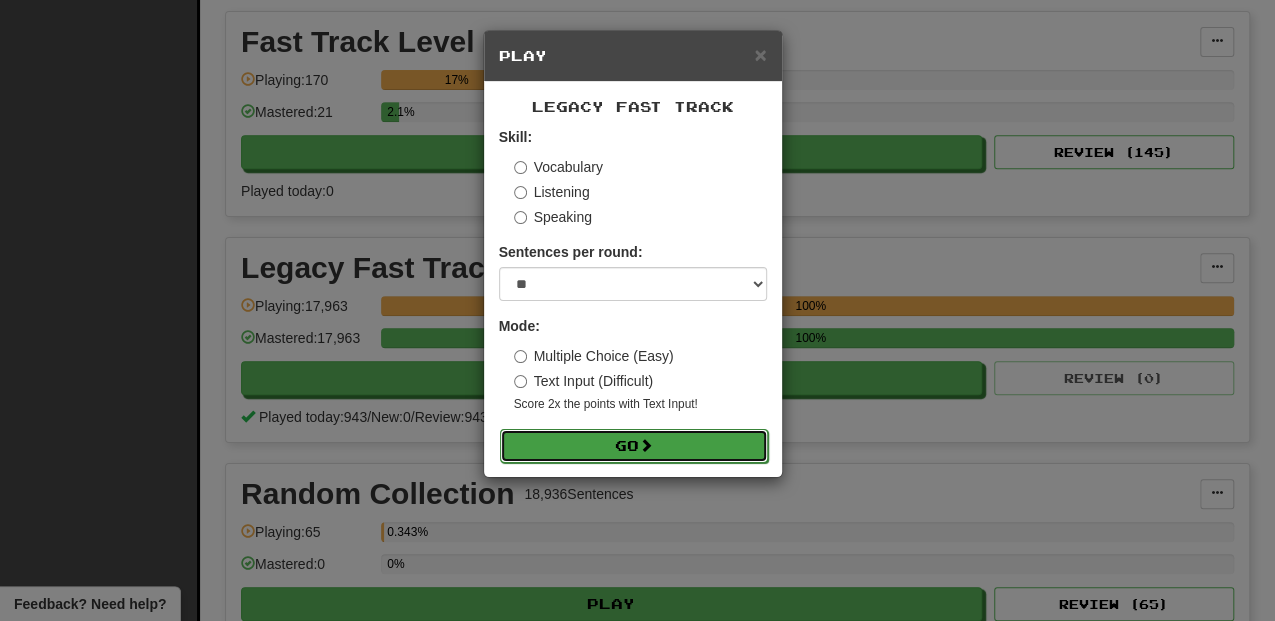 click on "Go" at bounding box center (634, 446) 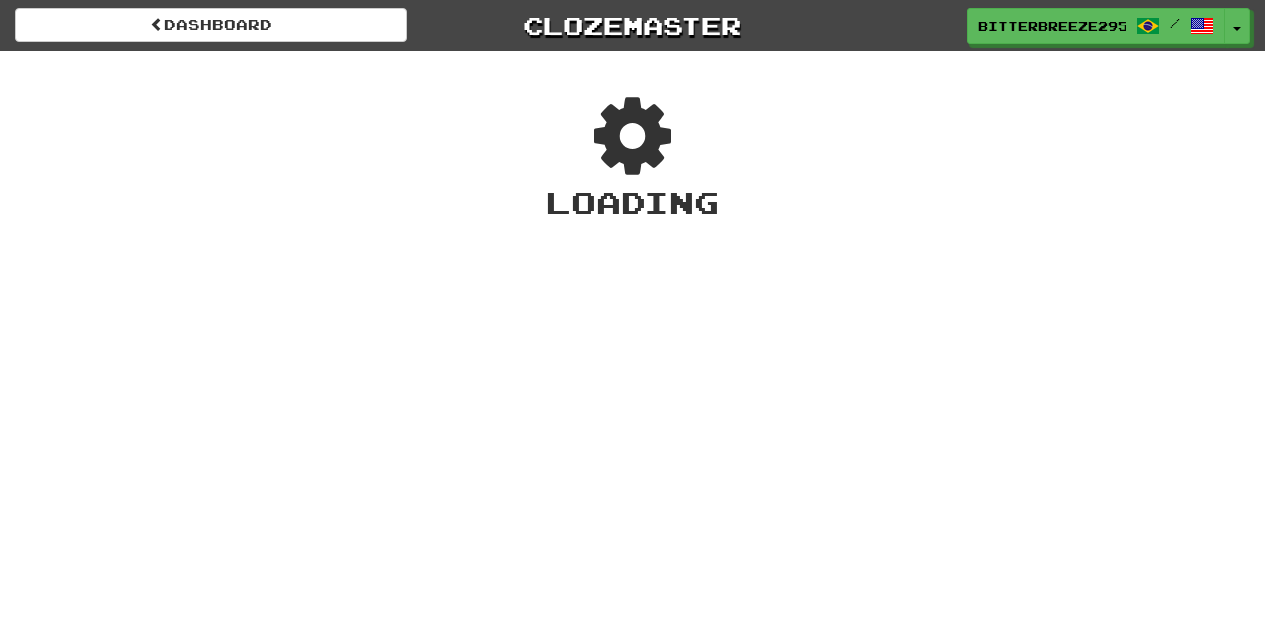 scroll, scrollTop: 0, scrollLeft: 0, axis: both 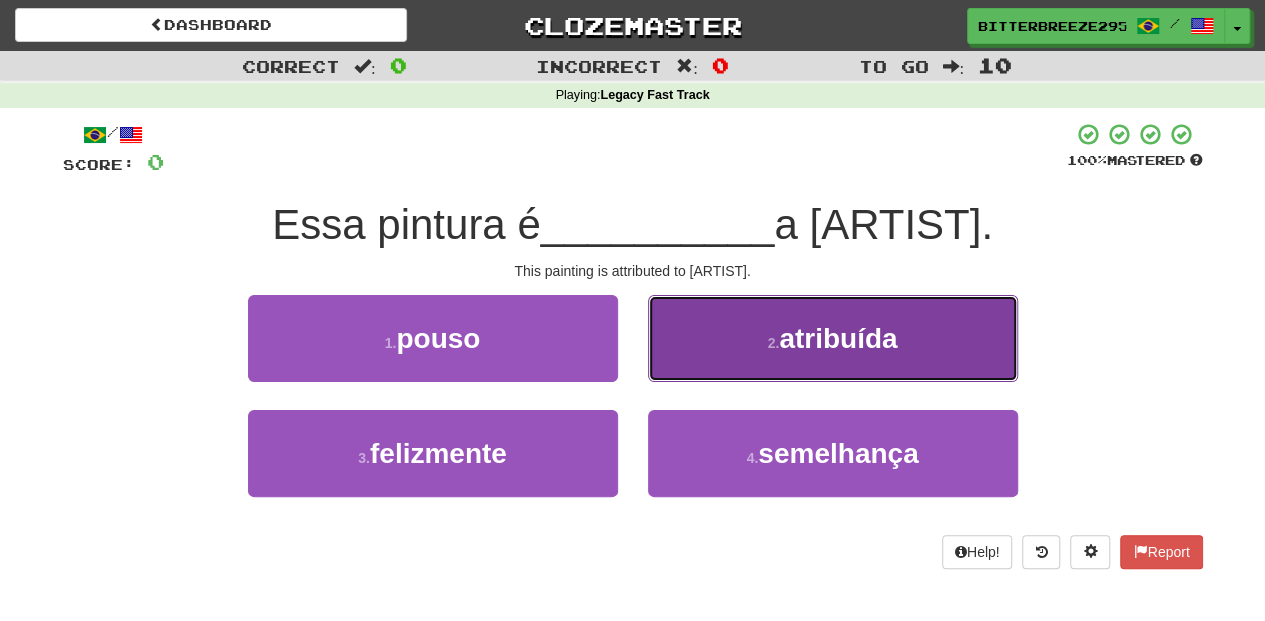 click on "2 .  atribuída" at bounding box center (833, 338) 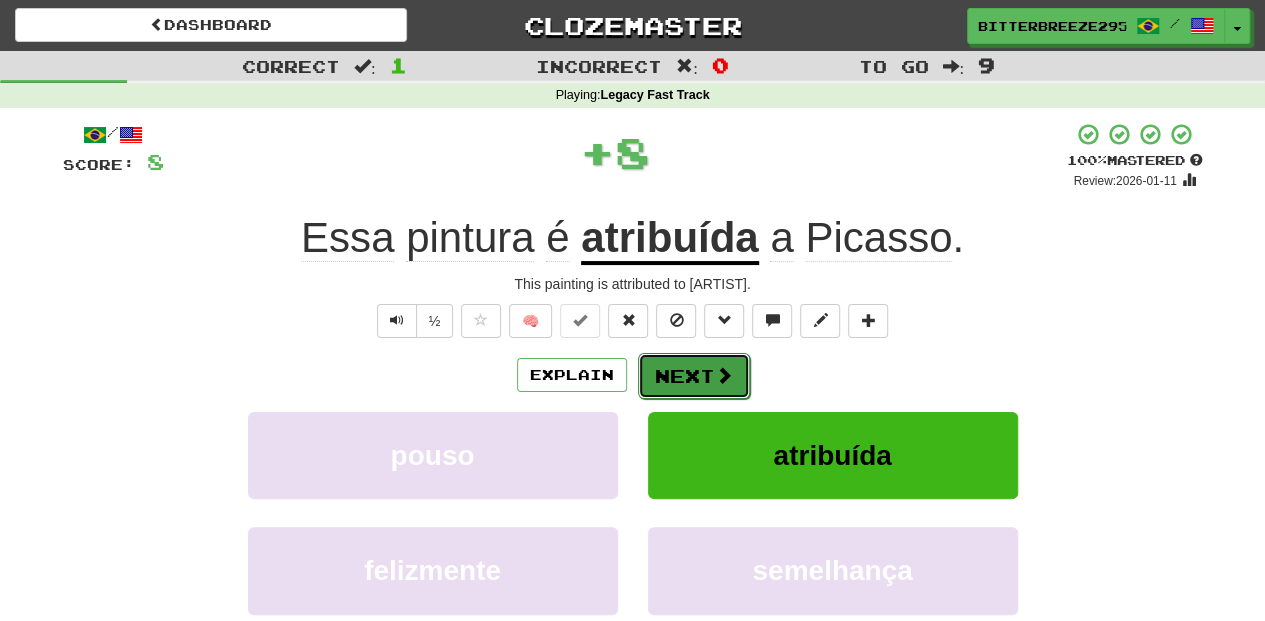 click on "Next" at bounding box center (694, 376) 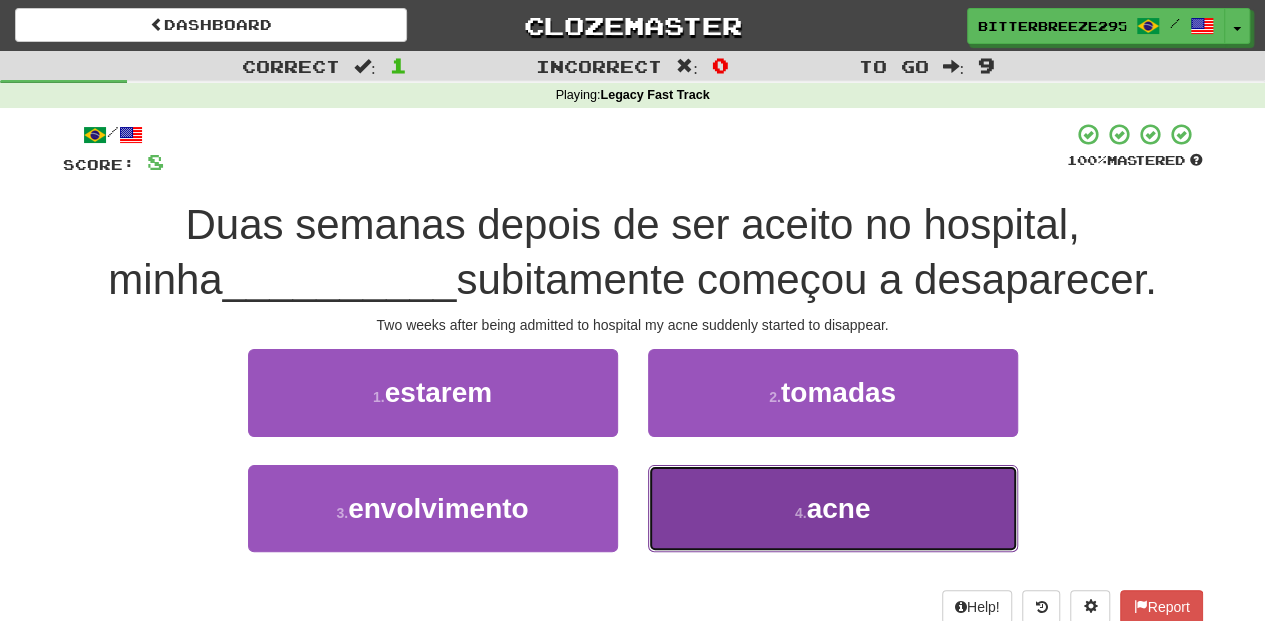 click on "4 .  acne" at bounding box center [833, 508] 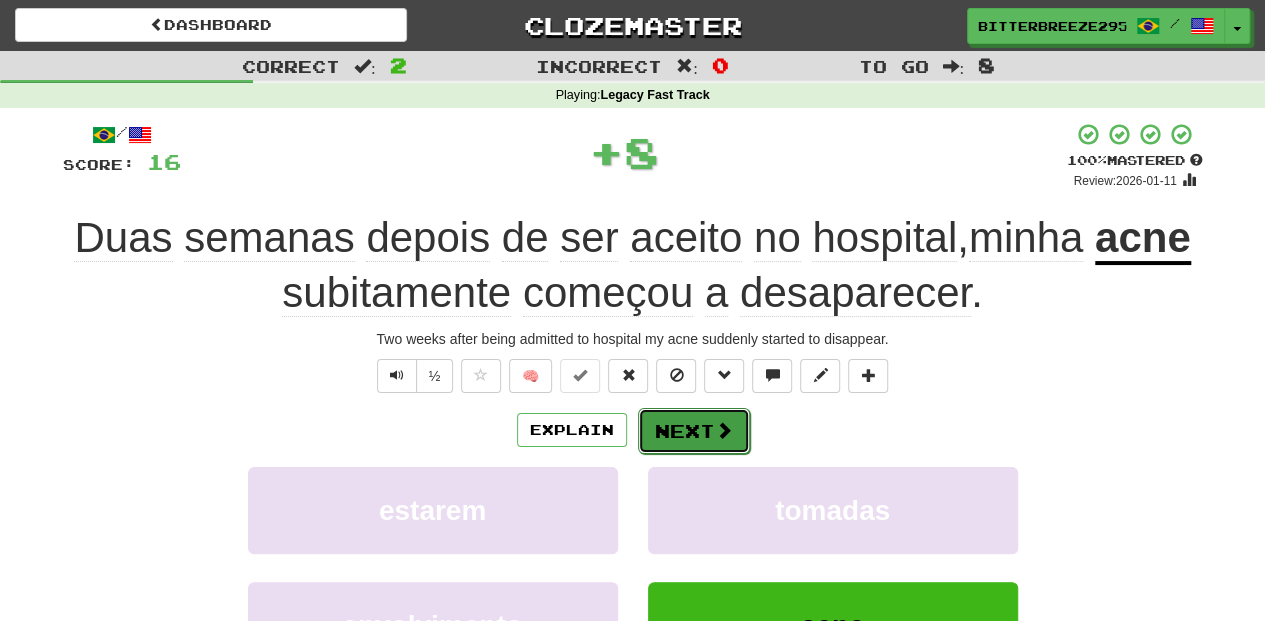 click on "Next" at bounding box center [694, 431] 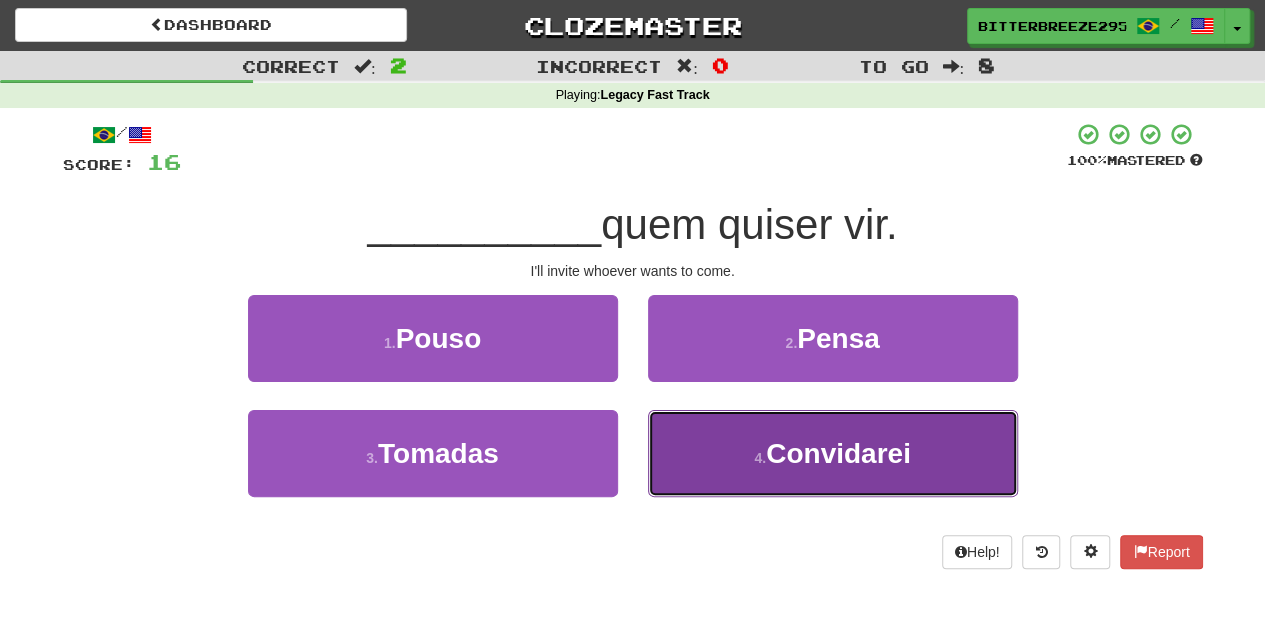 click on "4 .  Convidarei" at bounding box center [833, 453] 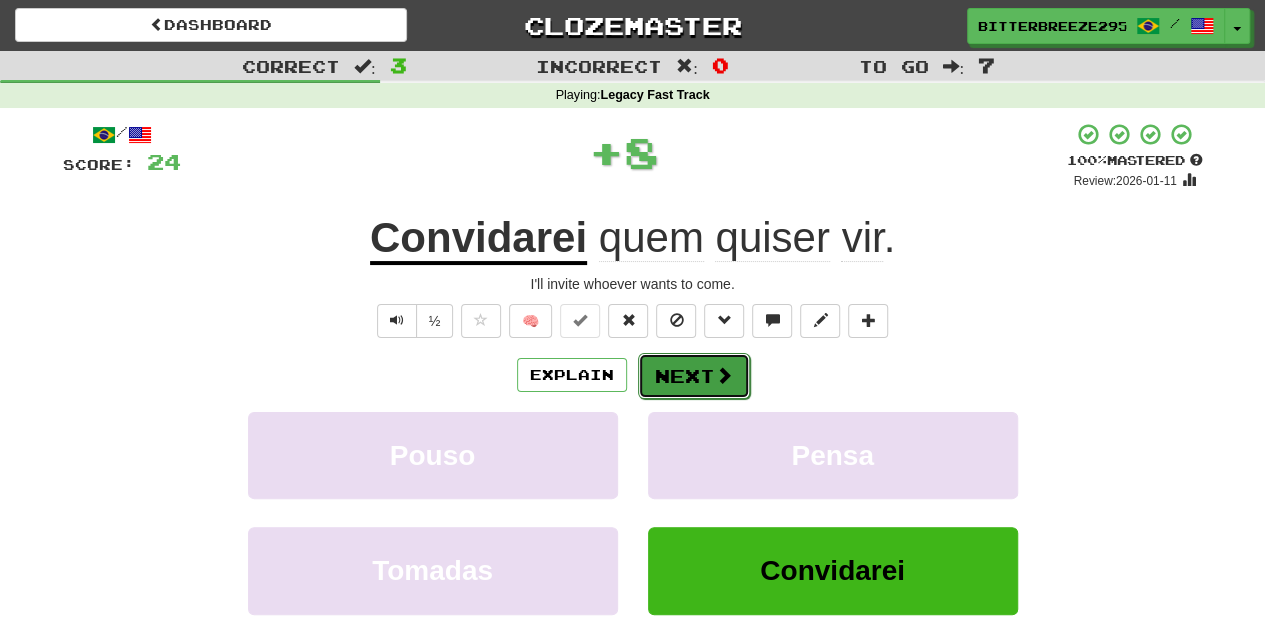 click on "Next" at bounding box center [694, 376] 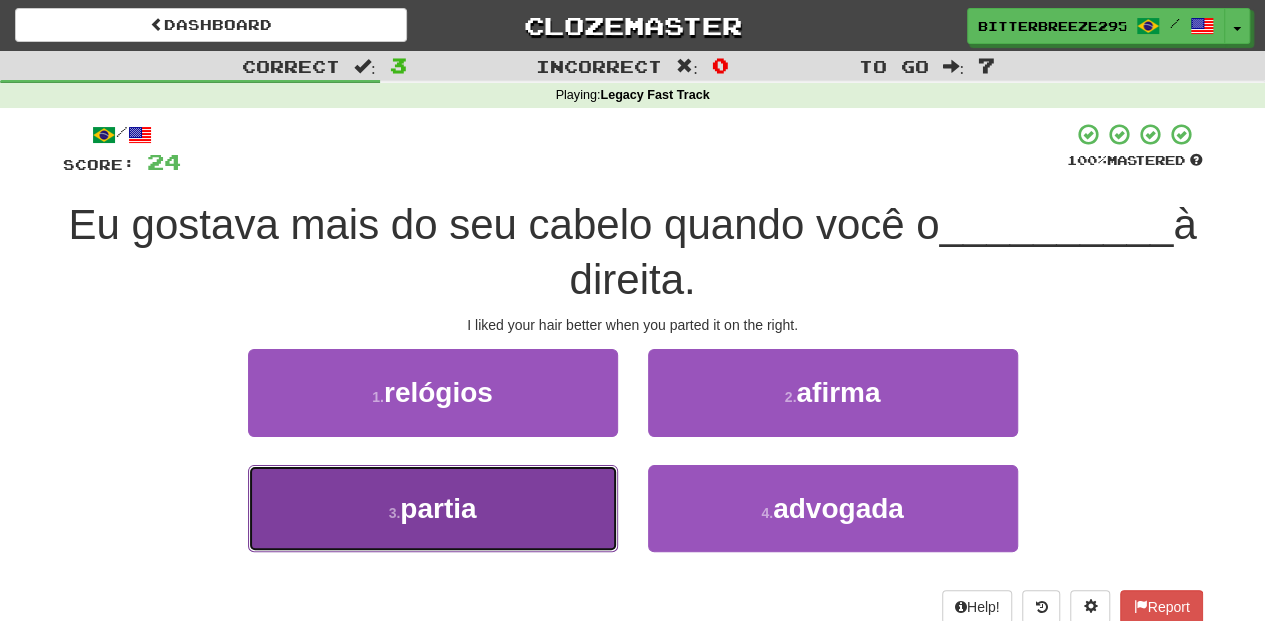 click on "3 .  partia" at bounding box center [433, 508] 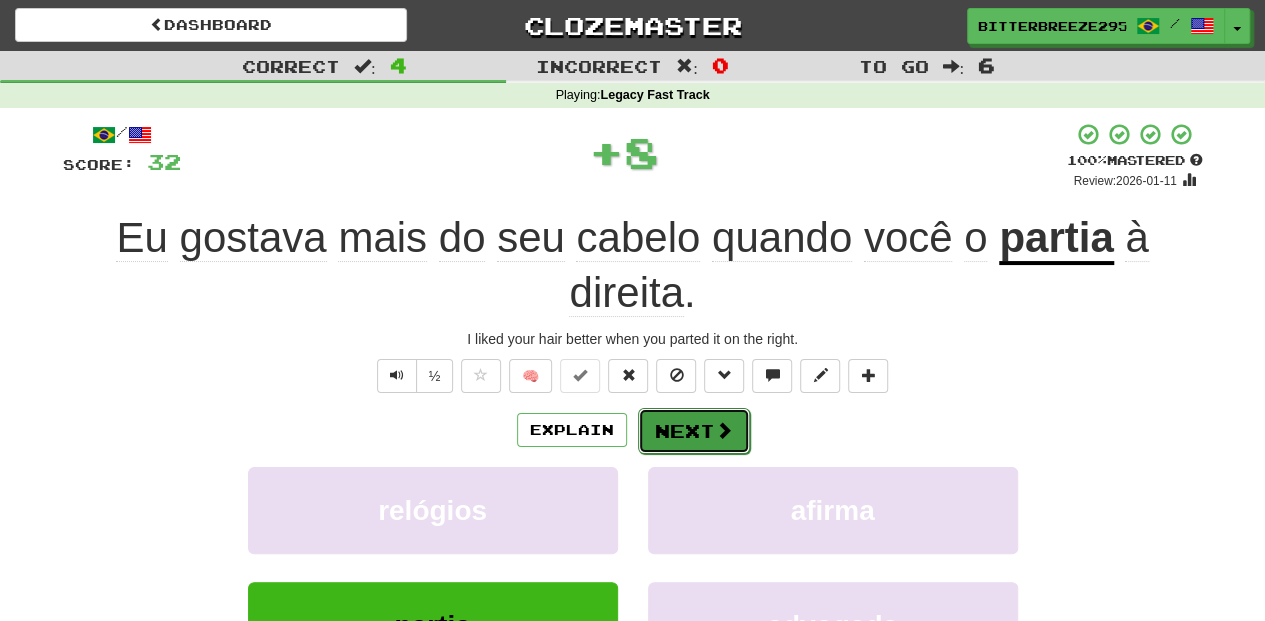 click on "Next" at bounding box center (694, 431) 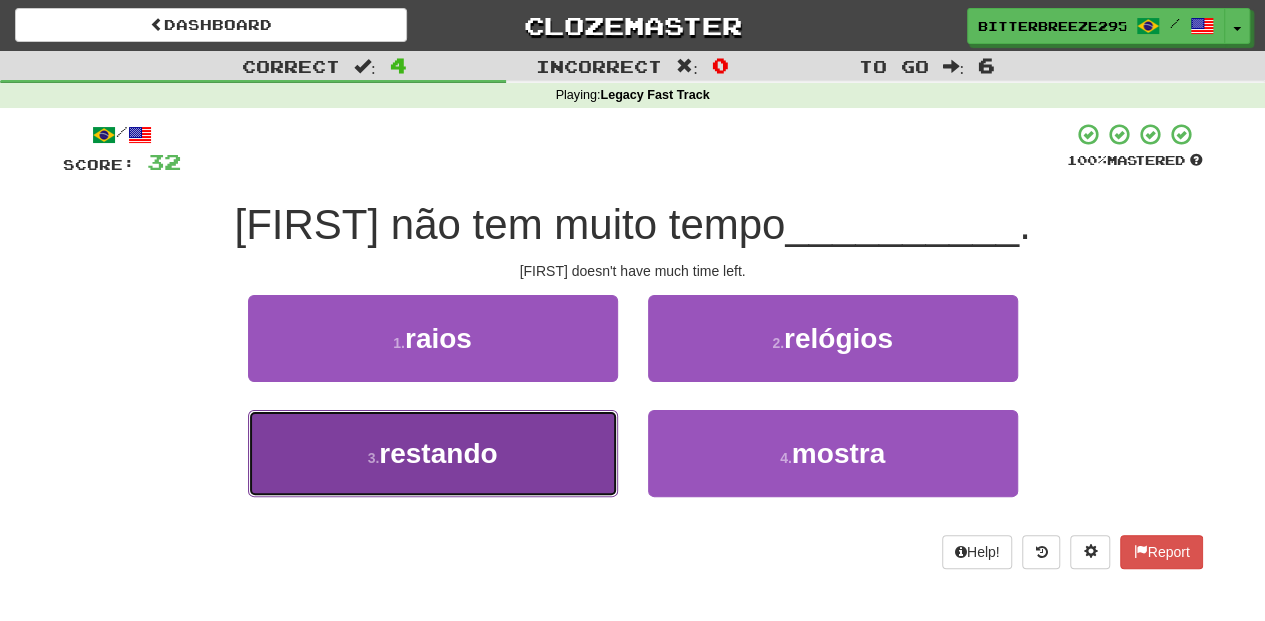 click on "3 .  restando" at bounding box center (433, 453) 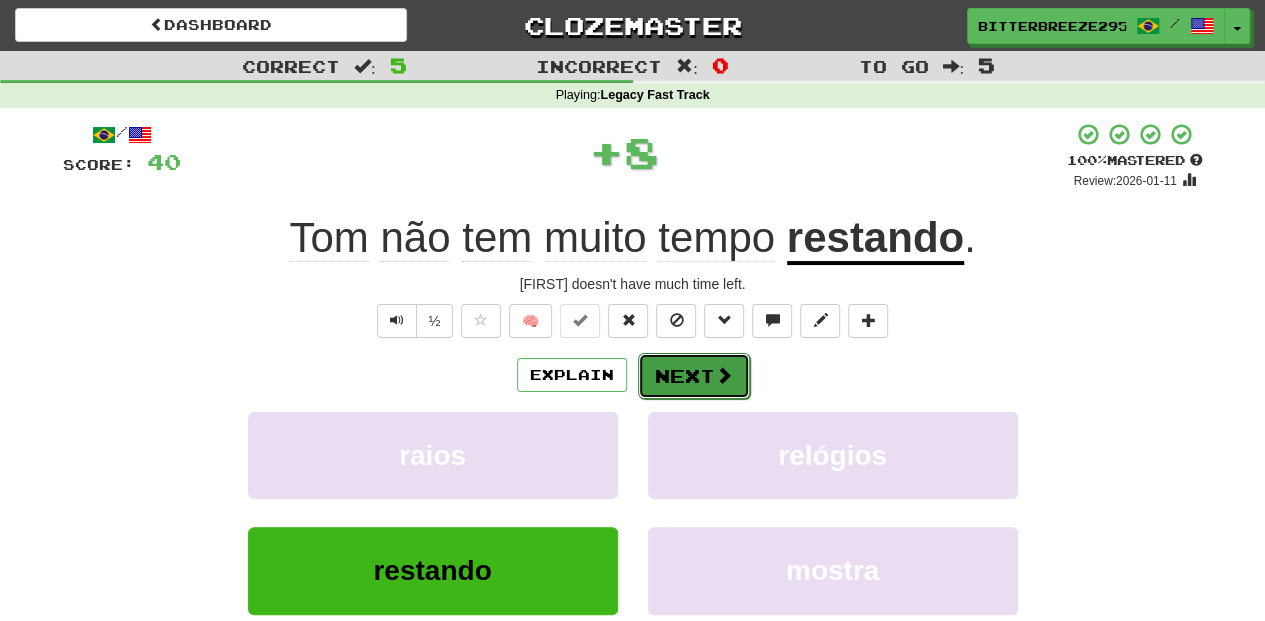 click on "Next" at bounding box center (694, 376) 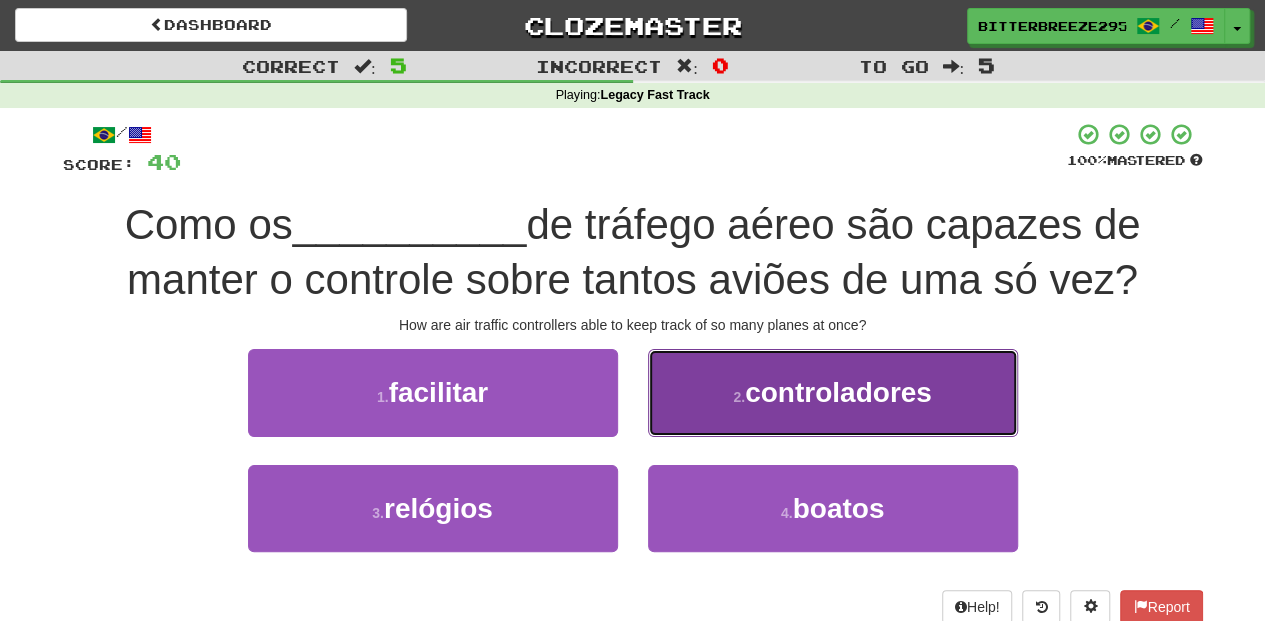 click on "2 .  controladores" at bounding box center (833, 392) 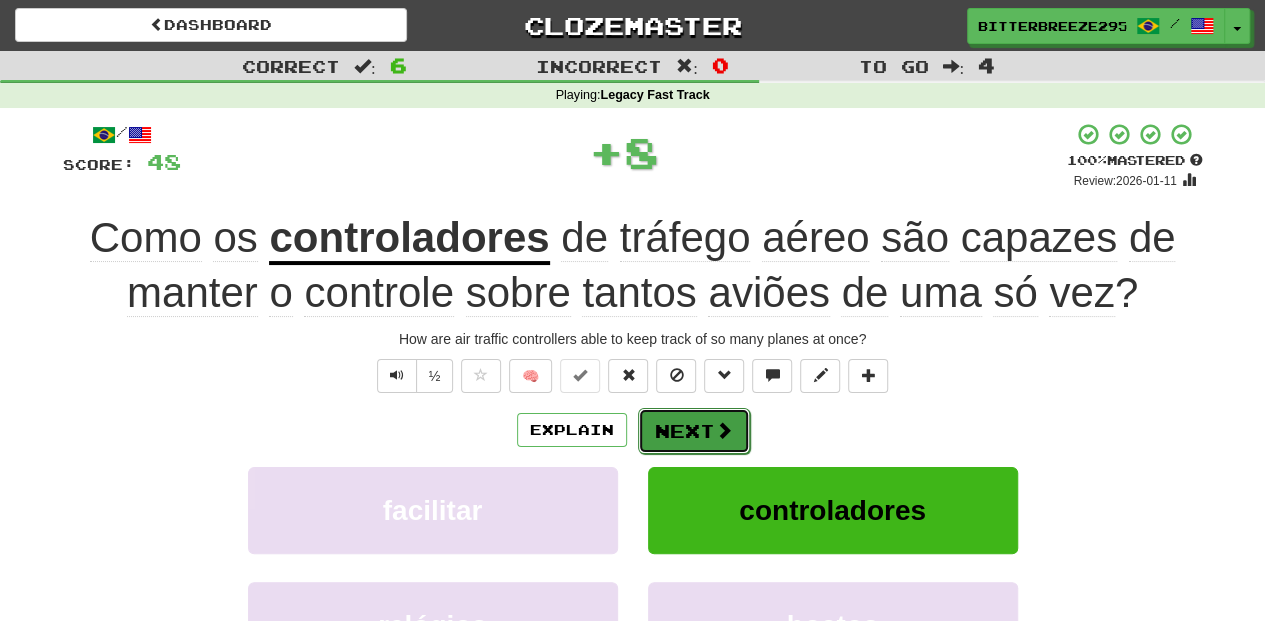 click on "Next" at bounding box center [694, 431] 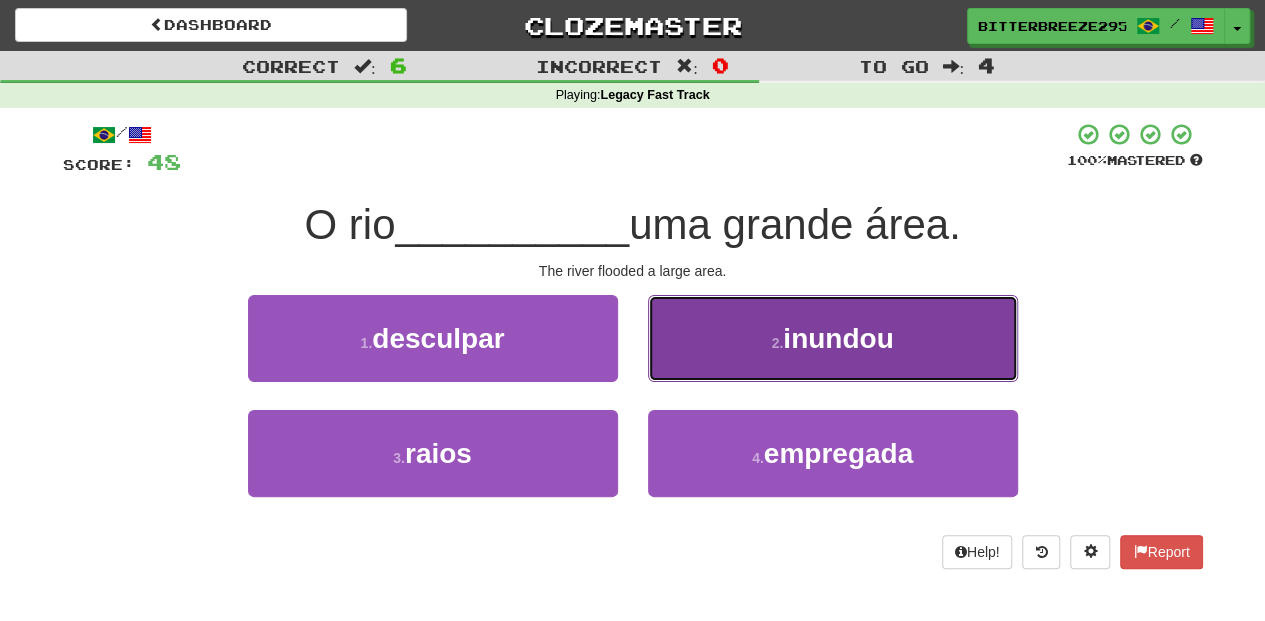 click on "2 .  inundou" at bounding box center (833, 338) 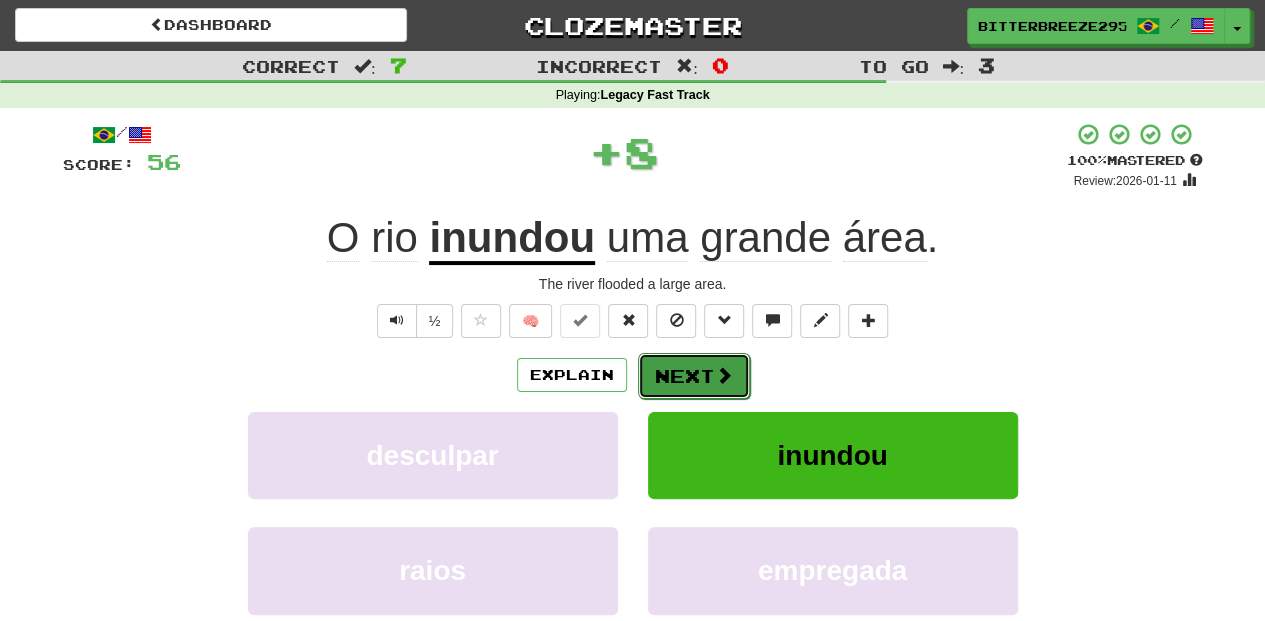 click on "Next" at bounding box center (694, 376) 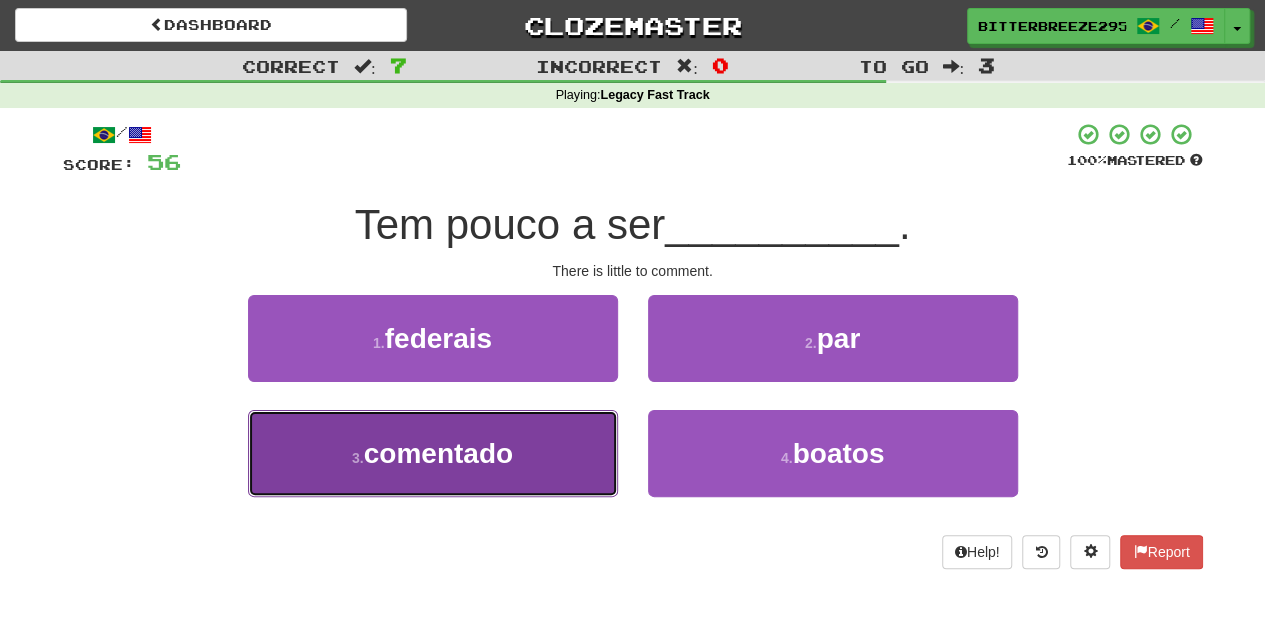 click on "3 .  comentado" at bounding box center [433, 453] 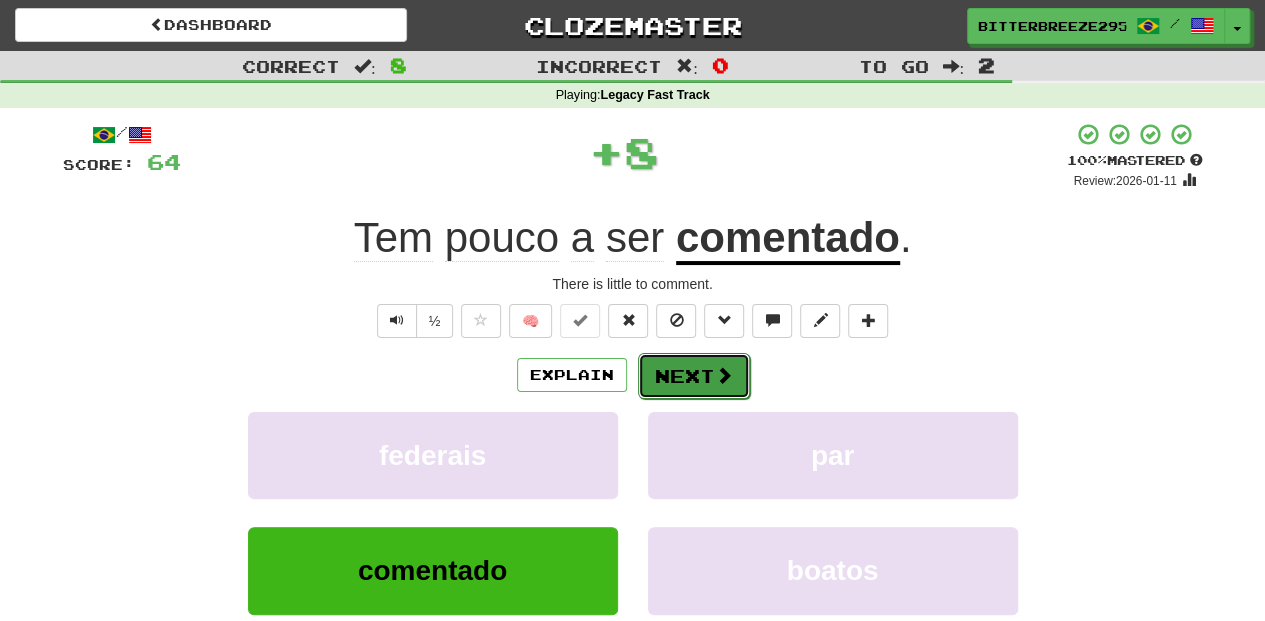 click on "Next" at bounding box center [694, 376] 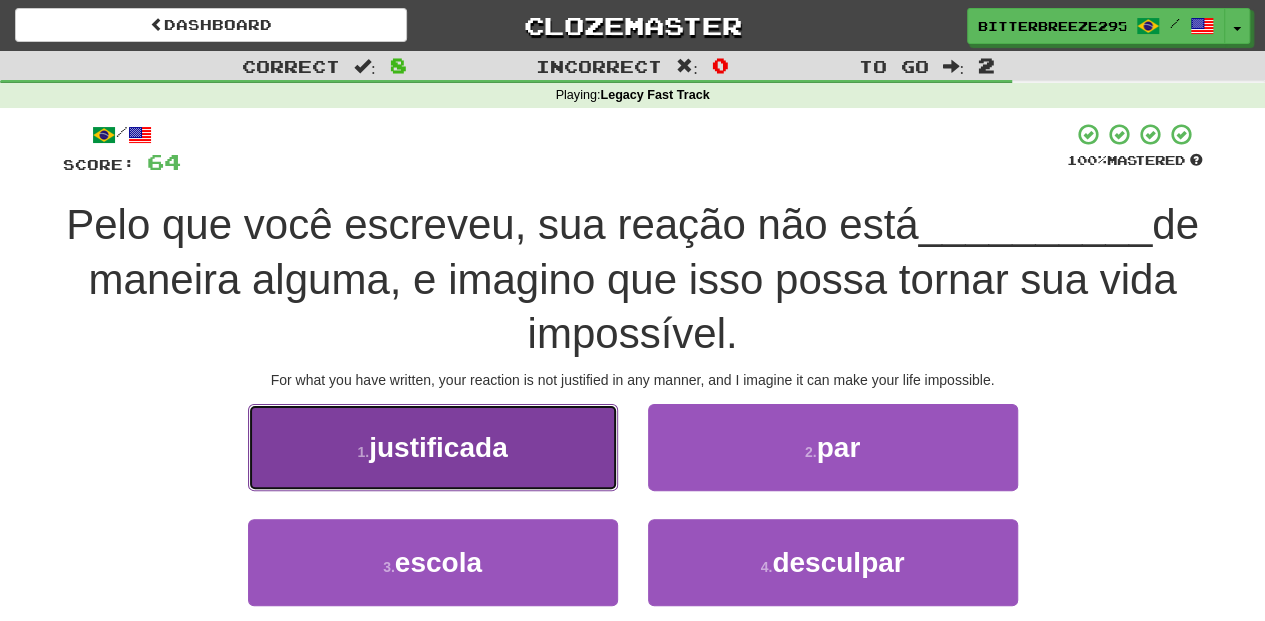 click on "1 .  justificada" at bounding box center [433, 447] 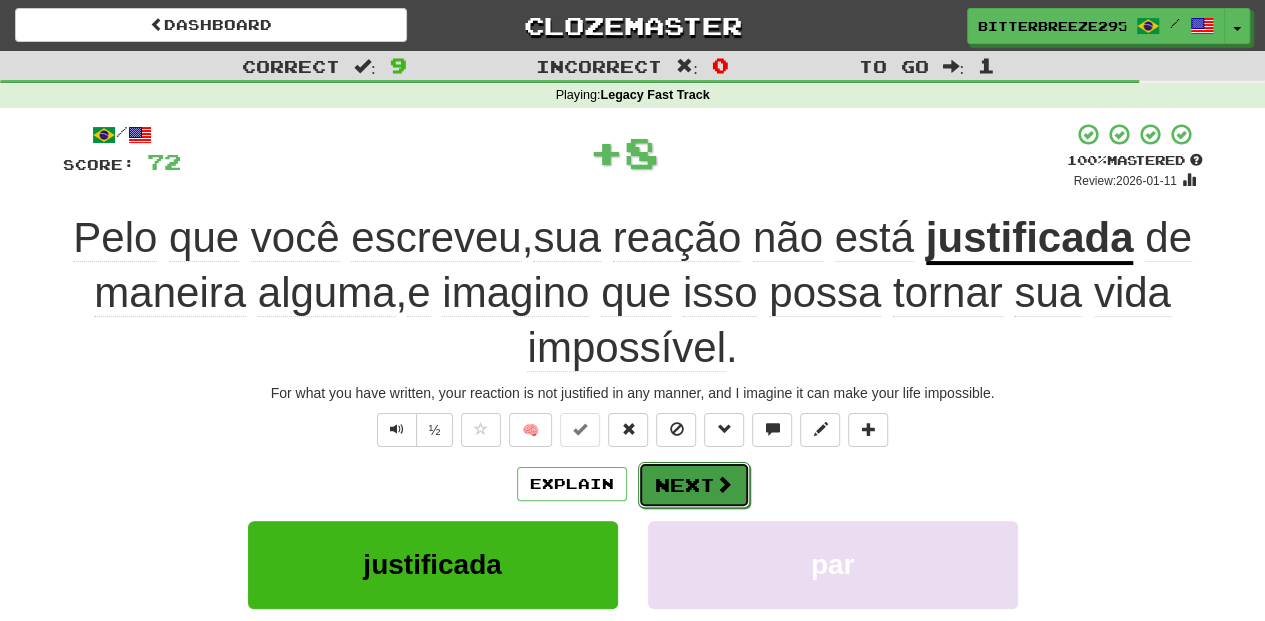 click on "Next" at bounding box center [694, 485] 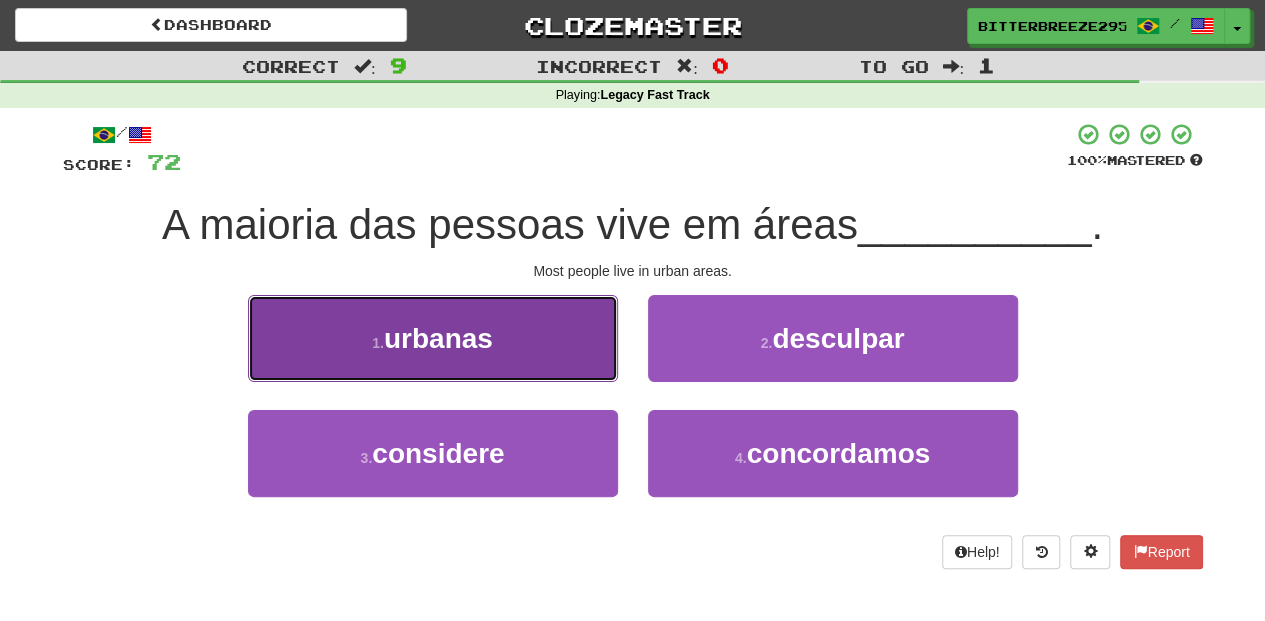 click on "1 .  urbanas" at bounding box center (433, 338) 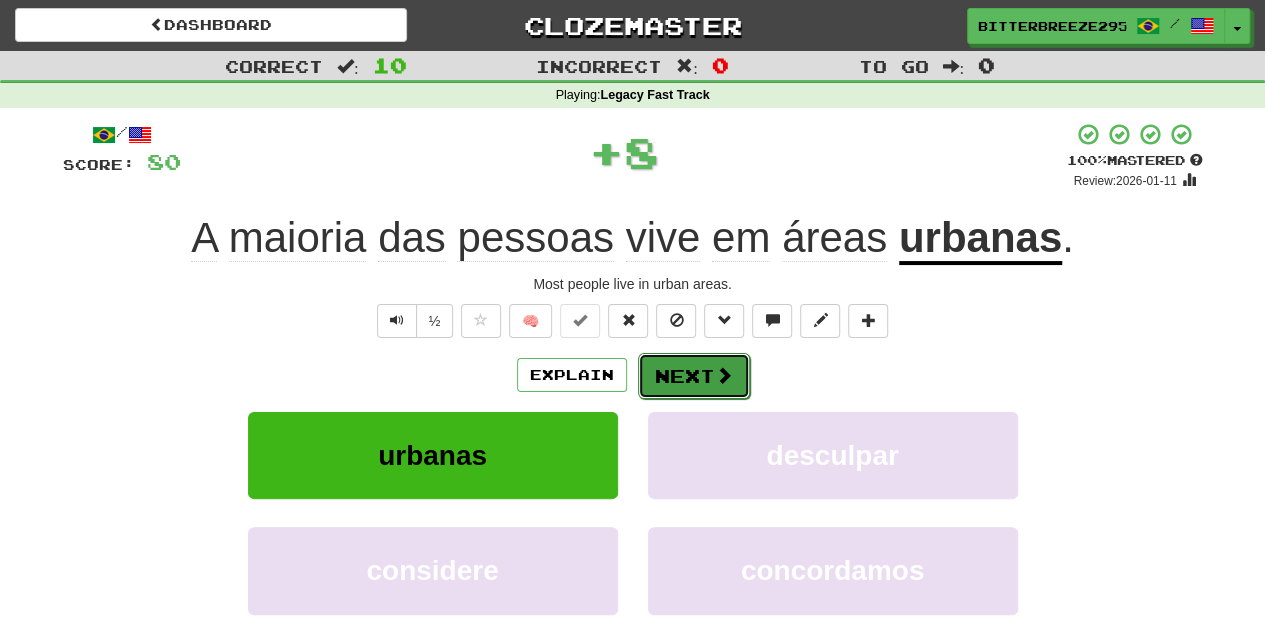 click on "Next" at bounding box center (694, 376) 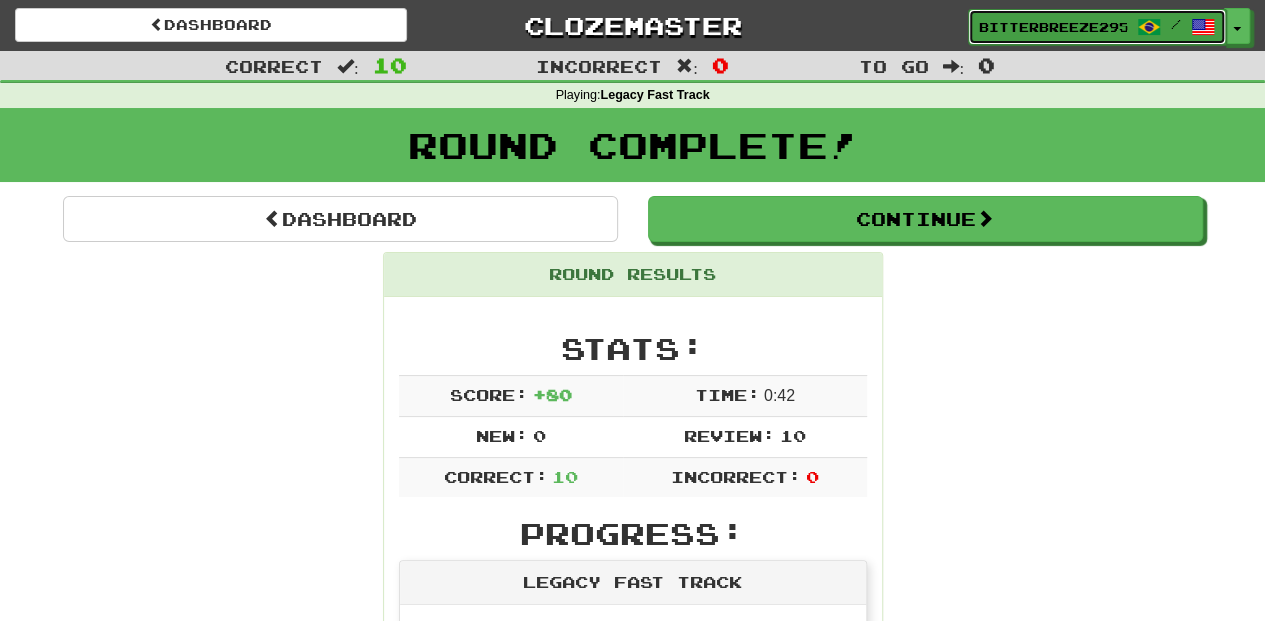 click on "BitterBreeze2956" at bounding box center (1053, 27) 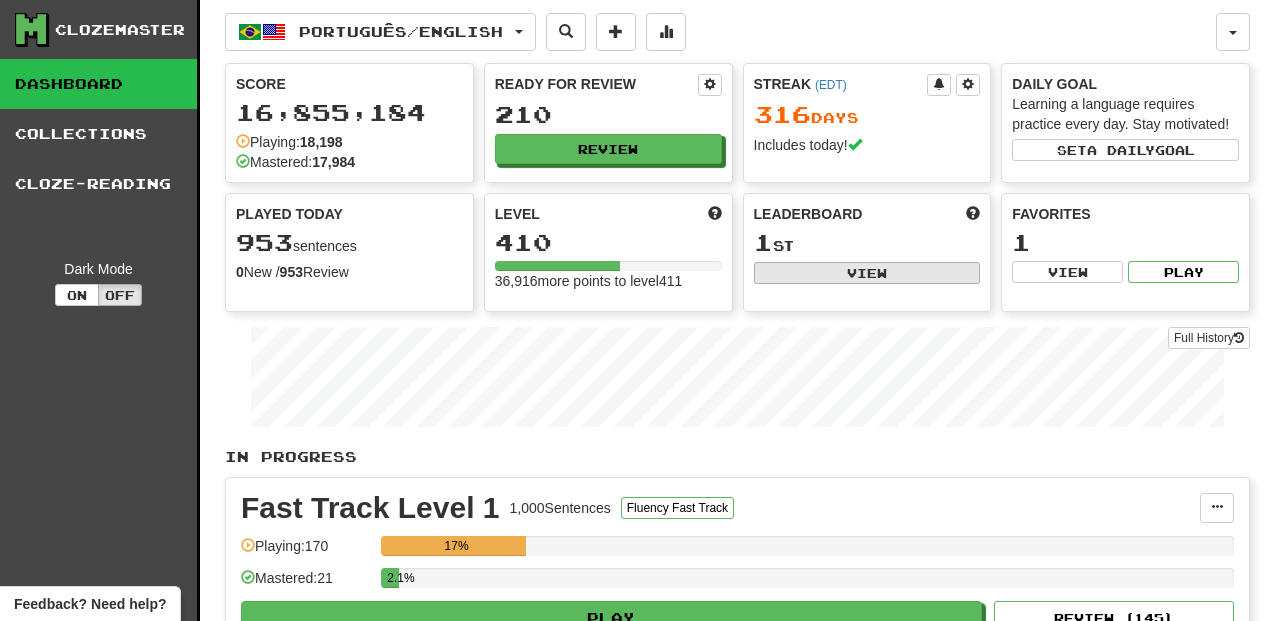 scroll, scrollTop: 0, scrollLeft: 0, axis: both 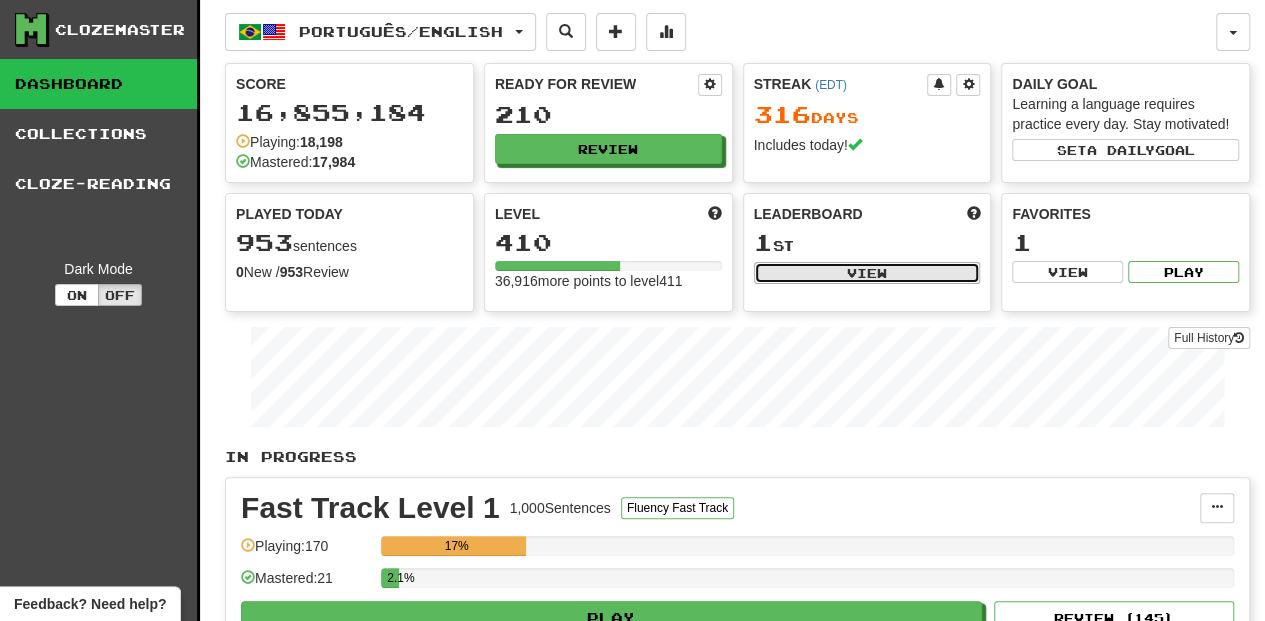click on "View" at bounding box center (867, 273) 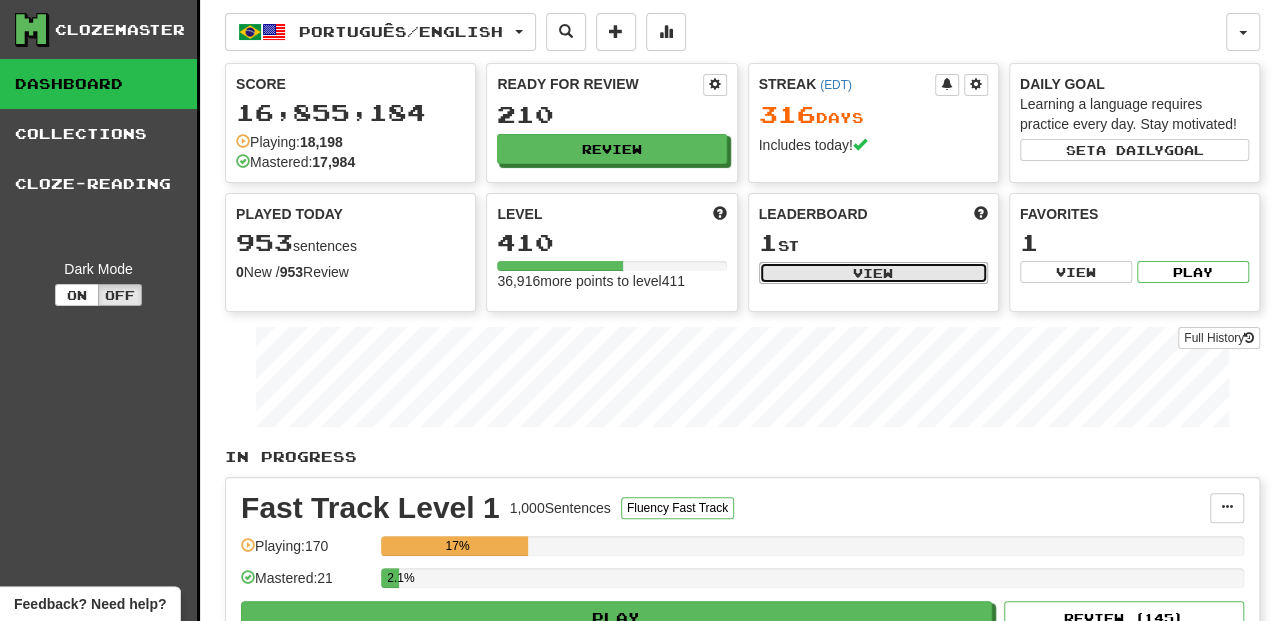 select on "**********" 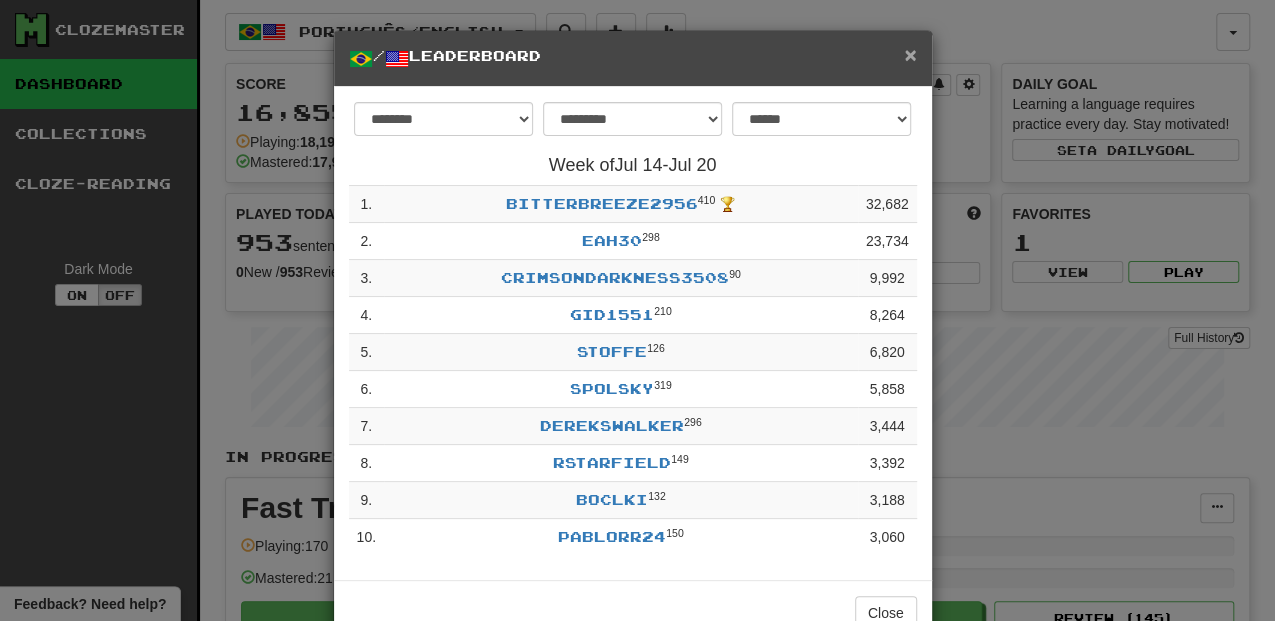 click on "×" at bounding box center (910, 54) 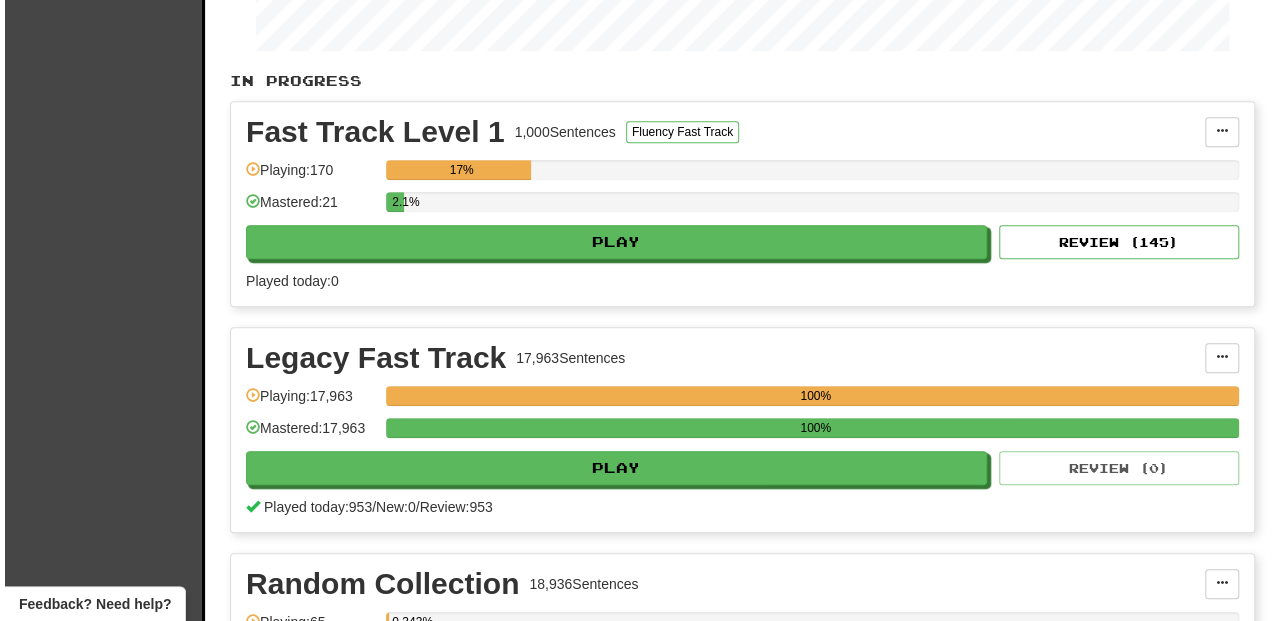scroll, scrollTop: 400, scrollLeft: 0, axis: vertical 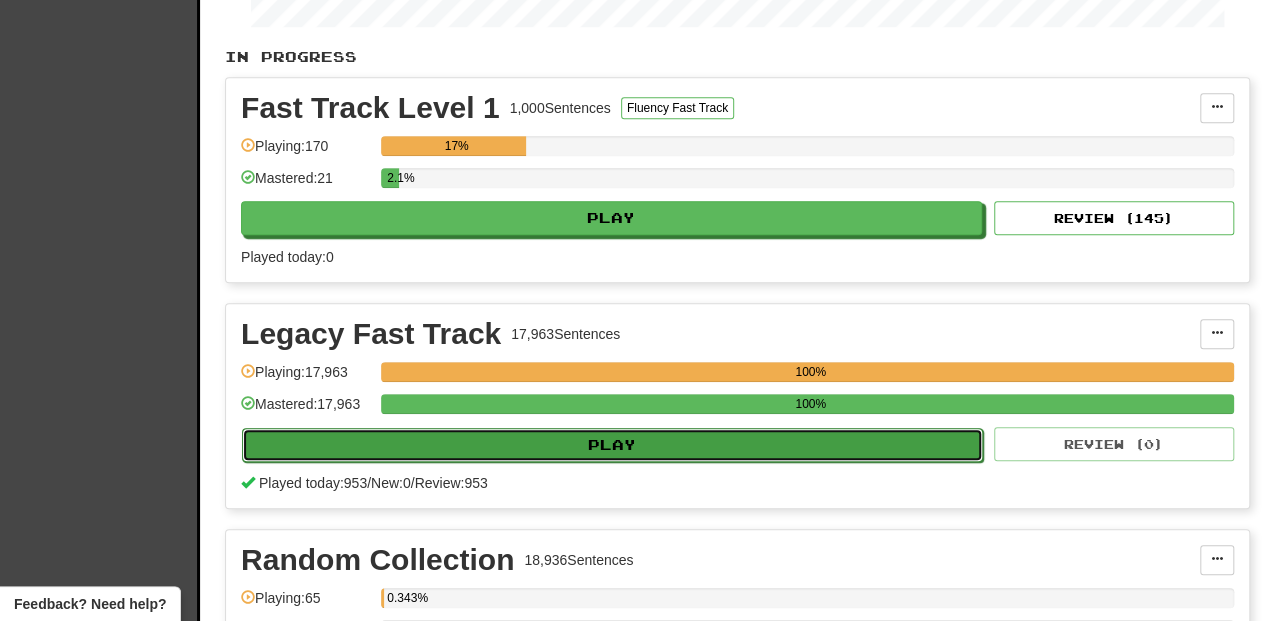 click on "Play" at bounding box center [612, 445] 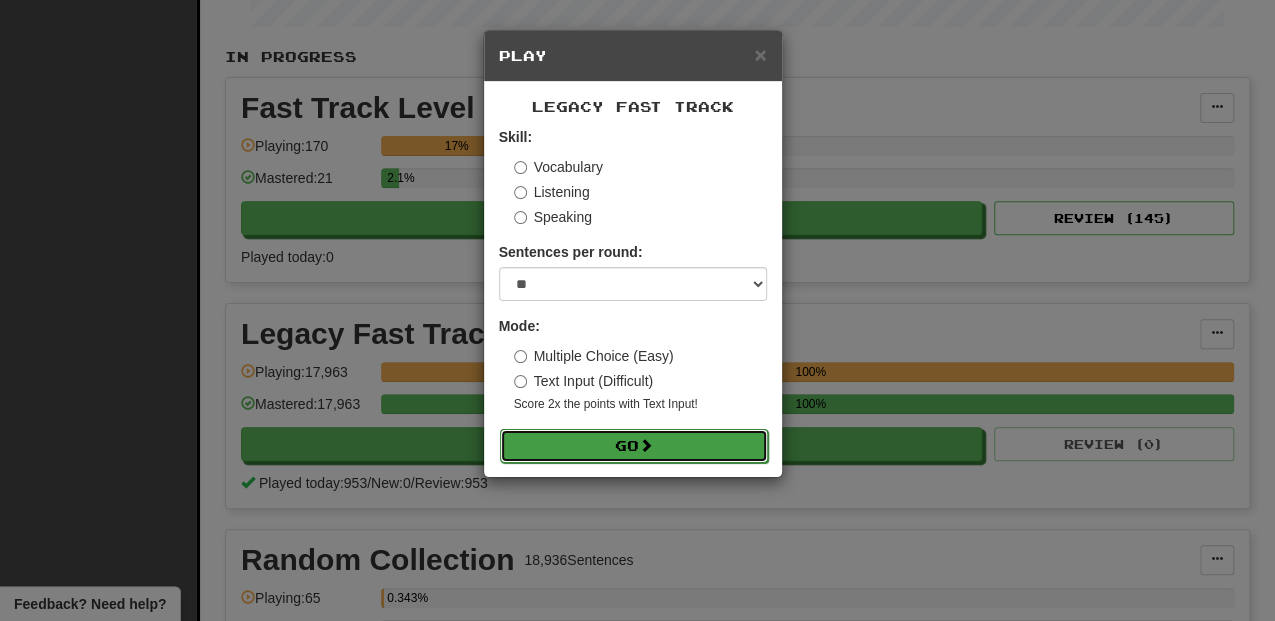 click on "Go" at bounding box center (634, 446) 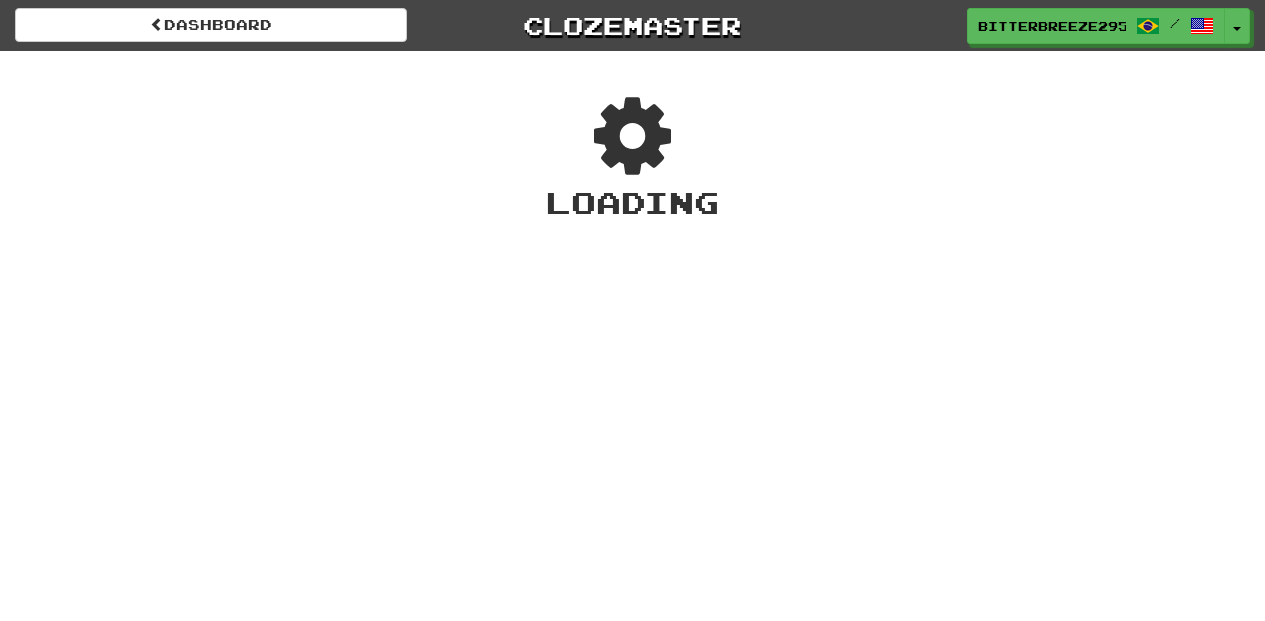 scroll, scrollTop: 0, scrollLeft: 0, axis: both 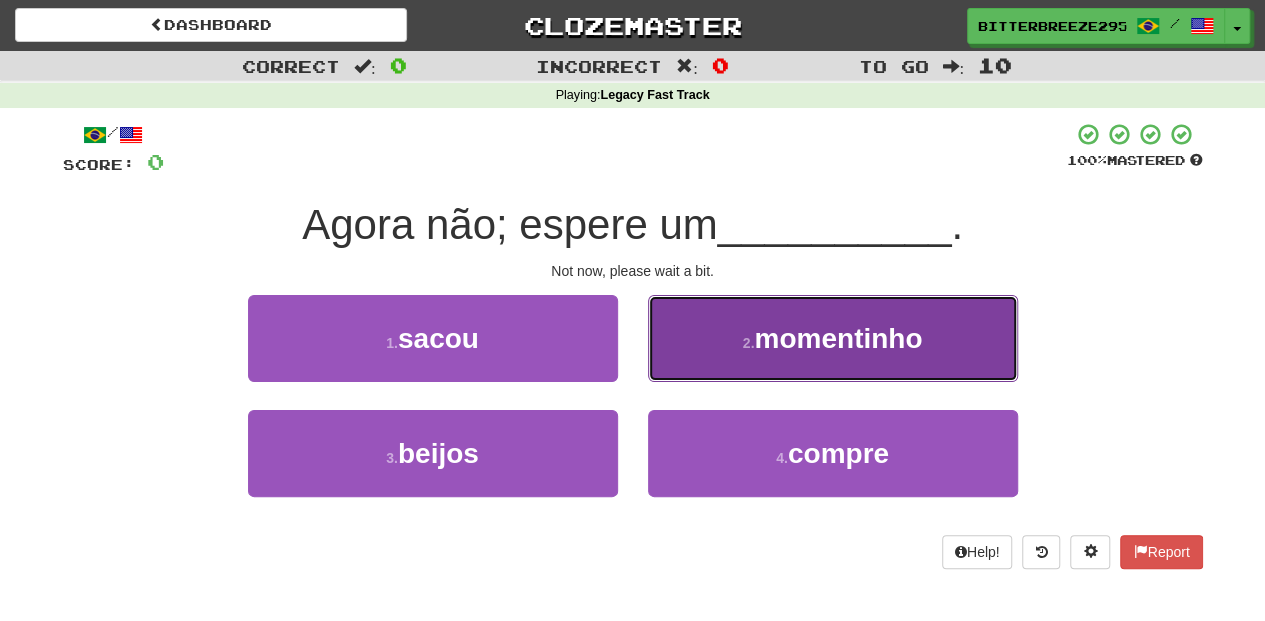 click on "2 .  momentinho" at bounding box center [833, 338] 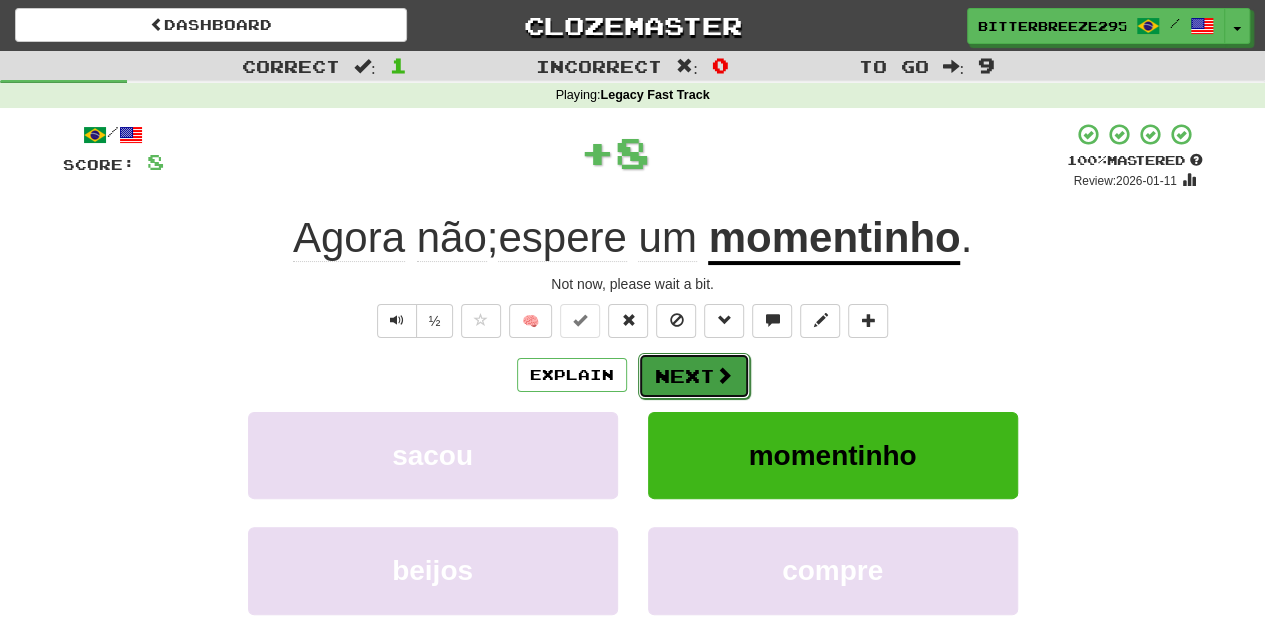 click on "Next" at bounding box center (694, 376) 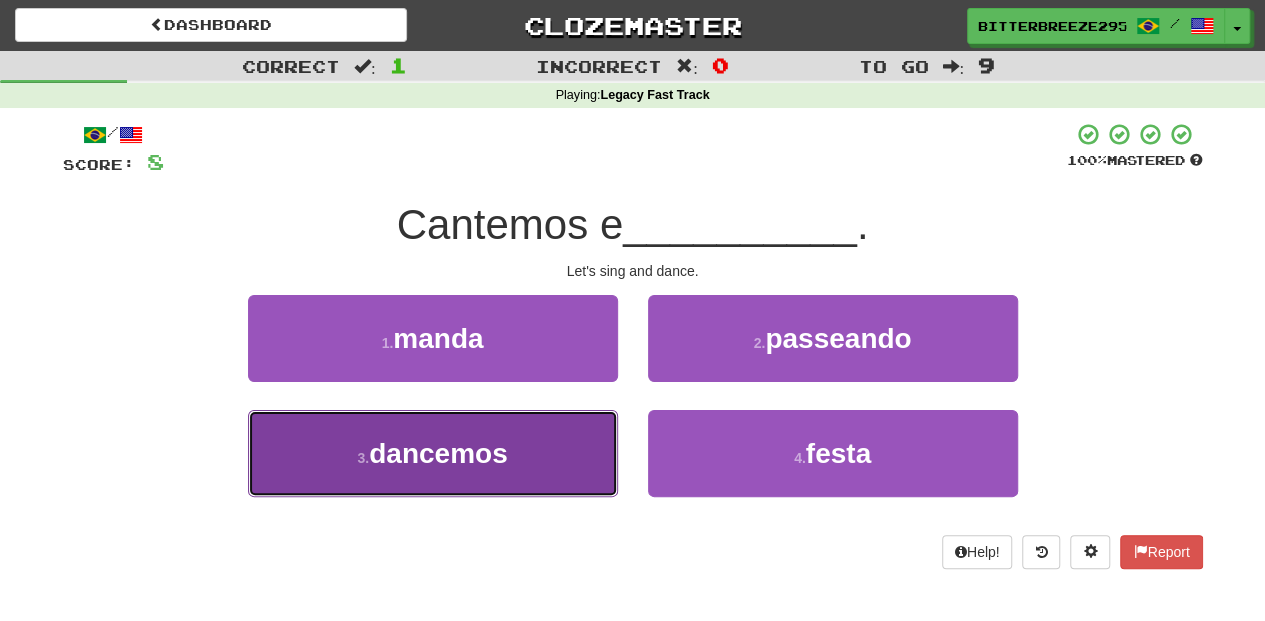 click on "3 .  dancemos" at bounding box center [433, 453] 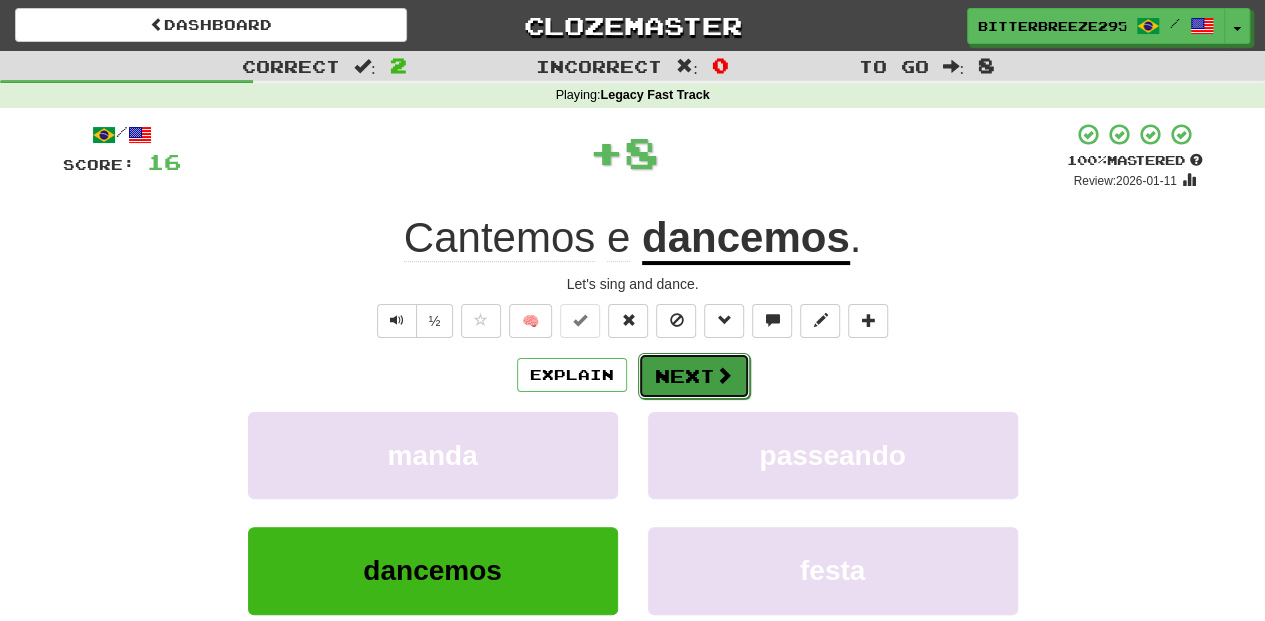 click on "Next" at bounding box center [694, 376] 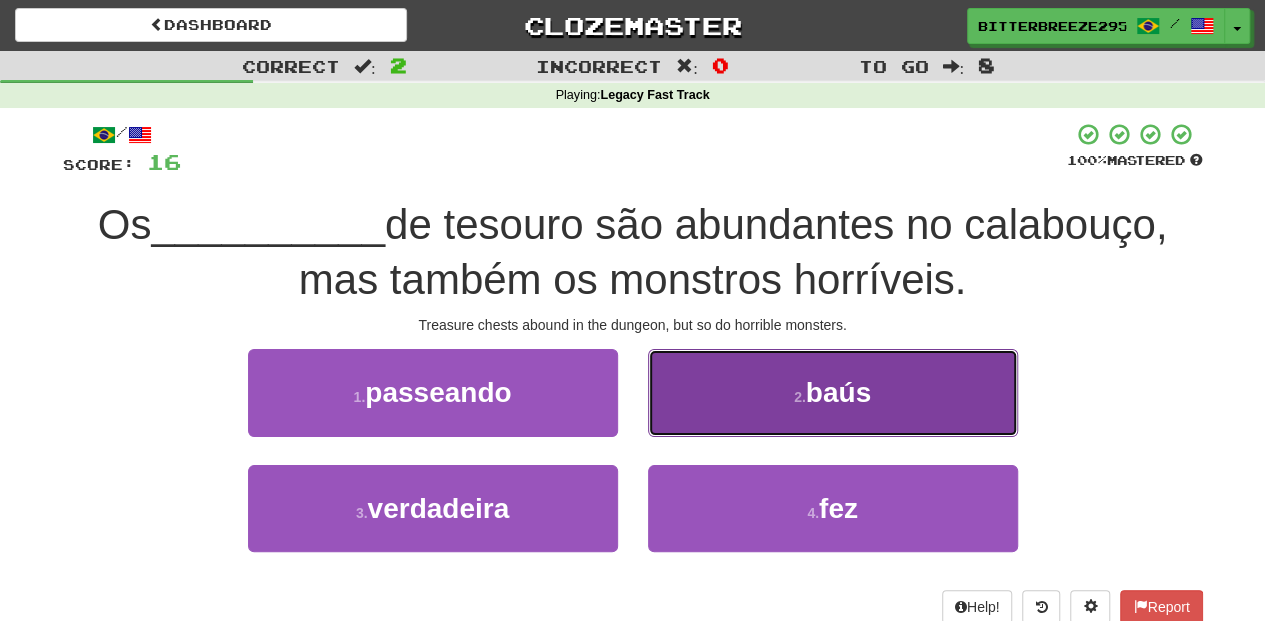 click on "2 .  baús" at bounding box center [833, 392] 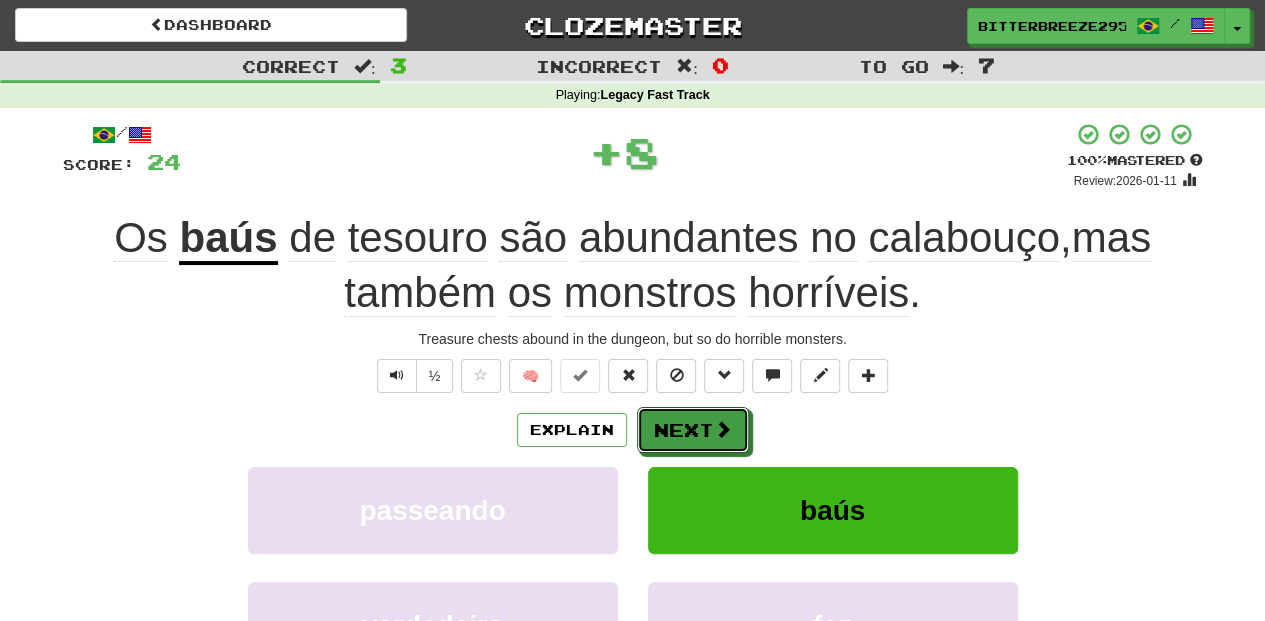 click on "Next" at bounding box center (693, 430) 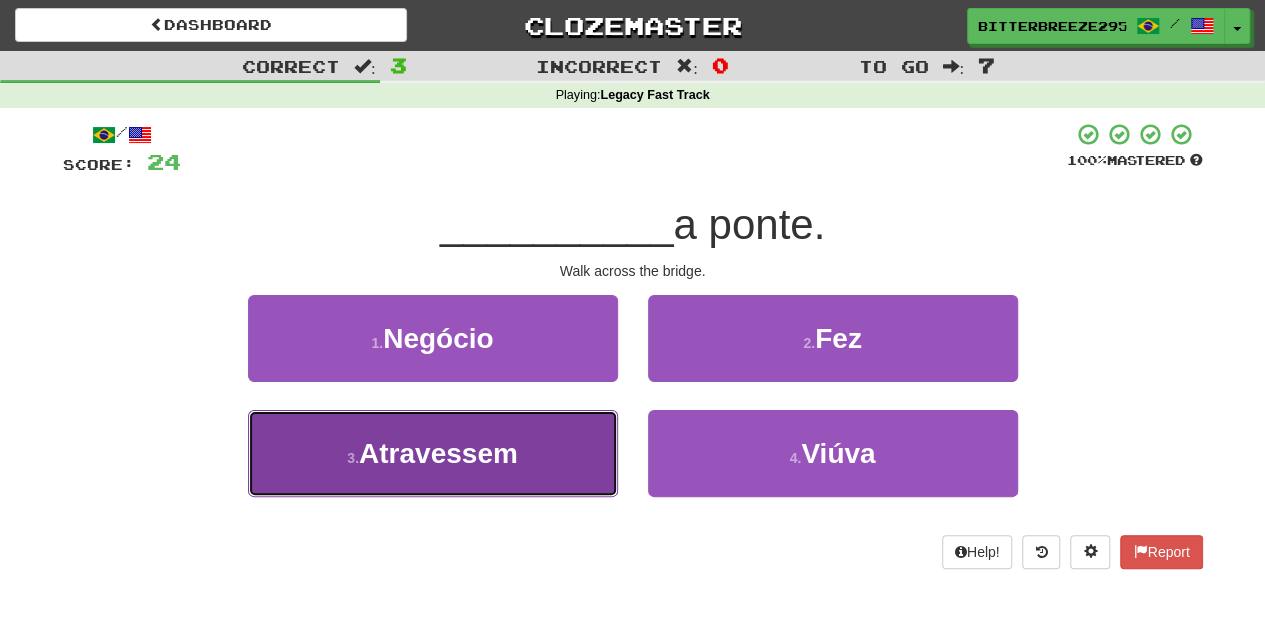 click on "3 .  Atravessem" at bounding box center [433, 453] 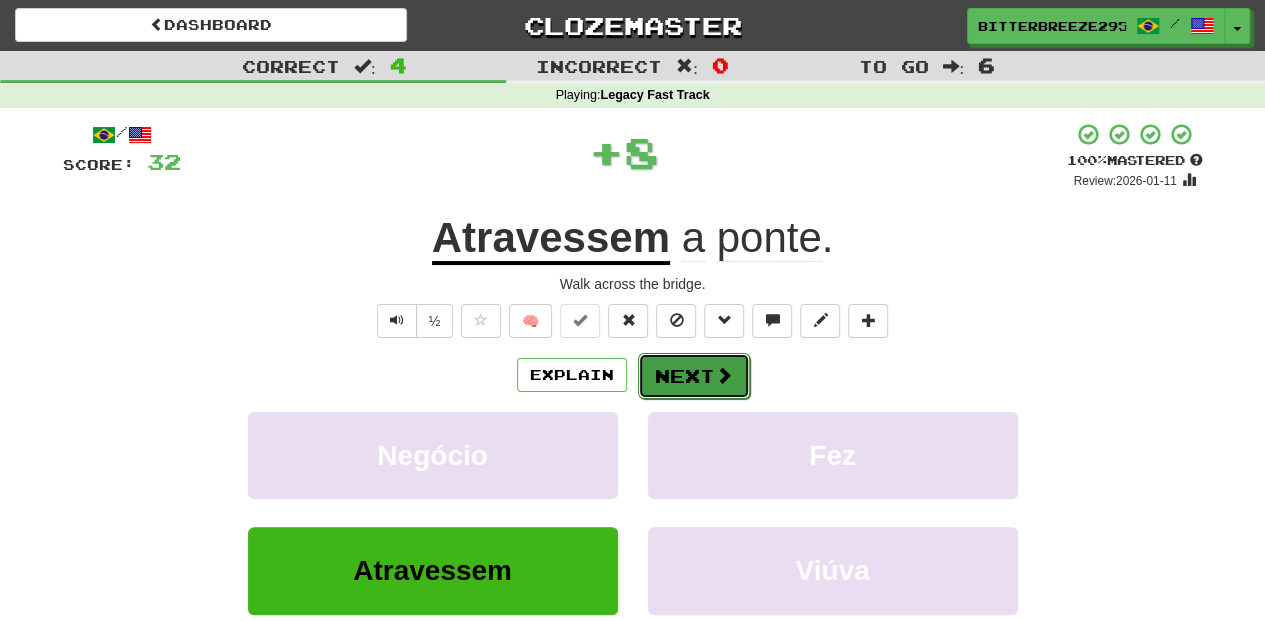 click on "Next" at bounding box center [694, 376] 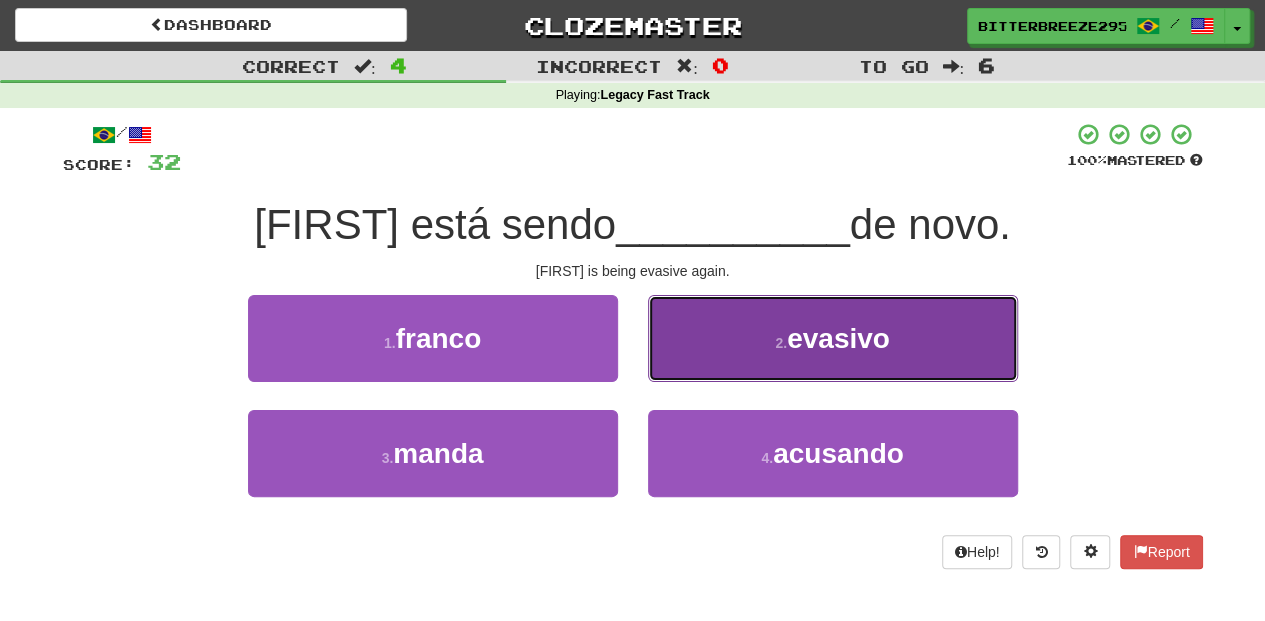 click on "2 .  evasivo" at bounding box center [833, 338] 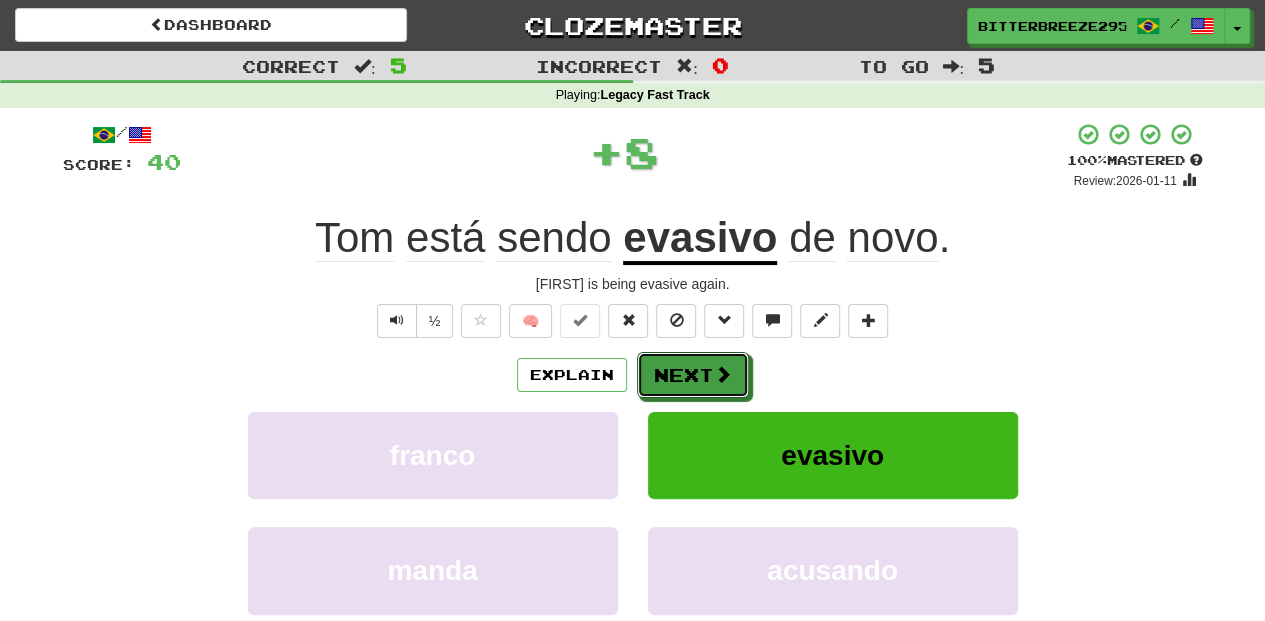 click on "Next" at bounding box center (693, 375) 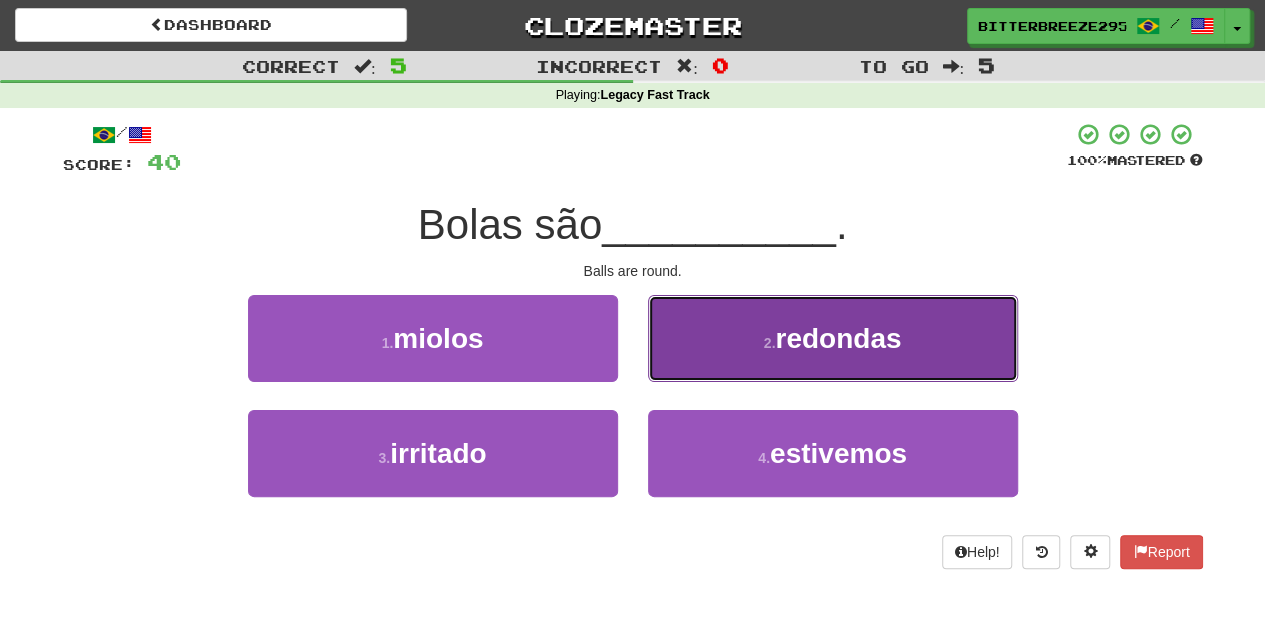 click on "2 .  redondas" at bounding box center [833, 338] 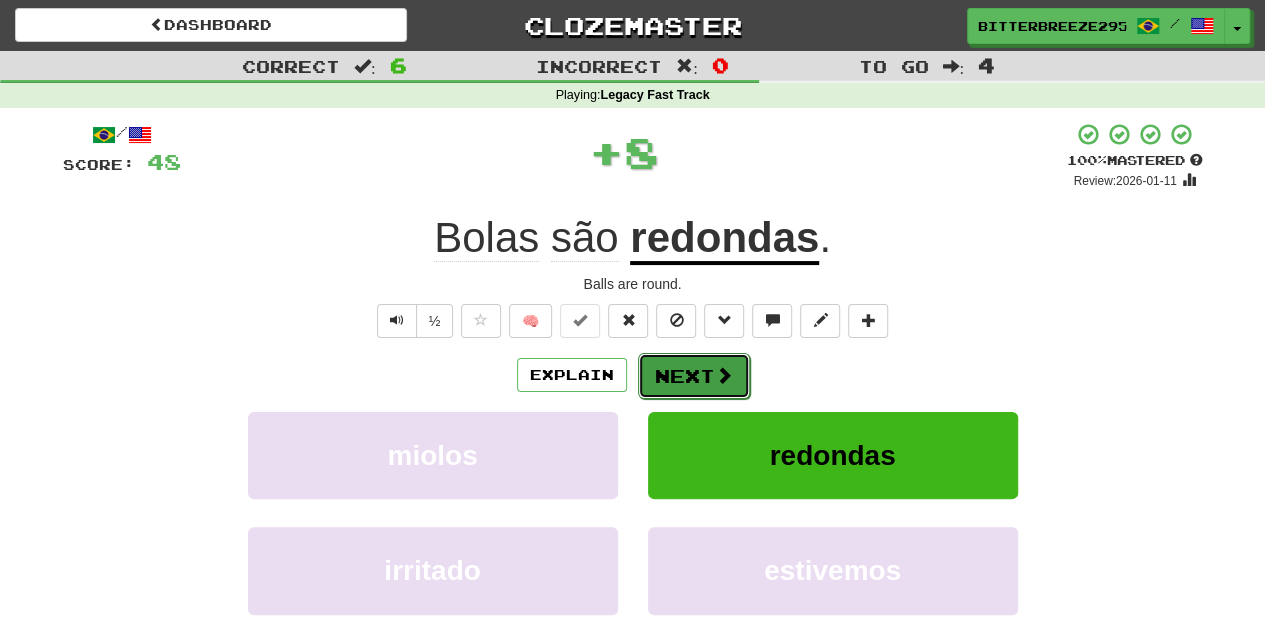 click on "Next" at bounding box center [694, 376] 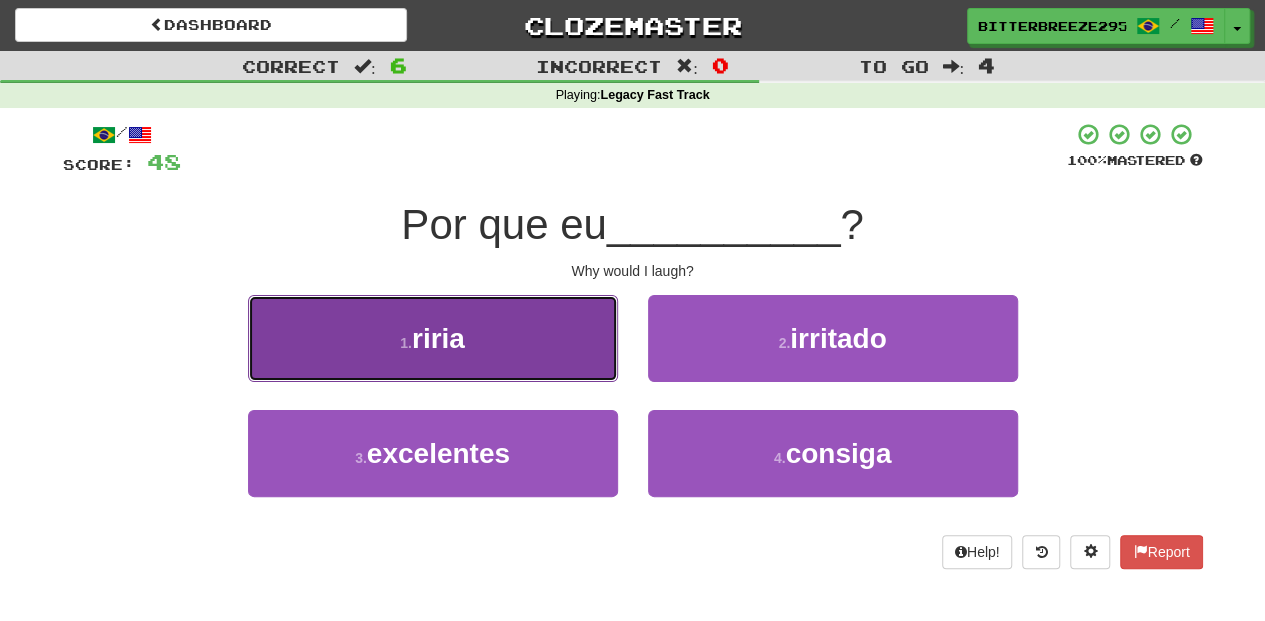 click on "1 .  riria" at bounding box center (433, 338) 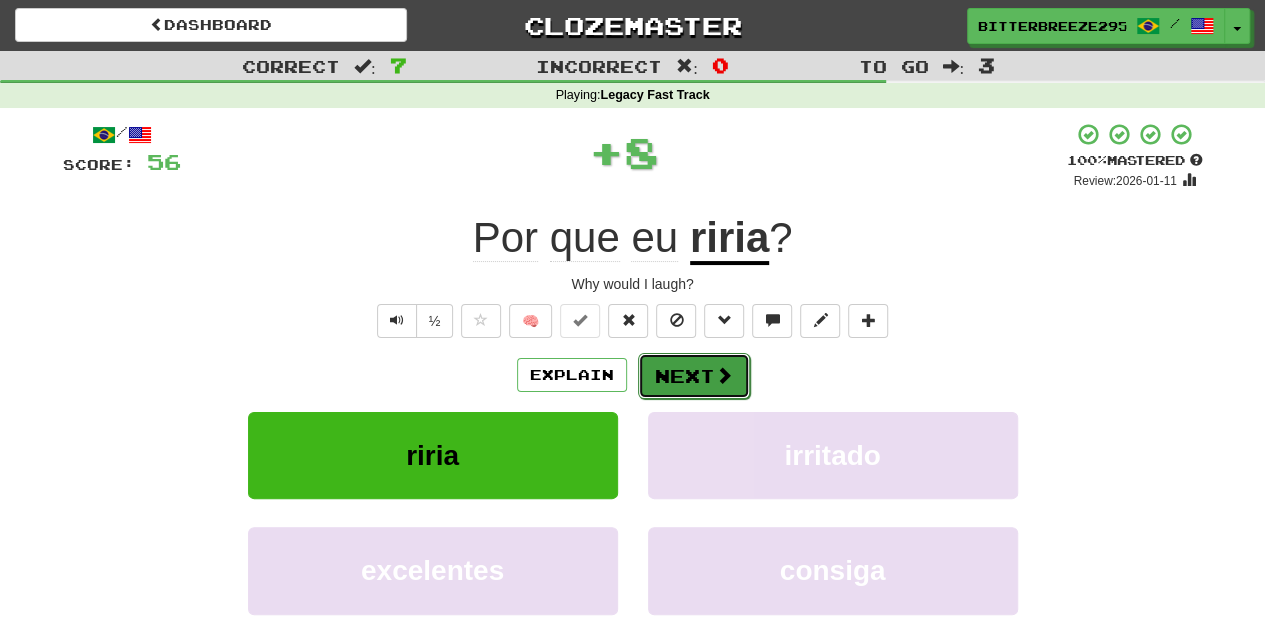 click on "Next" at bounding box center [694, 376] 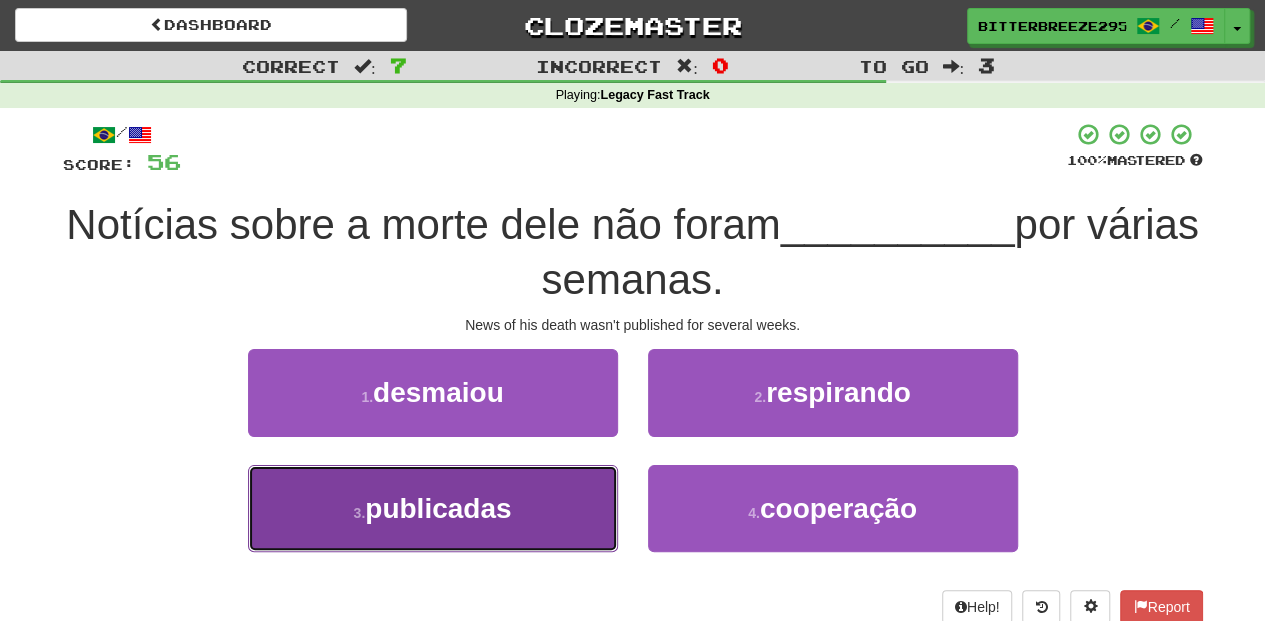 click on "3 .  publicadas" at bounding box center [433, 508] 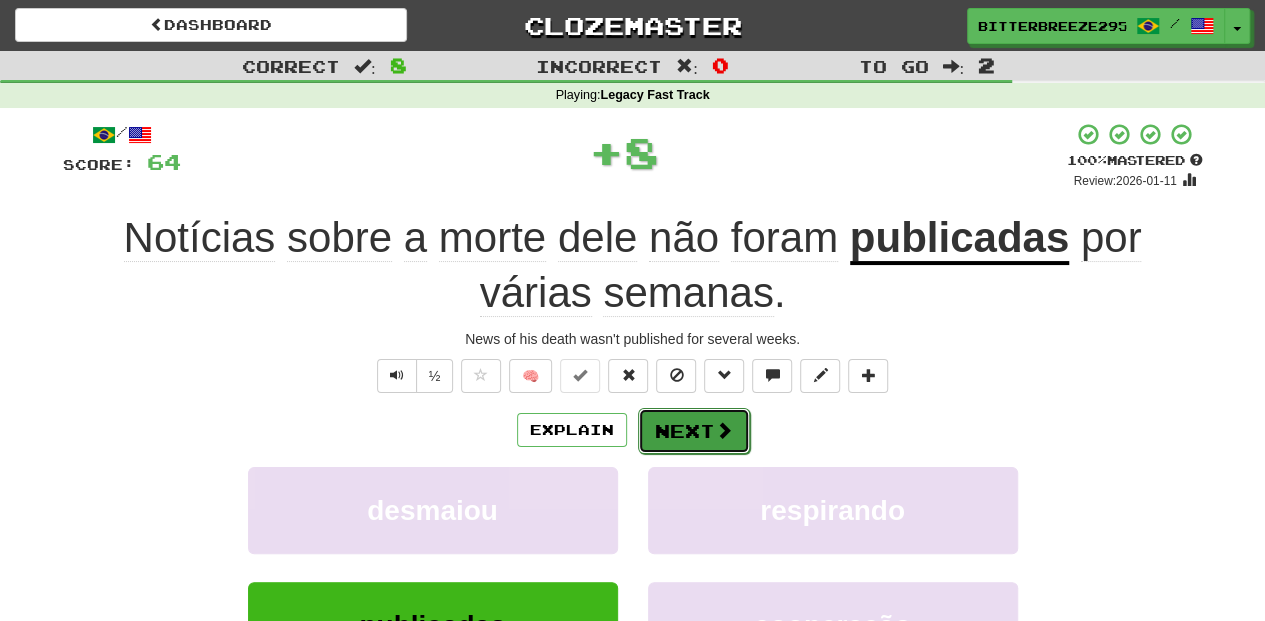 click on "Next" at bounding box center (694, 431) 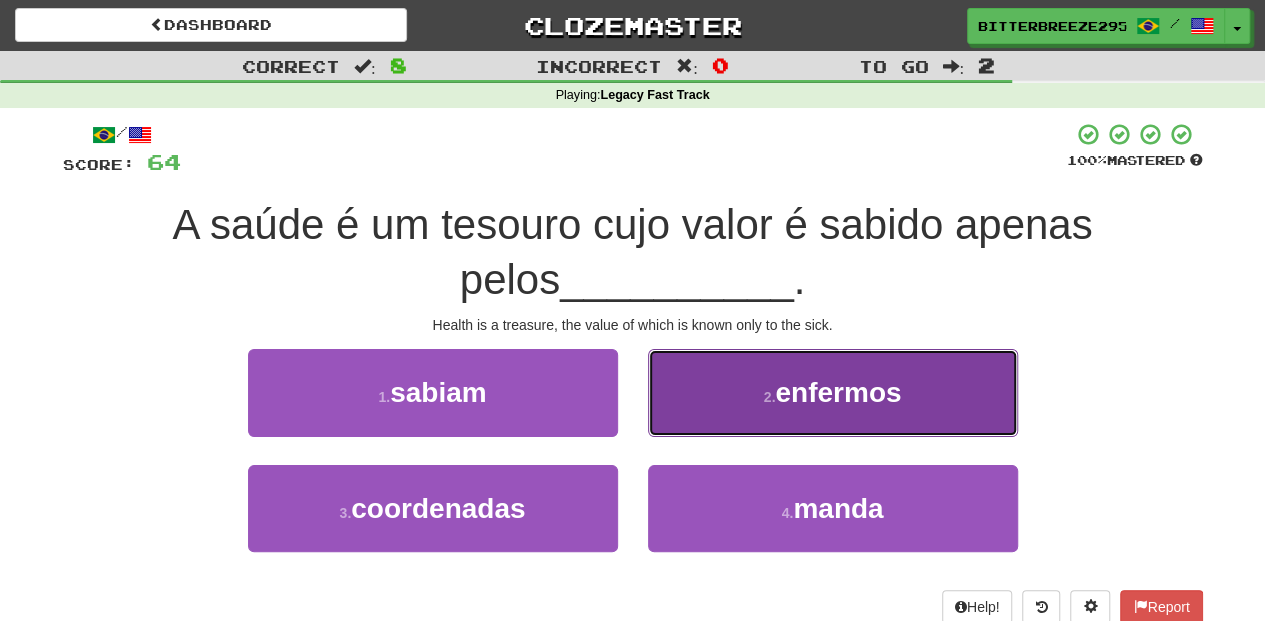 click on "2 .  enfermos" at bounding box center (833, 392) 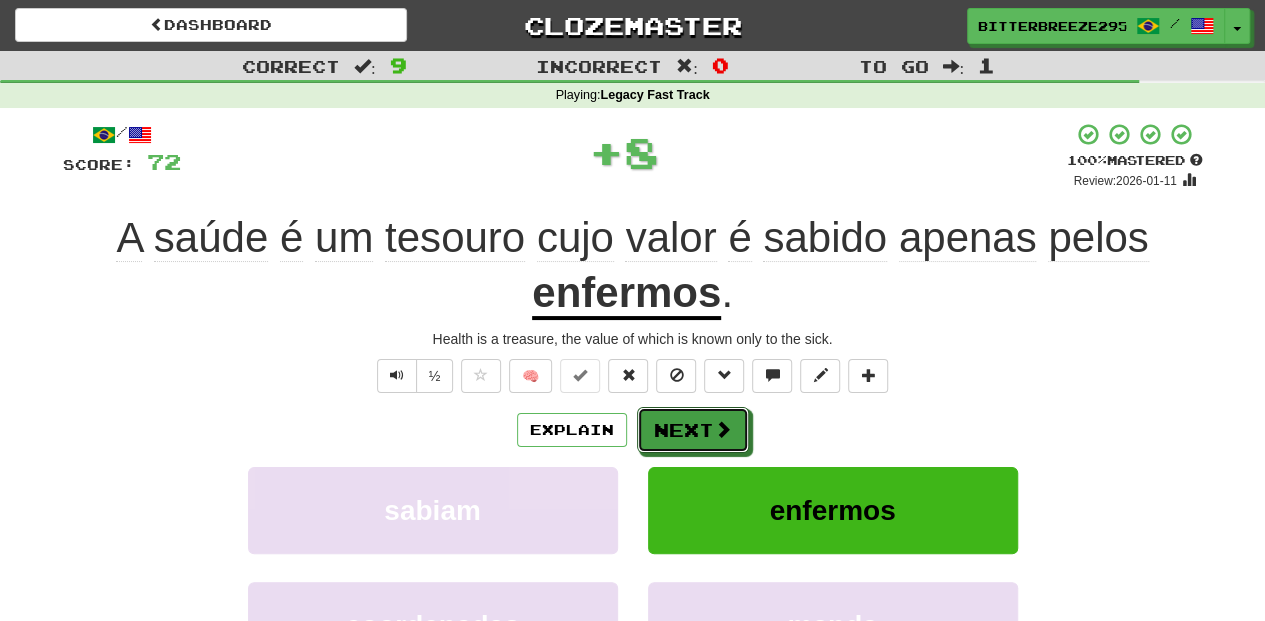 click on "Next" at bounding box center [693, 430] 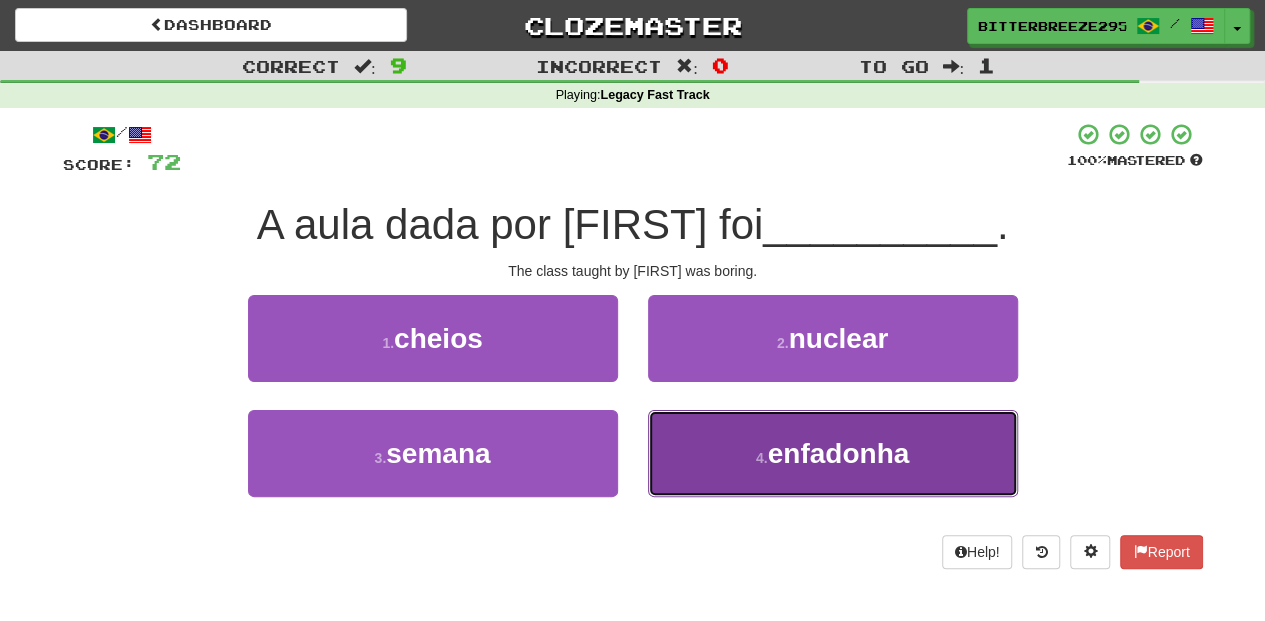 click on "4 .  enfadonha" at bounding box center [833, 453] 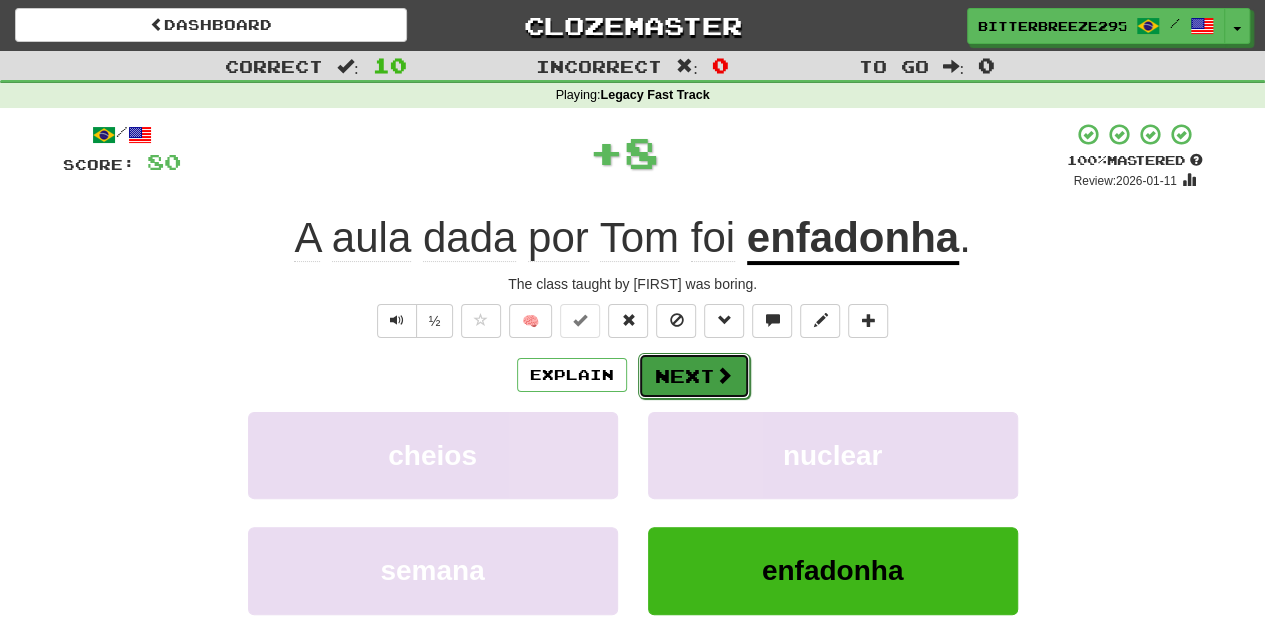 click on "Next" at bounding box center [694, 376] 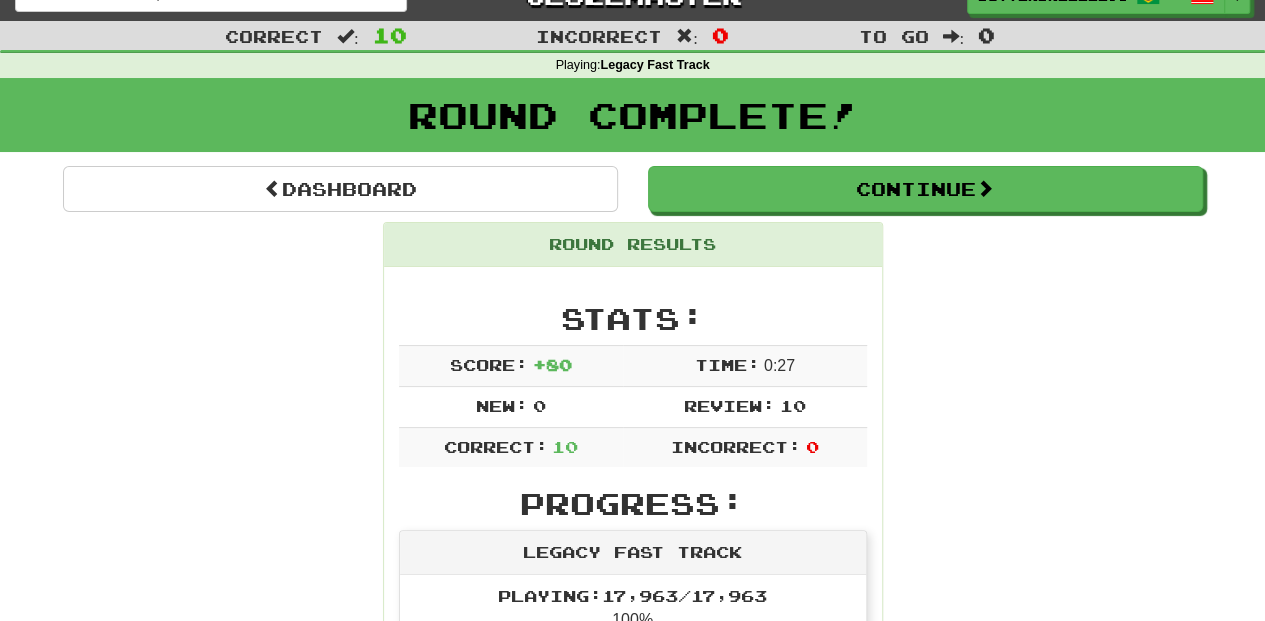 scroll, scrollTop: 0, scrollLeft: 0, axis: both 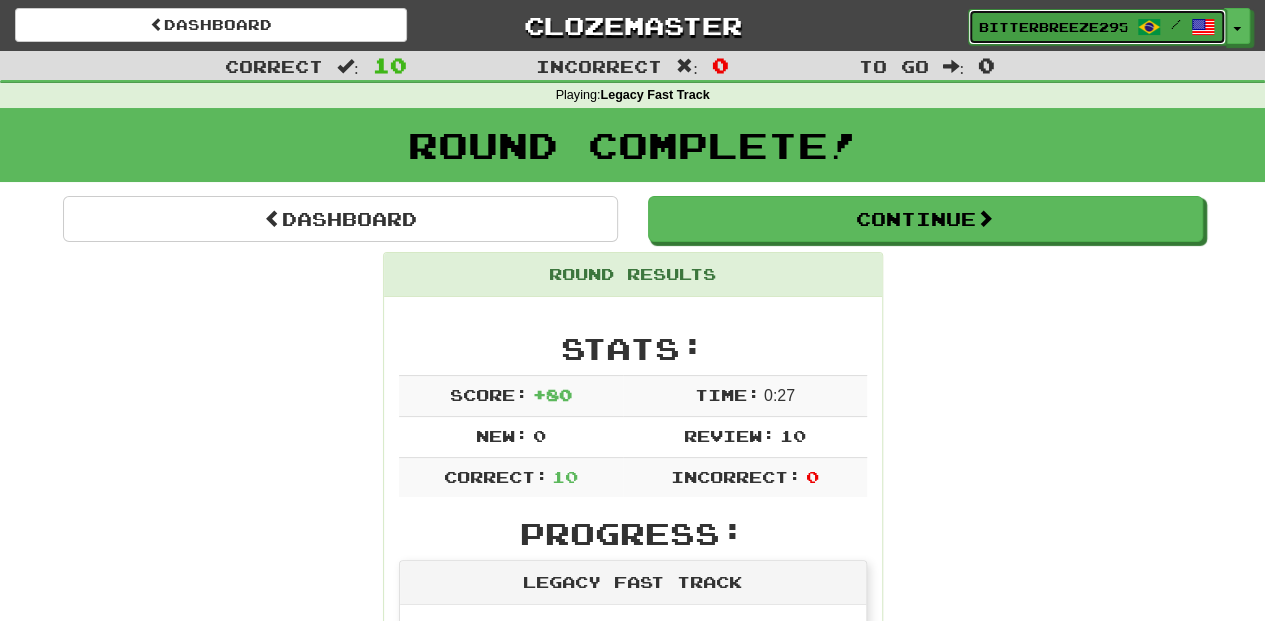 click on "BitterBreeze2956" at bounding box center (1053, 27) 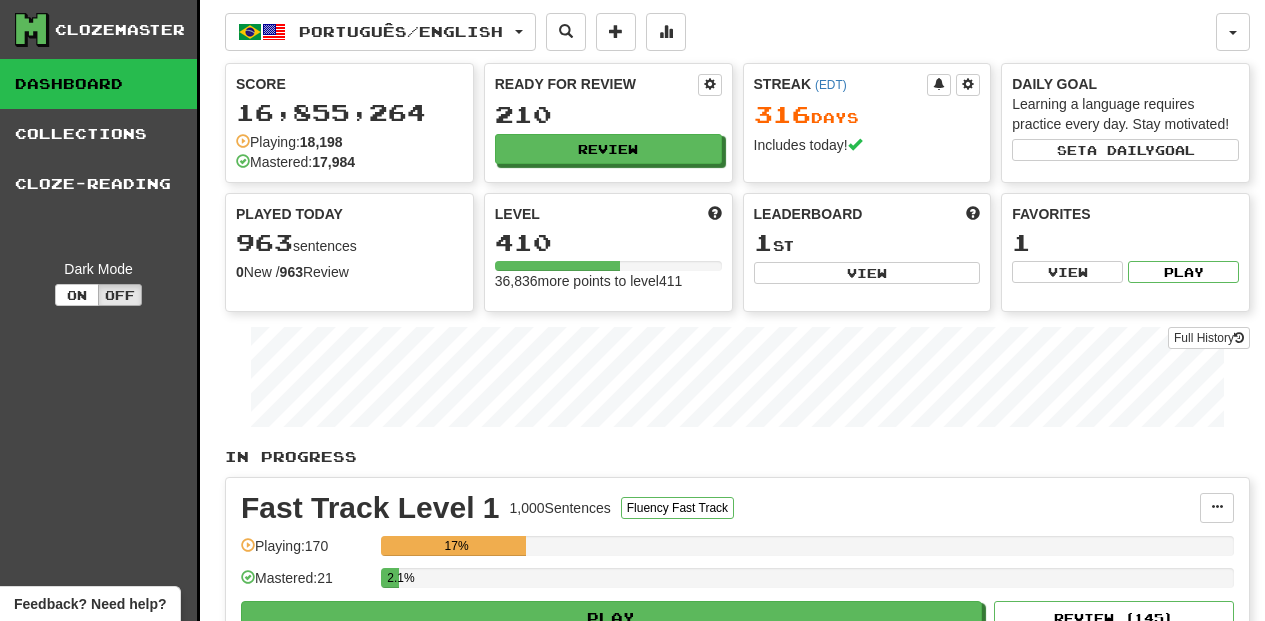scroll, scrollTop: 0, scrollLeft: 0, axis: both 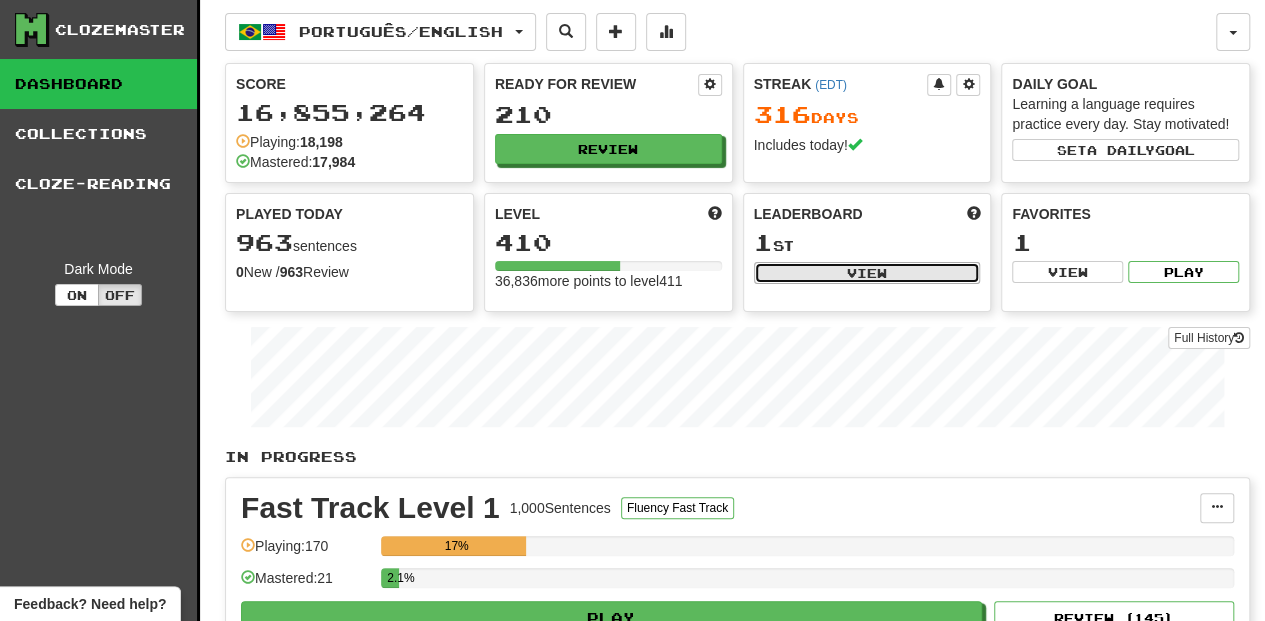 click on "View" at bounding box center (867, 273) 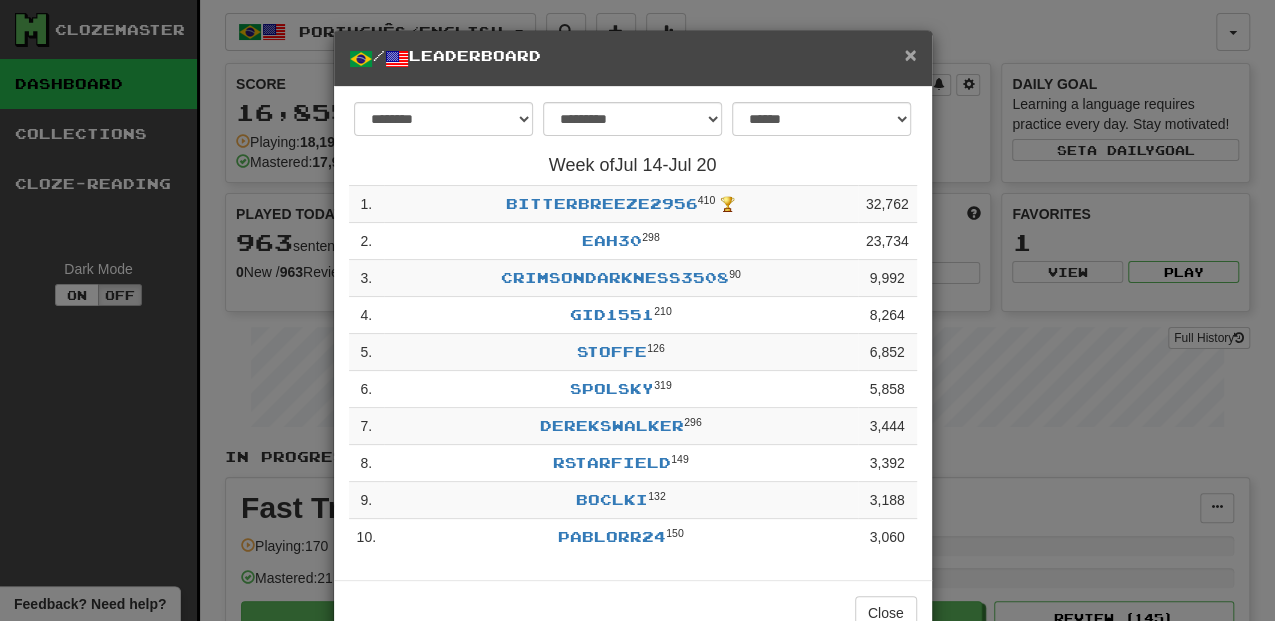 click on "×" at bounding box center [910, 54] 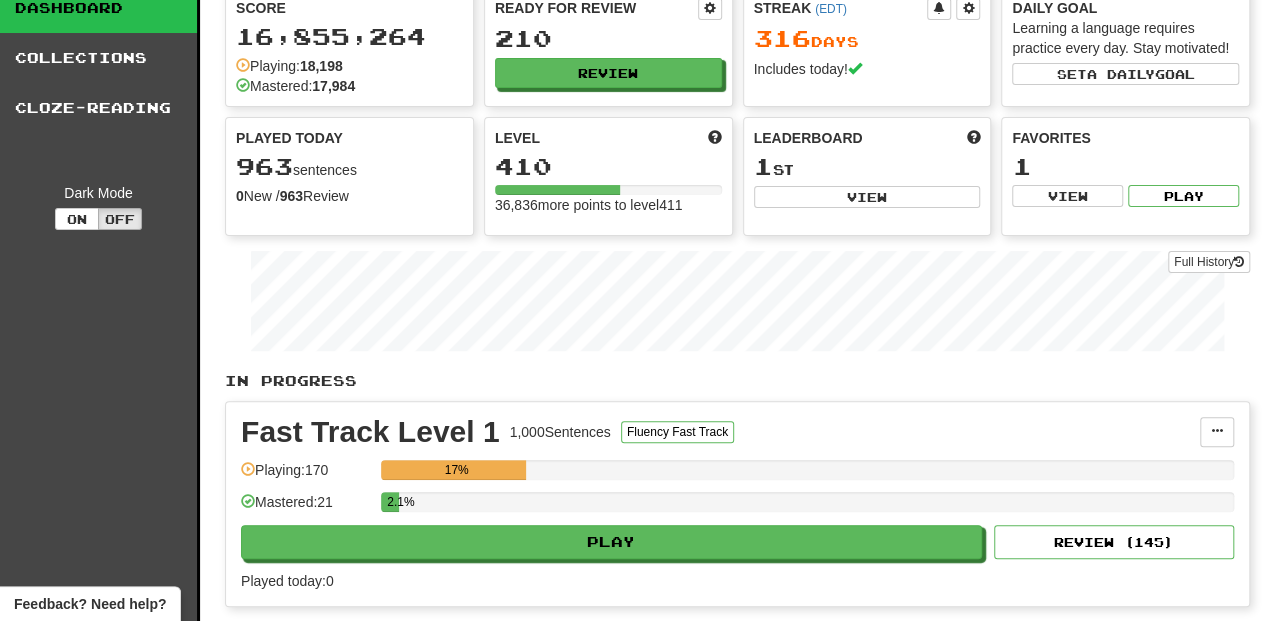 scroll, scrollTop: 0, scrollLeft: 0, axis: both 